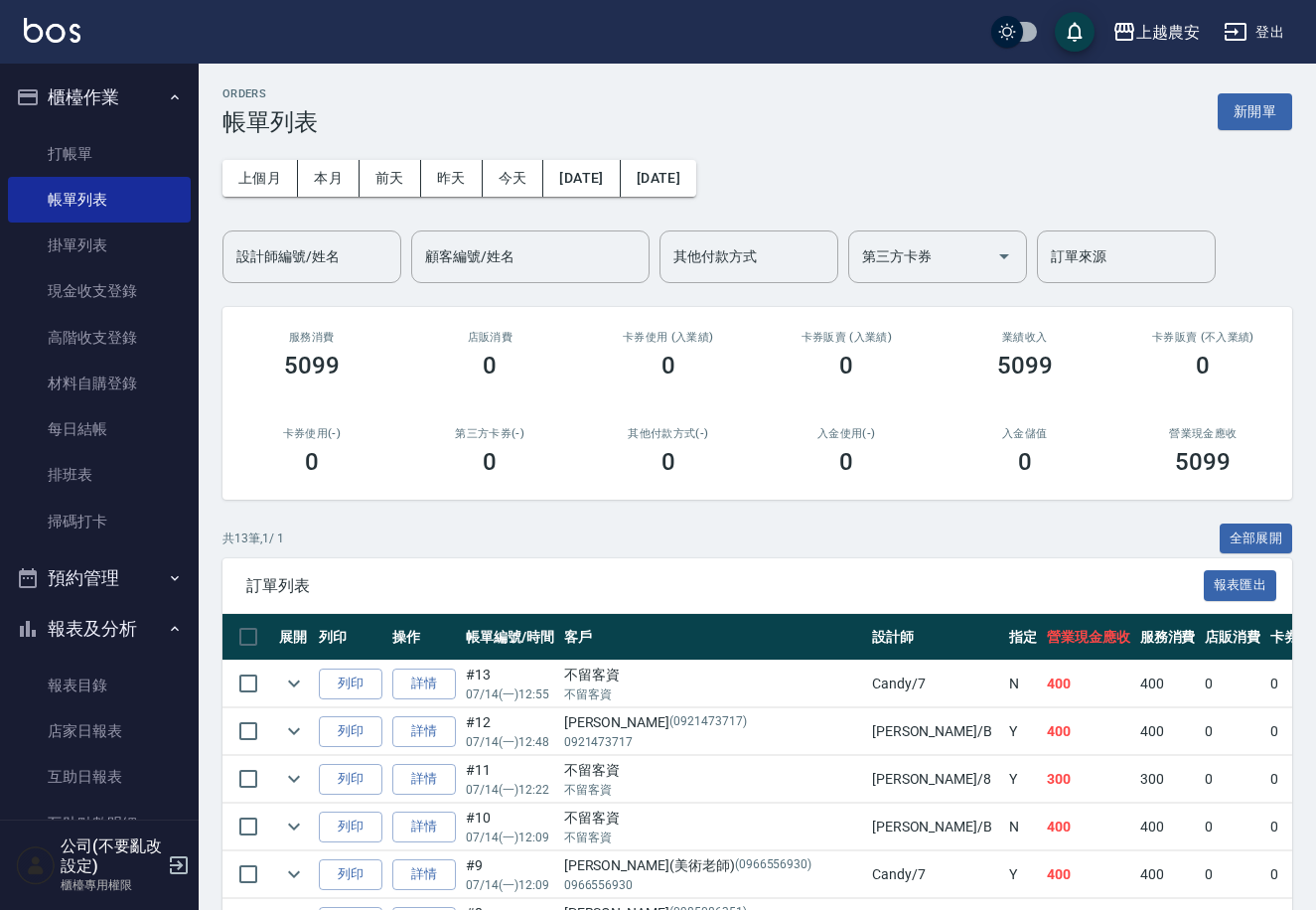 scroll, scrollTop: 0, scrollLeft: 0, axis: both 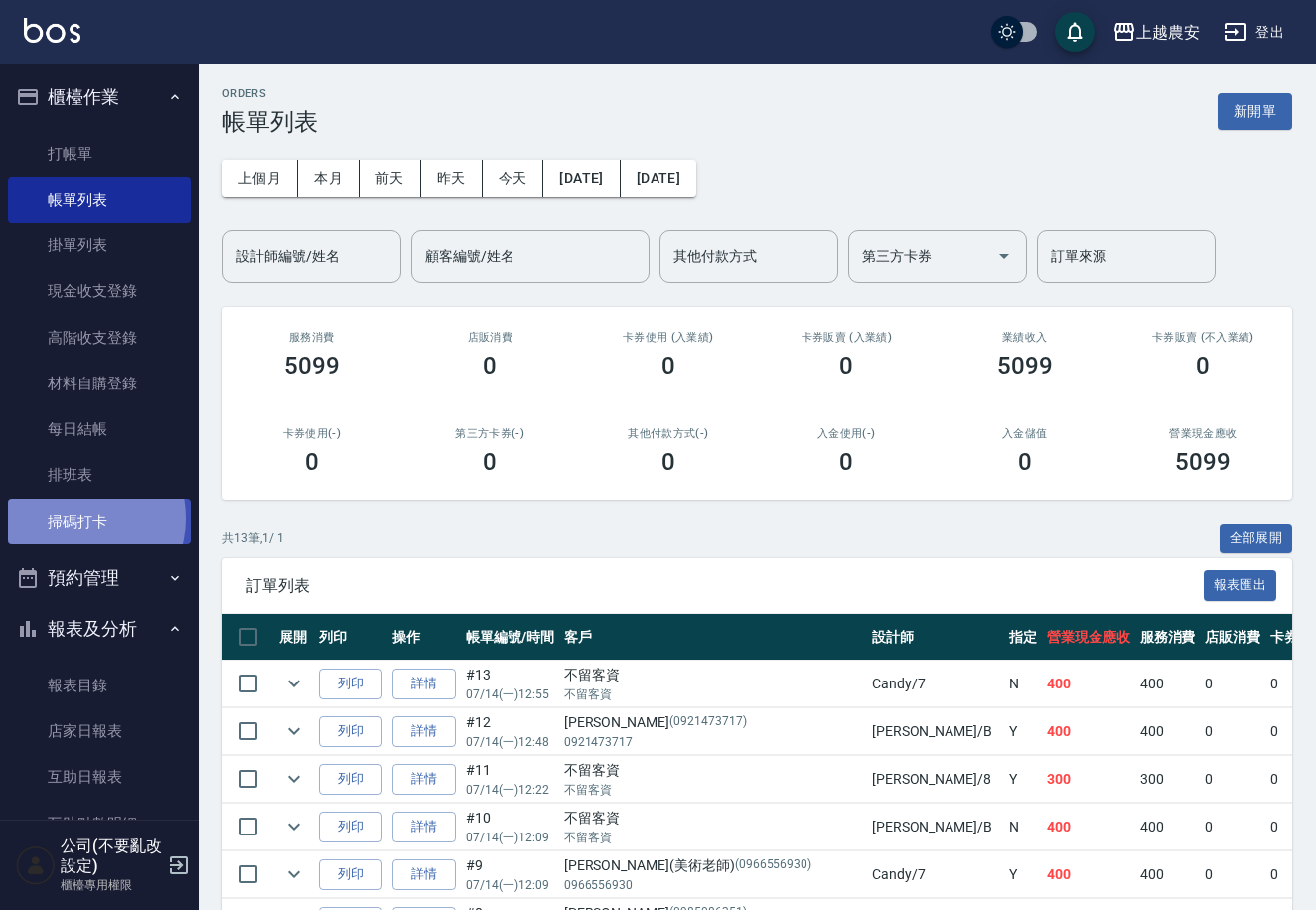 click on "掃碼打卡" at bounding box center (99, 522) 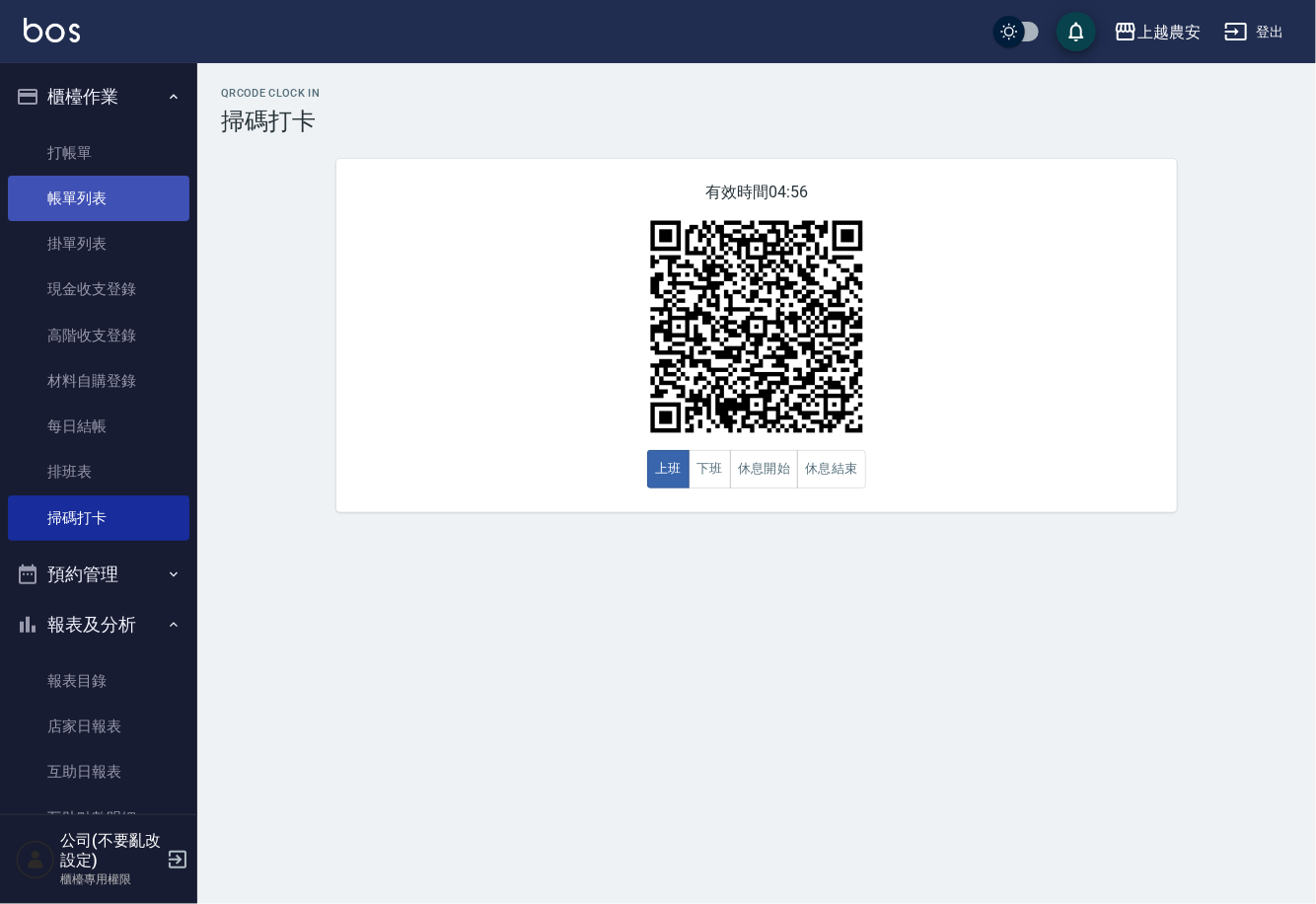 click on "帳單列表" at bounding box center [99, 198] 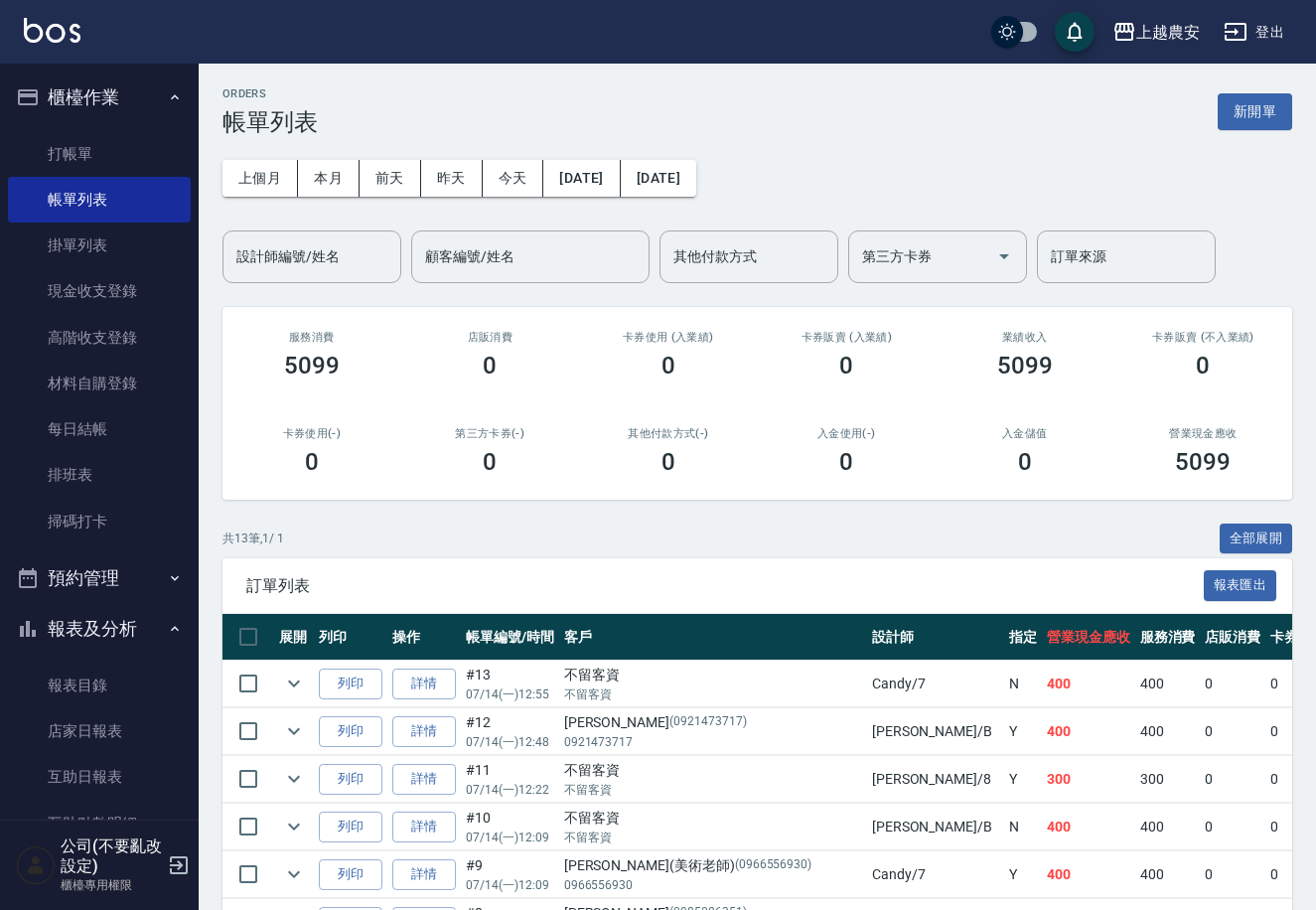 scroll, scrollTop: 302, scrollLeft: 0, axis: vertical 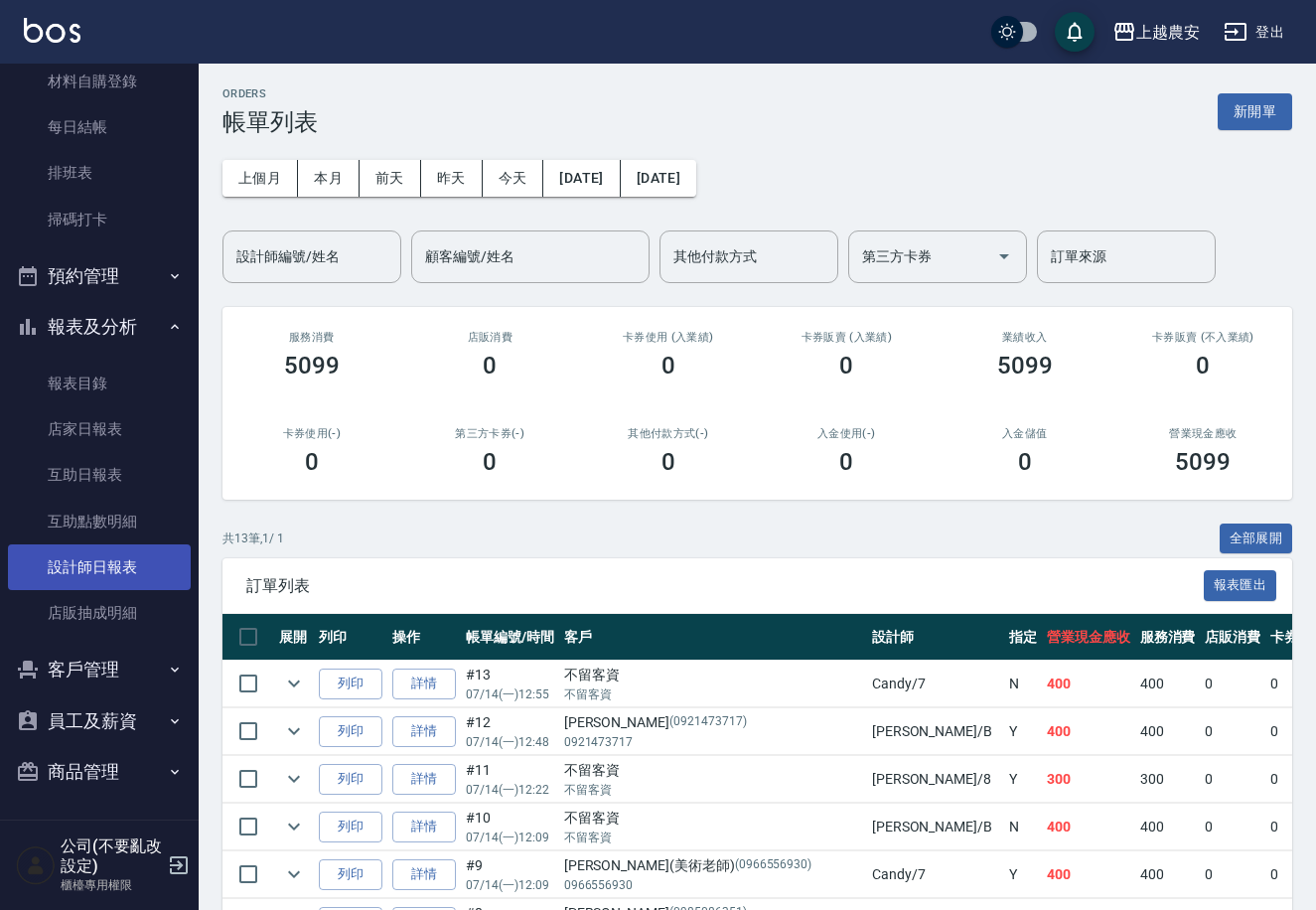 click on "設計師日報表" at bounding box center [99, 567] 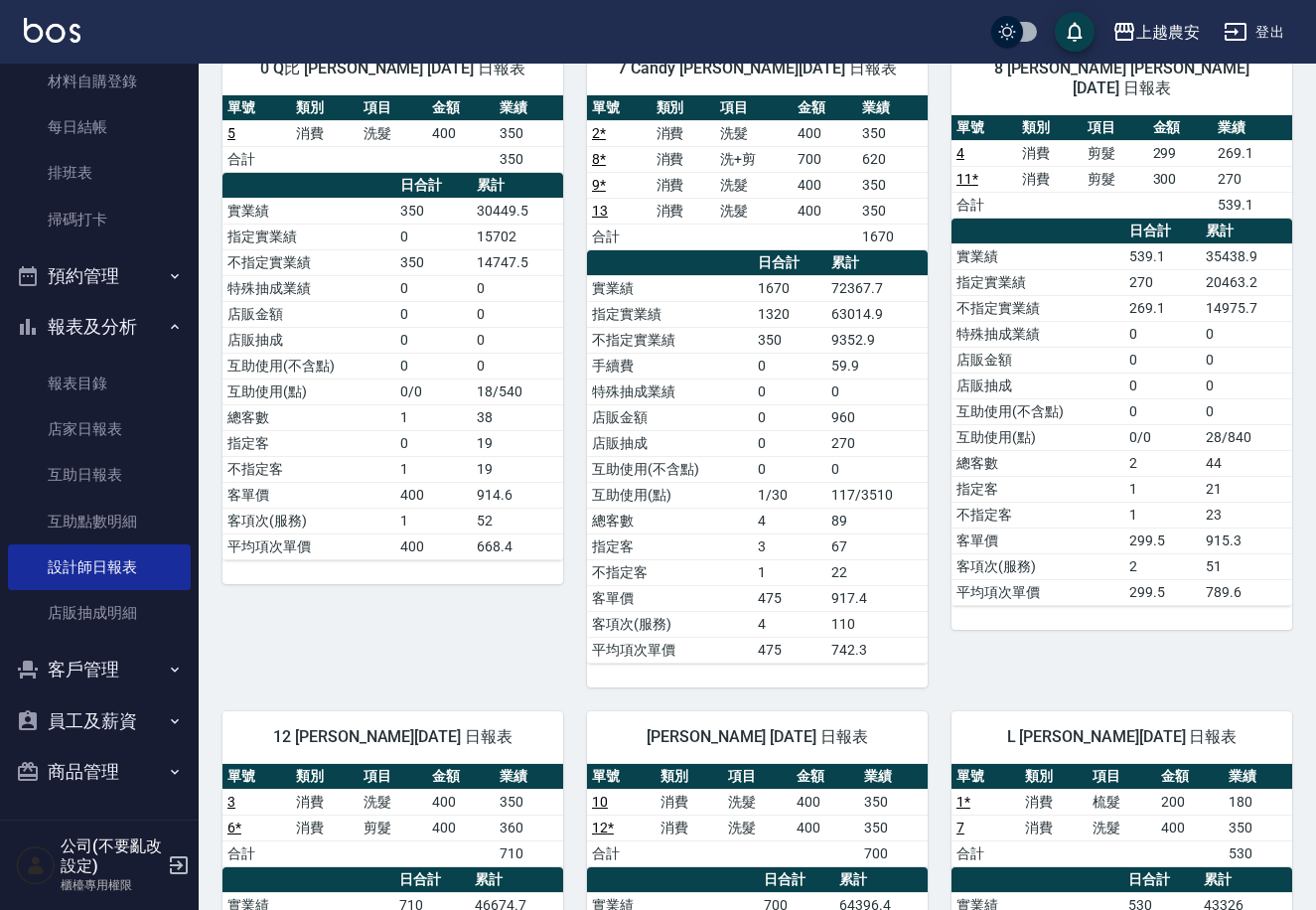 scroll, scrollTop: 252, scrollLeft: 0, axis: vertical 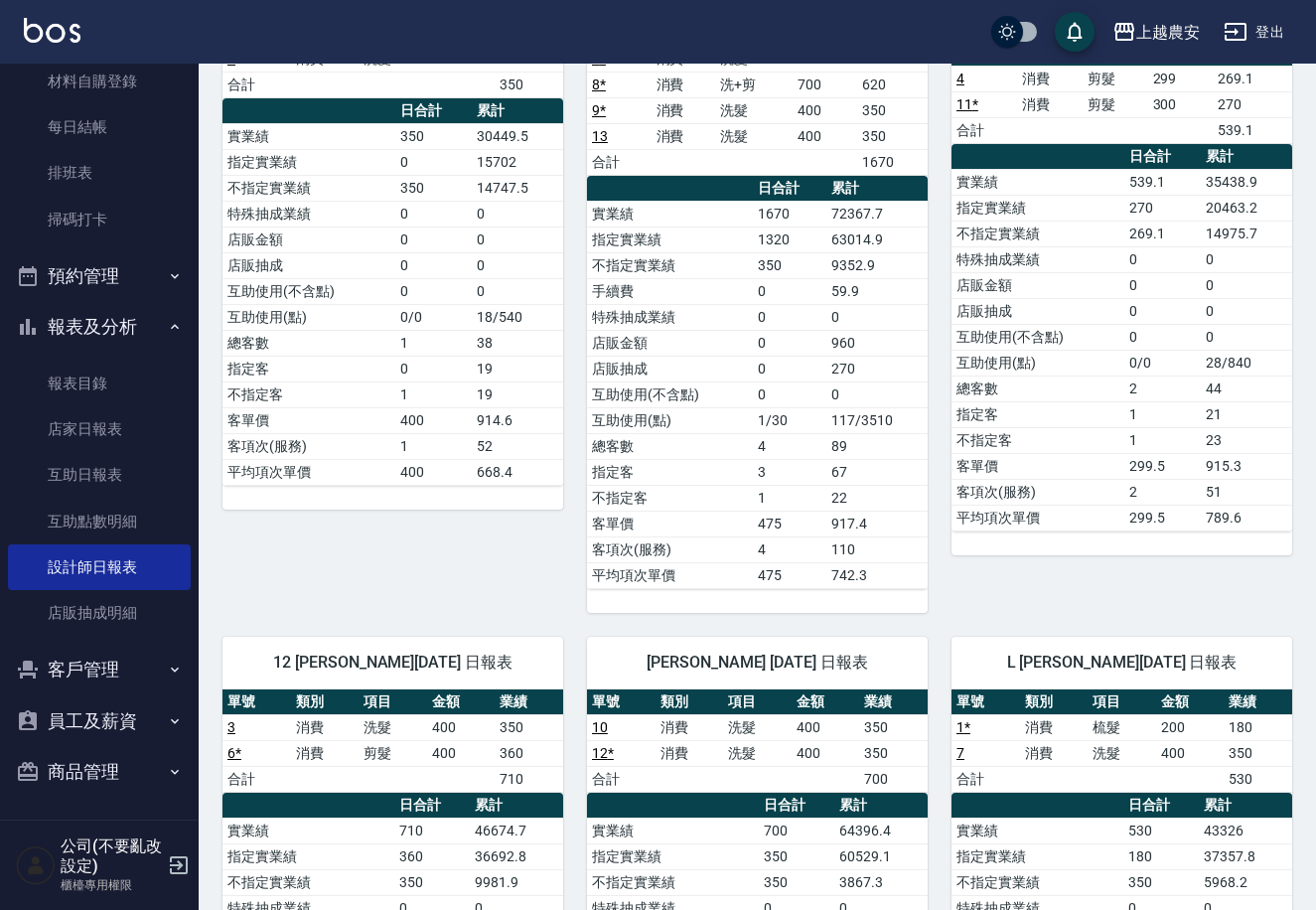 click on "1 * 消費 梳髮 200 180" at bounding box center (1121, 727) 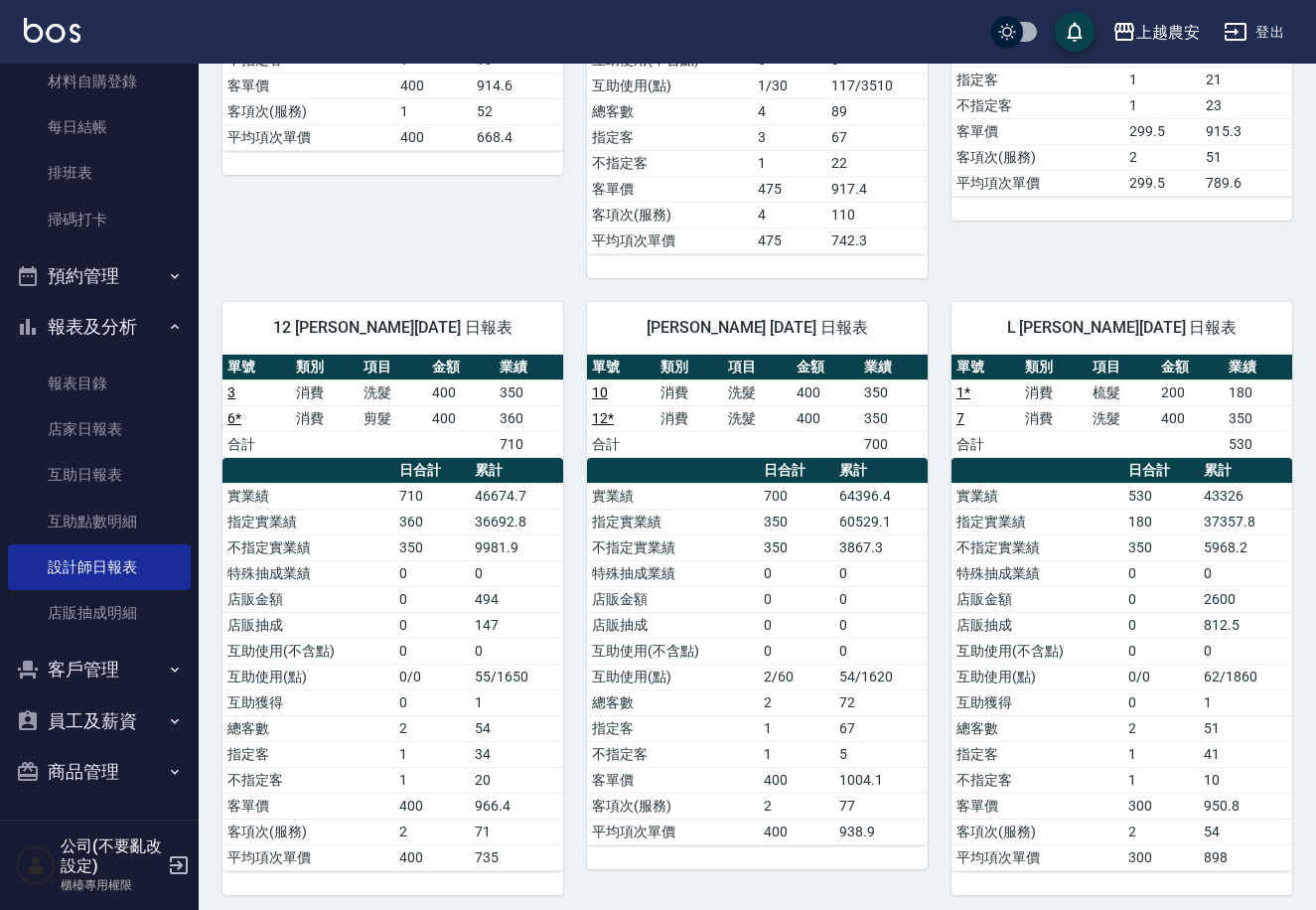 scroll, scrollTop: 594, scrollLeft: 0, axis: vertical 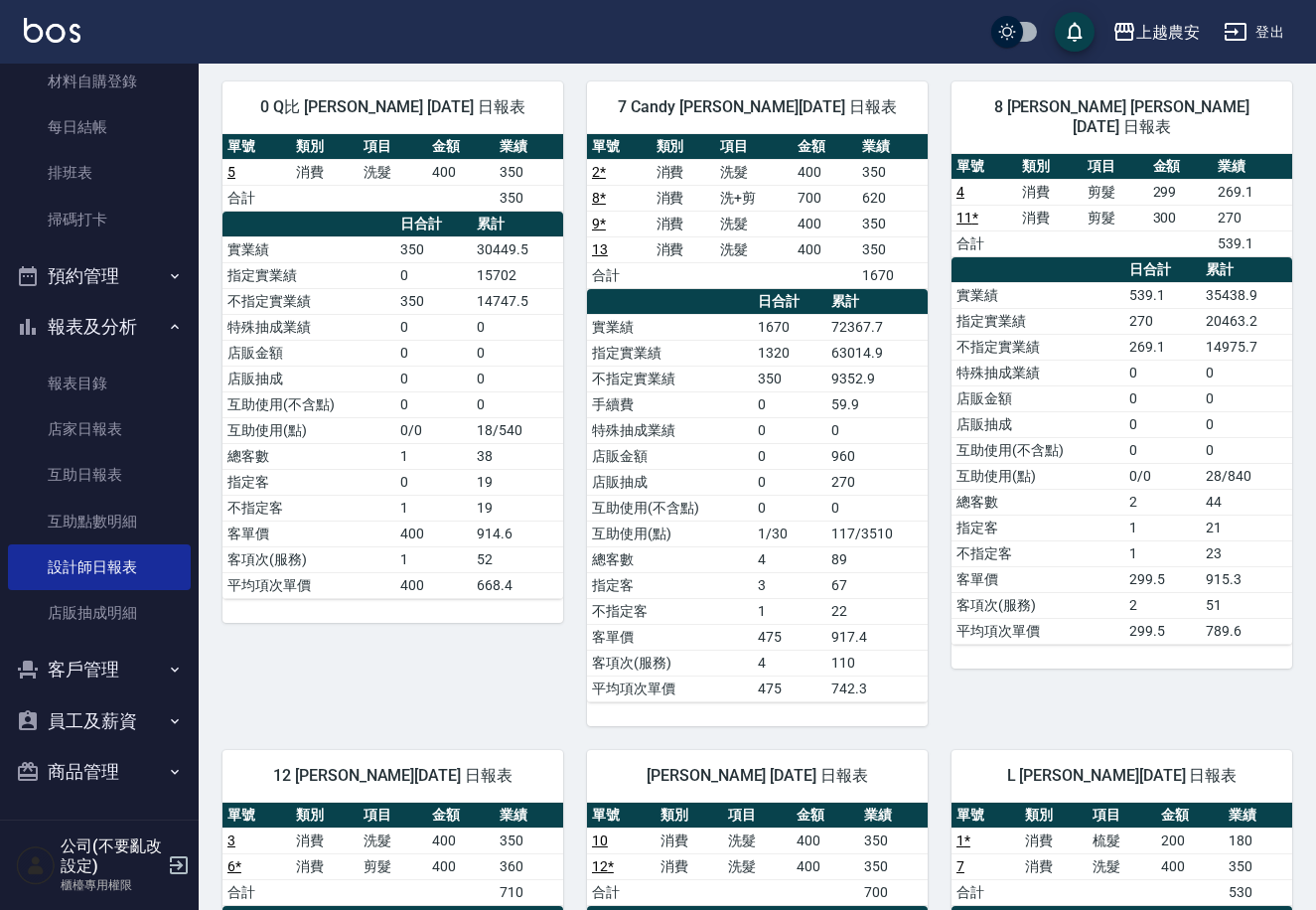 drag, startPoint x: 1314, startPoint y: 492, endPoint x: 1305, endPoint y: 383, distance: 109.370928 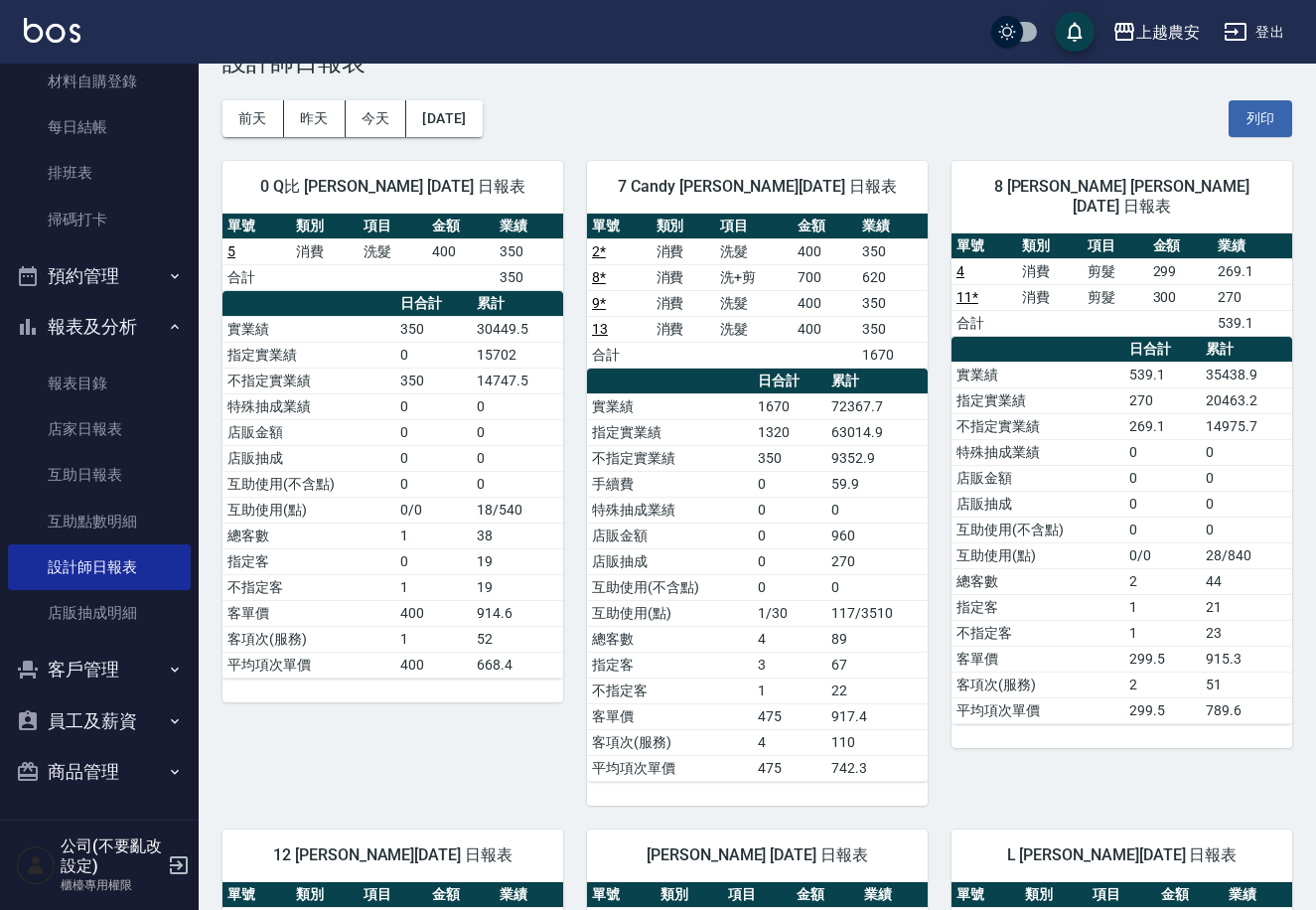 scroll, scrollTop: 0, scrollLeft: 0, axis: both 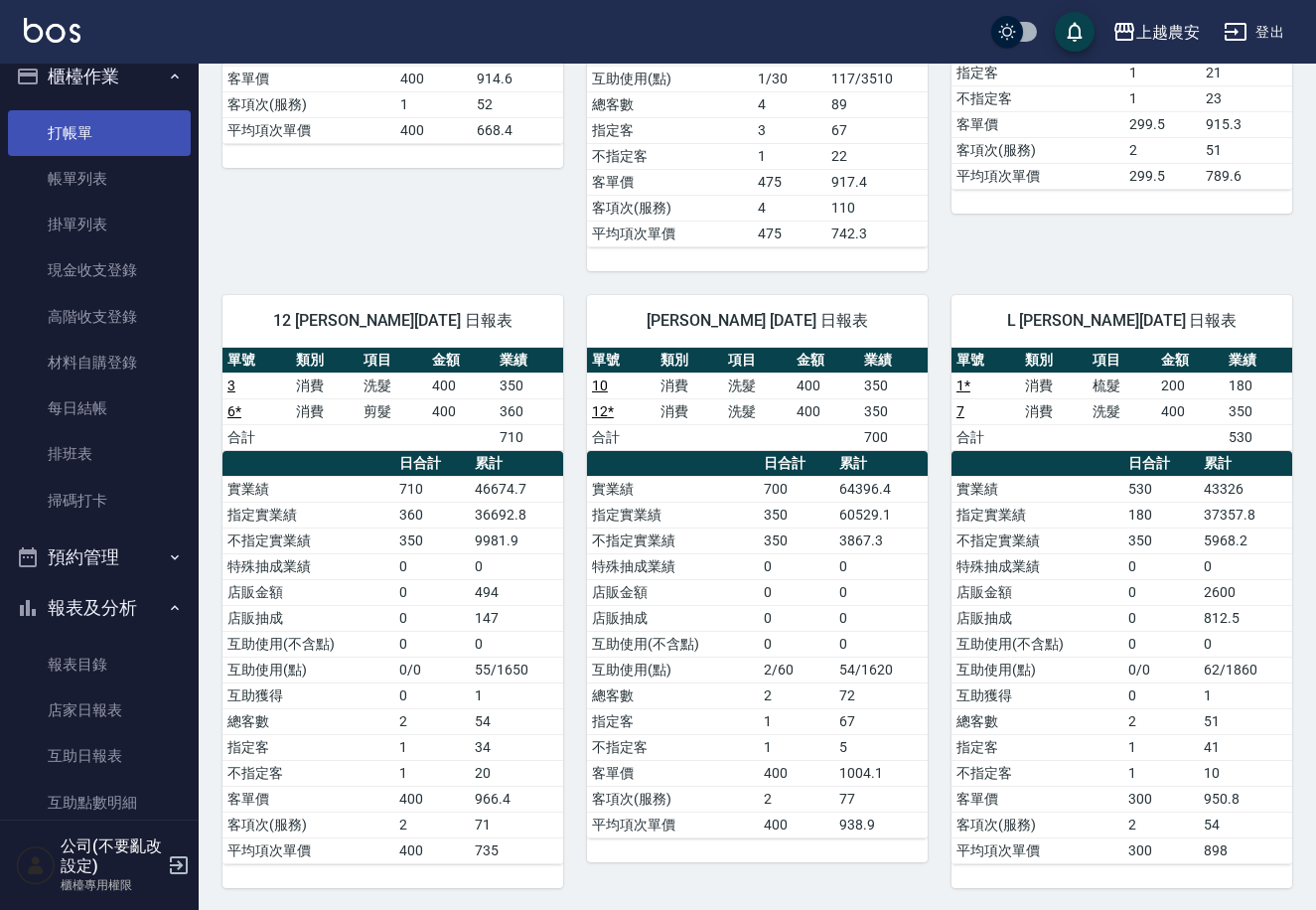 click on "打帳單" at bounding box center [99, 133] 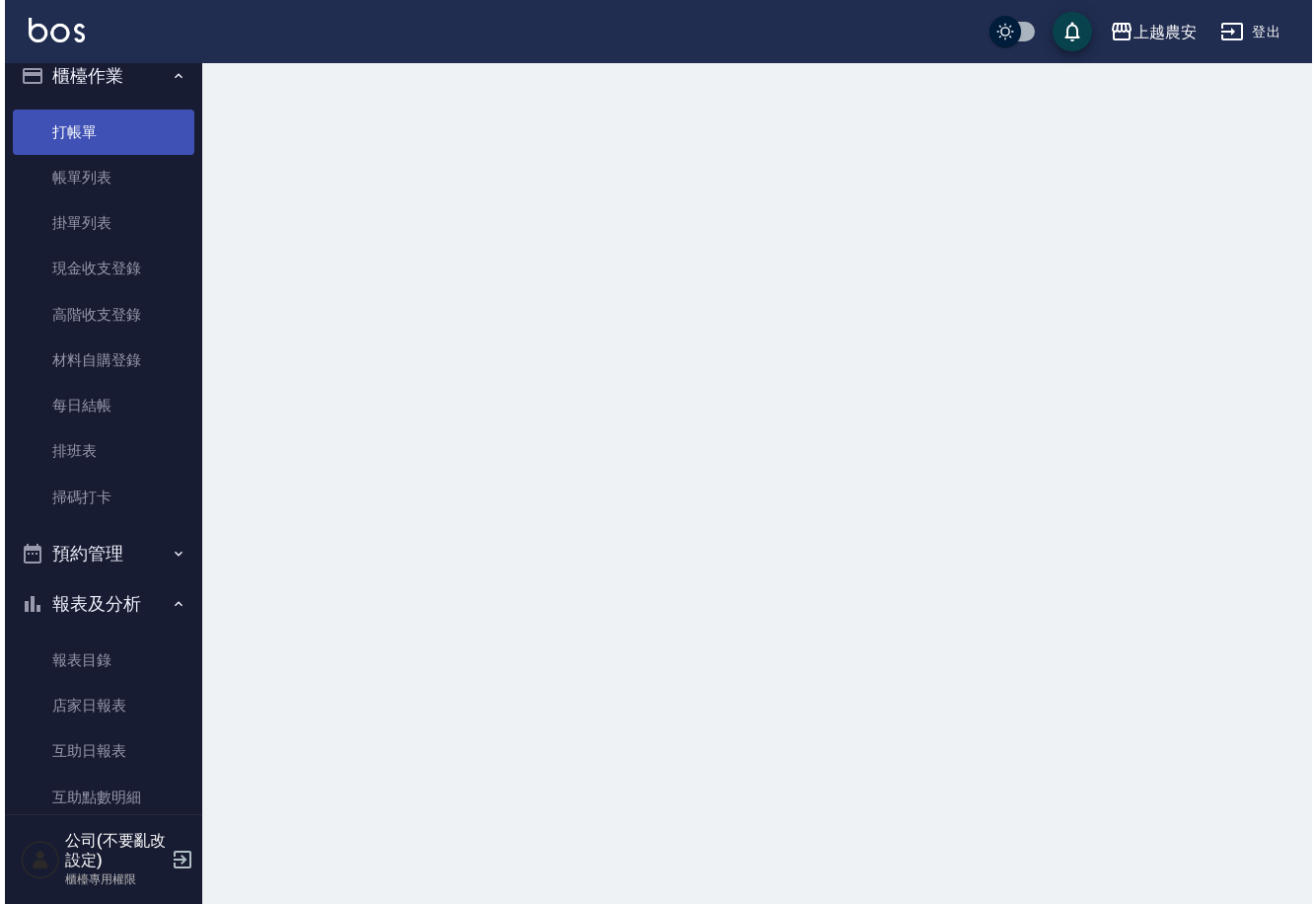 scroll, scrollTop: 0, scrollLeft: 0, axis: both 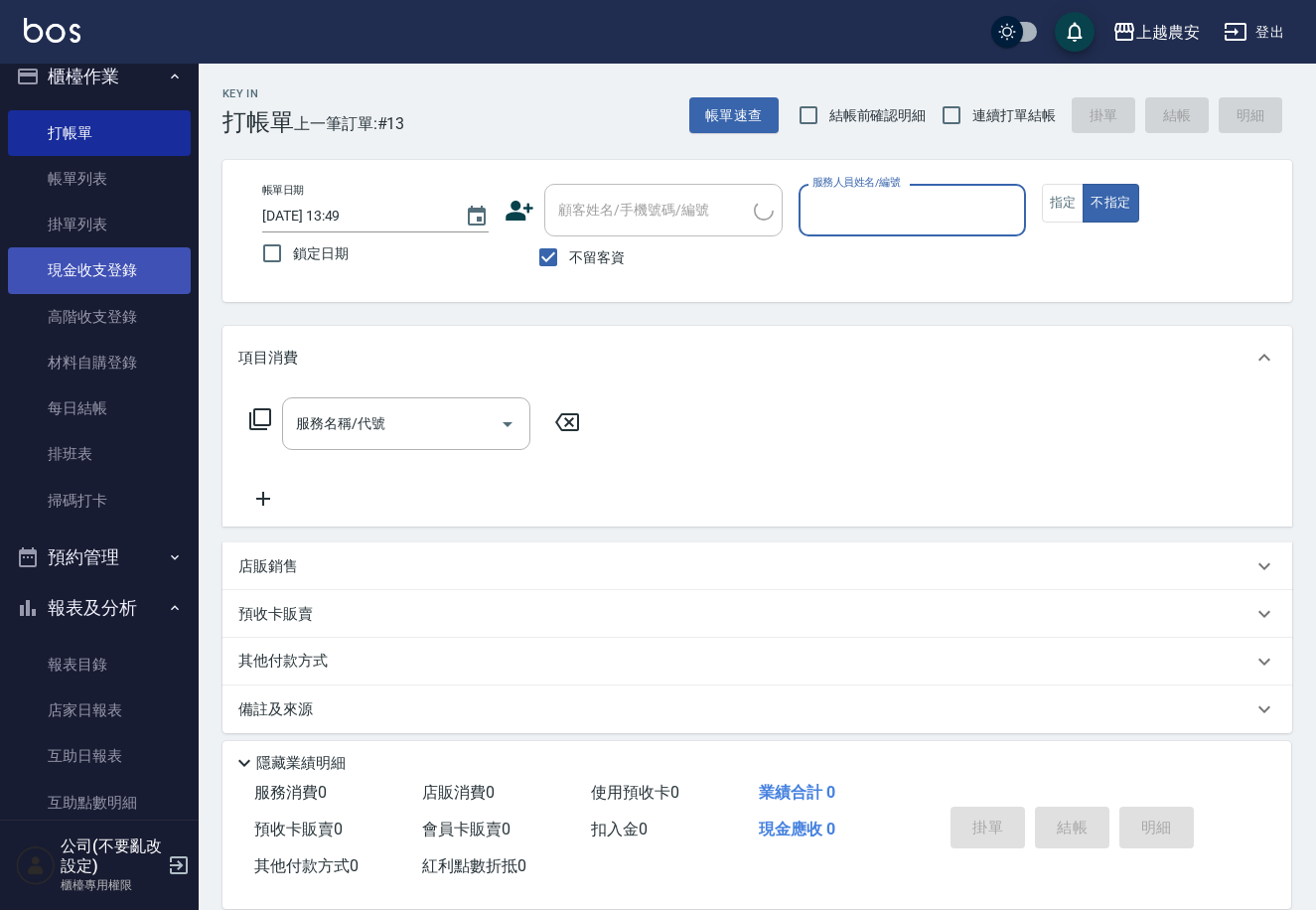 click on "現金收支登錄" at bounding box center [99, 270] 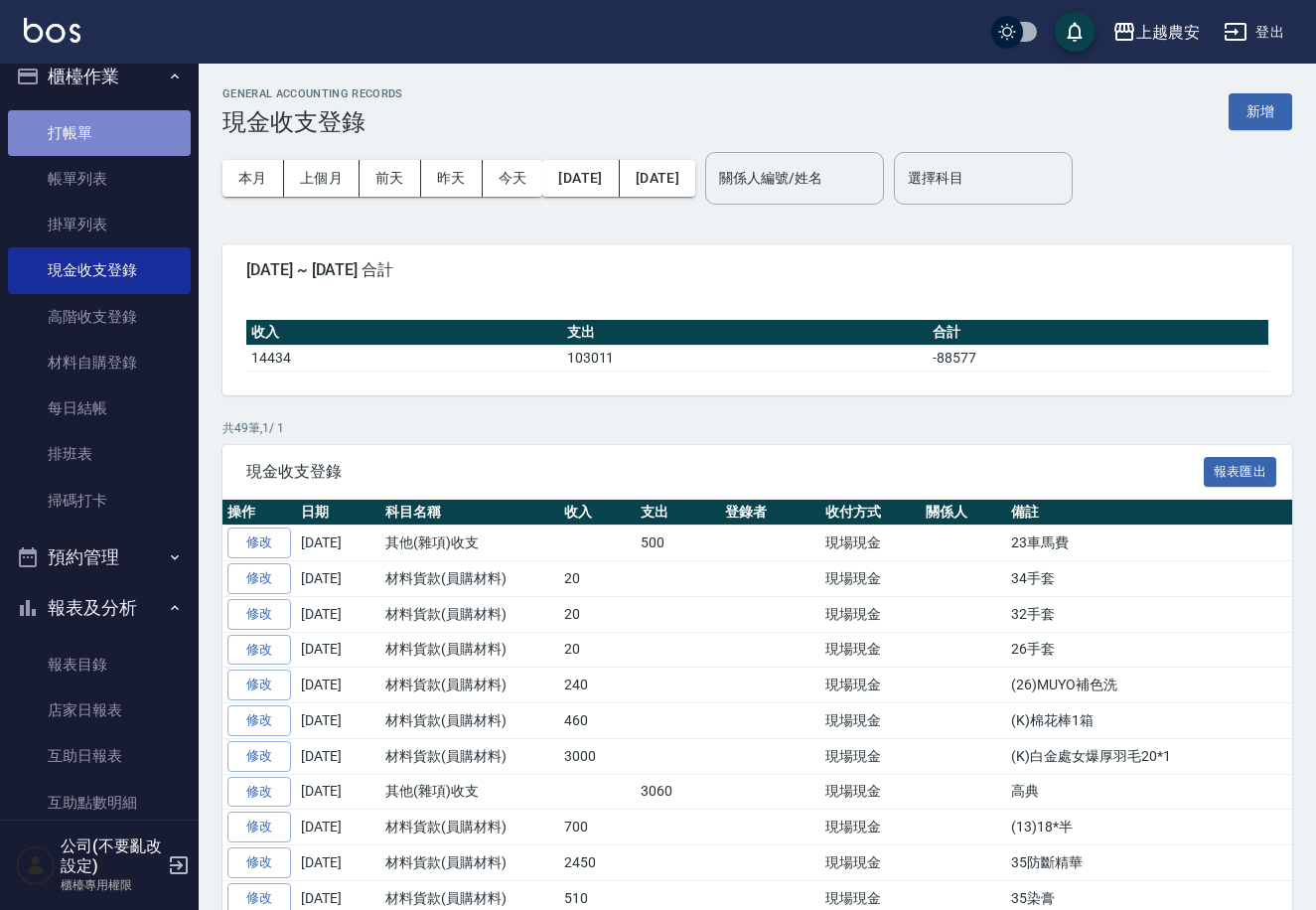 click on "打帳單" at bounding box center [99, 133] 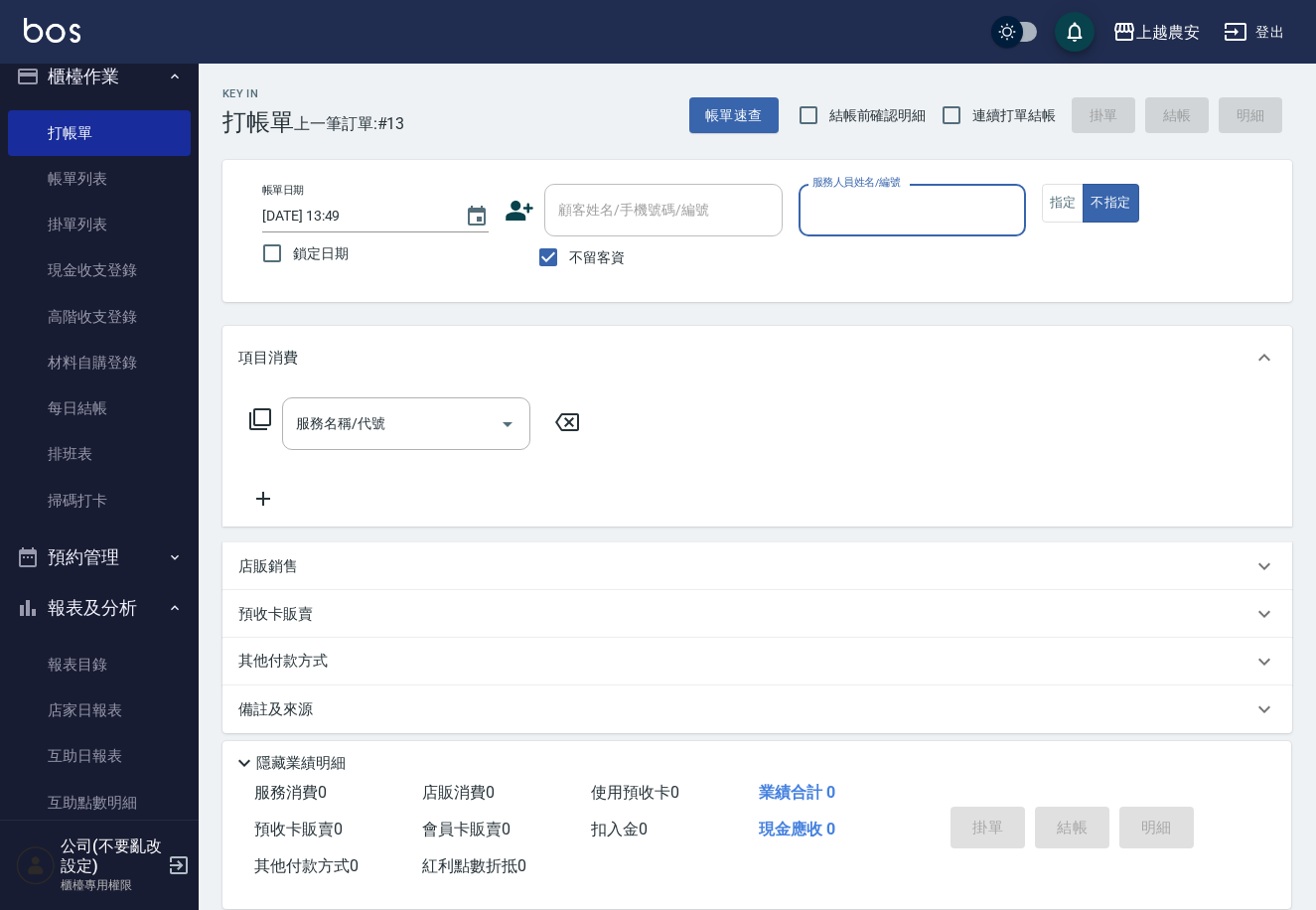 drag, startPoint x: 576, startPoint y: 259, endPoint x: 589, endPoint y: 214, distance: 46.840154 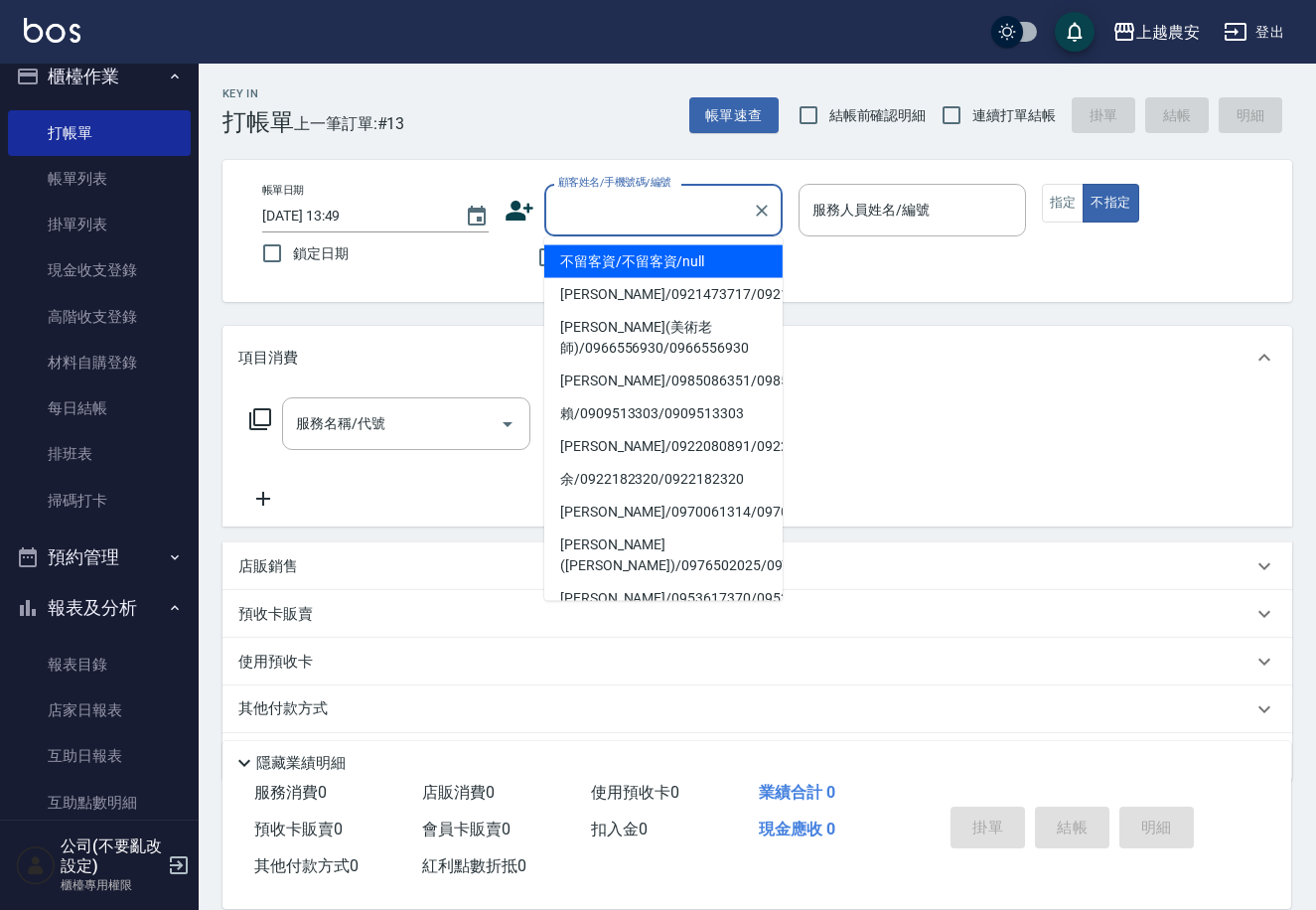 click on "顧客姓名/手機號碼/編號 顧客姓名/手機號碼/編號" at bounding box center [663, 210] 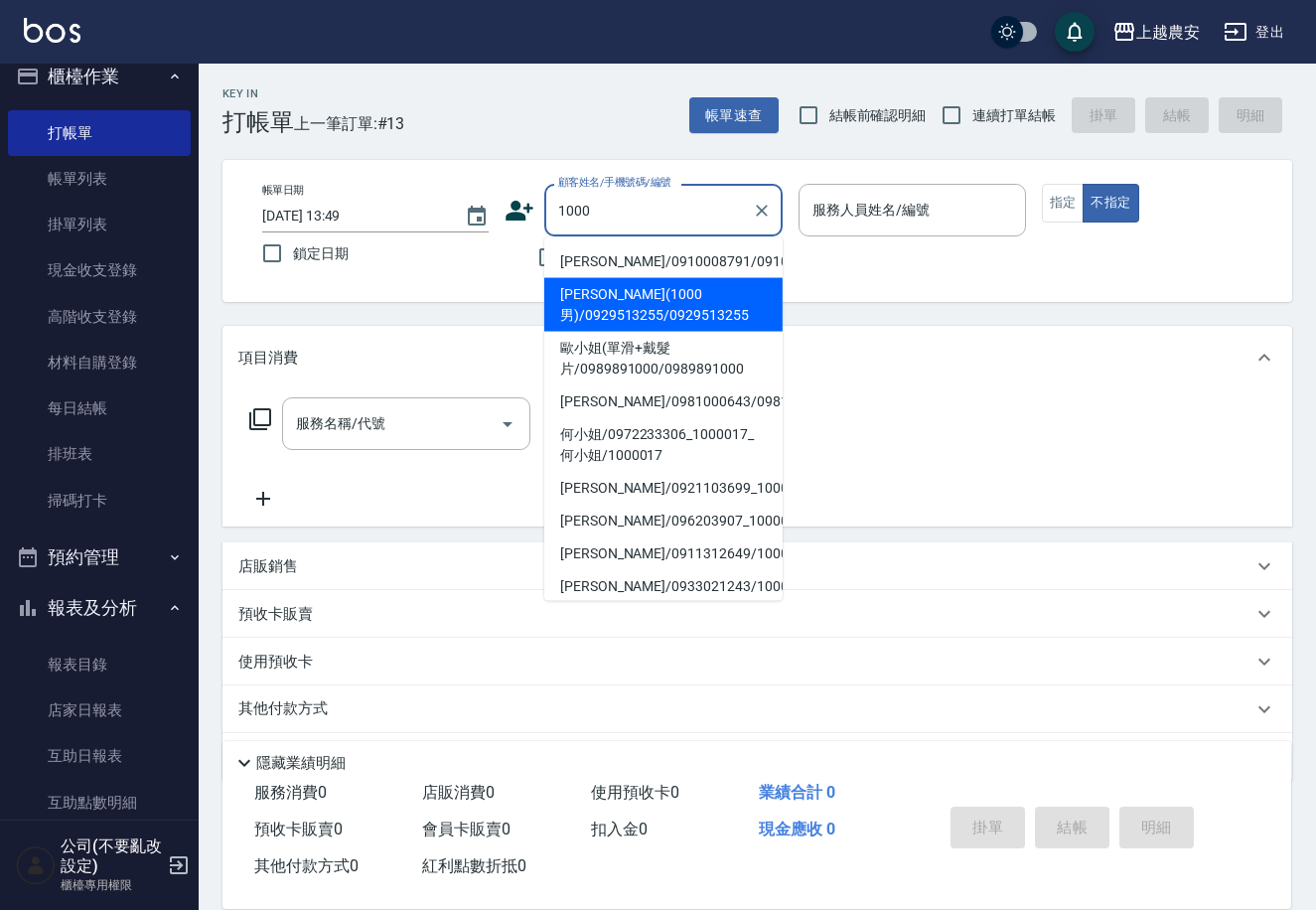click on "趙培宇(1000男)/0929513255/0929513255" at bounding box center (663, 305) 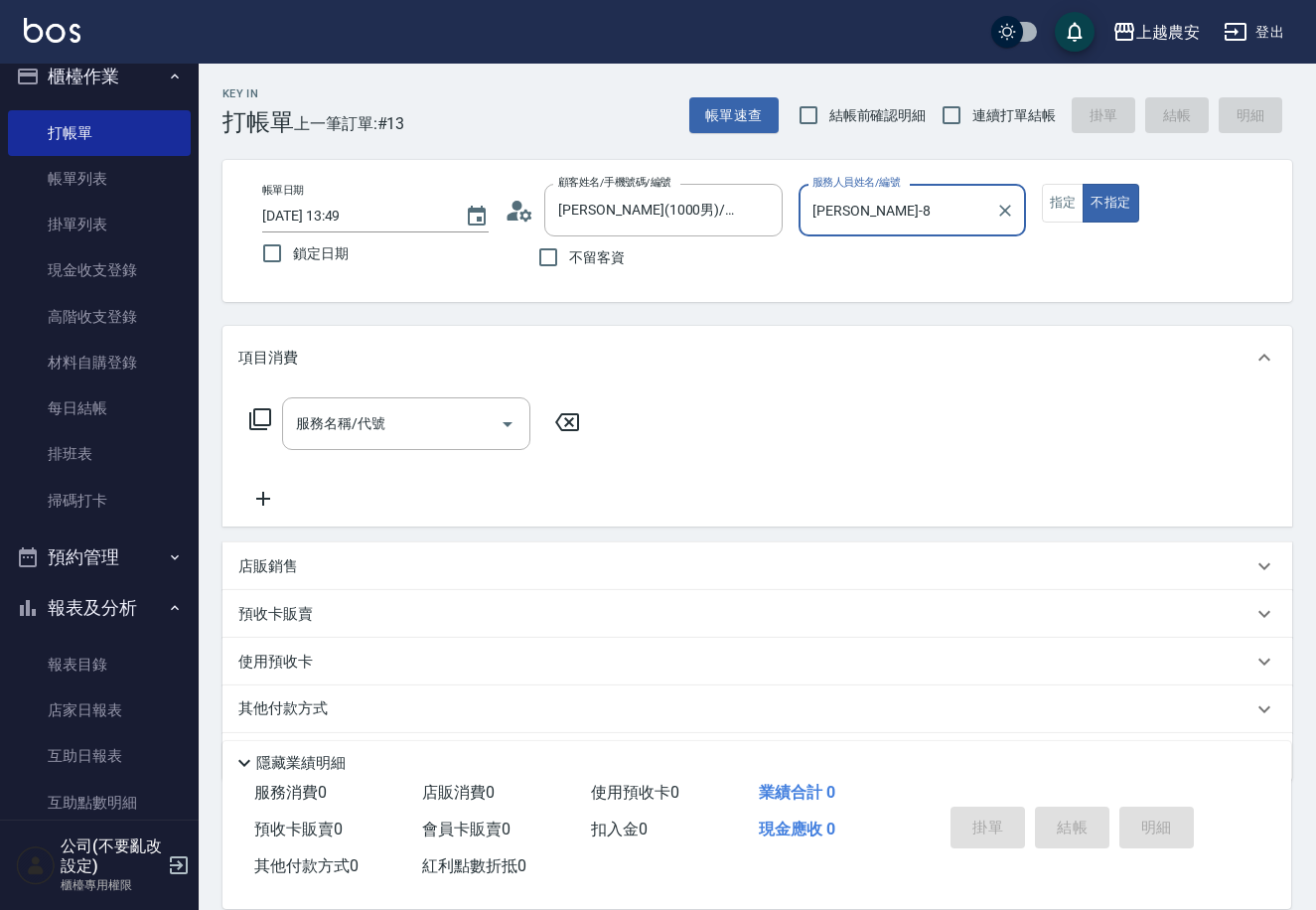 type on "黛慧-8" 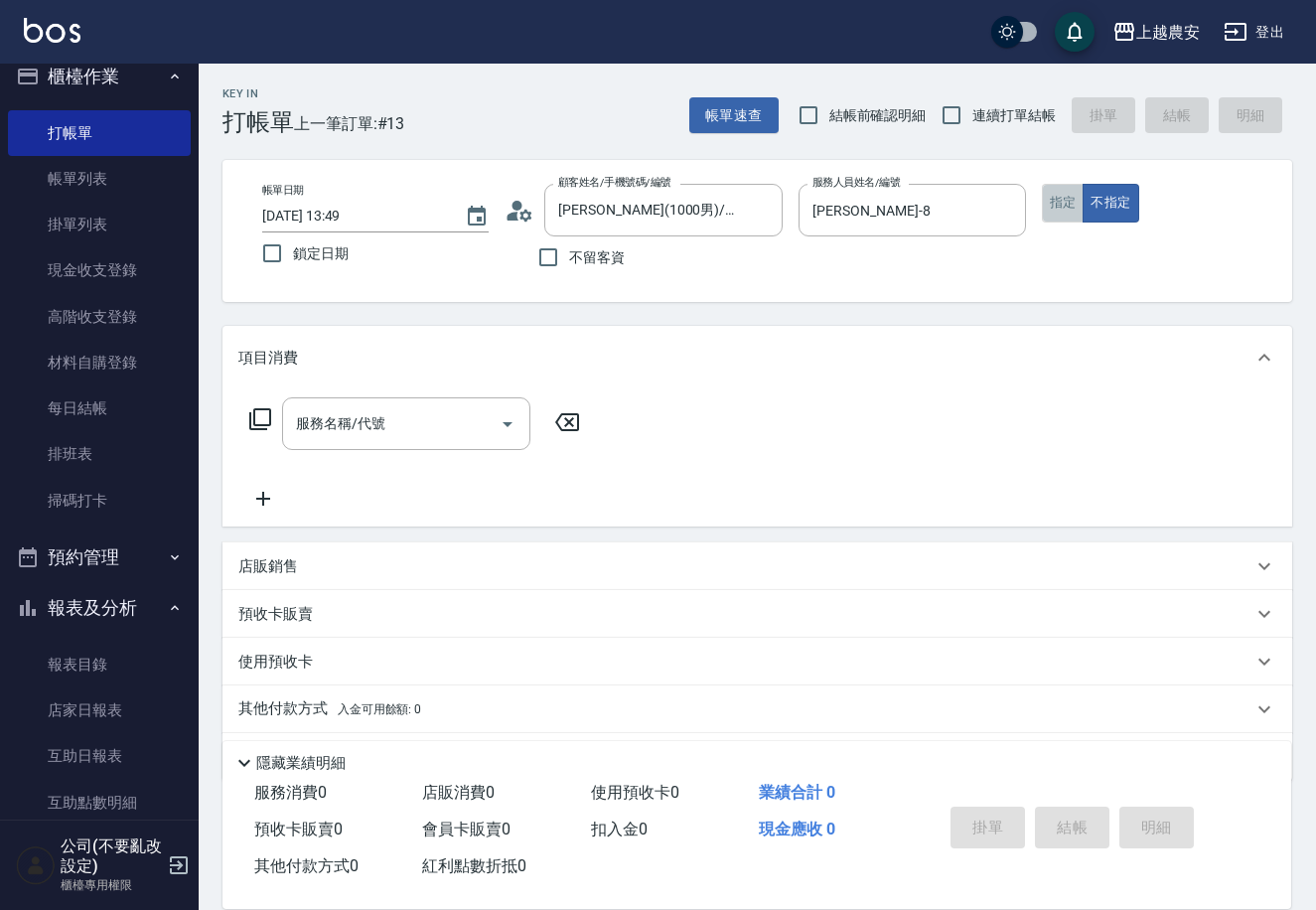 drag, startPoint x: 1057, startPoint y: 205, endPoint x: 829, endPoint y: 320, distance: 255.3605 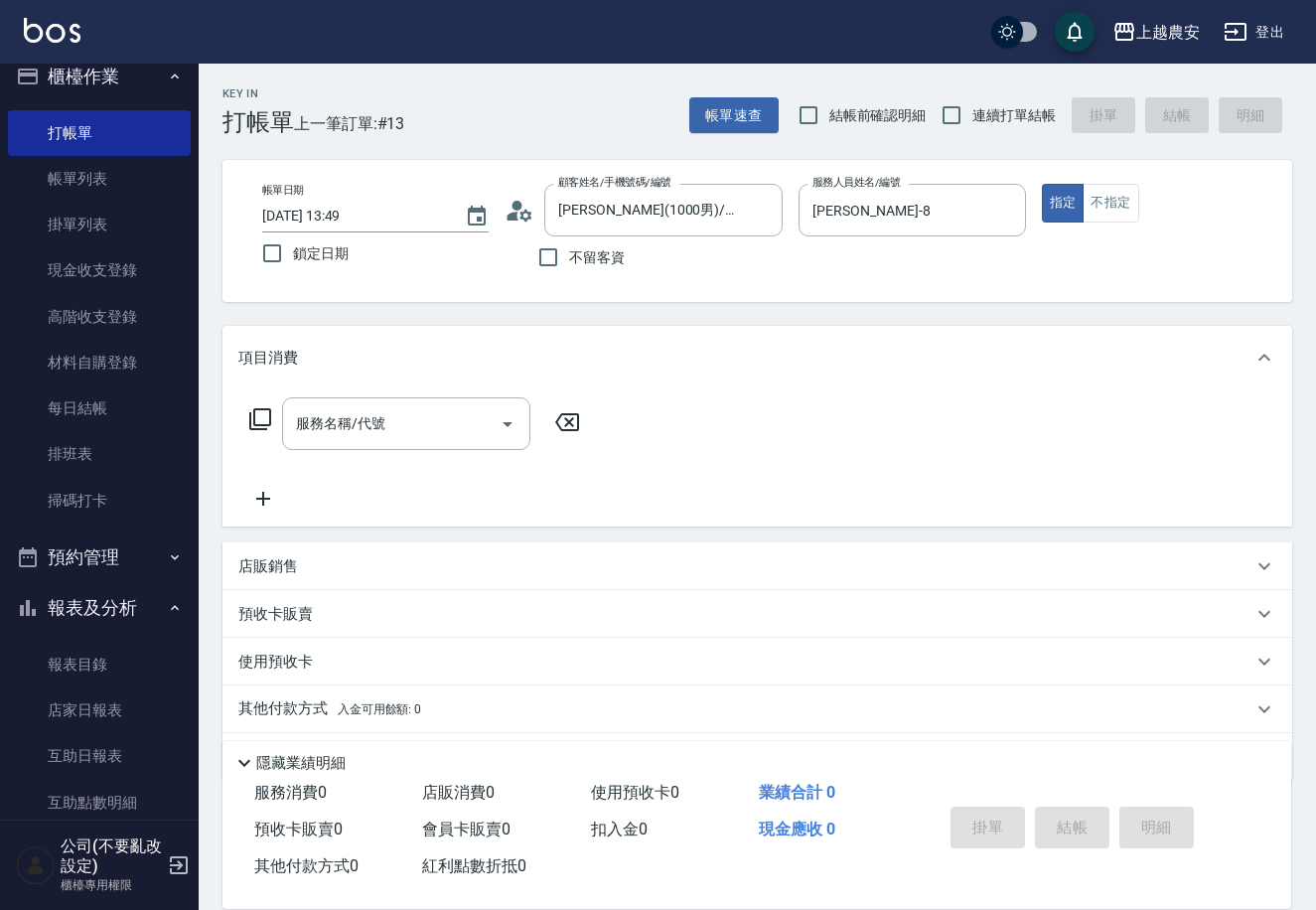 click on "項目消費" at bounding box center [757, 358] 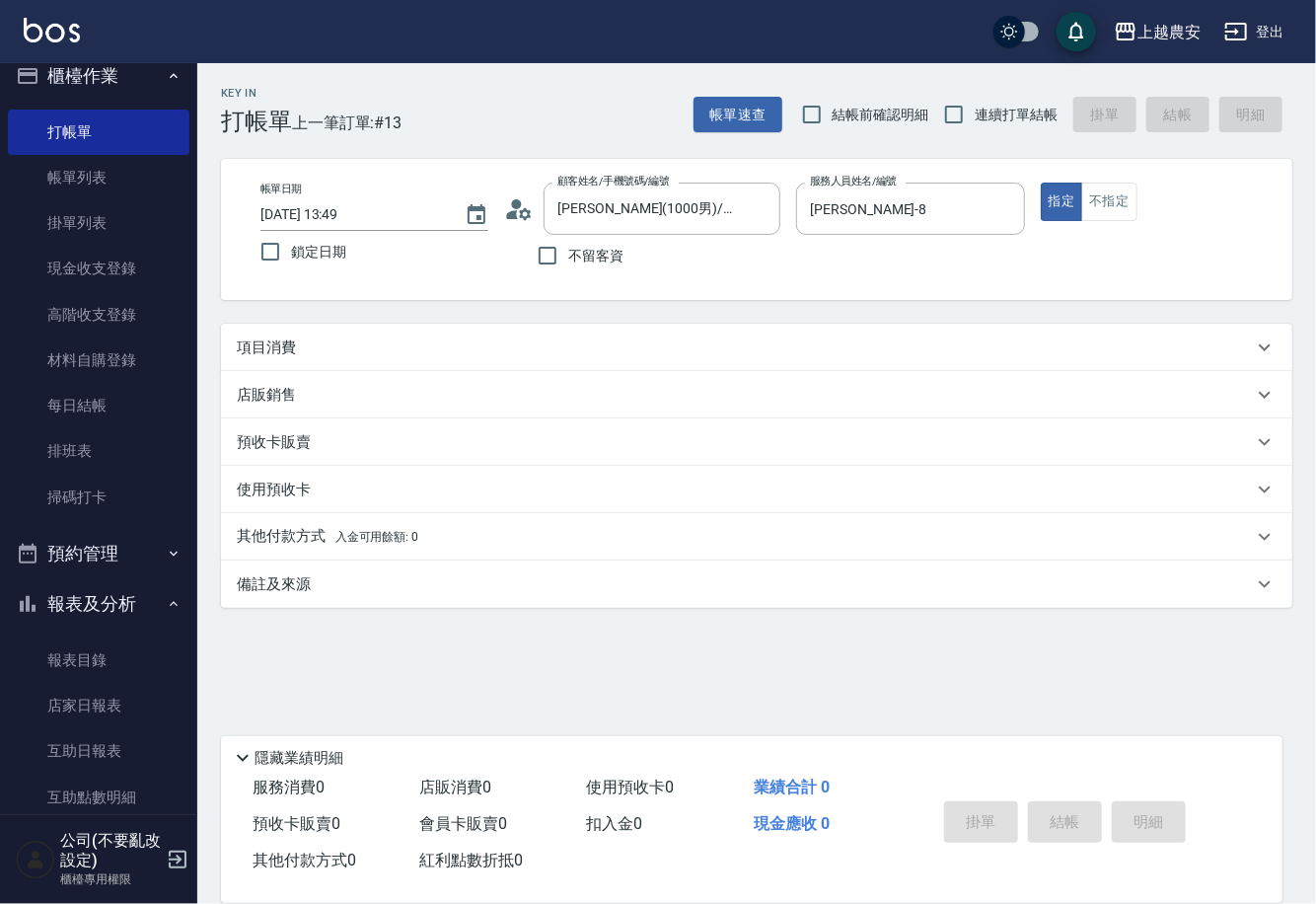 drag, startPoint x: 450, startPoint y: 430, endPoint x: 402, endPoint y: 370, distance: 76.83749 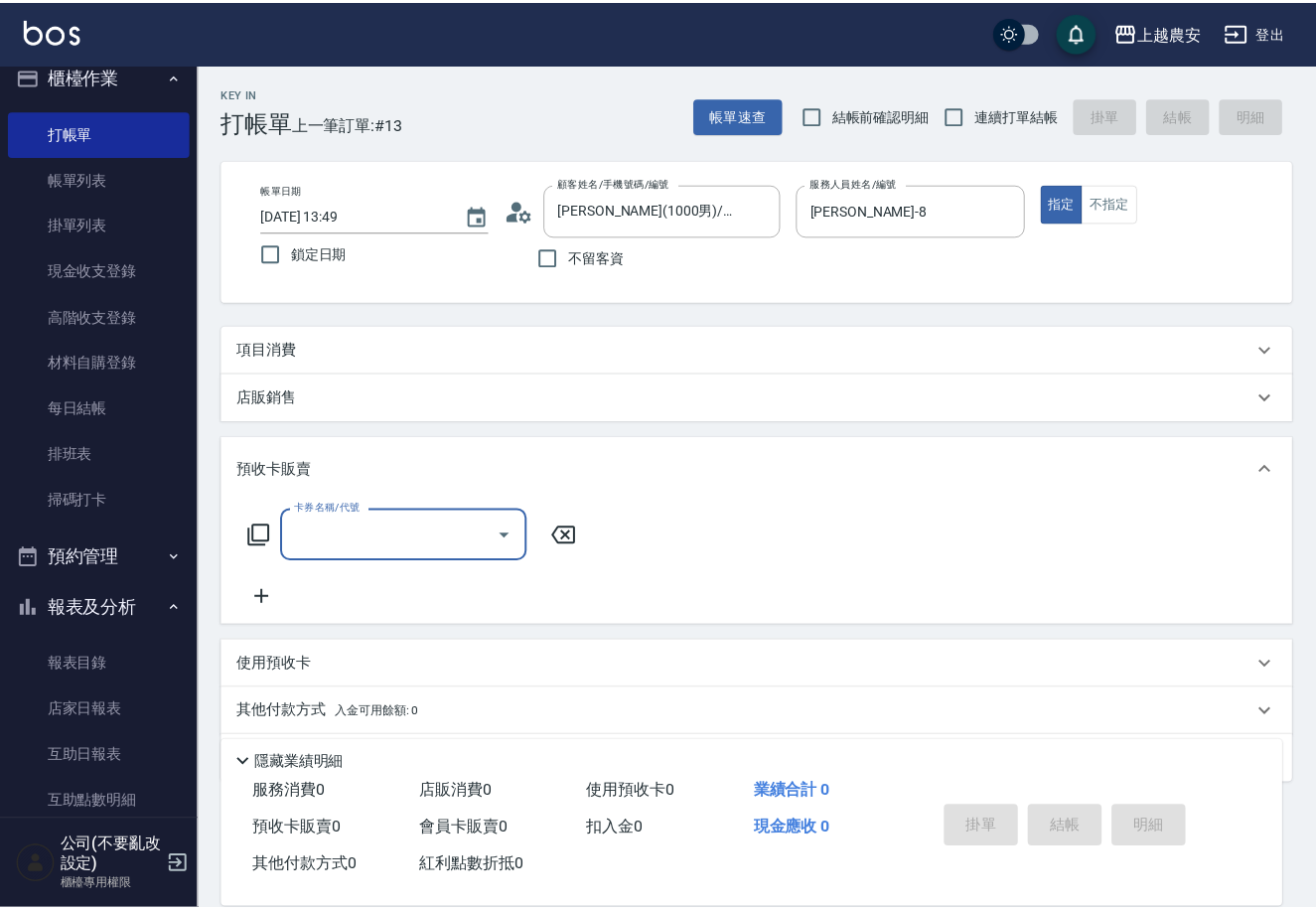 scroll, scrollTop: 34, scrollLeft: 0, axis: vertical 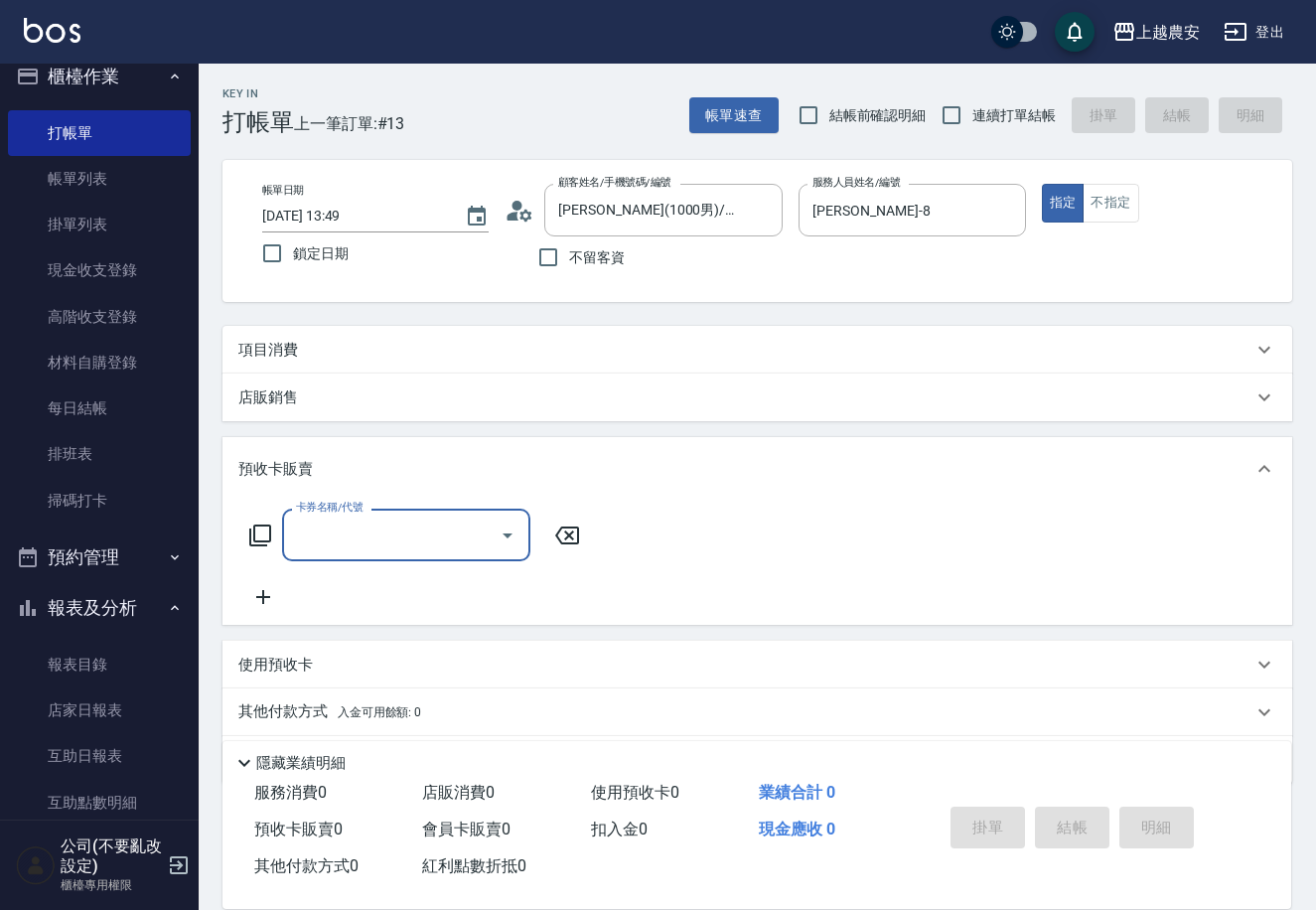 click on "項目消費" at bounding box center (268, 350) 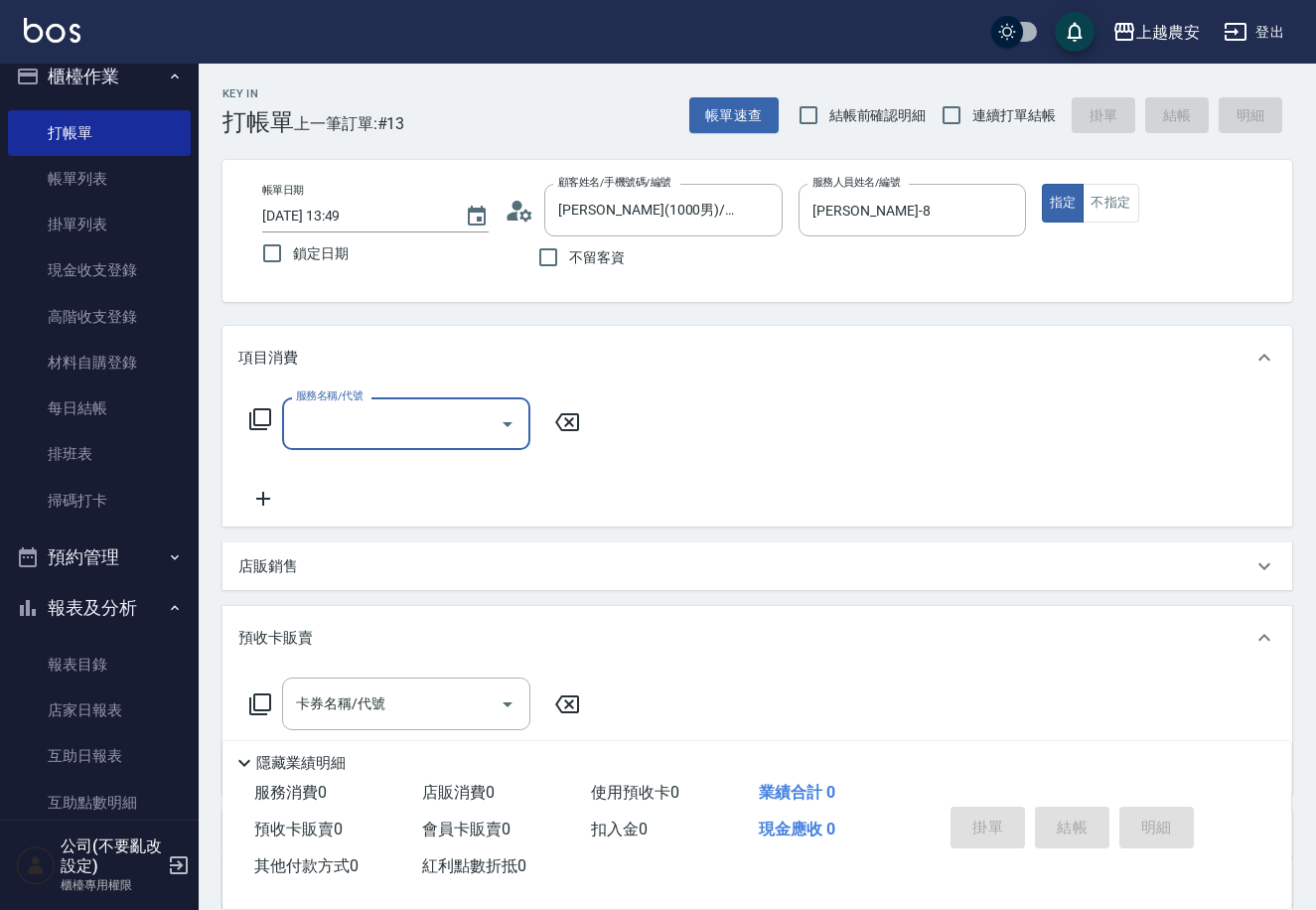 scroll, scrollTop: 1, scrollLeft: 0, axis: vertical 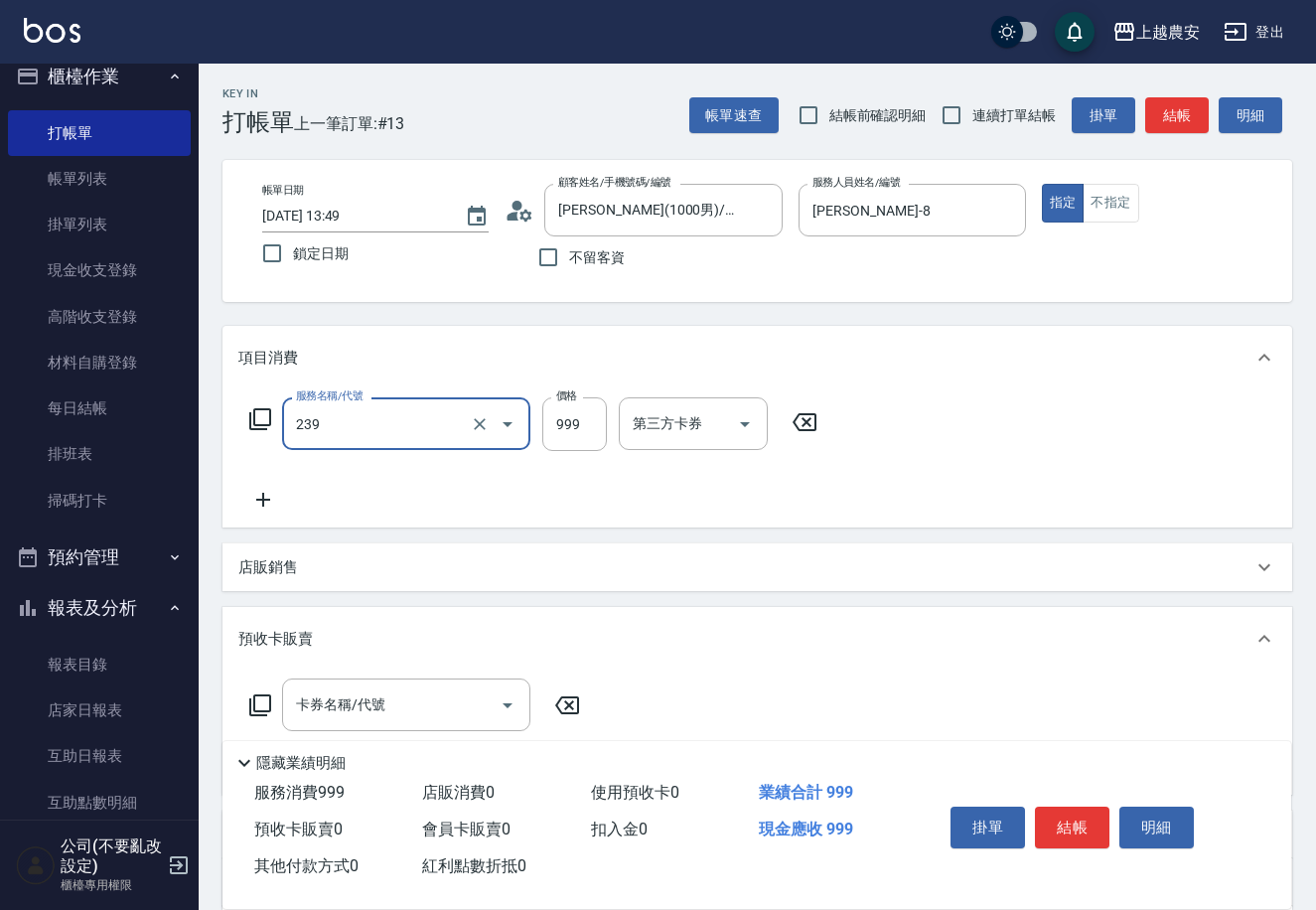 type on "頭皮SPA洗髮(239)" 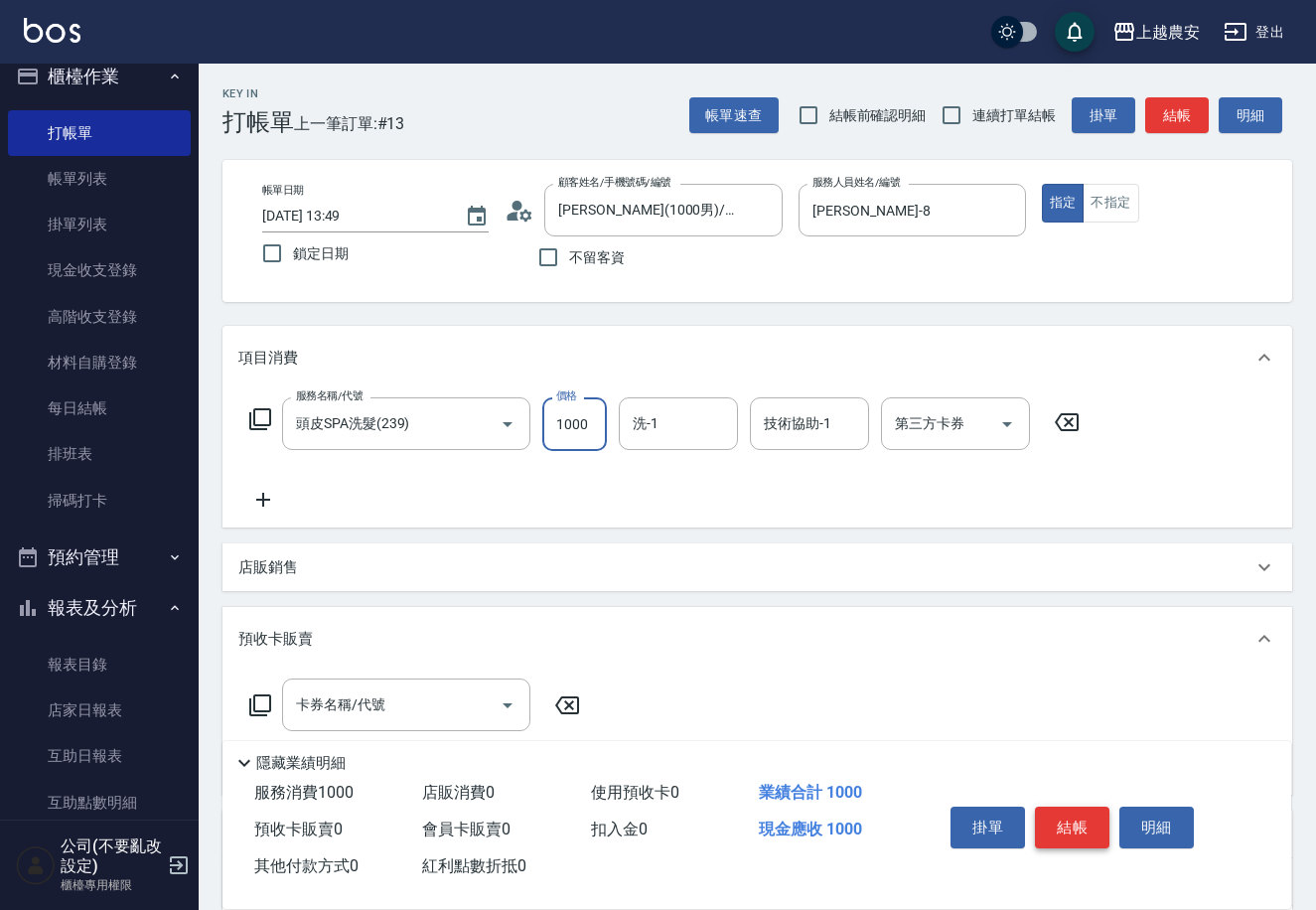 type on "1000" 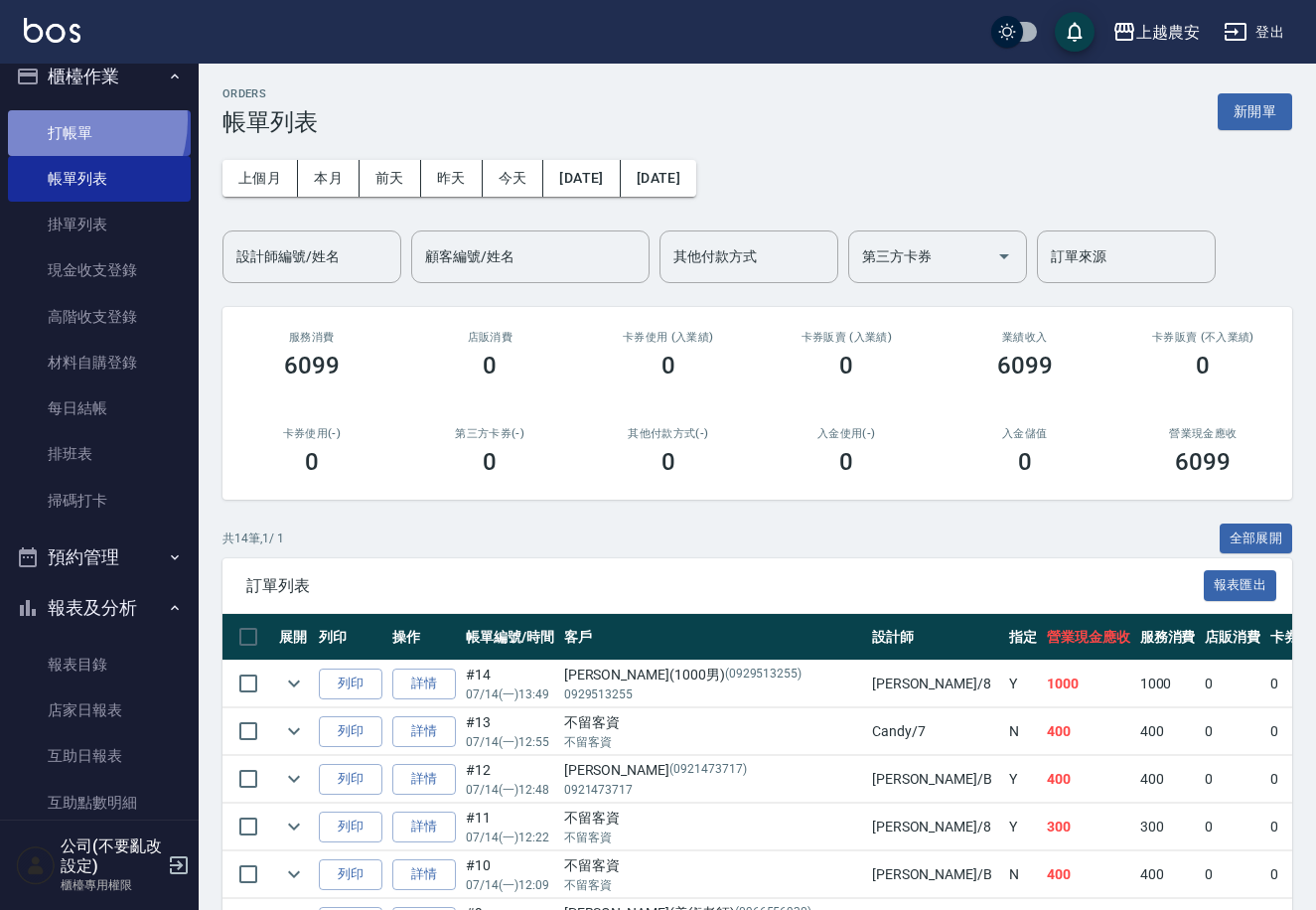 click on "打帳單" at bounding box center (99, 133) 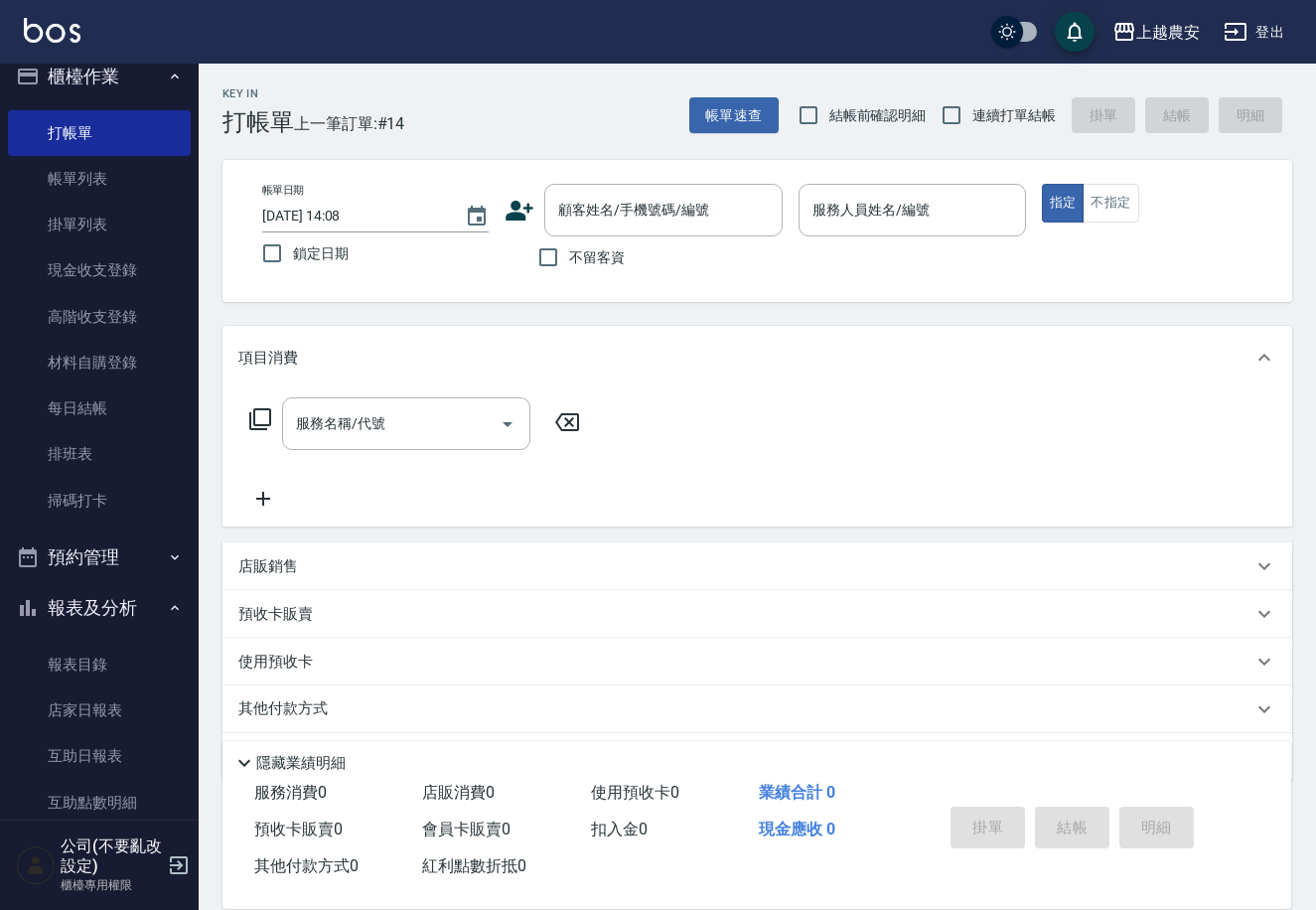 click 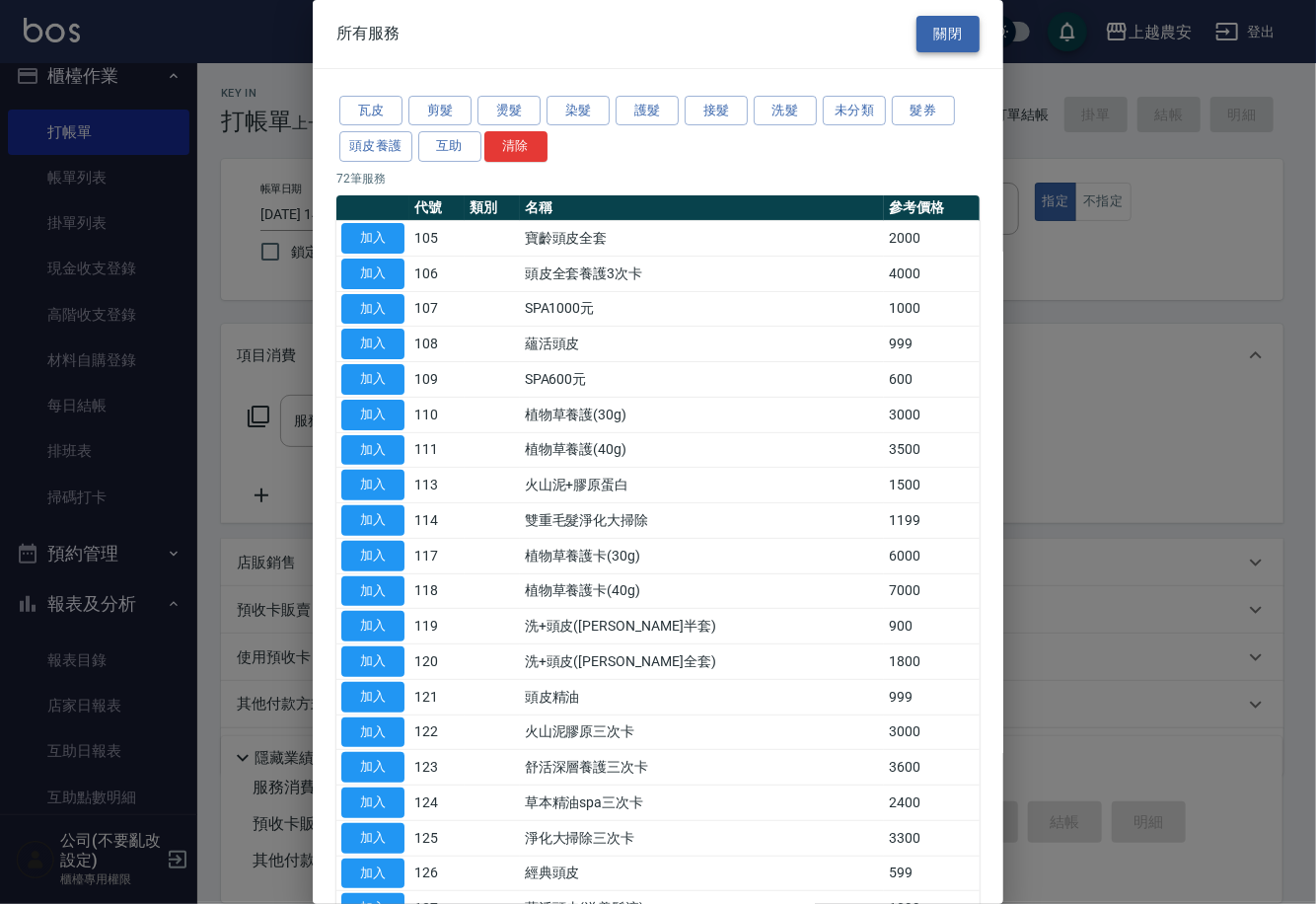 click on "關閉" at bounding box center (948, 34) 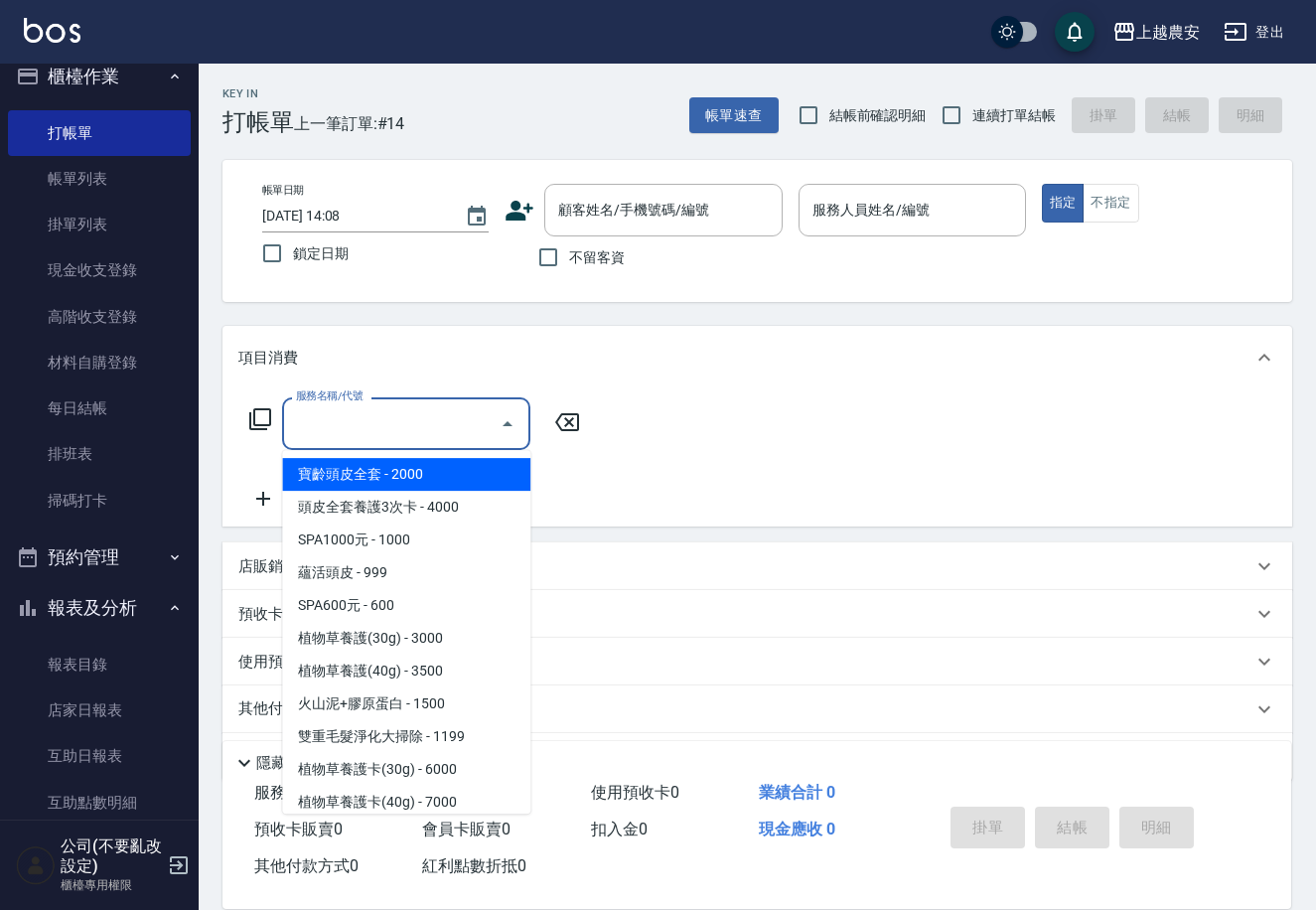 click on "服務名稱/代號" at bounding box center [391, 423] 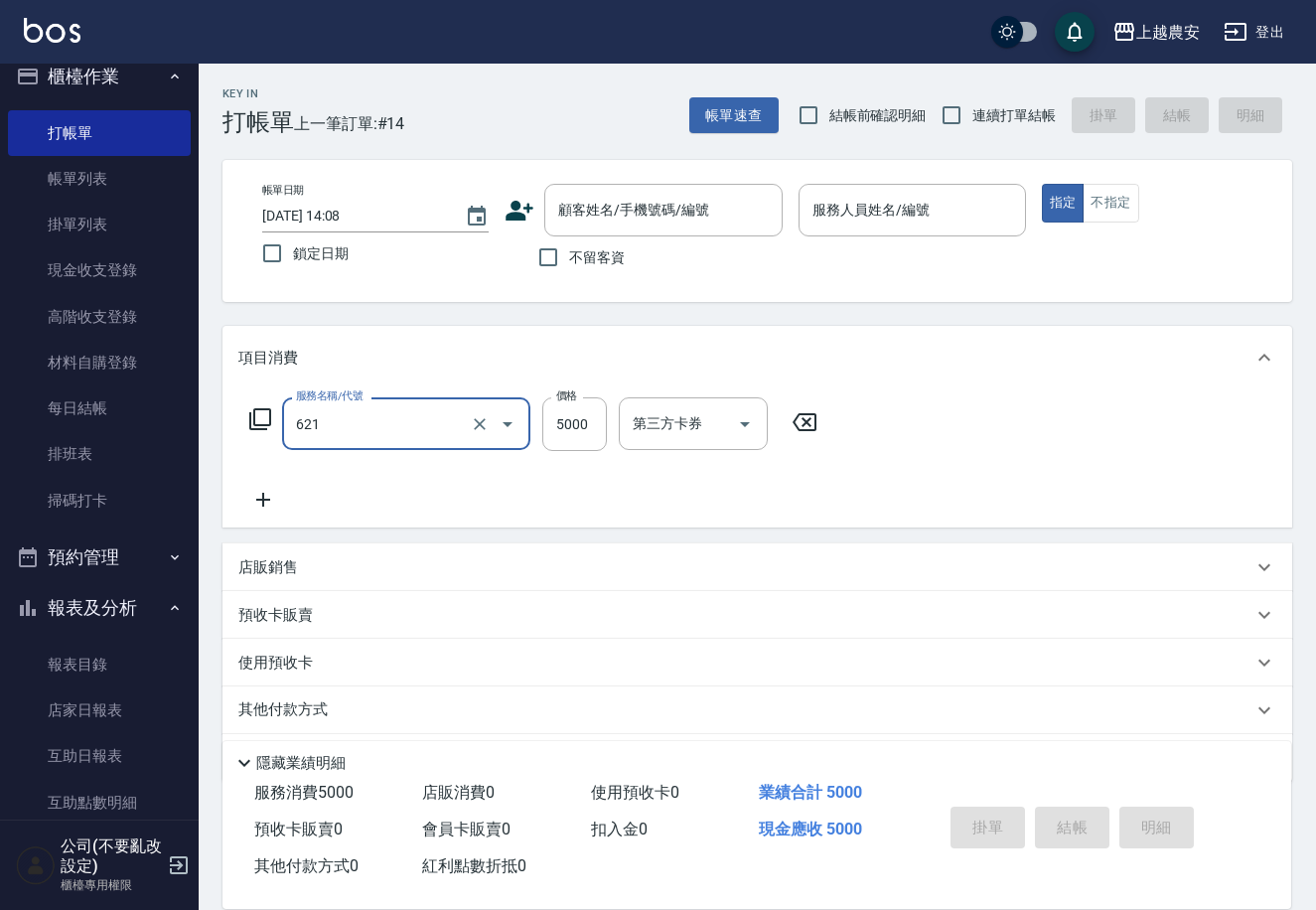 type on "2段結構三次卡(621)" 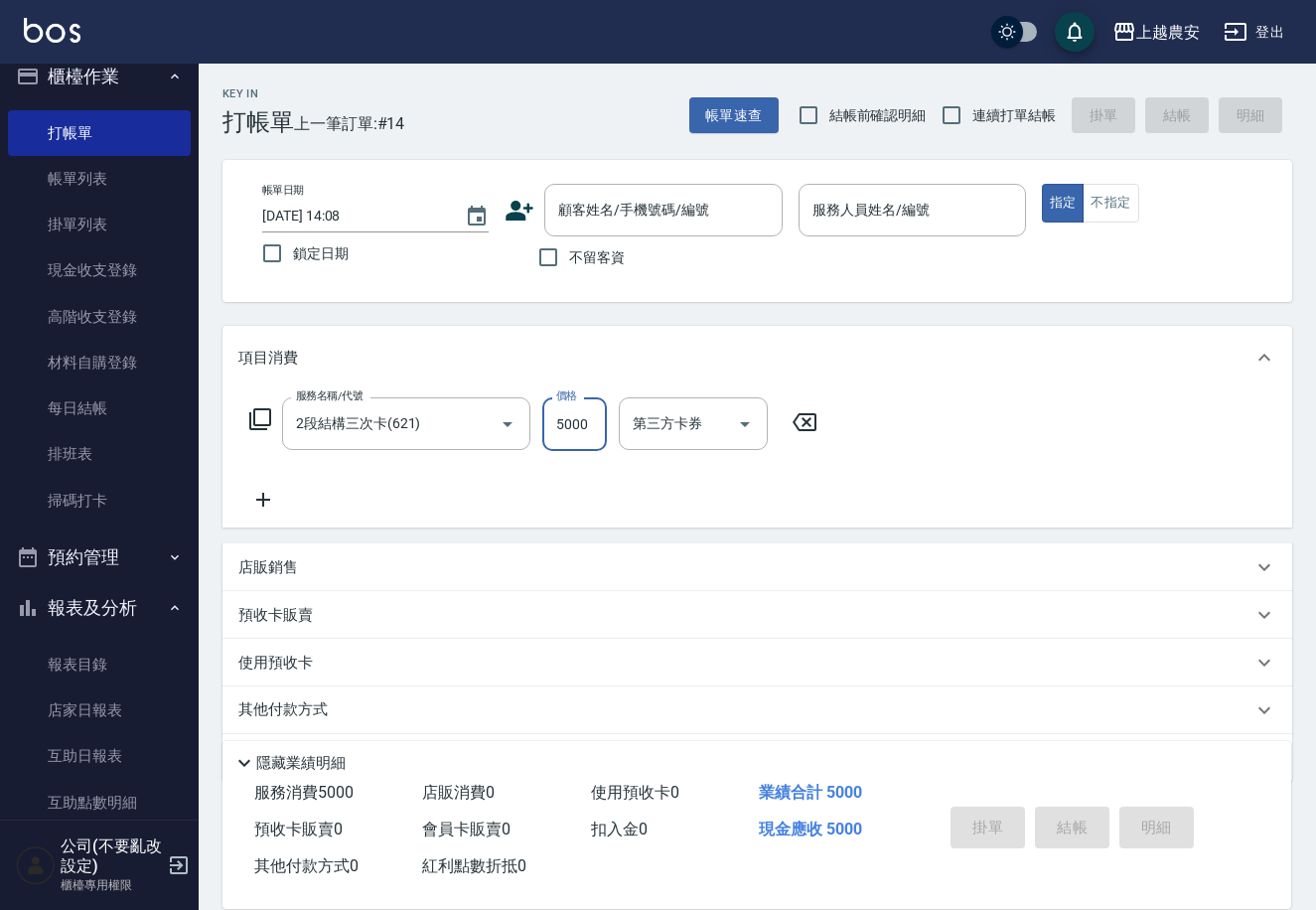 click on "預收卡販賣" at bounding box center (275, 615) 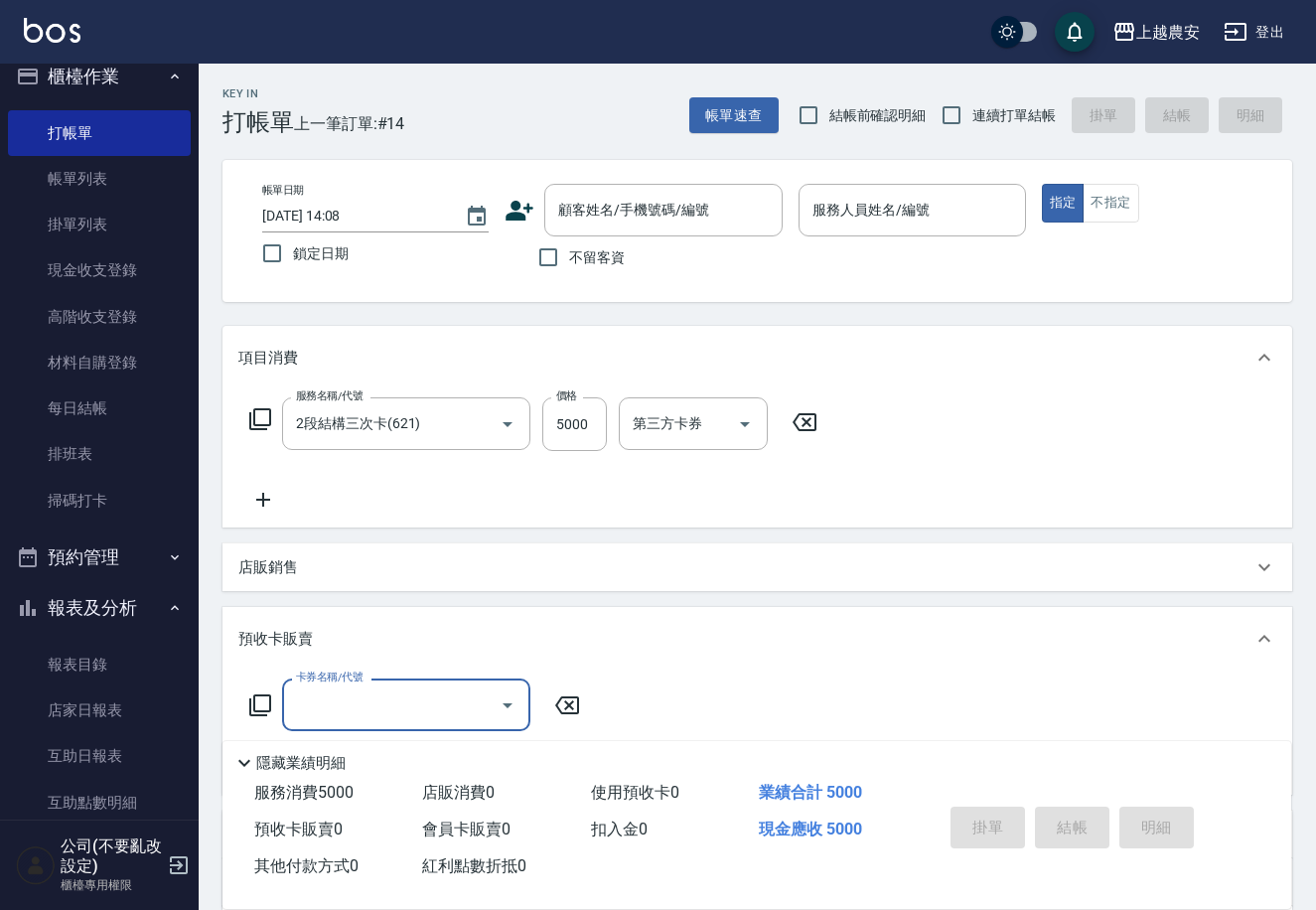 scroll, scrollTop: 0, scrollLeft: 0, axis: both 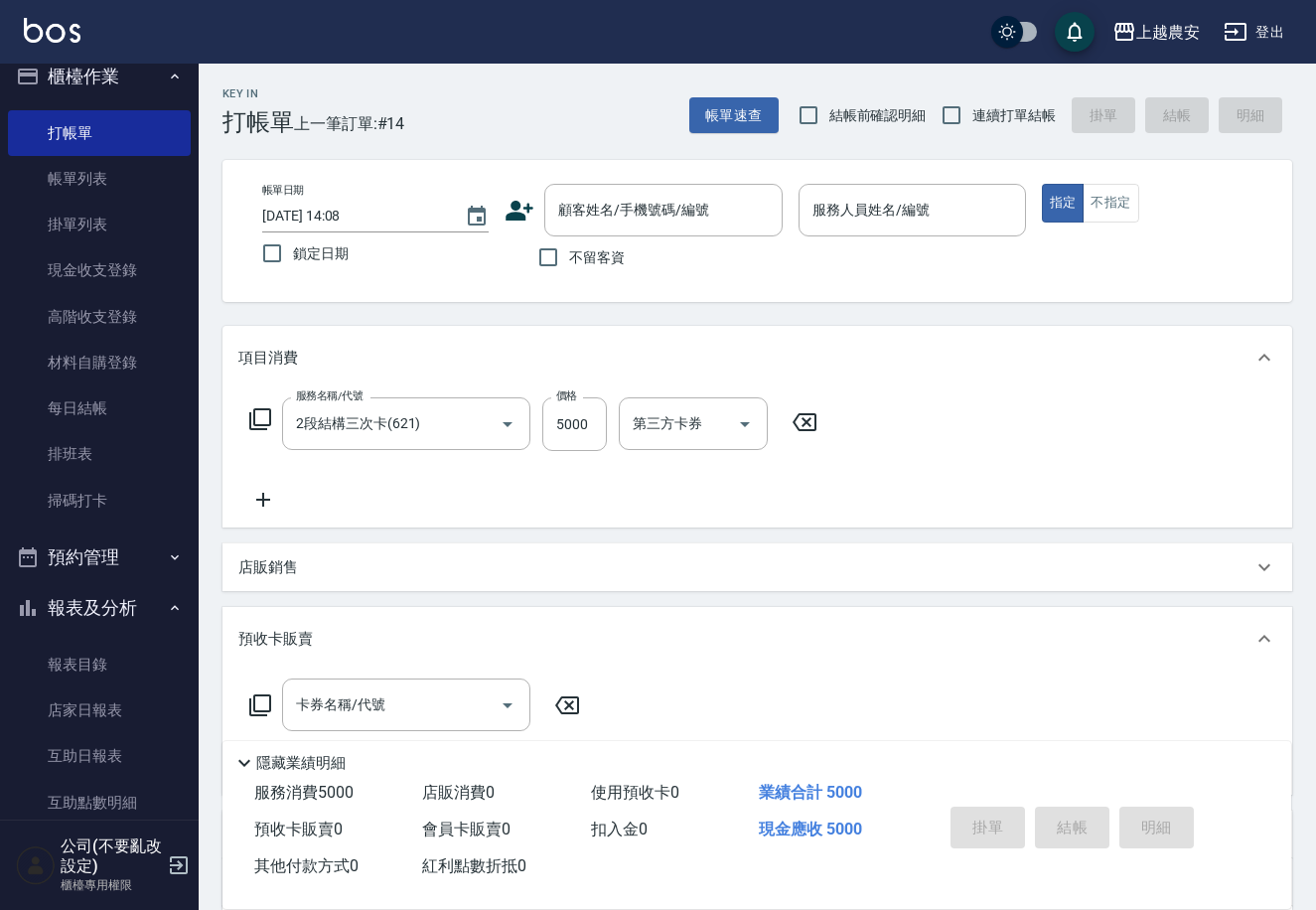 drag, startPoint x: 1313, startPoint y: 267, endPoint x: 1323, endPoint y: 272, distance: 11.18034 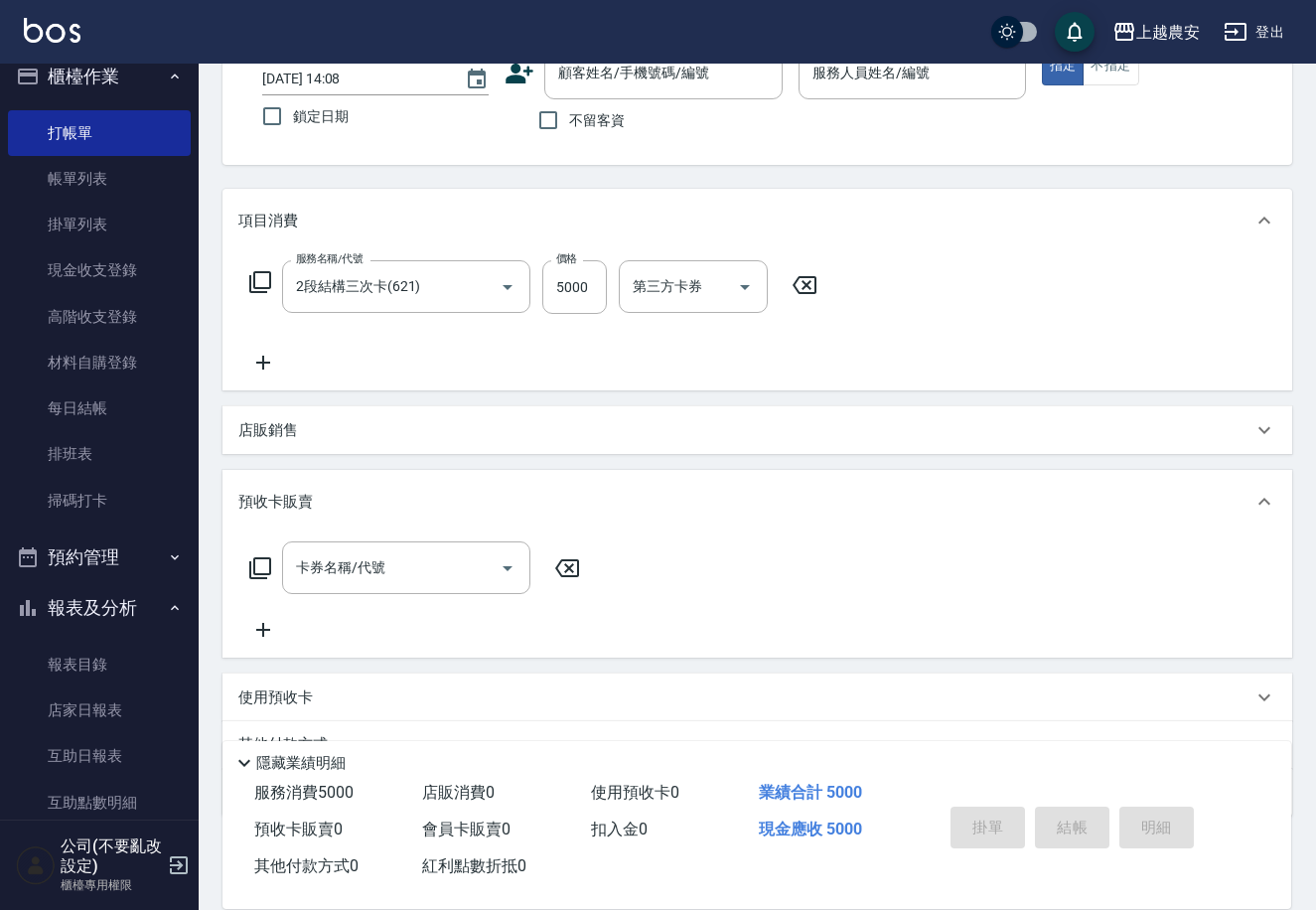 scroll, scrollTop: 230, scrollLeft: 0, axis: vertical 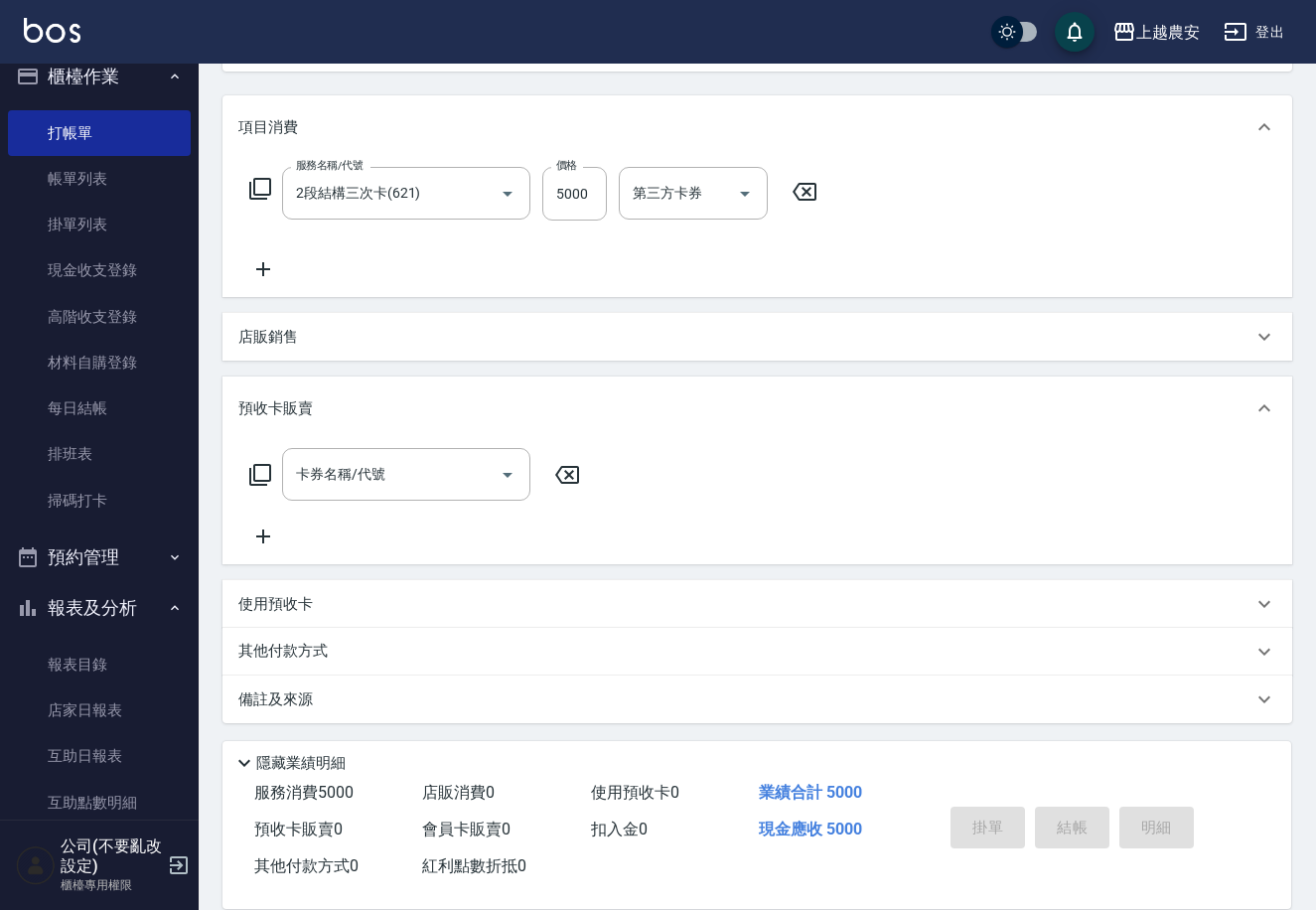 click 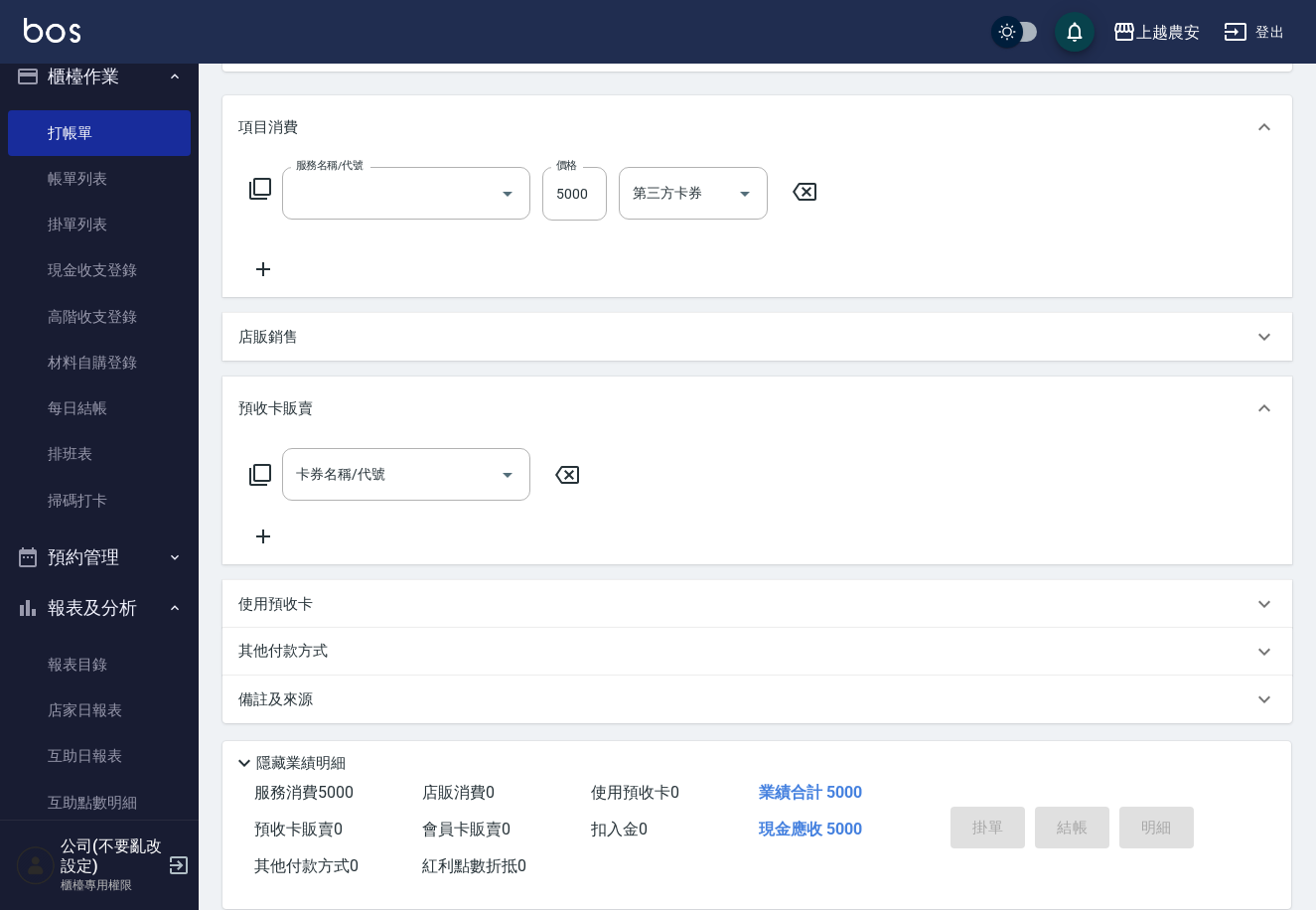 scroll, scrollTop: 229, scrollLeft: 0, axis: vertical 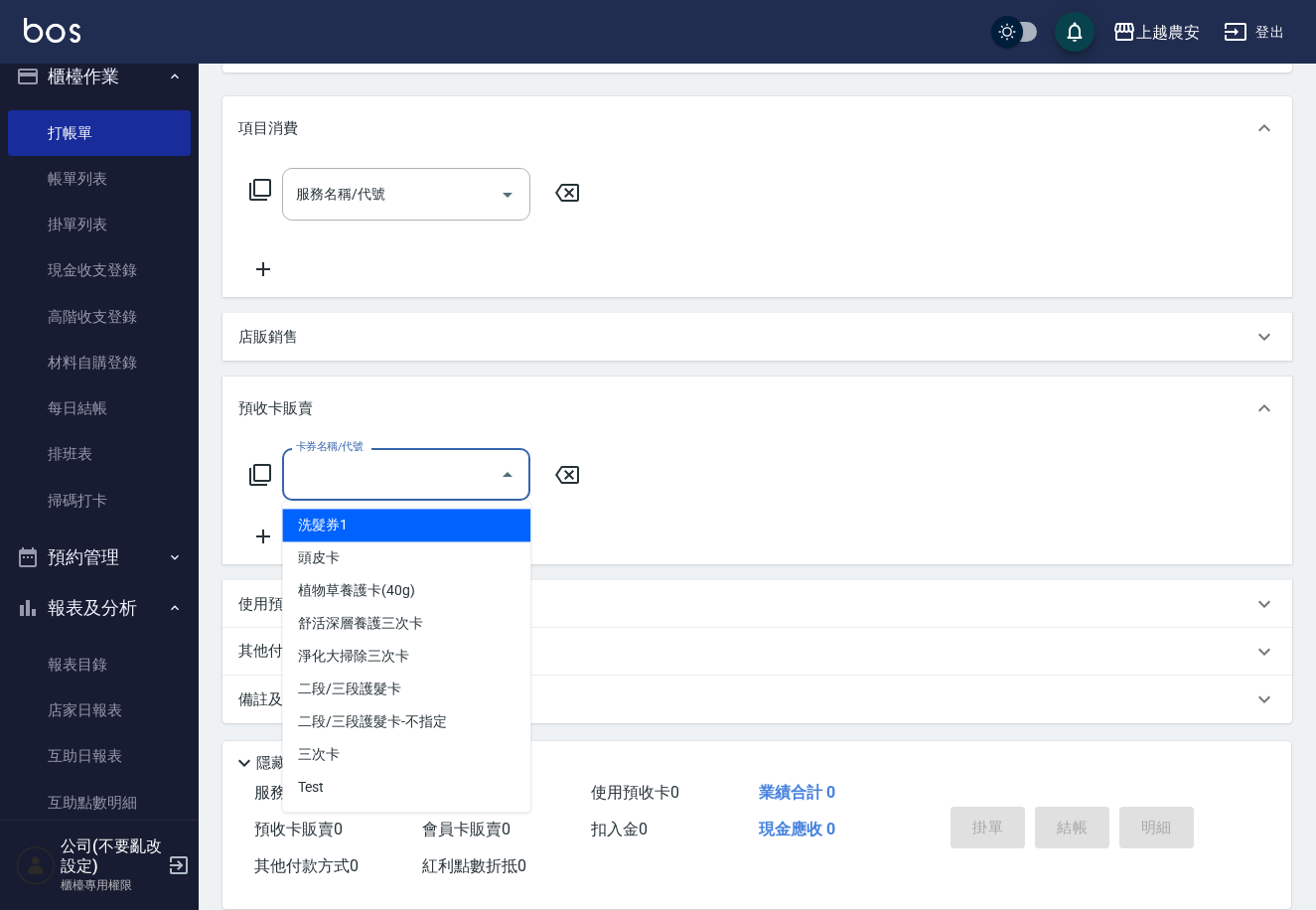 click on "卡券名稱/代號" at bounding box center [391, 474] 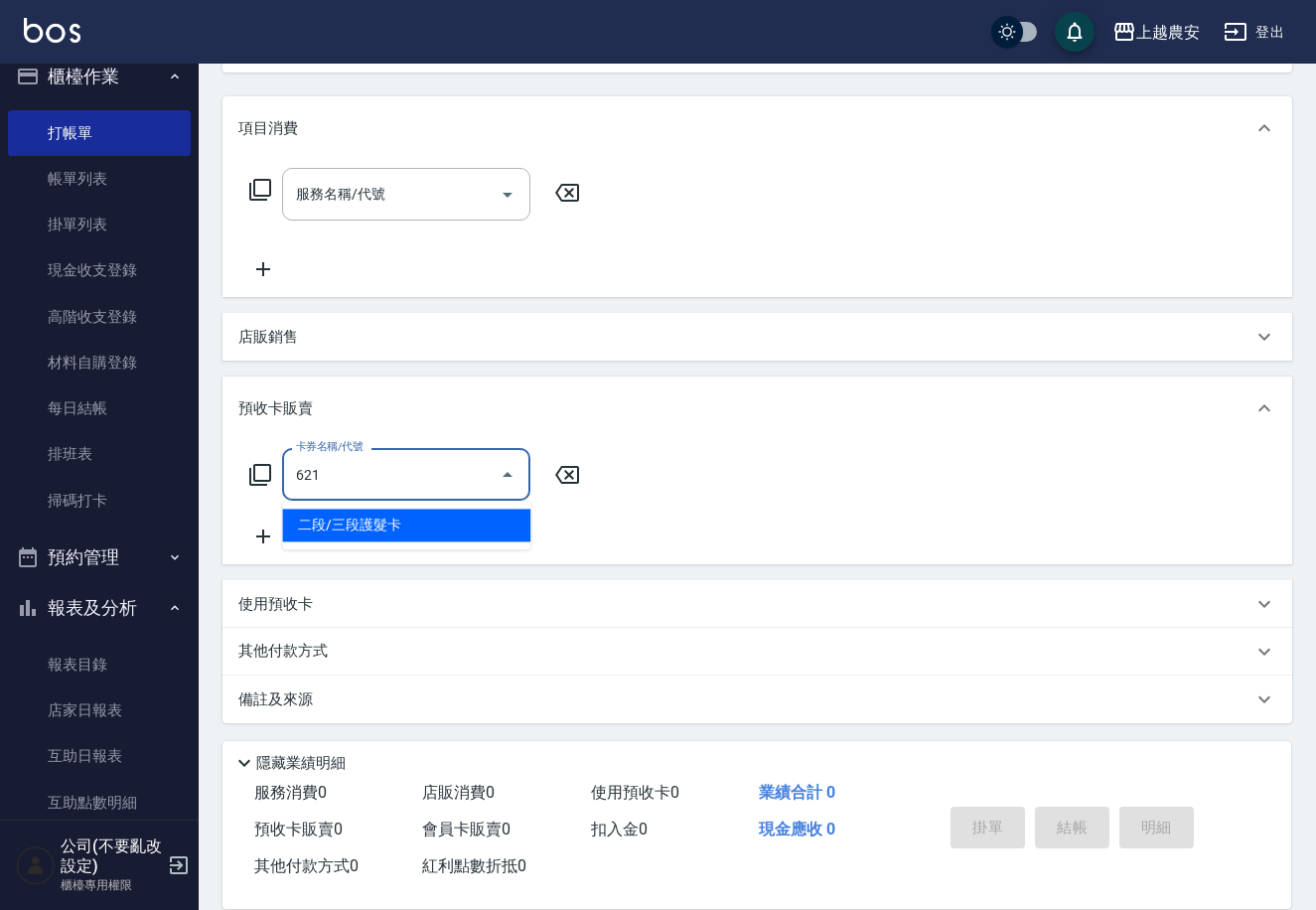 type on "二段/三段護髮卡(621)" 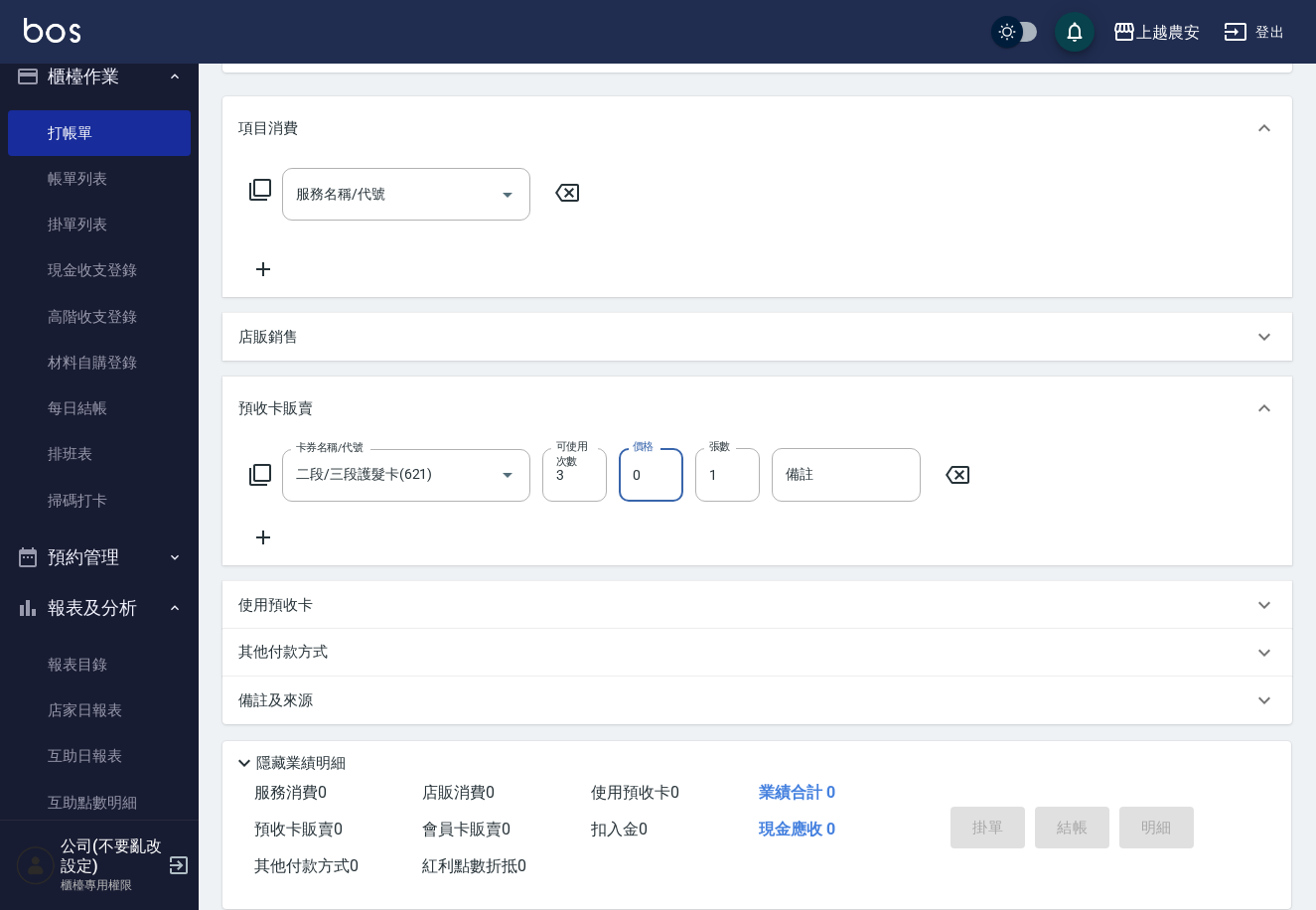 click on "0" at bounding box center [651, 475] 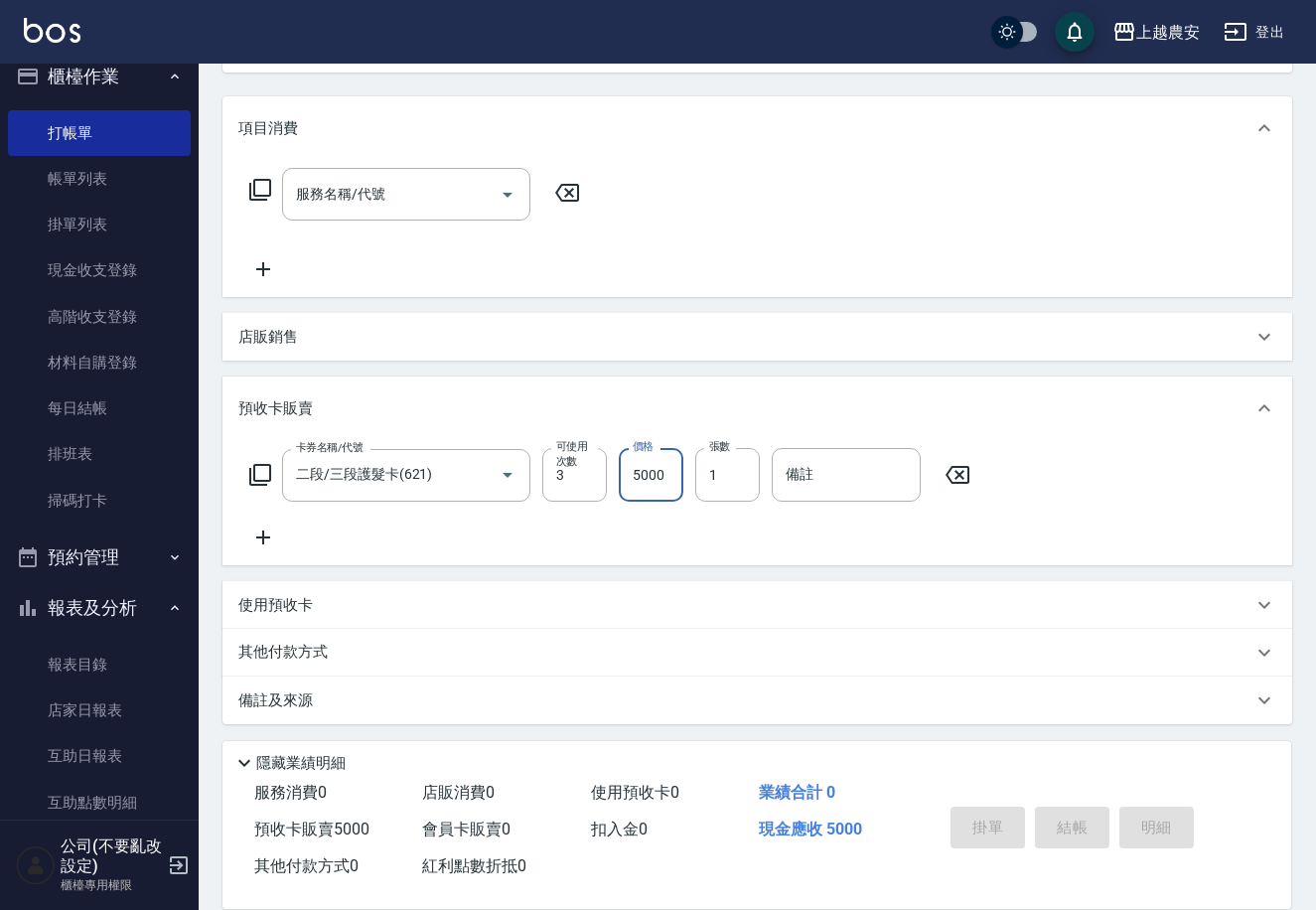 type on "5000" 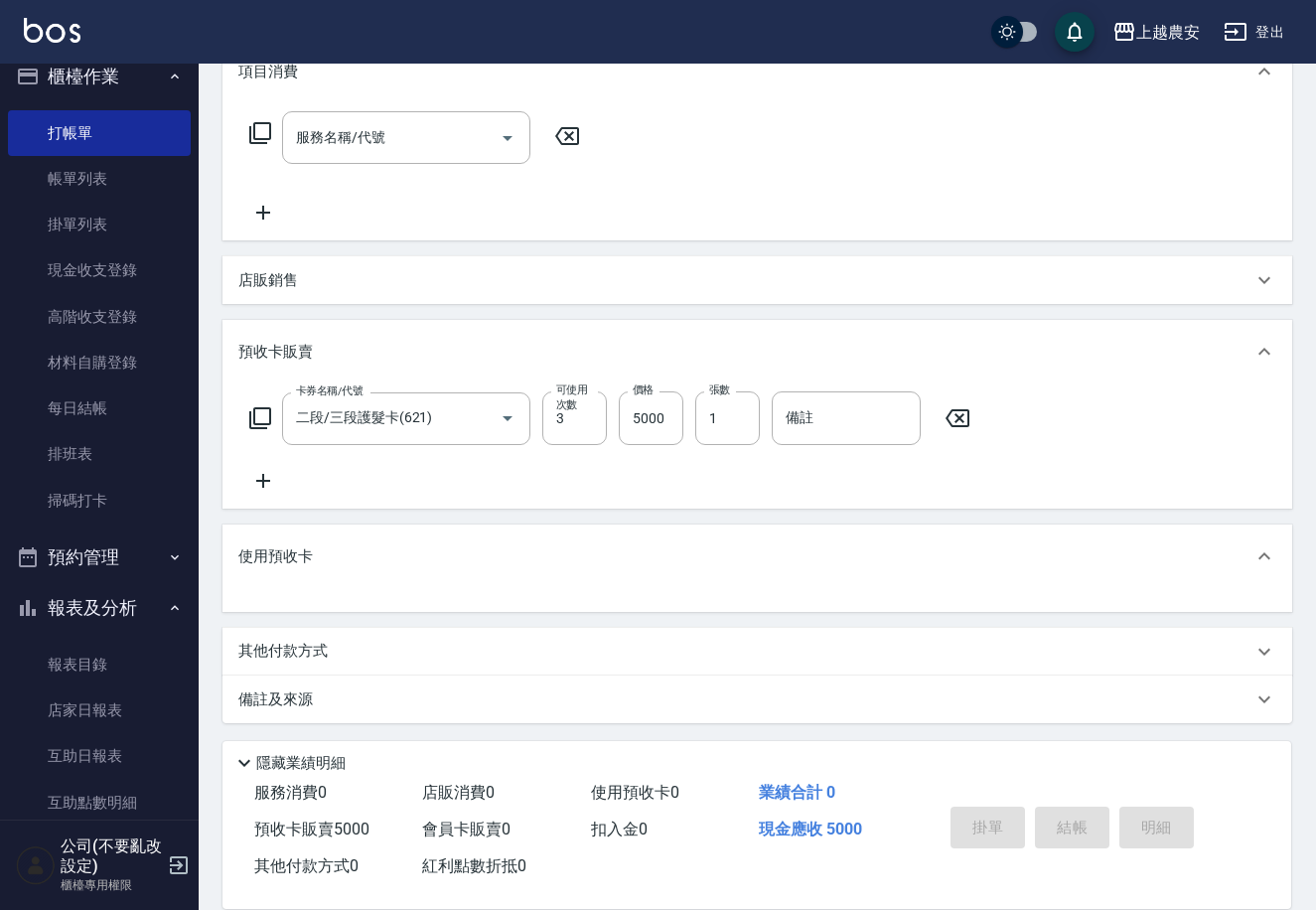 scroll, scrollTop: 229, scrollLeft: 0, axis: vertical 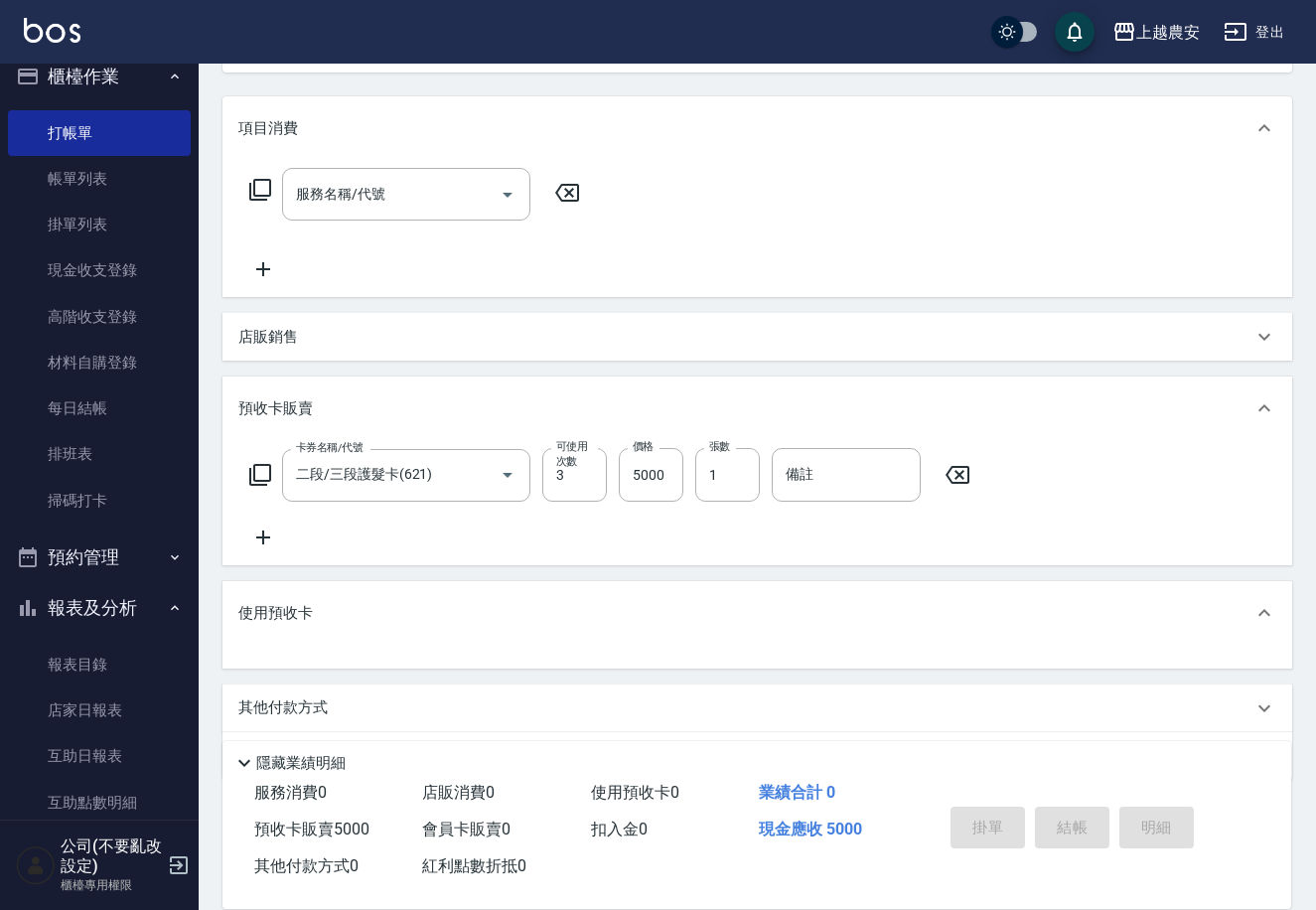 click on "使用預收卡" at bounding box center [275, 613] 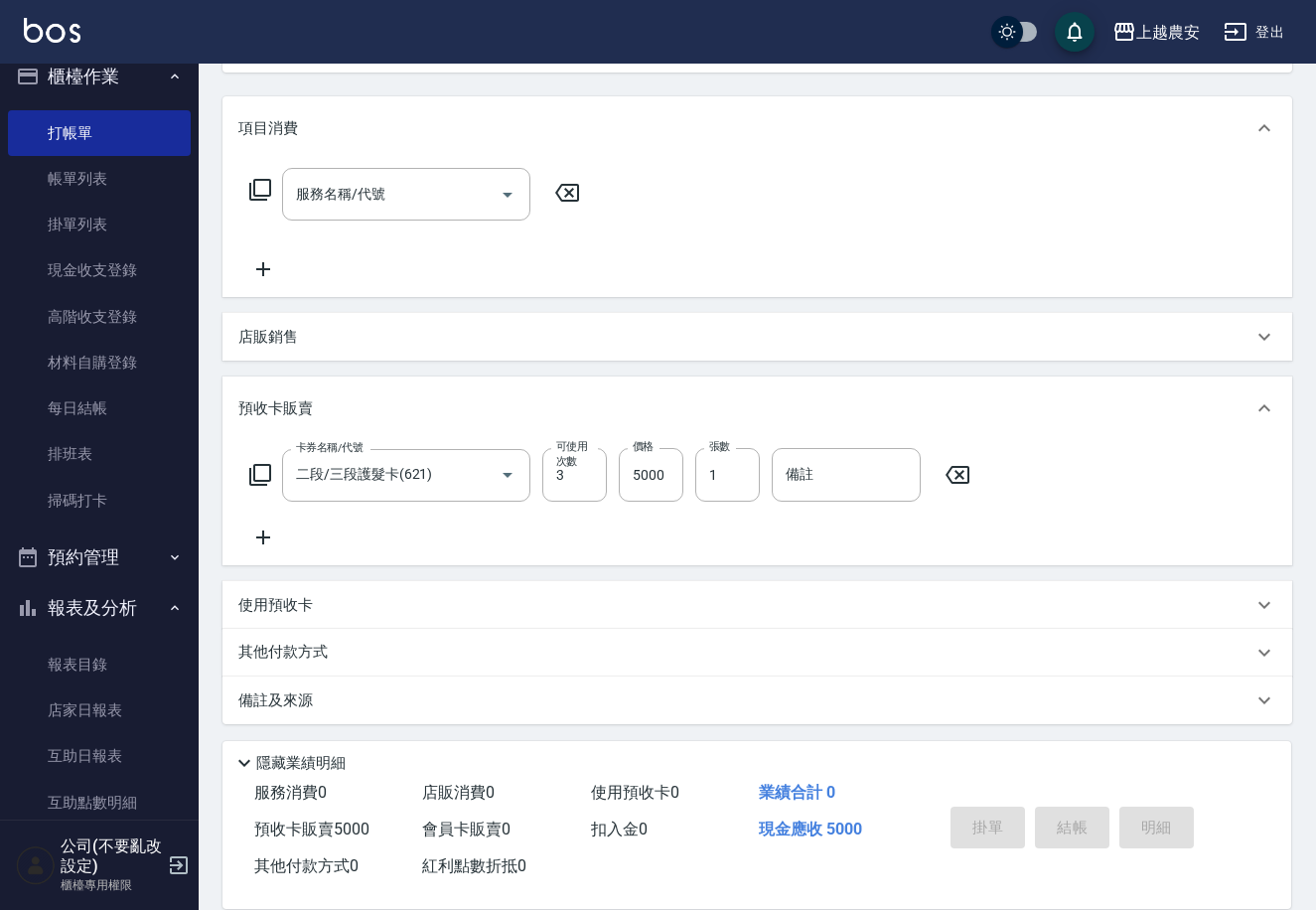 click on "使用預收卡" at bounding box center (275, 605) 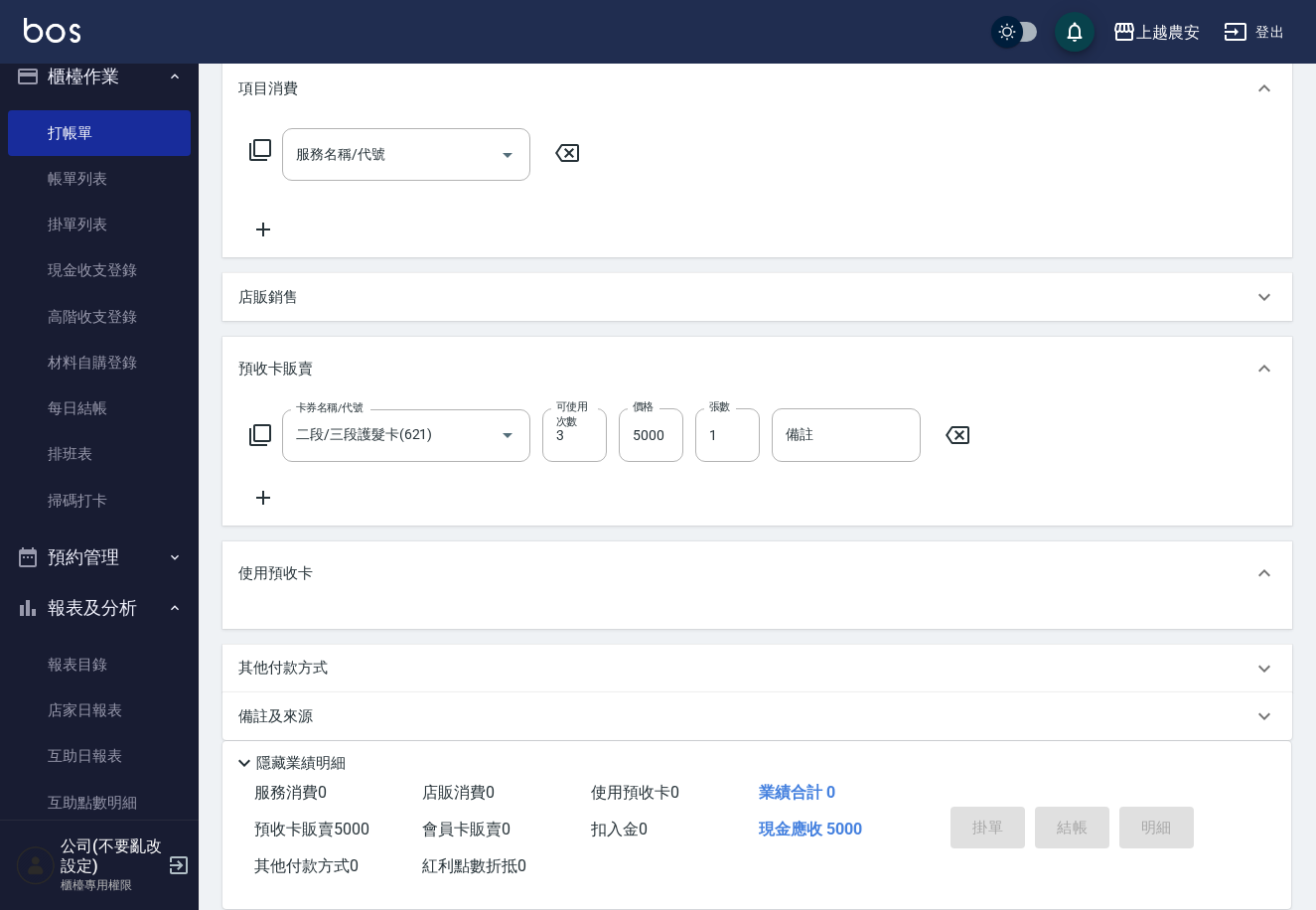 scroll, scrollTop: 286, scrollLeft: 0, axis: vertical 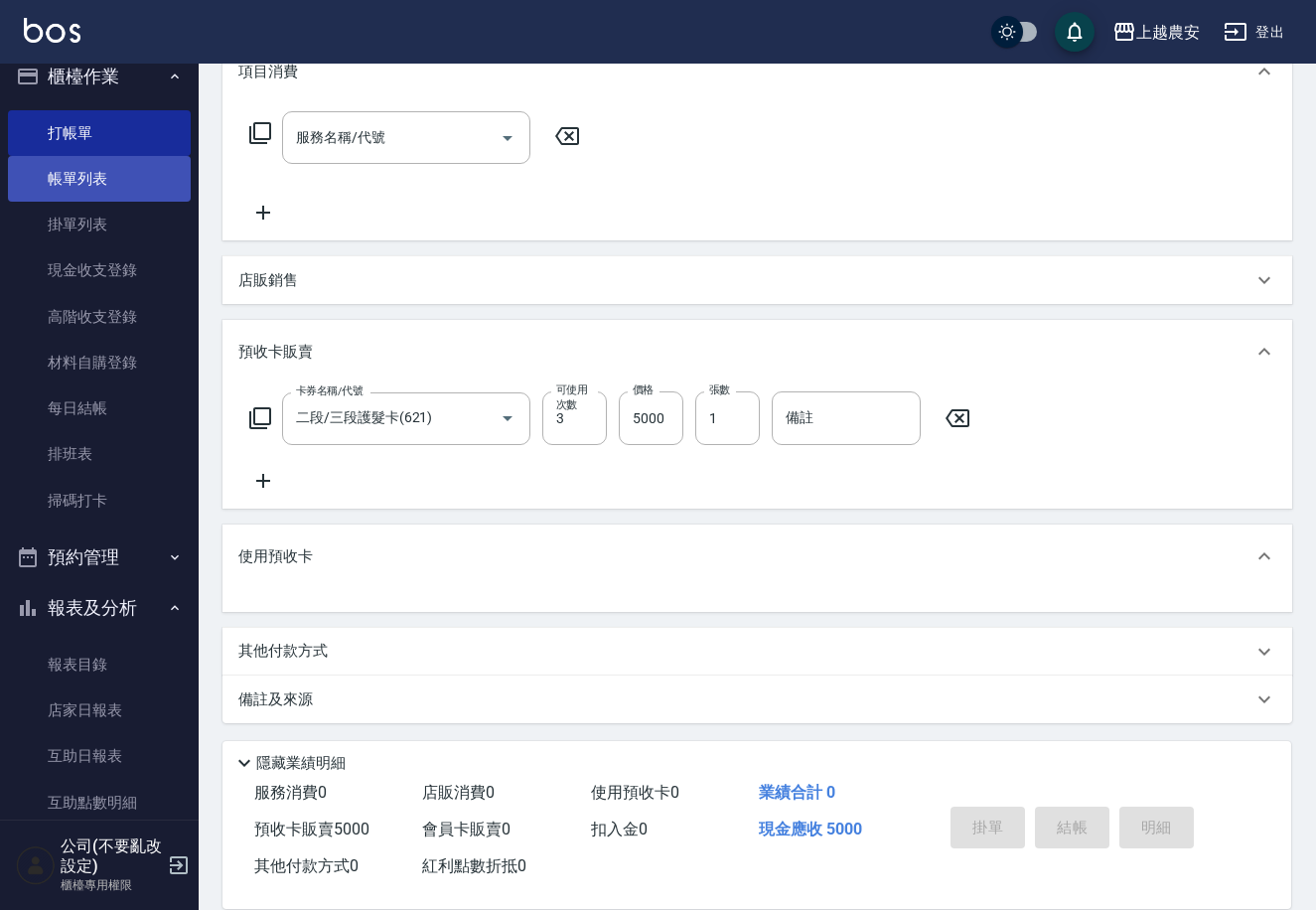 click on "帳單列表" at bounding box center [99, 179] 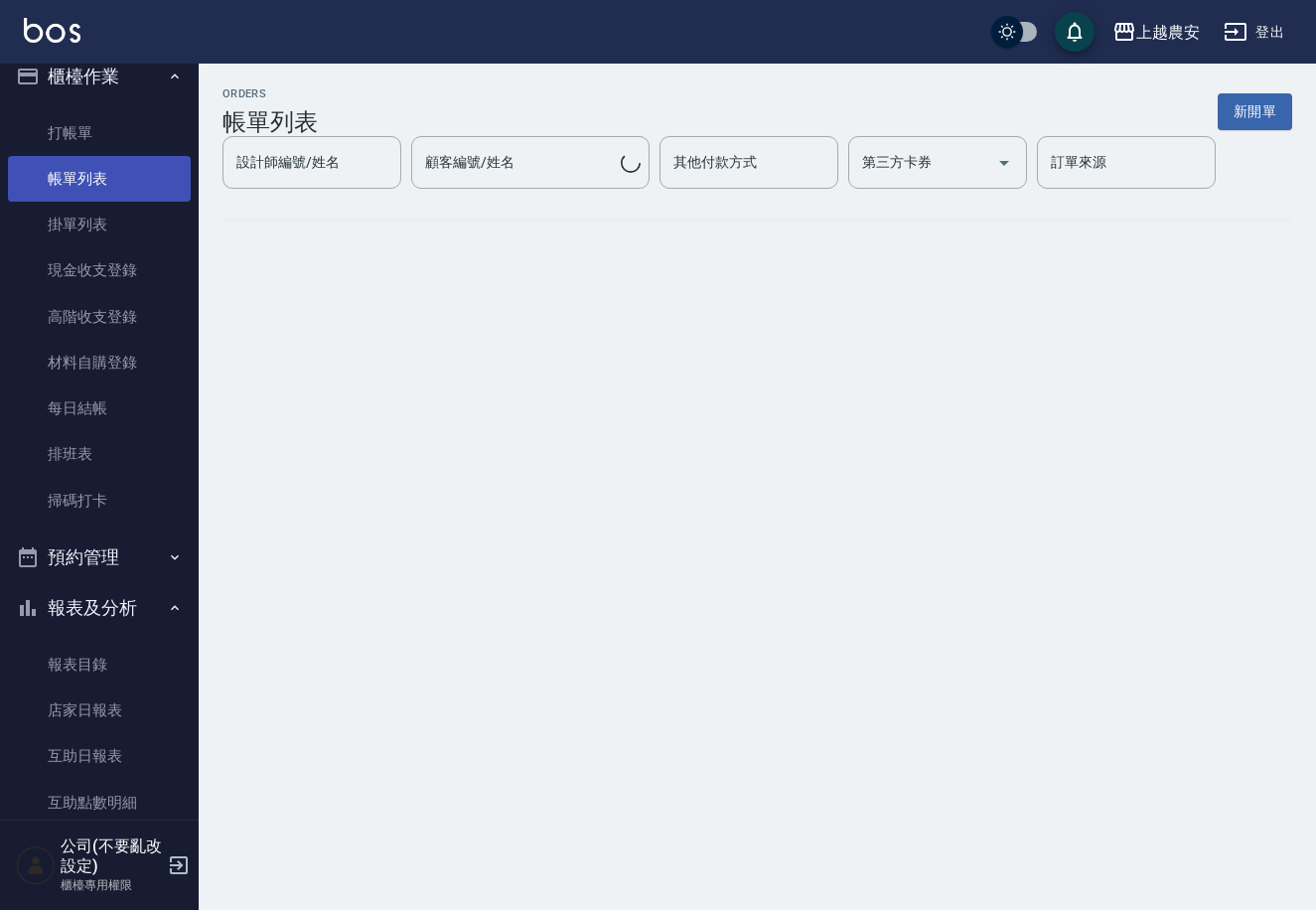 scroll, scrollTop: 0, scrollLeft: 0, axis: both 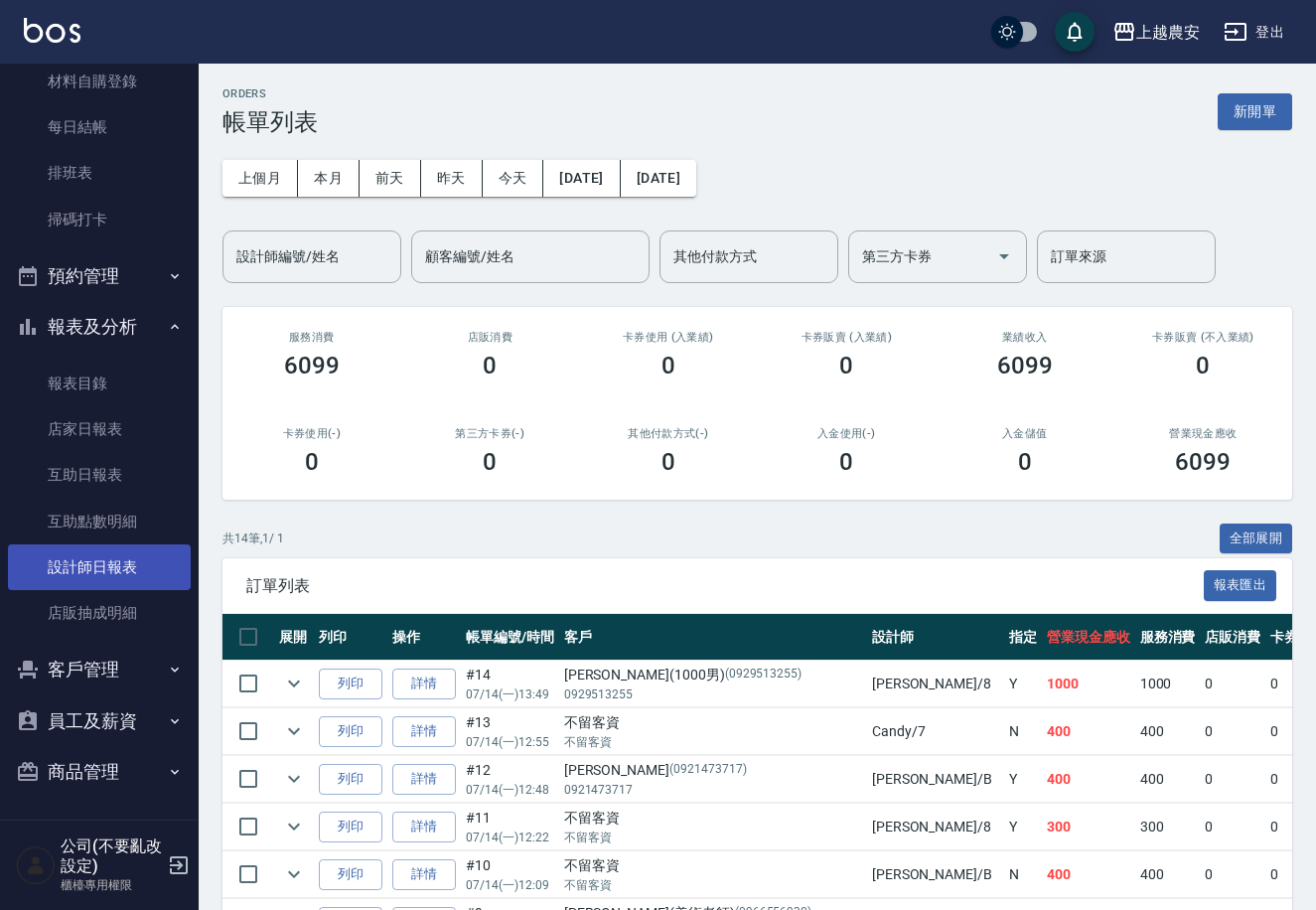 click on "設計師日報表" at bounding box center (99, 567) 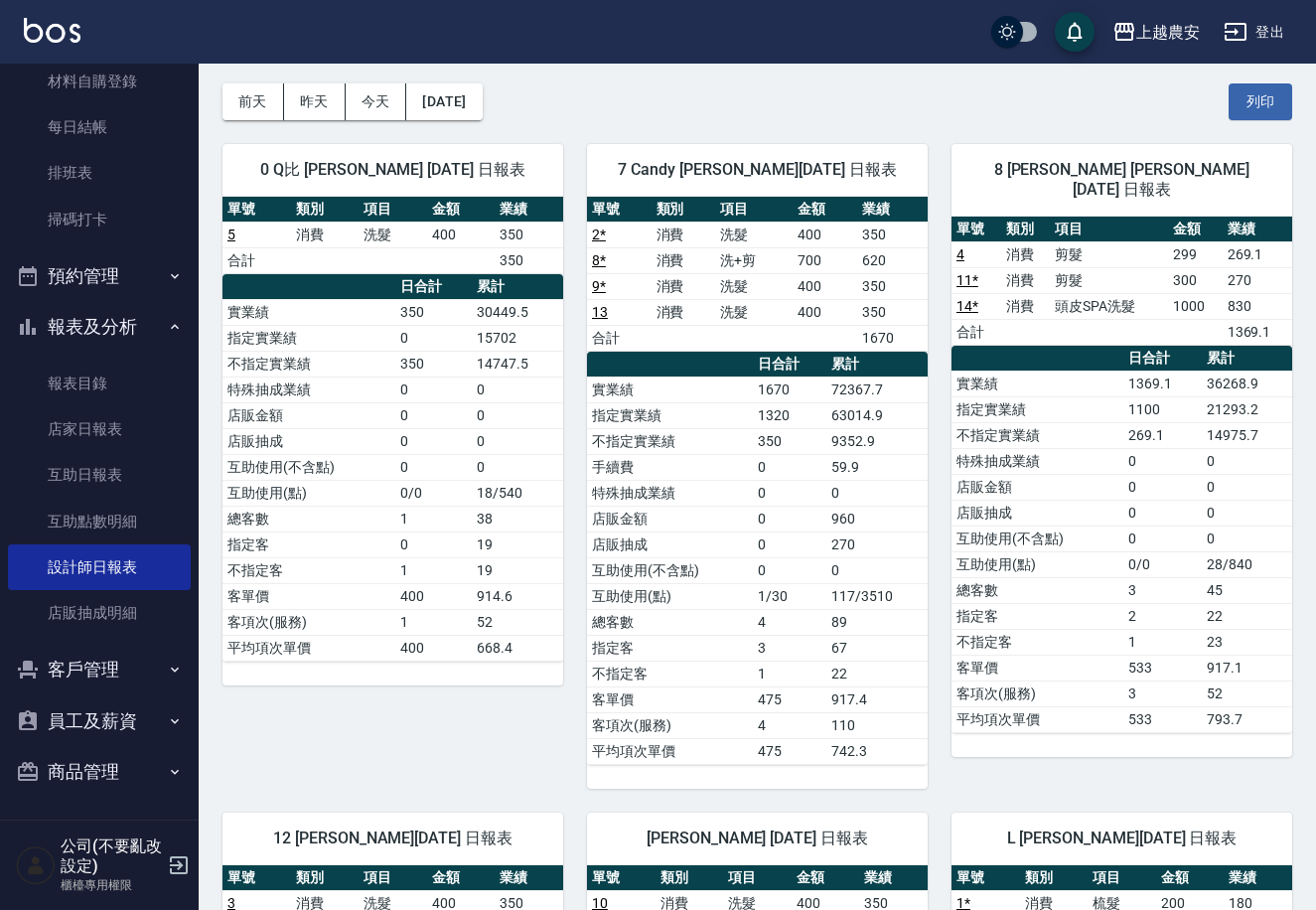 scroll, scrollTop: 83, scrollLeft: 0, axis: vertical 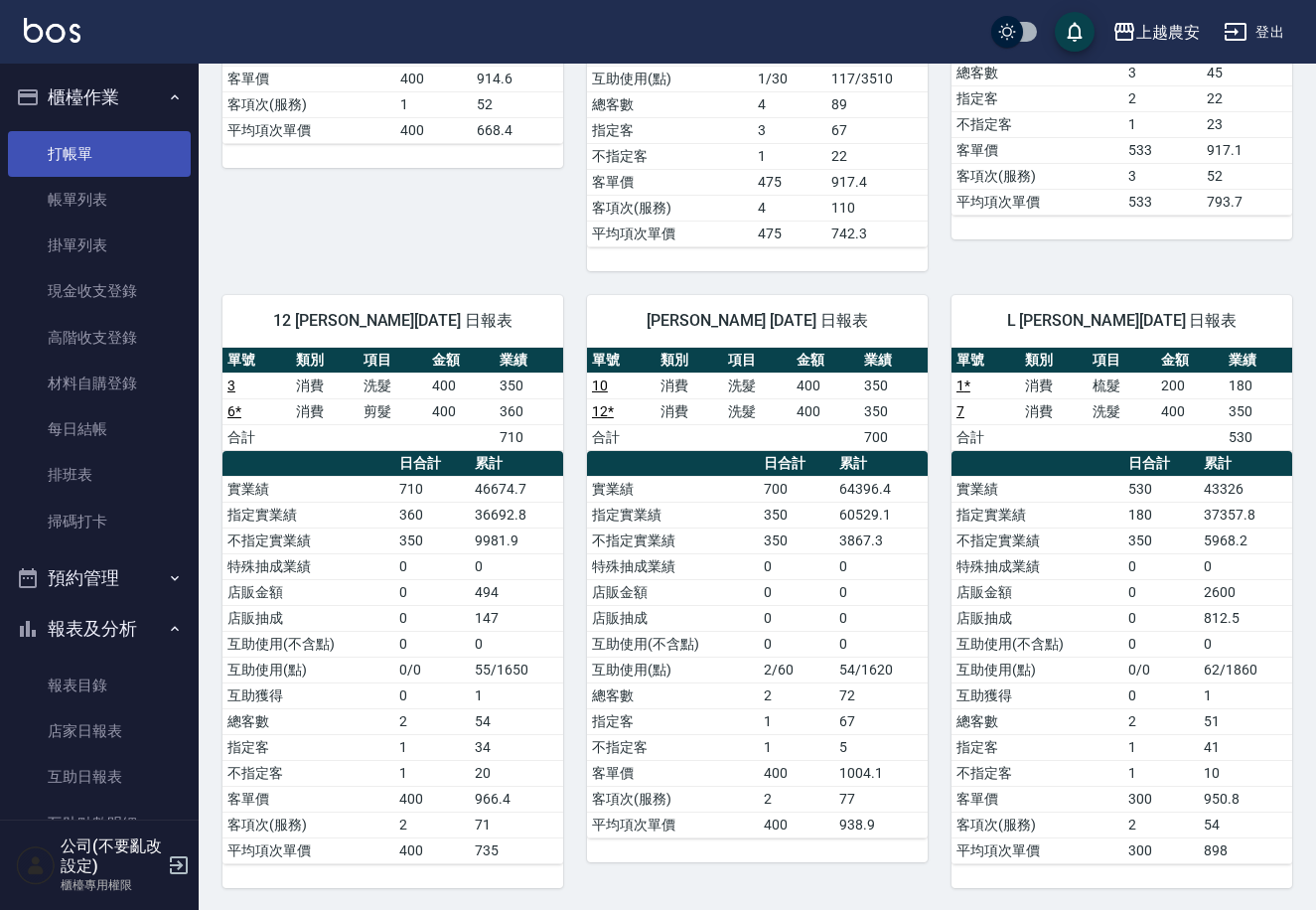 click on "打帳單" at bounding box center (99, 154) 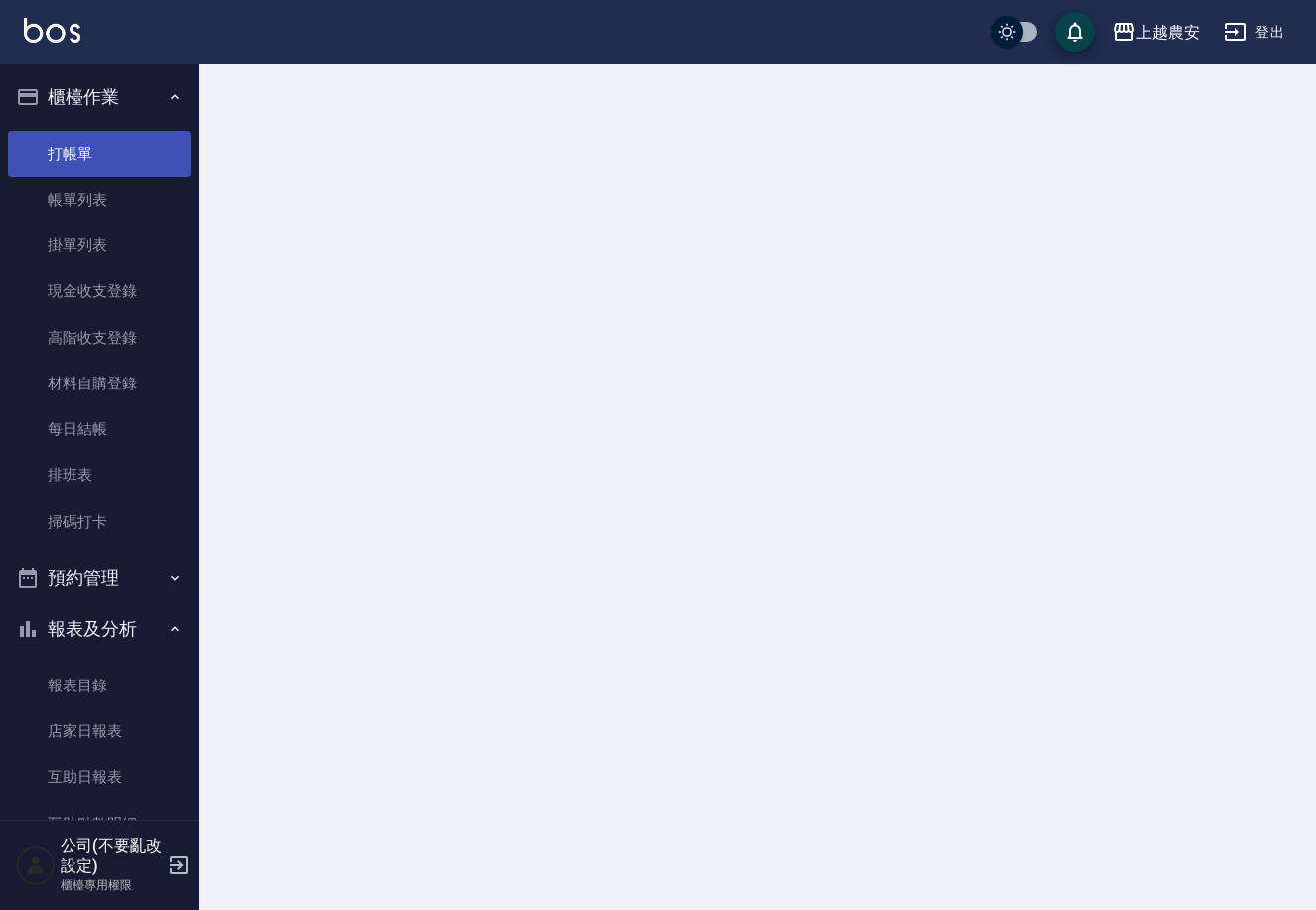 scroll, scrollTop: 0, scrollLeft: 0, axis: both 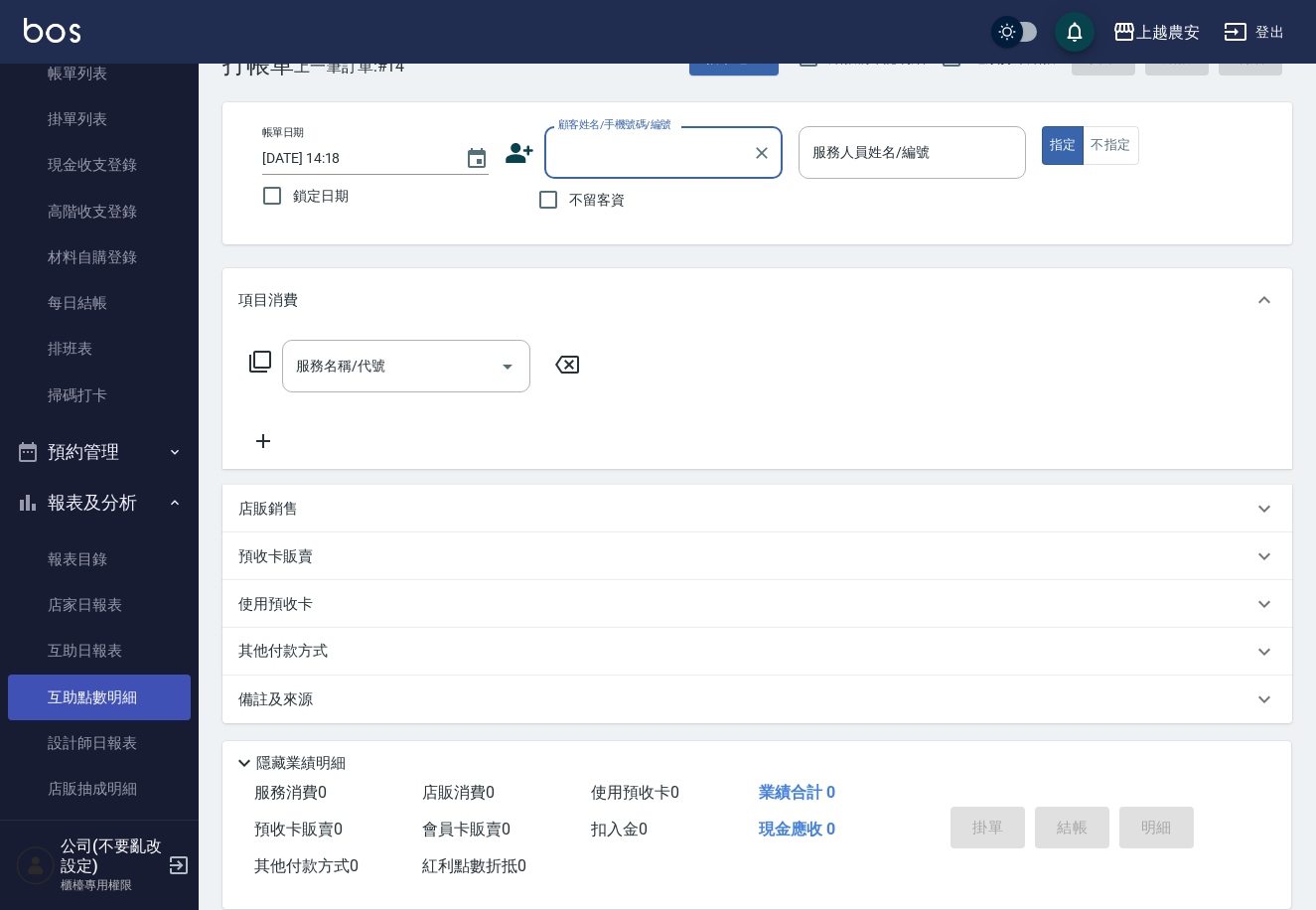 click on "互助點數明細" at bounding box center [99, 697] 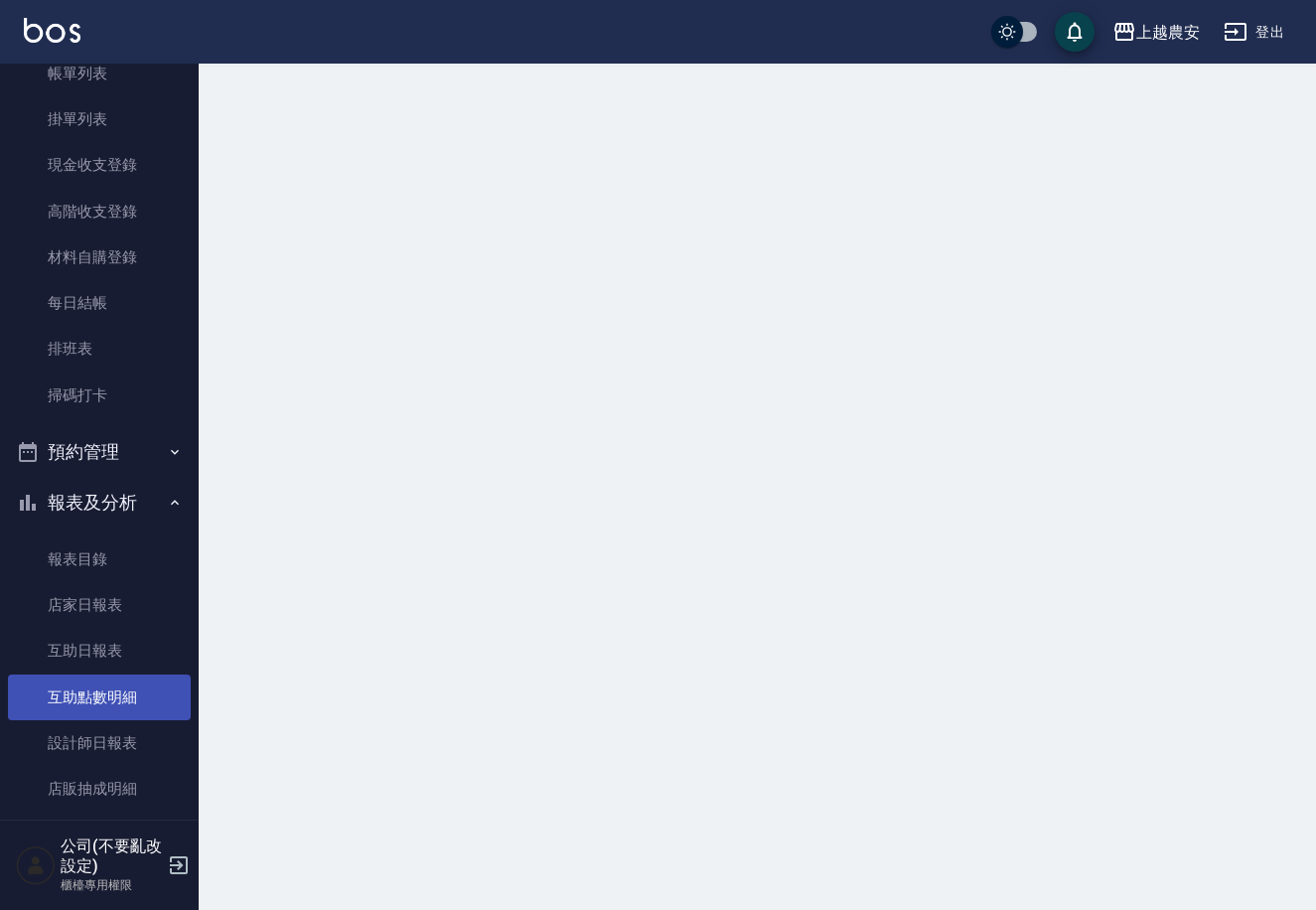 scroll, scrollTop: 0, scrollLeft: 0, axis: both 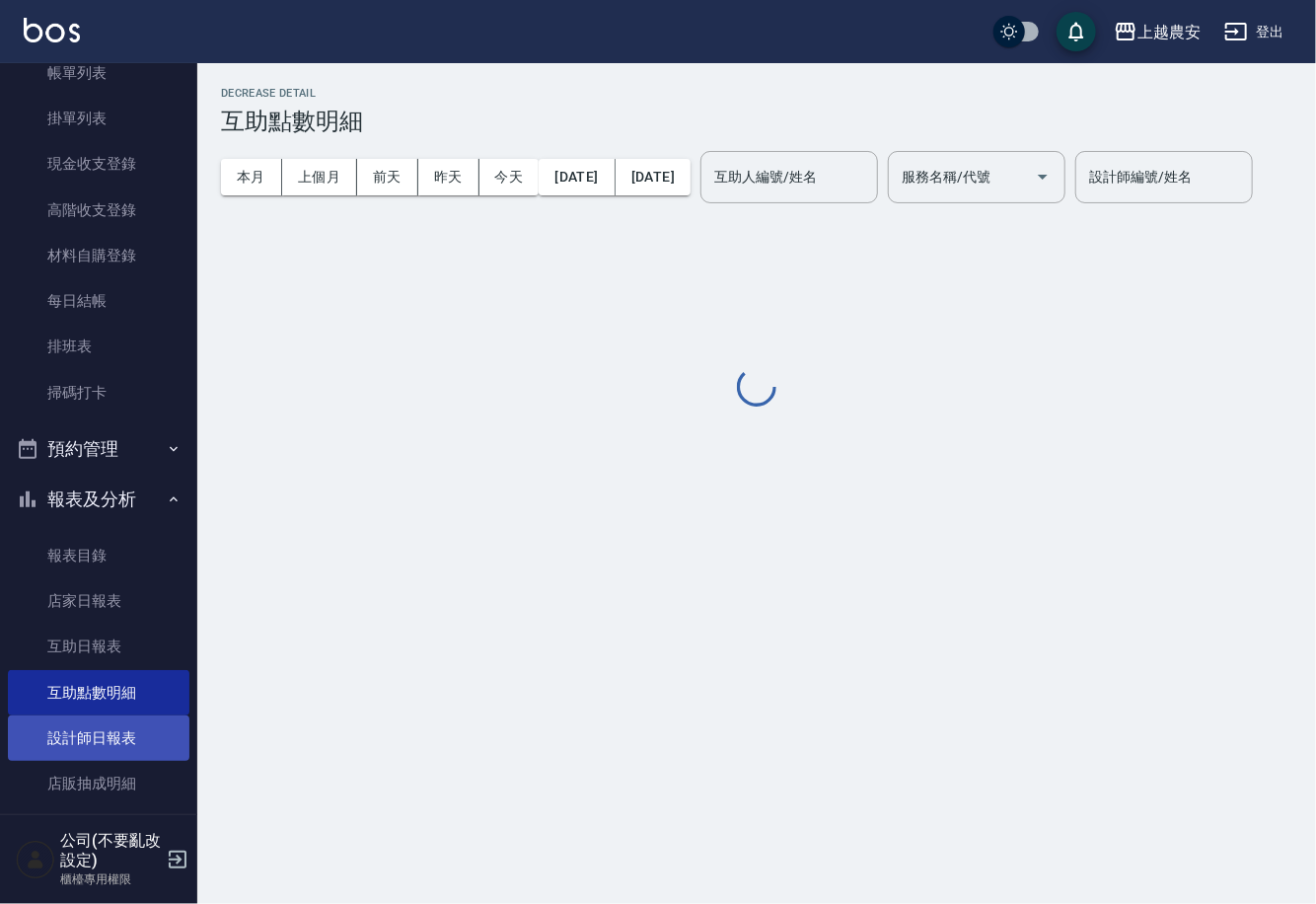 click on "設計師日報表" at bounding box center (99, 738) 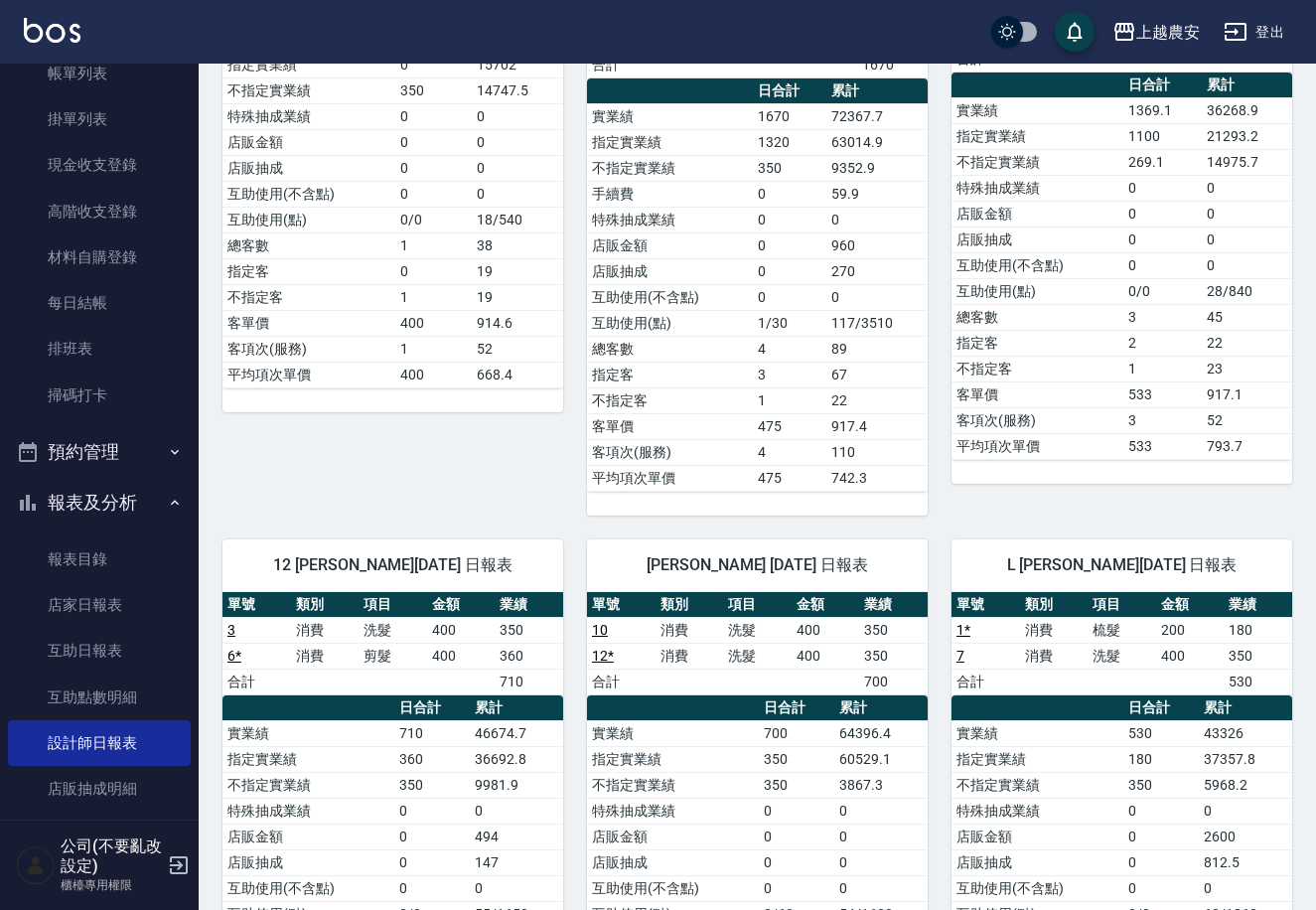 scroll, scrollTop: 0, scrollLeft: 0, axis: both 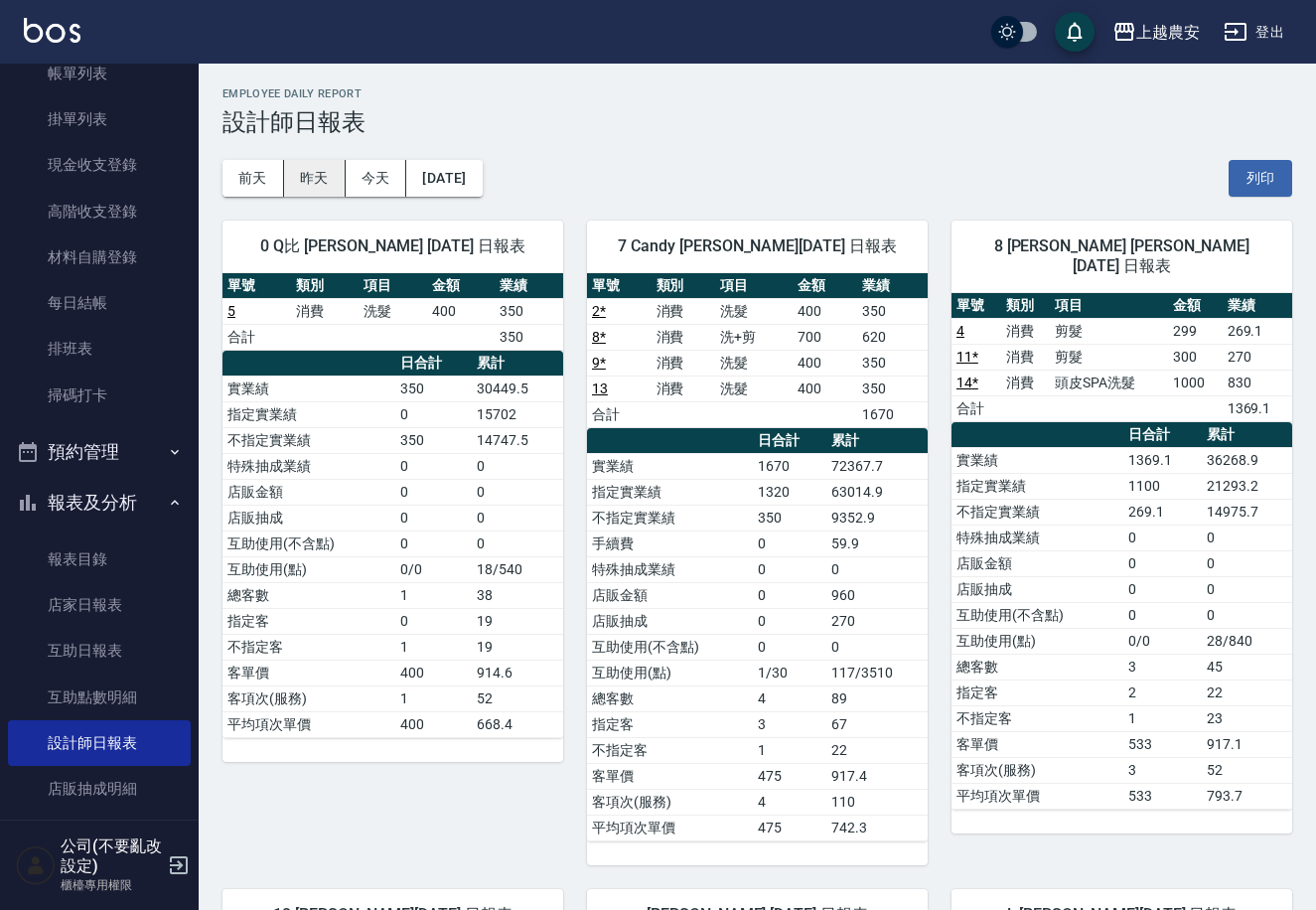 click on "昨天" at bounding box center [315, 178] 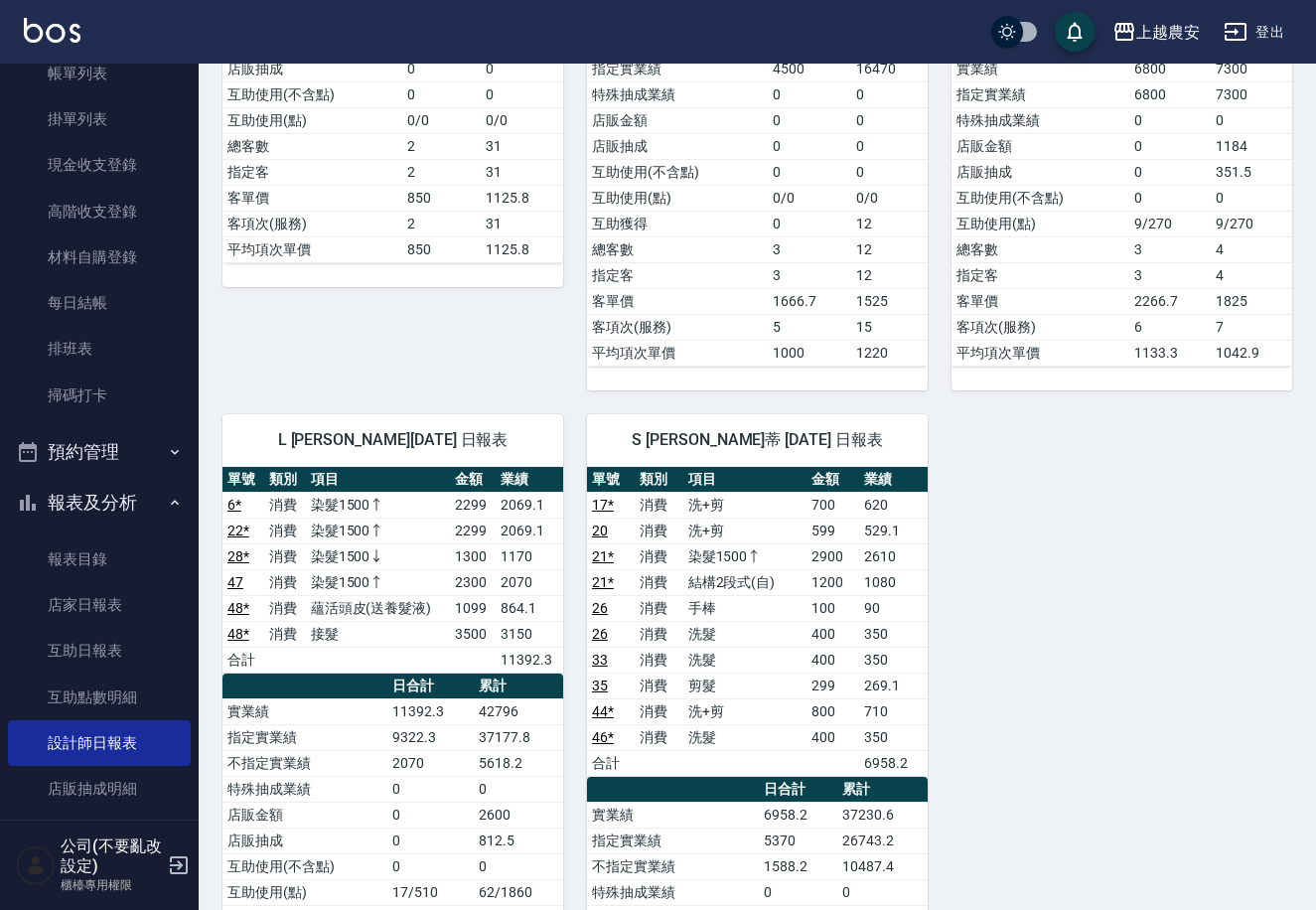 scroll, scrollTop: 1546, scrollLeft: 0, axis: vertical 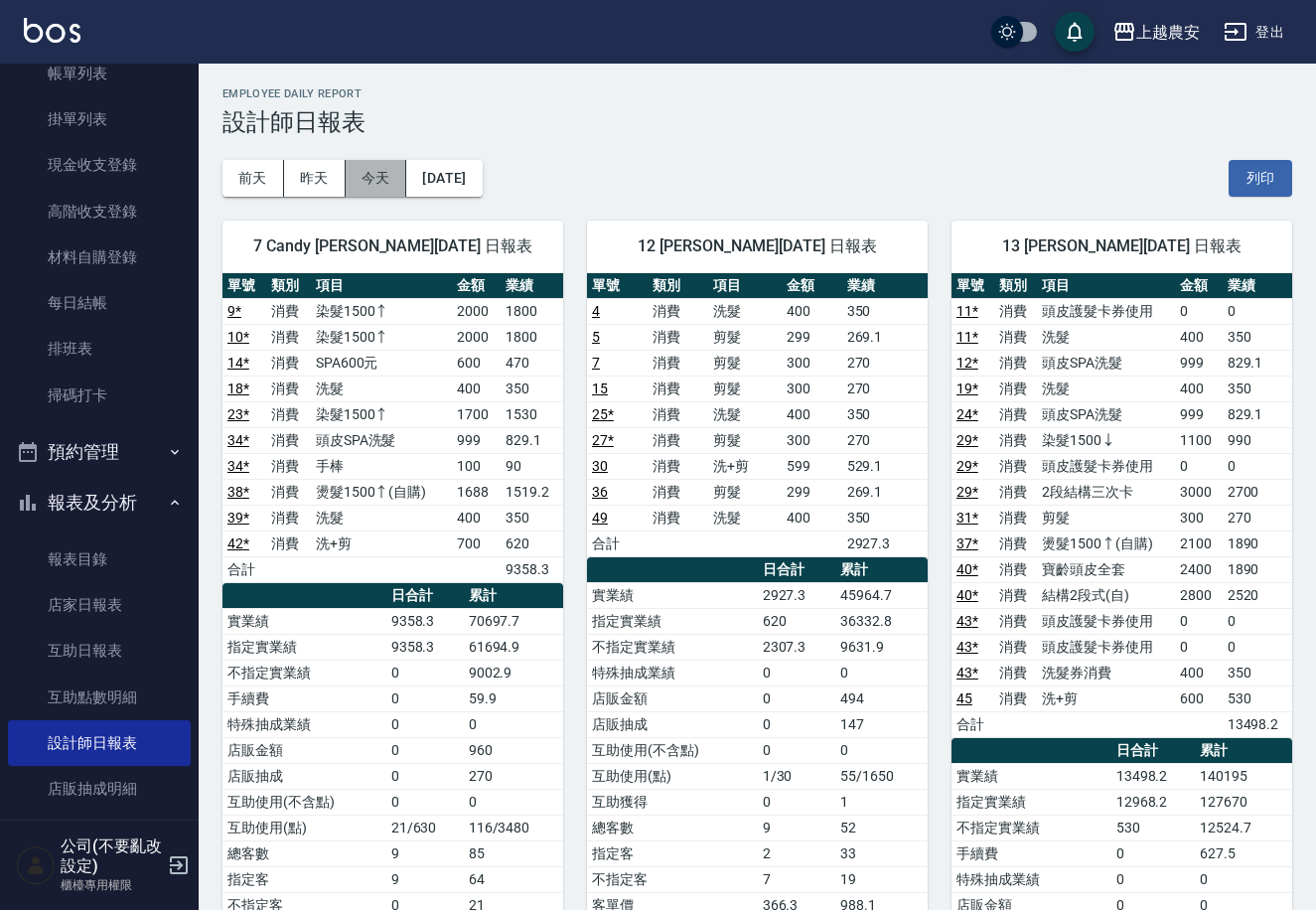 click on "今天" at bounding box center [376, 178] 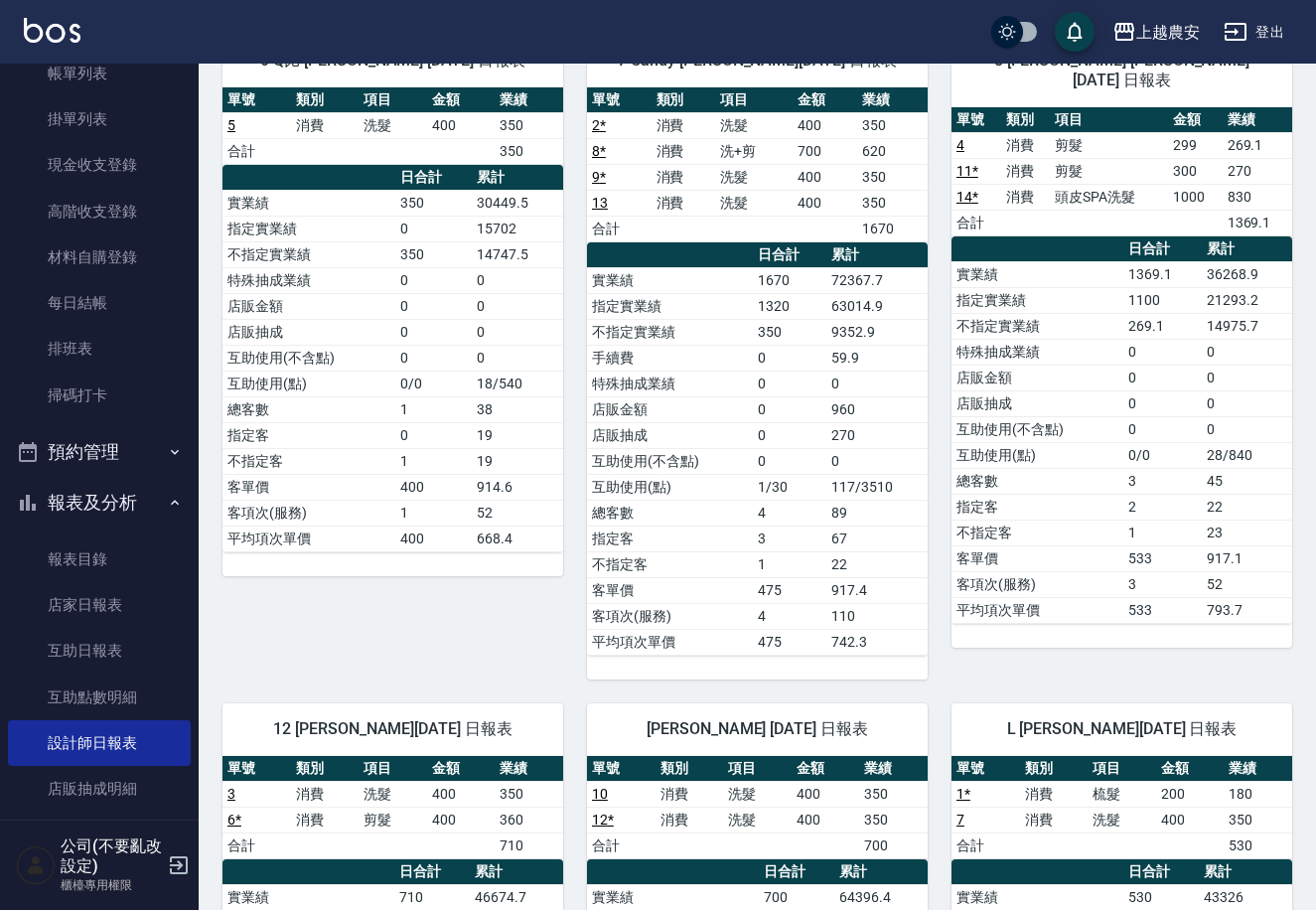 scroll, scrollTop: 0, scrollLeft: 0, axis: both 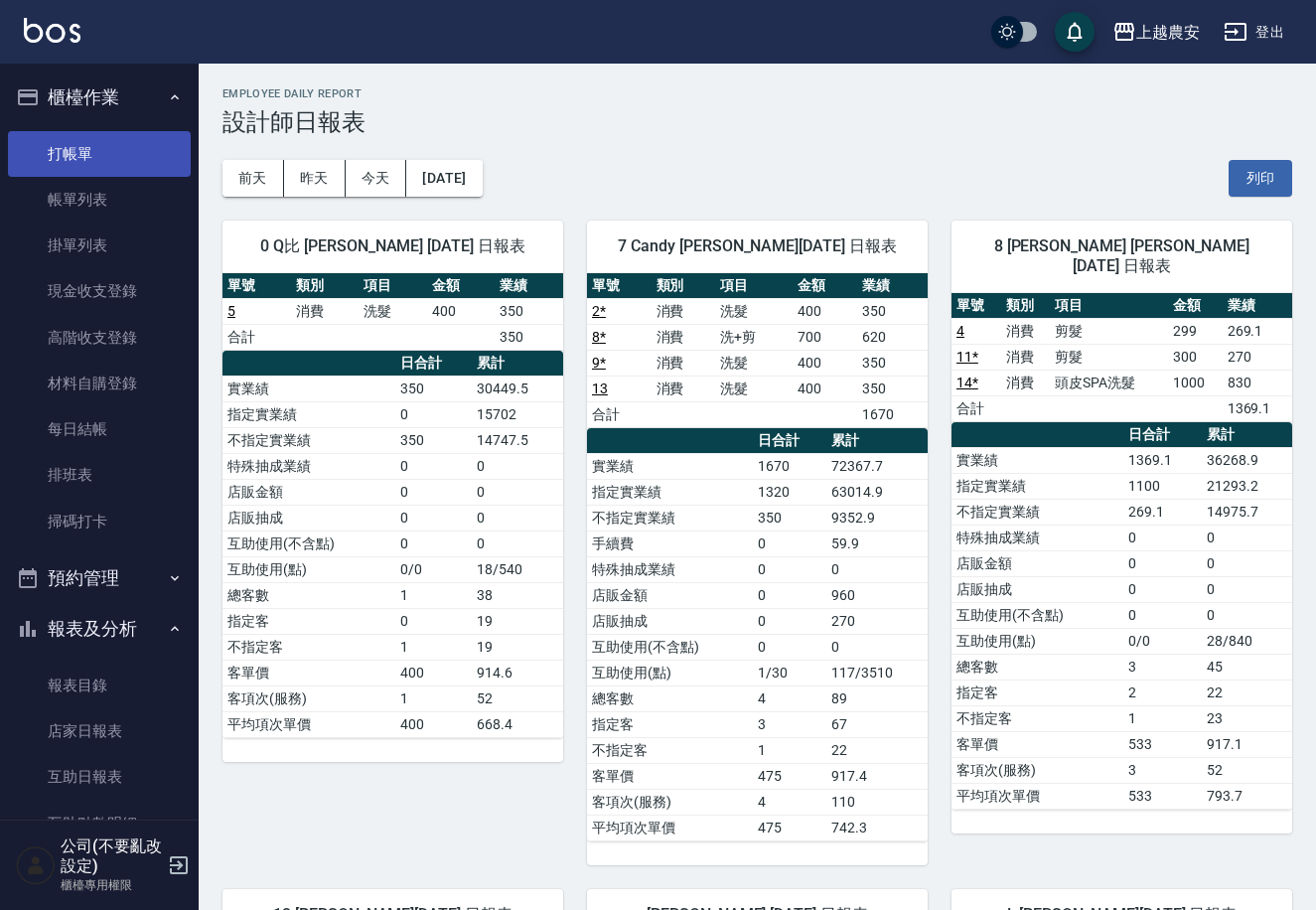 click on "打帳單" at bounding box center [99, 154] 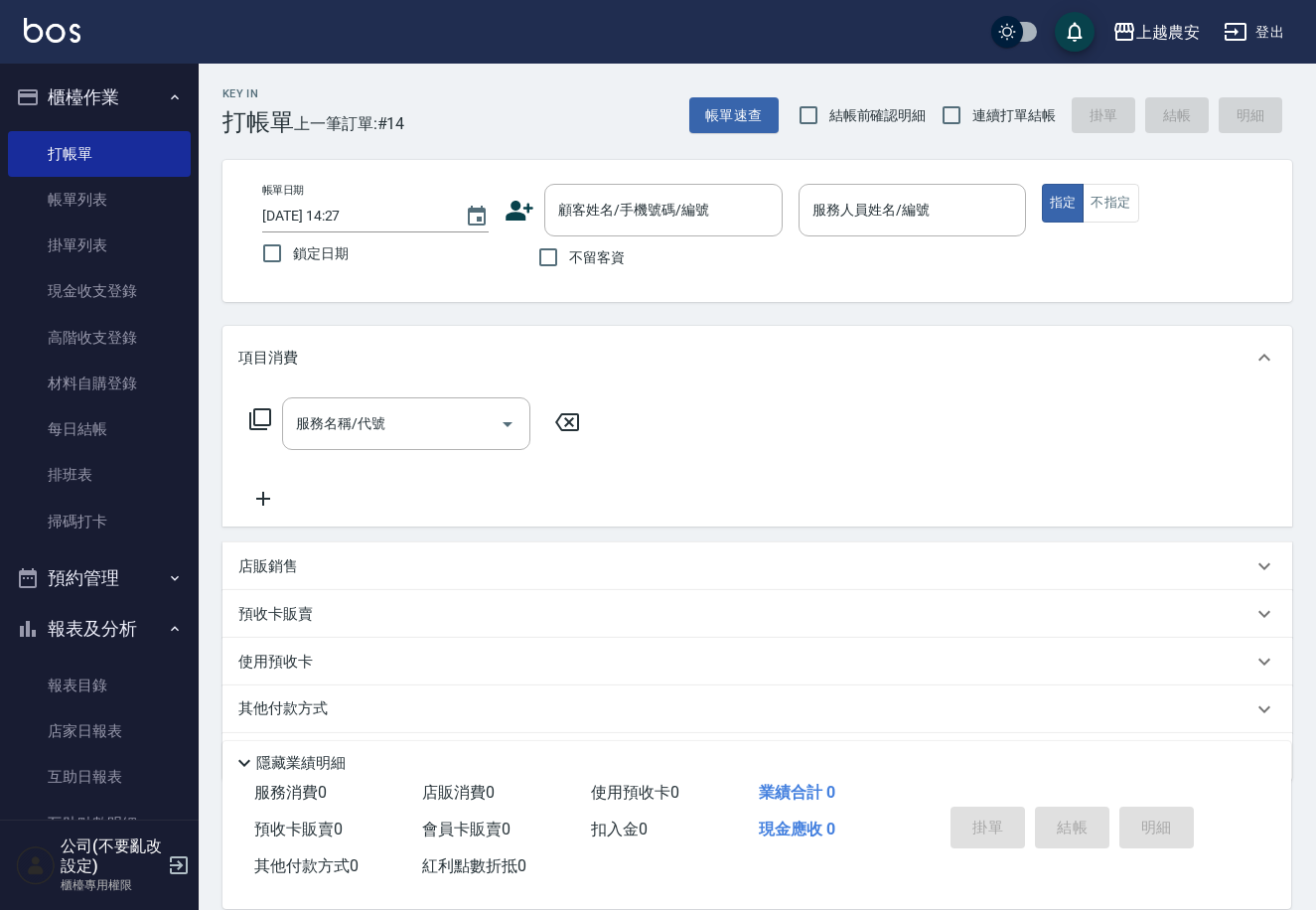 click on "不留客資" at bounding box center (597, 257) 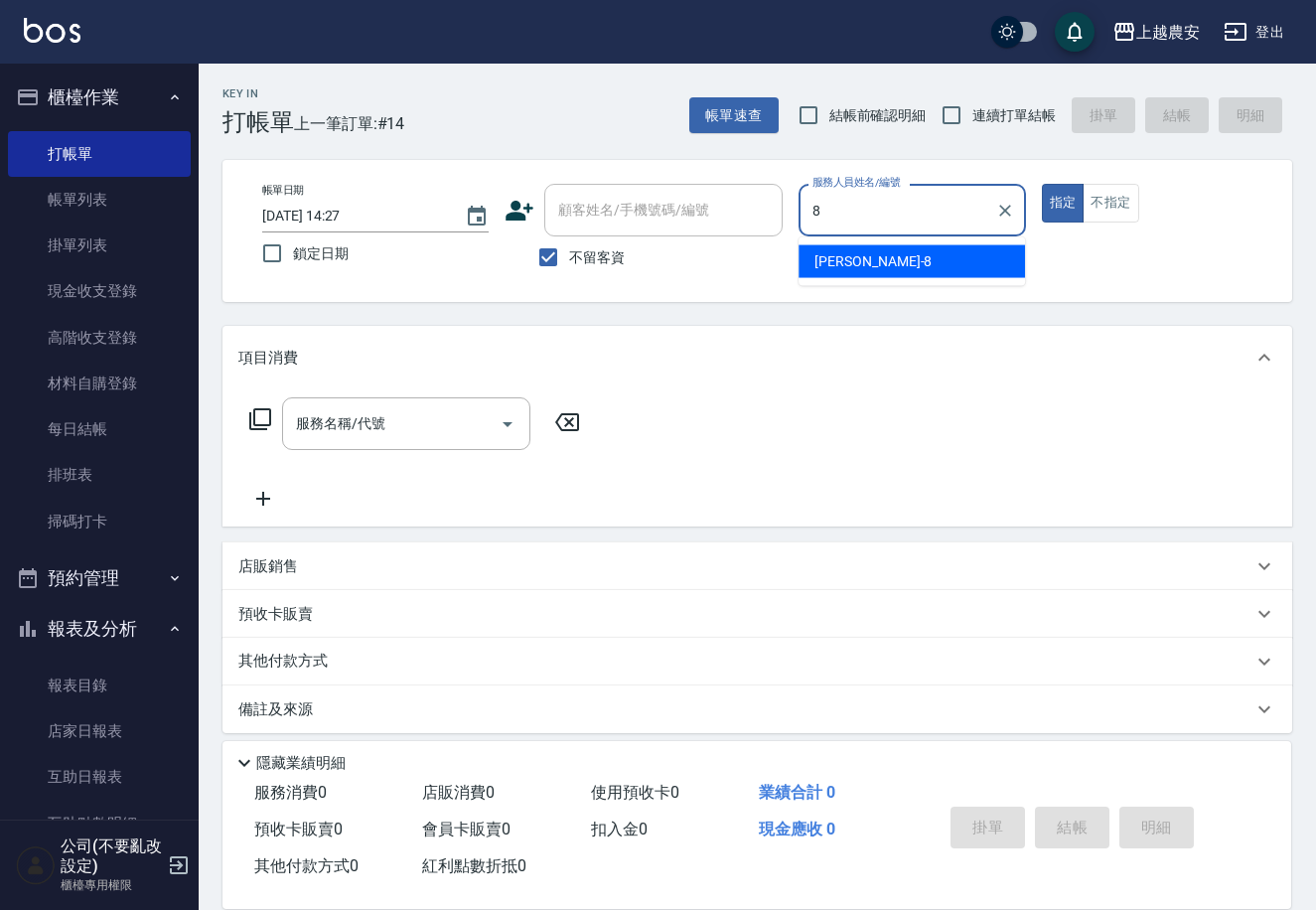 type on "黛慧-8" 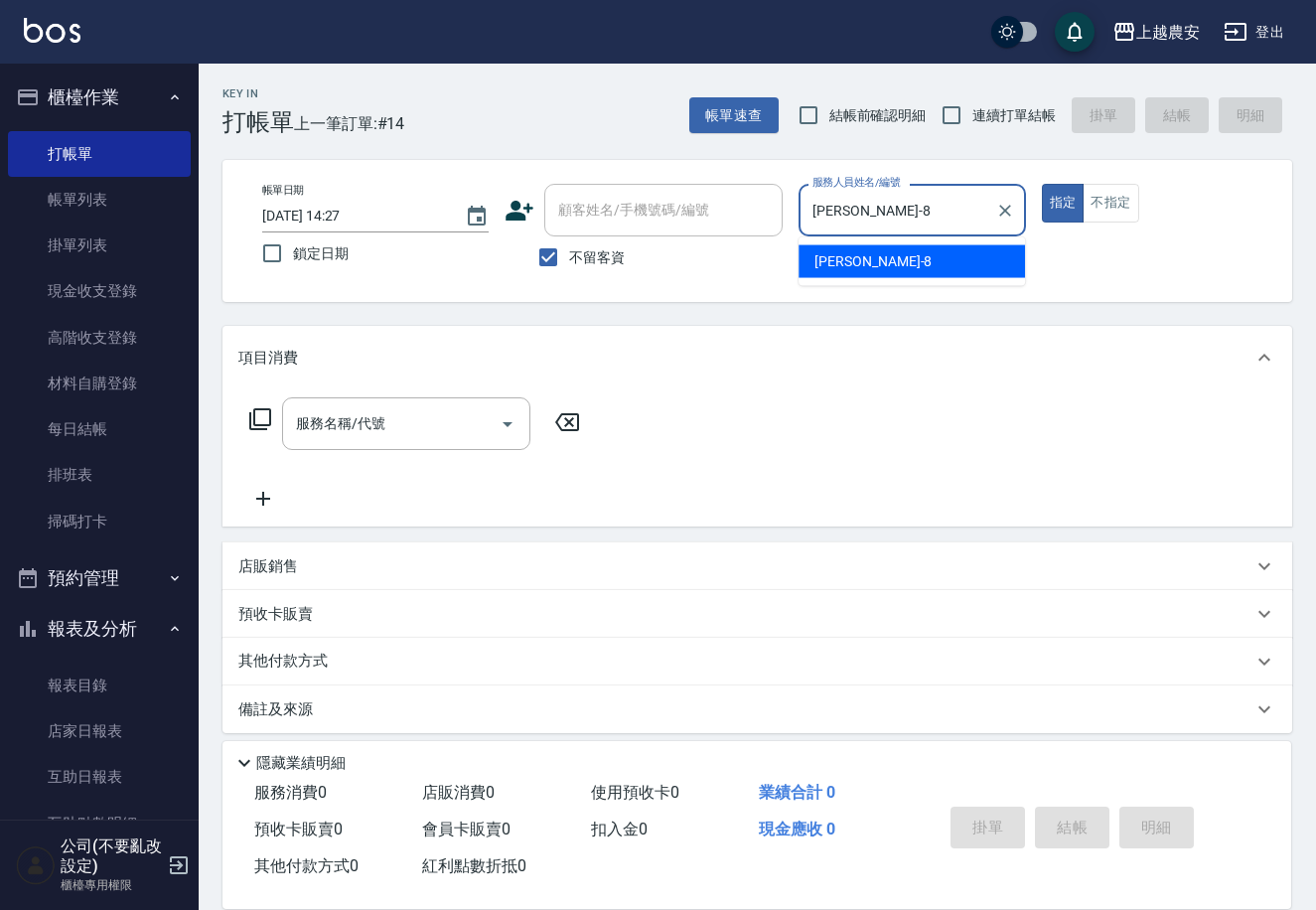 type on "true" 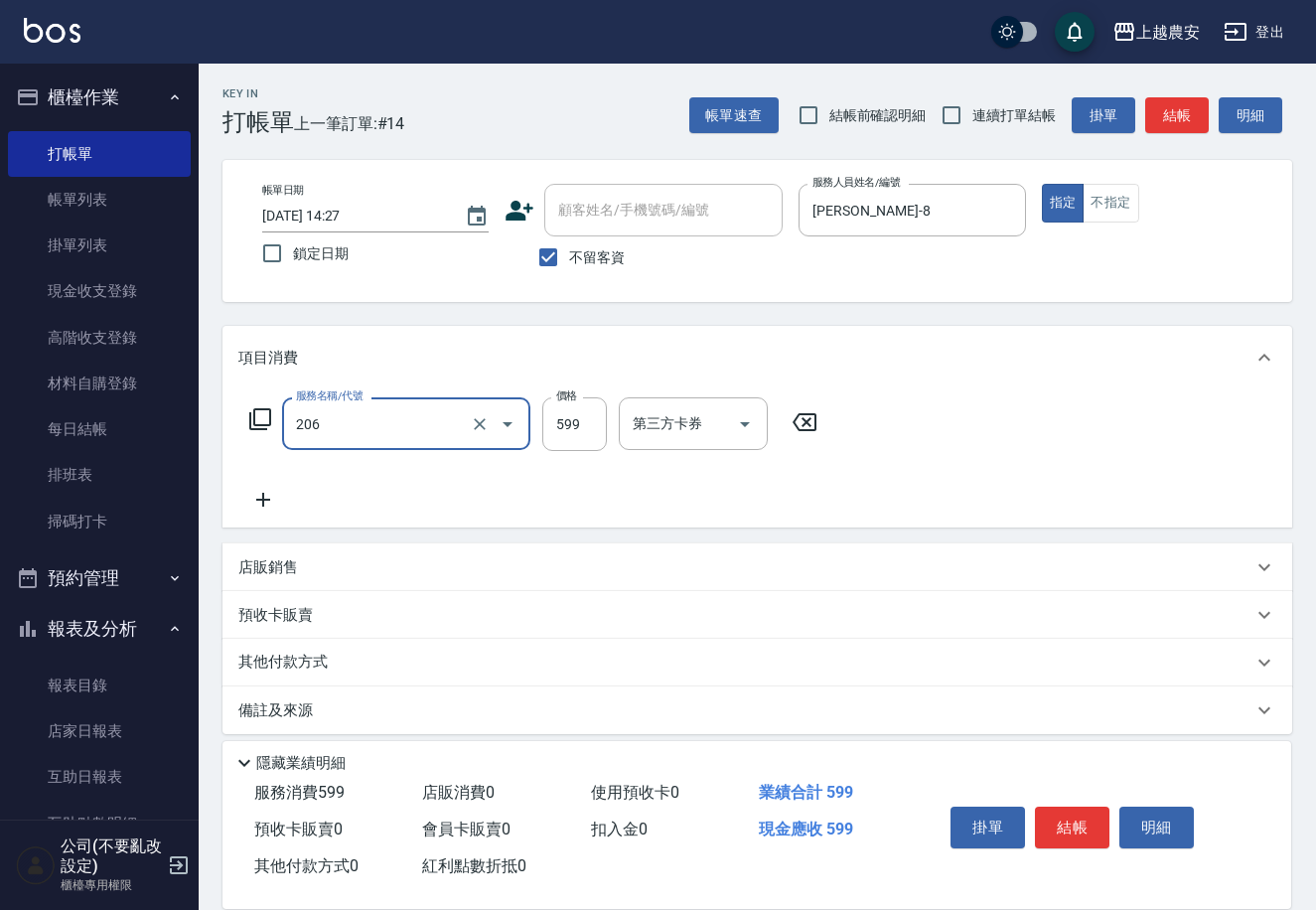 type on "洗+剪(206)" 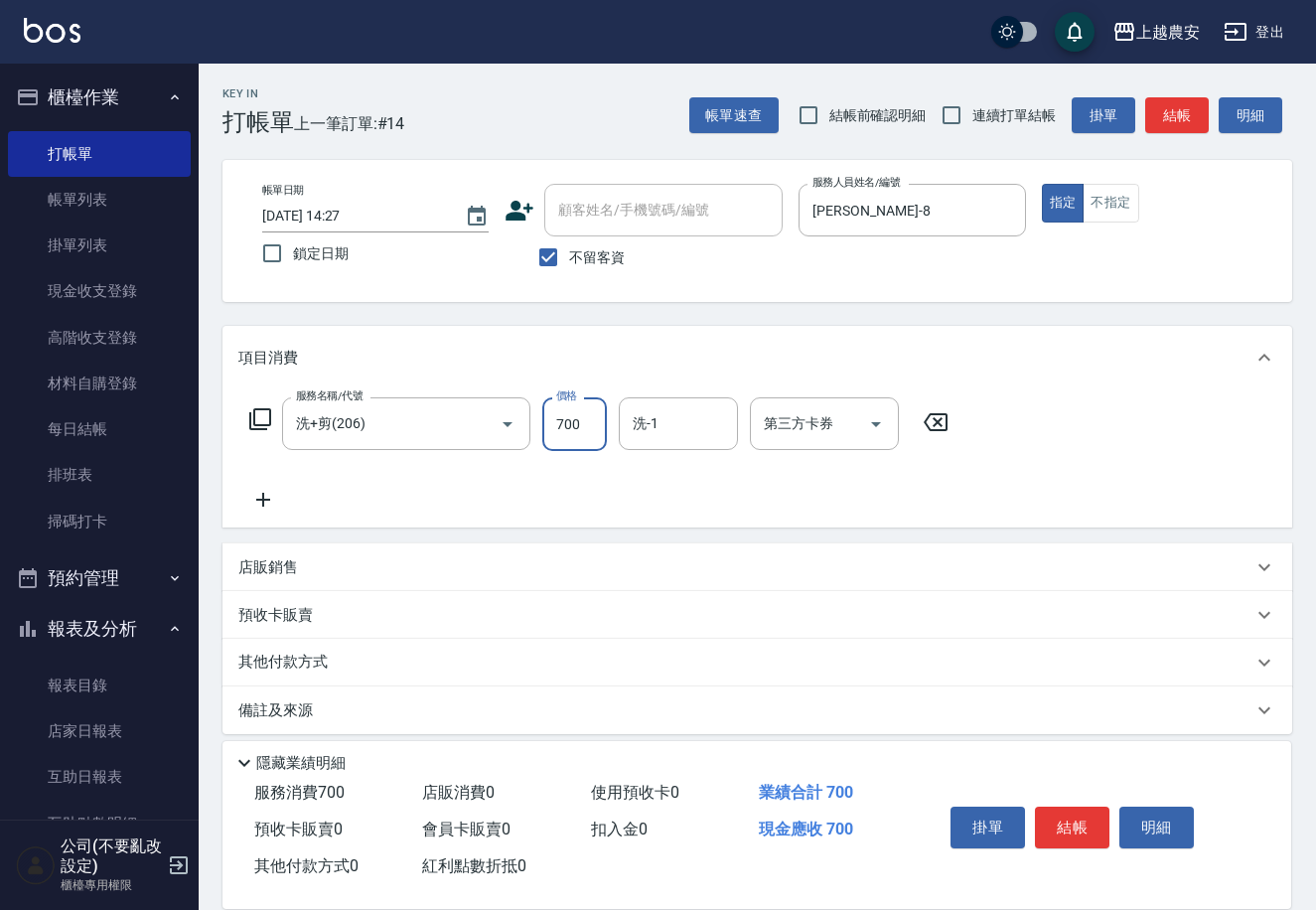 type on "700" 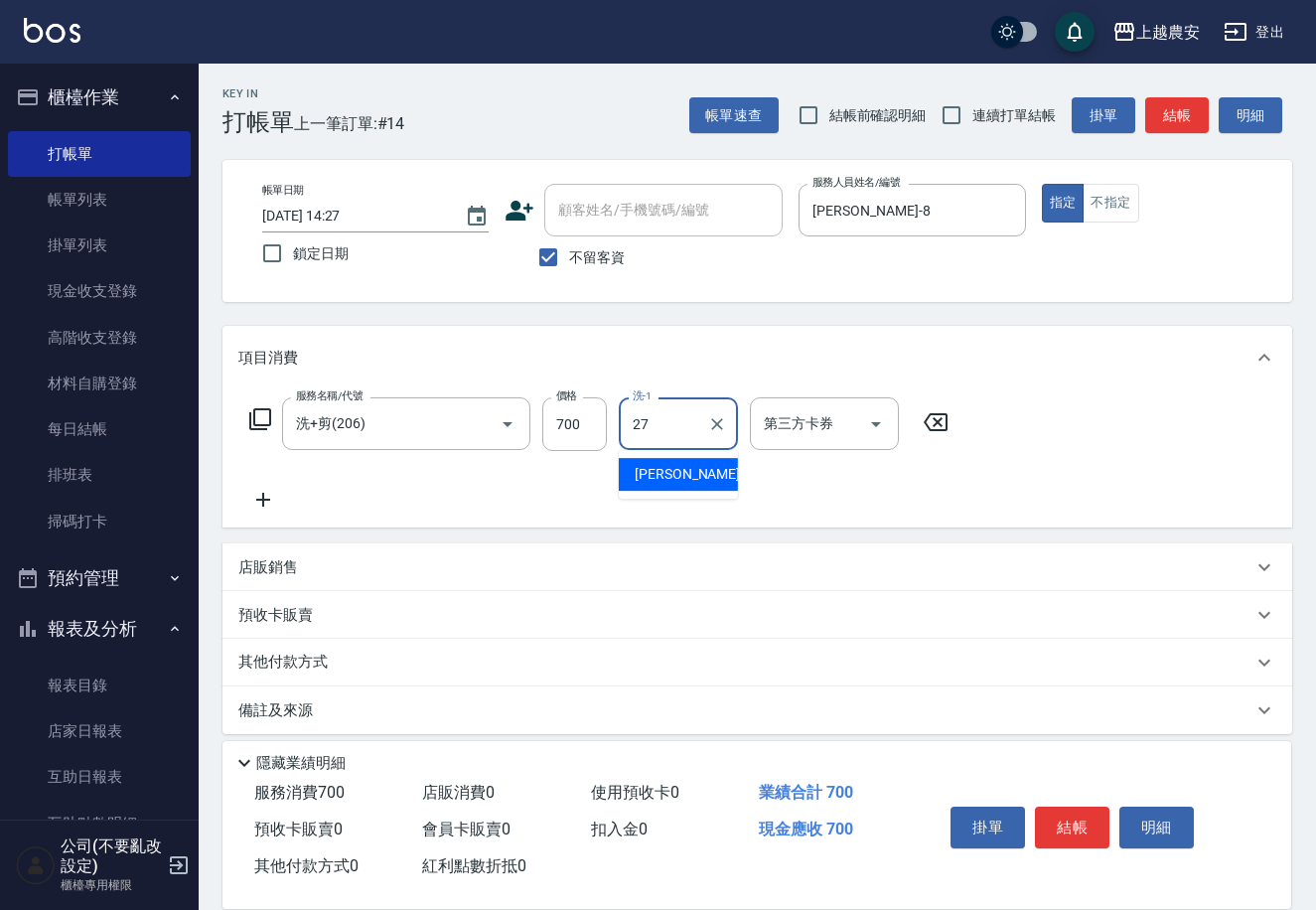 type on "團團-27" 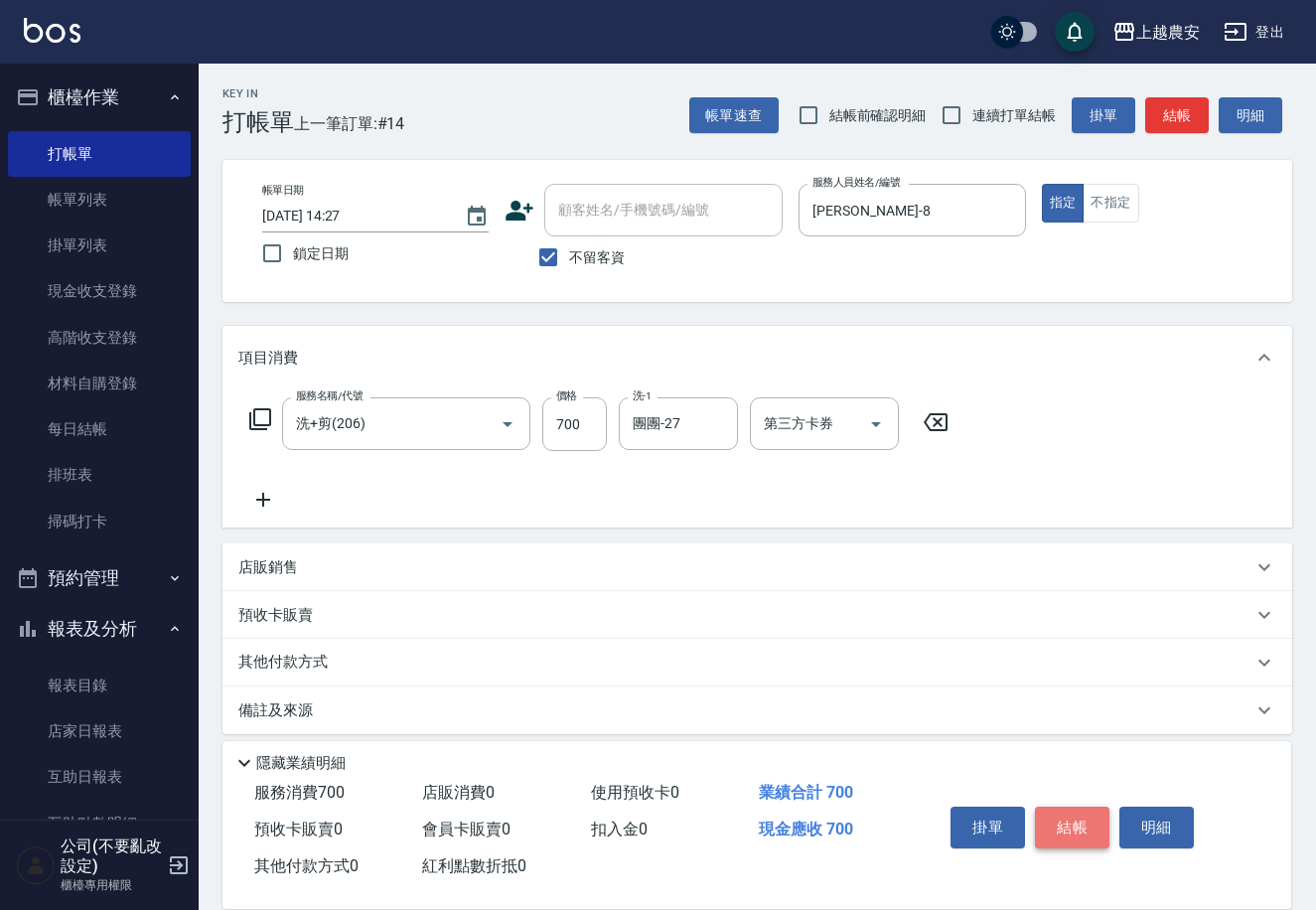click on "結帳" at bounding box center [1072, 828] 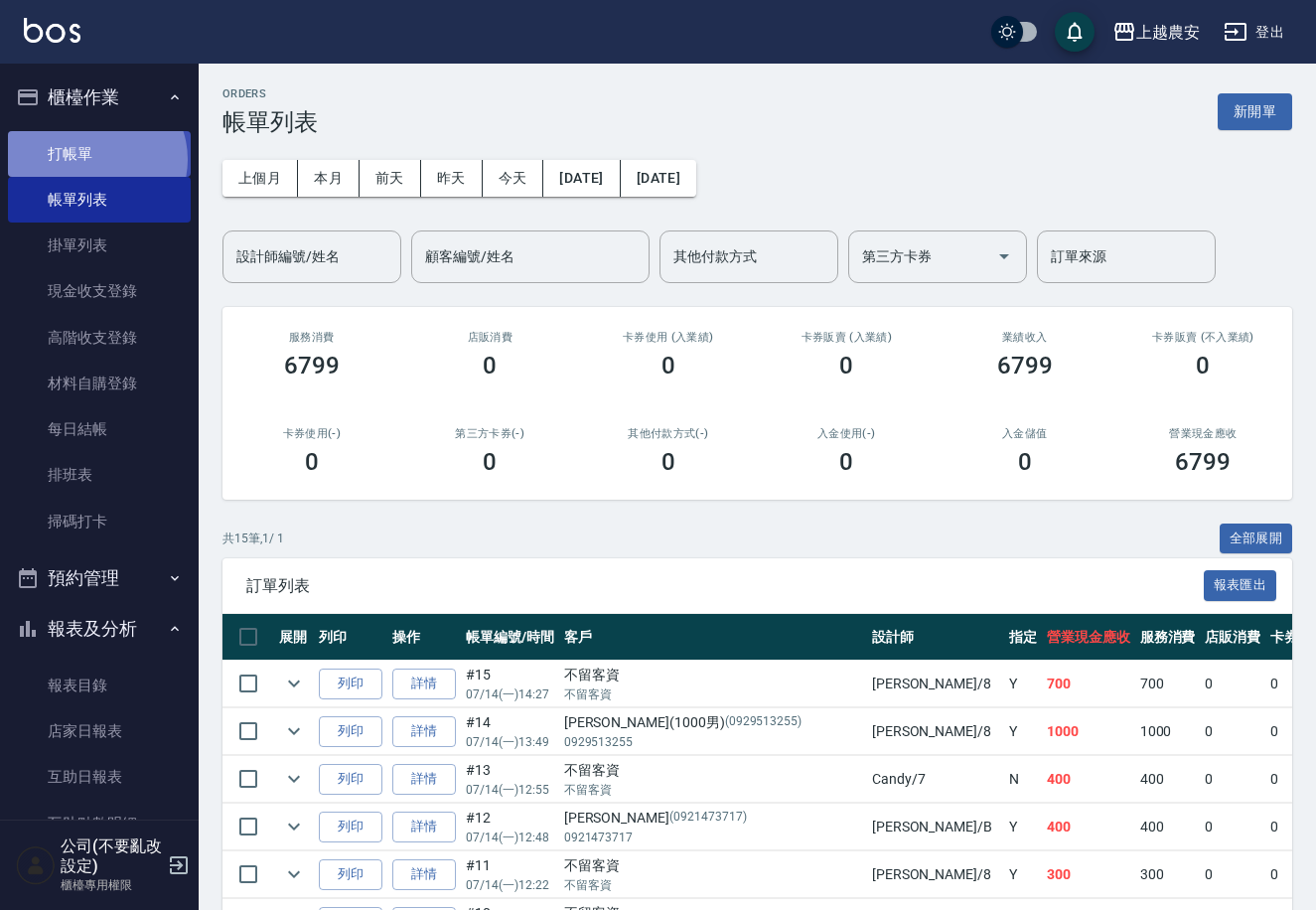 click on "打帳單" at bounding box center (99, 154) 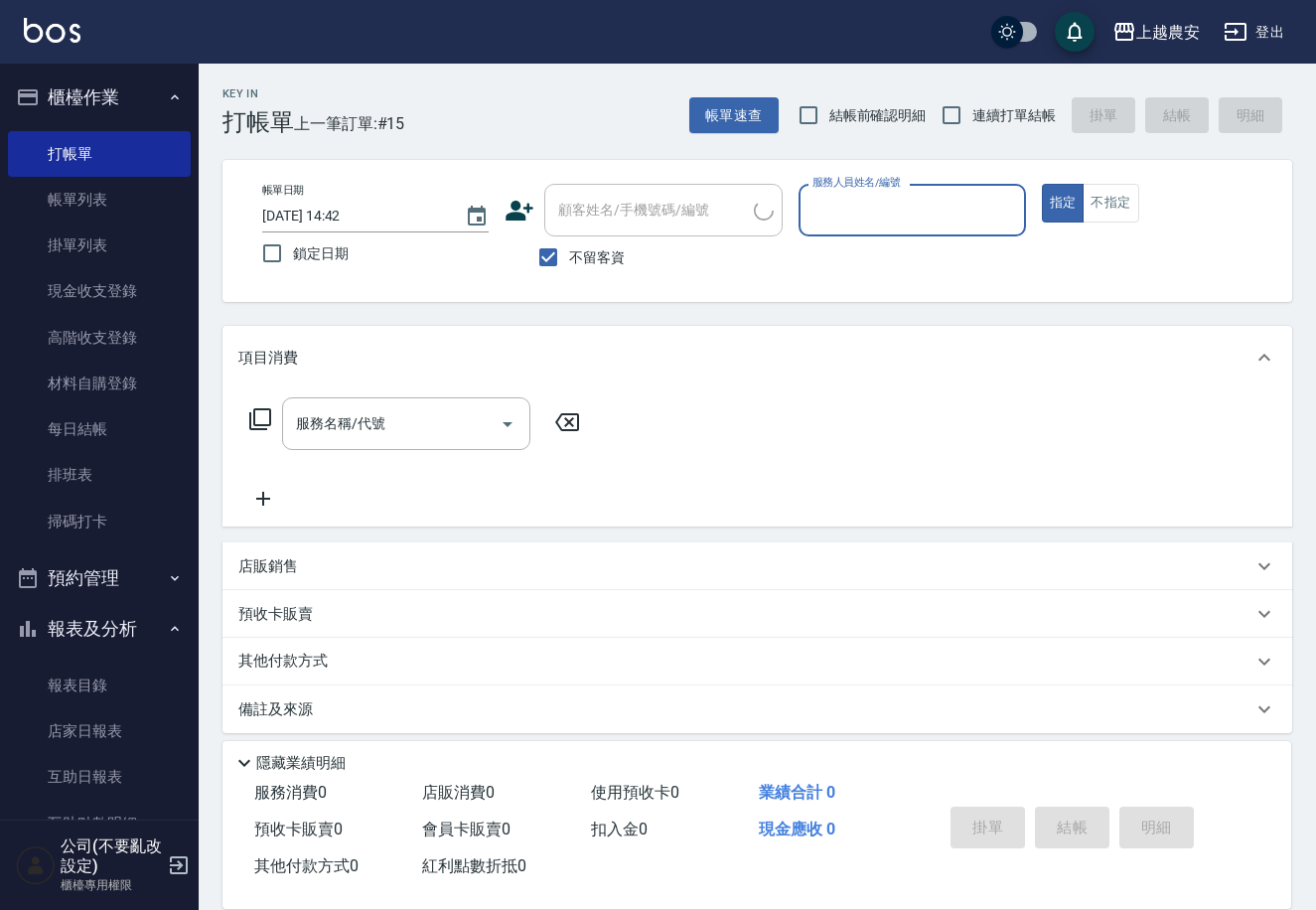 click on "不留客資" at bounding box center (597, 257) 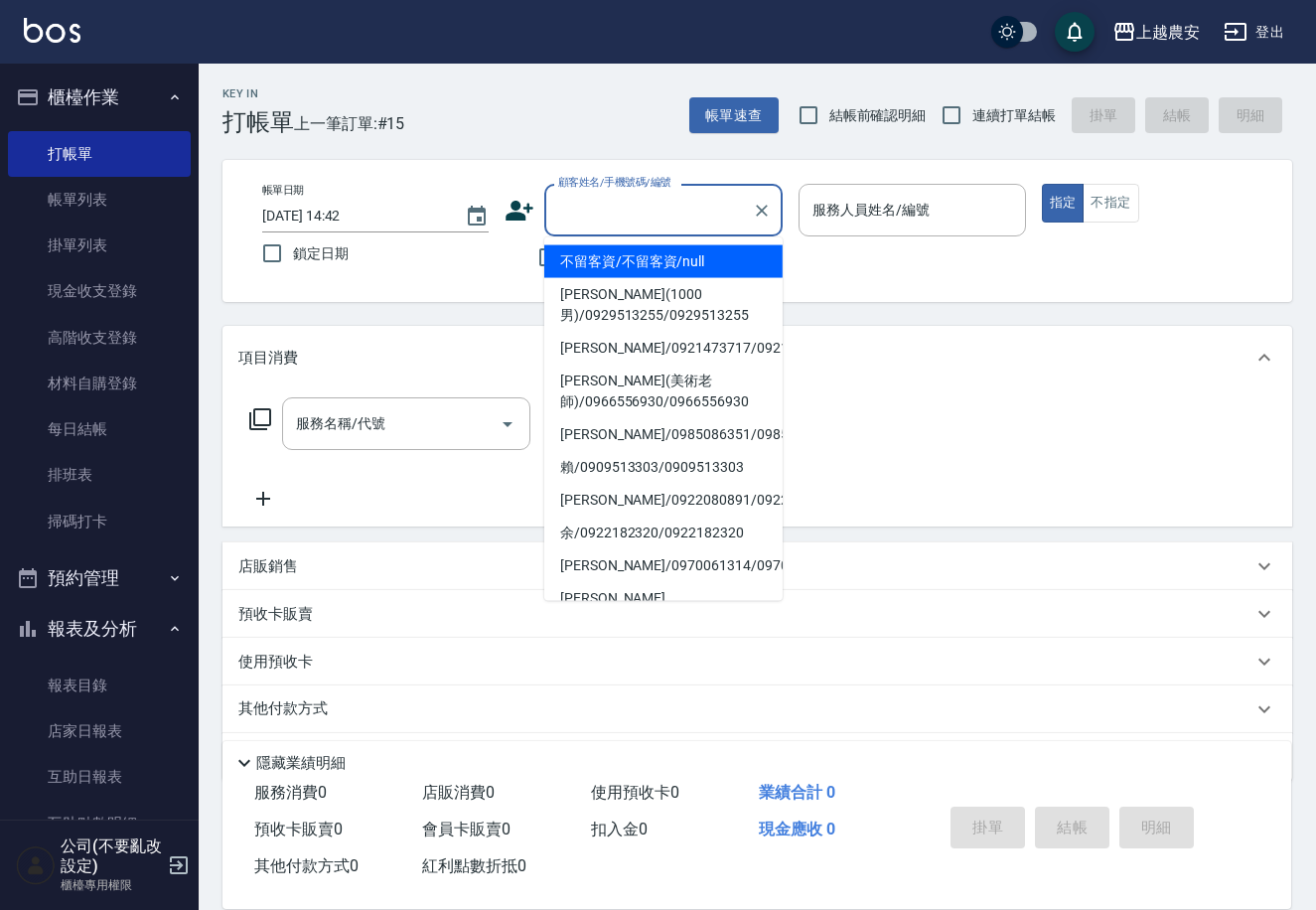 click on "顧客姓名/手機號碼/編號" at bounding box center [649, 210] 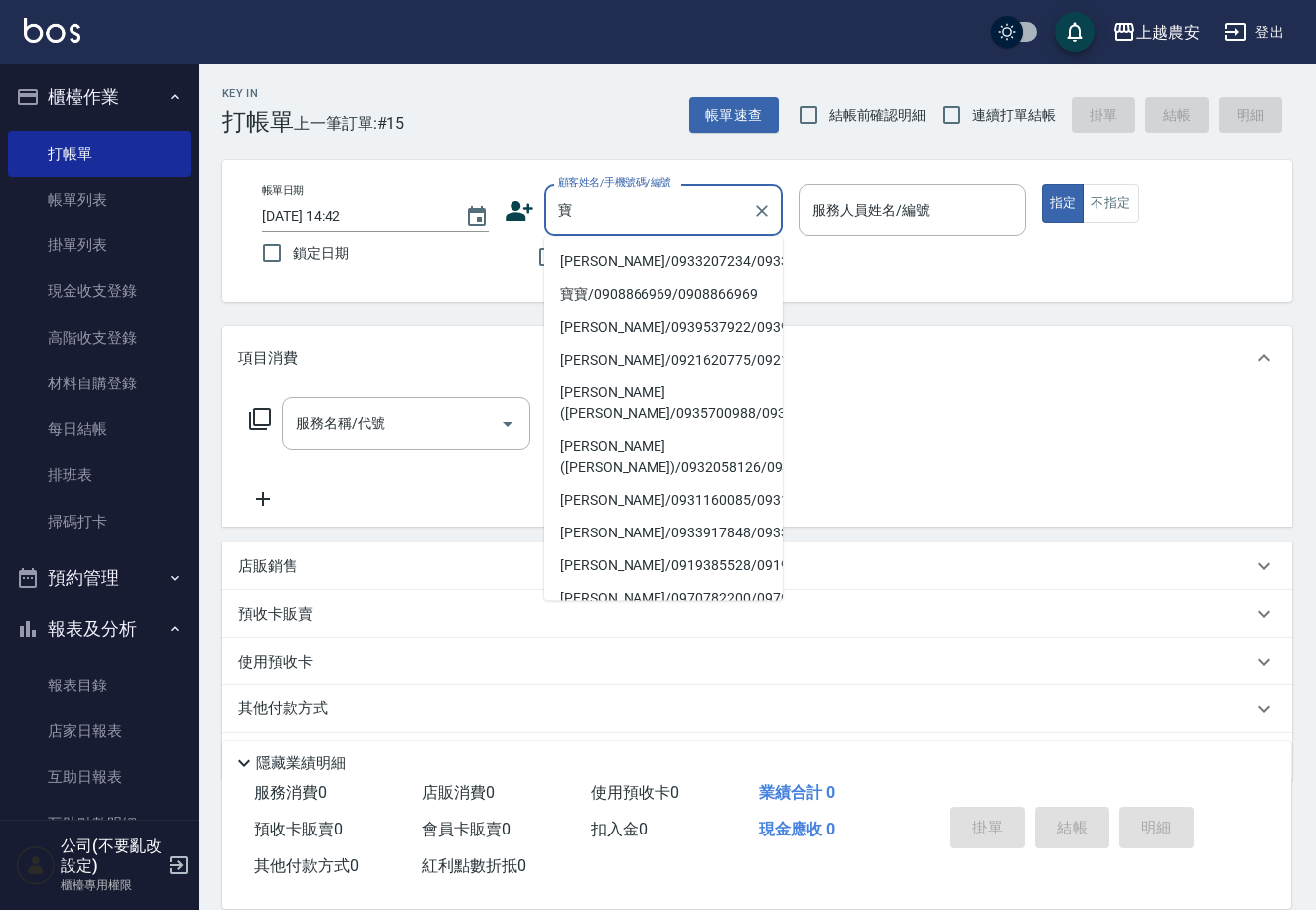 click on "楊寶蓮/0933207234/0933207234" at bounding box center [663, 261] 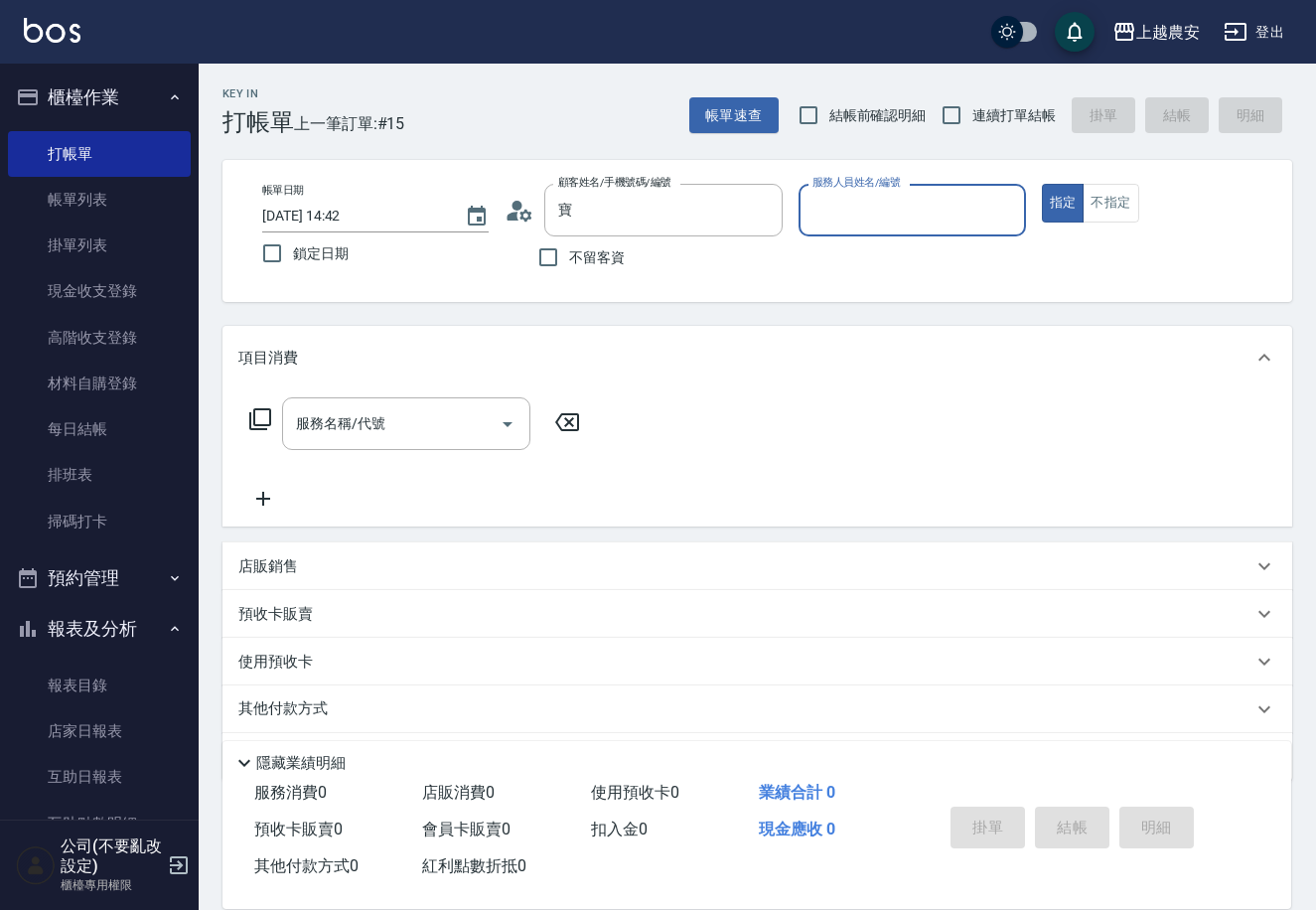 type on "楊寶蓮/0933207234/0933207234" 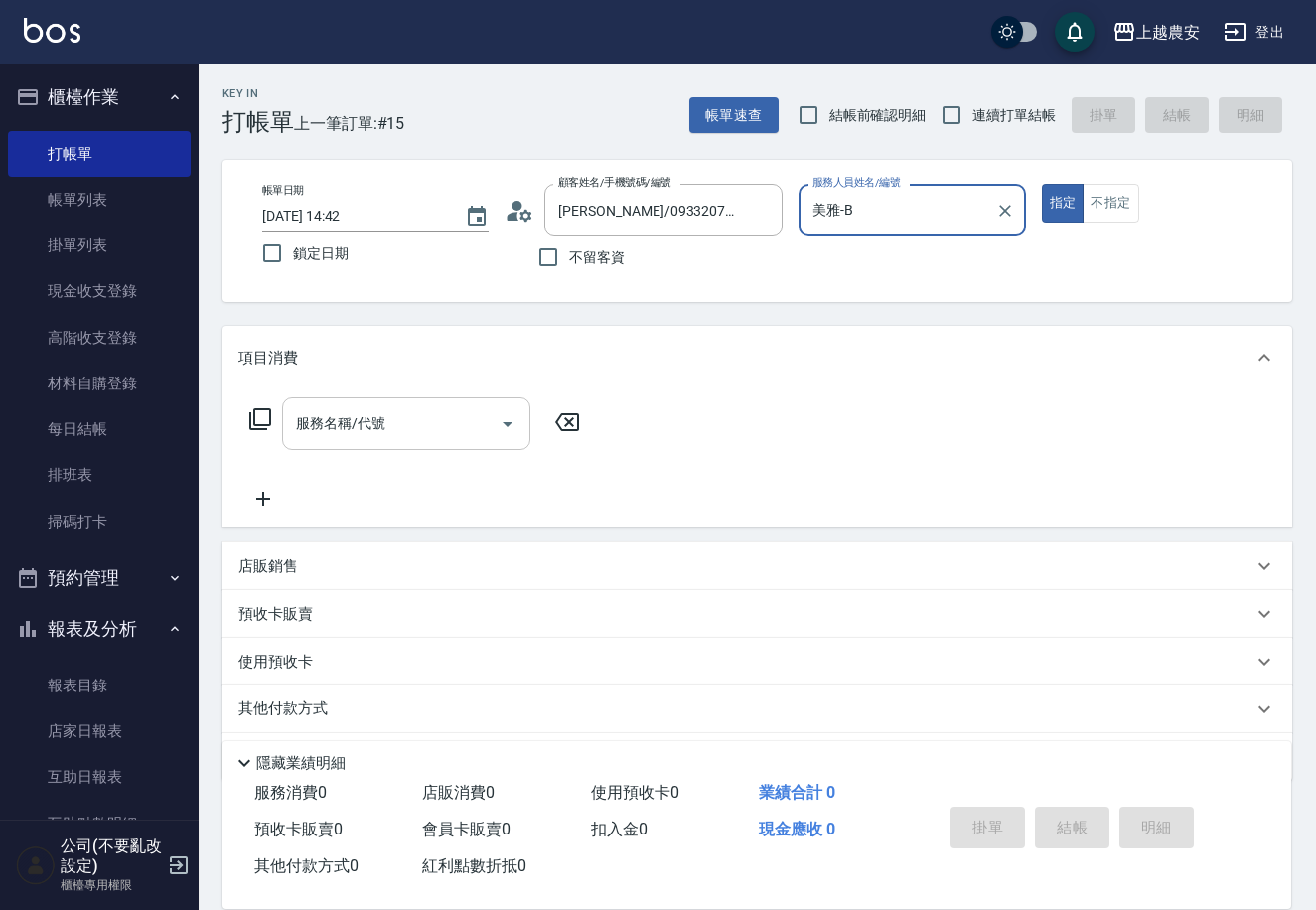 type on "美雅-B" 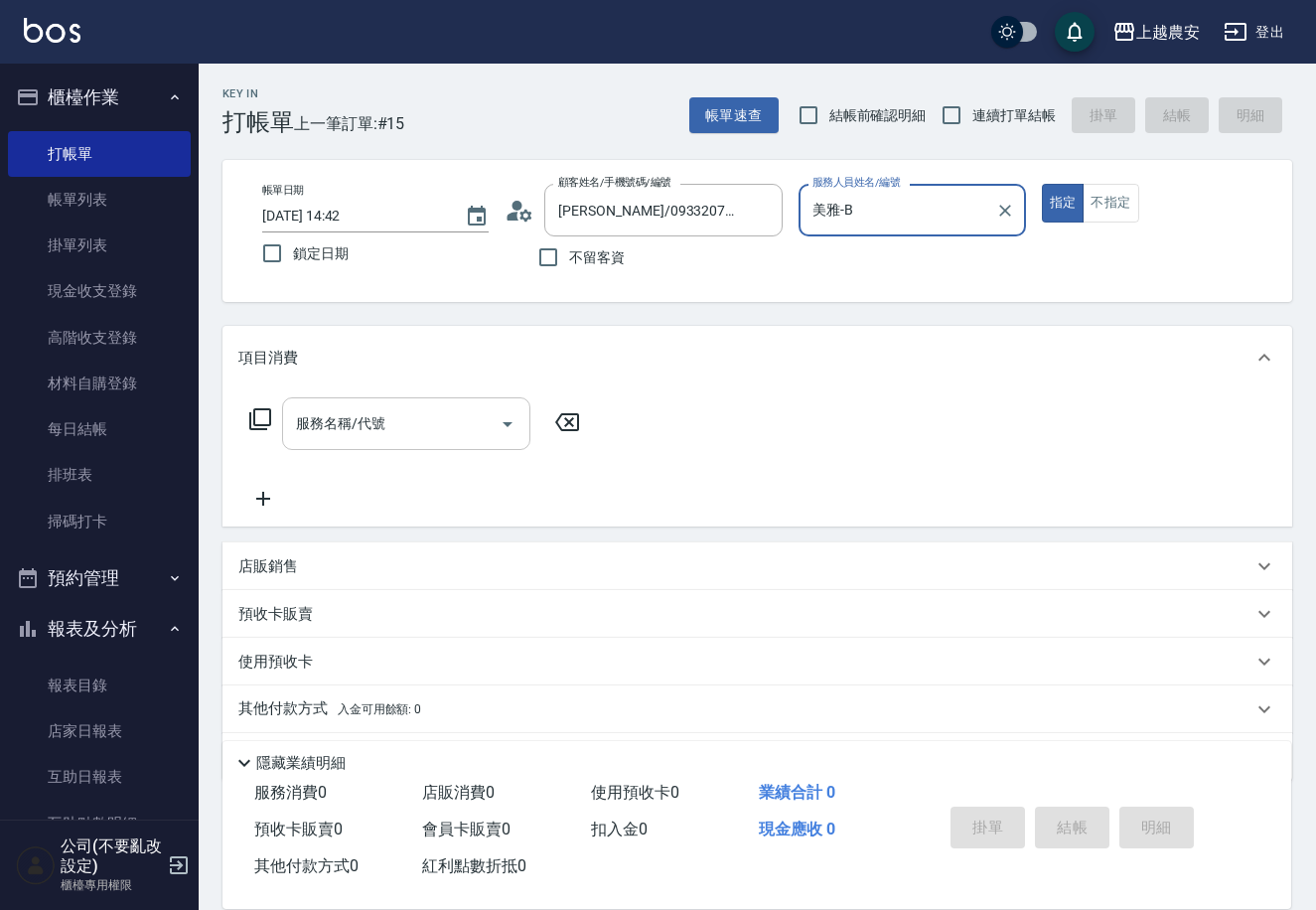 click on "服務名稱/代號" at bounding box center (391, 423) 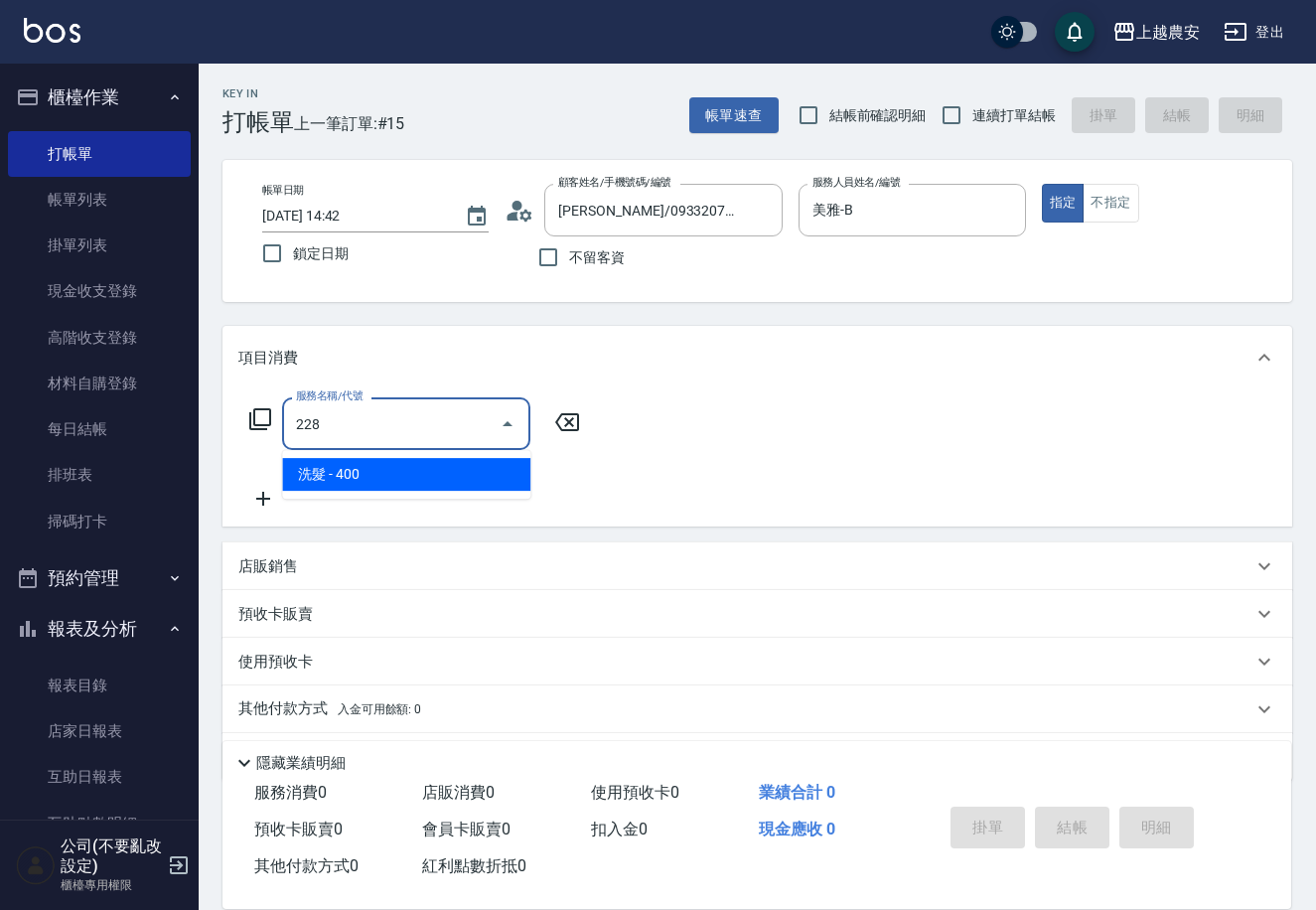 type on "洗髮(228)" 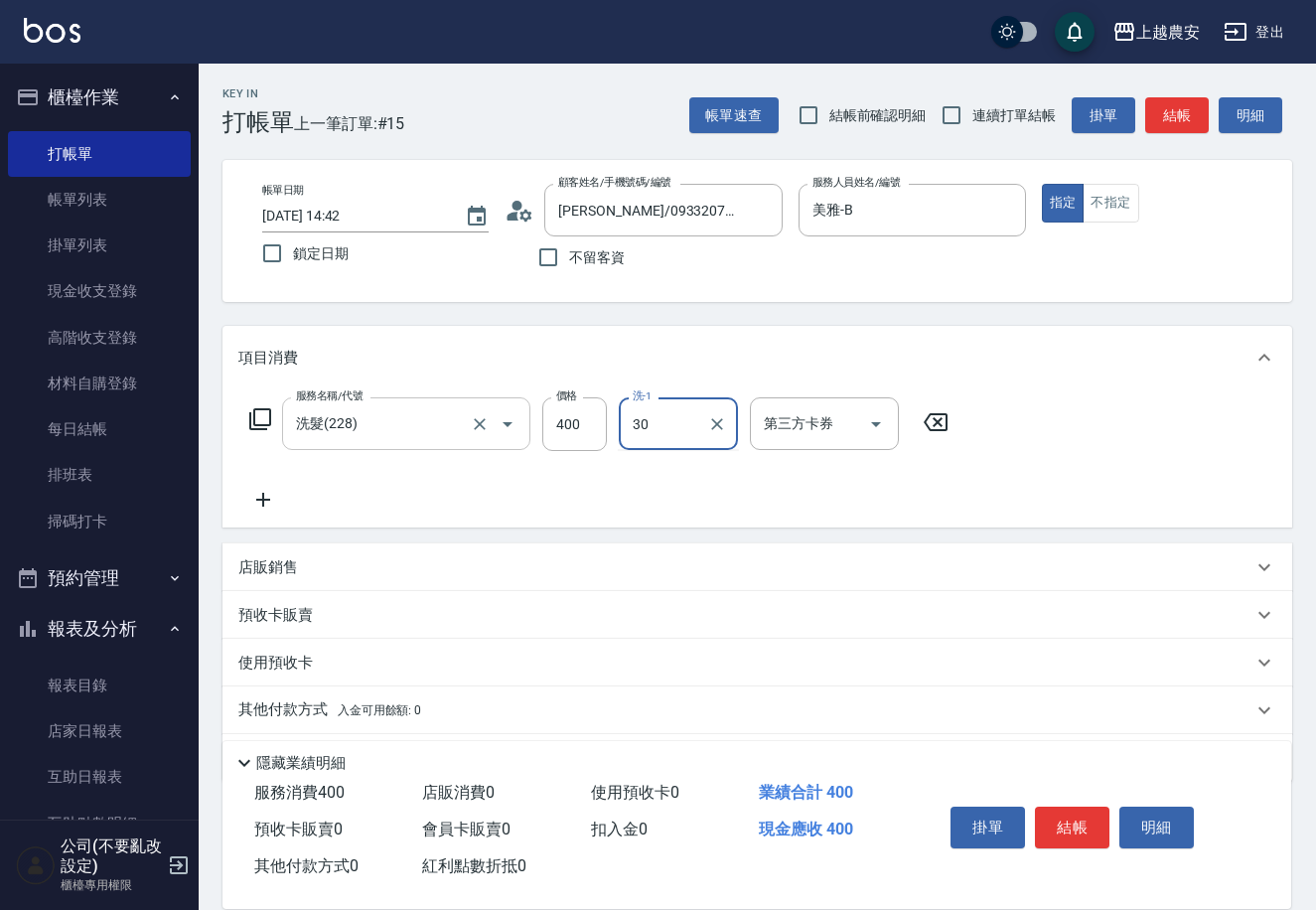 type on "珮珮-30" 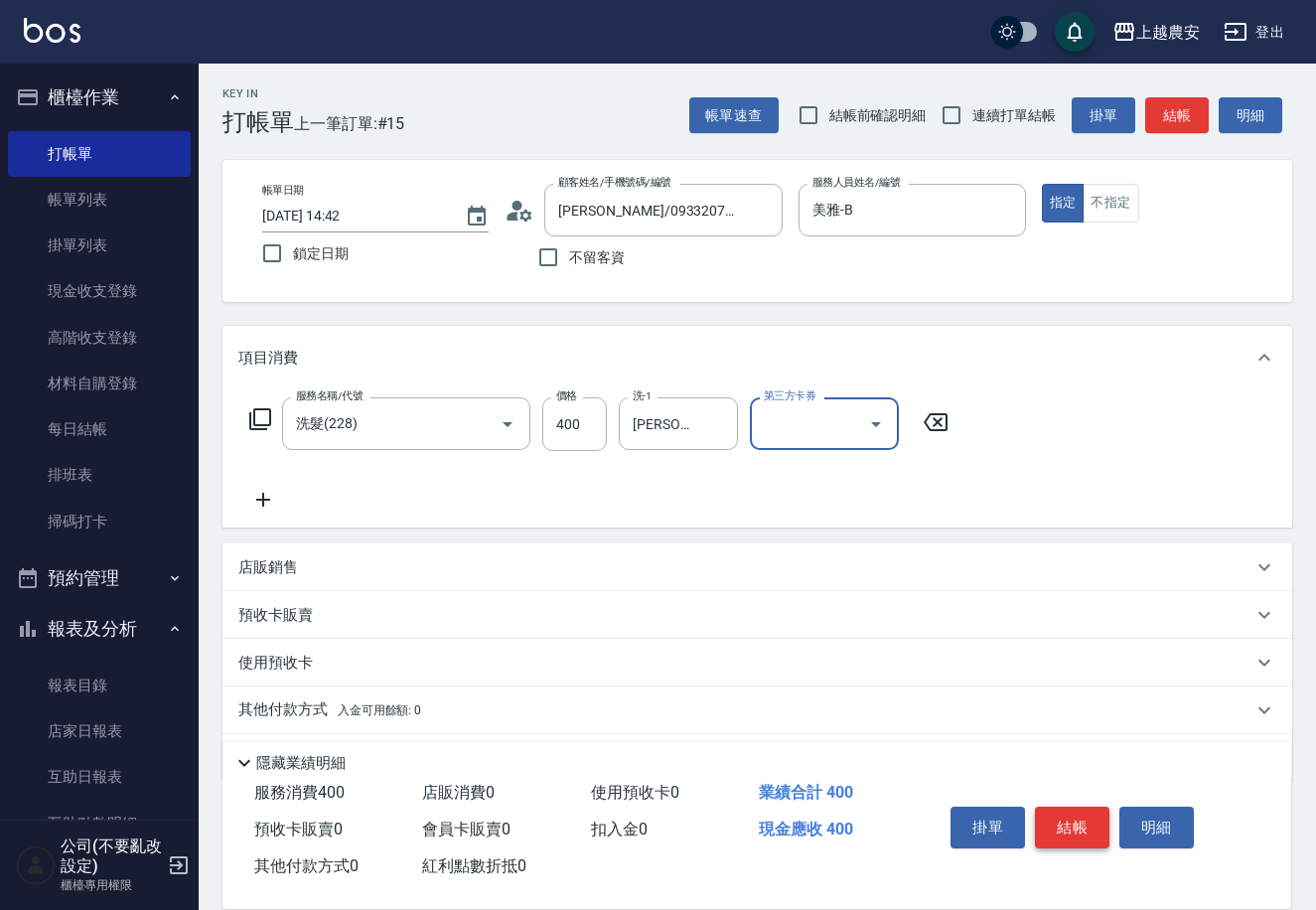 click on "結帳" at bounding box center [1072, 828] 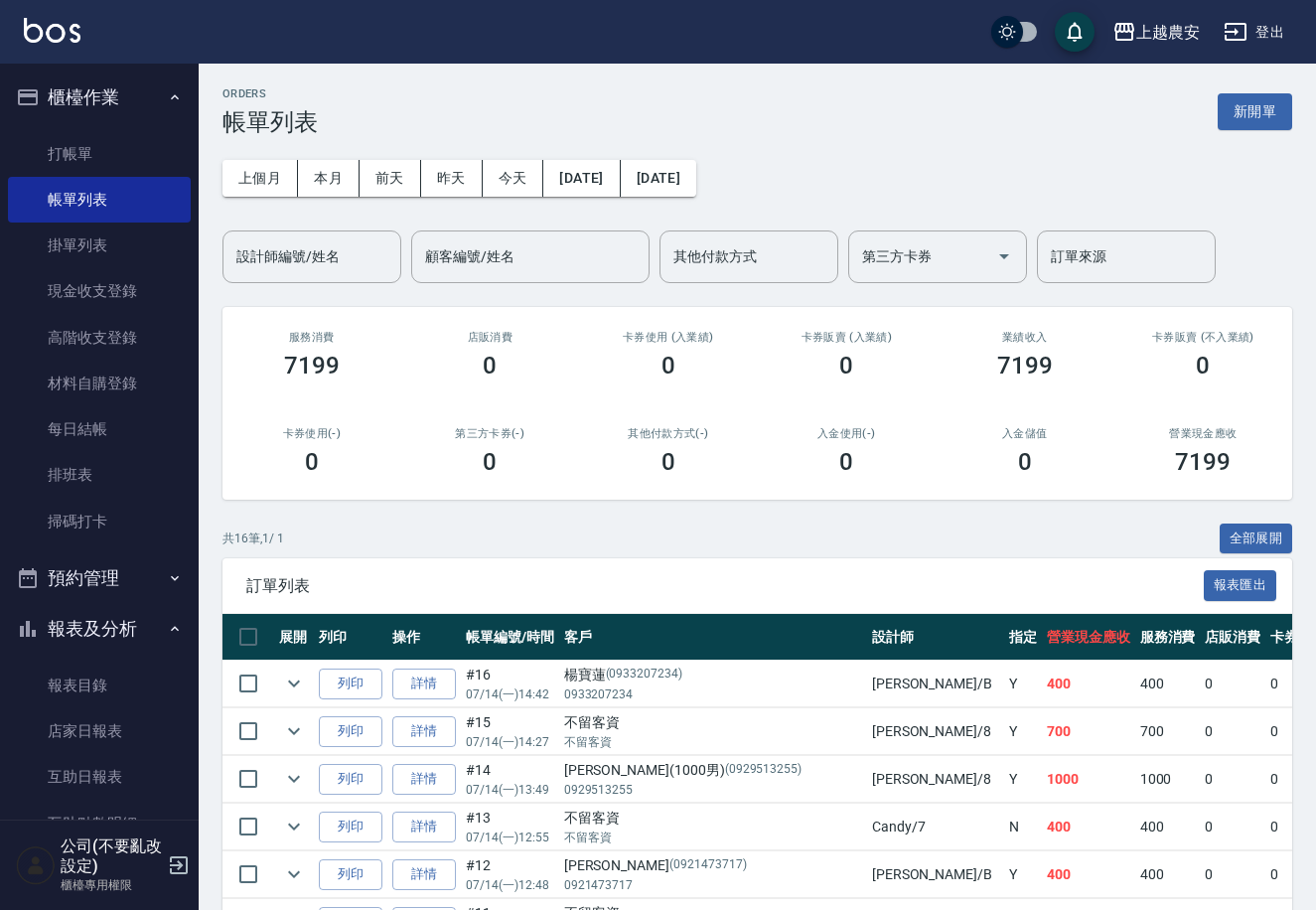 click on "列印" at bounding box center [351, 683] 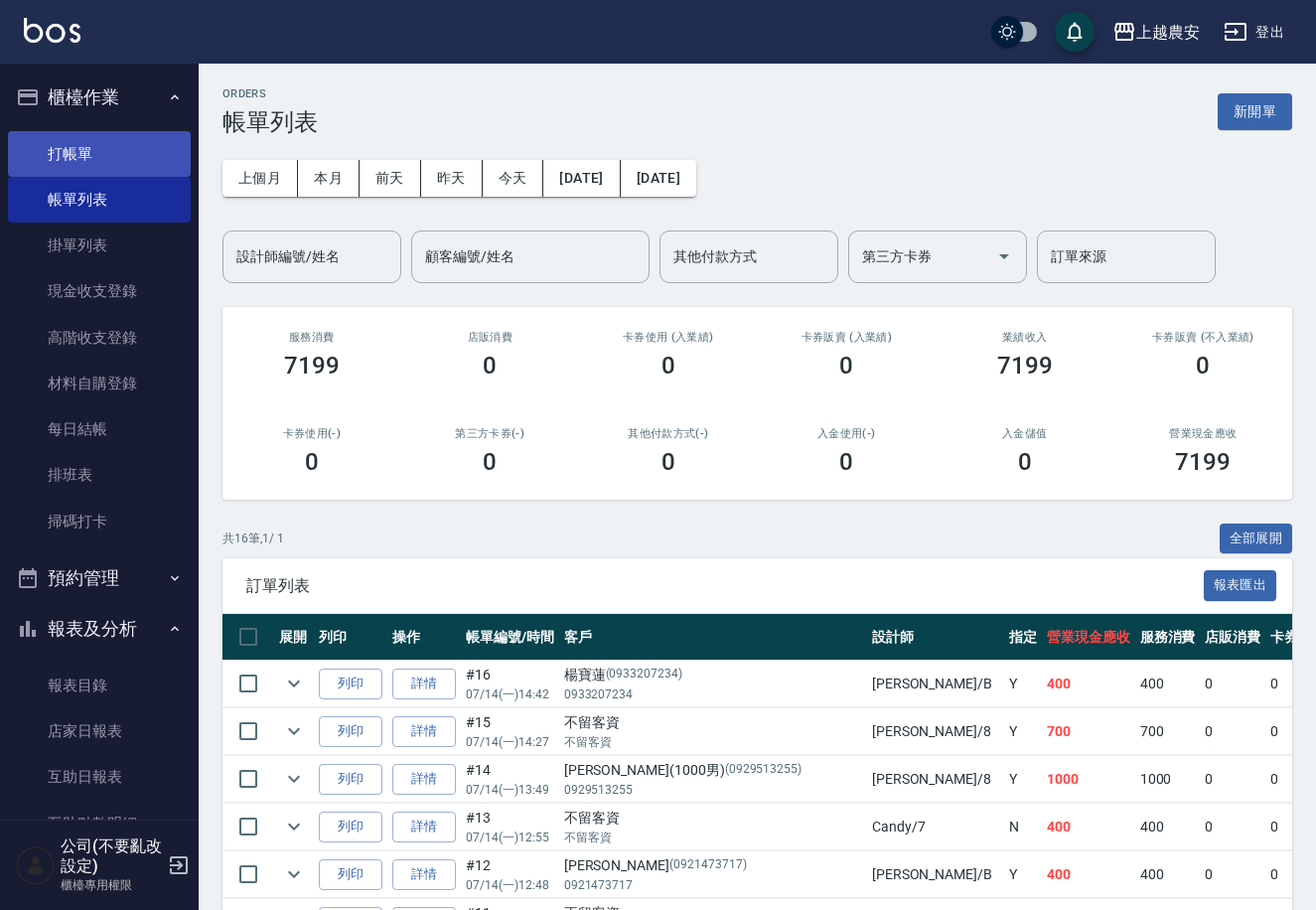 click on "打帳單" at bounding box center [99, 154] 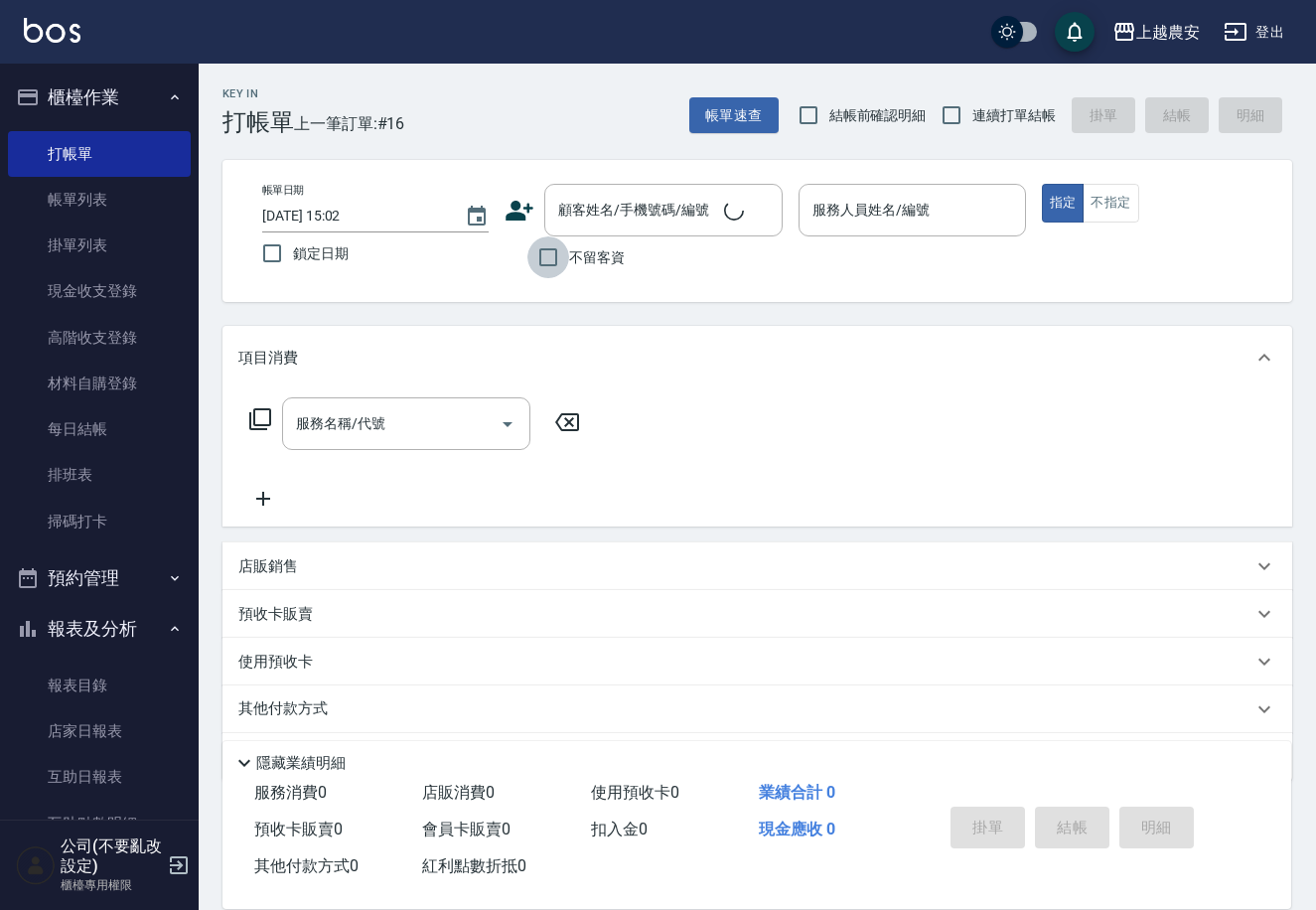 click on "不留客資" at bounding box center (548, 257) 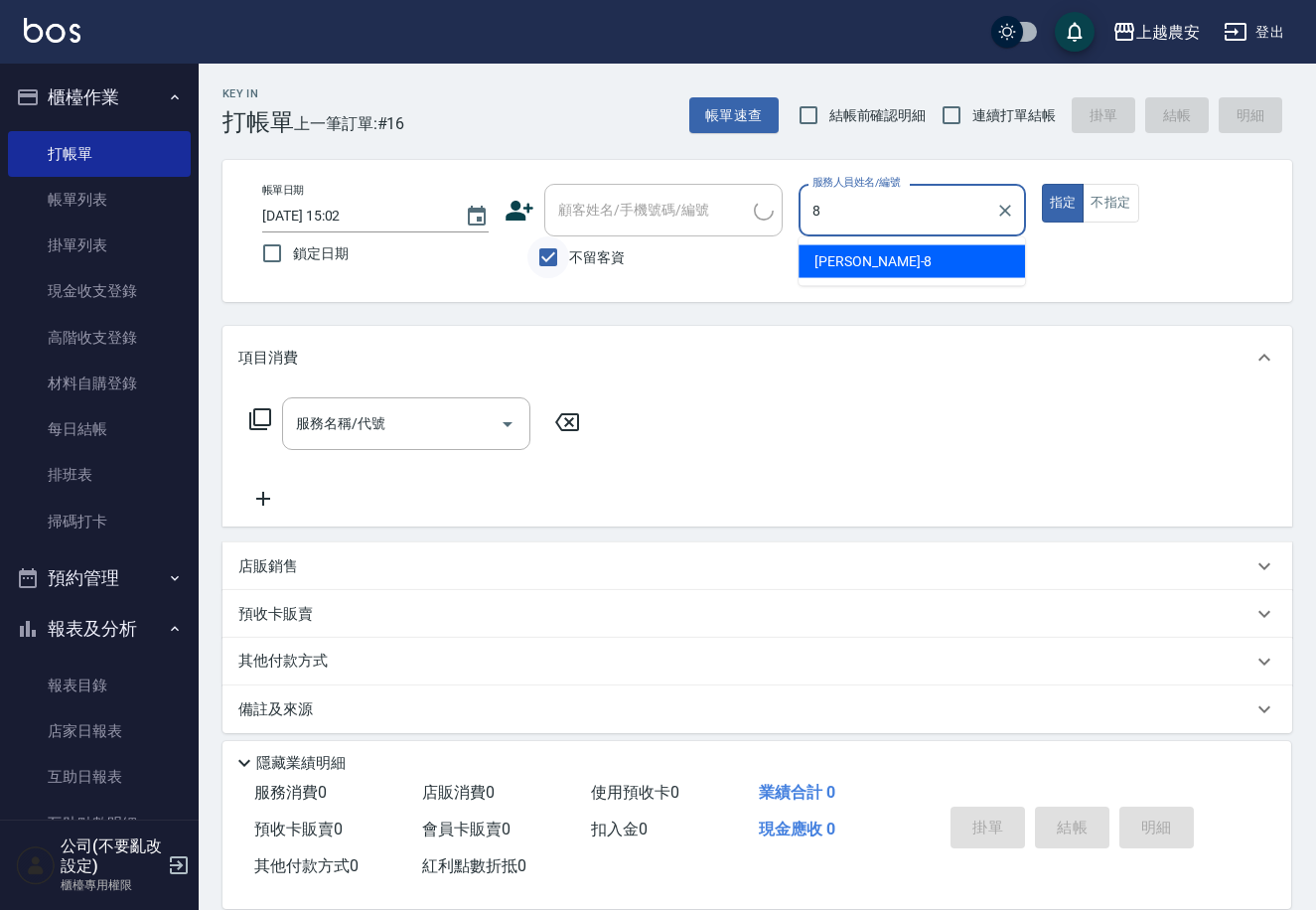 type on "黛慧-8" 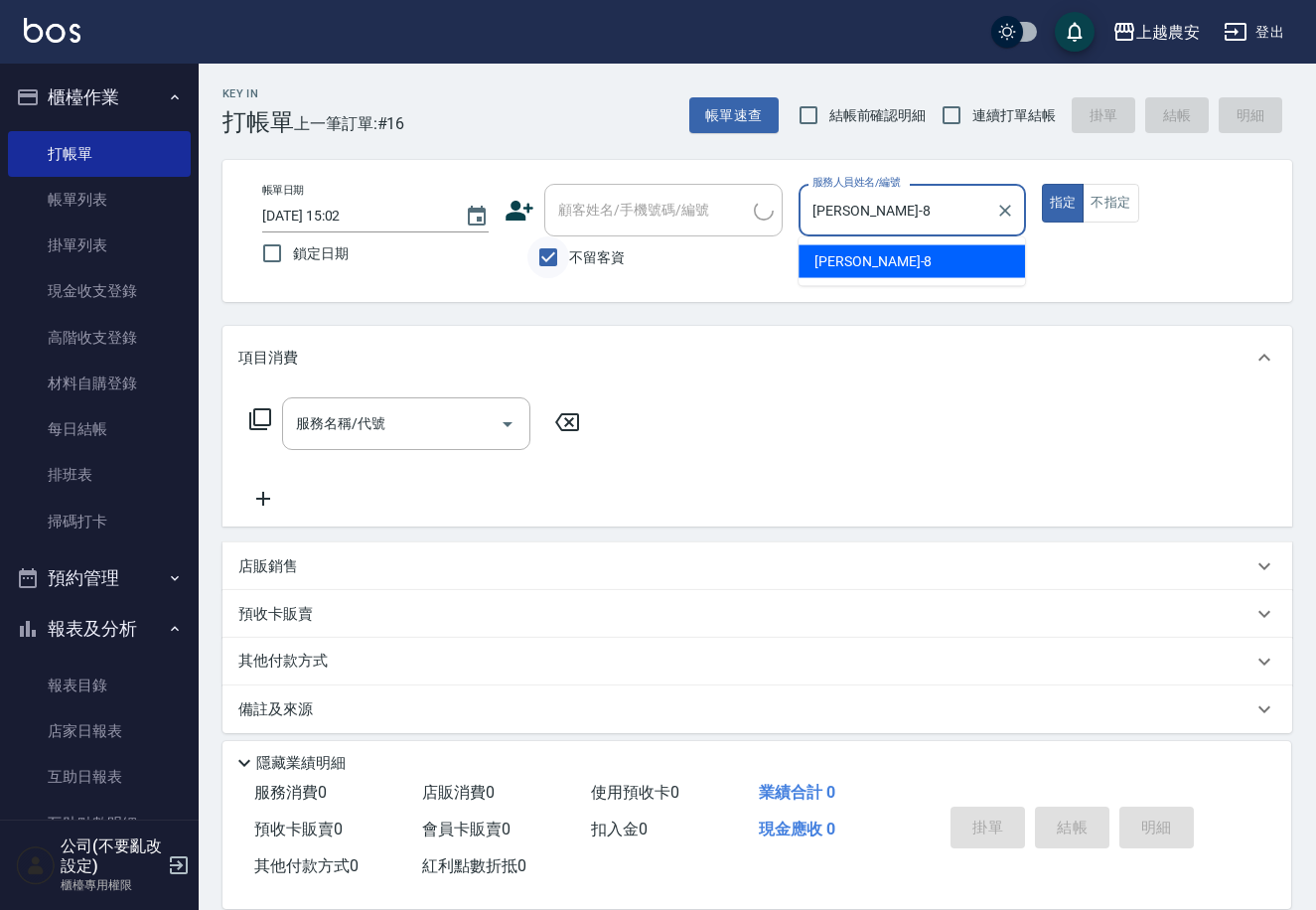type on "true" 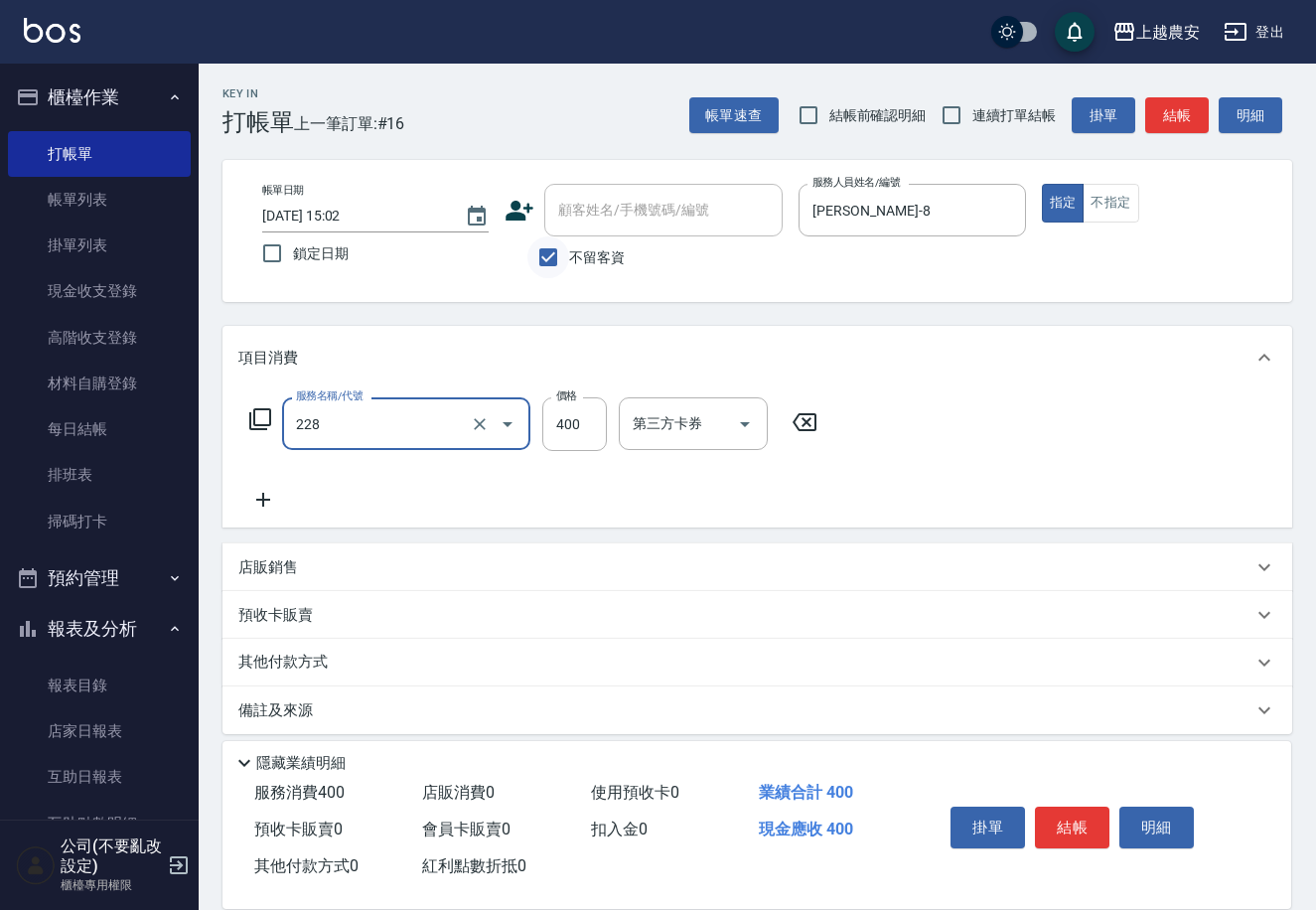 type on "洗髮(228)" 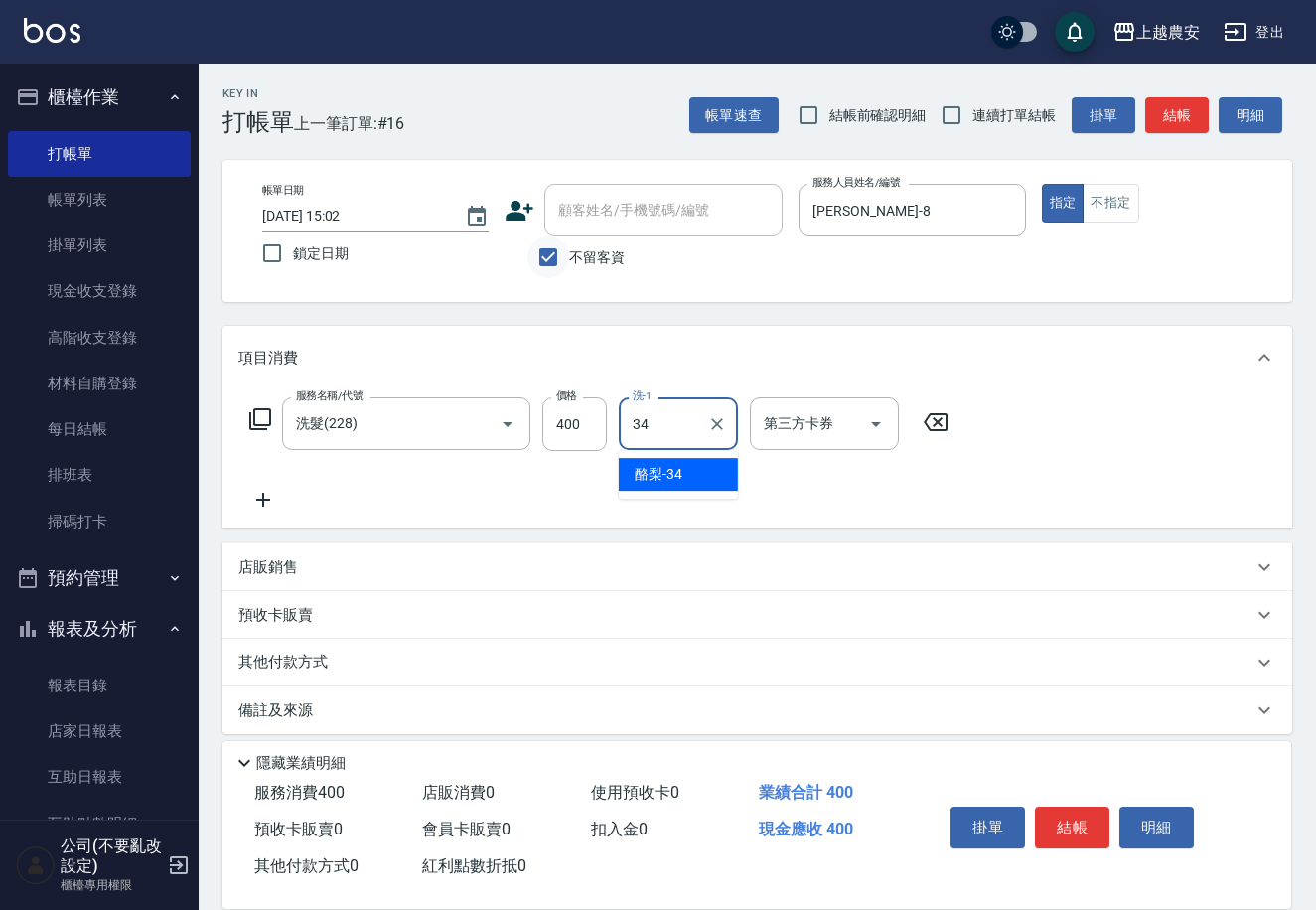 type on "酪梨-34" 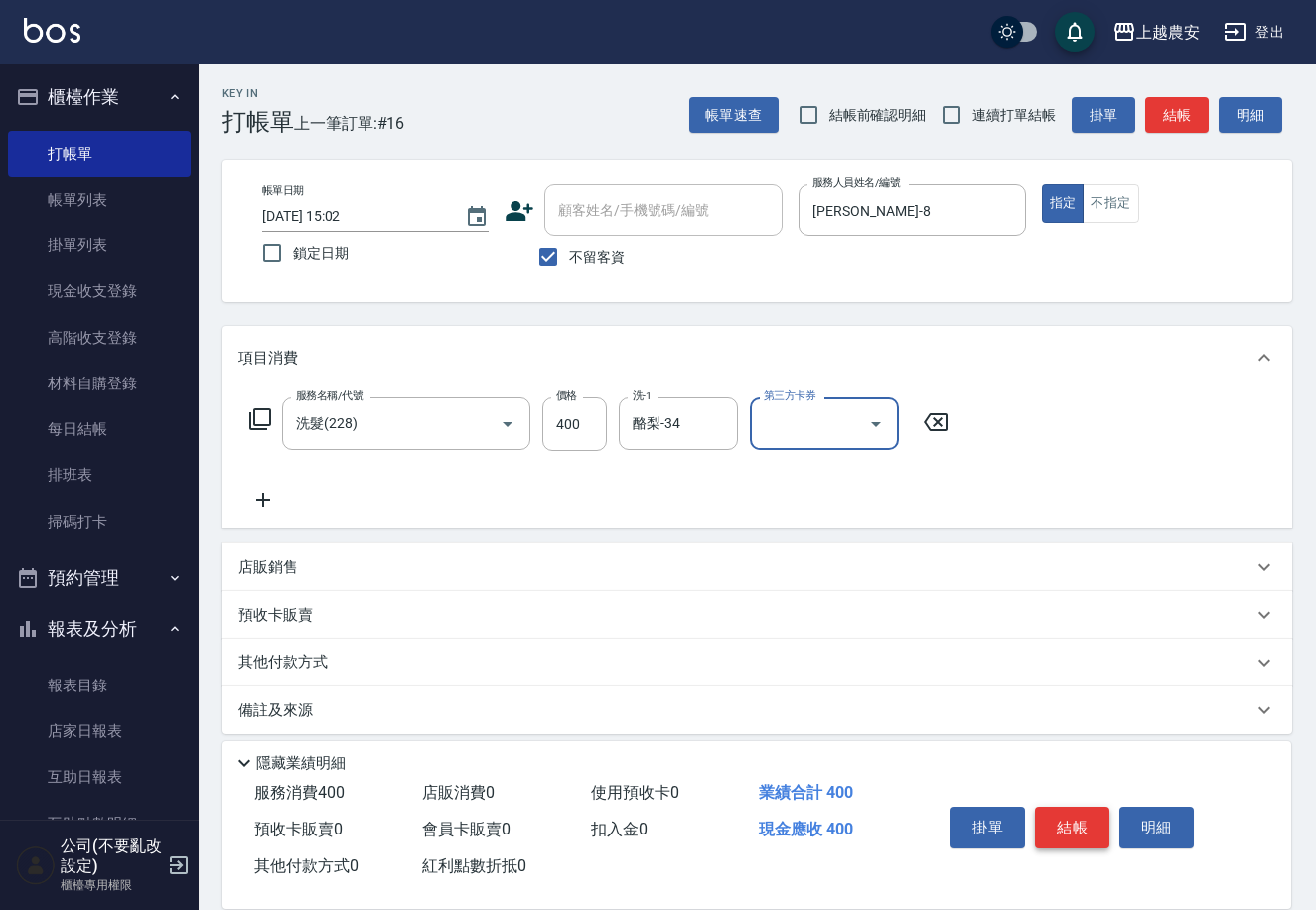 click on "結帳" at bounding box center (1072, 828) 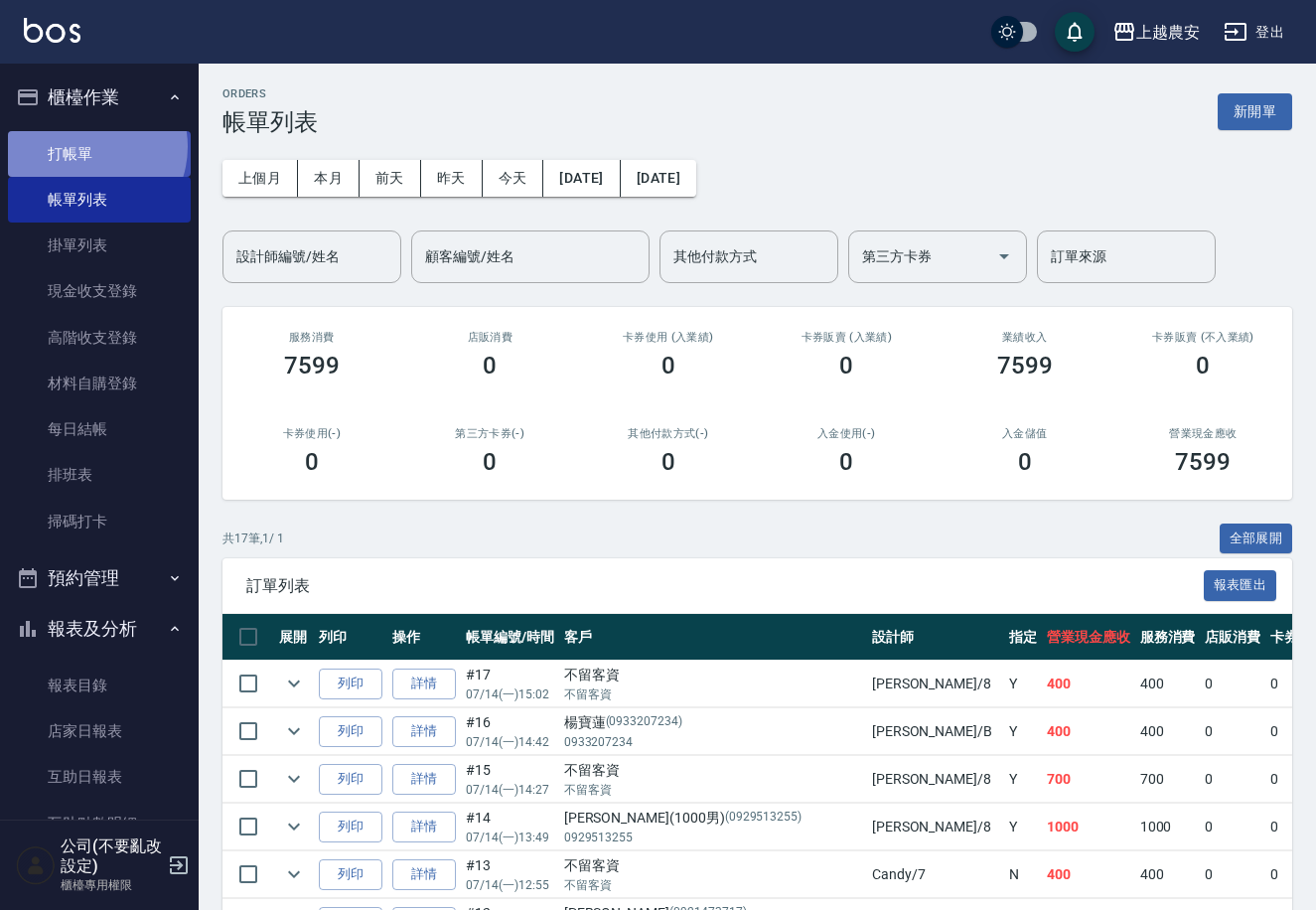 click on "打帳單" at bounding box center [99, 154] 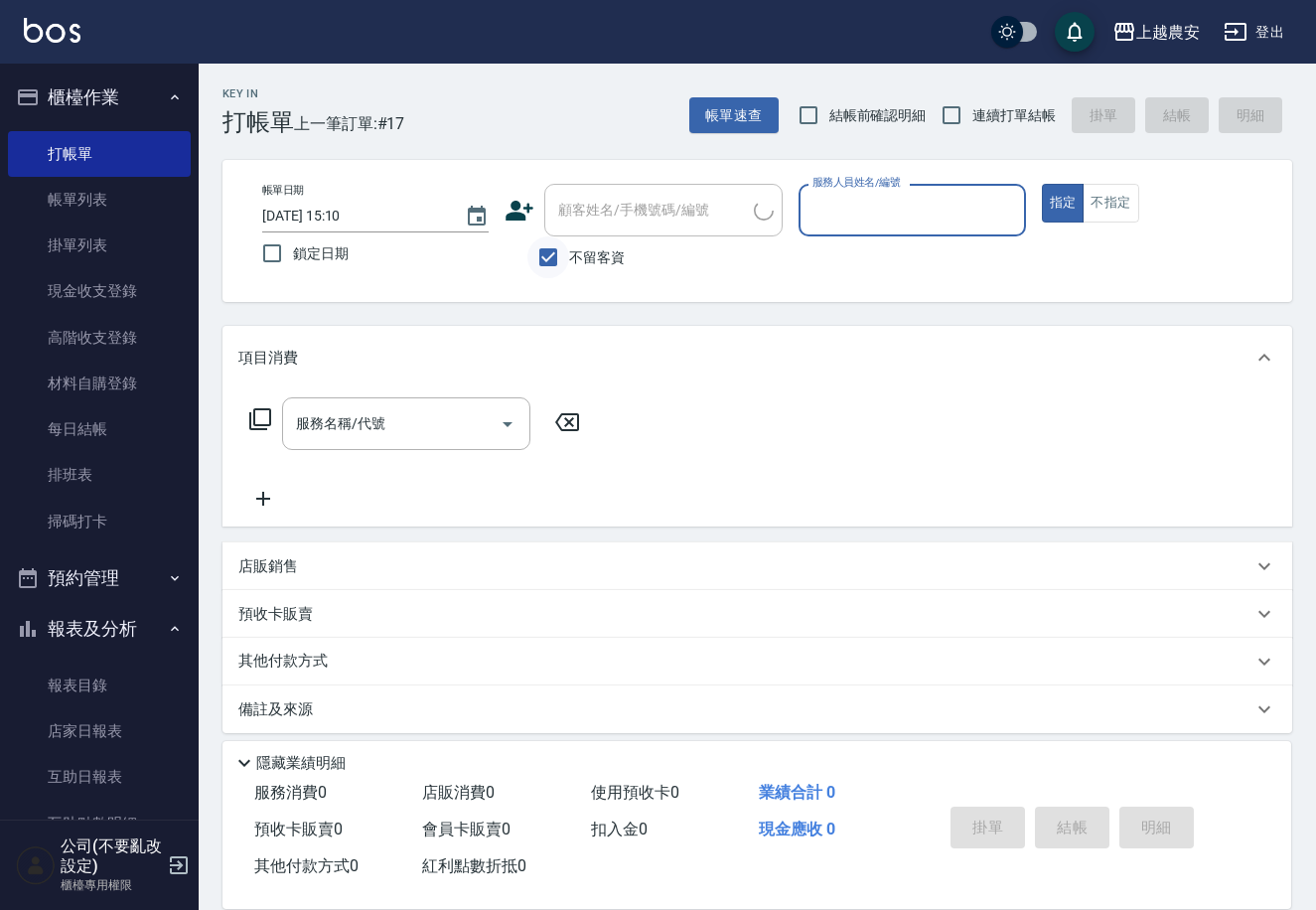 drag, startPoint x: 535, startPoint y: 262, endPoint x: 561, endPoint y: 251, distance: 28.231188 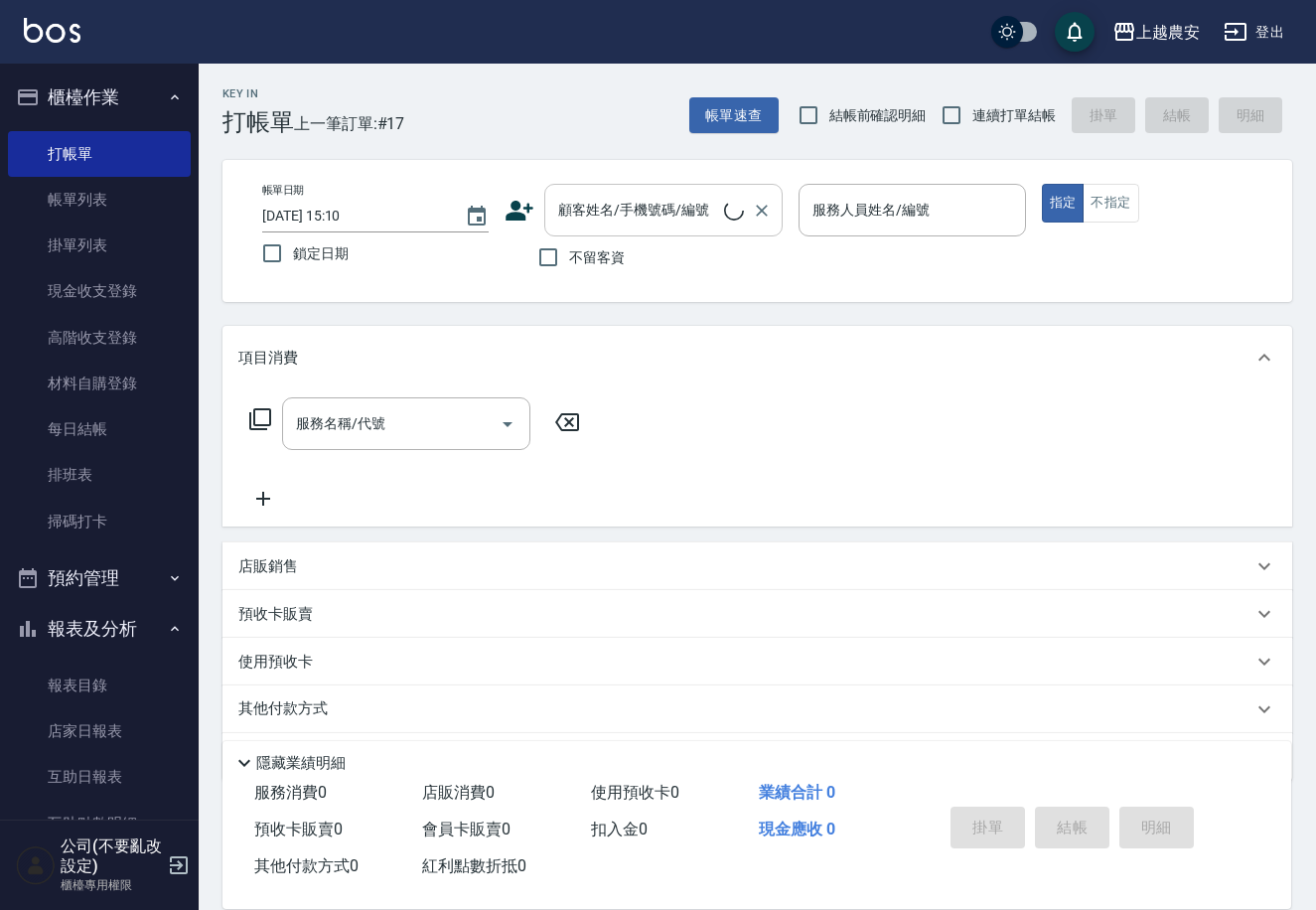 click on "顧客姓名/手機號碼/編號" at bounding box center [639, 210] 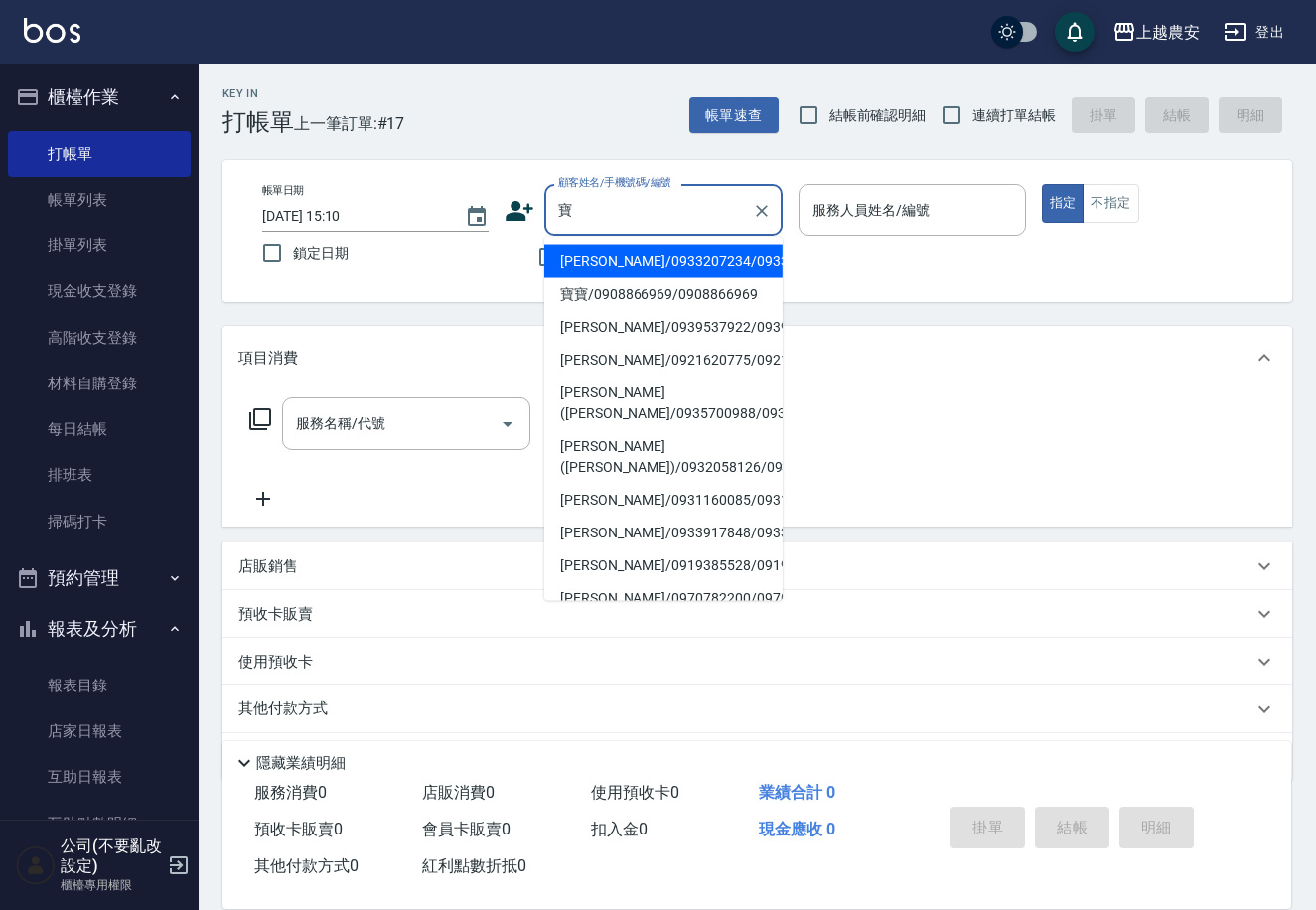 drag, startPoint x: 648, startPoint y: 260, endPoint x: 826, endPoint y: 281, distance: 179.23448 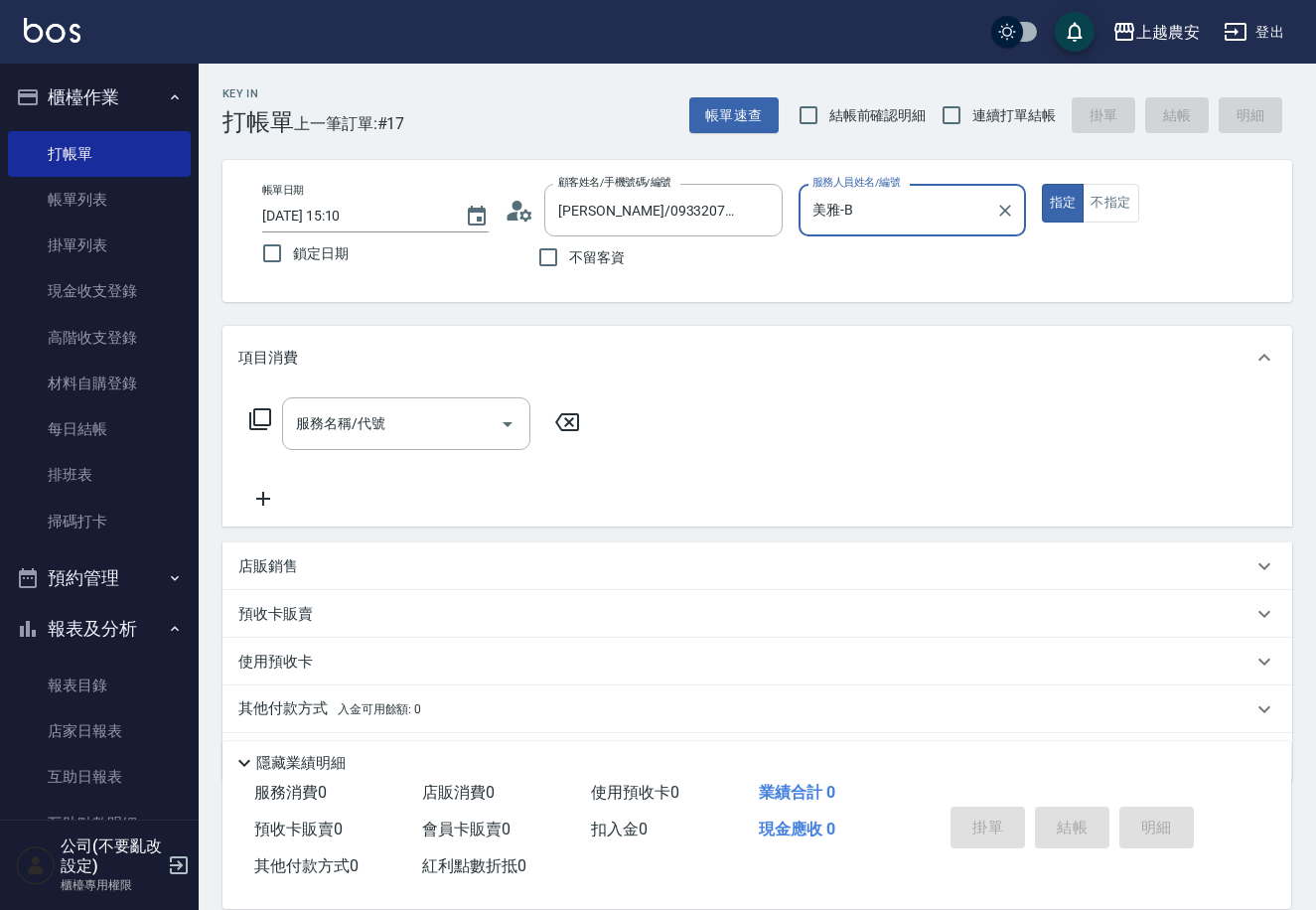 type on "美雅-B" 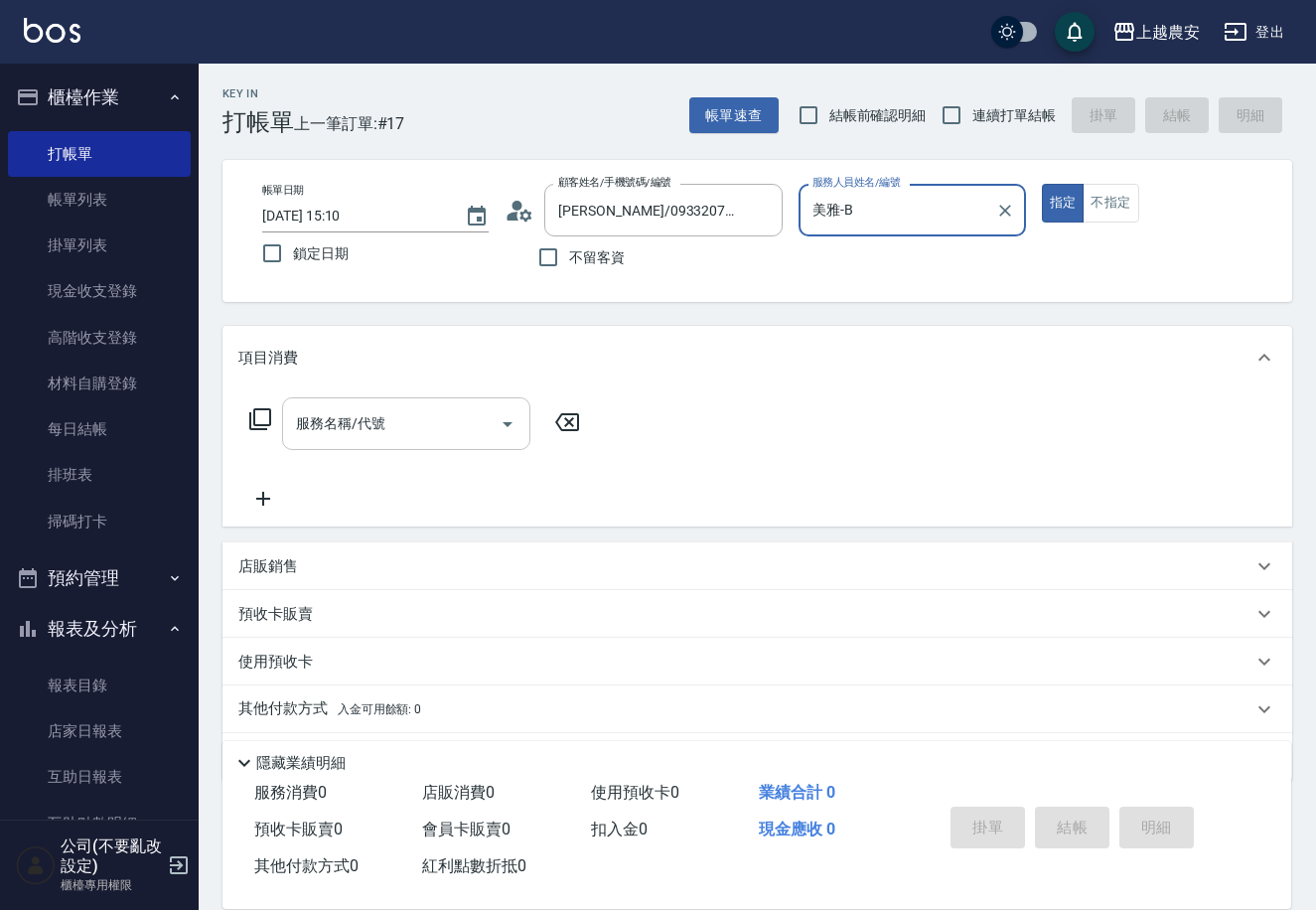 click on "服務名稱/代號" at bounding box center [391, 423] 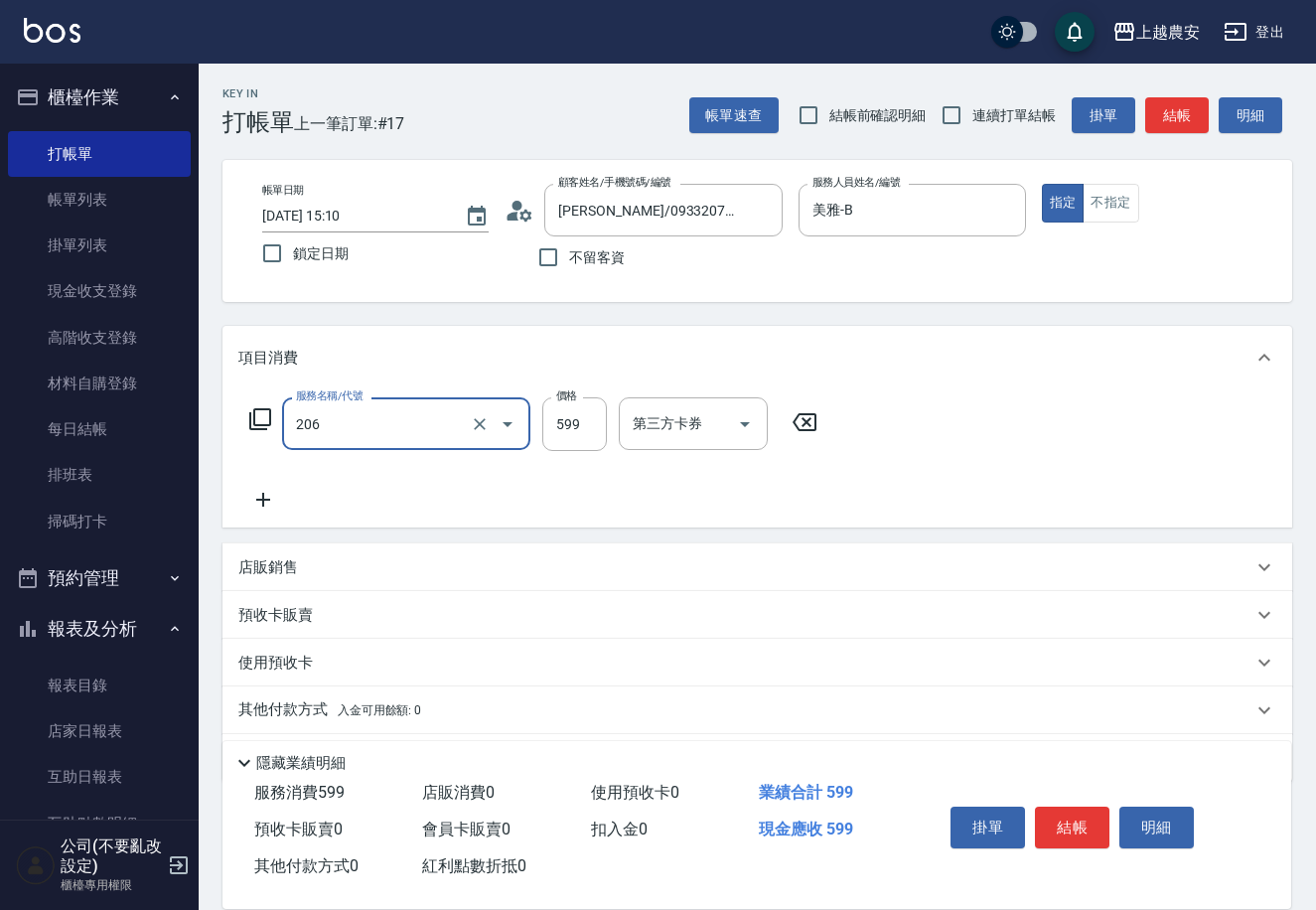 type on "洗+剪(206)" 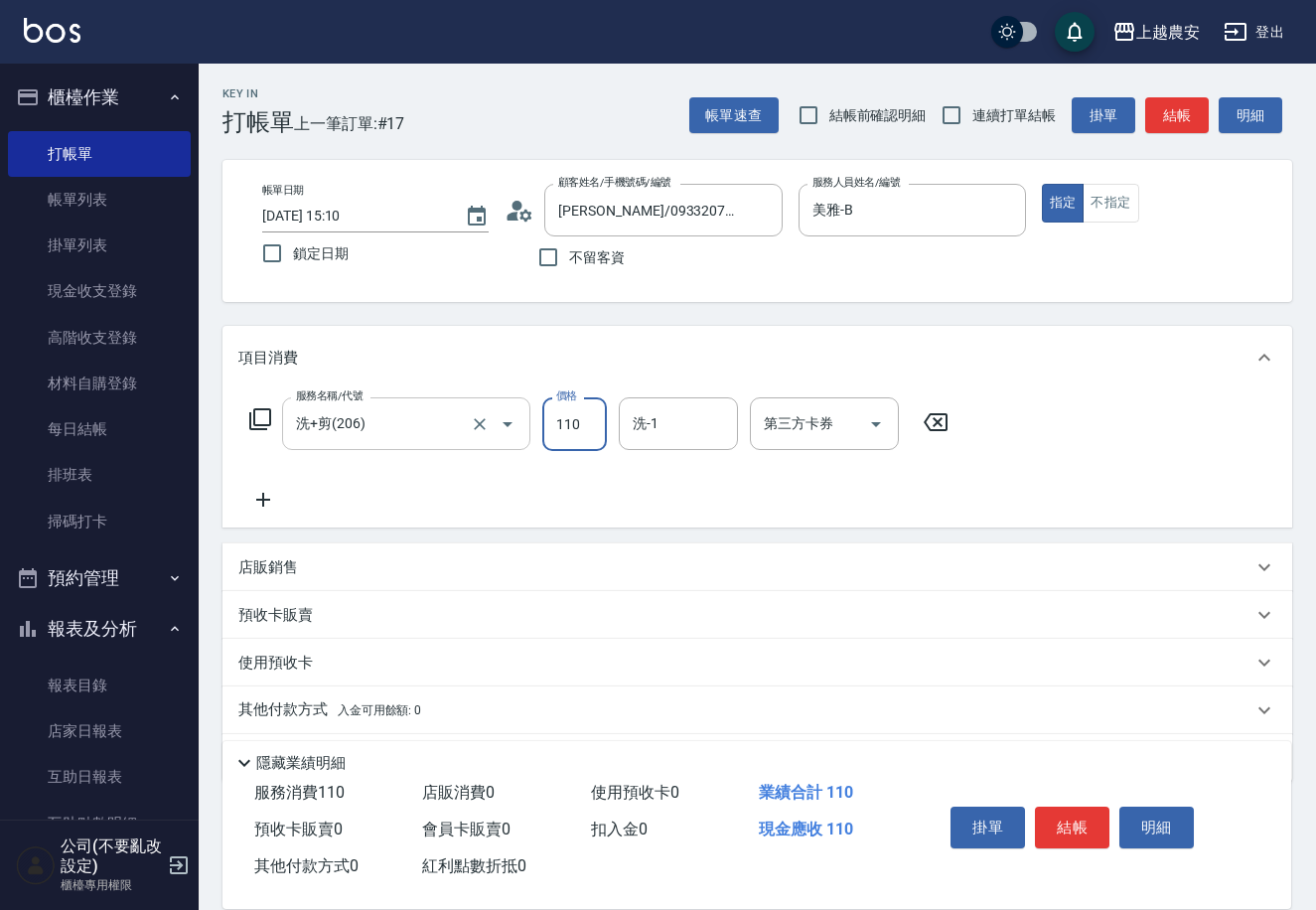 type on "1100" 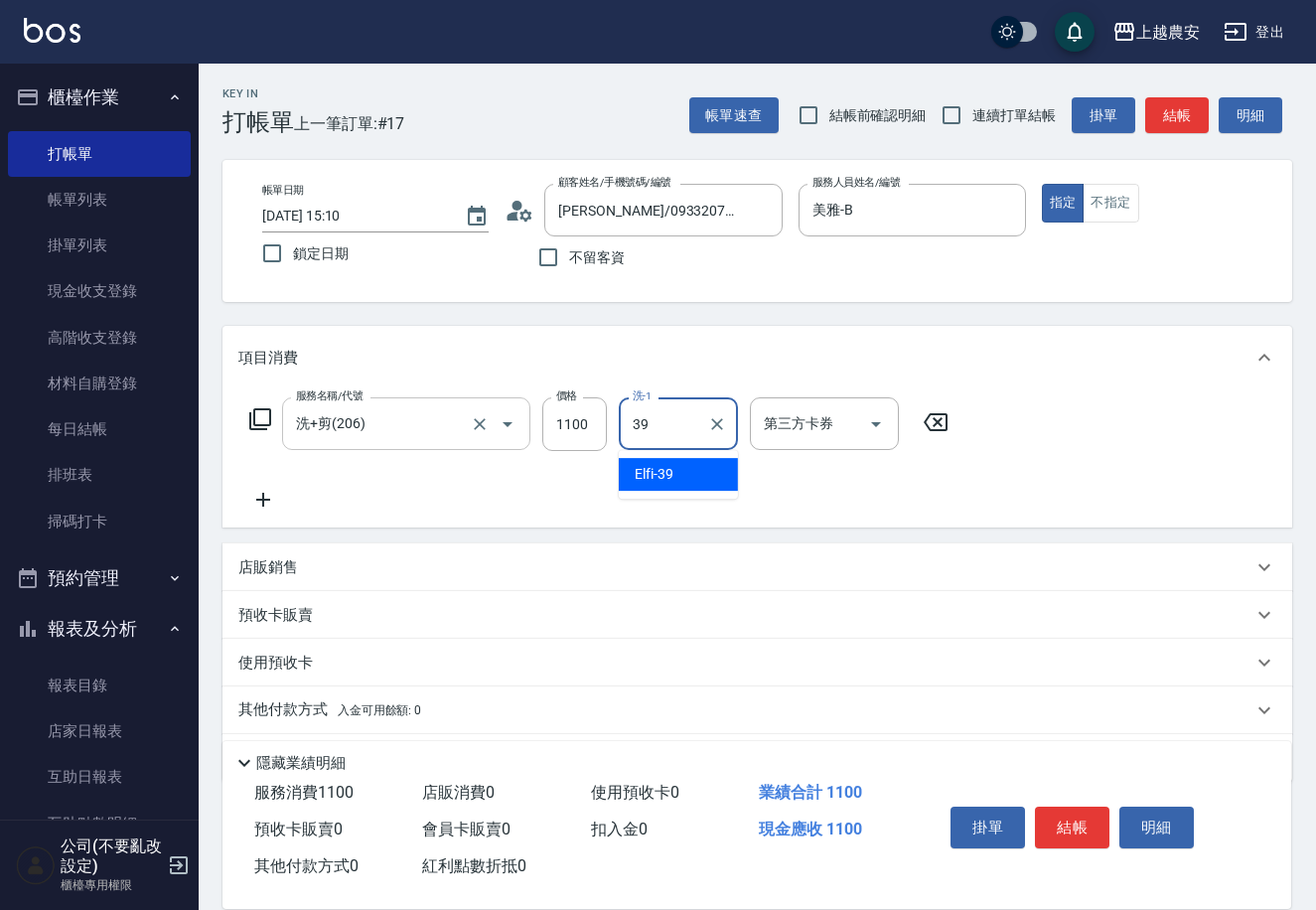 type on "Elfi-39" 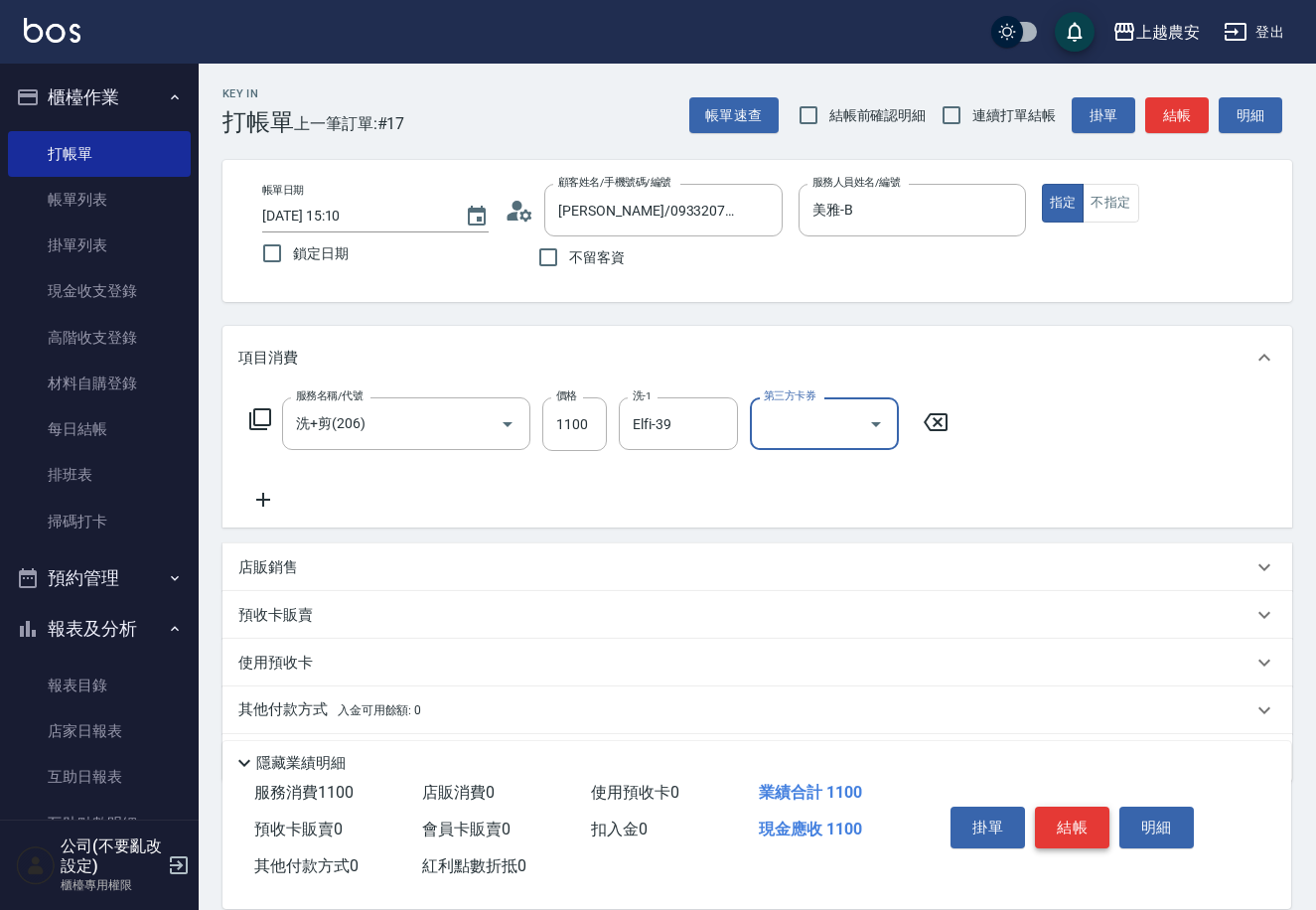 click on "結帳" at bounding box center [1072, 828] 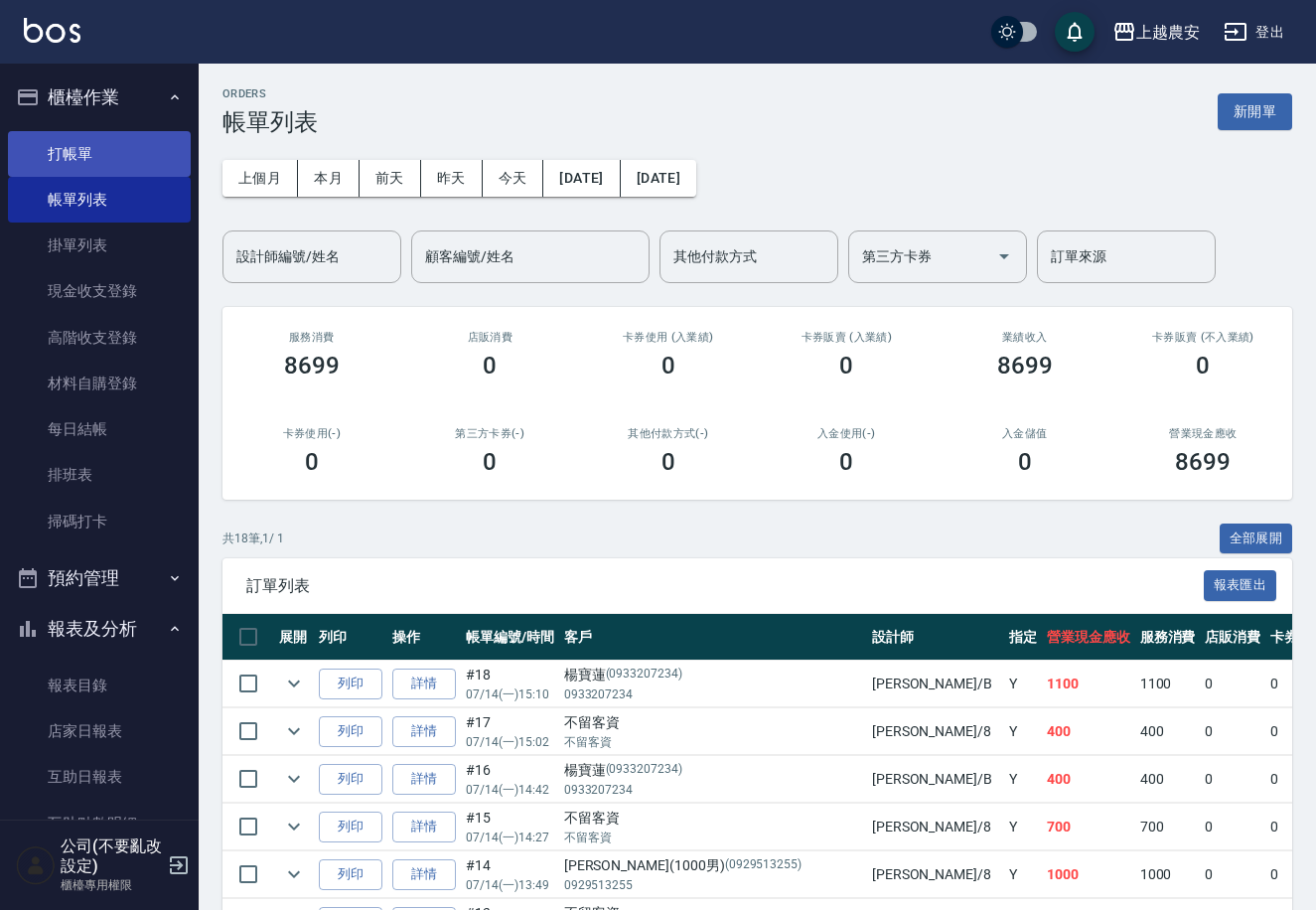 click on "打帳單" at bounding box center [99, 154] 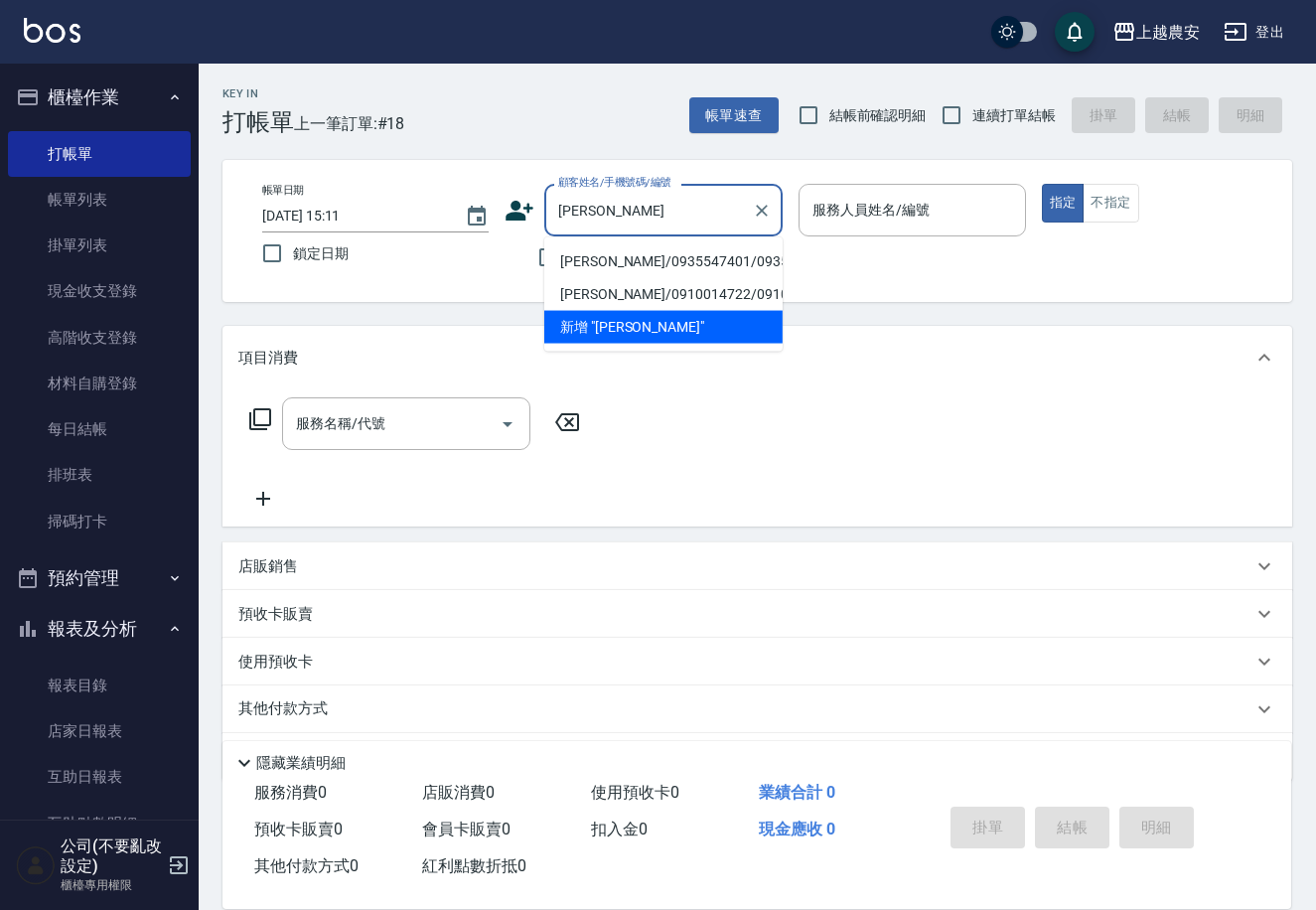 click on "彭瑞榮/0935547401/0935547401" at bounding box center [663, 261] 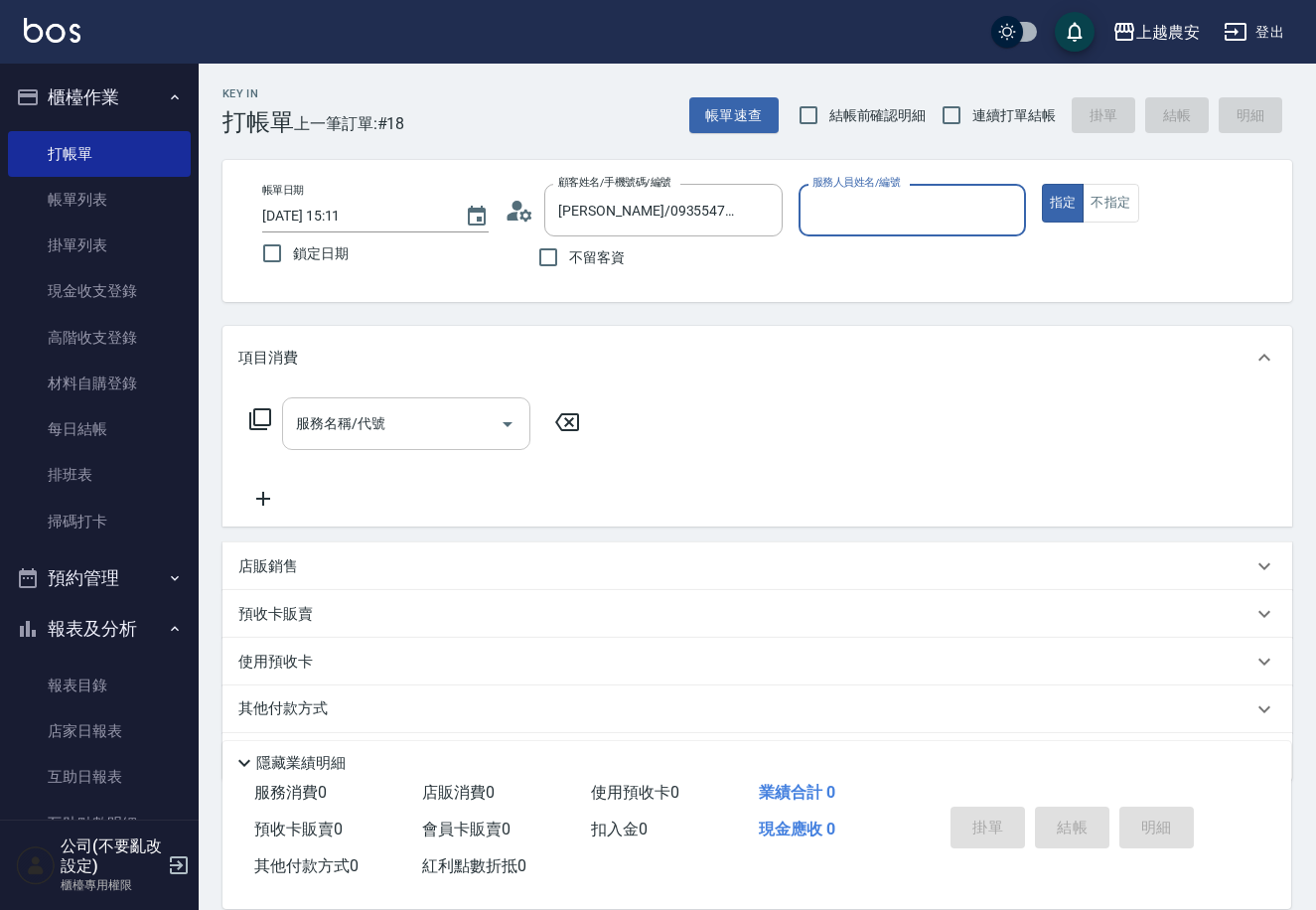 type on "Candy-7" 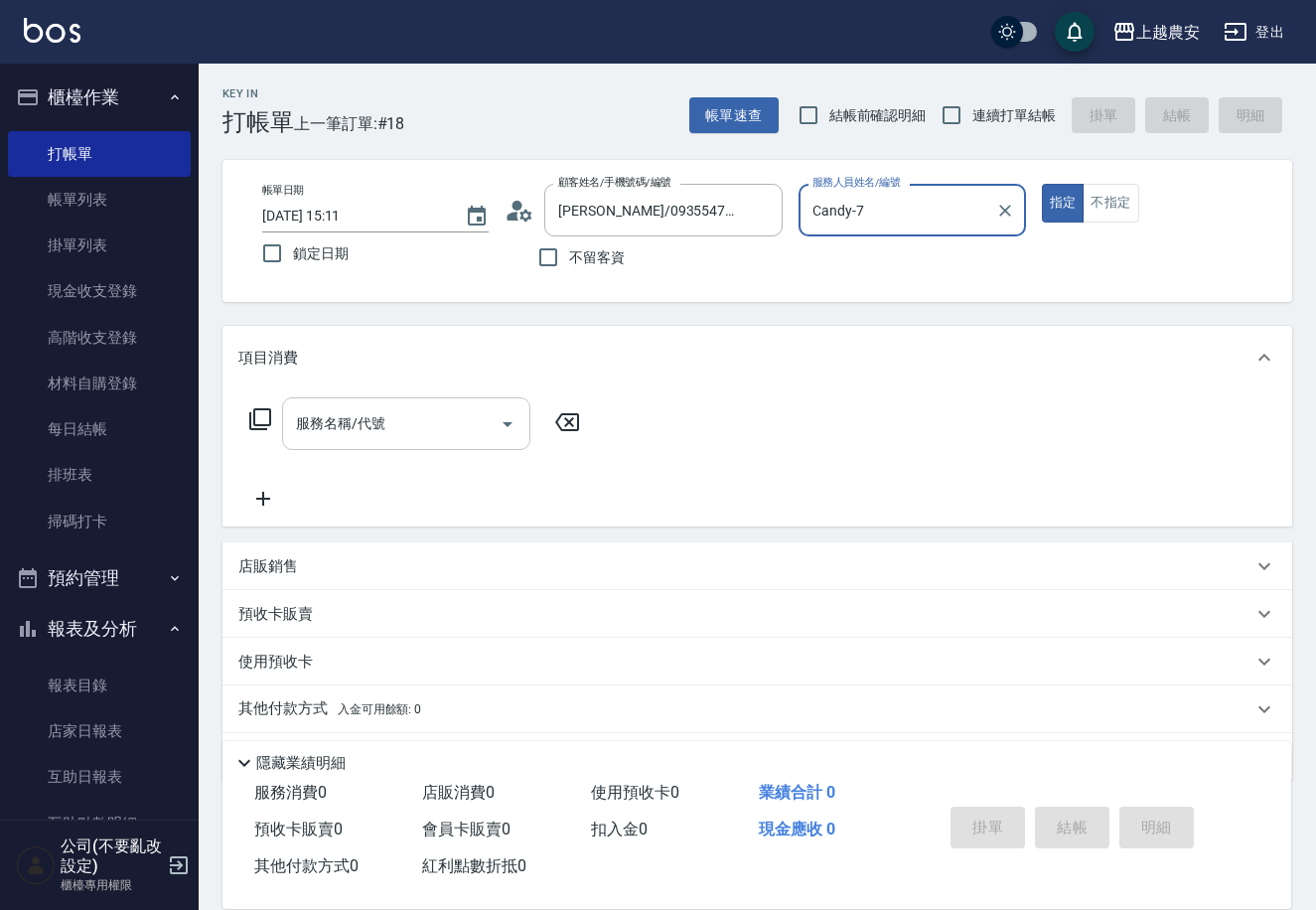 click on "服務名稱/代號" at bounding box center [406, 423] 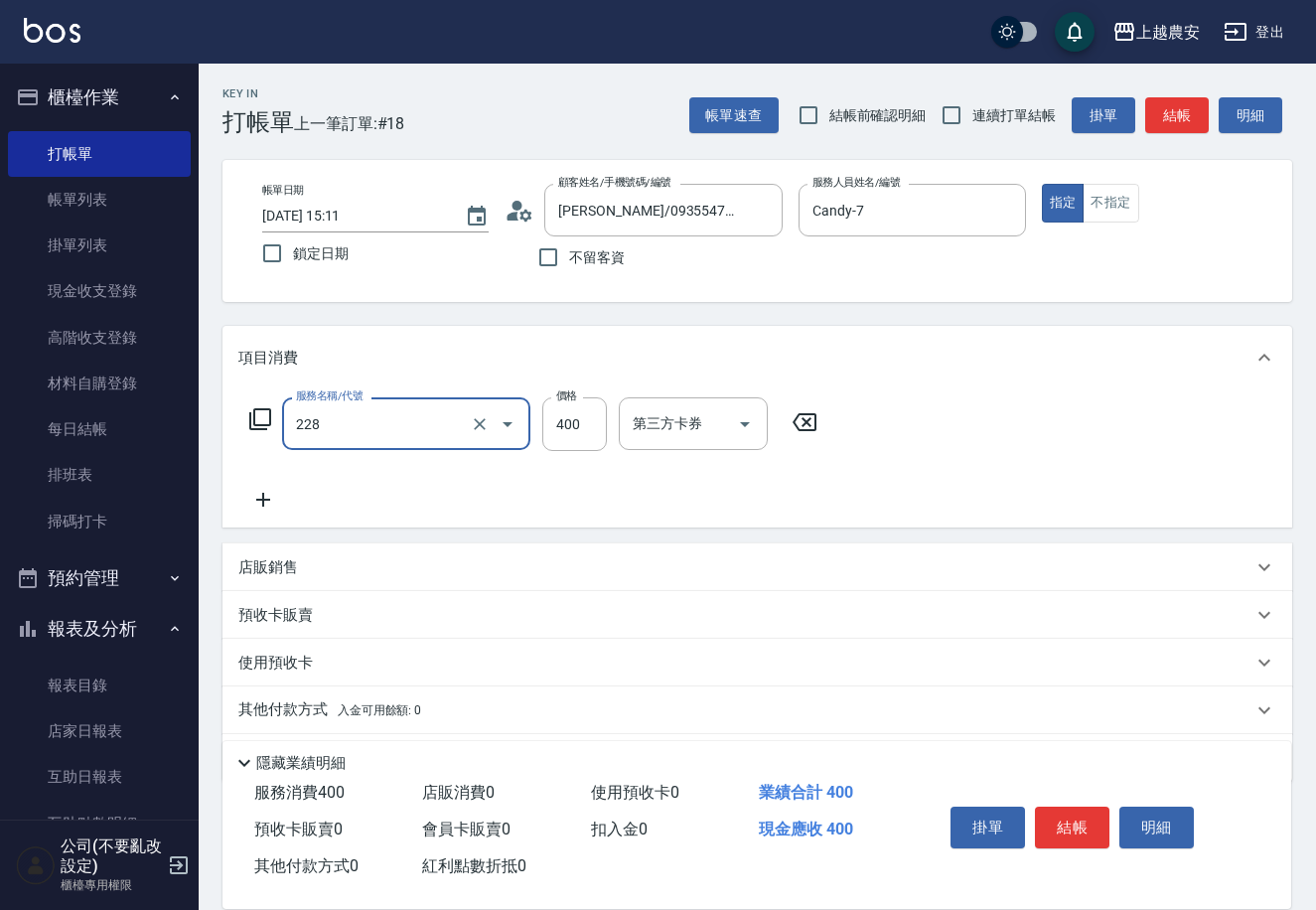 type on "洗髮(228)" 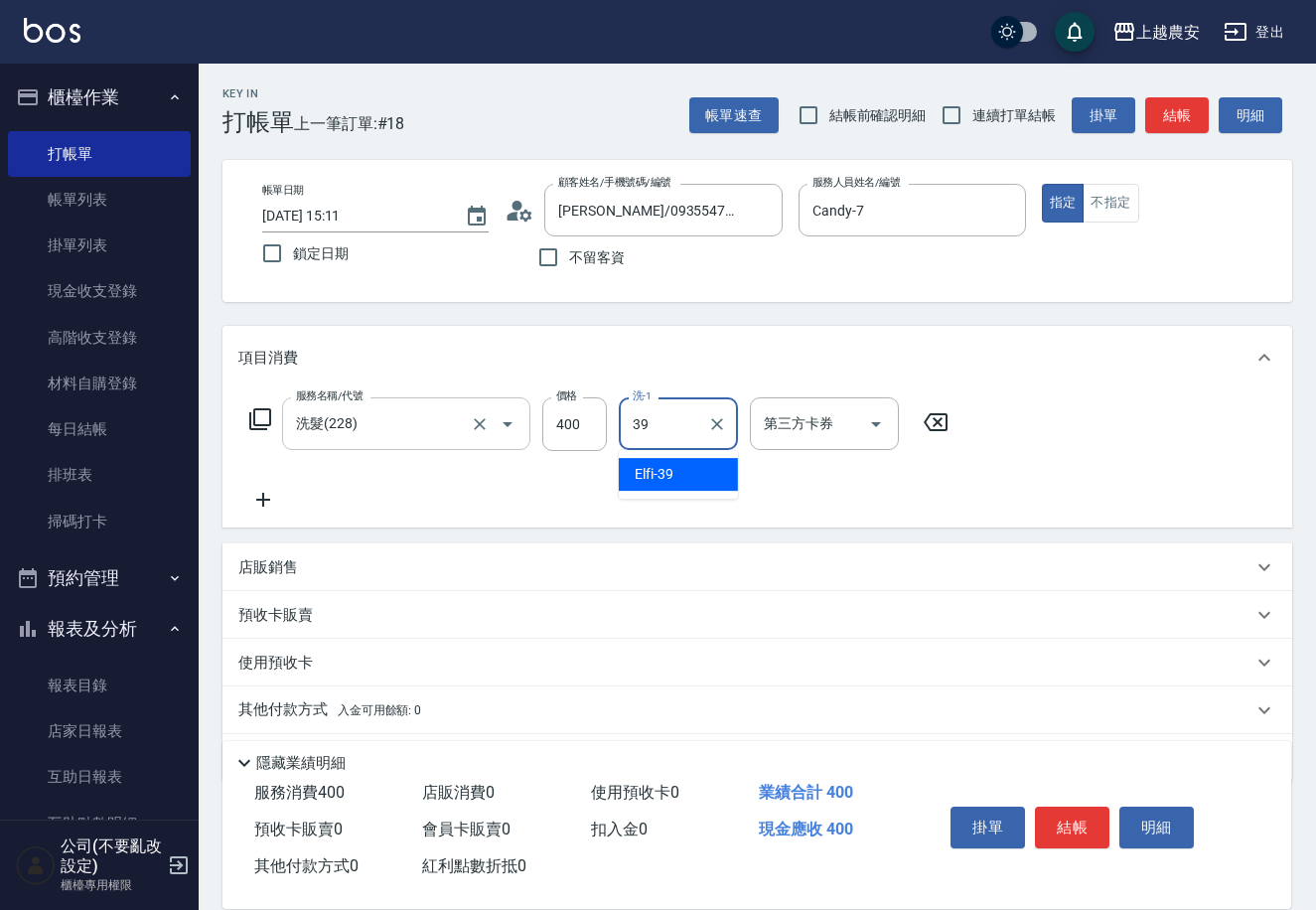 type on "Elfi-39" 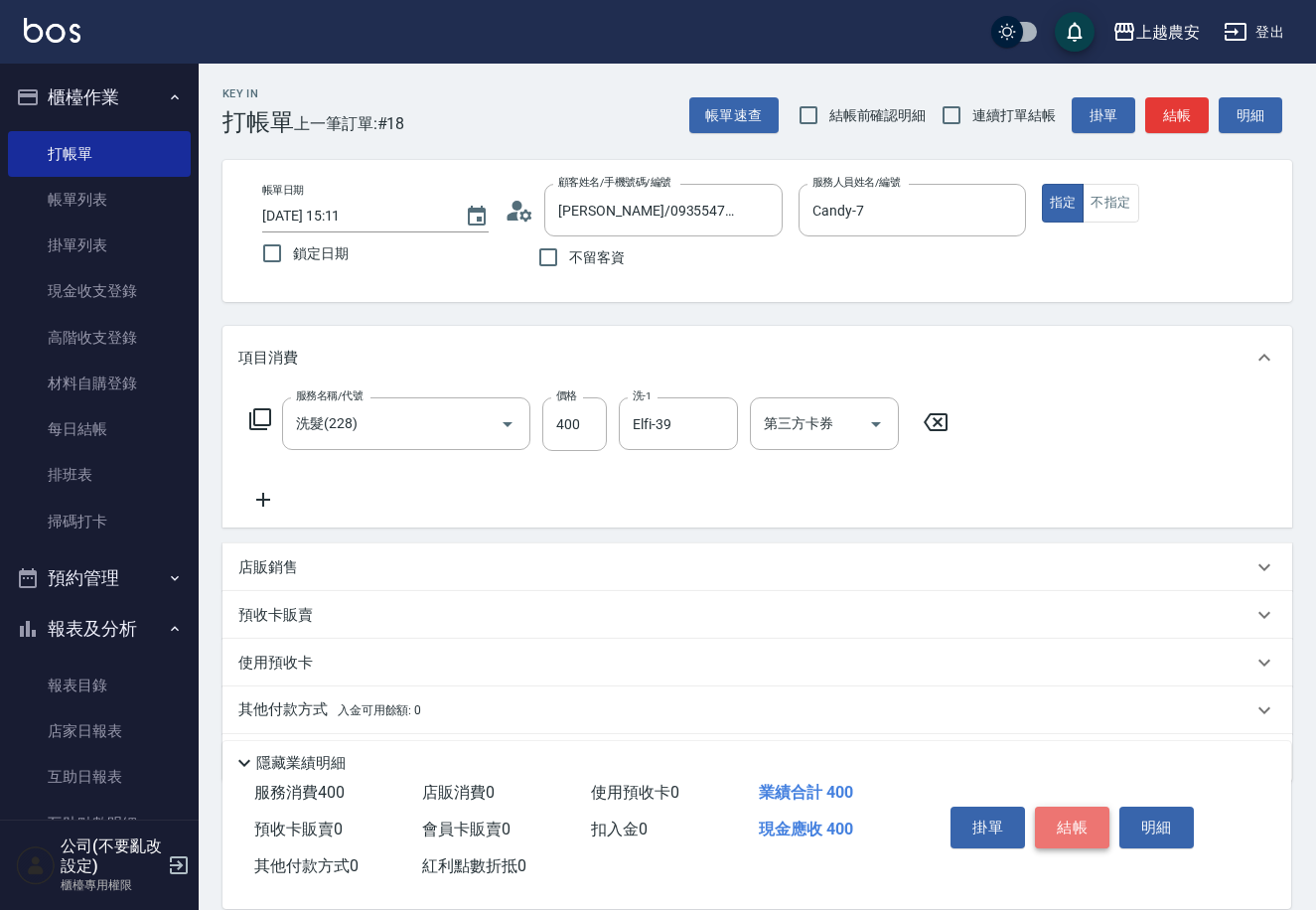 click on "結帳" at bounding box center (1072, 828) 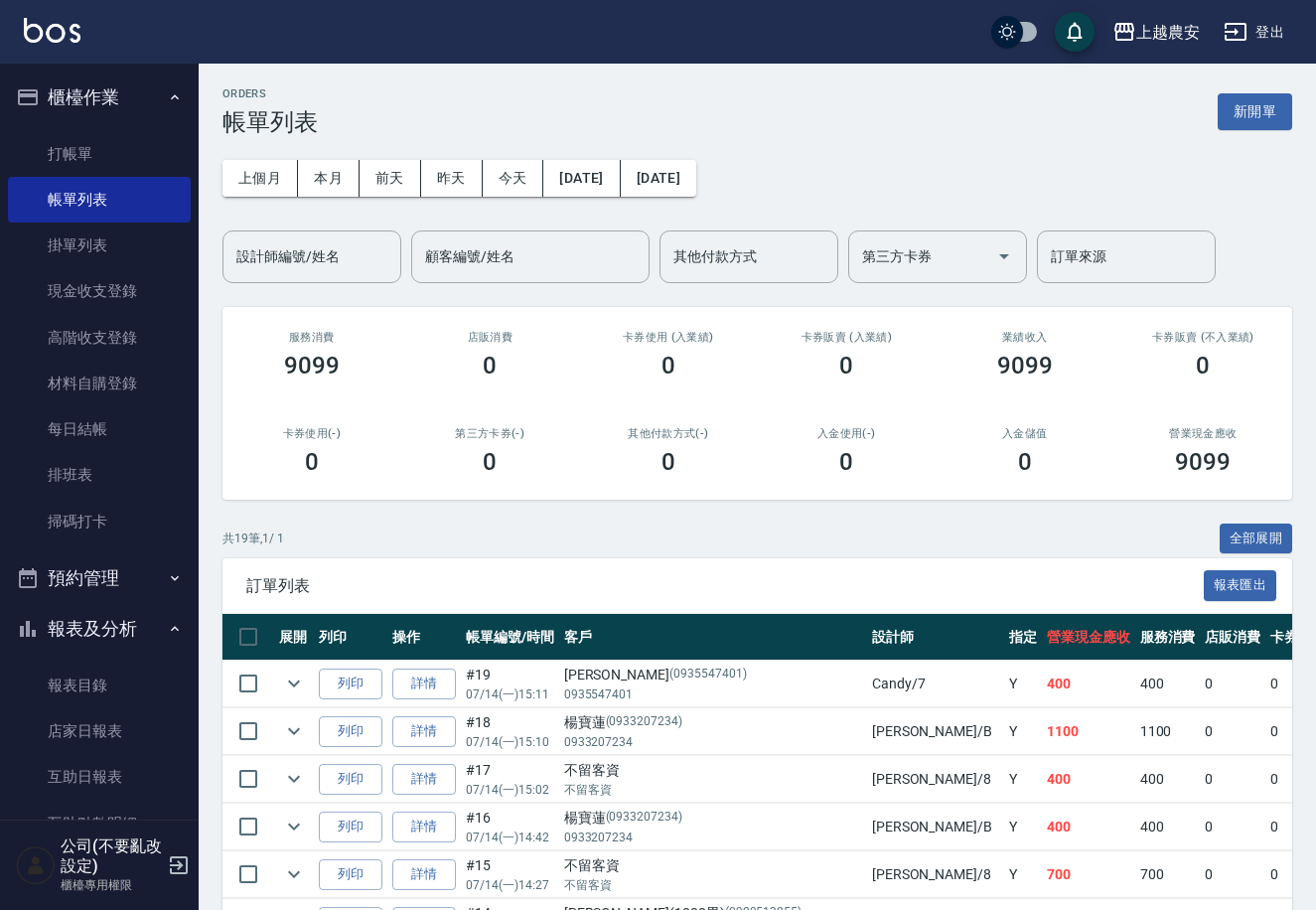 drag, startPoint x: 41, startPoint y: 153, endPoint x: 315, endPoint y: 194, distance: 277.0505 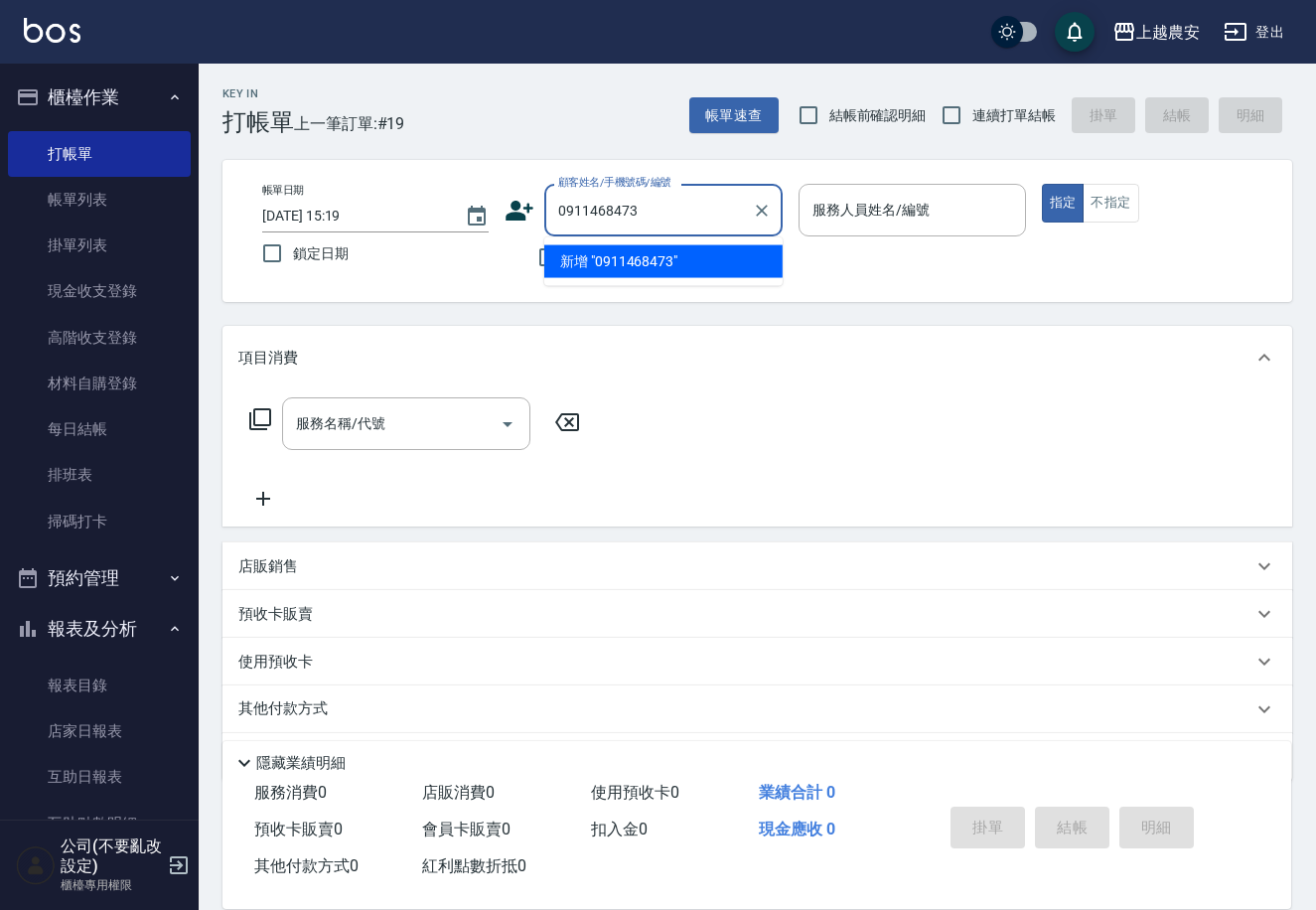 click on "新增 "0911468473"" at bounding box center (663, 261) 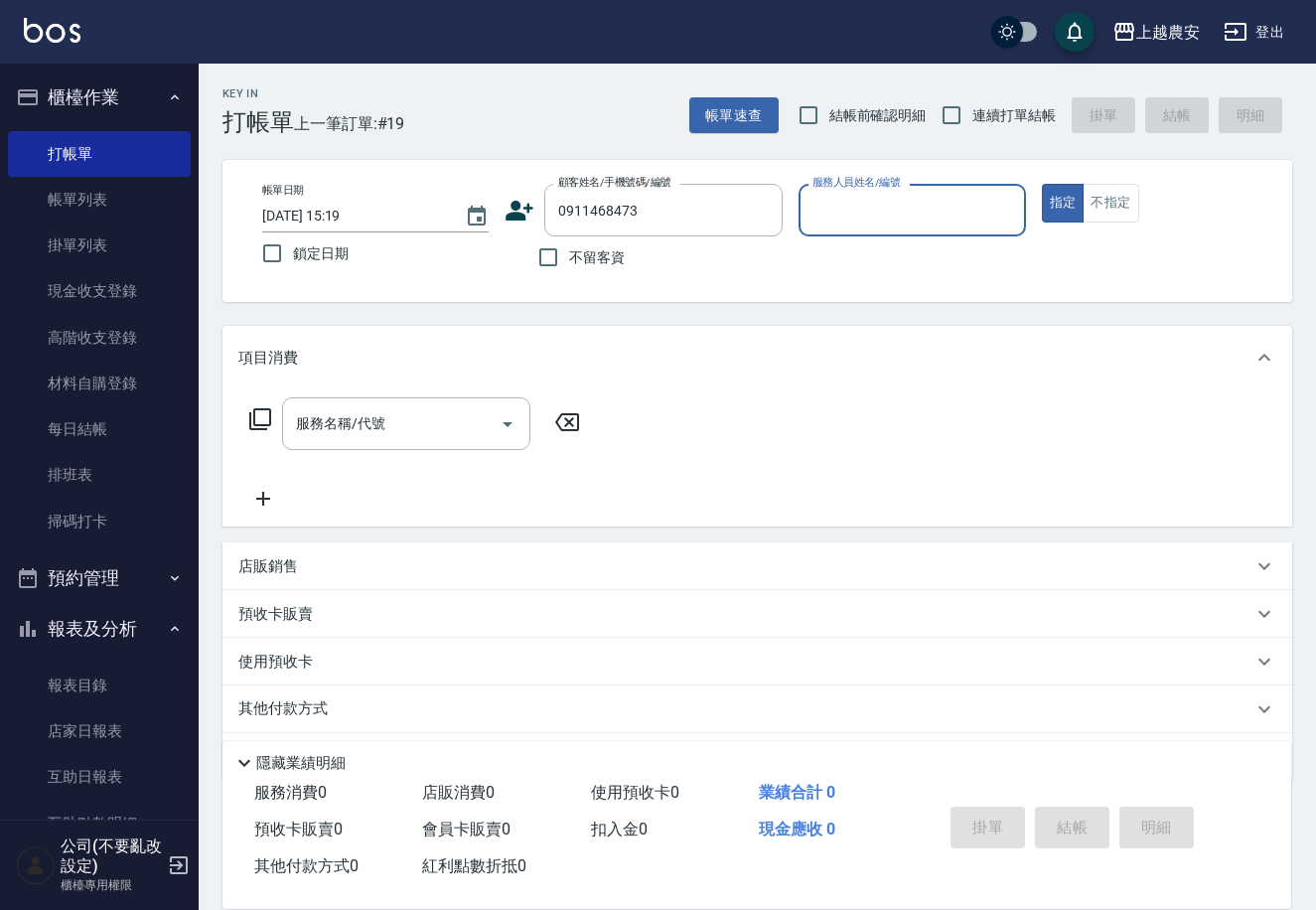 click 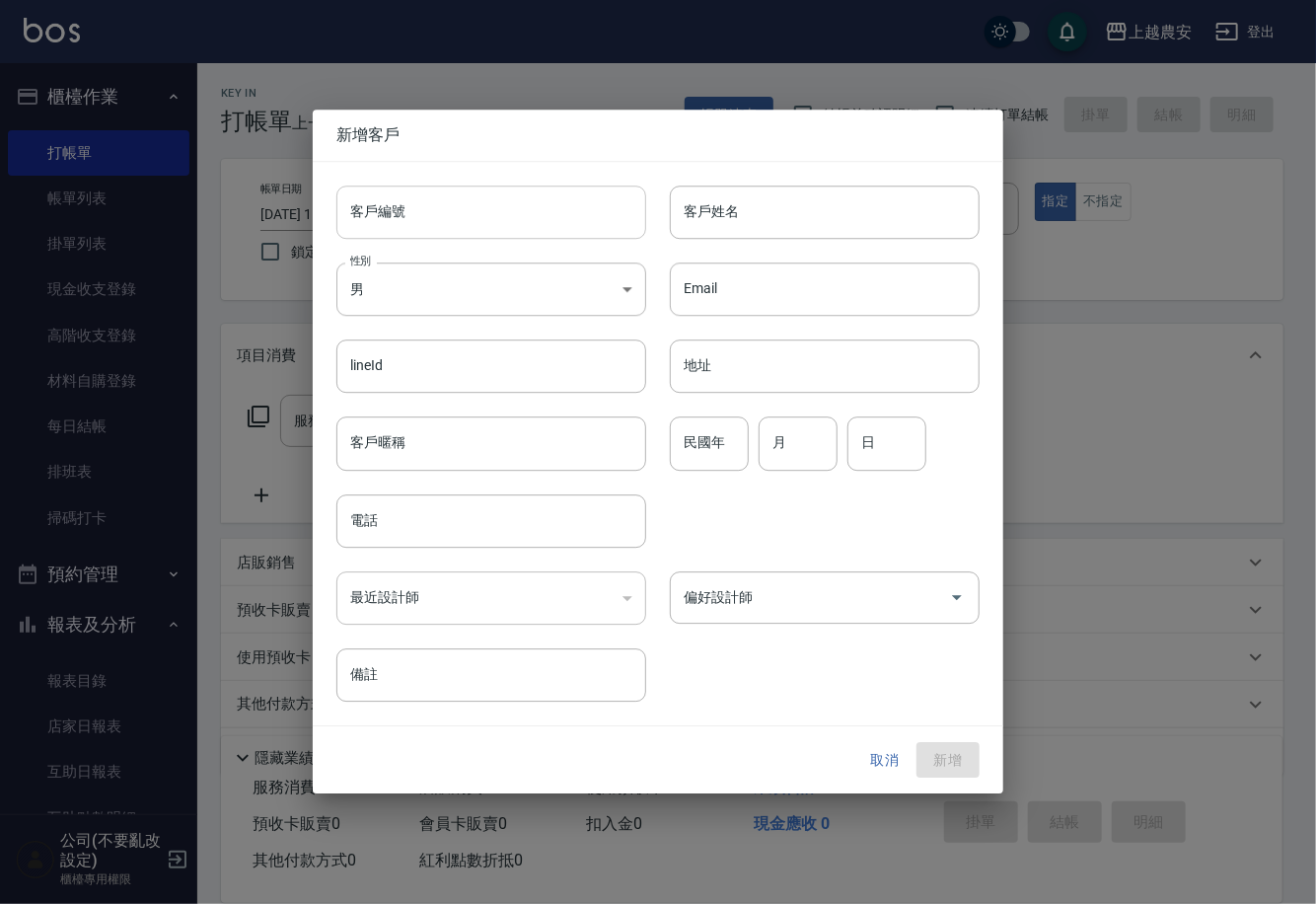 click on "客戶編號" at bounding box center [491, 212] 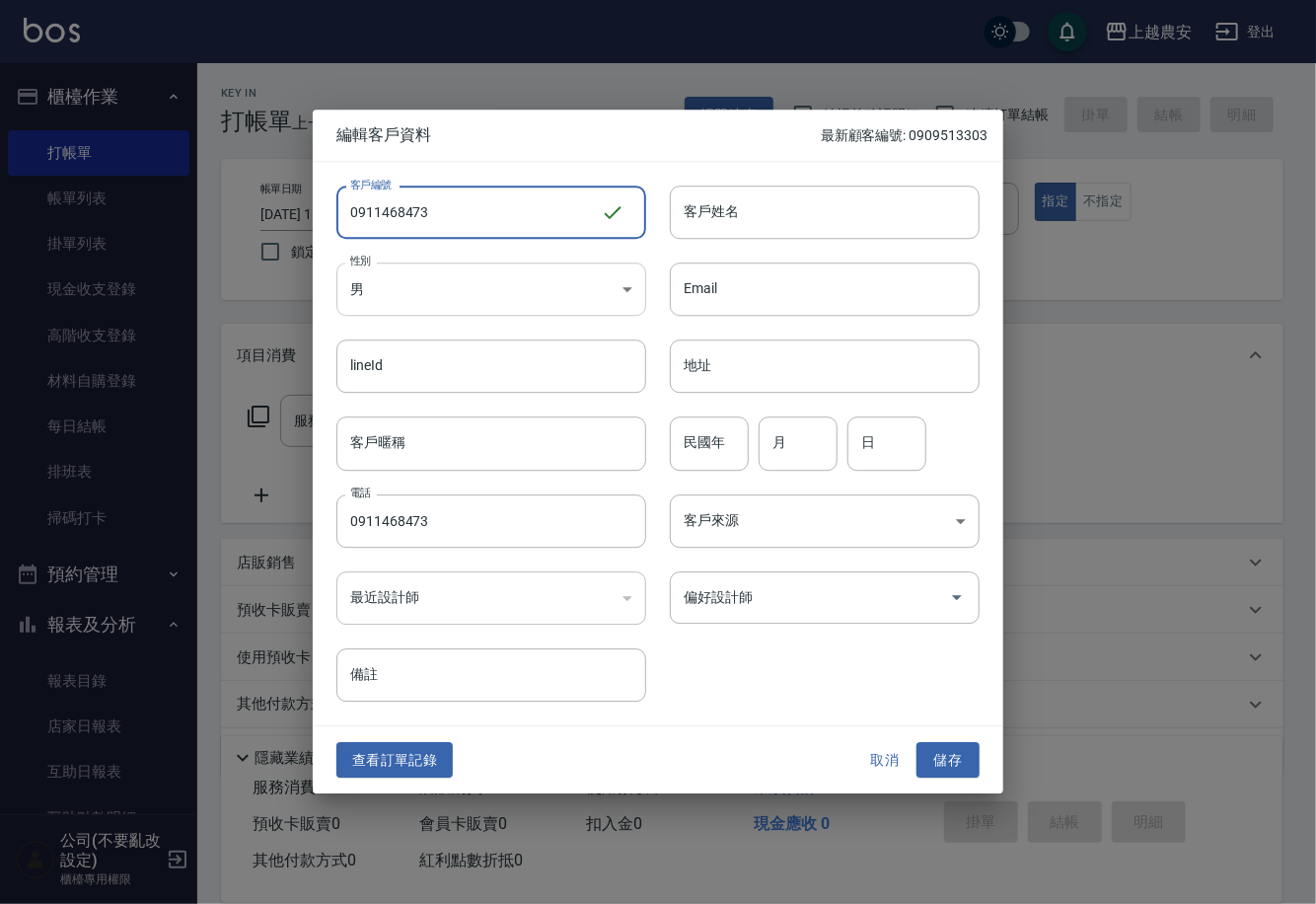 type on "0911468473" 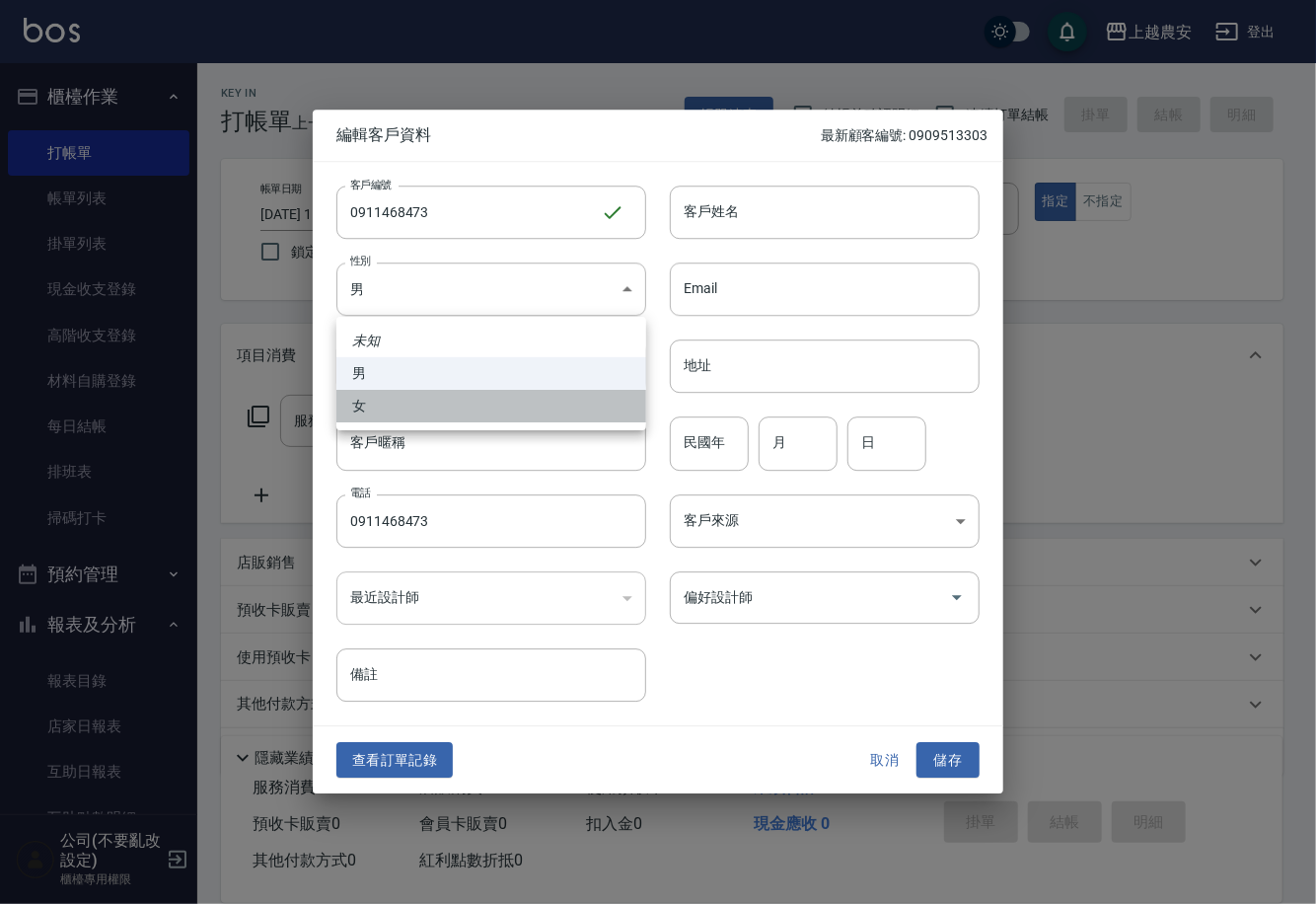 drag, startPoint x: 417, startPoint y: 410, endPoint x: 692, endPoint y: 294, distance: 298.4644 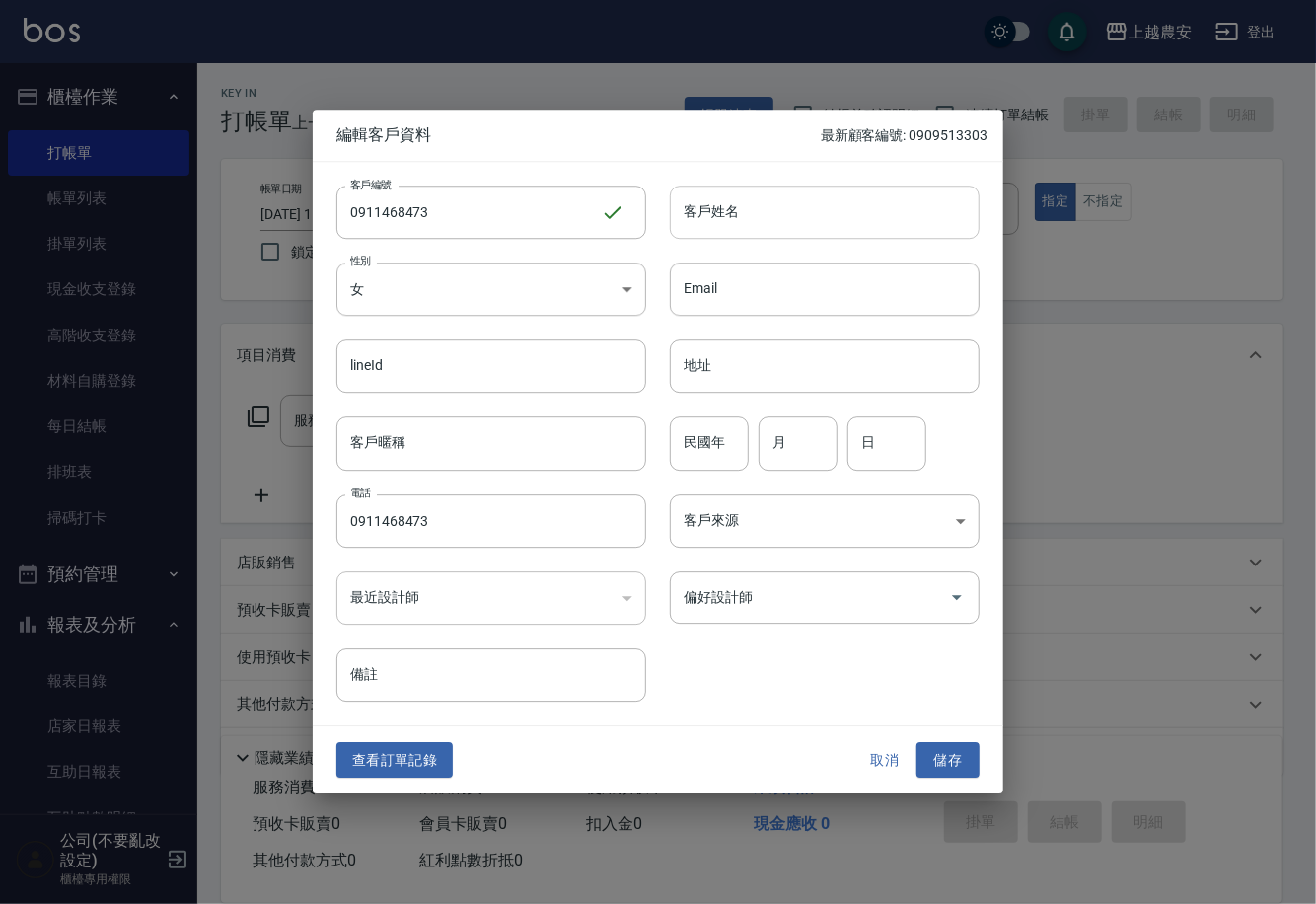 drag, startPoint x: 721, startPoint y: 219, endPoint x: 748, endPoint y: 236, distance: 31.906112 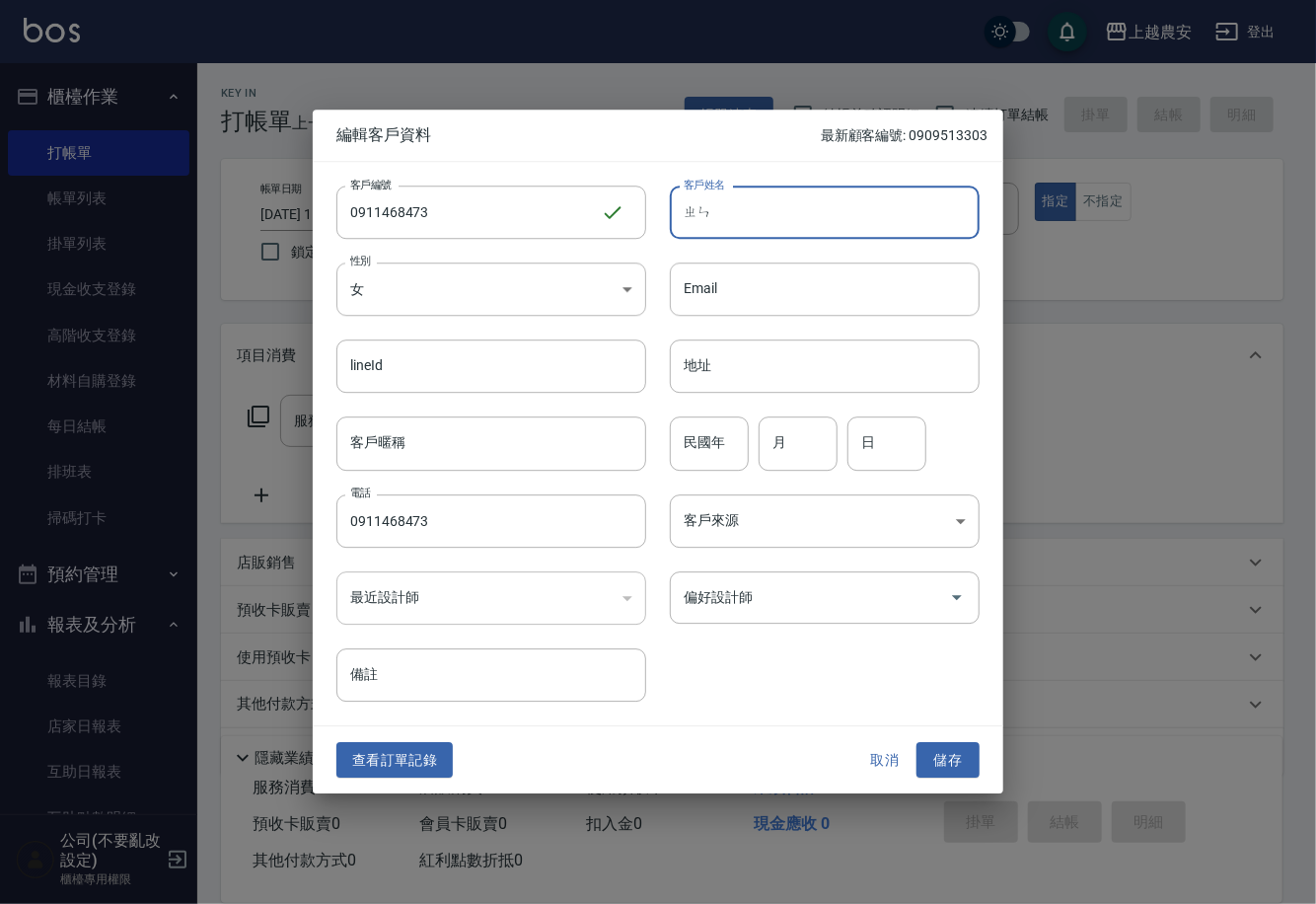 type on "ㄓ" 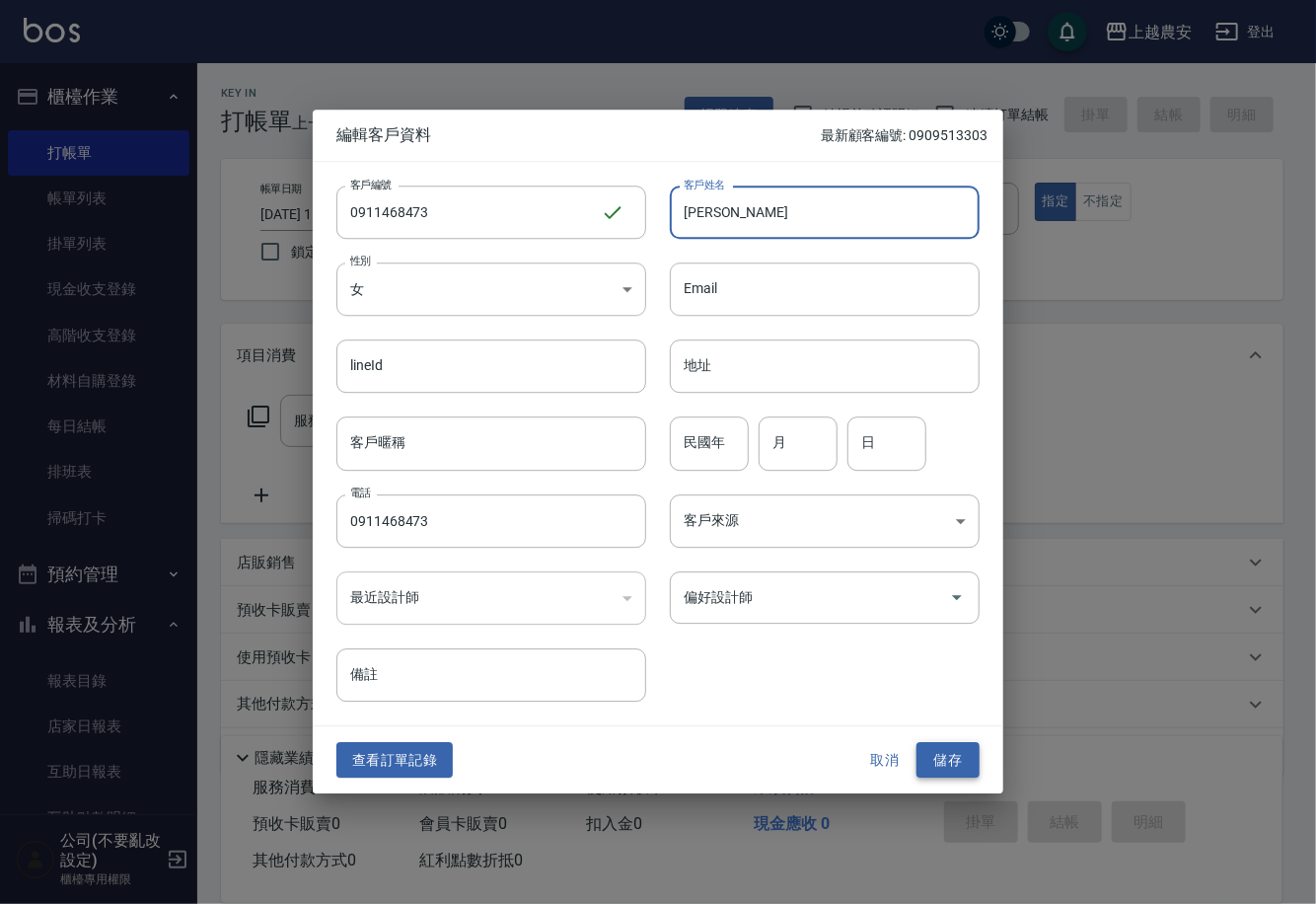 type on "陳靓娟" 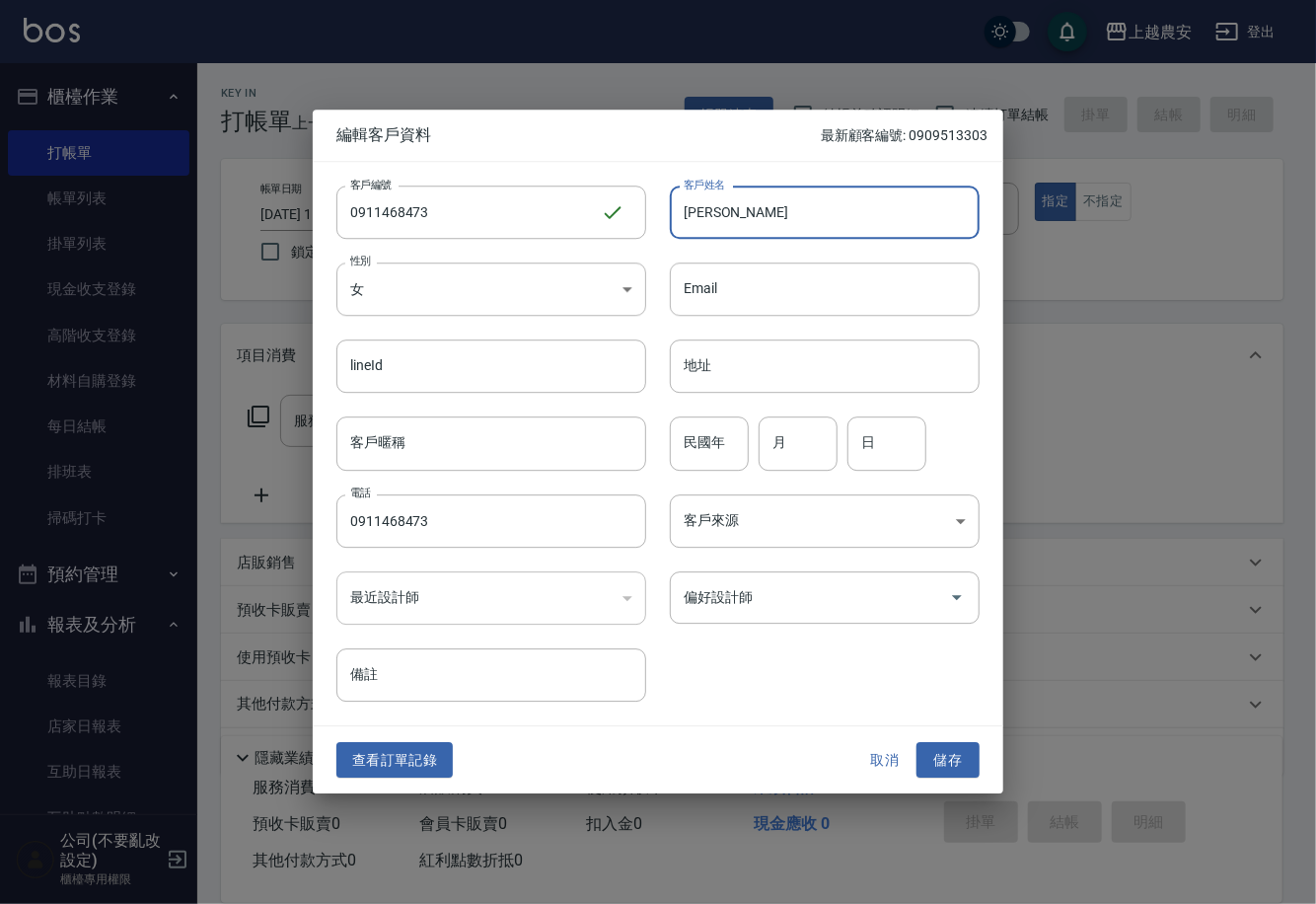 drag, startPoint x: 967, startPoint y: 764, endPoint x: 967, endPoint y: 740, distance: 24 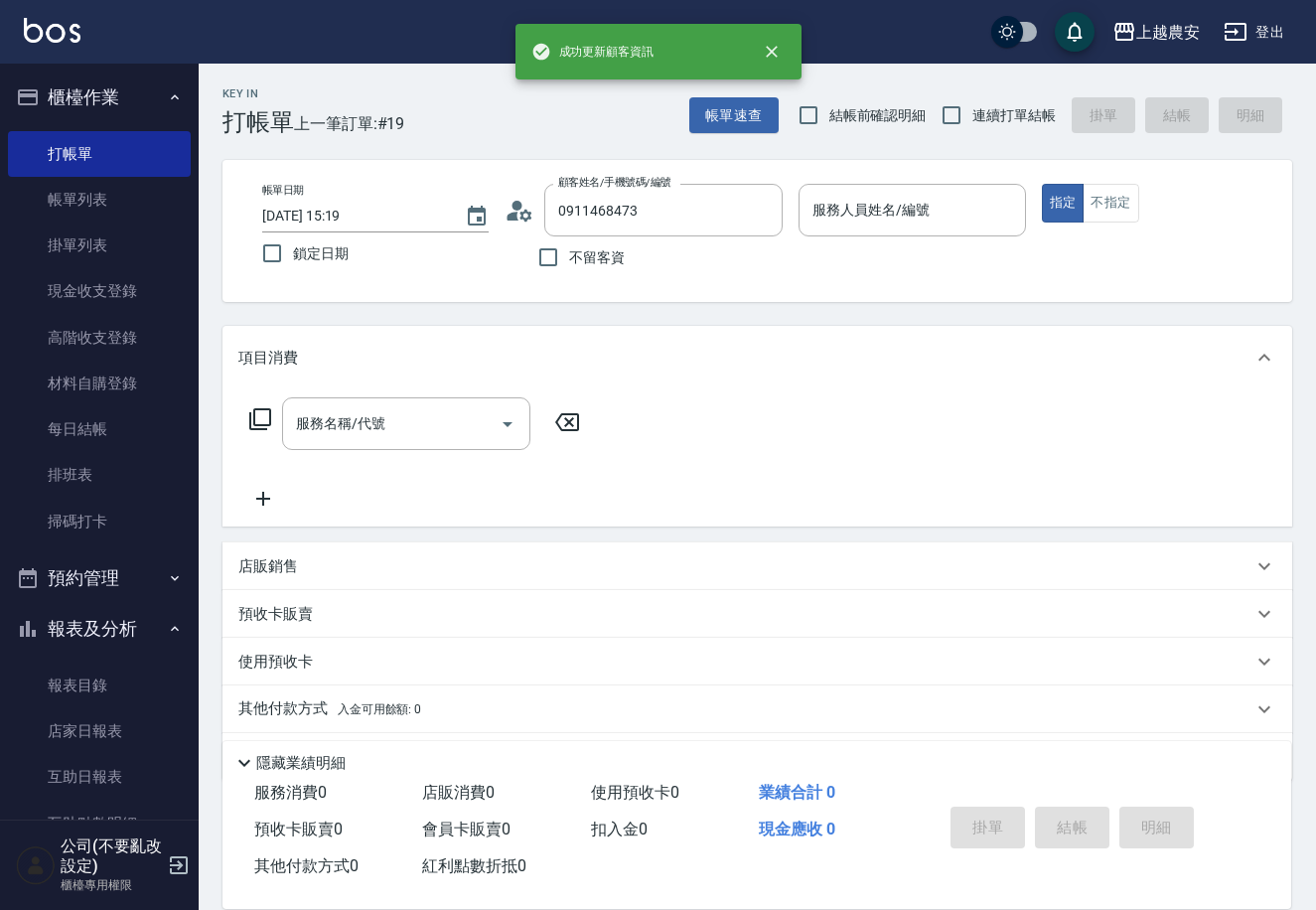 click on "服務人員姓名/編號 服務人員姓名/編號" at bounding box center [912, 210] 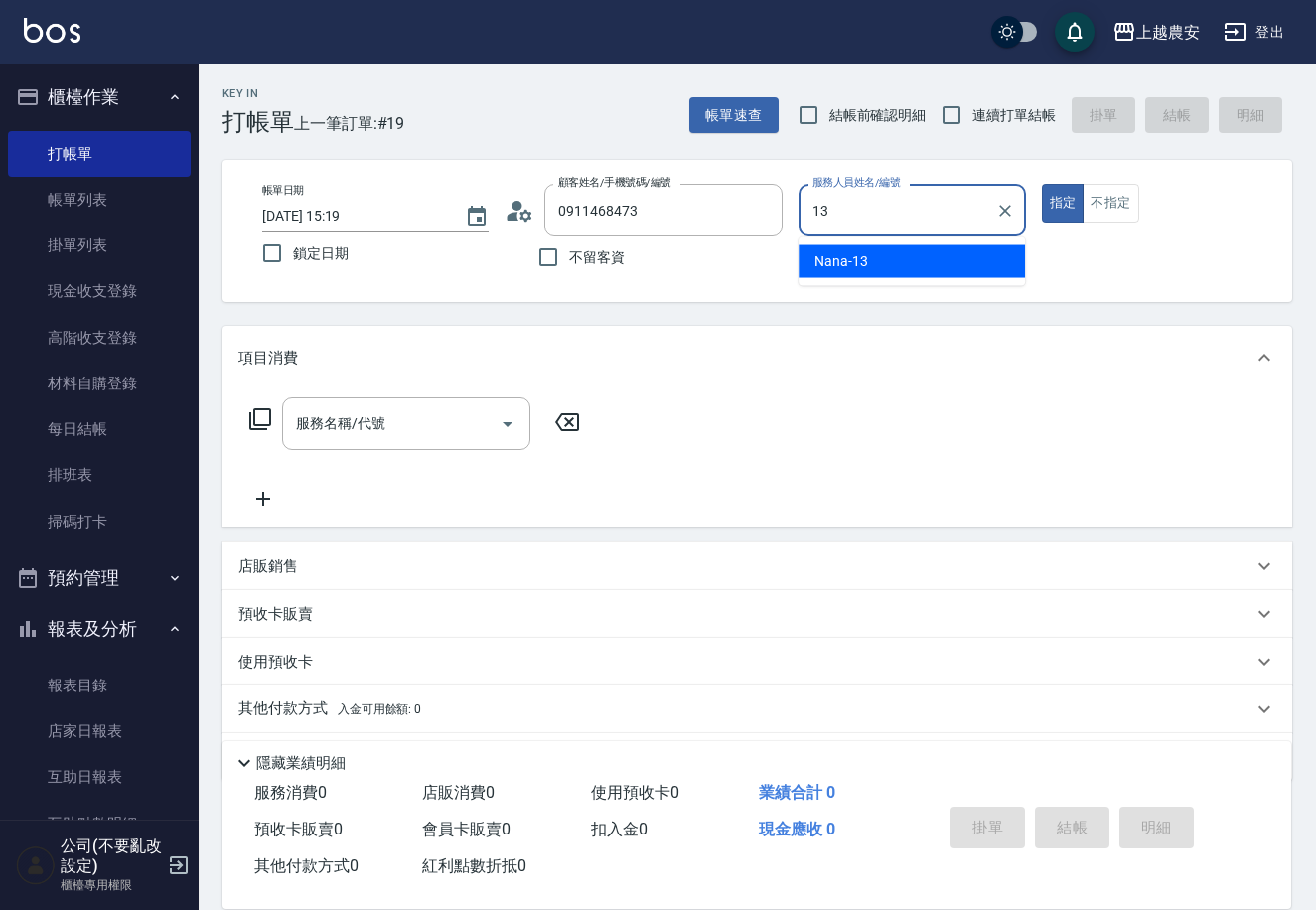 type on "Nana-13" 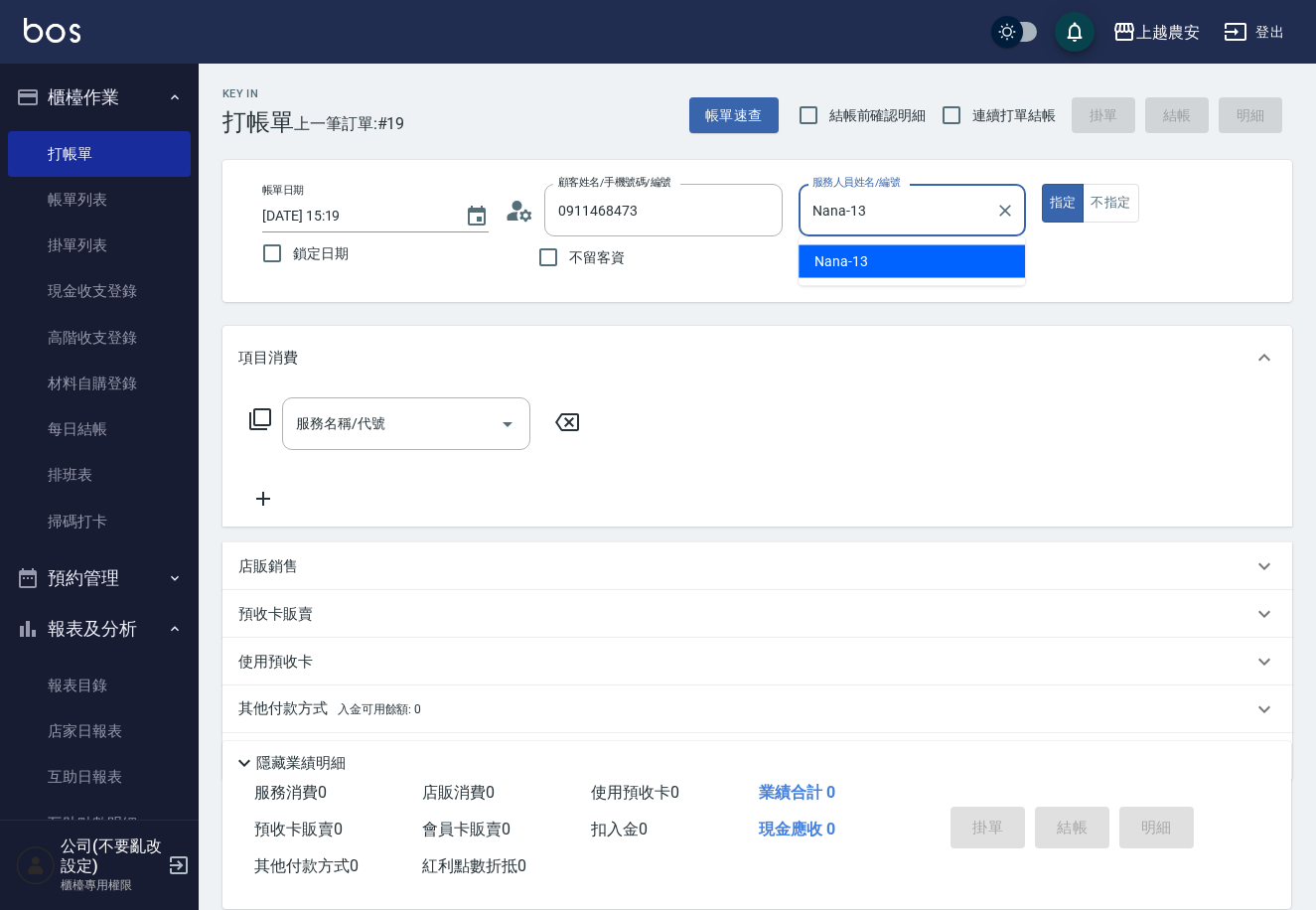 type on "true" 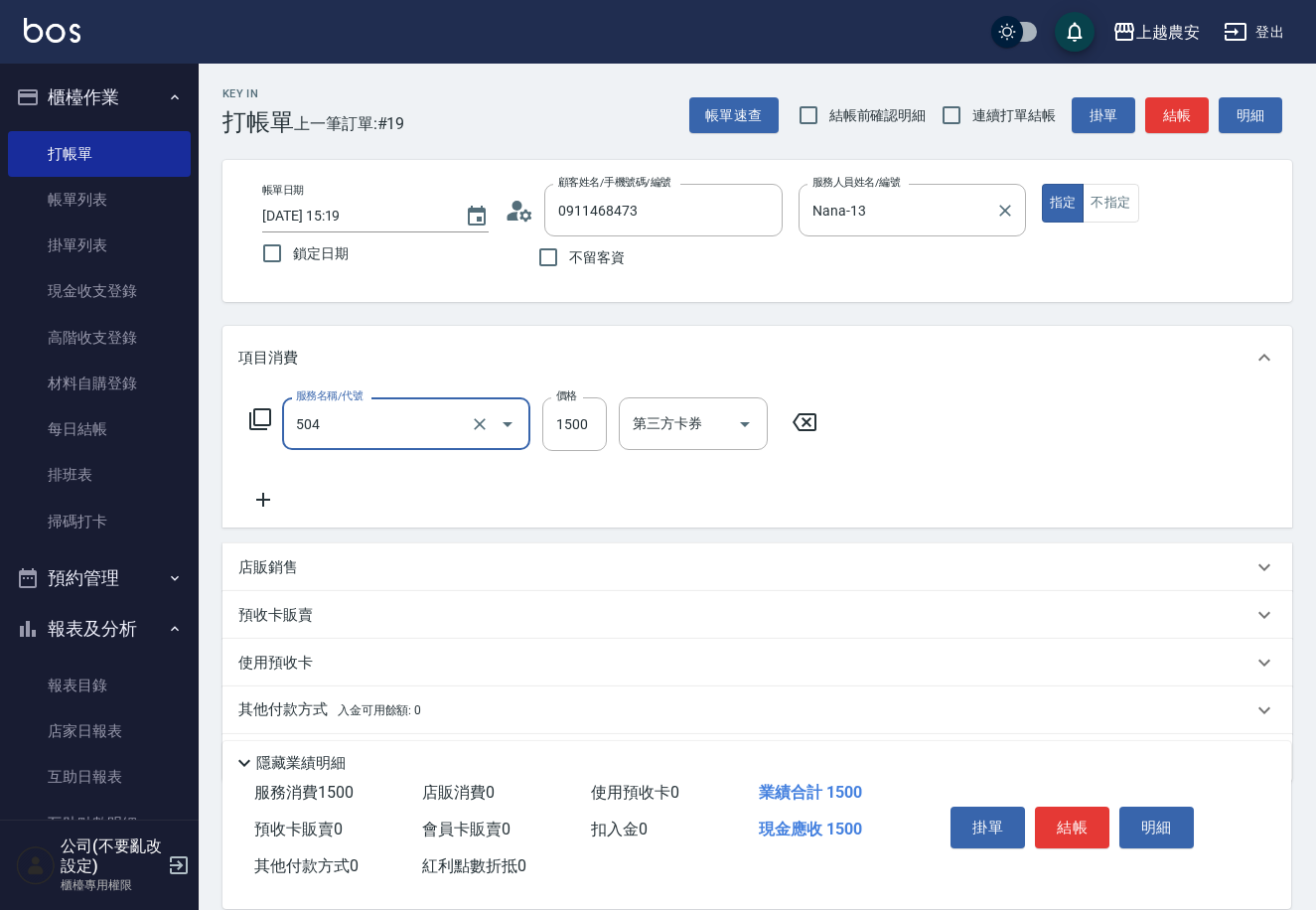 type on "染髮1500↓(504)" 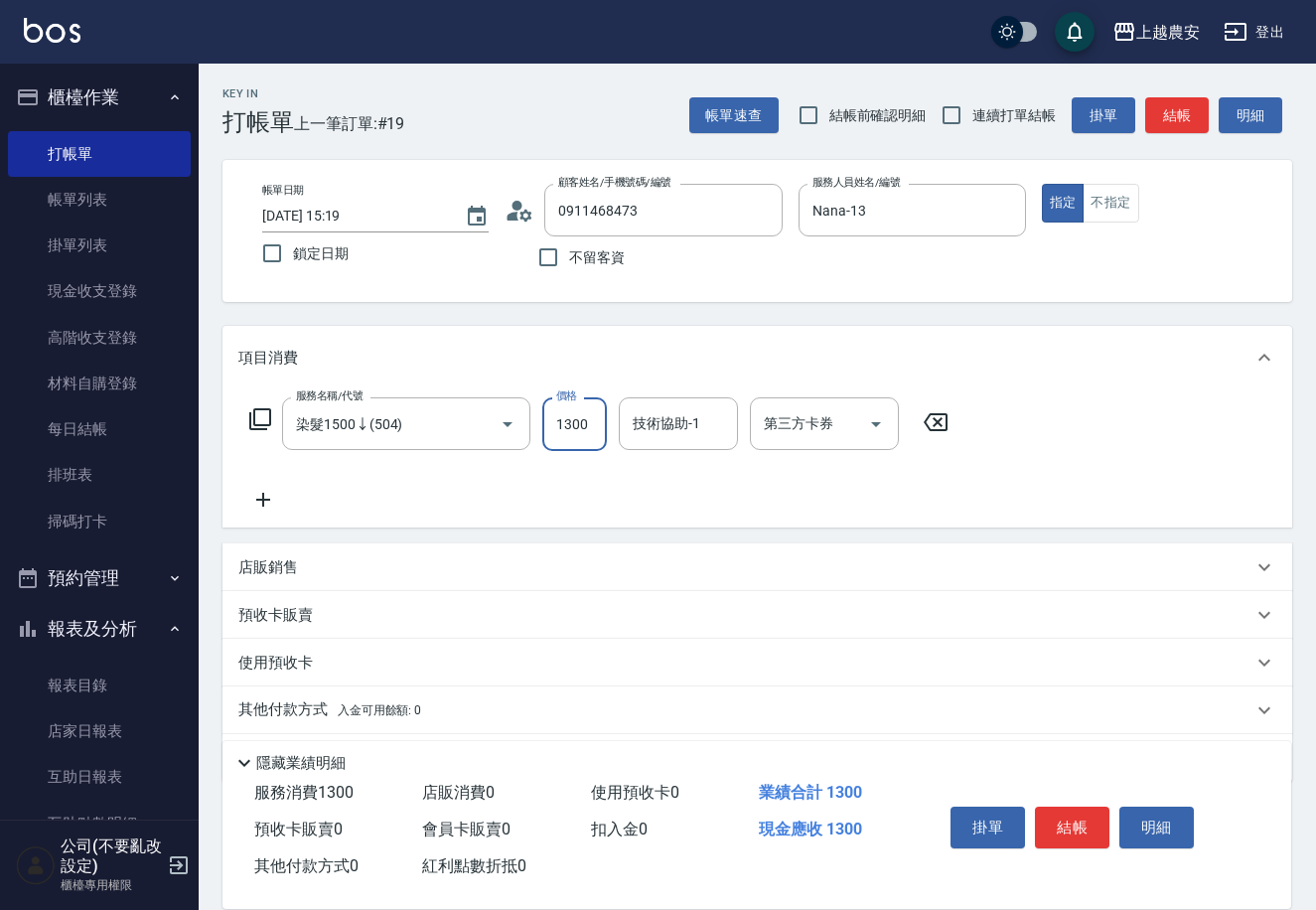 type on "1300" 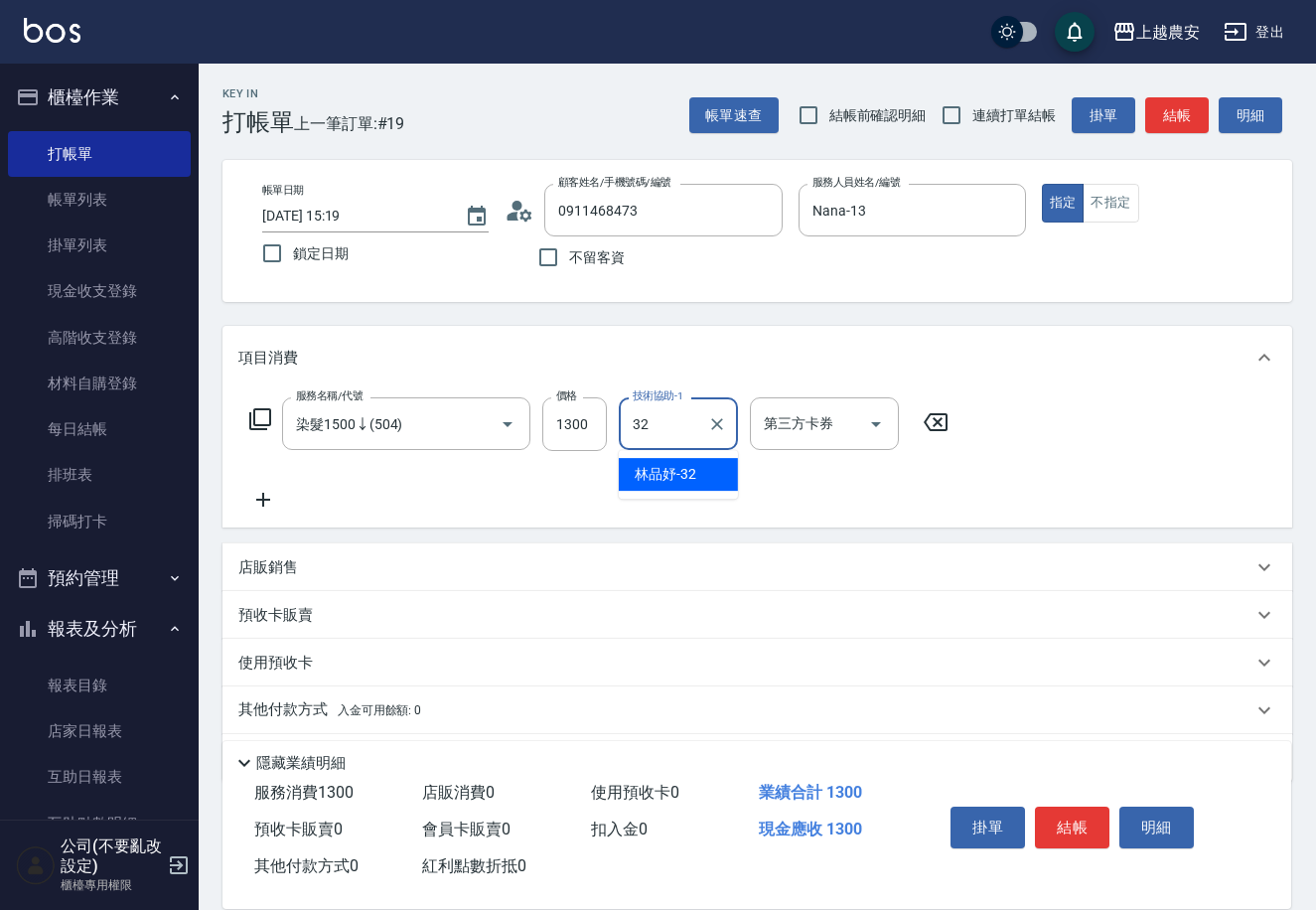 type on "林品妤-32" 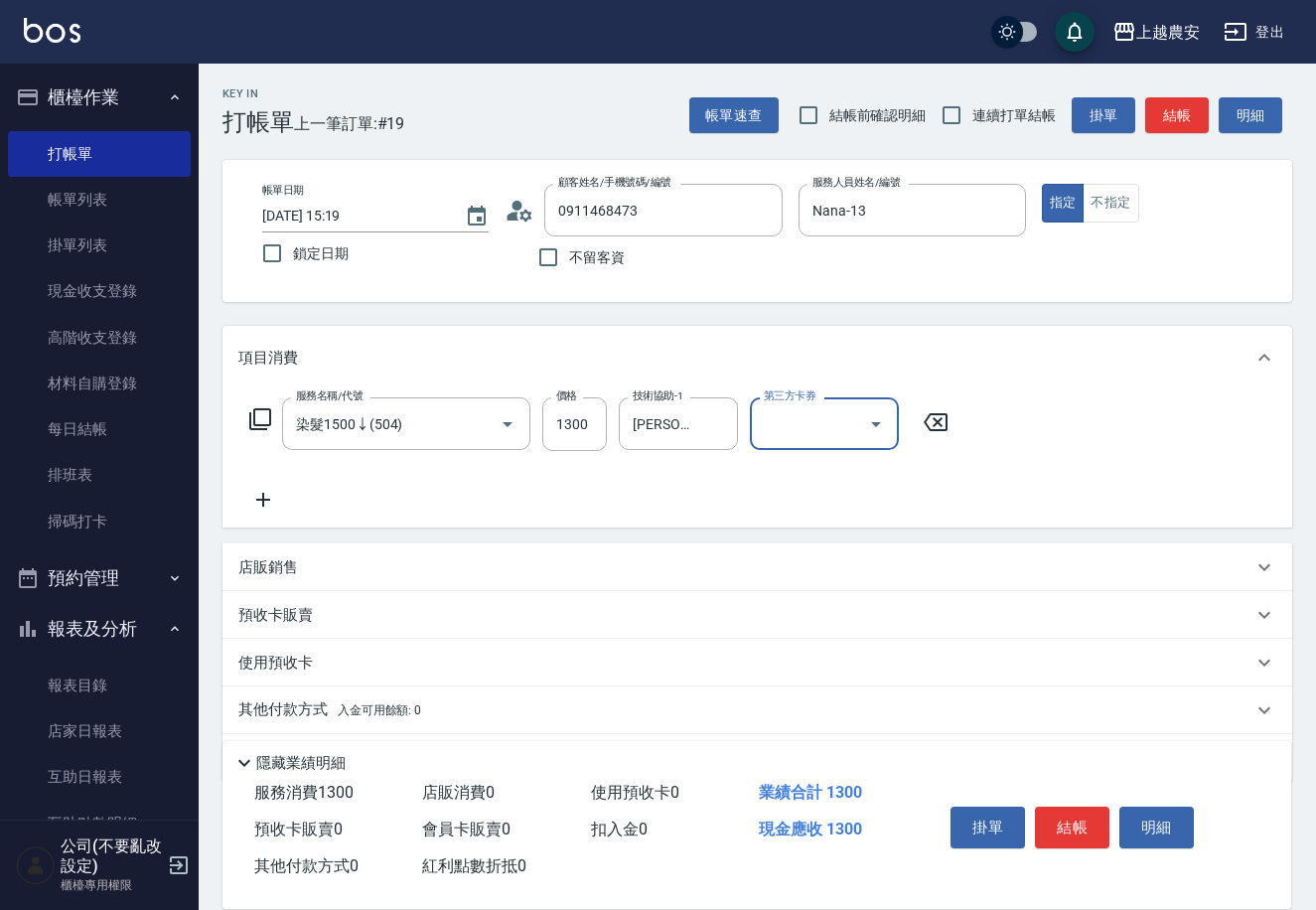 click on "預收卡販賣" at bounding box center (275, 615) 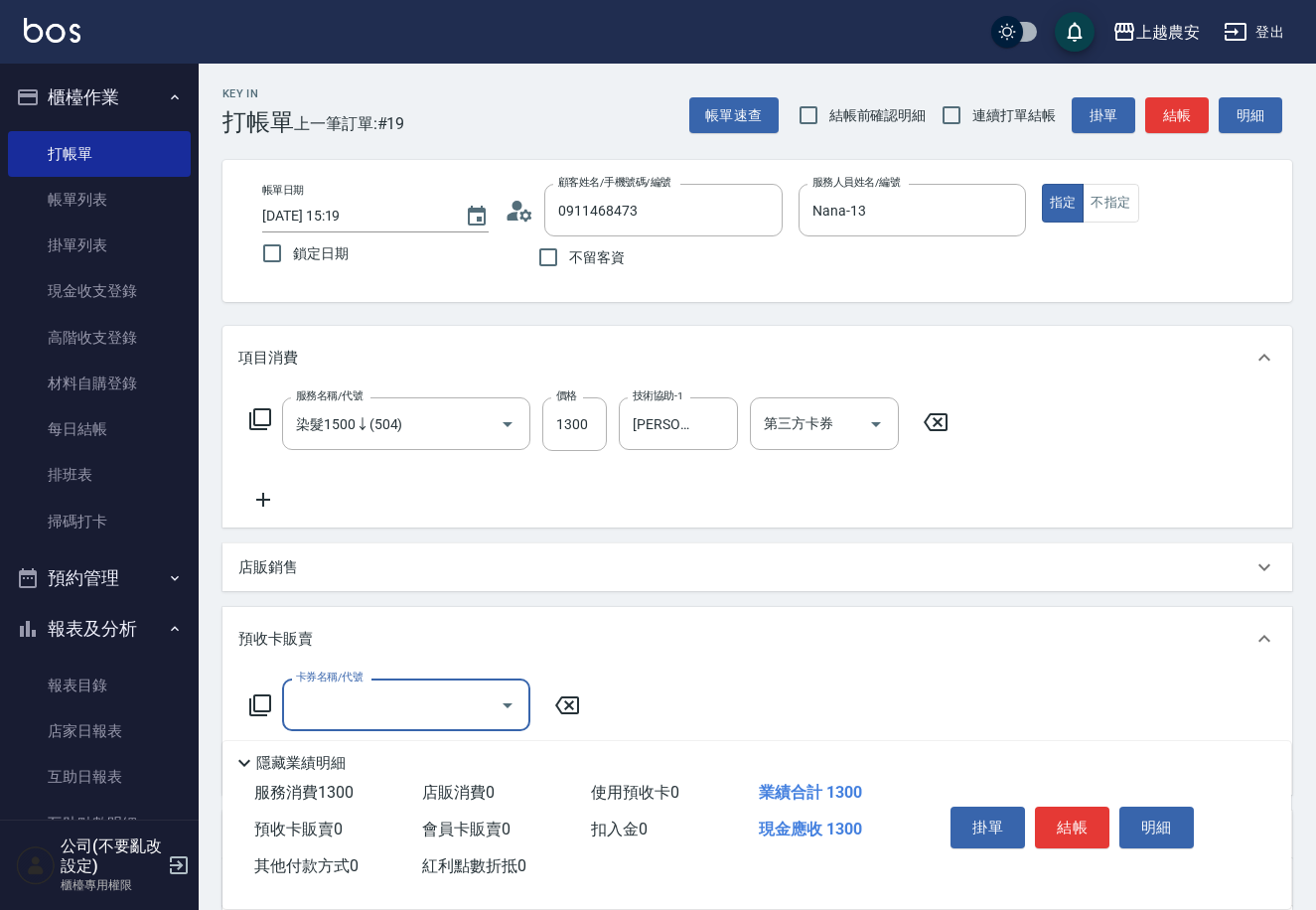 scroll, scrollTop: 0, scrollLeft: 0, axis: both 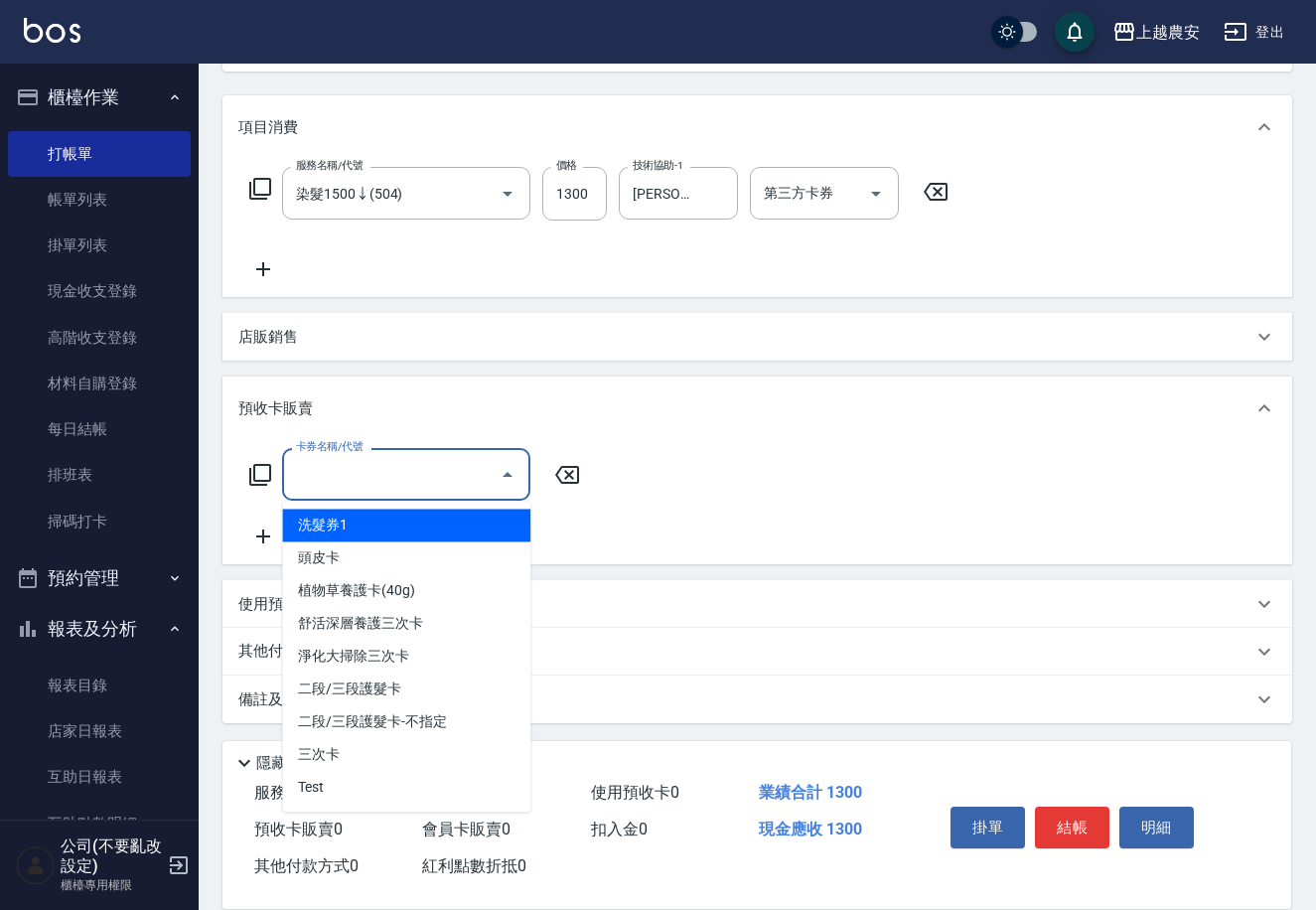 click on "卡券名稱/代號" at bounding box center (391, 474) 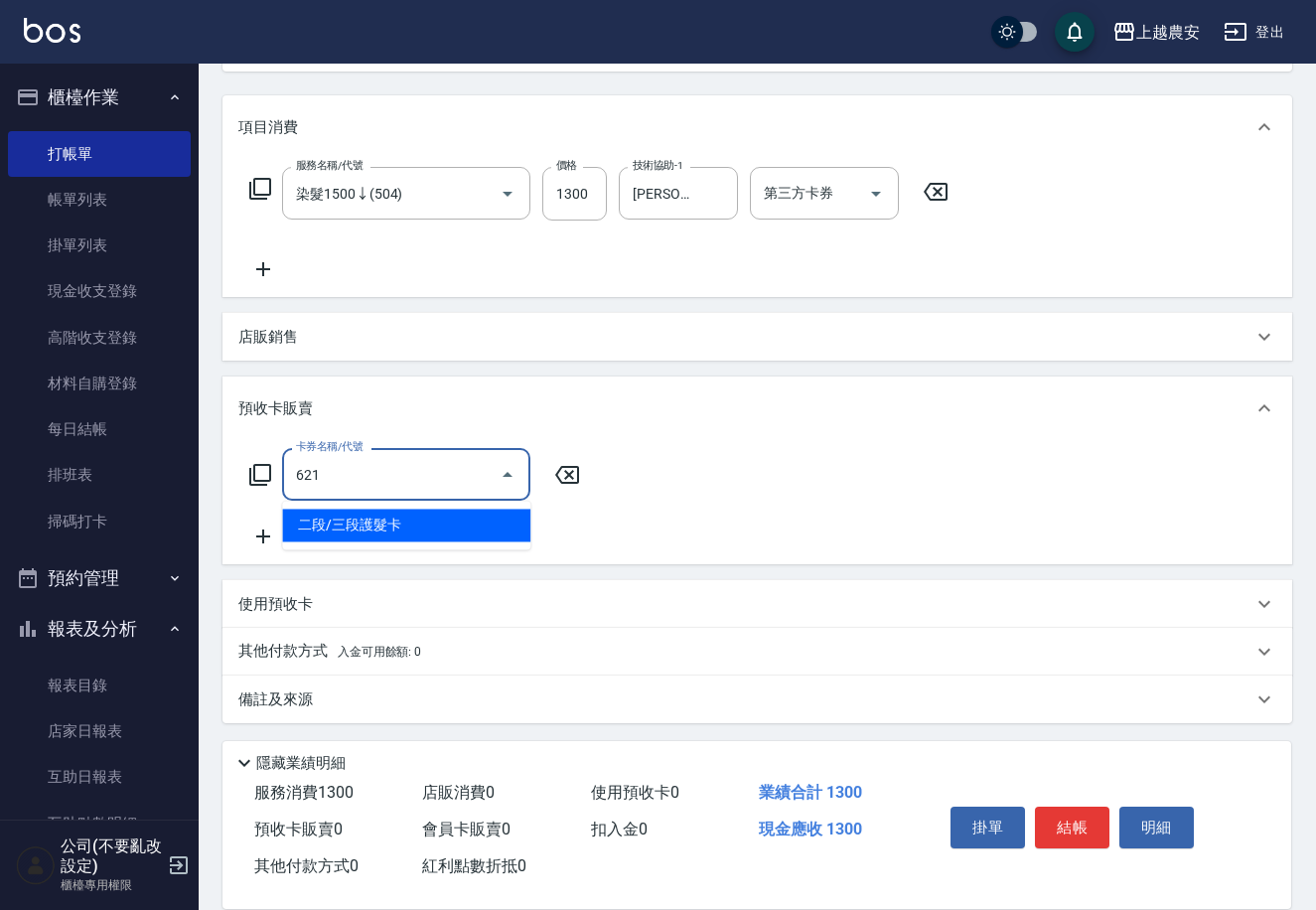 type on "二段/三段護髮卡(621)" 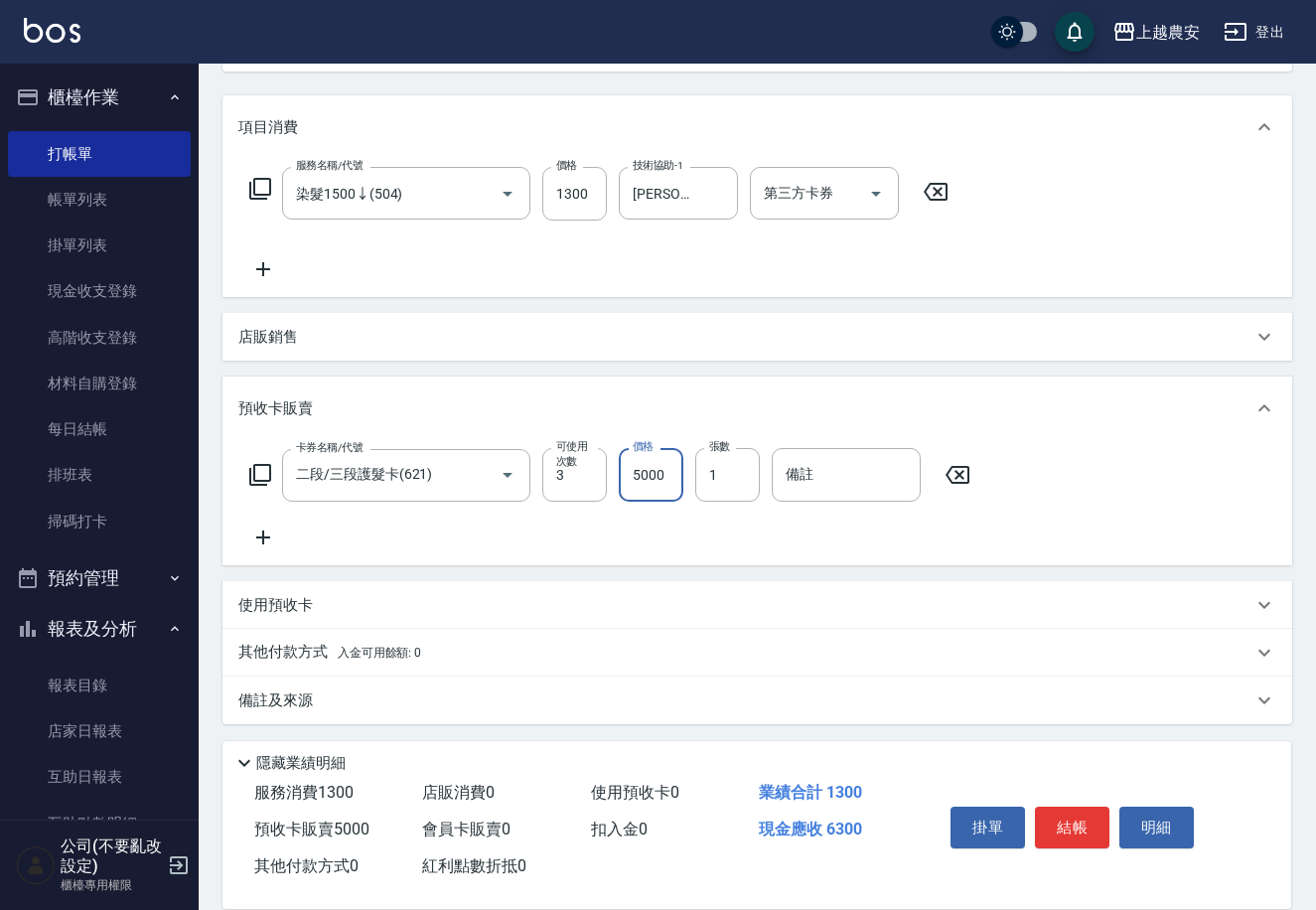 type on "5000" 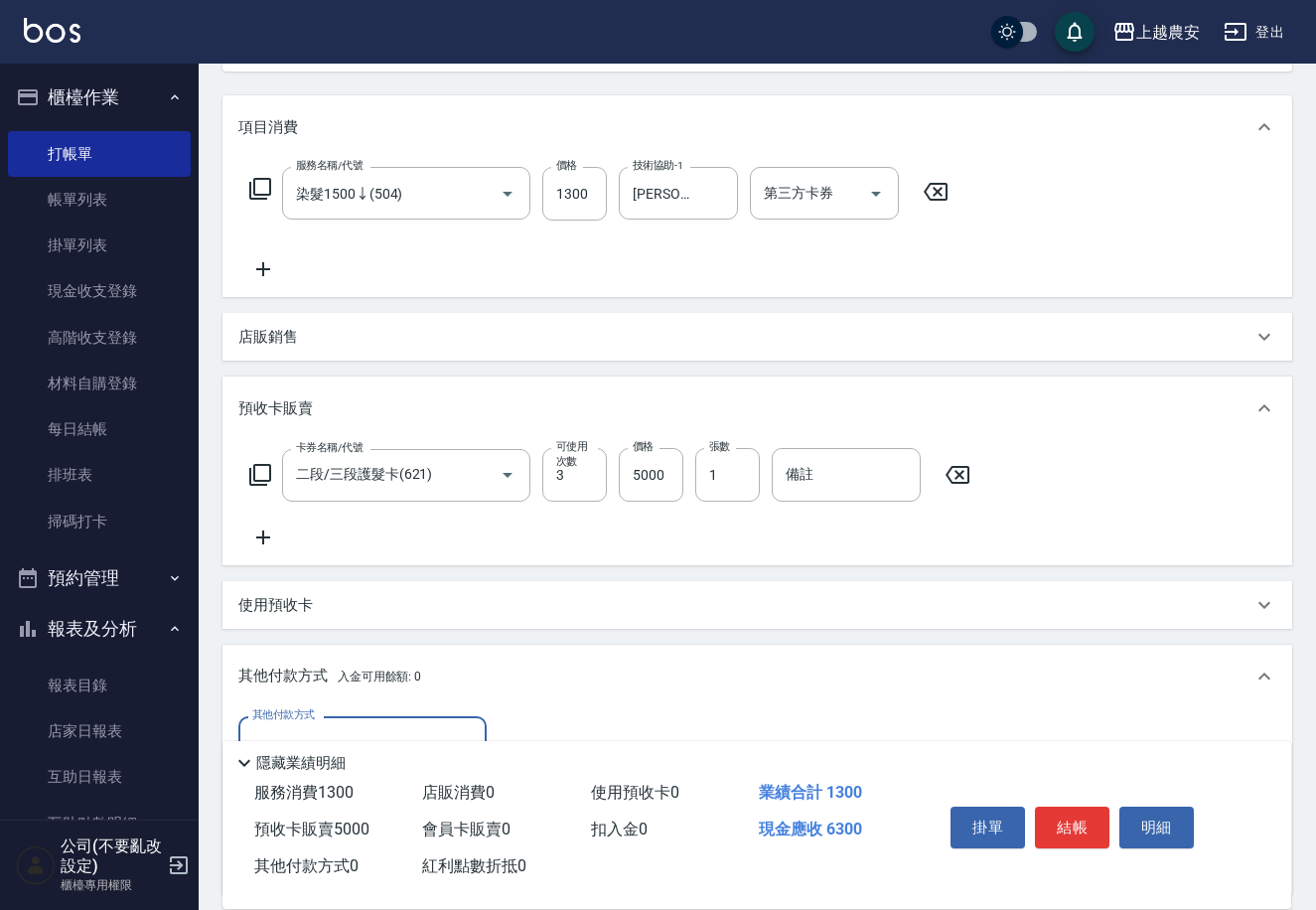 scroll, scrollTop: 1, scrollLeft: 0, axis: vertical 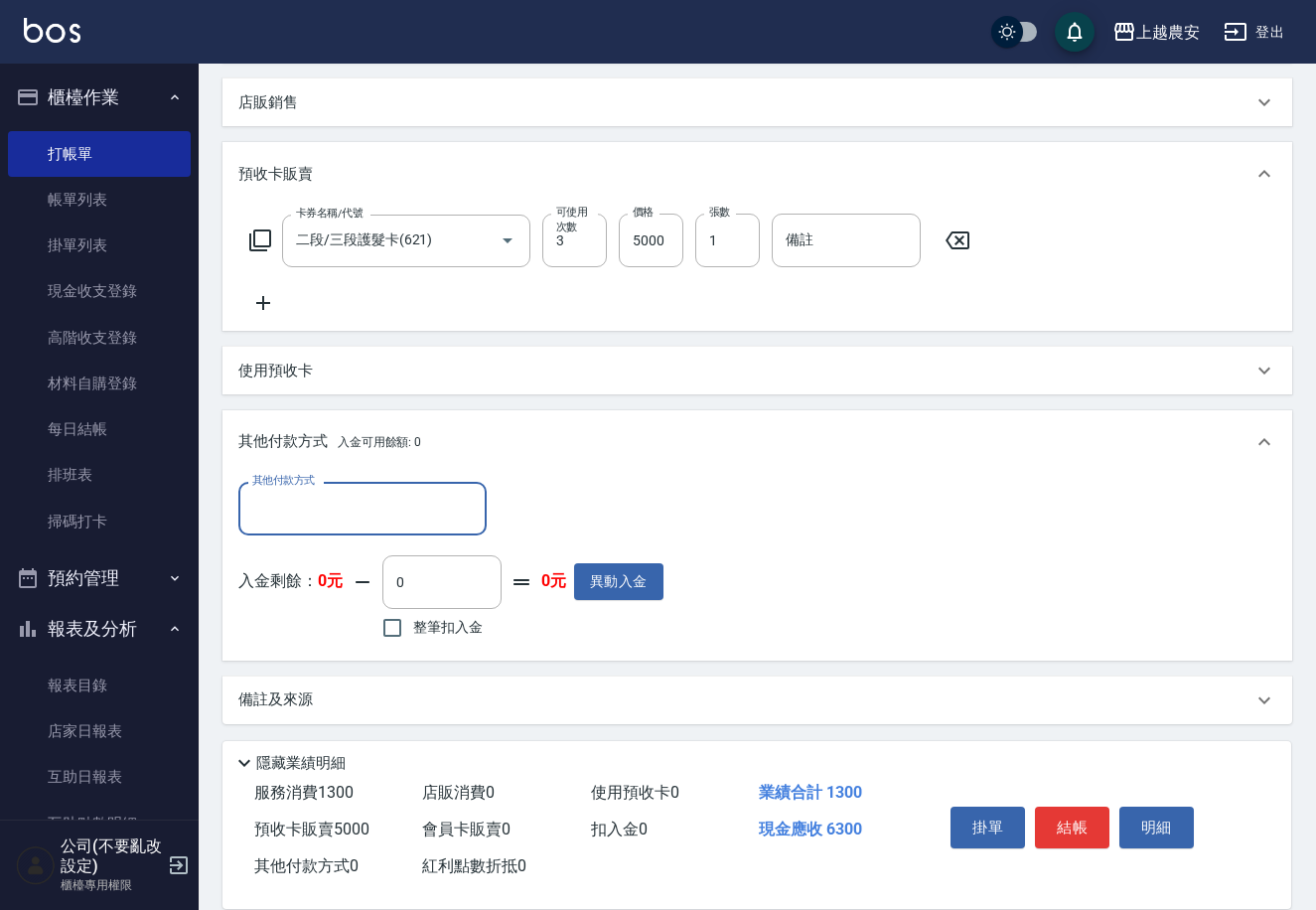 click on "其他付款方式" at bounding box center (363, 508) 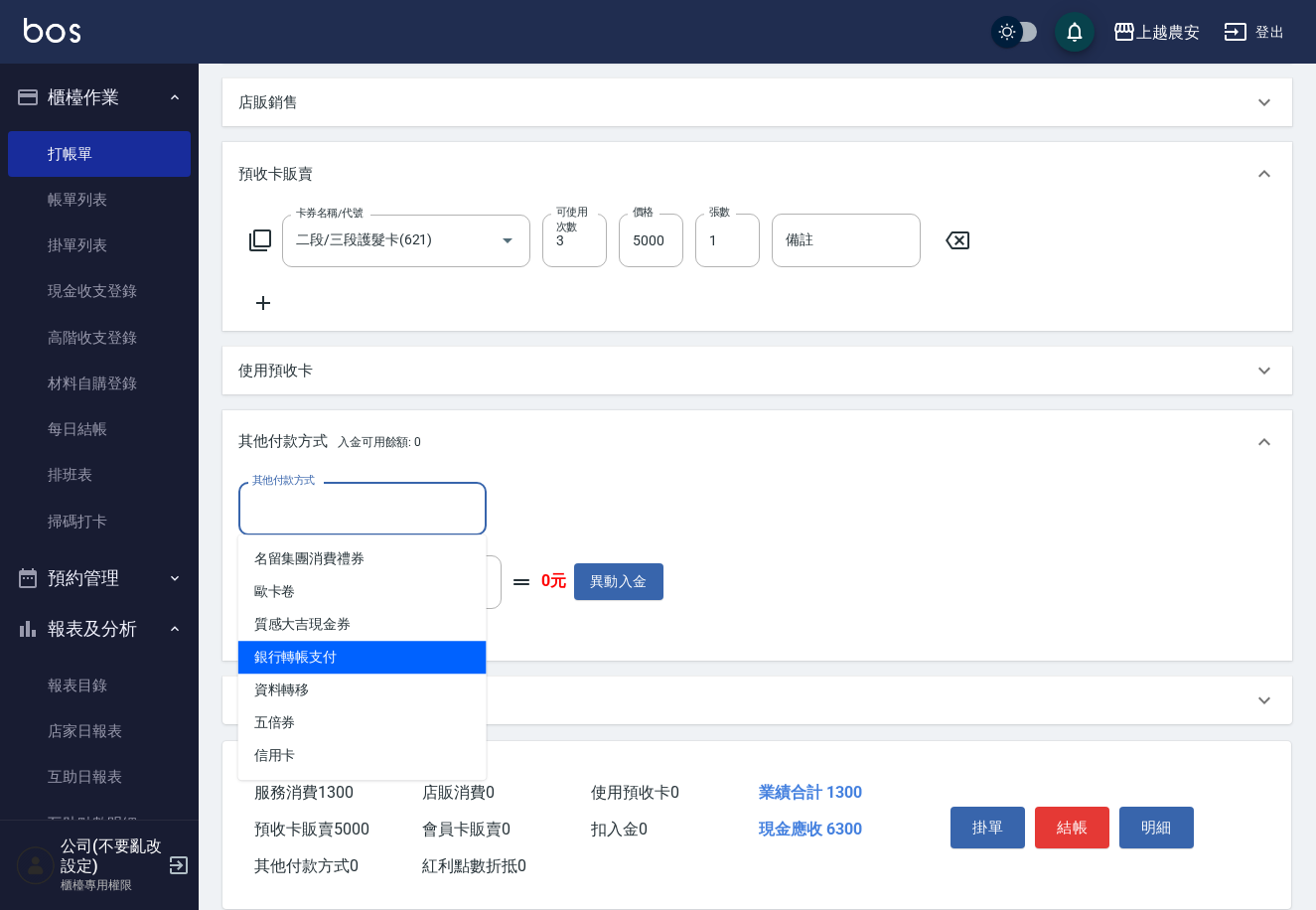 click on "銀行轉帳支付" at bounding box center (363, 657) 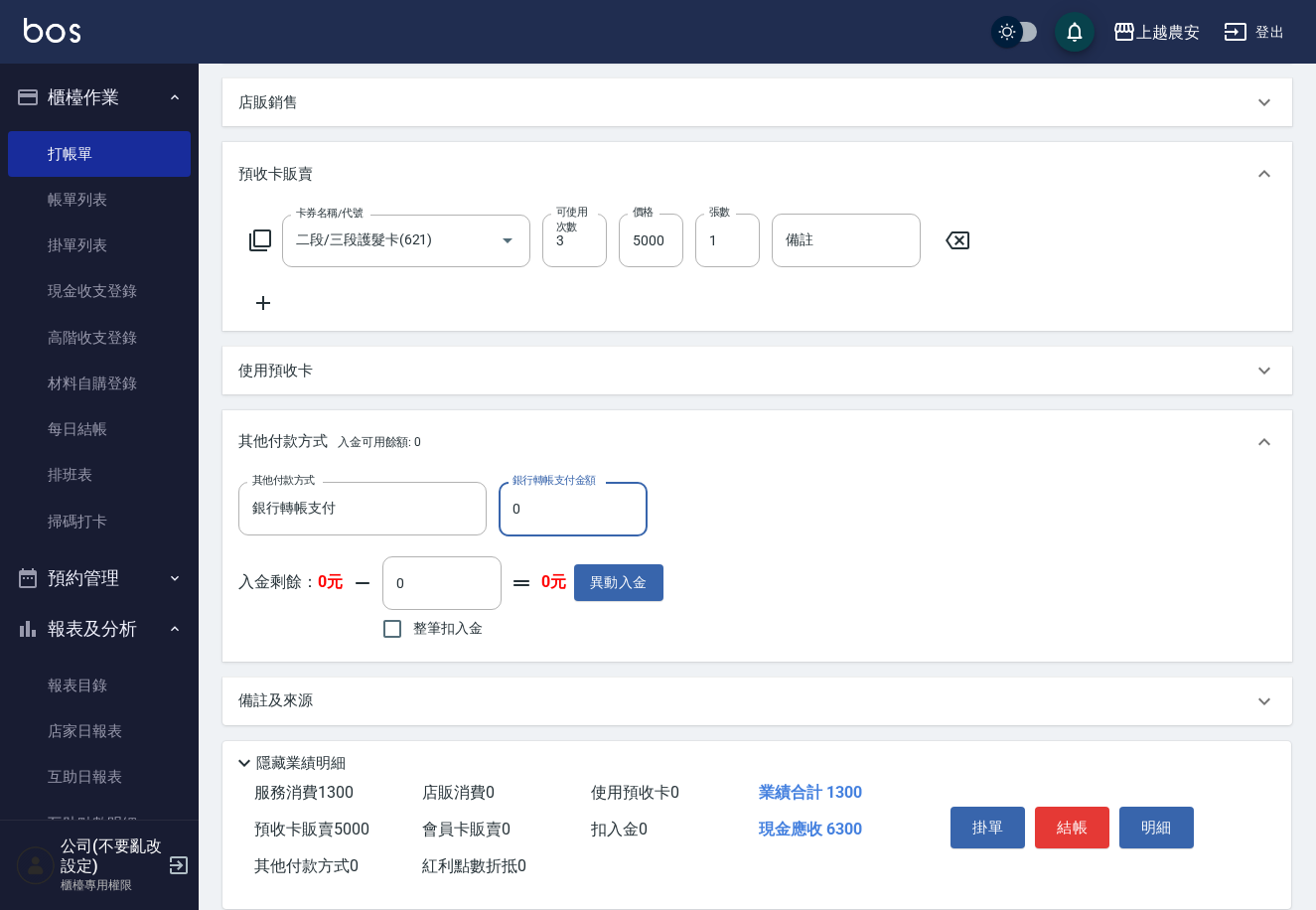 drag, startPoint x: 508, startPoint y: 509, endPoint x: 561, endPoint y: 507, distance: 53.037722 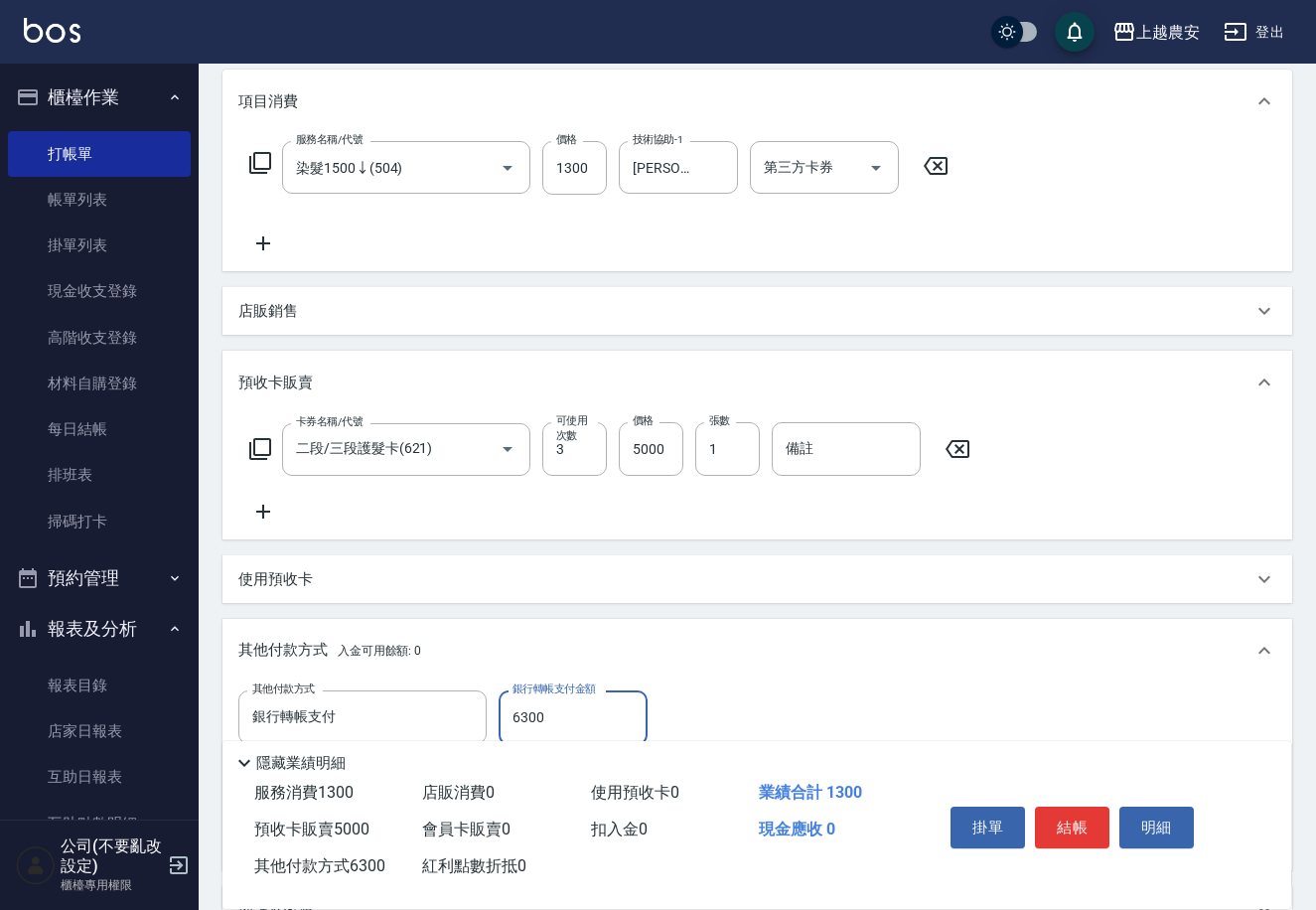 scroll, scrollTop: 466, scrollLeft: 0, axis: vertical 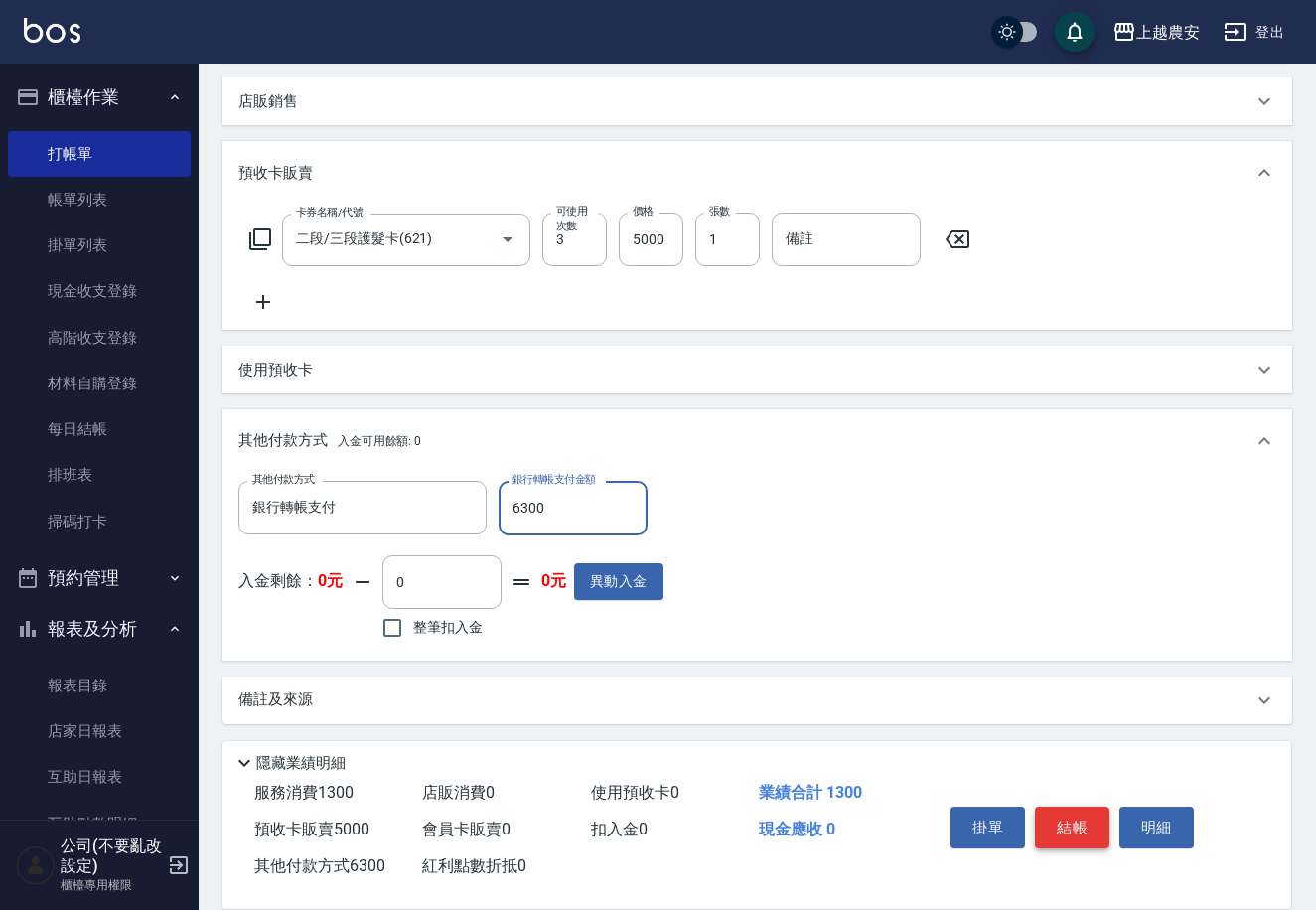 type on "6300" 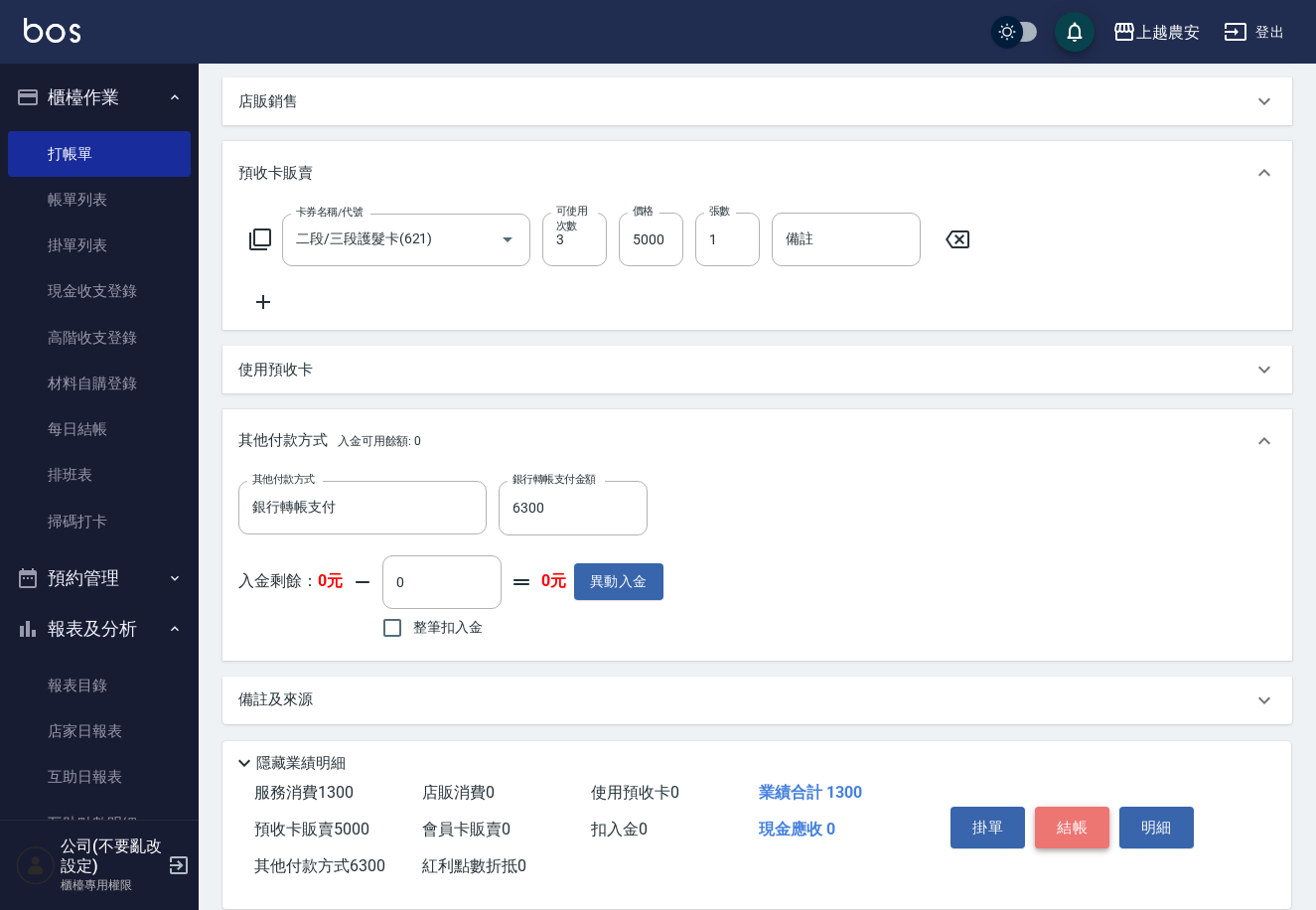 click on "結帳" at bounding box center (1072, 828) 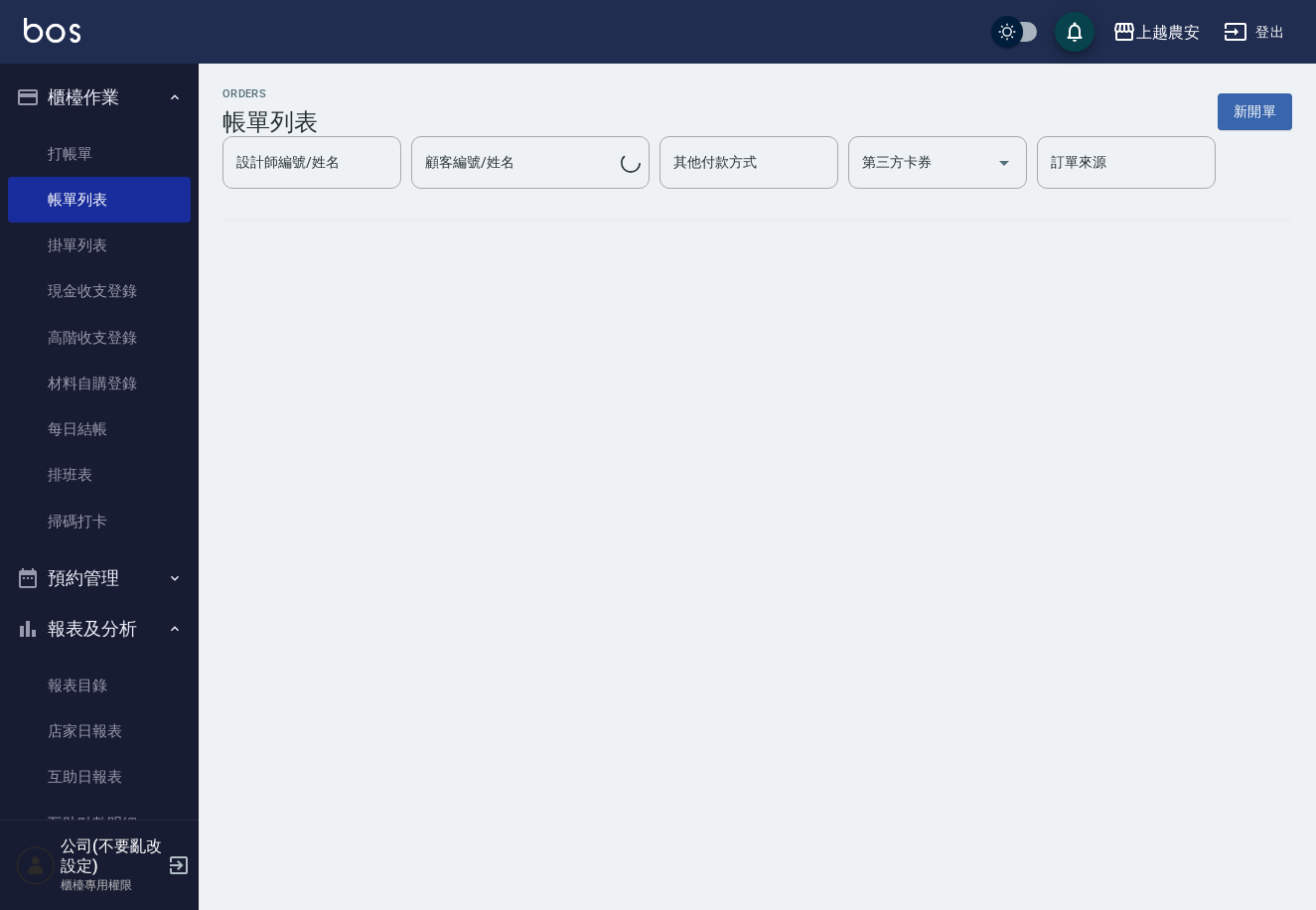 scroll, scrollTop: 0, scrollLeft: 0, axis: both 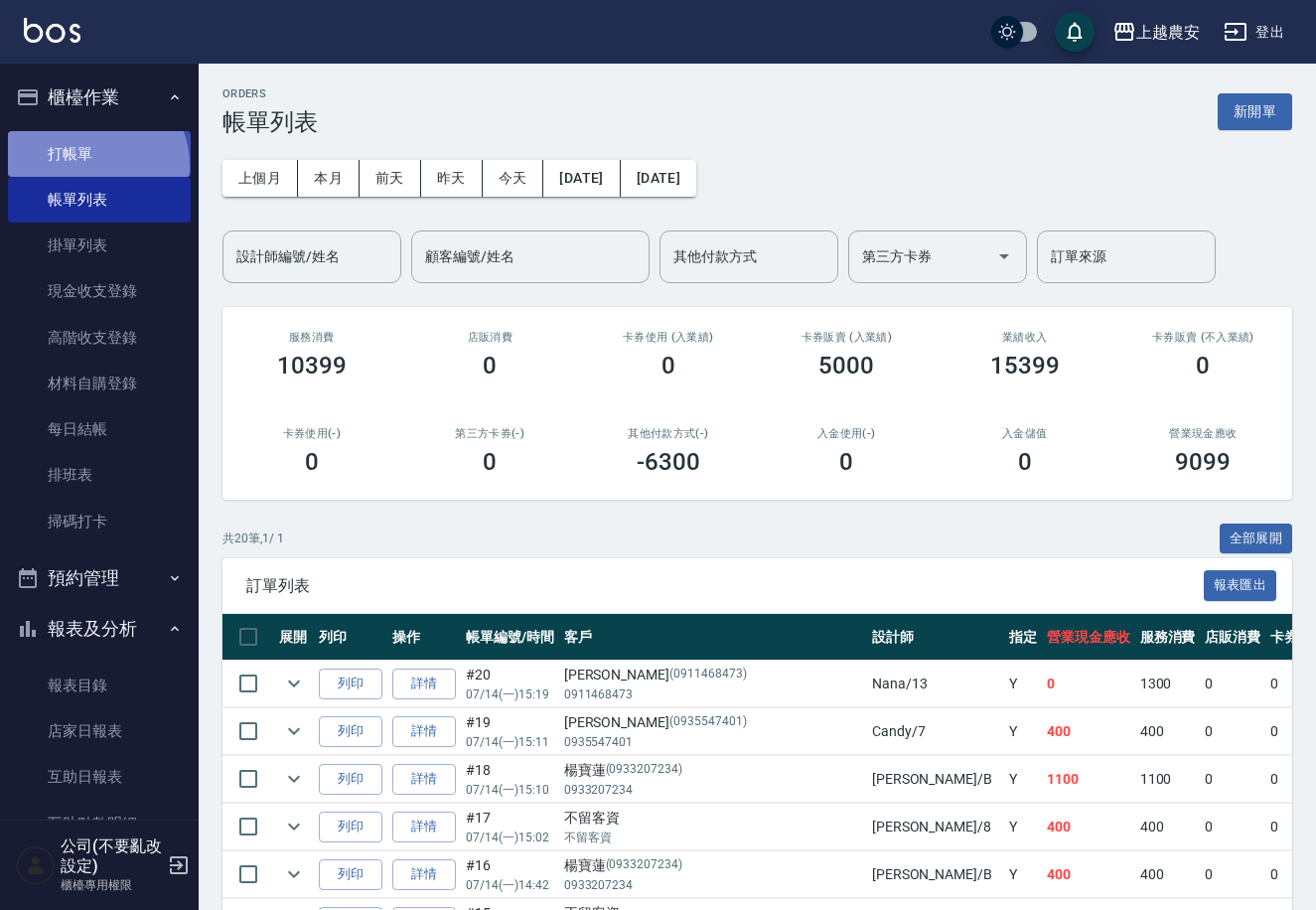 click on "打帳單" at bounding box center (99, 154) 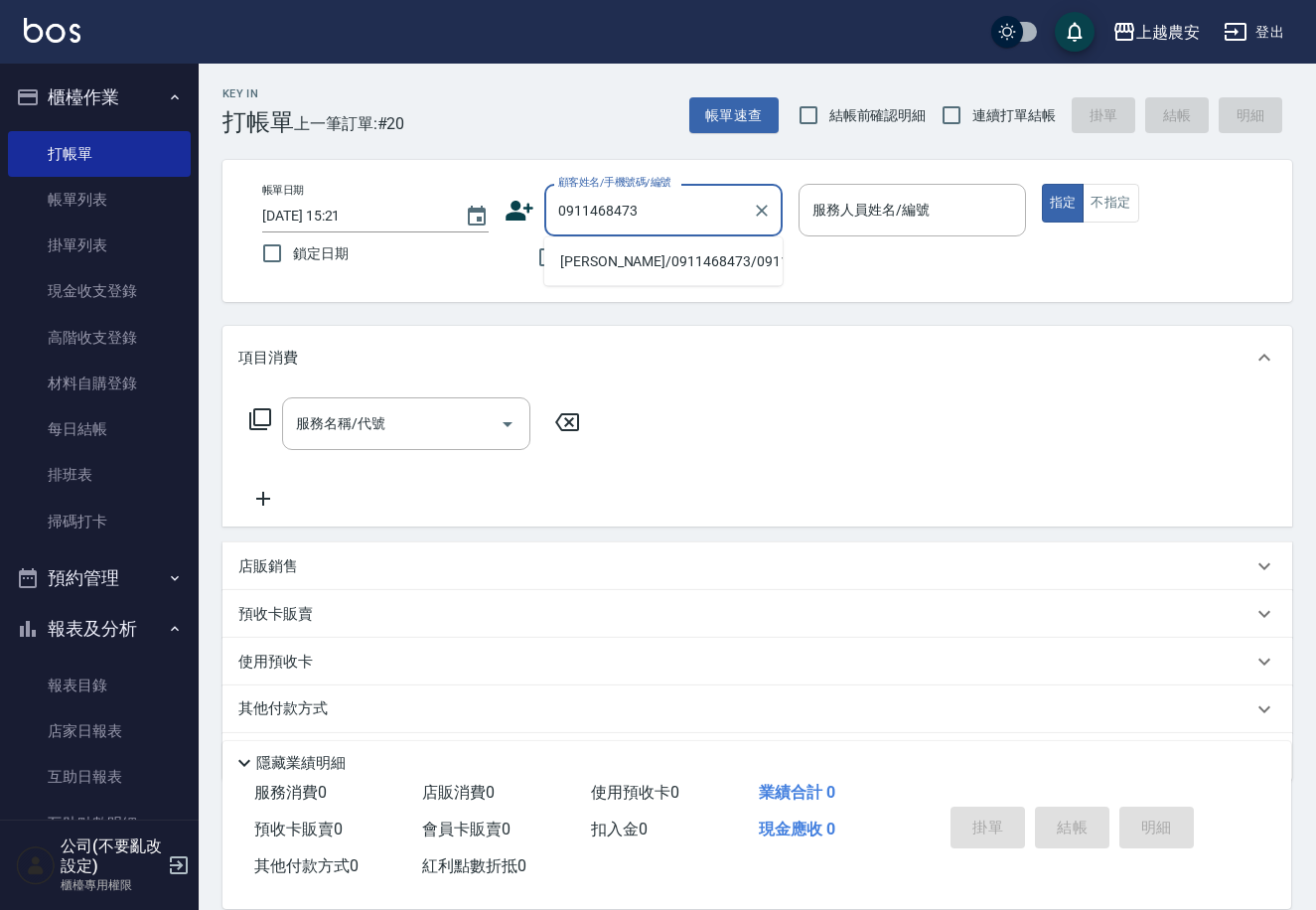 click on "陳靓娟/0911468473/0911468473" at bounding box center (663, 261) 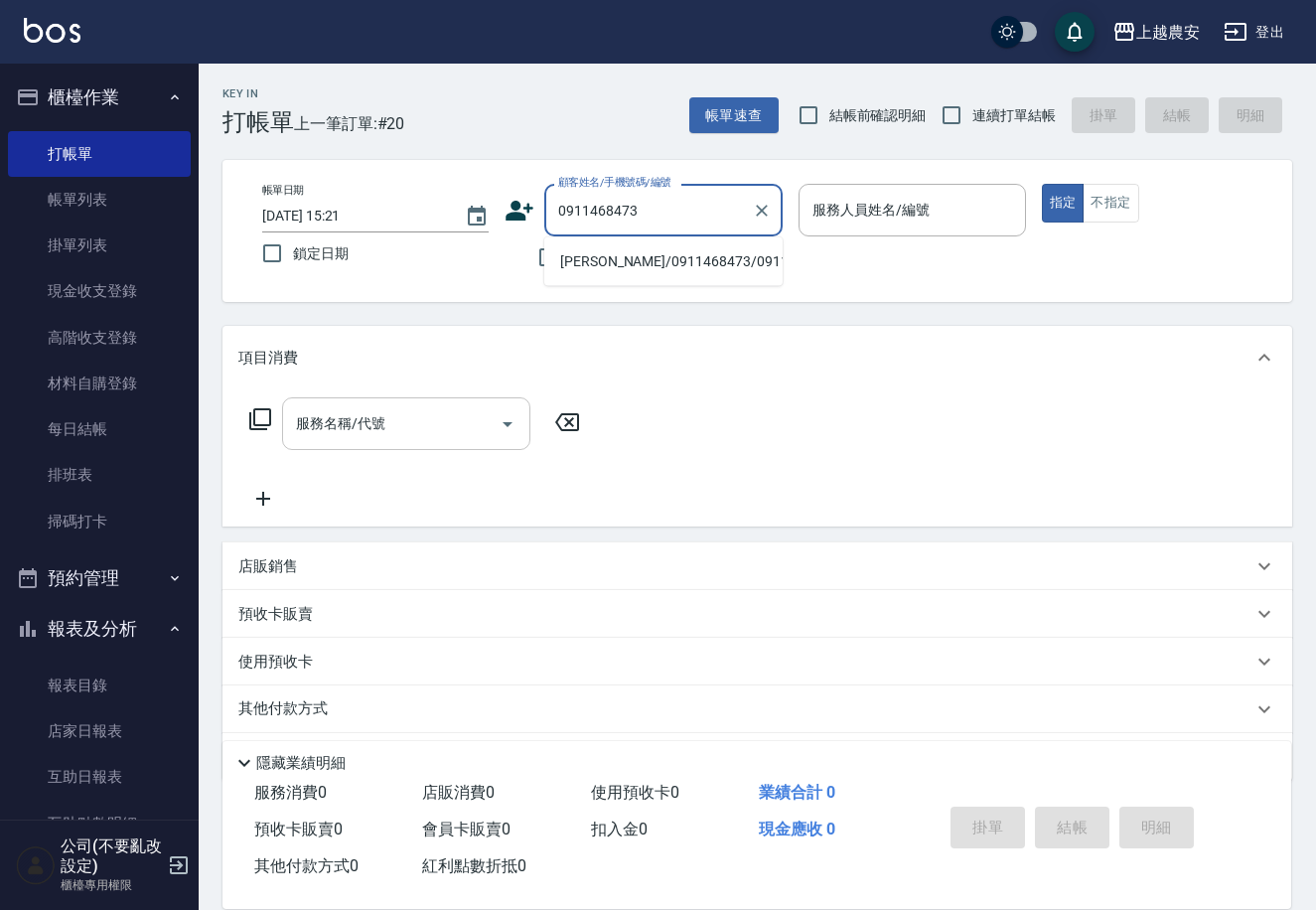 type on "陳靓娟/0911468473/0911468473" 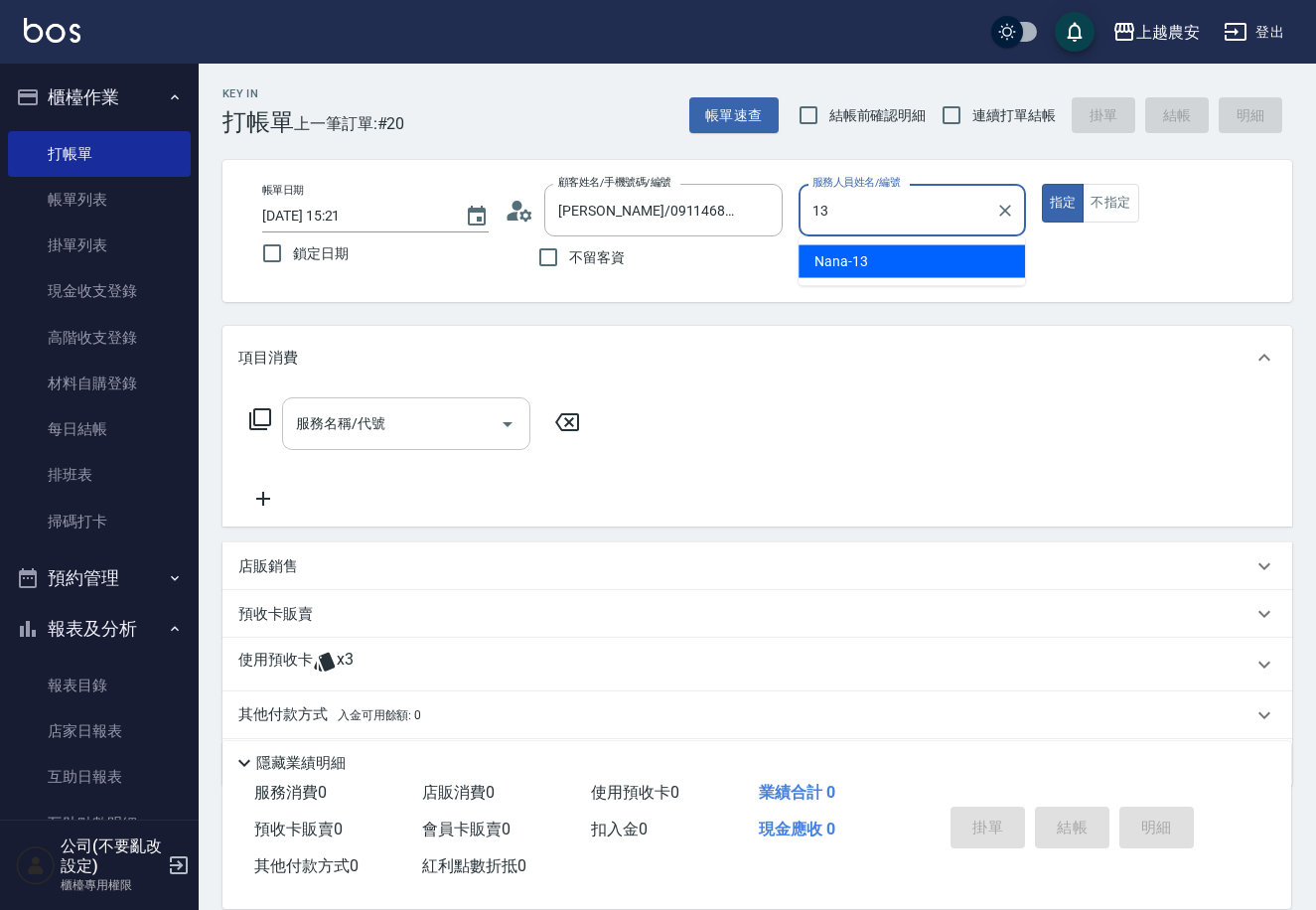 type on "Nana-13" 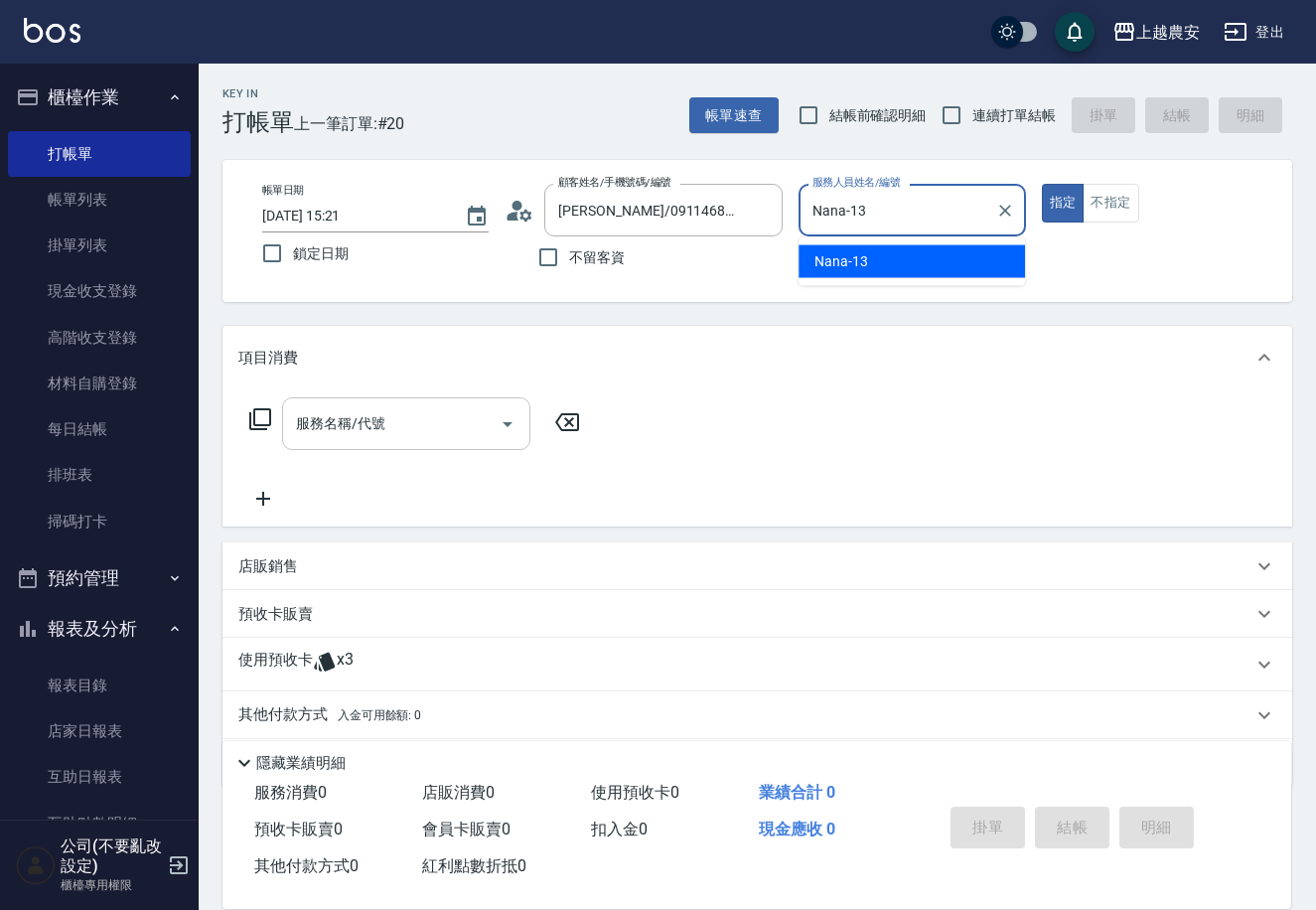 type on "true" 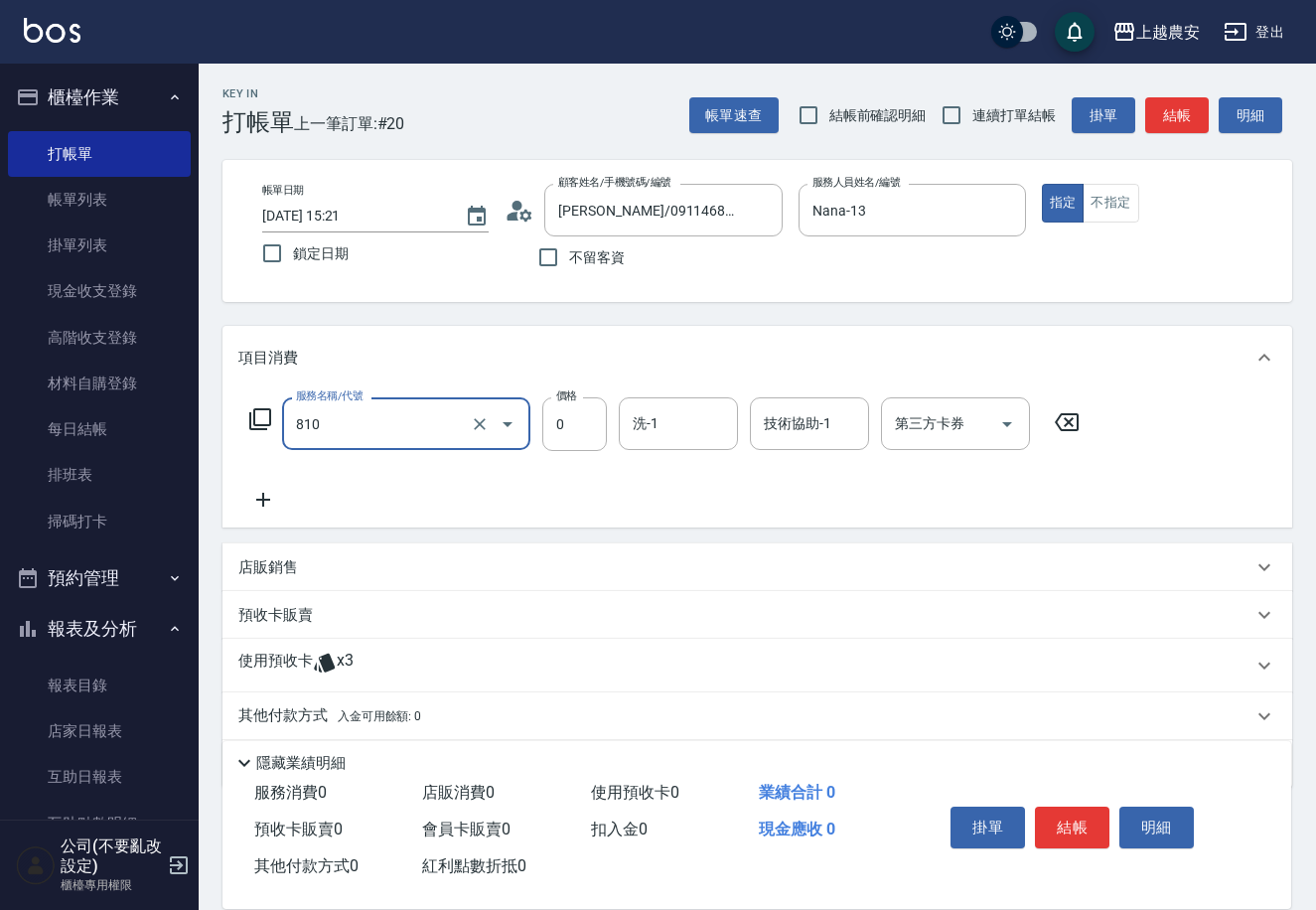 type on "頭皮護髮卡券使用(810)" 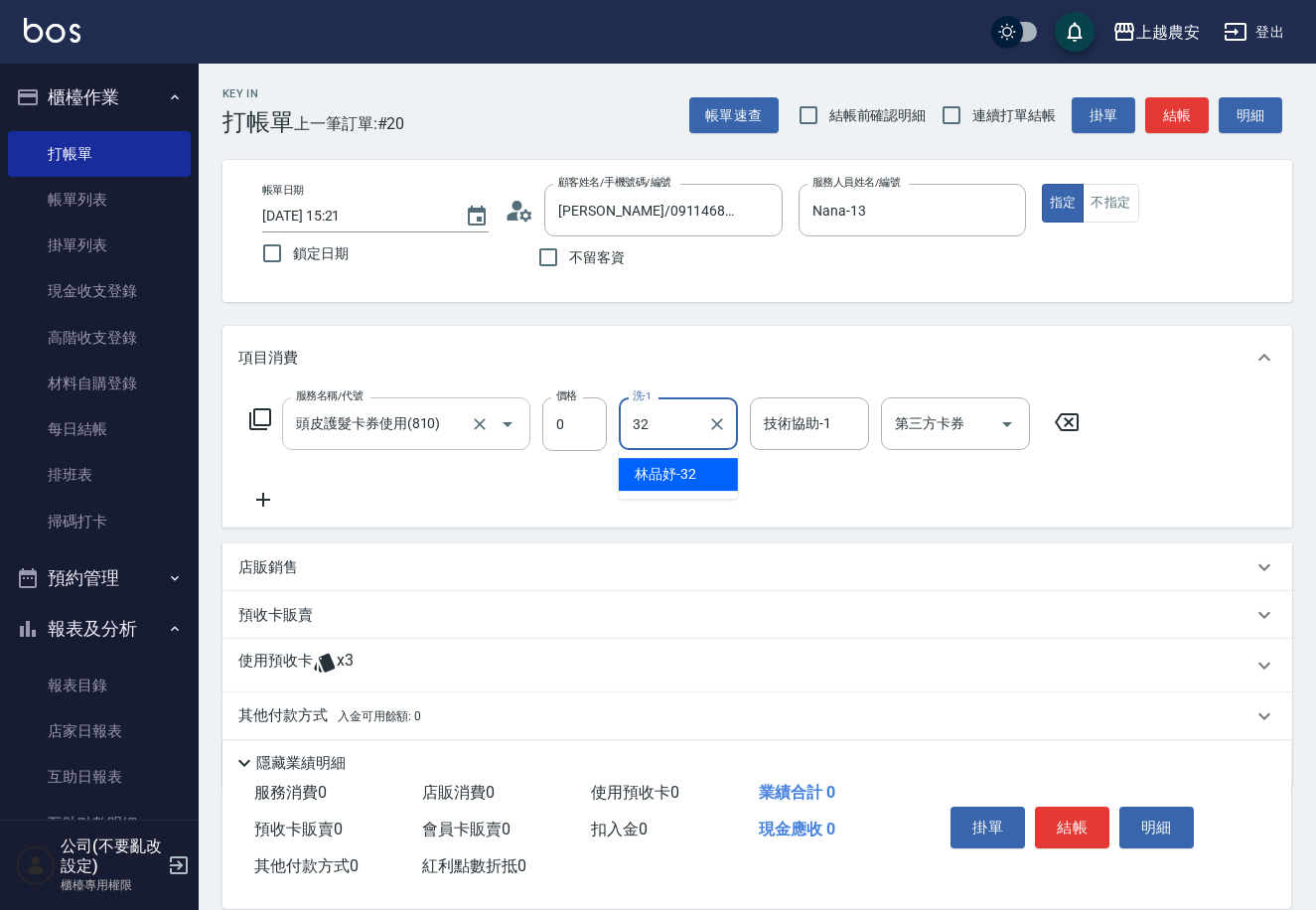 type on "3" 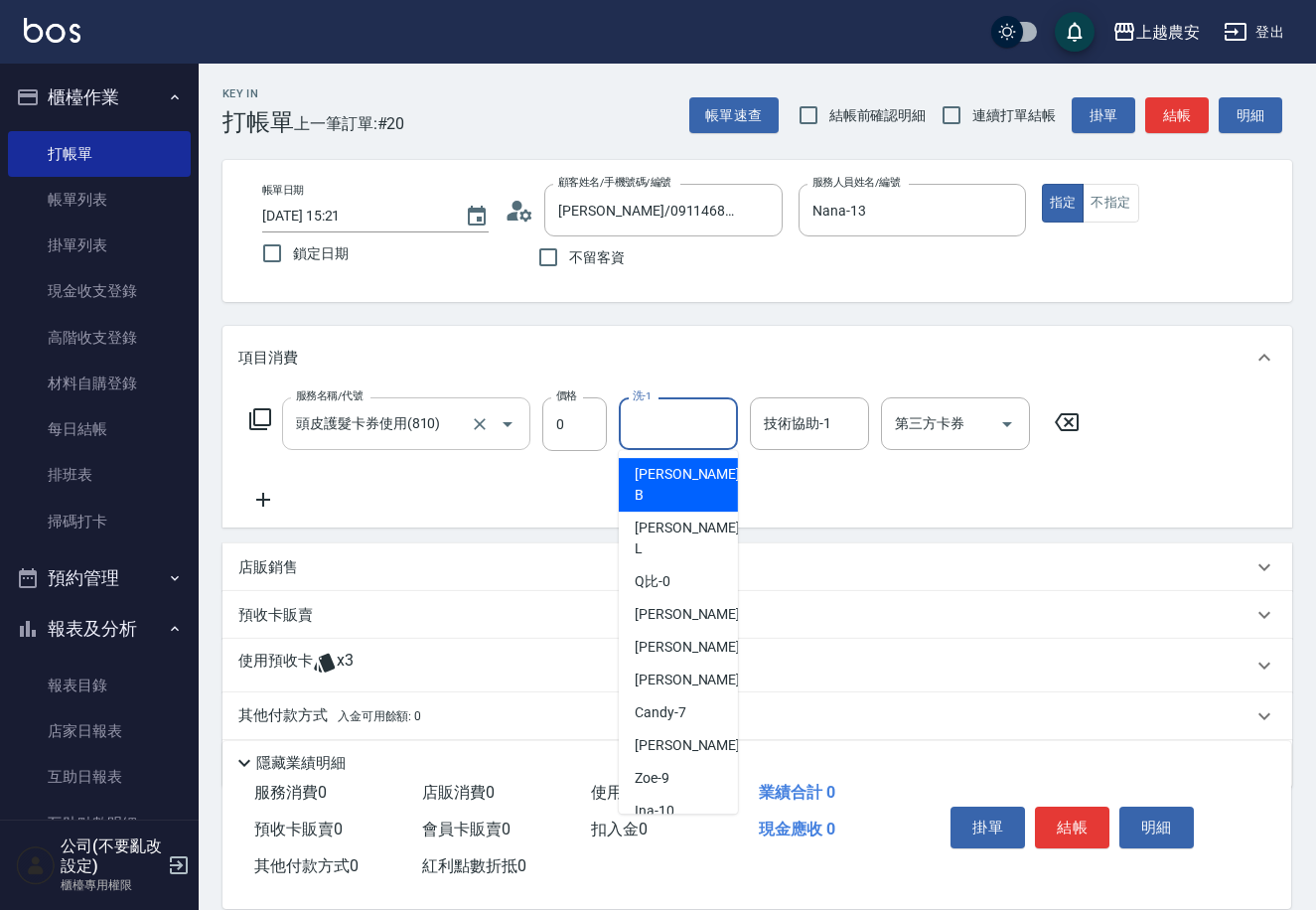 type on "美雅-B" 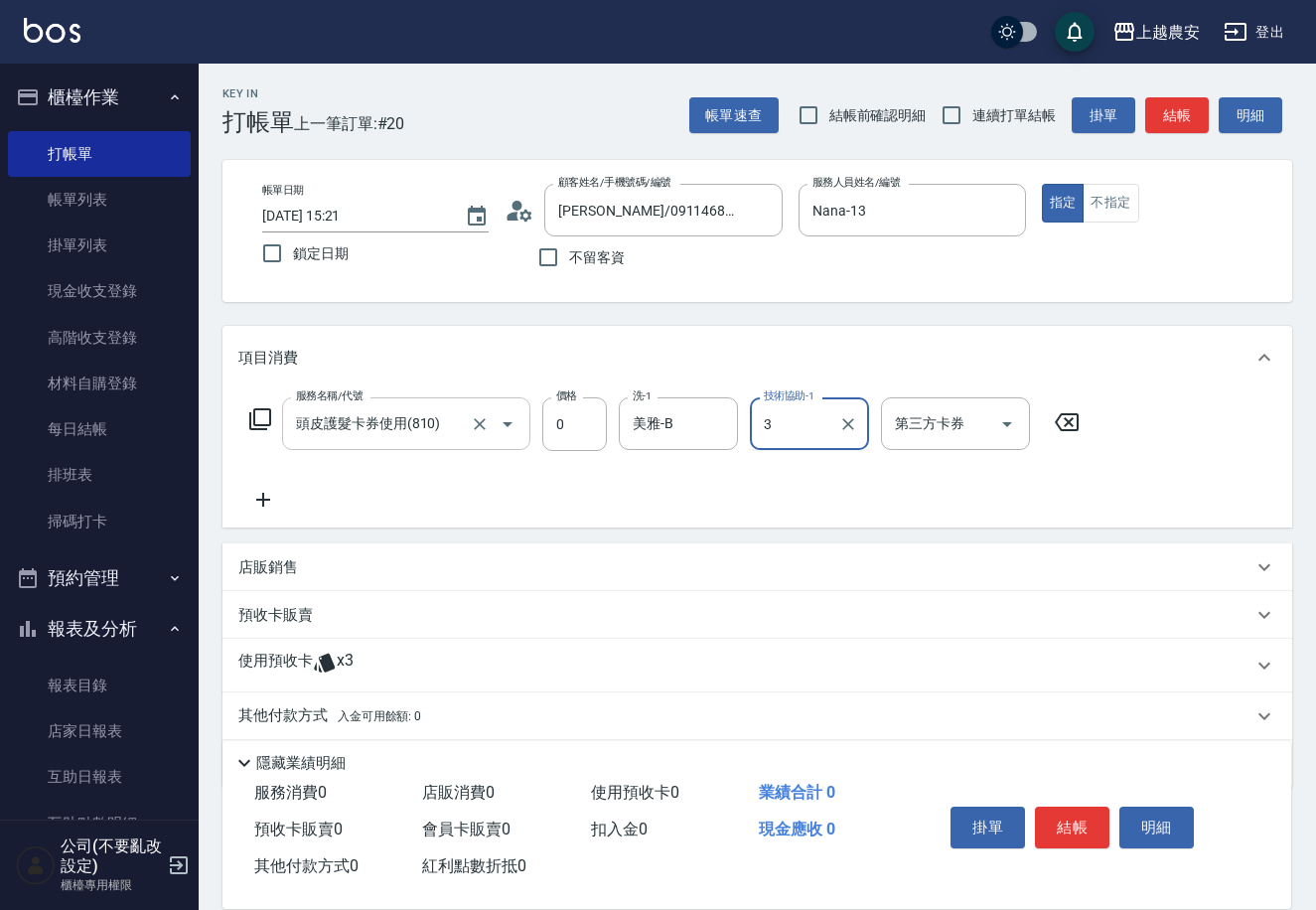 type on "3" 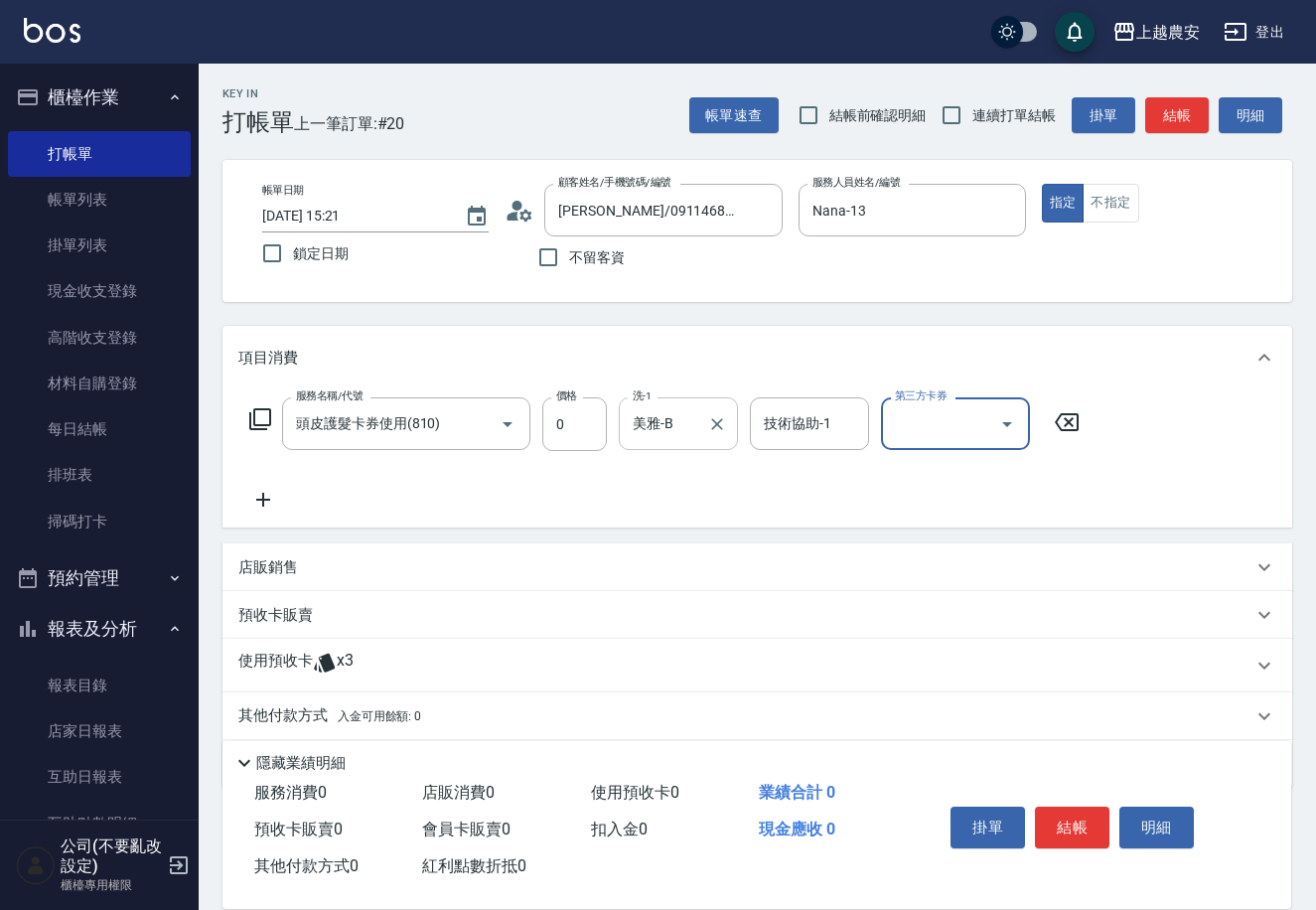click at bounding box center [716, 423] 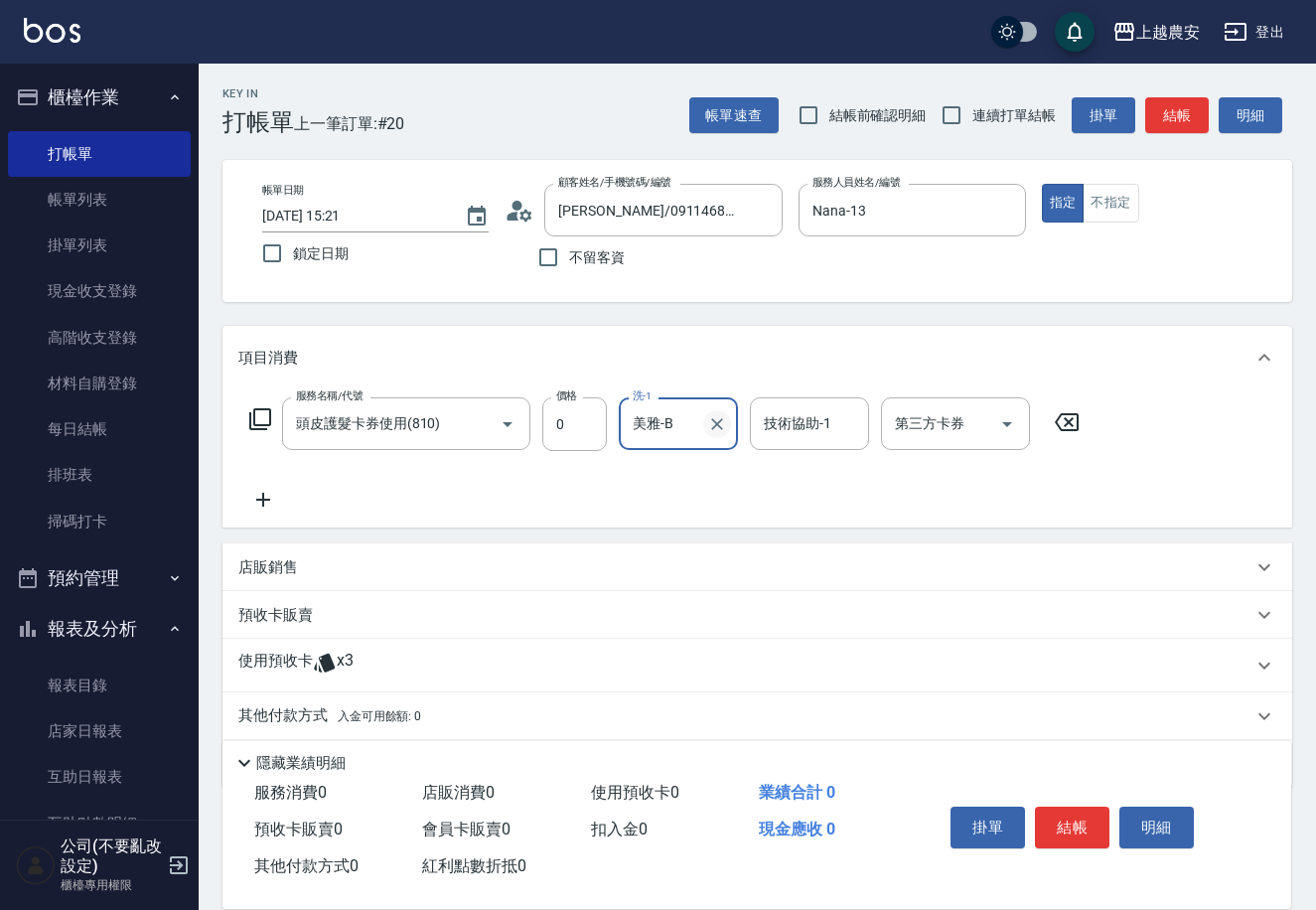 click 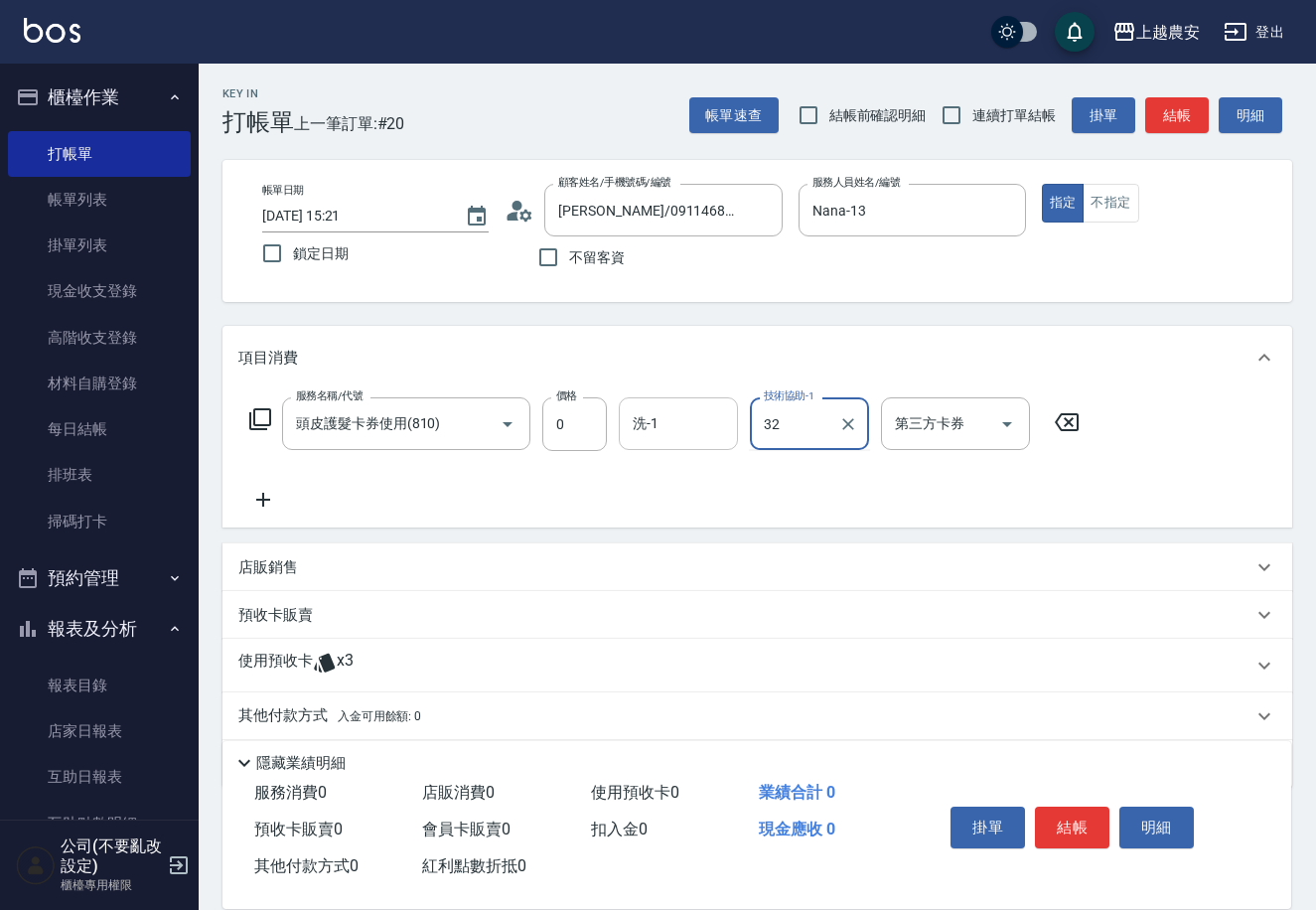type on "林品妤-32" 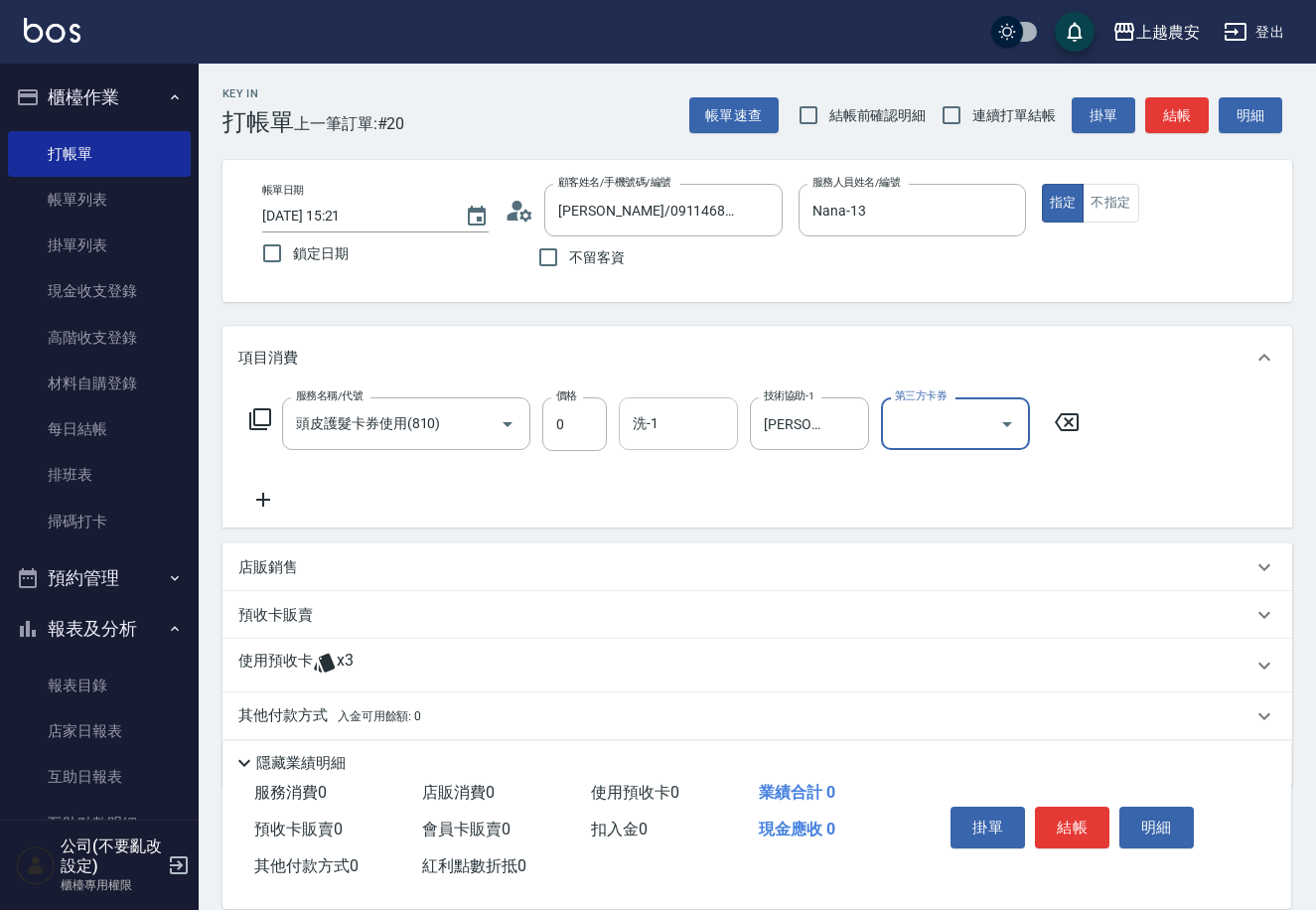 click on "使用預收卡" at bounding box center (275, 666) 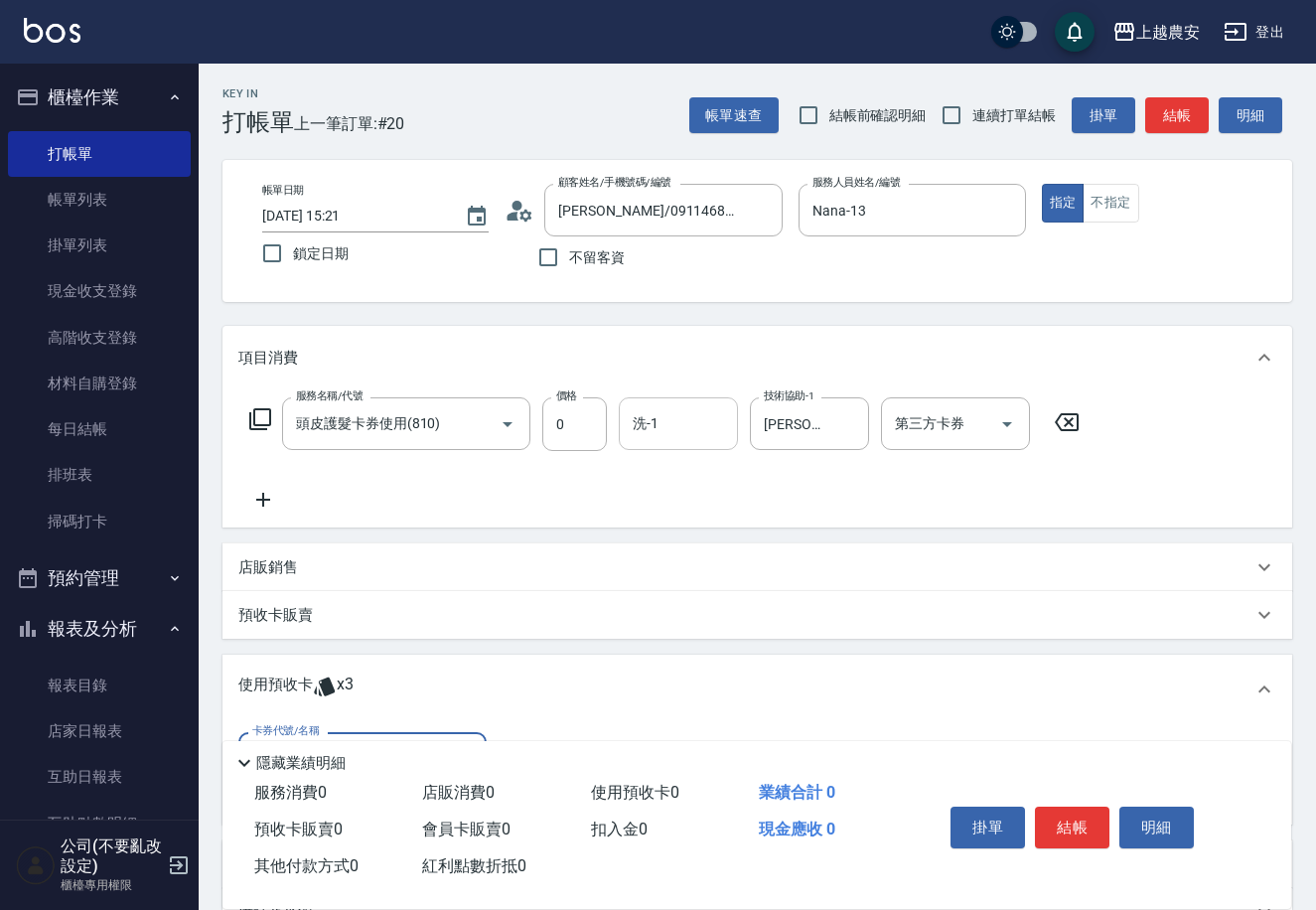 scroll, scrollTop: 0, scrollLeft: 0, axis: both 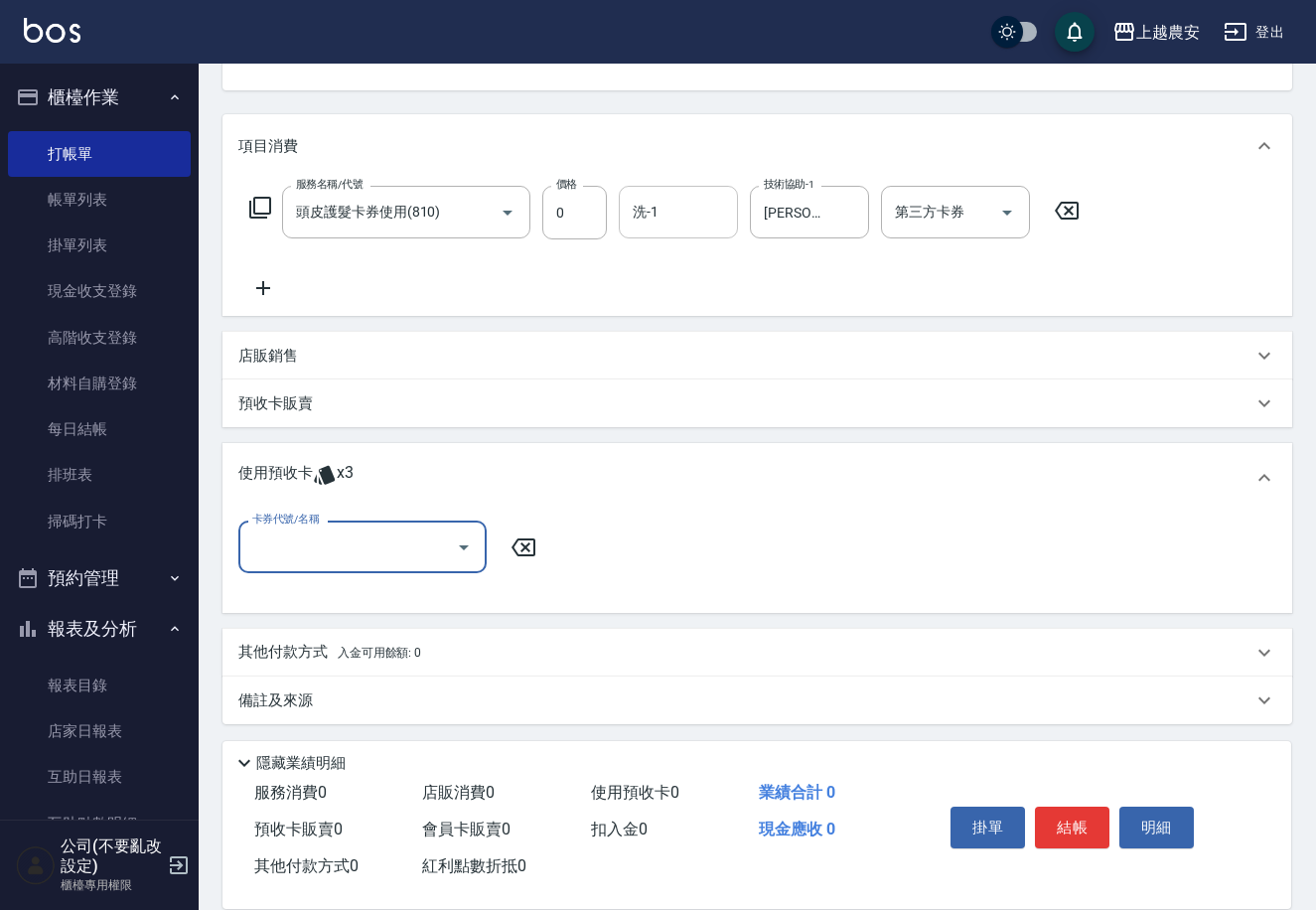 click on "卡券代號/名稱" at bounding box center (348, 546) 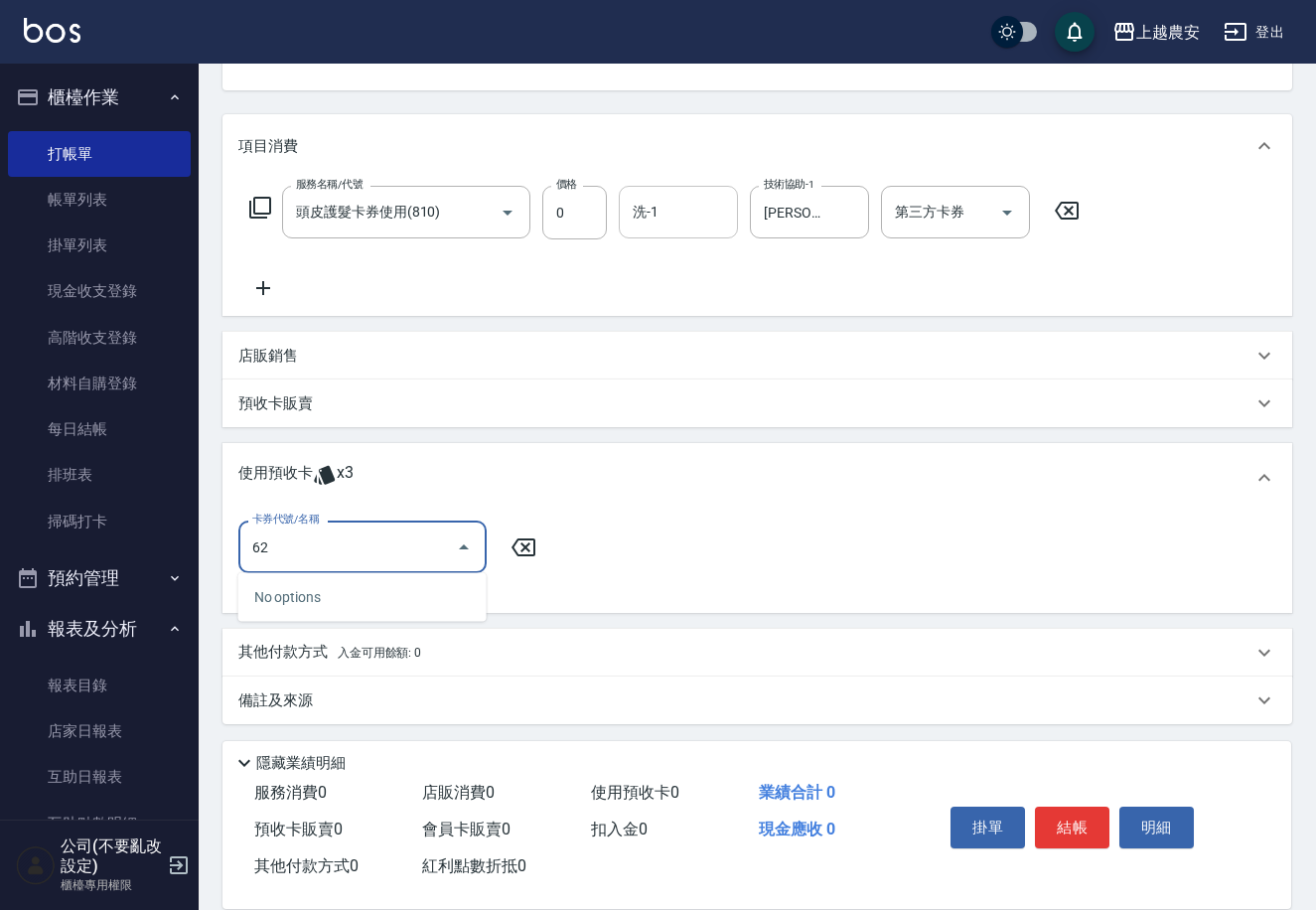 type on "6" 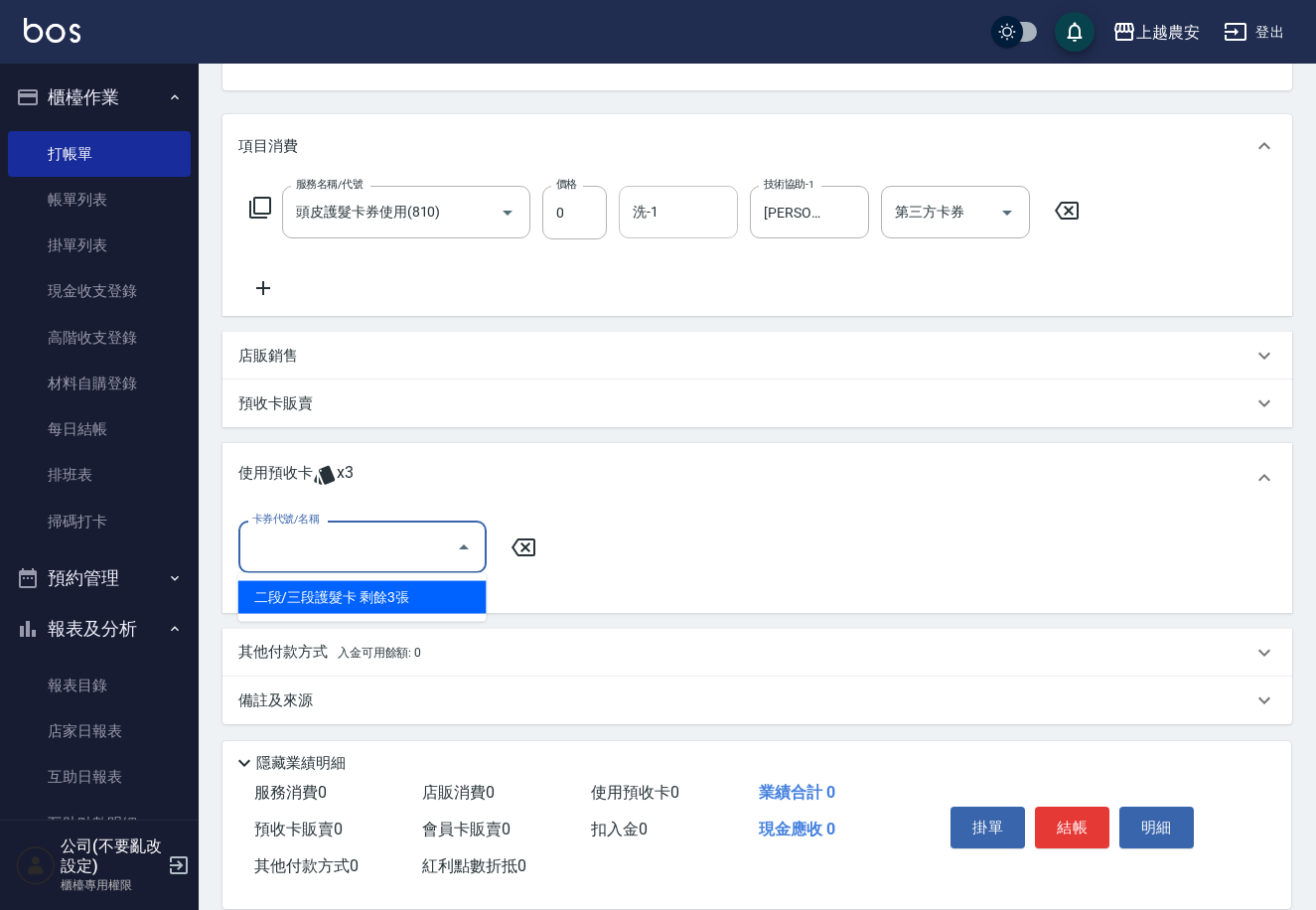 click on "二段/三段護髮卡 剩餘3張" at bounding box center [363, 597] 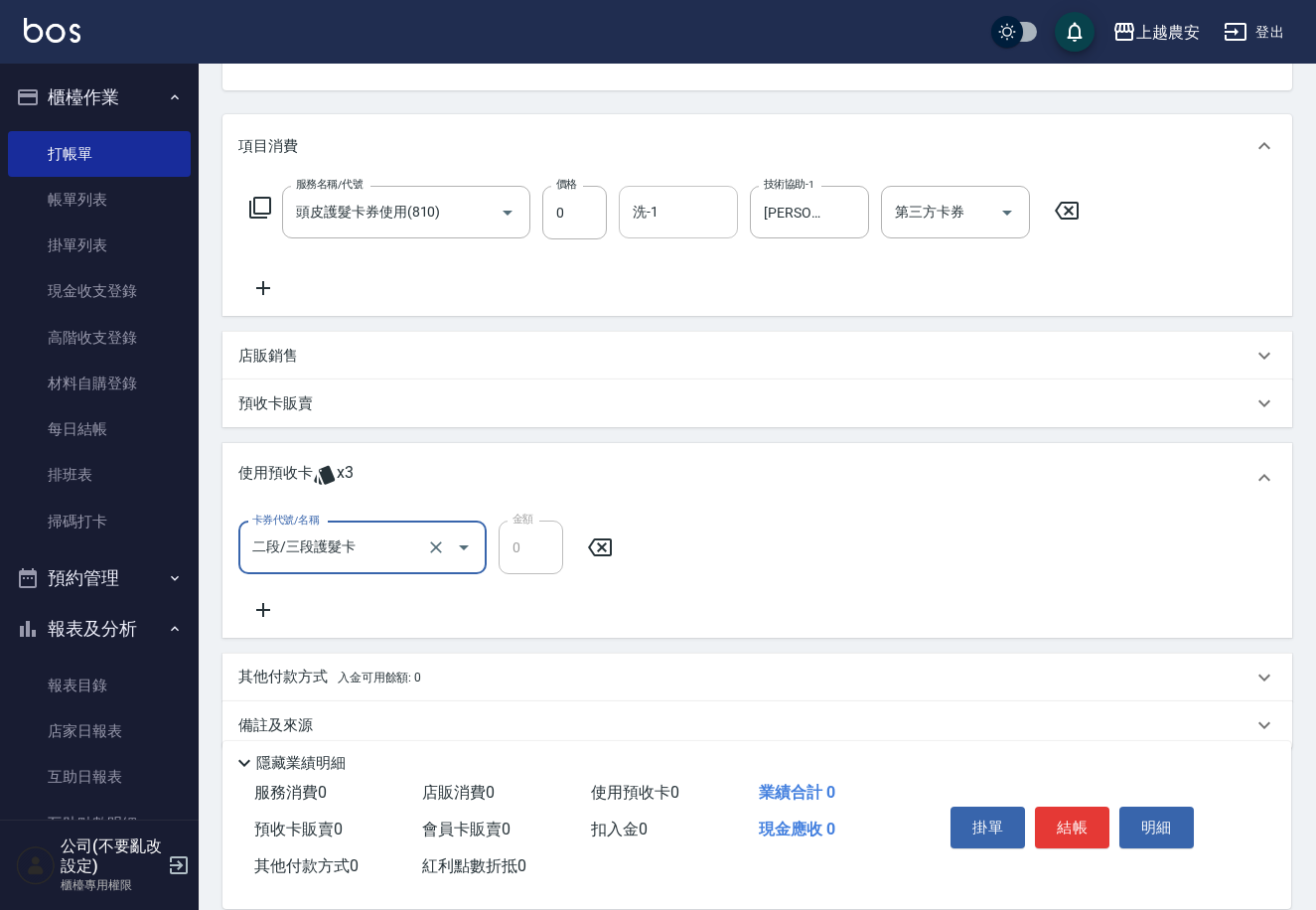 type on "二段/三段護髮卡" 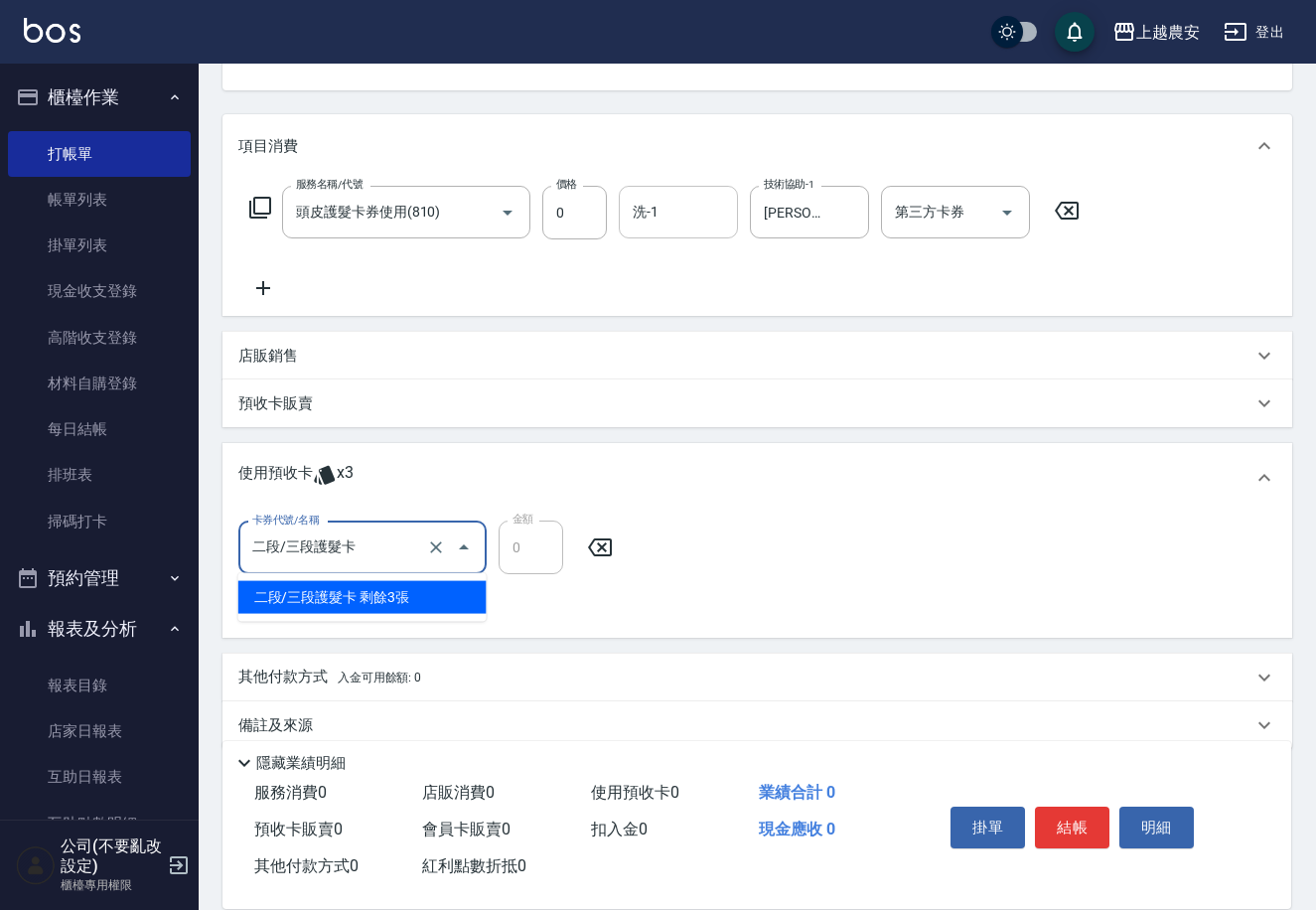 click on "二段/三段護髮卡" at bounding box center (335, 547) 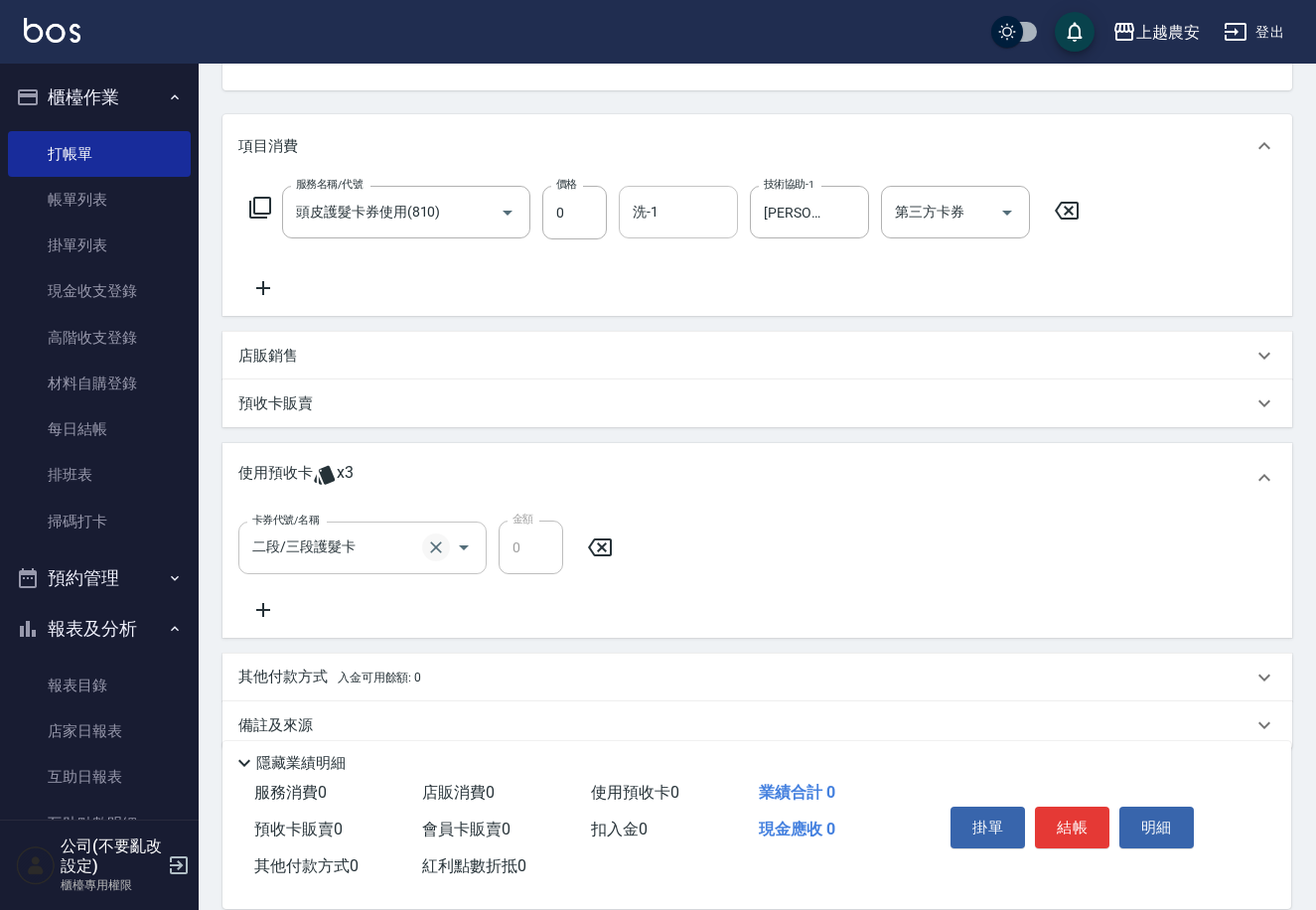 click 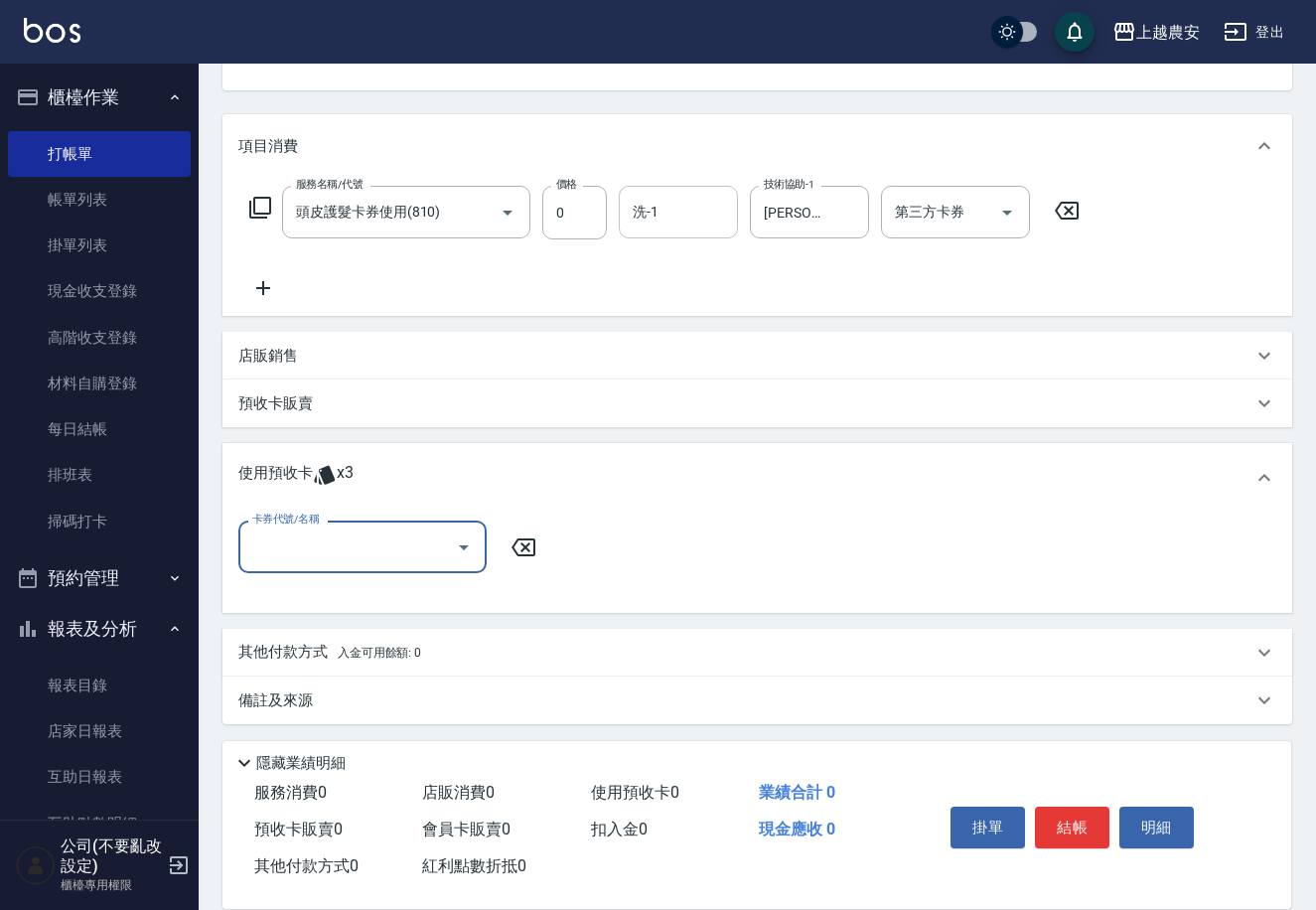 click on "卡券代號/名稱" at bounding box center (348, 546) 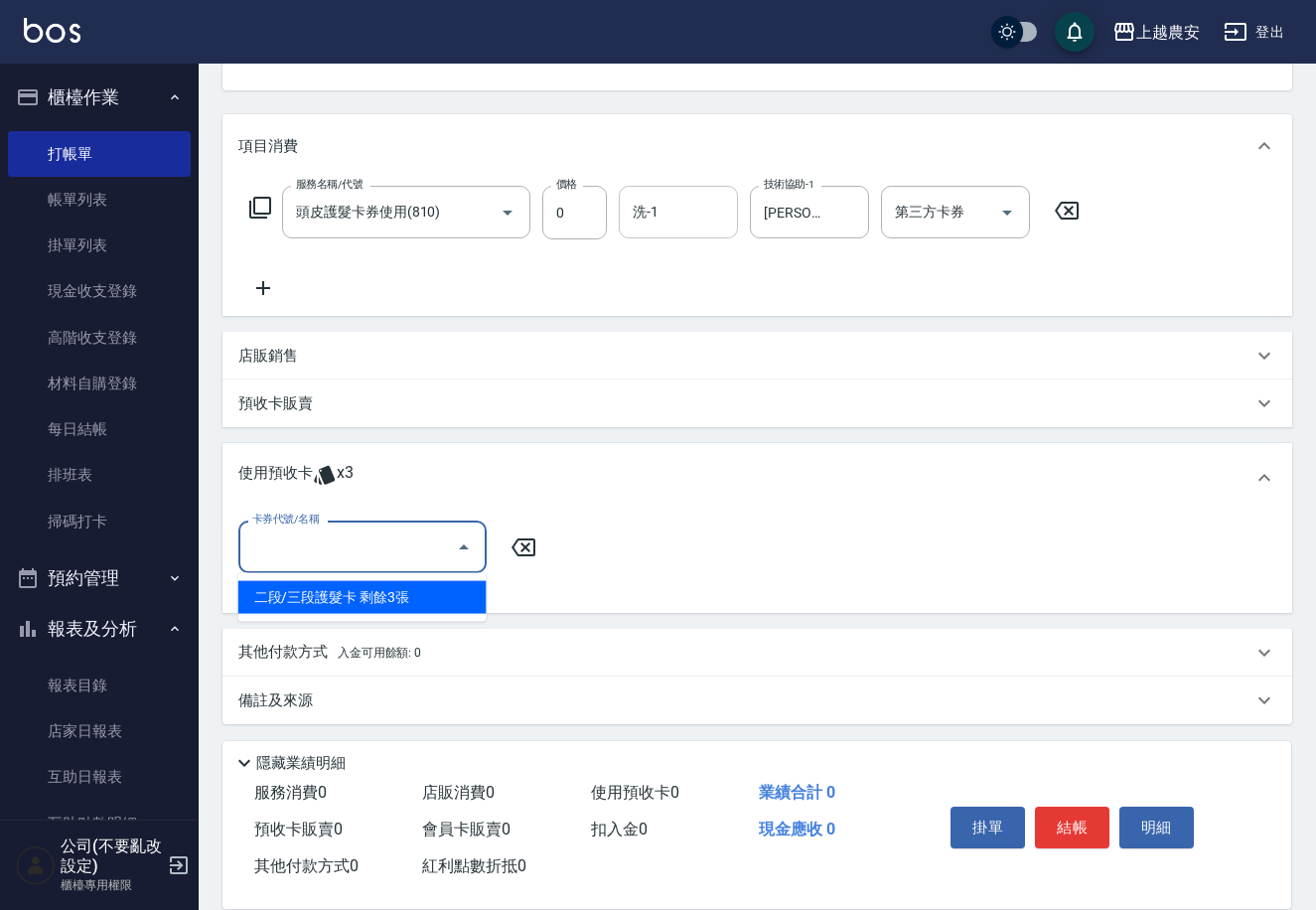 click on "二段/三段護髮卡 剩餘3張" at bounding box center [363, 597] 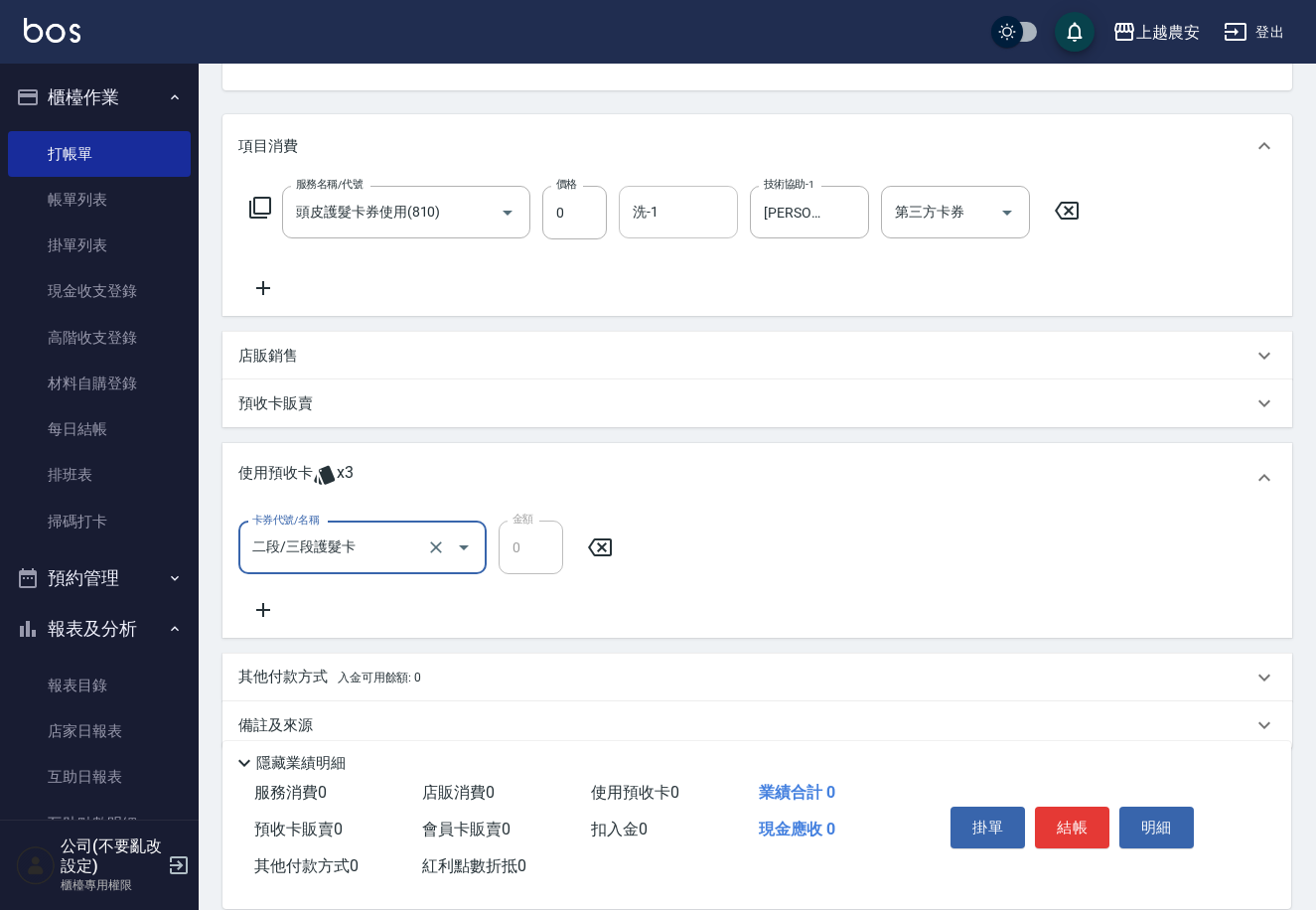 type on "二段/三段護髮卡" 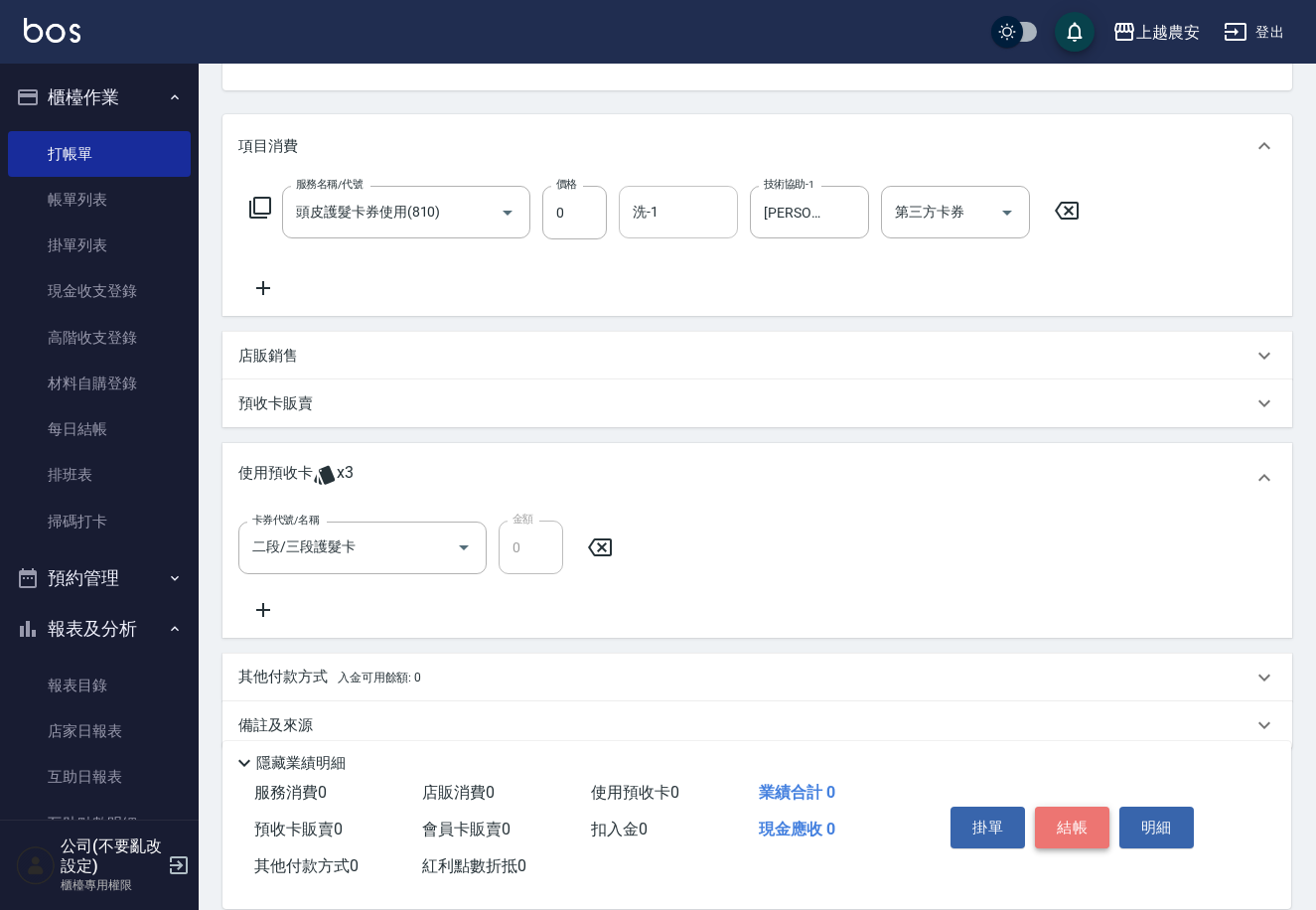 click on "結帳" at bounding box center (1072, 828) 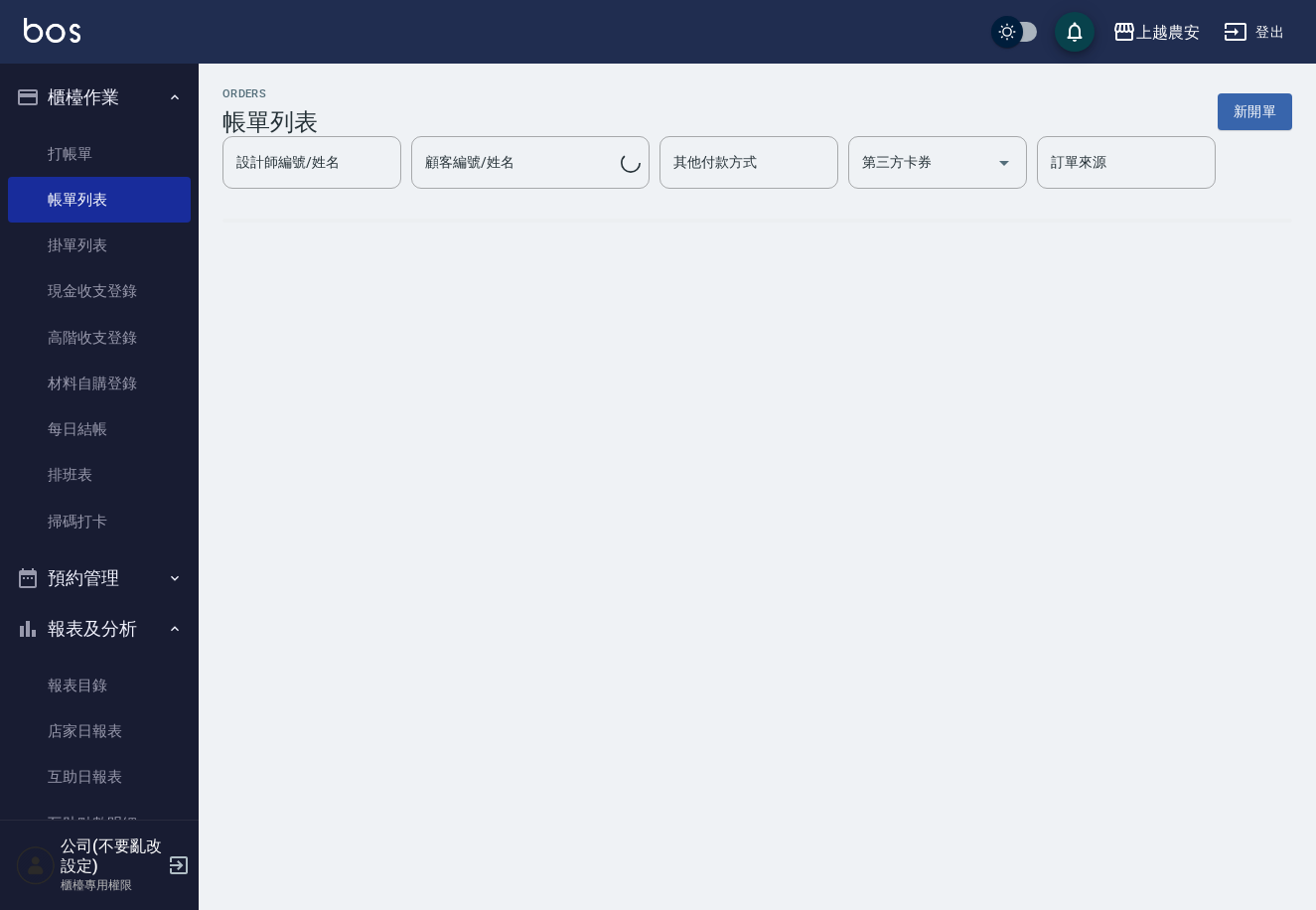 scroll, scrollTop: 0, scrollLeft: 0, axis: both 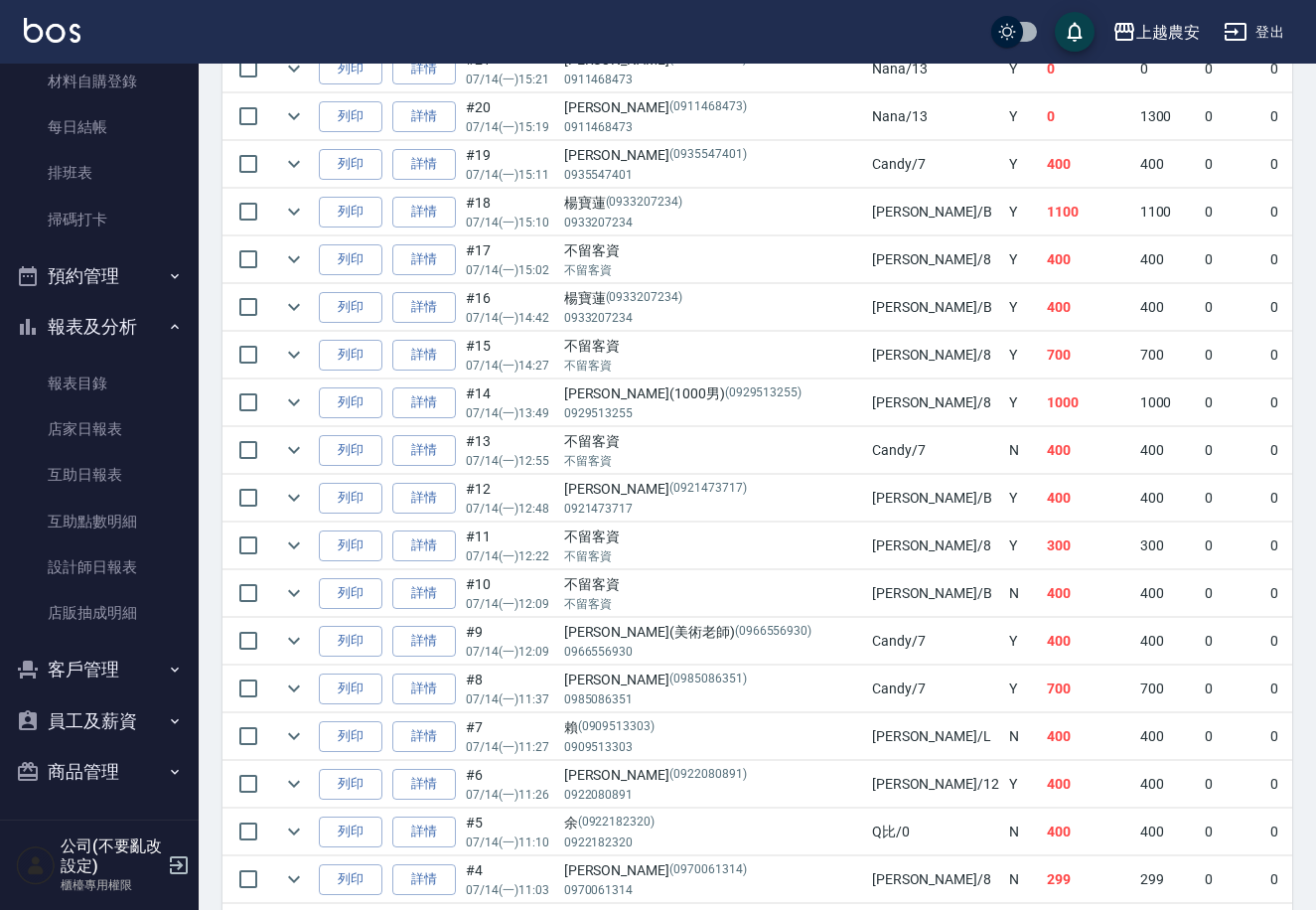 click on "客戶管理" at bounding box center [99, 670] 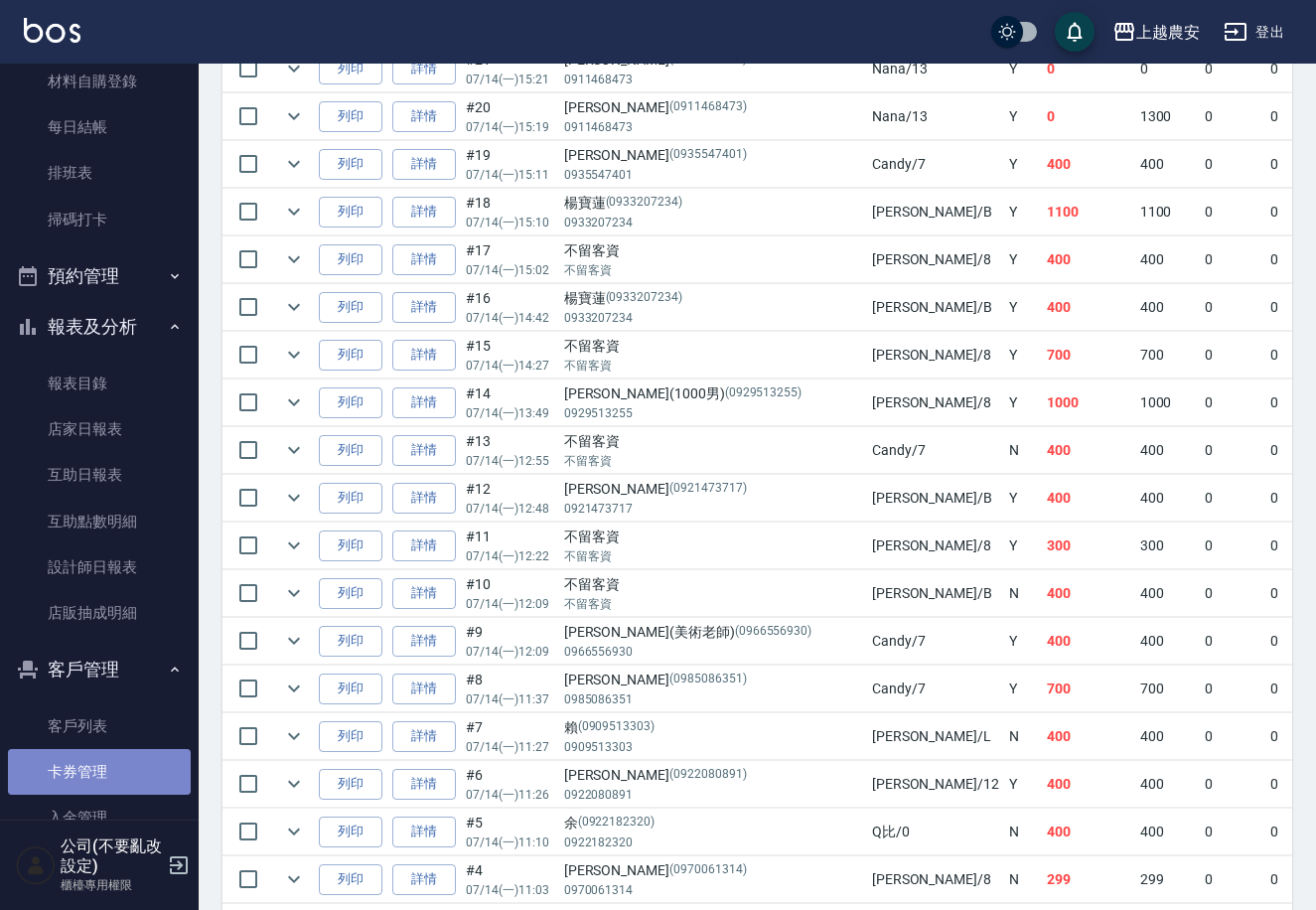 click on "卡券管理" at bounding box center (99, 772) 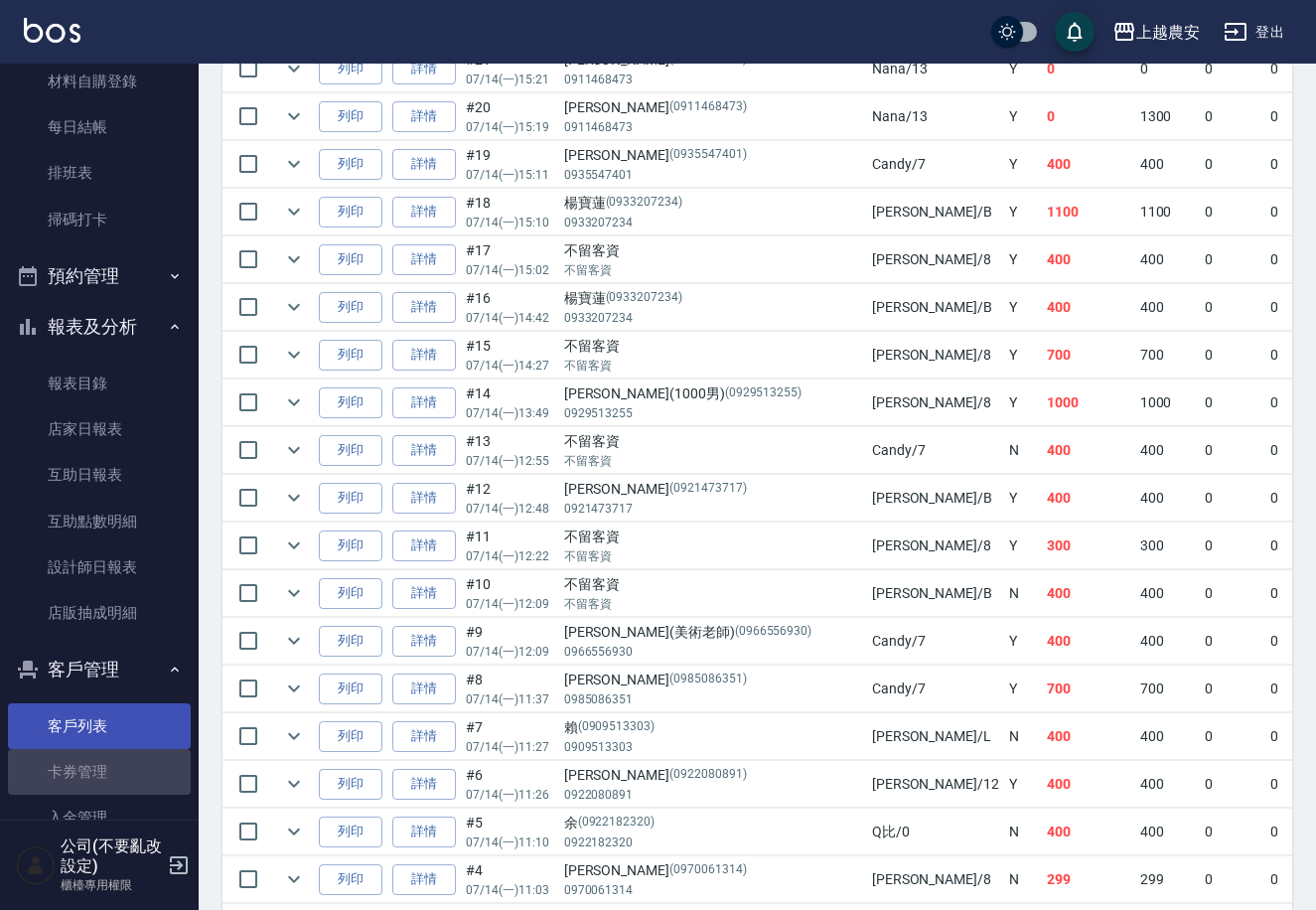 scroll, scrollTop: 0, scrollLeft: 0, axis: both 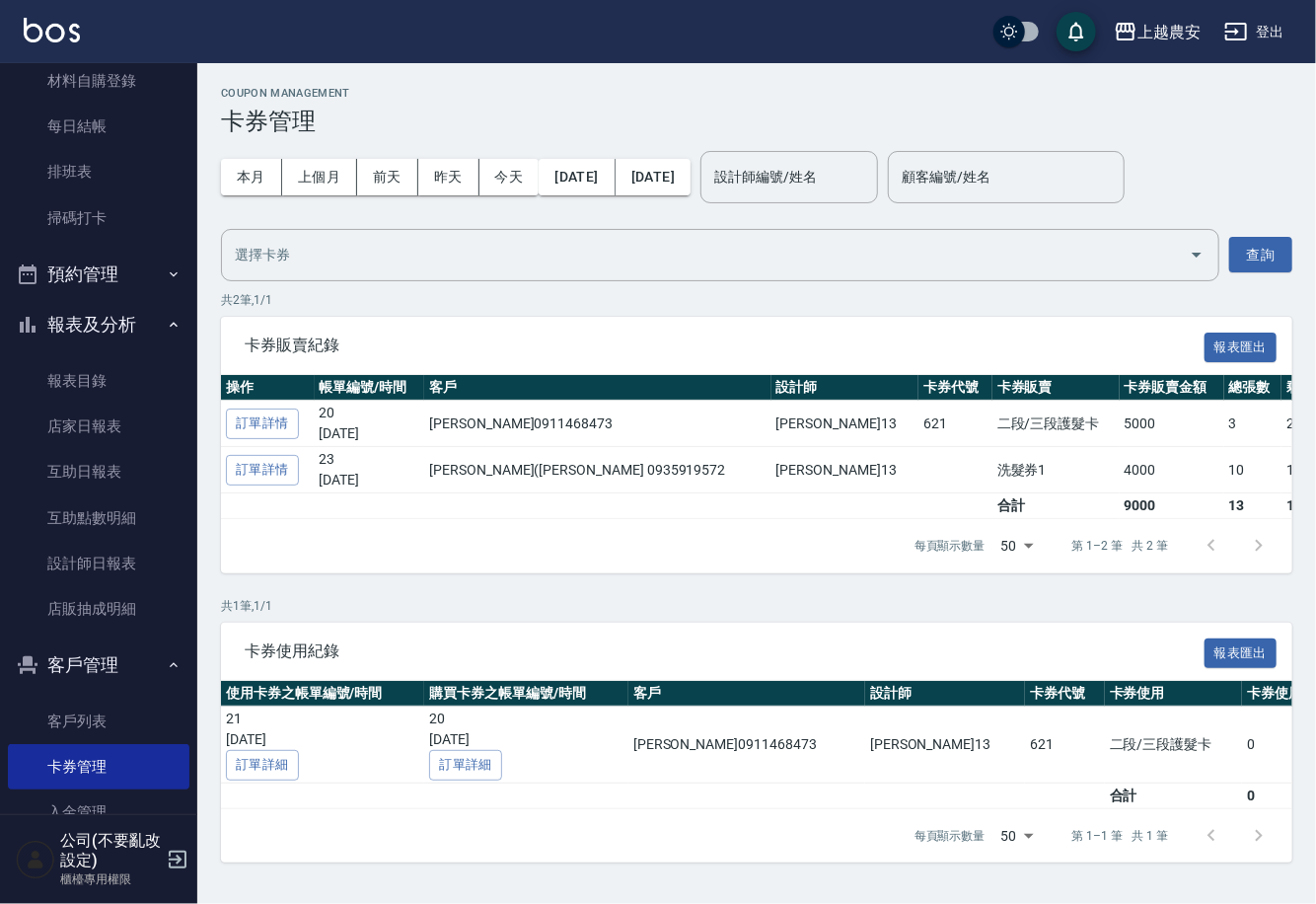 click at bounding box center [1235, 546] 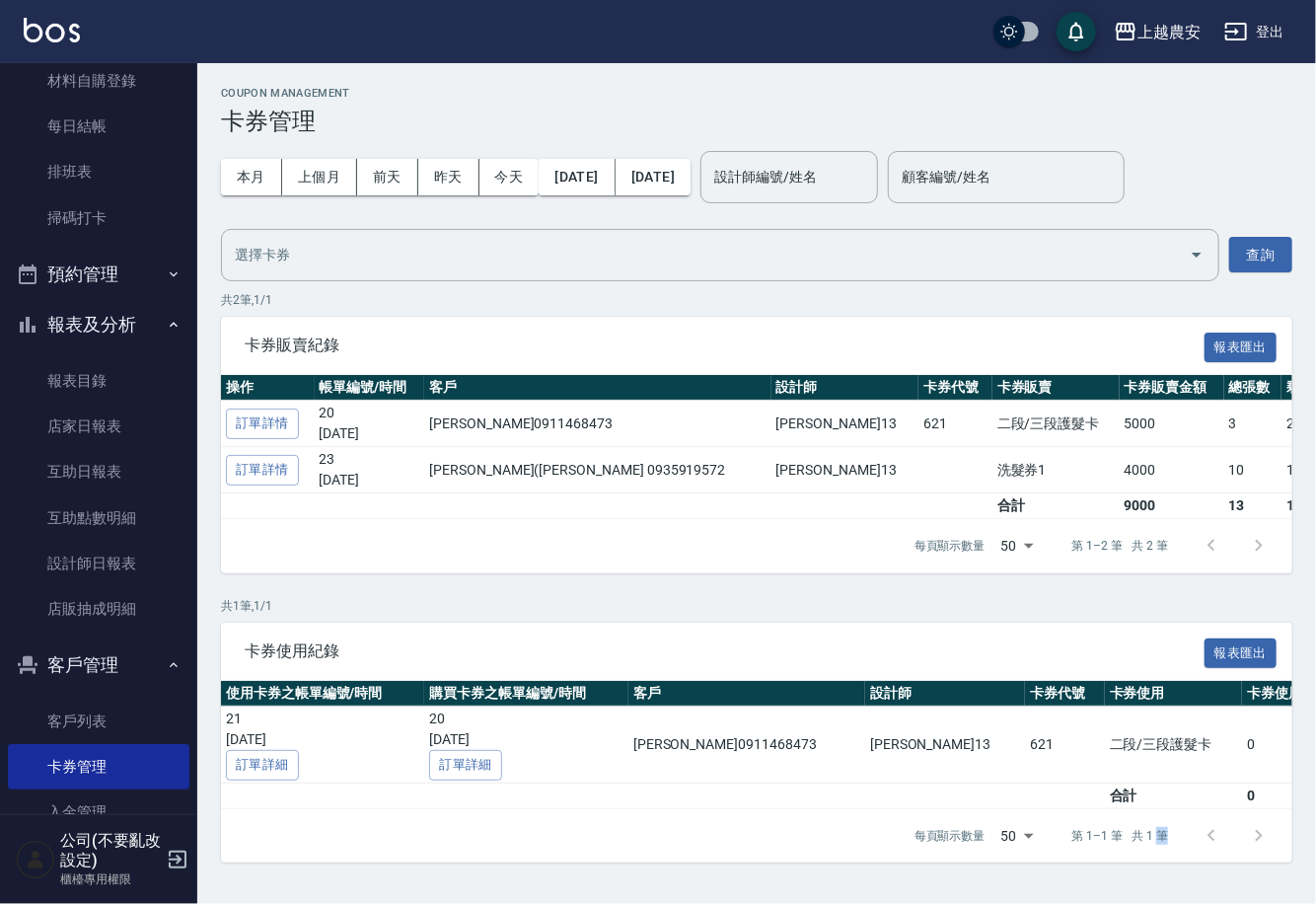 click at bounding box center [1235, 836] 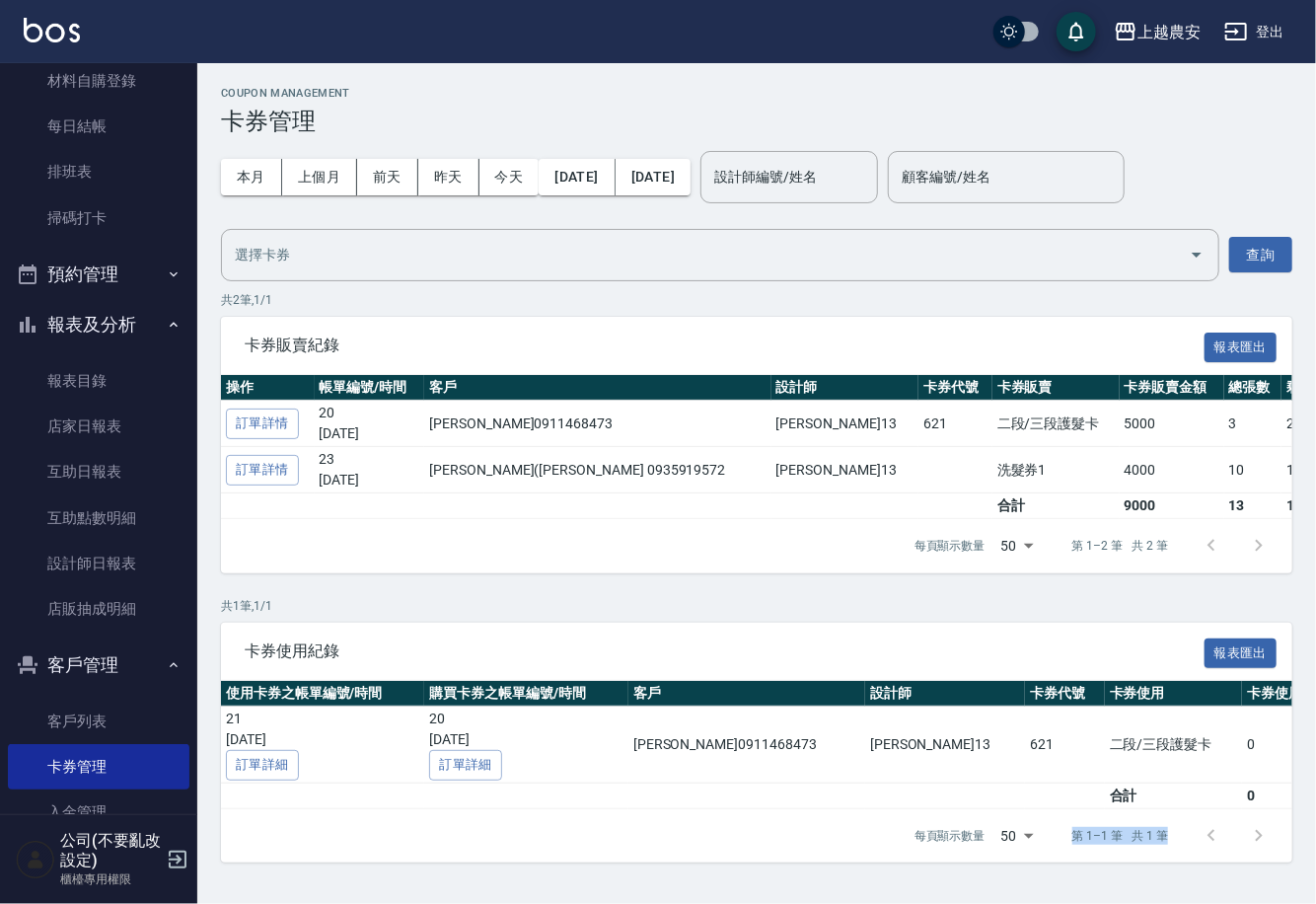 click at bounding box center (1235, 836) 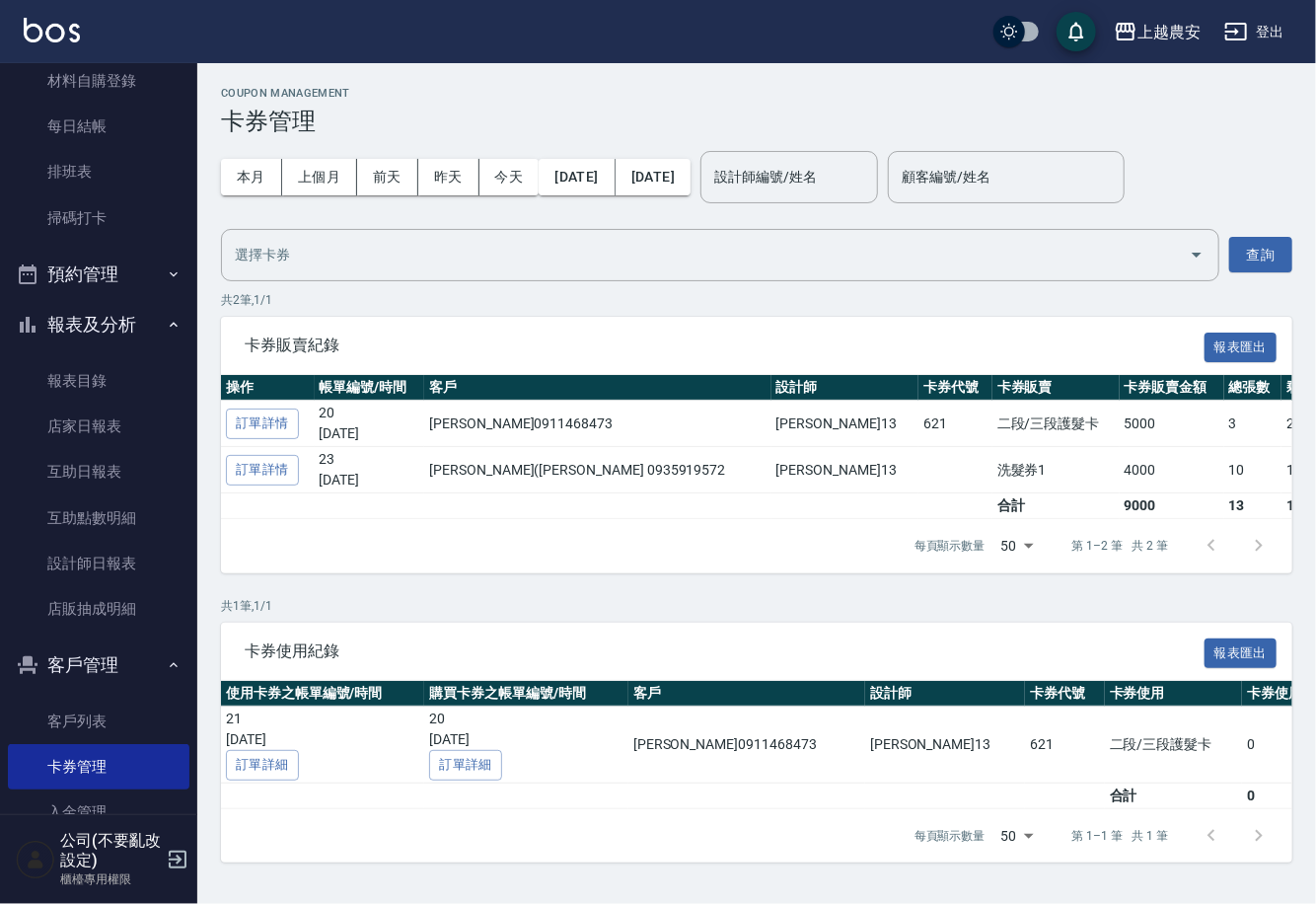 click at bounding box center [1235, 836] 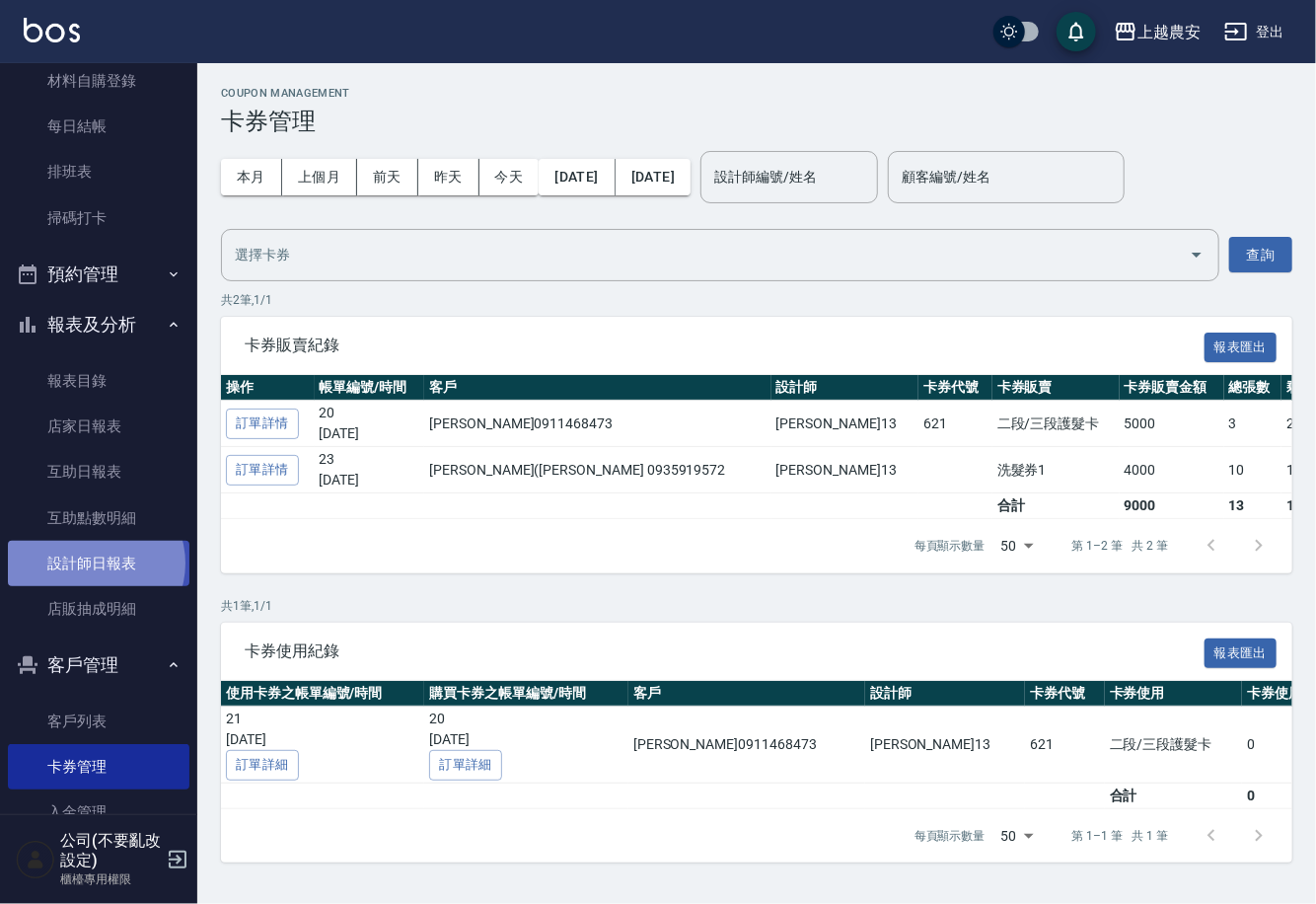 click on "設計師日報表" at bounding box center (99, 564) 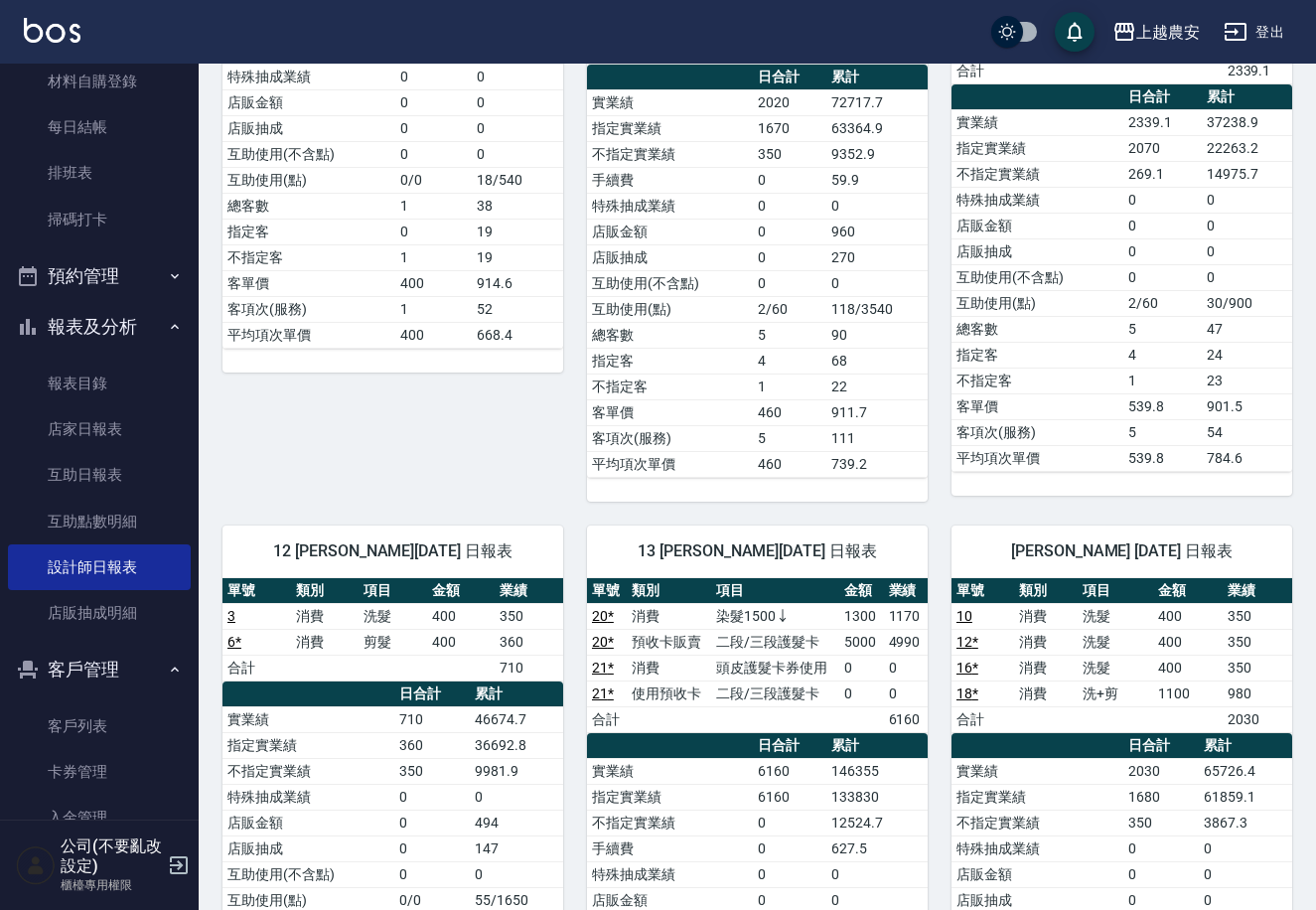 scroll, scrollTop: 503, scrollLeft: 0, axis: vertical 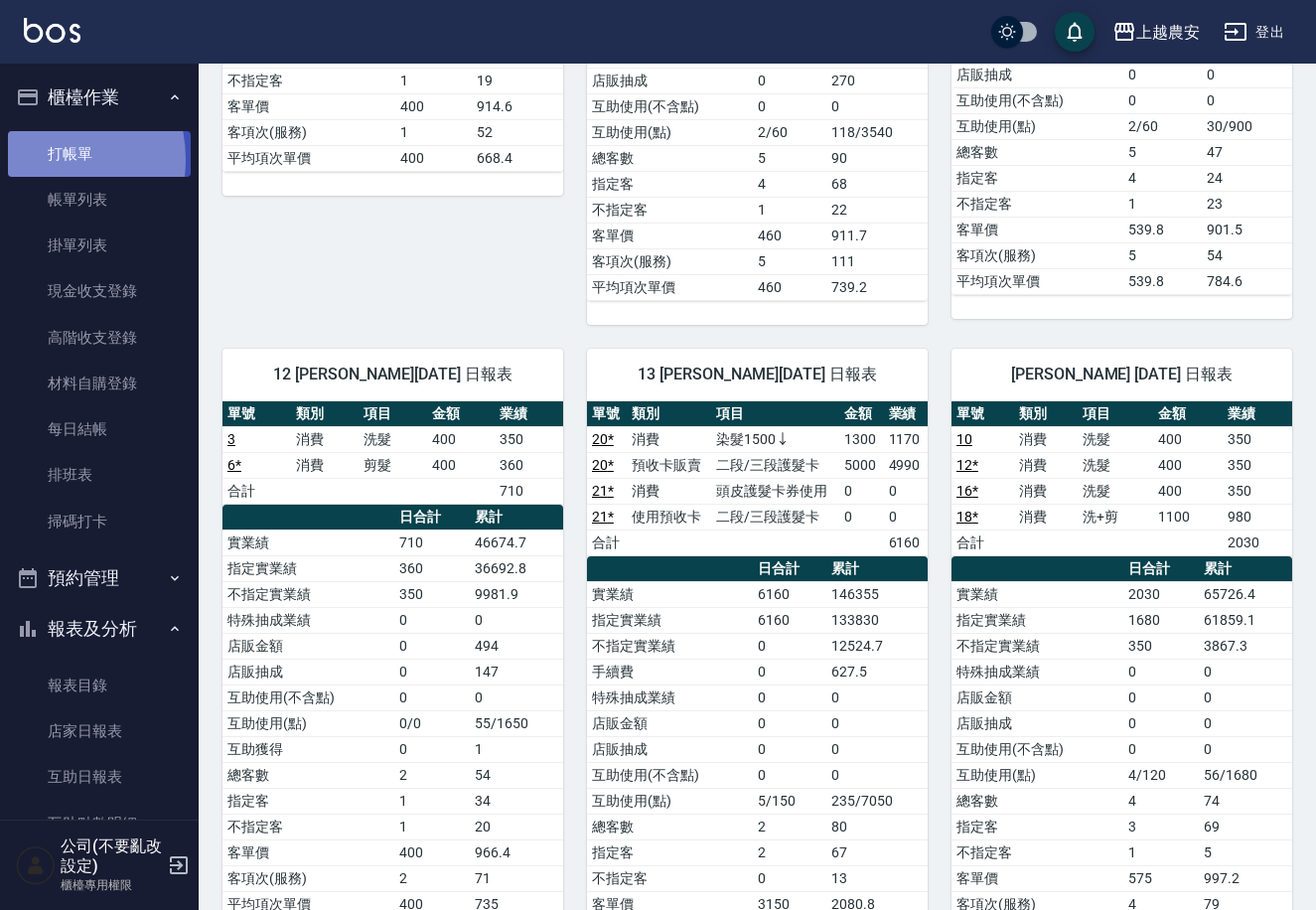click on "打帳單" at bounding box center [99, 154] 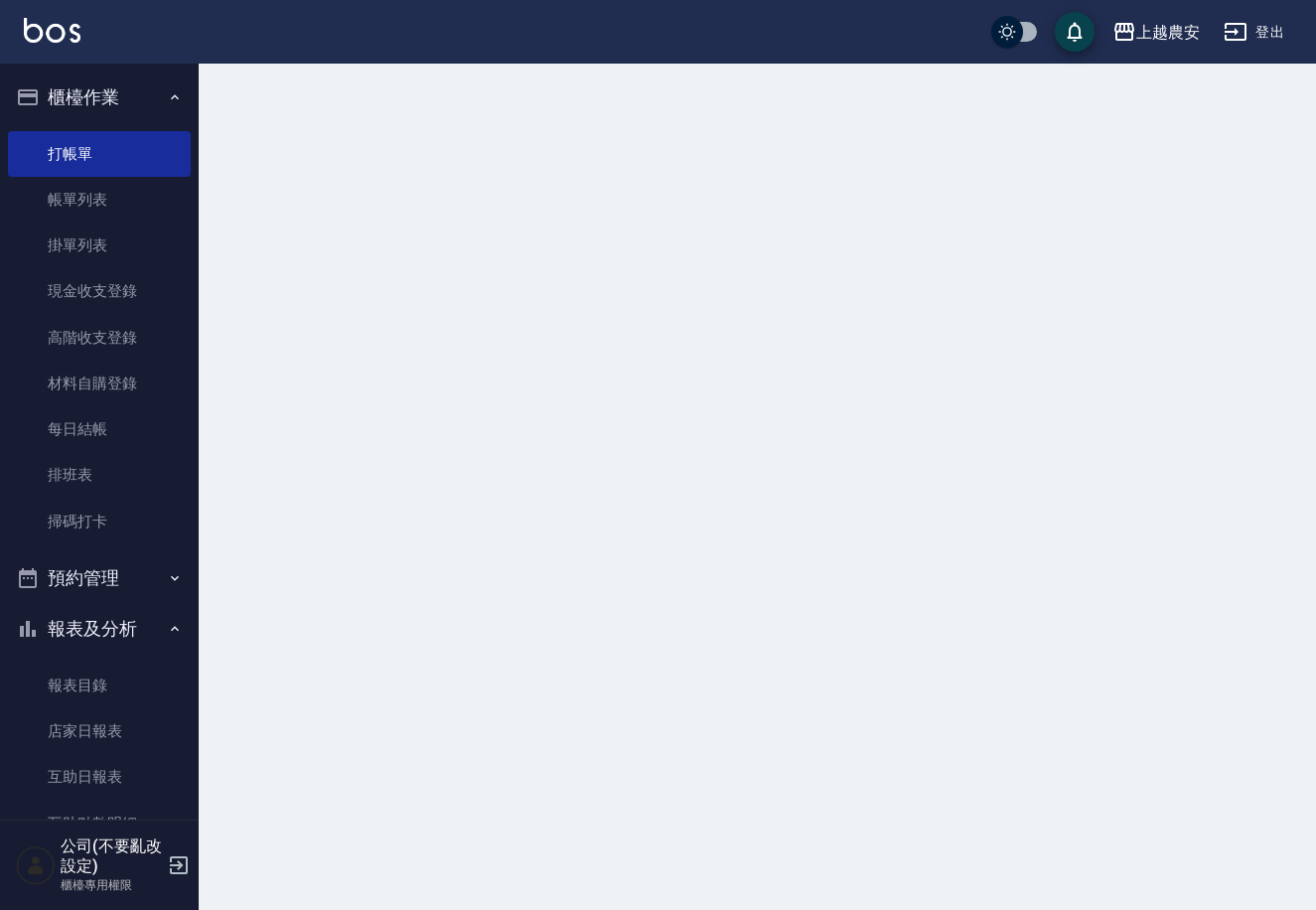 scroll, scrollTop: 0, scrollLeft: 0, axis: both 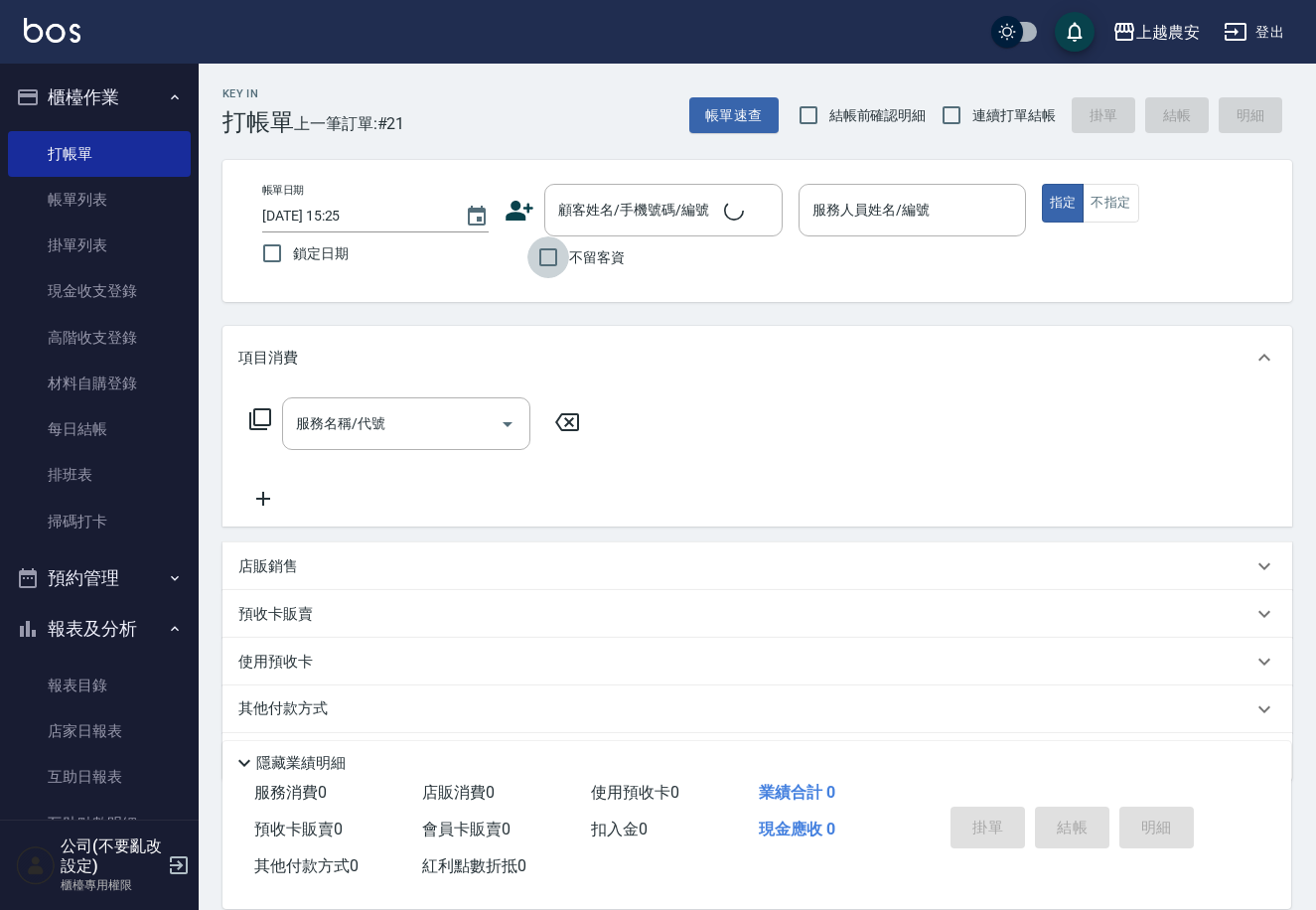 drag, startPoint x: 567, startPoint y: 264, endPoint x: 662, endPoint y: 243, distance: 97.293371 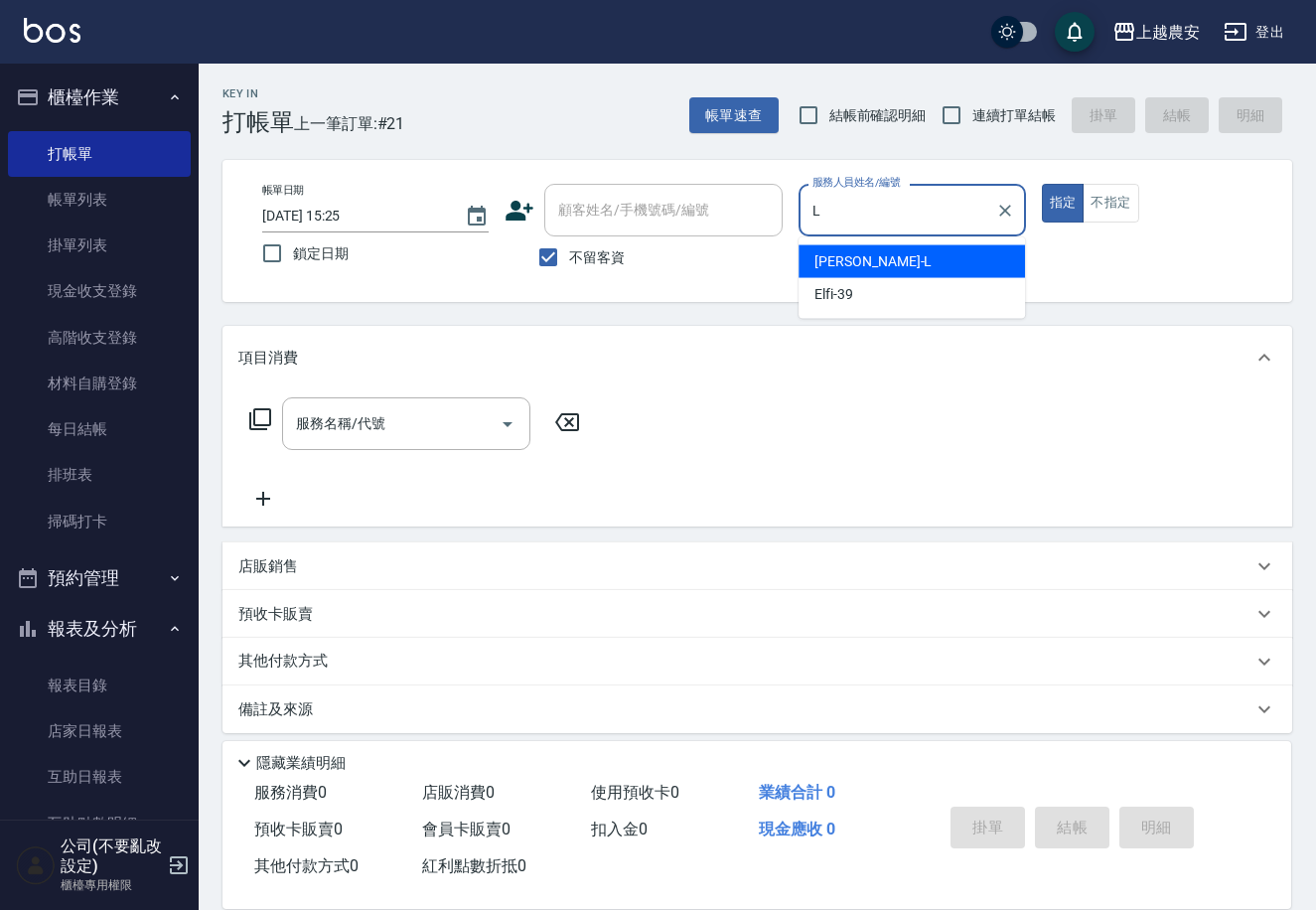 type on "Lina-L" 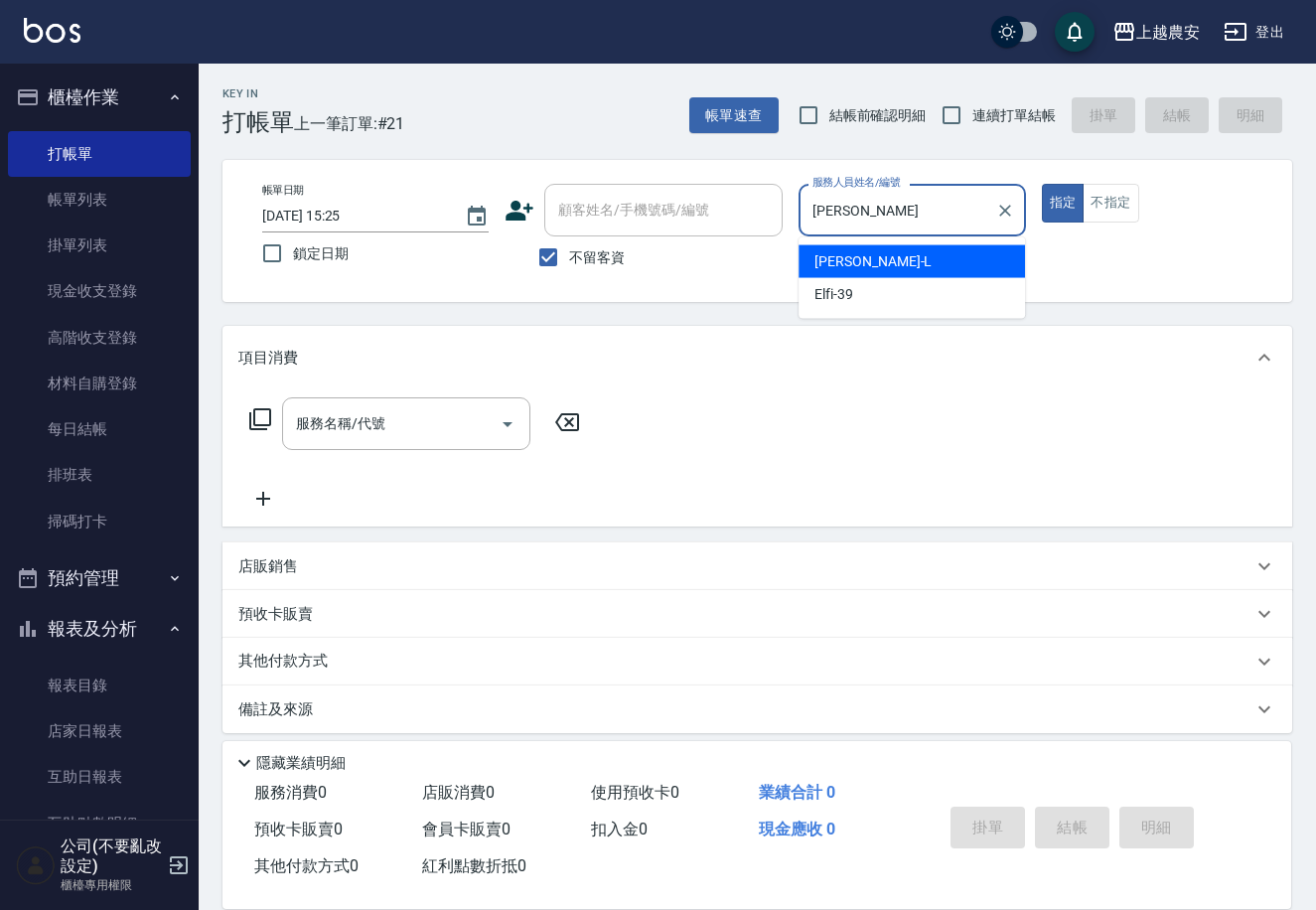 type on "true" 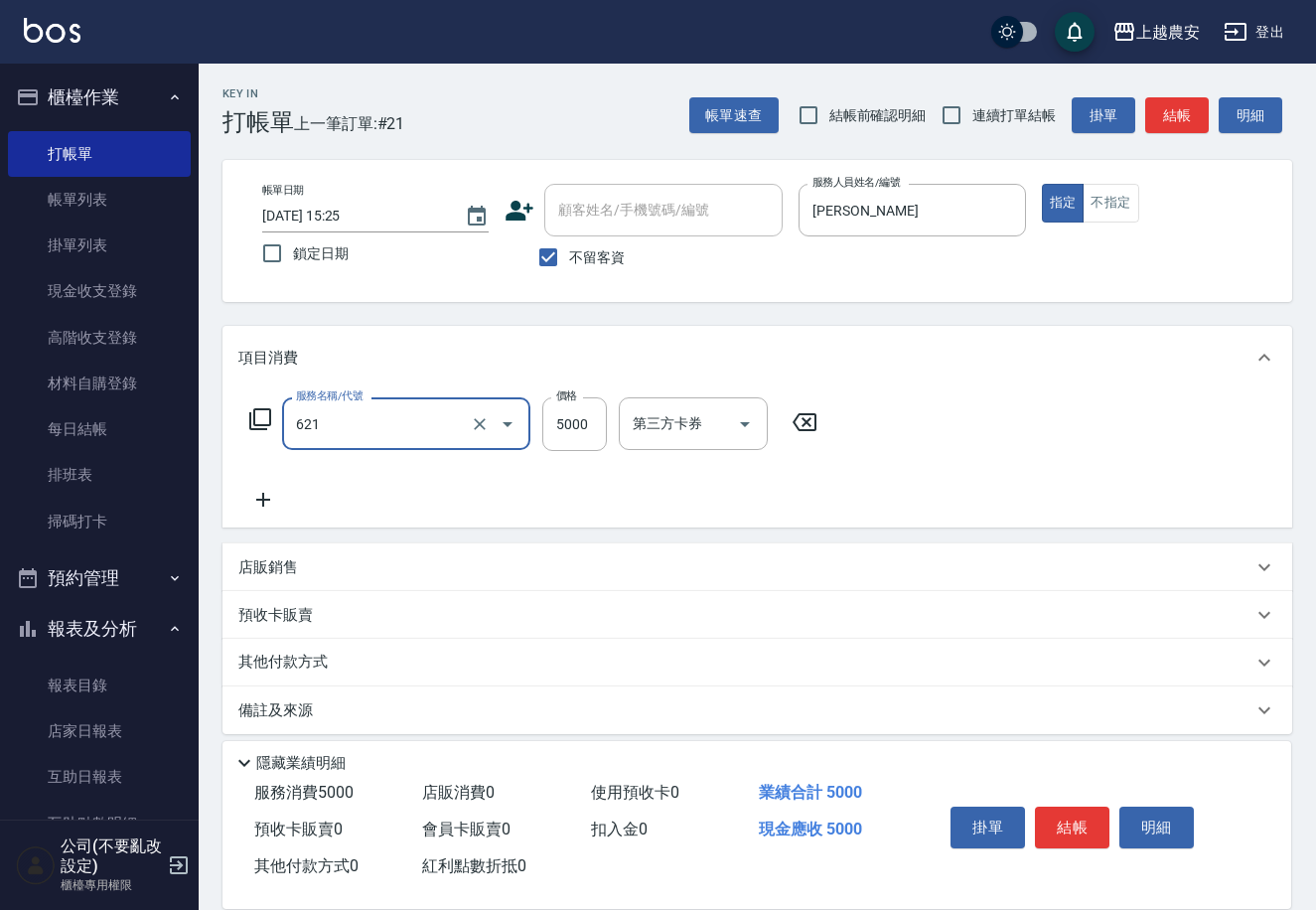 type on "2段結構三次卡(621)" 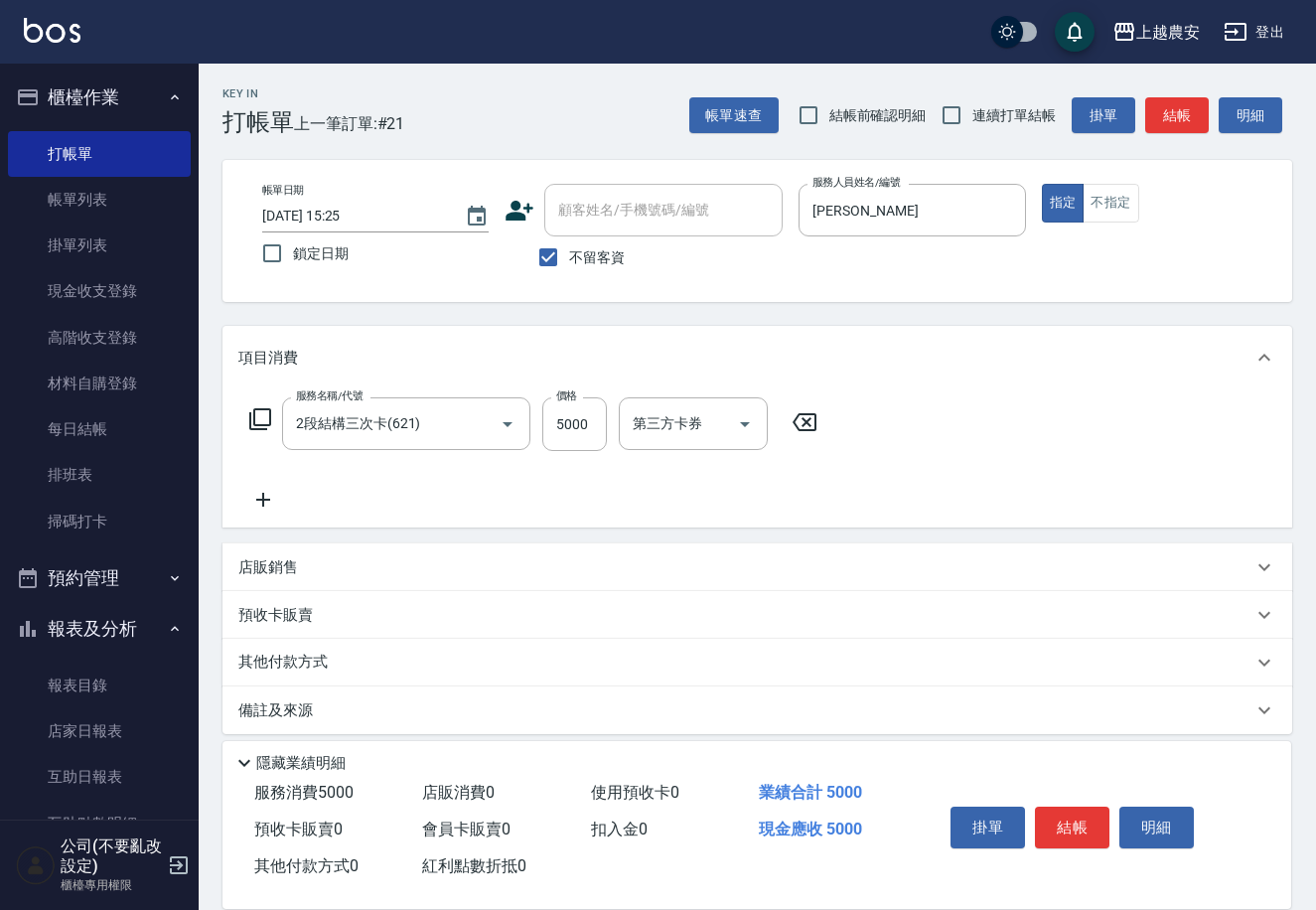 click on "預收卡販賣" at bounding box center [757, 615] 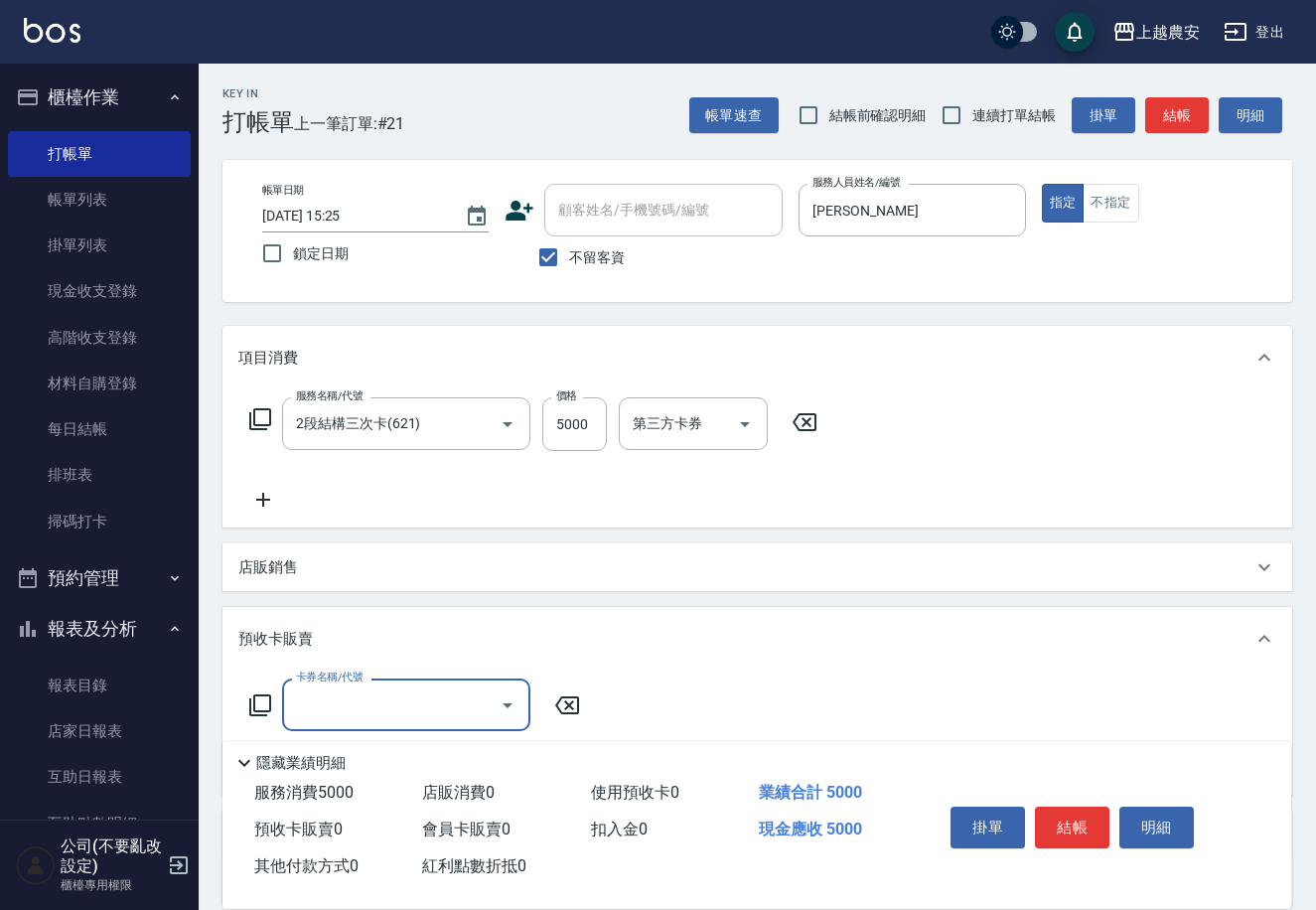 scroll, scrollTop: 0, scrollLeft: 0, axis: both 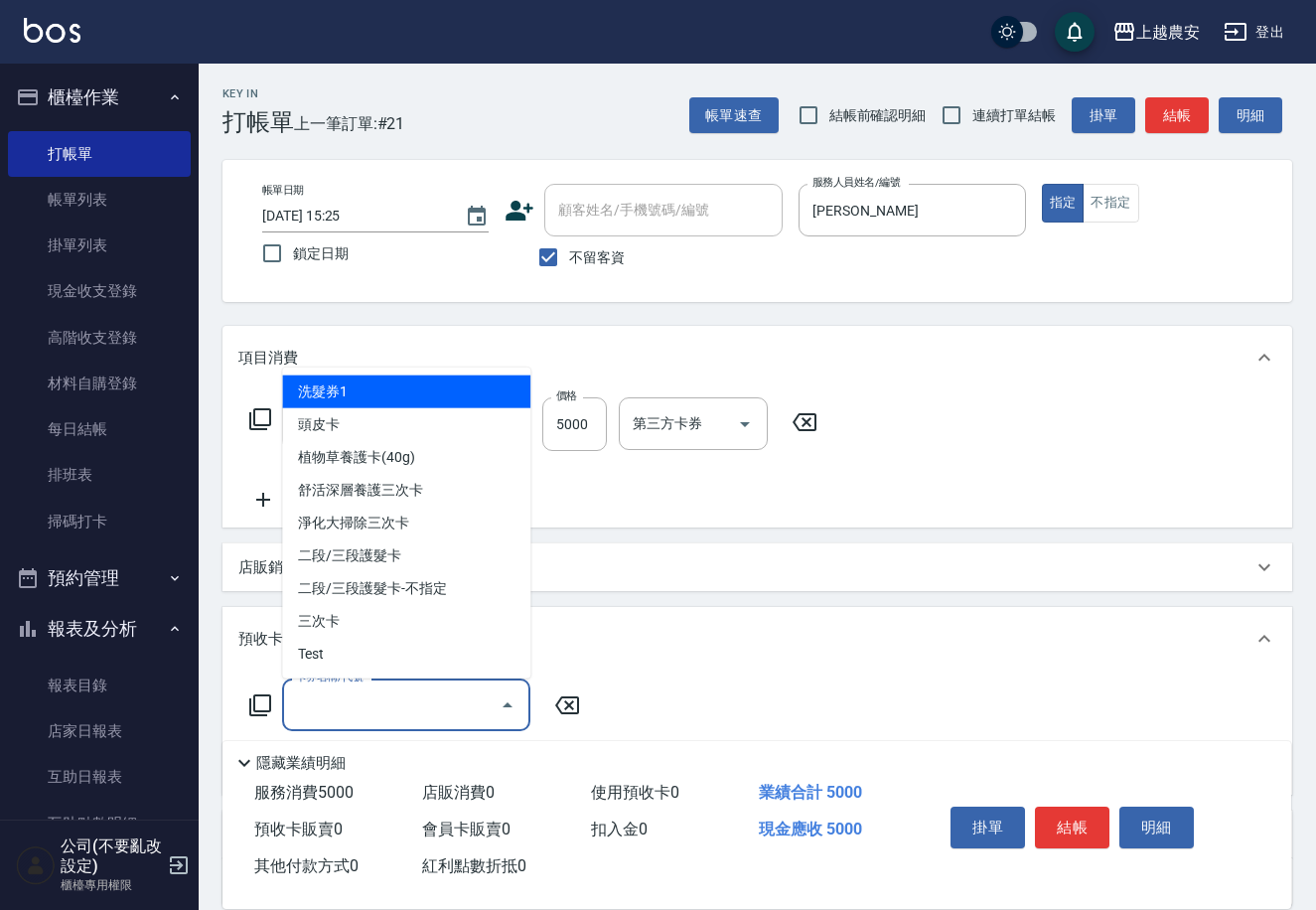 click on "卡券名稱/代號" at bounding box center [391, 704] 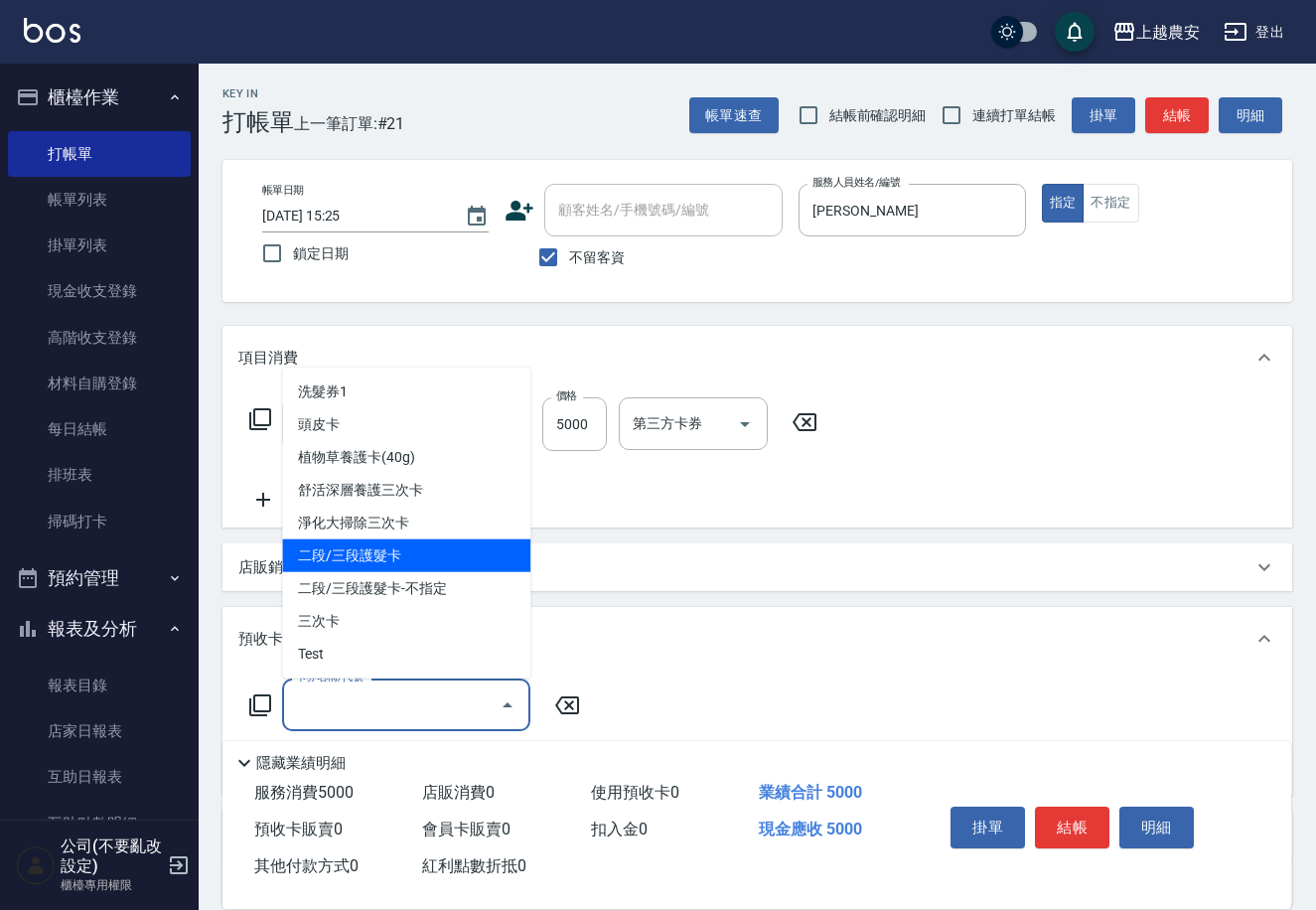 click on "二段/三段護髮卡" at bounding box center (406, 555) 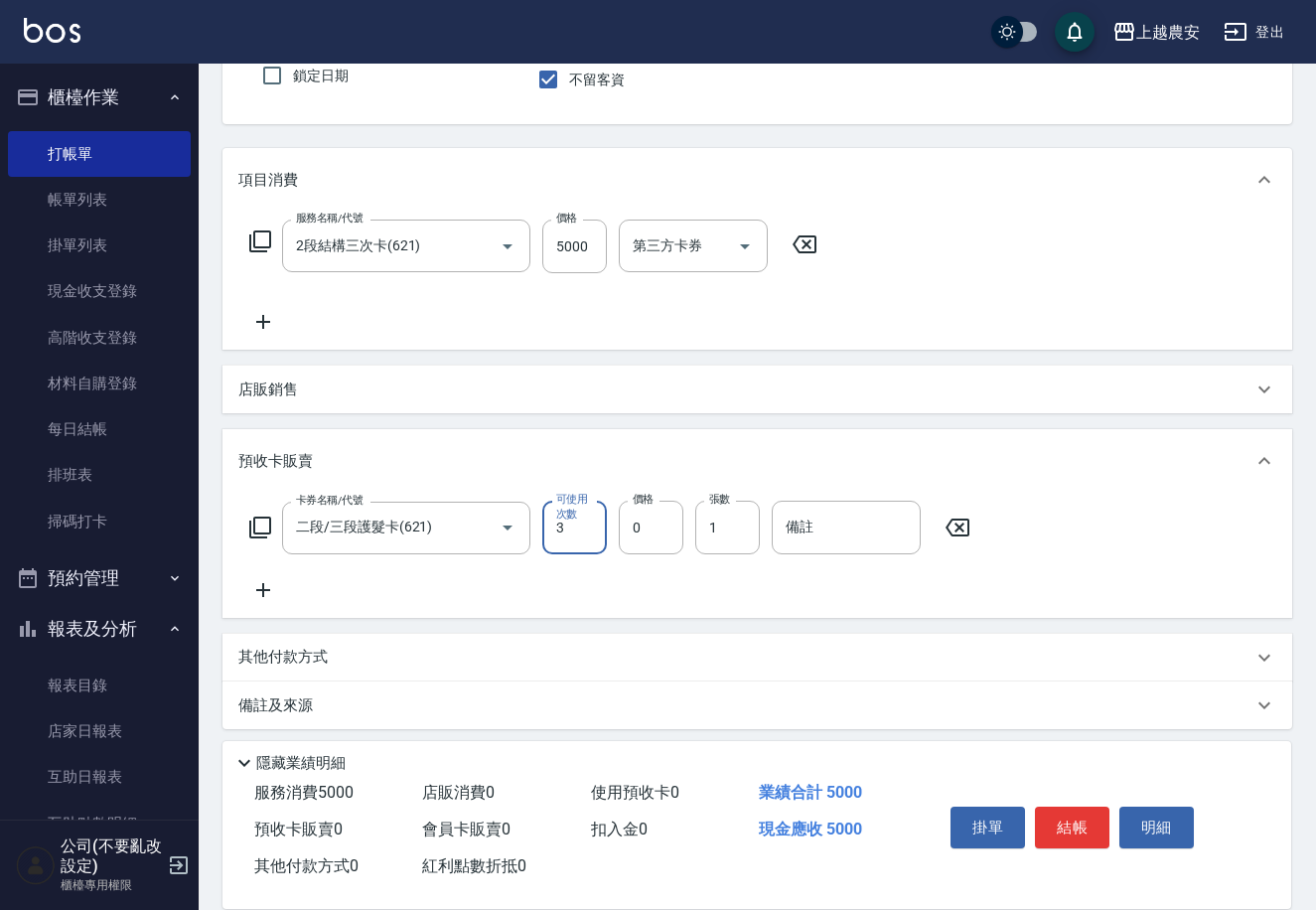 scroll, scrollTop: 184, scrollLeft: 0, axis: vertical 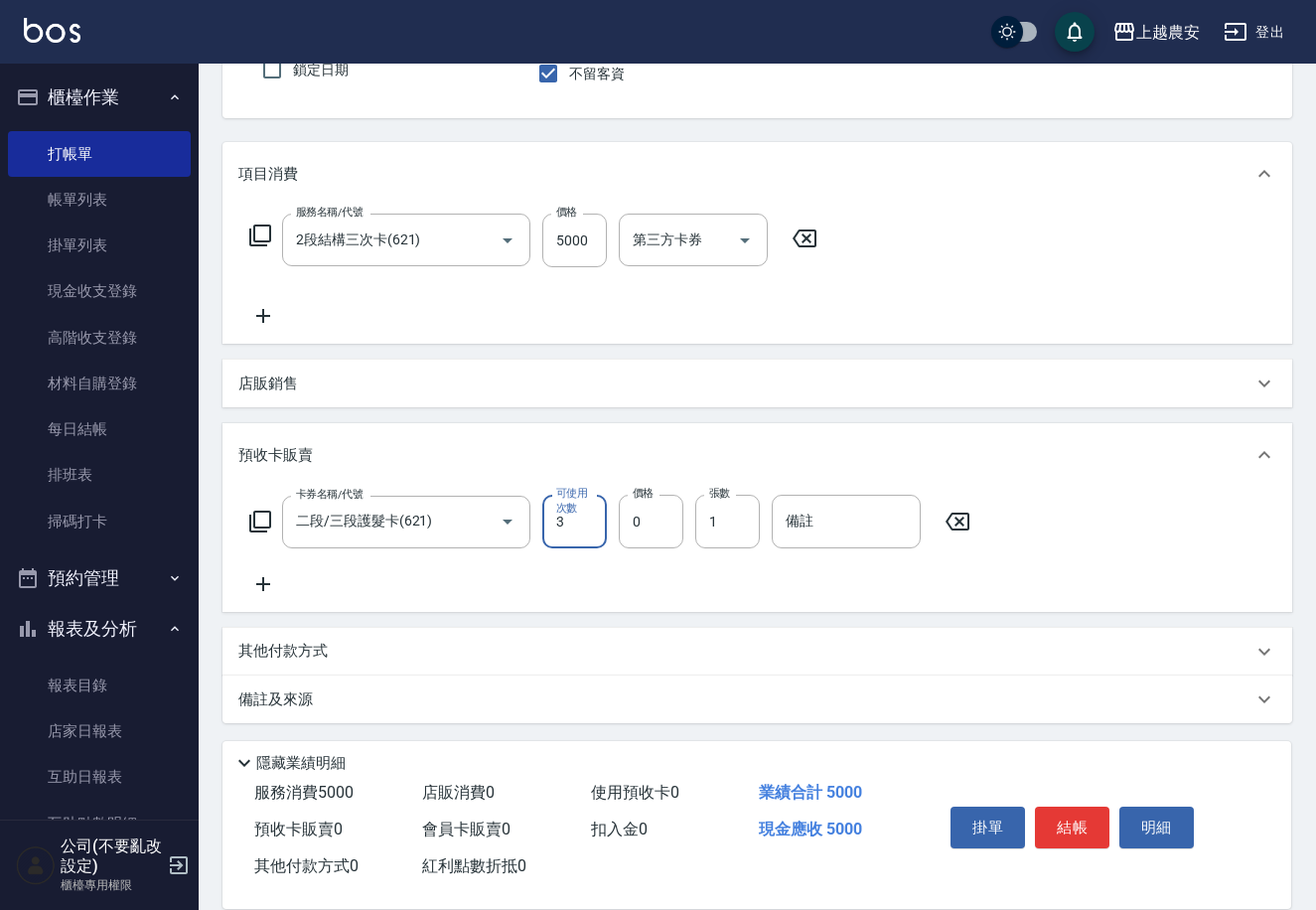 click on "卡券名稱/代號 二段/三段護髮卡(621) 卡券名稱/代號 可使用次數 3 可使用次數 價格 0 價格 張數 1 張數 備註 備註" at bounding box center [610, 522] 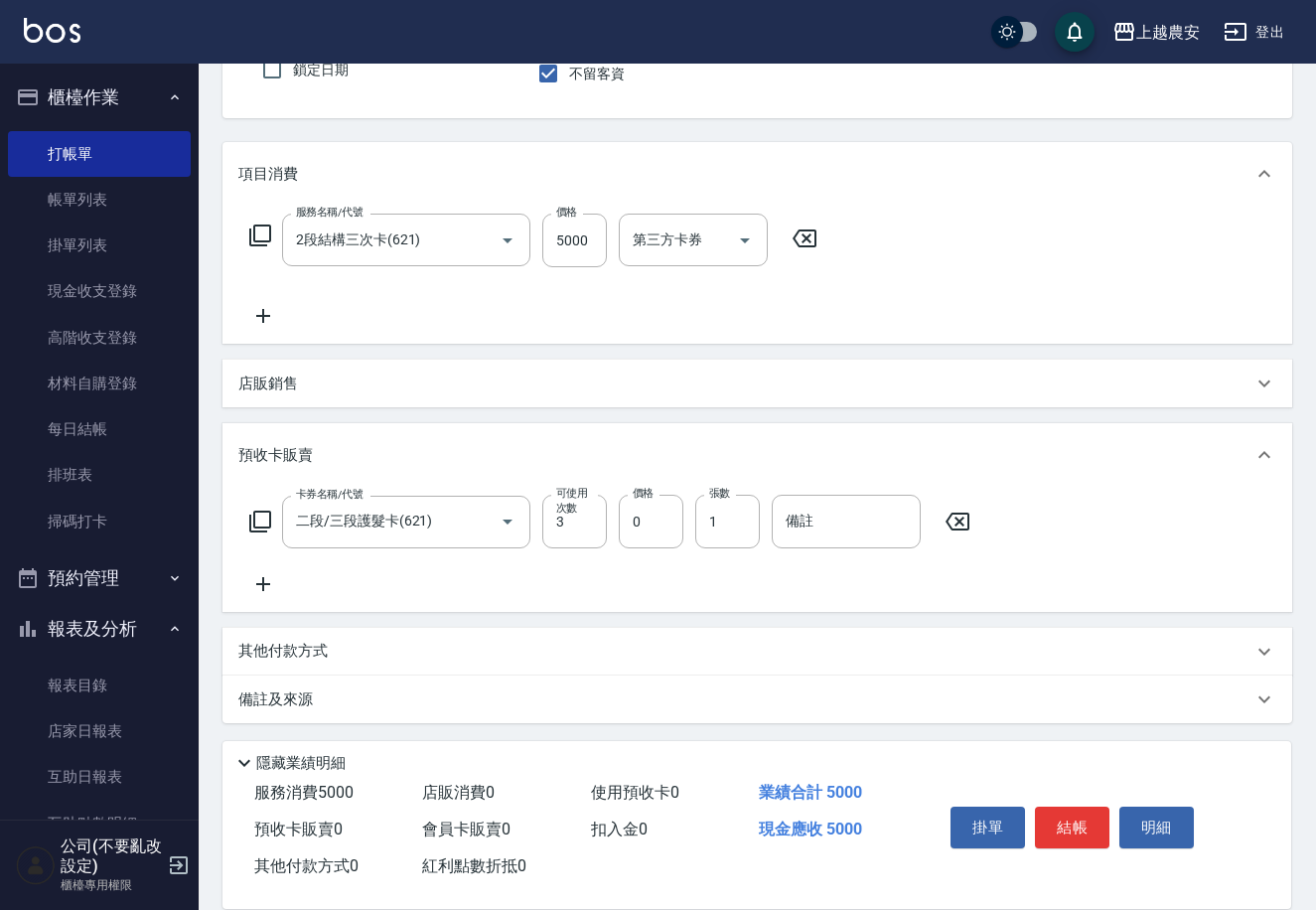 click 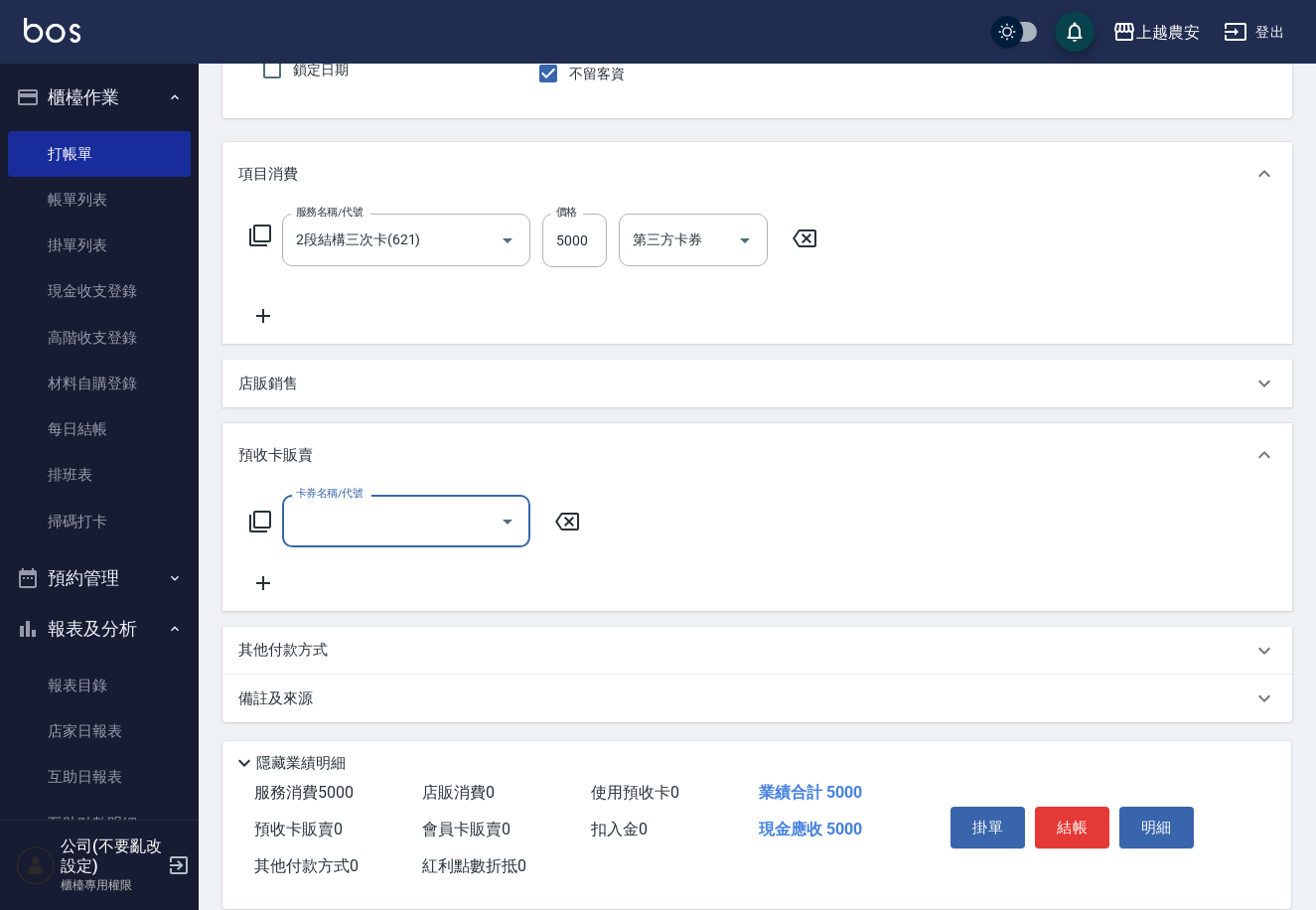 scroll, scrollTop: 183, scrollLeft: 0, axis: vertical 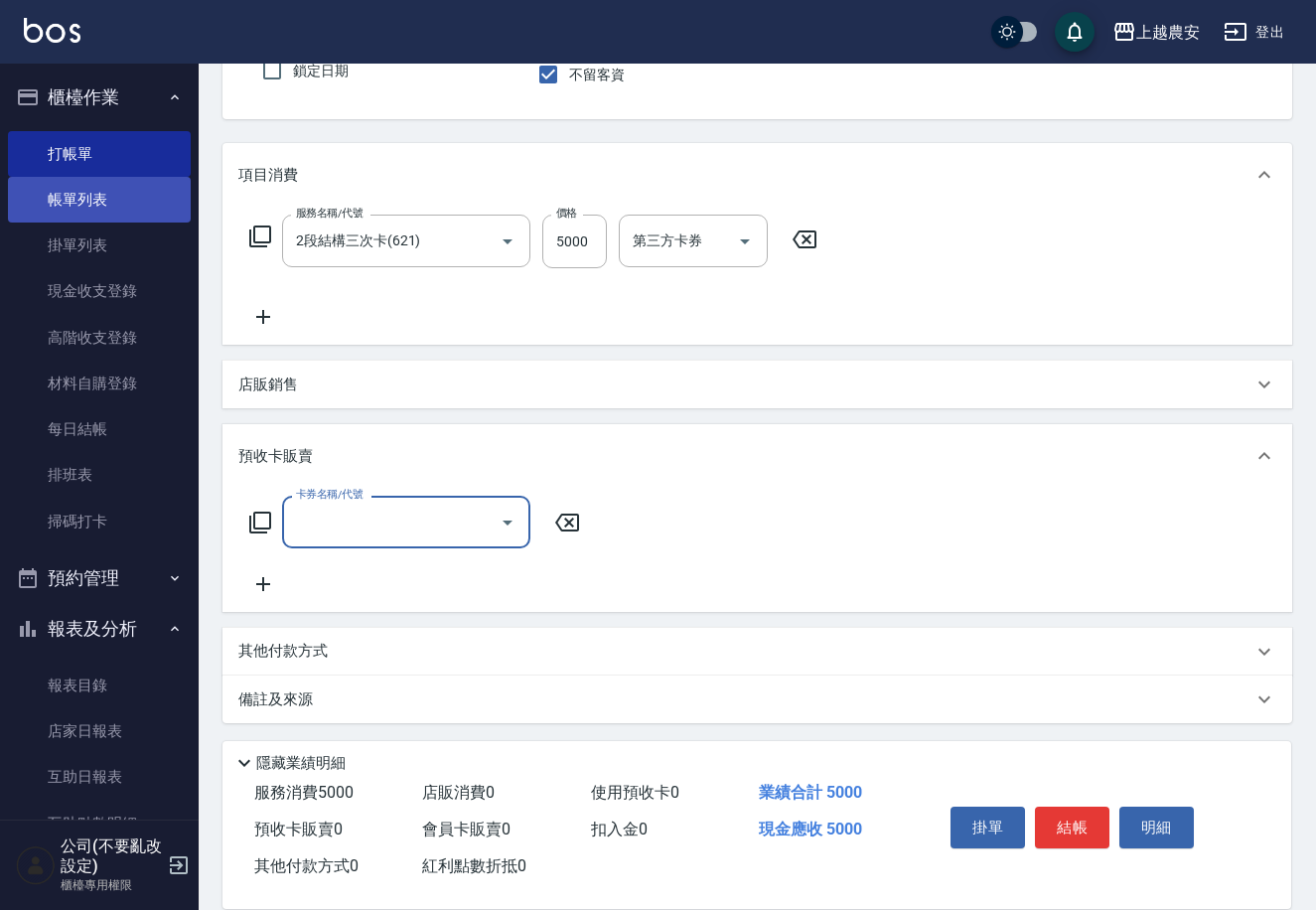 click on "帳單列表" at bounding box center (99, 200) 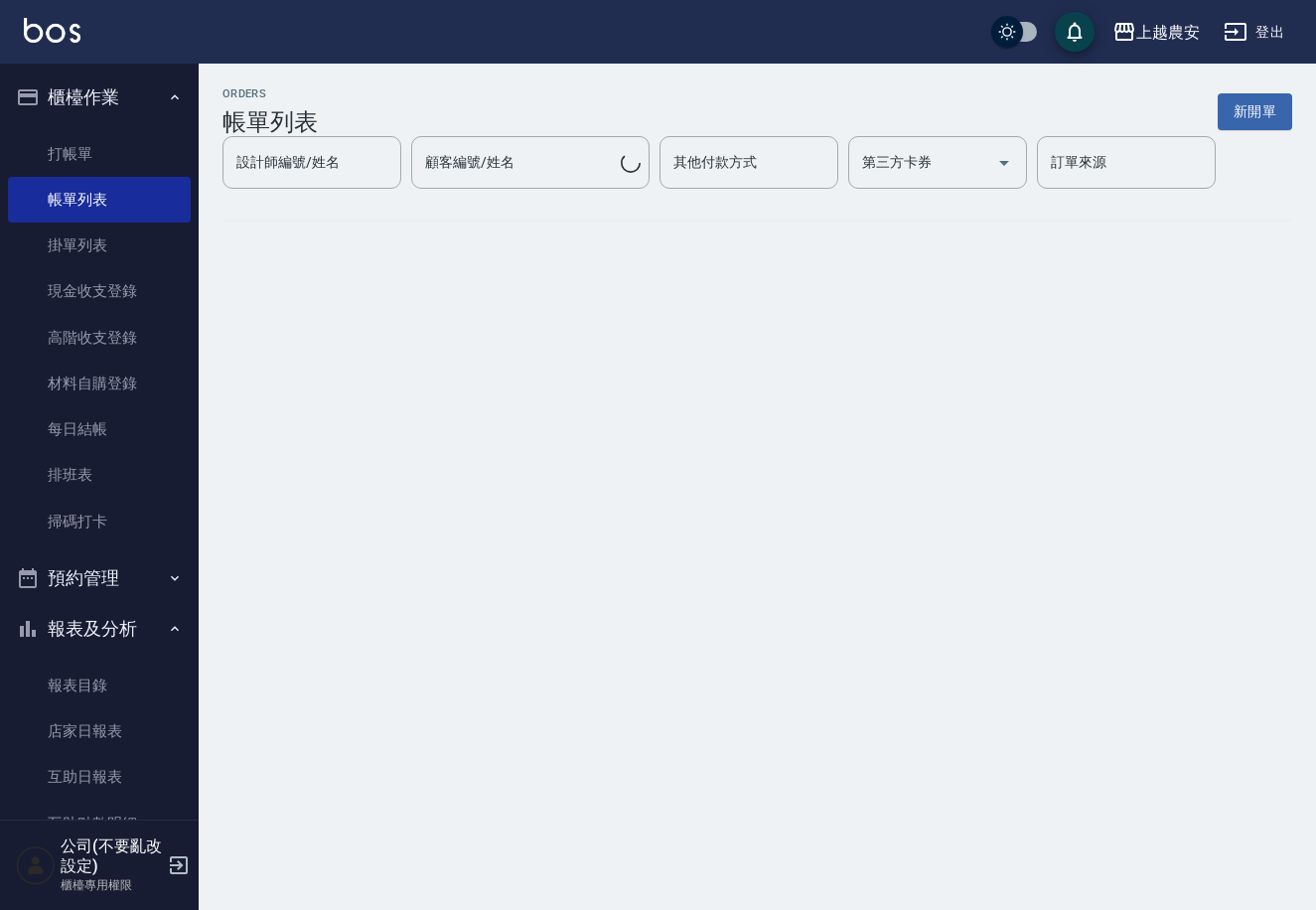 scroll, scrollTop: 0, scrollLeft: 0, axis: both 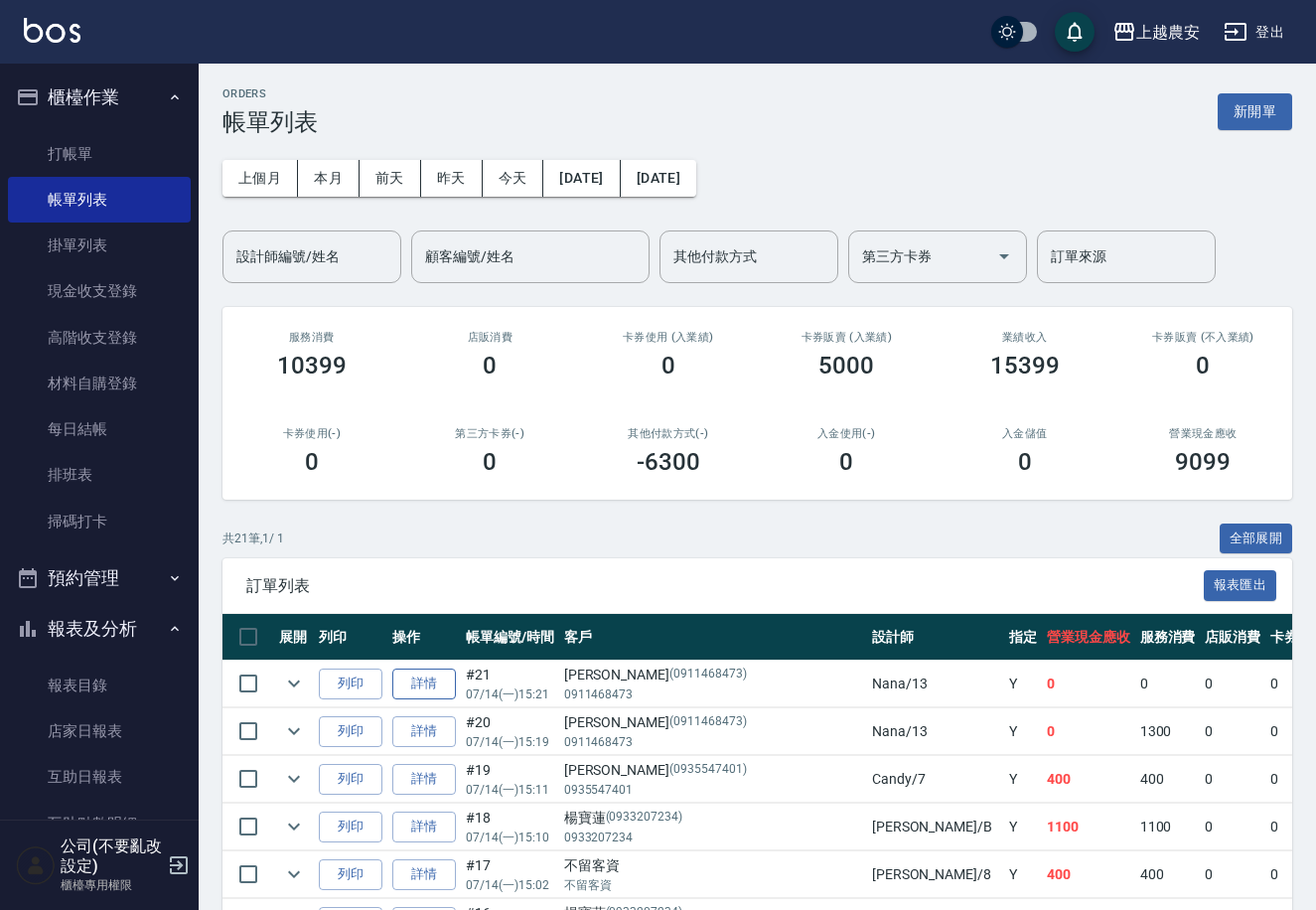 click on "詳情" at bounding box center (424, 683) 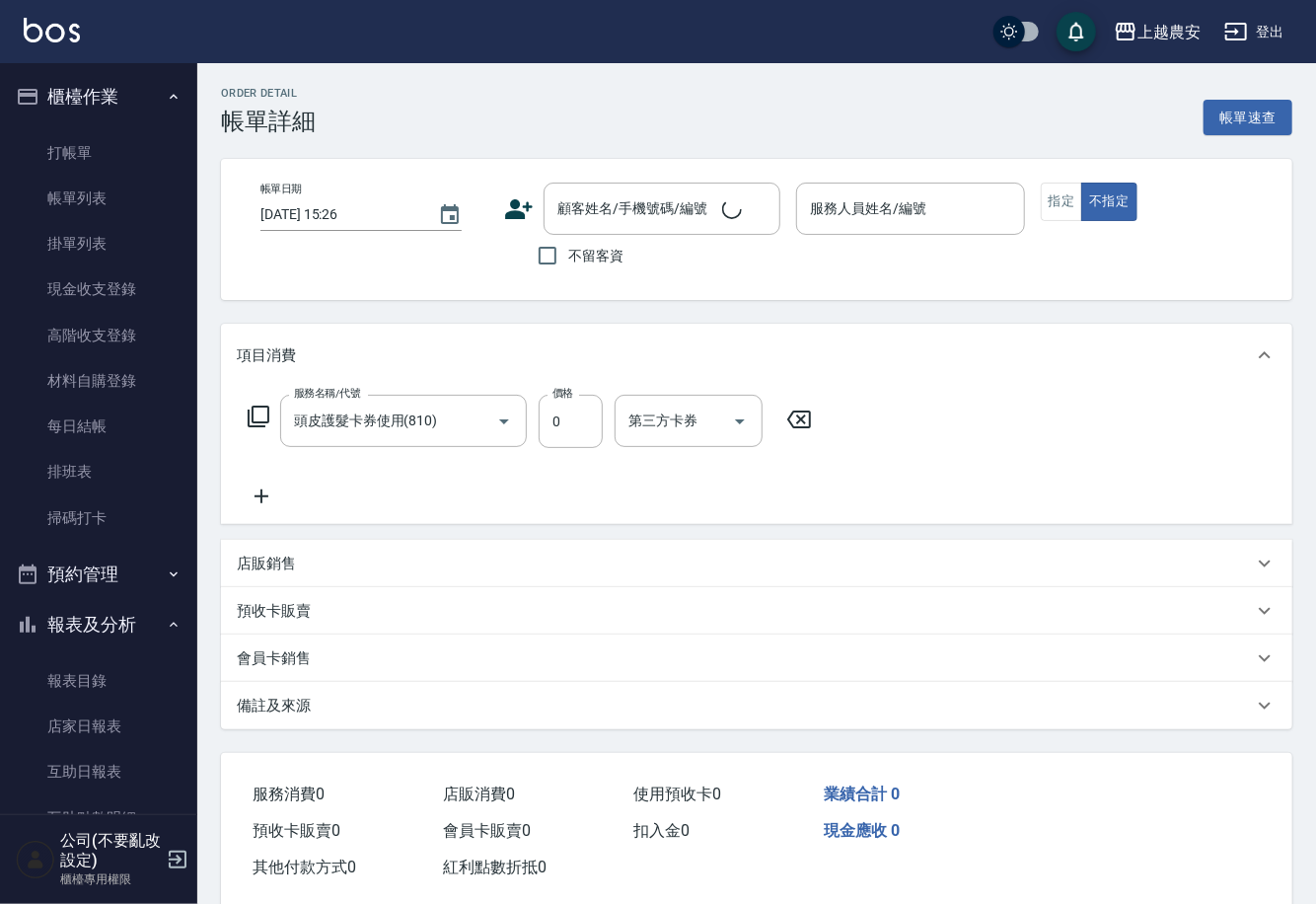 type on "2025/07/14 15:21" 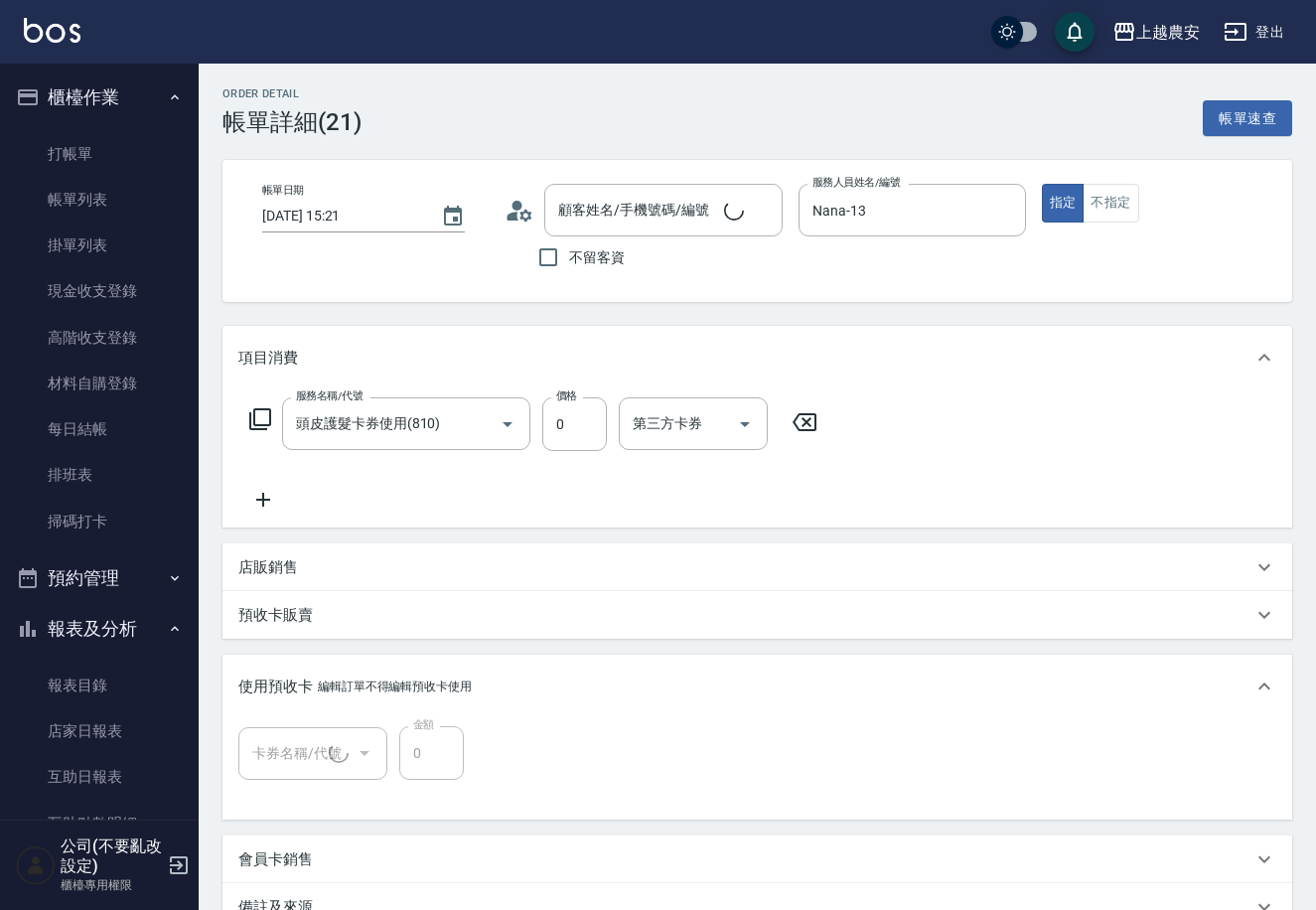 type on "陳靓娟/0911468473/0911468473" 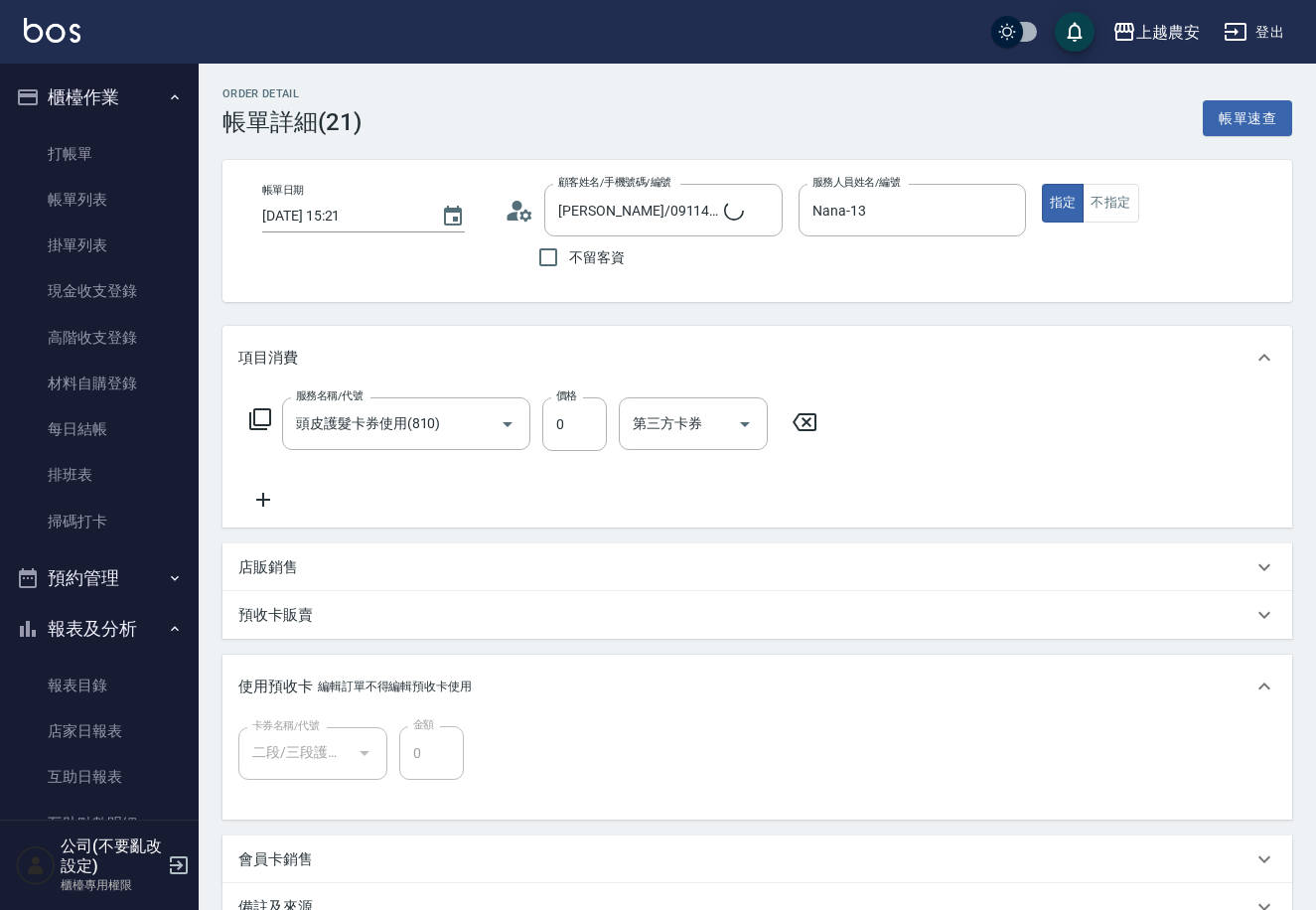 type on "二段/三段護髮卡(1/1)" 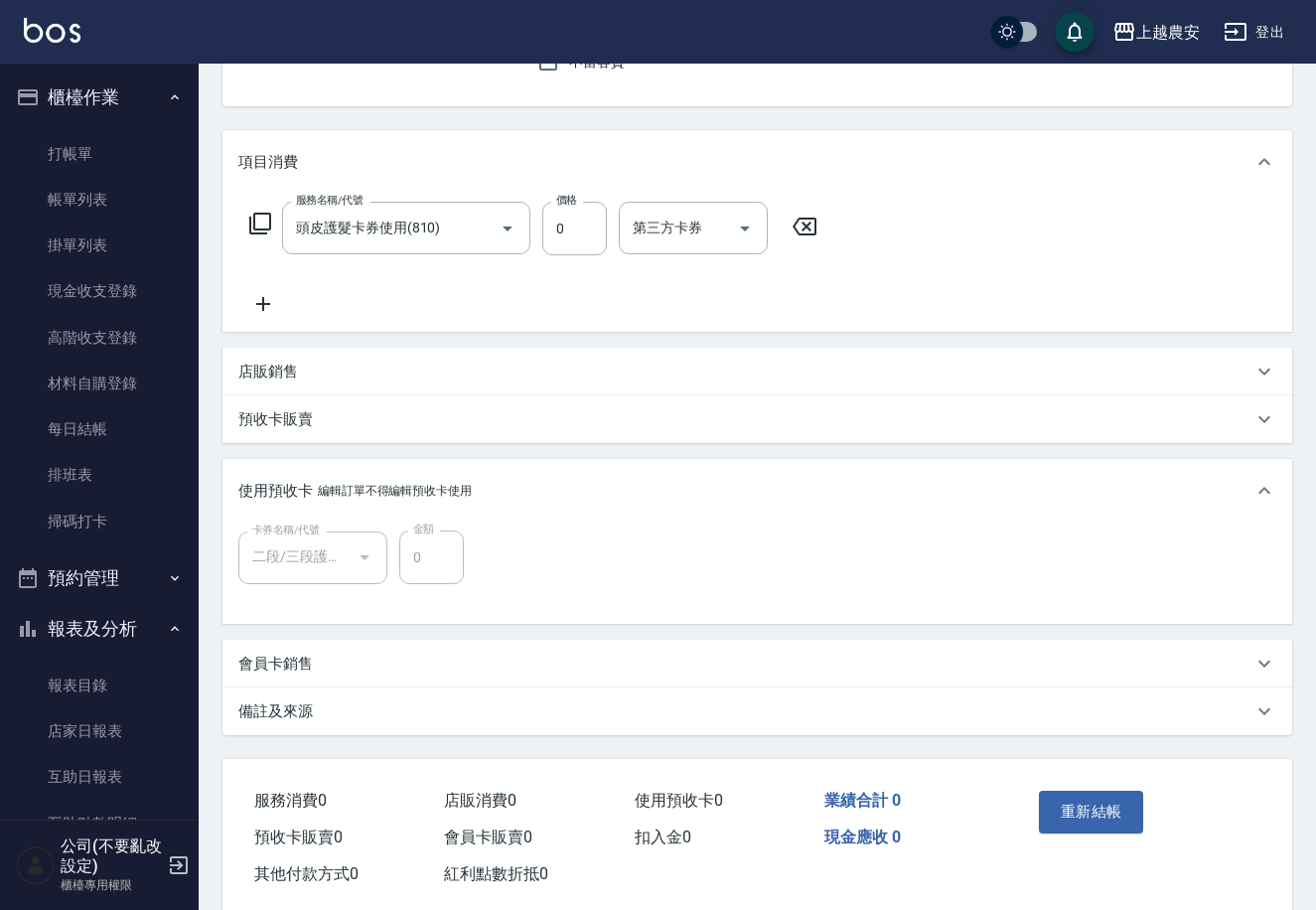 scroll, scrollTop: 198, scrollLeft: 0, axis: vertical 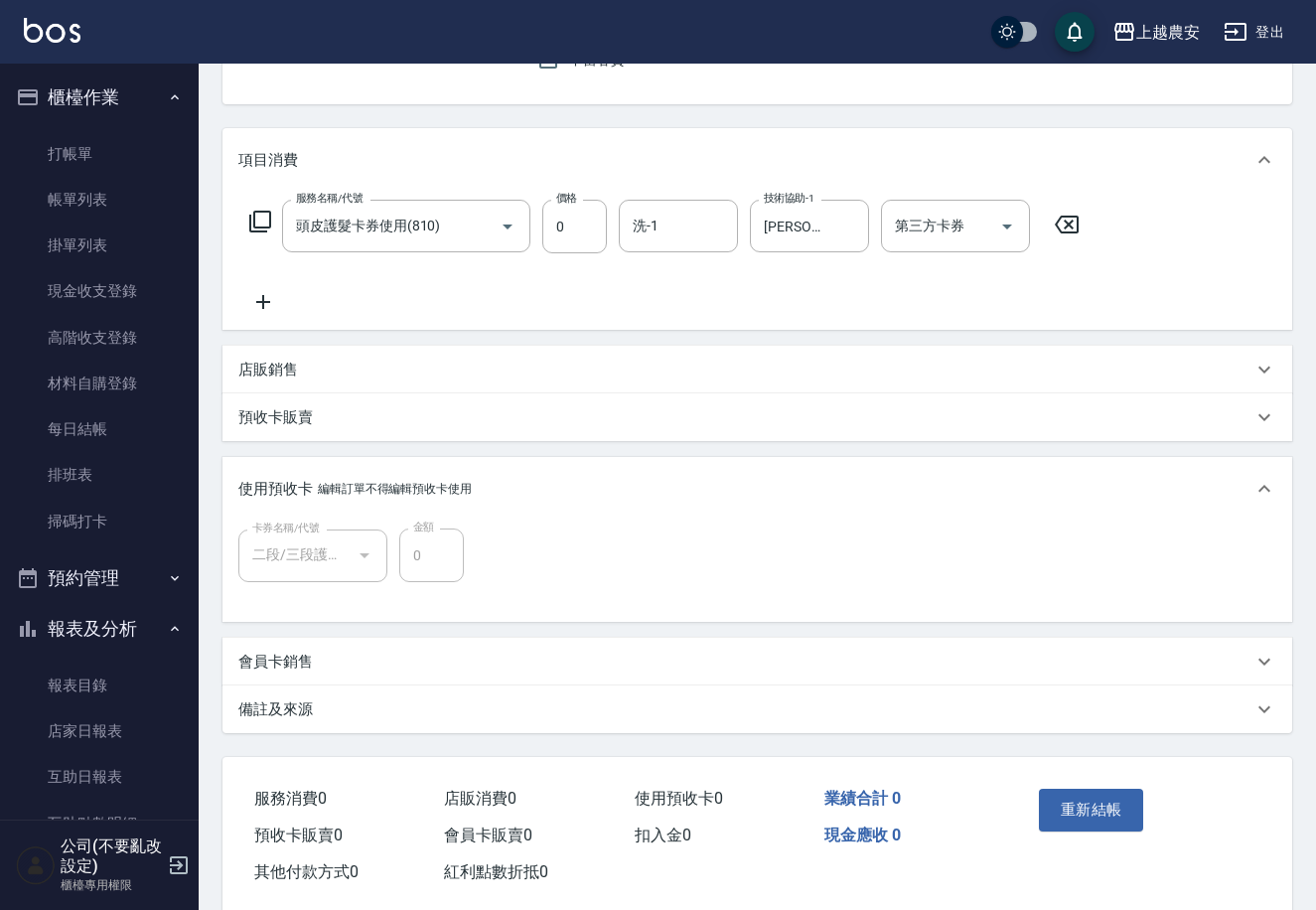 click on "使用預收卡 編輯訂單不得編輯預收卡使用" at bounding box center (757, 489) 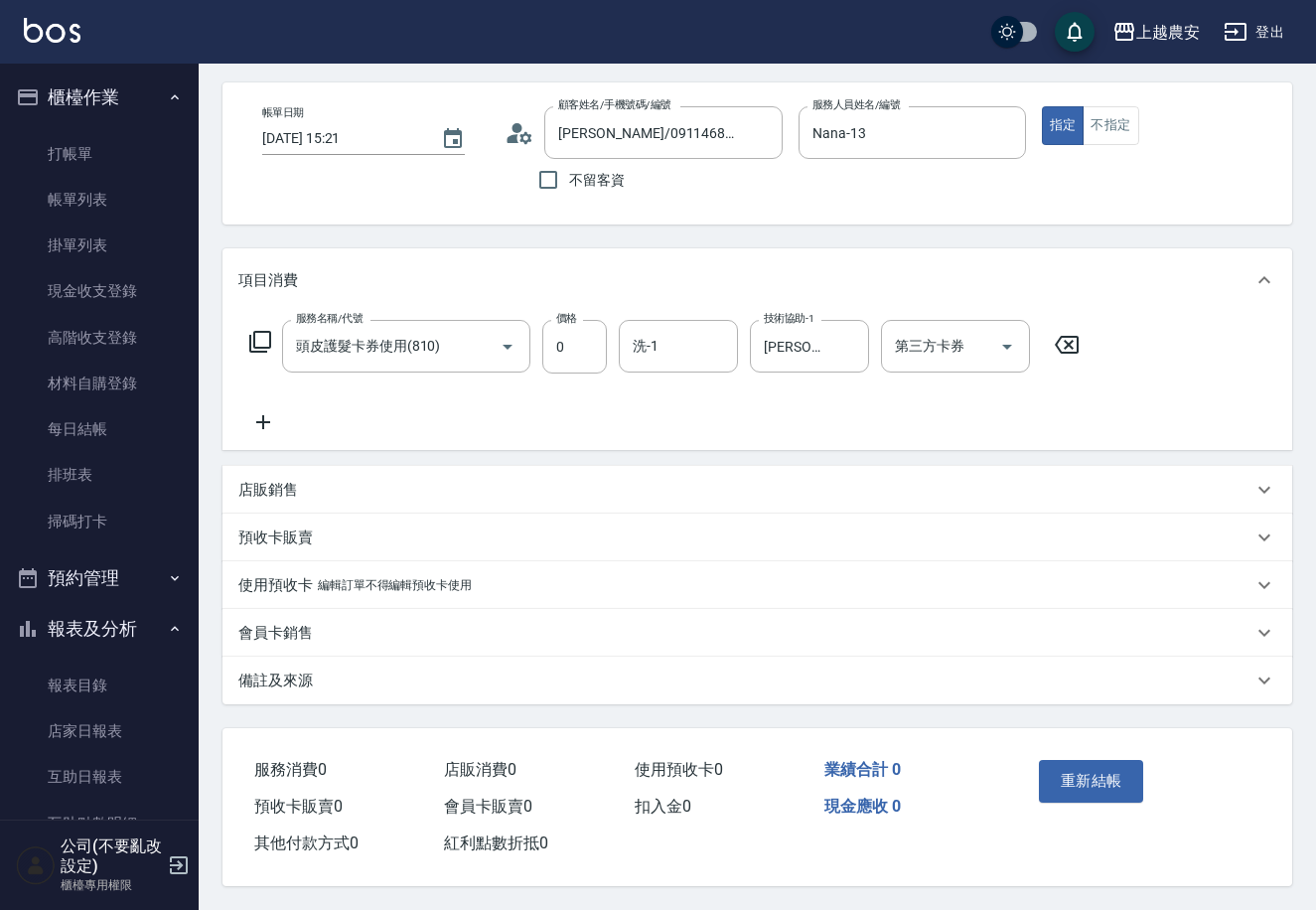 scroll, scrollTop: 82, scrollLeft: 0, axis: vertical 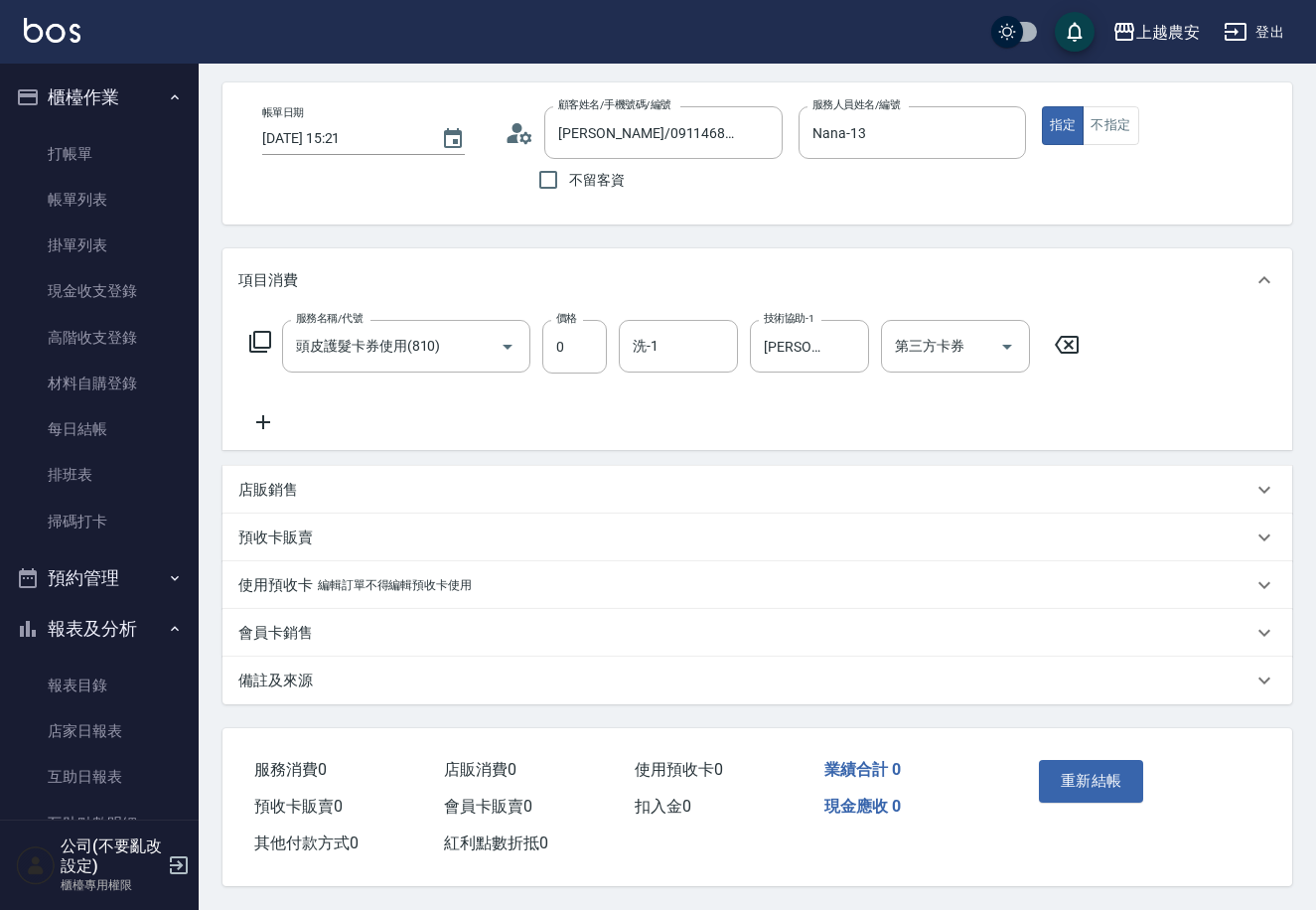 click on "使用預收卡" at bounding box center (275, 585) 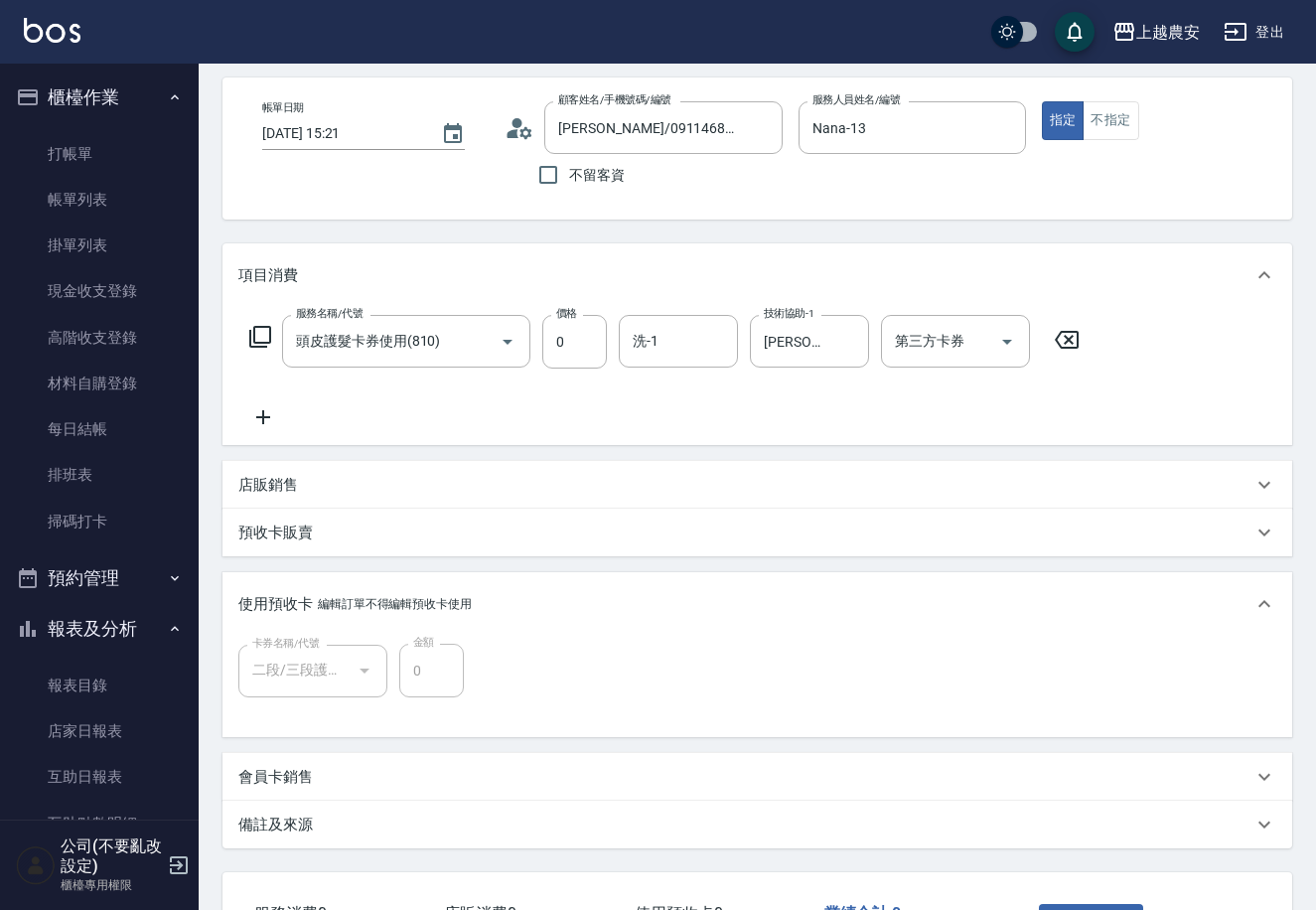 scroll, scrollTop: 198, scrollLeft: 0, axis: vertical 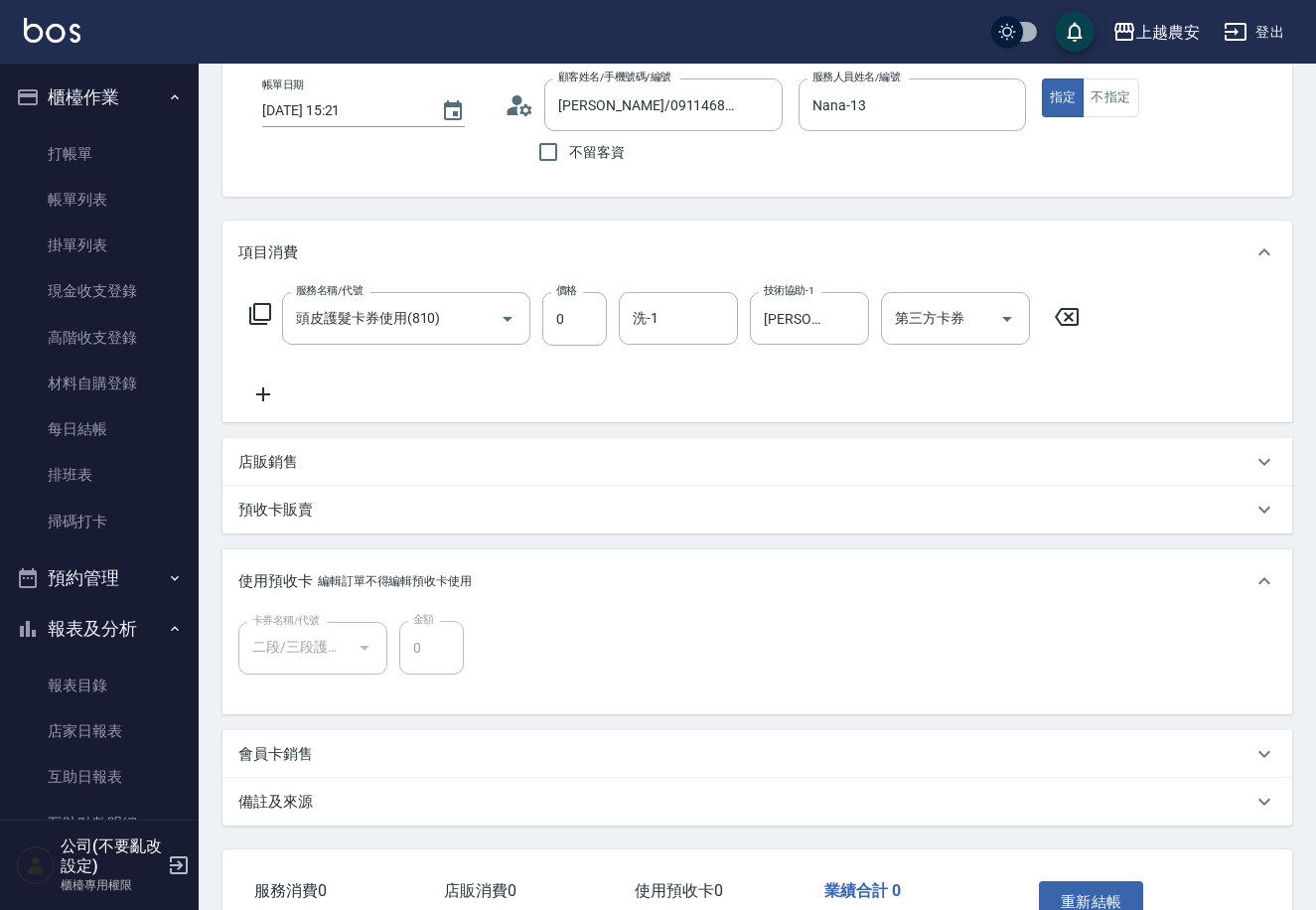 click at bounding box center [364, 648] 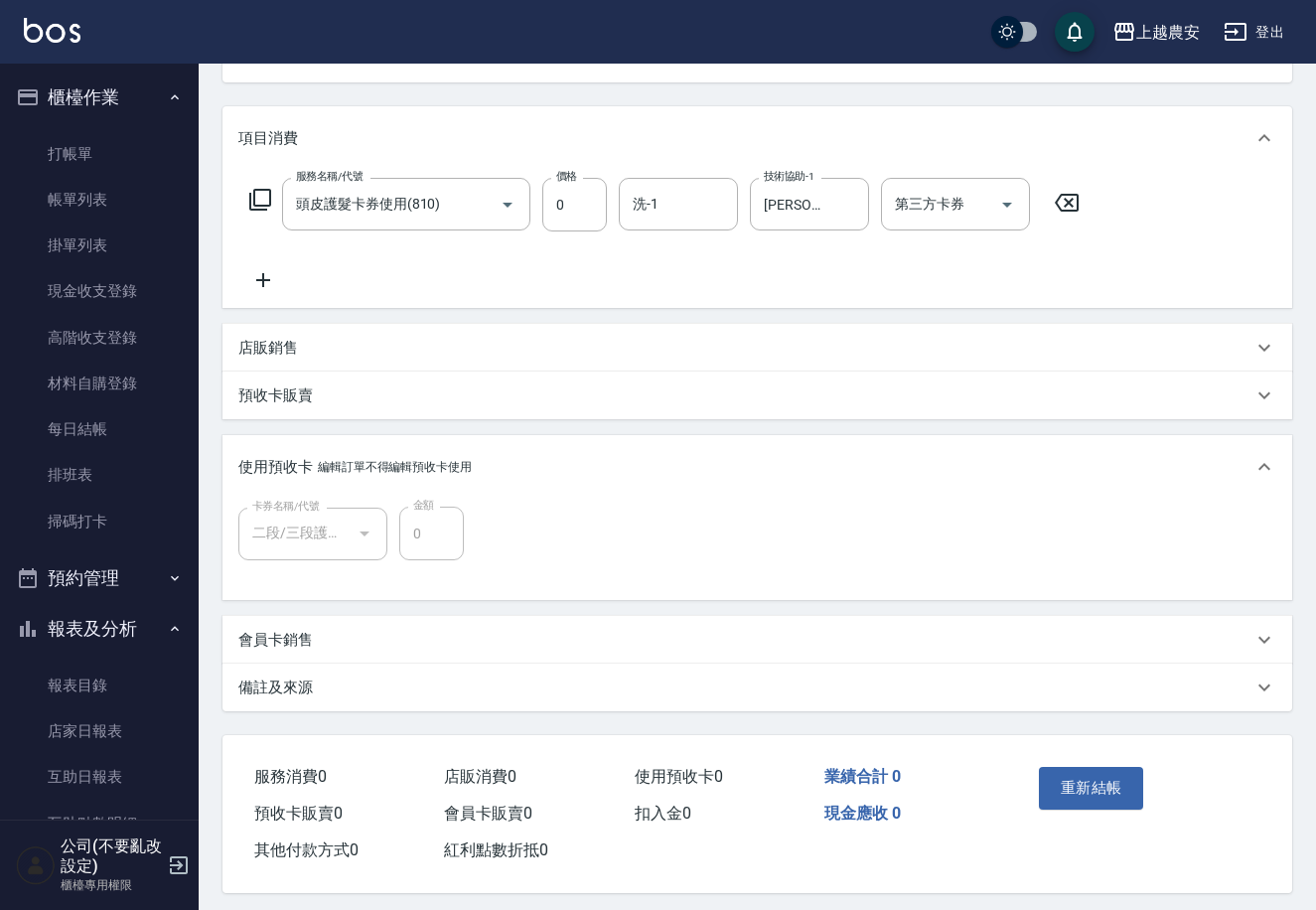 scroll, scrollTop: 229, scrollLeft: 0, axis: vertical 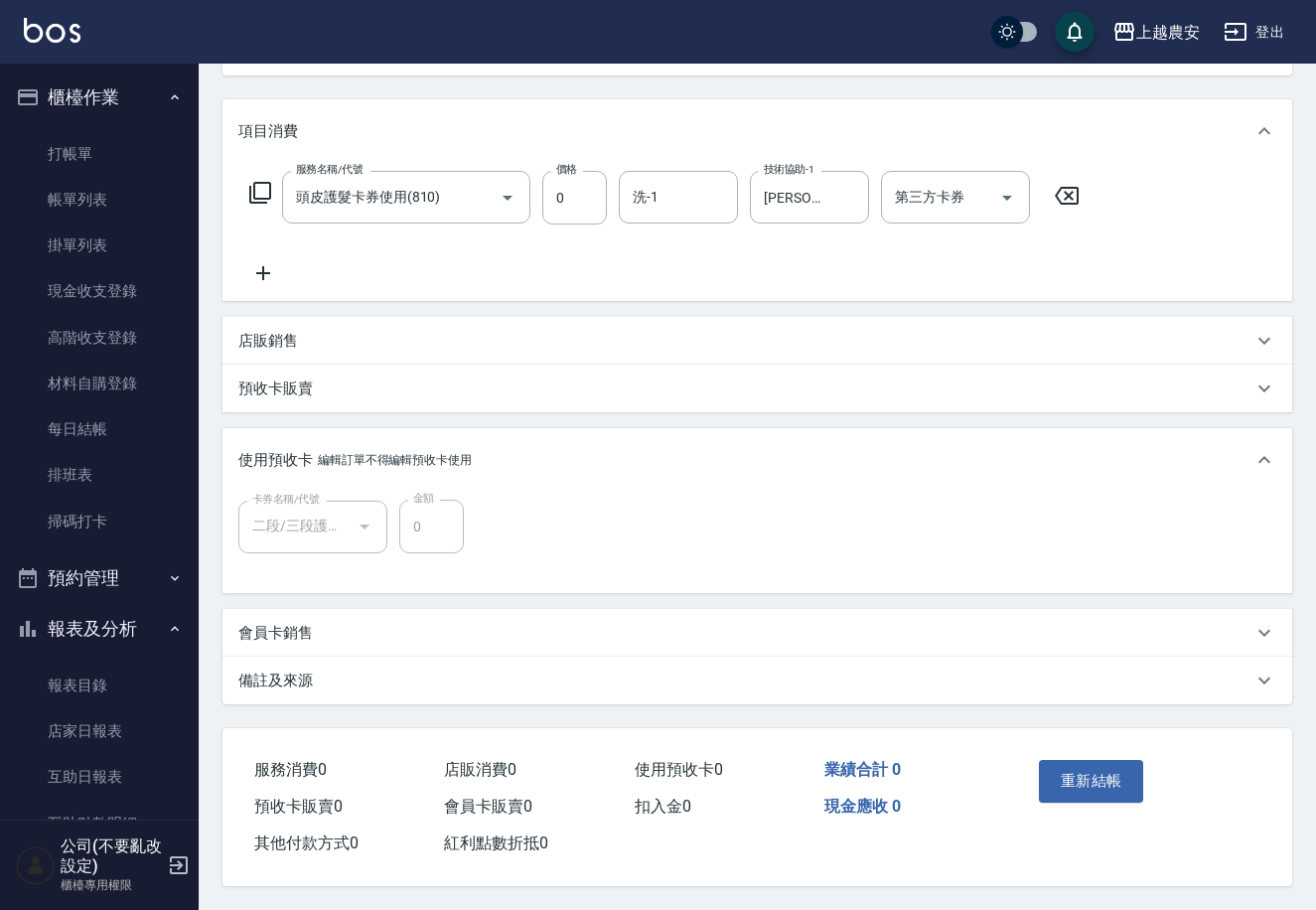 click on "卡券名稱/代號 二段/三段護髮卡(1/1) 卡券名稱/代號 金額 0 金額" at bounding box center [757, 542] 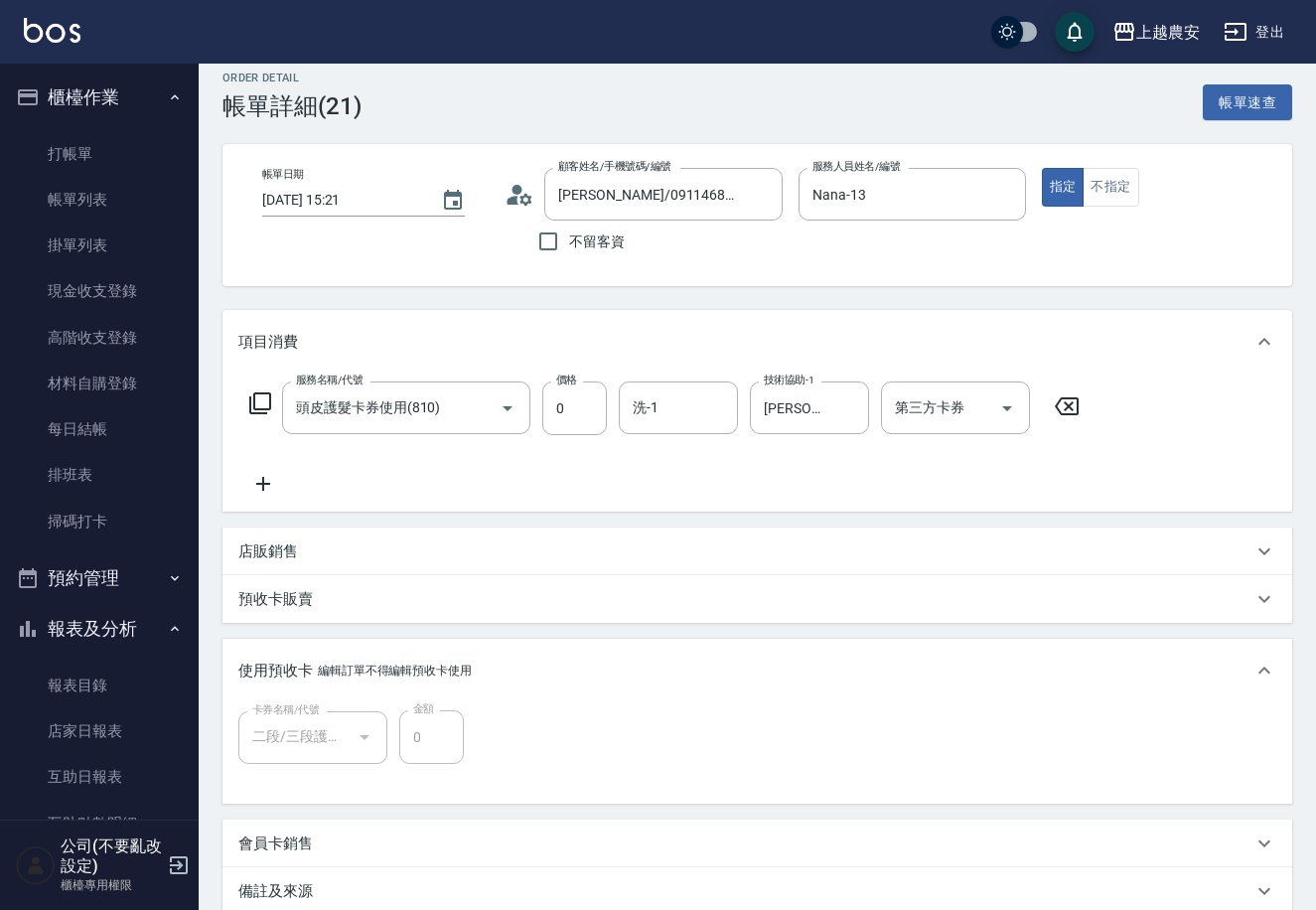 scroll, scrollTop: 11, scrollLeft: 0, axis: vertical 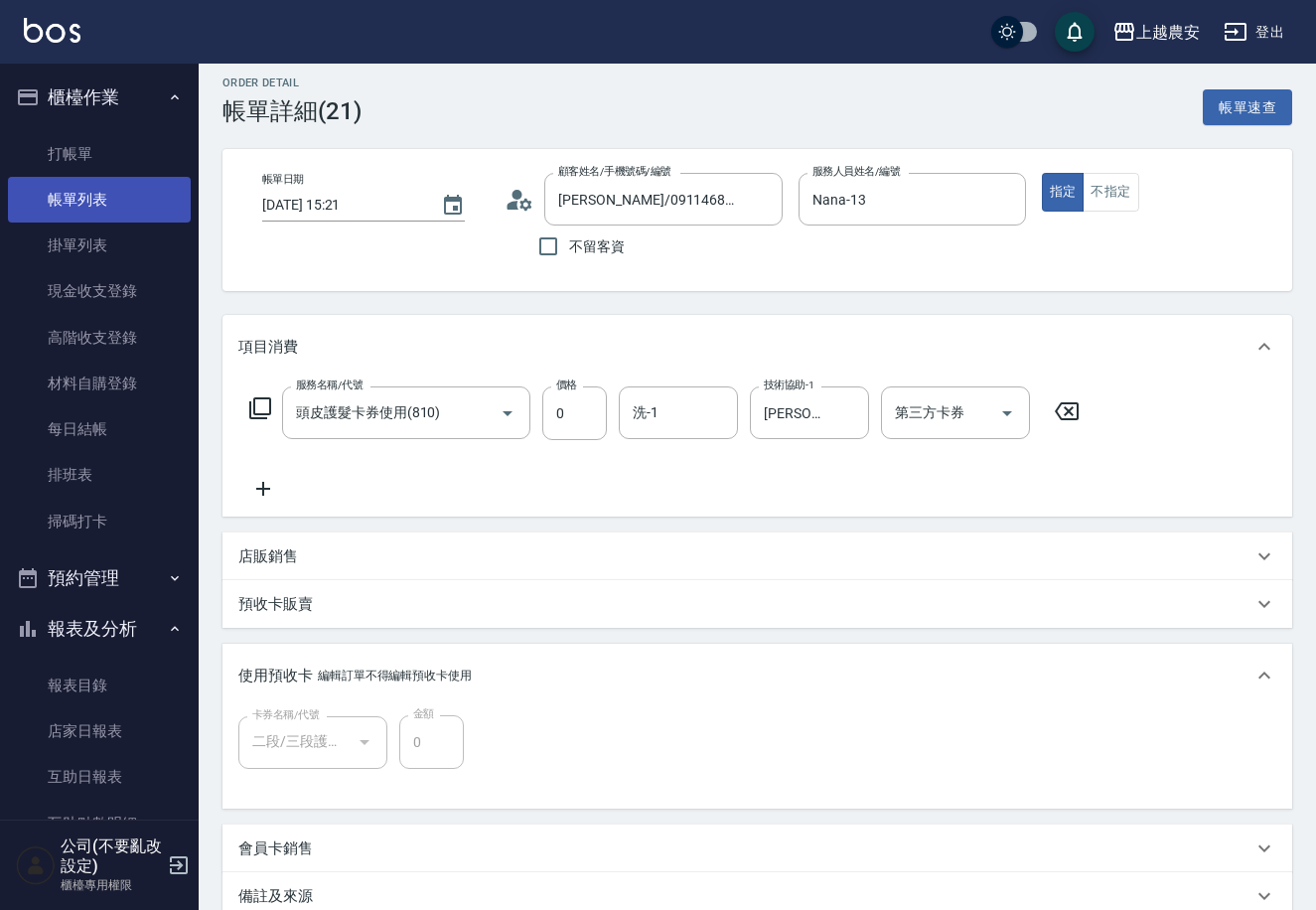 click on "帳單列表" at bounding box center (99, 200) 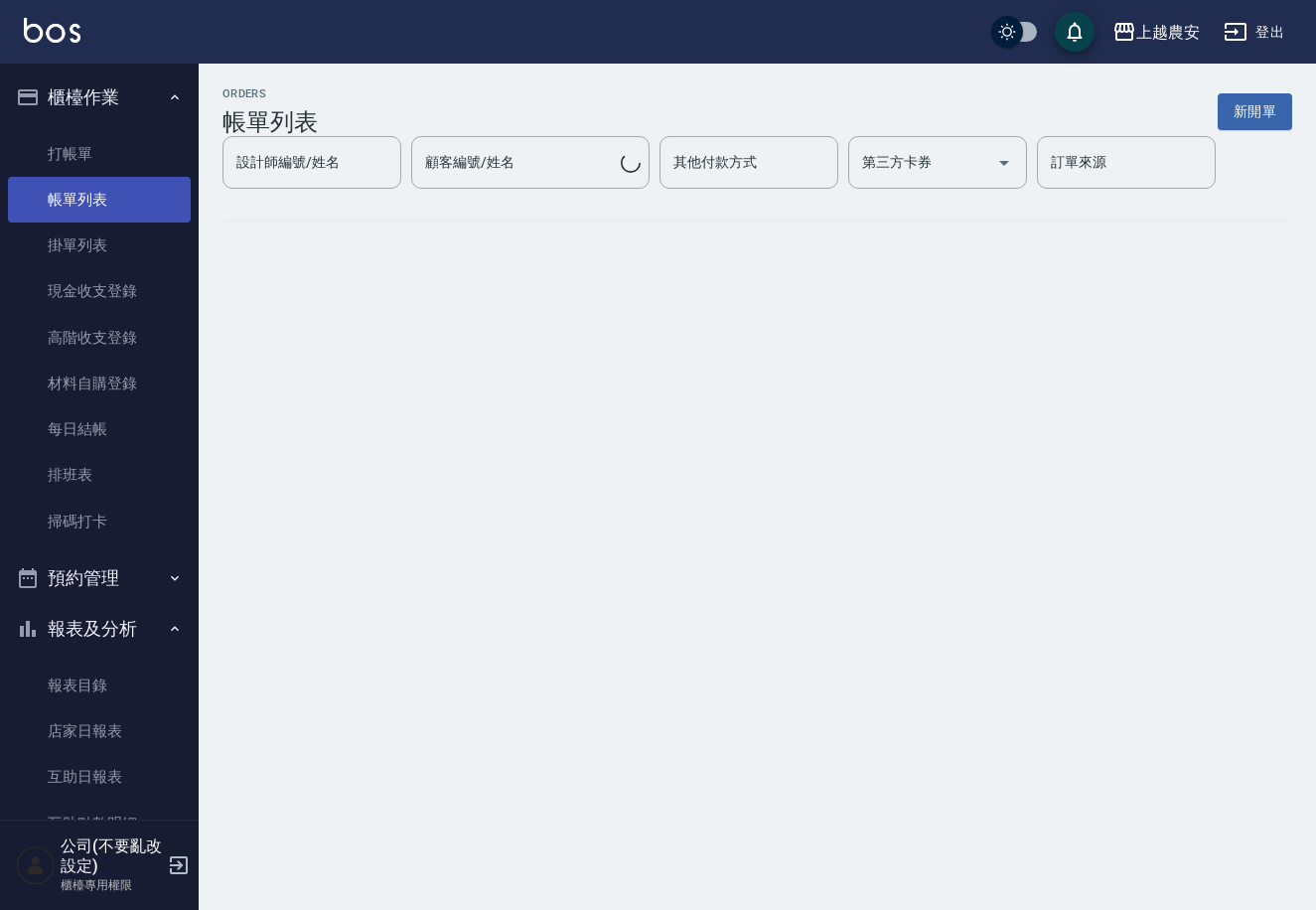 scroll, scrollTop: 0, scrollLeft: 0, axis: both 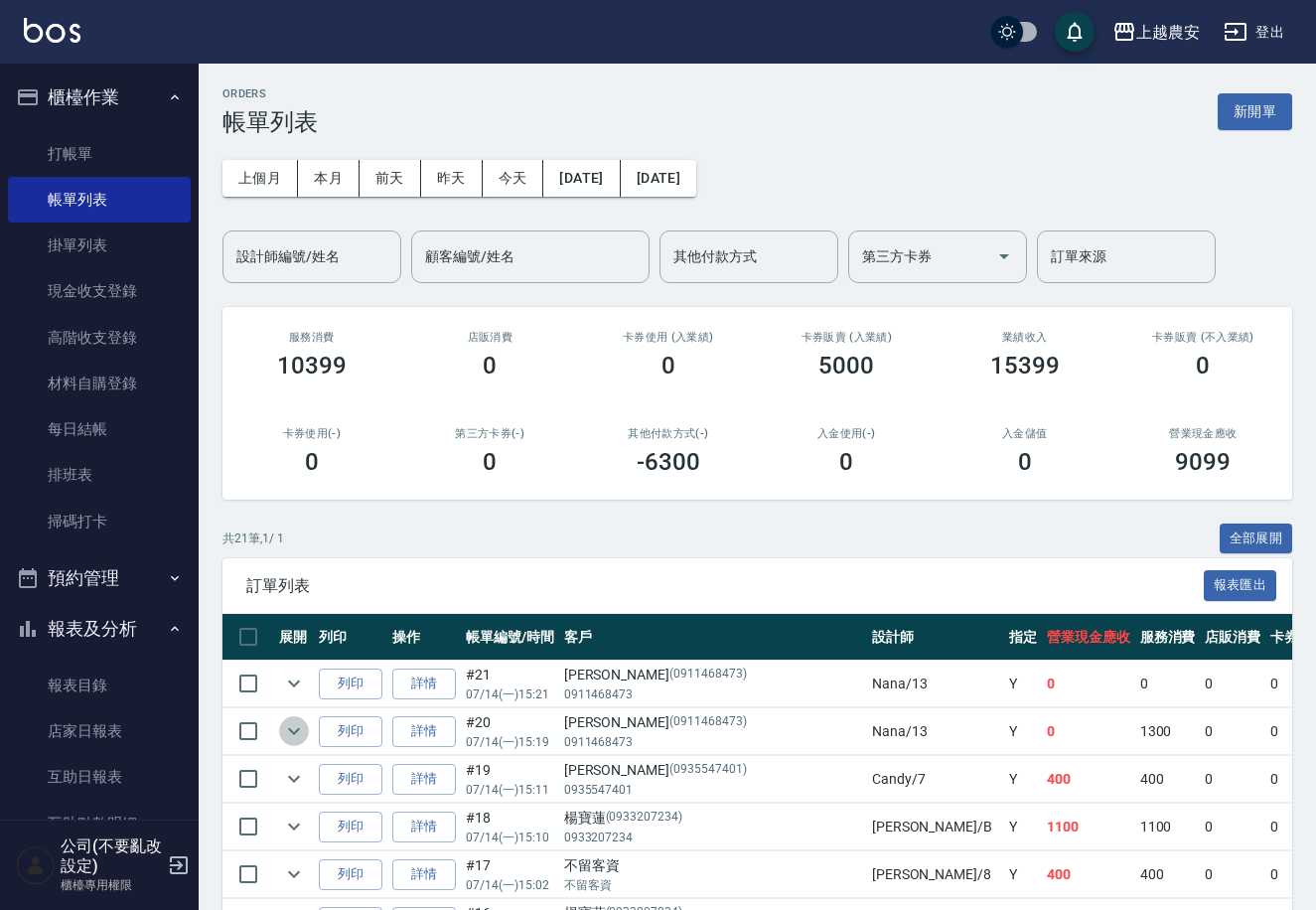 click 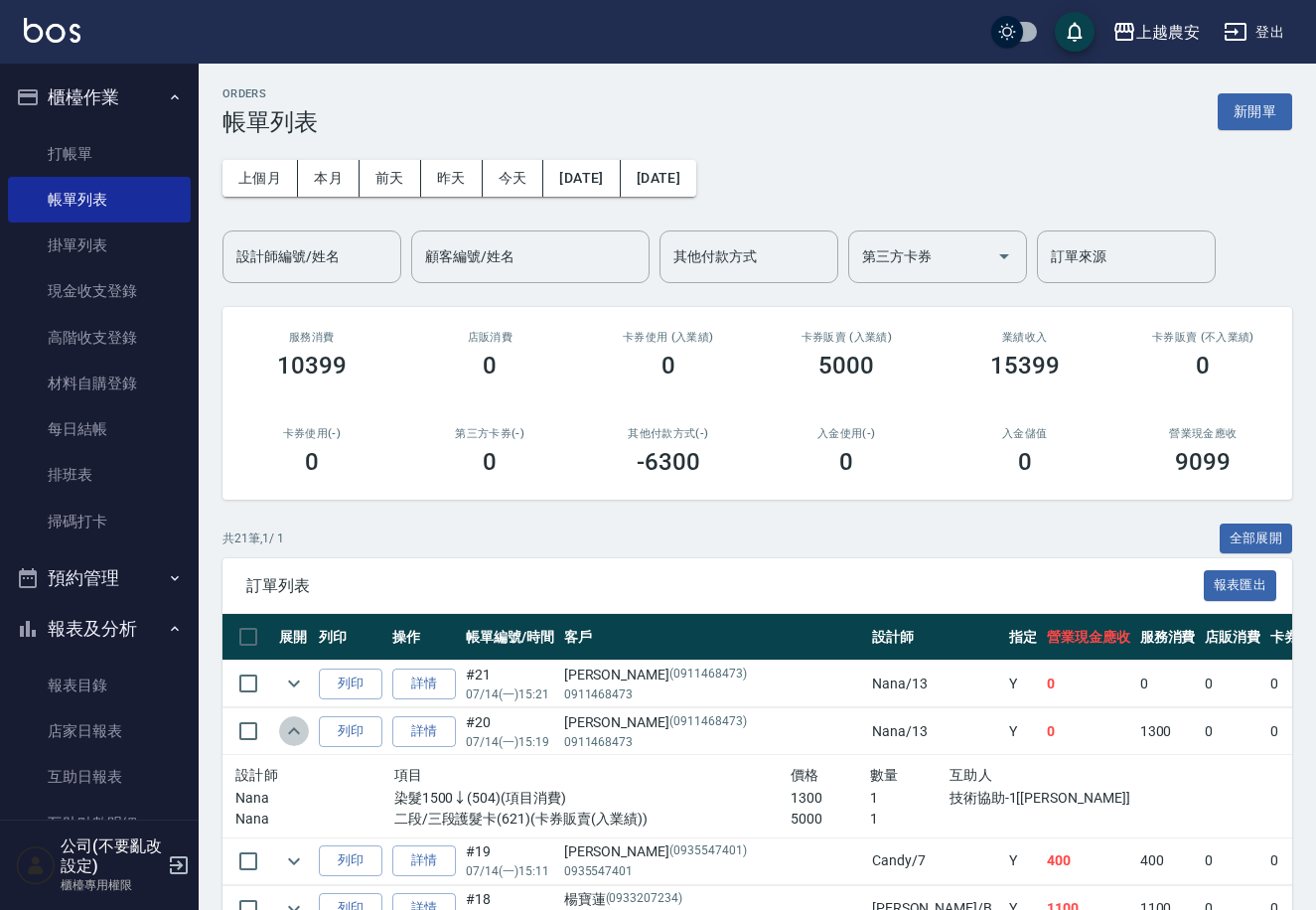click 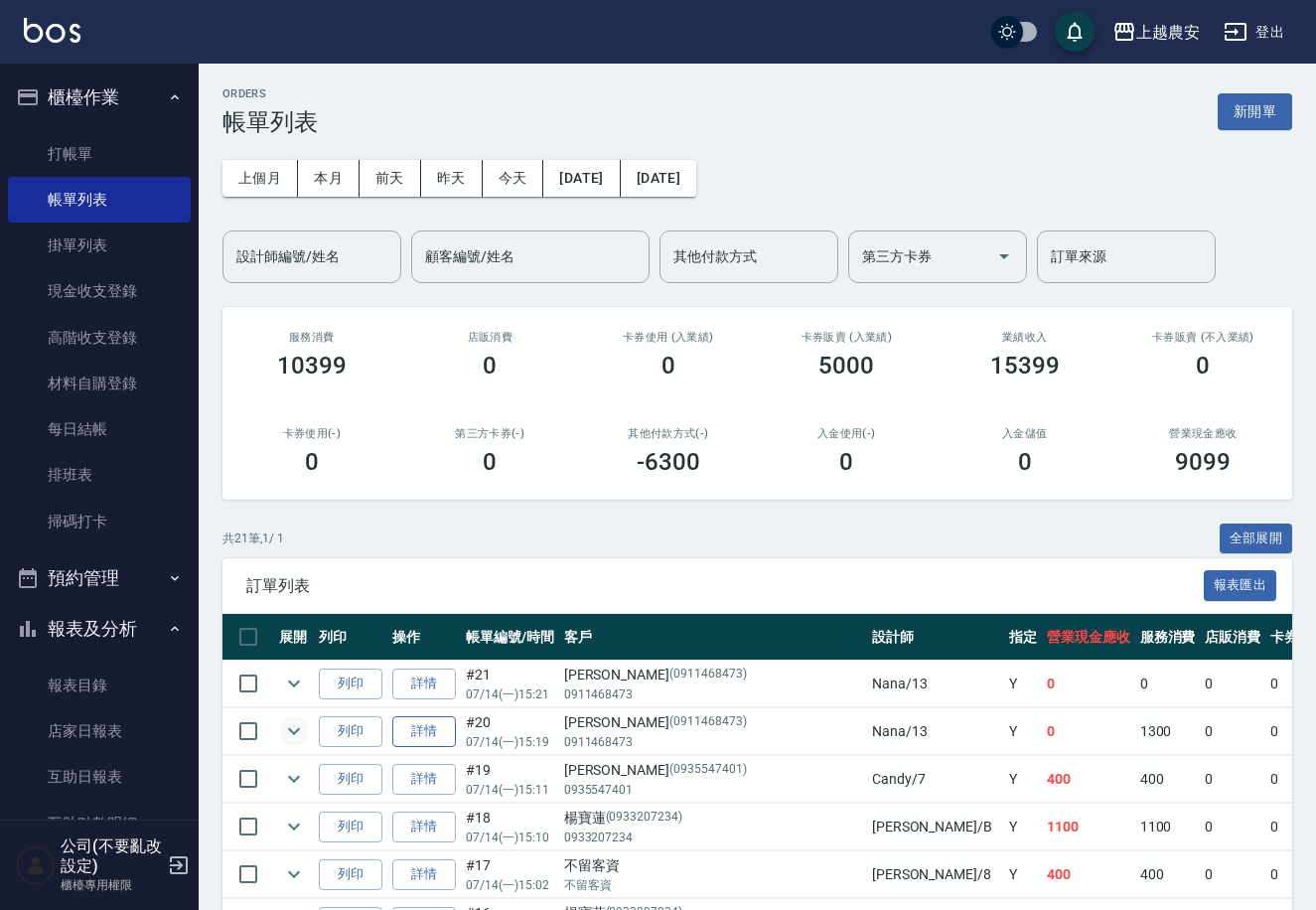 click on "詳情" at bounding box center [424, 731] 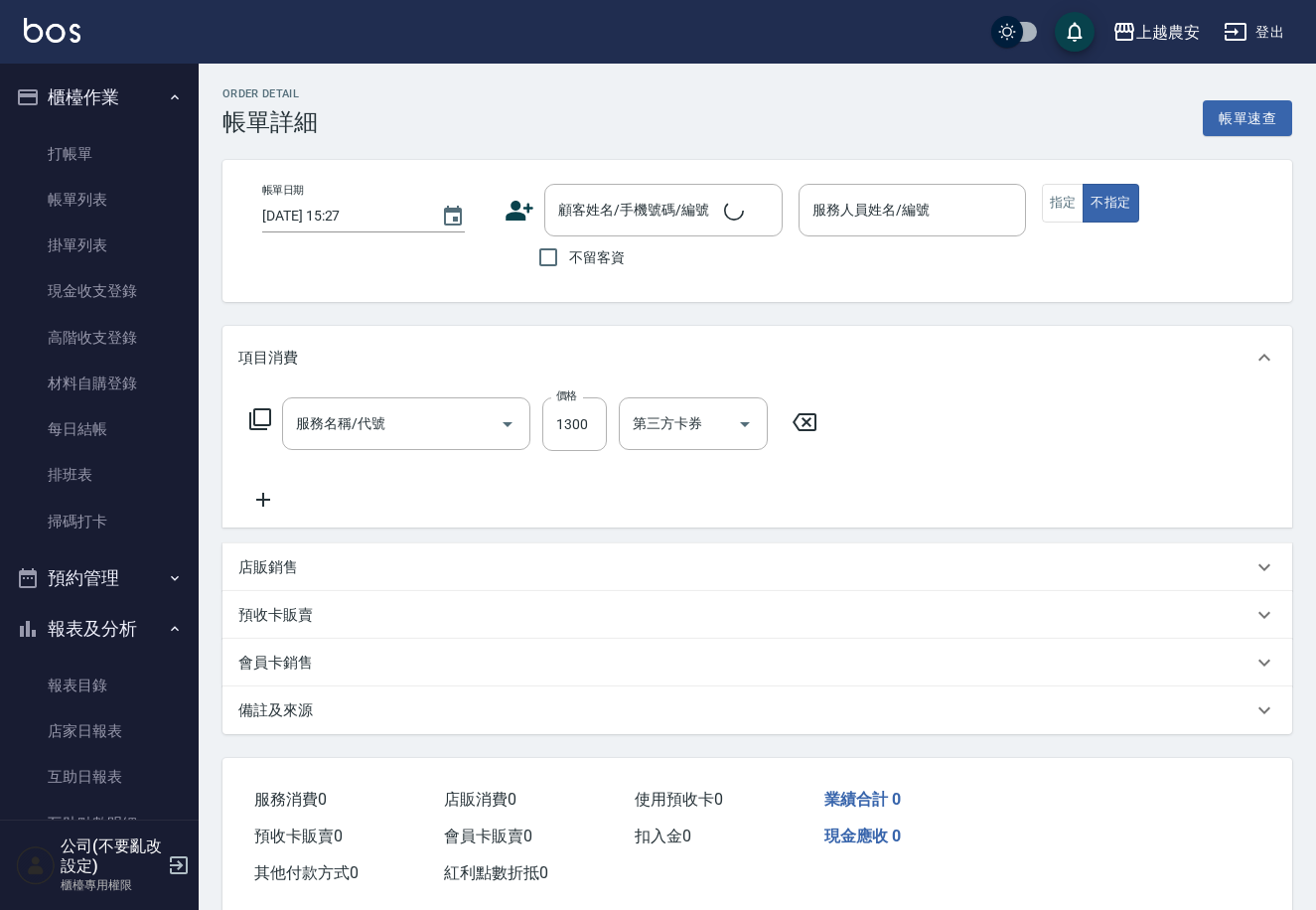 type on "2025/07/14 15:19" 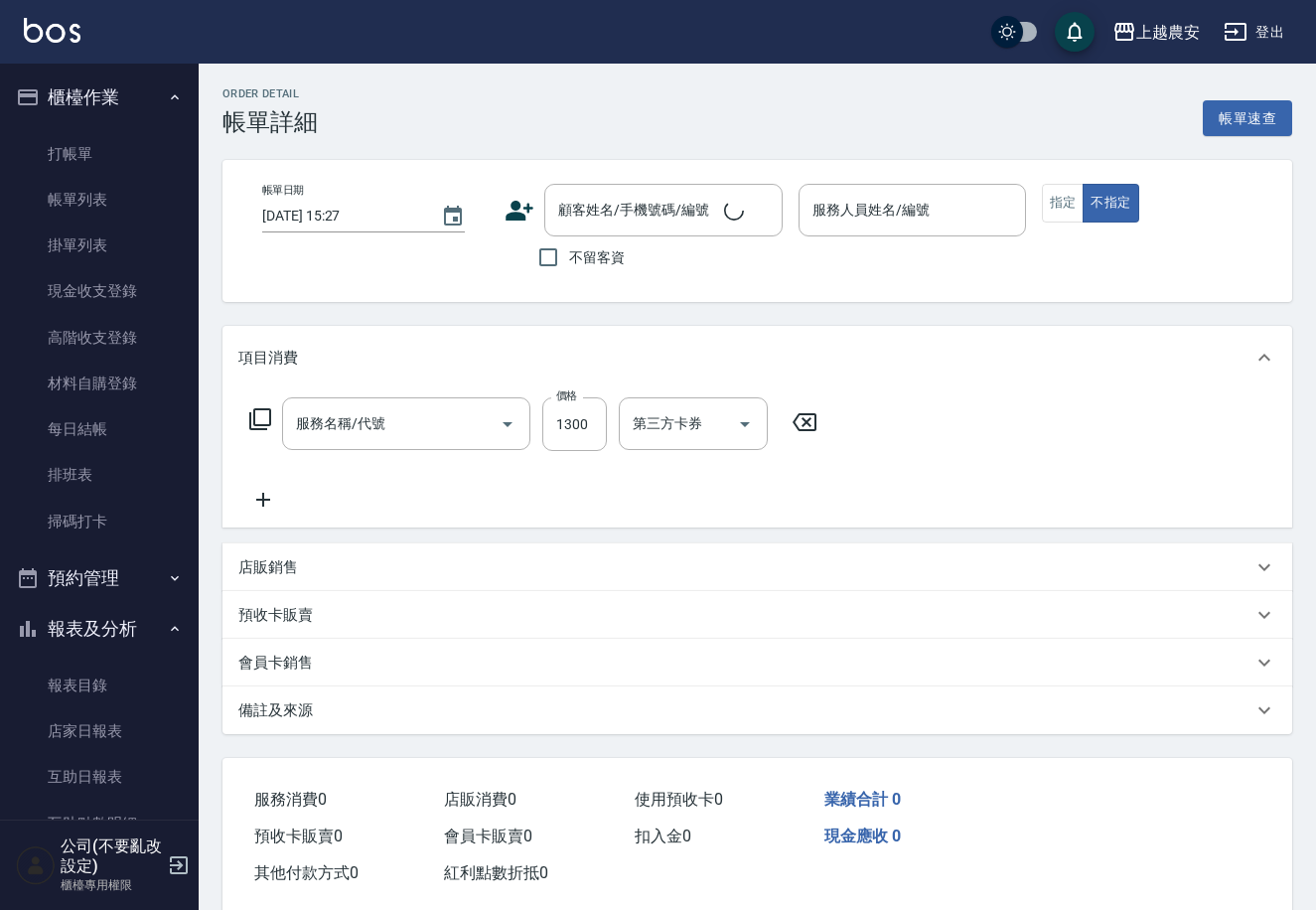 type on "Nana-13" 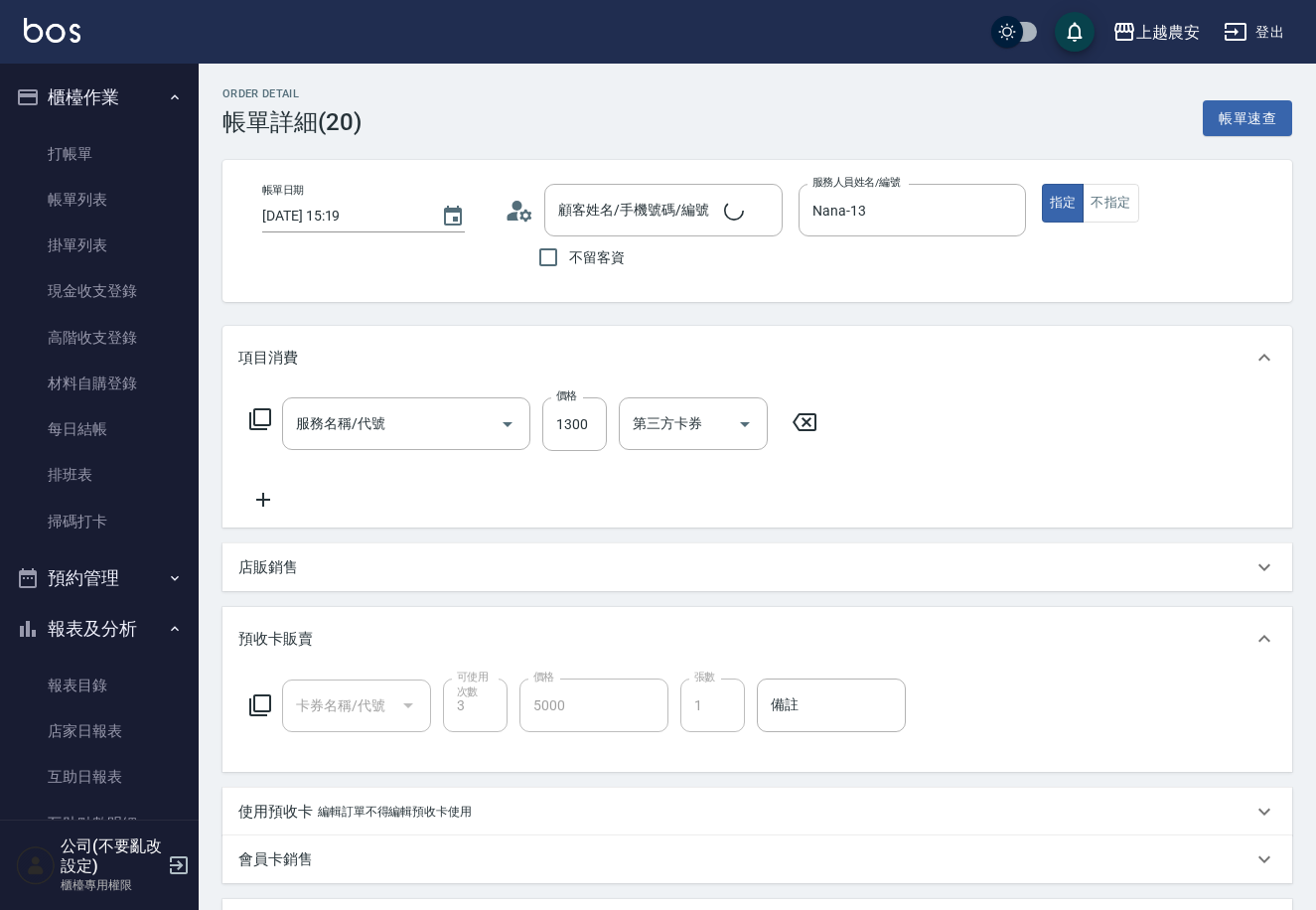 scroll, scrollTop: 0, scrollLeft: 0, axis: both 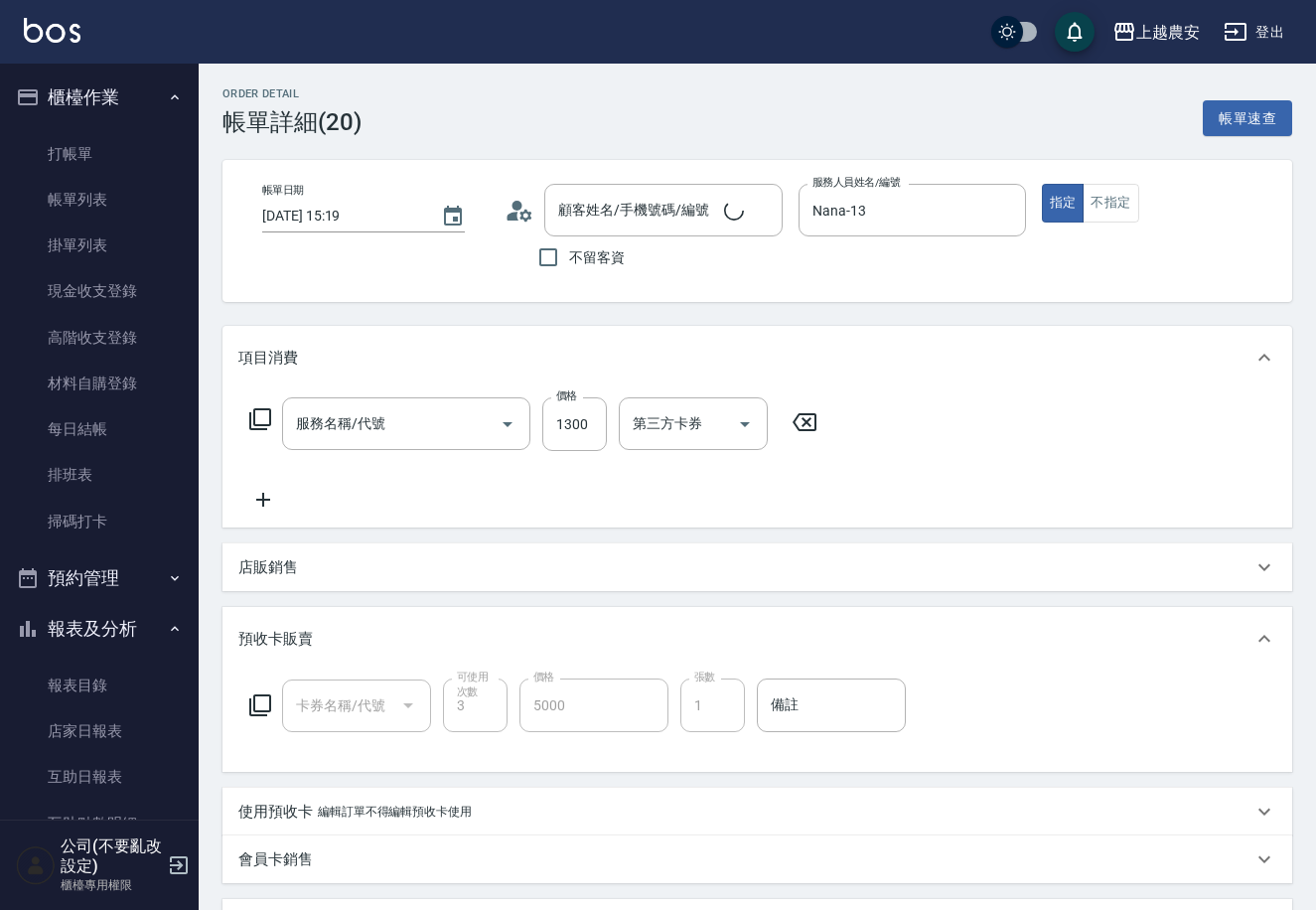 type on "染髮1500↓(504)" 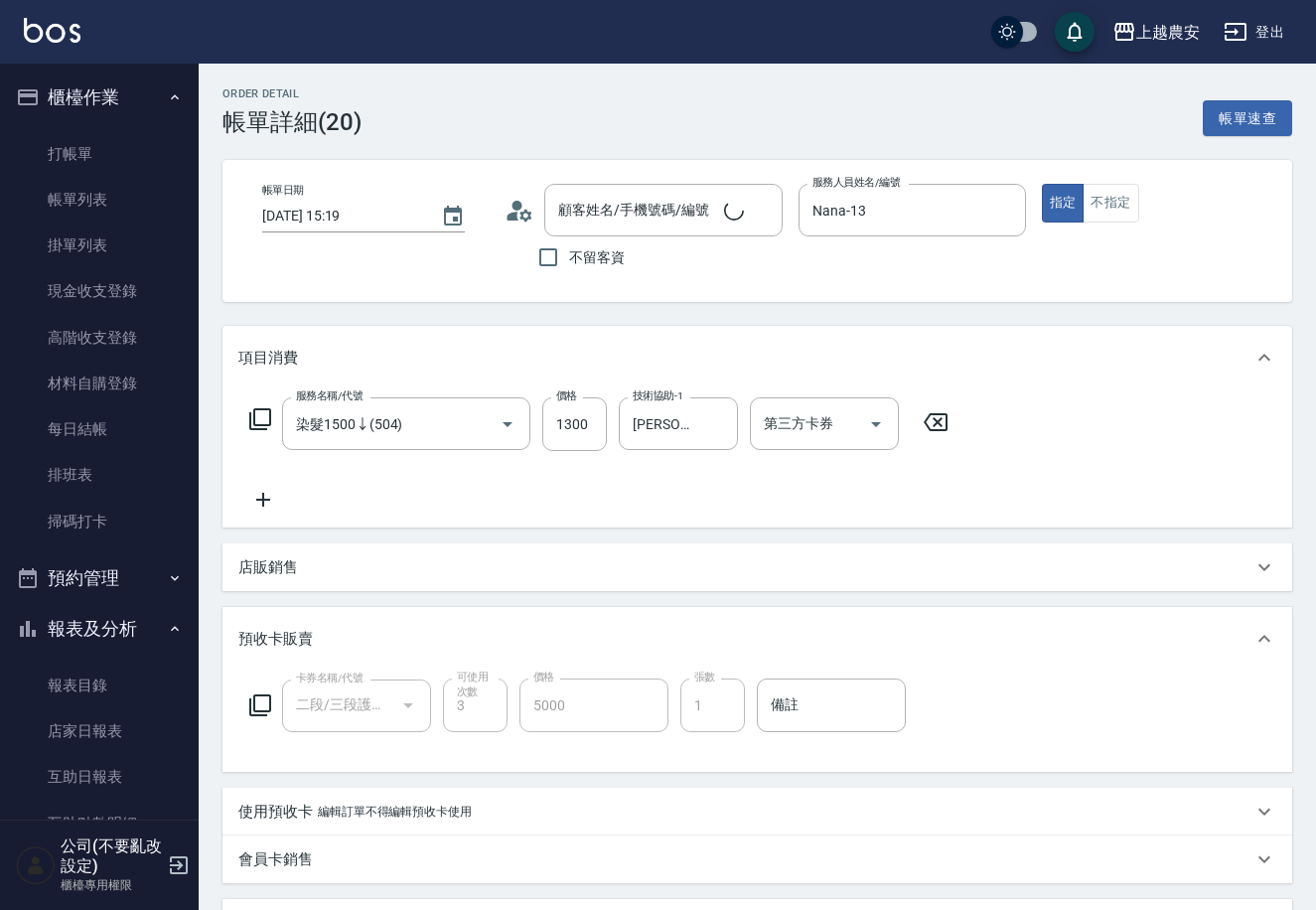 type on "[PERSON_NAME]/0911468473/0911468473" 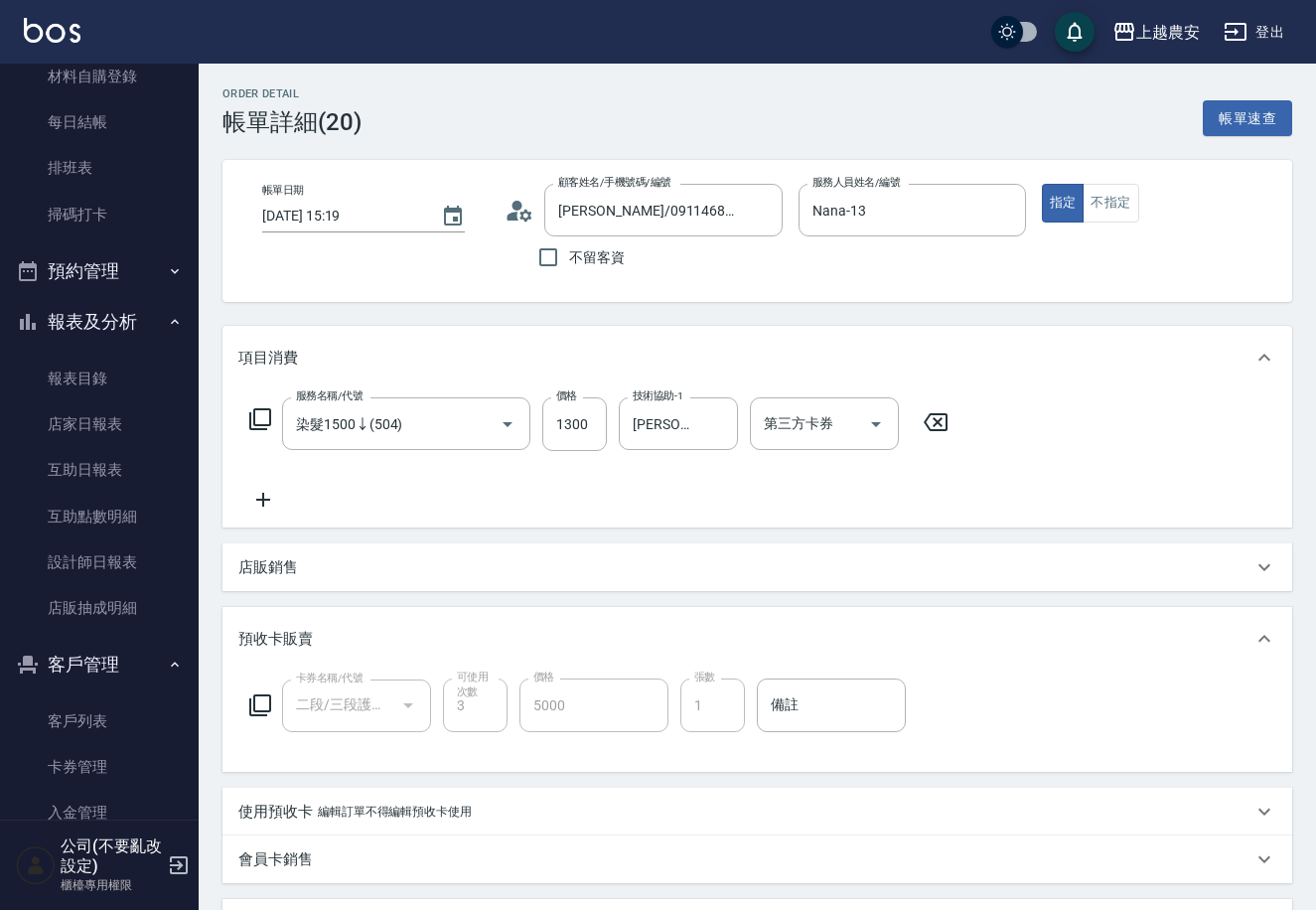 scroll, scrollTop: 308, scrollLeft: 0, axis: vertical 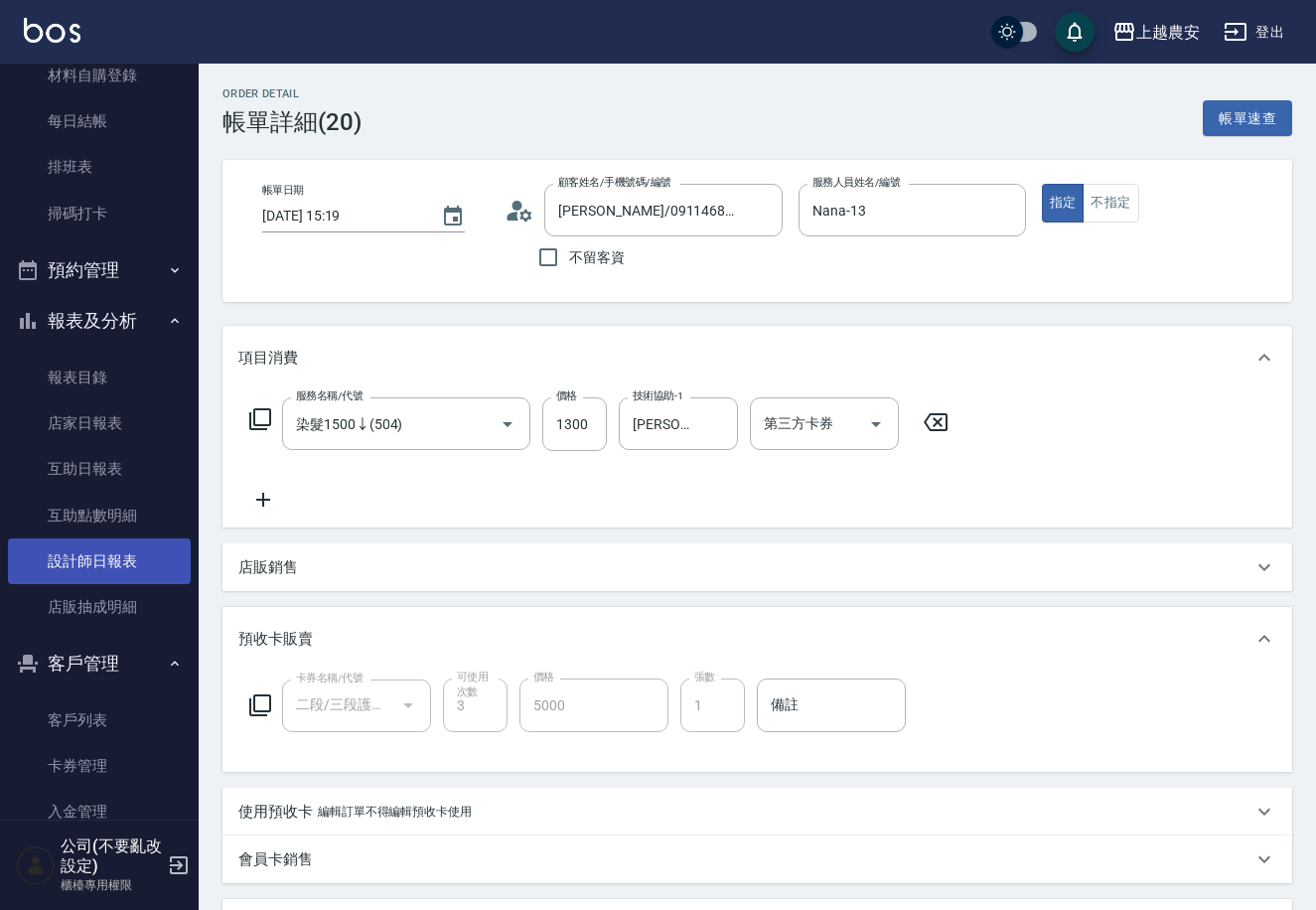 click on "設計師日報表" at bounding box center [99, 561] 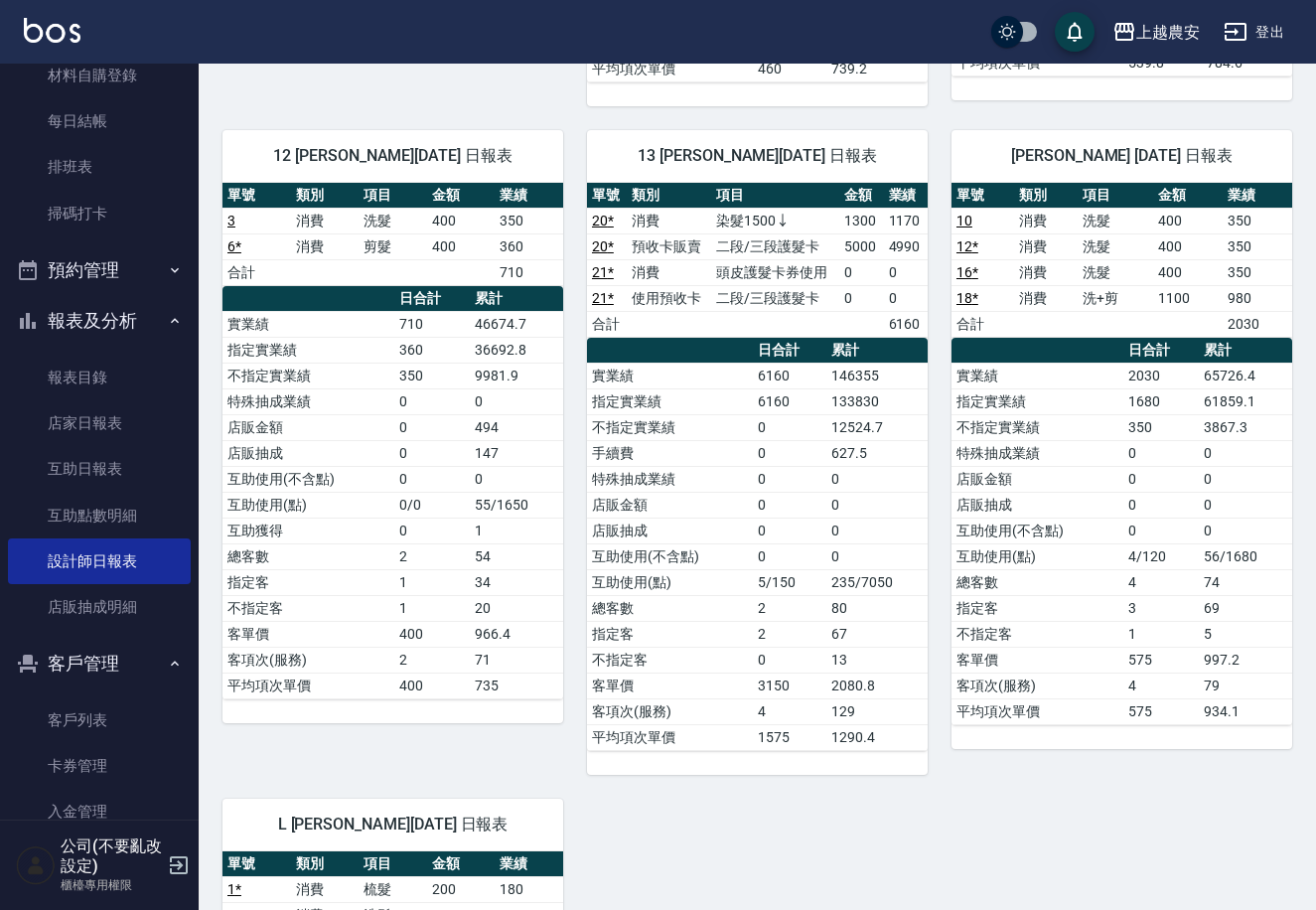 scroll, scrollTop: 803, scrollLeft: 0, axis: vertical 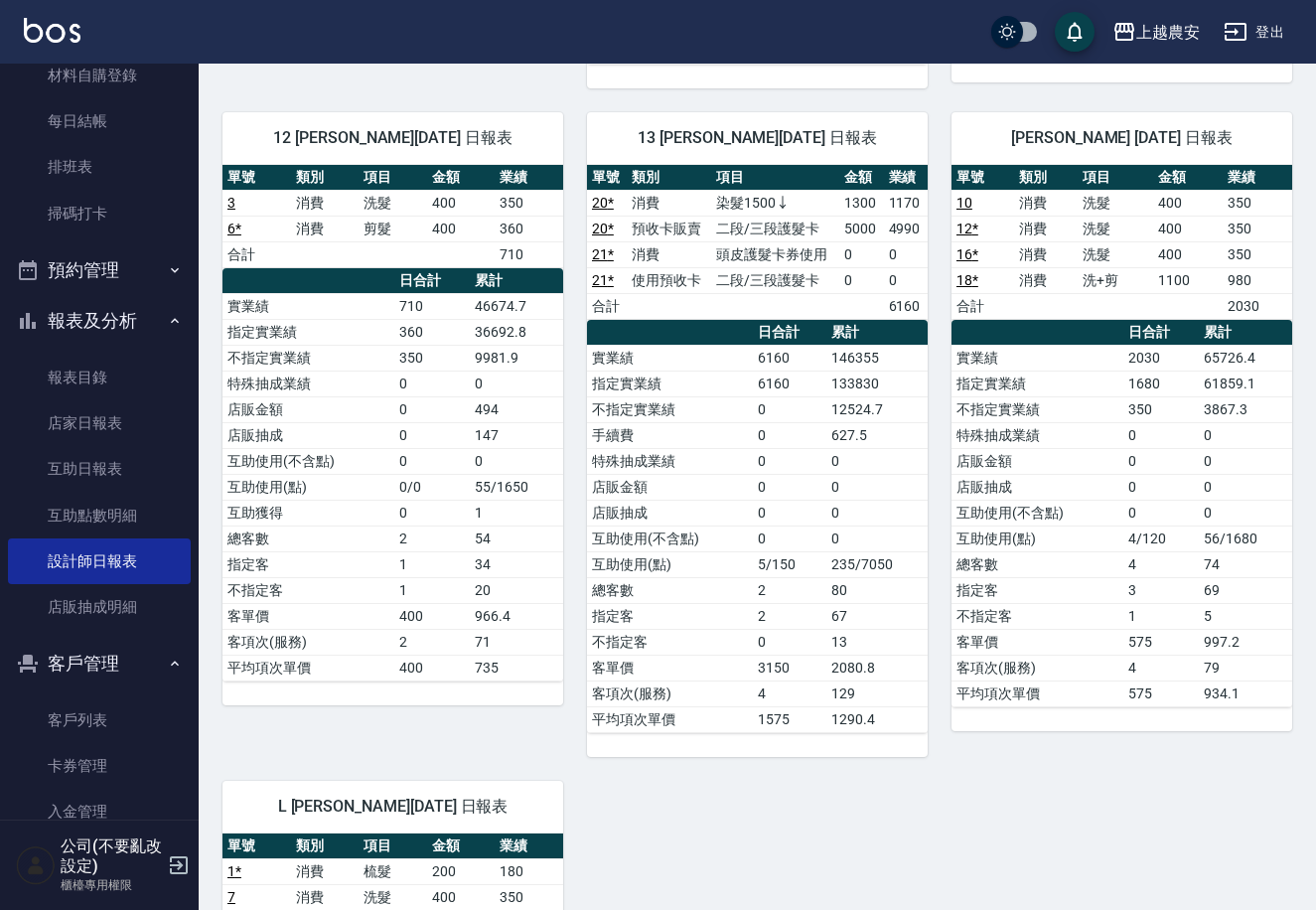 click on "20 *" at bounding box center (603, 228) 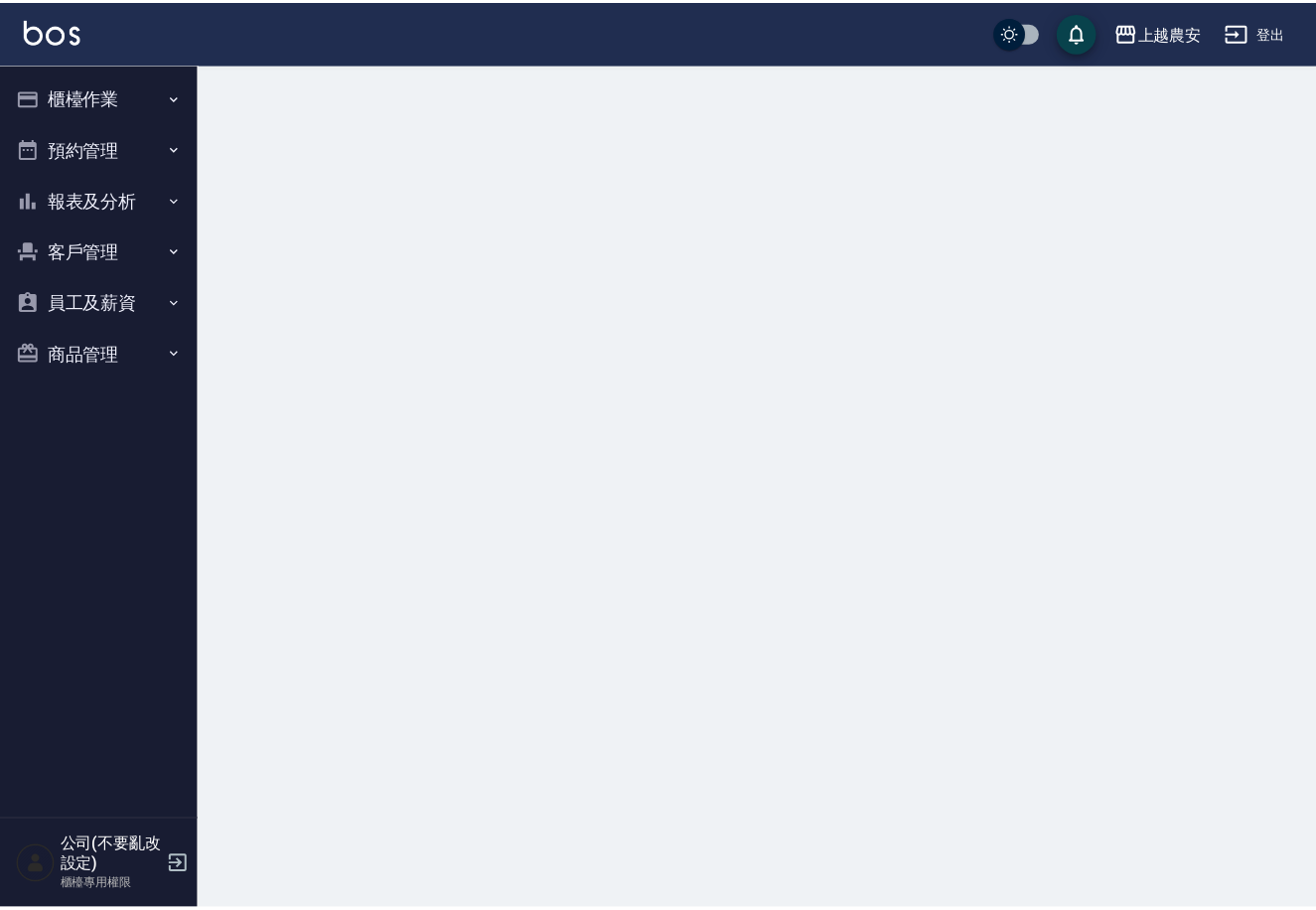 scroll, scrollTop: 0, scrollLeft: 0, axis: both 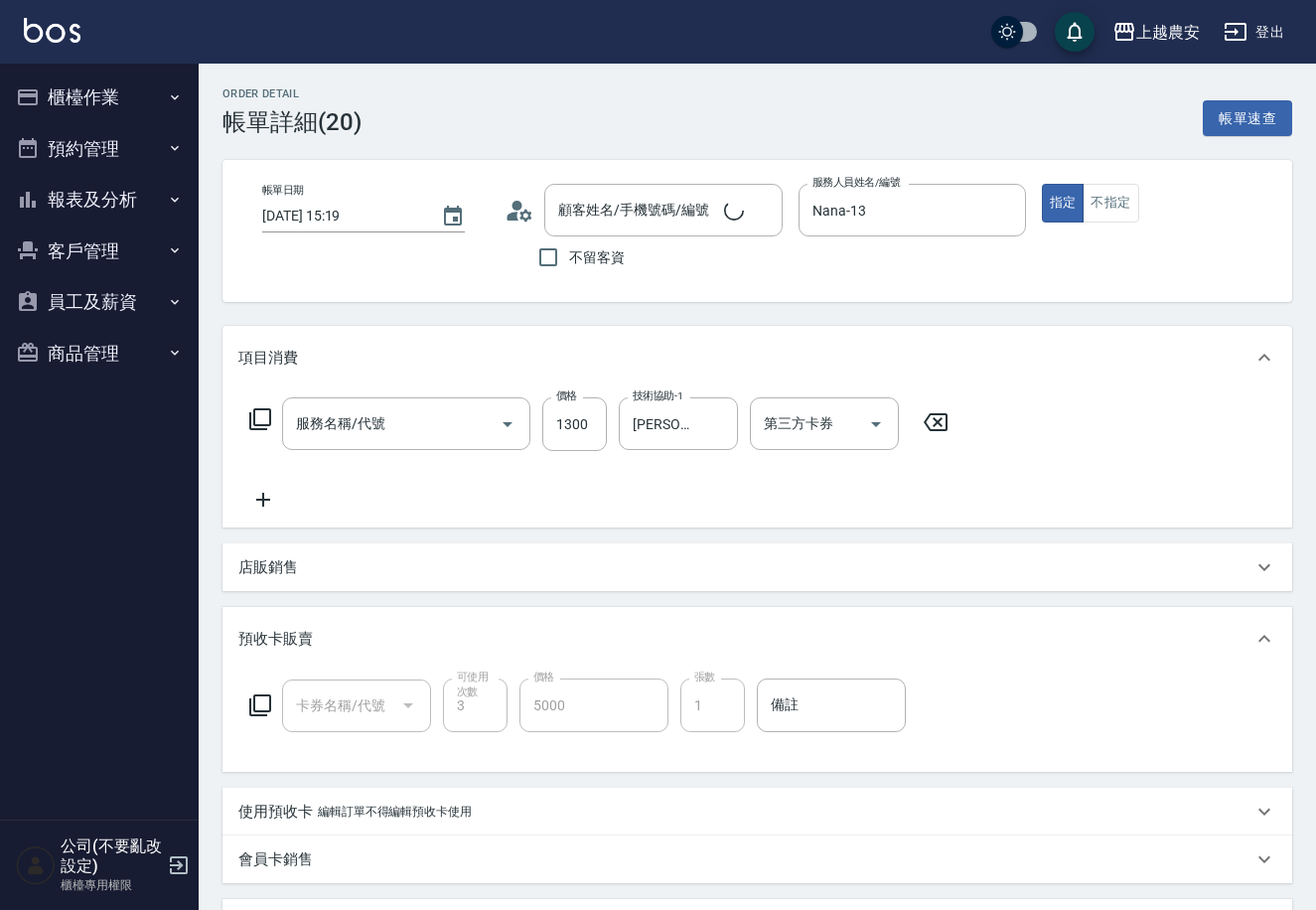 type on "[DATE] 15:19" 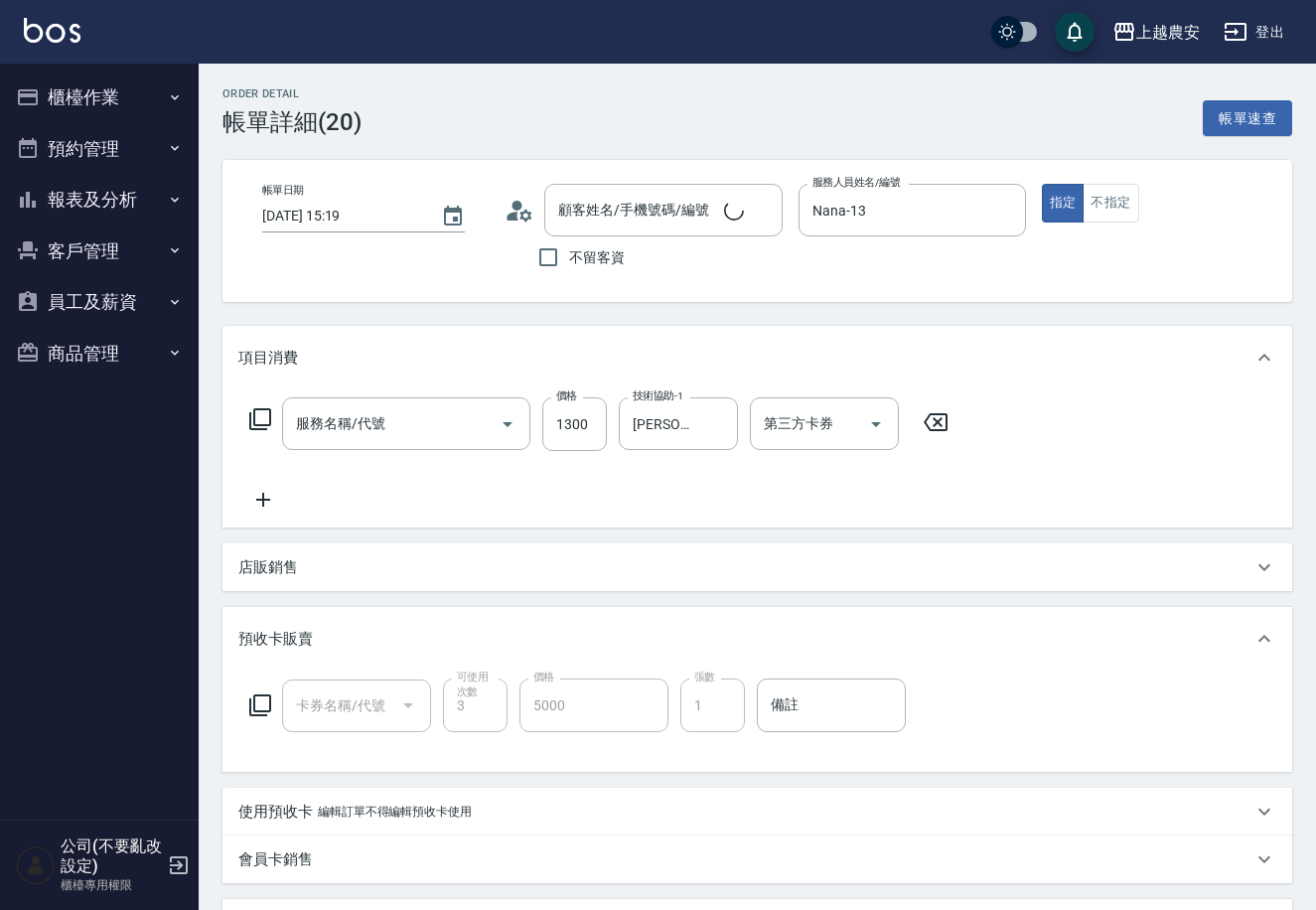 type on "Nana-13" 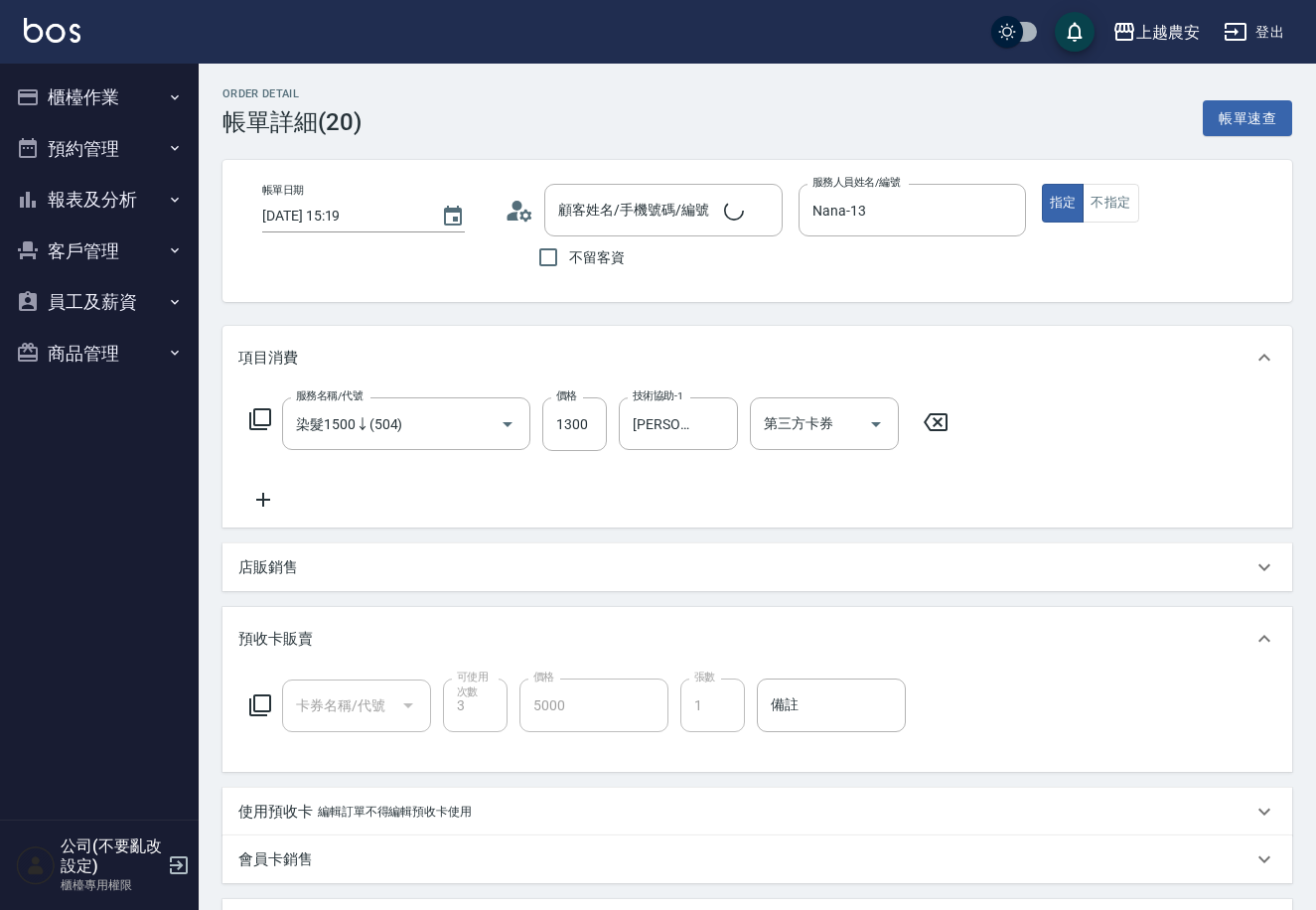scroll, scrollTop: 0, scrollLeft: 0, axis: both 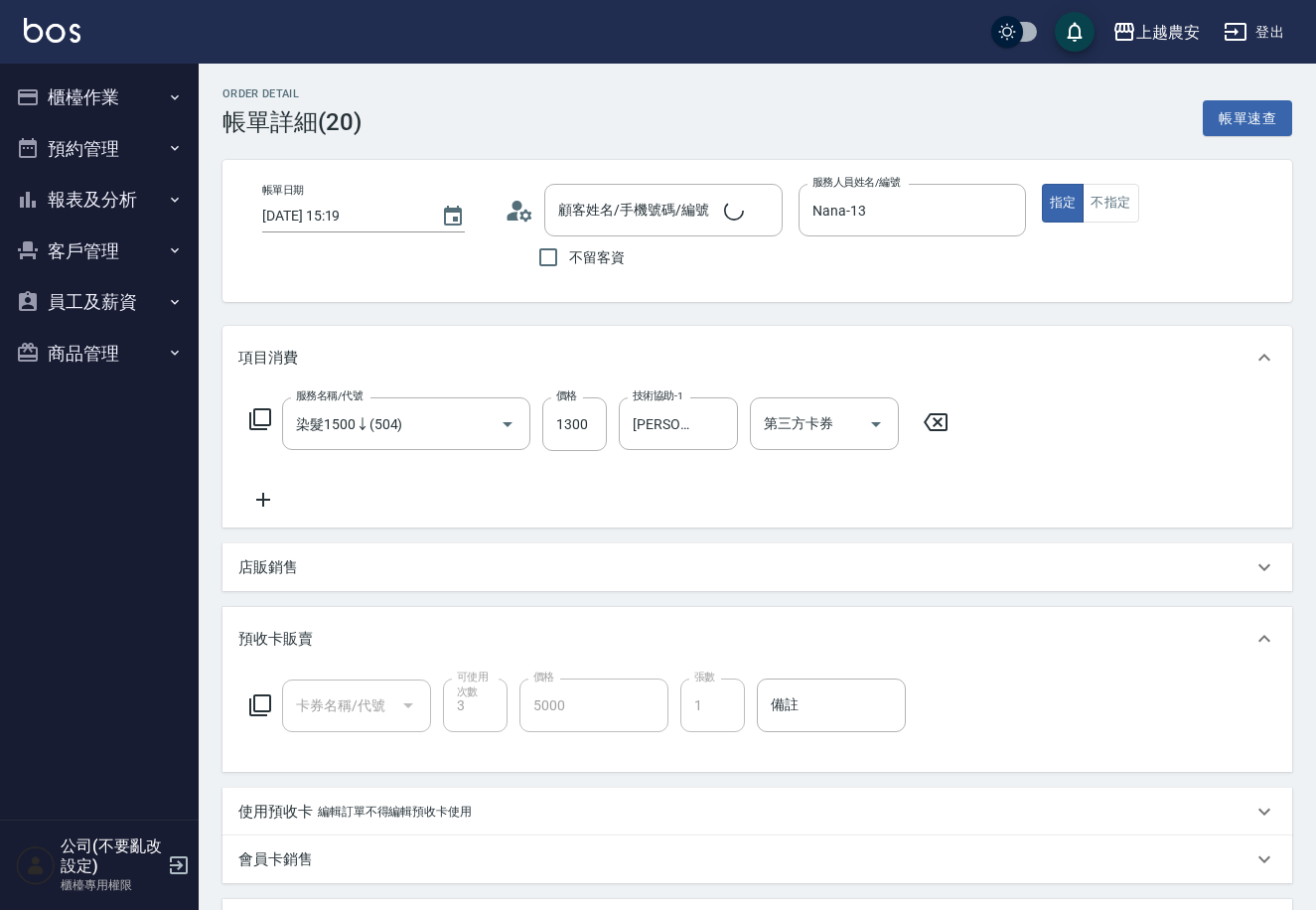 type on "[PERSON_NAME]/0911468473/0911468473" 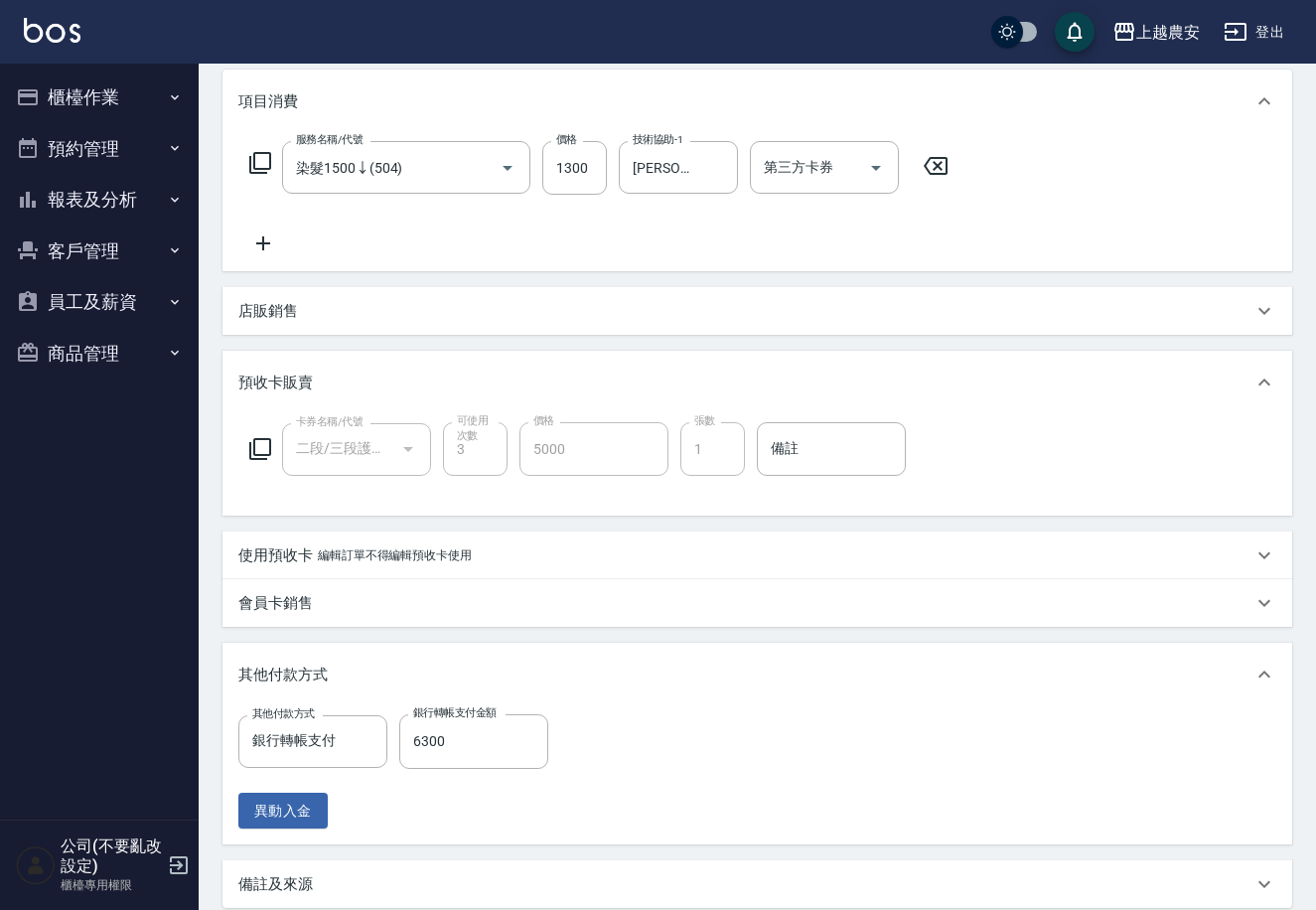 scroll, scrollTop: 257, scrollLeft: 0, axis: vertical 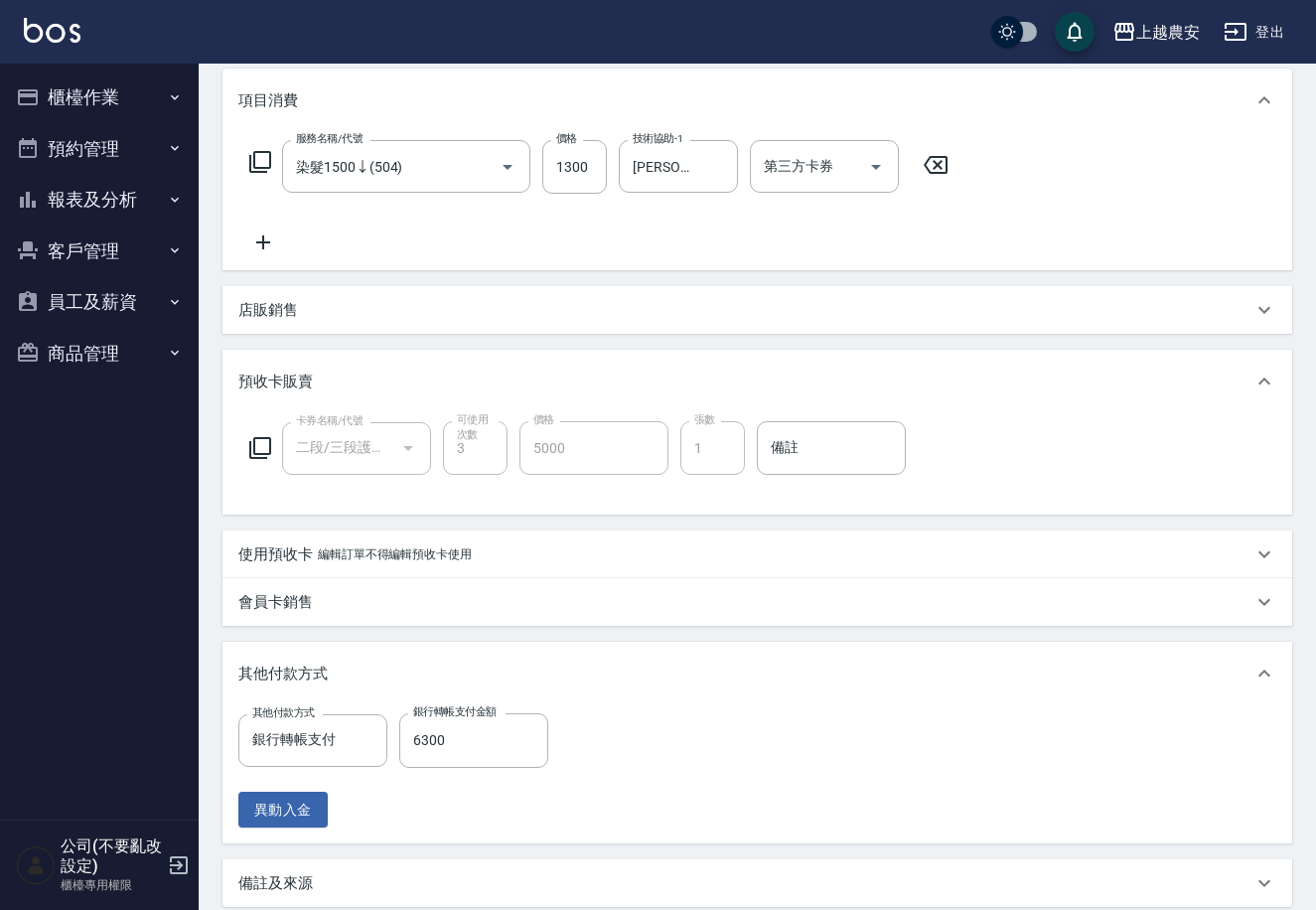 click on "使用預收卡" at bounding box center (275, 554) 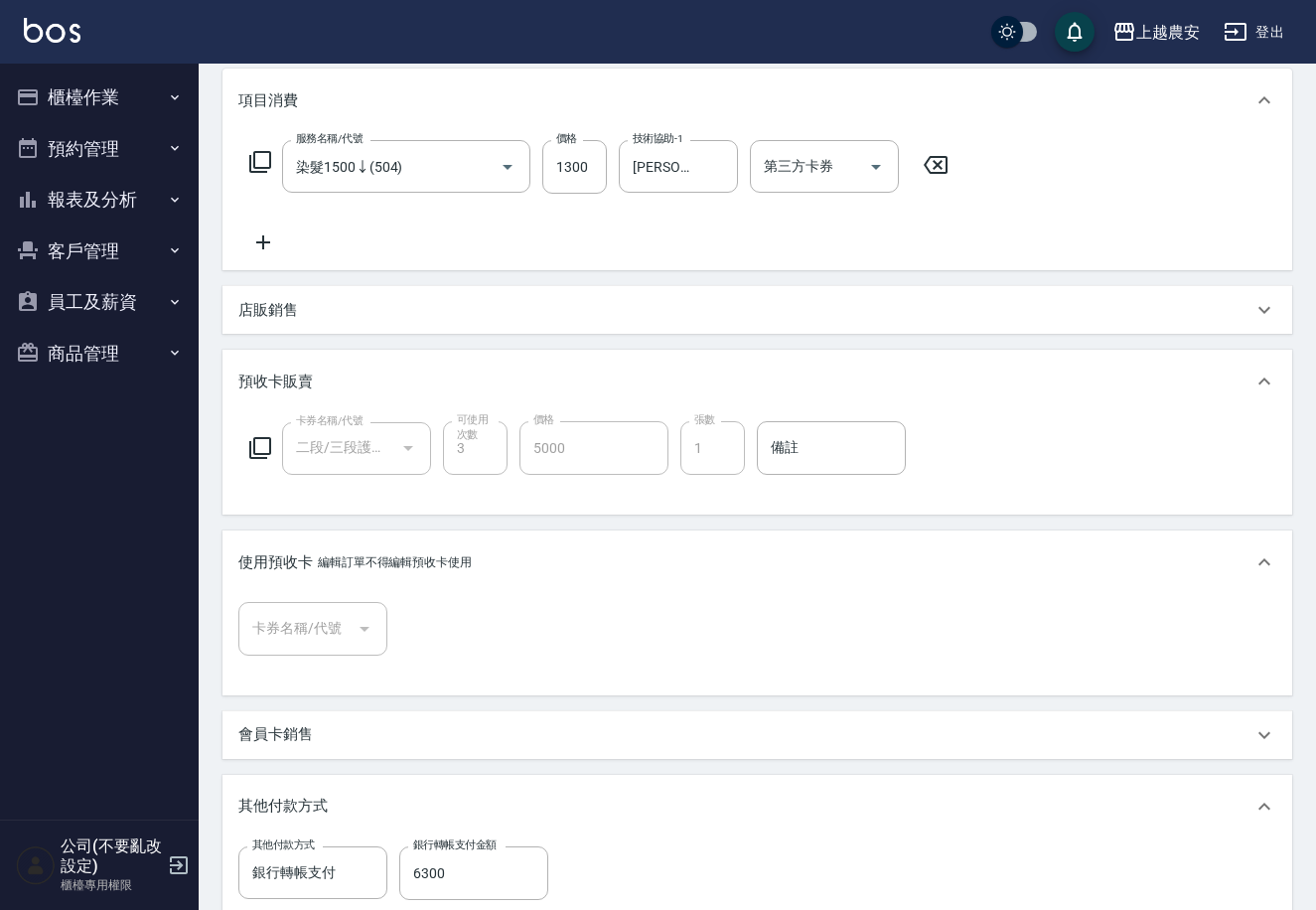 click on "使用預收卡 編輯訂單不得編輯預收卡使用" at bounding box center [757, 562] 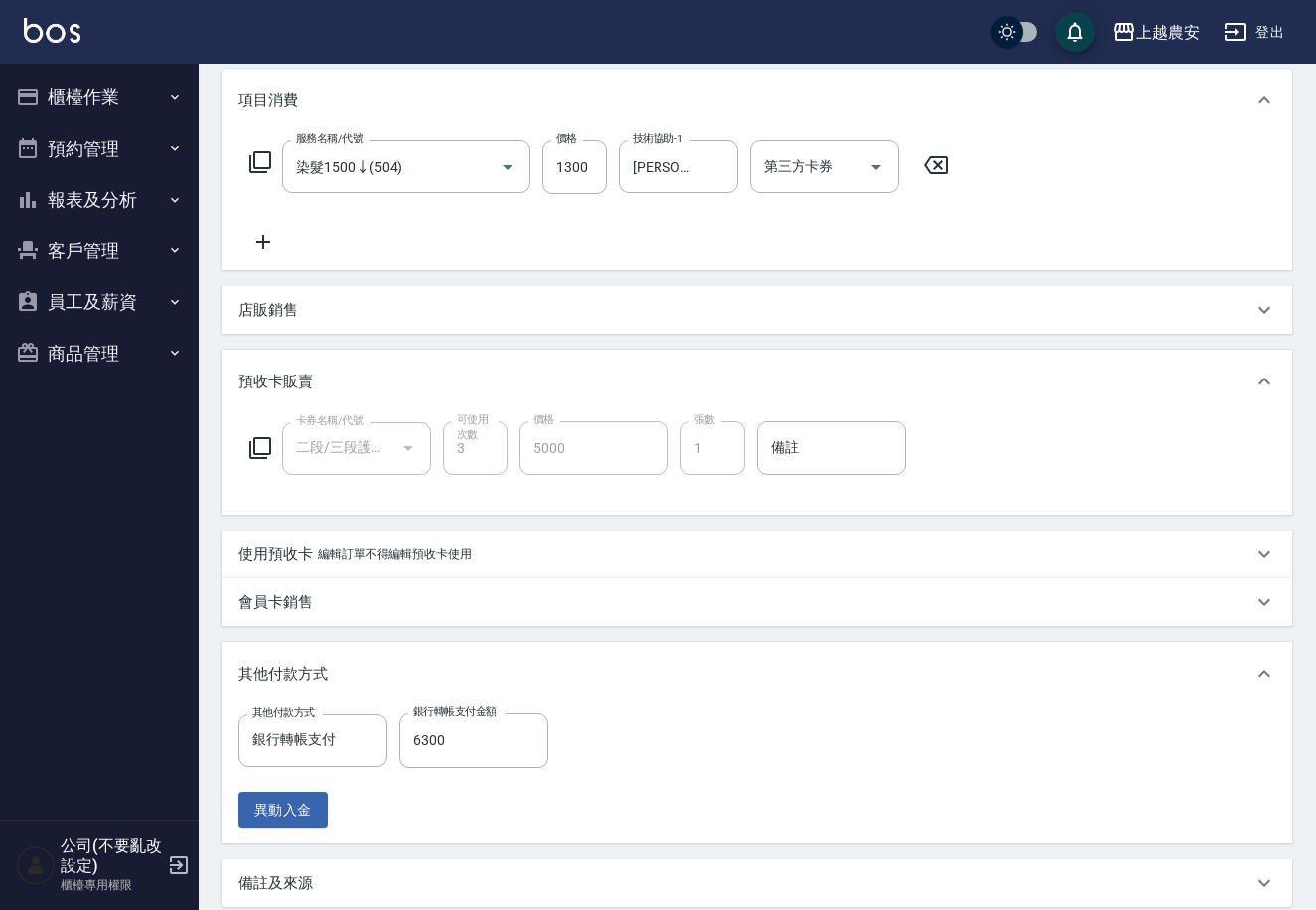 click on "編輯訂單不得編輯預收卡使用" at bounding box center [394, 554] 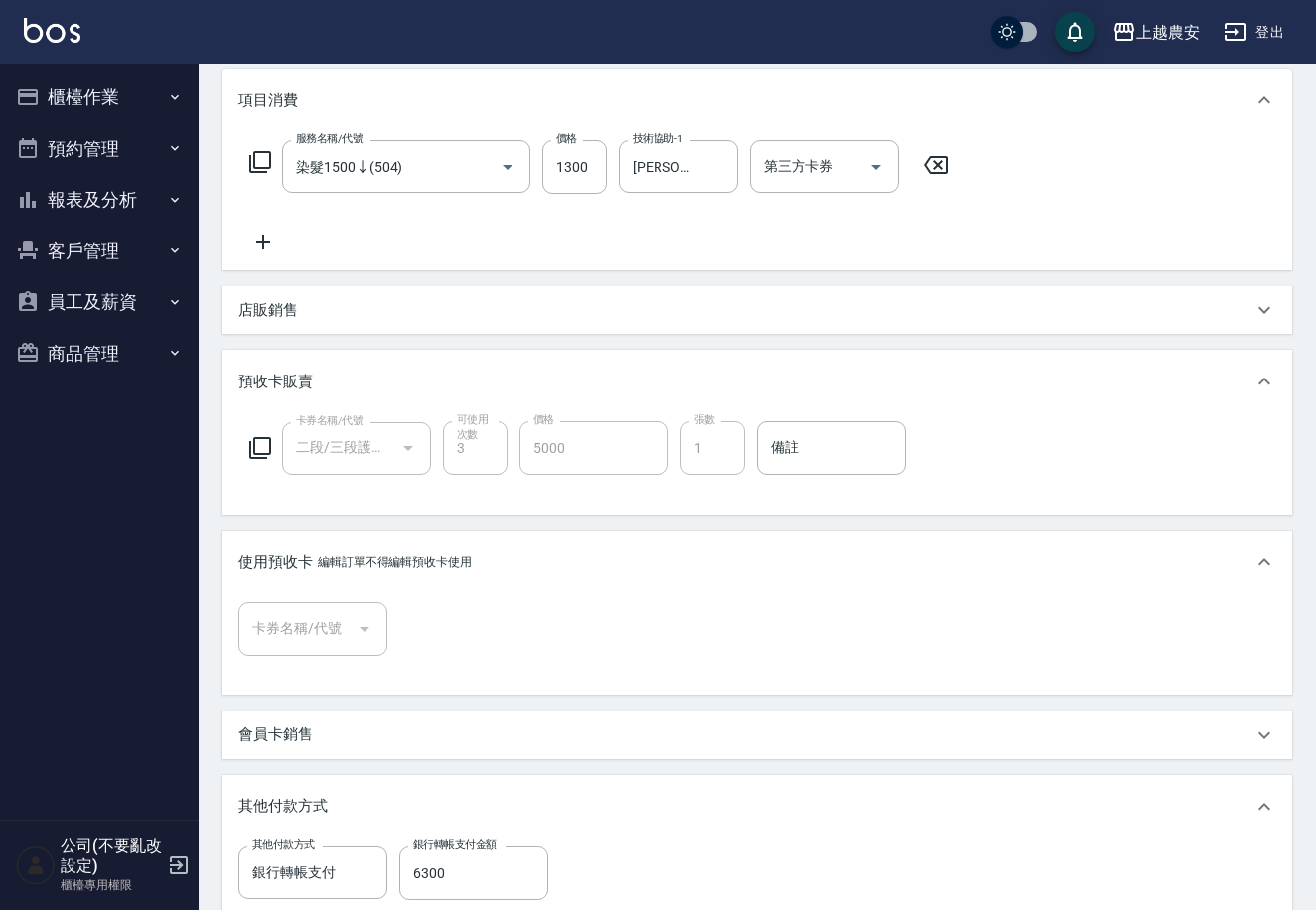click on "編輯訂單不得編輯預收卡使用" at bounding box center (394, 562) 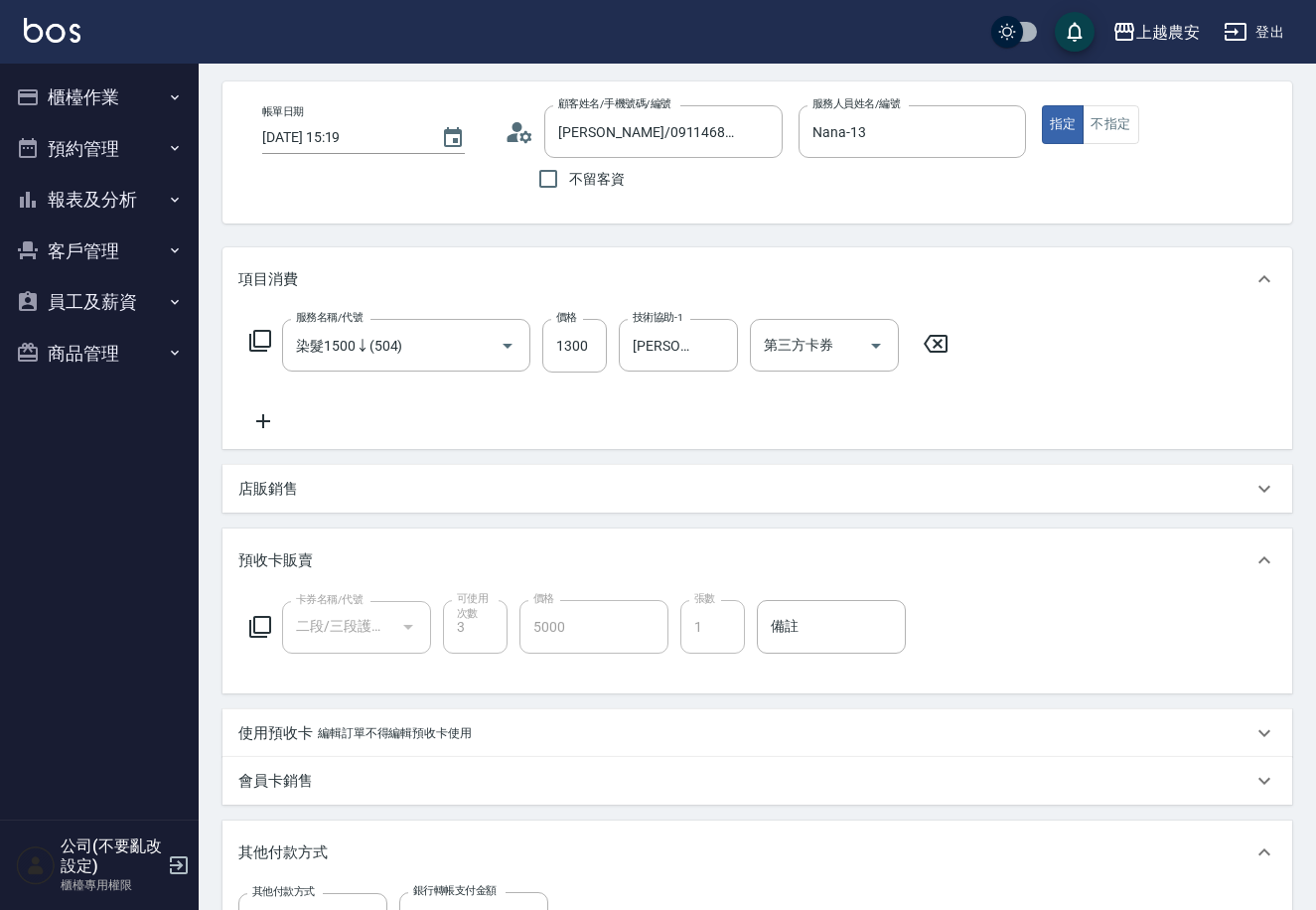 scroll, scrollTop: 31, scrollLeft: 0, axis: vertical 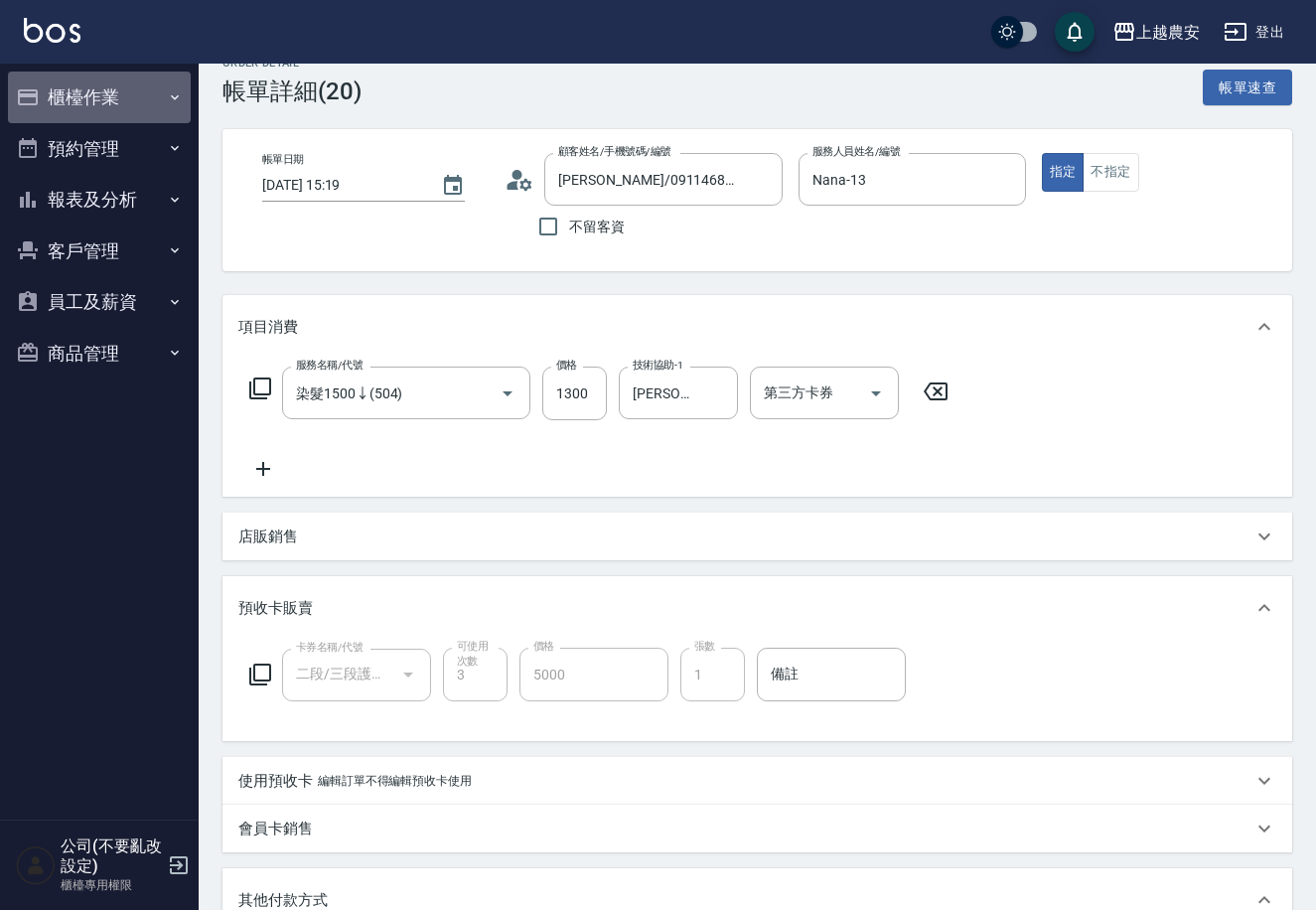 click on "櫃檯作業" at bounding box center (99, 97) 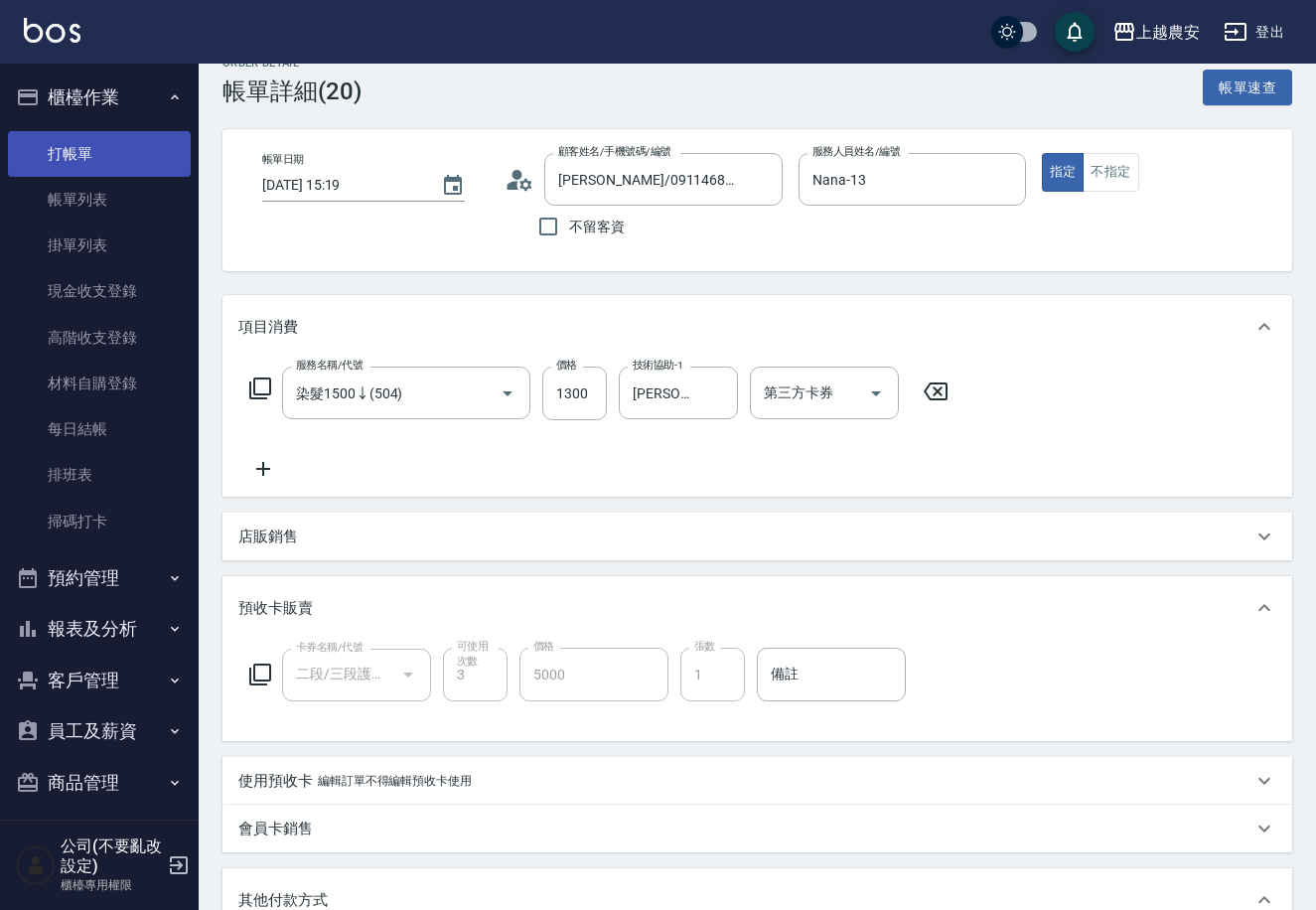 click on "打帳單" at bounding box center [99, 154] 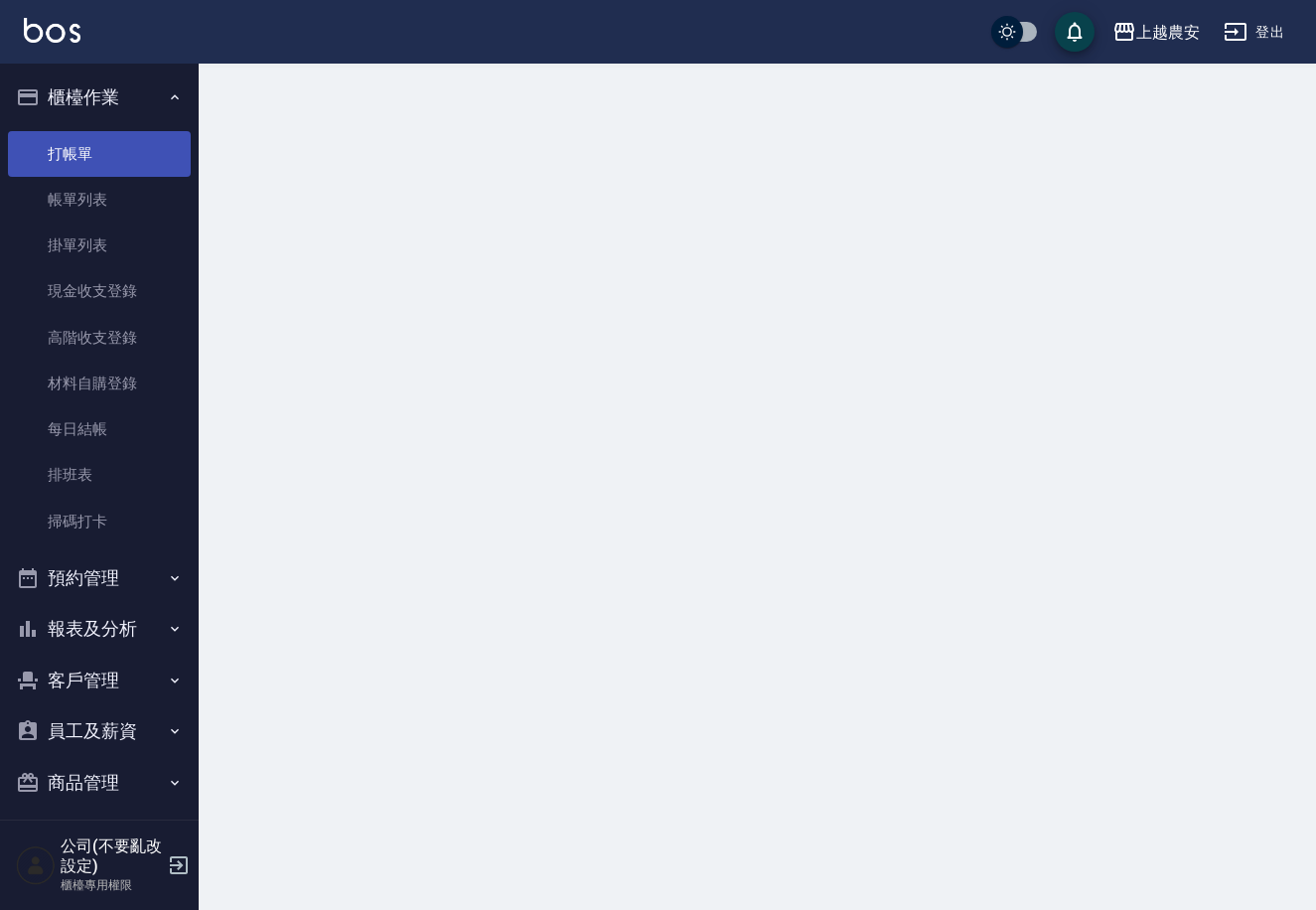 scroll, scrollTop: 0, scrollLeft: 0, axis: both 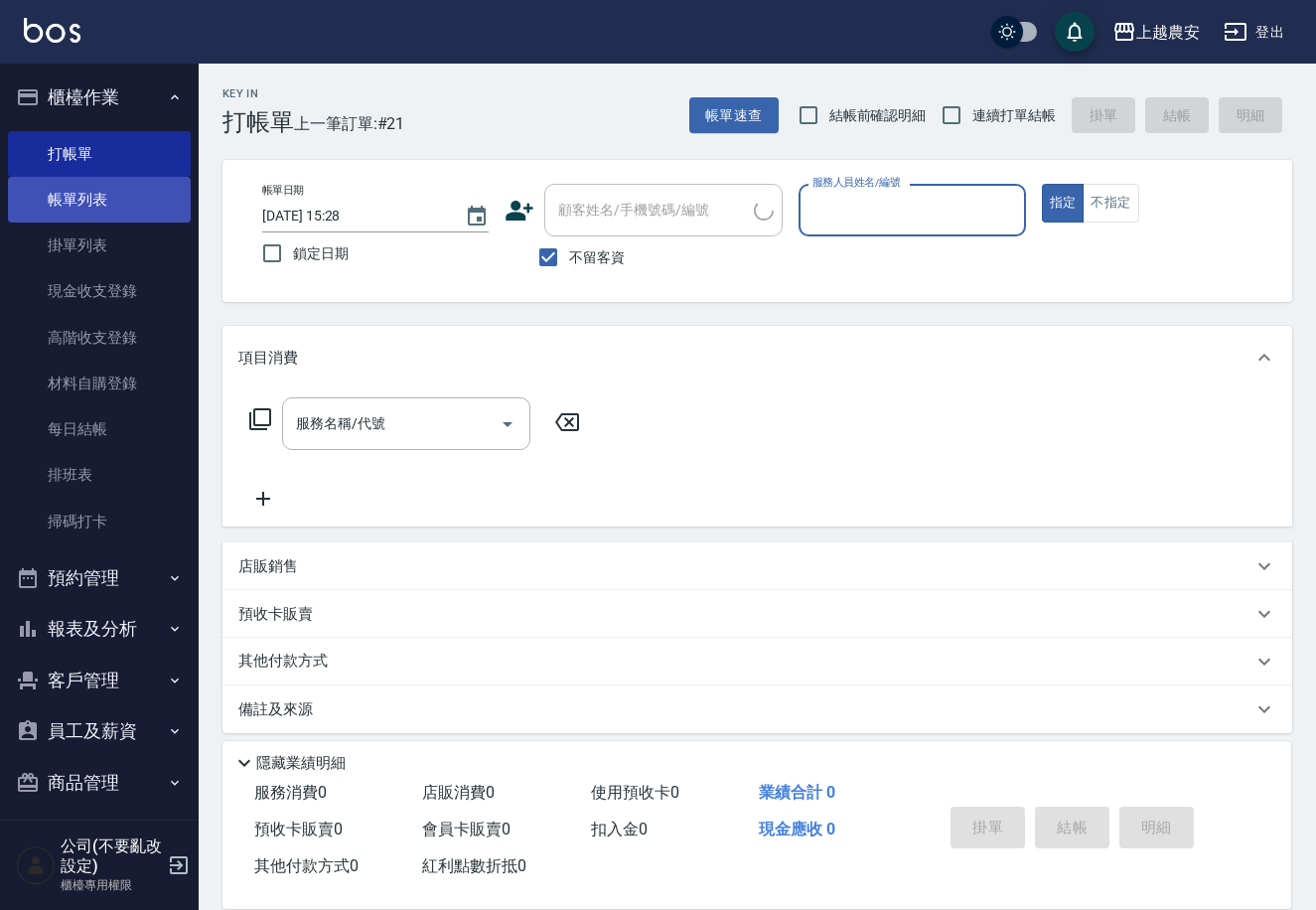 click on "帳單列表" at bounding box center (99, 200) 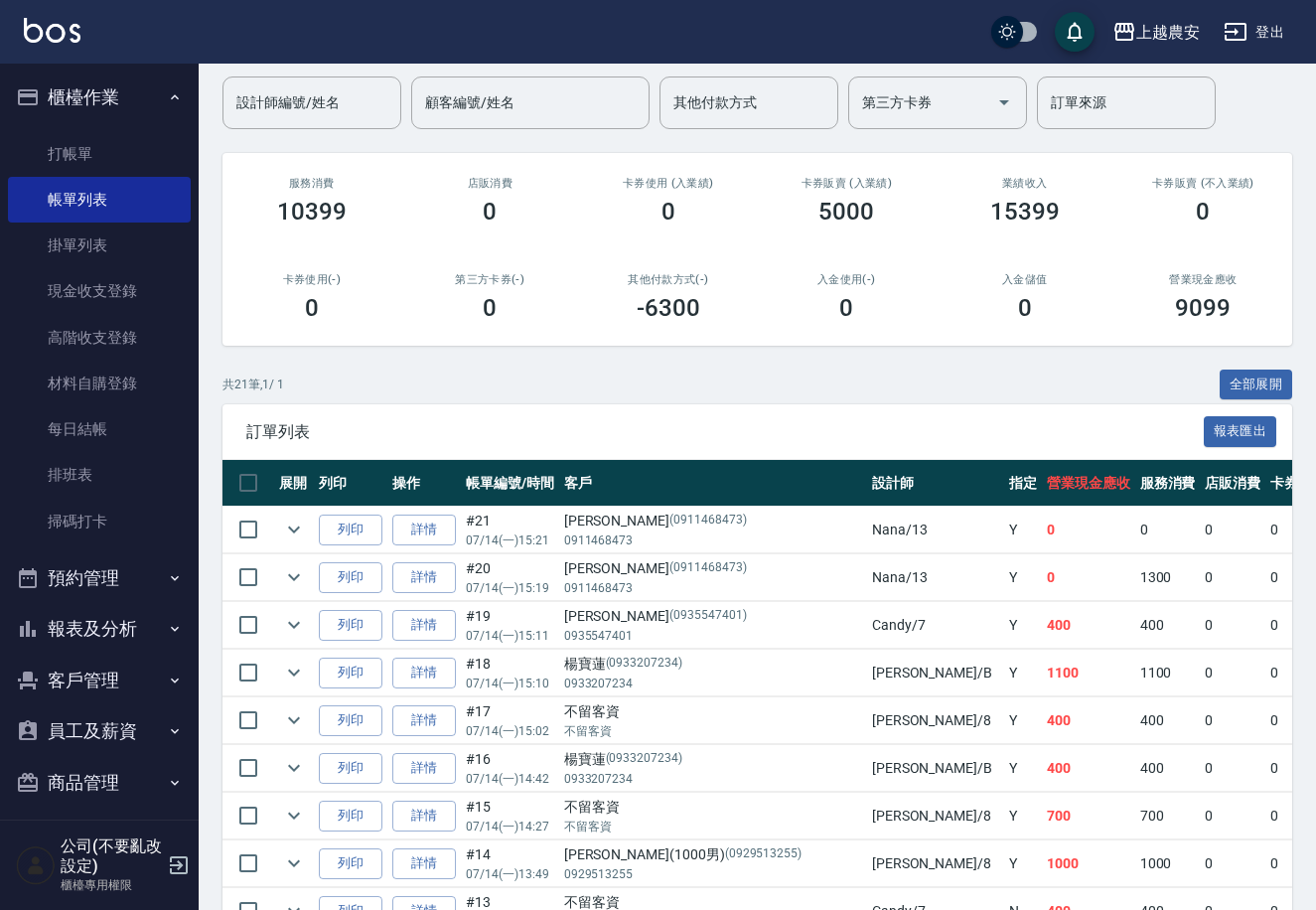 scroll, scrollTop: 156, scrollLeft: 0, axis: vertical 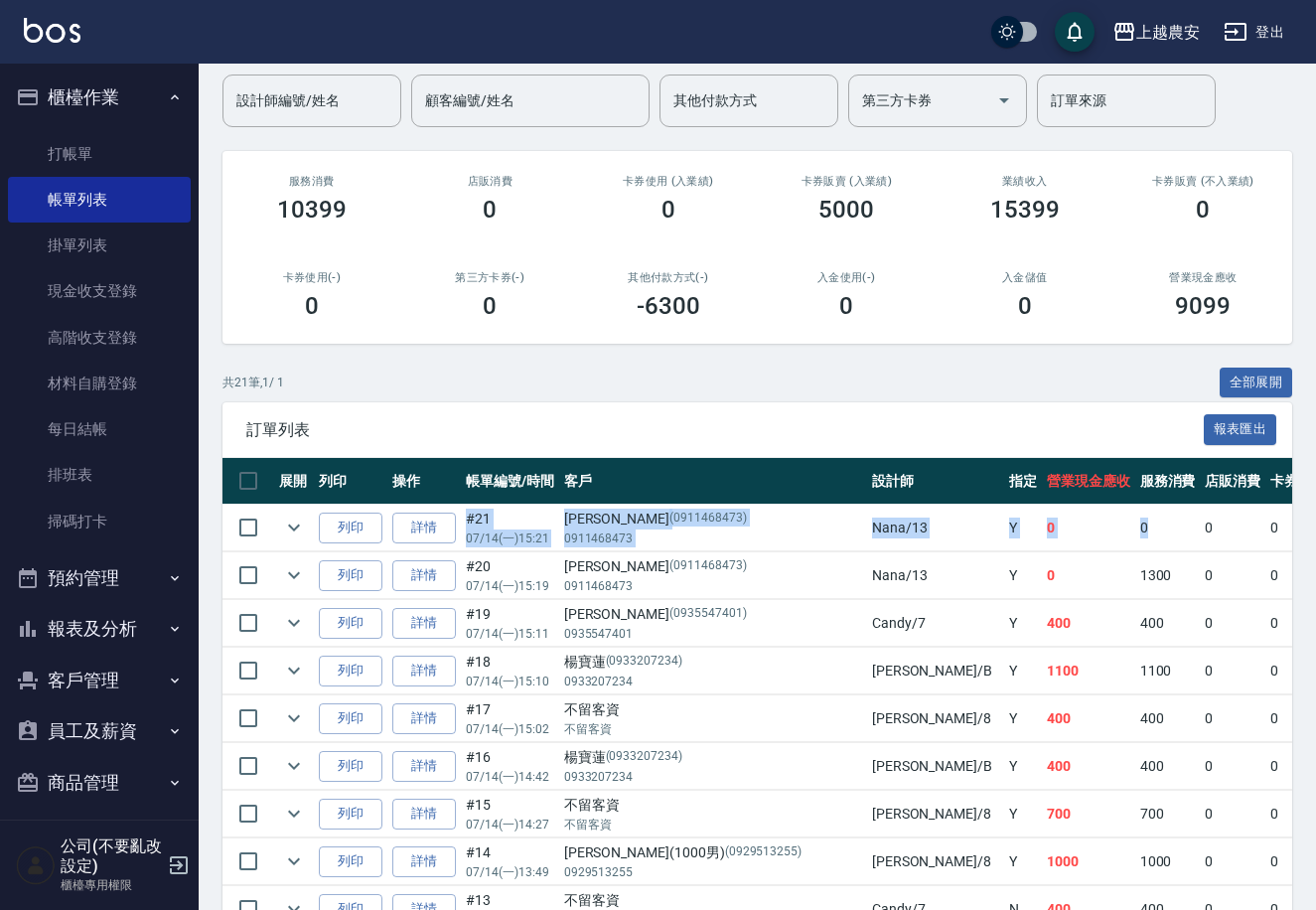 drag, startPoint x: 1161, startPoint y: 485, endPoint x: 998, endPoint y: 507, distance: 164.47796 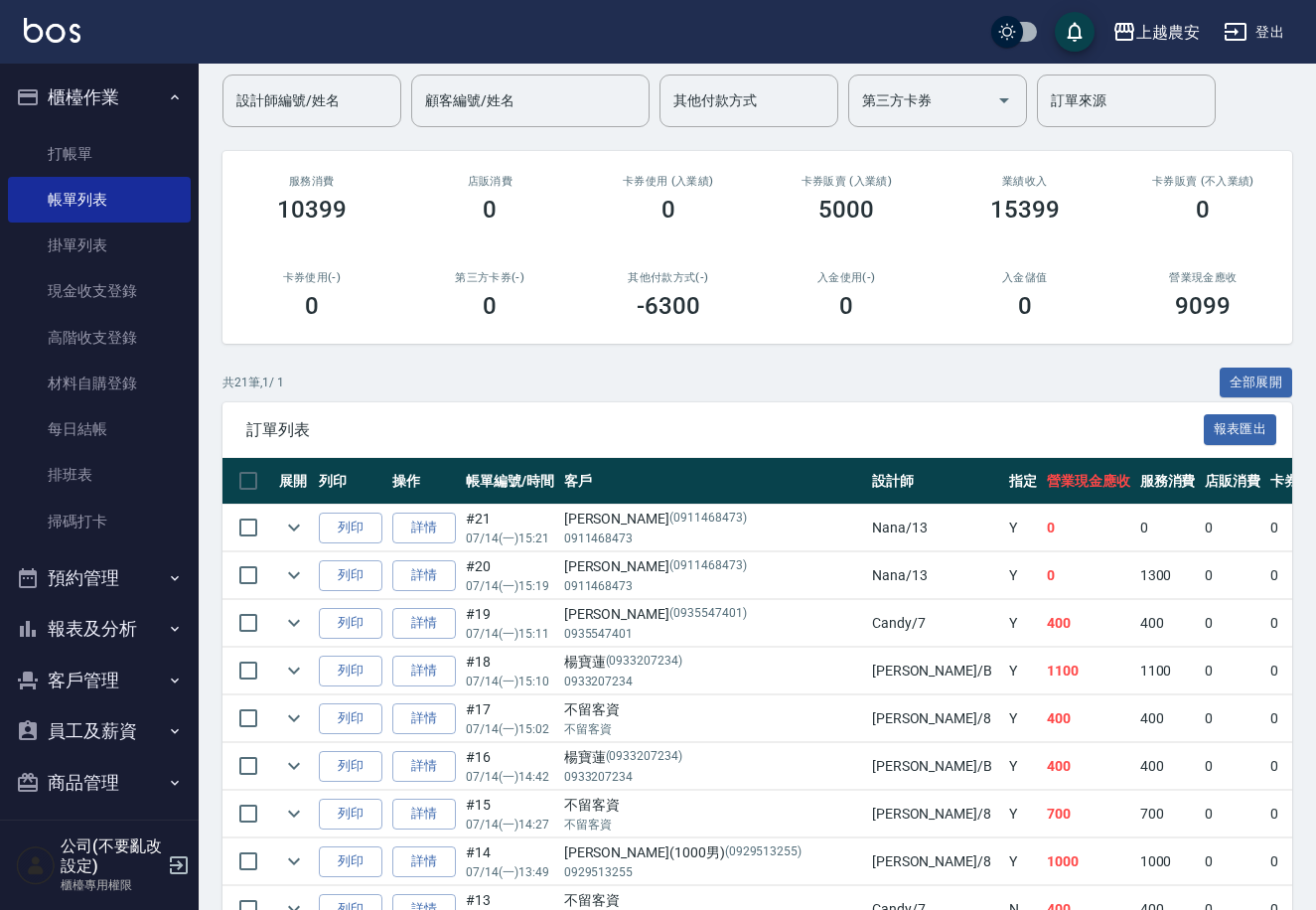 click on "0" at bounding box center [1325, 575] 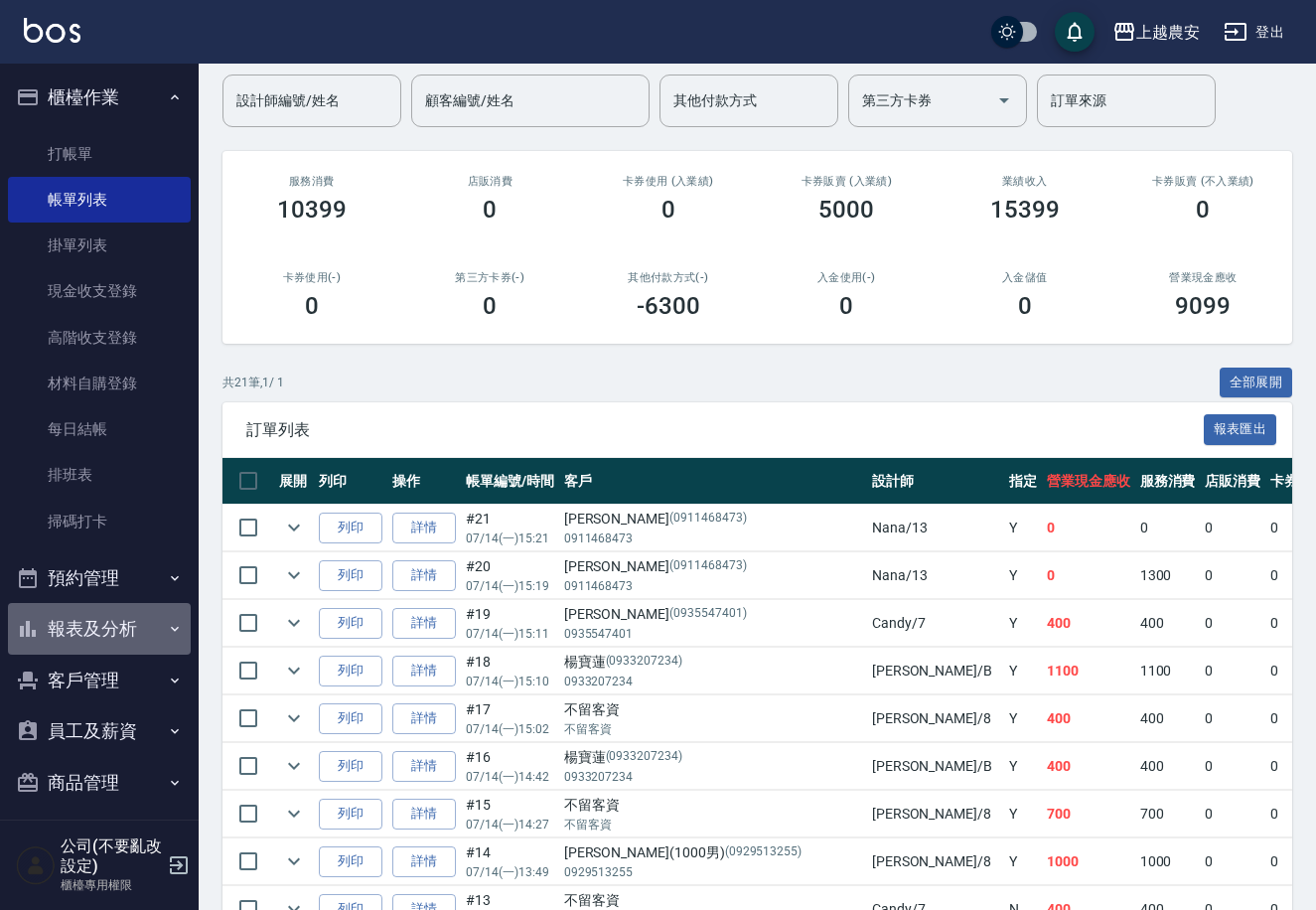 click on "報表及分析" at bounding box center (99, 629) 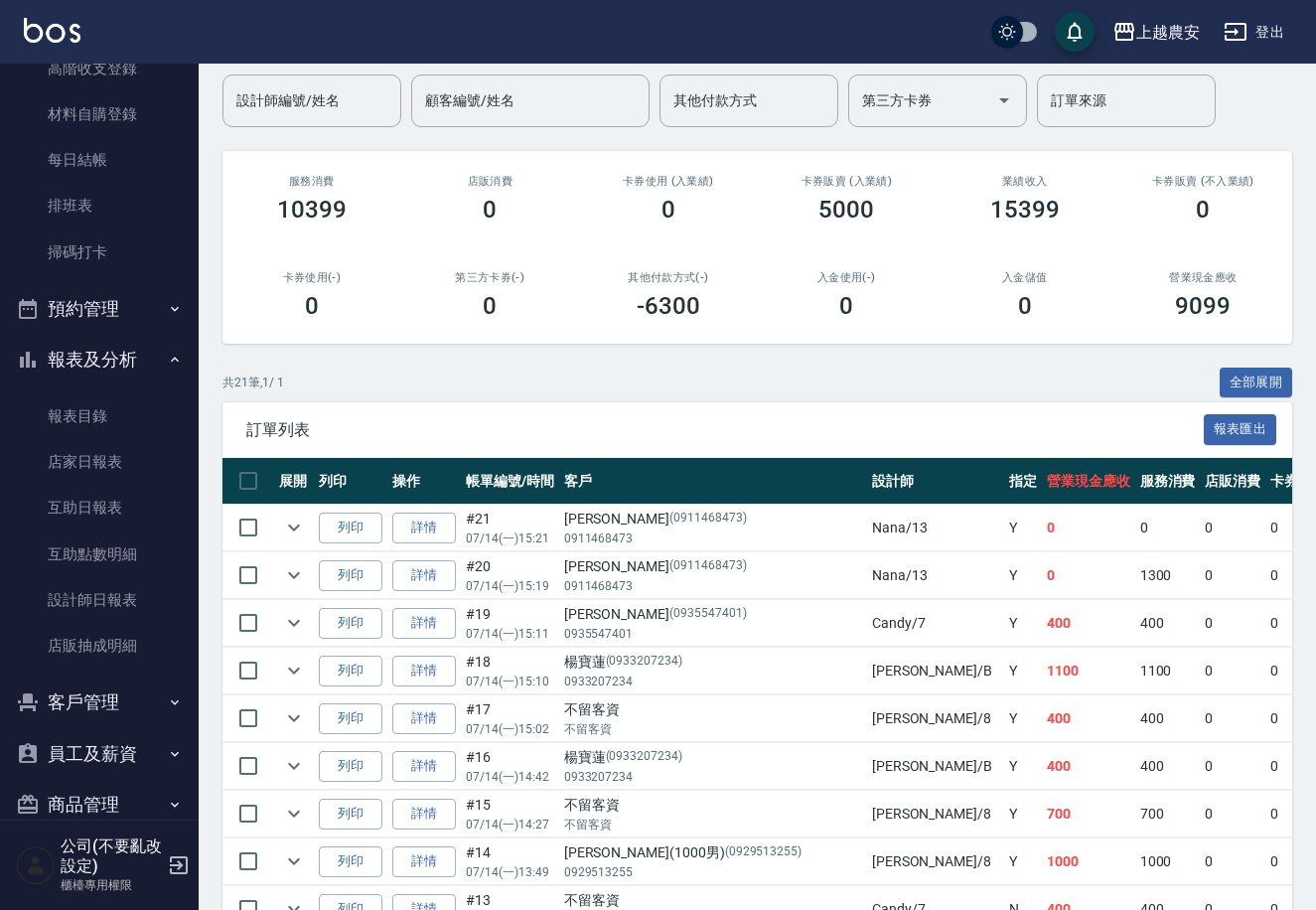 scroll, scrollTop: 302, scrollLeft: 0, axis: vertical 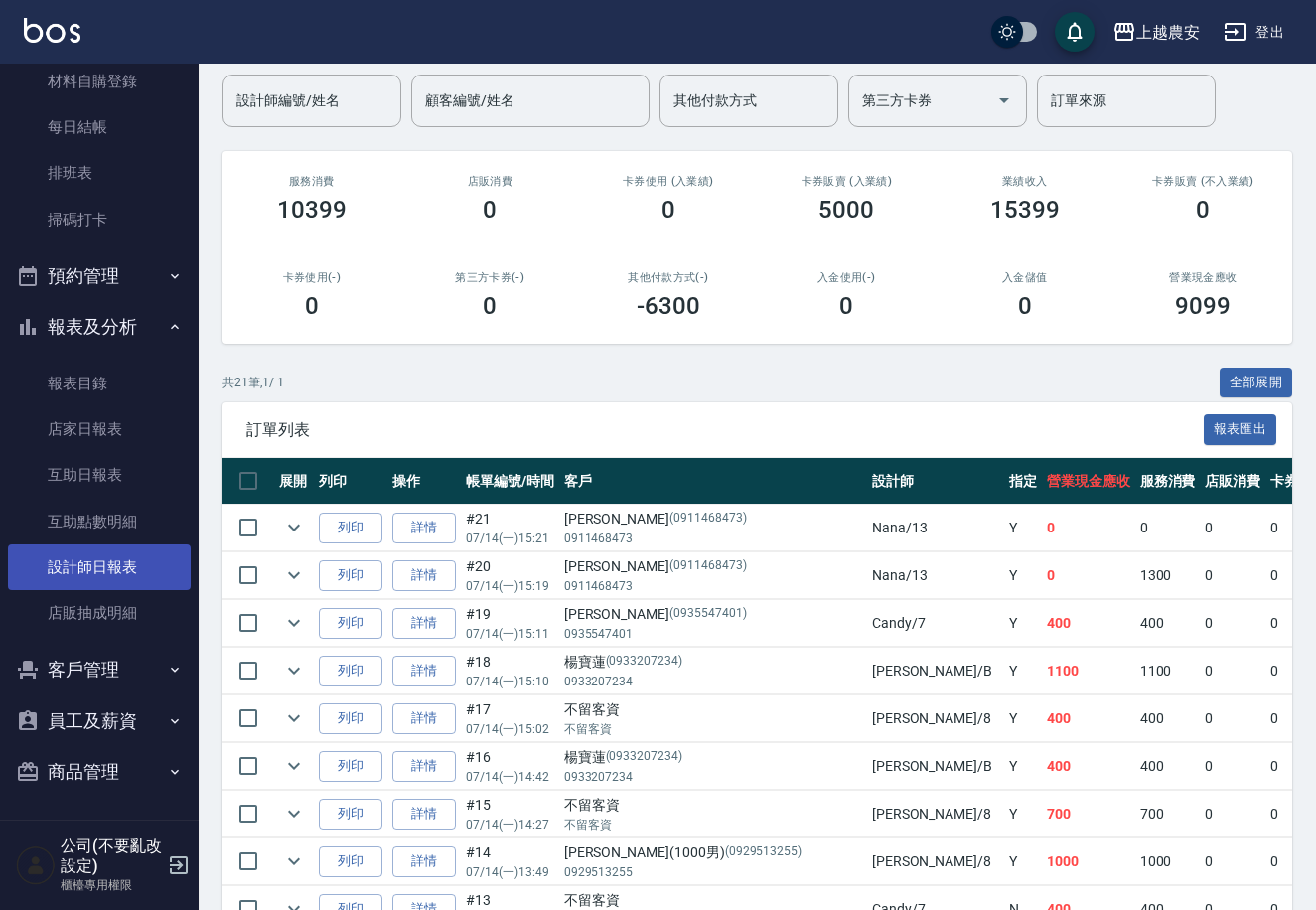 click on "設計師日報表" at bounding box center (99, 567) 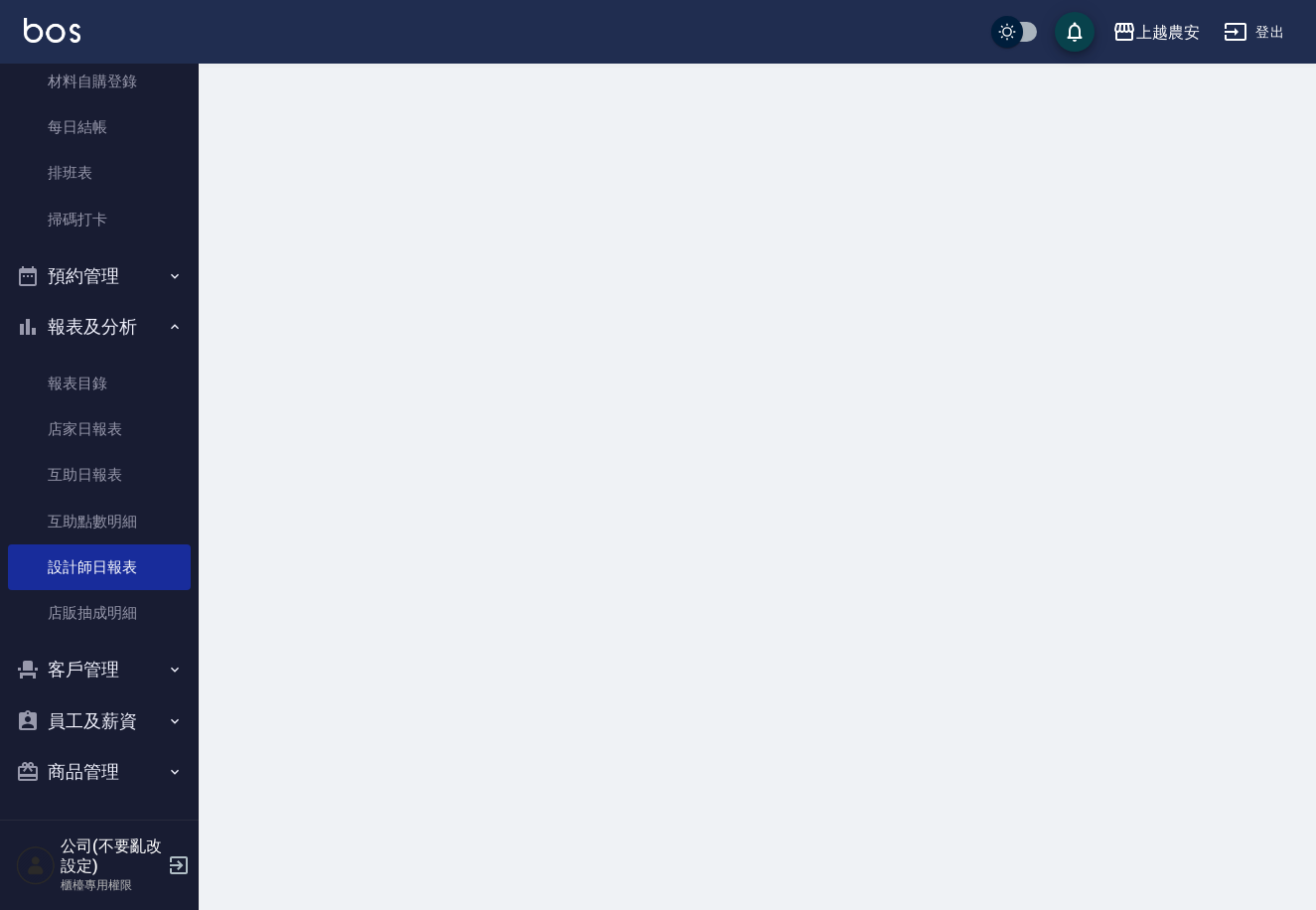 scroll, scrollTop: 0, scrollLeft: 0, axis: both 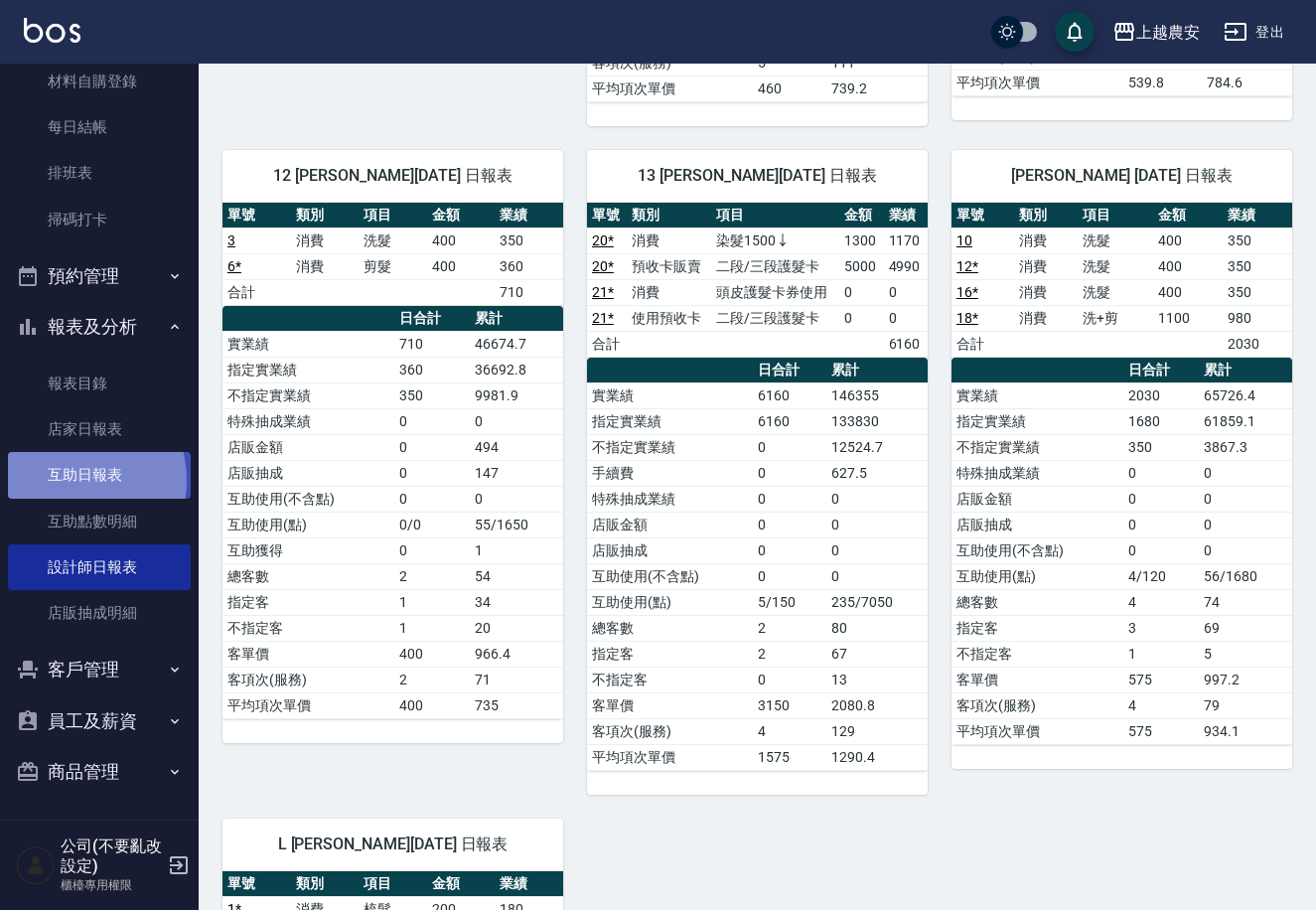 click on "互助日報表" at bounding box center (99, 475) 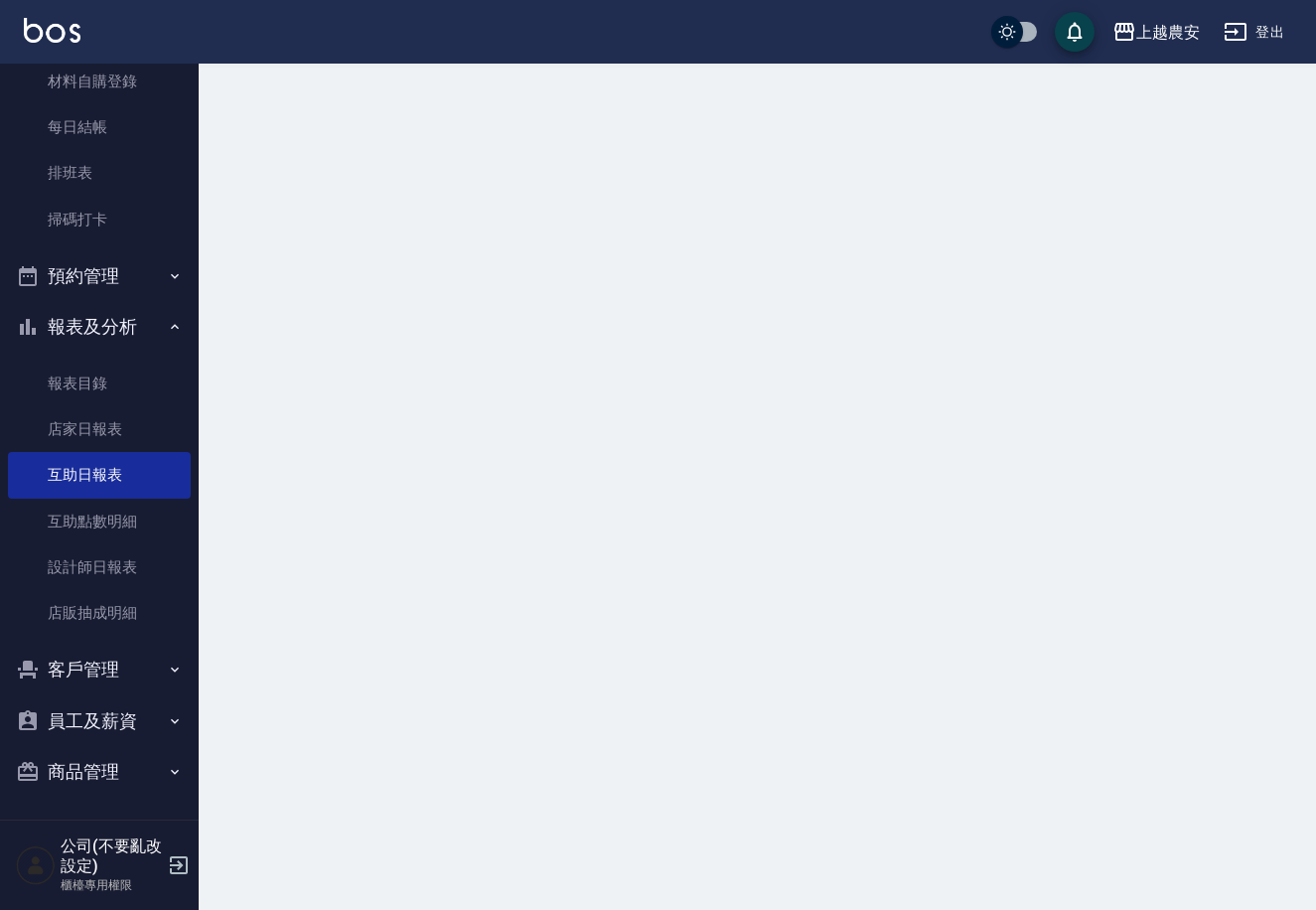 scroll, scrollTop: 0, scrollLeft: 0, axis: both 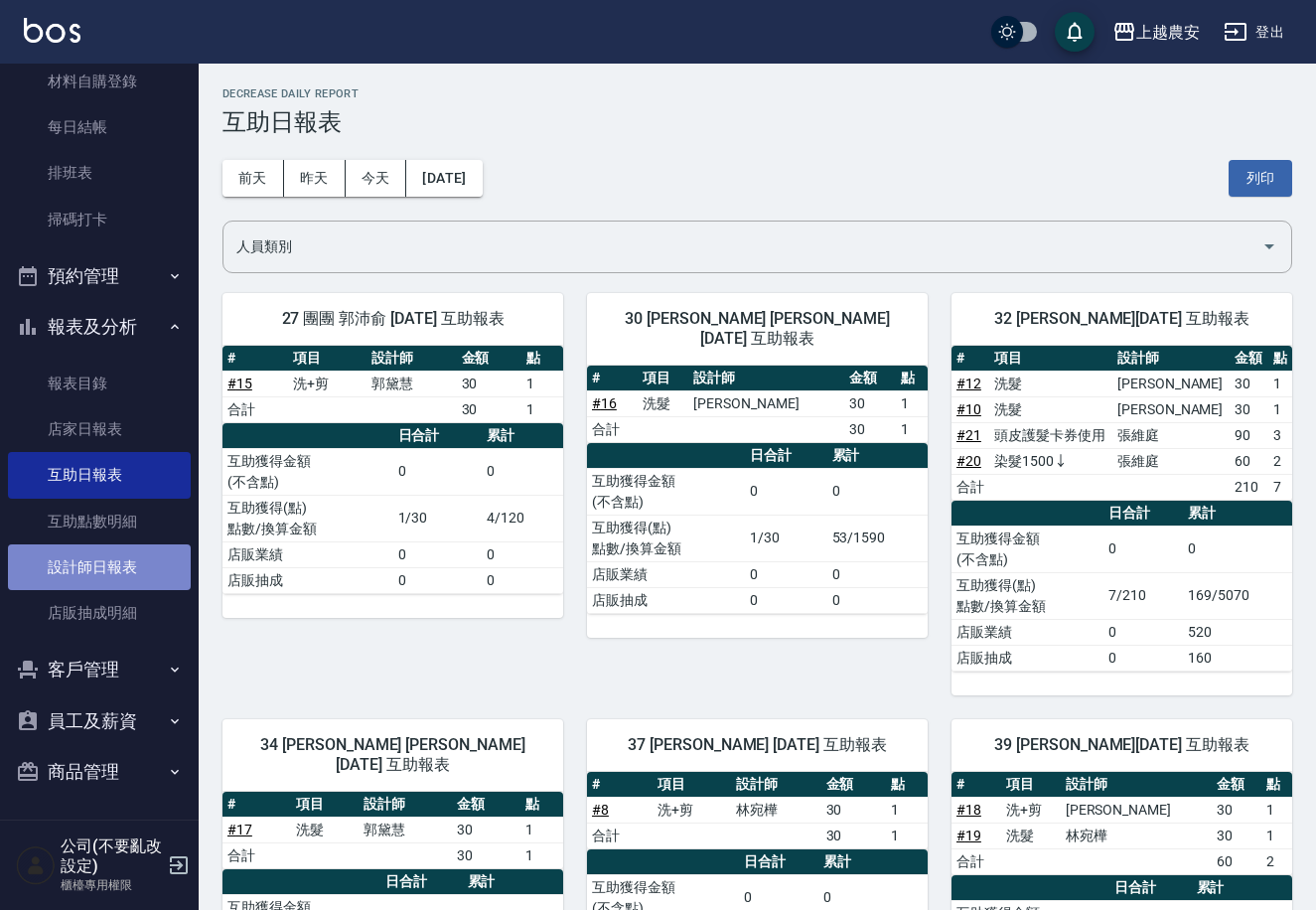 click on "設計師日報表" at bounding box center [99, 567] 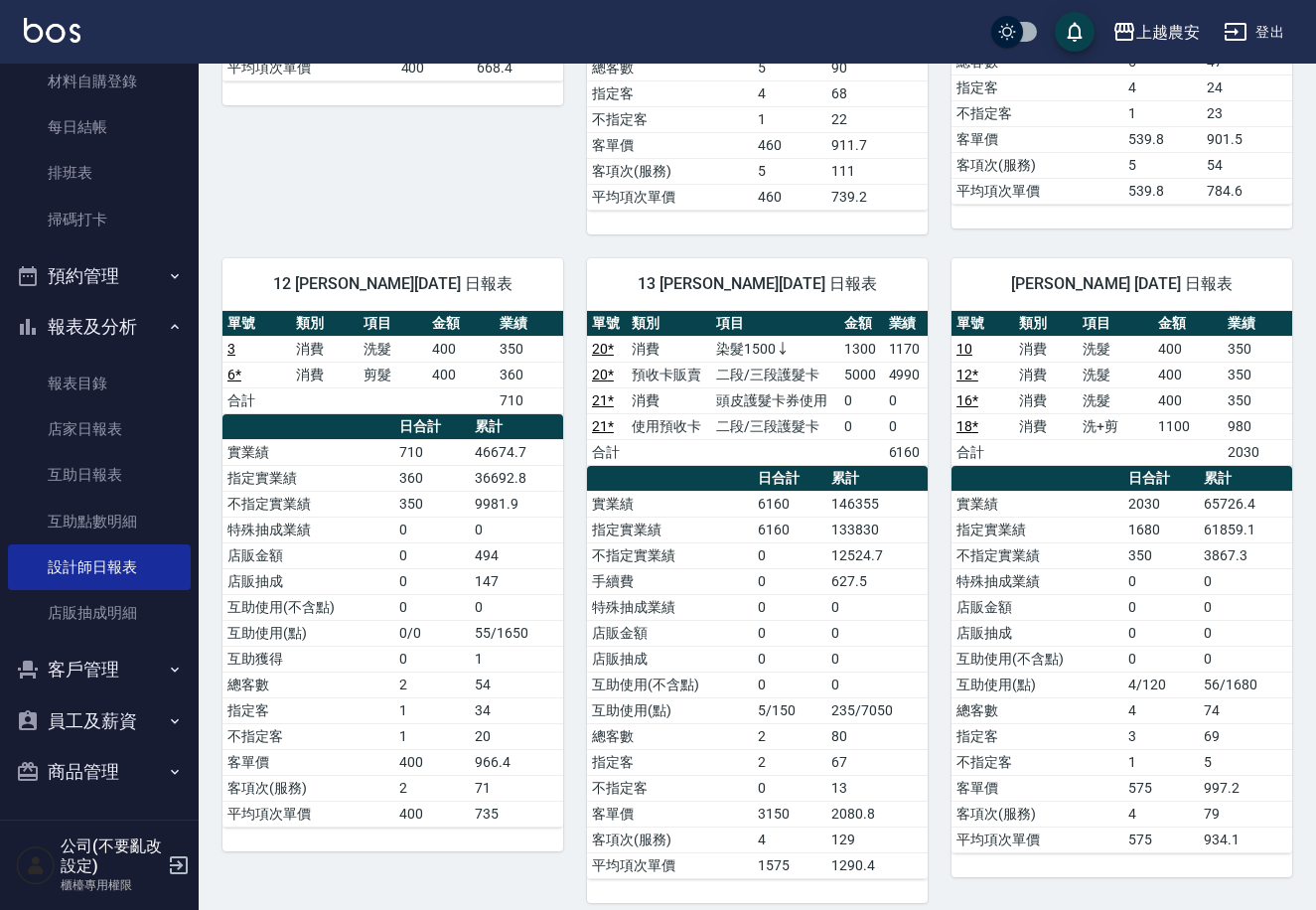 scroll, scrollTop: 660, scrollLeft: 0, axis: vertical 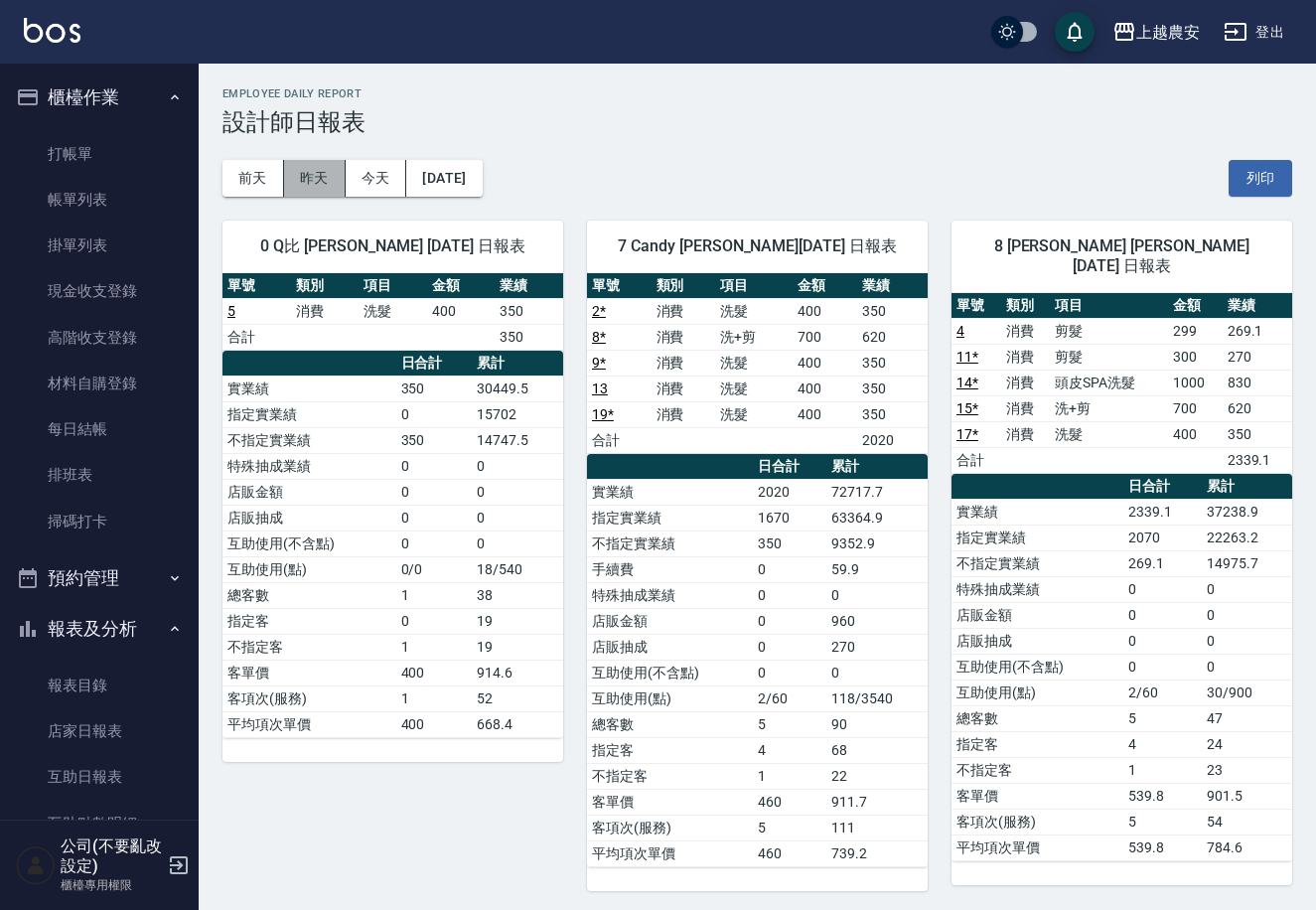 click on "昨天" at bounding box center [315, 178] 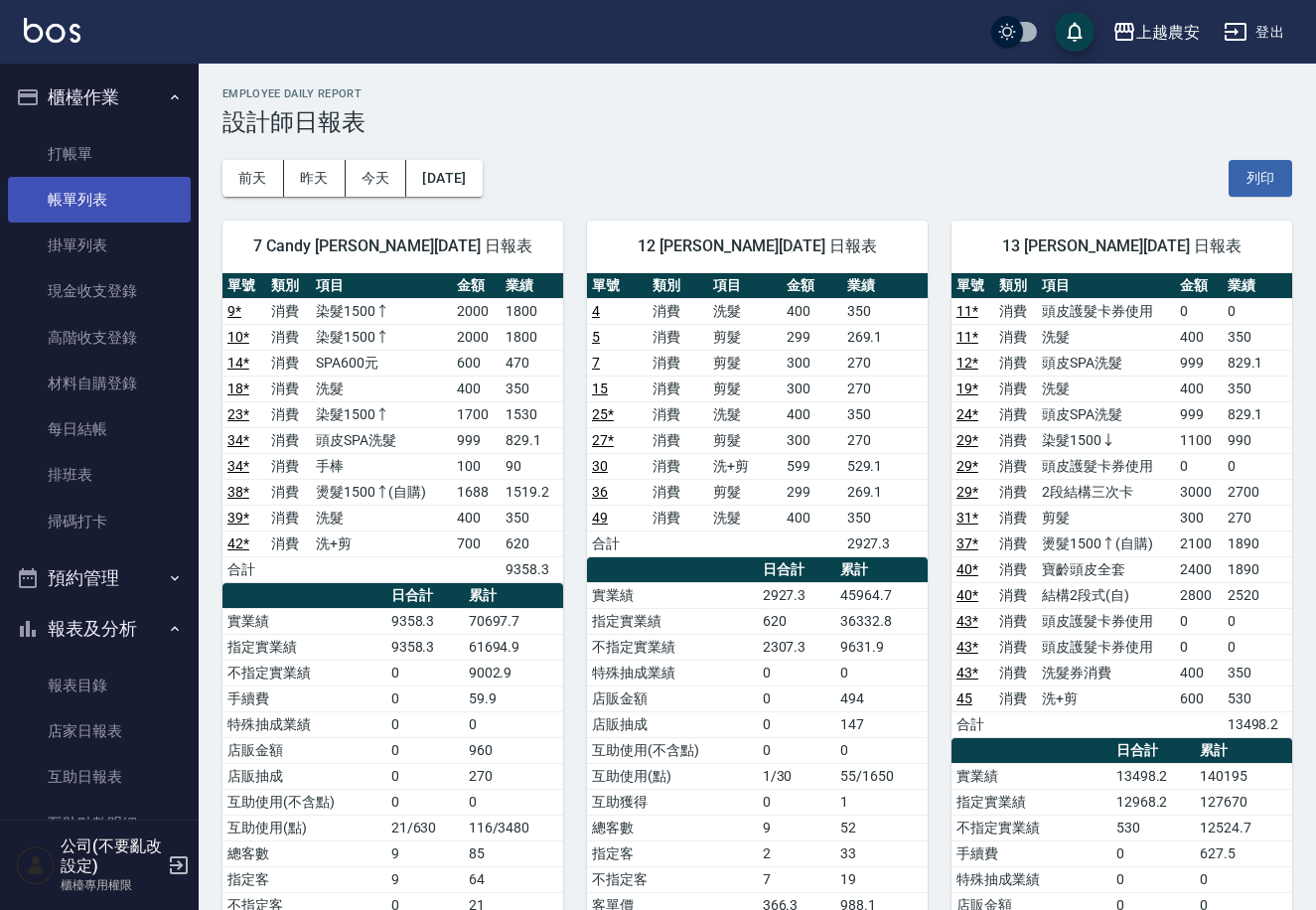 click on "帳單列表" at bounding box center [99, 200] 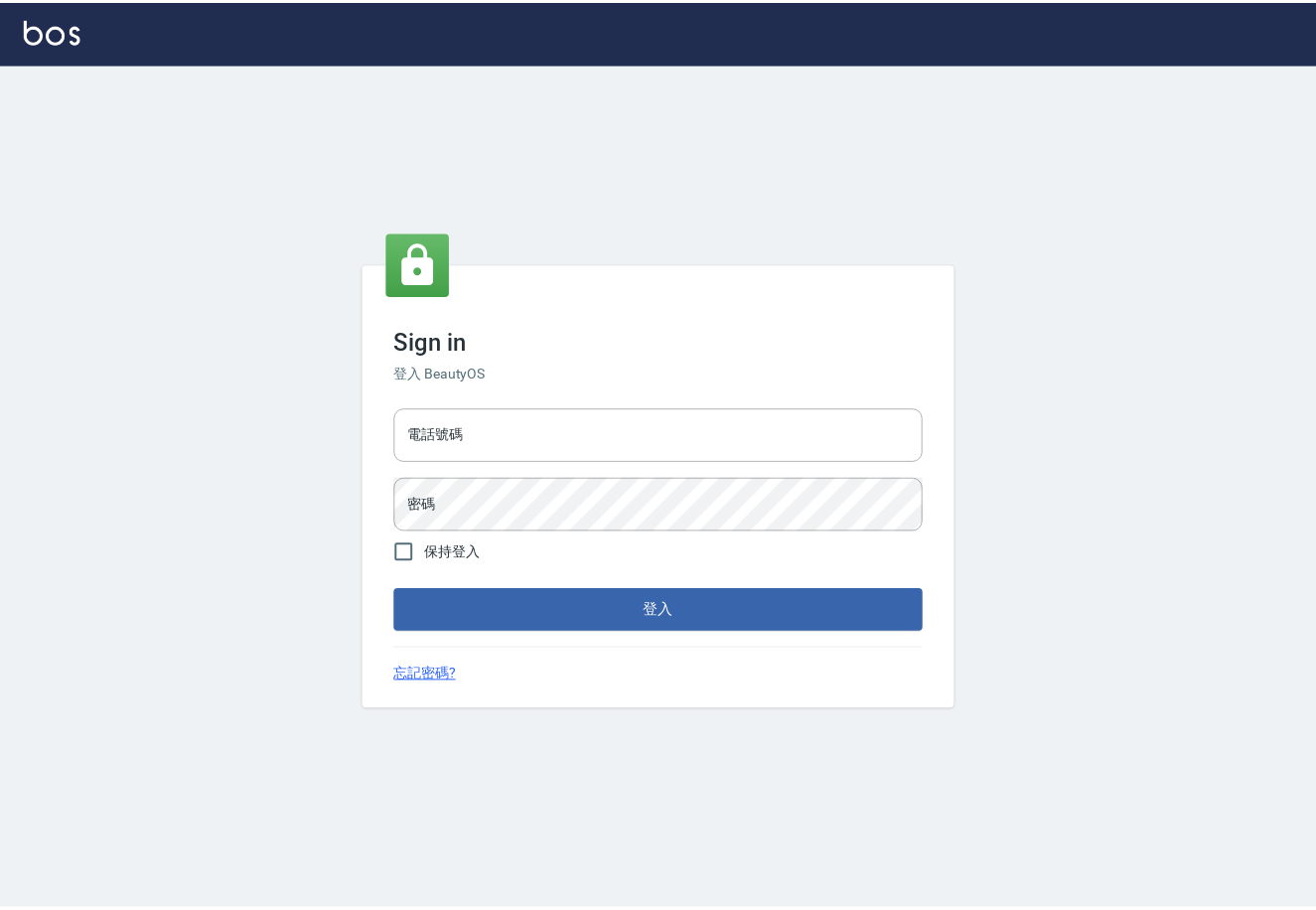 scroll, scrollTop: 0, scrollLeft: 0, axis: both 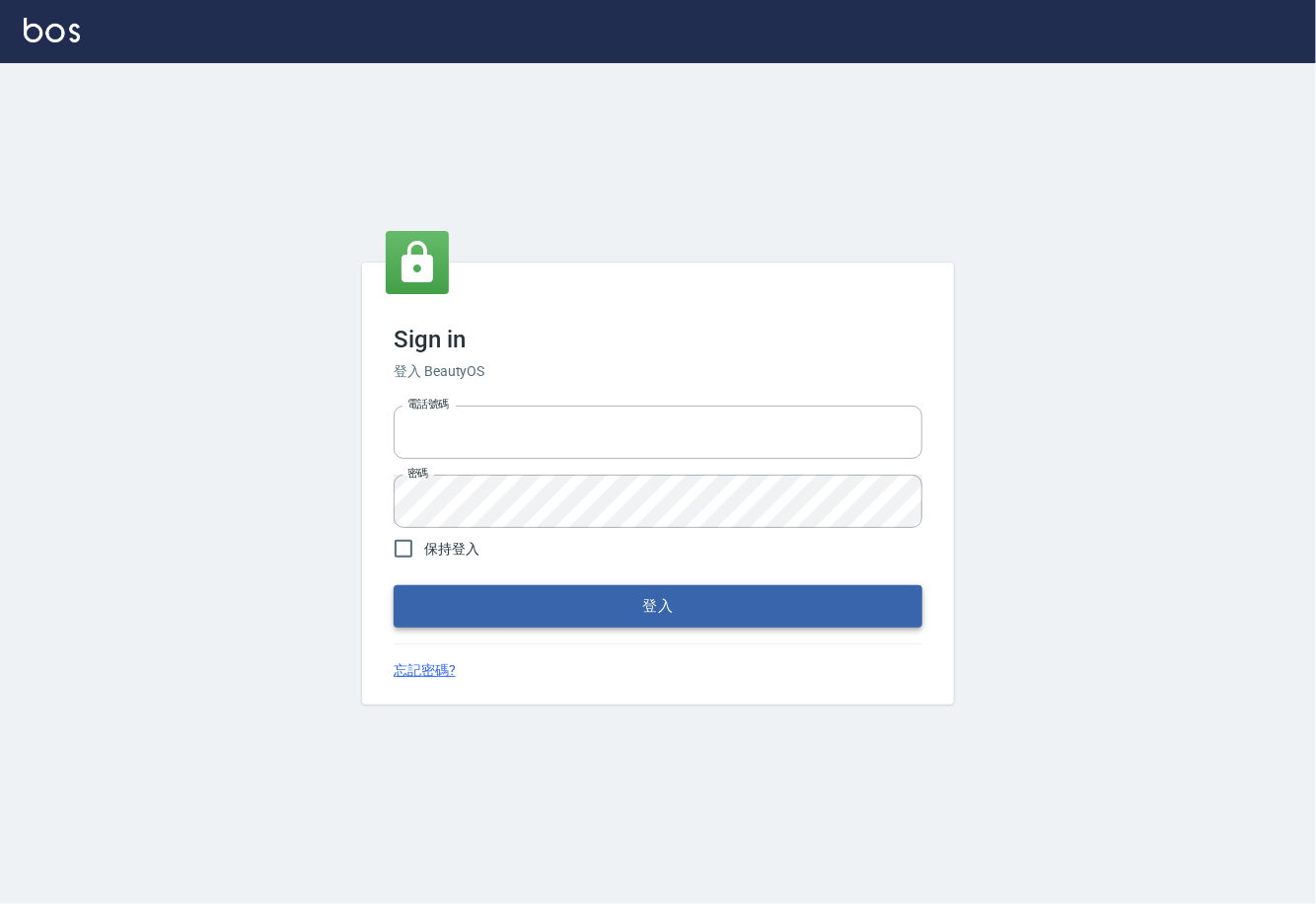 type on "0225929166" 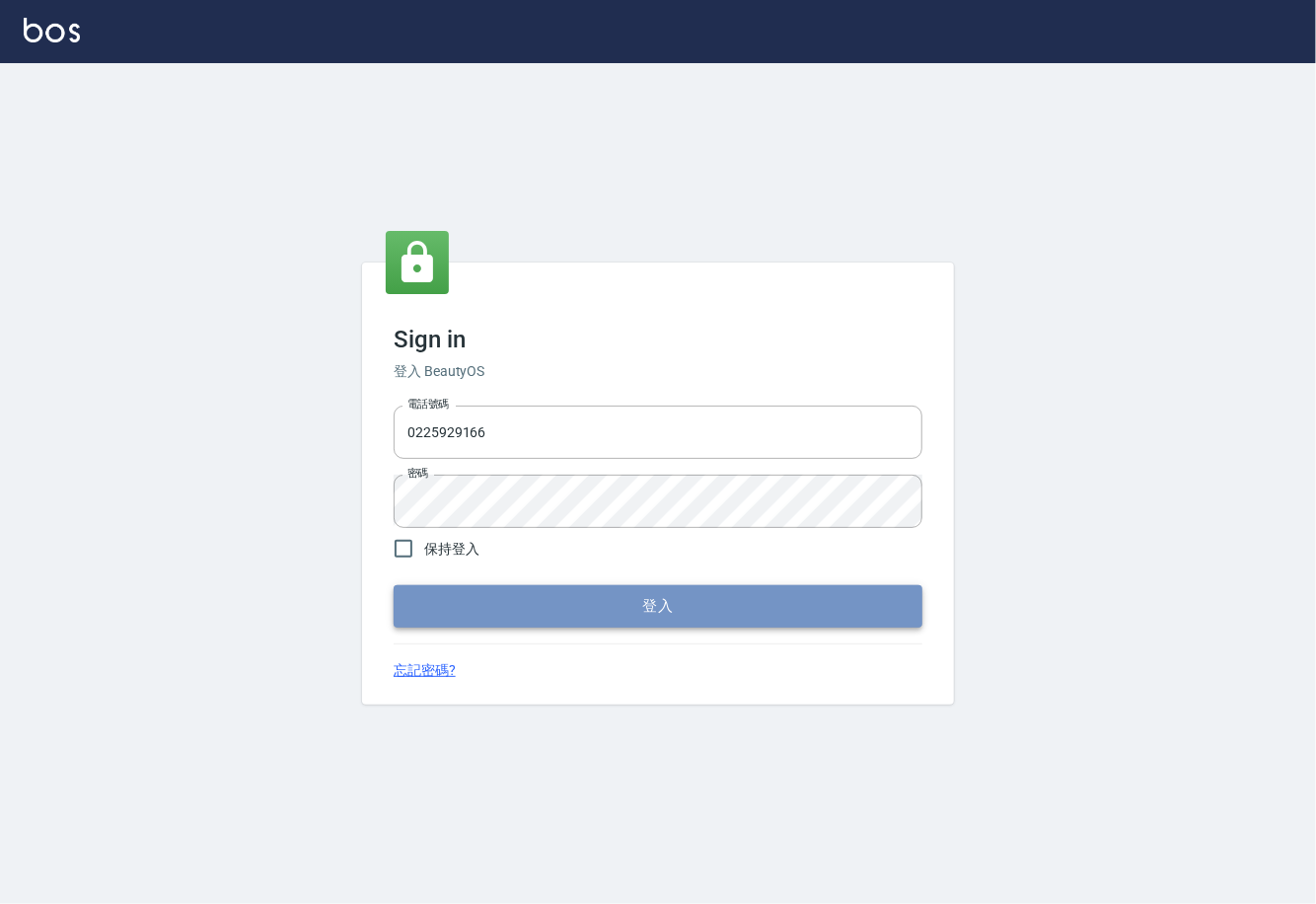 click on "登入" at bounding box center [658, 606] 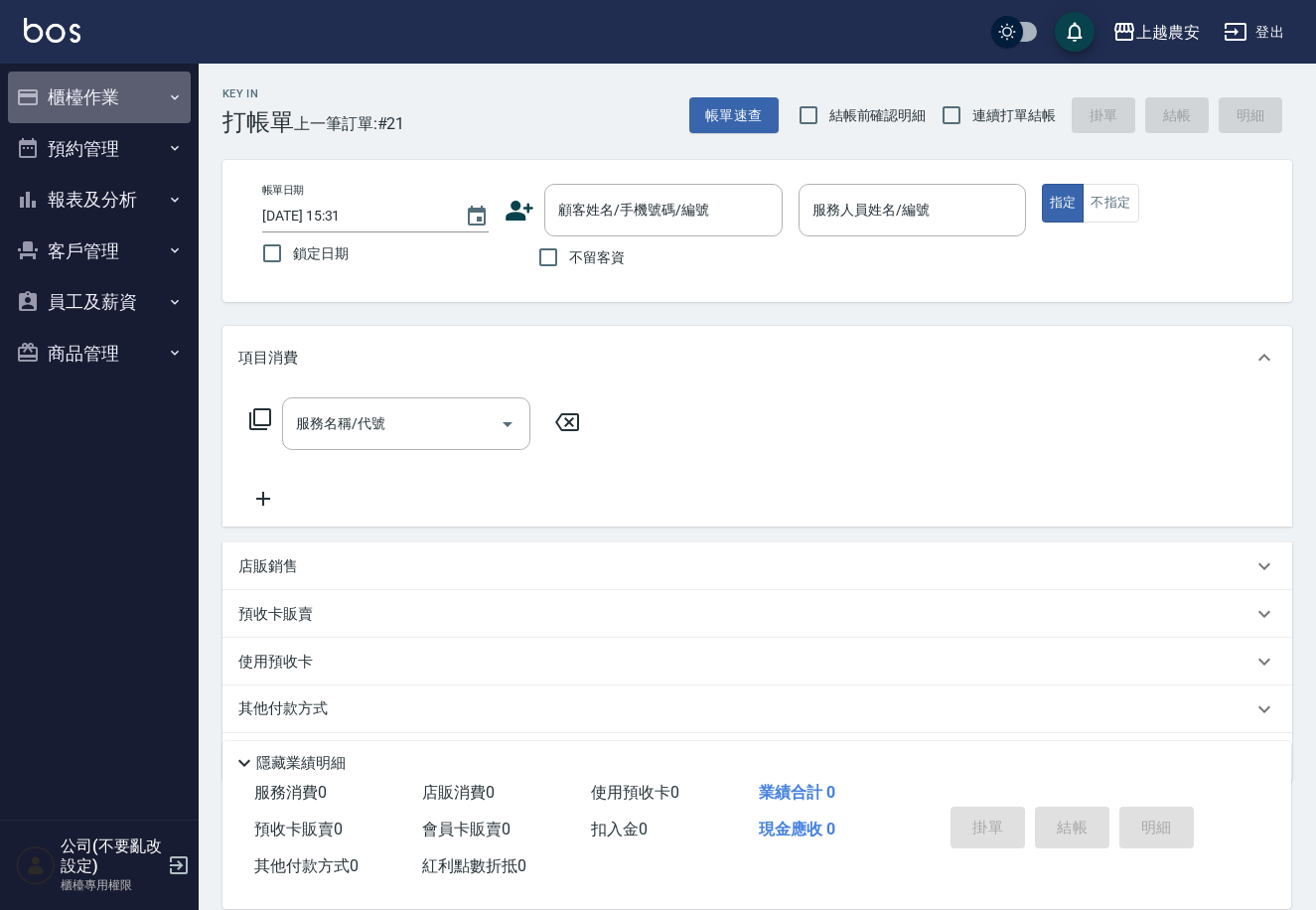 click on "櫃檯作業" at bounding box center [99, 97] 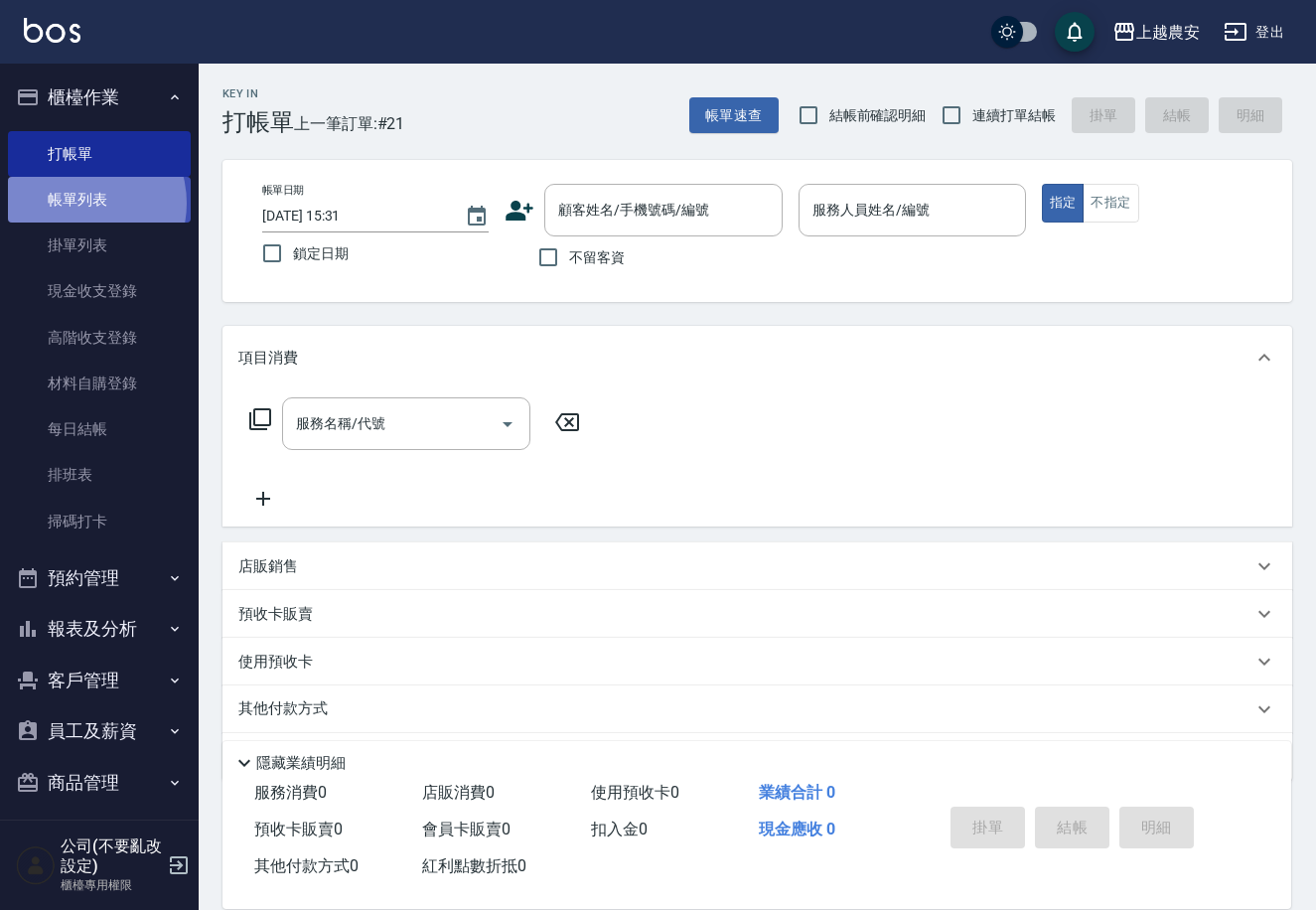 click on "帳單列表" at bounding box center [99, 200] 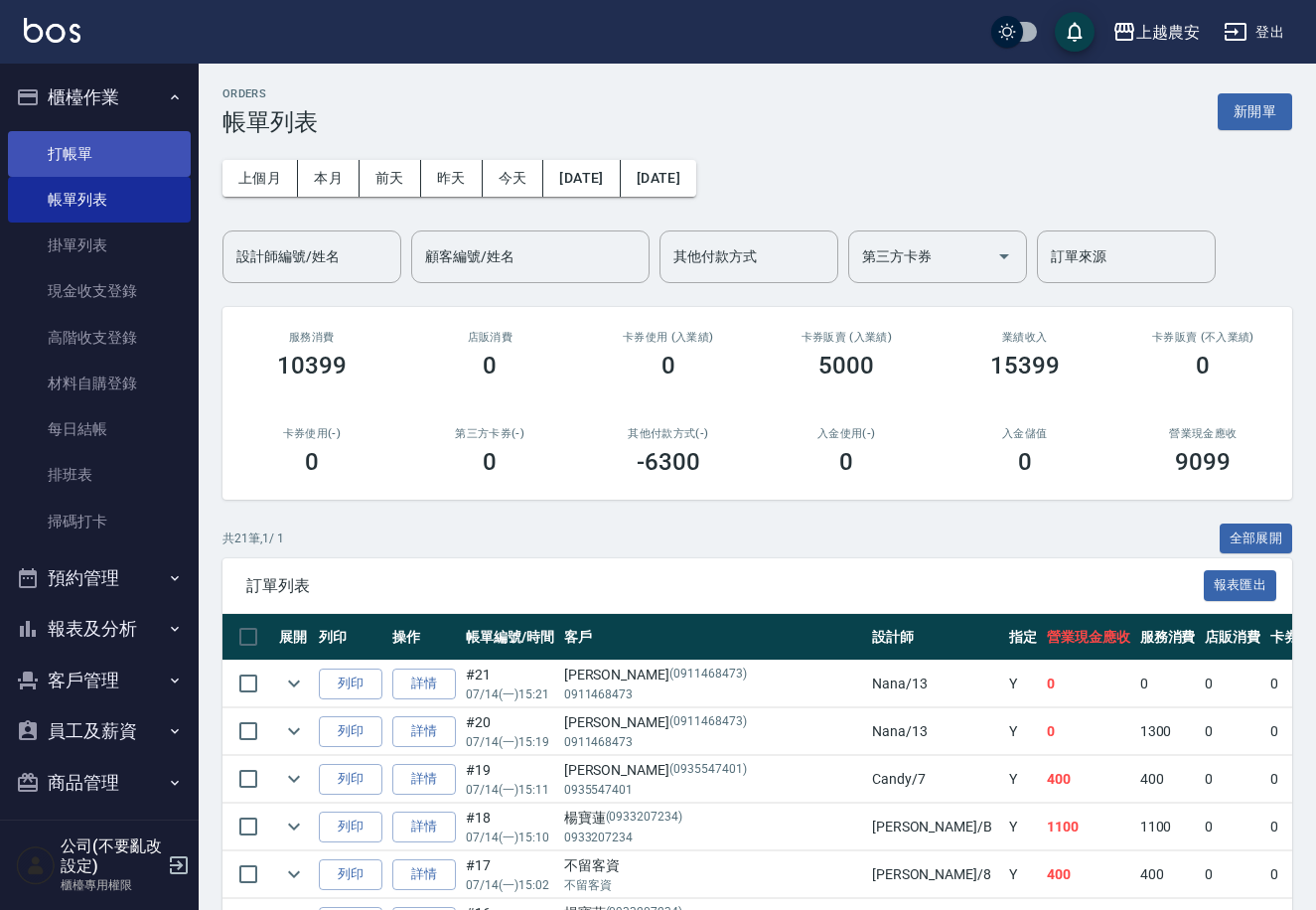 click on "打帳單" at bounding box center [99, 154] 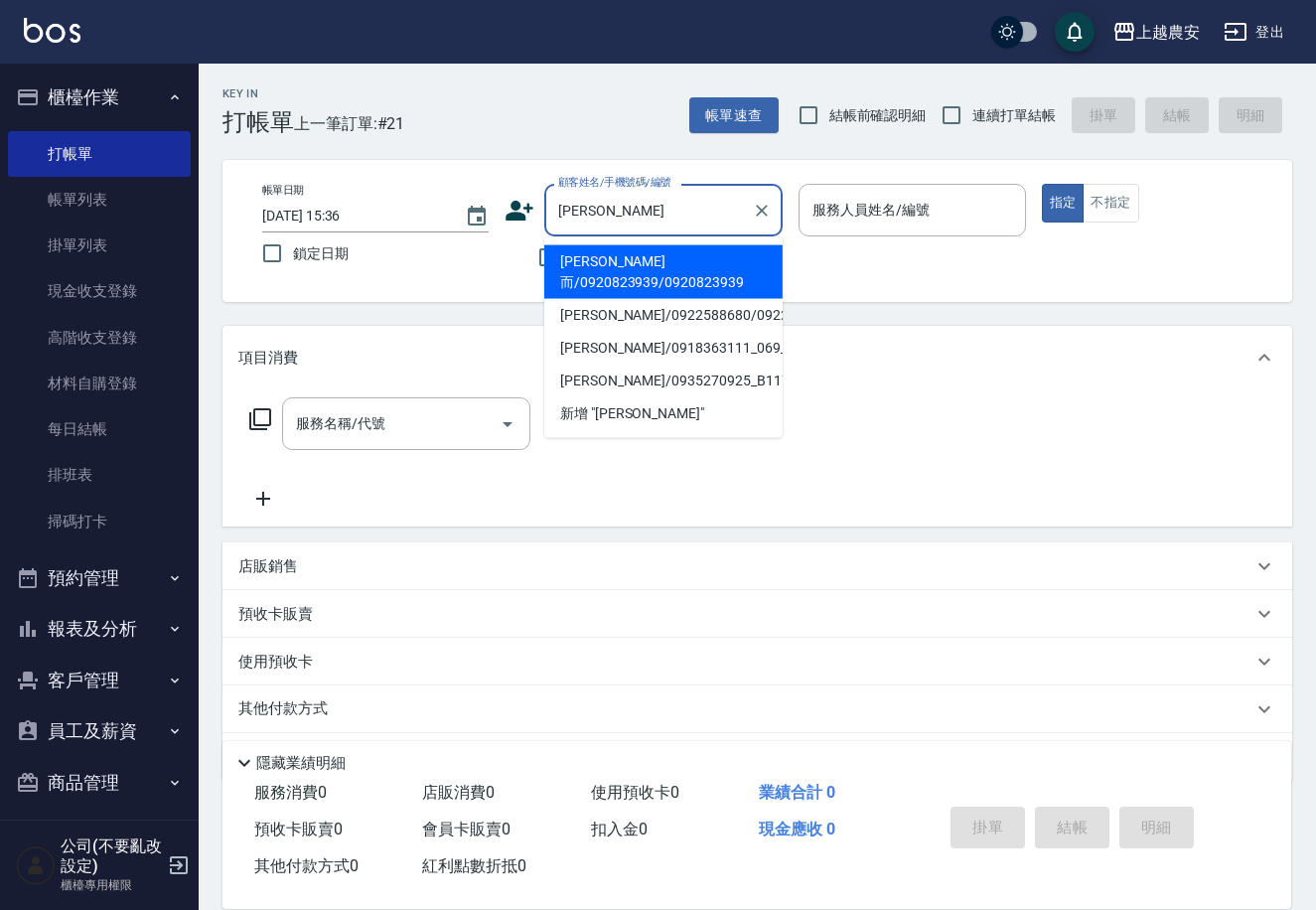 click on "[PERSON_NAME]而/0920823939/0920823939" at bounding box center [663, 272] 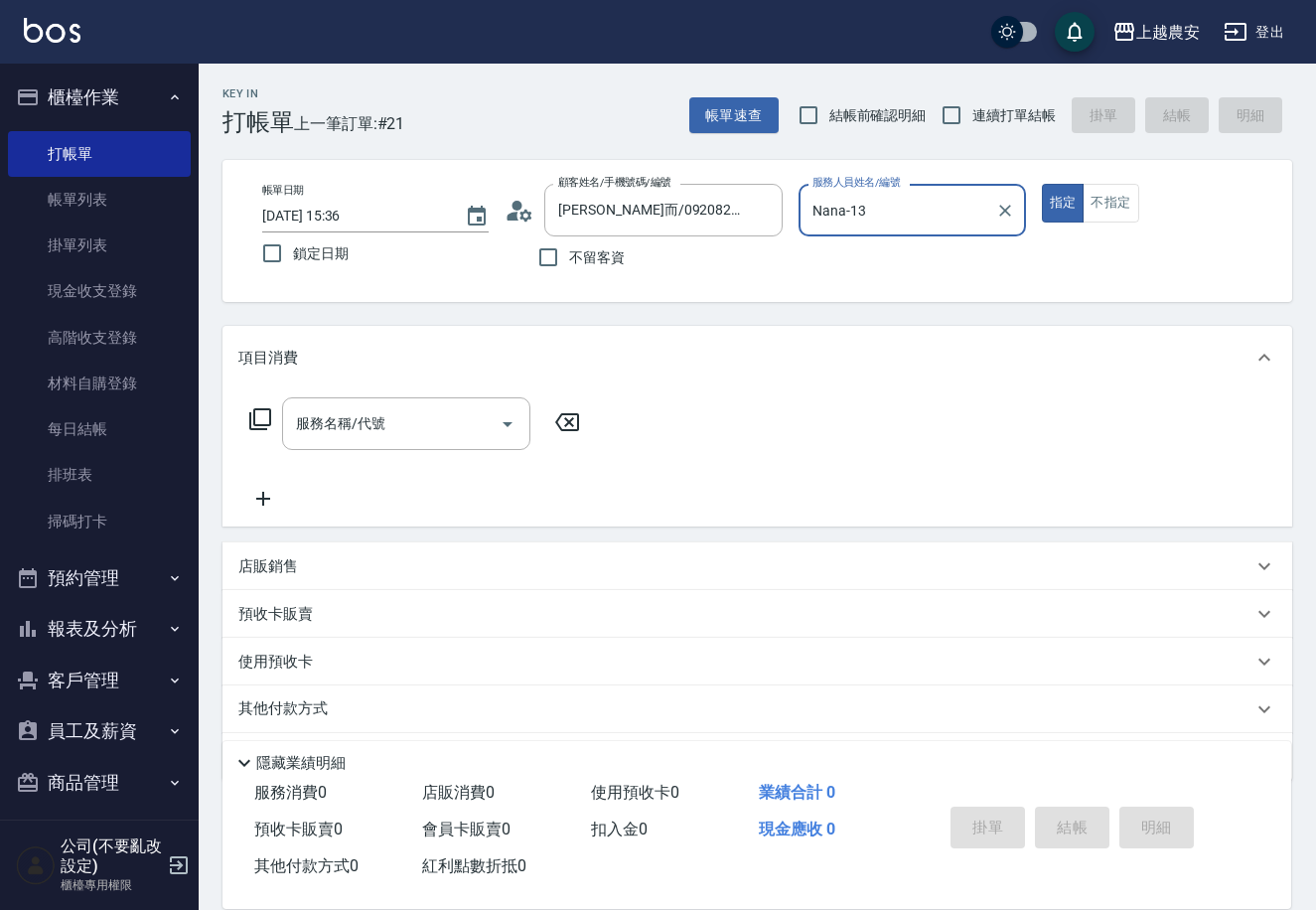type on "Nana-13" 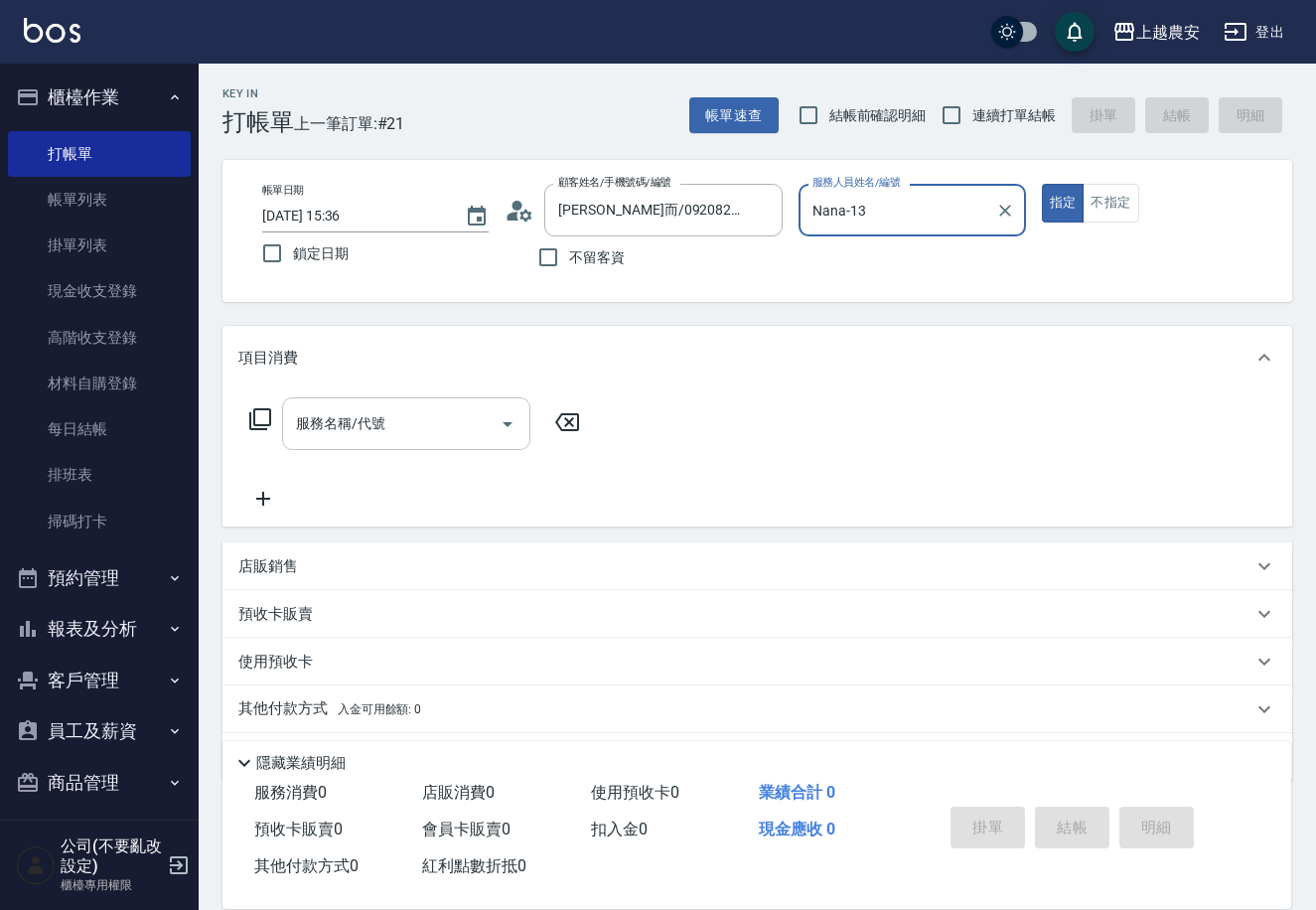 click on "服務名稱/代號 服務名稱/代號" at bounding box center (406, 423) 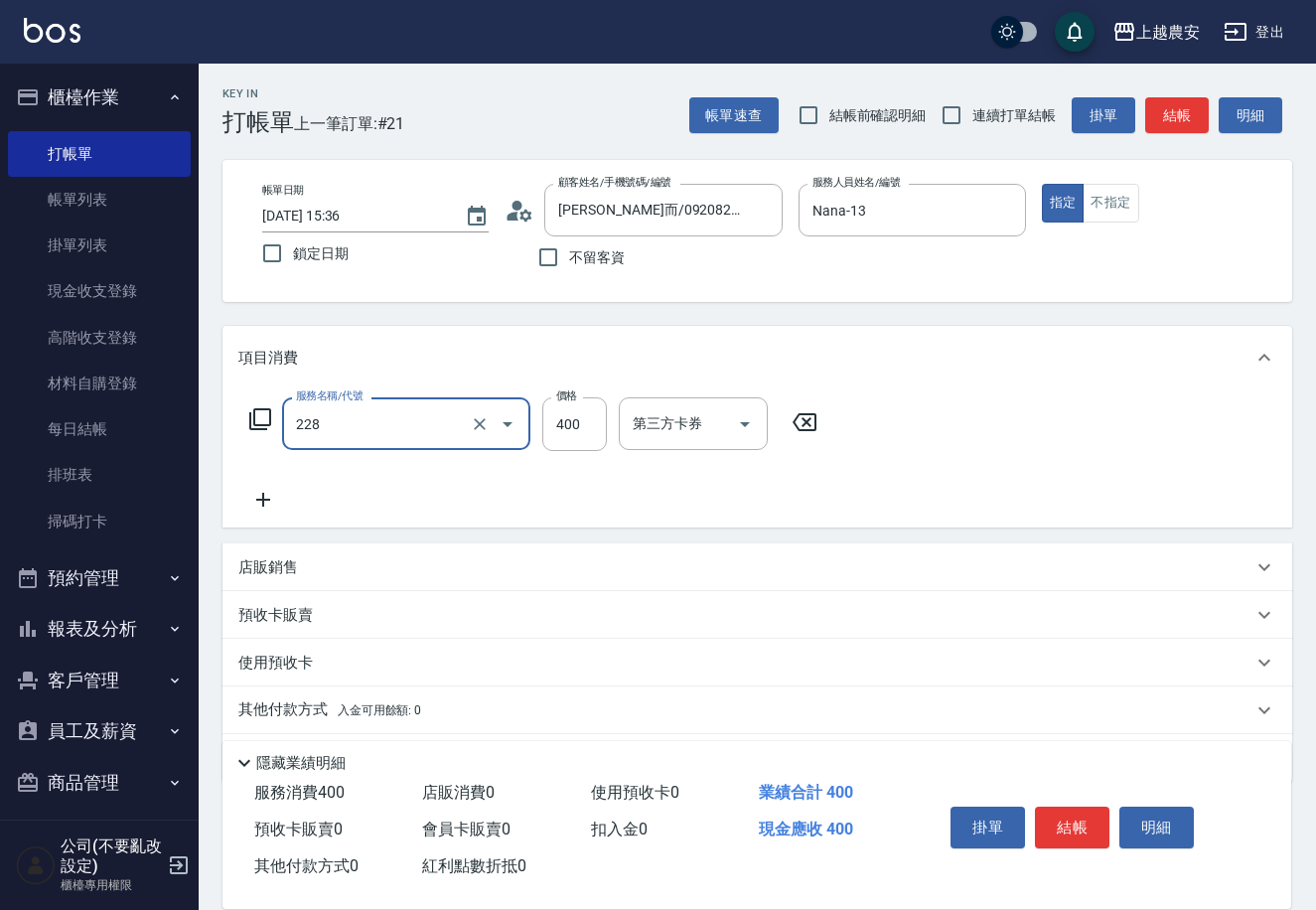 type on "洗髮(228)" 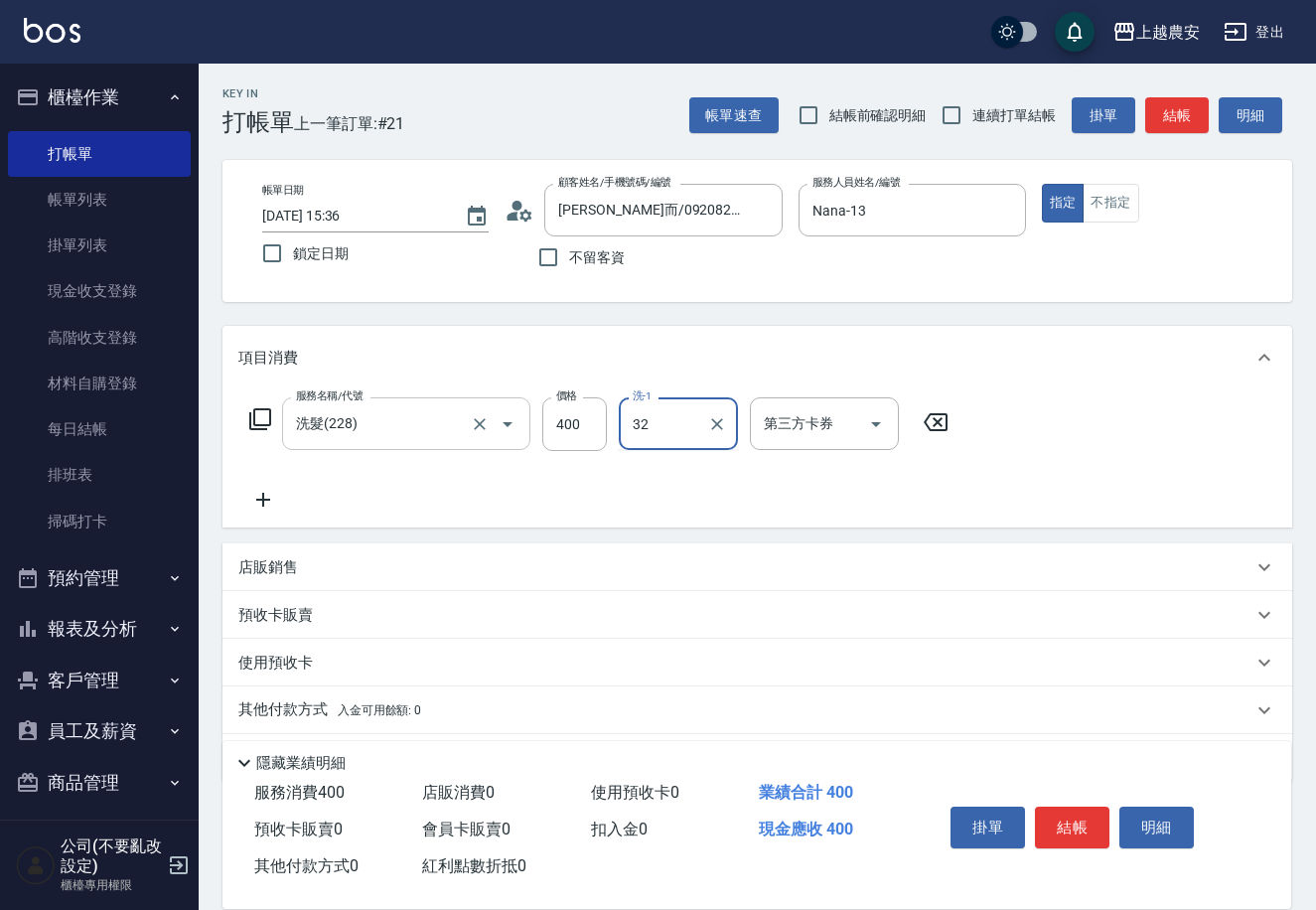 type on "[PERSON_NAME]-32" 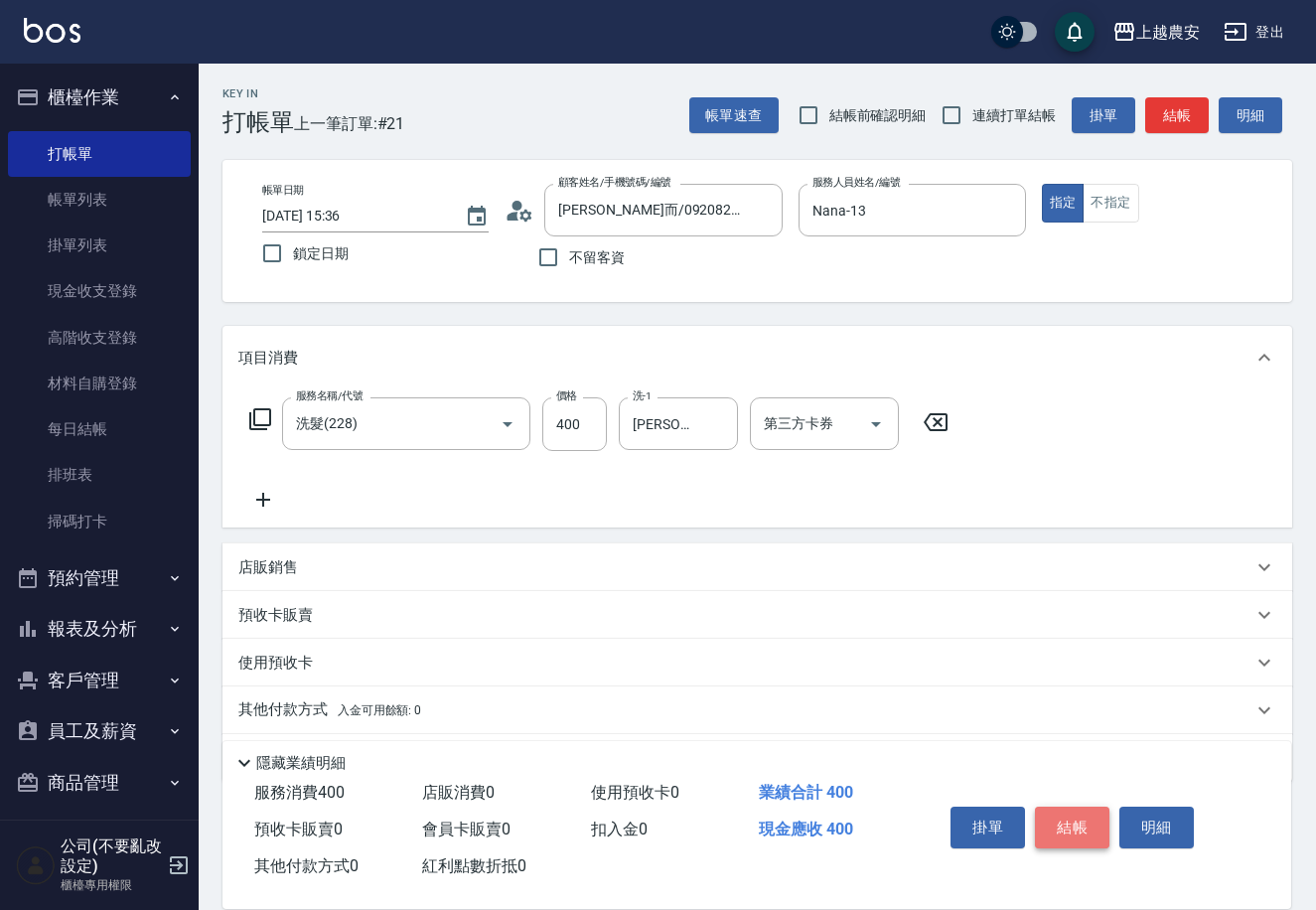 click on "結帳" at bounding box center [1072, 828] 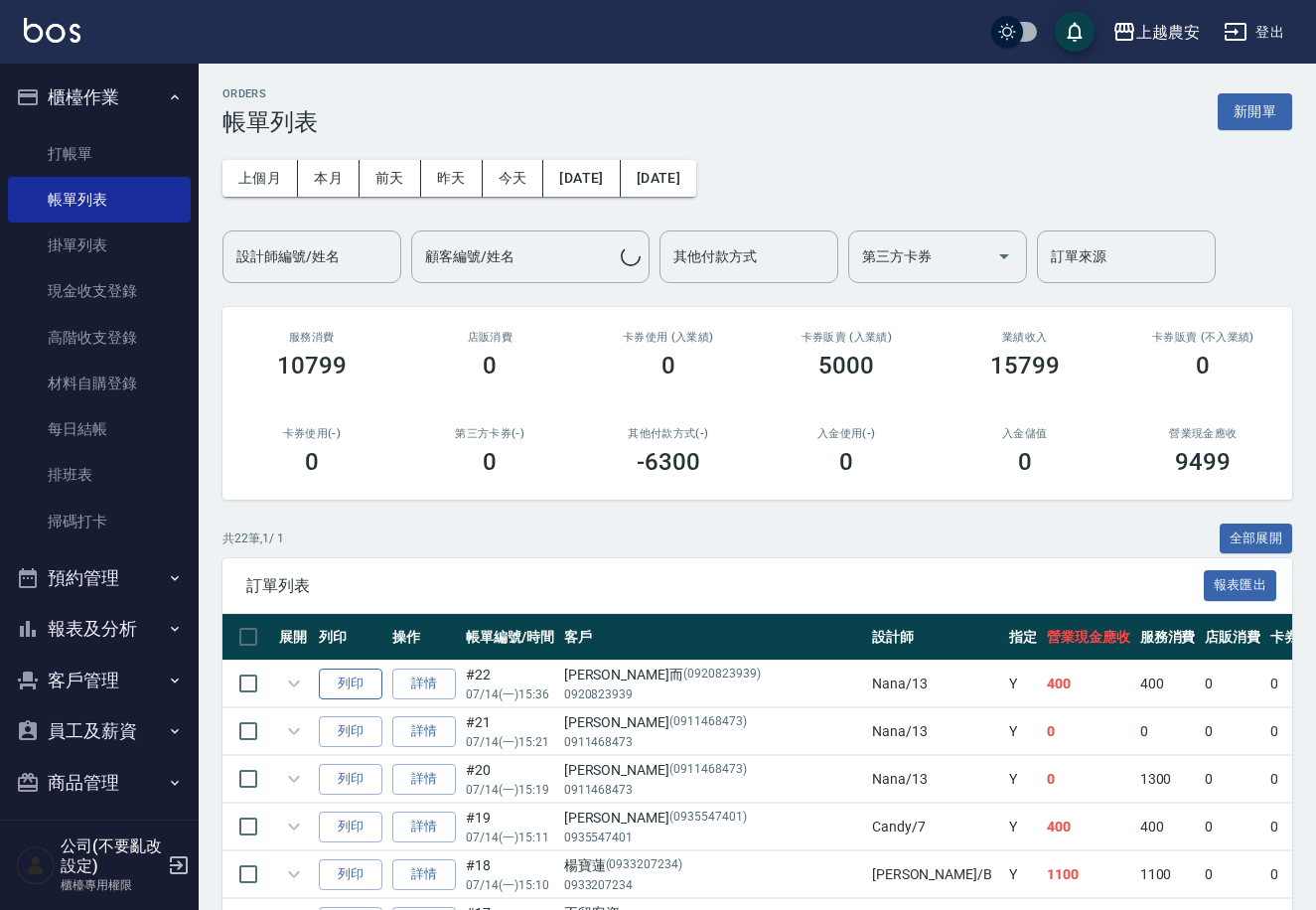click on "列印" at bounding box center [351, 683] 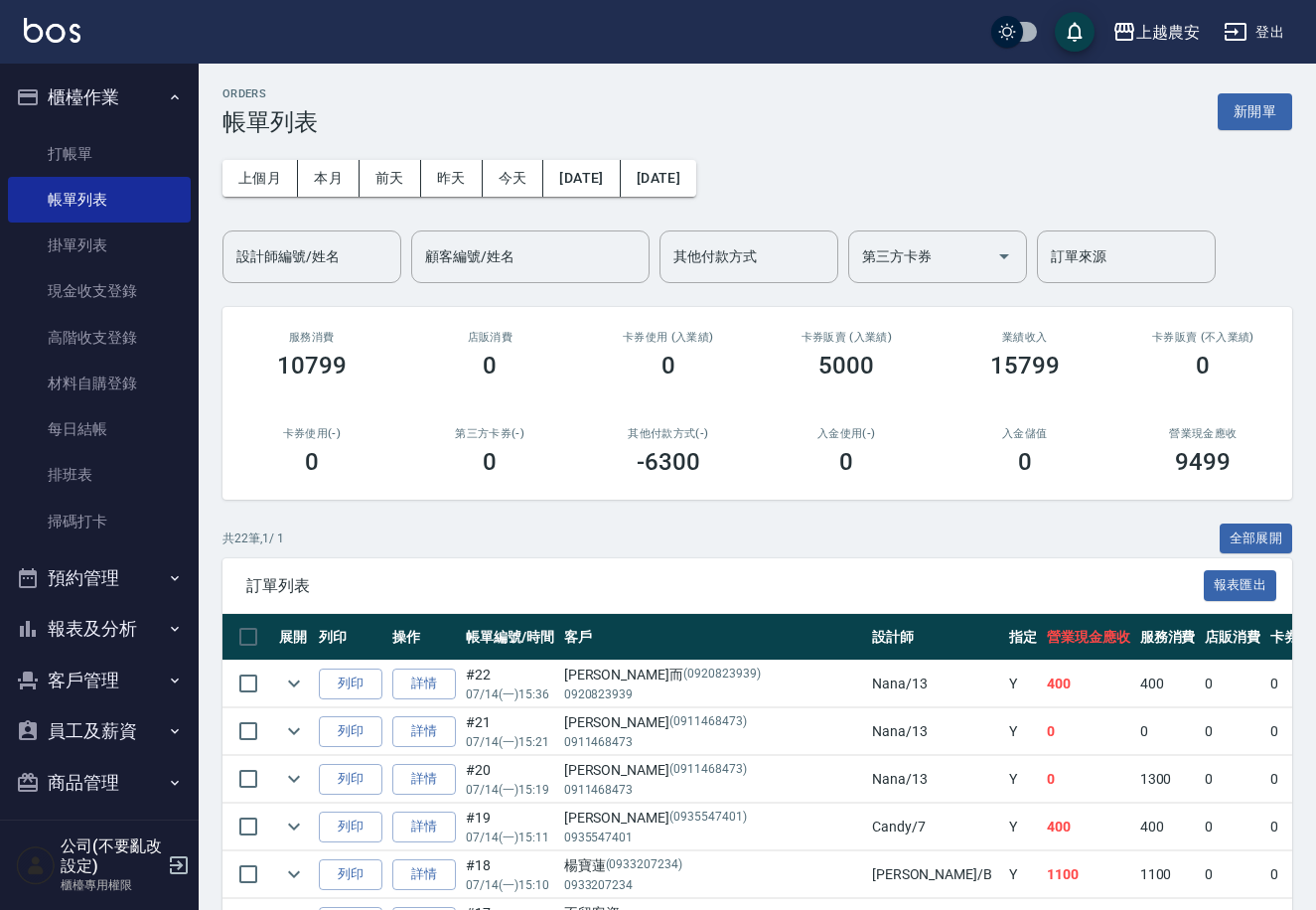 scroll, scrollTop: 11, scrollLeft: 0, axis: vertical 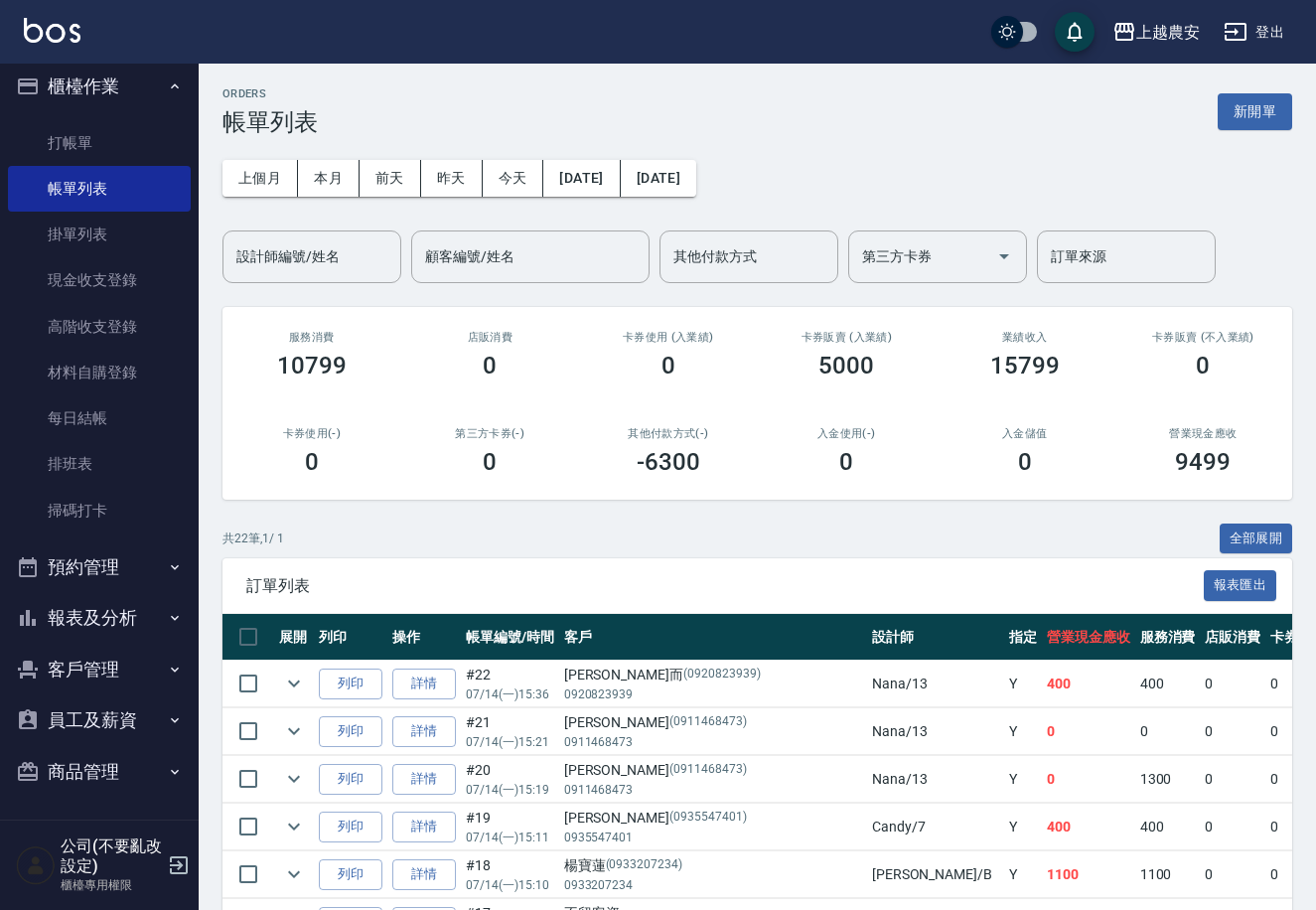 click on "報表及分析" at bounding box center (99, 618) 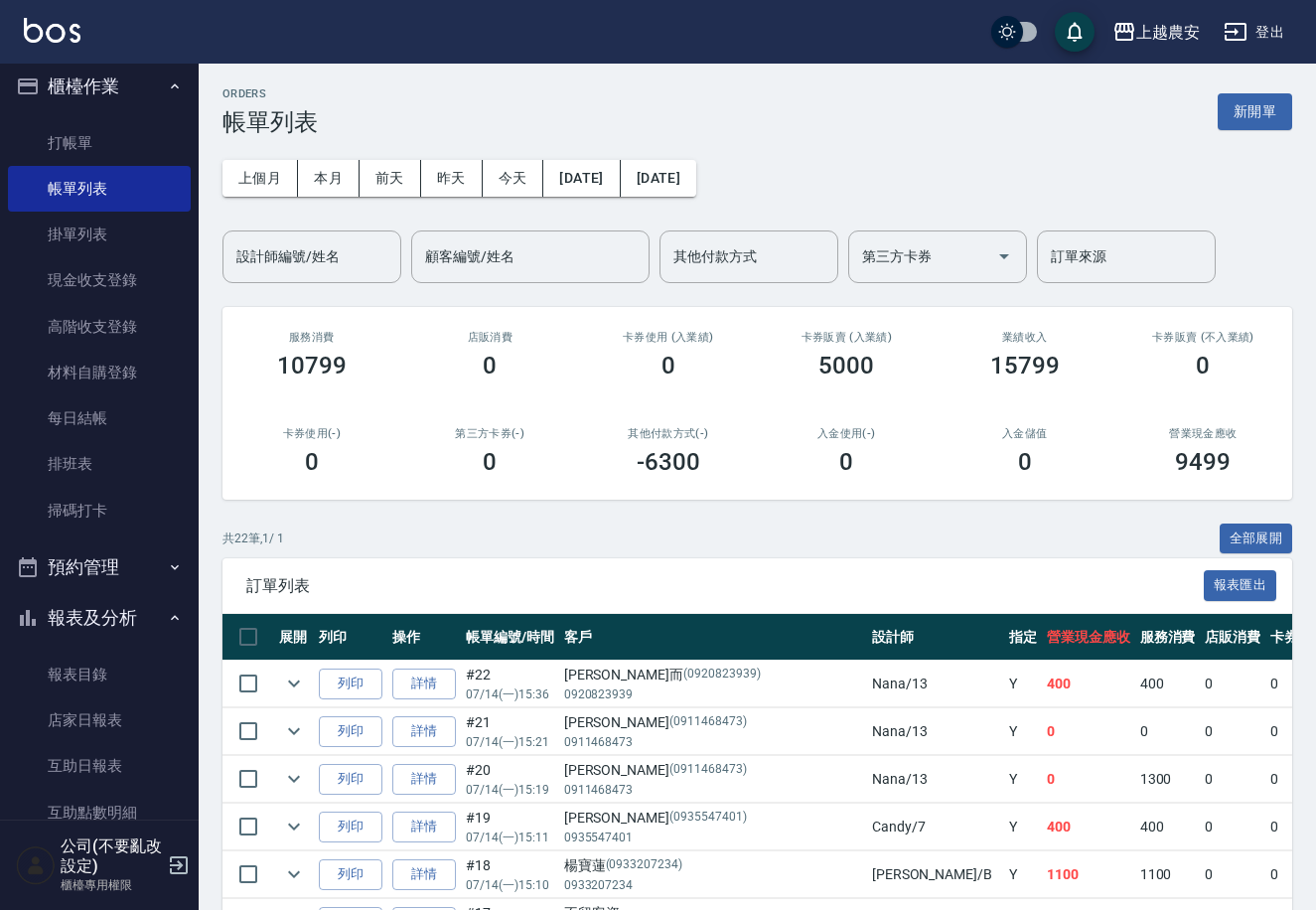 scroll, scrollTop: 207, scrollLeft: 0, axis: vertical 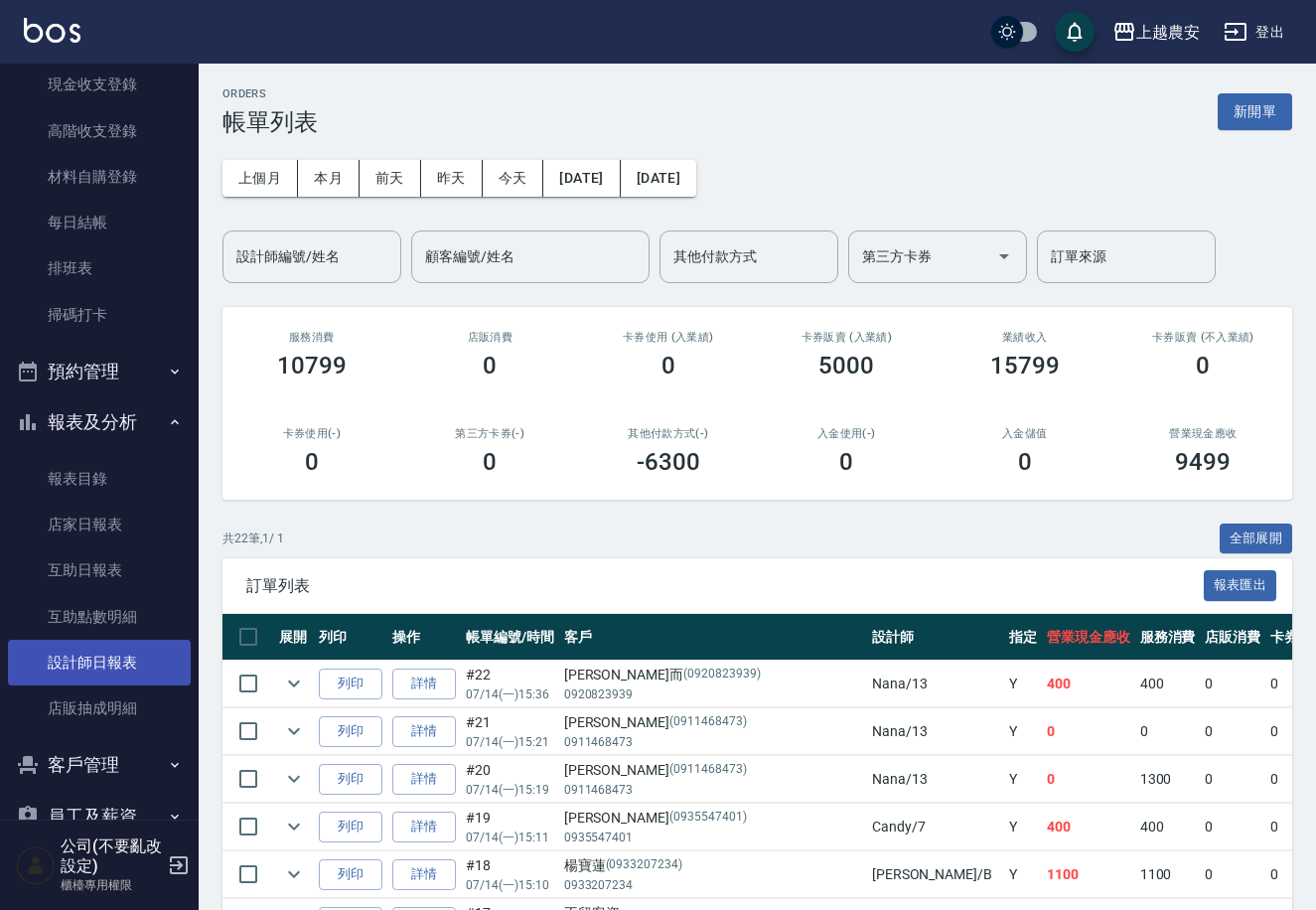 click on "設計師日報表" at bounding box center [99, 663] 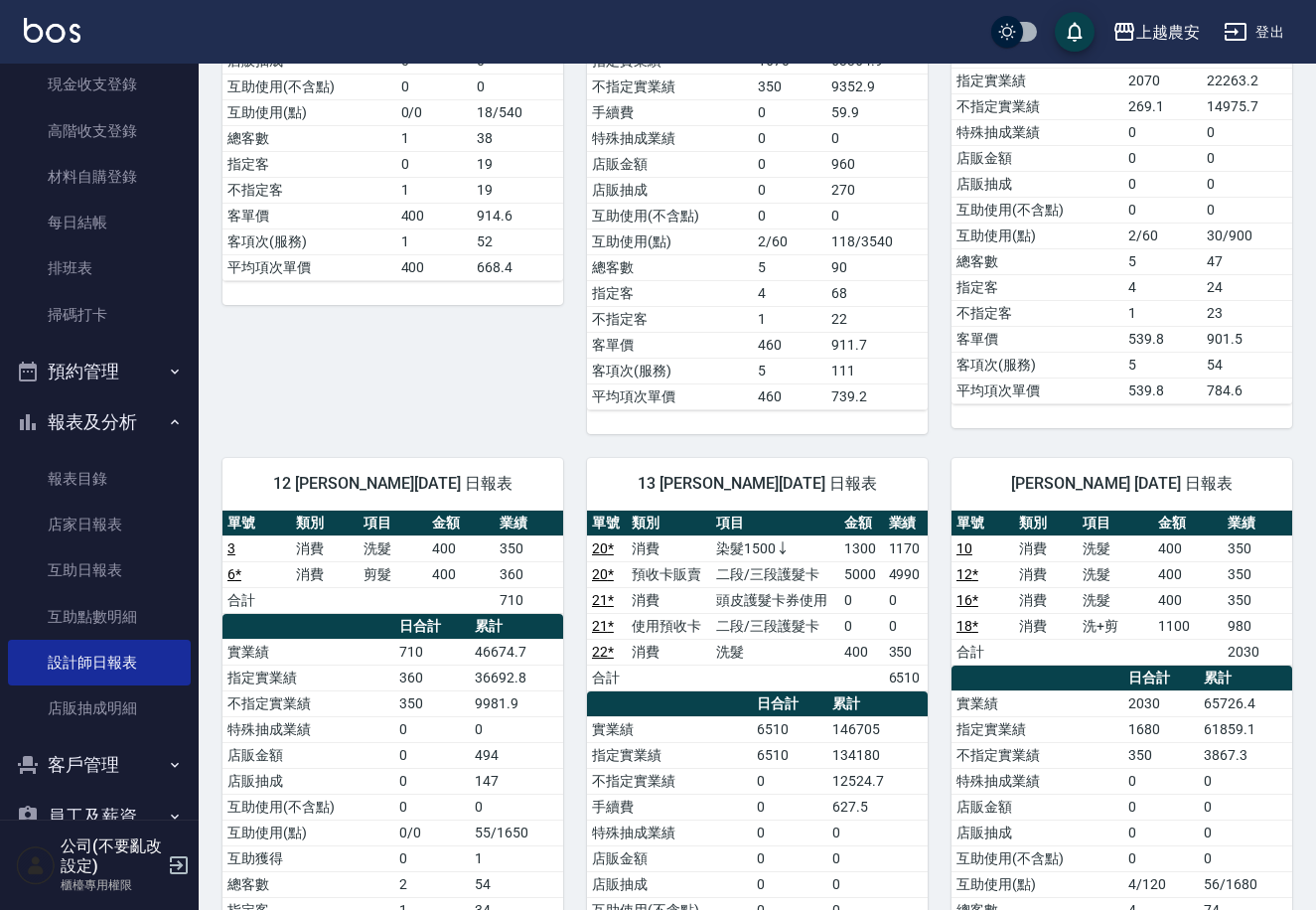scroll, scrollTop: 480, scrollLeft: 0, axis: vertical 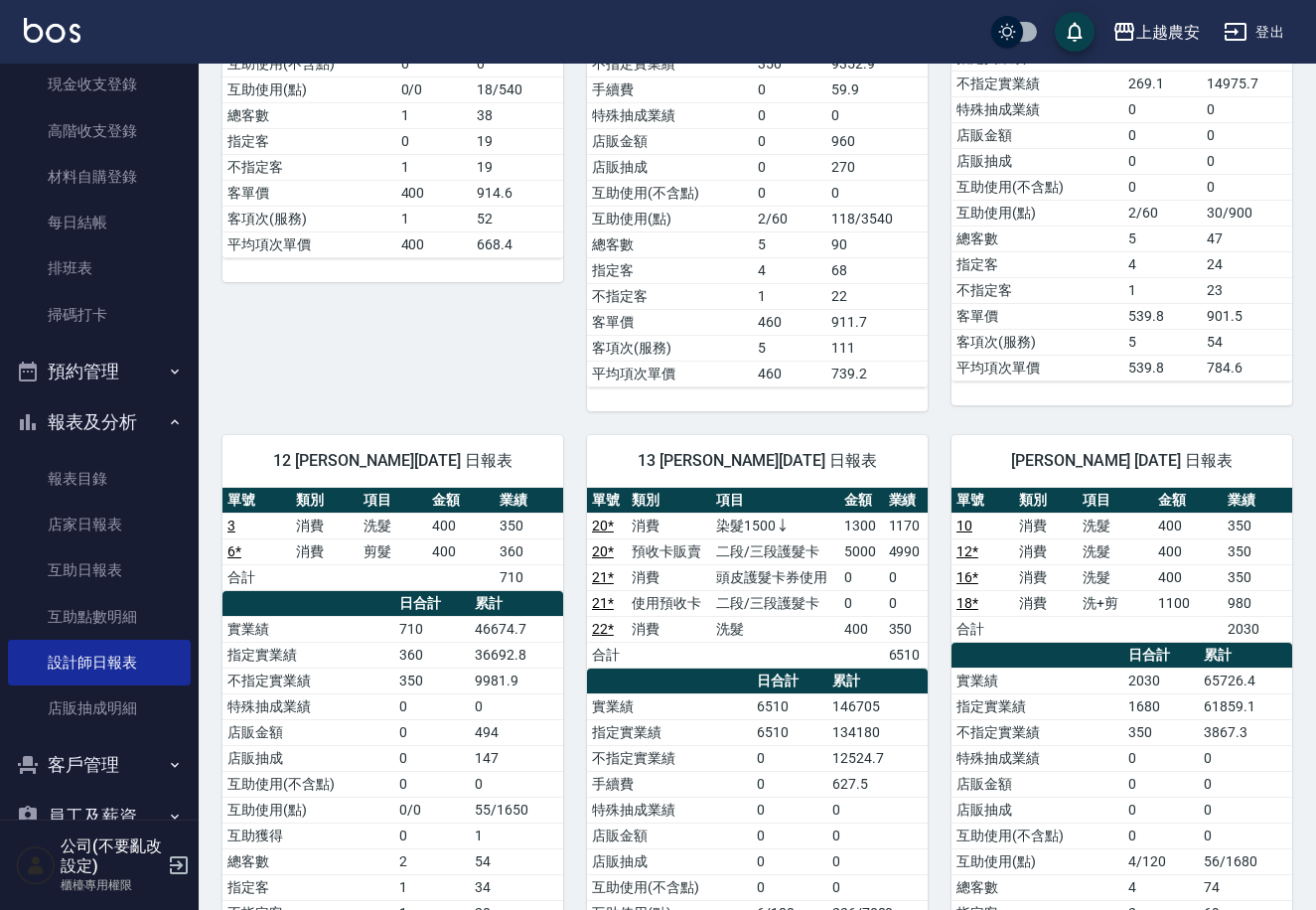 click on "20 *" at bounding box center (603, 551) 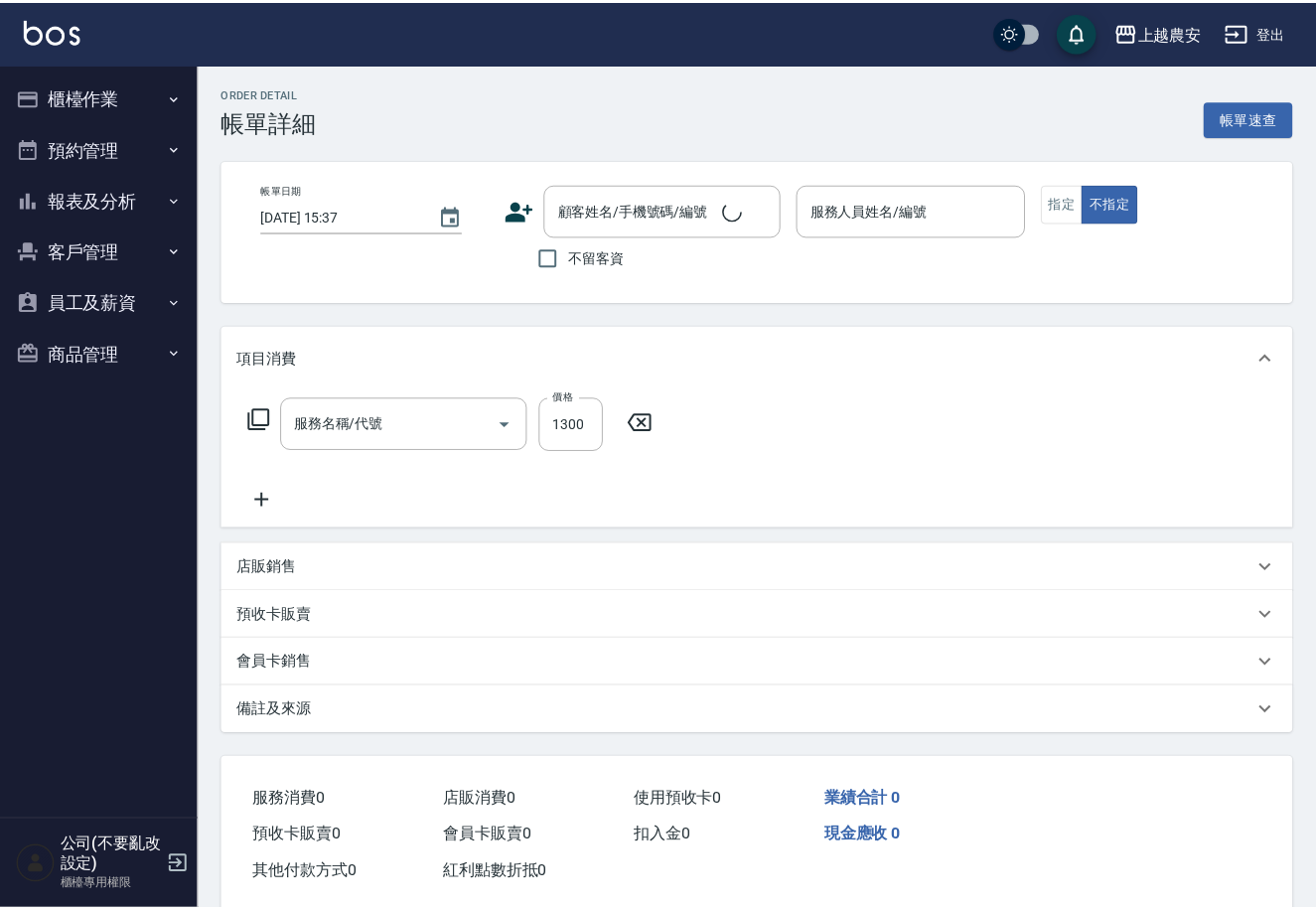scroll, scrollTop: 0, scrollLeft: 0, axis: both 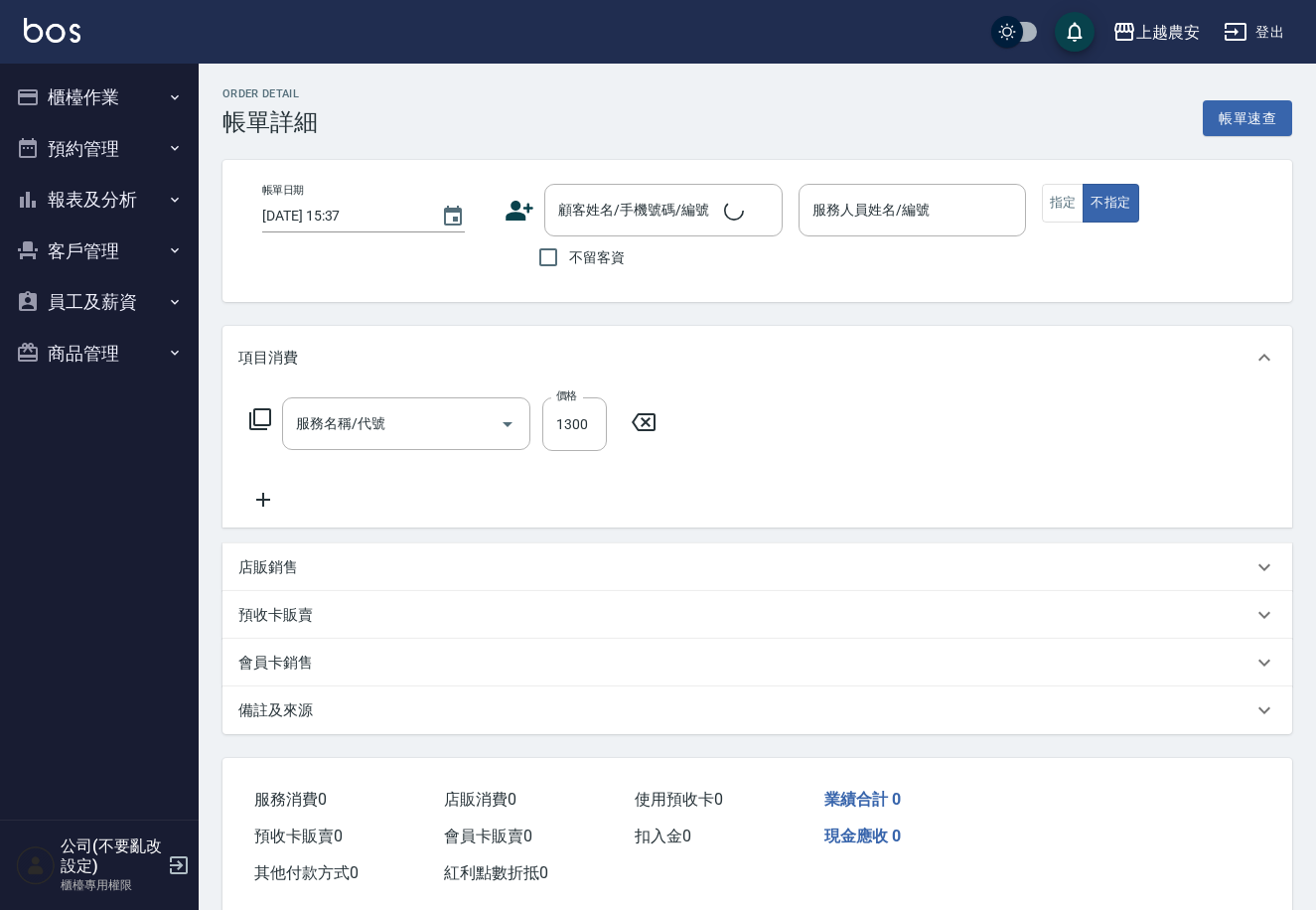 type on "染髮1500↓(504)" 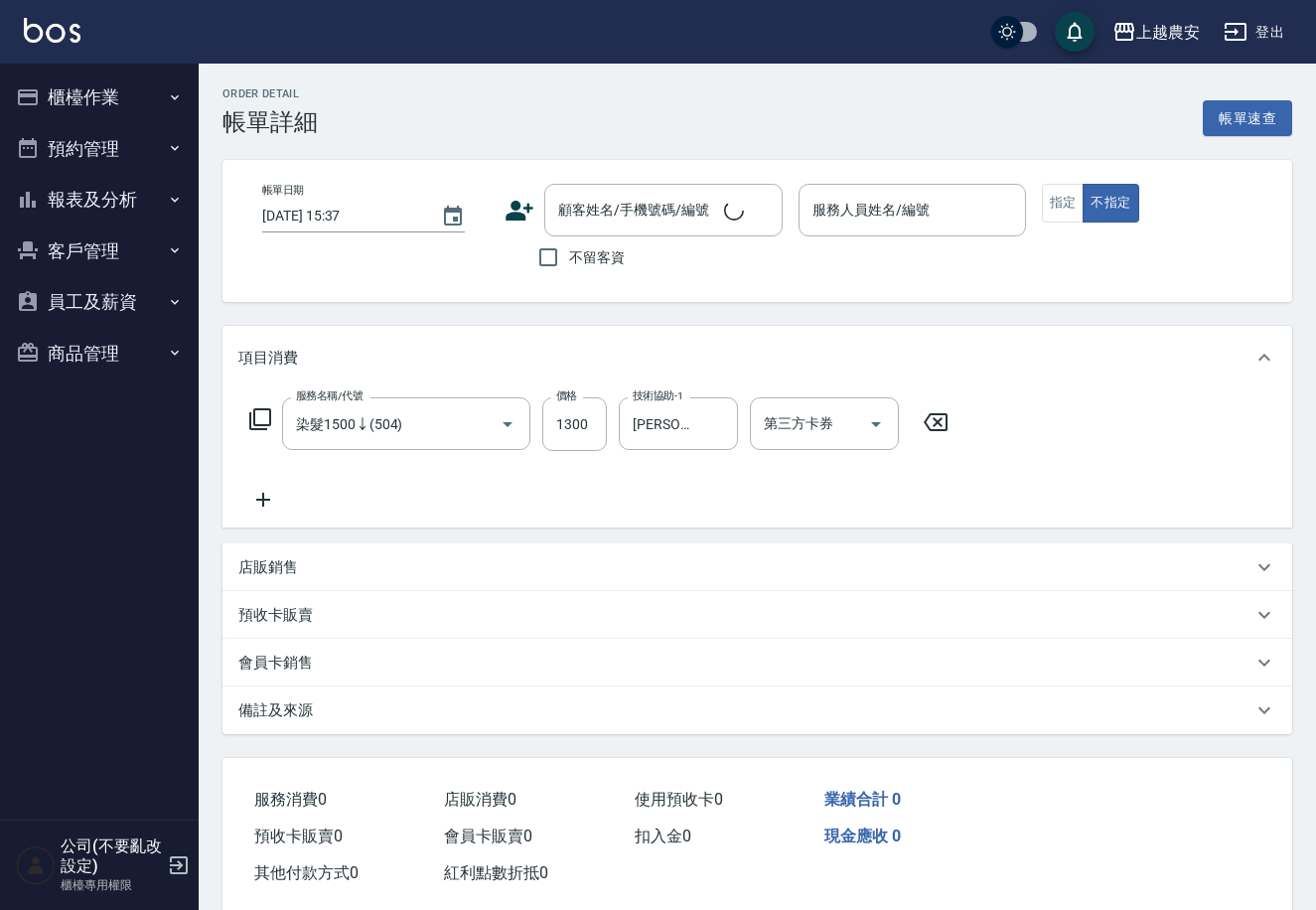 type on "2025/07/14 15:19" 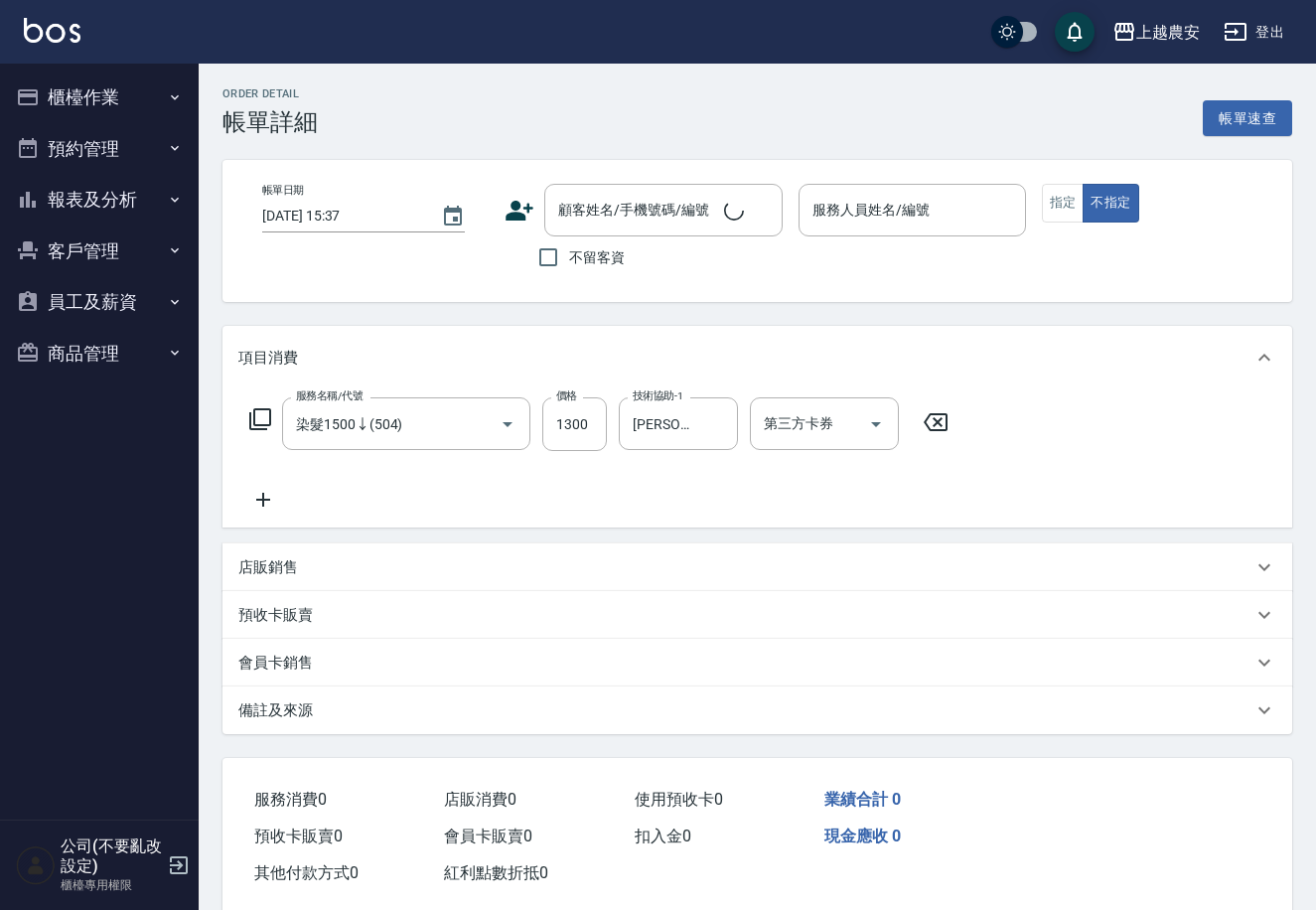 type on "Nana-13" 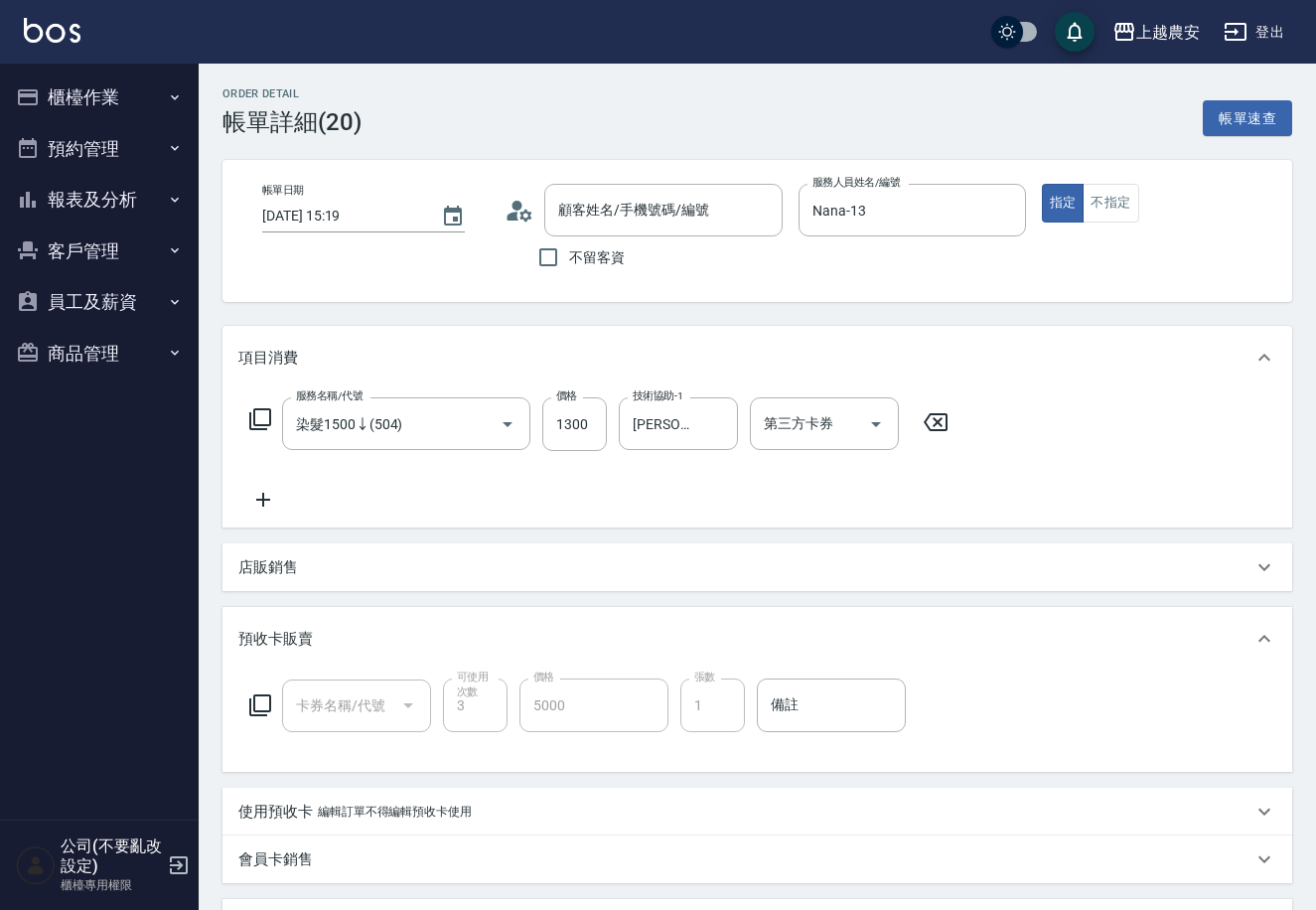 type on "[PERSON_NAME]/0911468473/0911468473" 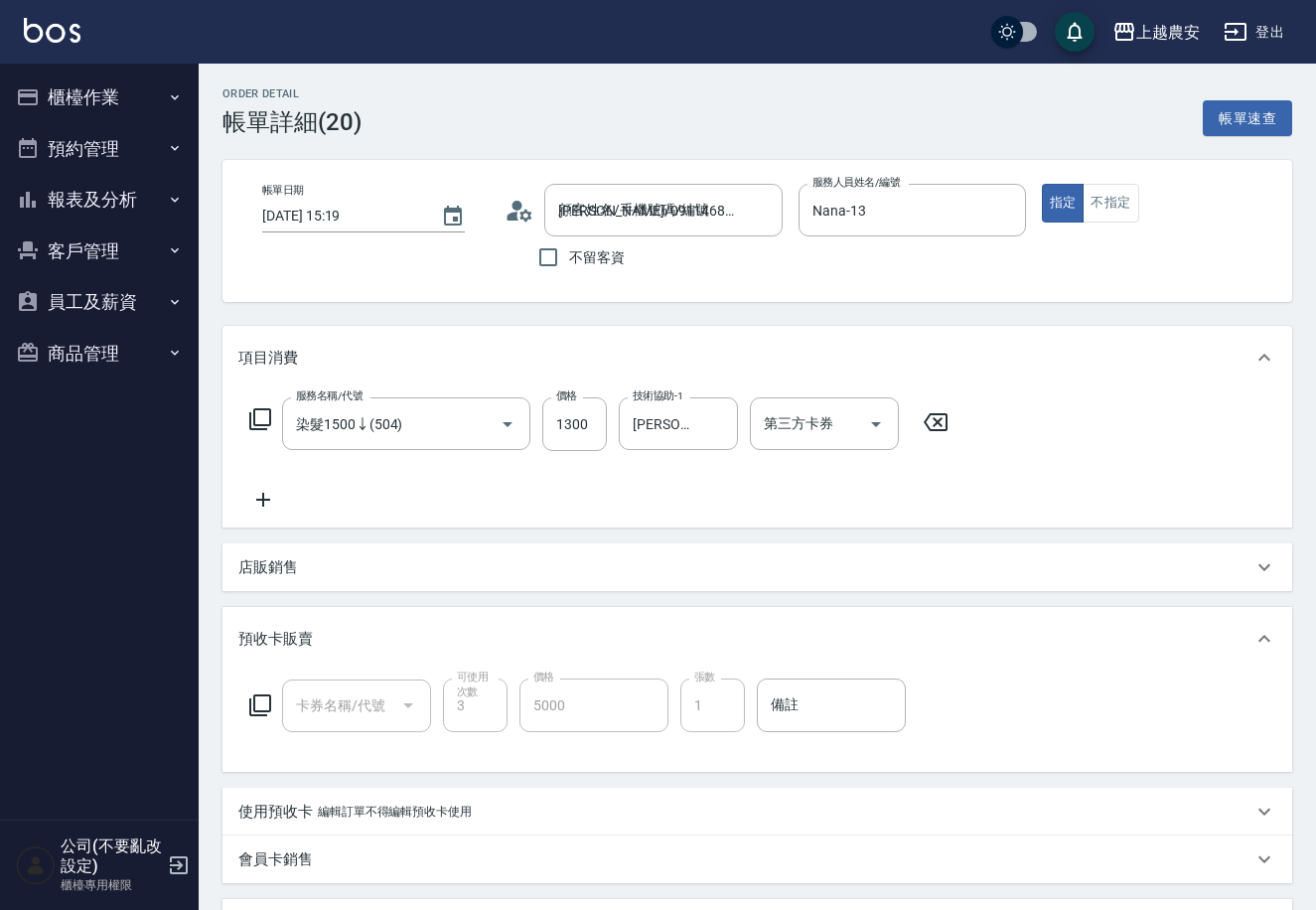 scroll, scrollTop: 0, scrollLeft: 0, axis: both 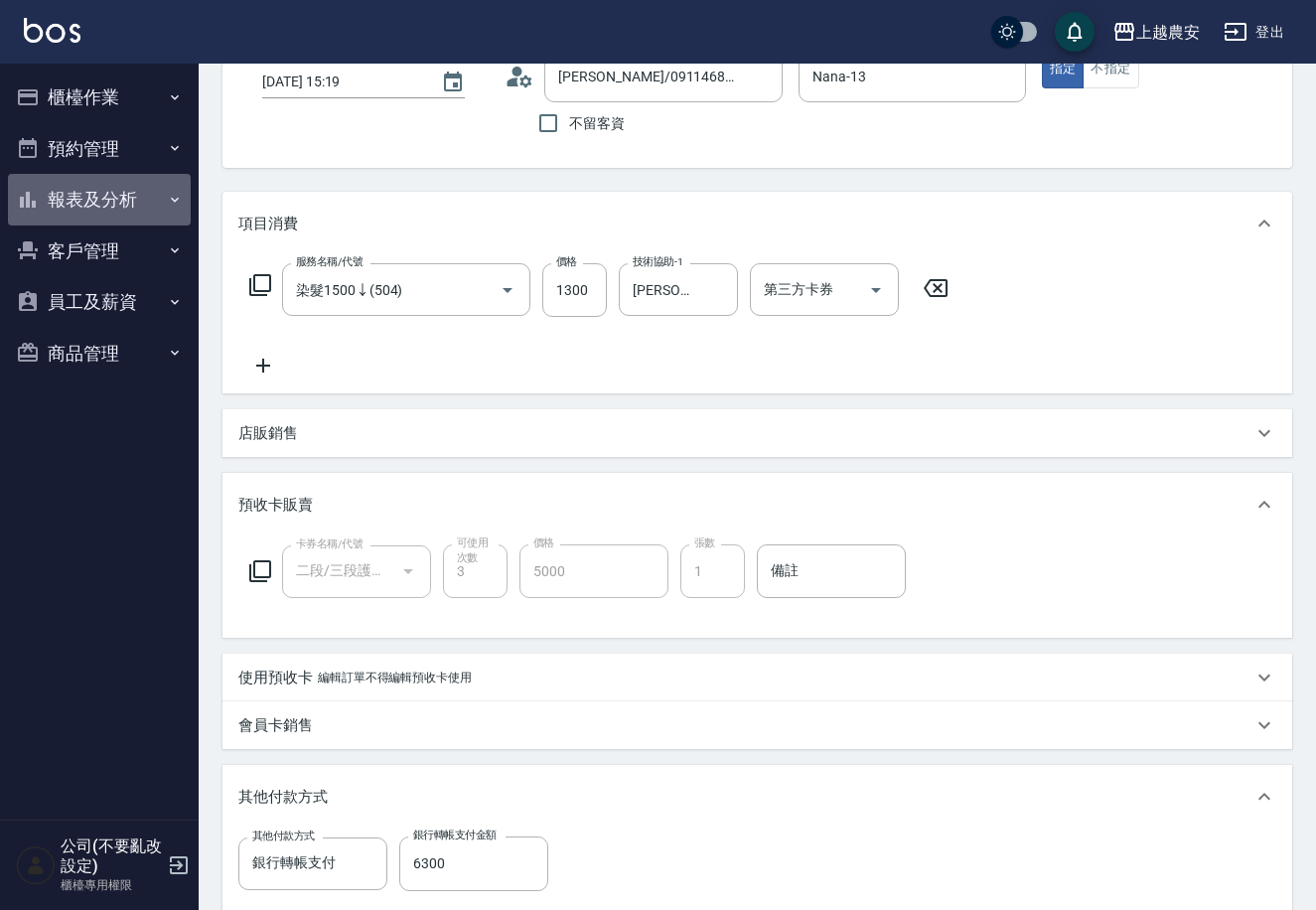 click on "報表及分析" at bounding box center (99, 200) 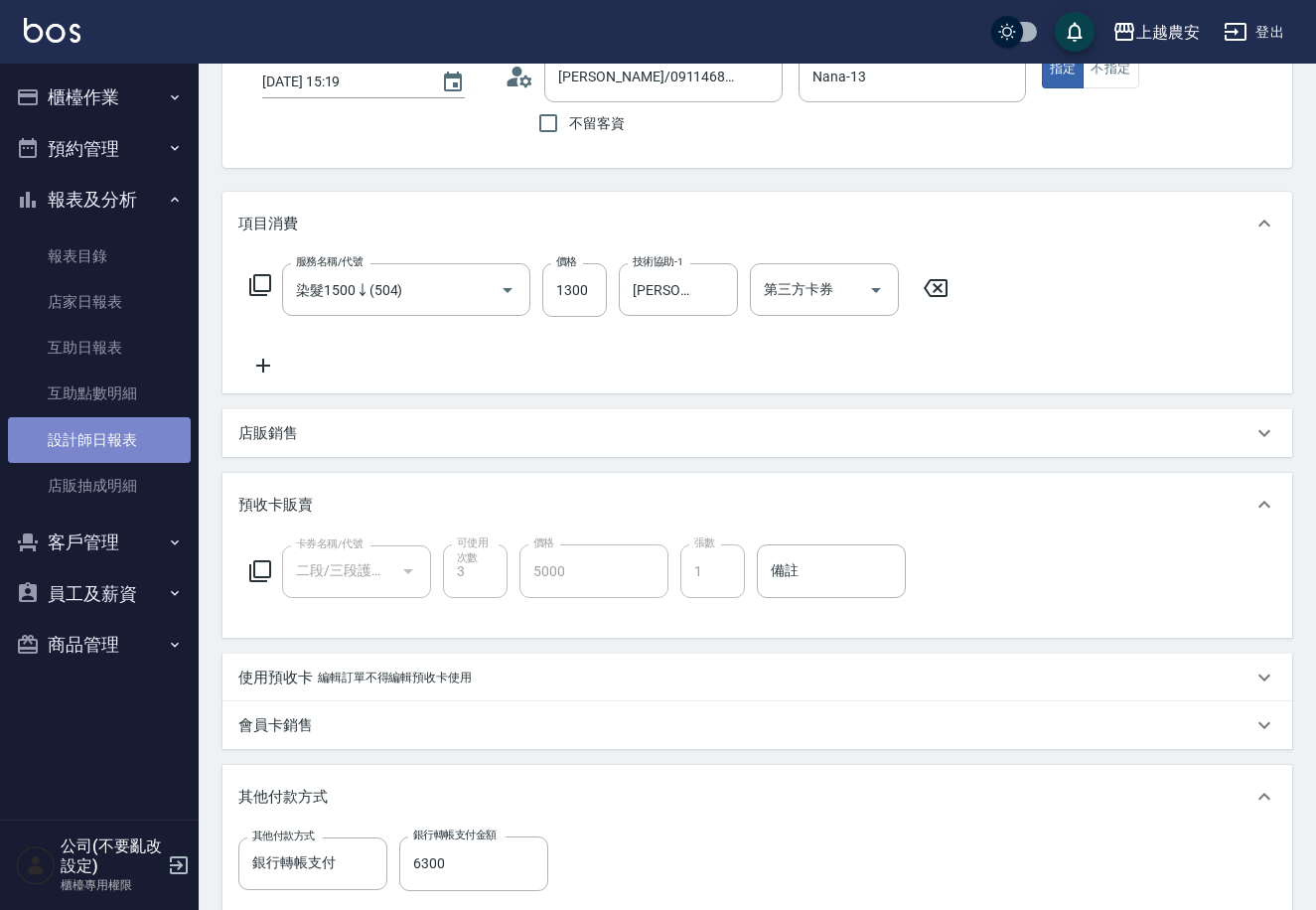 click on "設計師日報表" at bounding box center (99, 440) 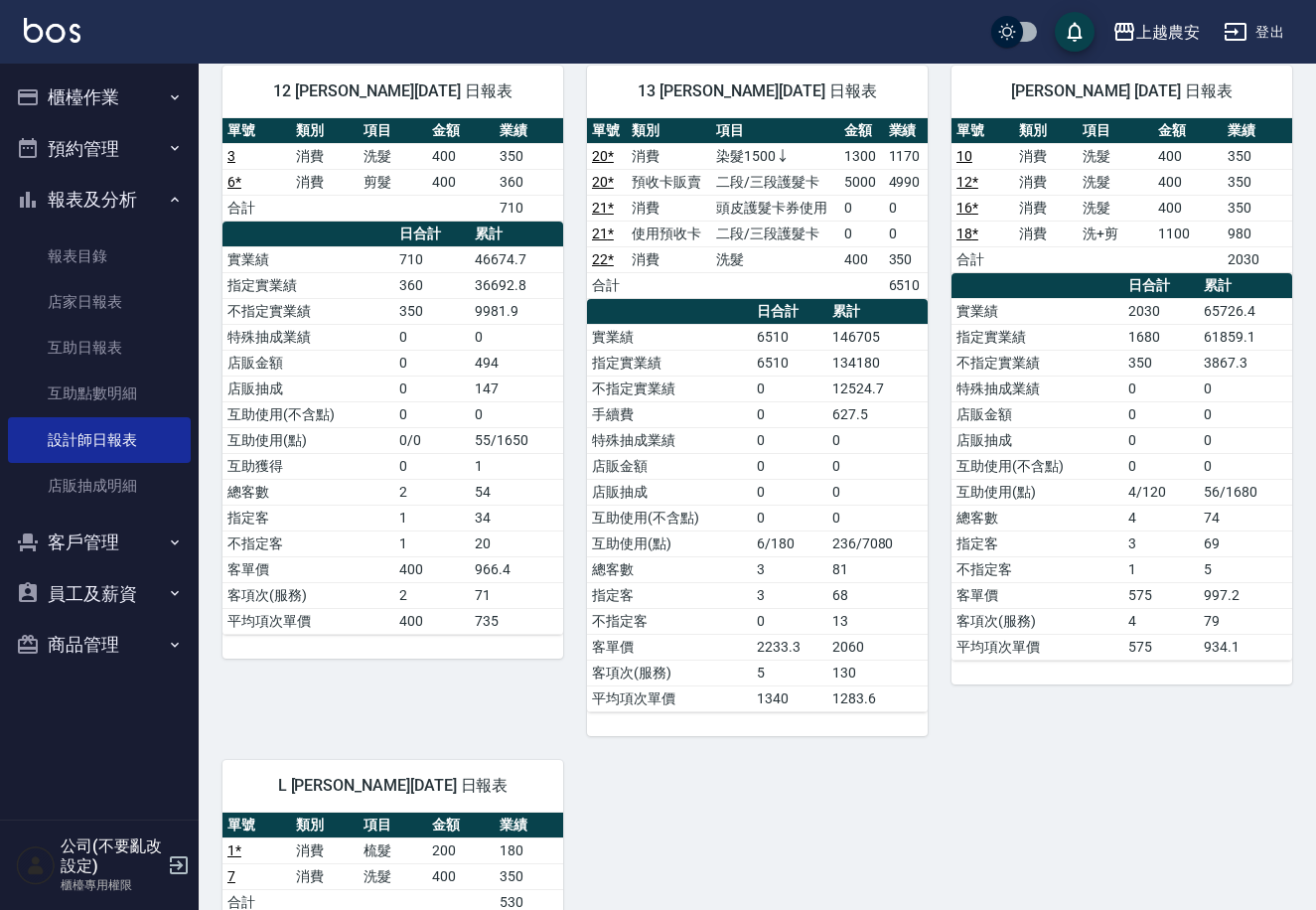 scroll, scrollTop: 827, scrollLeft: 0, axis: vertical 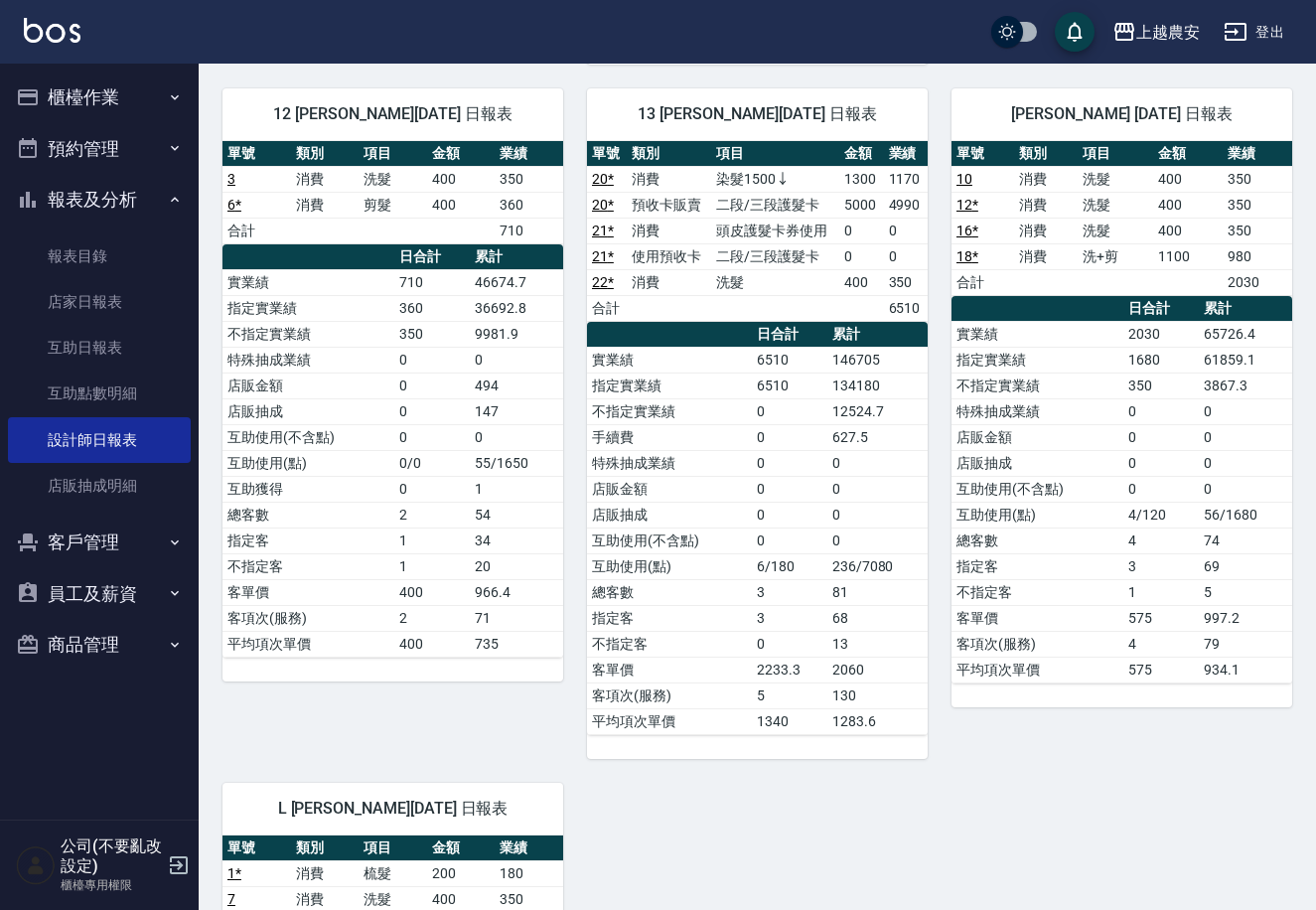 click on "櫃檯作業" at bounding box center (99, 97) 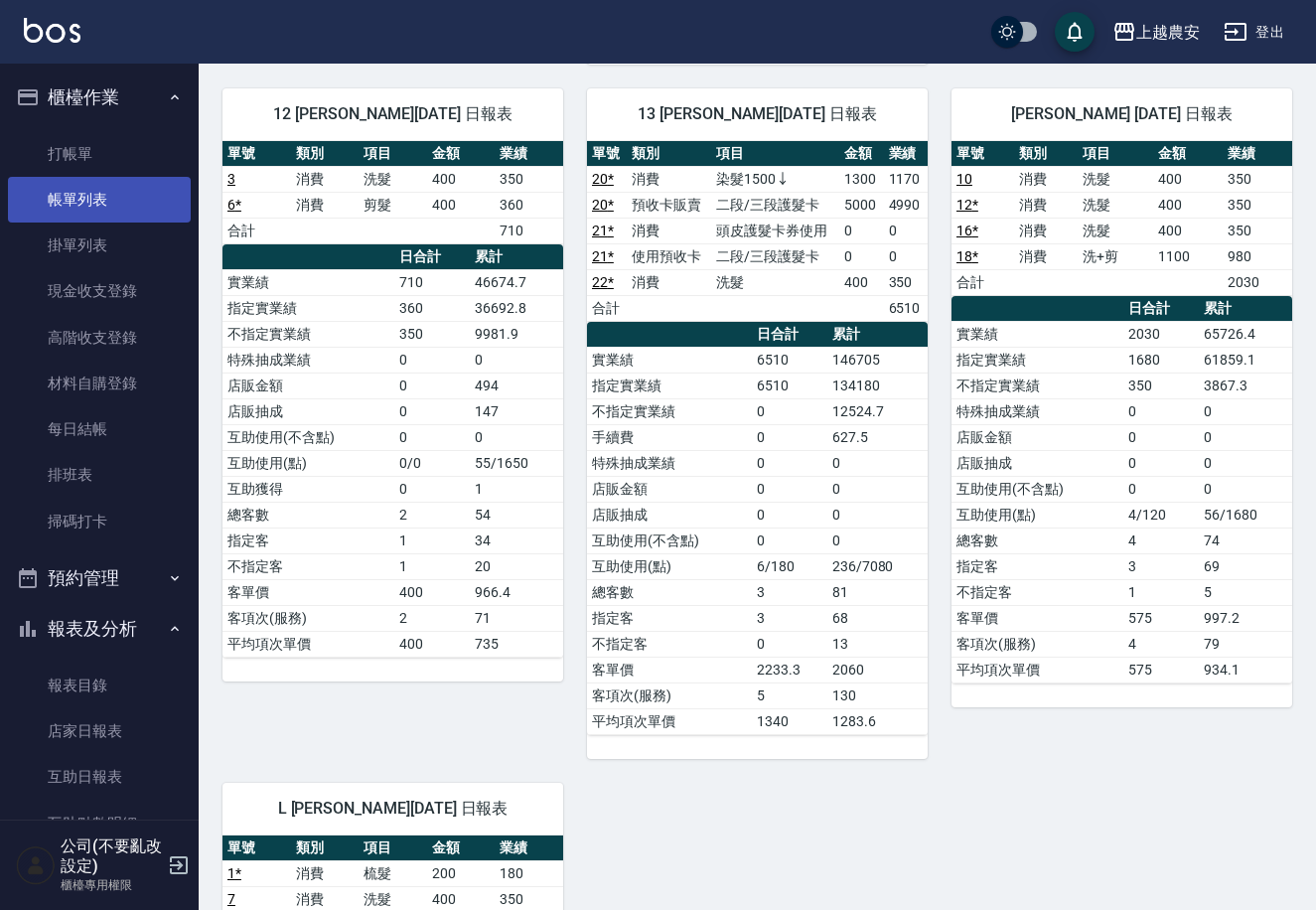 click on "帳單列表" at bounding box center (99, 200) 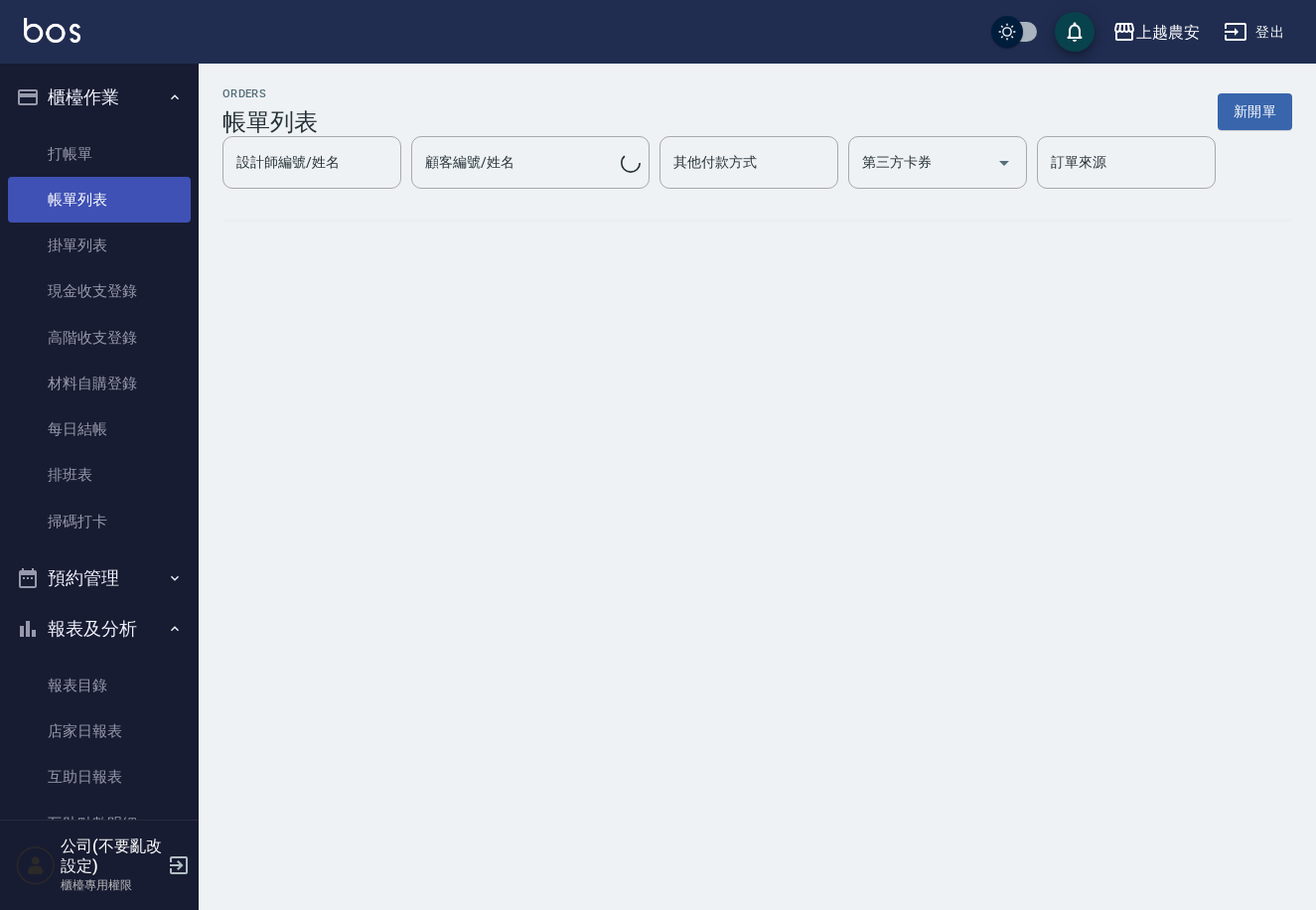 scroll, scrollTop: 0, scrollLeft: 0, axis: both 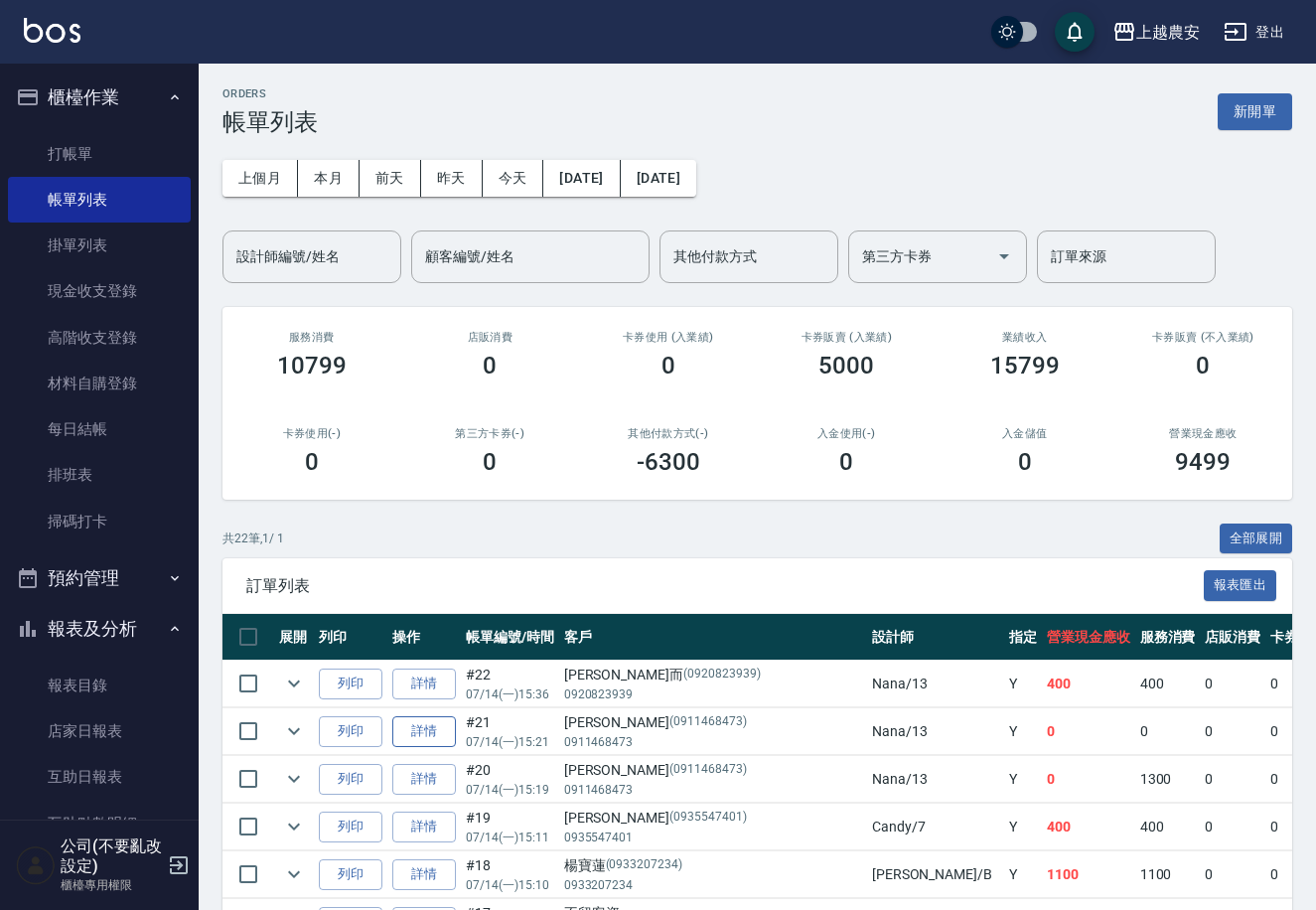 click on "詳情" at bounding box center (424, 731) 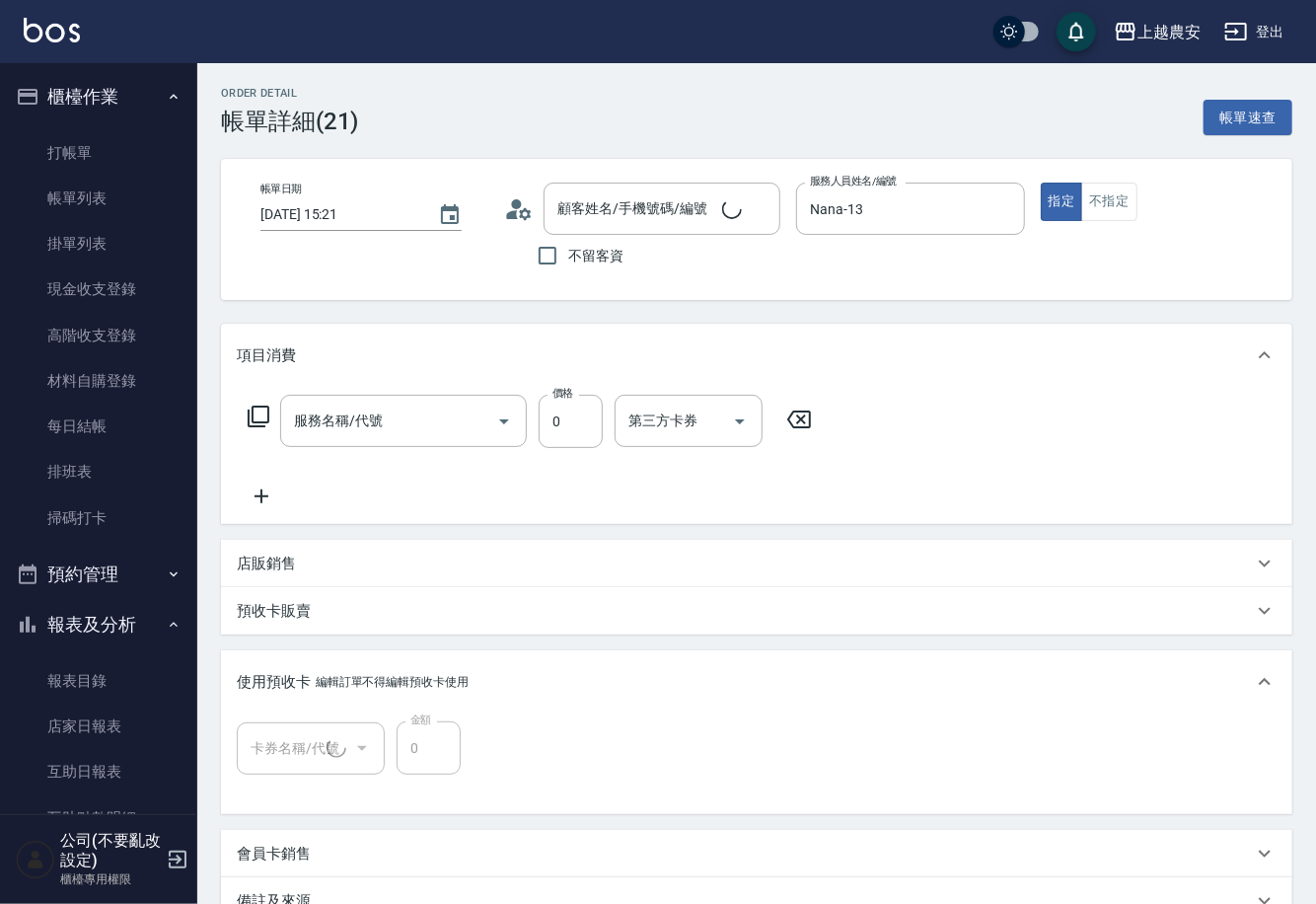 type on "2025/07/14 15:21" 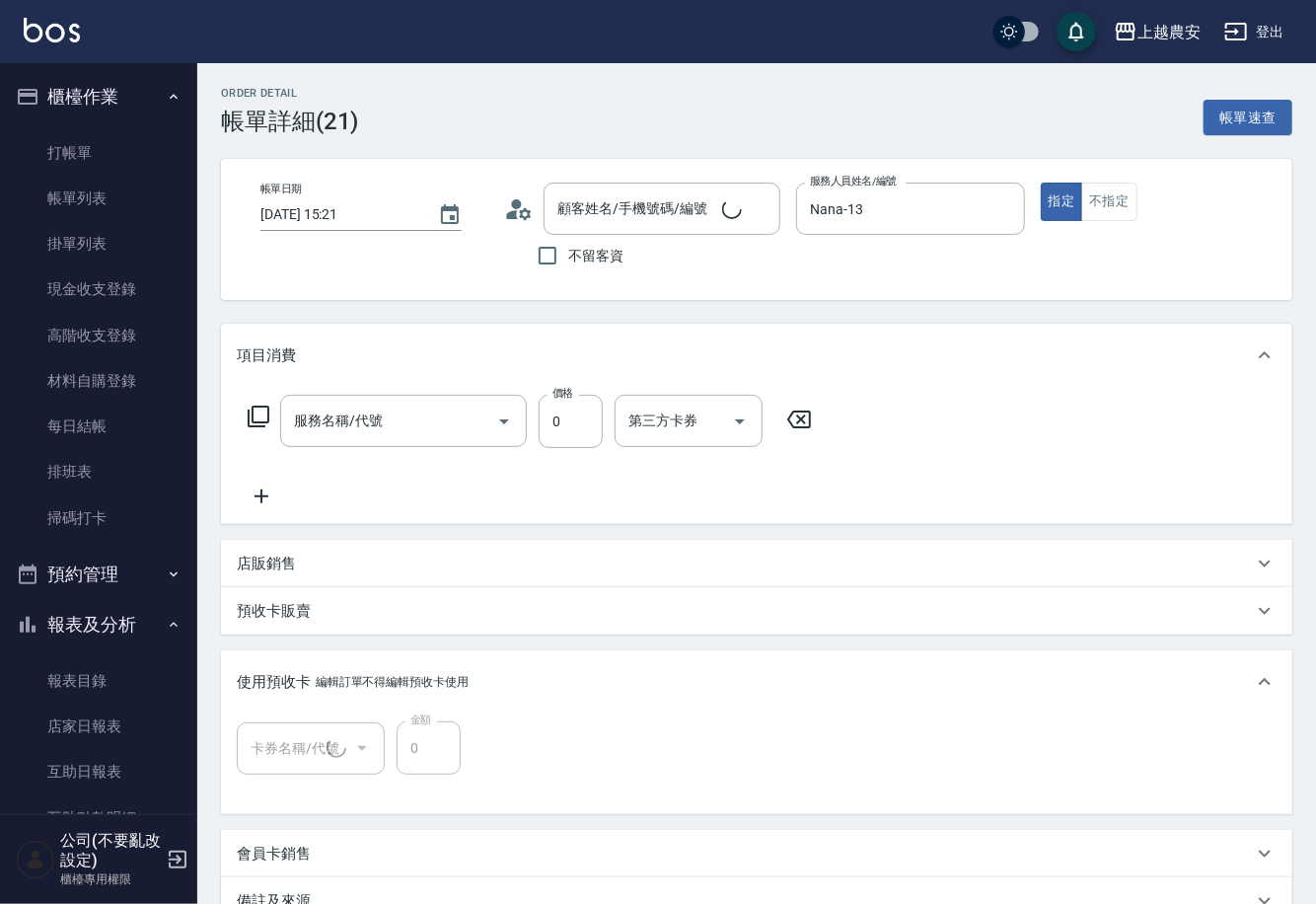 type on "Nana-13" 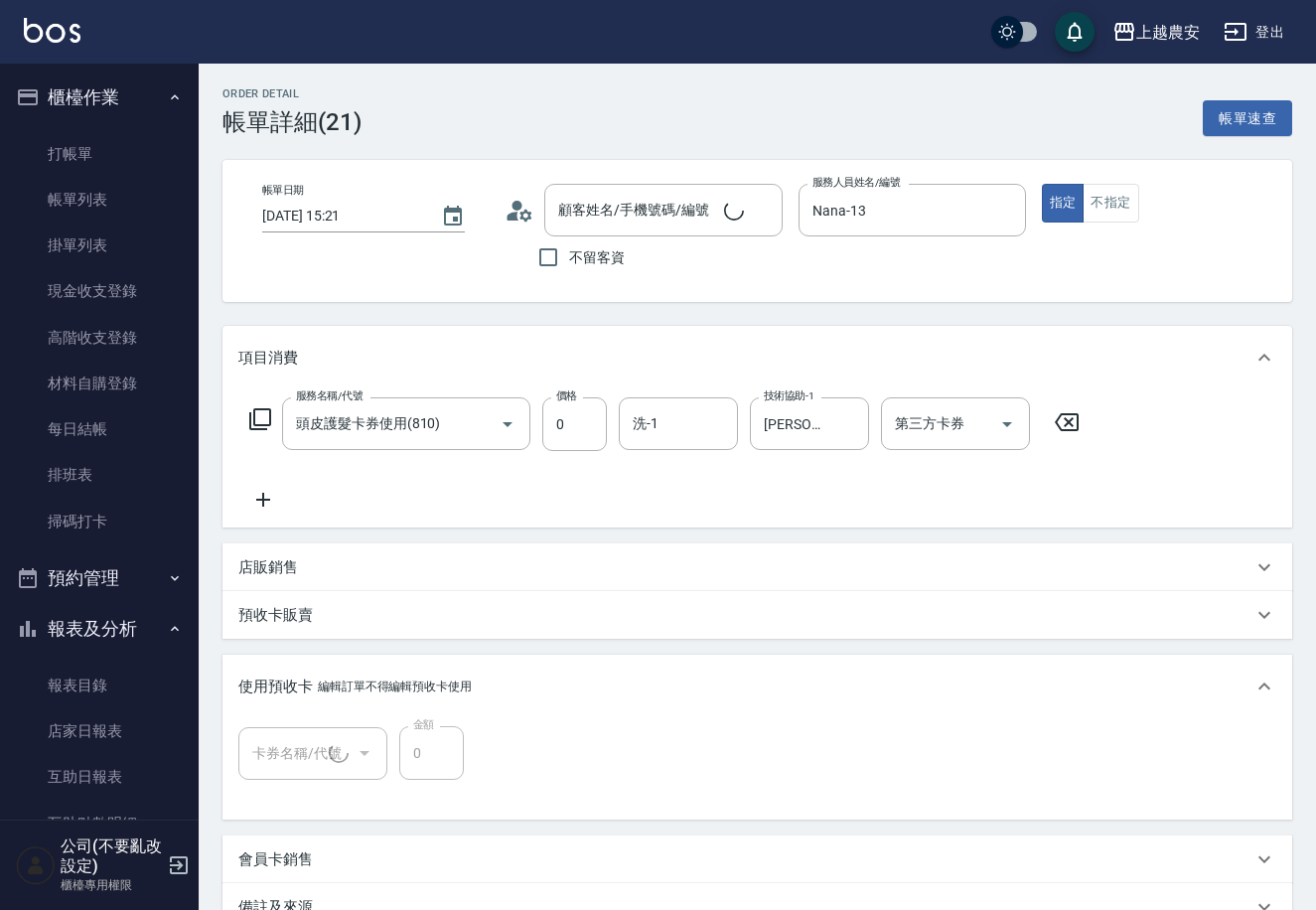 type on "[PERSON_NAME]/0911468473/0911468473" 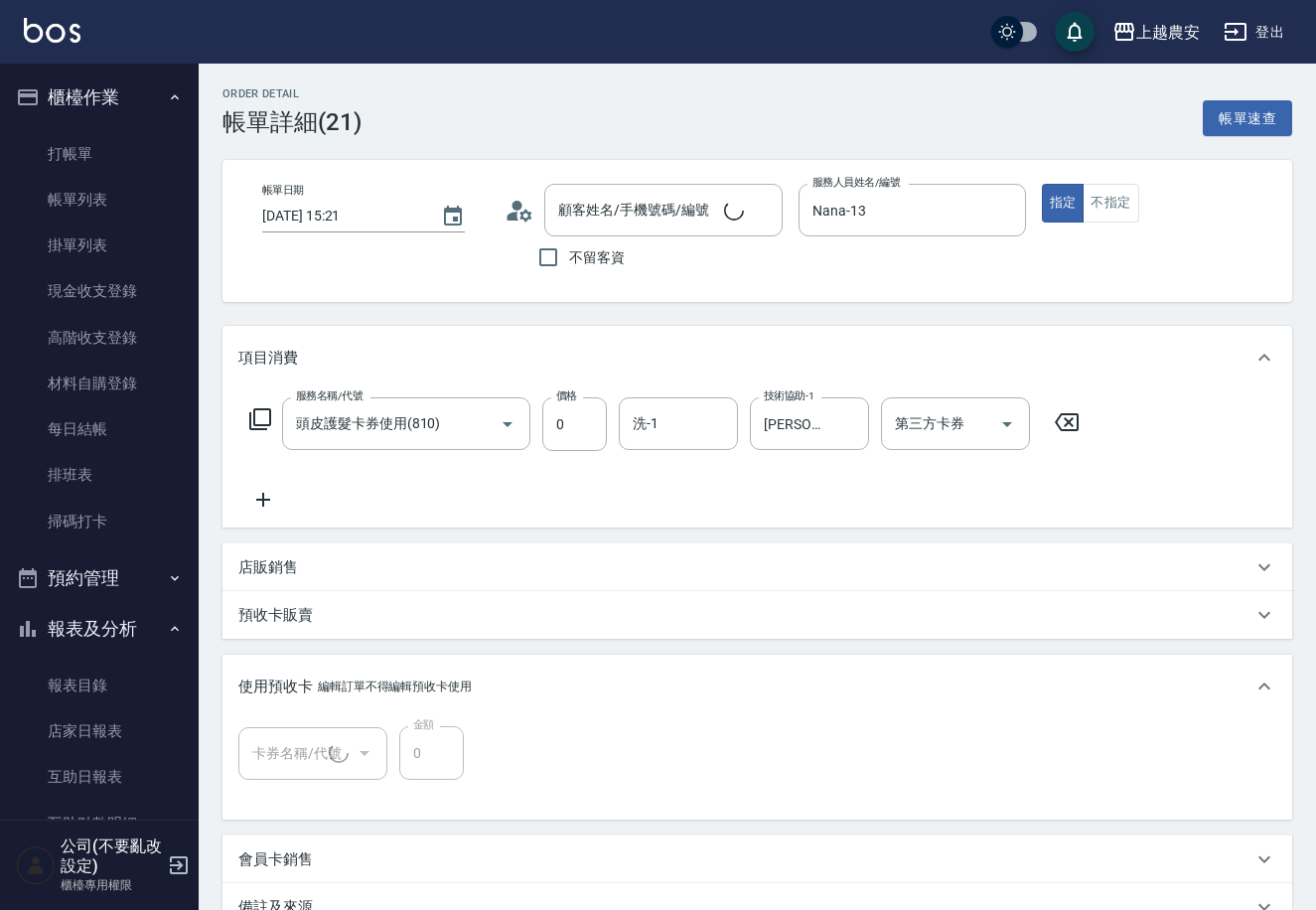 type on "二段/三段護髮卡(1/1)" 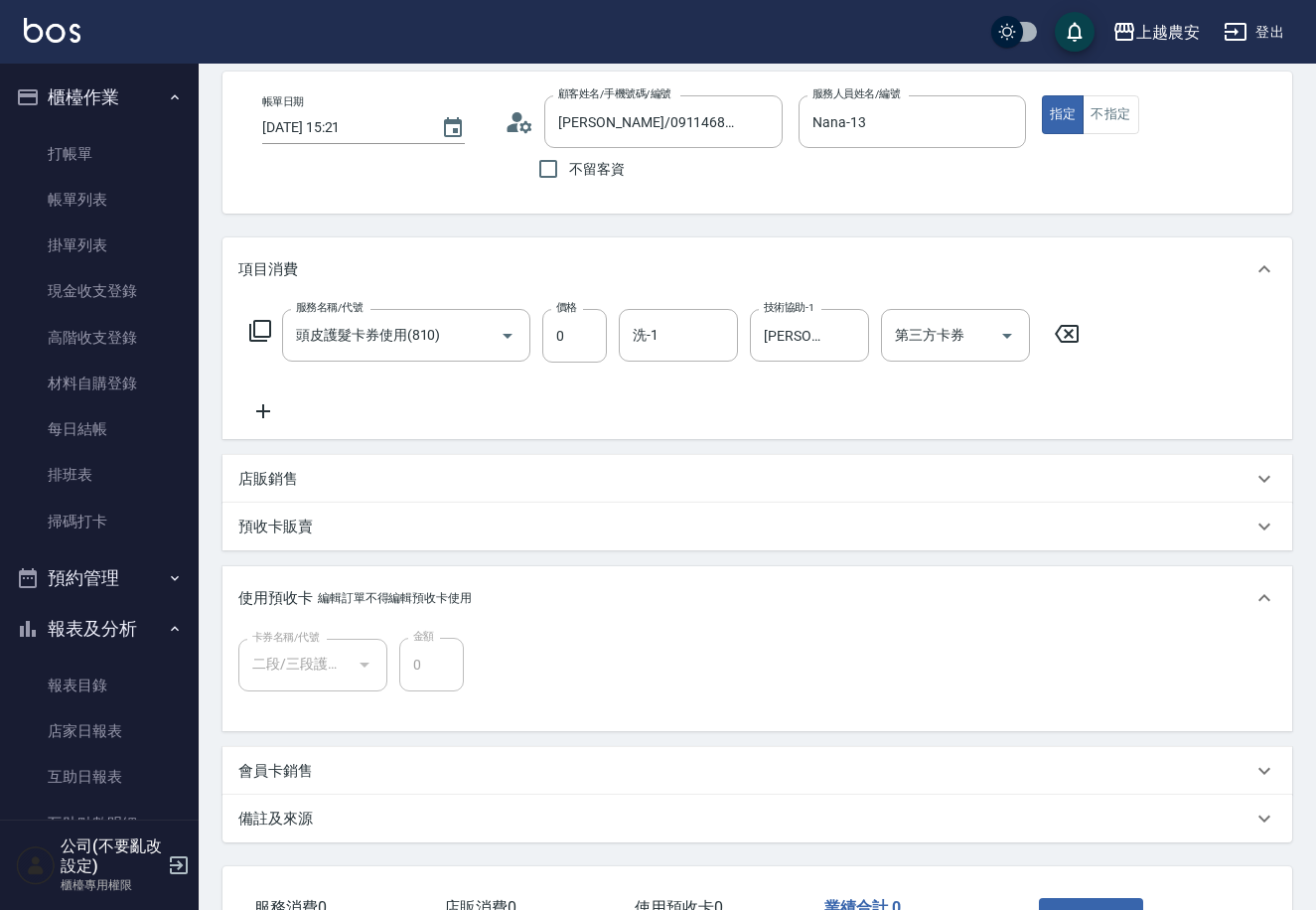 scroll, scrollTop: 104, scrollLeft: 0, axis: vertical 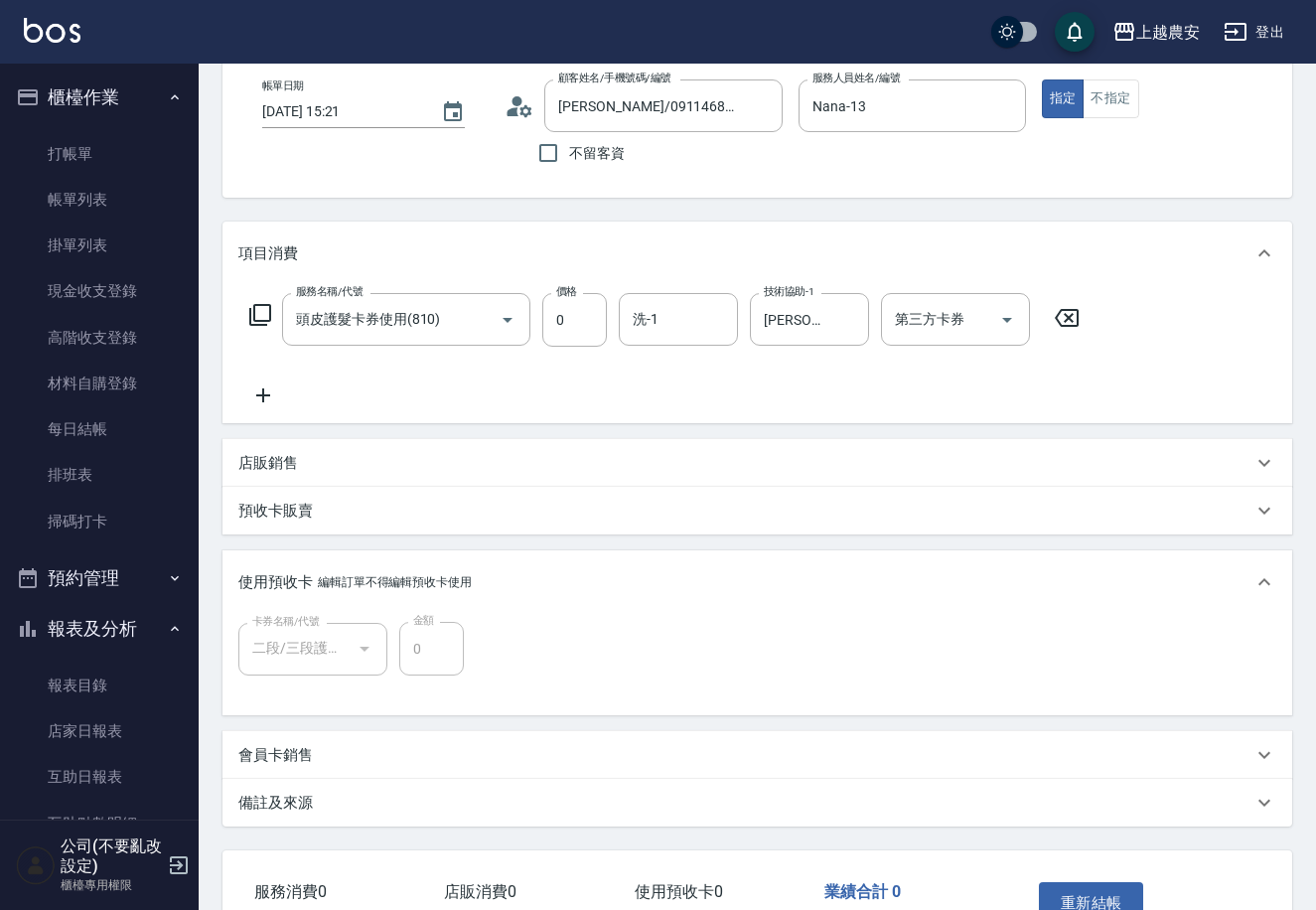 click on "會員卡銷售" at bounding box center (275, 755) 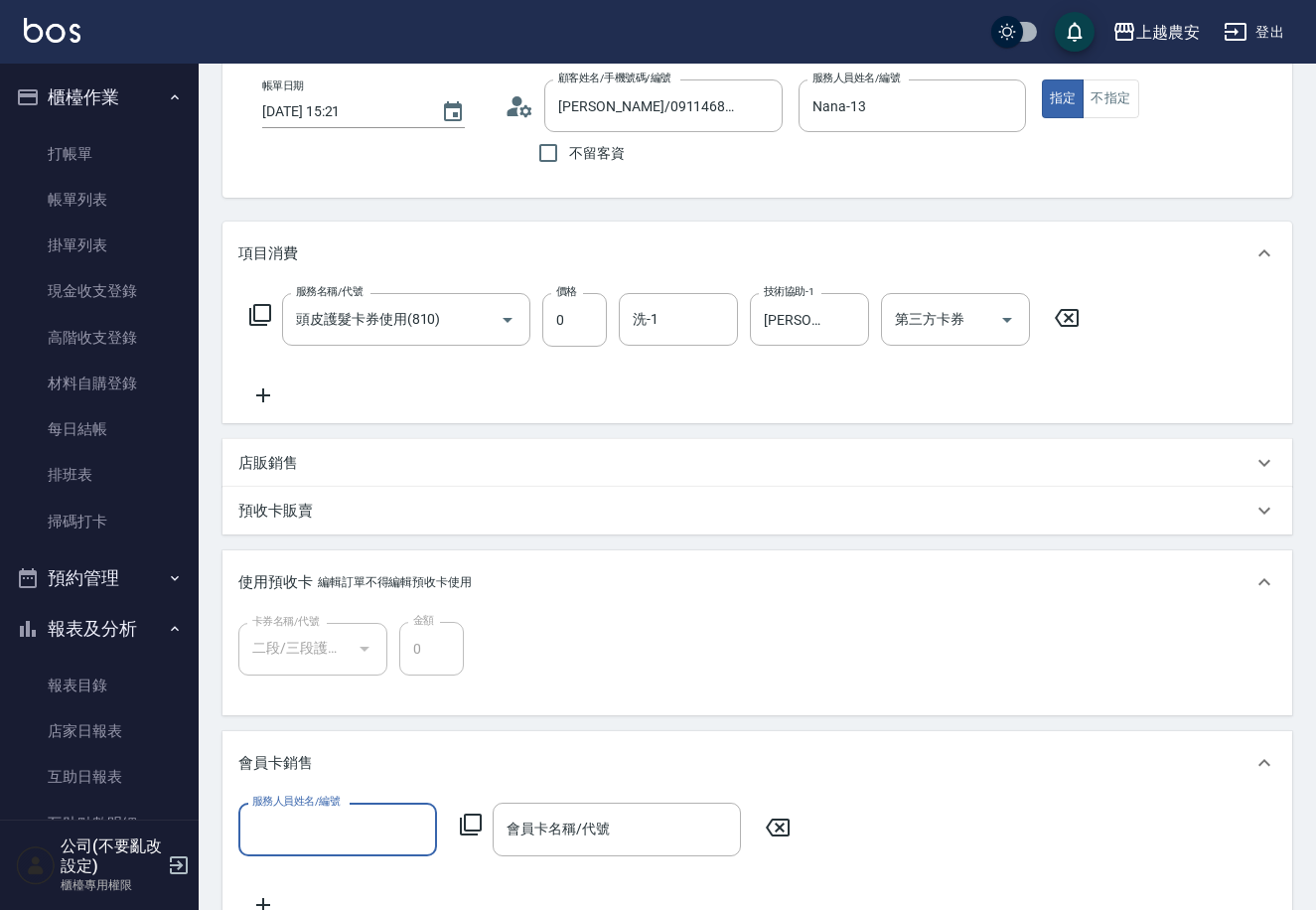 scroll, scrollTop: 0, scrollLeft: 0, axis: both 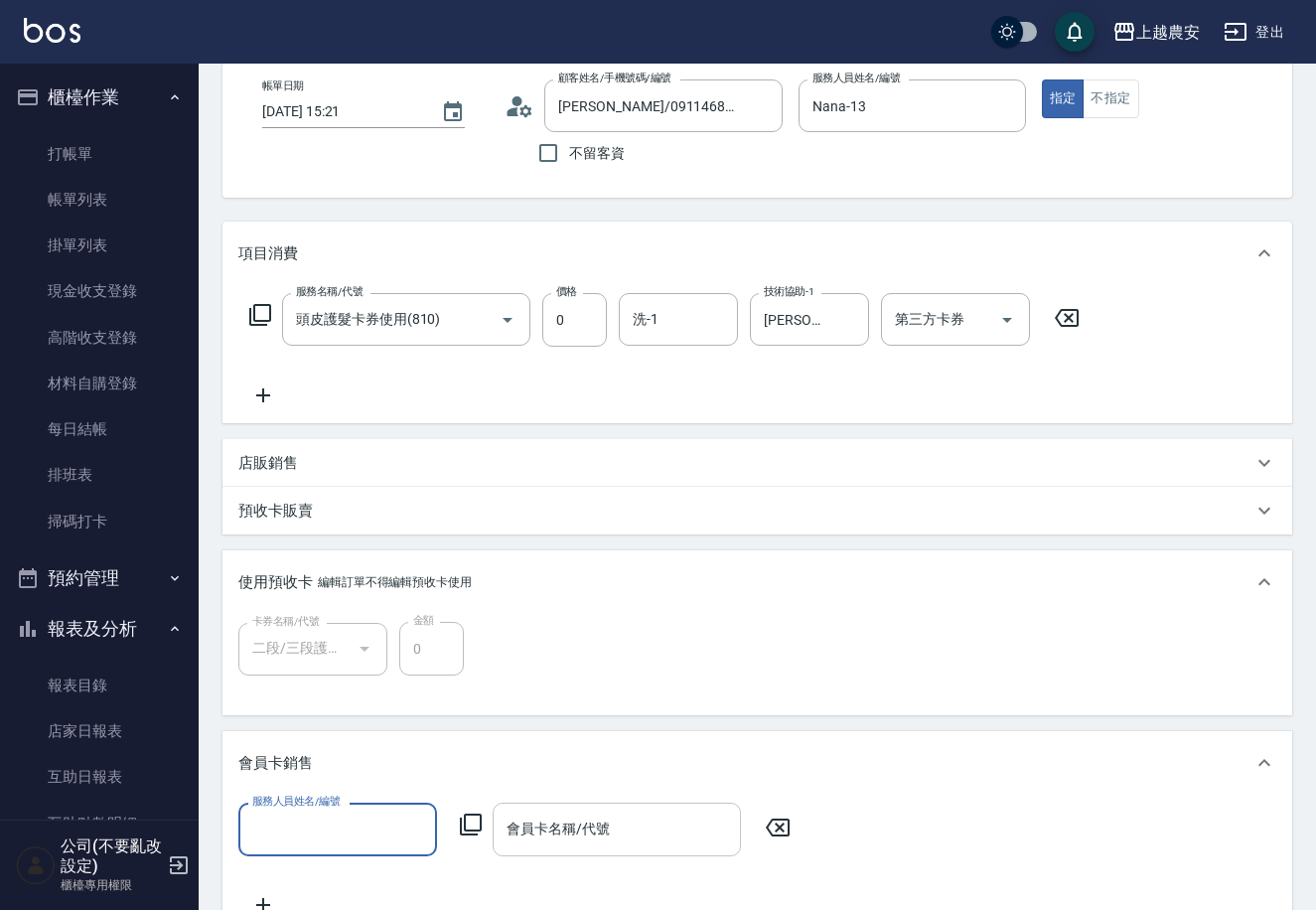 click on "會員卡名稱/代號" at bounding box center (617, 829) 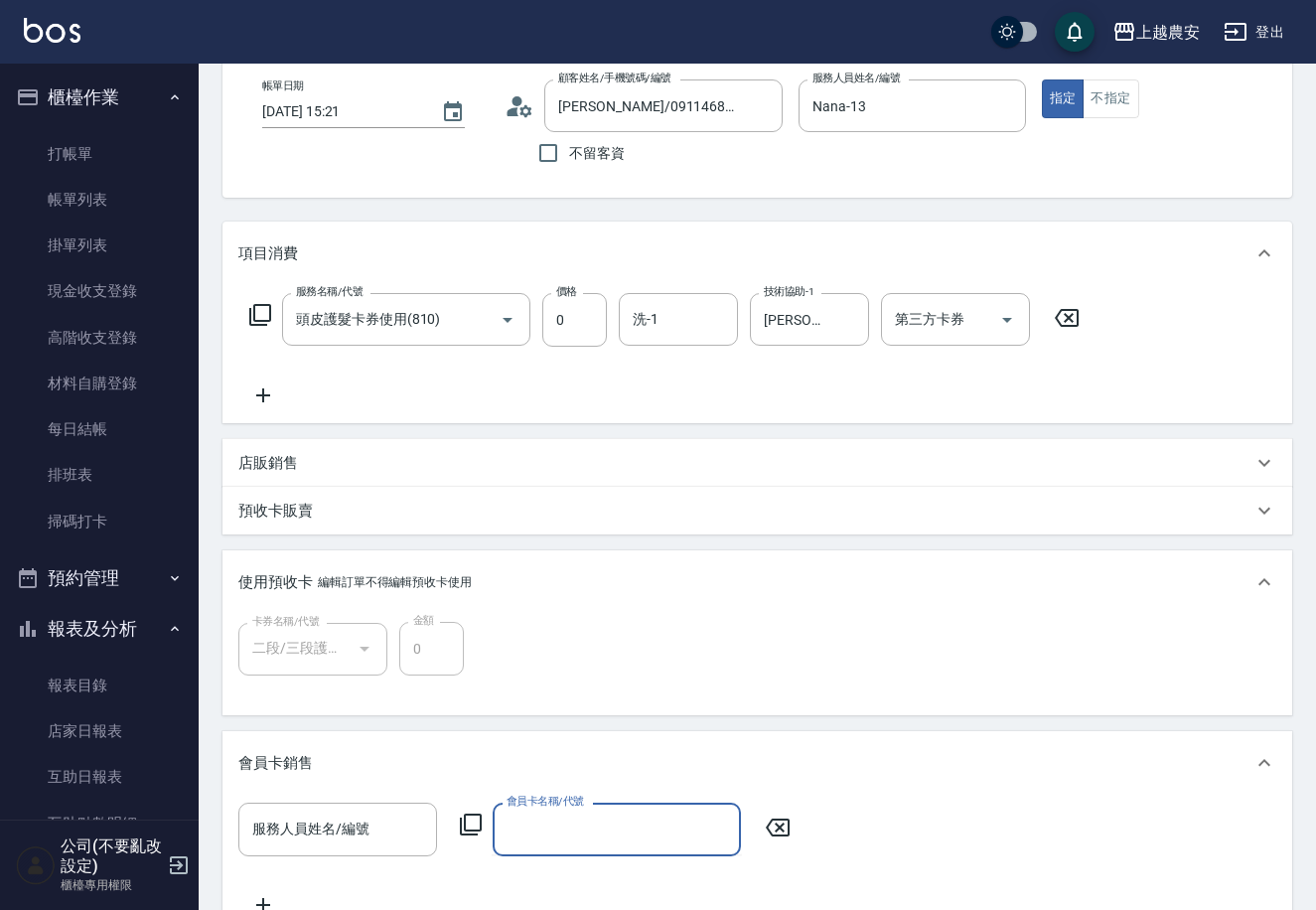 click on "會員卡名稱/代號" at bounding box center (617, 829) 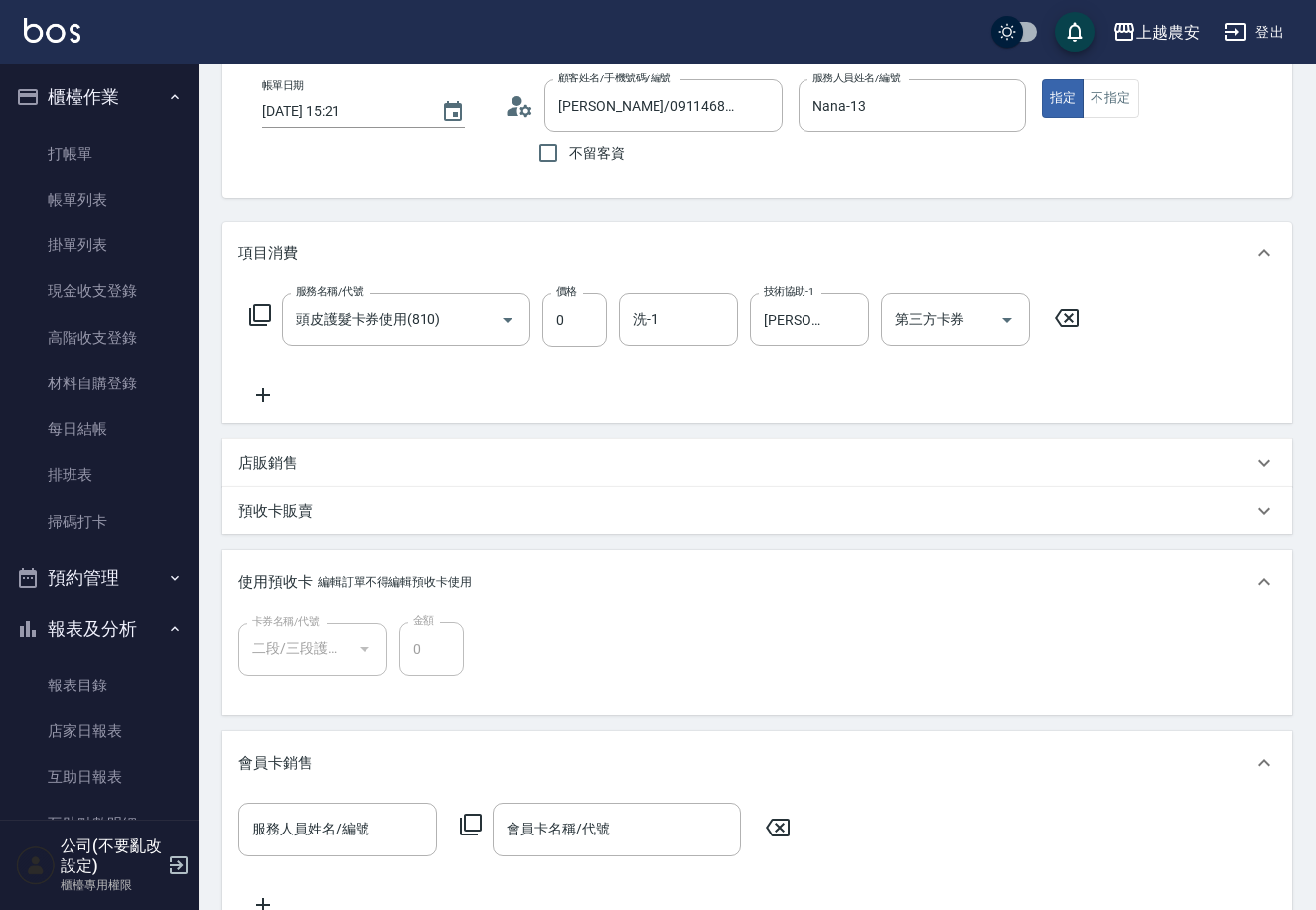 click 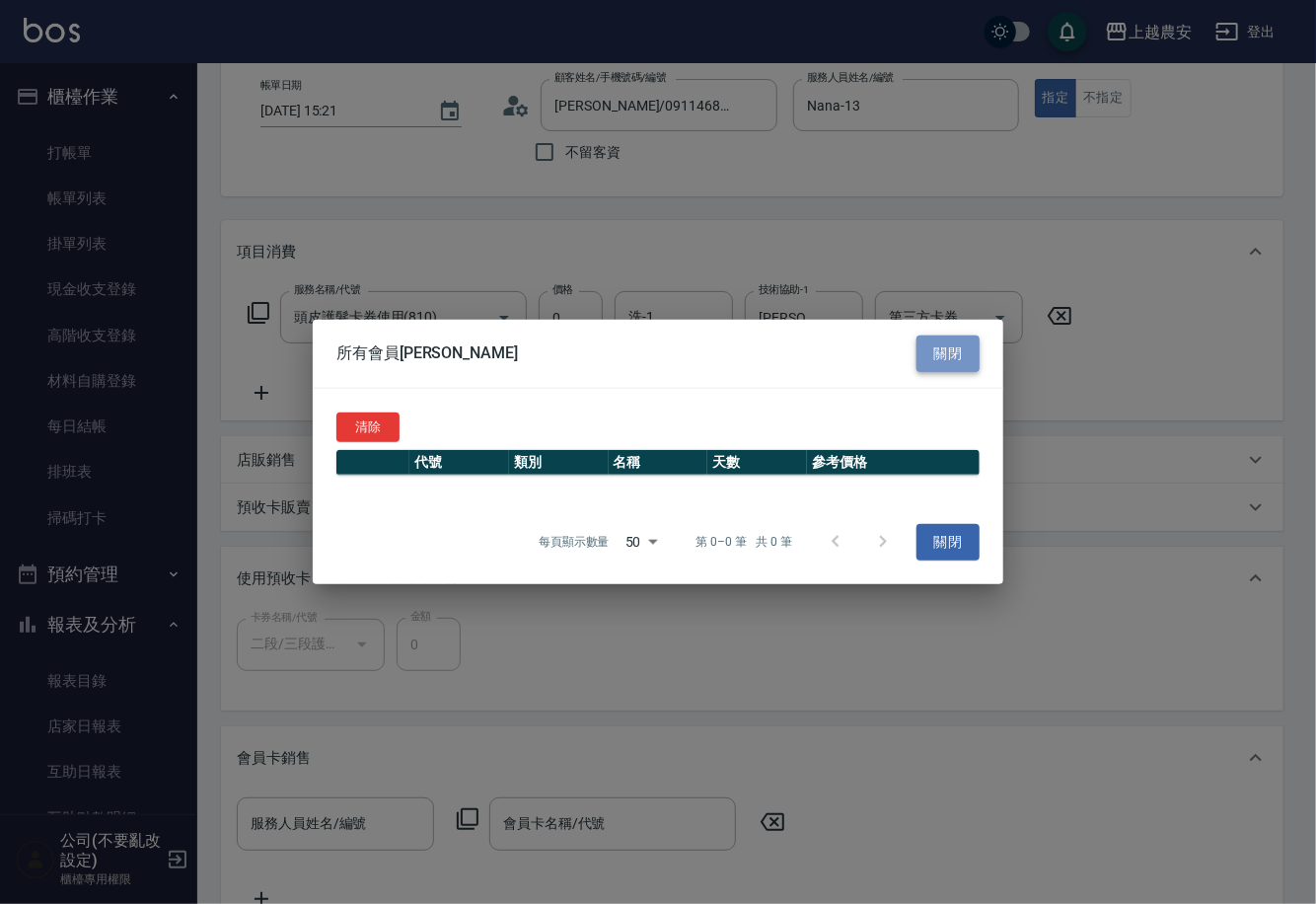click on "關閉" at bounding box center [948, 353] 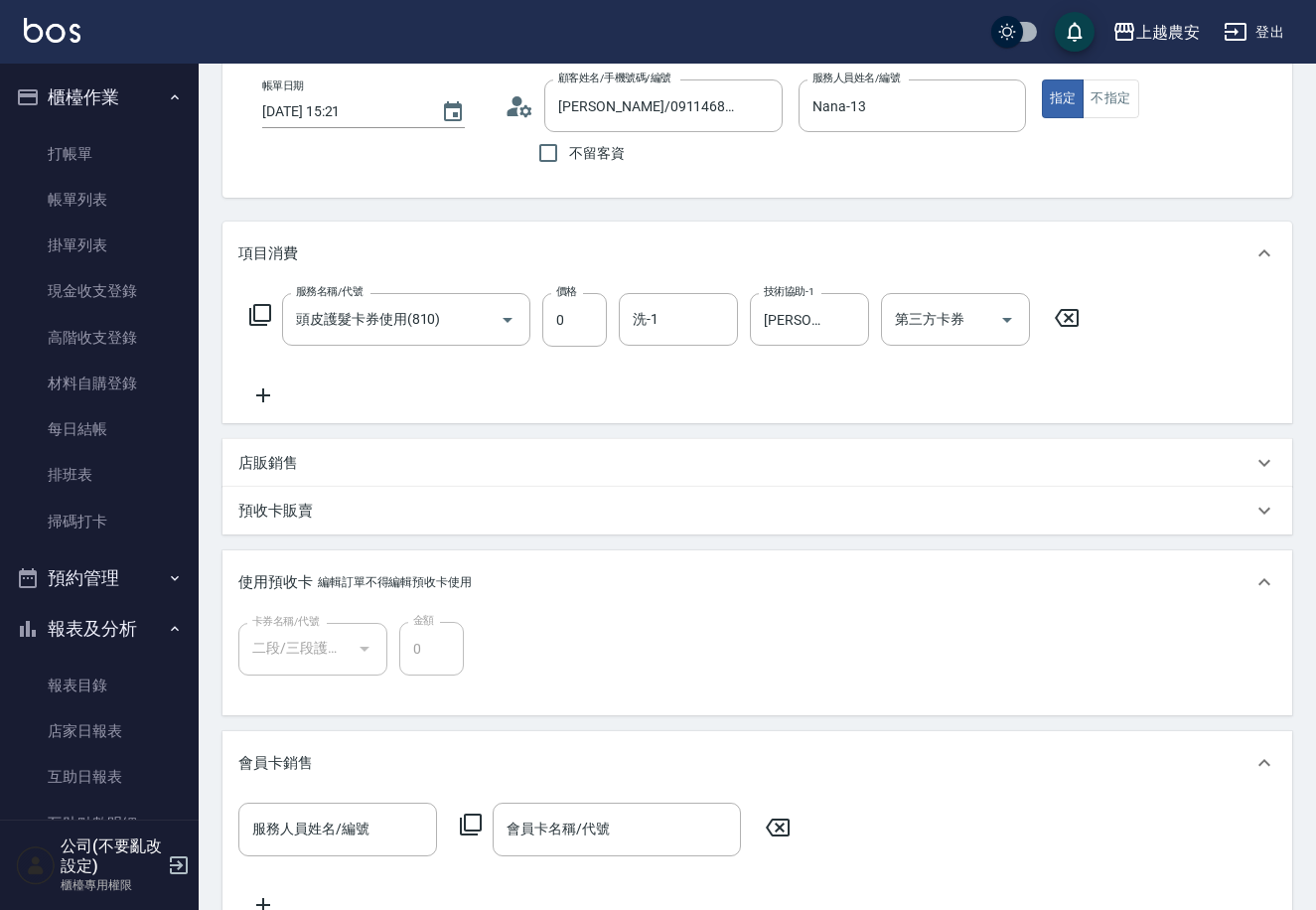 drag, startPoint x: 186, startPoint y: 438, endPoint x: 171, endPoint y: 598, distance: 160.70159 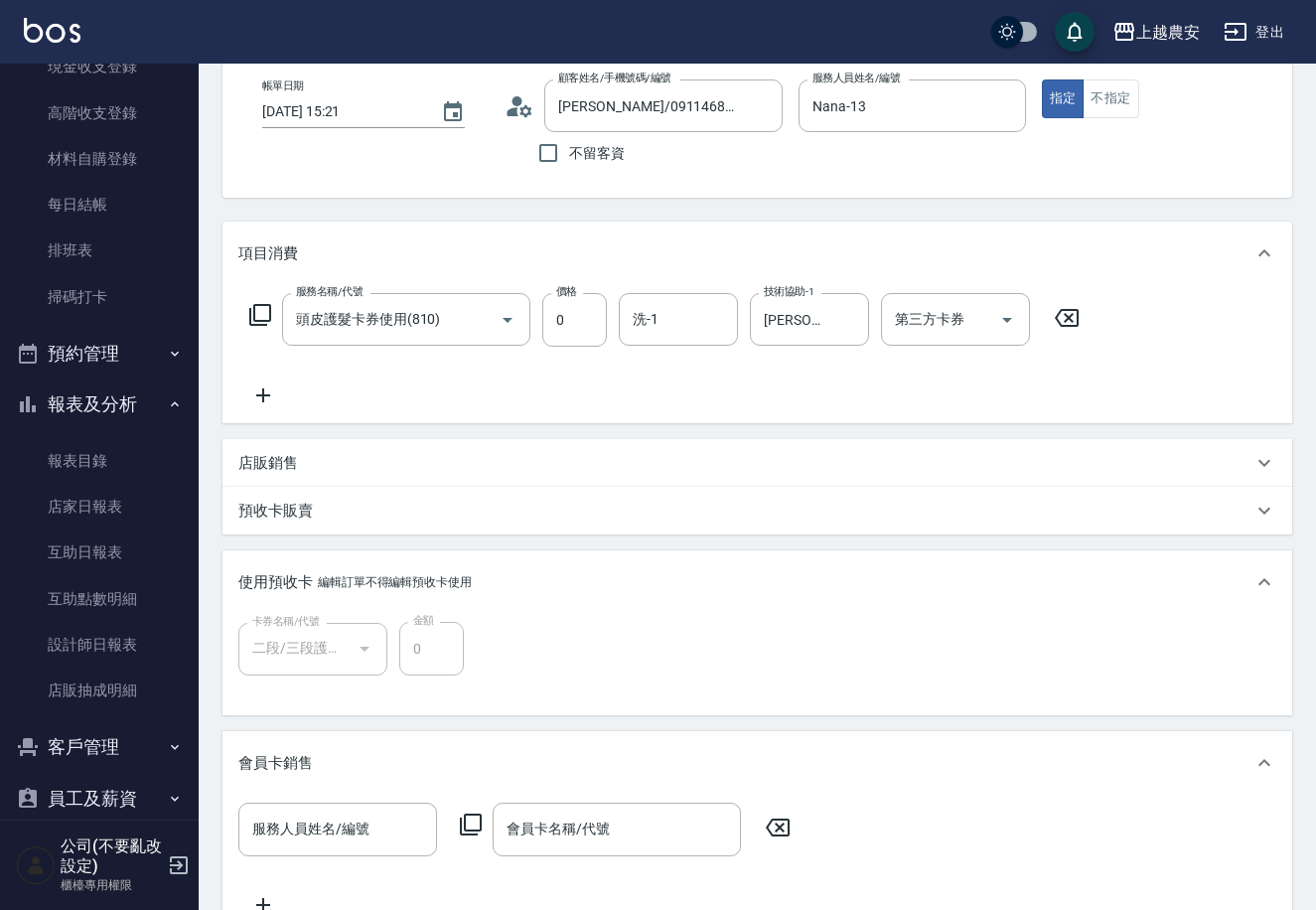 scroll, scrollTop: 269, scrollLeft: 0, axis: vertical 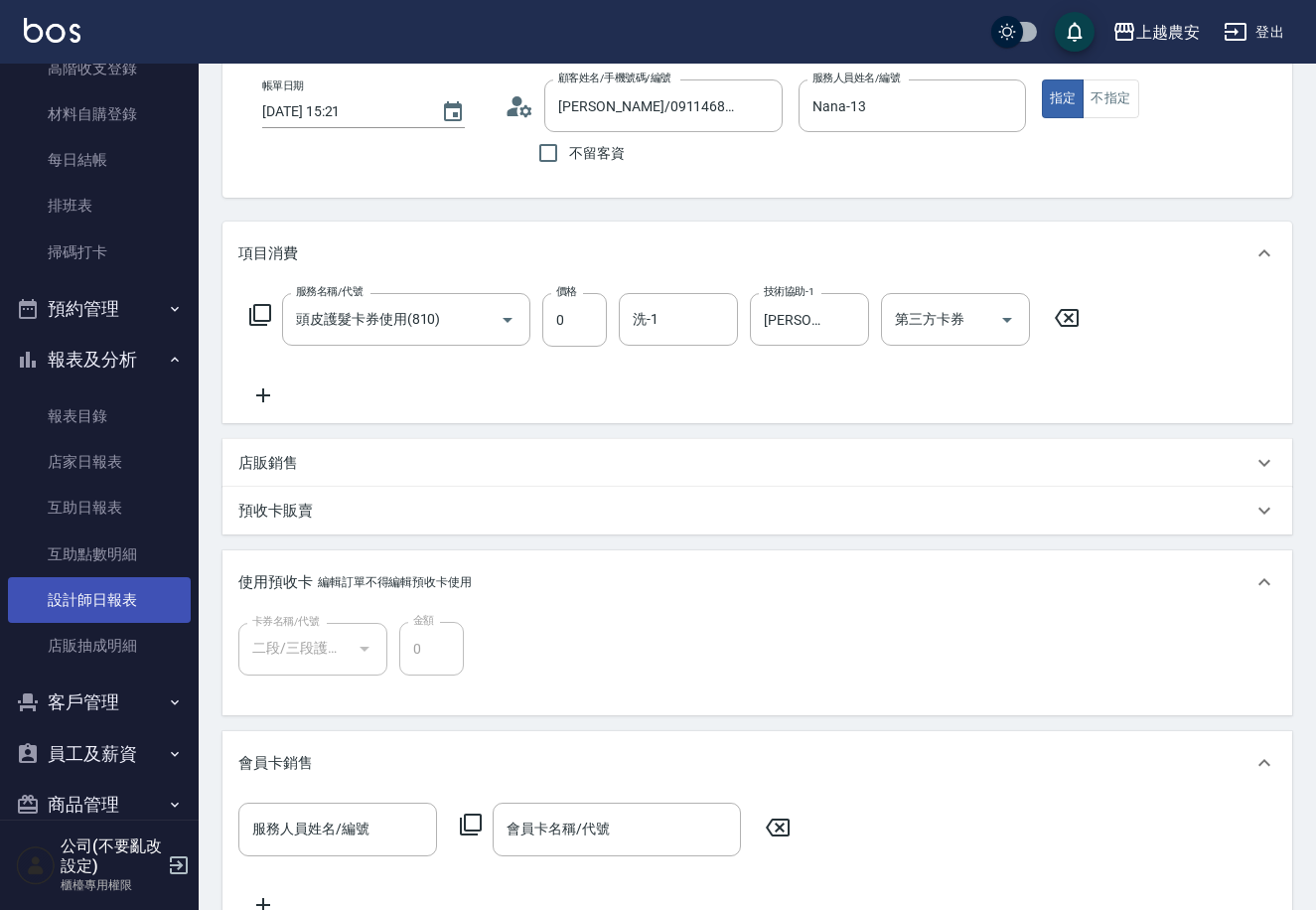 click on "設計師日報表" at bounding box center [99, 600] 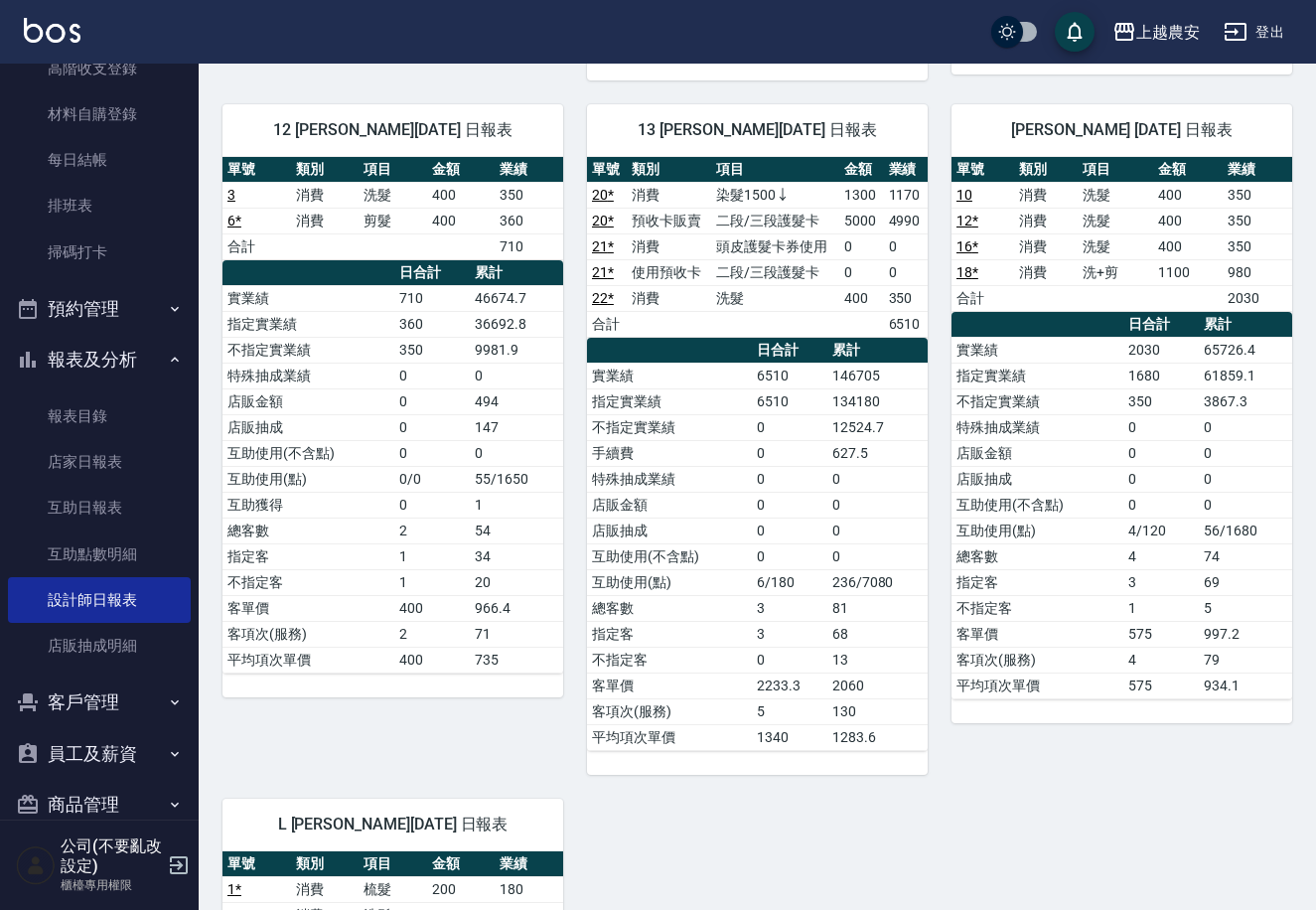scroll, scrollTop: 814, scrollLeft: 0, axis: vertical 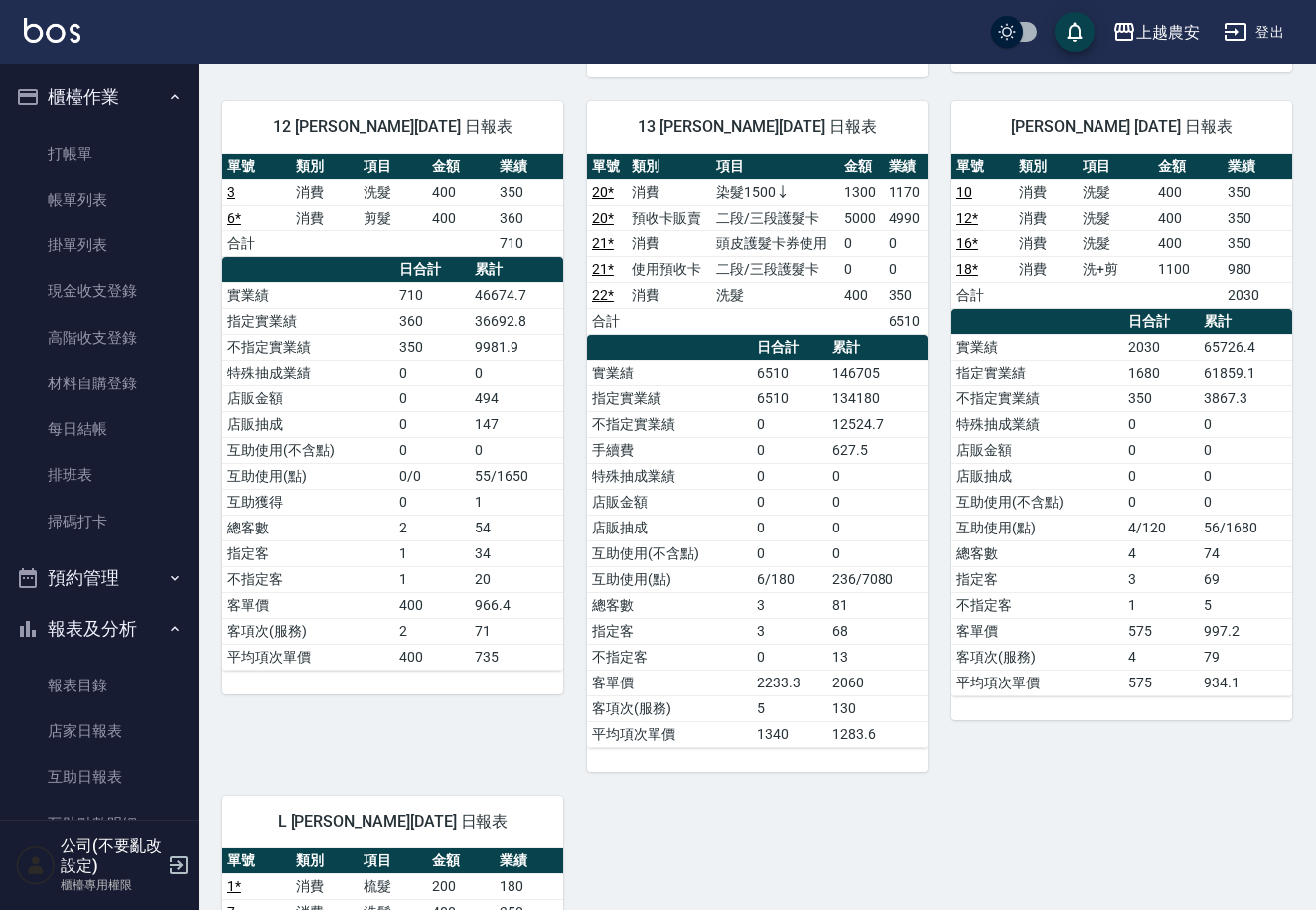 click on "打帳單 帳單列表 掛單列表 現金收支登錄 高階收支登錄 材料自購登錄 每日結帳 排班表 掃碼打卡" at bounding box center [99, 338] 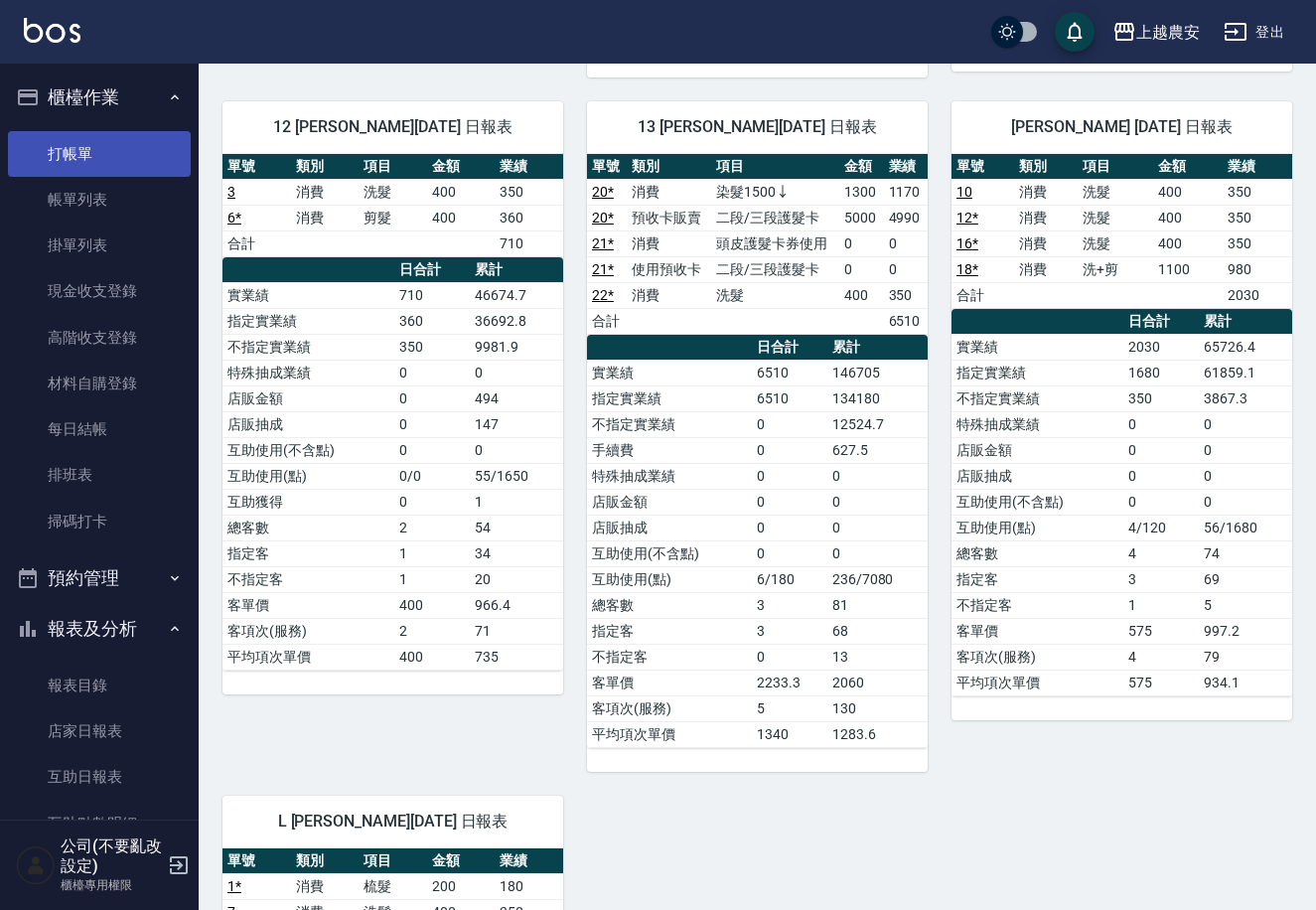 click on "打帳單" at bounding box center [99, 154] 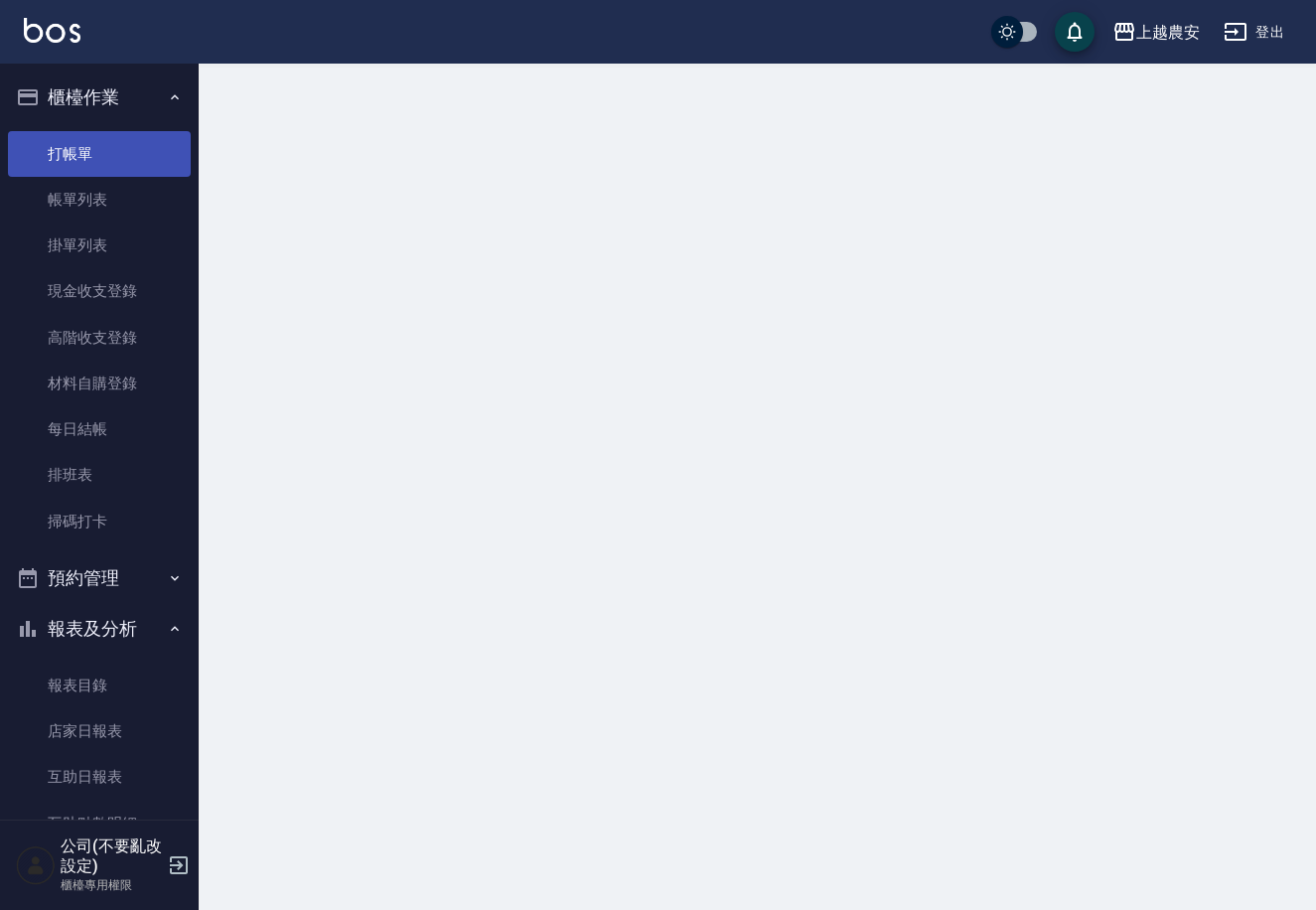 scroll, scrollTop: 0, scrollLeft: 0, axis: both 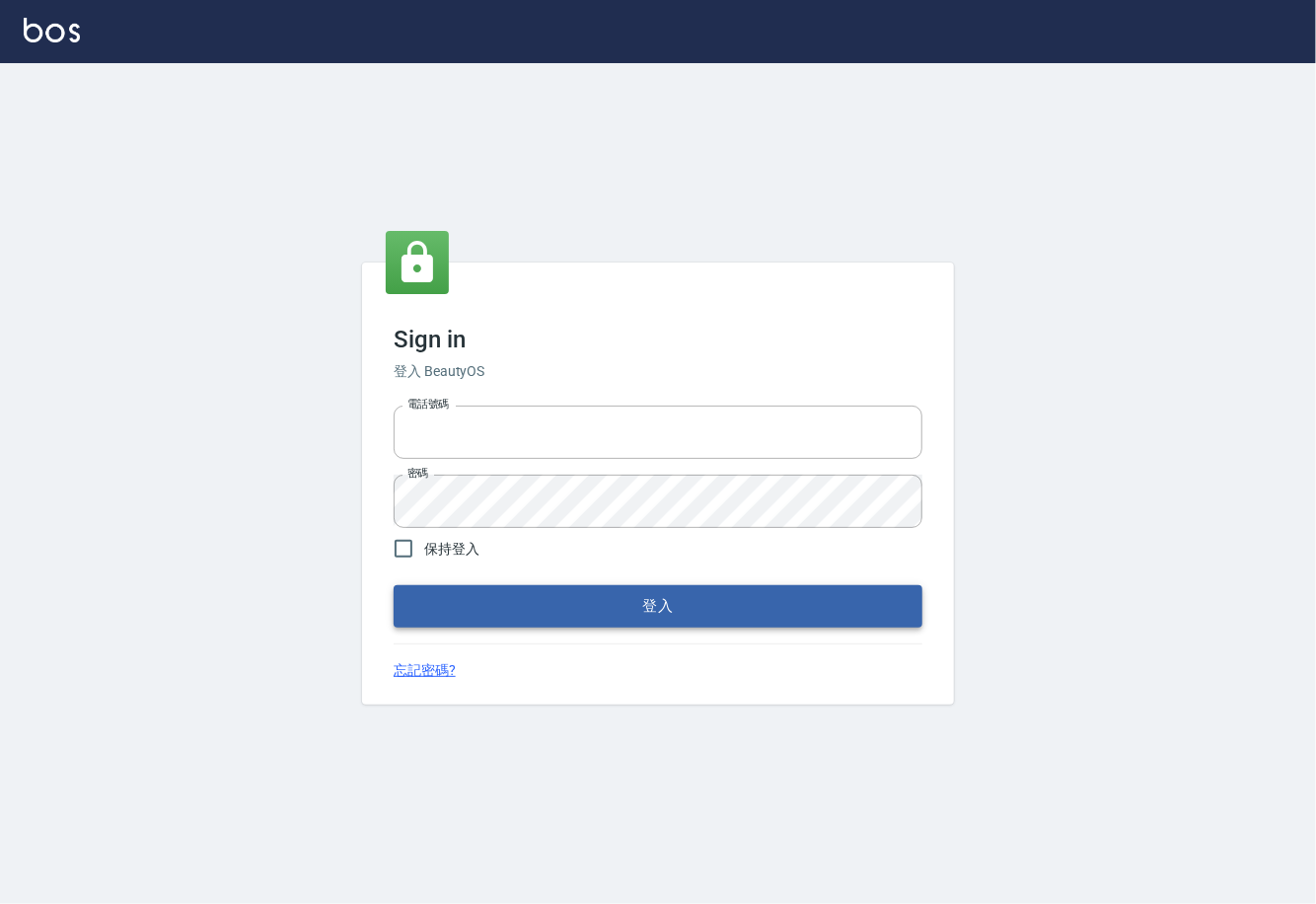 type on "0225929166" 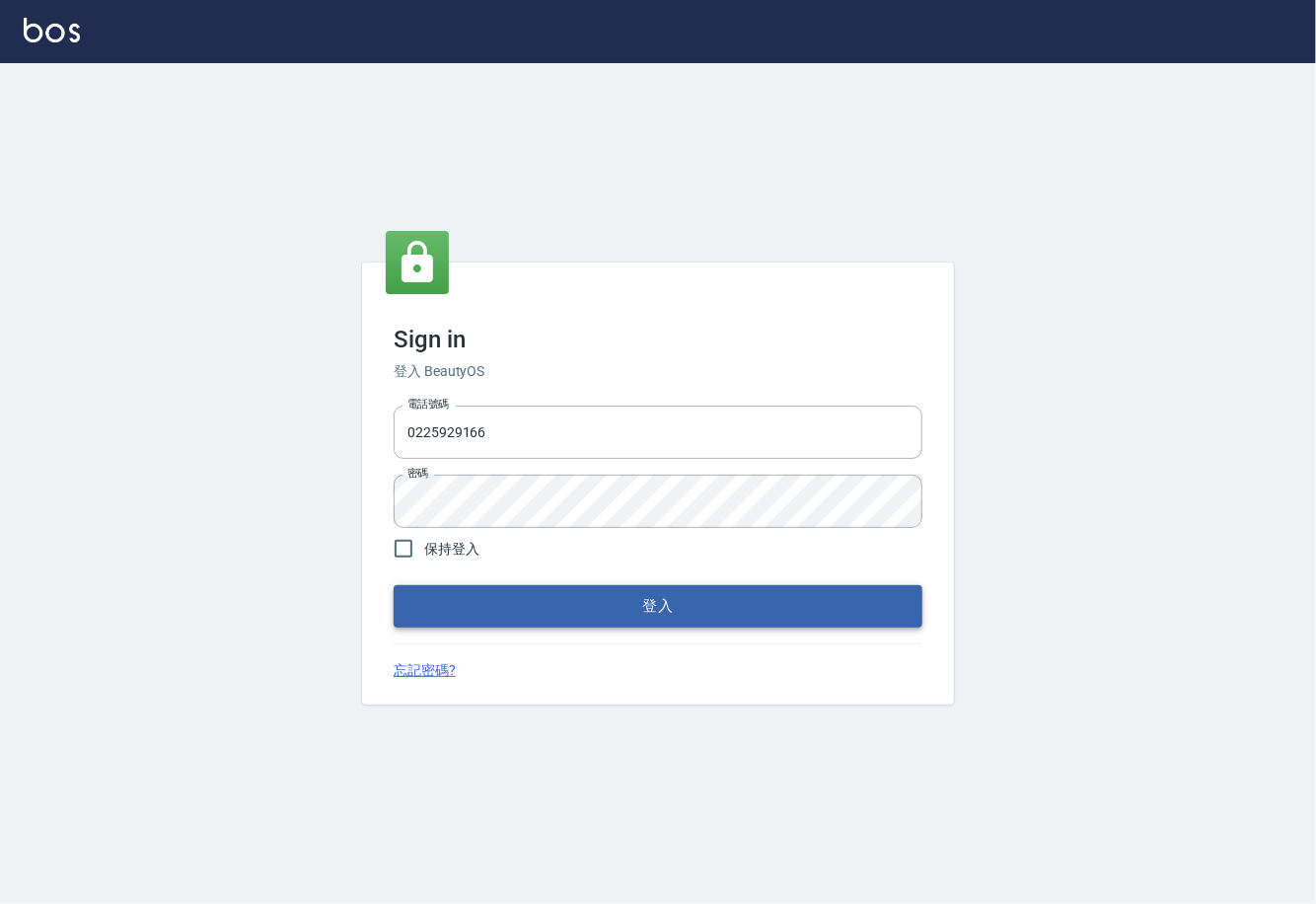click on "登入" at bounding box center [658, 606] 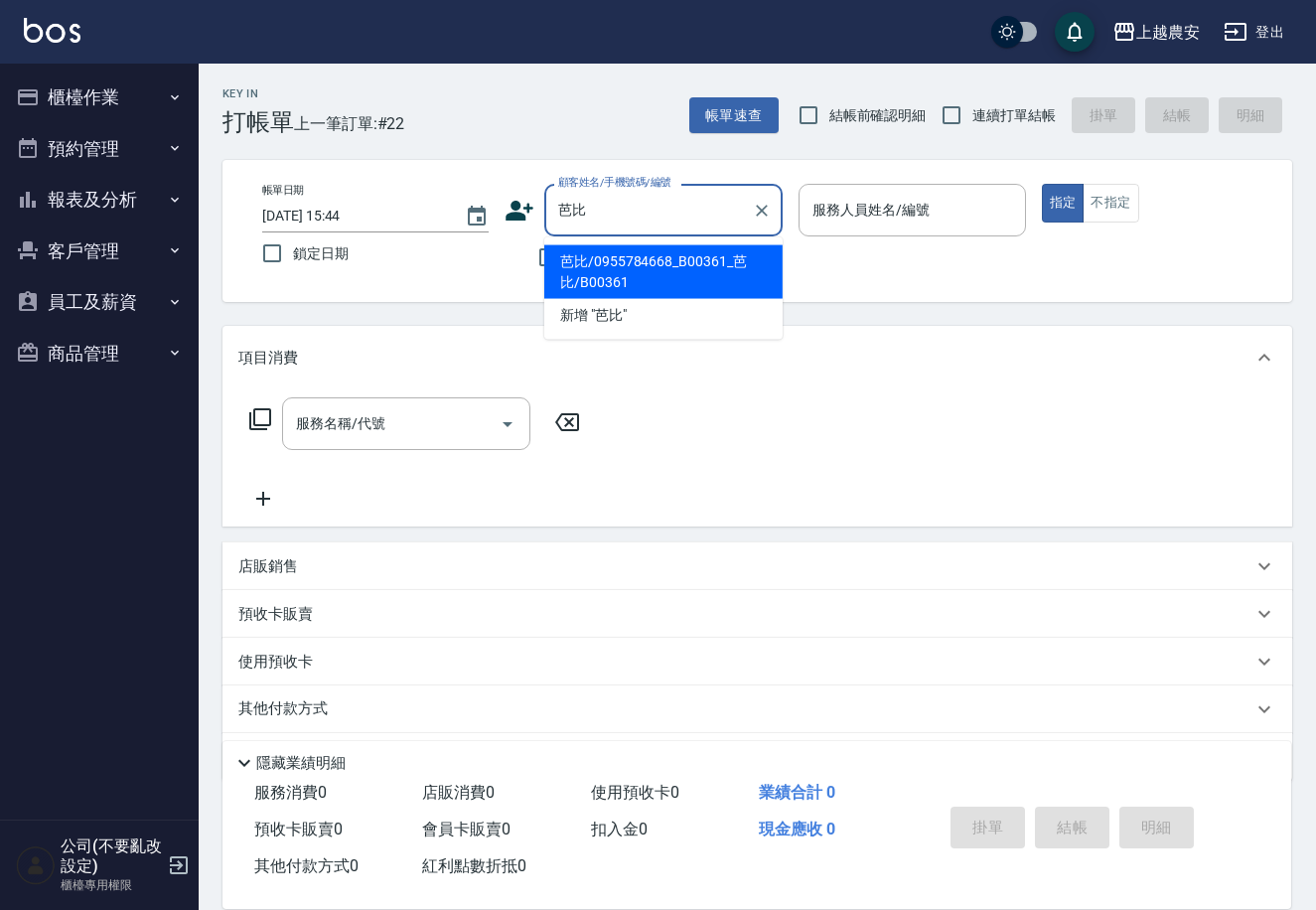 click on "芭比/0955784668_B00361_芭比/B00361" at bounding box center [663, 272] 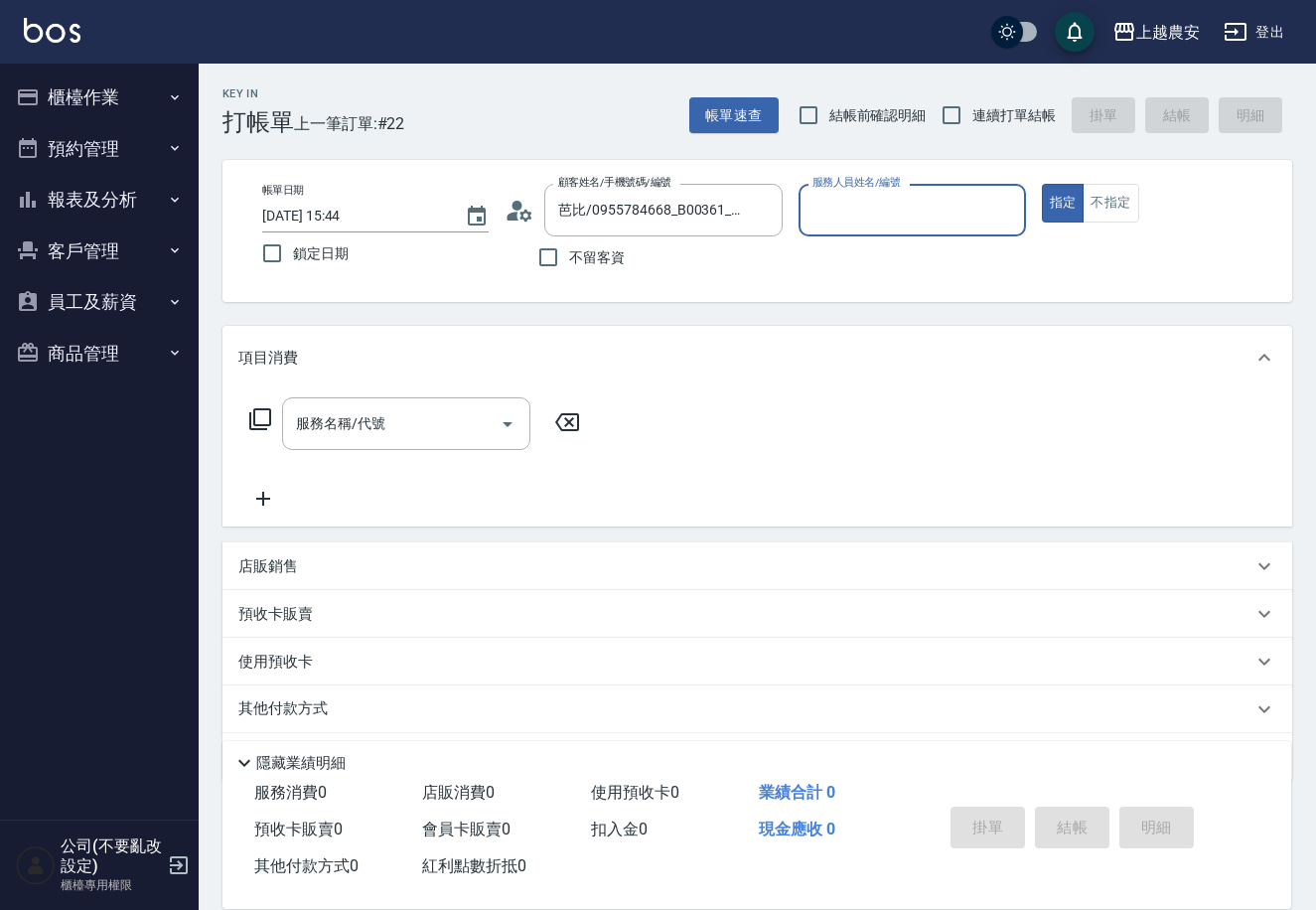 type on "美雅-B" 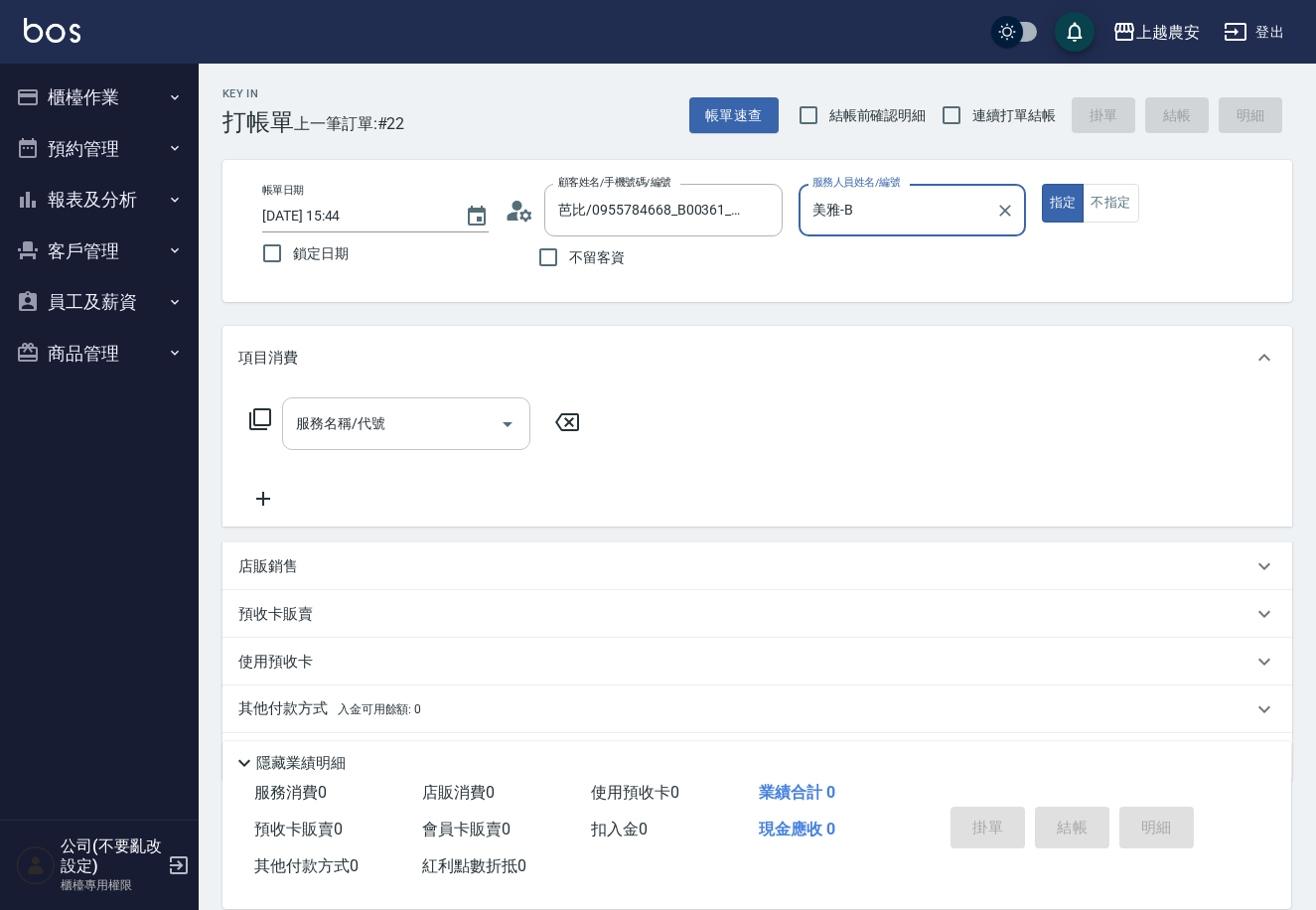 drag, startPoint x: 448, startPoint y: 396, endPoint x: 438, endPoint y: 423, distance: 28.79236 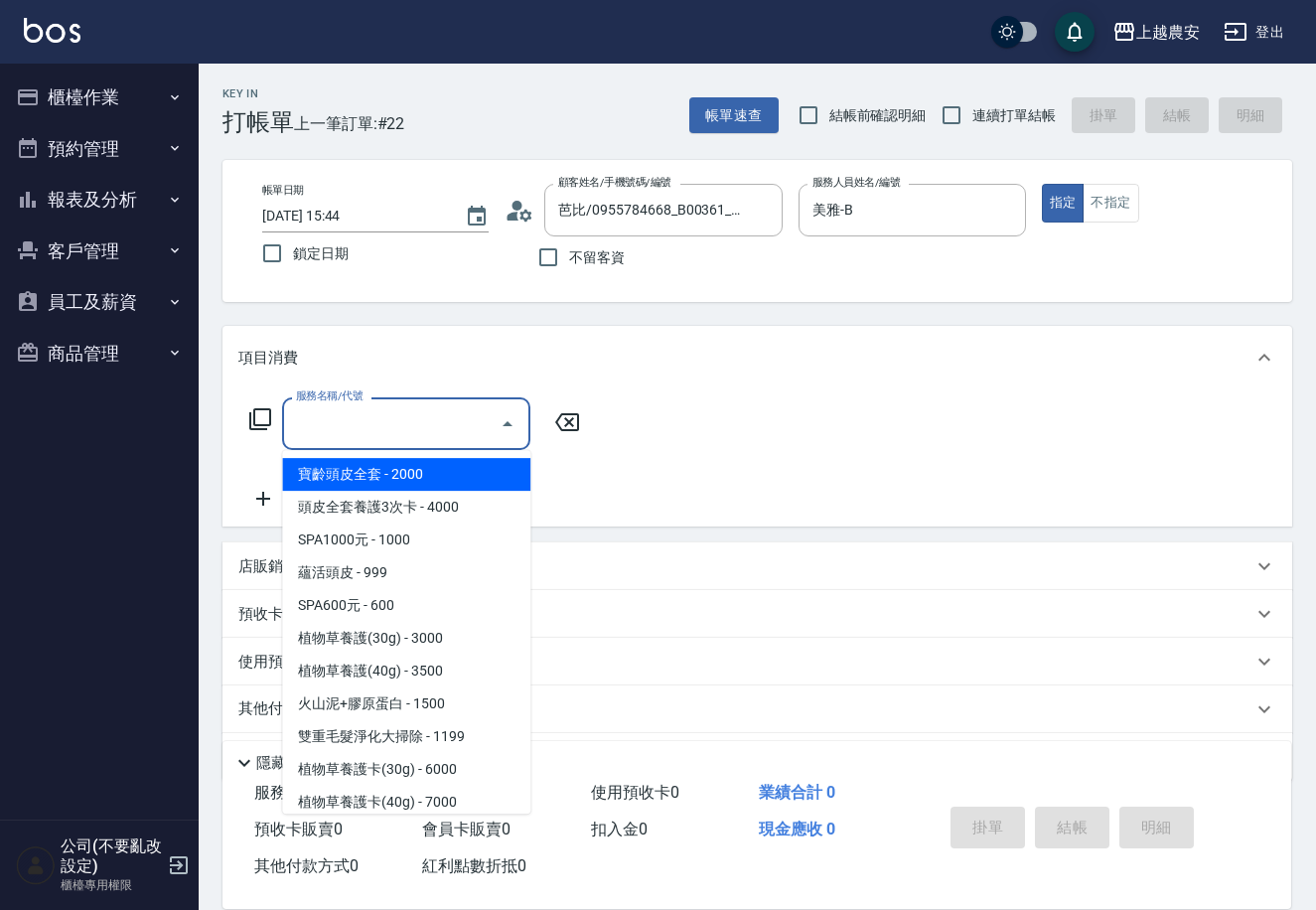 click on "服務名稱/代號" at bounding box center (391, 423) 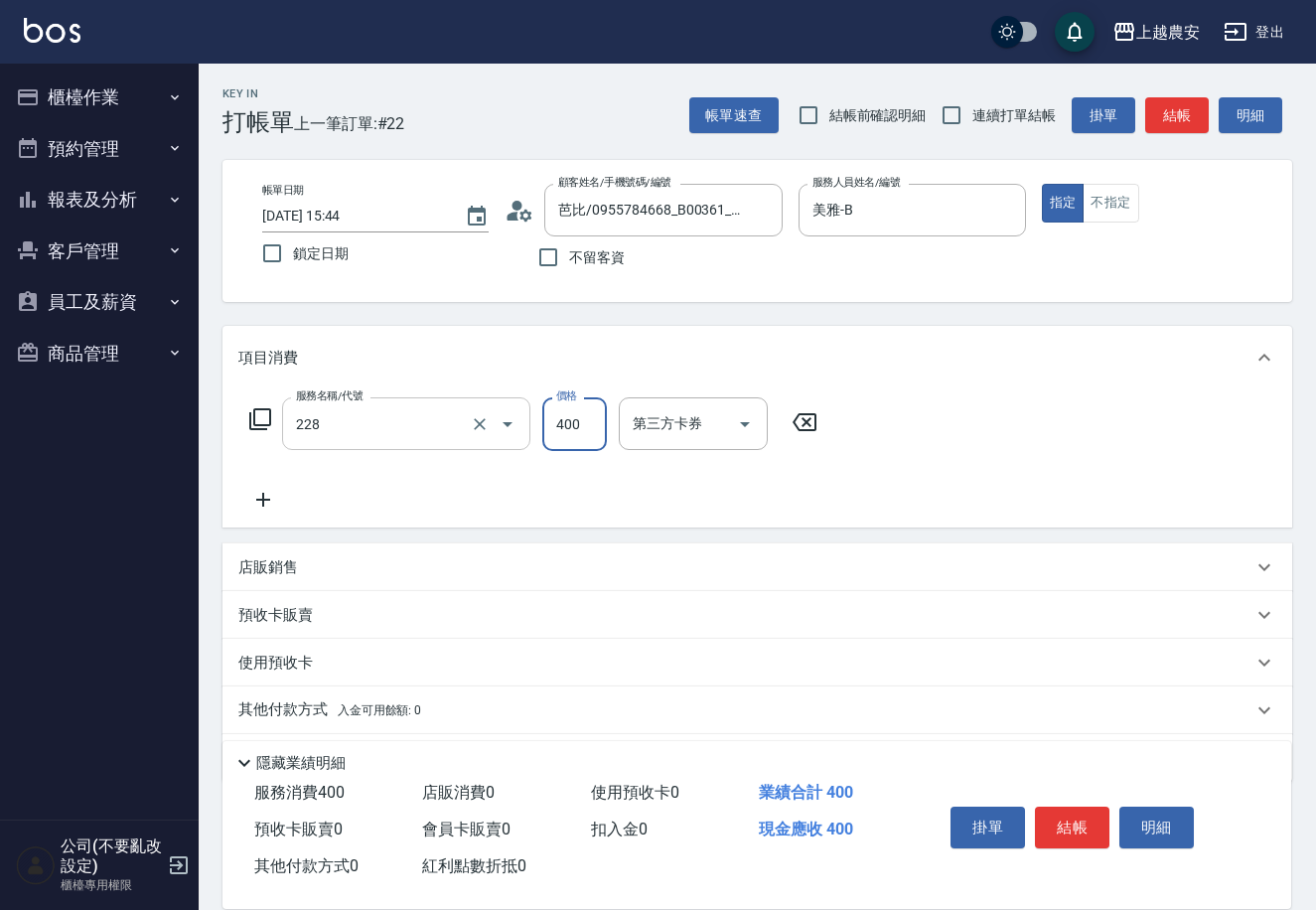 type on "洗髮(228)" 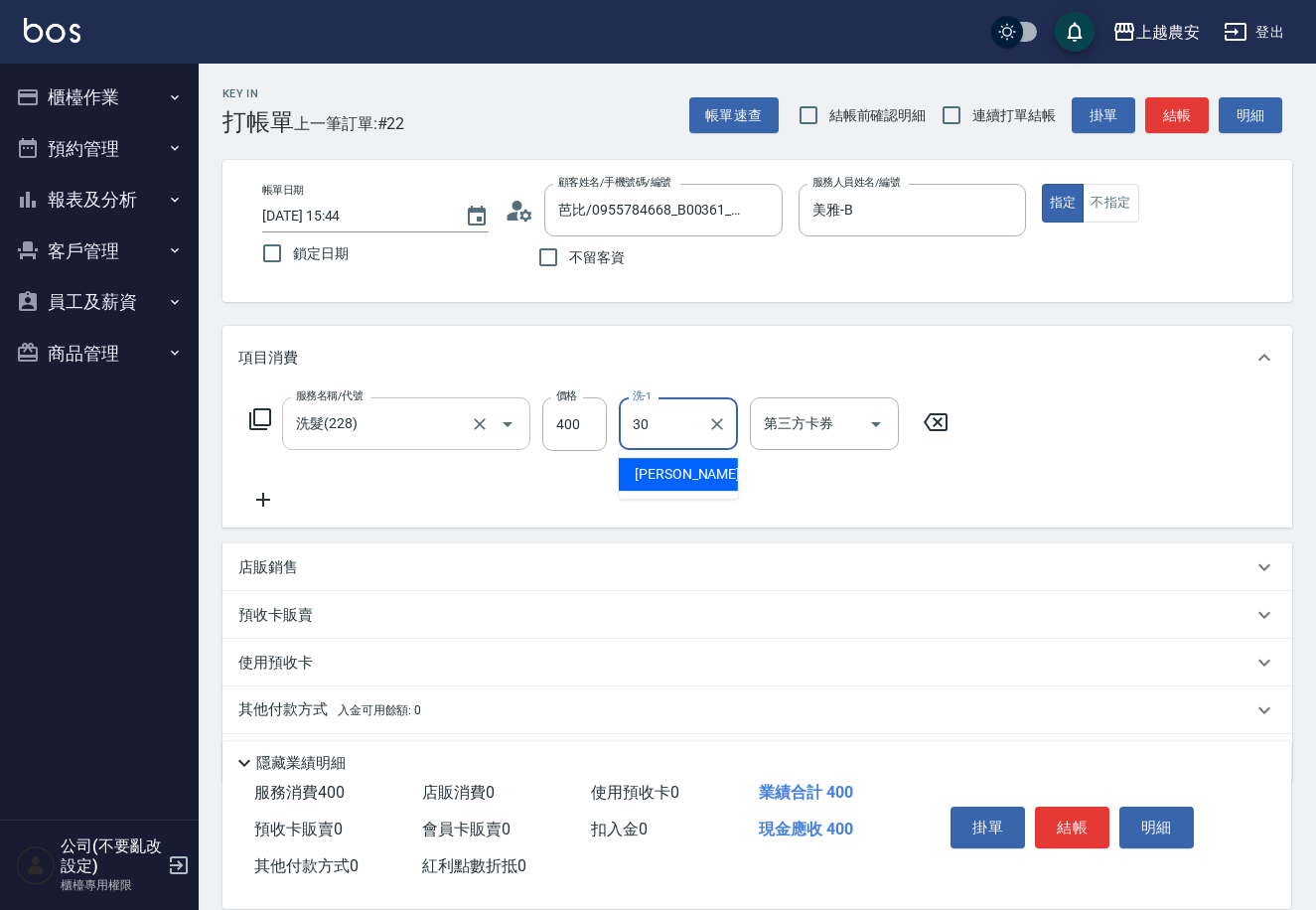 type on "[PERSON_NAME]-30" 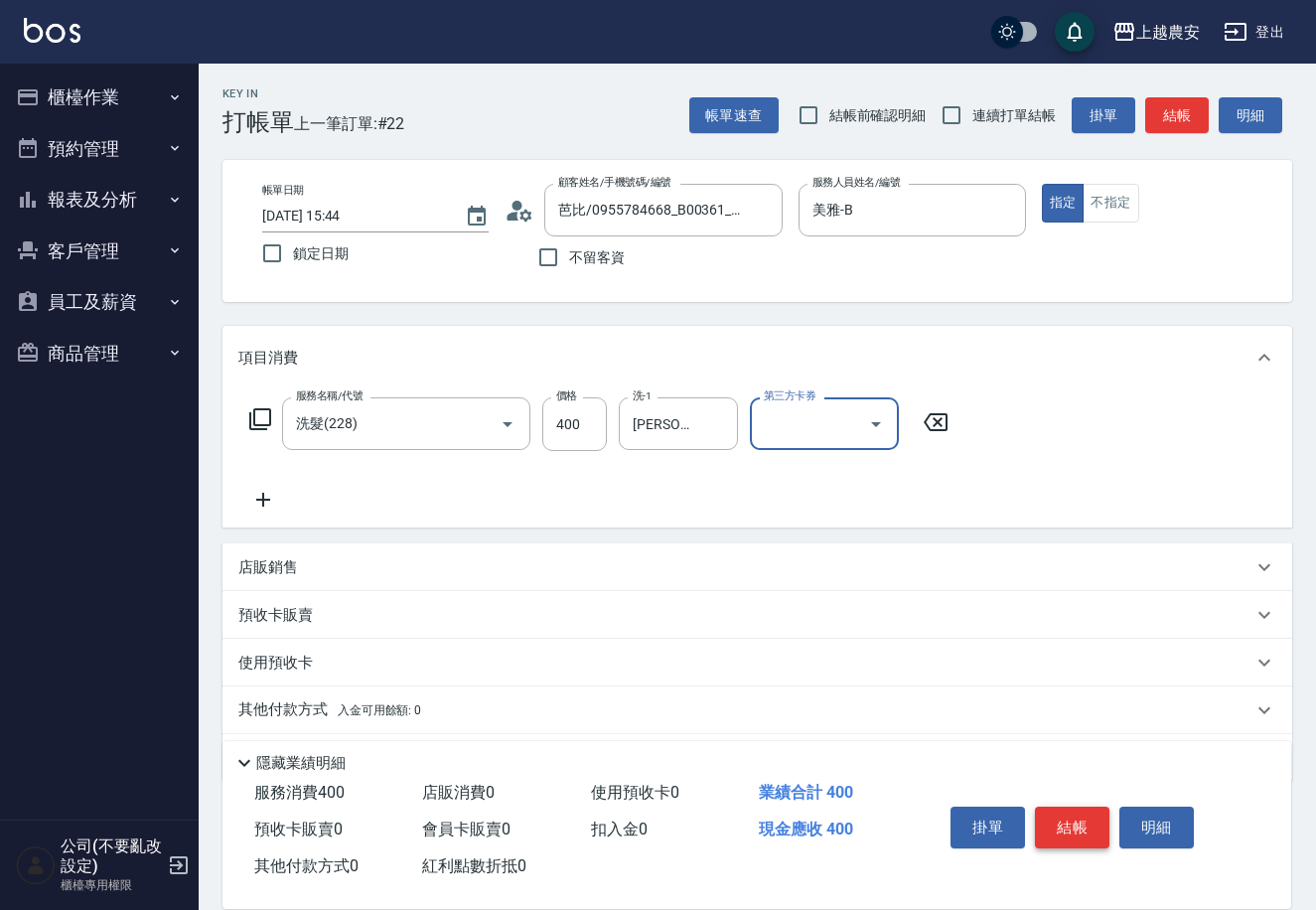 click on "結帳" at bounding box center [1072, 828] 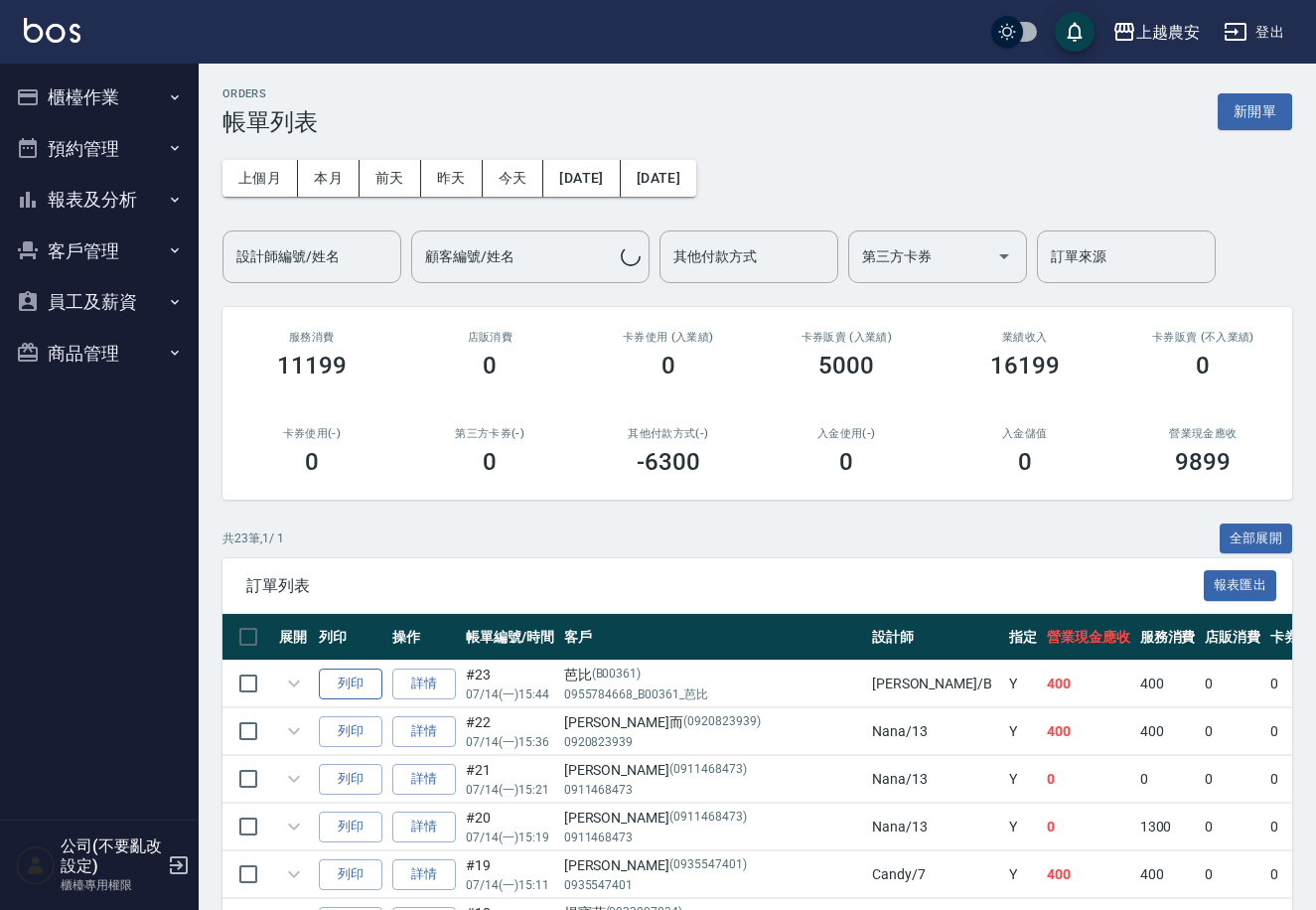 click on "列印" at bounding box center (351, 683) 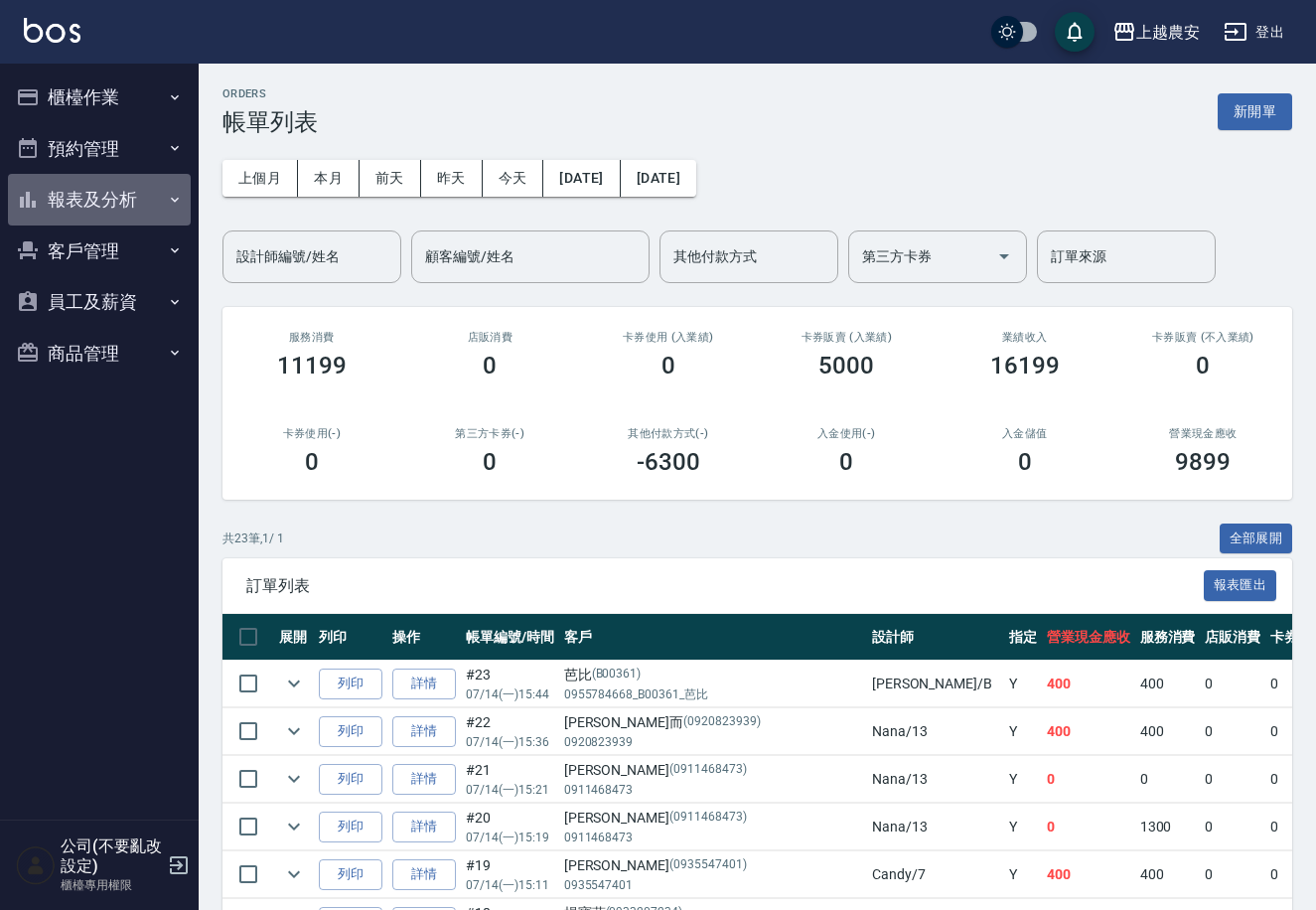 click on "報表及分析" at bounding box center (99, 200) 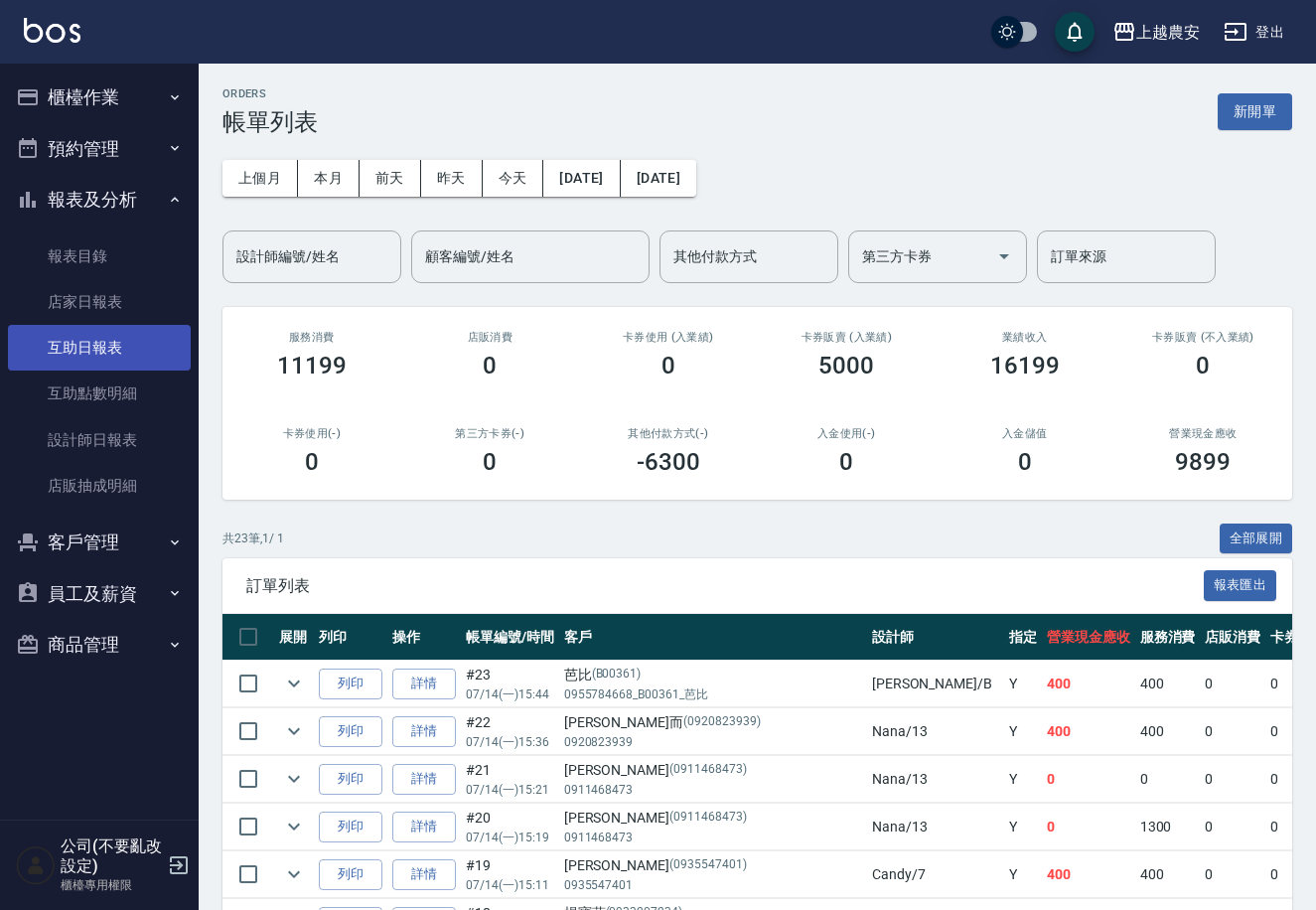 click on "互助日報表" at bounding box center (99, 348) 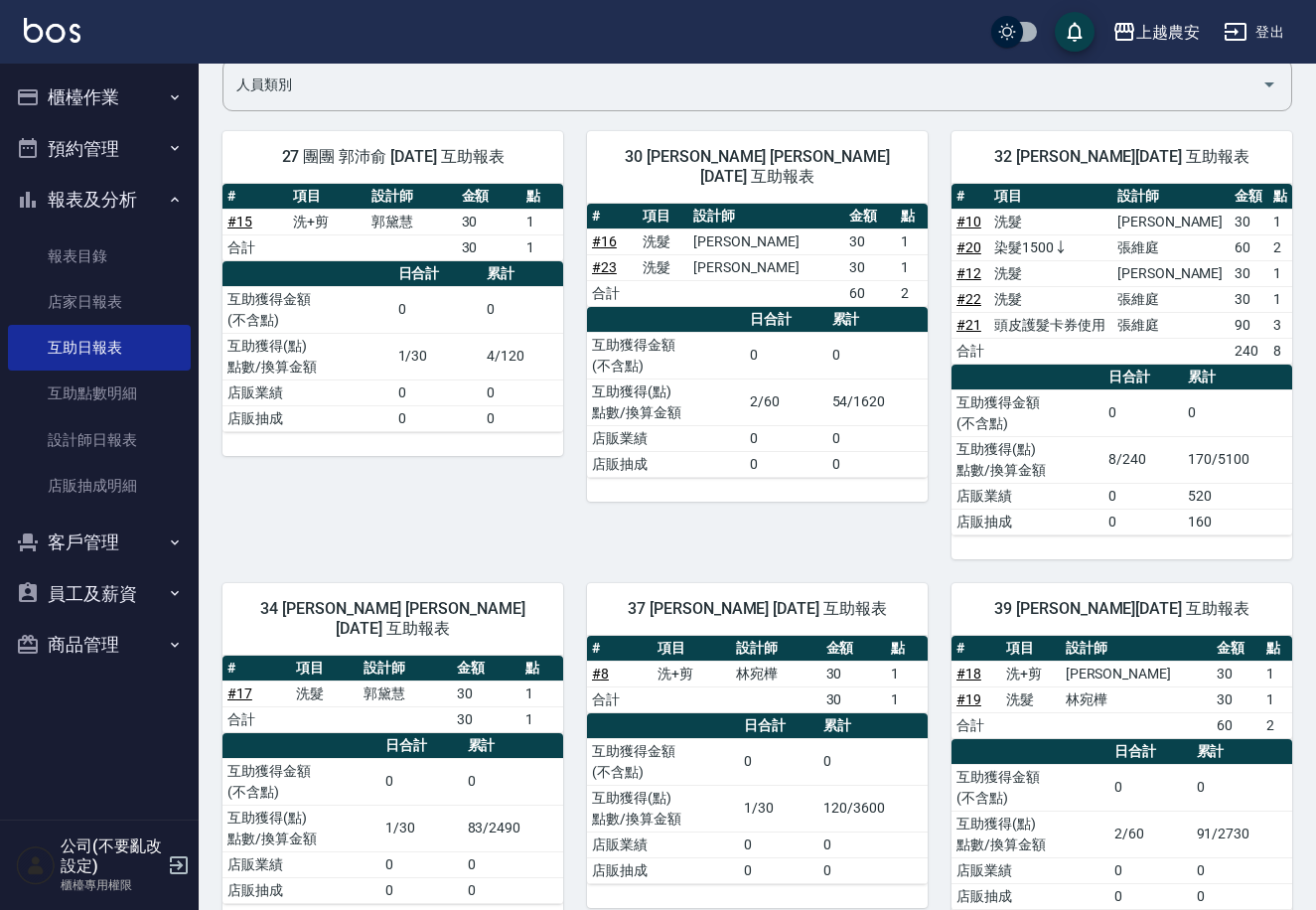 scroll, scrollTop: 157, scrollLeft: 0, axis: vertical 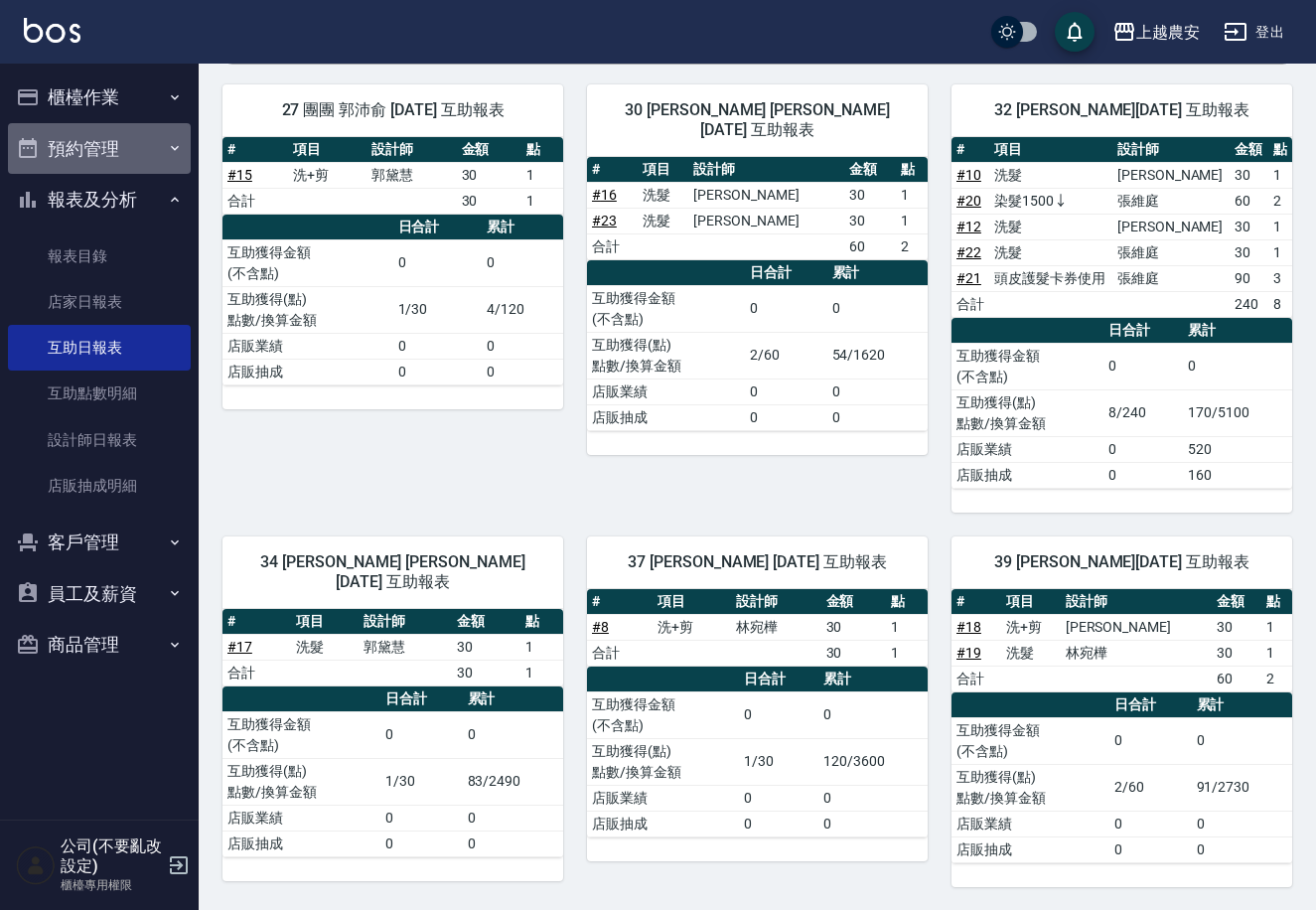 click on "預約管理" at bounding box center [99, 149] 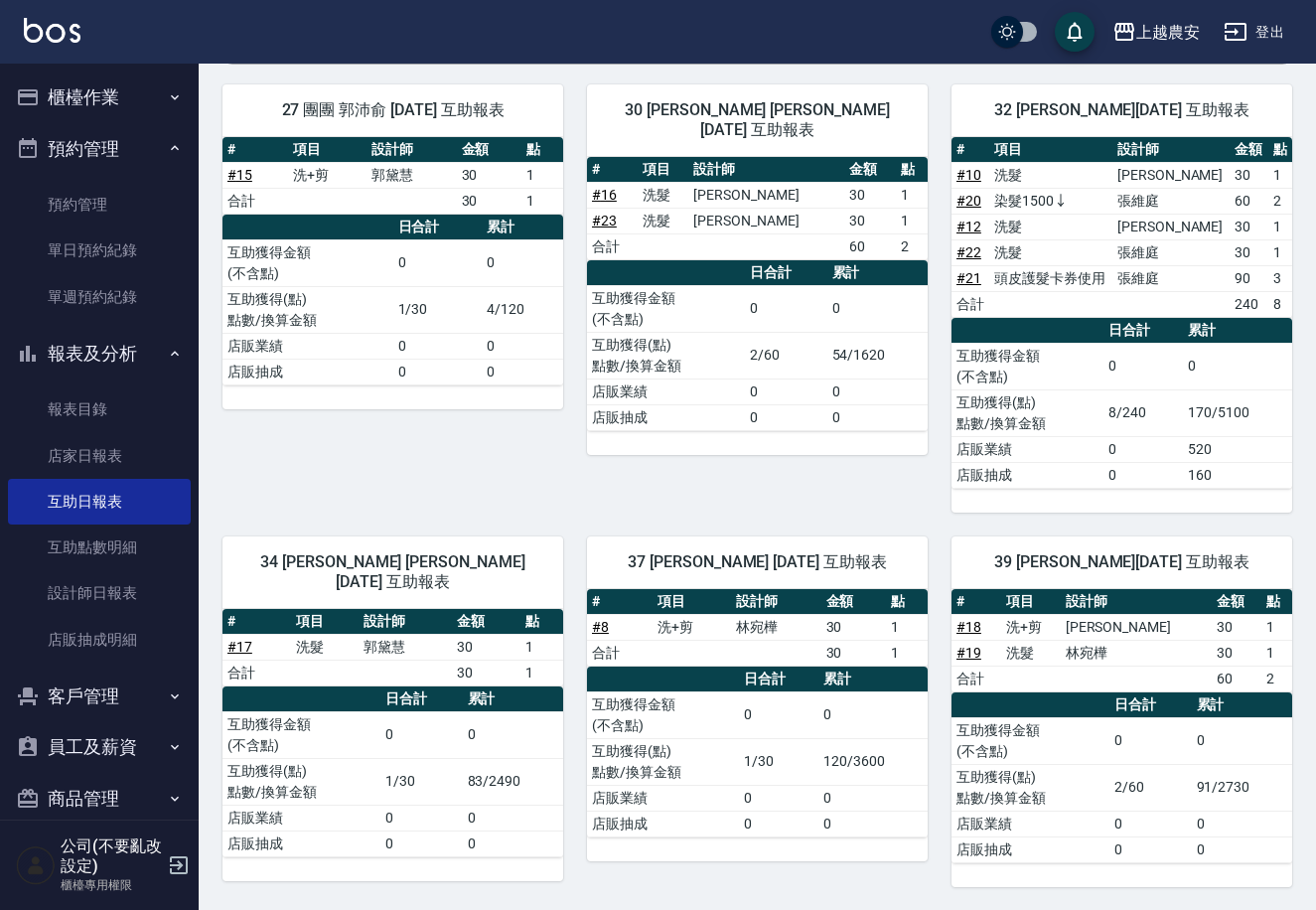 click on "報表及分析" at bounding box center [99, 354] 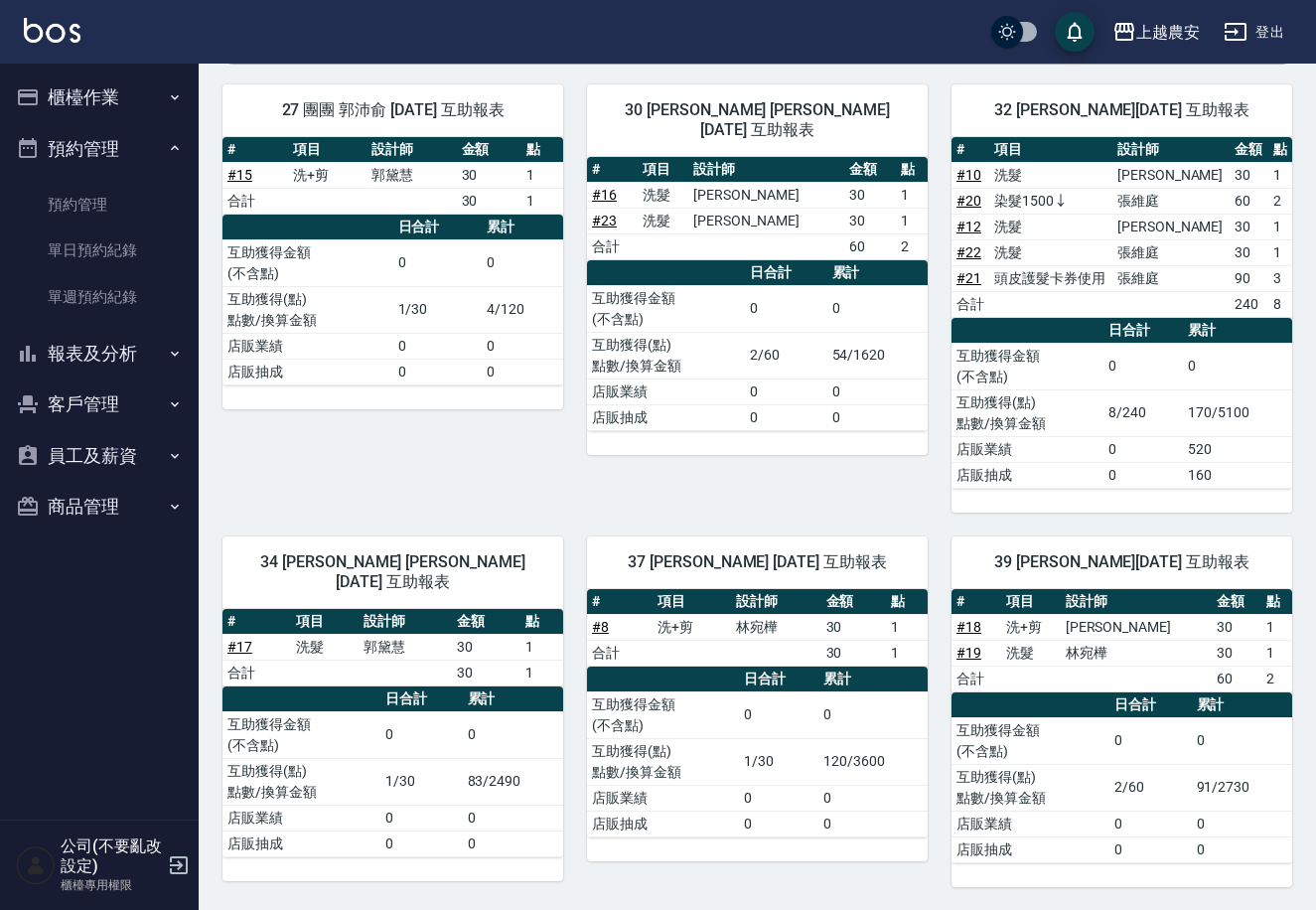 click on "員工及薪資" at bounding box center (99, 456) 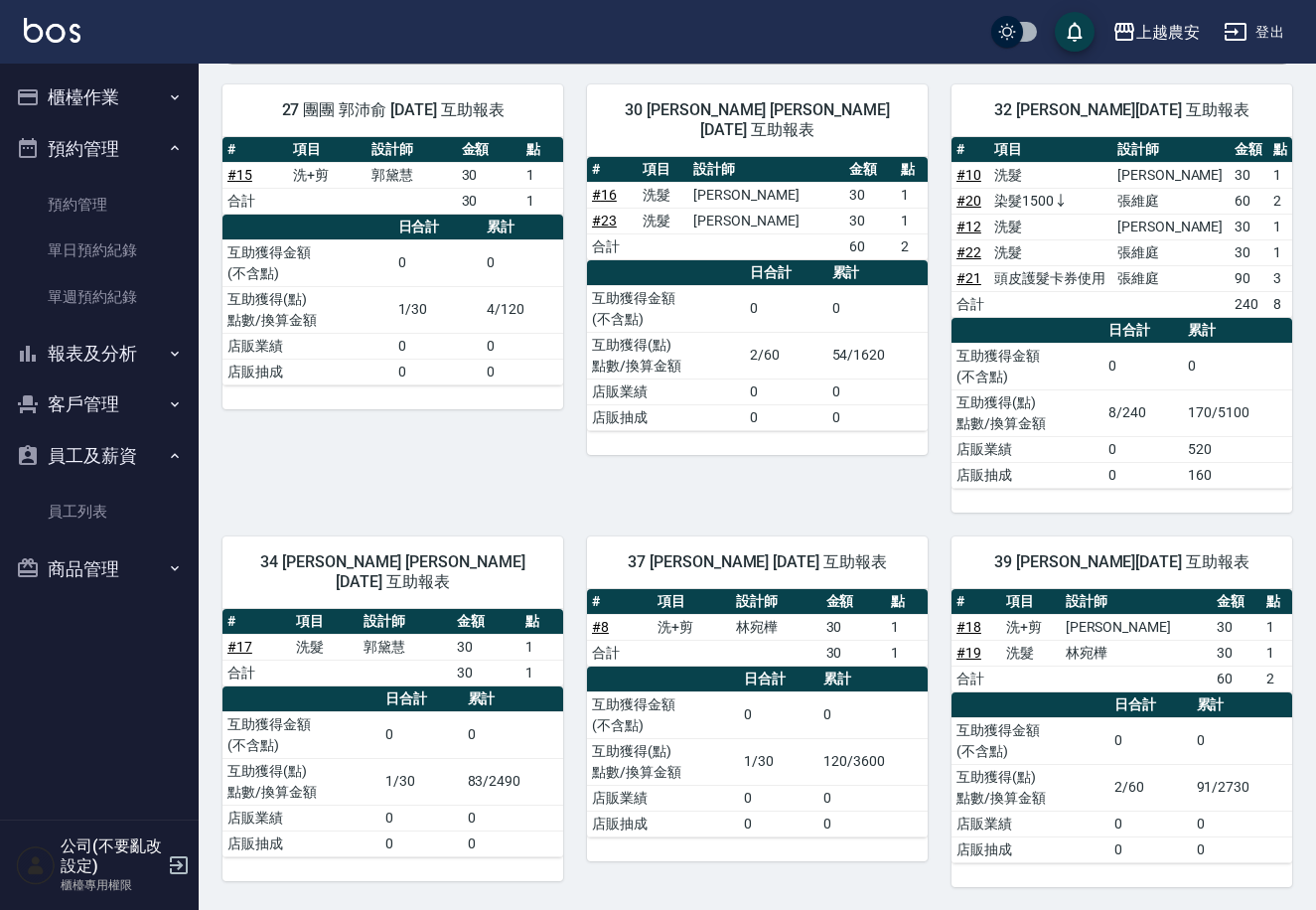 click on "員工及薪資" at bounding box center (99, 456) 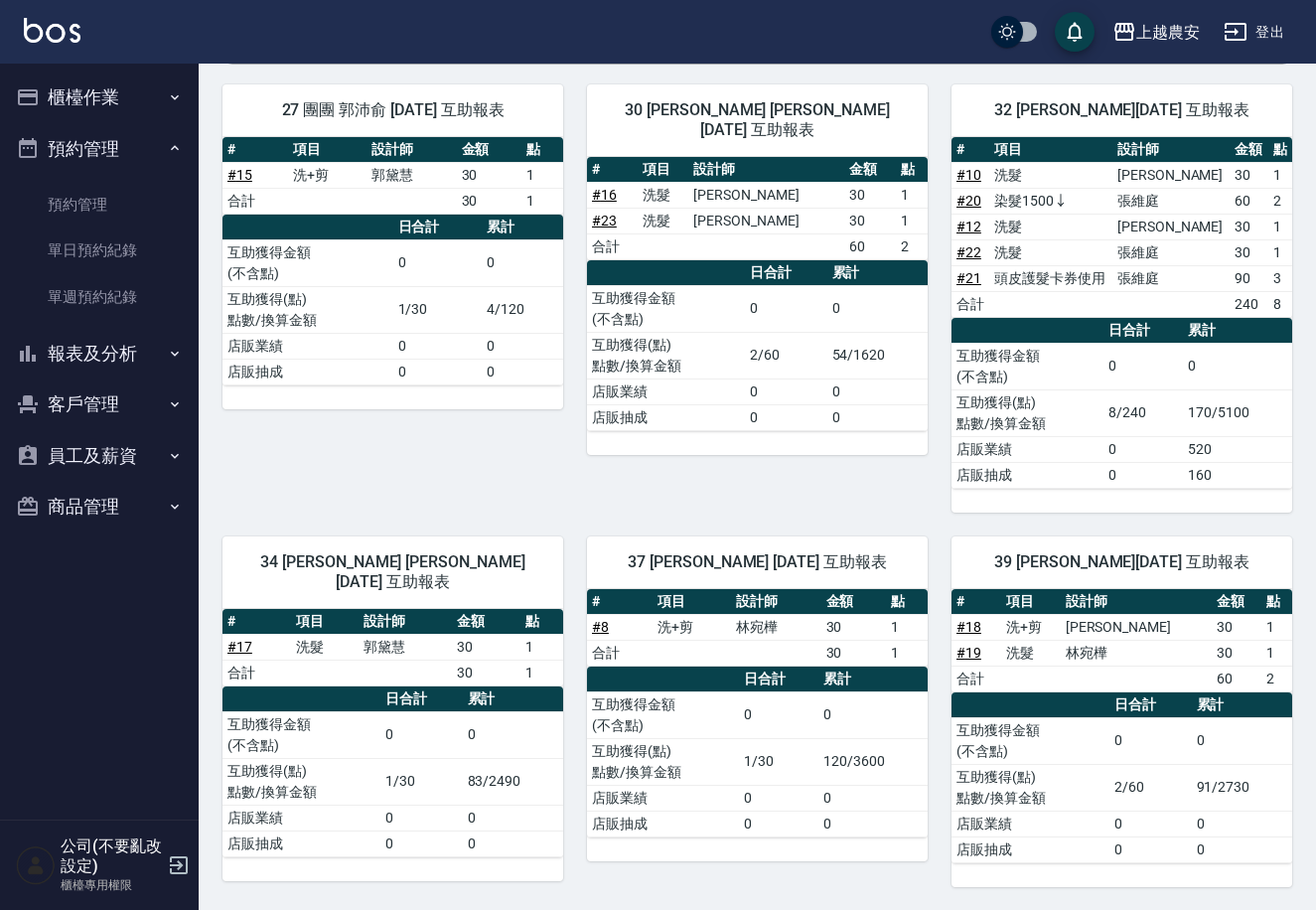 click on "客戶管理" at bounding box center (99, 404) 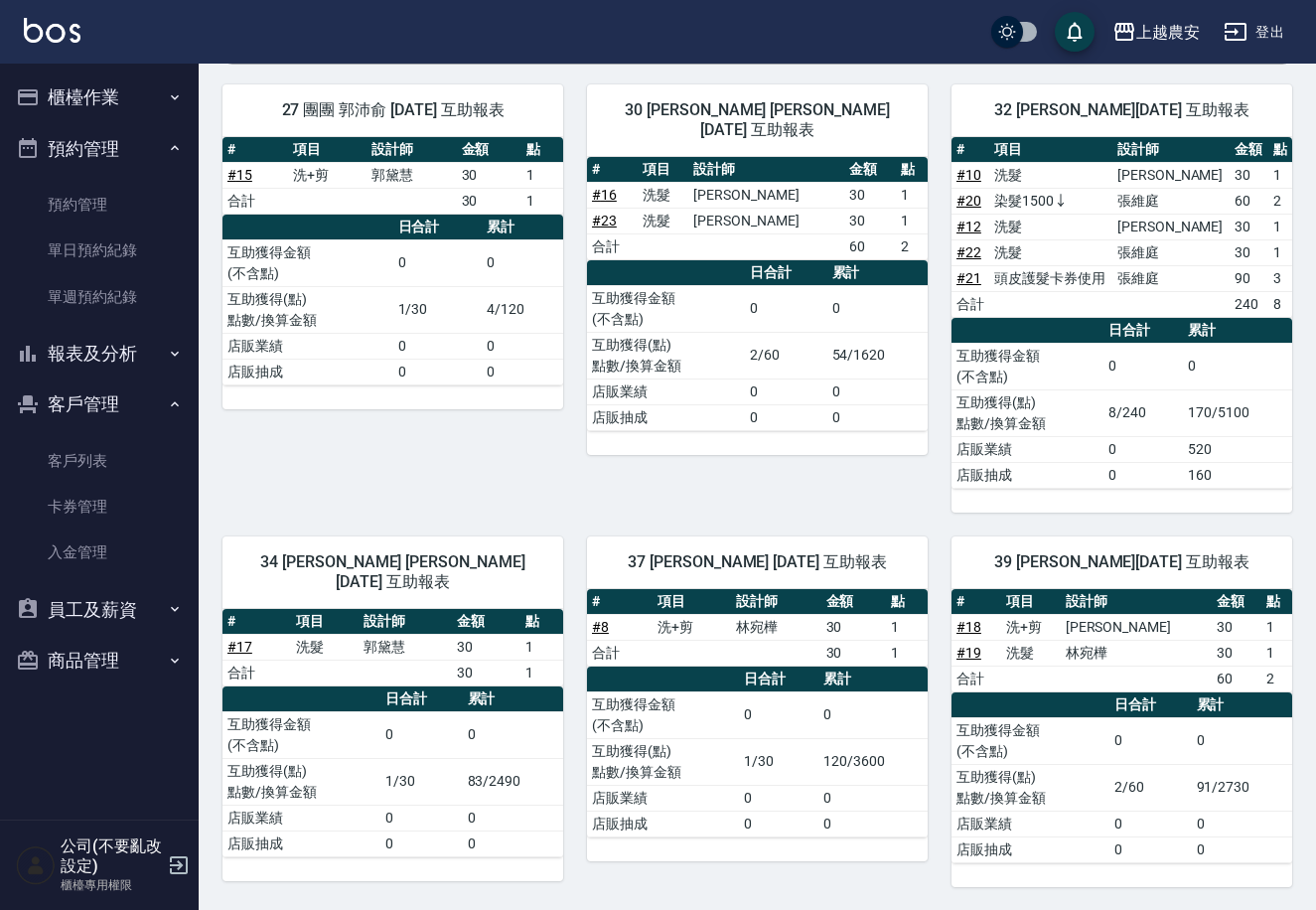 click on "客戶管理" at bounding box center (99, 404) 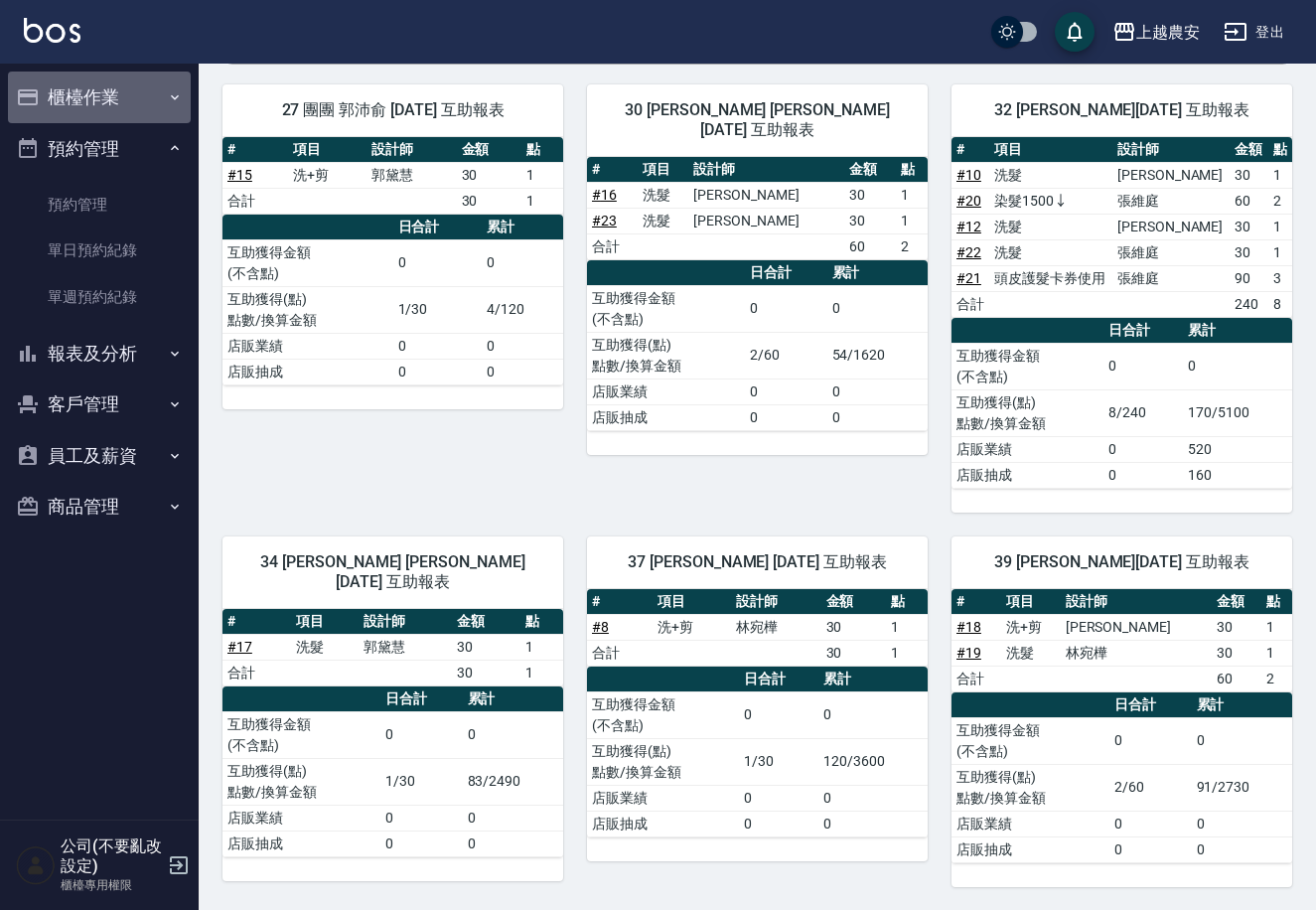 click on "櫃檯作業" at bounding box center [99, 97] 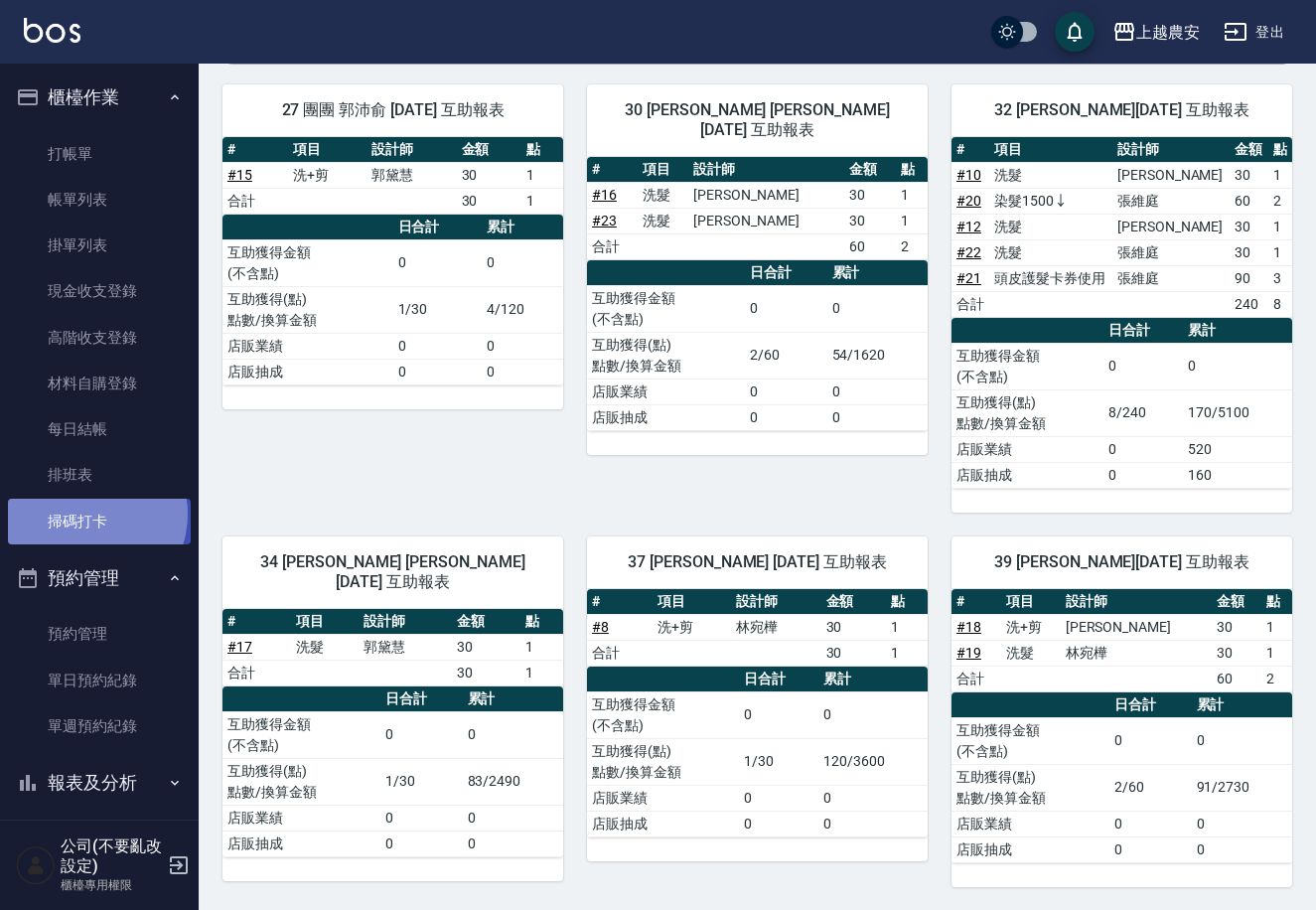 click on "掃碼打卡" at bounding box center (99, 522) 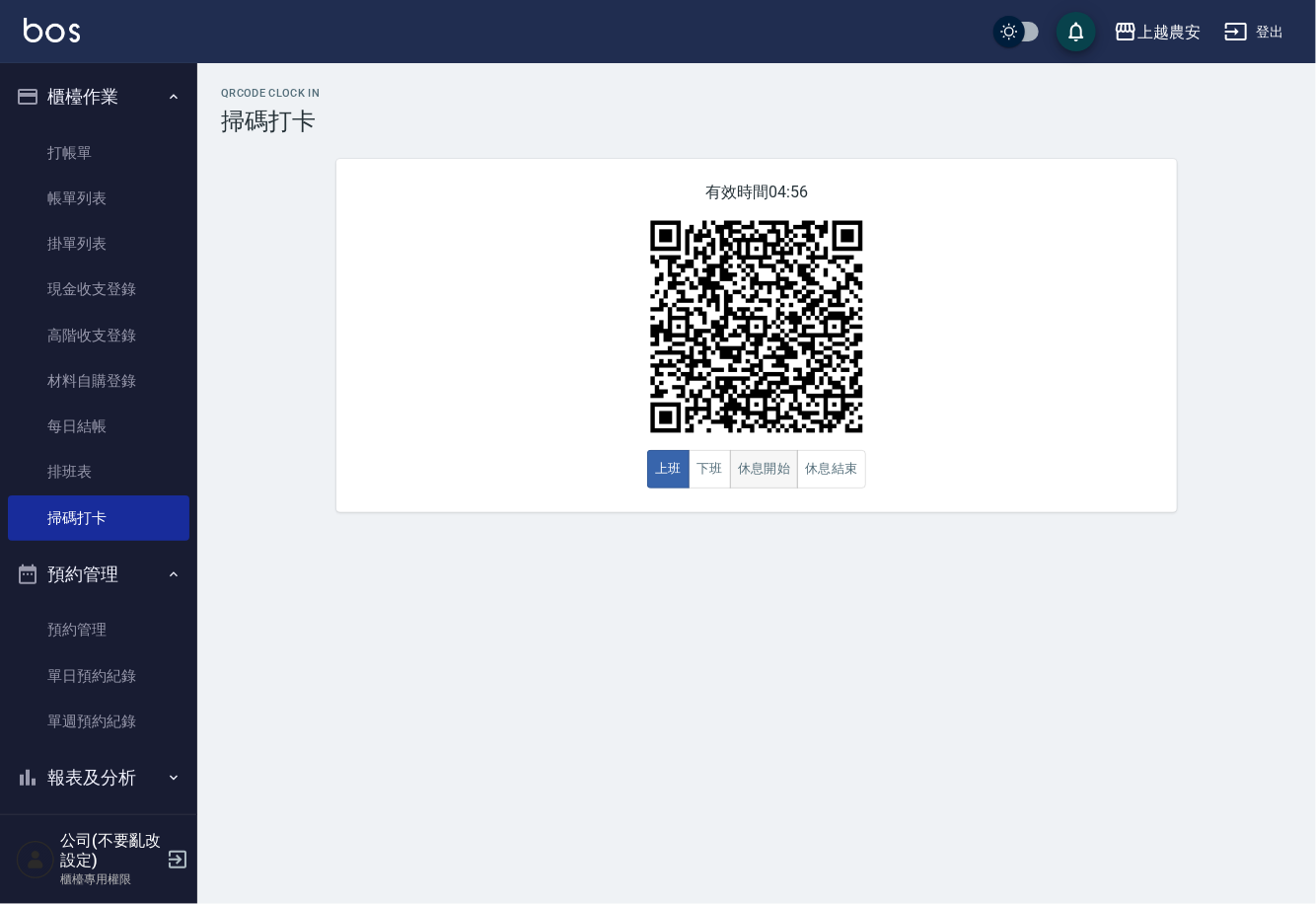 click on "休息開始" at bounding box center [765, 469] 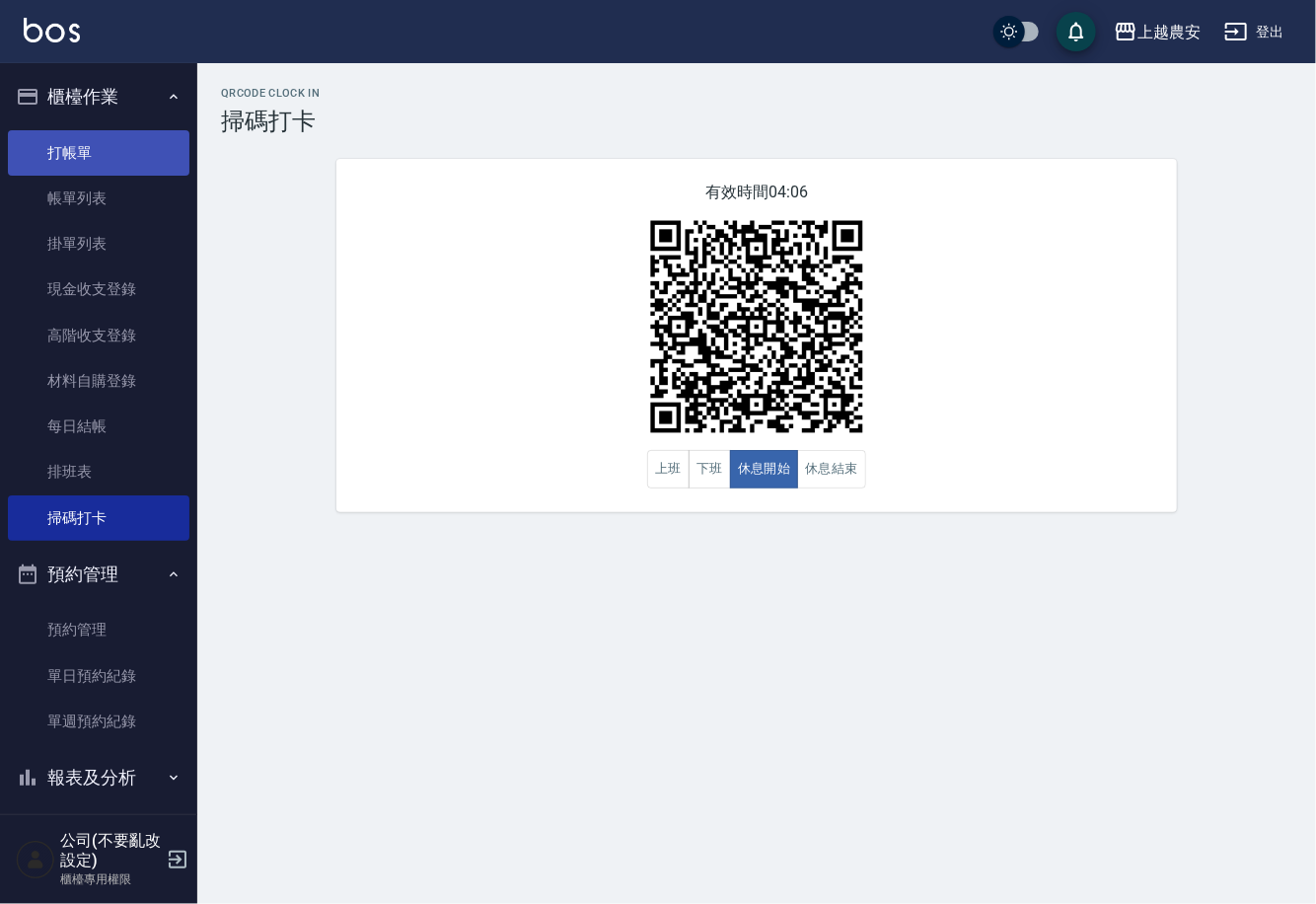 click on "打帳單" at bounding box center (99, 153) 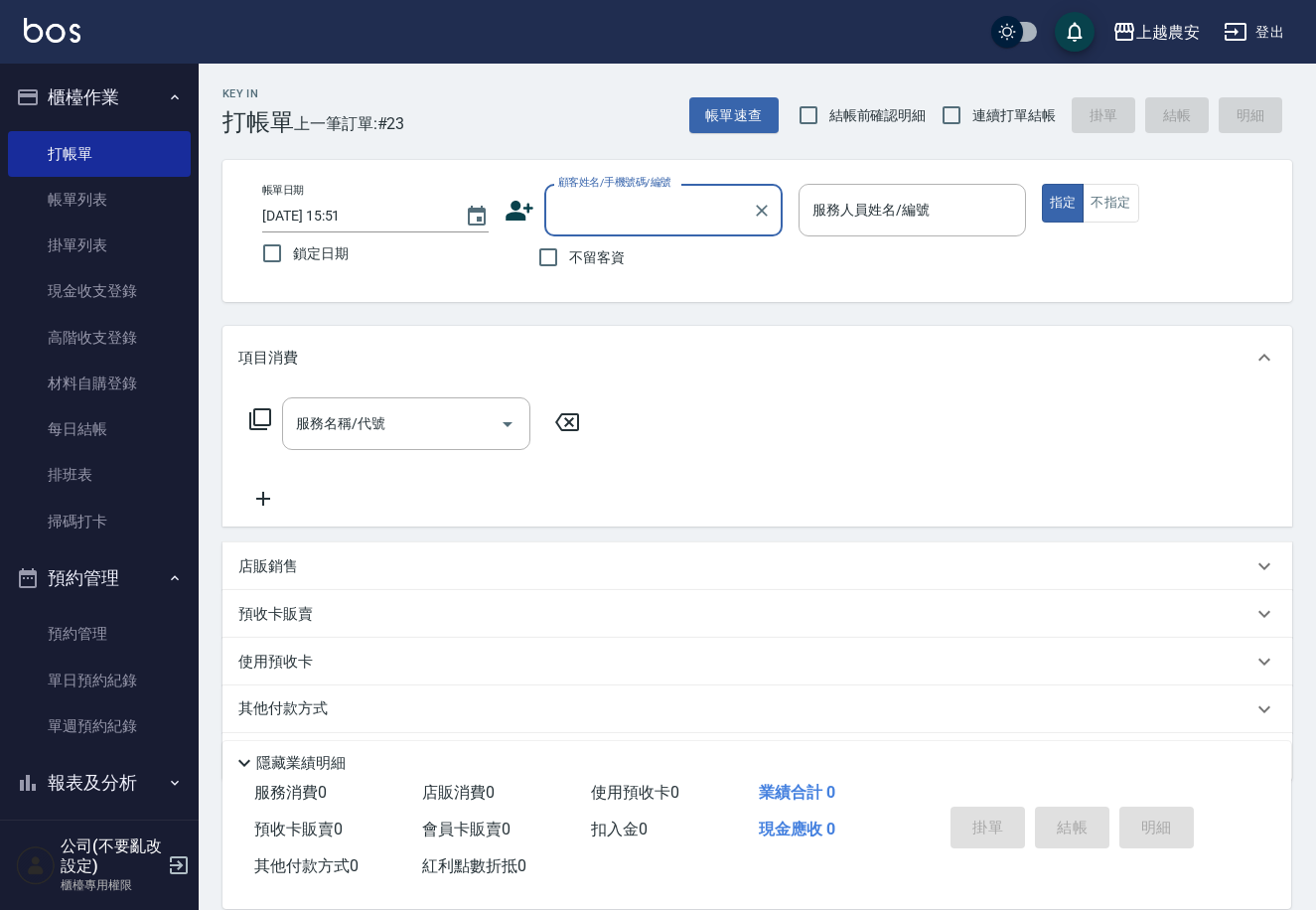 click on "服務名稱/代號 服務名稱/代號" at bounding box center (415, 423) 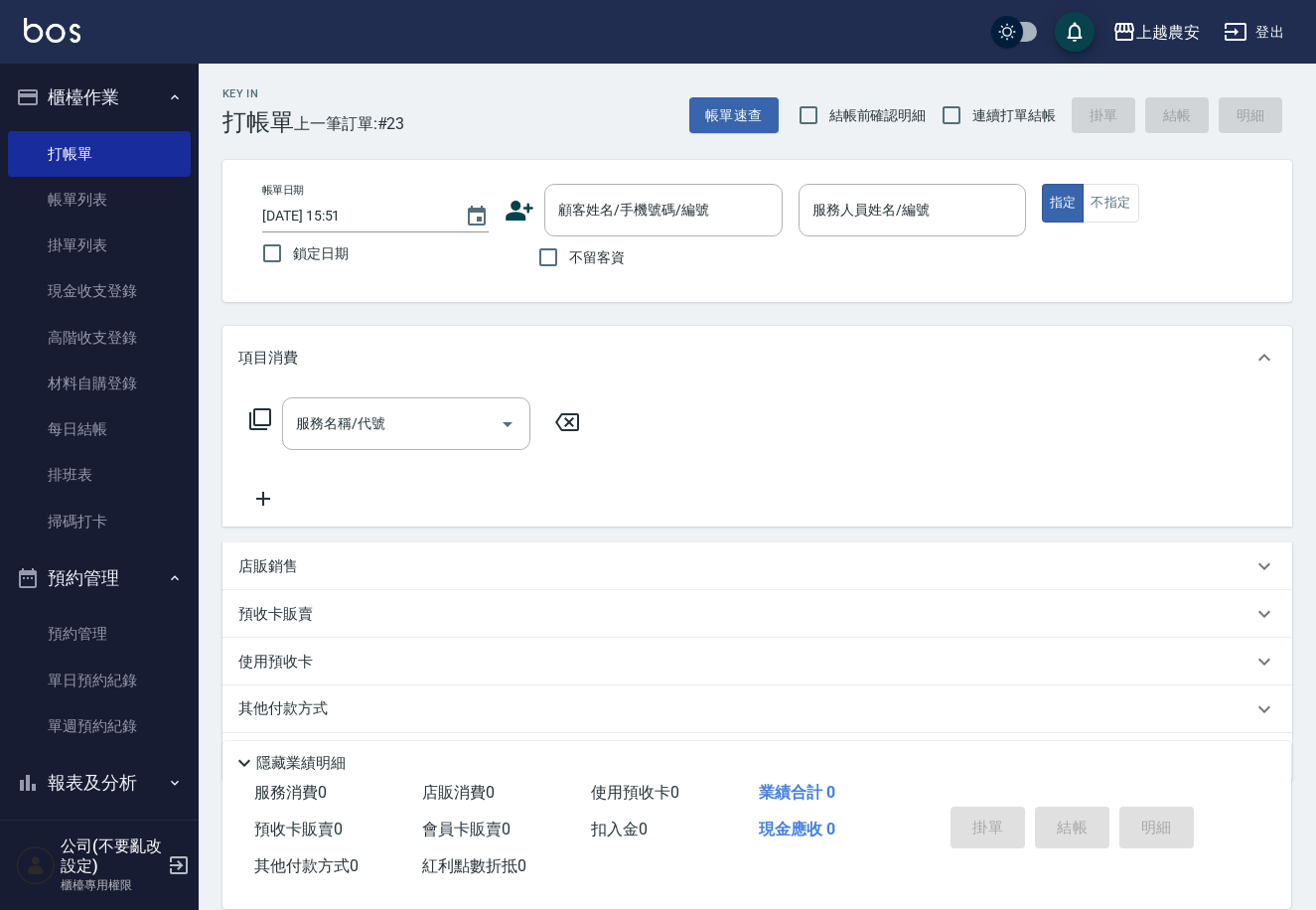click 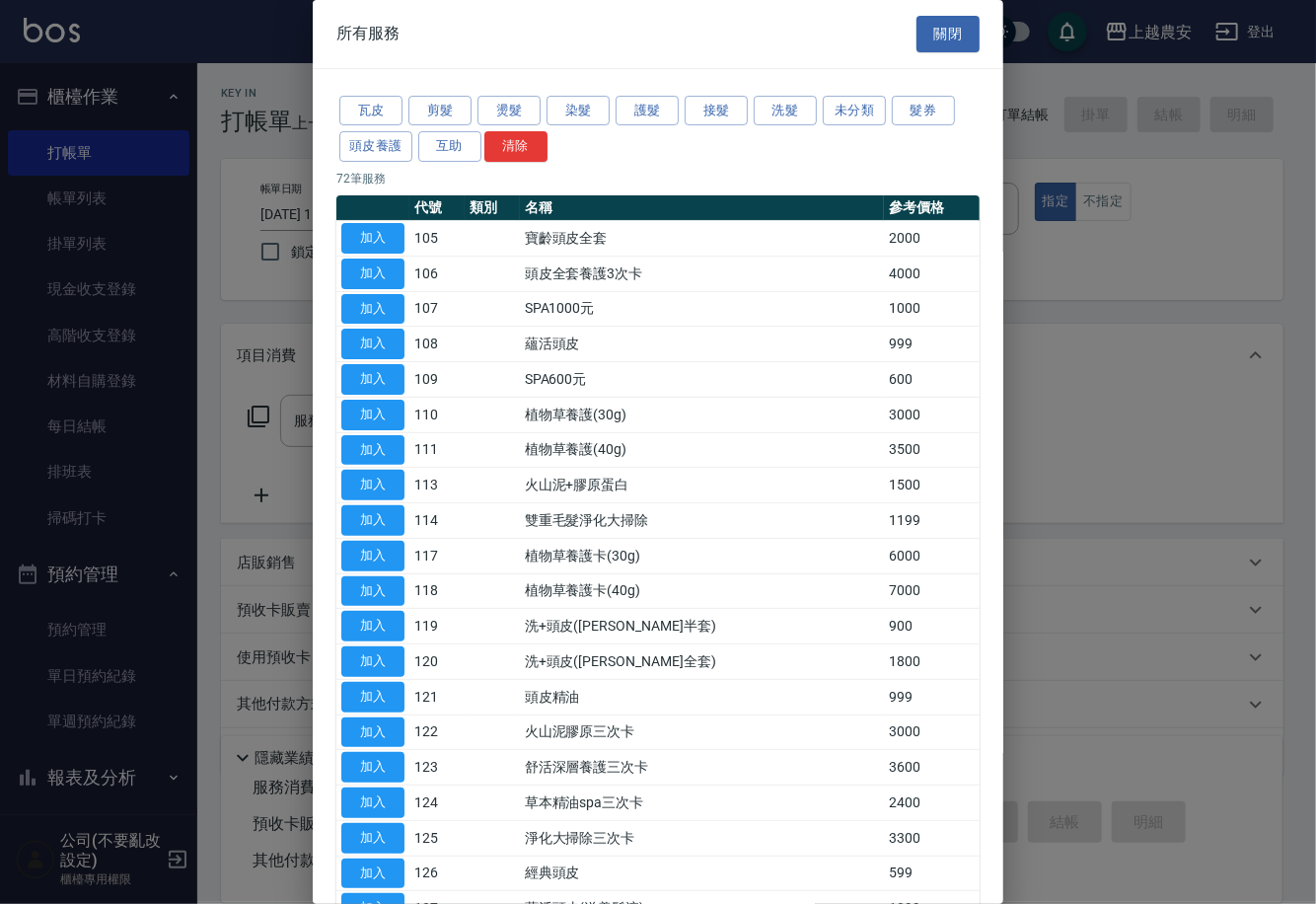 drag, startPoint x: 776, startPoint y: 209, endPoint x: 765, endPoint y: 318, distance: 109.55364 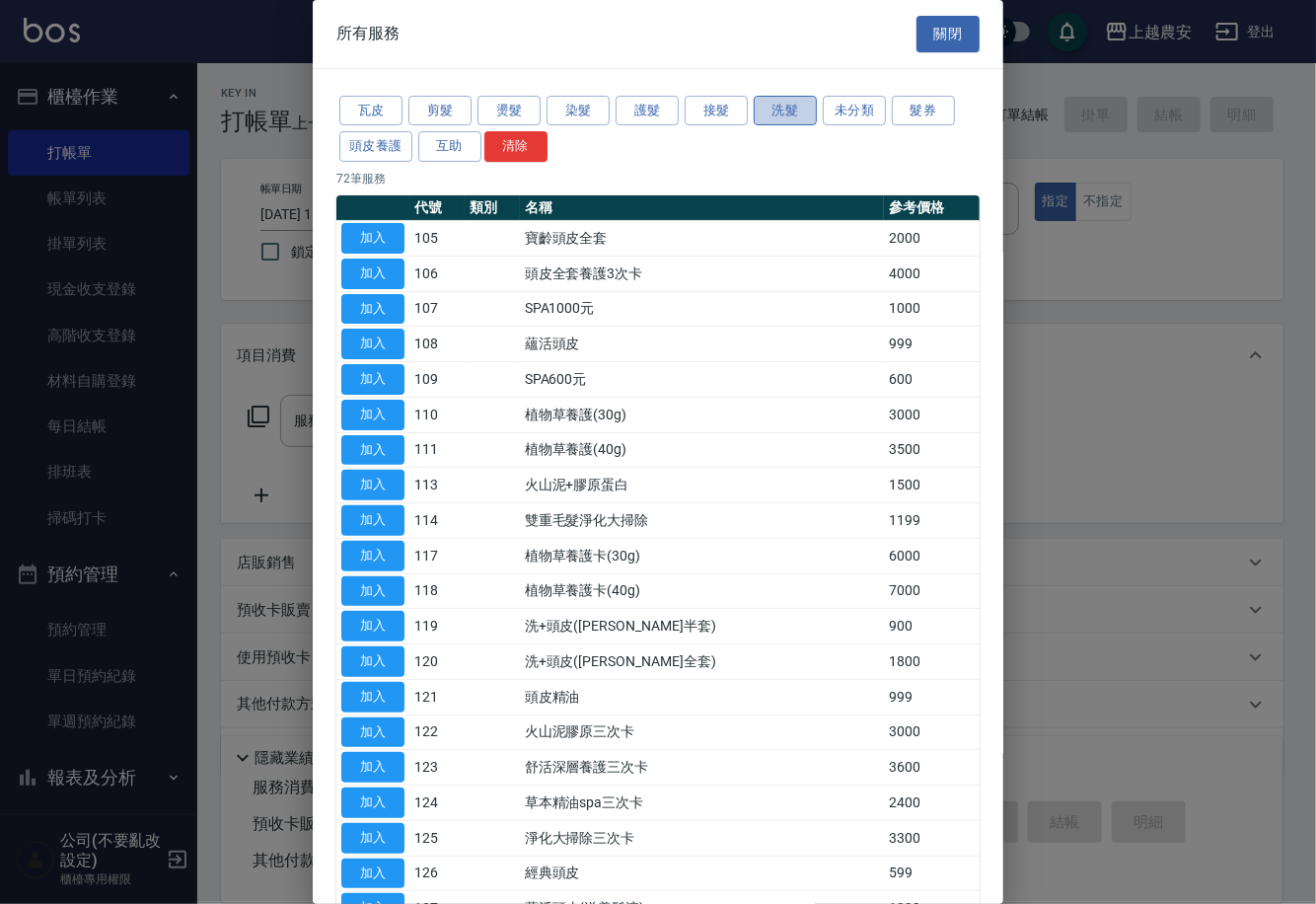click on "洗髮" at bounding box center (785, 111) 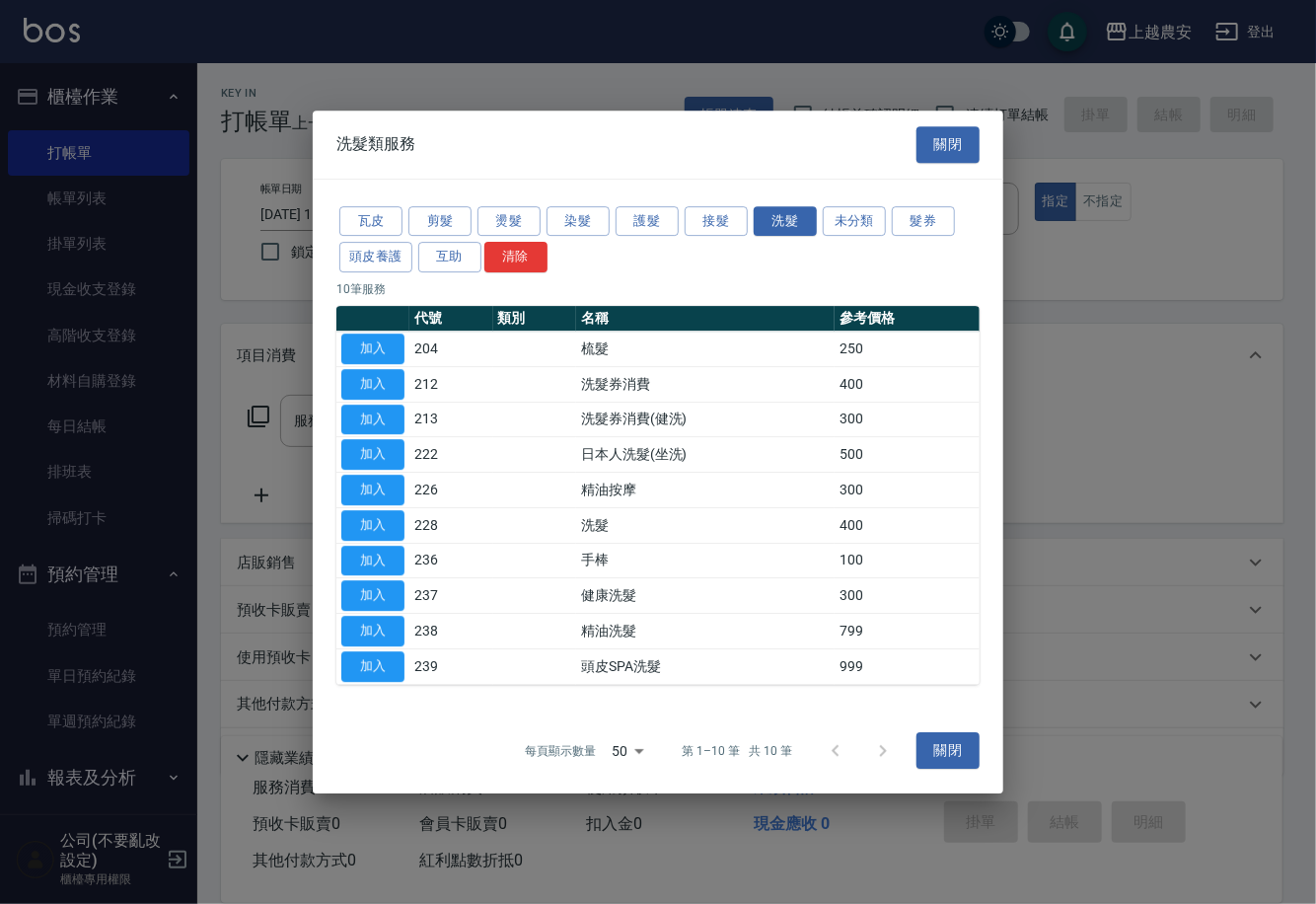 click on "洗髮類服務 關閉" at bounding box center (658, 144) 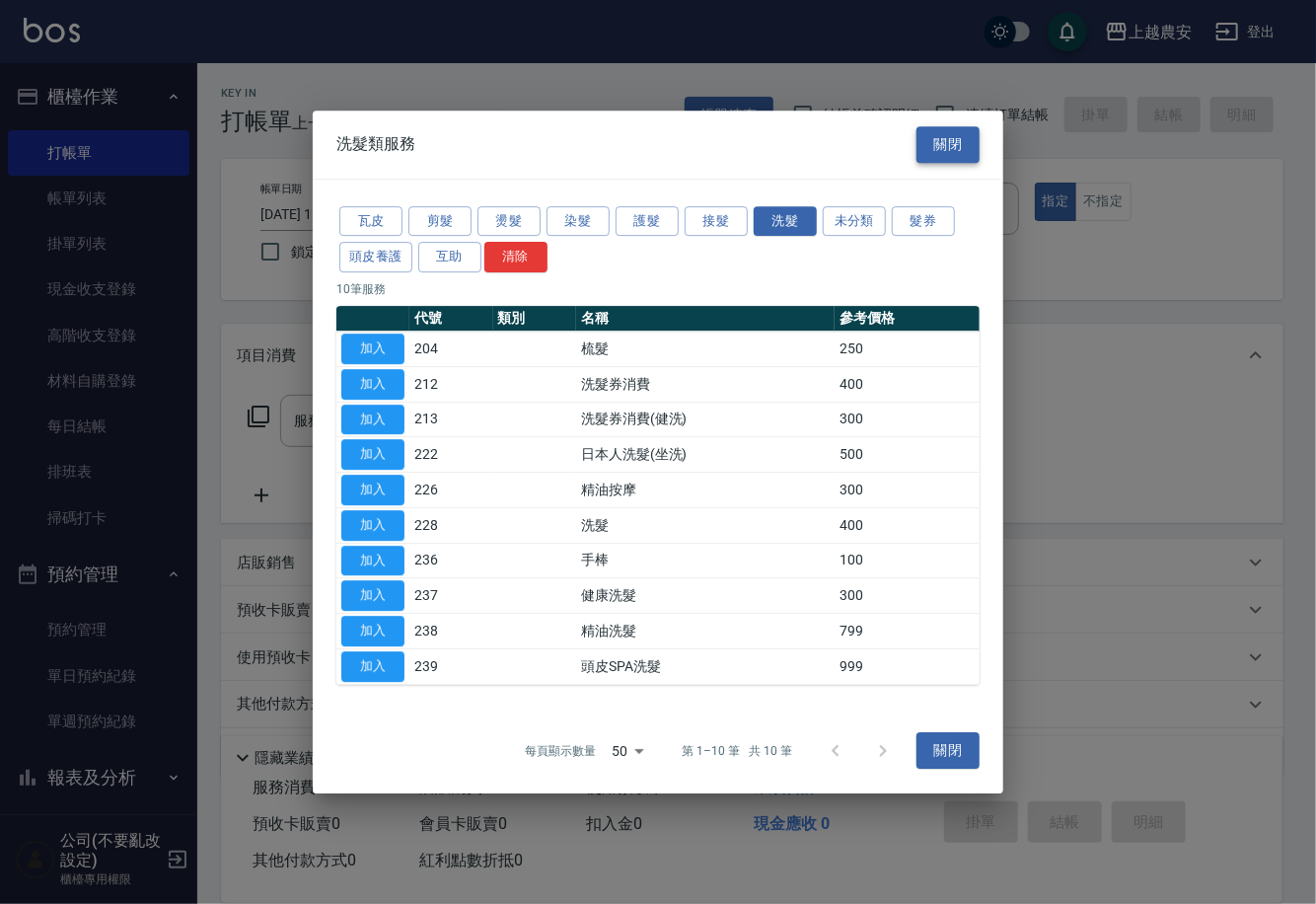 click on "關閉" at bounding box center [948, 144] 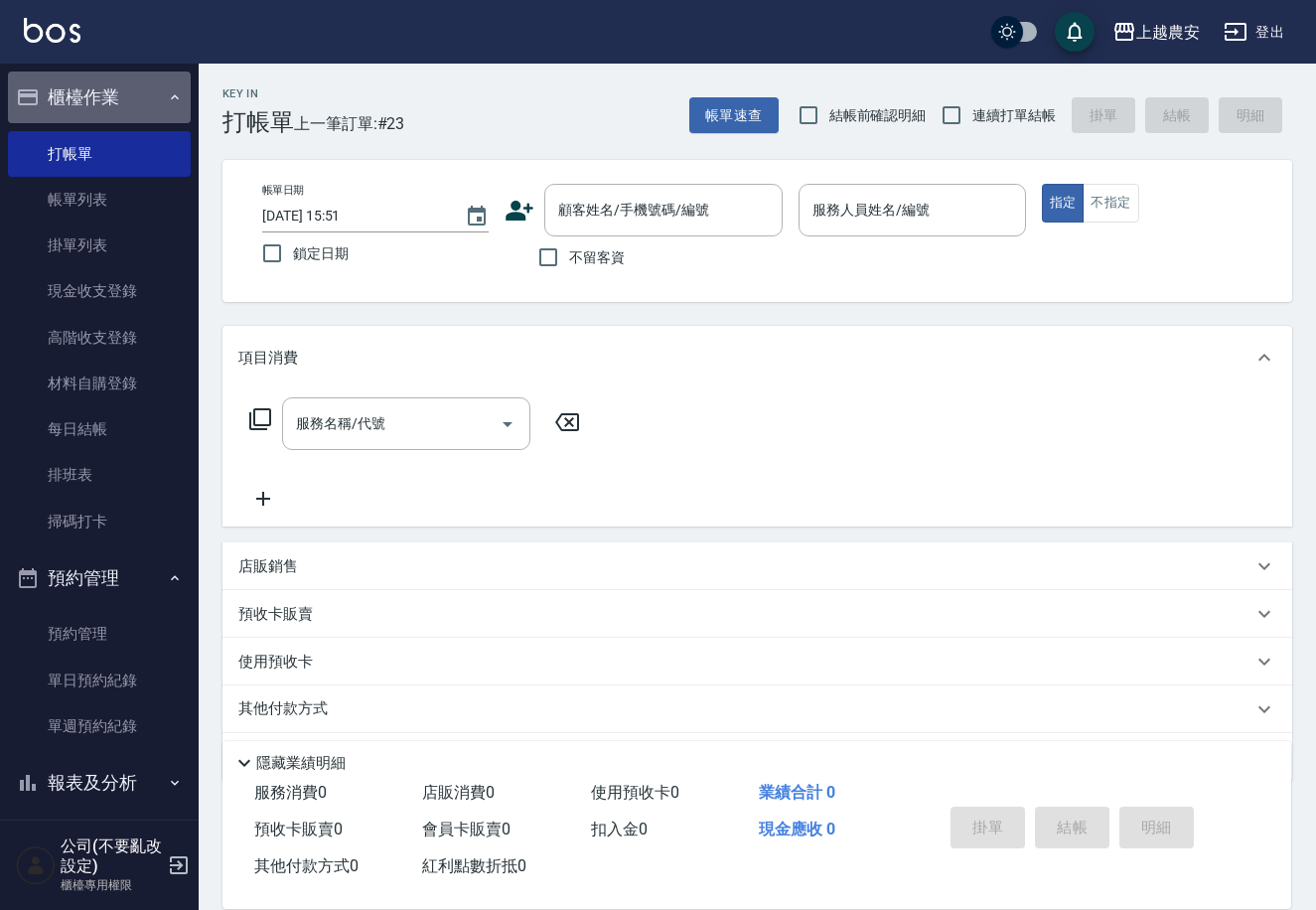 click on "櫃檯作業" at bounding box center (99, 97) 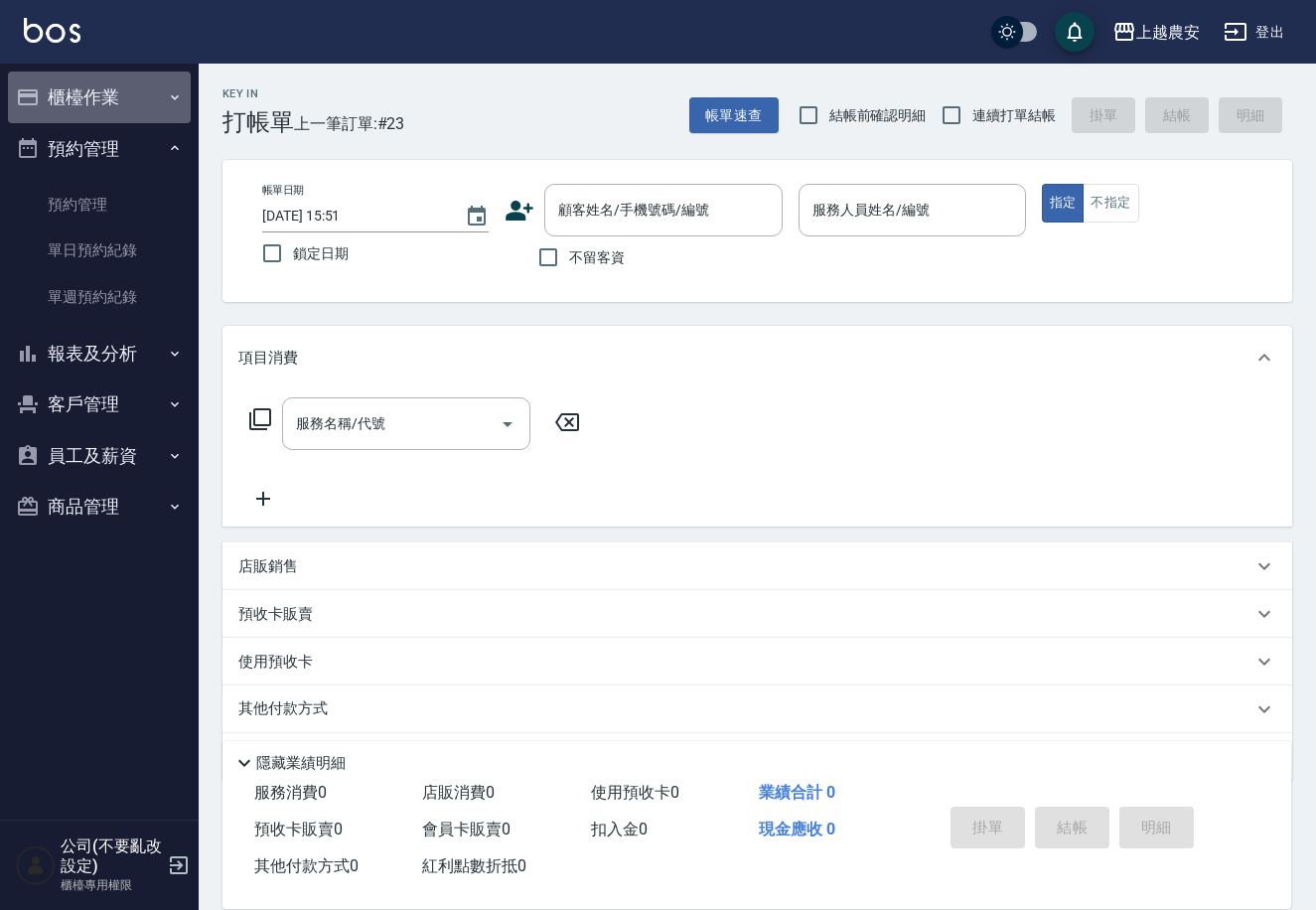 click on "櫃檯作業" at bounding box center (99, 97) 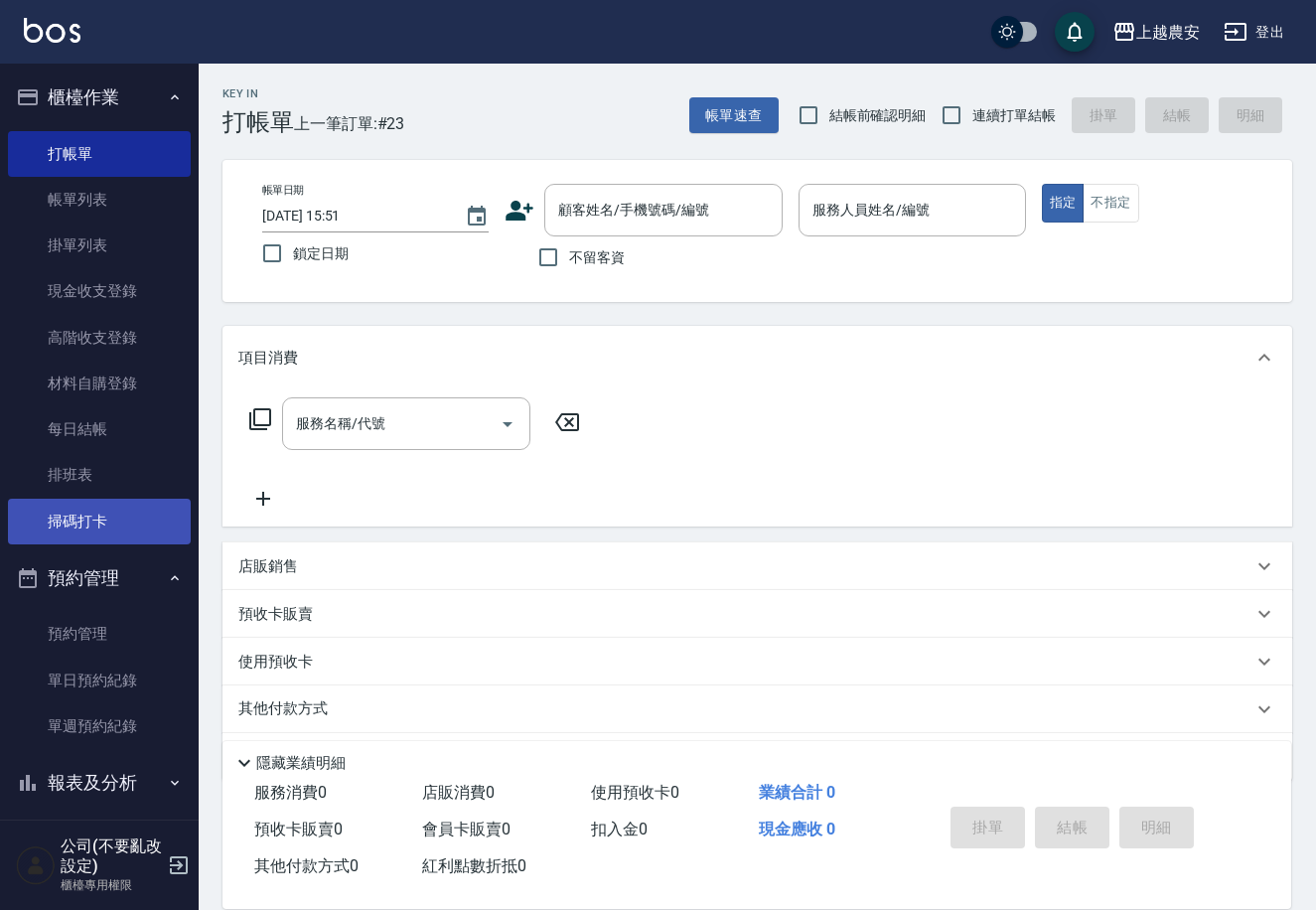 click on "掃碼打卡" at bounding box center (99, 522) 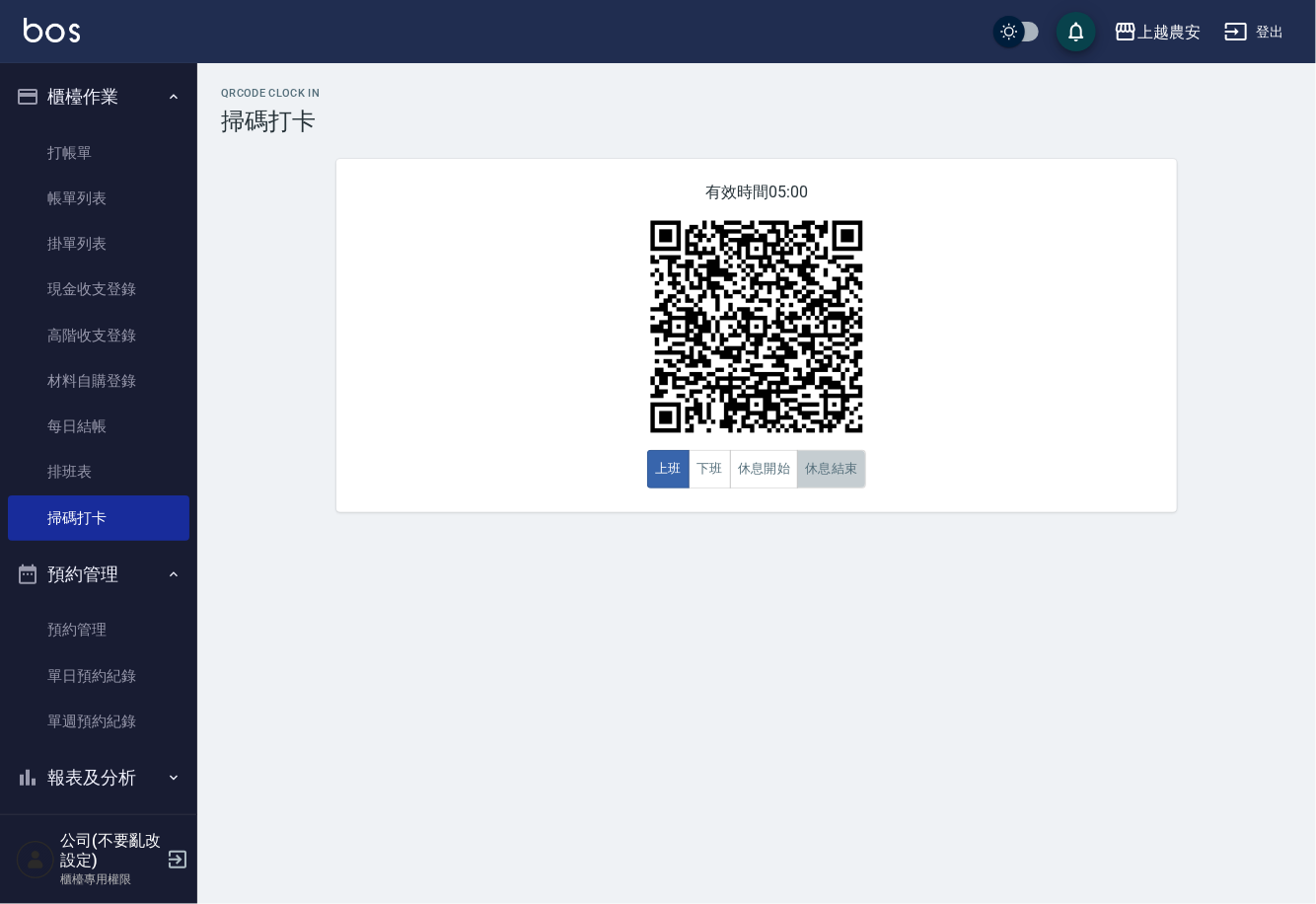 click on "休息結束" at bounding box center (832, 469) 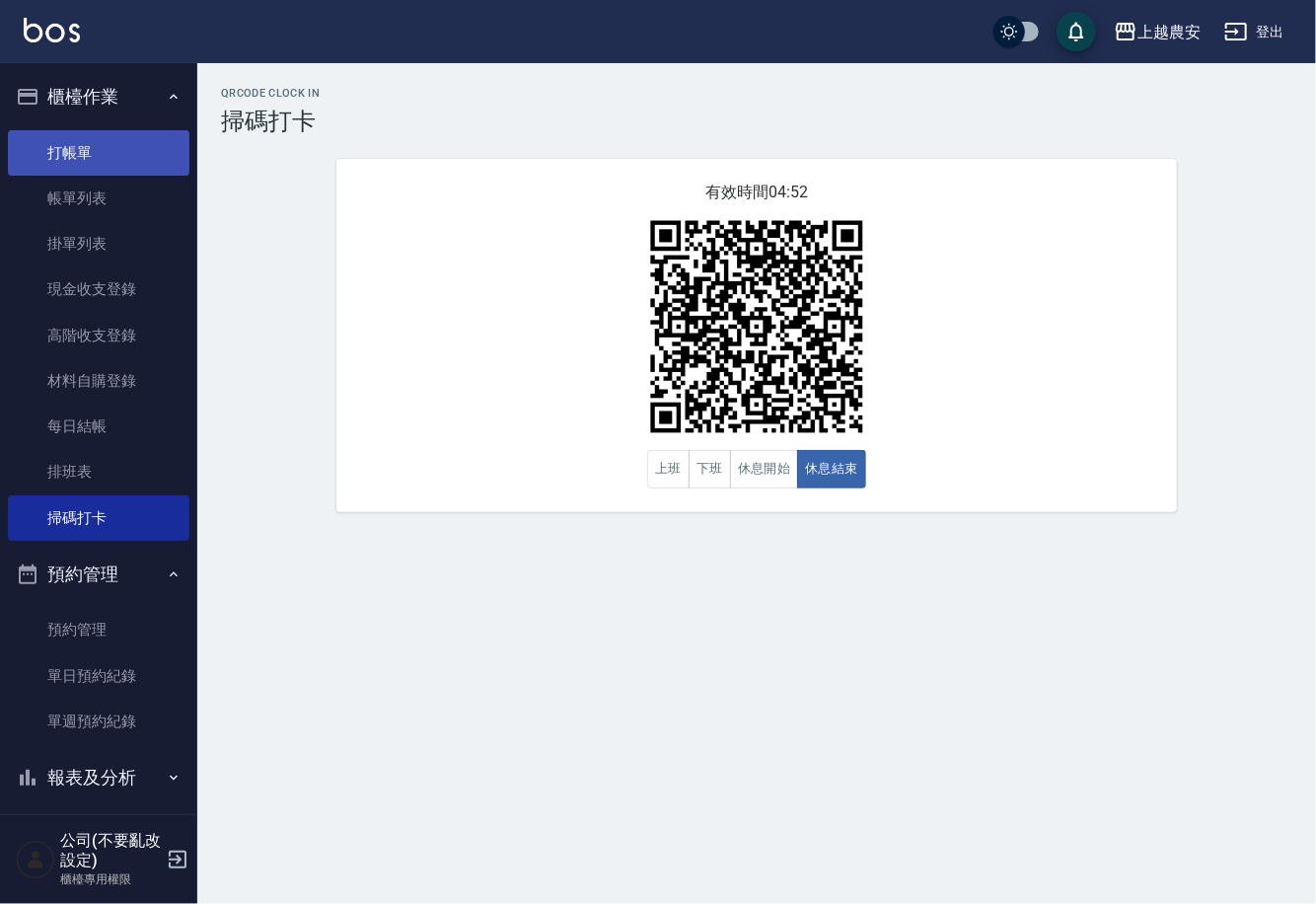 click on "打帳單" at bounding box center [99, 153] 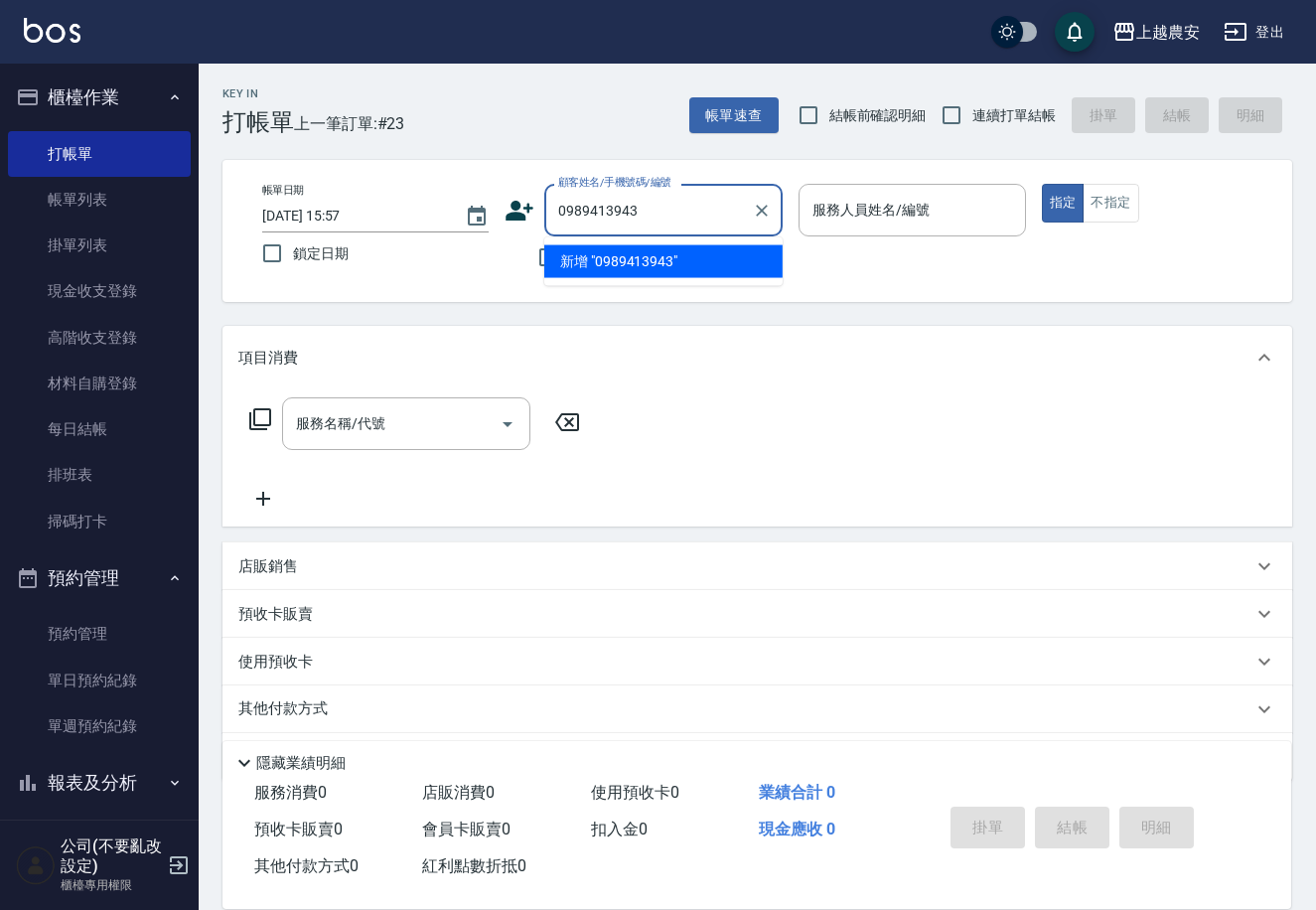 click on "新增 "0989413943"" at bounding box center [663, 261] 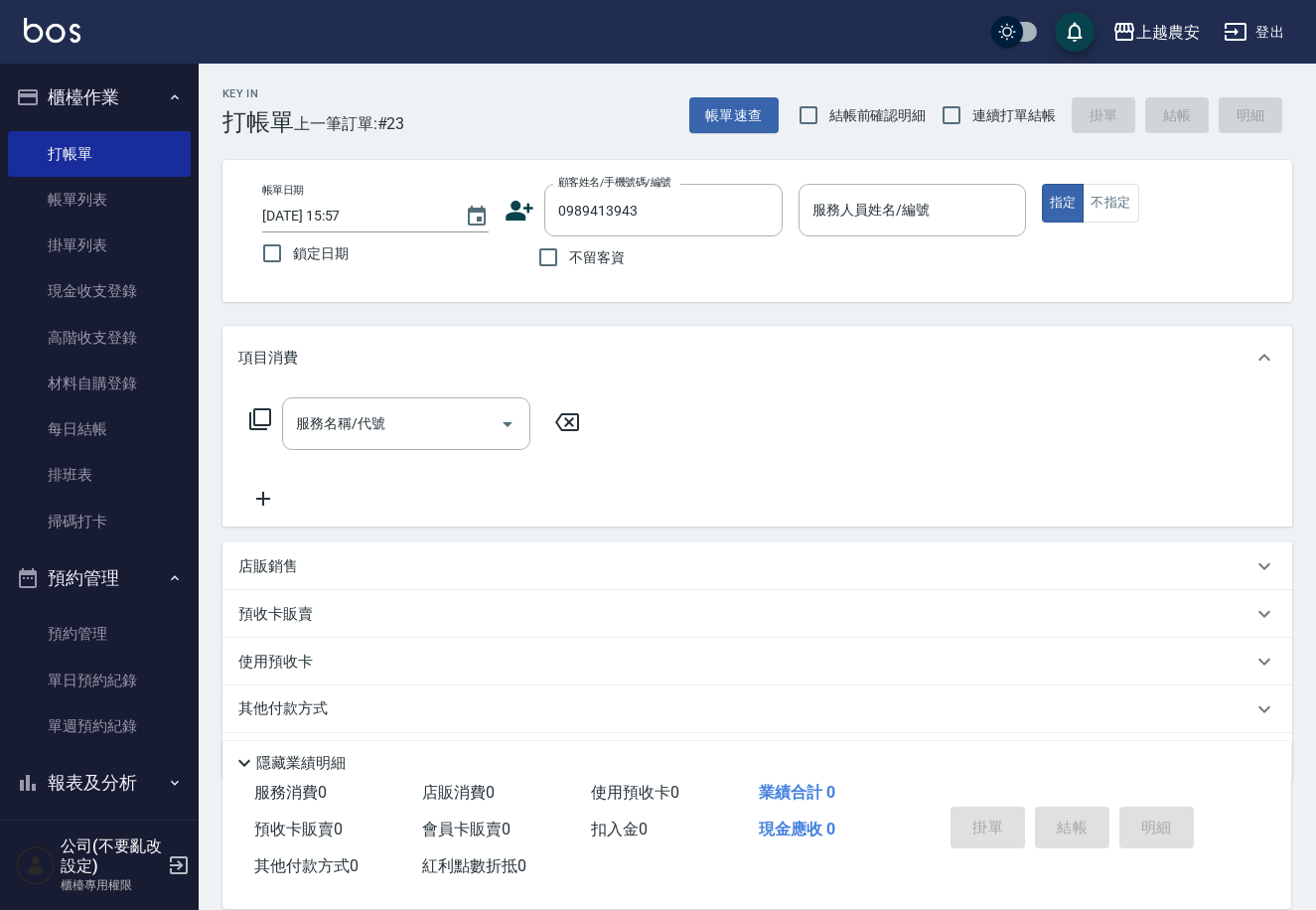 click 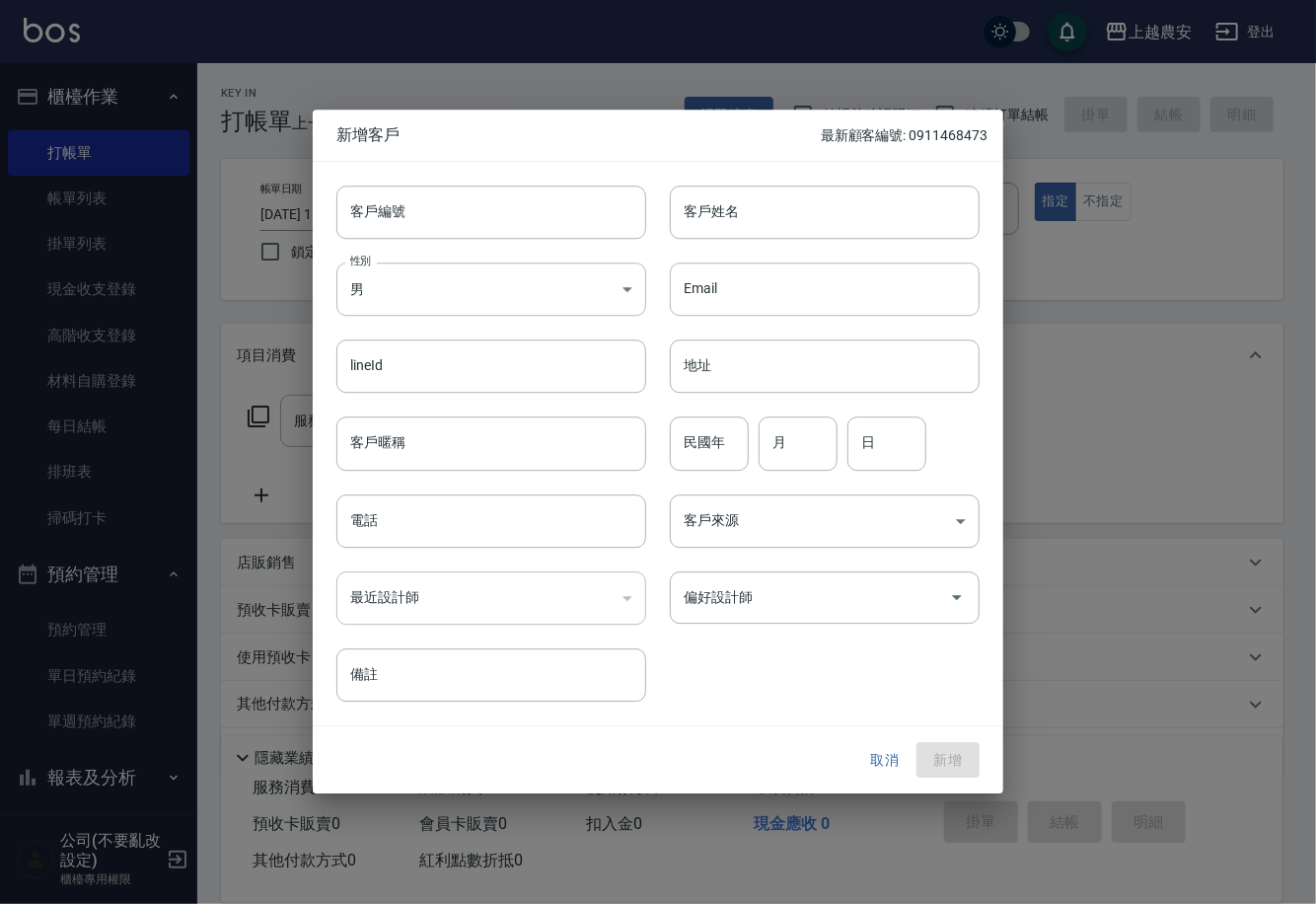 click on "客戶編號" at bounding box center (491, 212) 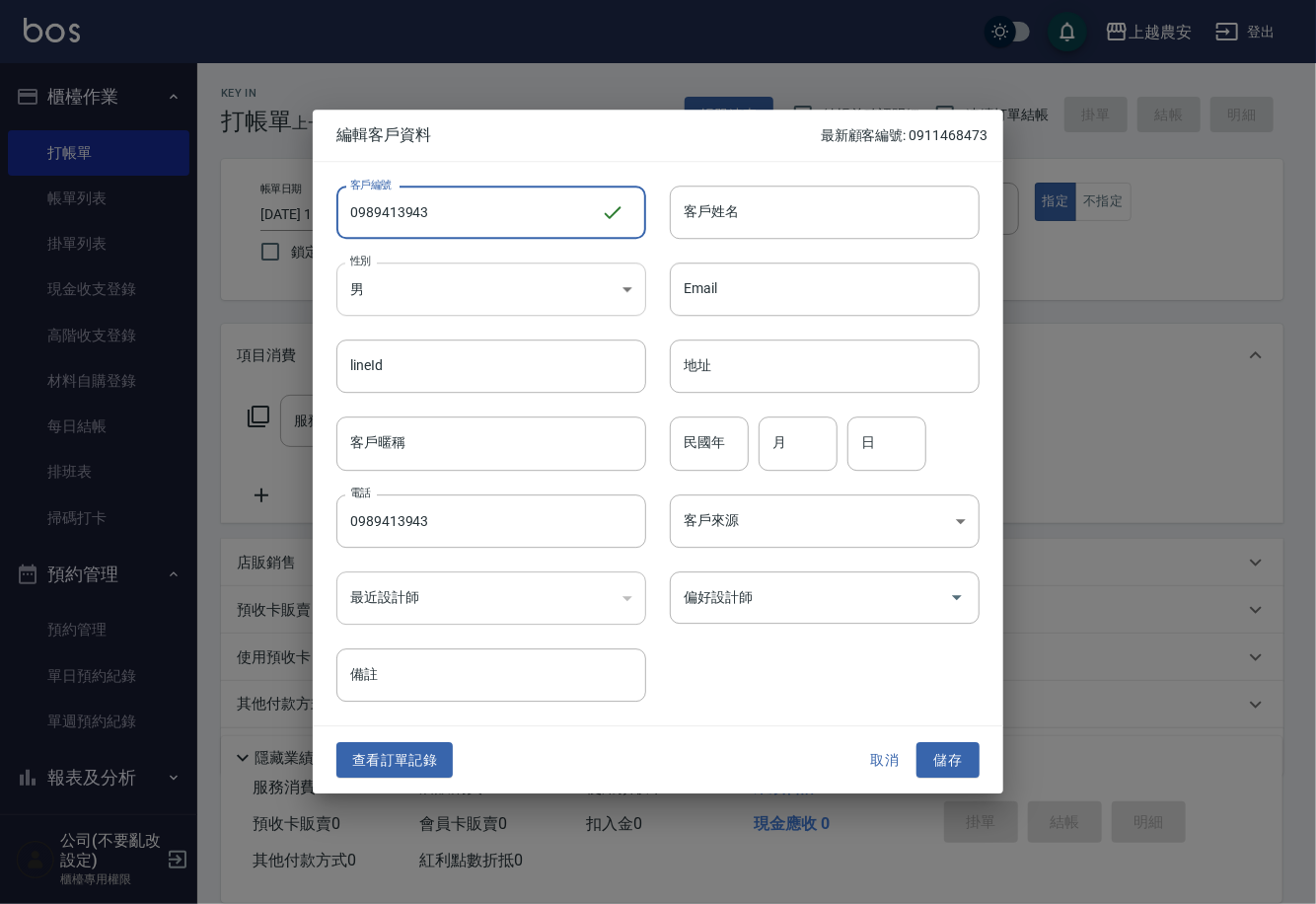 type on "0989413943" 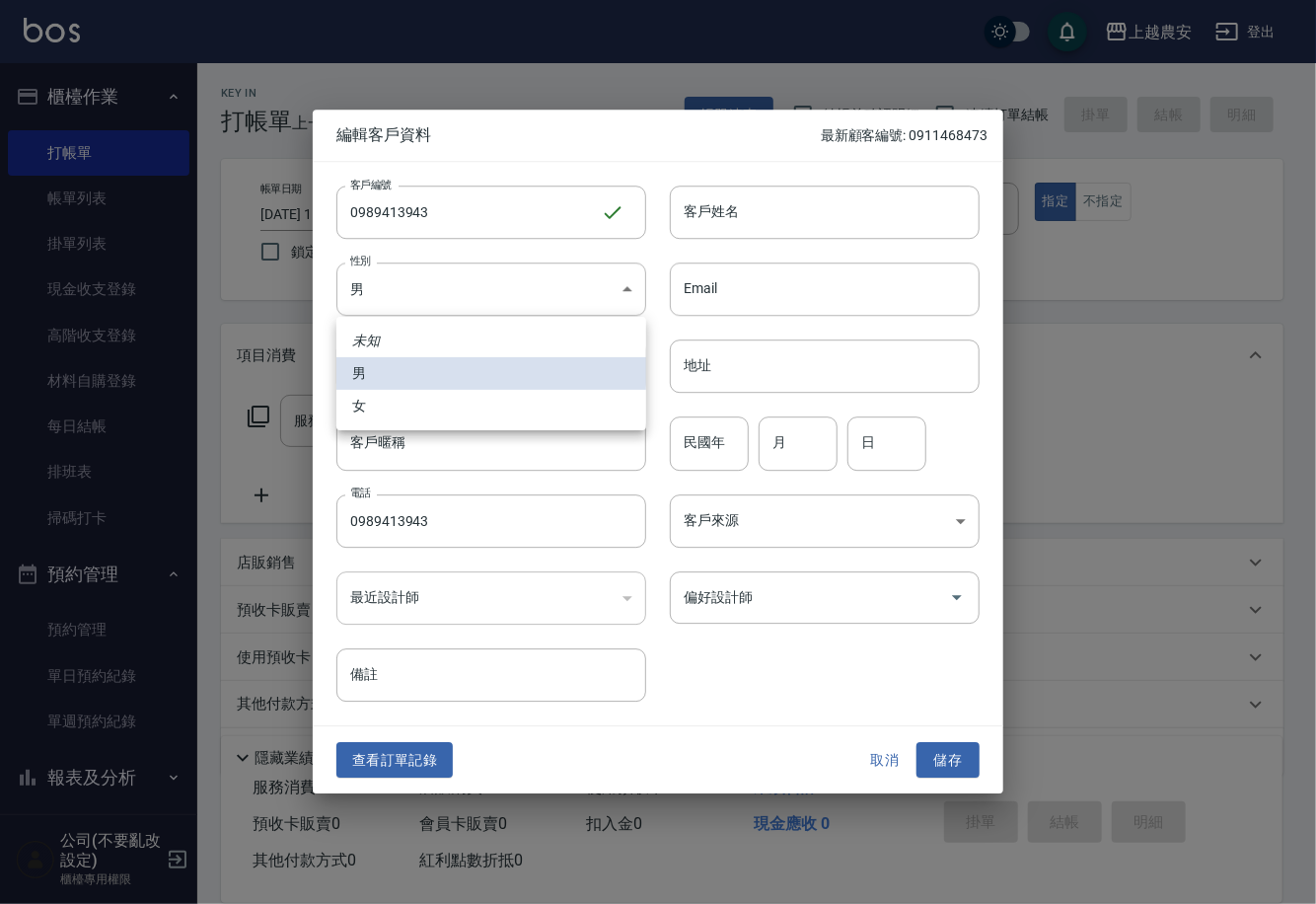 click on "女" at bounding box center [491, 406] 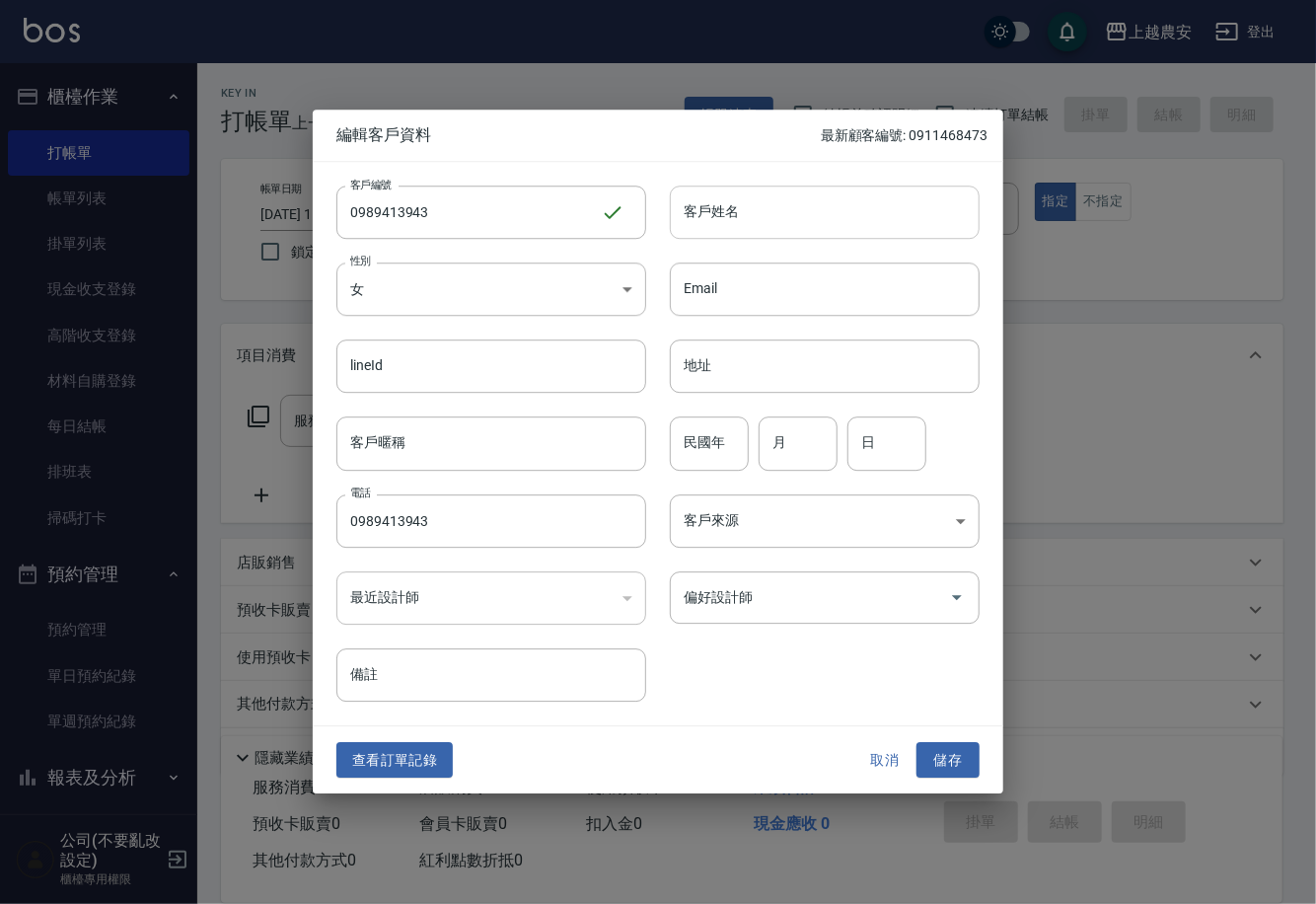 click on "客戶姓名" at bounding box center [825, 212] 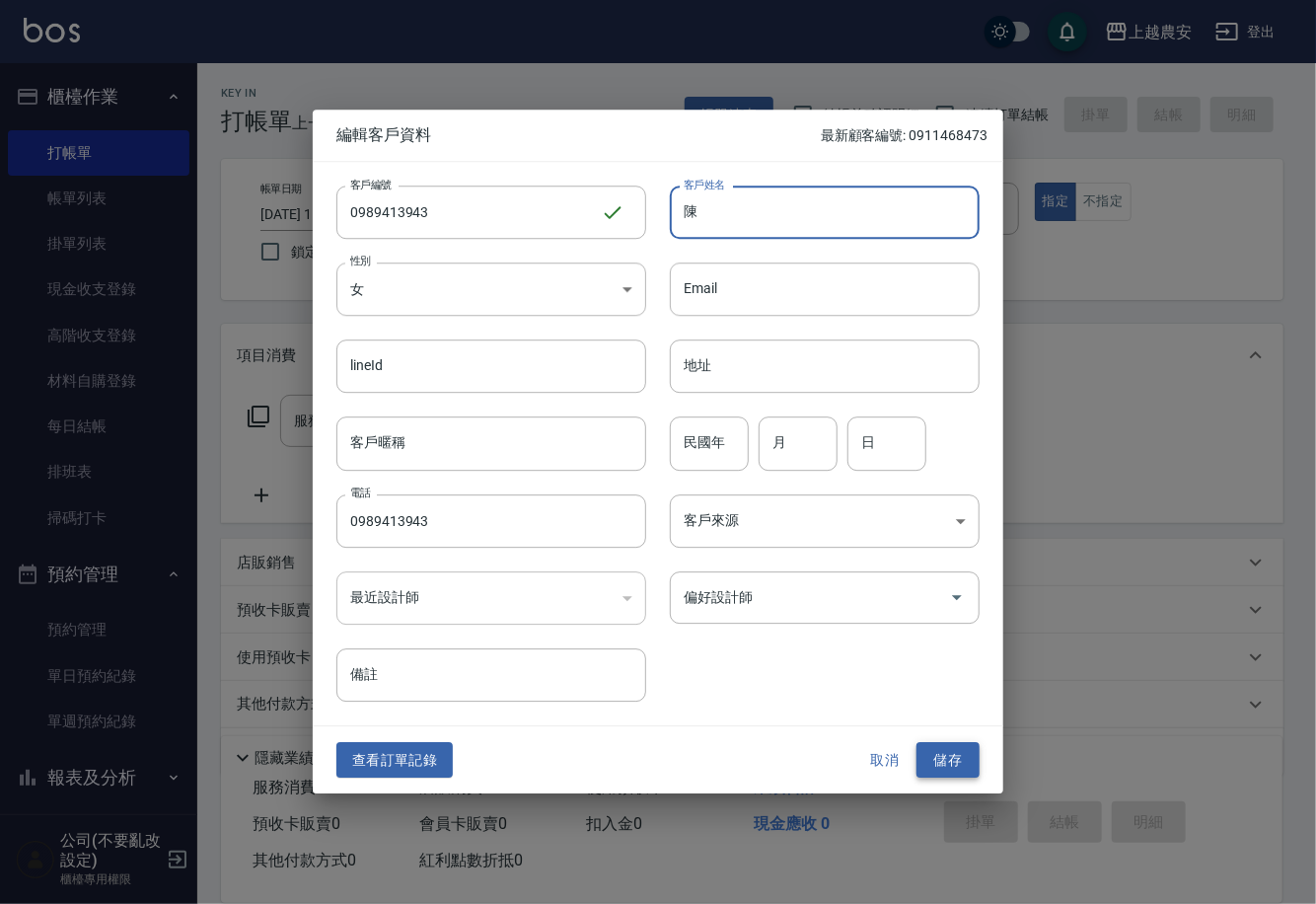 type on "陳" 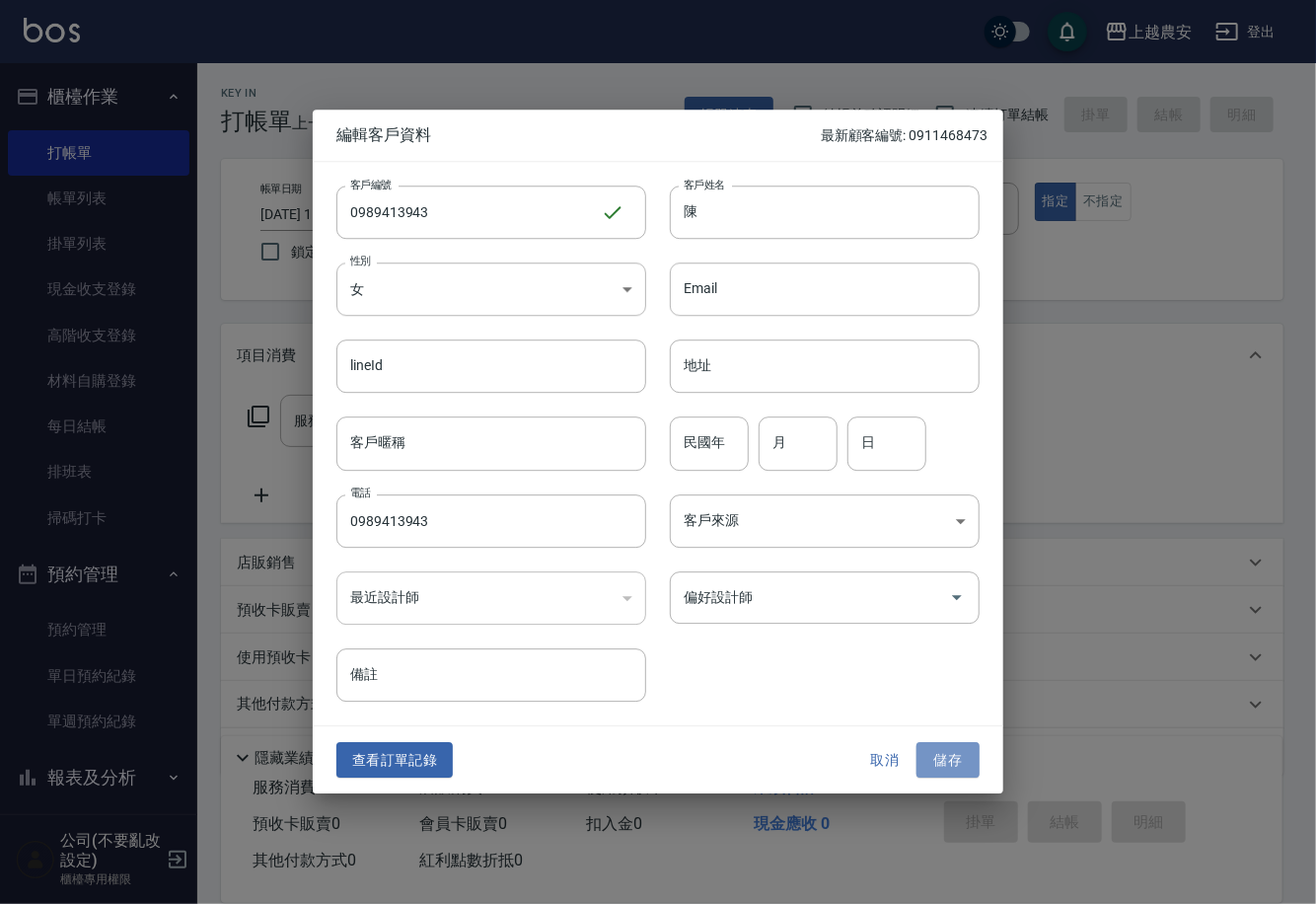 drag, startPoint x: 960, startPoint y: 750, endPoint x: 983, endPoint y: 558, distance: 193.3727 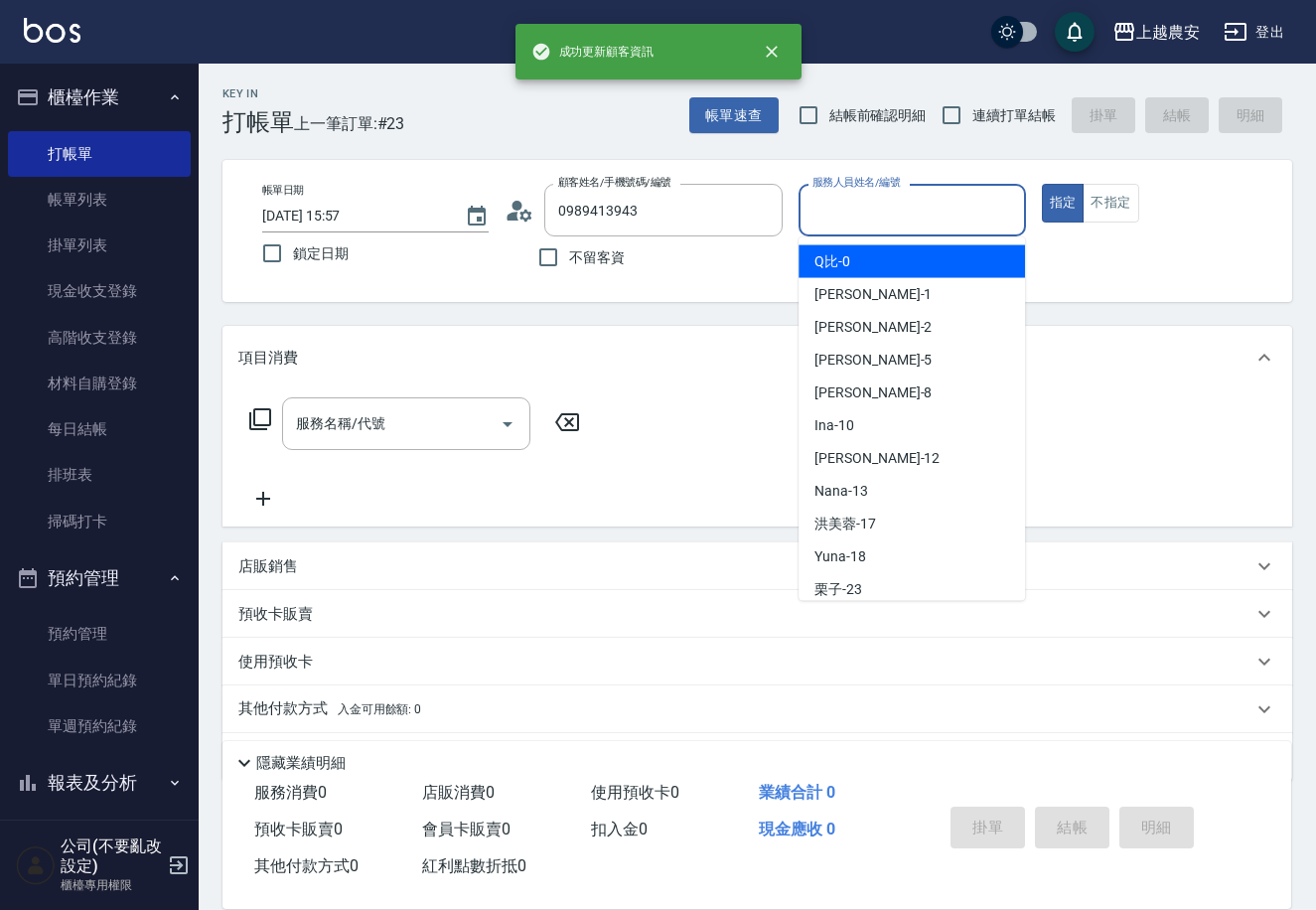 click on "服務人員姓名/編號" at bounding box center [912, 210] 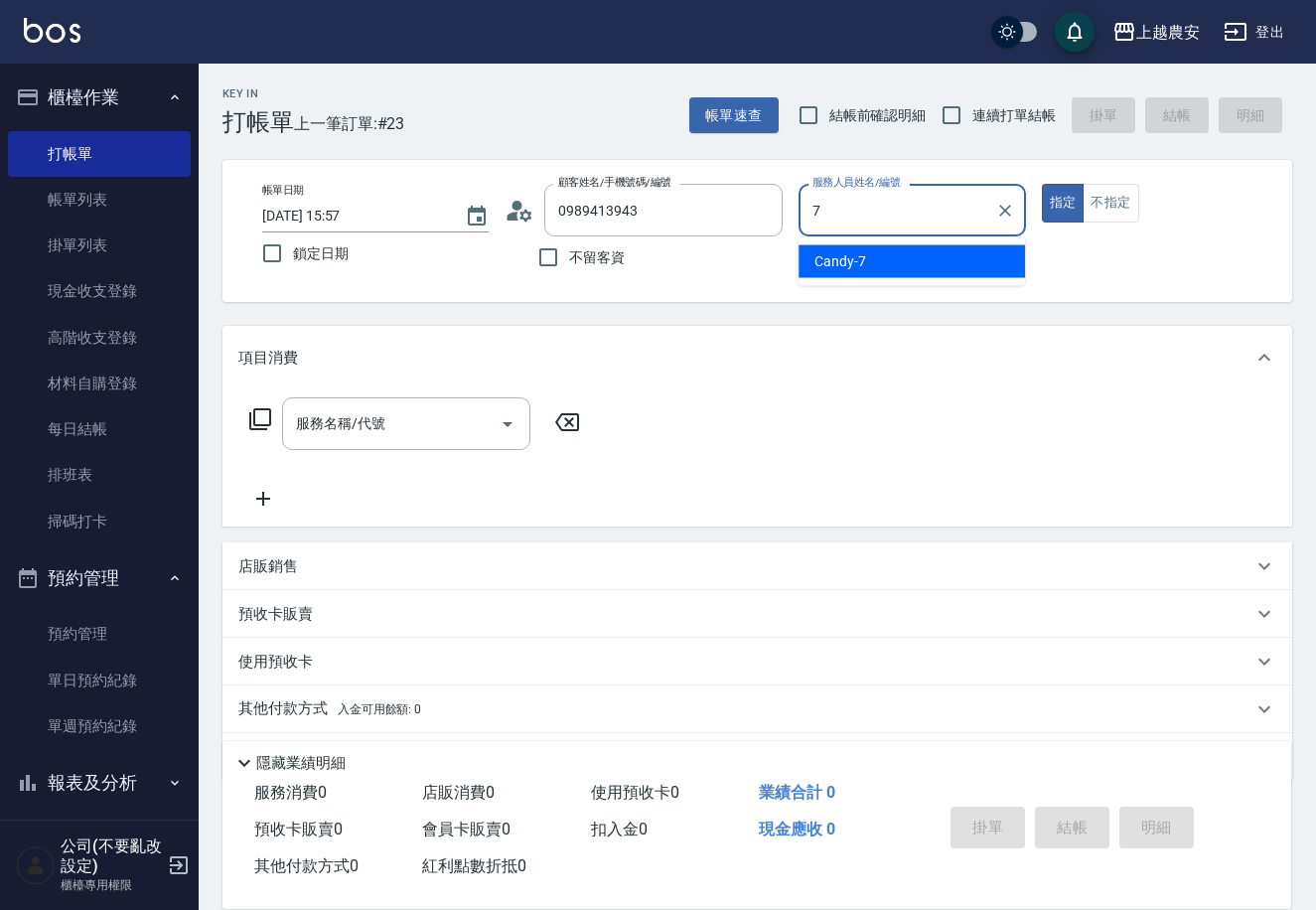 type on "Candy-7" 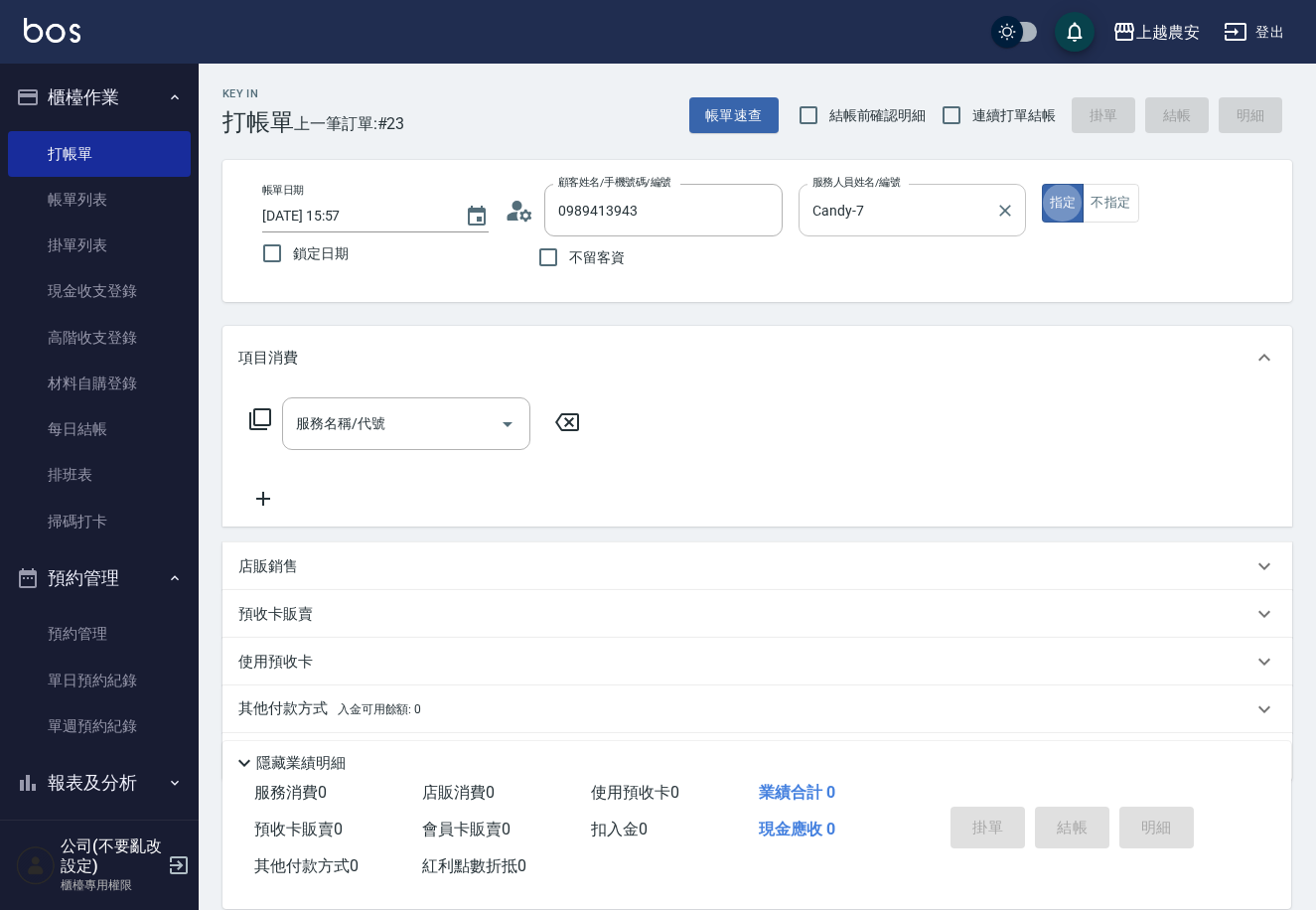 type on "true" 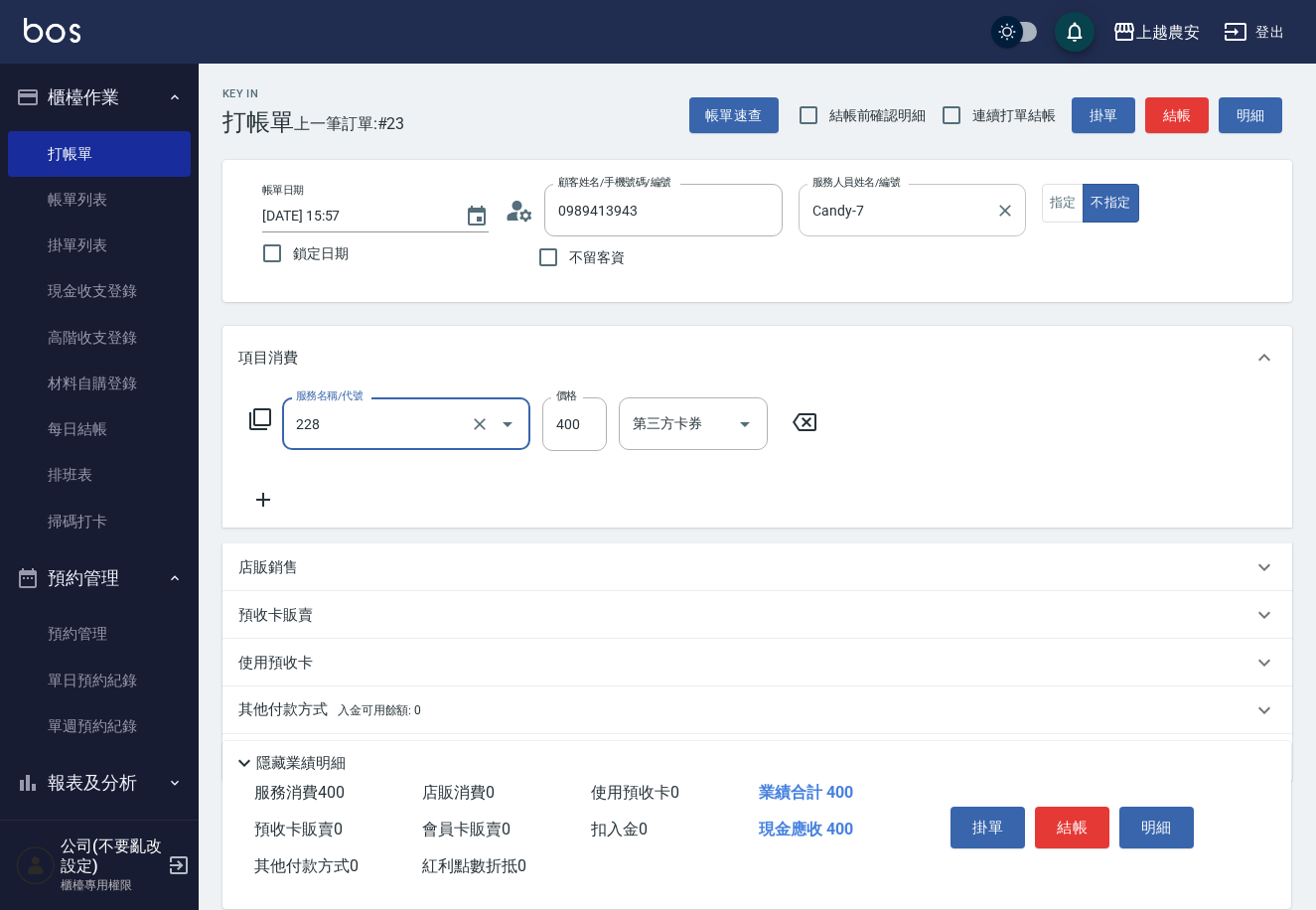 type on "洗髮(228)" 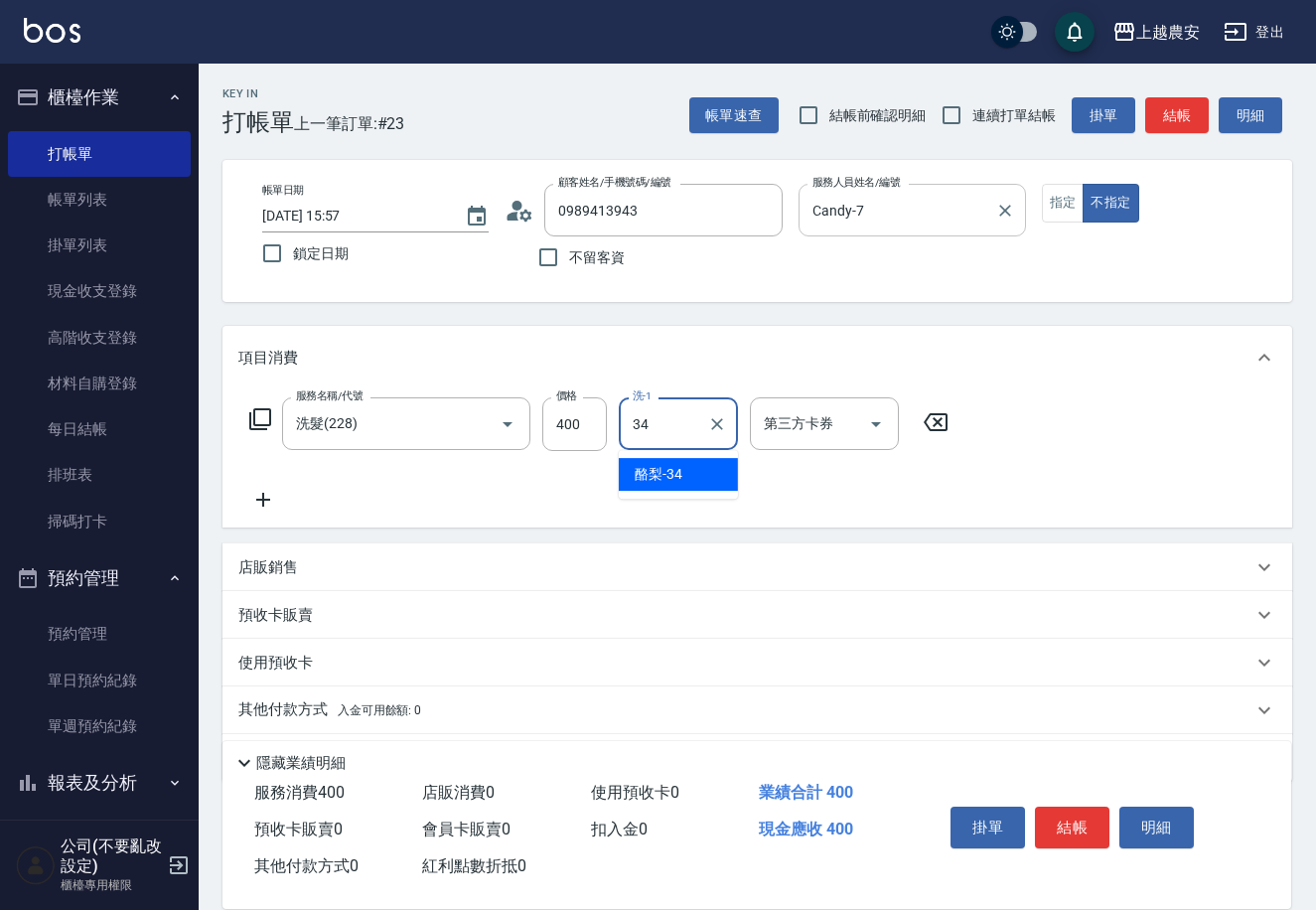 type on "酪梨-34" 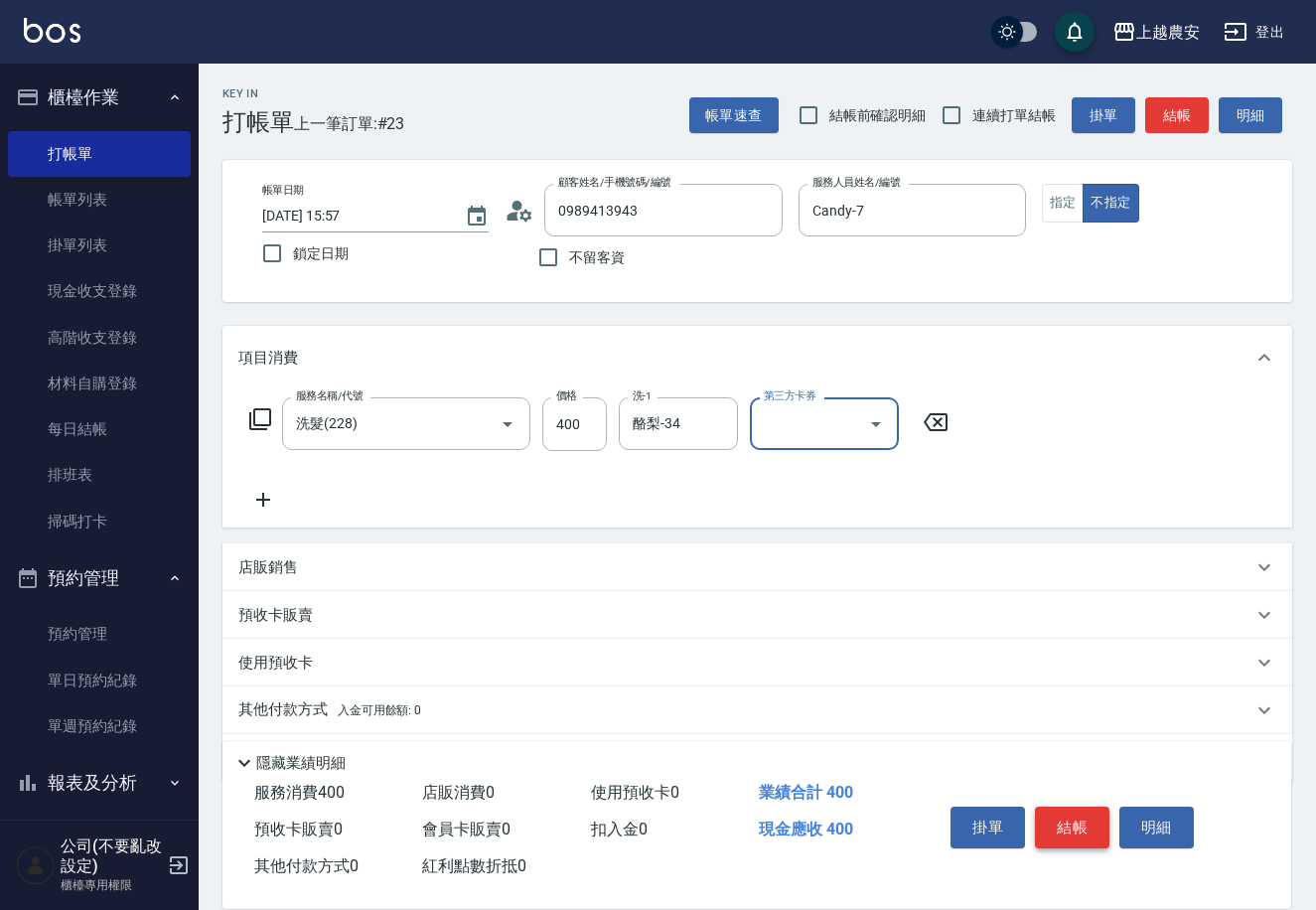 click on "結帳" at bounding box center (1072, 828) 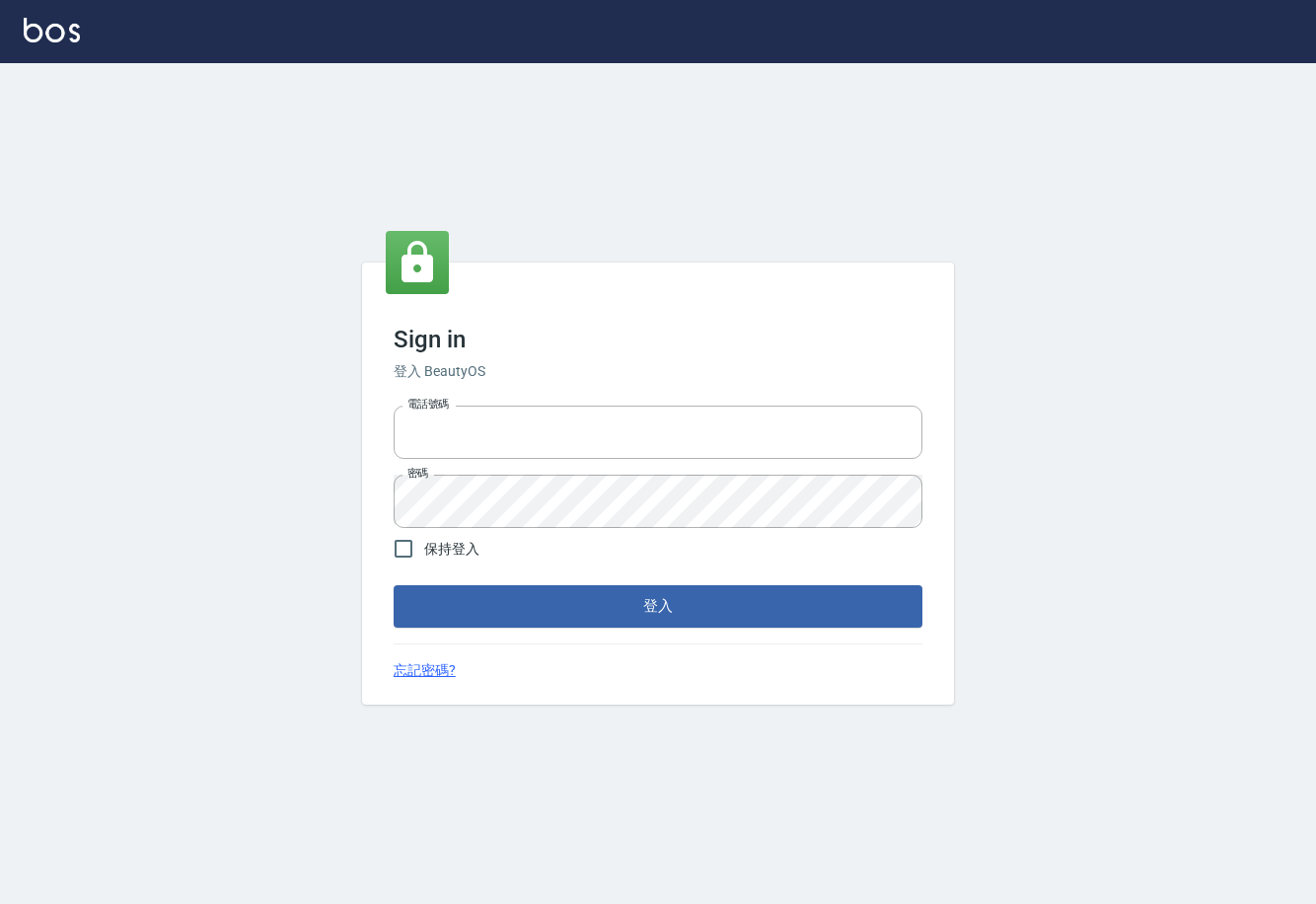 scroll, scrollTop: 0, scrollLeft: 0, axis: both 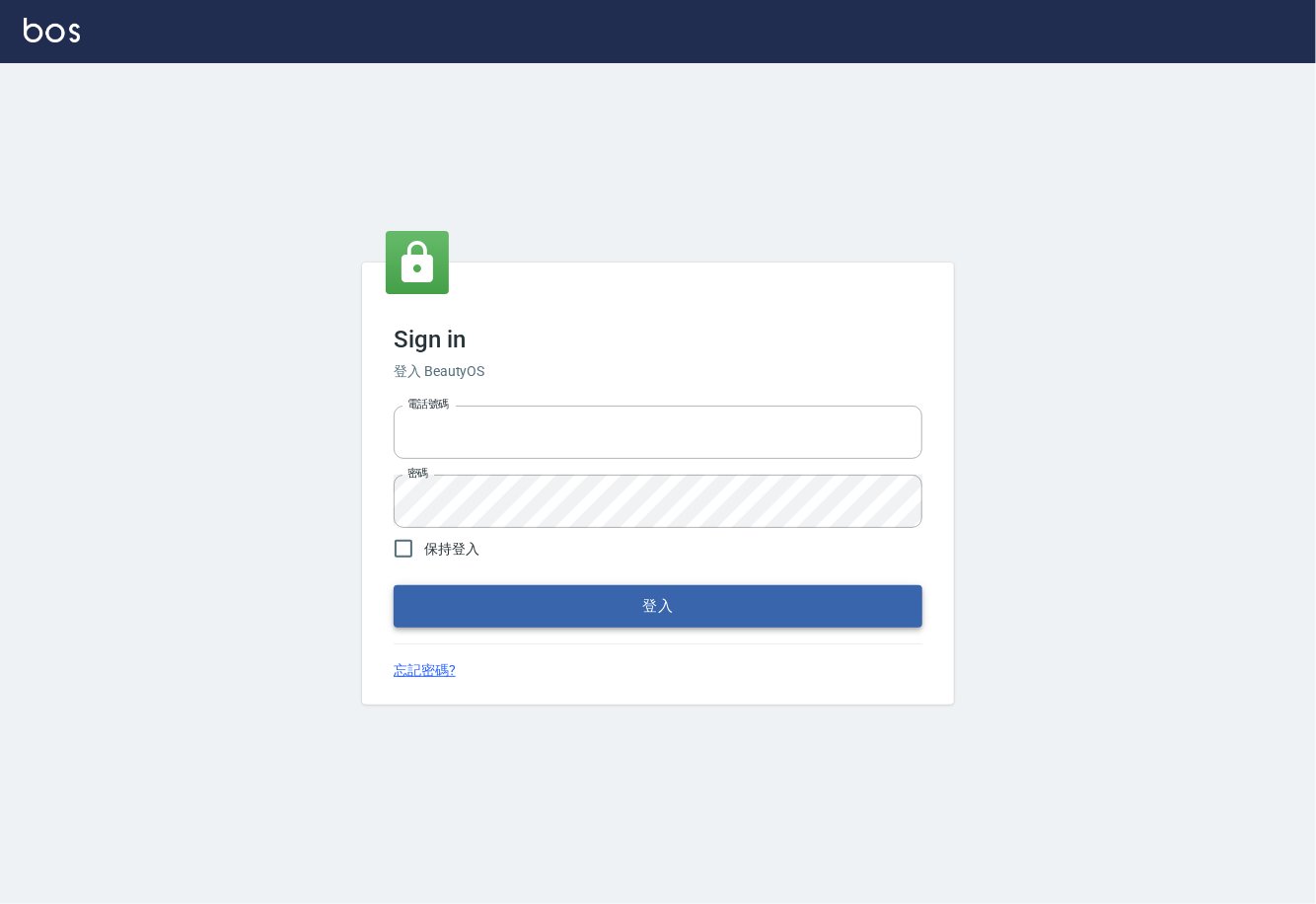 type on "0225929166" 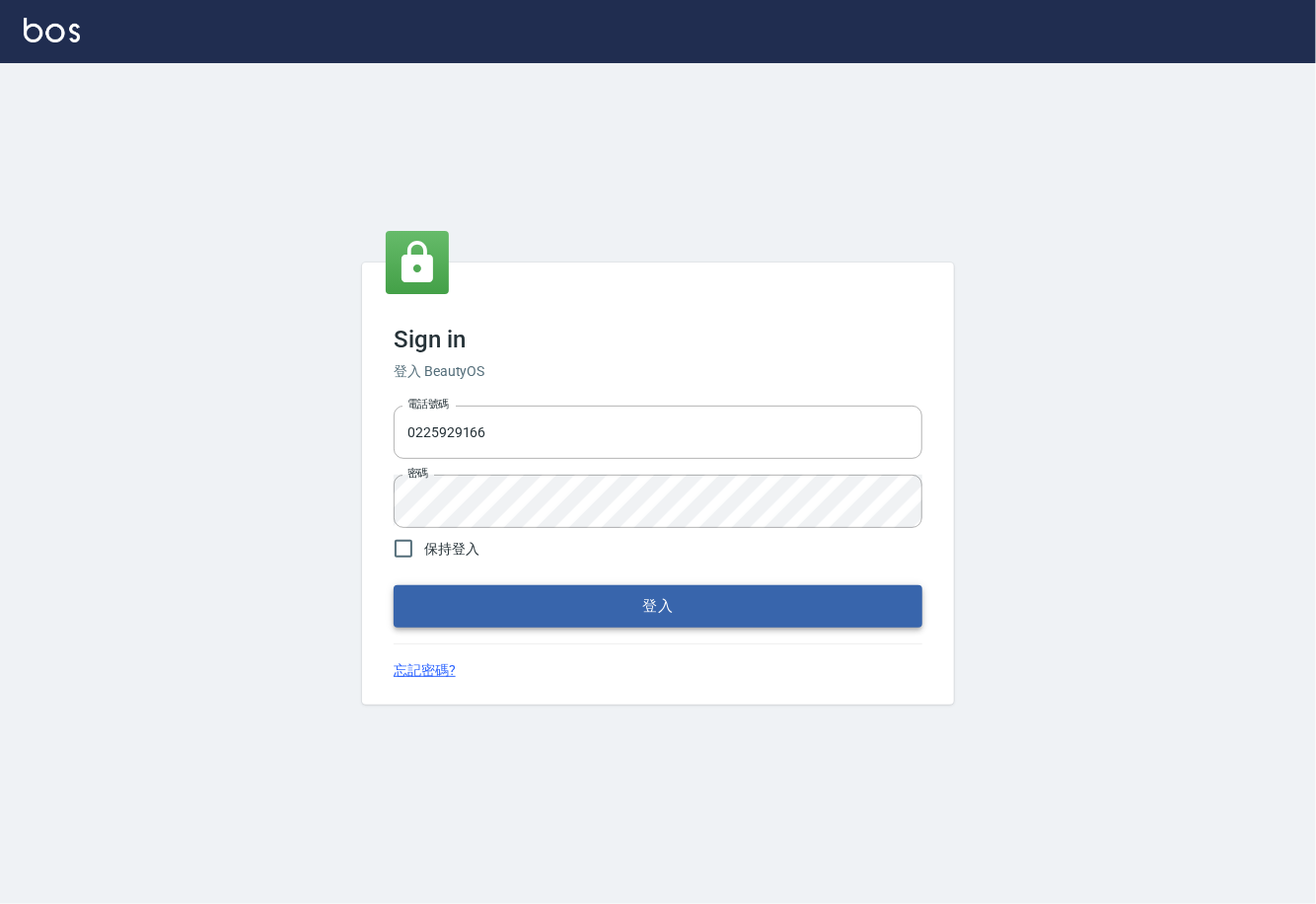 click on "登入" at bounding box center (658, 606) 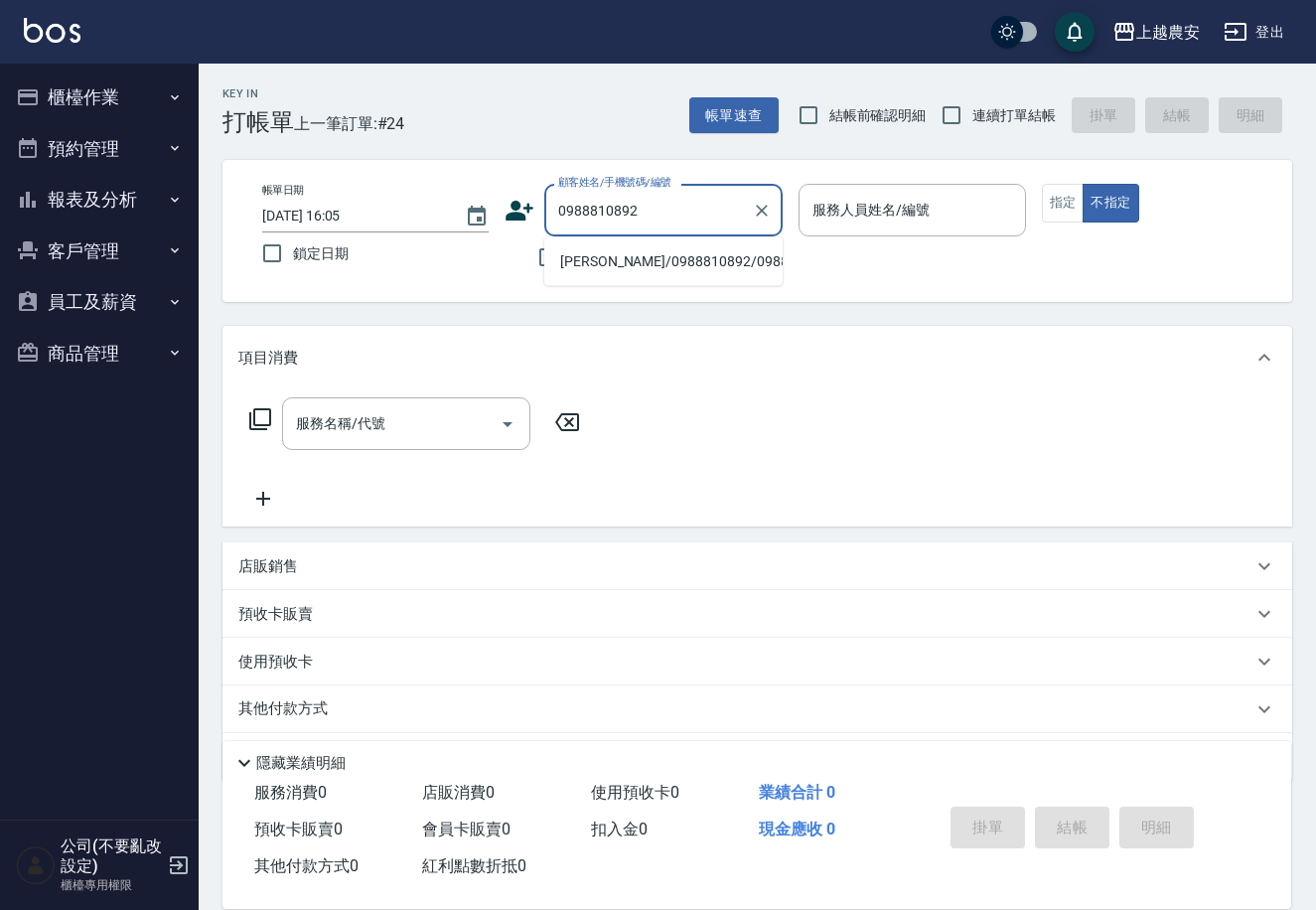 click on "[PERSON_NAME]/0988810892/0988810892" at bounding box center [663, 261] 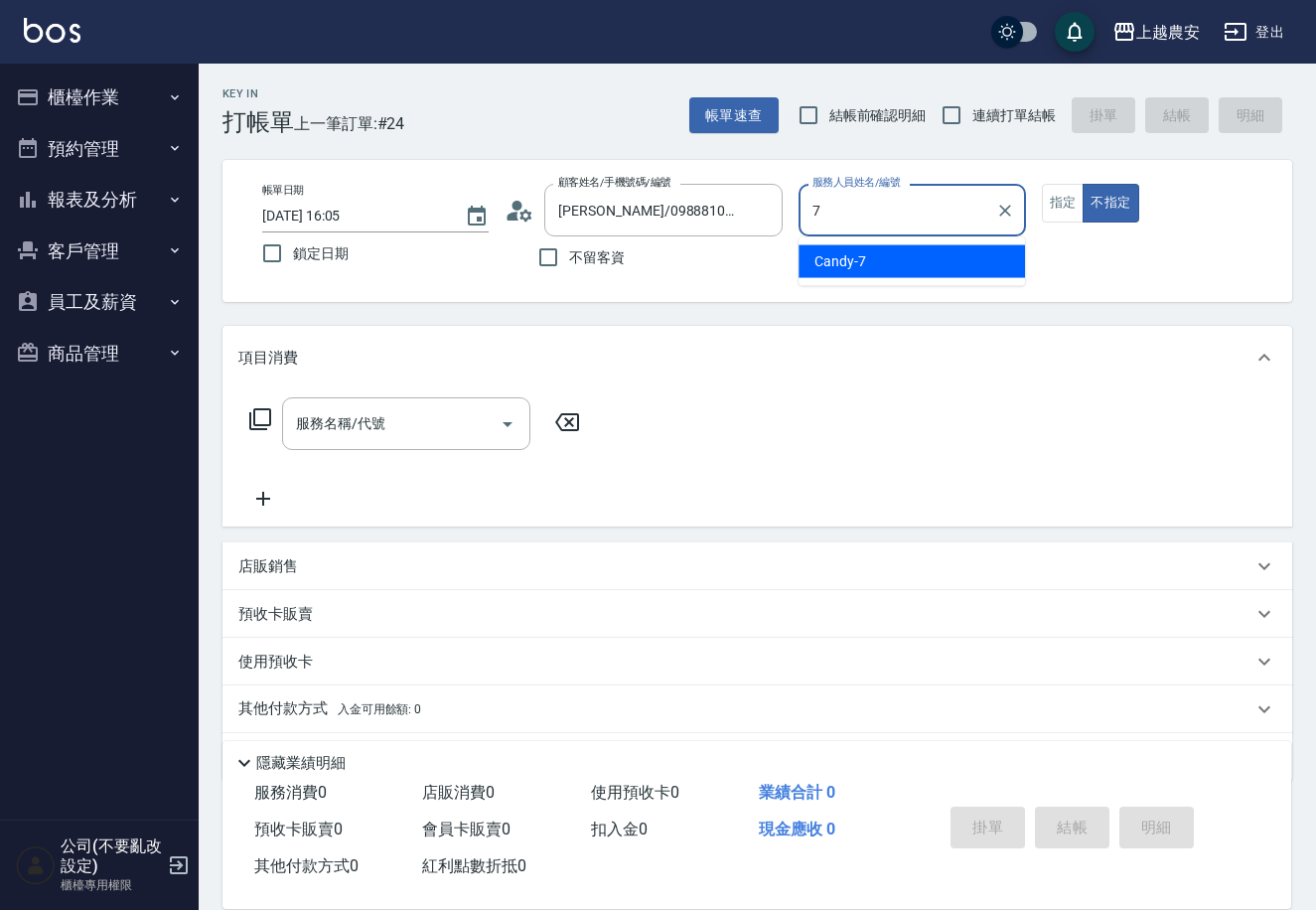 type on "Candy-7" 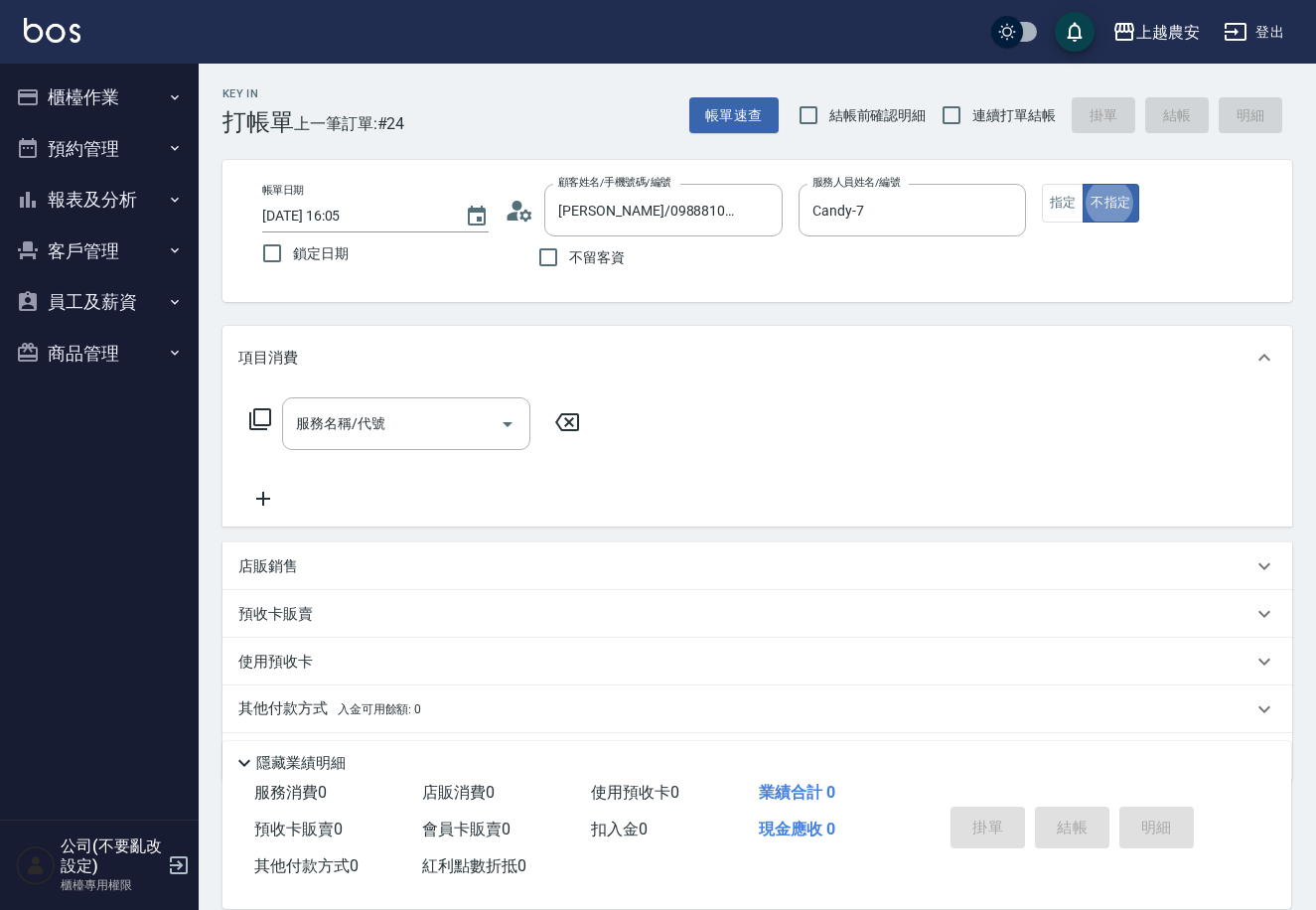 type on "false" 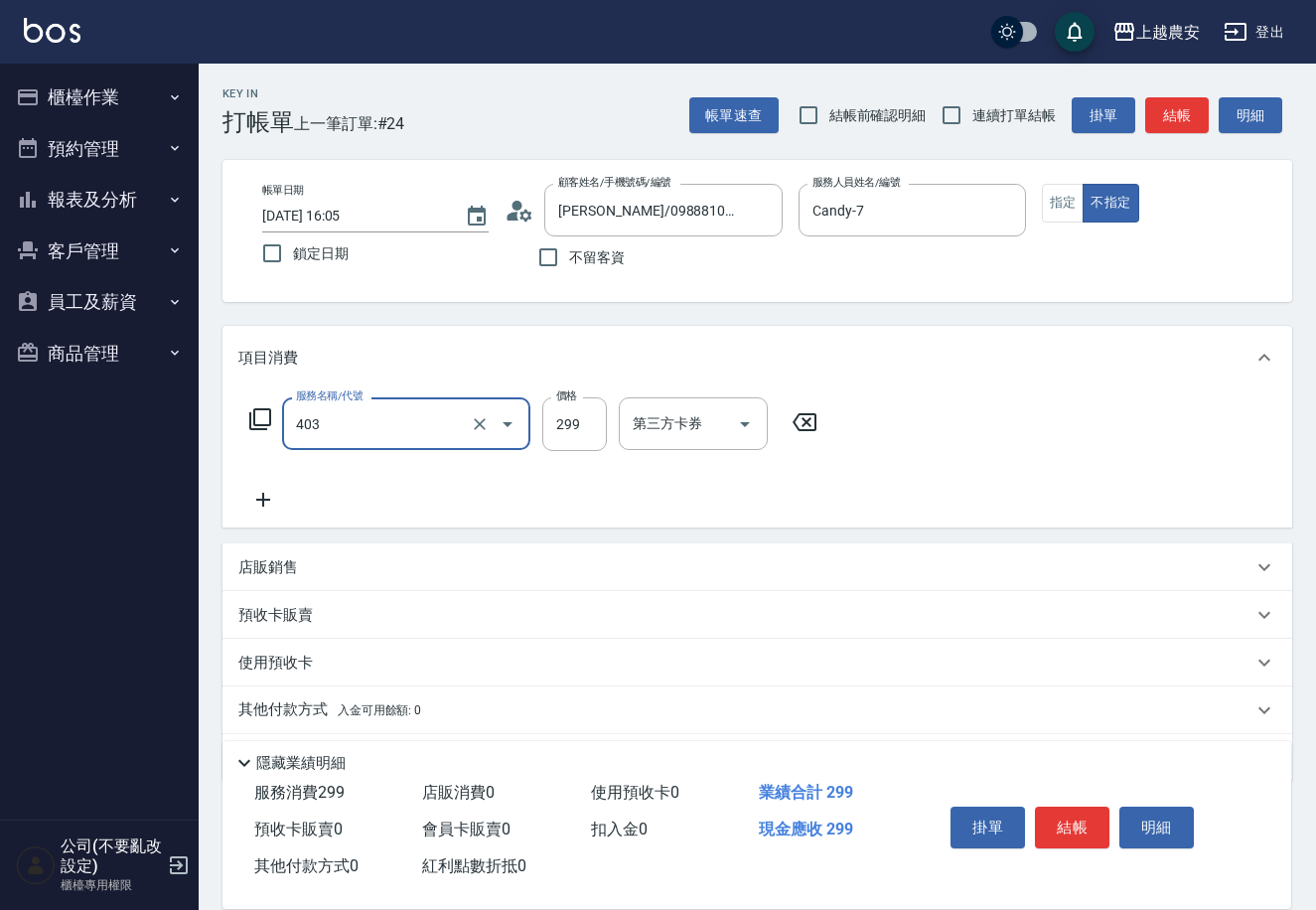 type on "剪髮(403)" 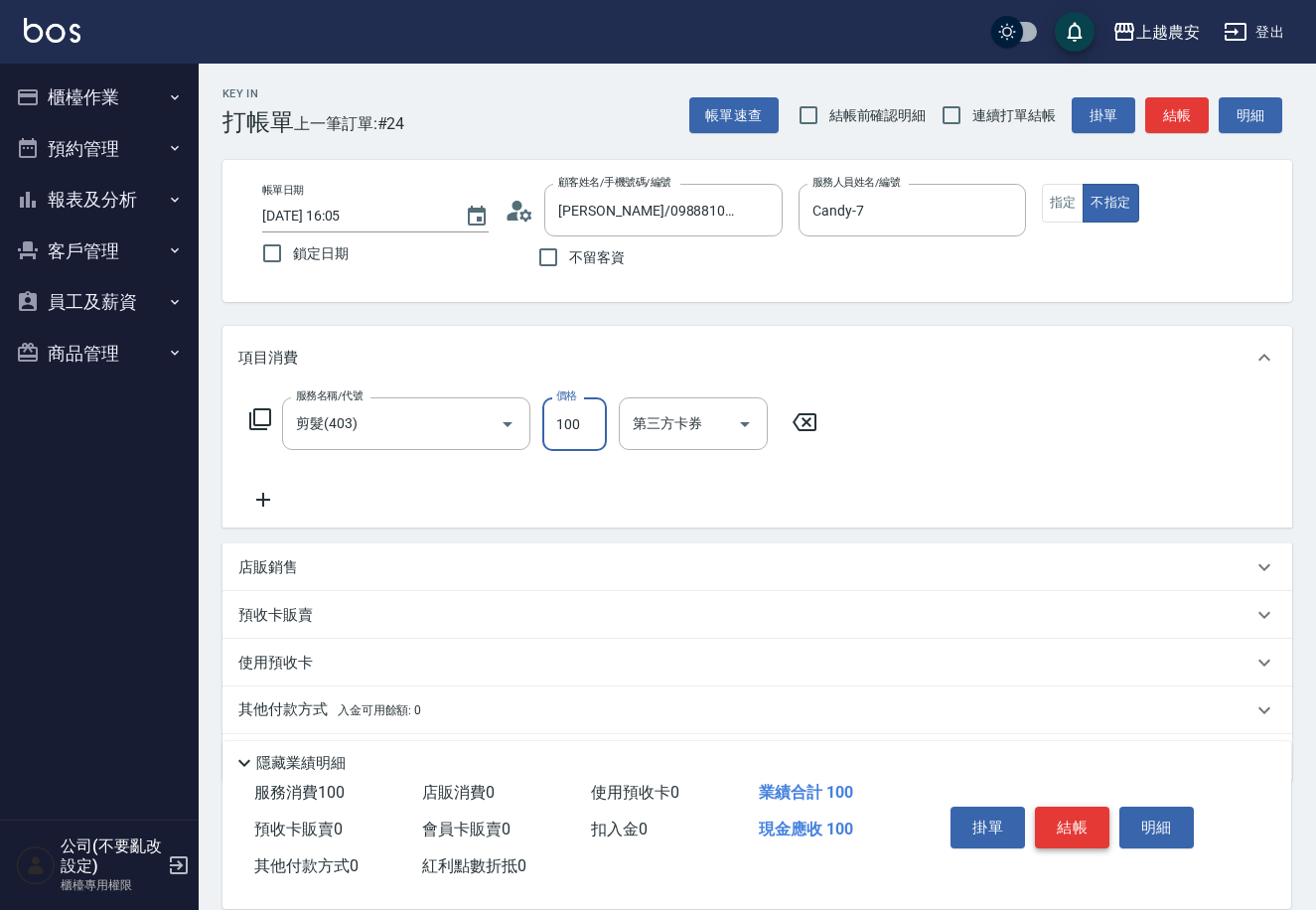 type on "100" 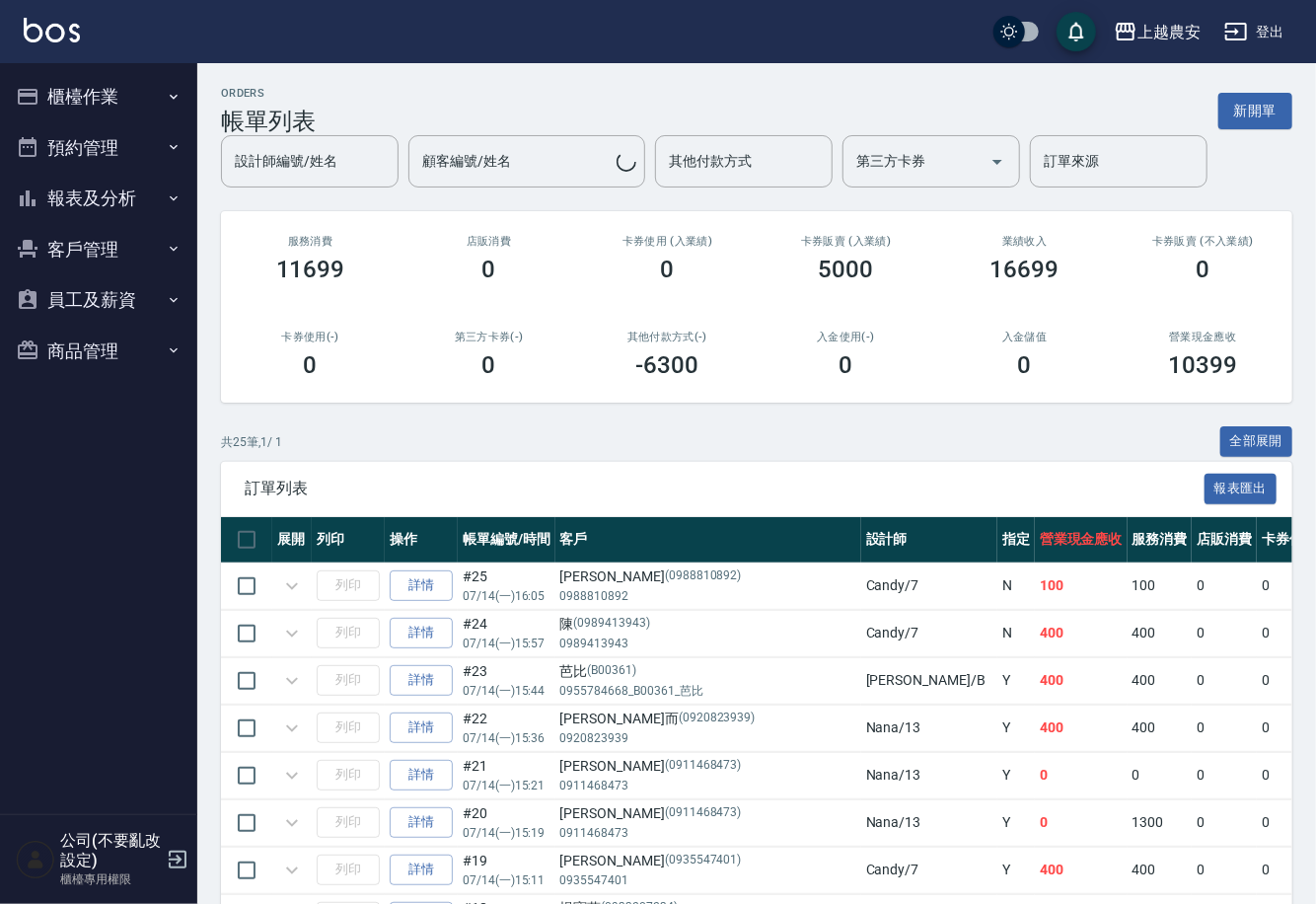 click on "櫃檯作業" at bounding box center [99, 97] 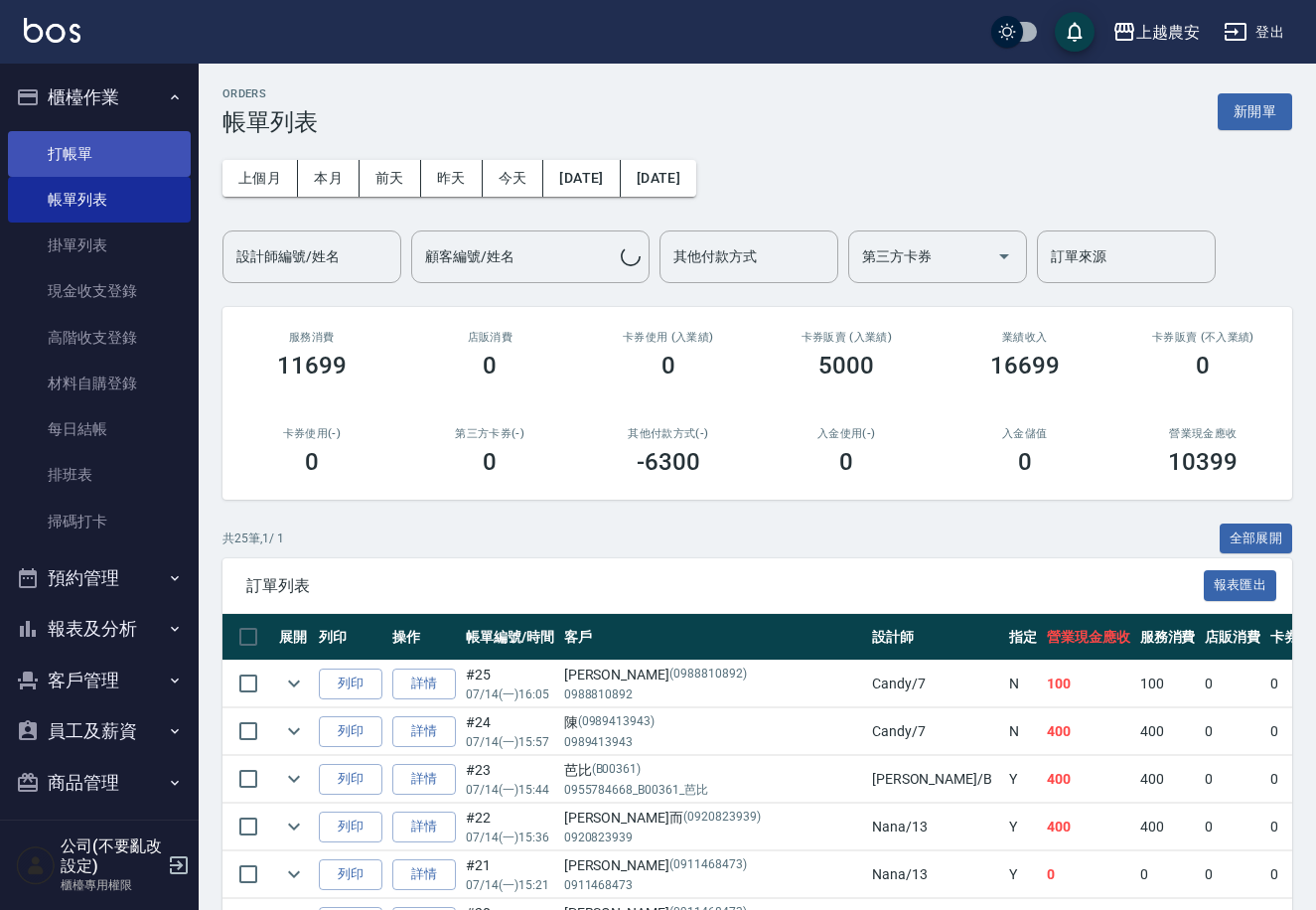 click on "打帳單" at bounding box center (99, 154) 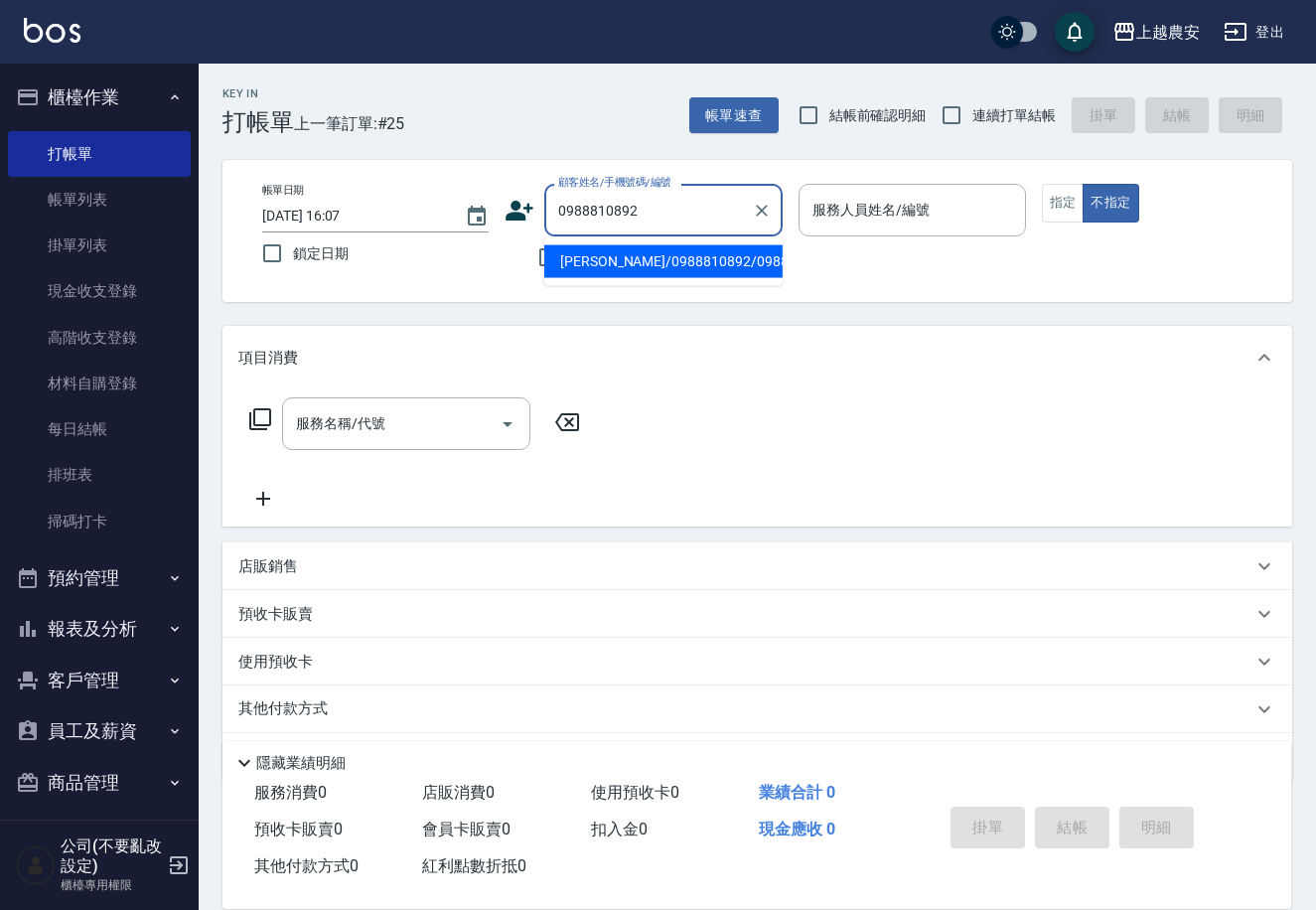 click on "蘇新棠/0988810892/0988810892" at bounding box center (663, 261) 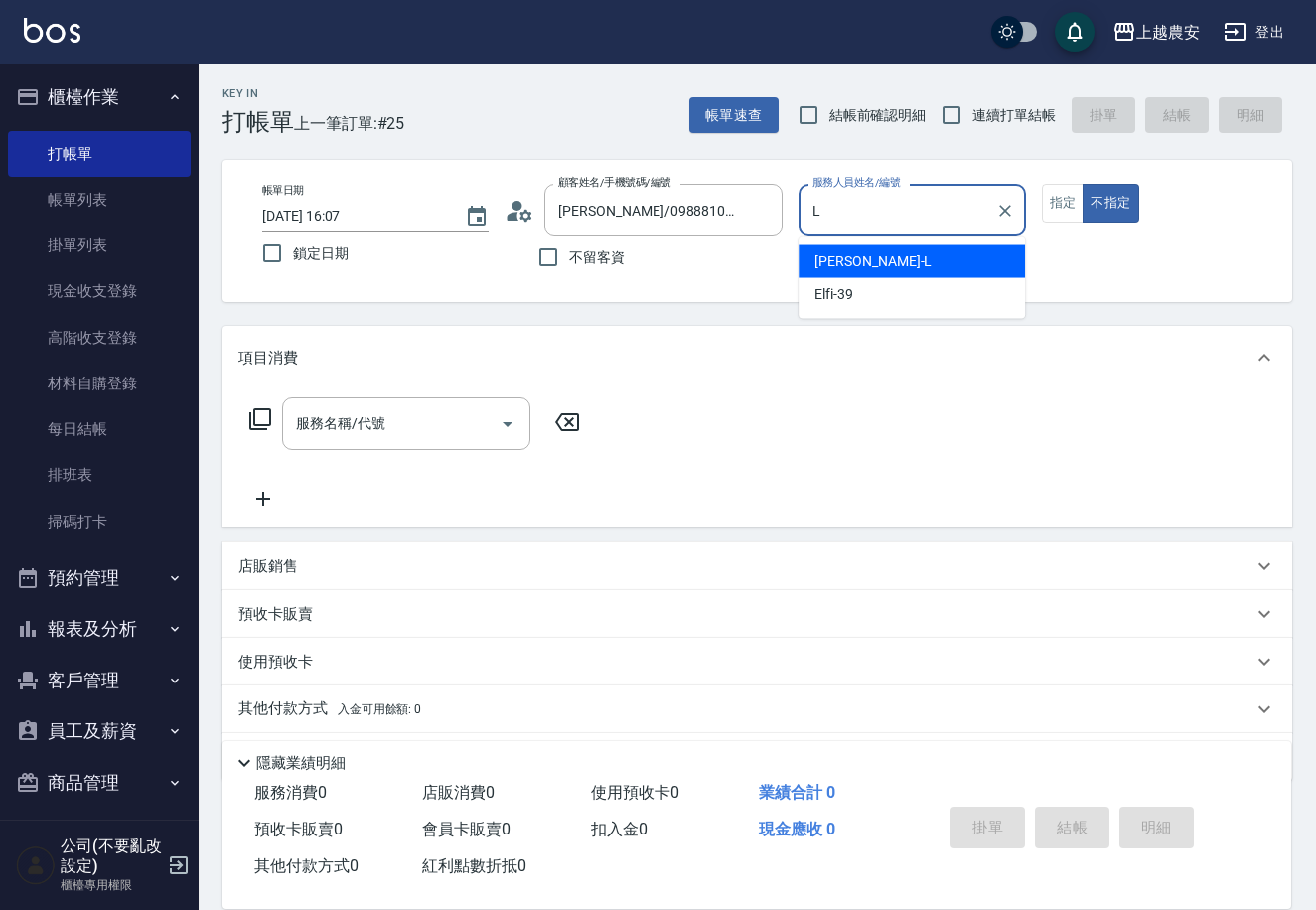 type on "Lina-L" 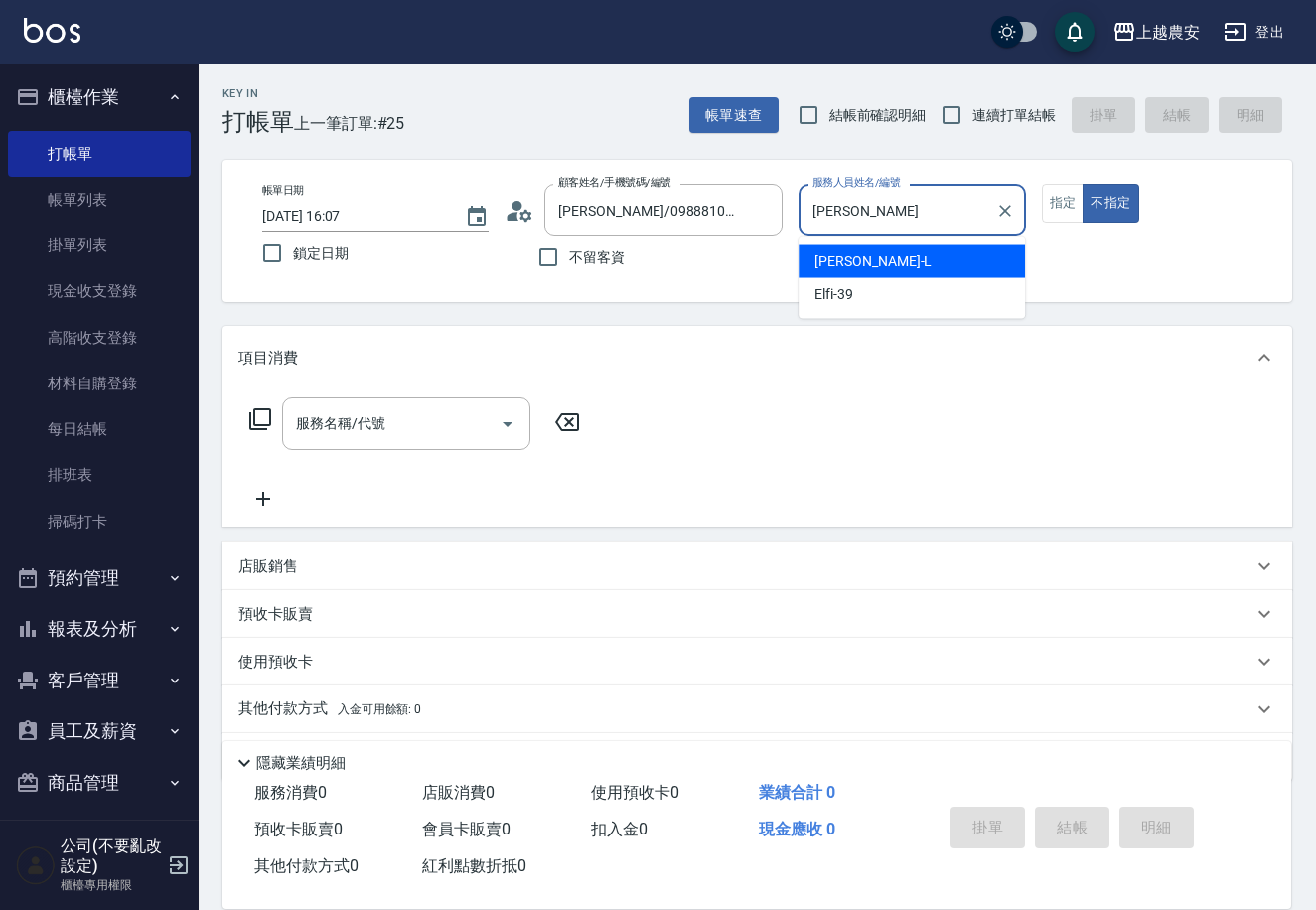 type on "false" 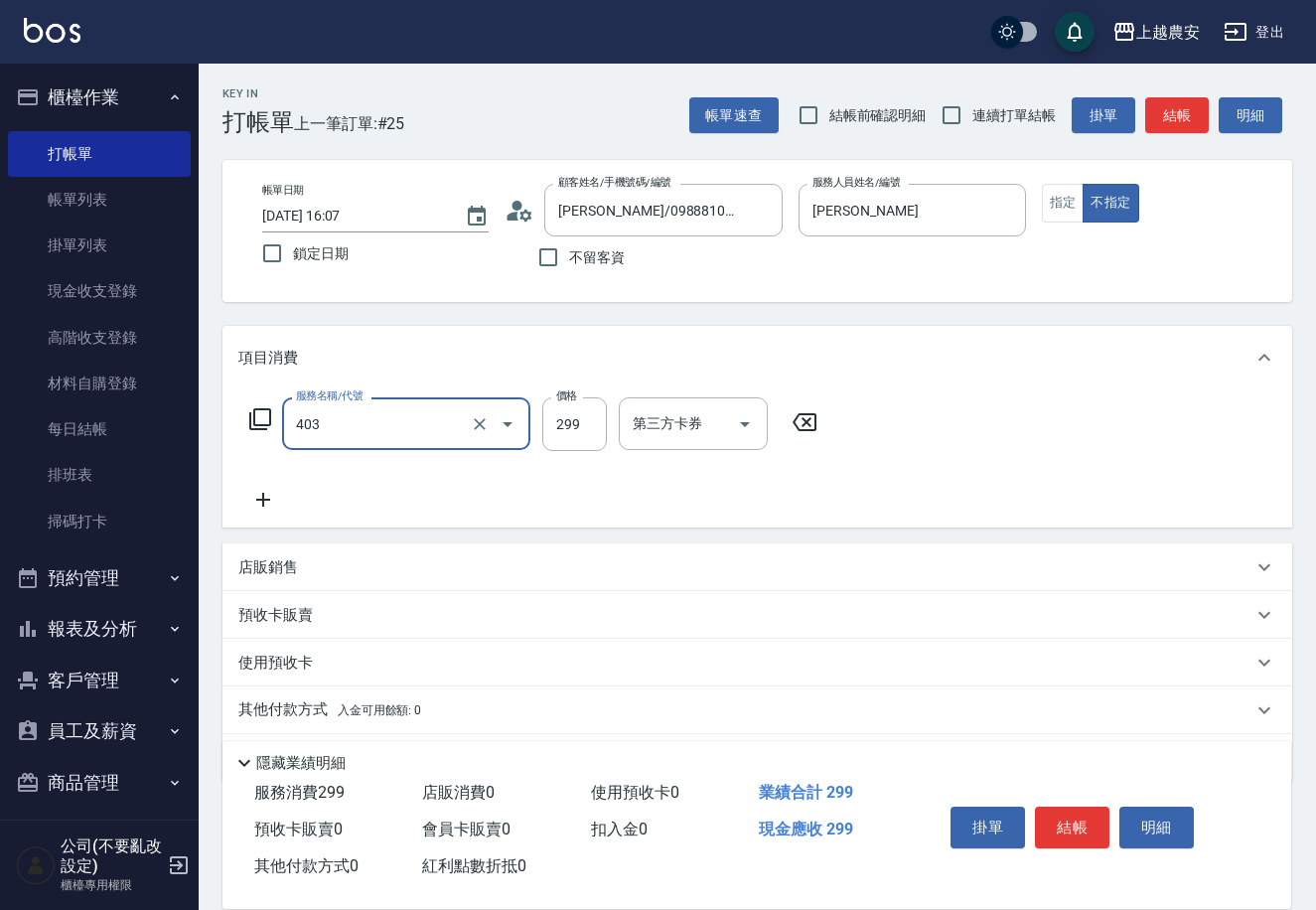 type on "剪髮(403)" 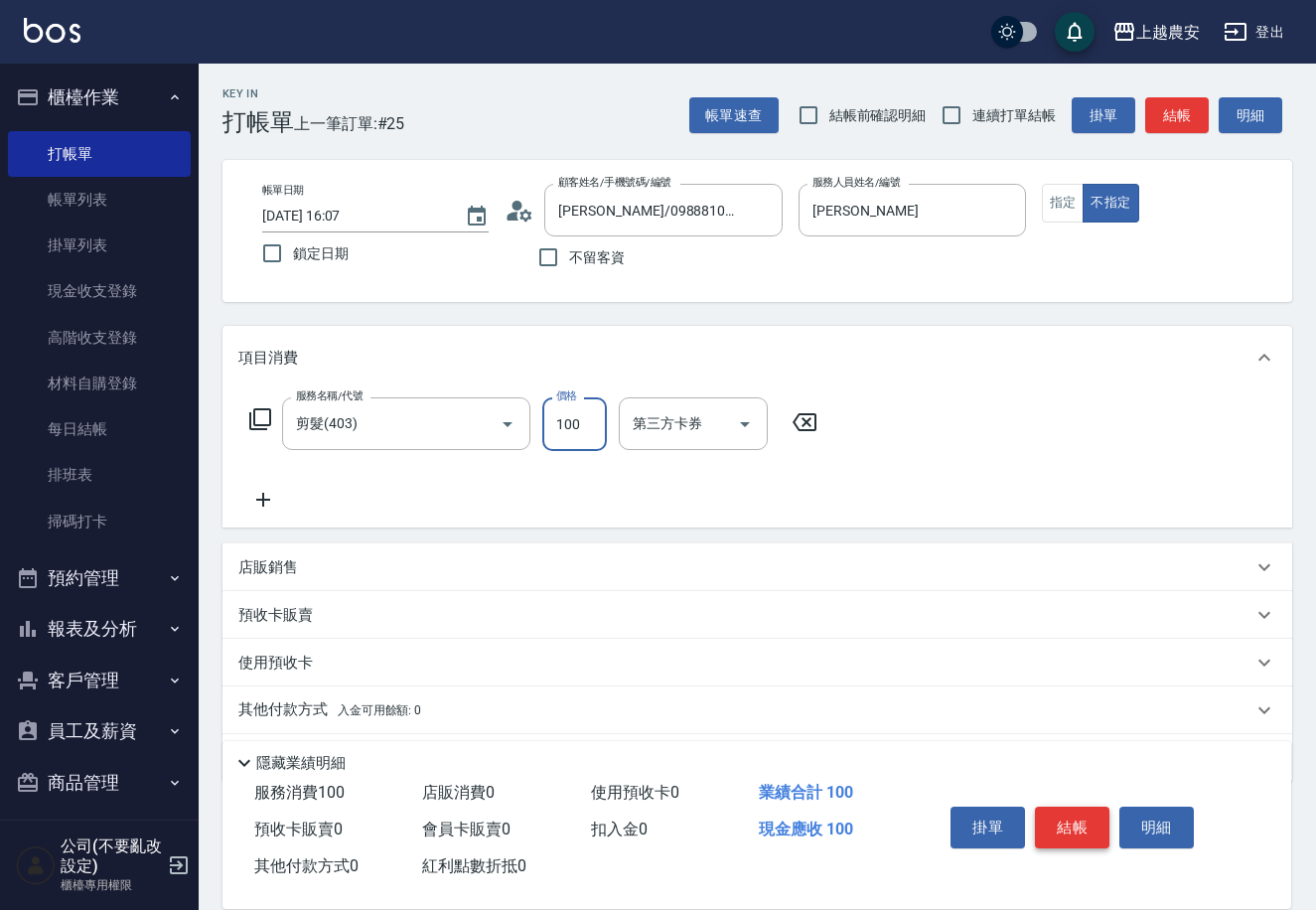 type on "100" 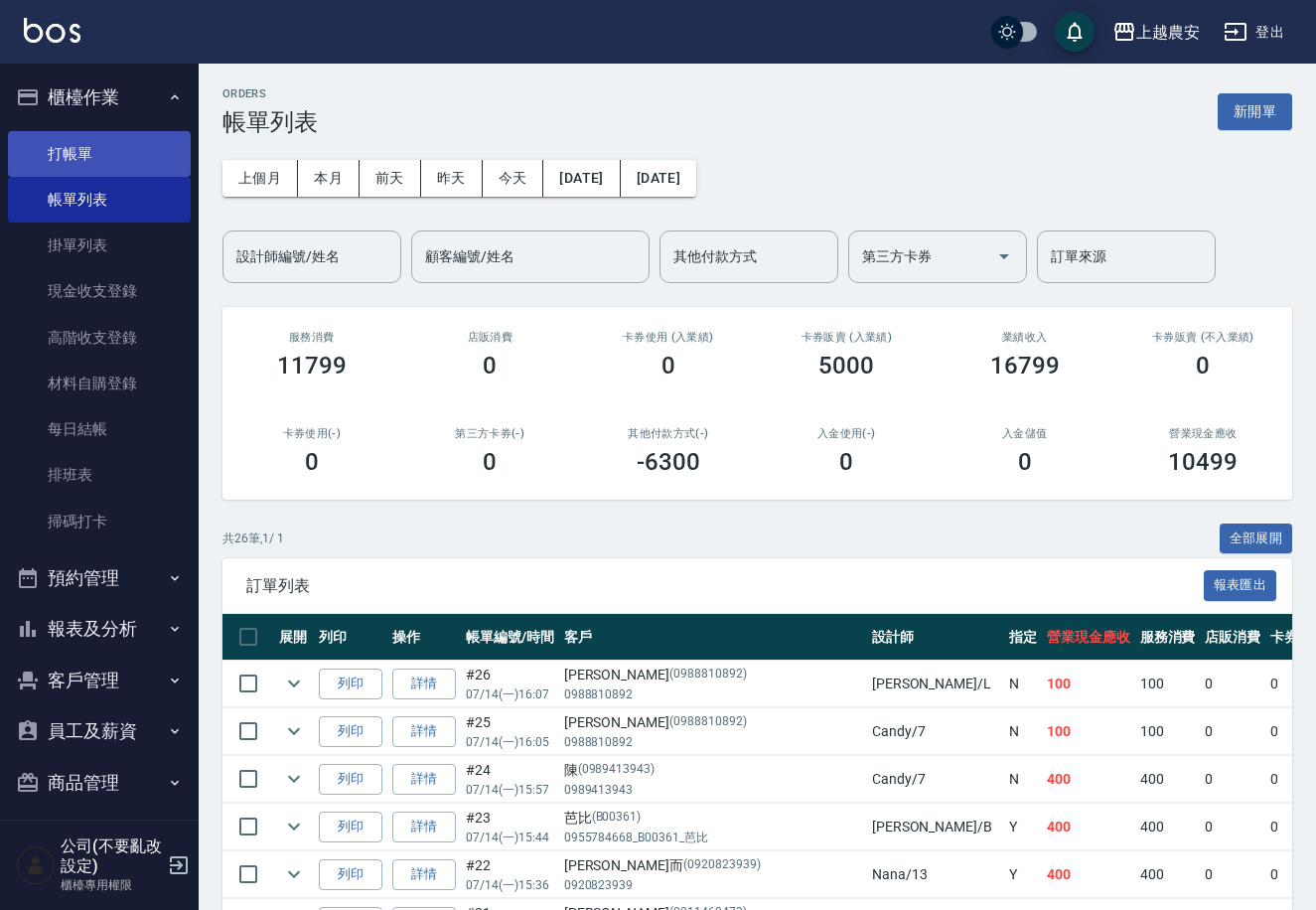click on "打帳單" at bounding box center [99, 154] 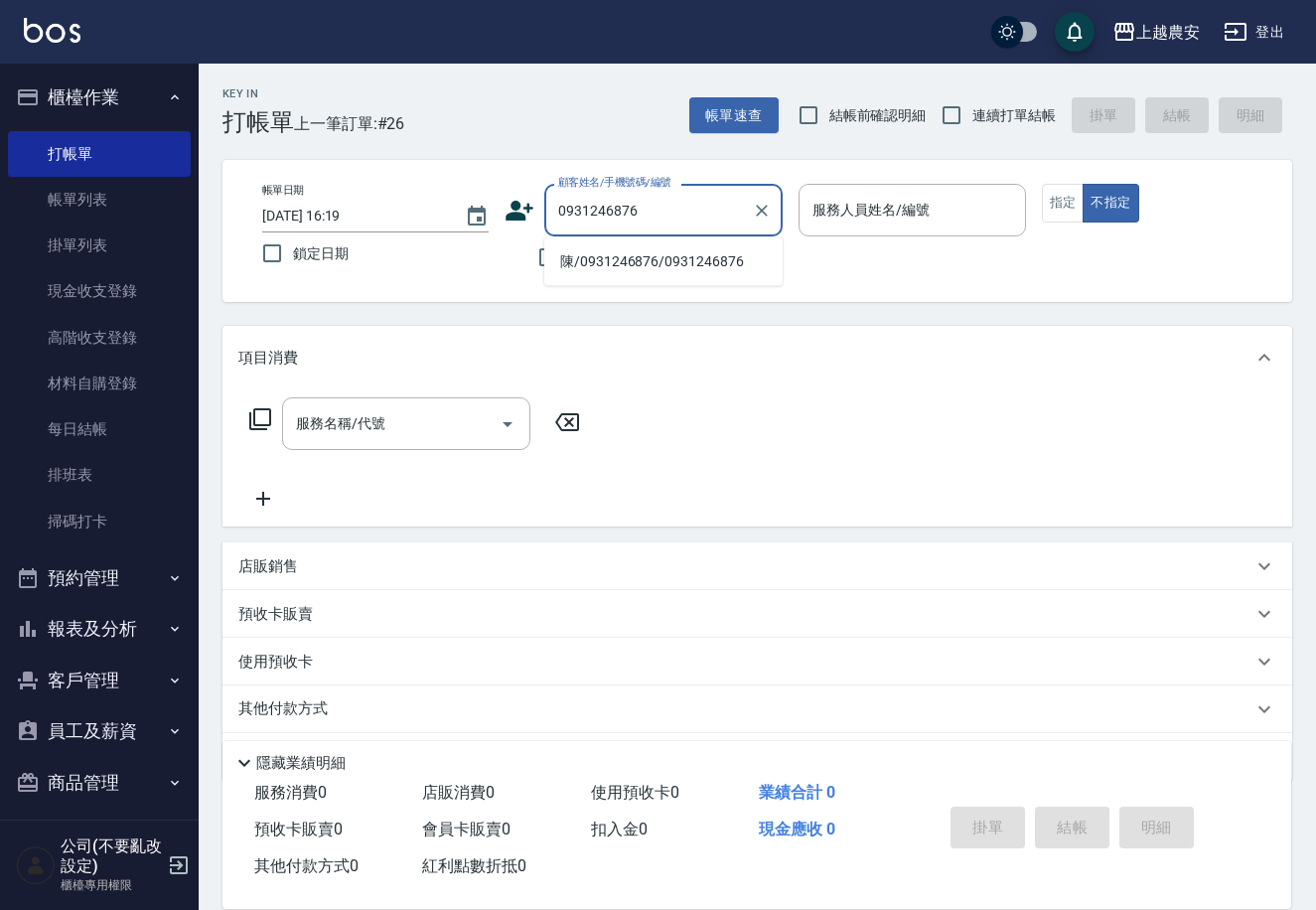 click on "陳/0931246876/0931246876" at bounding box center [663, 261] 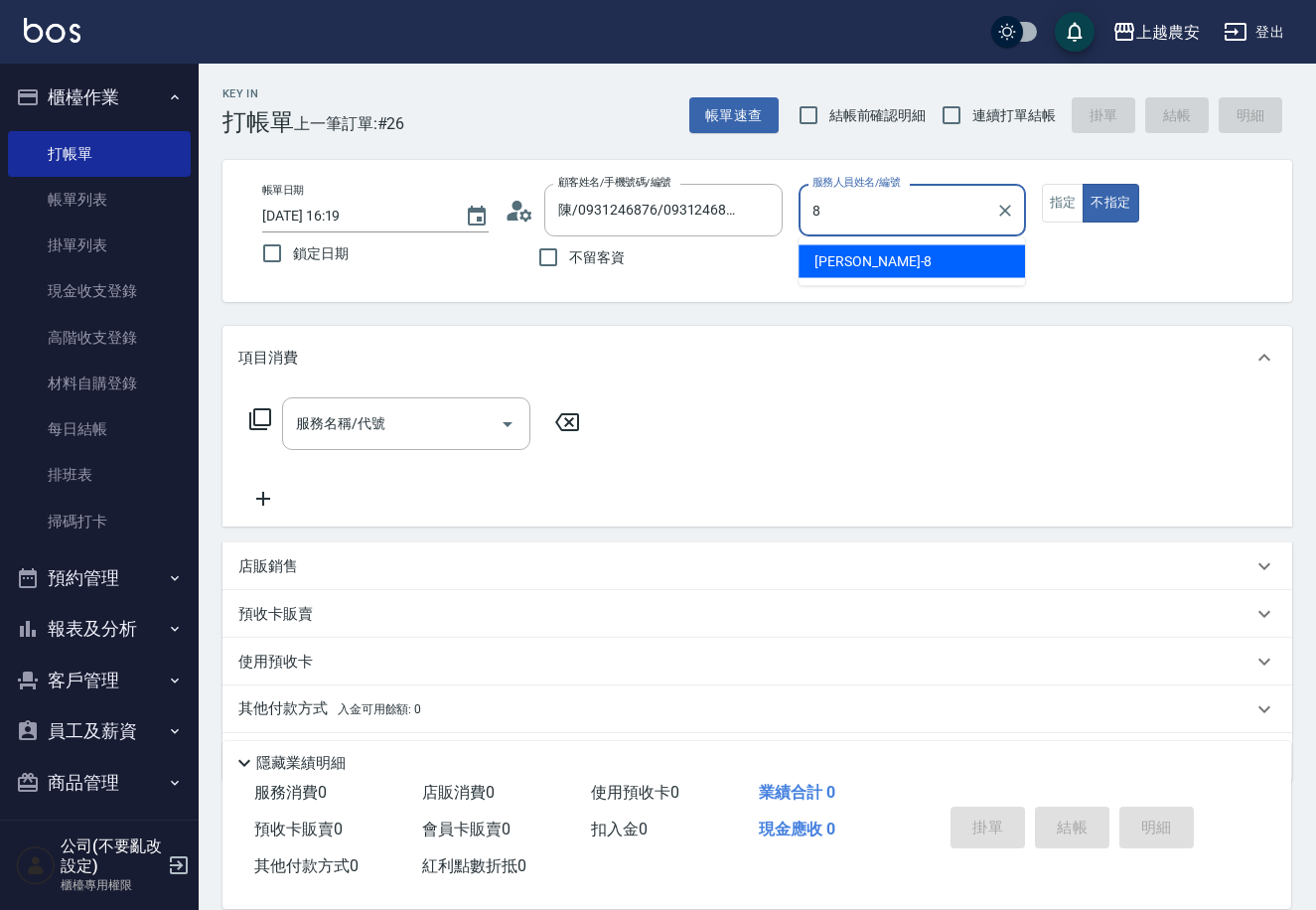 type on "黛慧-8" 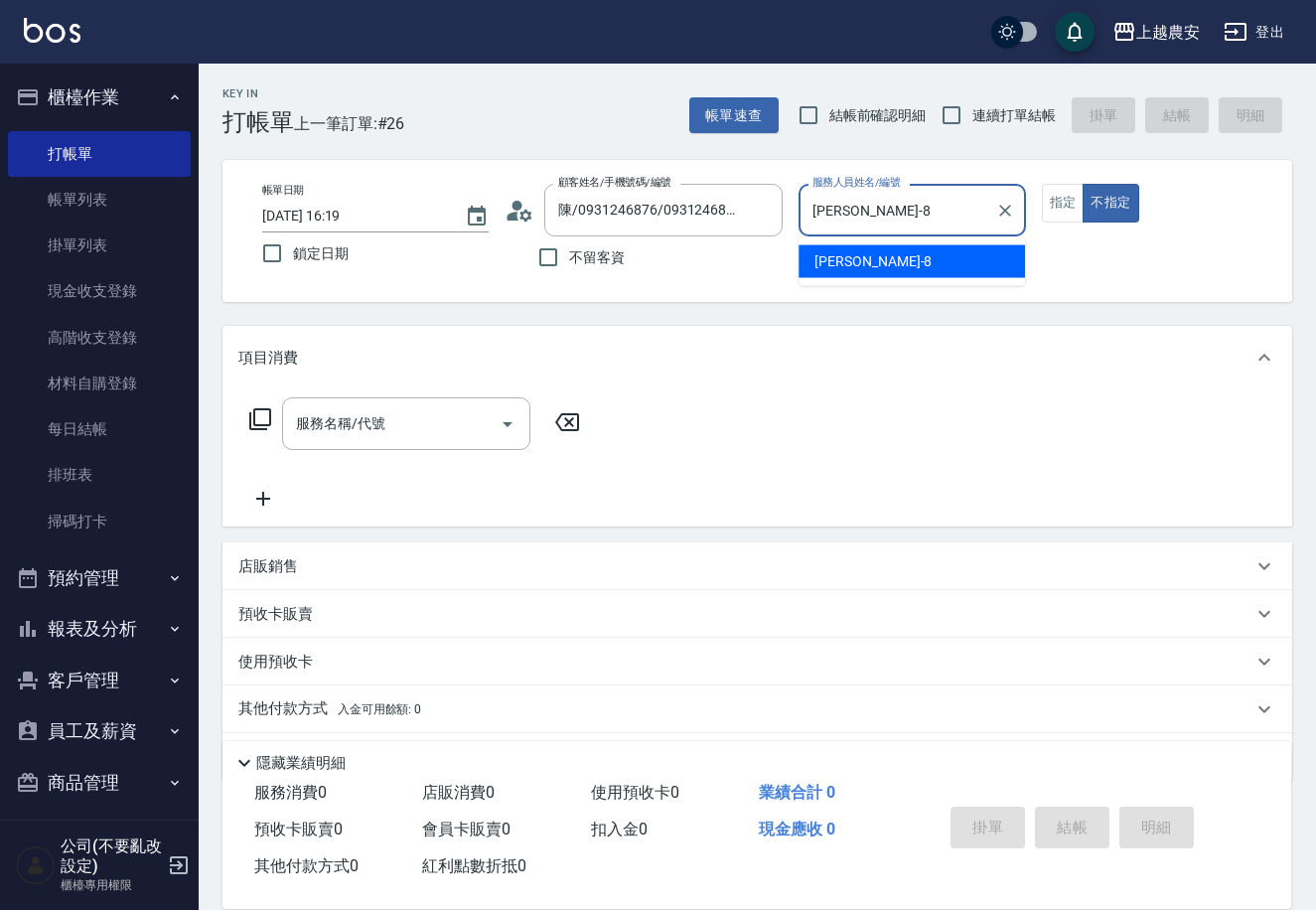 type on "false" 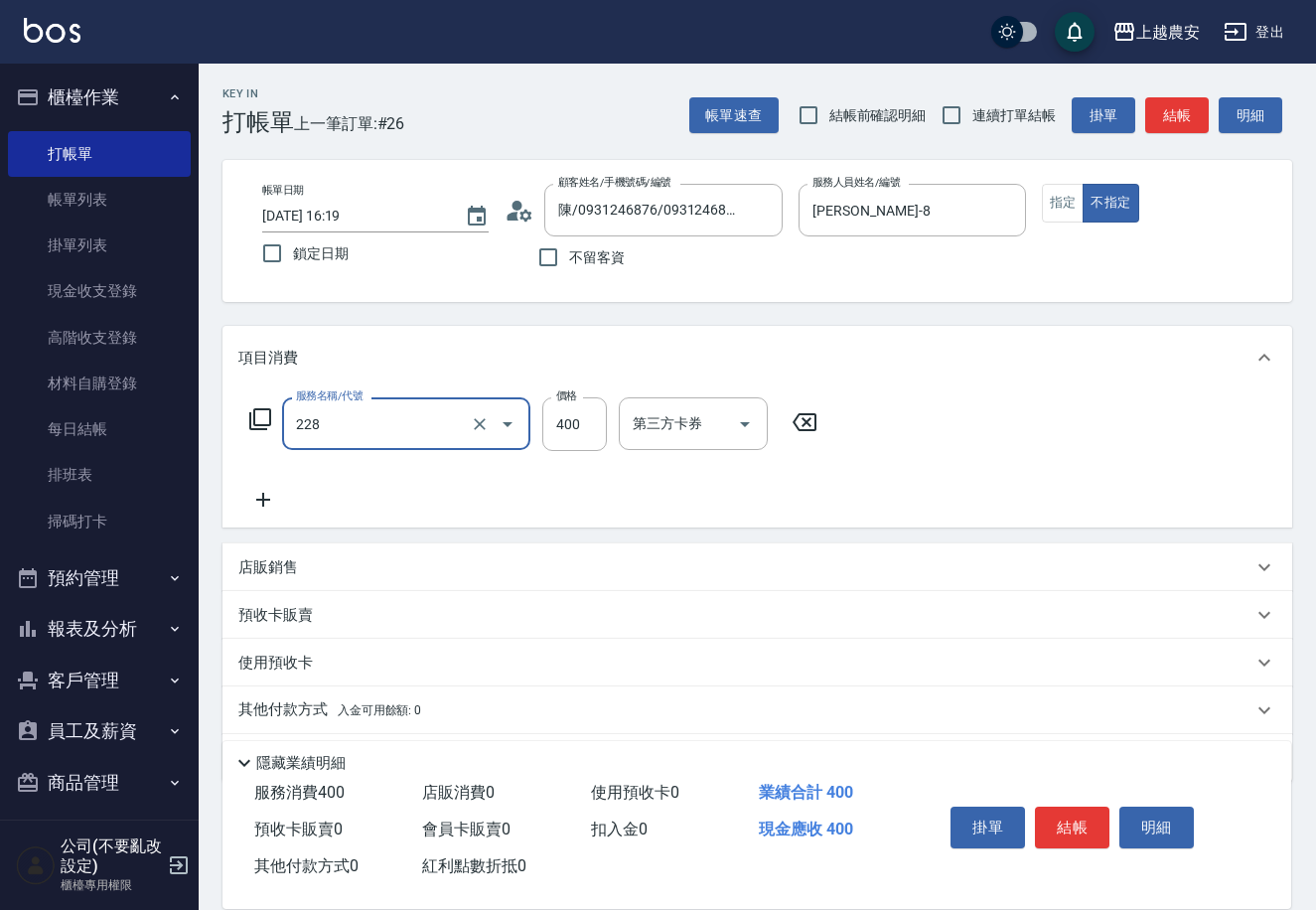 type on "洗髮(228)" 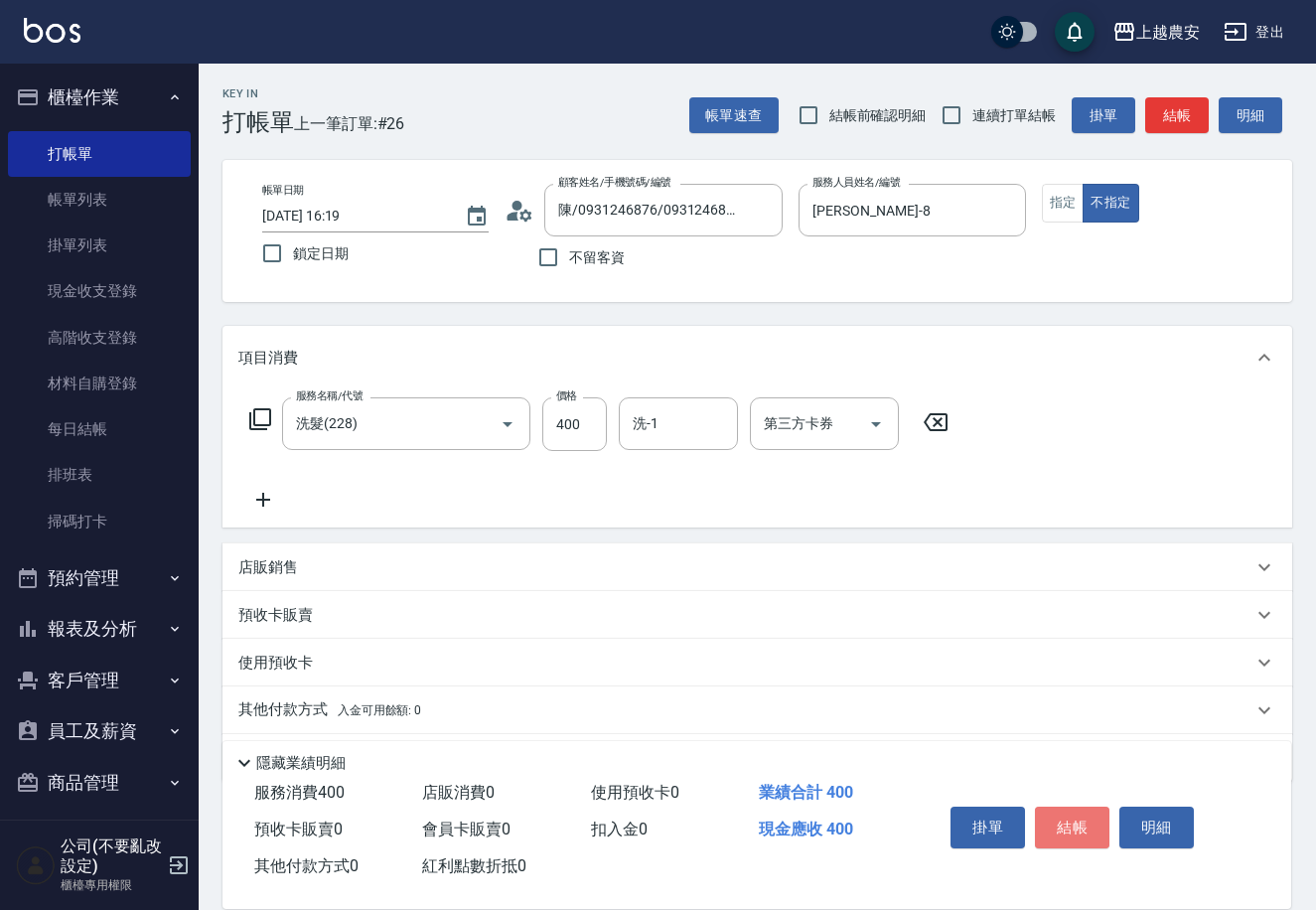drag, startPoint x: 1085, startPoint y: 824, endPoint x: 1041, endPoint y: 808, distance: 46.8188 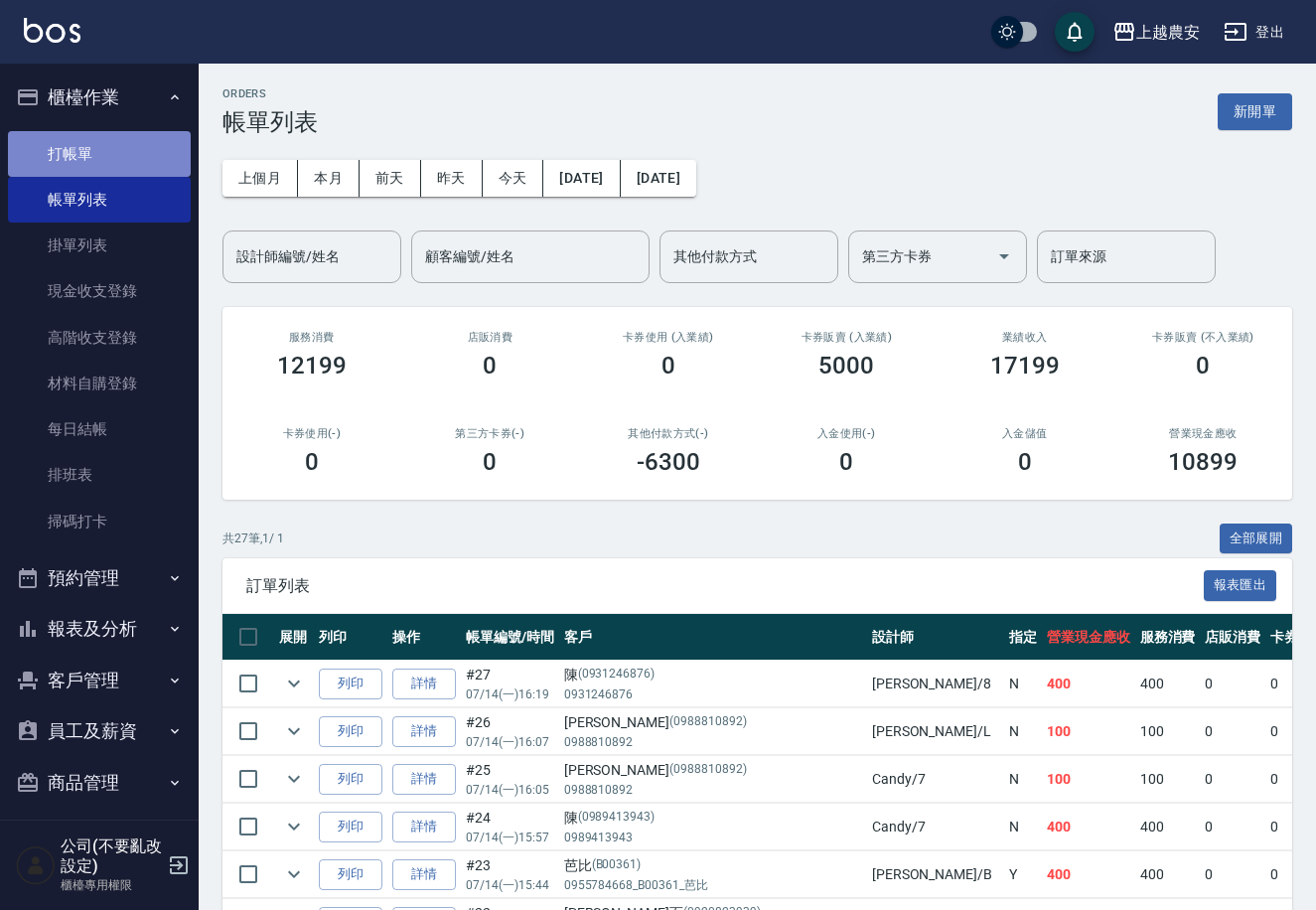 click on "打帳單" at bounding box center (99, 154) 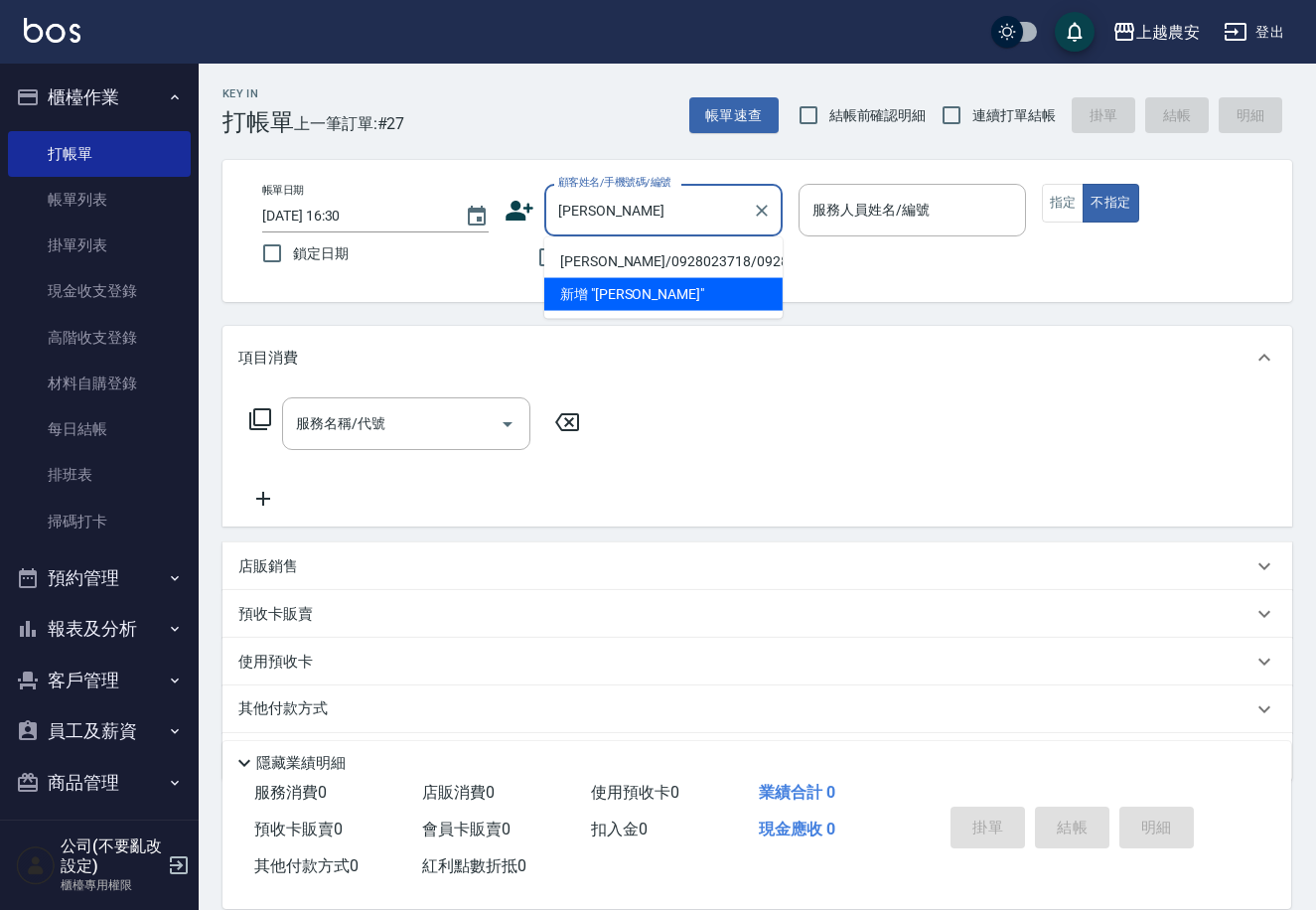 click on "陳蕾安/0928023718/0928023718" at bounding box center (663, 261) 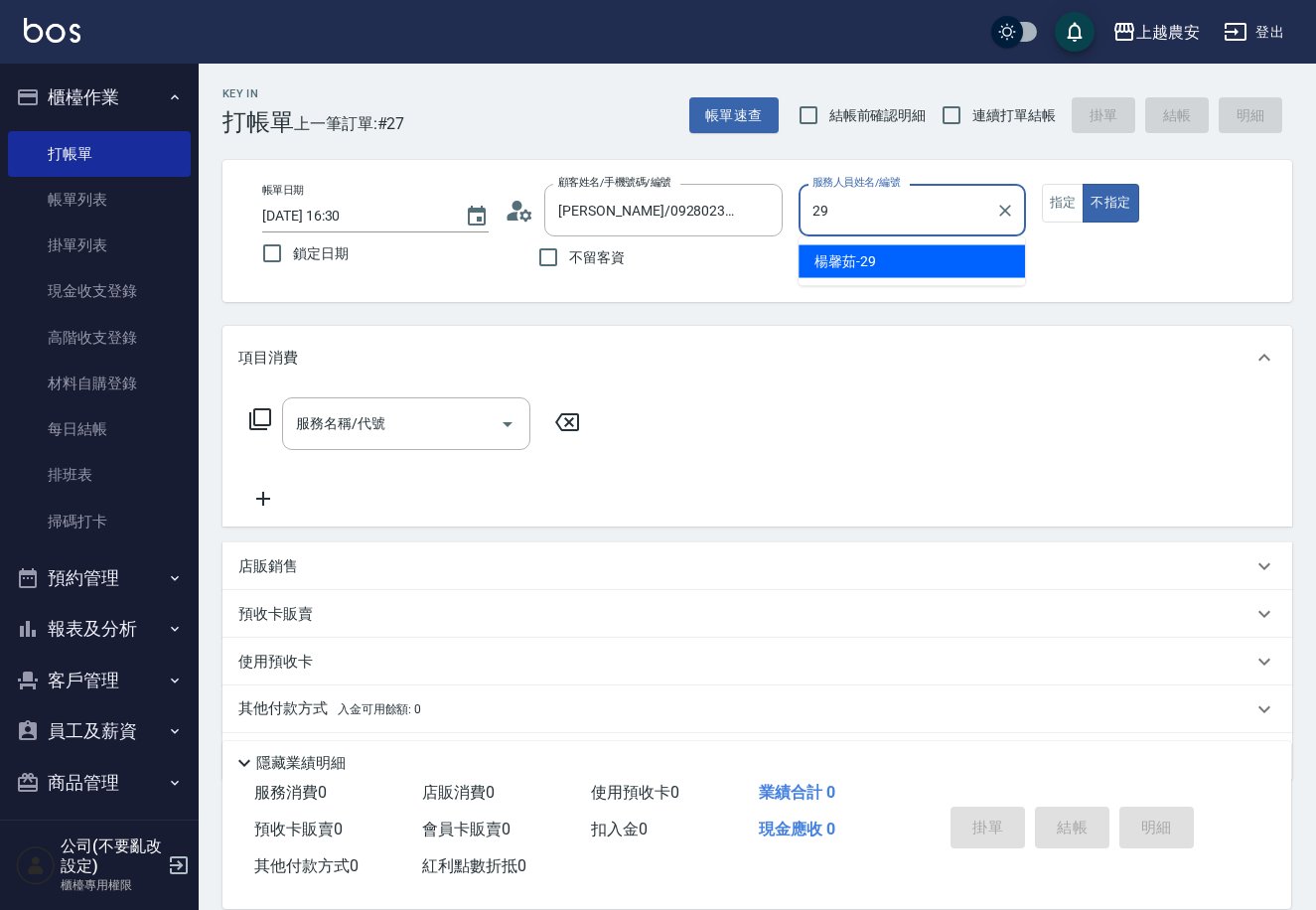type on "29" 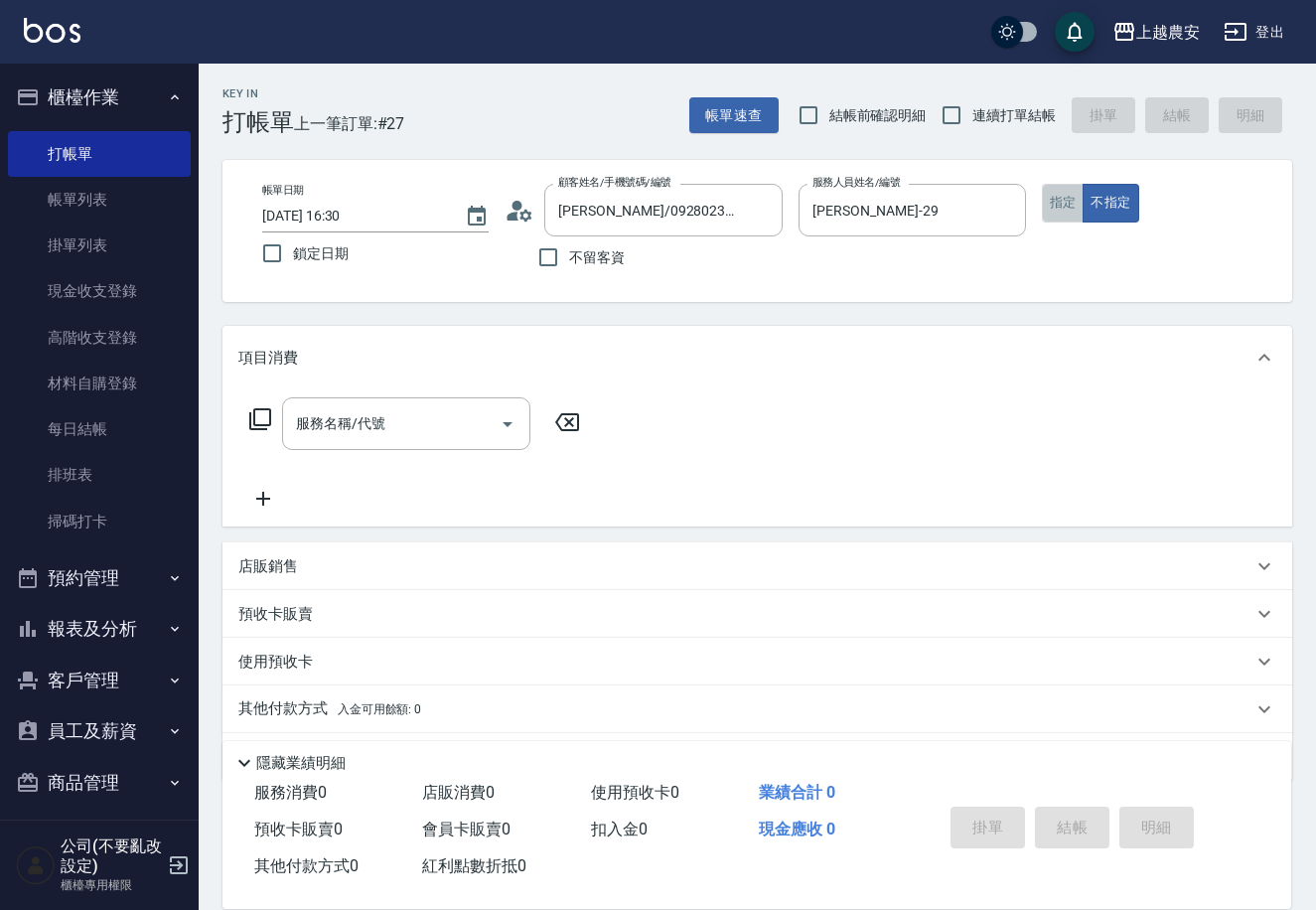 click on "指定" at bounding box center [1063, 203] 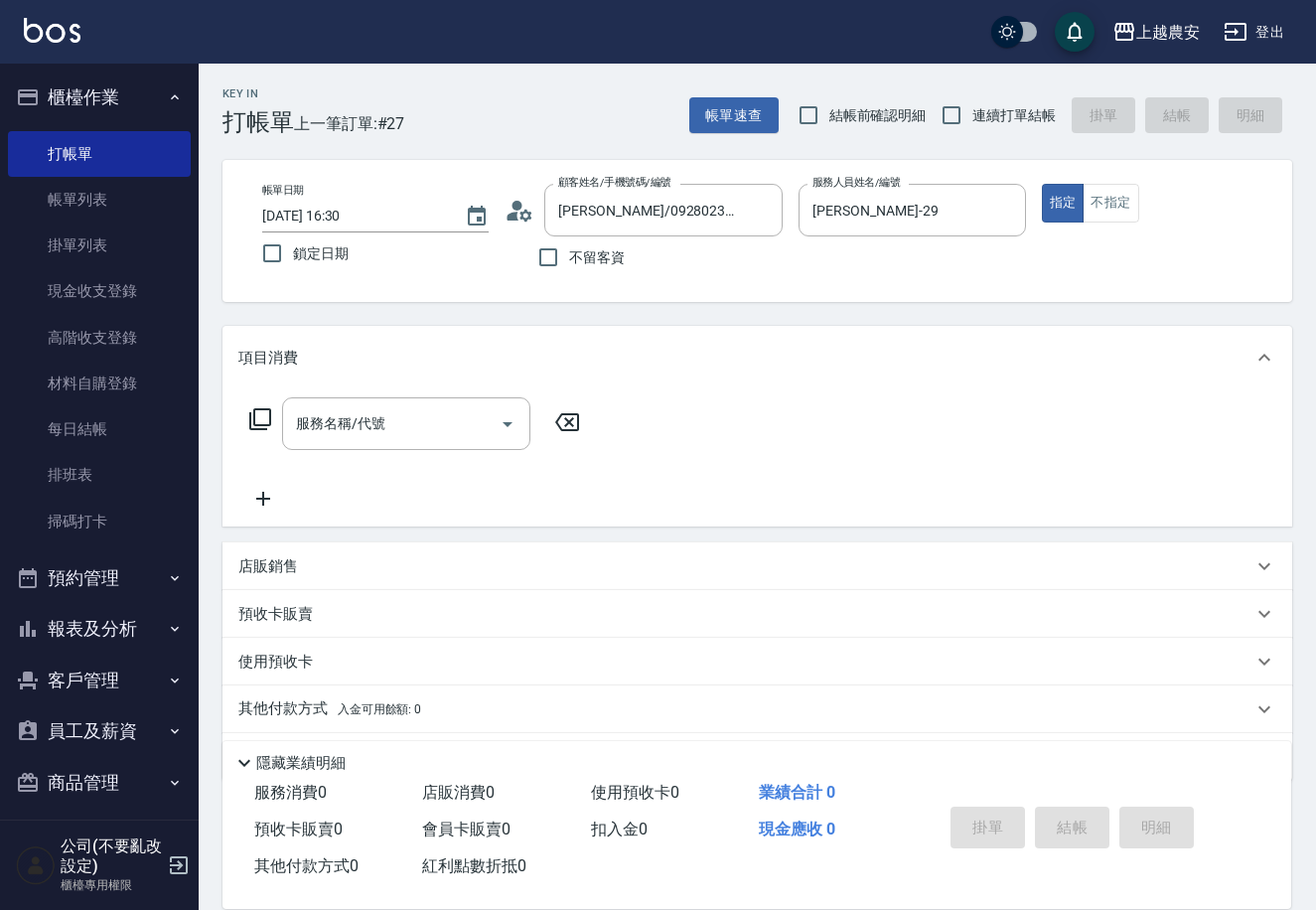 click 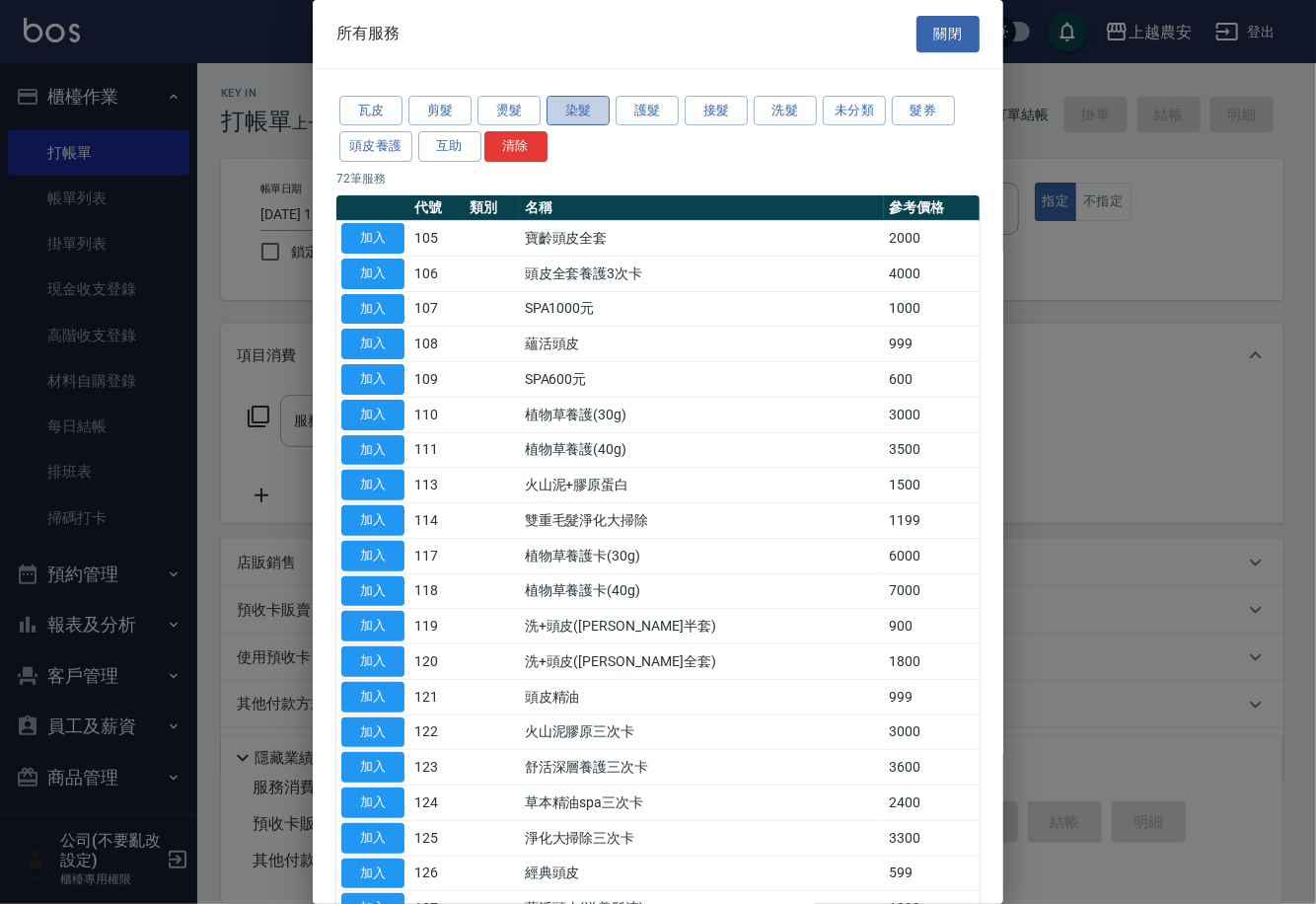 click on "染髮" at bounding box center [578, 111] 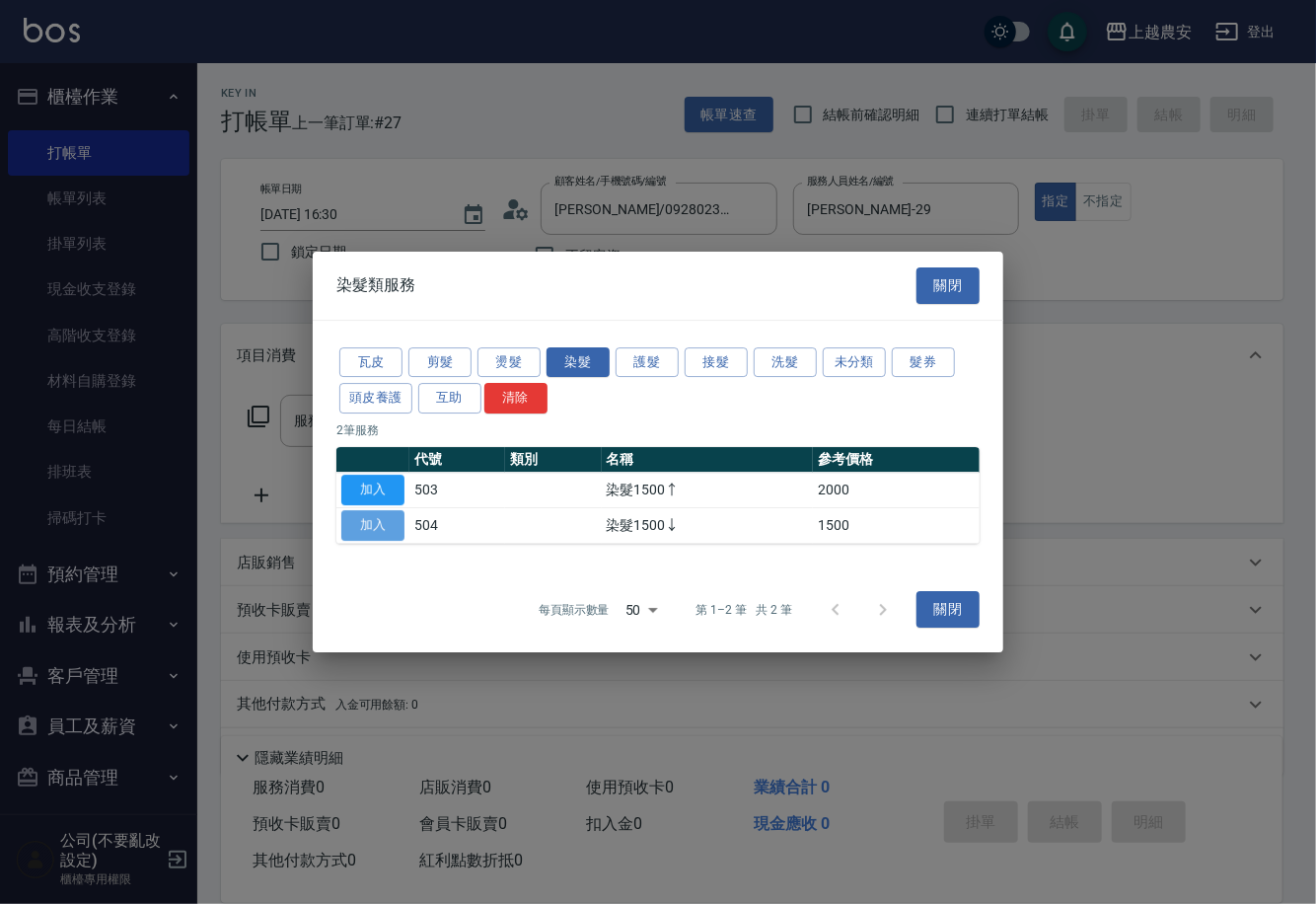 click on "加入" at bounding box center (373, 525) 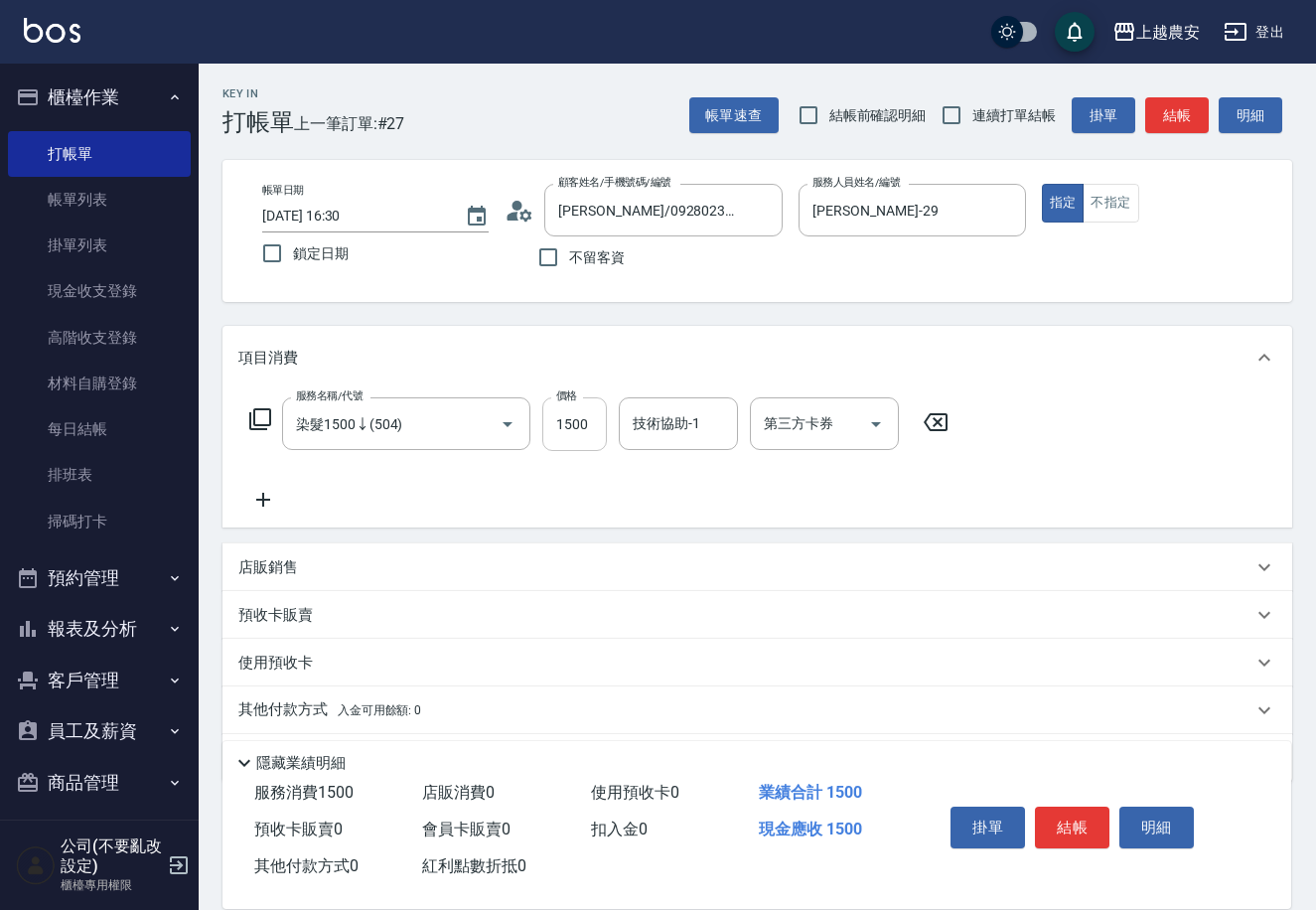 click on "1500" at bounding box center [574, 424] 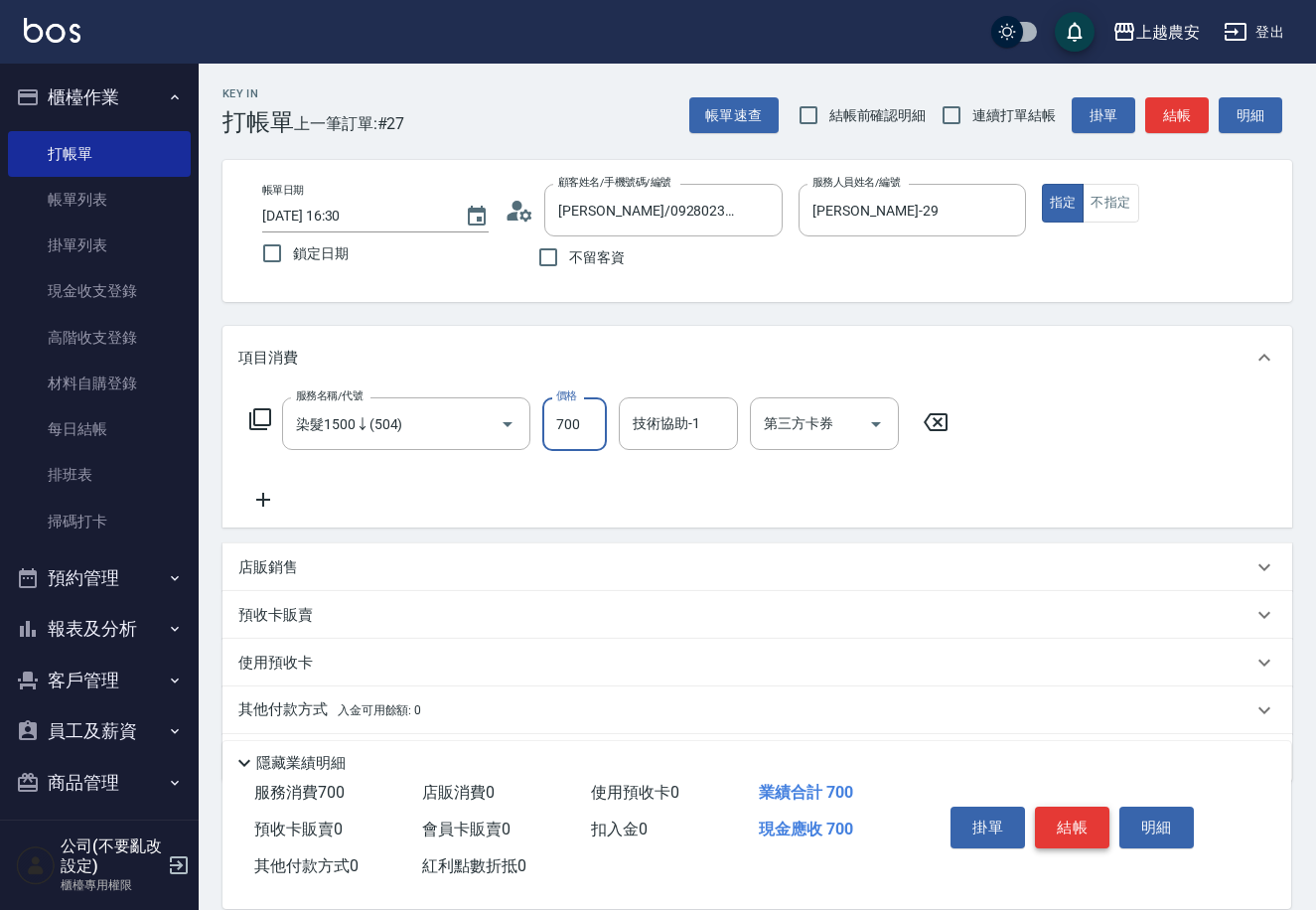 type on "700" 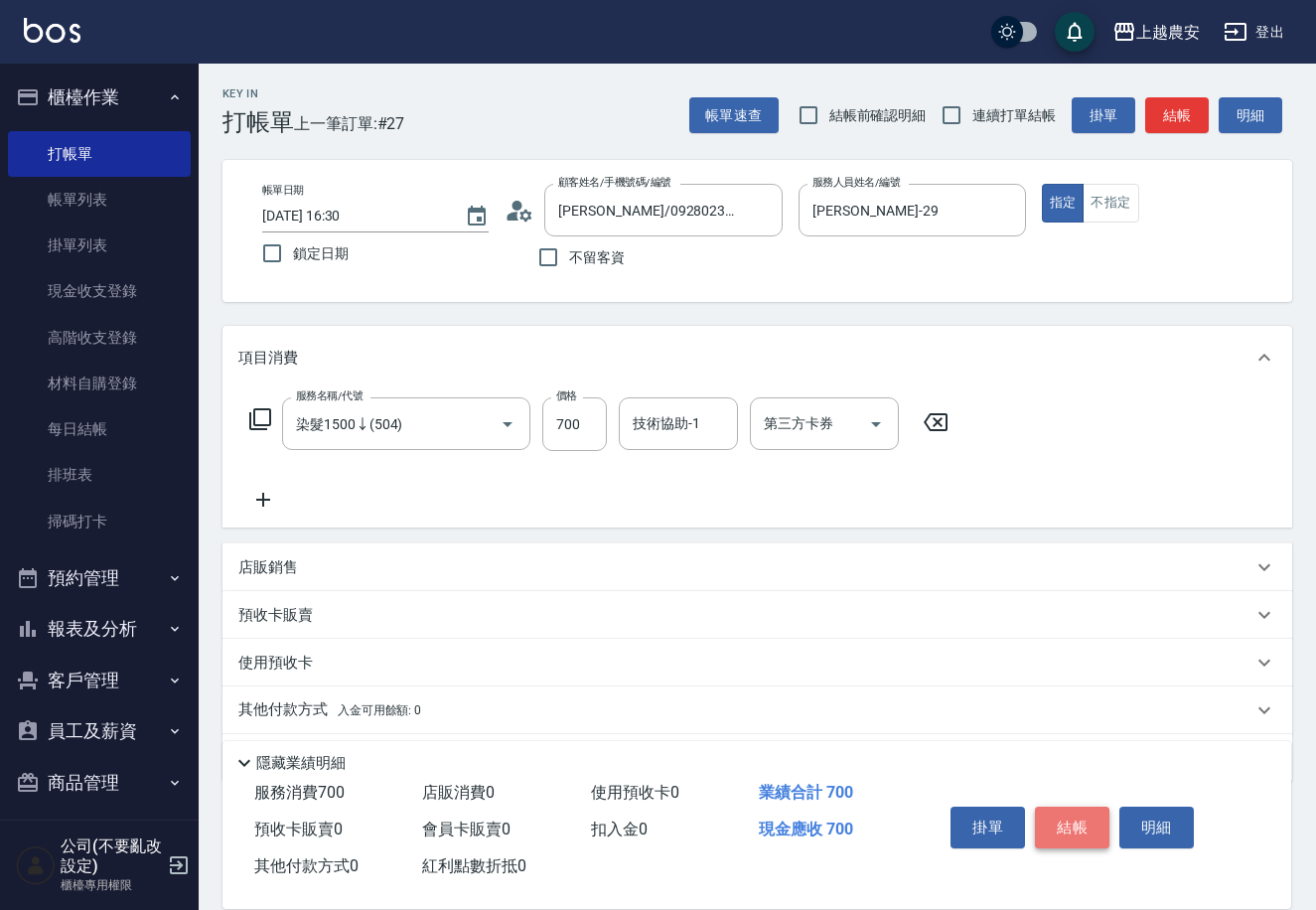 click on "結帳" at bounding box center [1072, 828] 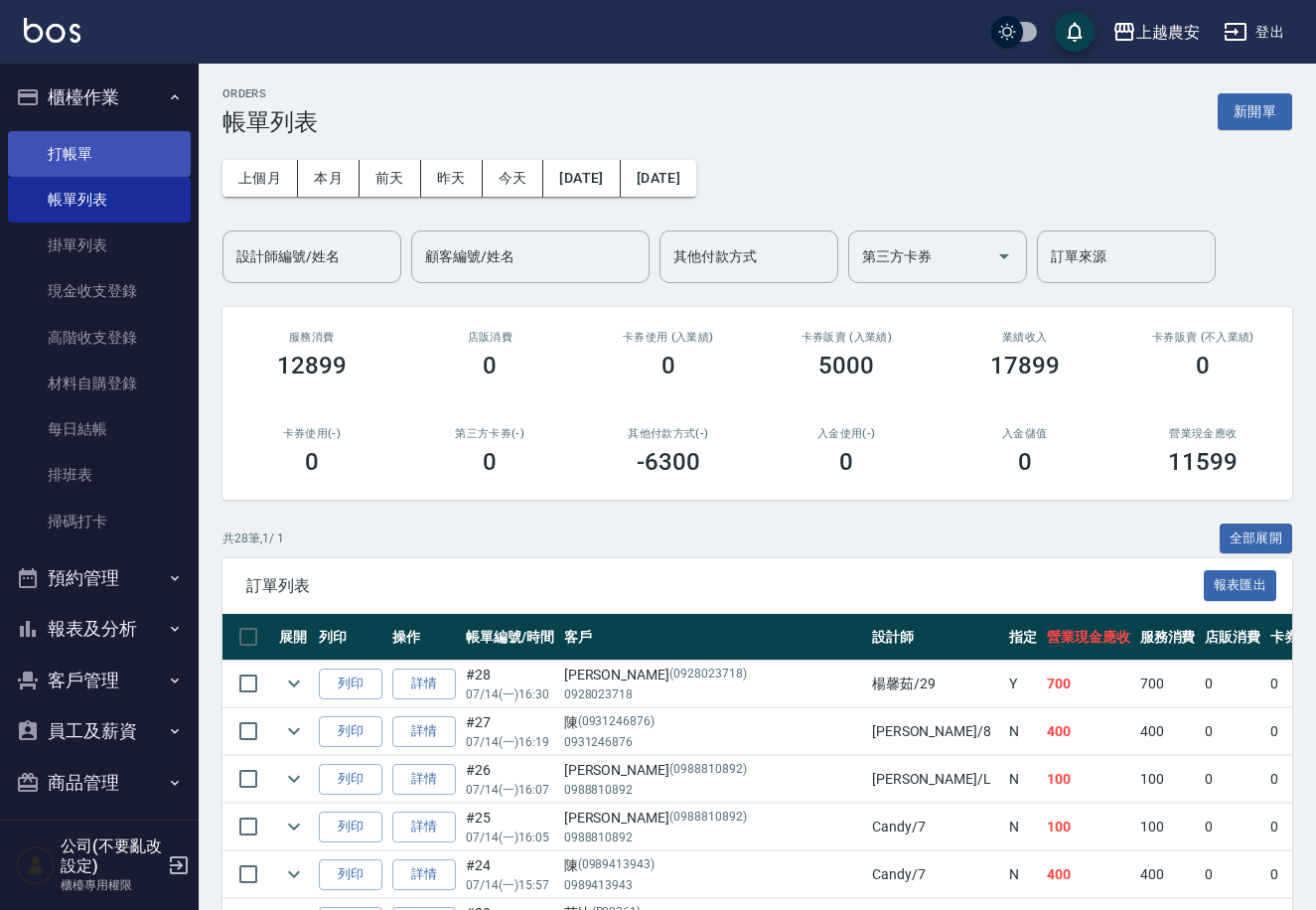 click on "打帳單" at bounding box center (99, 154) 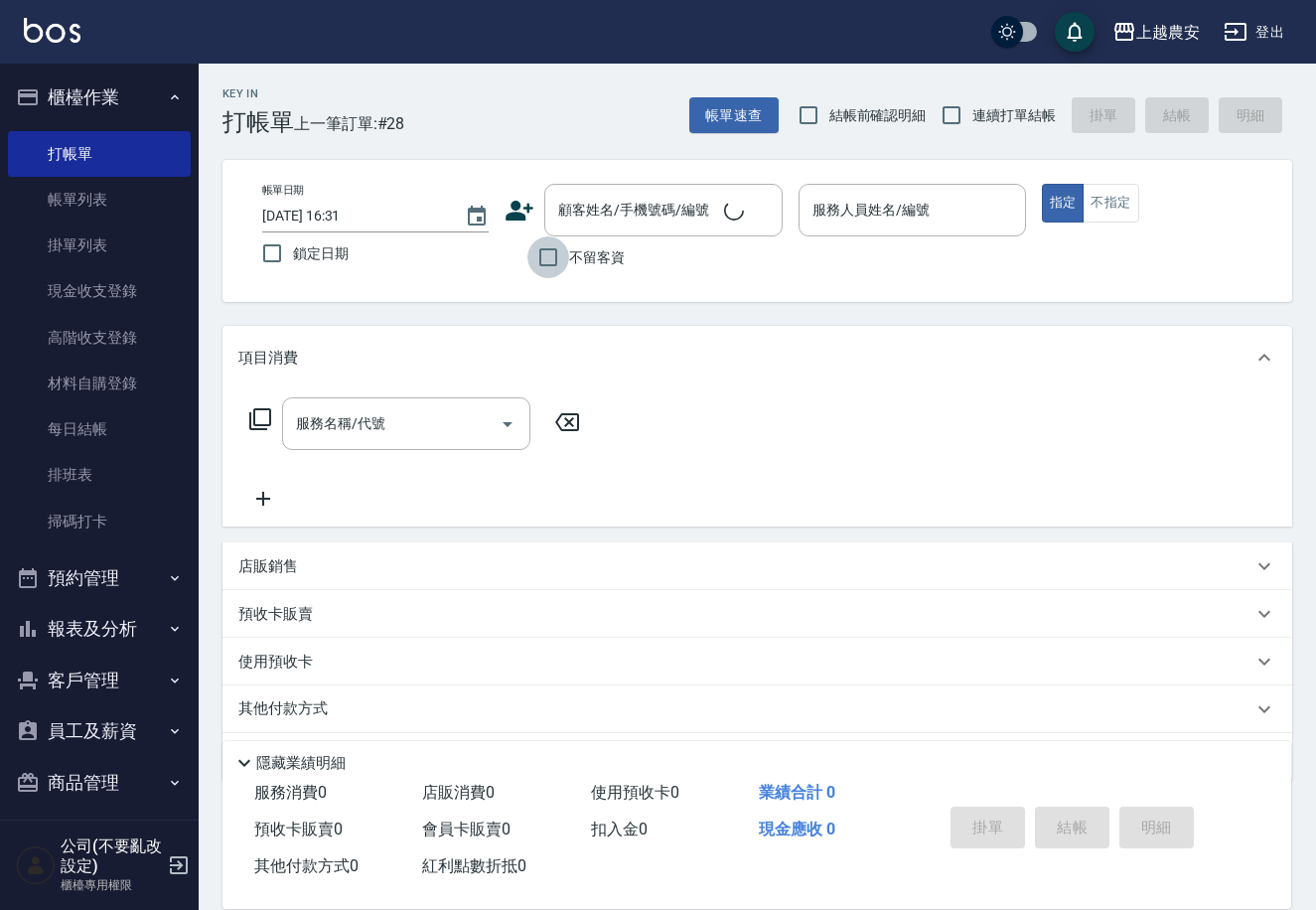 click on "不留客資" at bounding box center (548, 257) 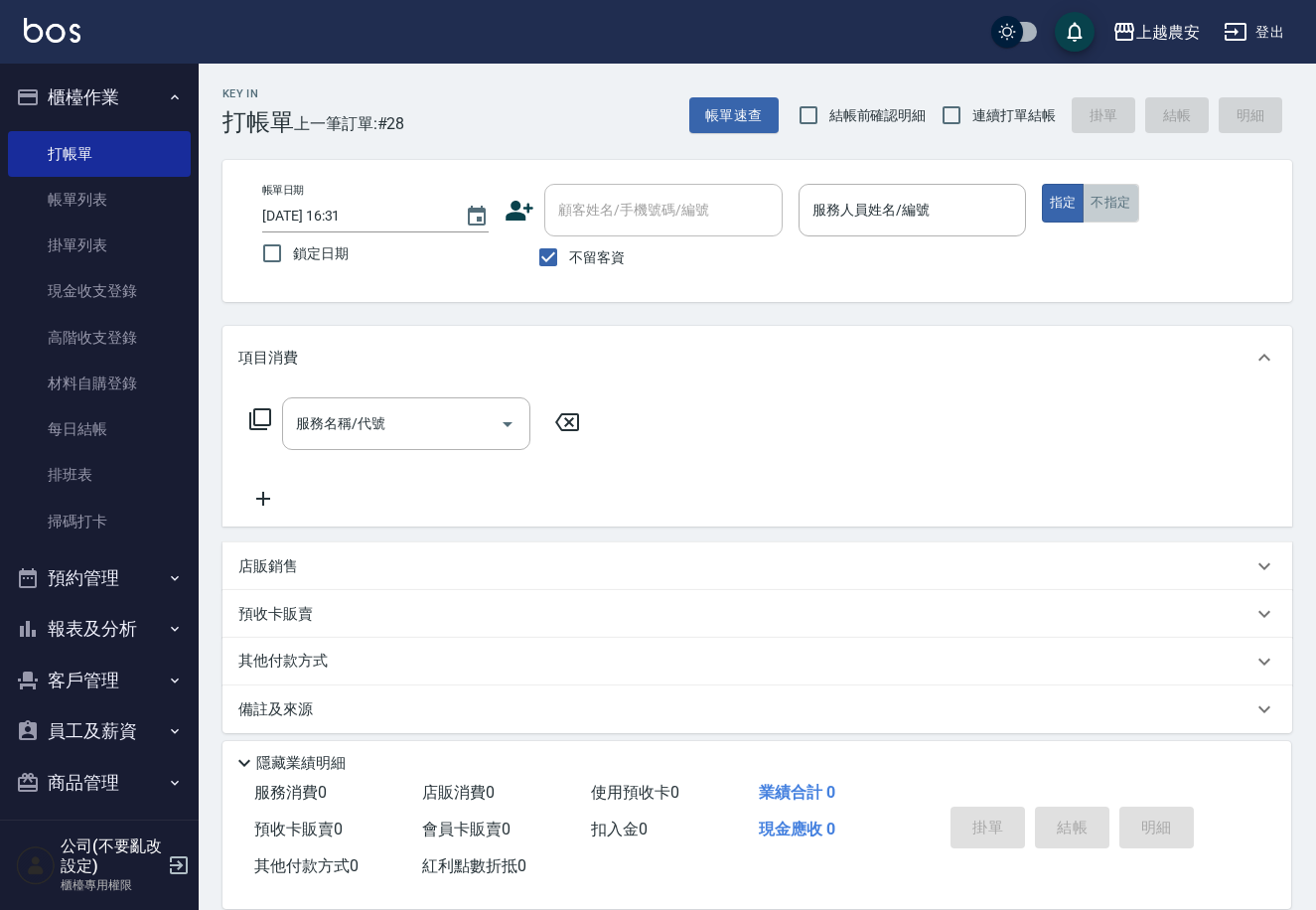 click on "不指定" at bounding box center (1110, 203) 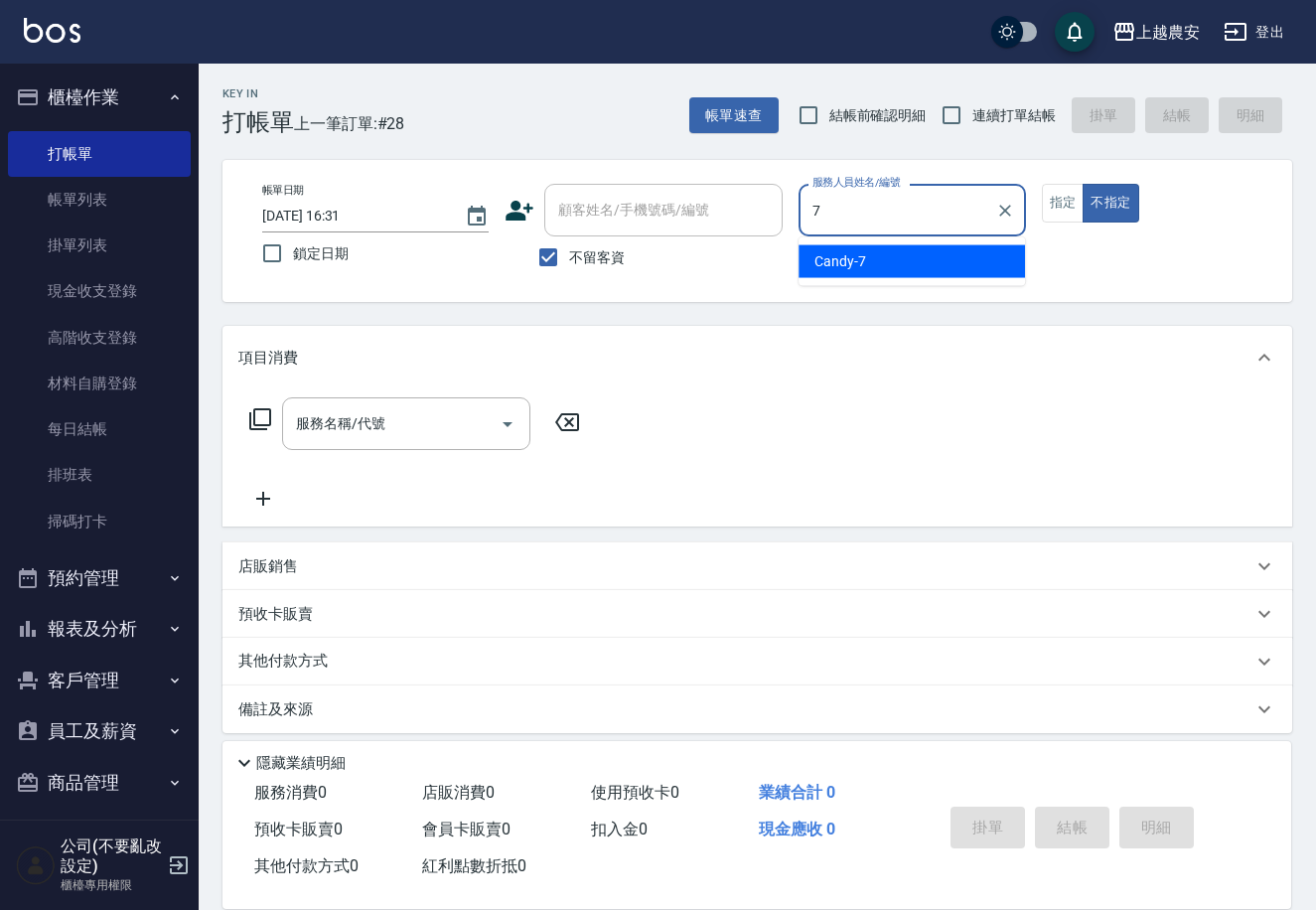 type on "Candy-7" 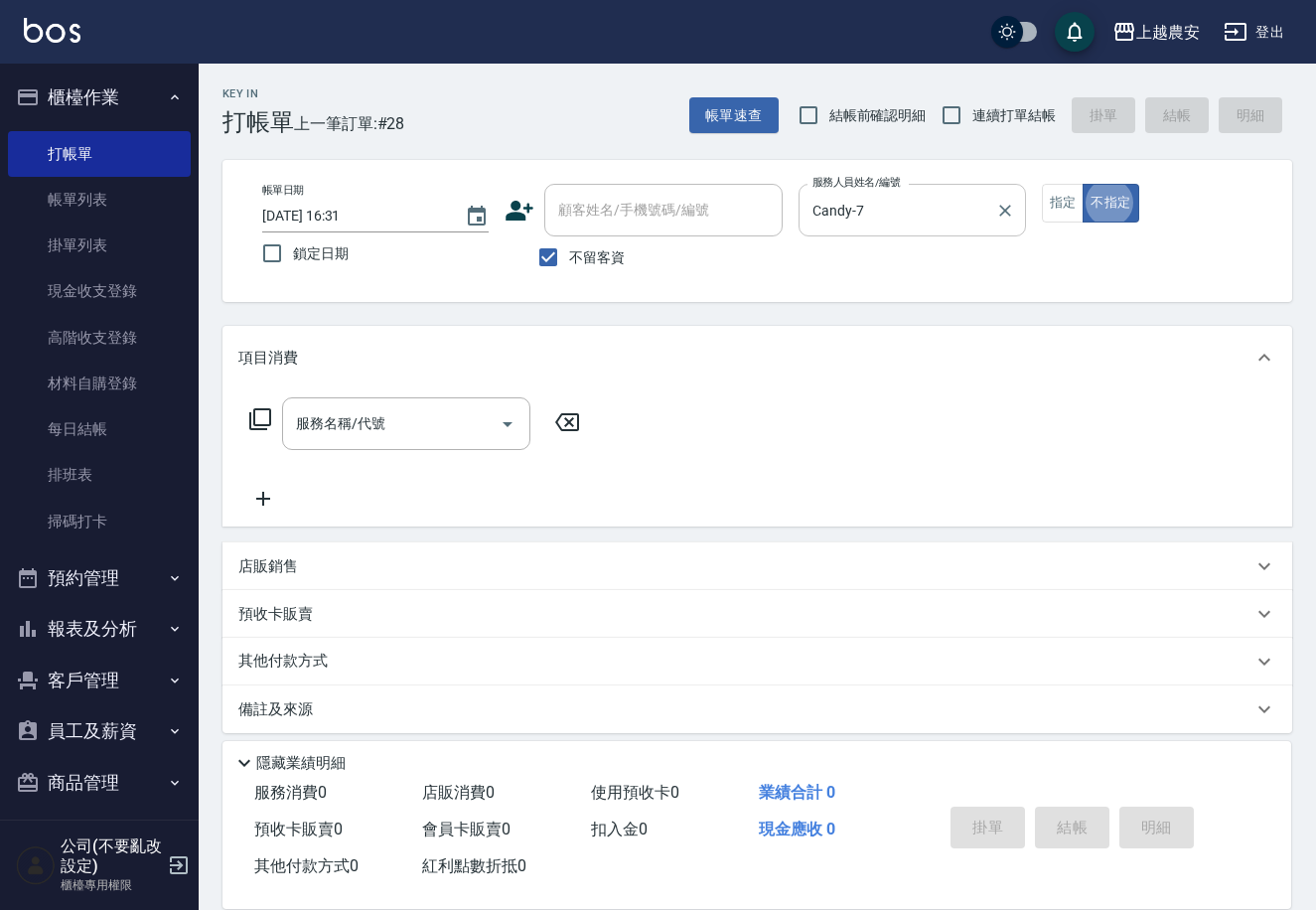 type on "false" 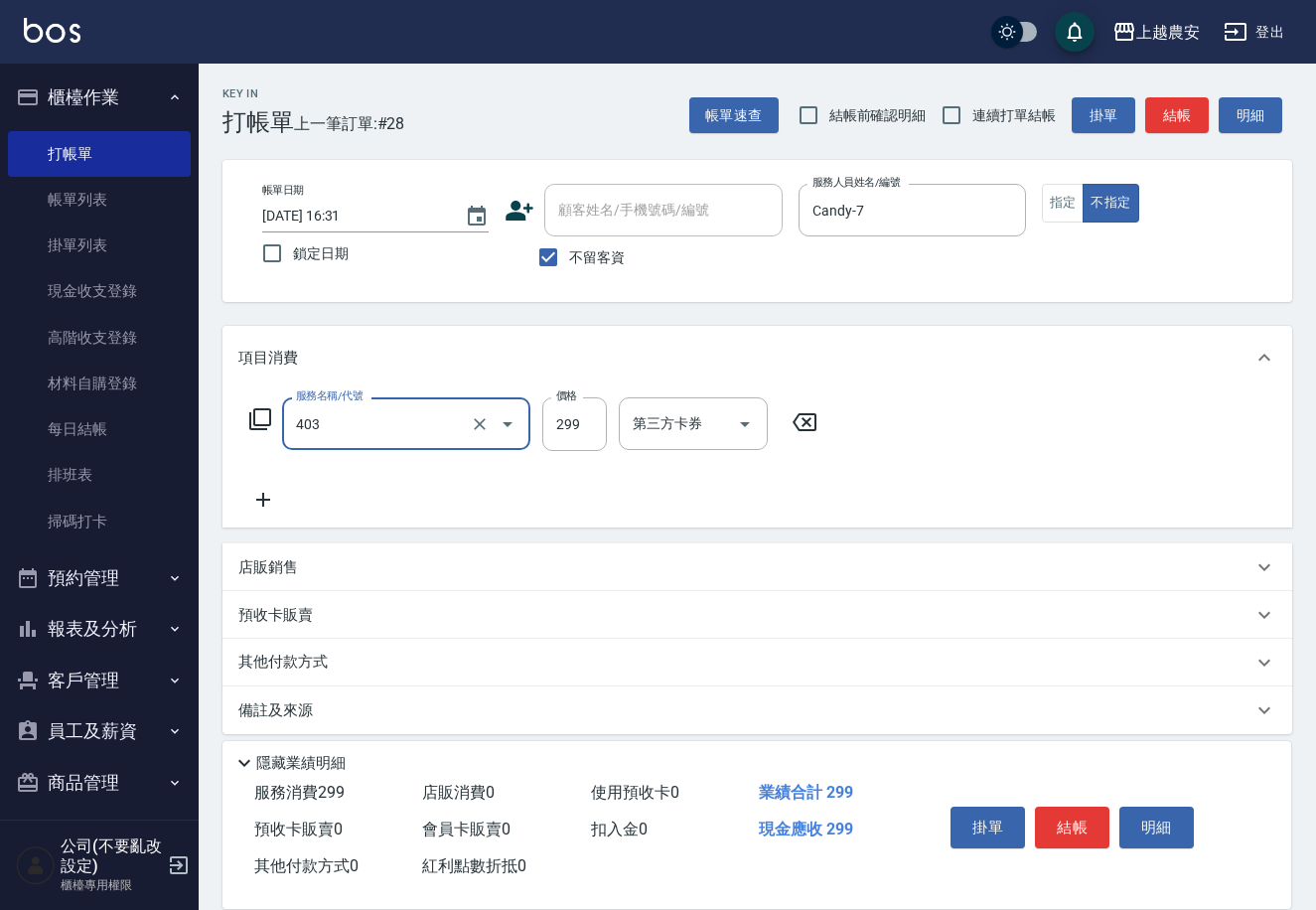 type on "剪髮(403)" 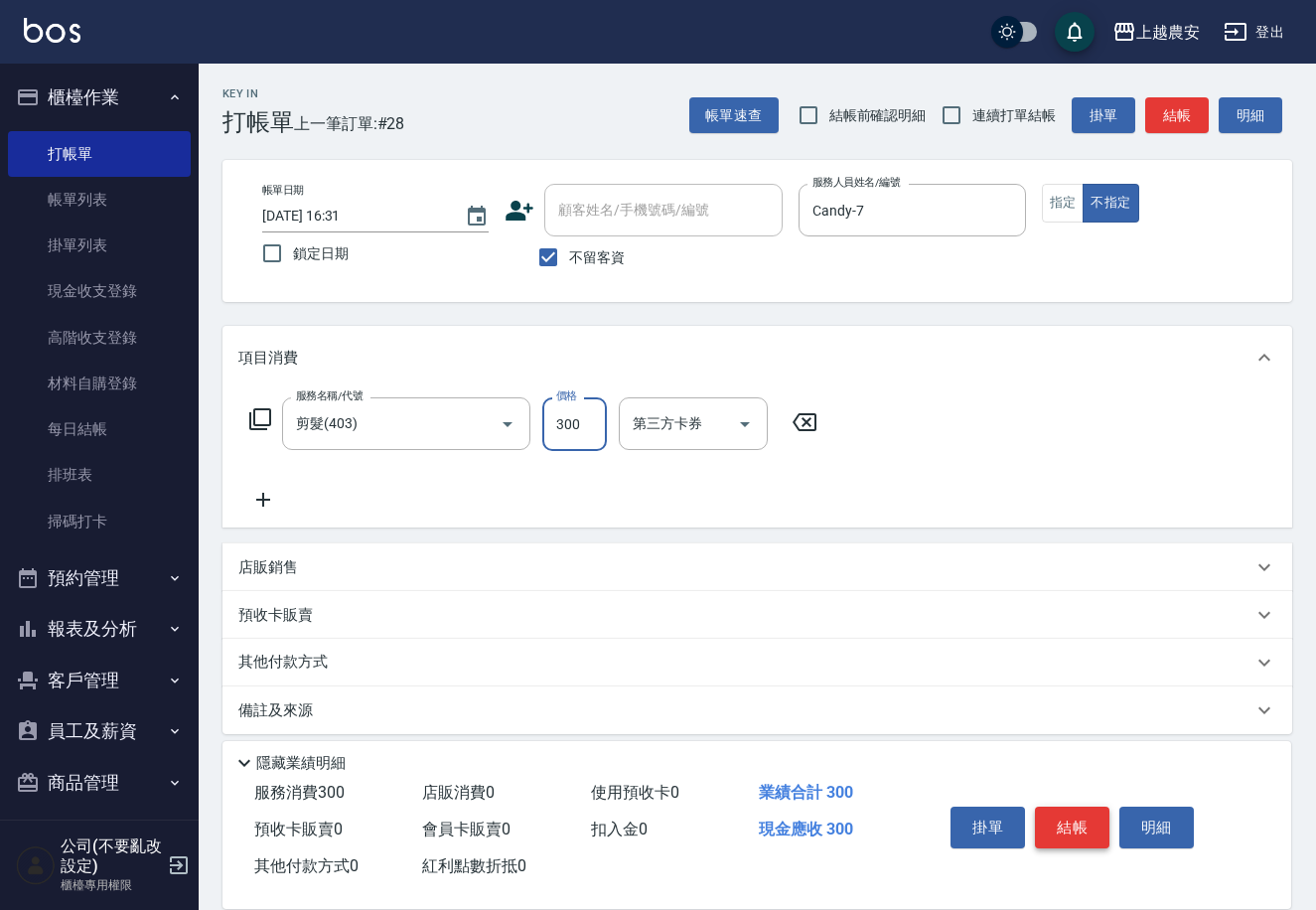type on "300" 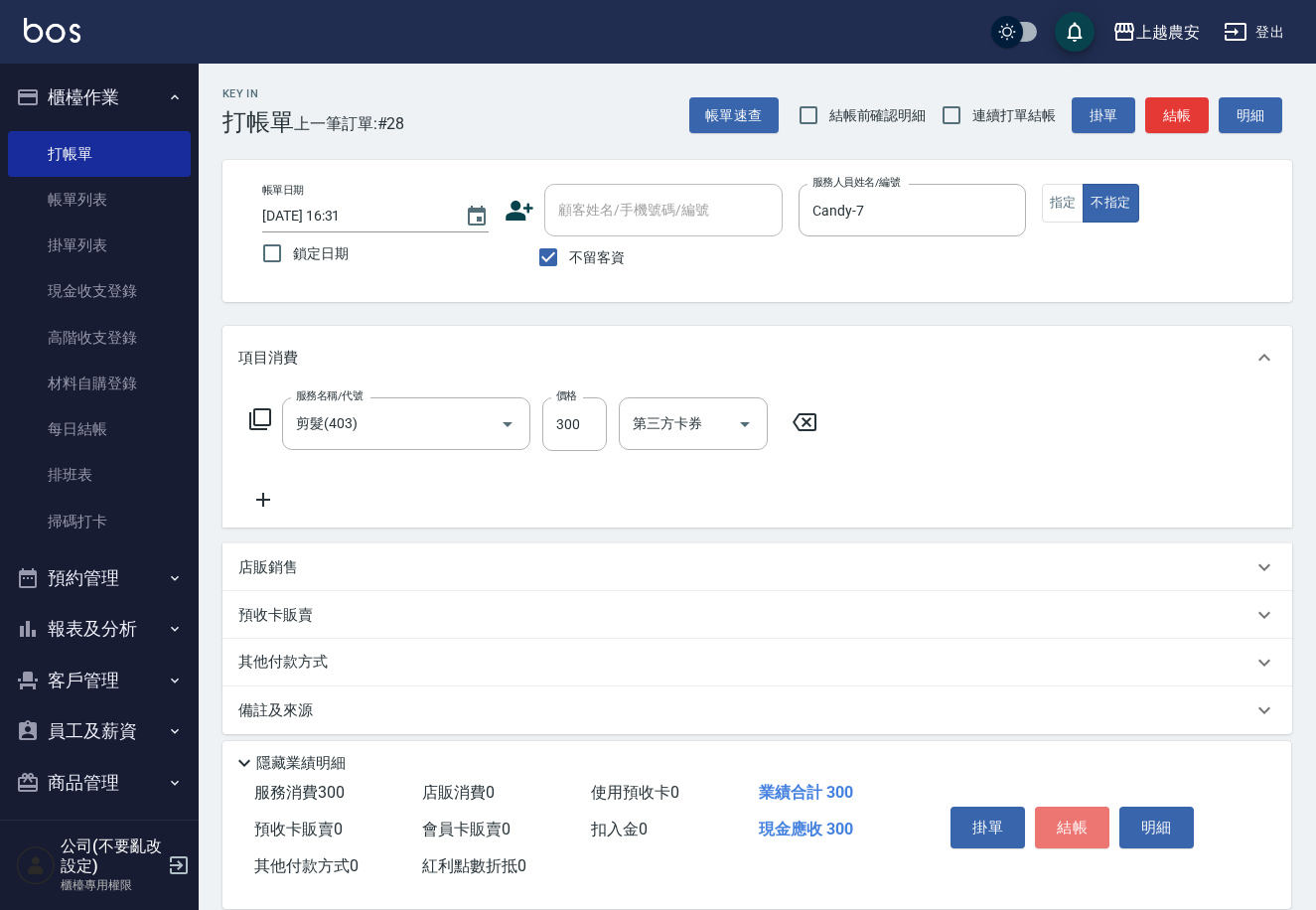 click on "結帳" at bounding box center (1072, 828) 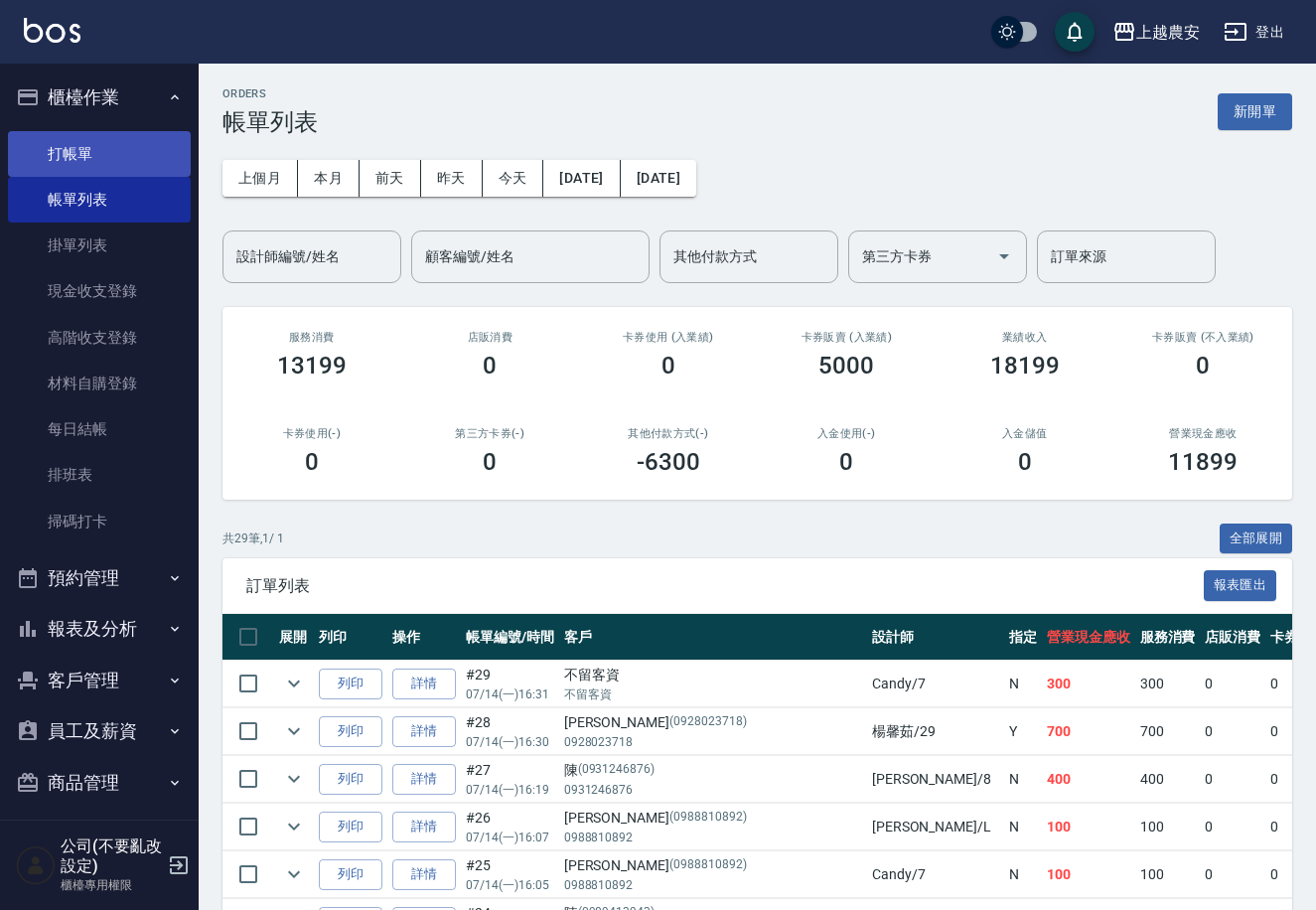 click on "打帳單" at bounding box center [99, 154] 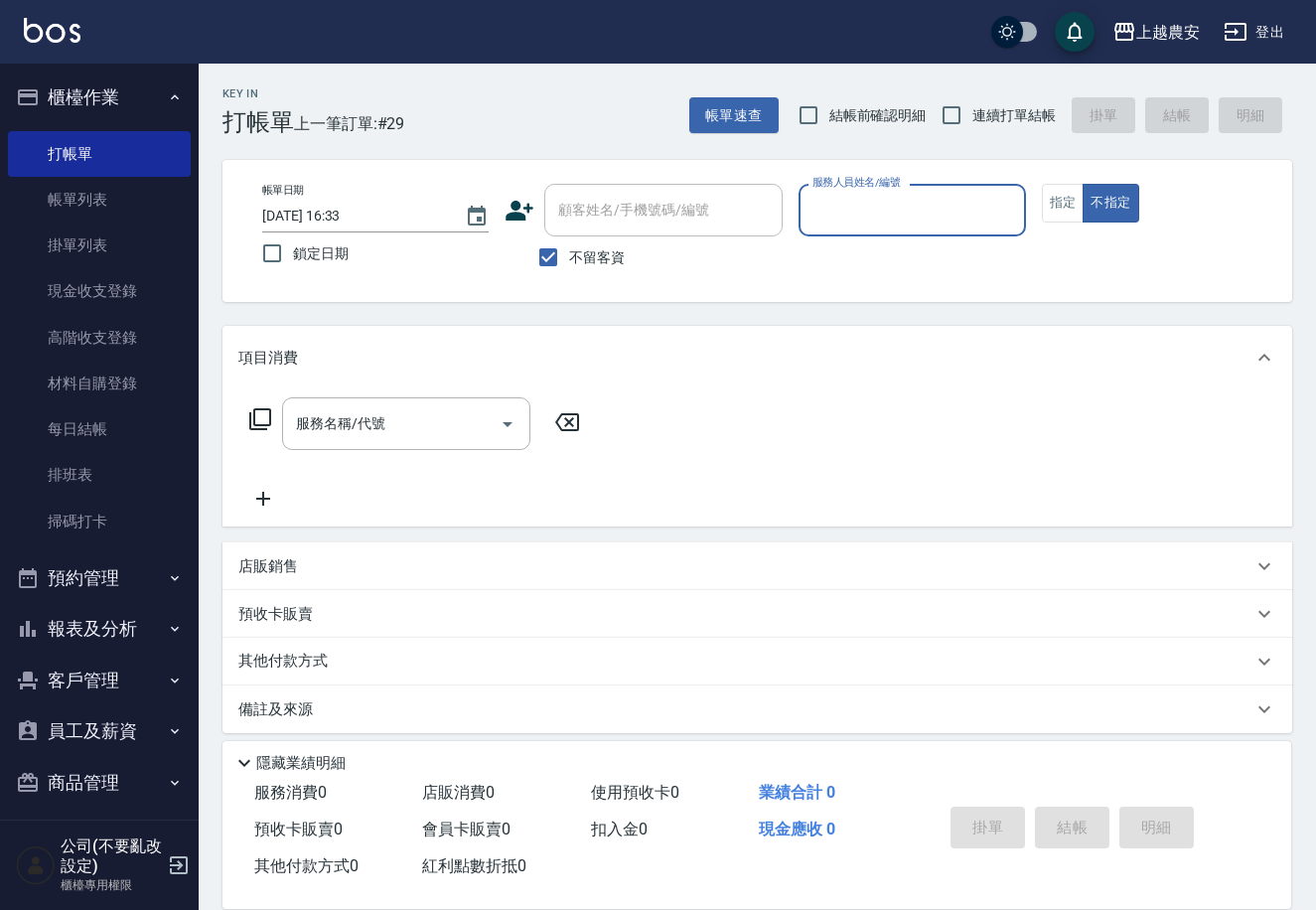 click on "不留客資" at bounding box center (597, 257) 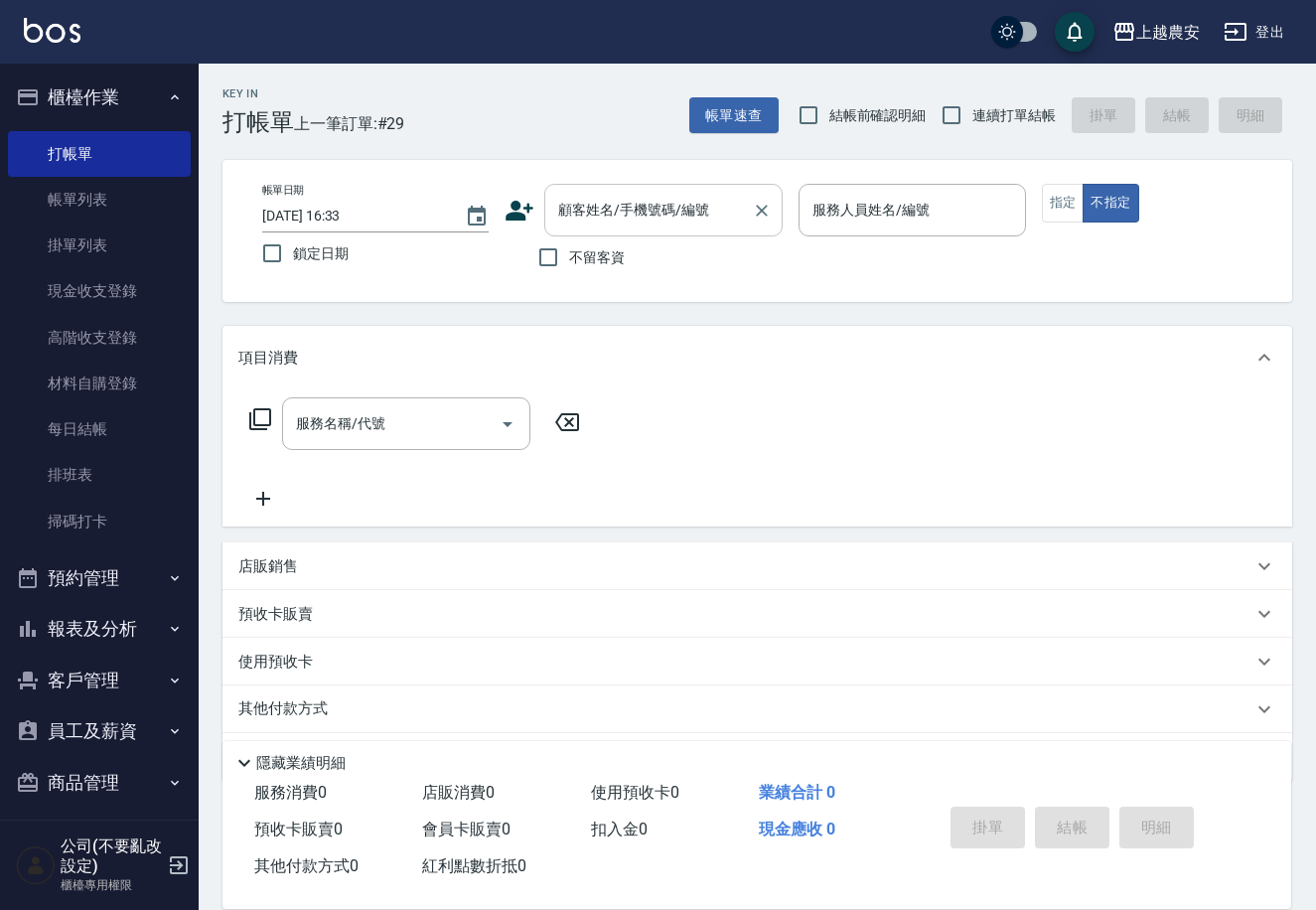 click on "顧客姓名/手機號碼/編號 顧客姓名/手機號碼/編號" at bounding box center (663, 210) 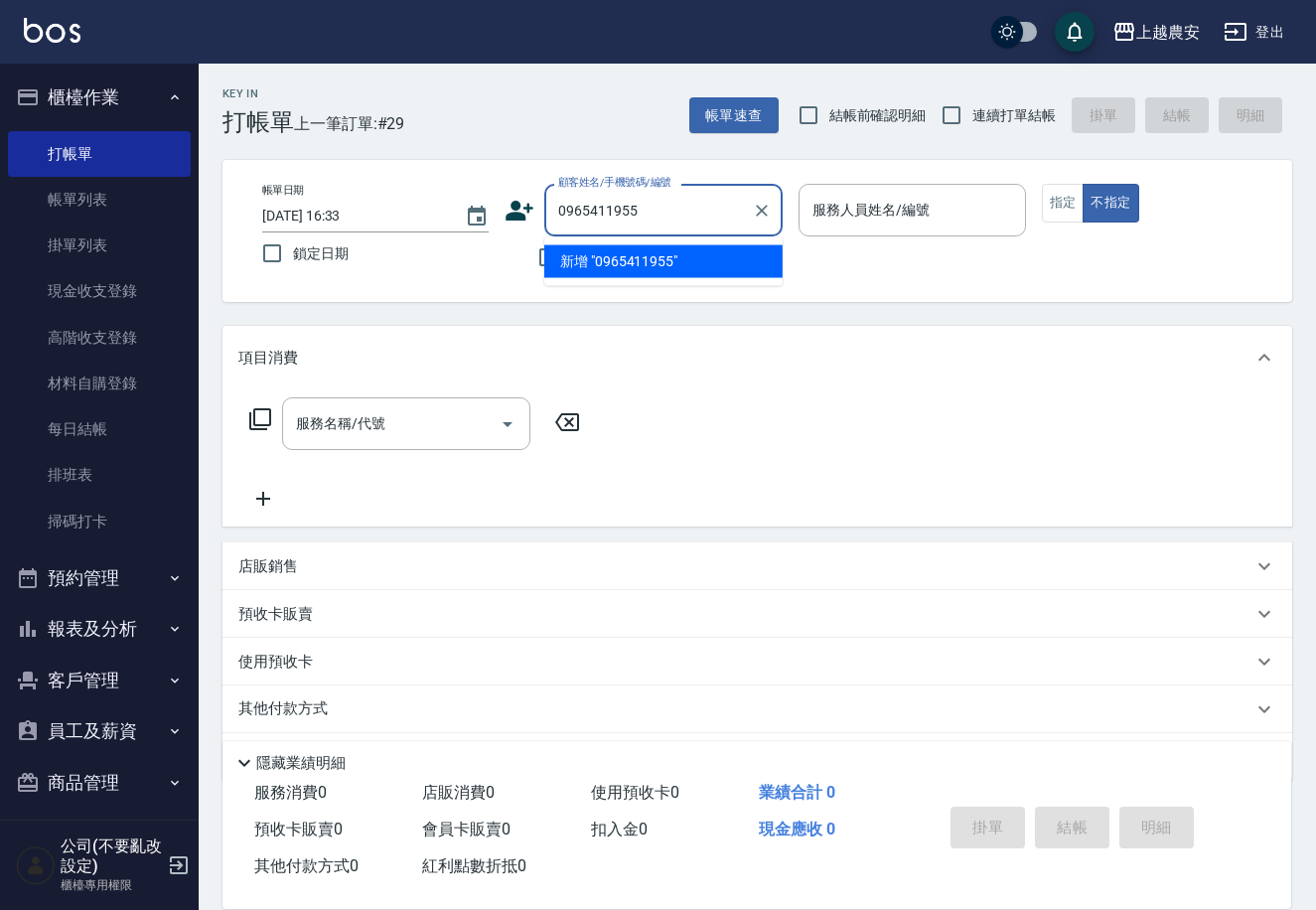 click on "新增 "0965411955"" at bounding box center [663, 261] 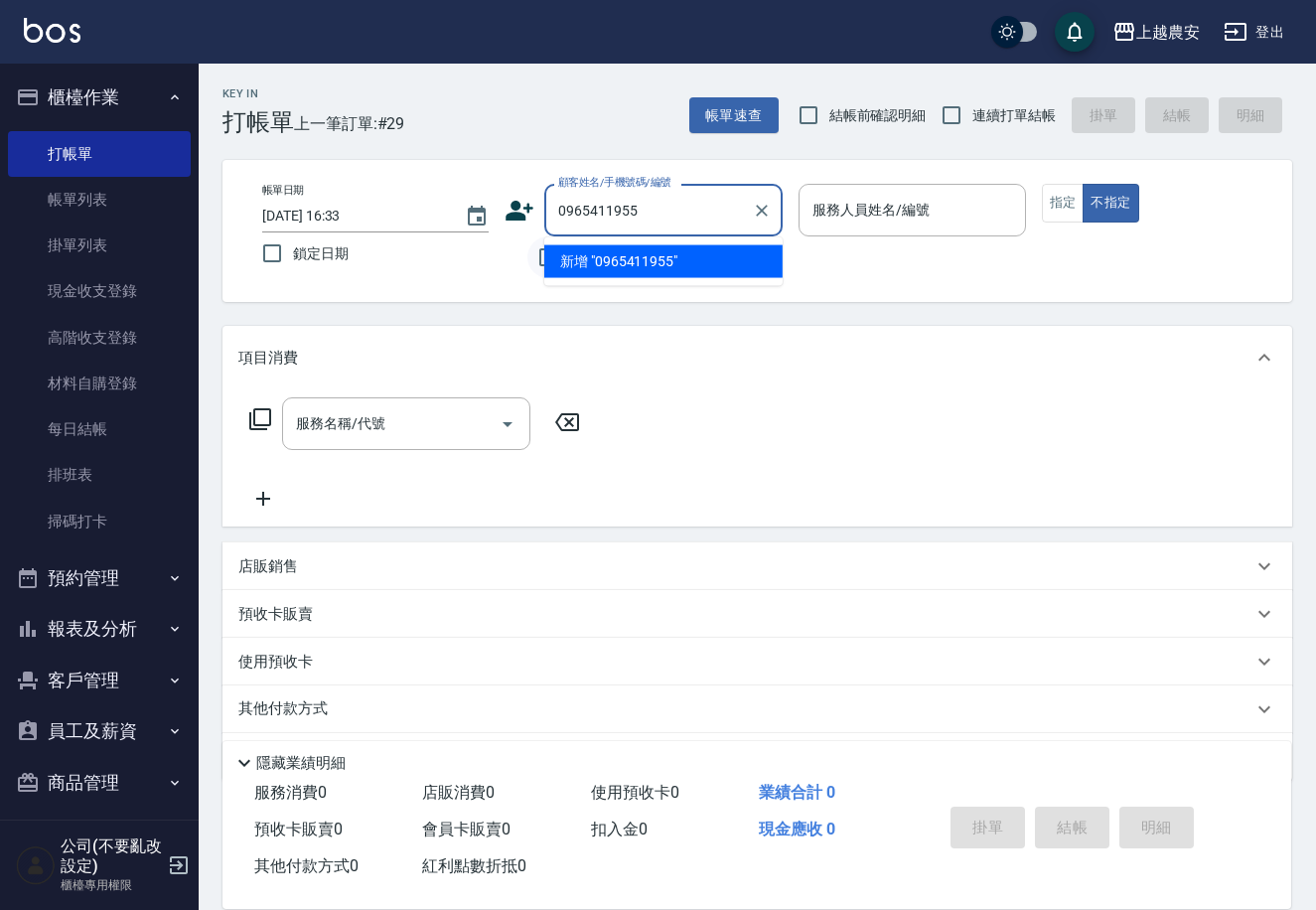 type on "0965411955" 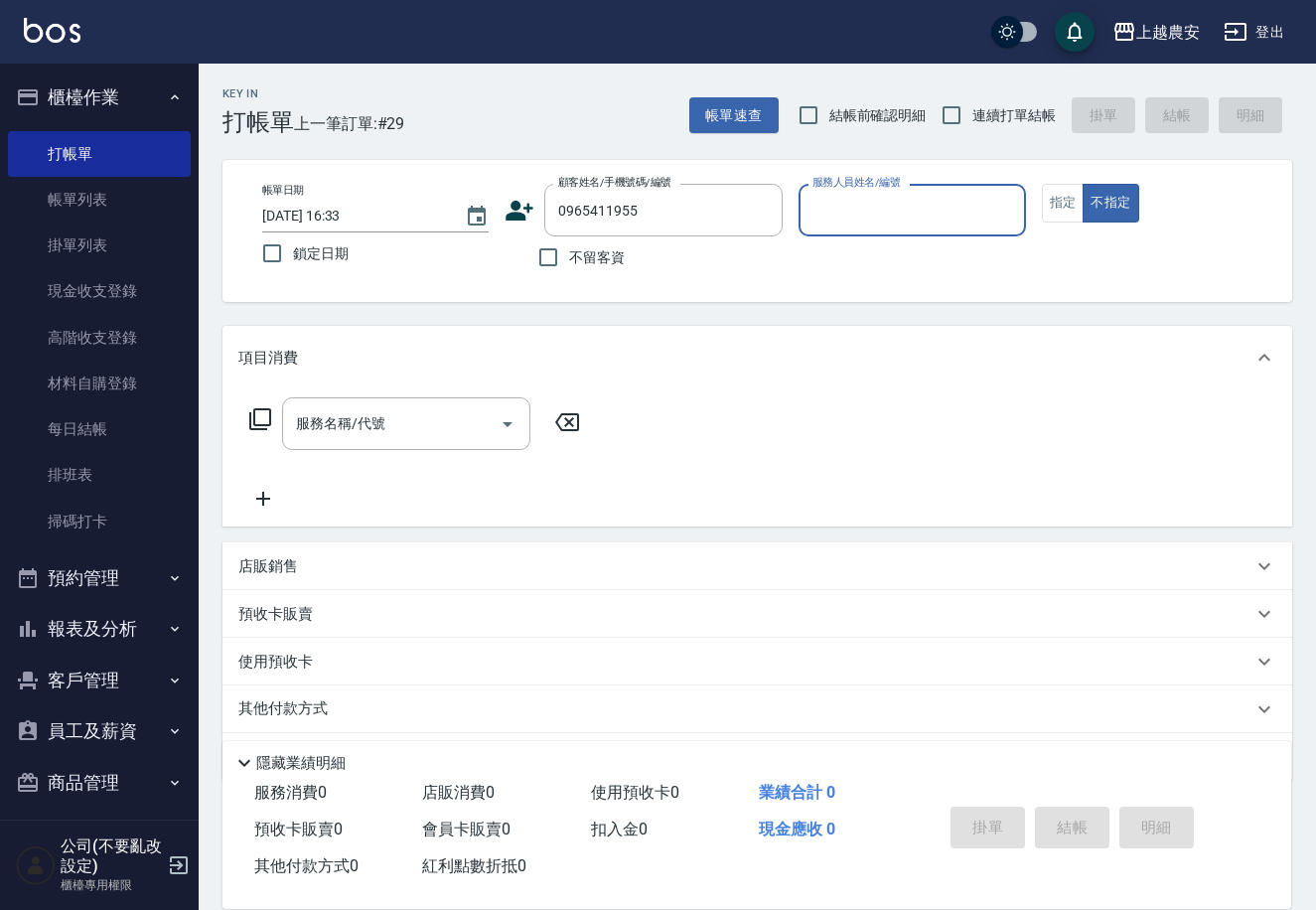 click 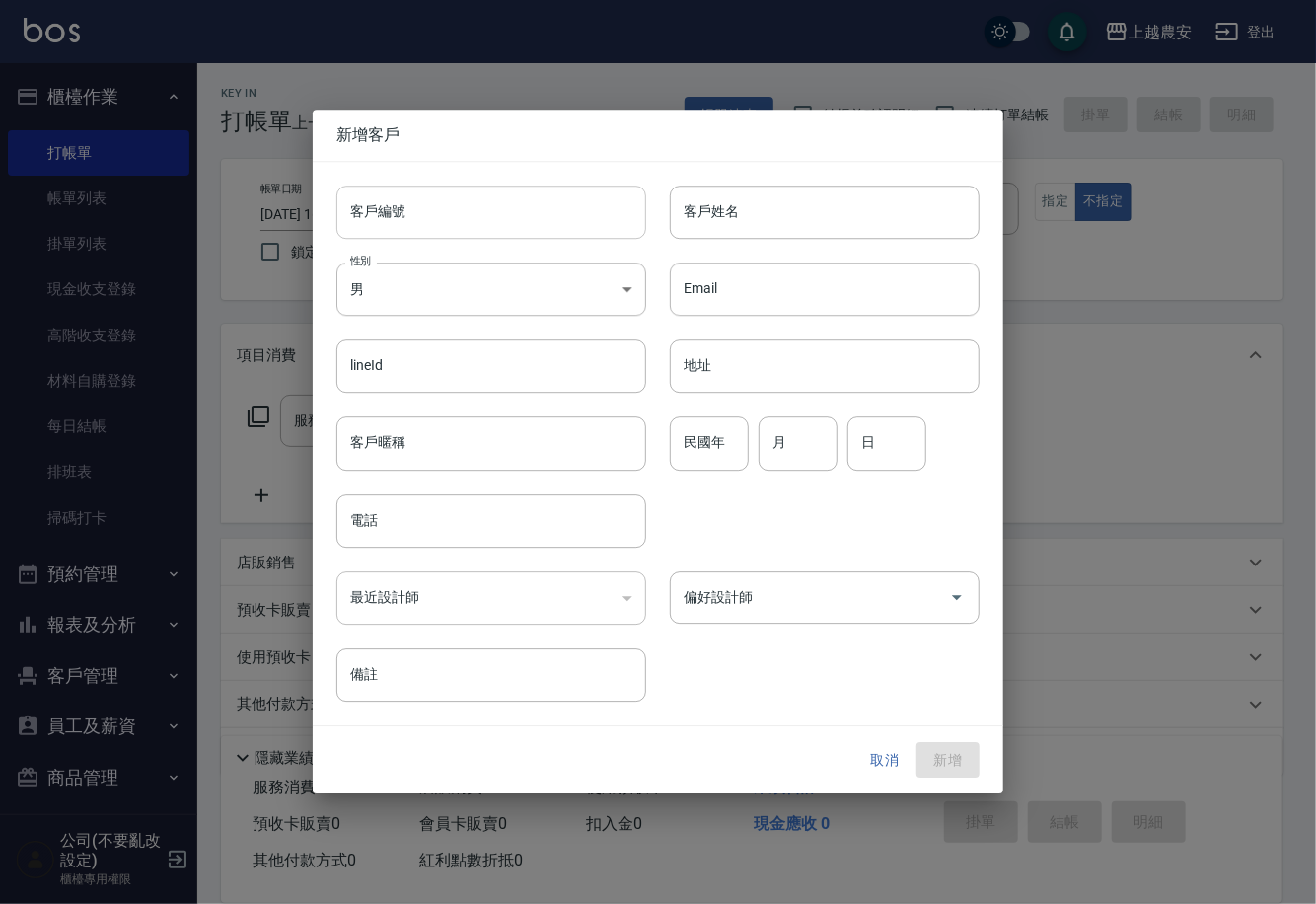 type on "0965411955" 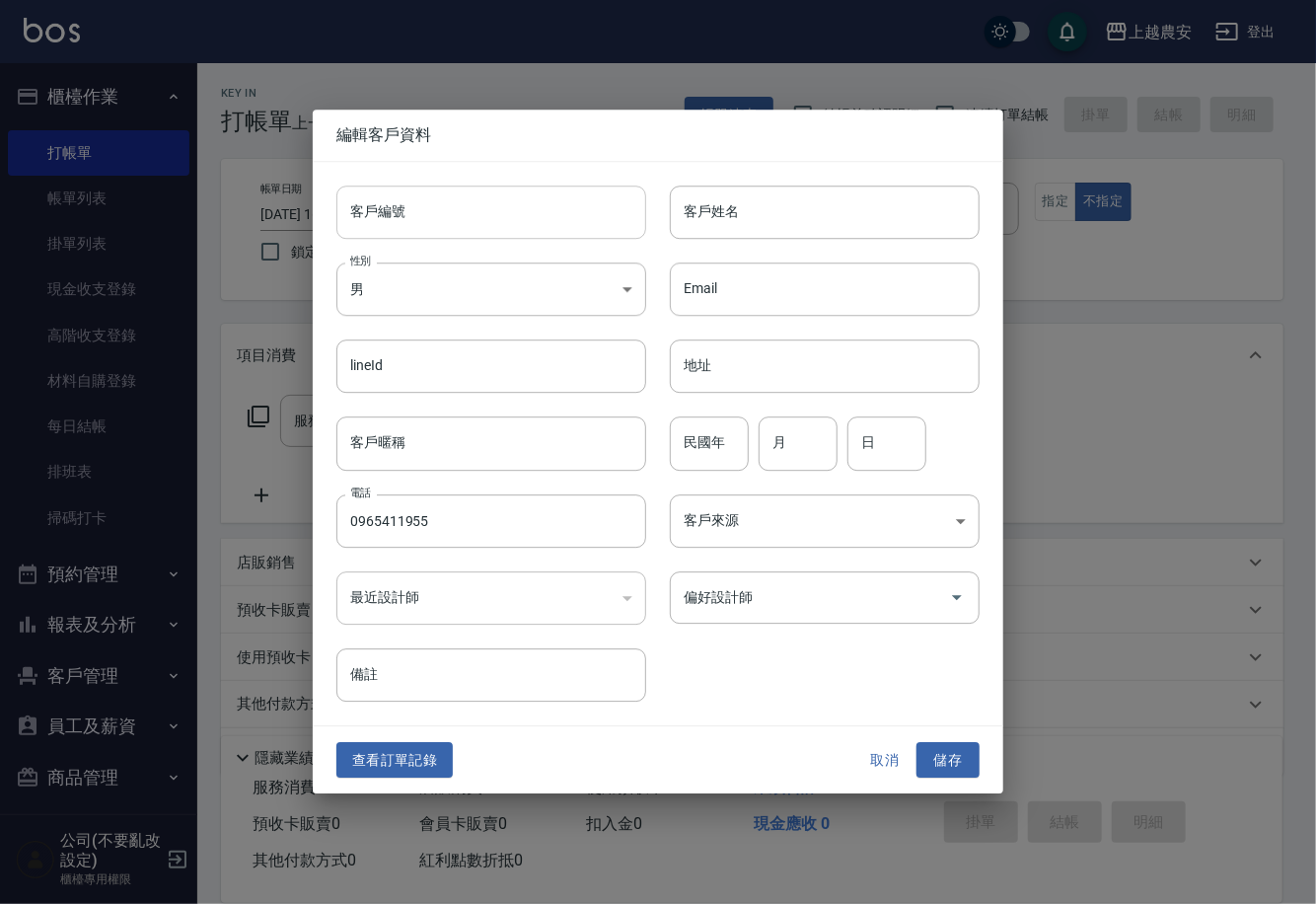 click on "客戶編號" at bounding box center [491, 212] 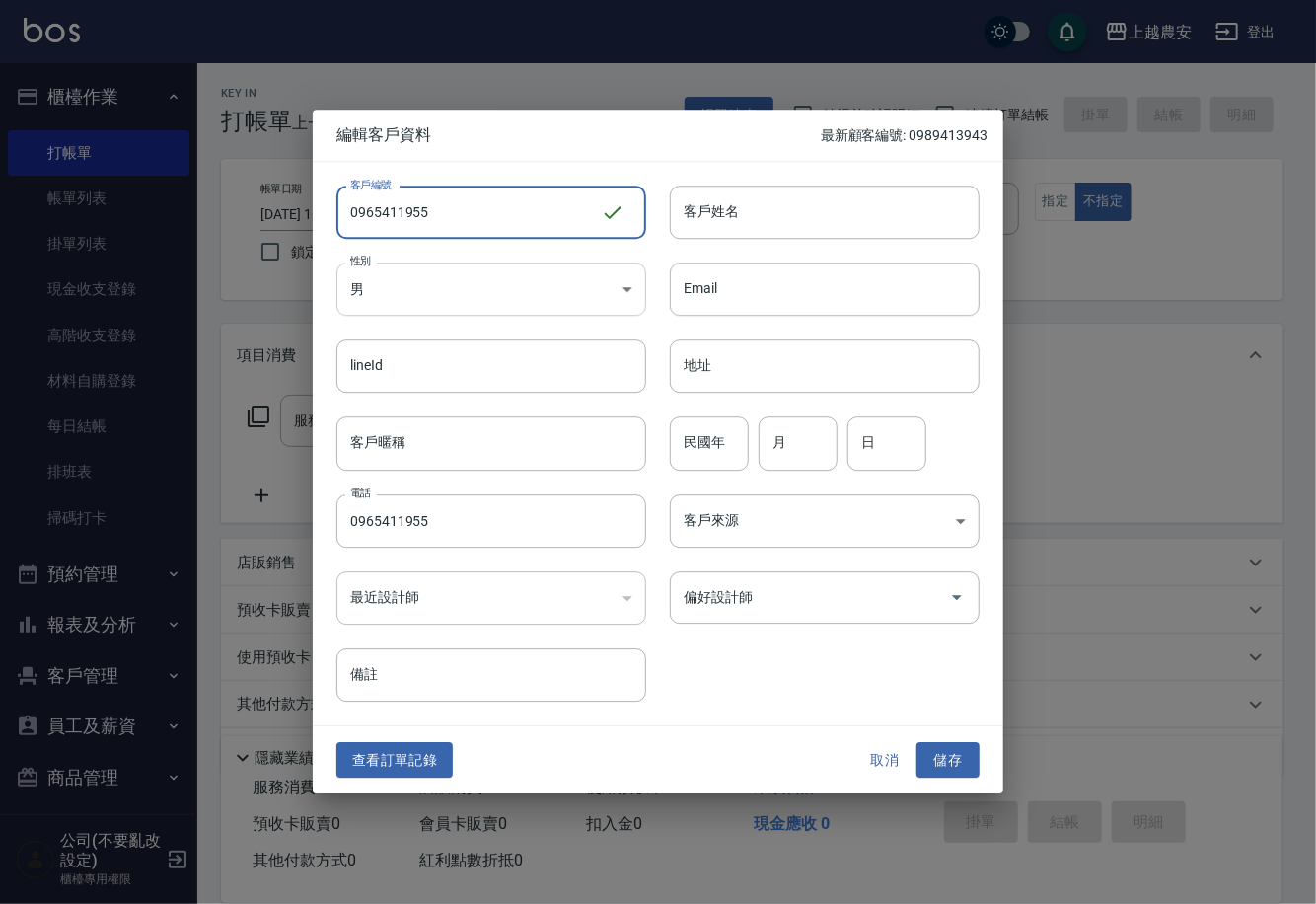 type on "0965411955" 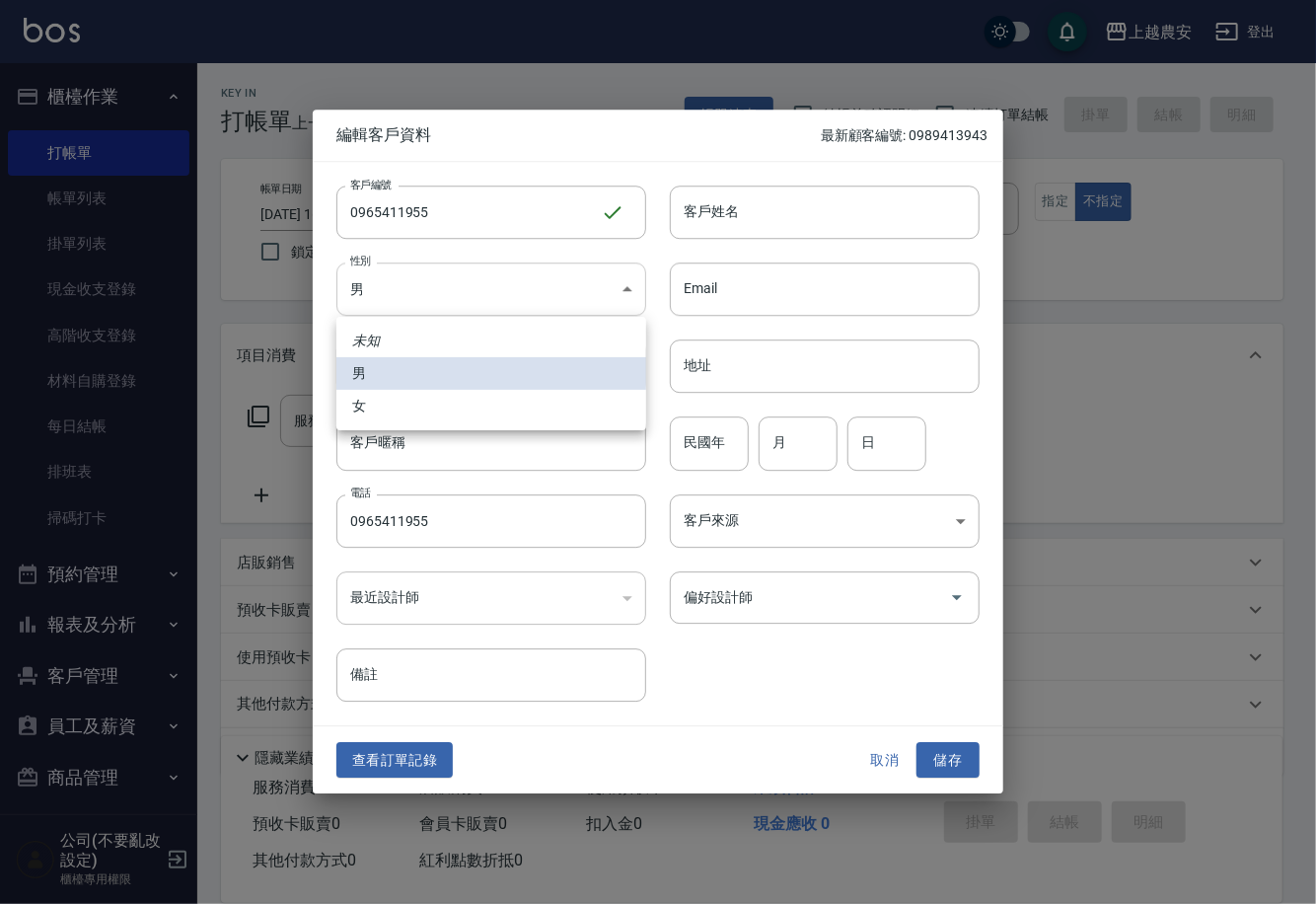 click on "上越農安 登出 櫃檯作業 打帳單 帳單列表 掛單列表 現金收支登錄 高階收支登錄 材料自購登錄 每日結帳 排班表 掃碼打卡 預約管理 預約管理 單日預約紀錄 單週預約紀錄 報表及分析 報表目錄 店家日報表 互助日報表 互助點數明細 設計師日報表 店販抽成明細 客戶管理 客戶列表 卡券管理 入金管理 員工及薪資 員工列表 商品管理 商品分類設定 商品列表 公司(不要亂改設定) 櫃檯專用權限 Key In 打帳單 上一筆訂單:#29 帳單速查 結帳前確認明細 連續打單結帳 掛單 結帳 明細 帳單日期 2025/07/14 16:33 鎖定日期 顧客姓名/手機號碼/編號 0965411955 顧客姓名/手機號碼/編號 不留客資 服務人員姓名/編號 服務人員姓名/編號 指定 不指定 項目消費 服務名稱/代號 服務名稱/代號 店販銷售 服務人員姓名/編號 服務人員姓名/編號 商品代號/名稱 商品代號/名稱 預收卡販賣 卡券名稱/代號" at bounding box center (658, 481) 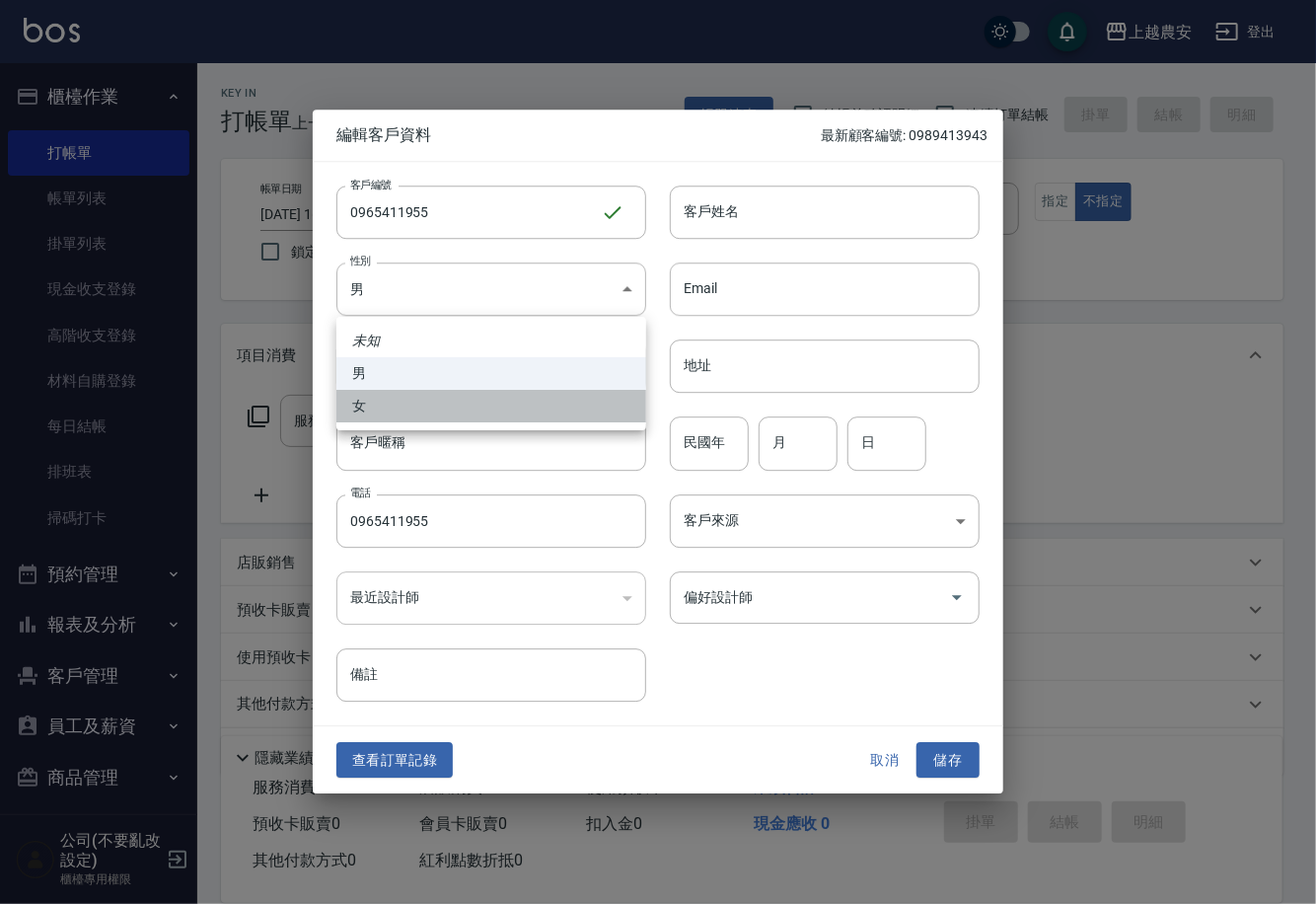 click on "女" at bounding box center [491, 406] 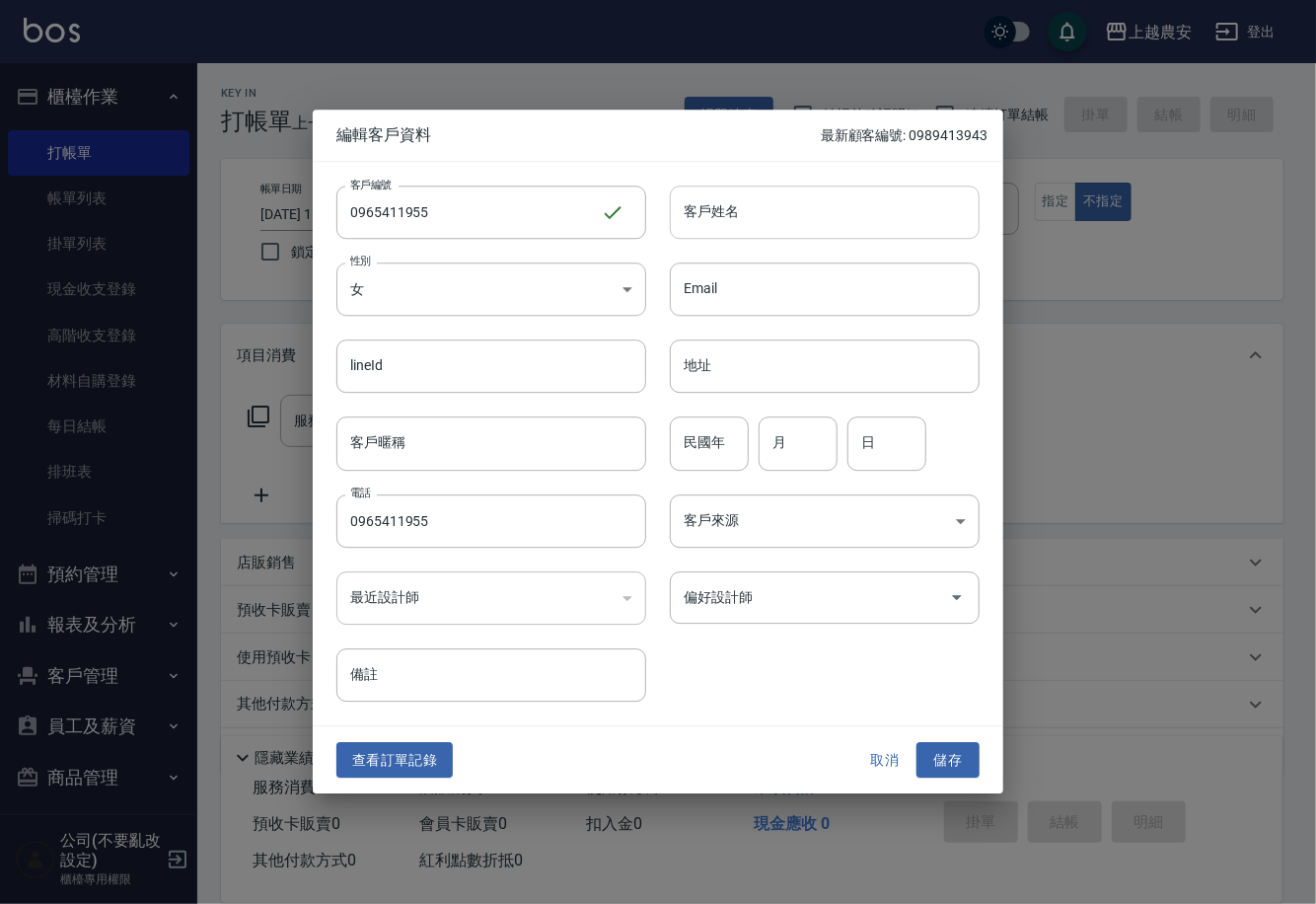 click on "客戶姓名" at bounding box center [825, 212] 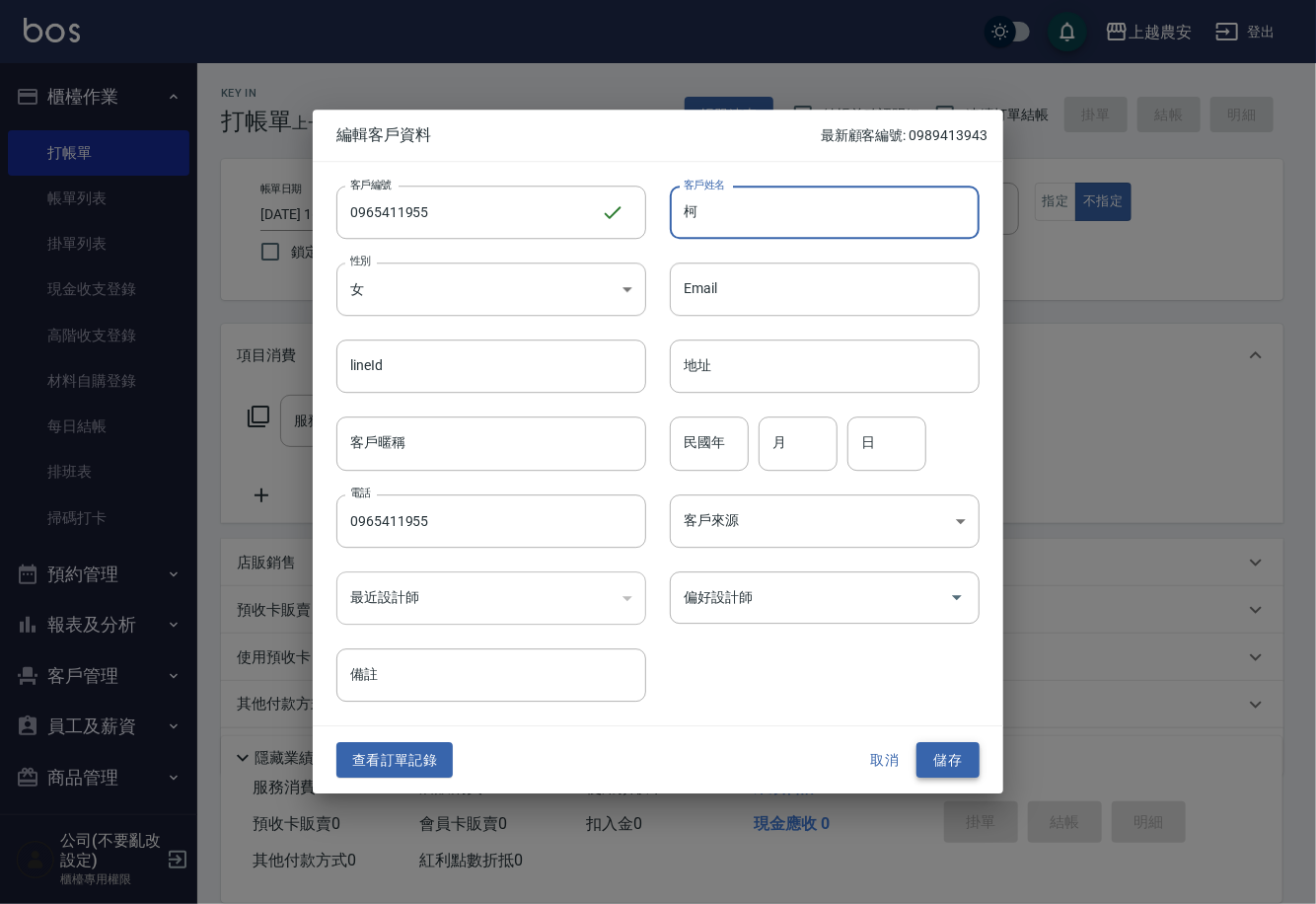 type on "柯" 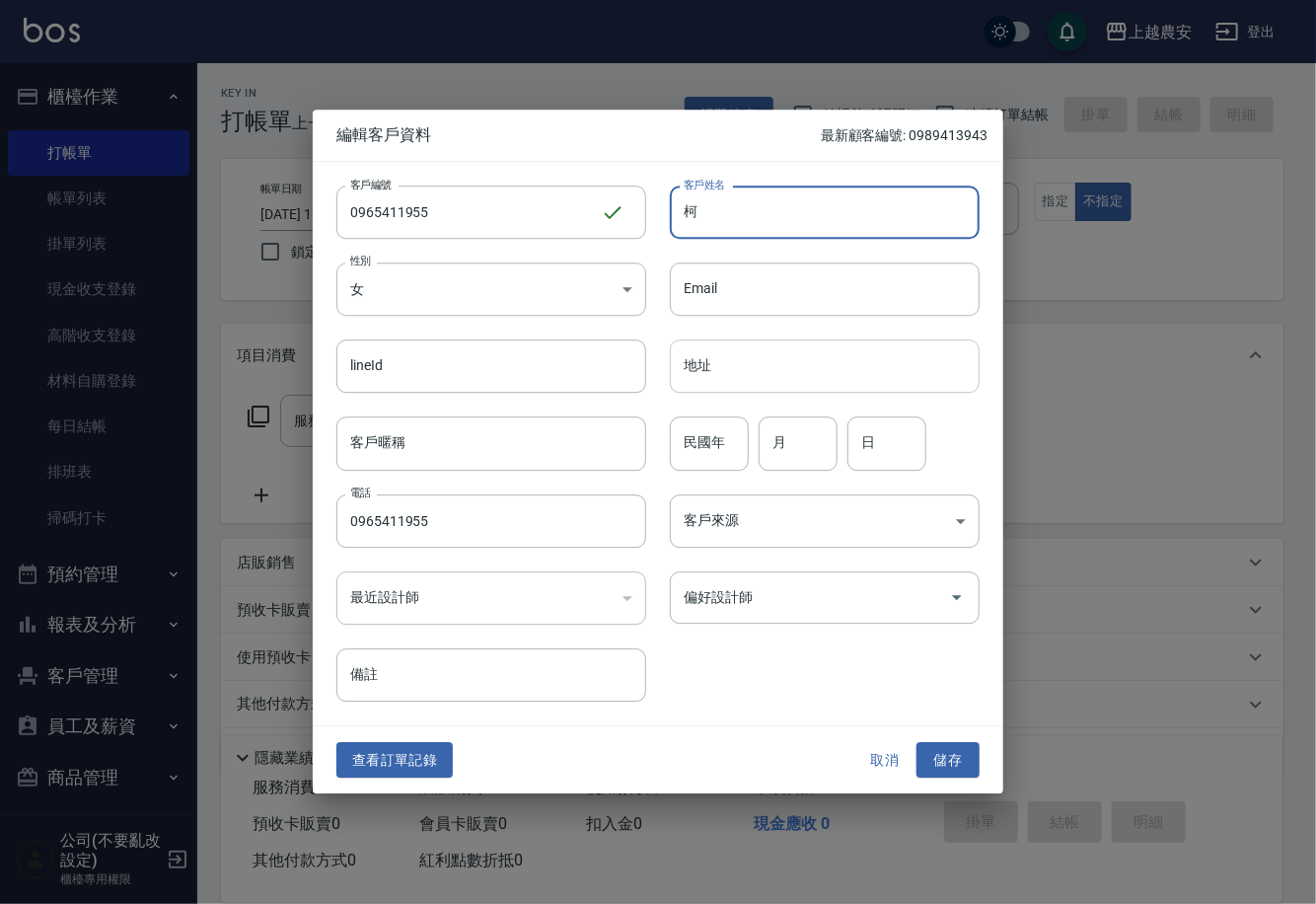 click on "儲存" at bounding box center [948, 760] 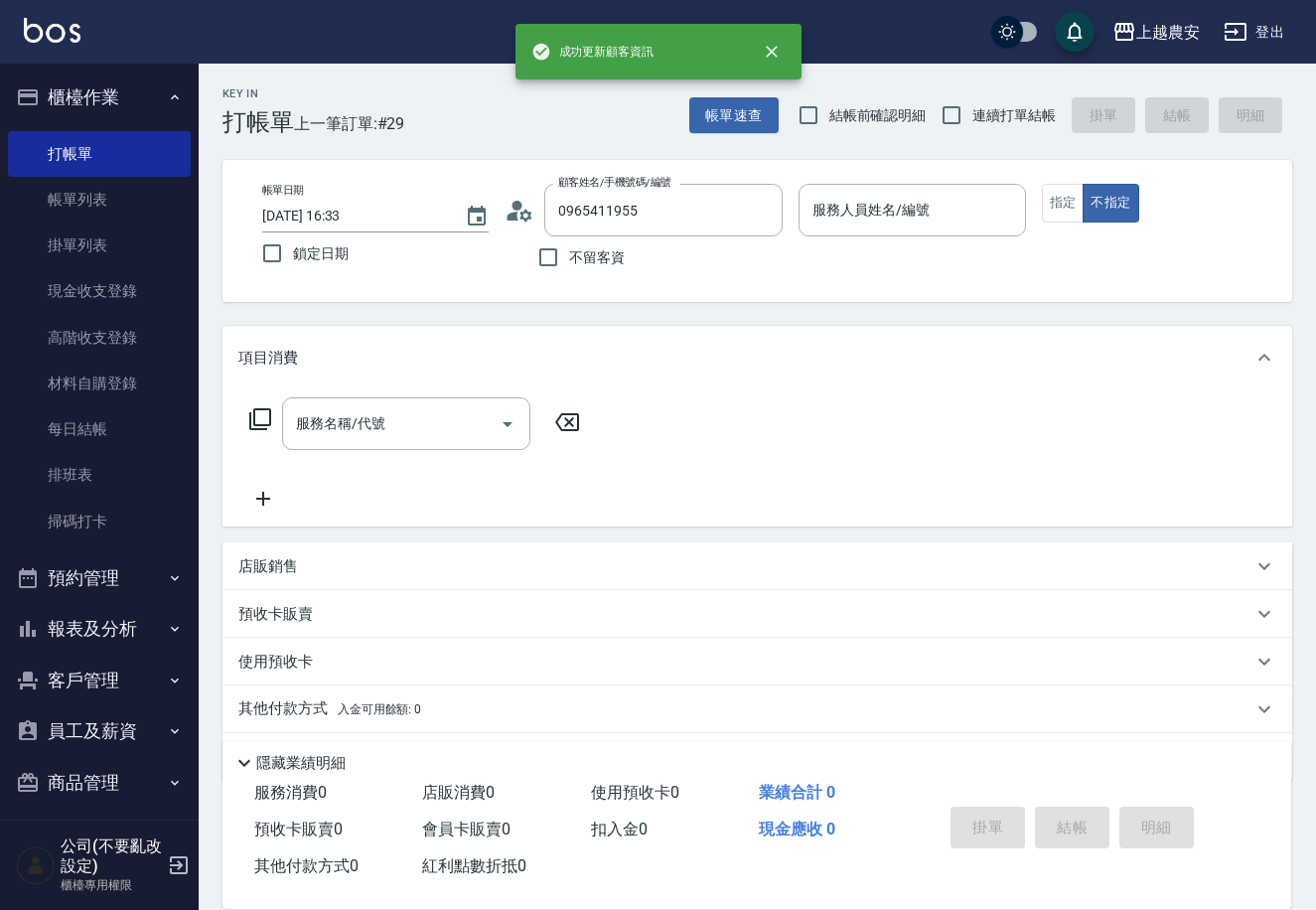 click on "服務人員姓名/編號 服務人員姓名/編號" at bounding box center (912, 210) 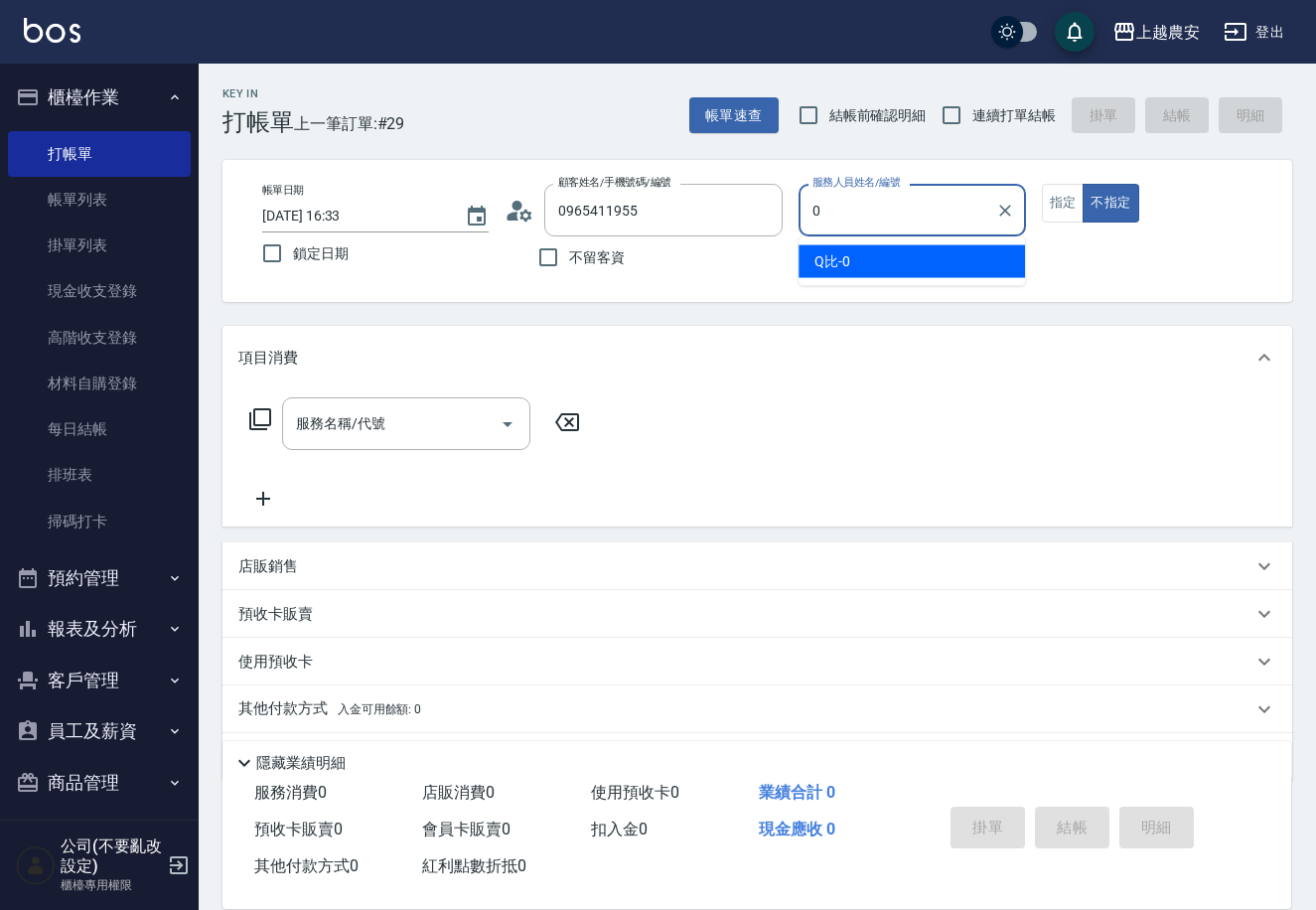 type on "Q比-0" 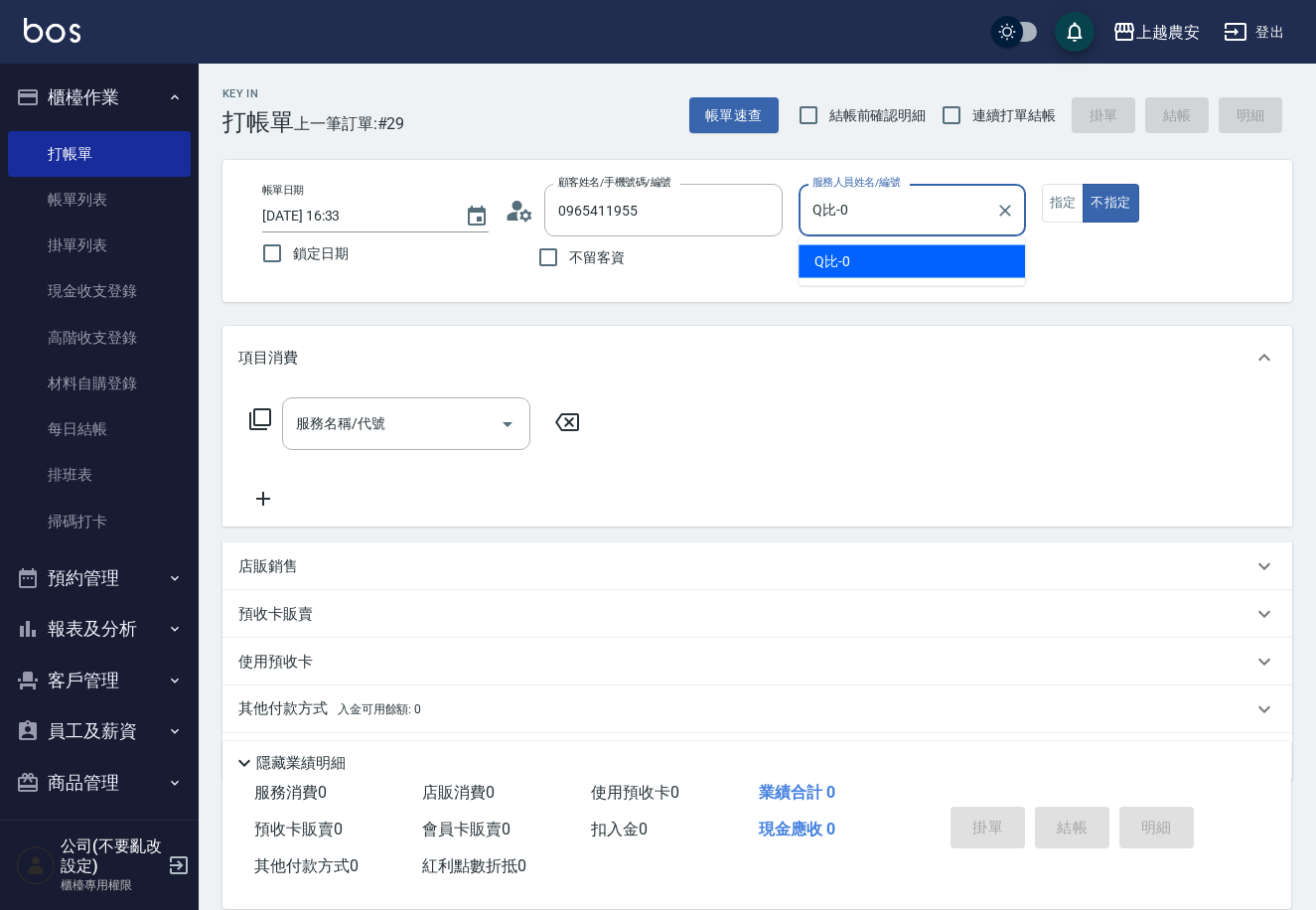 type on "false" 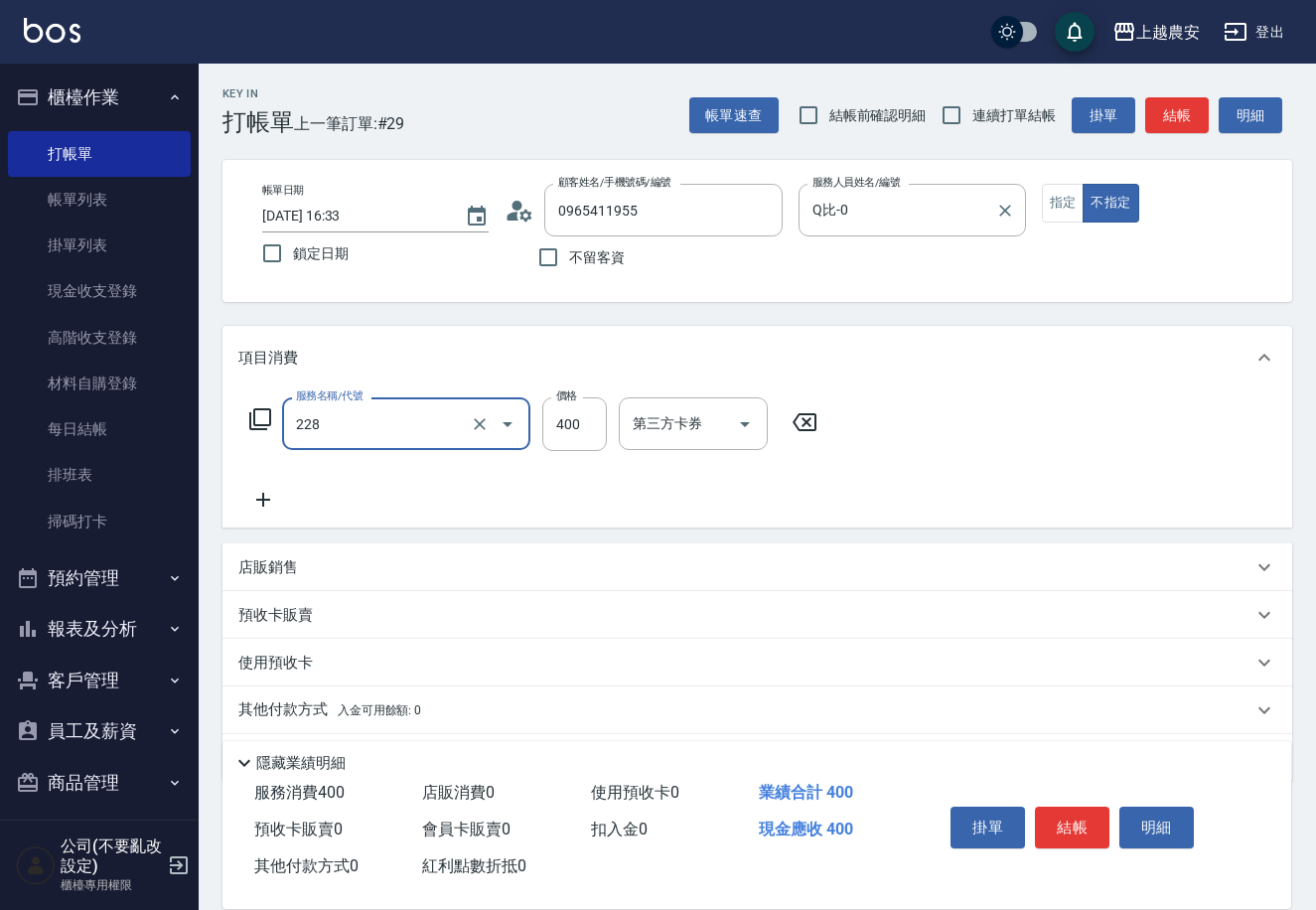 type on "洗髮(228)" 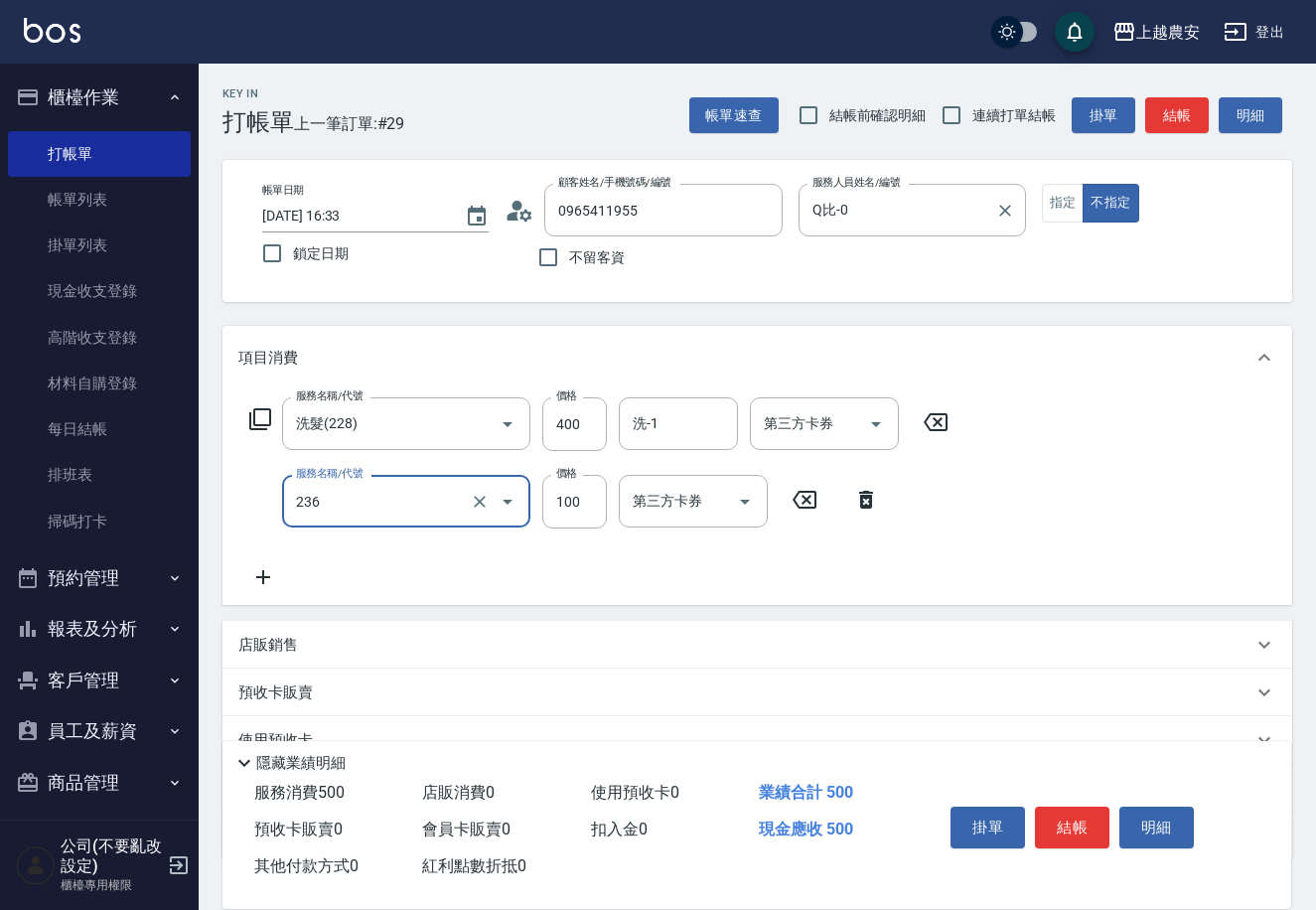 type on "手棒(236)" 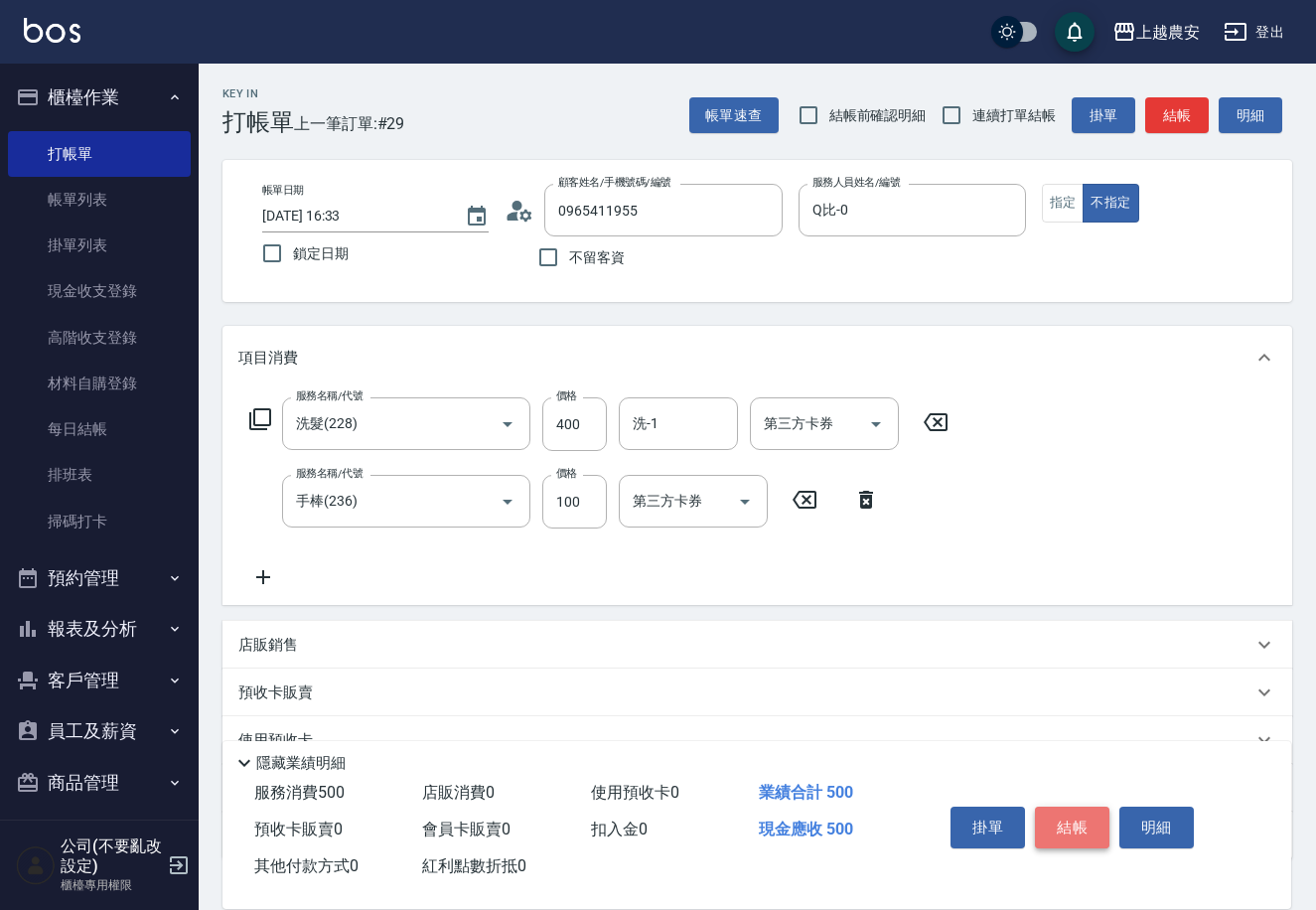click on "結帳" at bounding box center (1072, 828) 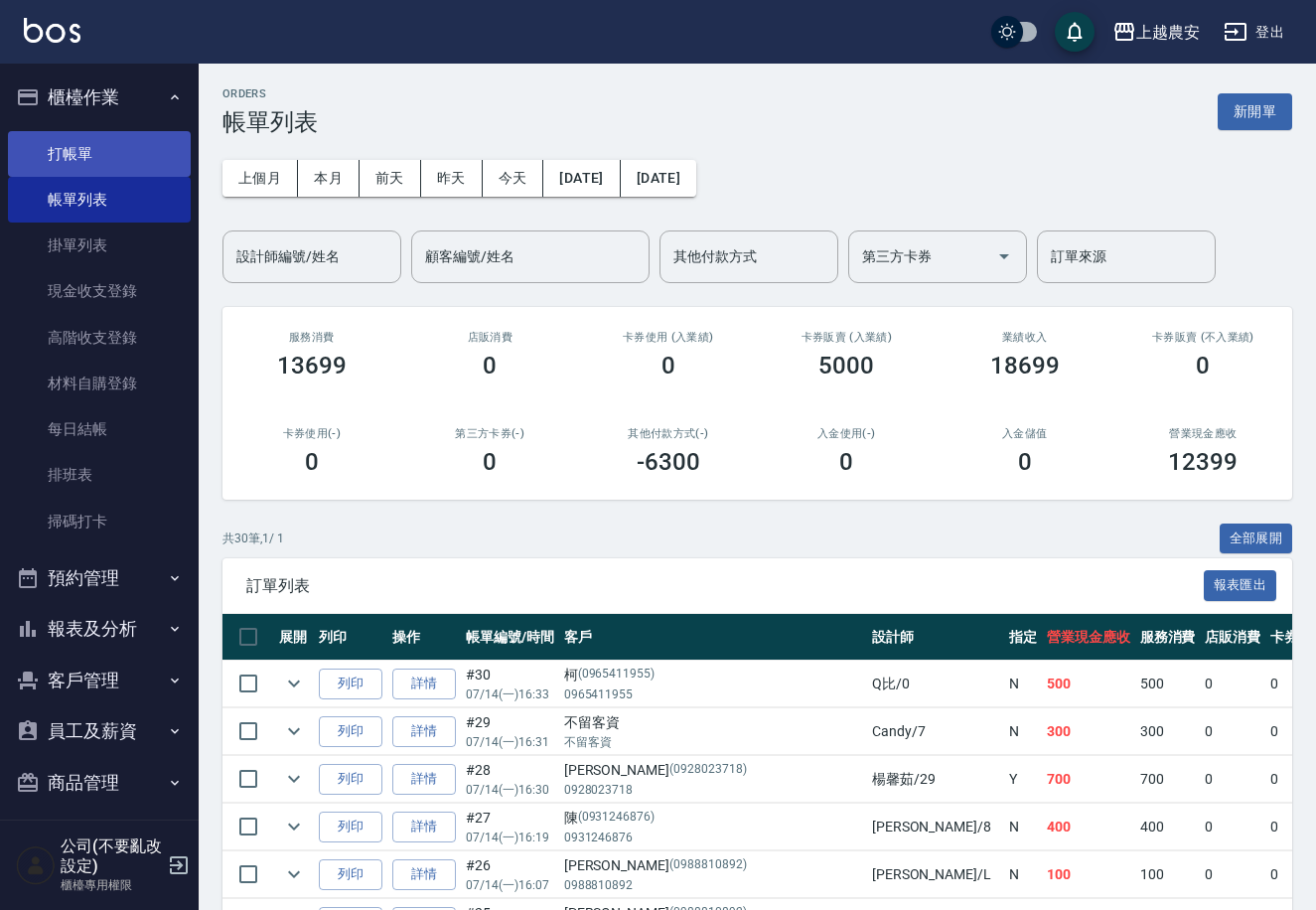 click on "打帳單" at bounding box center (99, 154) 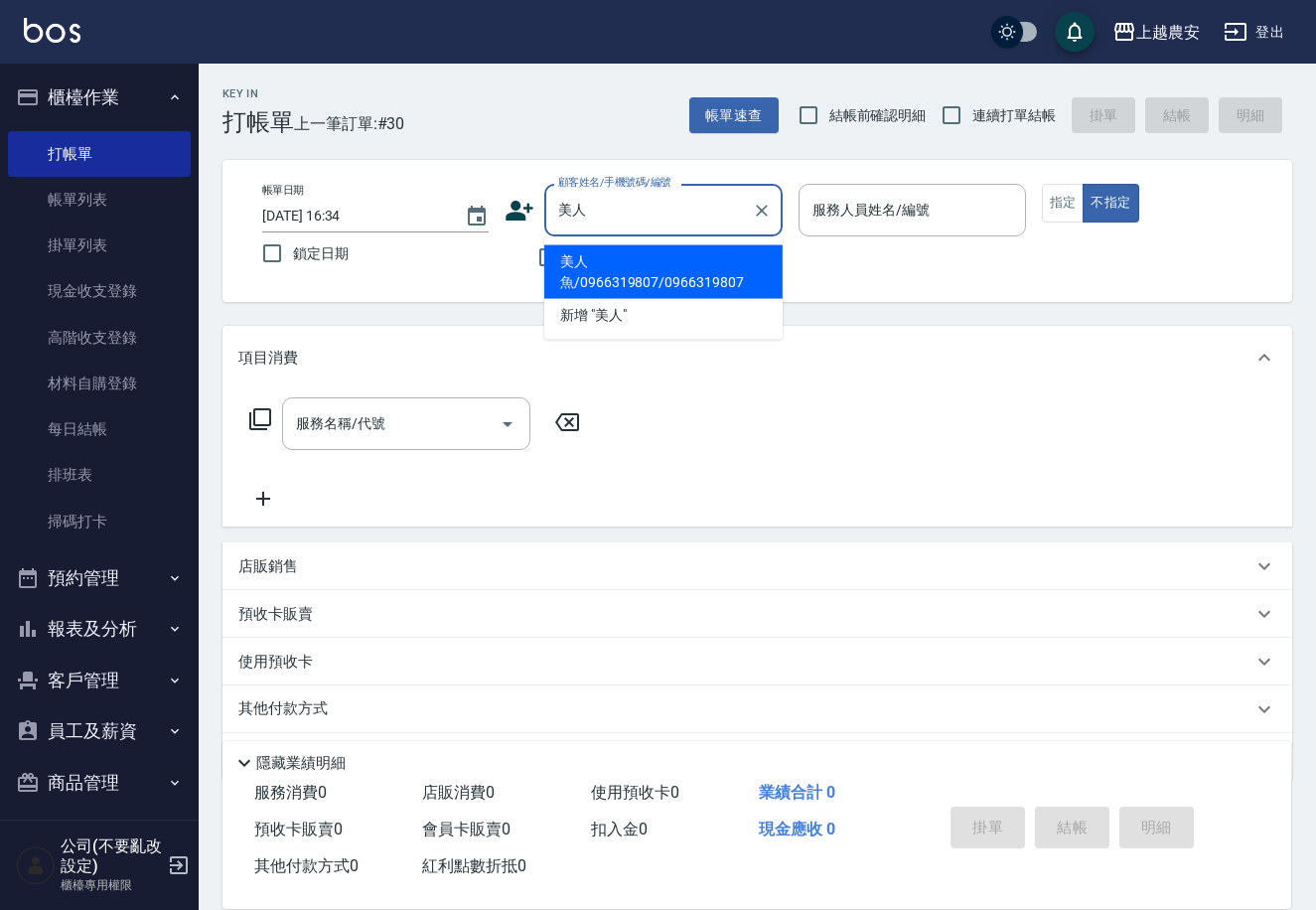 click on "美人魚/0966319807/0966319807" at bounding box center (663, 272) 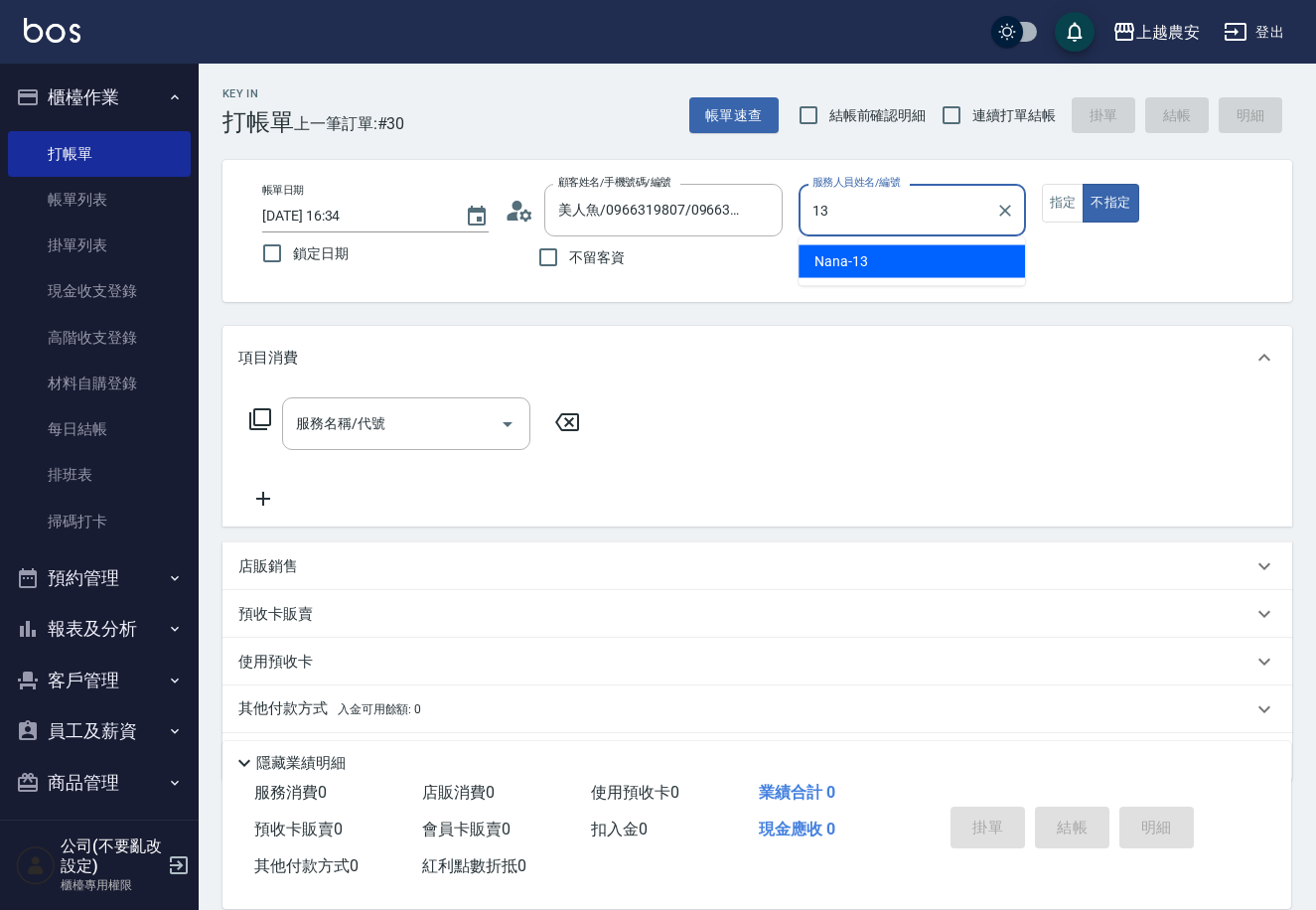 type on "13" 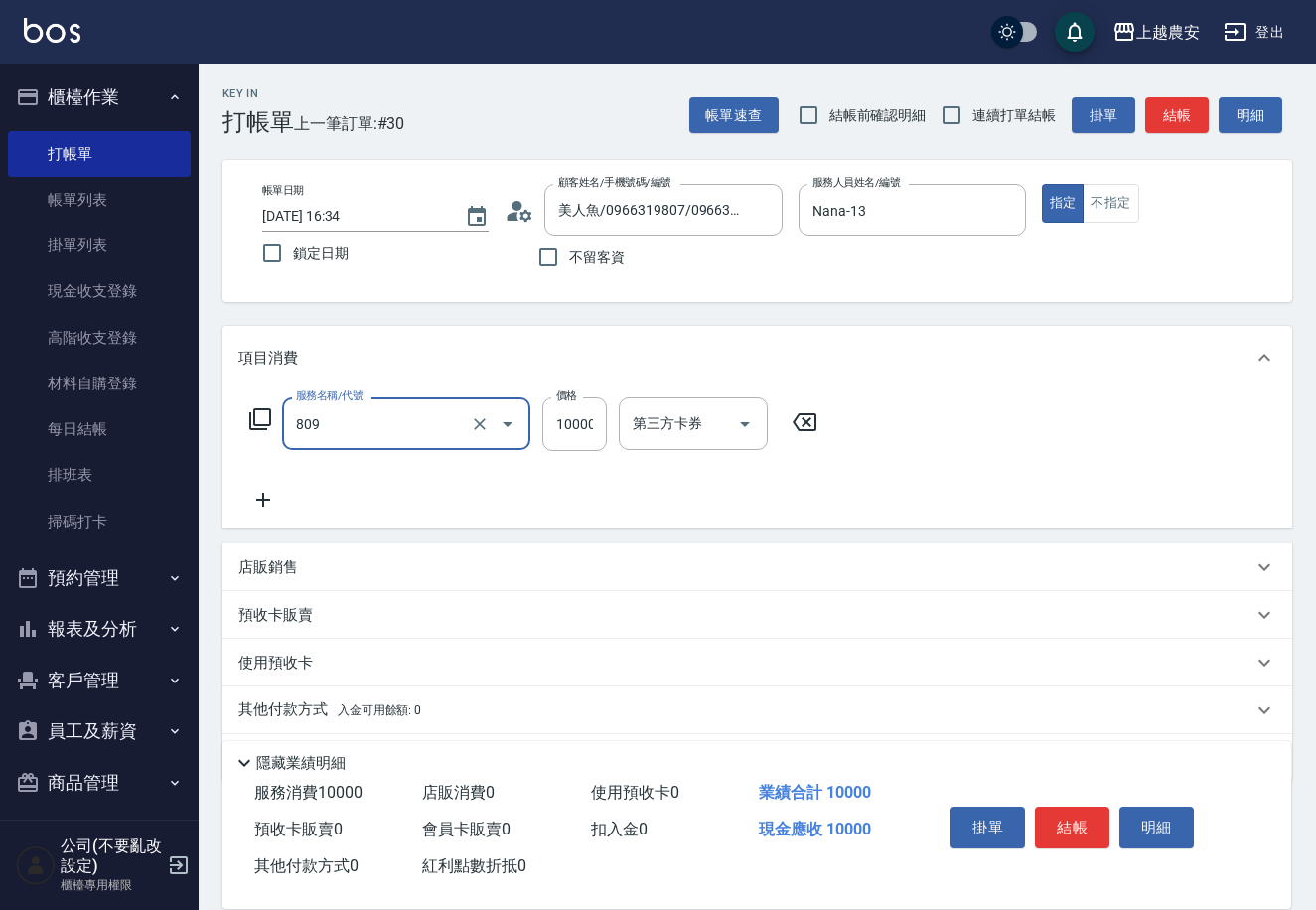 type on "接髮(809)" 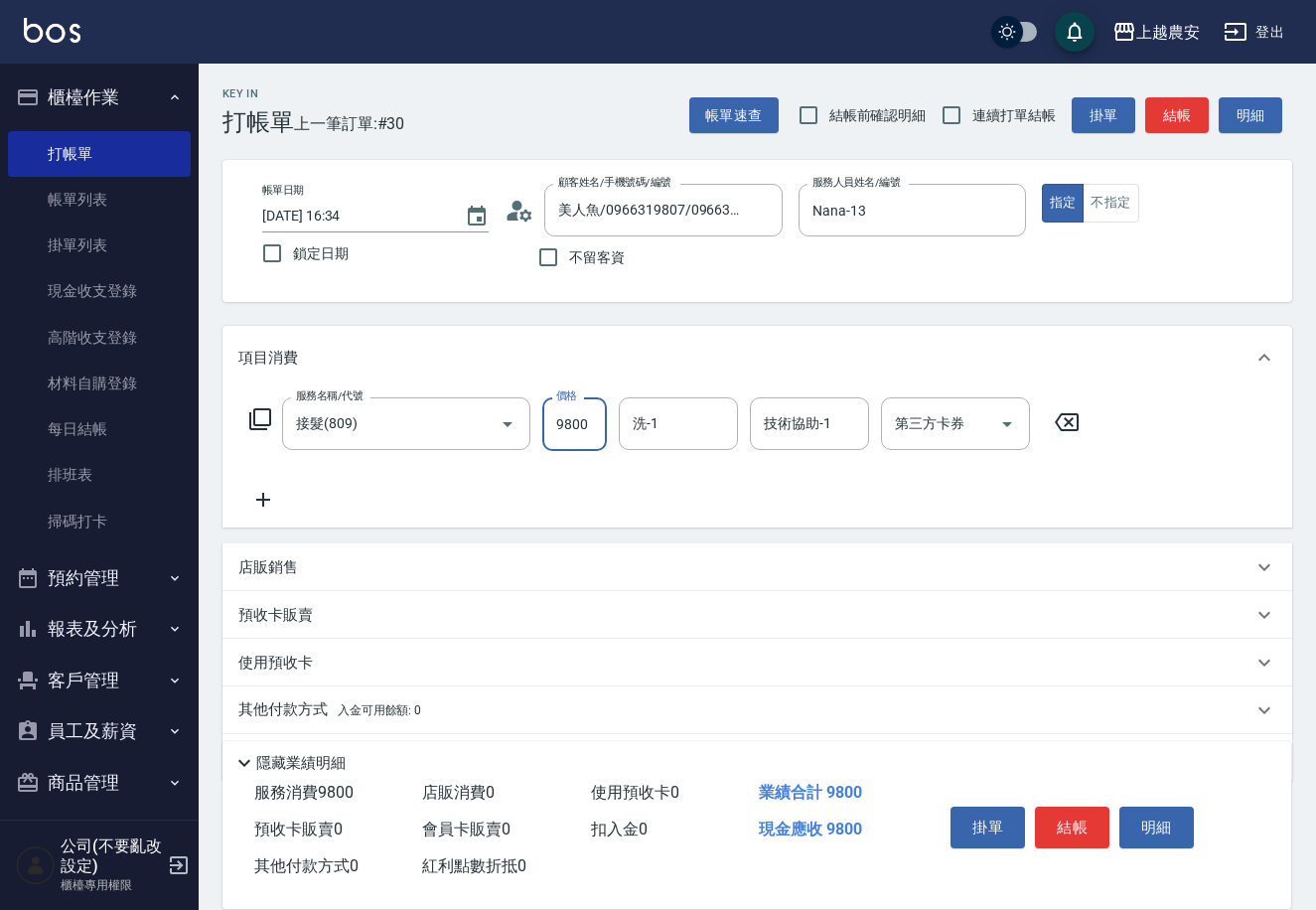 type on "9800" 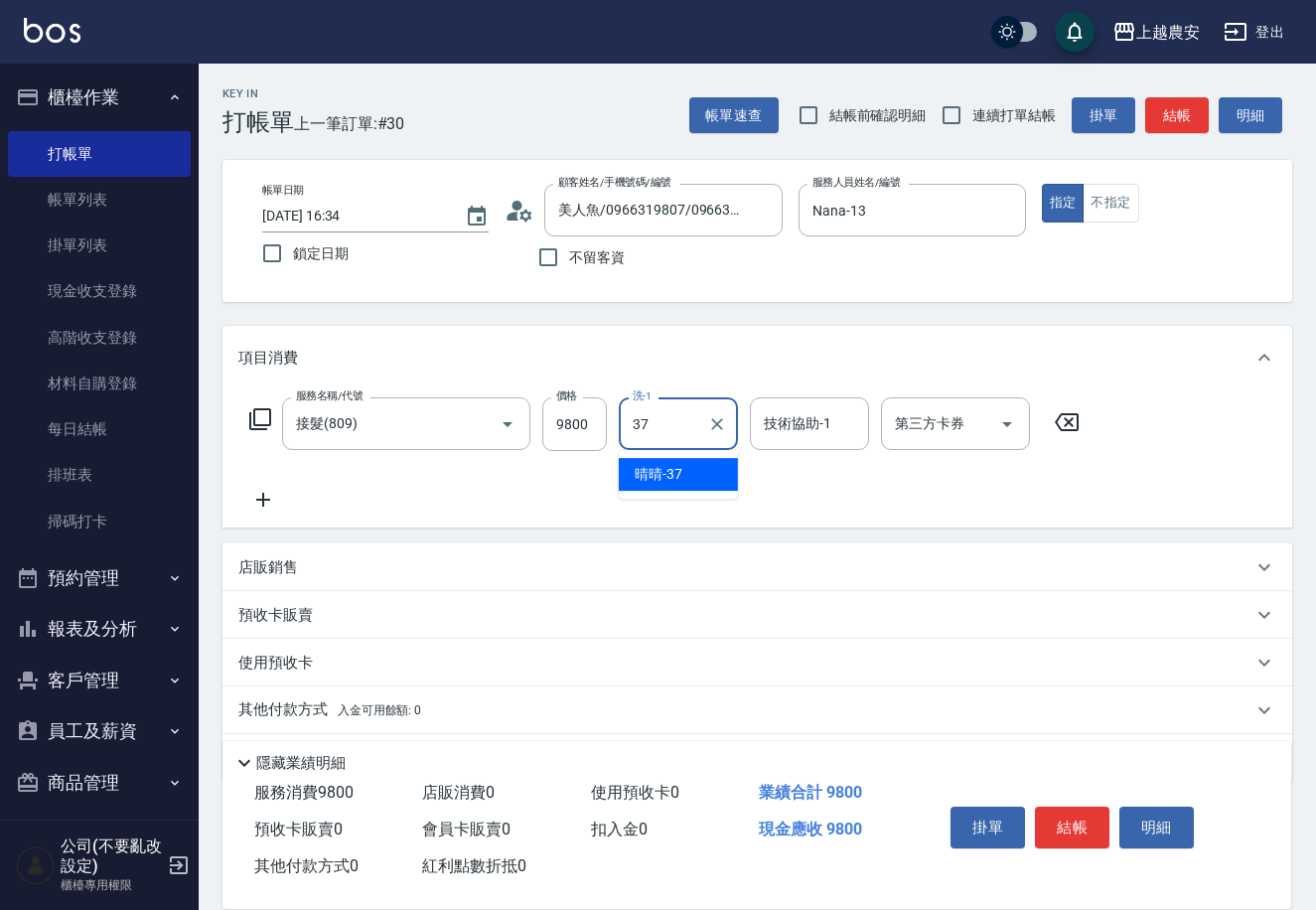 type on "晴晴-37" 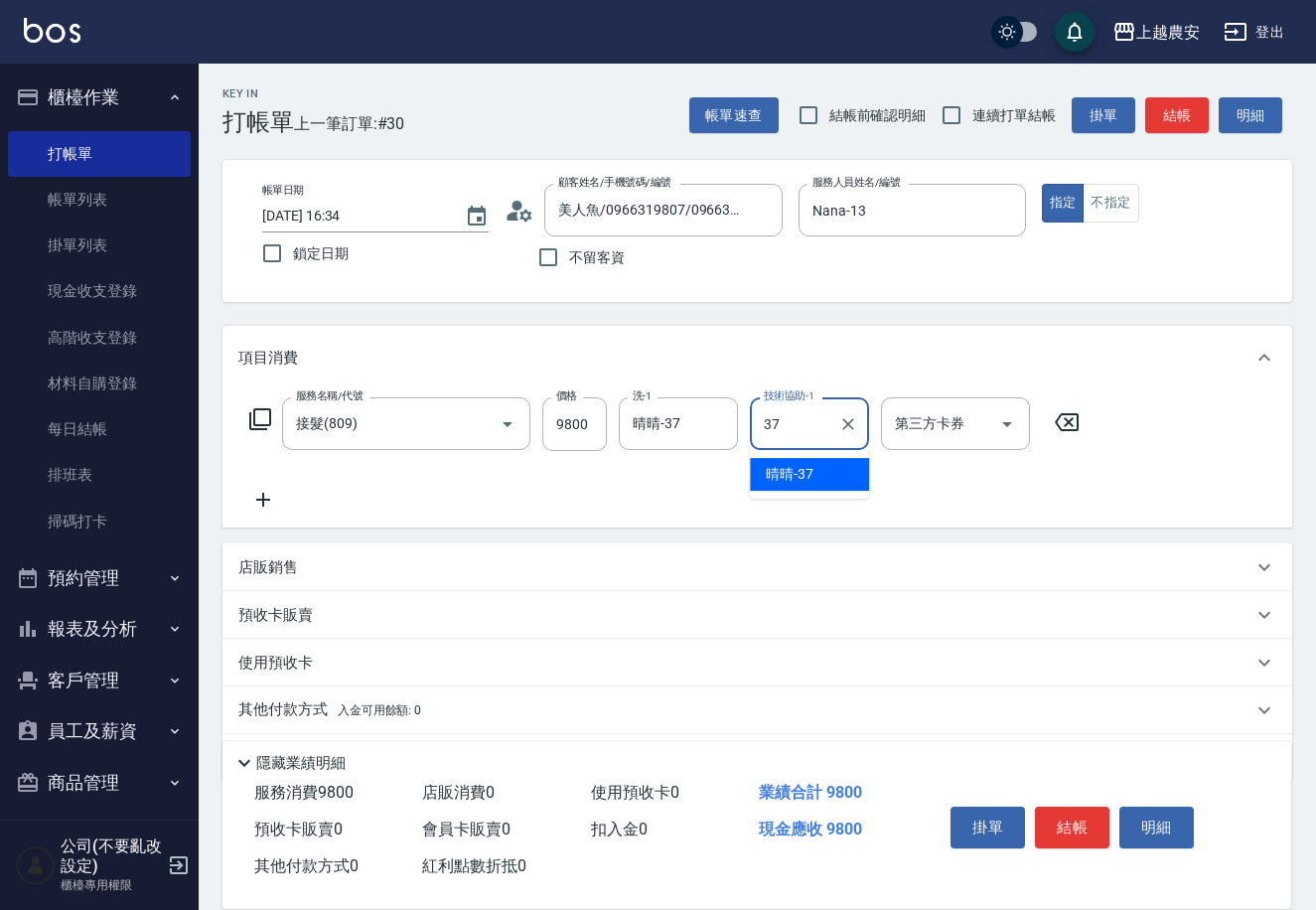 type on "晴晴-37" 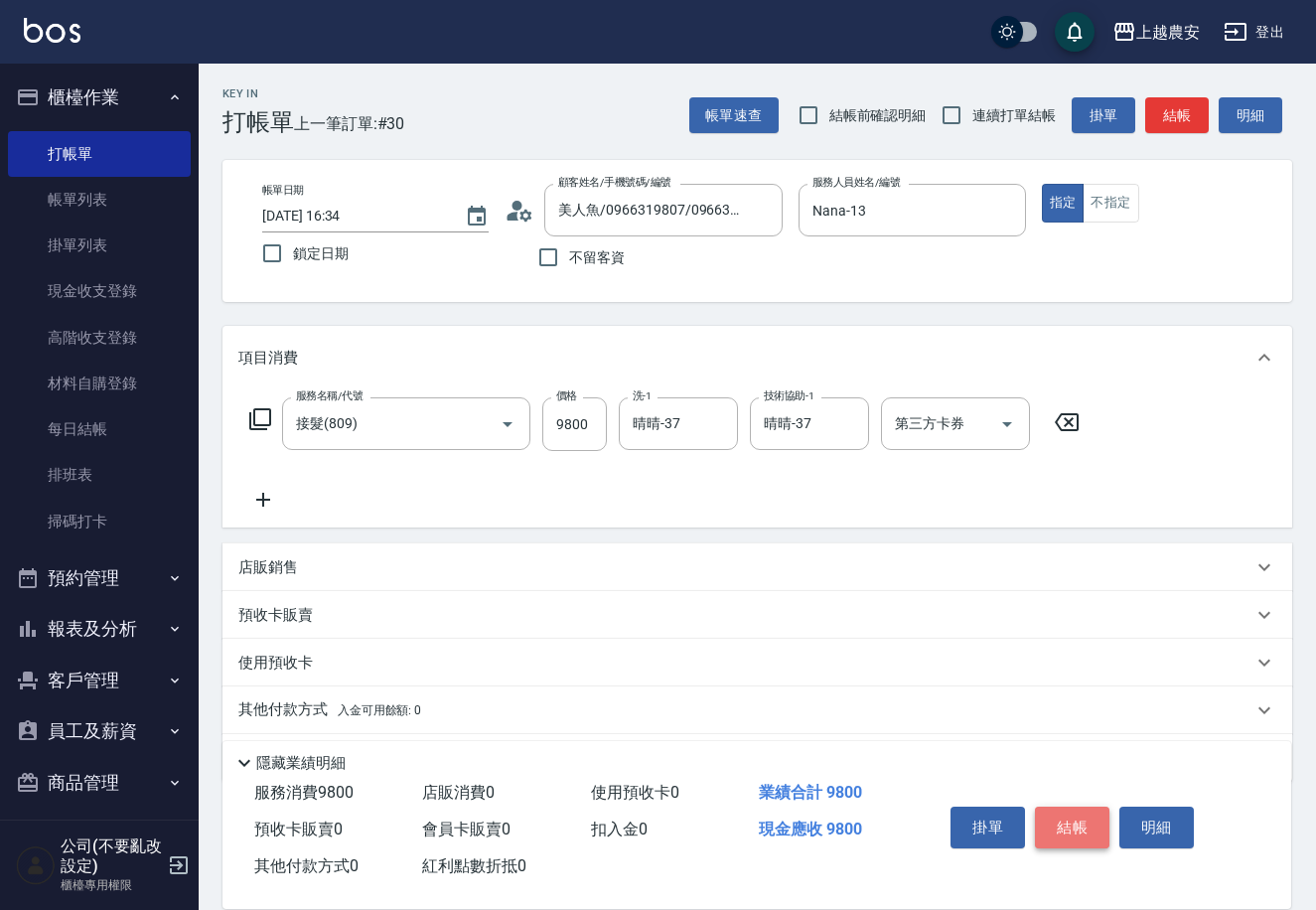 click on "結帳" at bounding box center [1072, 828] 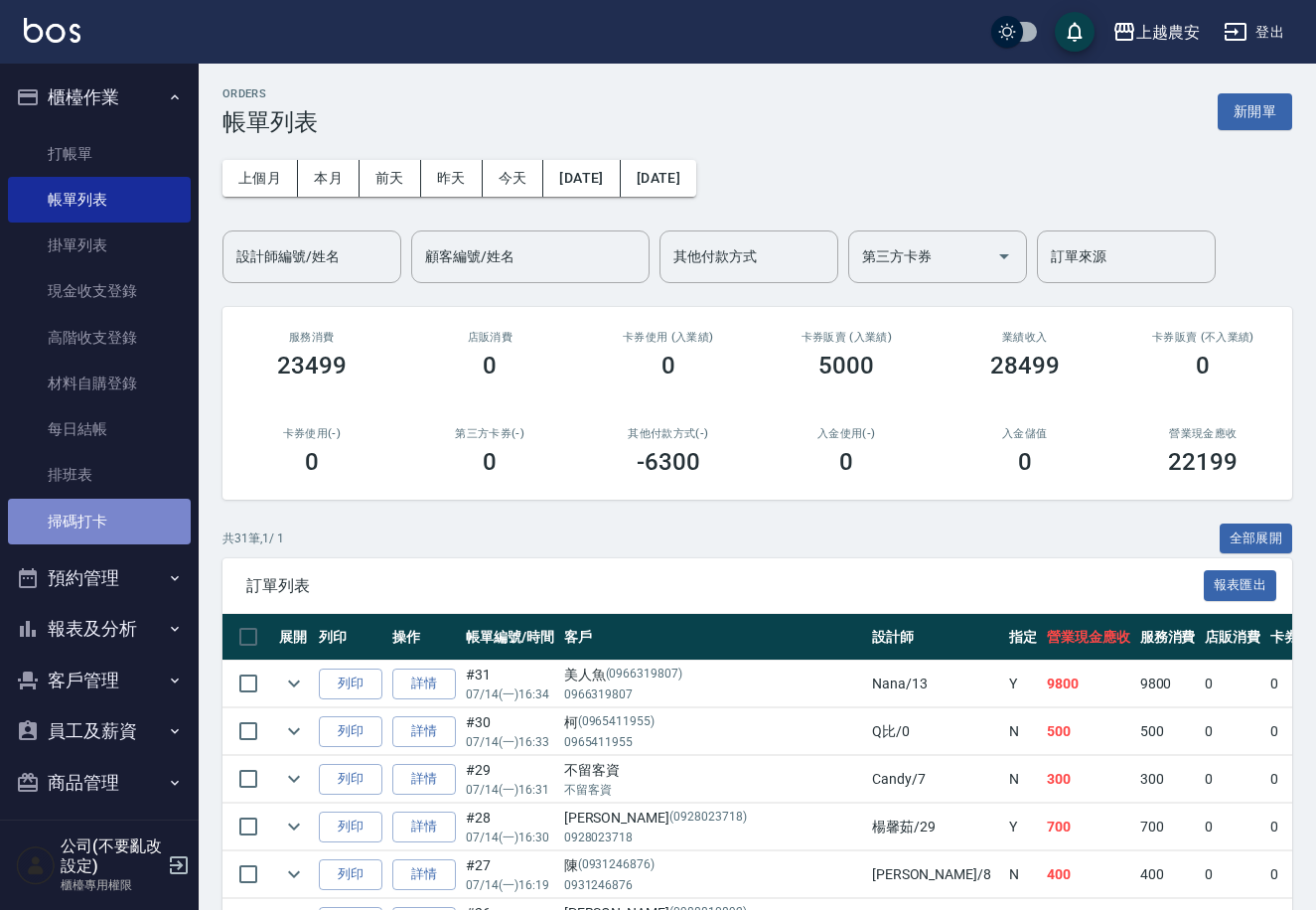 click on "掃碼打卡" at bounding box center [99, 522] 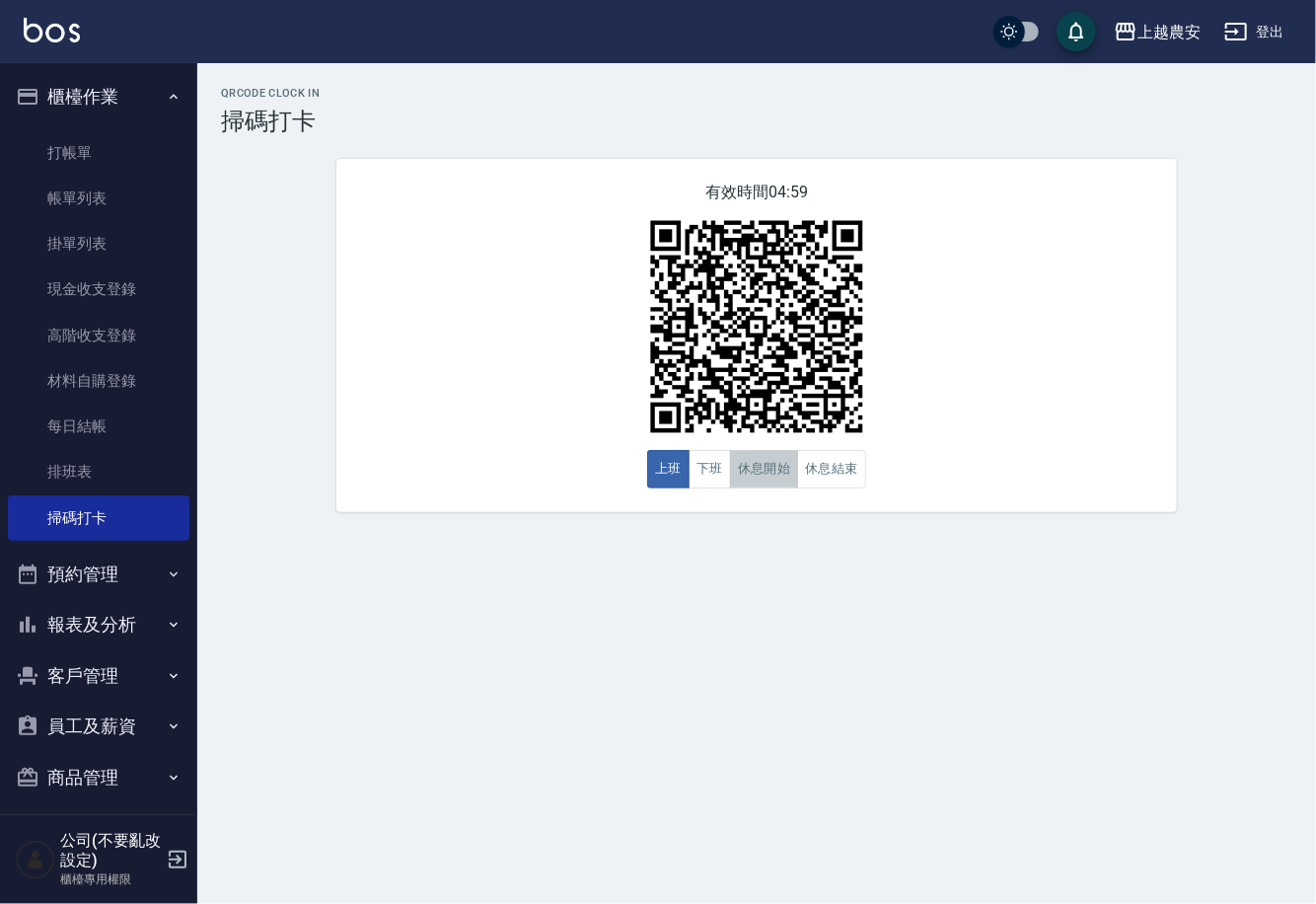 click on "休息開始" at bounding box center (765, 469) 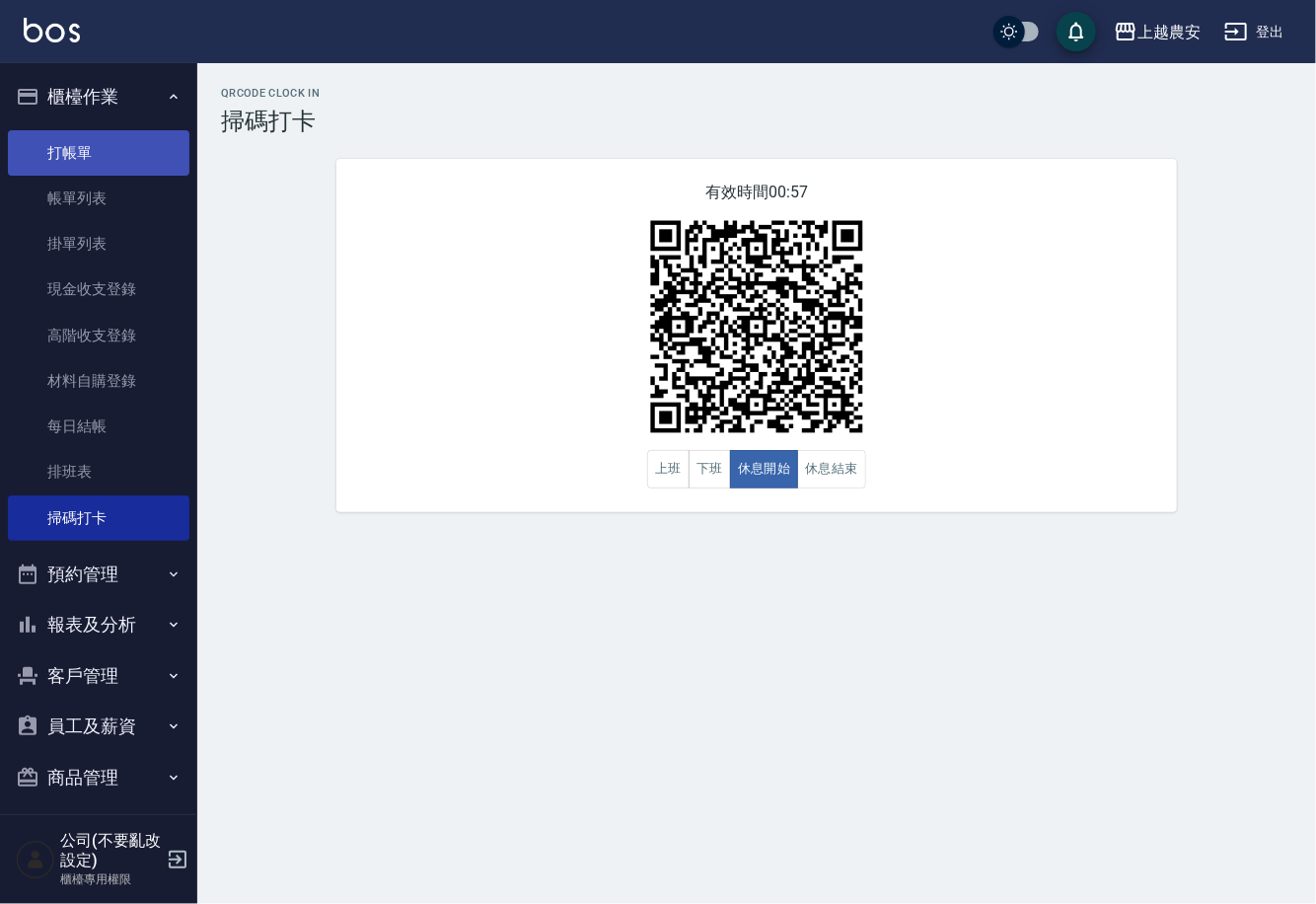 click on "打帳單" at bounding box center [99, 153] 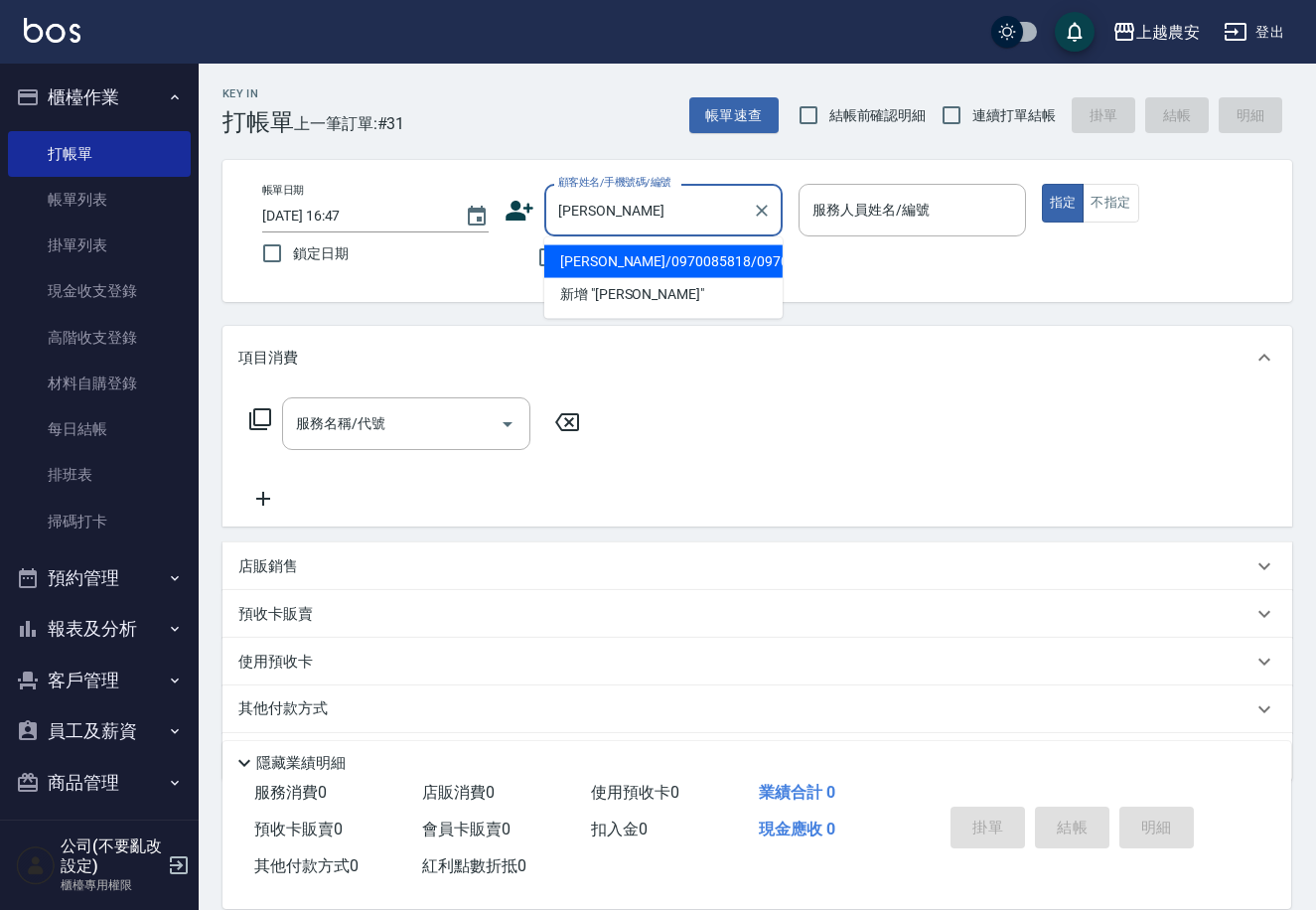 click on "王褣喬/0970085818/0970085818" at bounding box center [663, 261] 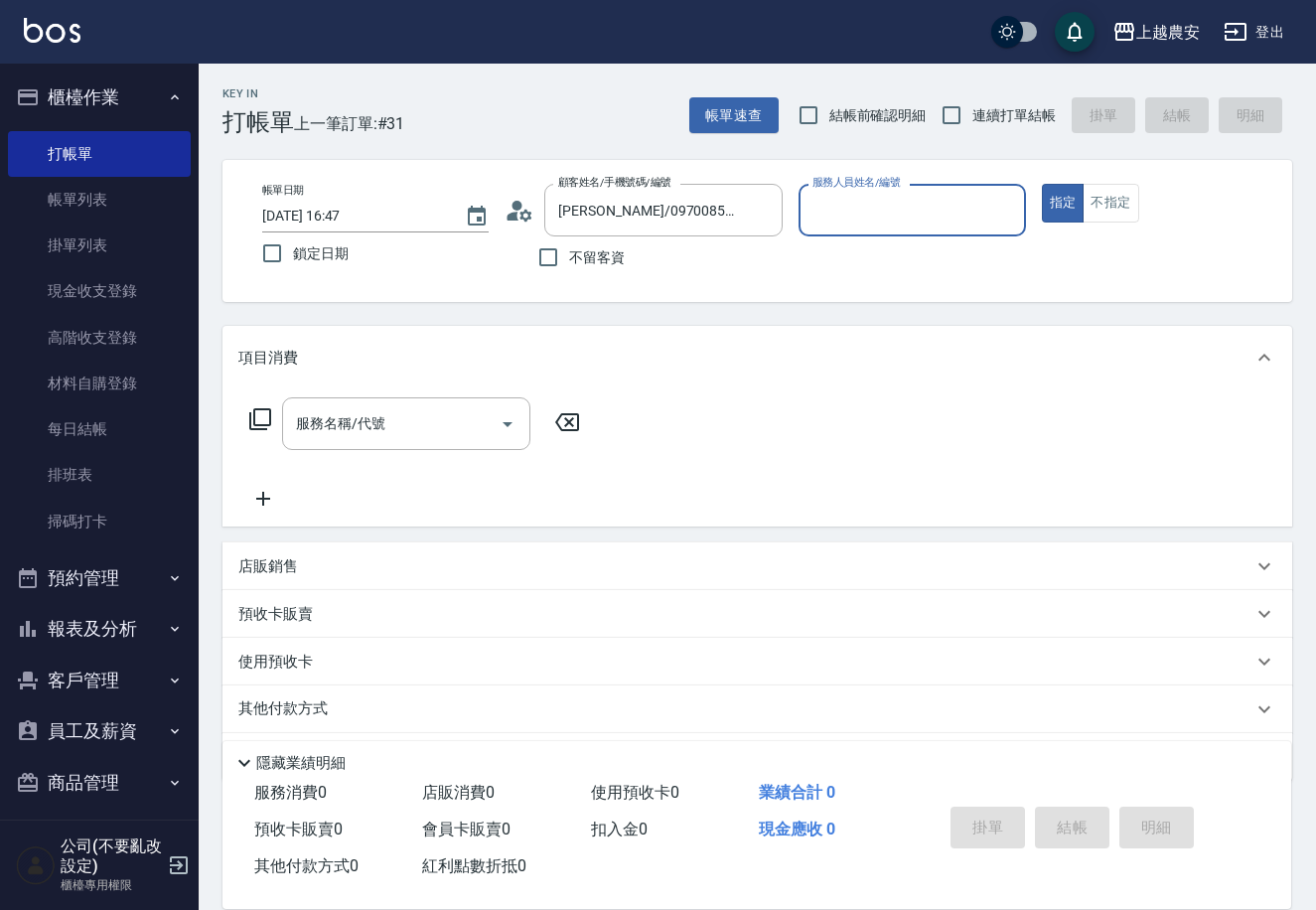 type on "Nana-13" 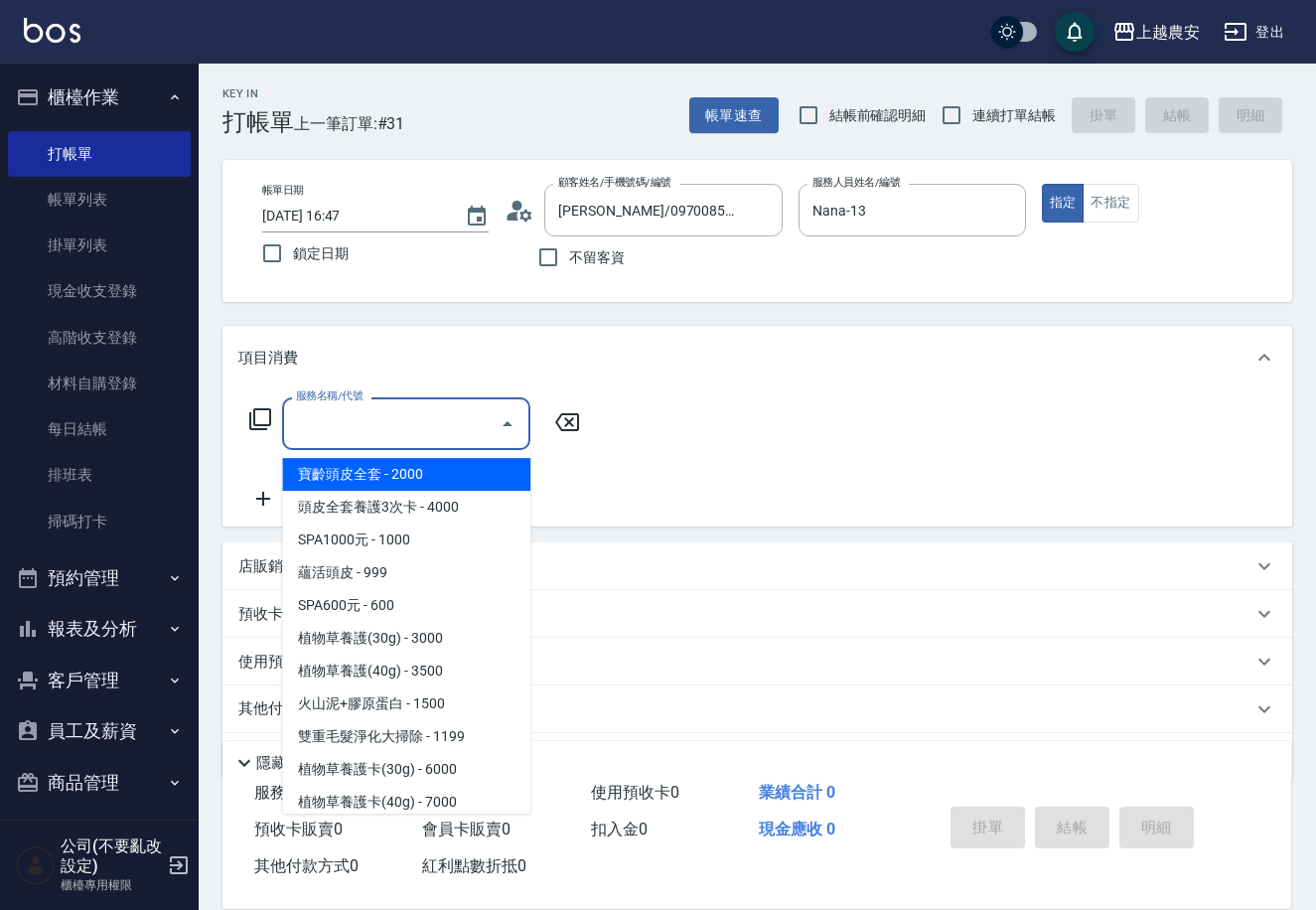 click on "服務名稱/代號" at bounding box center (391, 423) 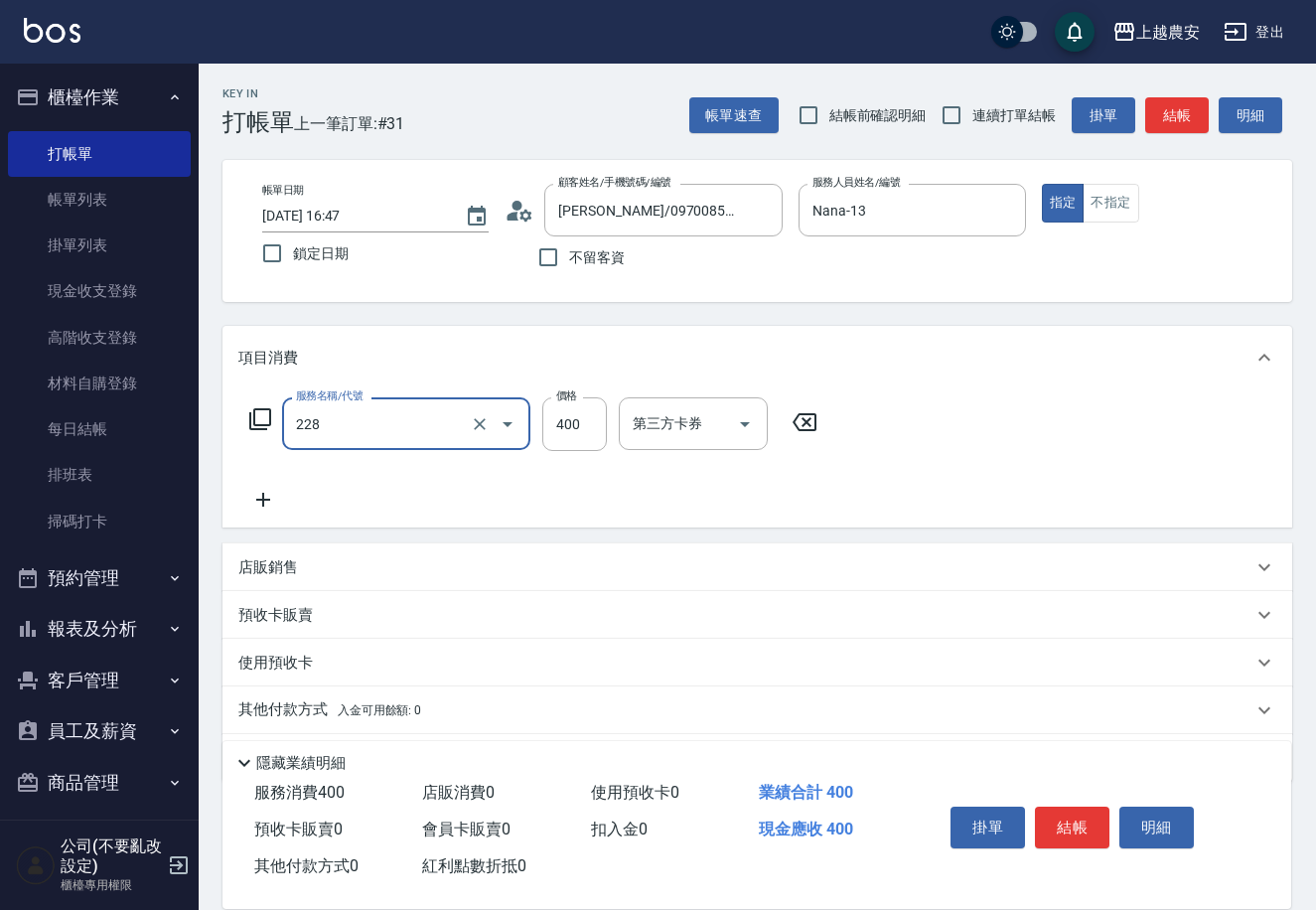 type on "洗髮(228)" 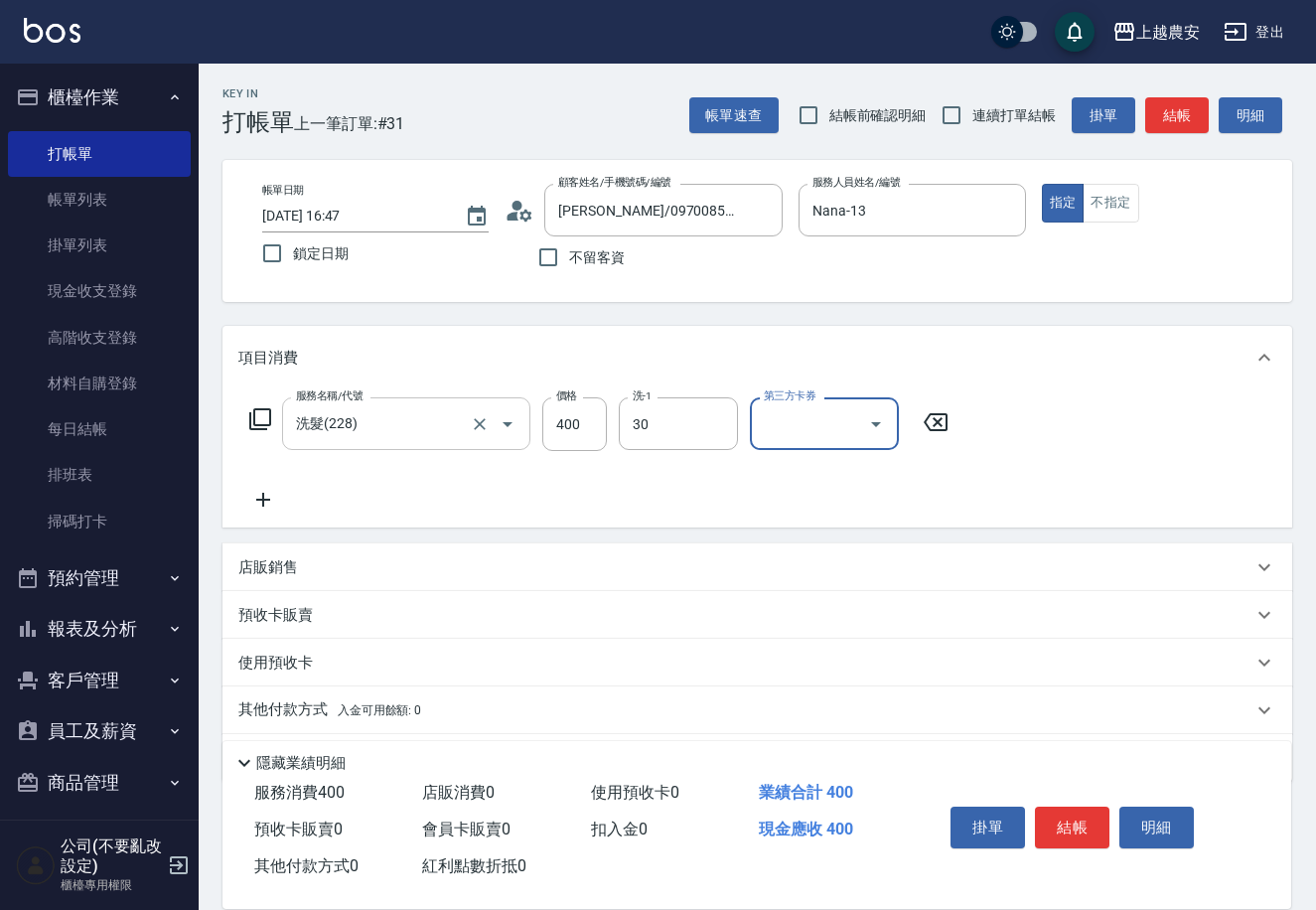 type on "珮珮-30" 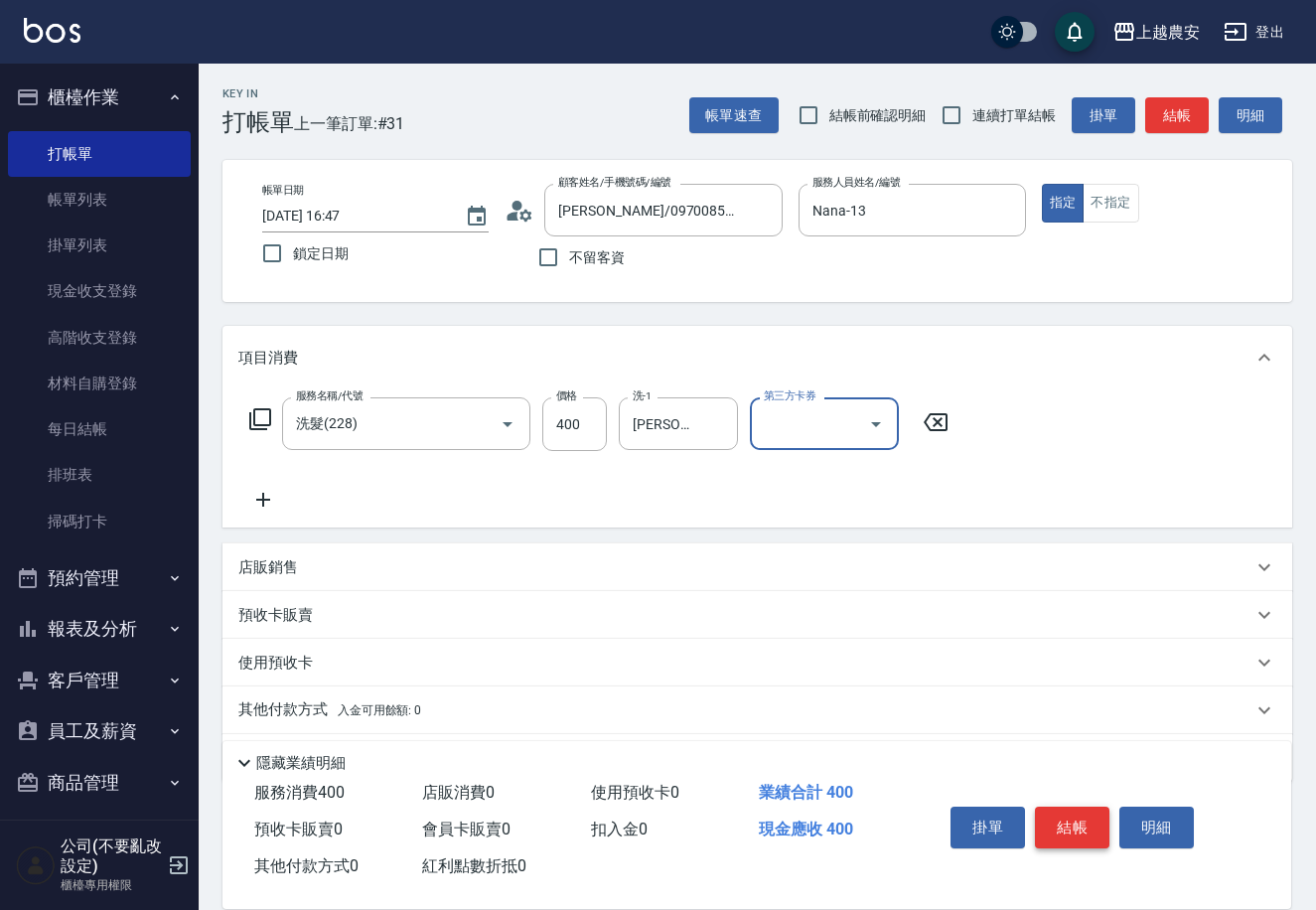 click on "結帳" at bounding box center [1072, 828] 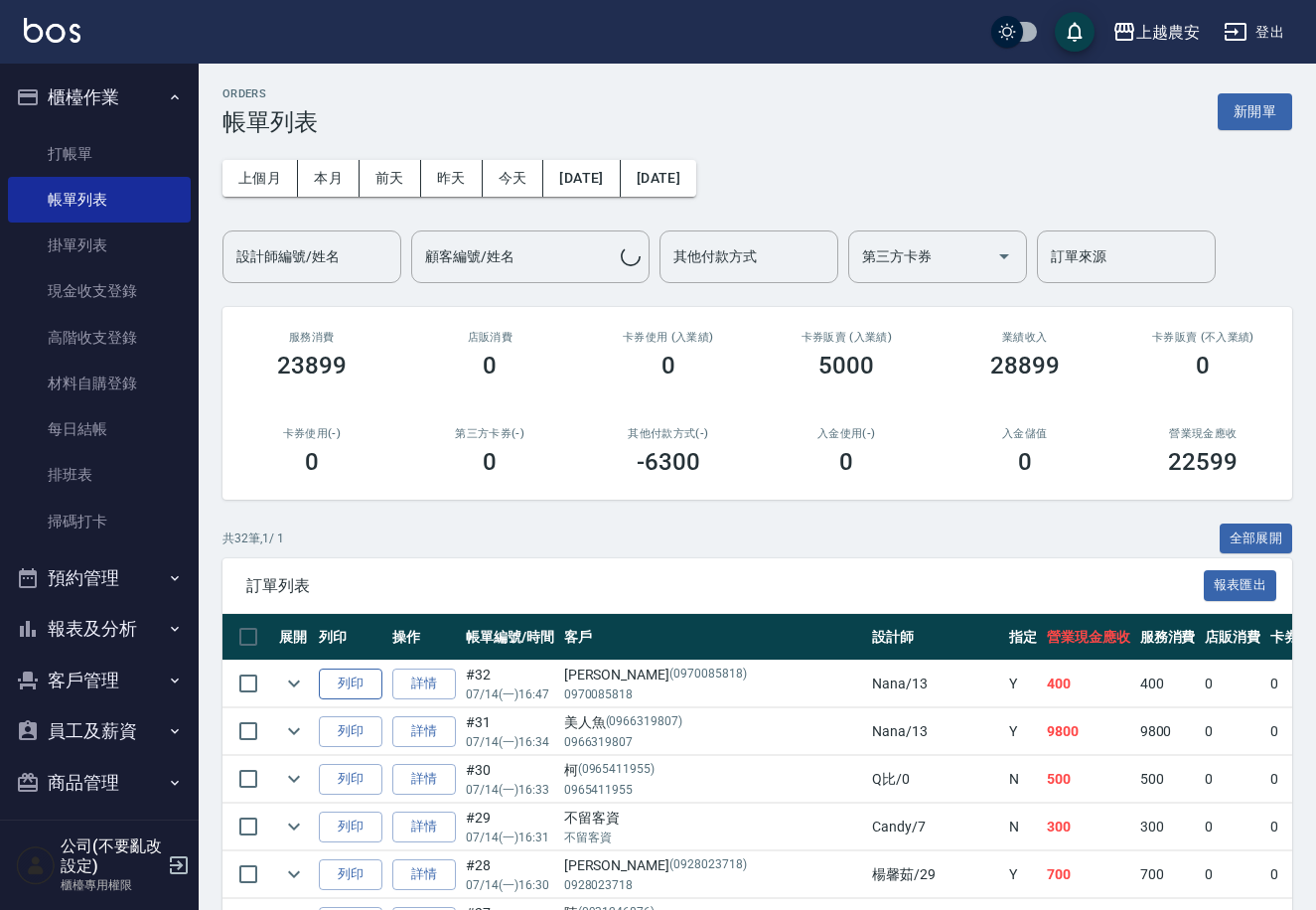 click on "列印" at bounding box center [351, 683] 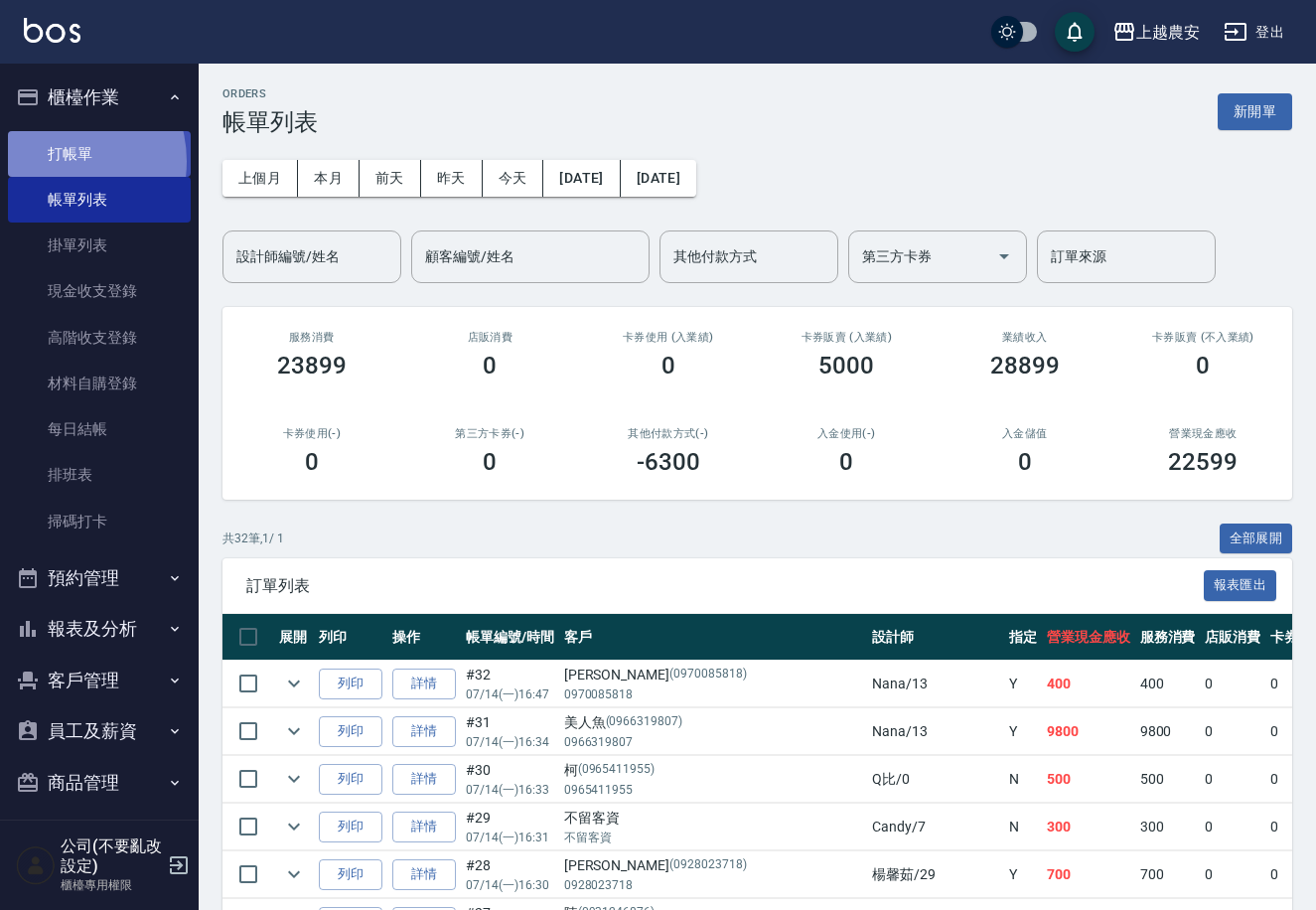 click on "打帳單" at bounding box center [99, 154] 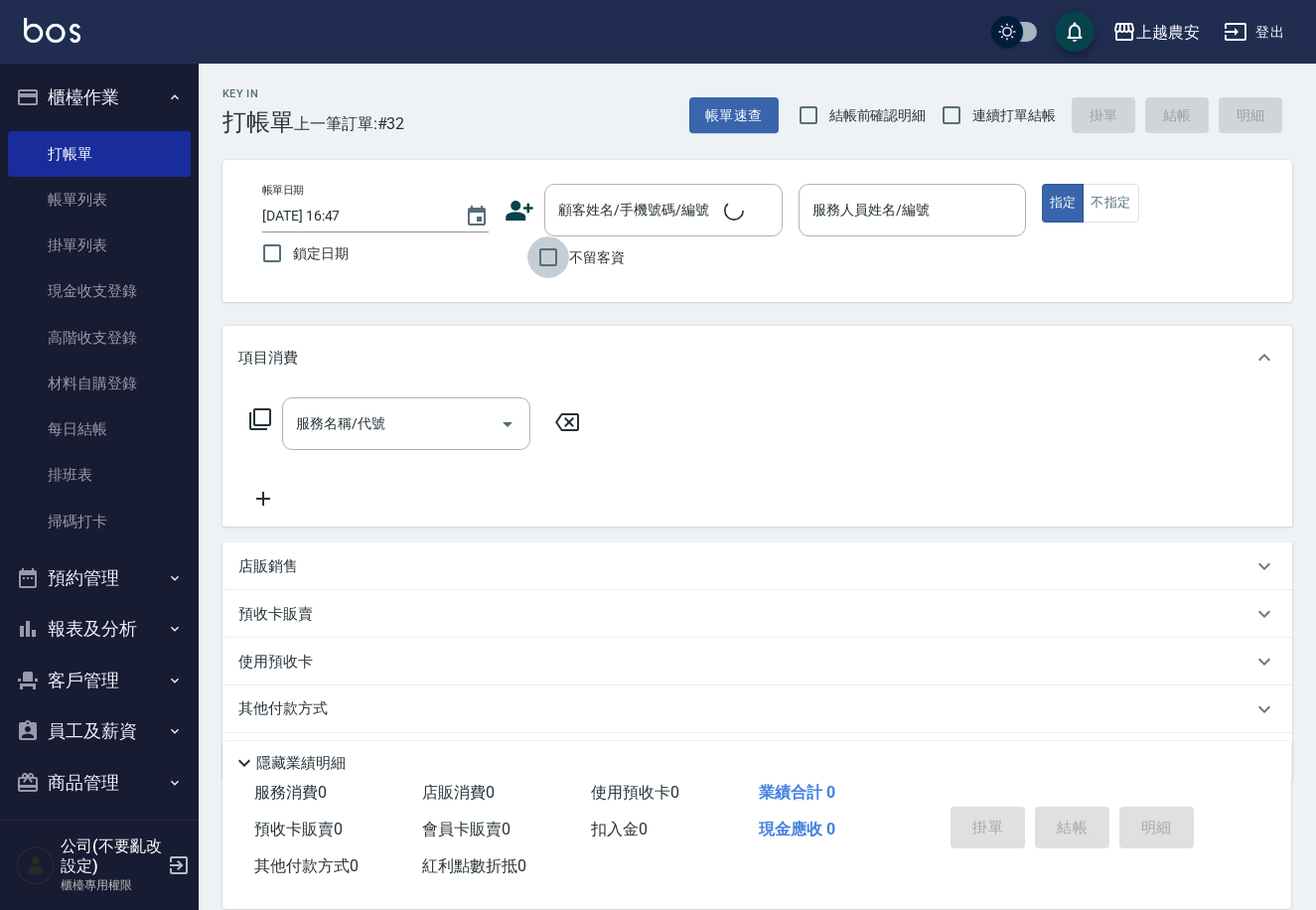 click on "不留客資" at bounding box center [548, 257] 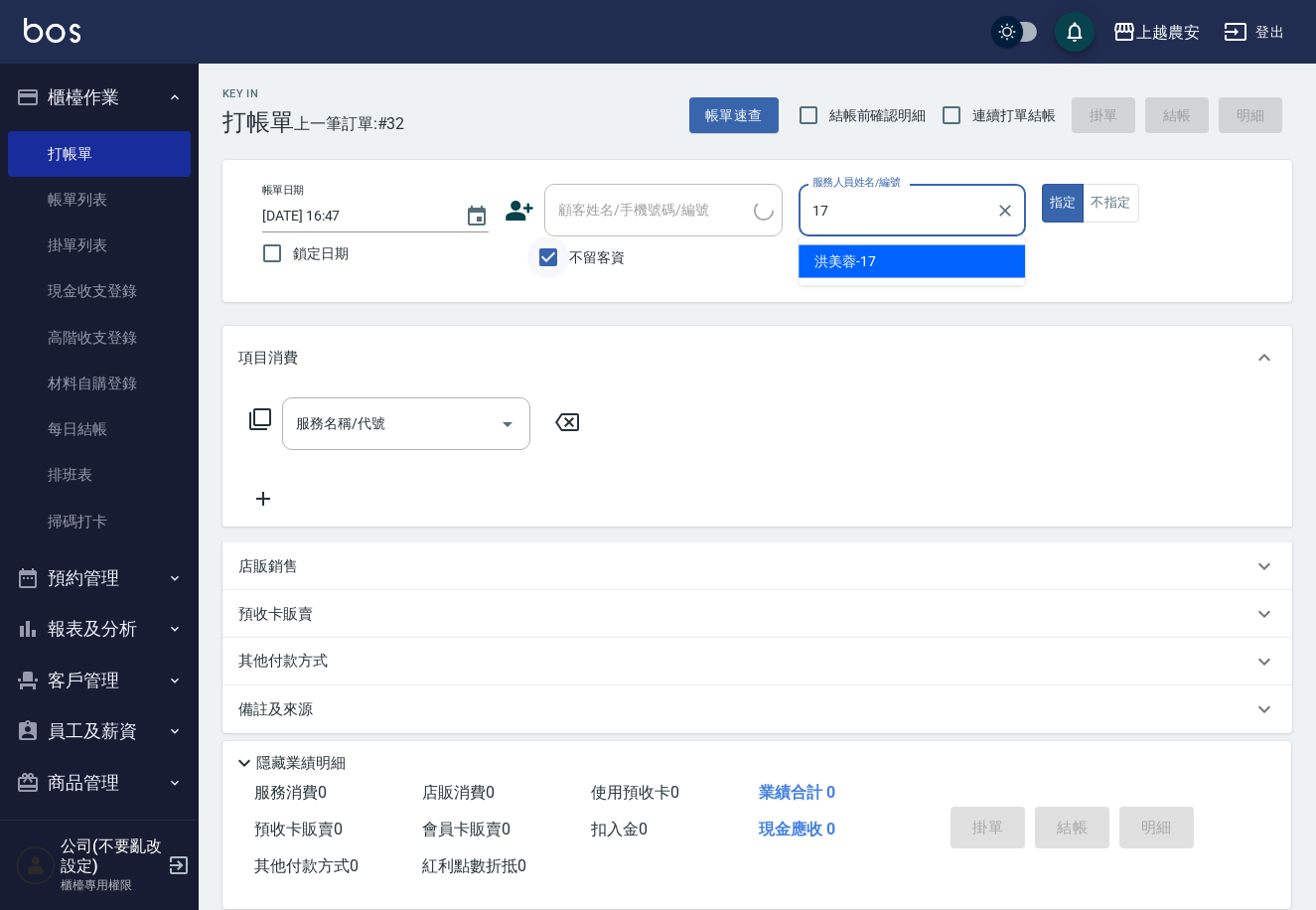 type on "洪美蓉-17" 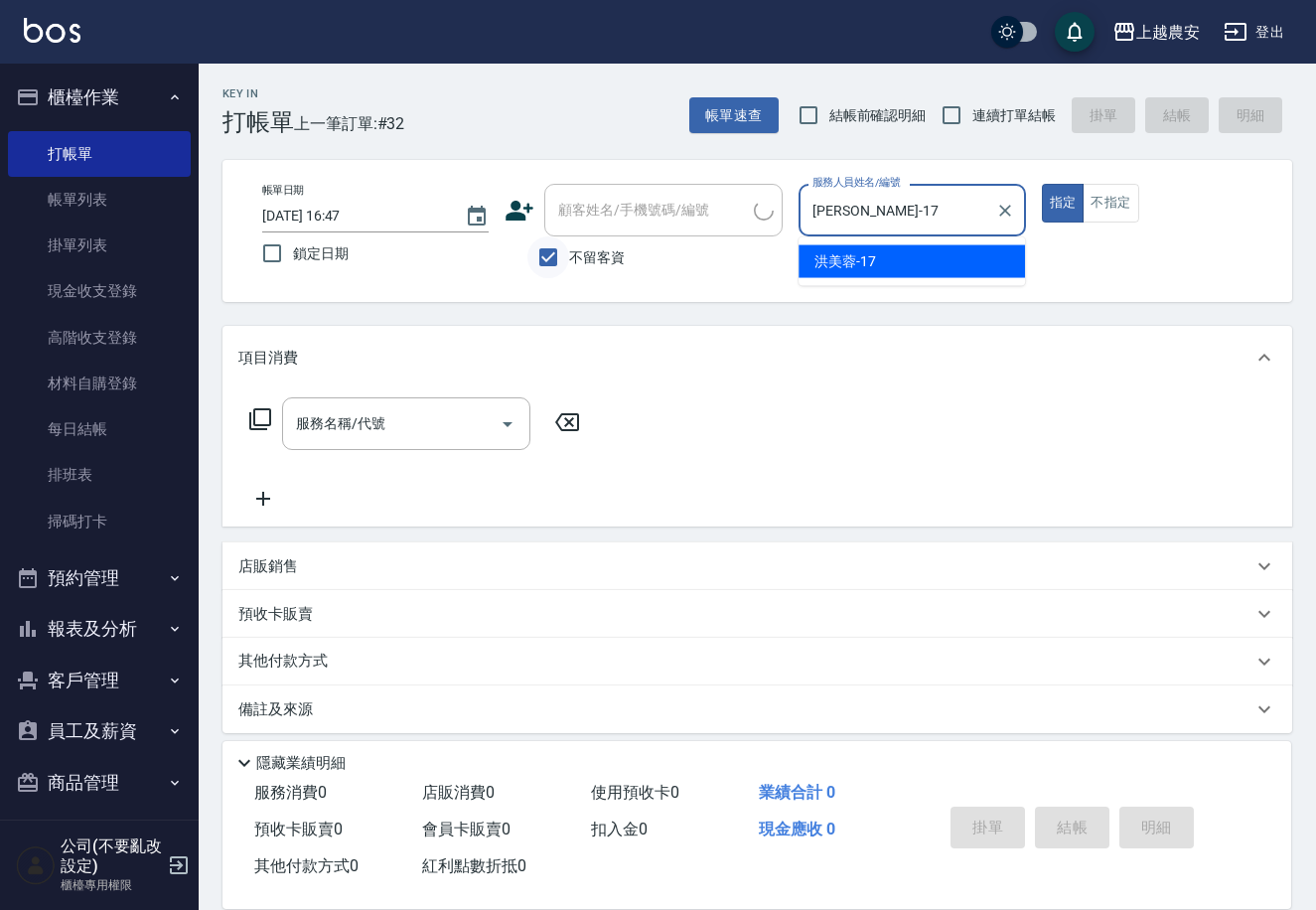 type on "true" 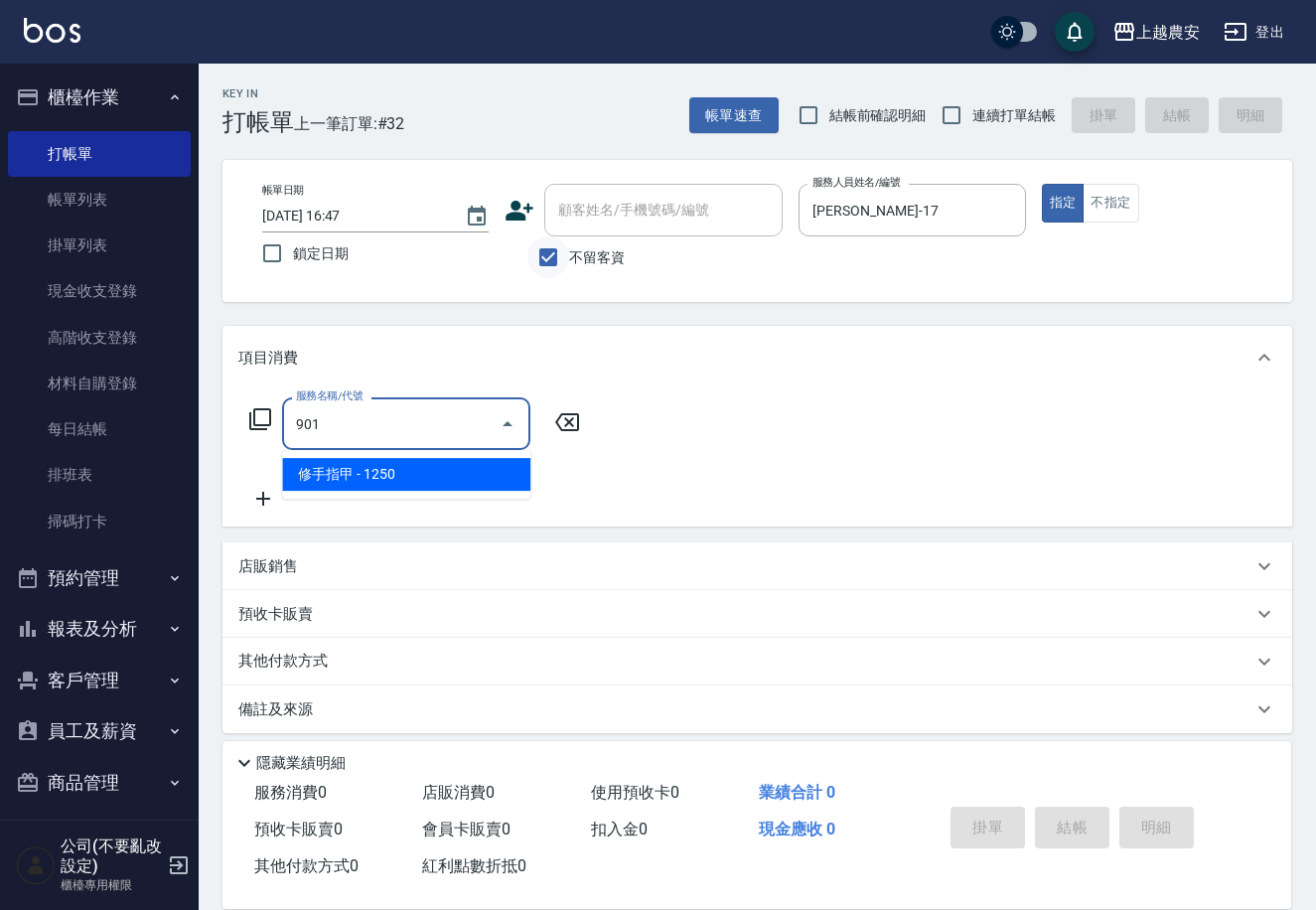 type on "修手指甲(901)" 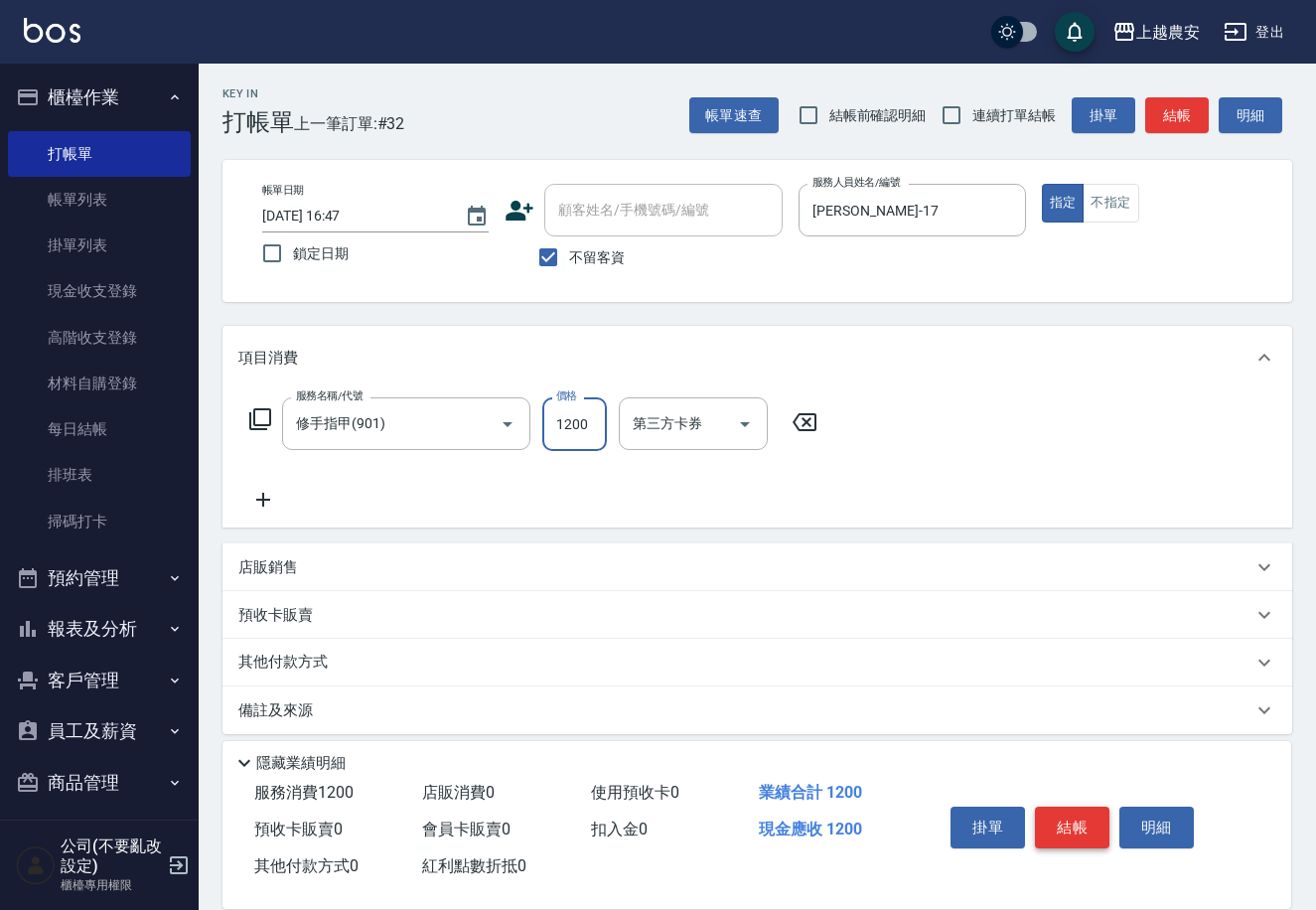 type on "1200" 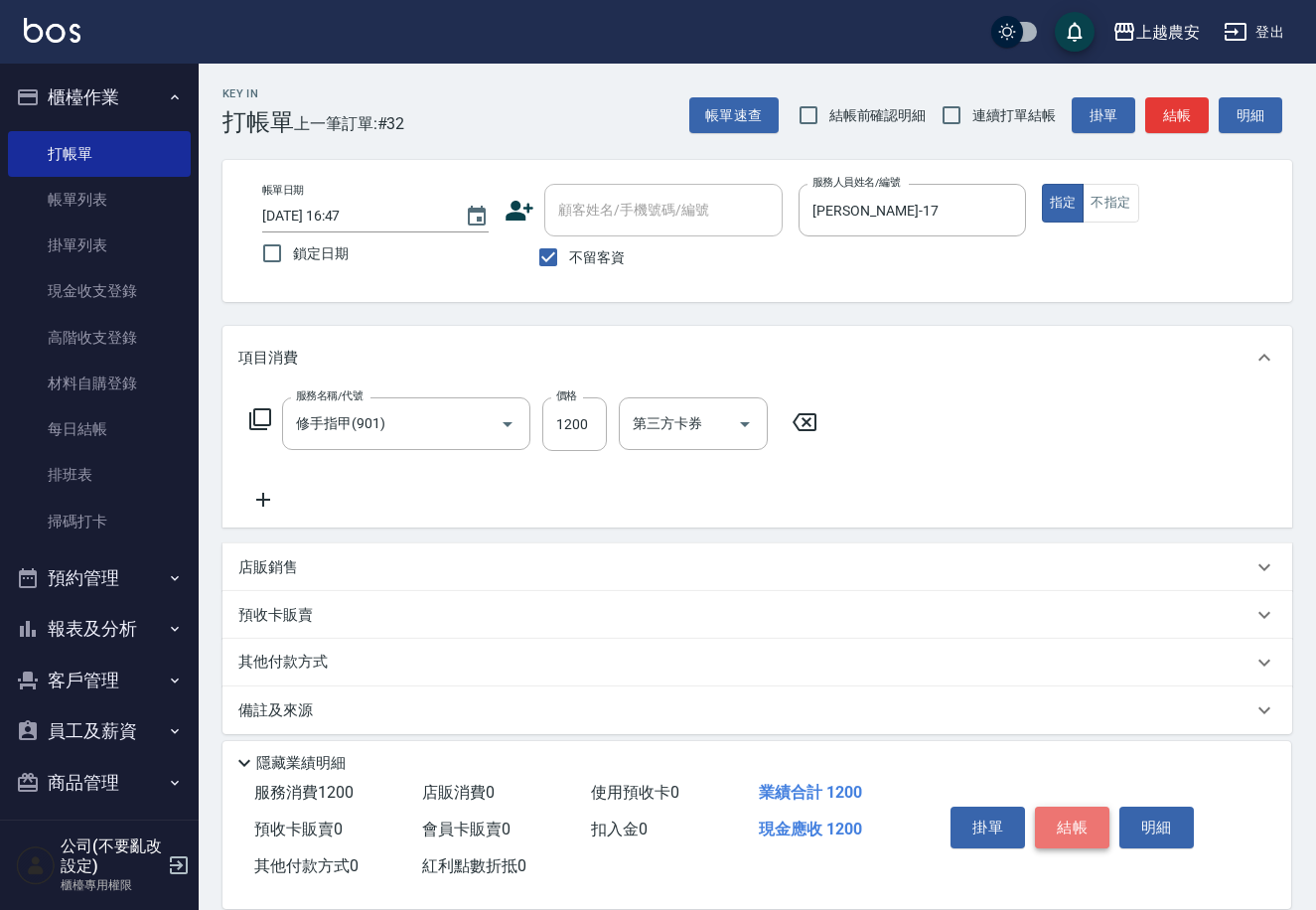 click on "結帳" at bounding box center (1072, 828) 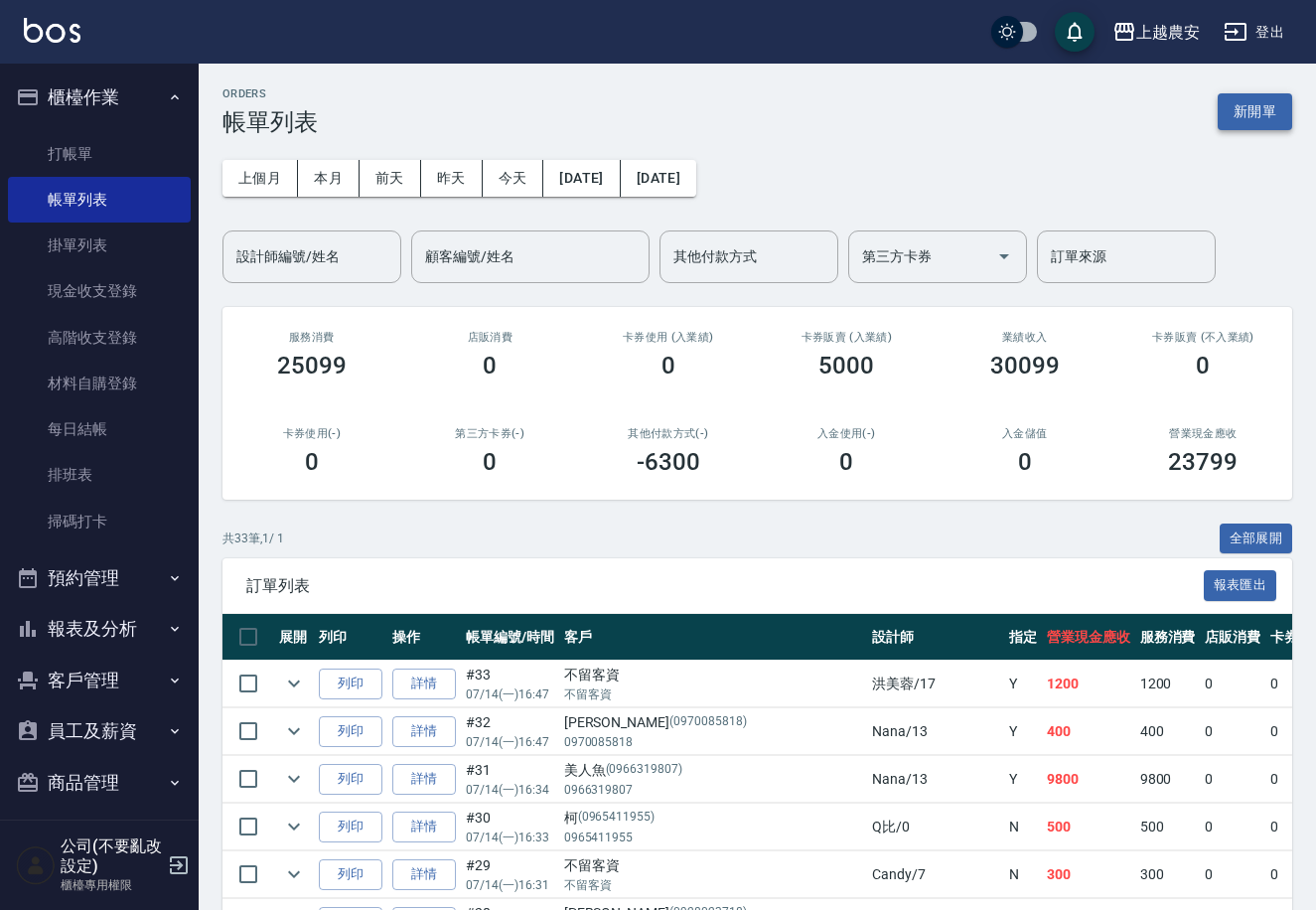 click on "新開單" at bounding box center [1254, 111] 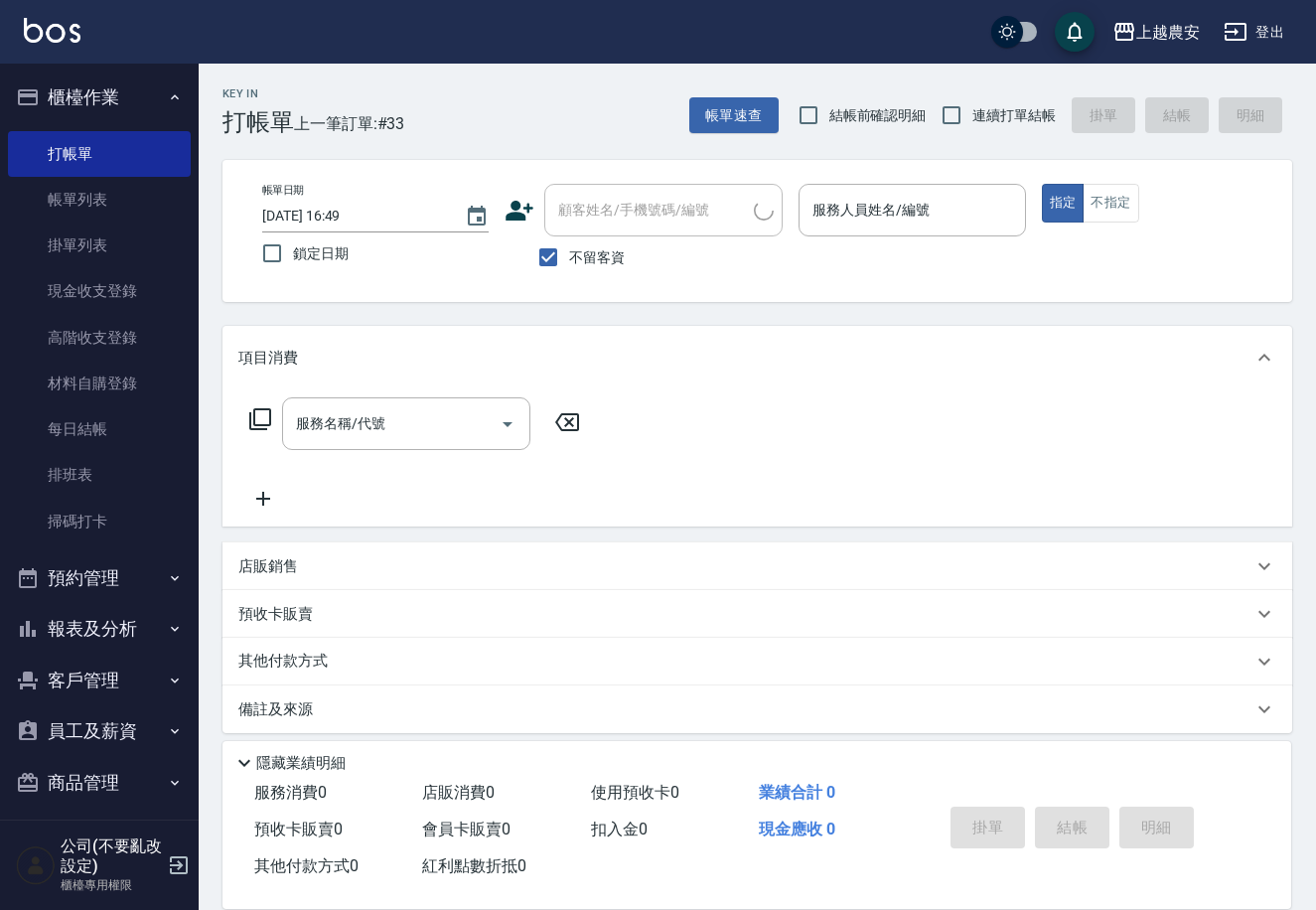 click on "不留客資" at bounding box center (597, 257) 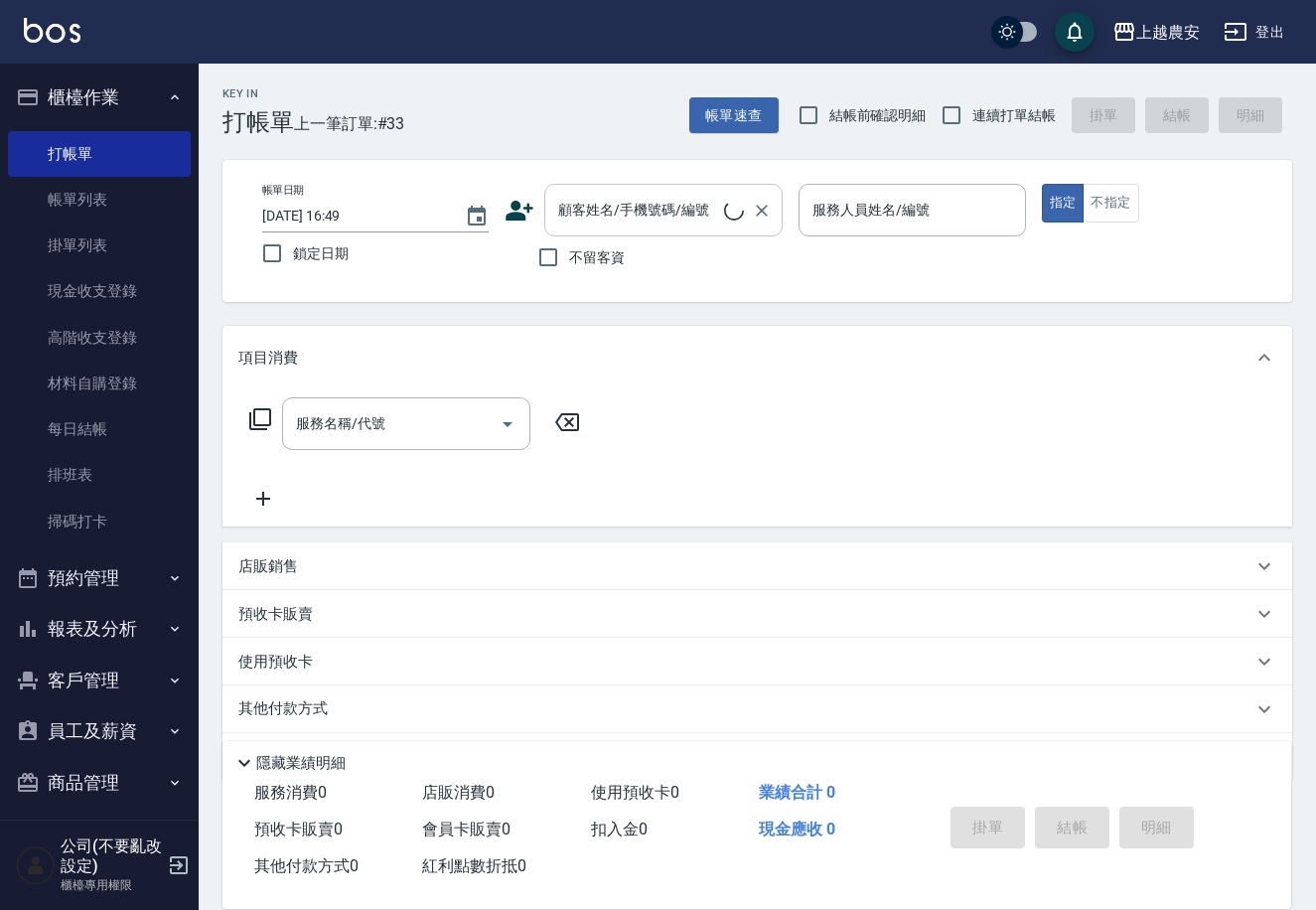 click on "顧客姓名/手機號碼/編號 顧客姓名/手機號碼/編號" at bounding box center [663, 210] 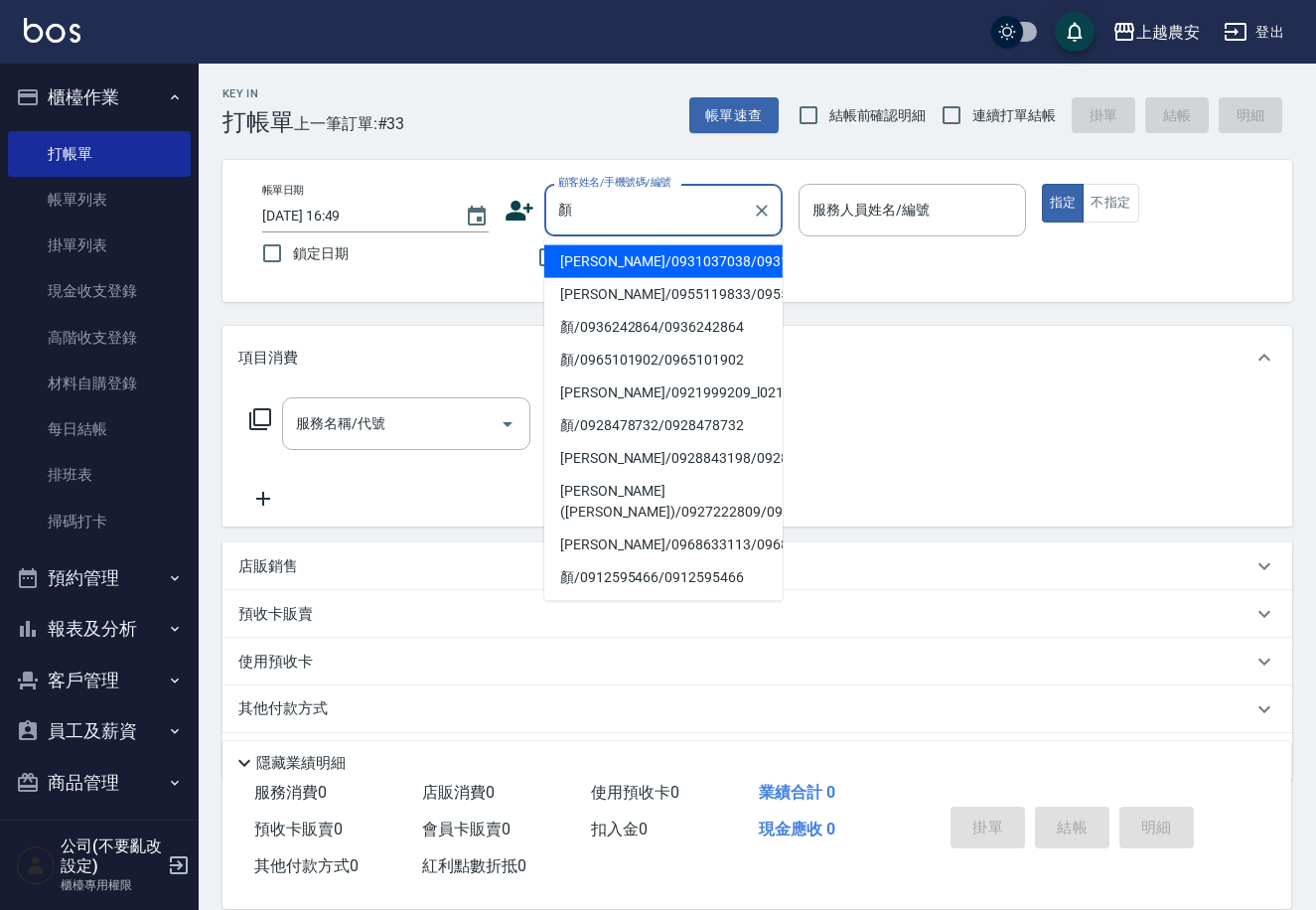 click on "顏伯儒/0931037038/0931037038" at bounding box center [663, 261] 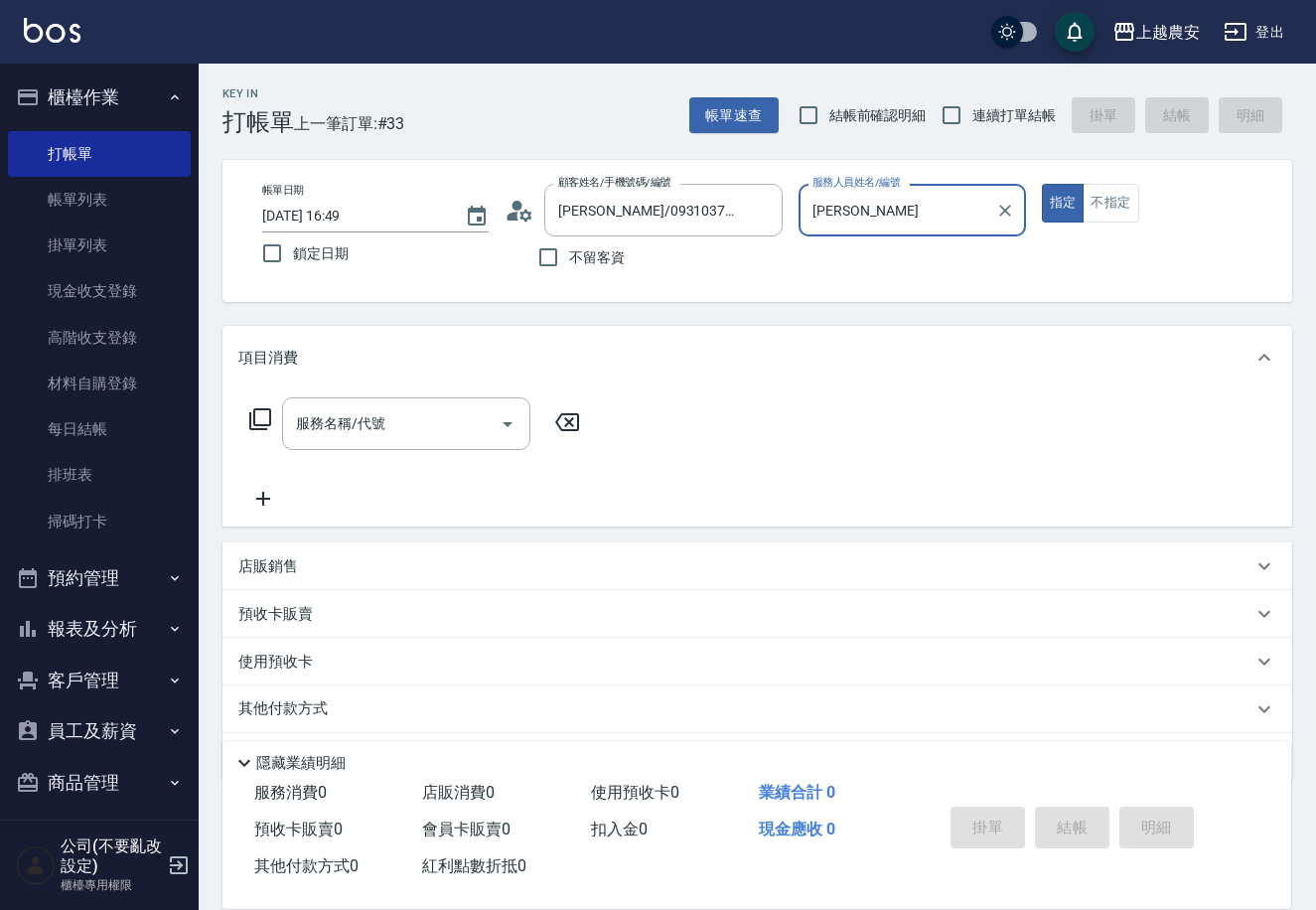 type on "Lina-L" 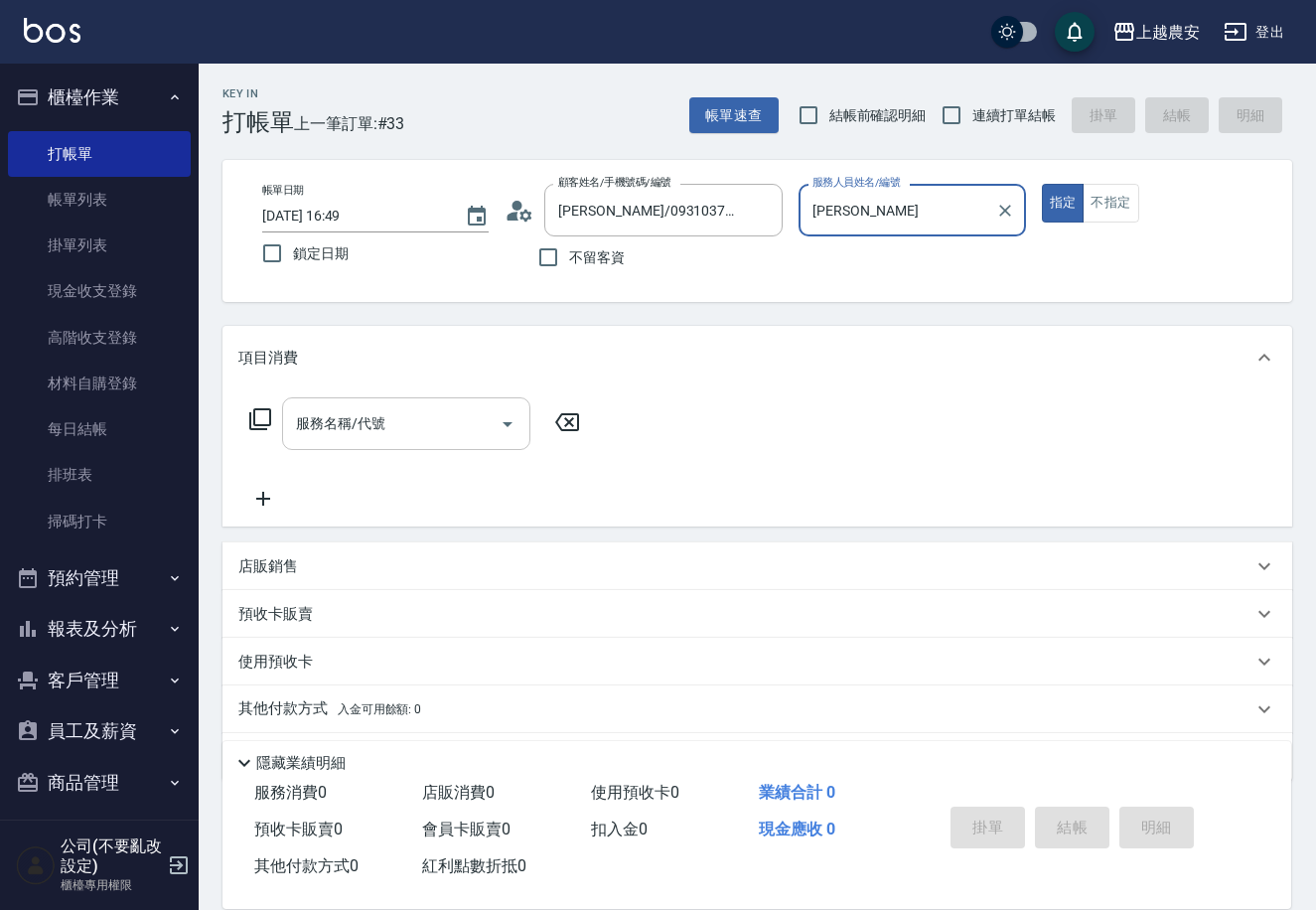 click on "服務名稱/代號" at bounding box center (391, 423) 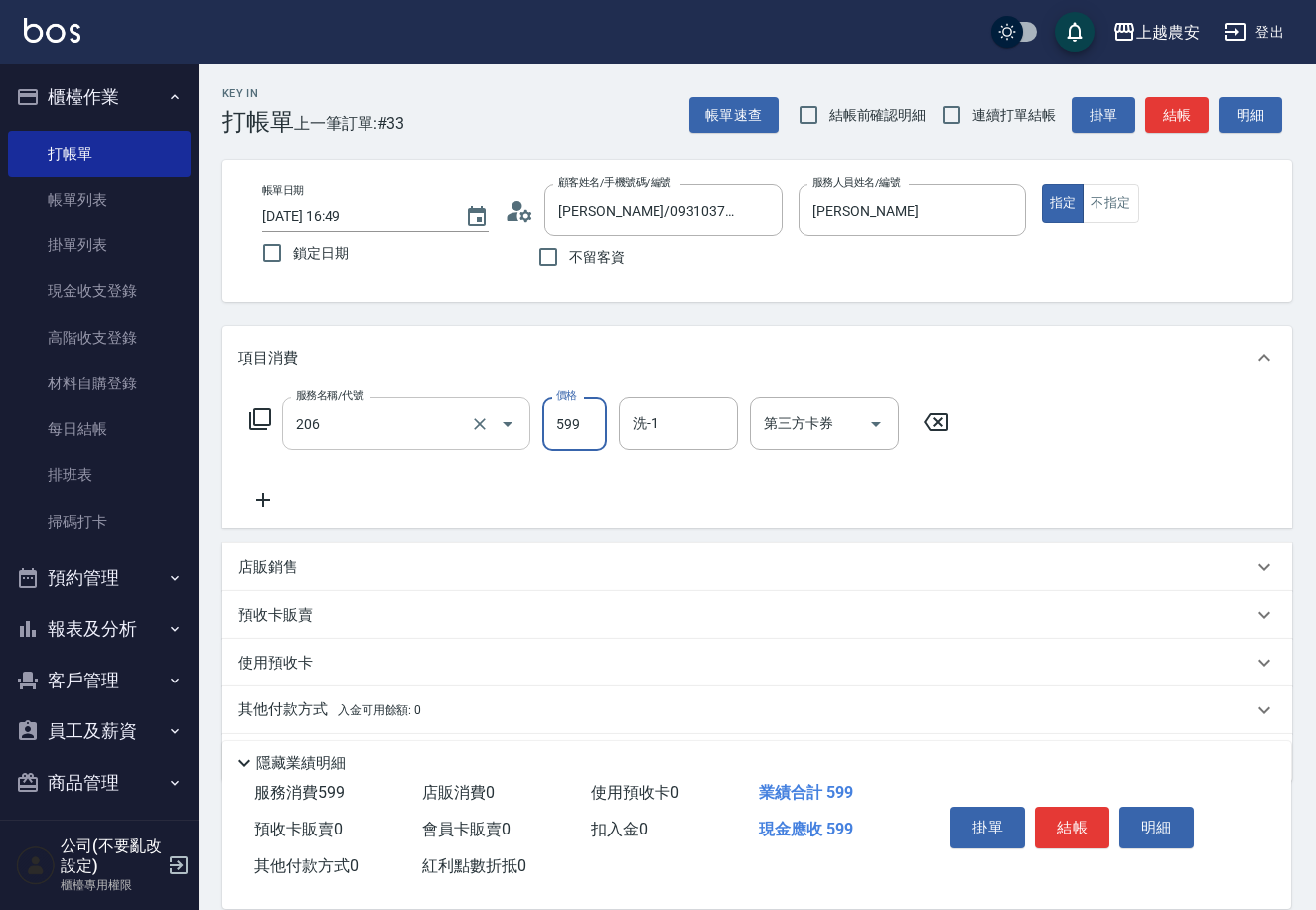 type on "洗+剪(206)" 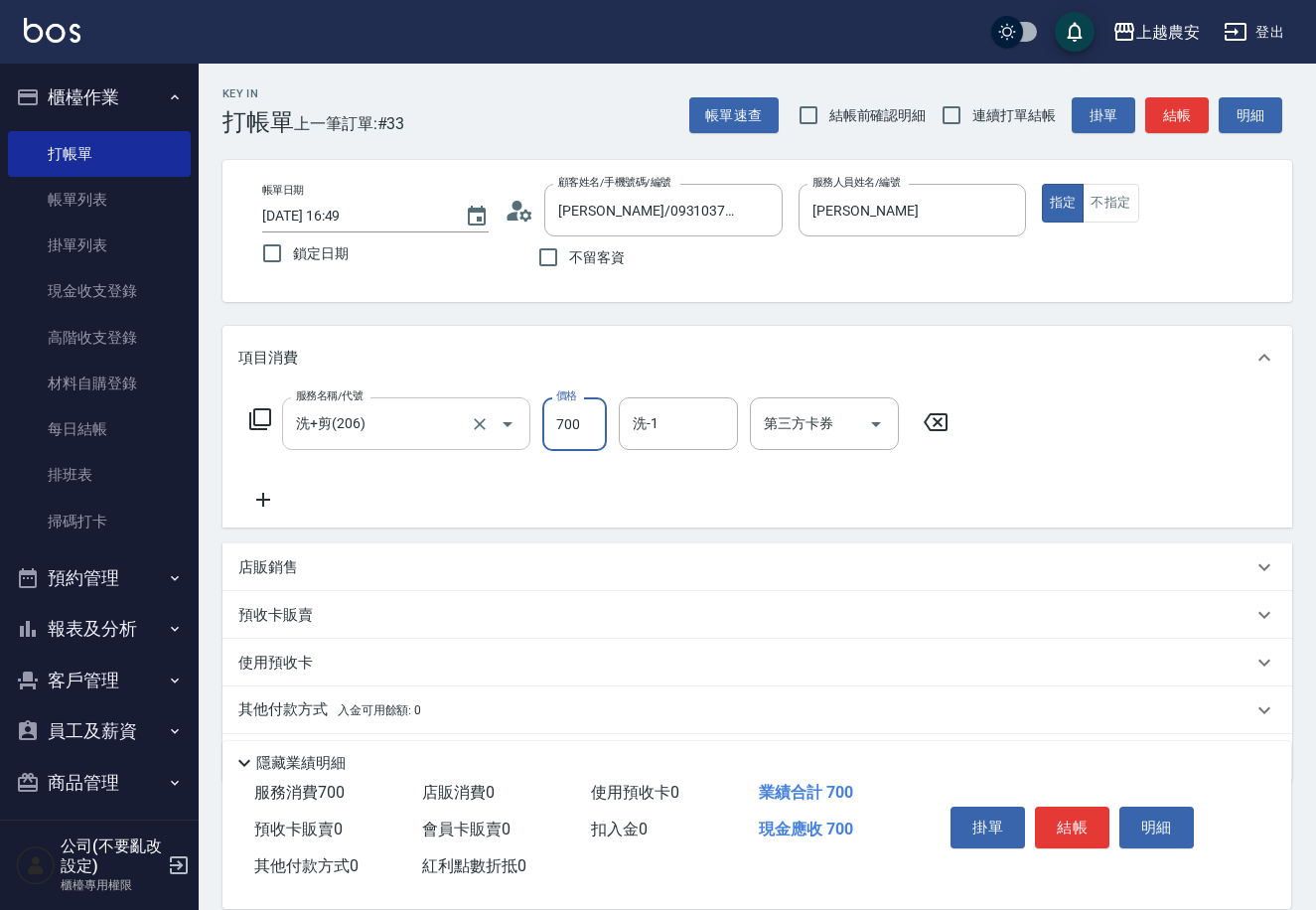 type on "700" 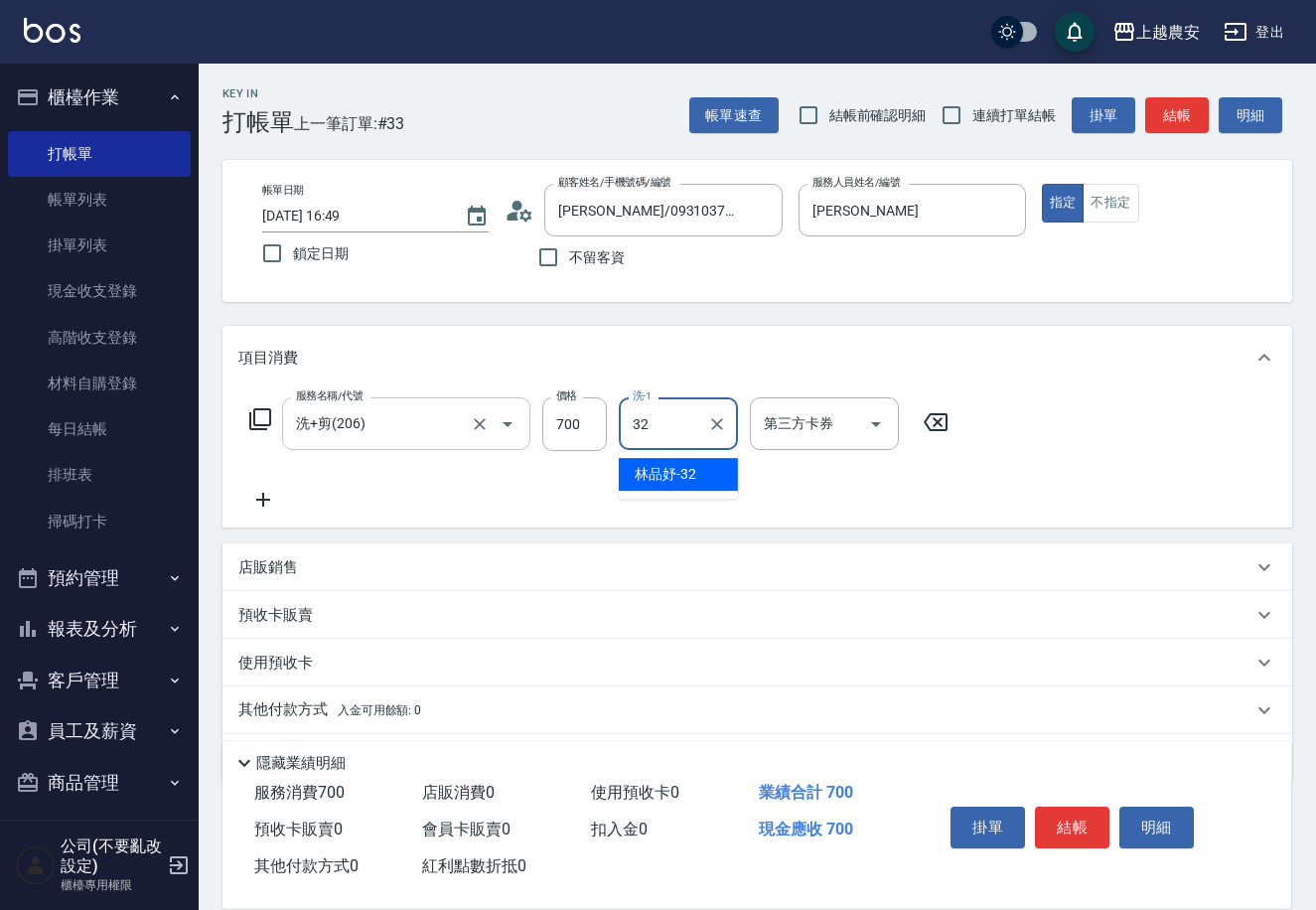 type on "林品妤-32" 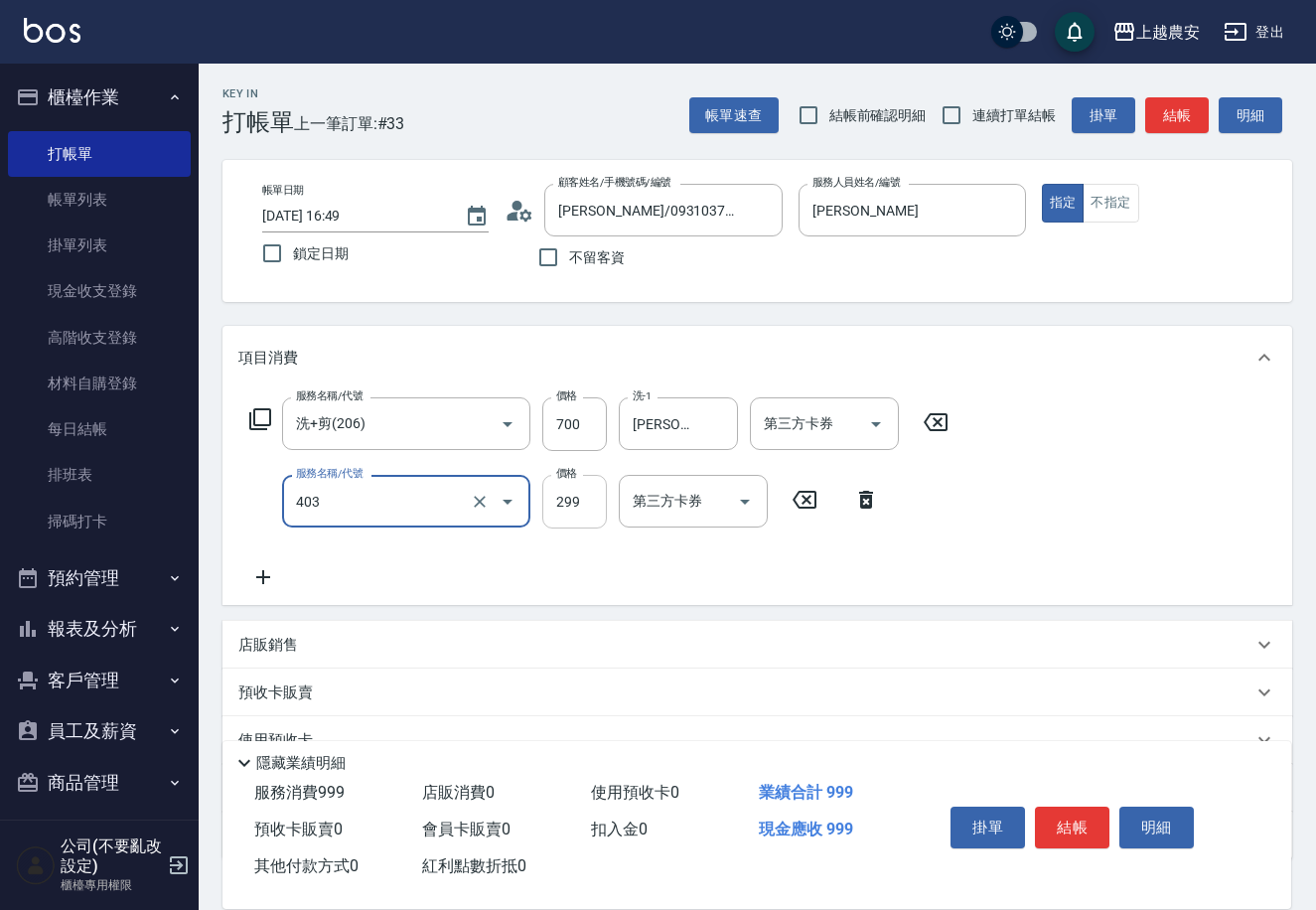 type on "剪髮(403)" 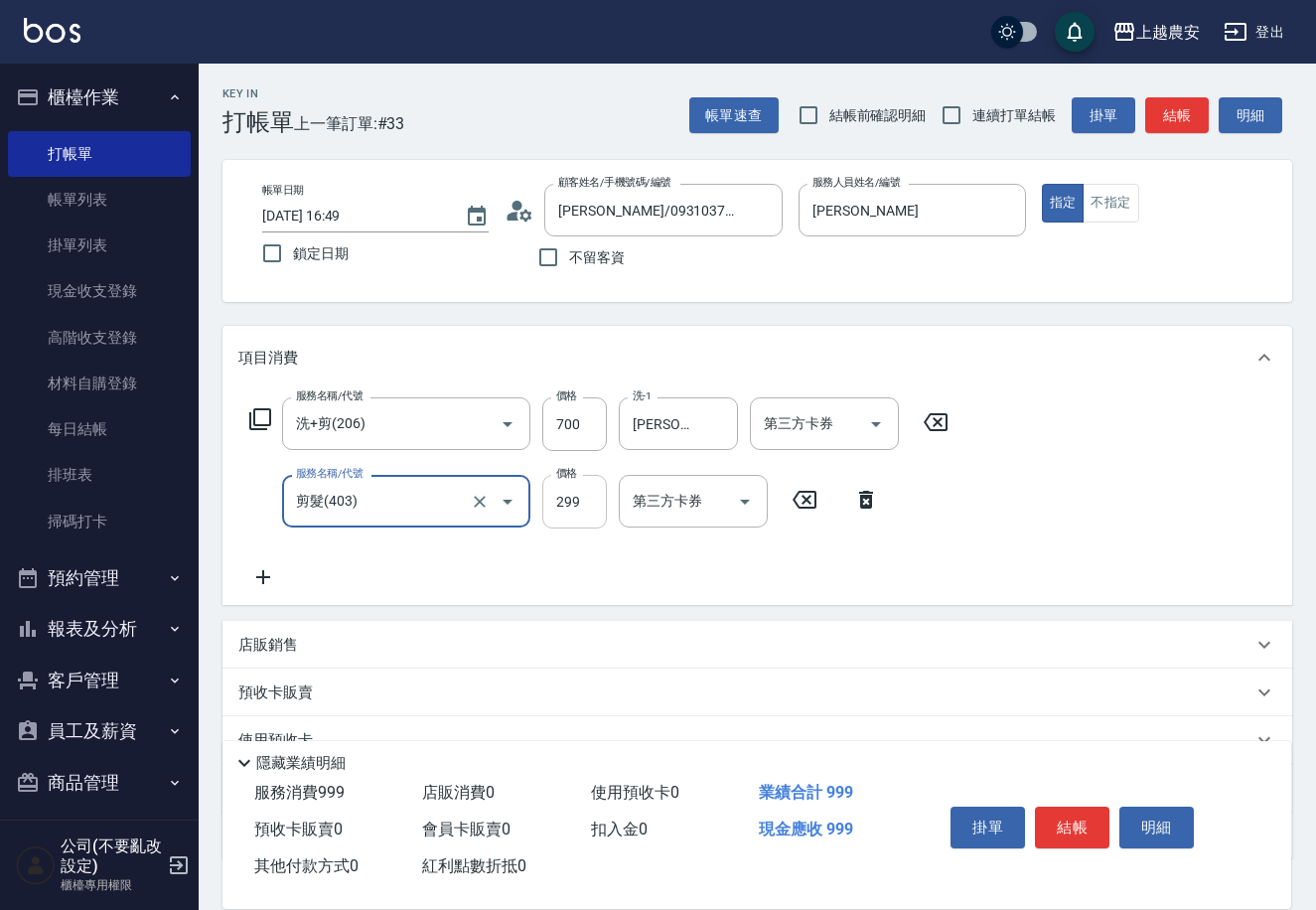 click on "299" at bounding box center [574, 502] 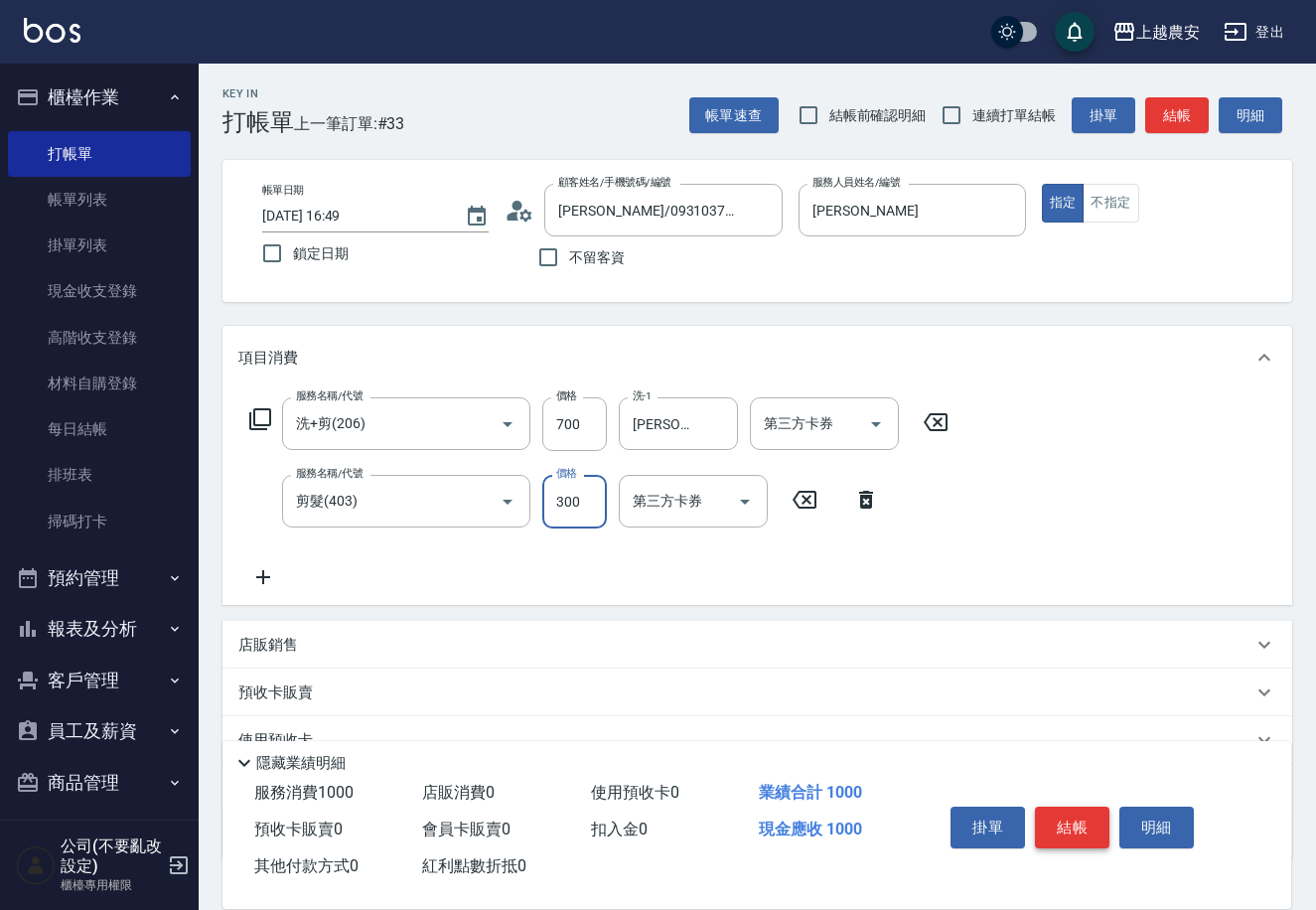type on "300" 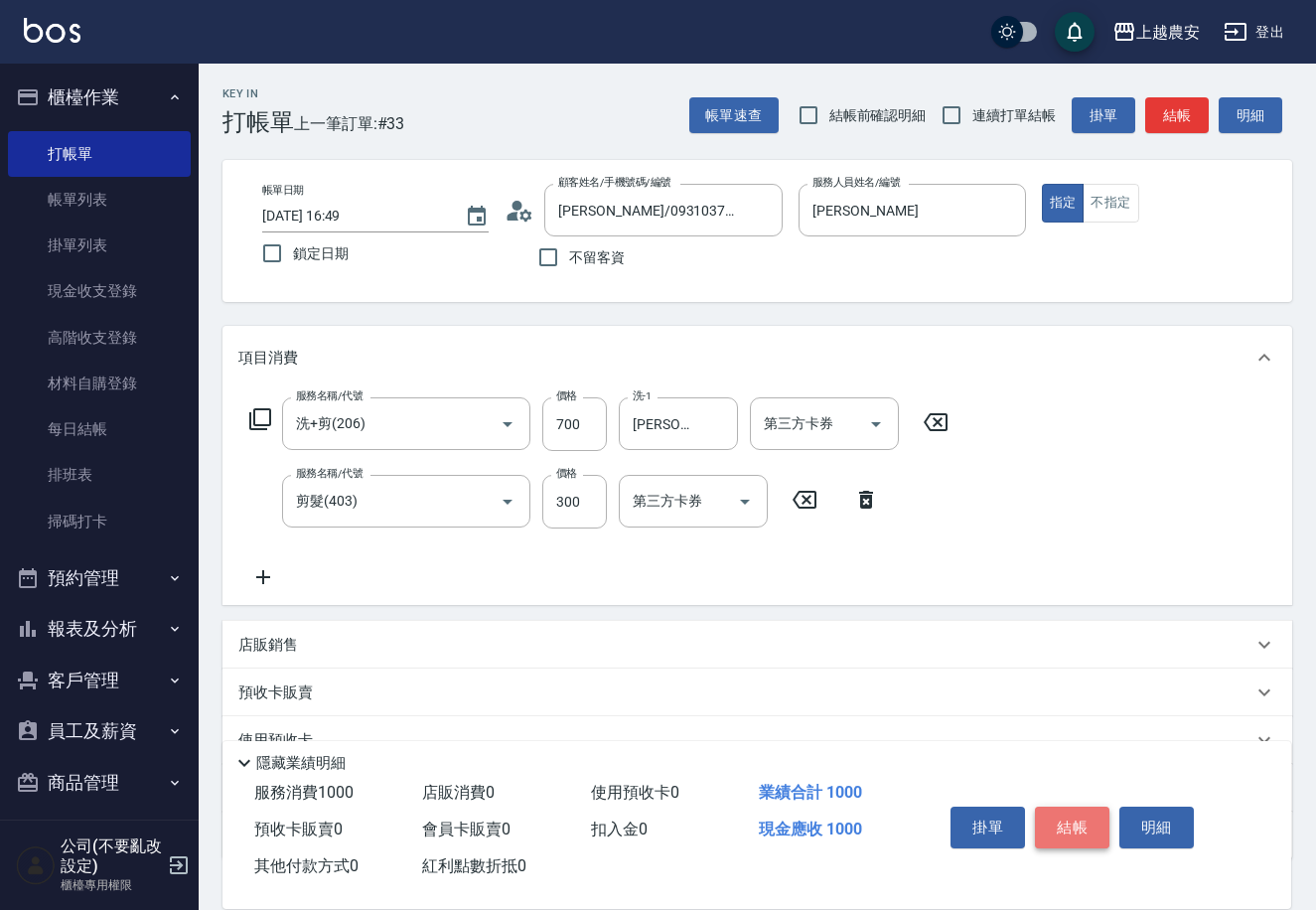 click on "結帳" at bounding box center (1072, 828) 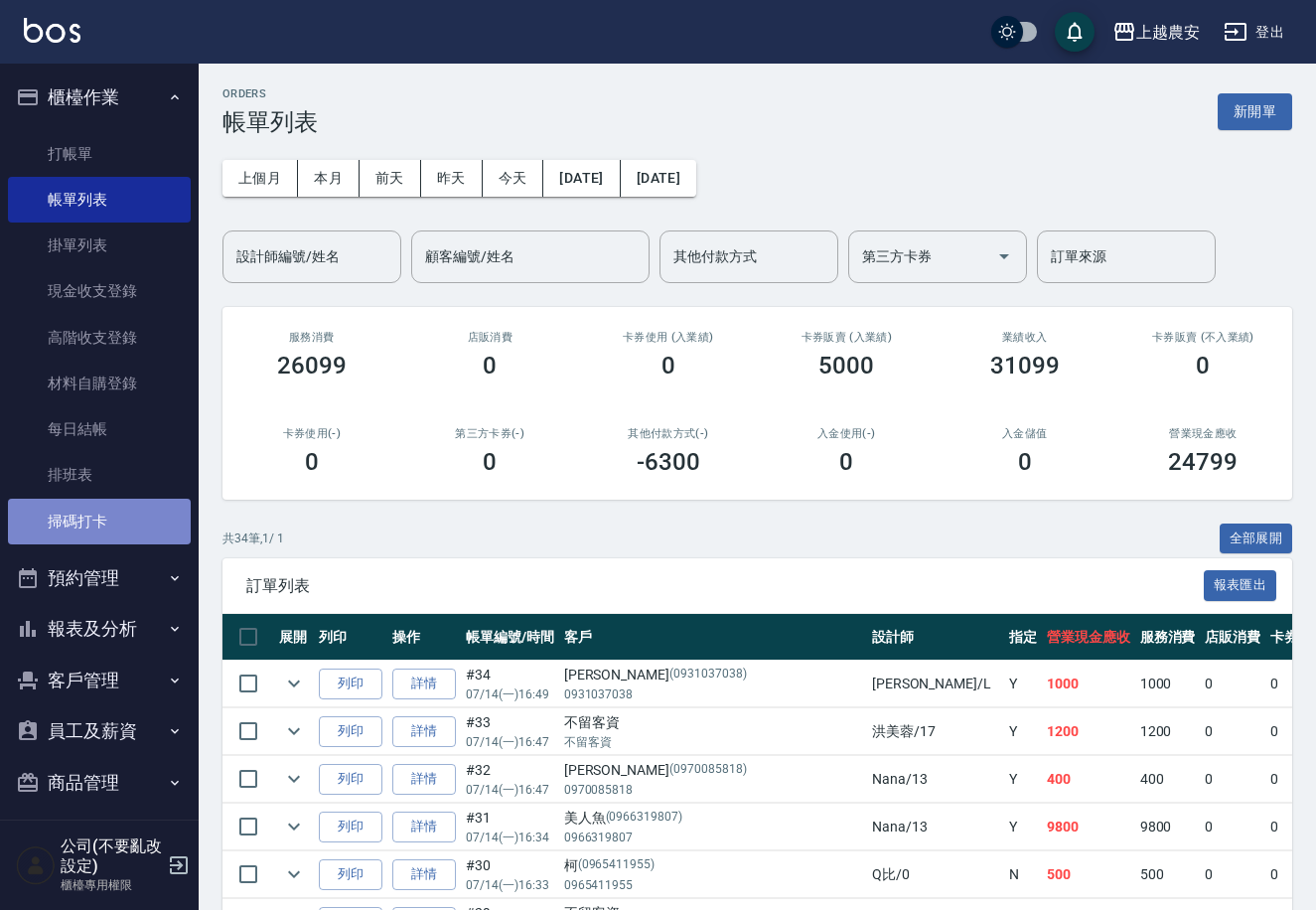 click on "掃碼打卡" at bounding box center (99, 522) 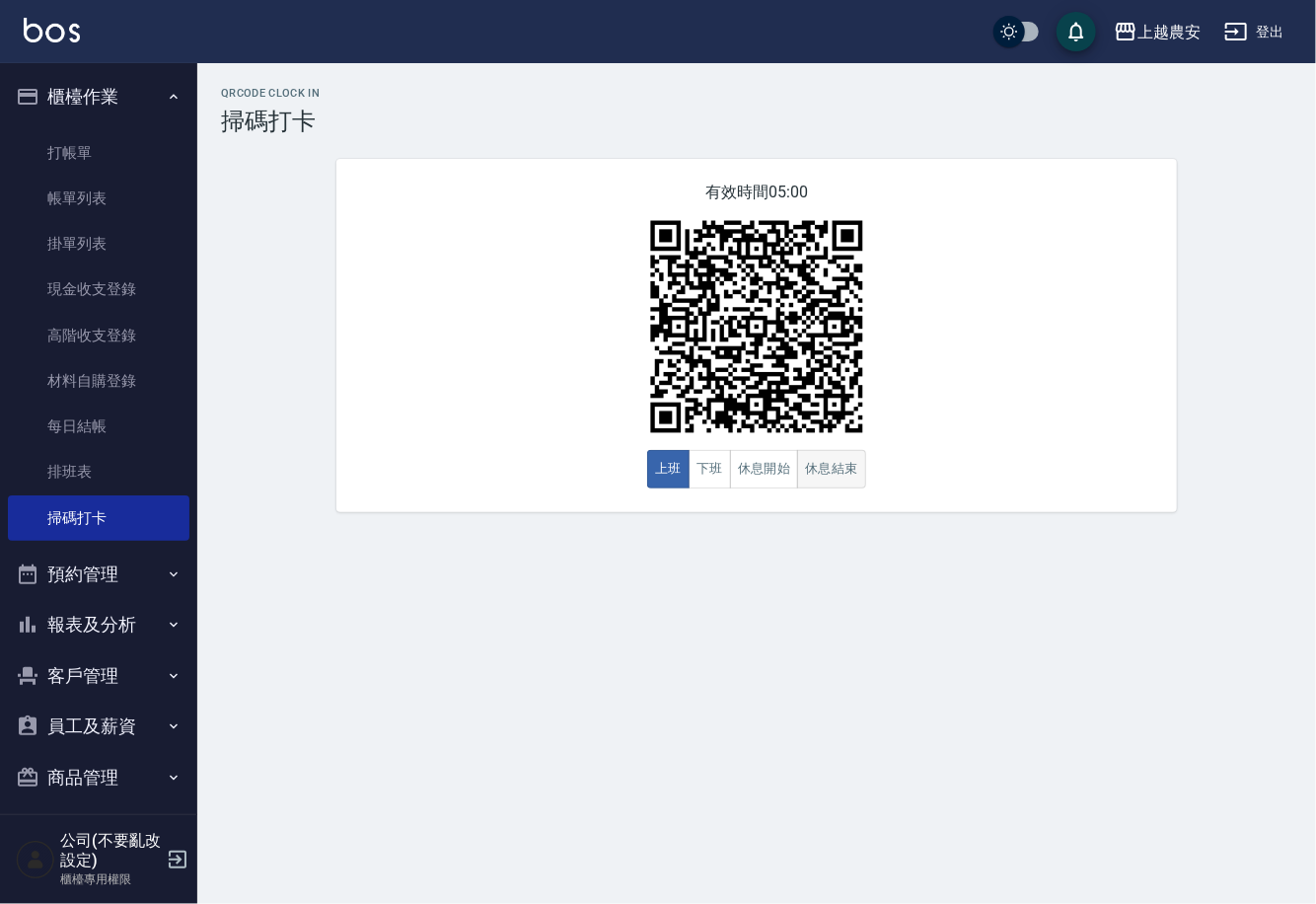 click on "休息結束" at bounding box center [832, 469] 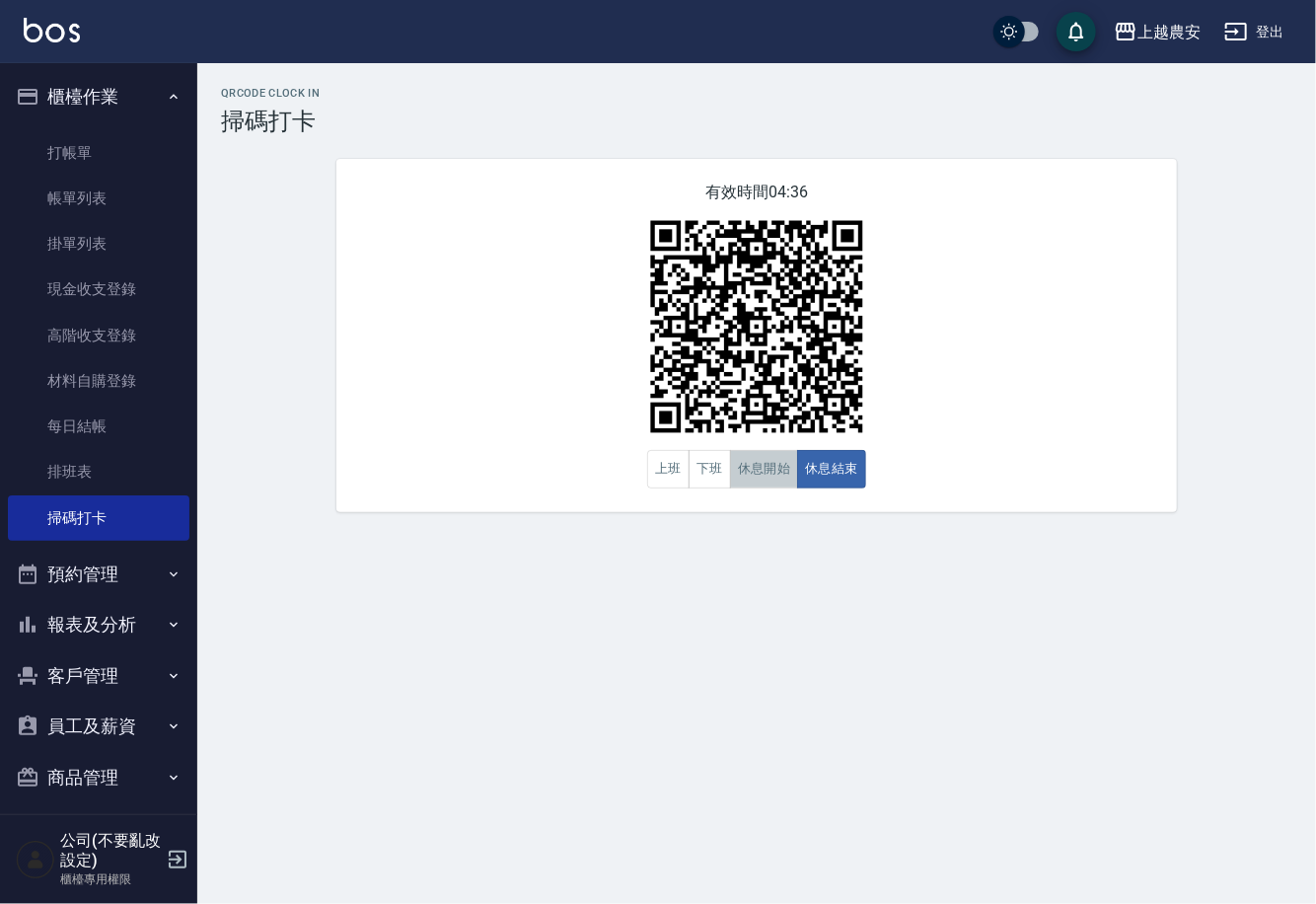 click on "休息開始" at bounding box center [765, 469] 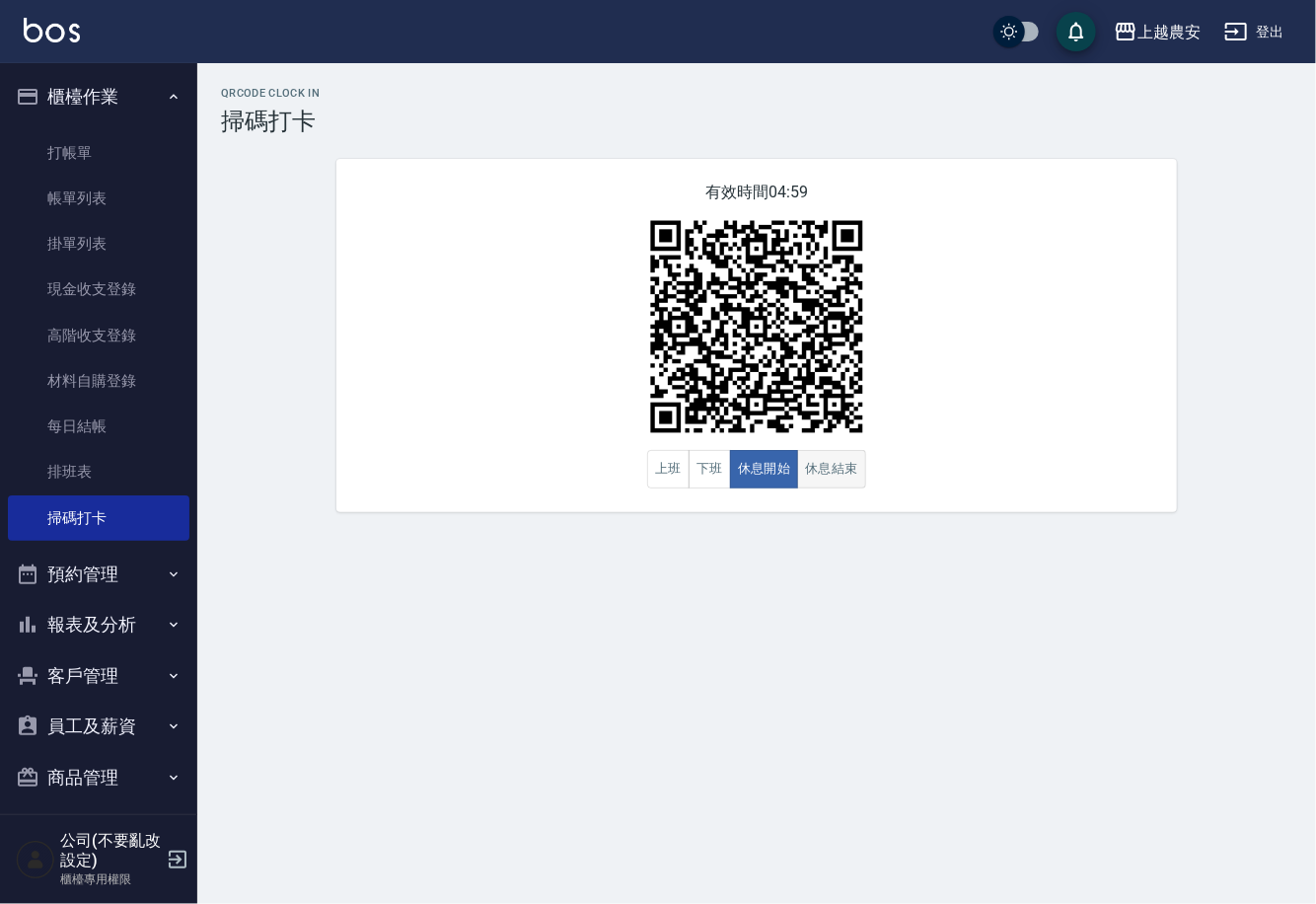 click on "休息結束" at bounding box center (832, 469) 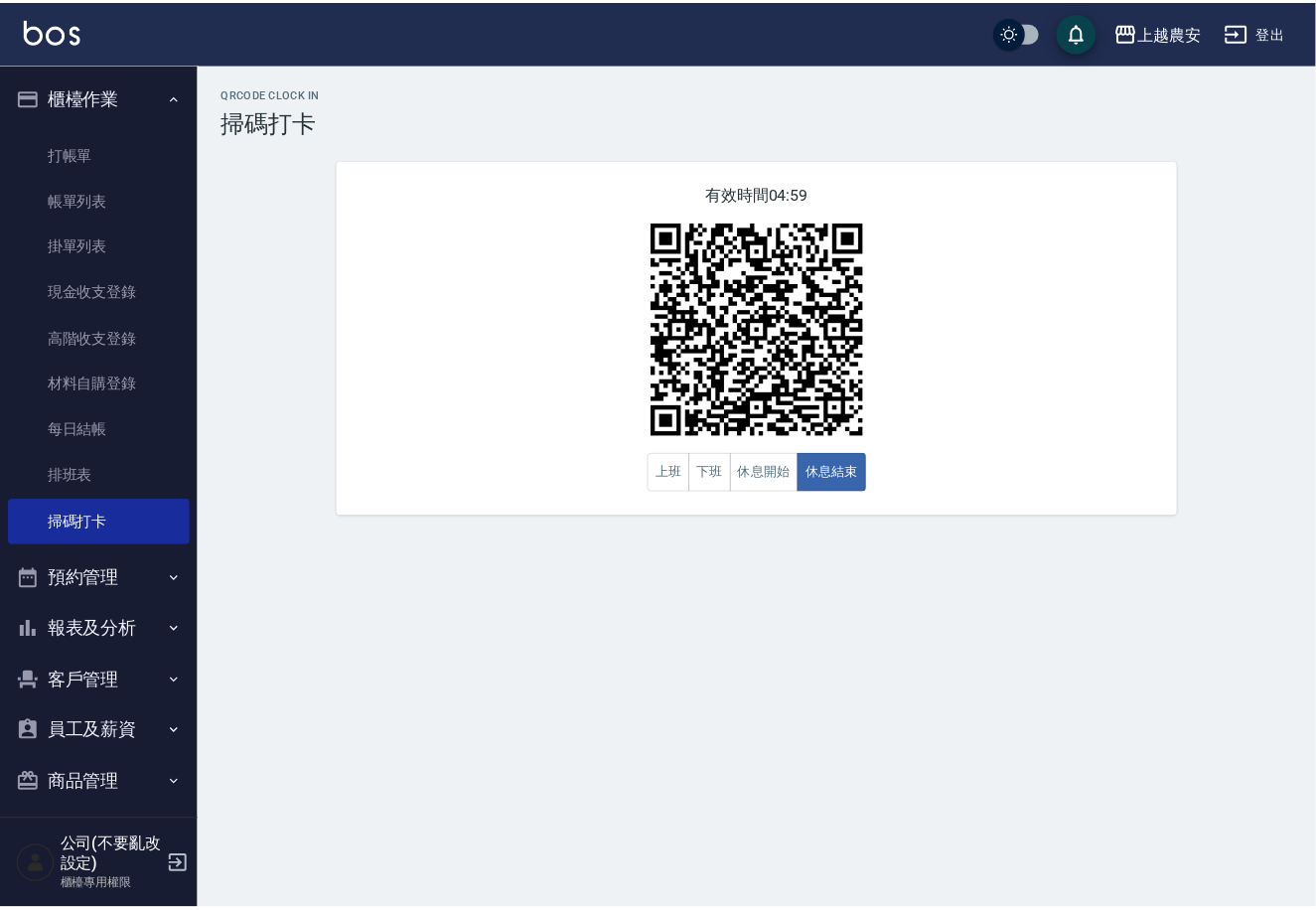 scroll, scrollTop: 11, scrollLeft: 0, axis: vertical 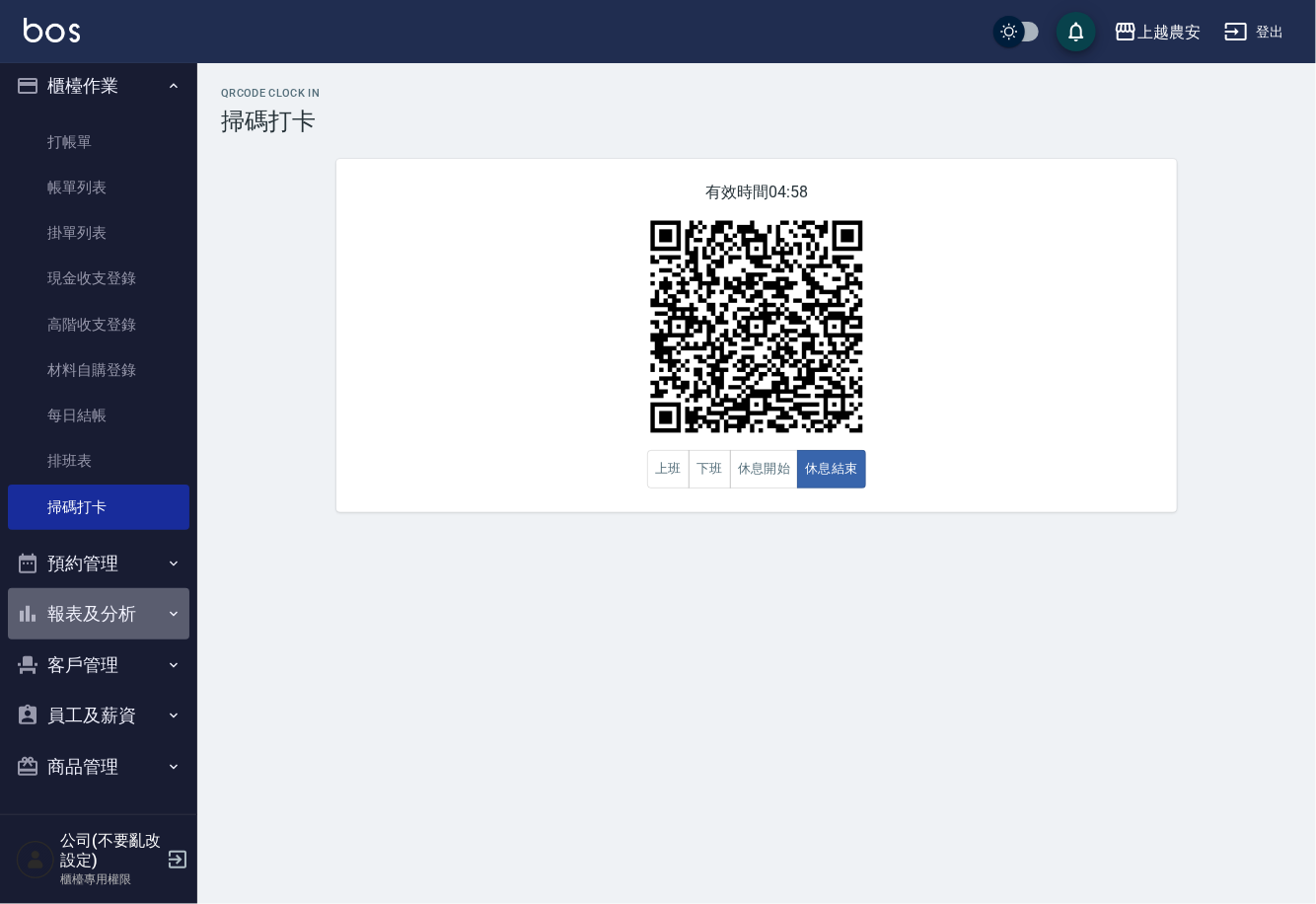 click on "報表及分析" at bounding box center (99, 614) 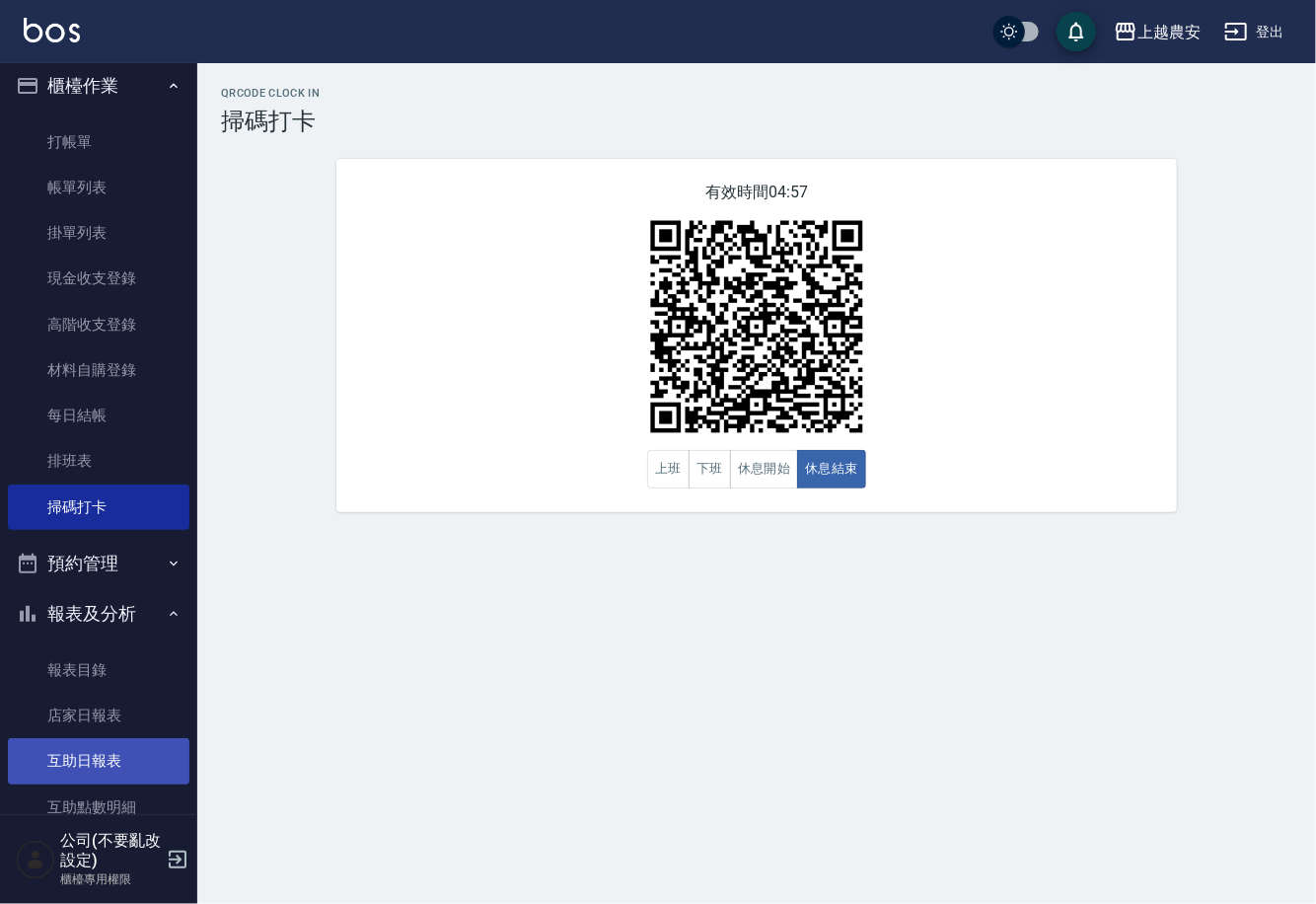 click on "互助日報表" at bounding box center (99, 761) 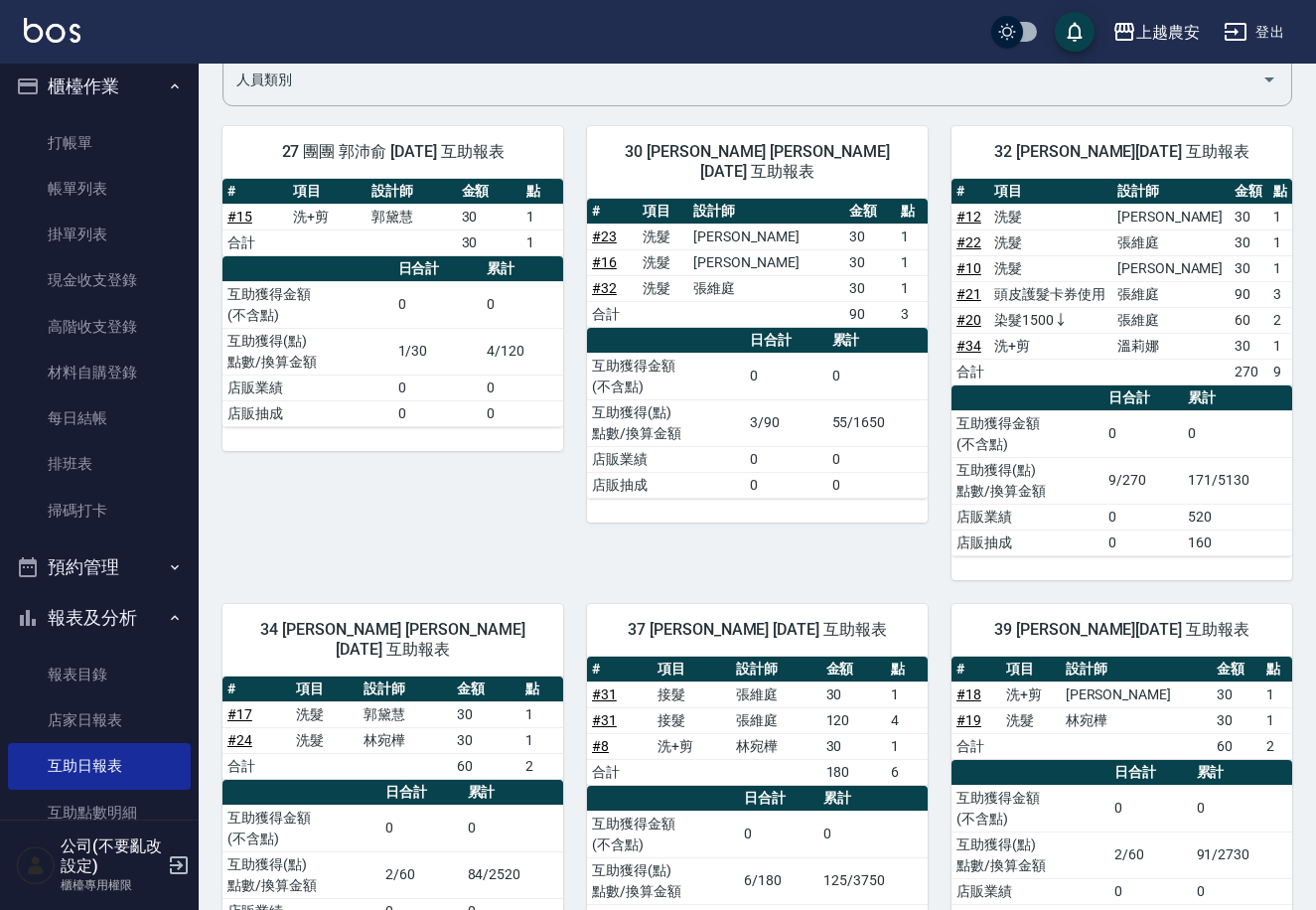 scroll, scrollTop: 176, scrollLeft: 0, axis: vertical 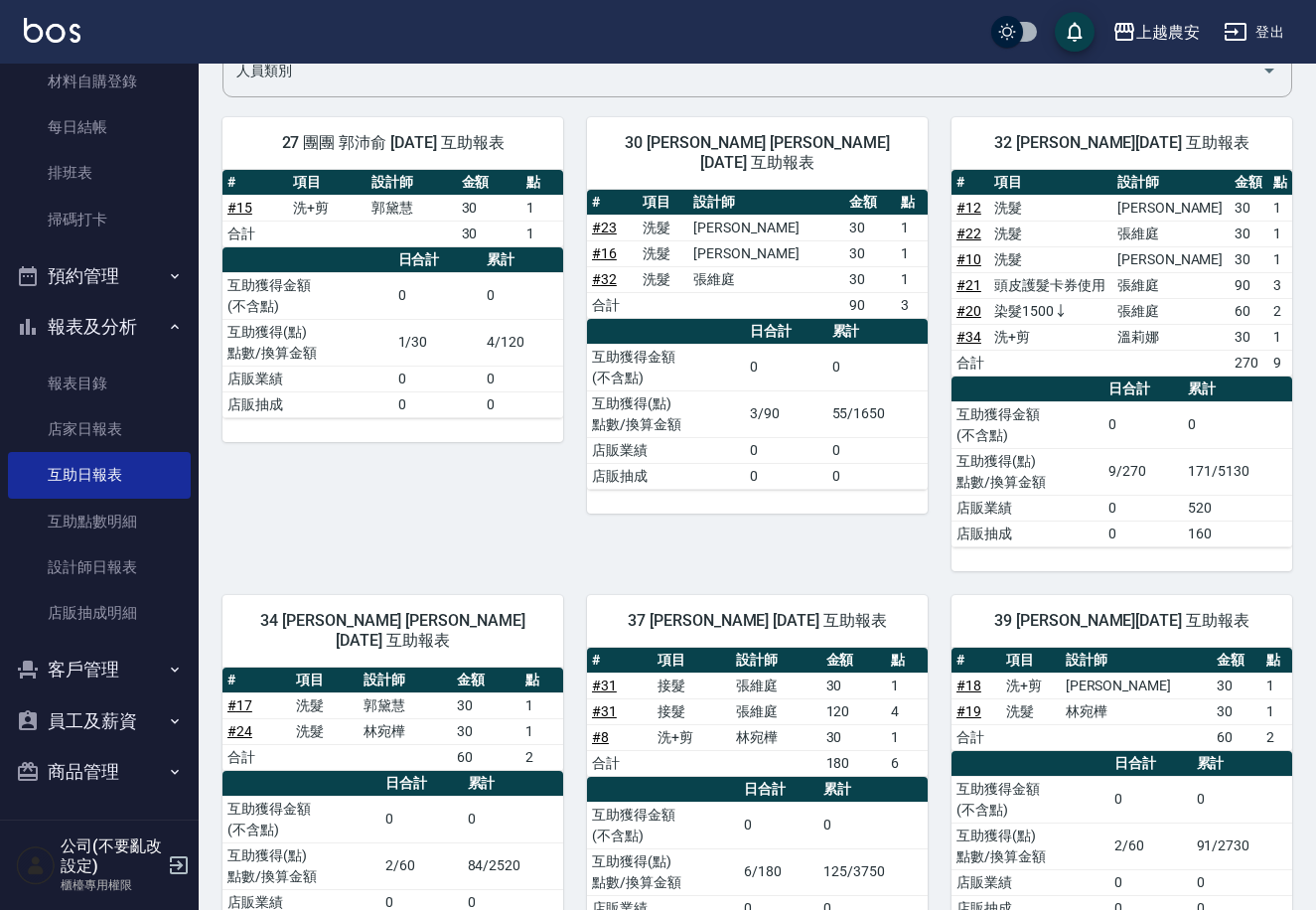 click on "客戶管理" at bounding box center [99, 670] 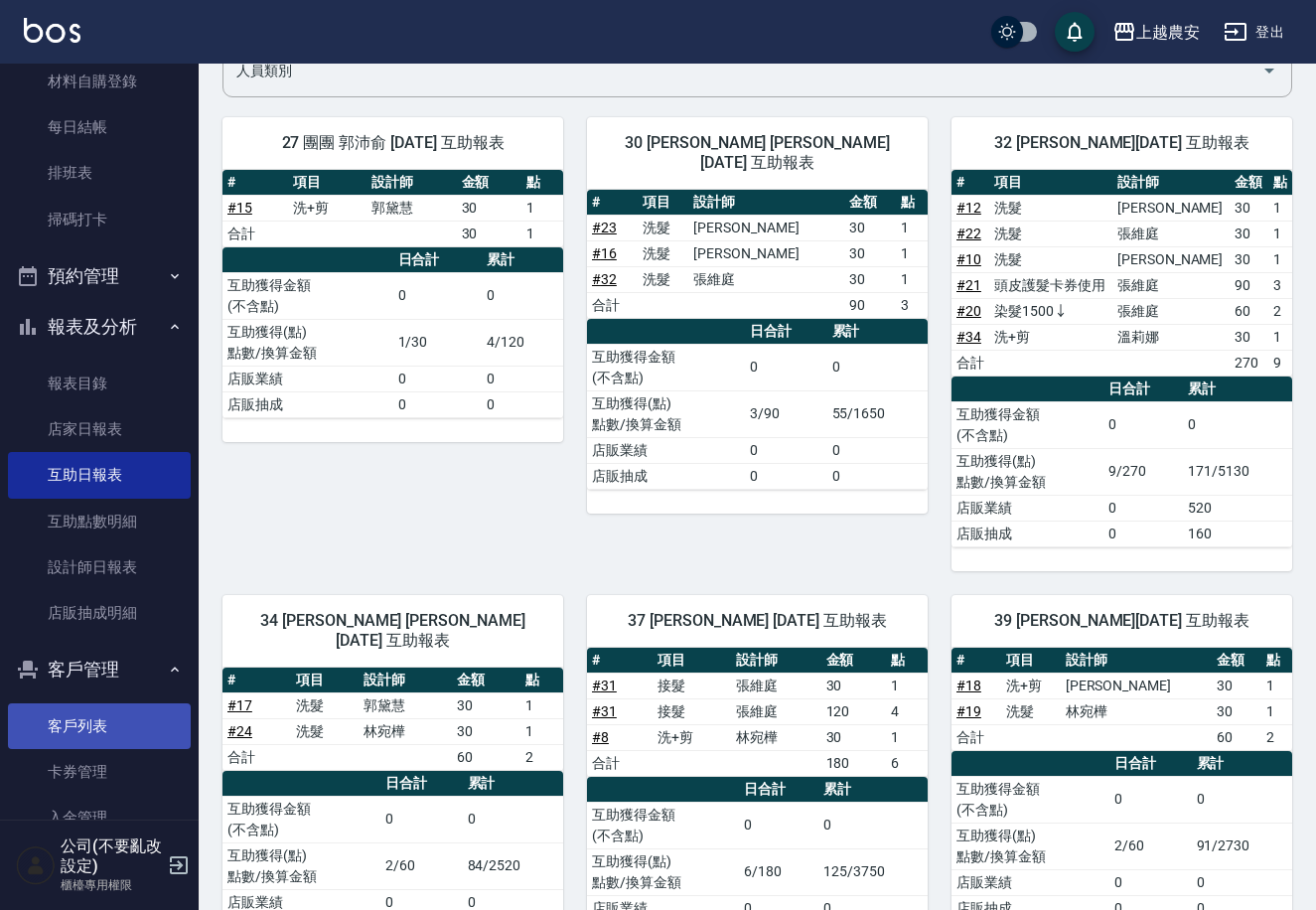 click on "客戶列表" at bounding box center [99, 726] 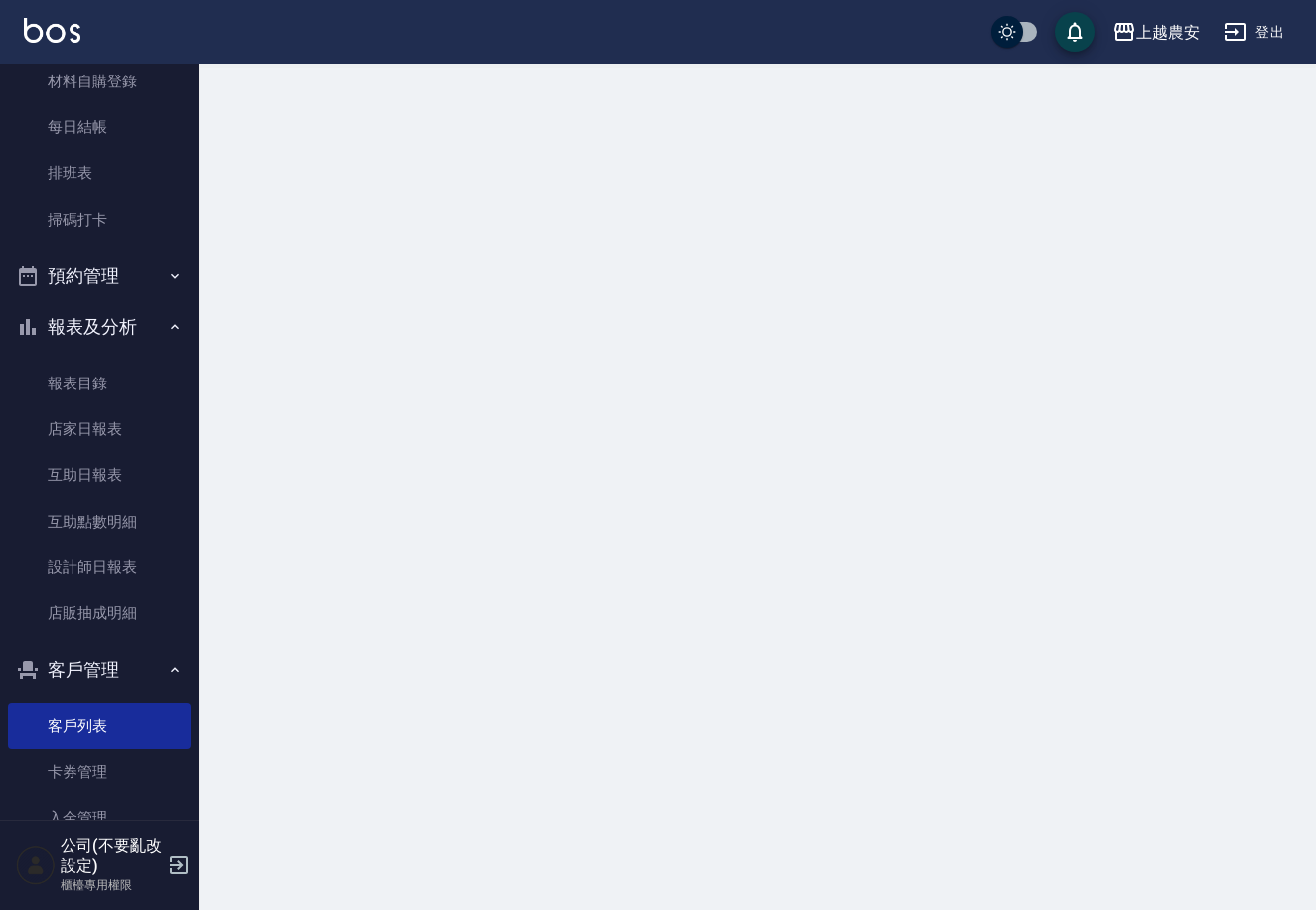 scroll, scrollTop: 0, scrollLeft: 0, axis: both 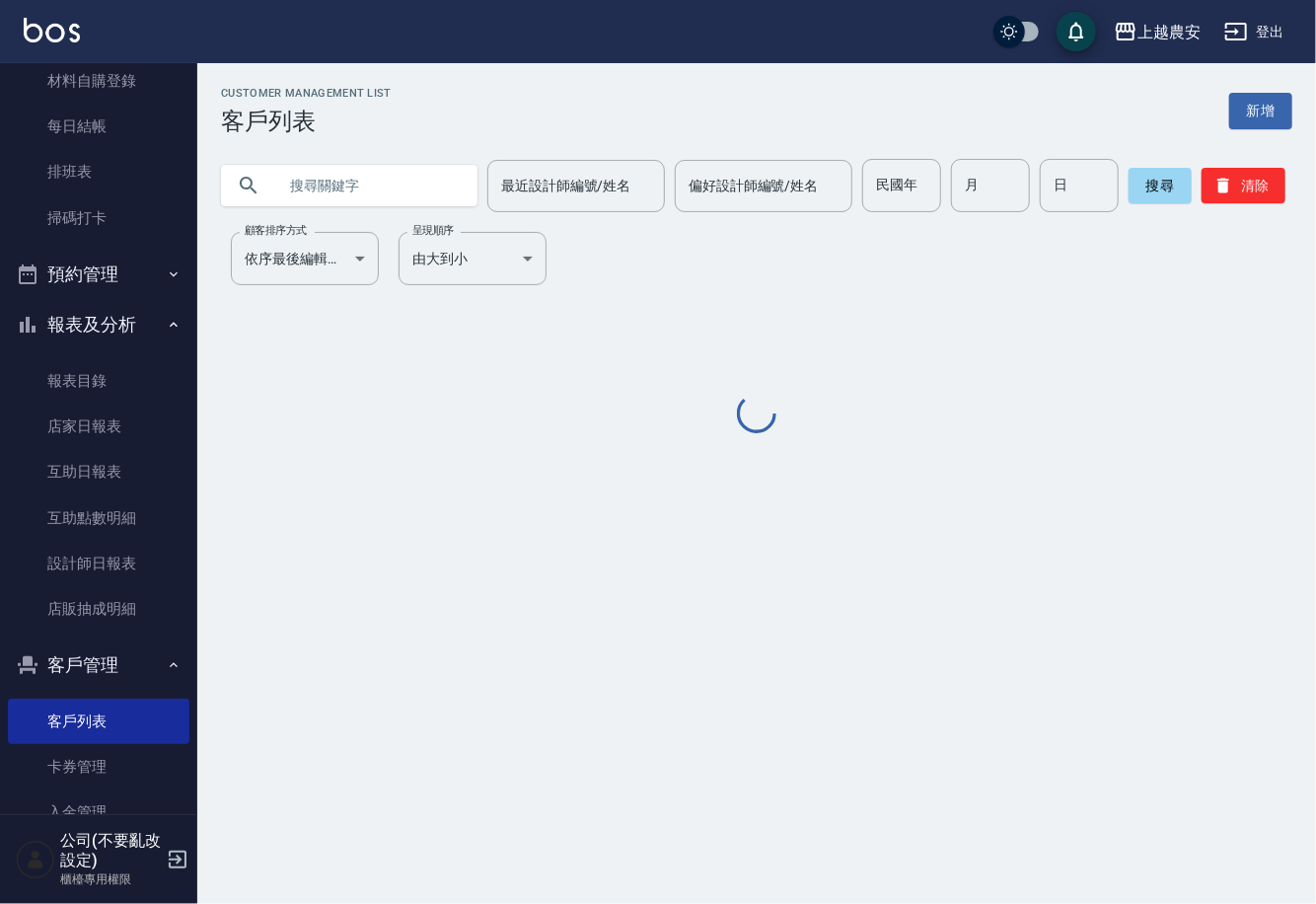 click at bounding box center (369, 186) 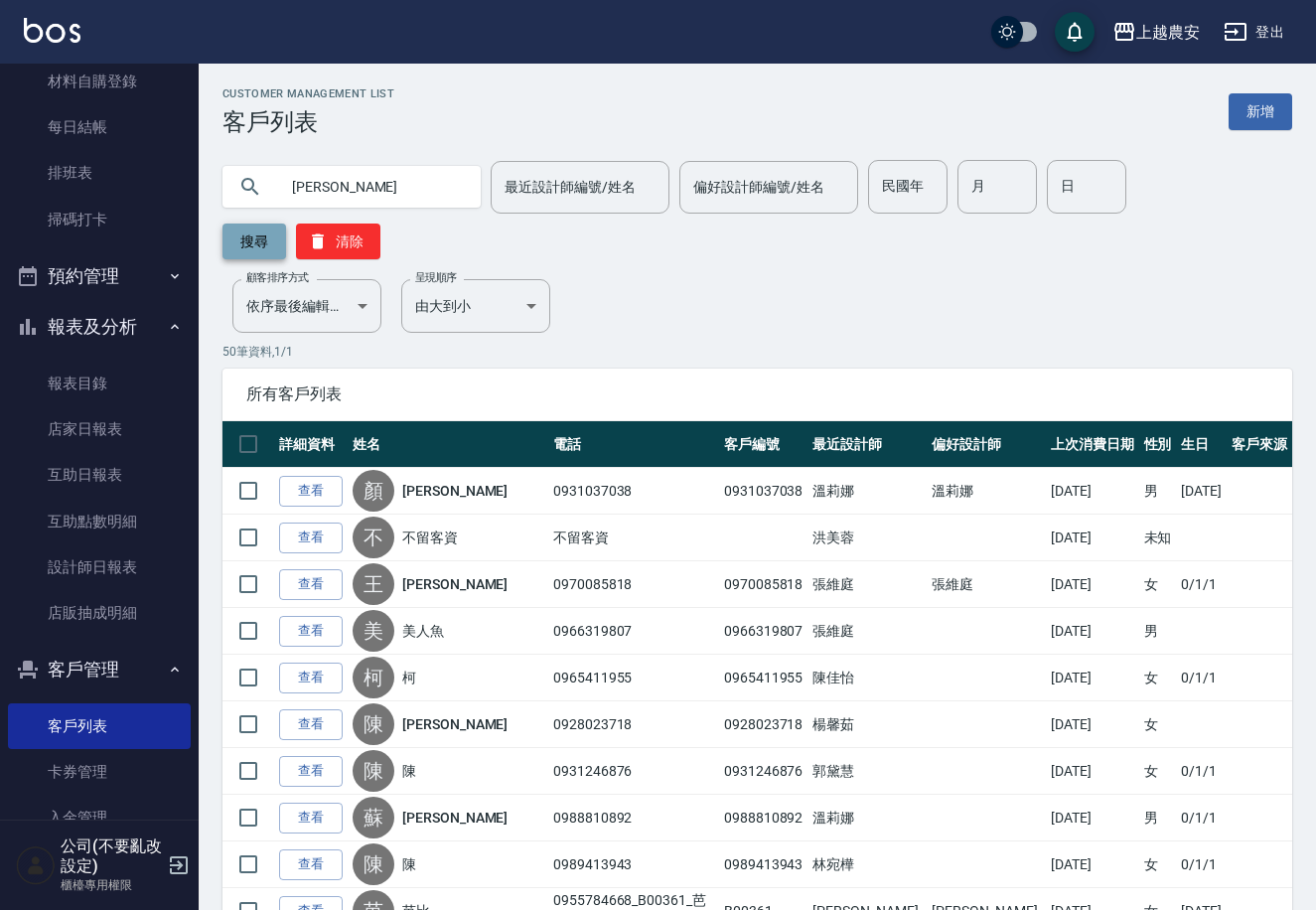 click on "搜尋" at bounding box center (254, 241) 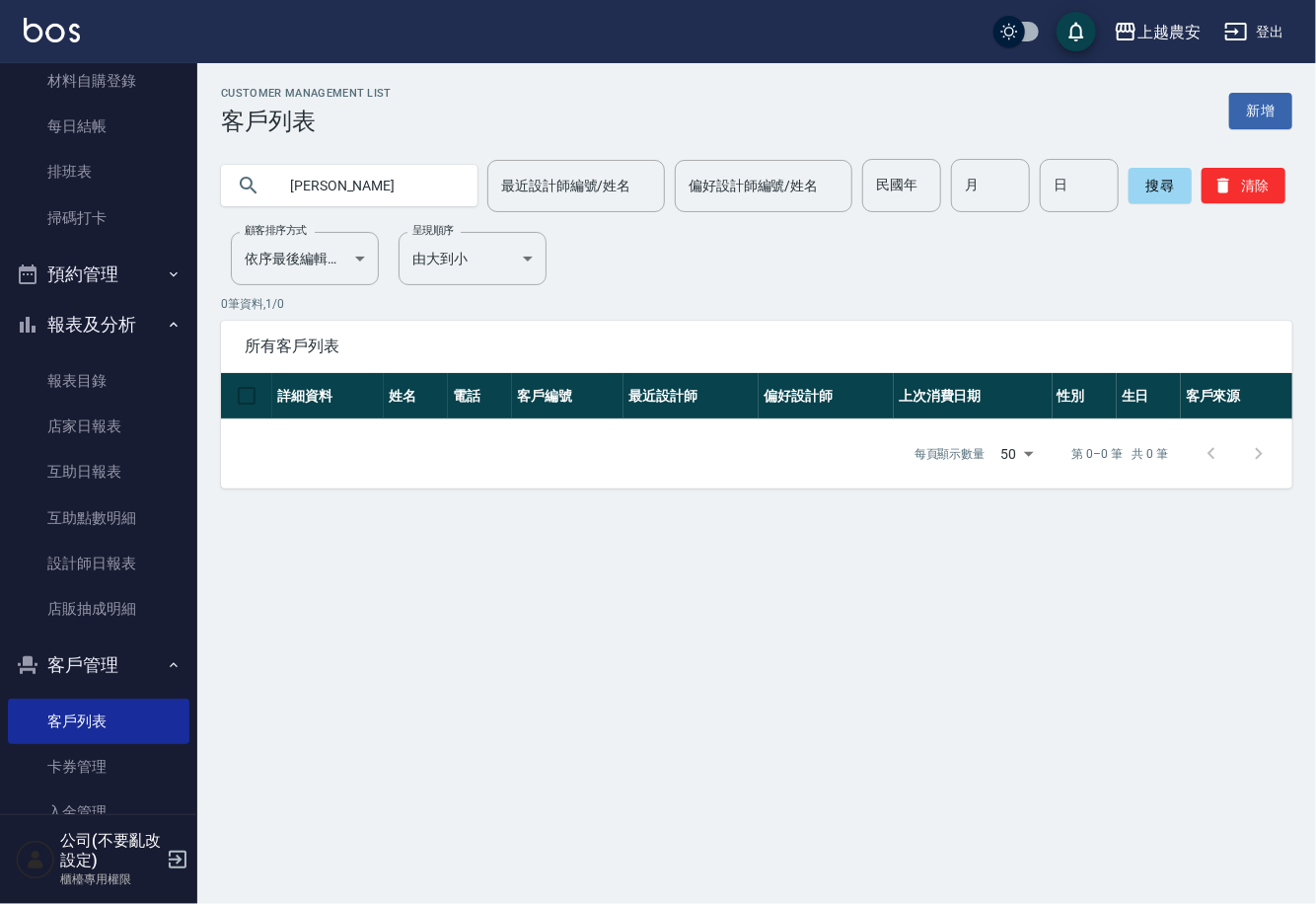 click on "莊惠芬芬" at bounding box center (369, 186) 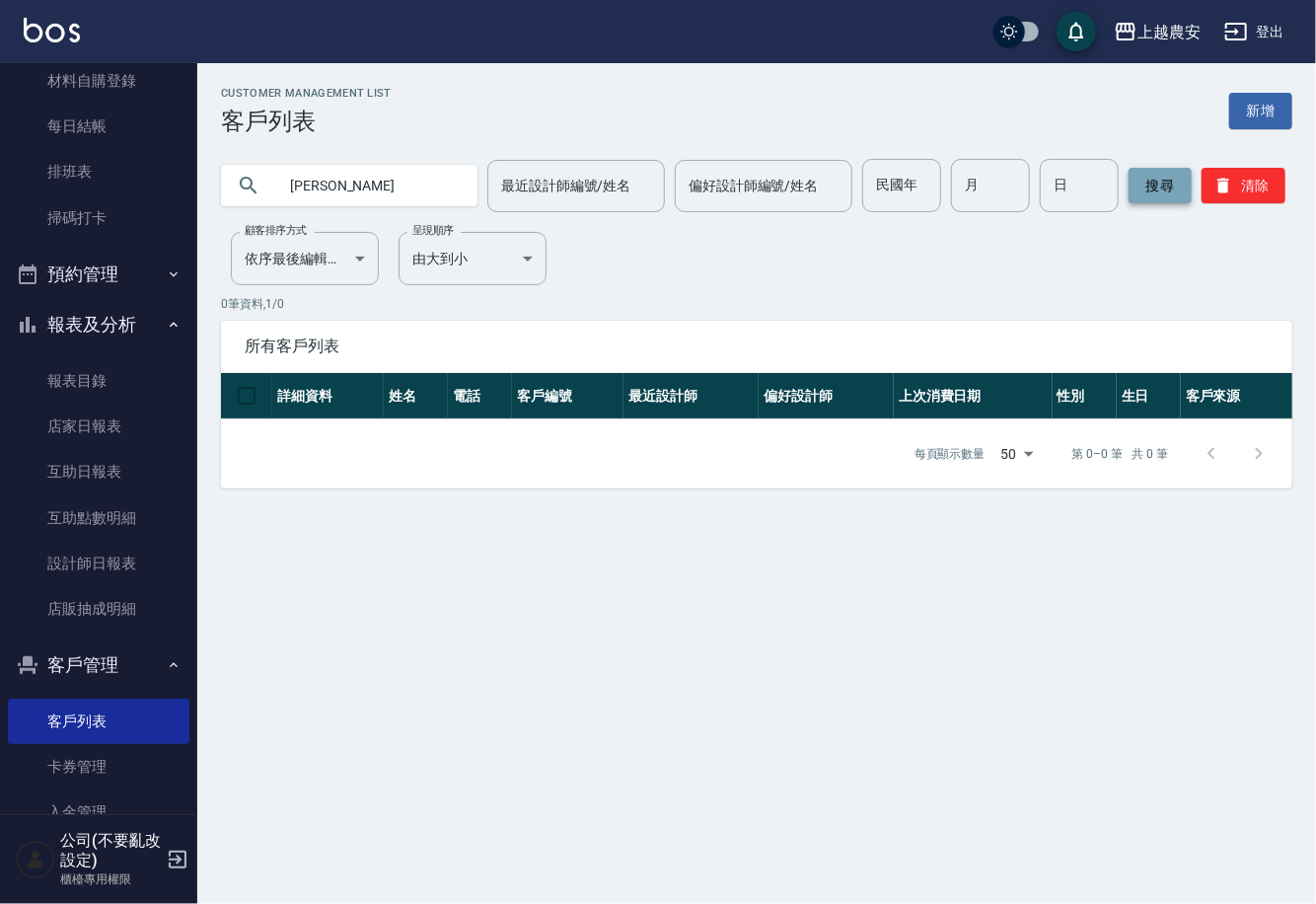 type on "莊惠芬" 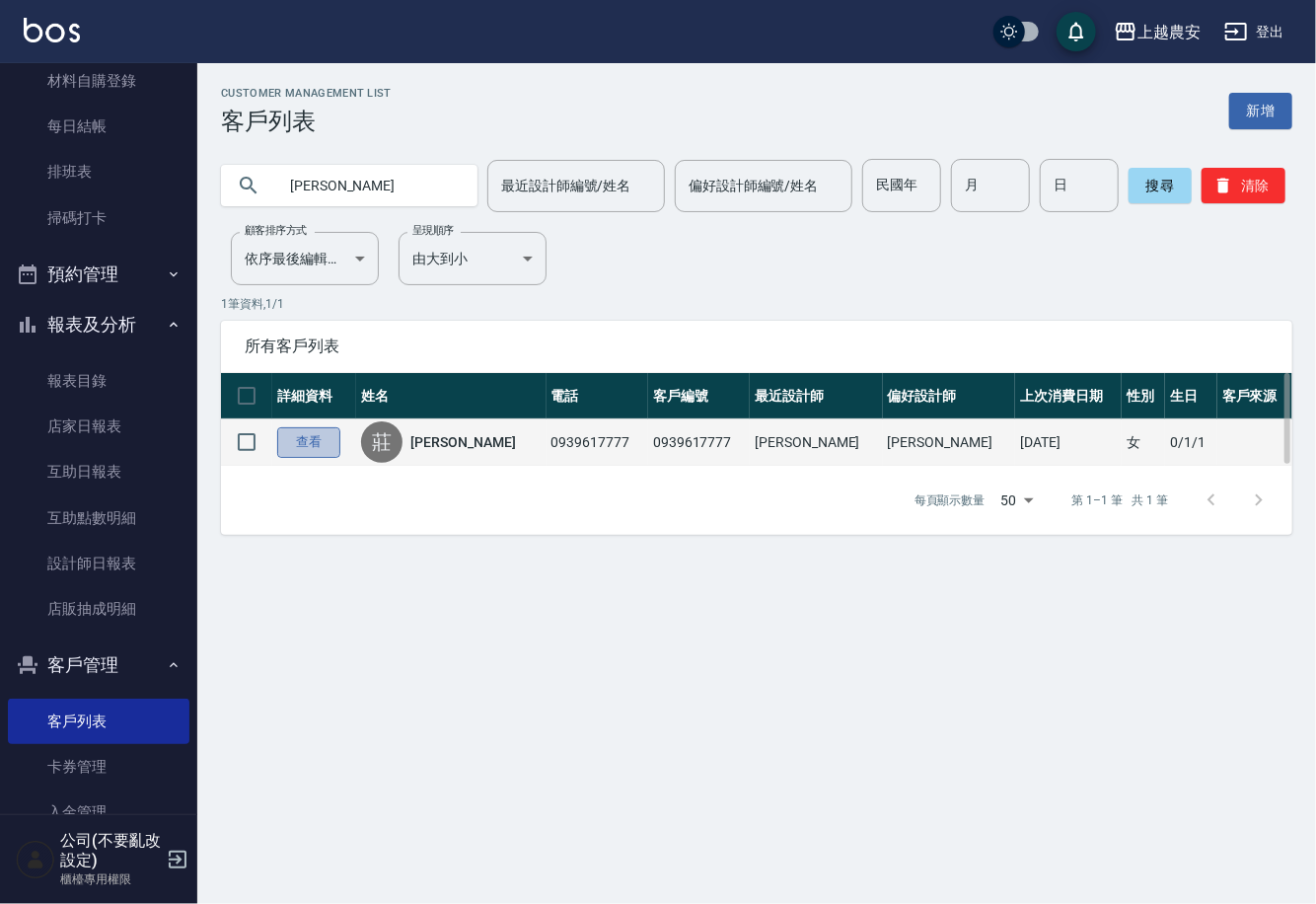 click on "查看" at bounding box center (309, 442) 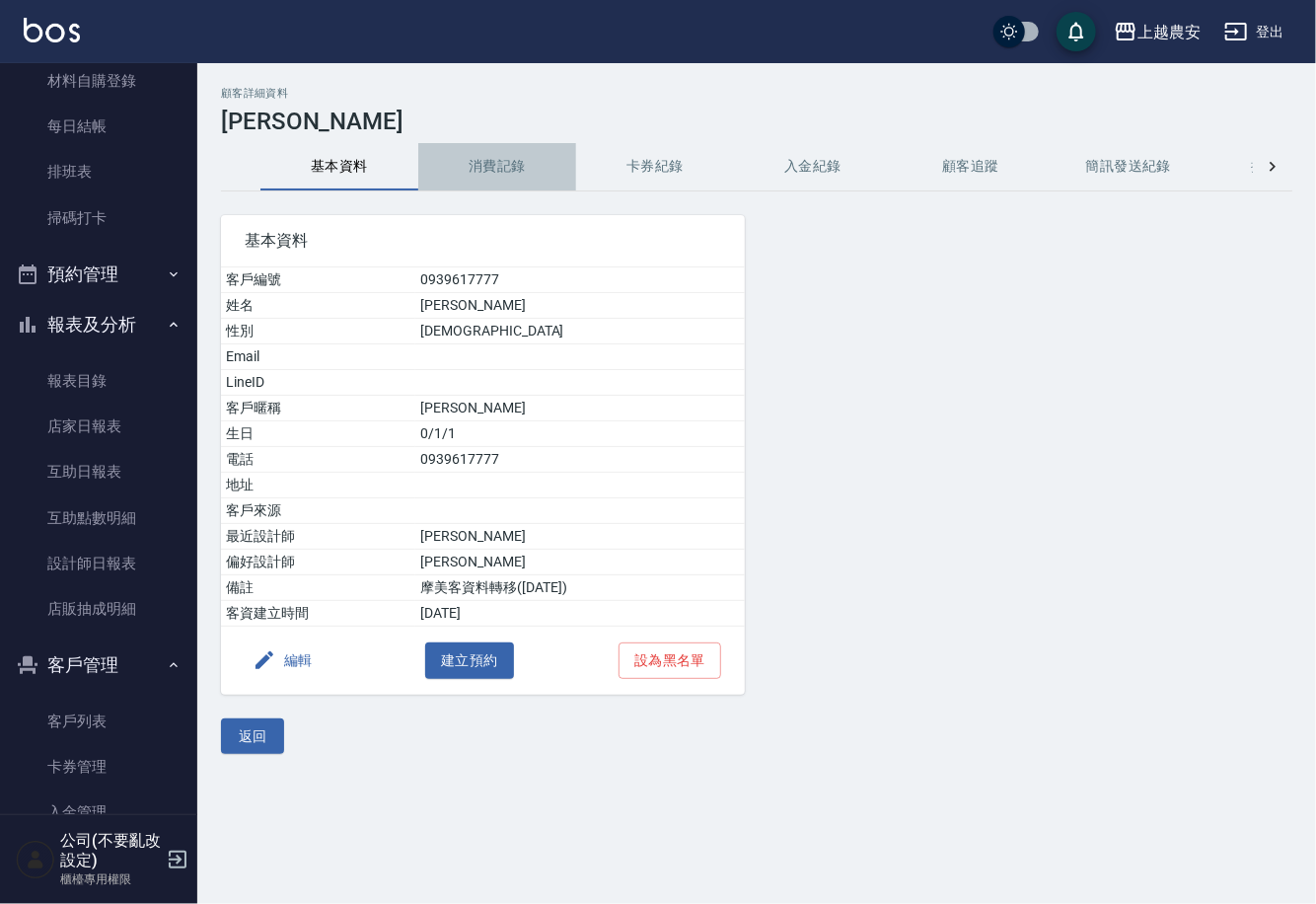 click on "消費記錄" at bounding box center (497, 167) 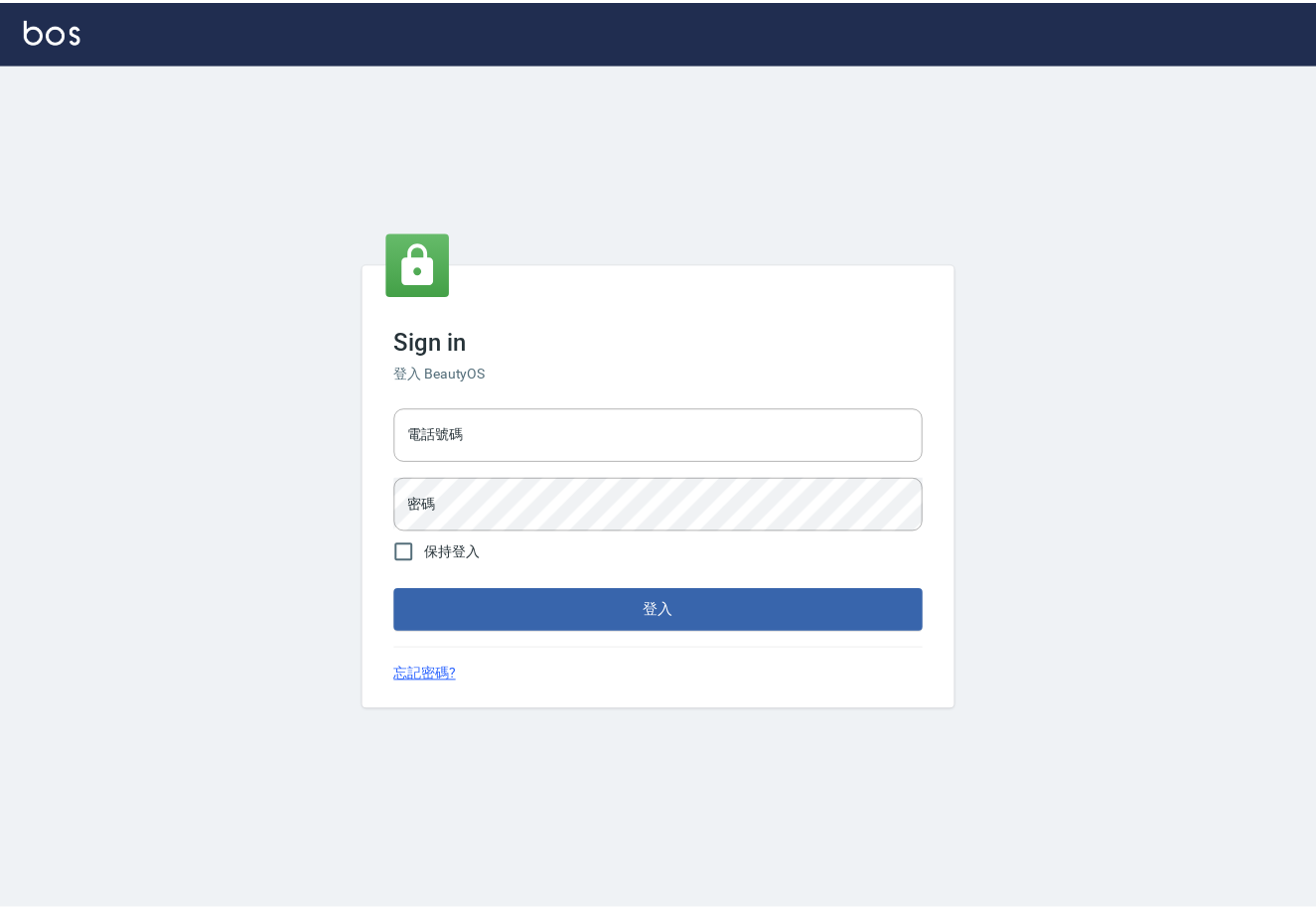 scroll, scrollTop: 0, scrollLeft: 0, axis: both 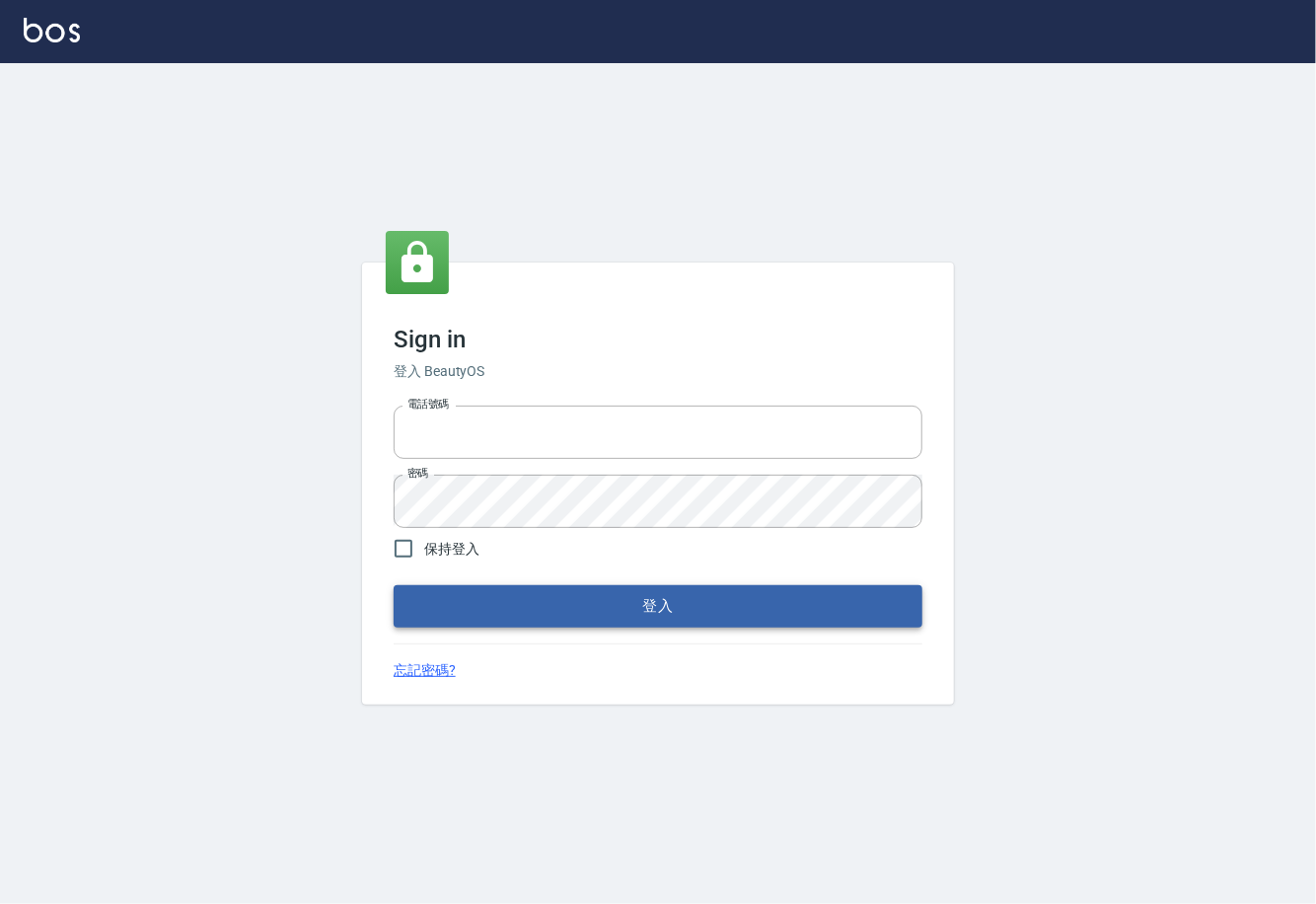 type on "0225929166" 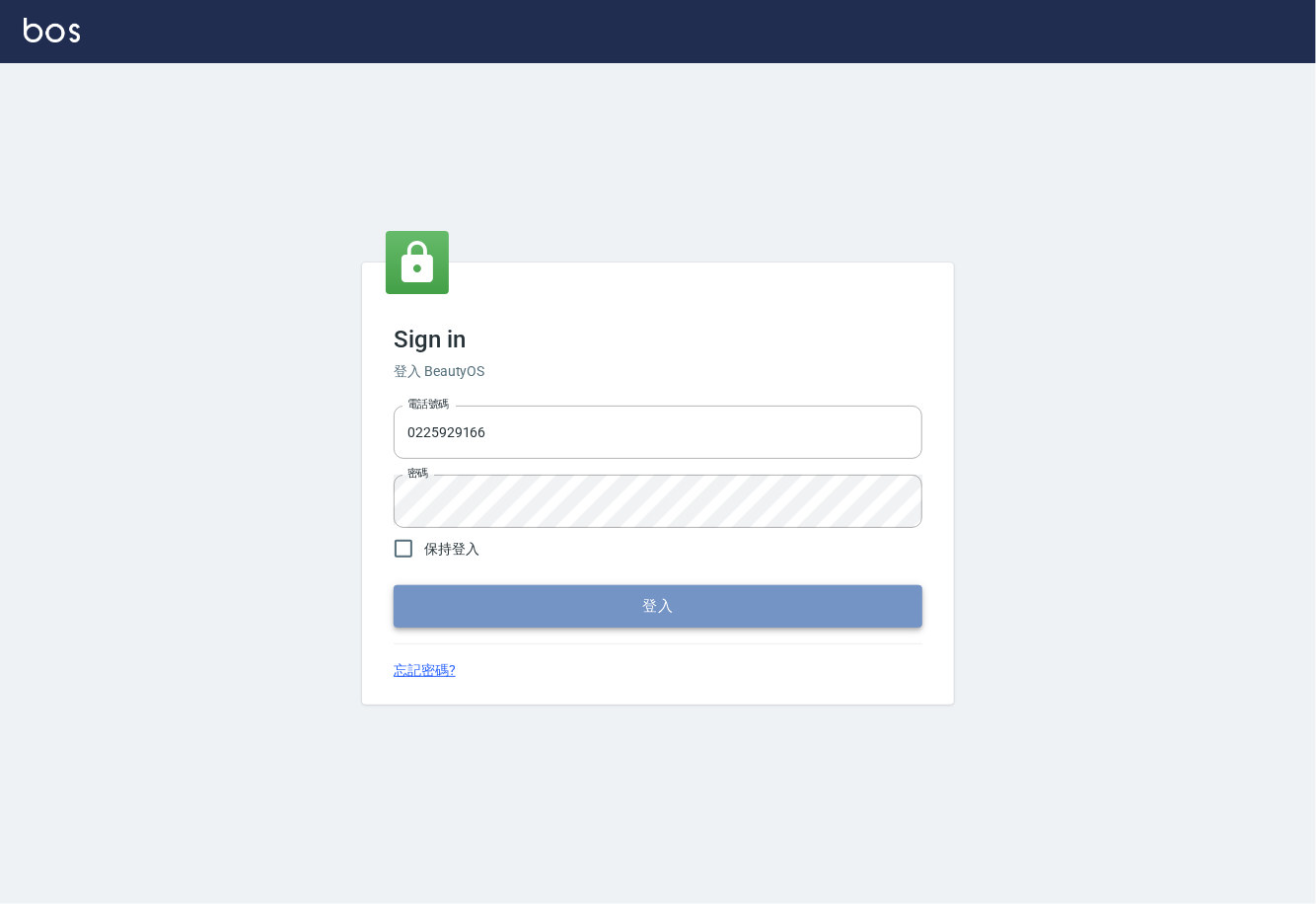 click on "登入" at bounding box center [658, 606] 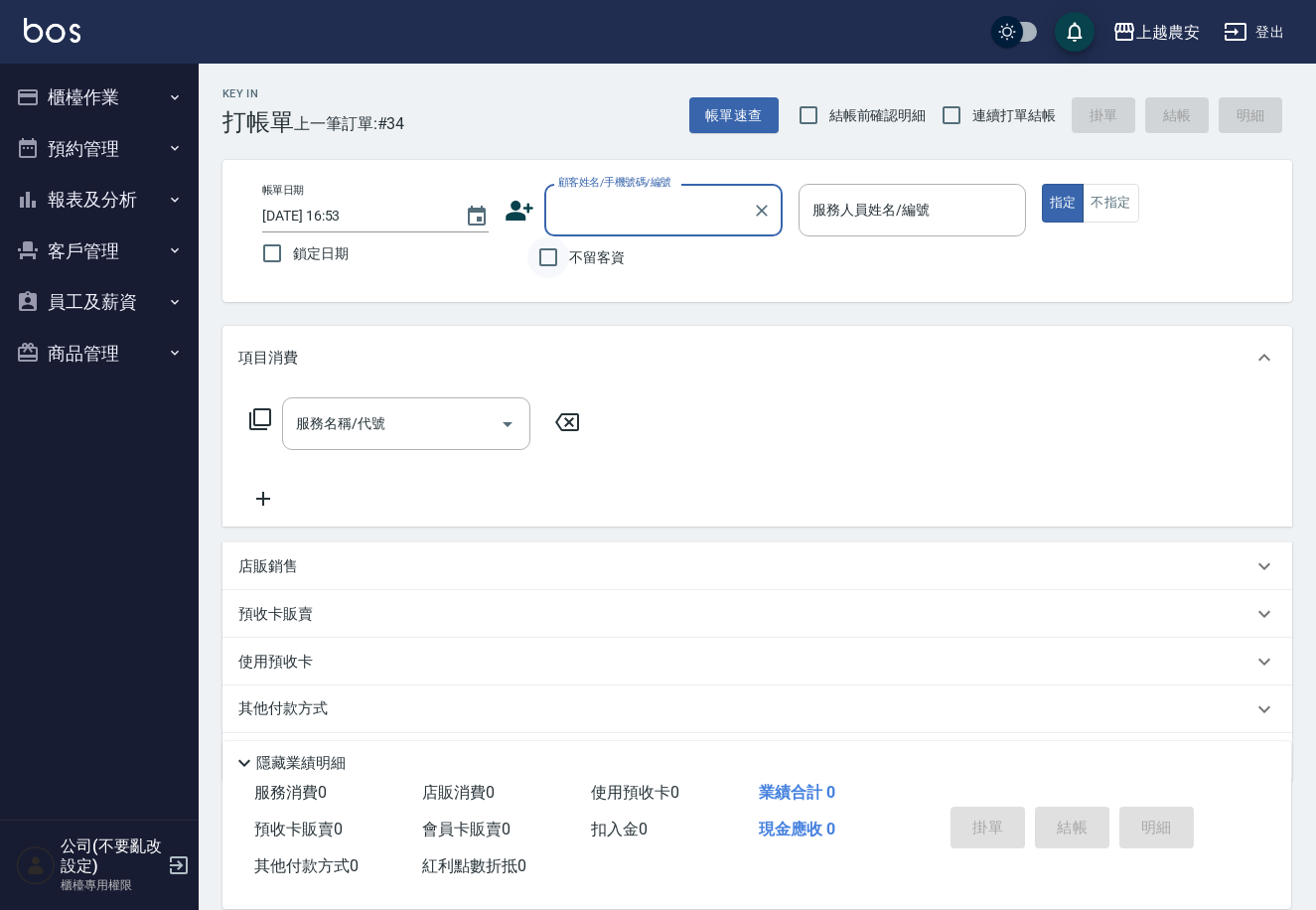click on "不留客資" at bounding box center (548, 257) 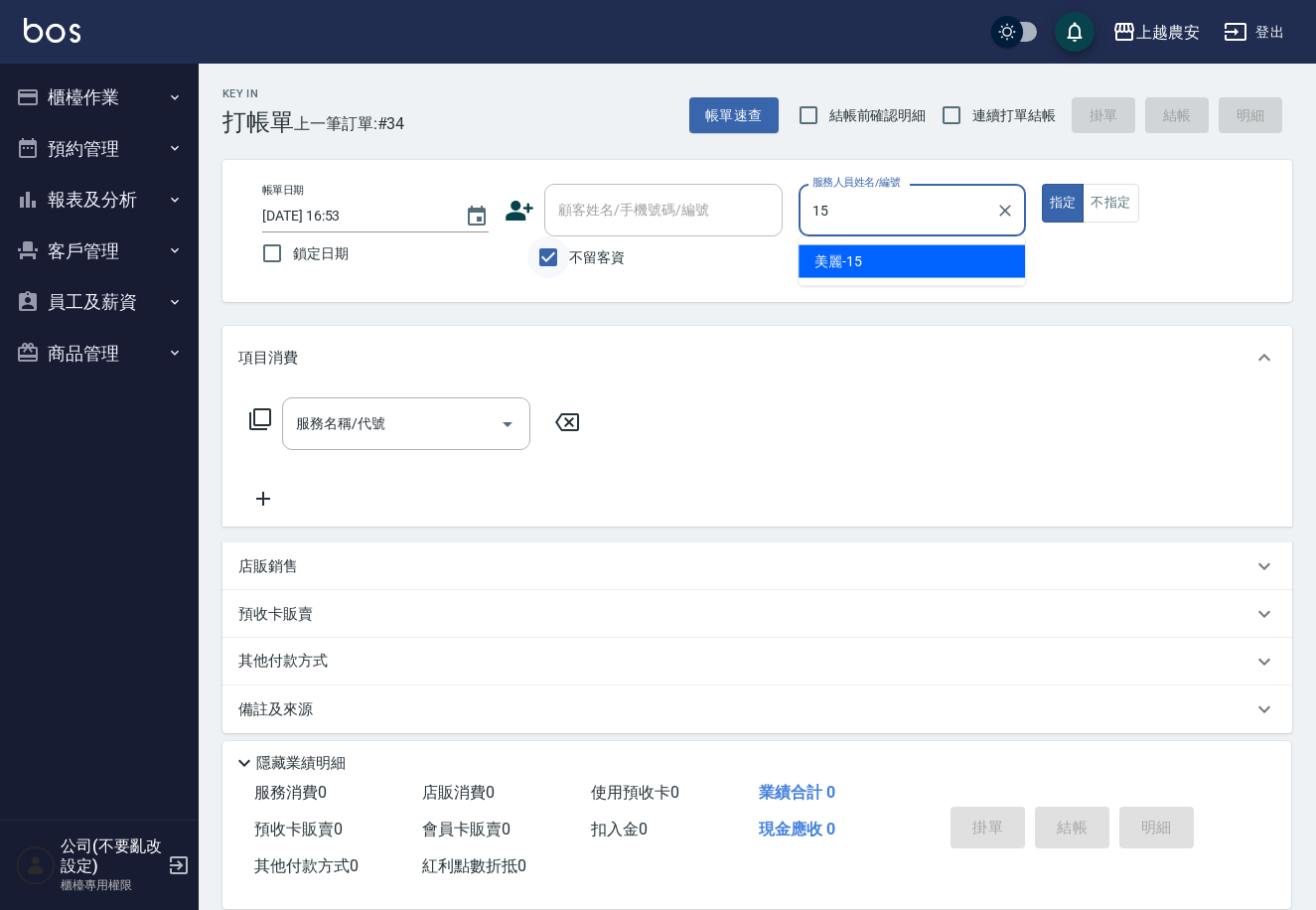 type on "美麗-15" 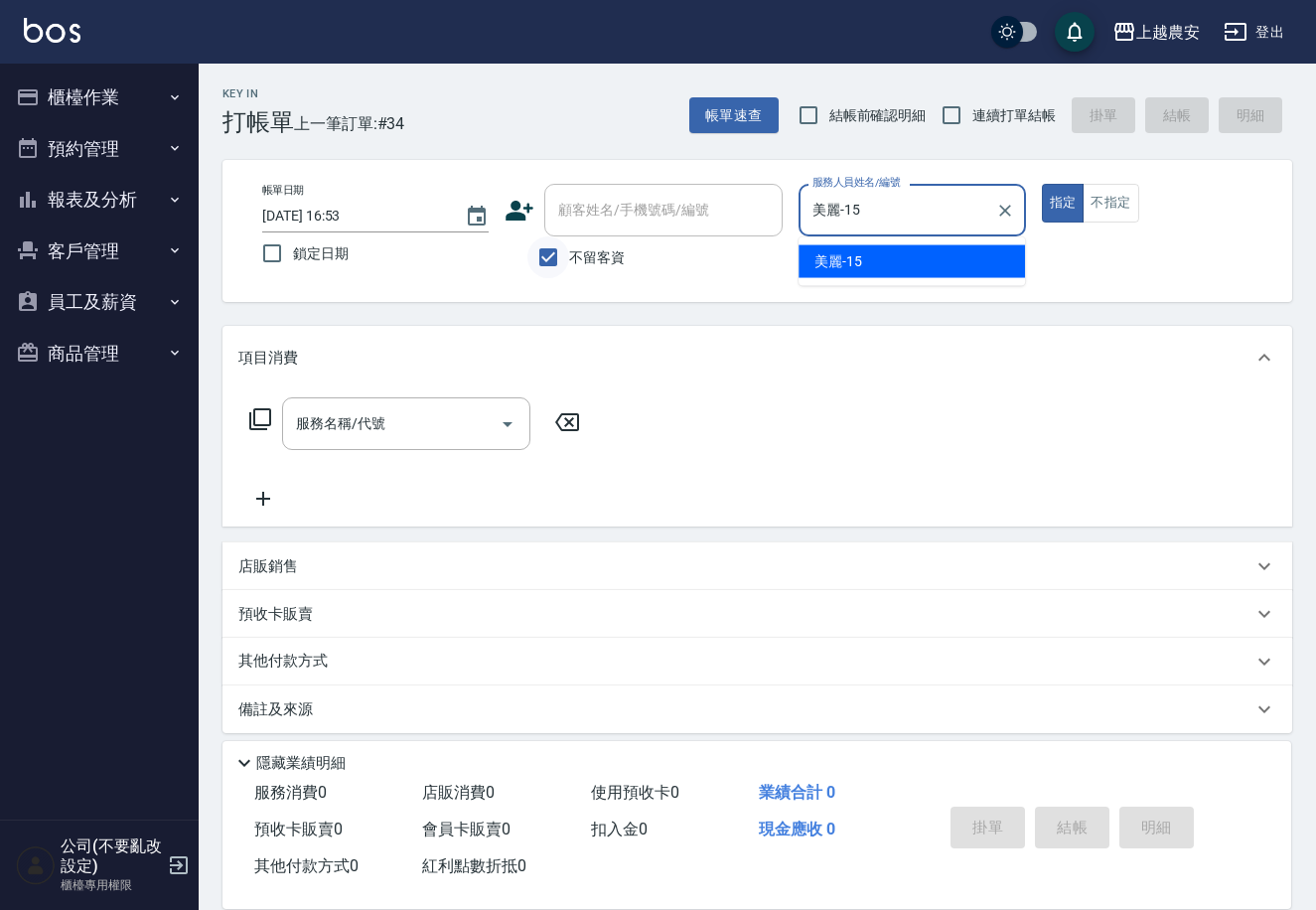 type on "true" 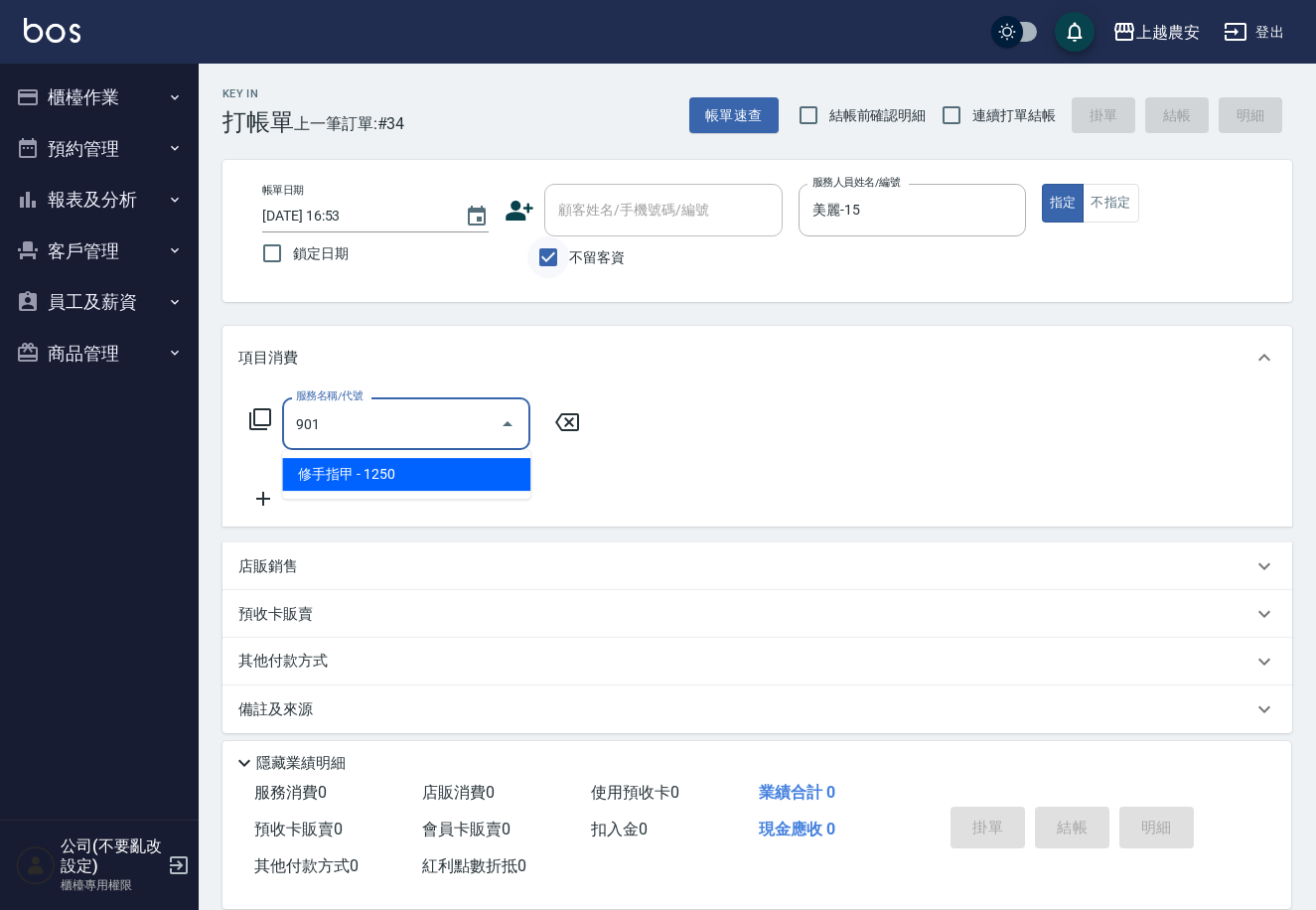 type on "修手指甲(901)" 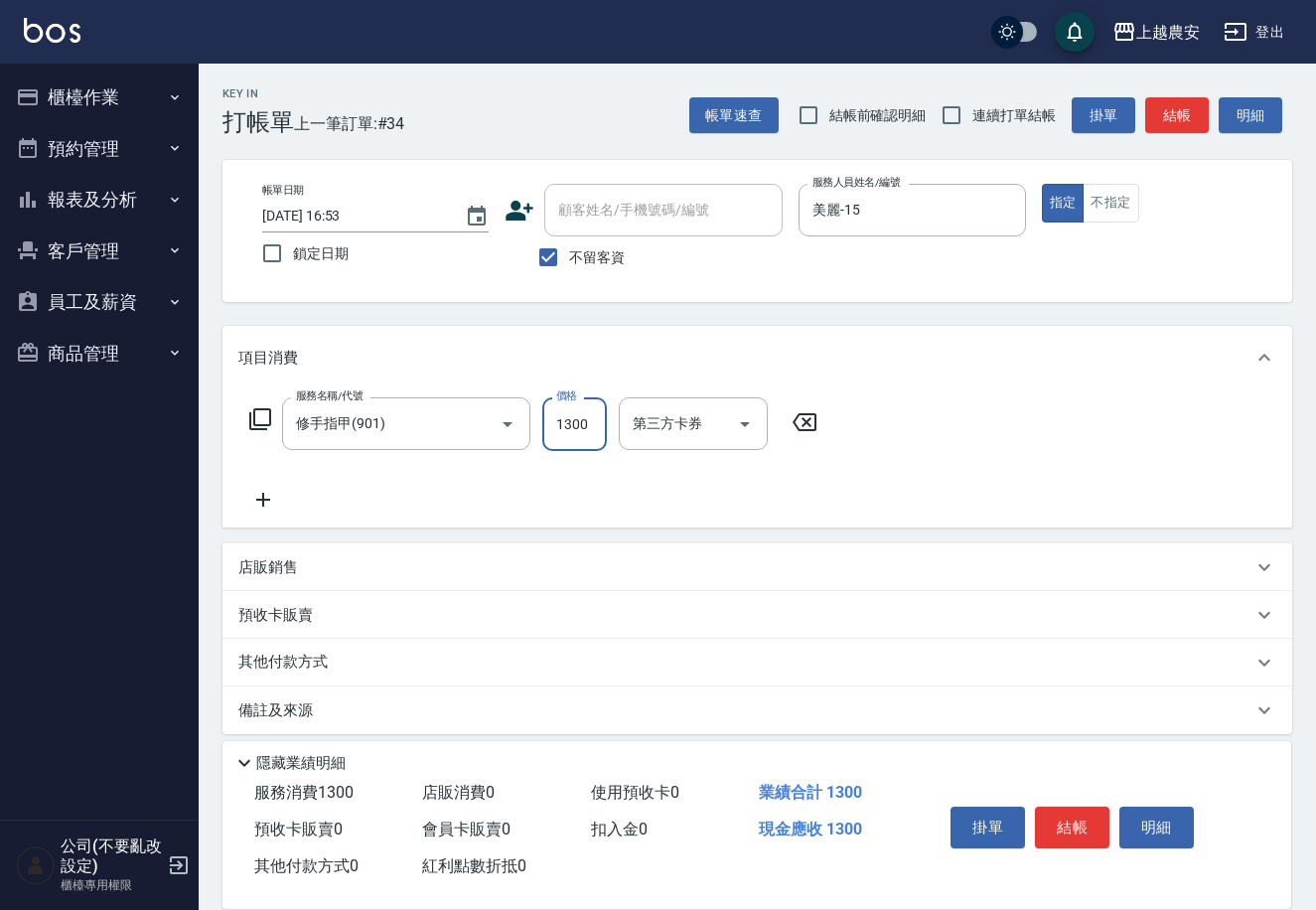 type on "1300" 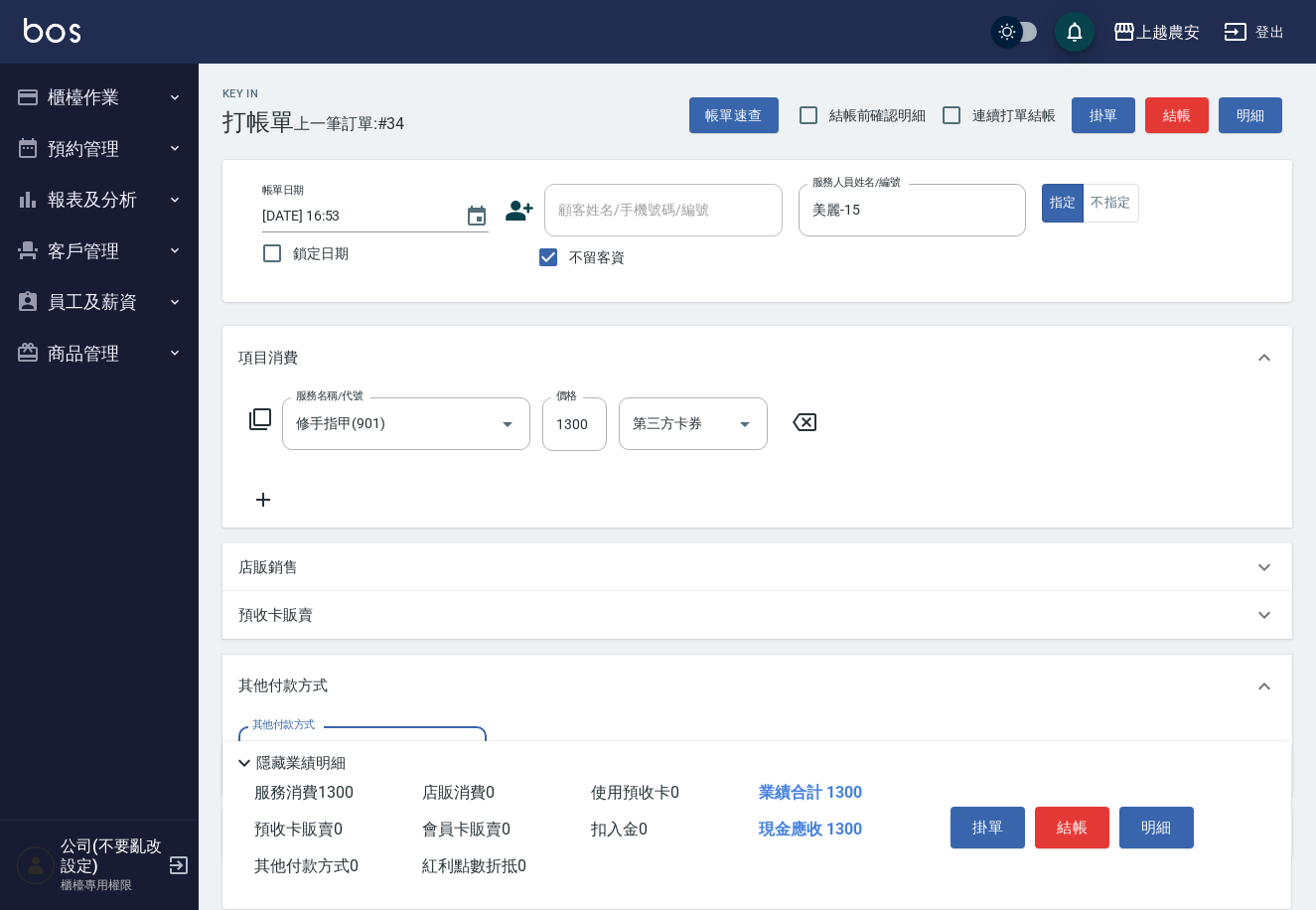 scroll, scrollTop: 0, scrollLeft: 0, axis: both 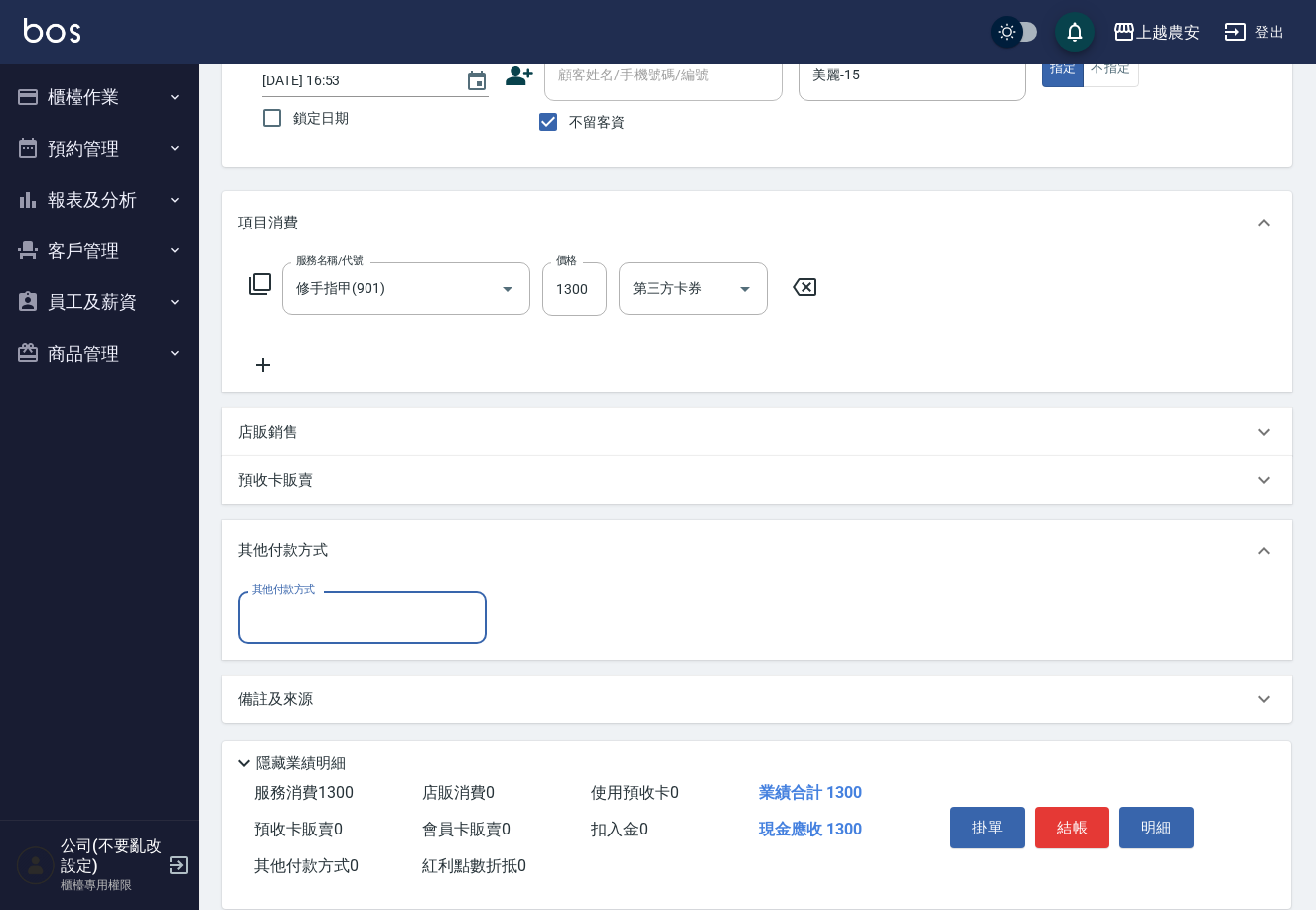 click on "其他付款方式" at bounding box center [363, 617] 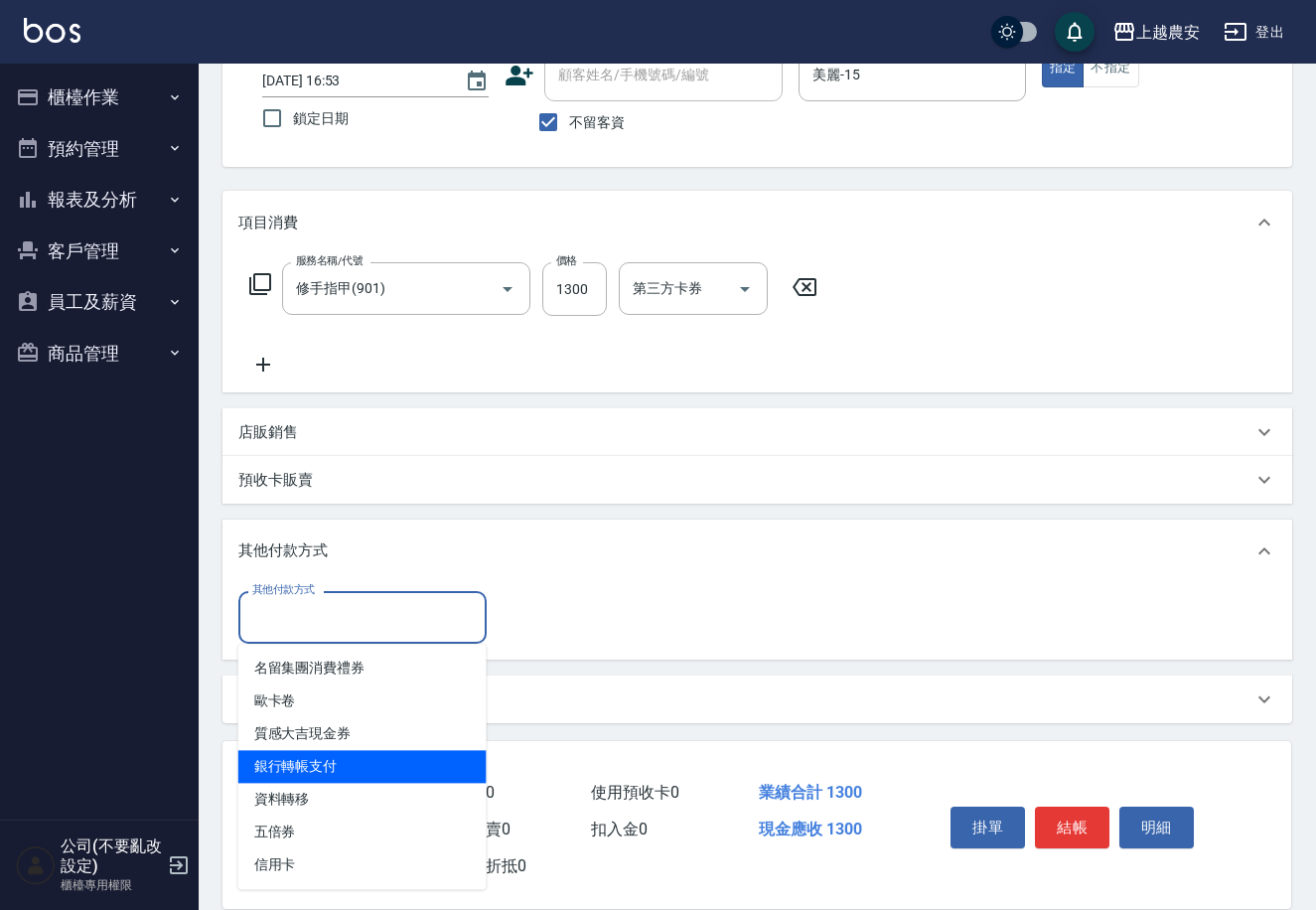 click on "銀行轉帳支付" at bounding box center [363, 766] 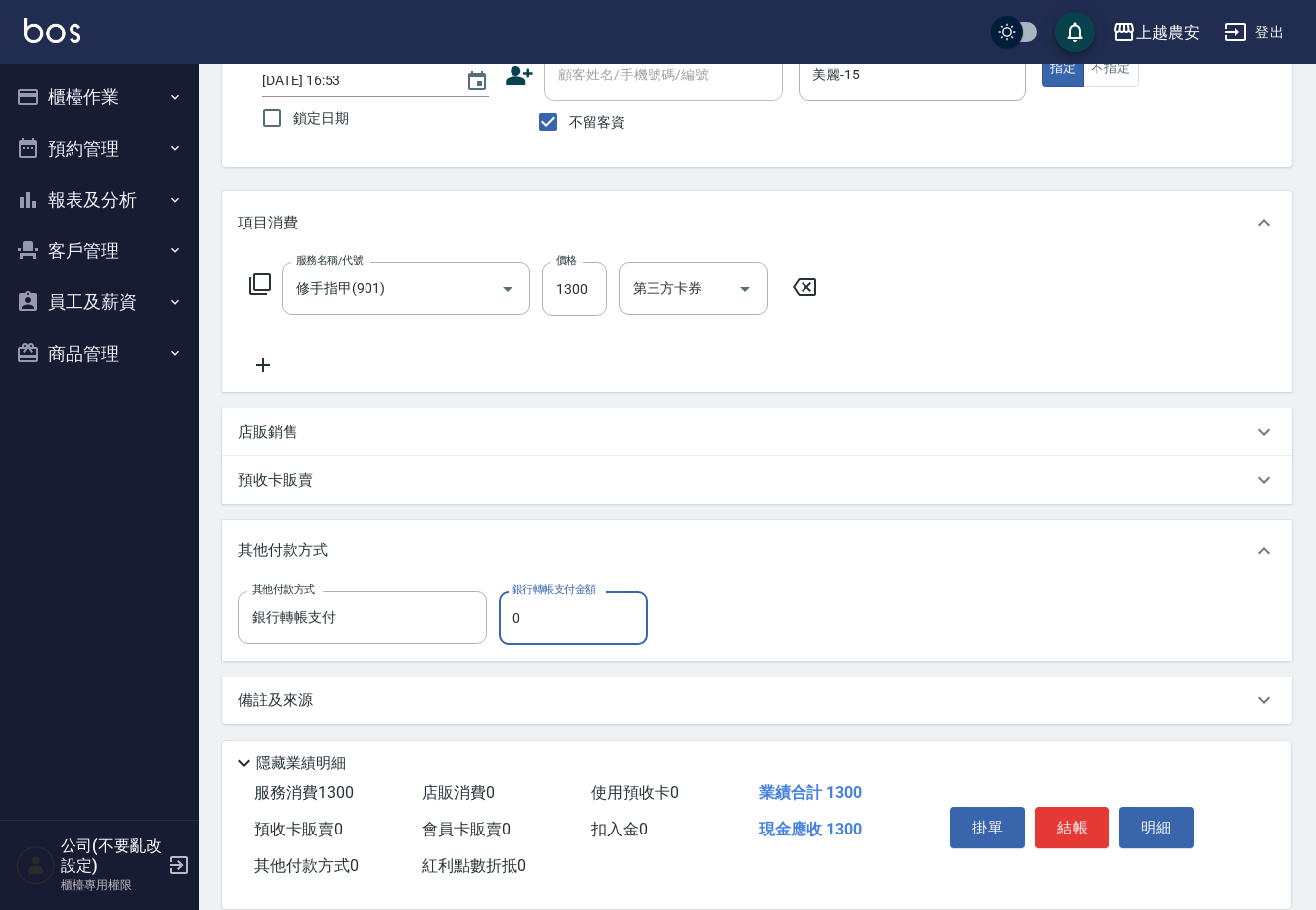 click on "0" at bounding box center (573, 618) 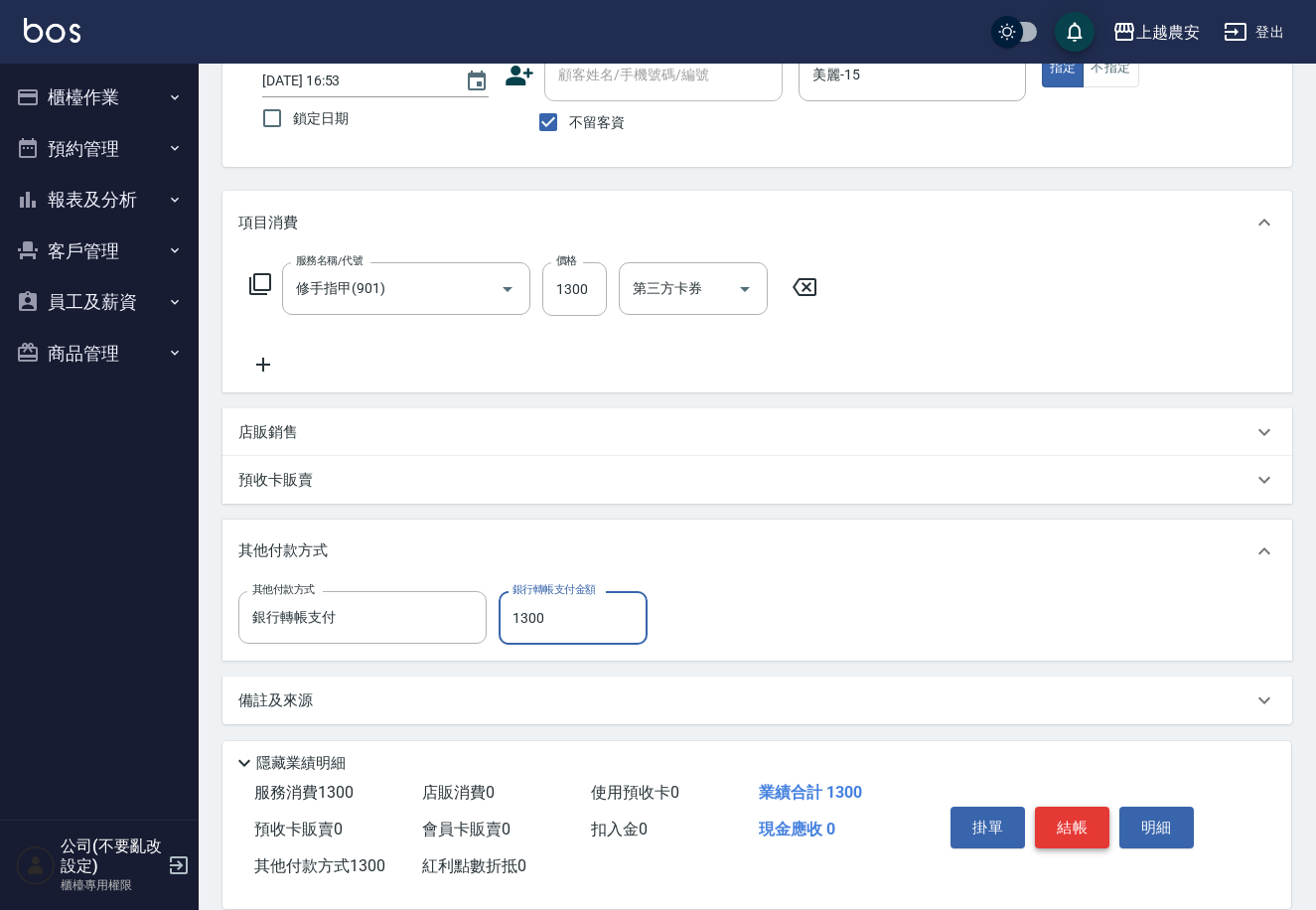 type on "1300" 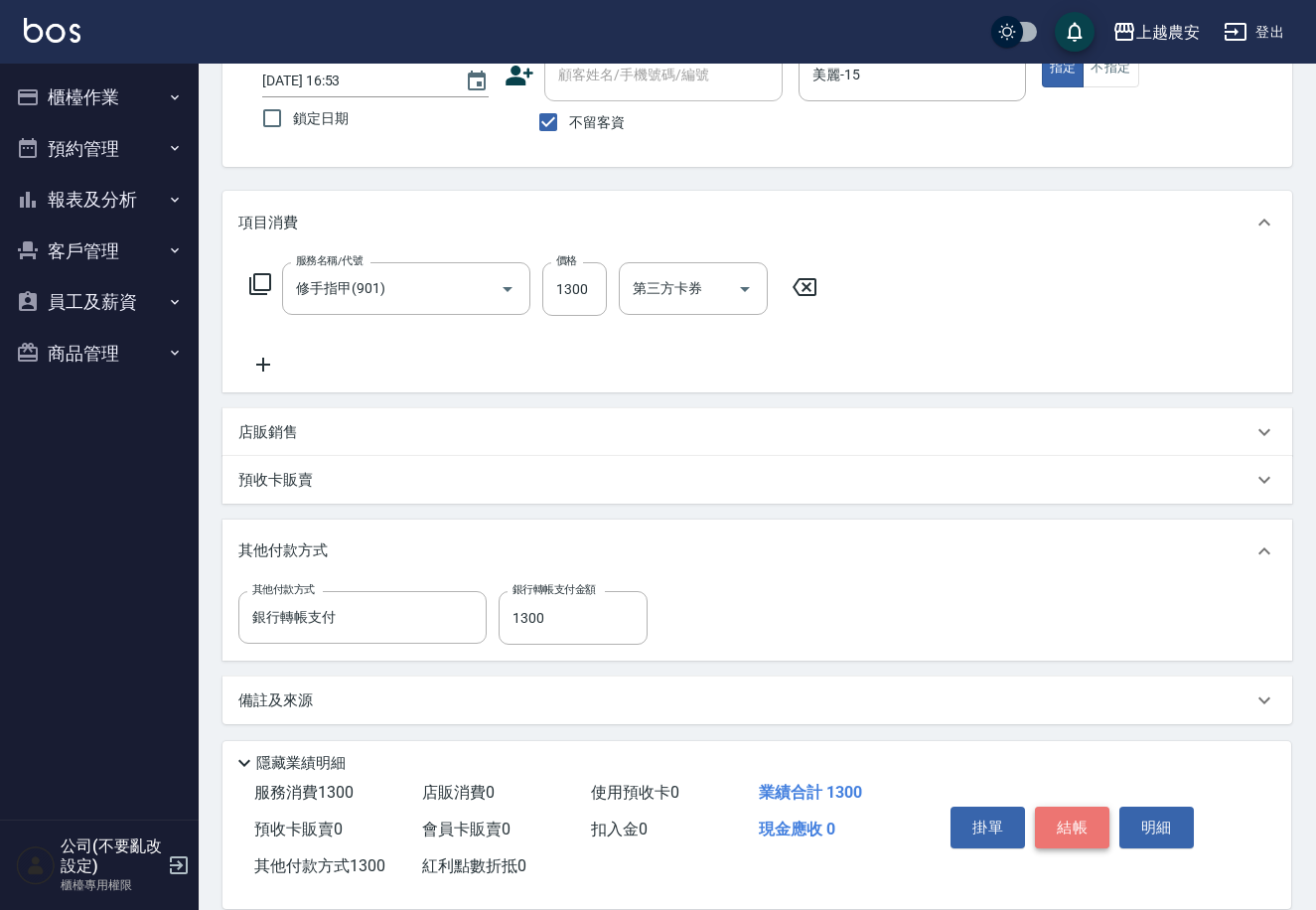 click on "結帳" at bounding box center [1072, 828] 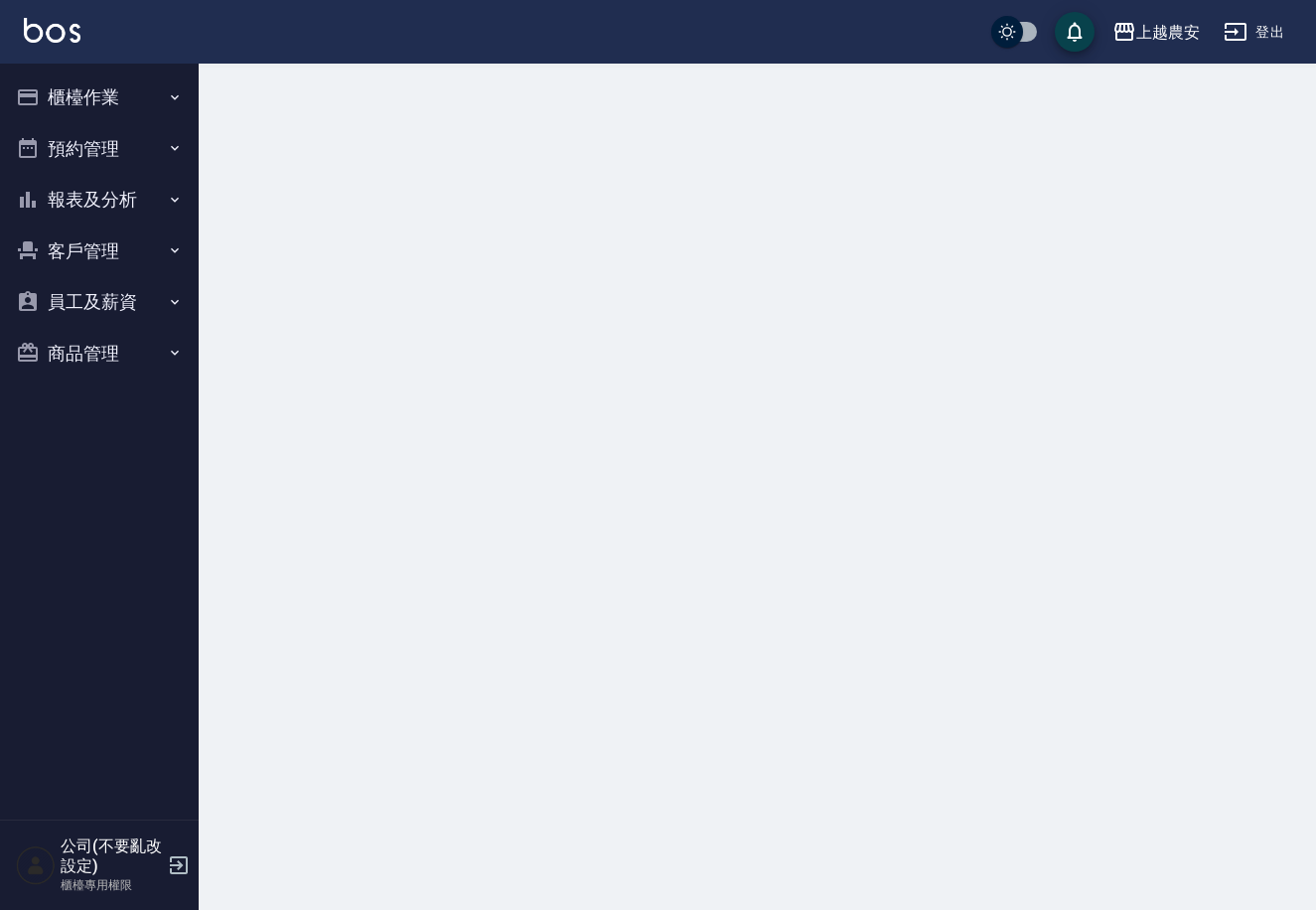 scroll, scrollTop: 0, scrollLeft: 0, axis: both 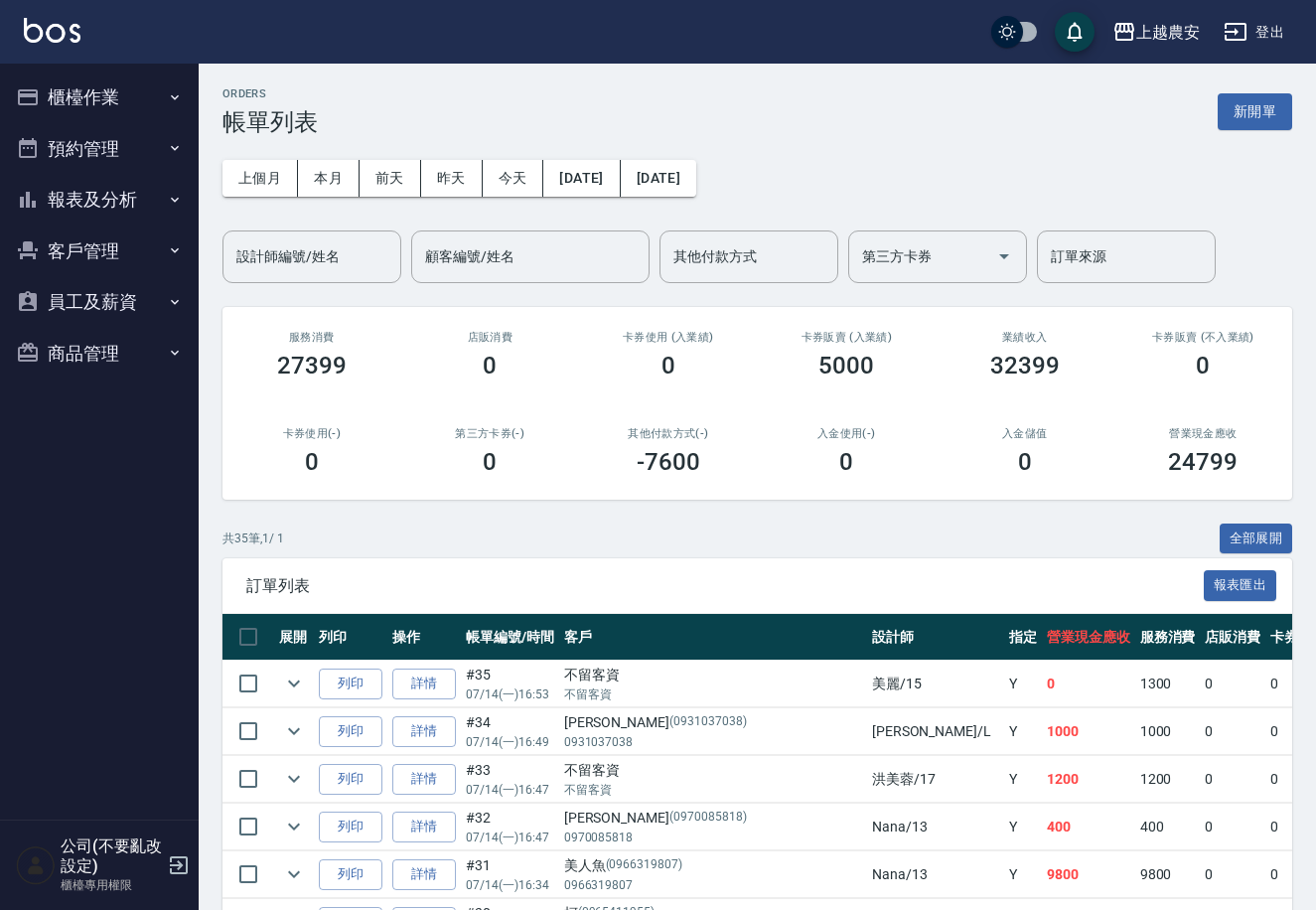 click on "ORDERS 帳單列表 新開單 上個月 本月 前天 昨天 今天 2025/07/14 2025/07/14 設計師編號/姓名 設計師編號/姓名 顧客編號/姓名 顧客編號/姓名 其他付款方式 其他付款方式 第三方卡券 第三方卡券 訂單來源 訂單來源 服務消費 27399 店販消費 0 卡券使用 (入業績) 0 卡券販賣 (入業績) 5000 業績收入 32399 卡券販賣 (不入業績) 0 卡券使用(-) 0 第三方卡券(-) 0 其他付款方式(-) -7600 入金使用(-) 0 入金儲值 0 營業現金應收 24799 共  35  筆,  1  /   1 全部展開 訂單列表 報表匯出 展開 列印 操作 帳單編號/時間 客戶 設計師 指定 營業現金應收 服務消費 店販消費 卡券使用 (入業績) 卡券販賣 (入業績) 業績收入 卡券販賣 (不入業績) 卡券使用(-) 第三方卡券(-) 其他付款方式(-) 入金使用(-) 備註 訂單來源 列印 詳情 #35 07/14 (一) 16:53 不留客資 不留客資 美麗 /15 Y 0 1300 0 0 0 1300 0 0 0 -1300 銀行轉帳支付 0 #34" at bounding box center [757, 1235] 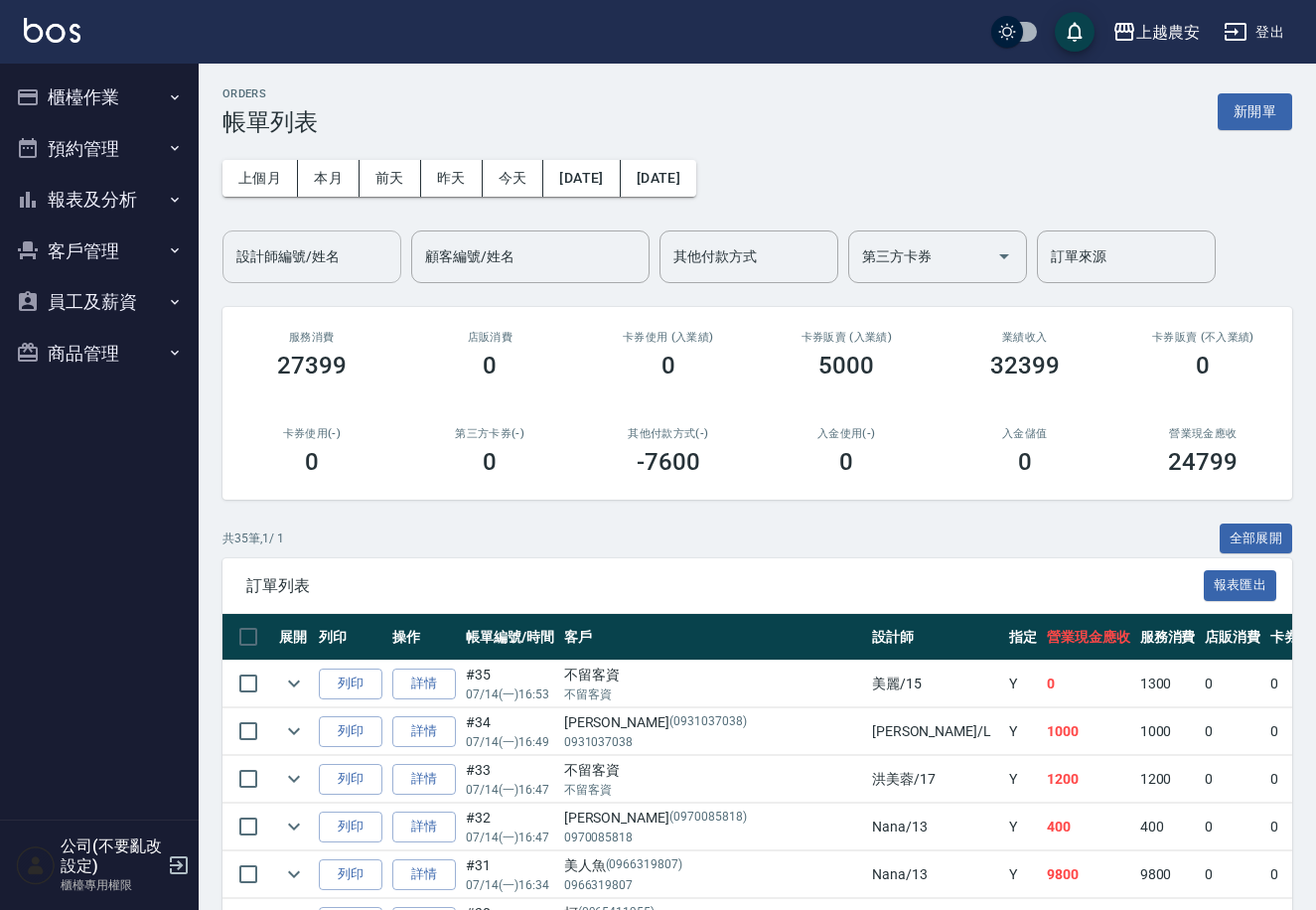 click on "設計師編號/姓名 設計師編號/姓名" at bounding box center (312, 256) 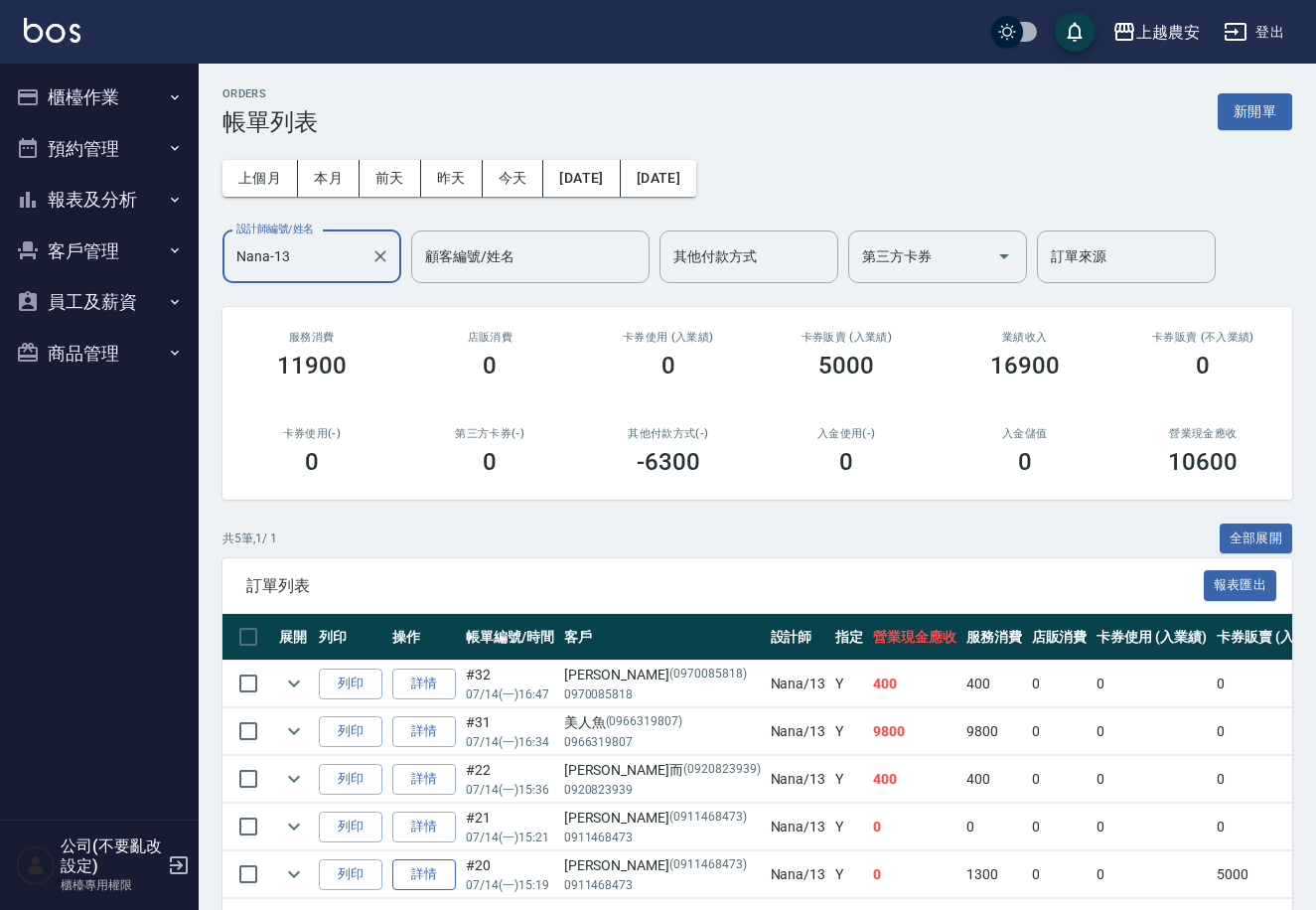 type on "Nana-13" 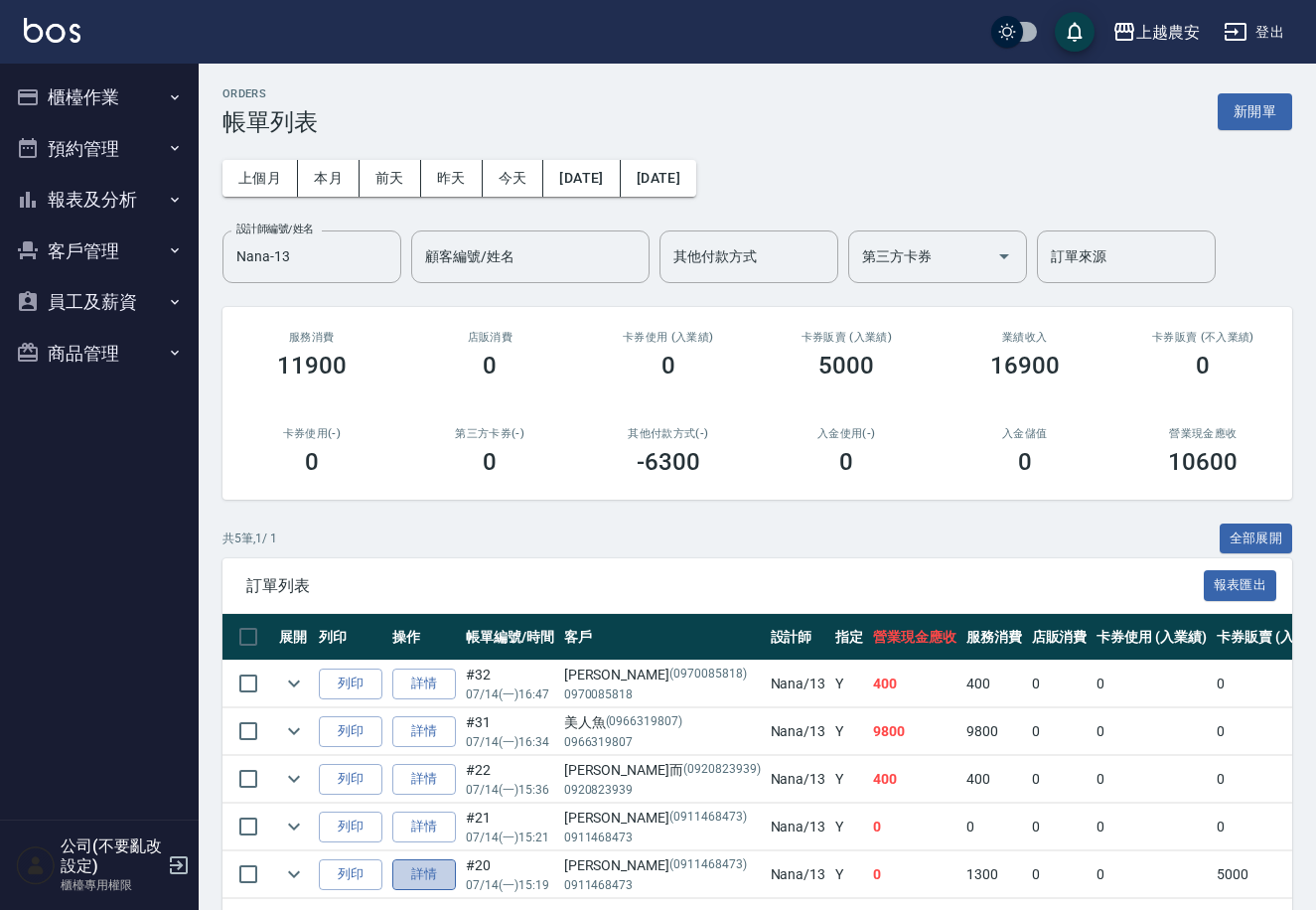 click on "詳情" at bounding box center [424, 874] 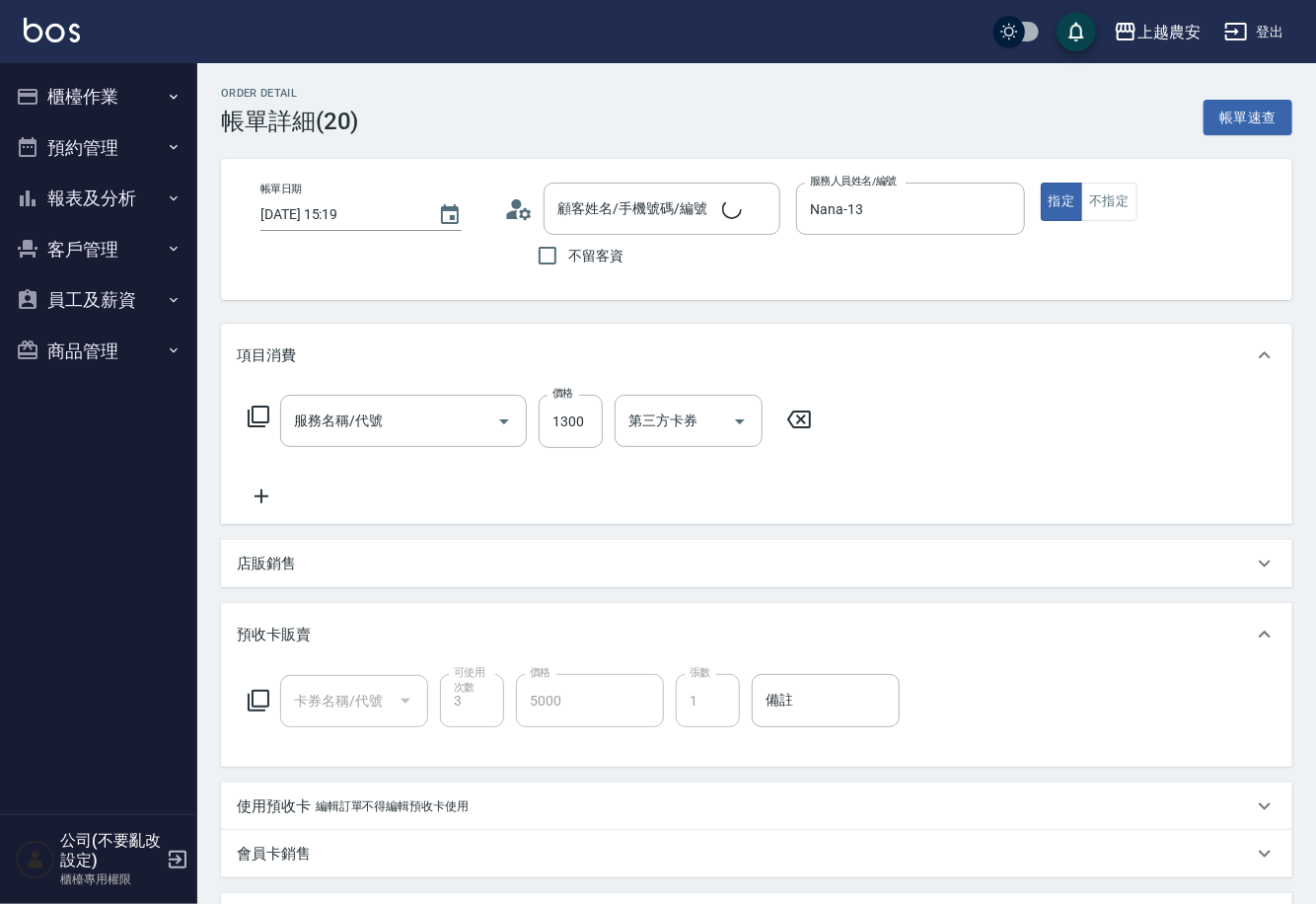 type on "2025/07/14 15:19" 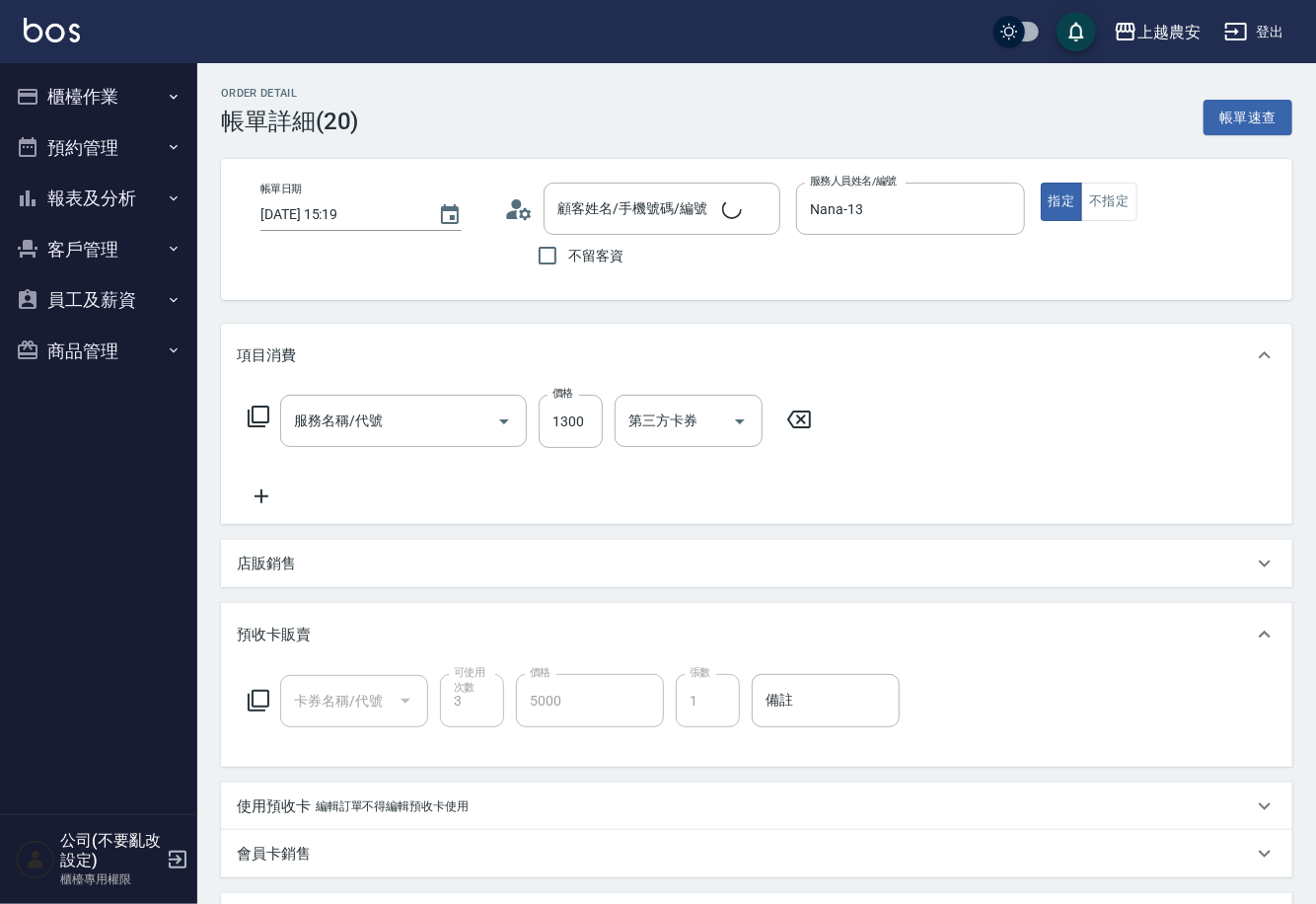 type on "Nana-13" 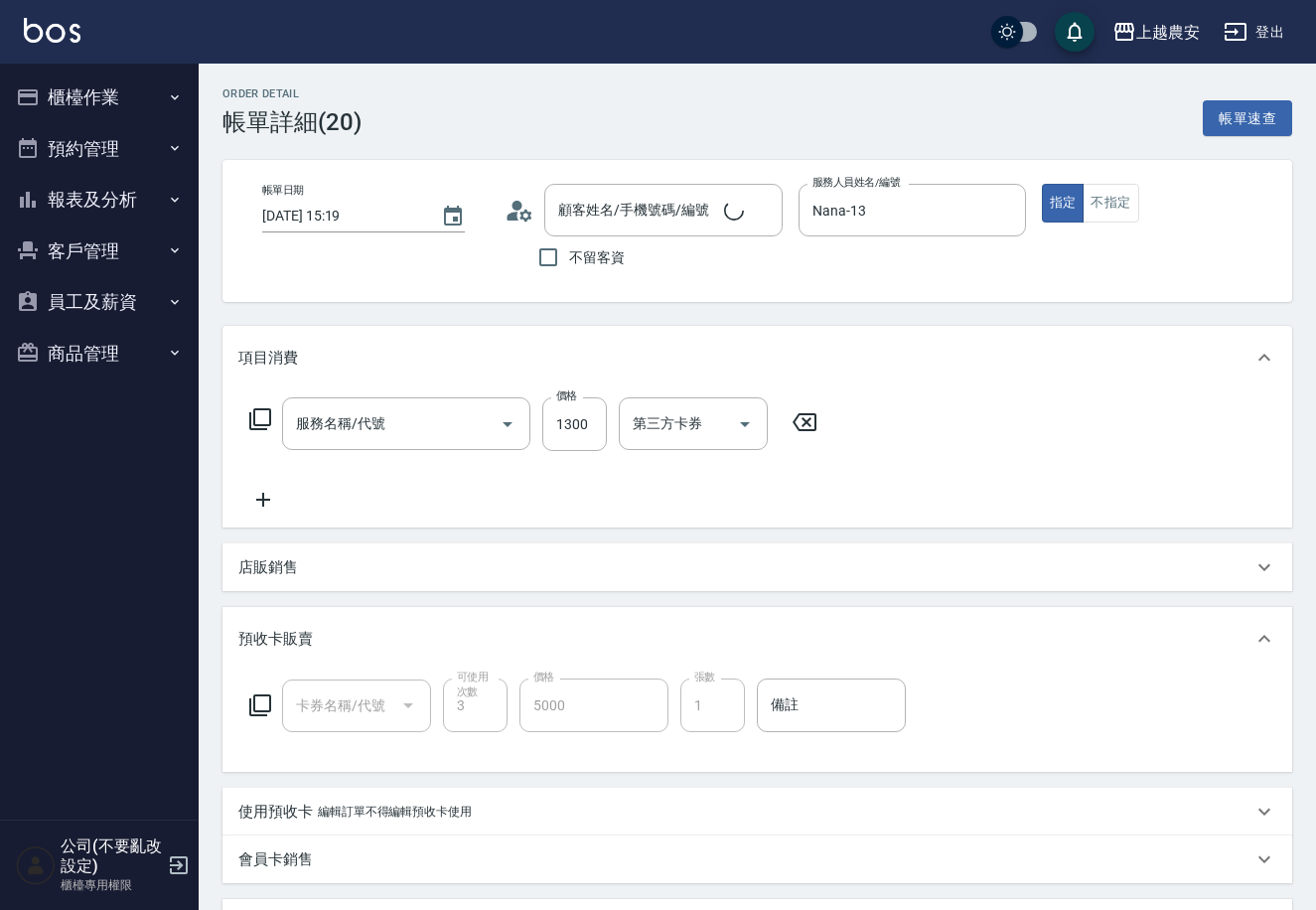 scroll, scrollTop: 16, scrollLeft: 0, axis: vertical 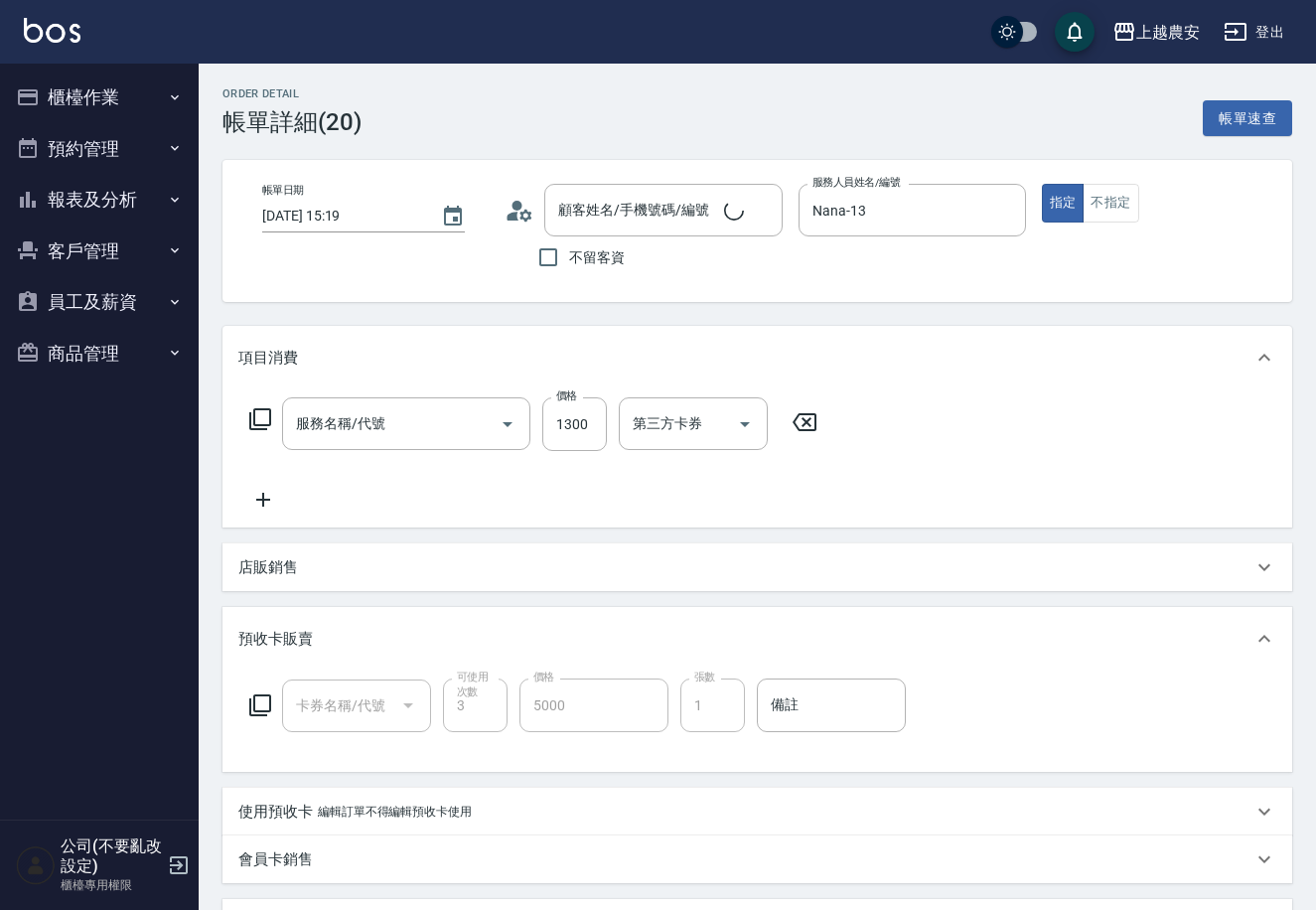 type on "染髮1500↓(504)" 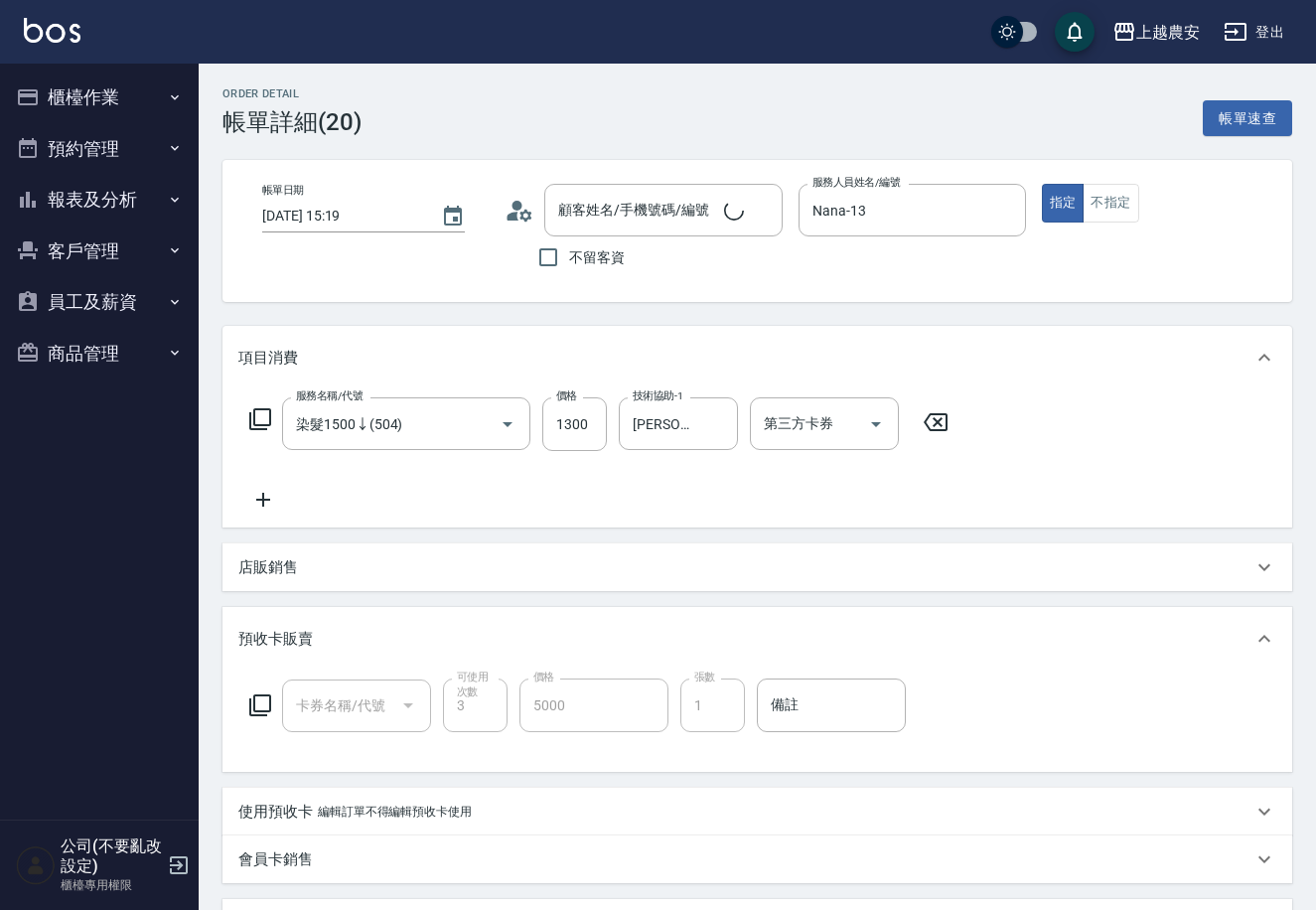 scroll, scrollTop: 0, scrollLeft: 0, axis: both 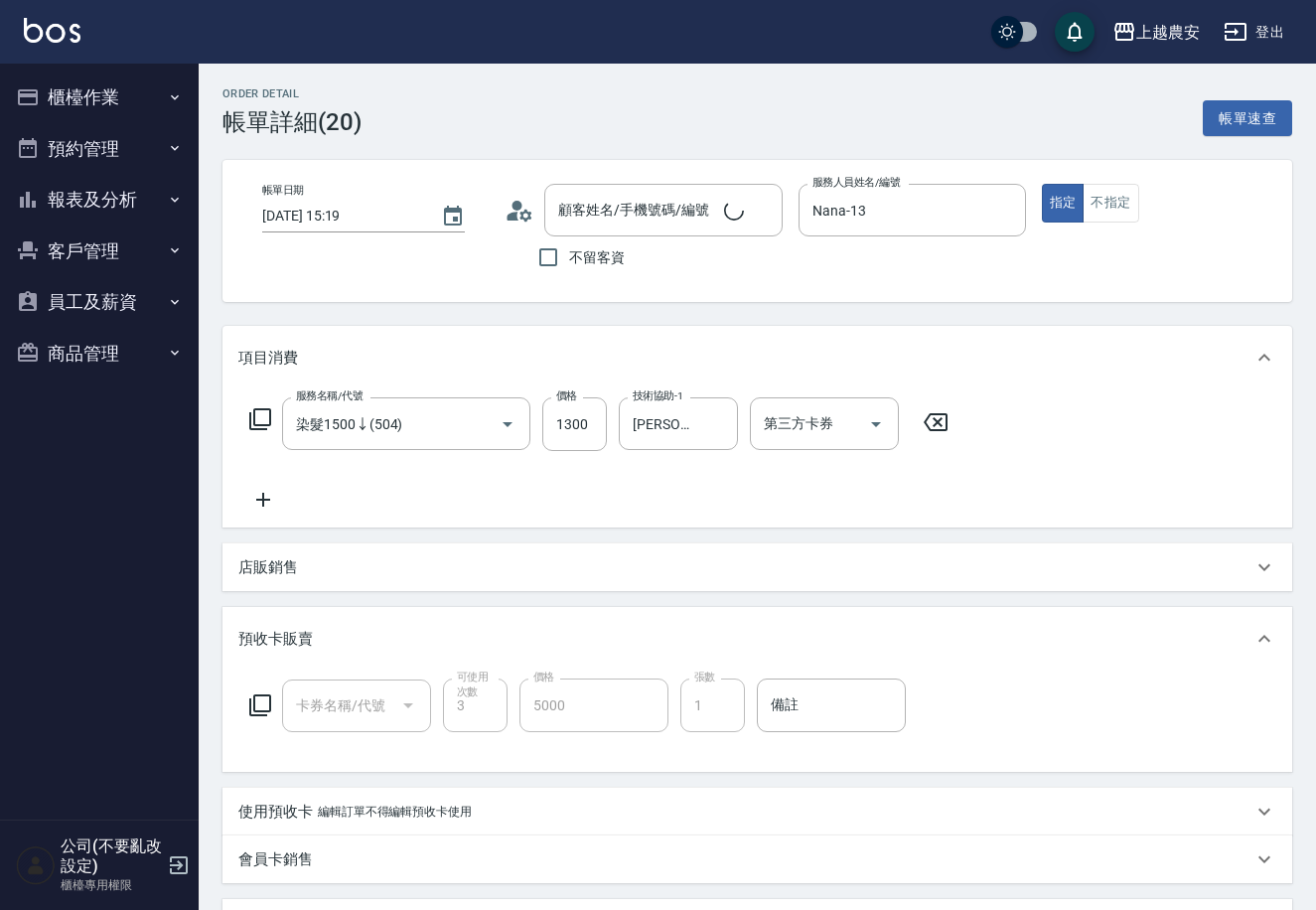 type on "陳靓娟/0911468473/0911468473" 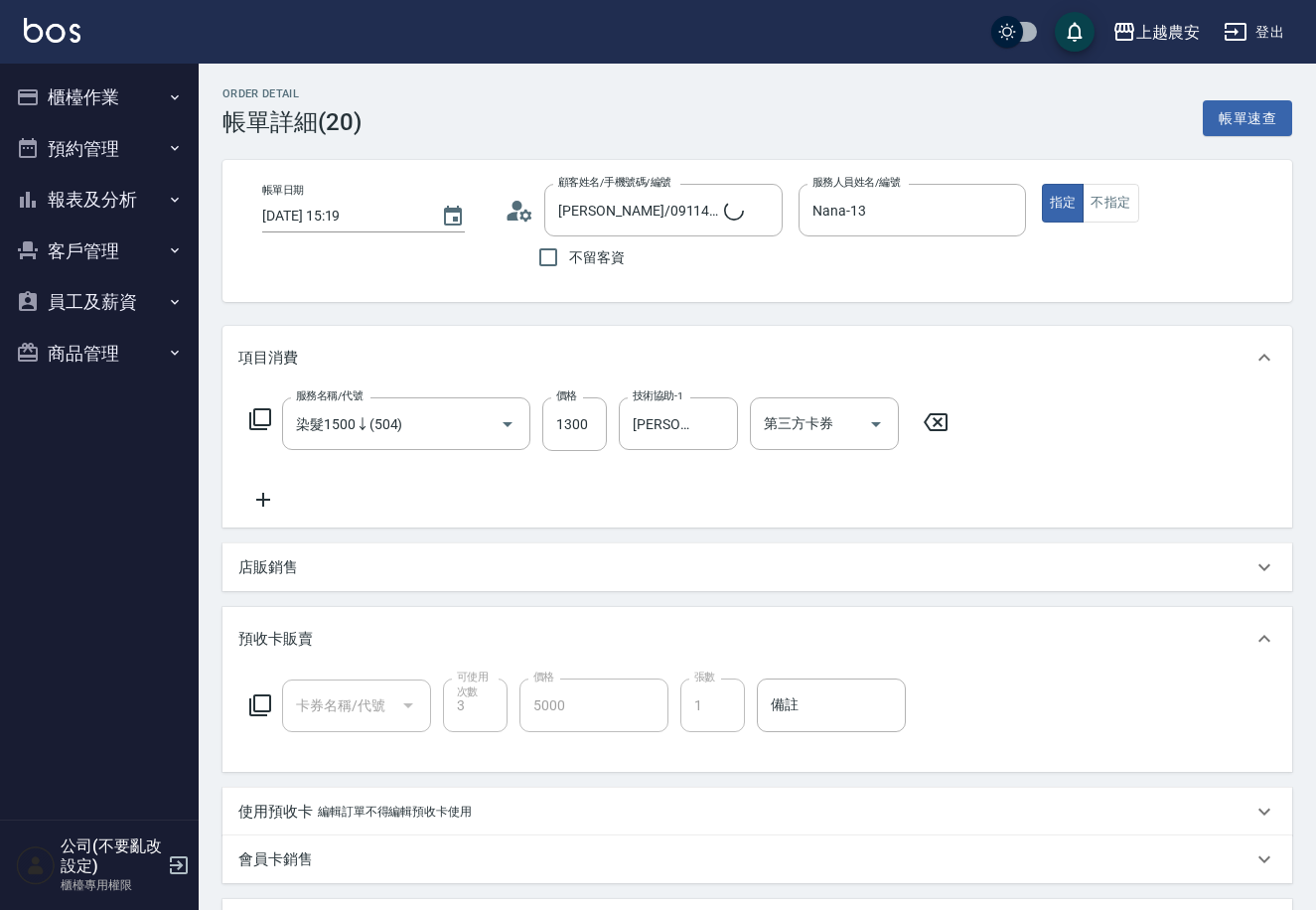 type on "二段/三段護髮卡(621)" 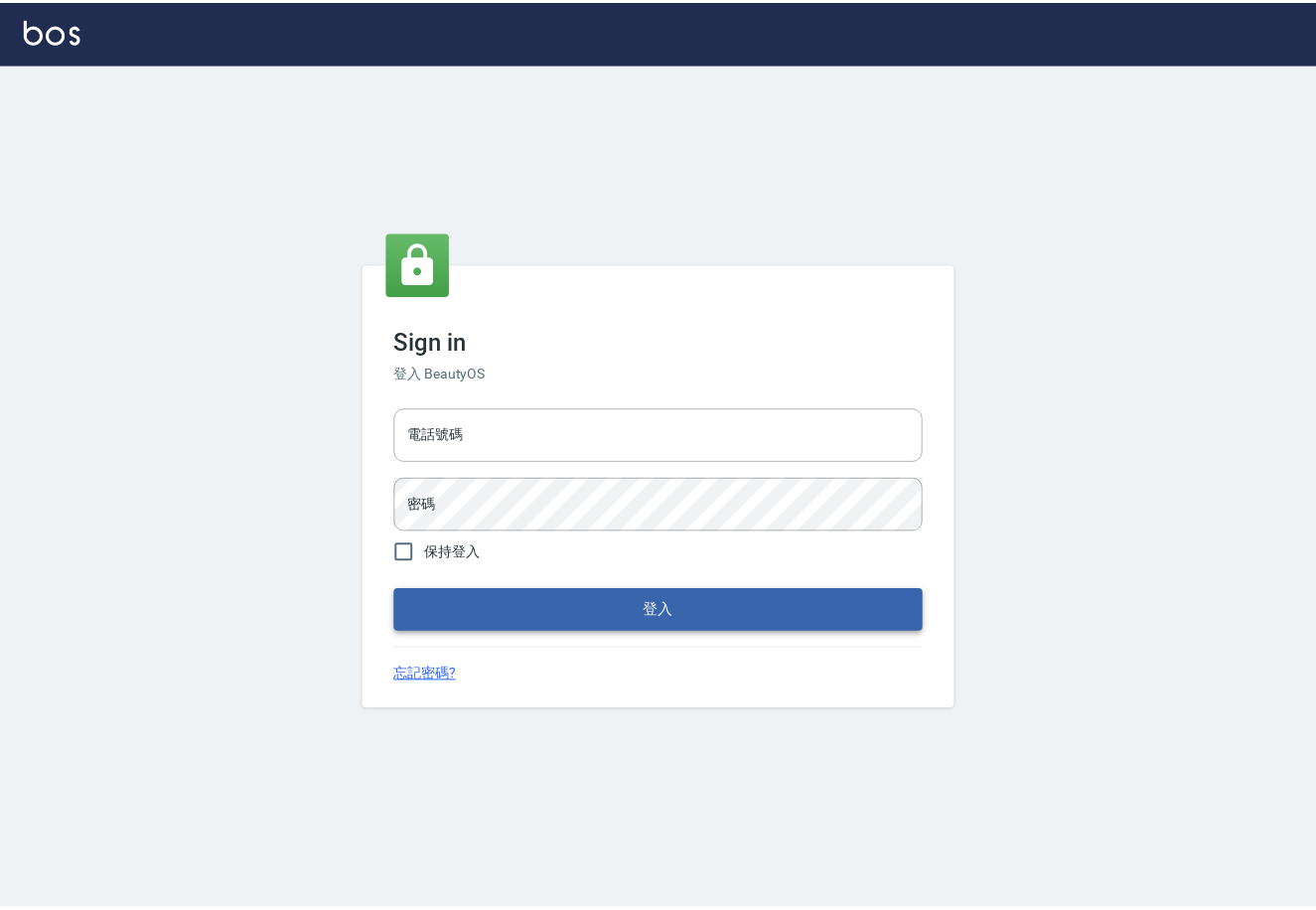 scroll, scrollTop: 0, scrollLeft: 0, axis: both 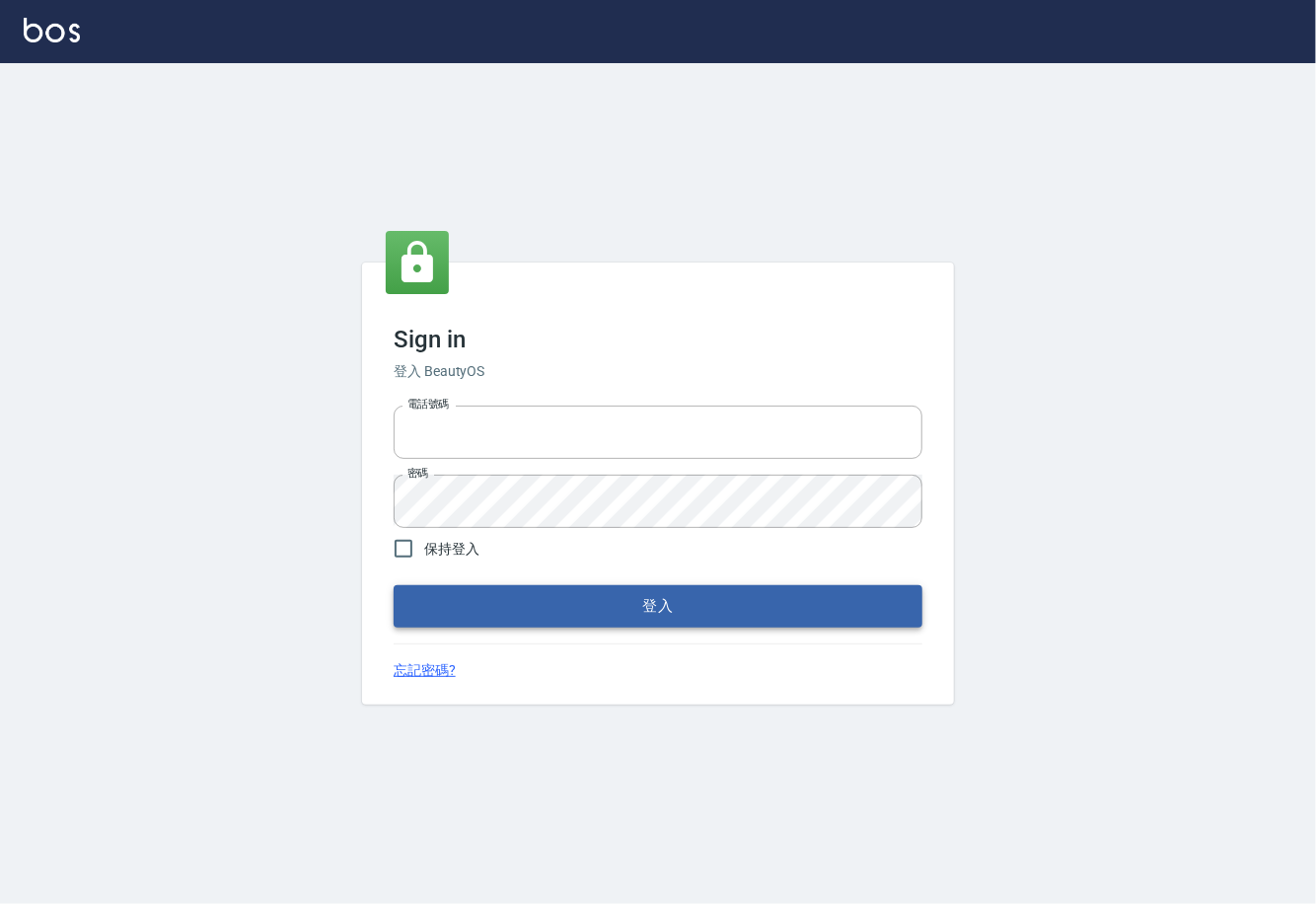 type on "0225929166" 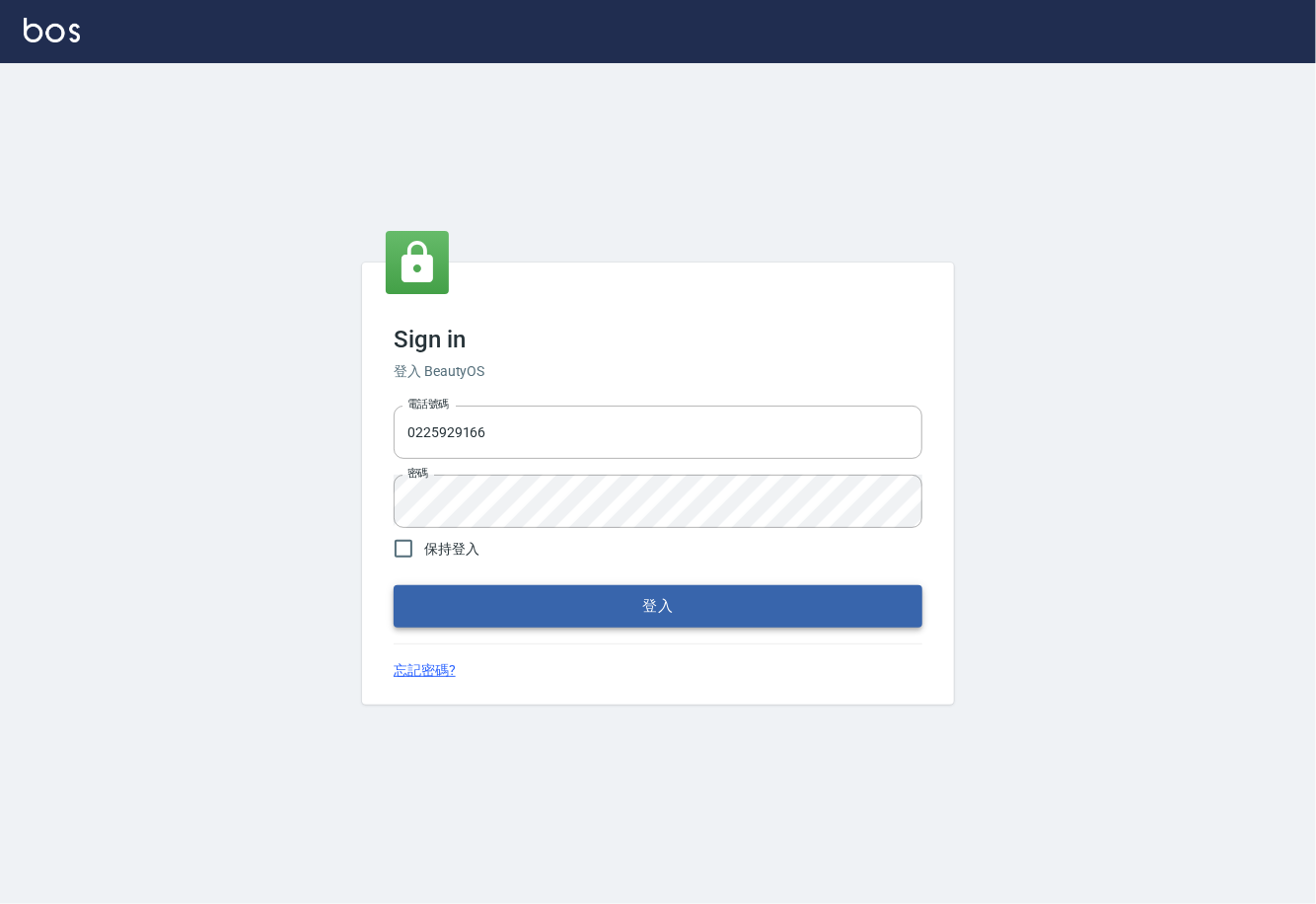 click on "登入" at bounding box center (658, 606) 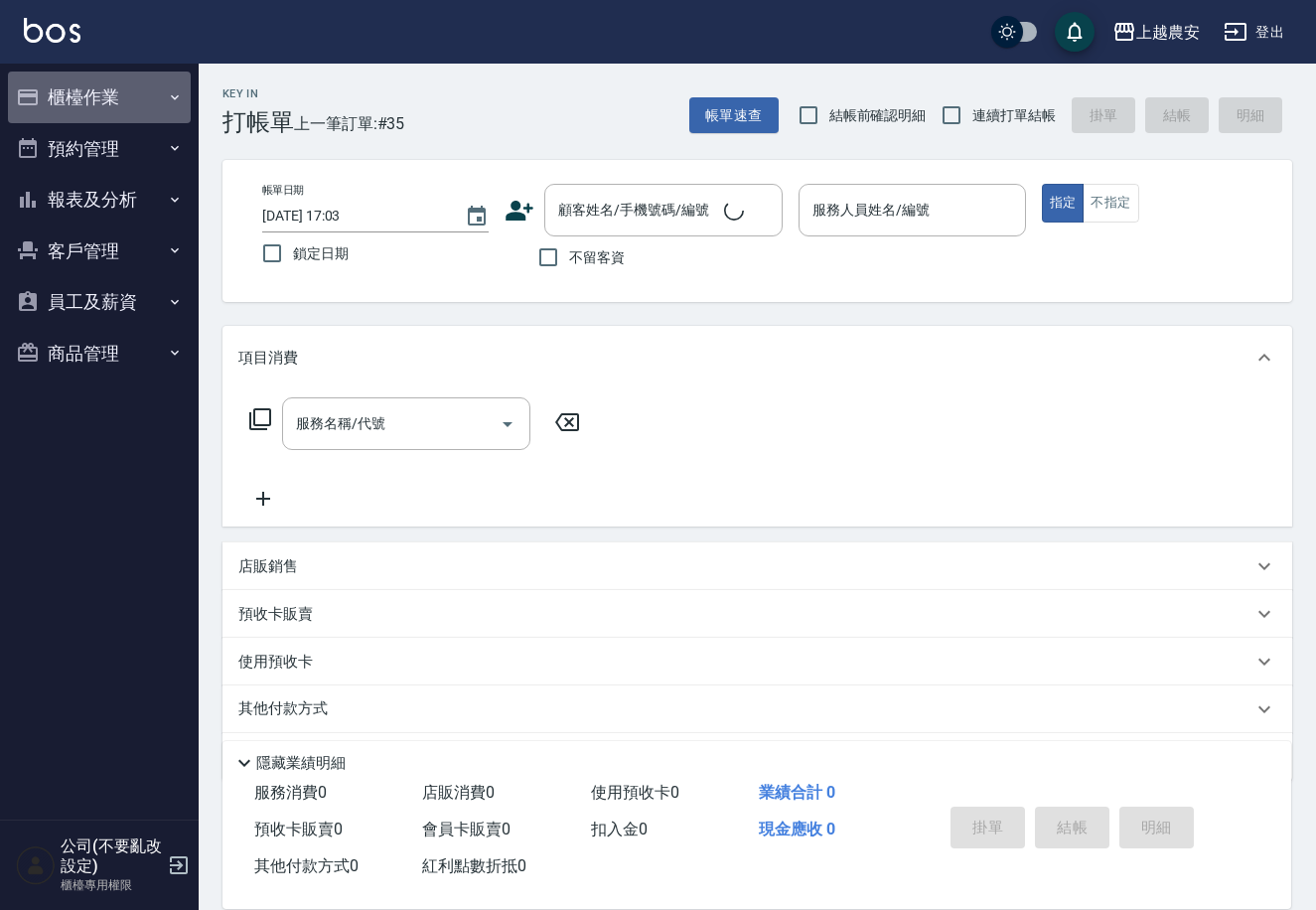 click on "櫃檯作業" at bounding box center (99, 97) 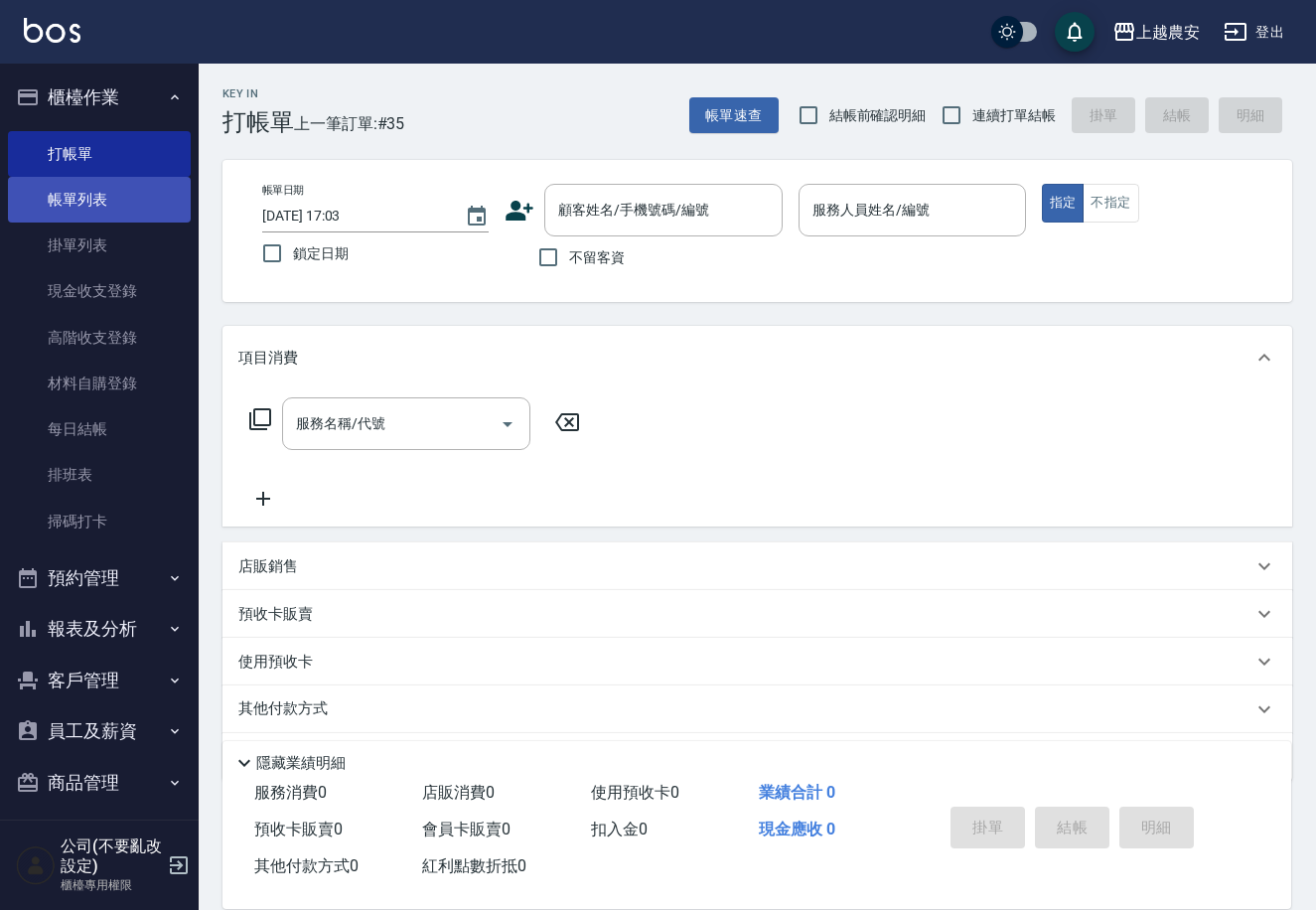 click on "帳單列表" at bounding box center [99, 200] 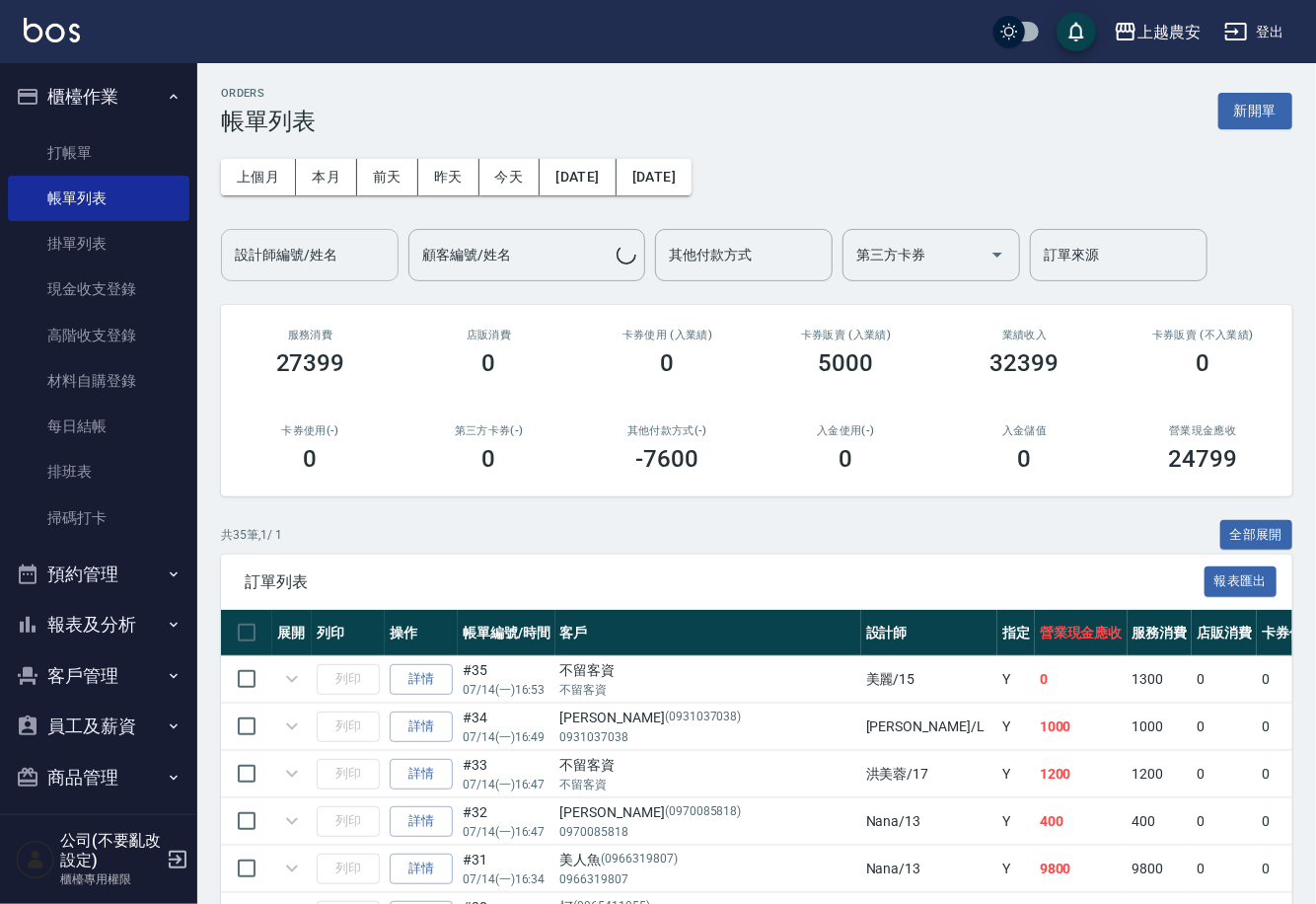 click on "設計師編號/姓名" at bounding box center [310, 255] 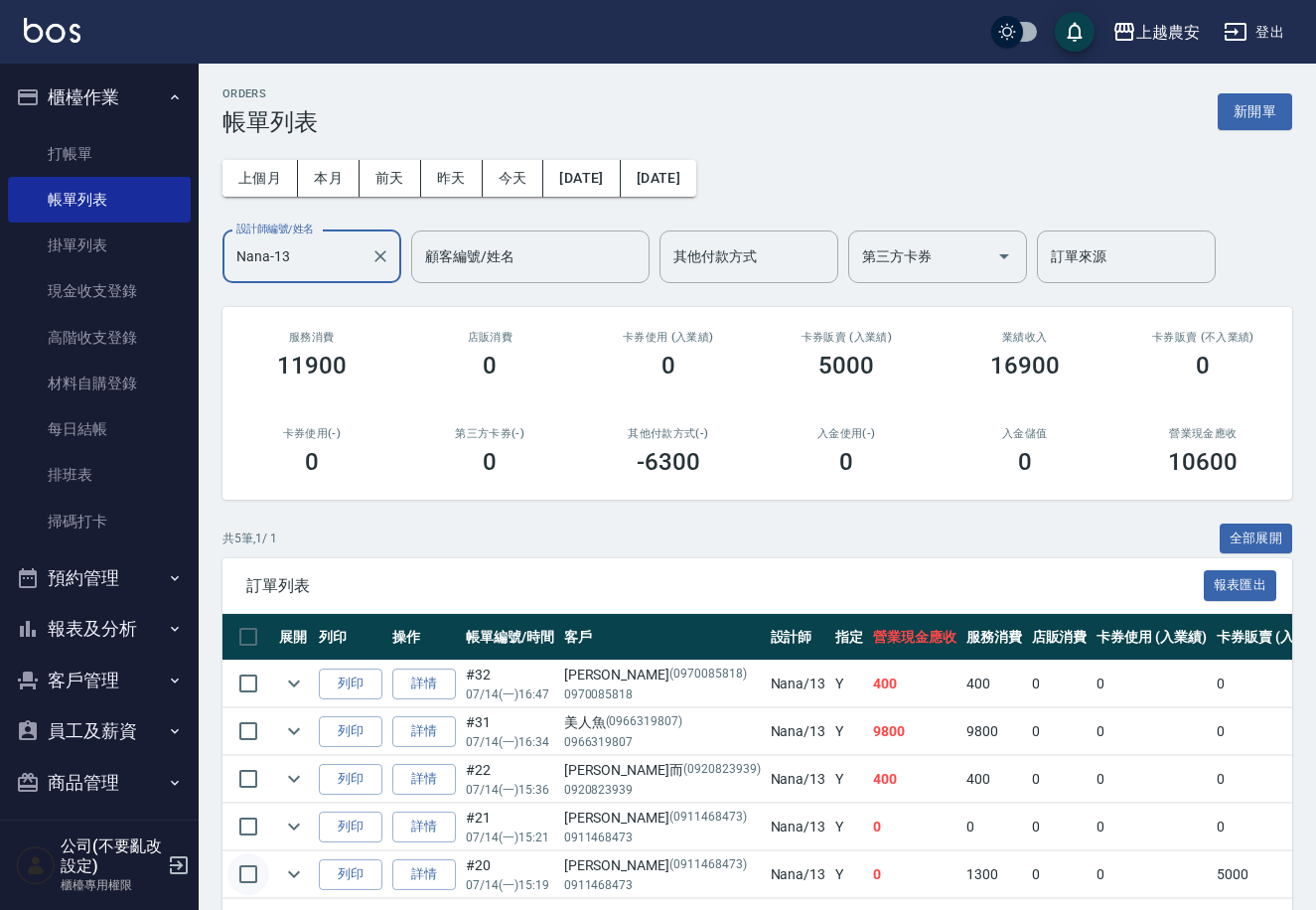 type on "Nana-13" 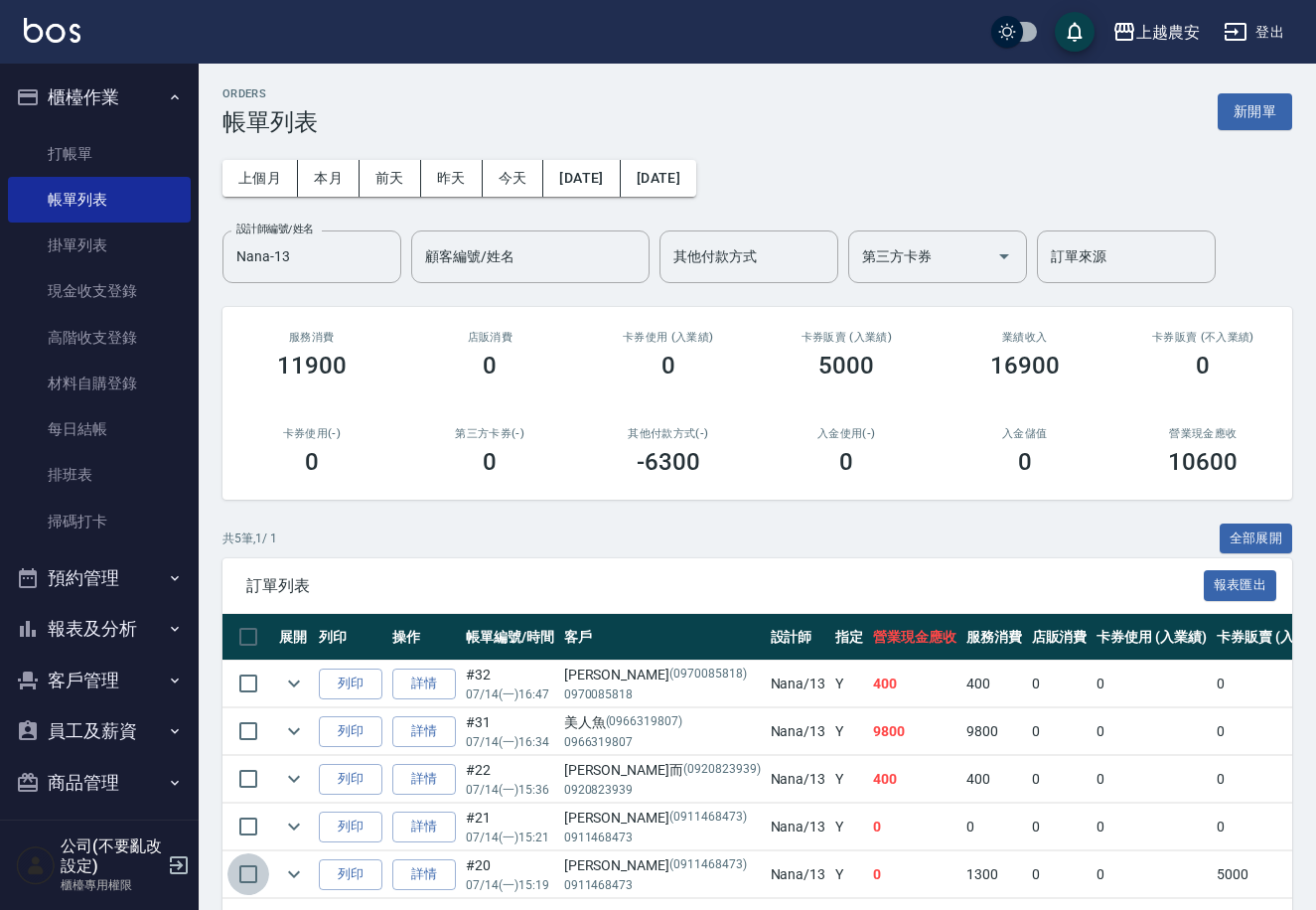 click at bounding box center (248, 874) 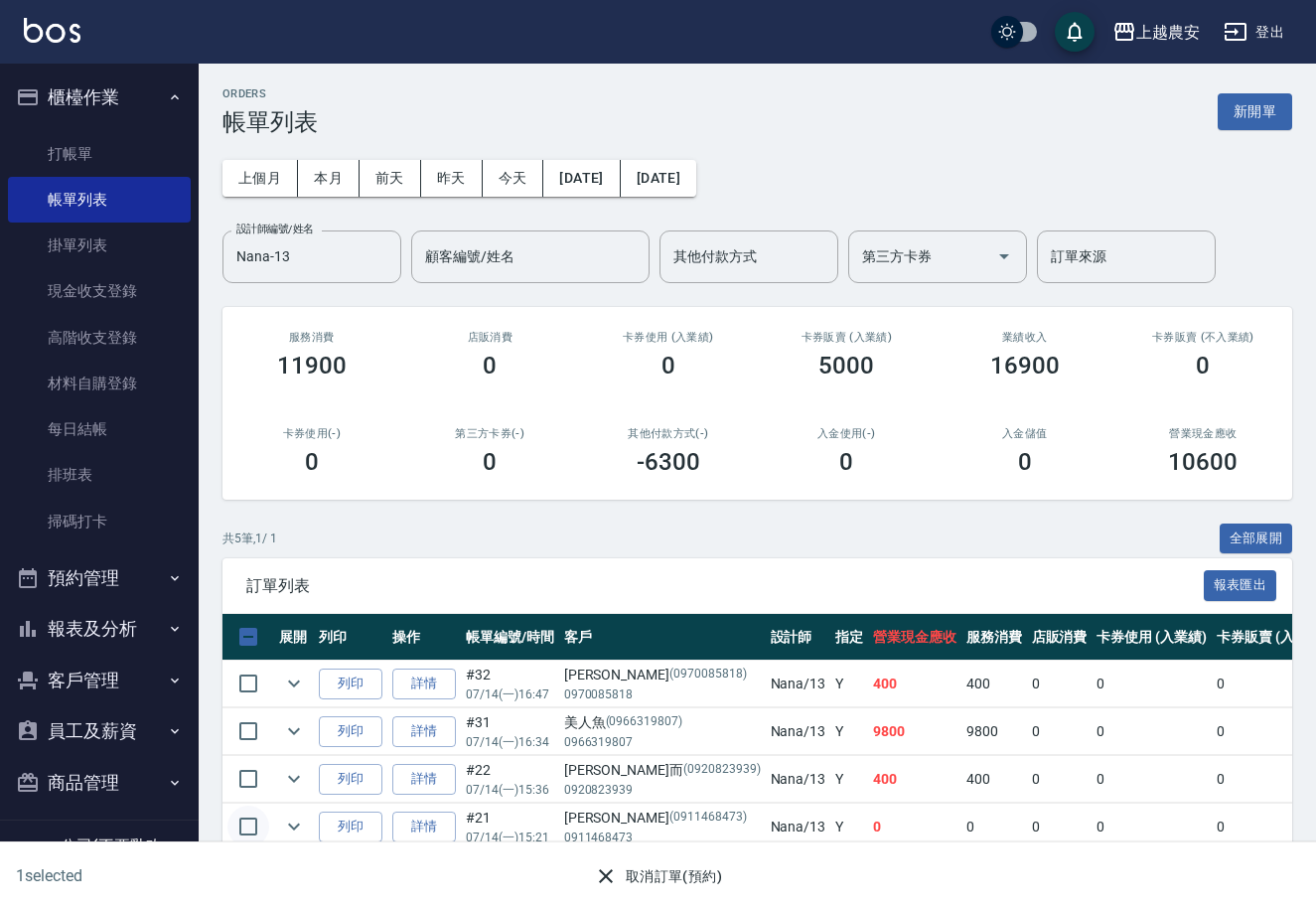 click at bounding box center [248, 827] 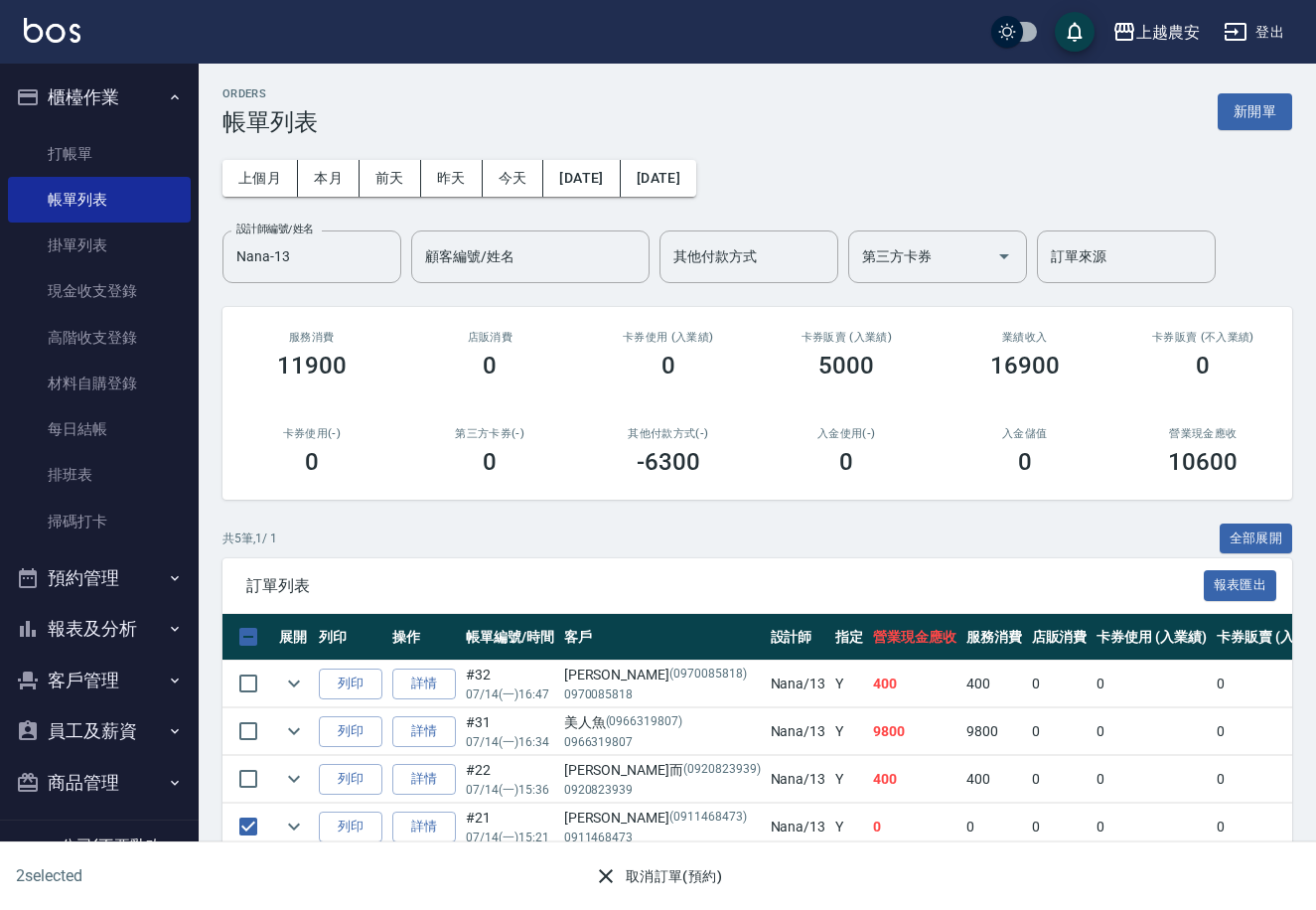 click on "取消訂單(預約)" at bounding box center (658, 876) 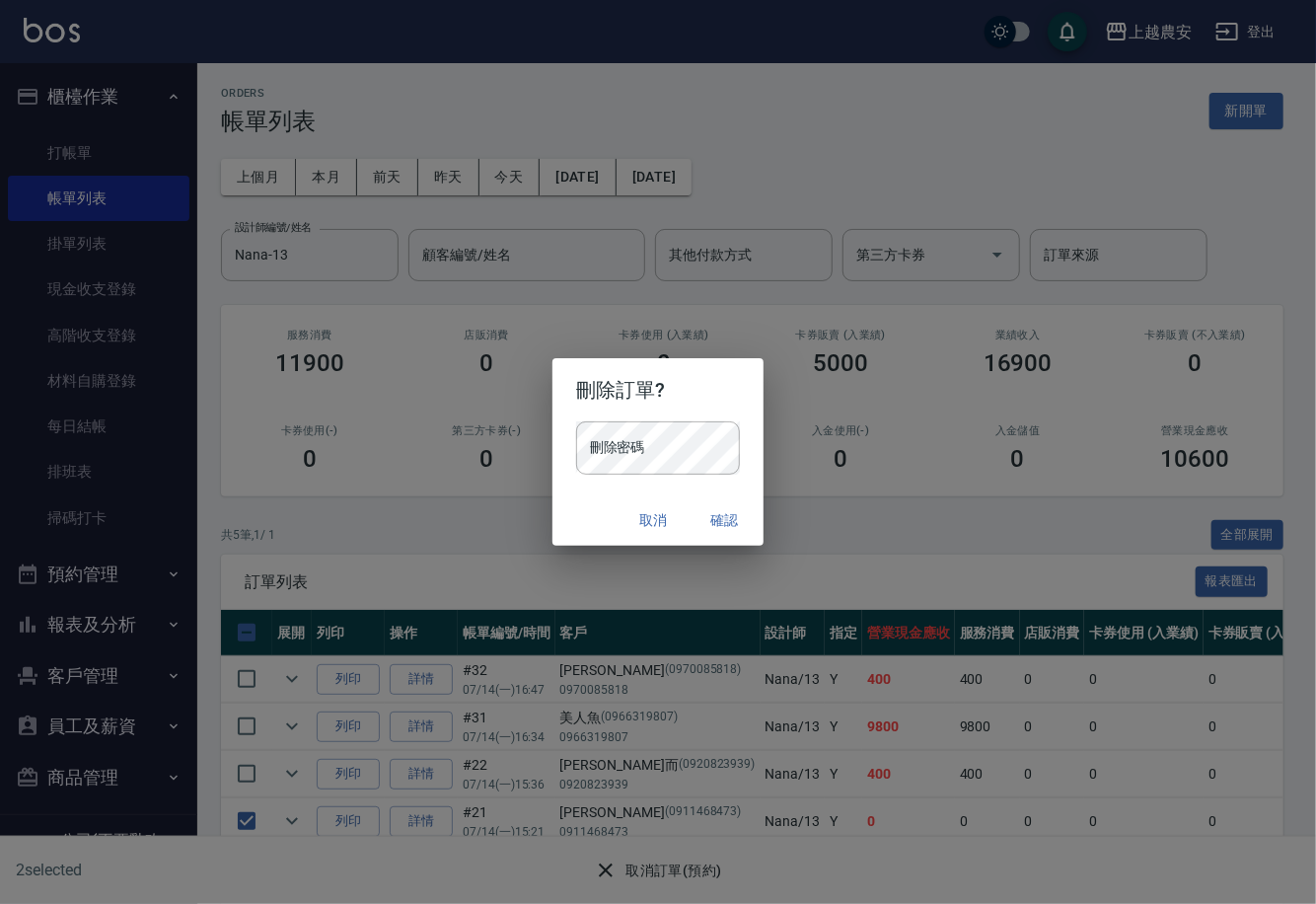 type 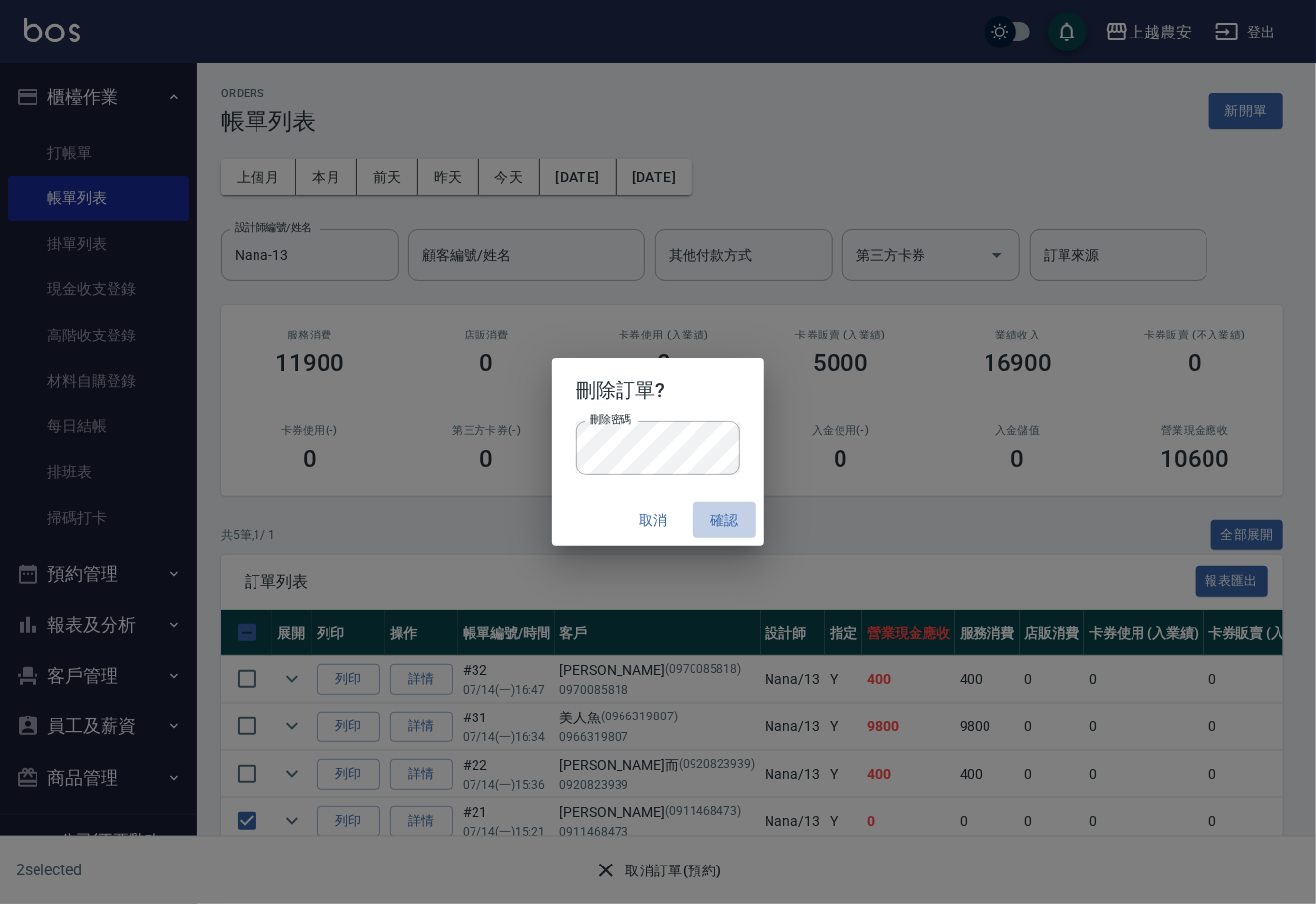 click on "確認" at bounding box center (724, 520) 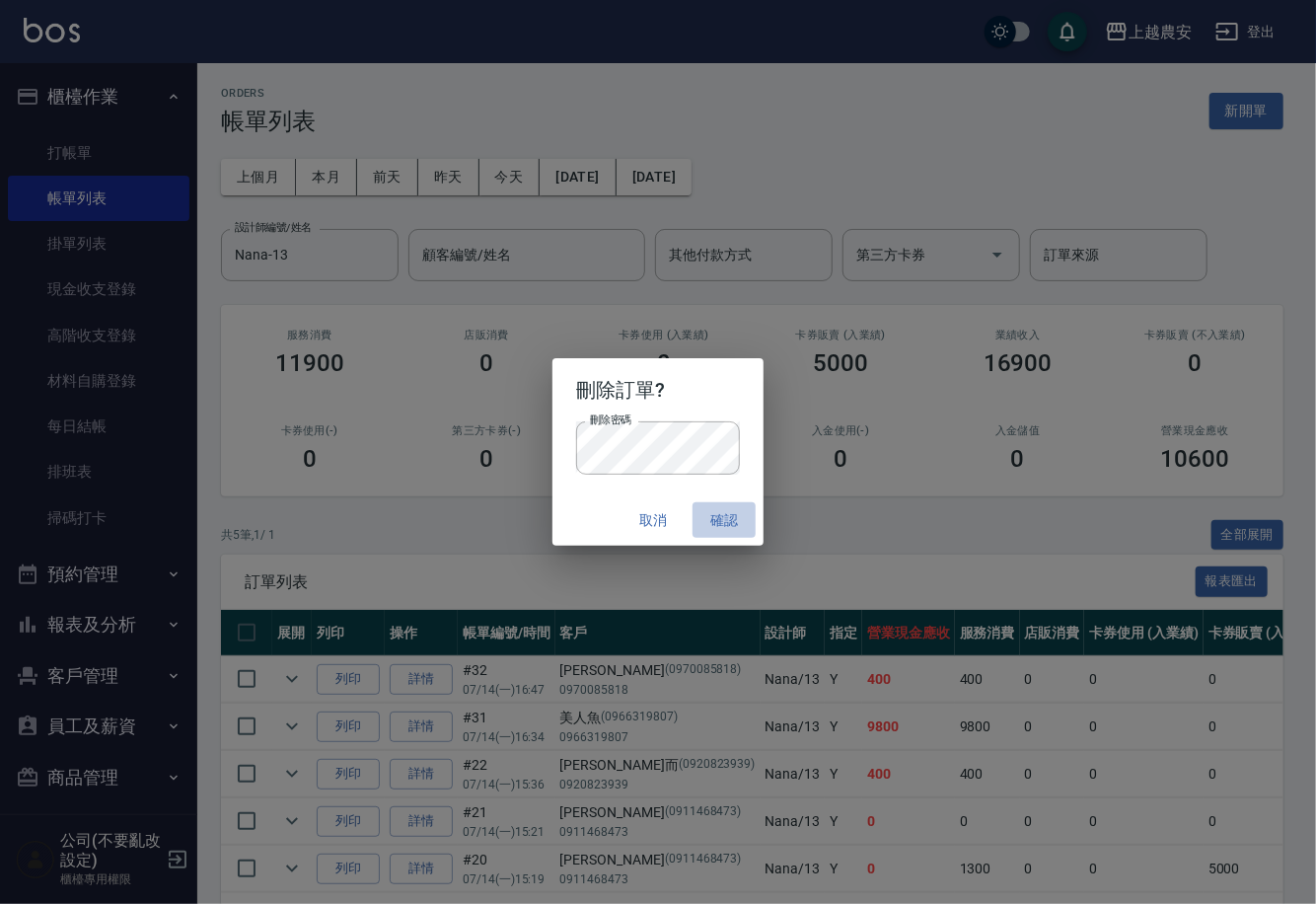 click on "確認" at bounding box center (724, 520) 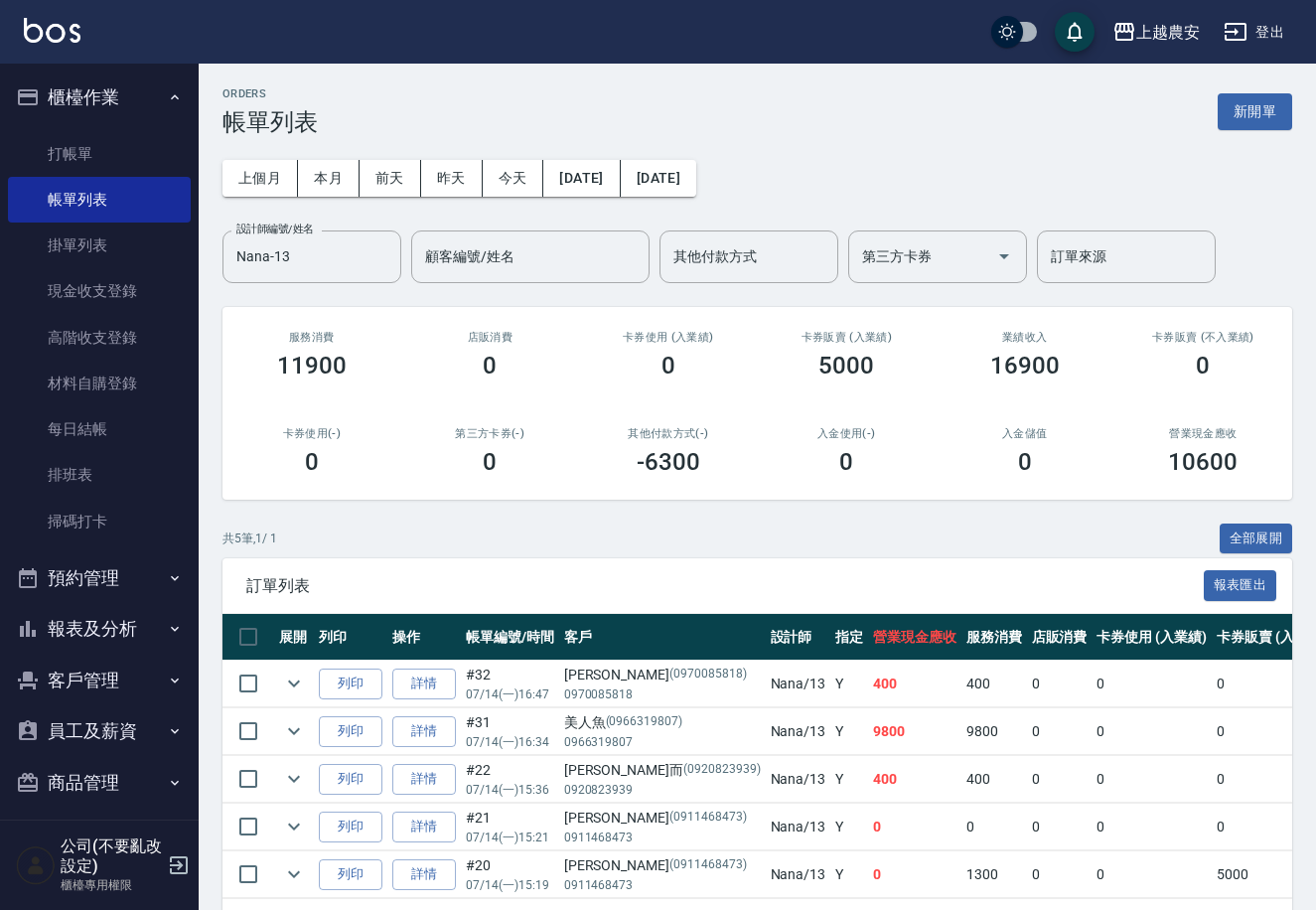 scroll, scrollTop: 84, scrollLeft: 0, axis: vertical 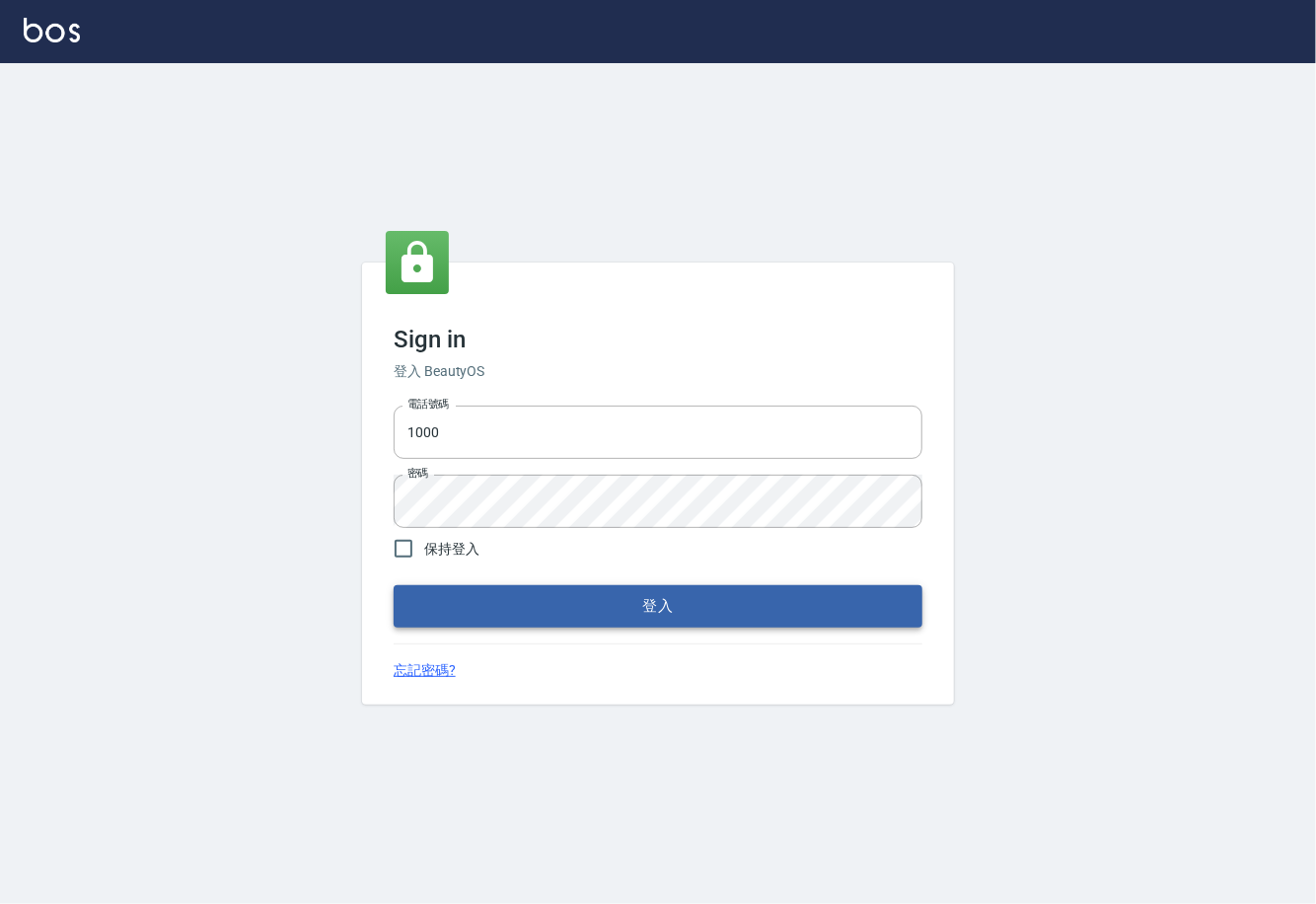 click on "登入" at bounding box center (658, 606) 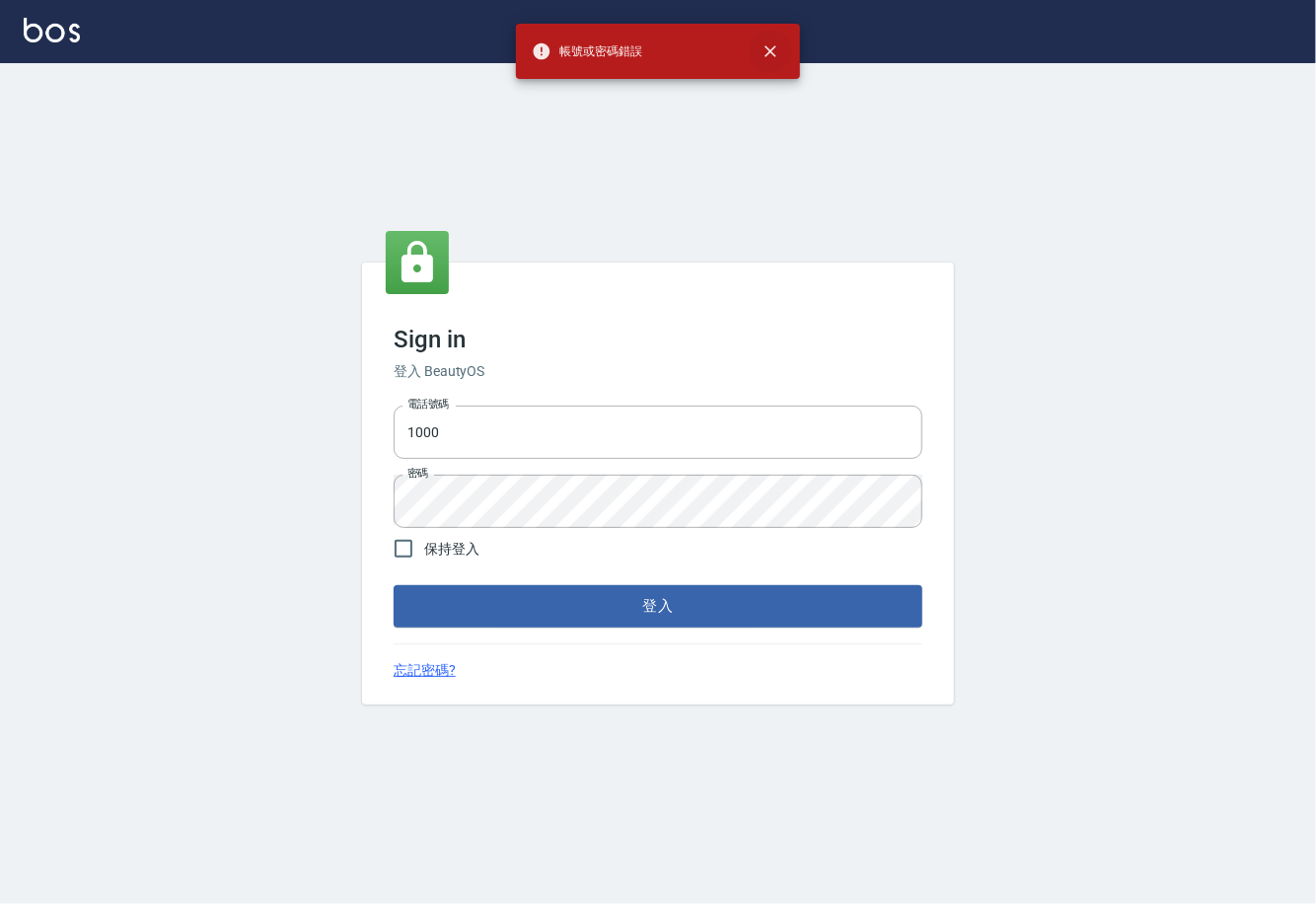 click 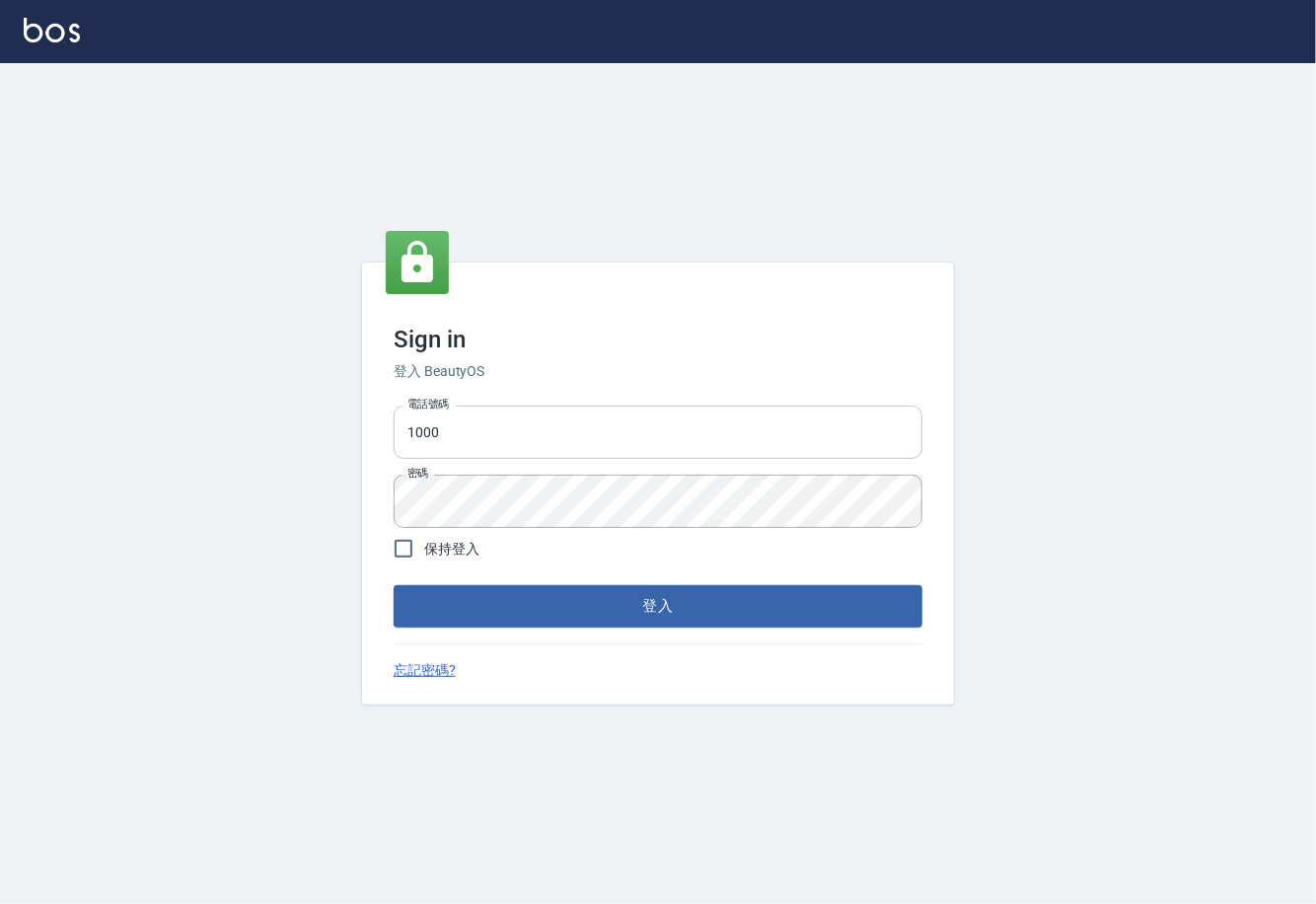 click on "1000" at bounding box center [658, 432] 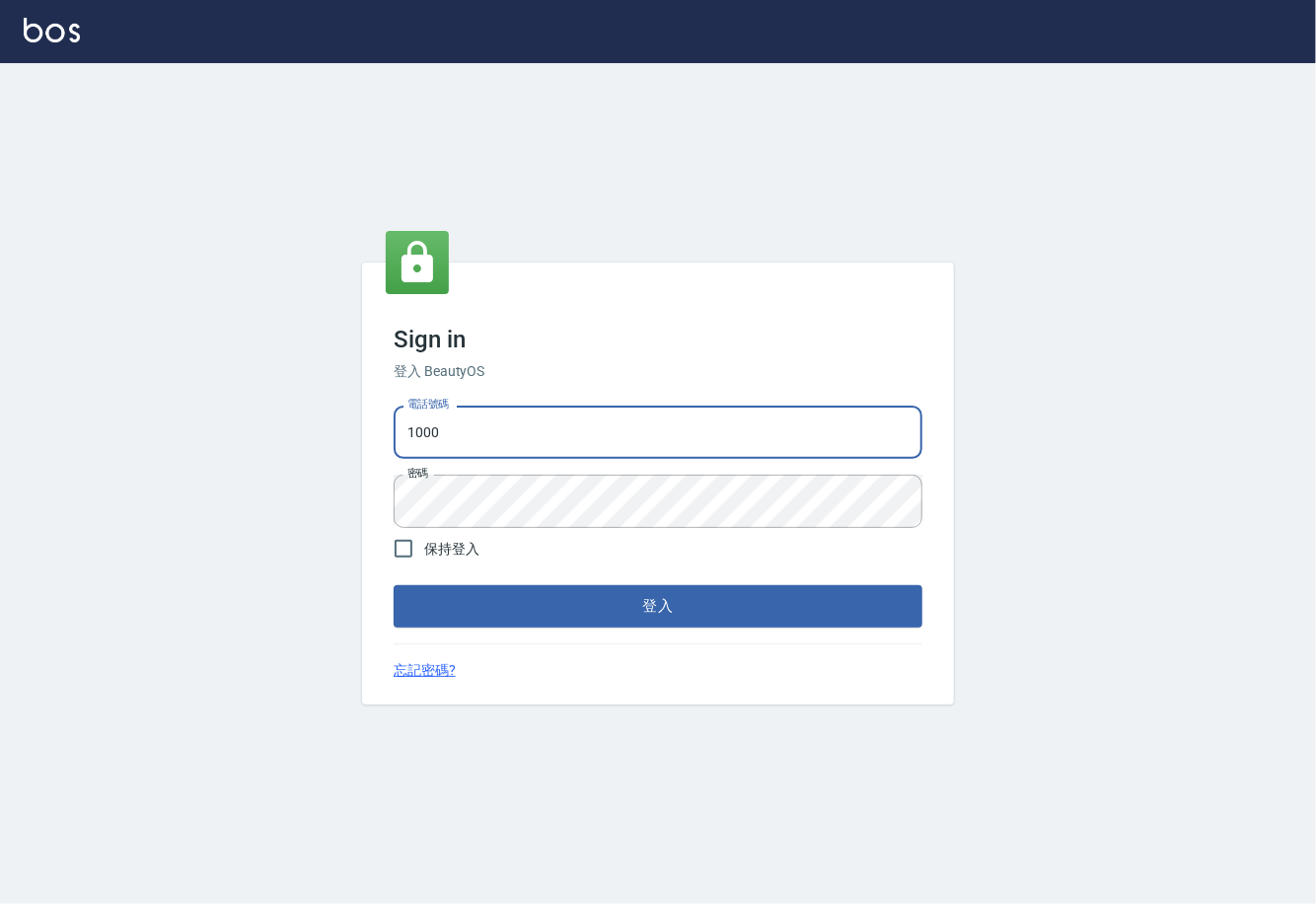 type on "0225929166" 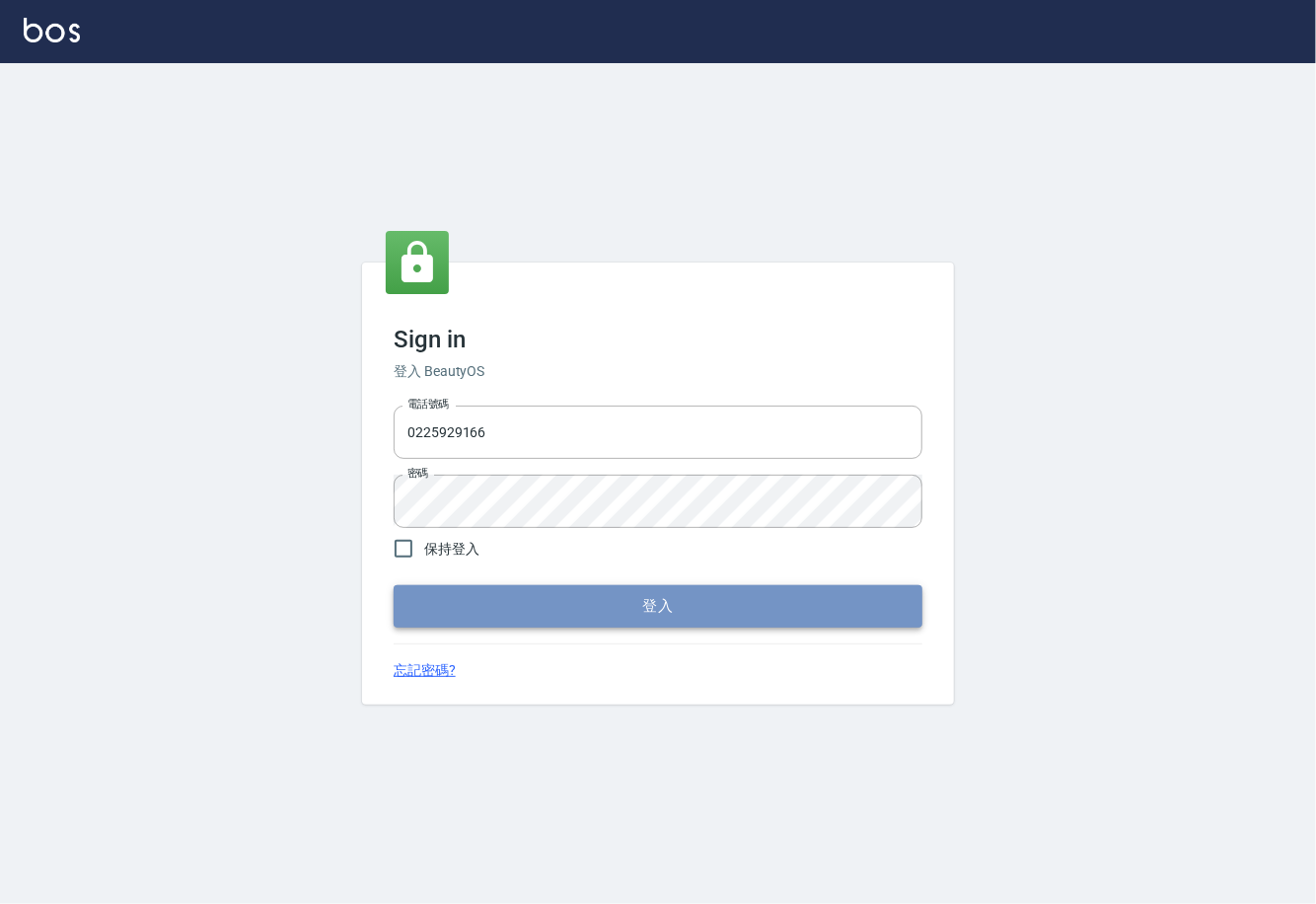 click on "登入" at bounding box center (658, 606) 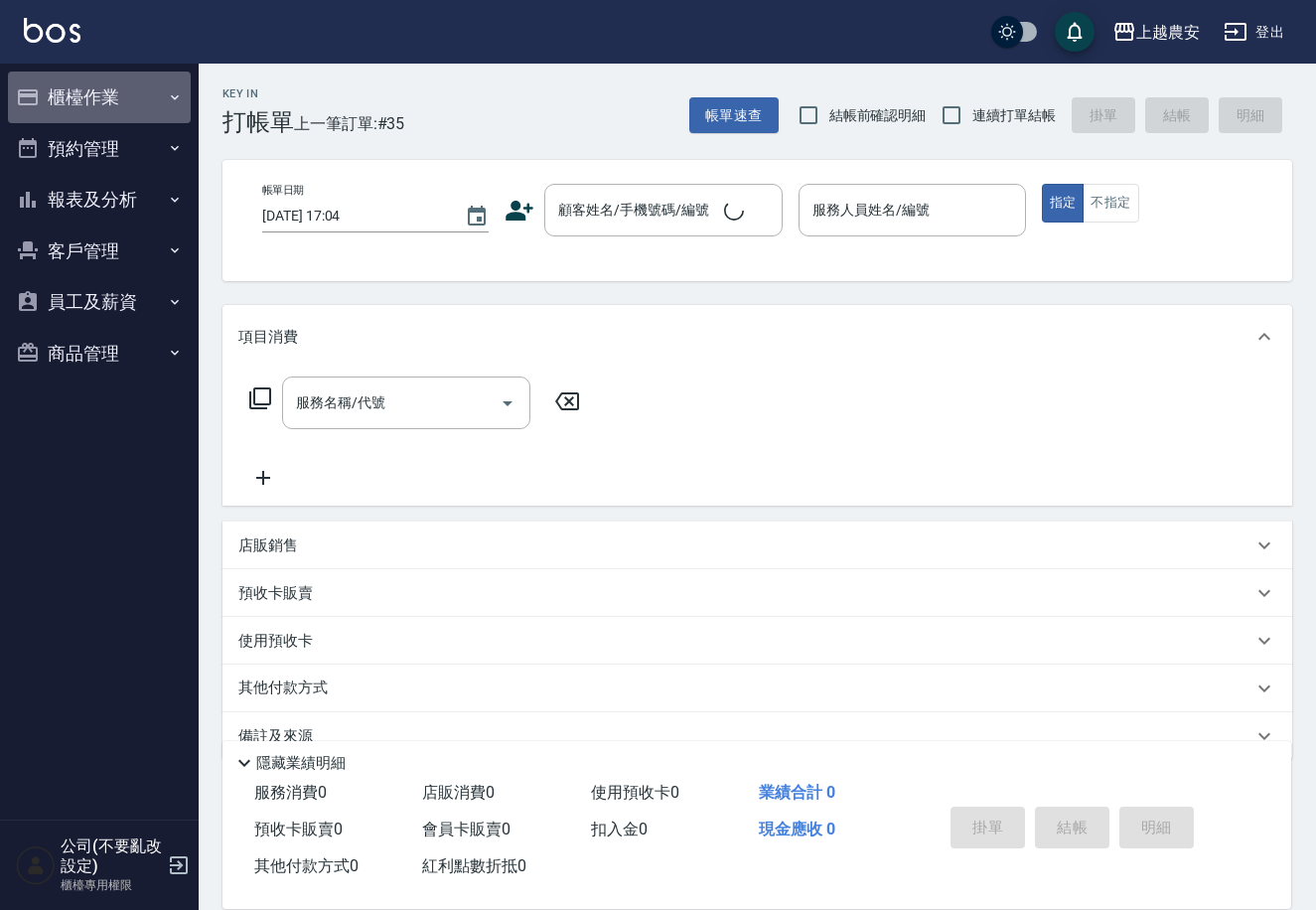 click on "櫃檯作業" at bounding box center (99, 97) 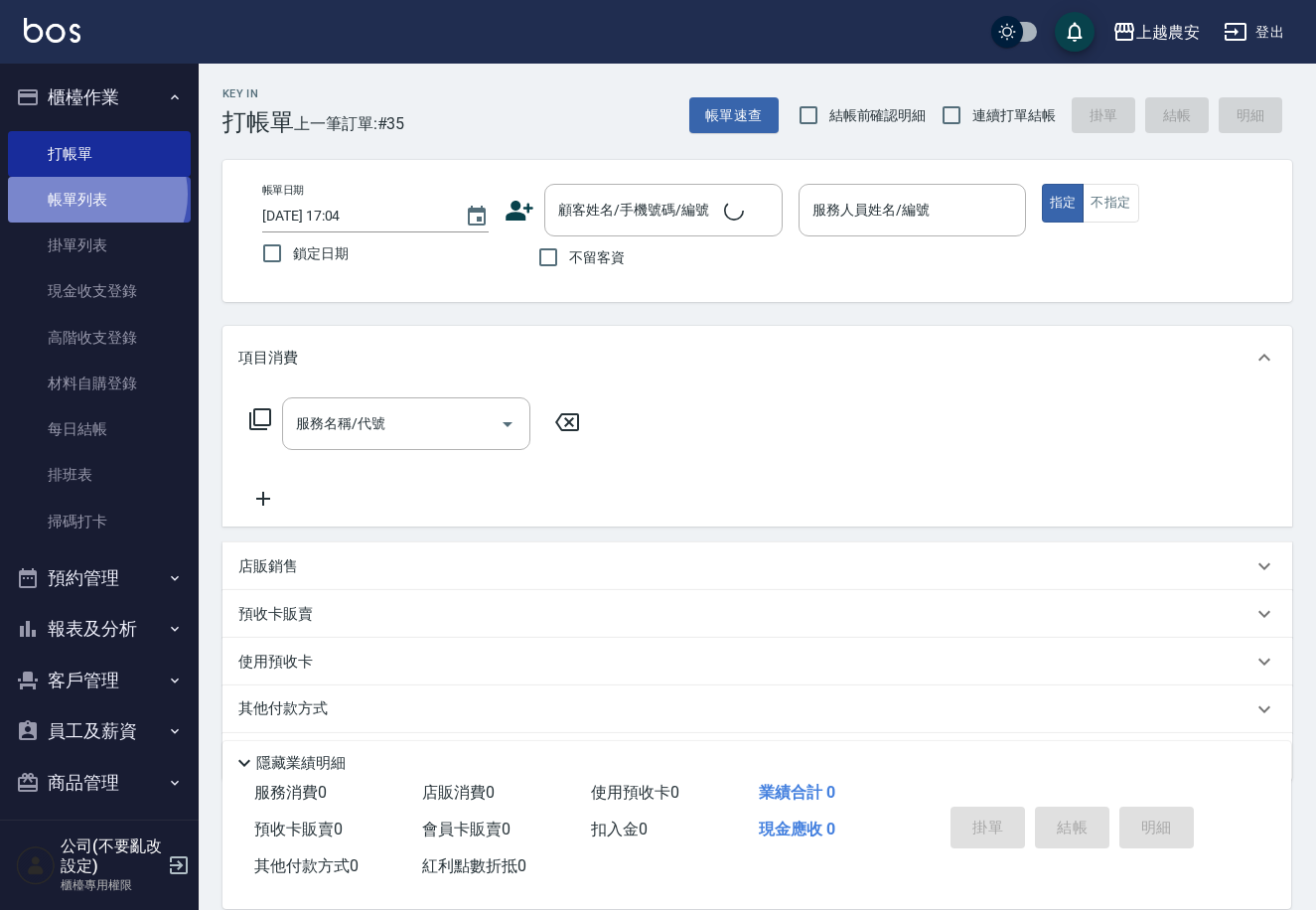 click on "帳單列表" at bounding box center [99, 200] 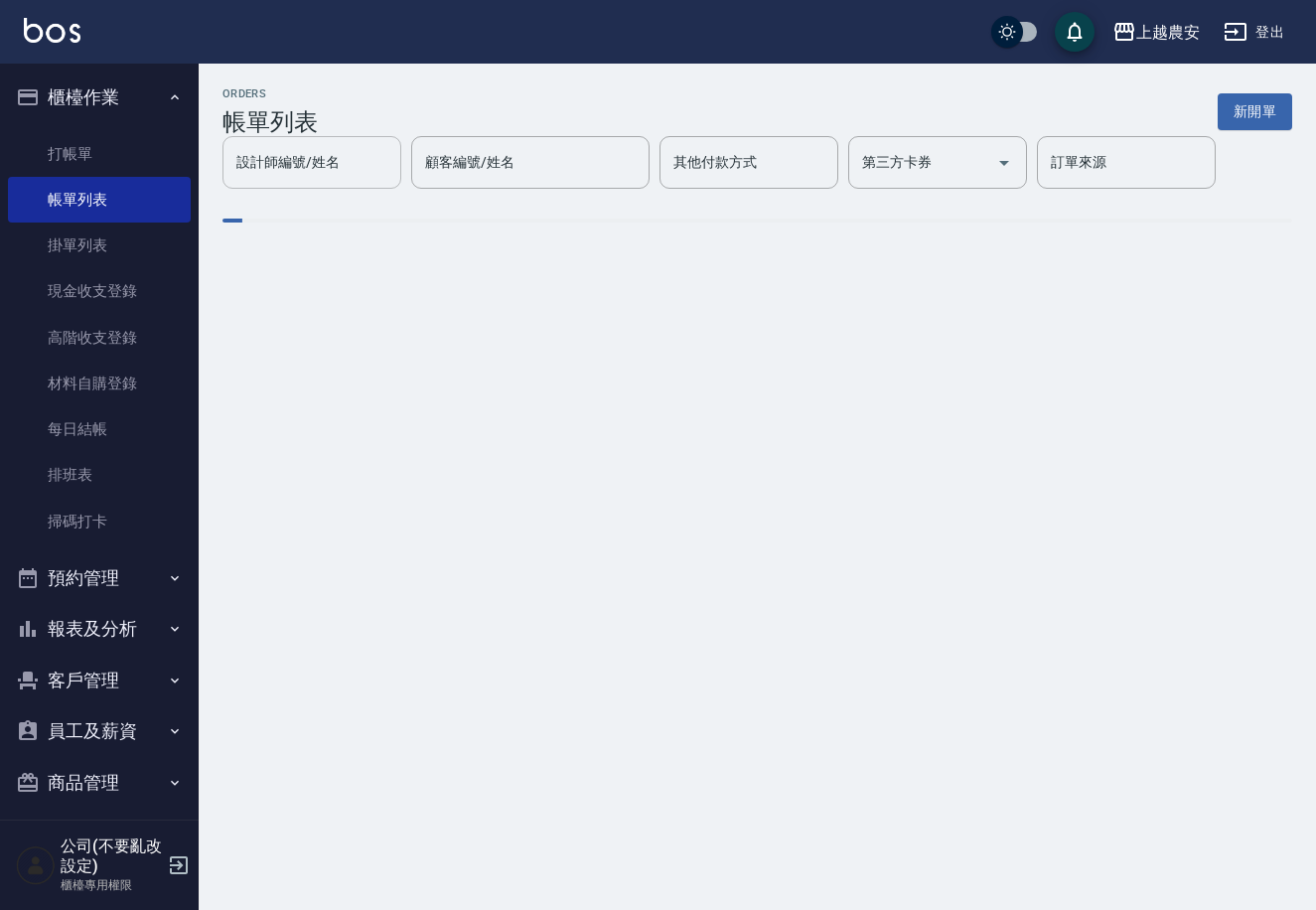 click on "設計師編號/姓名" at bounding box center (312, 162) 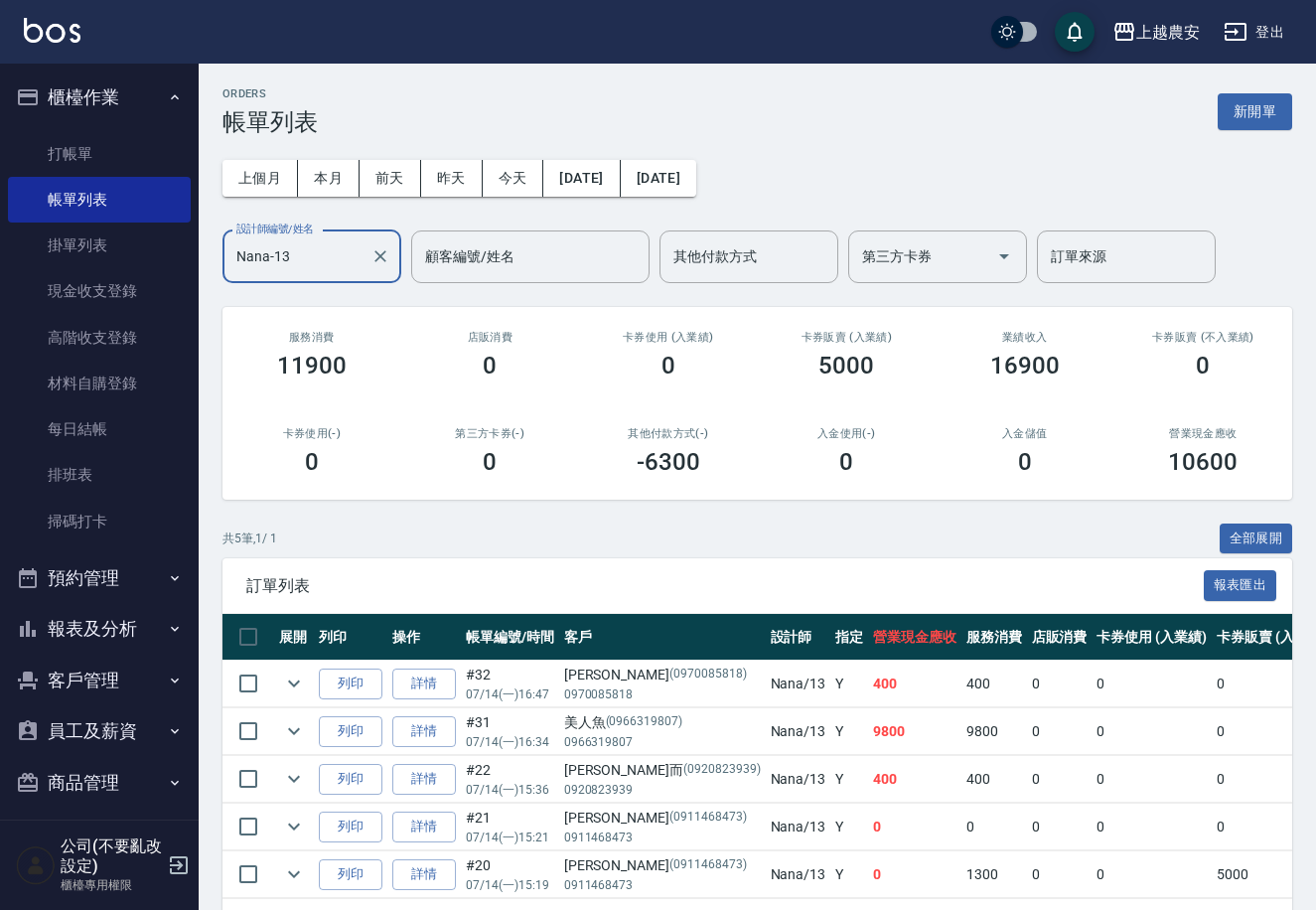 scroll, scrollTop: 84, scrollLeft: 0, axis: vertical 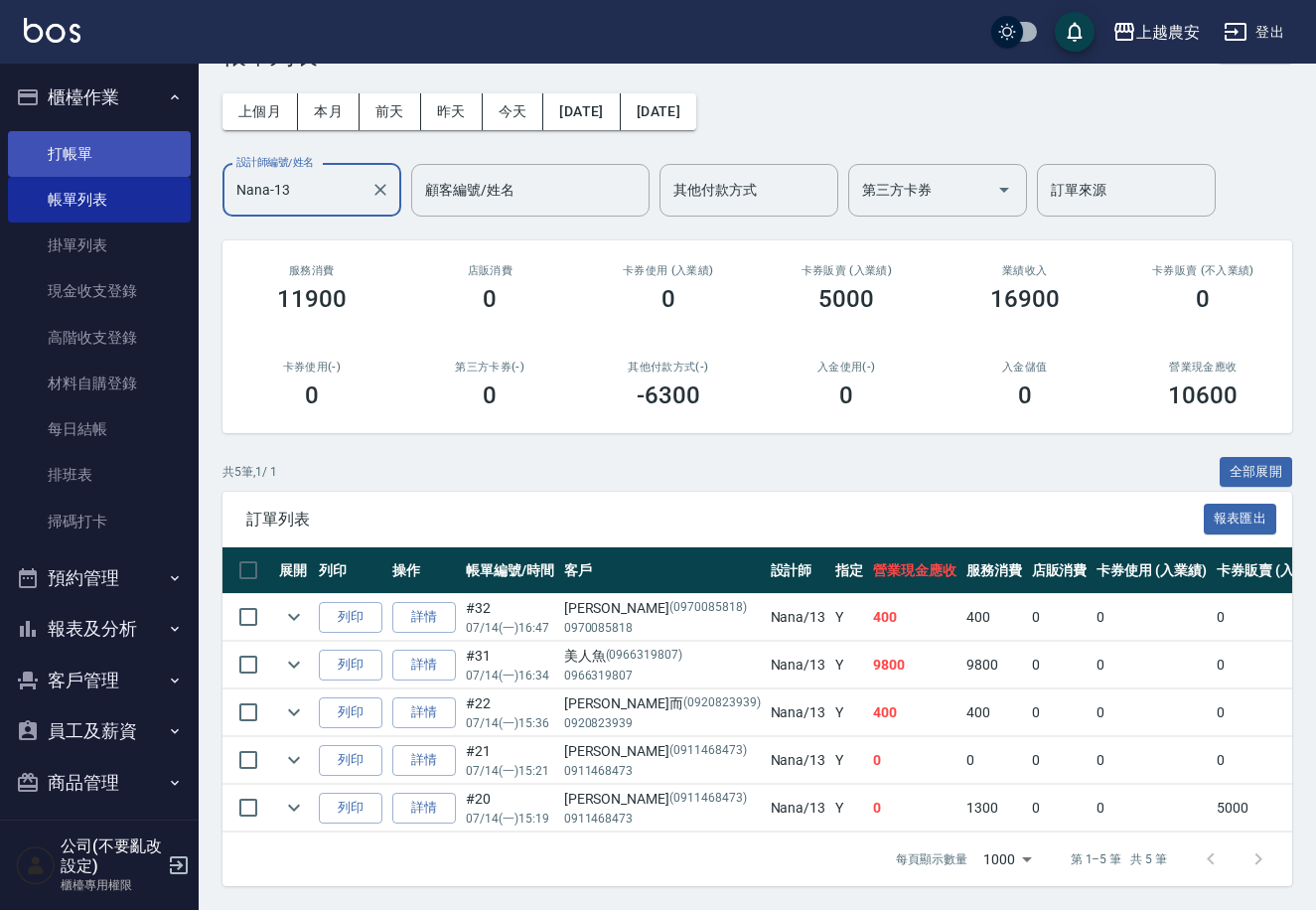 type on "Nana-13" 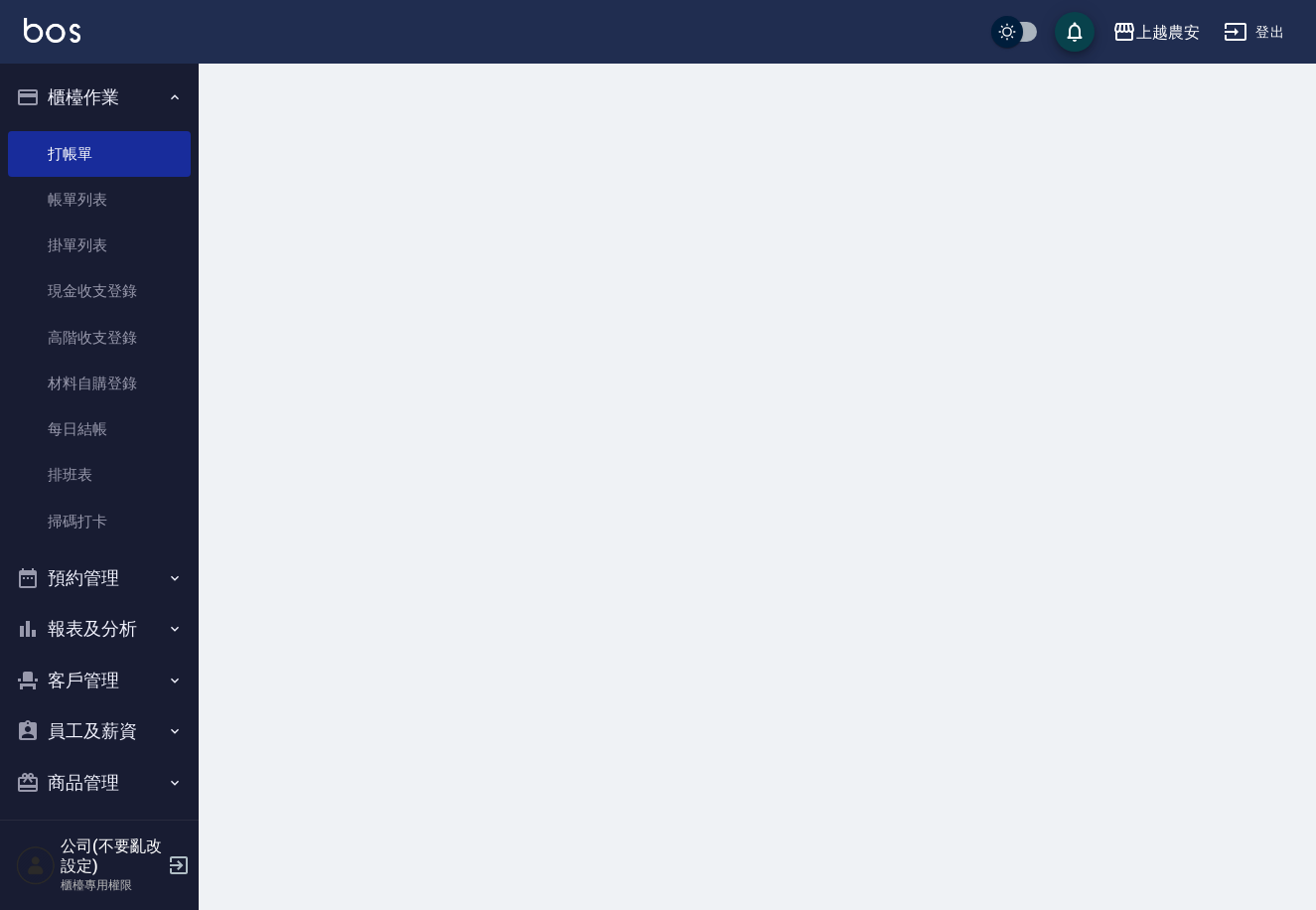 scroll, scrollTop: 0, scrollLeft: 0, axis: both 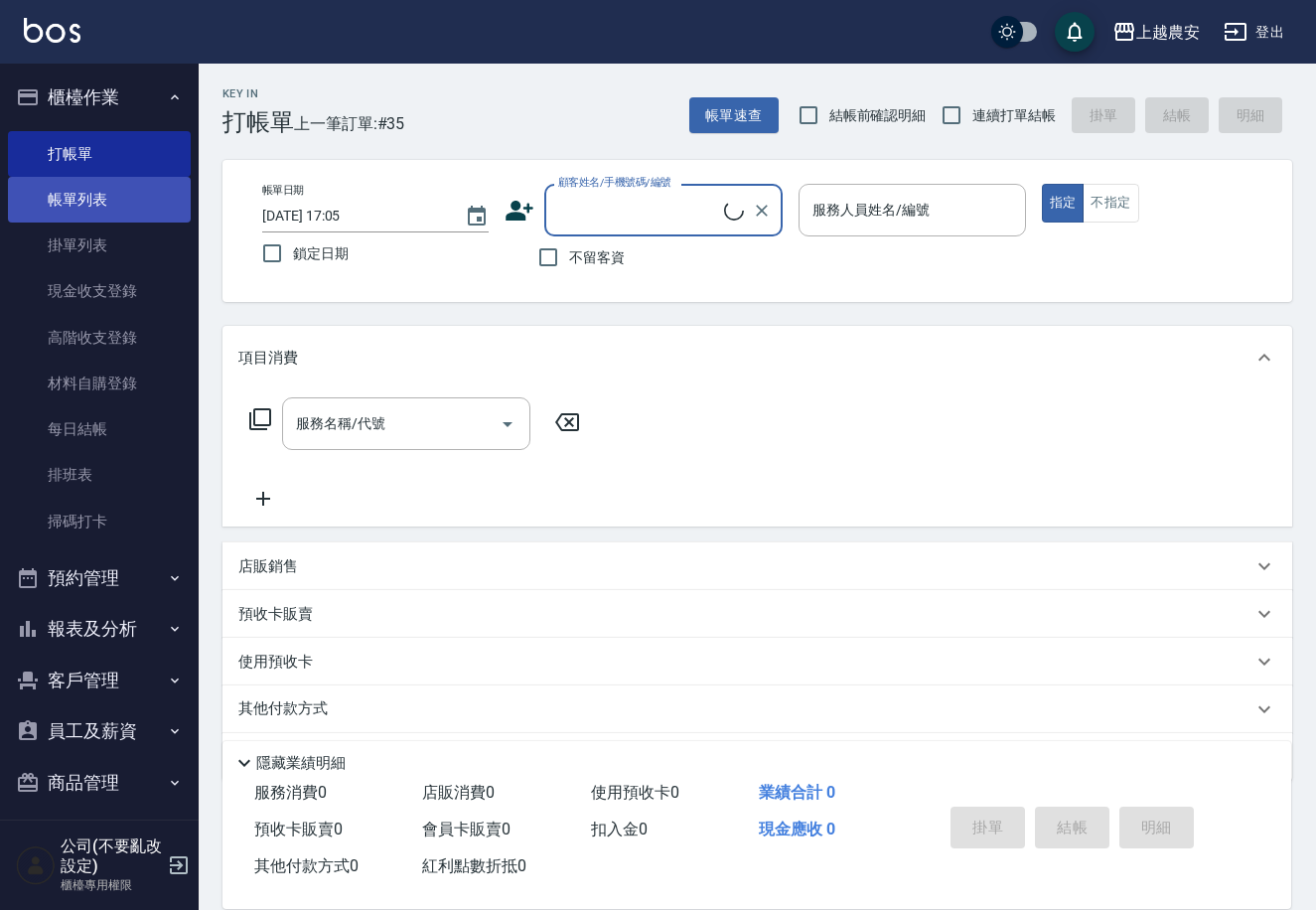 click on "帳單列表" at bounding box center (99, 200) 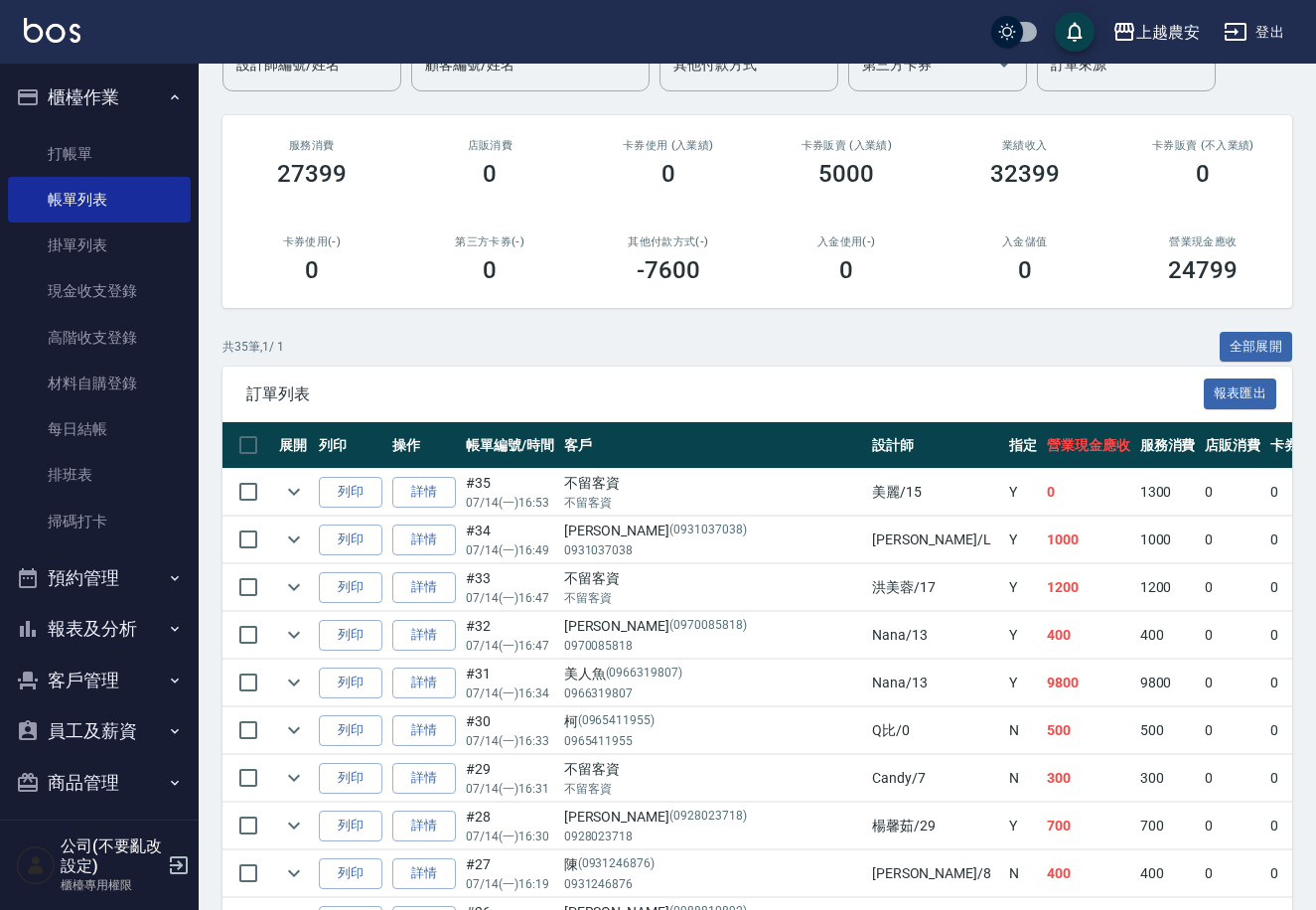 scroll, scrollTop: 204, scrollLeft: 0, axis: vertical 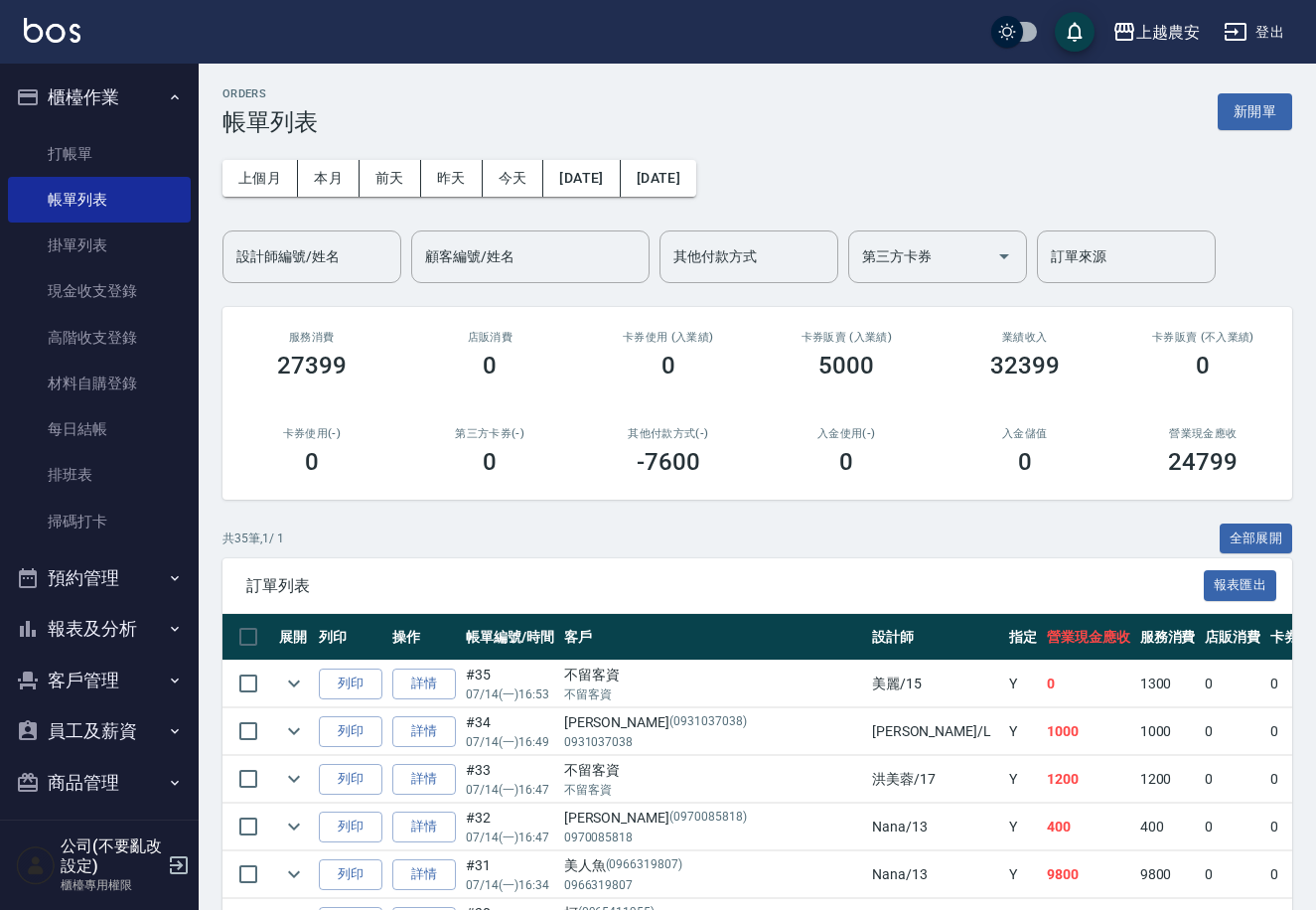click on "設計師編號/姓名 設計師編號/姓名" at bounding box center [312, 256] 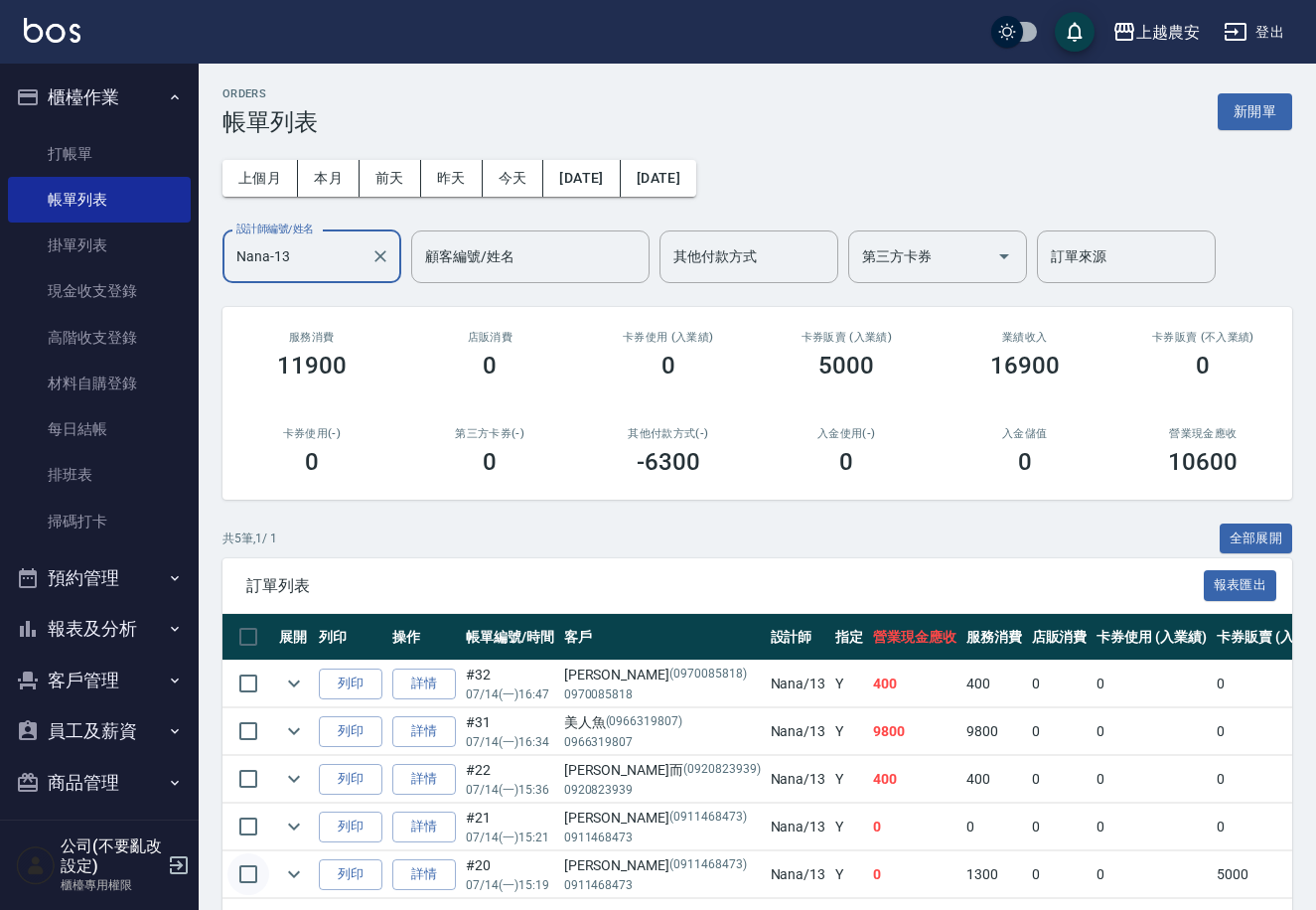 type on "Nana-13" 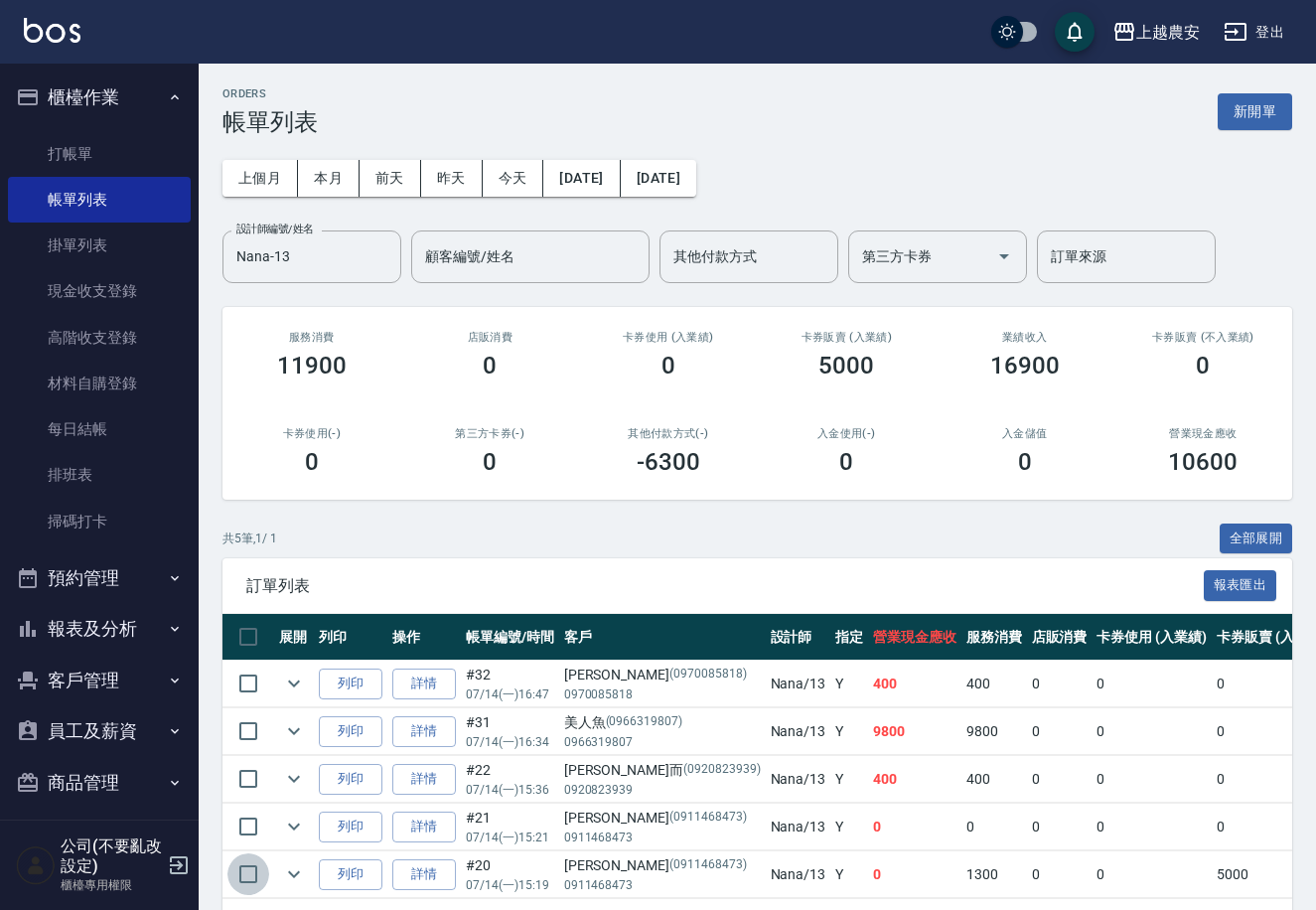 click at bounding box center [248, 874] 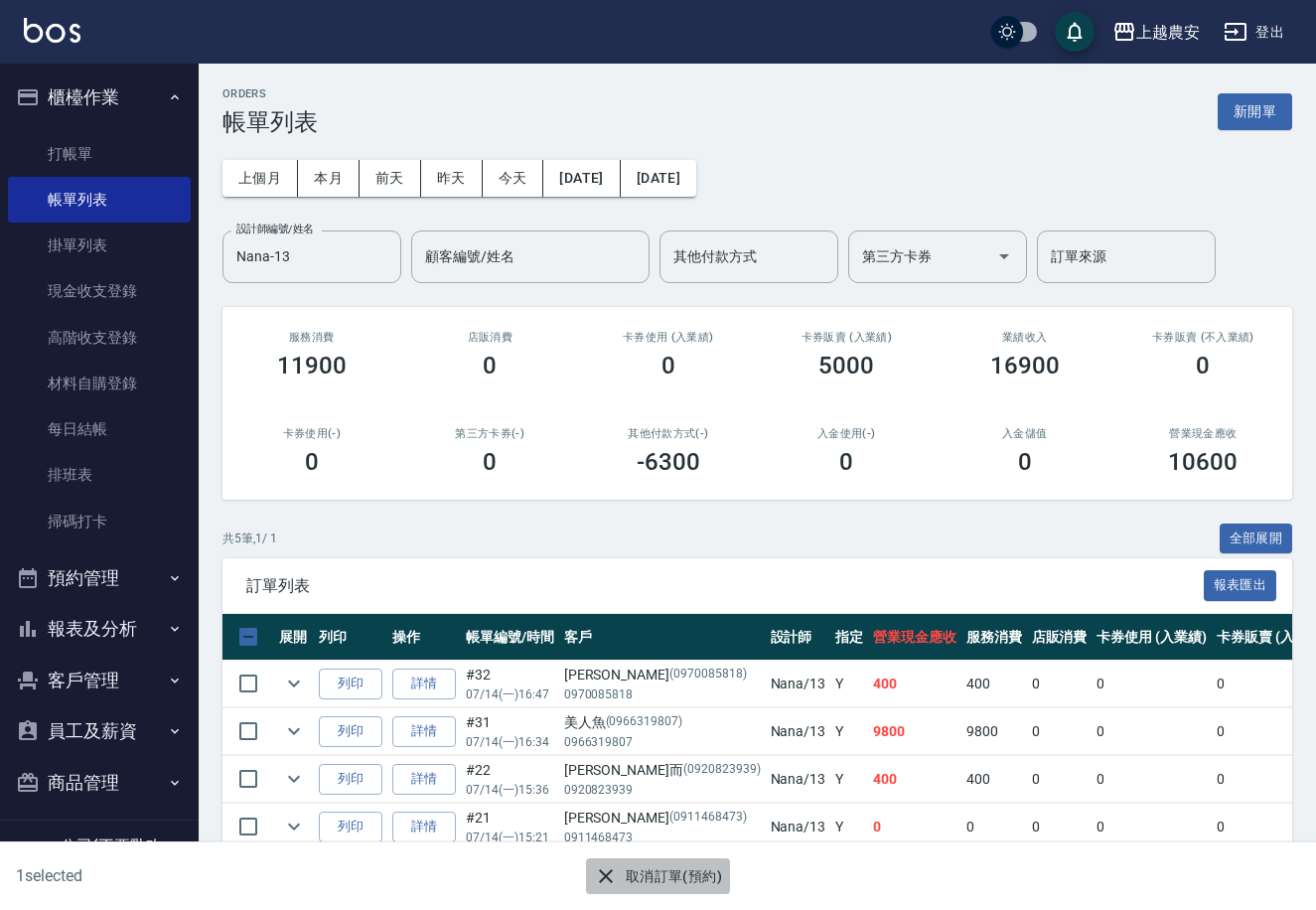click on "取消訂單(預約)" at bounding box center [658, 876] 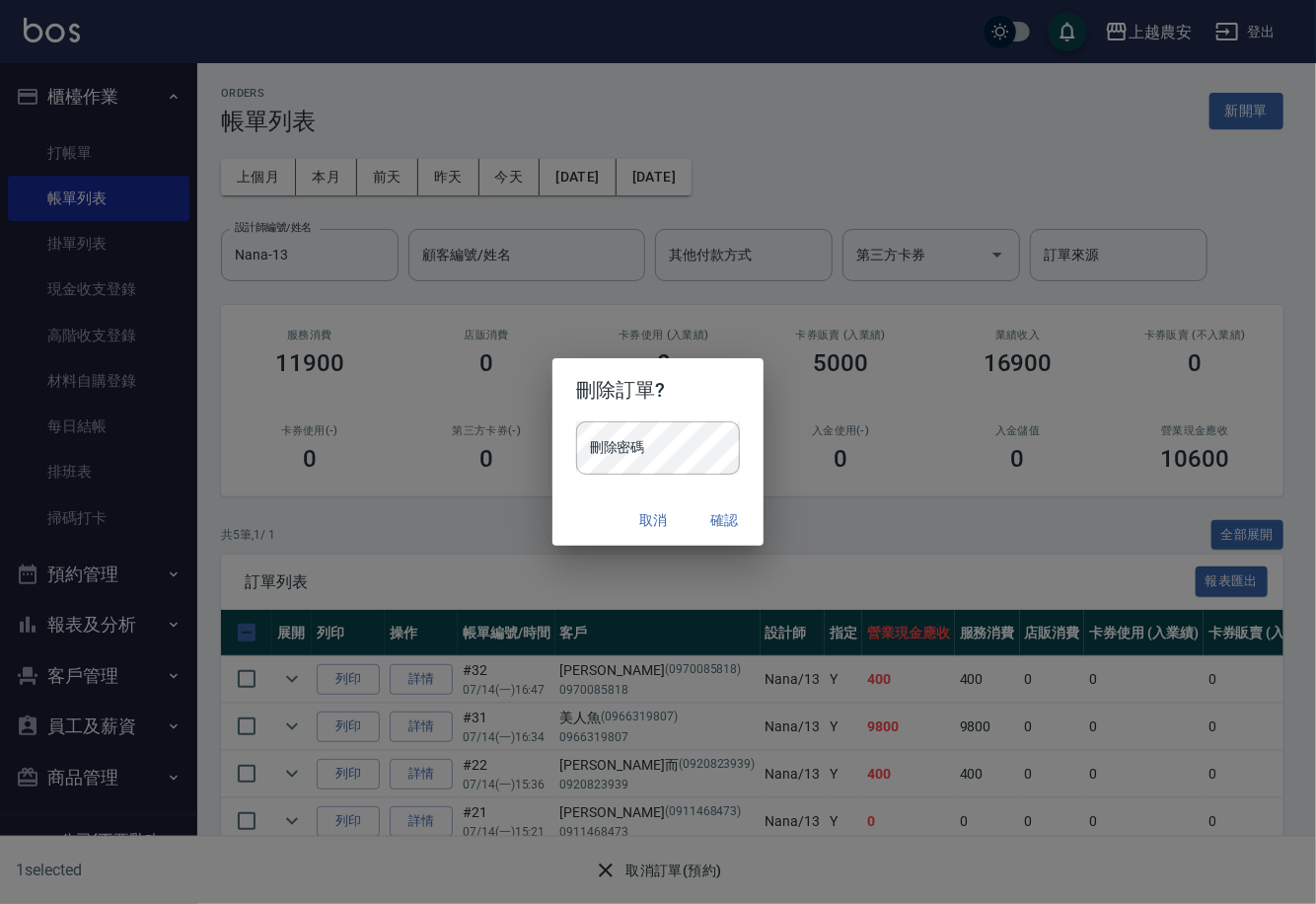 type 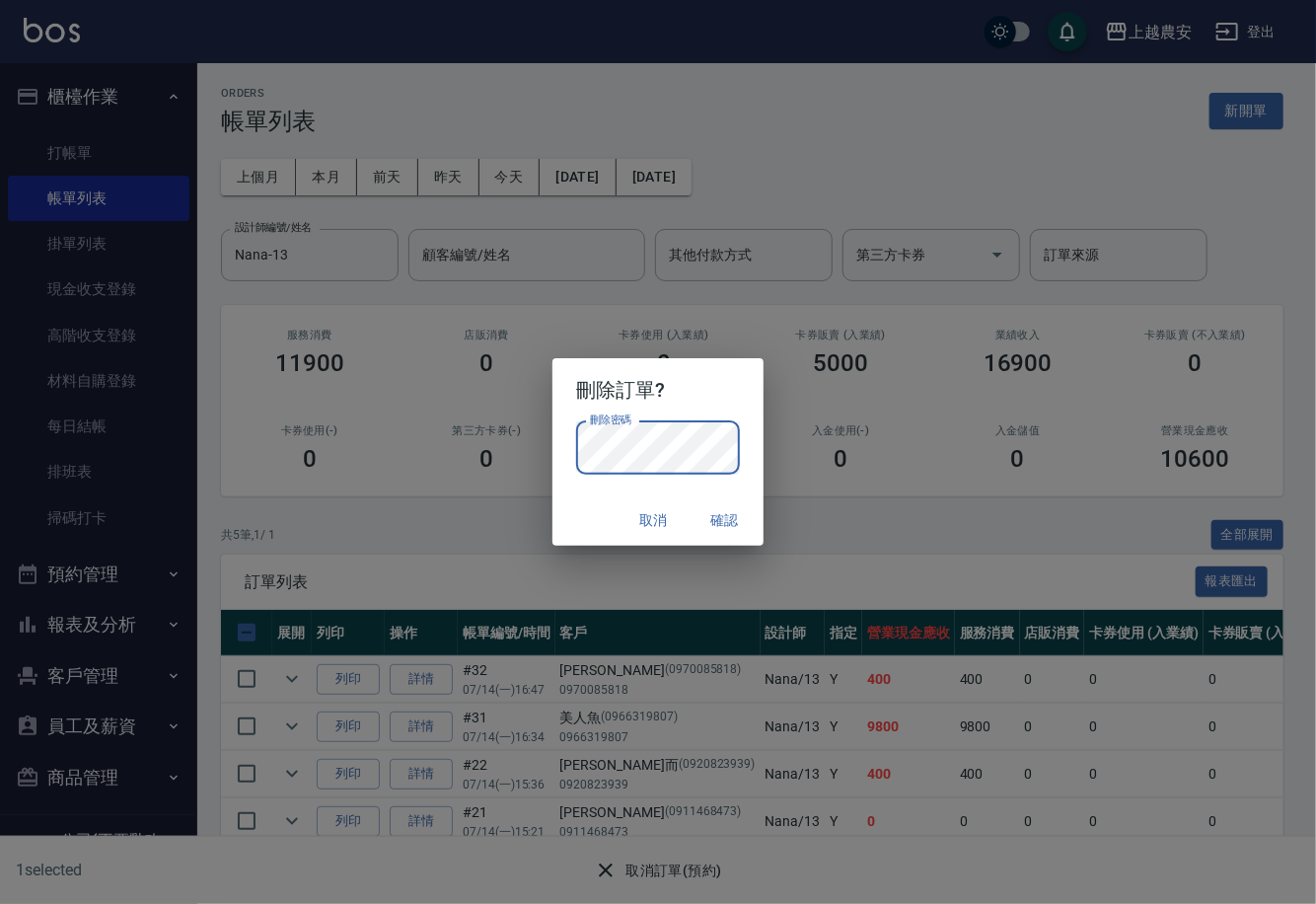 click on "刪除訂單? 刪除密碼 刪除密碼 取消 確認" at bounding box center (658, 452) 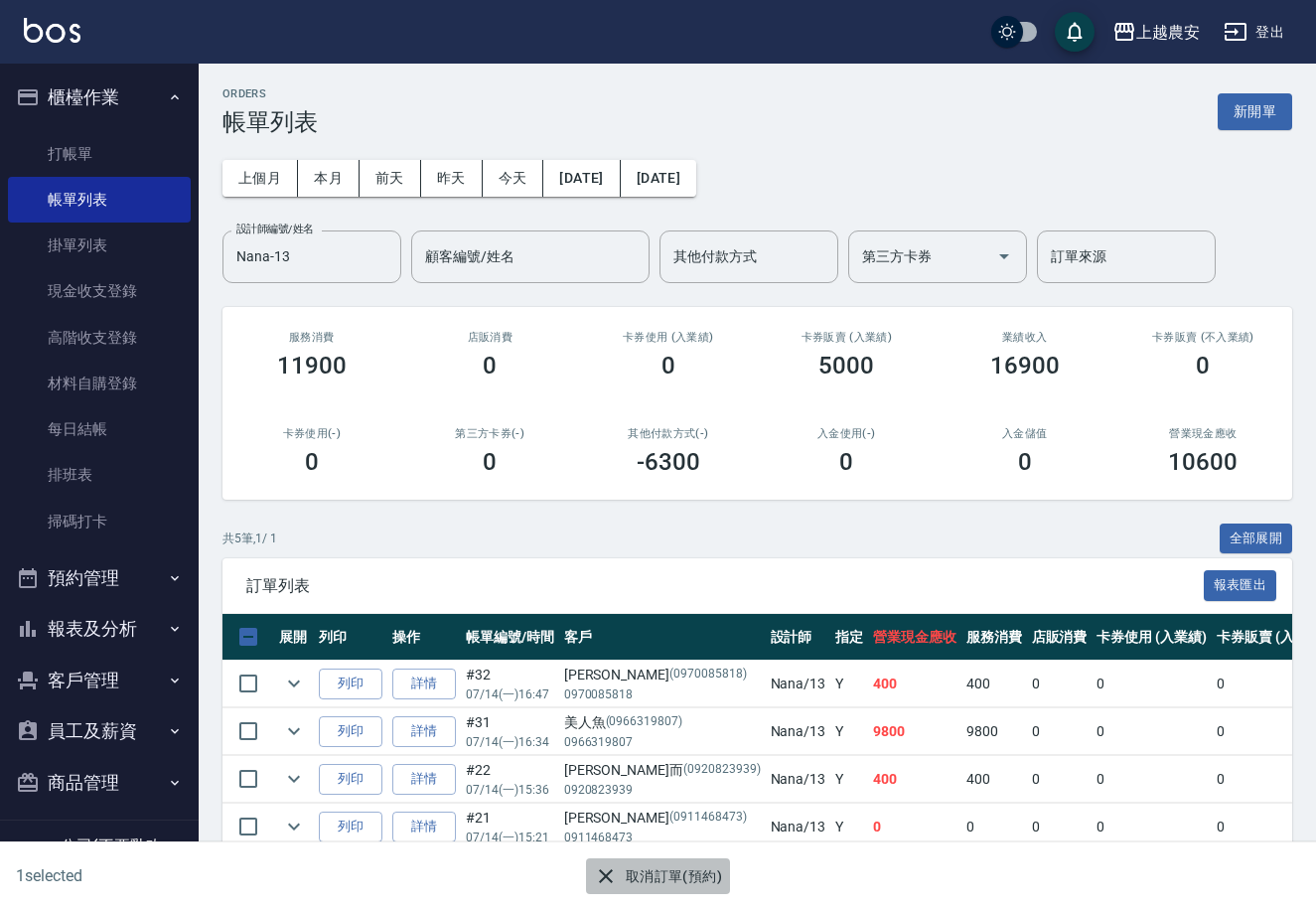 click on "取消訂單(預約)" at bounding box center (658, 876) 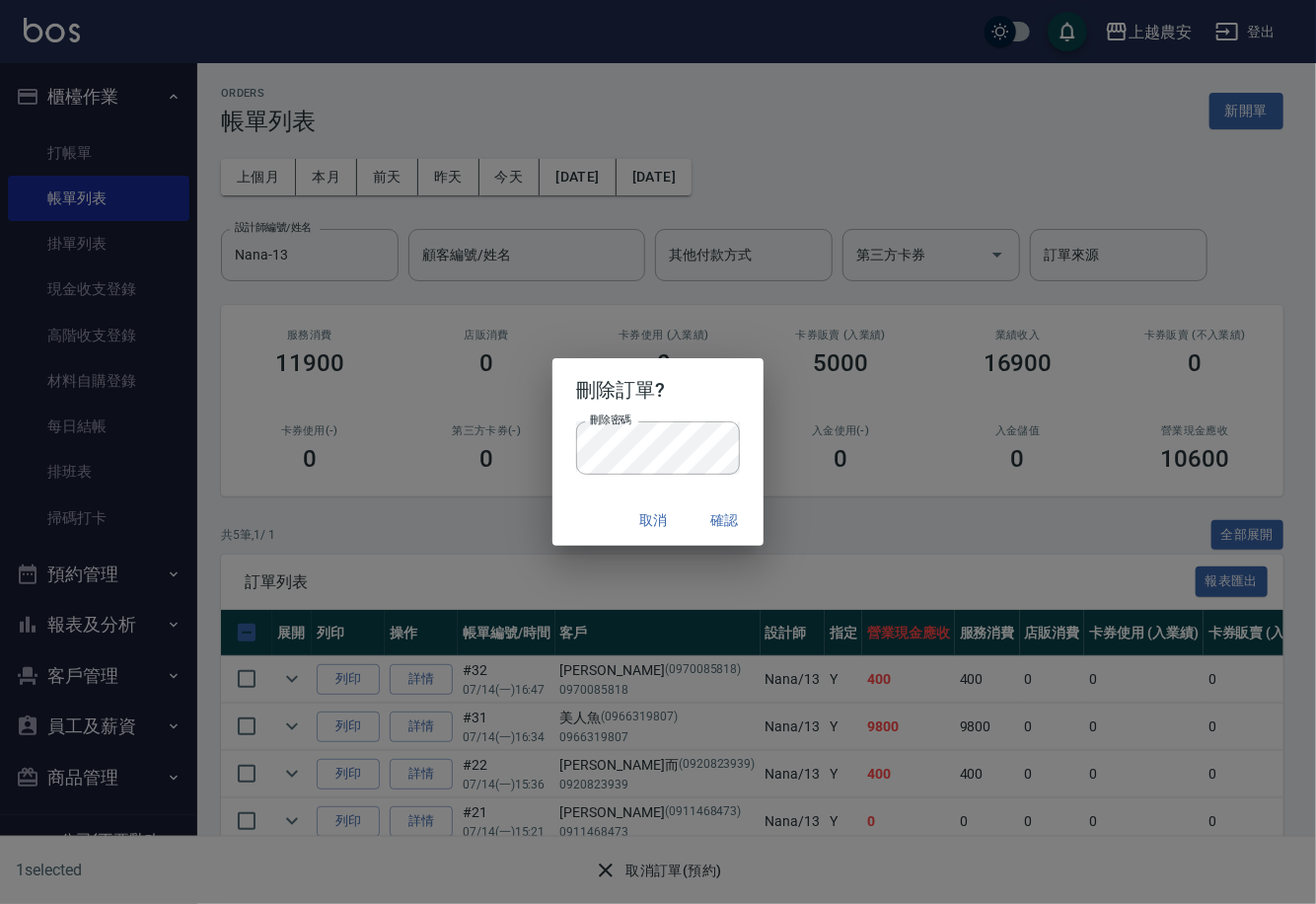 click on "確認" at bounding box center (724, 520) 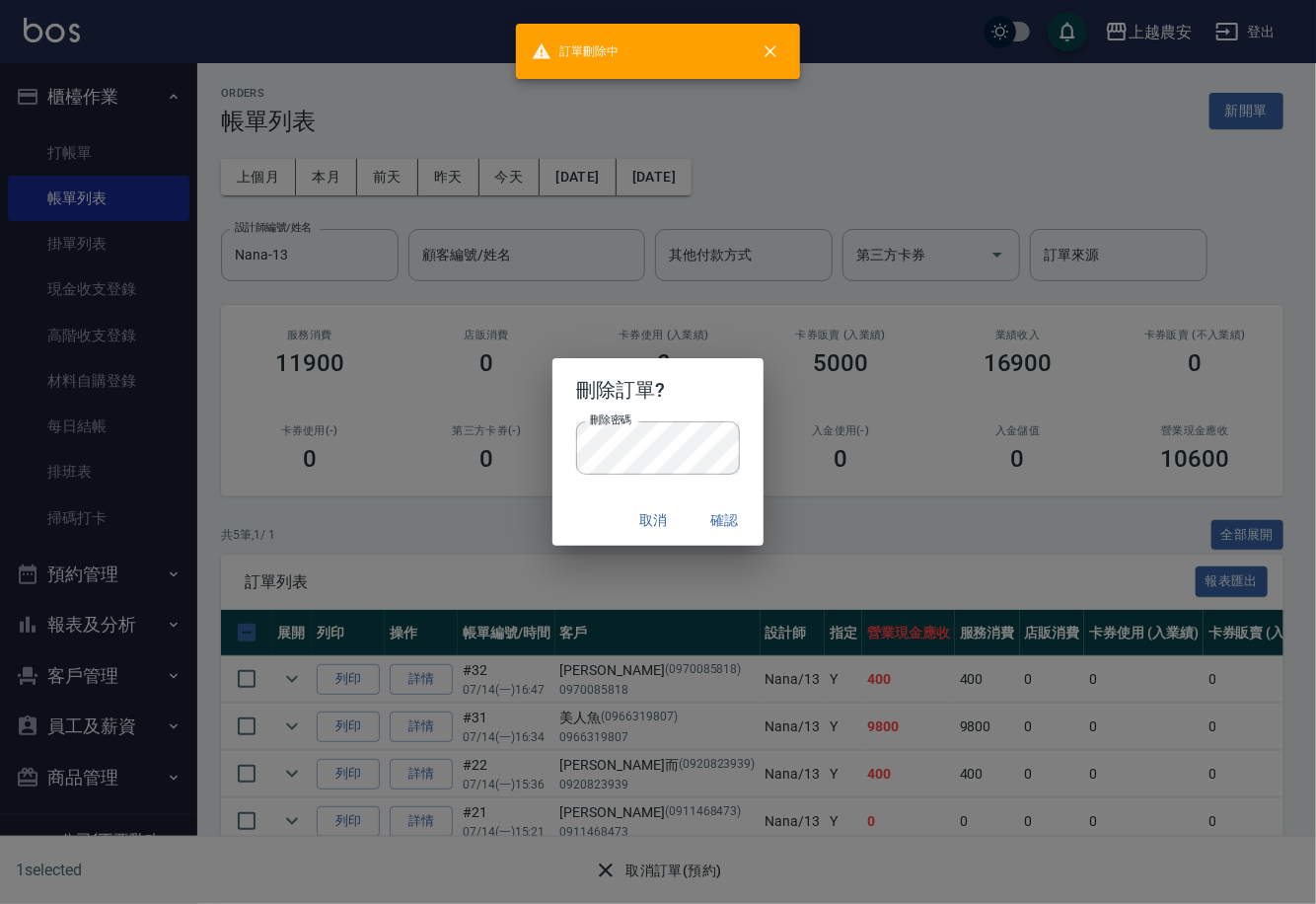 checkbox on "false" 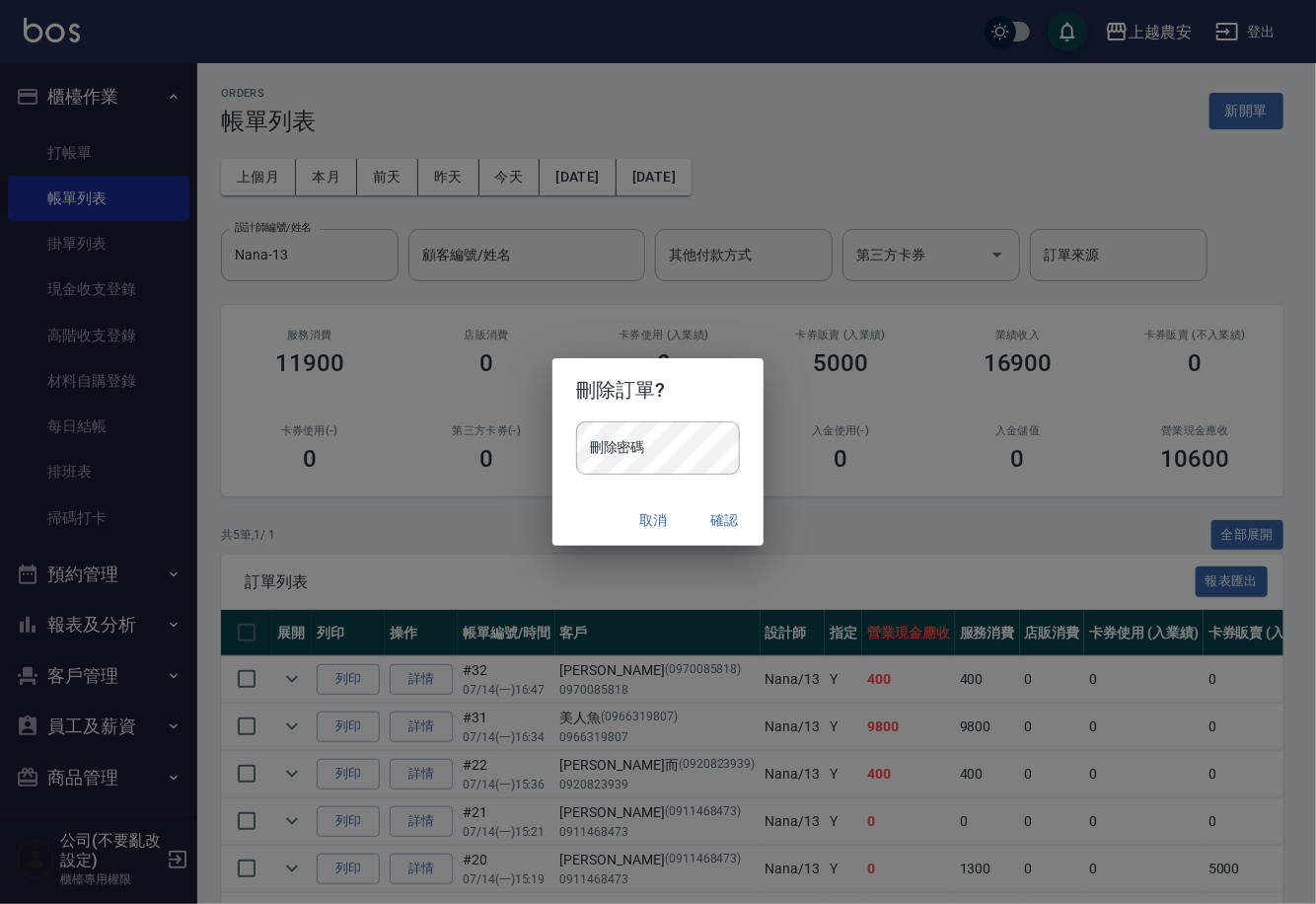 click on "取消" at bounding box center [653, 520] 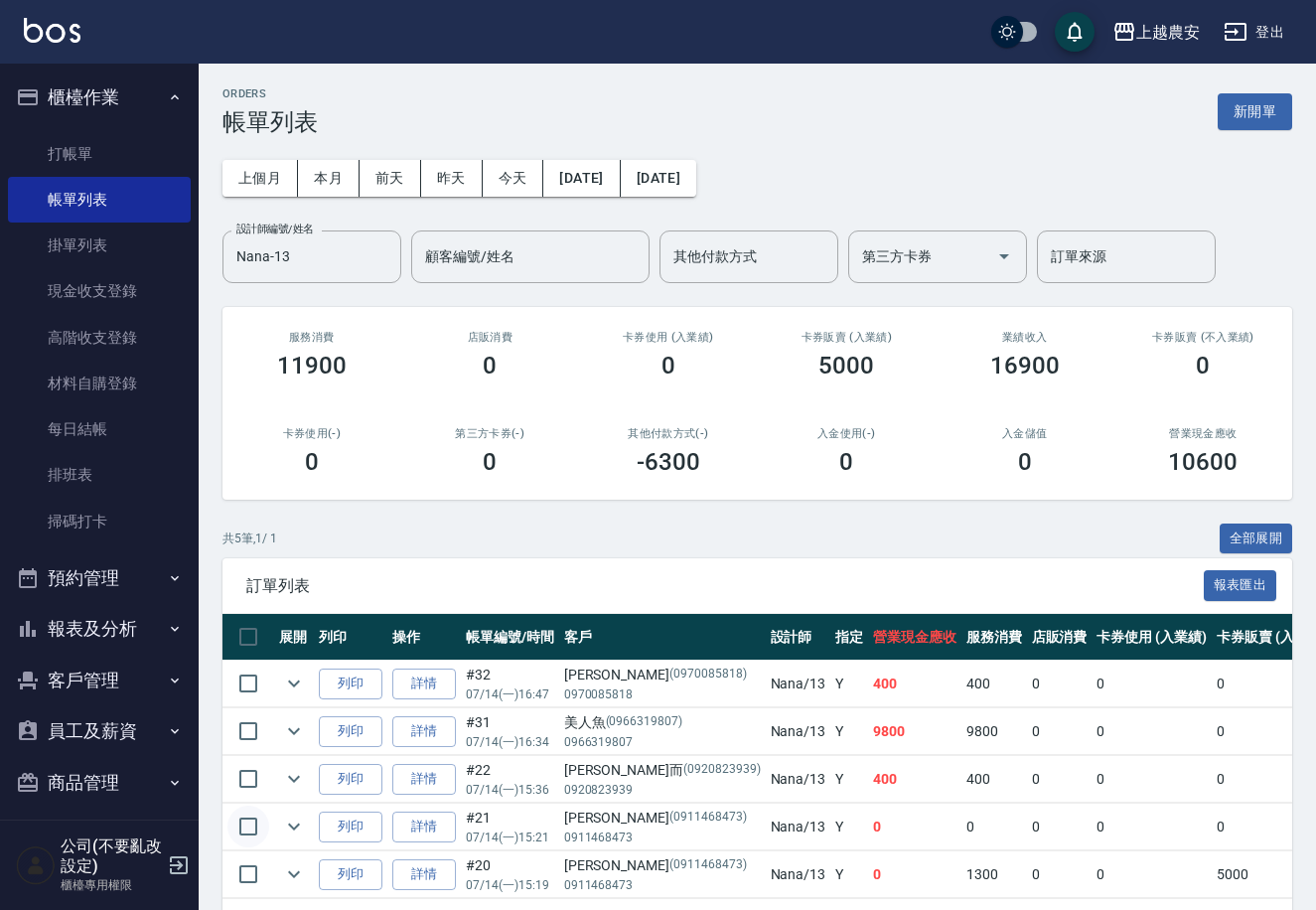click at bounding box center (248, 827) 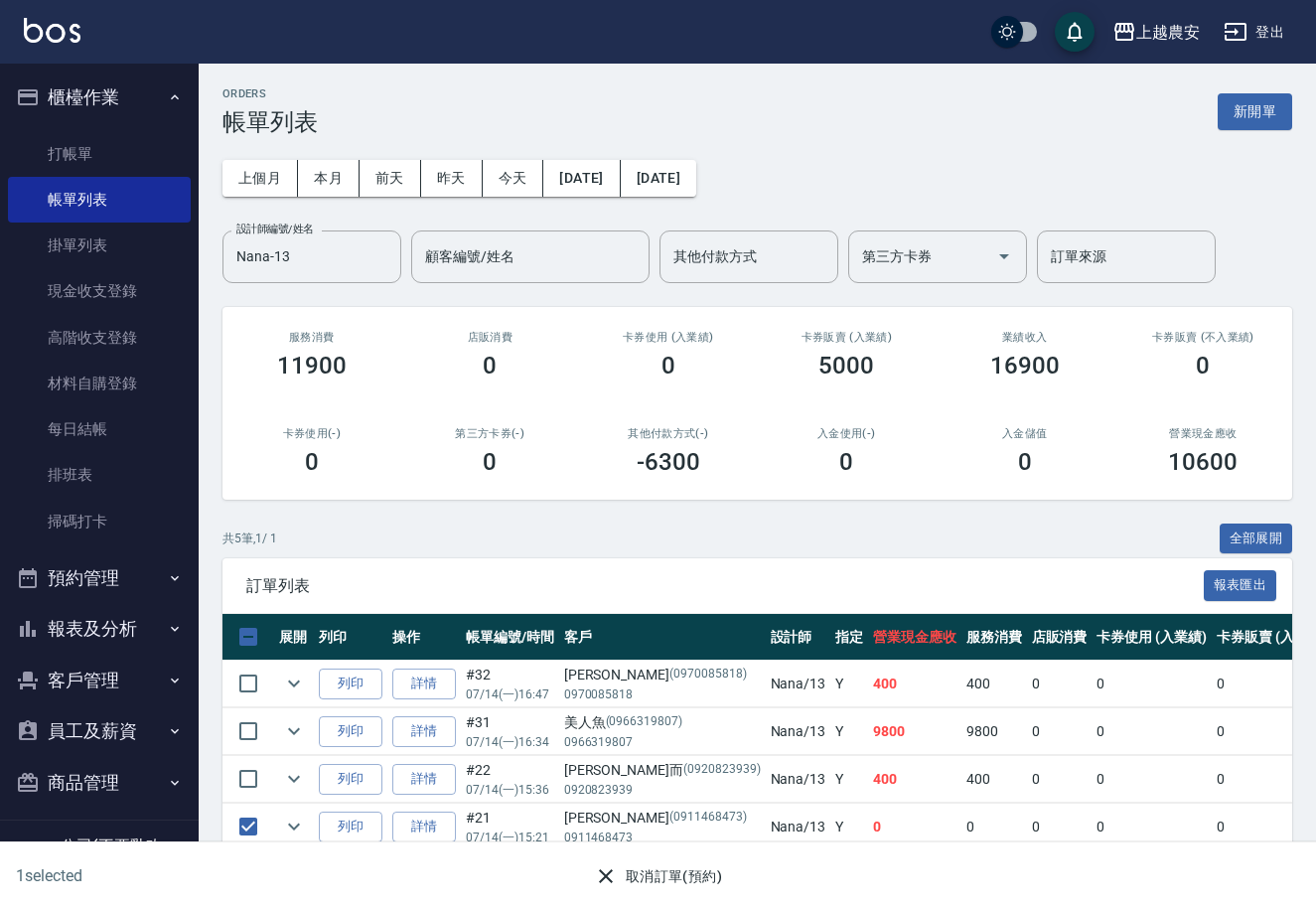 click on "取消訂單(預約)" at bounding box center [658, 876] 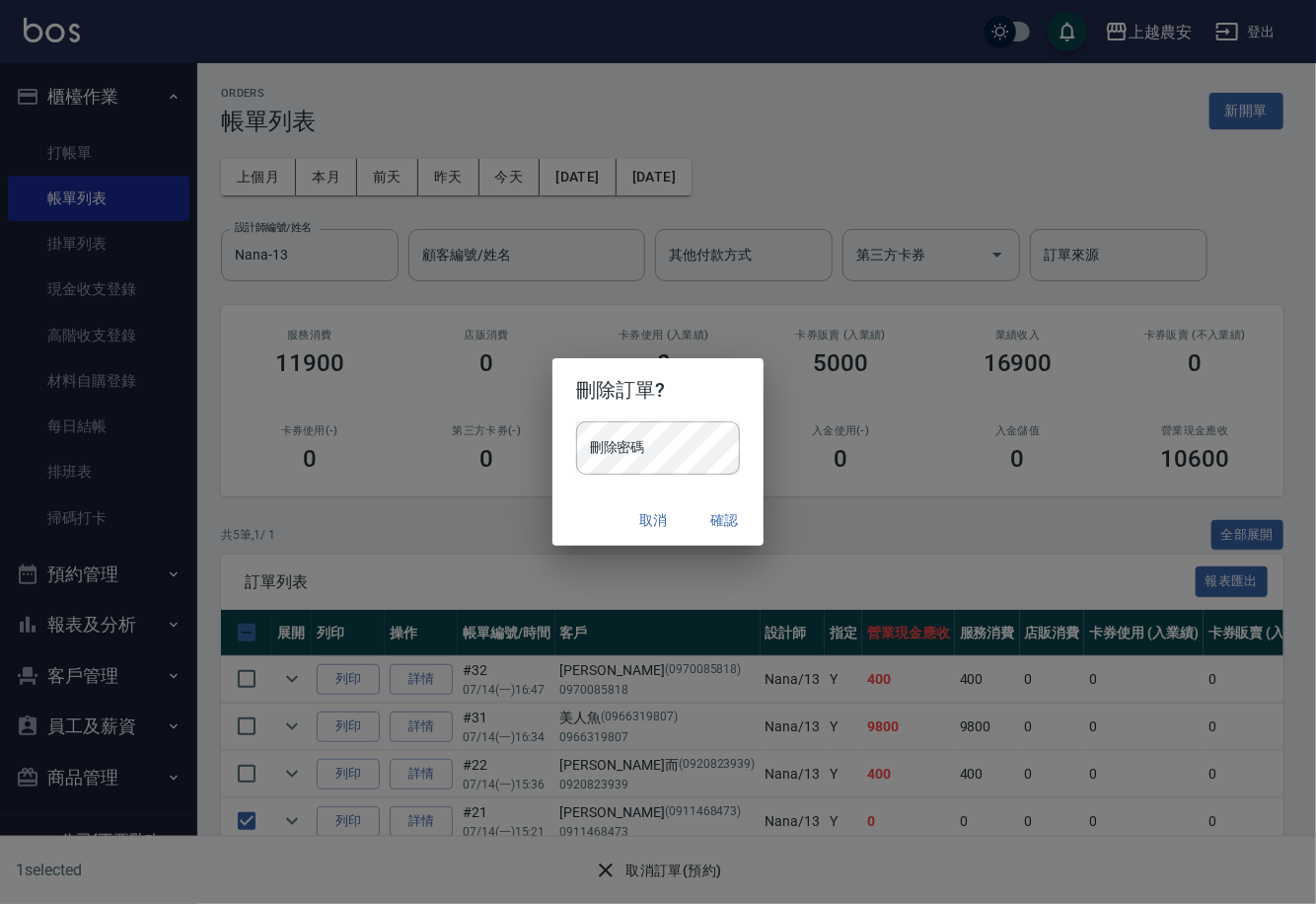 type 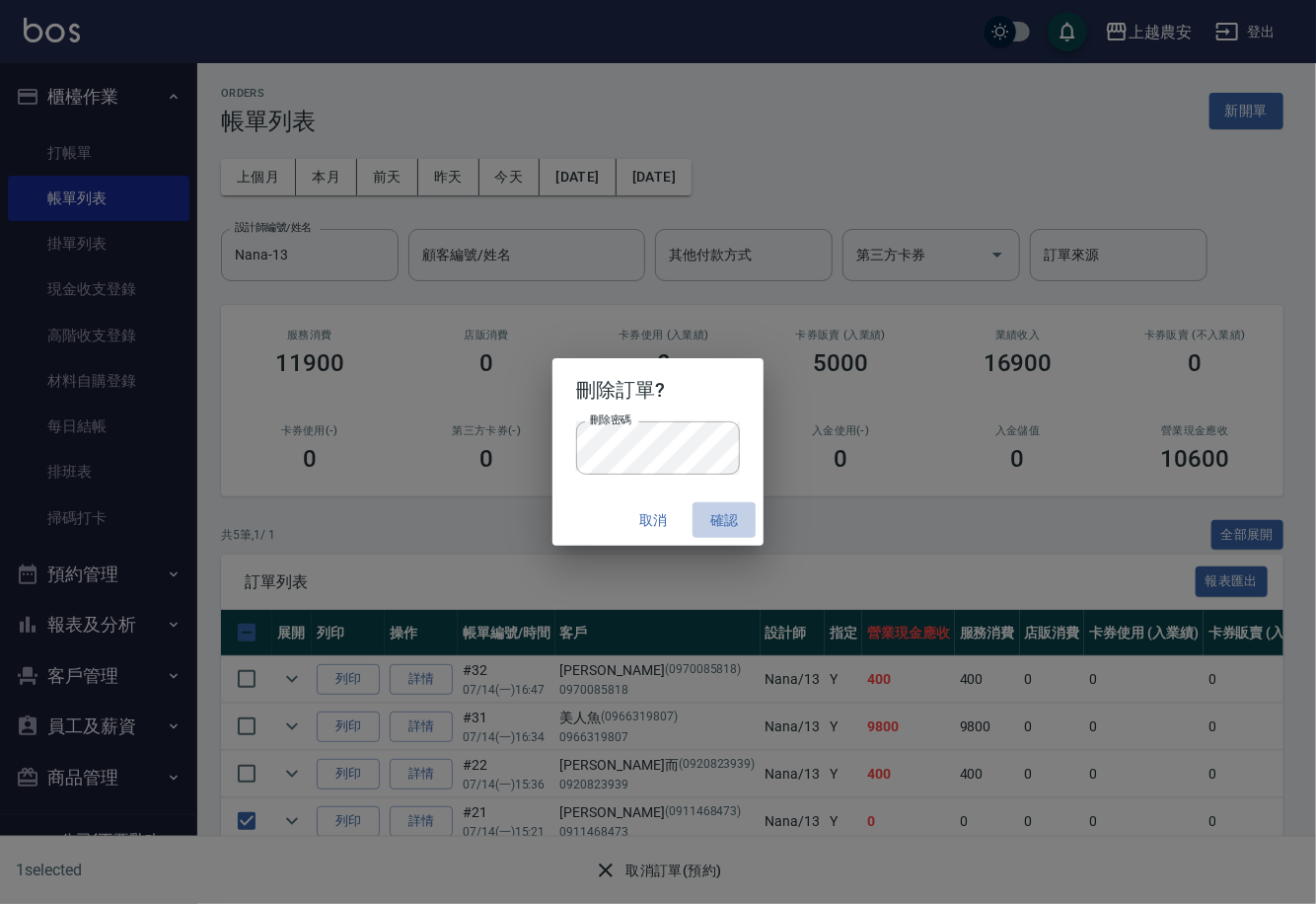 click on "確認" at bounding box center (724, 520) 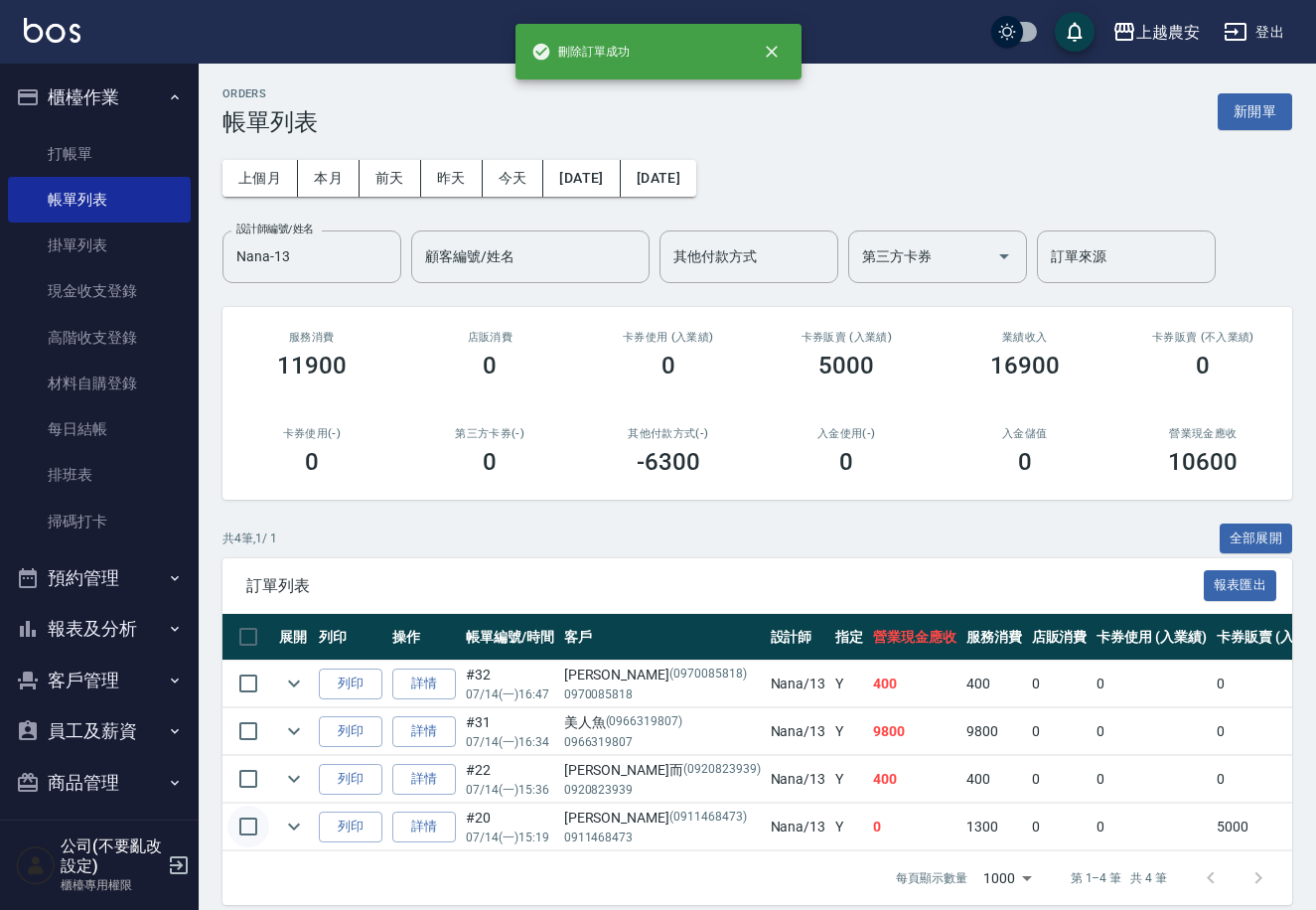 click at bounding box center (248, 827) 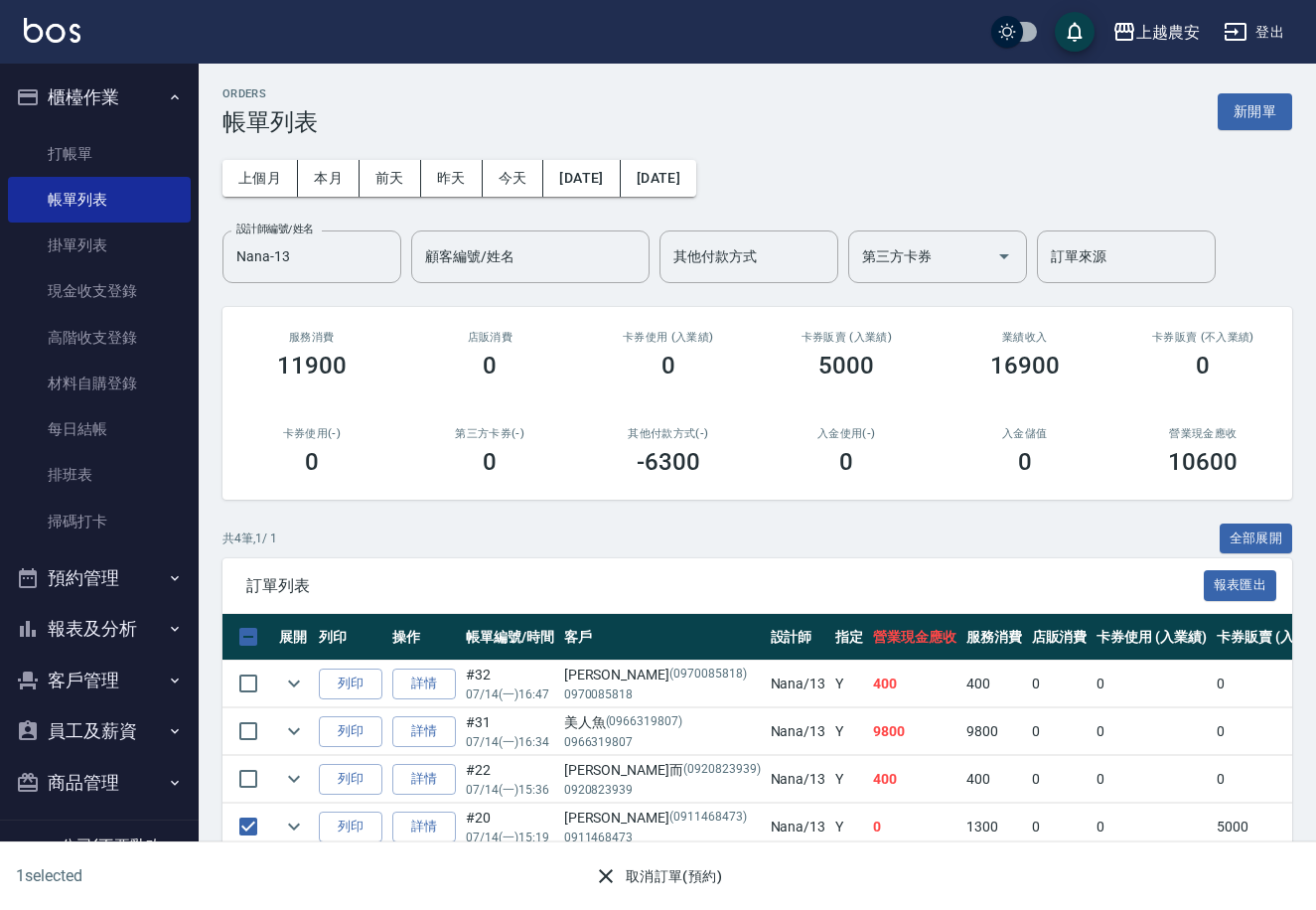 click on "取消訂單(預約)" at bounding box center [658, 876] 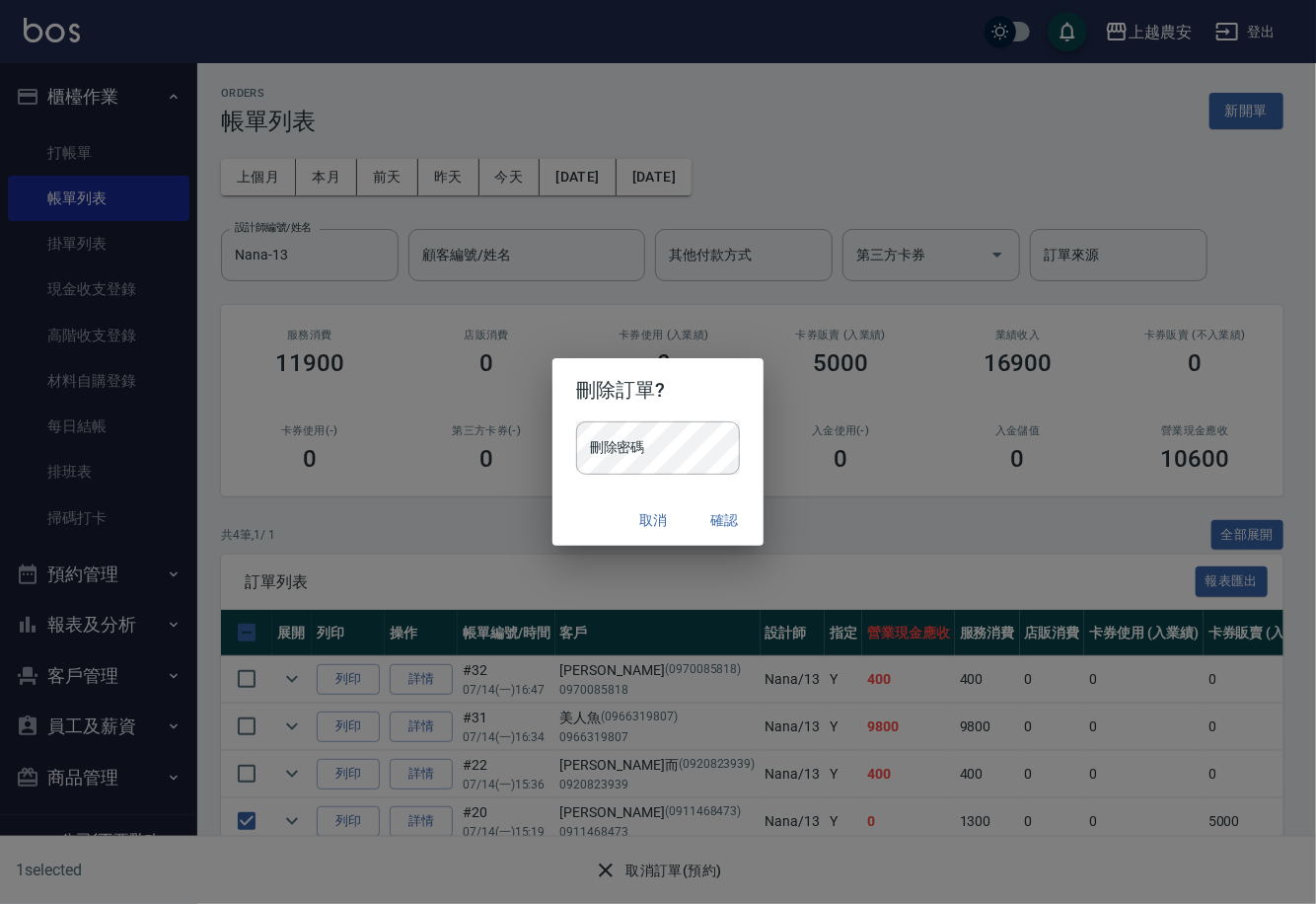 type 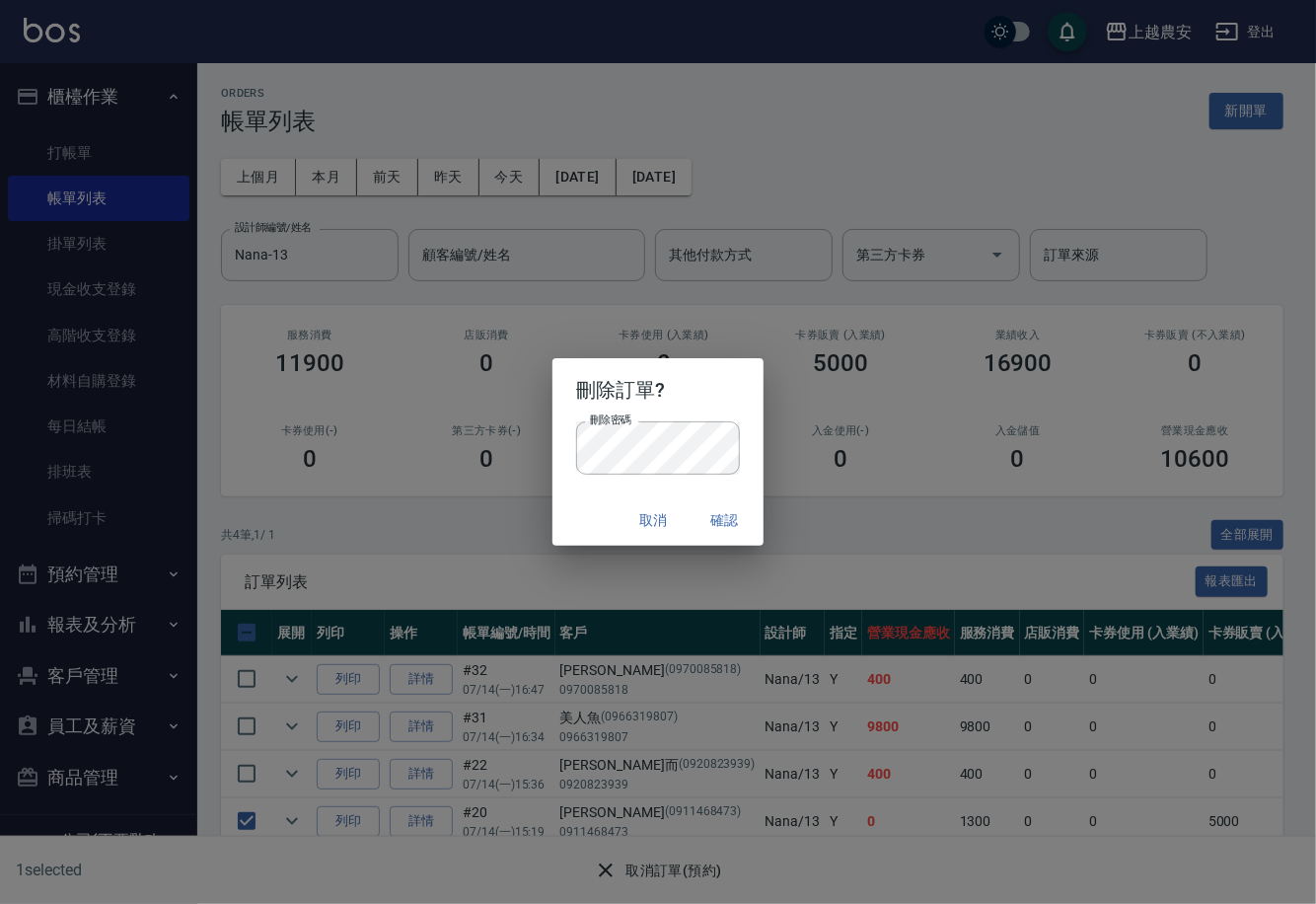click on "確認" at bounding box center [724, 520] 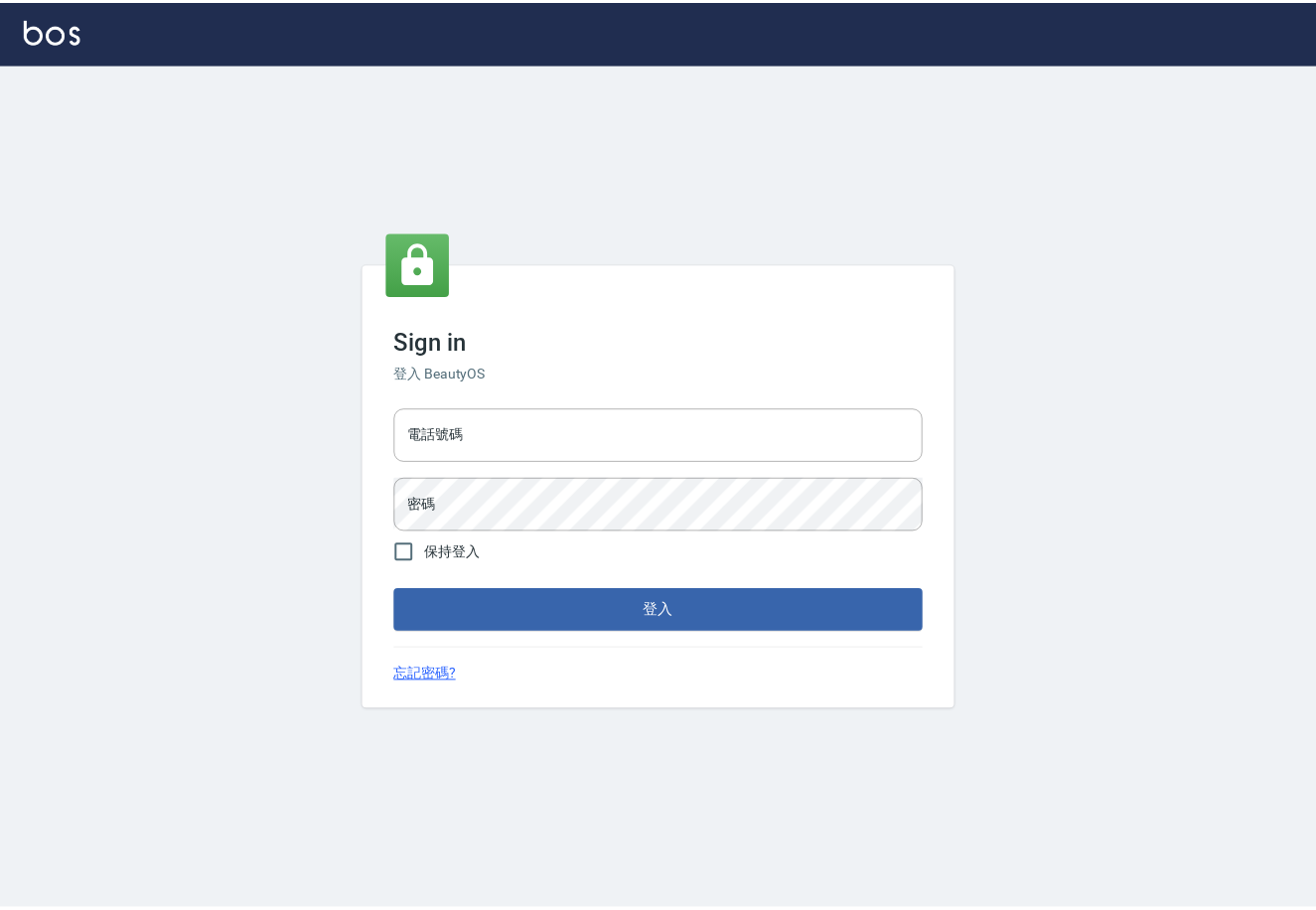 scroll, scrollTop: 0, scrollLeft: 0, axis: both 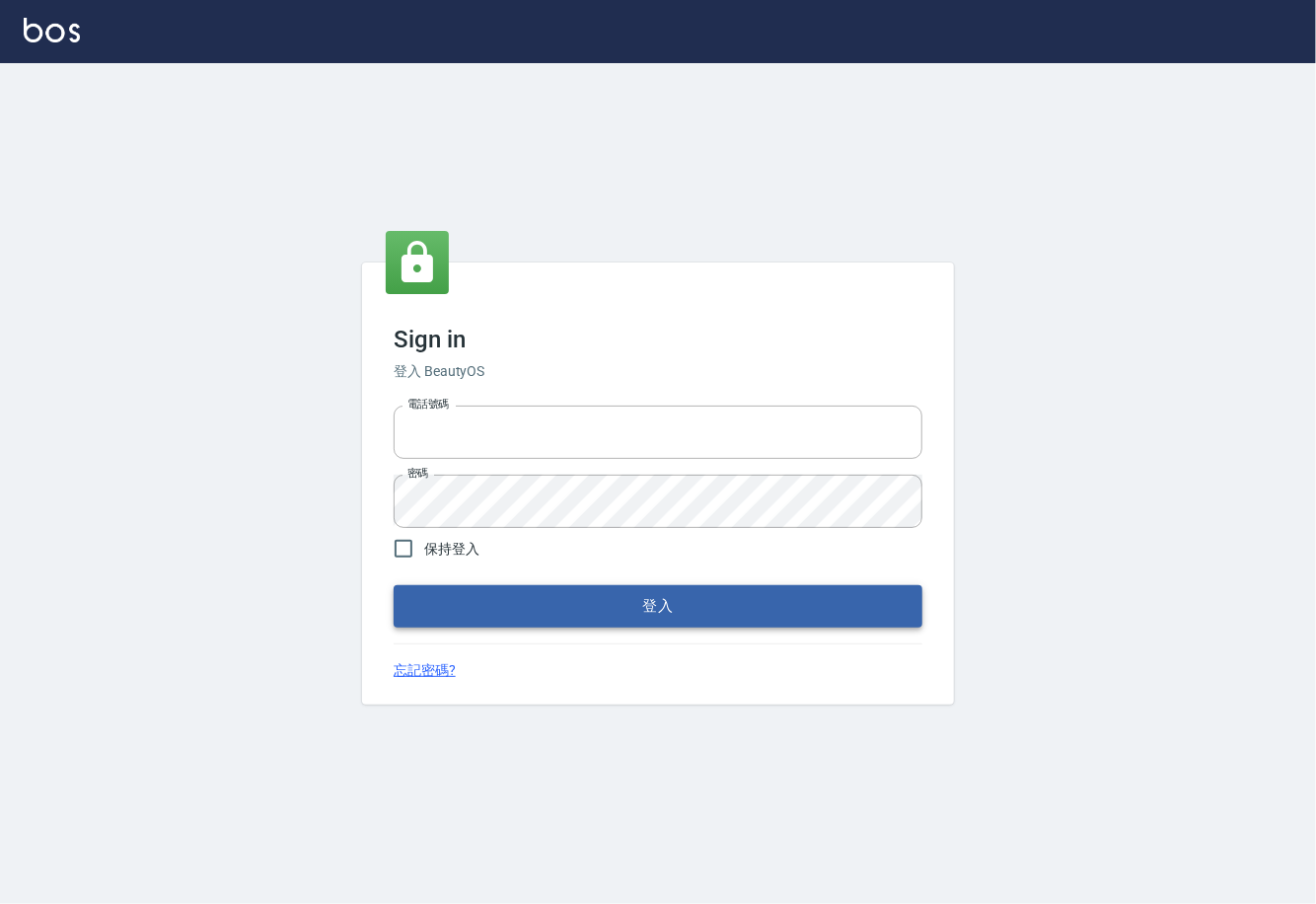 type on "0225929166" 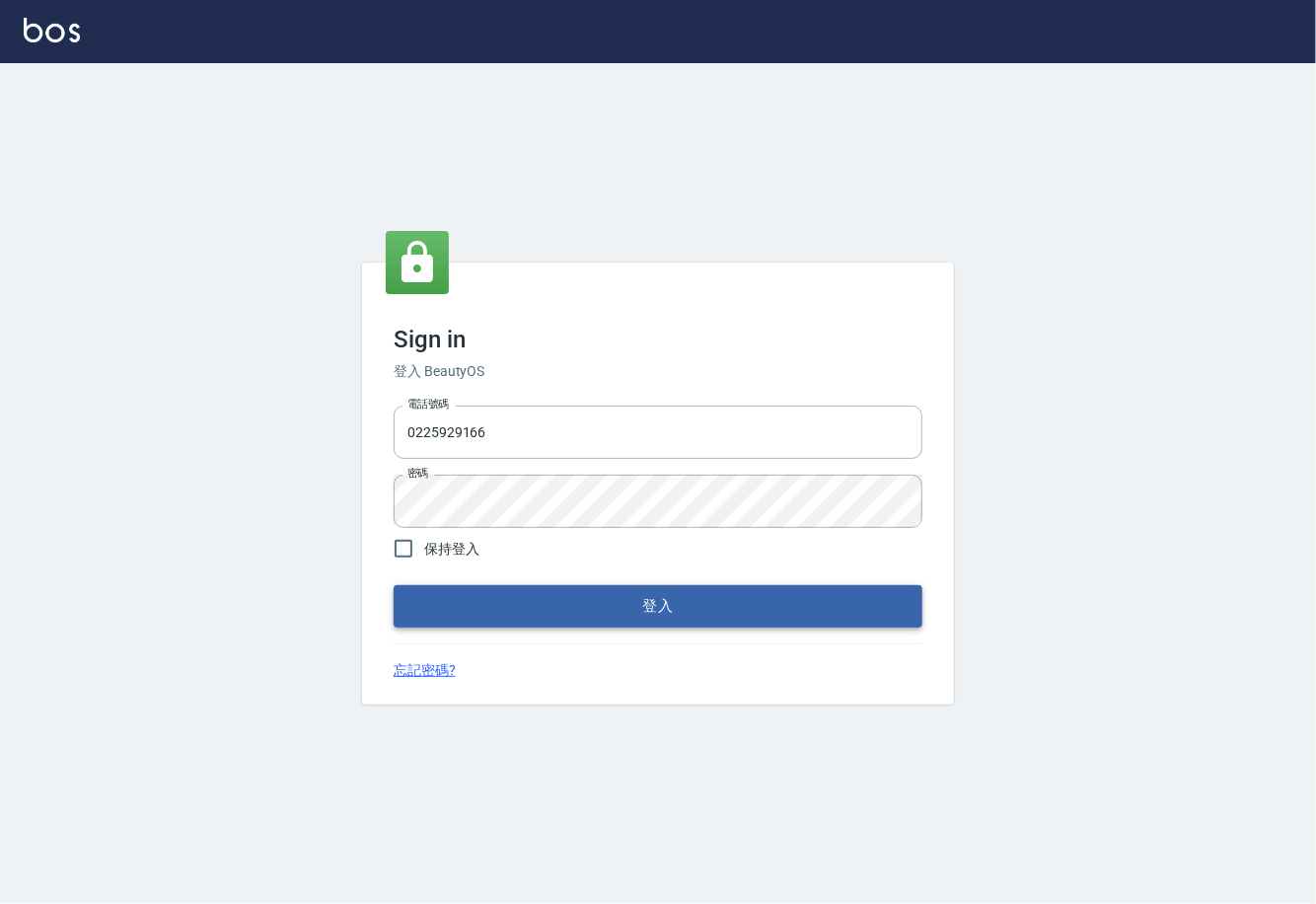 click on "登入" at bounding box center [658, 606] 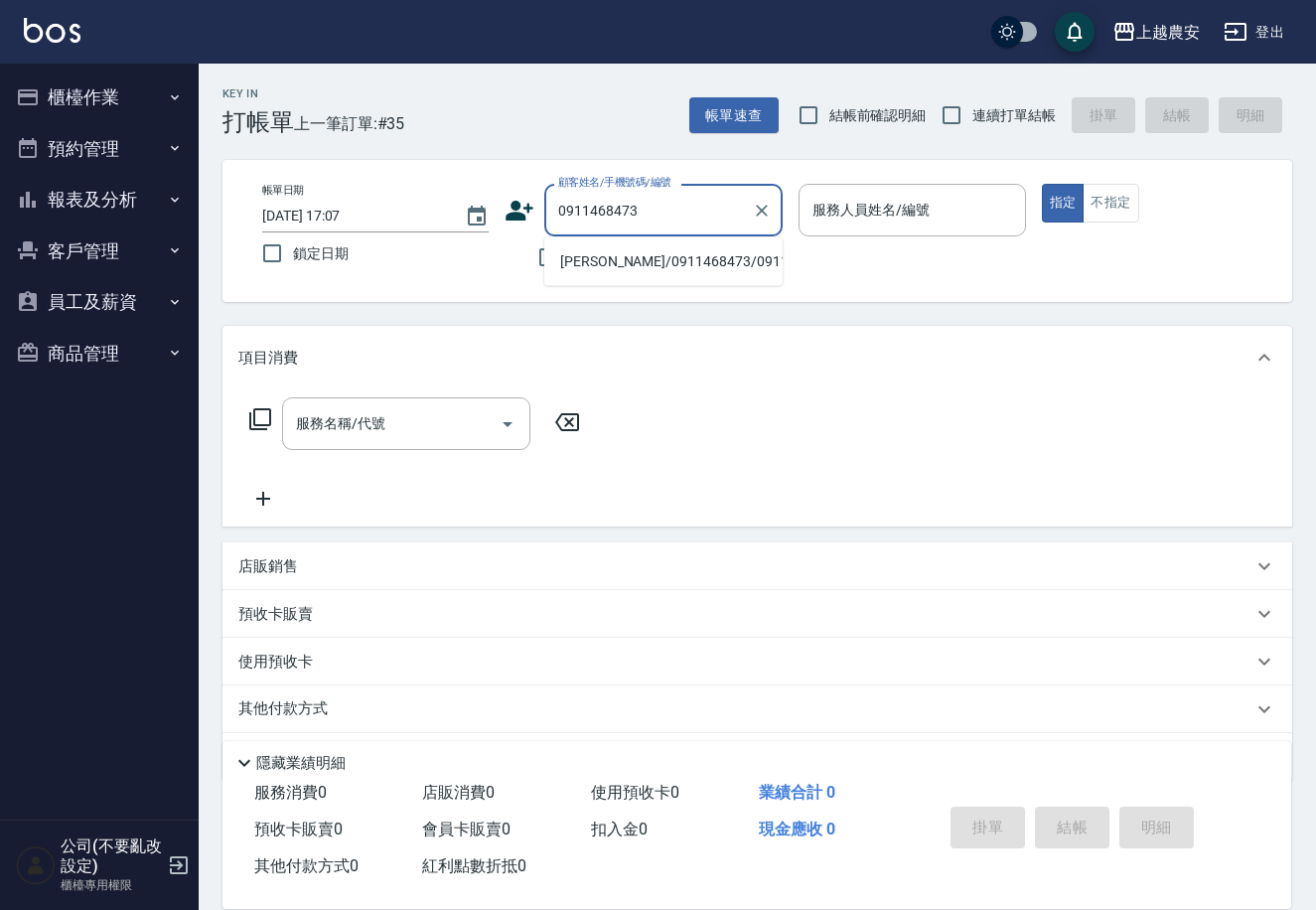 click on "[PERSON_NAME]/0911468473/0911468473" at bounding box center (663, 261) 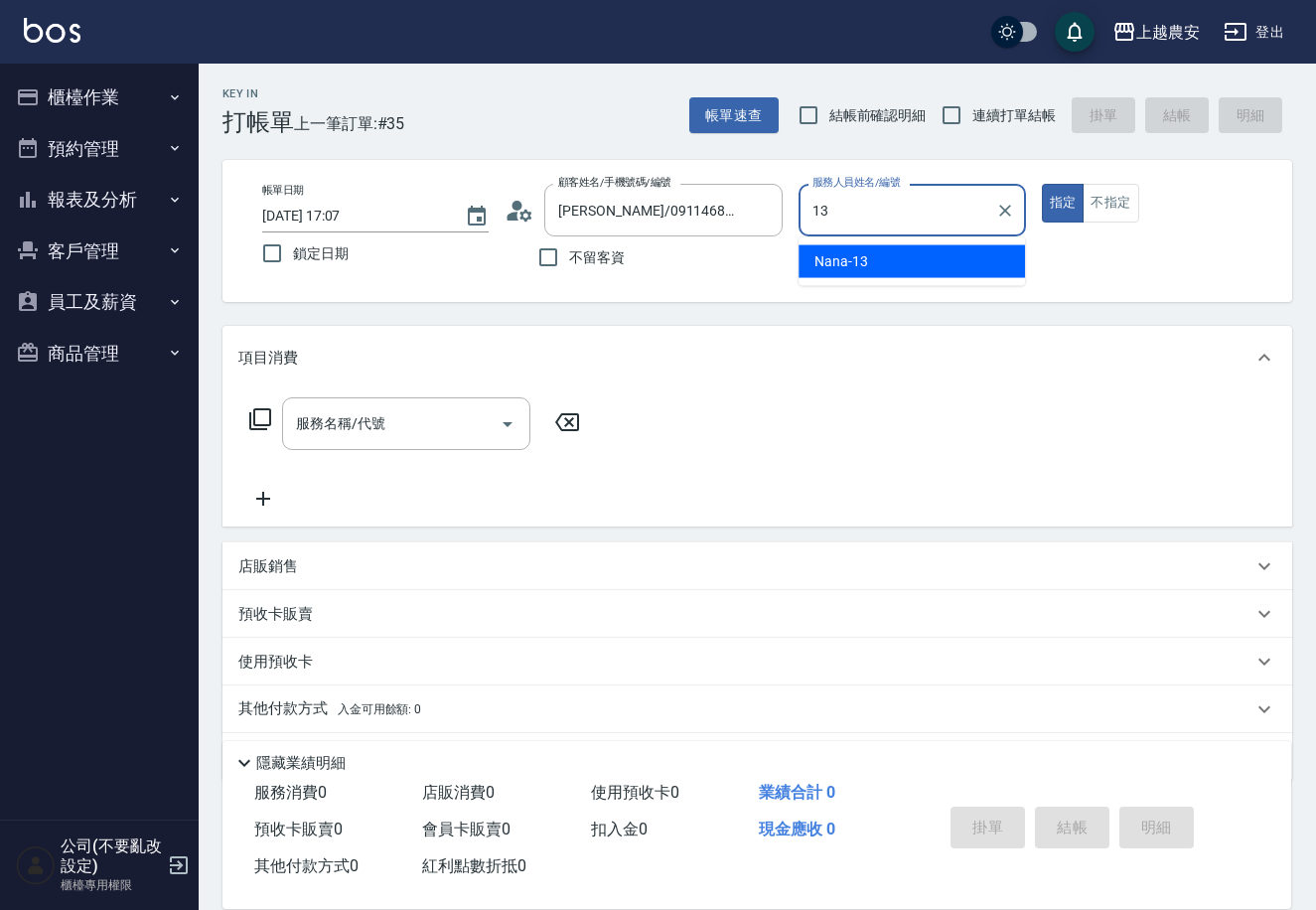 type on "Nana-13" 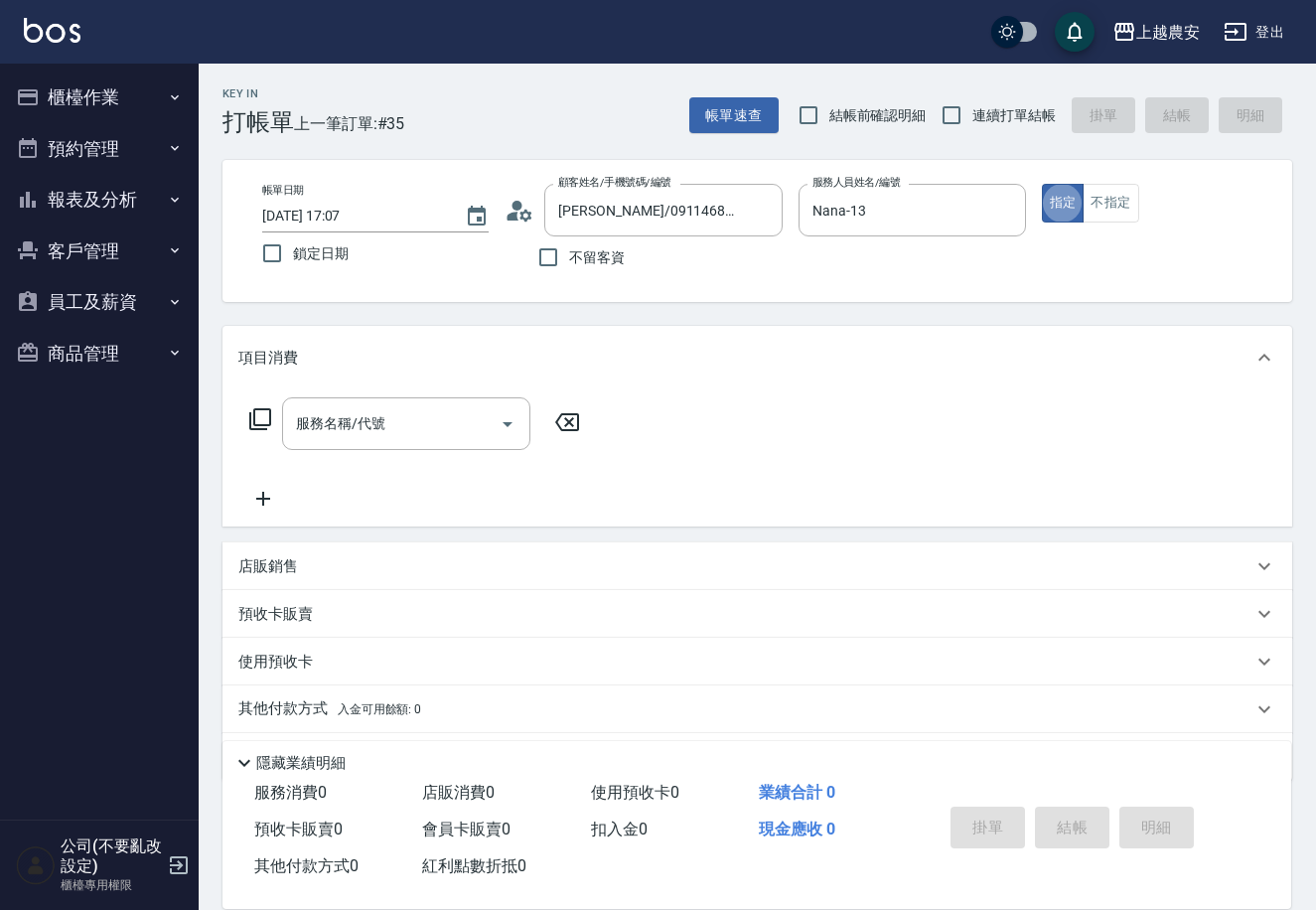 type on "true" 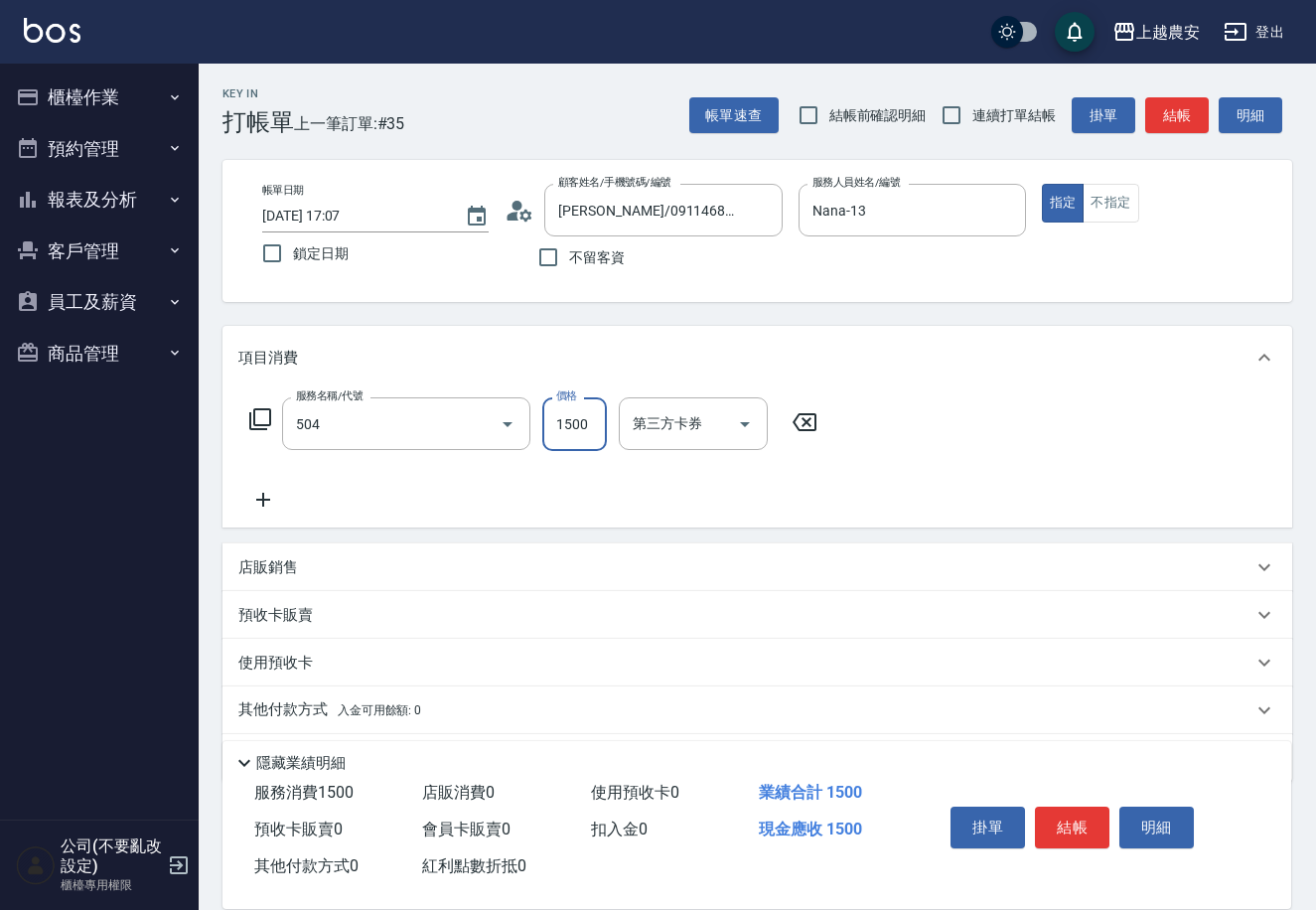 type on "染髮1500↓(504)" 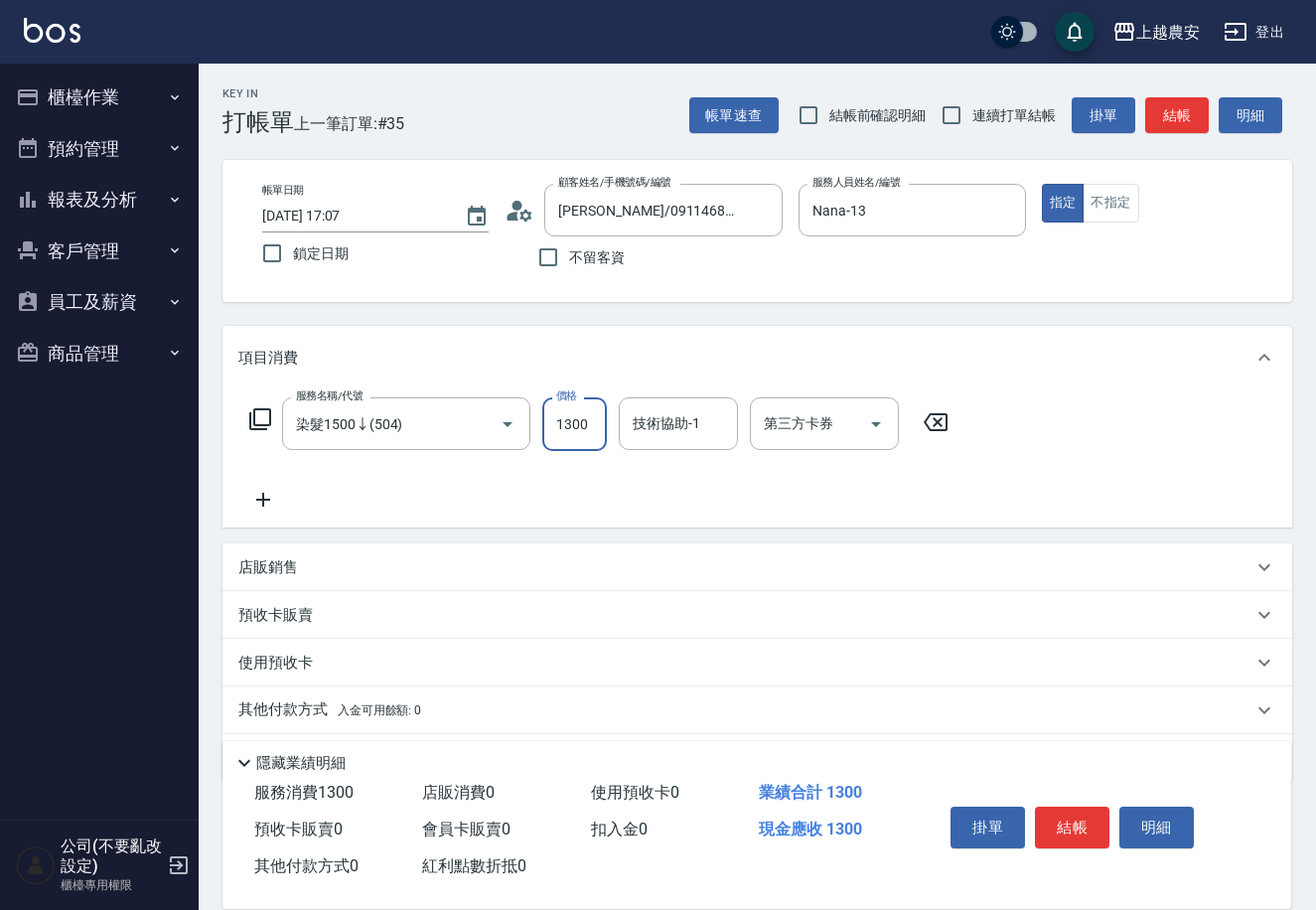 type on "1300" 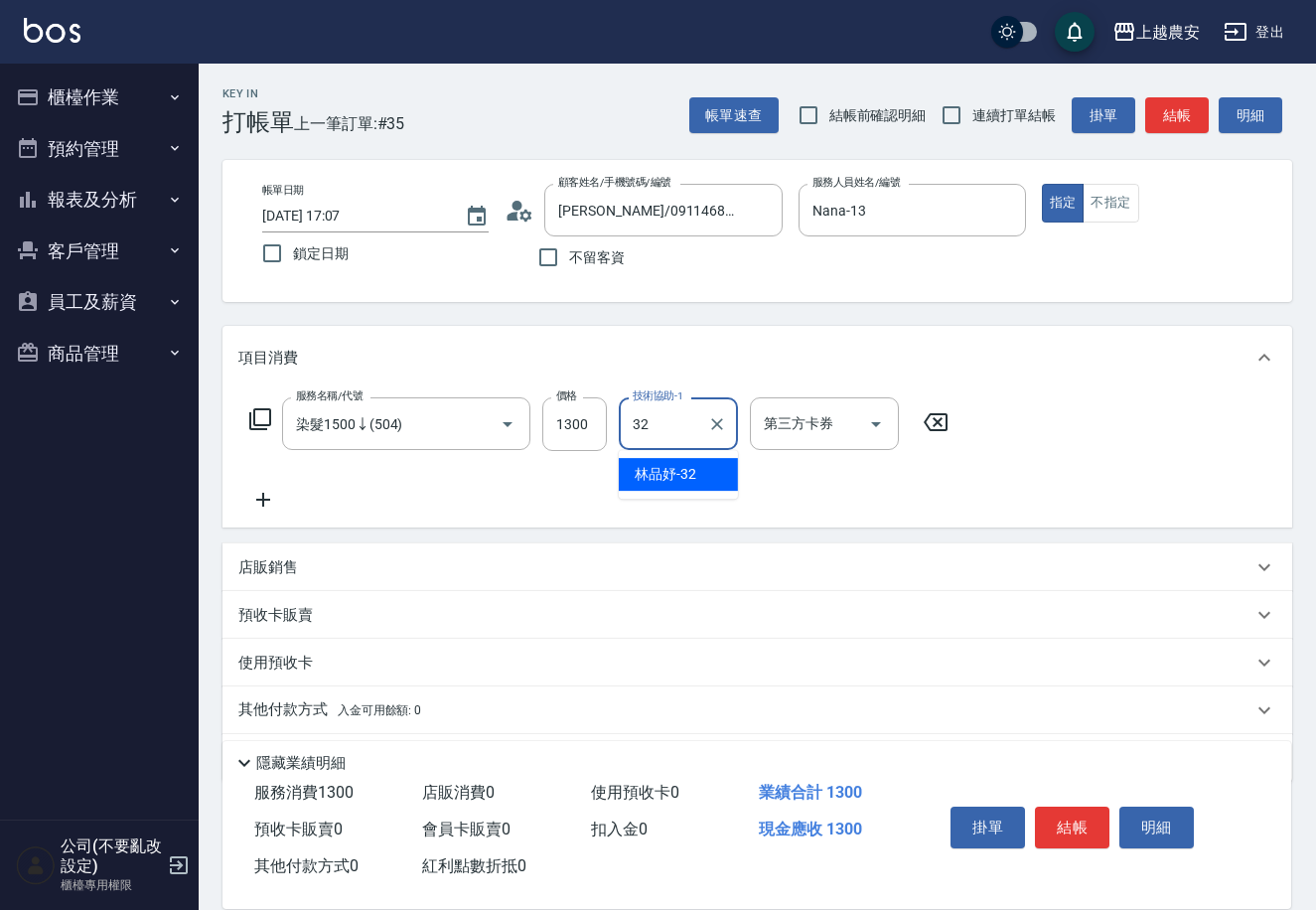 type on "[PERSON_NAME]-32" 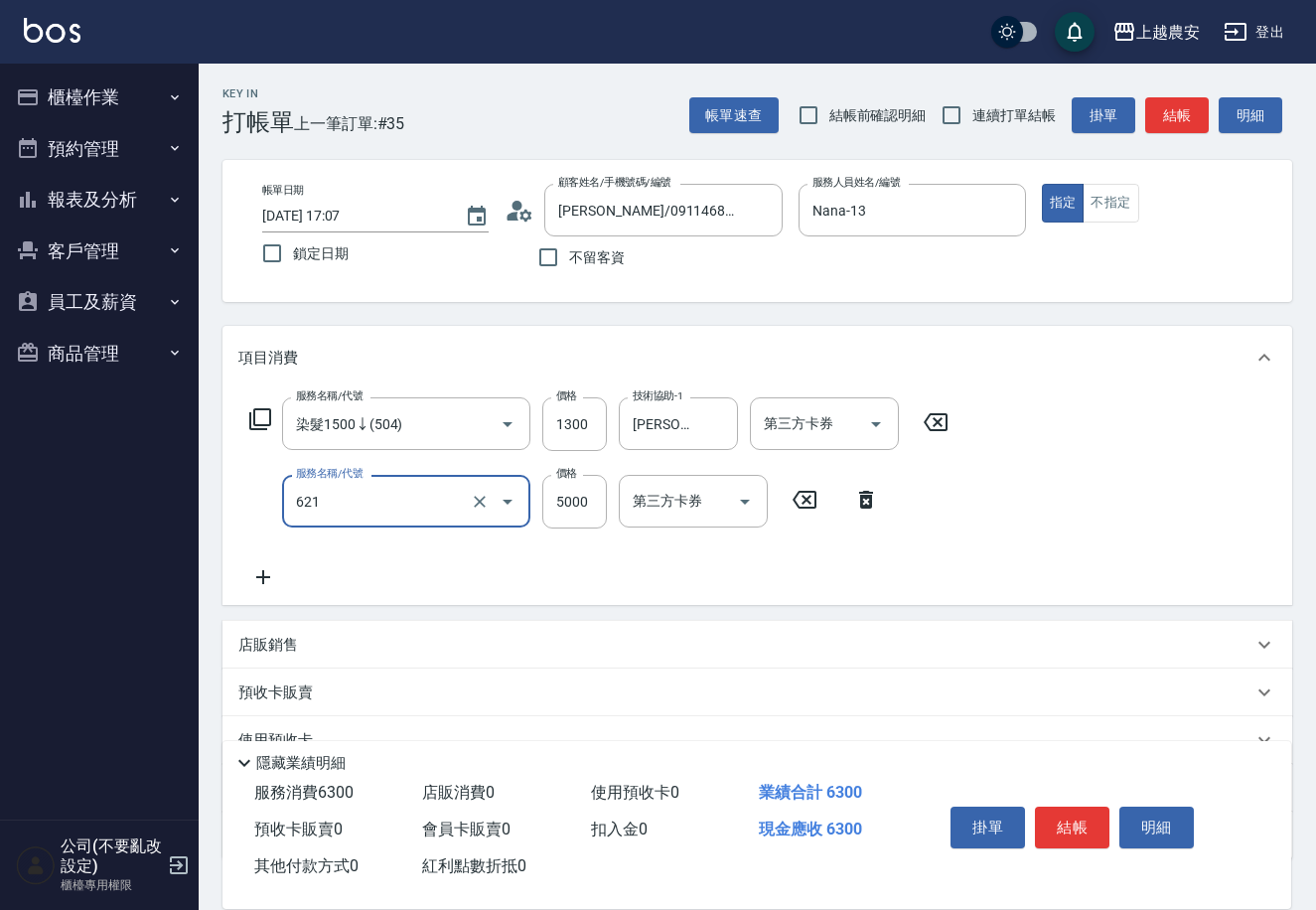 type on "2段結構三次卡(621)" 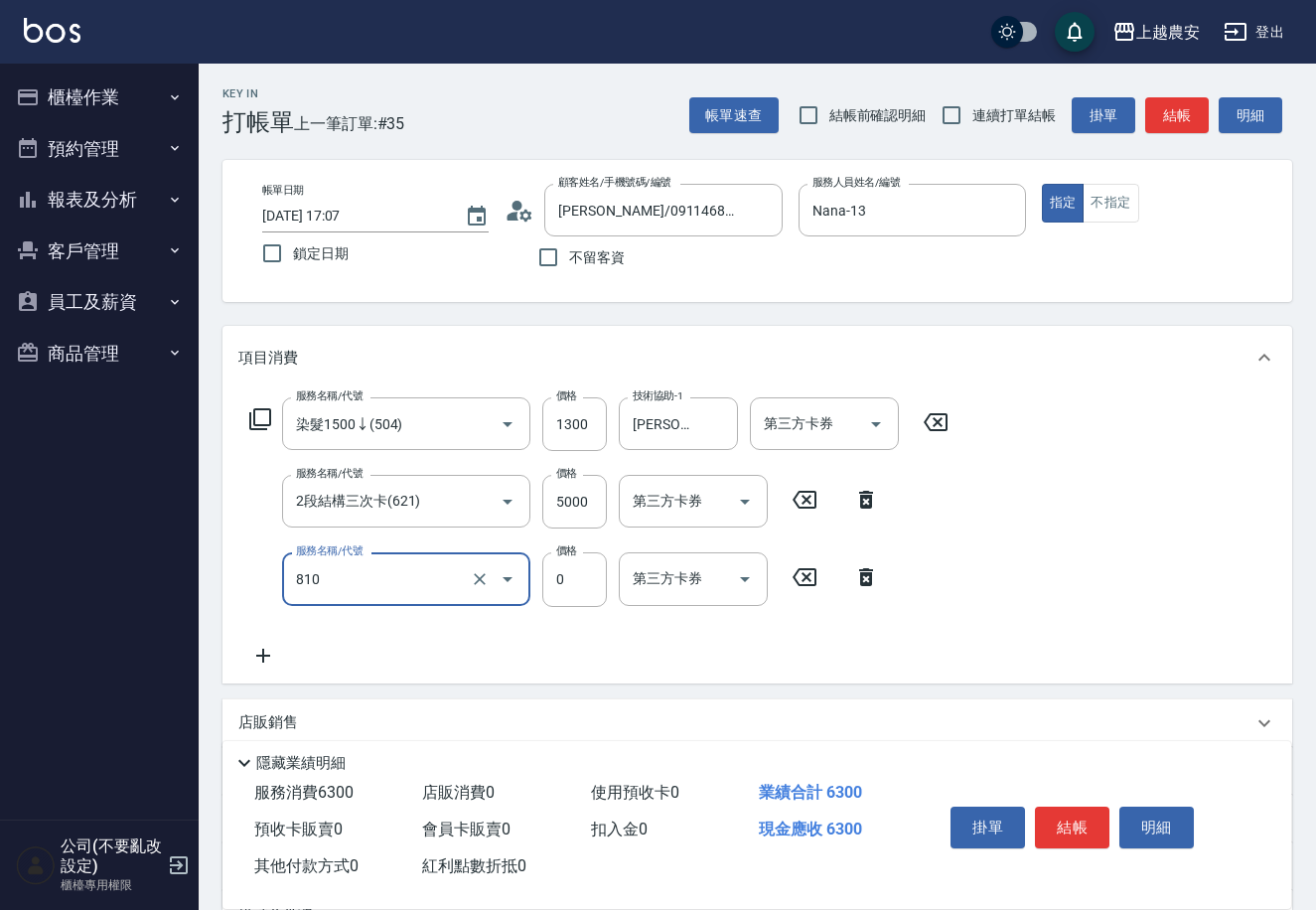 type on "頭皮護髮卡券使用(810)" 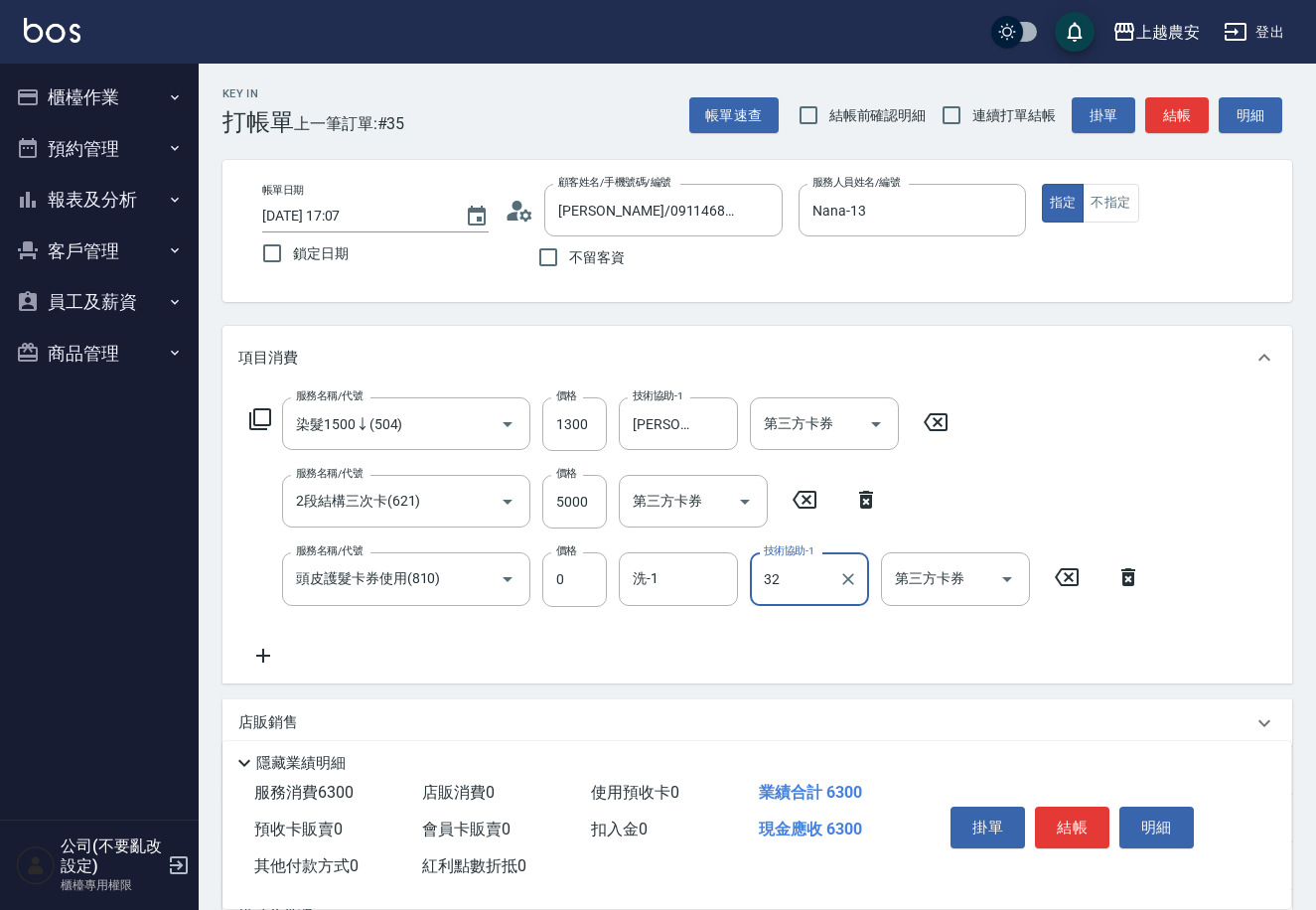 type on "[PERSON_NAME]-32" 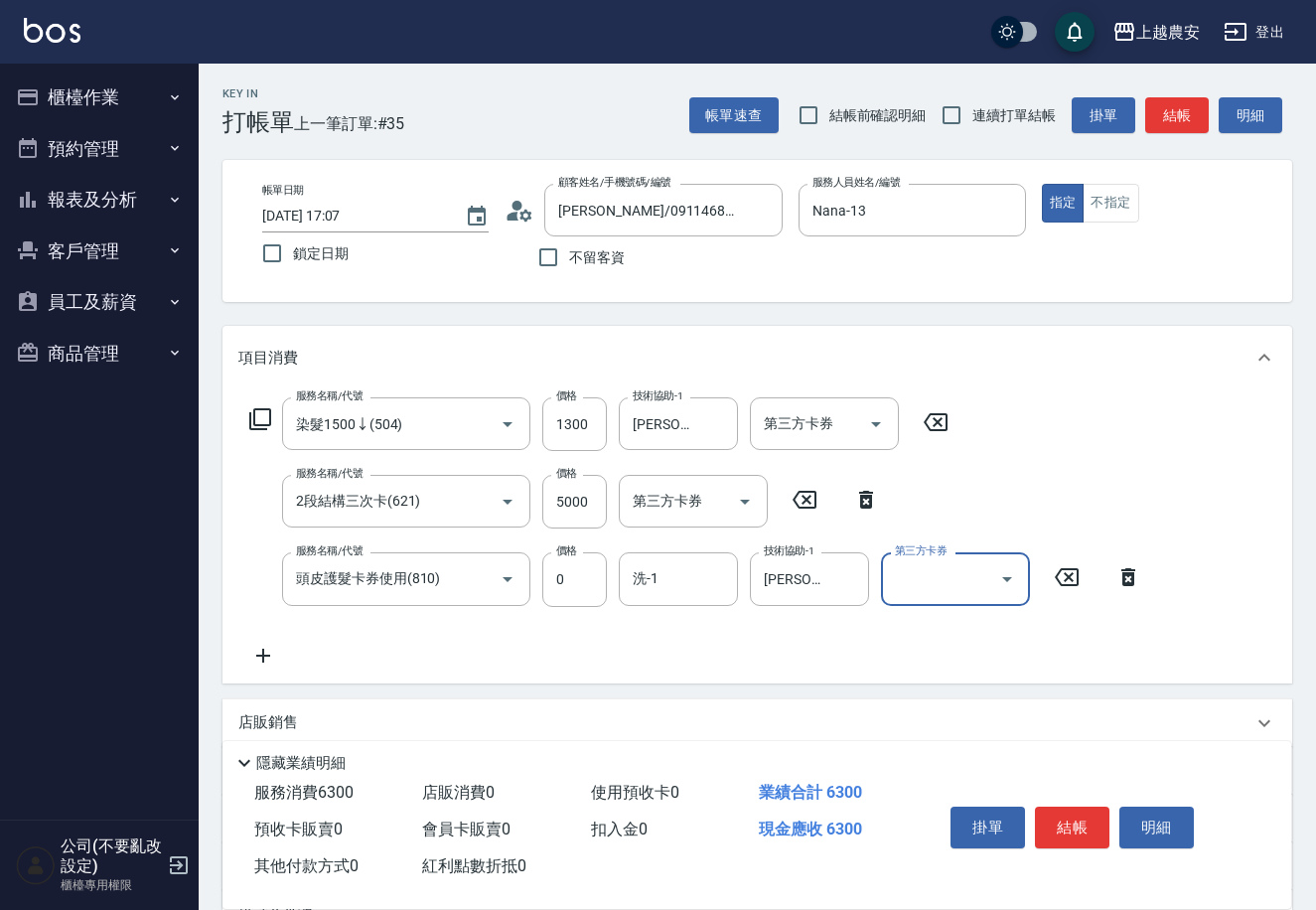scroll, scrollTop: 214, scrollLeft: 0, axis: vertical 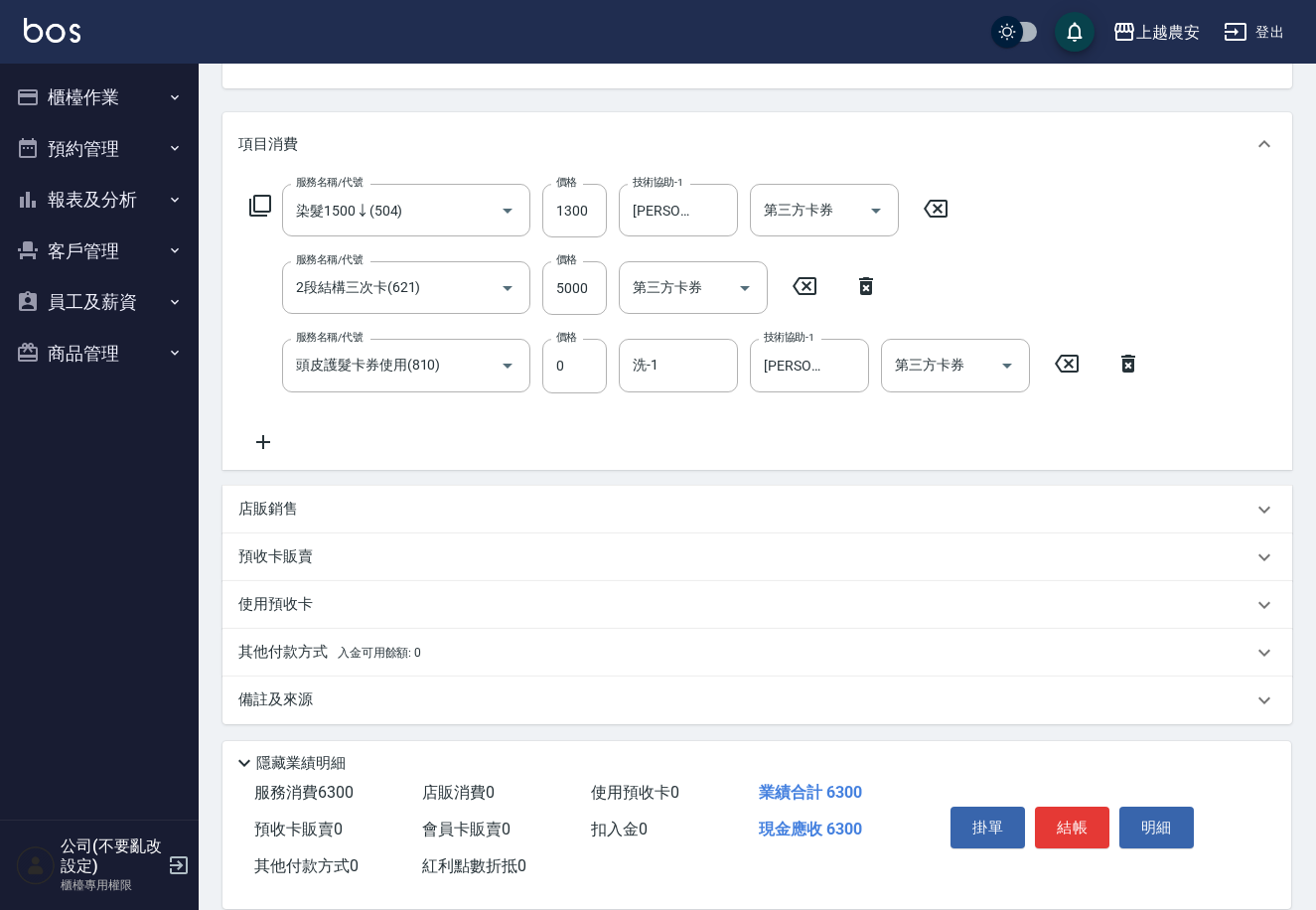 click on "入金可用餘額: 0" at bounding box center (379, 653) 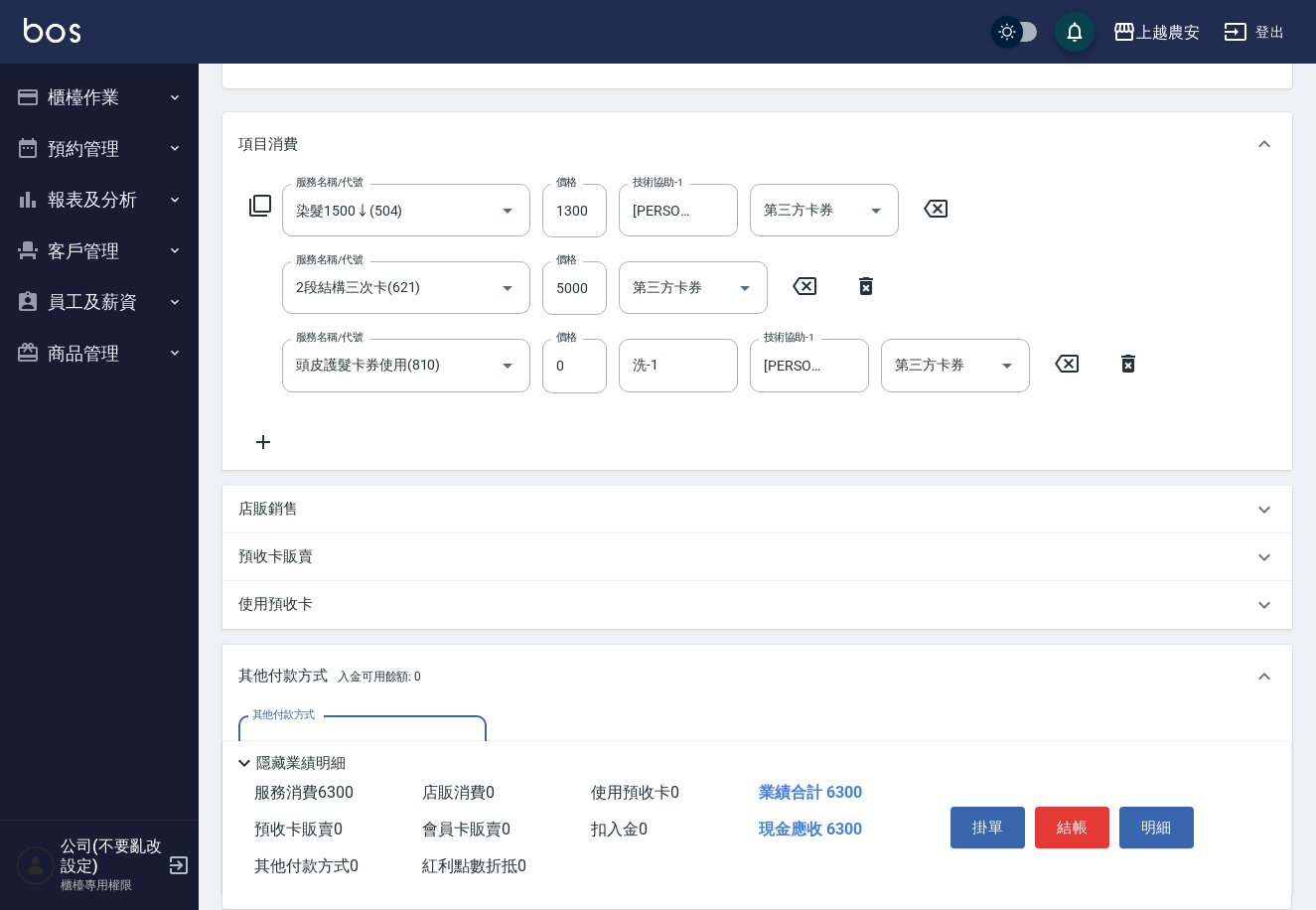 scroll, scrollTop: 0, scrollLeft: 0, axis: both 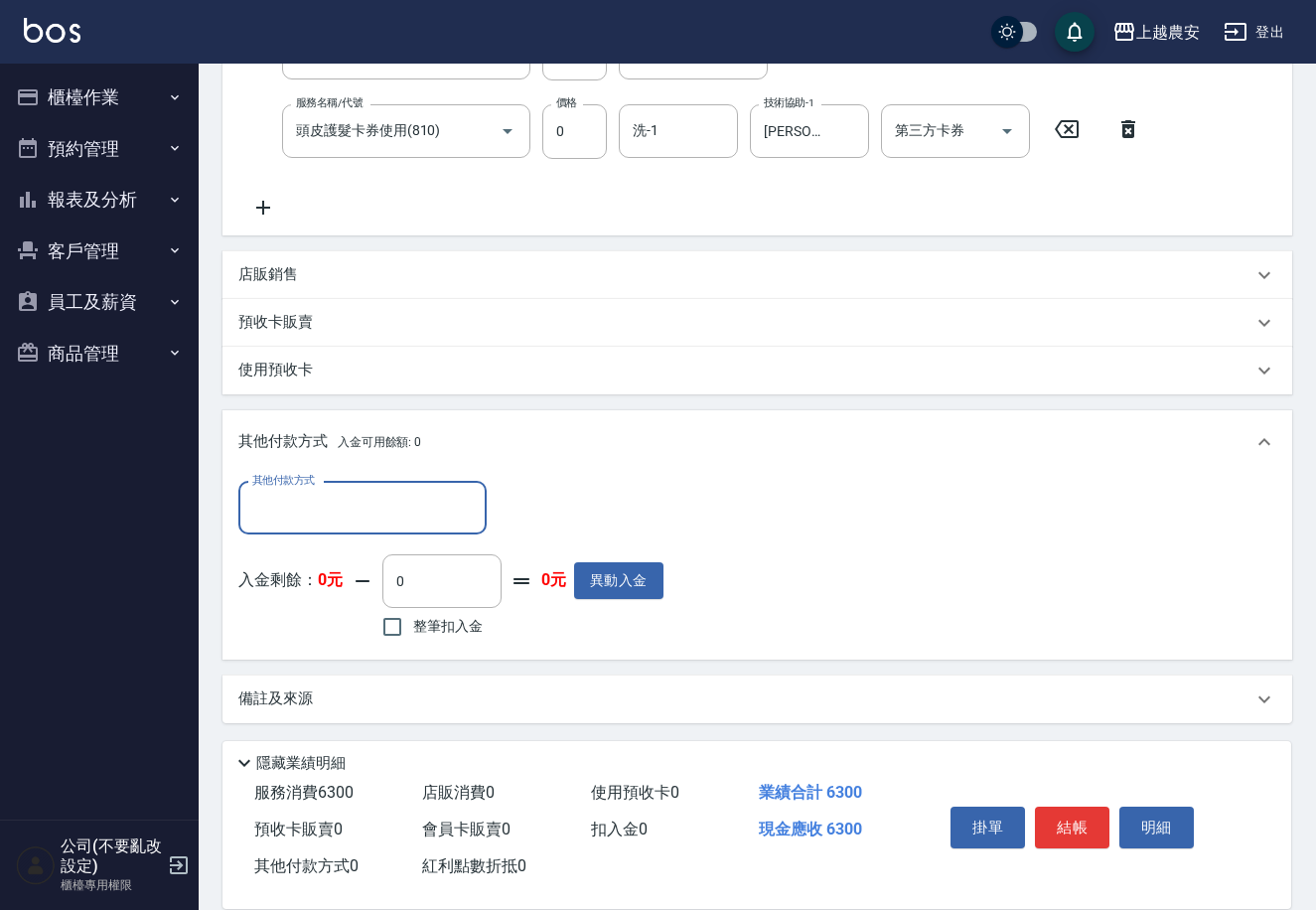 click on "其他付款方式" at bounding box center [363, 508] 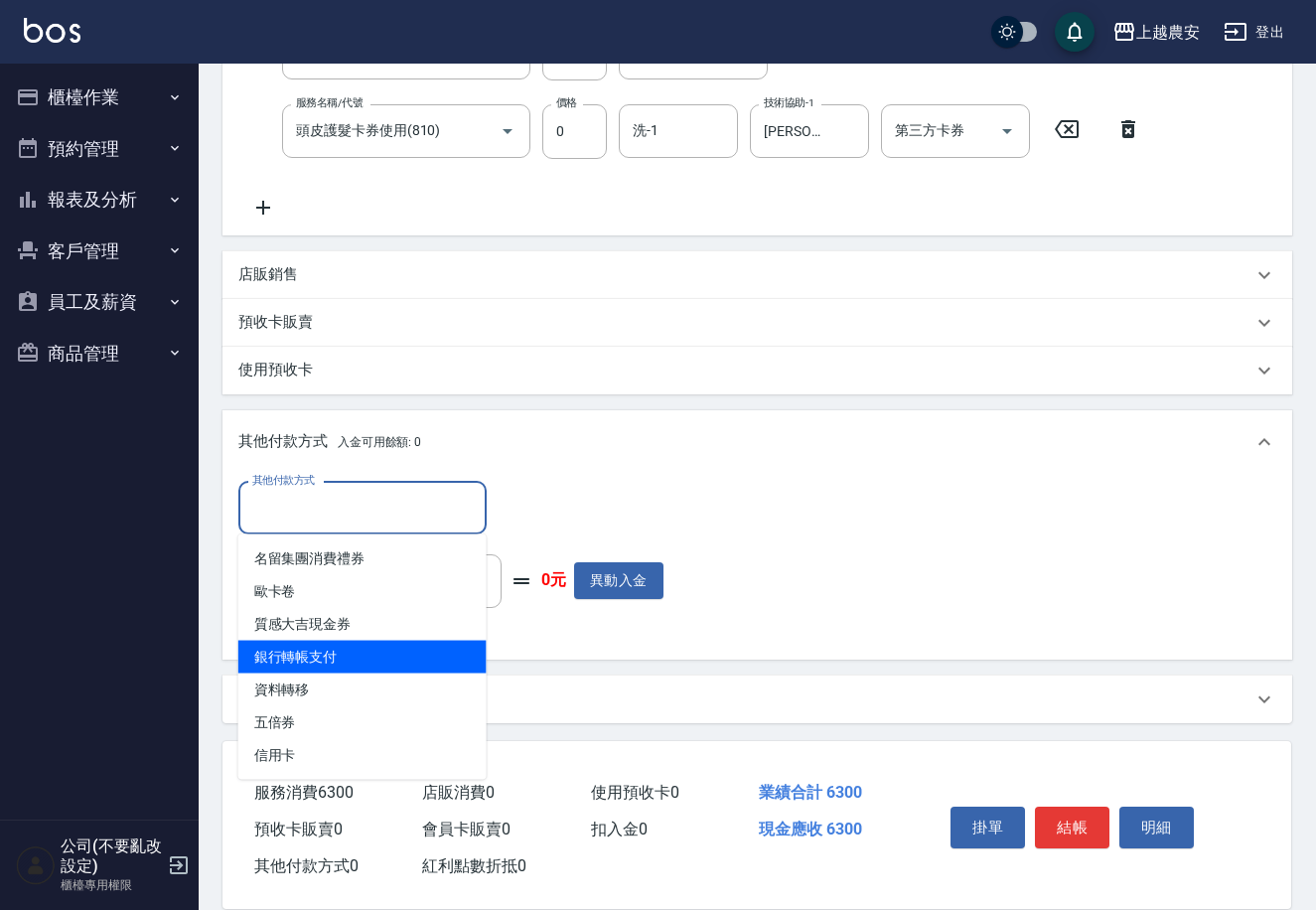 click on "銀行轉帳支付" at bounding box center (363, 657) 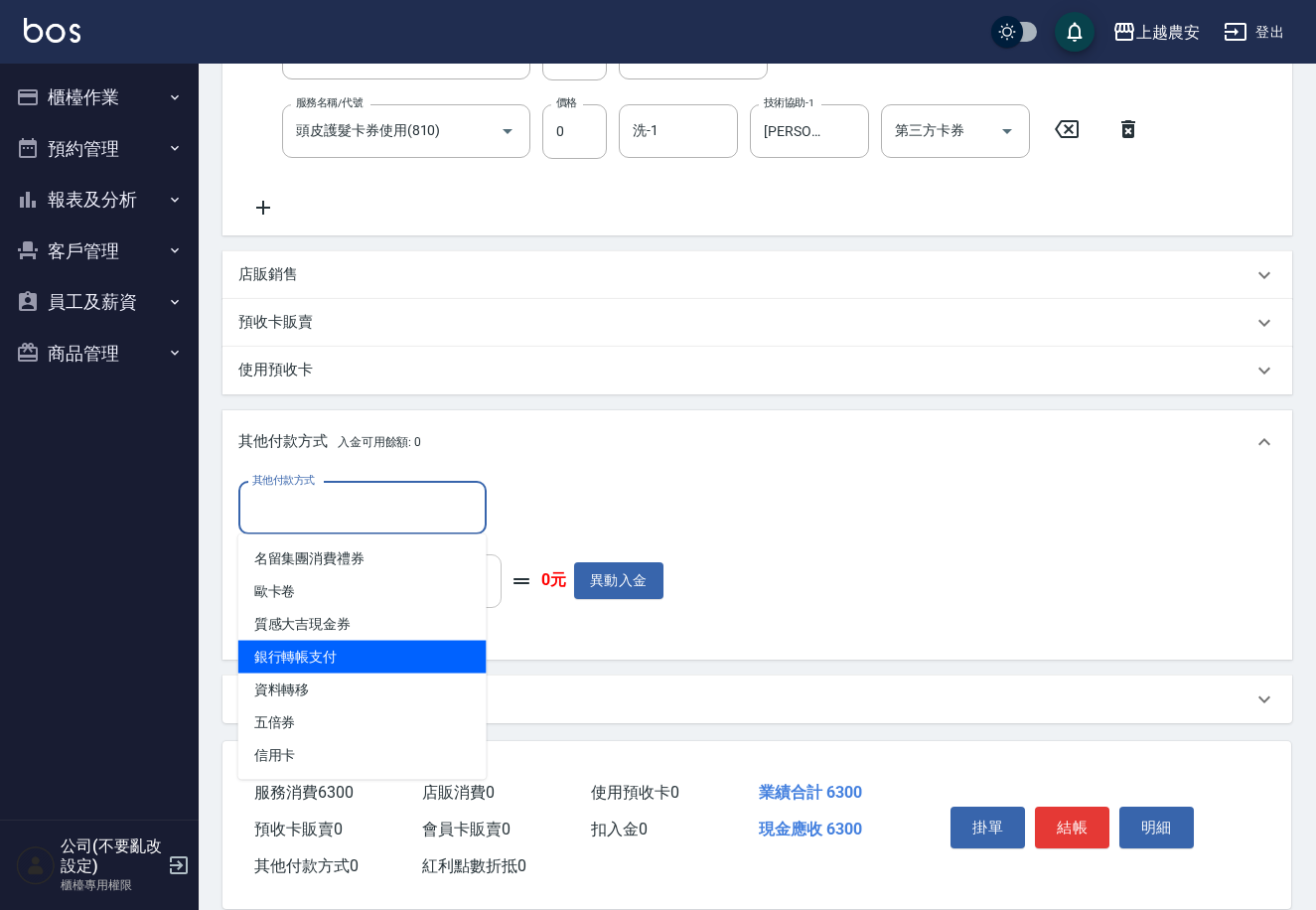 type on "銀行轉帳支付" 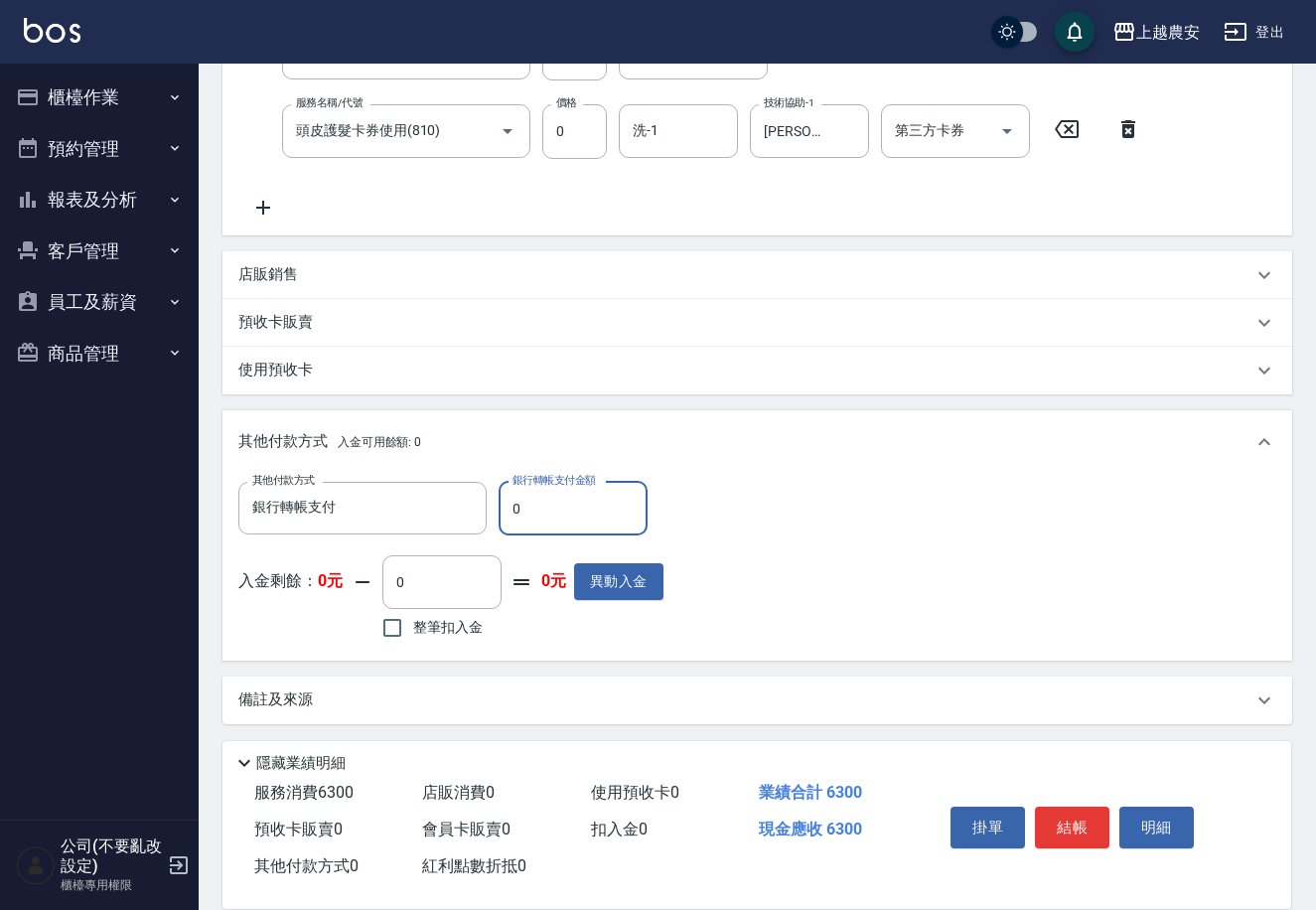 drag, startPoint x: 502, startPoint y: 511, endPoint x: 560, endPoint y: 510, distance: 58.00862 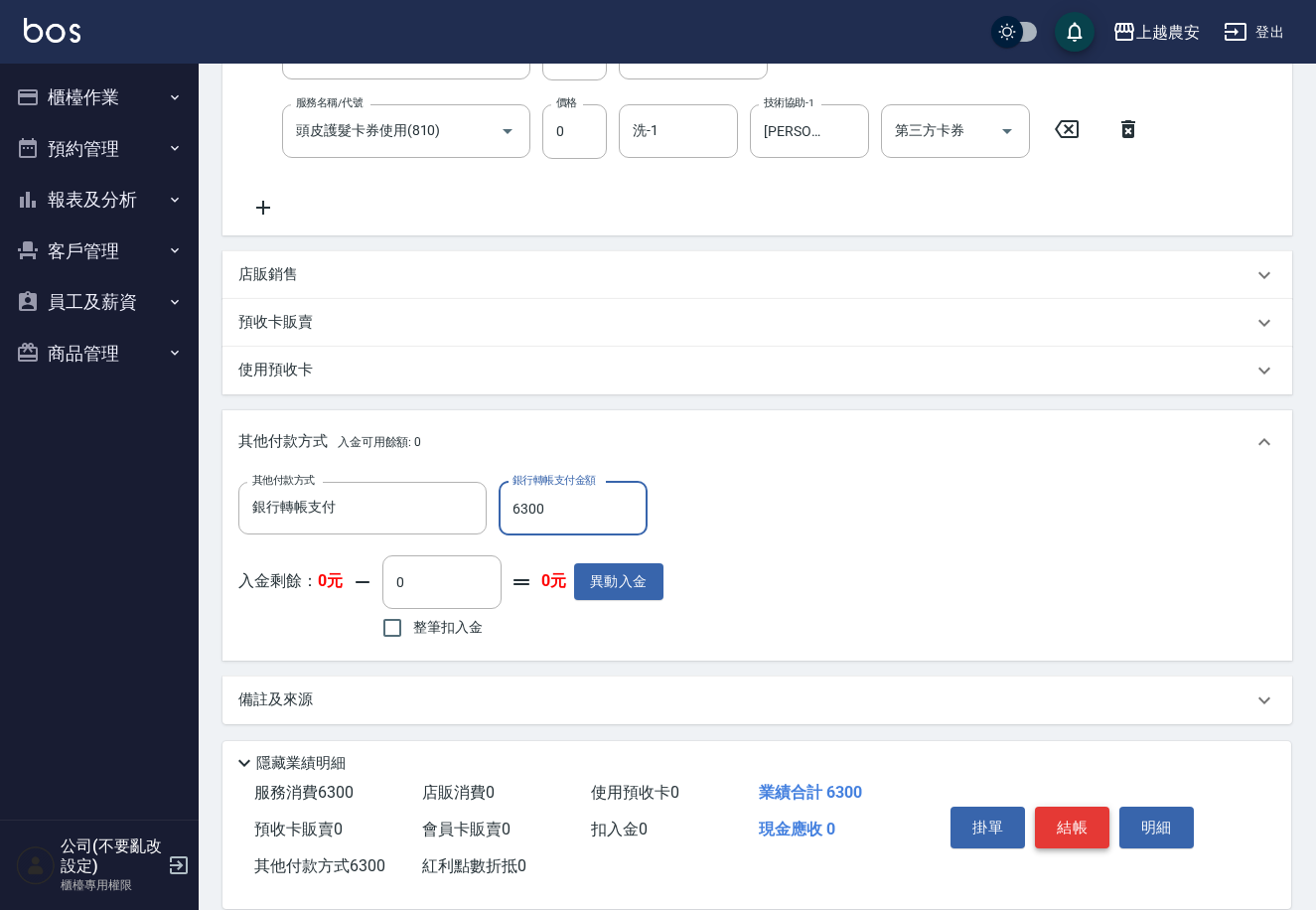 type on "6300" 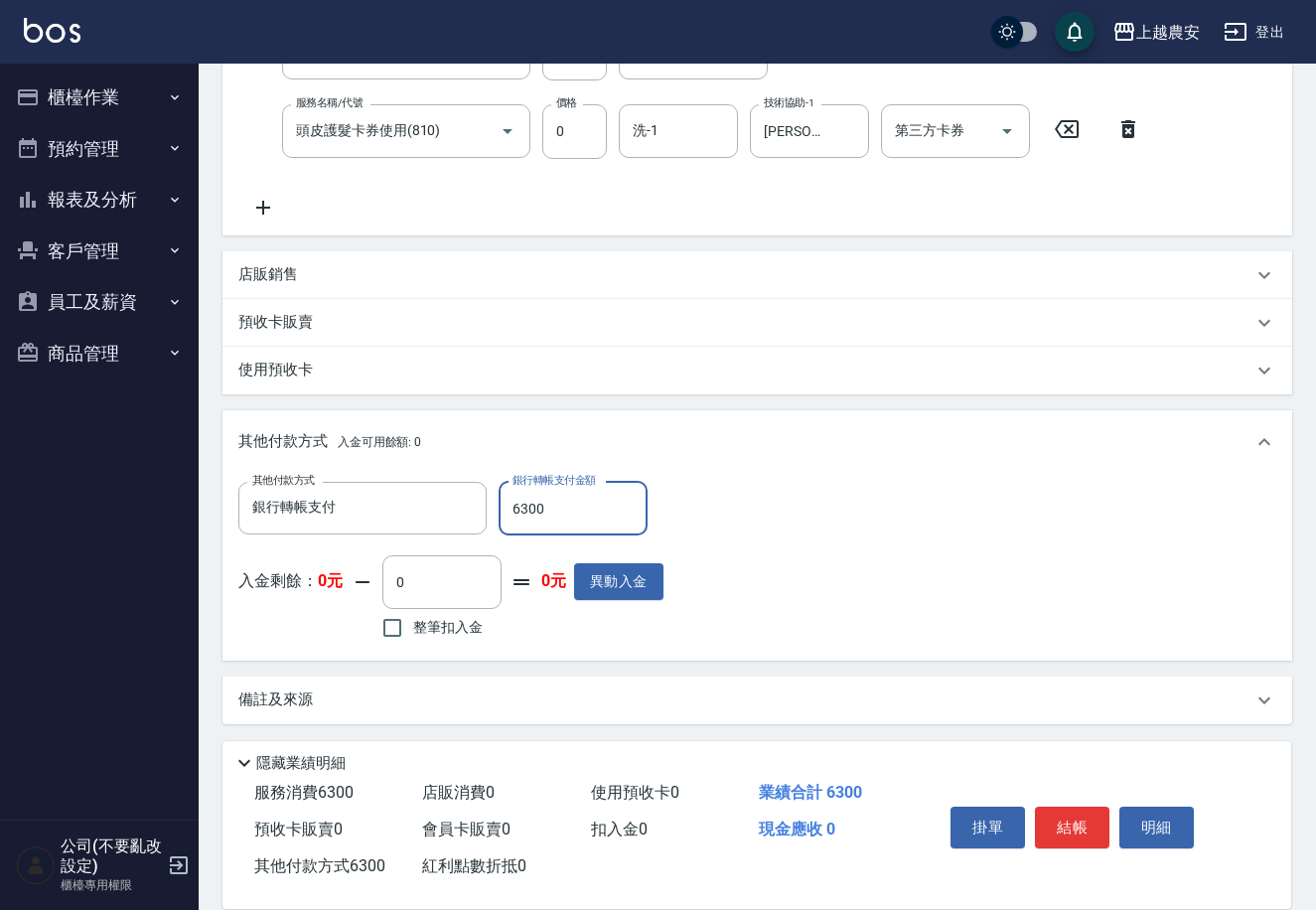 click on "結帳" at bounding box center [1072, 828] 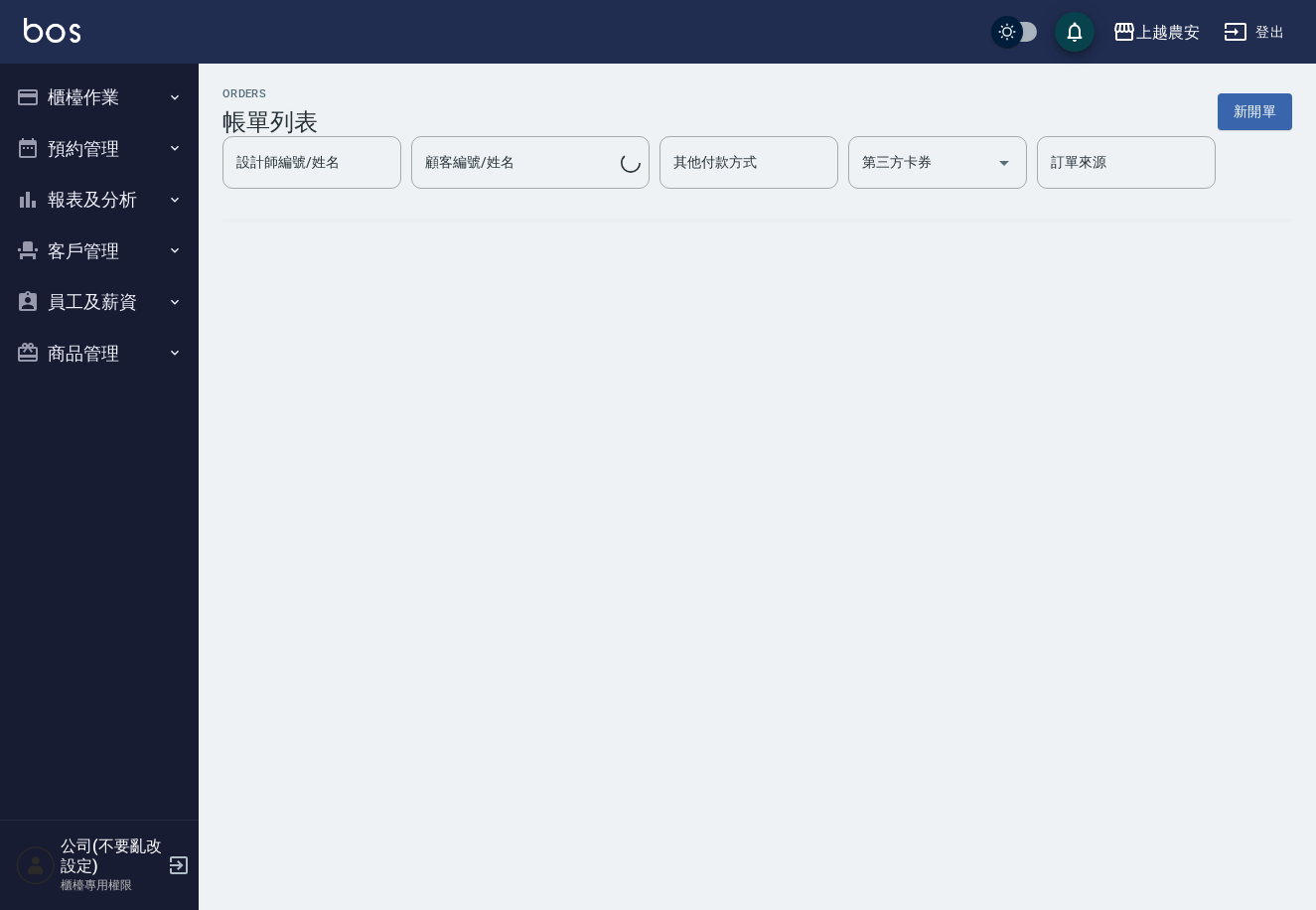 scroll, scrollTop: 0, scrollLeft: 0, axis: both 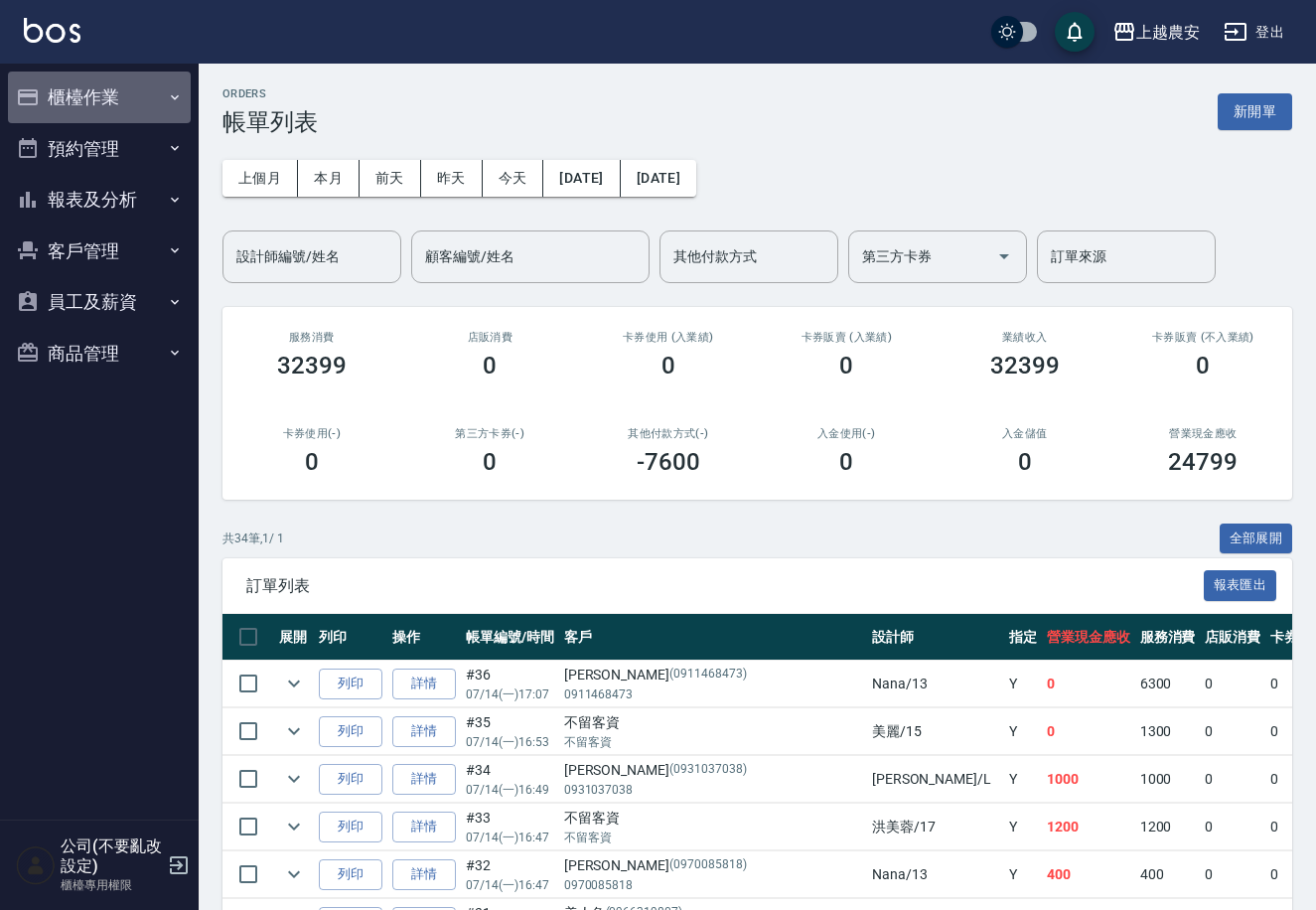 click on "櫃檯作業" at bounding box center [99, 97] 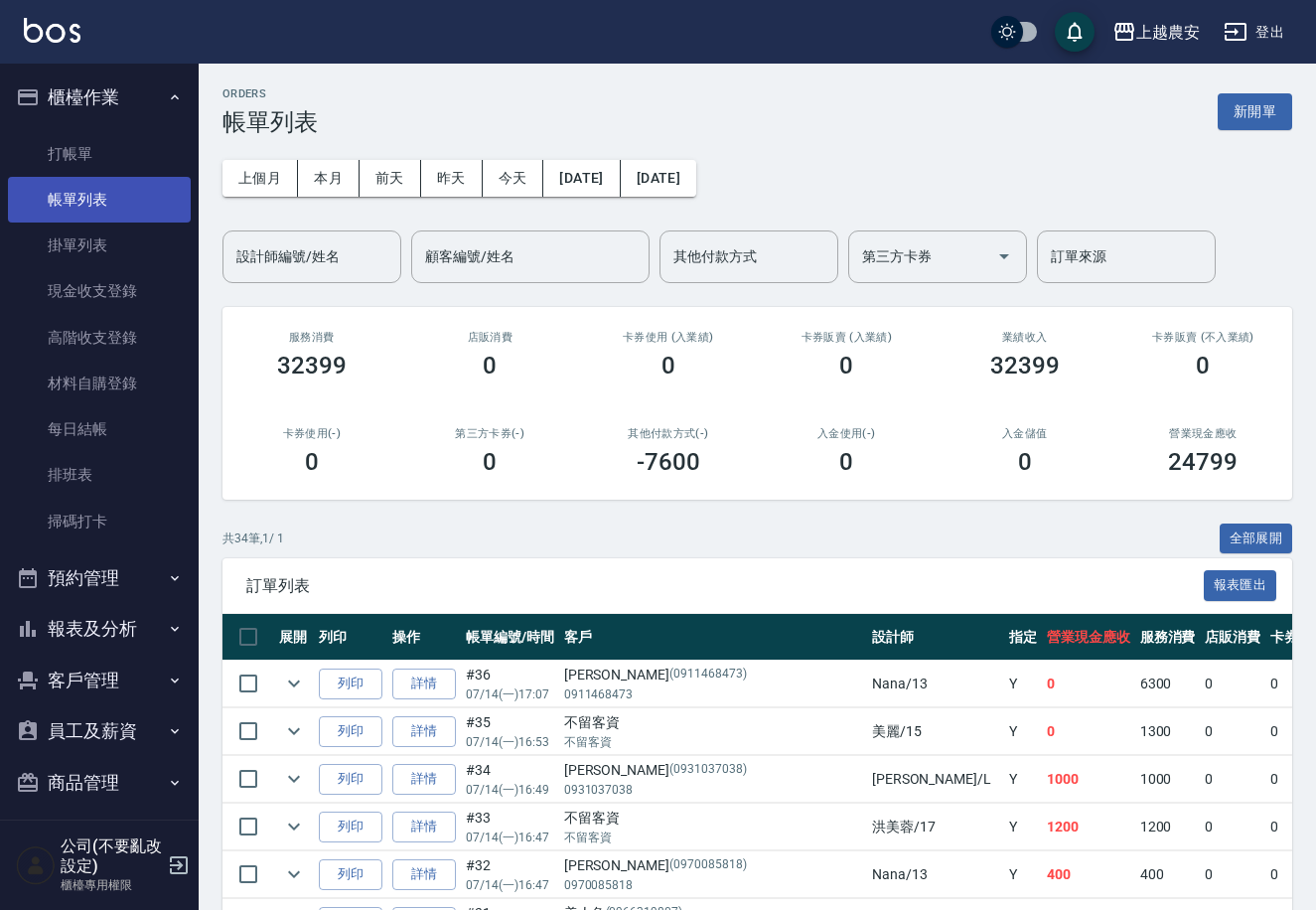 click on "帳單列表" at bounding box center (99, 200) 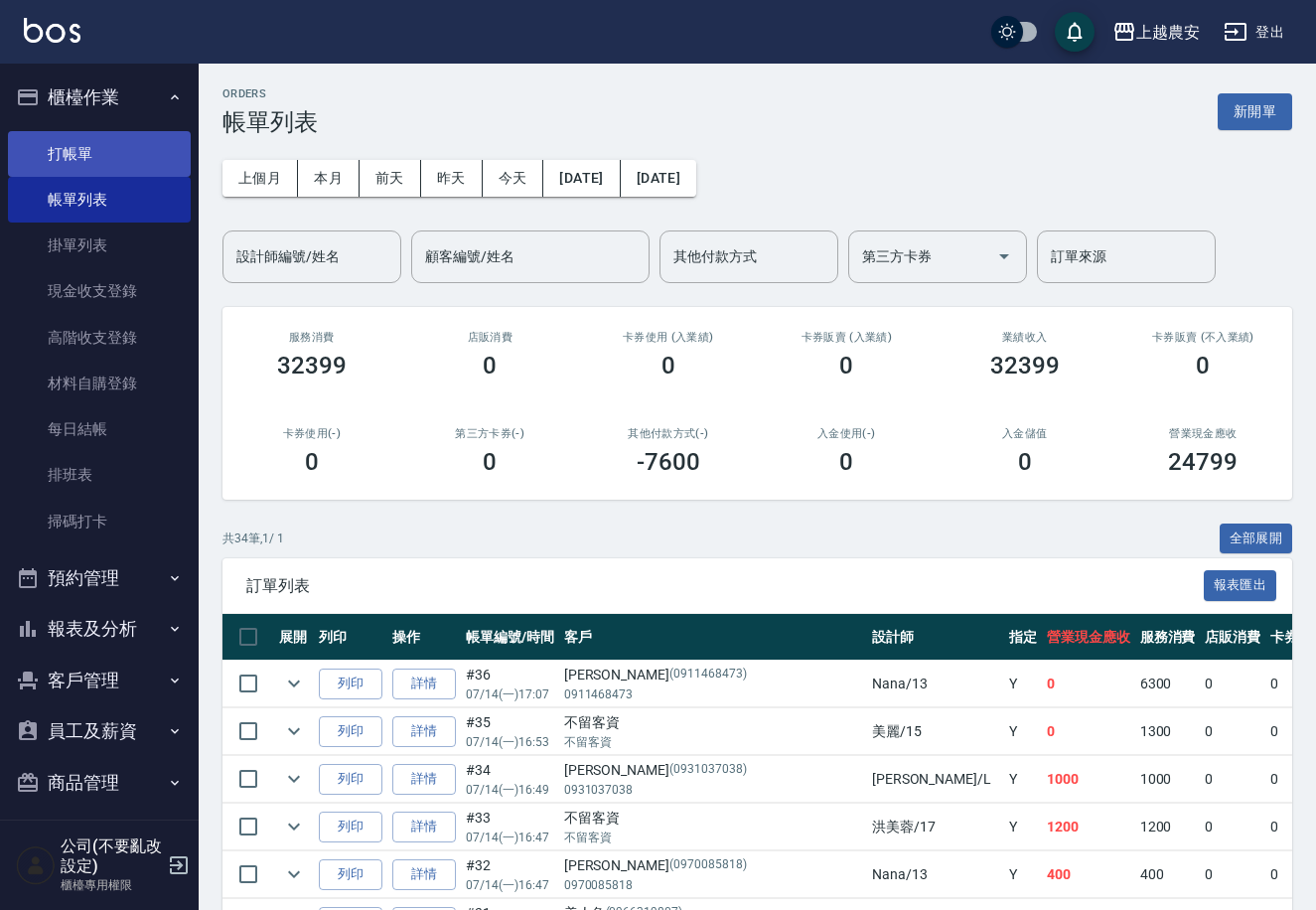 click on "打帳單" at bounding box center (99, 154) 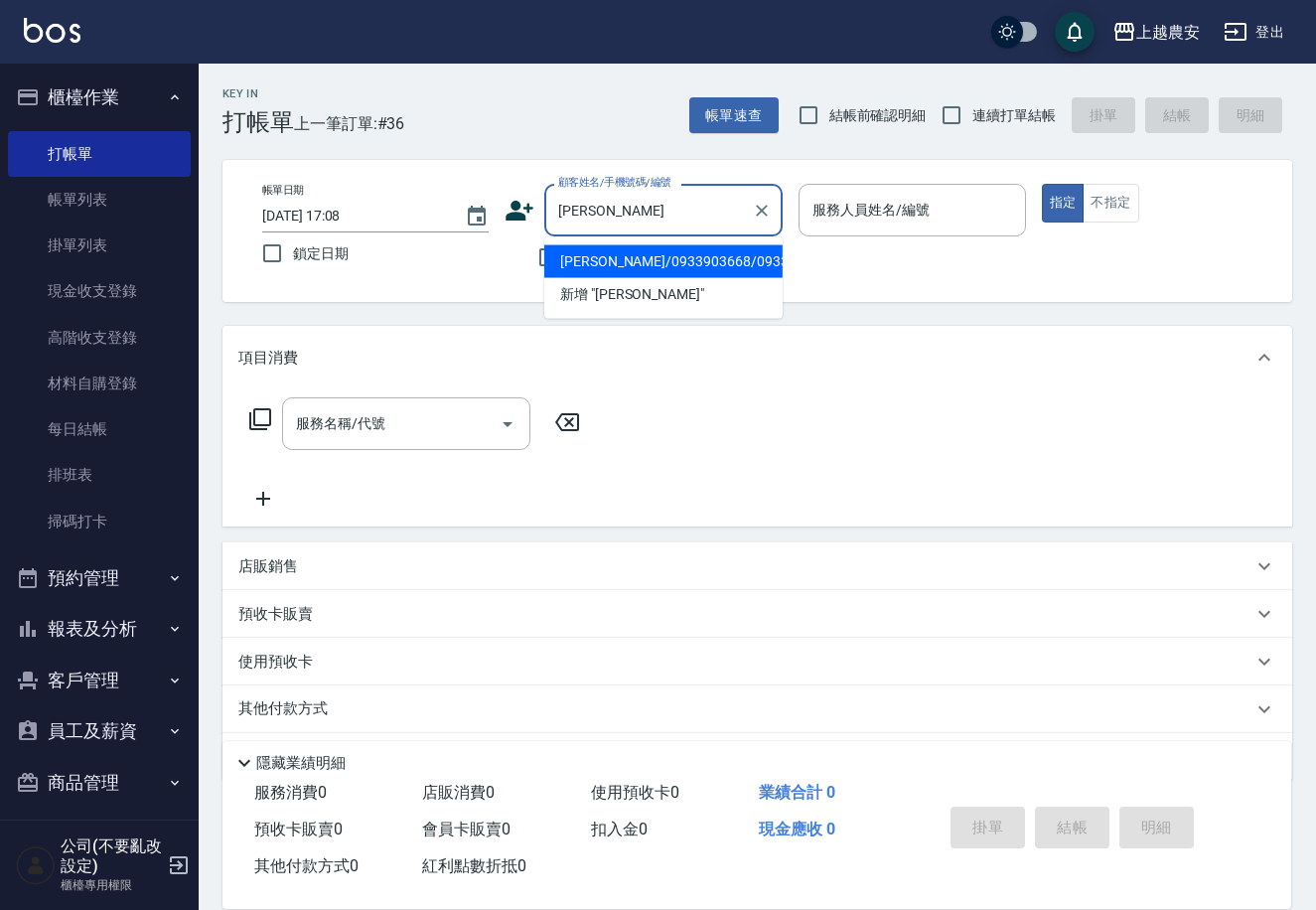 click on "劉怡媛/0933903668/0933903668" at bounding box center (663, 261) 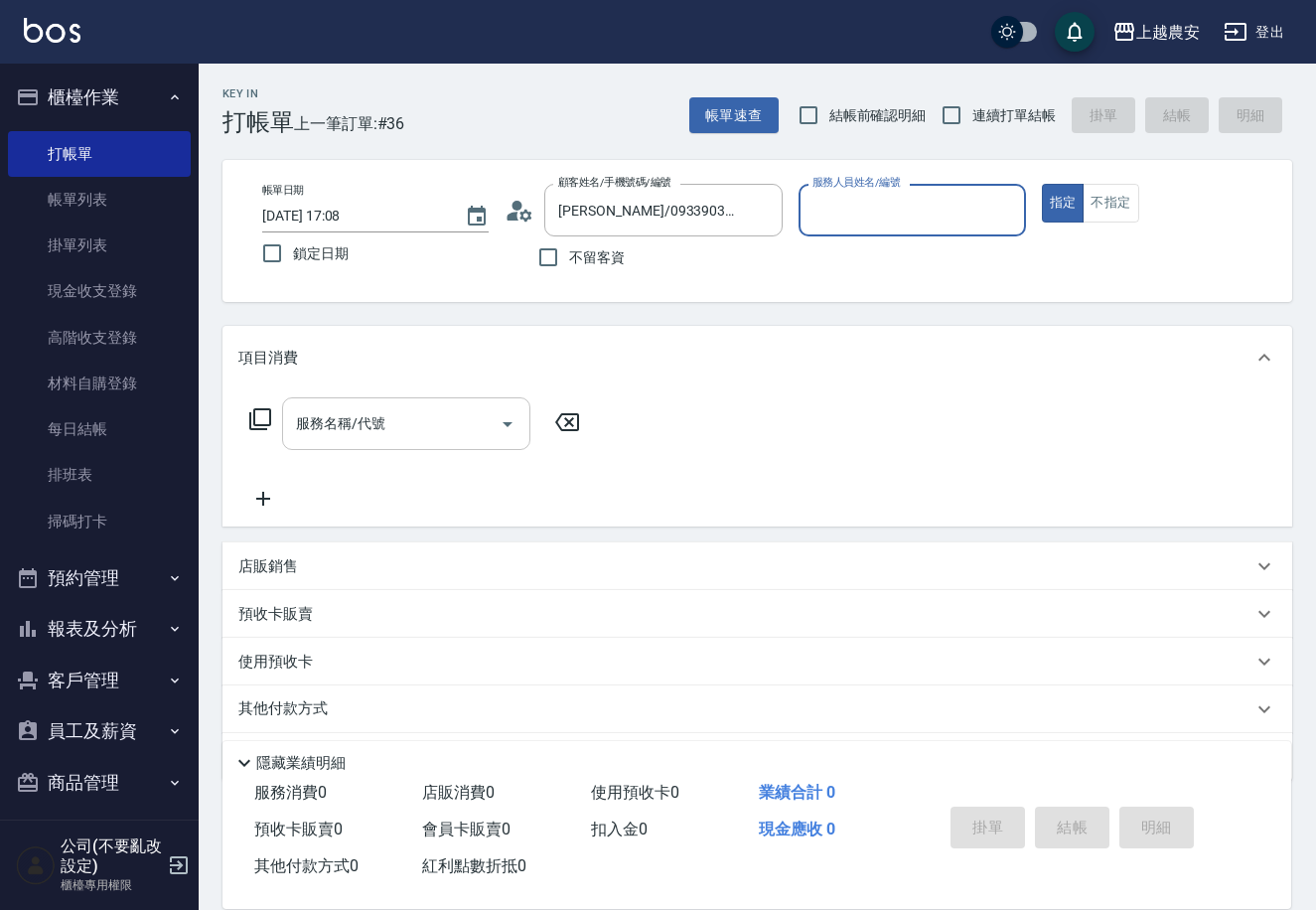 type on "美雅-B" 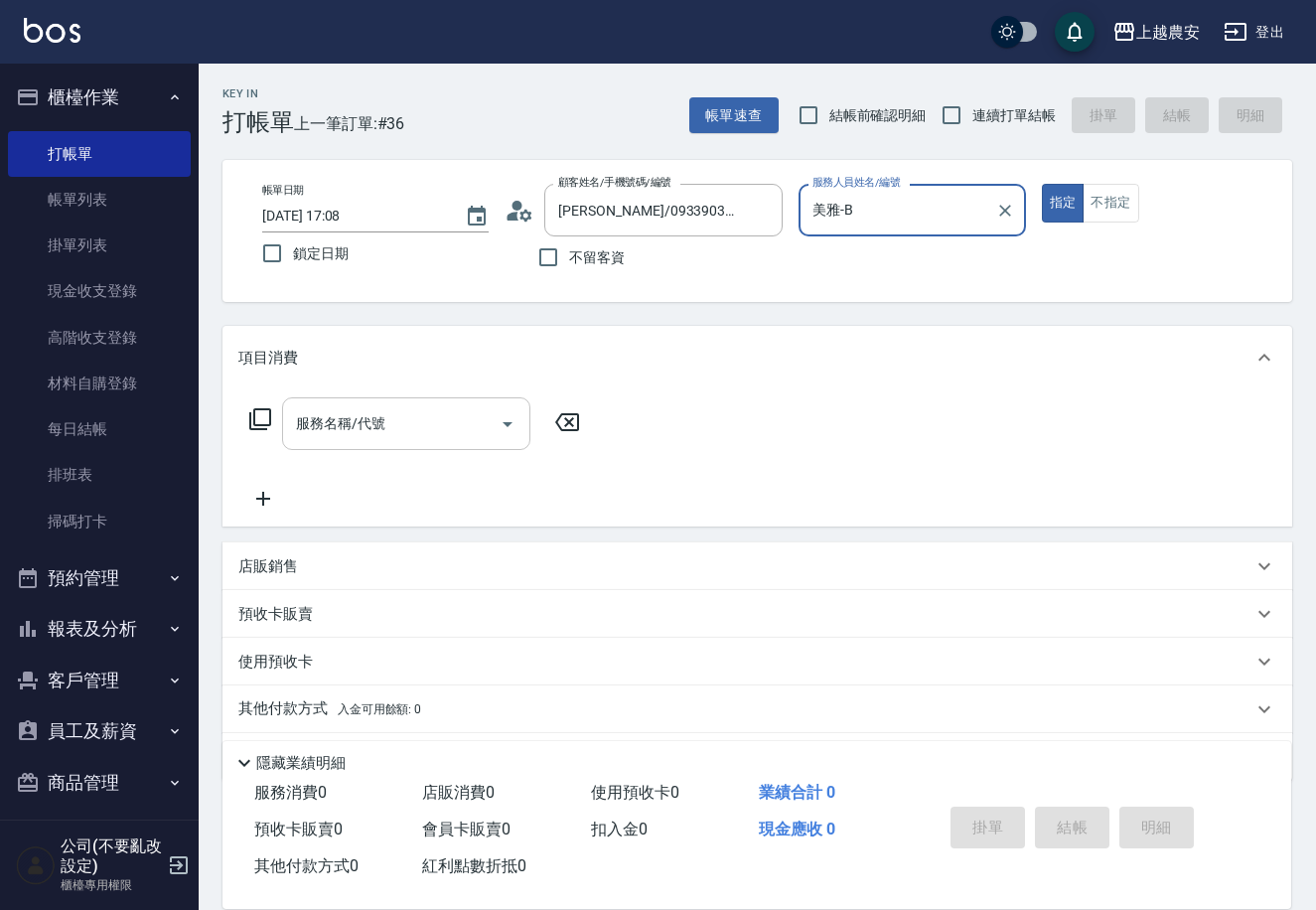 click on "服務名稱/代號" at bounding box center [391, 423] 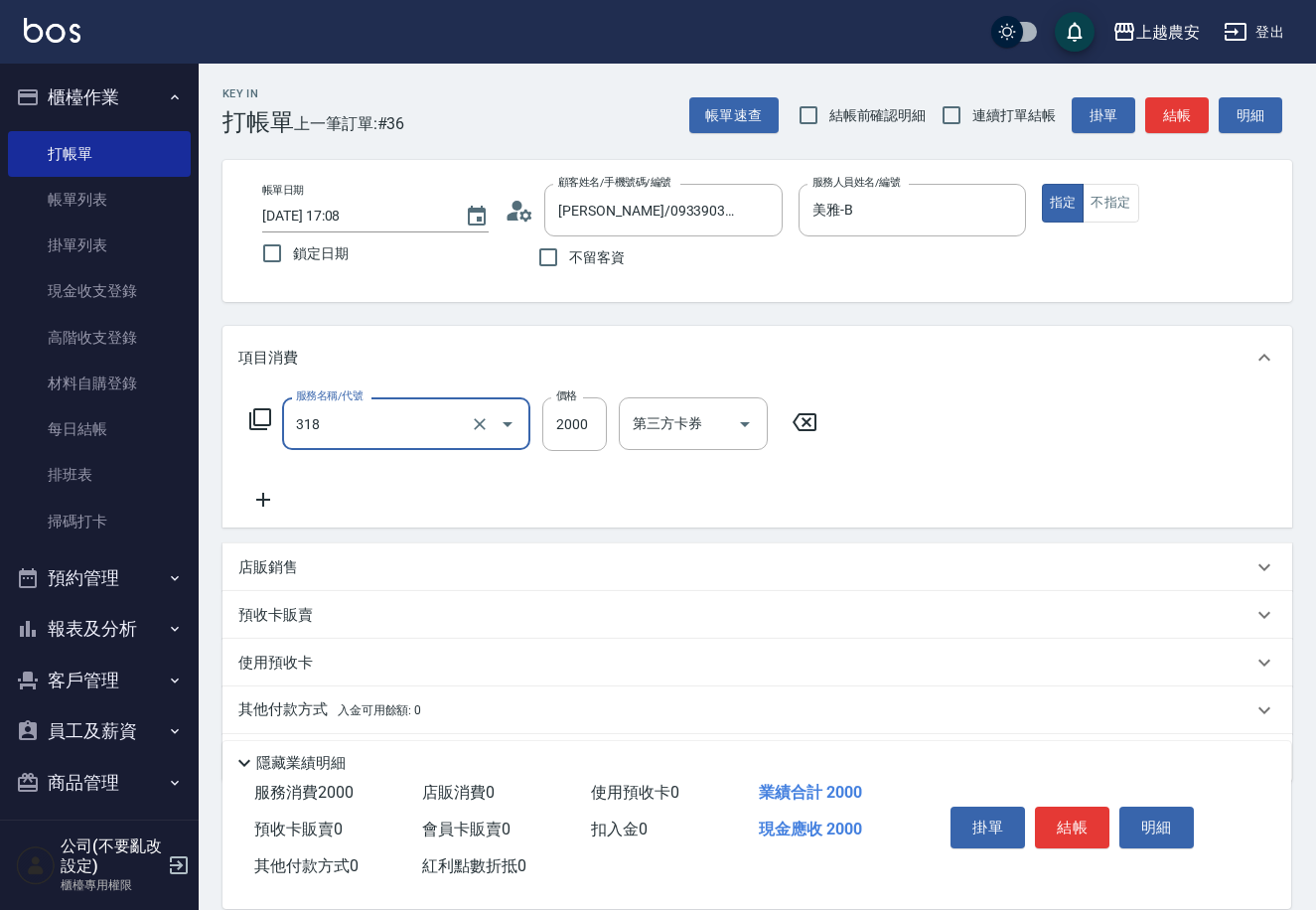 type on "燙髮1500↑(自購)(318)" 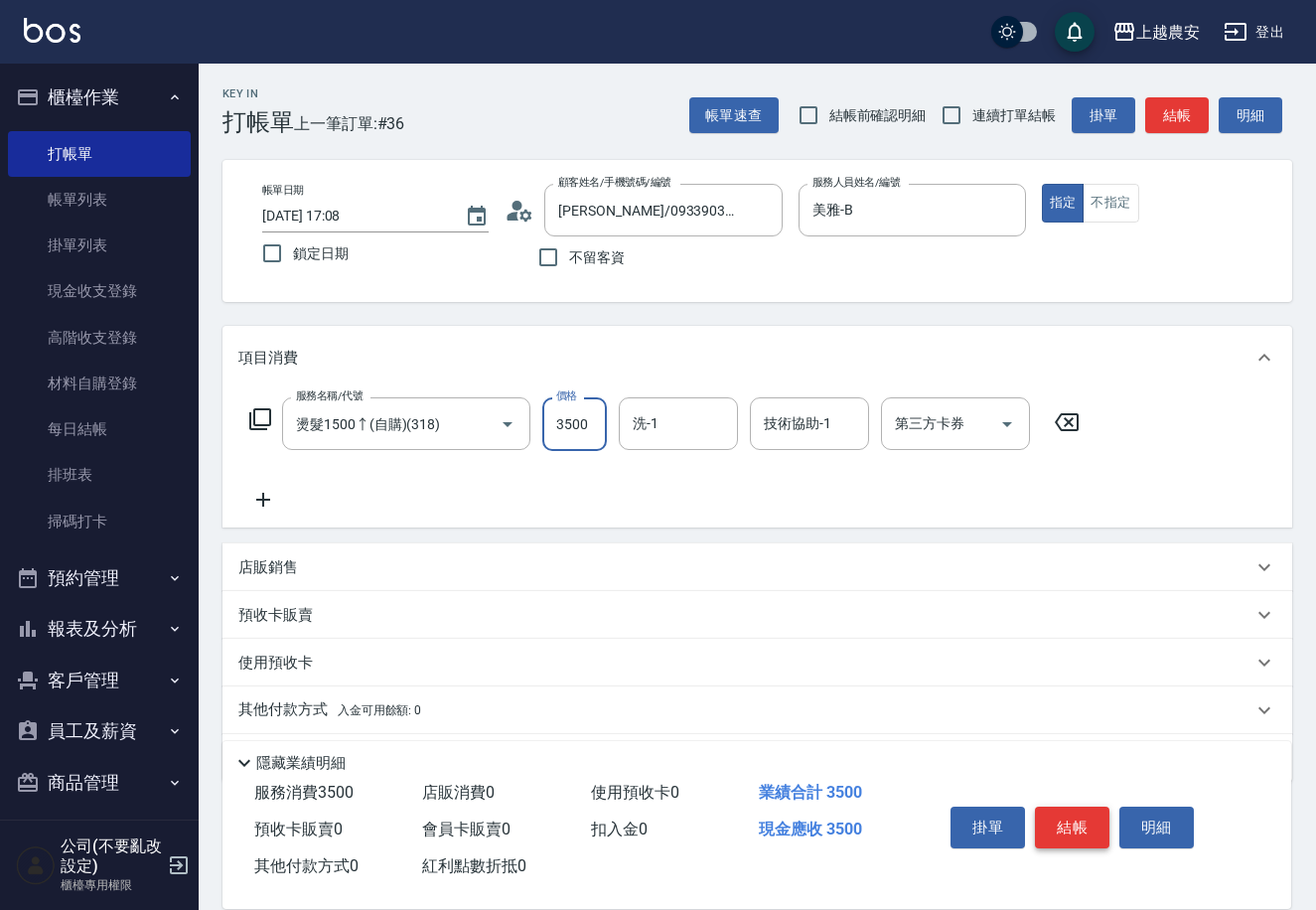 type on "3500" 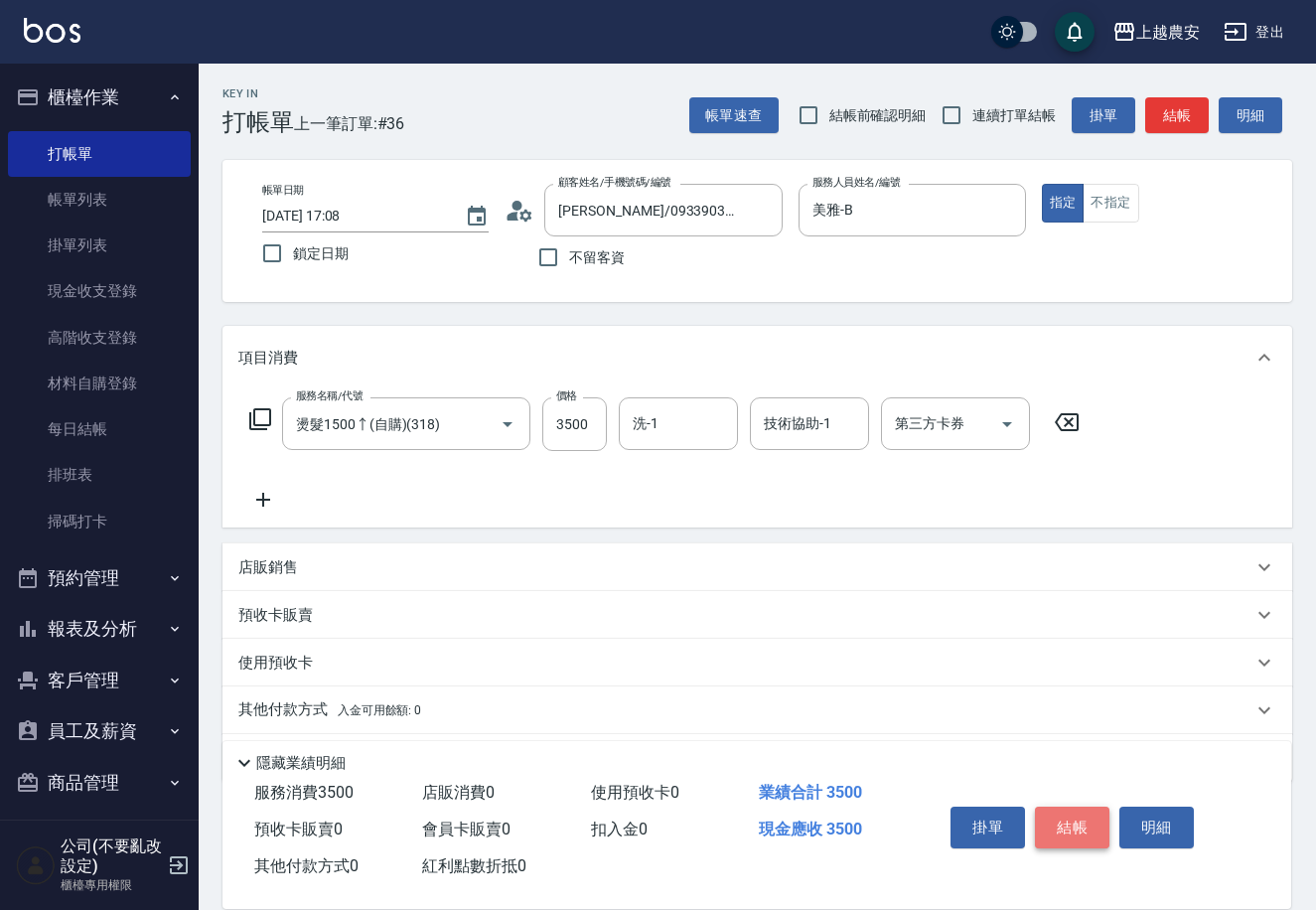 click on "結帳" at bounding box center (1072, 828) 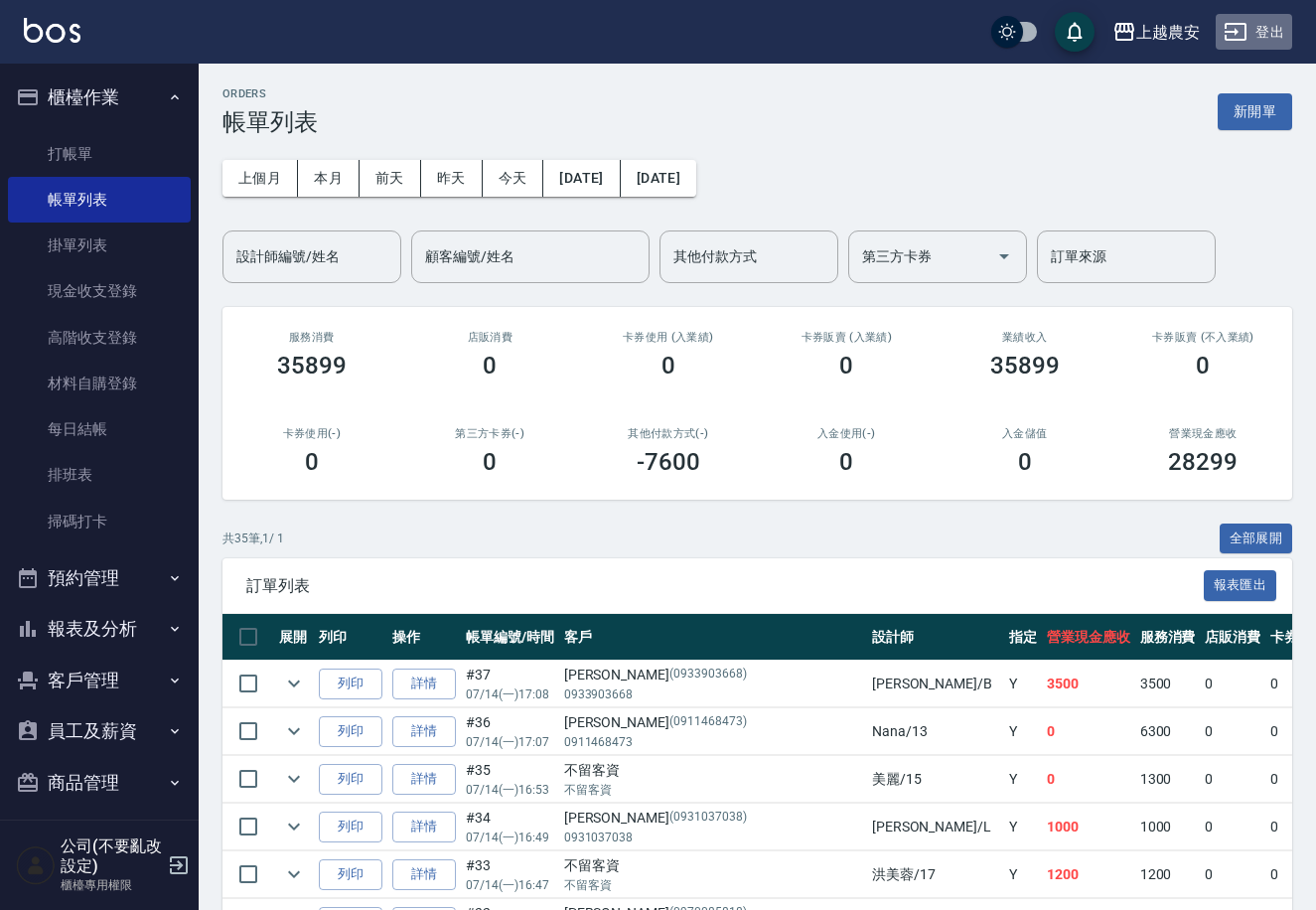 click 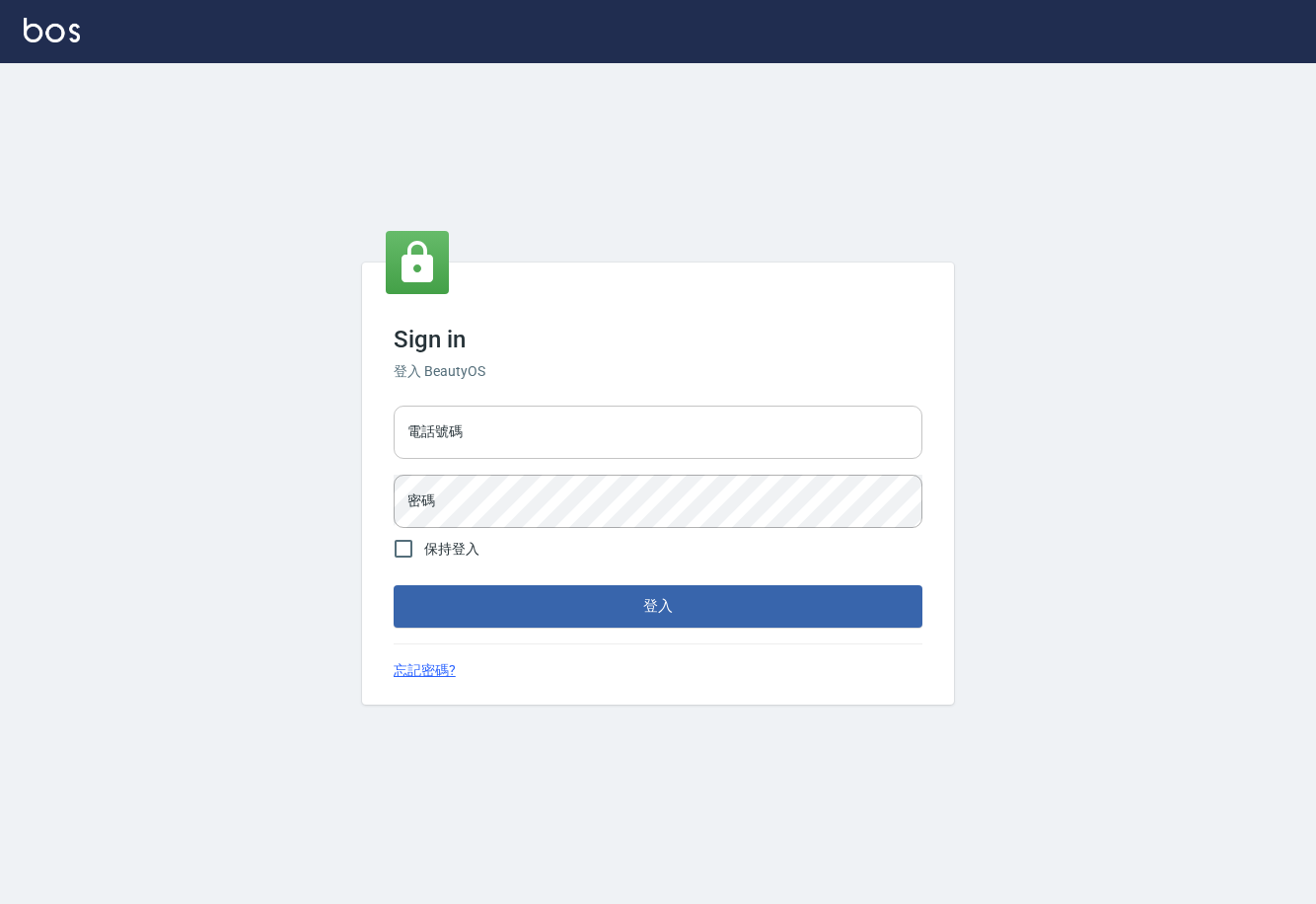scroll, scrollTop: 0, scrollLeft: 0, axis: both 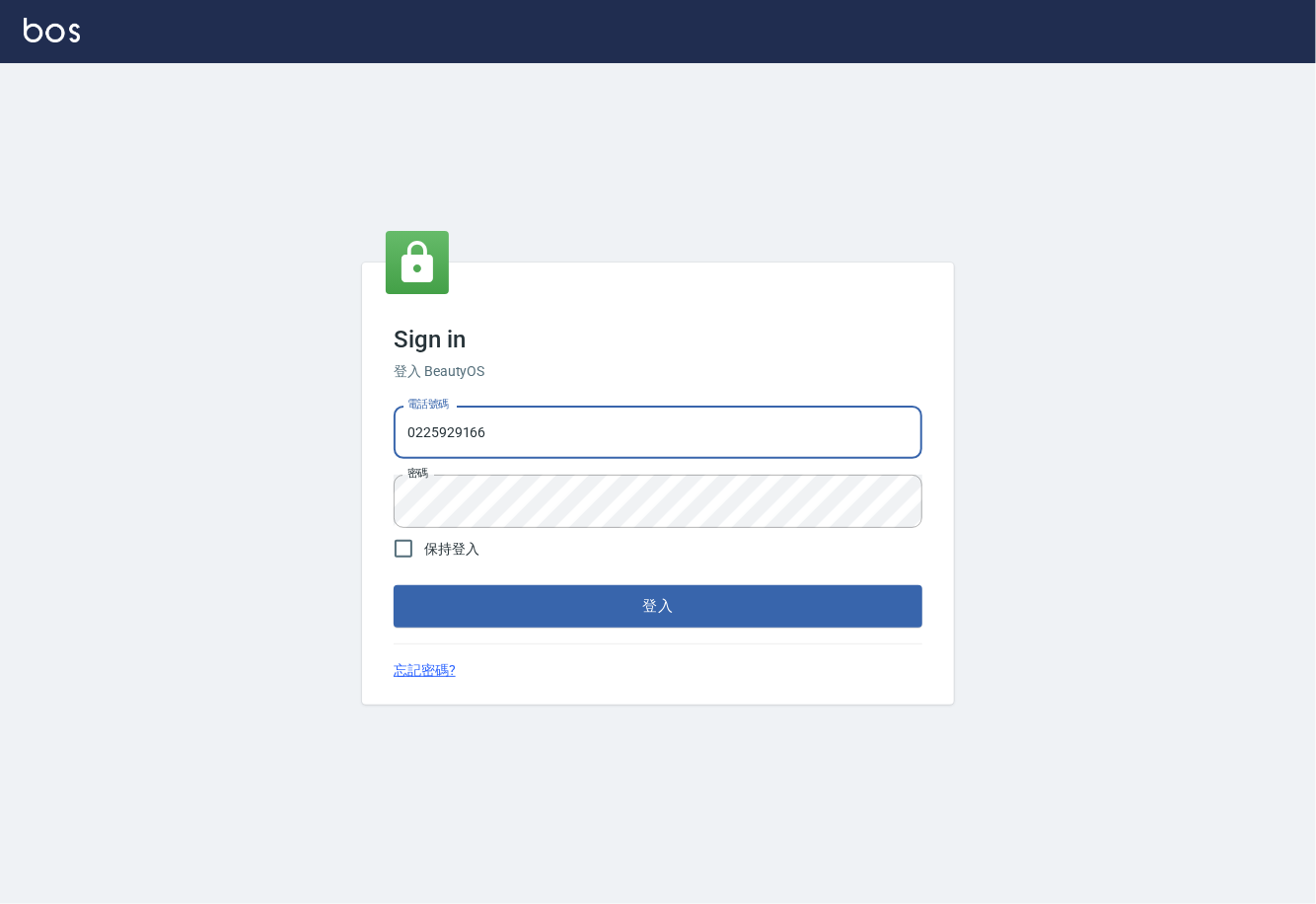 drag, startPoint x: 423, startPoint y: 446, endPoint x: 381, endPoint y: 441, distance: 42.296572 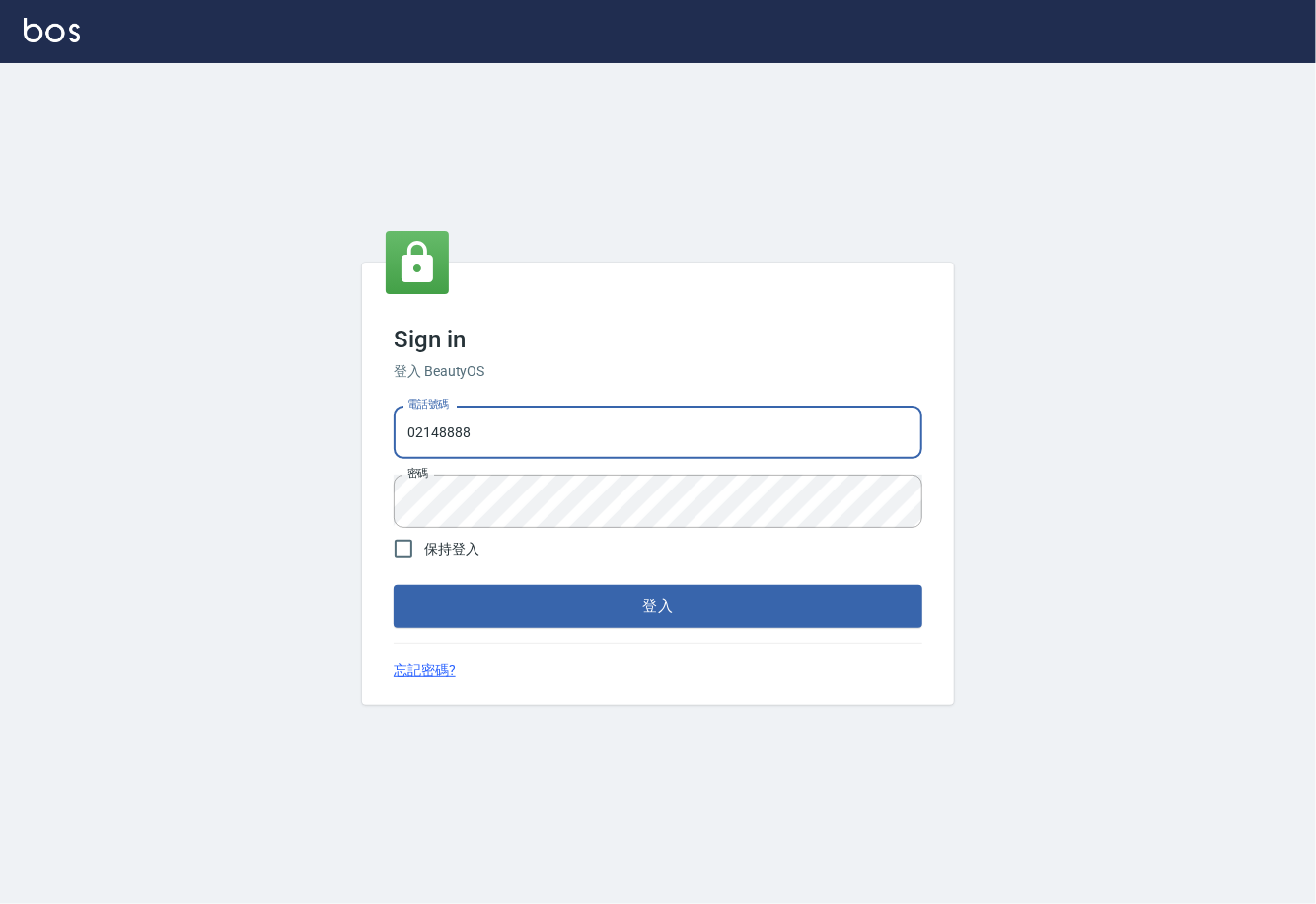 type on "02148888" 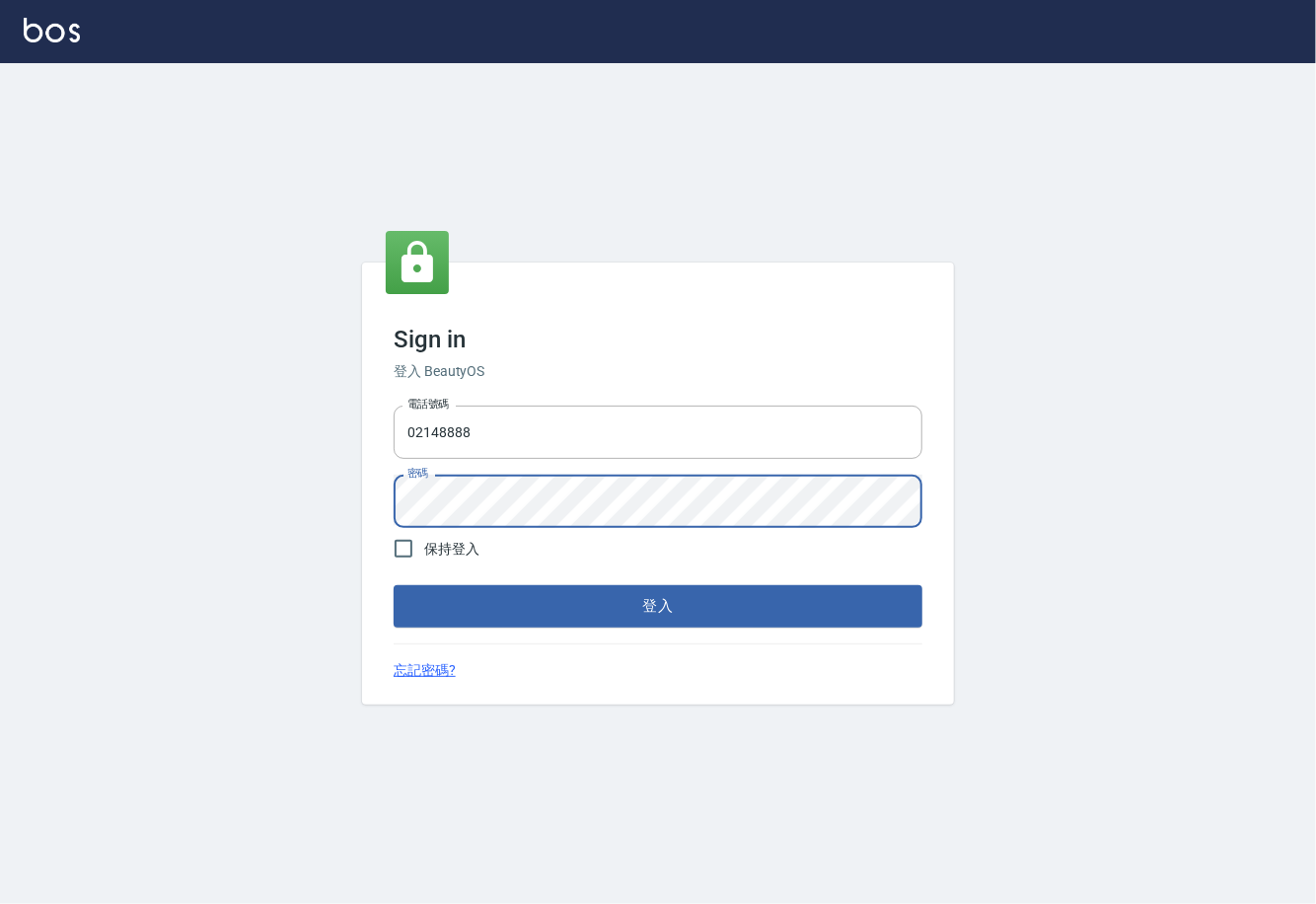 click on "登入" at bounding box center [658, 606] 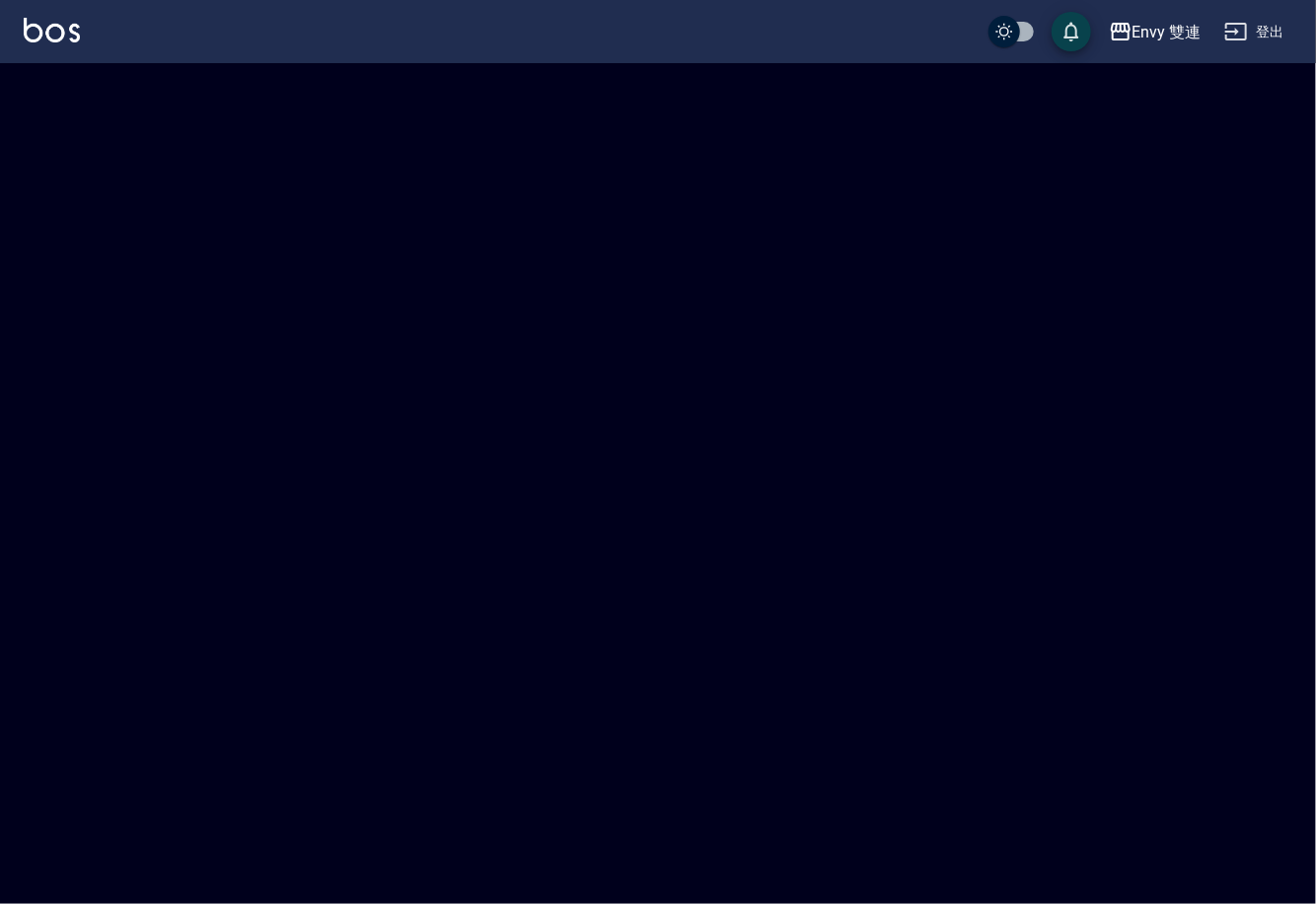 checkbox on "true" 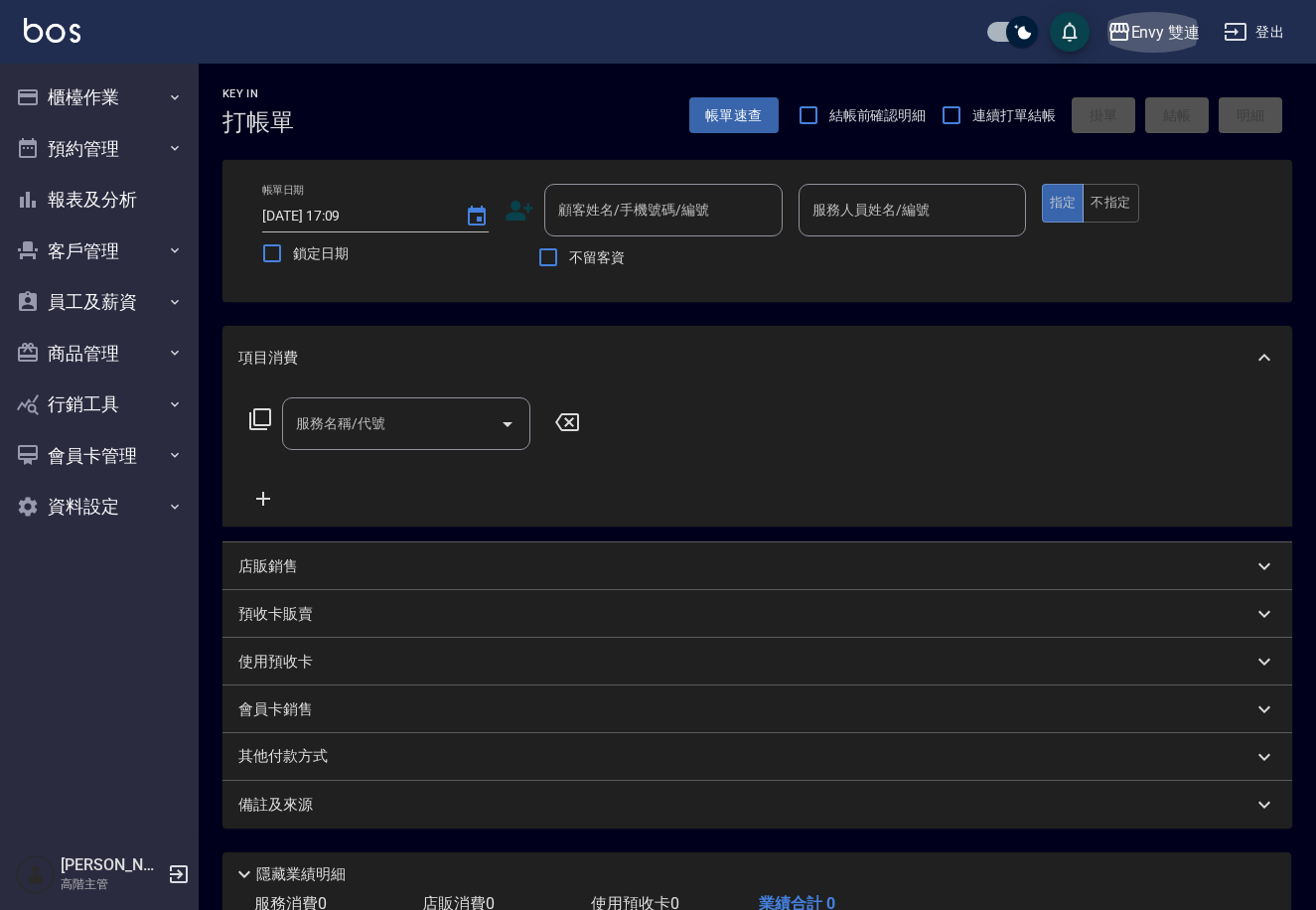 click on "Envy 雙連" at bounding box center [1154, 32] 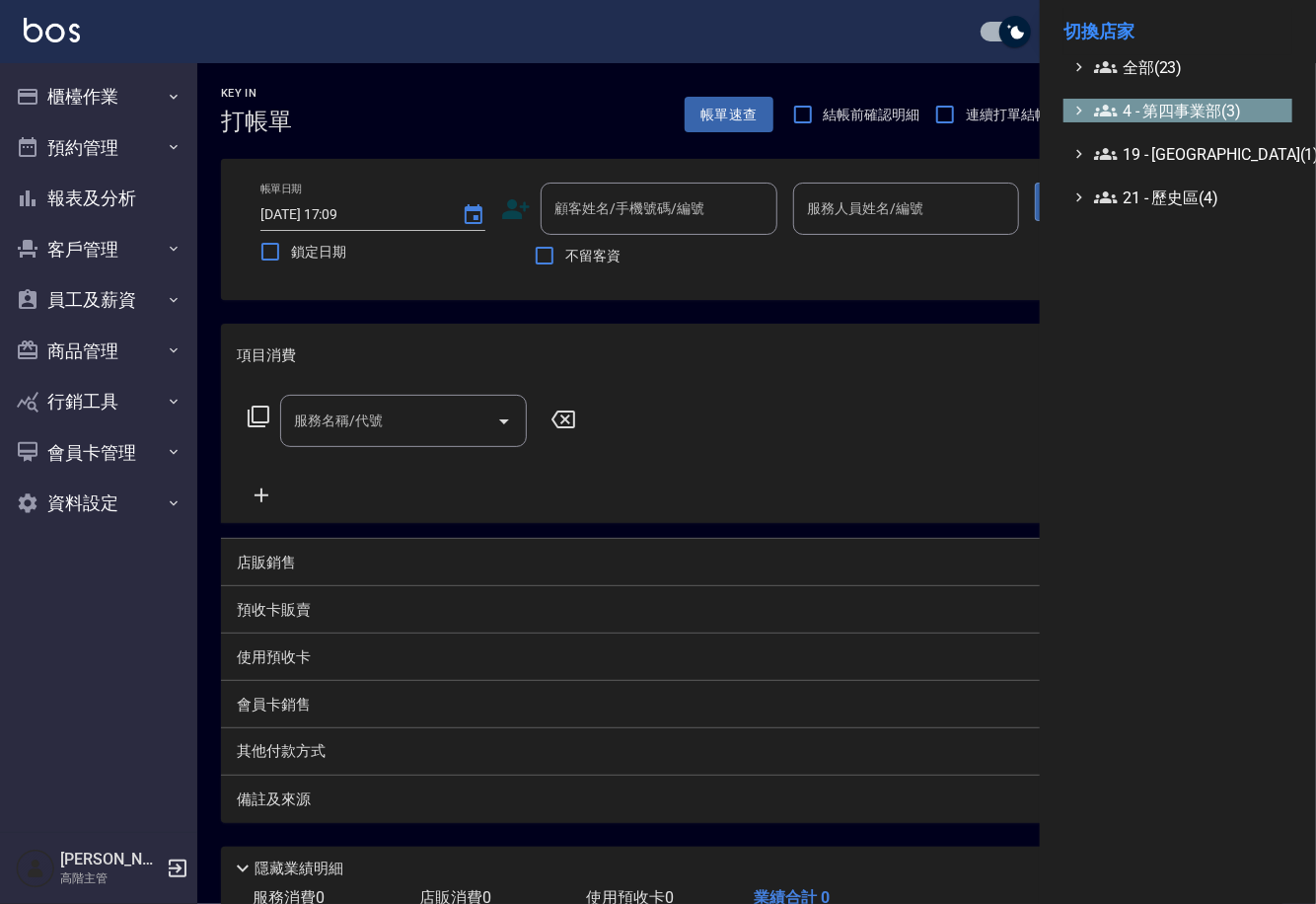 click on "4 - 第四事業部(3)" at bounding box center (1189, 111) 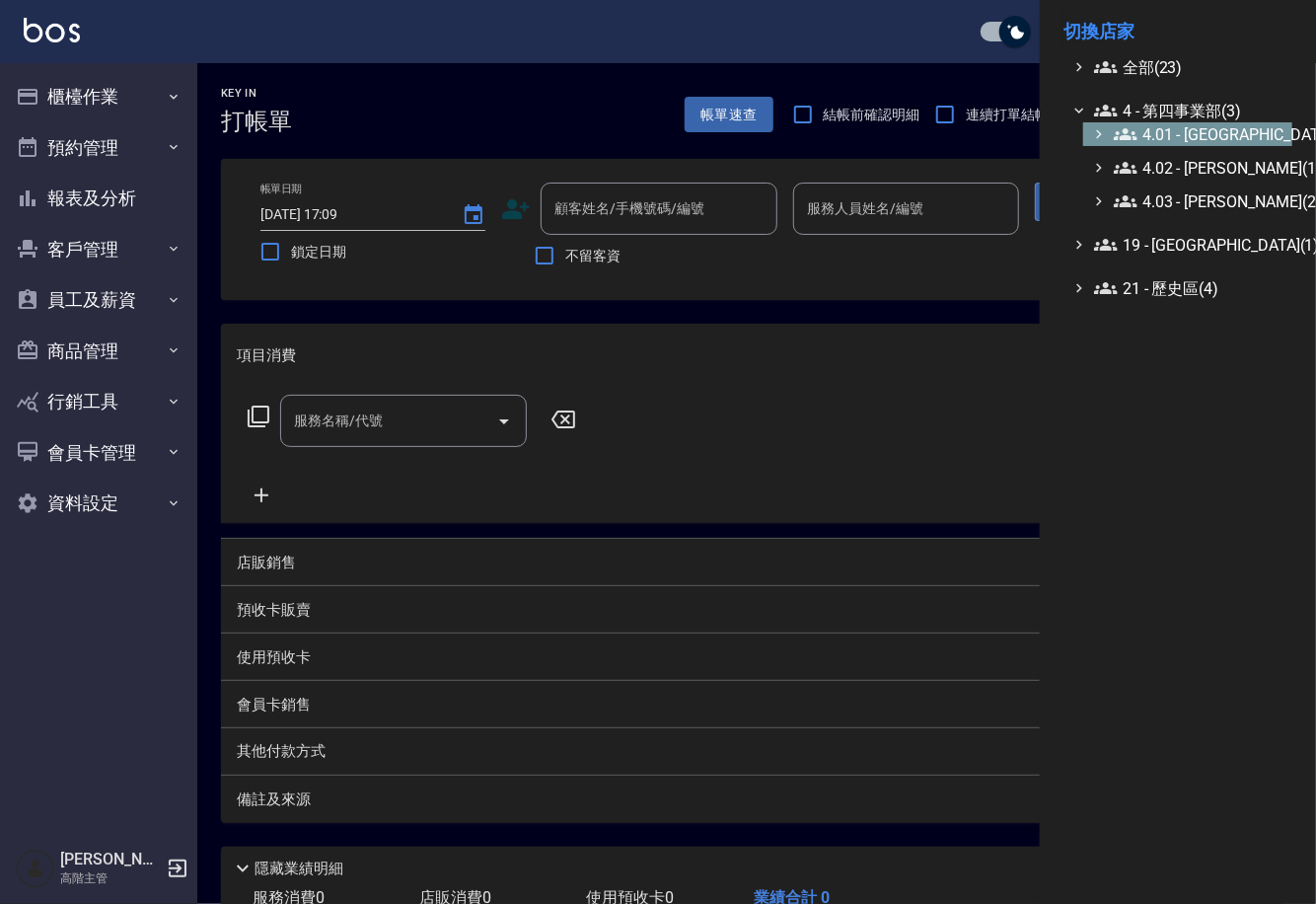 click on "4.01 - [GEOGRAPHIC_DATA](3)" at bounding box center [1199, 134] 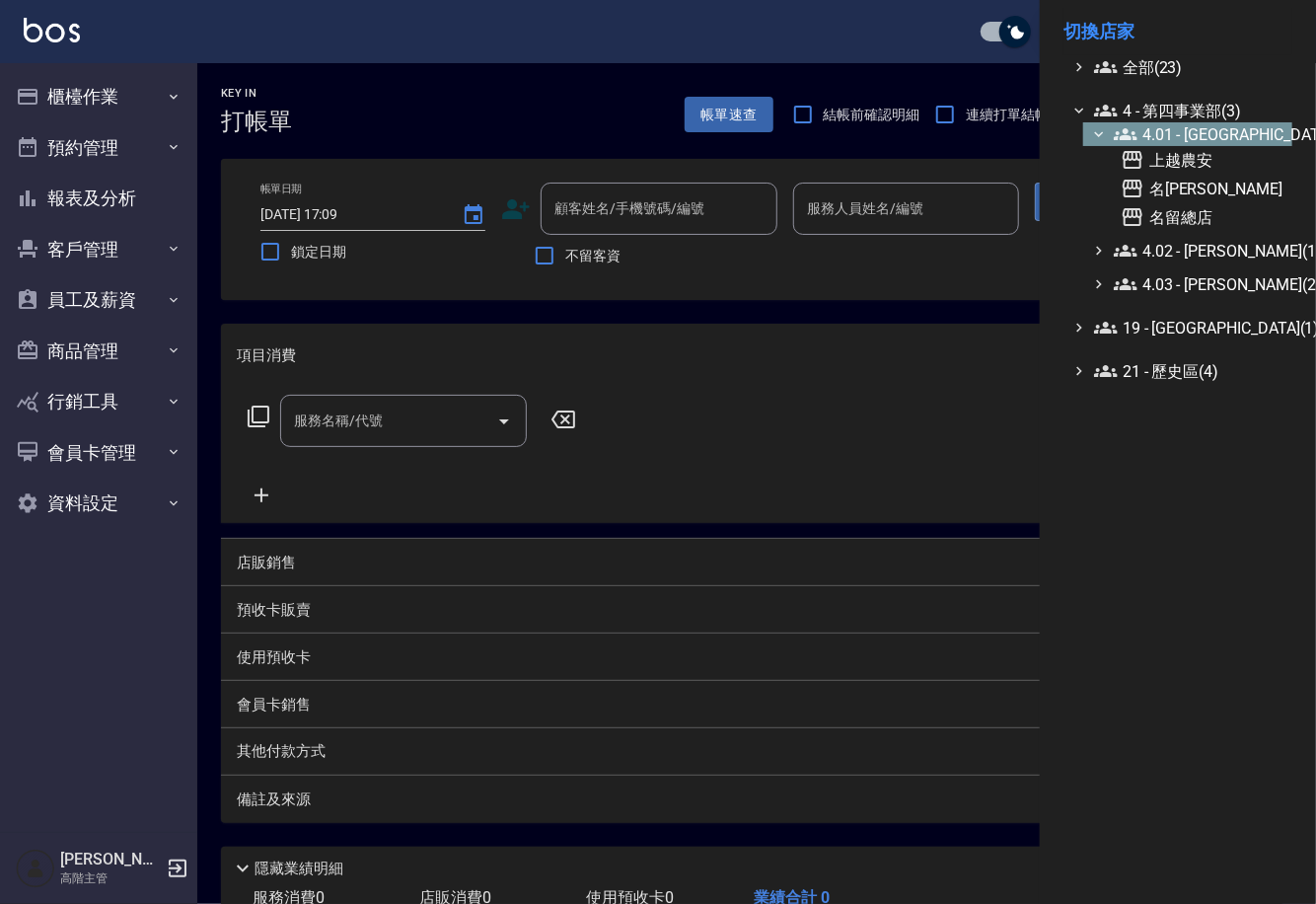 click on "4.01 - [GEOGRAPHIC_DATA](3)" at bounding box center (1199, 134) 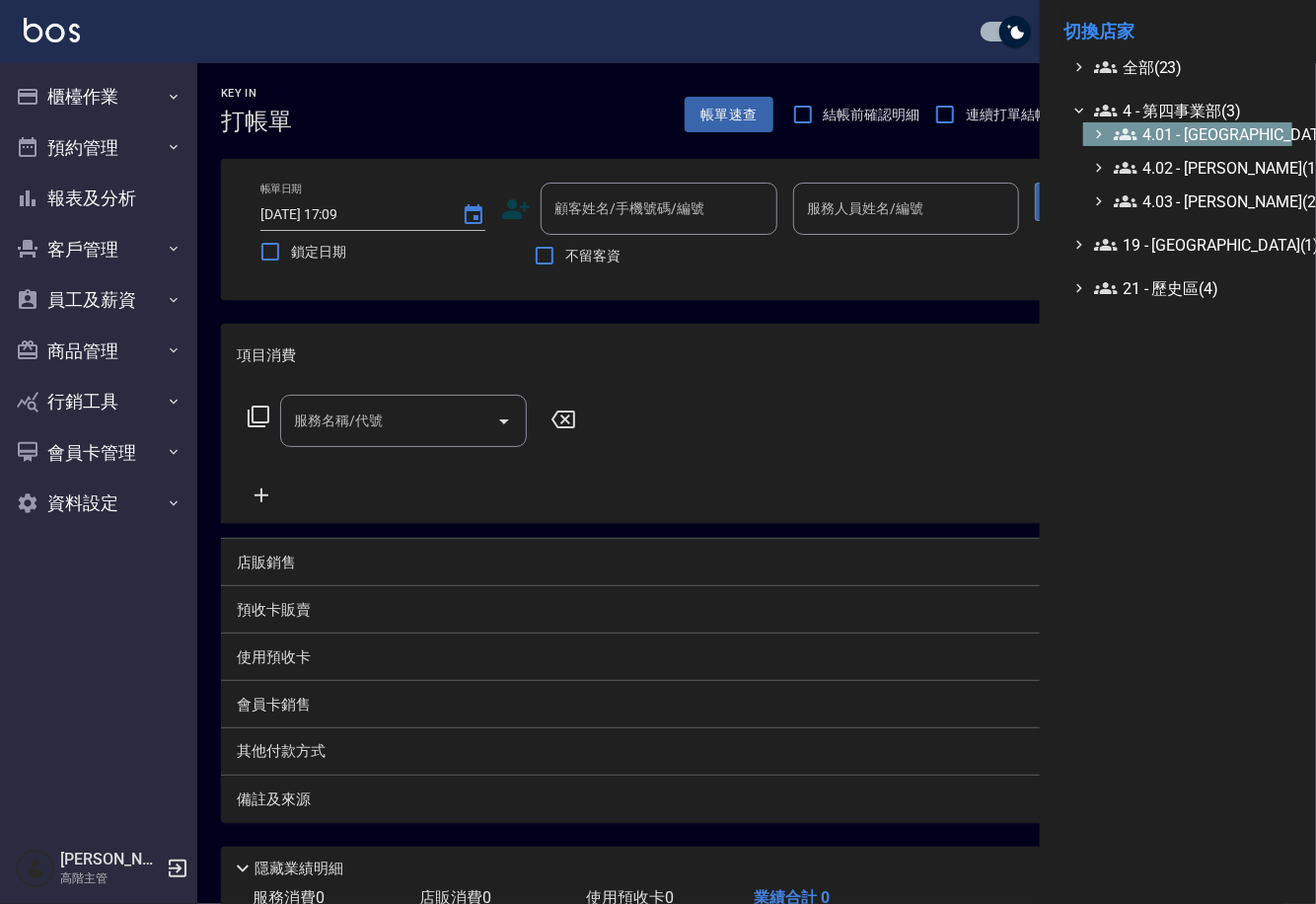 click on "4.01 - [GEOGRAPHIC_DATA](3)" at bounding box center [1199, 134] 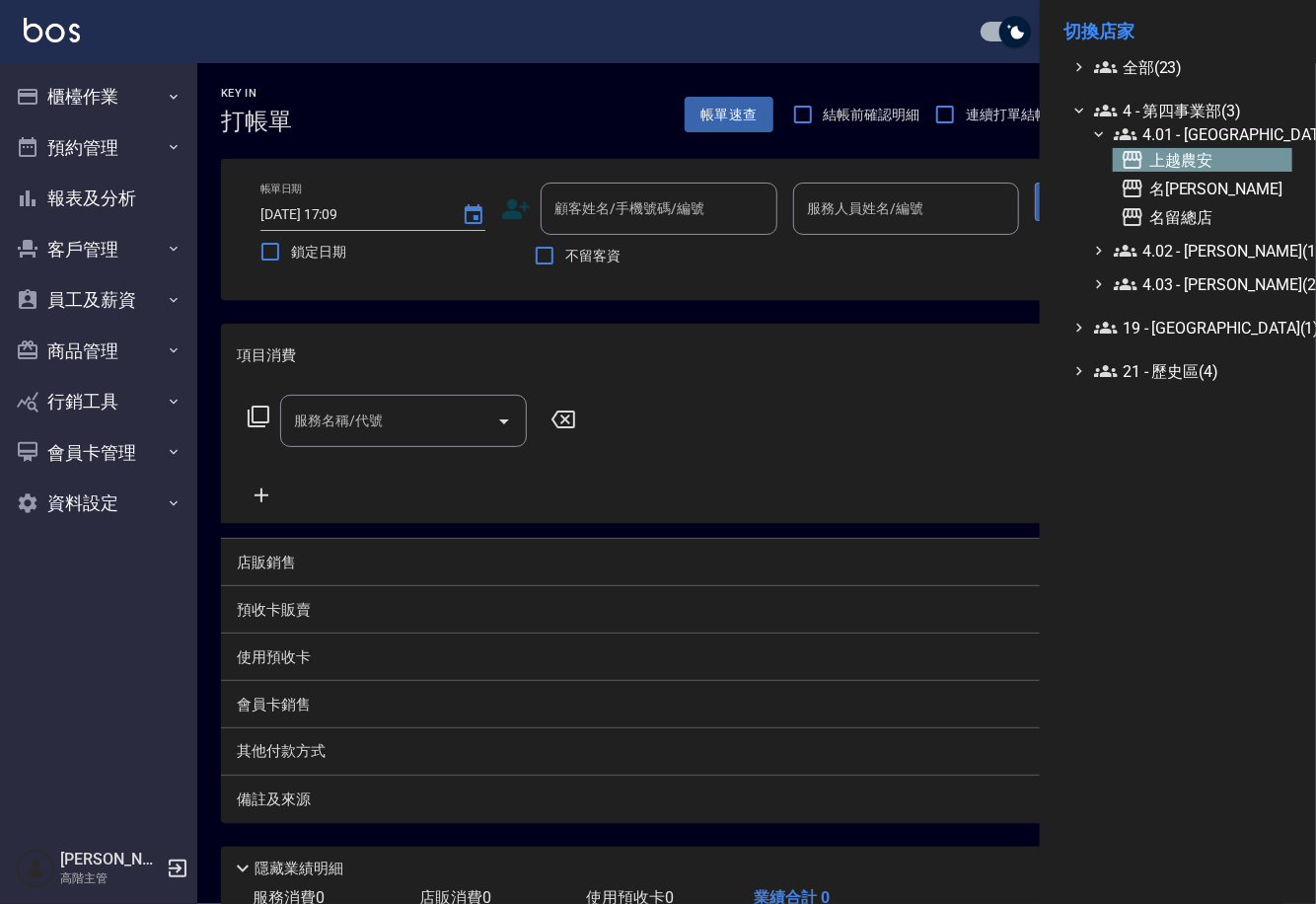 click on "上越農安" at bounding box center [1203, 160] 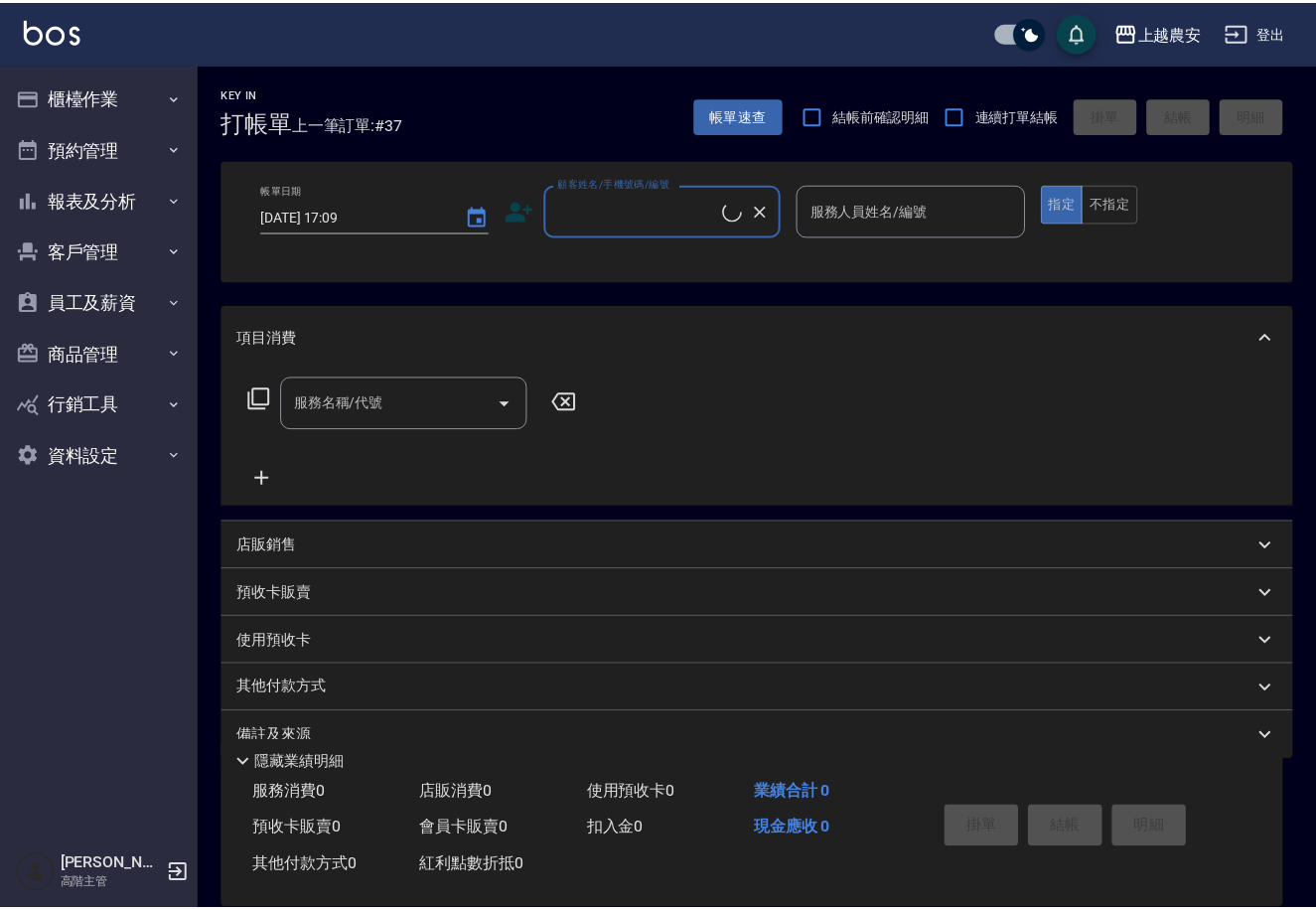 scroll, scrollTop: 0, scrollLeft: 0, axis: both 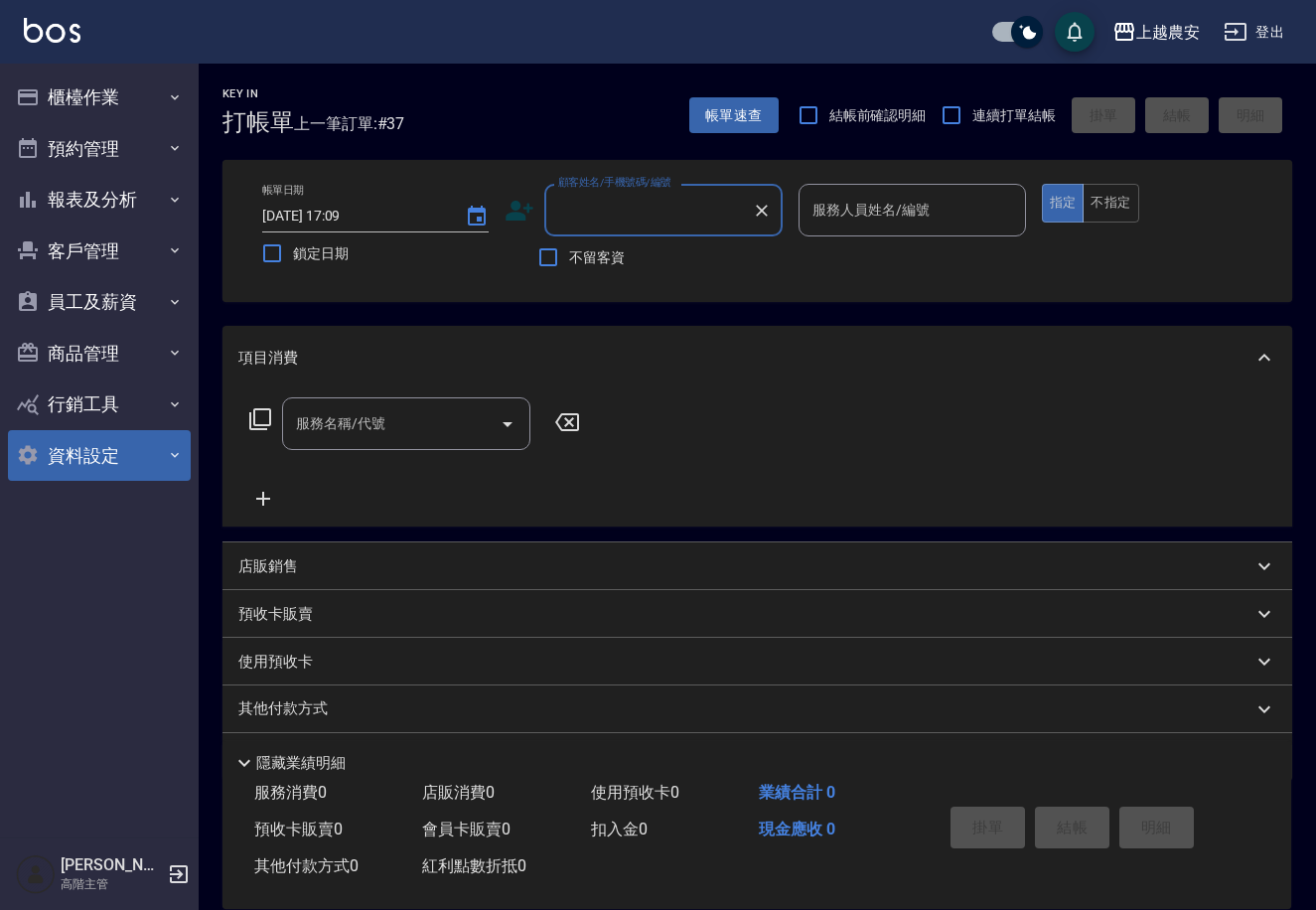 click 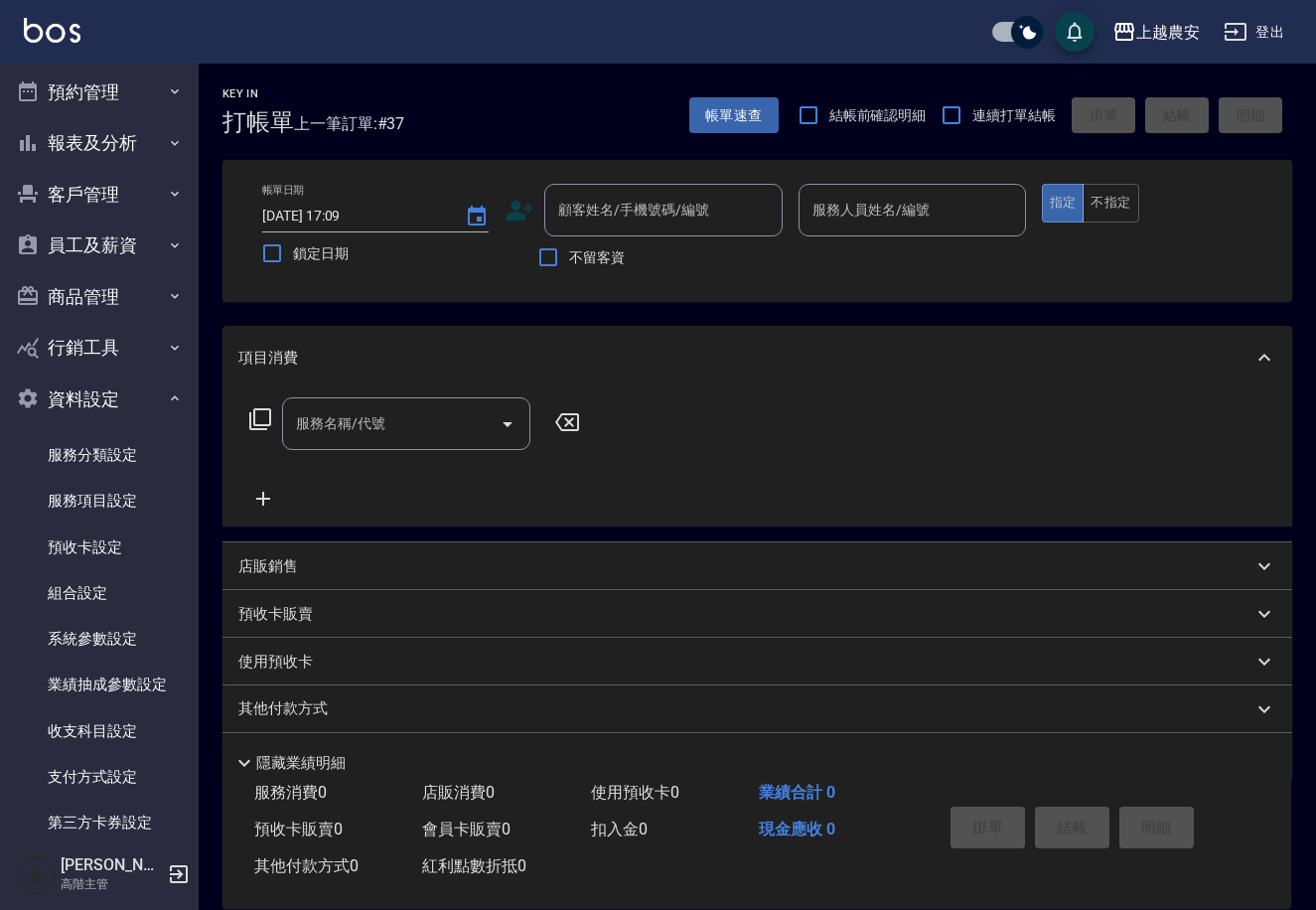 scroll, scrollTop: 60, scrollLeft: 0, axis: vertical 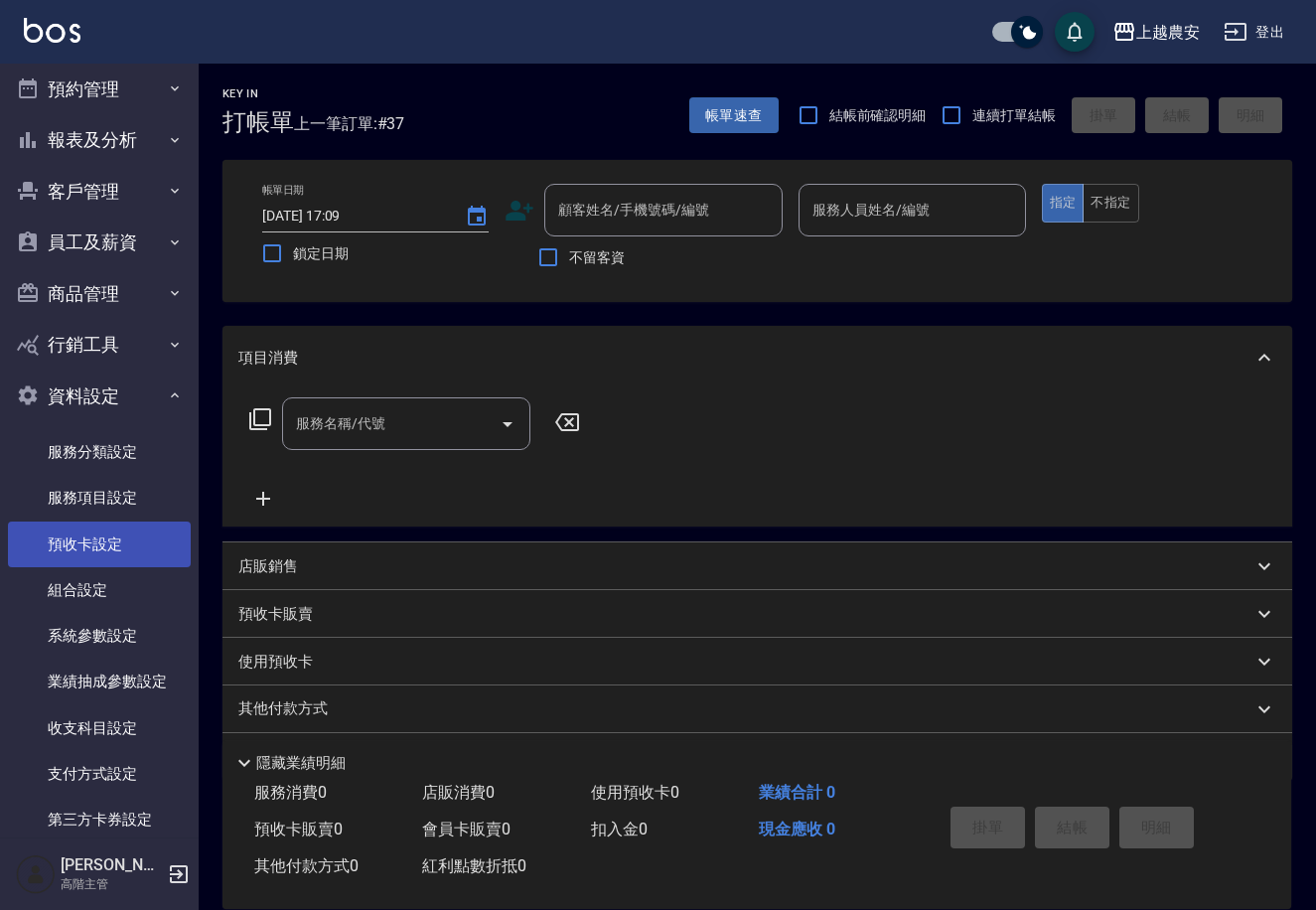 click on "預收卡設定" at bounding box center (99, 544) 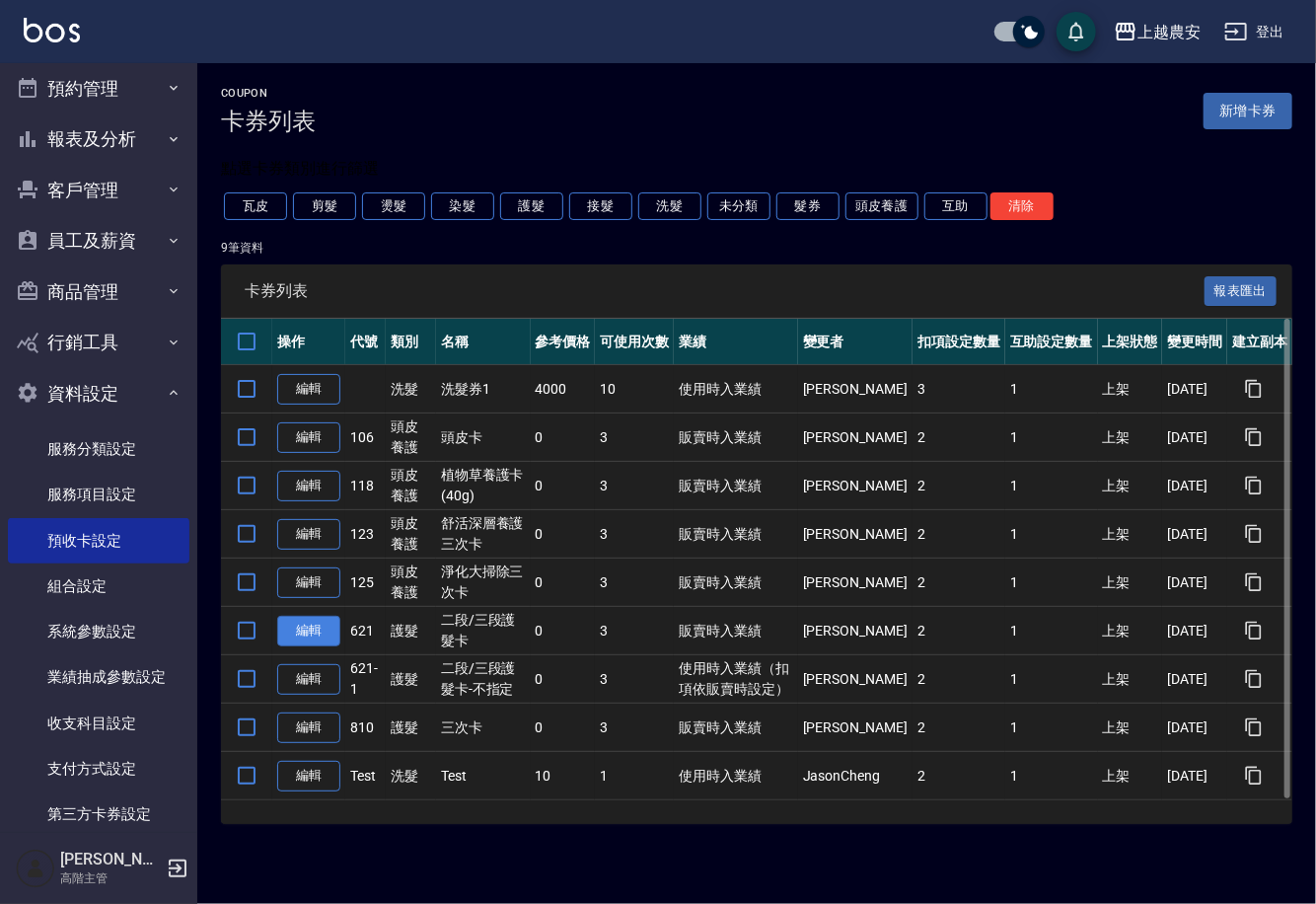 click on "編輯" at bounding box center (309, 631) 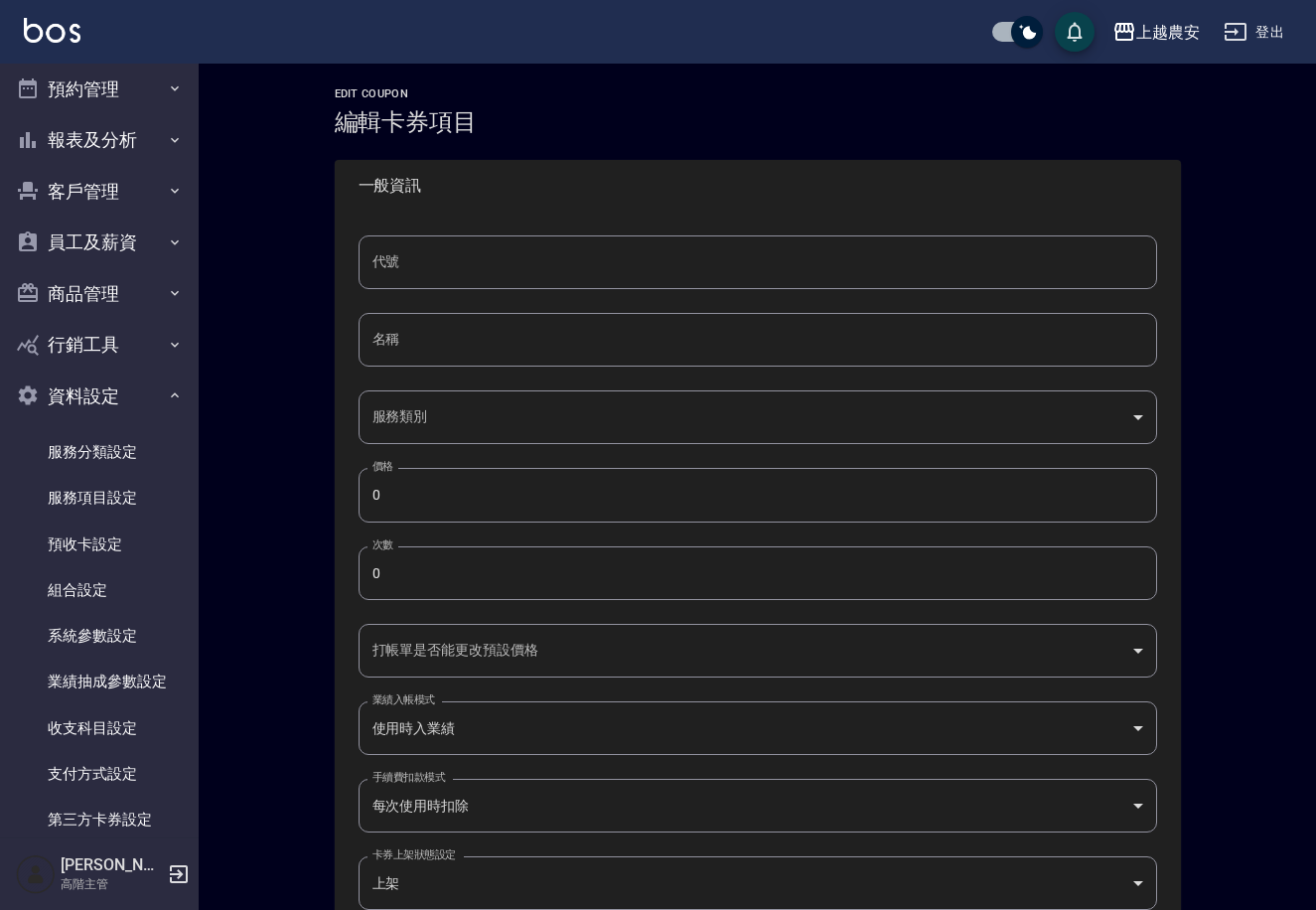 type on "621" 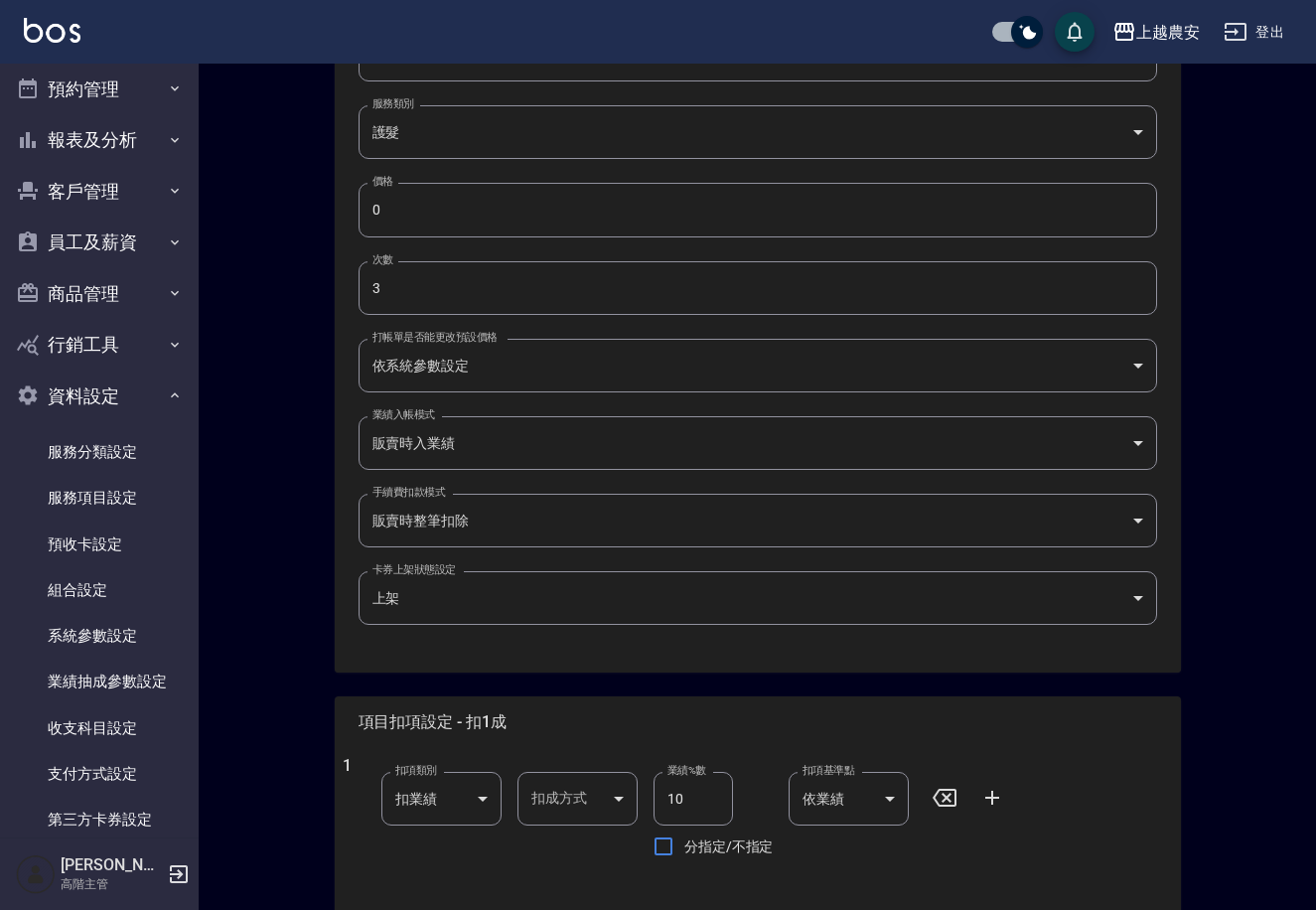 scroll, scrollTop: 302, scrollLeft: 0, axis: vertical 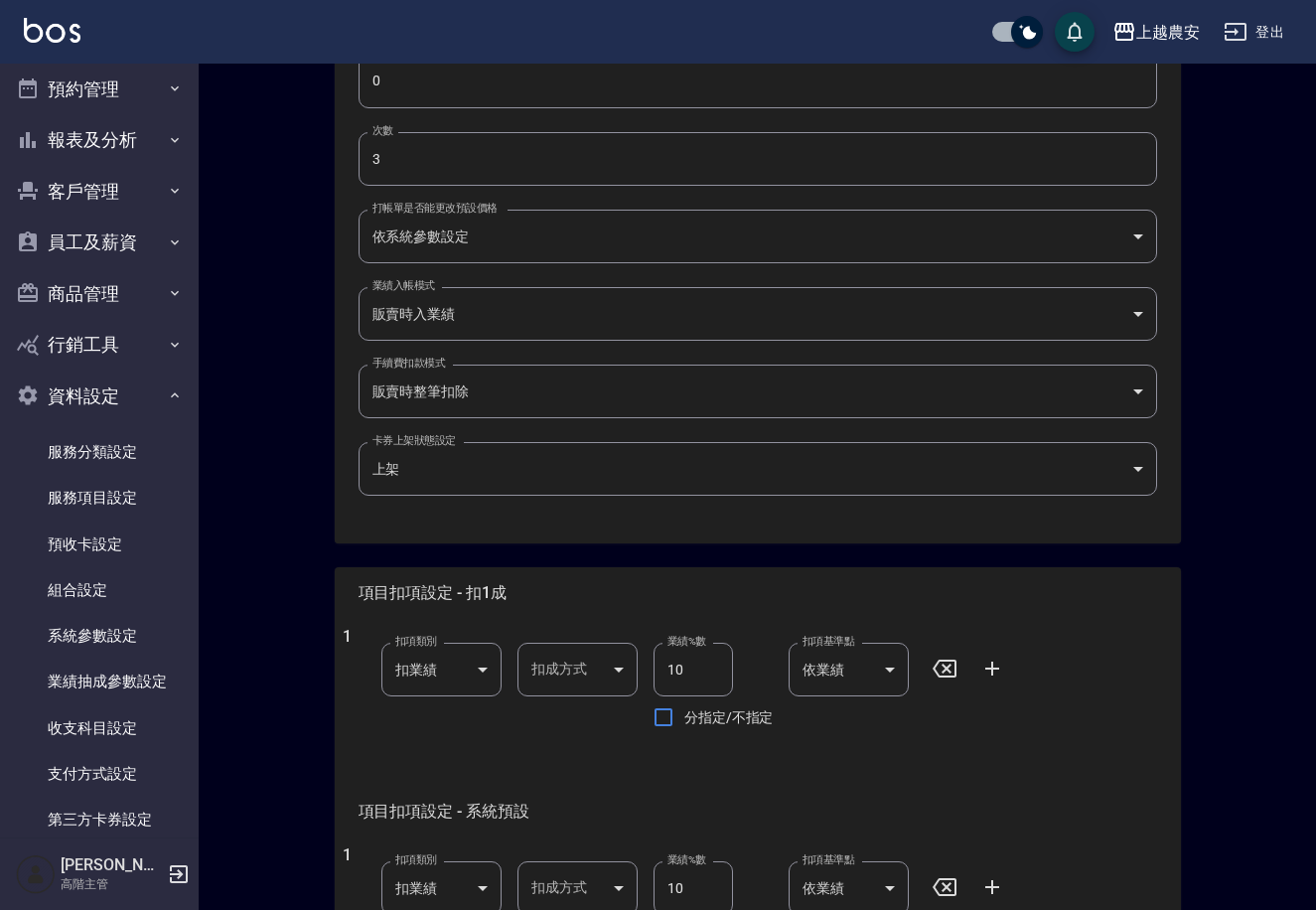 drag, startPoint x: 1310, startPoint y: 650, endPoint x: 1309, endPoint y: 676, distance: 26.019224 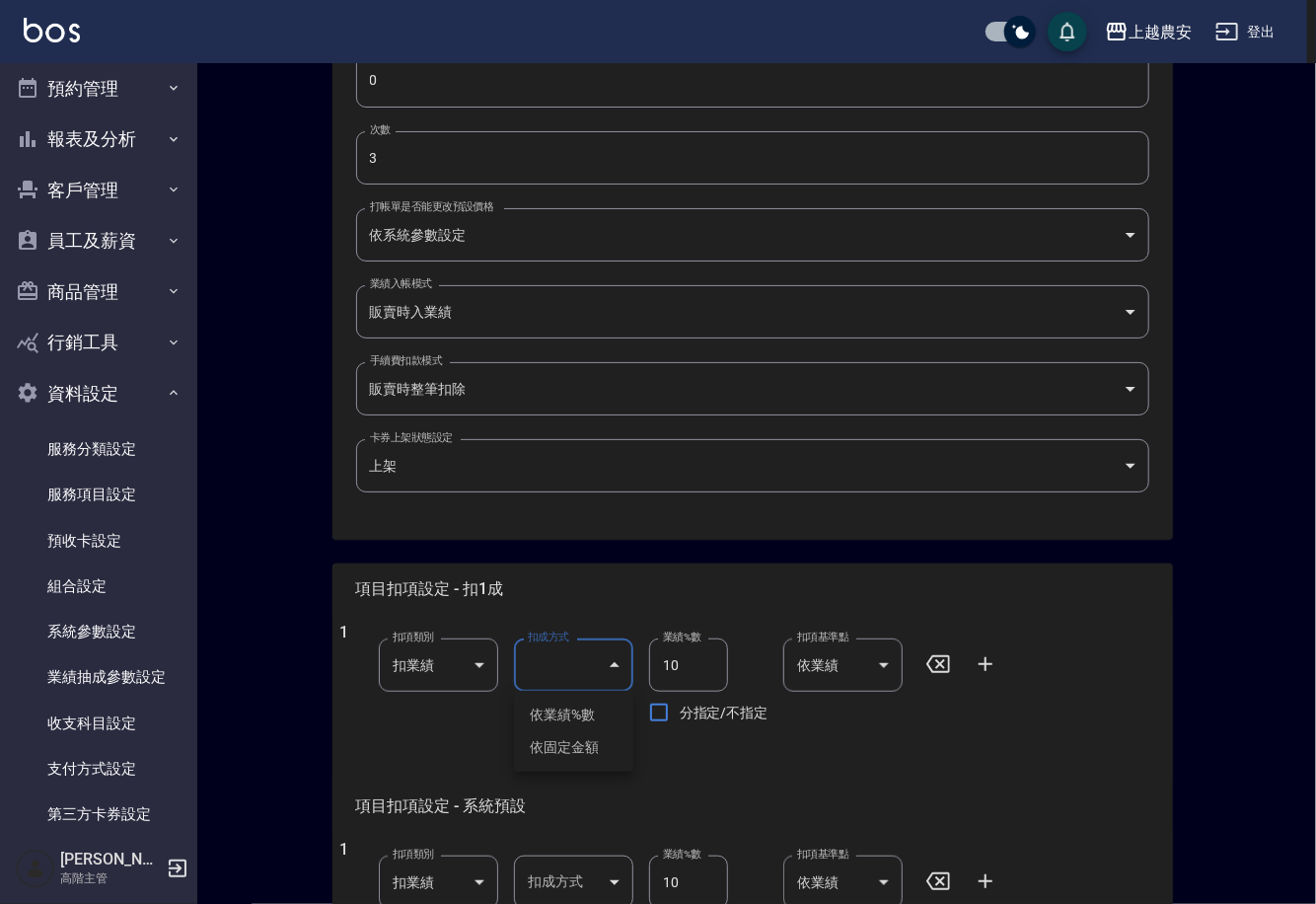 click on "上越農安 登出 櫃檯作業 打帳單 帳單列表 掛單列表 座位開單 營業儀表板 現金收支登錄 高階收支登錄 材料自購登錄 每日結帳 排班表 現場電腦打卡 掃碼打卡 預約管理 預約管理 單日預約紀錄 單週預約紀錄 報表及分析 報表目錄 消費分析儀表板 店家區間累計表 店家日報表 店家排行榜 互助日報表 互助月報表 互助排行榜 互助點數明細 互助業績報表 全店業績分析表 每日業績分析表 營業統計分析表 營業項目月分析表 設計師業績表 設計師日報表 設計師業績分析表 設計師業績月報表 設計師抽成報表 設計師排行榜 商品銷售排行榜 商品消耗明細 商品進銷貨報表 商品庫存表 商品庫存盤點表 會員卡銷售報表 服務扣項明細表 單一服務項目查詢 店販抽成明細 店販分類抽成明細 顧客入金餘額表 顧客卡券餘額表 每日非現金明細 每日收支明細 收支分類明細表 收支匯款表 0" at bounding box center [658, 427] 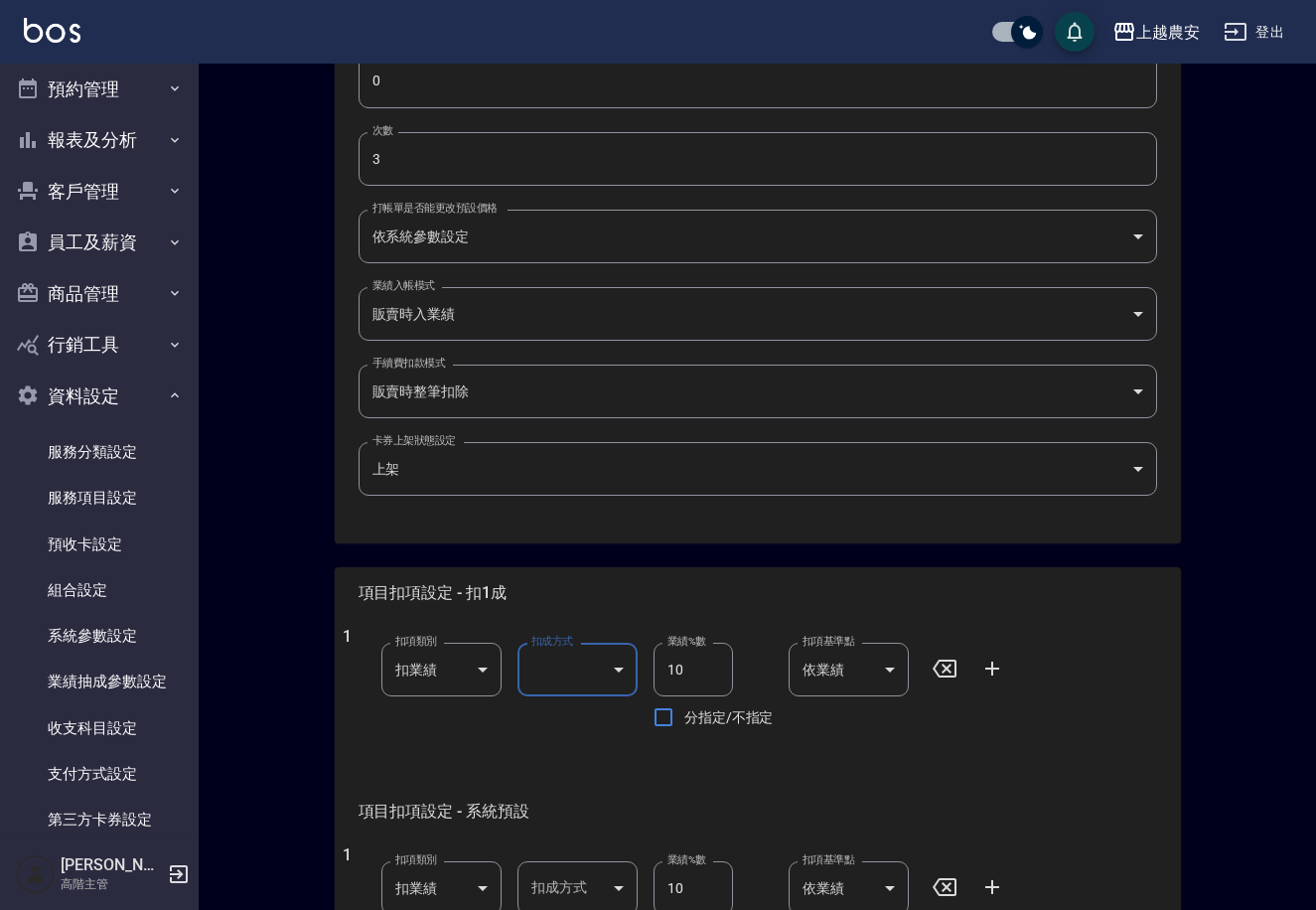 click on "上越農安 登出 櫃檯作業 打帳單 帳單列表 掛單列表 座位開單 營業儀表板 現金收支登錄 高階收支登錄 材料自購登錄 每日結帳 排班表 現場電腦打卡 掃碼打卡 預約管理 預約管理 單日預約紀錄 單週預約紀錄 報表及分析 報表目錄 消費分析儀表板 店家區間累計表 店家日報表 店家排行榜 互助日報表 互助月報表 互助排行榜 互助點數明細 互助業績報表 全店業績分析表 每日業績分析表 營業統計分析表 營業項目月分析表 設計師業績表 設計師日報表 設計師業績分析表 設計師業績月報表 設計師抽成報表 設計師排行榜 商品銷售排行榜 商品消耗明細 商品進銷貨報表 商品庫存表 商品庫存盤點表 會員卡銷售報表 服務扣項明細表 單一服務項目查詢 店販抽成明細 店販分類抽成明細 顧客入金餘額表 顧客卡券餘額表 每日非現金明細 每日收支明細 收支分類明細表 收支匯款表 0" at bounding box center (658, 430) 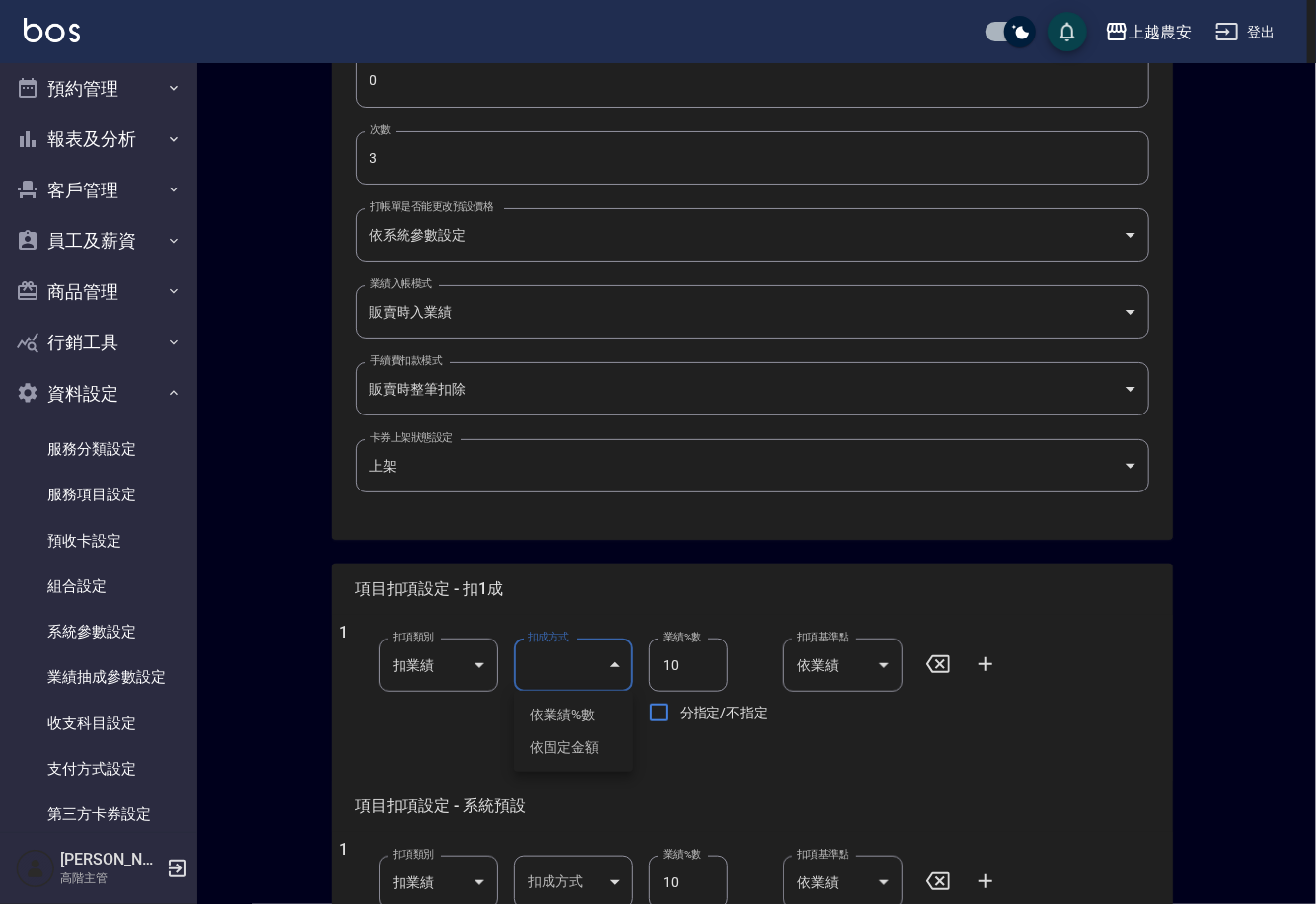 click at bounding box center [658, 452] 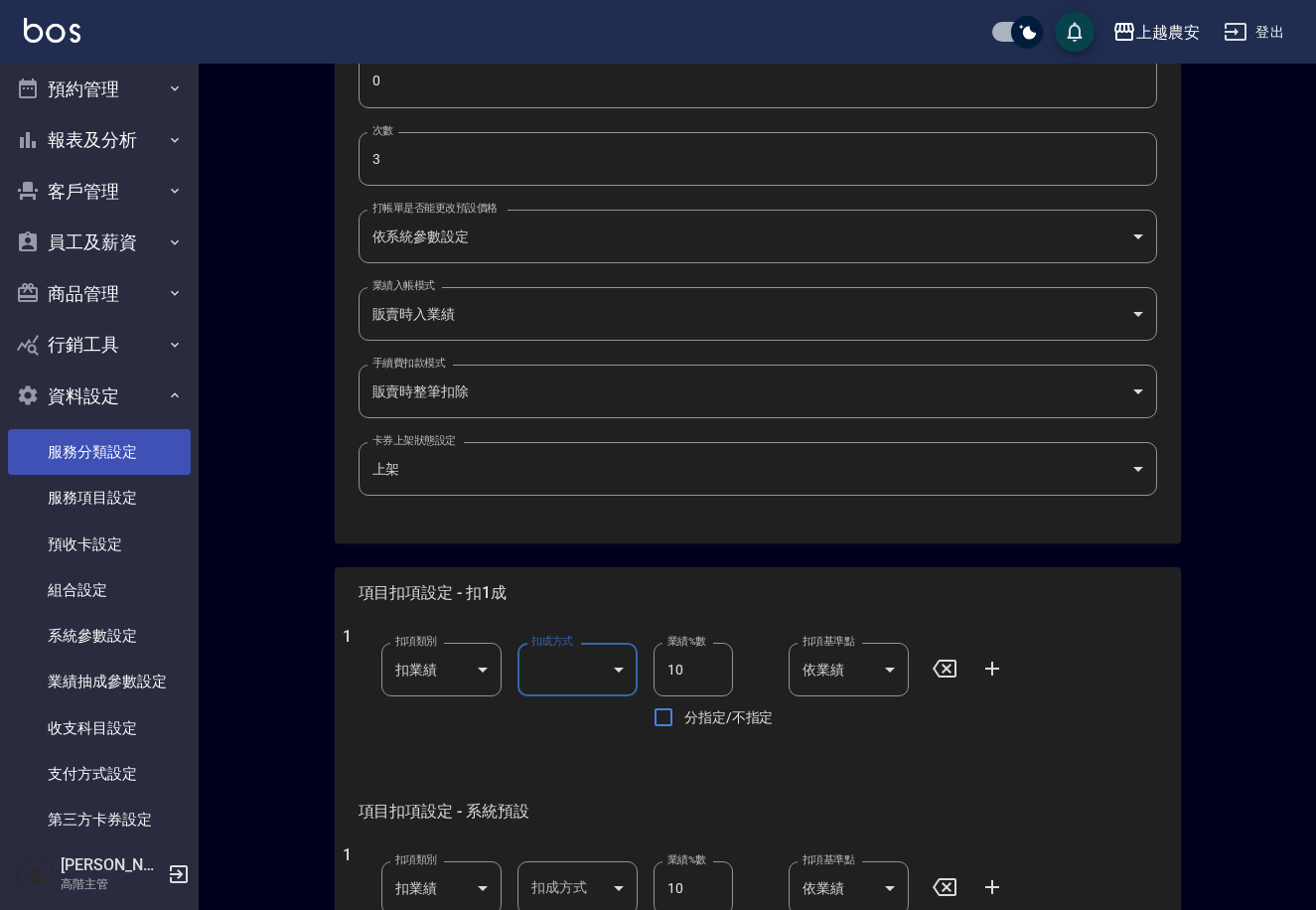 click on "服務分類設定" at bounding box center (99, 452) 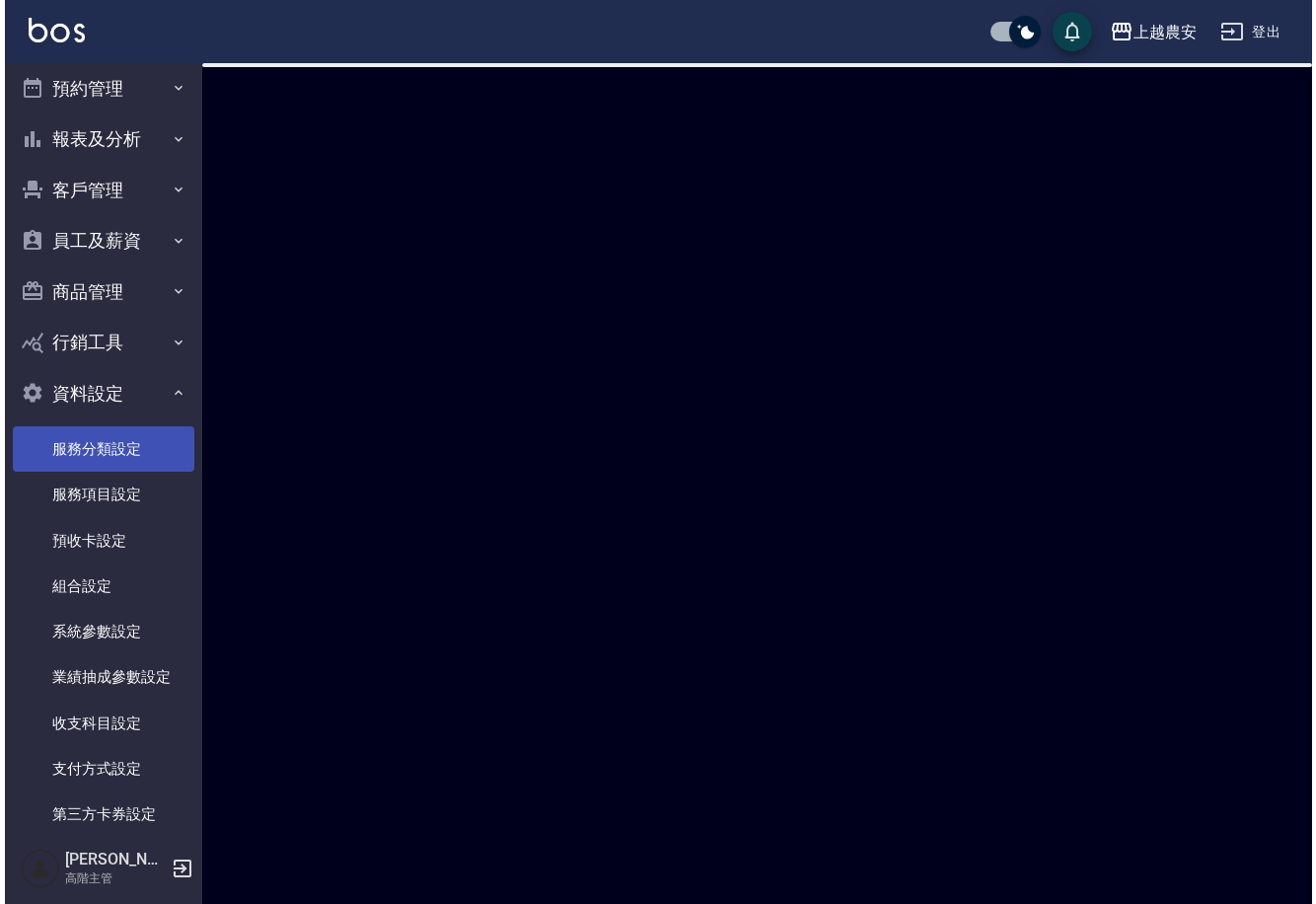 scroll, scrollTop: 0, scrollLeft: 0, axis: both 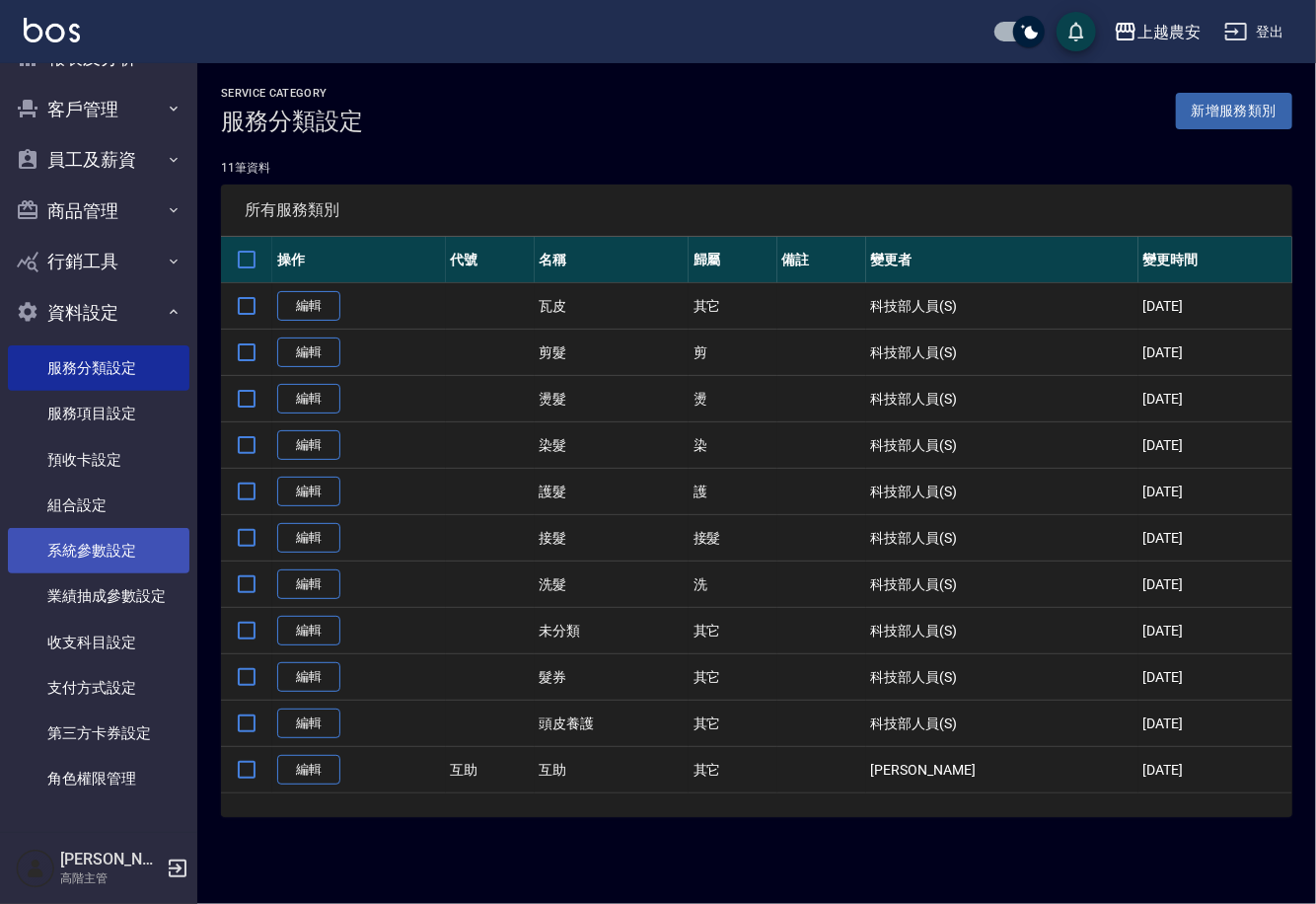 click on "系統參數設定" at bounding box center (99, 551) 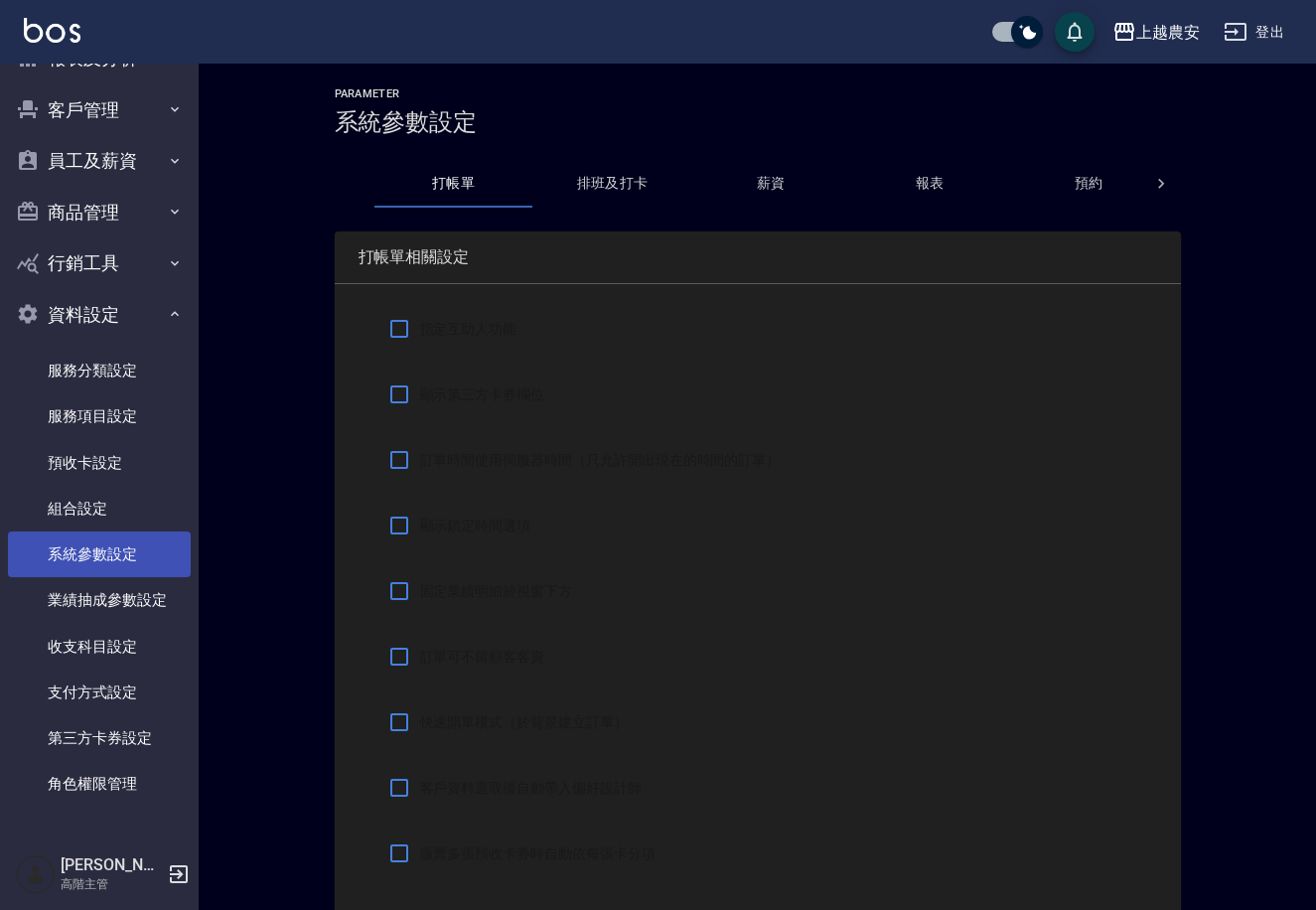 checkbox on "true" 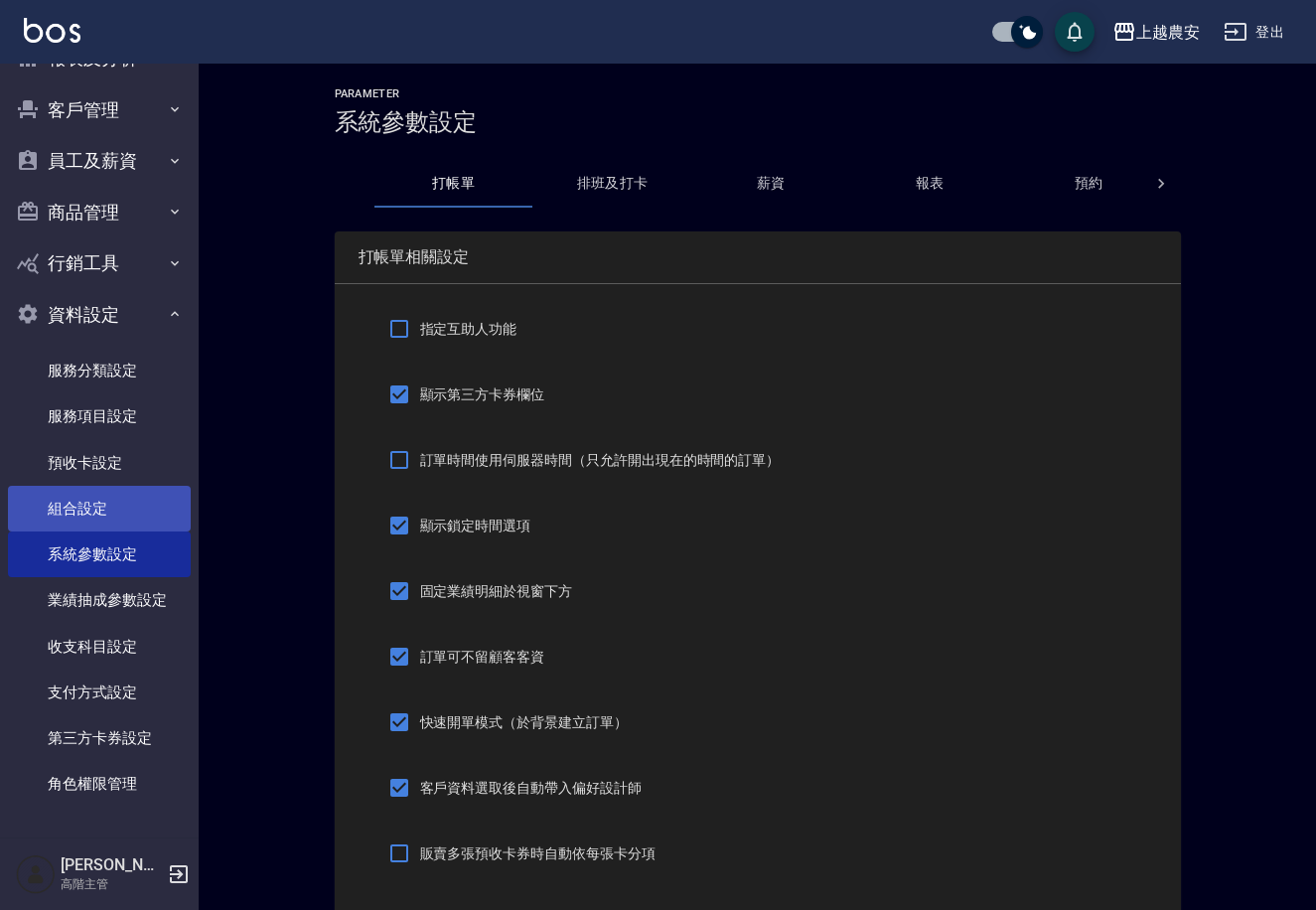click on "組合設定" at bounding box center [99, 509] 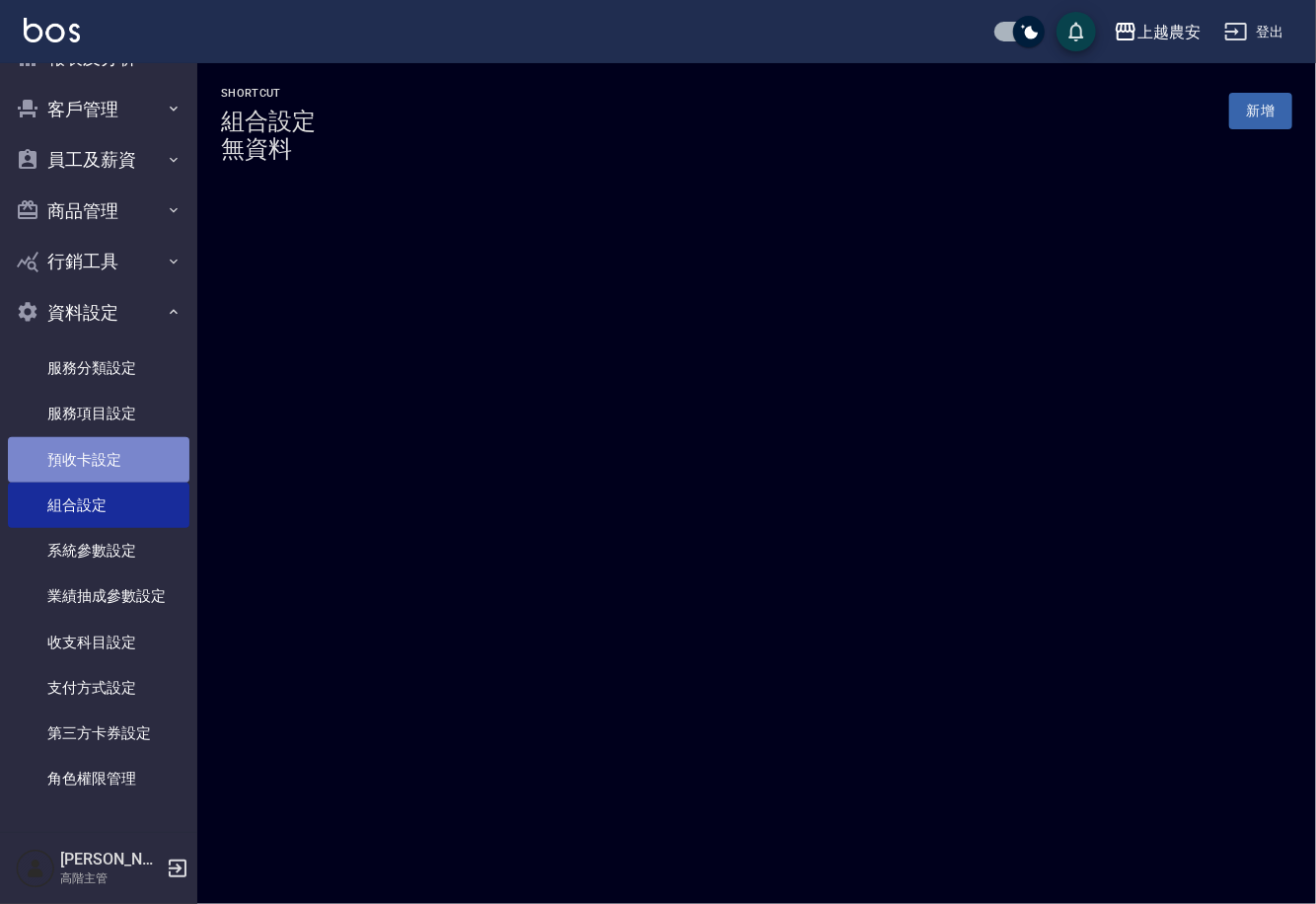 click on "預收卡設定" at bounding box center [99, 460] 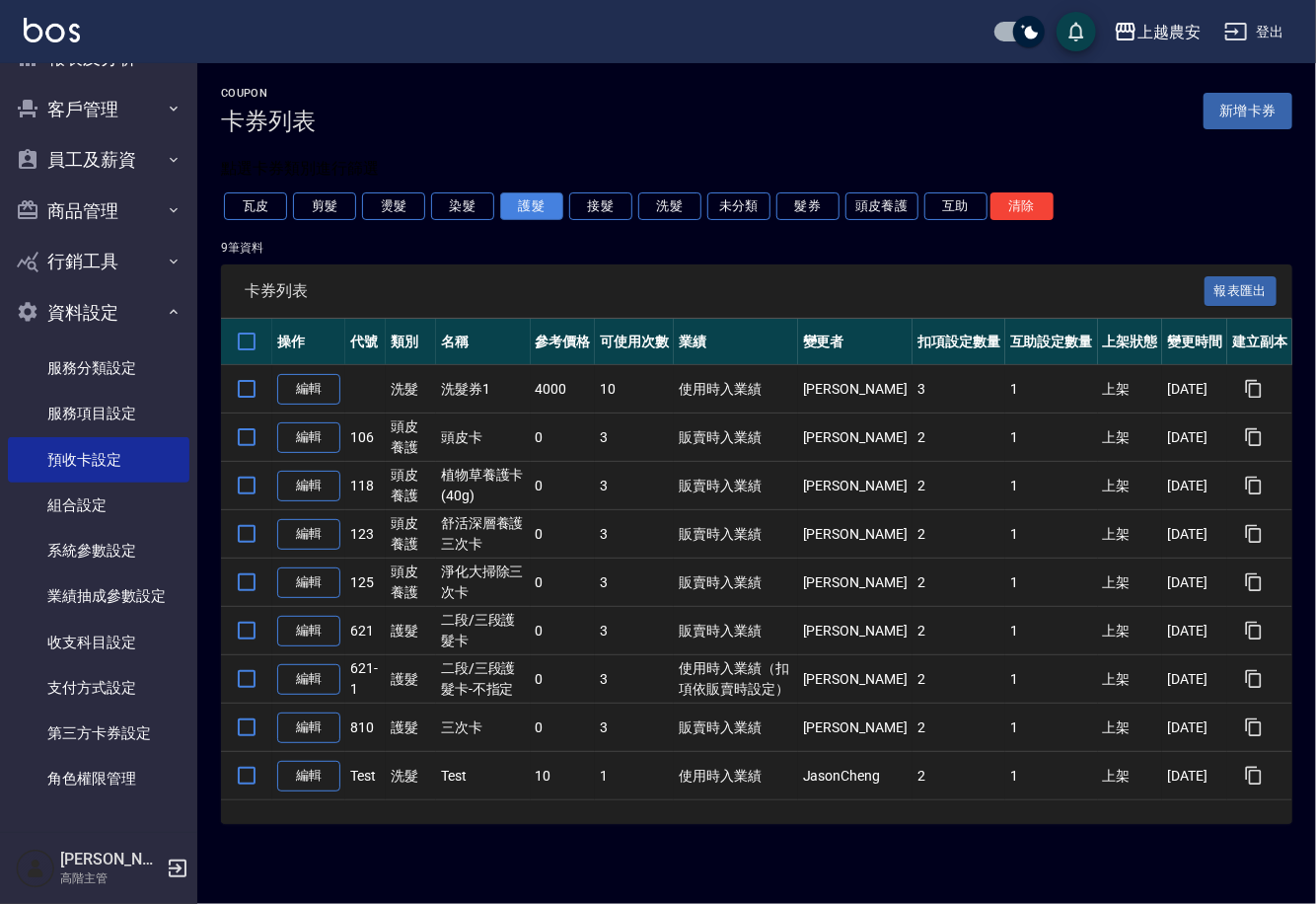 click on "護髮" at bounding box center [532, 206] 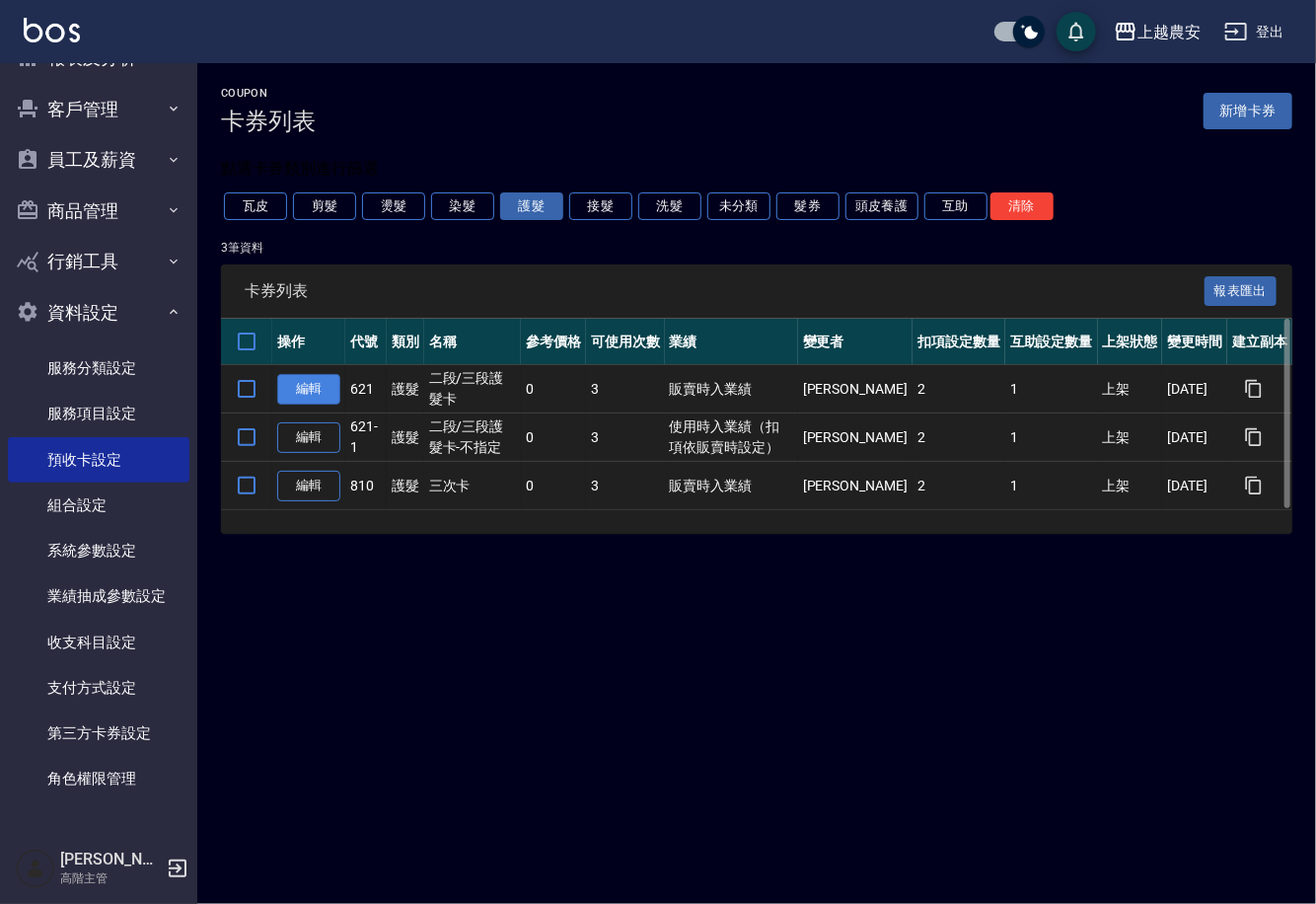click on "編輯" at bounding box center (309, 389) 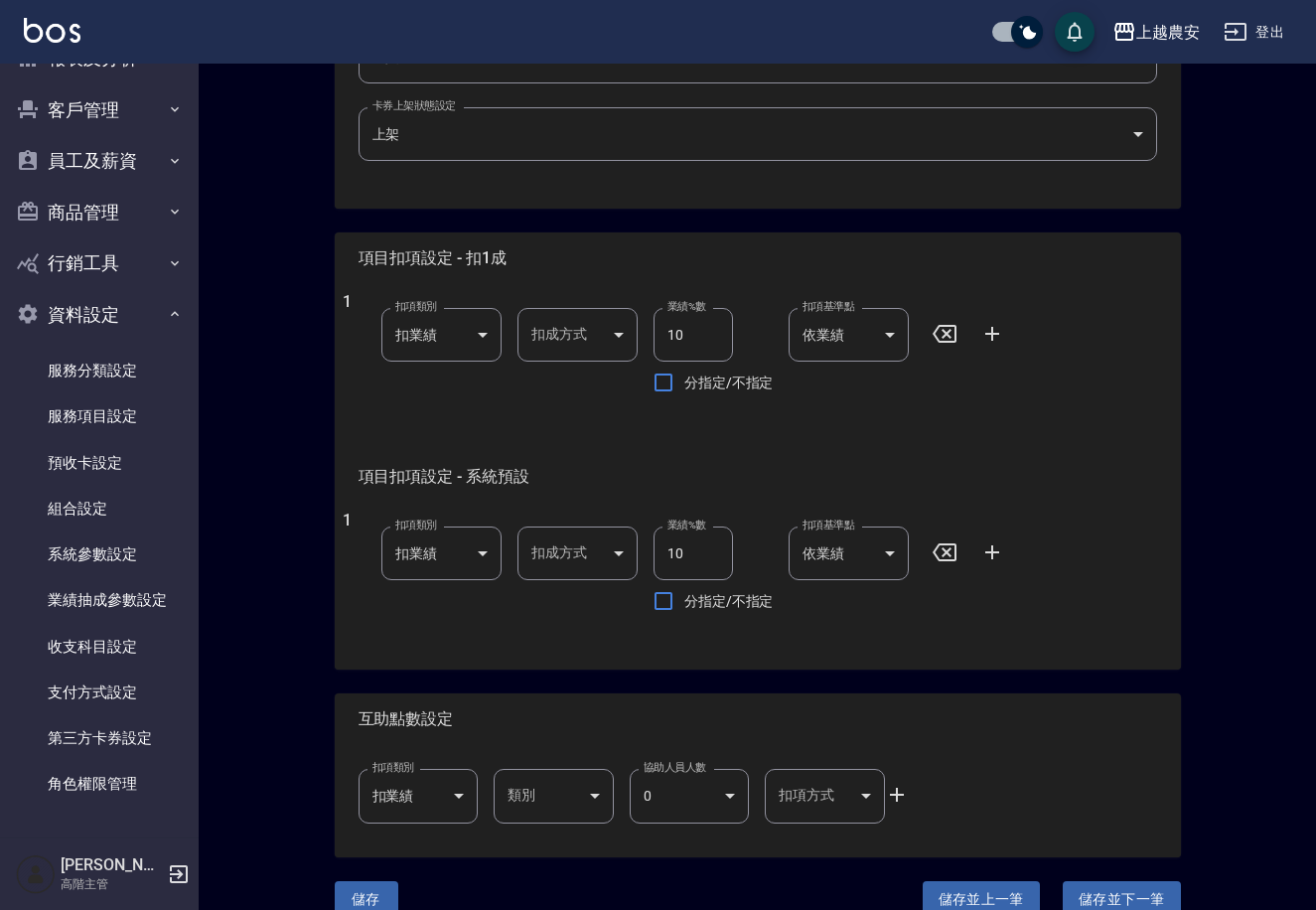 scroll, scrollTop: 778, scrollLeft: 0, axis: vertical 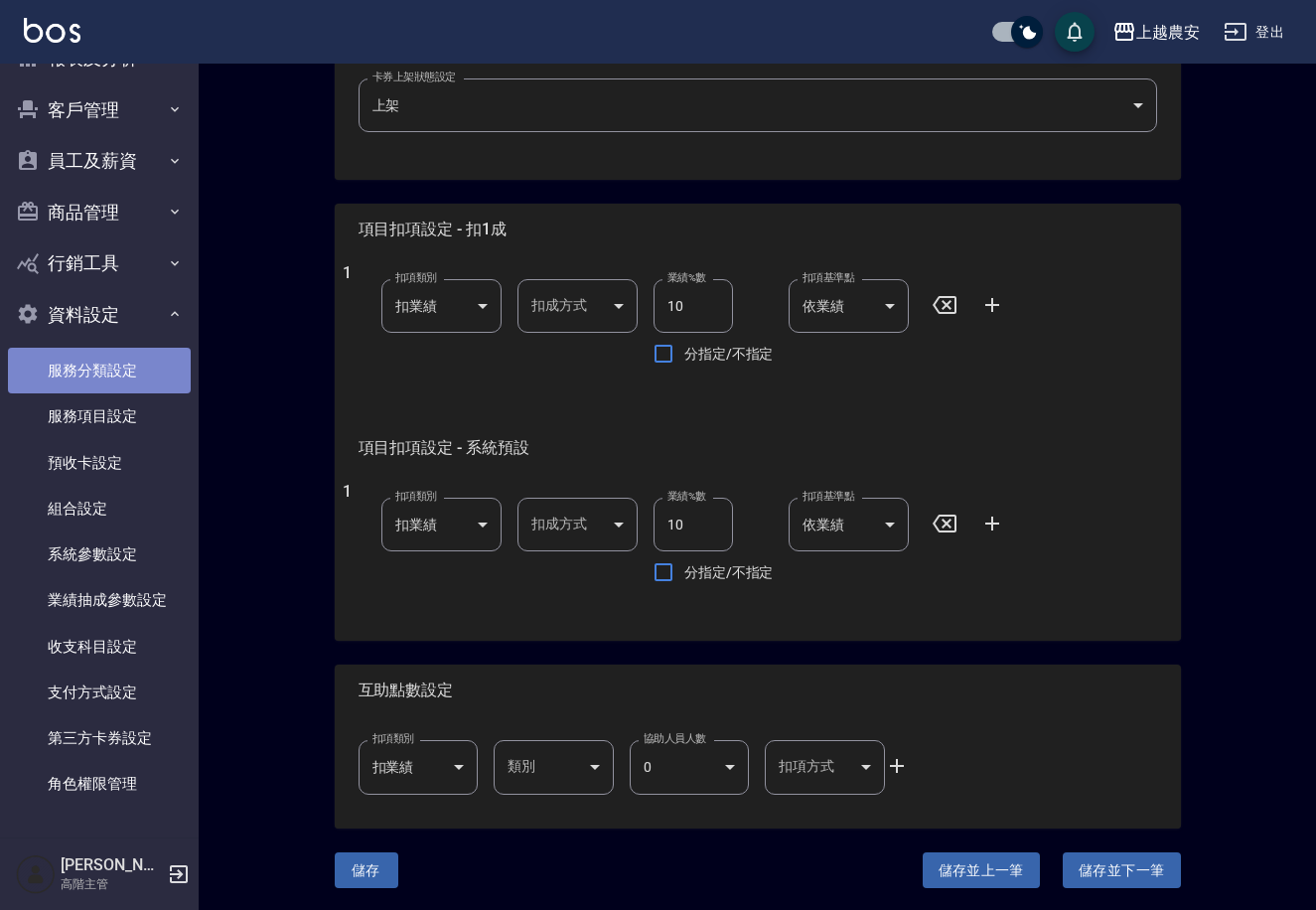 click on "服務分類設定" at bounding box center [99, 371] 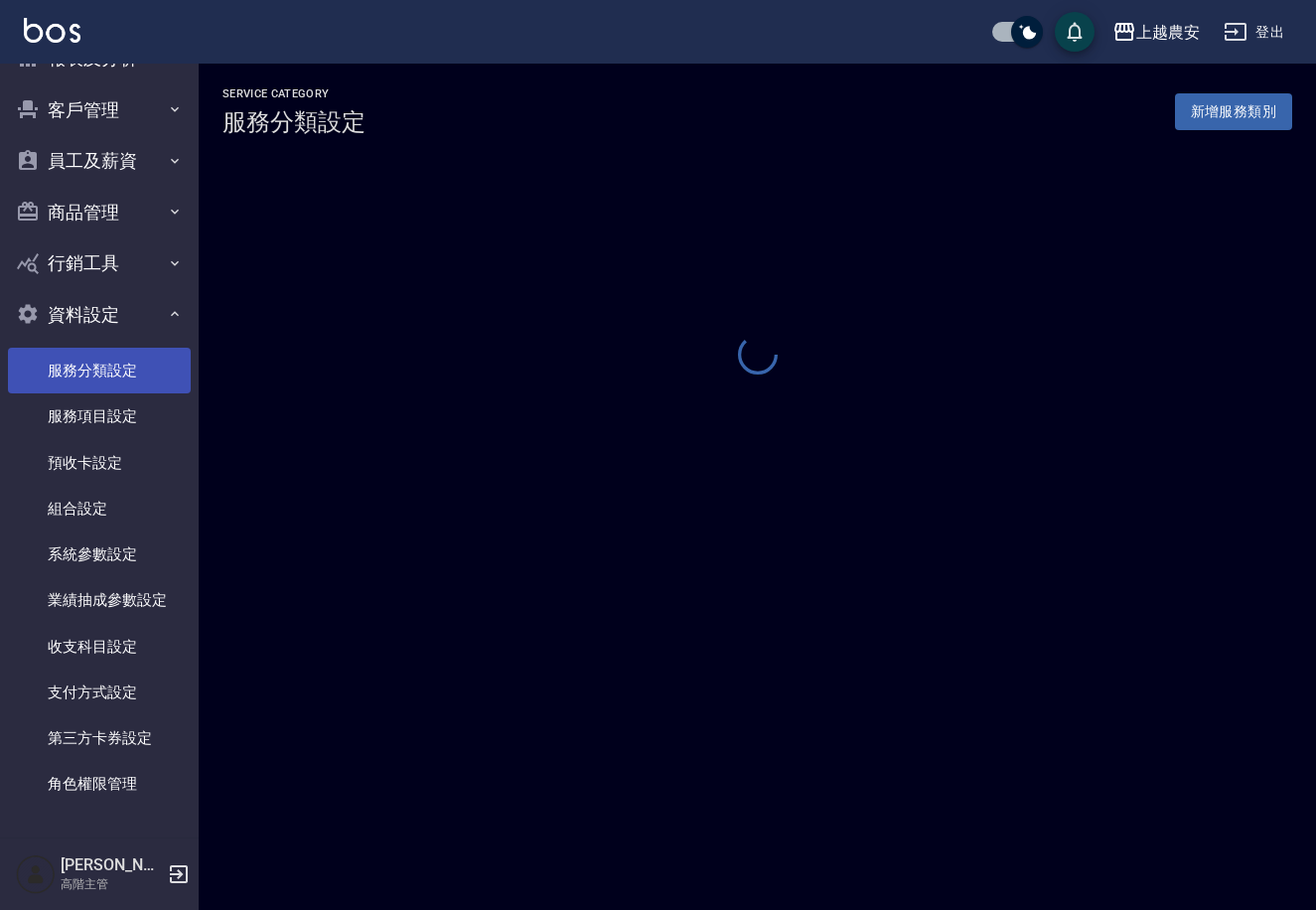 scroll, scrollTop: 0, scrollLeft: 0, axis: both 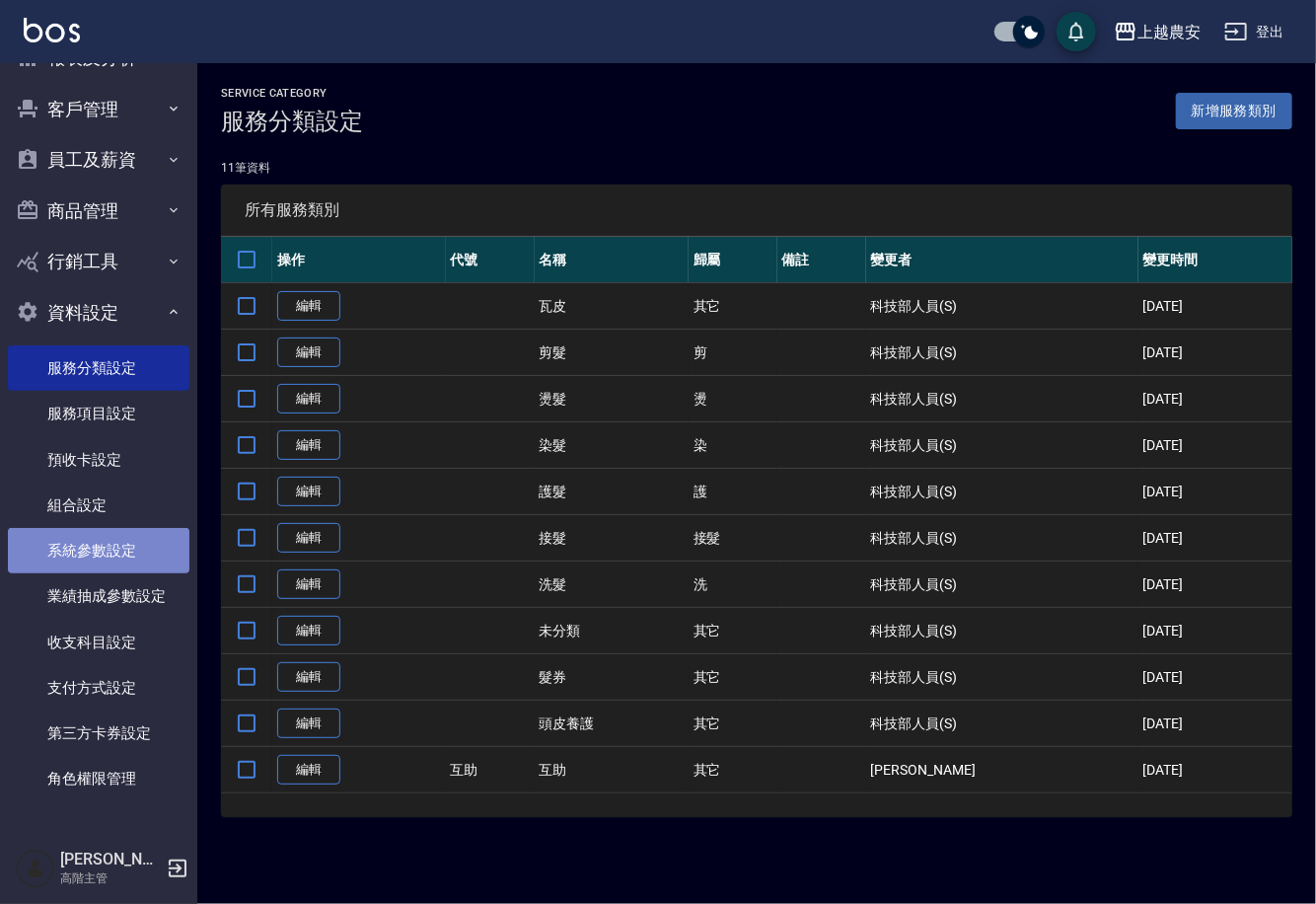 click on "系統參數設定" at bounding box center (99, 551) 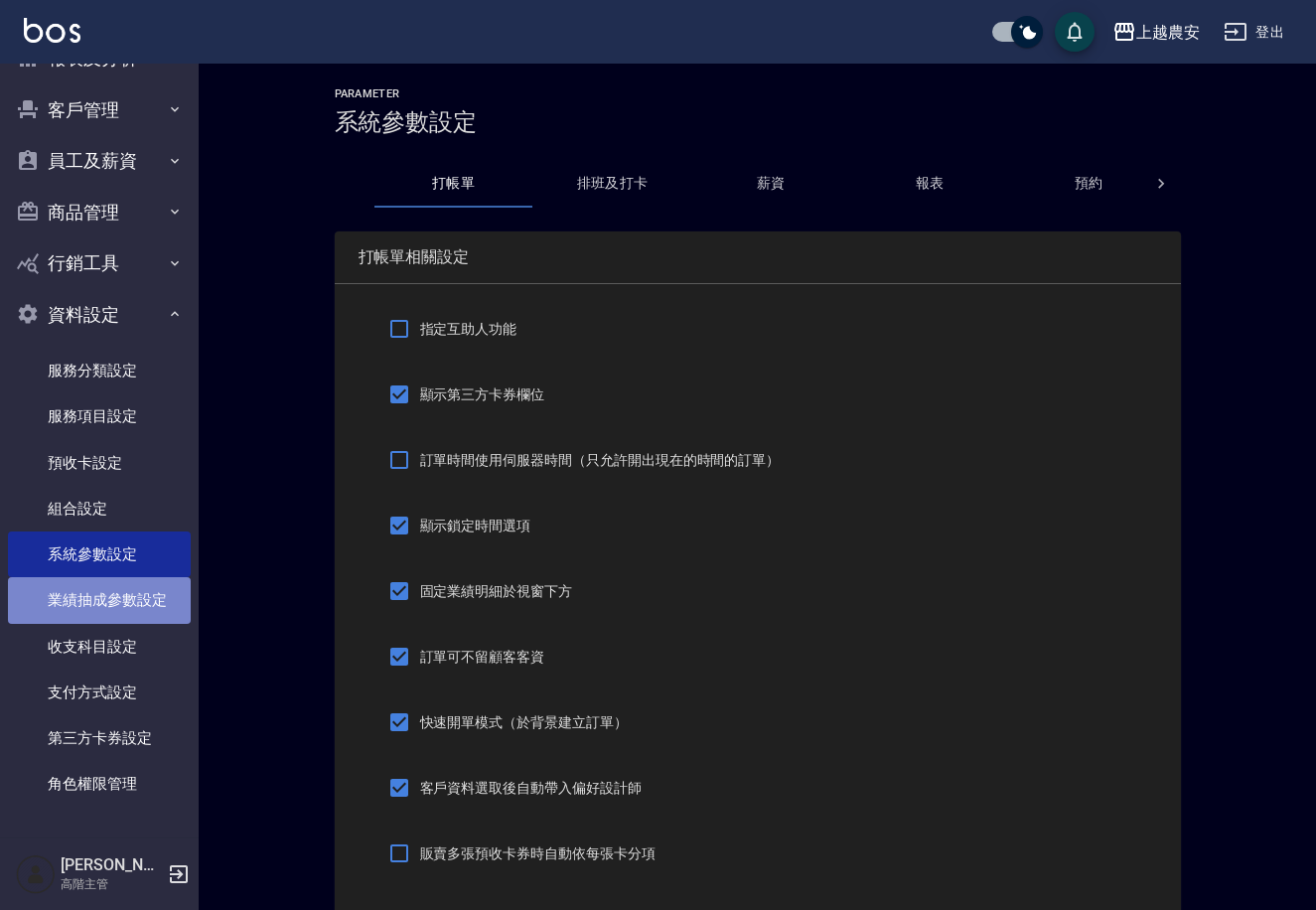 click on "業績抽成參數設定" at bounding box center [99, 600] 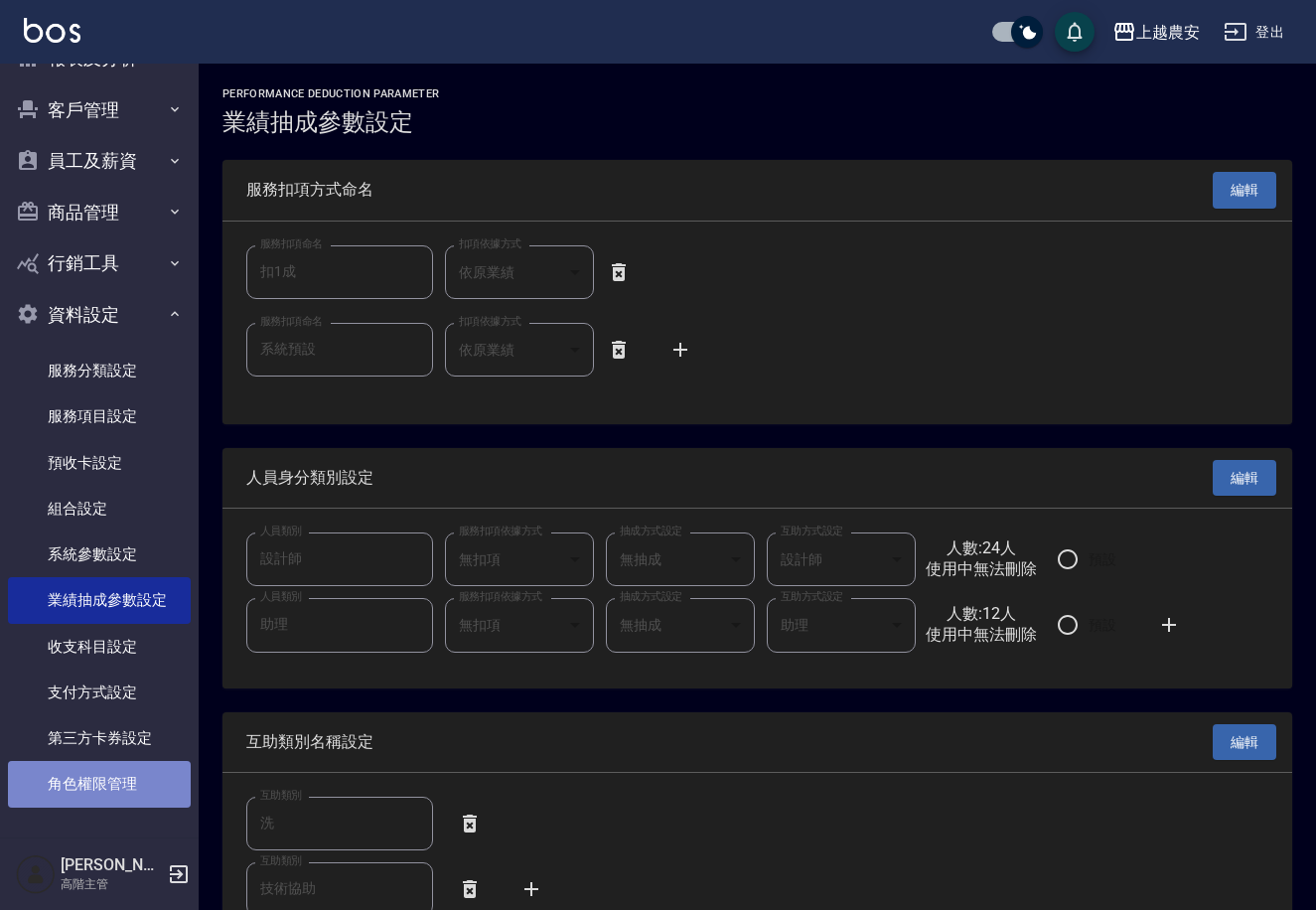 click on "角色權限管理" at bounding box center (99, 784) 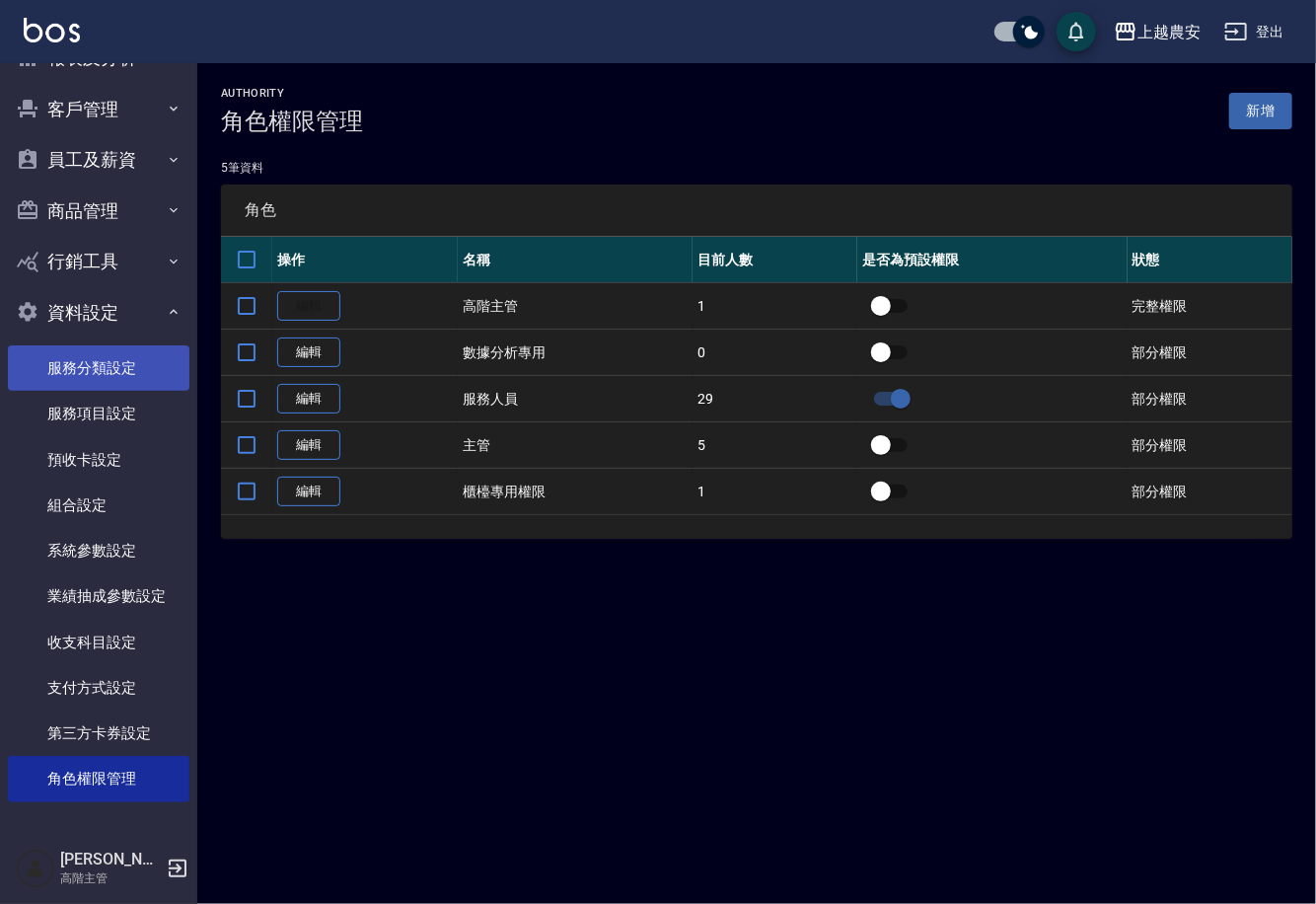 click on "服務分類設定" at bounding box center (99, 368) 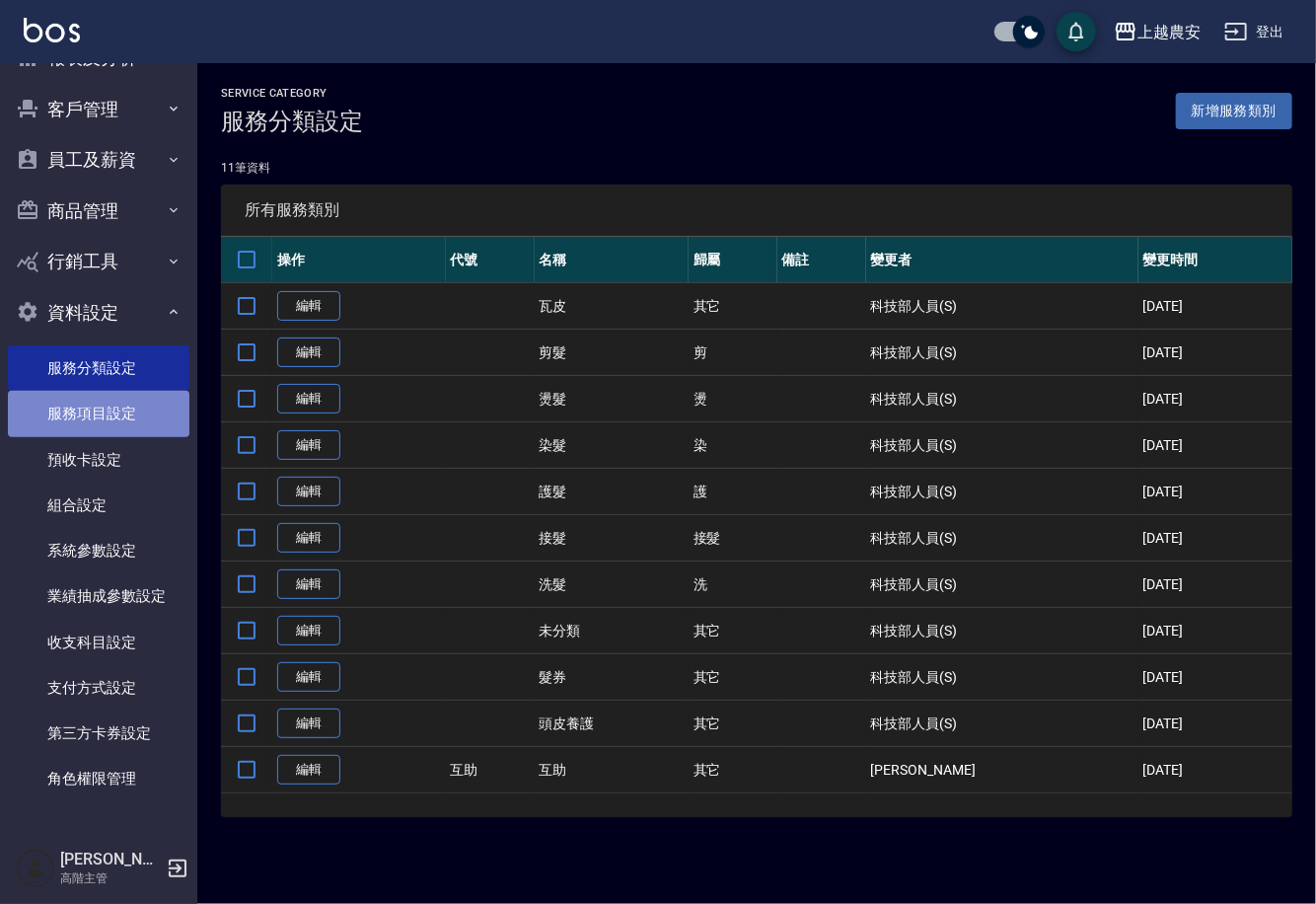 click on "服務項目設定" at bounding box center [99, 414] 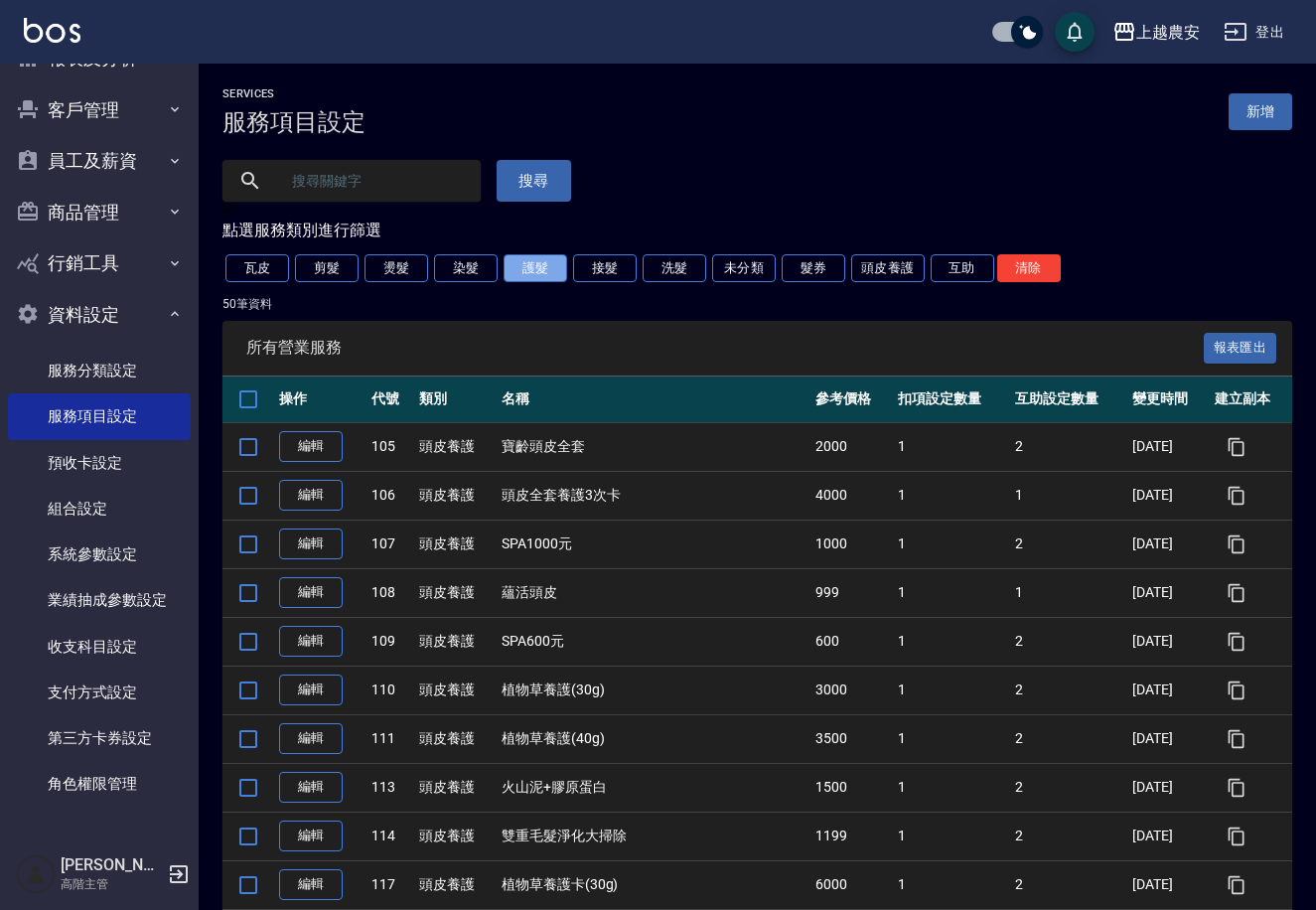 click on "護髮" at bounding box center (535, 268) 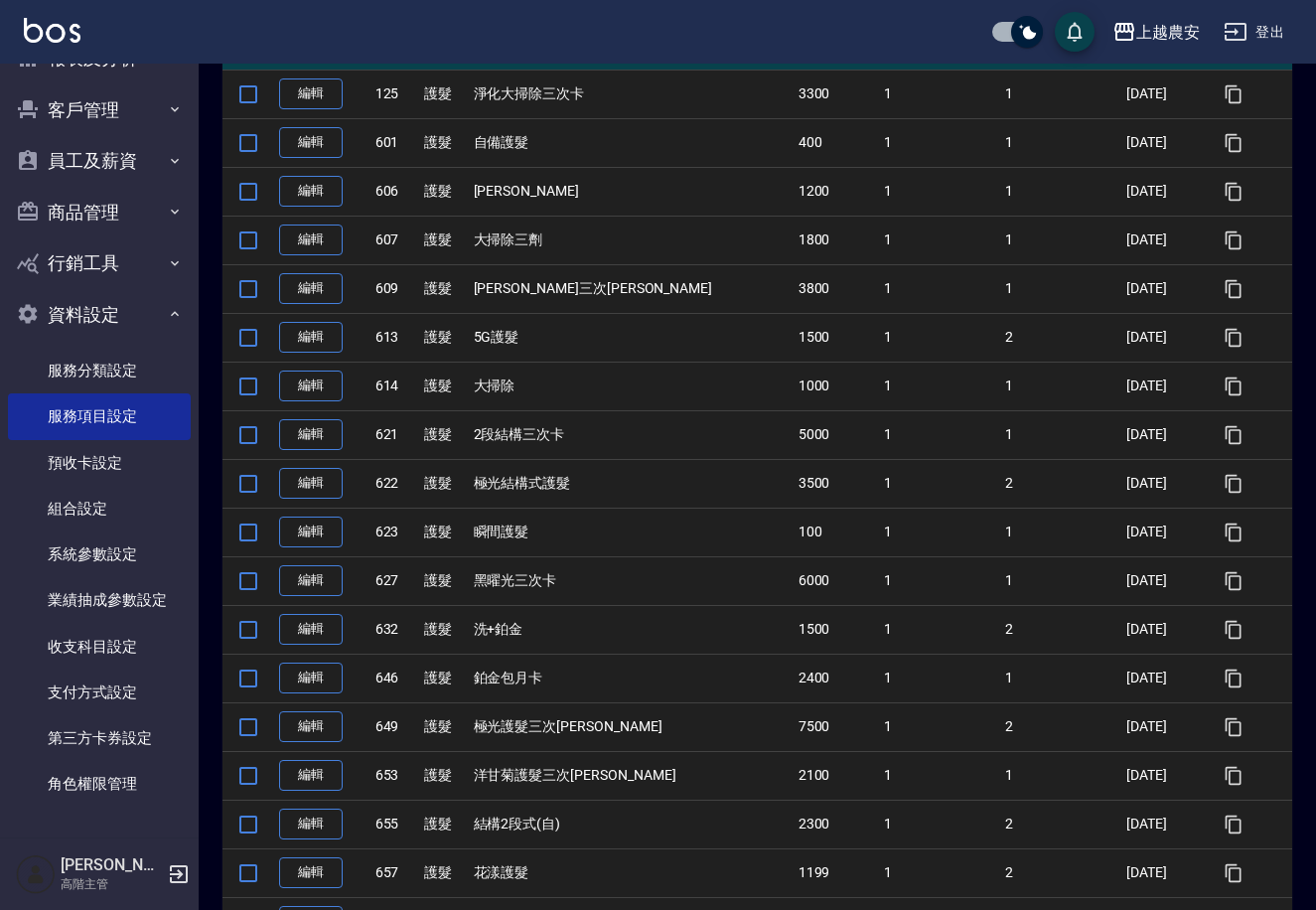 scroll, scrollTop: 356, scrollLeft: 0, axis: vertical 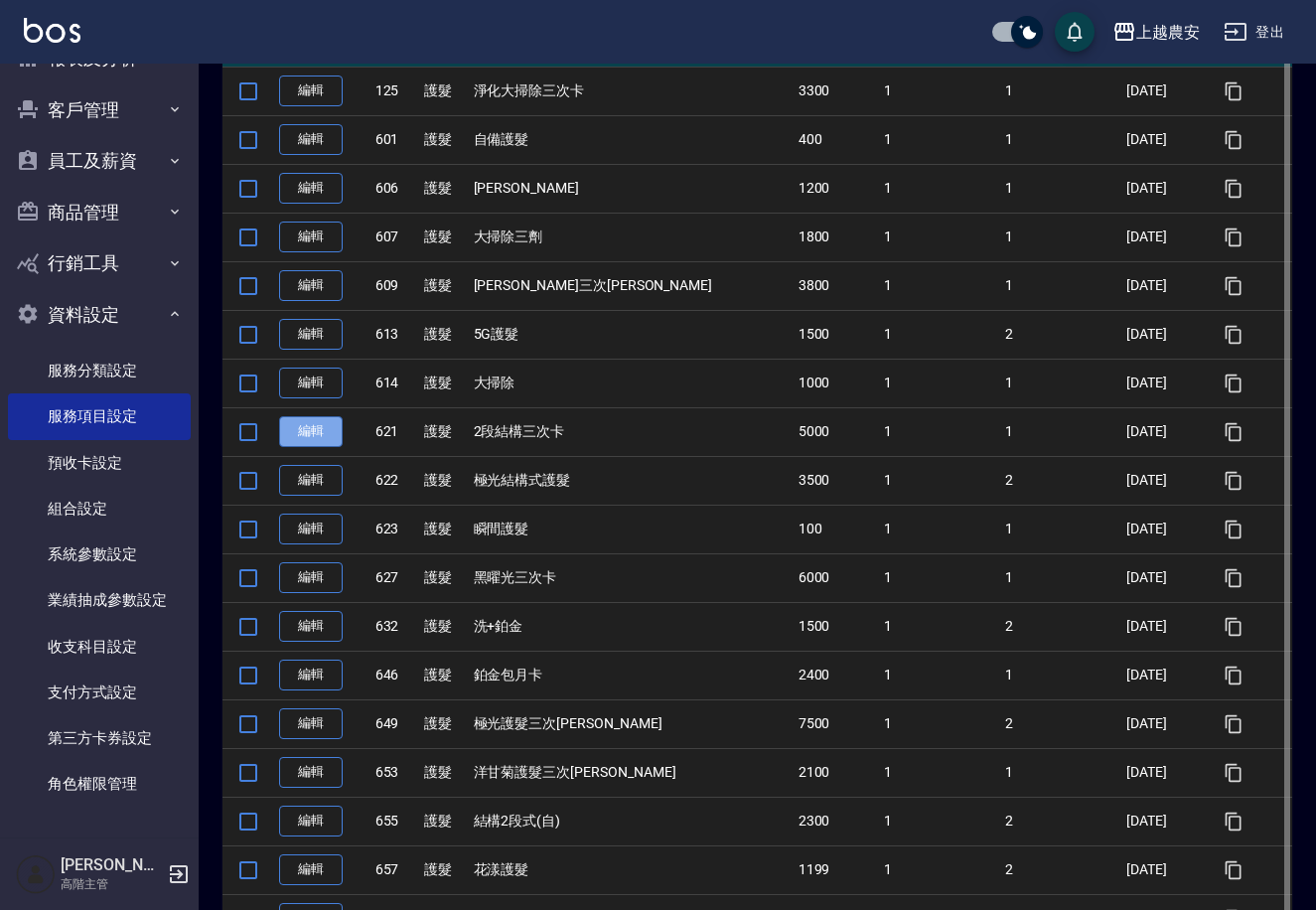 click on "編輯" at bounding box center [311, 431] 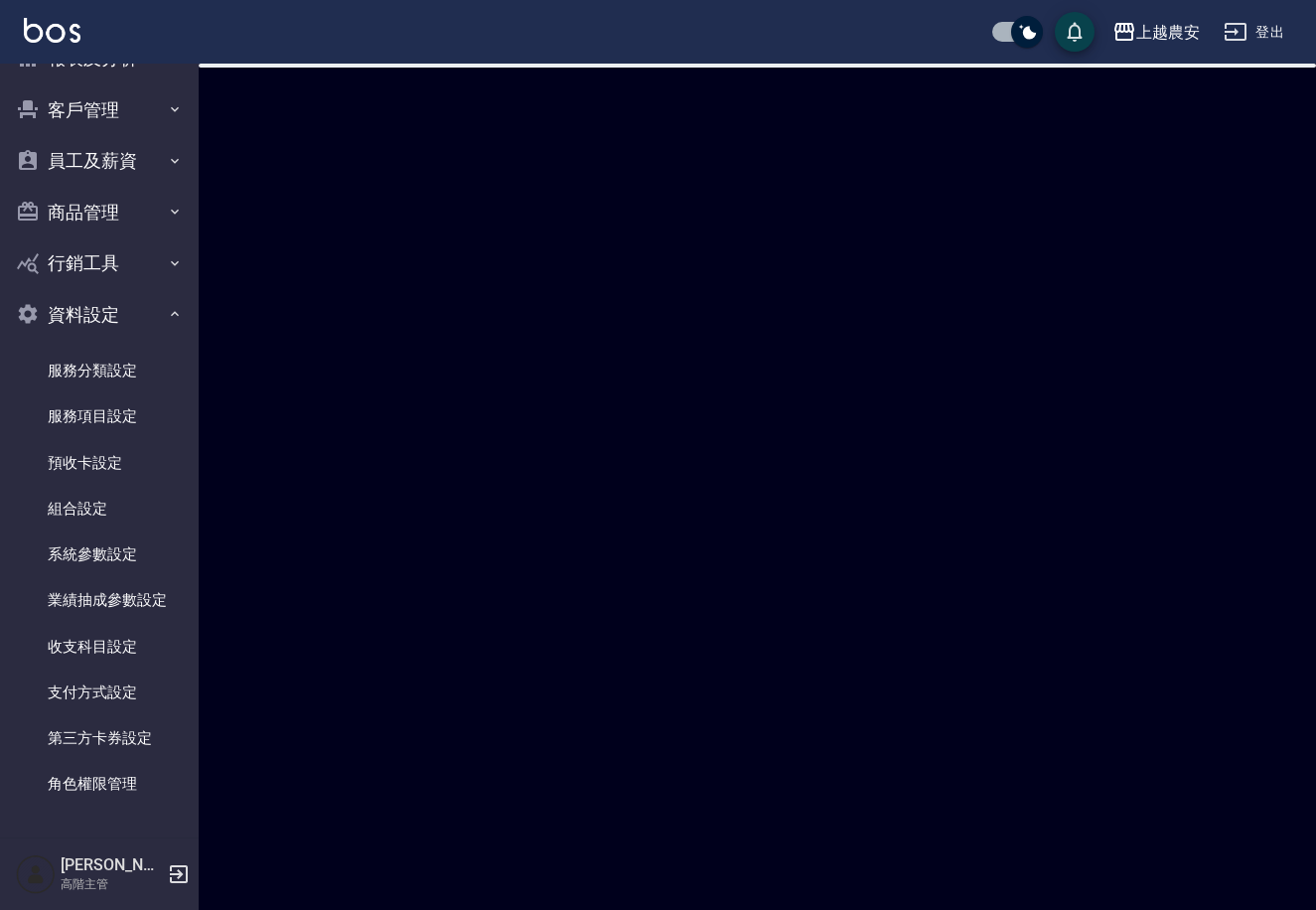 scroll, scrollTop: 0, scrollLeft: 0, axis: both 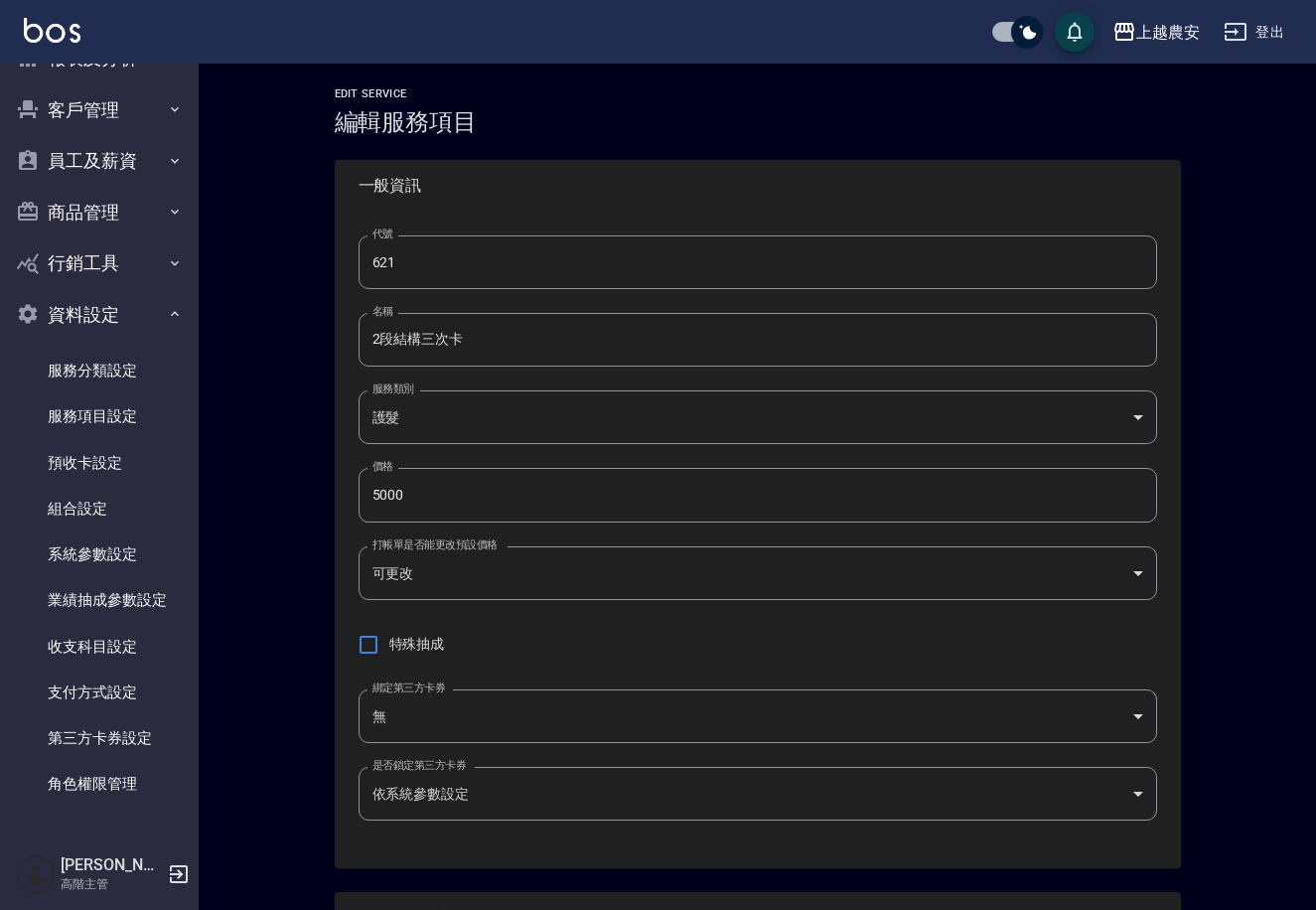 type on "621" 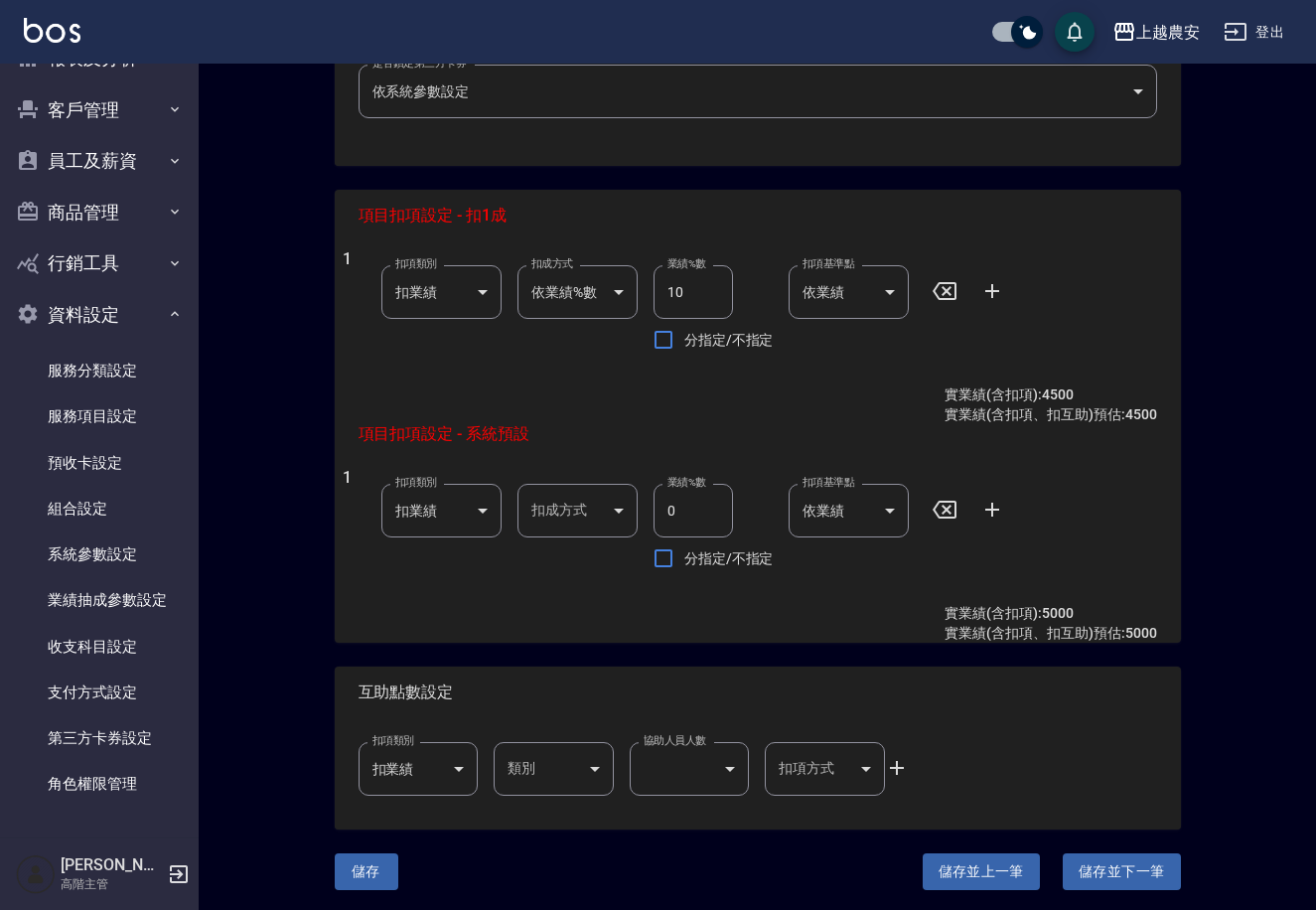 scroll, scrollTop: 704, scrollLeft: 0, axis: vertical 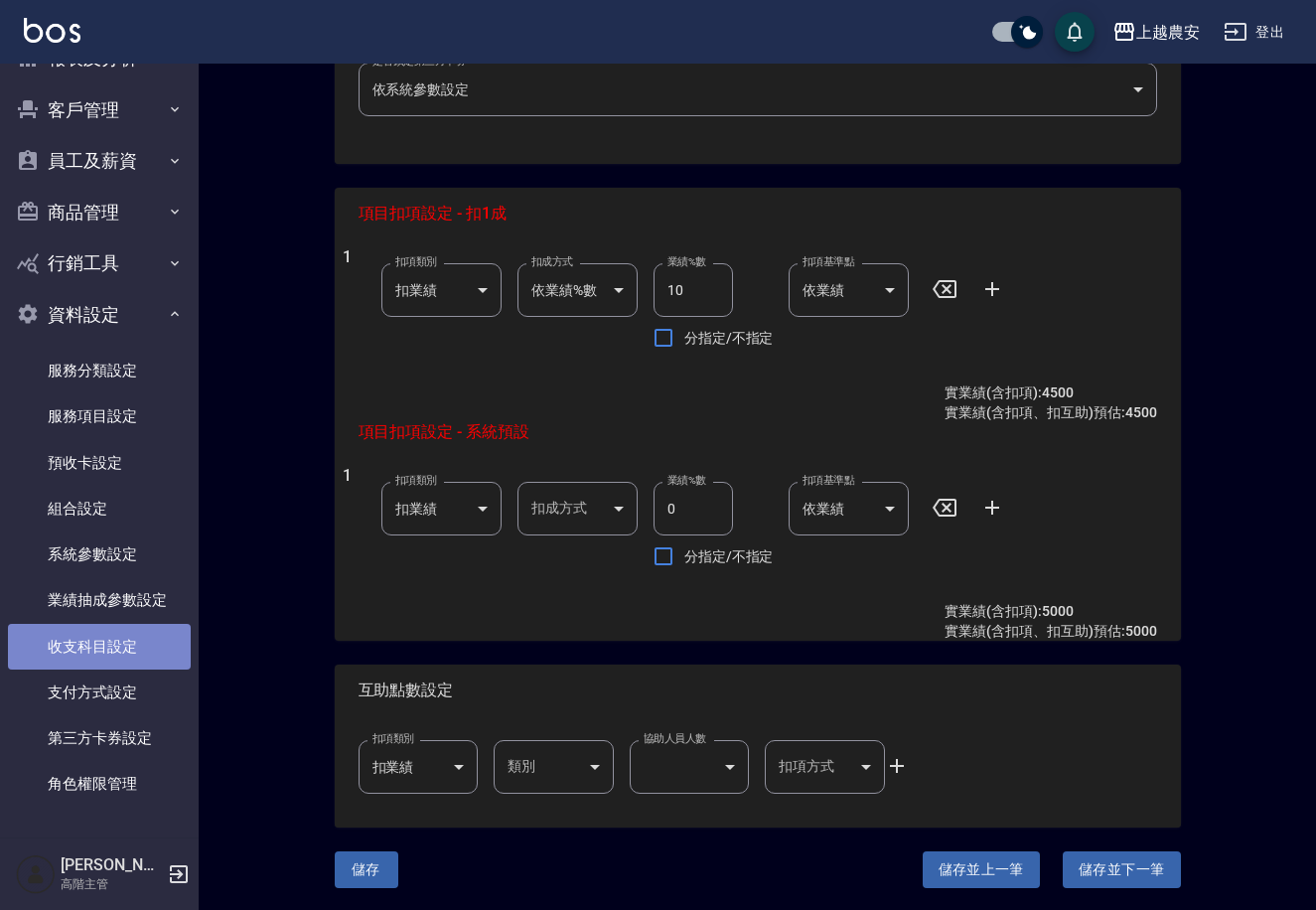 click on "收支科目設定" at bounding box center (99, 647) 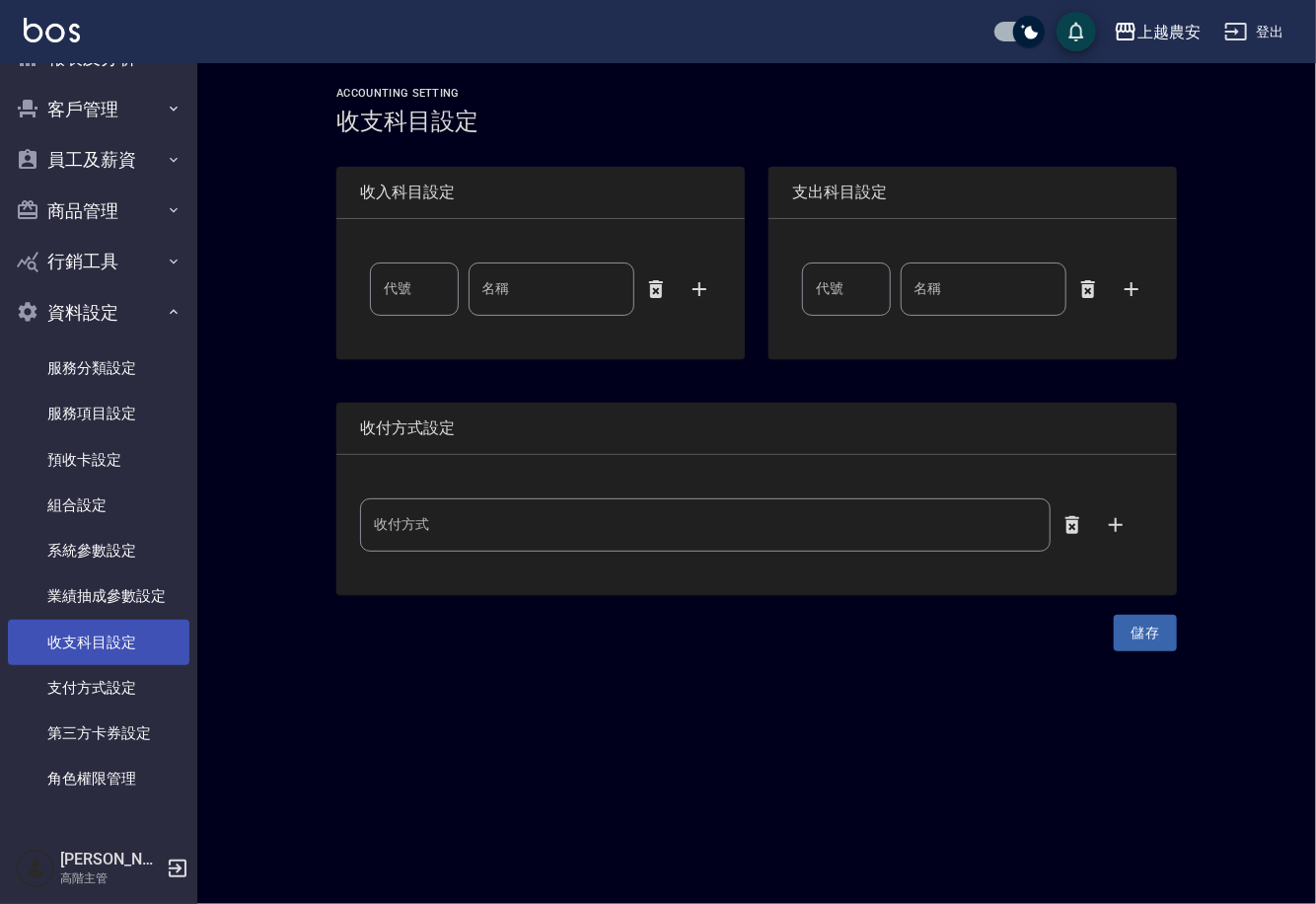 type on "0" 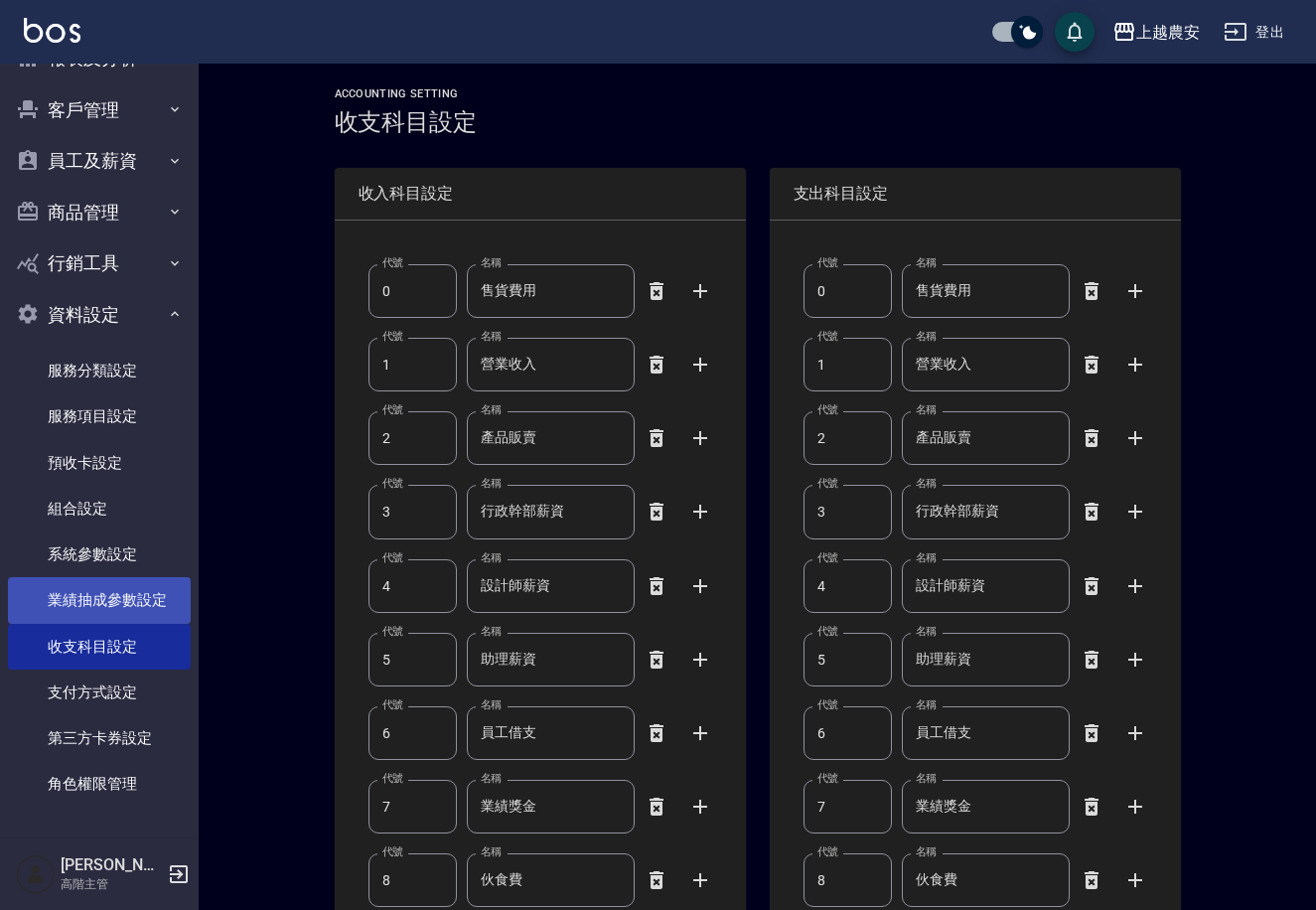 click on "業績抽成參數設定" at bounding box center [99, 600] 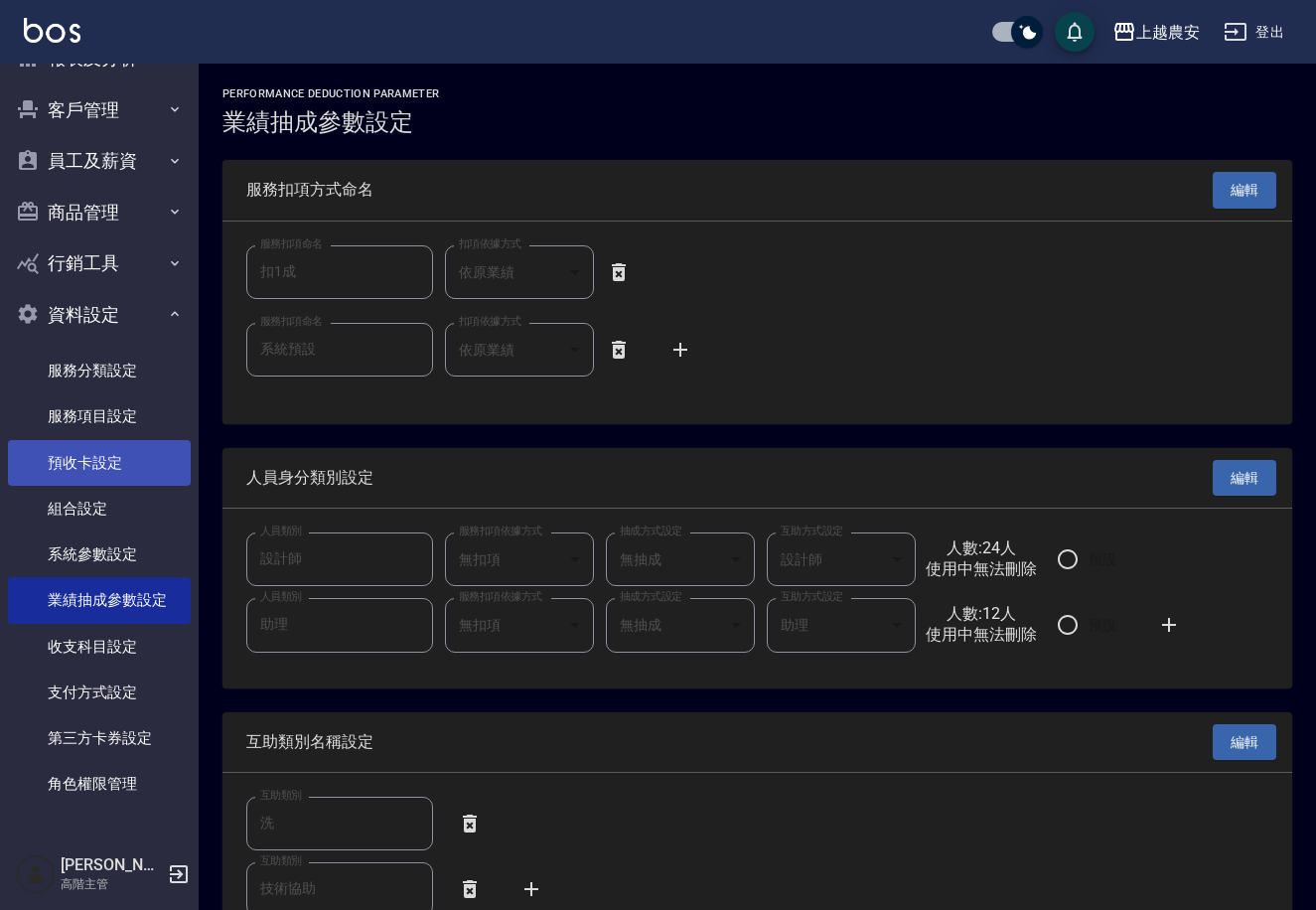 click on "預收卡設定" at bounding box center [99, 463] 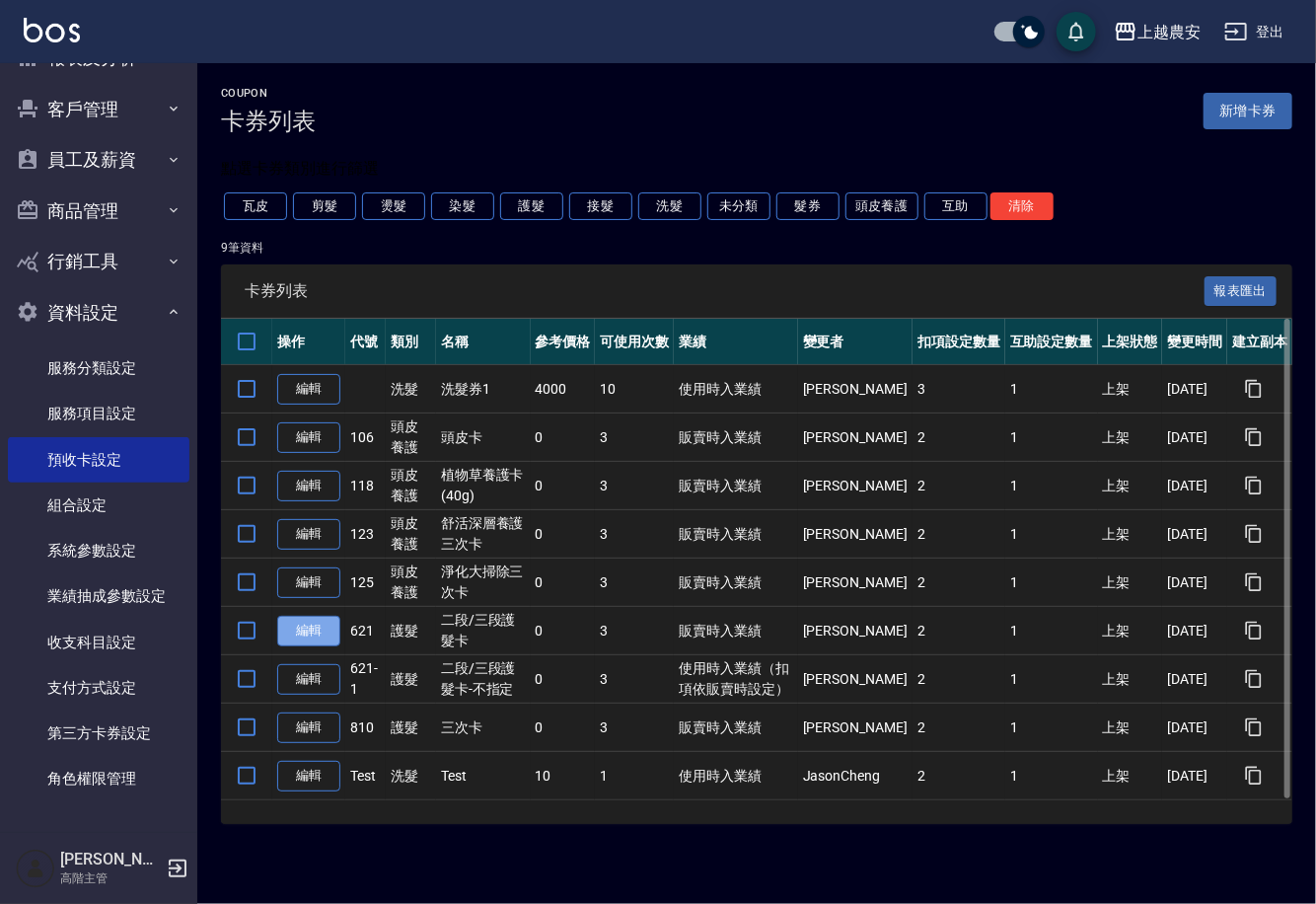 click on "編輯" at bounding box center [309, 631] 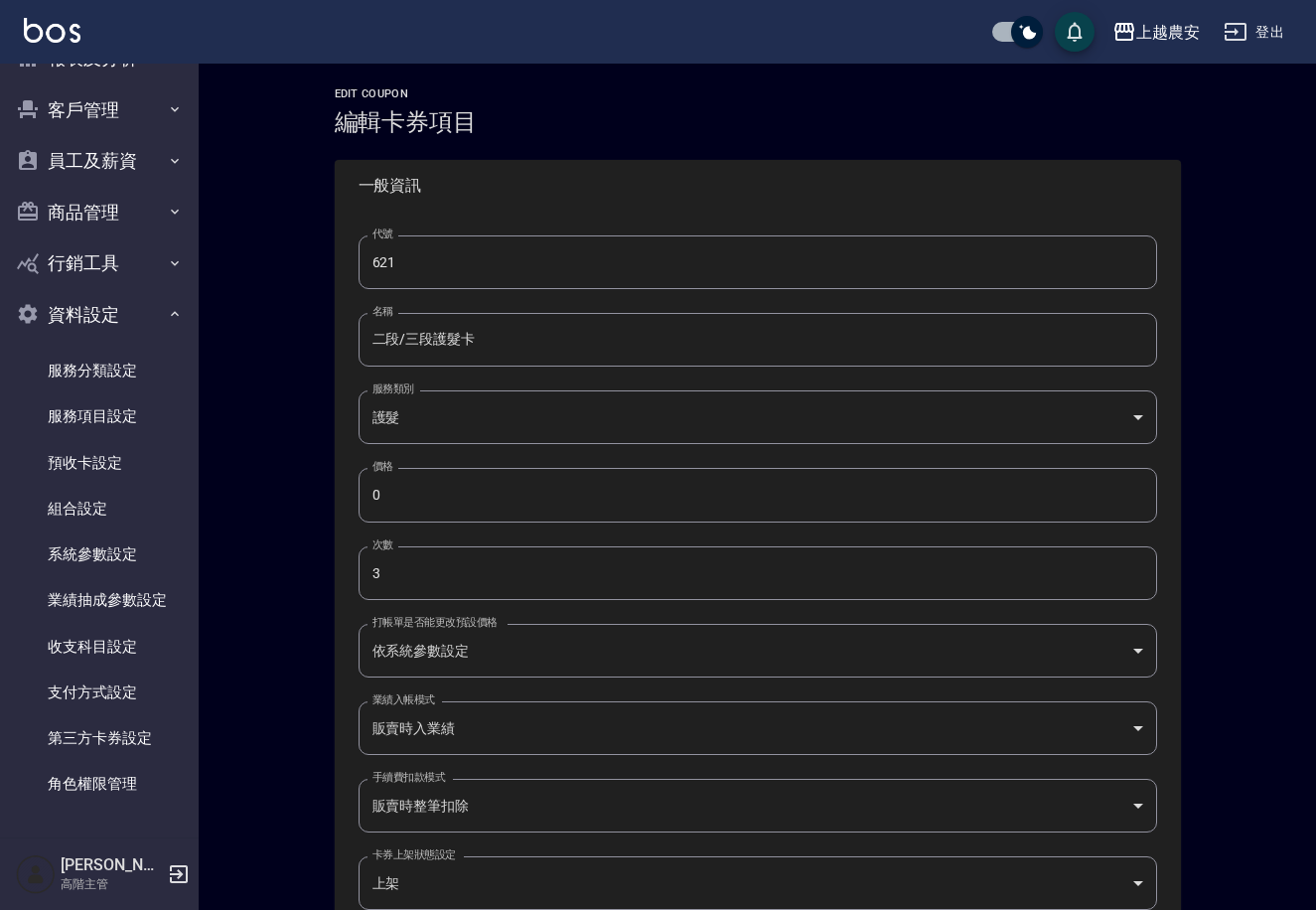 scroll, scrollTop: 778, scrollLeft: 0, axis: vertical 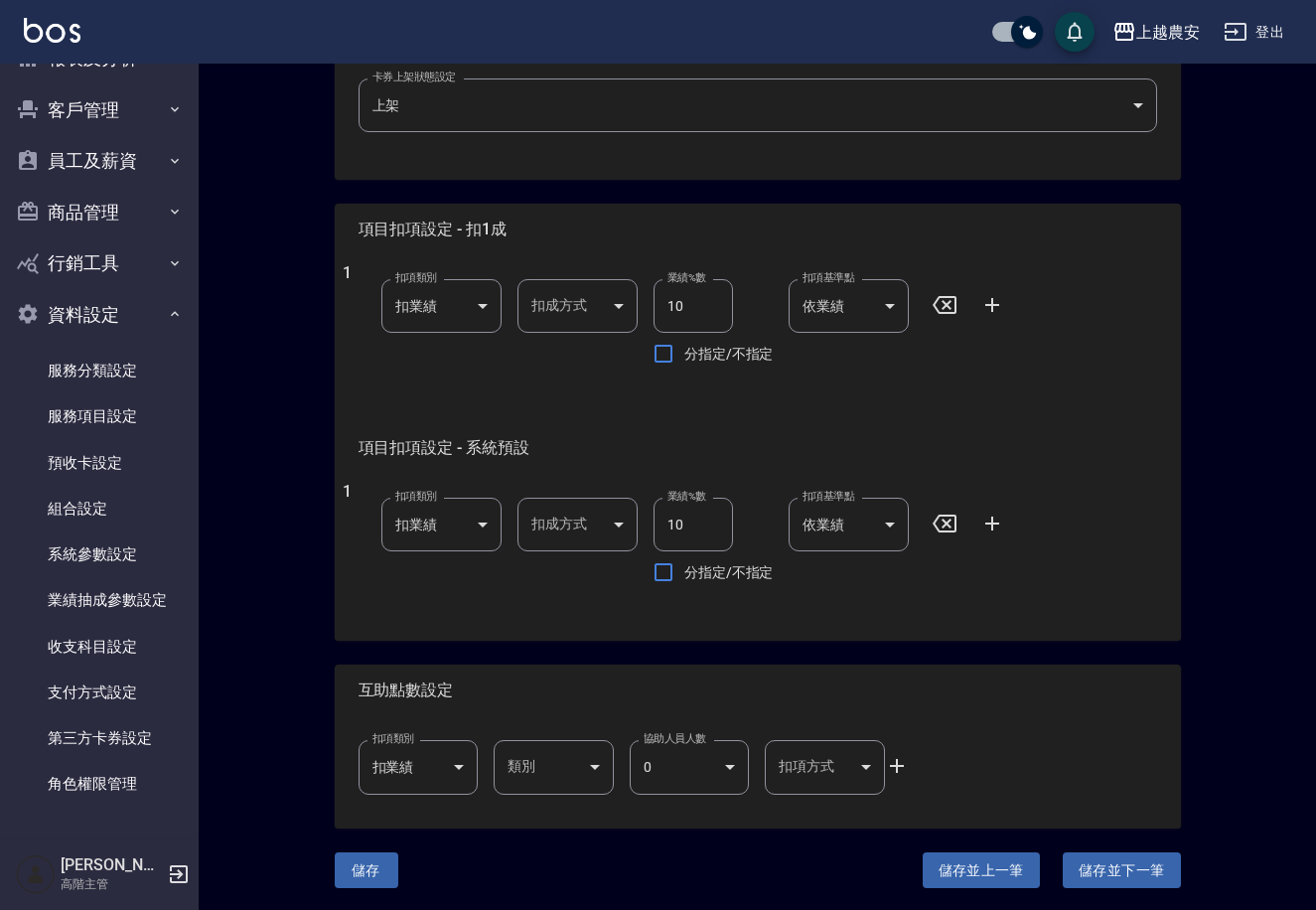 click on "上越農安 登出 櫃檯作業 打帳單 帳單列表 掛單列表 座位開單 營業儀表板 現金收支登錄 高階收支登錄 材料自購登錄 每日結帳 排班表 現場電腦打卡 掃碼打卡 預約管理 預約管理 單日預約紀錄 單週預約紀錄 報表及分析 報表目錄 消費分析儀表板 店家區間累計表 店家日報表 店家排行榜 互助日報表 互助月報表 互助排行榜 互助點數明細 互助業績報表 全店業績分析表 每日業績分析表 營業統計分析表 營業項目月分析表 設計師業績表 設計師日報表 設計師業績分析表 設計師業績月報表 設計師抽成報表 設計師排行榜 商品銷售排行榜 商品消耗明細 商品進銷貨報表 商品庫存表 商品庫存盤點表 會員卡銷售報表 服務扣項明細表 單一服務項目查詢 店販抽成明細 店販分類抽成明細 顧客入金餘額表 顧客卡券餘額表 每日非現金明細 每日收支明細 收支分類明細表 收支匯款表 0" at bounding box center (658, 67) 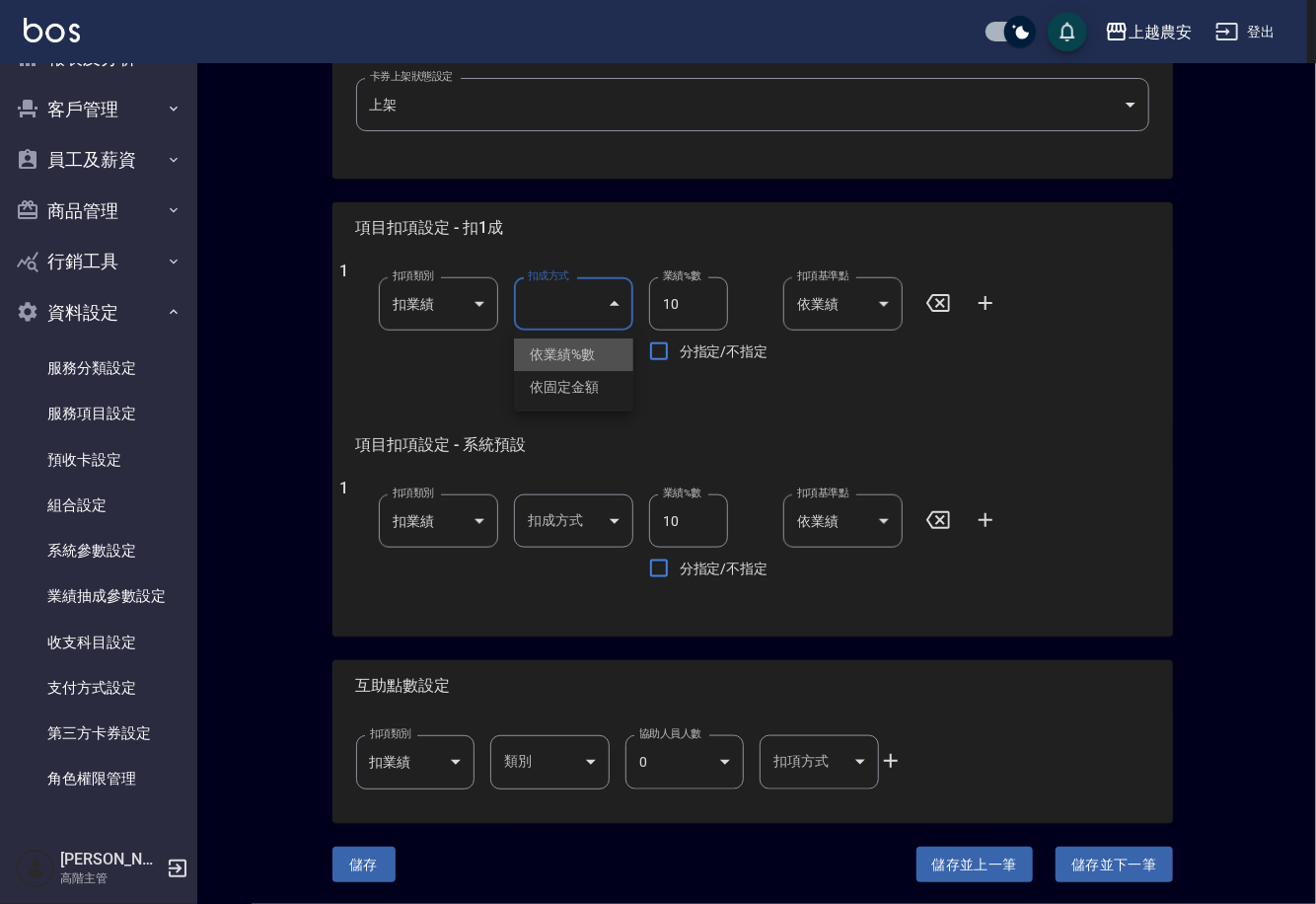 click on "依業績%數" at bounding box center (573, 354) 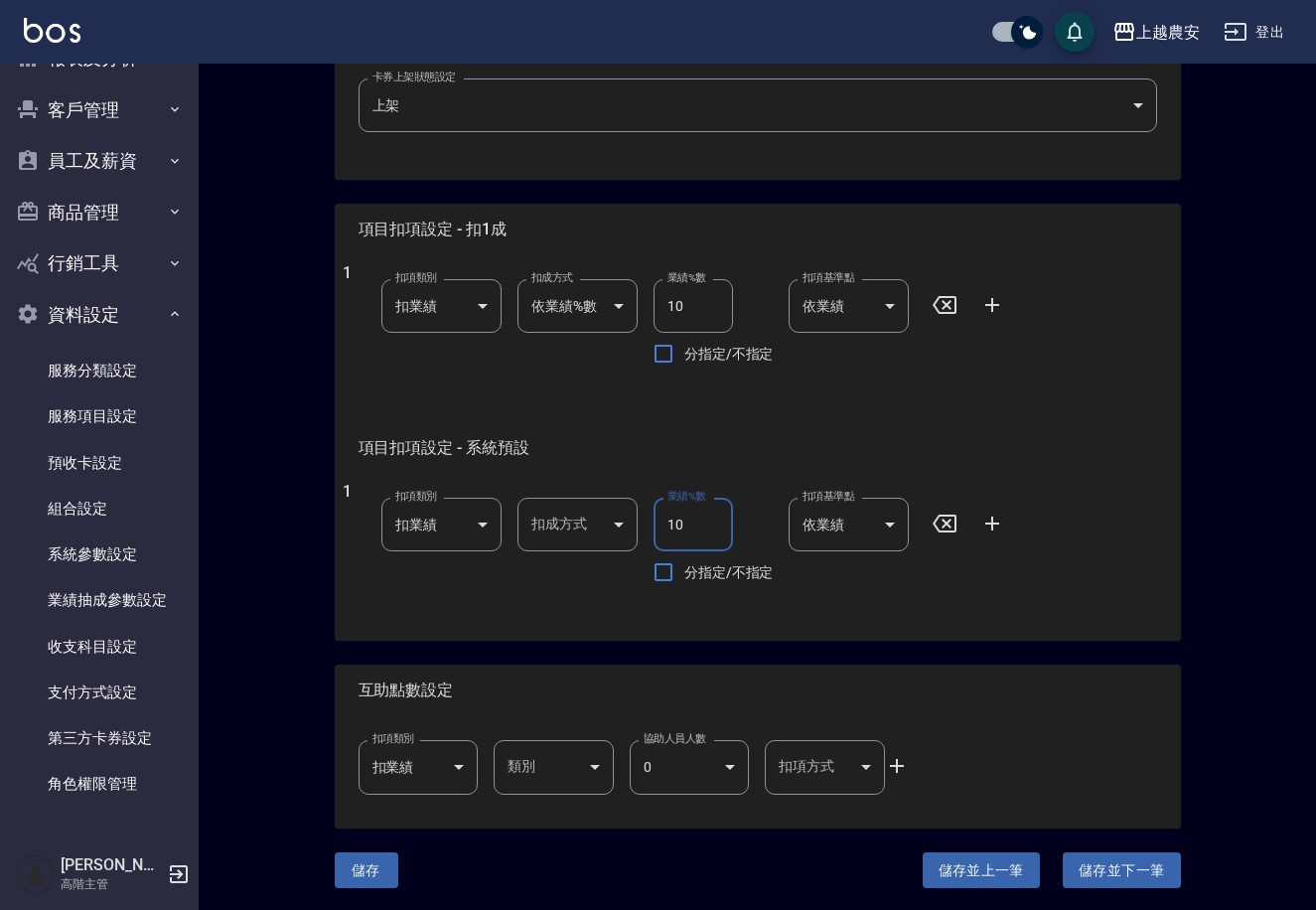 click on "10" at bounding box center (693, 525) 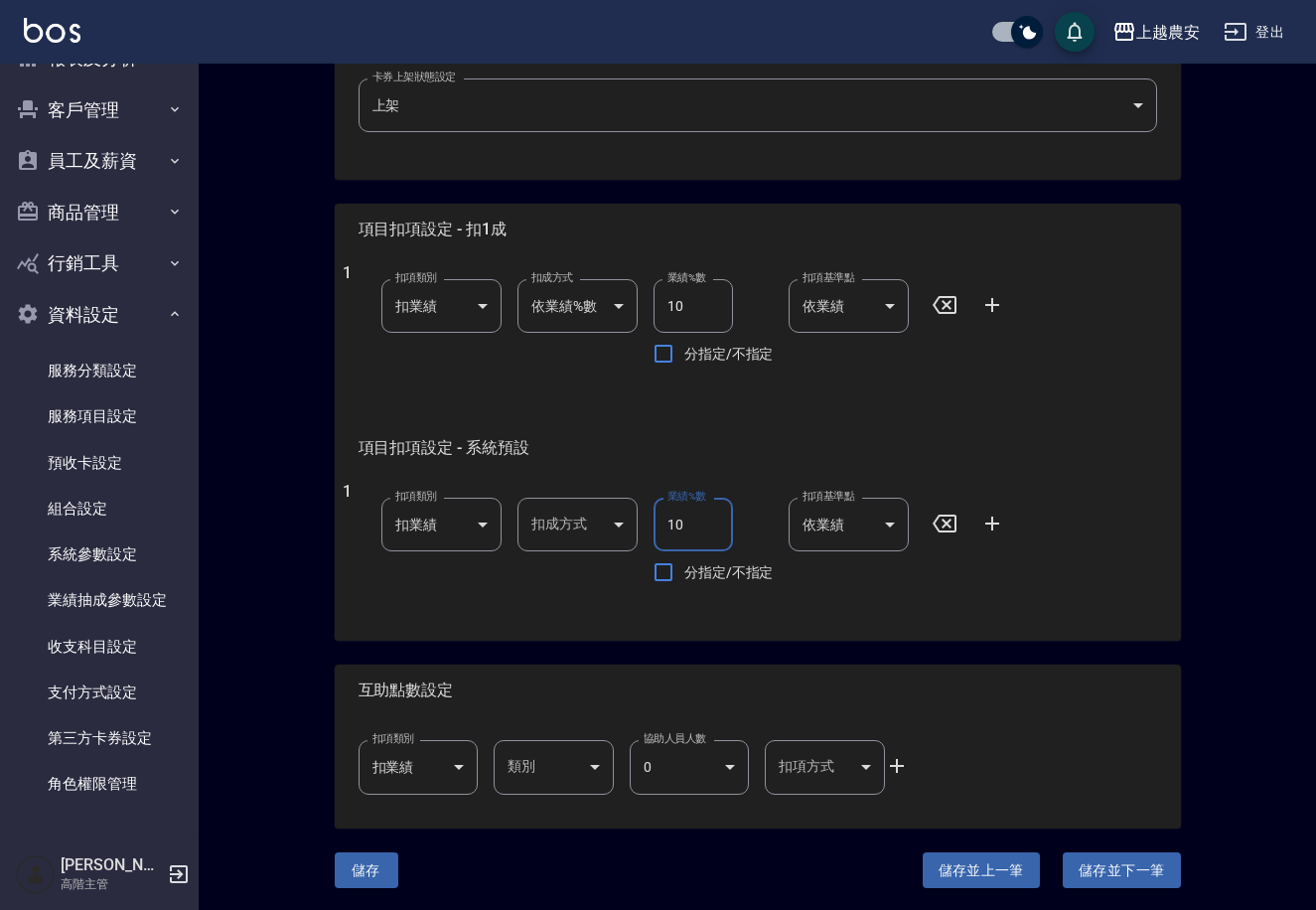 type on "1" 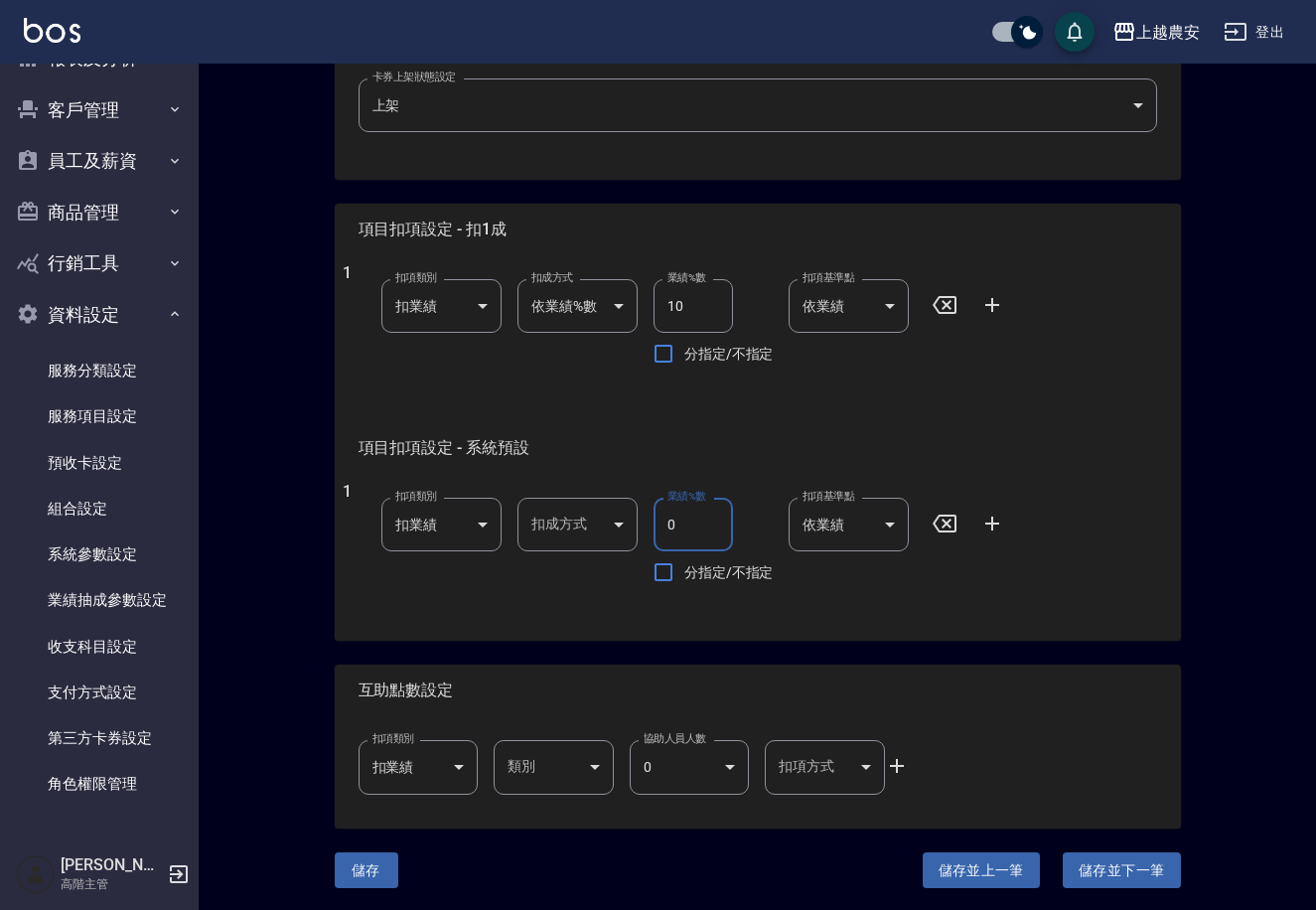 type on "0" 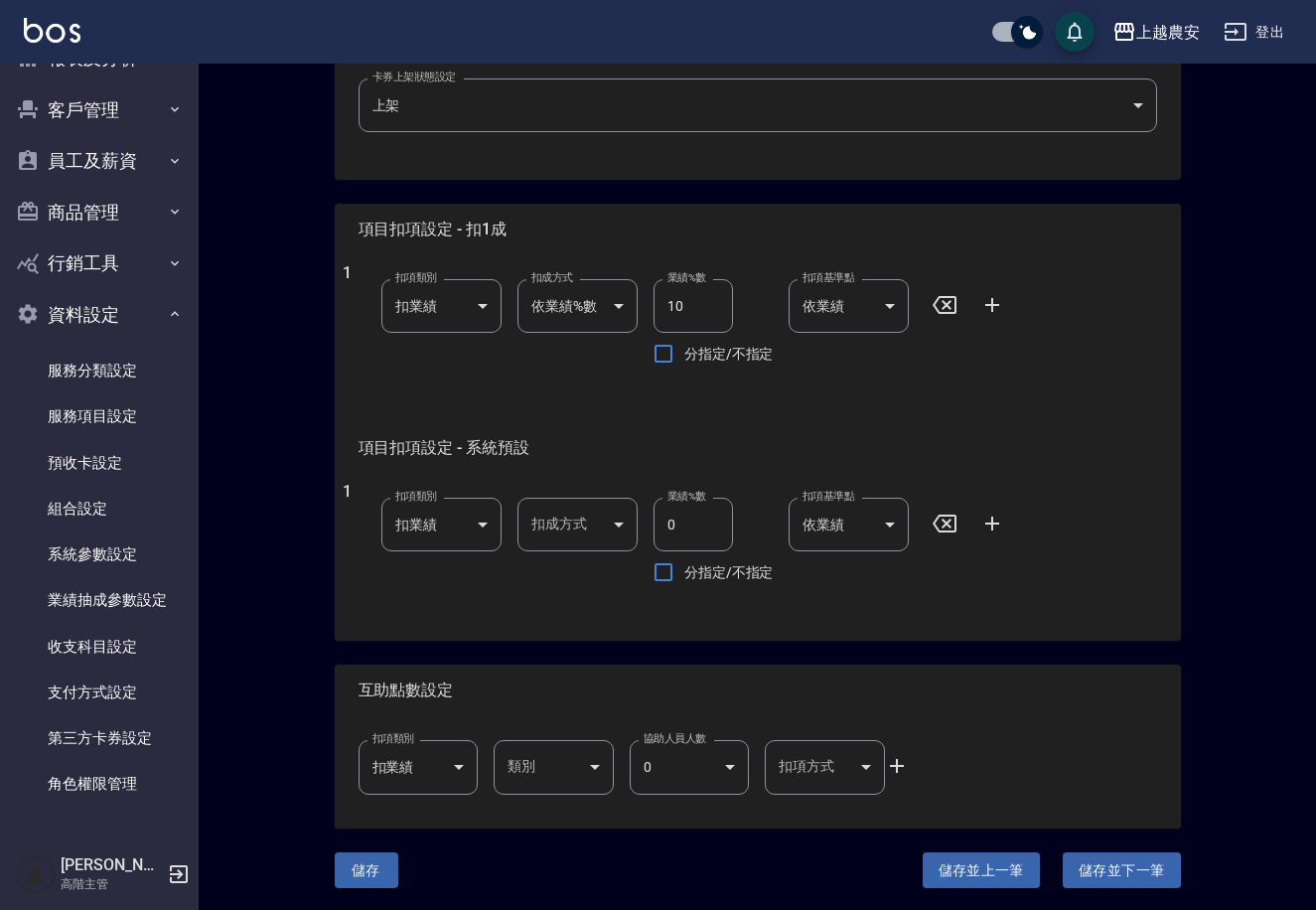 click on "儲存" at bounding box center [366, 870] 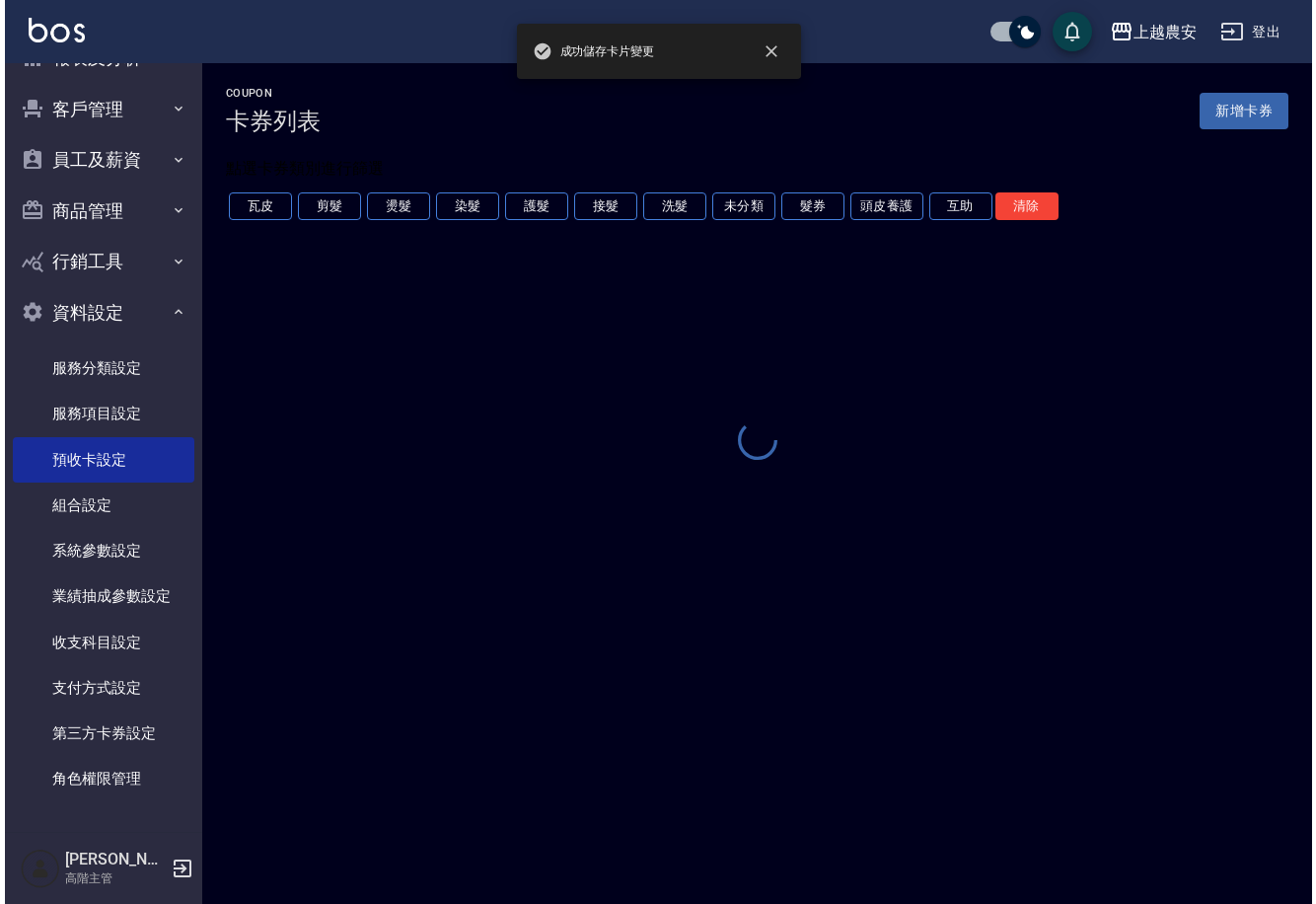 scroll, scrollTop: 0, scrollLeft: 0, axis: both 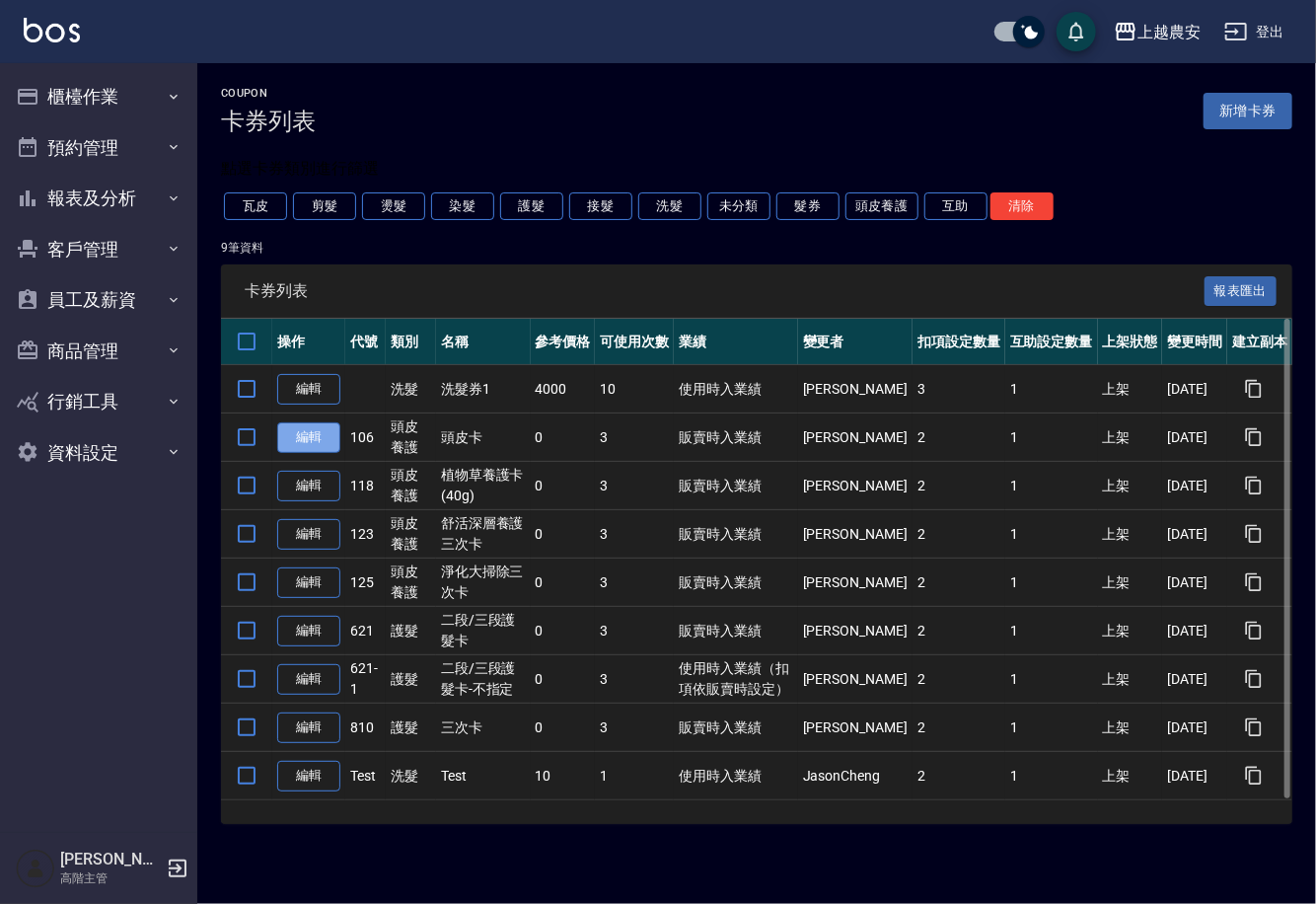 click on "編輯" at bounding box center (309, 437) 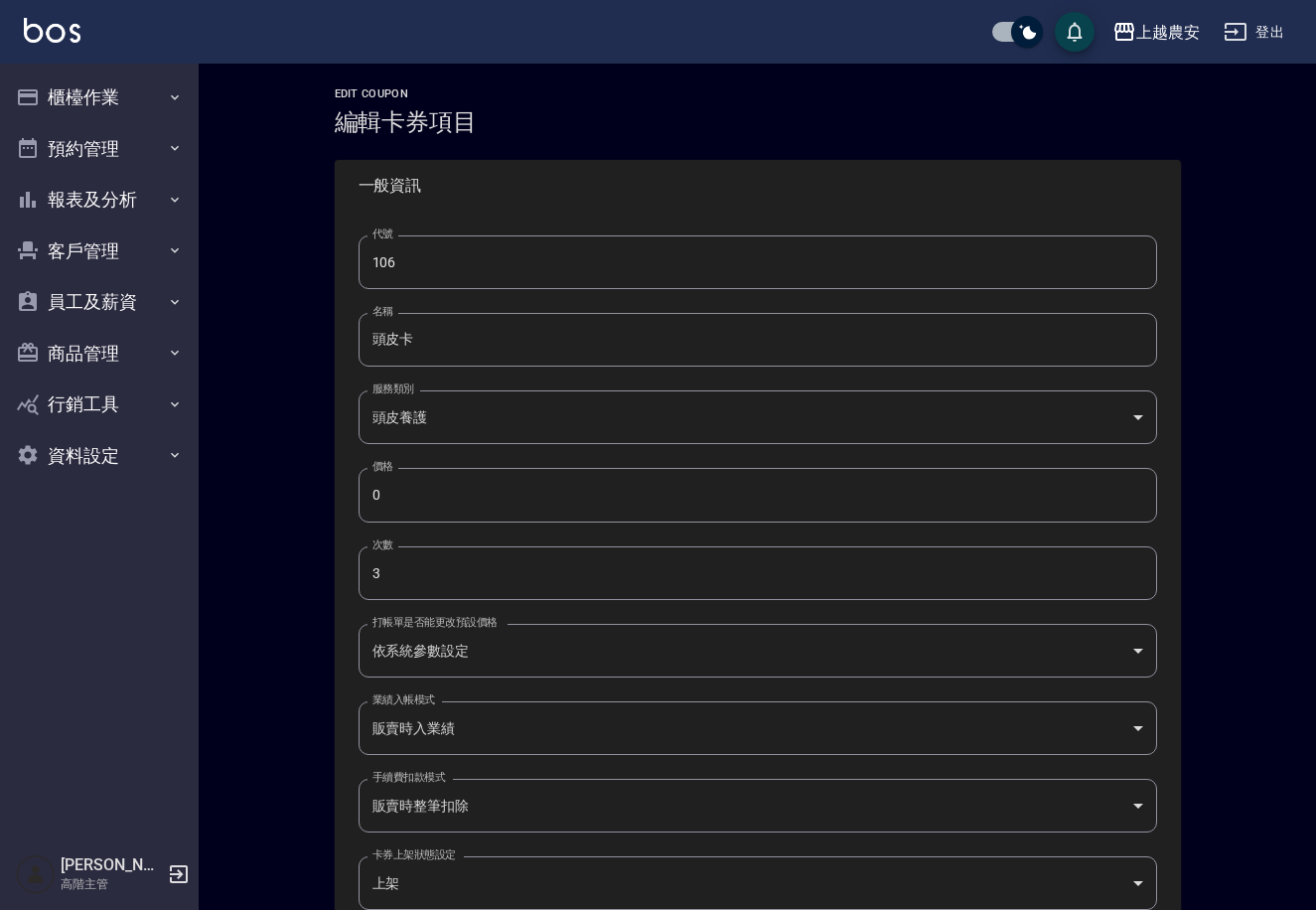type on "106" 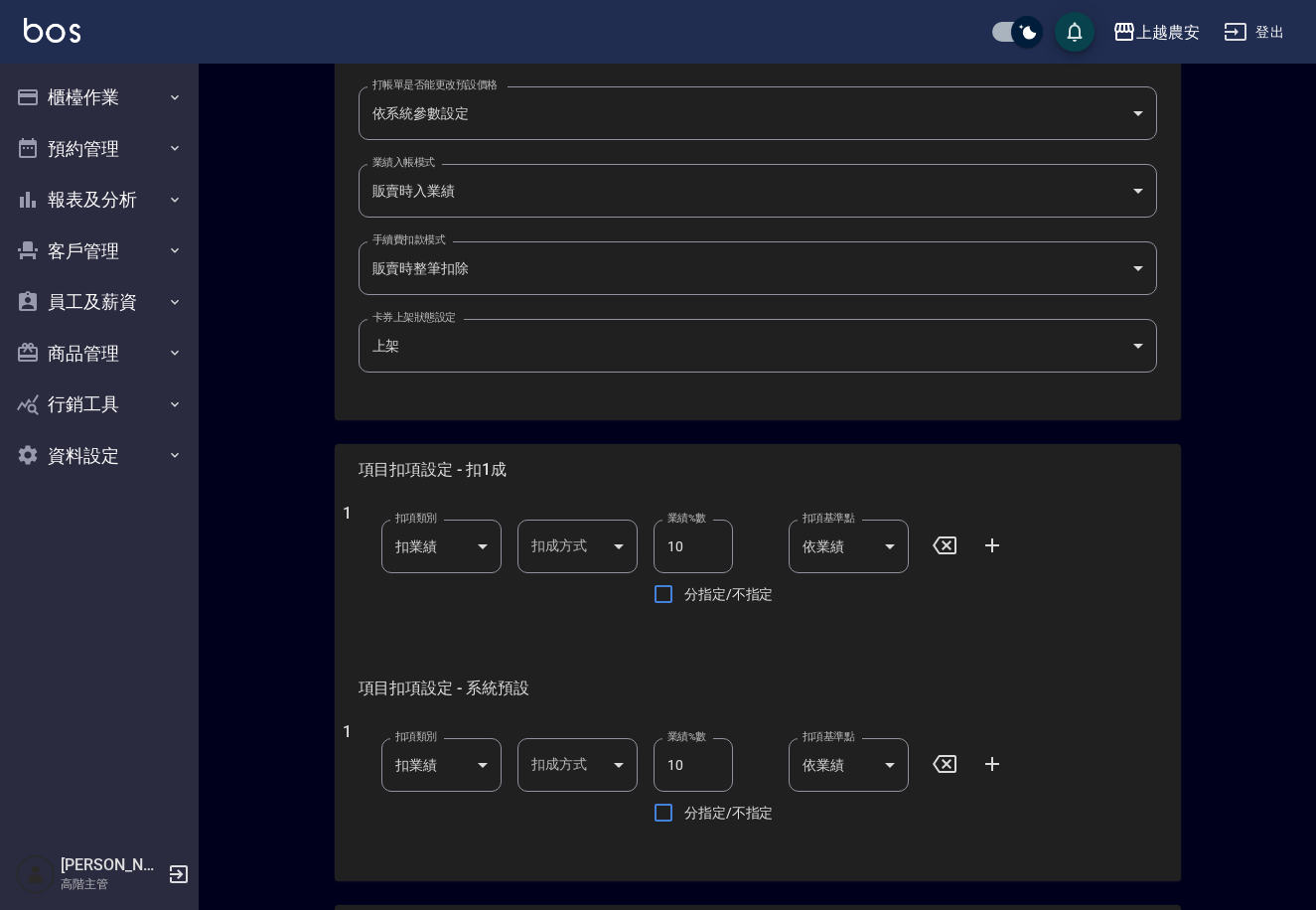 scroll, scrollTop: 566, scrollLeft: 0, axis: vertical 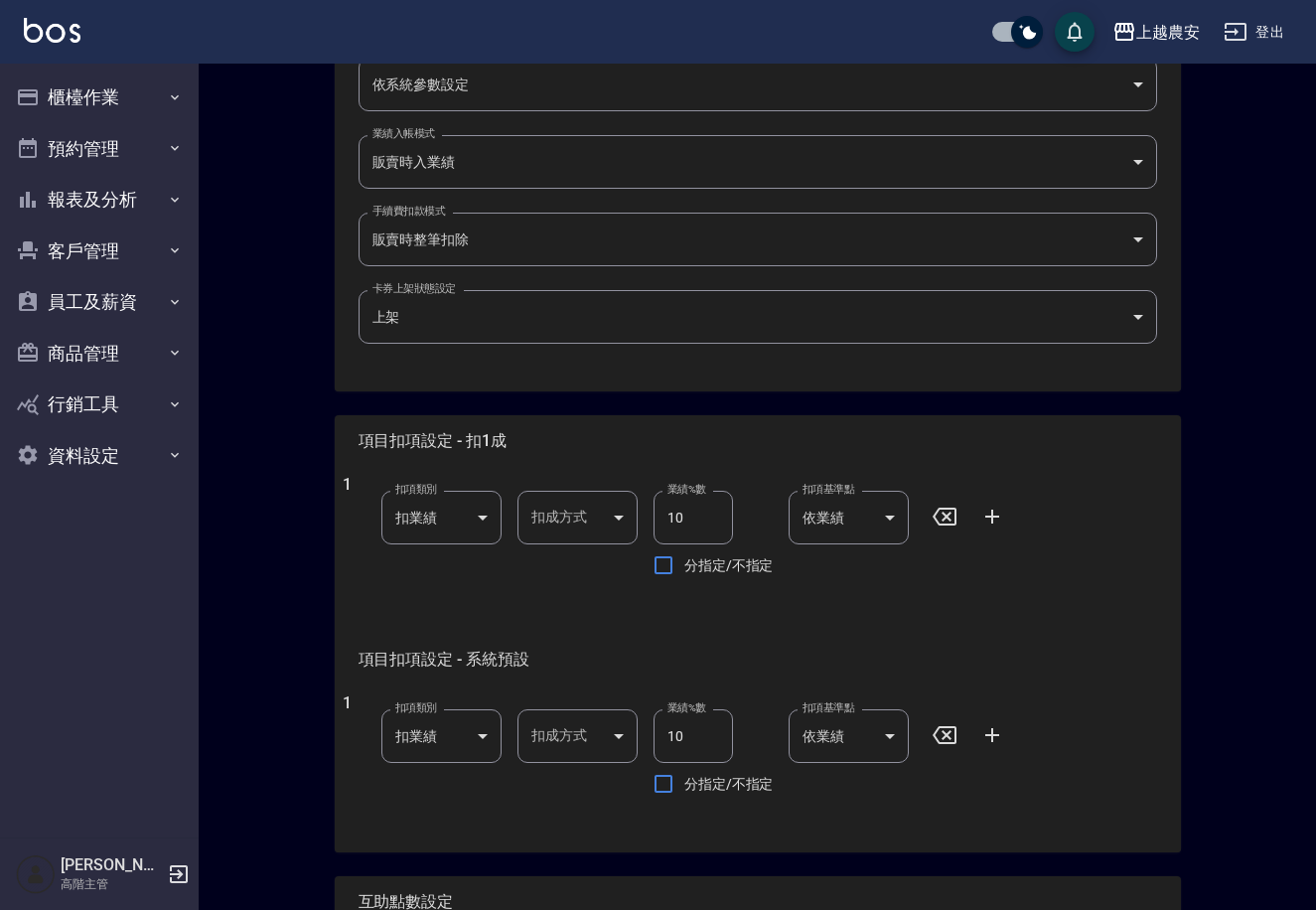 click on "上越農安 登出 櫃檯作業 打帳單 帳單列表 掛單列表 座位開單 營業儀表板 現金收支登錄 高階收支登錄 材料自購登錄 每日結帳 排班表 現場電腦打卡 掃碼打卡 預約管理 預約管理 單日預約紀錄 單週預約紀錄 報表及分析 報表目錄 消費分析儀表板 店家區間累計表 店家日報表 店家排行榜 互助日報表 互助月報表 互助排行榜 互助點數明細 互助業績報表 全店業績分析表 每日業績分析表 營業統計分析表 營業項目月分析表 設計師業績表 設計師日報表 設計師業績分析表 設計師業績月報表 設計師抽成報表 設計師排行榜 商品銷售排行榜 商品消耗明細 商品進銷貨報表 商品庫存表 商品庫存盤點表 會員卡銷售報表 服務扣項明細表 單一服務項目查詢 店販抽成明細 店販分類抽成明細 顧客入金餘額表 顧客卡券餘額表 每日非現金明細 每日收支明細 收支分類明細表 收支匯款表 0" at bounding box center [658, 278] 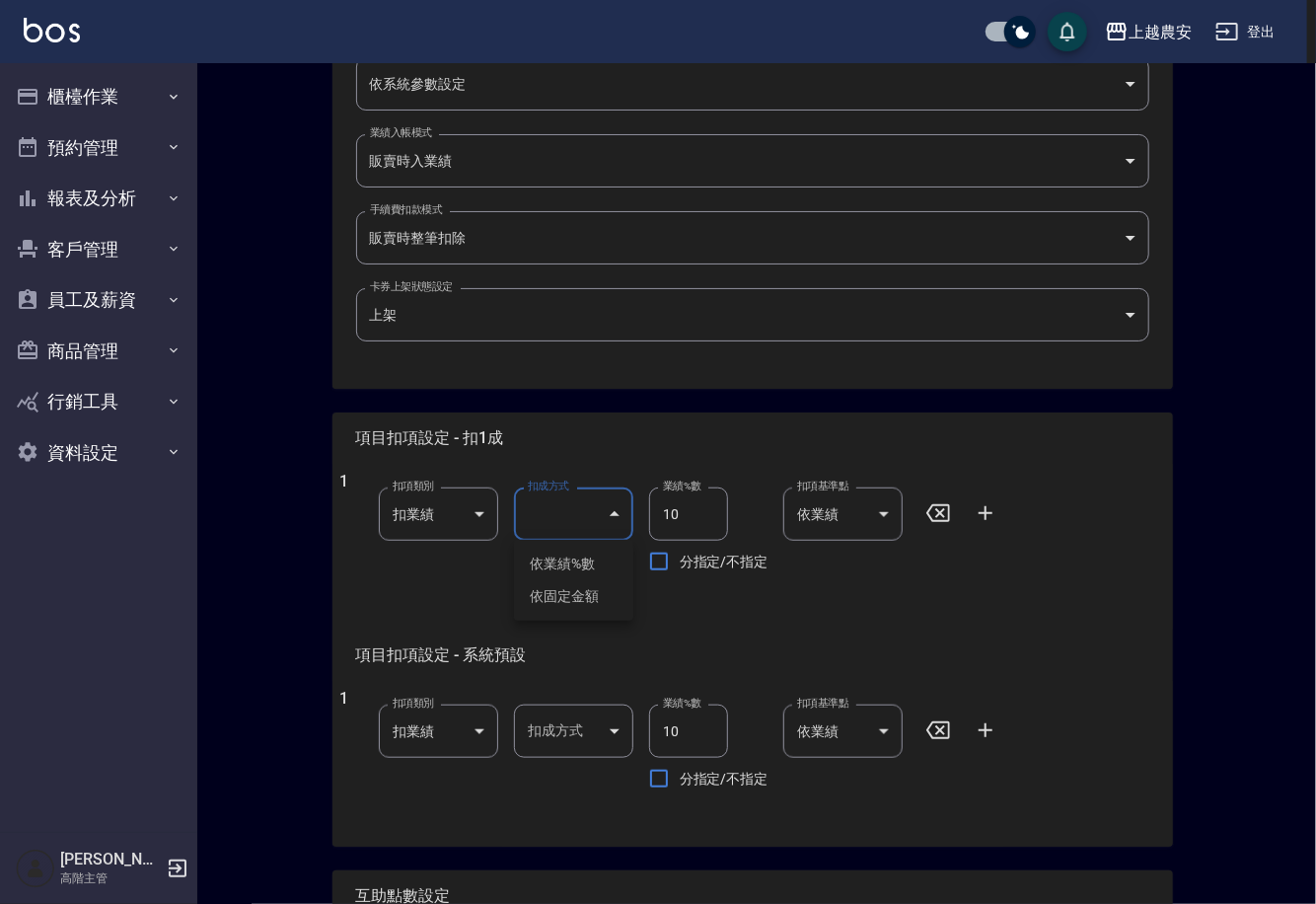 click on "依業績%數" at bounding box center (573, 564) 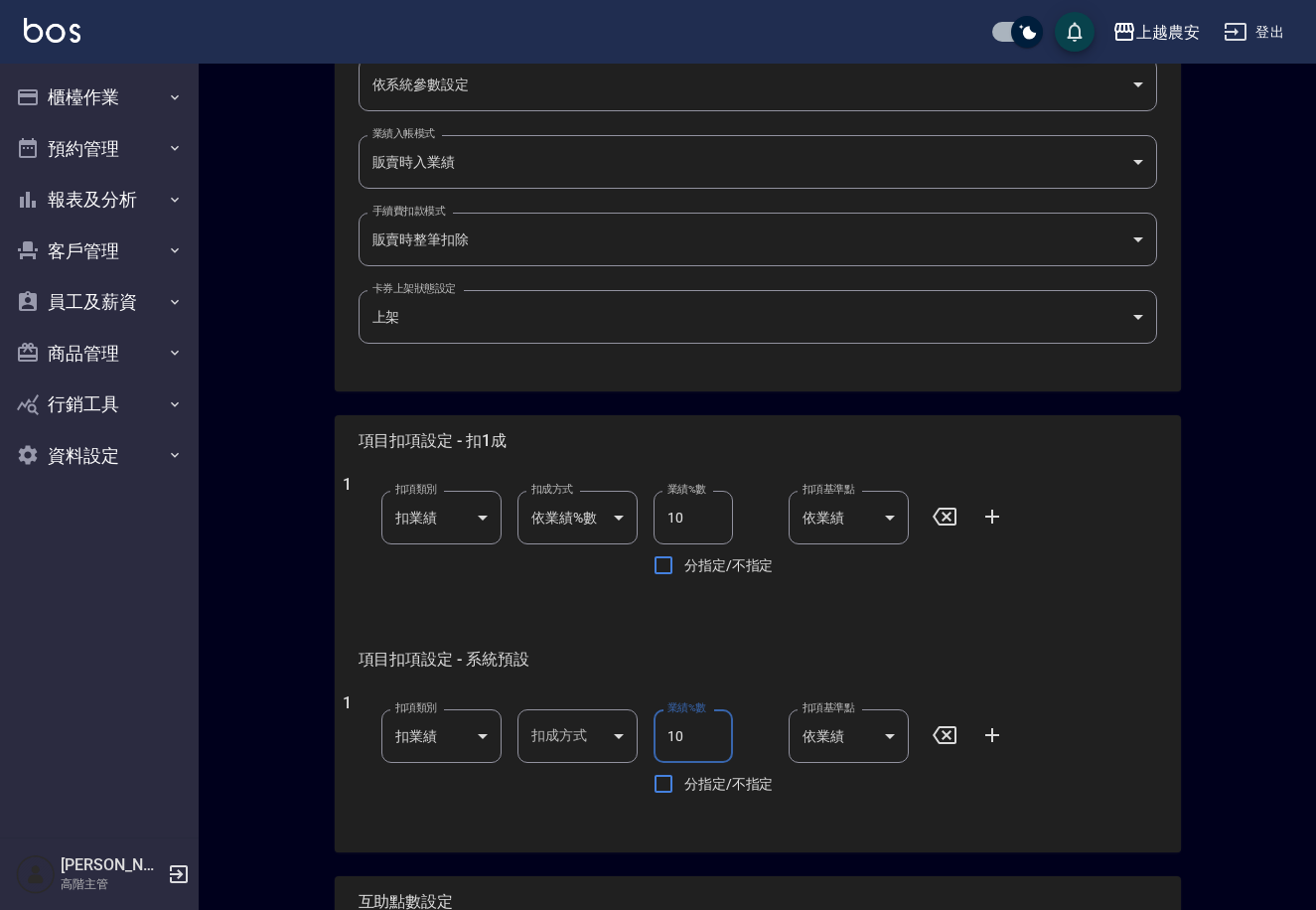 click on "10" at bounding box center [693, 736] 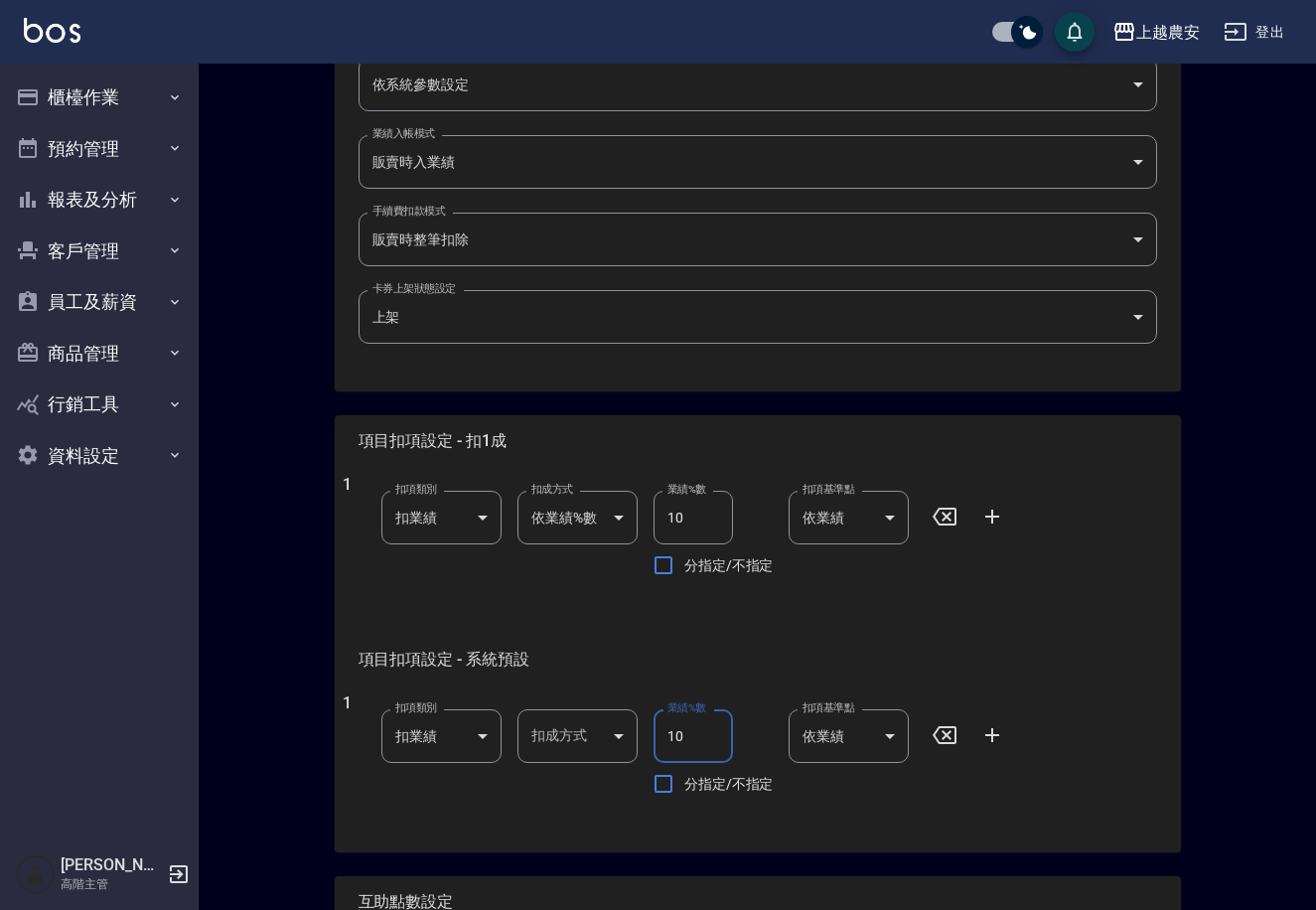 type on "1" 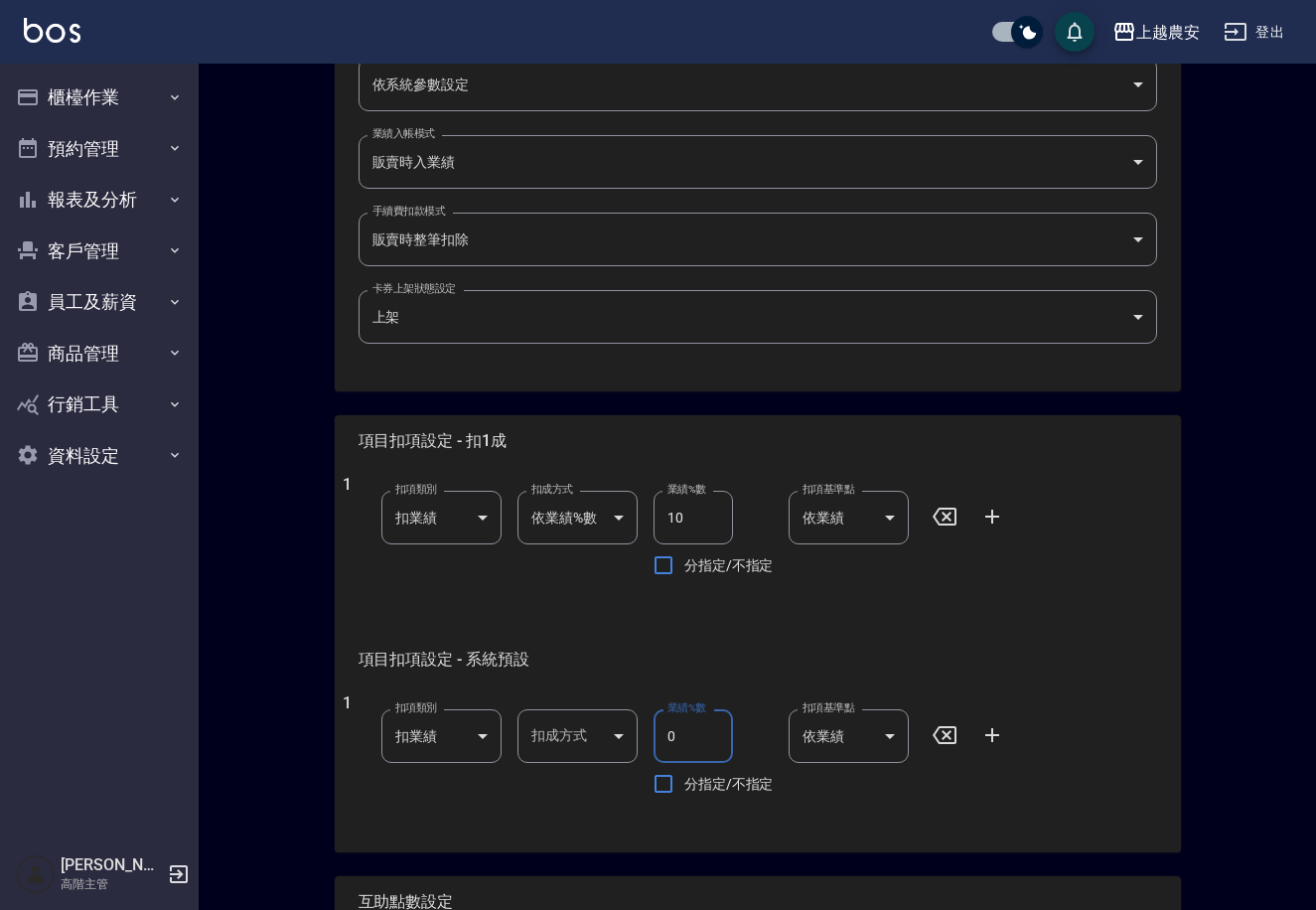 scroll, scrollTop: 778, scrollLeft: 0, axis: vertical 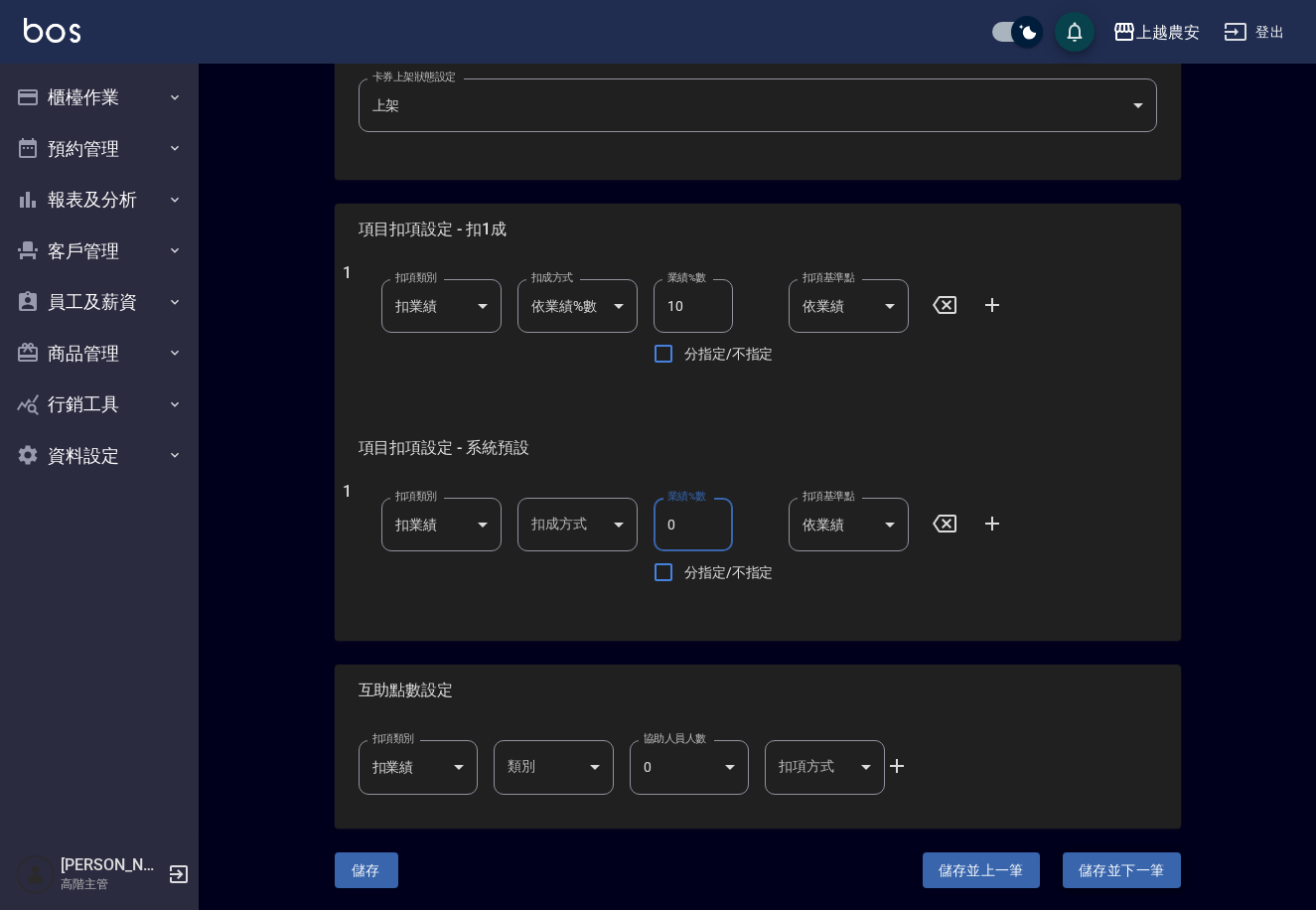type on "0" 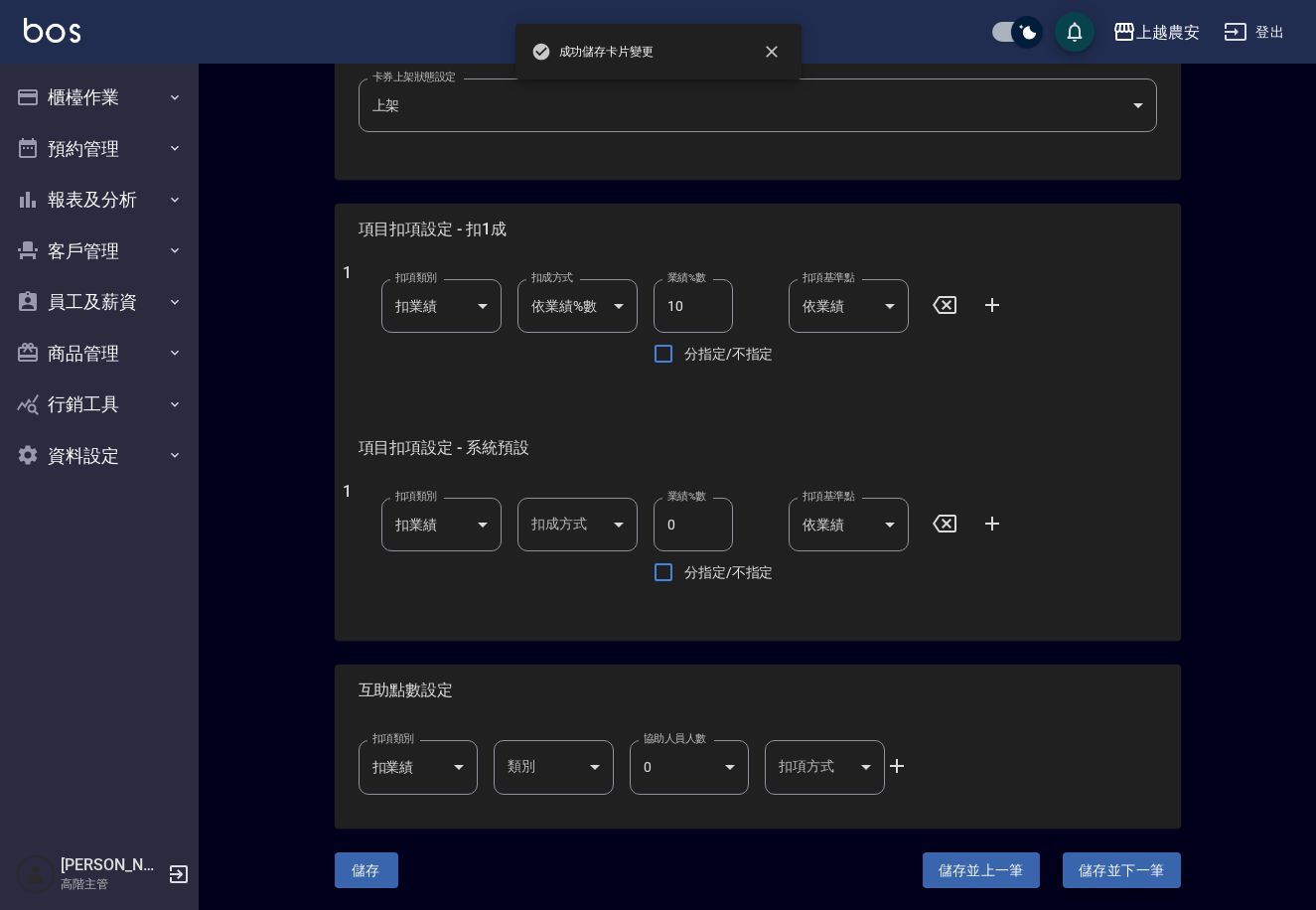 scroll, scrollTop: 0, scrollLeft: 0, axis: both 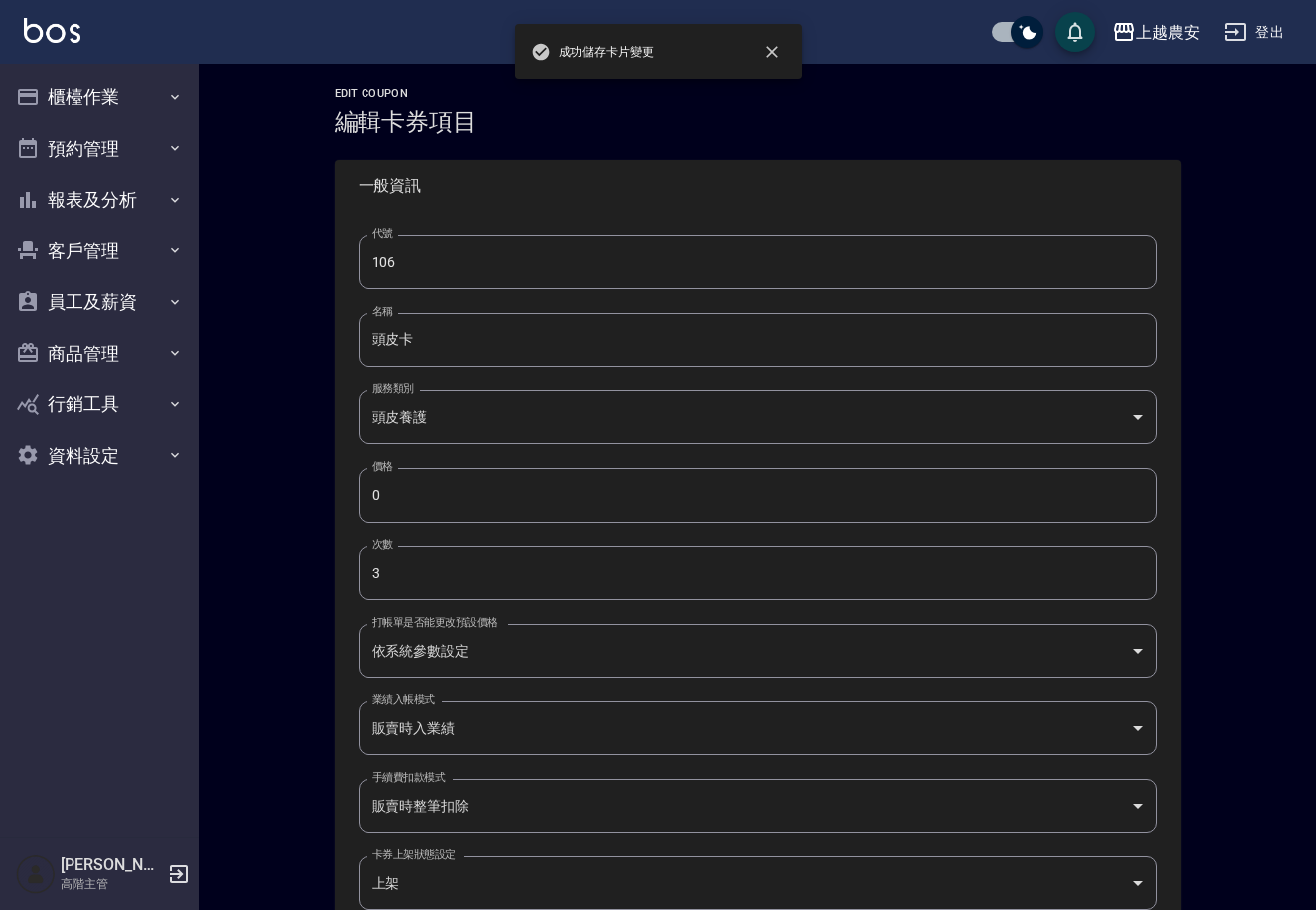 type on "118" 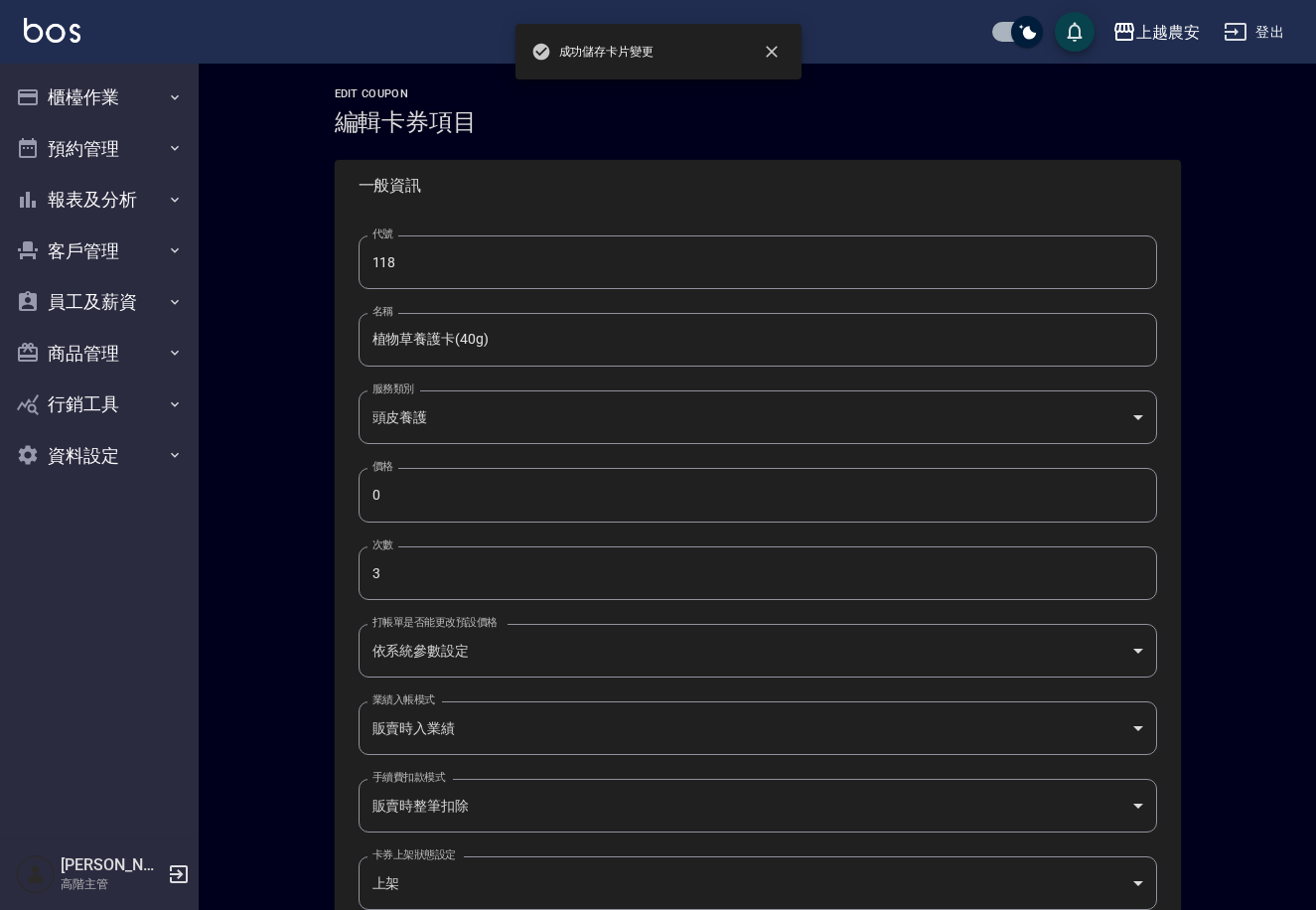 type 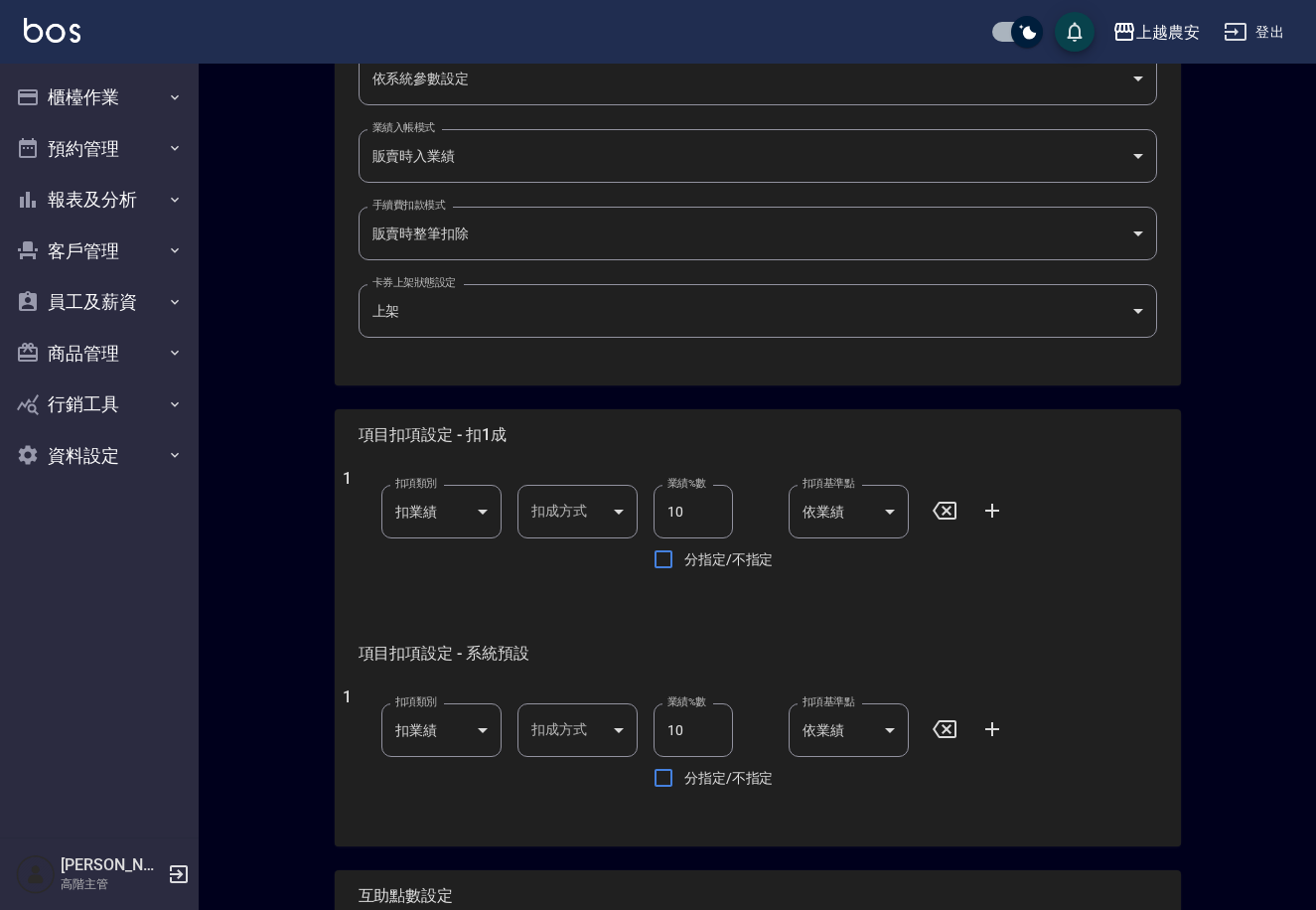 scroll, scrollTop: 573, scrollLeft: 0, axis: vertical 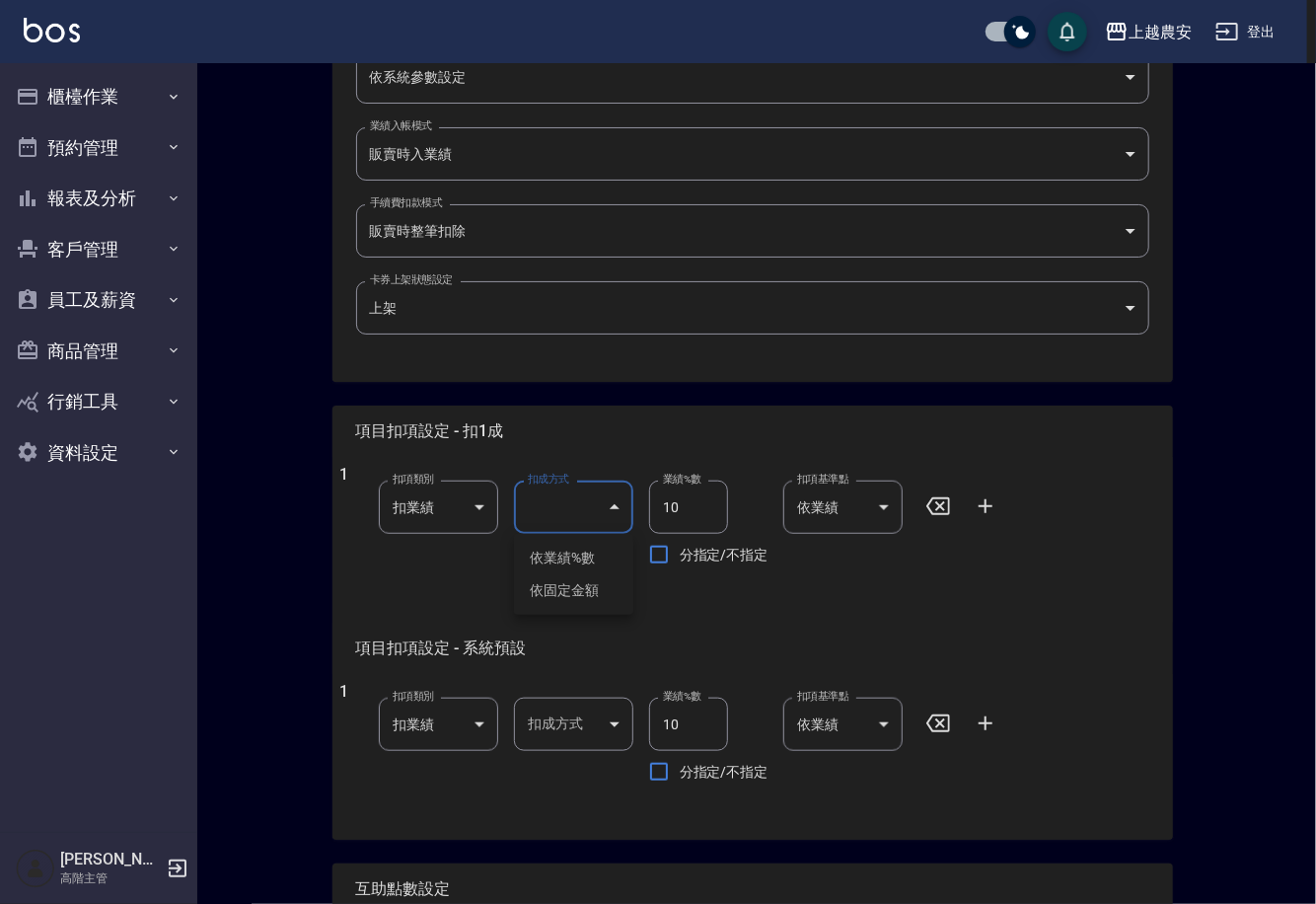 click on "上越農安 登出 櫃檯作業 打帳單 帳單列表 掛單列表 座位開單 營業儀表板 現金收支登錄 高階收支登錄 材料自購登錄 每日結帳 排班表 現場電腦打卡 掃碼打卡 預約管理 預約管理 單日預約紀錄 單週預約紀錄 報表及分析 報表目錄 消費分析儀表板 店家區間累計表 店家日報表 店家排行榜 互助日報表 互助月報表 互助排行榜 互助點數明細 互助業績報表 全店業績分析表 每日業績分析表 營業統計分析表 營業項目月分析表 設計師業績表 設計師日報表 設計師業績分析表 設計師業績月報表 設計師抽成報表 設計師排行榜 商品銷售排行榜 商品消耗明細 商品進銷貨報表 商品庫存表 商品庫存盤點表 會員卡銷售報表 服務扣項明細表 單一服務項目查詢 店販抽成明細 店販分類抽成明細 顧客入金餘額表 顧客卡券餘額表 每日非現金明細 每日收支明細 收支分類明細表 收支匯款表 0" at bounding box center (658, 269) 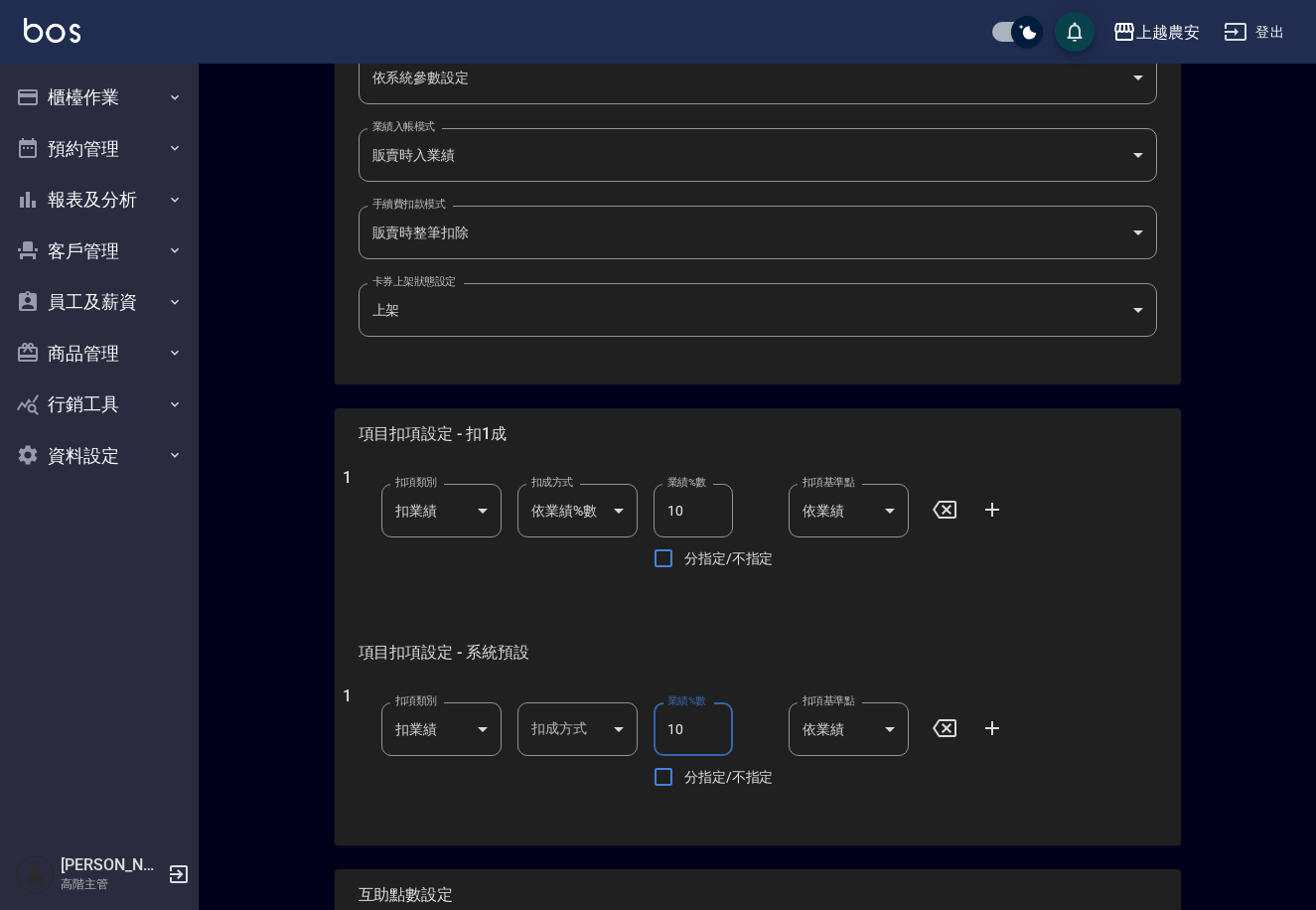 click on "10" at bounding box center (693, 729) 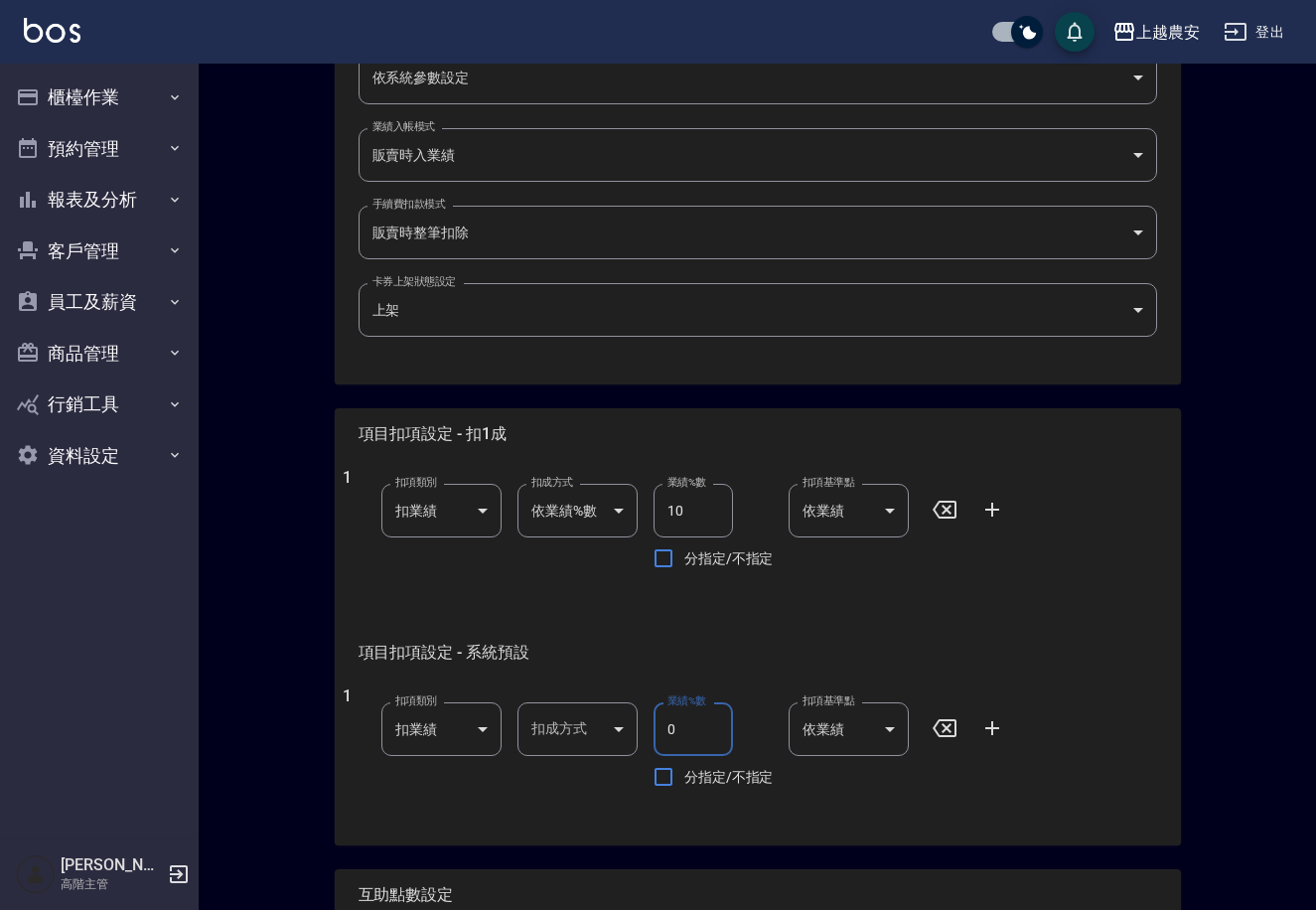 scroll, scrollTop: 778, scrollLeft: 0, axis: vertical 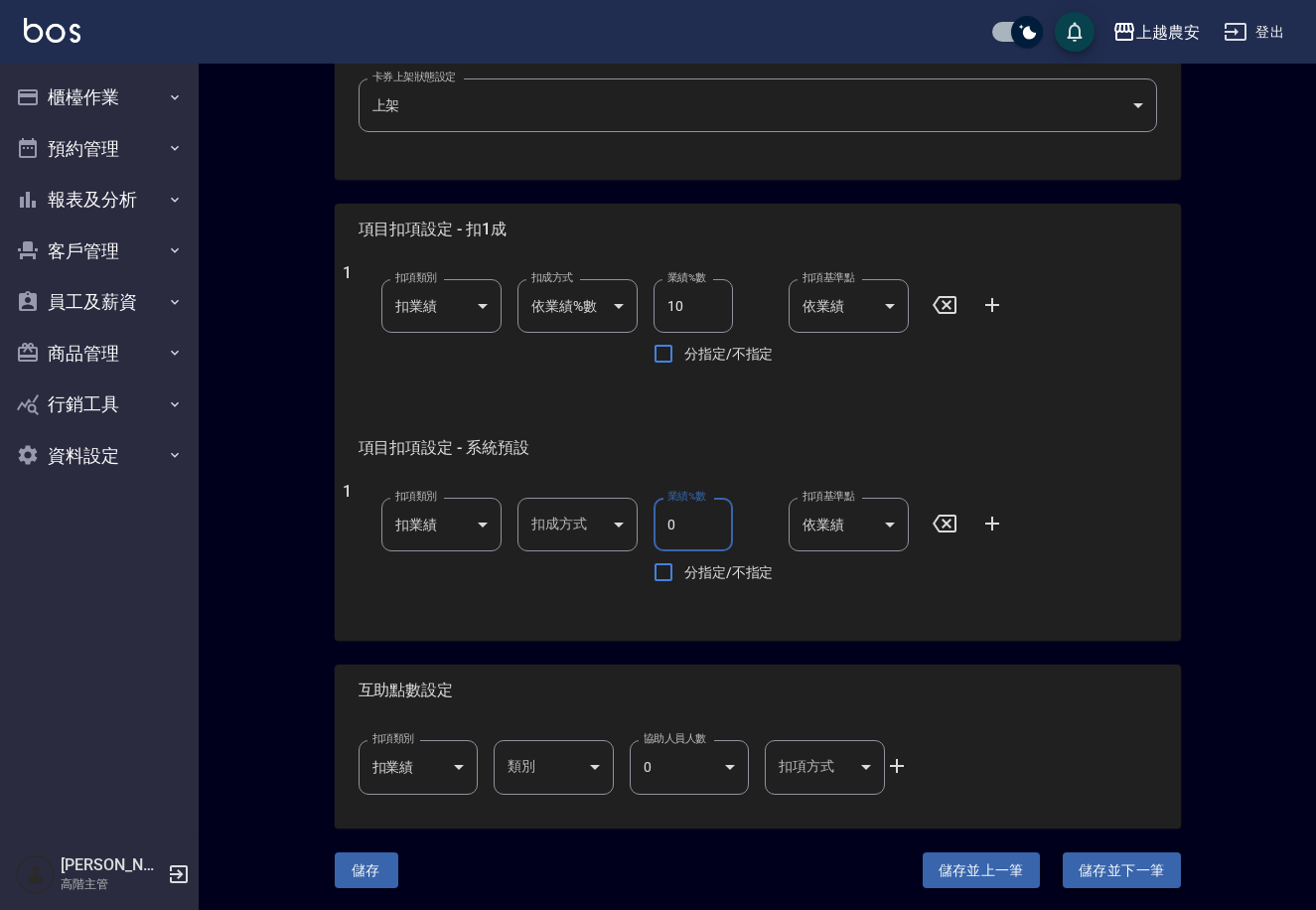 type on "0" 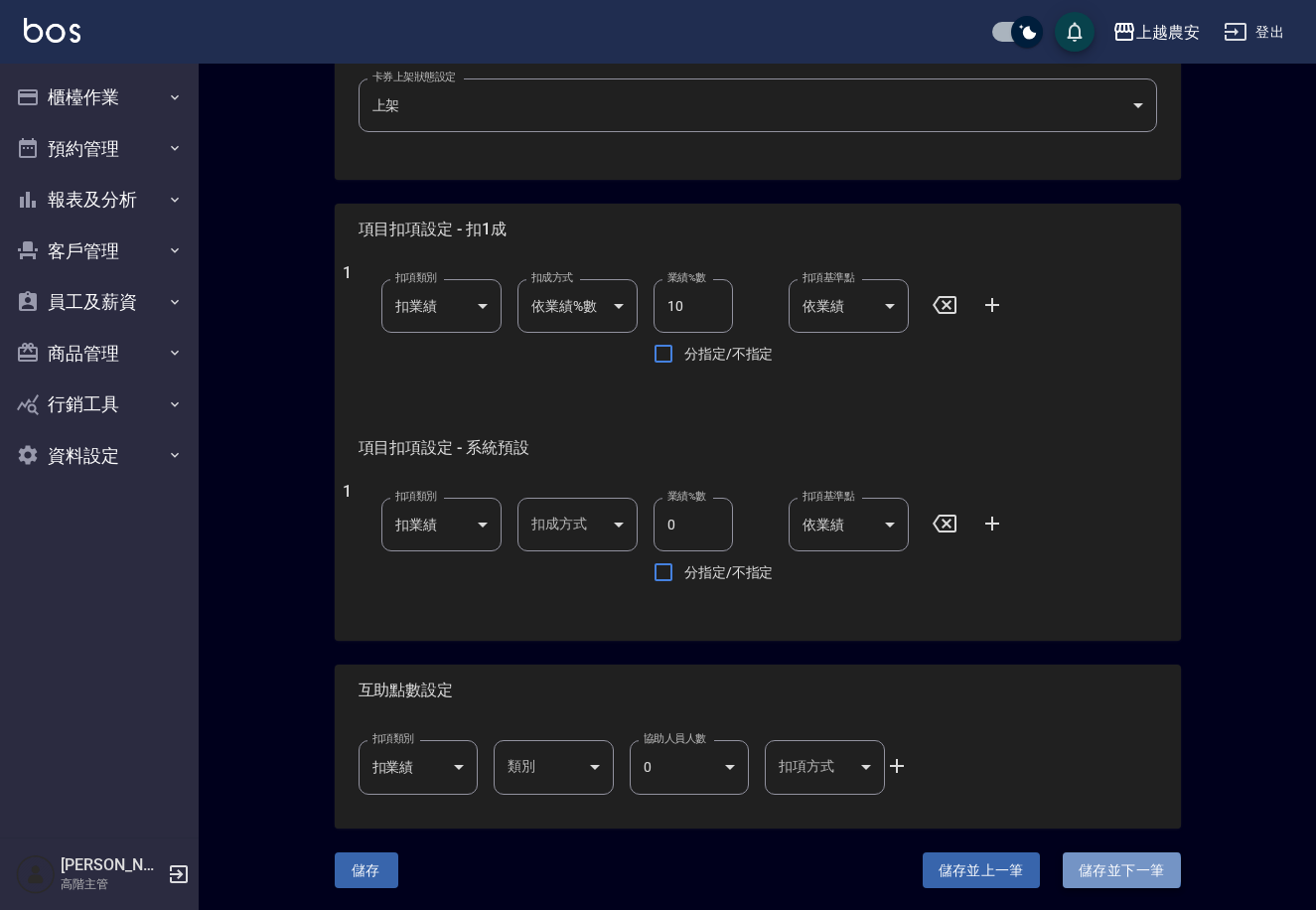 click on "儲存並下一筆" at bounding box center (1121, 870) 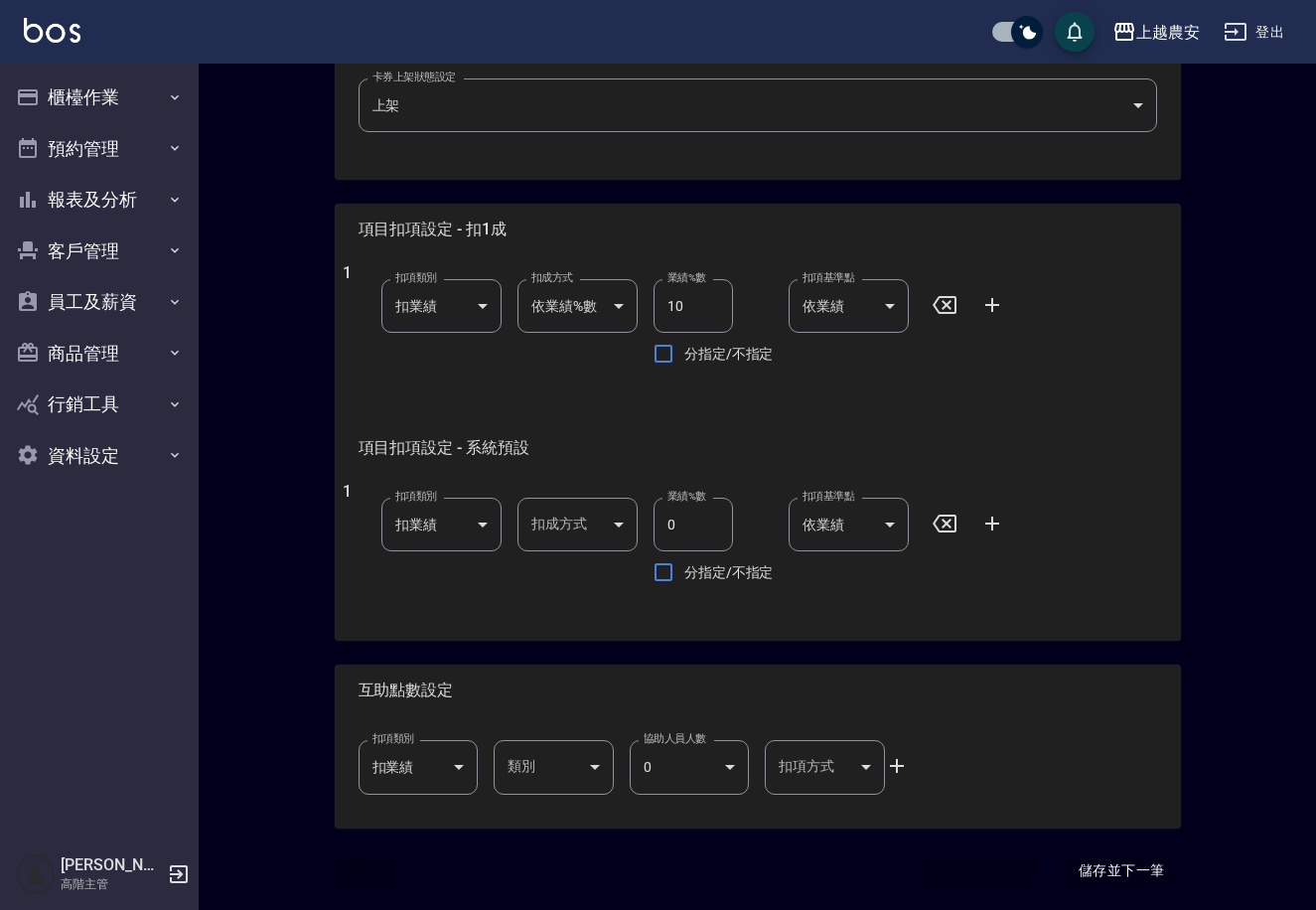 scroll, scrollTop: 0, scrollLeft: 0, axis: both 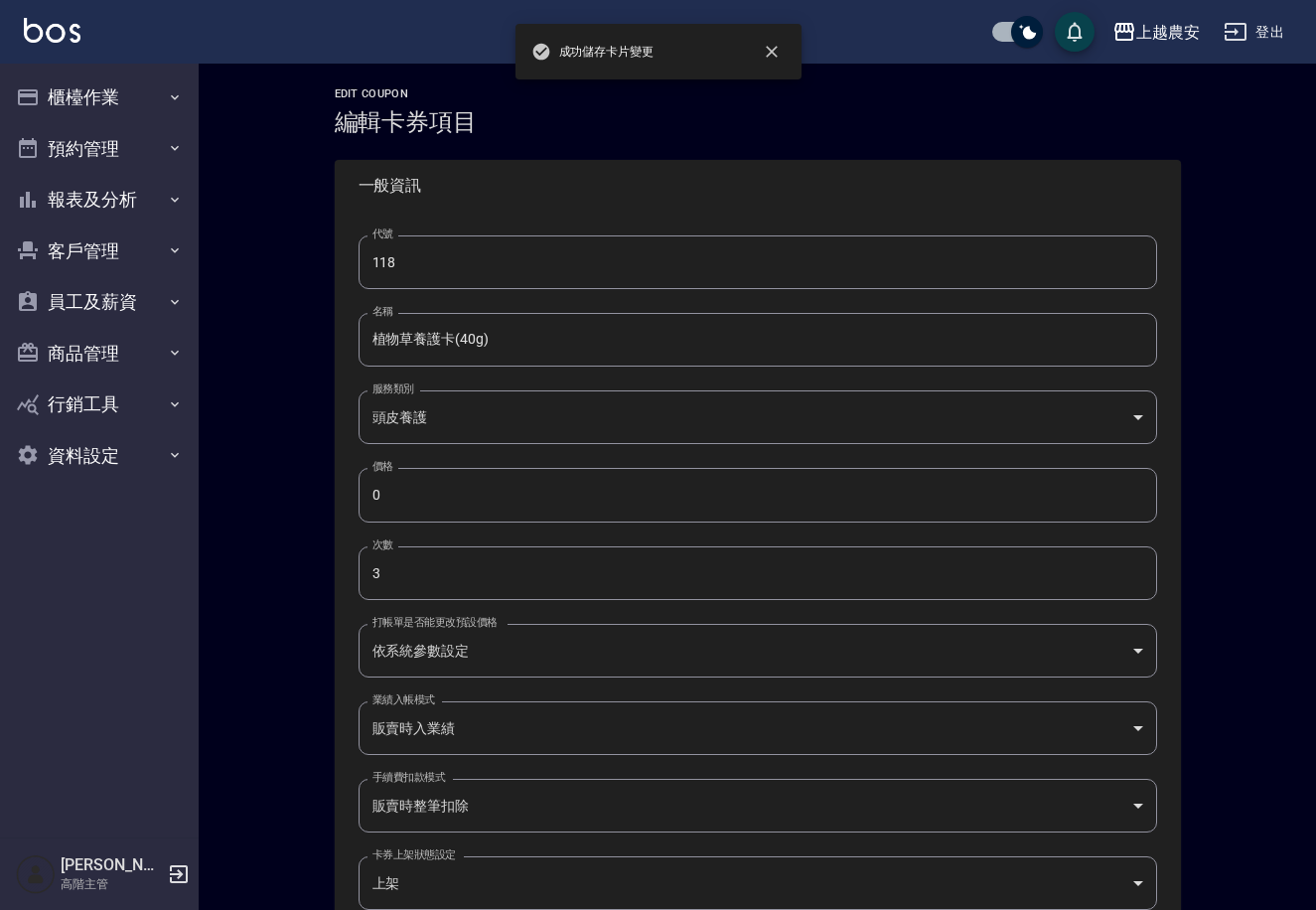 type on "123" 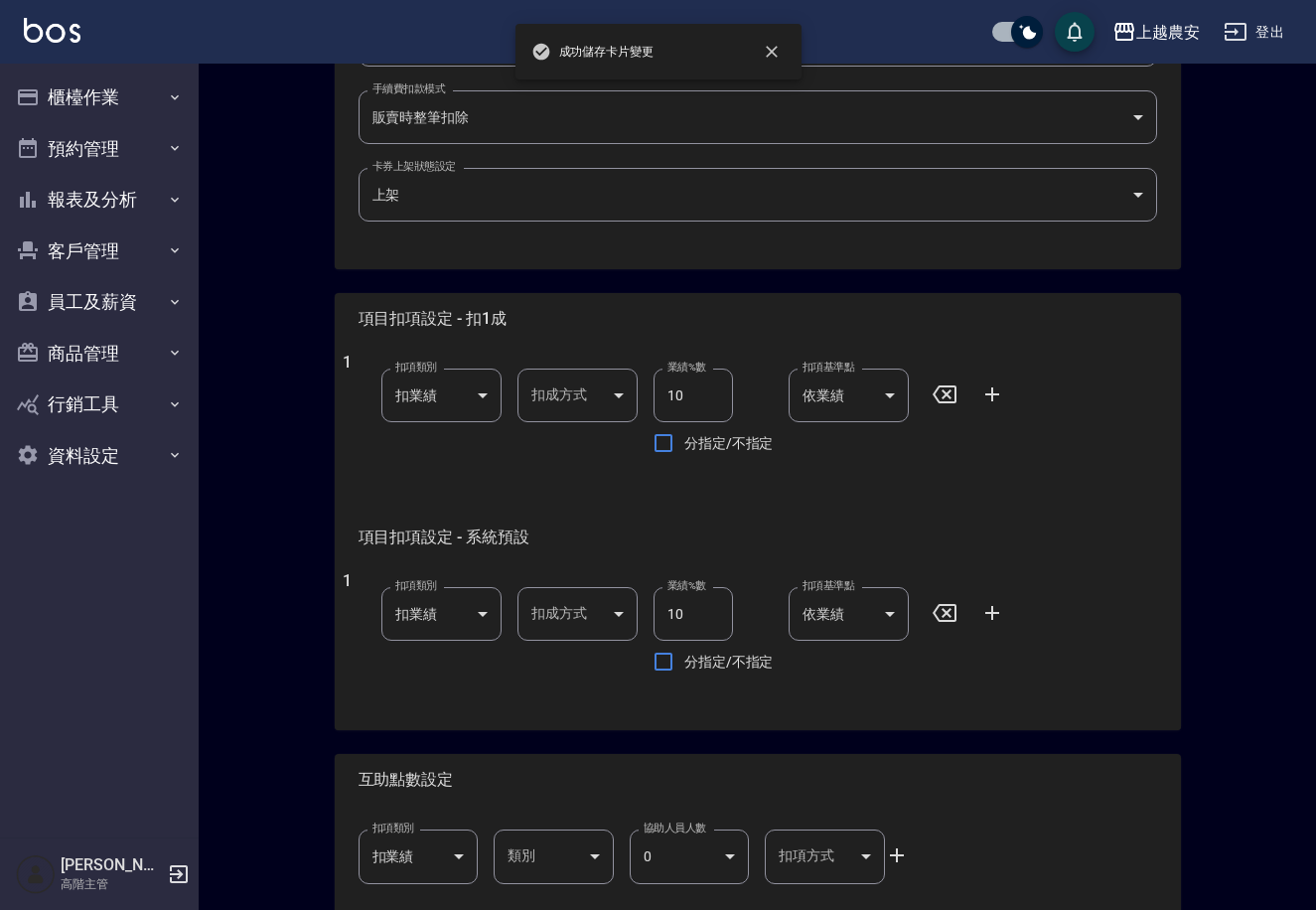 scroll, scrollTop: 693, scrollLeft: 0, axis: vertical 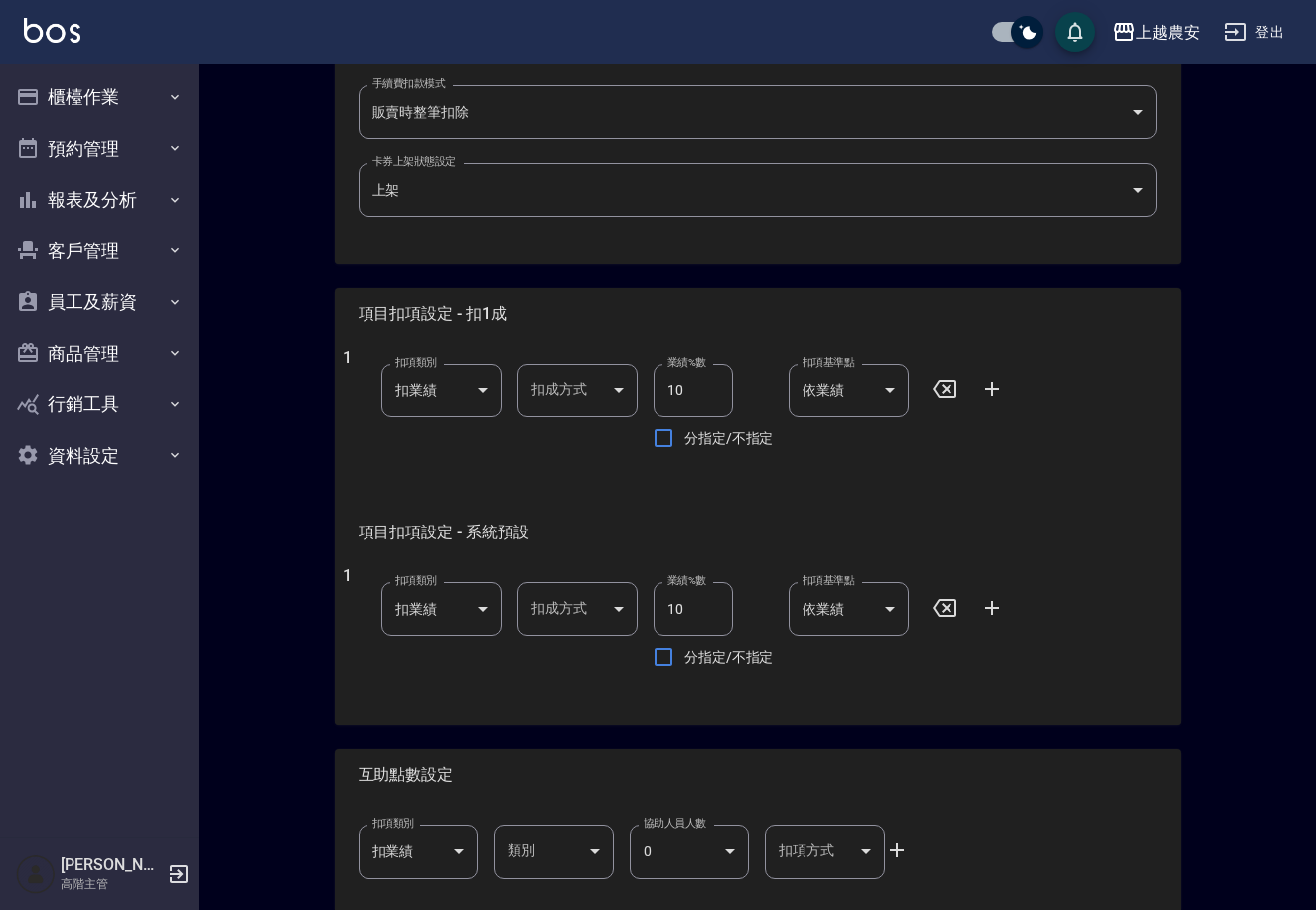 click on "上越農安 登出 櫃檯作業 打帳單 帳單列表 掛單列表 座位開單 營業儀表板 現金收支登錄 高階收支登錄 材料自購登錄 每日結帳 排班表 現場電腦打卡 掃碼打卡 預約管理 預約管理 單日預約紀錄 單週預約紀錄 報表及分析 報表目錄 消費分析儀表板 店家區間累計表 店家日報表 店家排行榜 互助日報表 互助月報表 互助排行榜 互助點數明細 互助業績報表 全店業績分析表 每日業績分析表 營業統計分析表 營業項目月分析表 設計師業績表 設計師日報表 設計師業績分析表 設計師業績月報表 設計師抽成報表 設計師排行榜 商品銷售排行榜 商品消耗明細 商品進銷貨報表 商品庫存表 商品庫存盤點表 會員卡銷售報表 服務扣項明細表 單一服務項目查詢 店販抽成明細 店販分類抽成明細 顧客入金餘額表 顧客卡券餘額表 每日非現金明細 每日收支明細 收支分類明細表 收支匯款表 0" at bounding box center [658, 151] 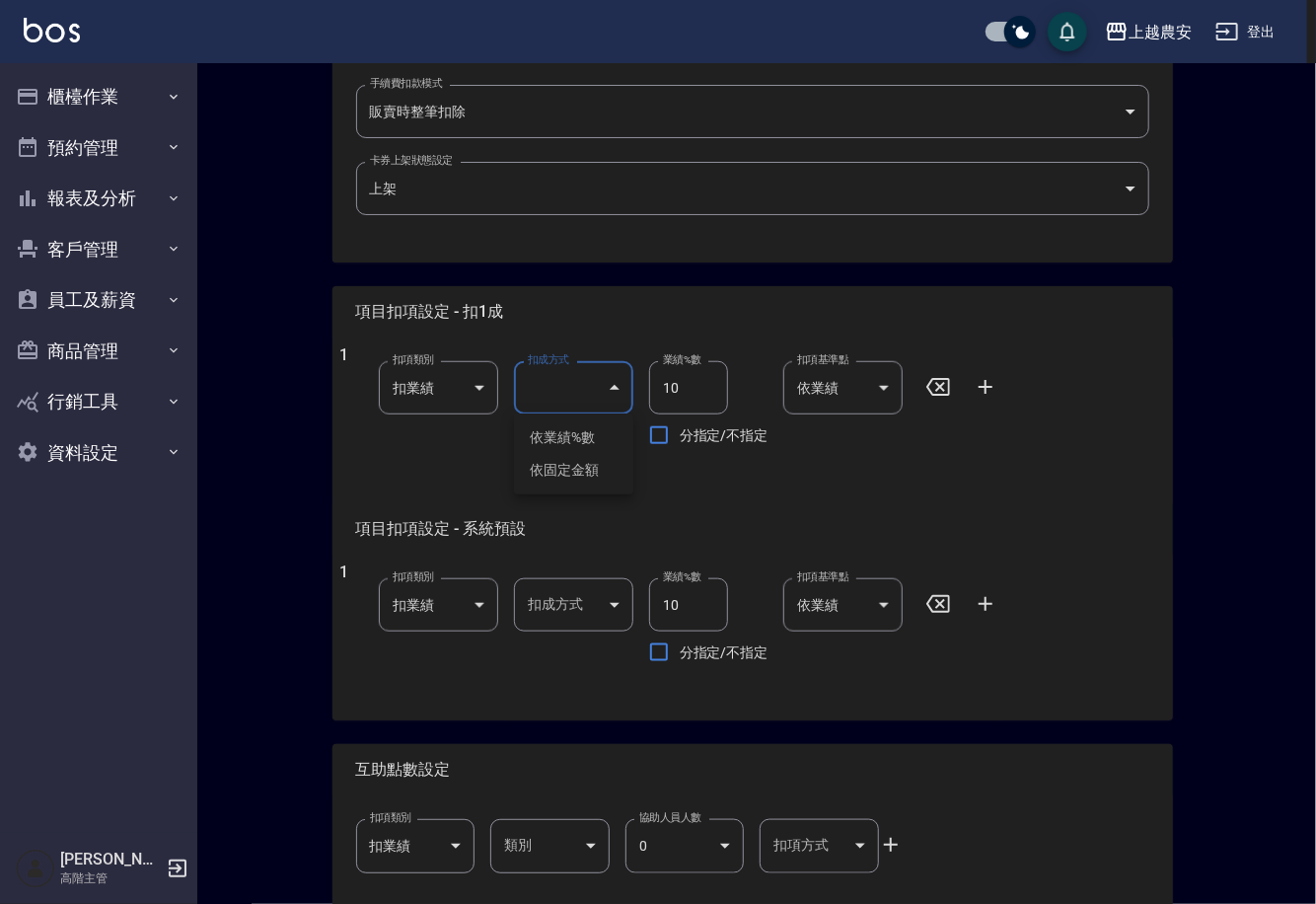 click on "依業績%數" at bounding box center [573, 437] 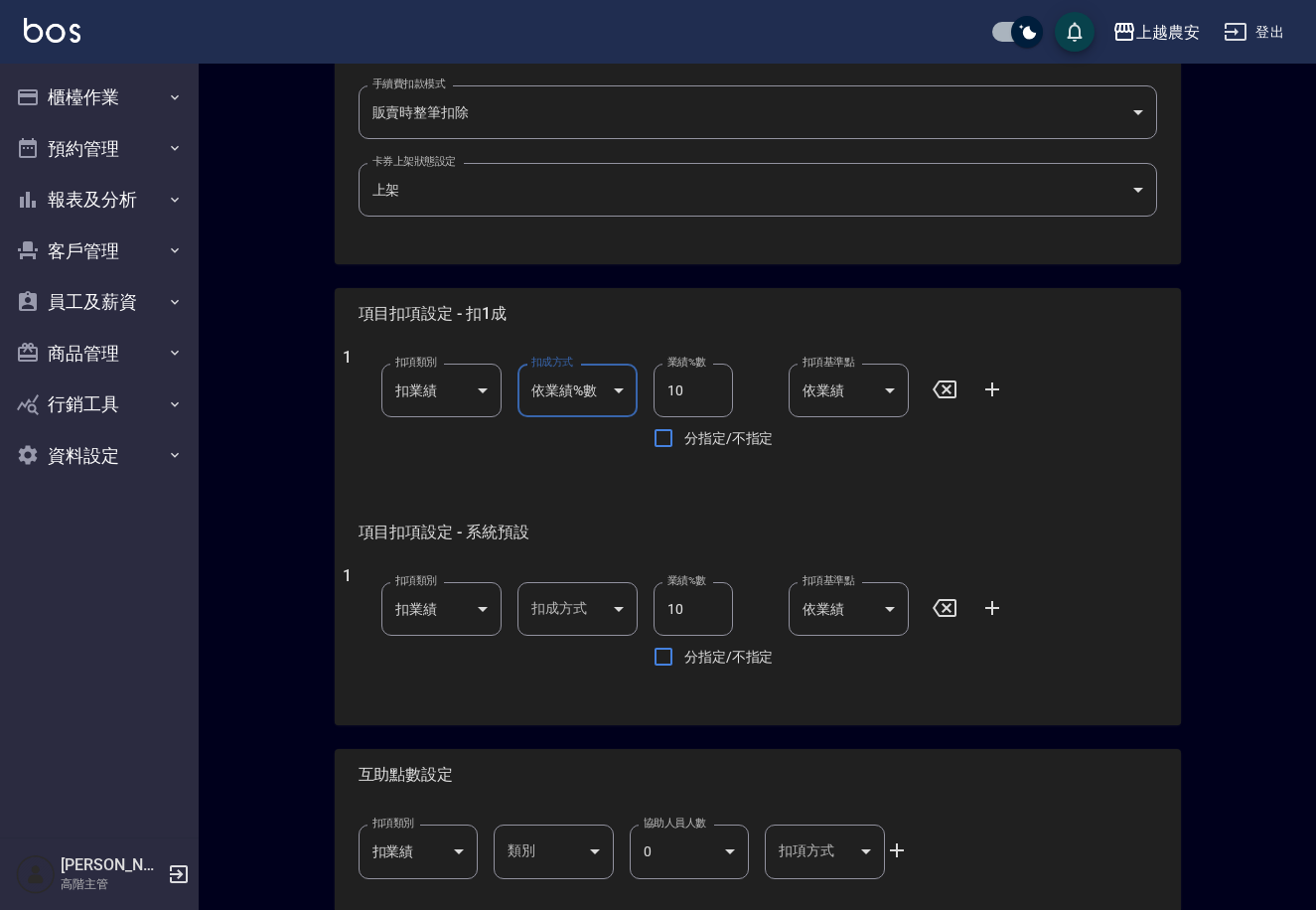 click on "10" at bounding box center [693, 609] 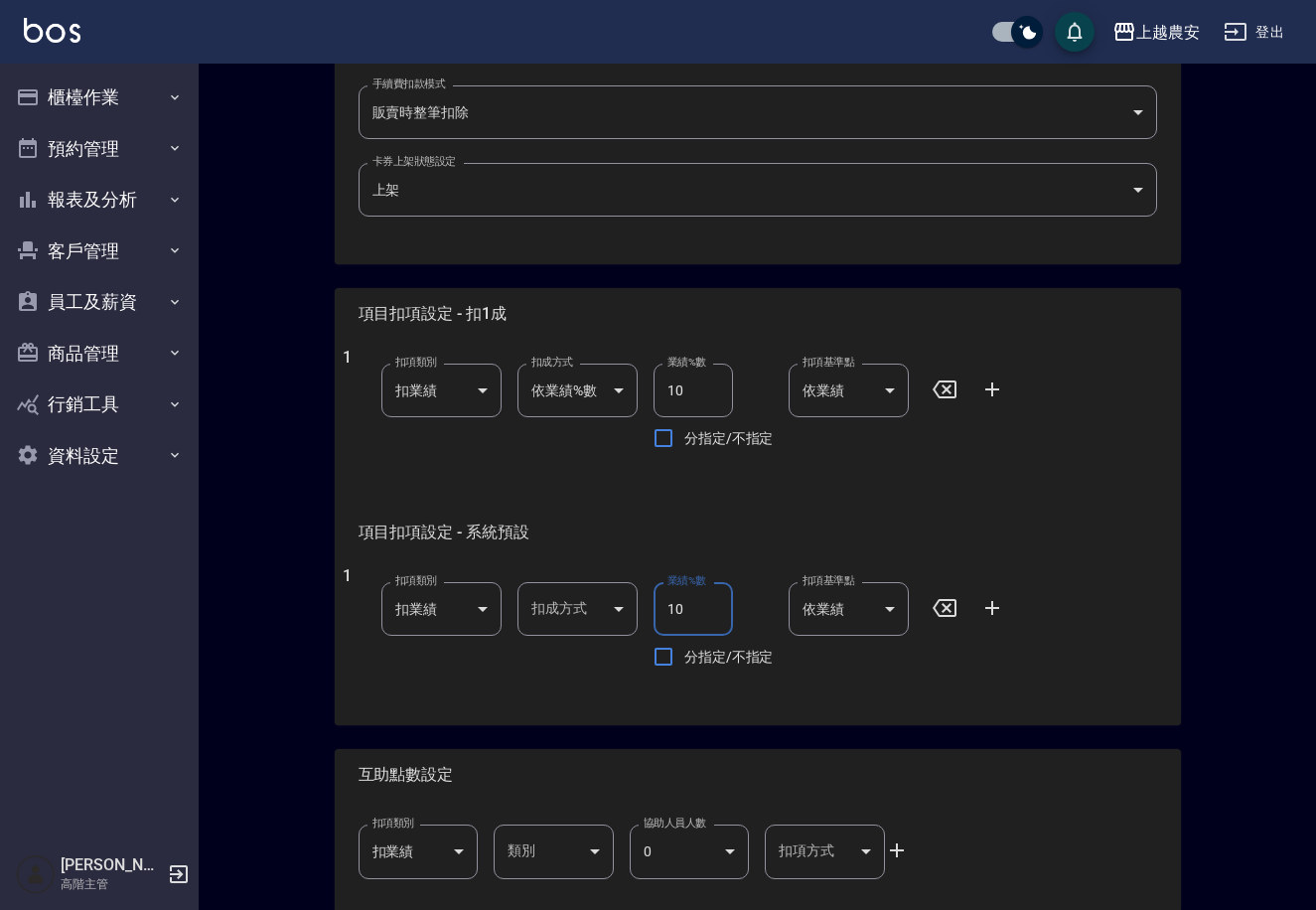 type on "1" 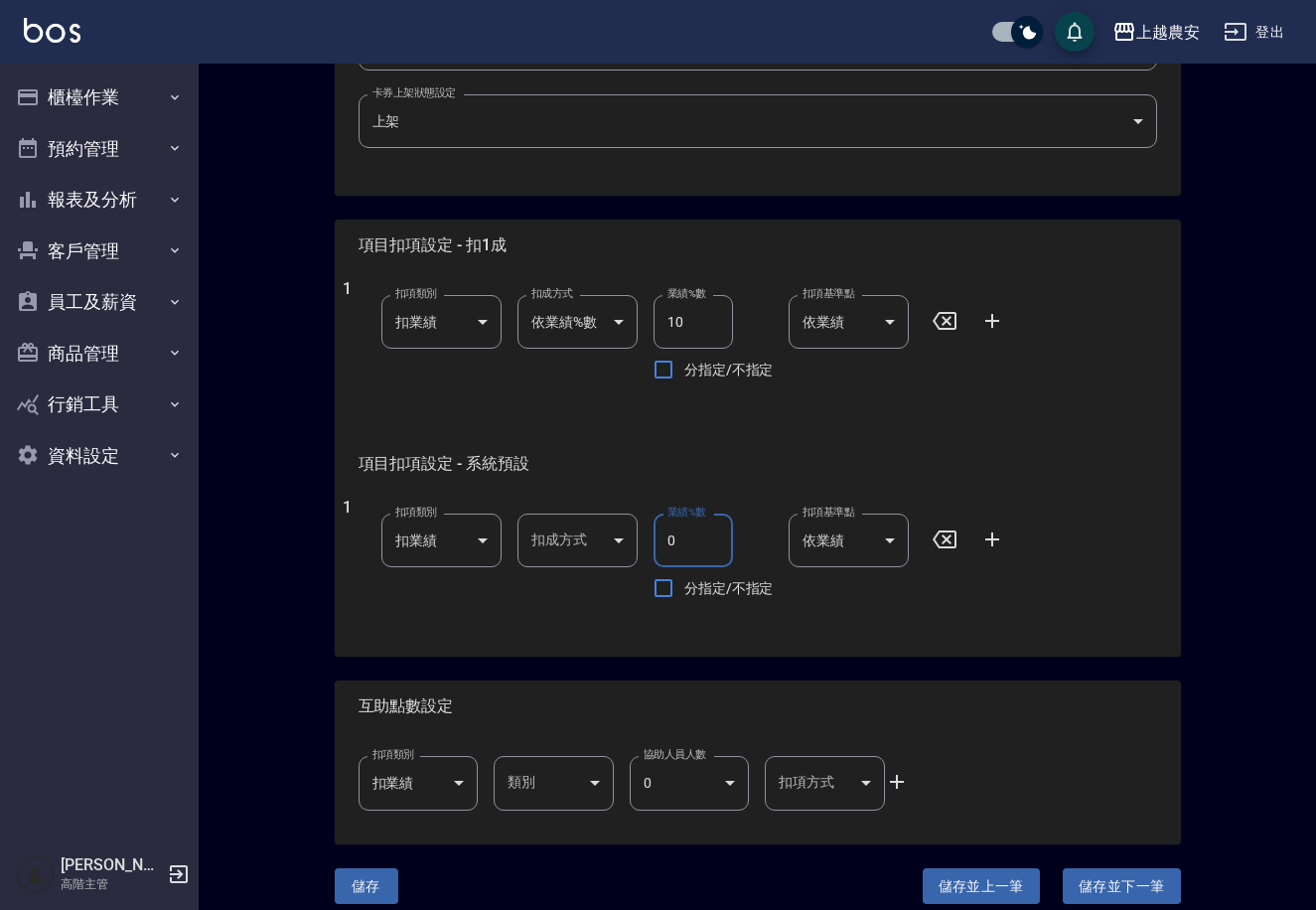 scroll, scrollTop: 778, scrollLeft: 0, axis: vertical 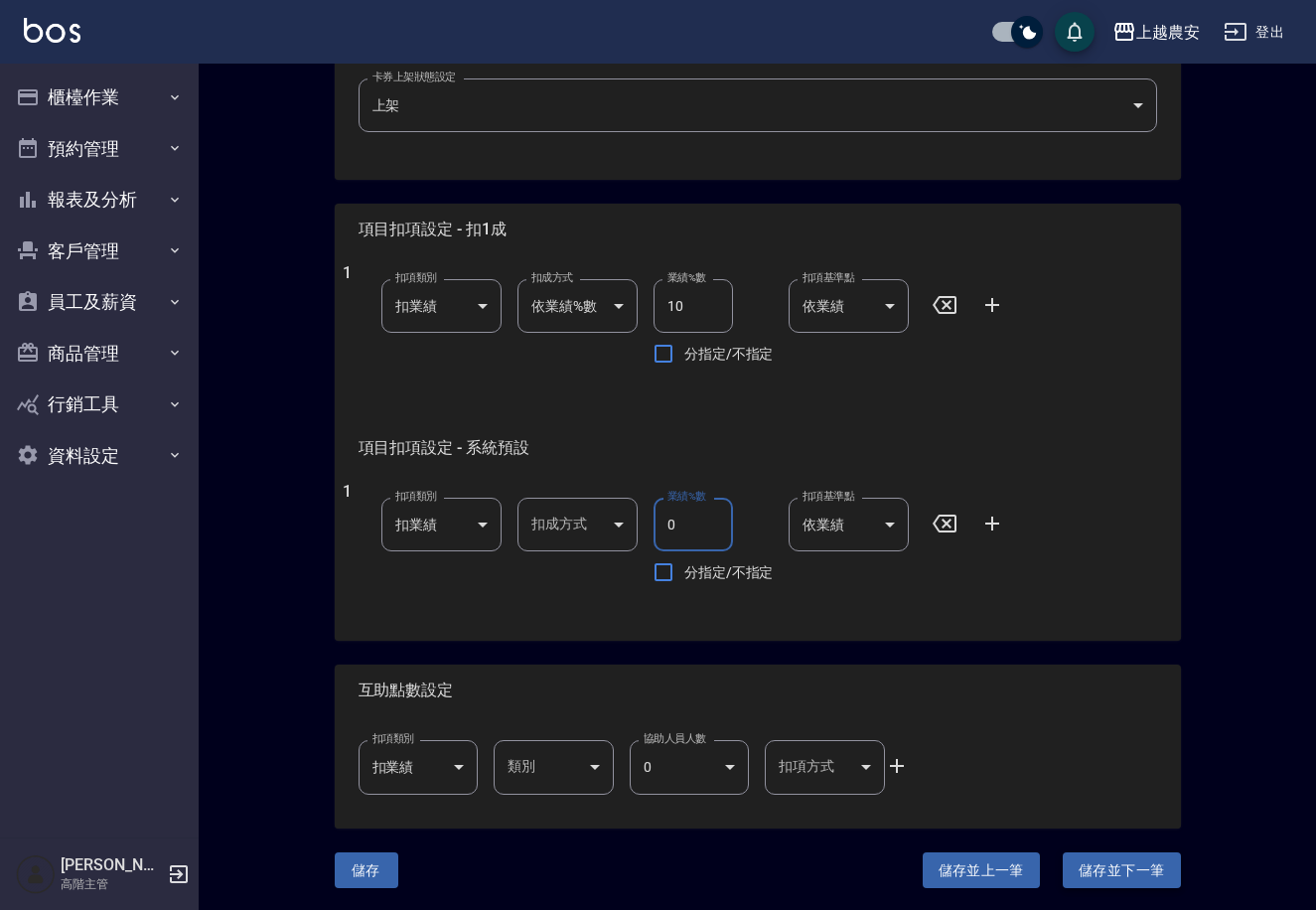 type on "0" 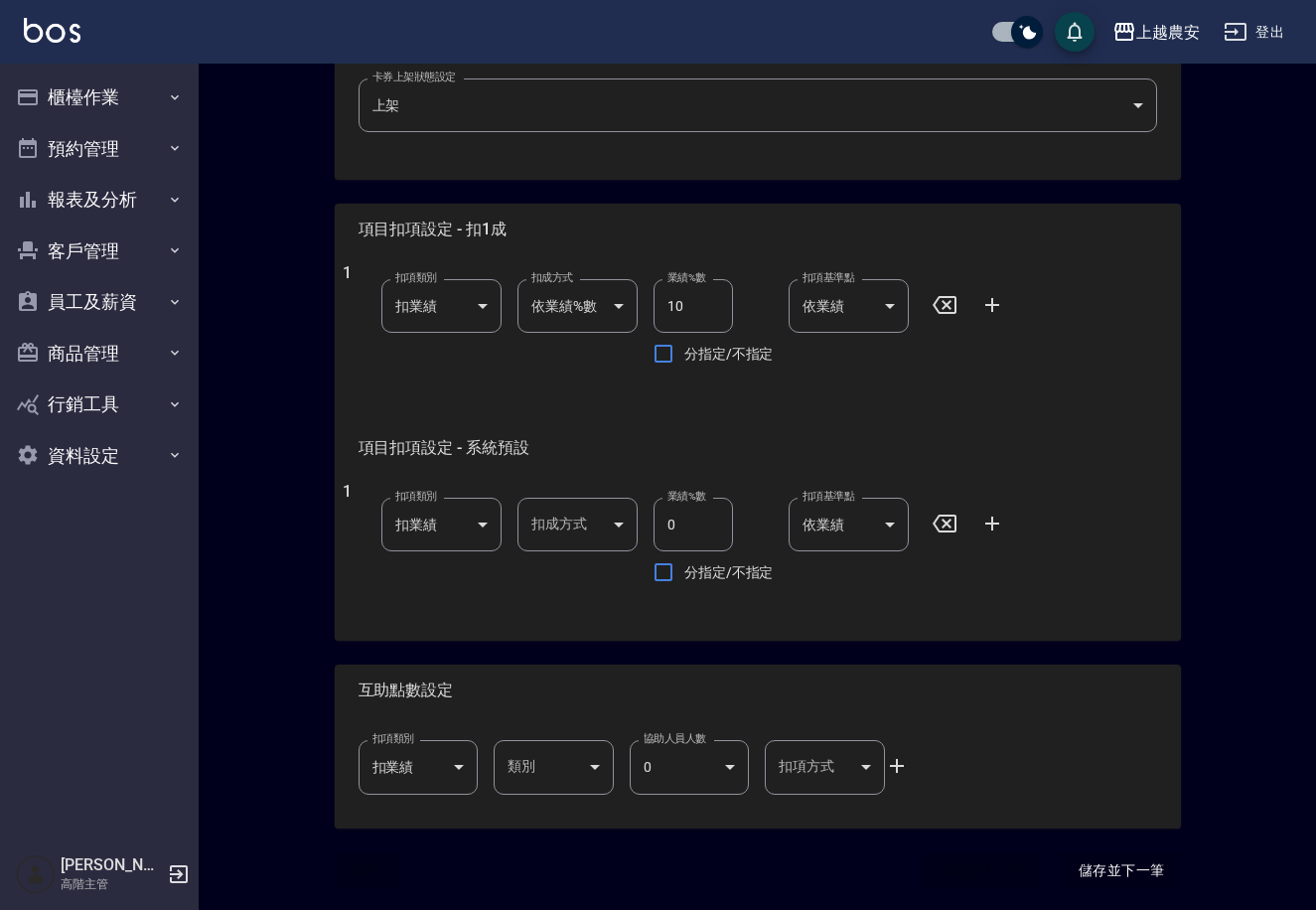 scroll, scrollTop: 0, scrollLeft: 0, axis: both 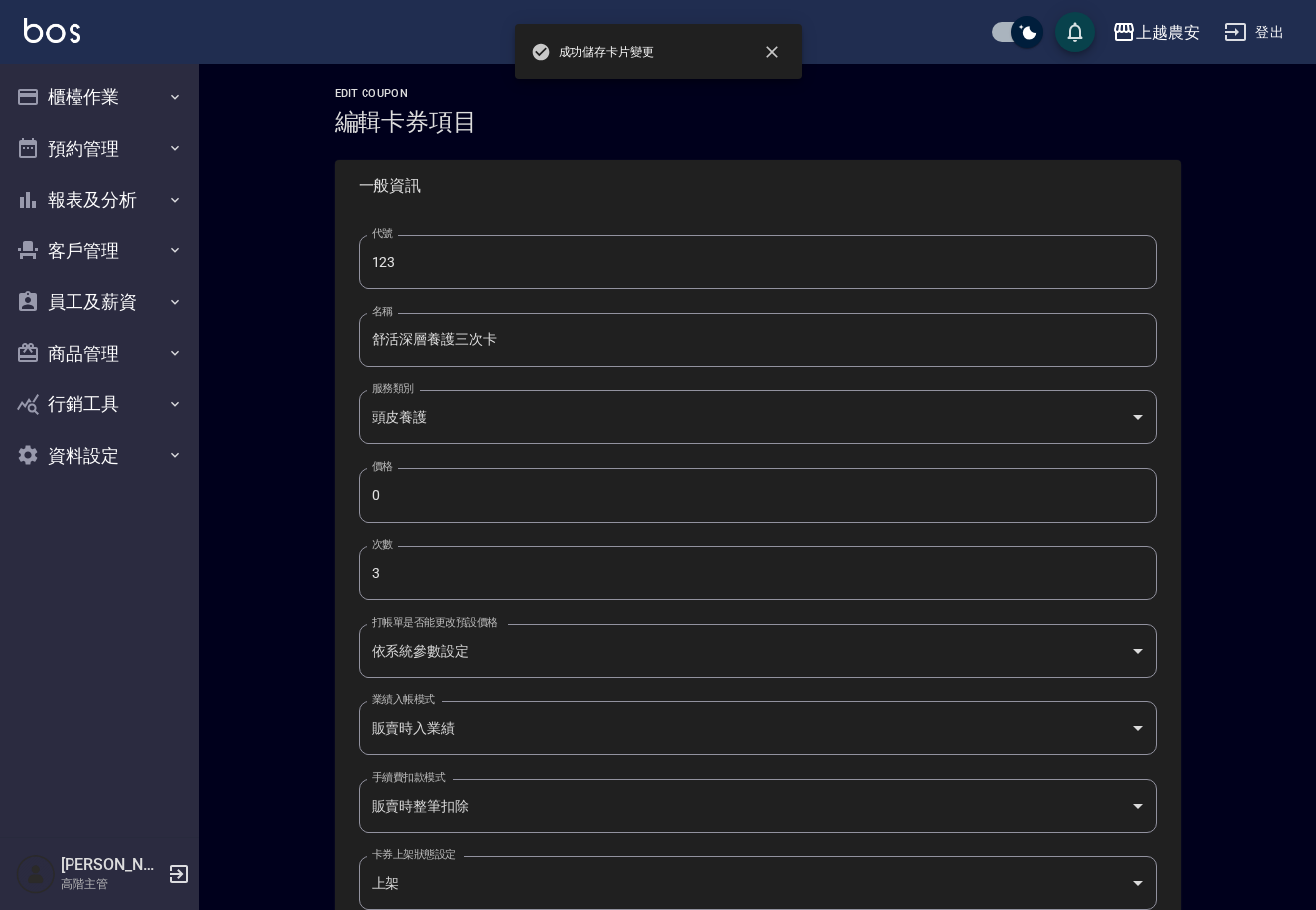 type on "125" 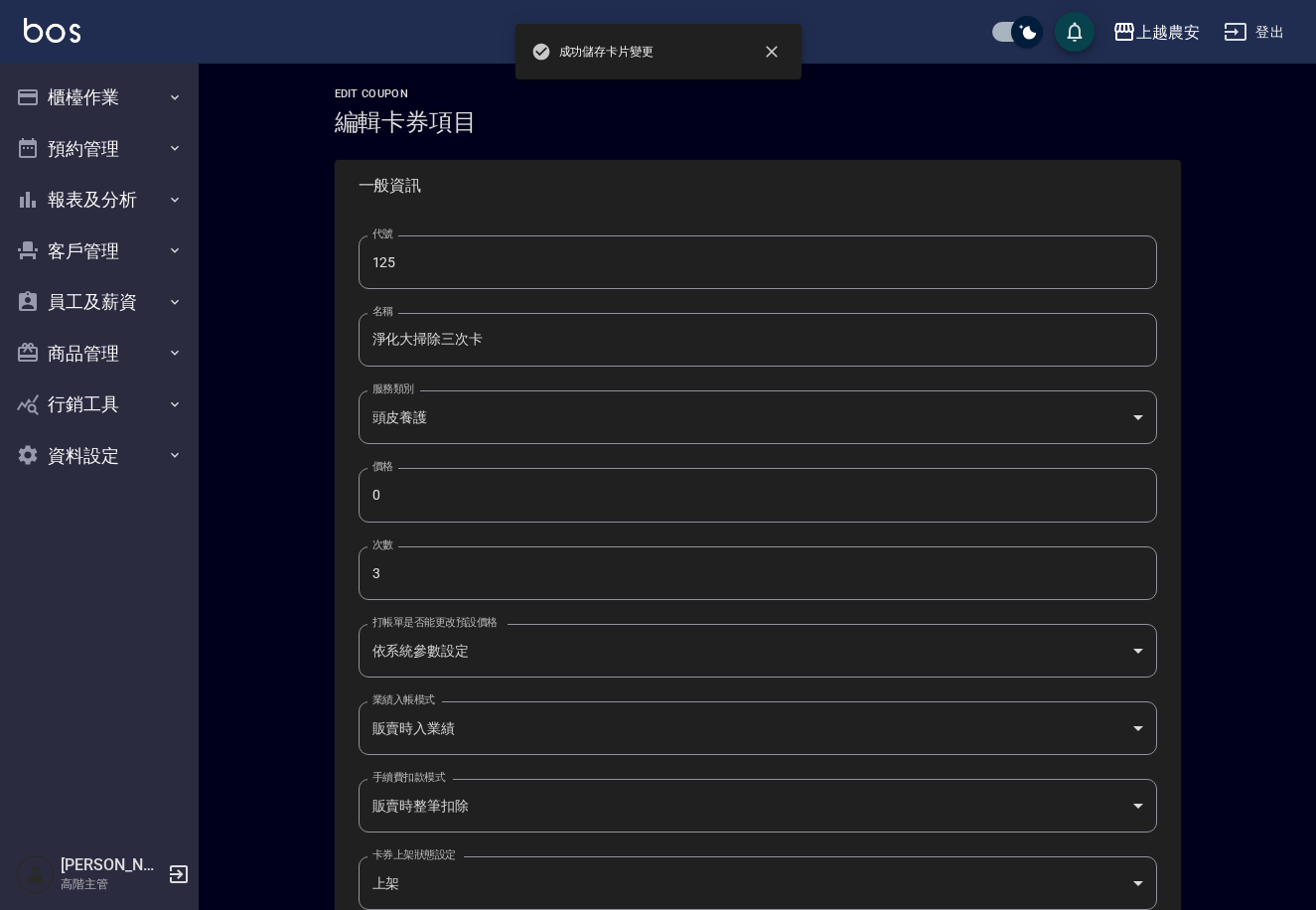 type 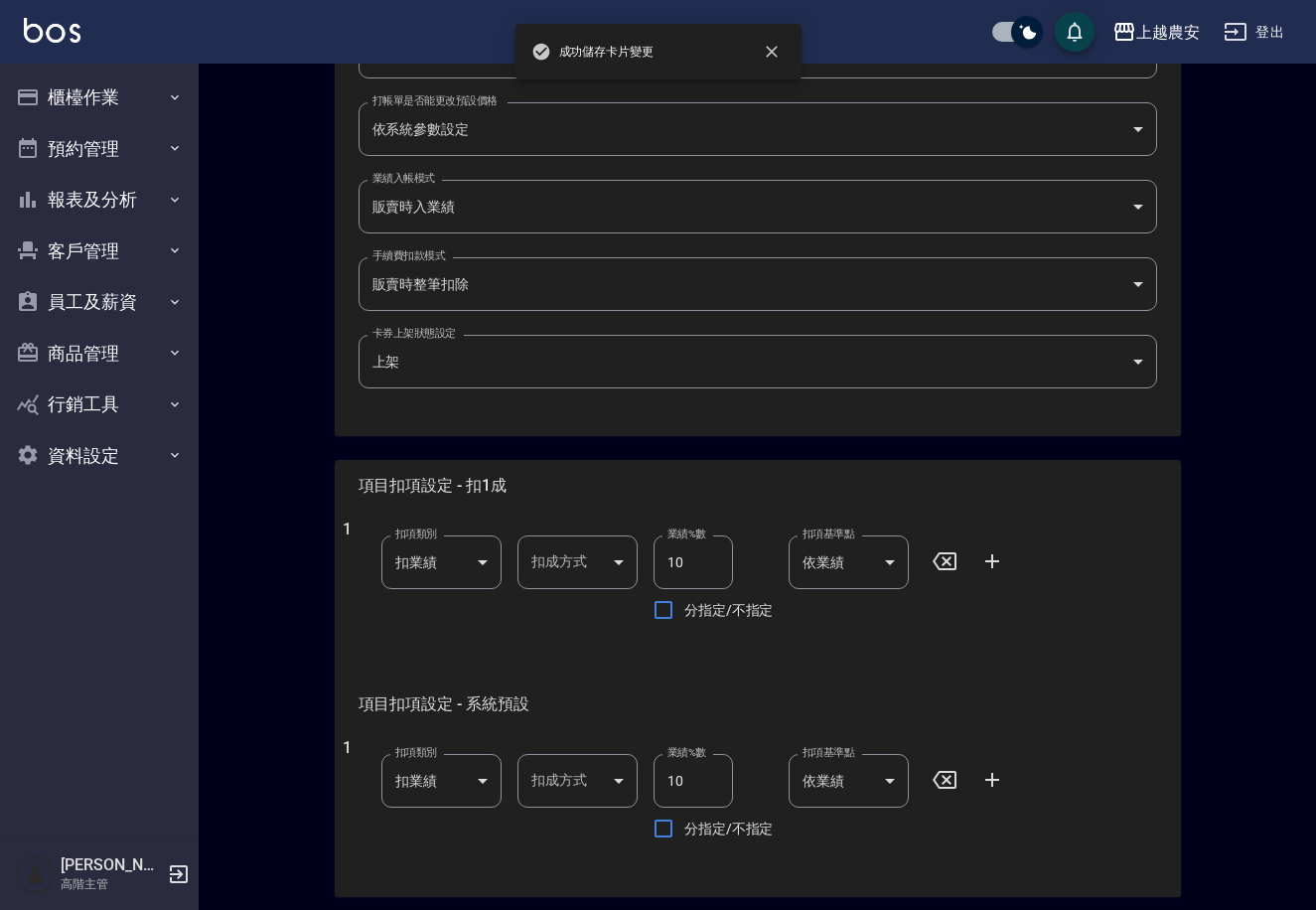 scroll, scrollTop: 528, scrollLeft: 0, axis: vertical 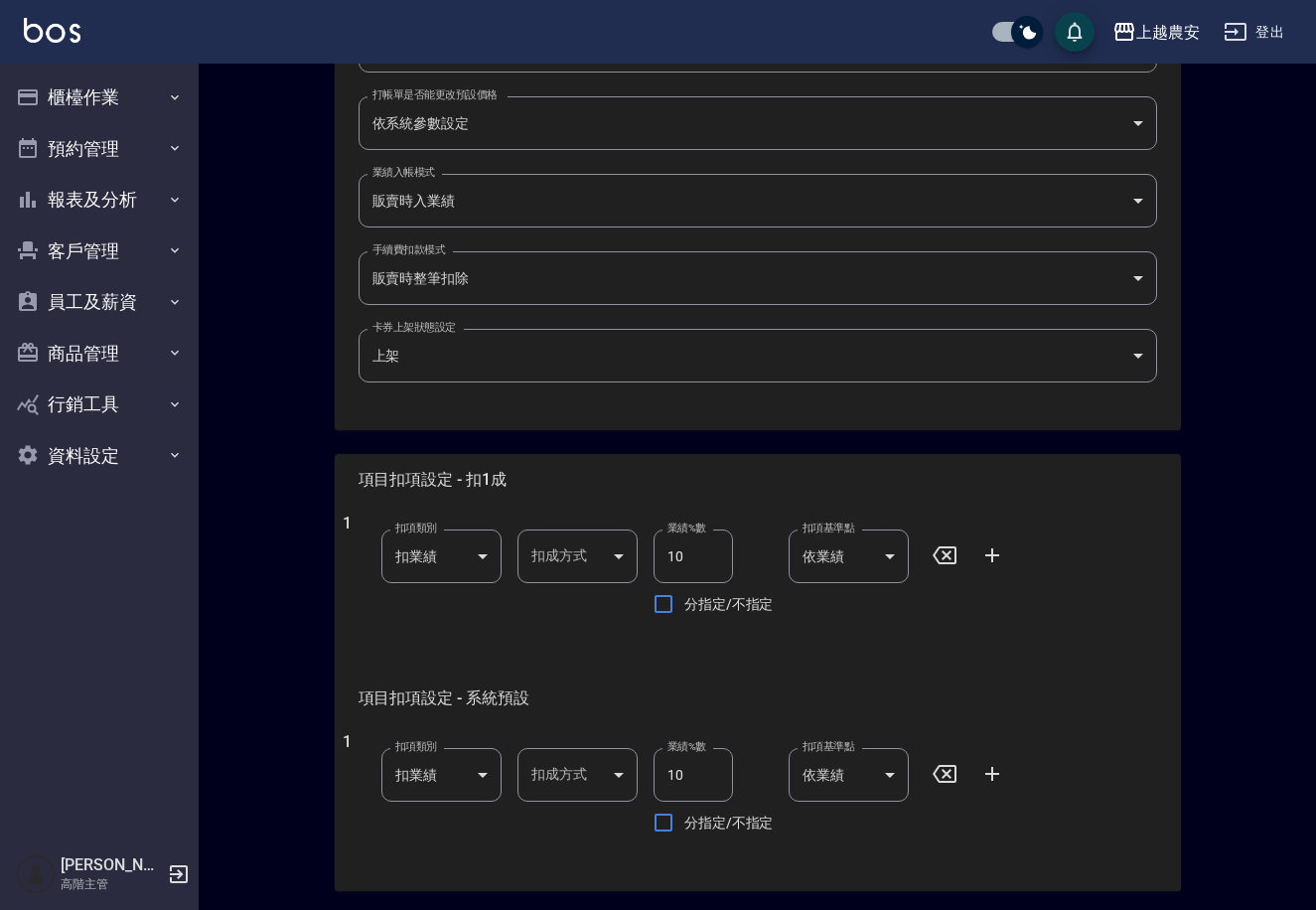 click on "上越農安 登出 櫃檯作業 打帳單 帳單列表 掛單列表 座位開單 營業儀表板 現金收支登錄 高階收支登錄 材料自購登錄 每日結帳 排班表 現場電腦打卡 掃碼打卡 預約管理 預約管理 單日預約紀錄 單週預約紀錄 報表及分析 報表目錄 消費分析儀表板 店家區間累計表 店家日報表 店家排行榜 互助日報表 互助月報表 互助排行榜 互助點數明細 互助業績報表 全店業績分析表 每日業績分析表 營業統計分析表 營業項目月分析表 設計師業績表 設計師日報表 設計師業績分析表 設計師業績月報表 設計師抽成報表 設計師排行榜 商品銷售排行榜 商品消耗明細 商品進銷貨報表 商品庫存表 商品庫存盤點表 會員卡銷售報表 服務扣項明細表 單一服務項目查詢 店販抽成明細 店販分類抽成明細 顧客入金餘額表 顧客卡券餘額表 每日非現金明細 每日收支明細 收支分類明細表 收支匯款表 0" at bounding box center (658, 317) 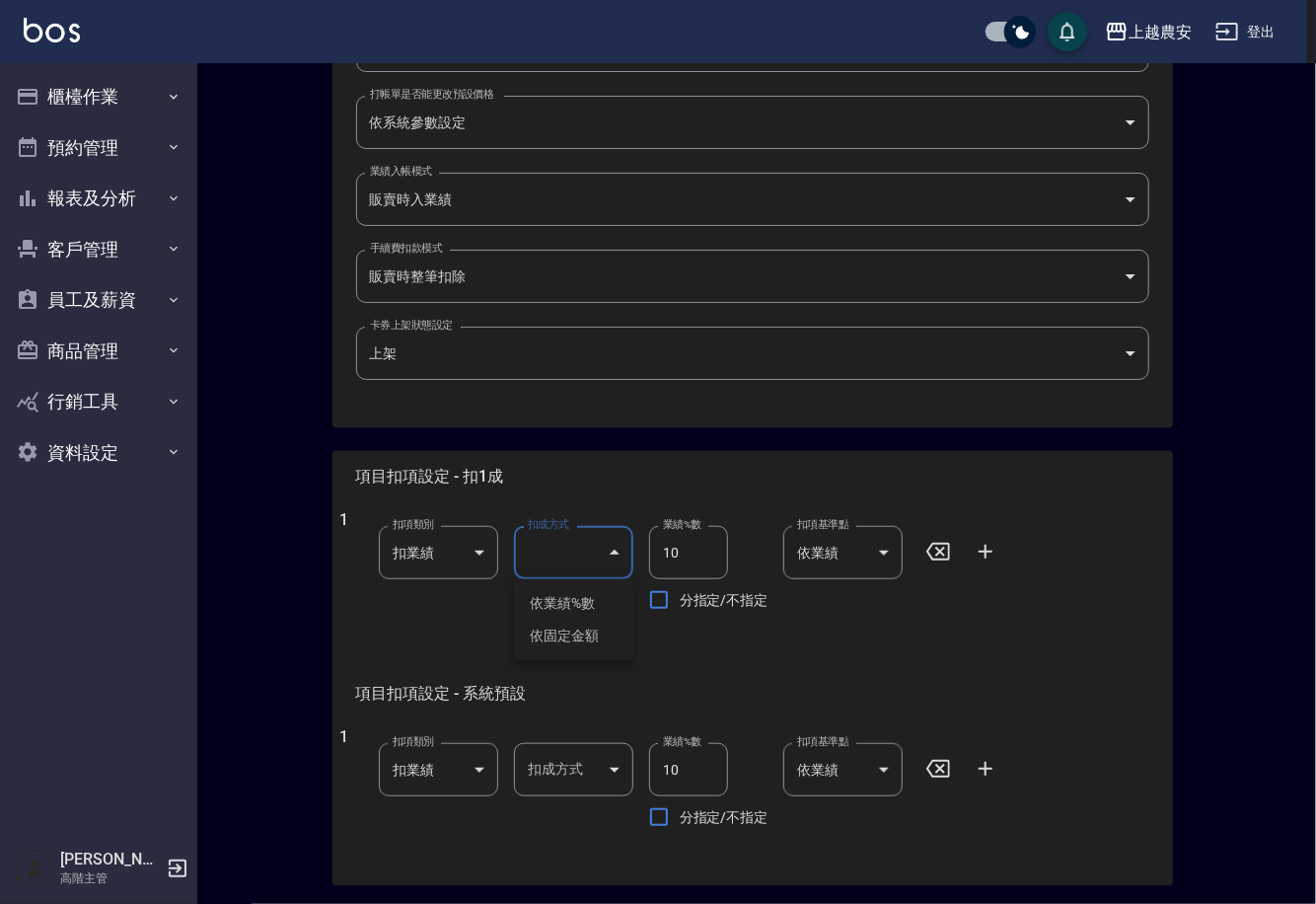 click on "依業績%數" at bounding box center [573, 603] 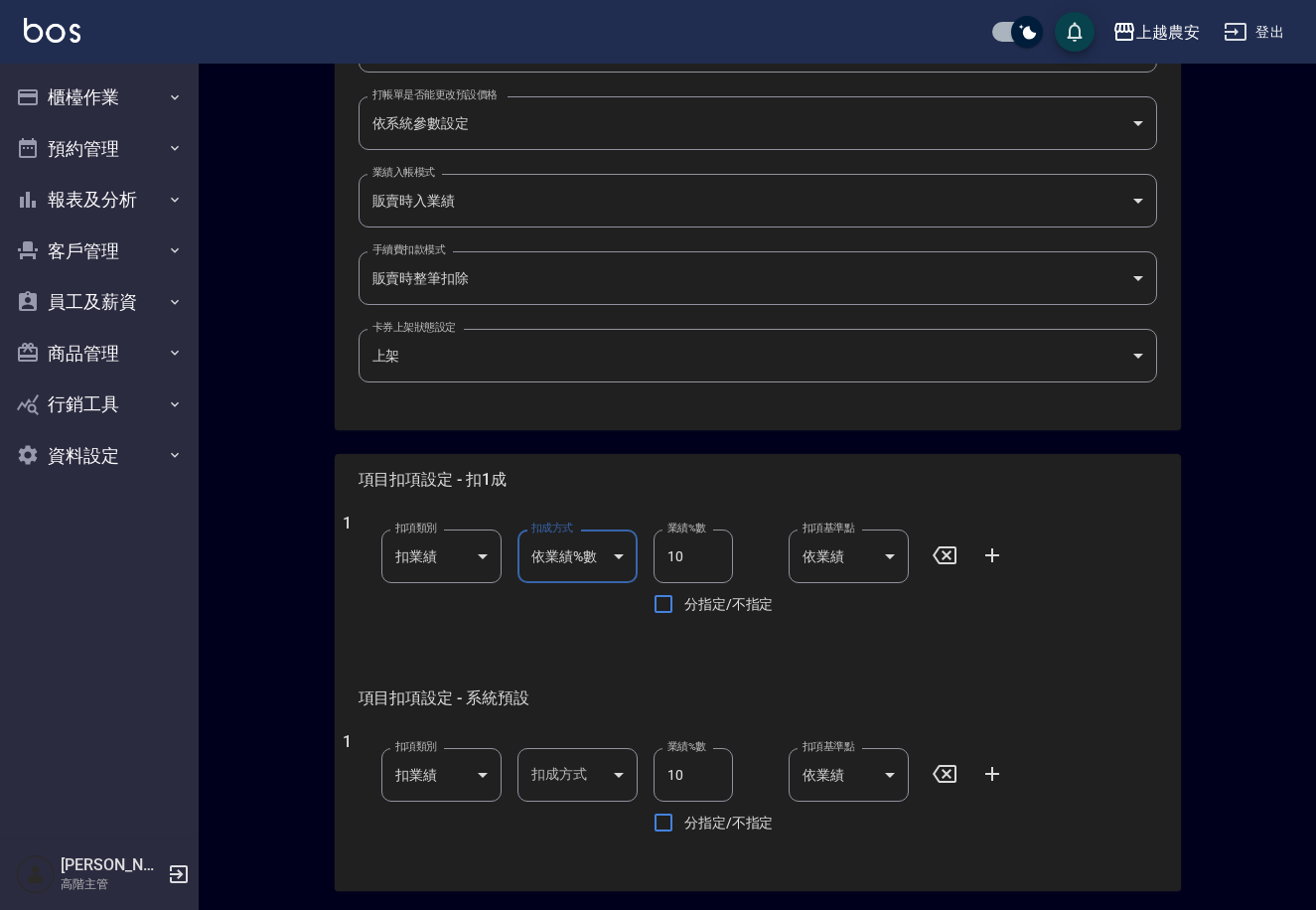 click on "10" at bounding box center (693, 775) 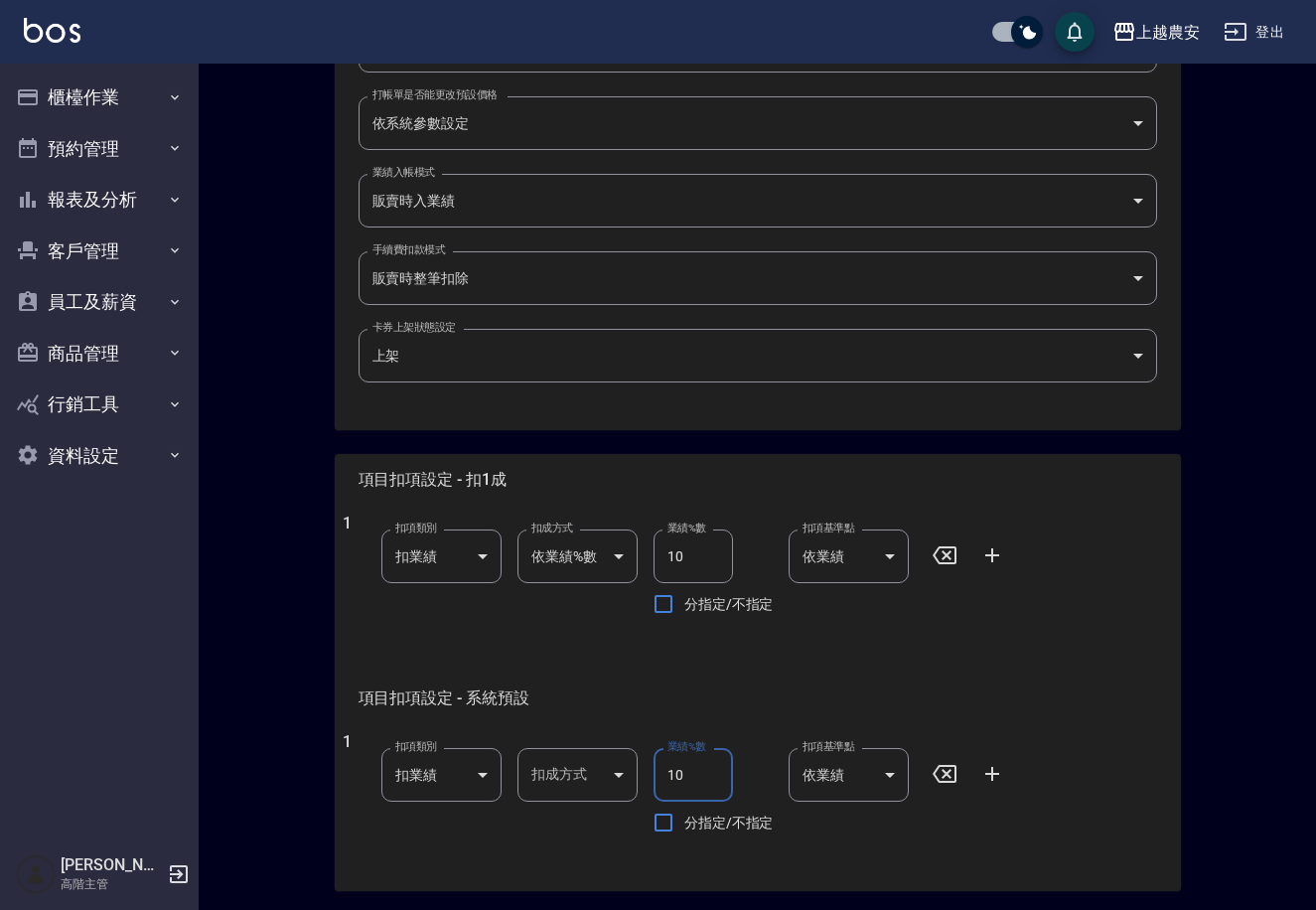 drag, startPoint x: 689, startPoint y: 767, endPoint x: 658, endPoint y: 767, distance: 31 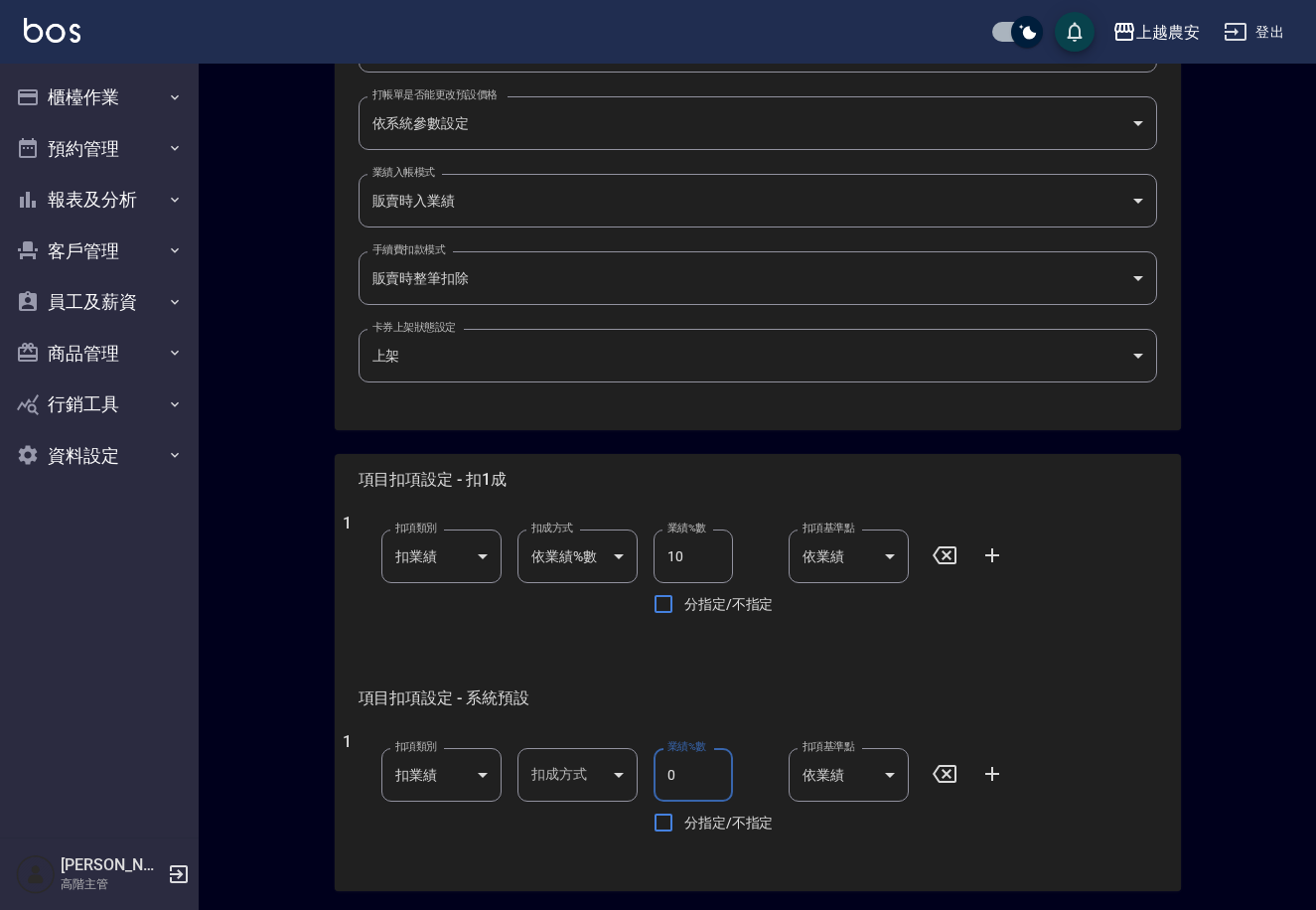 scroll, scrollTop: 778, scrollLeft: 0, axis: vertical 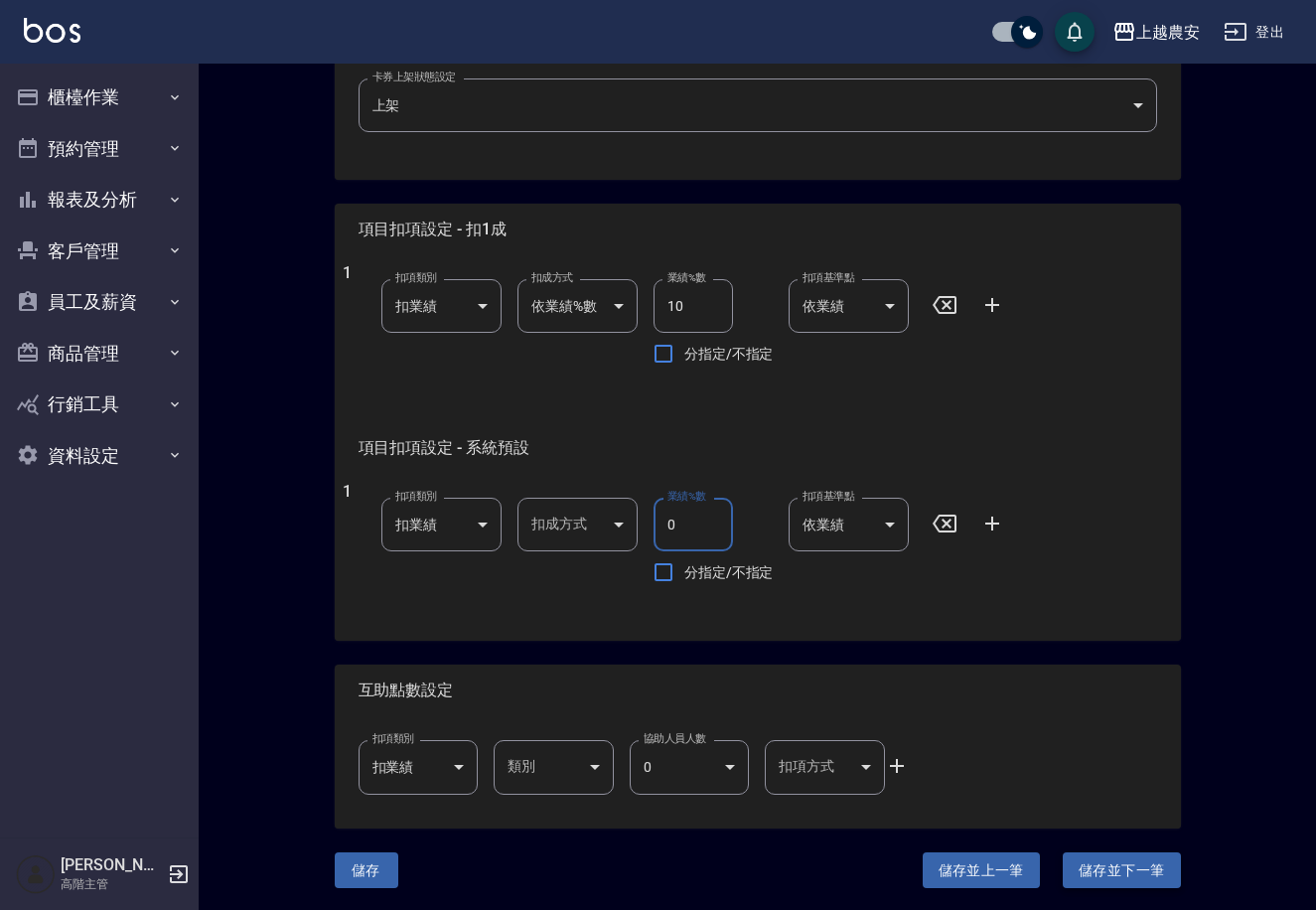 type on "0" 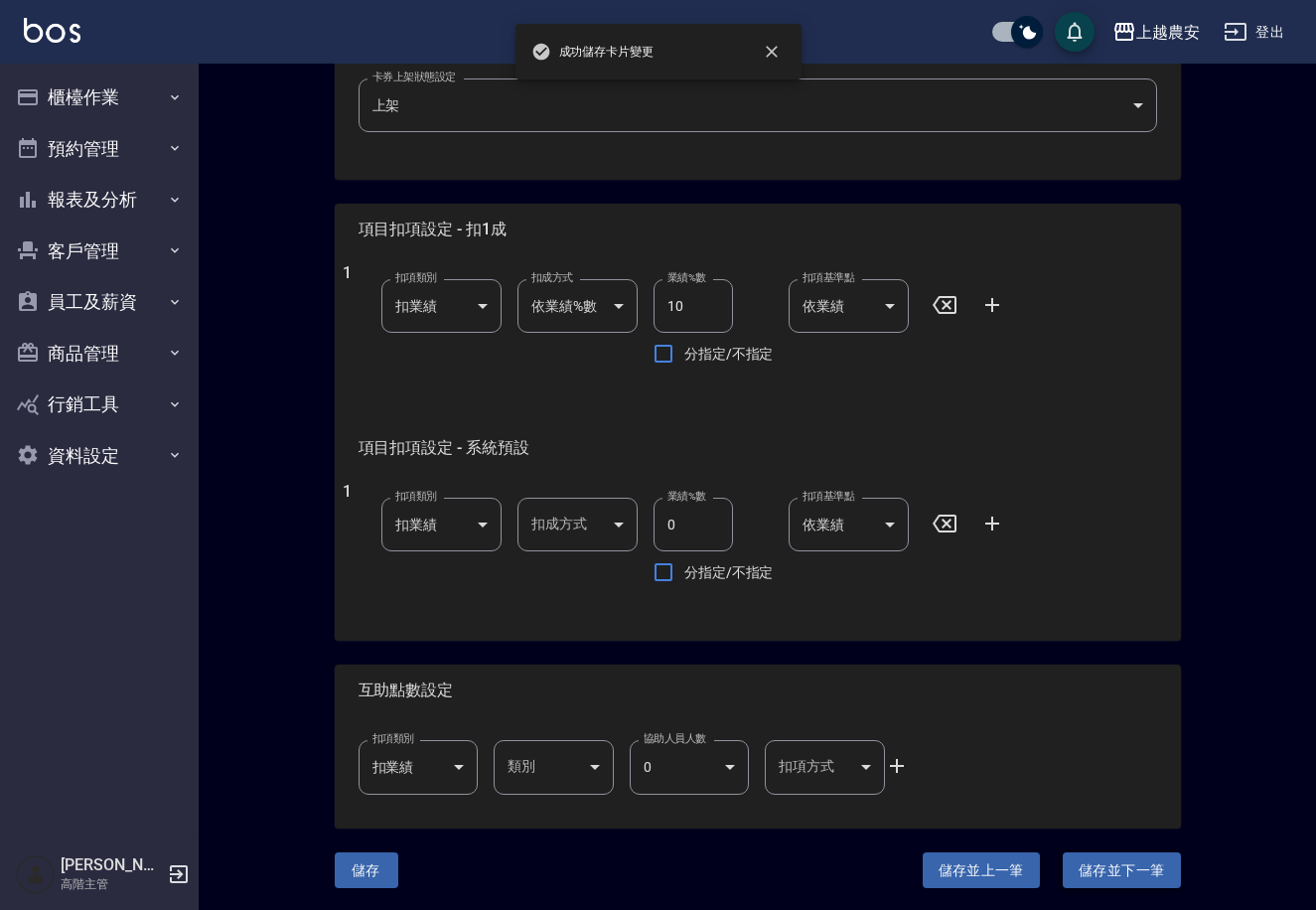 scroll, scrollTop: 0, scrollLeft: 0, axis: both 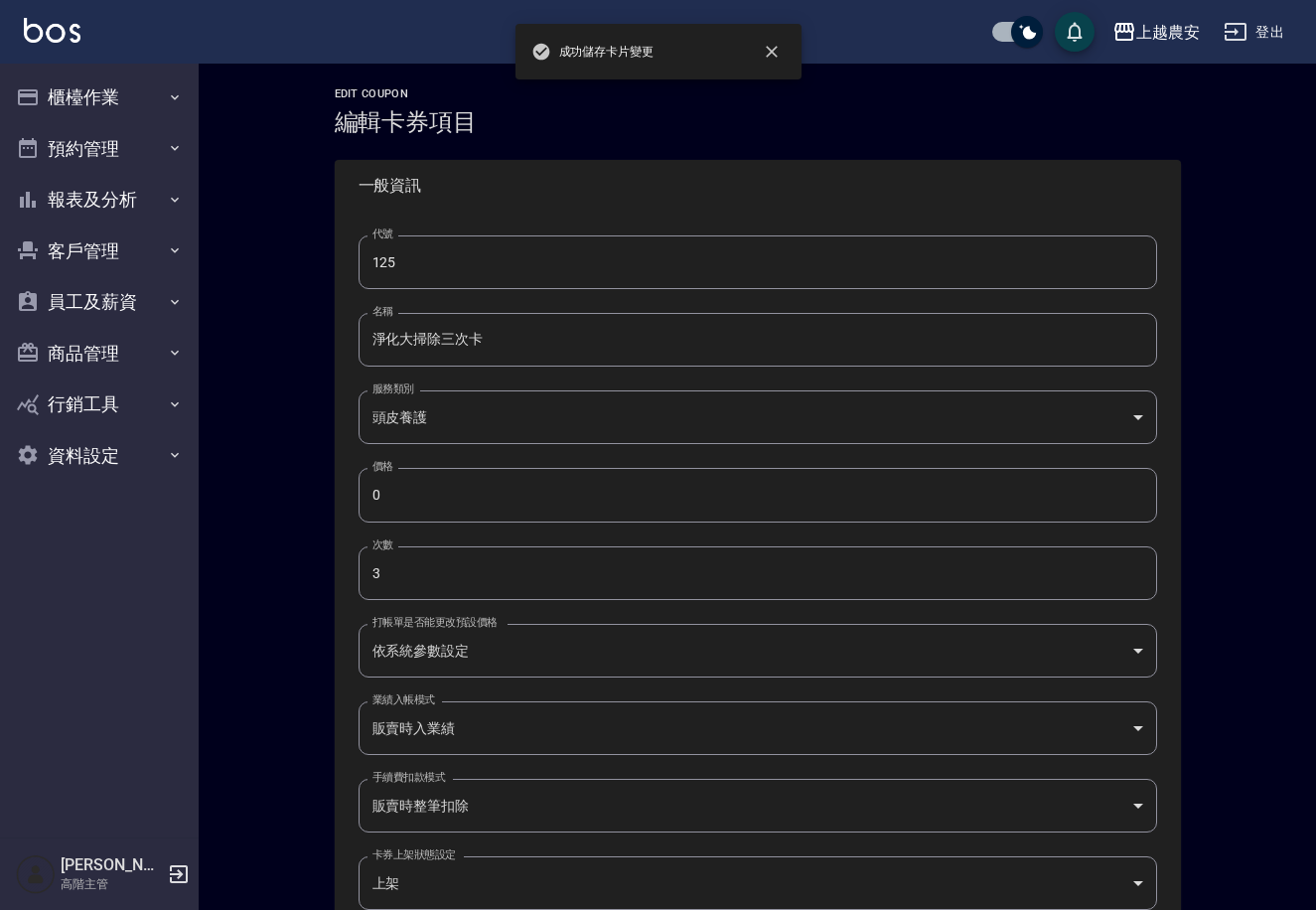 type on "621" 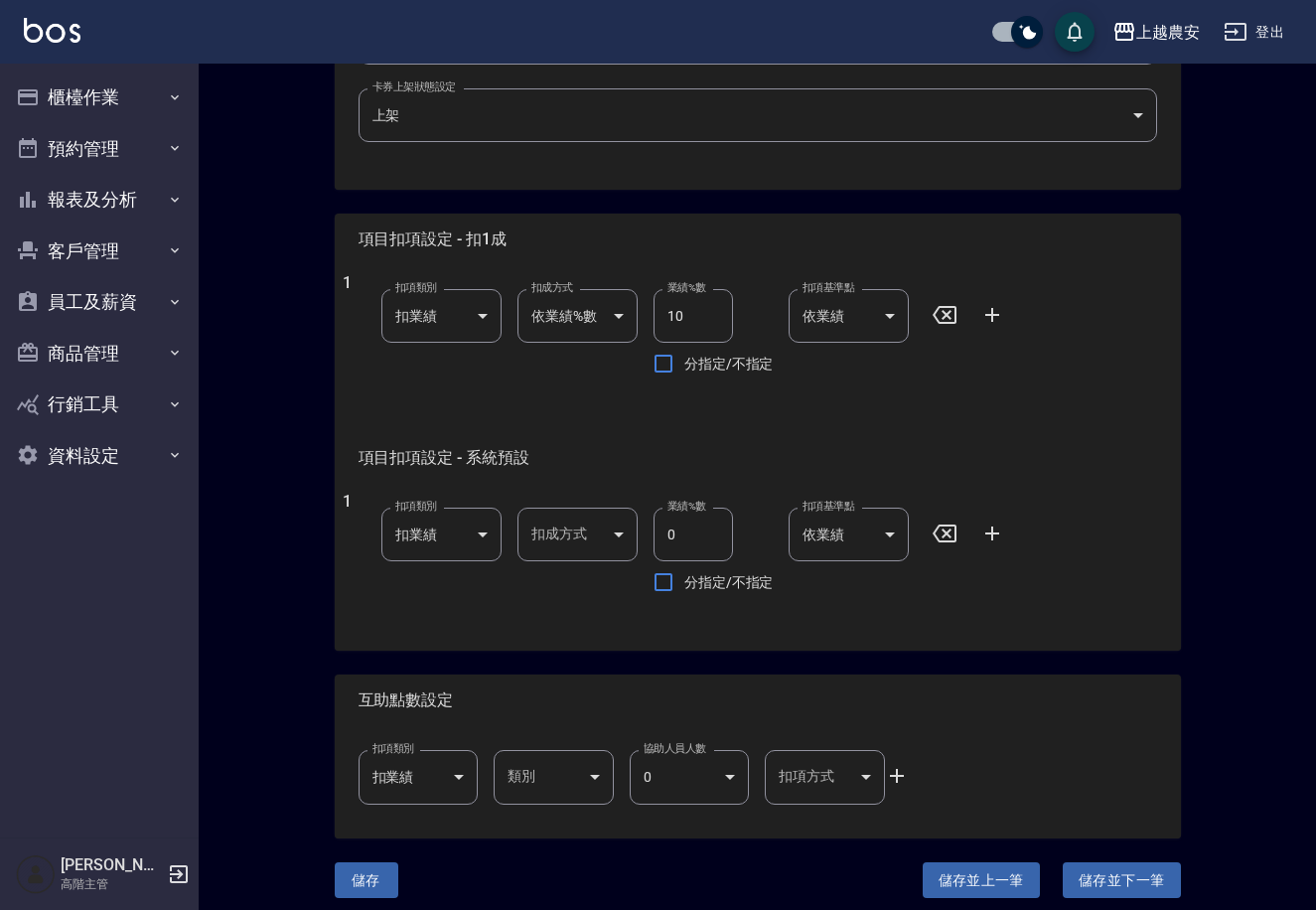 scroll, scrollTop: 769, scrollLeft: 0, axis: vertical 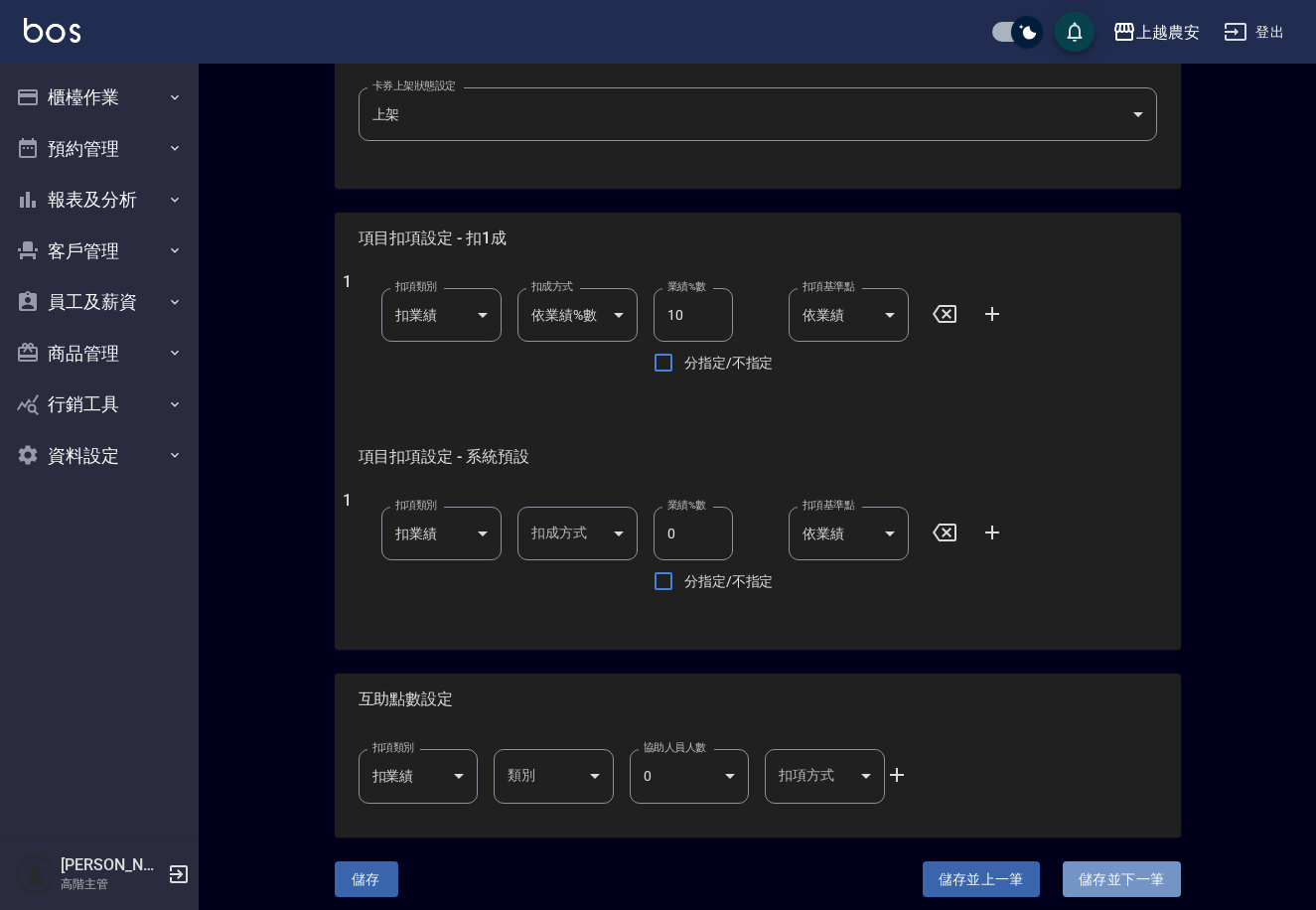 click on "儲存並下一筆" at bounding box center [1121, 879] 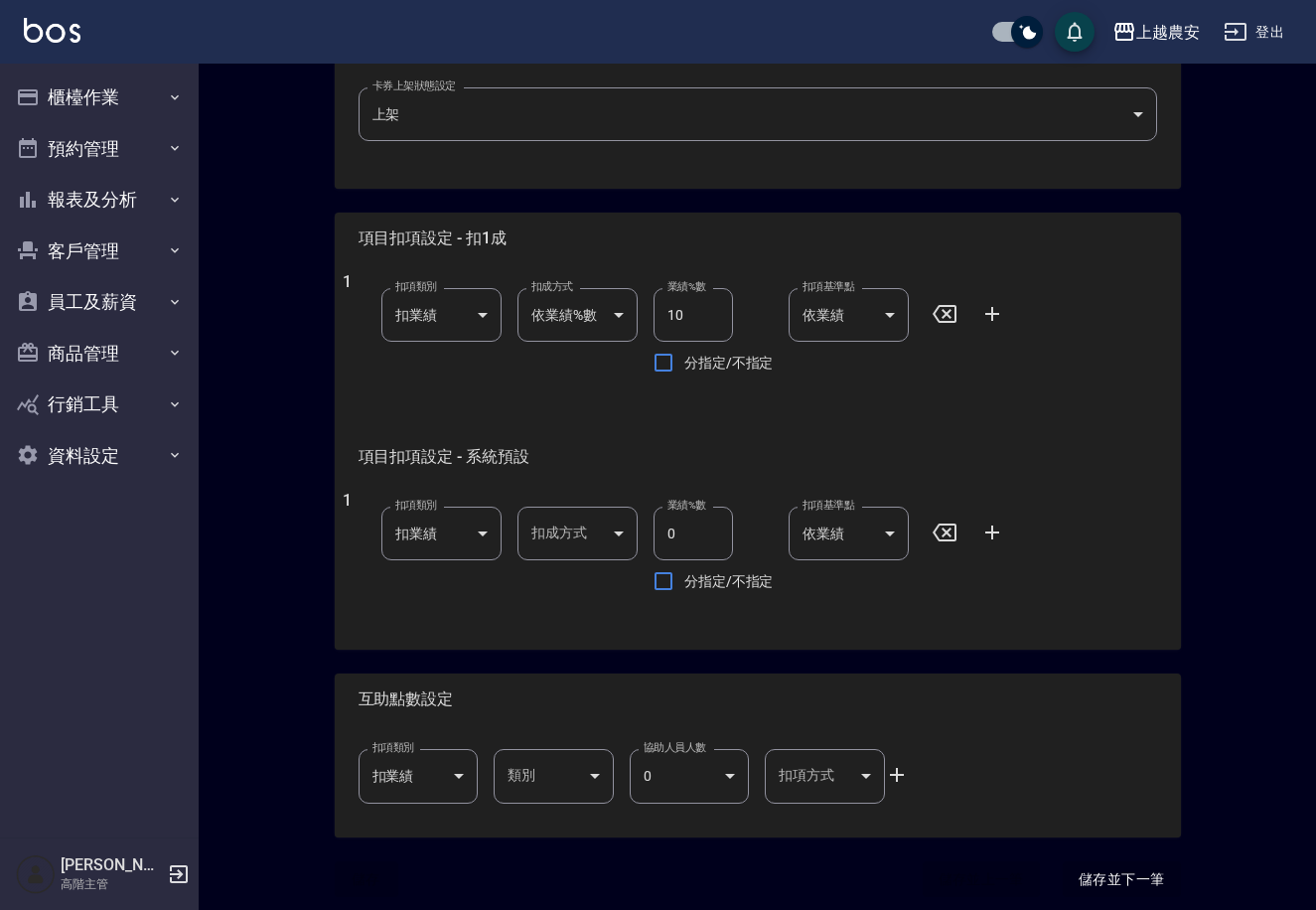 scroll, scrollTop: 0, scrollLeft: 0, axis: both 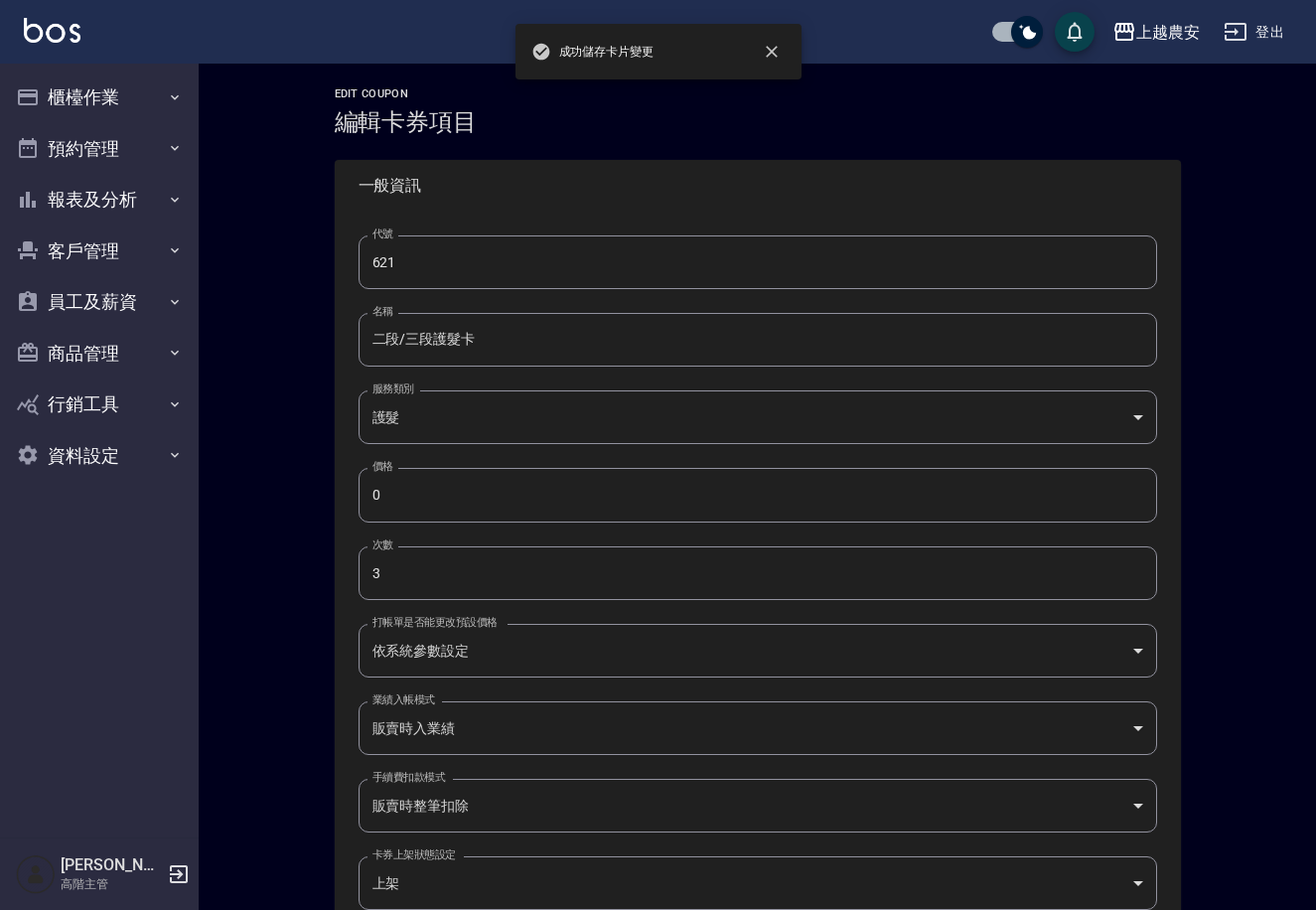 type on "621-1" 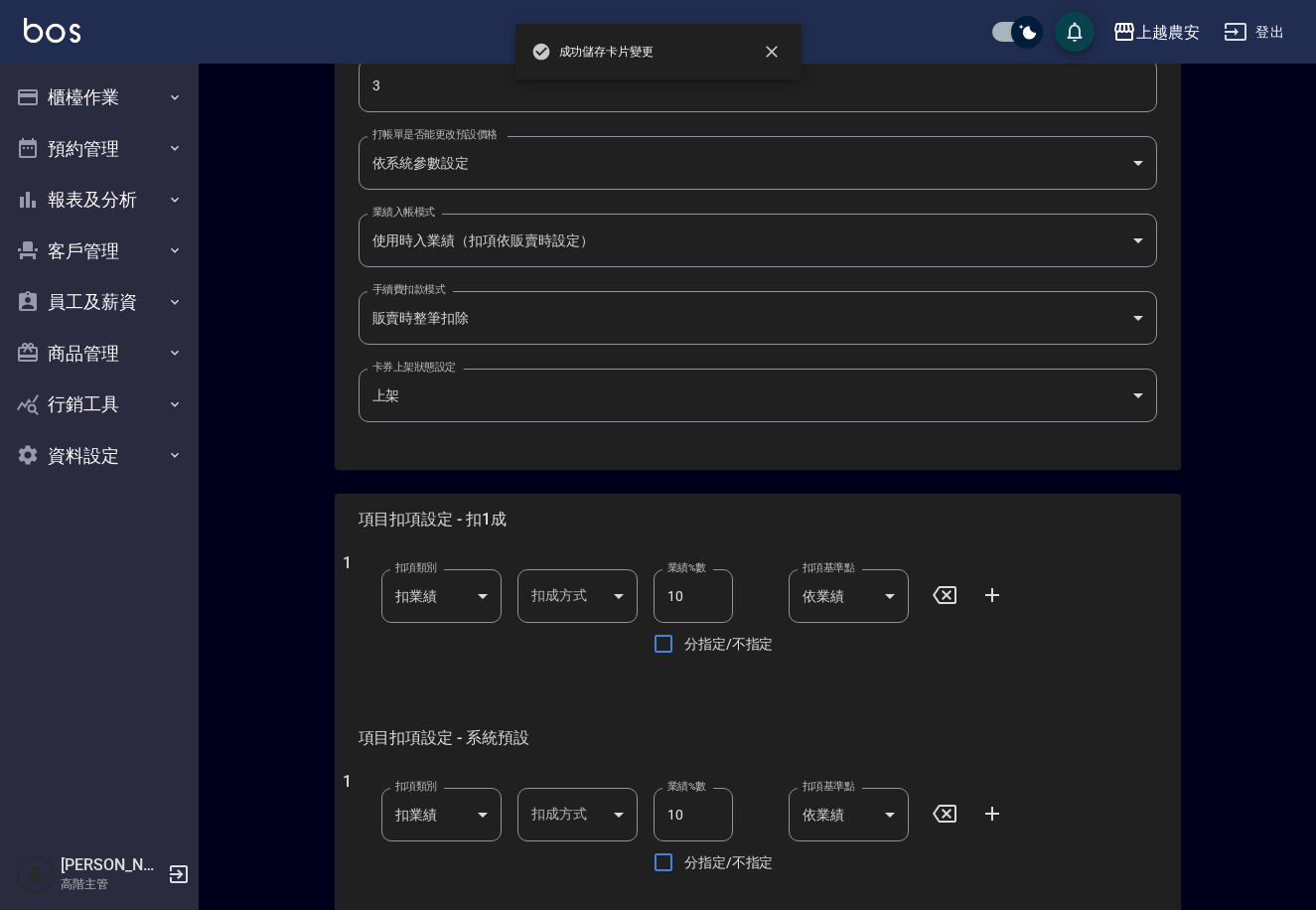 scroll, scrollTop: 583, scrollLeft: 0, axis: vertical 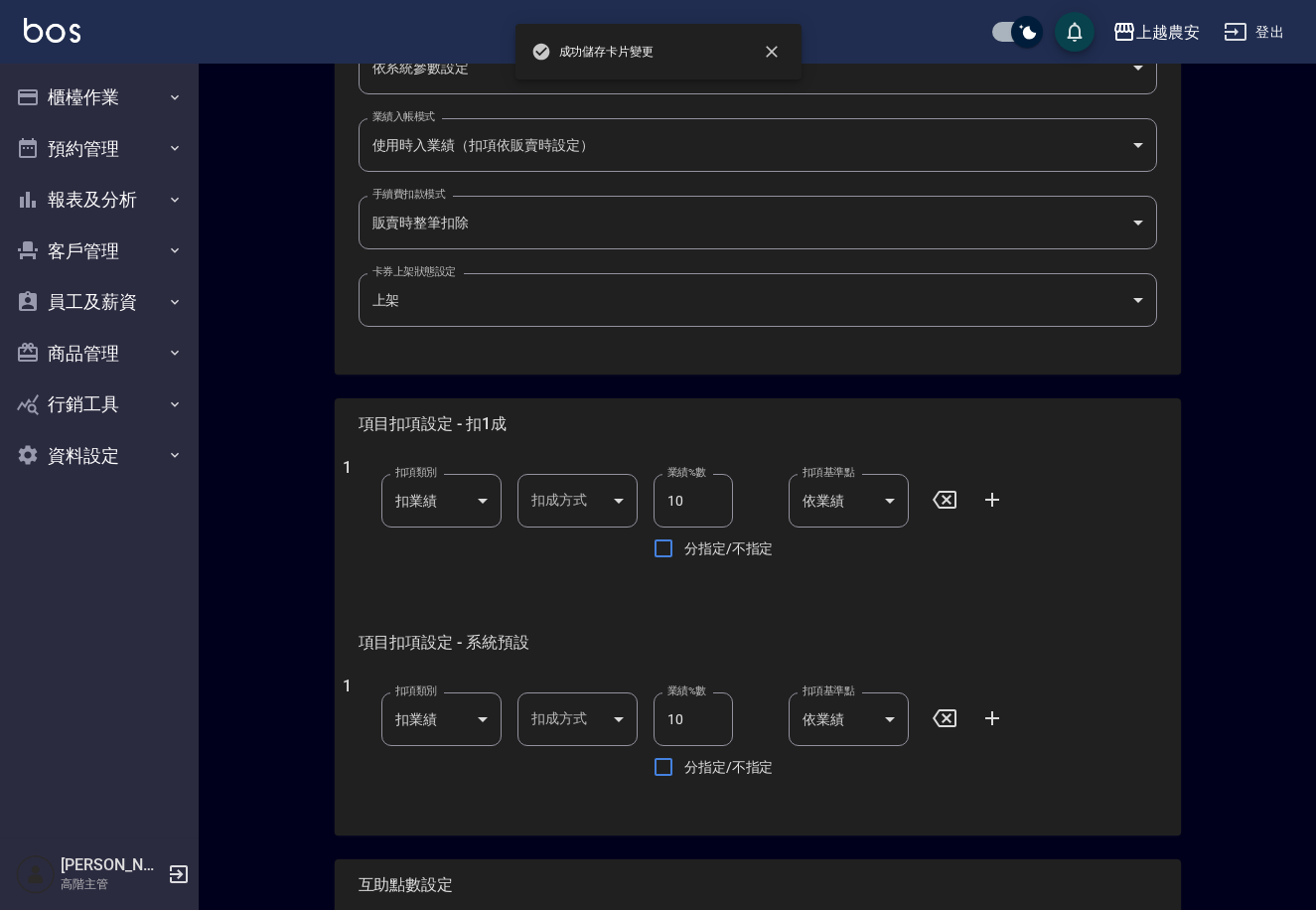 click on "成功儲存卡片變更 上越農安 登出 櫃檯作業 打帳單 帳單列表 掛單列表 座位開單 營業儀表板 現金收支登錄 高階收支登錄 材料自購登錄 每日結帳 排班表 現場電腦打卡 掃碼打卡 預約管理 預約管理 單日預約紀錄 單週預約紀錄 報表及分析 報表目錄 消費分析儀表板 店家區間累計表 店家日報表 店家排行榜 互助日報表 互助月報表 互助排行榜 互助點數明細 互助業績報表 全店業績分析表 每日業績分析表 營業統計分析表 營業項目月分析表 設計師業績表 設計師日報表 設計師業績分析表 設計師業績月報表 設計師抽成報表 設計師排行榜 商品銷售排行榜 商品消耗明細 商品進銷貨報表 商品庫存表 商品庫存盤點表 會員卡銷售報表 服務扣項明細表 單一服務項目查詢 店販抽成明細 店販分類抽成明細 顧客入金餘額表 顧客卡券餘額表 每日非現金明細 每日收支明細 收支匯款表" at bounding box center (658, 261) 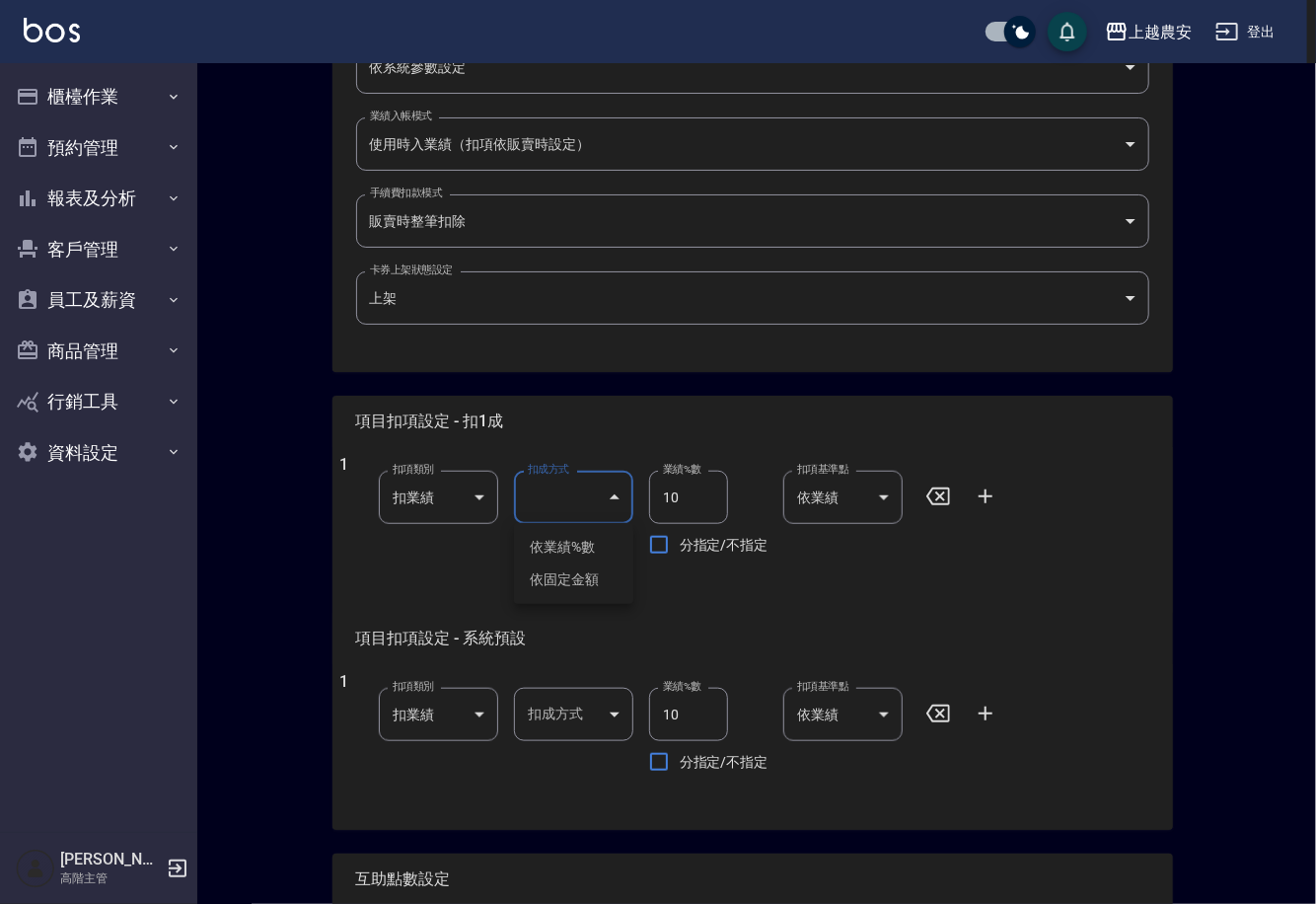 click on "依業績%數" at bounding box center [573, 547] 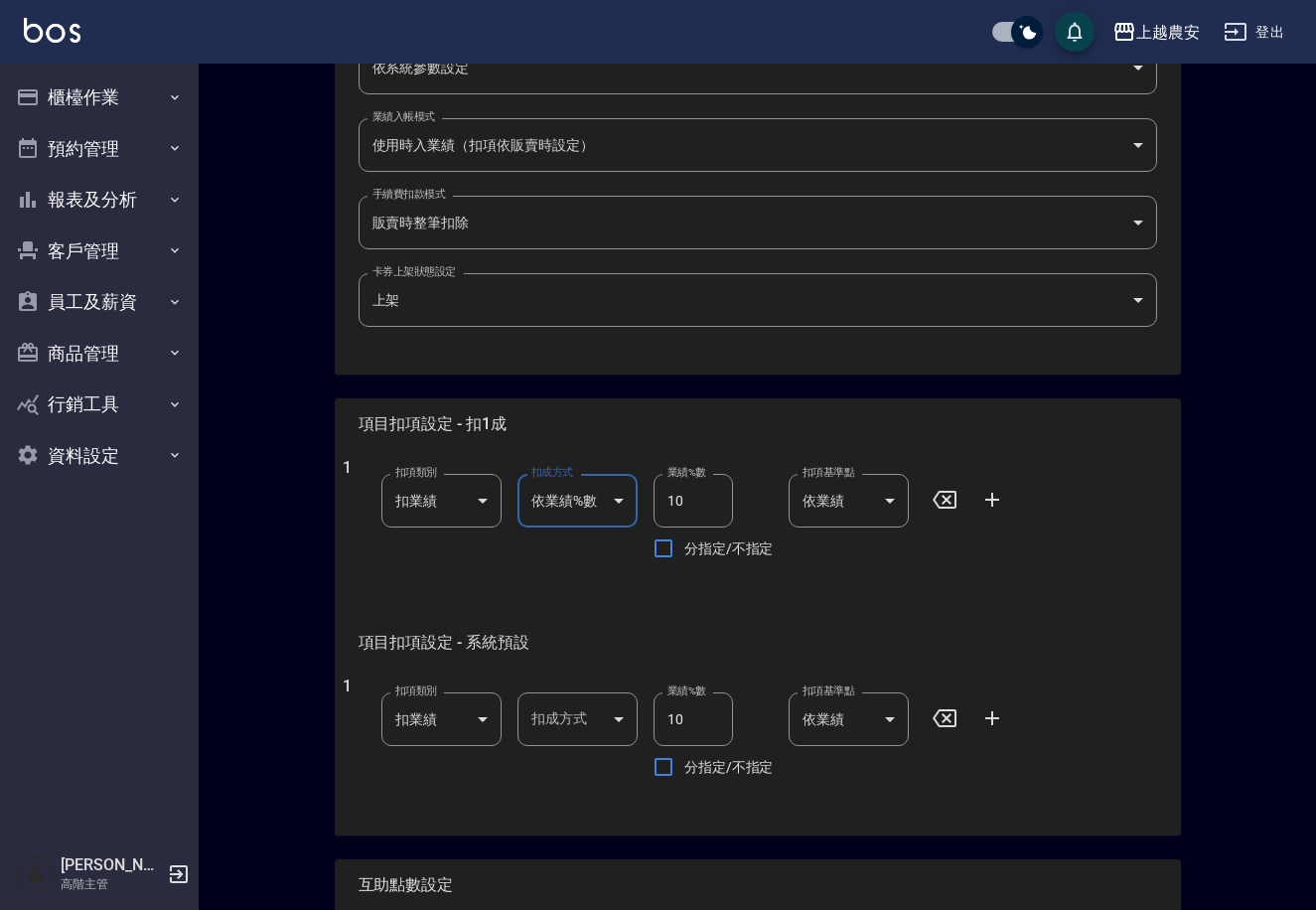 scroll, scrollTop: 771, scrollLeft: 0, axis: vertical 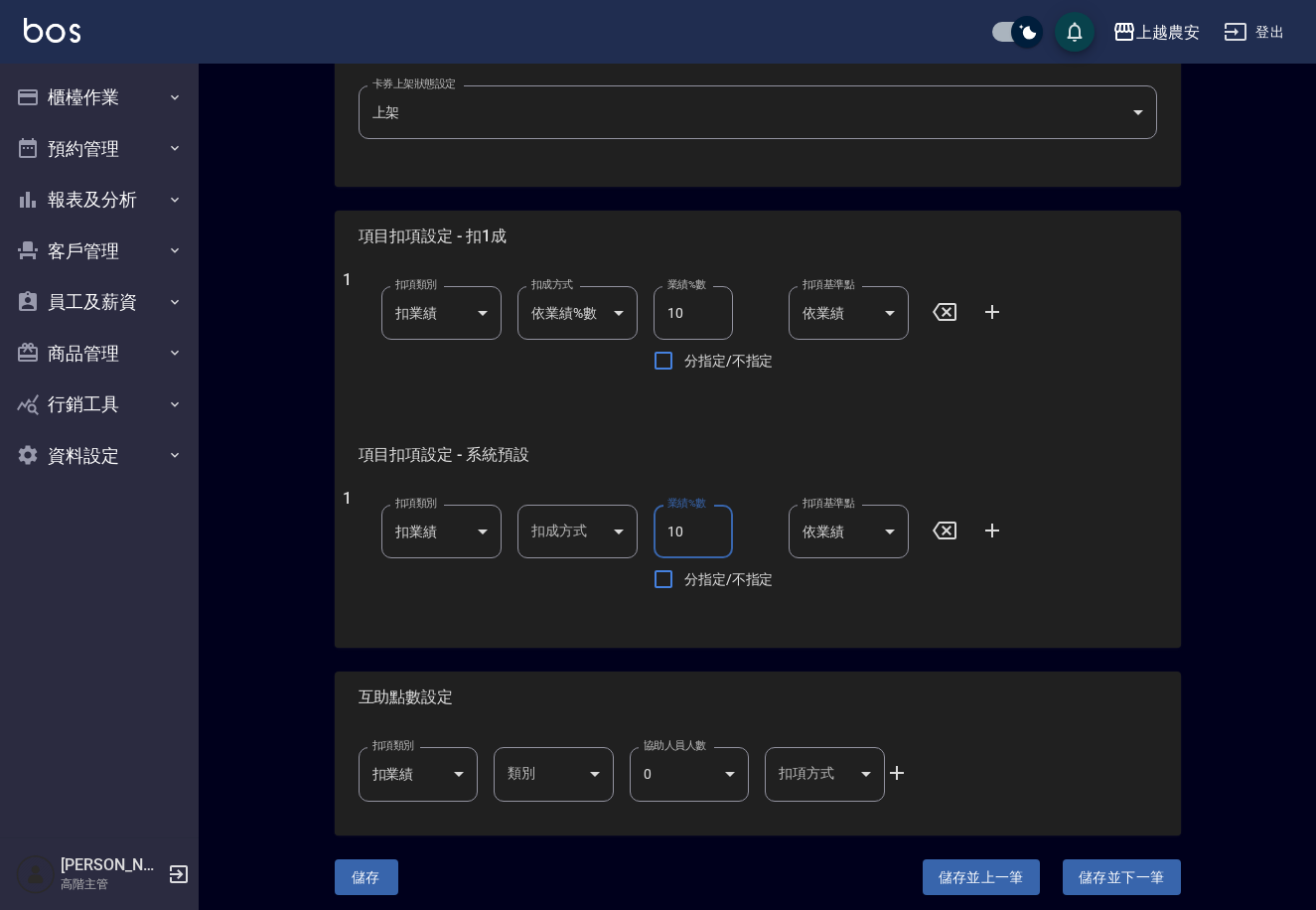 drag, startPoint x: 684, startPoint y: 521, endPoint x: 638, endPoint y: 527, distance: 46.38965 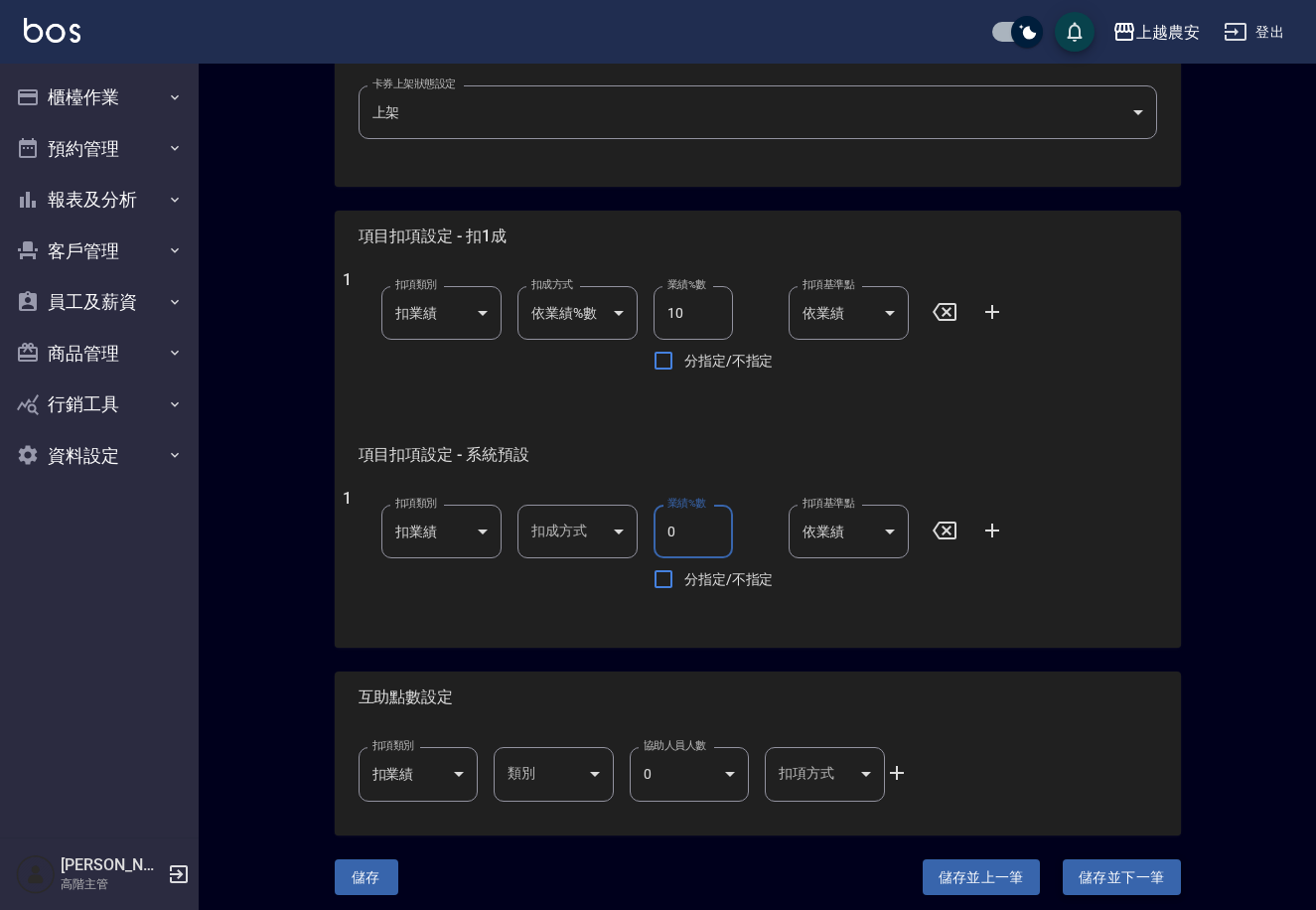 type on "0" 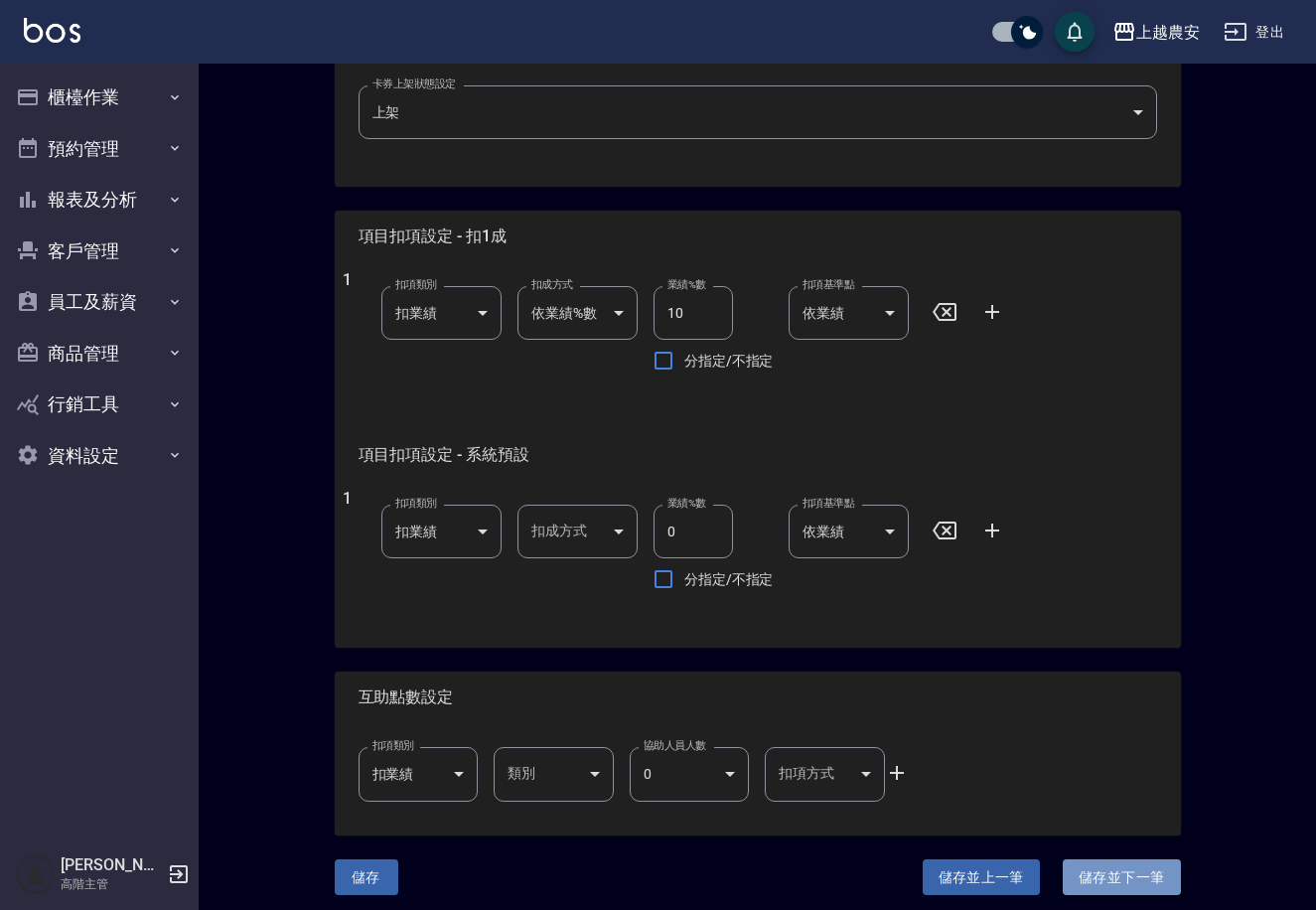 click on "儲存並下一筆" at bounding box center (1121, 877) 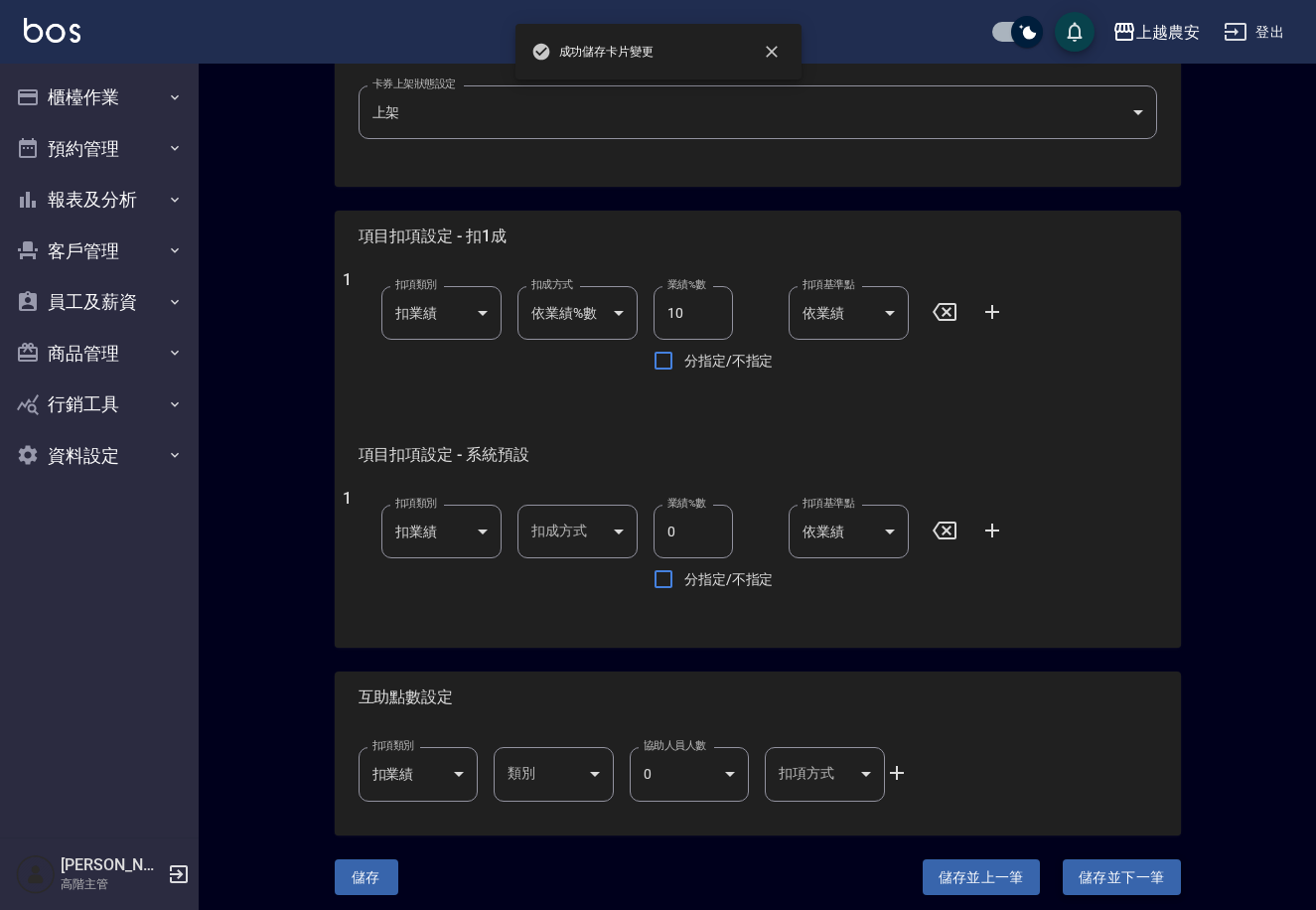 scroll, scrollTop: 0, scrollLeft: 0, axis: both 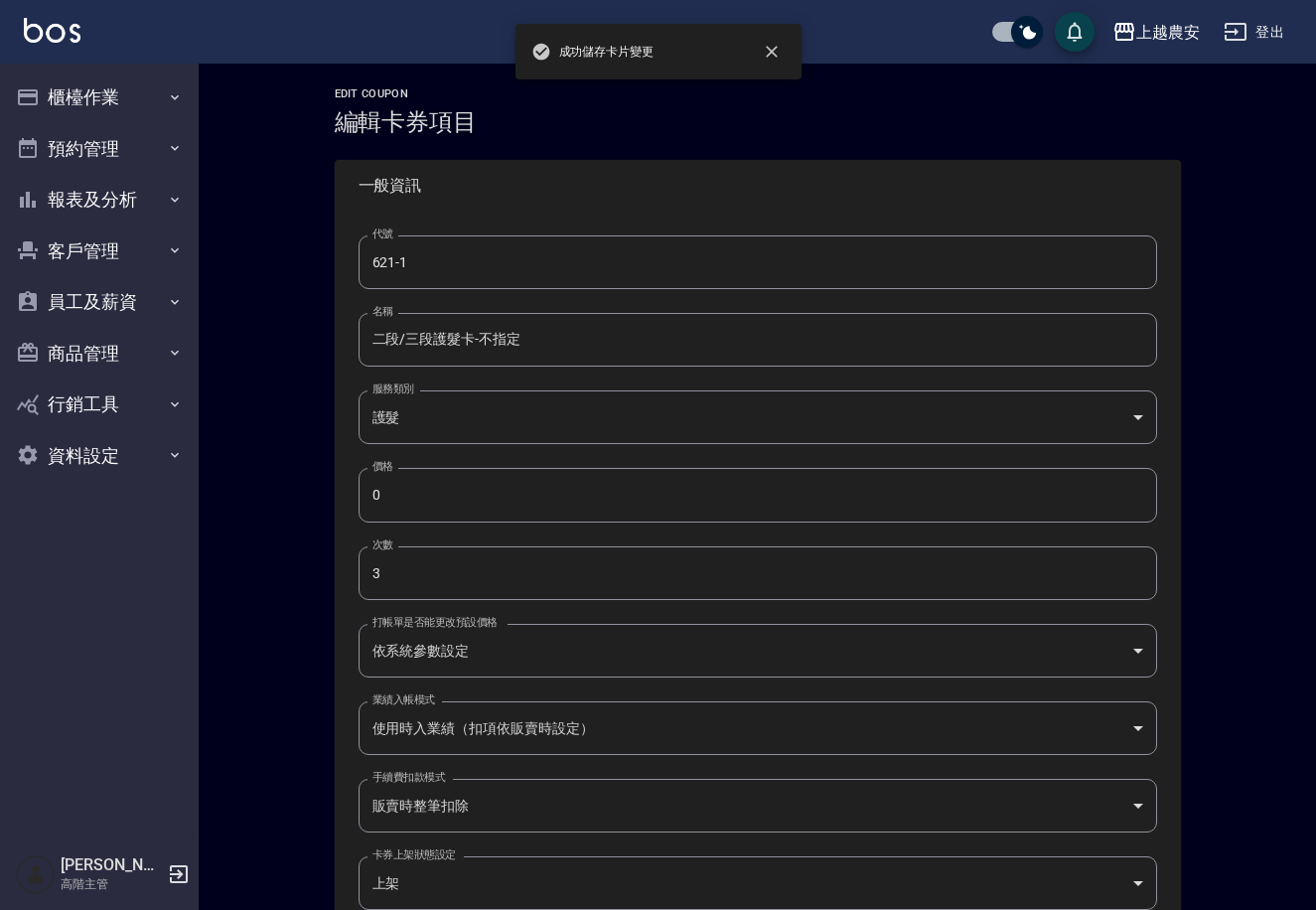 type on "810" 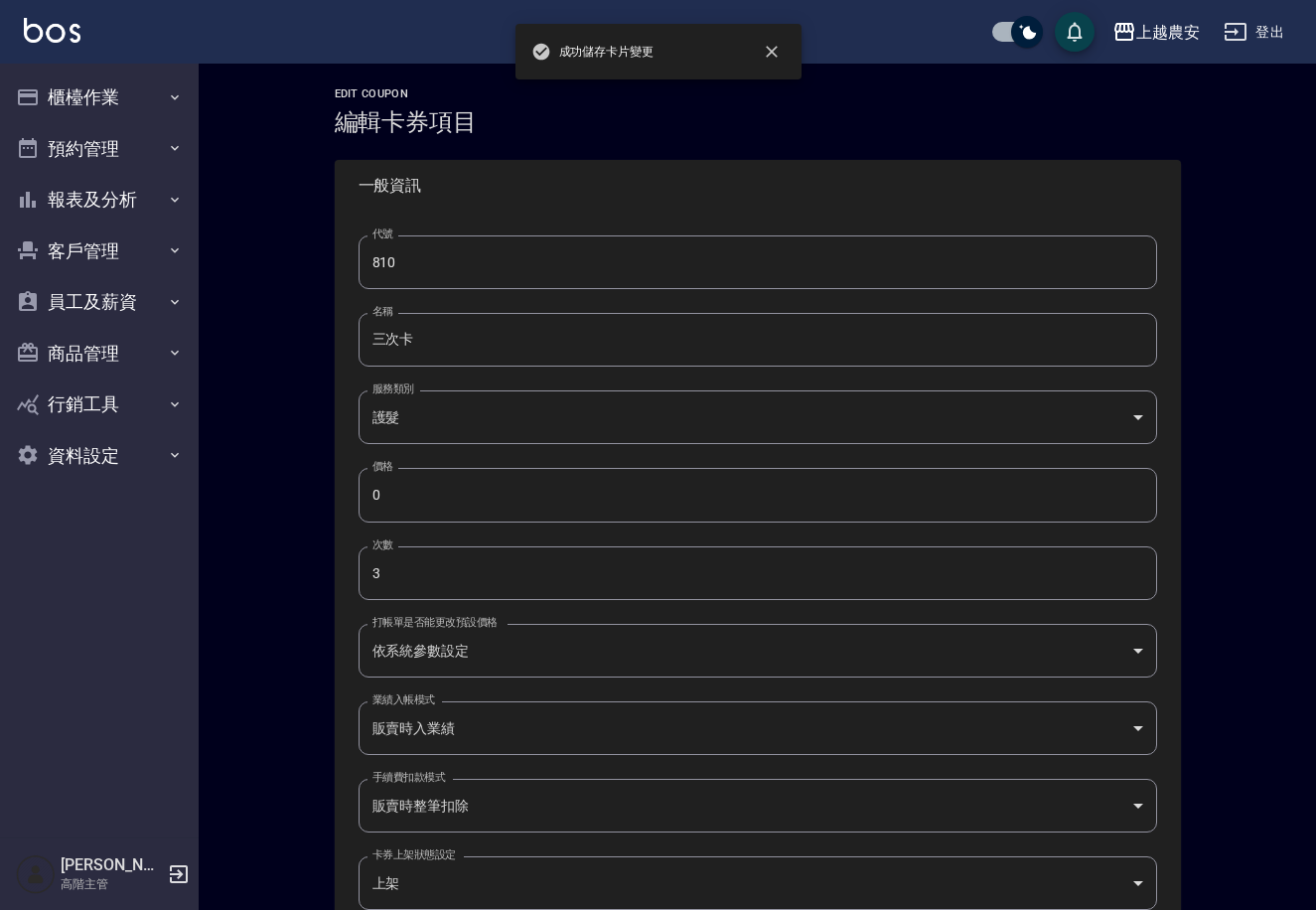 scroll, scrollTop: 778, scrollLeft: 0, axis: vertical 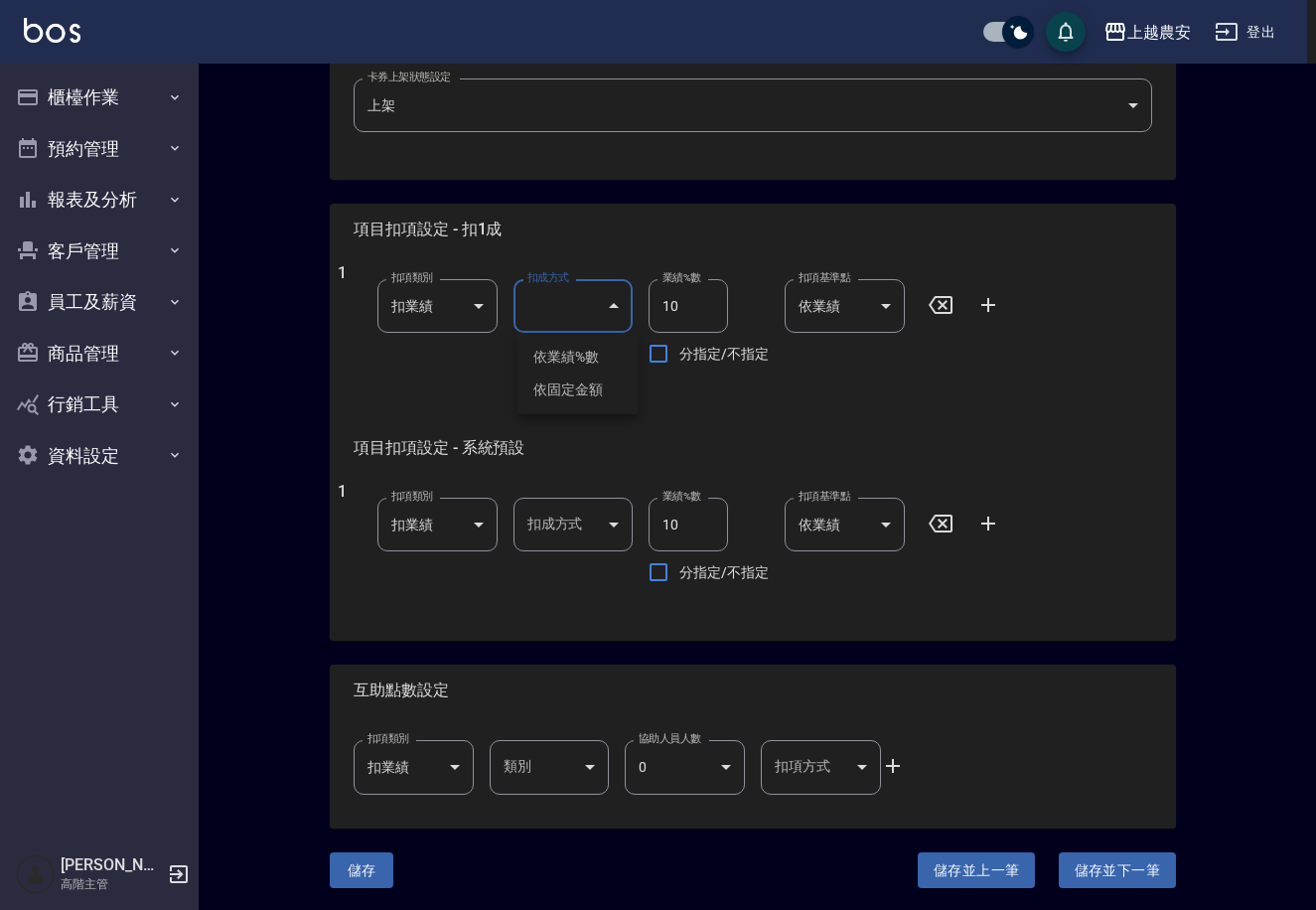 click on "上越農安 登出 櫃檯作業 打帳單 帳單列表 掛單列表 座位開單 營業儀表板 現金收支登錄 高階收支登錄 材料自購登錄 每日結帳 排班表 現場電腦打卡 掃碼打卡 預約管理 預約管理 單日預約紀錄 單週預約紀錄 報表及分析 報表目錄 消費分析儀表板 店家區間累計表 店家日報表 店家排行榜 互助日報表 互助月報表 互助排行榜 互助點數明細 互助業績報表 全店業績分析表 每日業績分析表 營業統計分析表 營業項目月分析表 設計師業績表 設計師日報表 設計師業績分析表 設計師業績月報表 設計師抽成報表 設計師排行榜 商品銷售排行榜 商品消耗明細 商品進銷貨報表 商品庫存表 商品庫存盤點表 會員卡銷售報表 服務扣項明細表 單一服務項目查詢 店販抽成明細 店販分類抽成明細 顧客入金餘額表 顧客卡券餘額表 每日非現金明細 每日收支明細 收支分類明細表 收支匯款表 0" at bounding box center [658, 67] 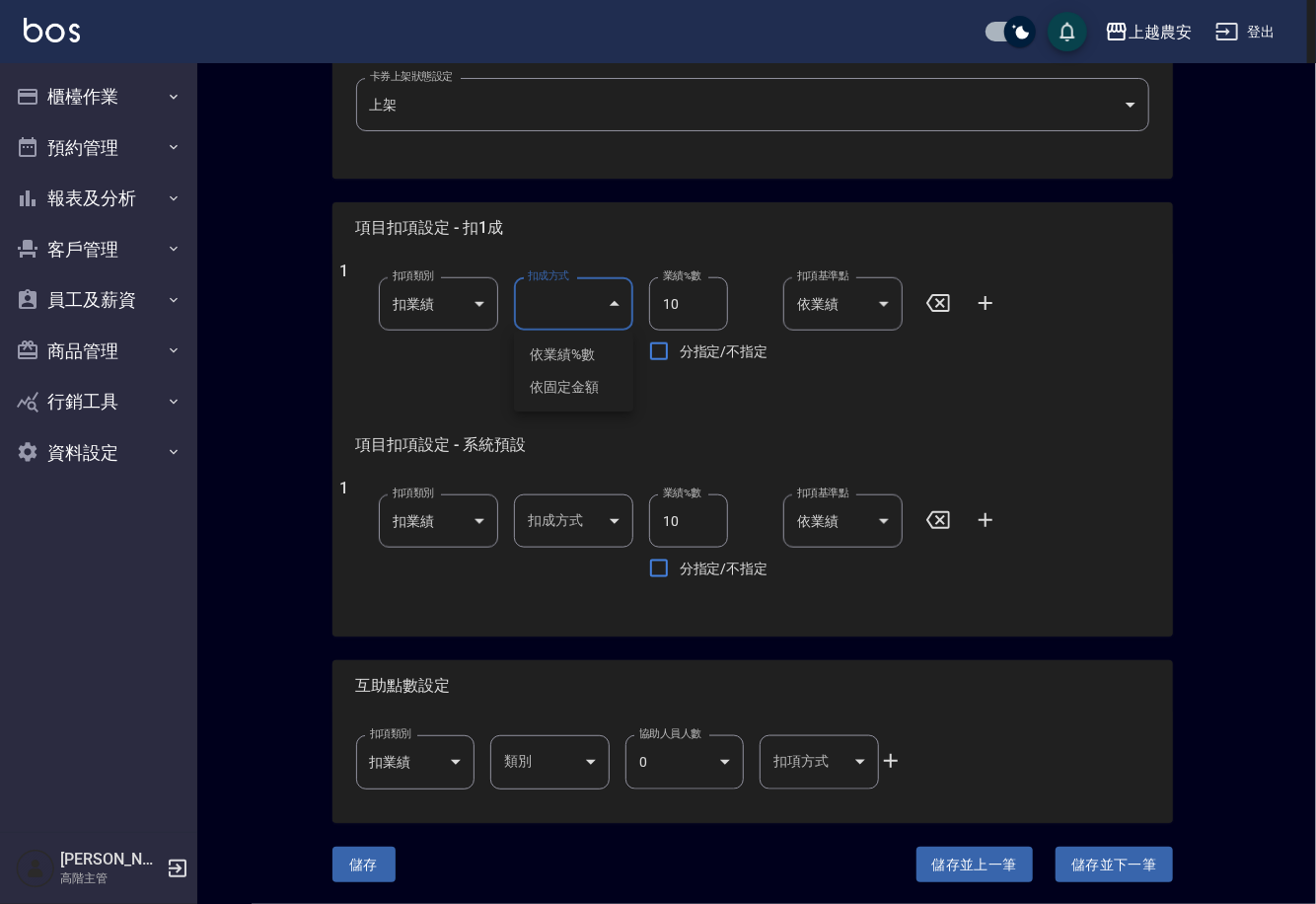 click on "依業績%數" at bounding box center (573, 354) 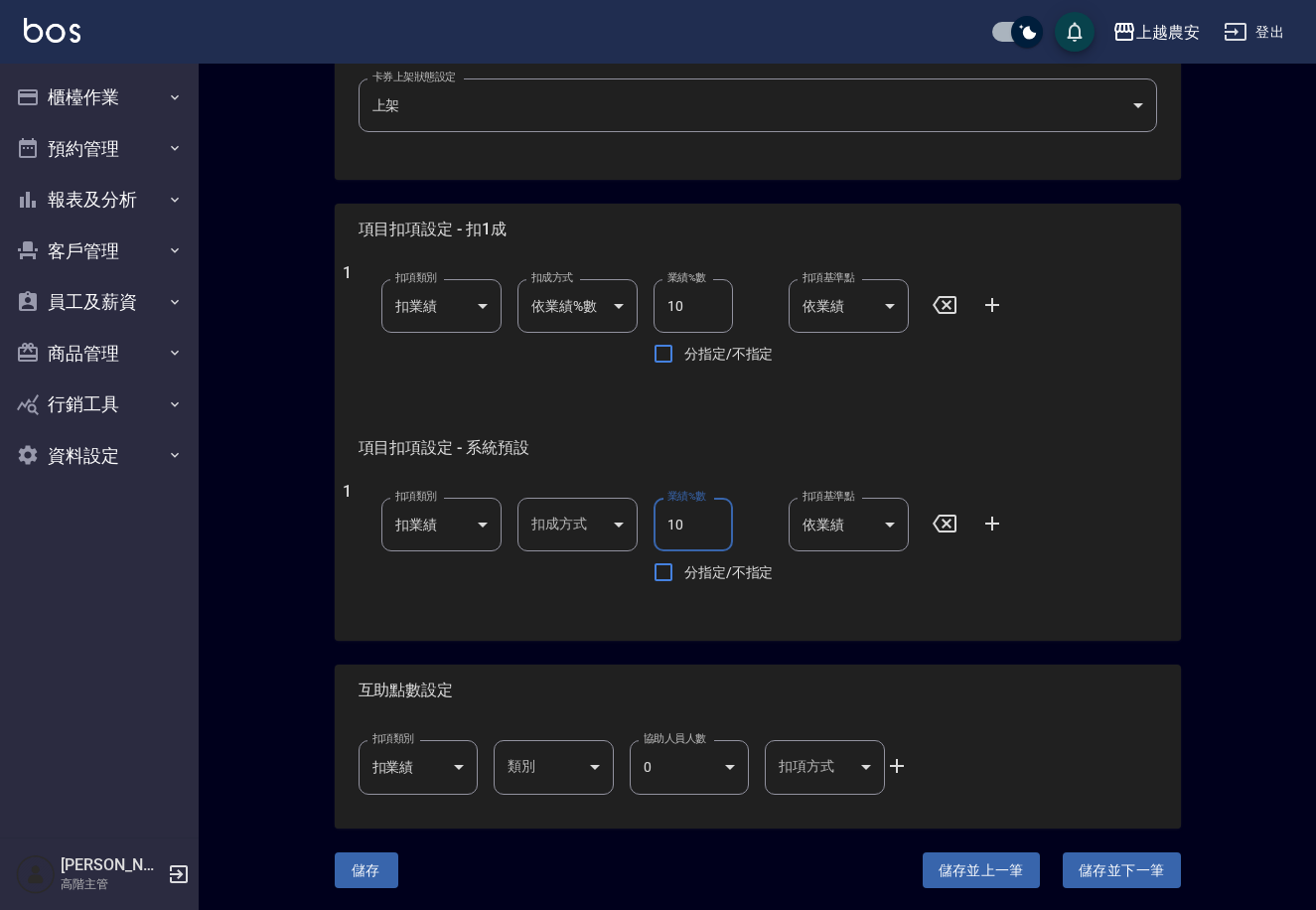drag, startPoint x: 657, startPoint y: 525, endPoint x: 640, endPoint y: 530, distance: 17.720045 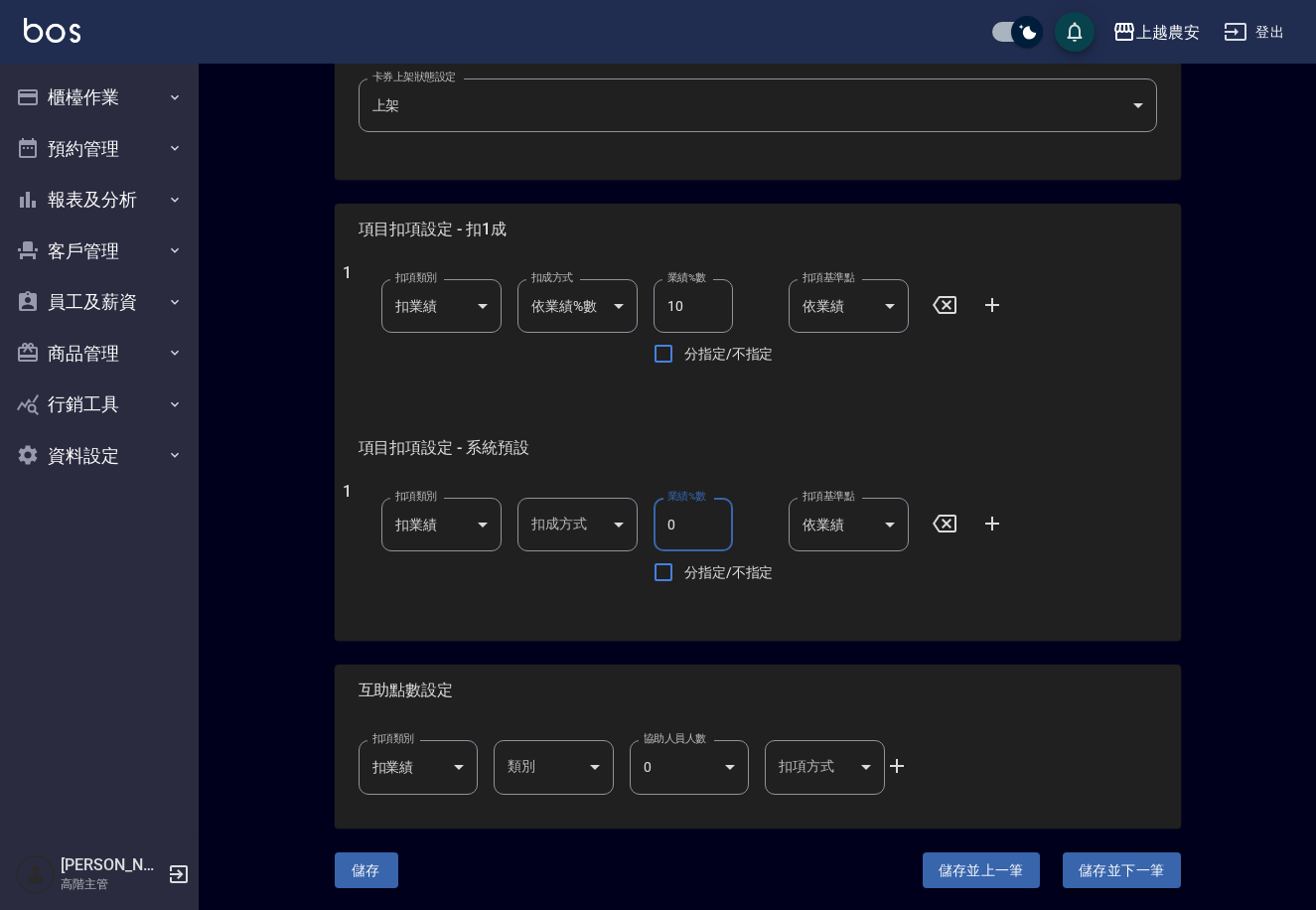 type on "0" 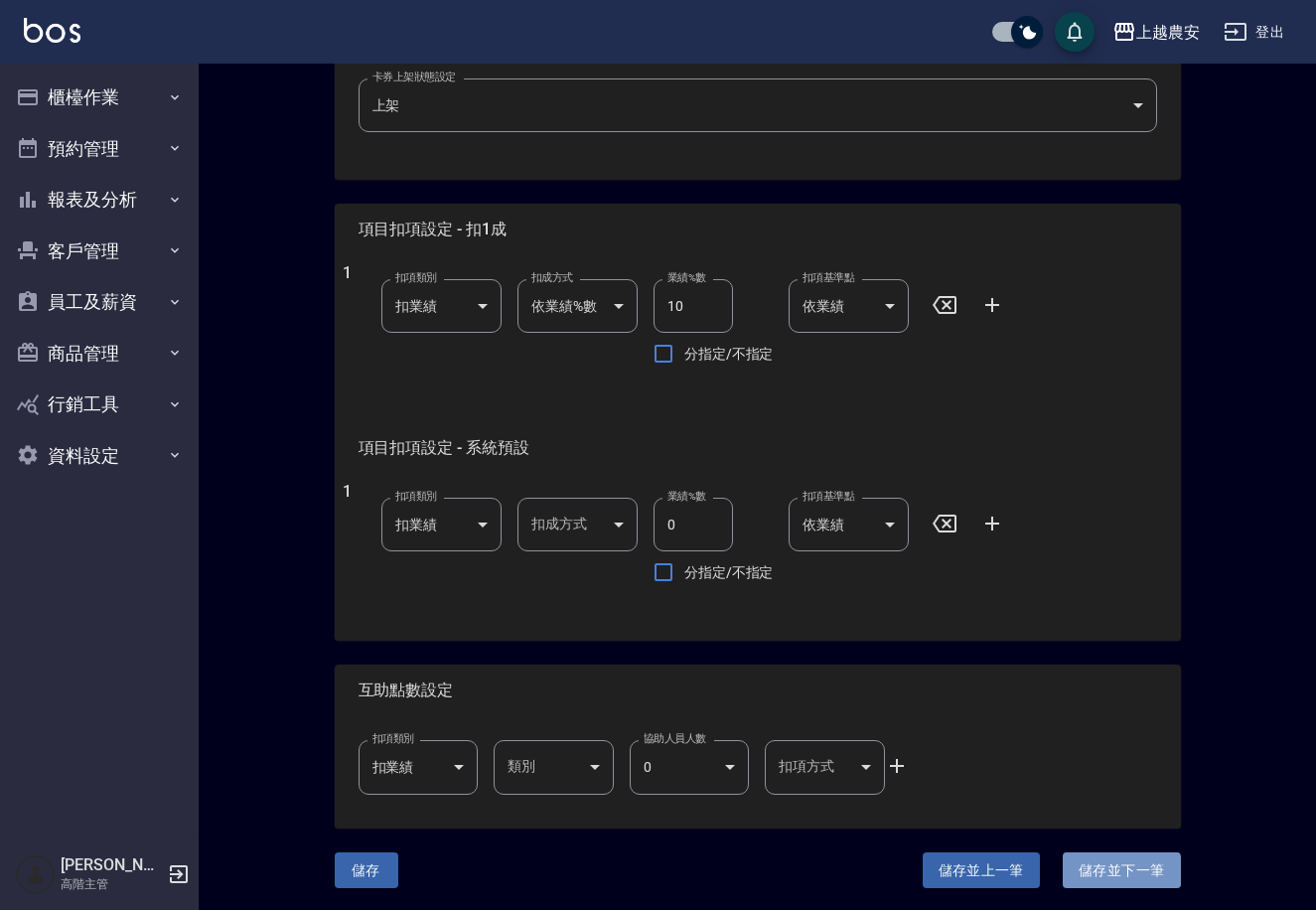 click on "儲存並下一筆" at bounding box center [1121, 870] 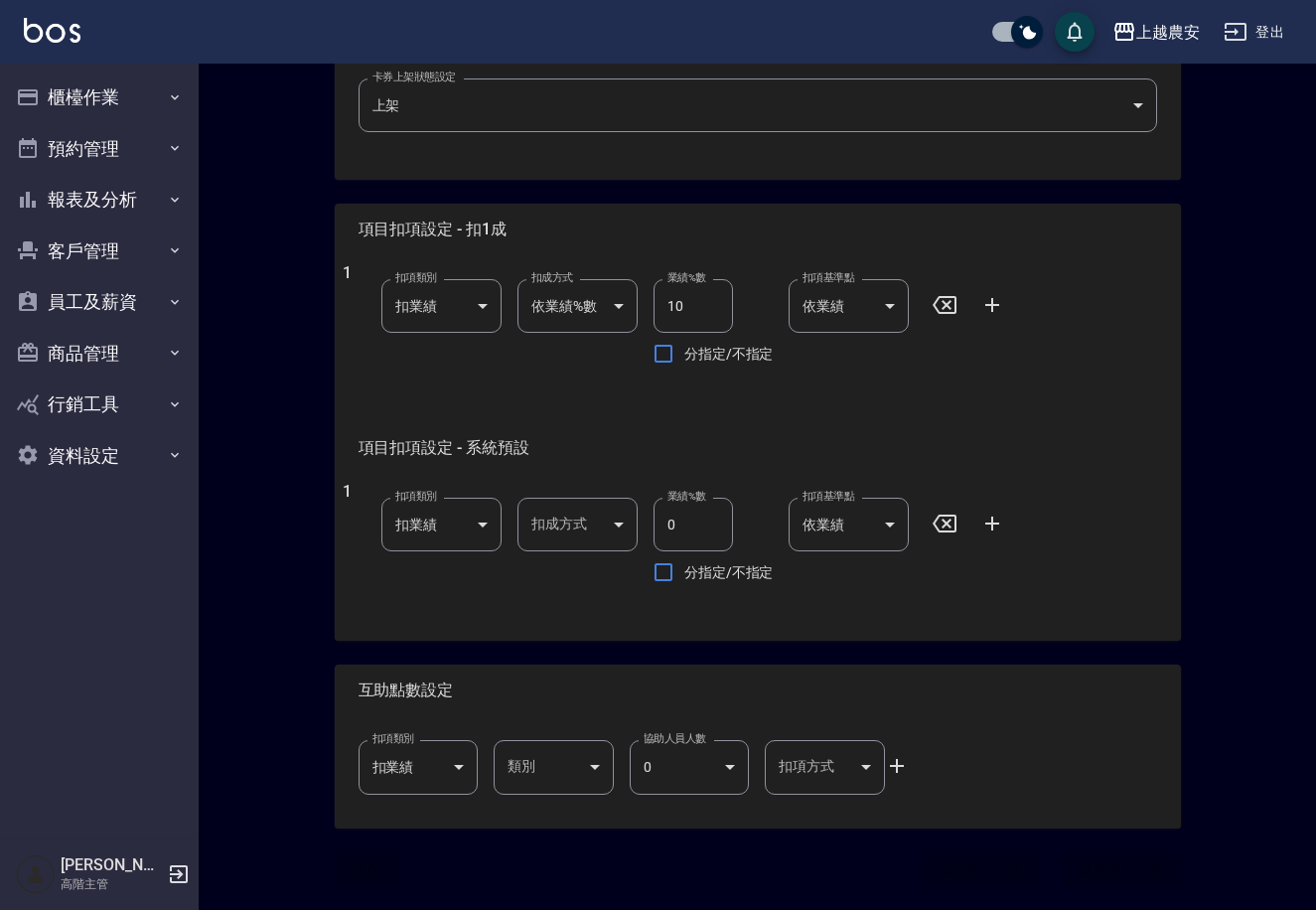scroll, scrollTop: 0, scrollLeft: 0, axis: both 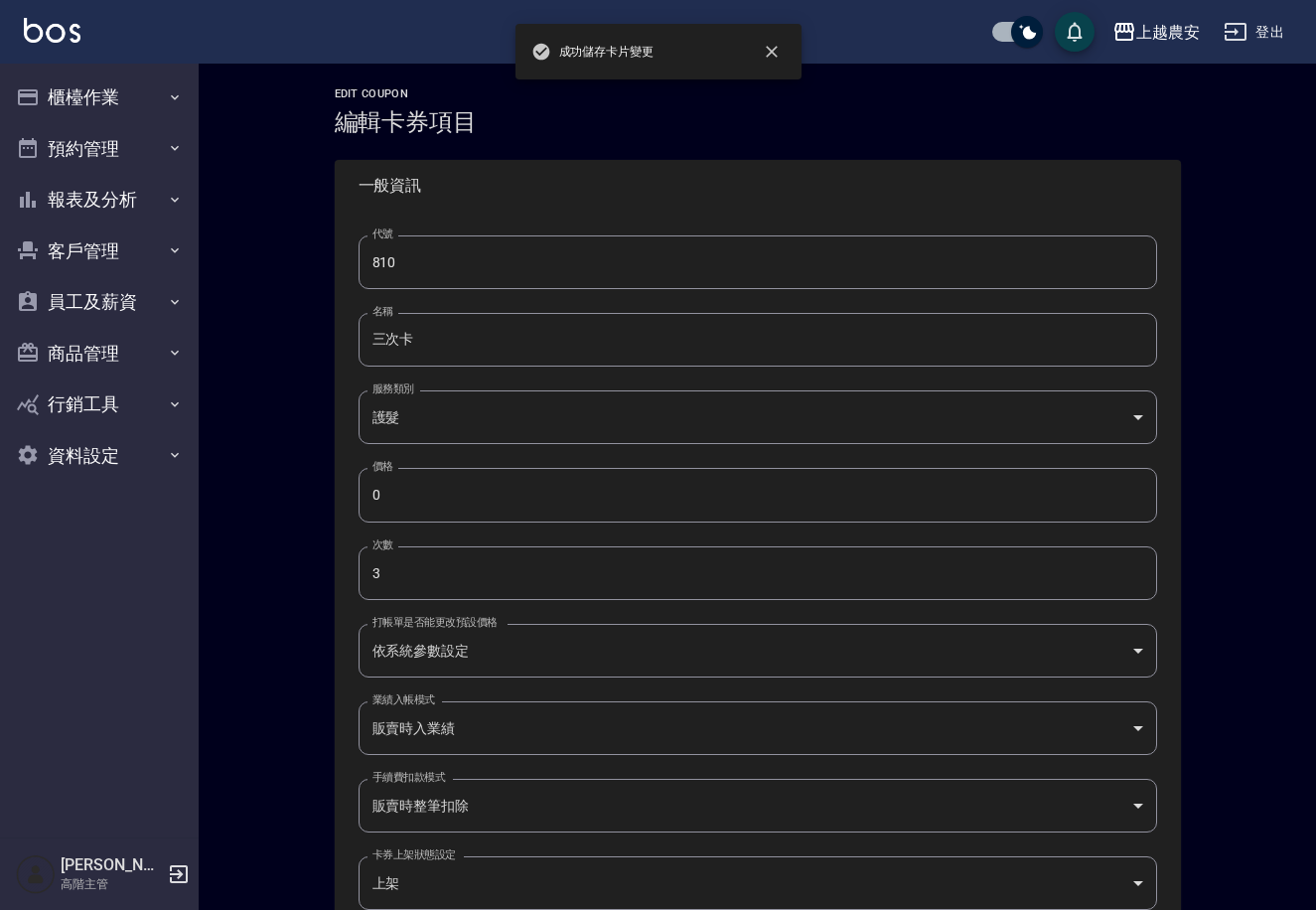 type on "Test" 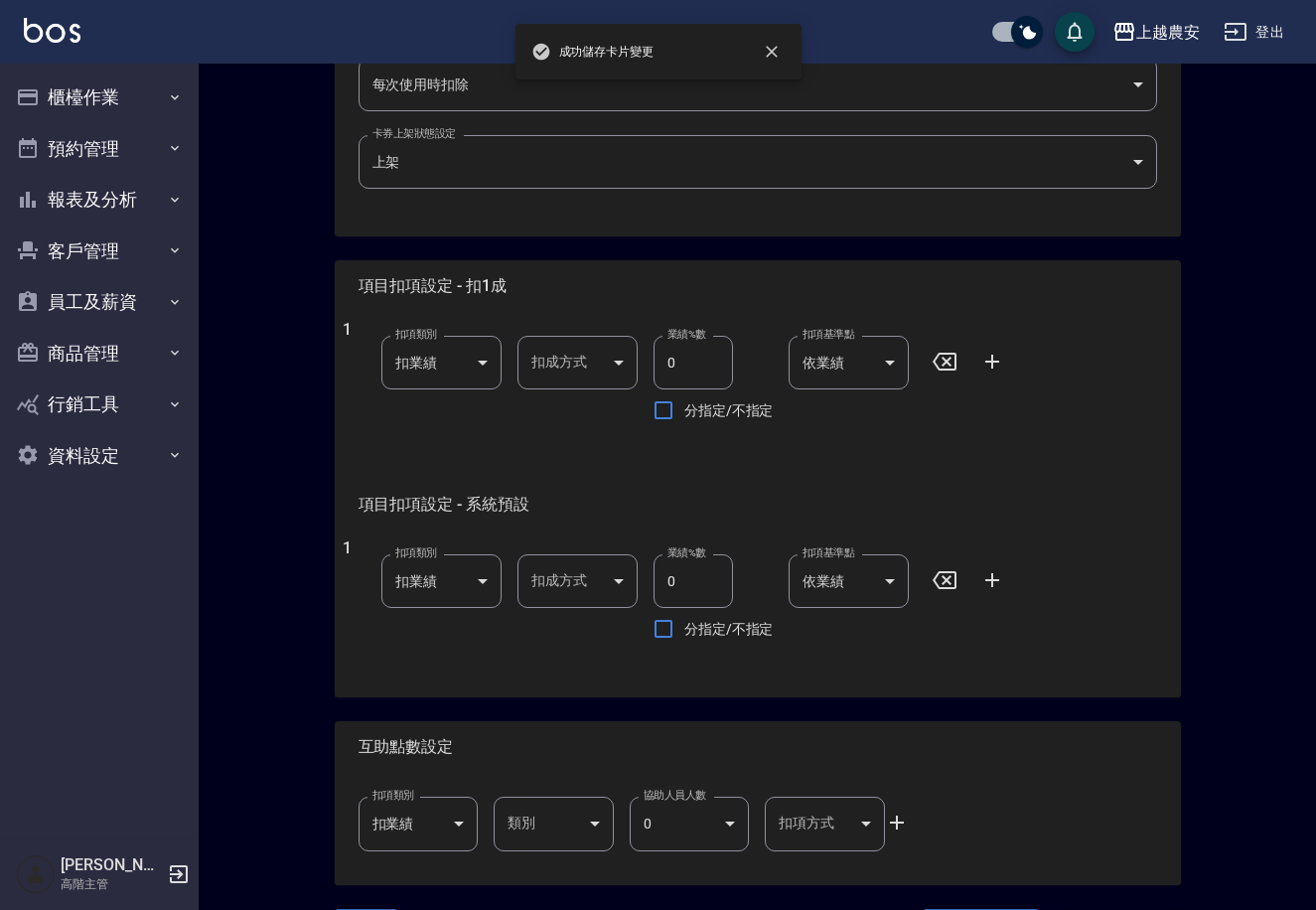 scroll, scrollTop: 778, scrollLeft: 0, axis: vertical 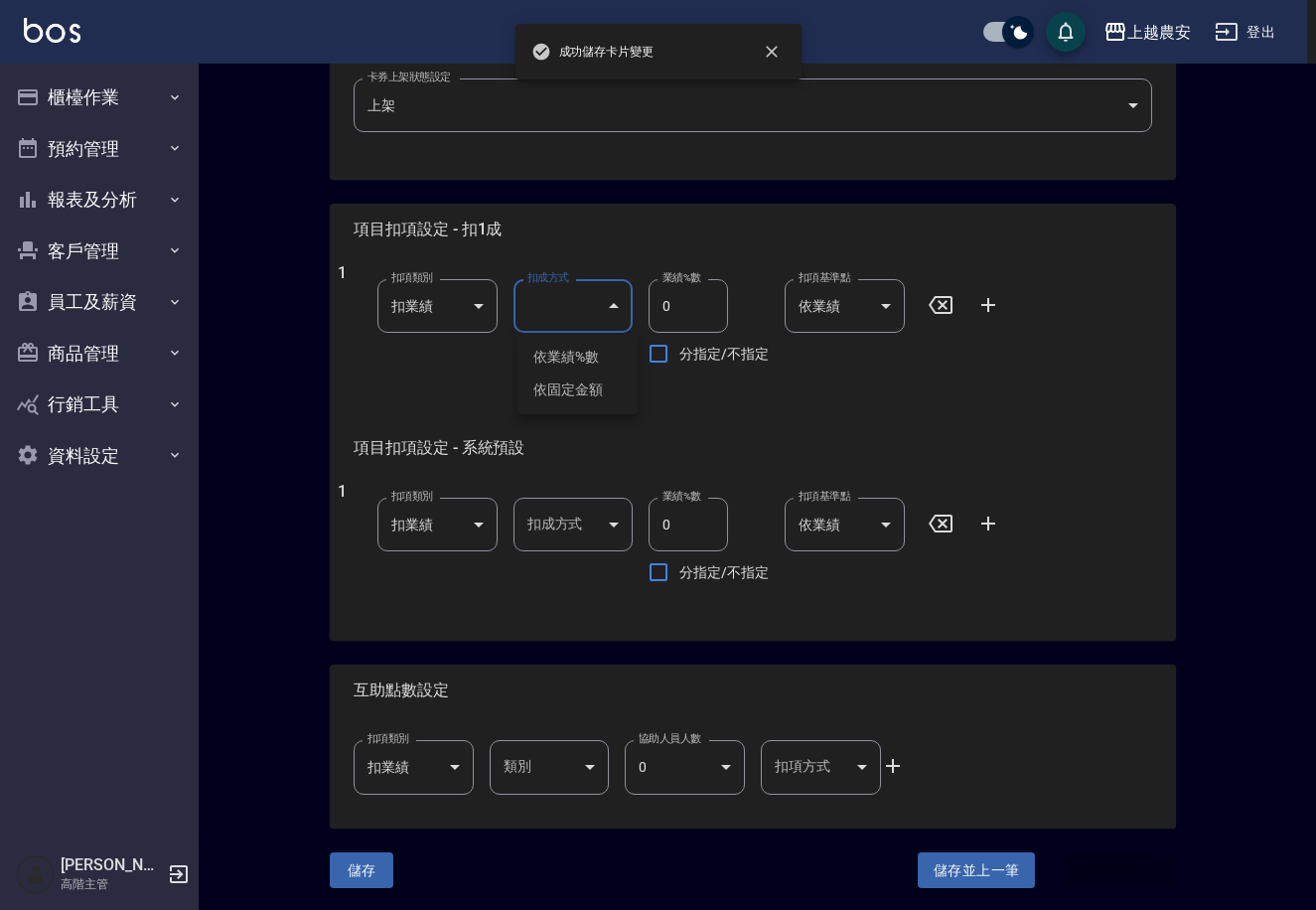 click on "成功儲存卡片變更 上越農安 登出 櫃檯作業 打帳單 帳單列表 掛單列表 座位開單 營業儀表板 現金收支登錄 高階收支登錄 材料自購登錄 每日結帳 排班表 現場電腦打卡 掃碼打卡 預約管理 預約管理 單日預約紀錄 單週預約紀錄 報表及分析 報表目錄 消費分析儀表板 店家區間累計表 店家日報表 店家排行榜 互助日報表 互助月報表 互助排行榜 互助點數明細 互助業績報表 全店業績分析表 每日業績分析表 營業統計分析表 營業項目月分析表 設計師業績表 設計師日報表 設計師業績分析表 設計師業績月報表 設計師抽成報表 設計師排行榜 商品銷售排行榜 商品消耗明細 商品進銷貨報表 商品庫存表 商品庫存盤點表 會員卡銷售報表 服務扣項明細表 單一服務項目查詢 店販抽成明細 店販分類抽成明細 顧客入金餘額表 顧客卡券餘額表 每日非現金明細 每日收支明細 收支匯款表" at bounding box center (658, 67) 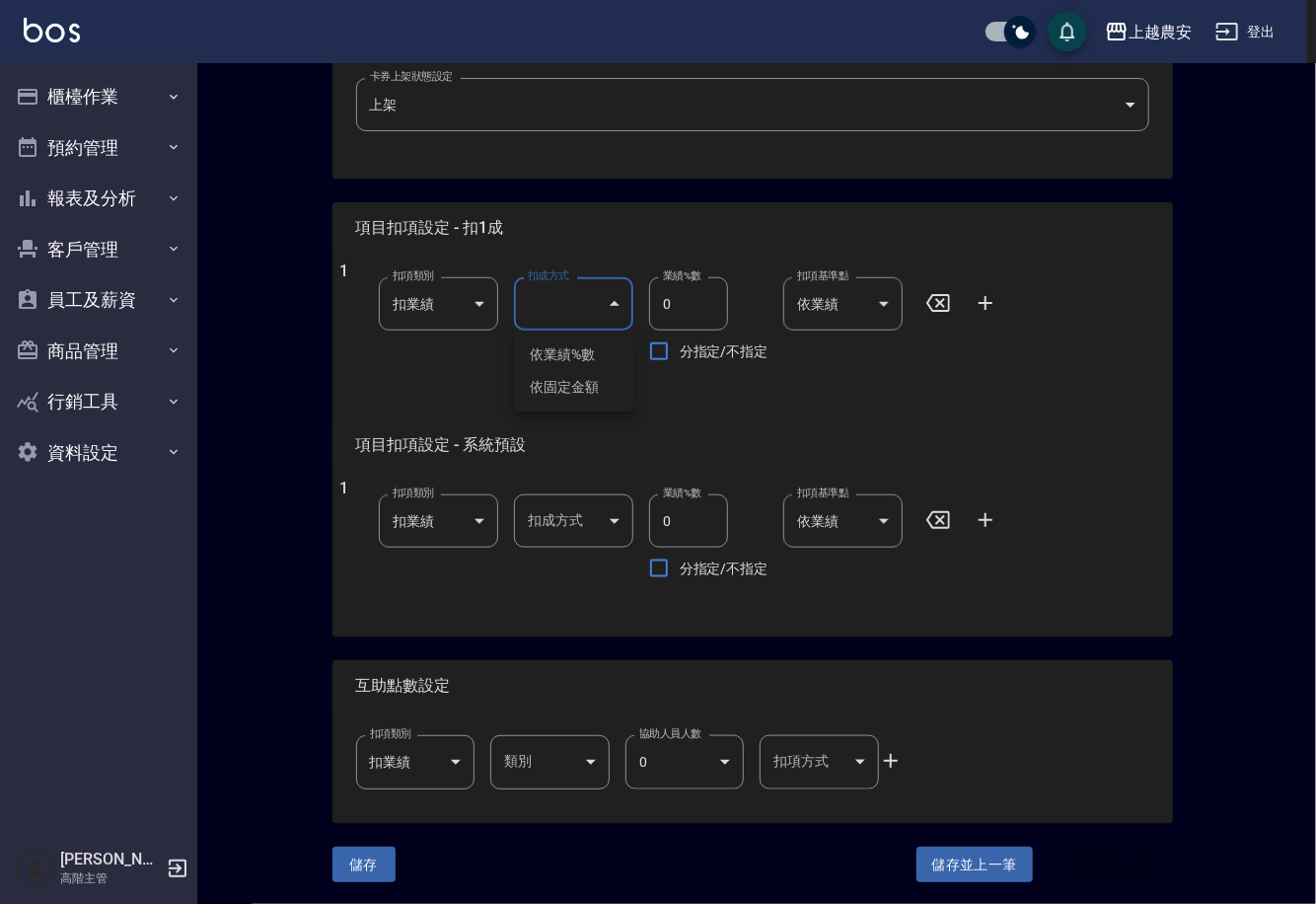 click on "依業績%數" at bounding box center (573, 354) 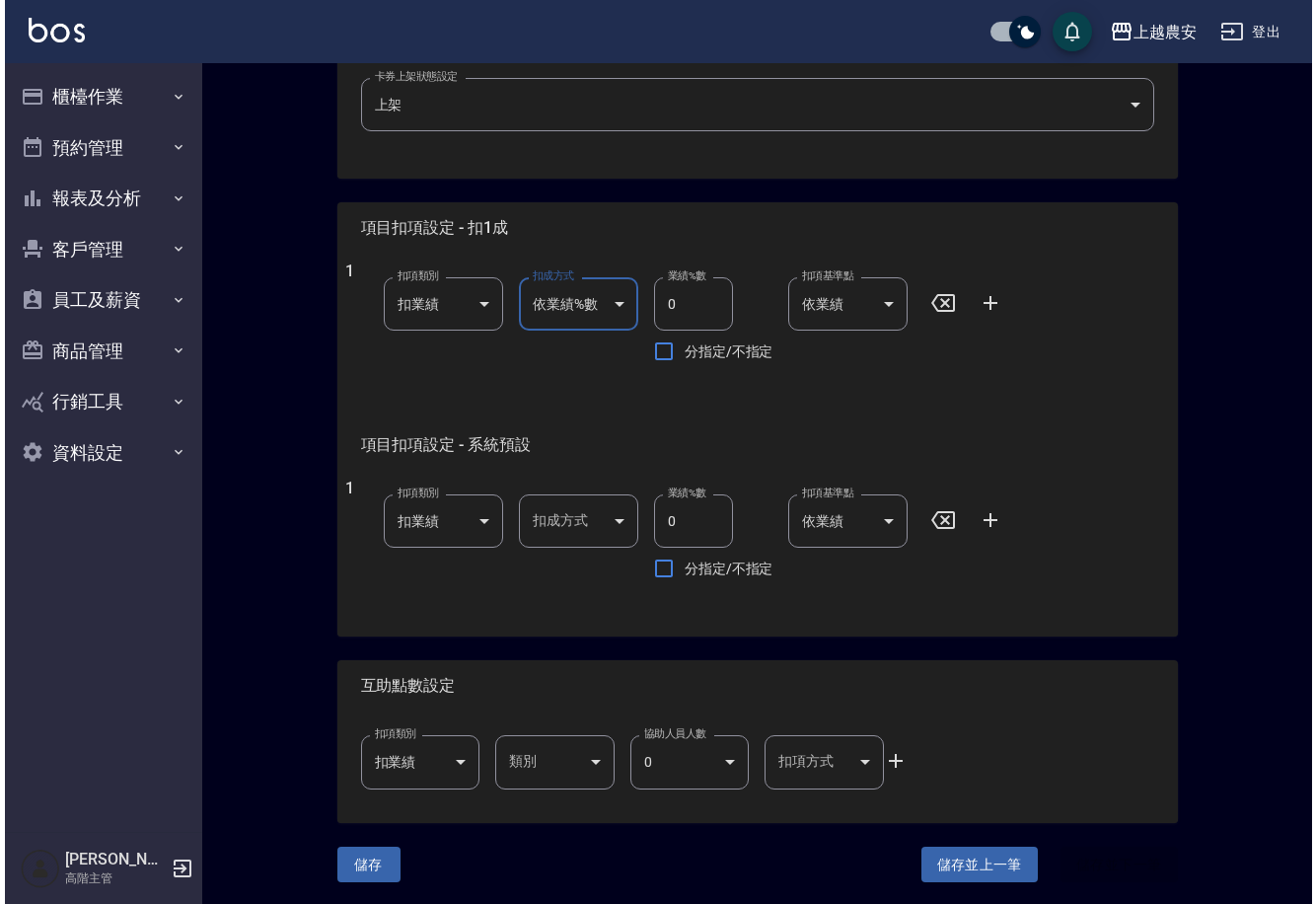 scroll, scrollTop: 0, scrollLeft: 0, axis: both 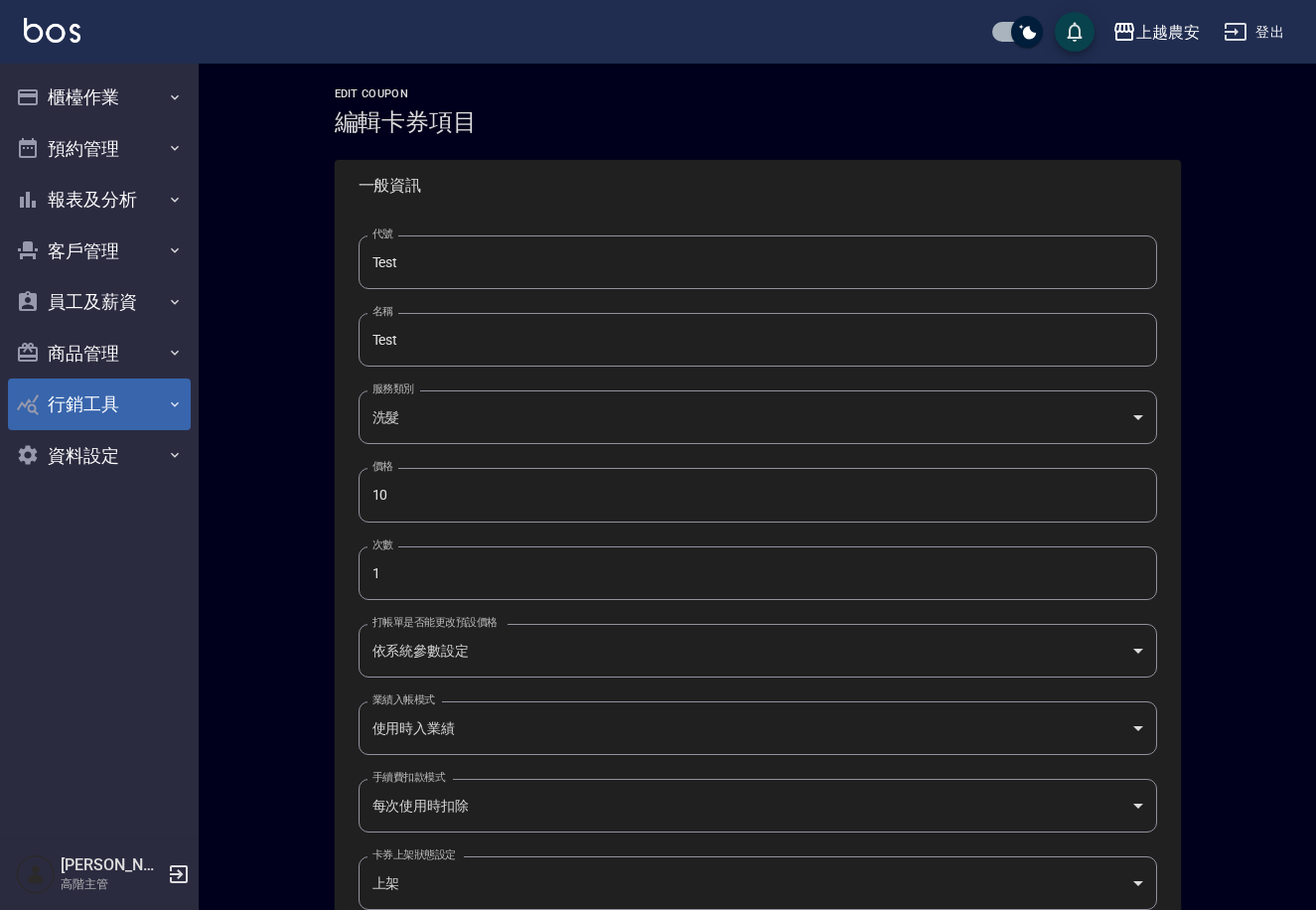 click on "行銷工具" at bounding box center [99, 404] 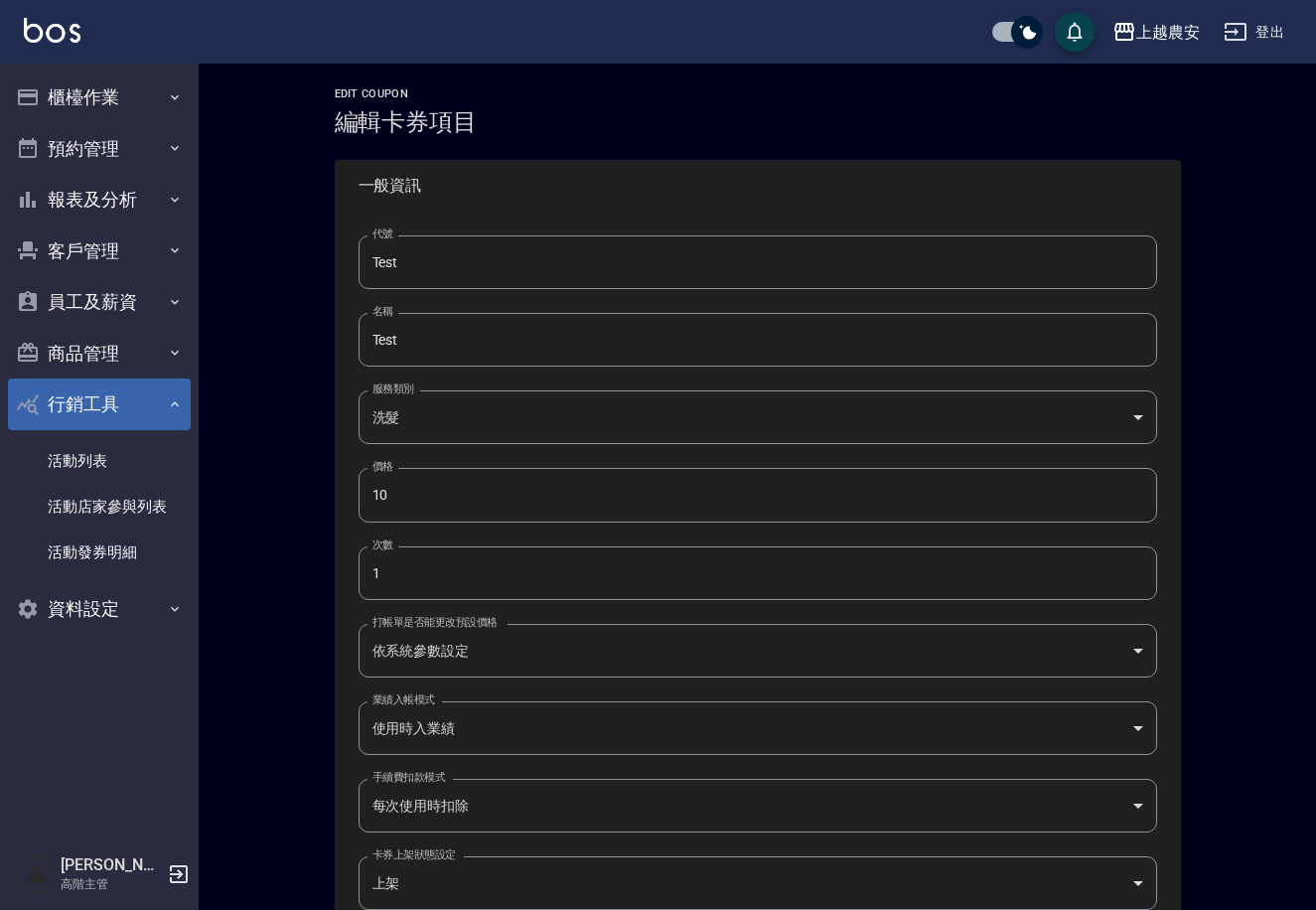 click on "行銷工具" at bounding box center [99, 404] 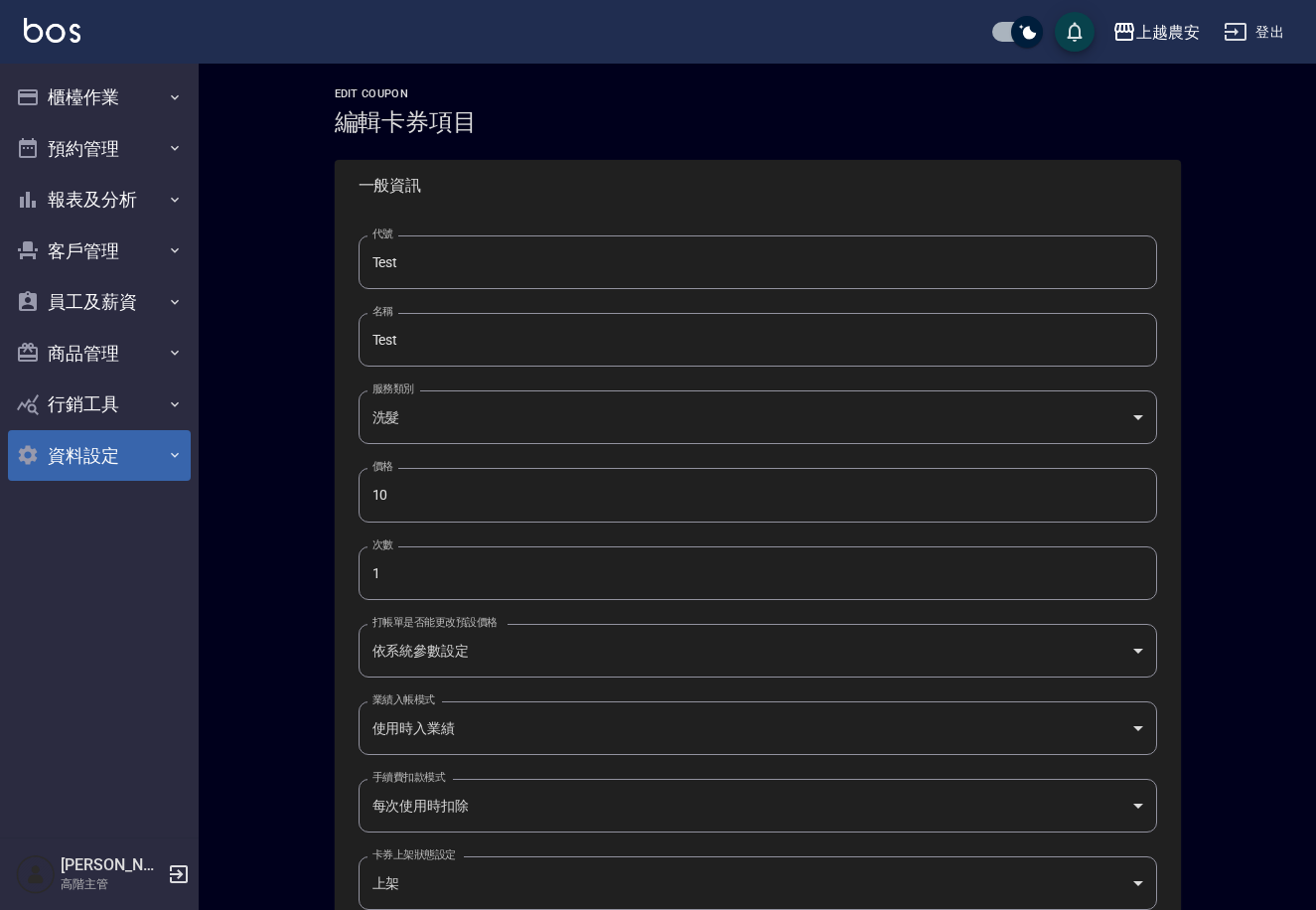 click on "資料設定" at bounding box center [99, 456] 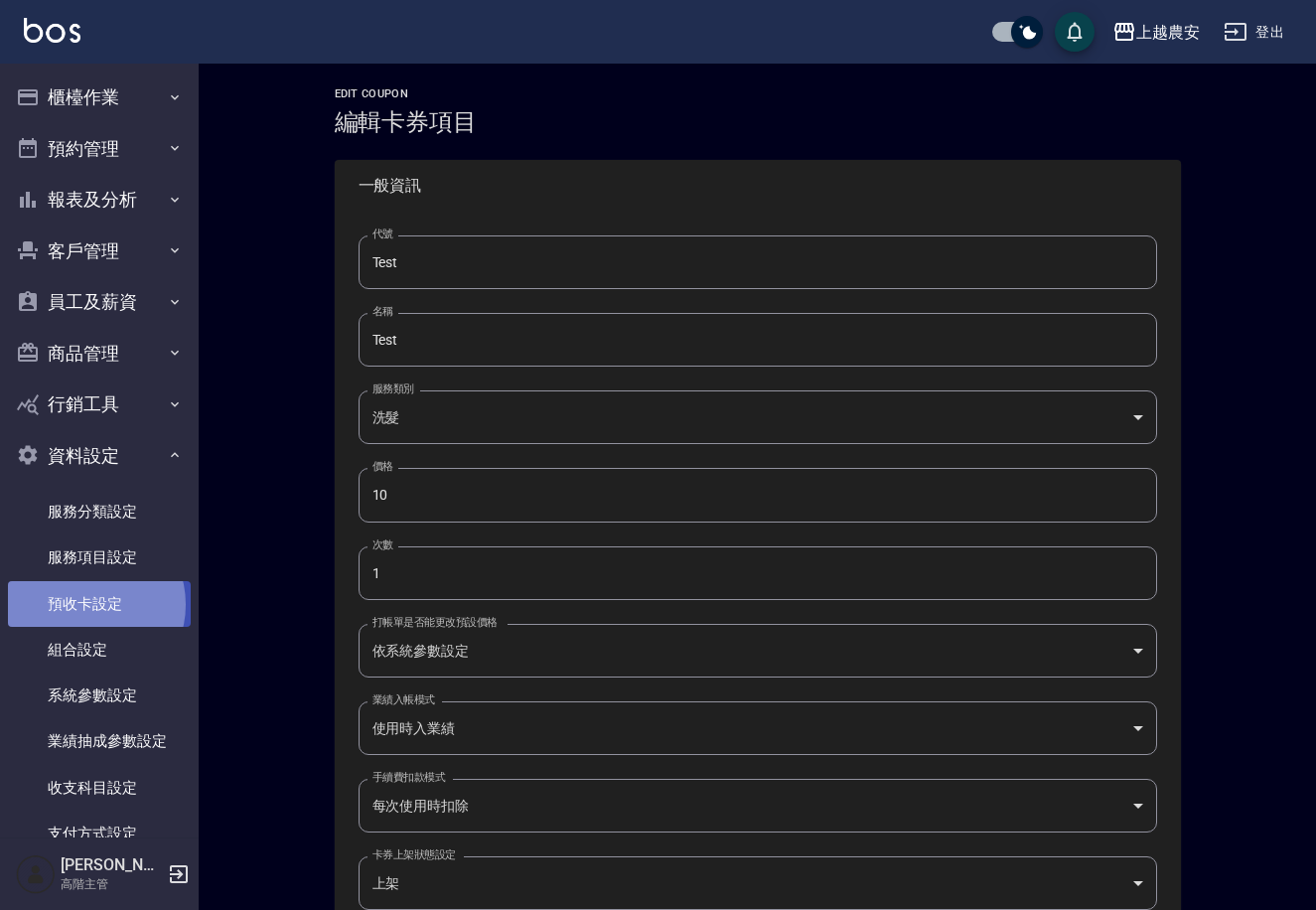 click on "預收卡設定" at bounding box center [99, 604] 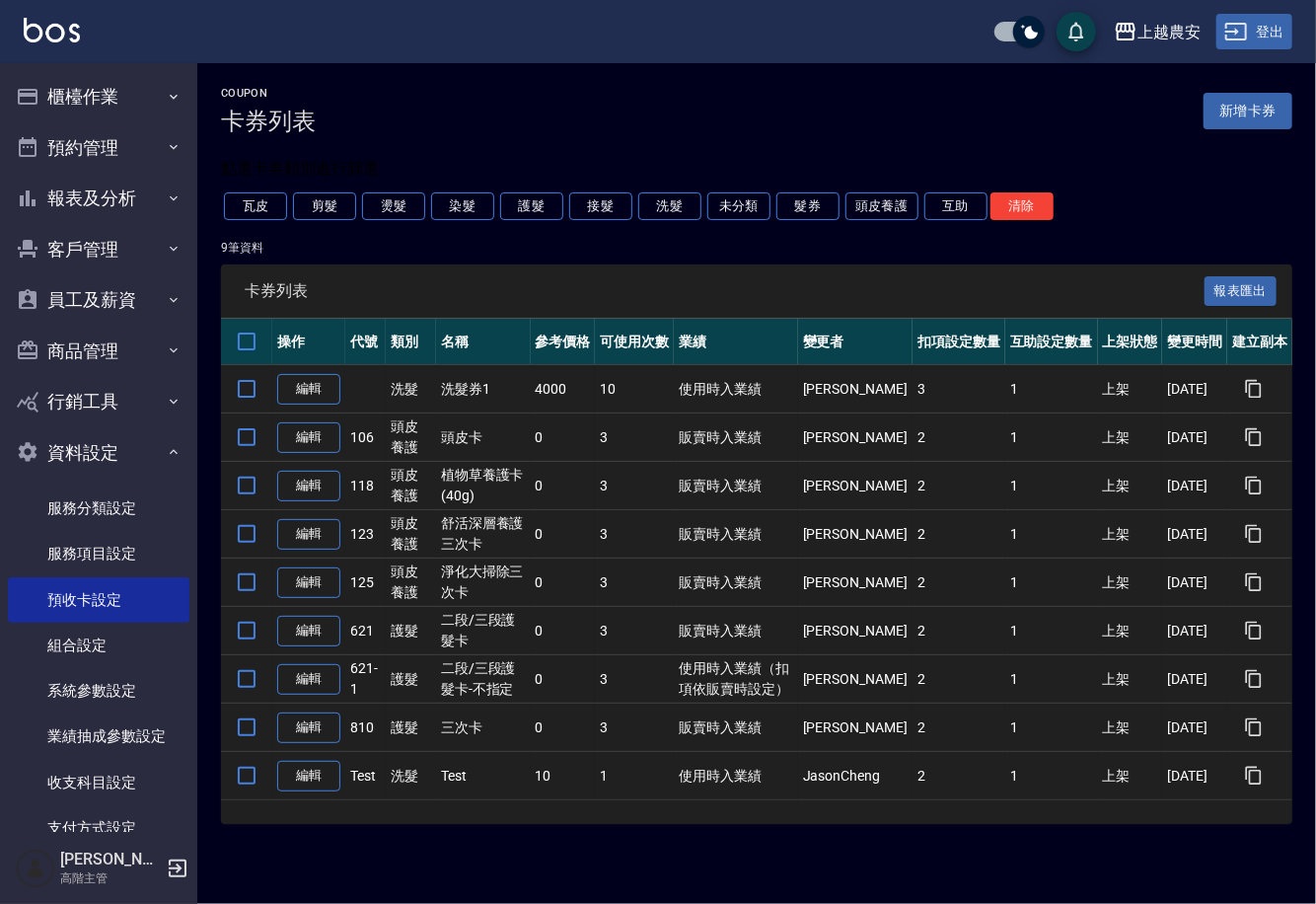 click on "登出" at bounding box center (1254, 32) 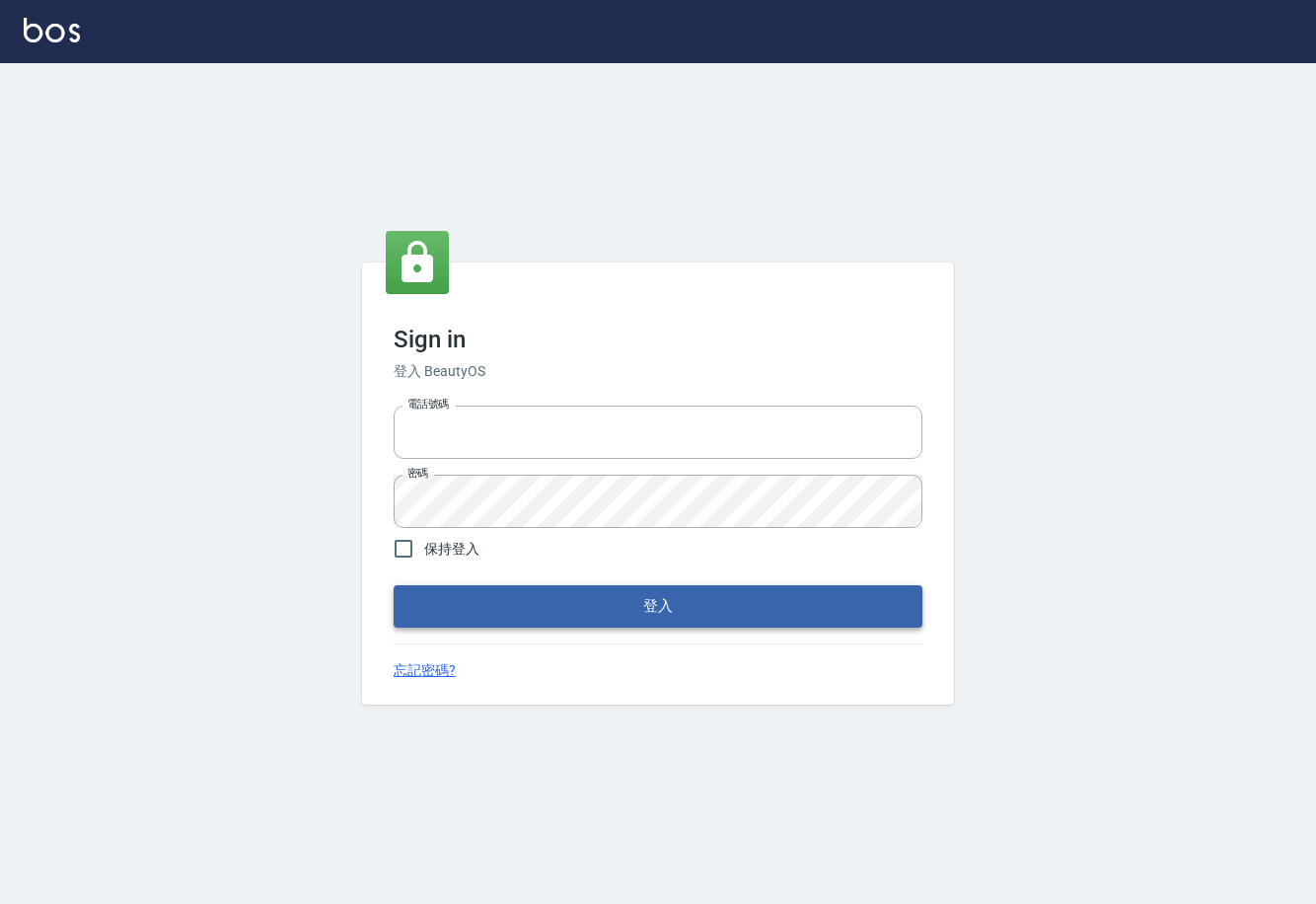scroll, scrollTop: 0, scrollLeft: 0, axis: both 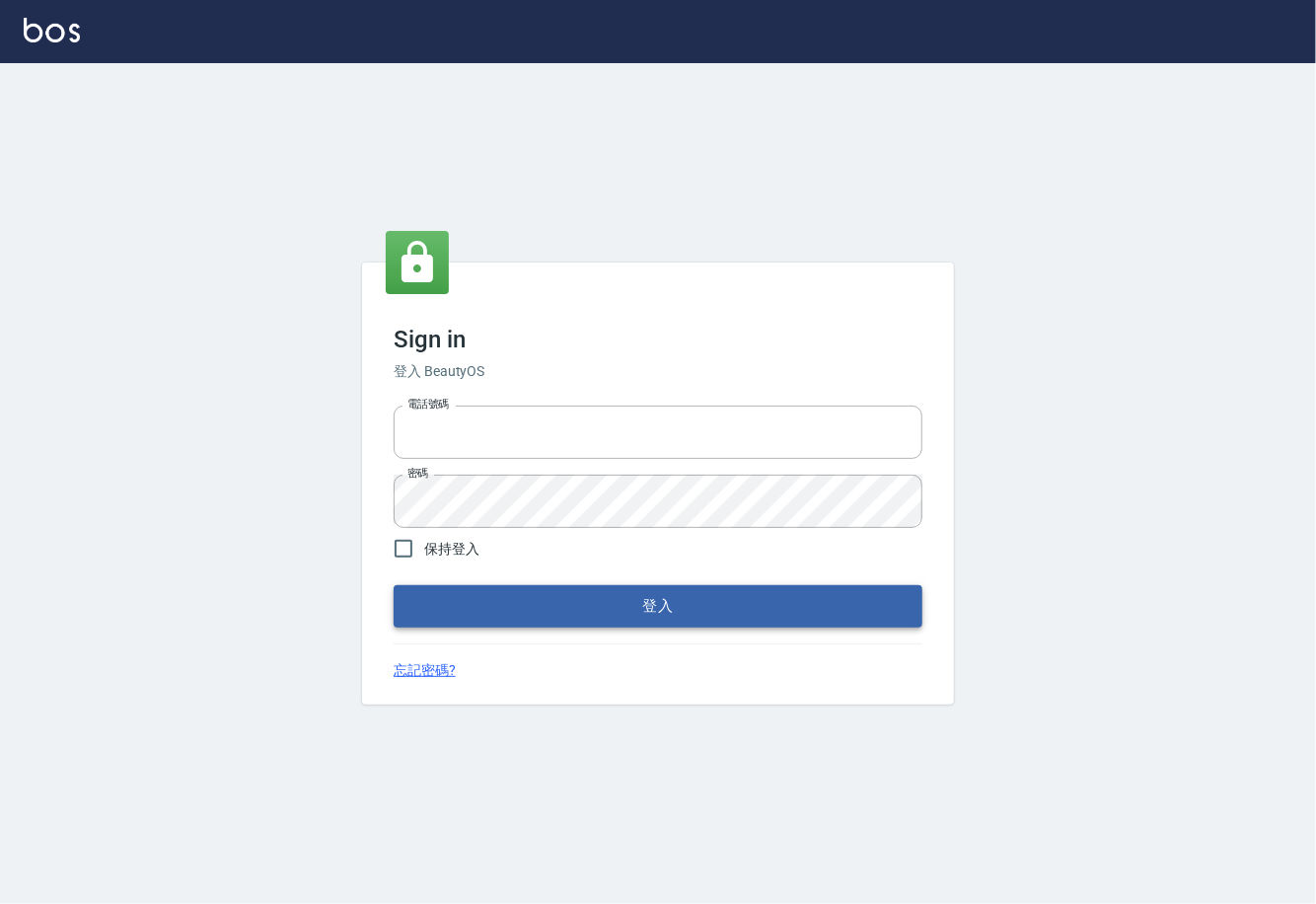 type on "0225929166" 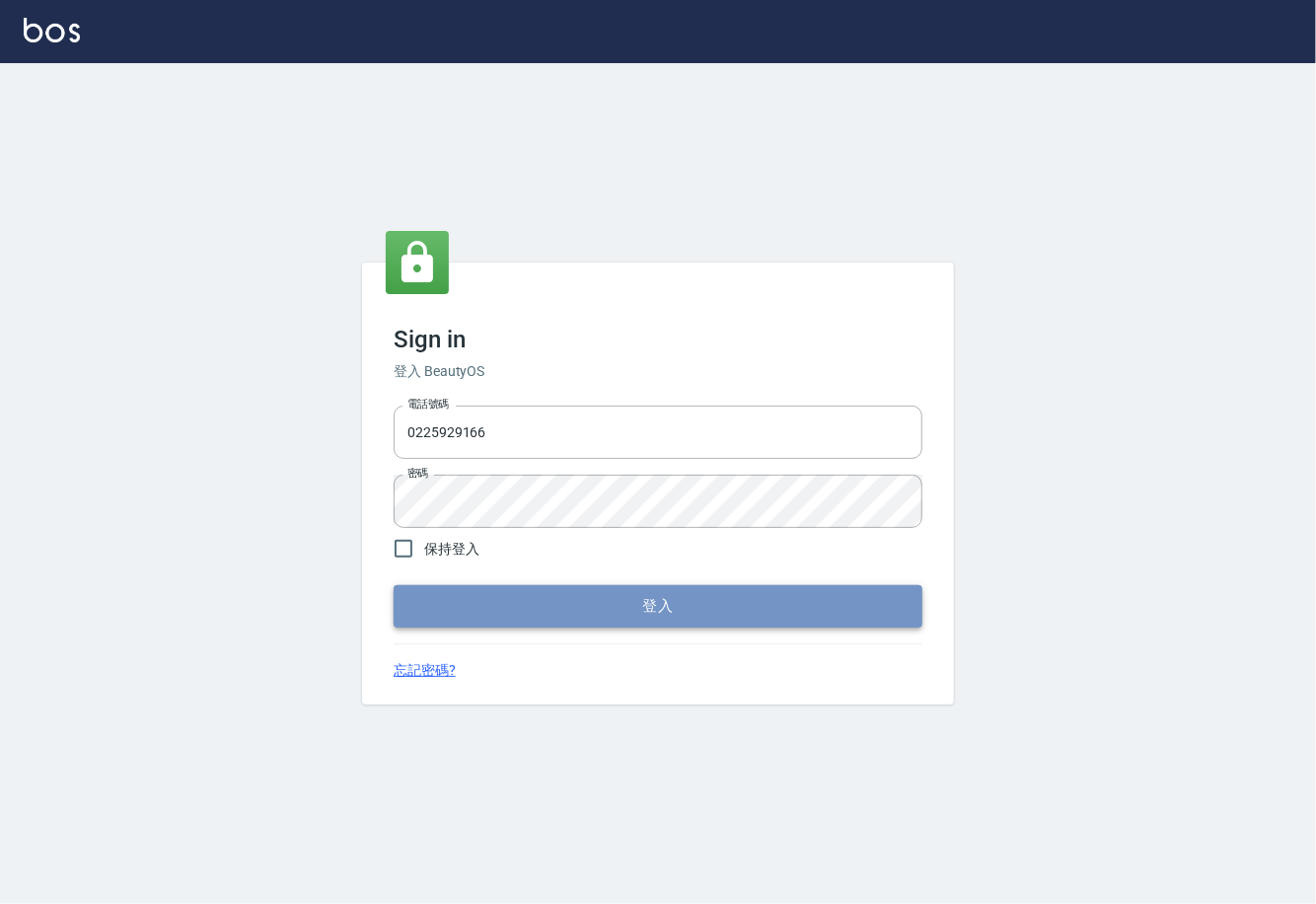click on "登入" at bounding box center (658, 606) 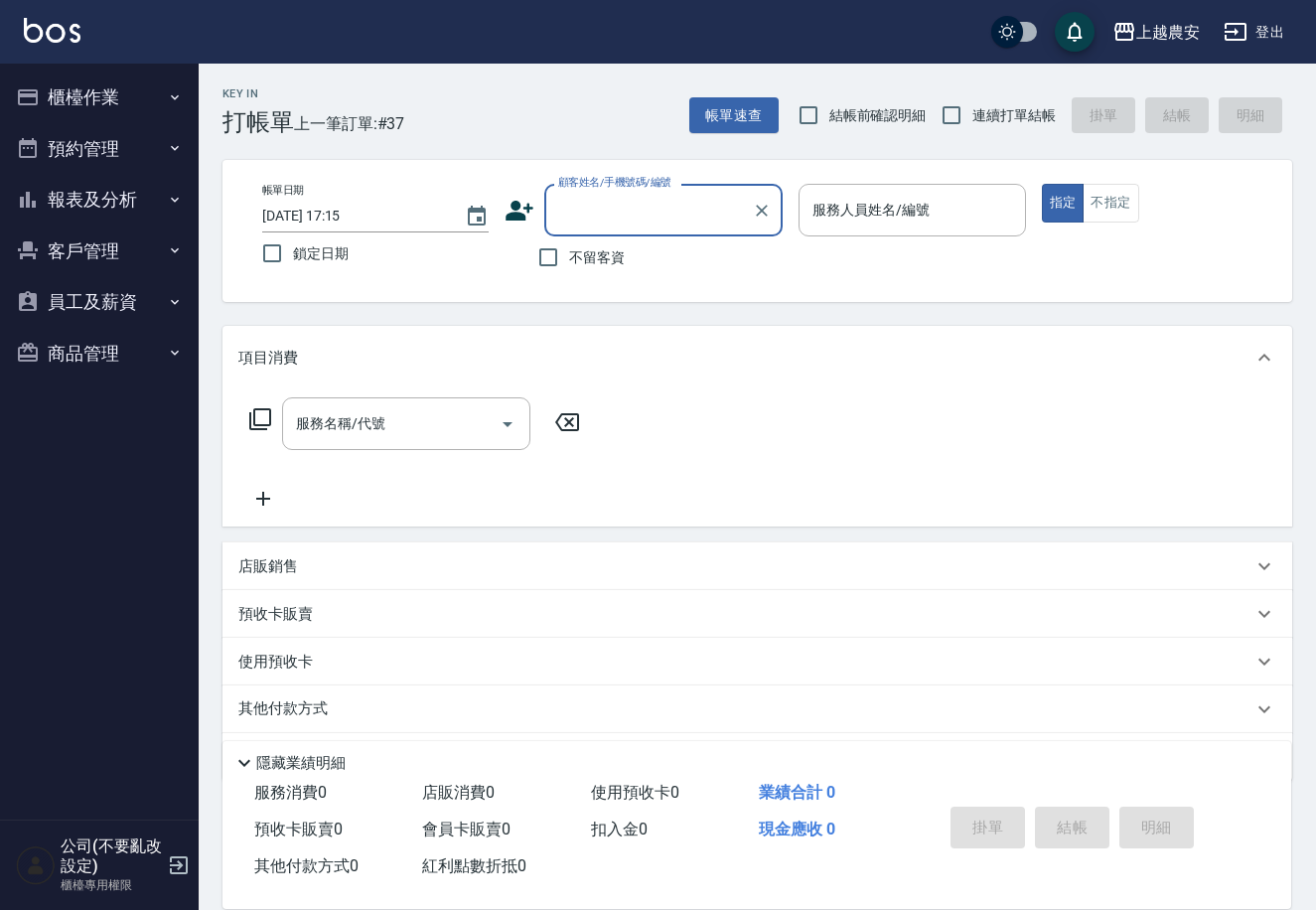click on "櫃檯作業" at bounding box center (99, 97) 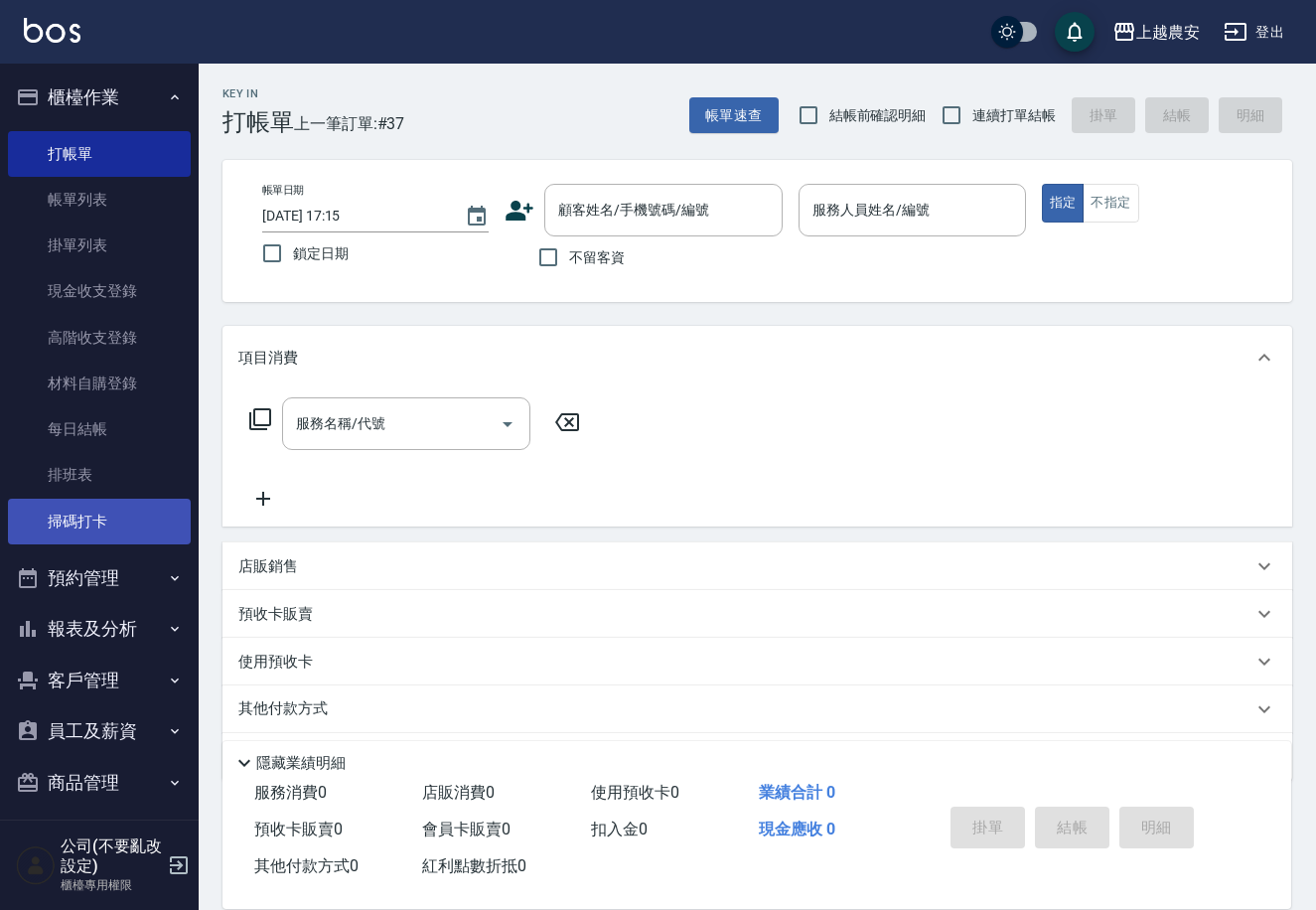 click on "掃碼打卡" at bounding box center [99, 522] 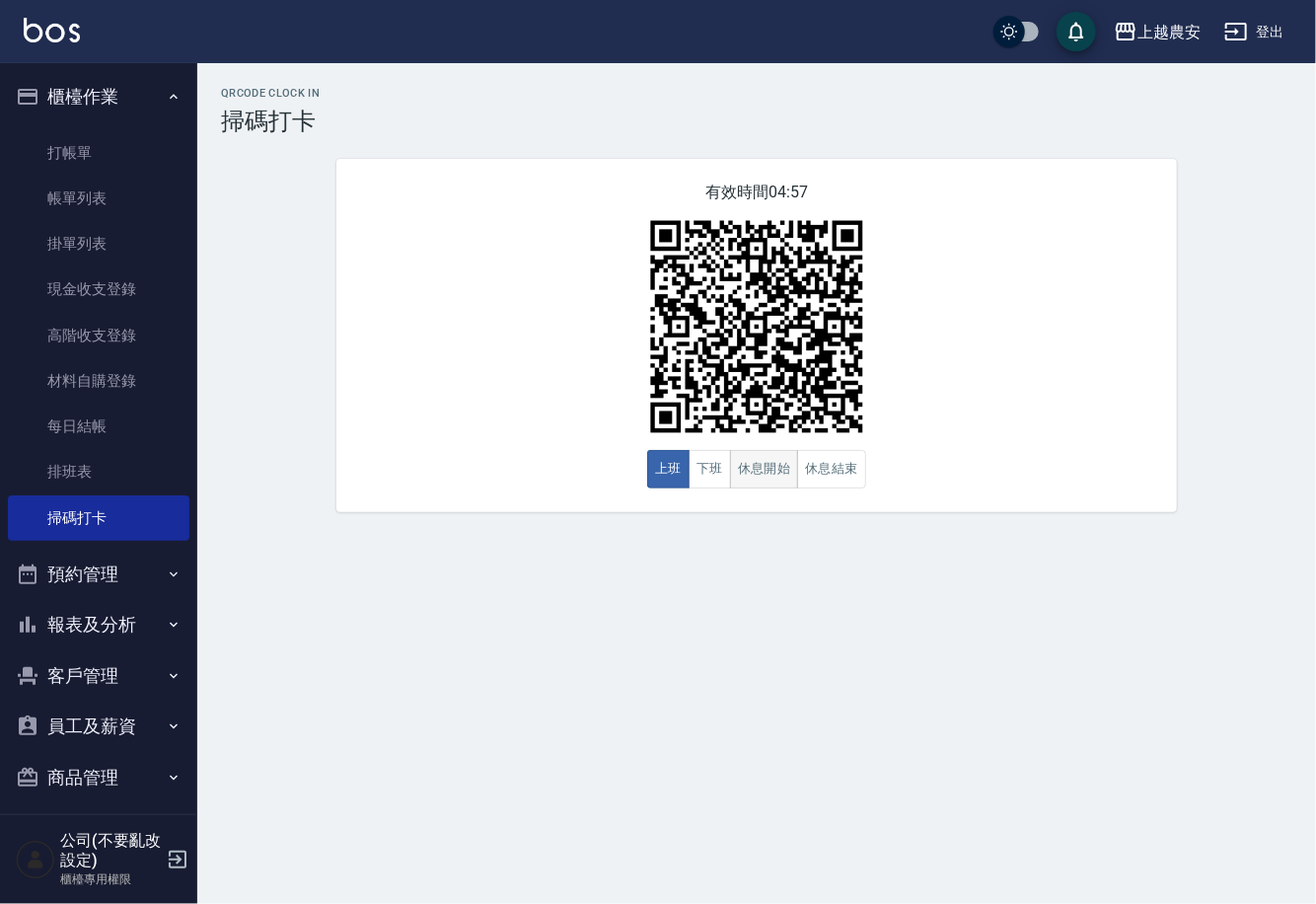 click on "休息開始" at bounding box center (765, 469) 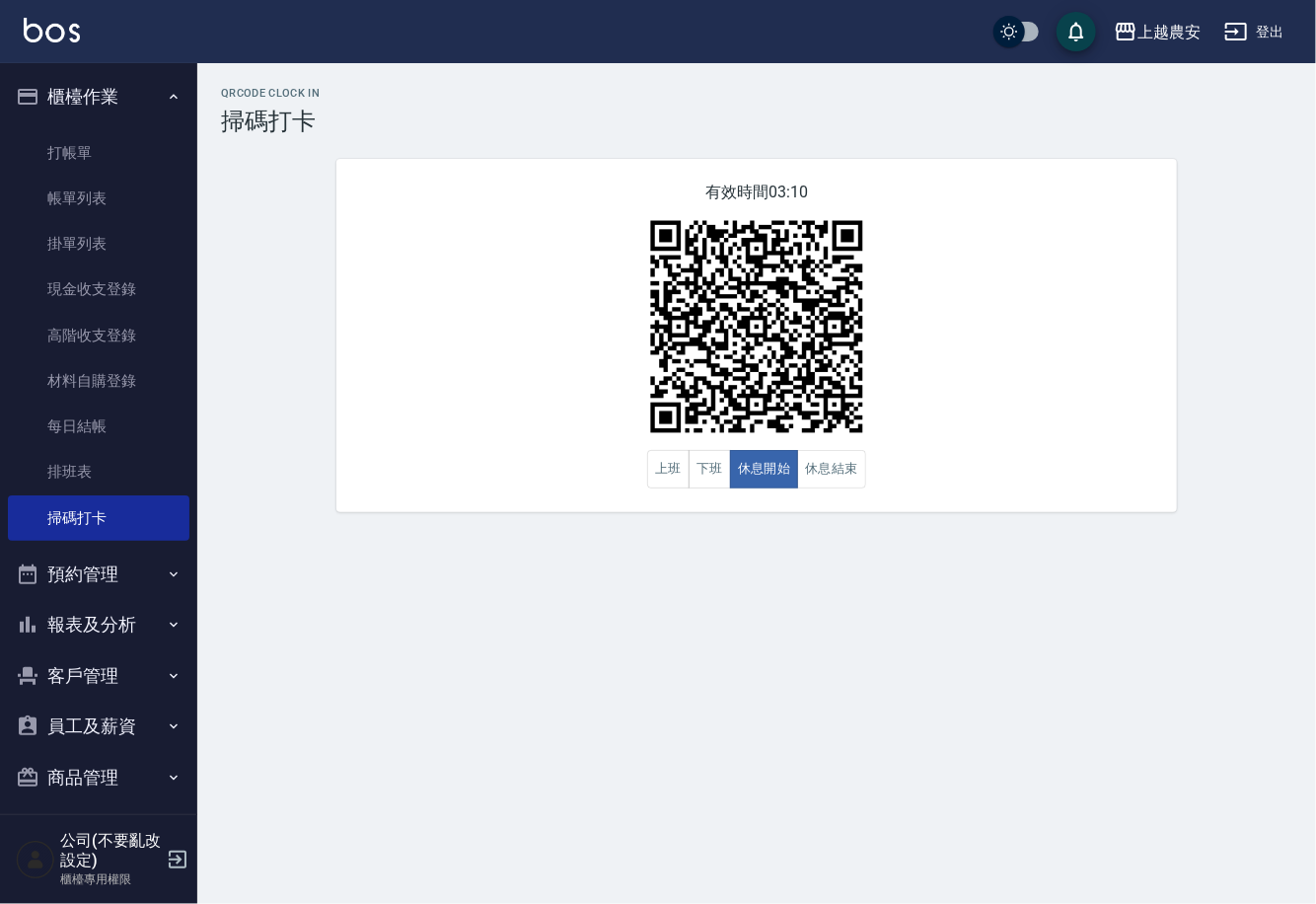 click on "報表及分析" at bounding box center [99, 625] 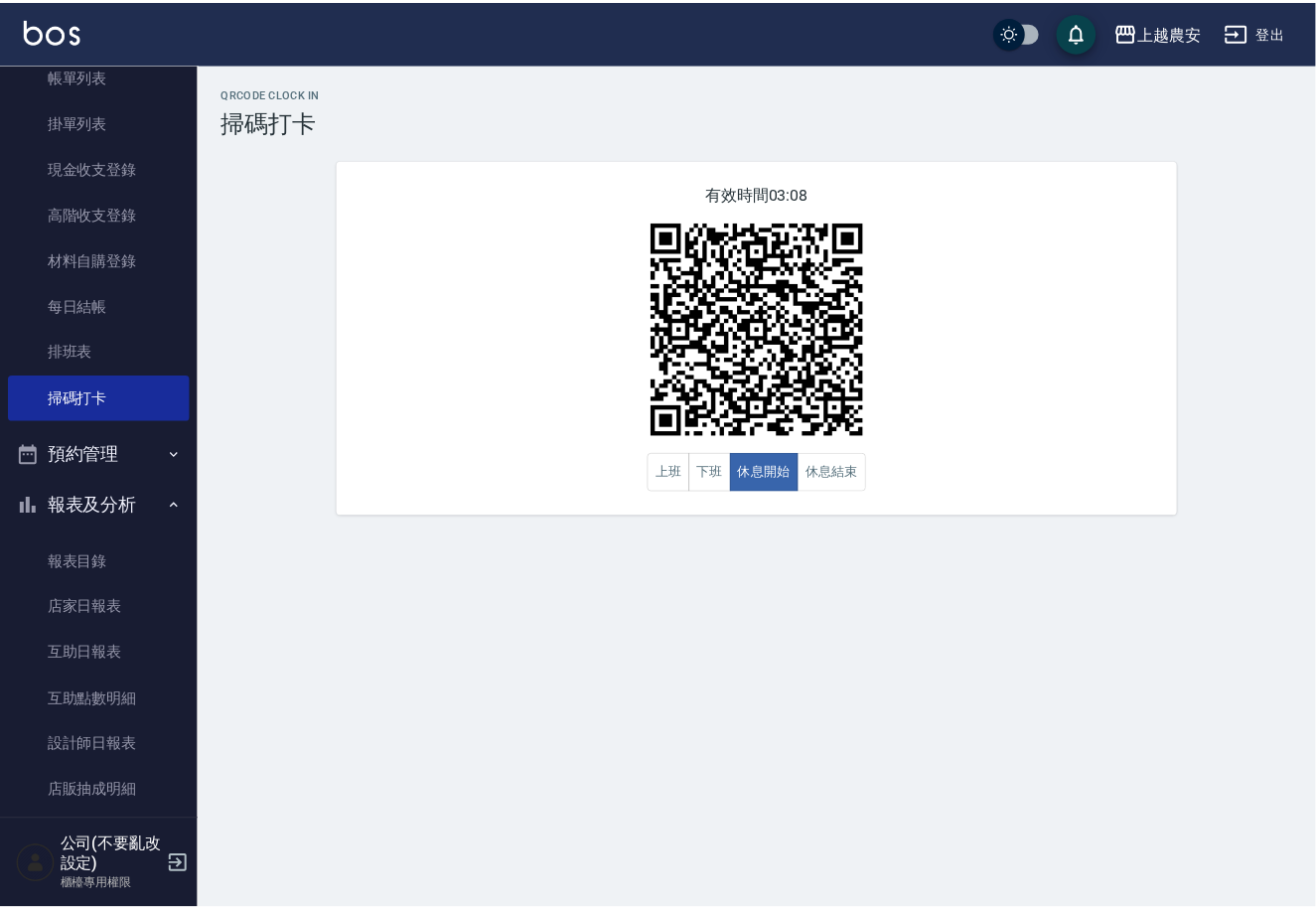 scroll, scrollTop: 167, scrollLeft: 0, axis: vertical 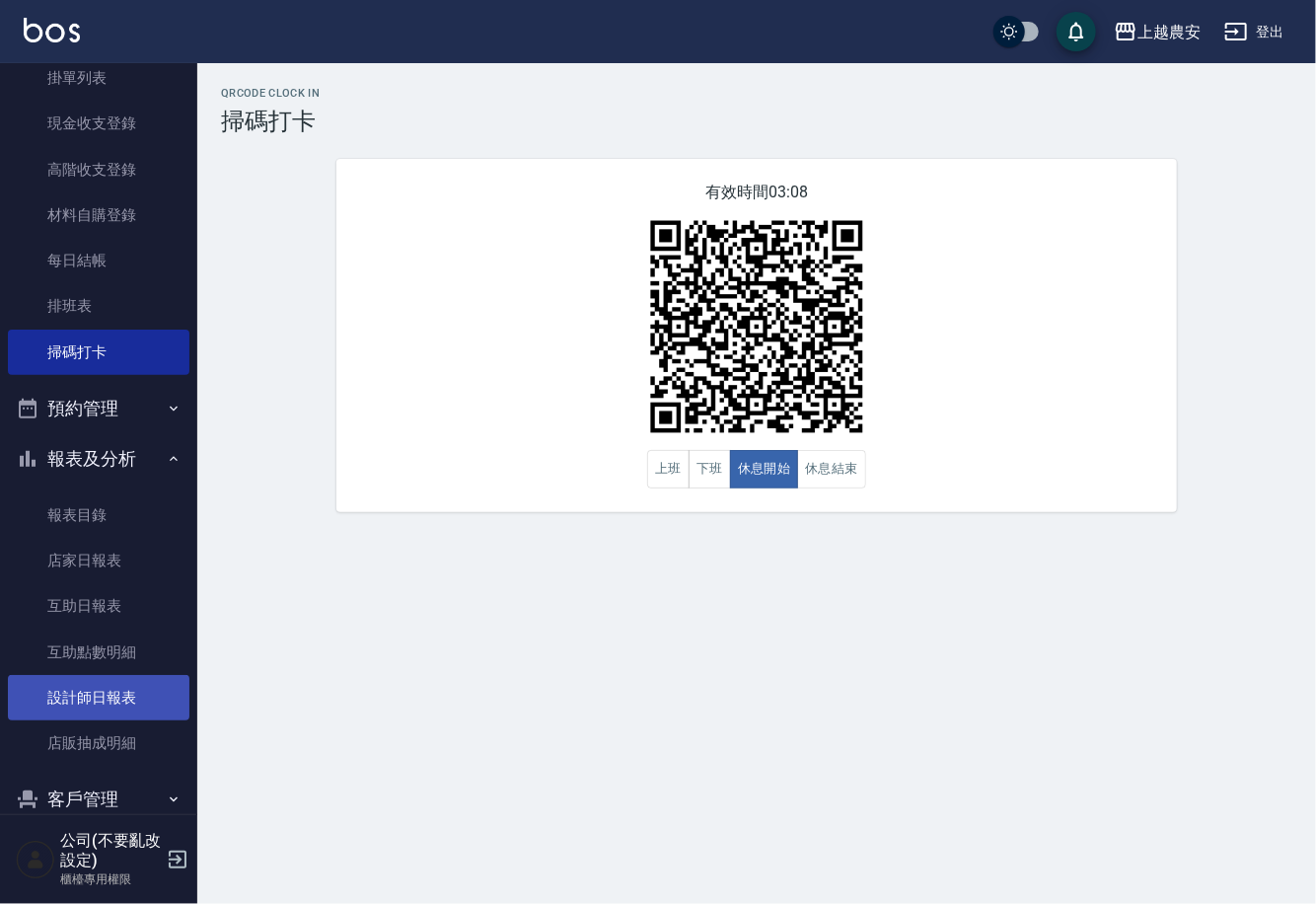 click on "設計師日報表" at bounding box center (99, 698) 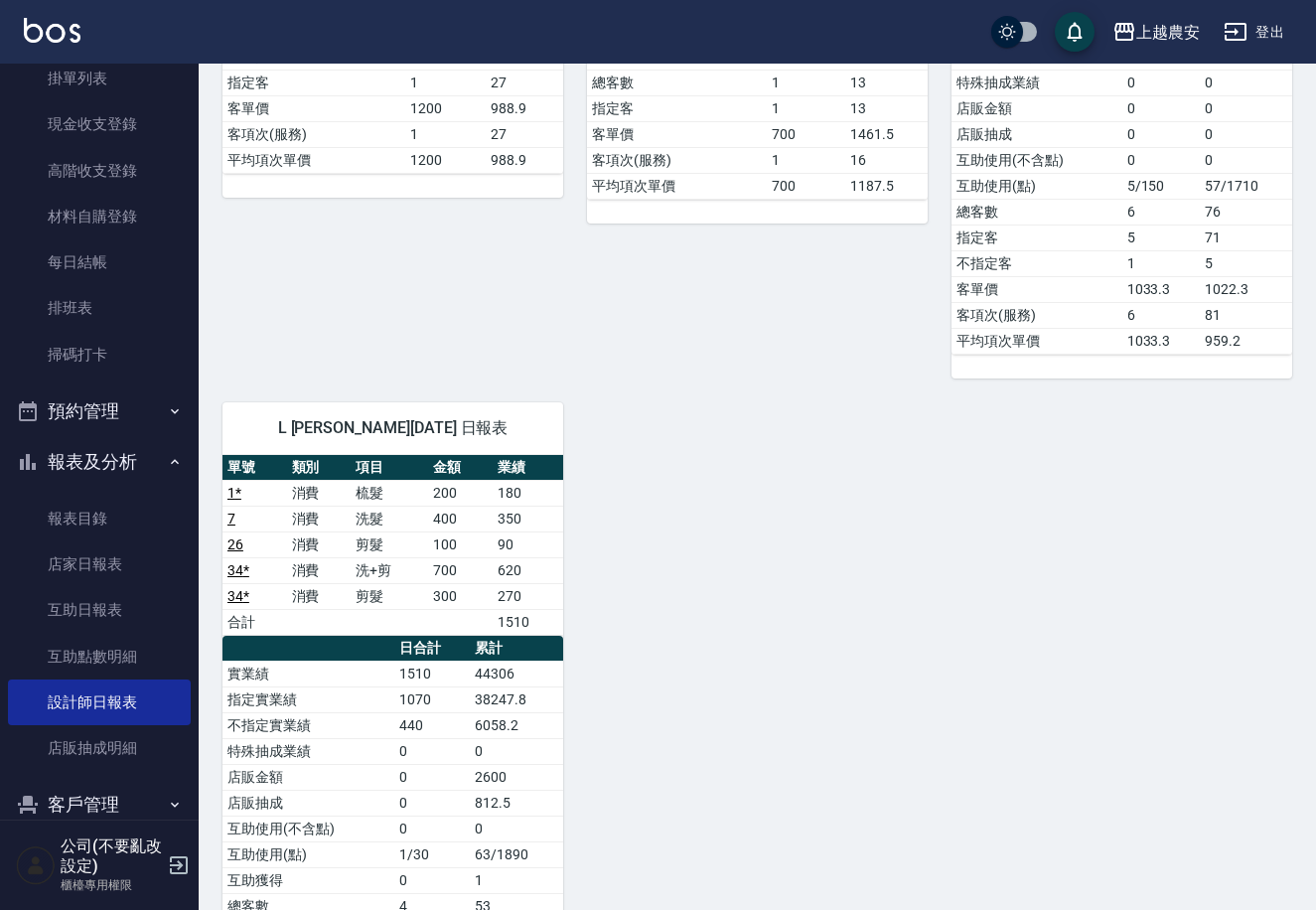 scroll, scrollTop: 2192, scrollLeft: 0, axis: vertical 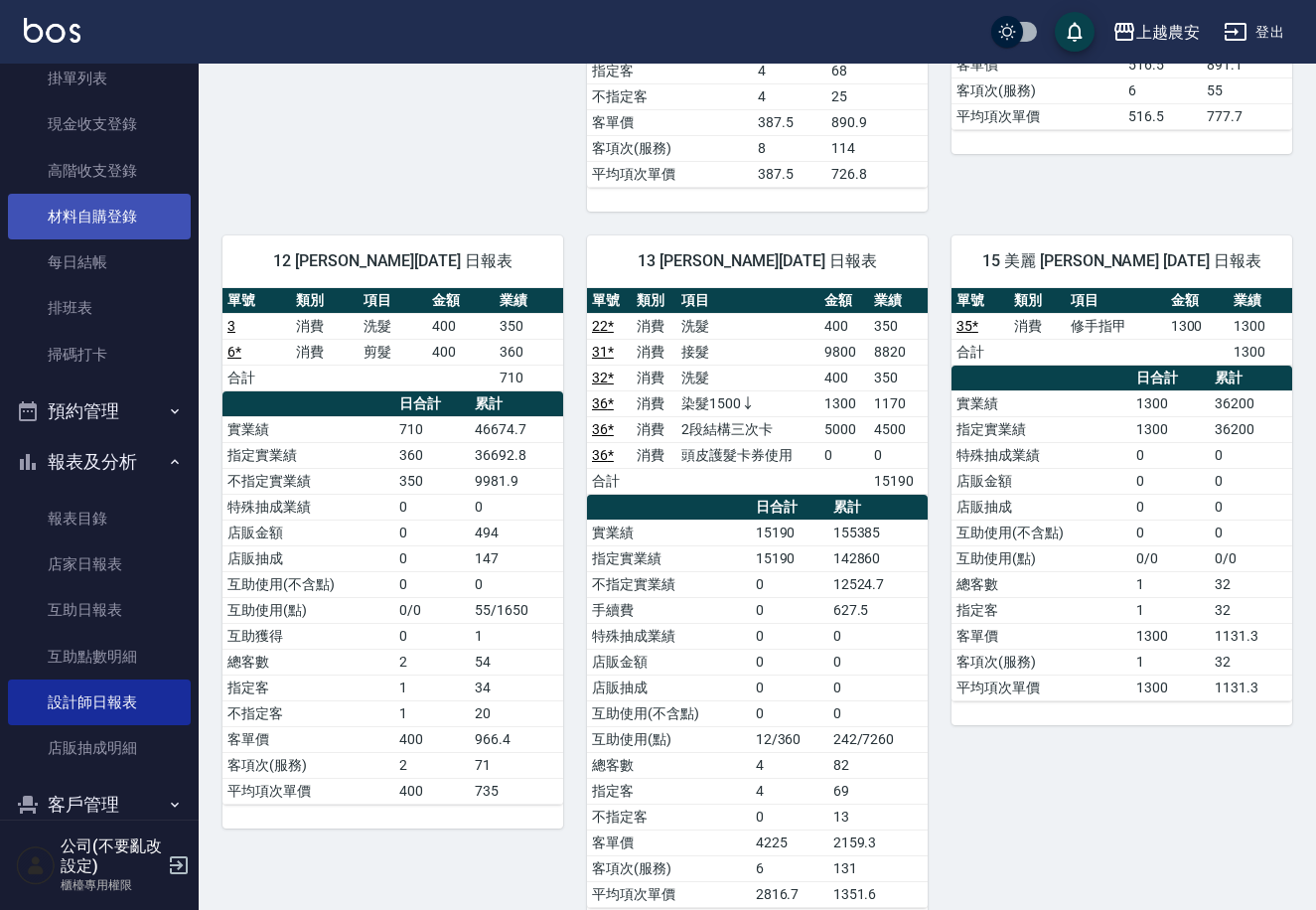 click on "材料自購登錄" at bounding box center (99, 217) 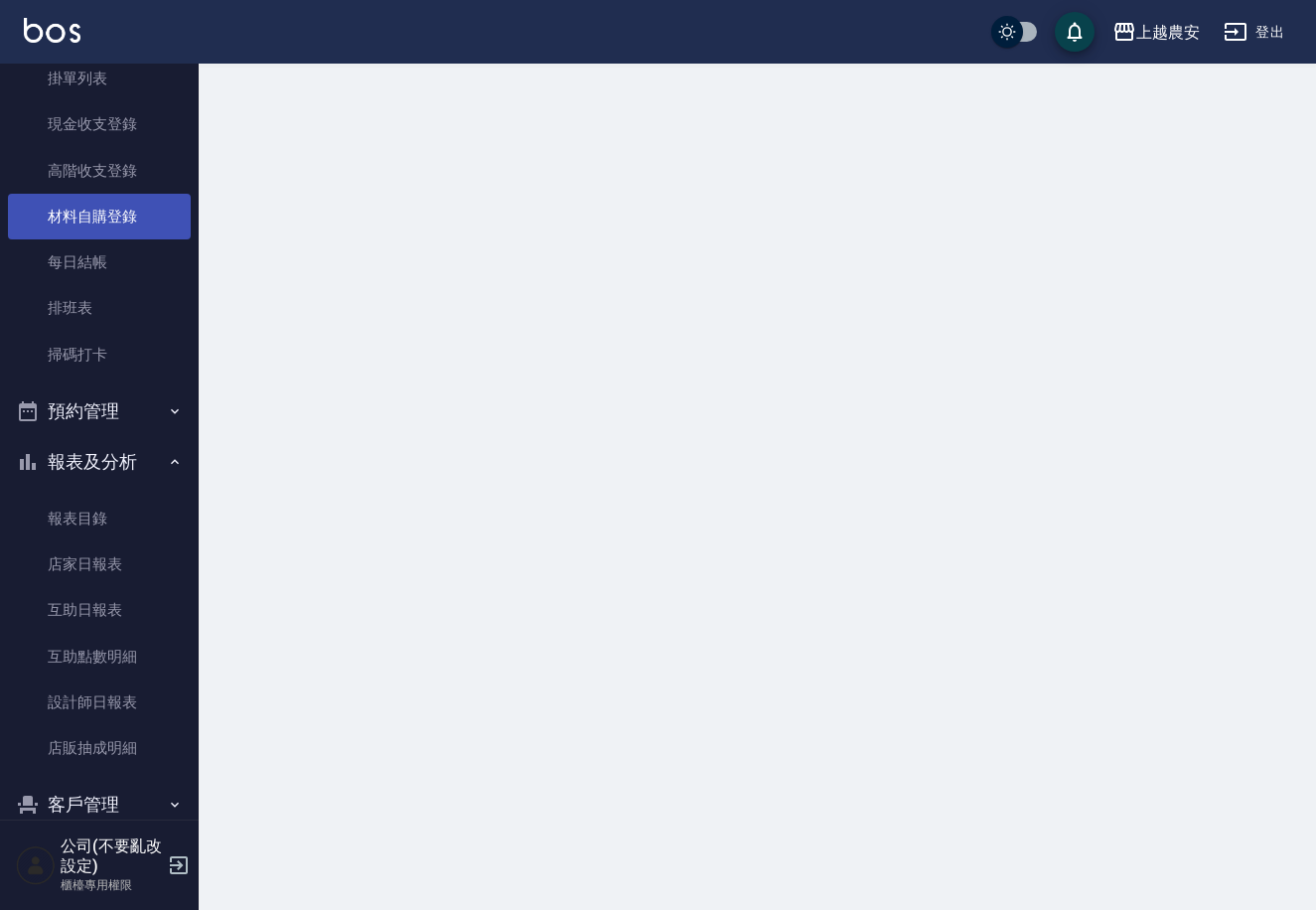 scroll, scrollTop: 0, scrollLeft: 0, axis: both 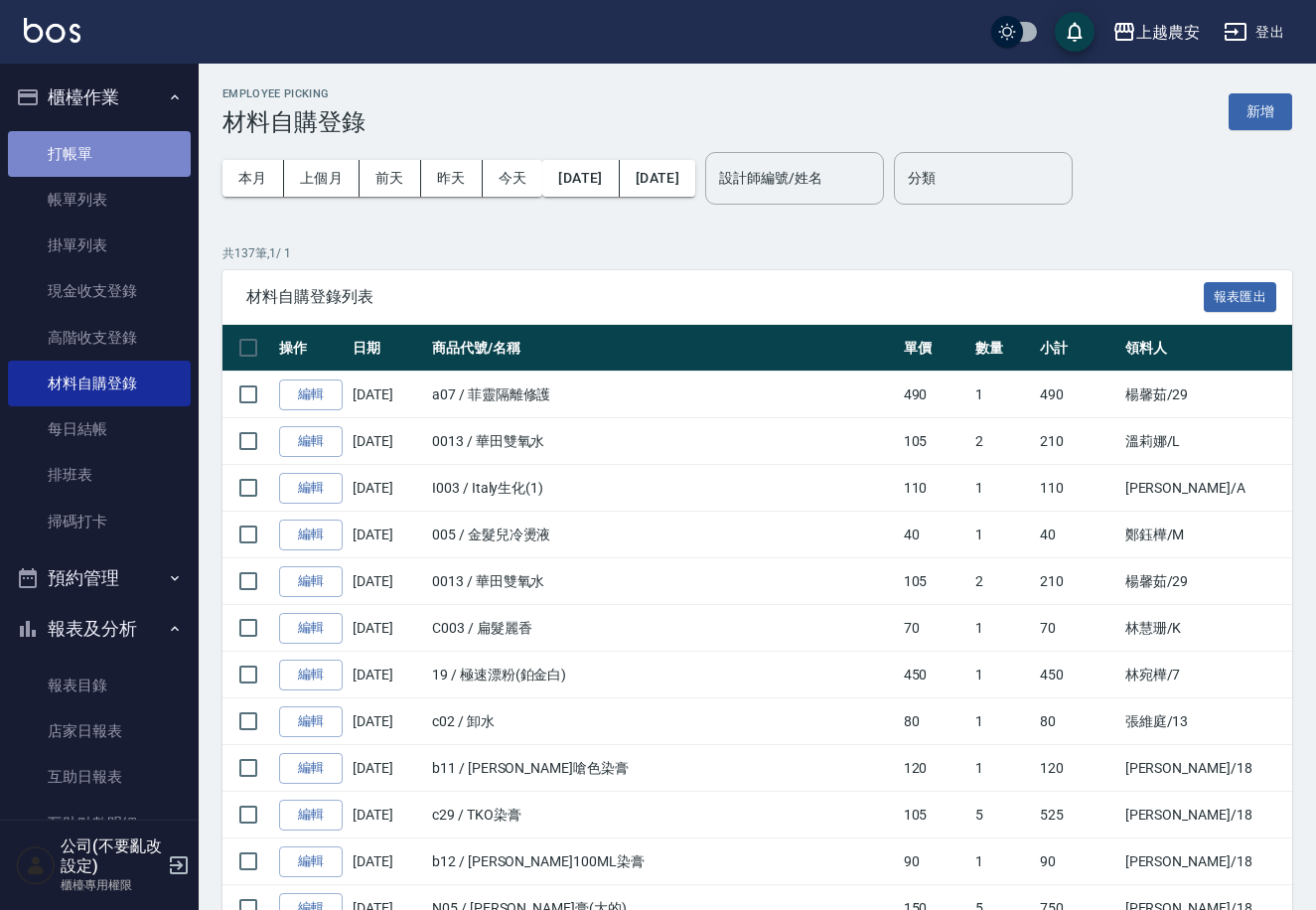 click on "打帳單" at bounding box center [99, 154] 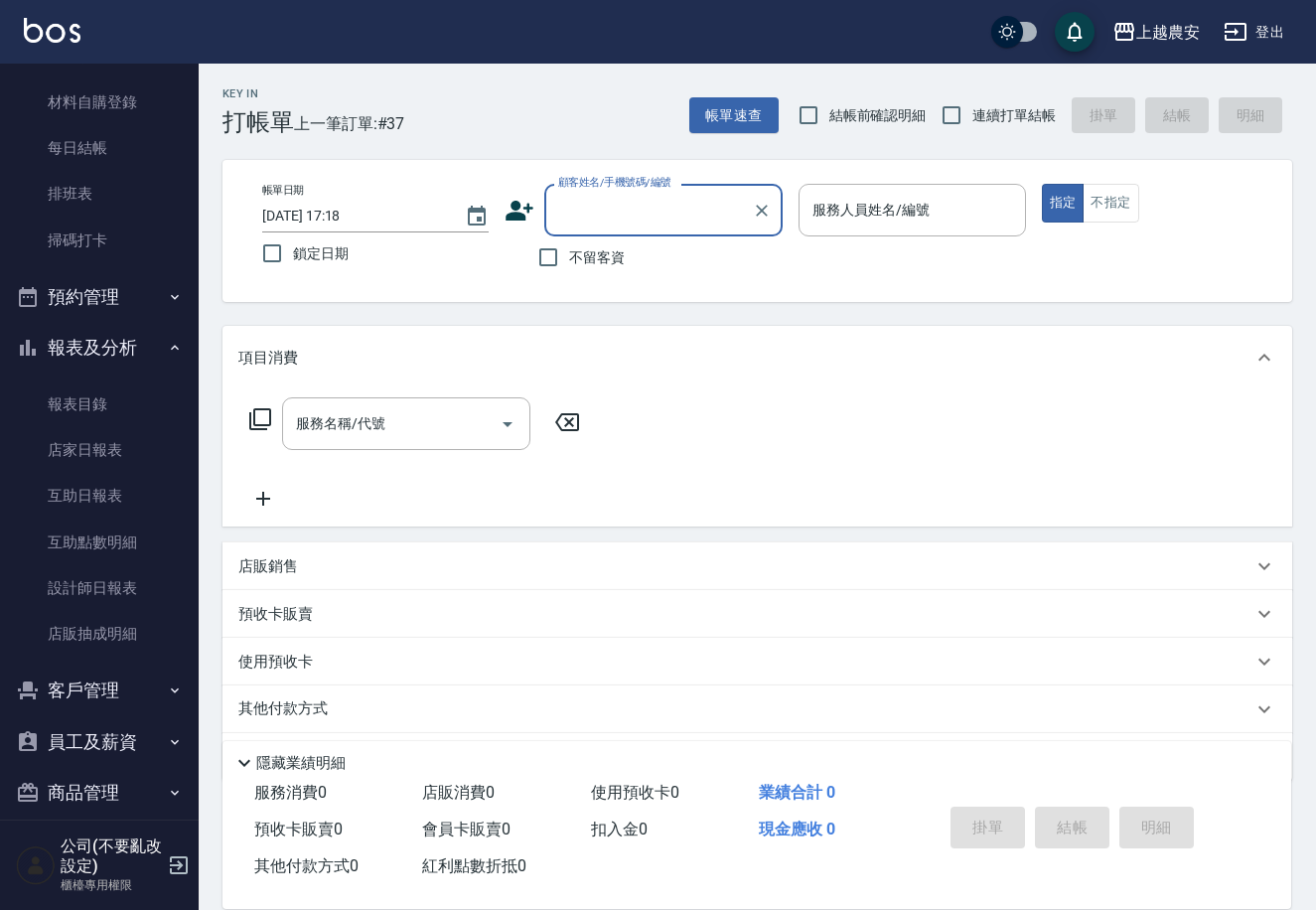 scroll, scrollTop: 302, scrollLeft: 0, axis: vertical 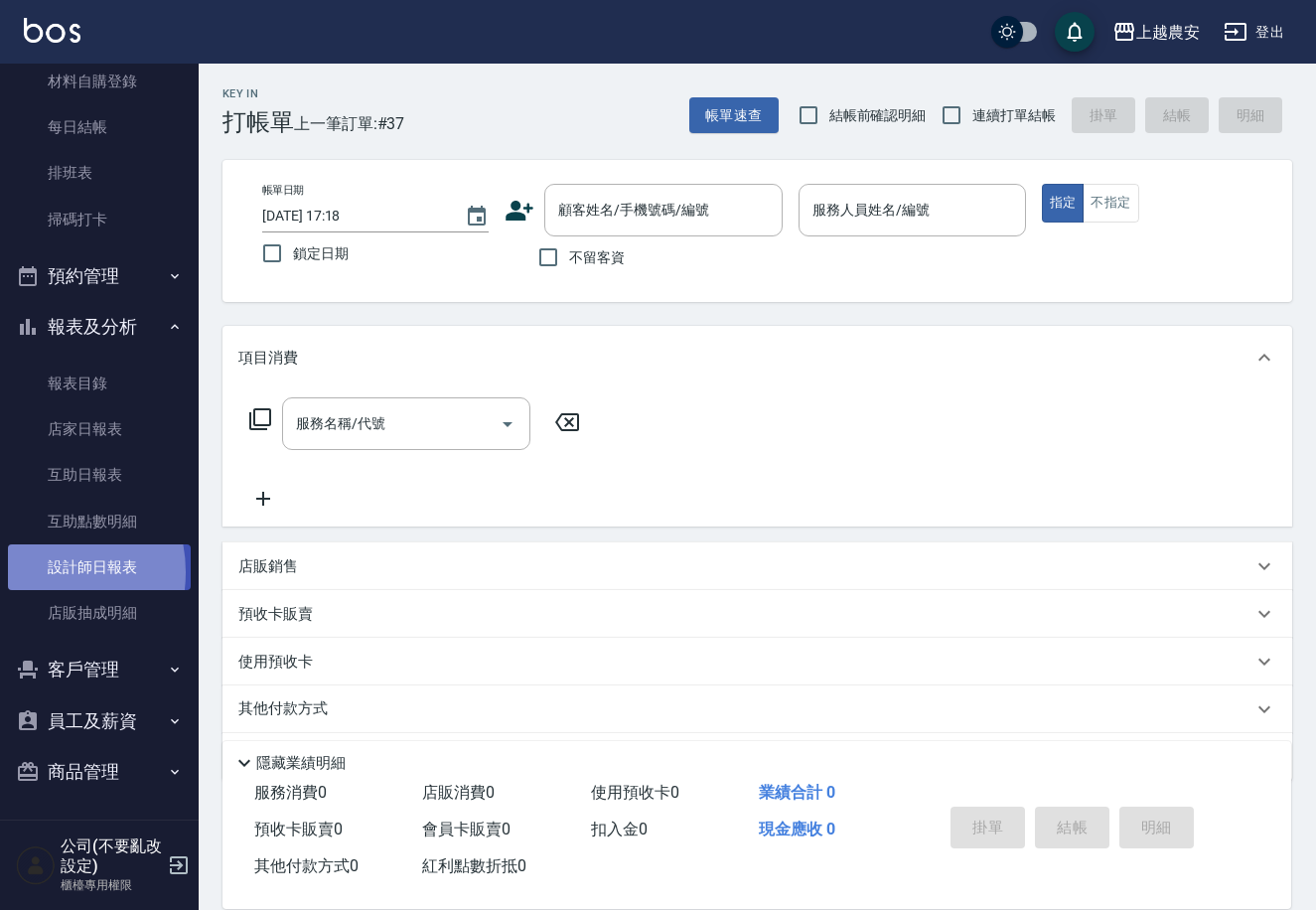 click on "設計師日報表" at bounding box center [99, 567] 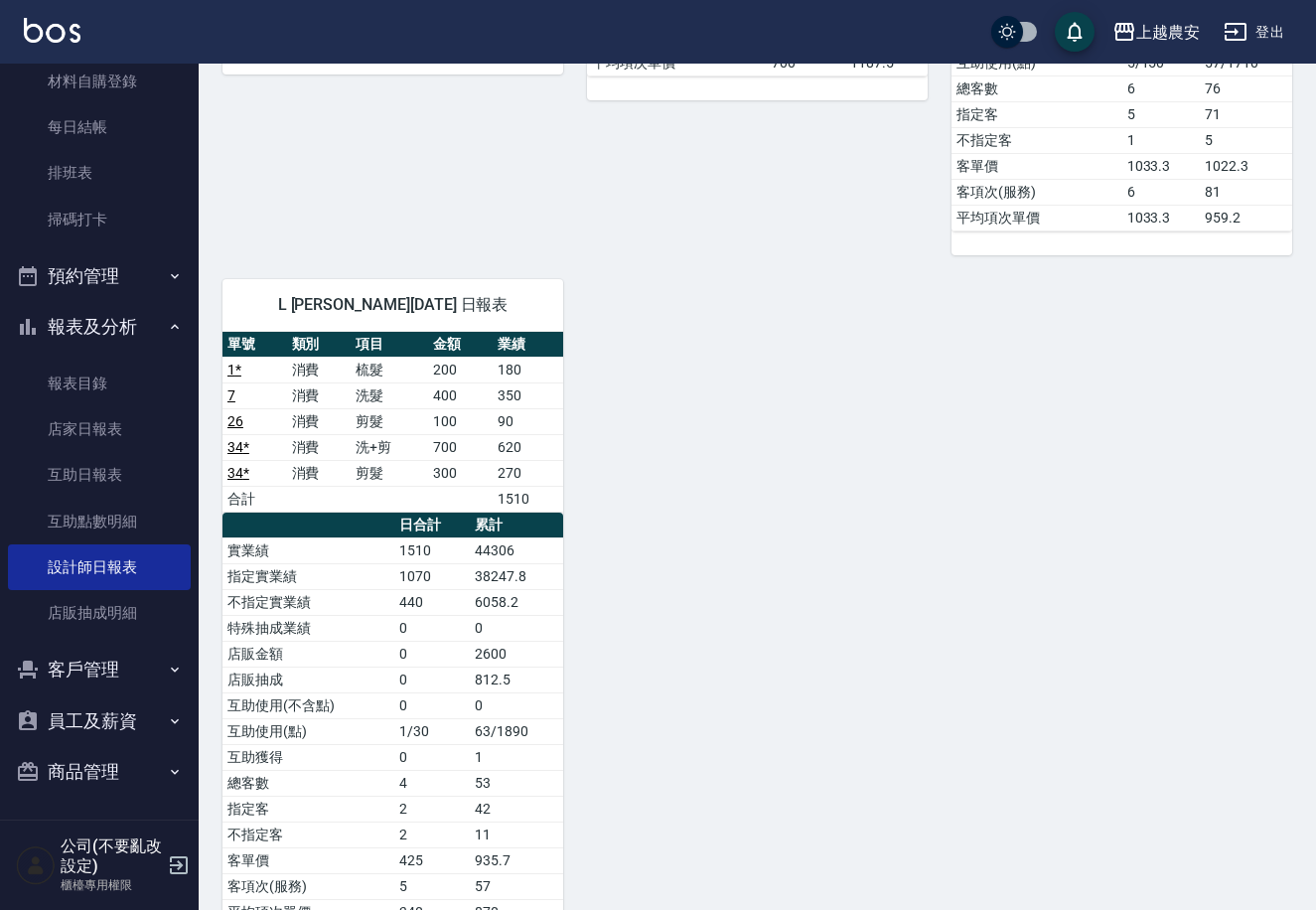 scroll, scrollTop: 2075, scrollLeft: 0, axis: vertical 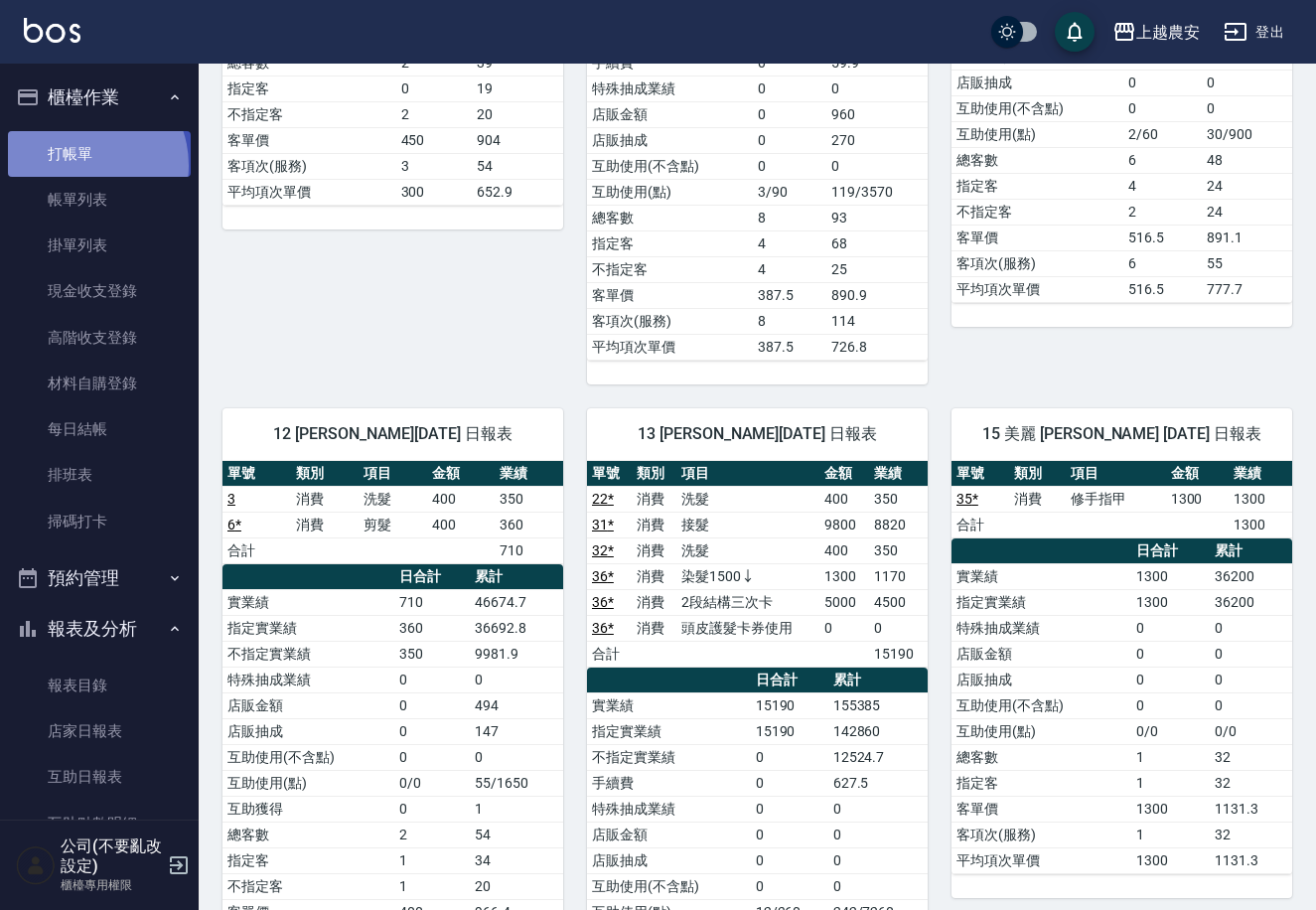 click on "打帳單" at bounding box center (99, 154) 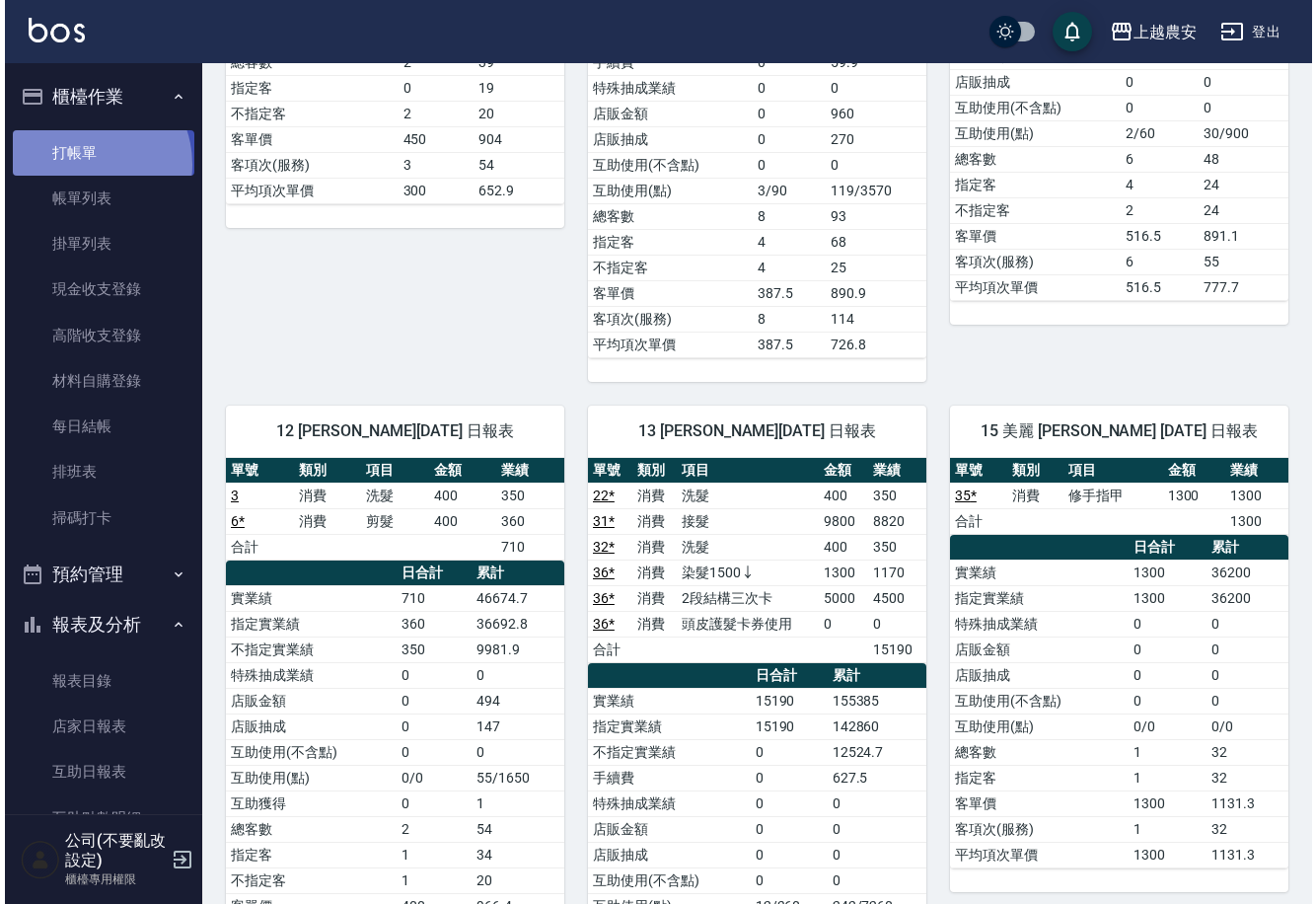 scroll, scrollTop: 0, scrollLeft: 0, axis: both 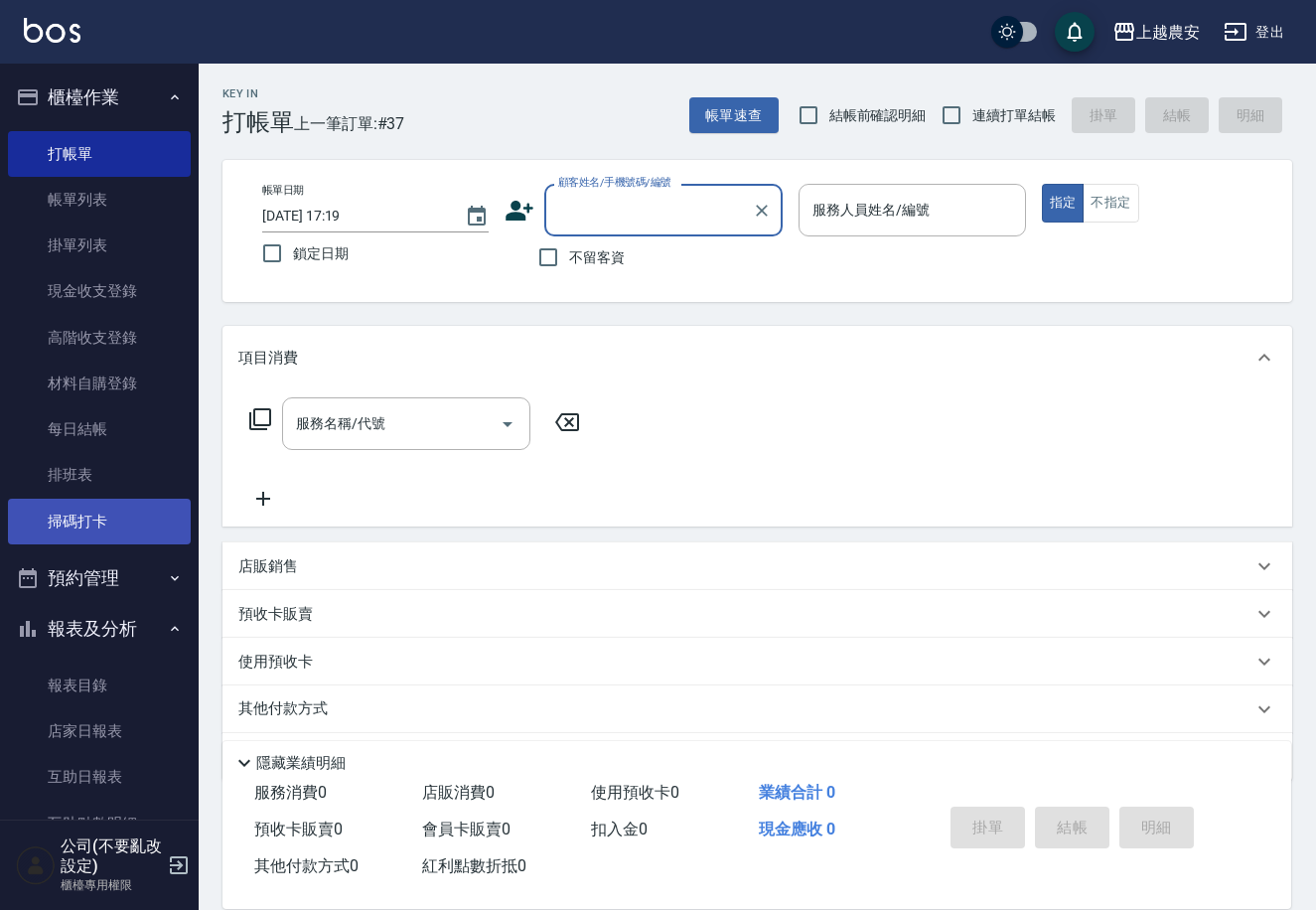 click on "掃碼打卡" at bounding box center (99, 522) 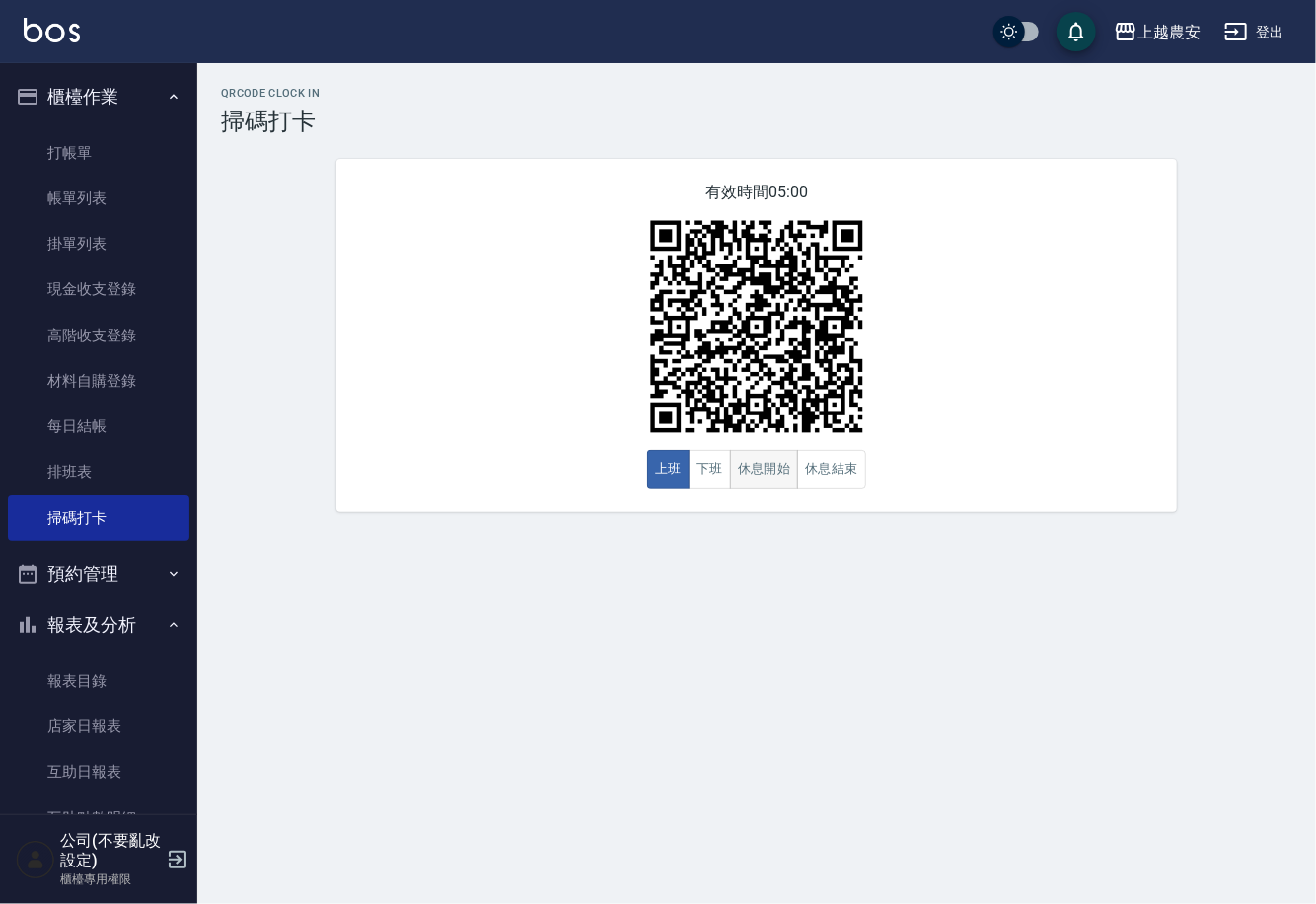 drag, startPoint x: 853, startPoint y: 460, endPoint x: 766, endPoint y: 468, distance: 87.367042 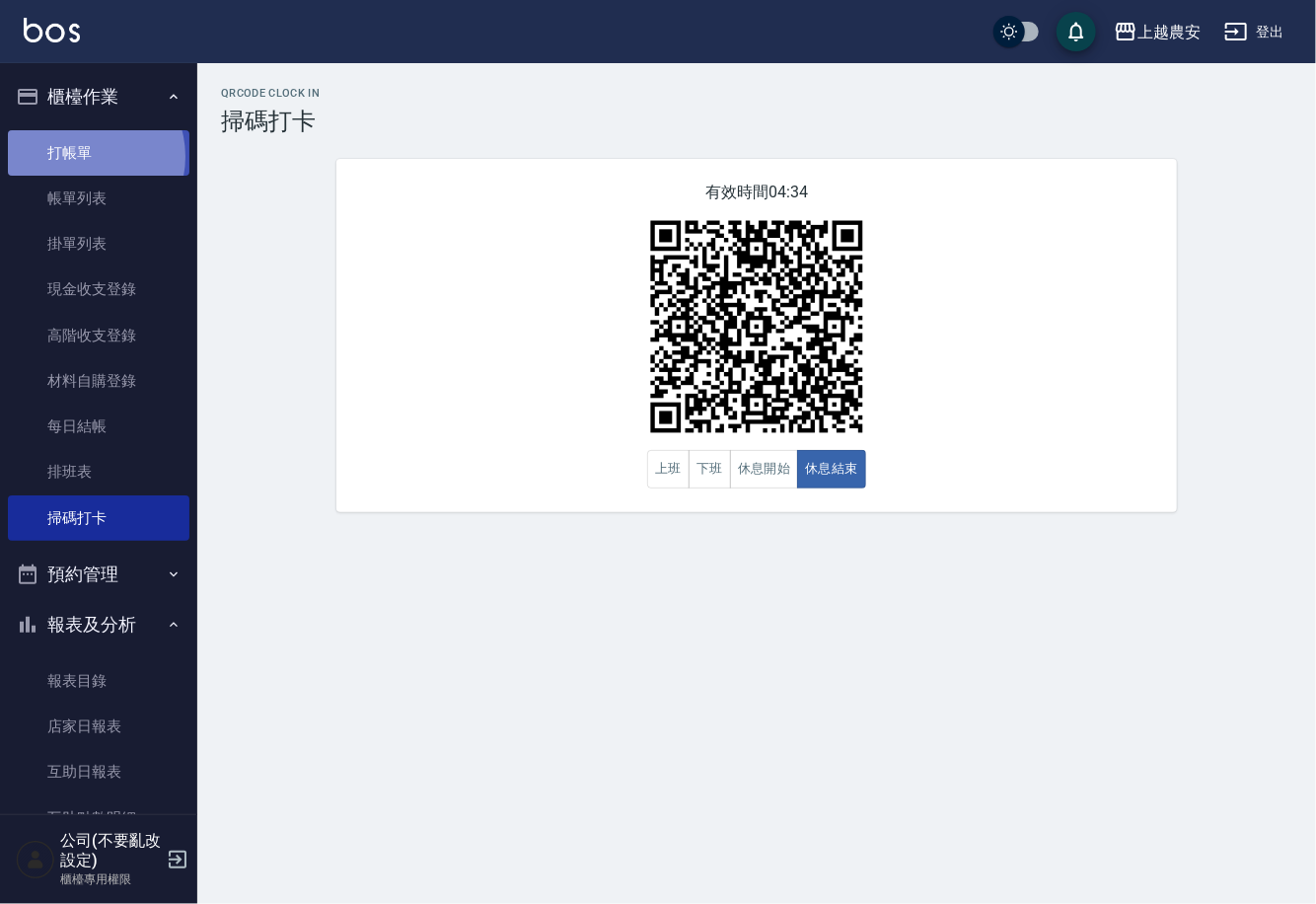 click on "打帳單" at bounding box center [99, 153] 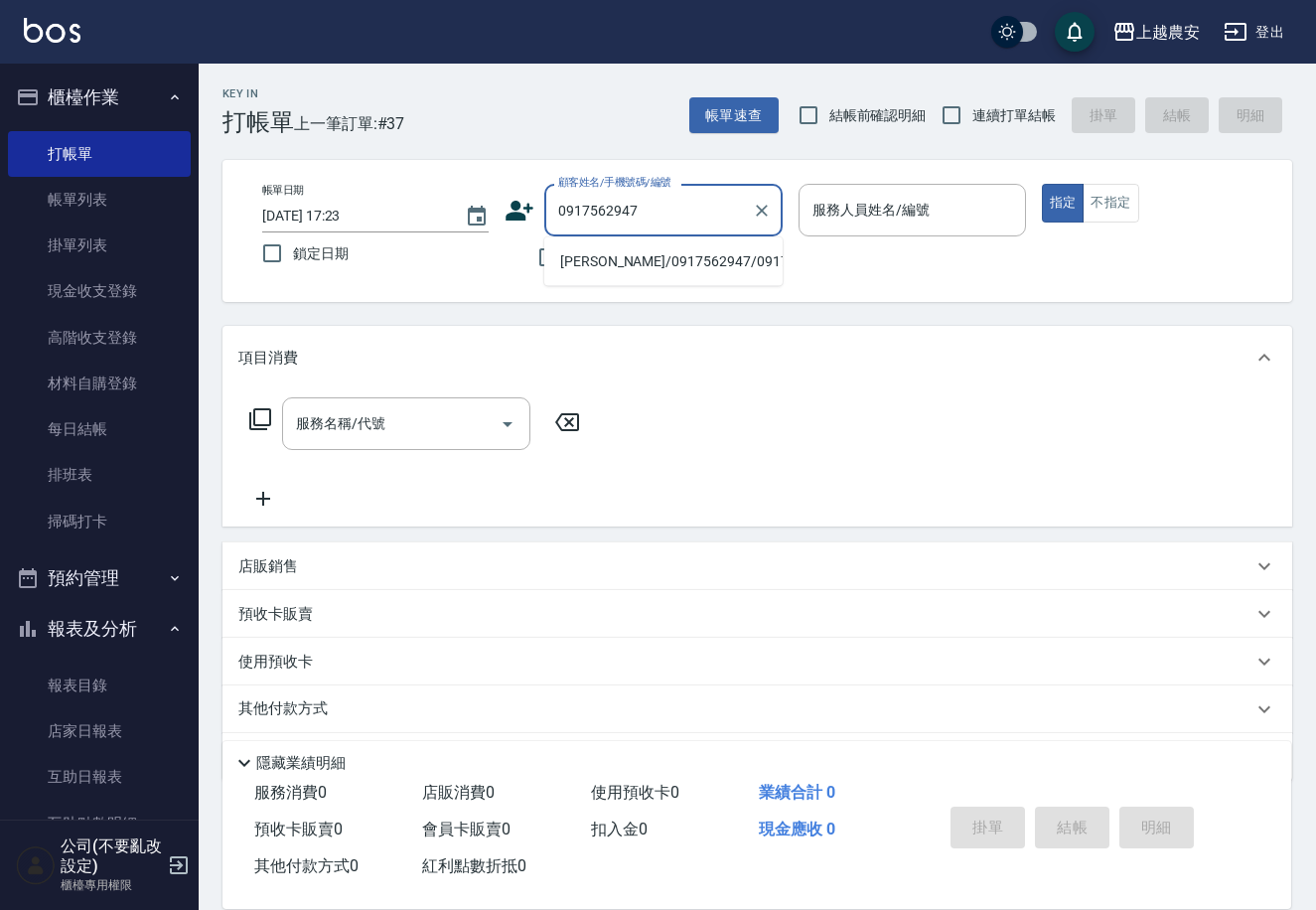 click on "李/0917562947/0917562947" at bounding box center (663, 261) 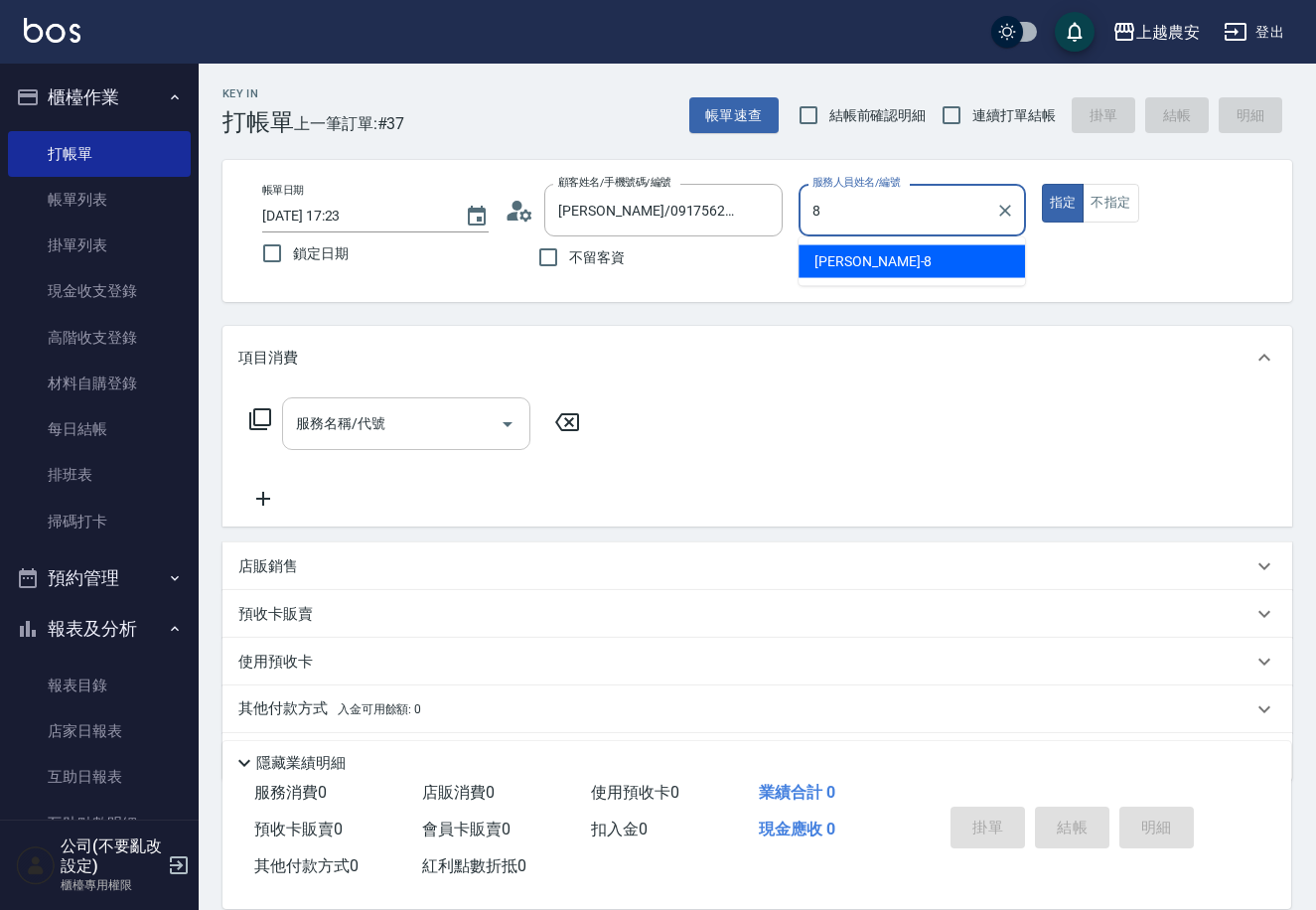 type on "黛慧-8" 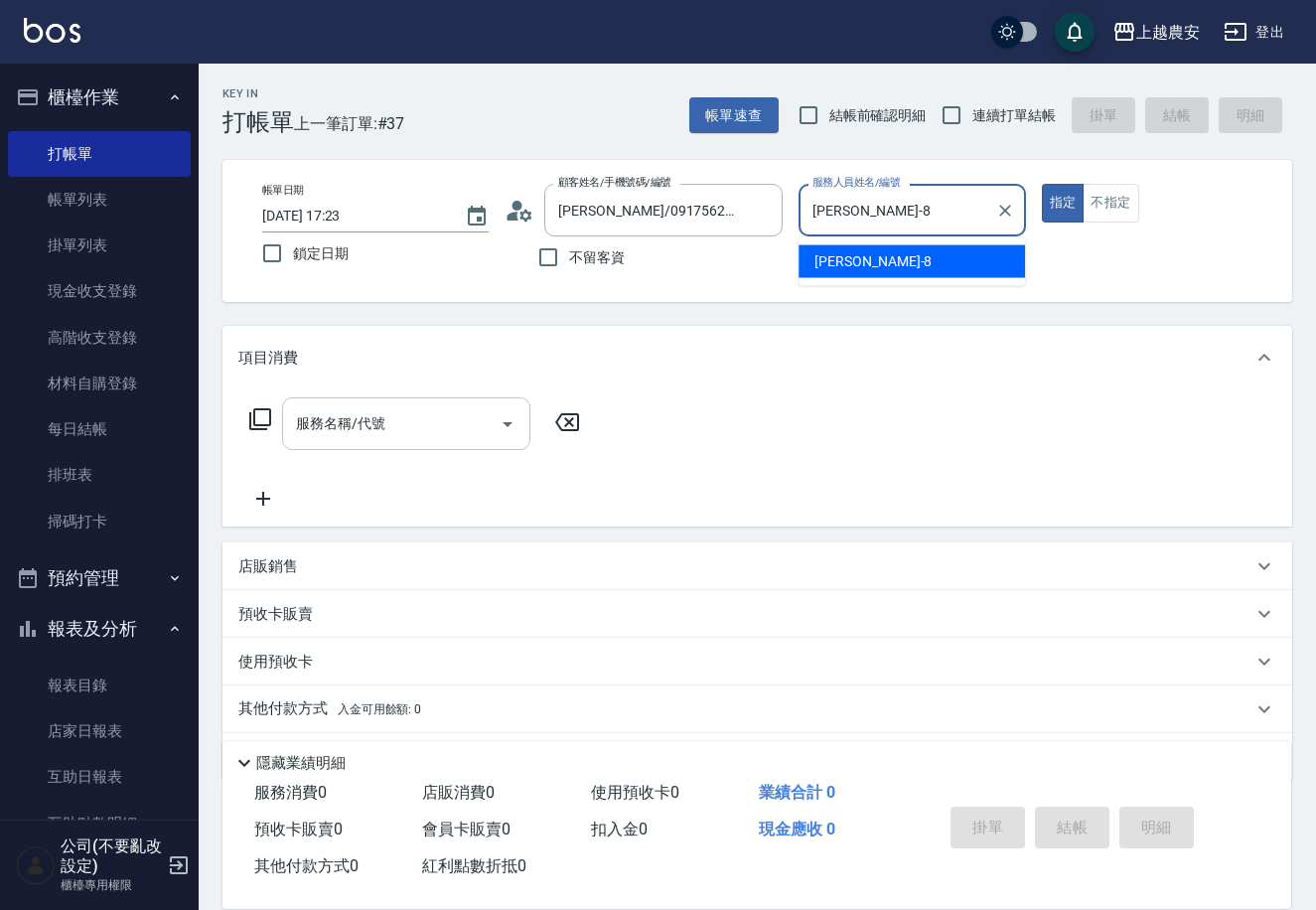 type on "true" 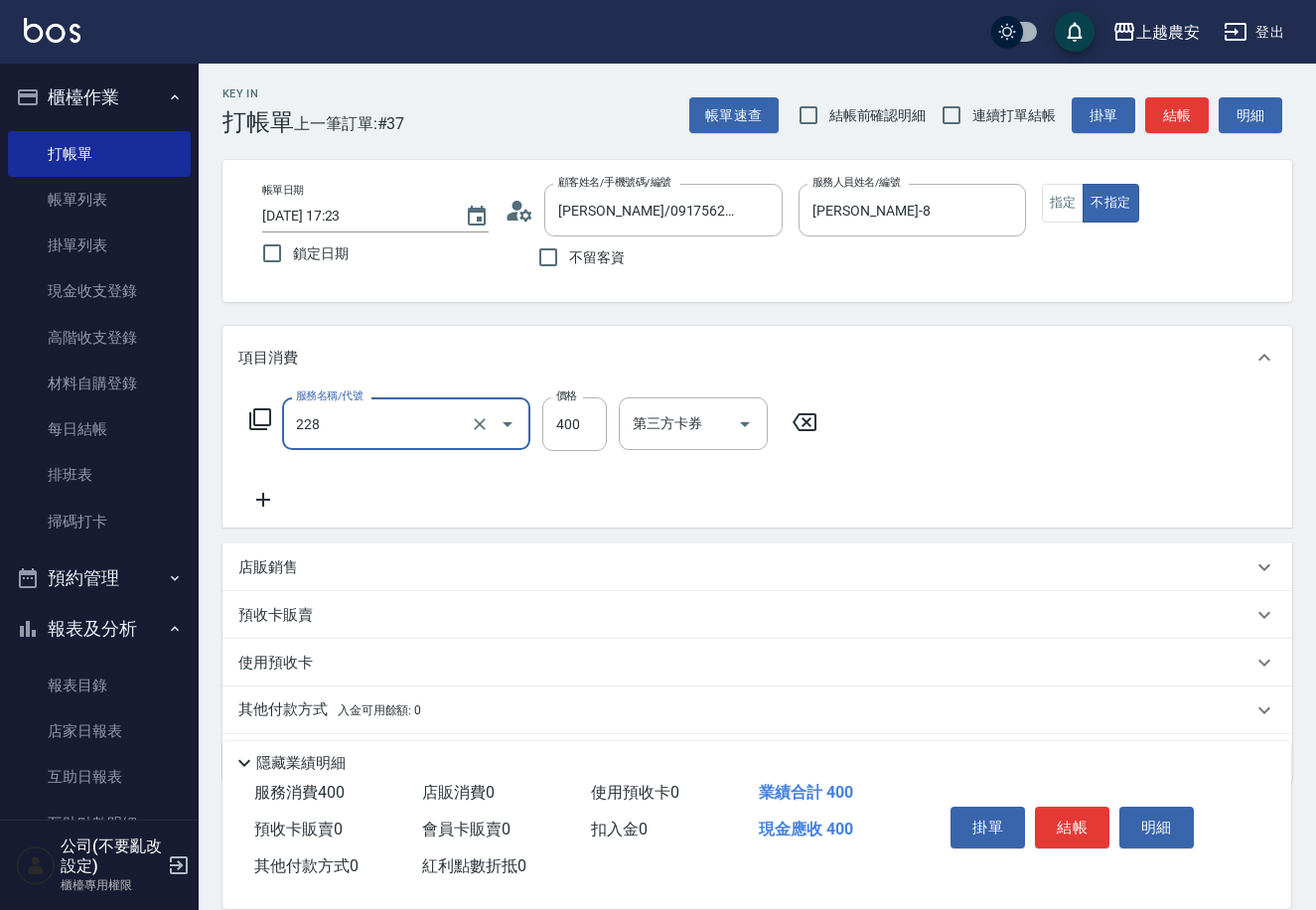 type on "洗髮(228)" 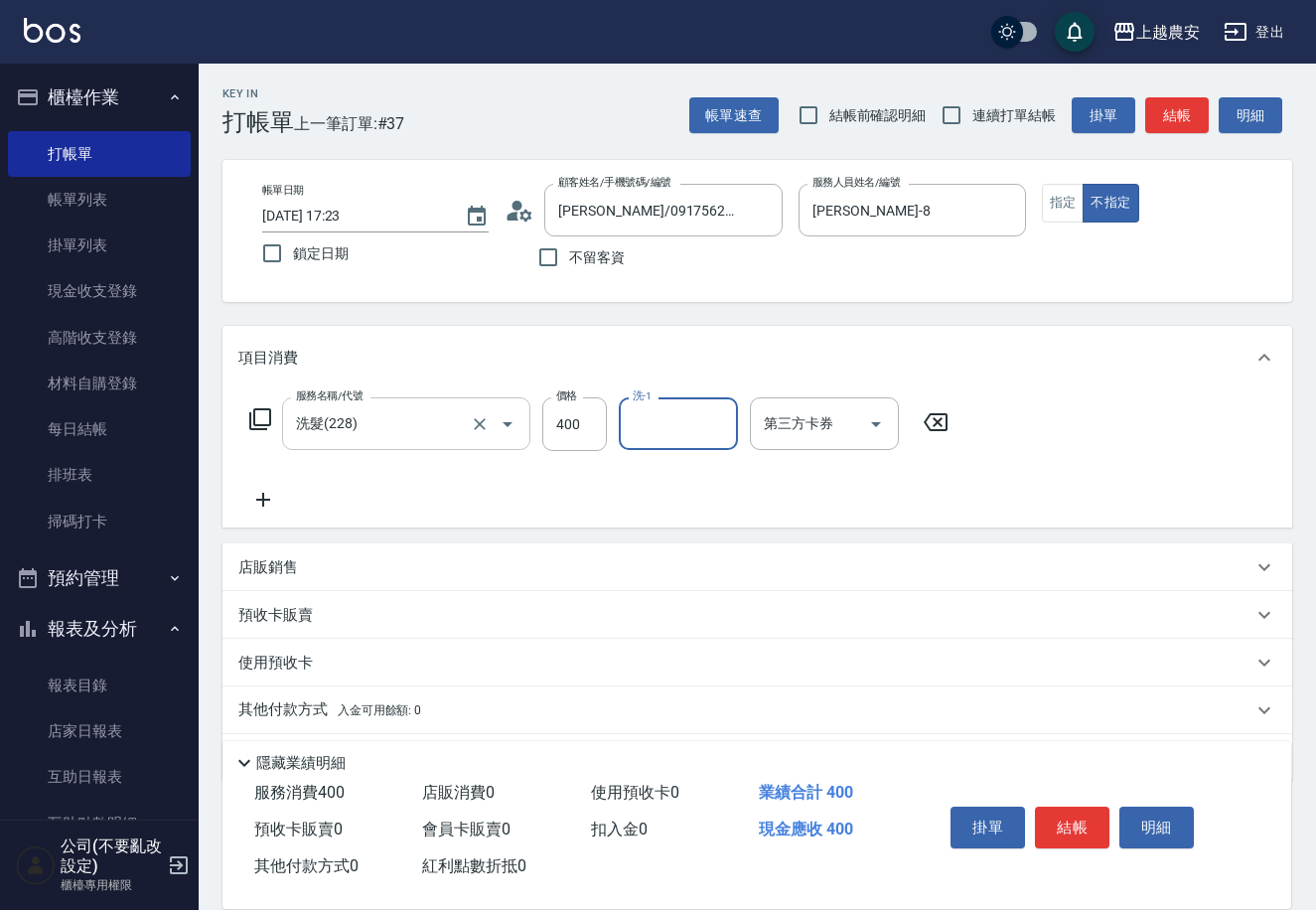 type on "5" 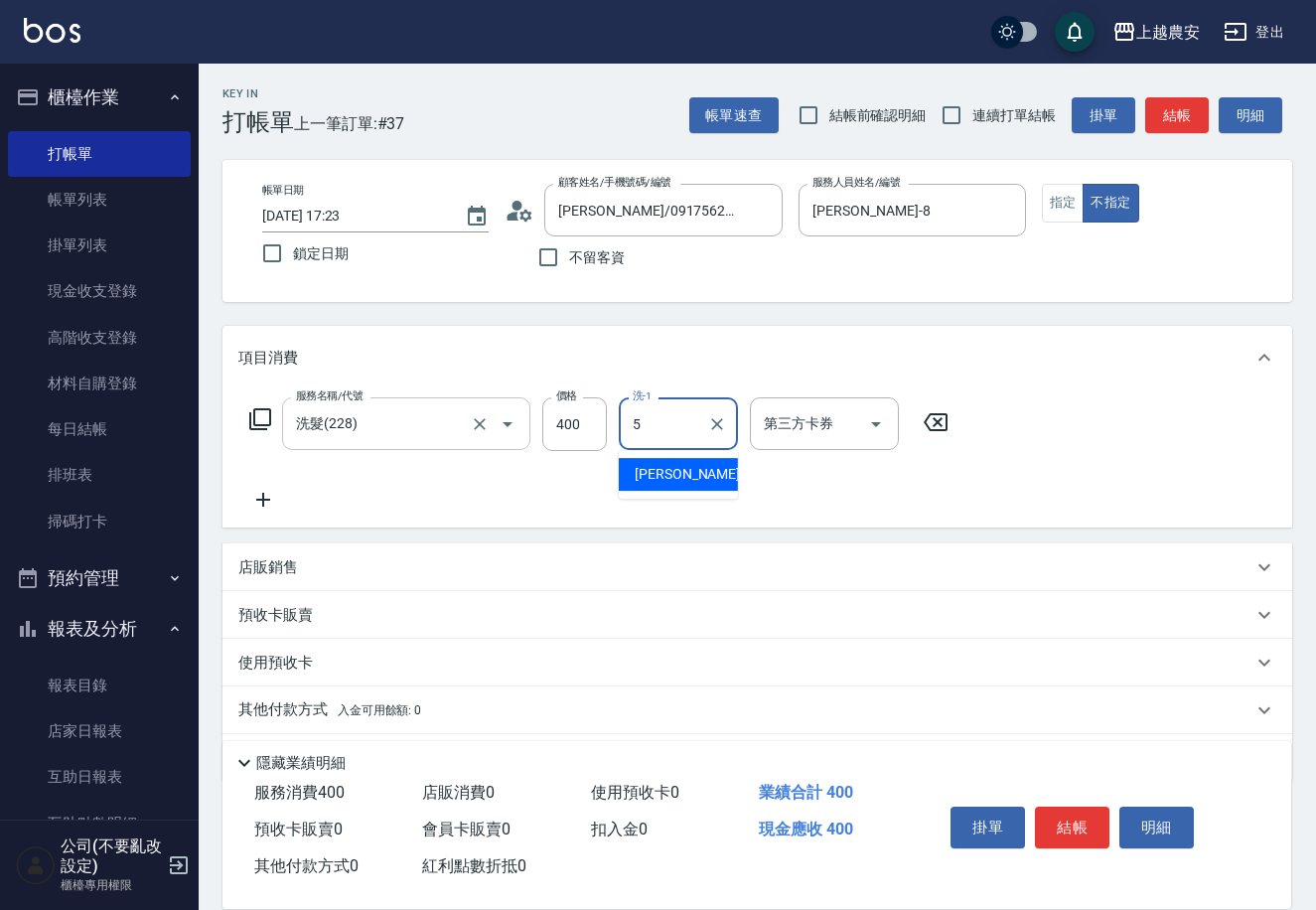 type 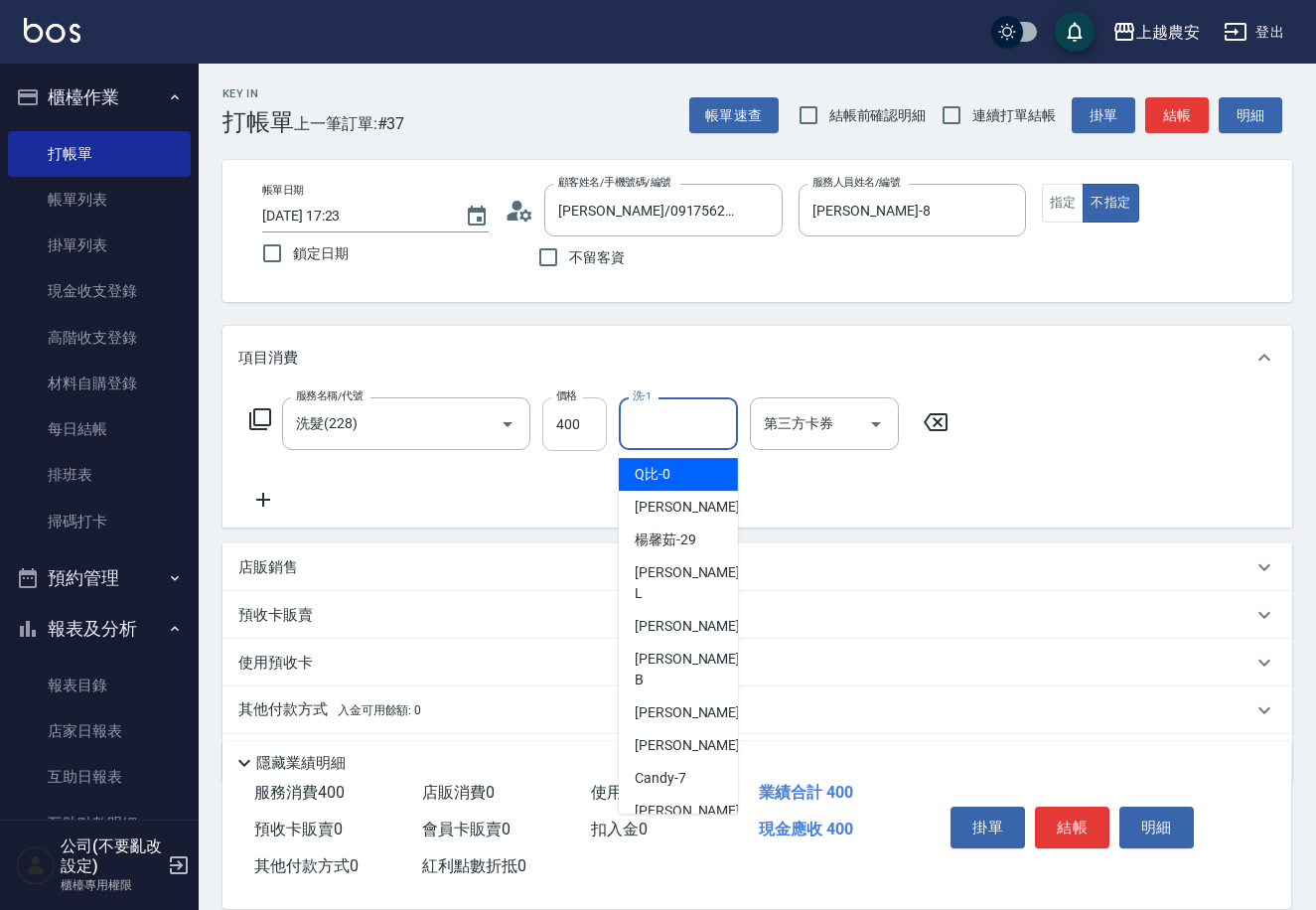 click on "400" at bounding box center [574, 424] 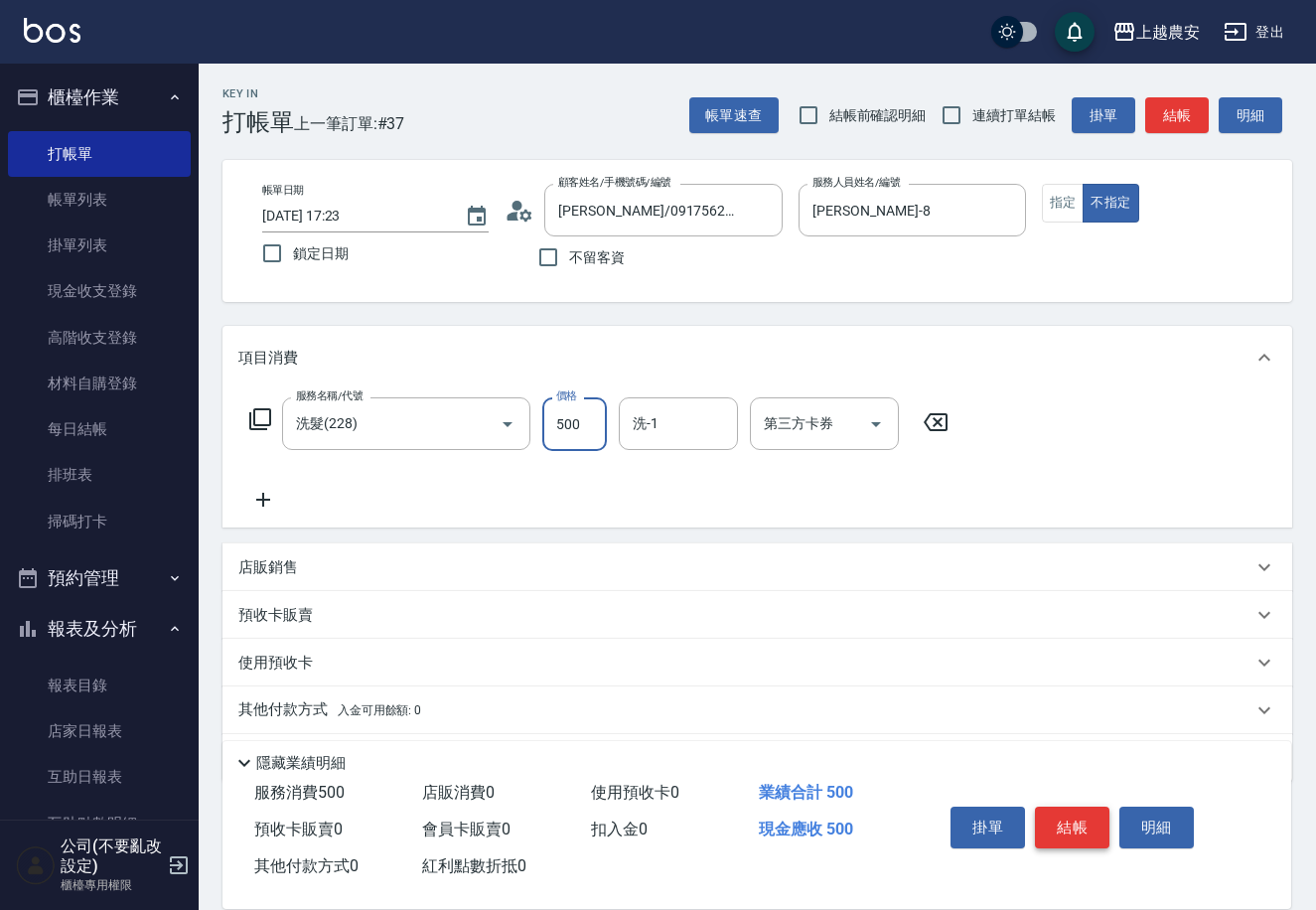 type on "500" 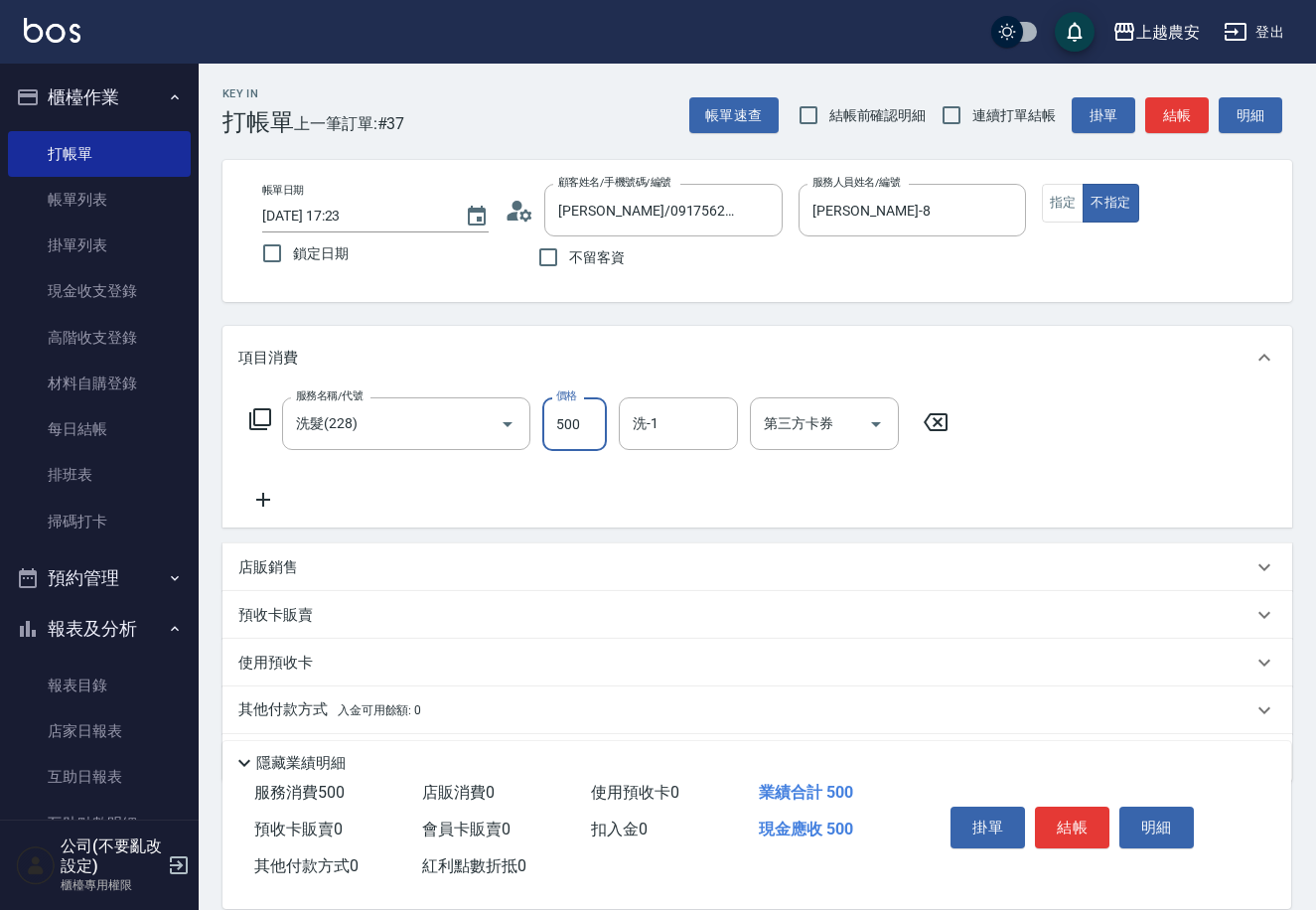 click on "結帳" at bounding box center [1072, 828] 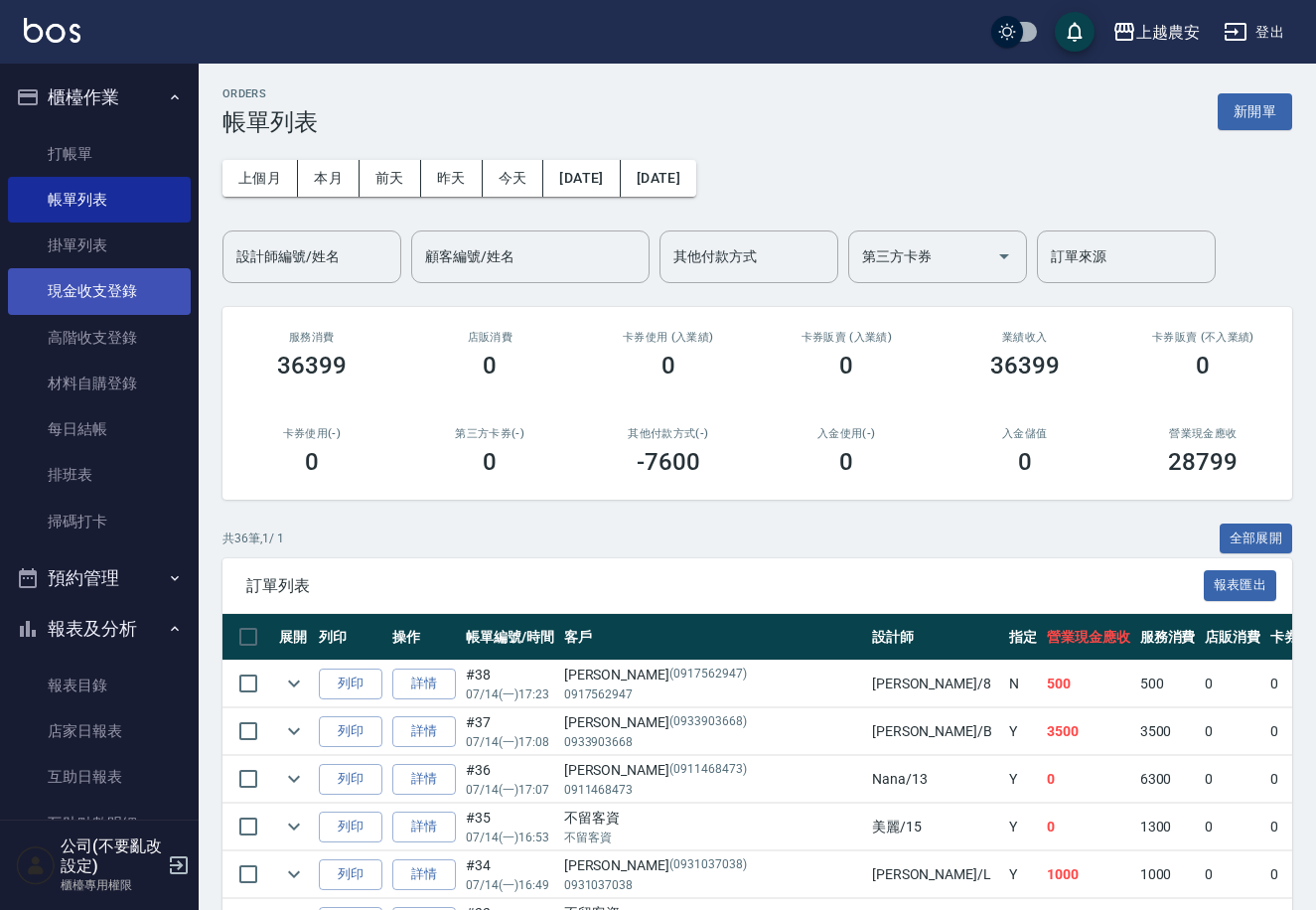 click on "現金收支登錄" at bounding box center [99, 291] 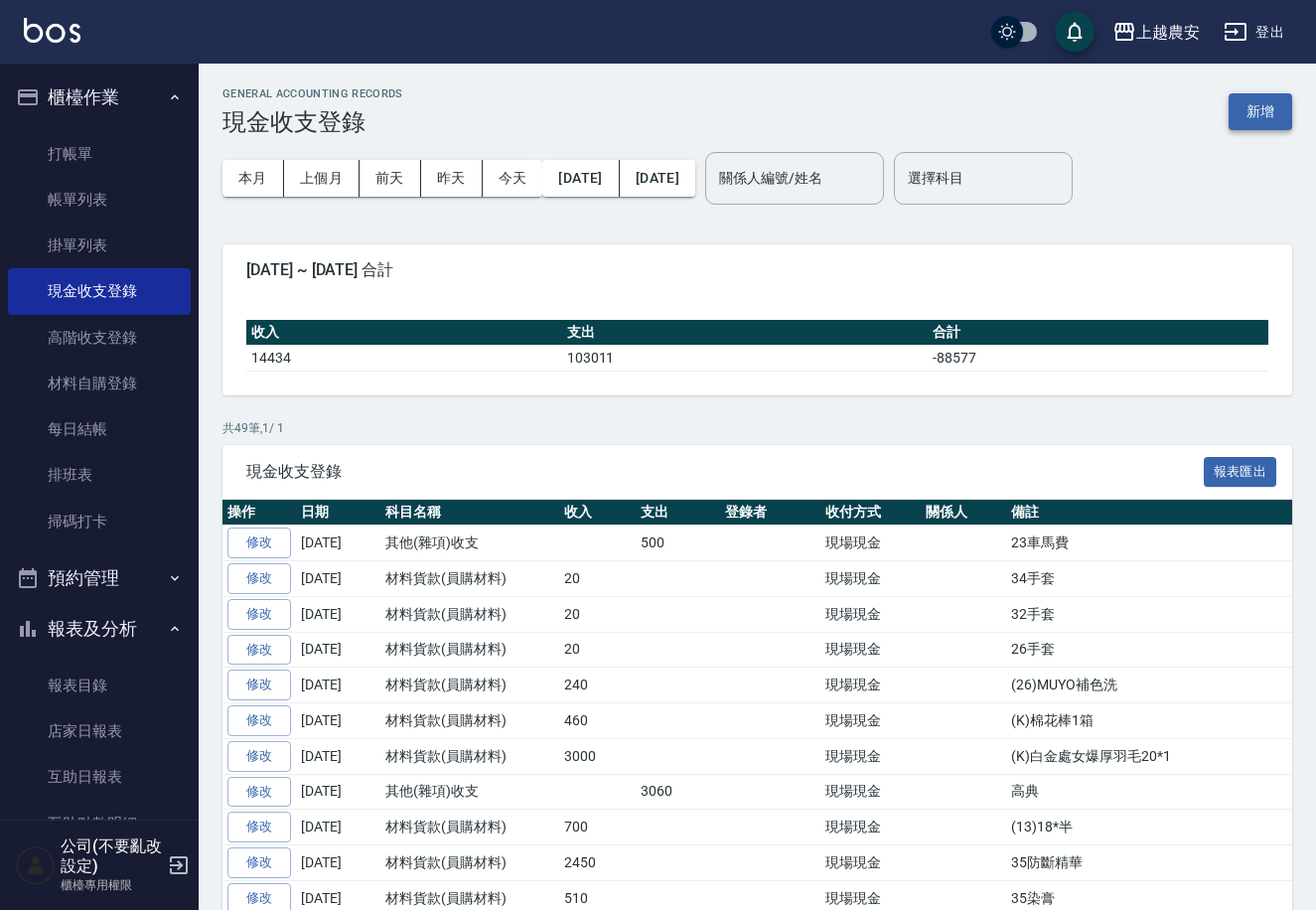 click on "新增" at bounding box center [1260, 111] 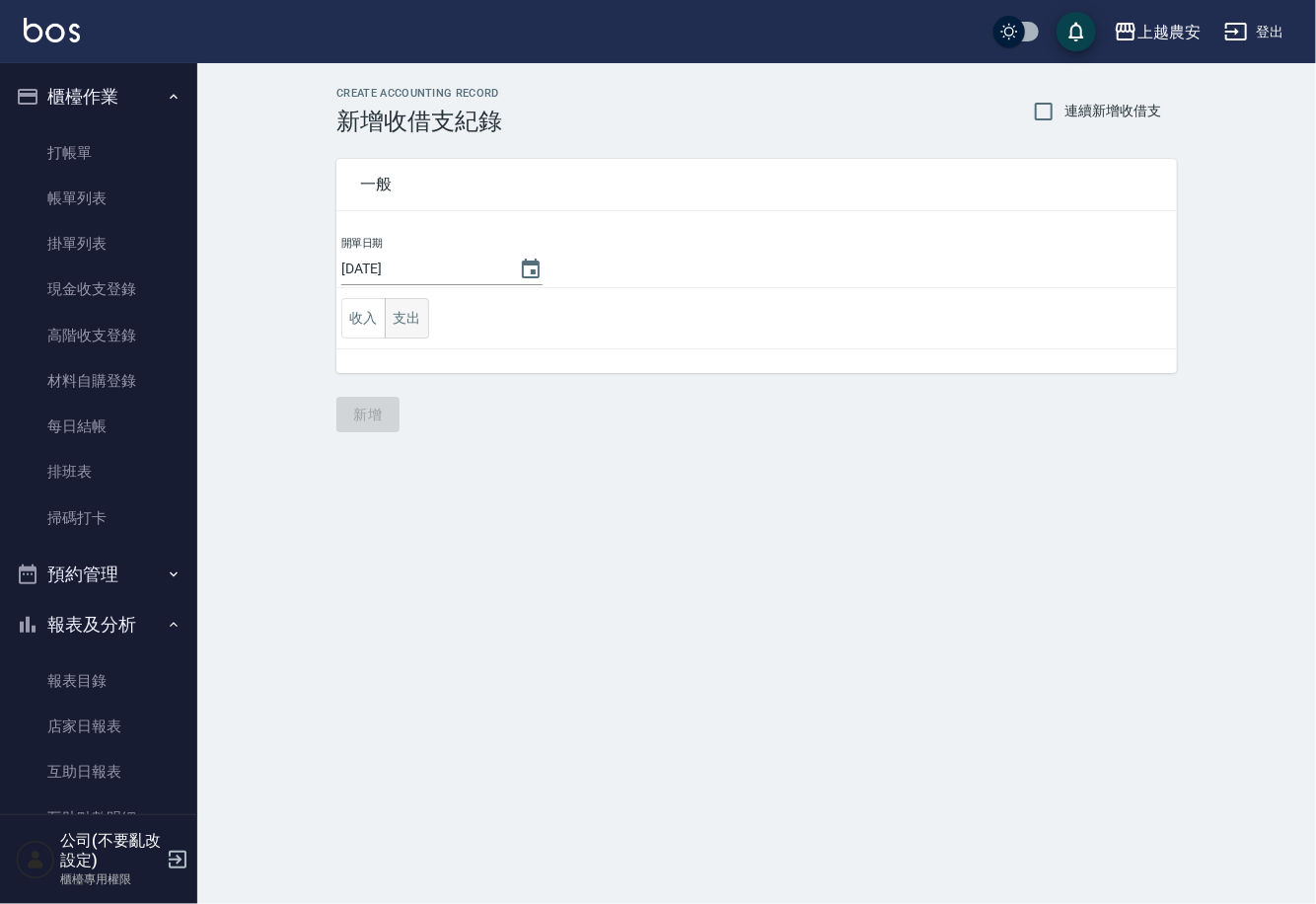 click on "支出" at bounding box center (406, 318) 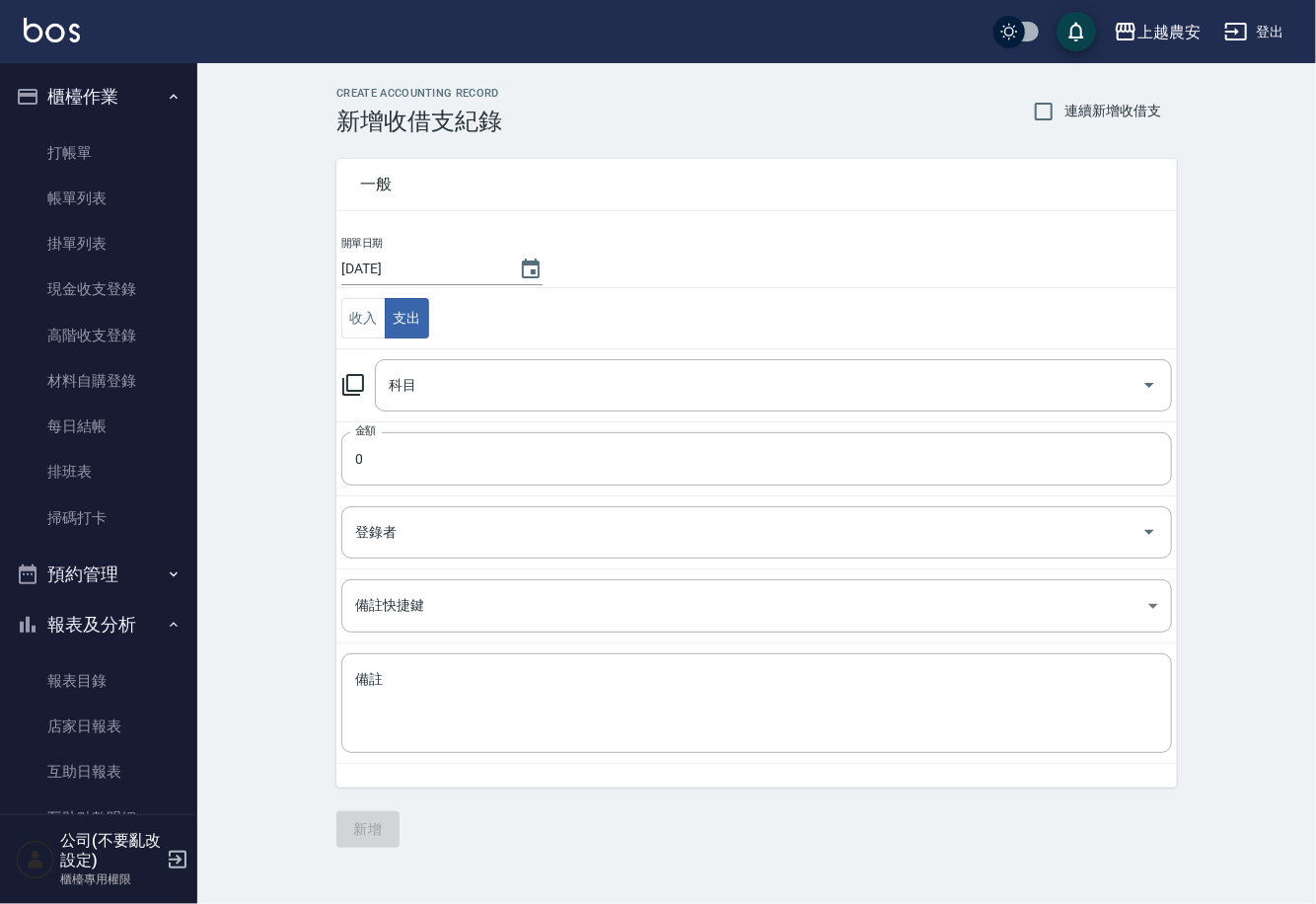 click 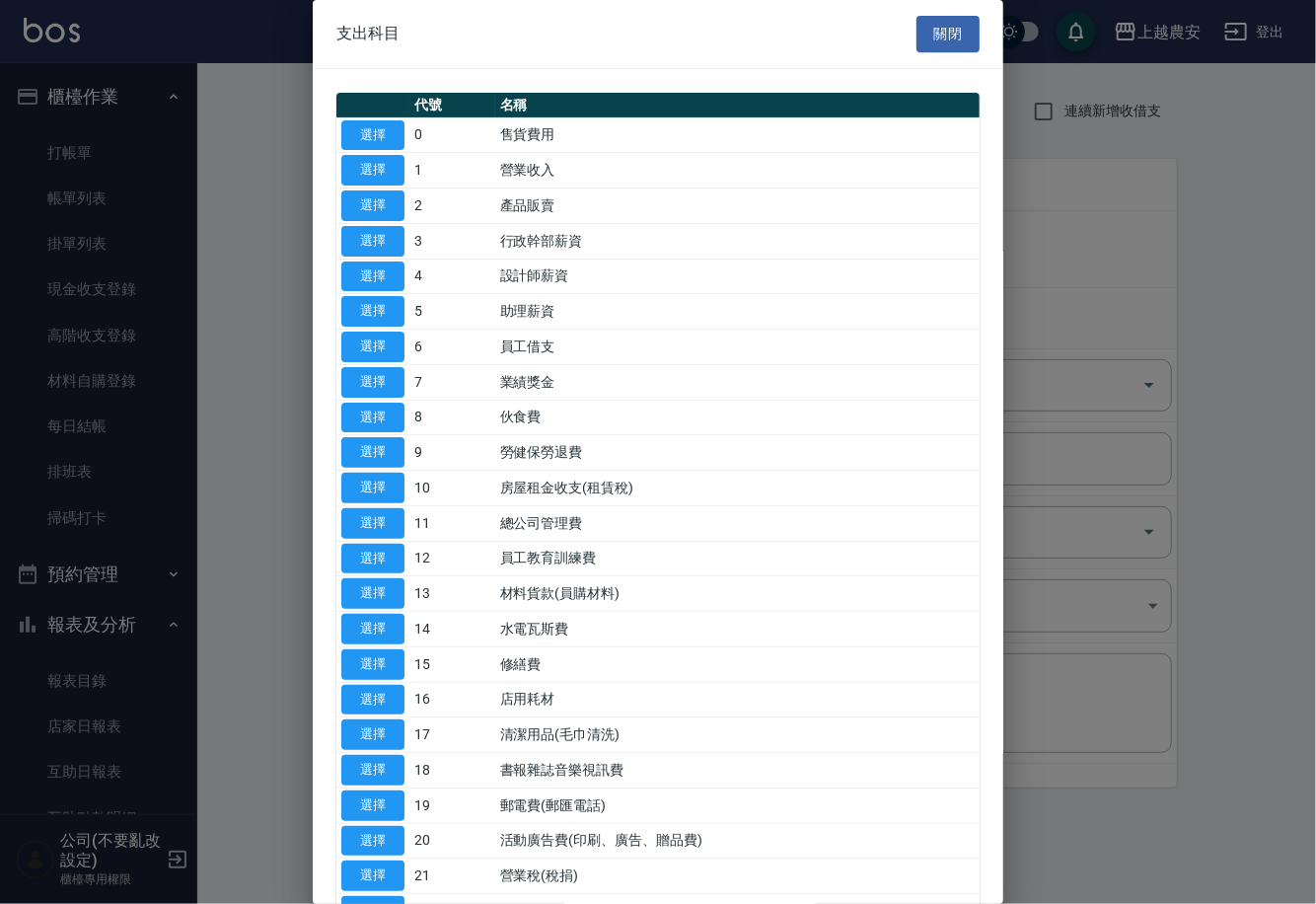 click at bounding box center [658, 452] 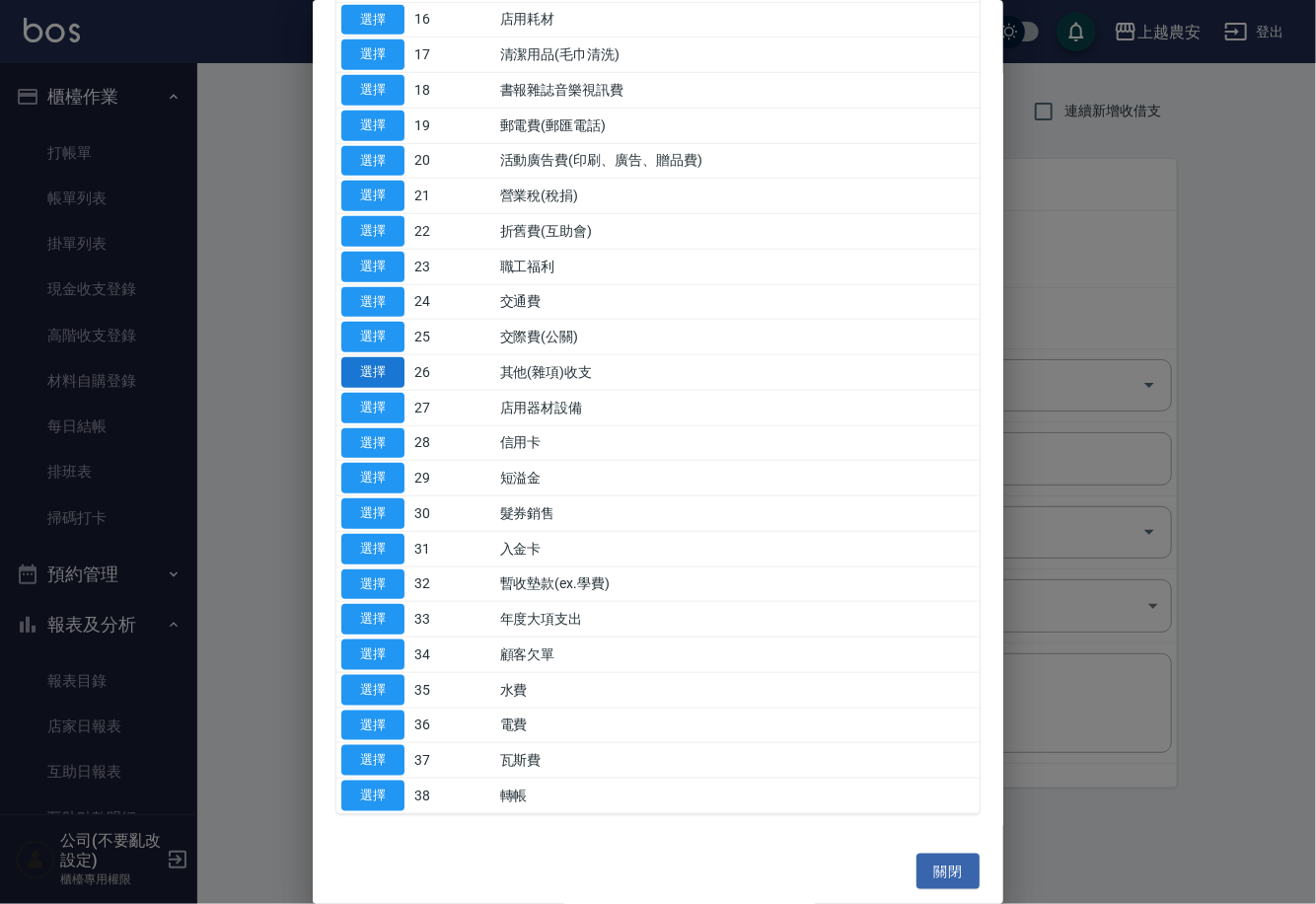 click on "選擇" at bounding box center (373, 372) 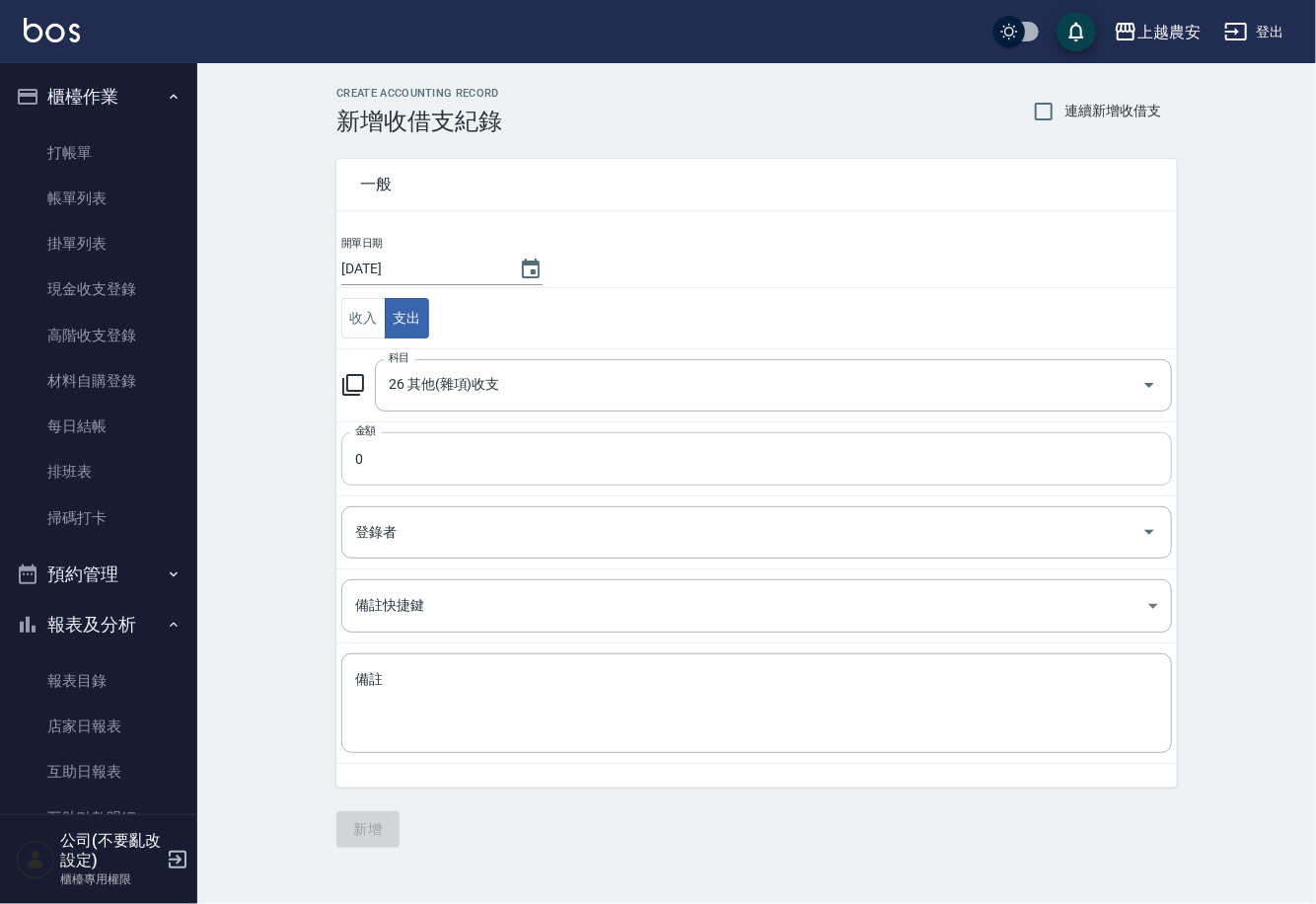 drag, startPoint x: 391, startPoint y: 464, endPoint x: 367, endPoint y: 437, distance: 36.124784 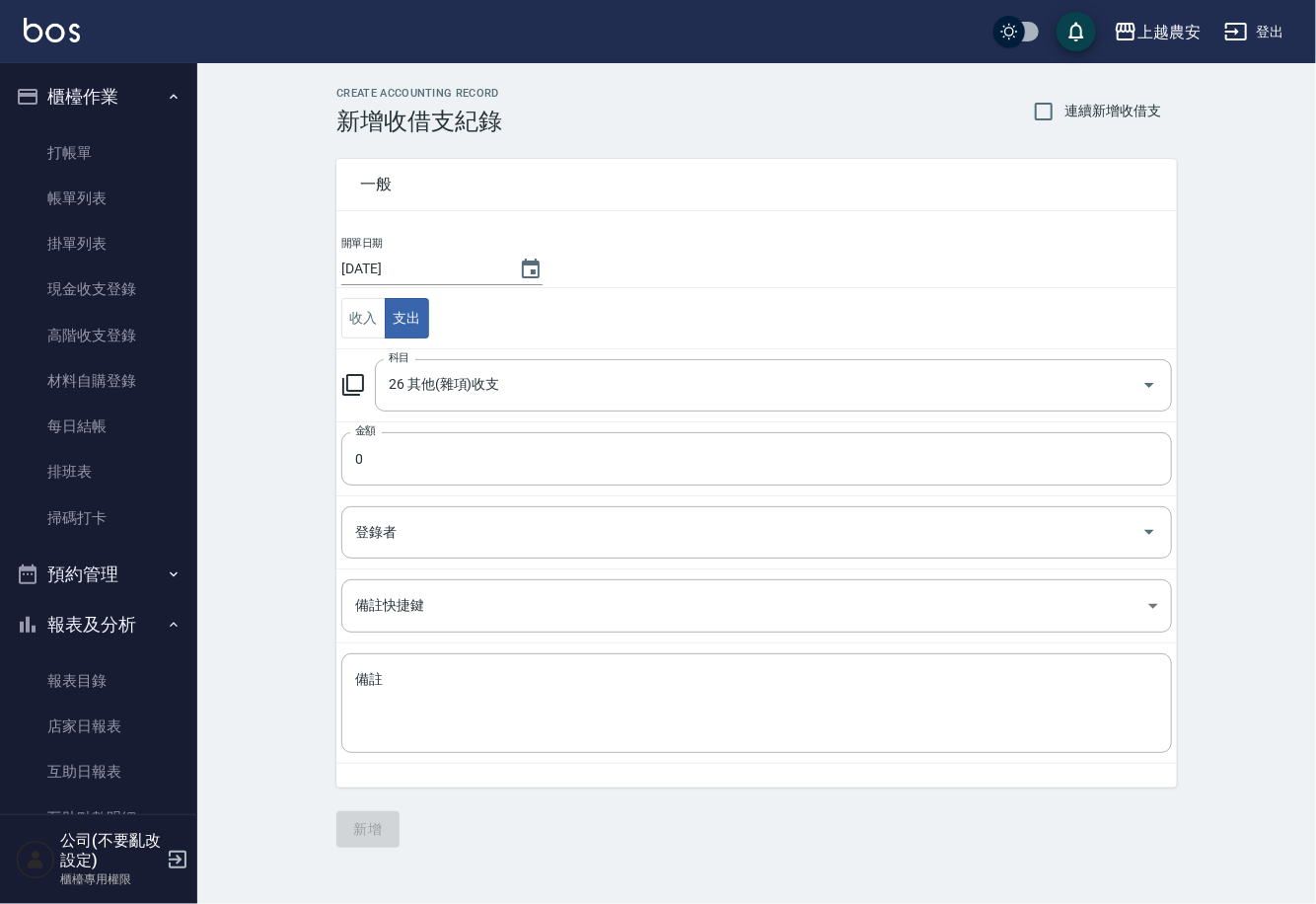 click on "0" at bounding box center (757, 459) 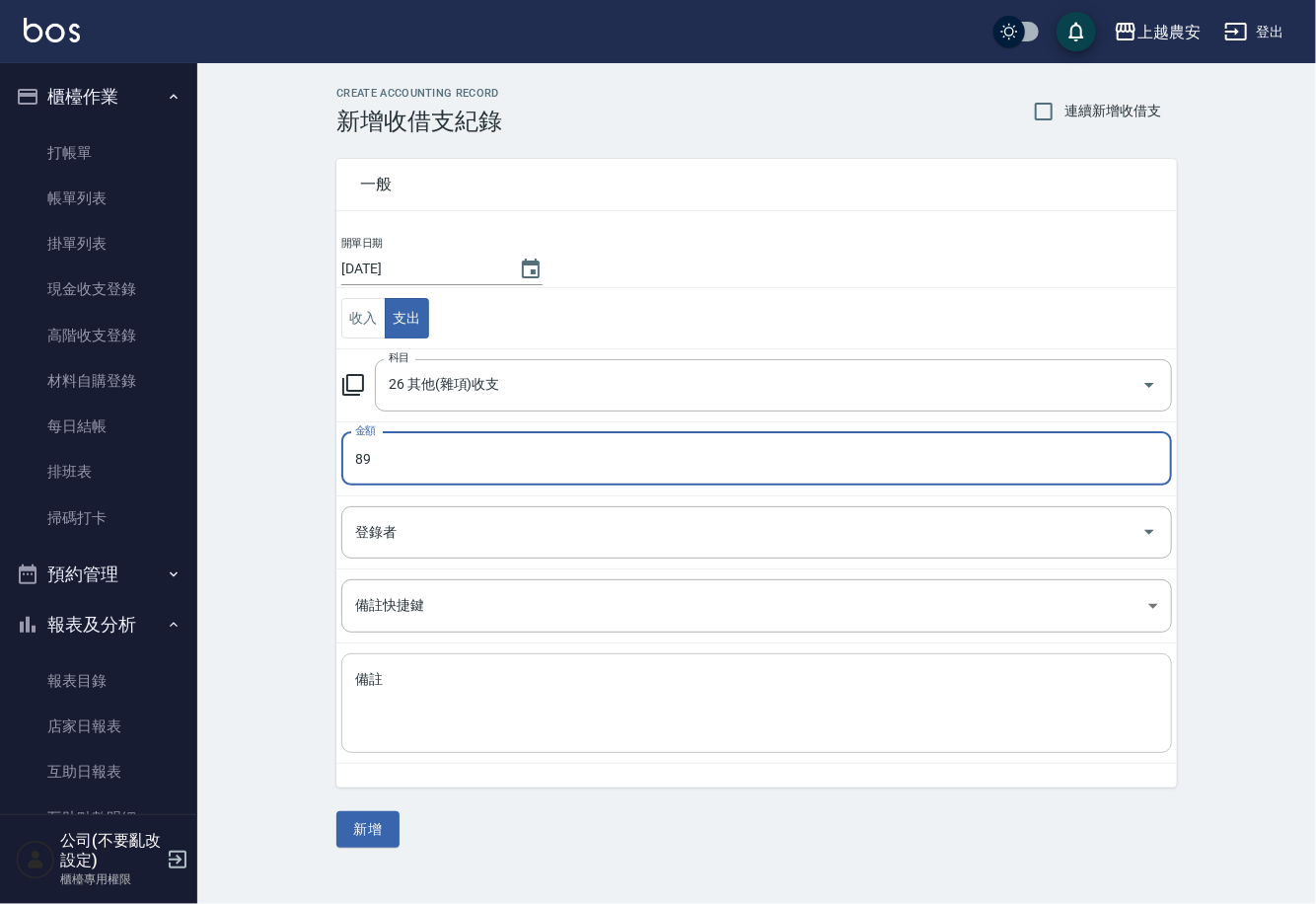 type on "89" 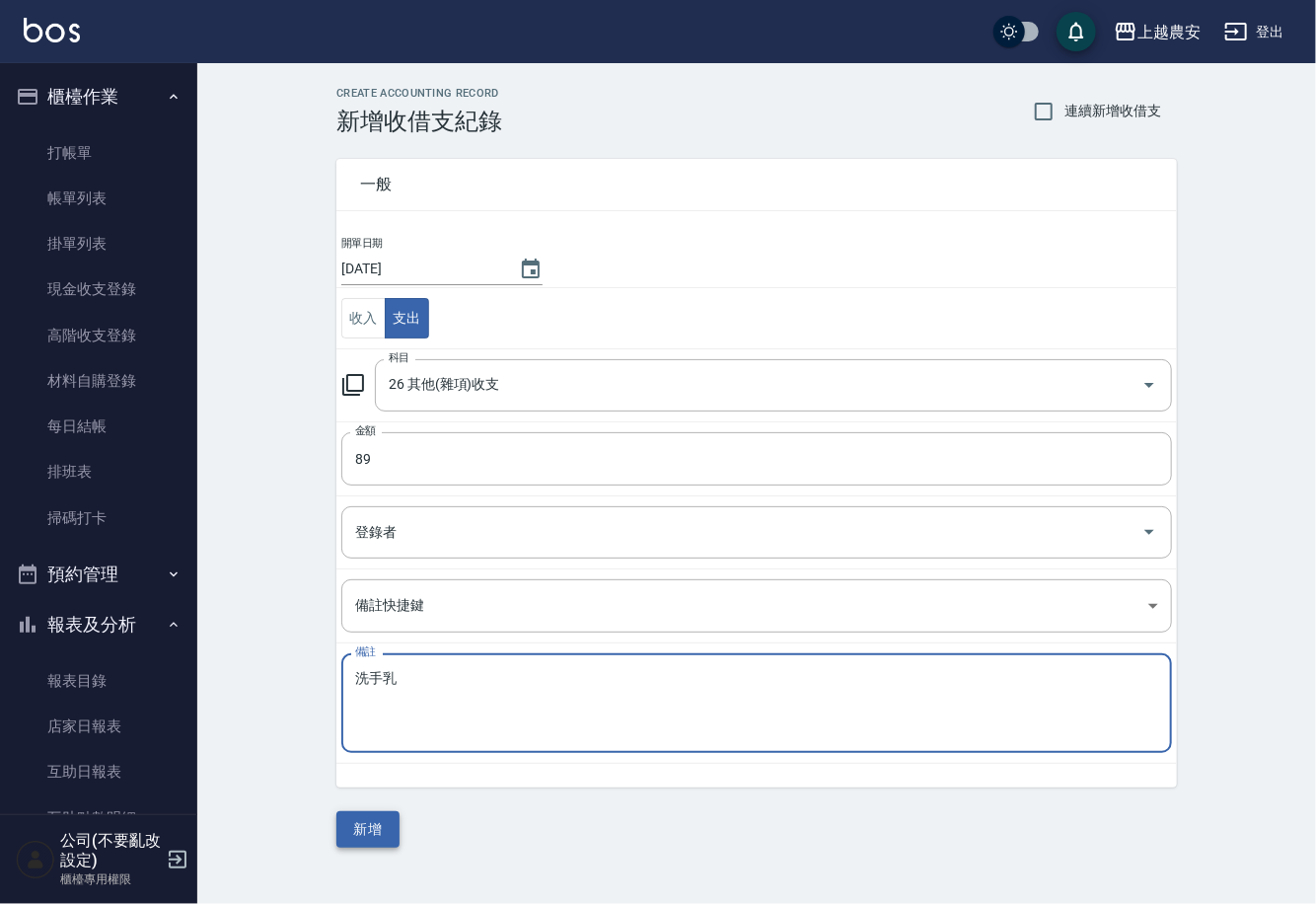 type on "洗手乳" 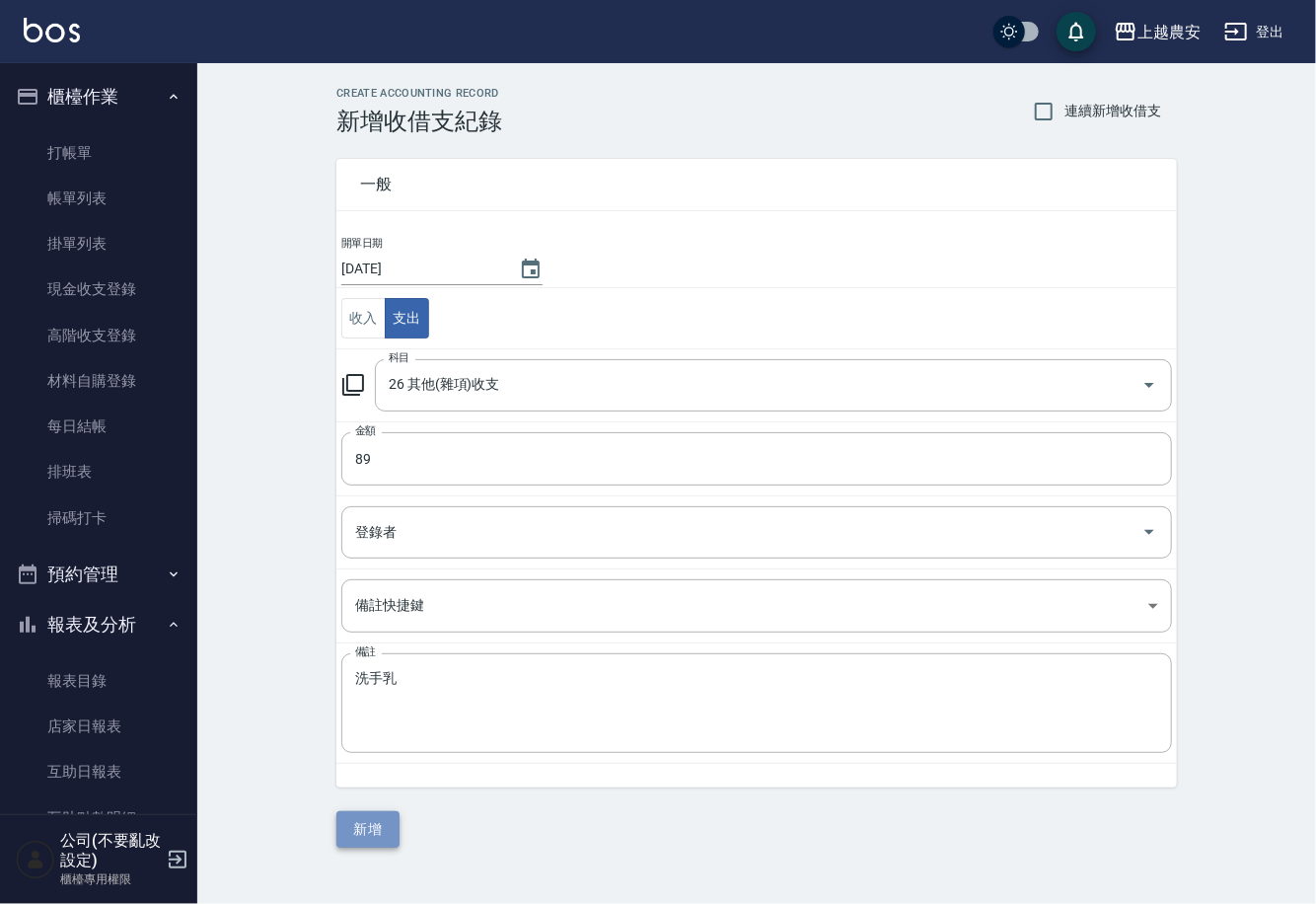 click on "新增" at bounding box center [368, 829] 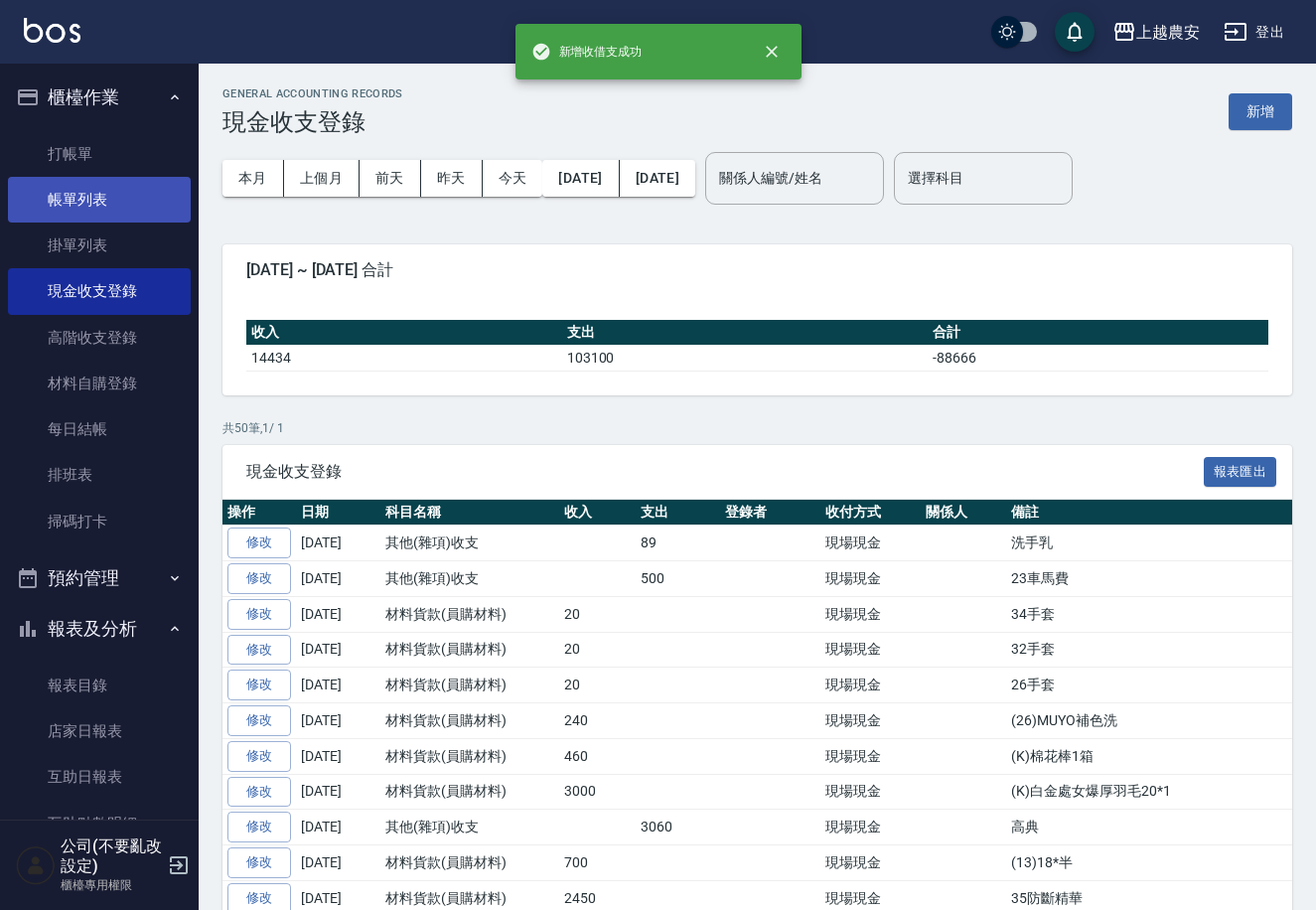 click on "帳單列表" at bounding box center (99, 200) 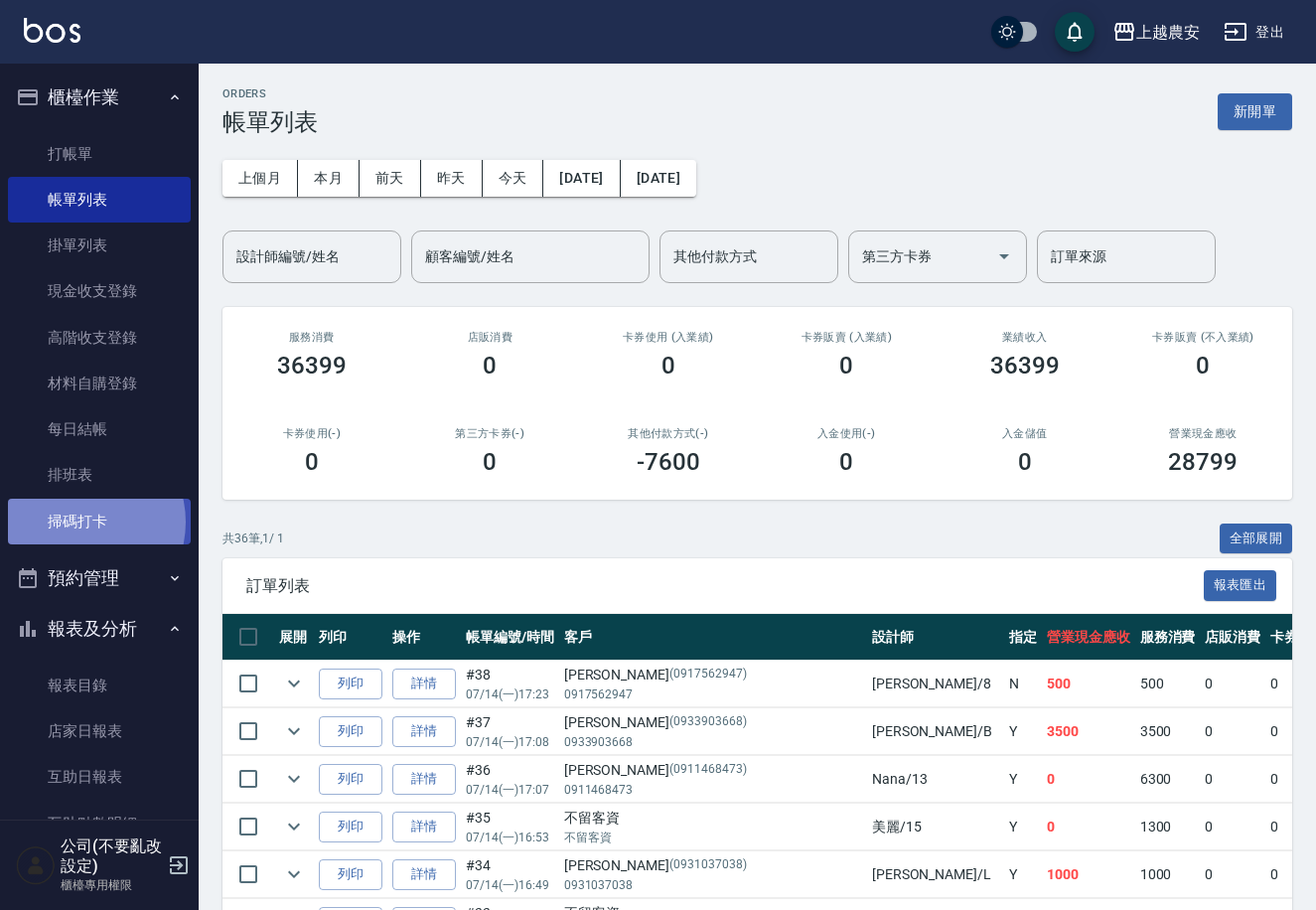 click on "掃碼打卡" at bounding box center (99, 522) 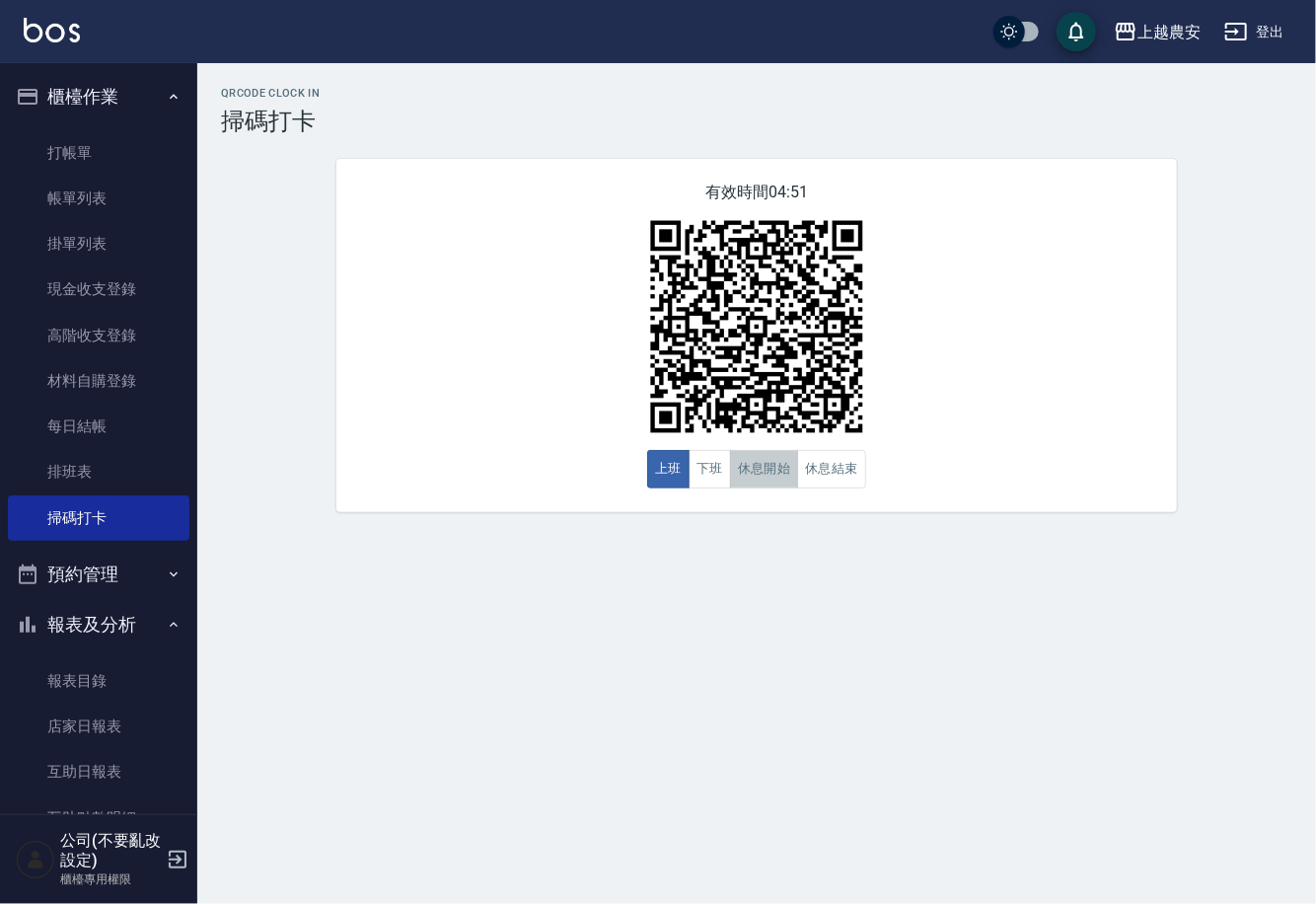 click on "休息開始" at bounding box center [765, 469] 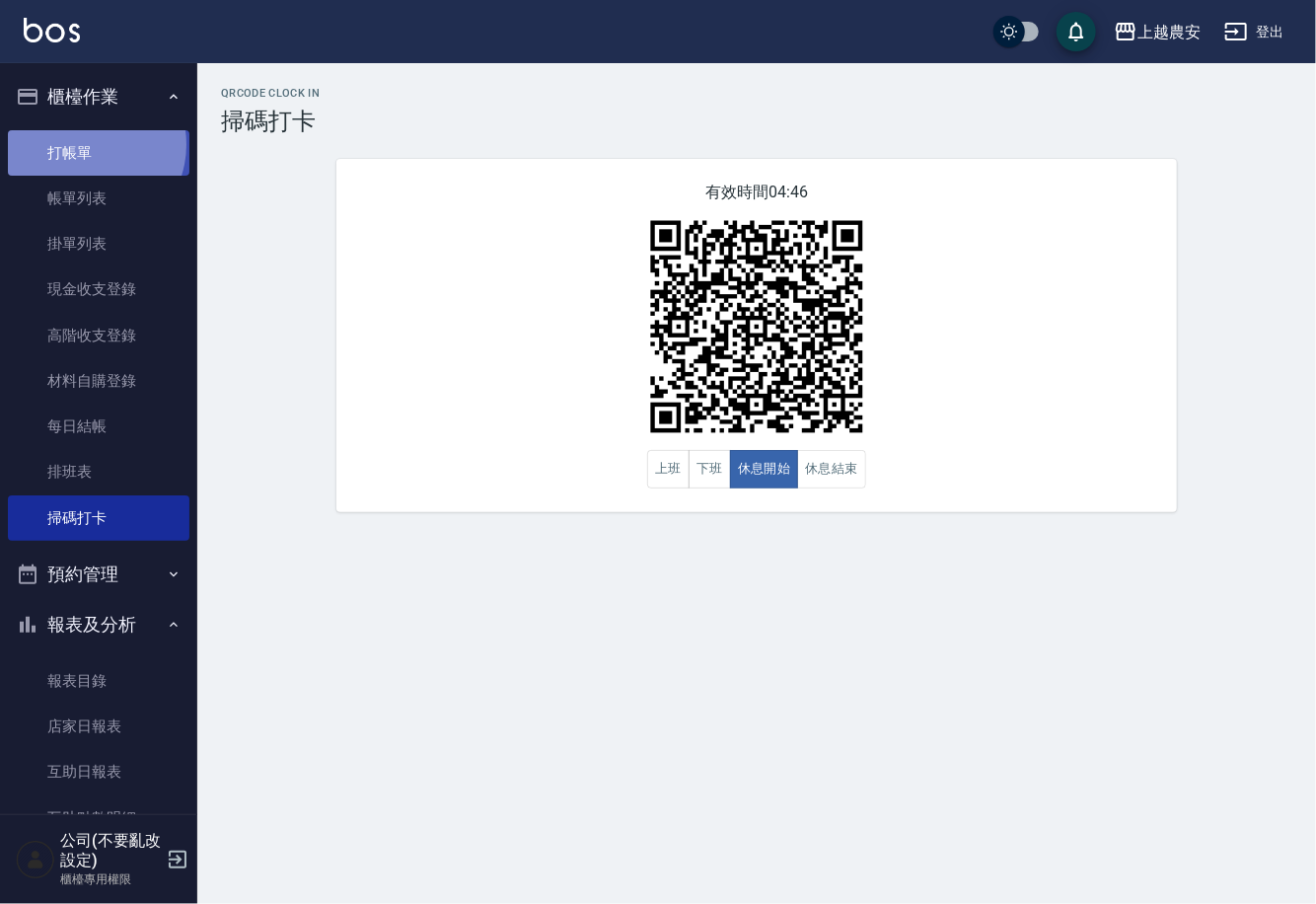 click on "打帳單" at bounding box center (99, 153) 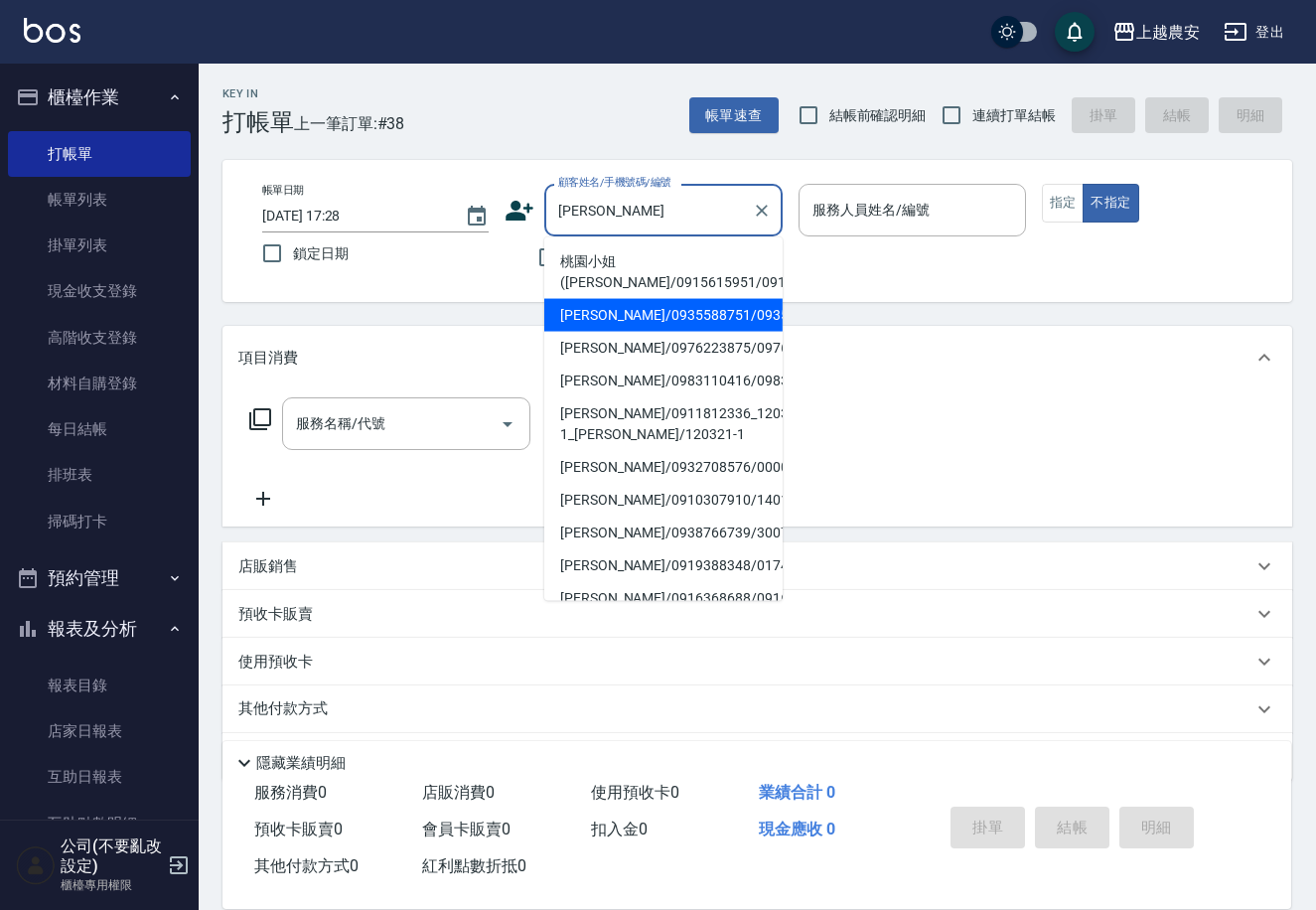 click on "陳美英/0935588751/0935588751" at bounding box center [663, 315] 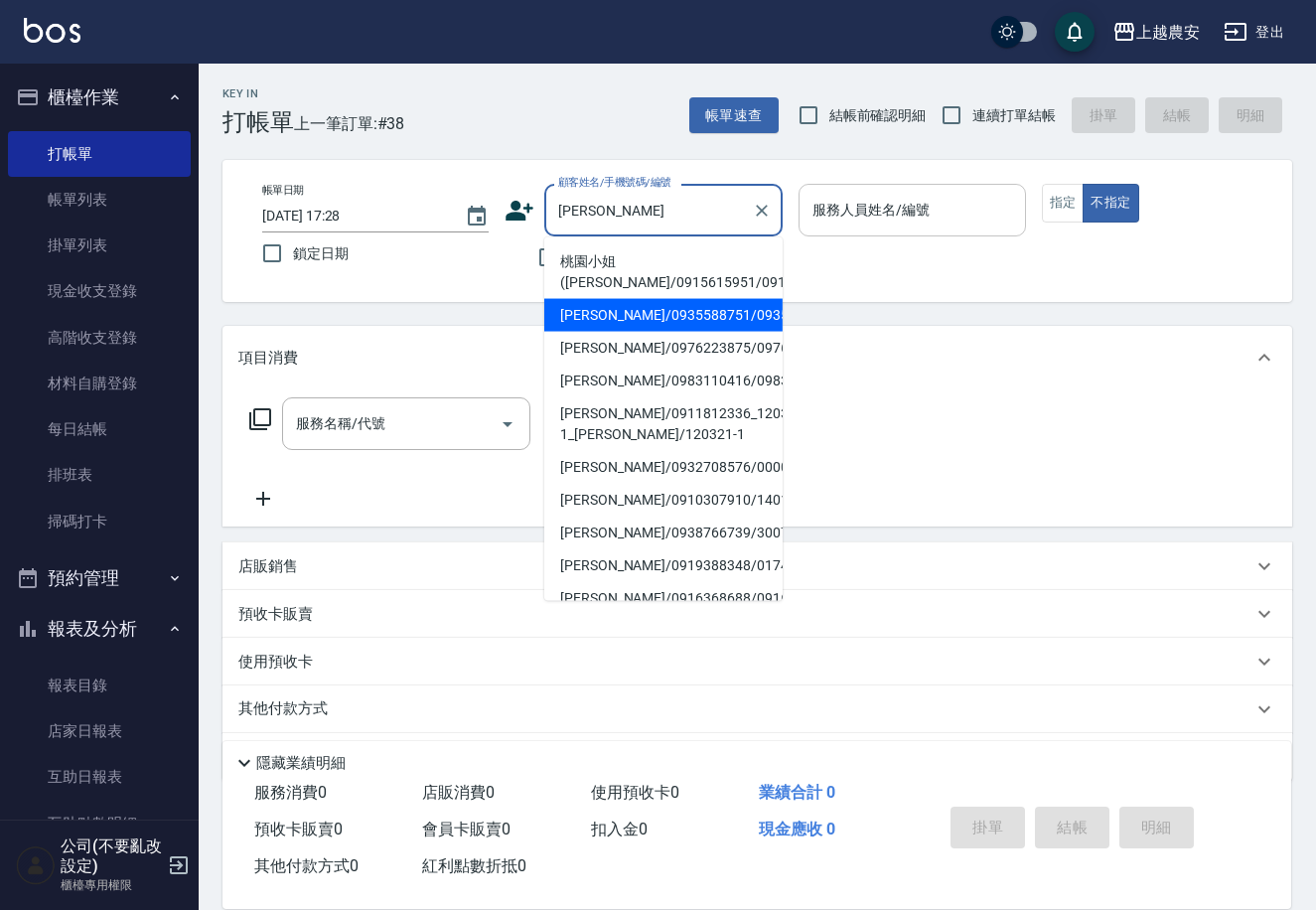 type on "陳美英/0935588751/0935588751" 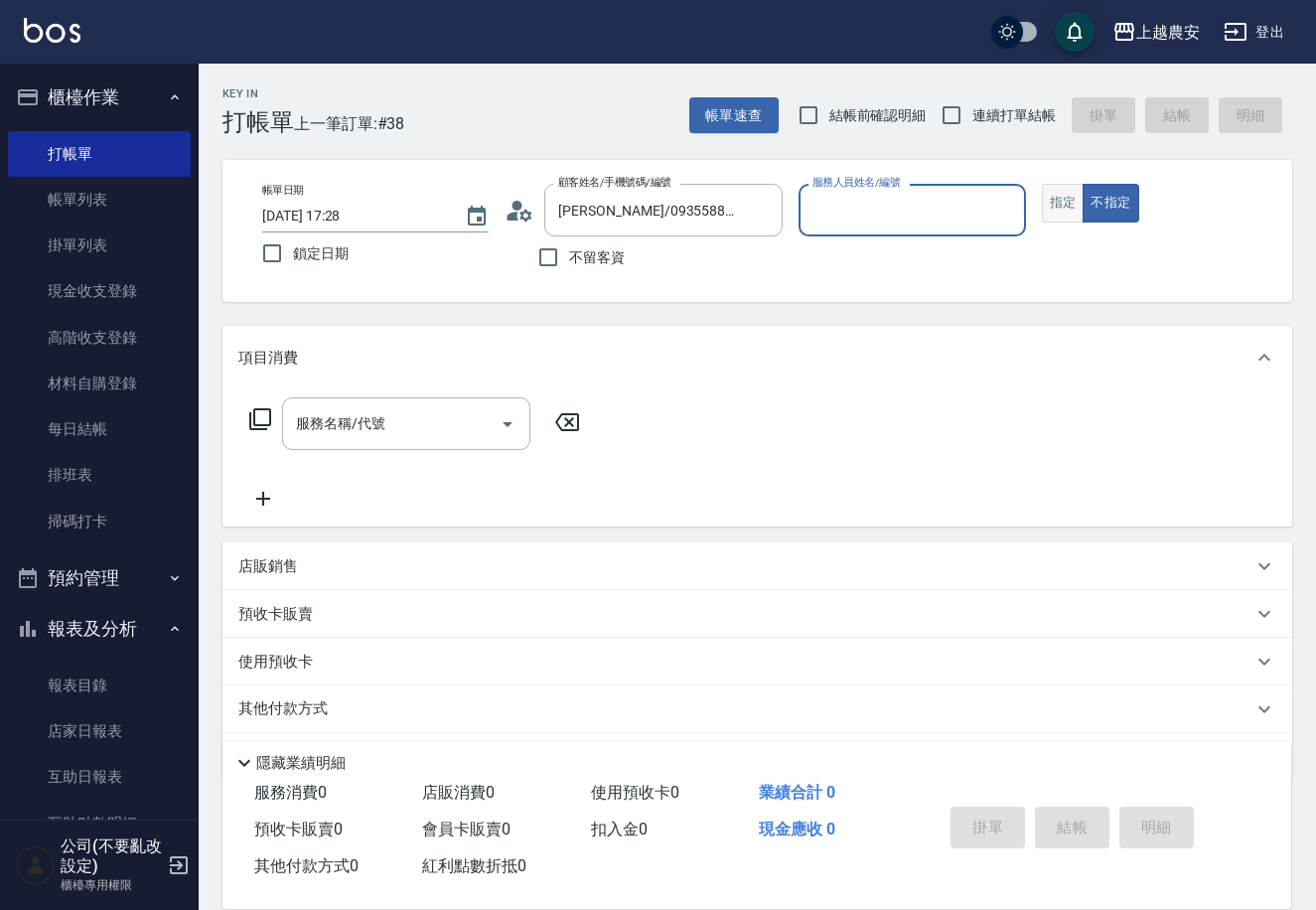 type on "Irene-5" 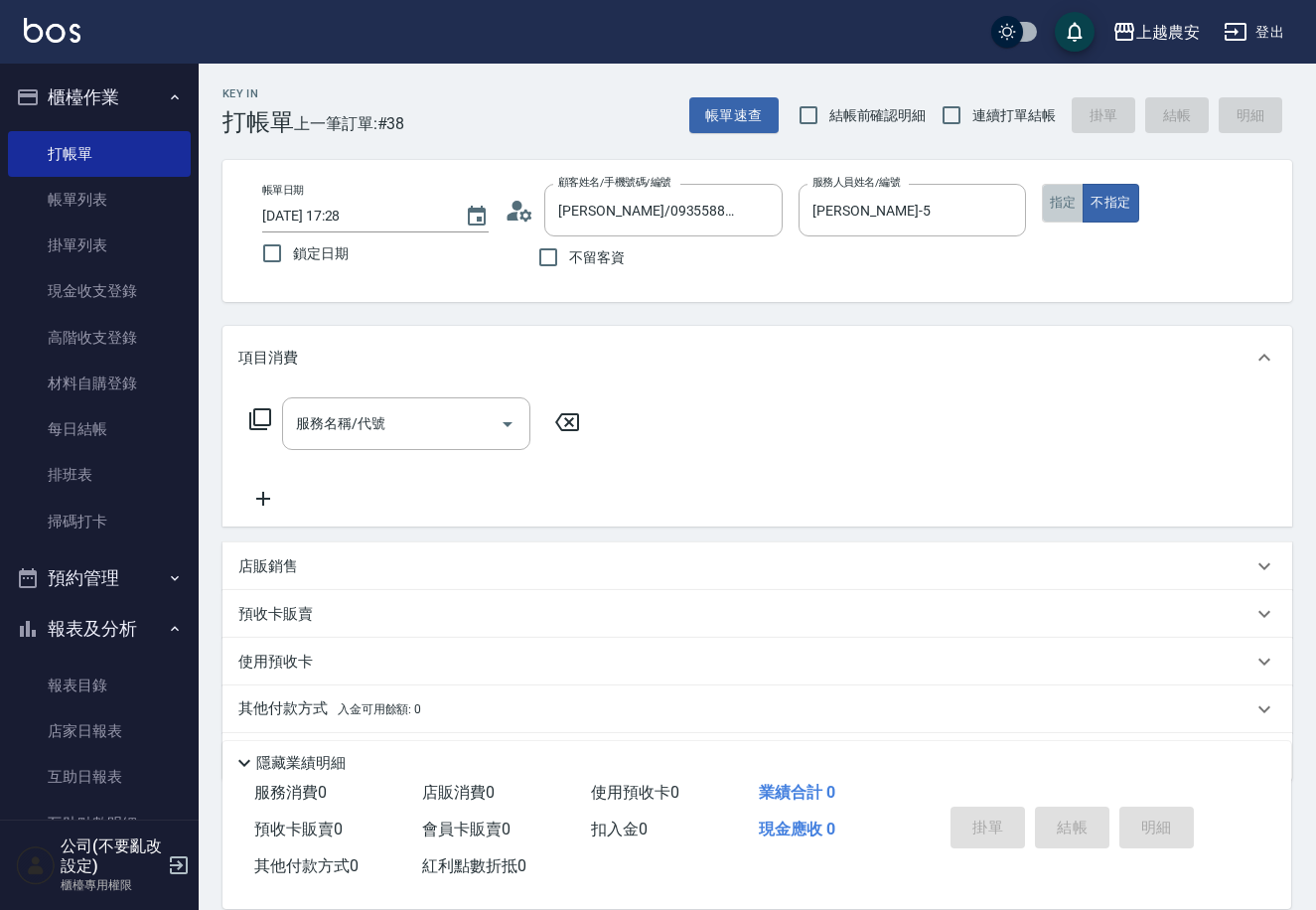 click on "指定" at bounding box center (1063, 203) 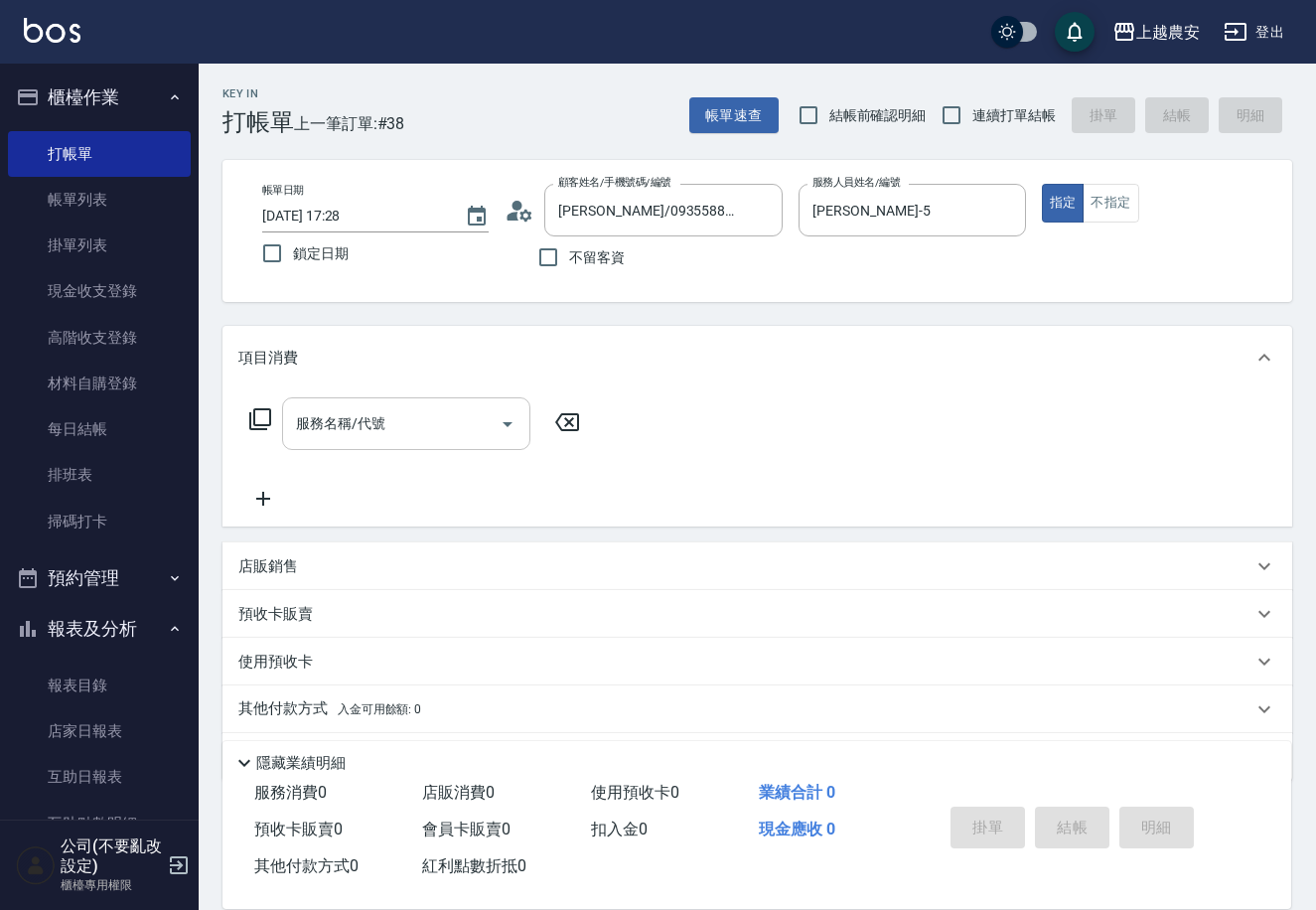 click on "服務名稱/代號" at bounding box center (391, 423) 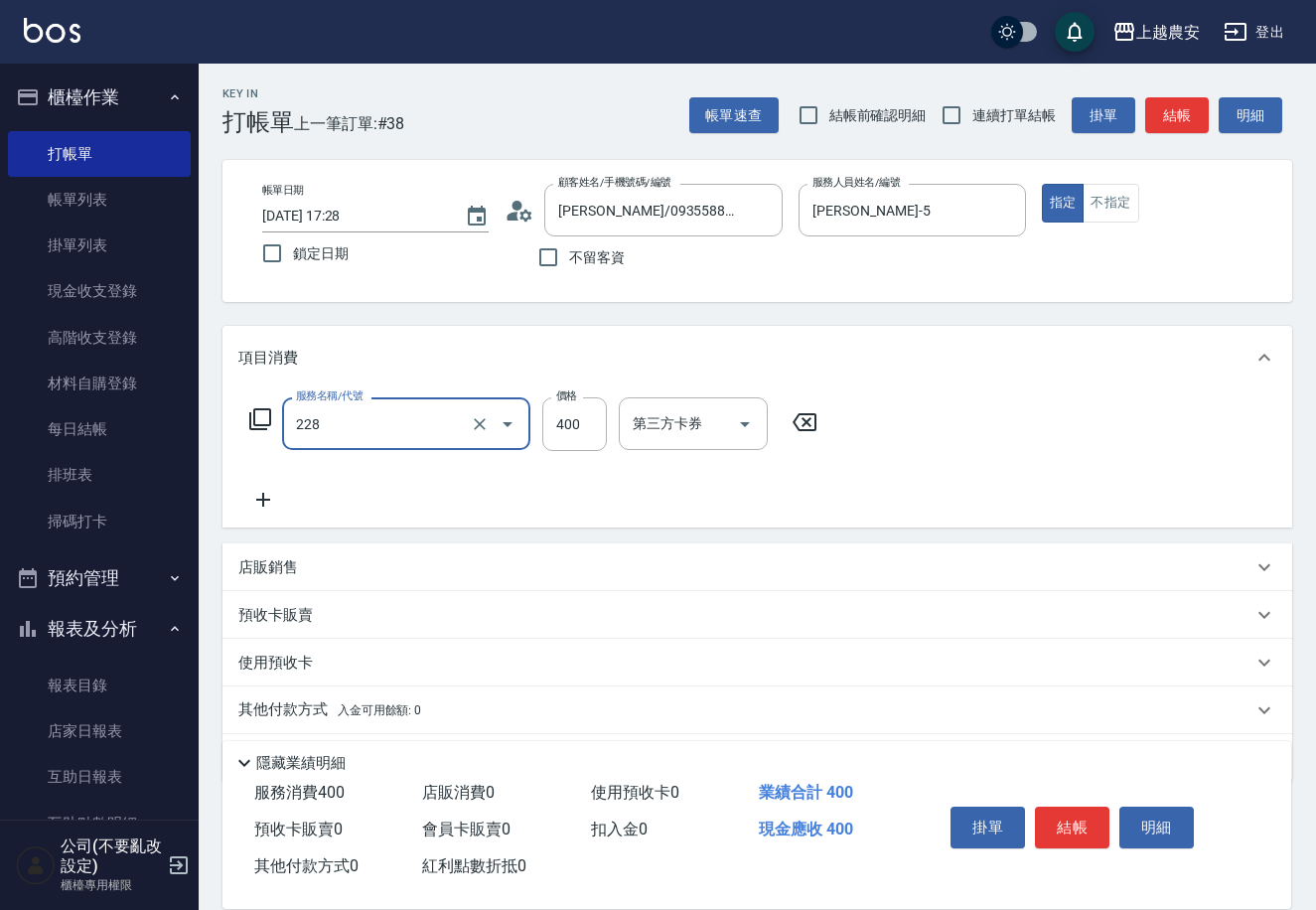 type on "洗髮(228)" 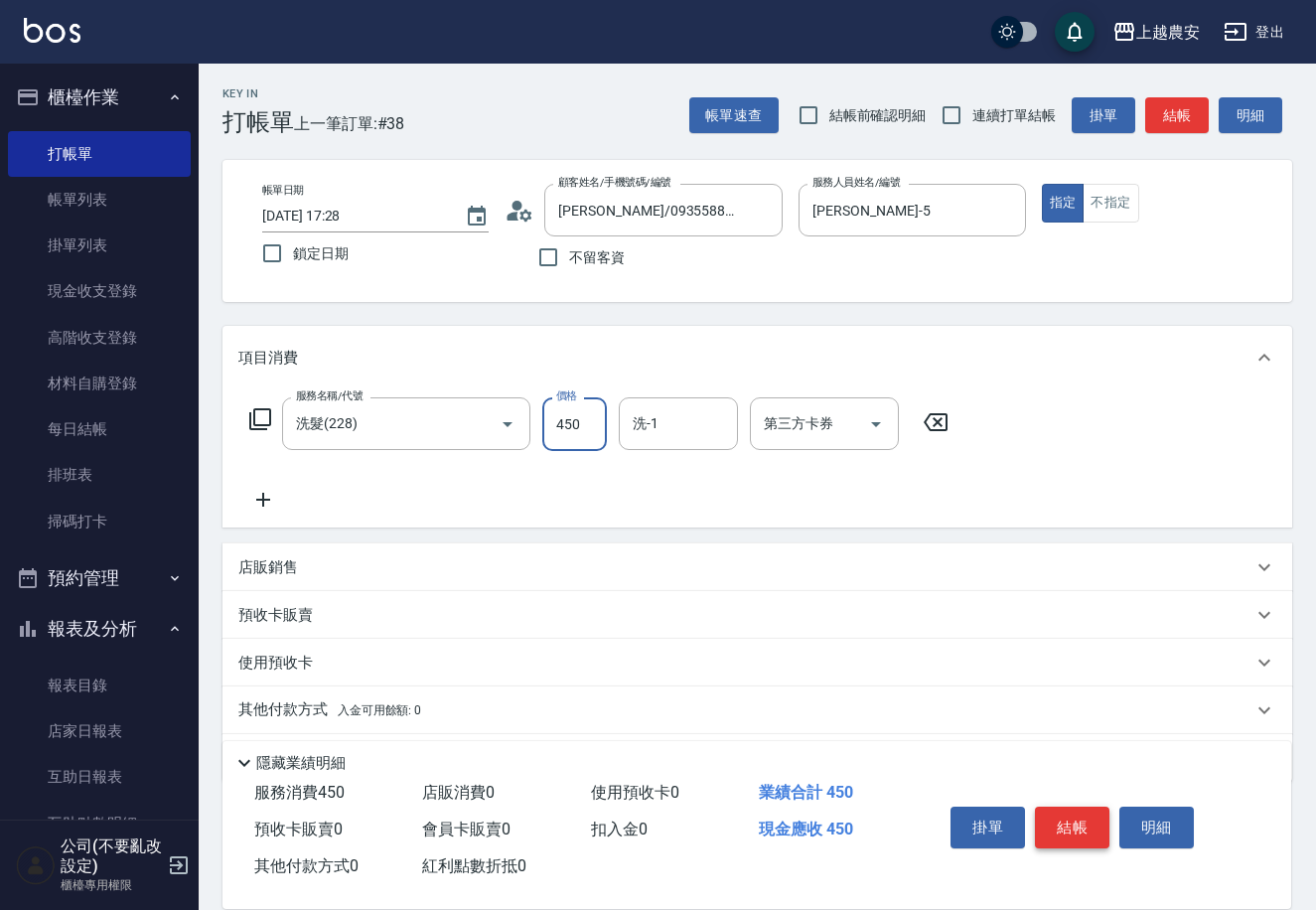 type on "450" 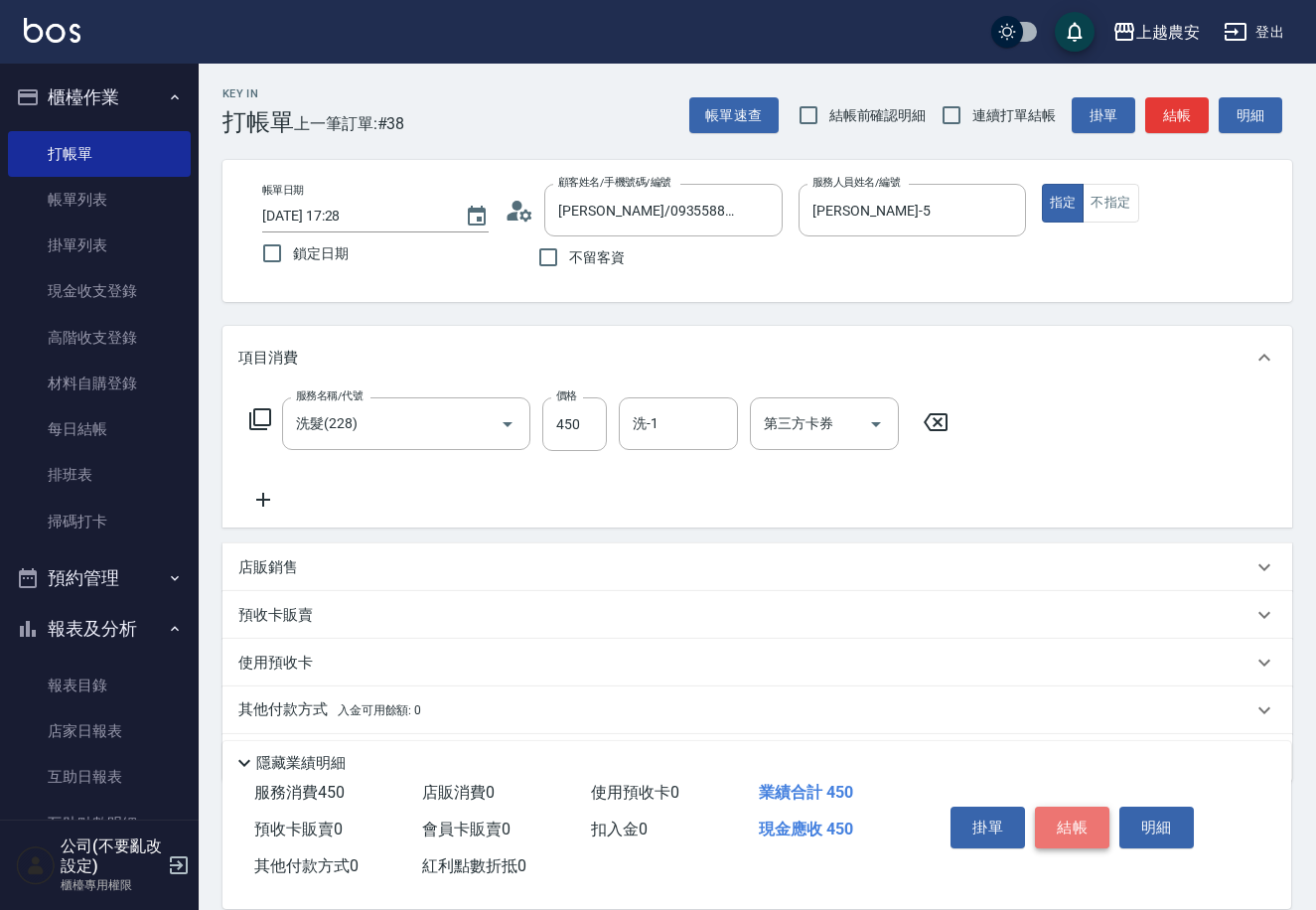 click on "結帳" at bounding box center [1072, 828] 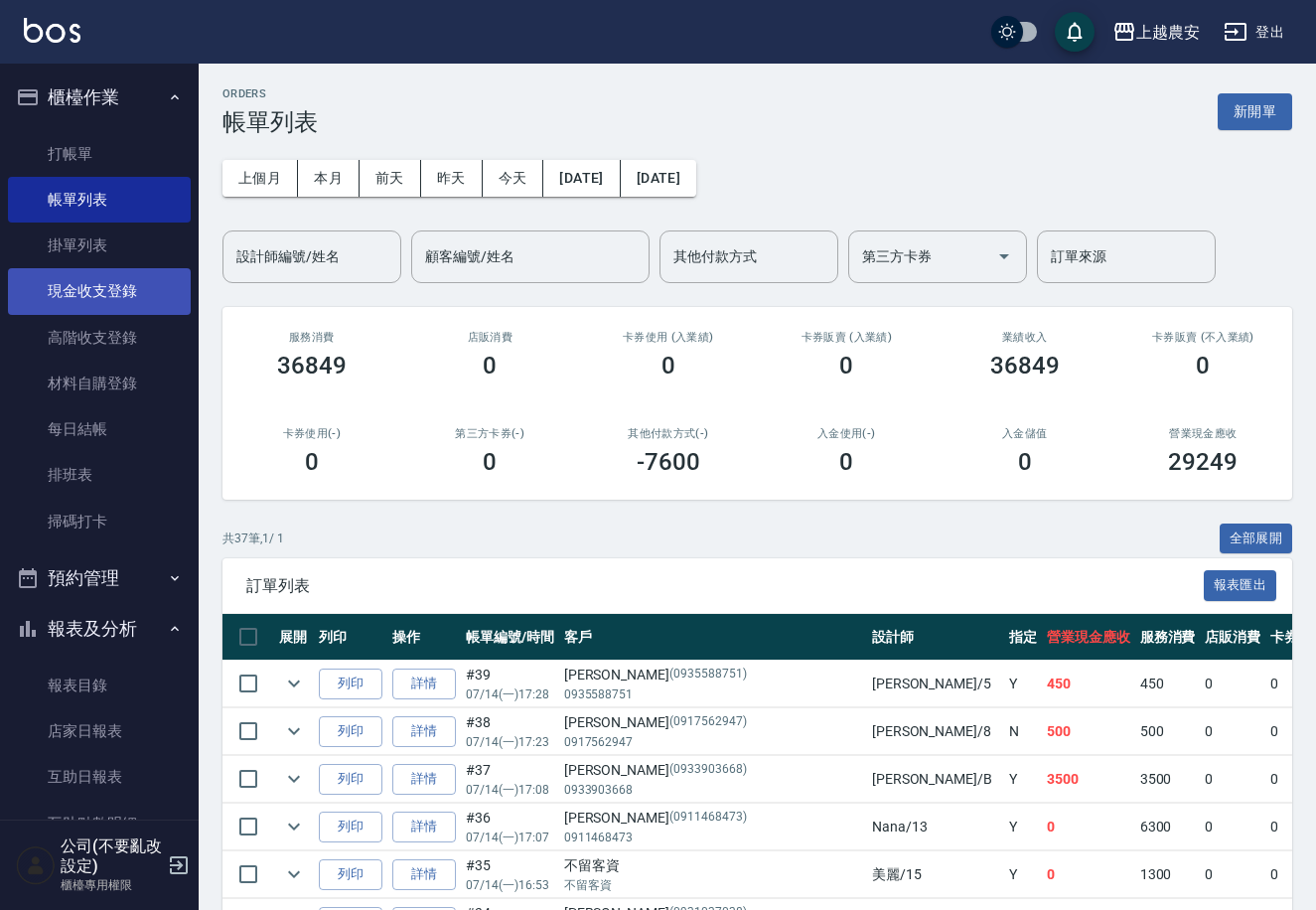 click on "現金收支登錄" at bounding box center (99, 291) 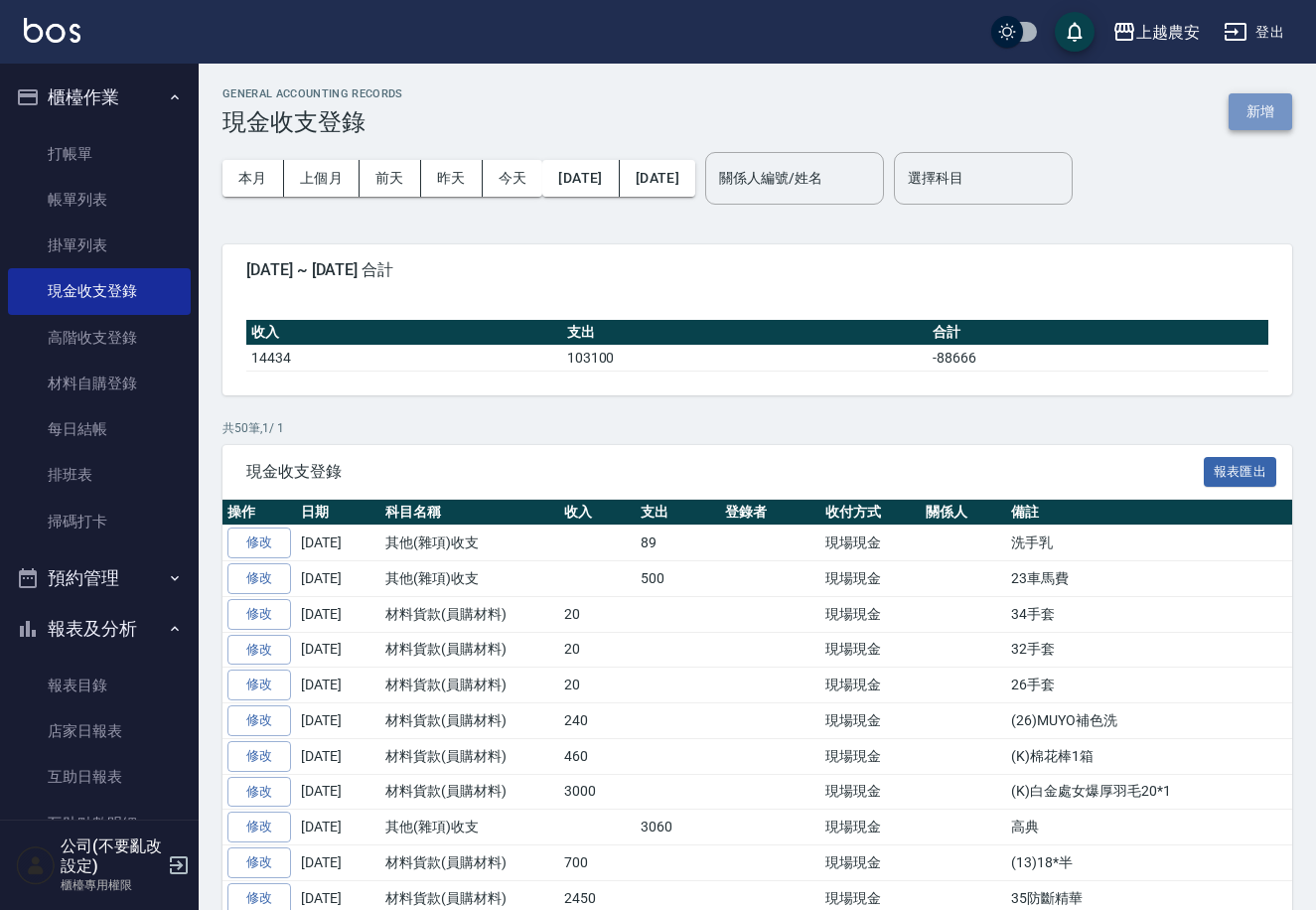 click on "新增" at bounding box center [1260, 111] 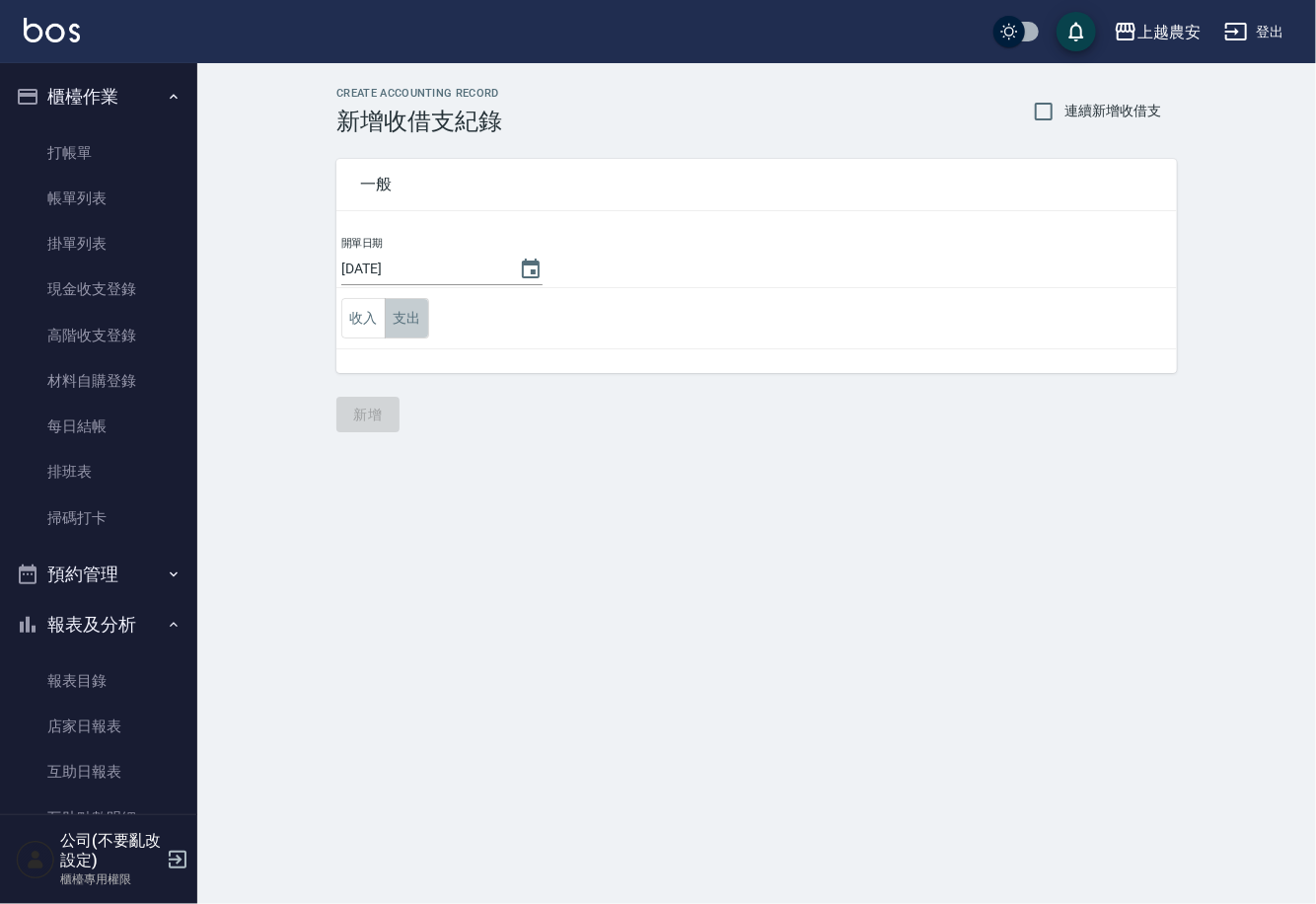 click on "支出" at bounding box center (406, 318) 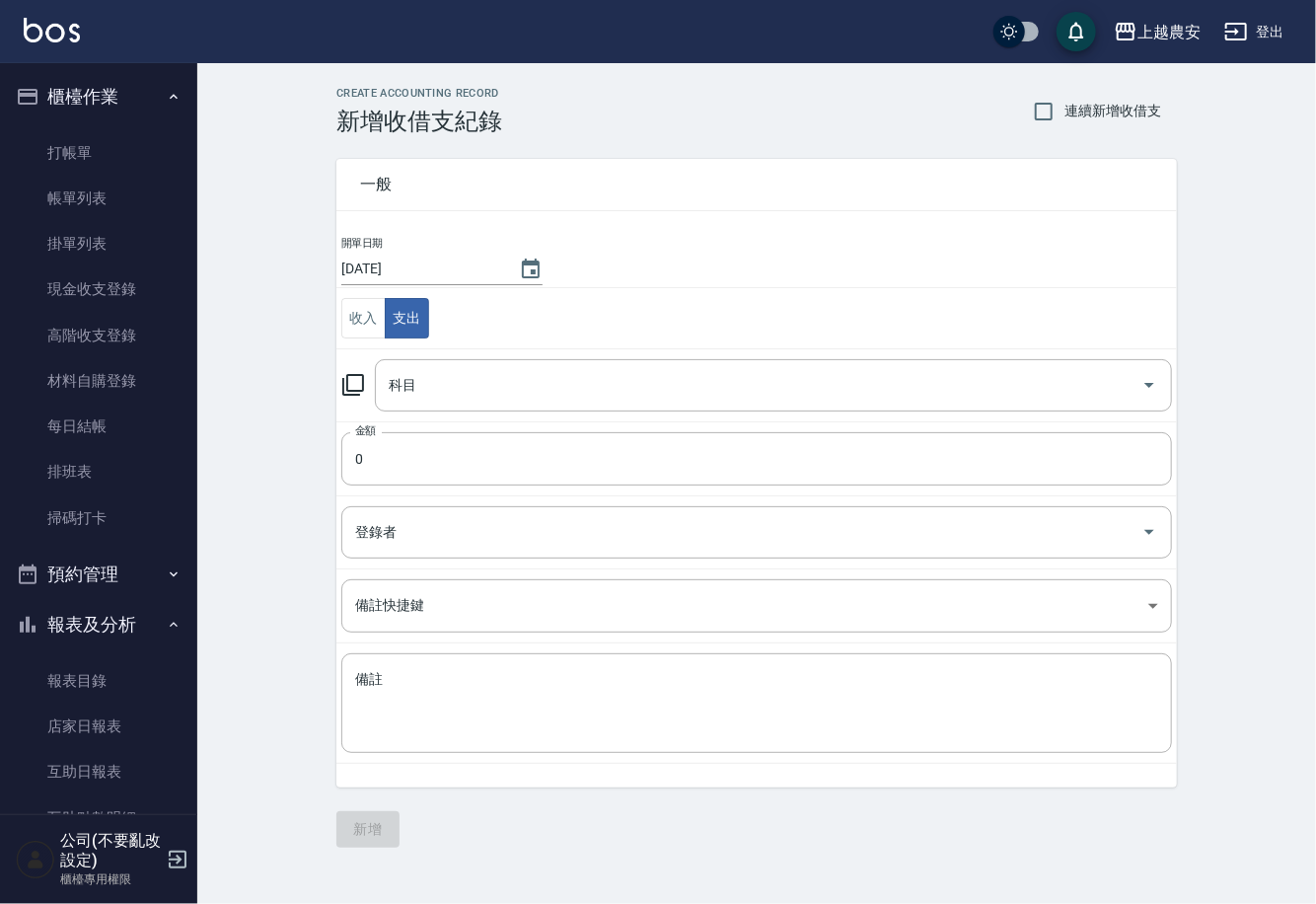 click 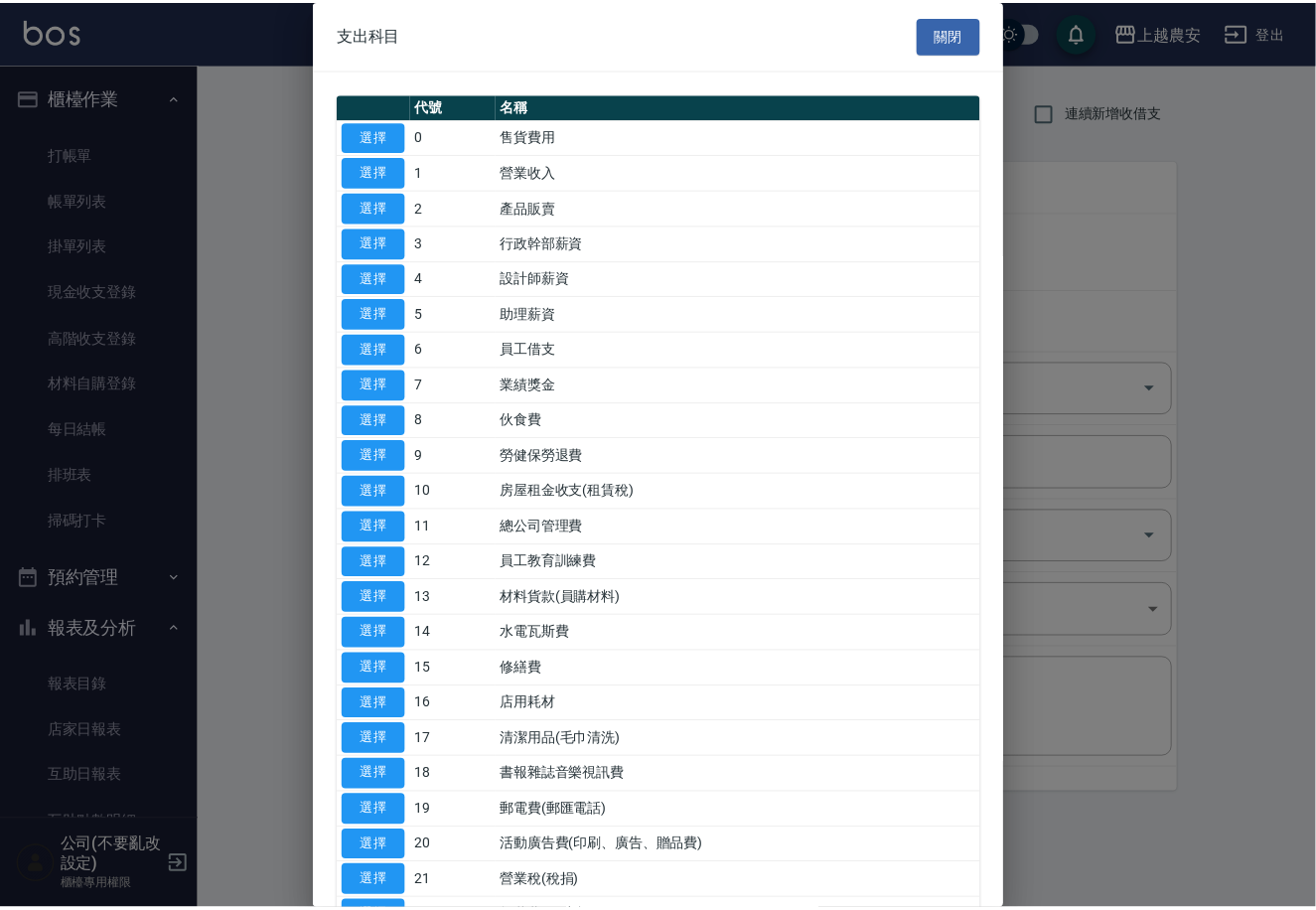 scroll, scrollTop: 684, scrollLeft: 0, axis: vertical 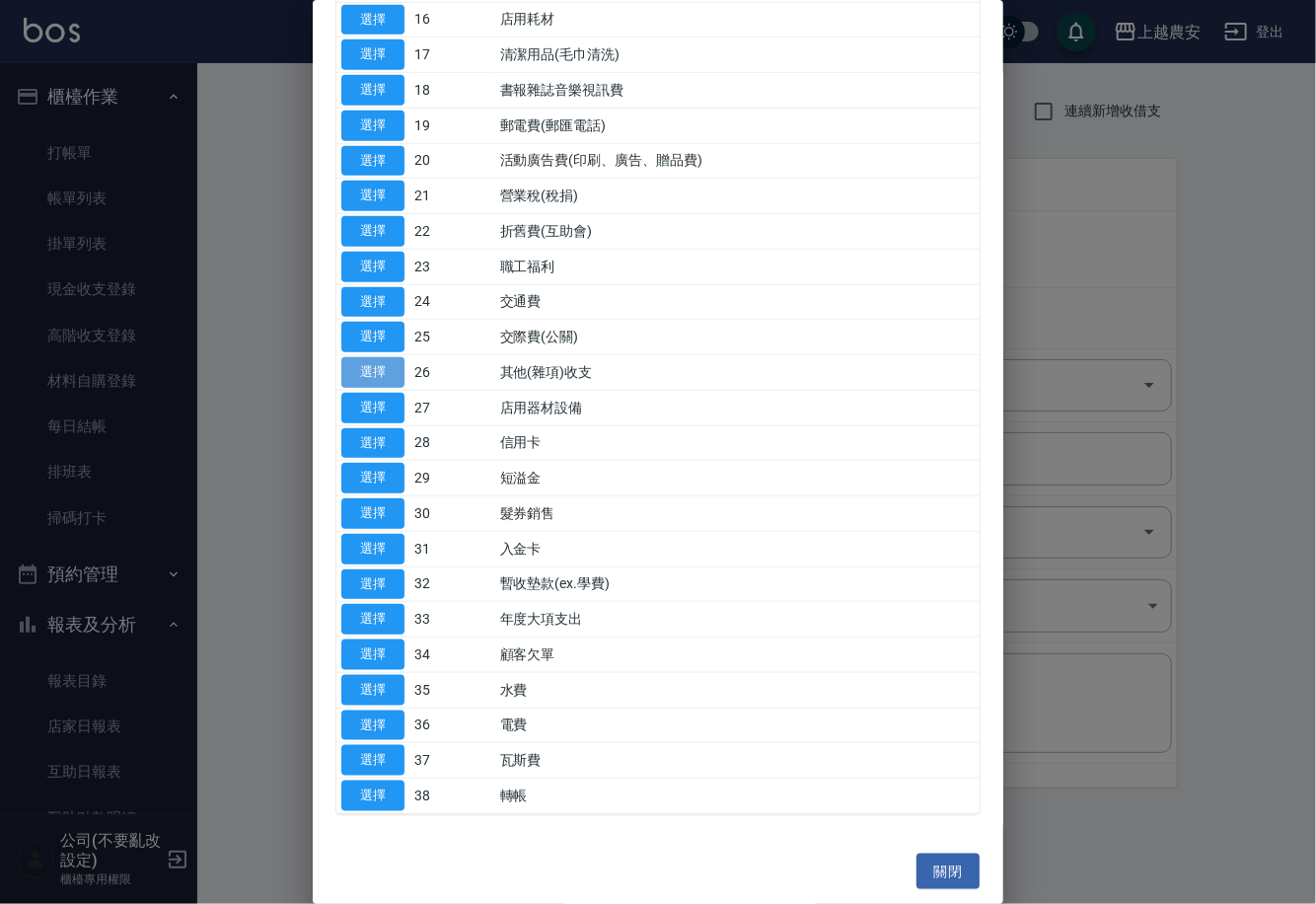 click on "選擇" at bounding box center [373, 372] 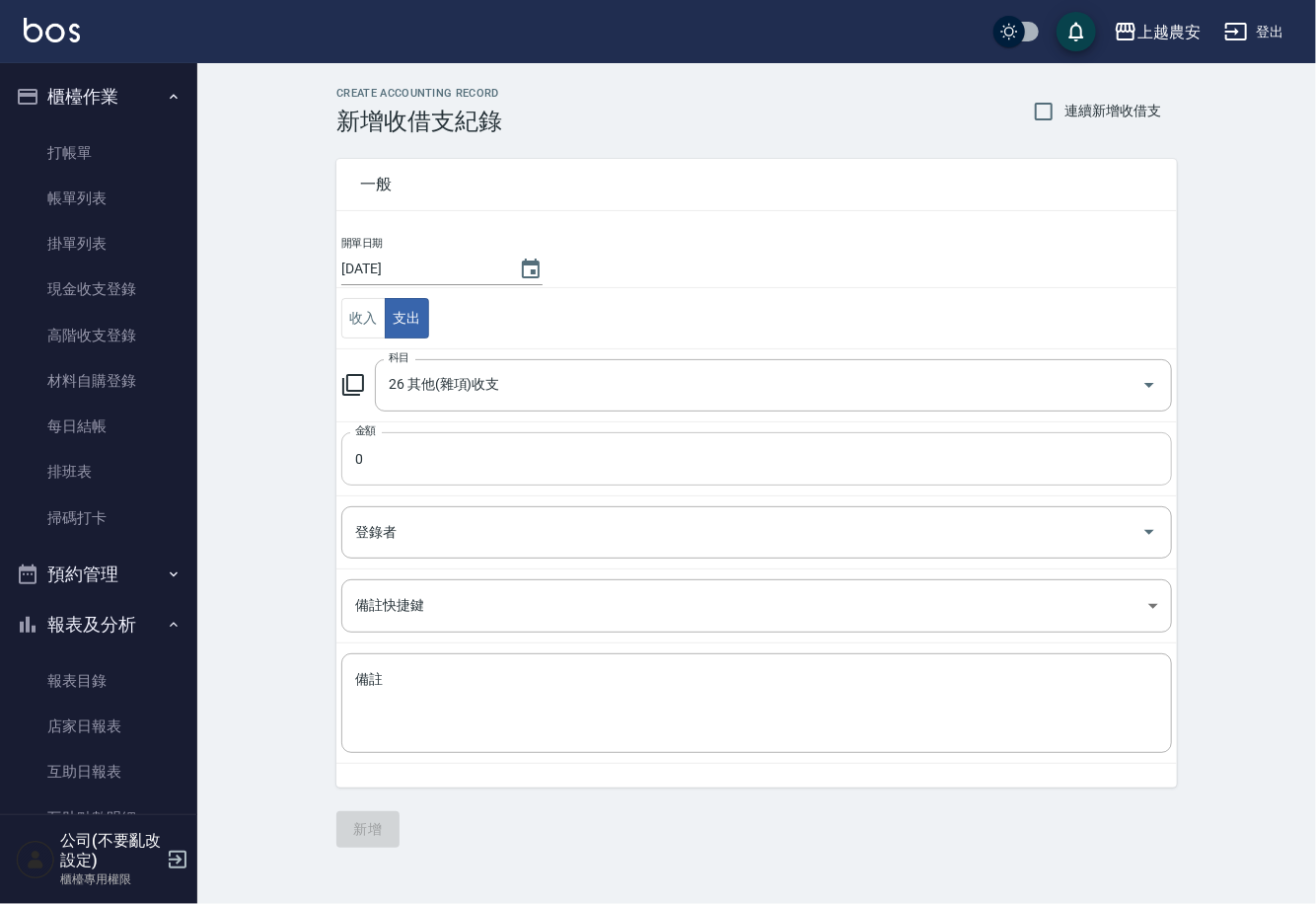 click on "0" at bounding box center [757, 459] 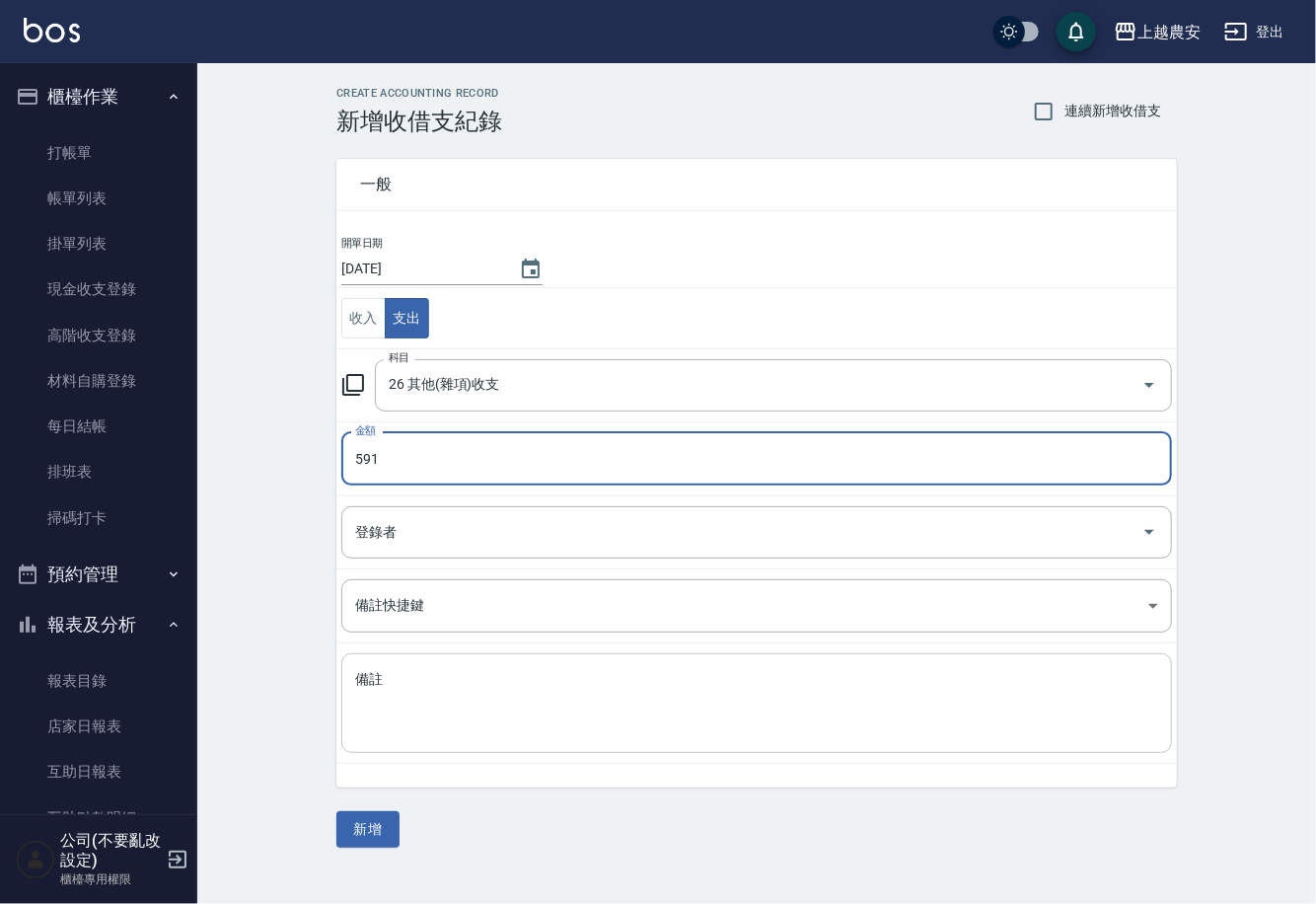 type on "591" 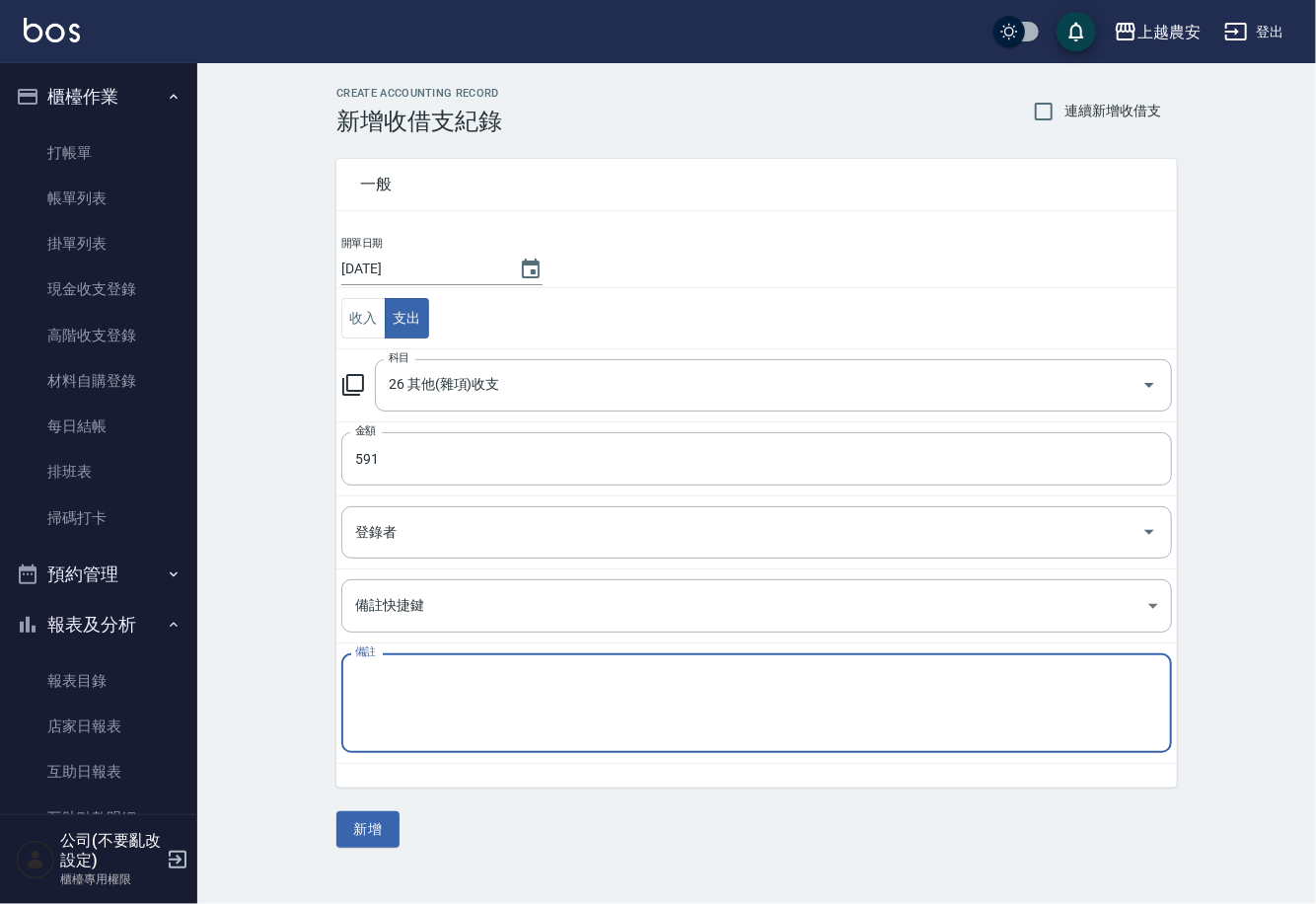 click on "備註" at bounding box center (757, 704) 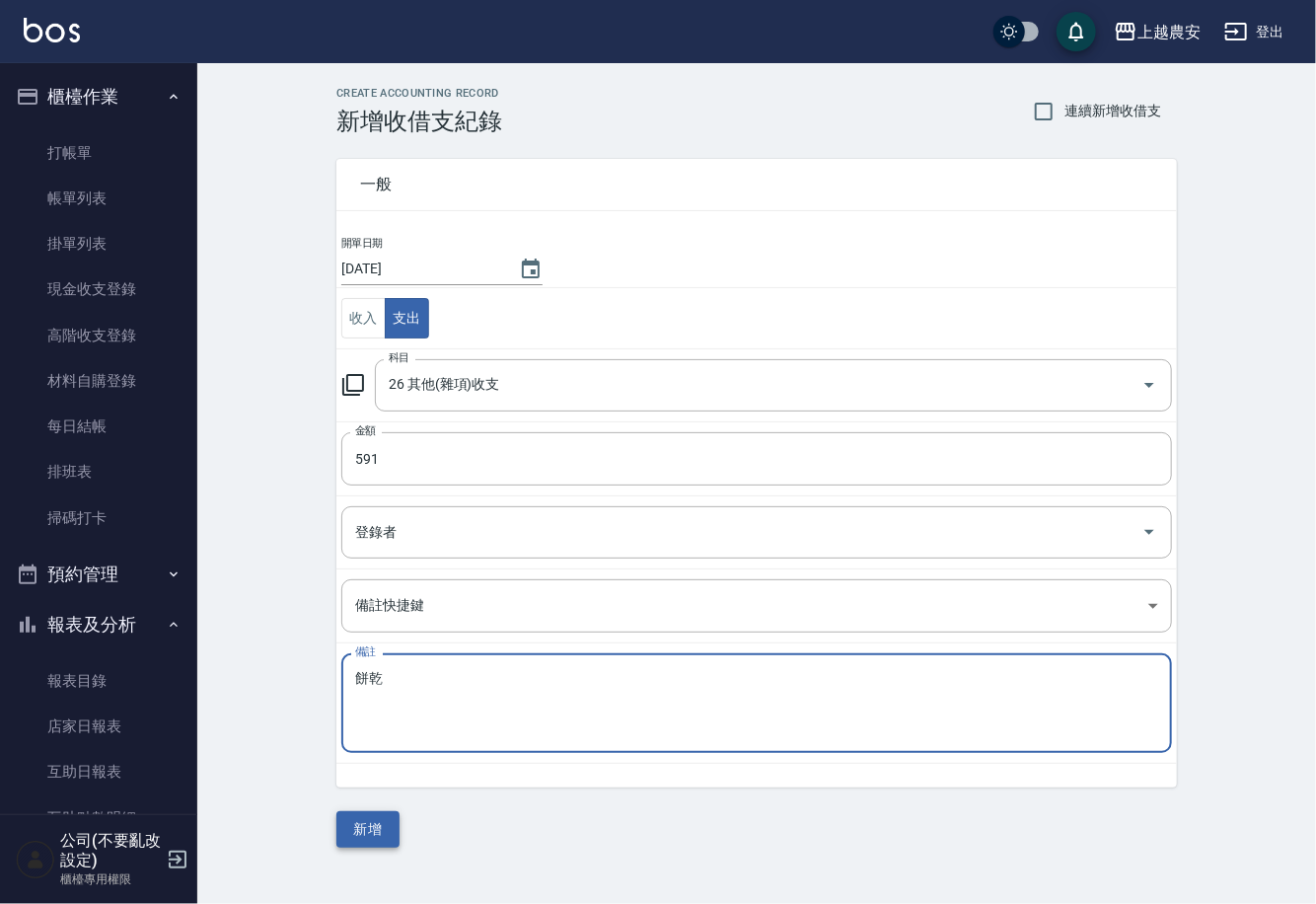type on "餅乾" 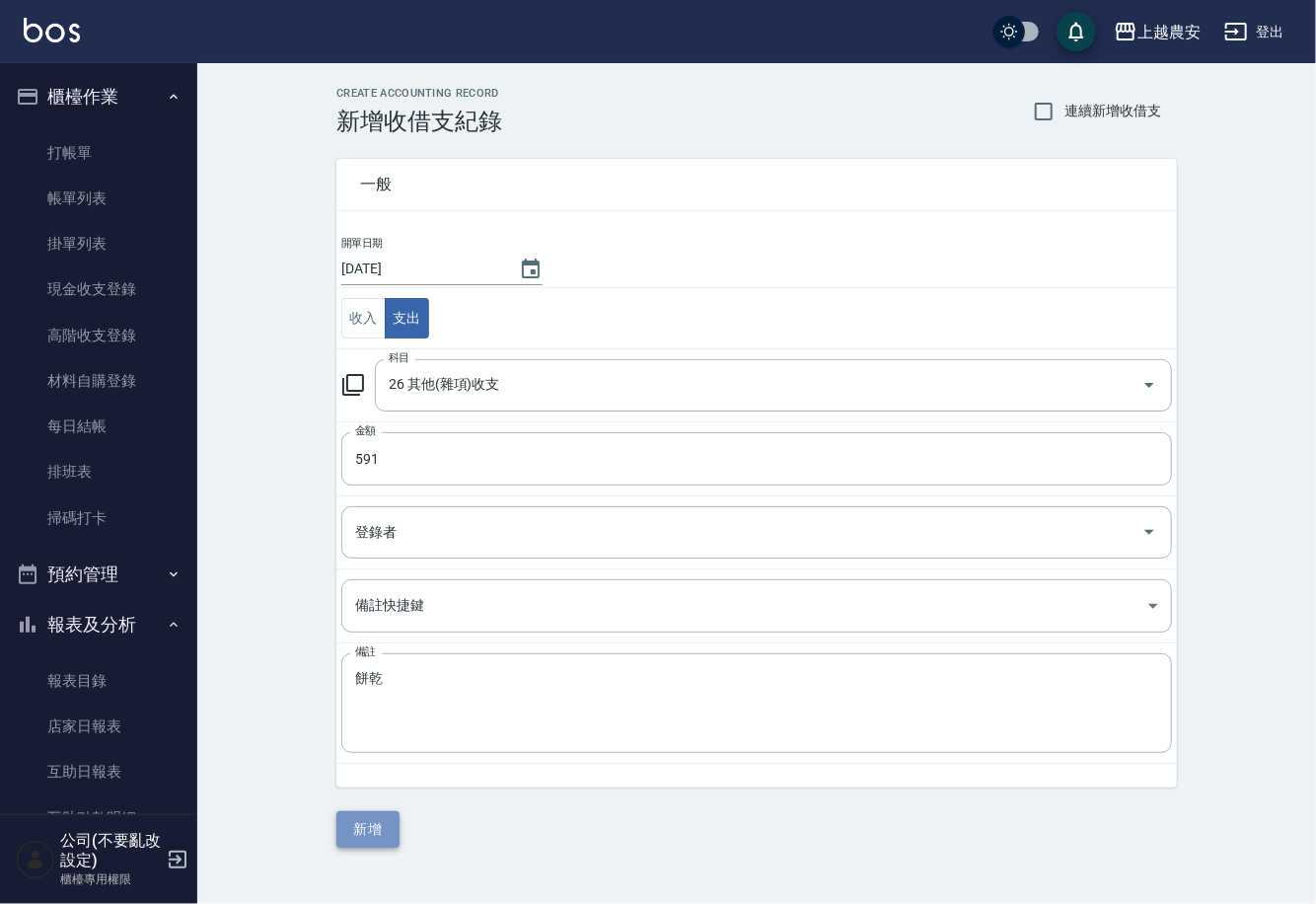 click on "新增" at bounding box center (368, 829) 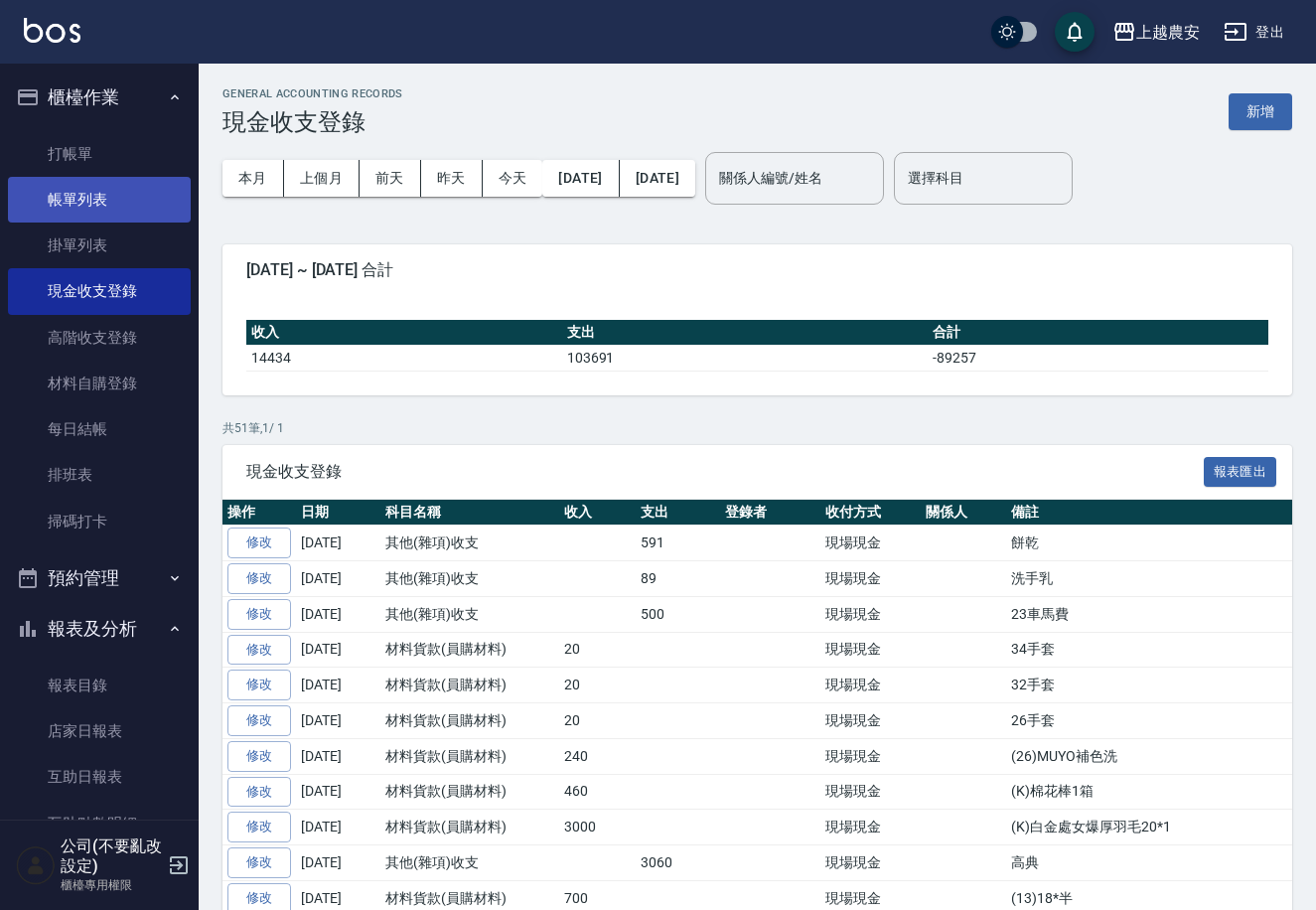 click on "帳單列表" at bounding box center [99, 200] 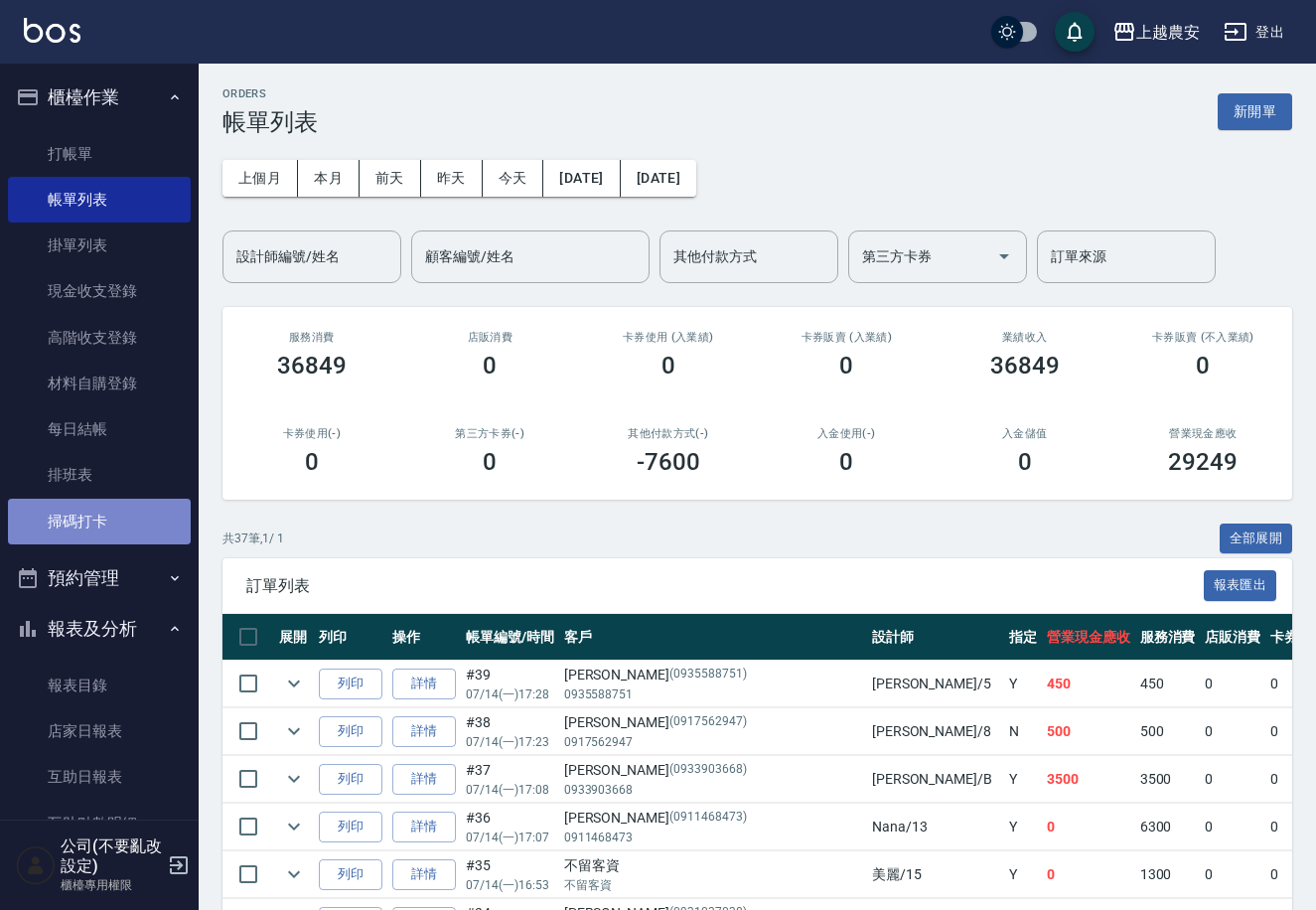 click on "掃碼打卡" at bounding box center [99, 522] 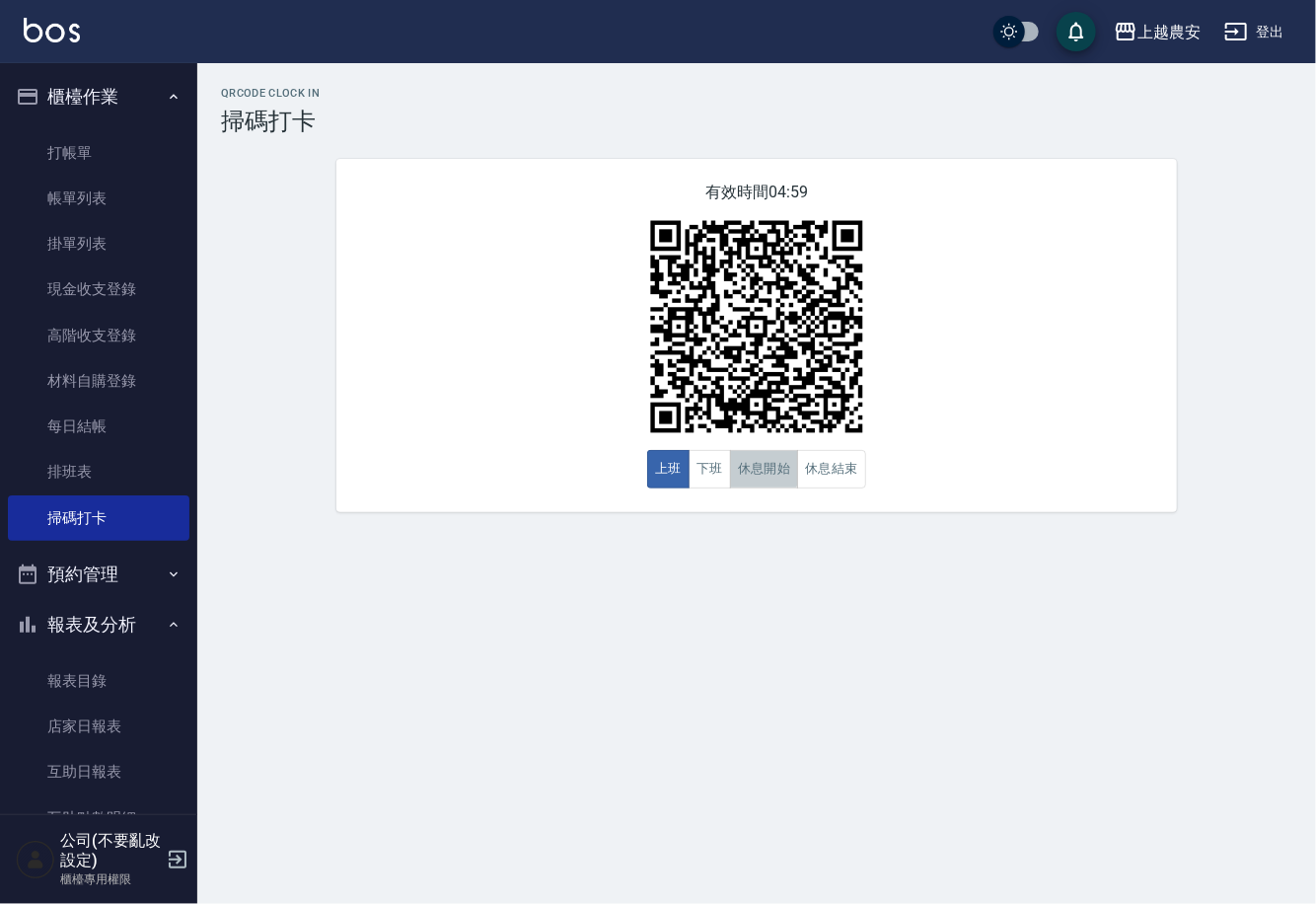 click on "休息開始" at bounding box center (765, 469) 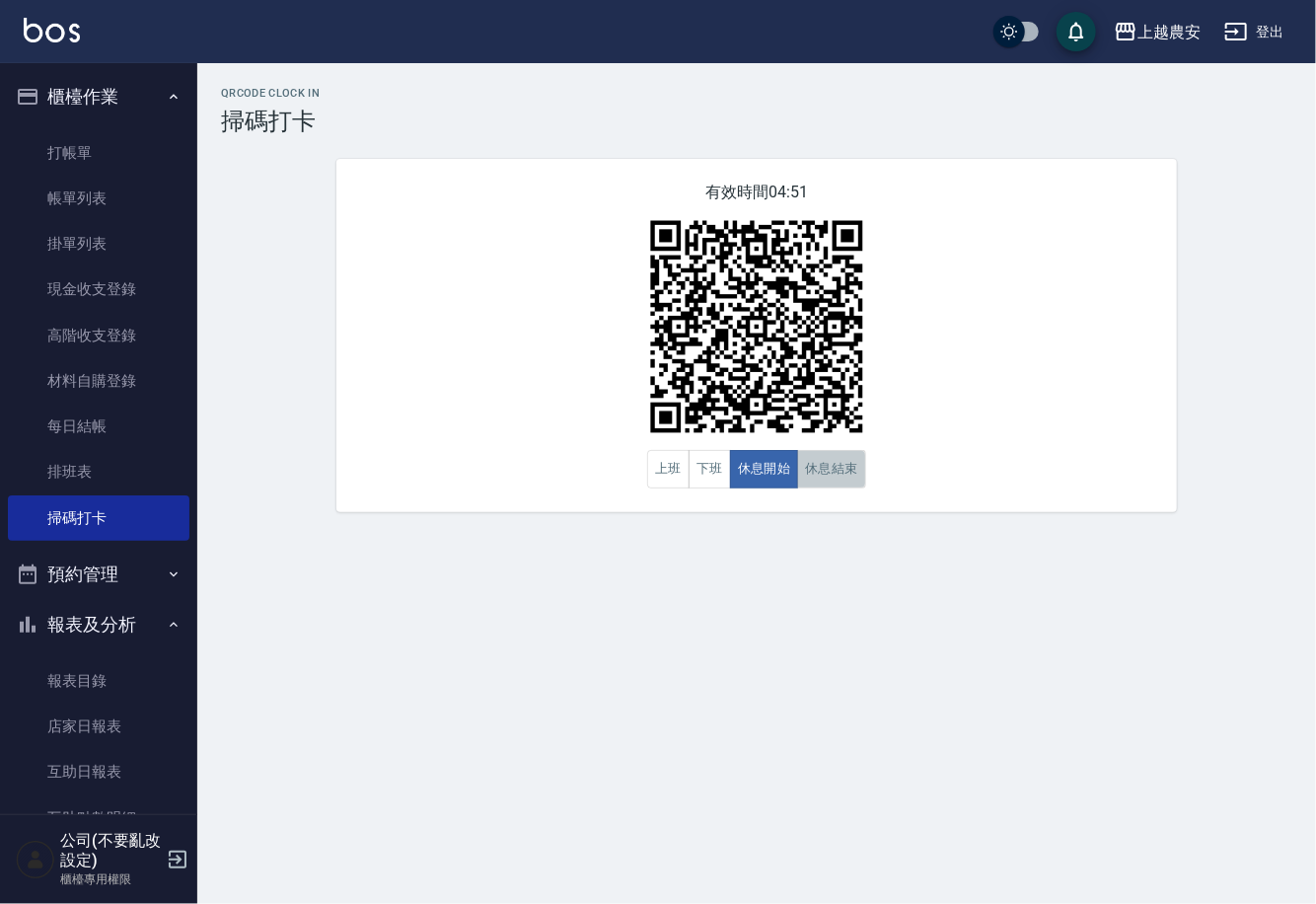 drag, startPoint x: 820, startPoint y: 471, endPoint x: 840, endPoint y: 463, distance: 21.540659 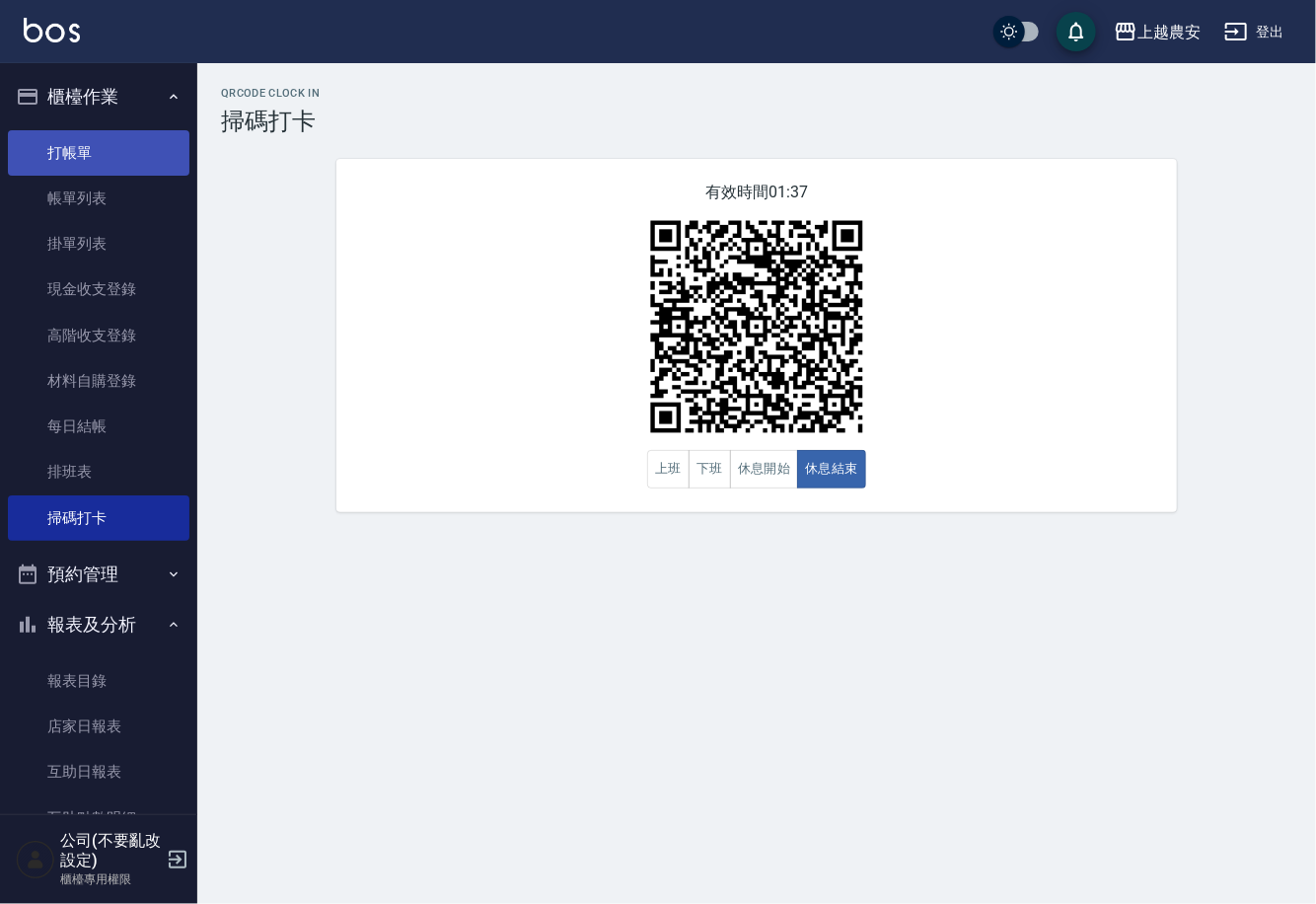 click on "打帳單" at bounding box center [99, 153] 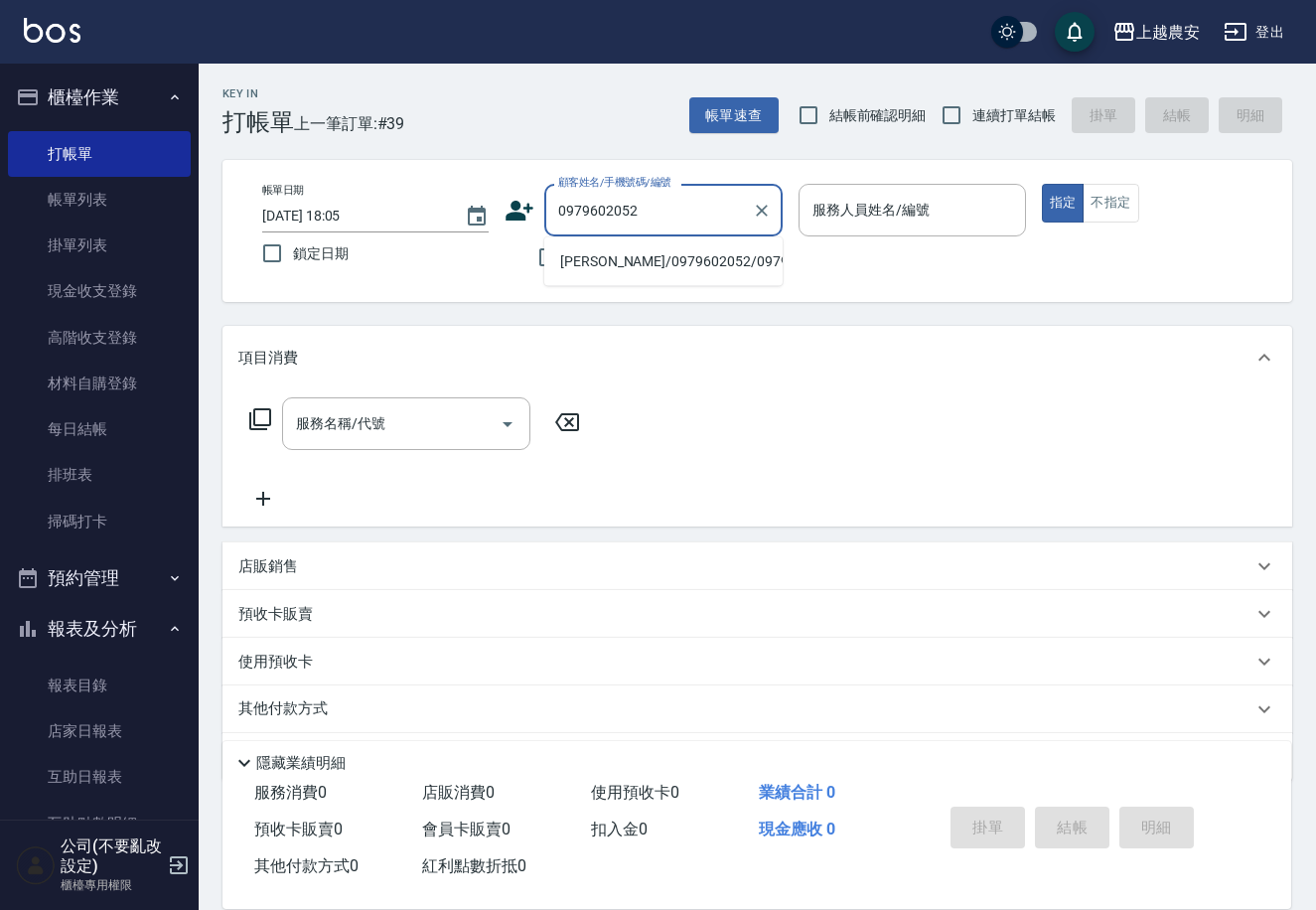 click on "范秉航/0979602052/0979602052" at bounding box center [663, 261] 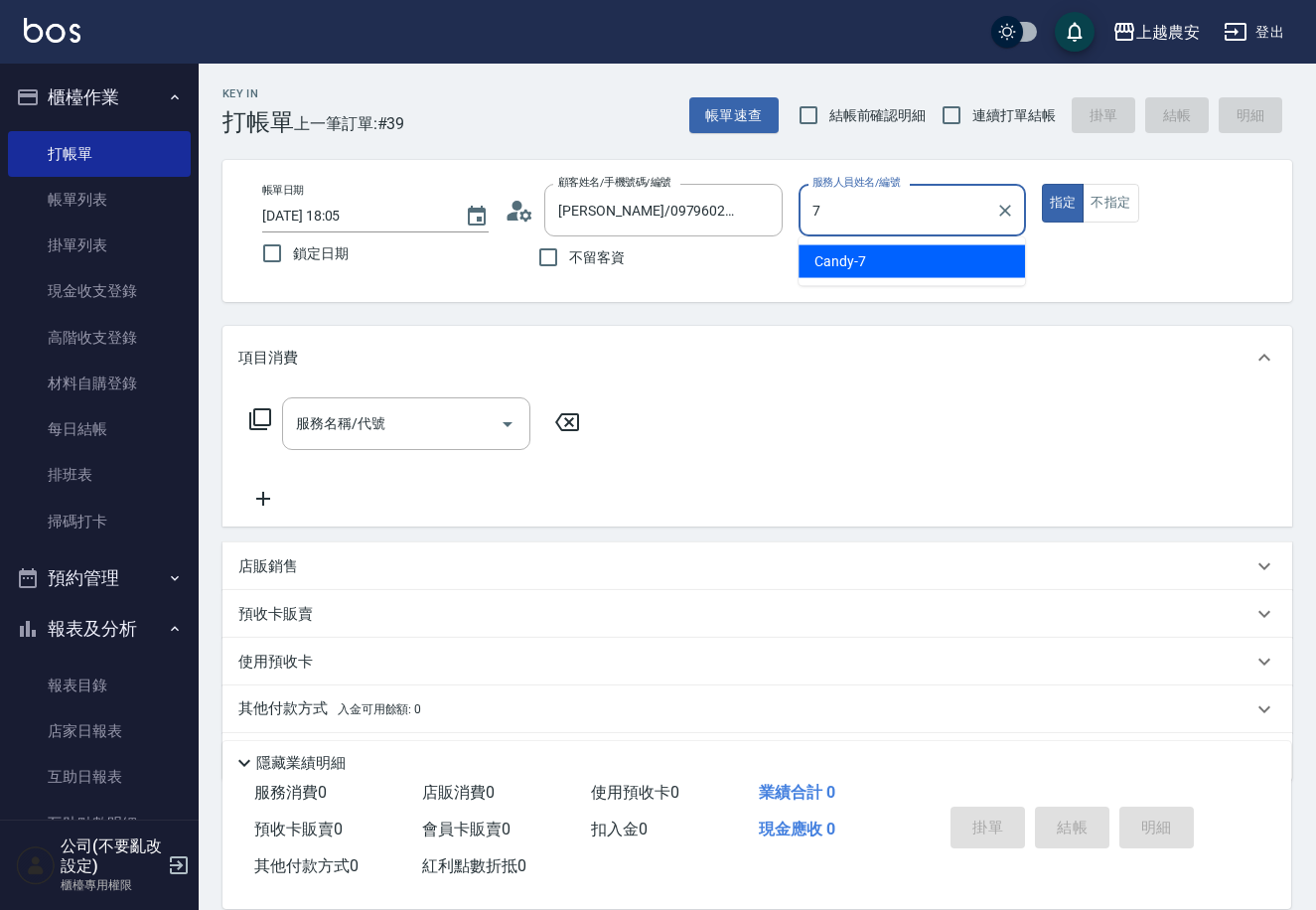 type on "Candy-7" 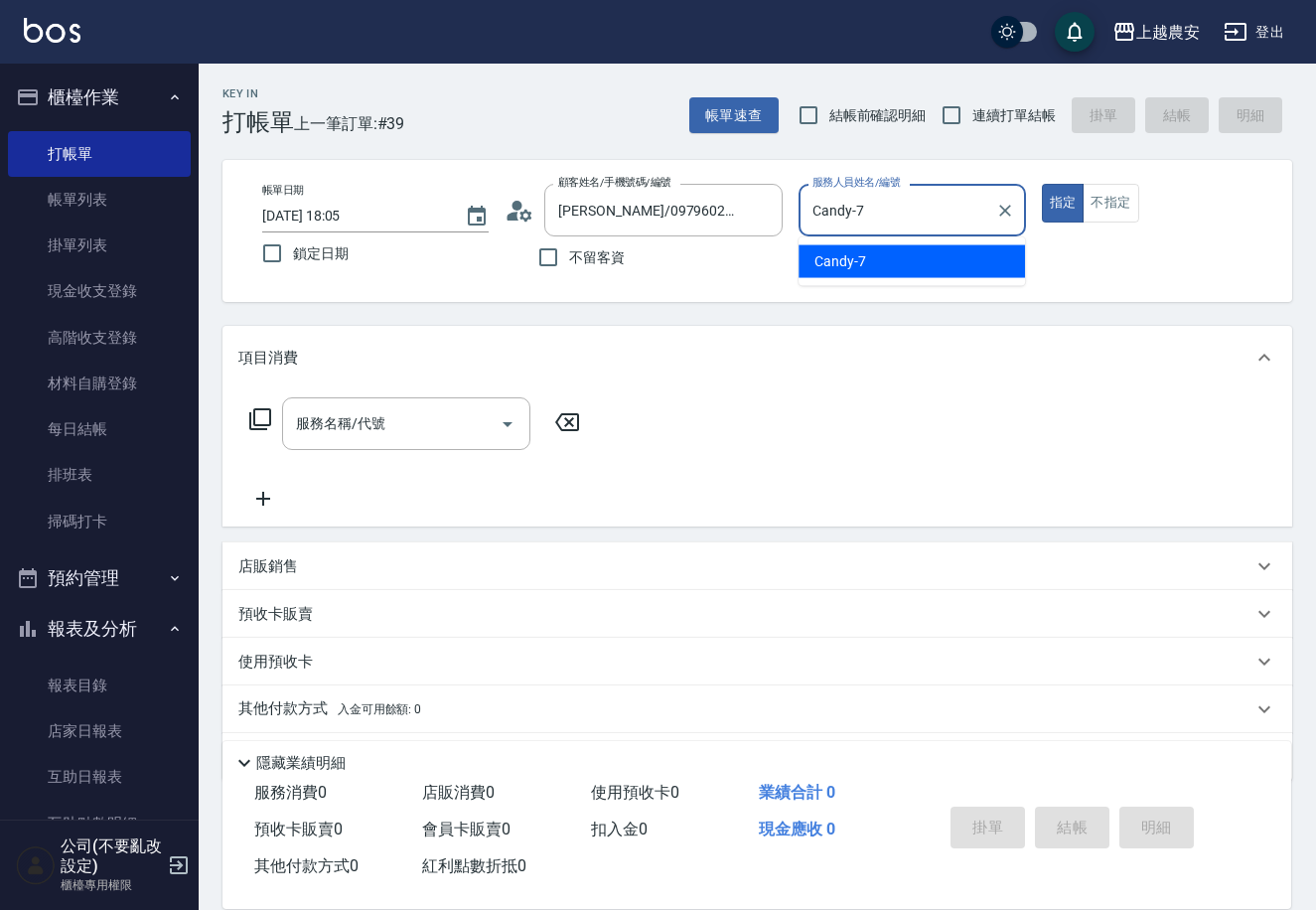 type on "true" 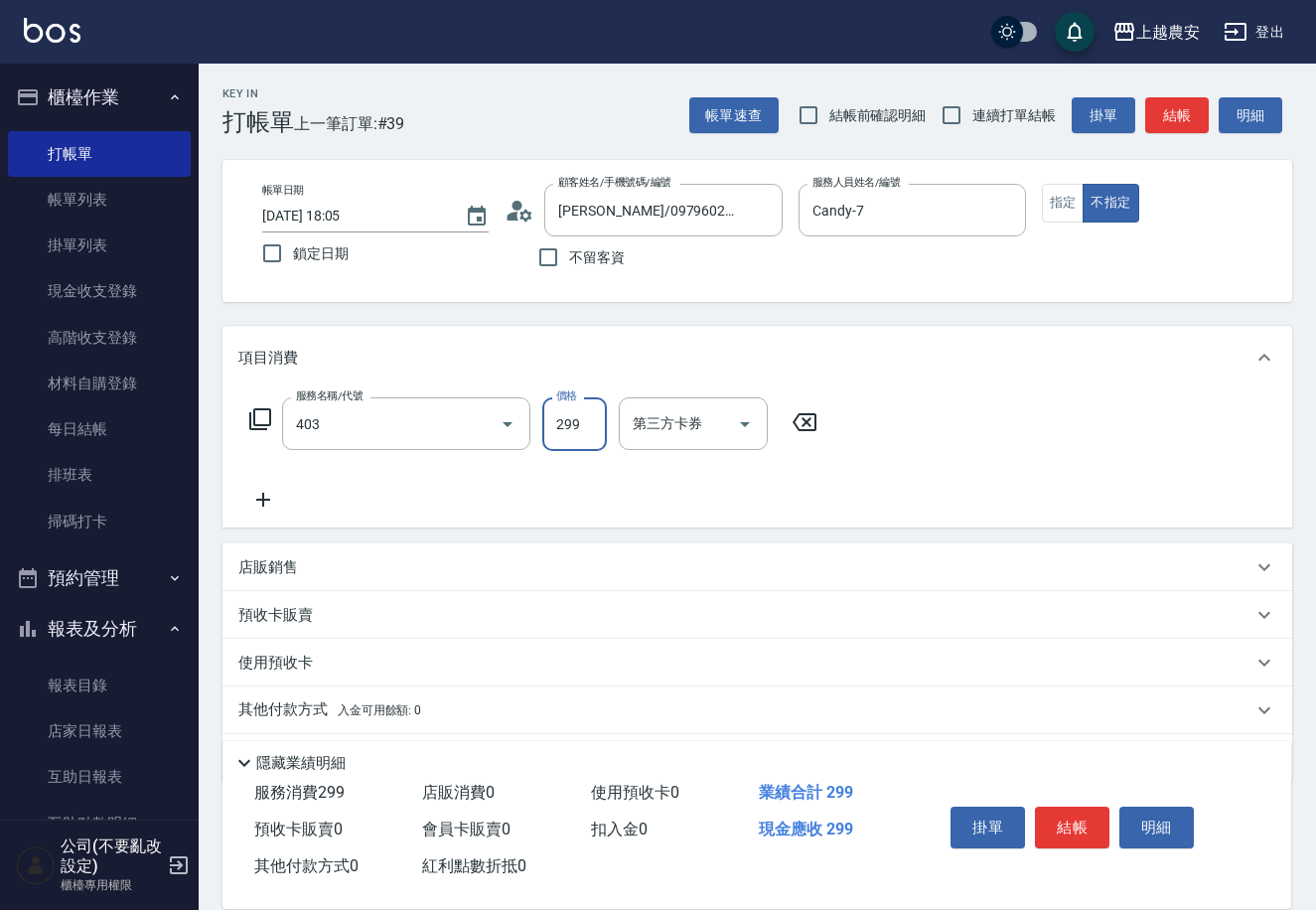 type on "剪髮(403)" 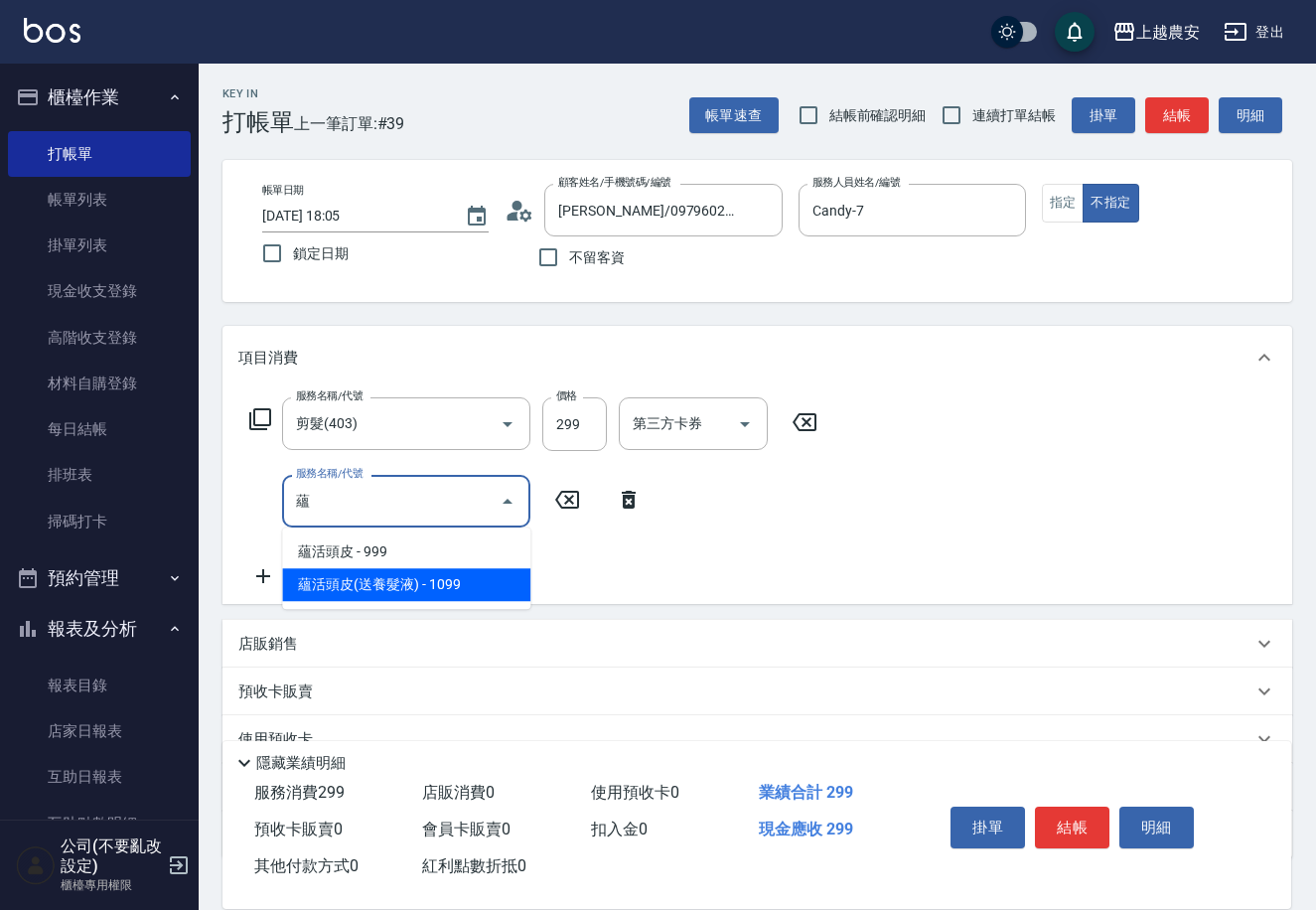 click on "蘊活頭皮(送養髮液) - 1099" at bounding box center [406, 584] 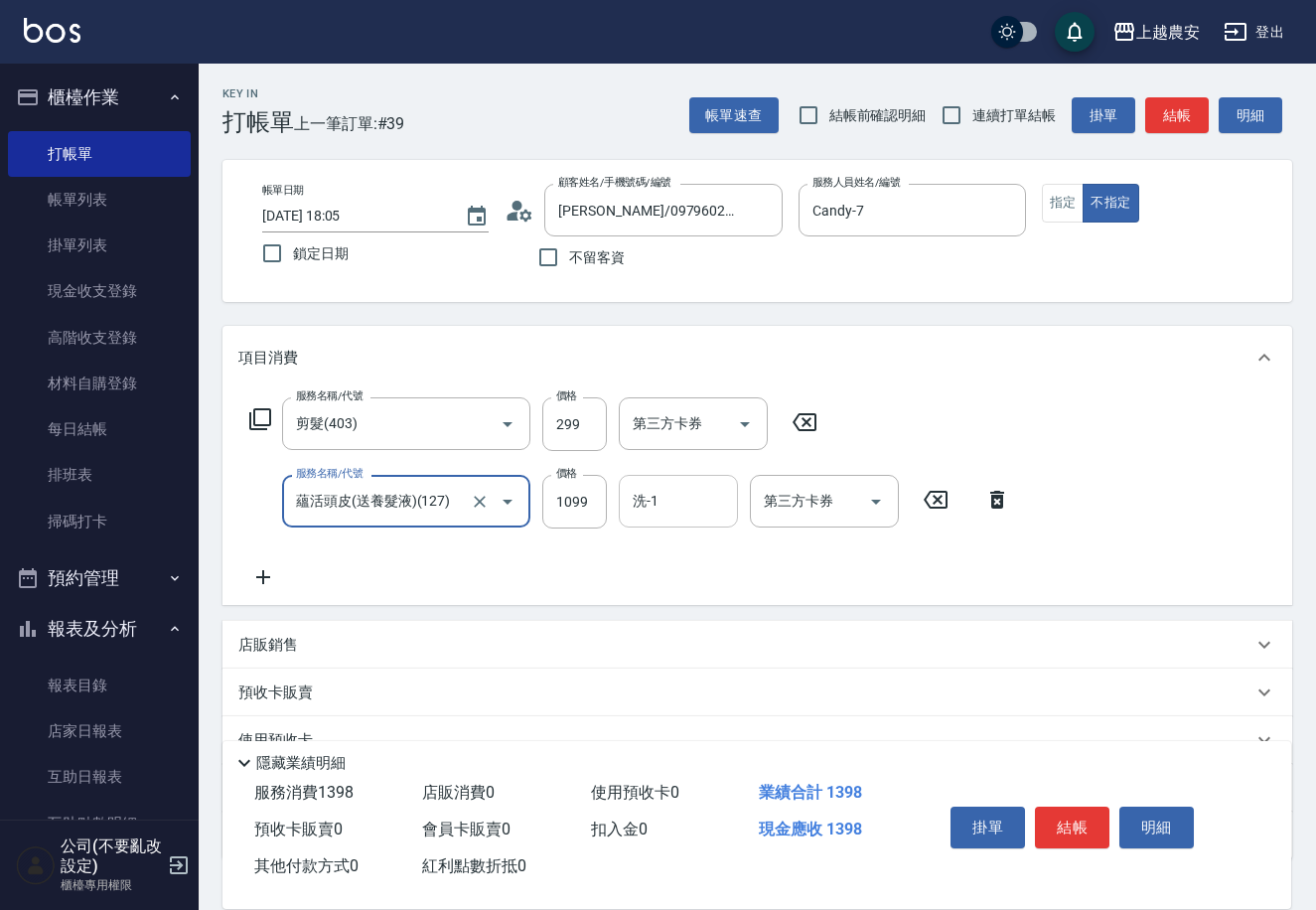 type on "蘊活頭皮(送養髮液)(127)" 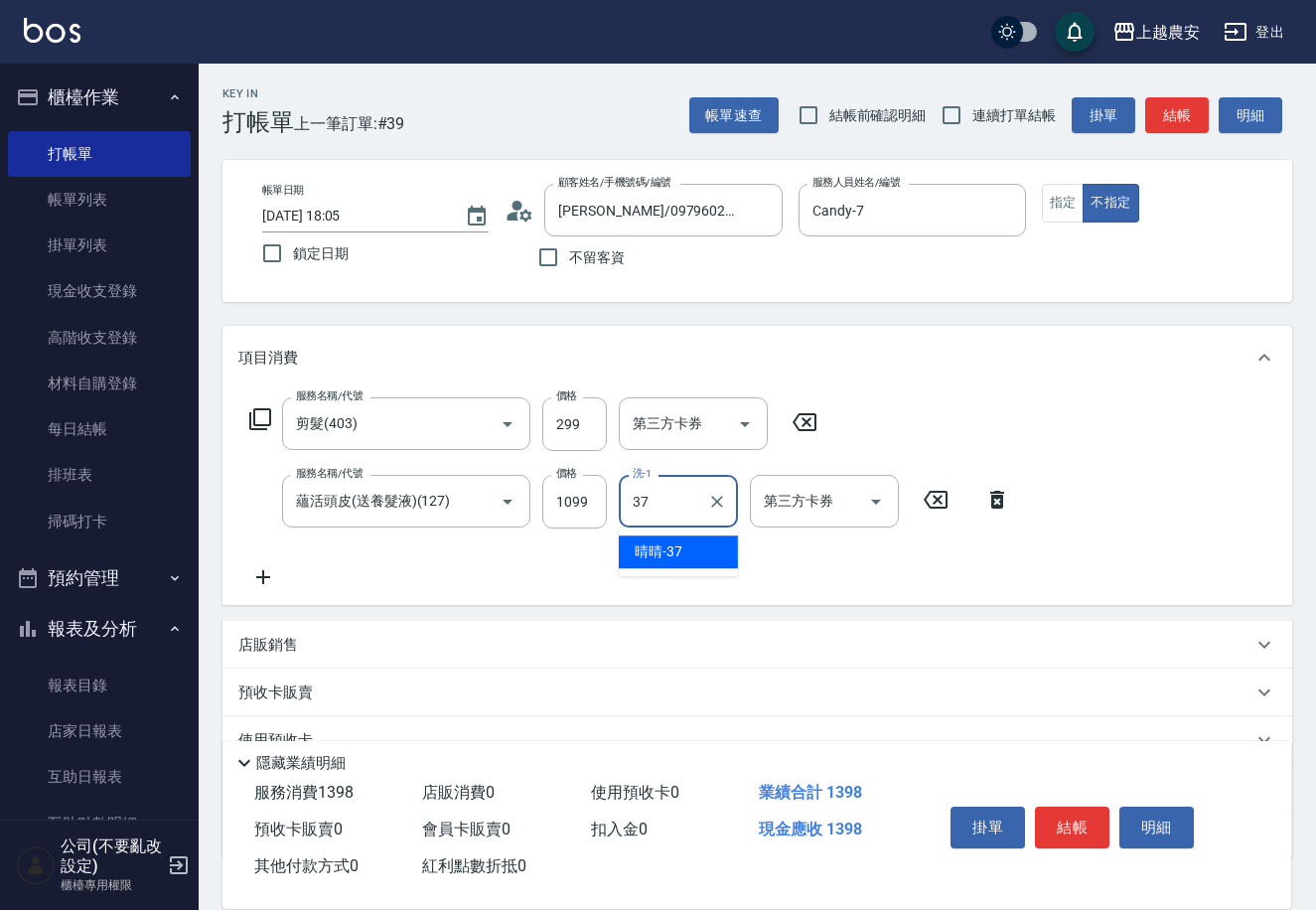 type on "晴晴-37" 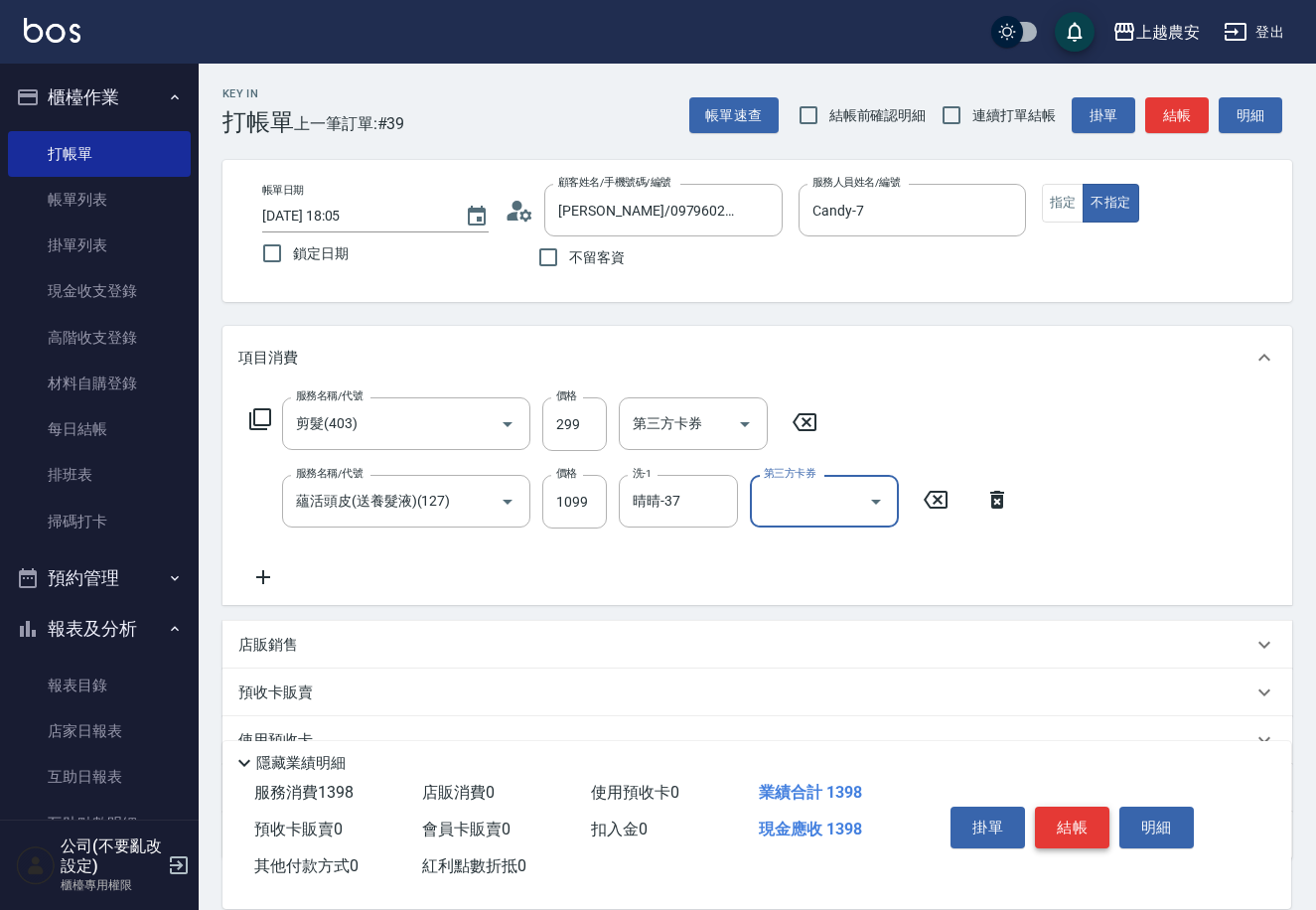 click on "結帳" at bounding box center [1072, 828] 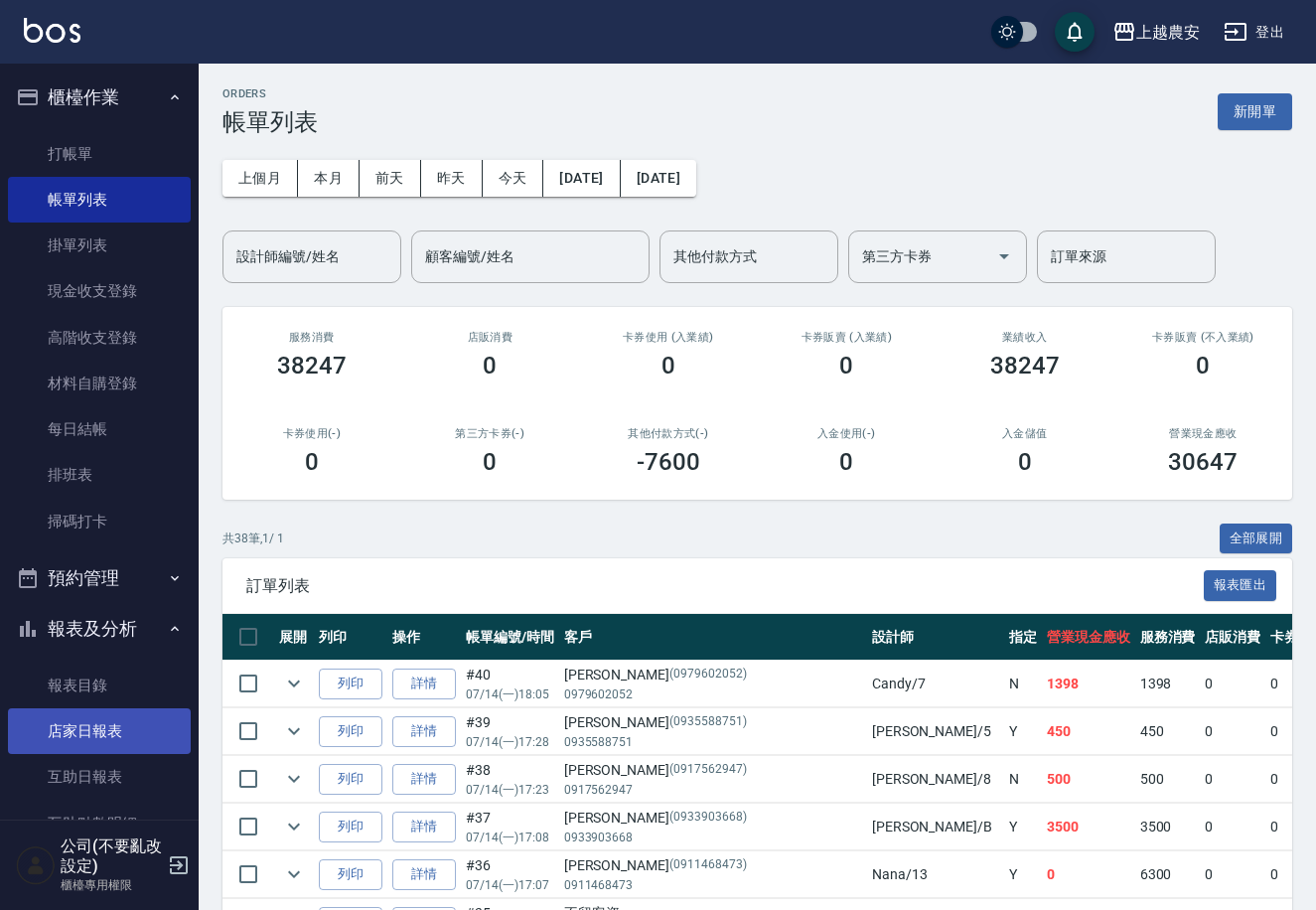 click on "店家日報表" at bounding box center [99, 731] 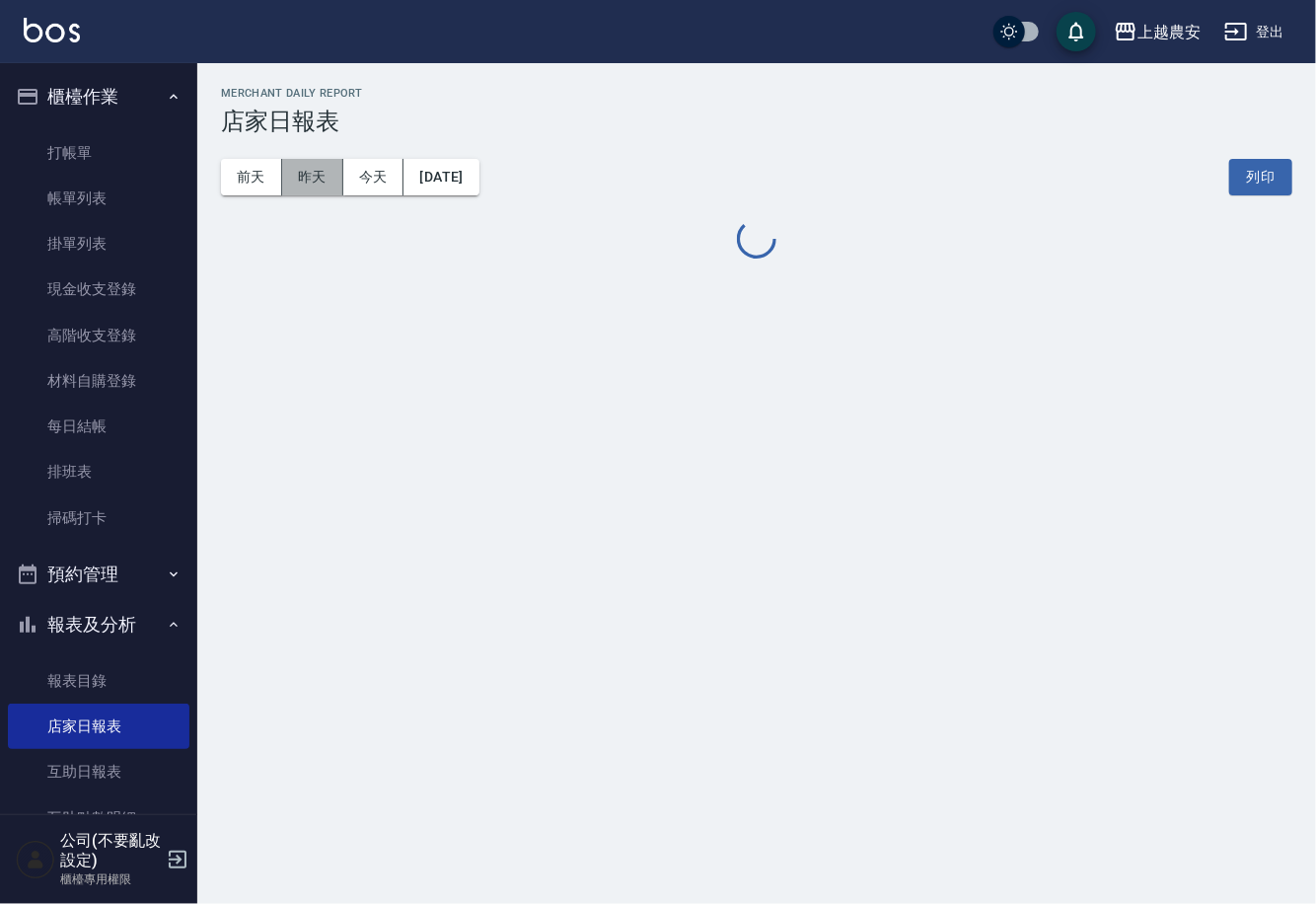 click on "昨天" at bounding box center [313, 177] 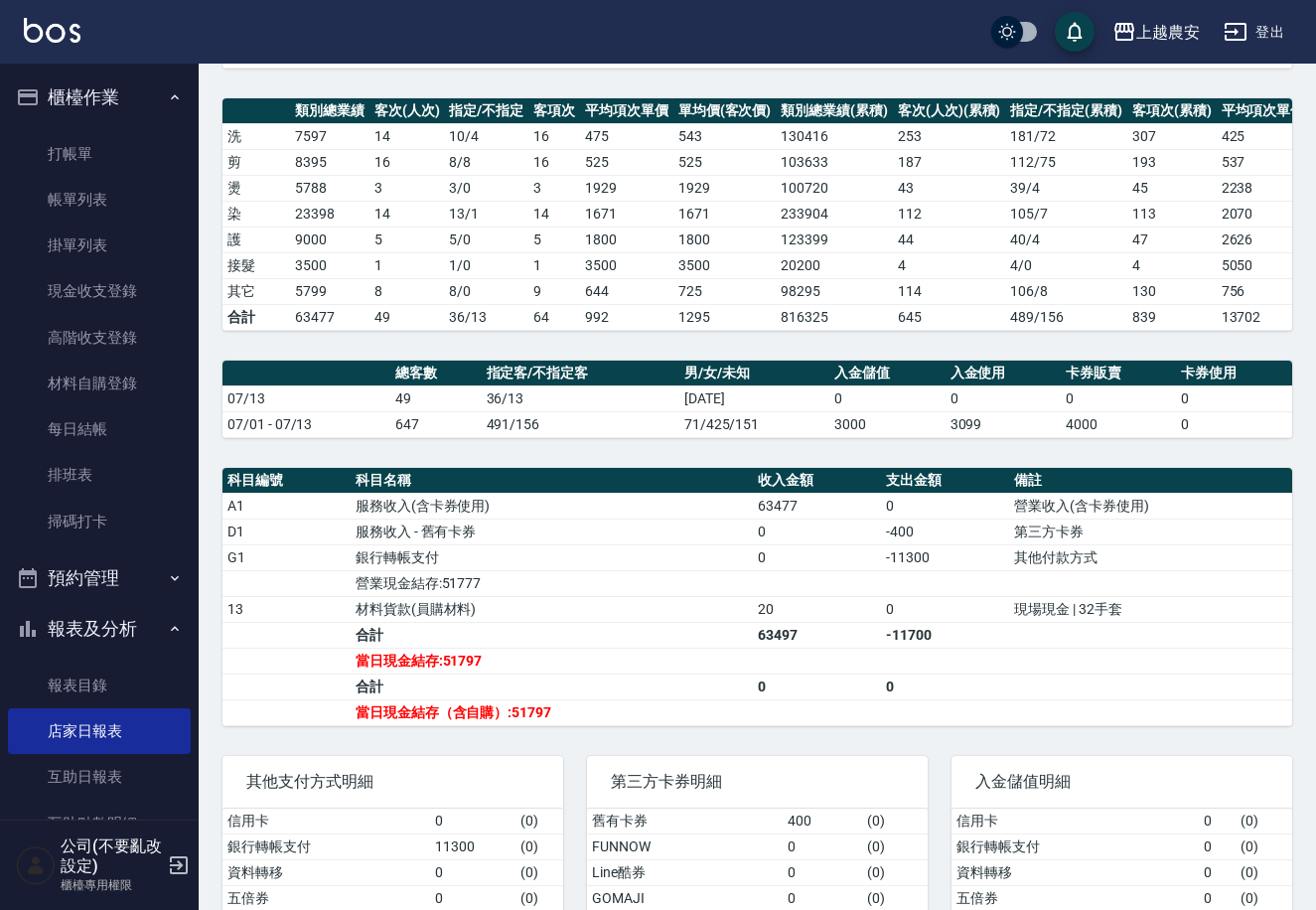 scroll, scrollTop: 252, scrollLeft: 0, axis: vertical 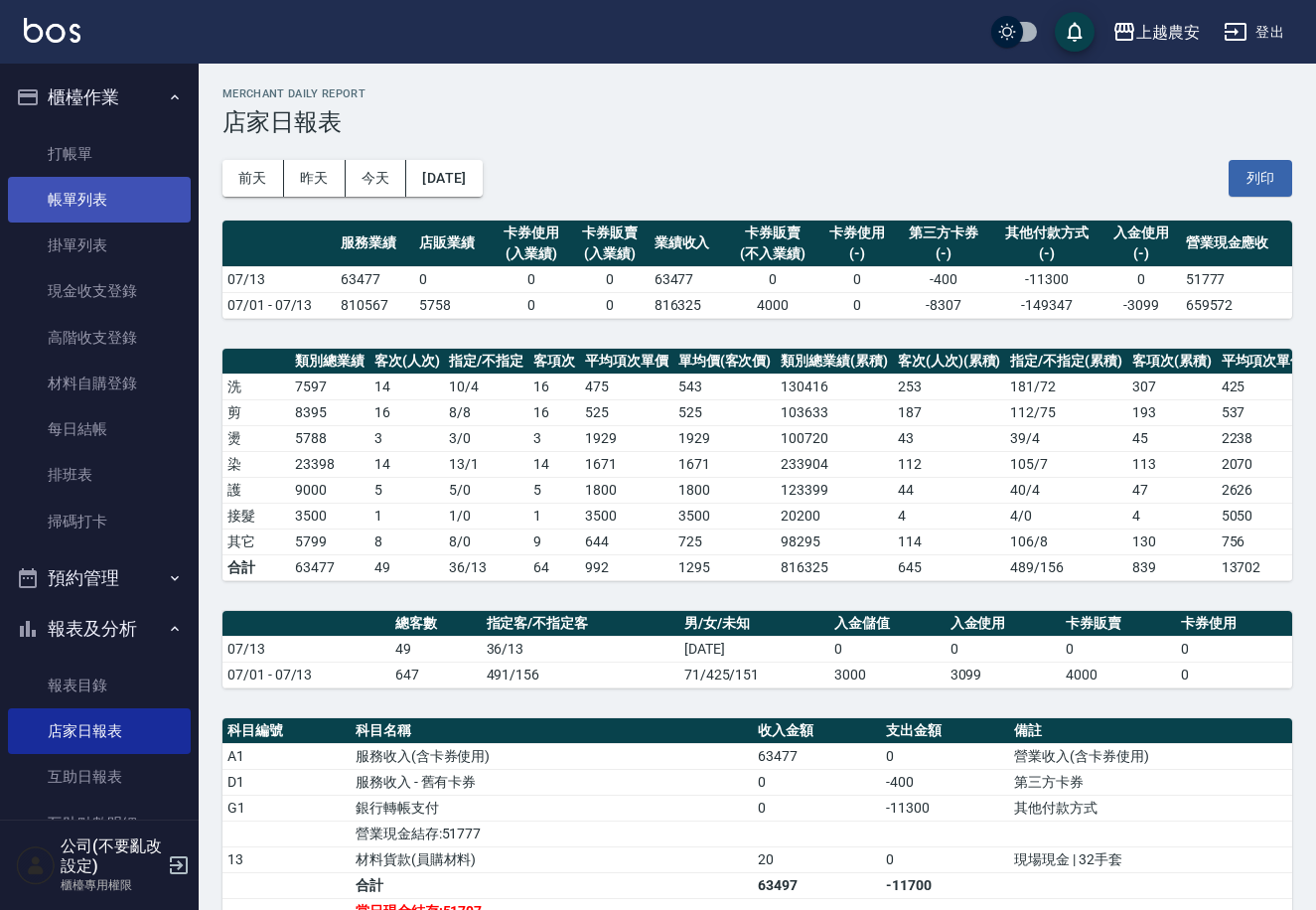 click on "帳單列表" at bounding box center (99, 200) 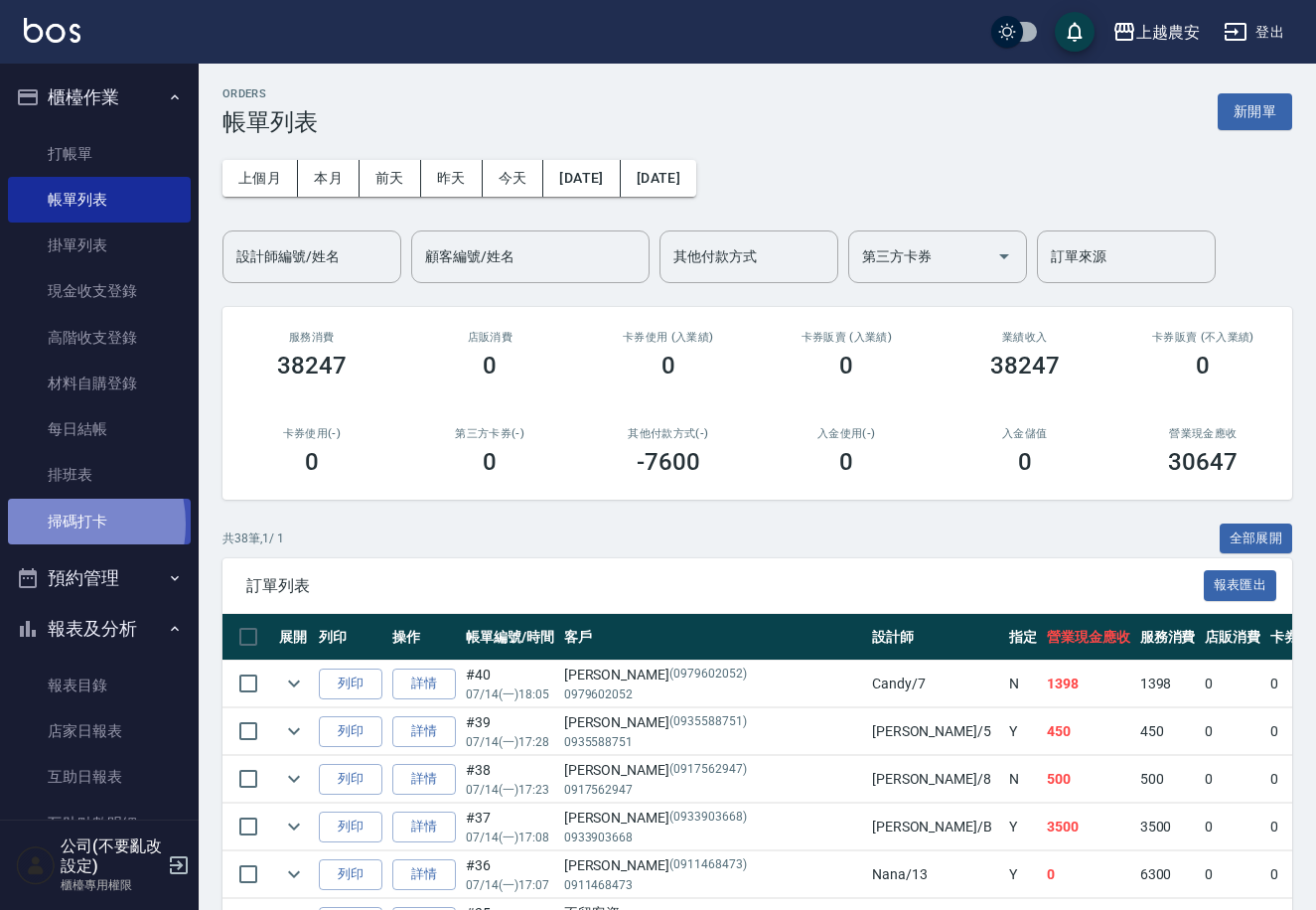 drag, startPoint x: 54, startPoint y: 524, endPoint x: 172, endPoint y: 515, distance: 118.34272 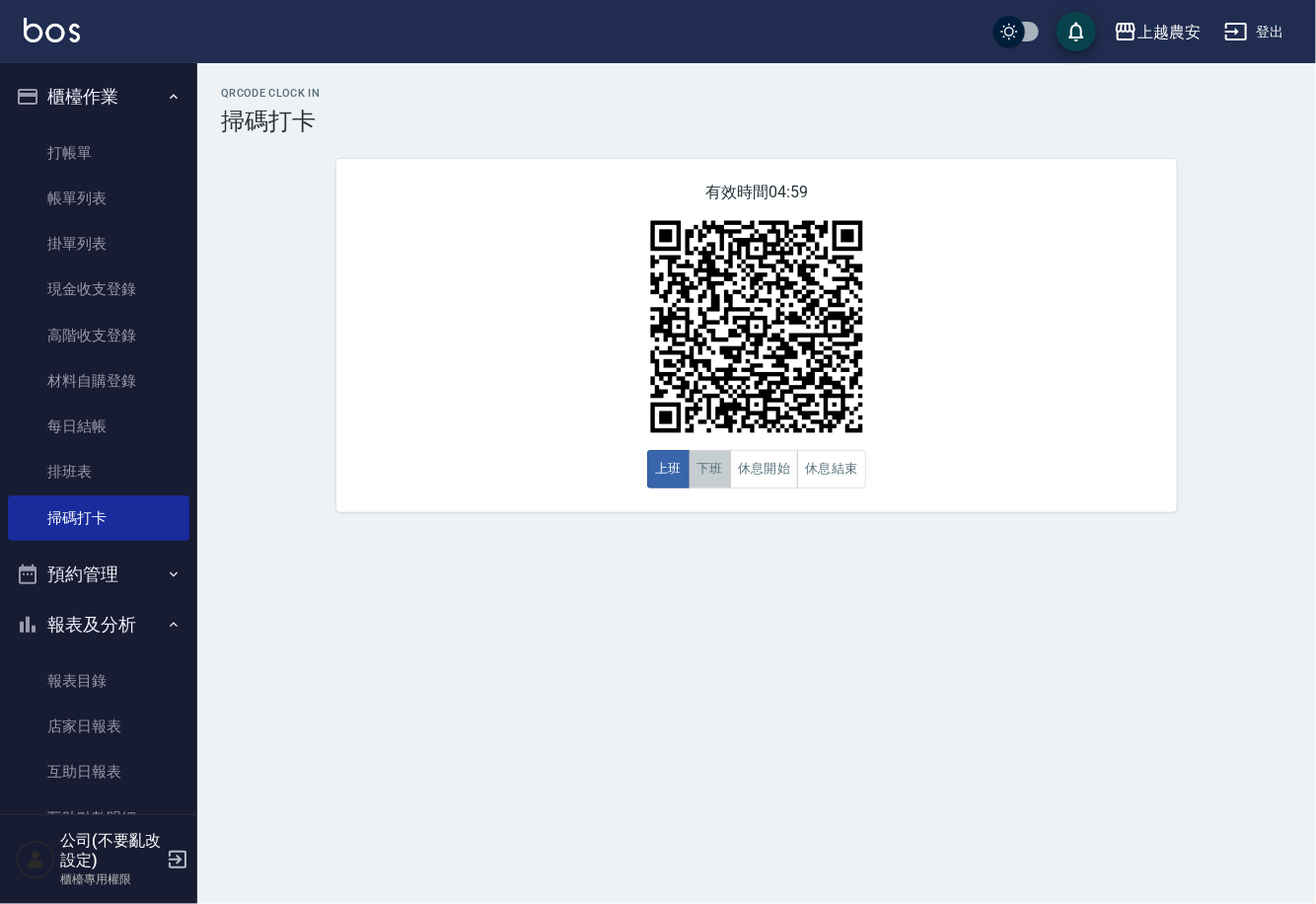 click on "下班" at bounding box center (709, 469) 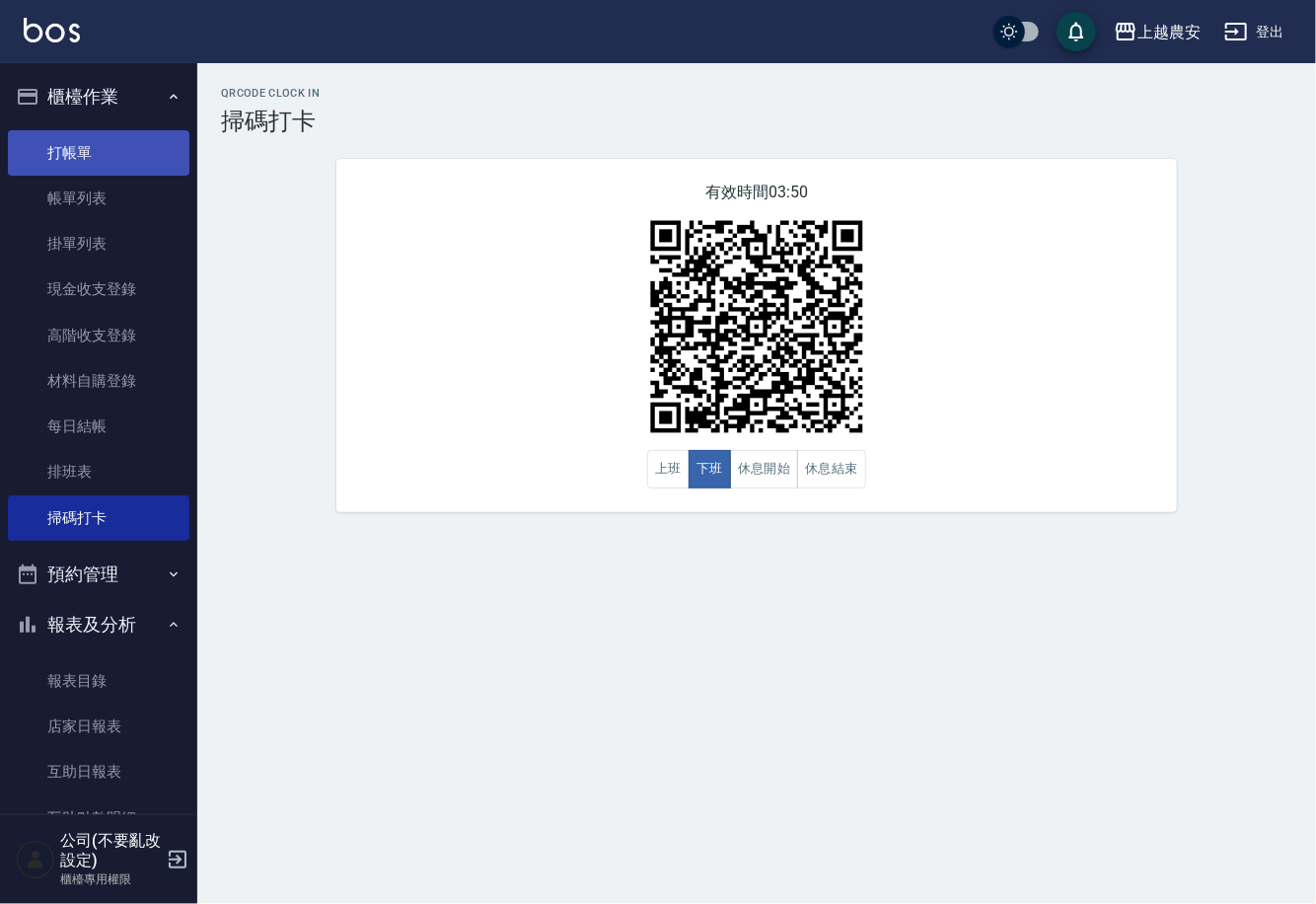 drag, startPoint x: 67, startPoint y: 143, endPoint x: 101, endPoint y: 136, distance: 34.71311 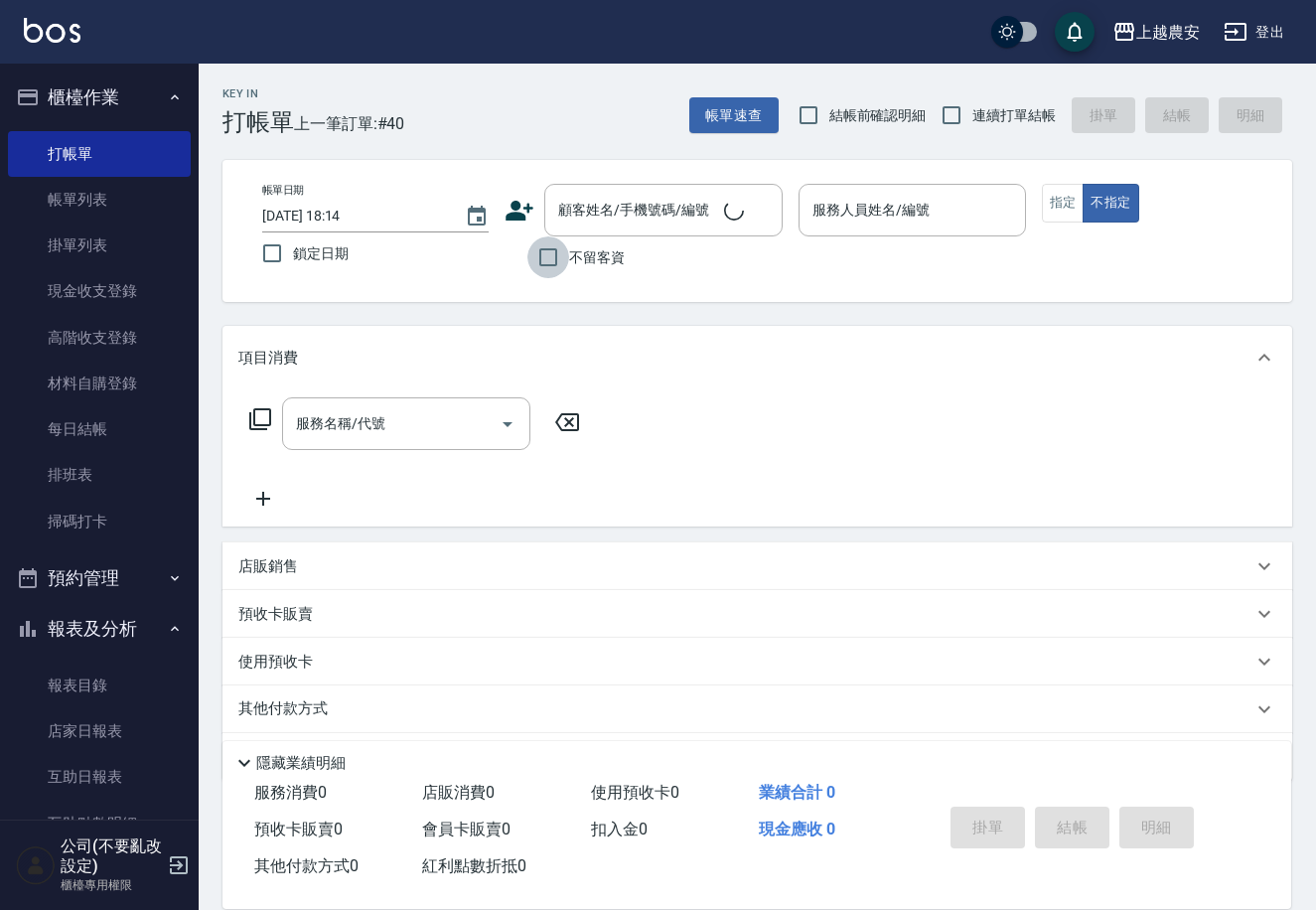 click on "不留客資" at bounding box center (548, 257) 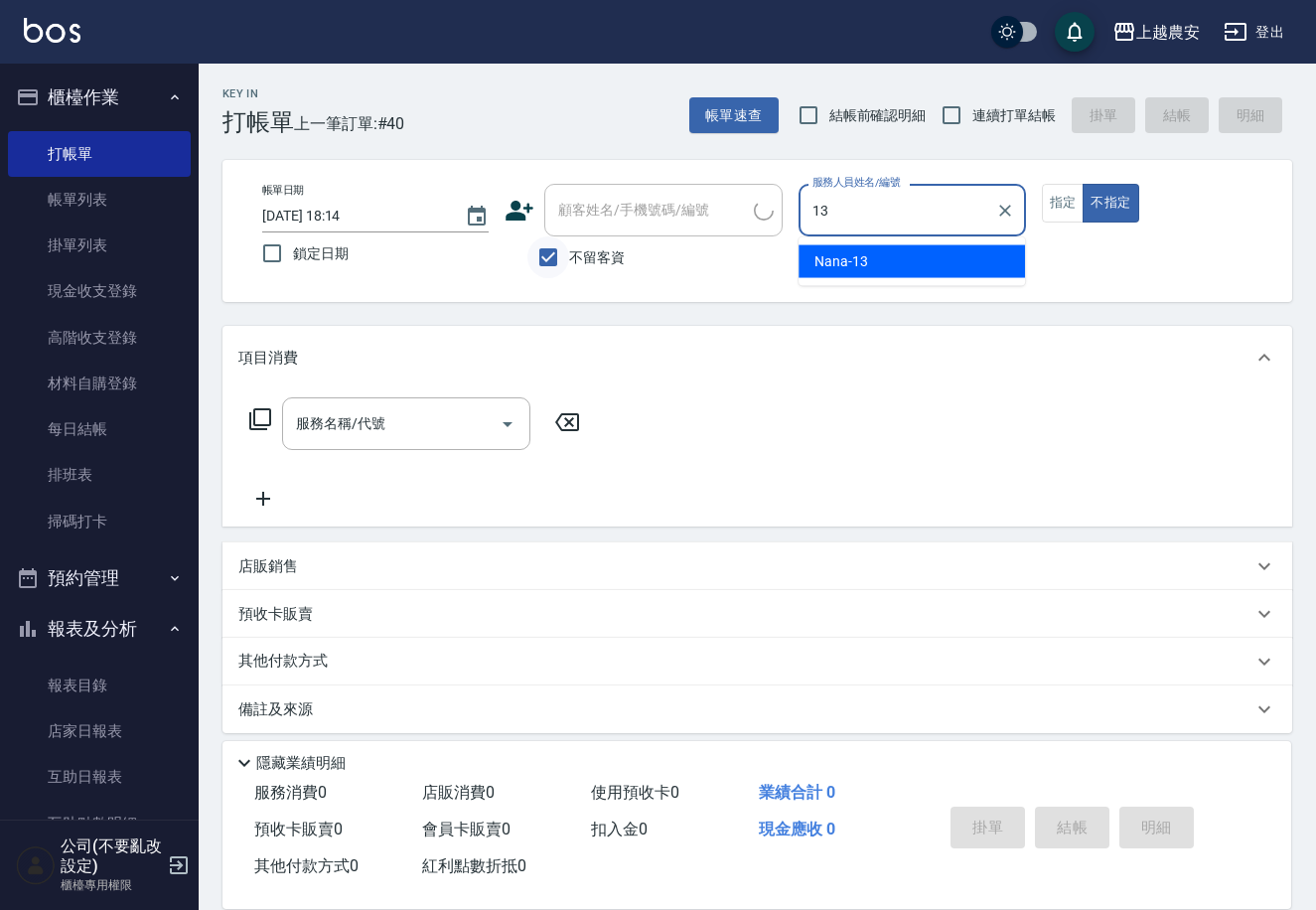 type on "Nana-13" 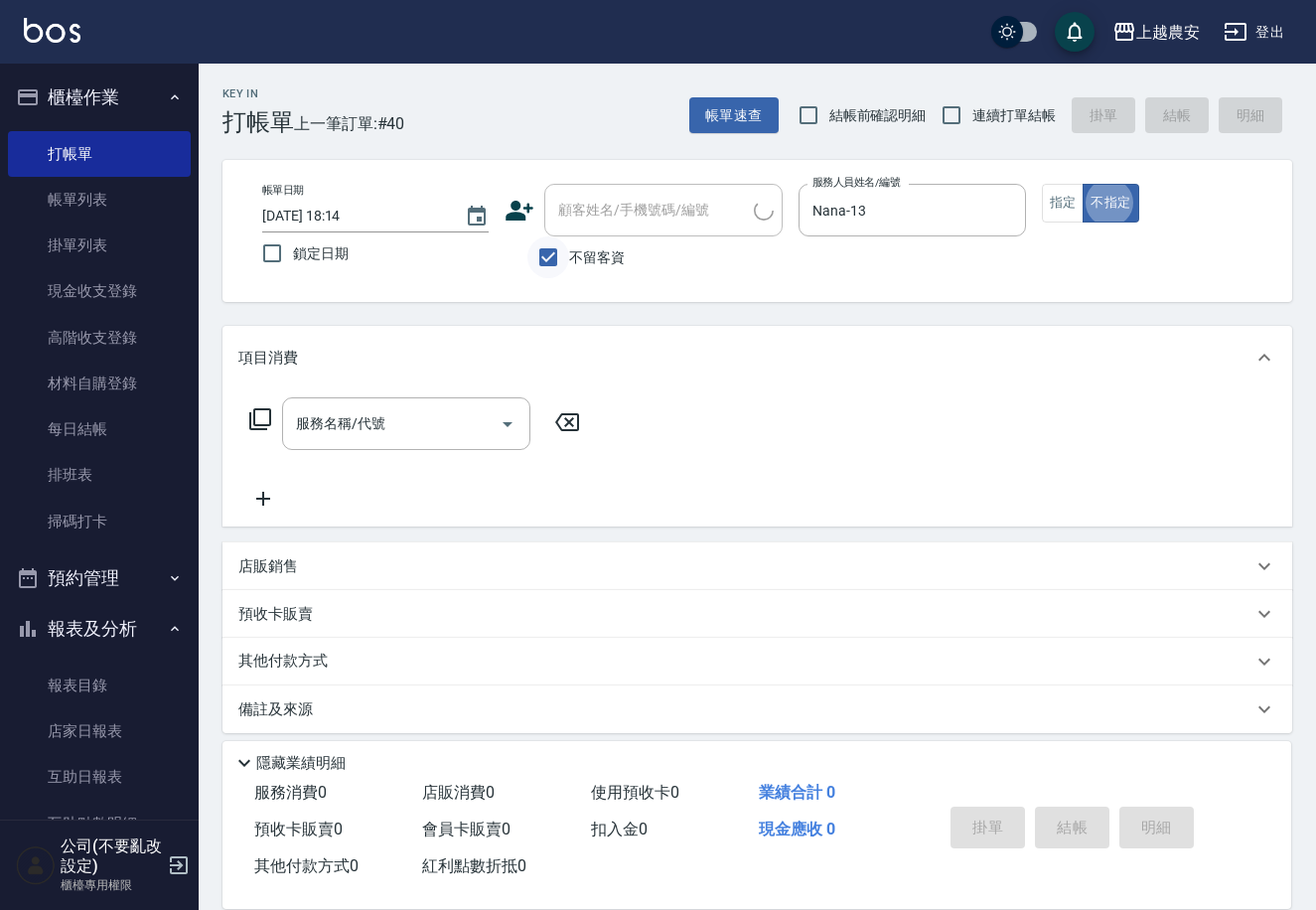 type on "false" 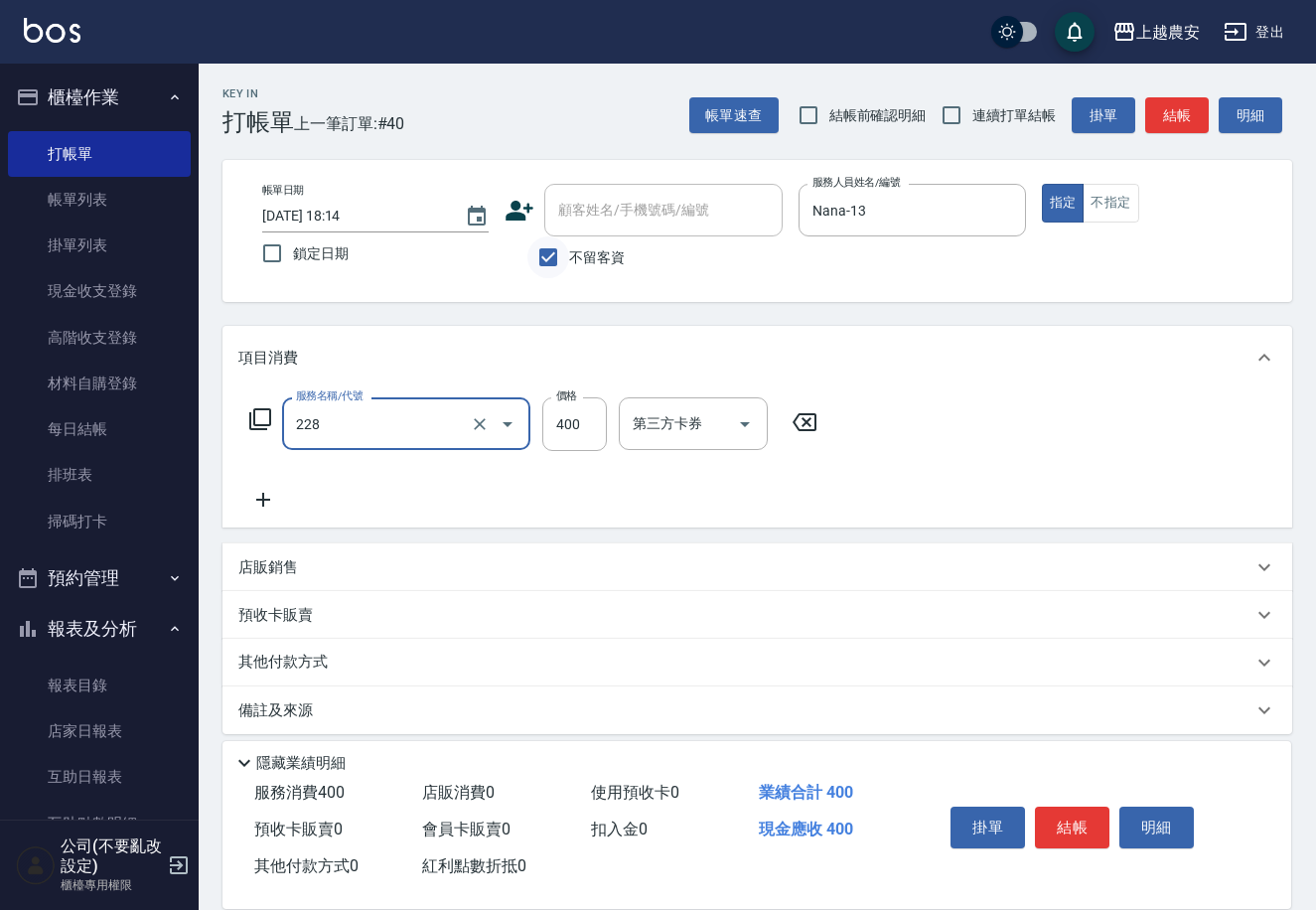 type on "洗髮(228)" 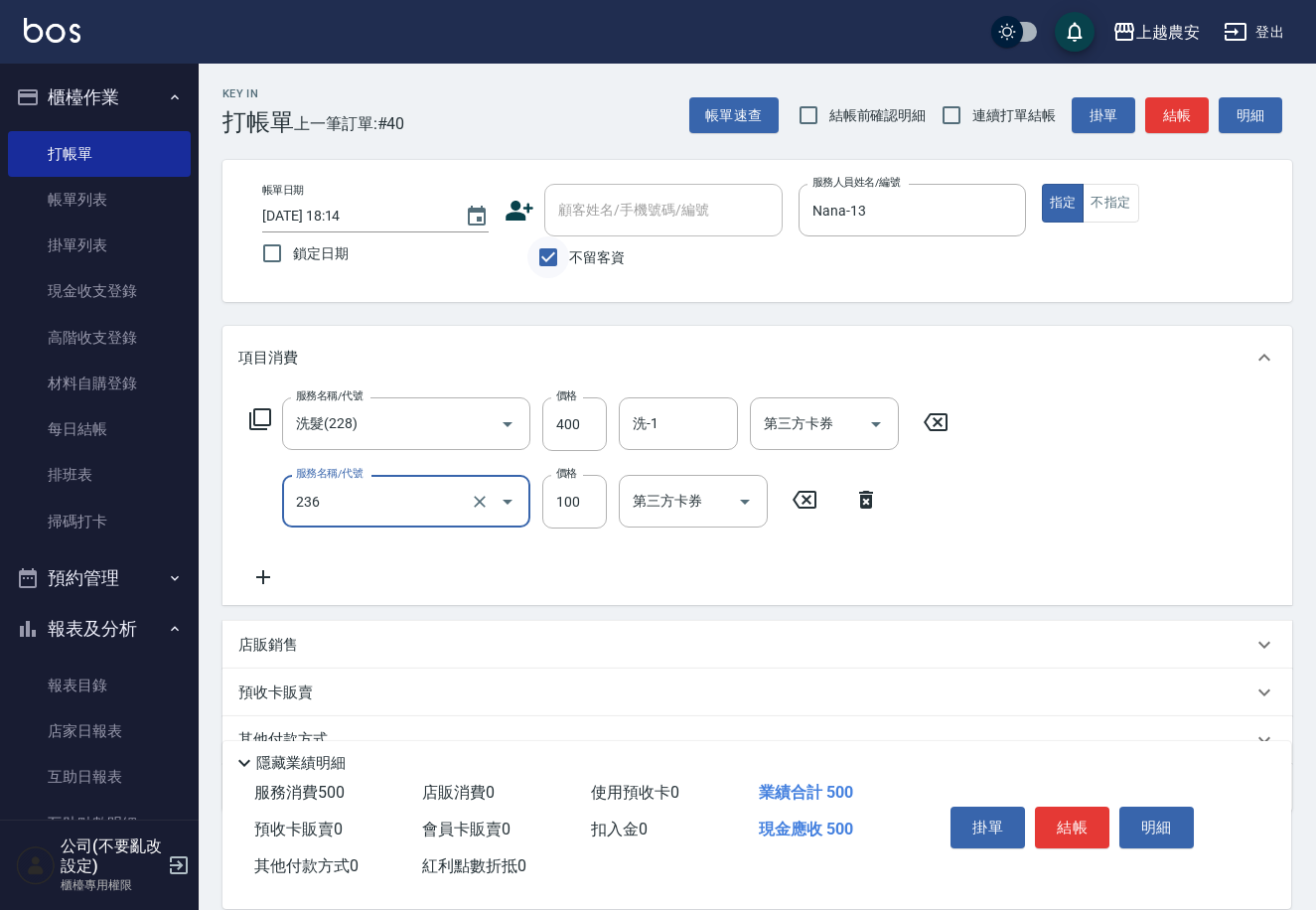 type on "手棒(236)" 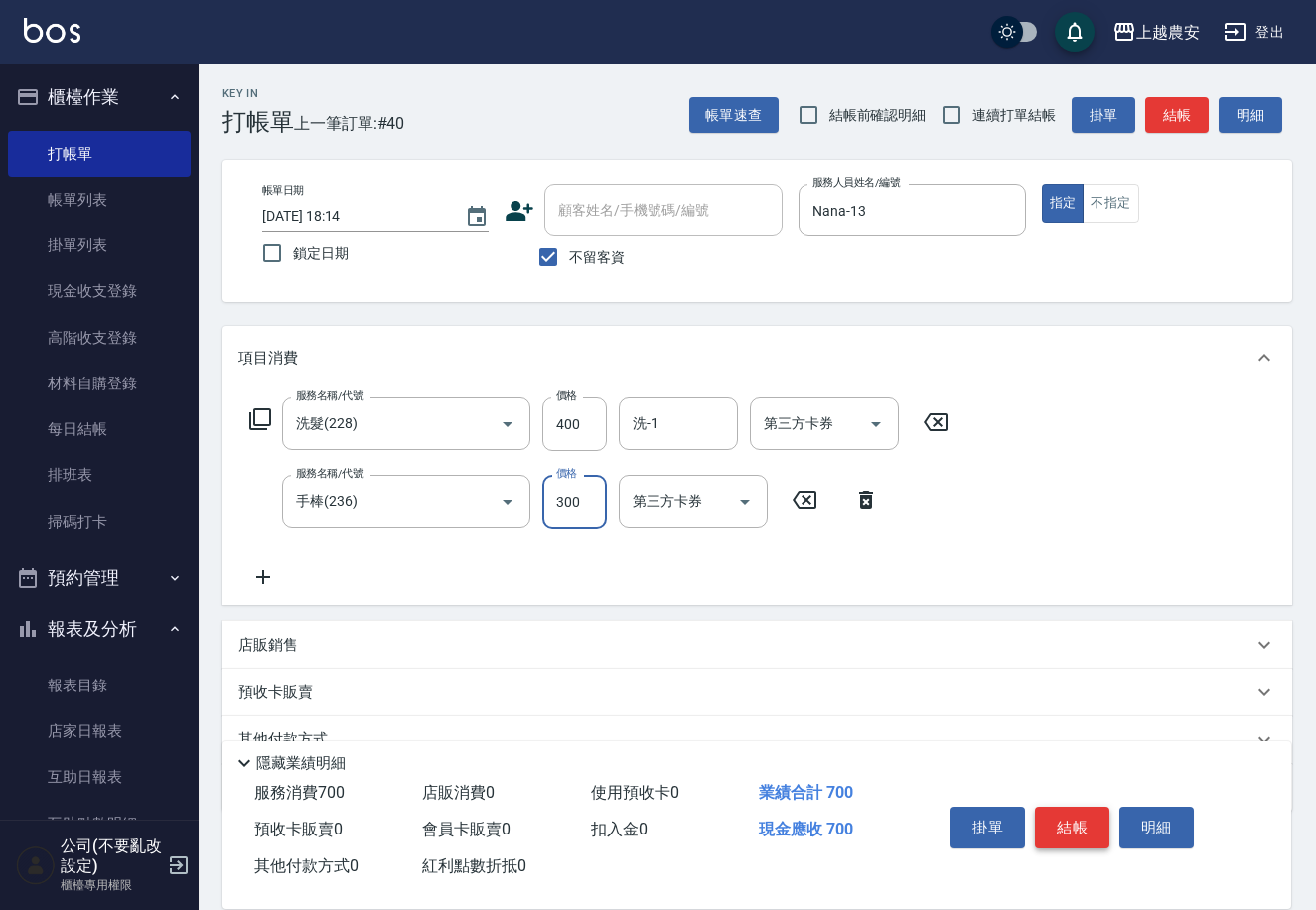 type on "300" 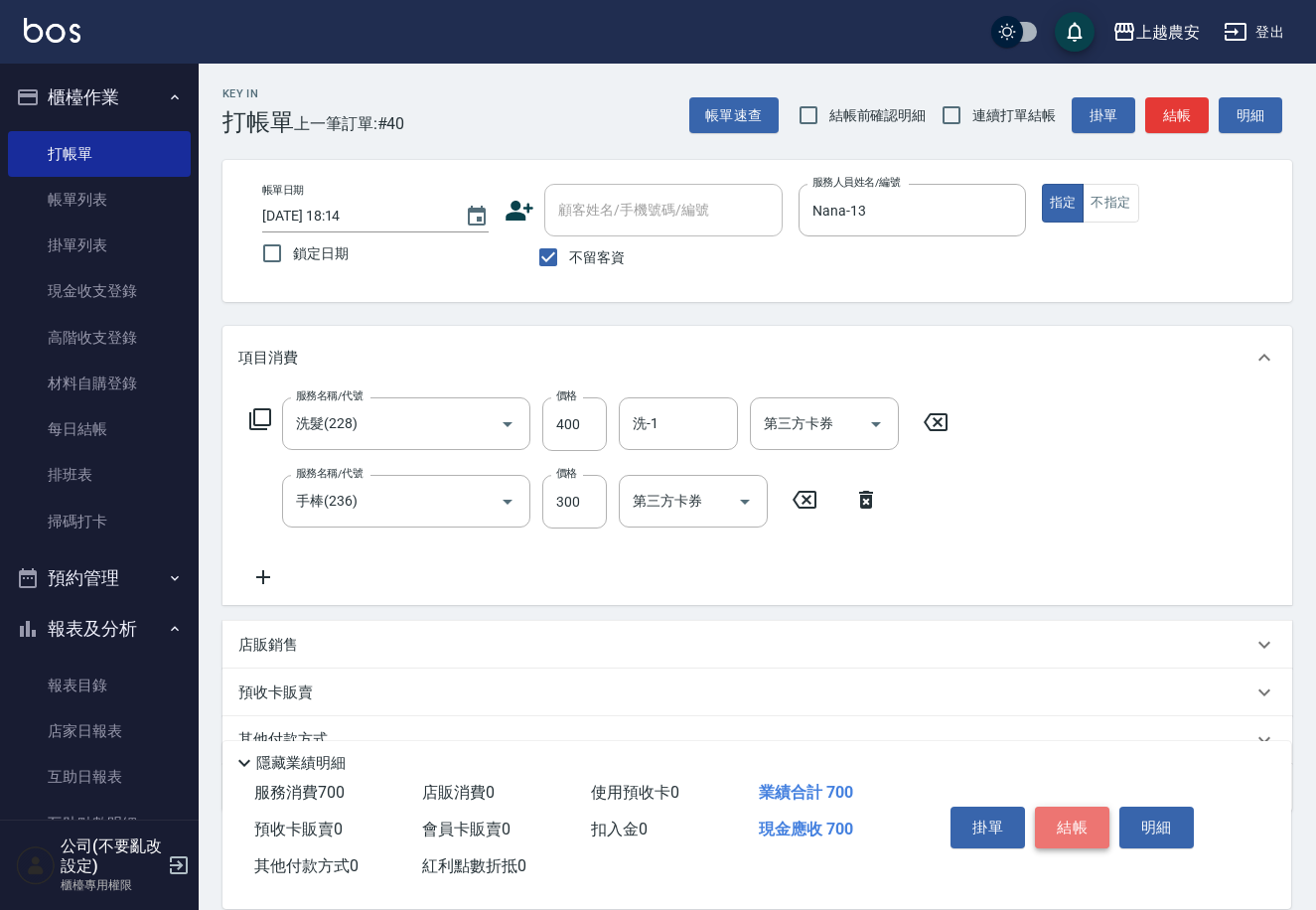 click on "結帳" at bounding box center (1072, 828) 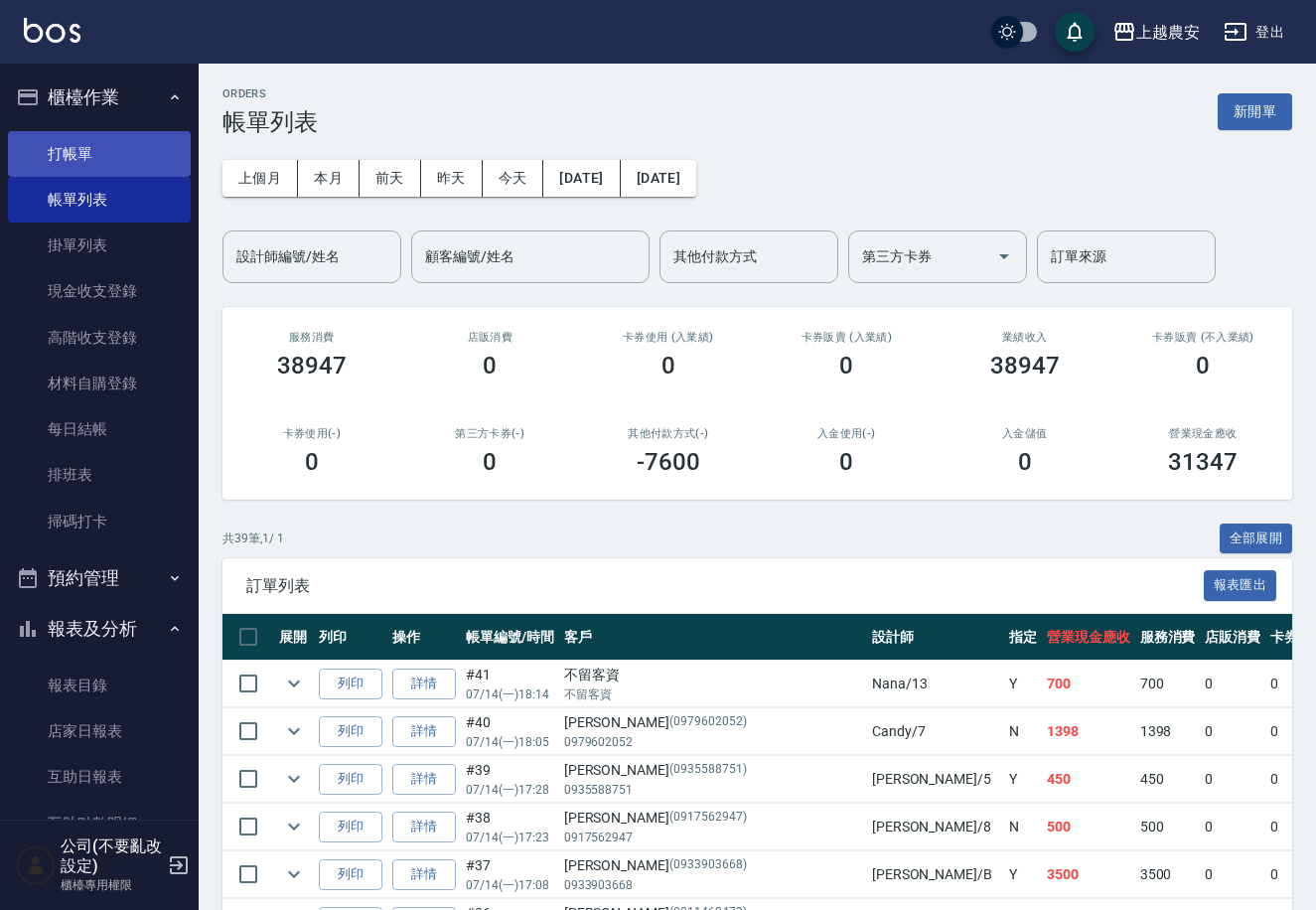 click on "打帳單" at bounding box center (99, 154) 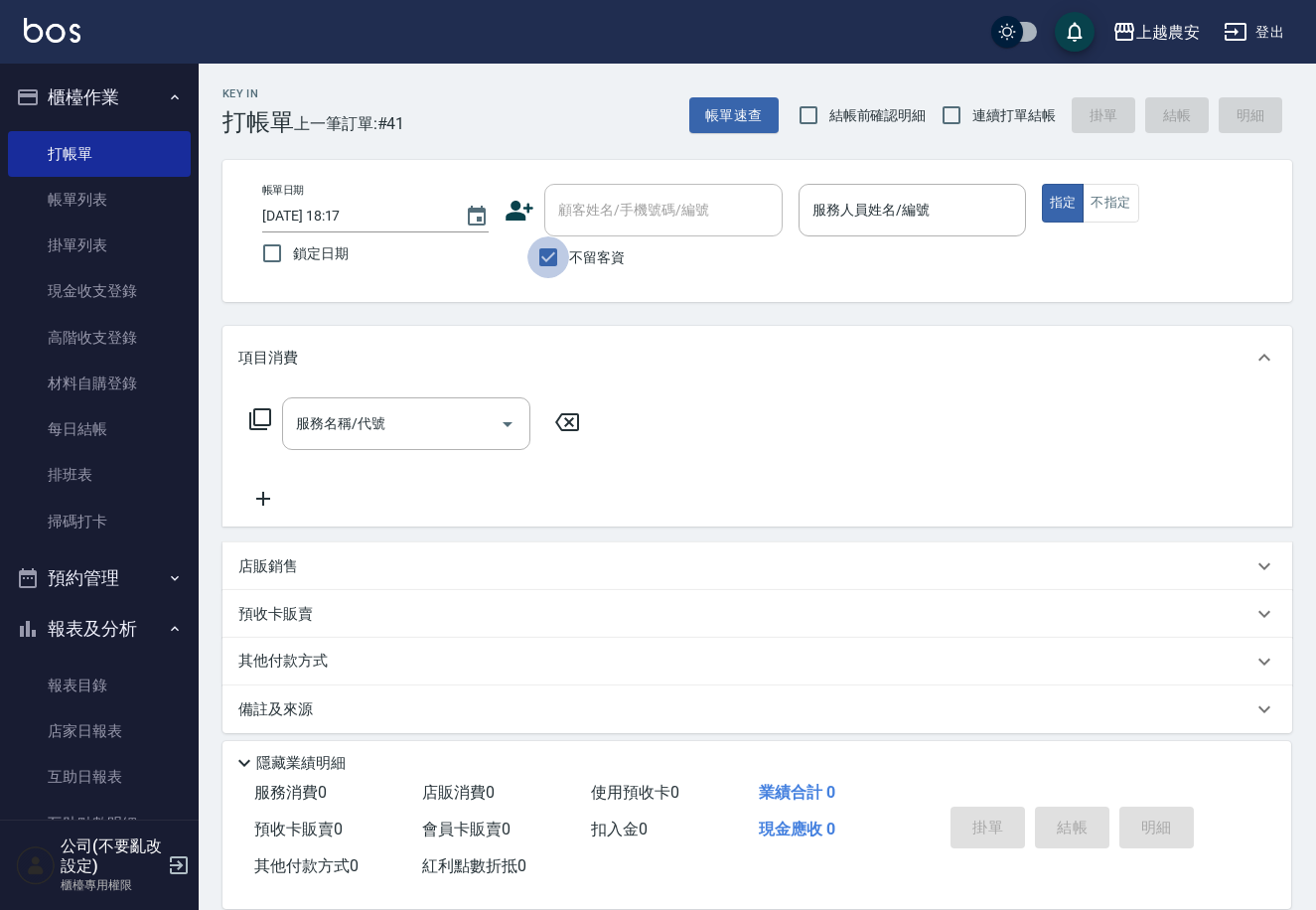 click on "不留客資" at bounding box center (548, 257) 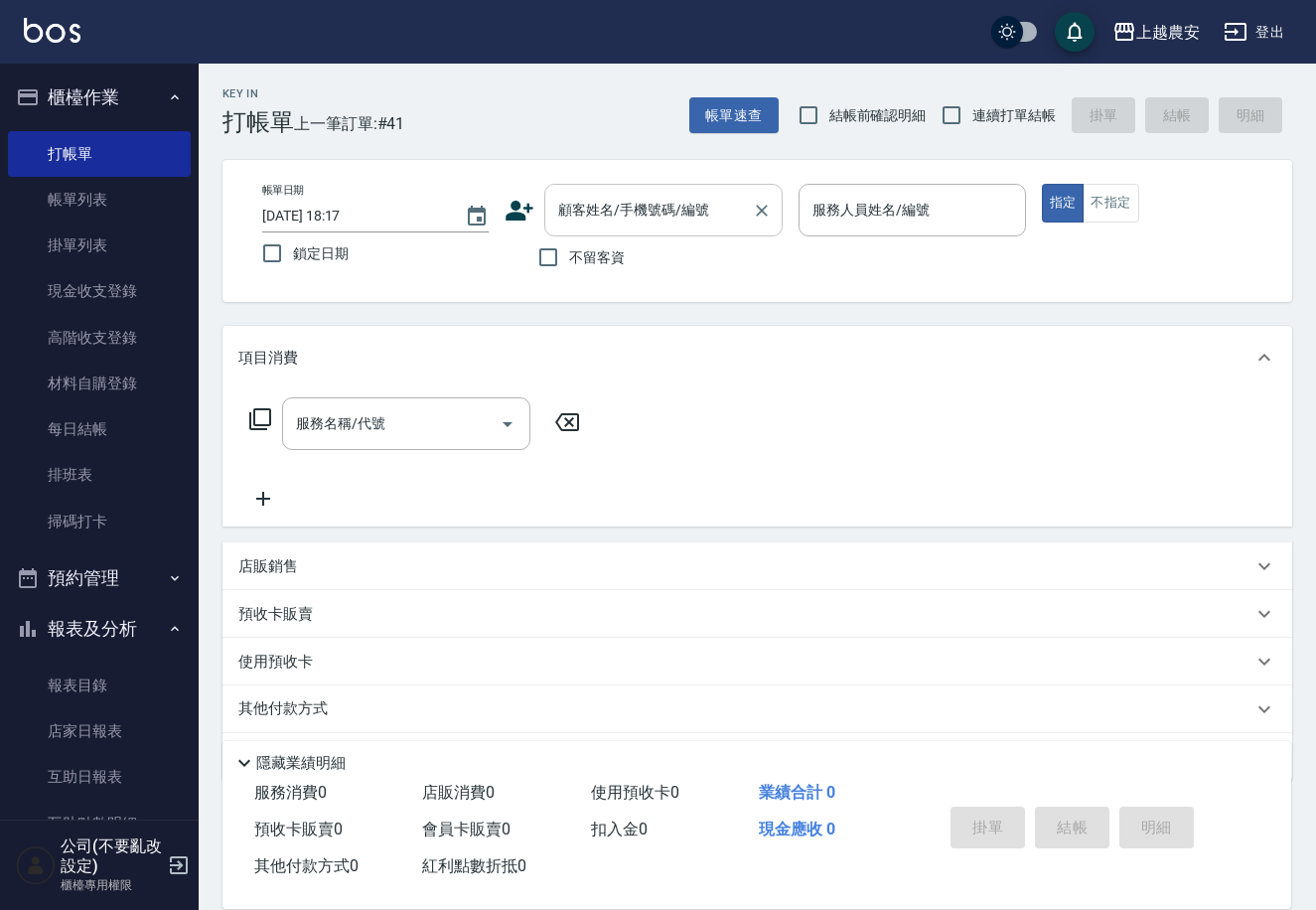 click on "顧客姓名/手機號碼/編號 顧客姓名/手機號碼/編號" at bounding box center [663, 210] 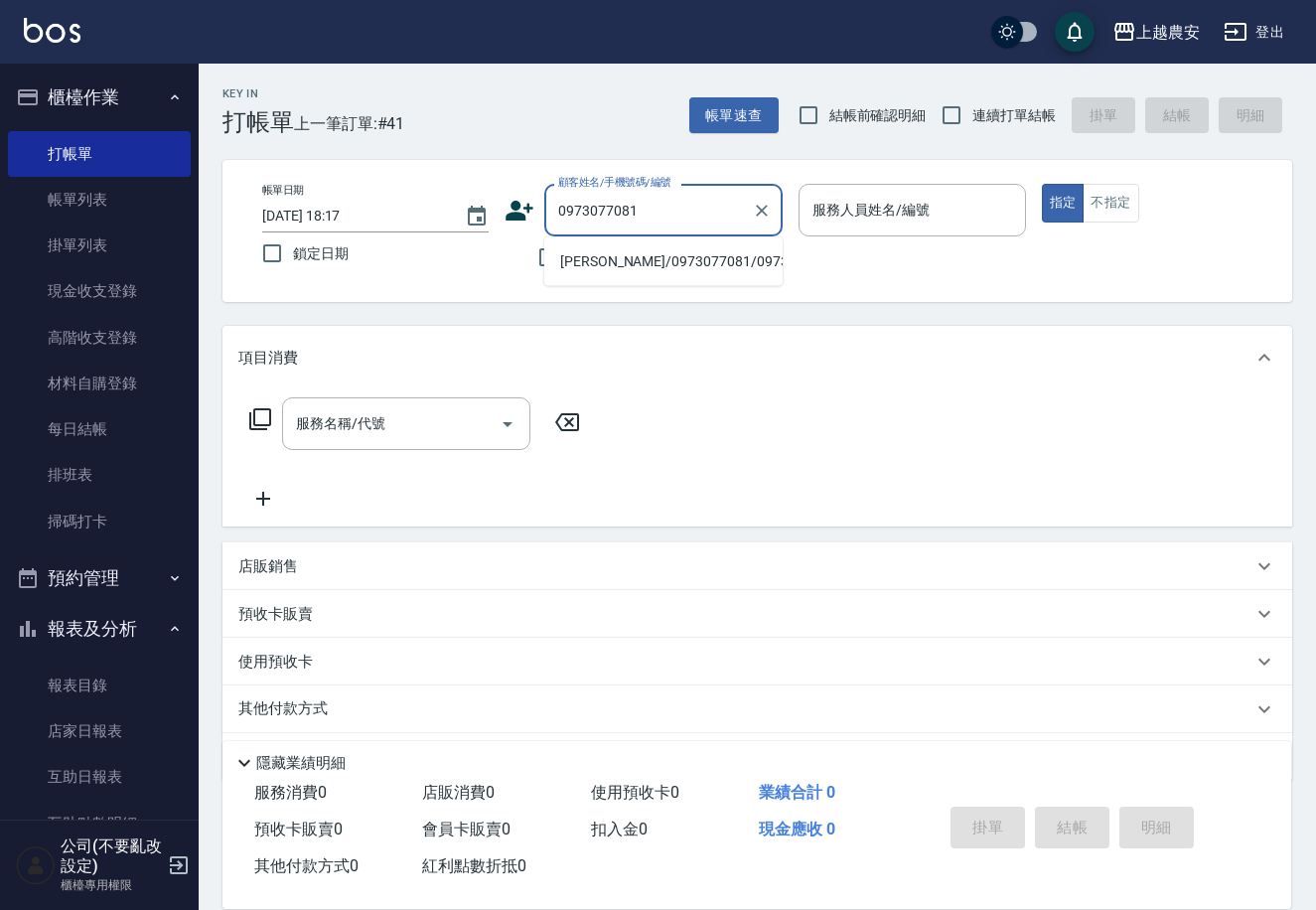 click on "朱建安/0973077081/0973077081" at bounding box center (663, 261) 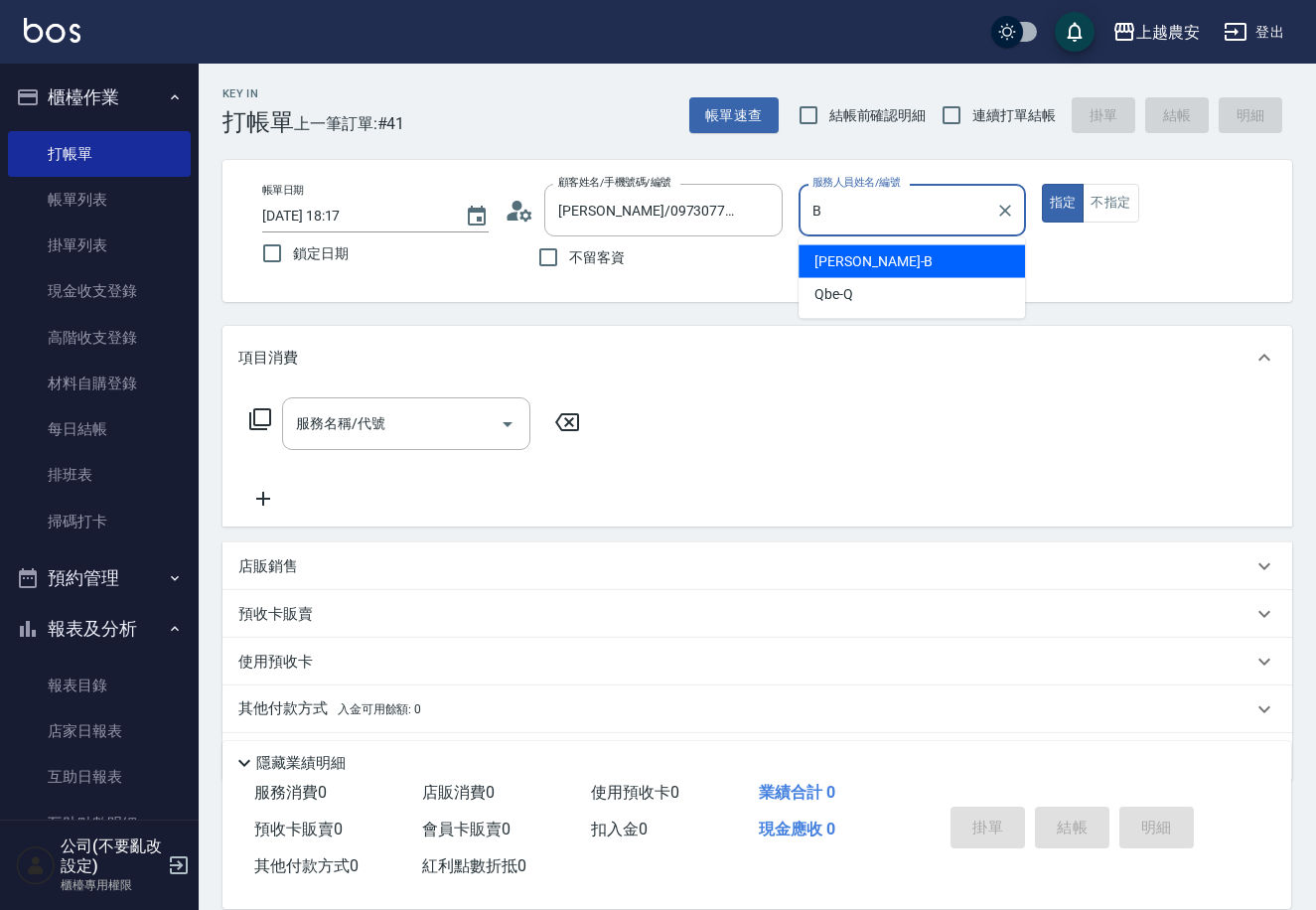 type on "美雅-B" 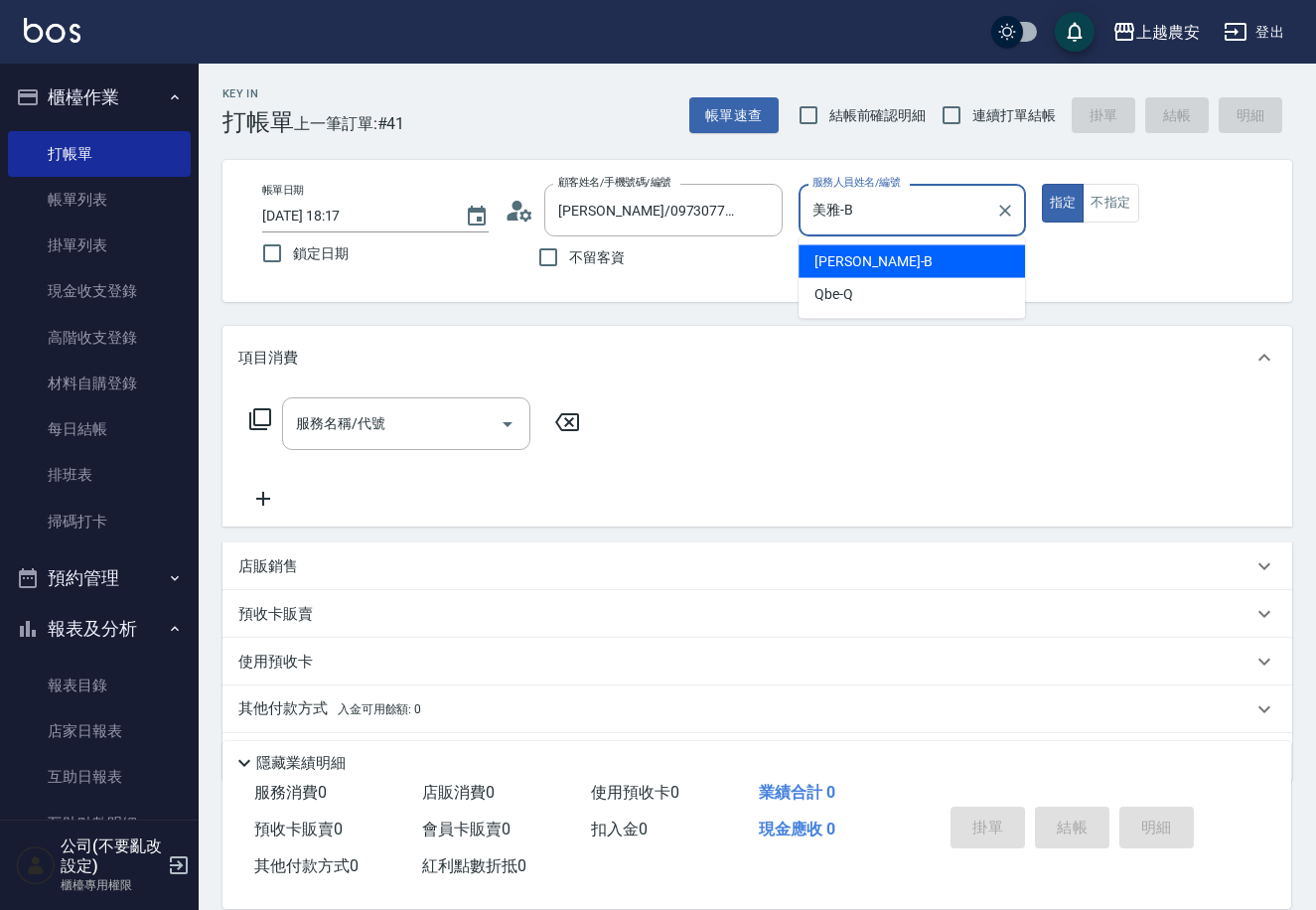 type on "true" 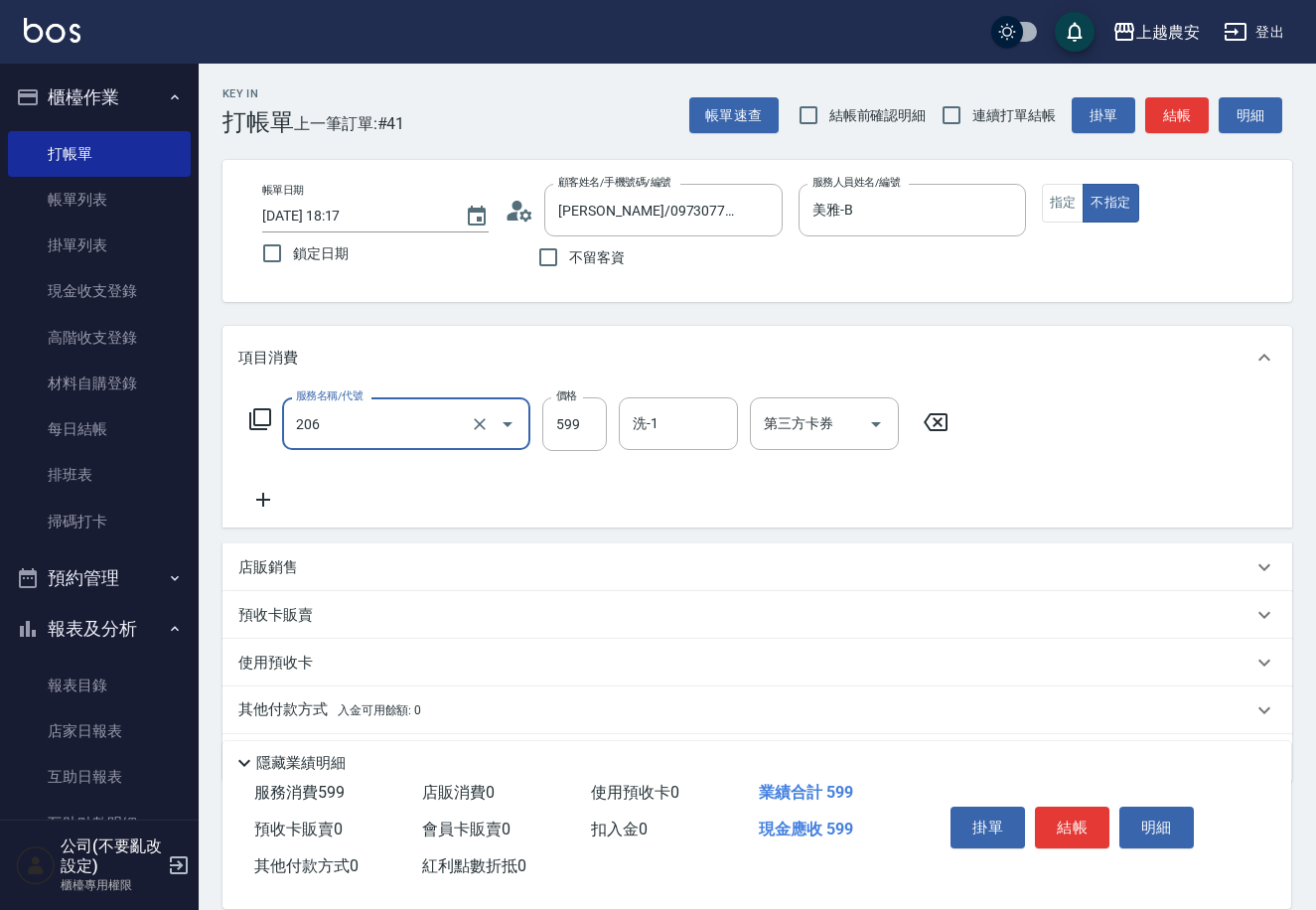type on "洗+剪(206)" 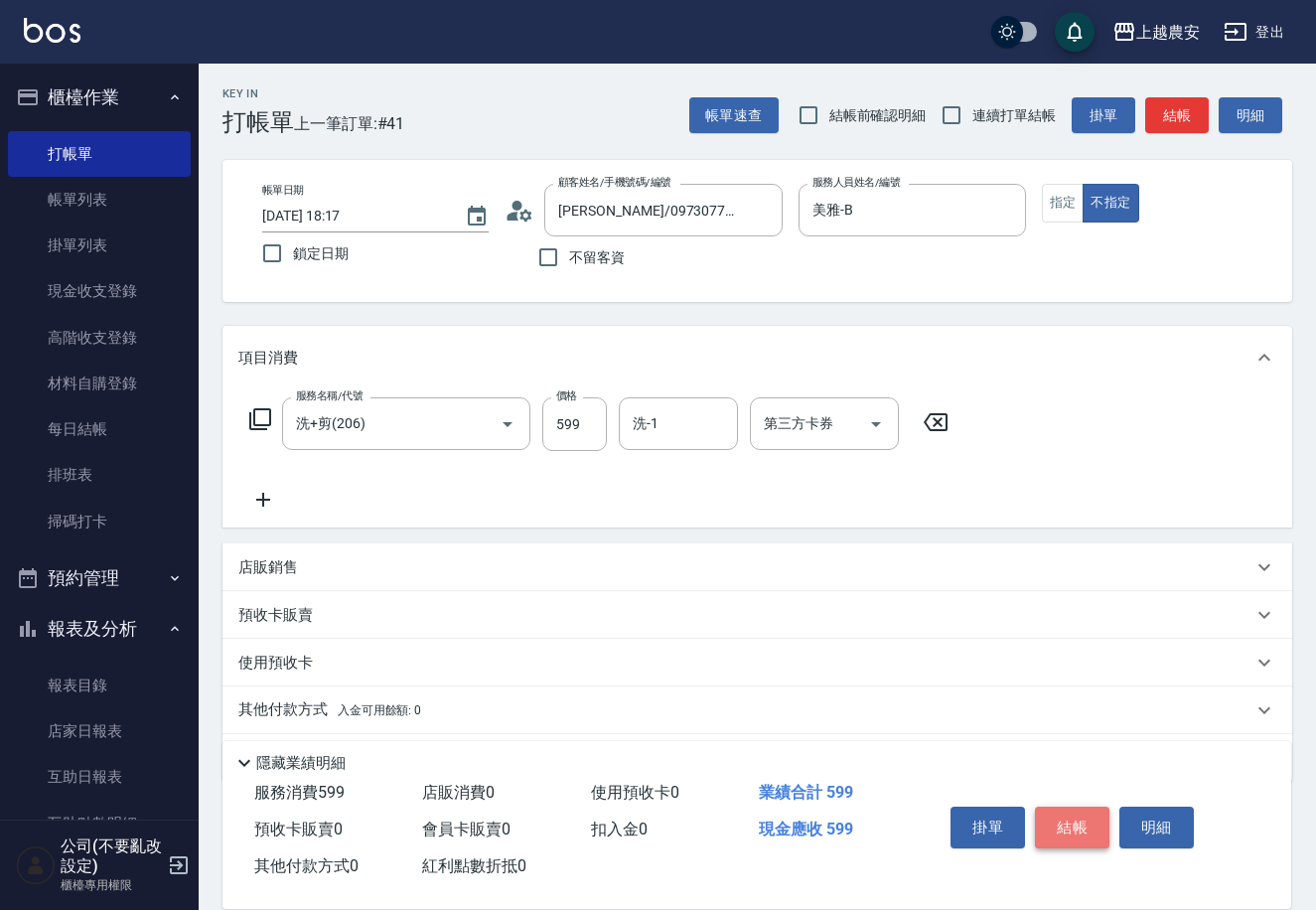 click on "結帳" at bounding box center (1072, 828) 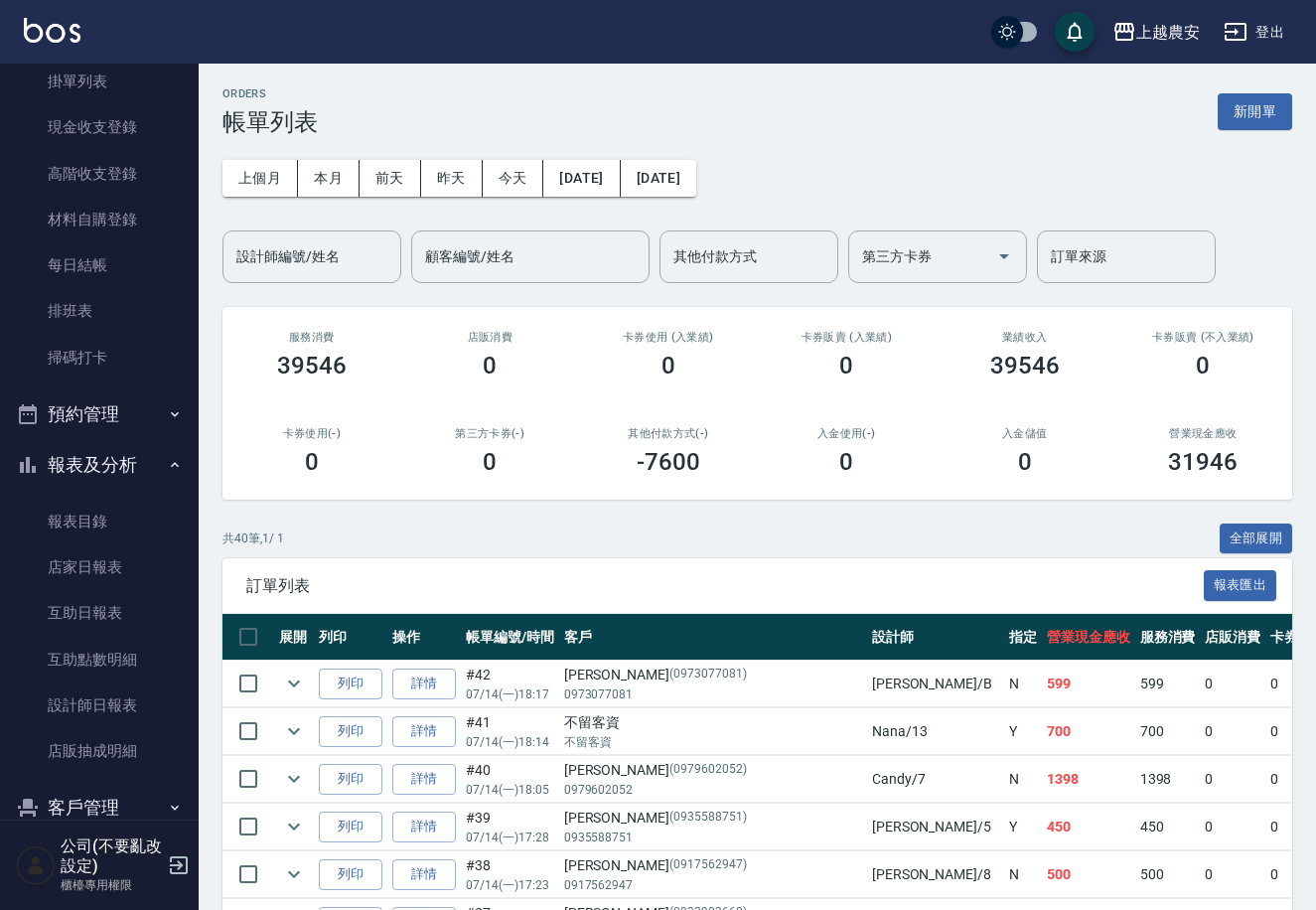 scroll, scrollTop: 165, scrollLeft: 0, axis: vertical 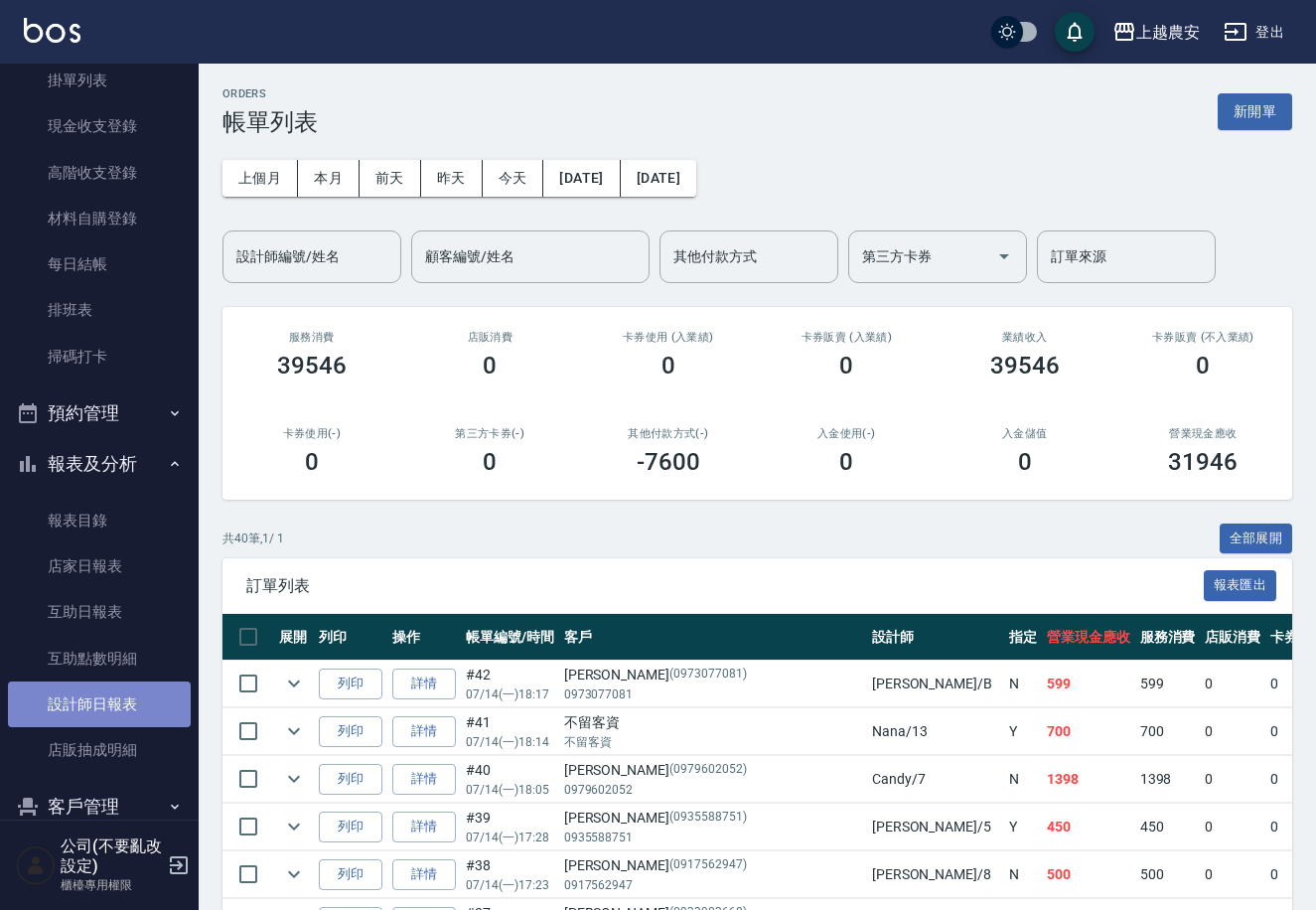 click on "設計師日報表" at bounding box center [99, 704] 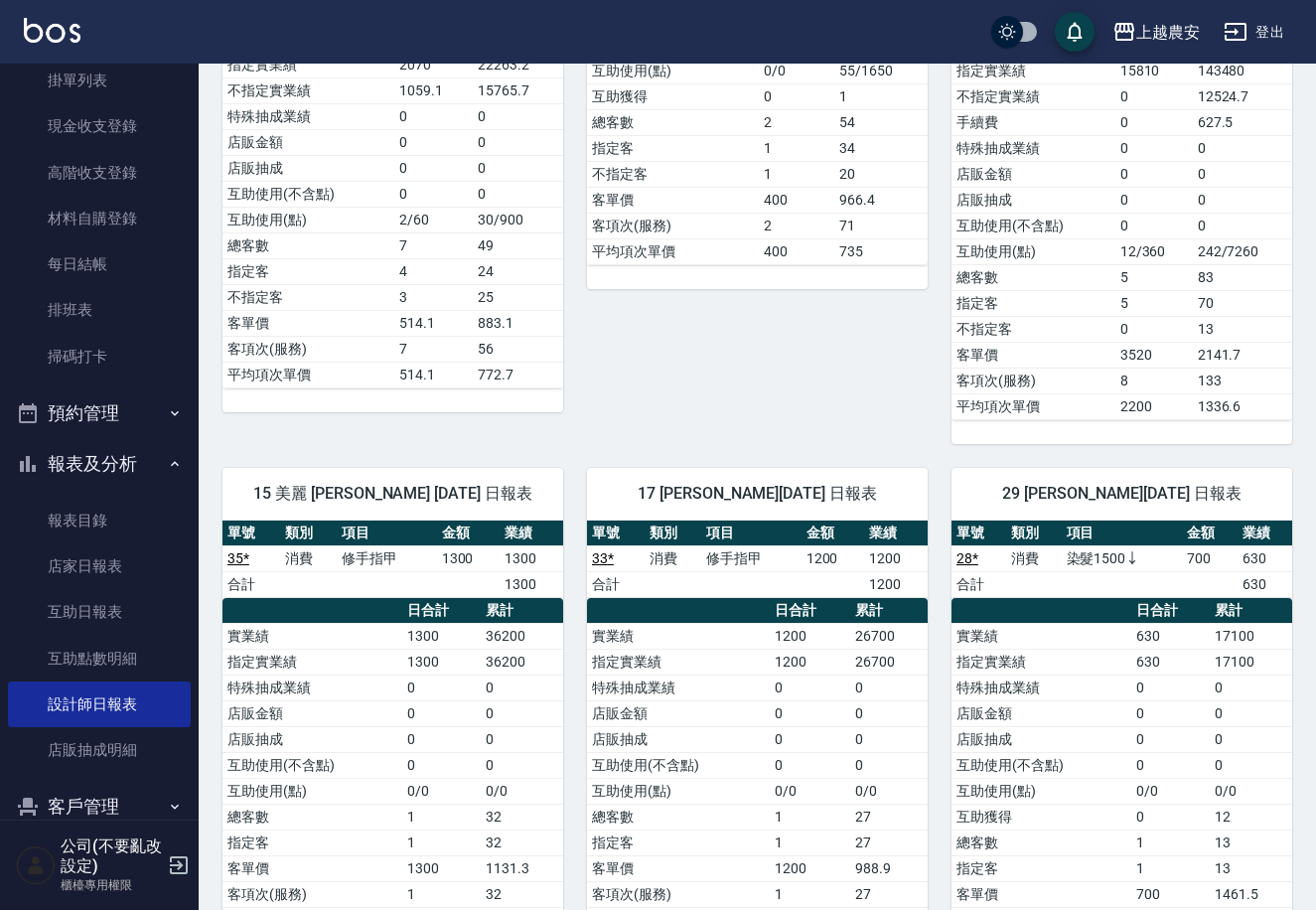 scroll, scrollTop: 1352, scrollLeft: 0, axis: vertical 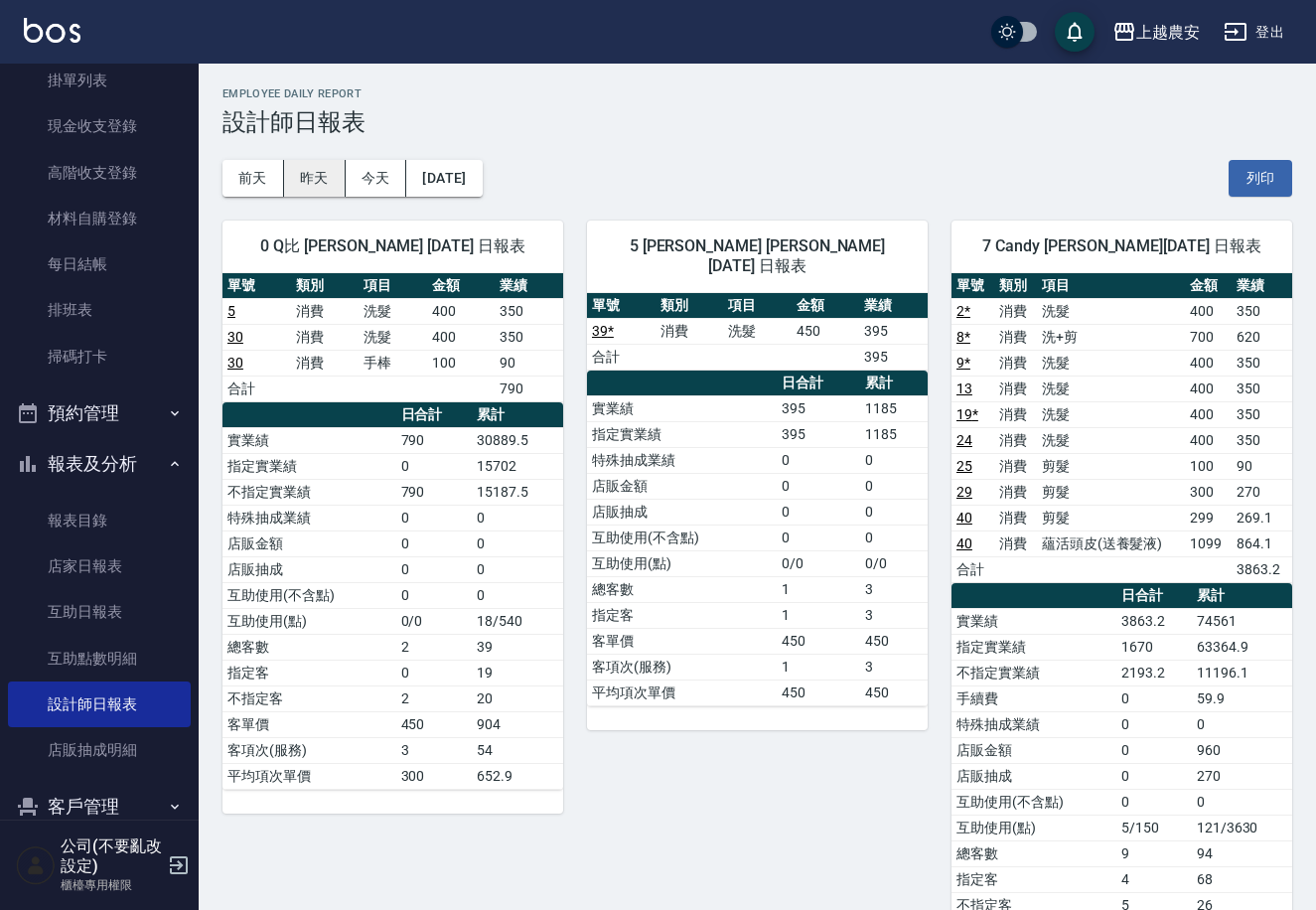 click on "昨天" at bounding box center (315, 178) 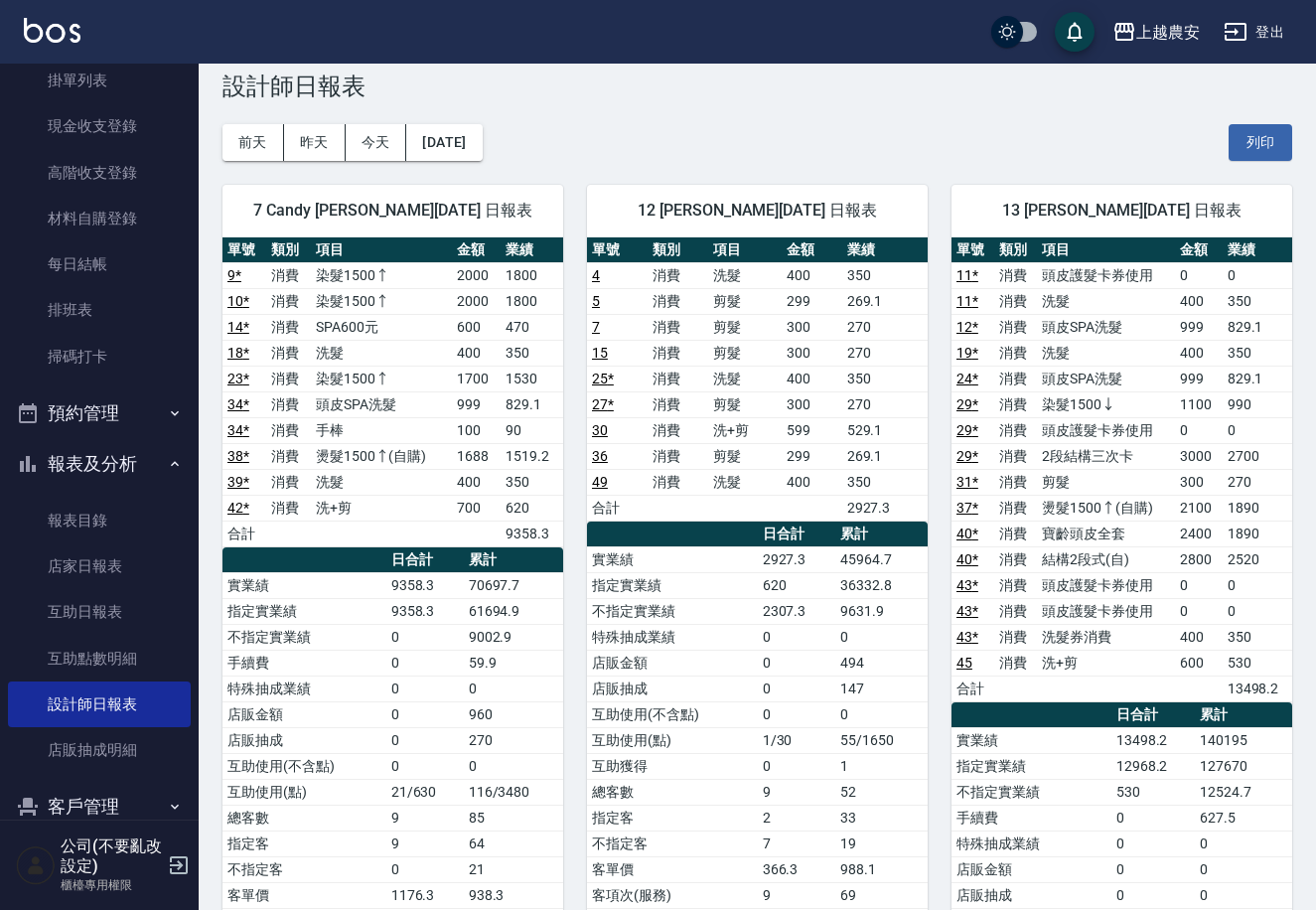 scroll, scrollTop: 47, scrollLeft: 0, axis: vertical 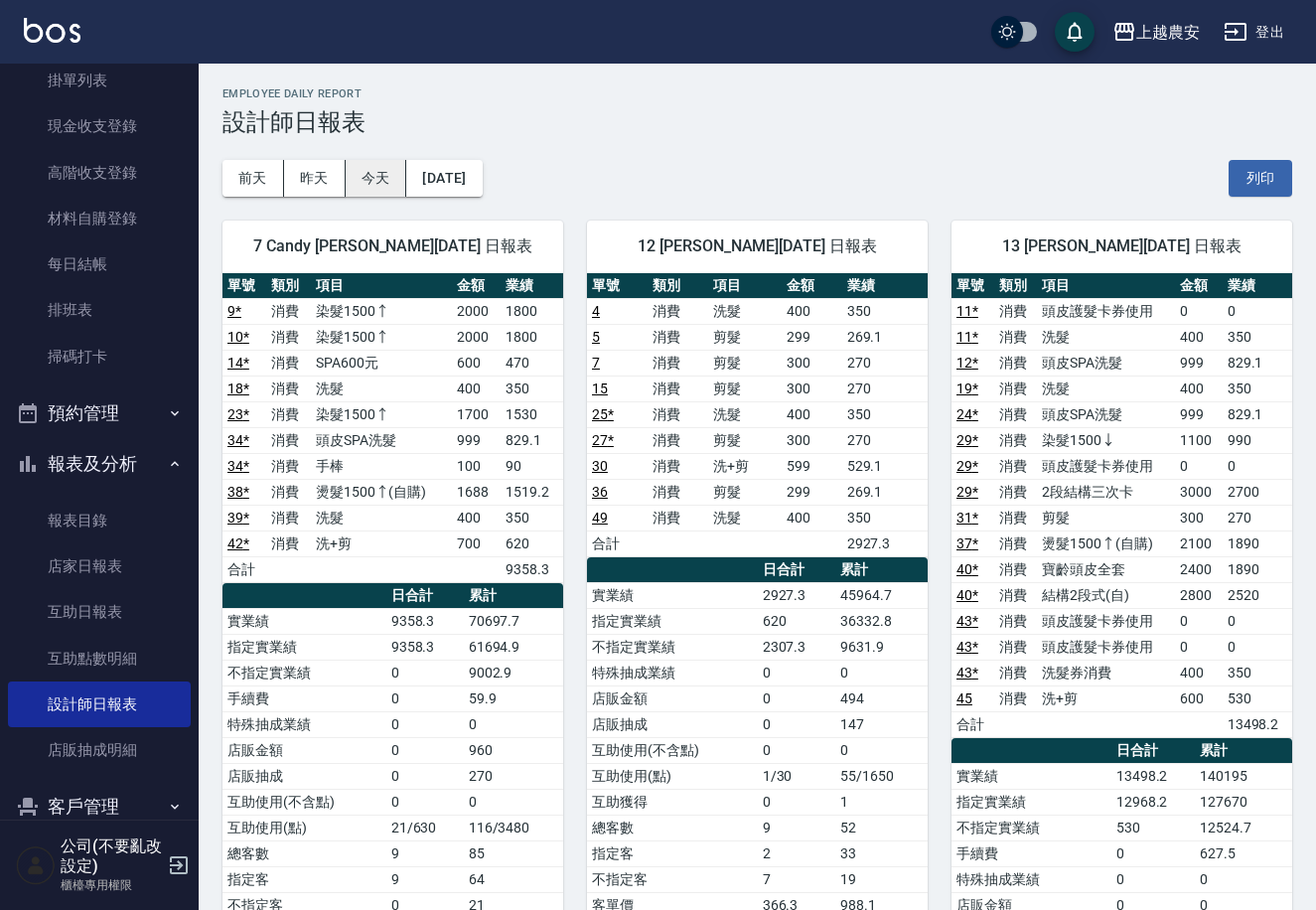click on "今天" at bounding box center [376, 178] 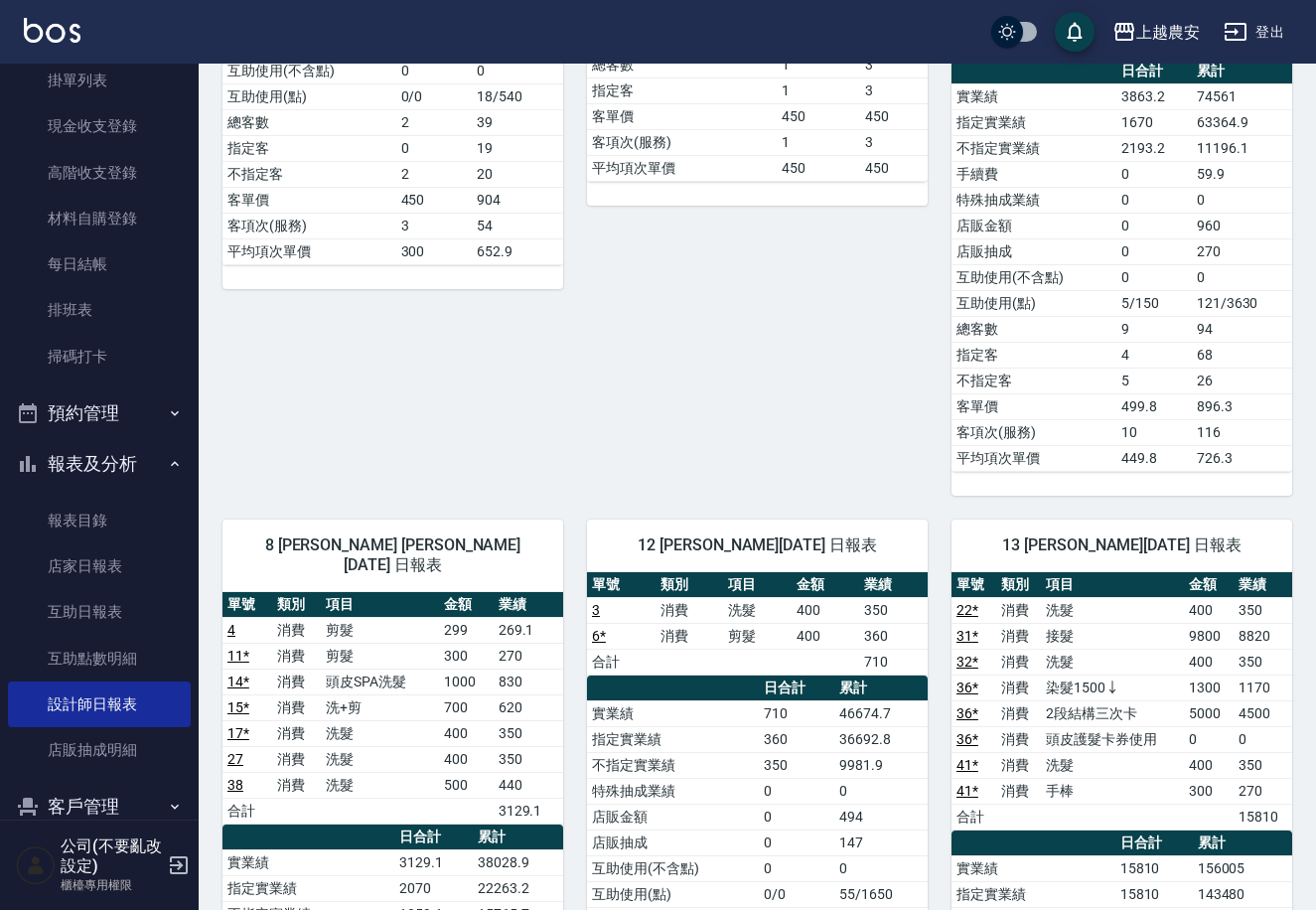scroll, scrollTop: 527, scrollLeft: 0, axis: vertical 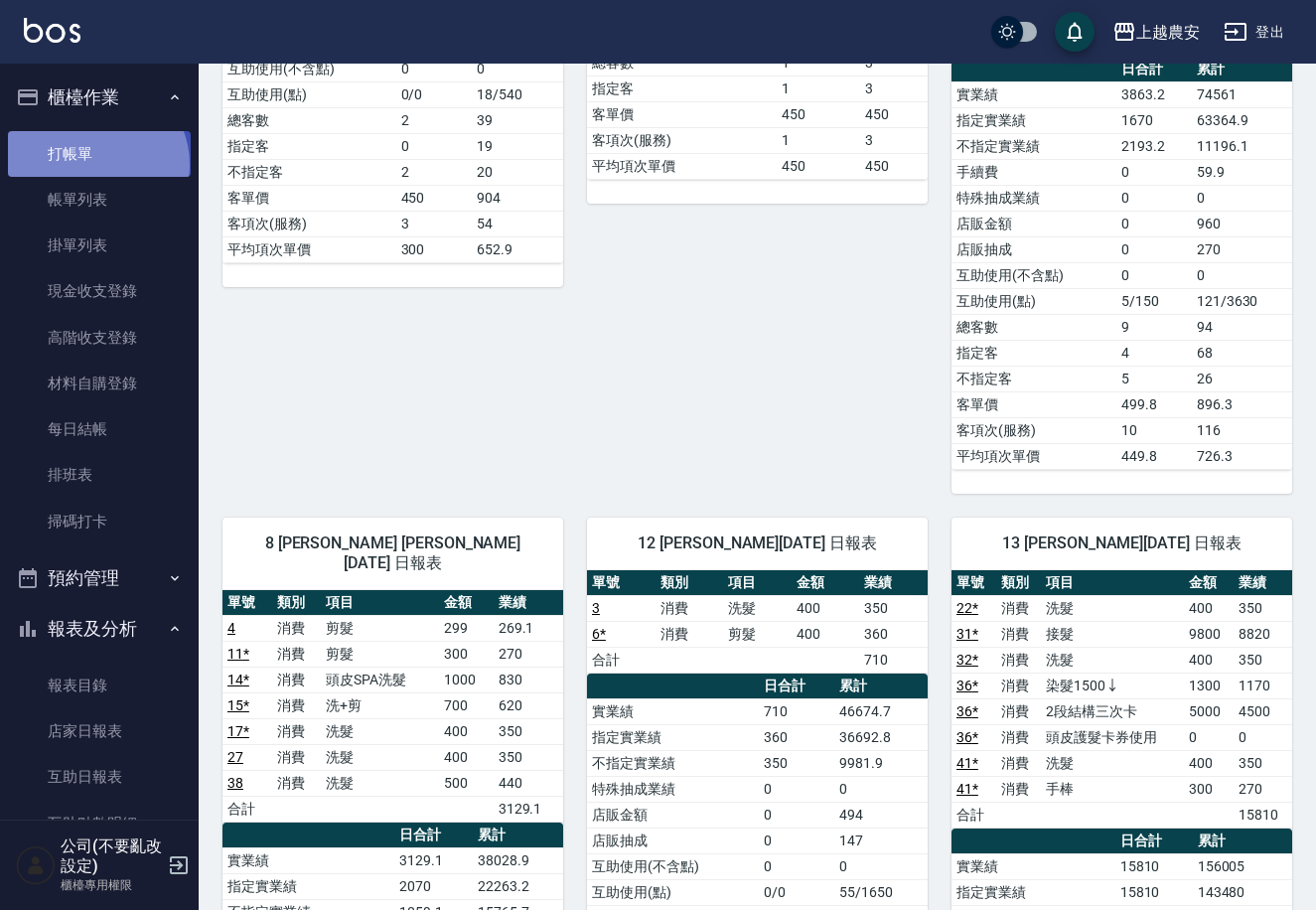 click on "打帳單" at bounding box center [99, 154] 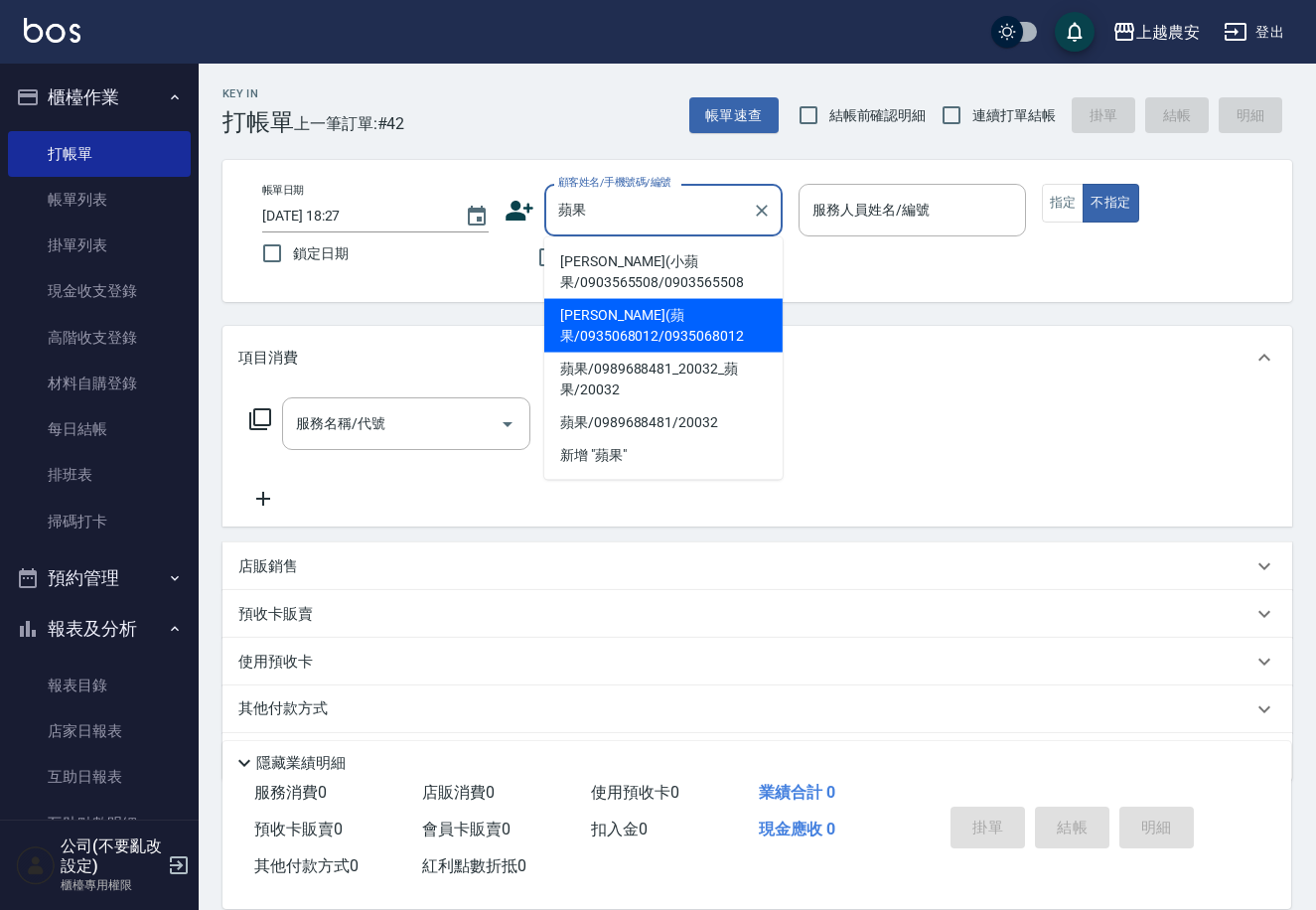 click on "游蕙茹(蘋果/0935068012/0935068012" at bounding box center (663, 326) 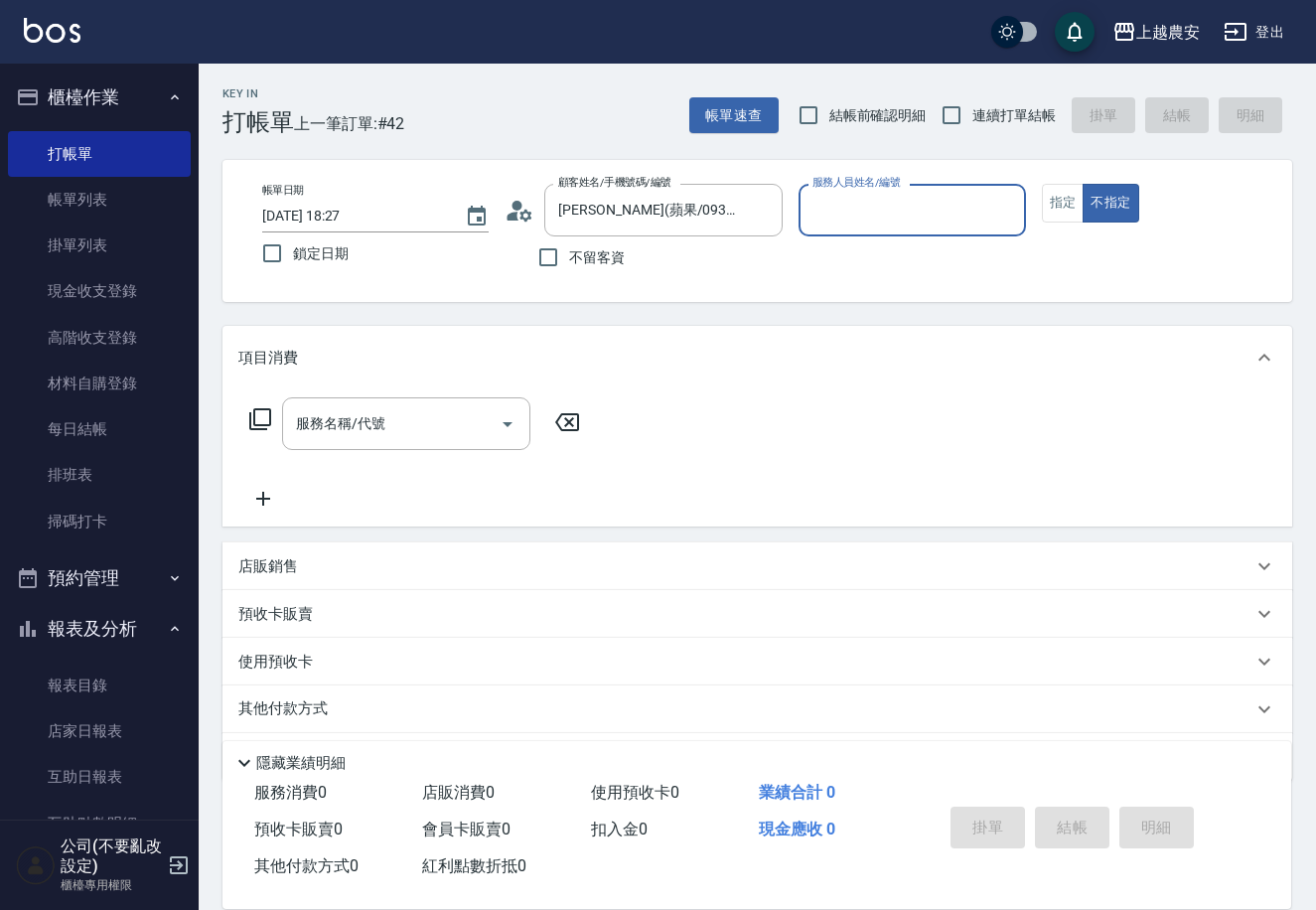 type on "Sandy-S" 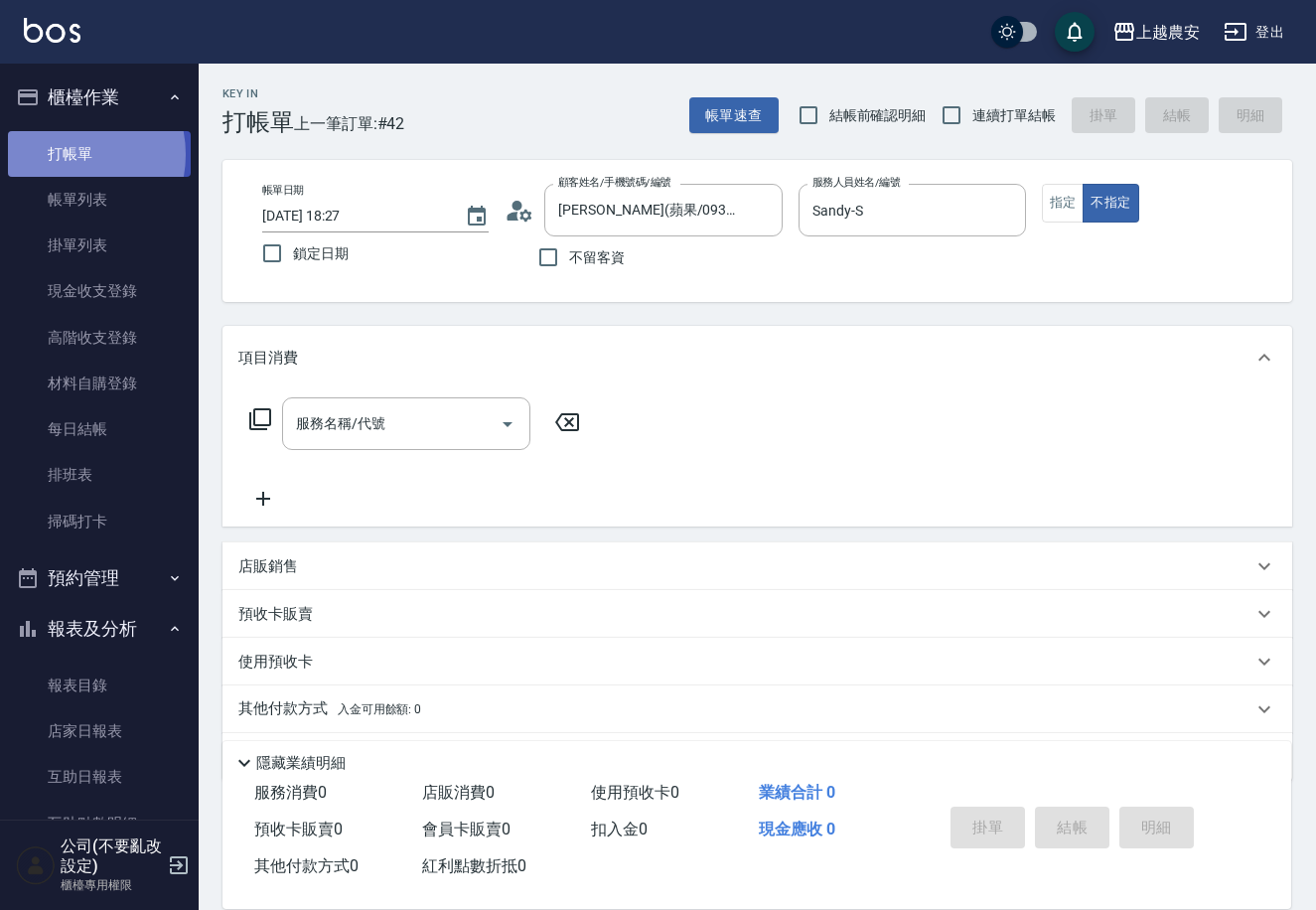 click on "打帳單" at bounding box center (99, 154) 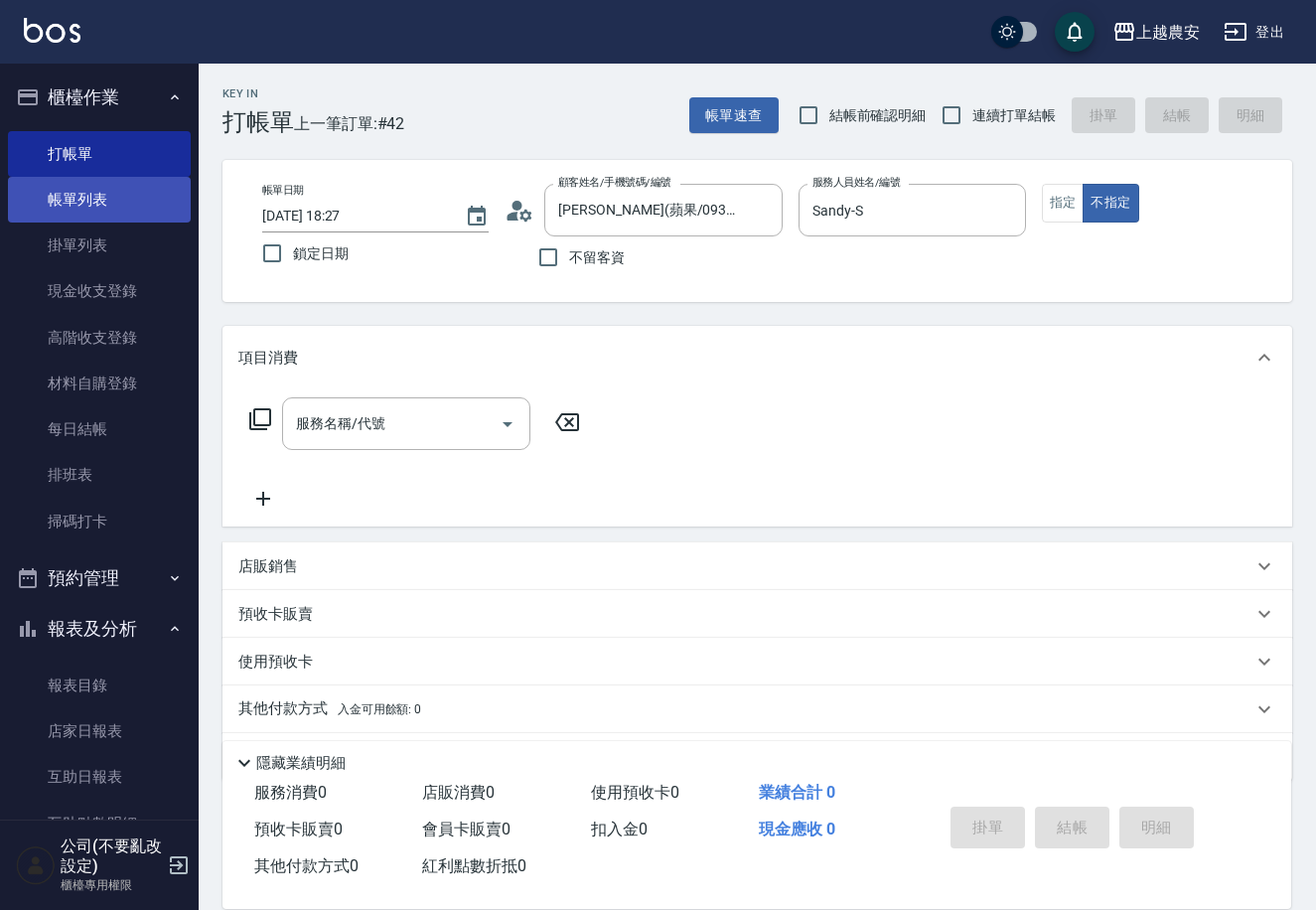 click on "帳單列表" at bounding box center [99, 200] 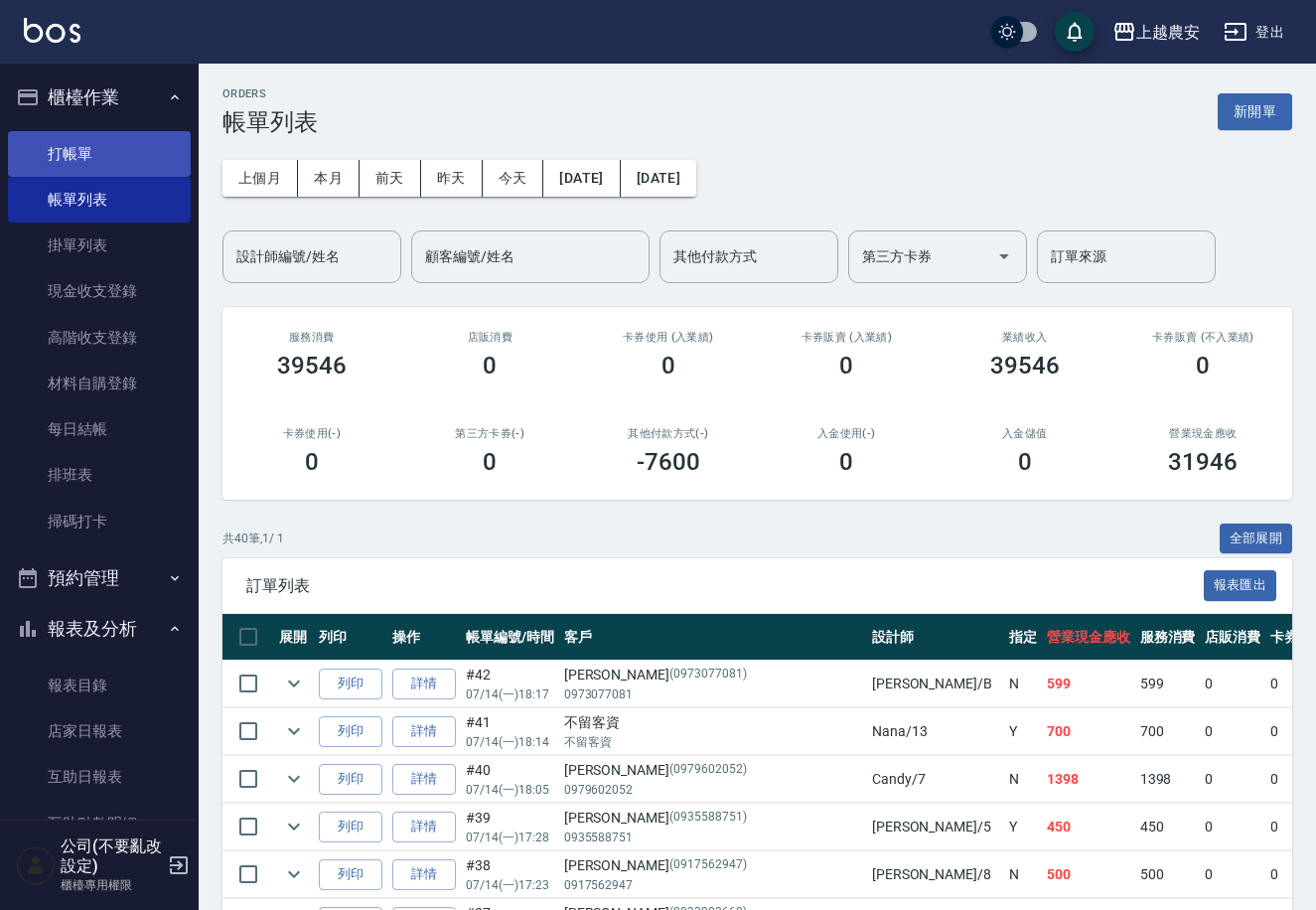 click on "打帳單" at bounding box center [99, 154] 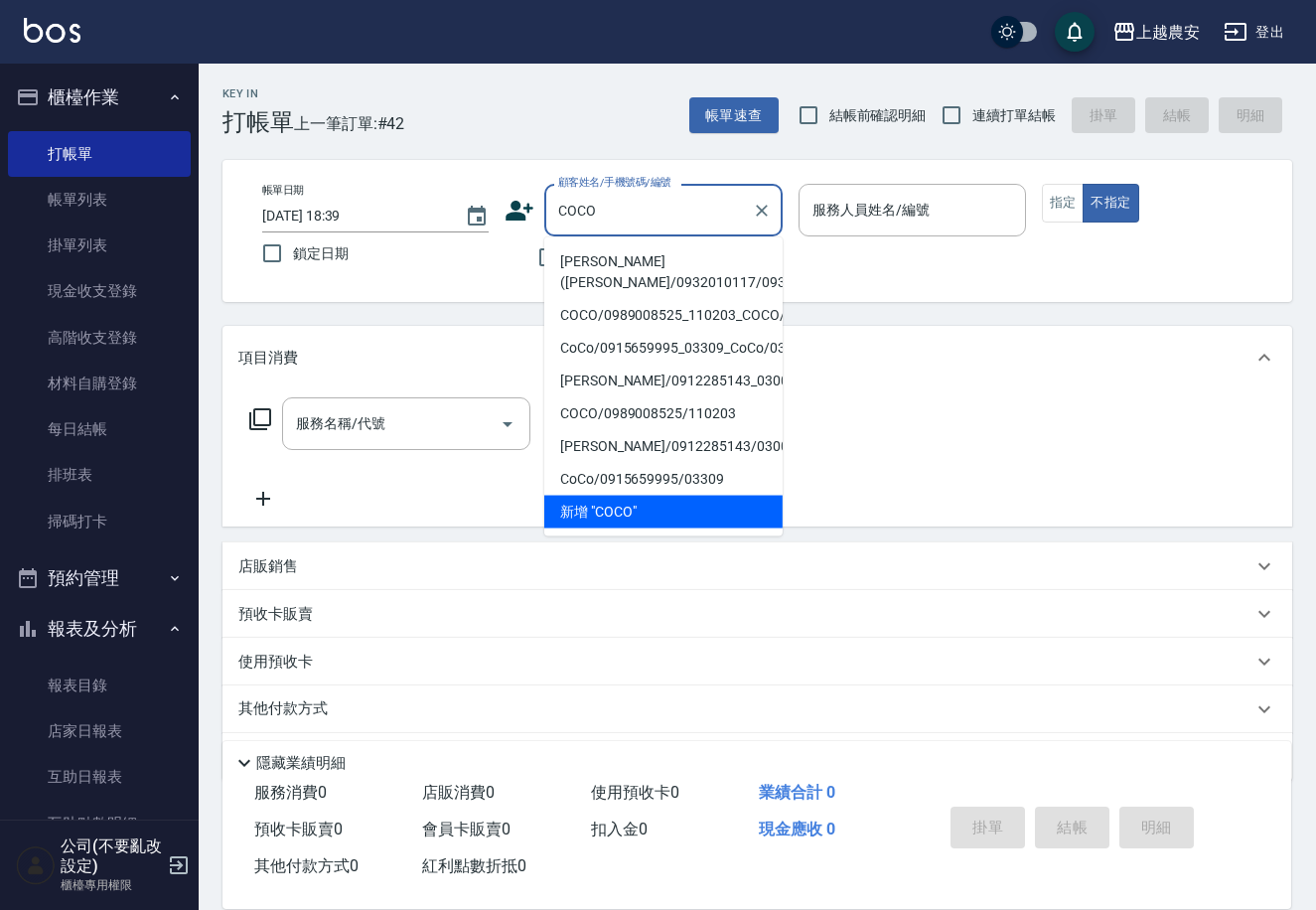 click on "易雅雯(COCO/0932010117/0932010117" at bounding box center [663, 272] 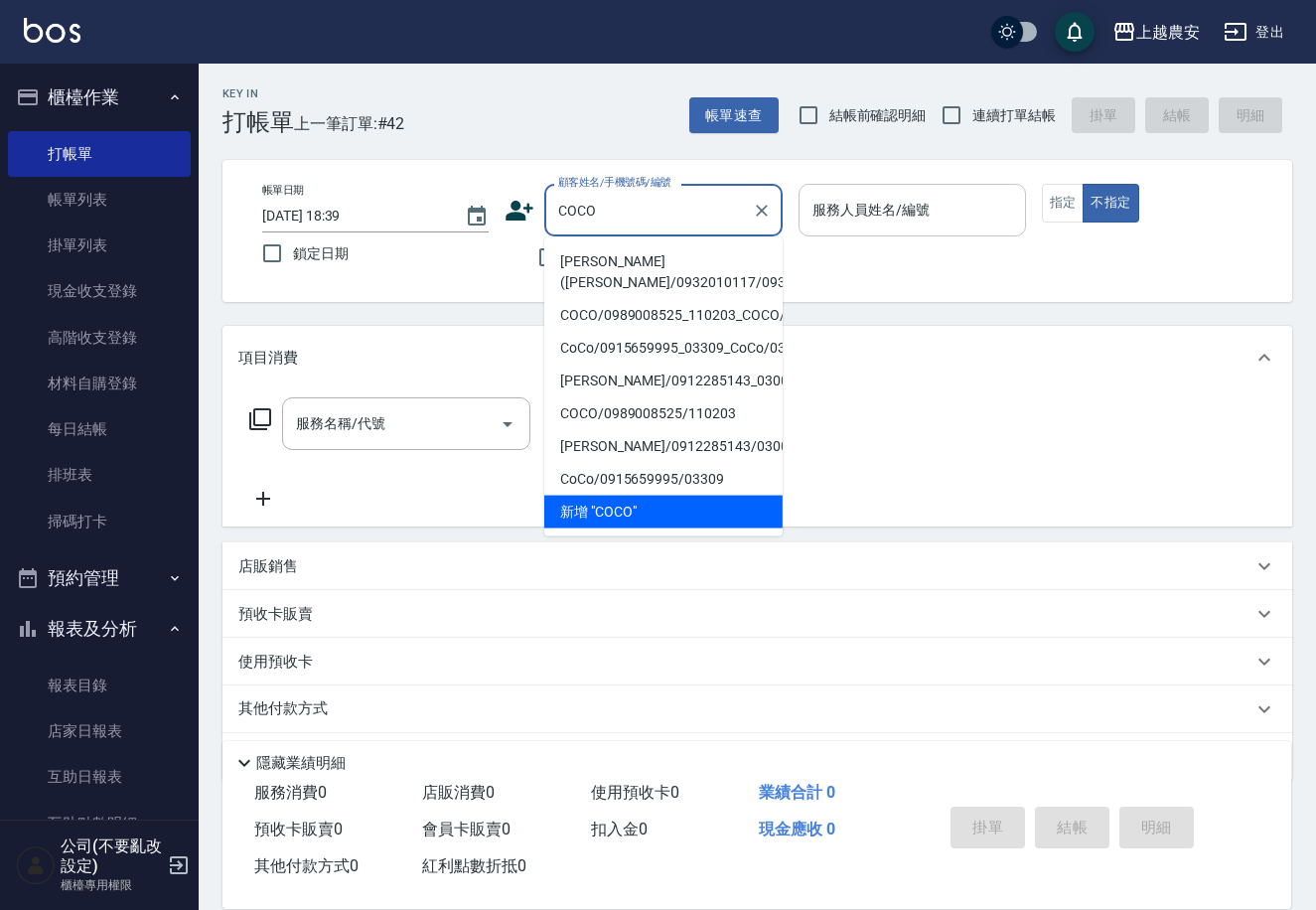 type on "易雅雯(COCO/0932010117/0932010117" 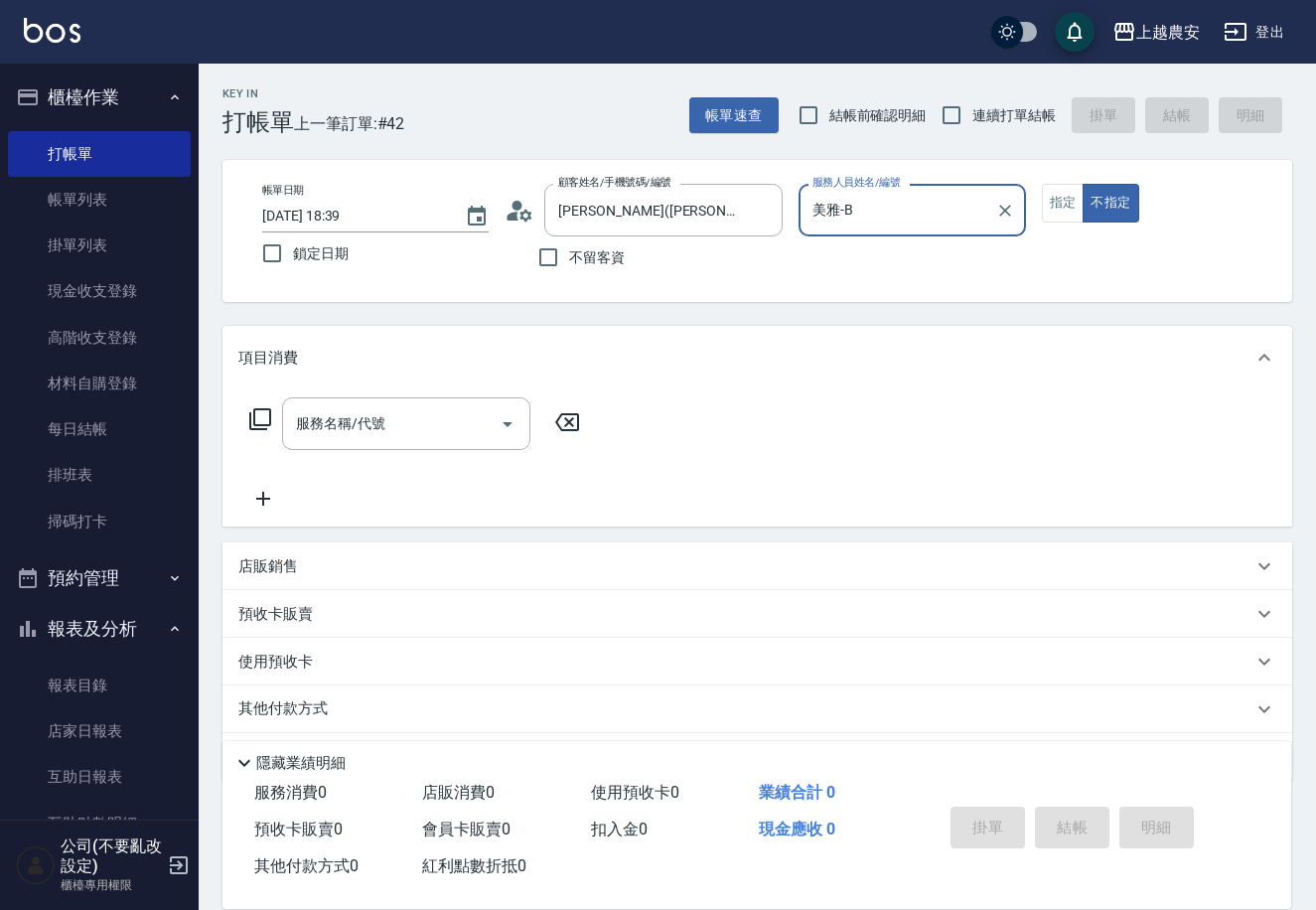 type on "美雅-B" 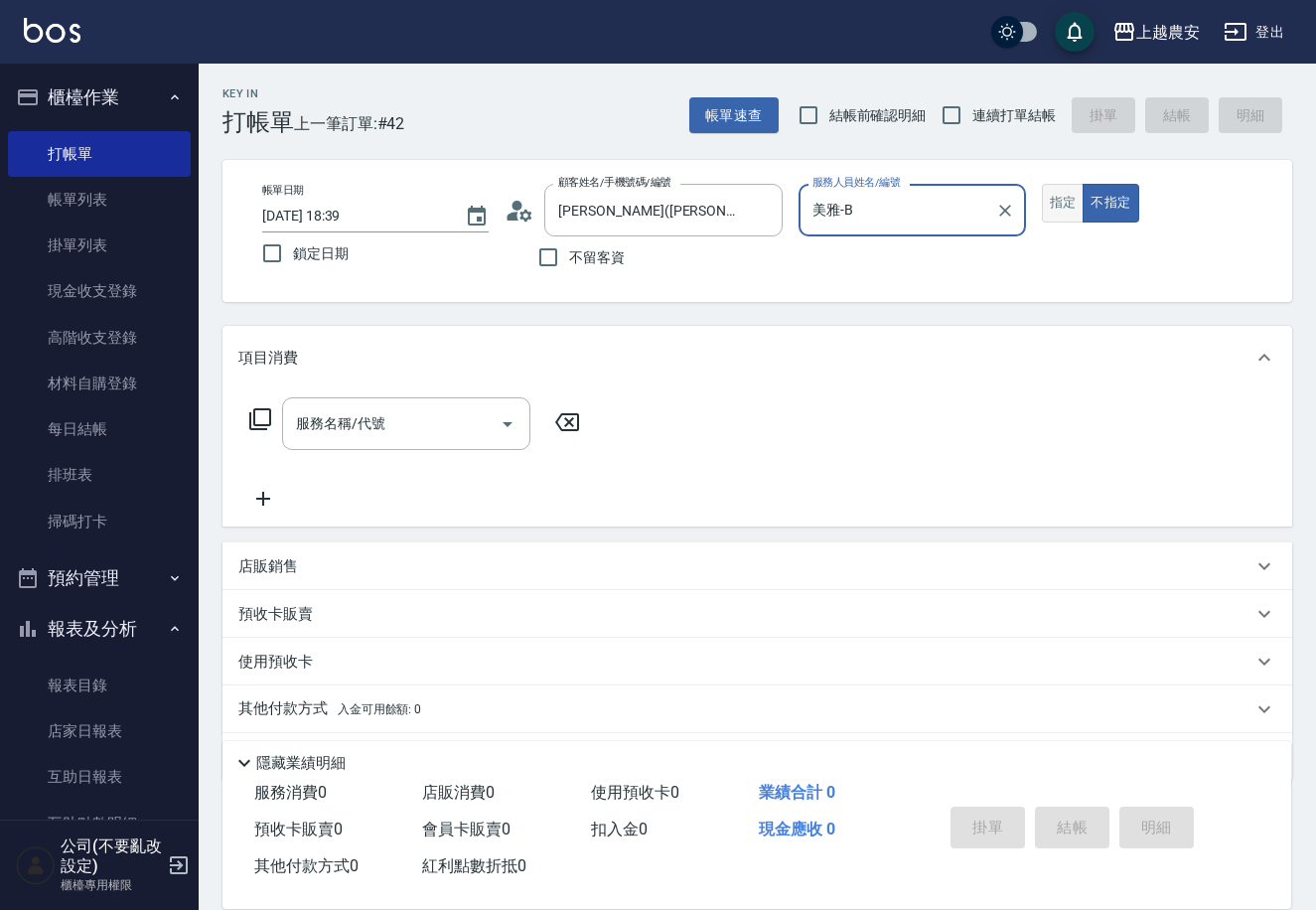 click on "指定" at bounding box center [1063, 203] 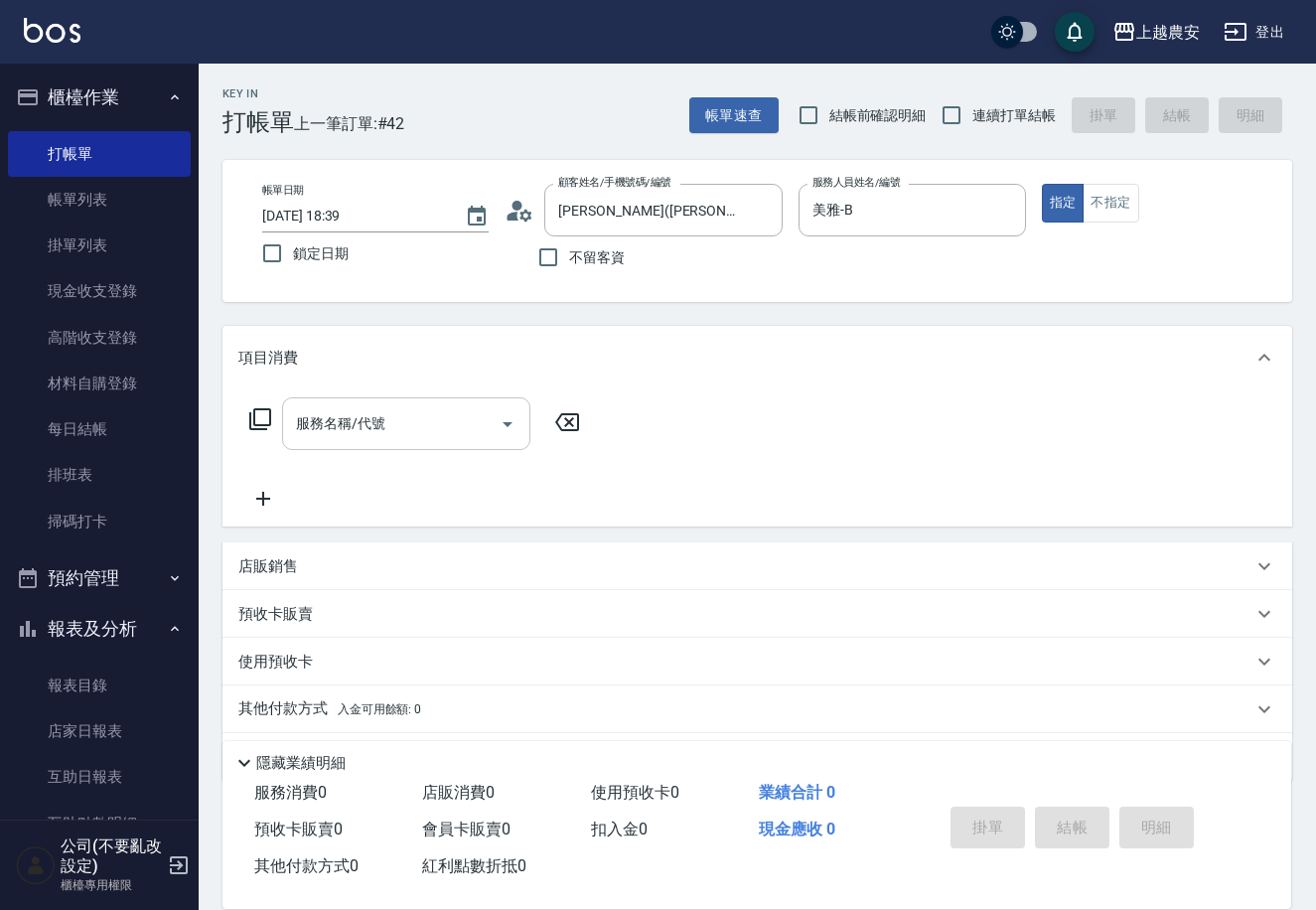 click on "服務名稱/代號" at bounding box center (391, 423) 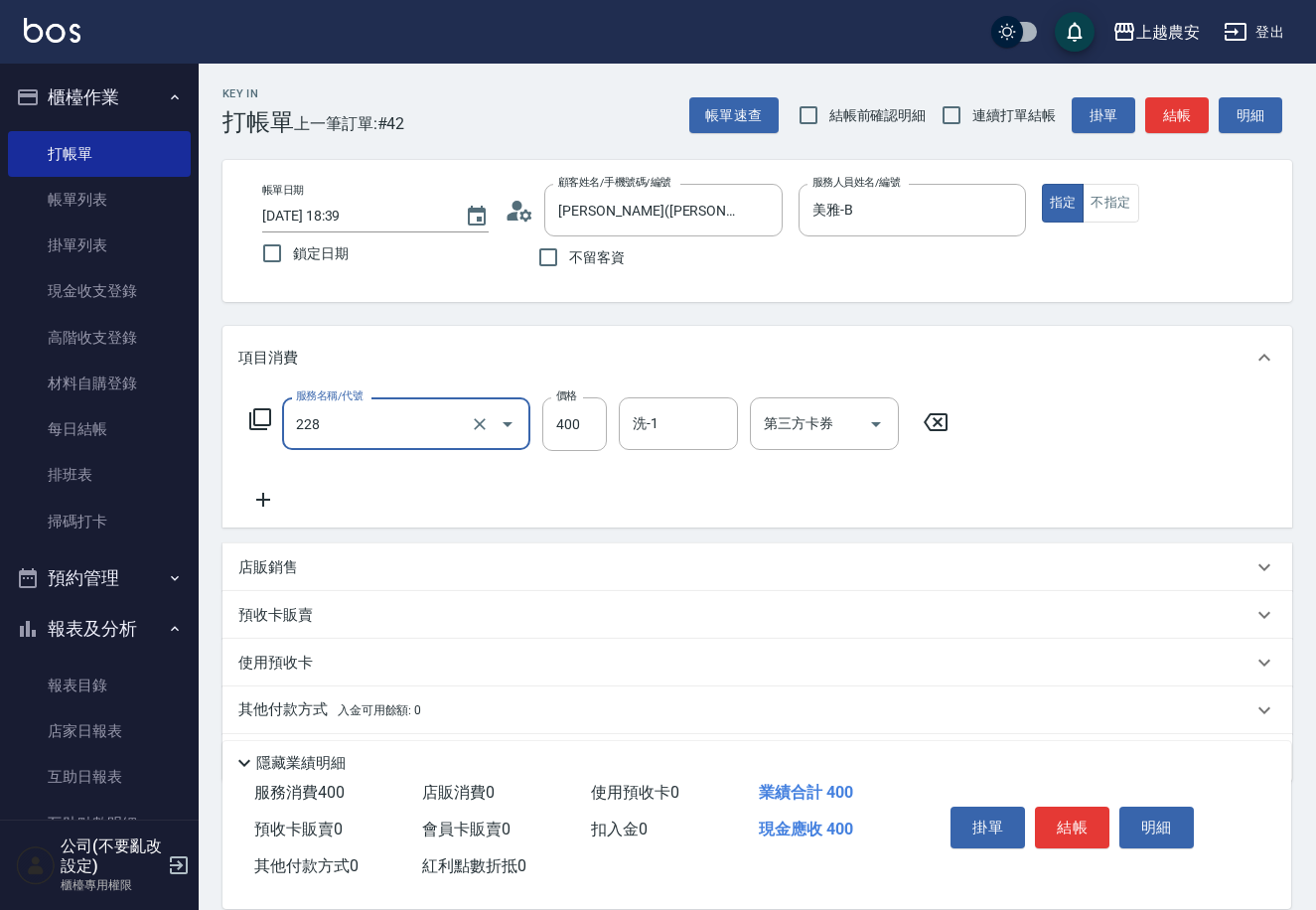 type on "洗髮(228)" 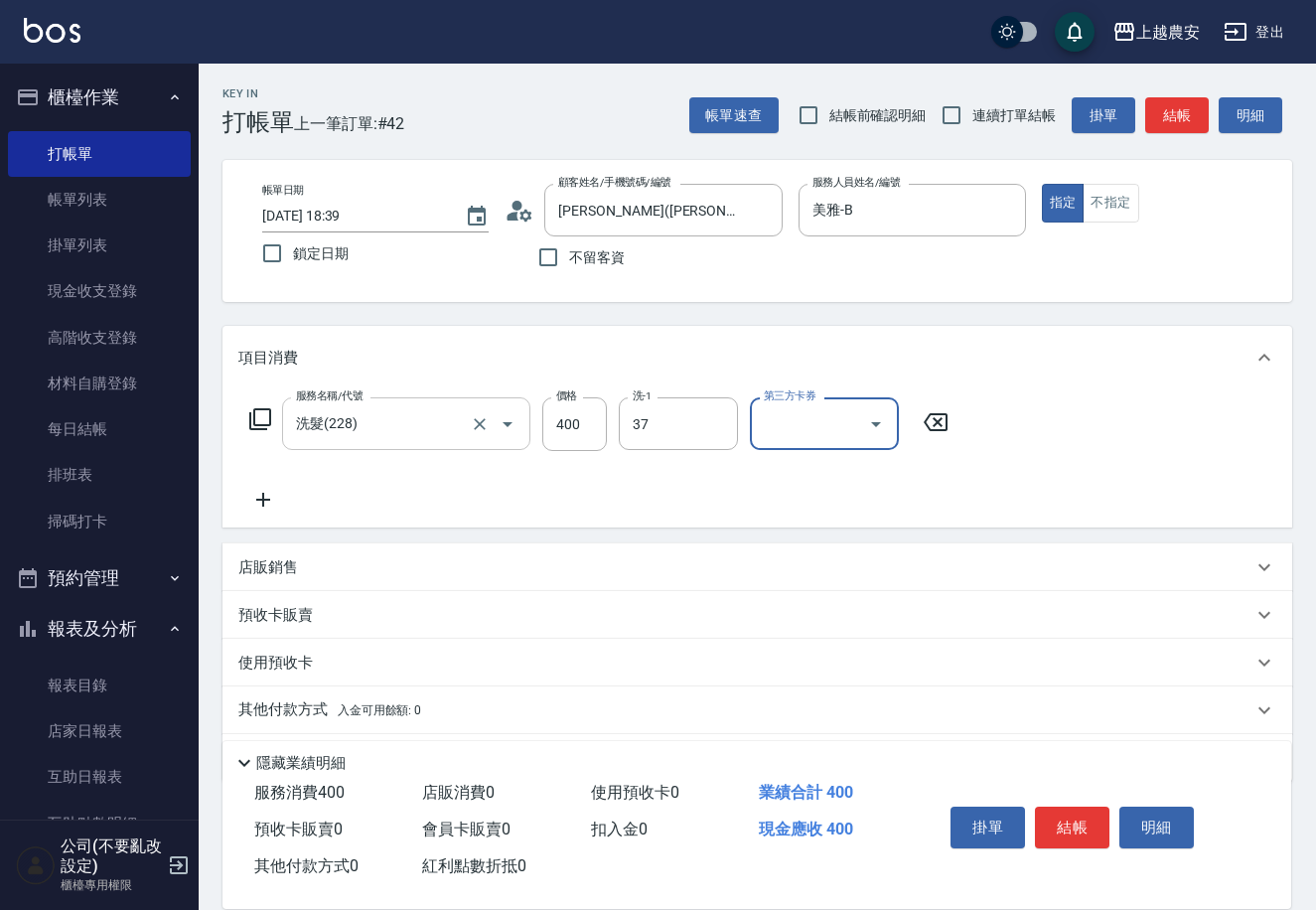 type on "晴晴-37" 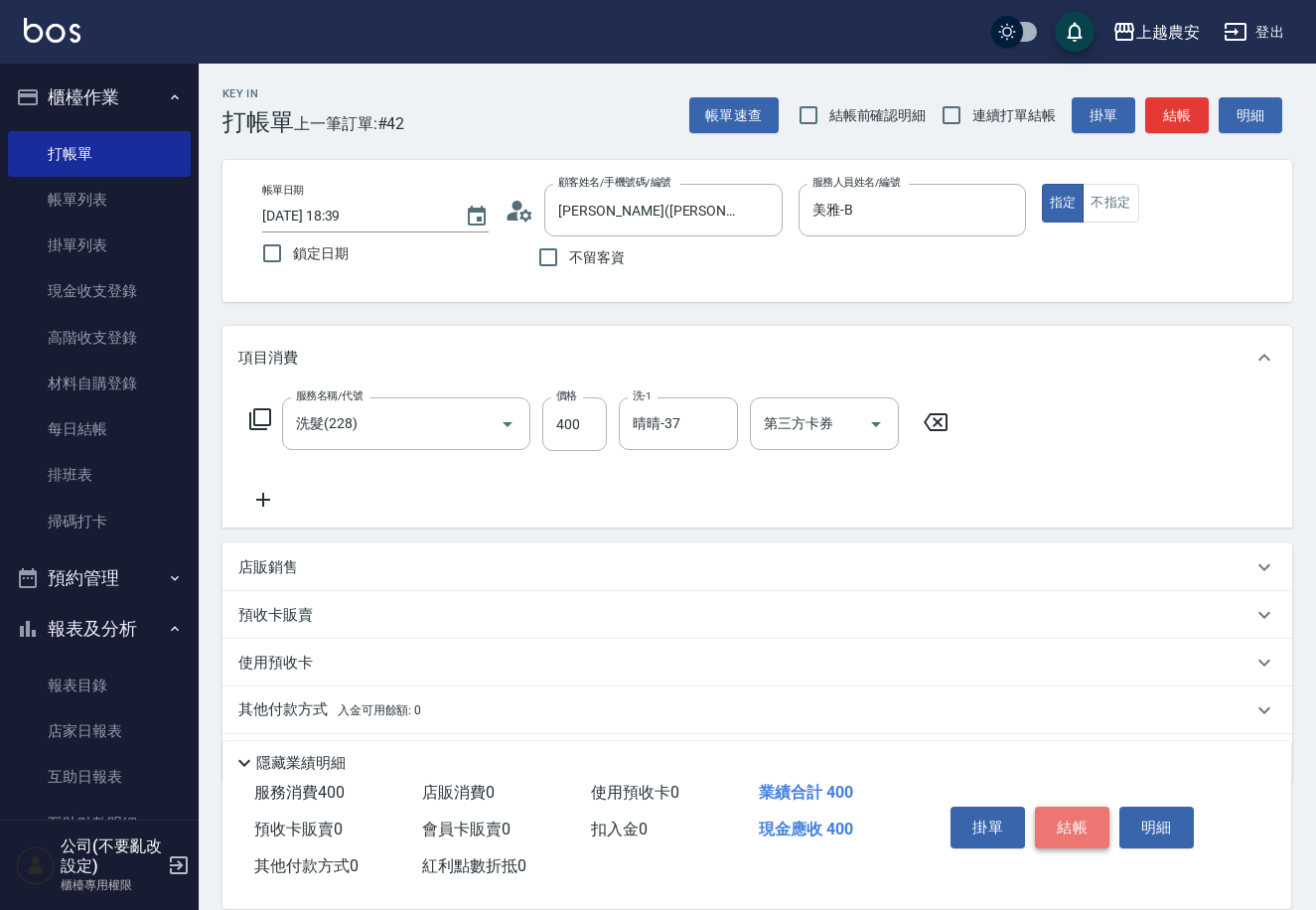 click on "結帳" at bounding box center [1072, 828] 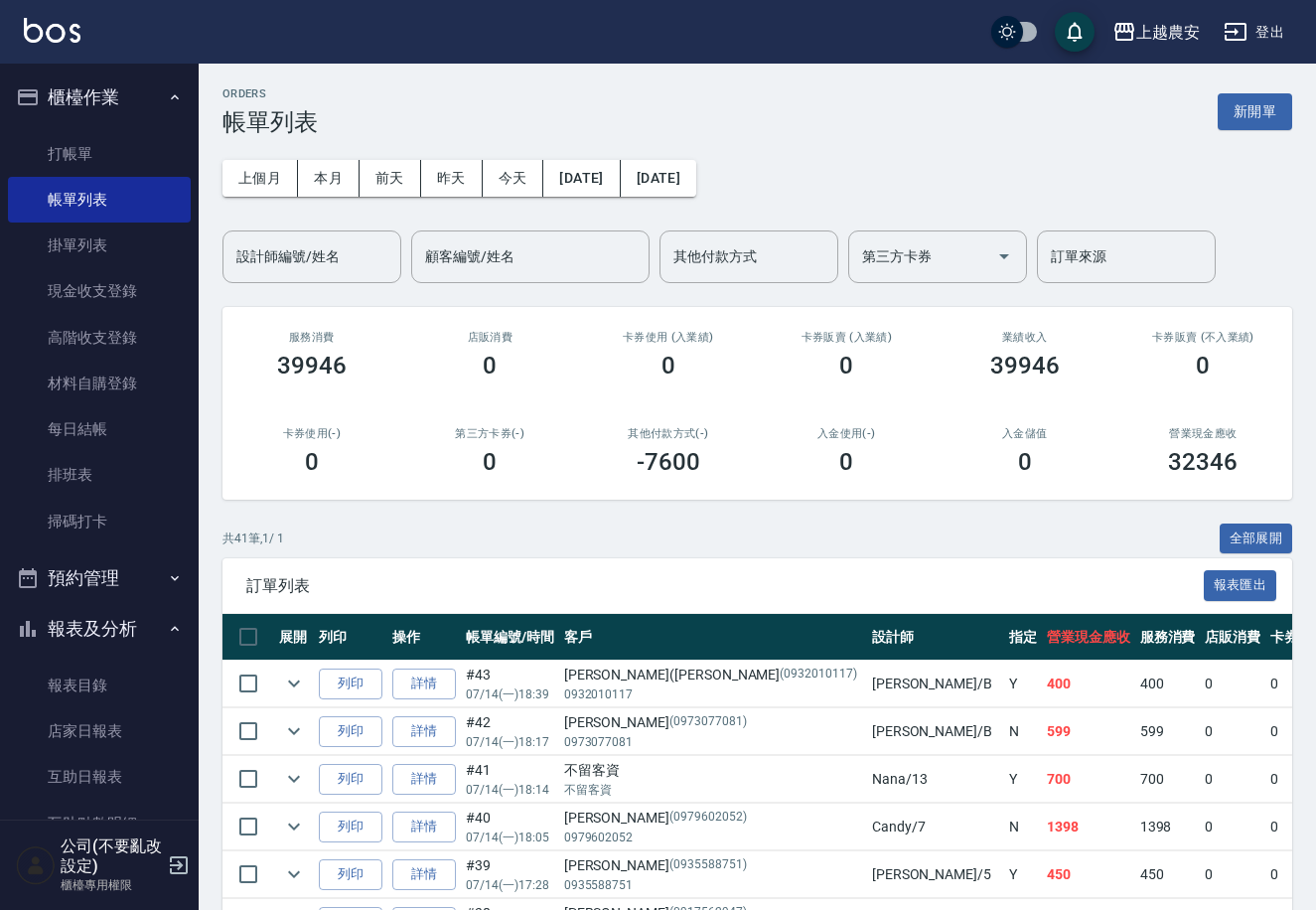 click on "列印" at bounding box center (351, 683) 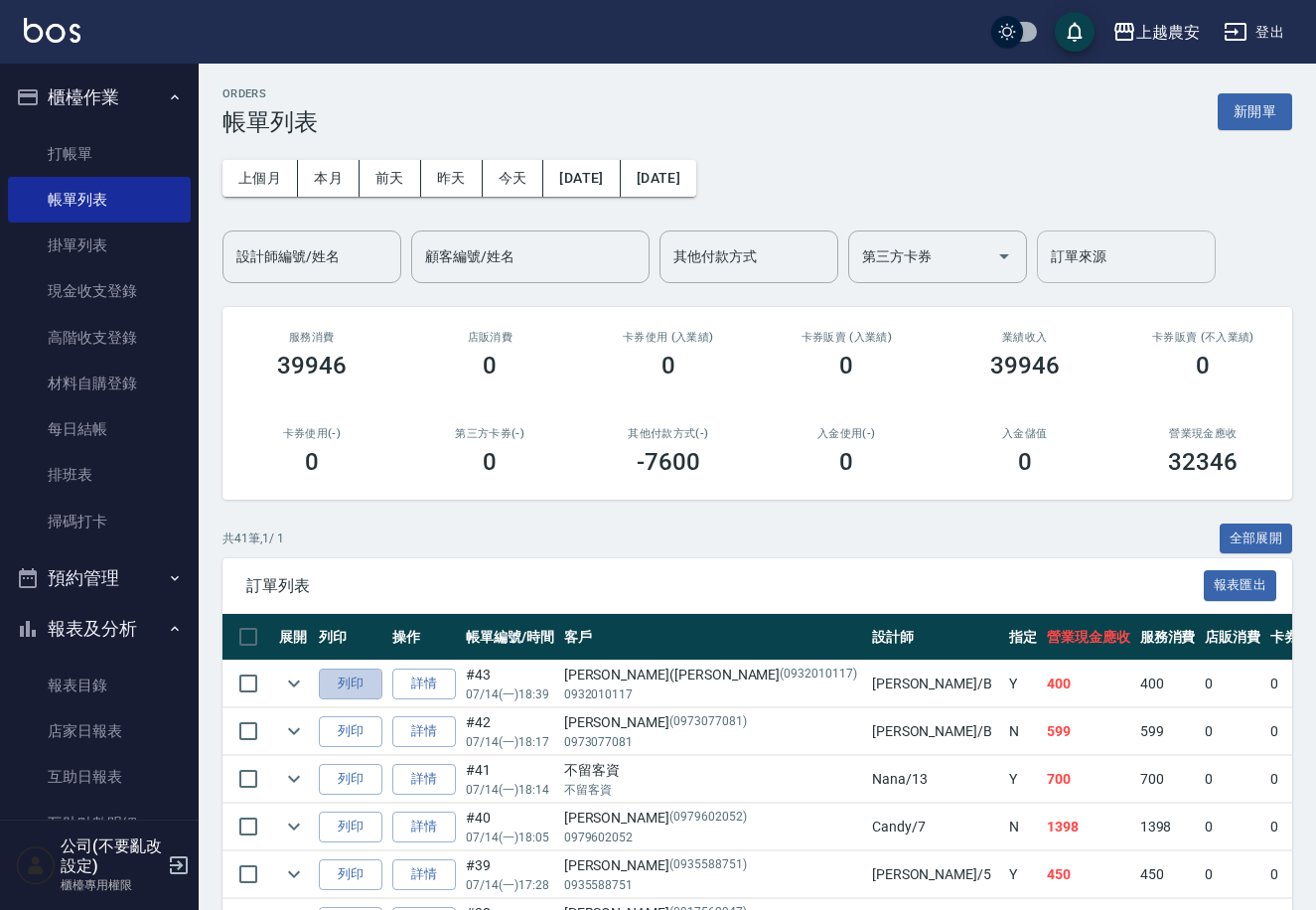 drag, startPoint x: 339, startPoint y: 692, endPoint x: 1056, endPoint y: 255, distance: 839.6773 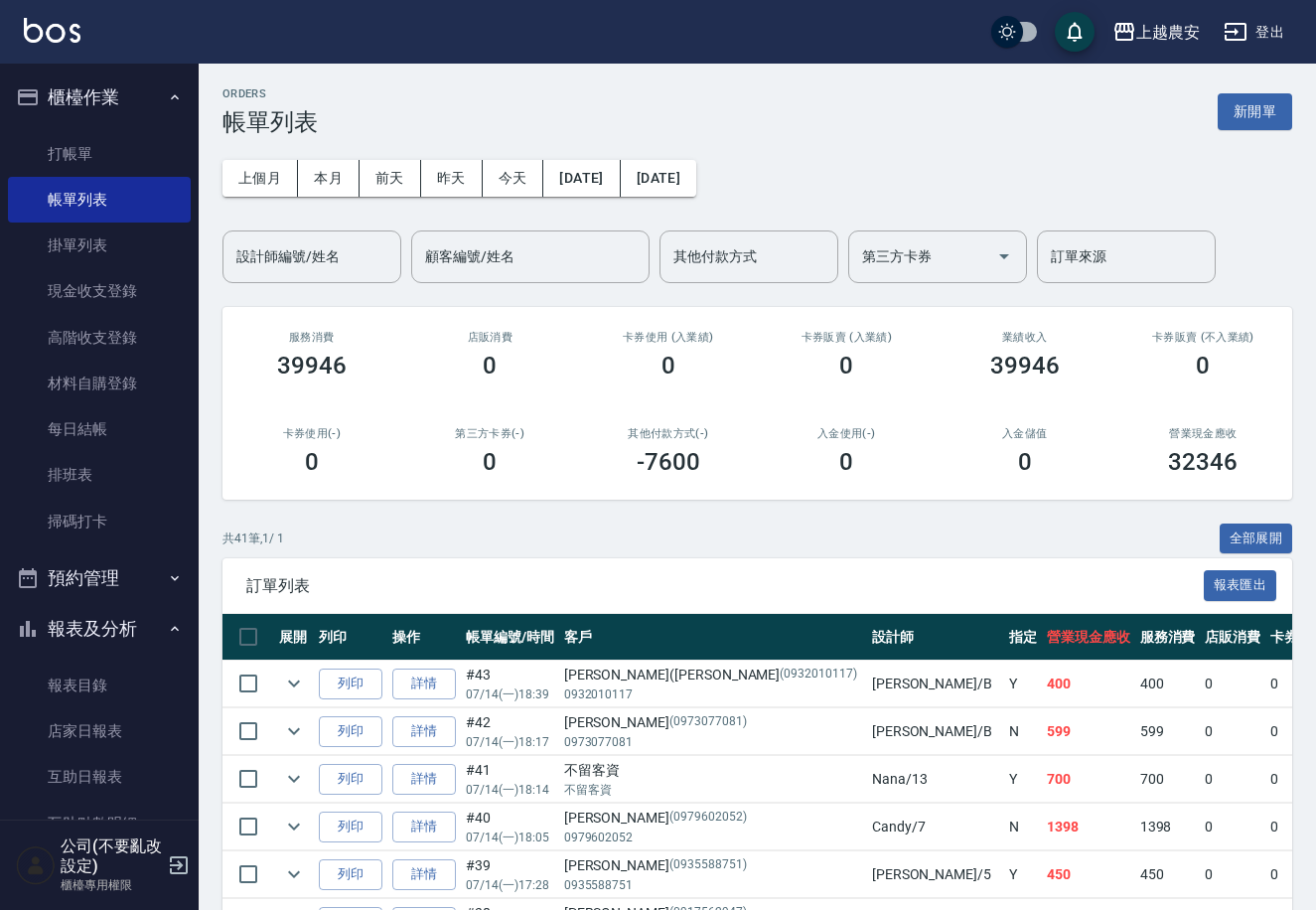 click on "ORDERS 帳單列表 新開單 上個月 本月 前天 昨天 今天 2025/07/14 2025/07/14 設計師編號/姓名 設計師編號/姓名 顧客編號/姓名 顧客編號/姓名 其他付款方式 其他付款方式 第三方卡券 第三方卡券 訂單來源 訂單來源 服務消費 39946 店販消費 0 卡券使用 (入業績) 0 卡券販賣 (入業績) 0 業績收入 39946 卡券販賣 (不入業績) 0 卡券使用(-) 0 第三方卡券(-) 0 其他付款方式(-) -7600 入金使用(-) 0 入金儲值 0 營業現金應收 32346 共  41  筆,  1  /   1 全部展開 訂單列表 報表匯出 展開 列印 操作 帳單編號/時間 客戶 設計師 指定 營業現金應收 服務消費 店販消費 卡券使用 (入業績) 卡券販賣 (入業績) 業績收入 卡券販賣 (不入業績) 卡券使用(-) 第三方卡券(-) 其他付款方式(-) 入金使用(-) 備註 訂單來源 列印 詳情 #43 07/14 (一) 18:39 易雅雯(COCO (0932010117) 0932010117 美雅 /B Y 400 400 0 0 0 400 0 0 0 0 0 列印 詳情 #42" at bounding box center [757, 1378] 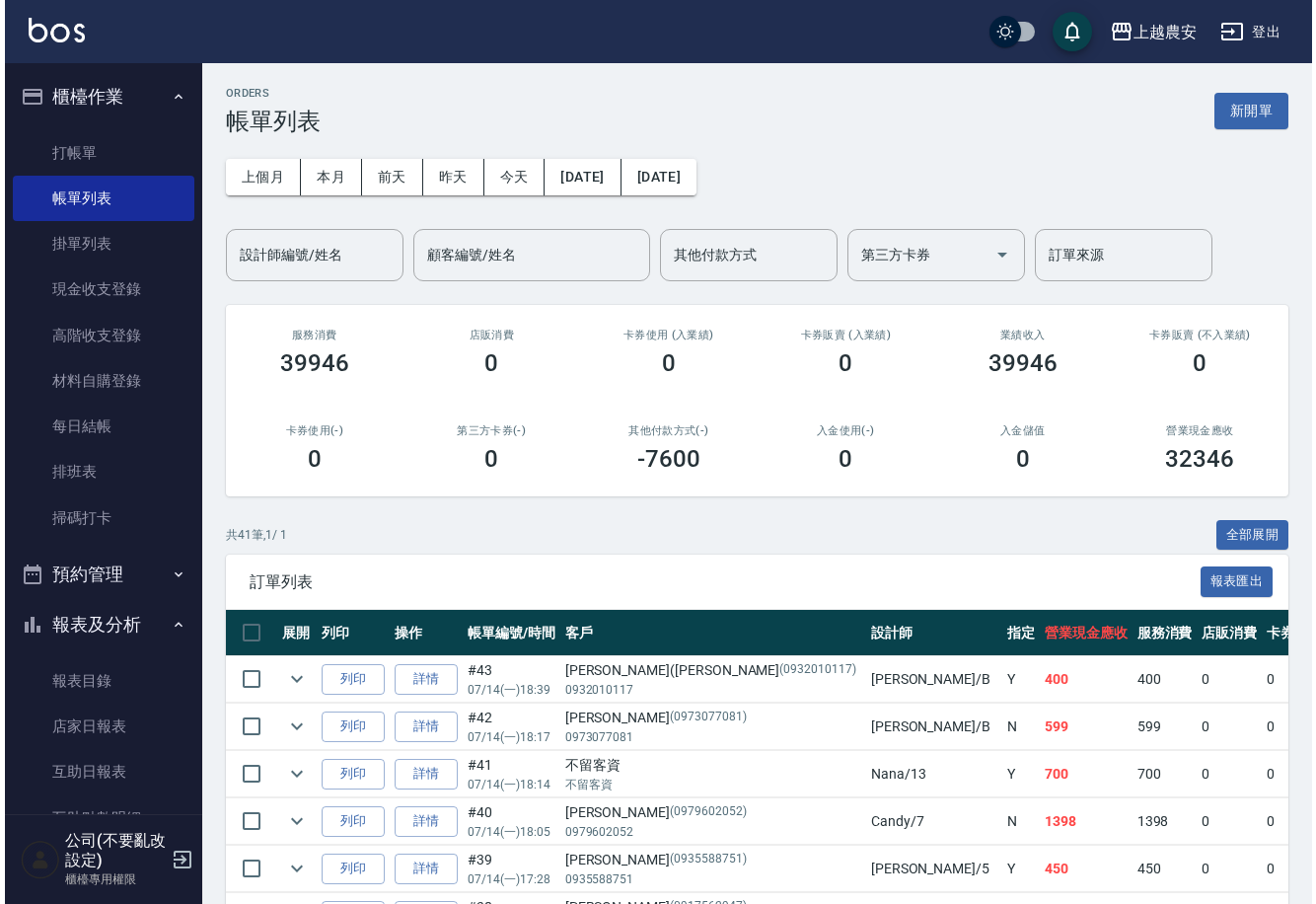 scroll, scrollTop: 300, scrollLeft: 0, axis: vertical 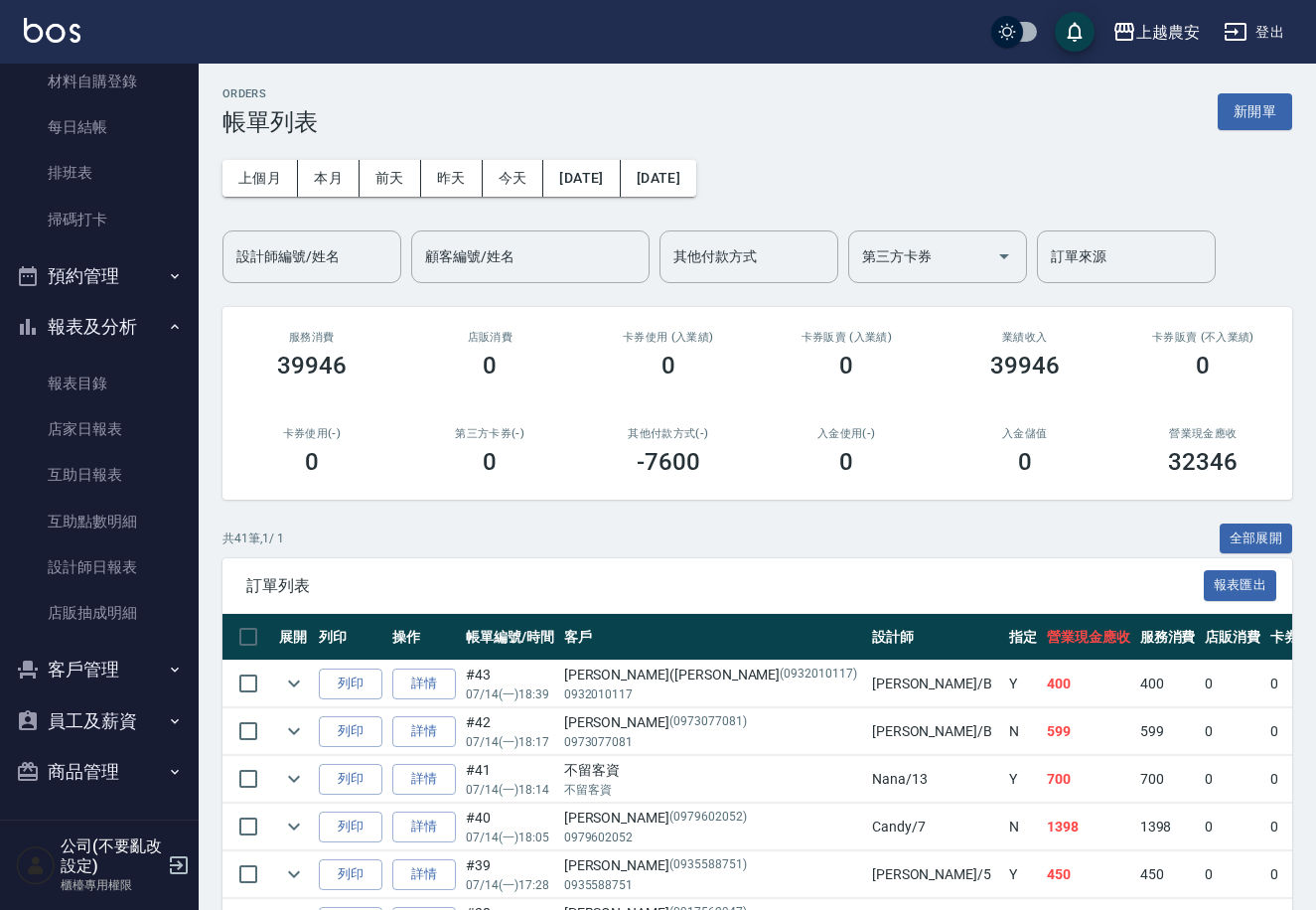 click on "客戶管理" at bounding box center (99, 670) 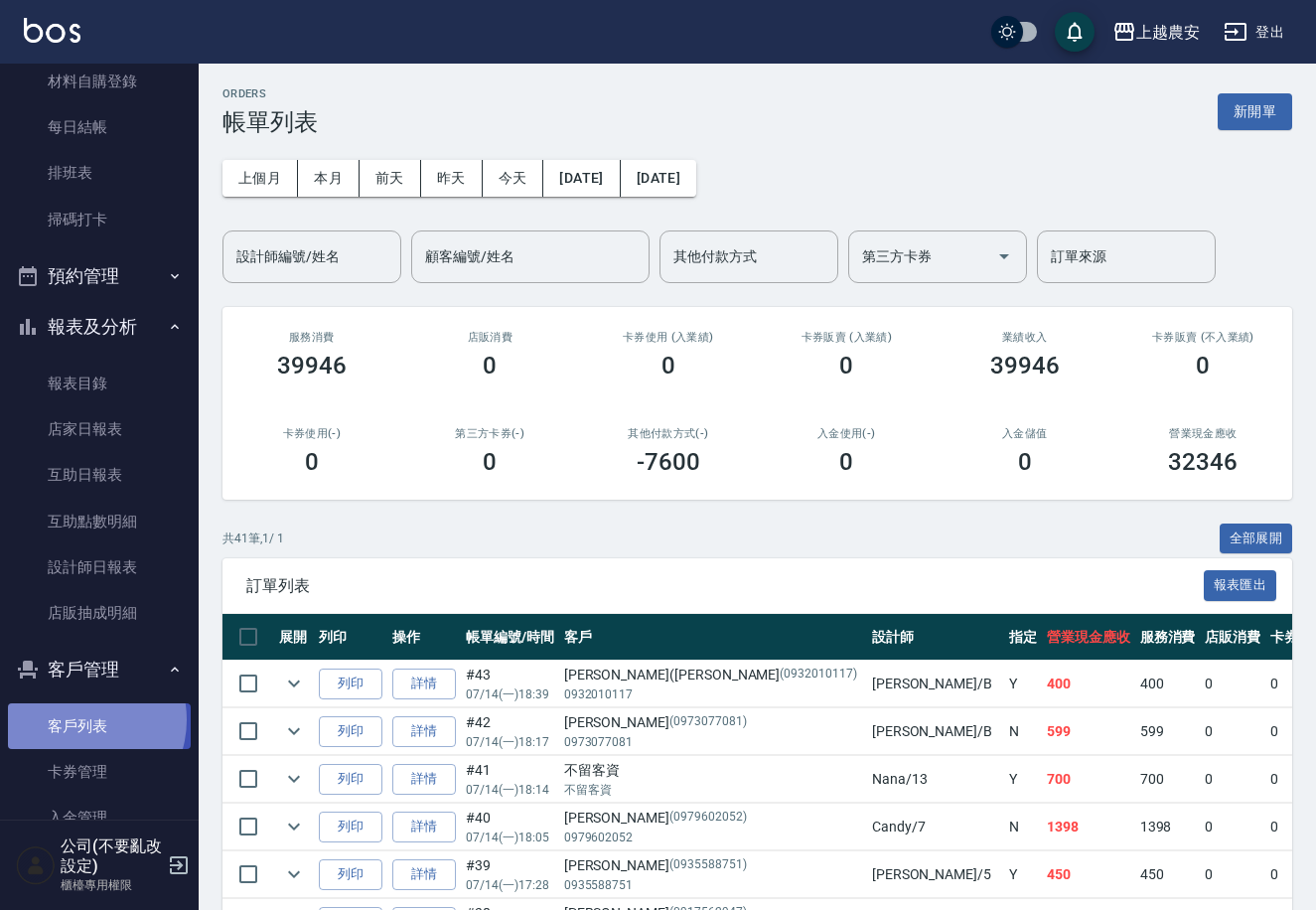 click on "客戶列表" at bounding box center (99, 726) 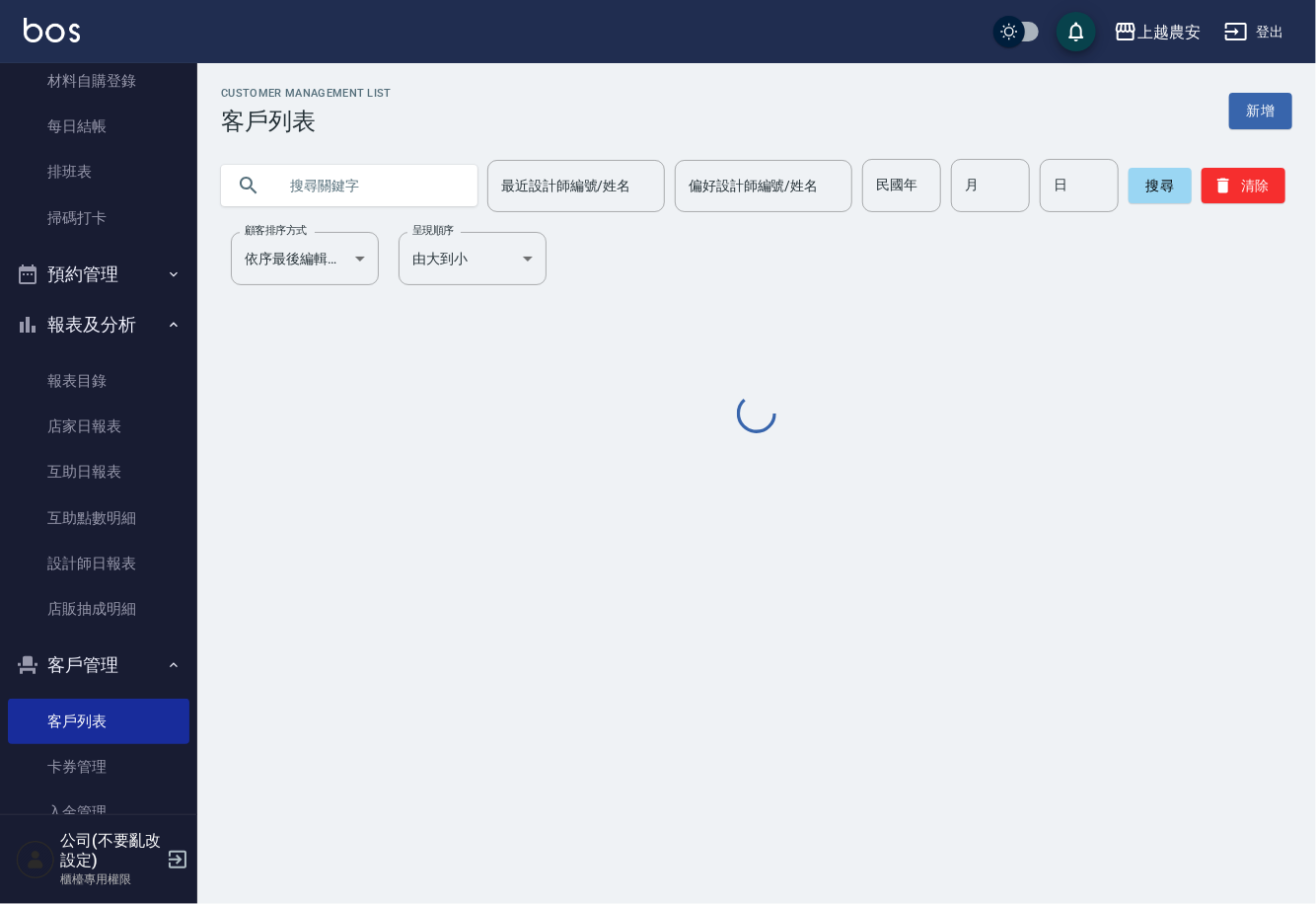 click at bounding box center (369, 186) 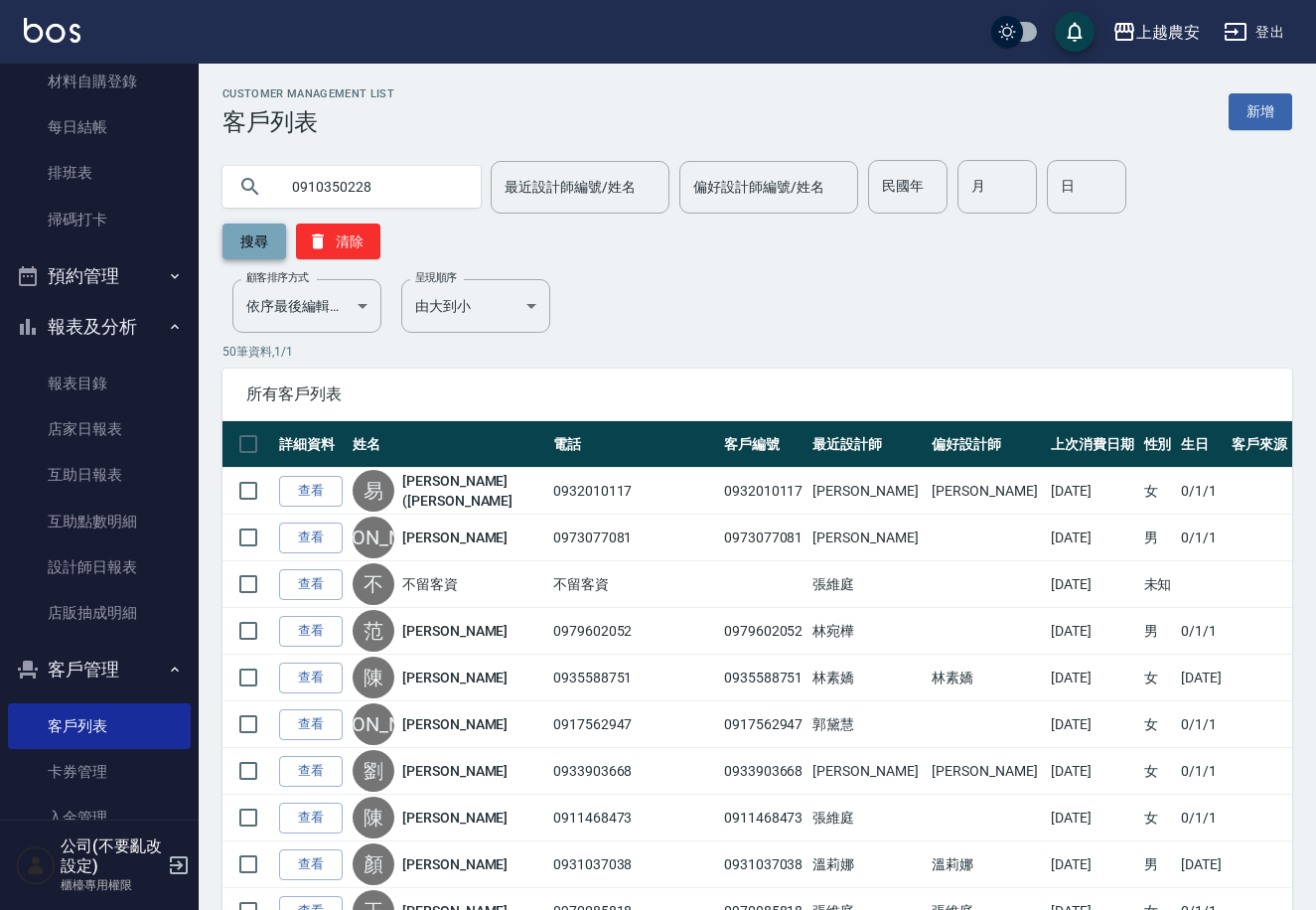 type on "0910350228" 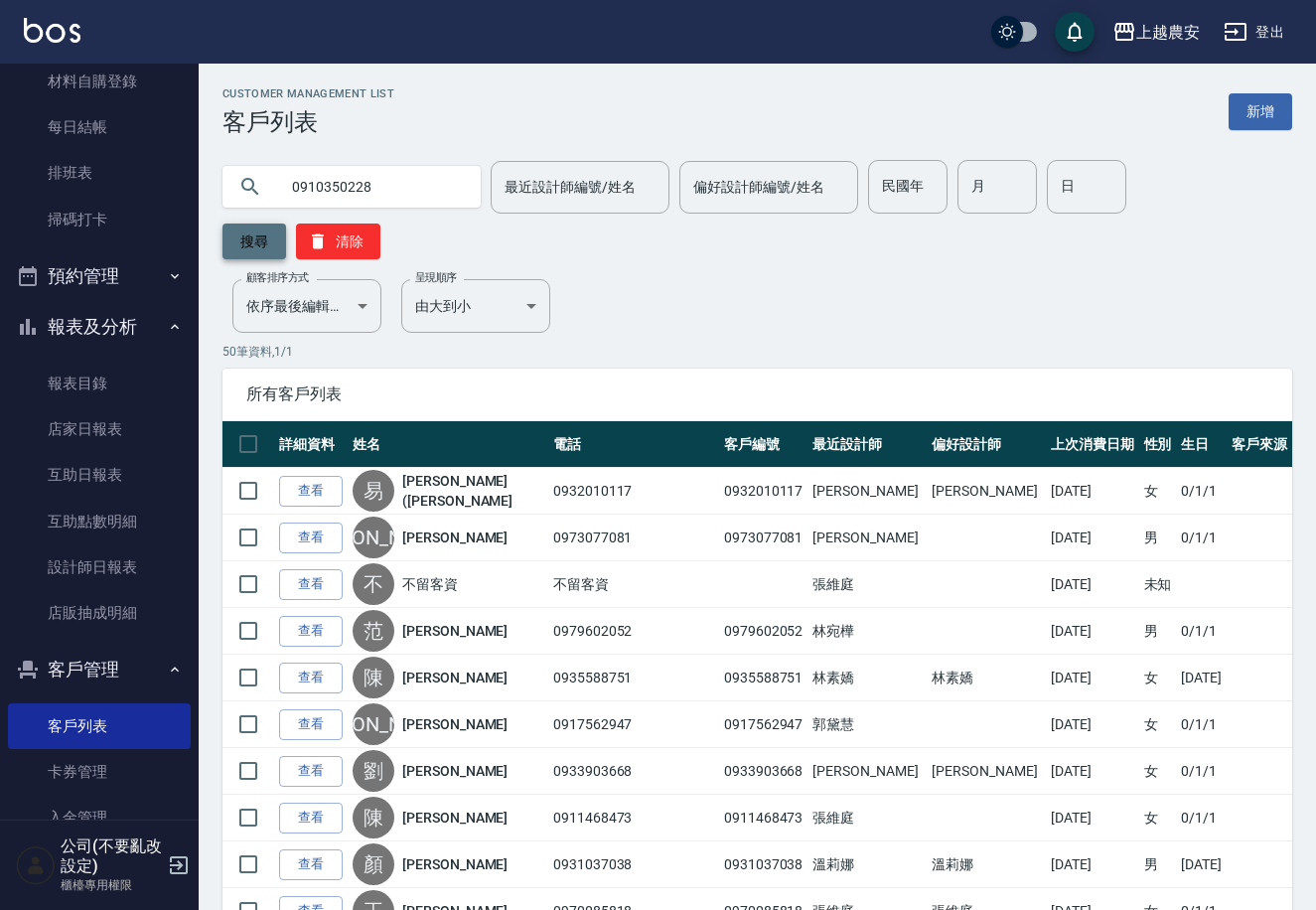 click on "搜尋" at bounding box center [254, 241] 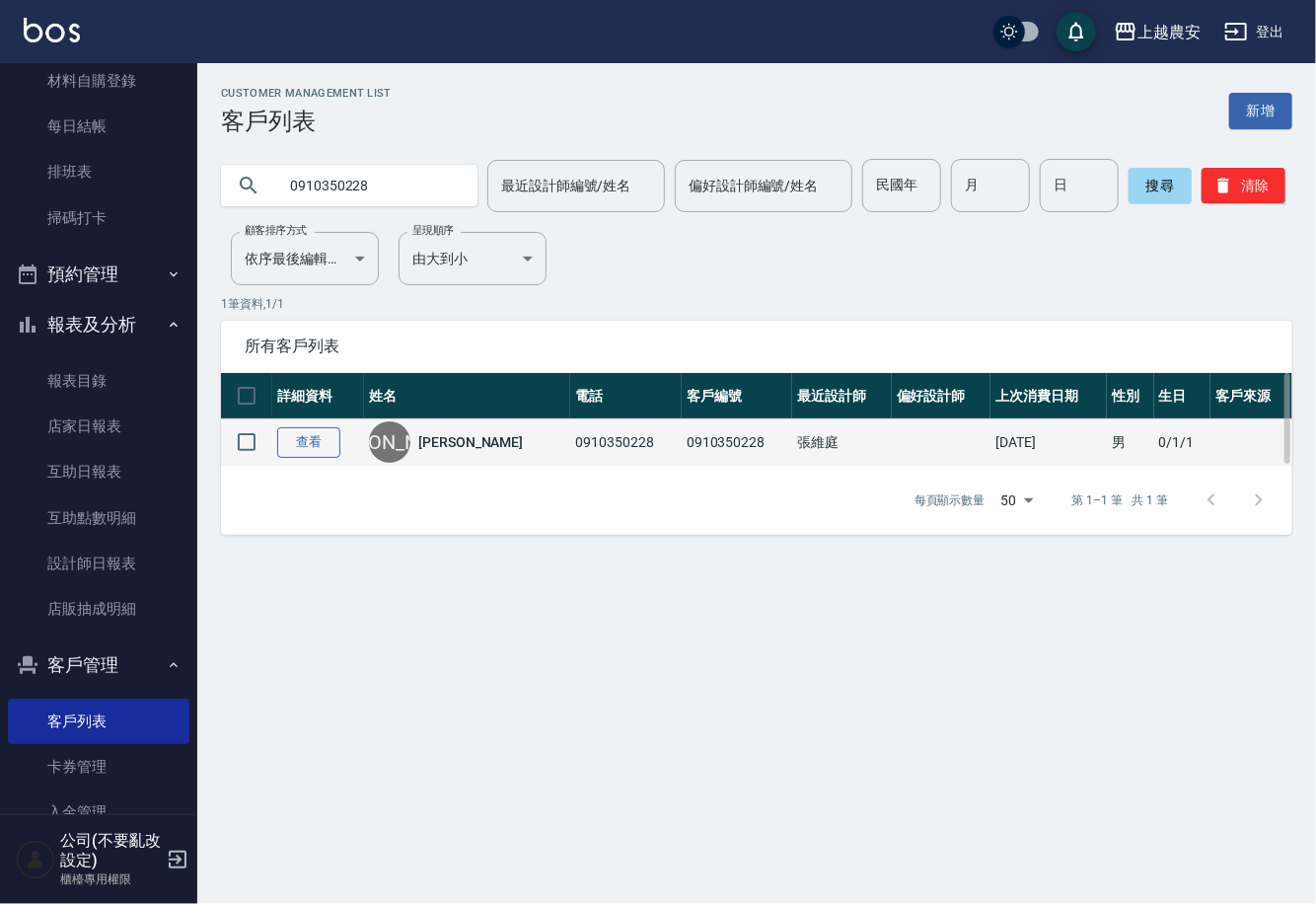 click on "查看" at bounding box center (309, 442) 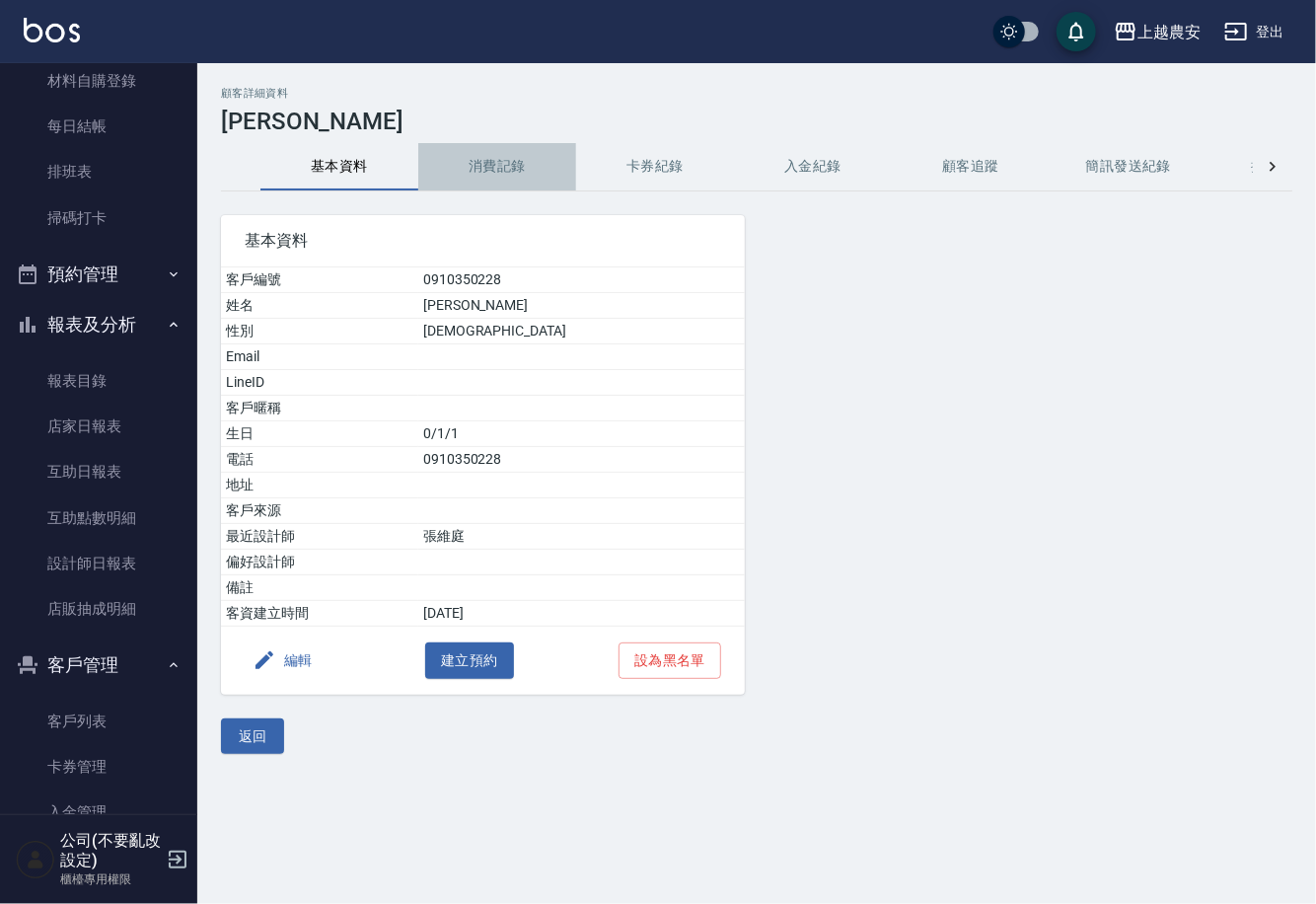 click on "消費記錄" at bounding box center (497, 167) 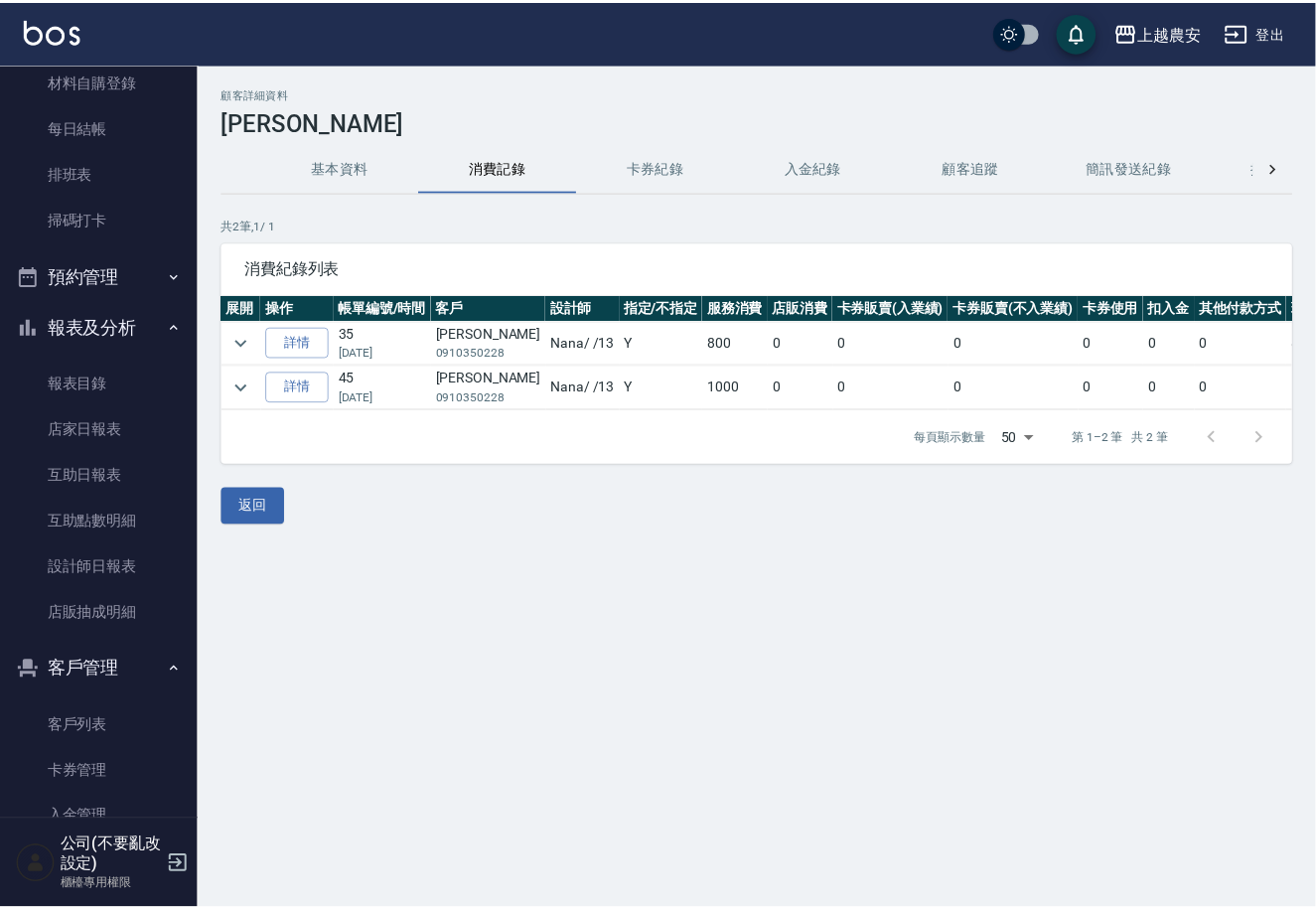 scroll, scrollTop: 0, scrollLeft: 0, axis: both 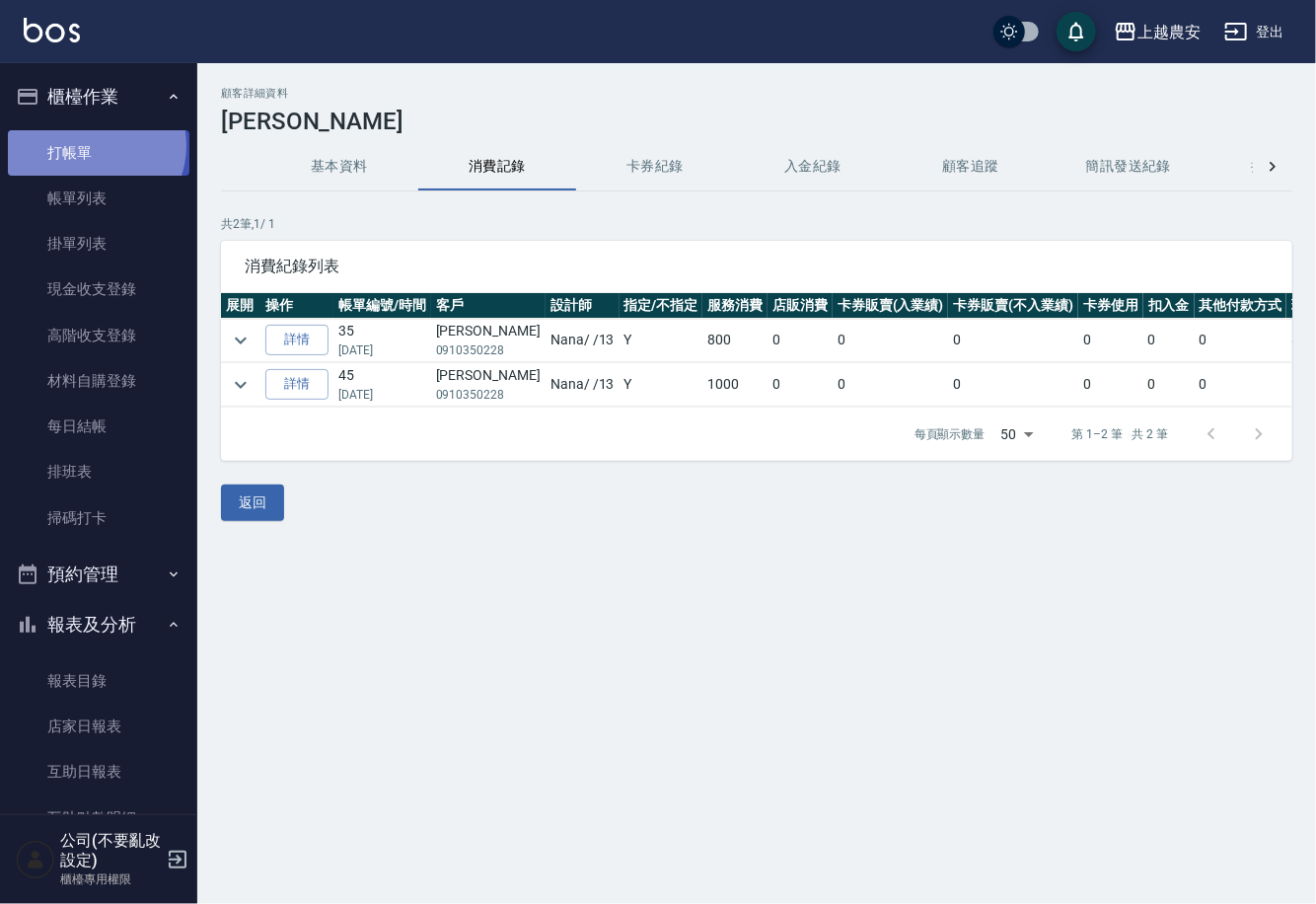 click on "打帳單" at bounding box center (99, 153) 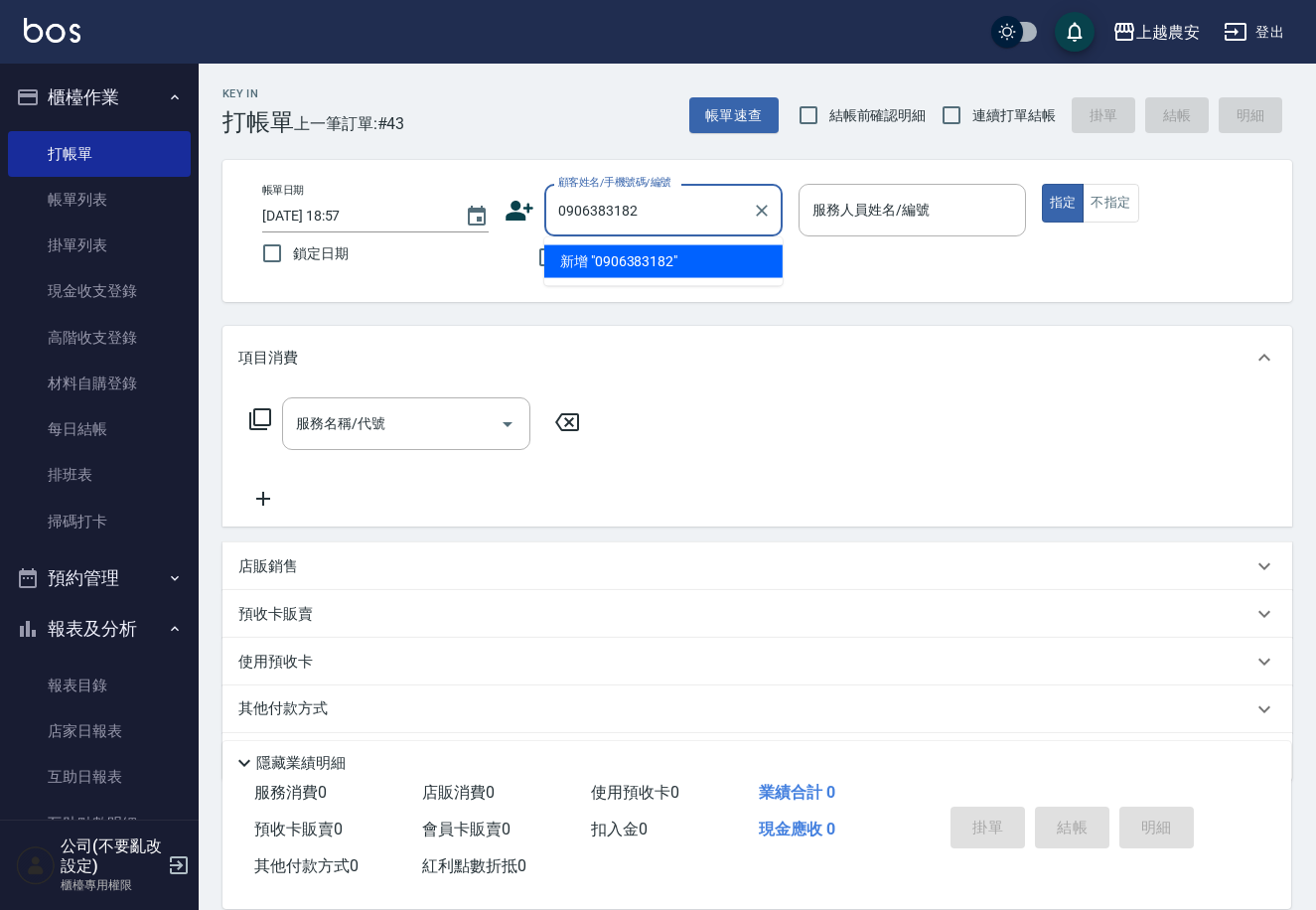 click on "新增 "0906383182"" at bounding box center (663, 261) 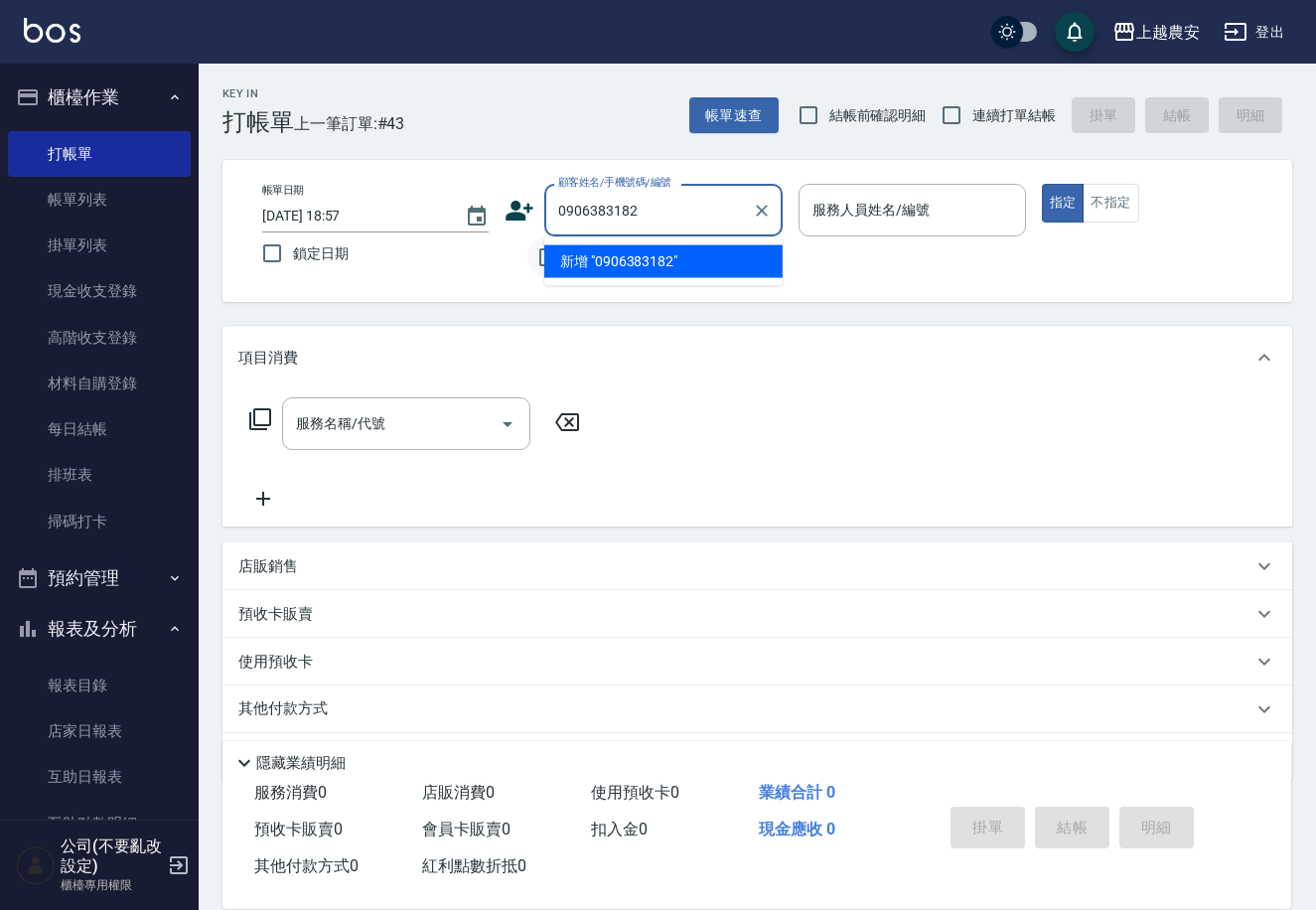 type on "0906383182" 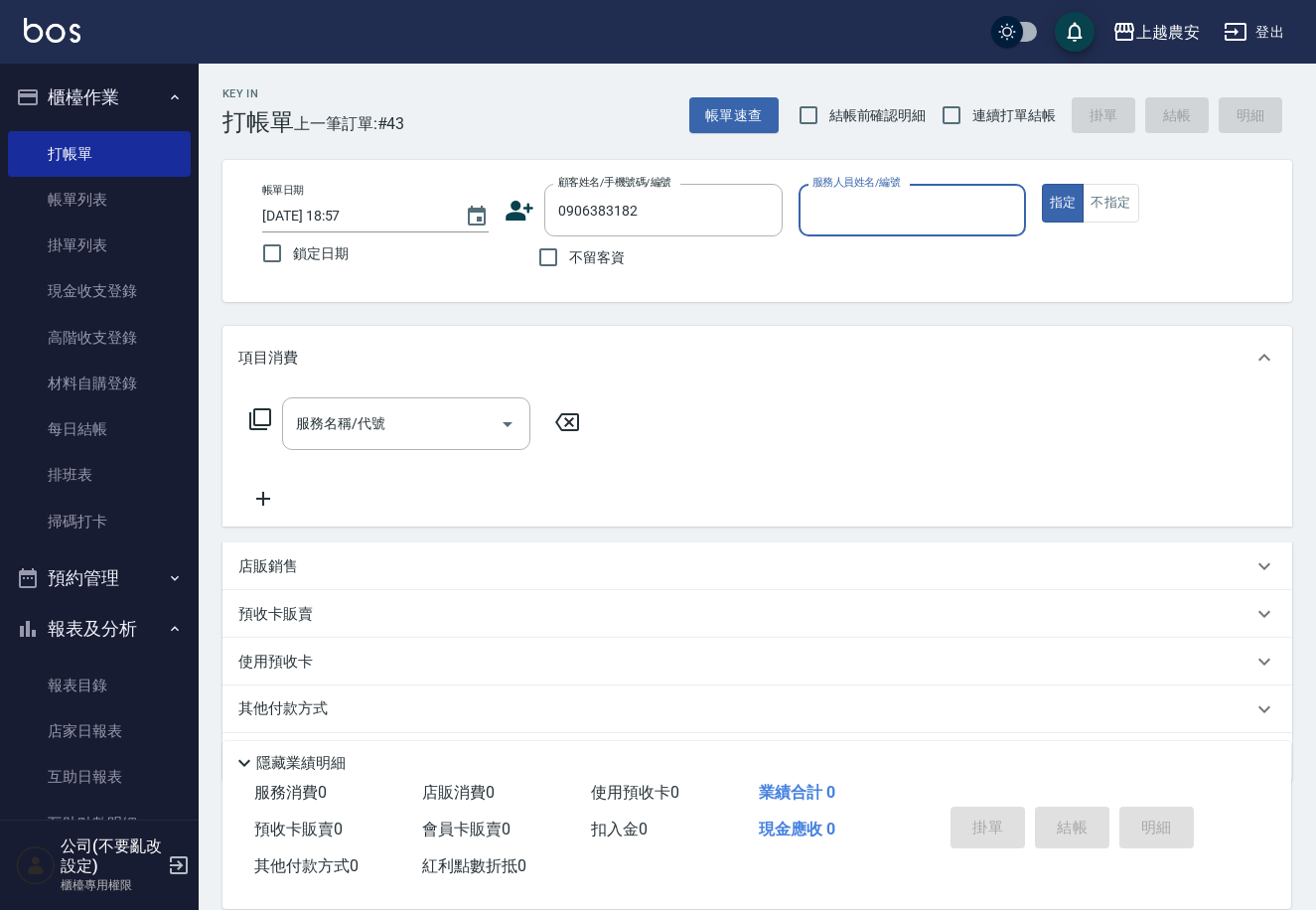 click 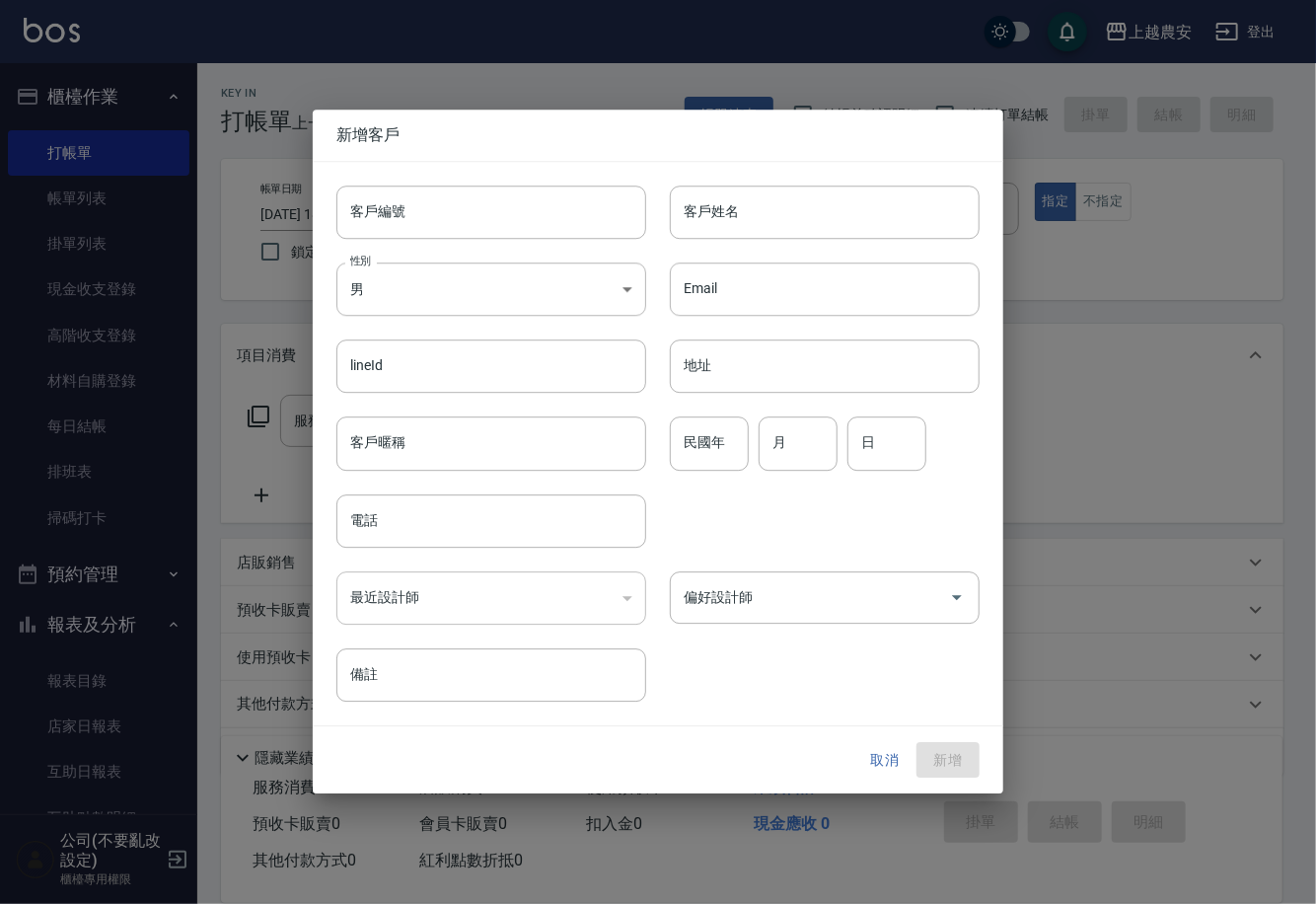 type on "0906383182" 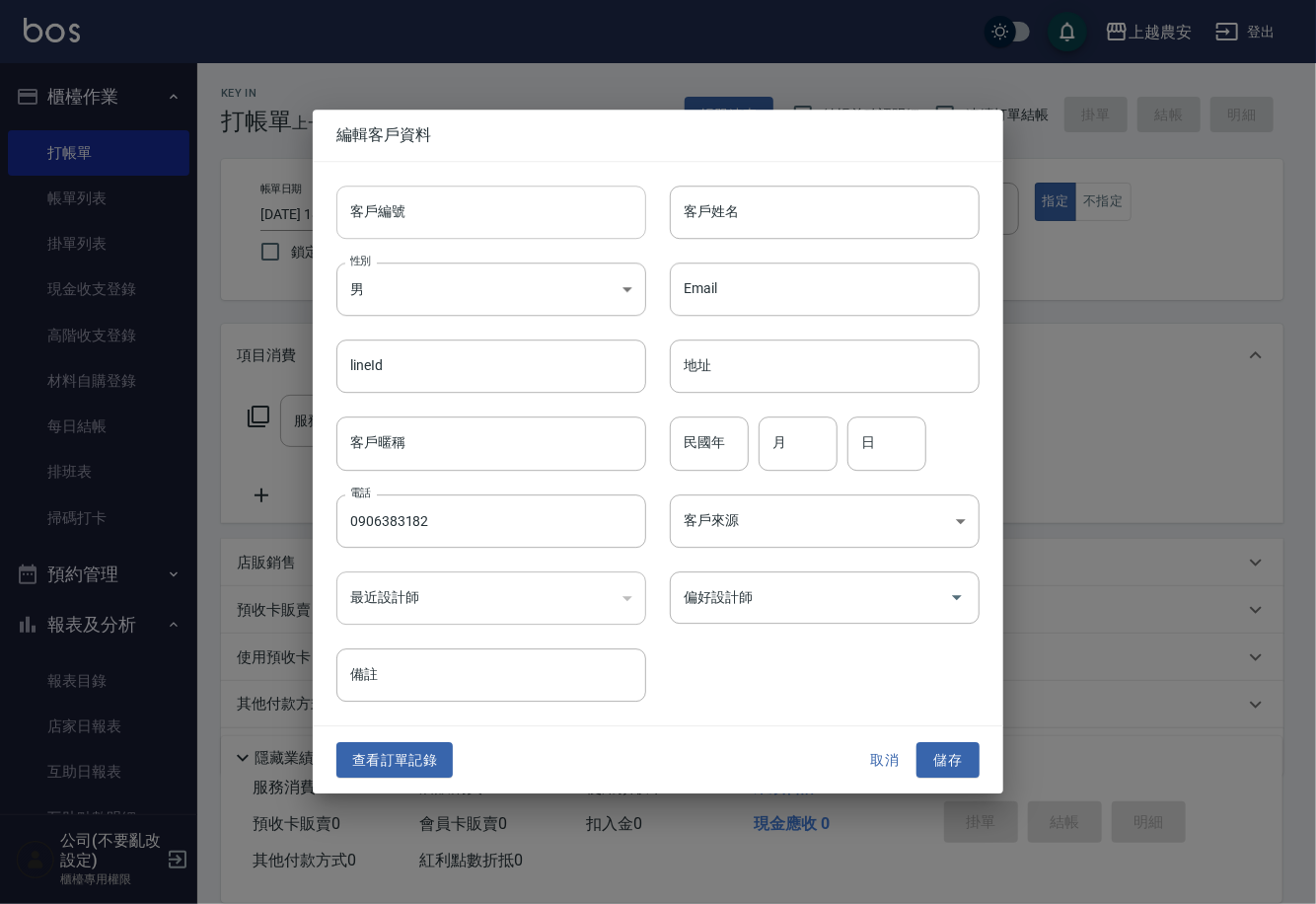 click on "客戶編號" at bounding box center [491, 212] 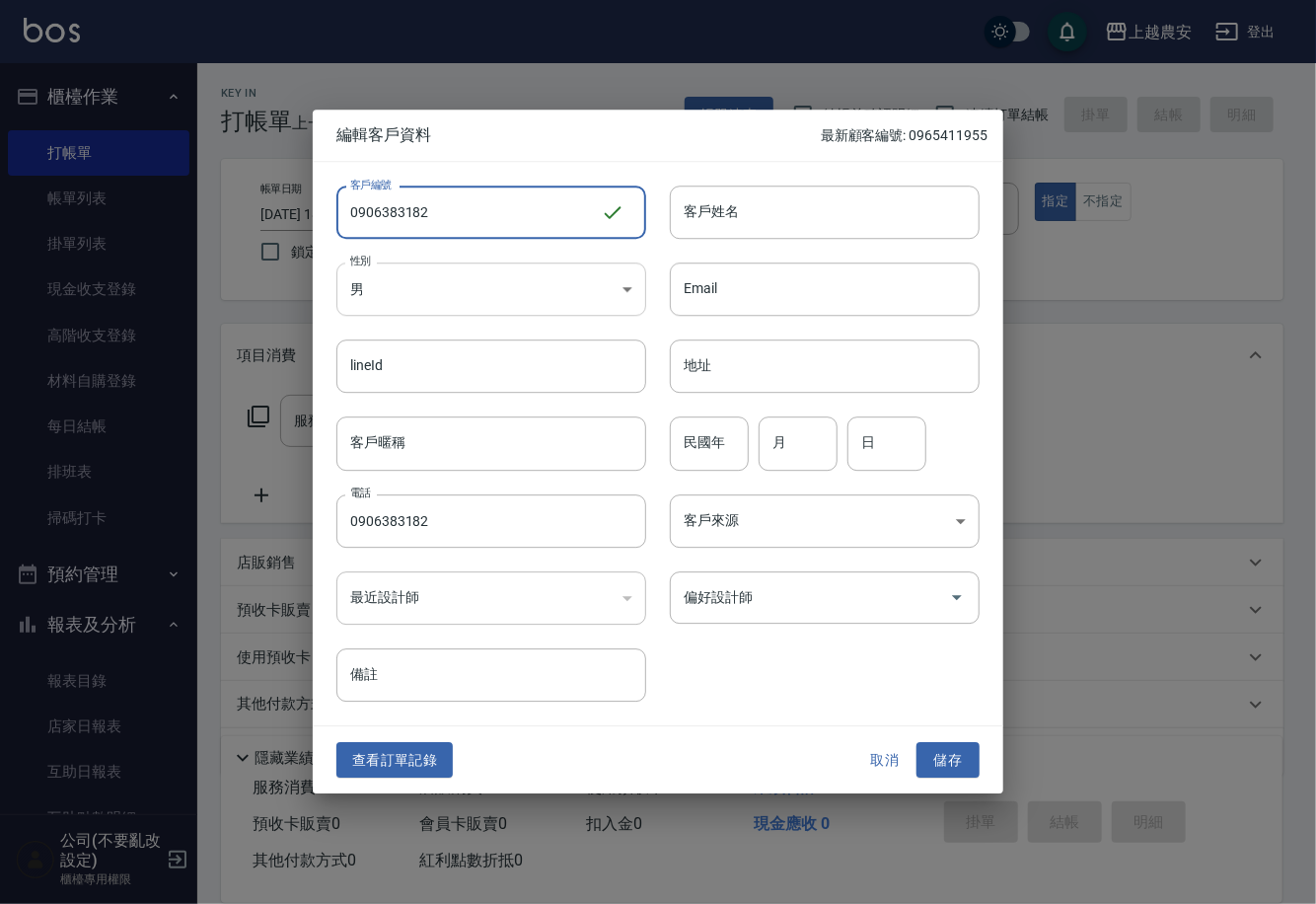 type on "0906383182" 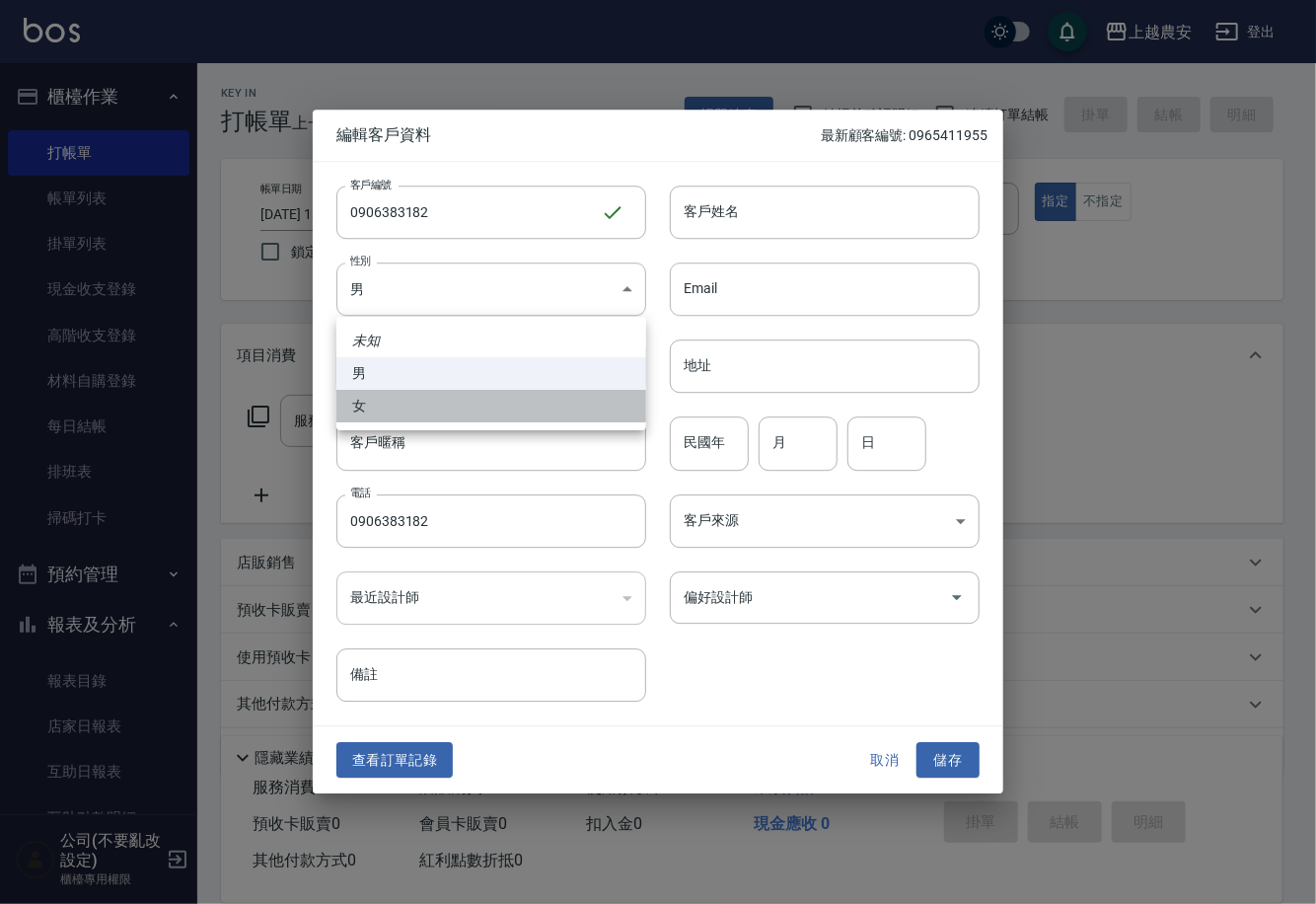 click on "女" at bounding box center [491, 406] 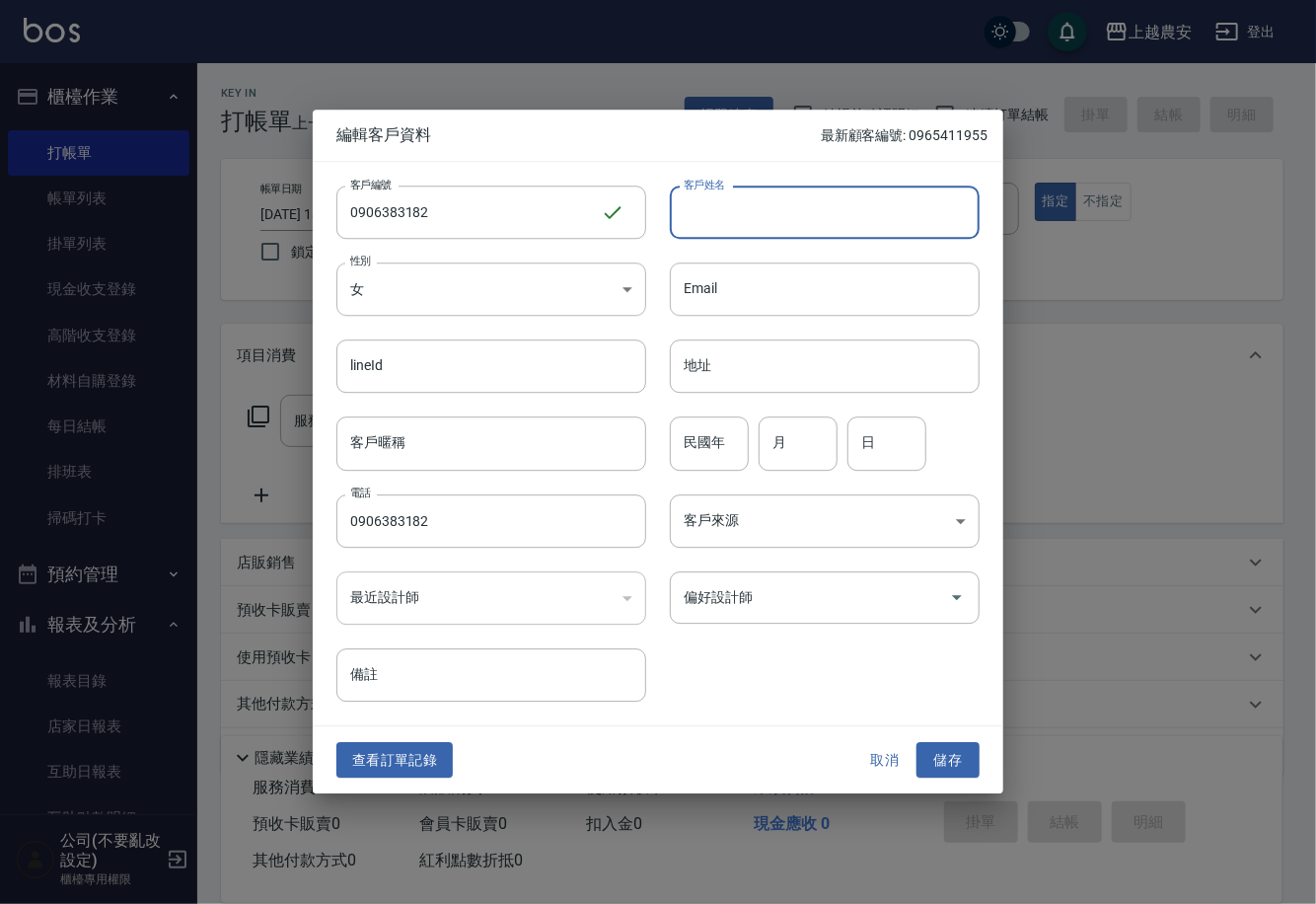 click on "客戶姓名" at bounding box center (825, 212) 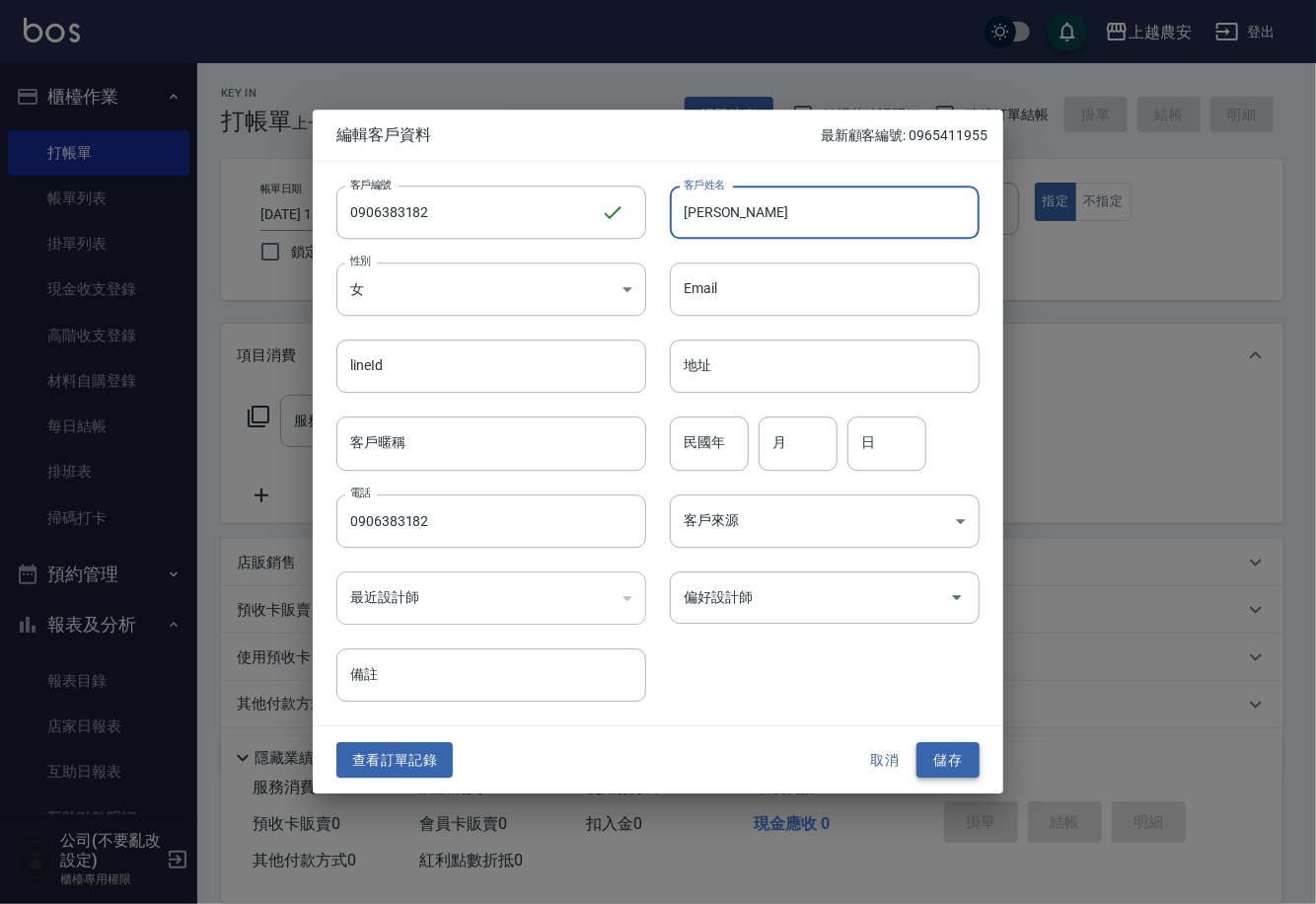 type on "程品潔" 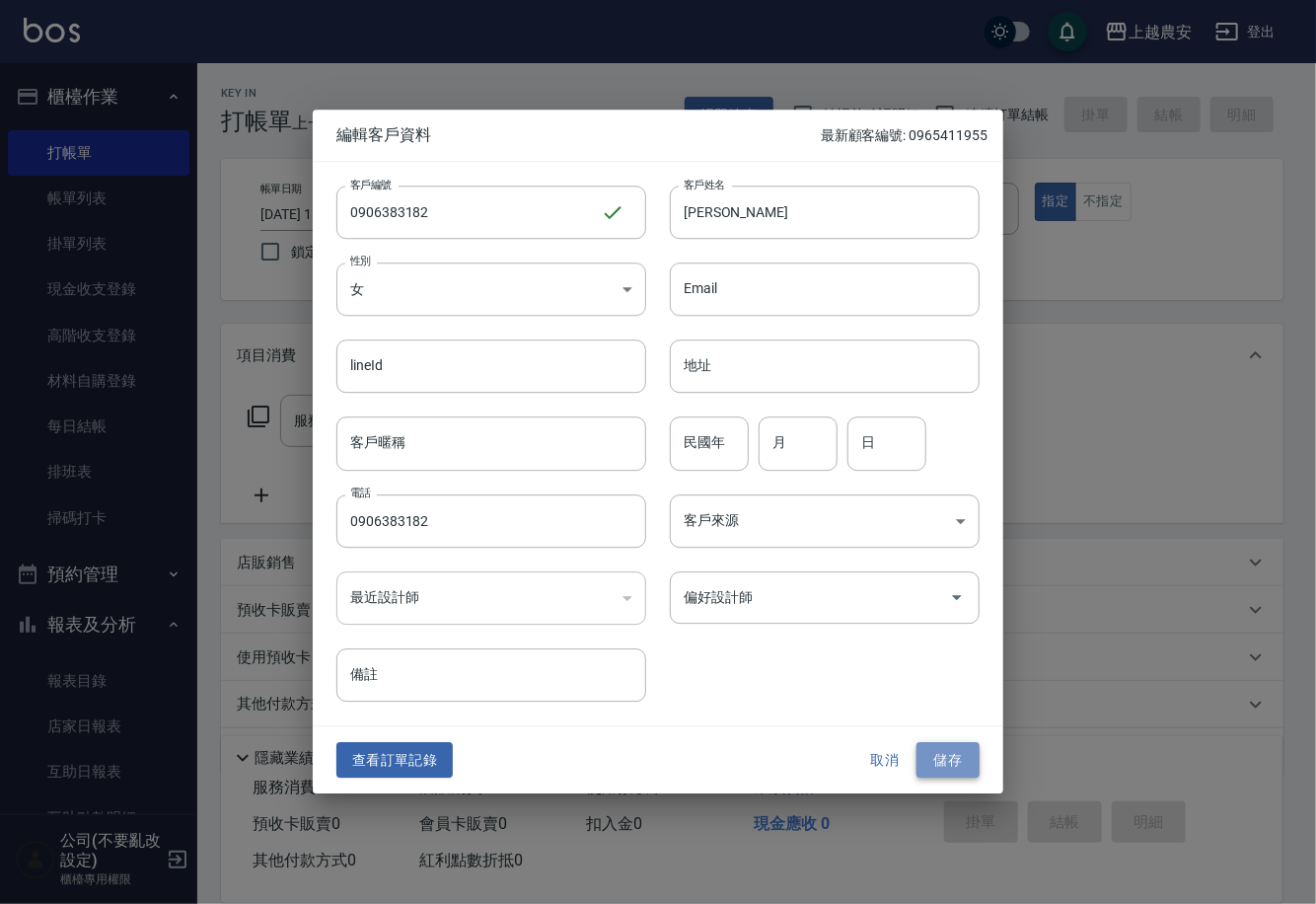 click on "儲存" at bounding box center (948, 760) 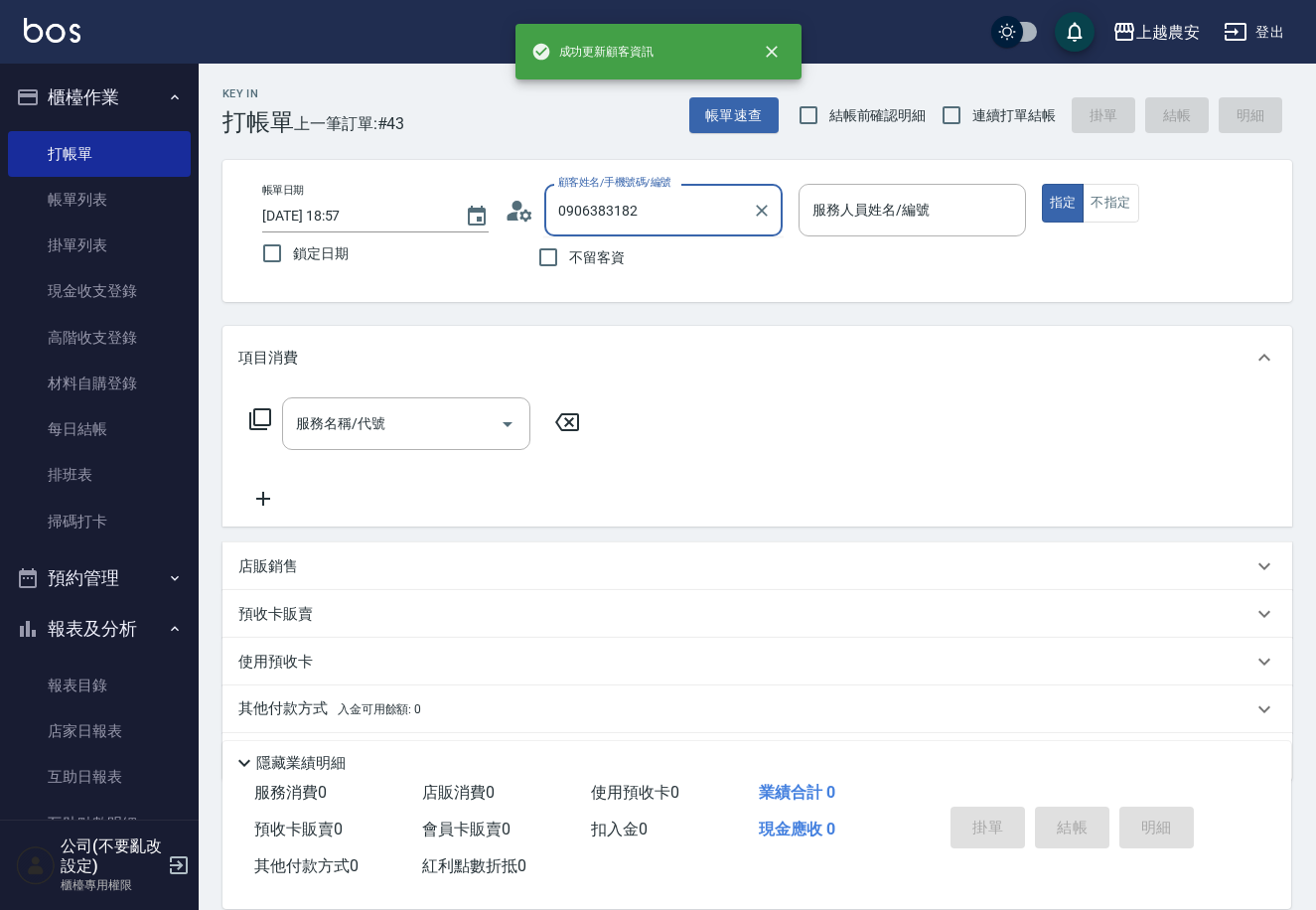 drag, startPoint x: 634, startPoint y: 211, endPoint x: 571, endPoint y: 213, distance: 63.03174 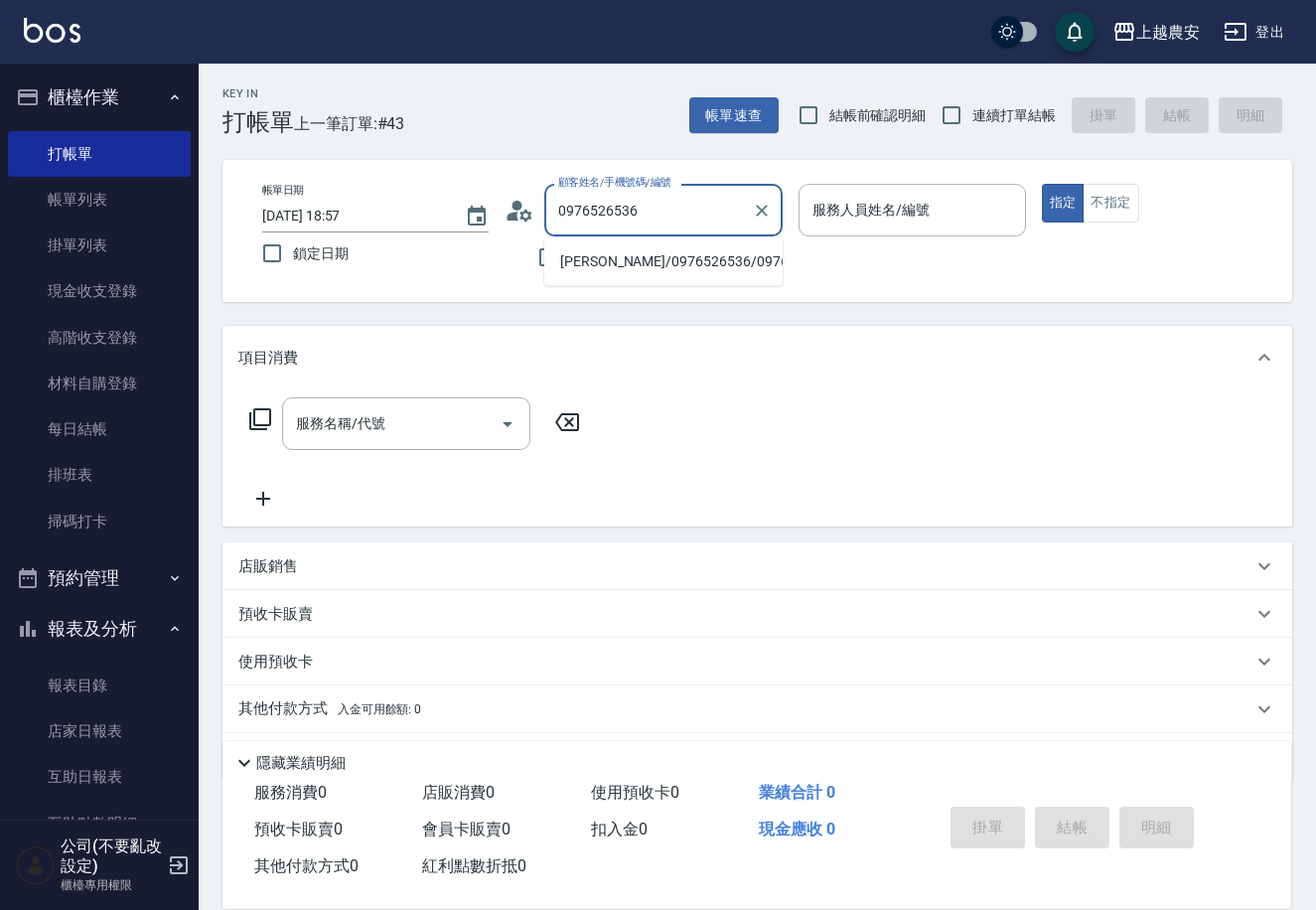 click on "林沛瑜/0976526536/0976526536" at bounding box center [663, 261] 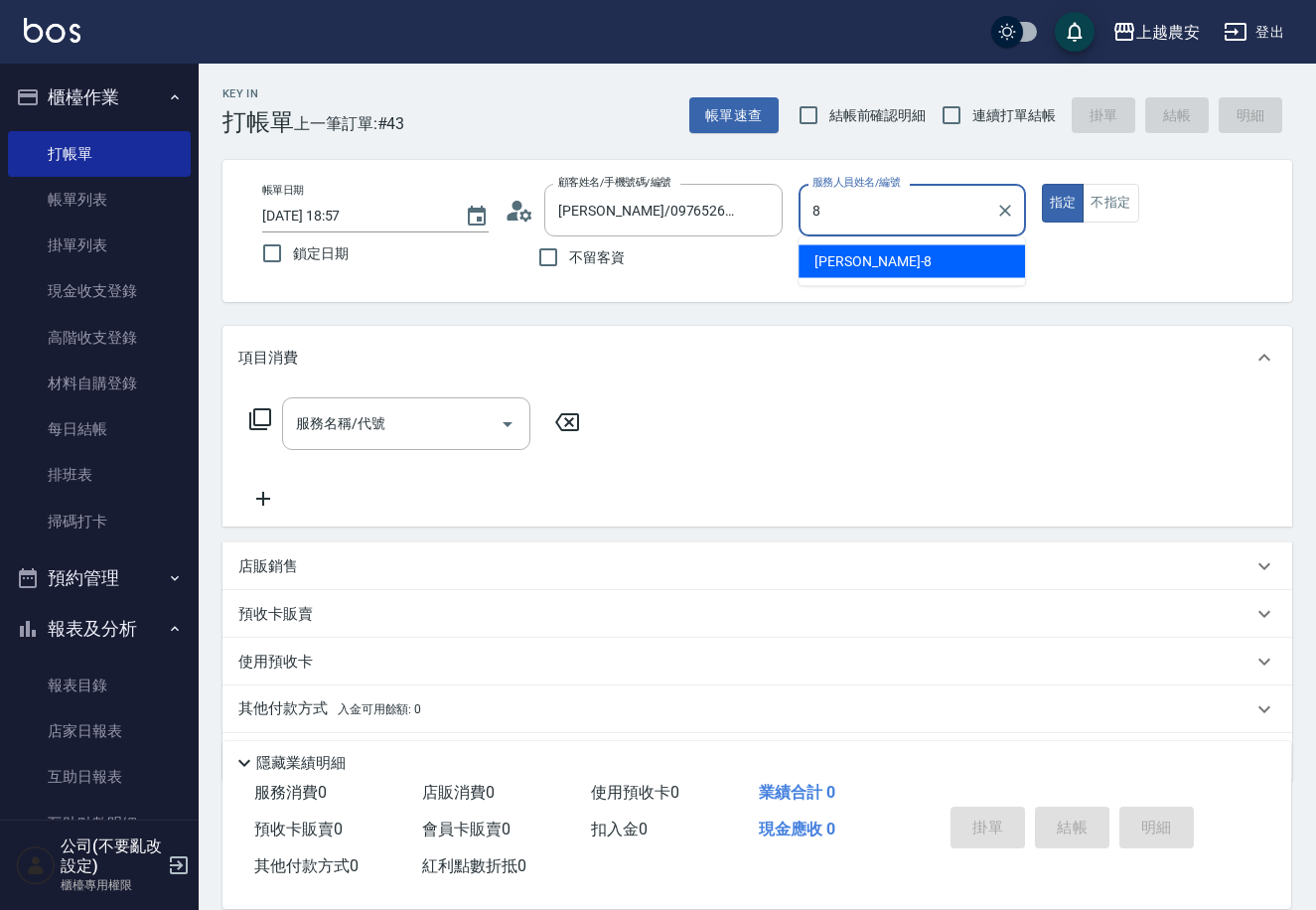 type on "黛慧-8" 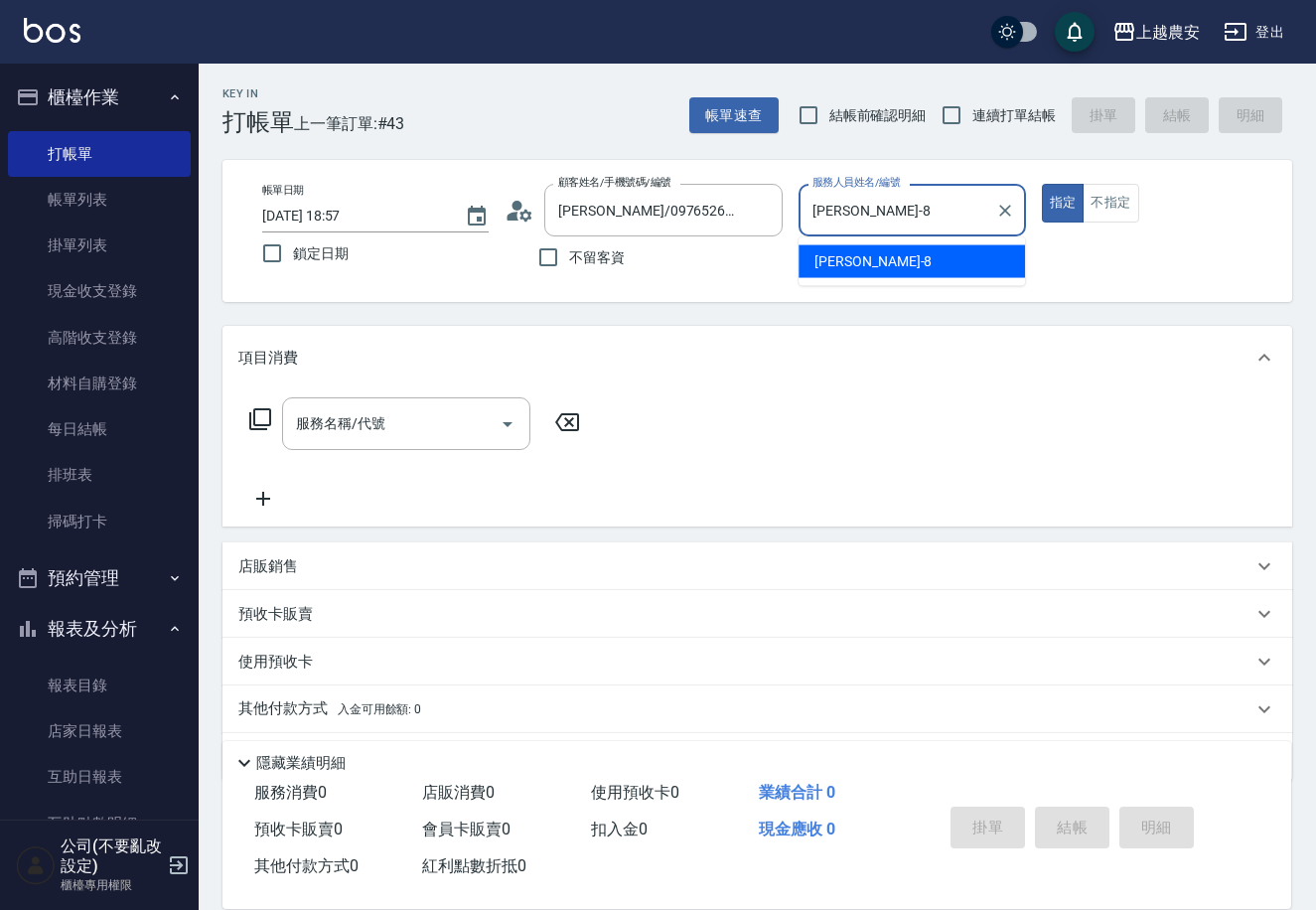 type on "true" 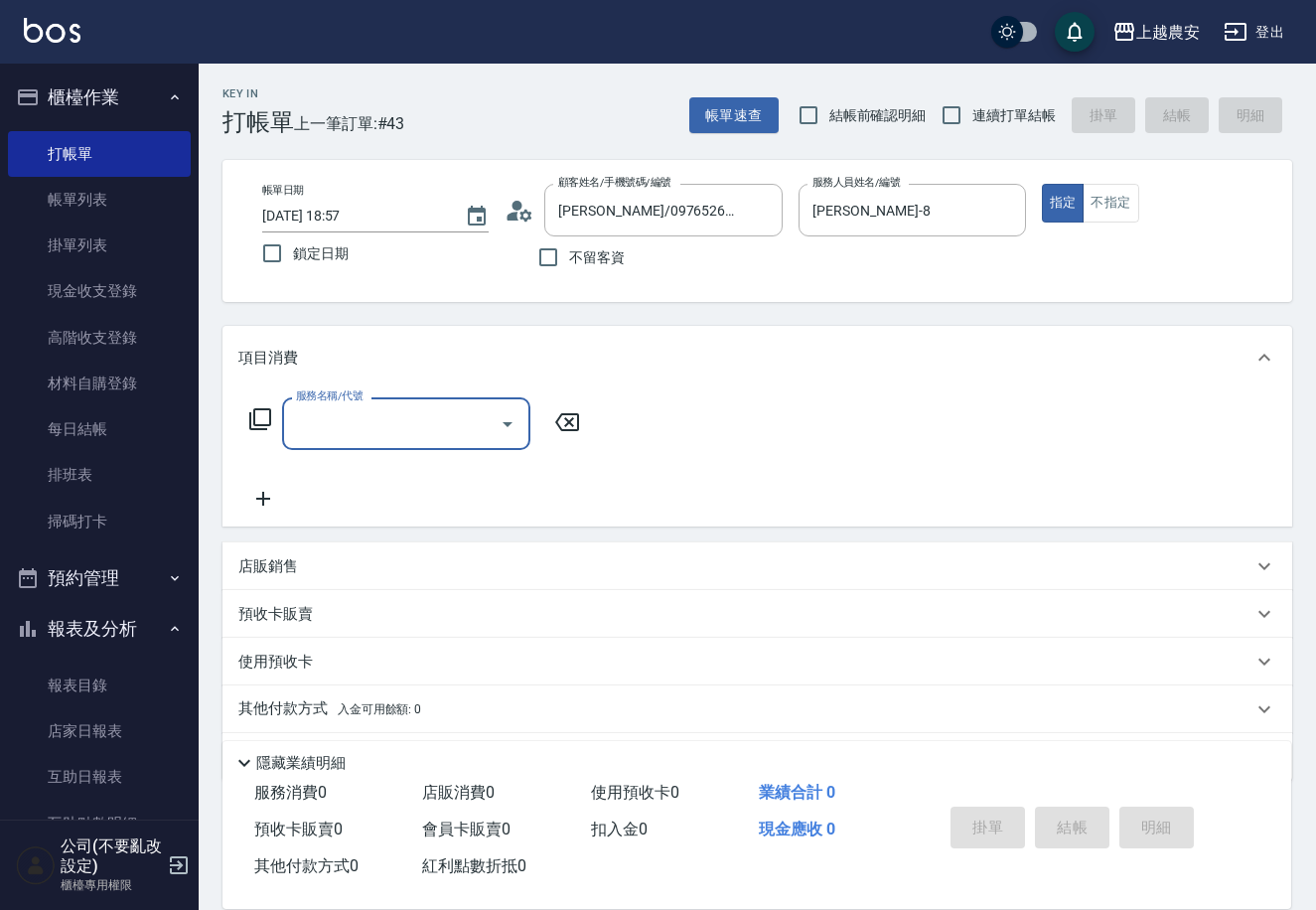 type on "4" 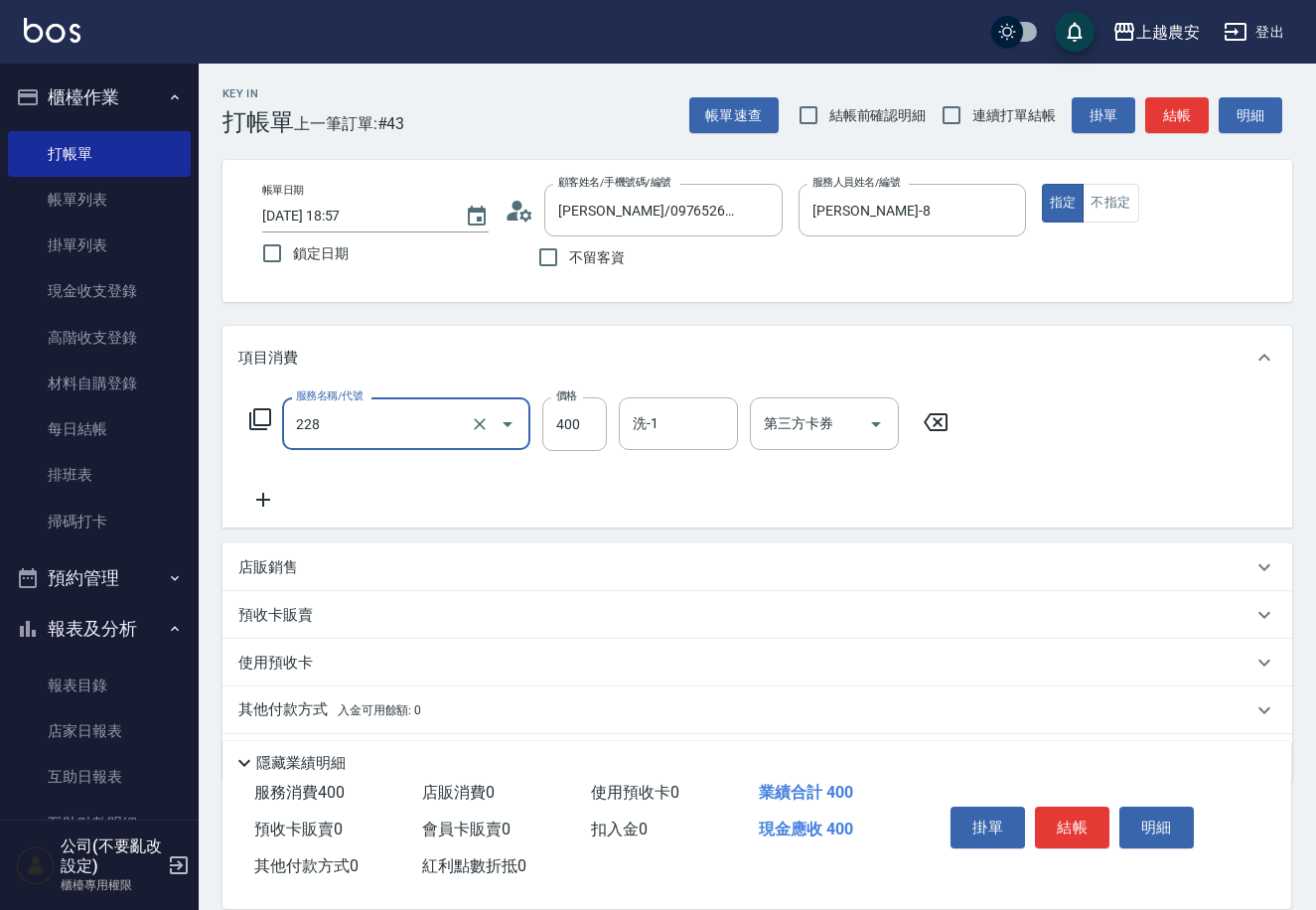 type on "洗髮(228)" 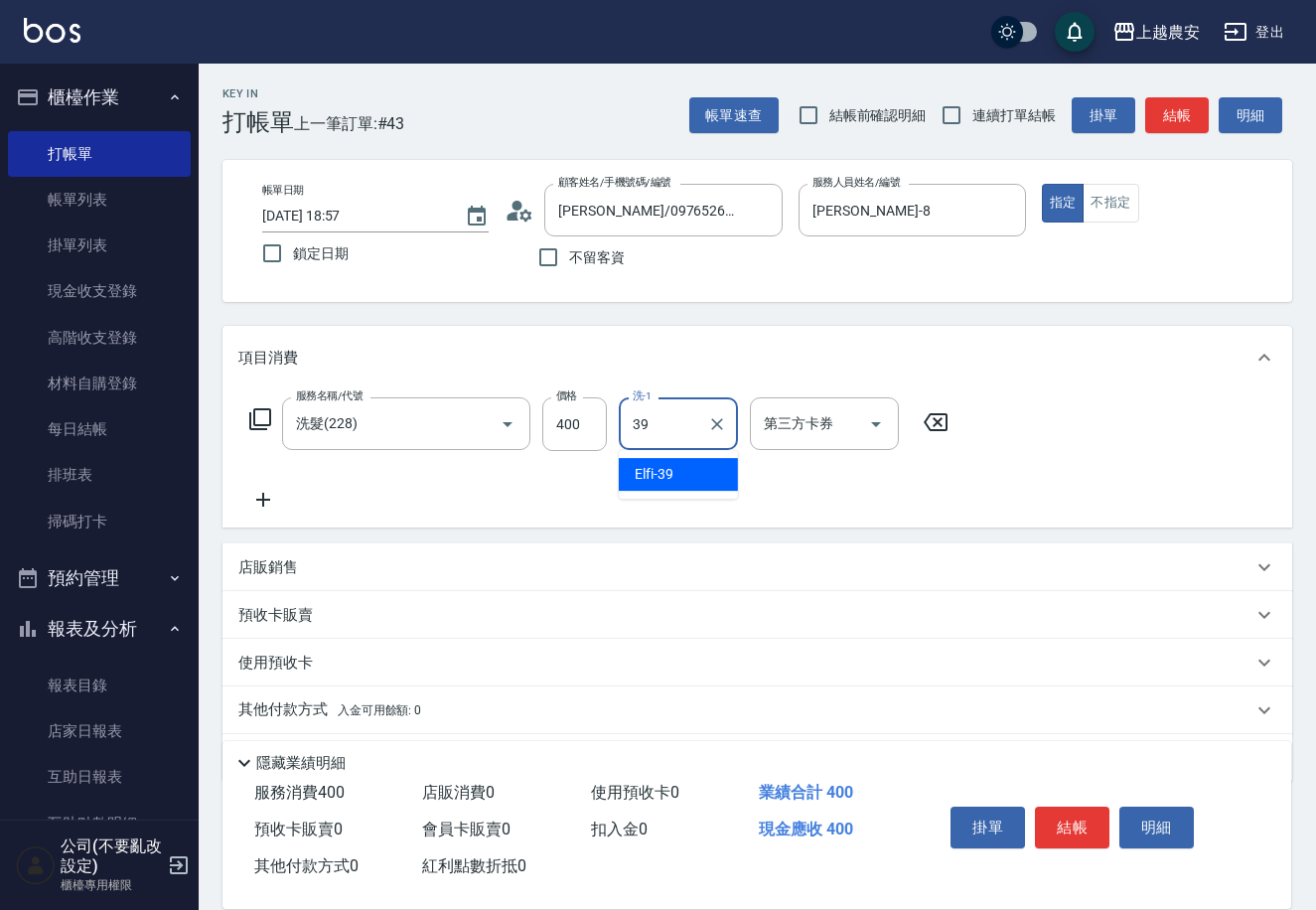type on "Elfi-39" 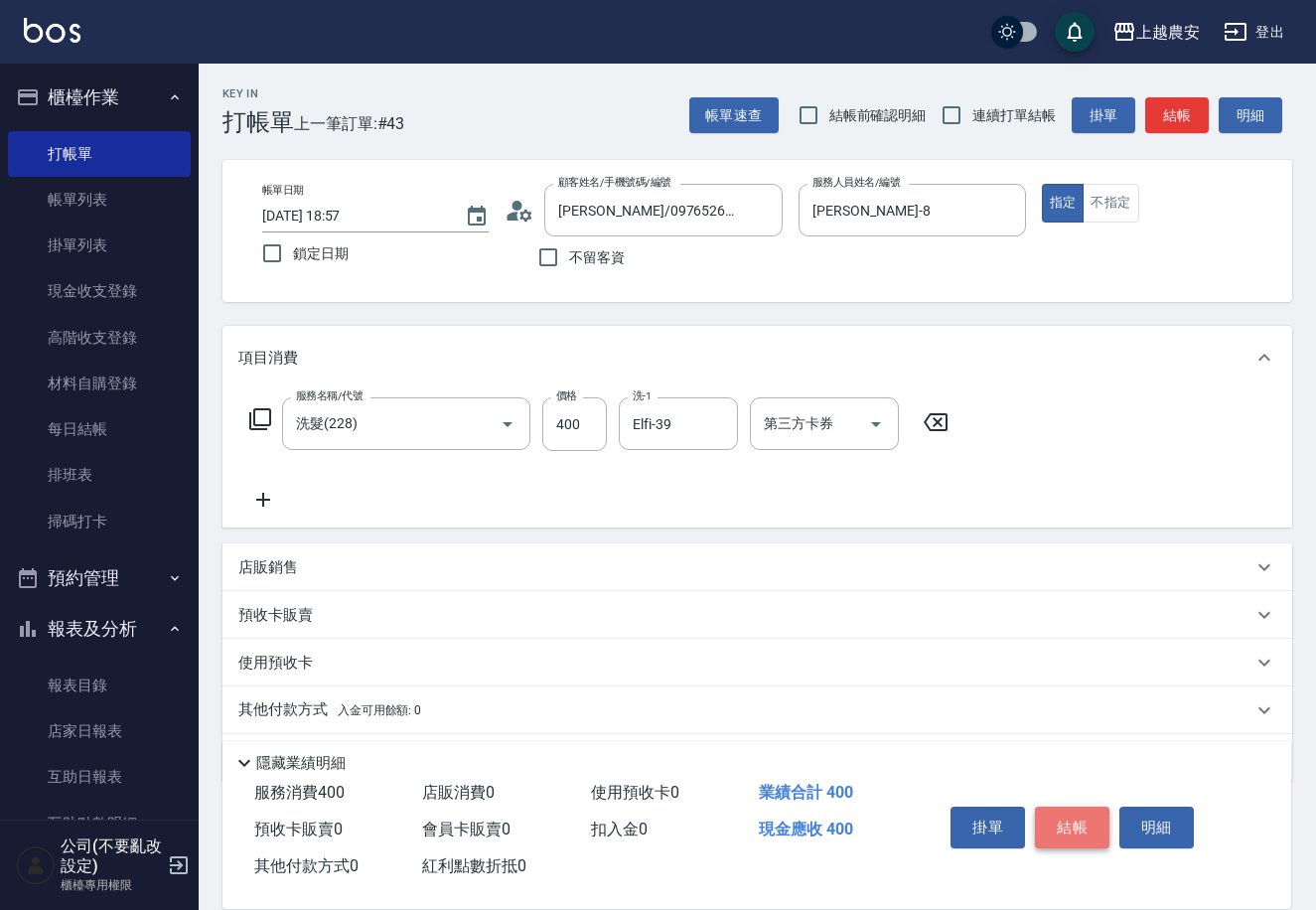 click on "結帳" at bounding box center (1072, 828) 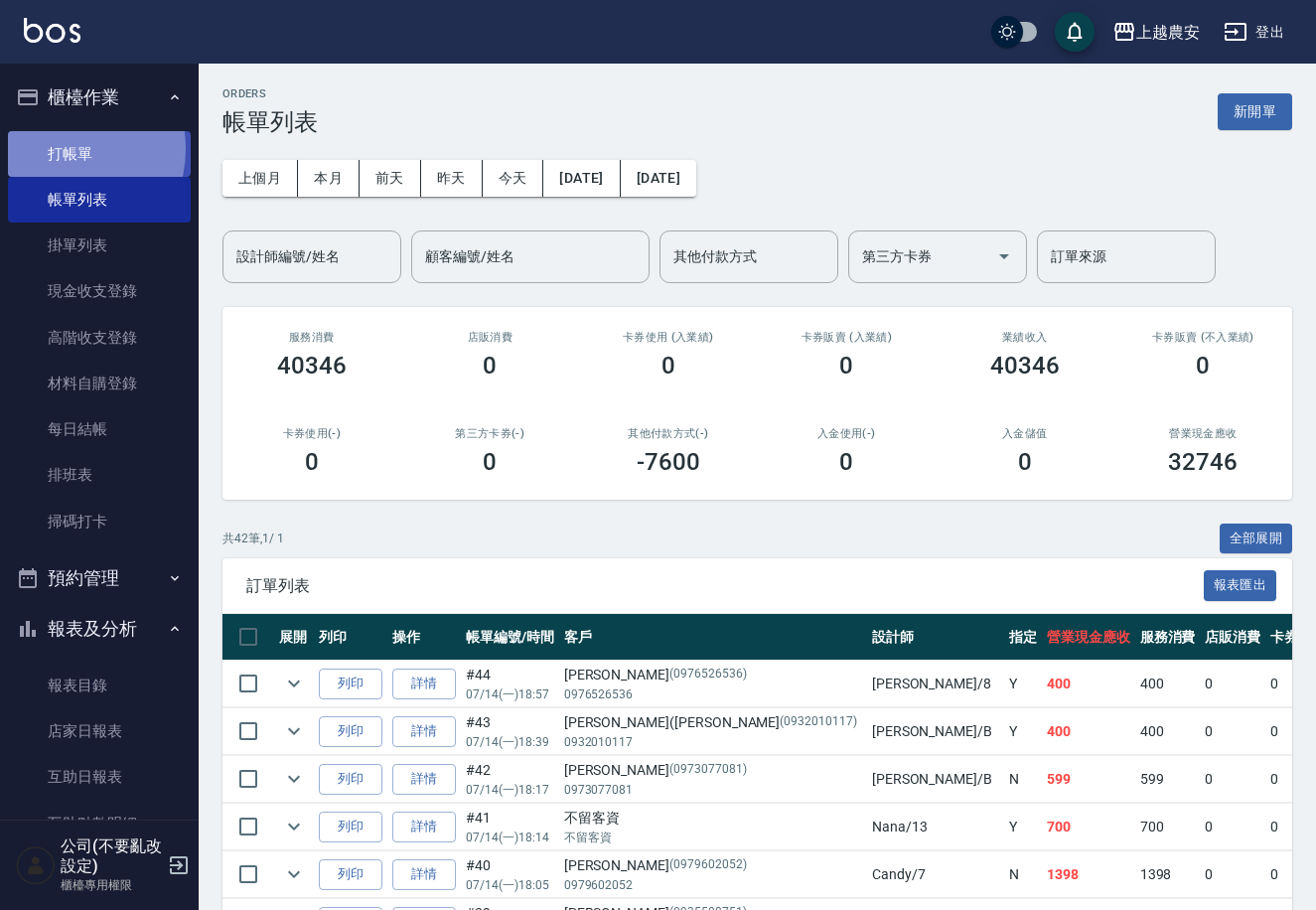 click on "打帳單" at bounding box center [99, 154] 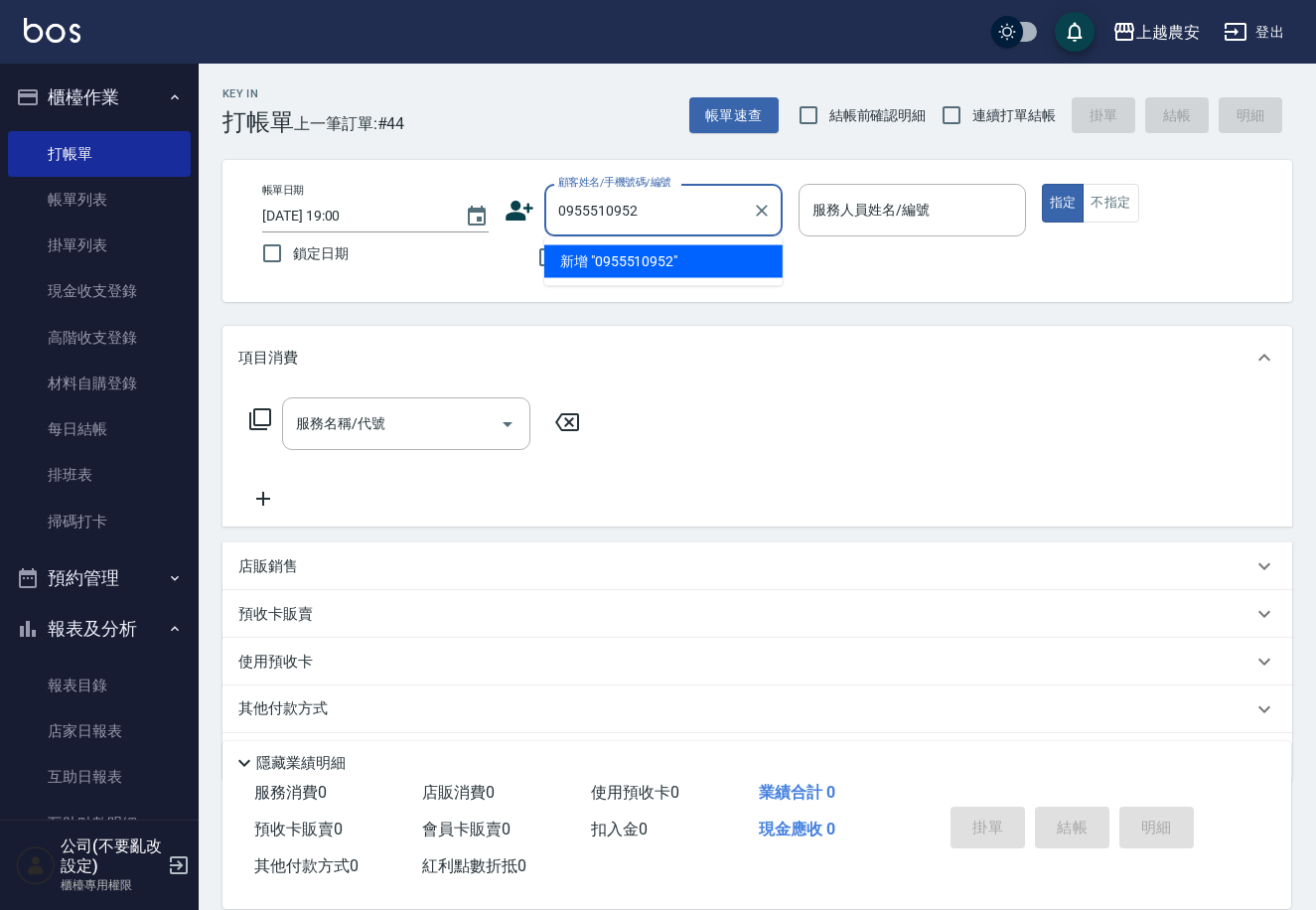 click on "新增 "0955510952"" at bounding box center (663, 261) 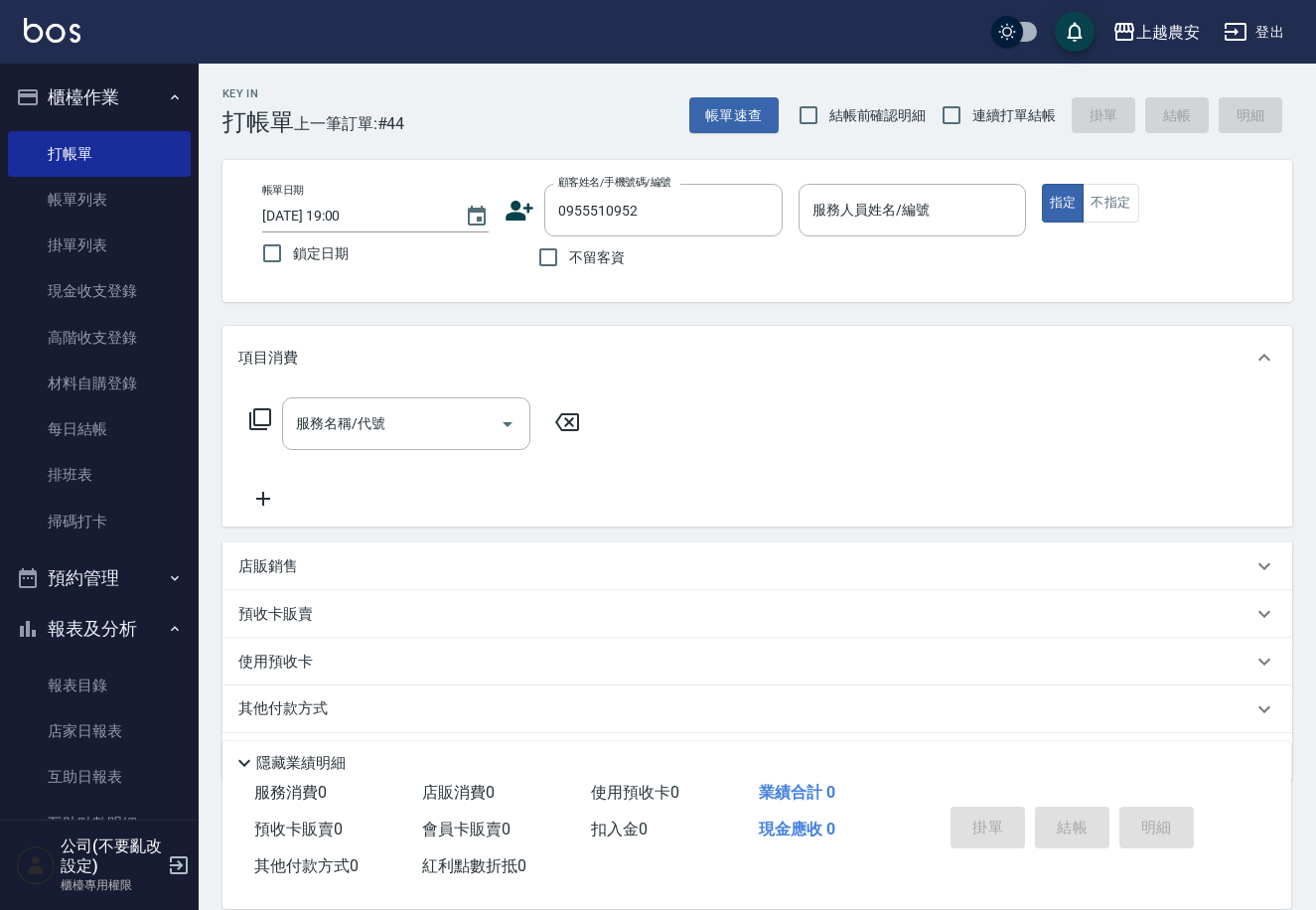 click 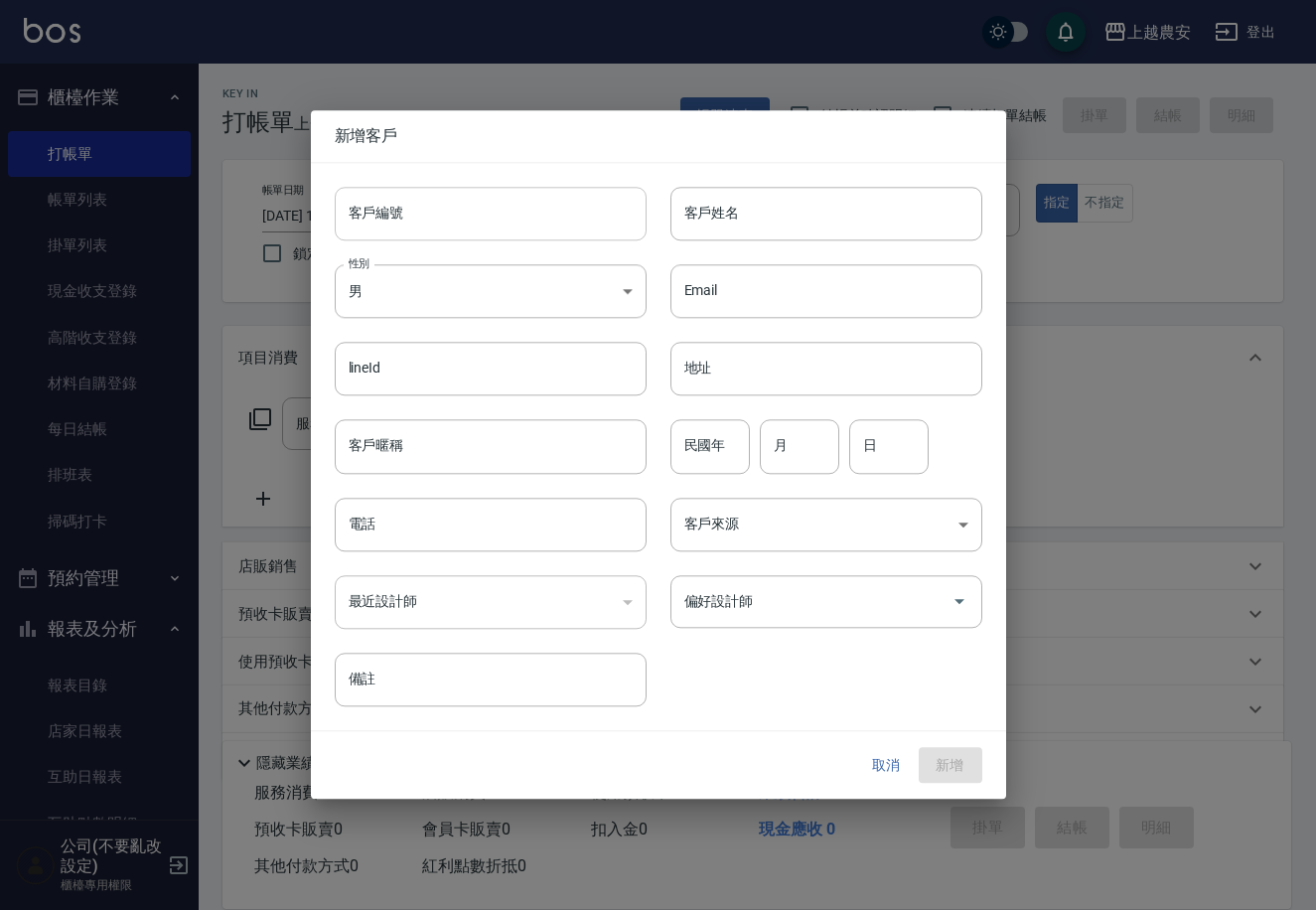 type on "0955510952" 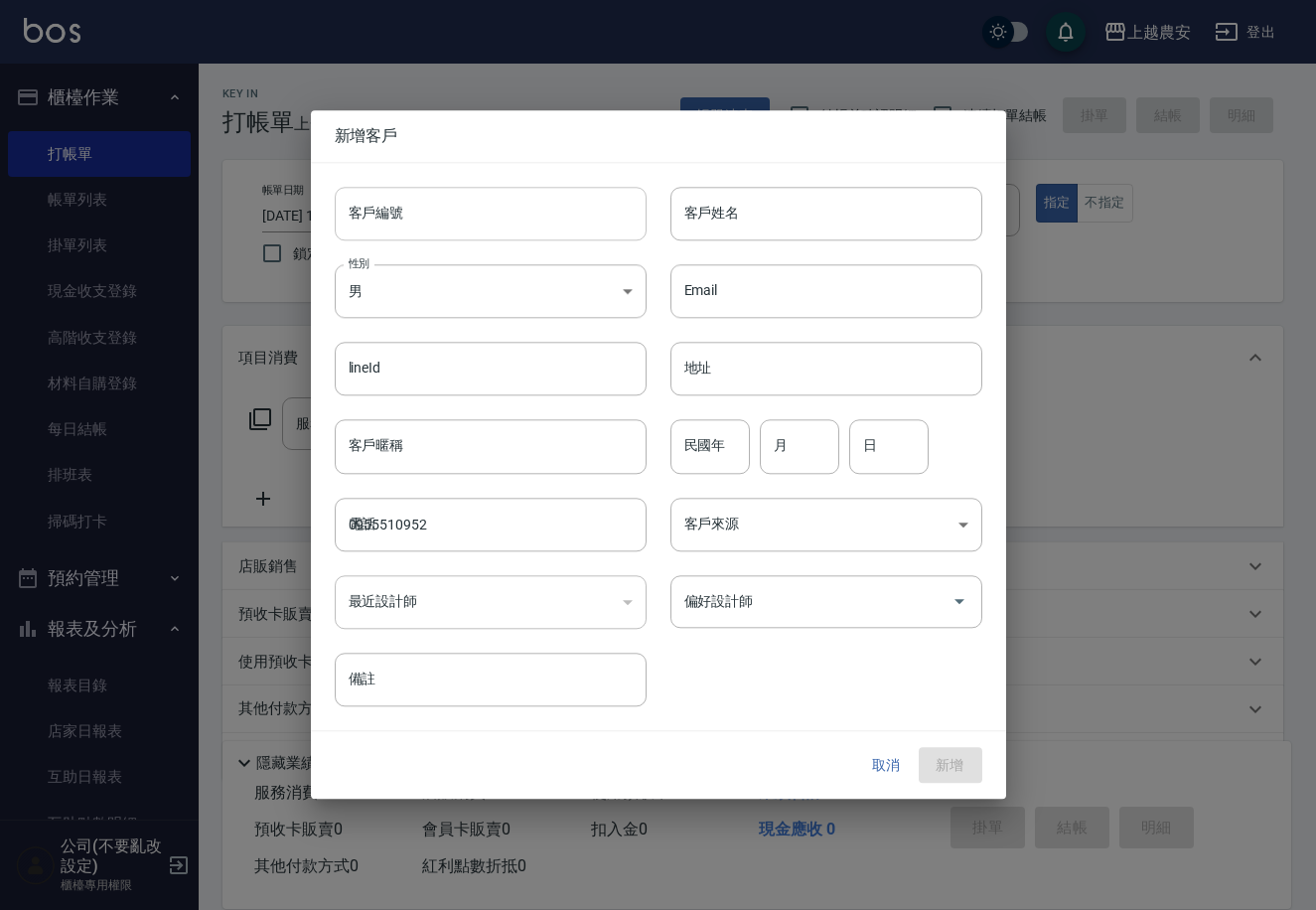 click on "客戶編號" at bounding box center (491, 214) 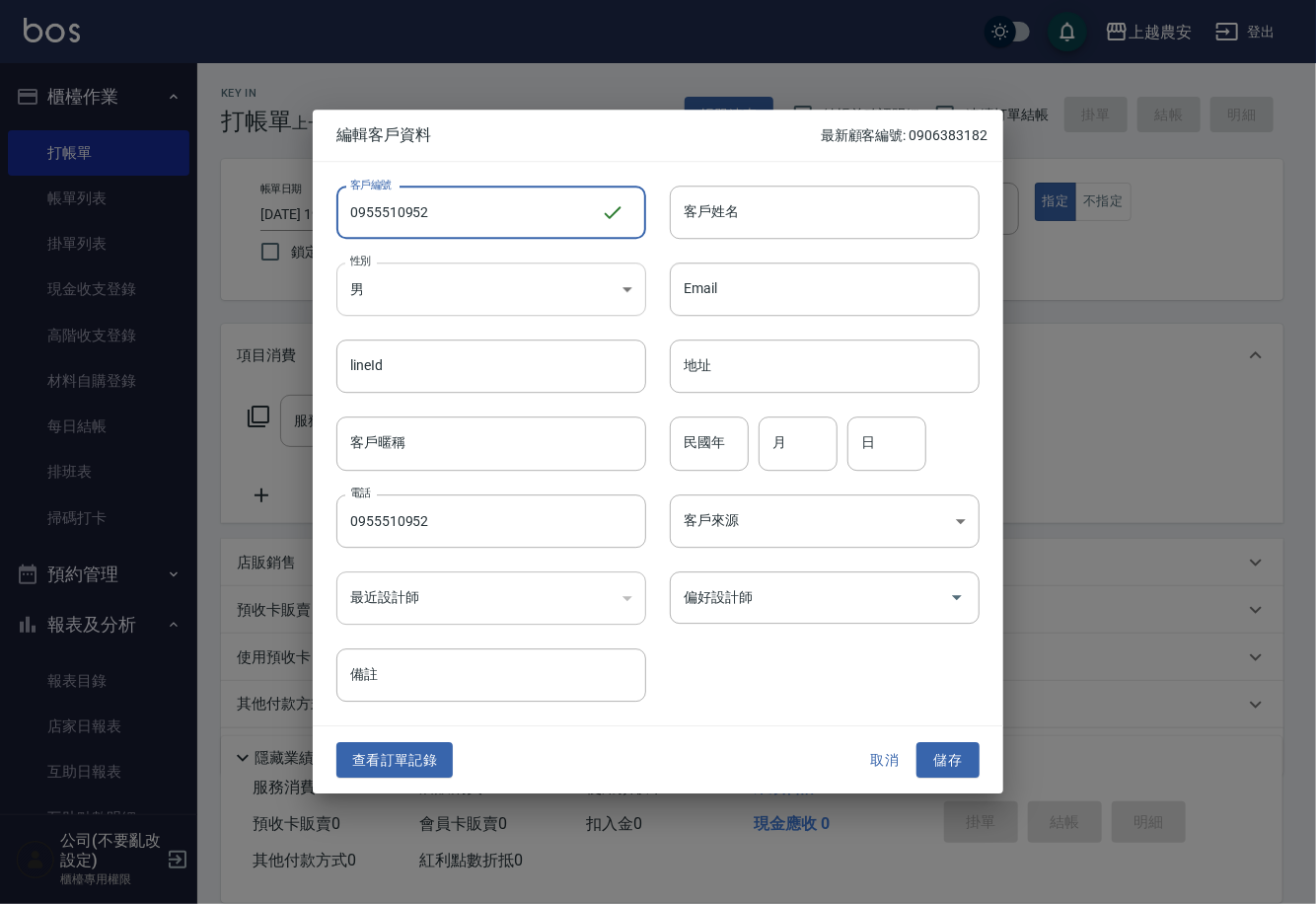 type on "0955510952" 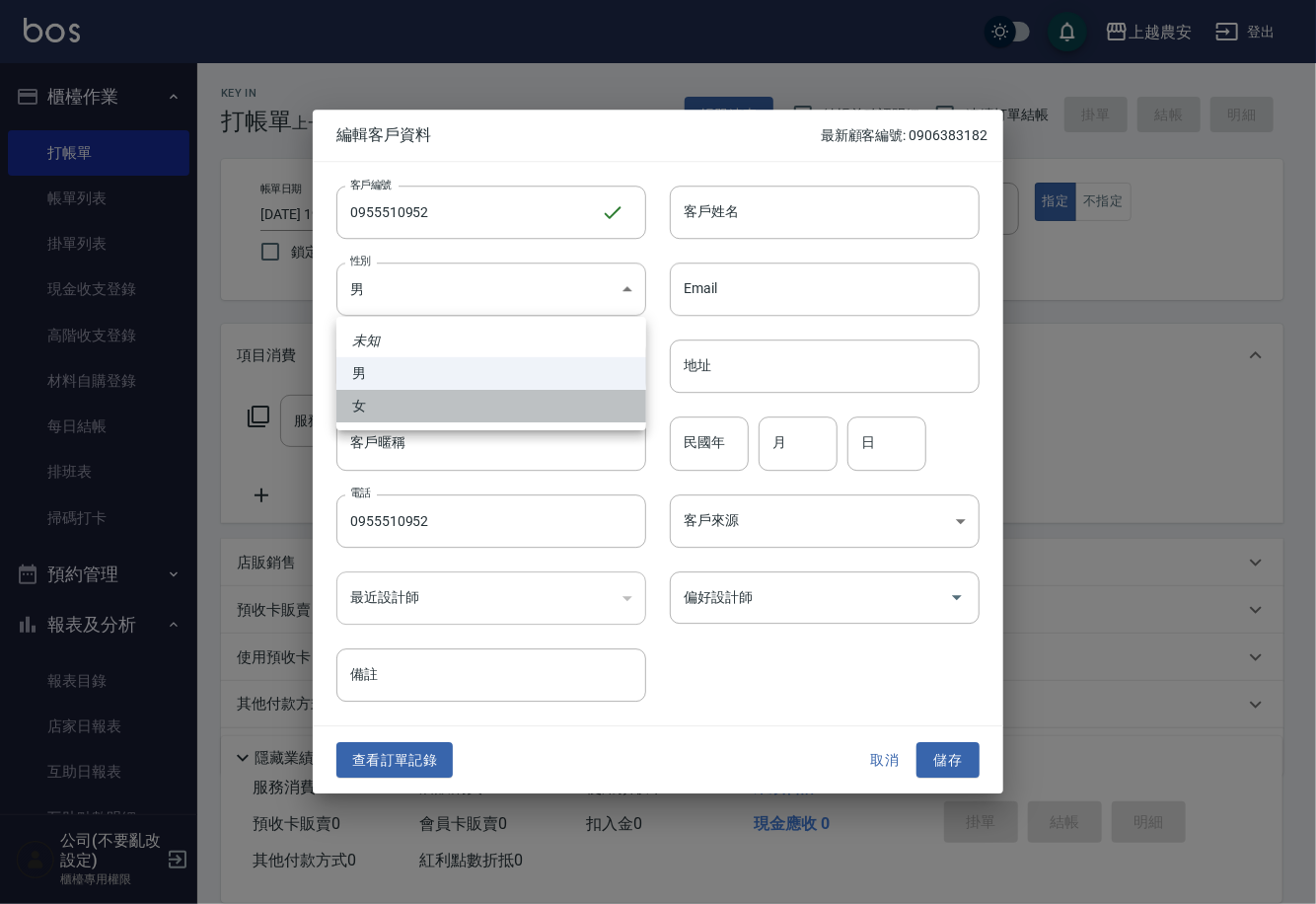 drag, startPoint x: 430, startPoint y: 411, endPoint x: 705, endPoint y: 279, distance: 305.03934 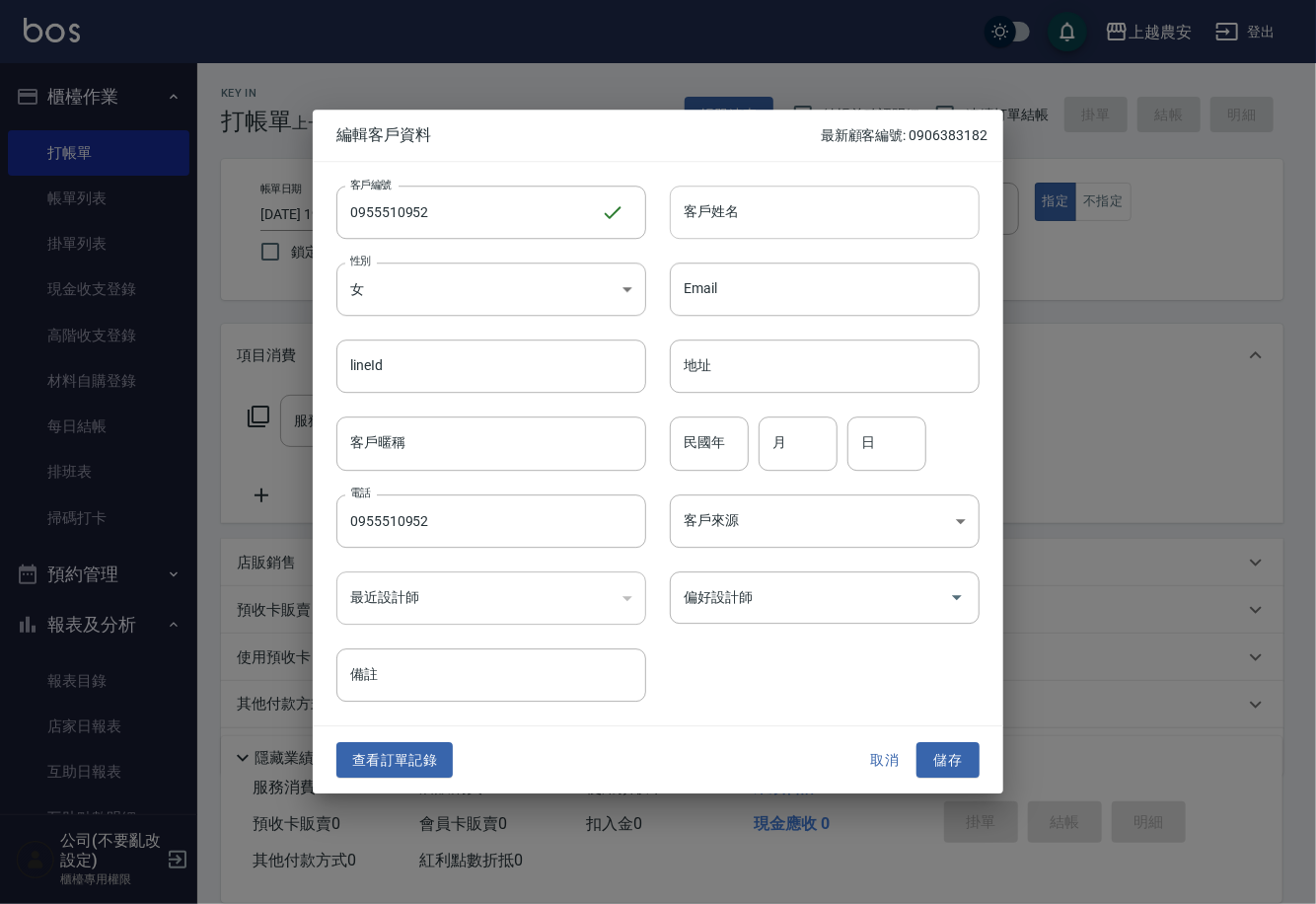 click on "客戶姓名" at bounding box center (825, 212) 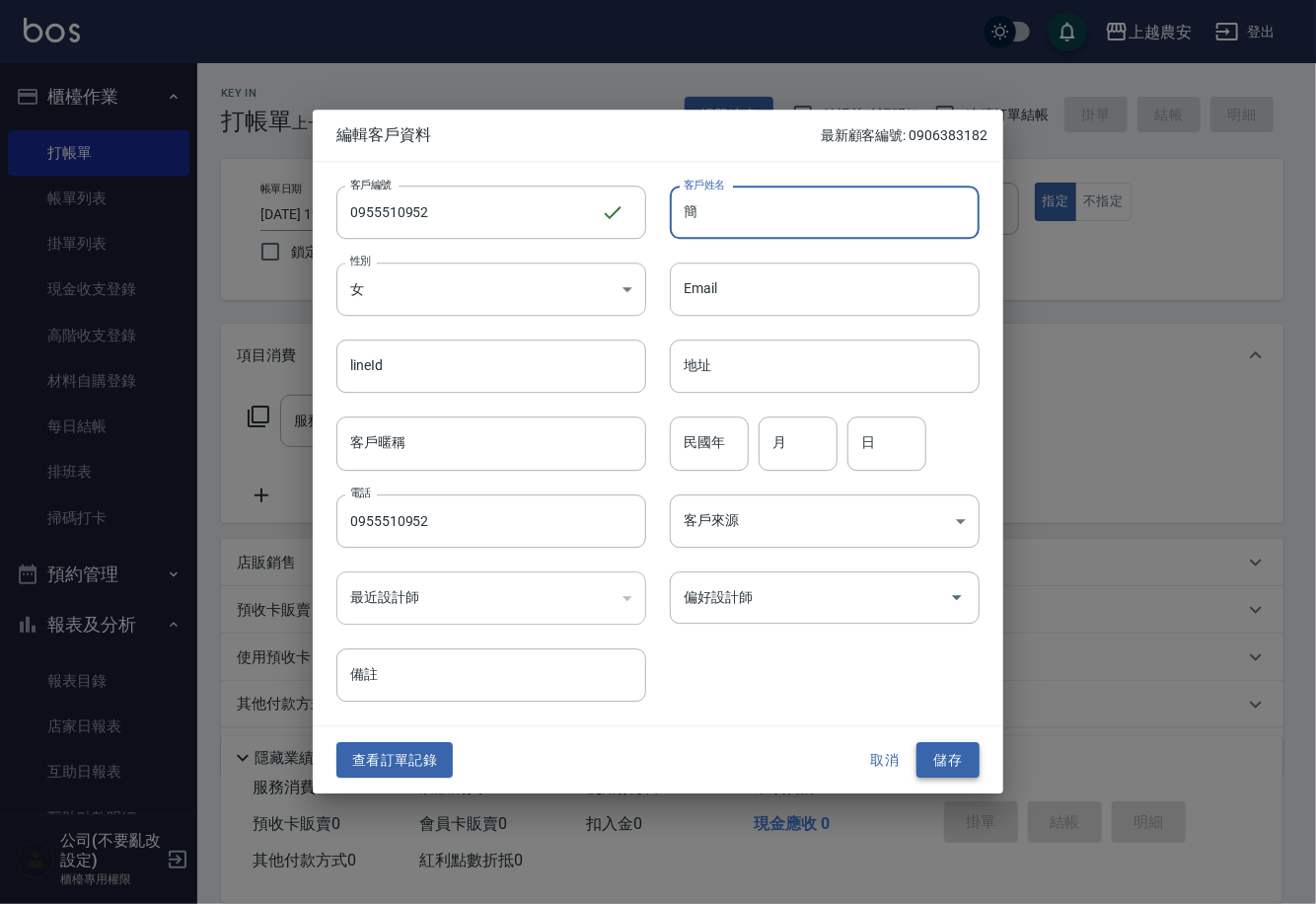 type on "簡" 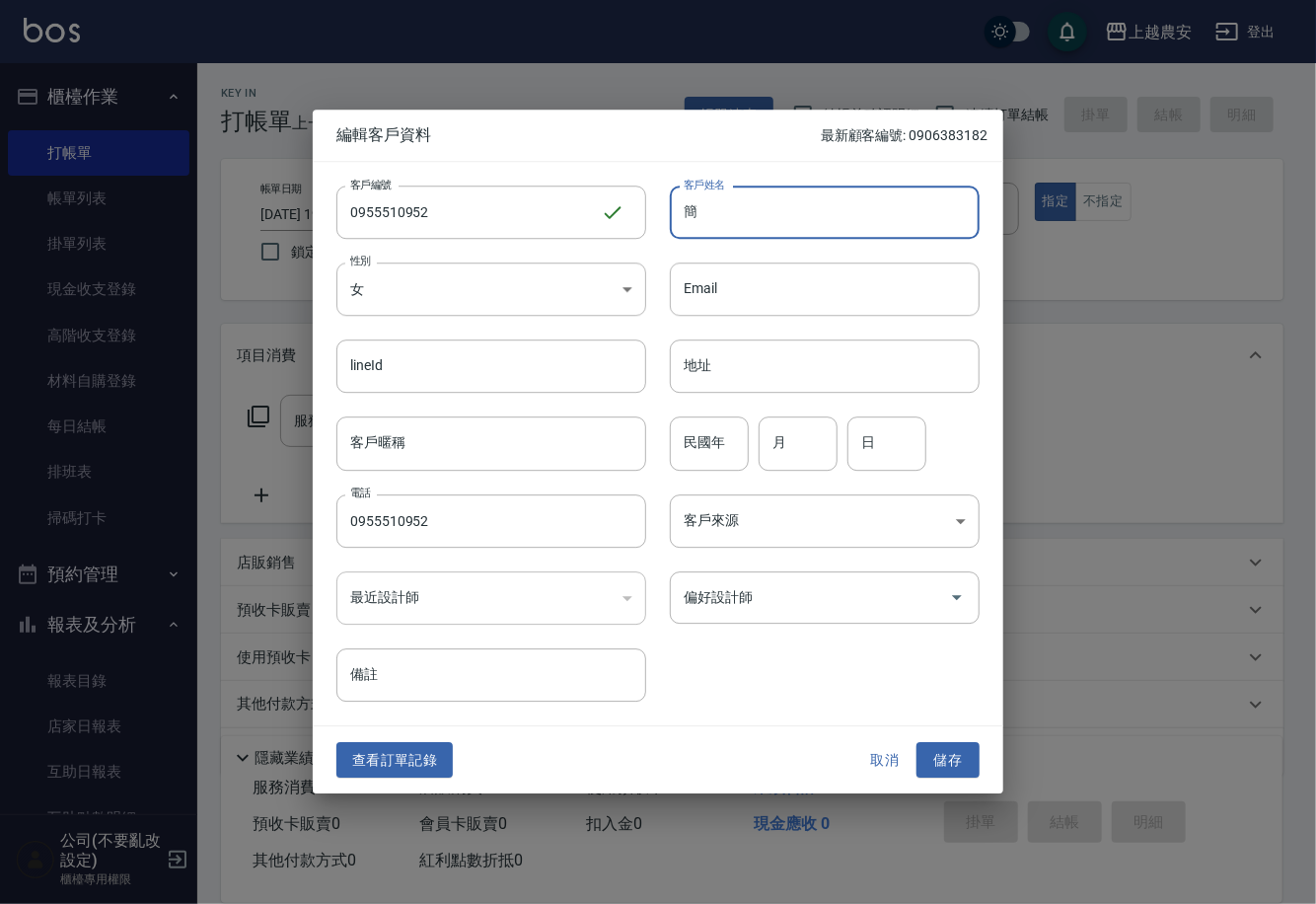 drag, startPoint x: 952, startPoint y: 761, endPoint x: 992, endPoint y: 652, distance: 116.1077 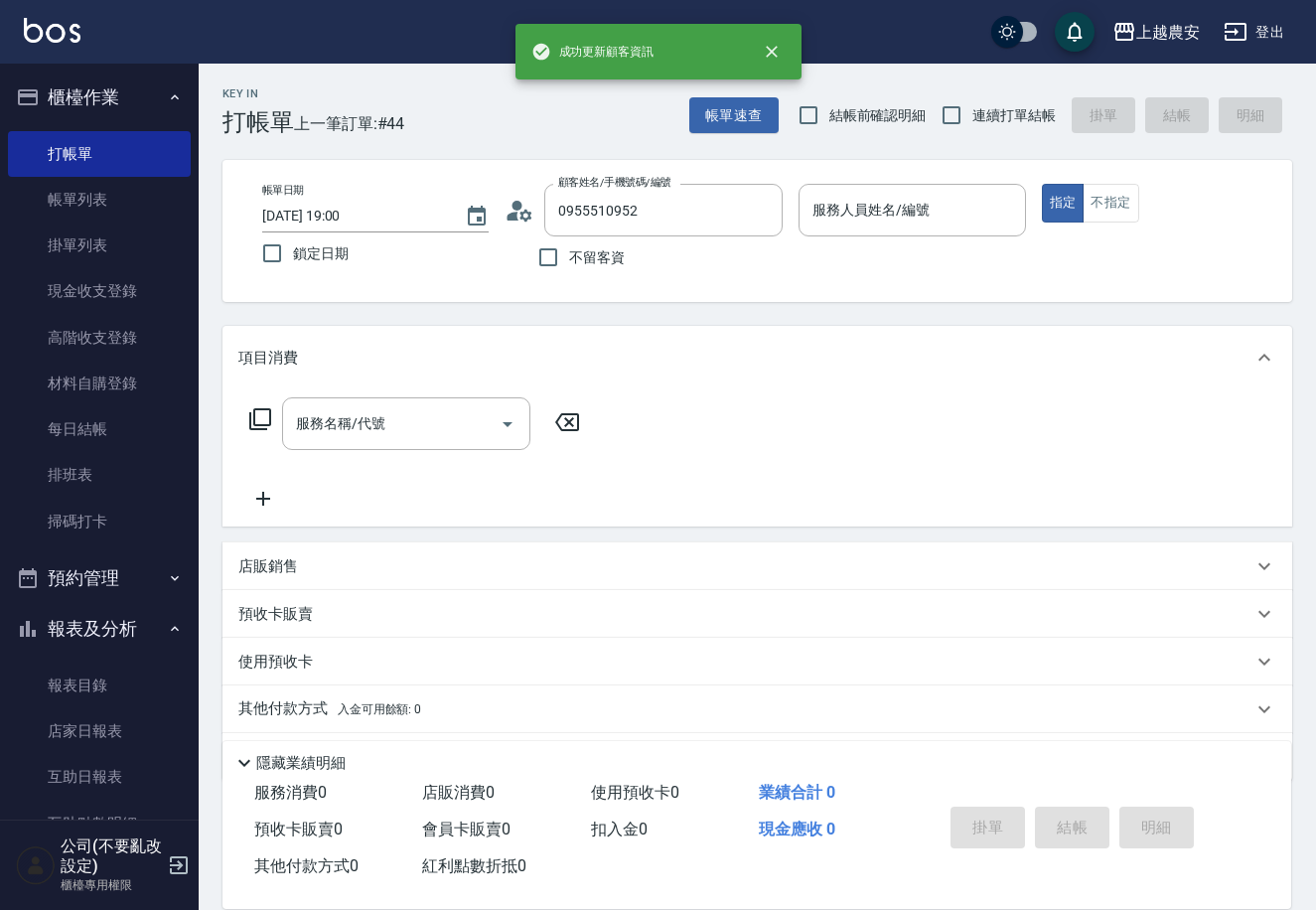 click on "服務人員姓名/編號 服務人員姓名/編號" at bounding box center (912, 210) 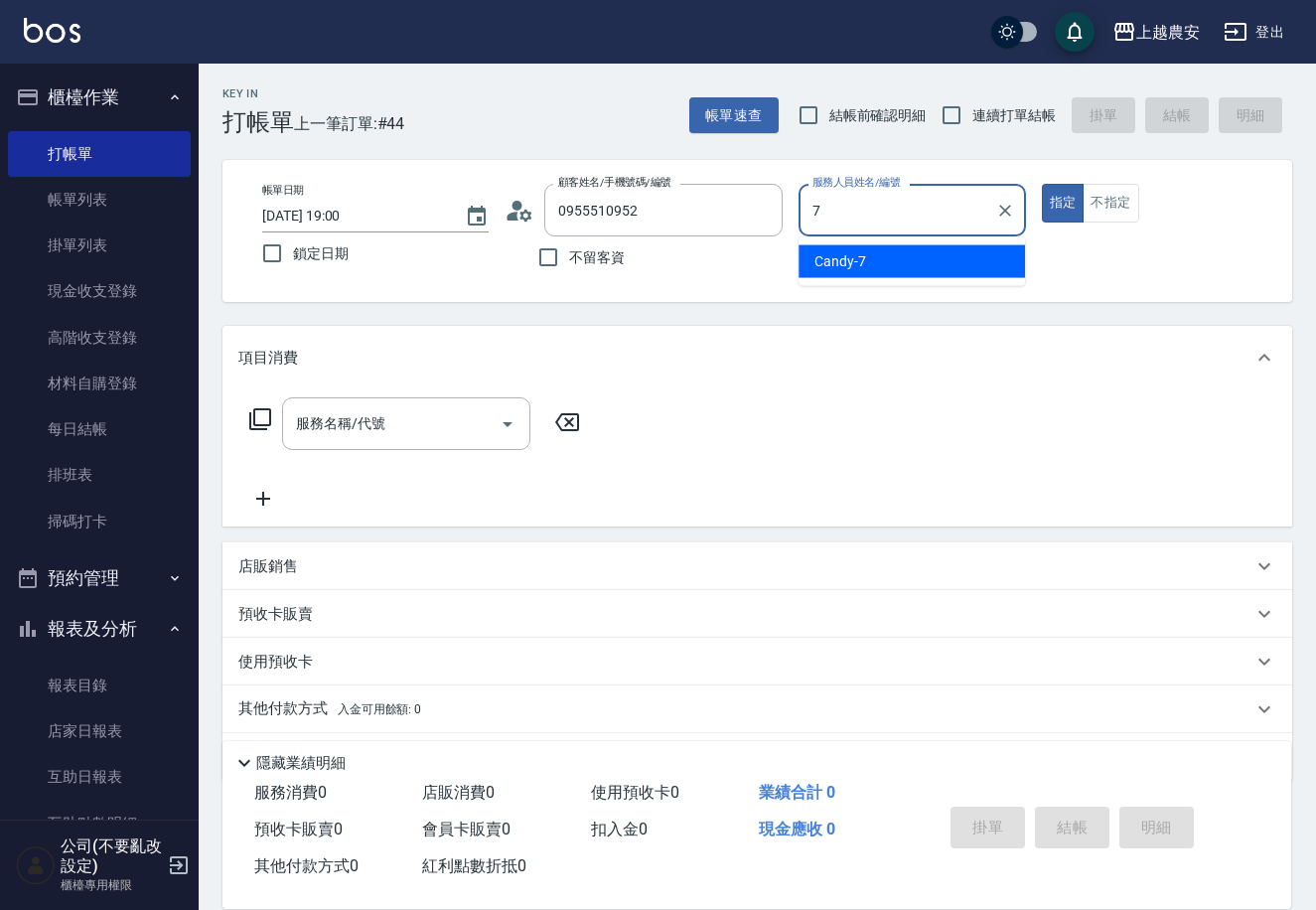 type on "Candy-7" 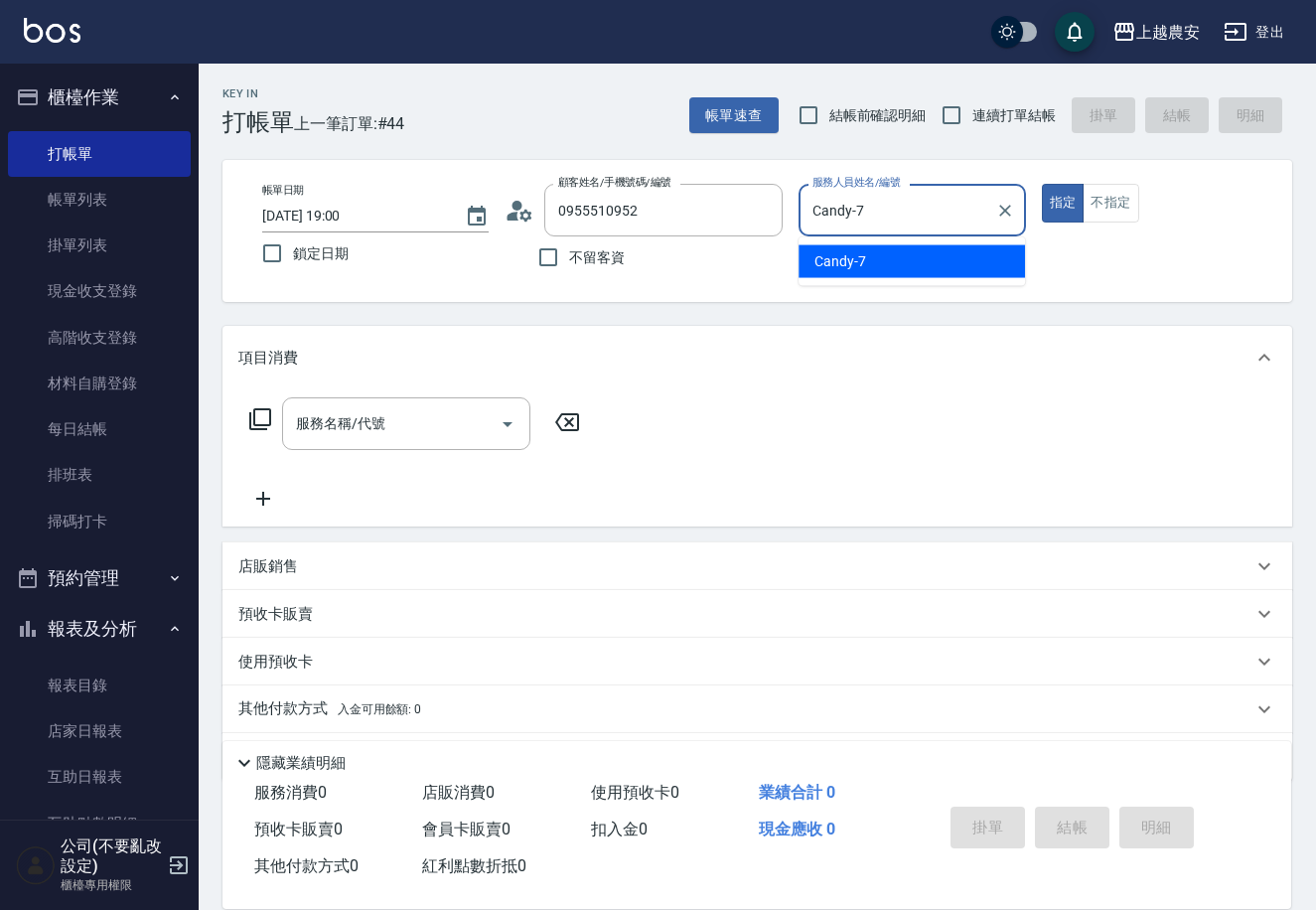 type on "true" 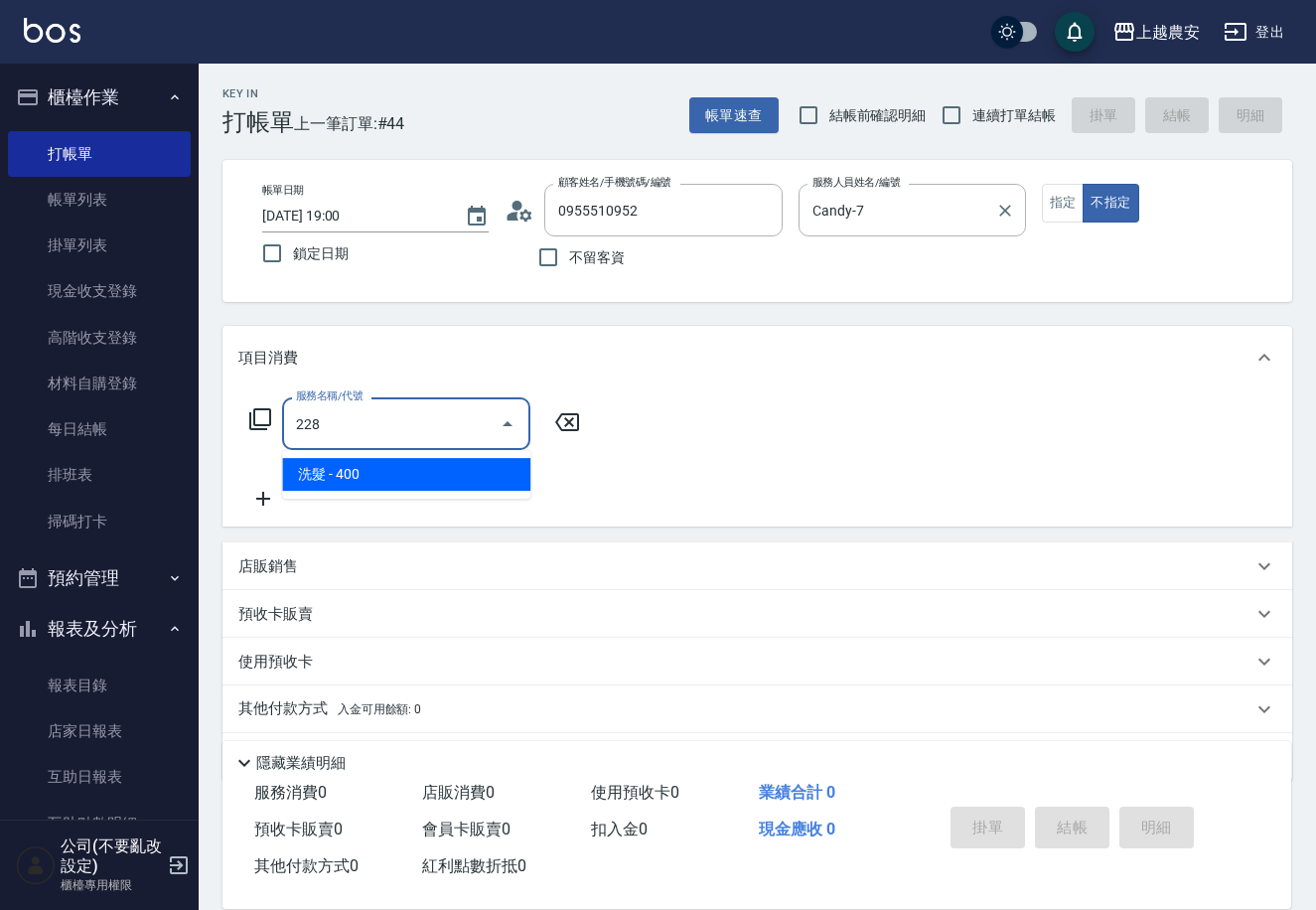 type on "洗髮(228)" 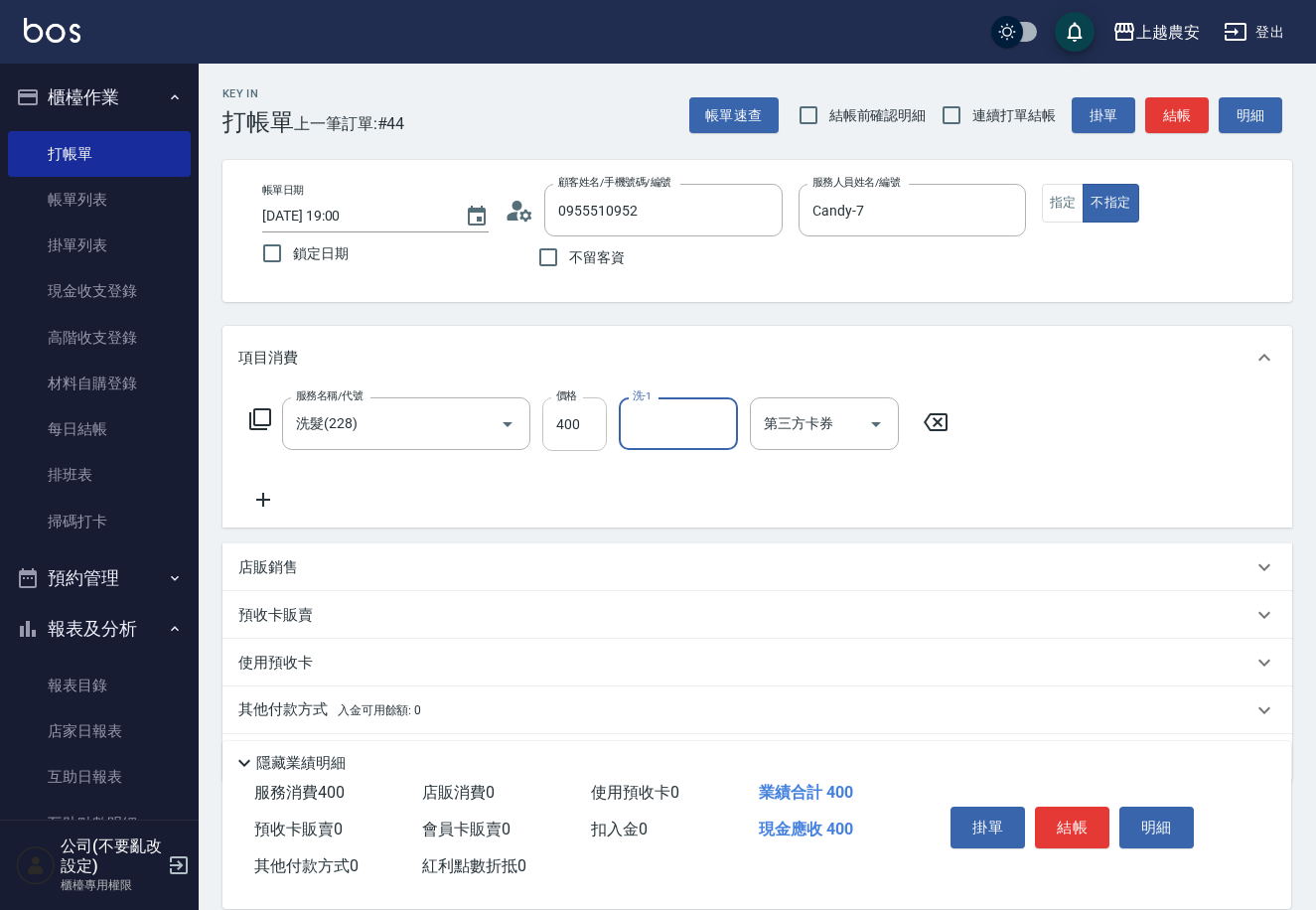 click on "400" at bounding box center (574, 424) 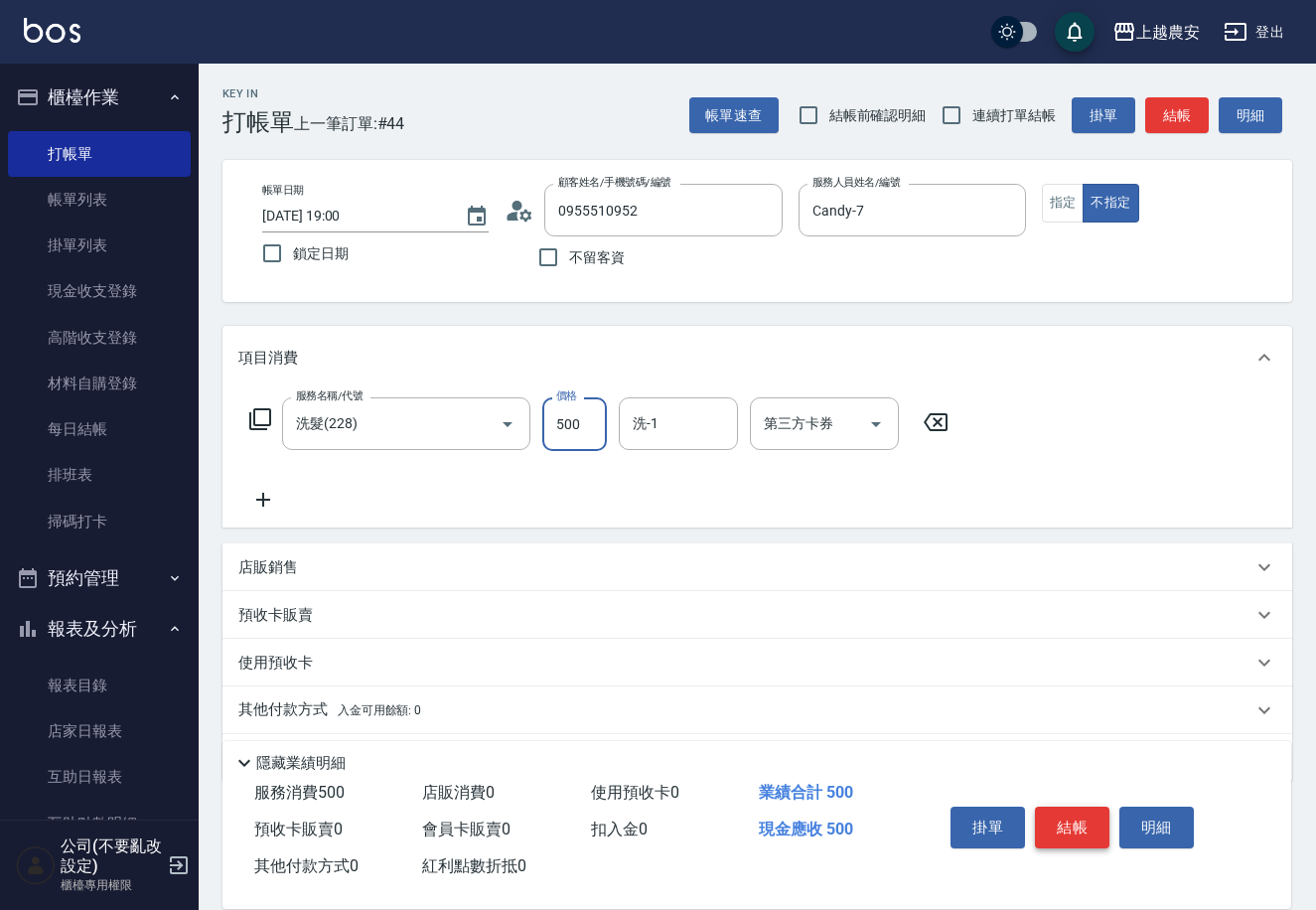 type on "500" 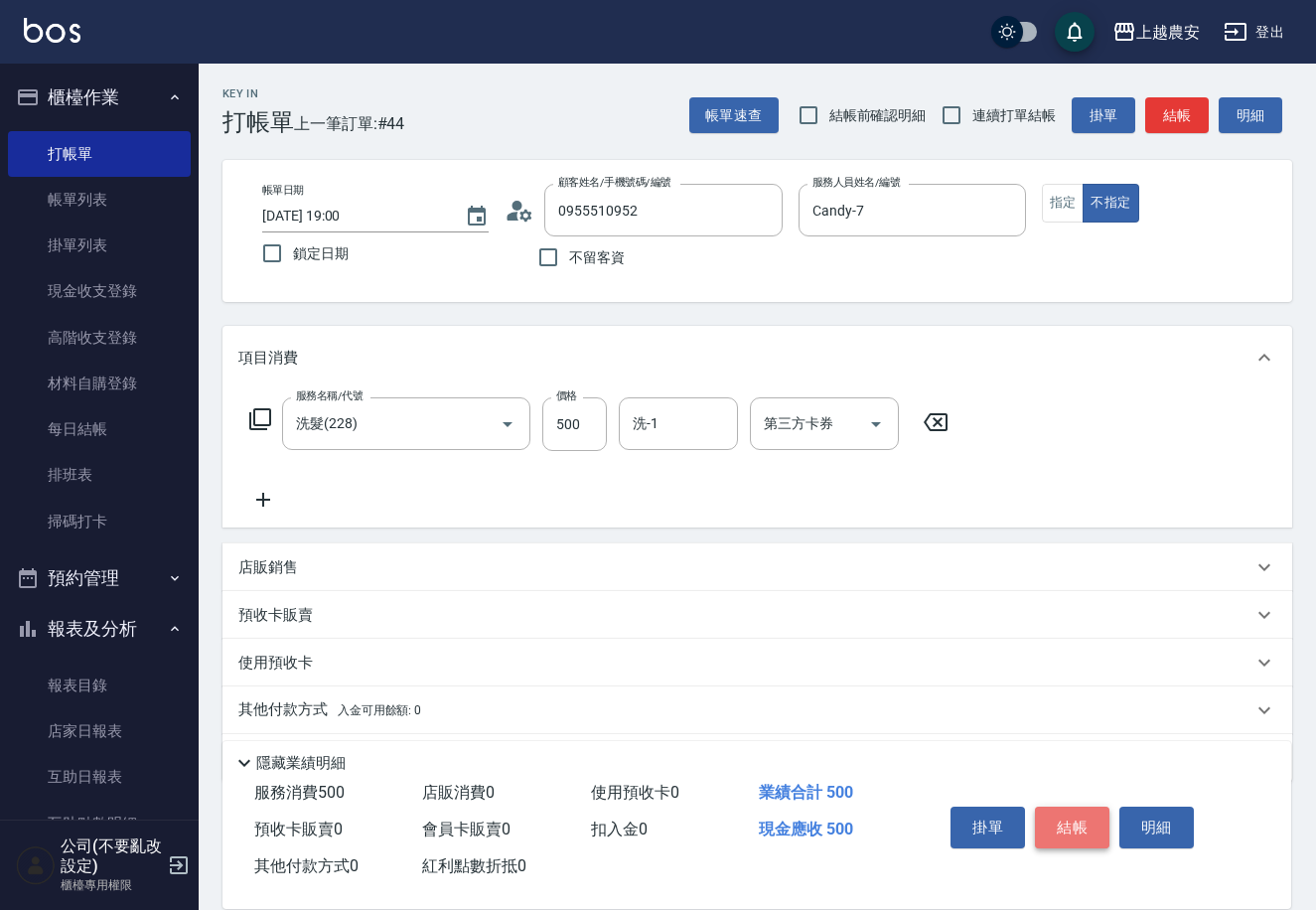 click on "結帳" at bounding box center [1072, 828] 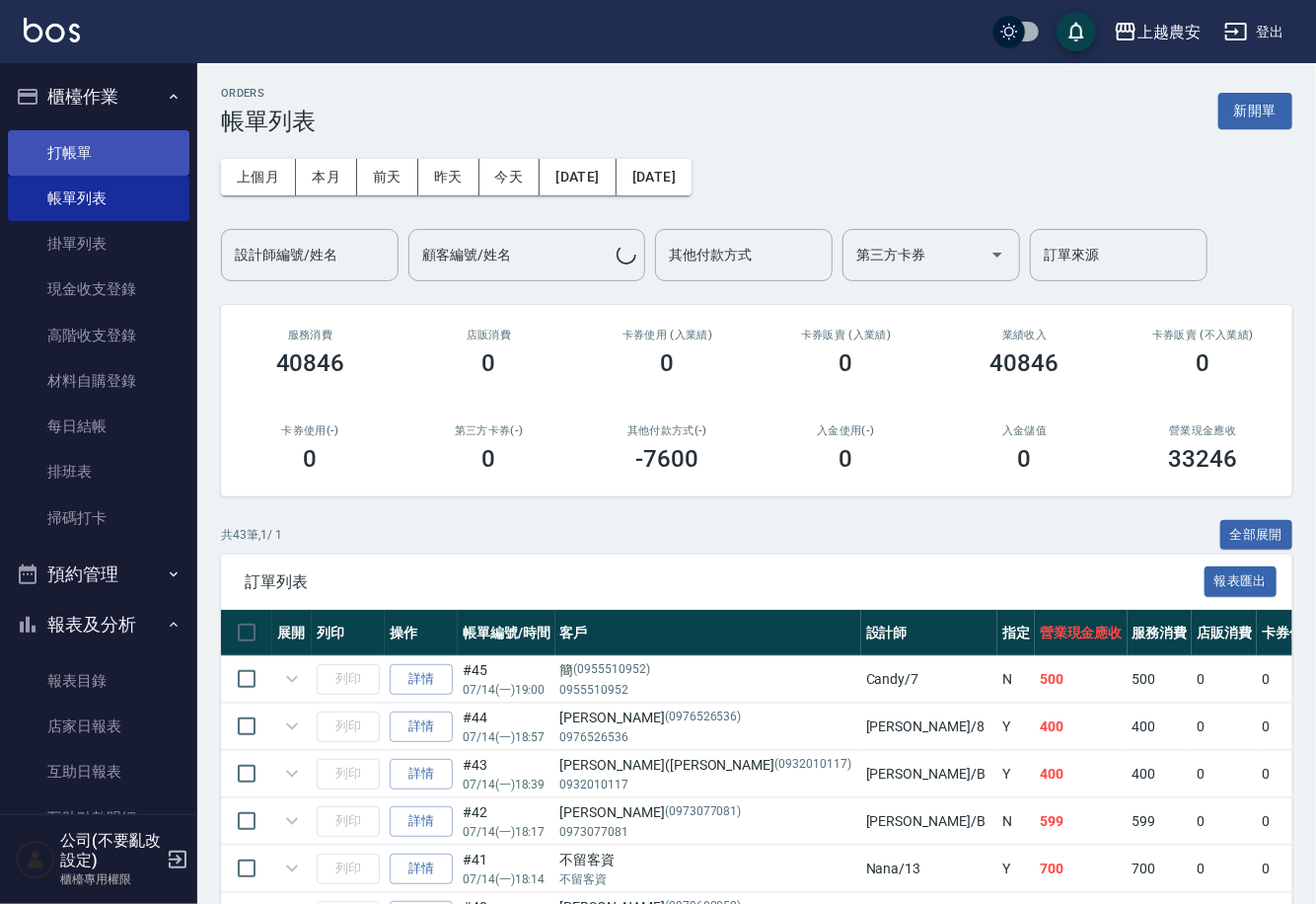click on "打帳單" at bounding box center (99, 153) 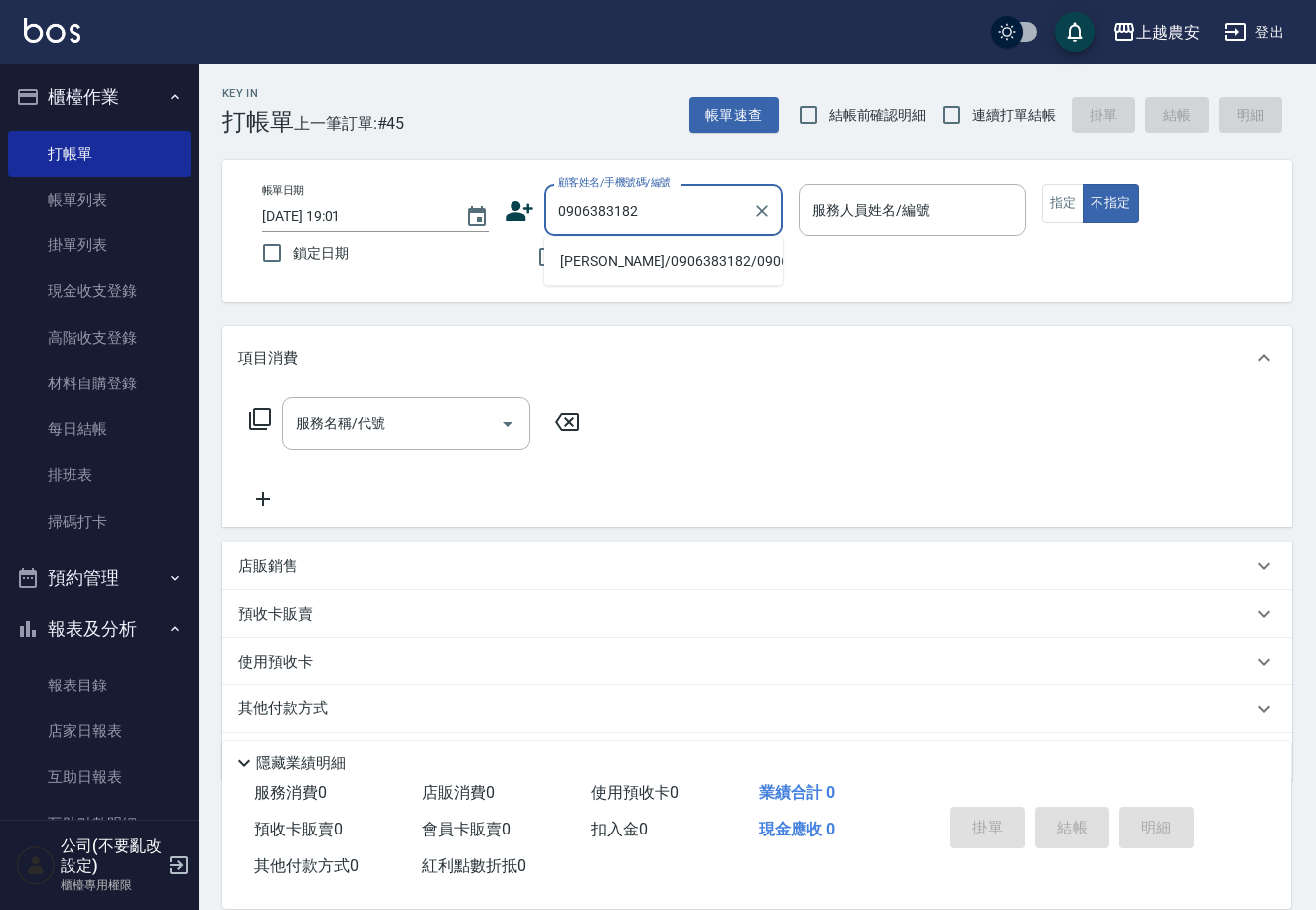 click on "程品潔/0906383182/0906383182" at bounding box center (663, 261) 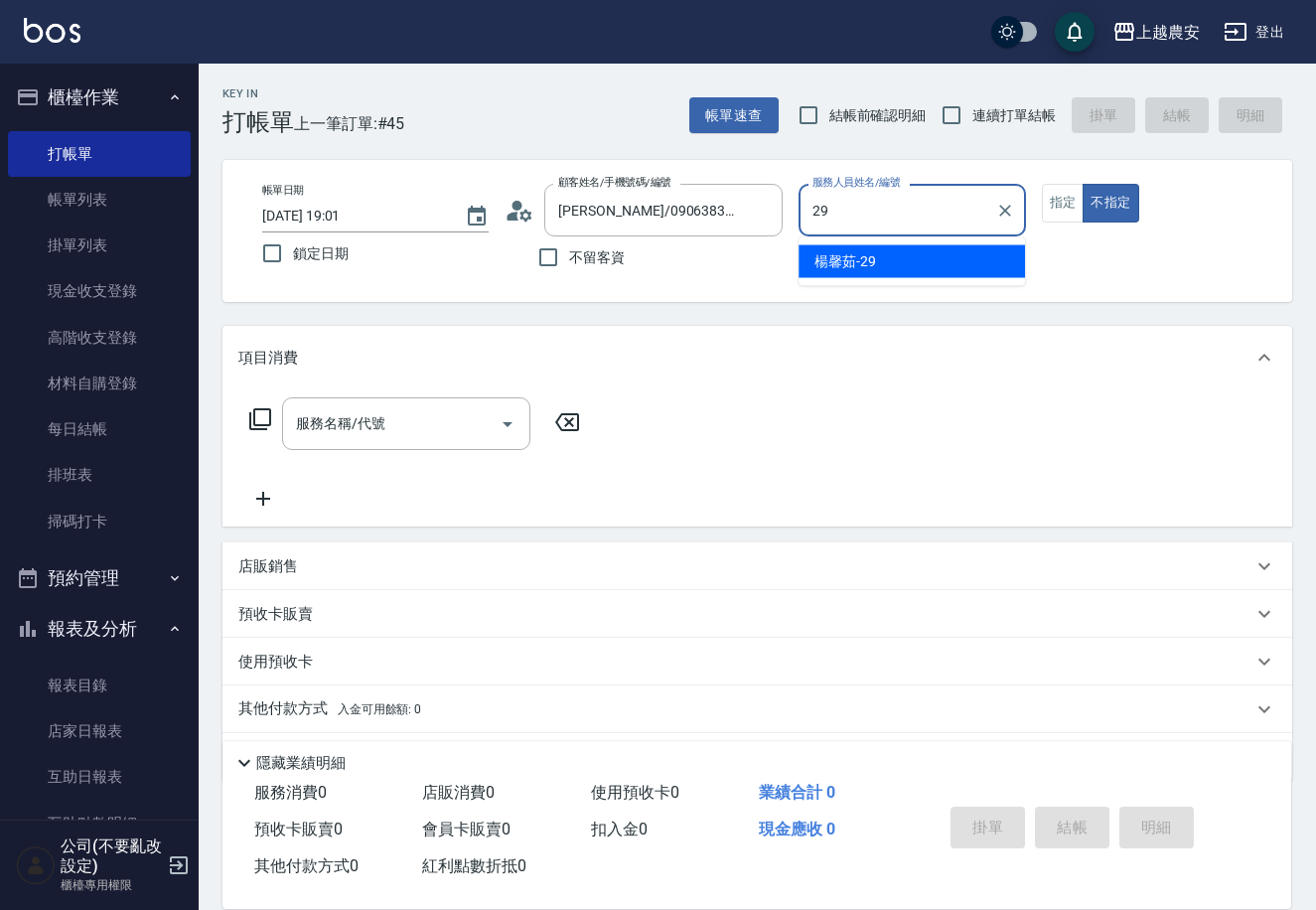 type on "楊馨茹-29" 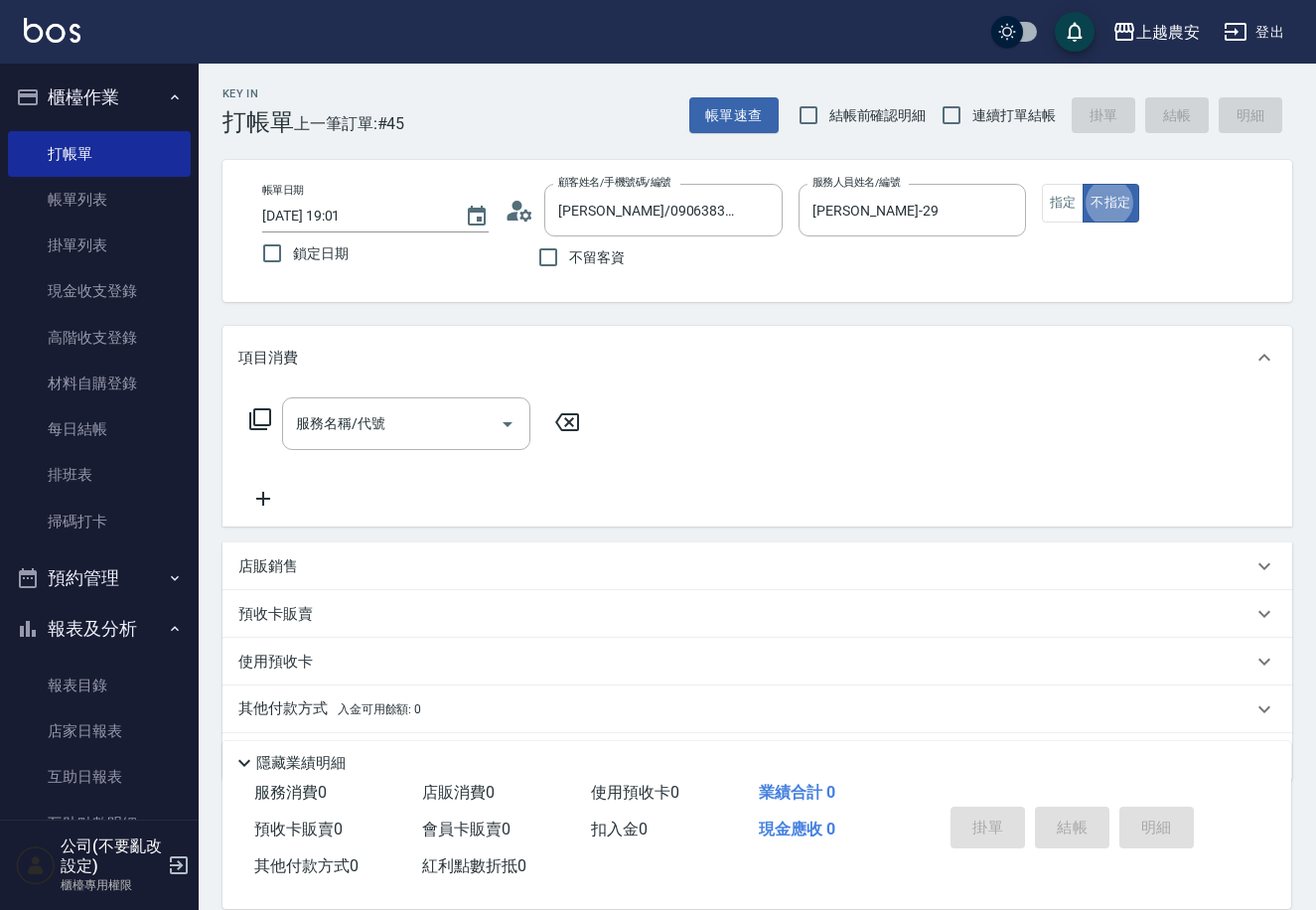 type on "false" 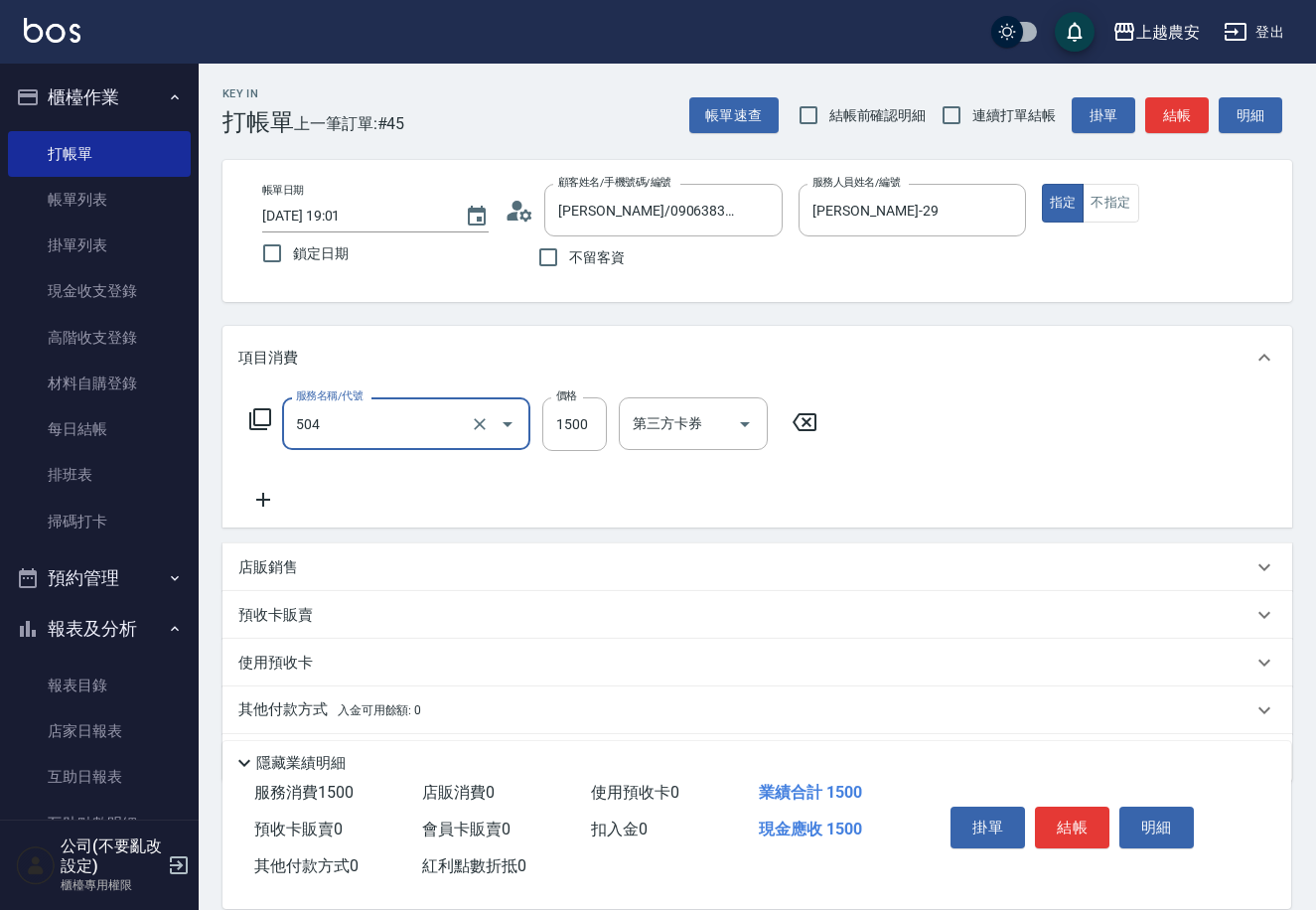 type on "染髮1500↓(504)" 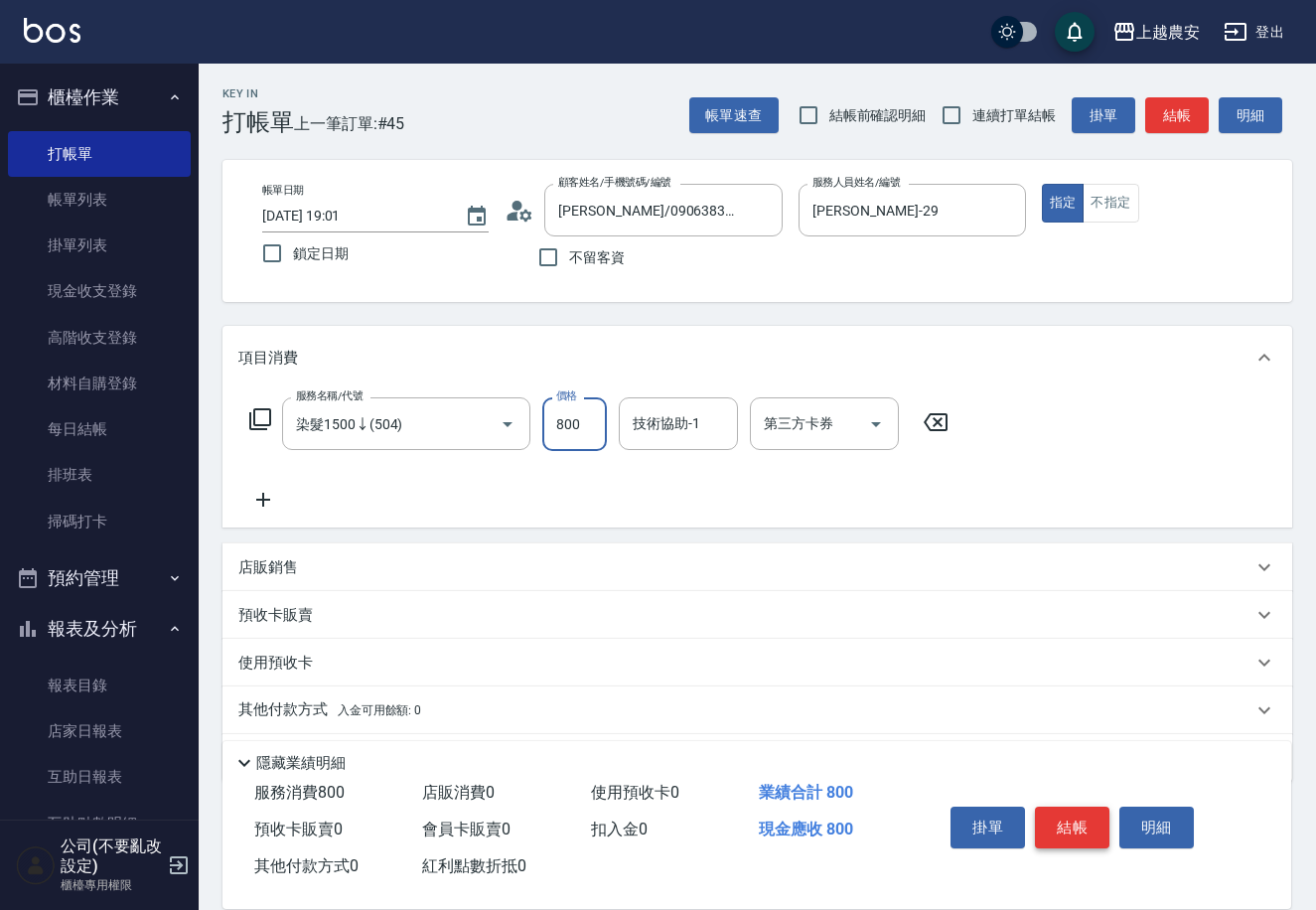 type on "800" 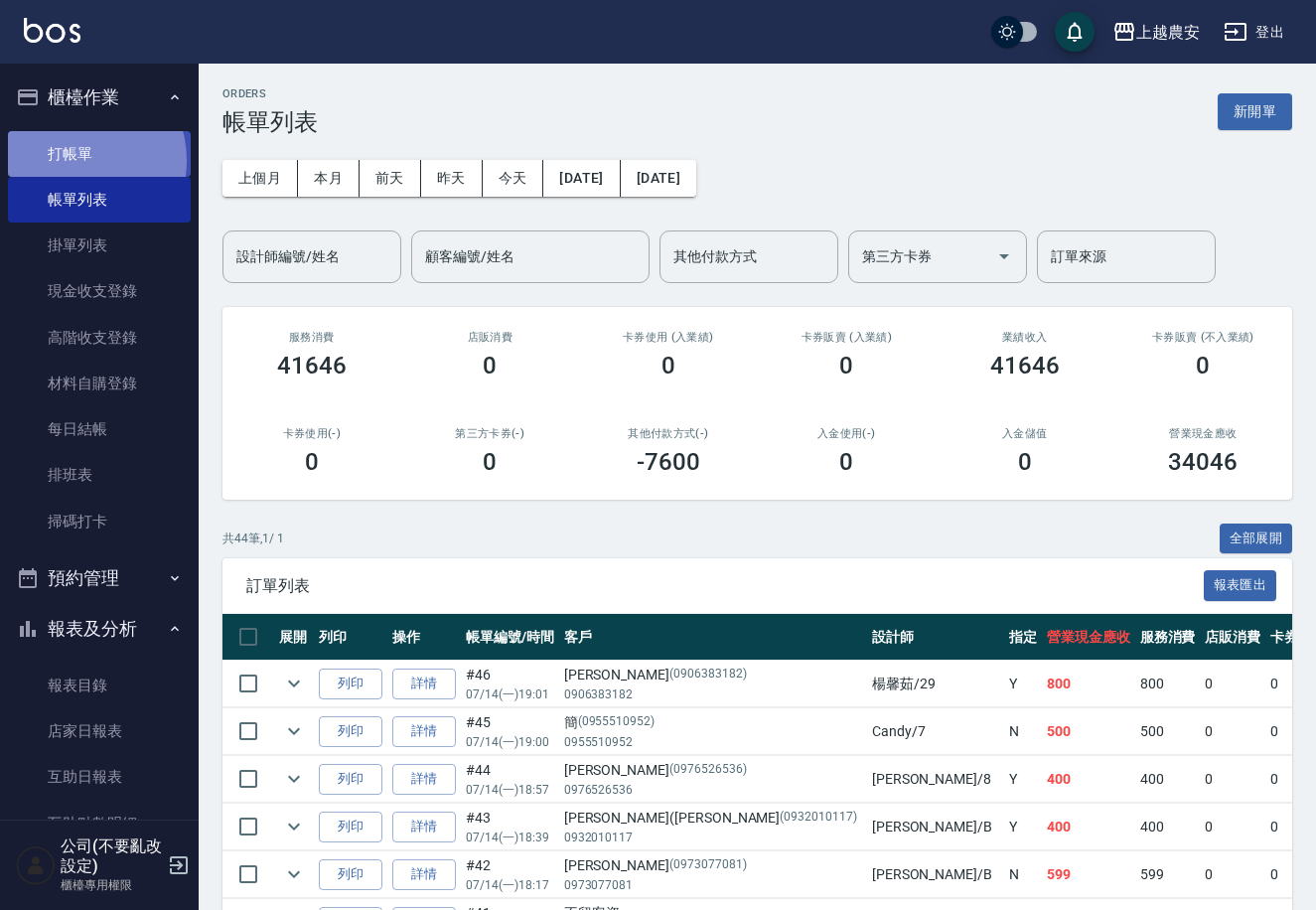 click on "打帳單" at bounding box center (99, 154) 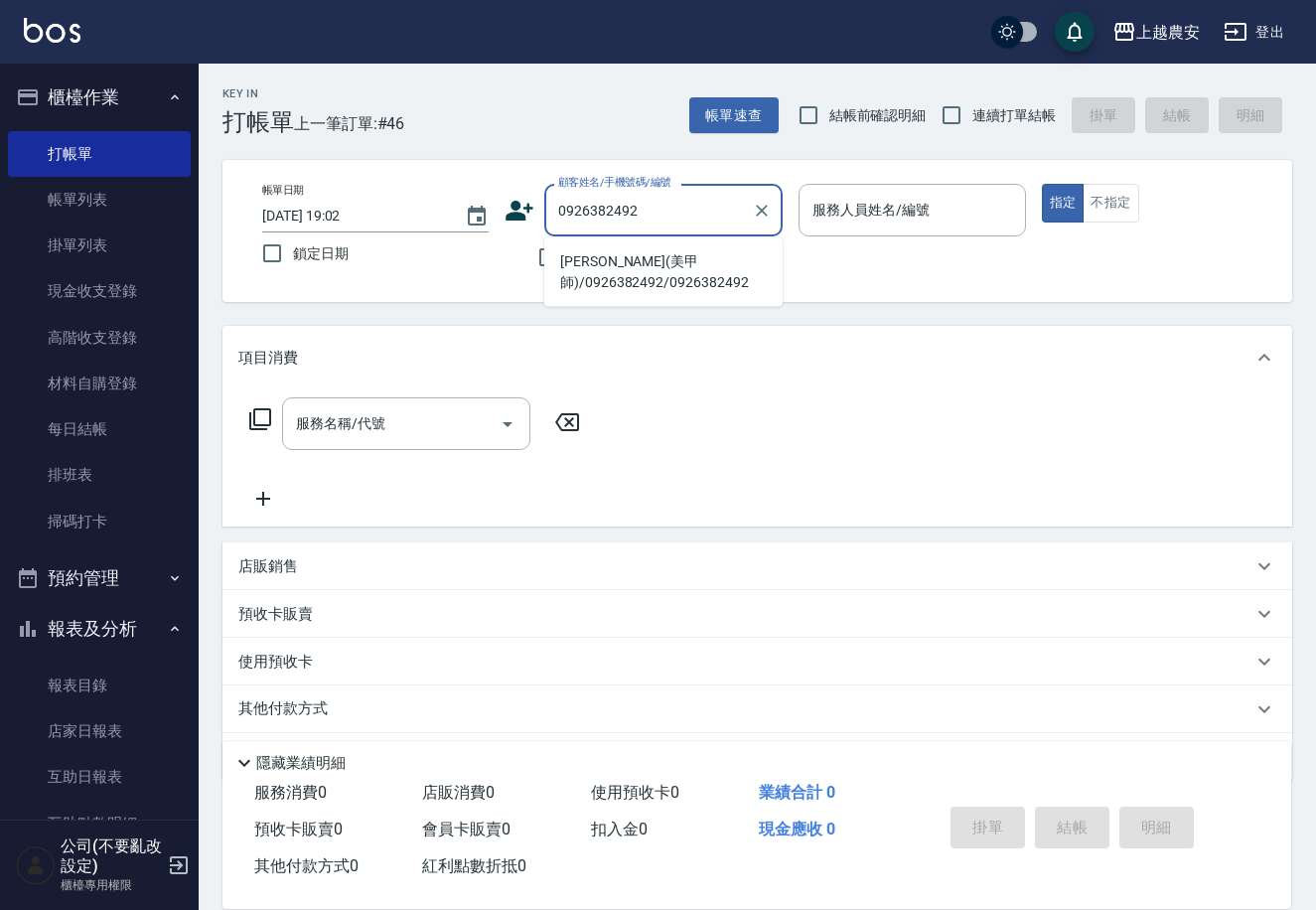 click on "許妘茜(美甲師)/0926382492/0926382492" at bounding box center (663, 272) 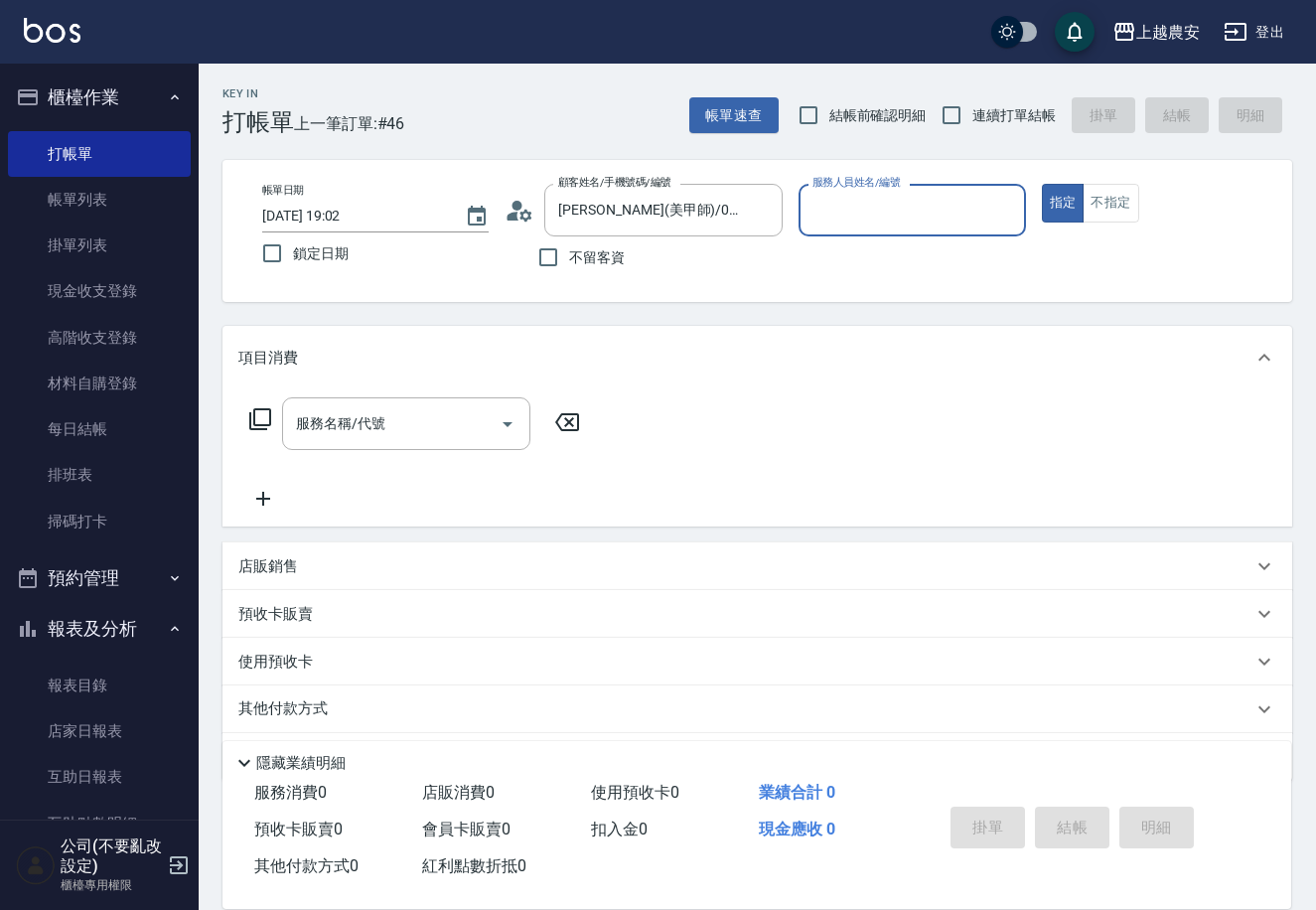 type on "Nana-13" 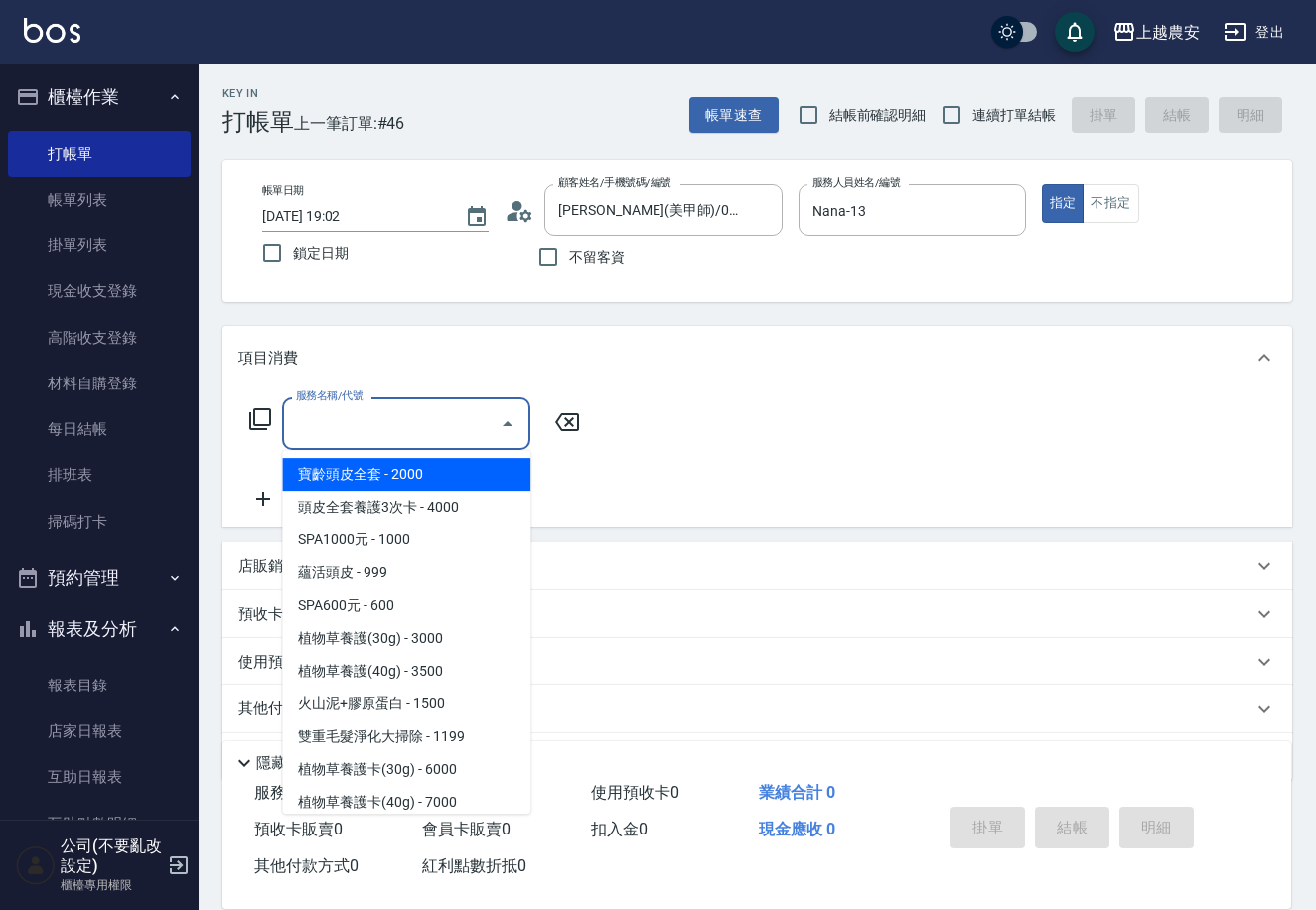 click on "服務名稱/代號" at bounding box center (391, 423) 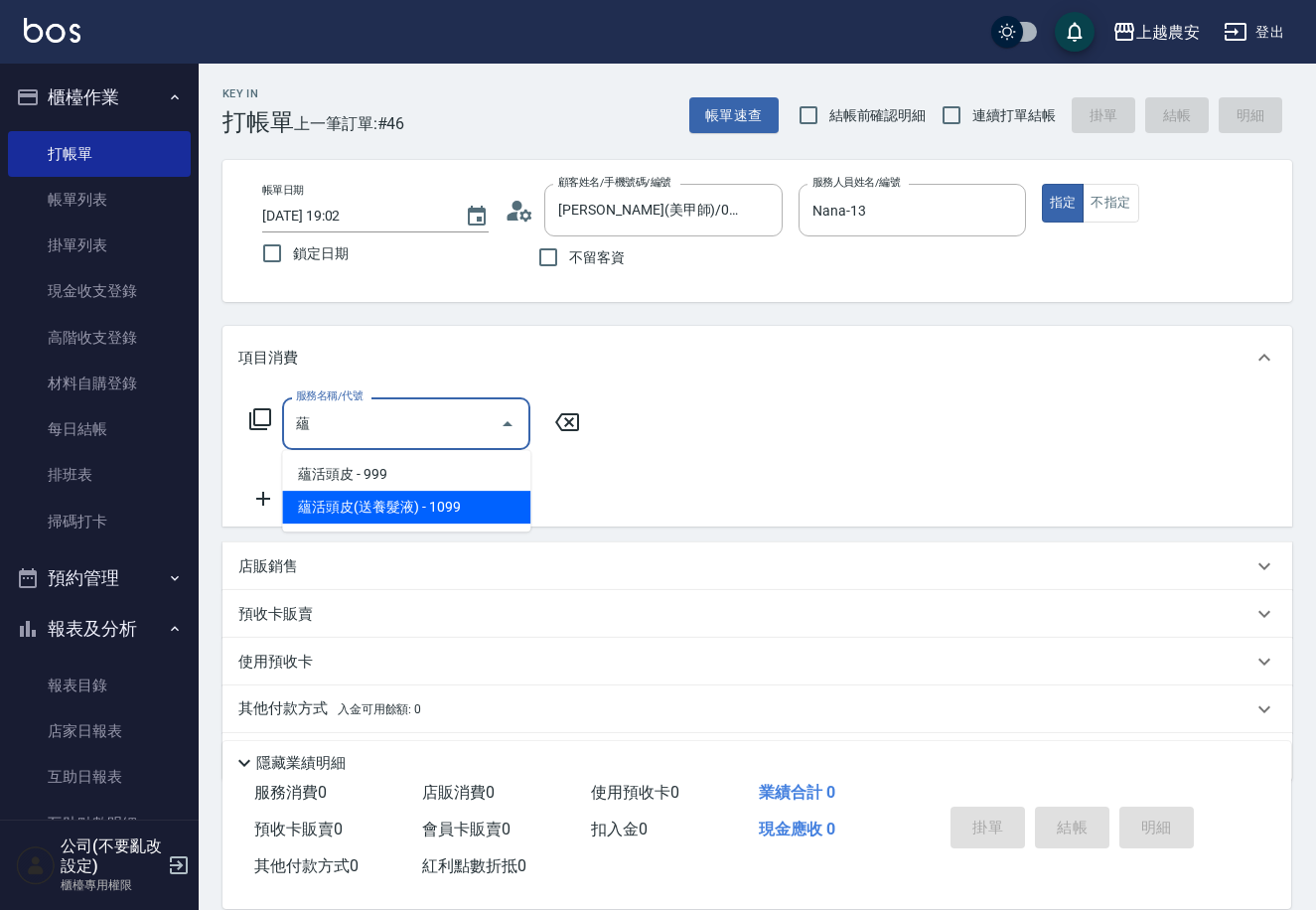 click on "蘊活頭皮(送養髮液) - 1099" at bounding box center (406, 507) 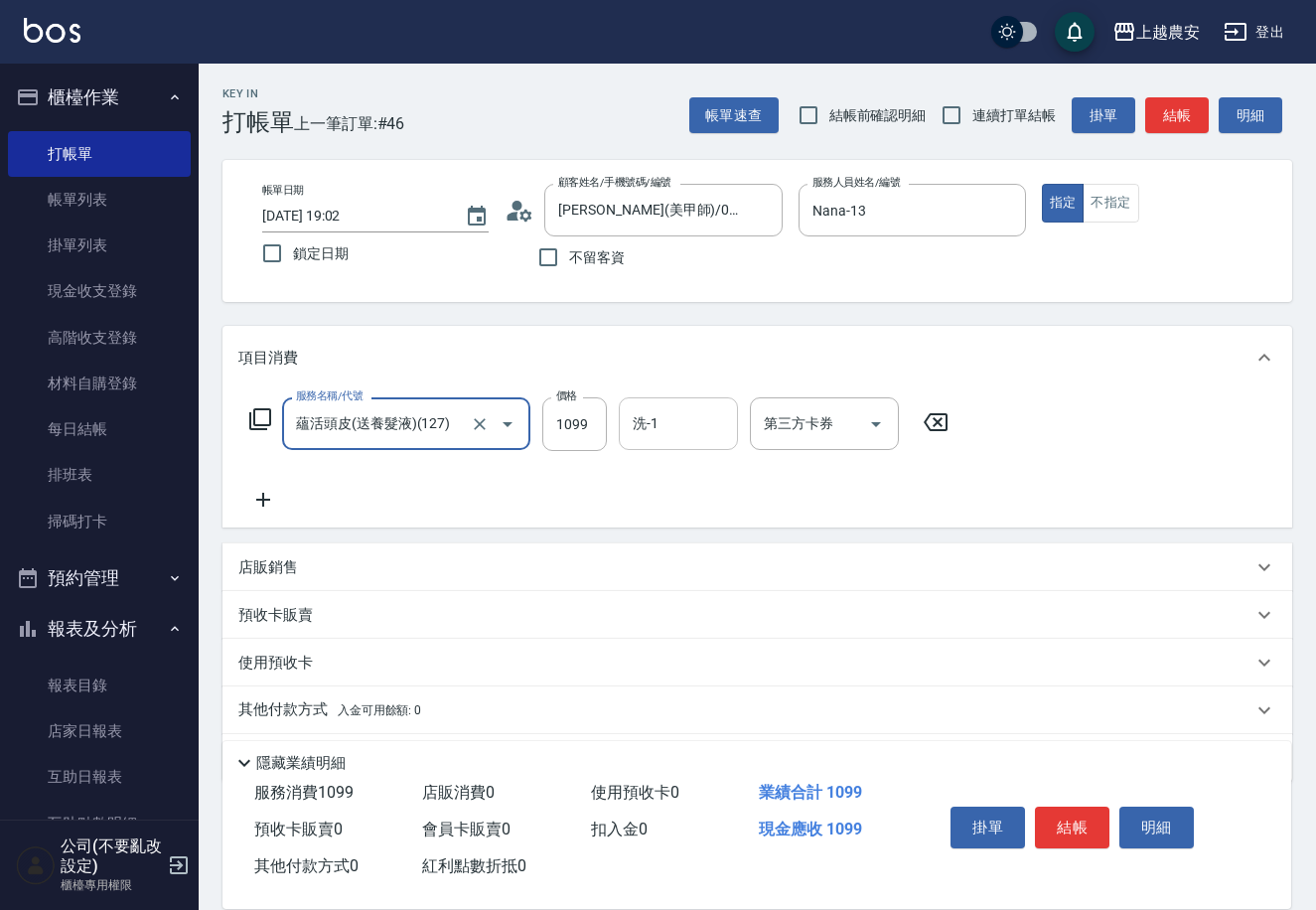 type on "蘊活頭皮(送養髮液)(127)" 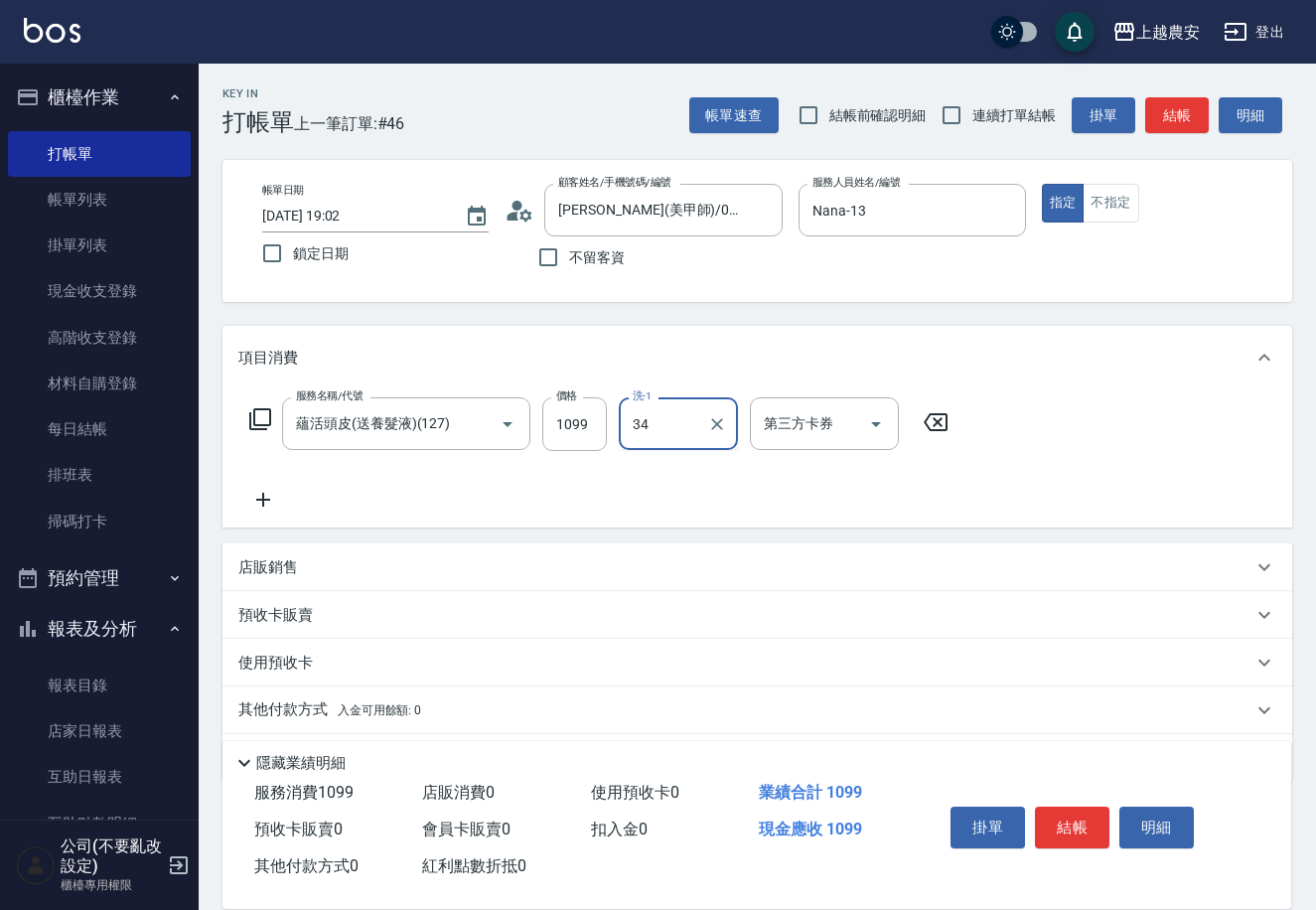 type on "酪梨-34" 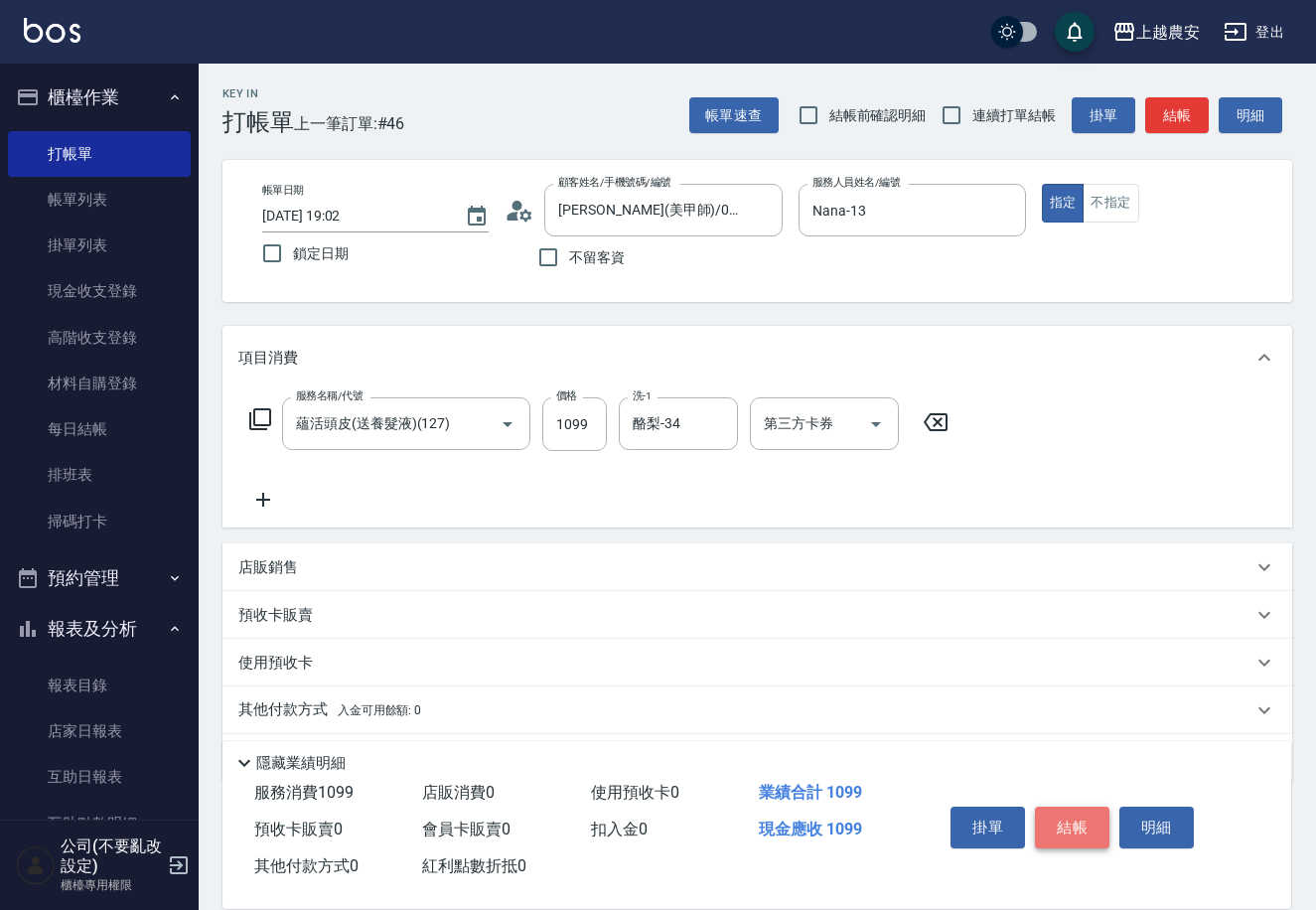 click on "結帳" at bounding box center (1072, 828) 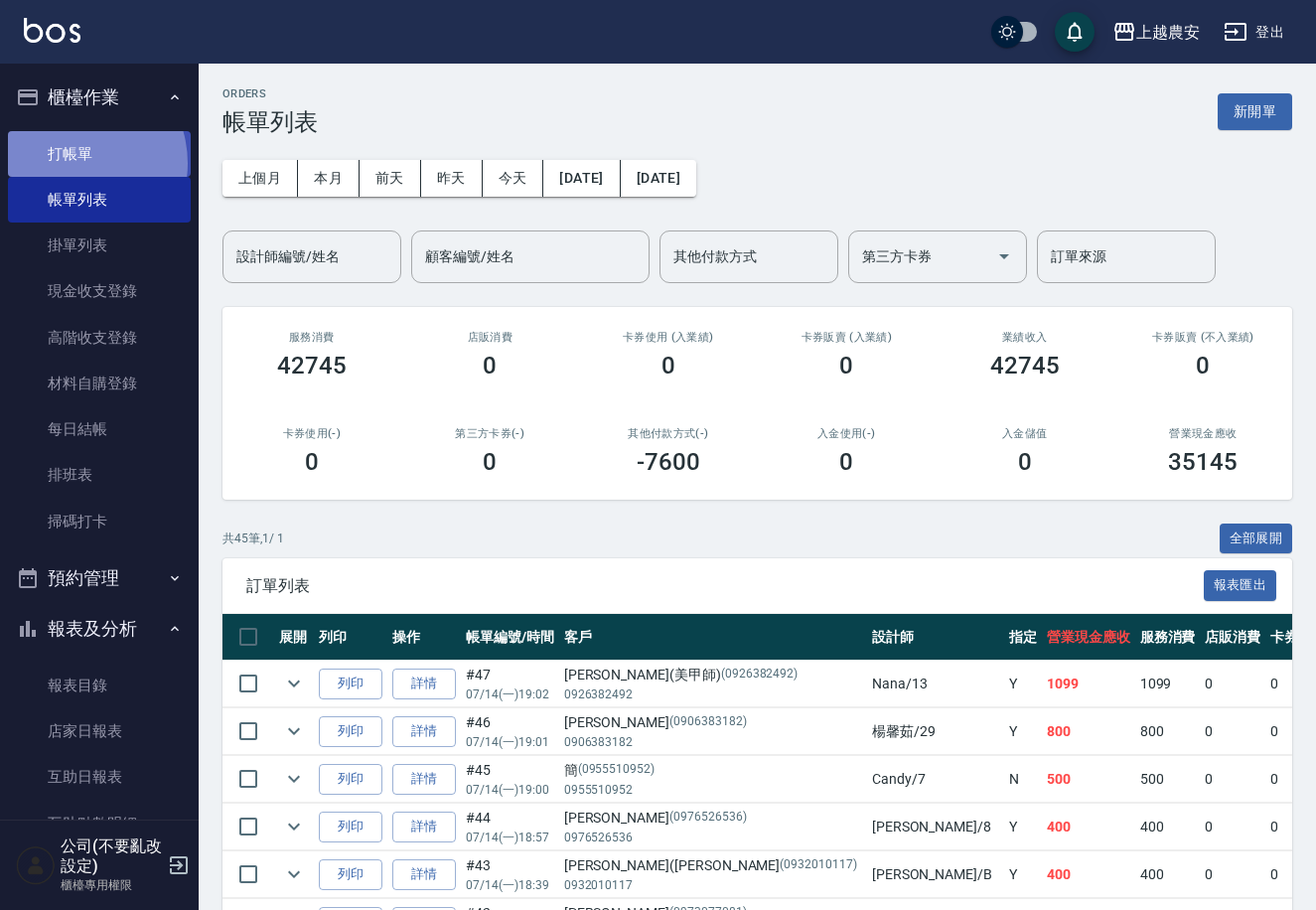 click on "打帳單" at bounding box center (99, 154) 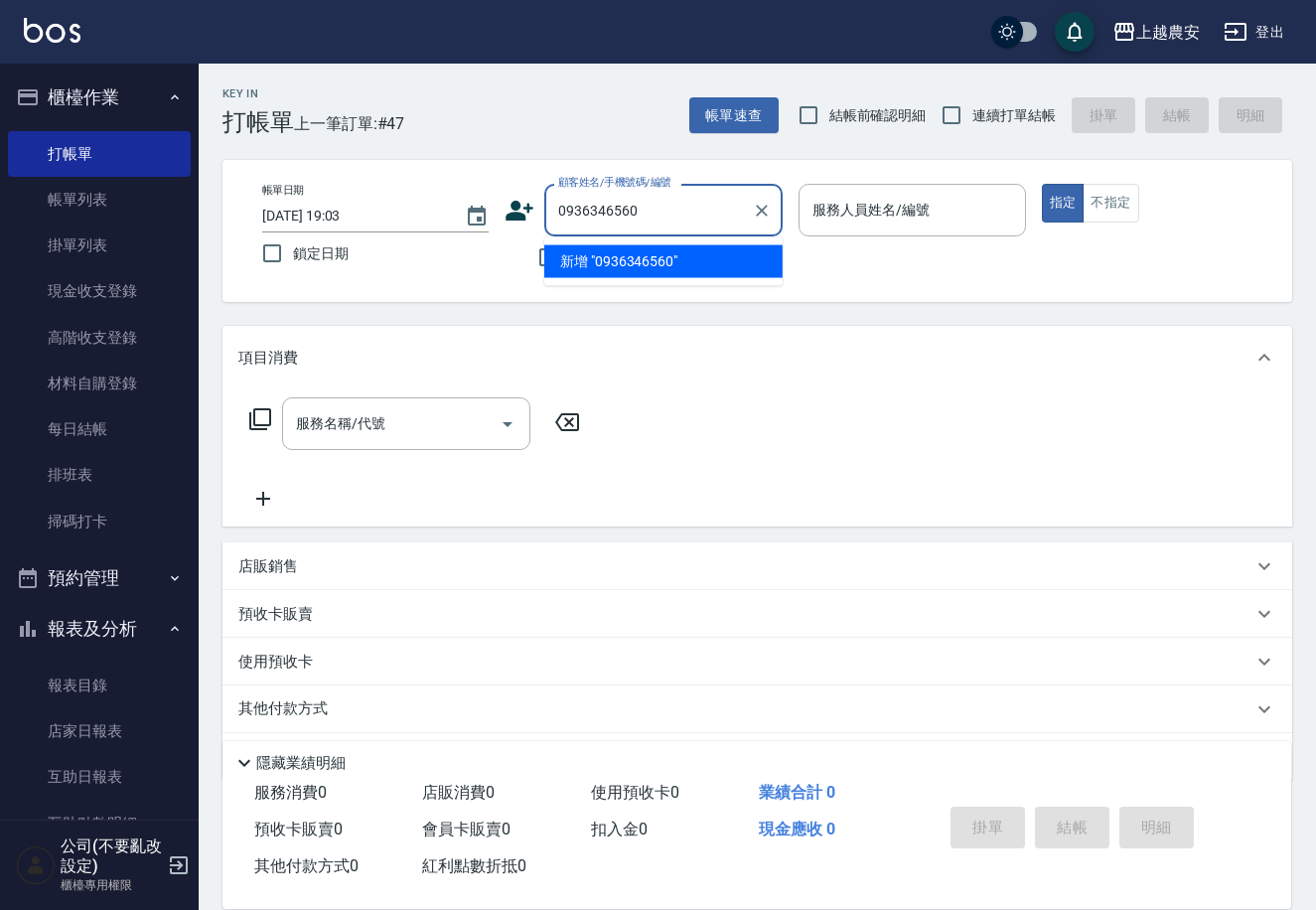 click on "新增 "0936346560"" at bounding box center [663, 261] 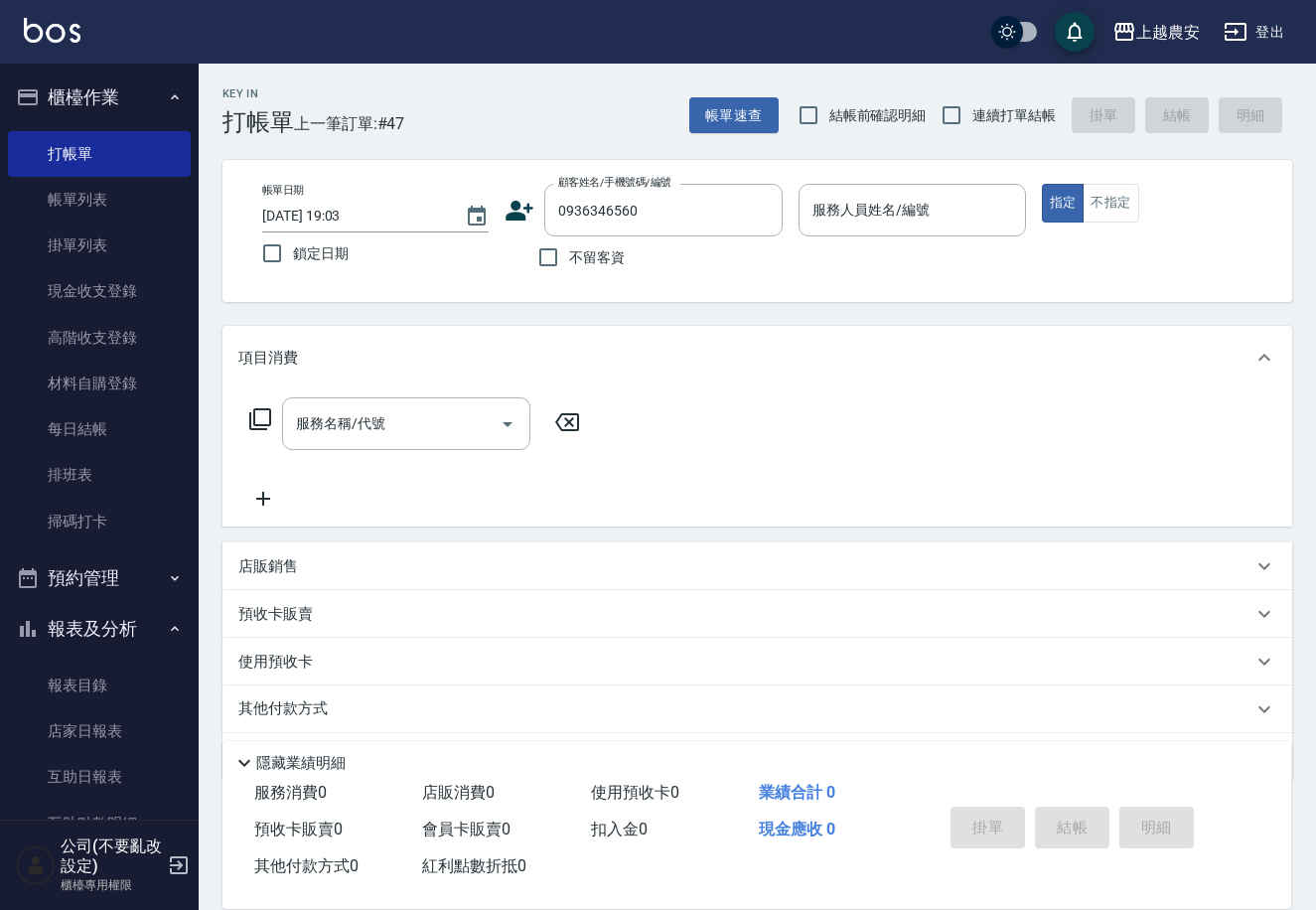 click 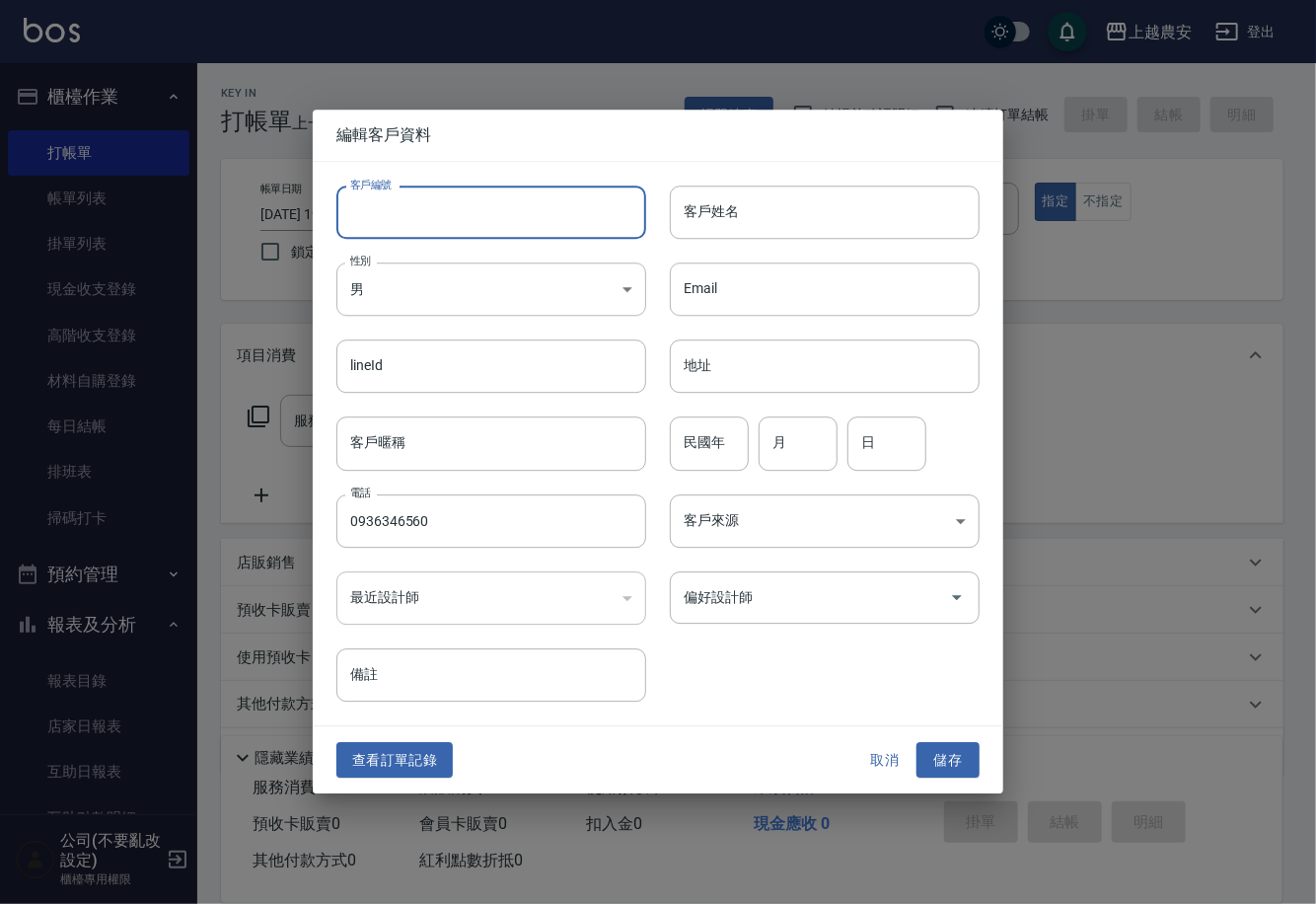 click on "客戶編號" at bounding box center [491, 212] 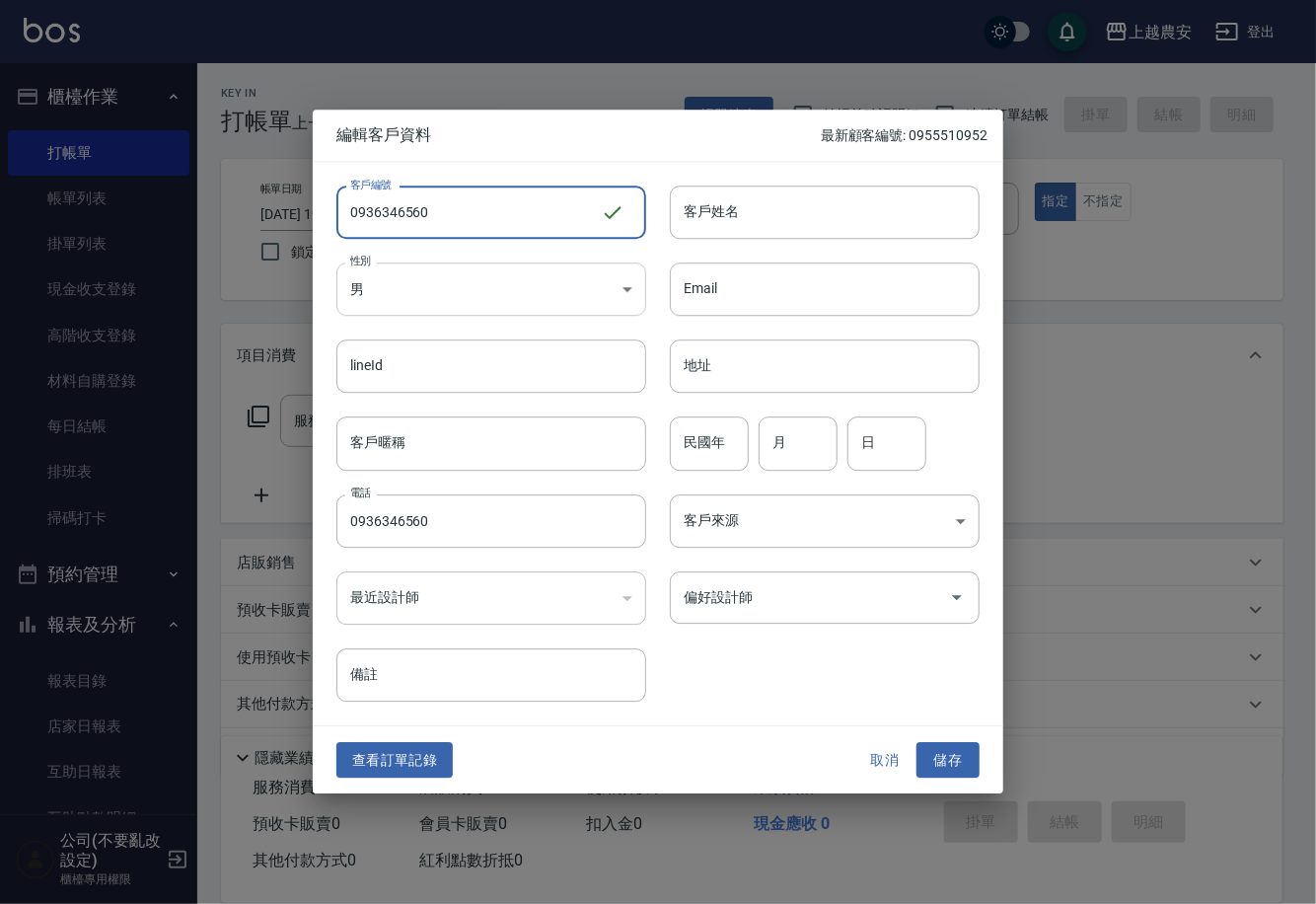 type on "0936346560" 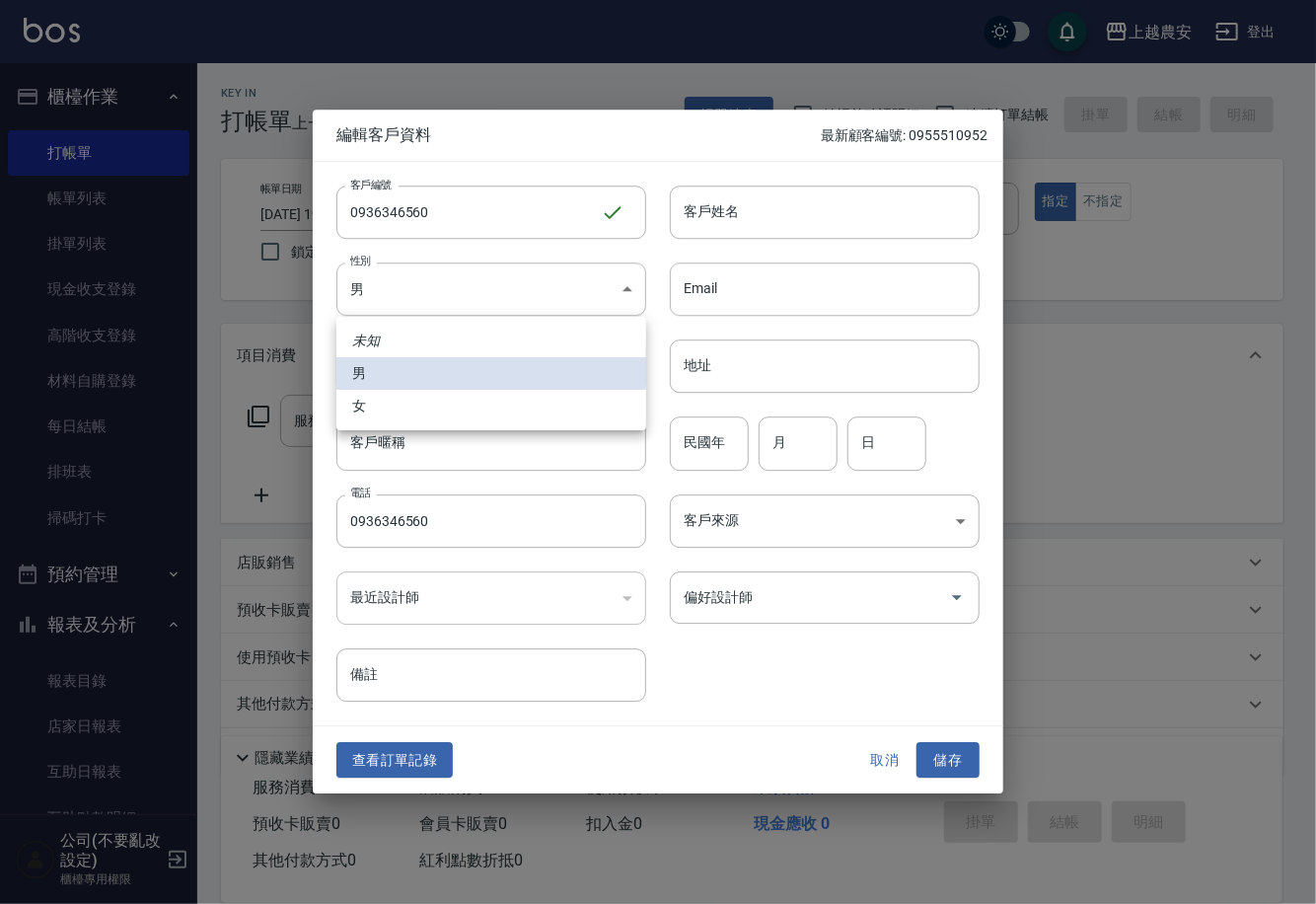 click on "女" at bounding box center [491, 406] 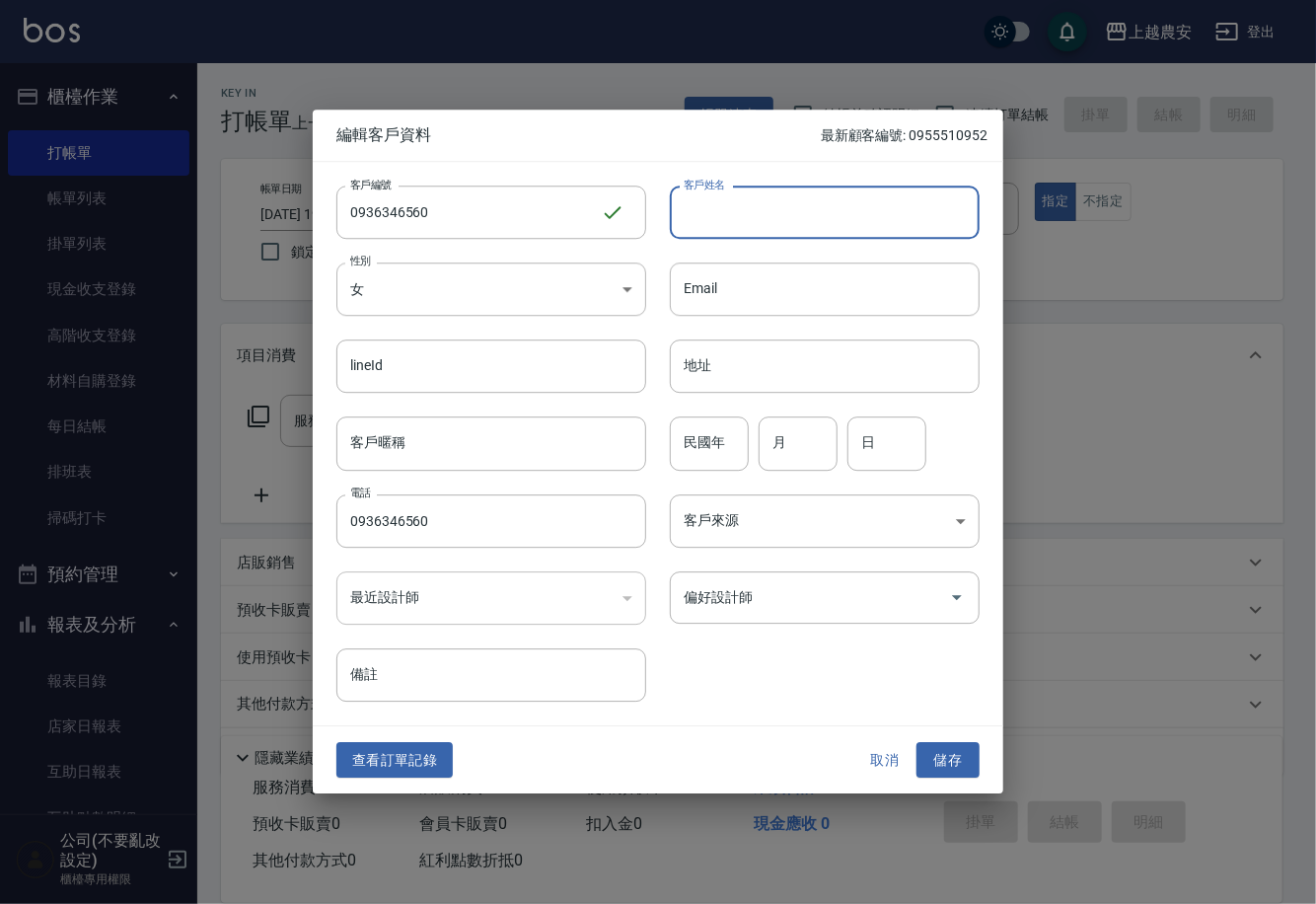 click on "客戶姓名" at bounding box center (825, 212) 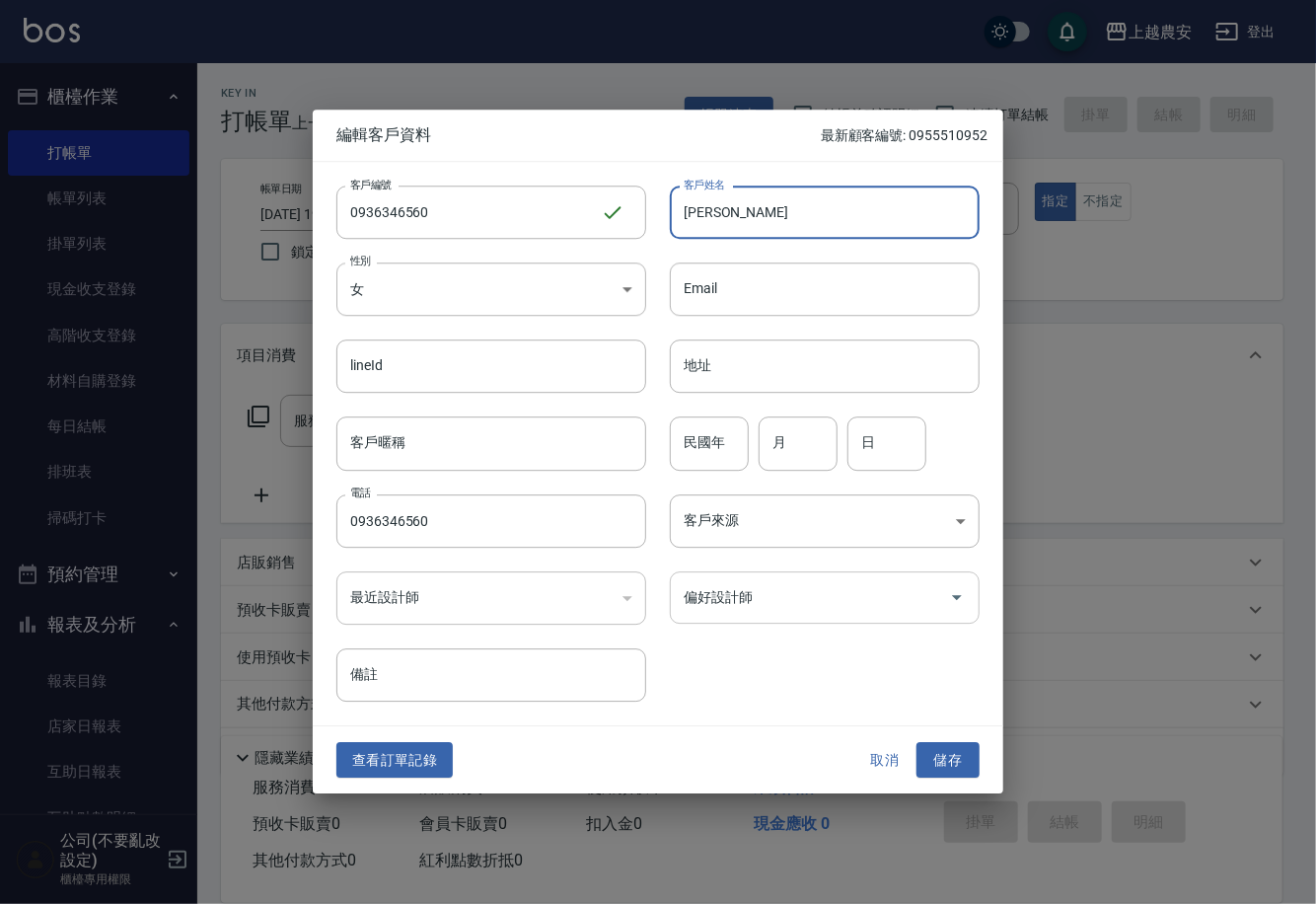 type on "陳佩芬" 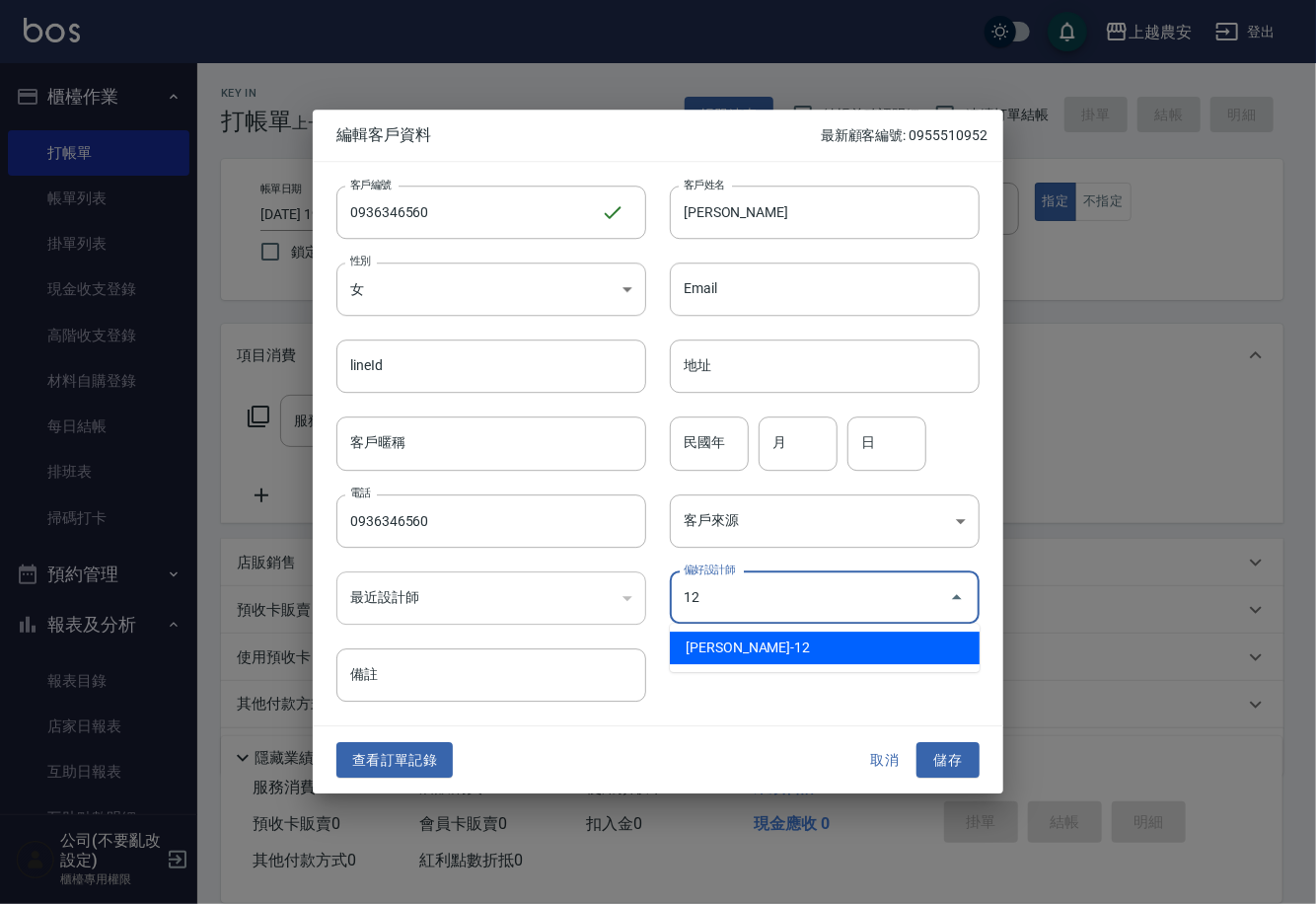 click on "蘇淑玲-12" at bounding box center [825, 647] 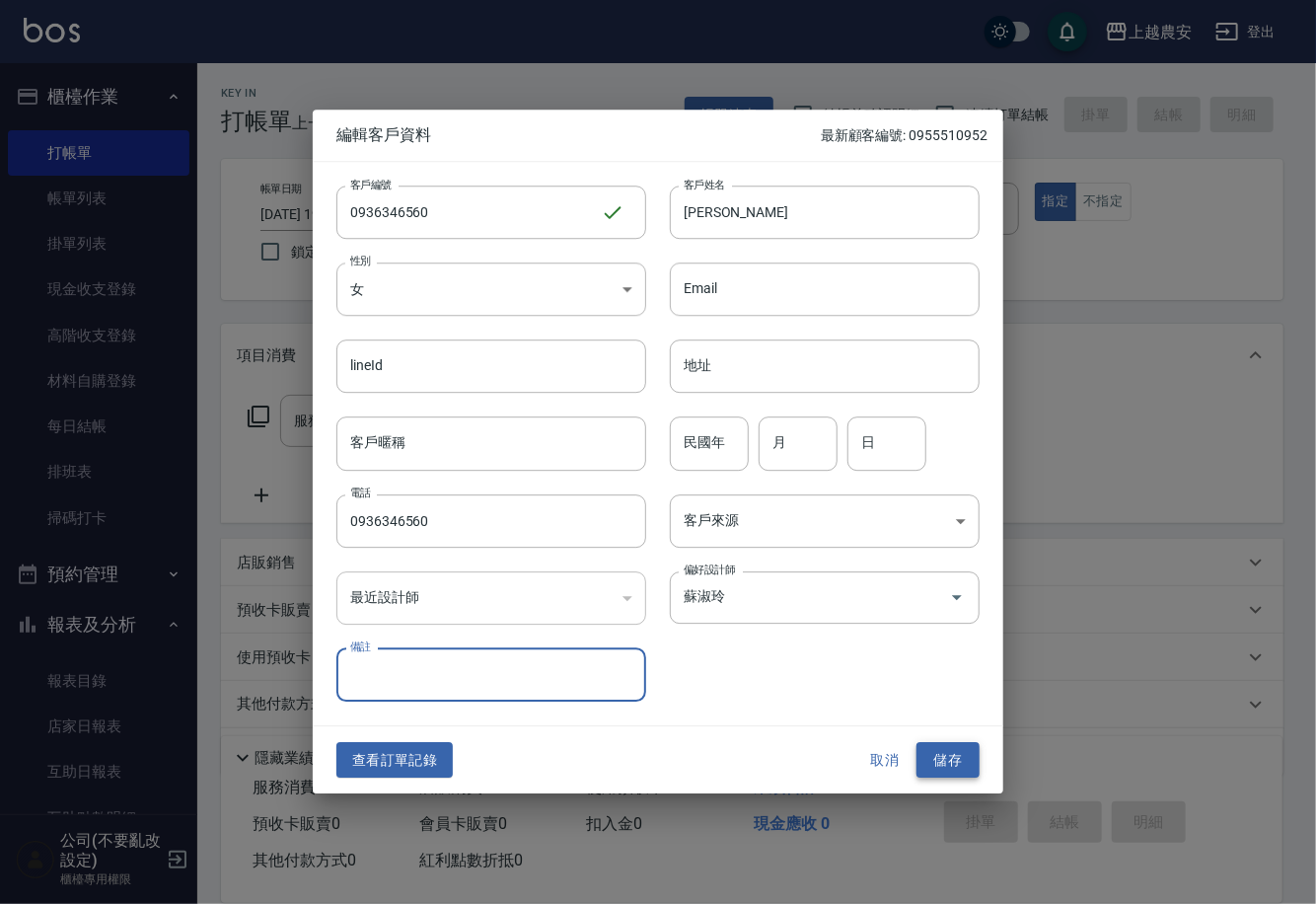 click on "儲存" at bounding box center (948, 760) 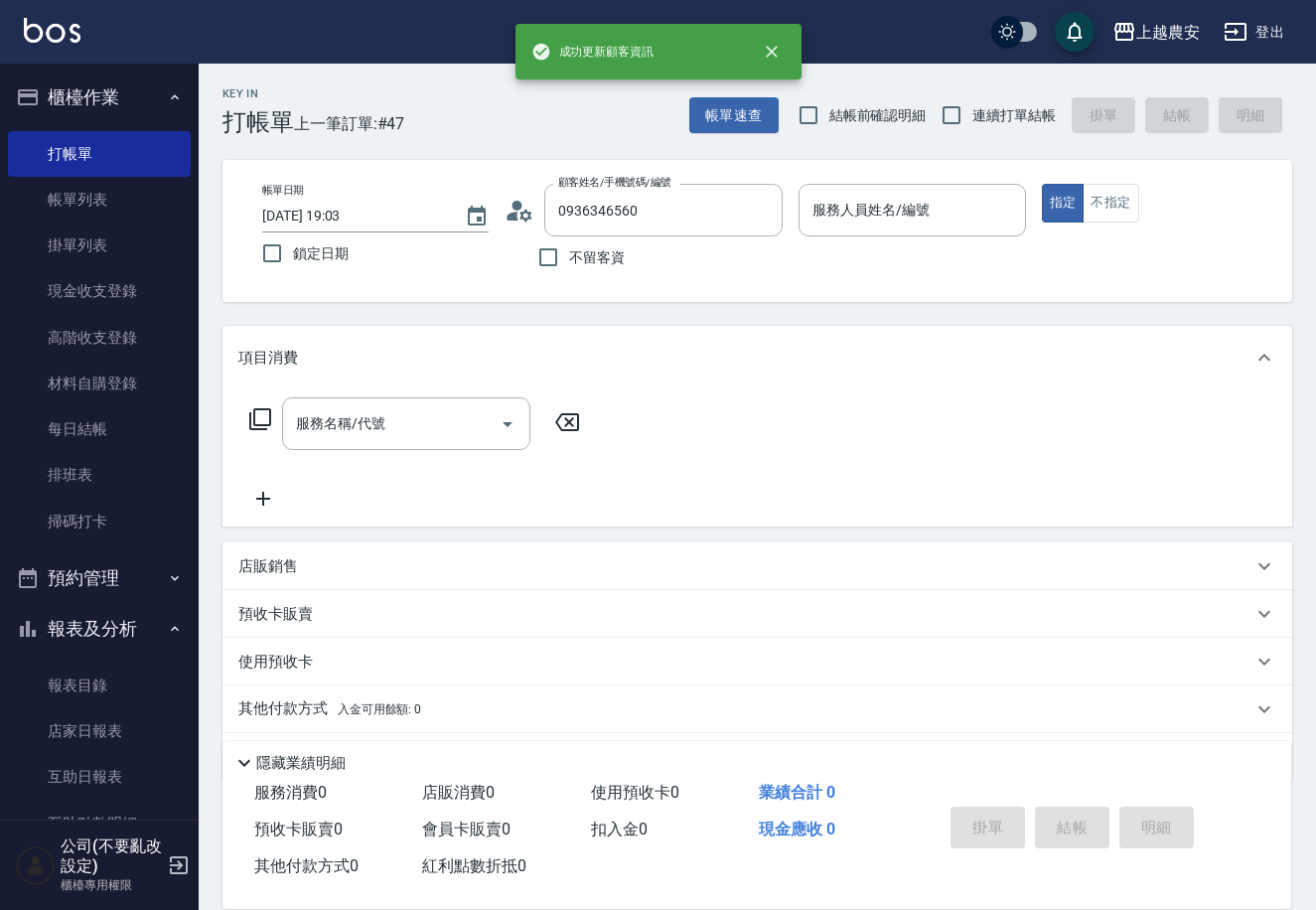 click at bounding box center [912, 246] 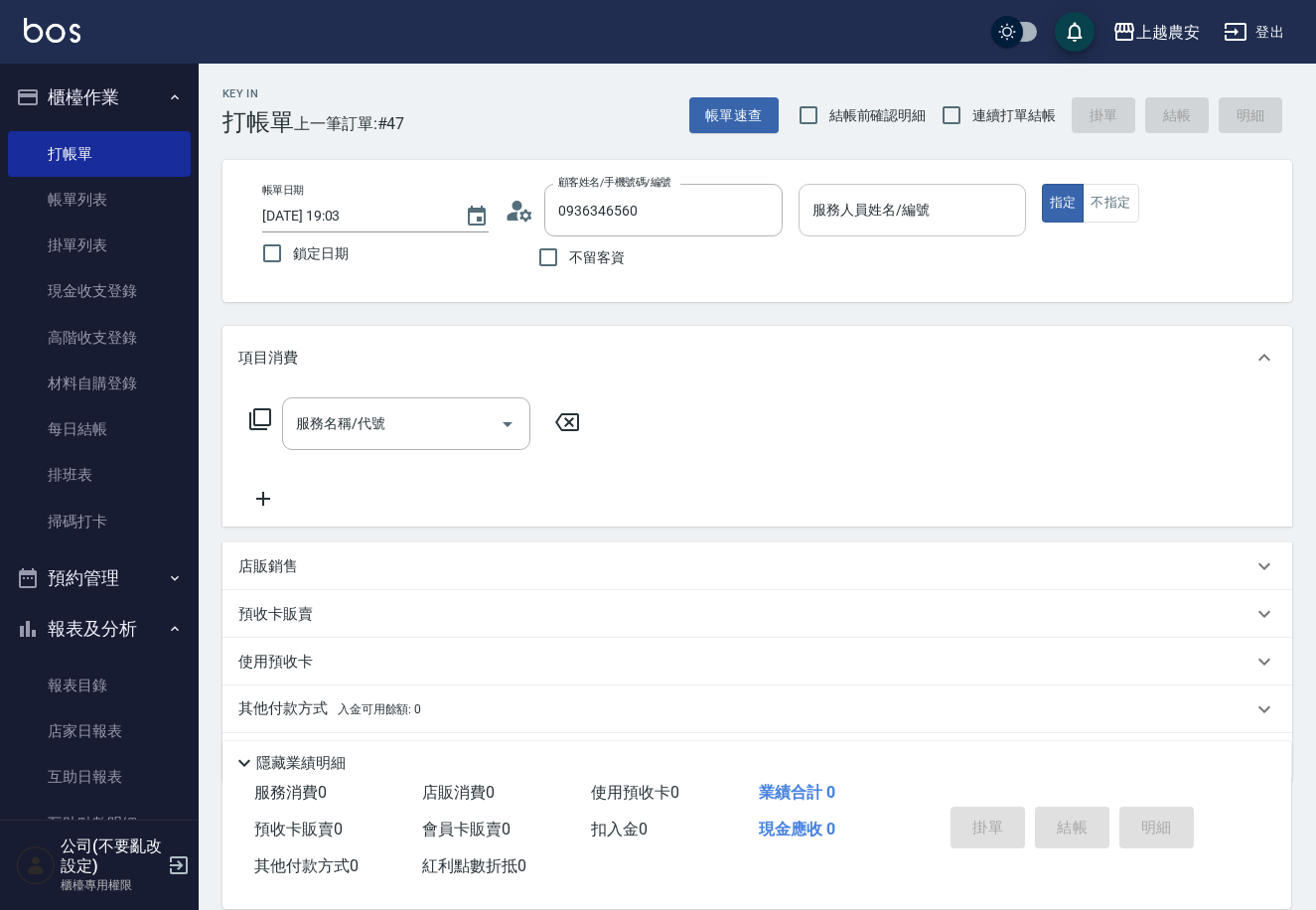 click on "服務人員姓名/編號" at bounding box center (912, 210) 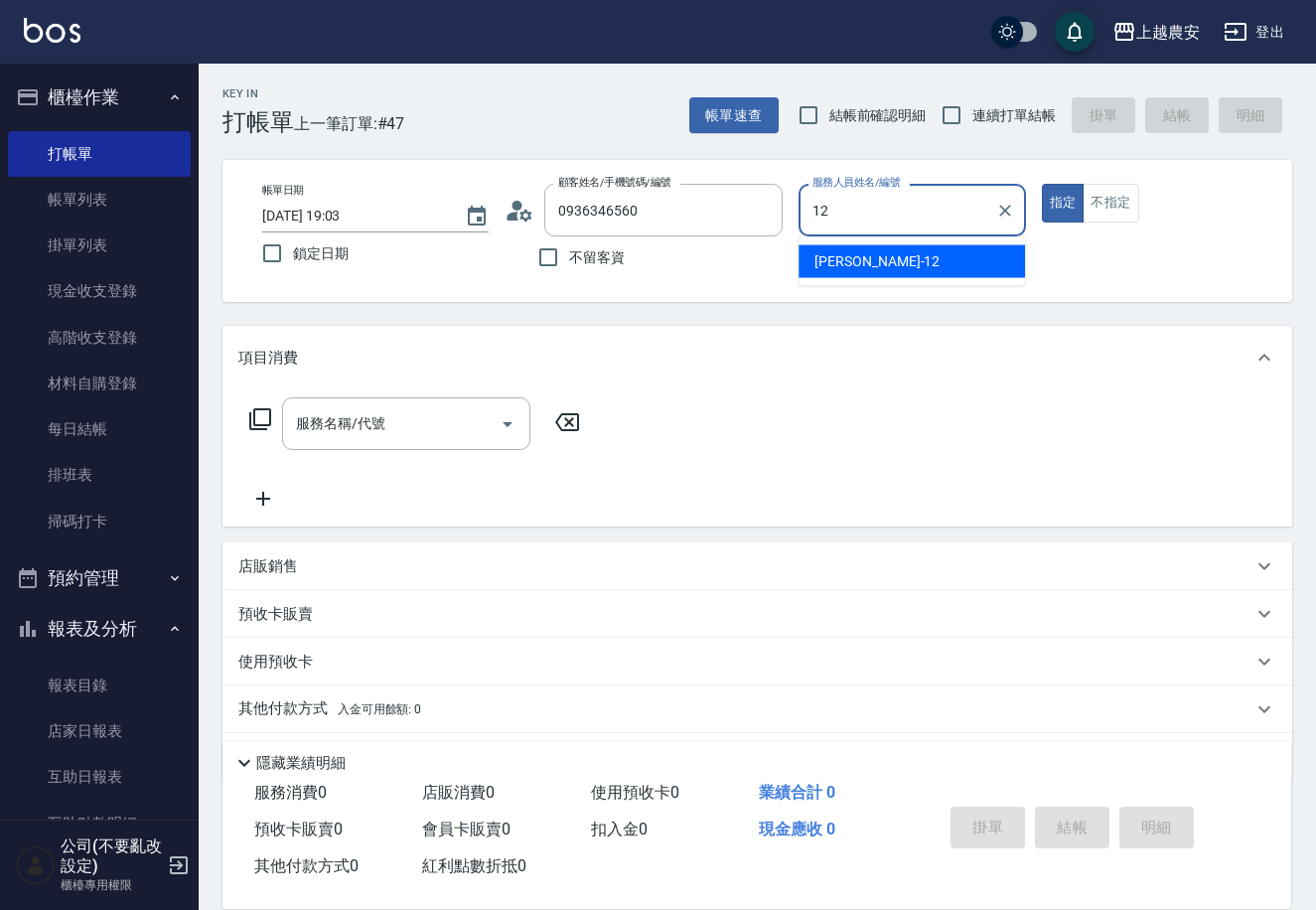 type on "12" 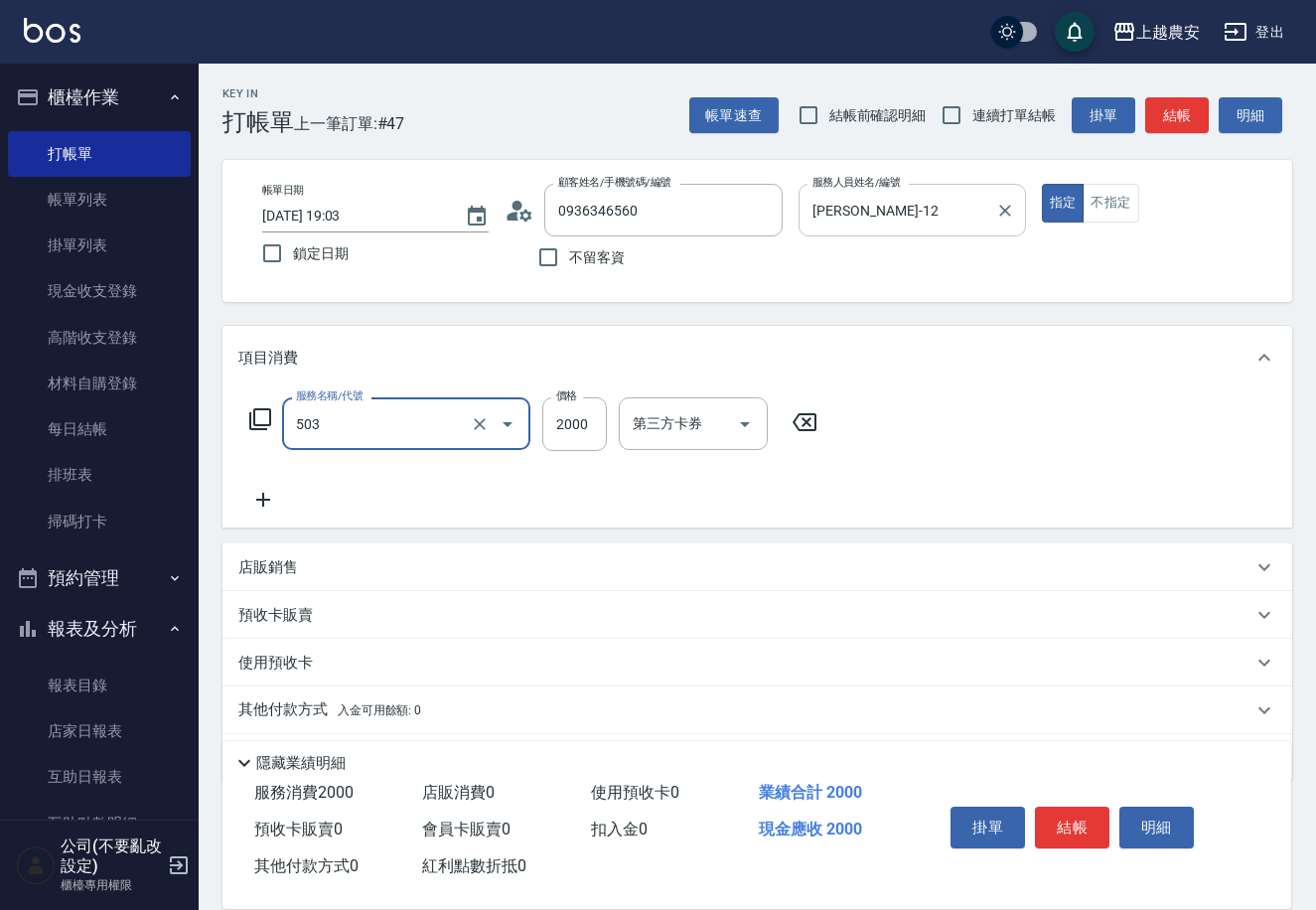 type on "染髮1500↑(503)" 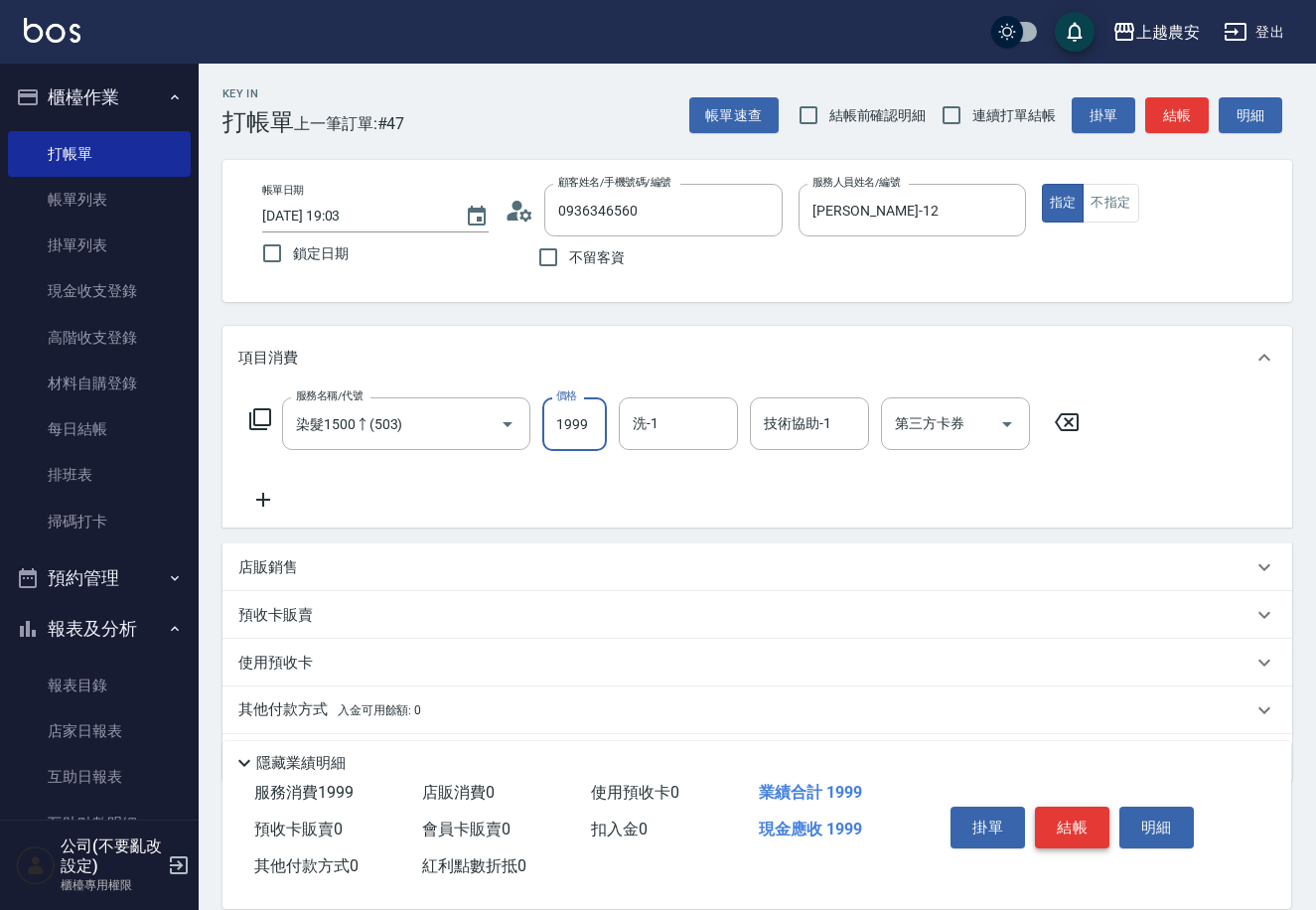 type on "1999" 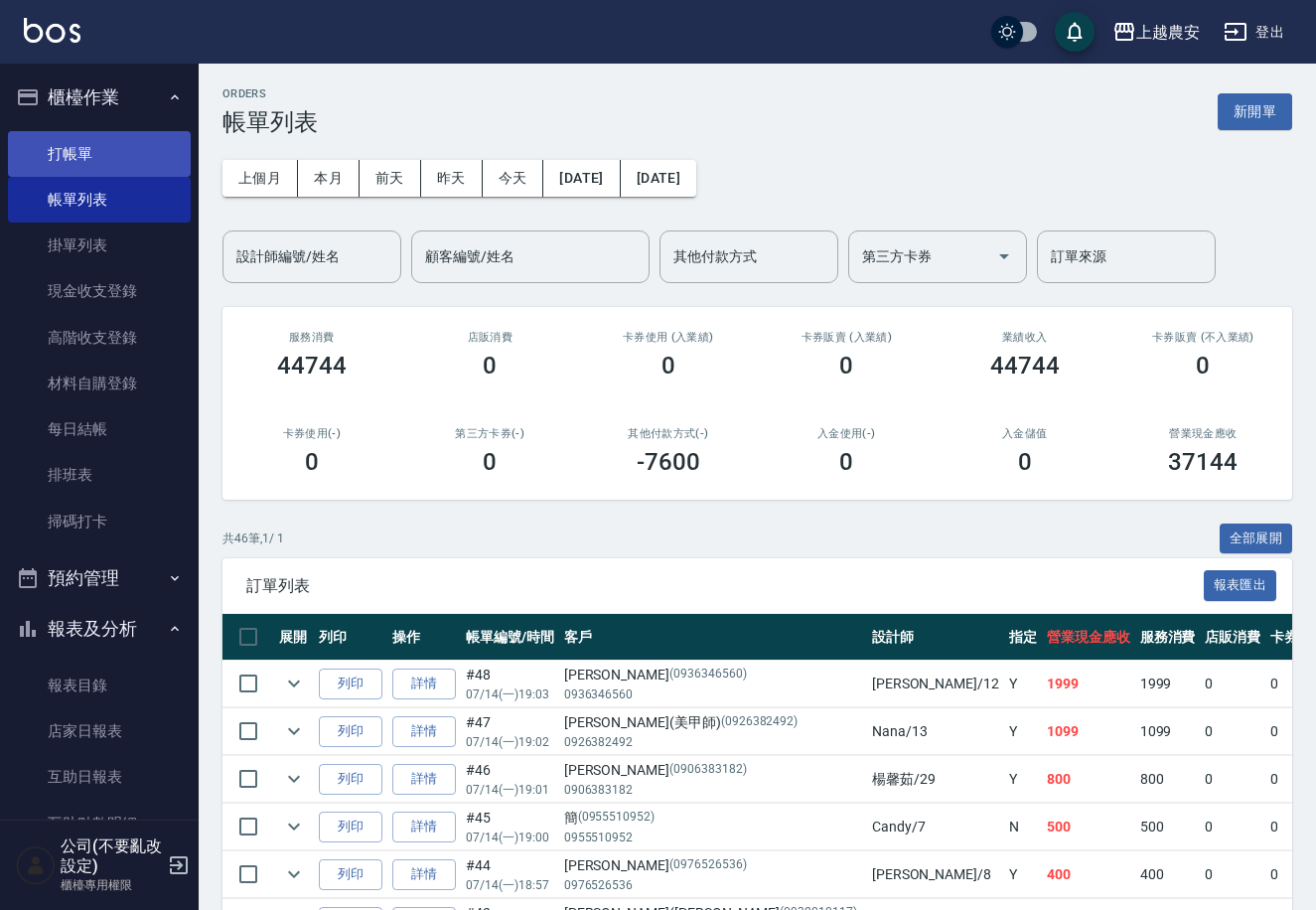 click on "打帳單" at bounding box center (99, 154) 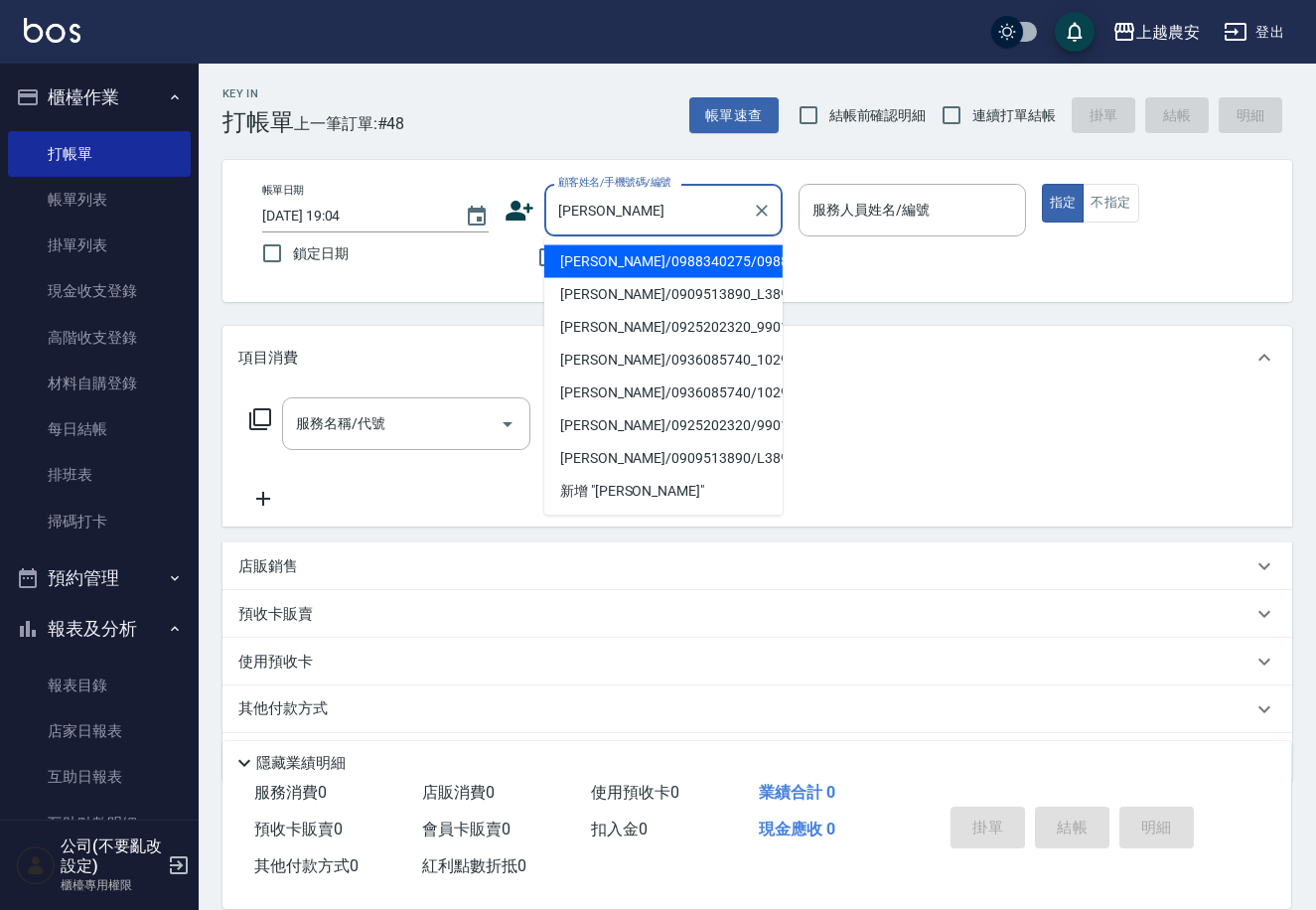click on "周明勳/0988340275/0988340275" at bounding box center [663, 261] 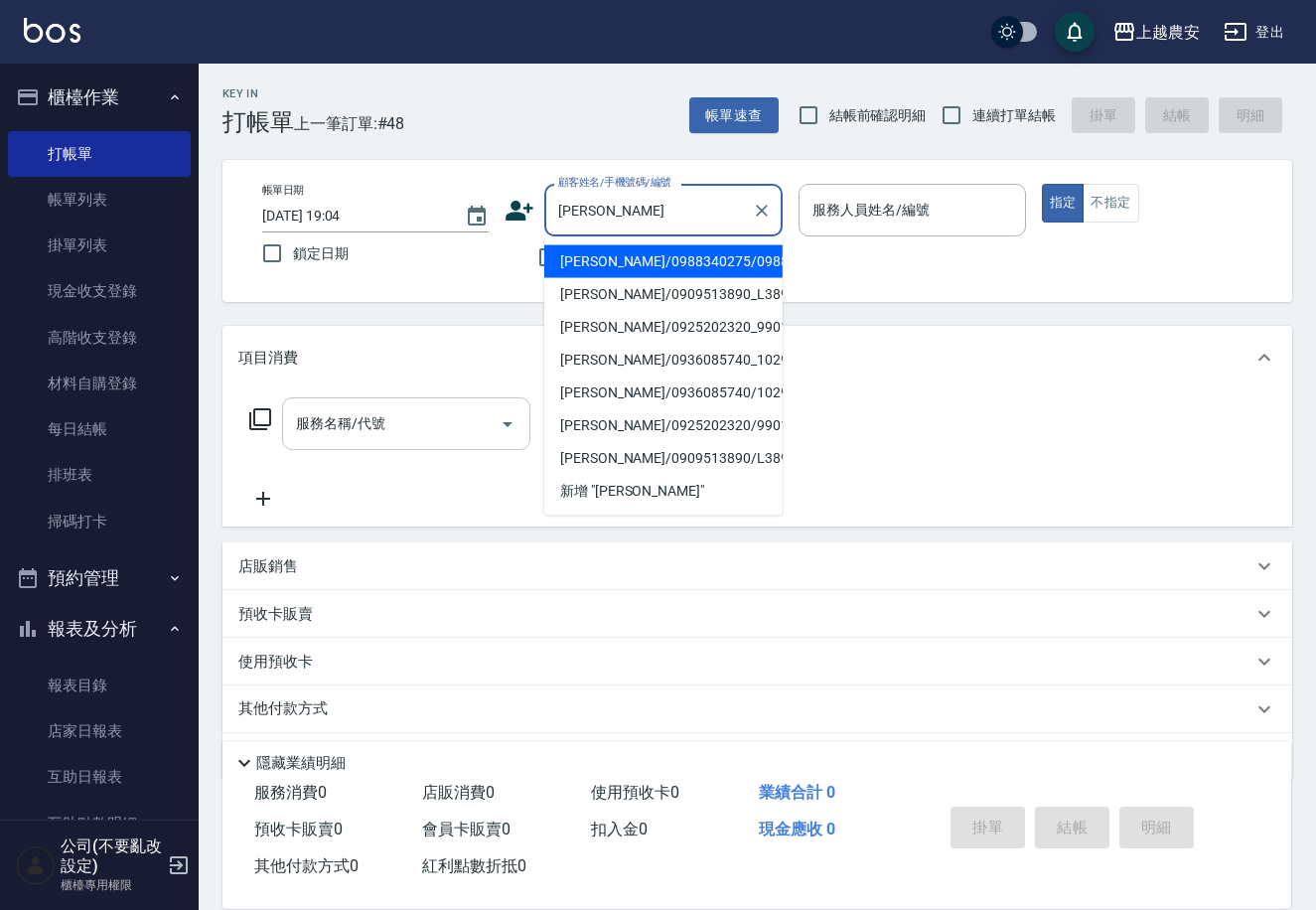 type on "周明勳/0988340275/0988340275" 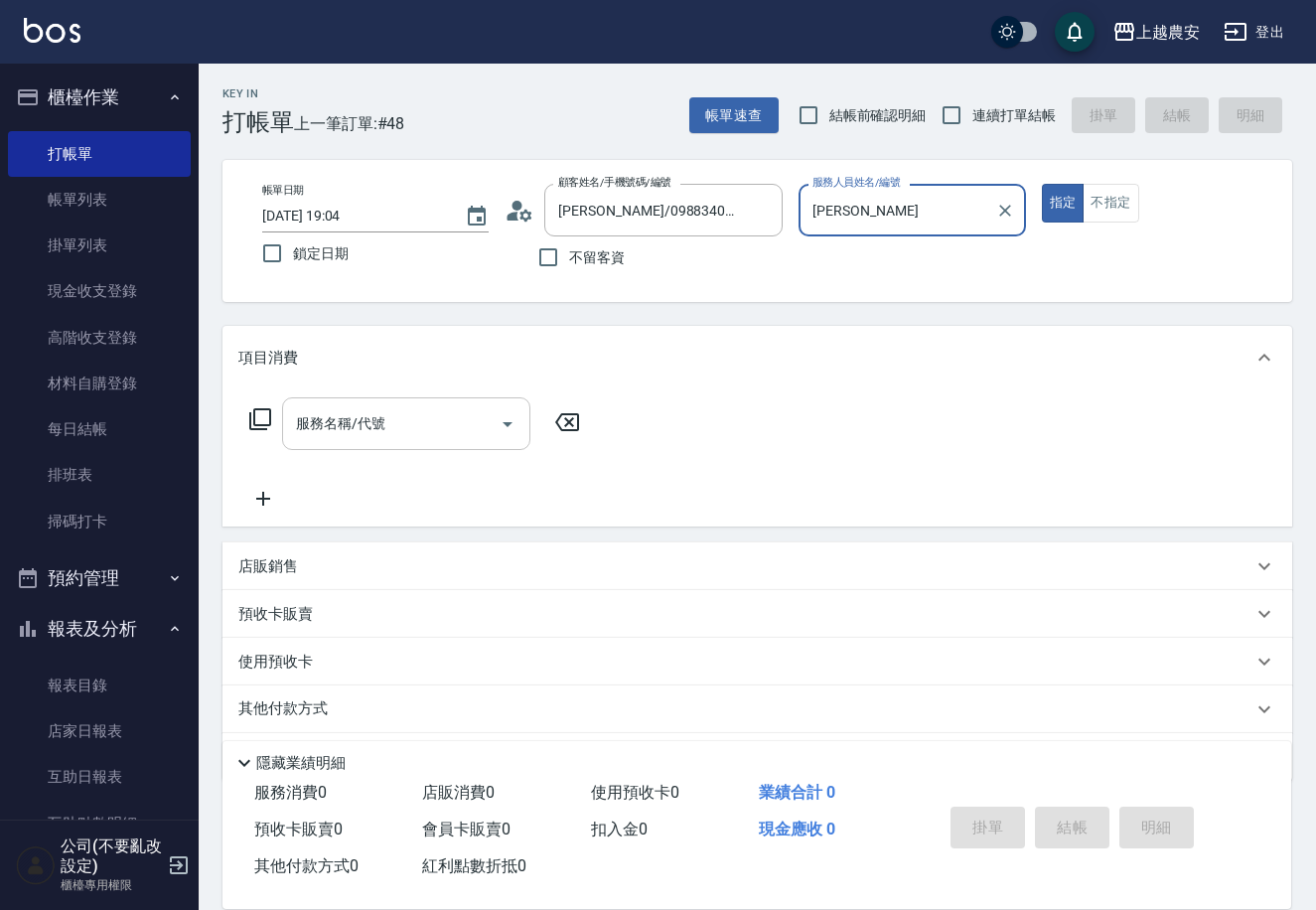 type on "Lina-L" 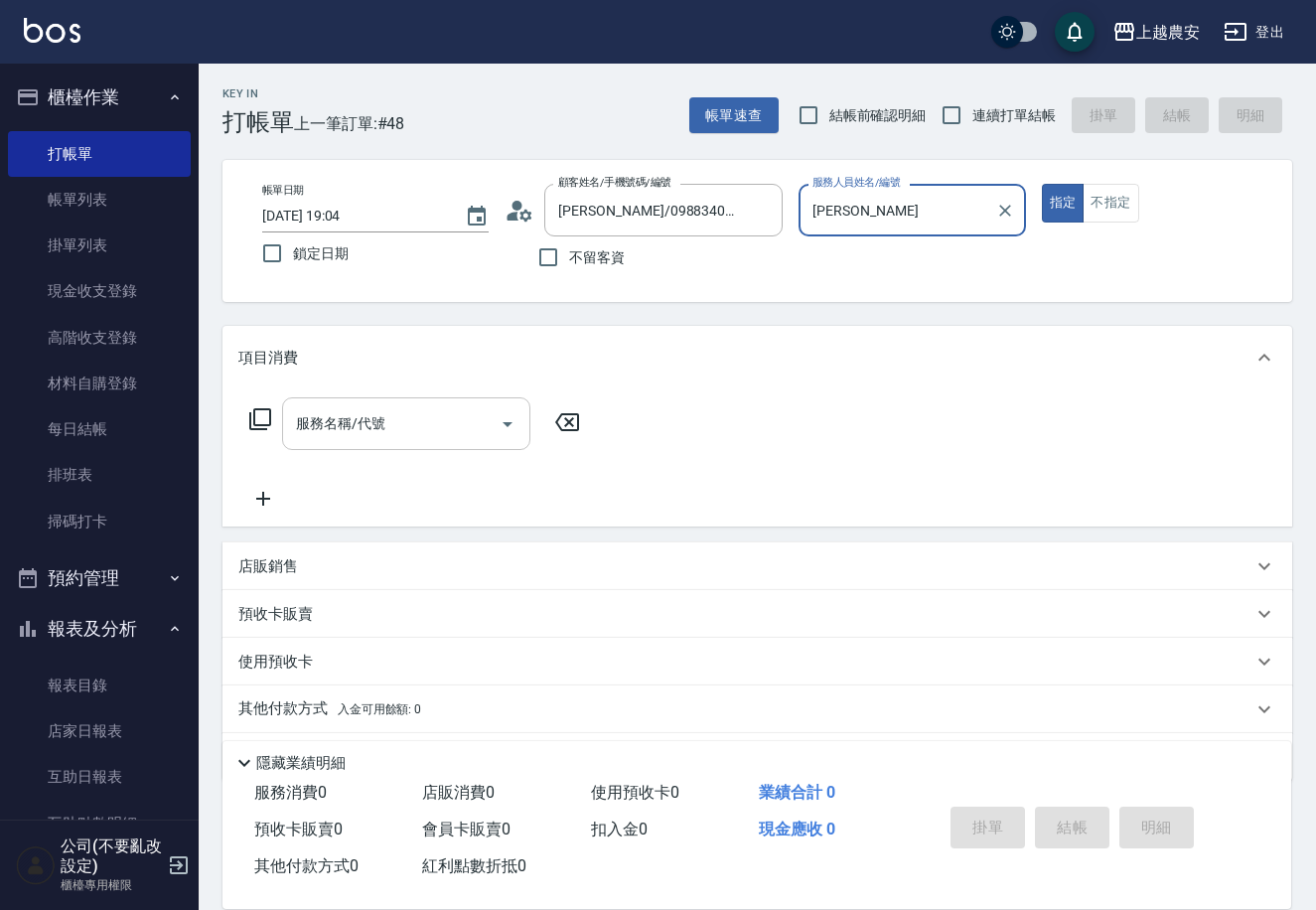 click on "服務名稱/代號" at bounding box center [391, 423] 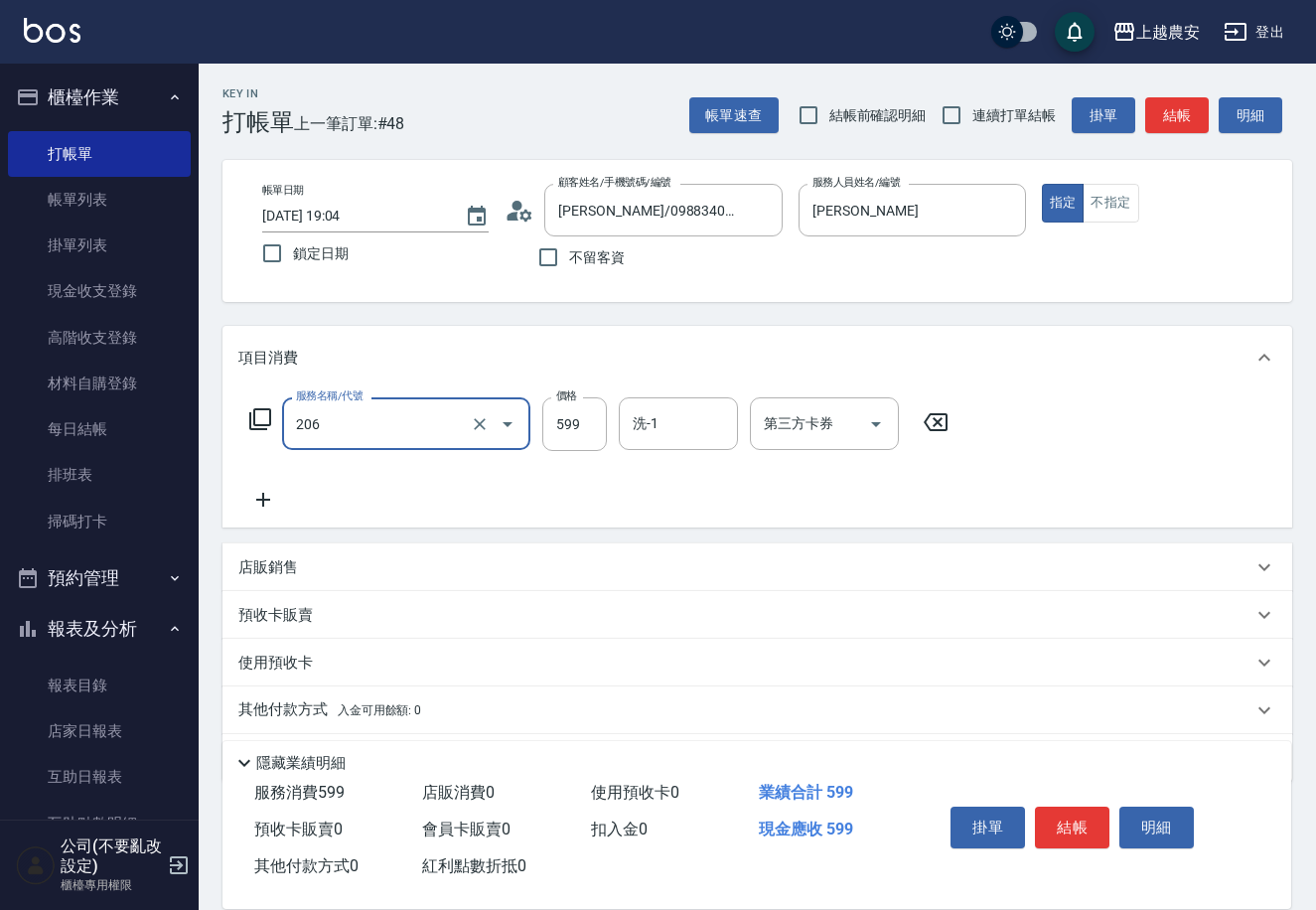 type on "洗+剪(206)" 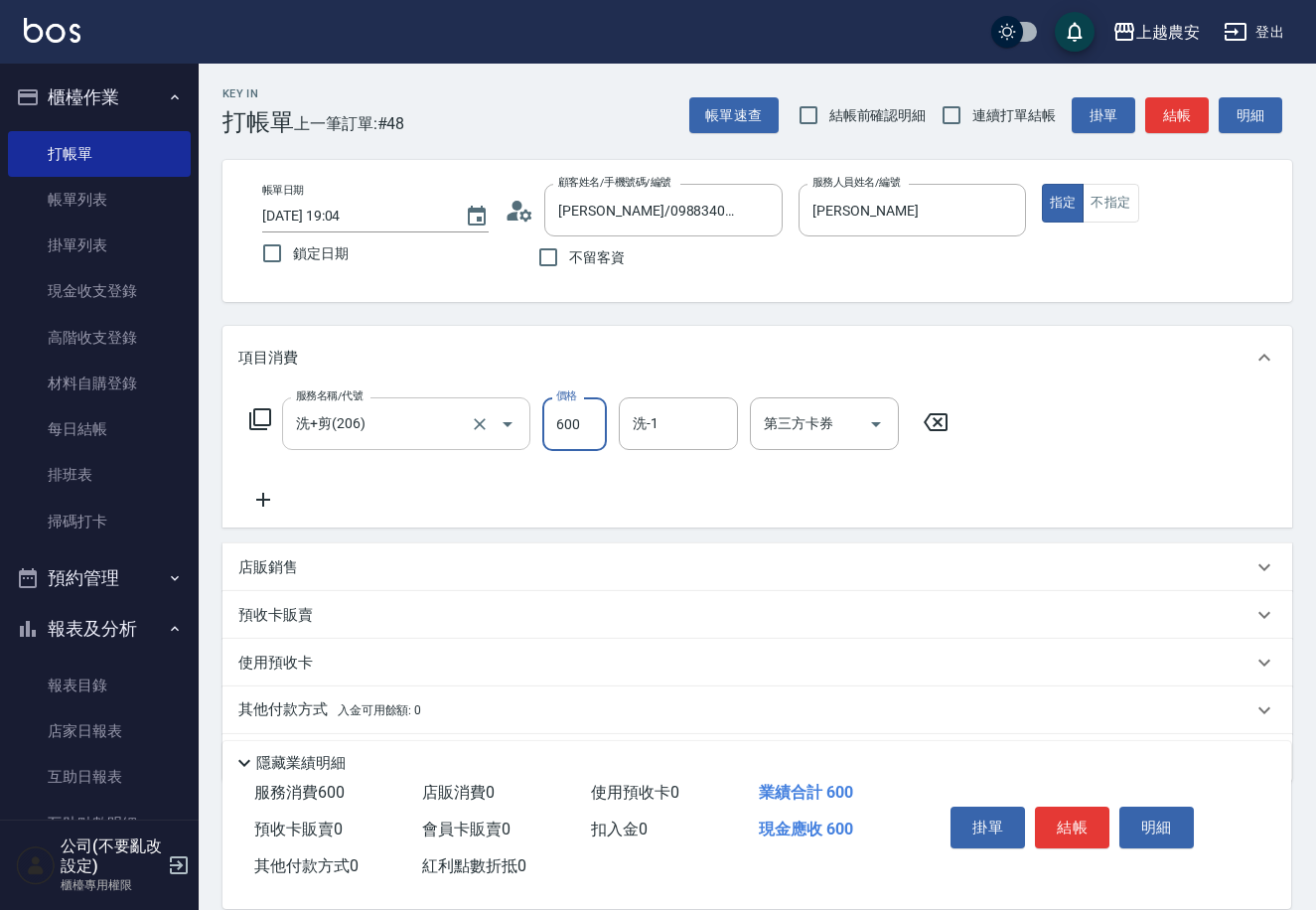 type on "600" 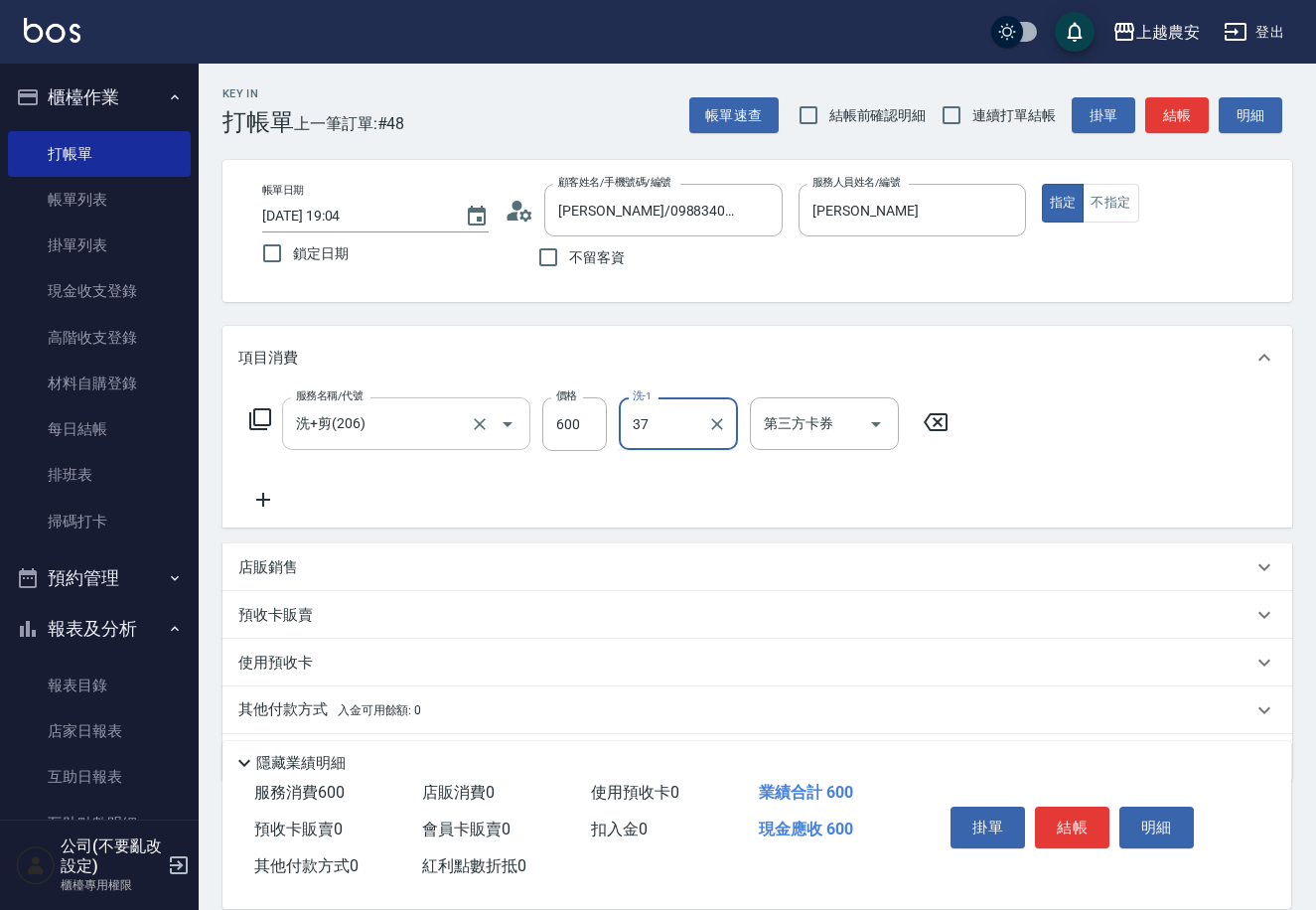 type on "晴晴-37" 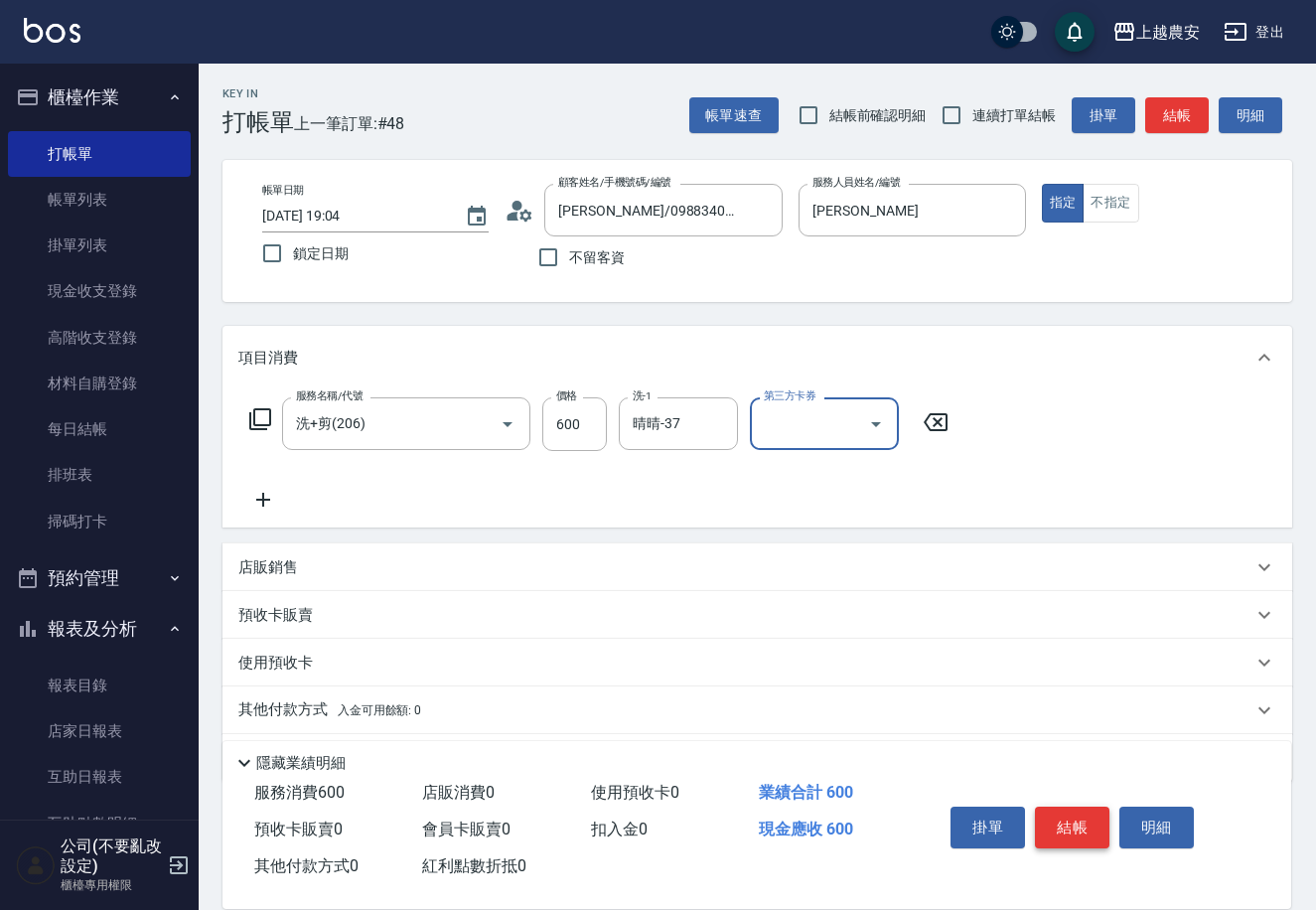 click on "結帳" at bounding box center [1072, 828] 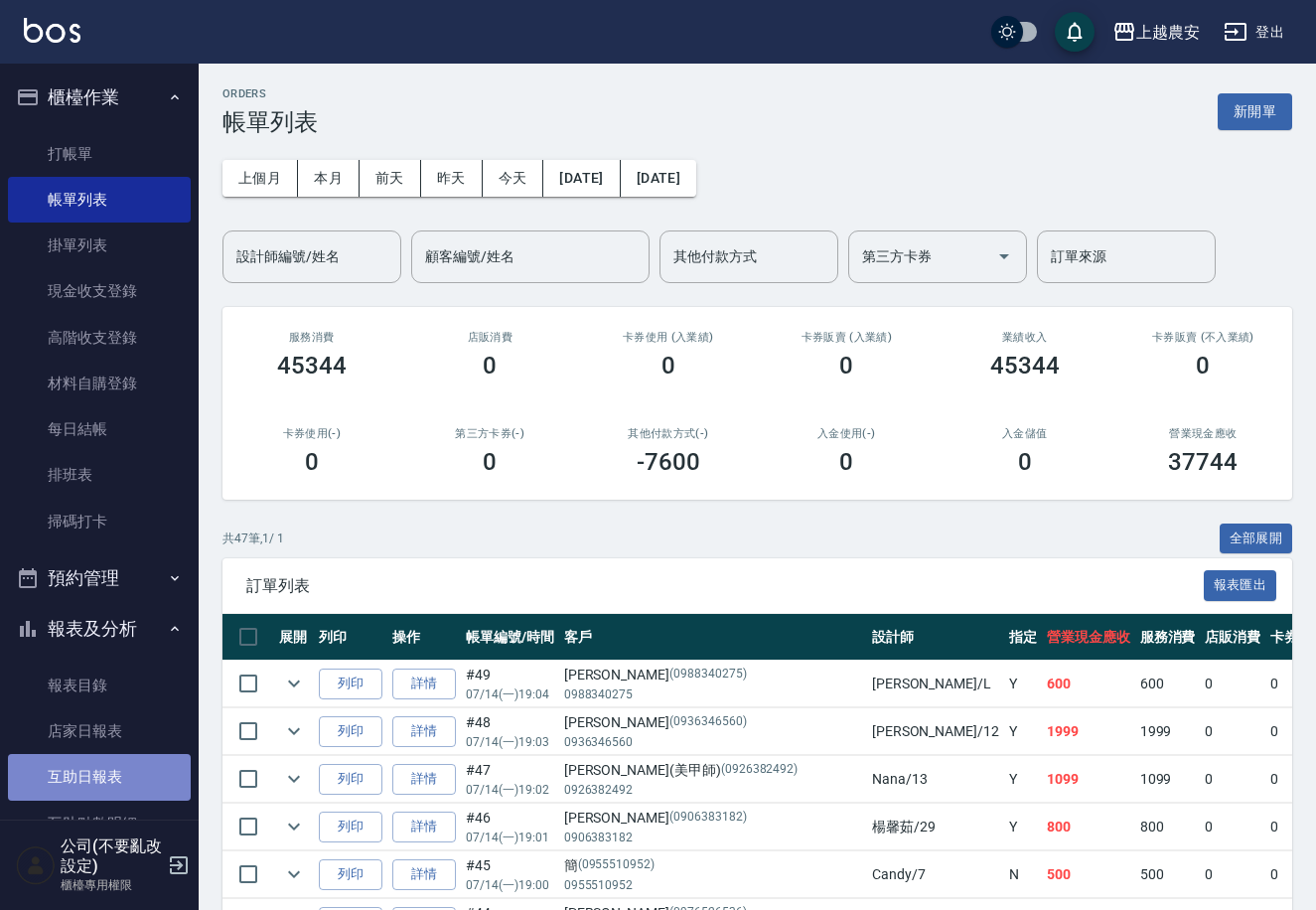 click on "互助日報表" at bounding box center (99, 777) 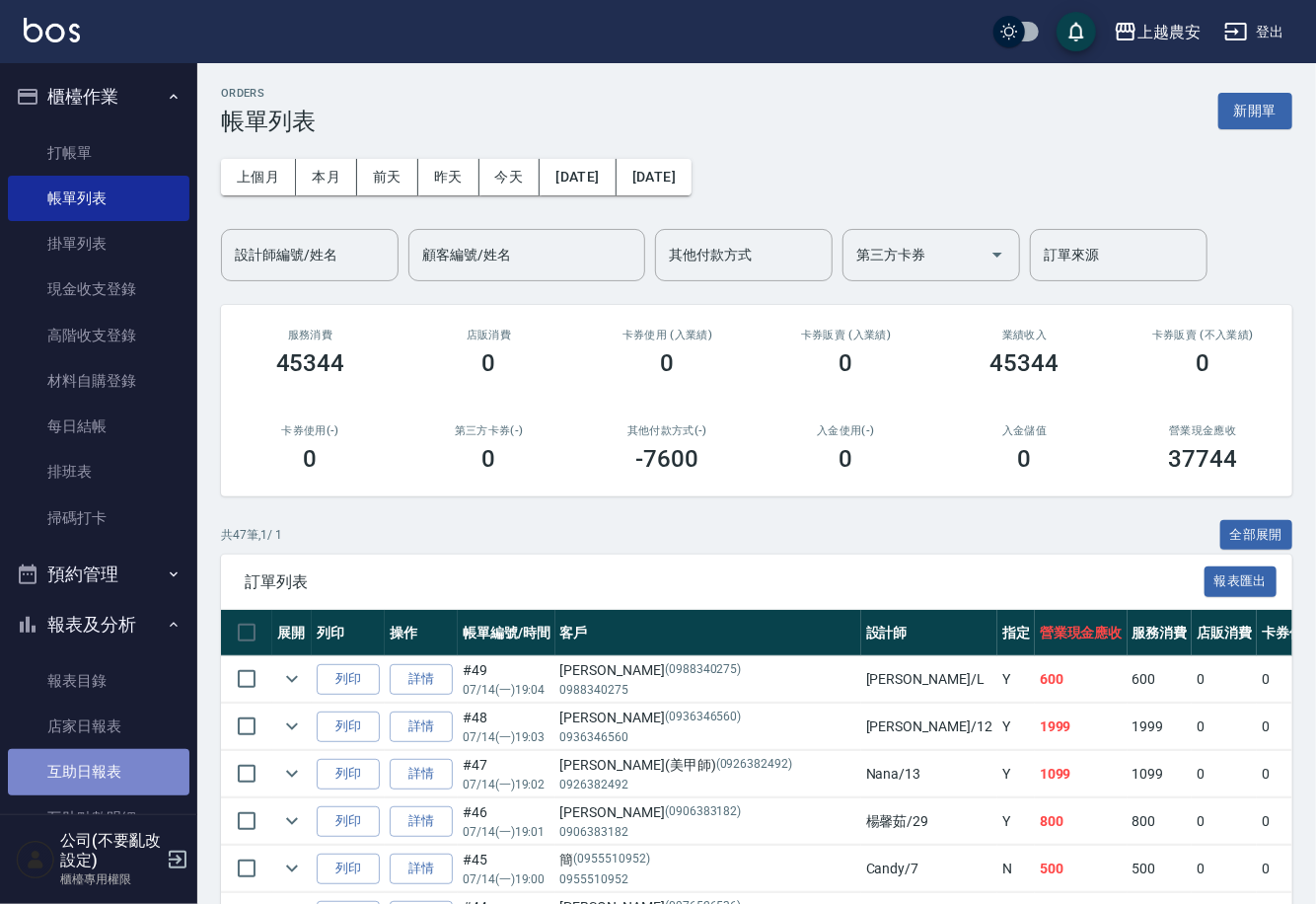 click on "互助日報表" at bounding box center (99, 772) 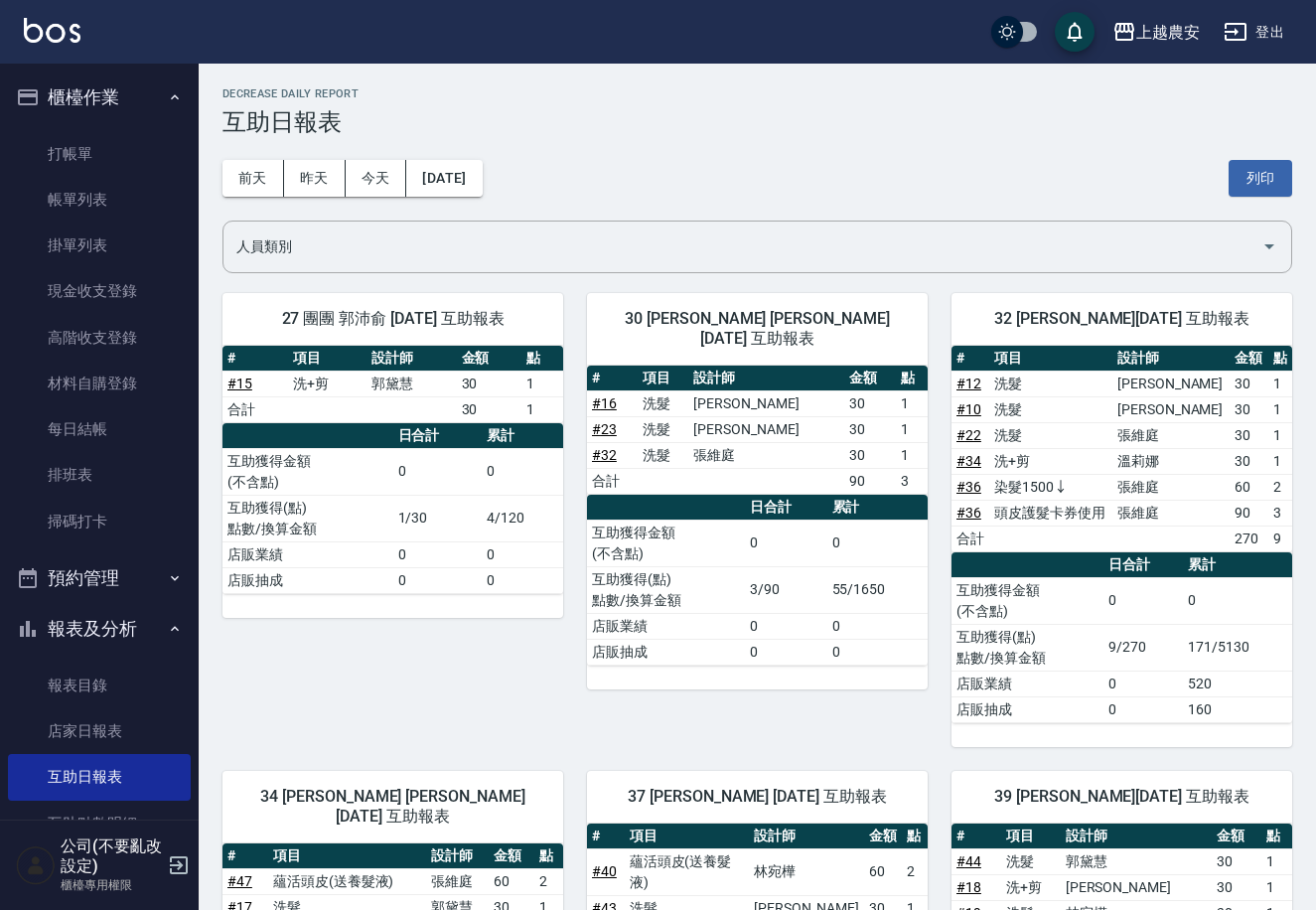 scroll, scrollTop: 122, scrollLeft: 0, axis: vertical 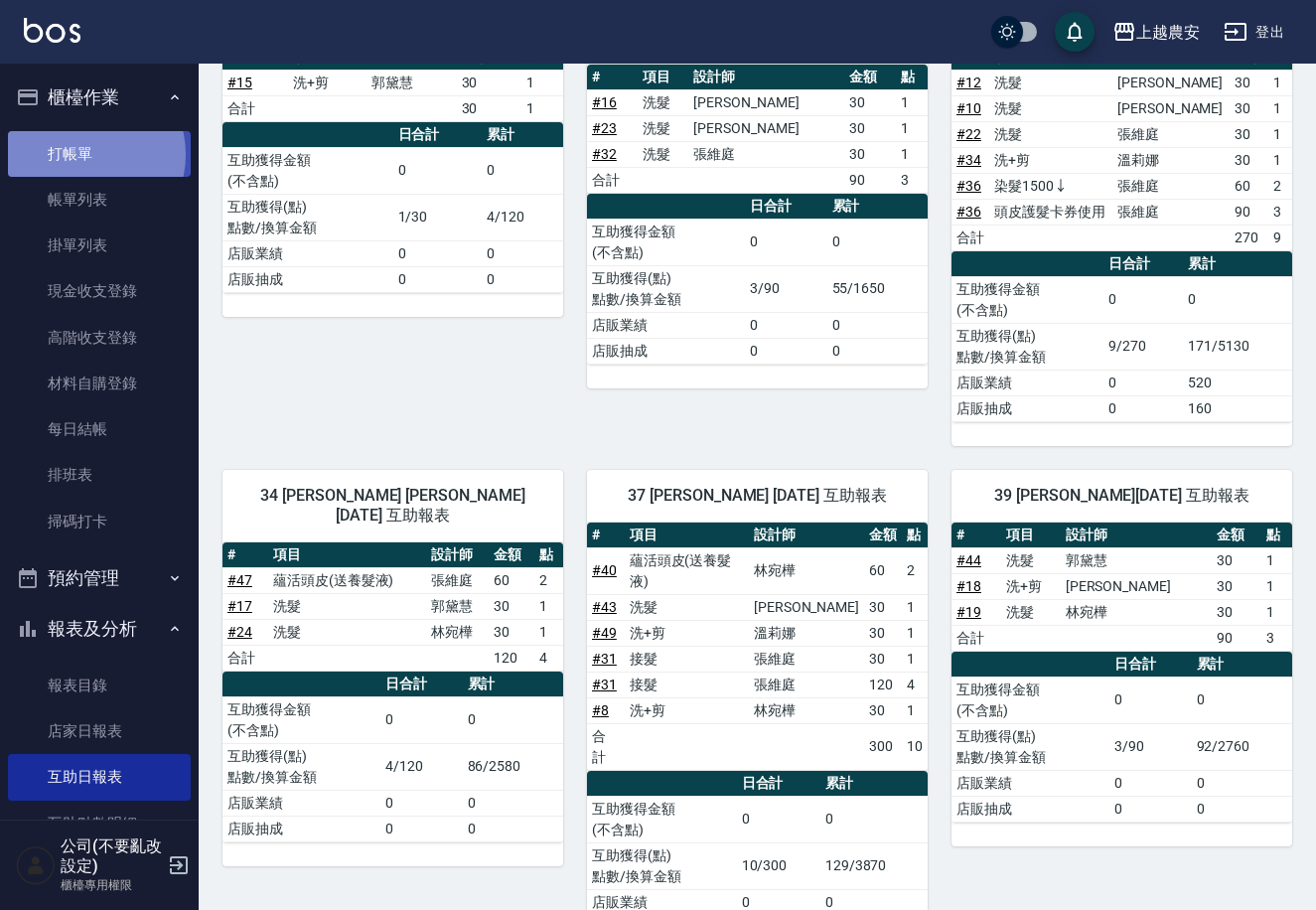 click on "打帳單" at bounding box center [99, 154] 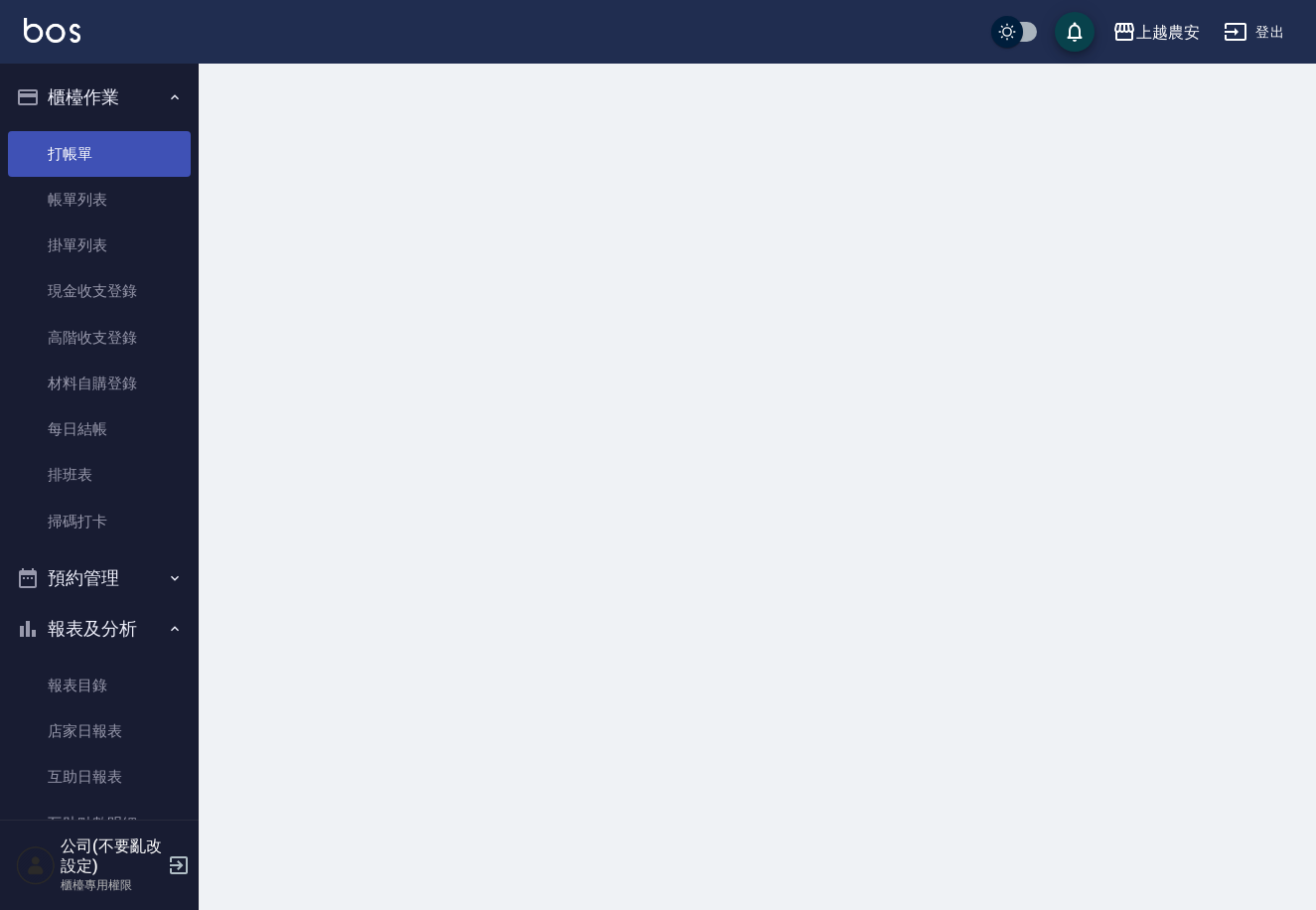 scroll, scrollTop: 0, scrollLeft: 0, axis: both 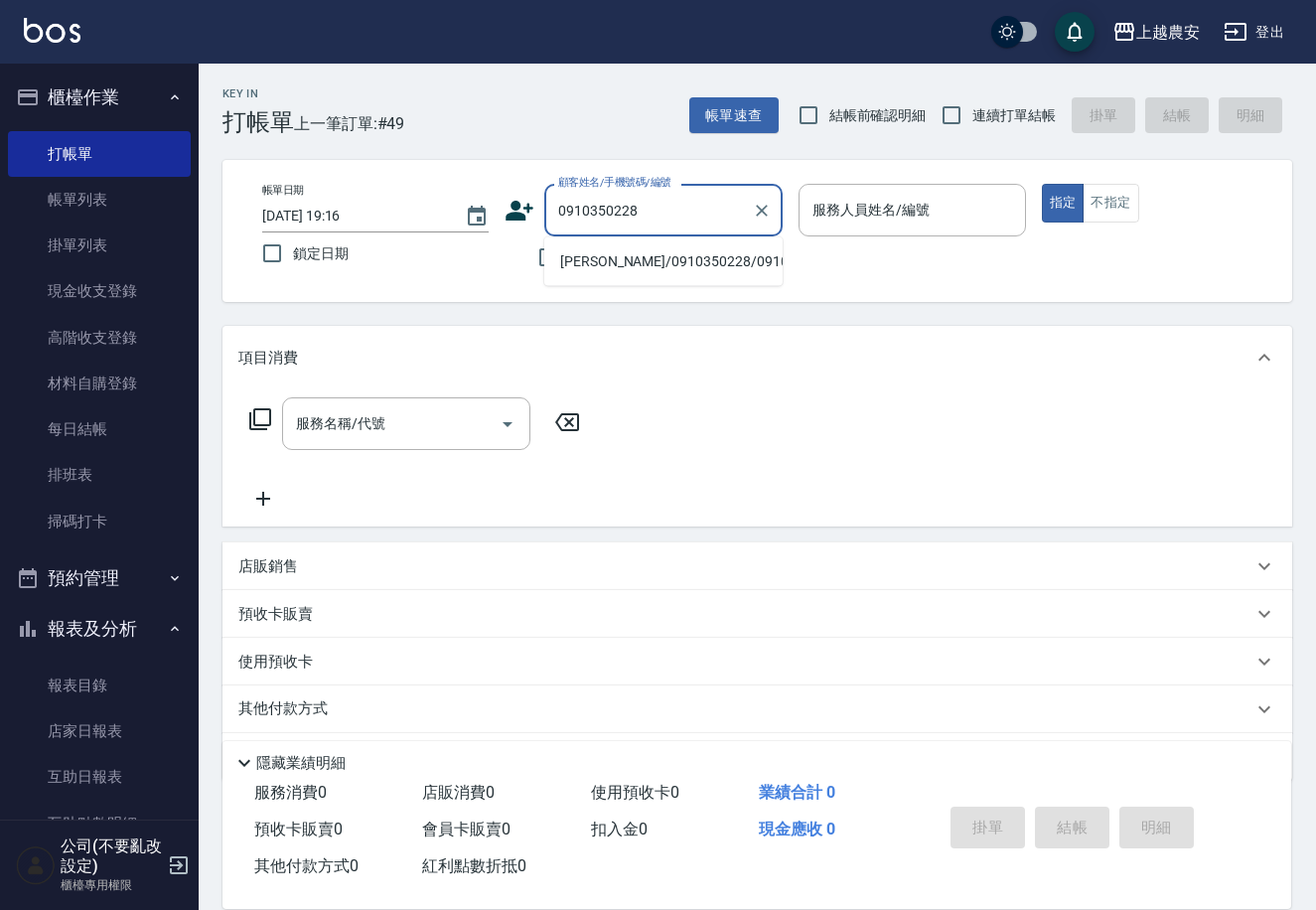 click on "楊志偉/0910350228/0910350228" at bounding box center (663, 261) 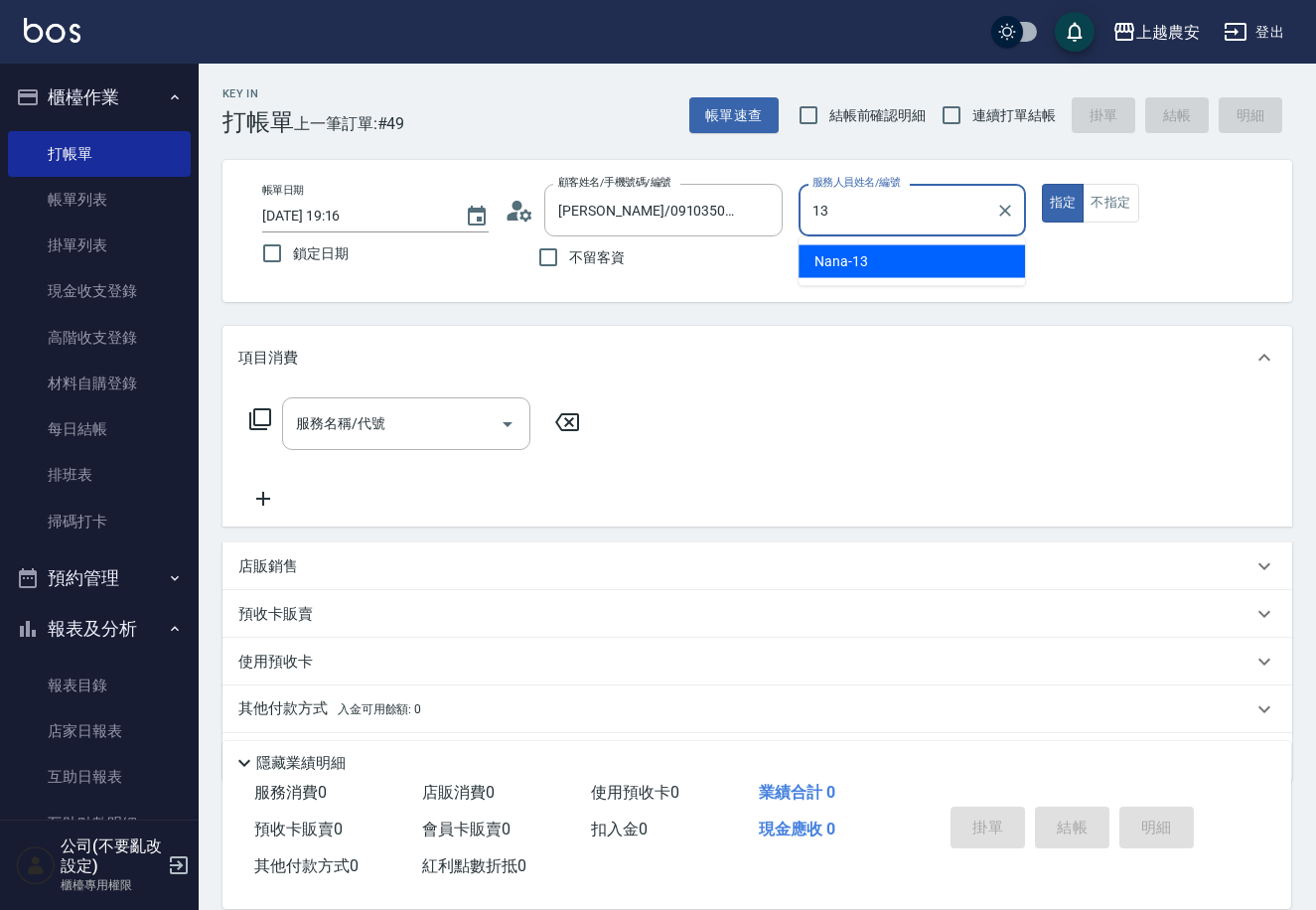 type on "Nana-13" 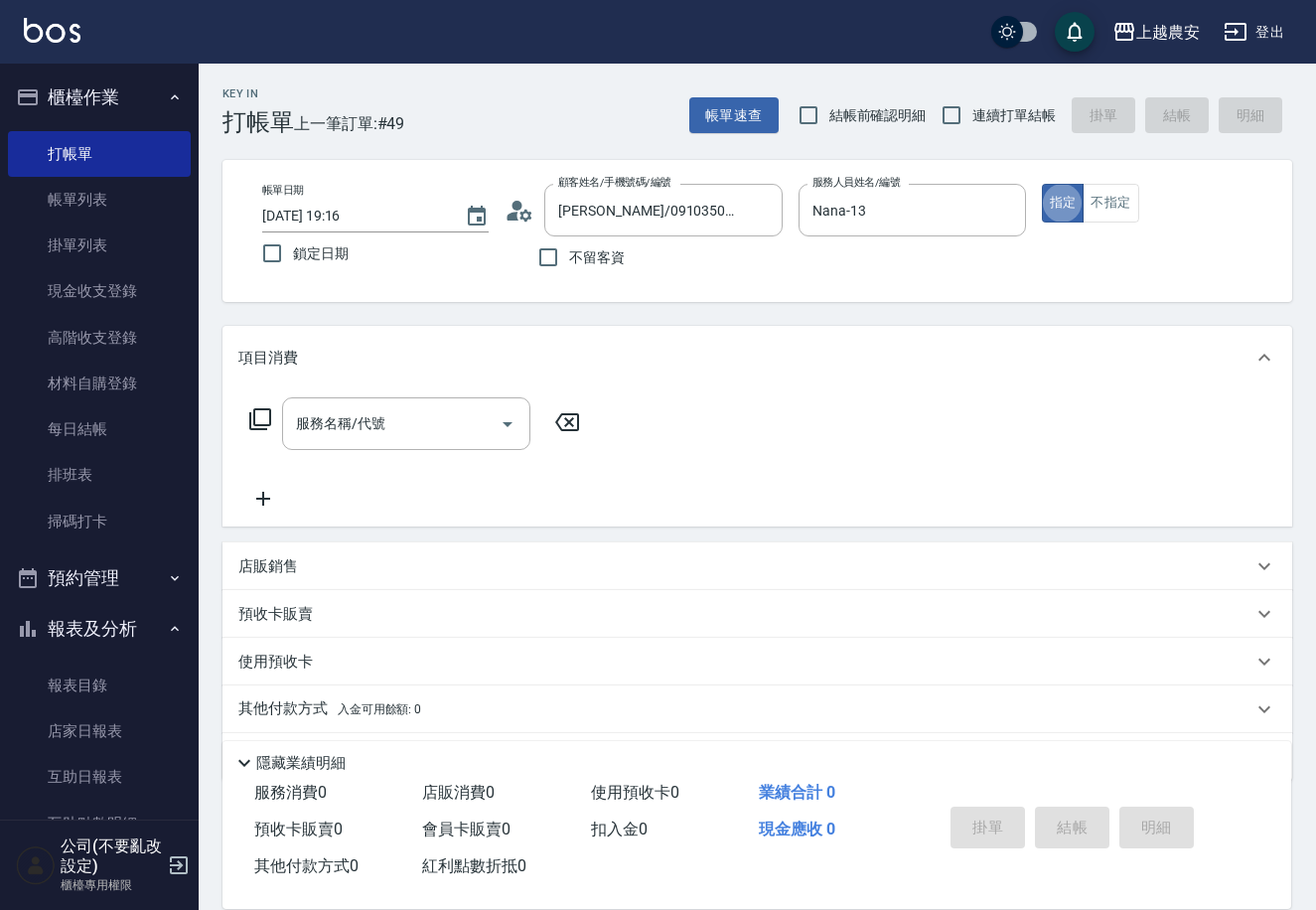 type on "true" 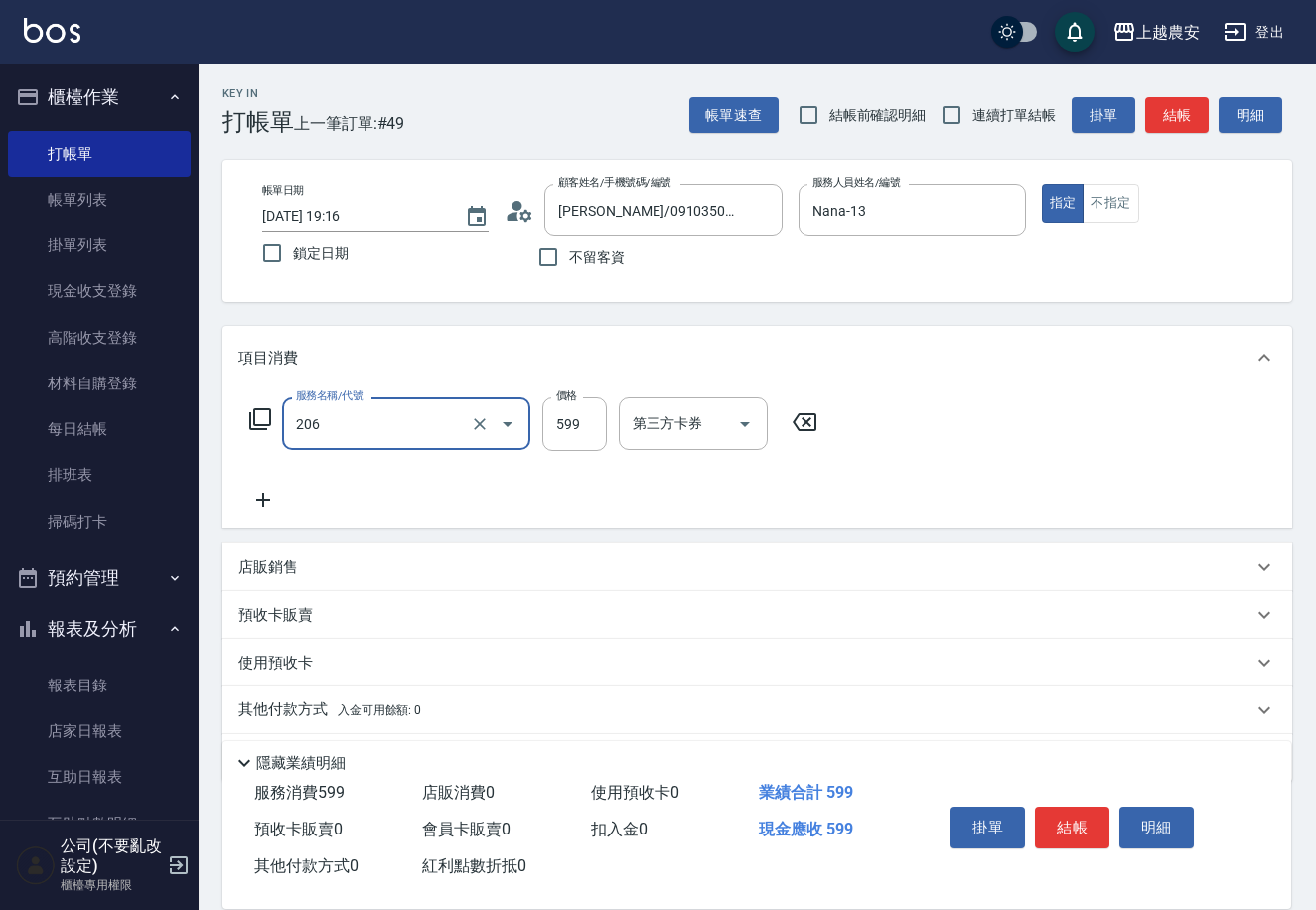 type on "洗+剪(206)" 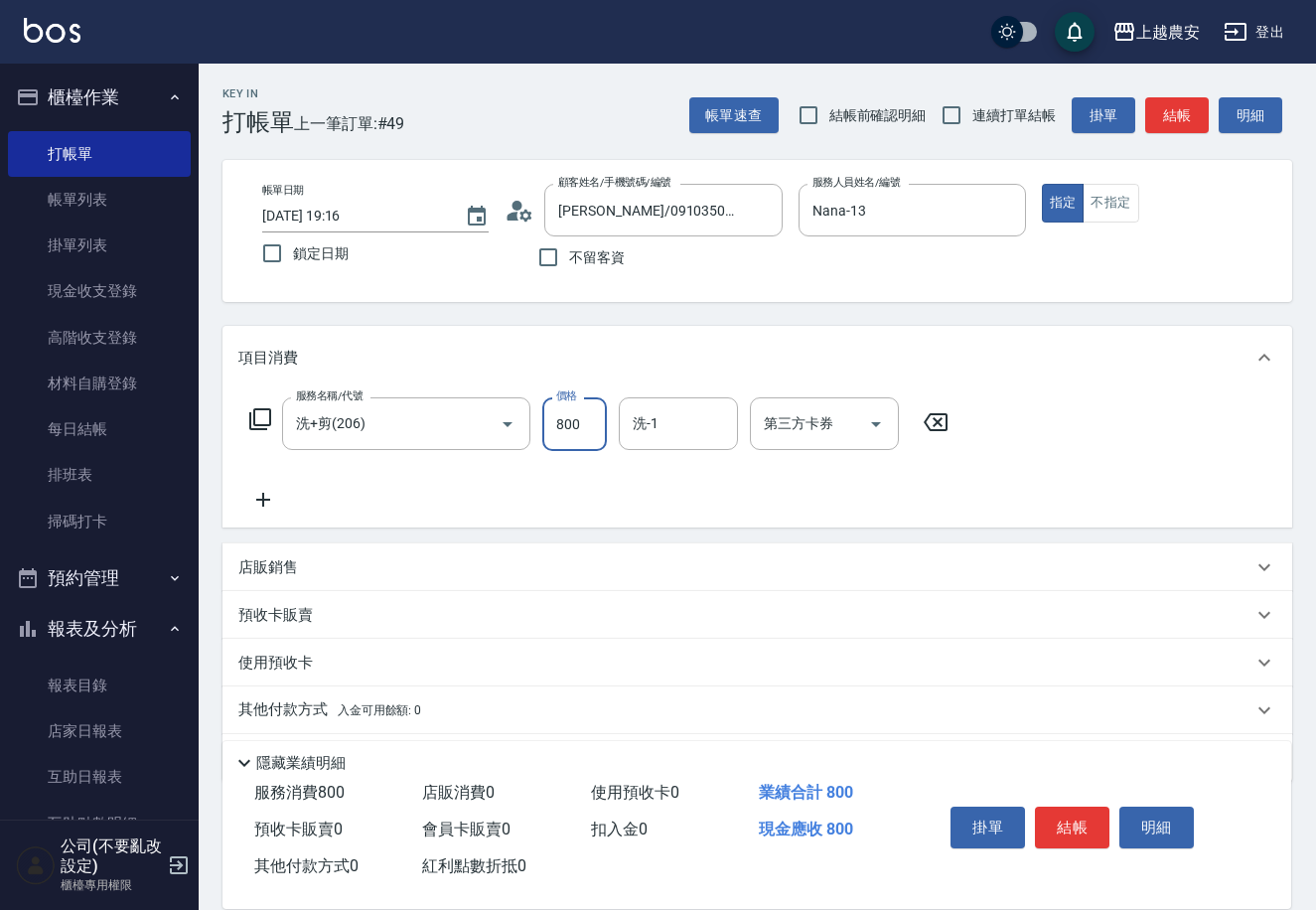 type on "800" 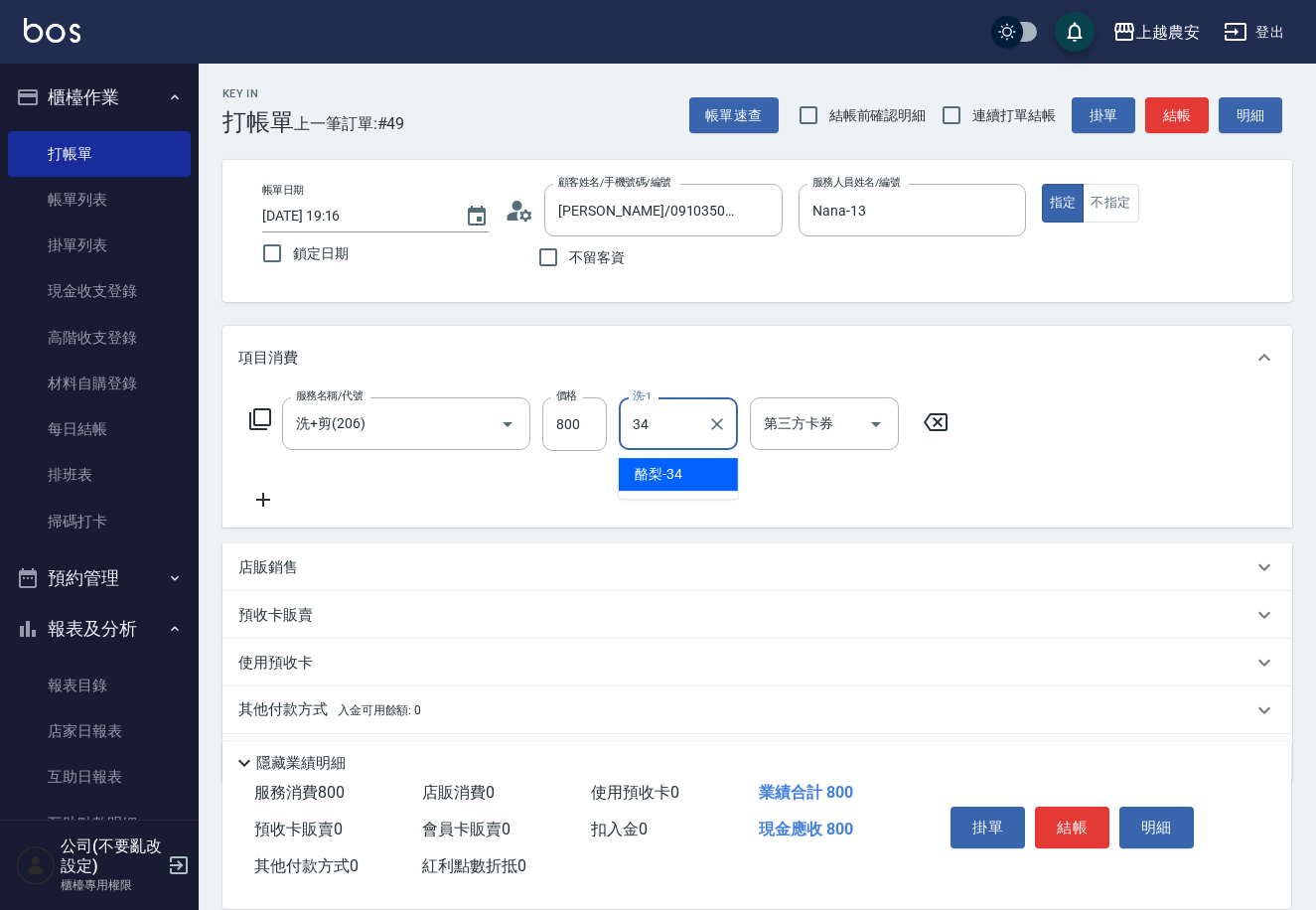 type on "酪梨-34" 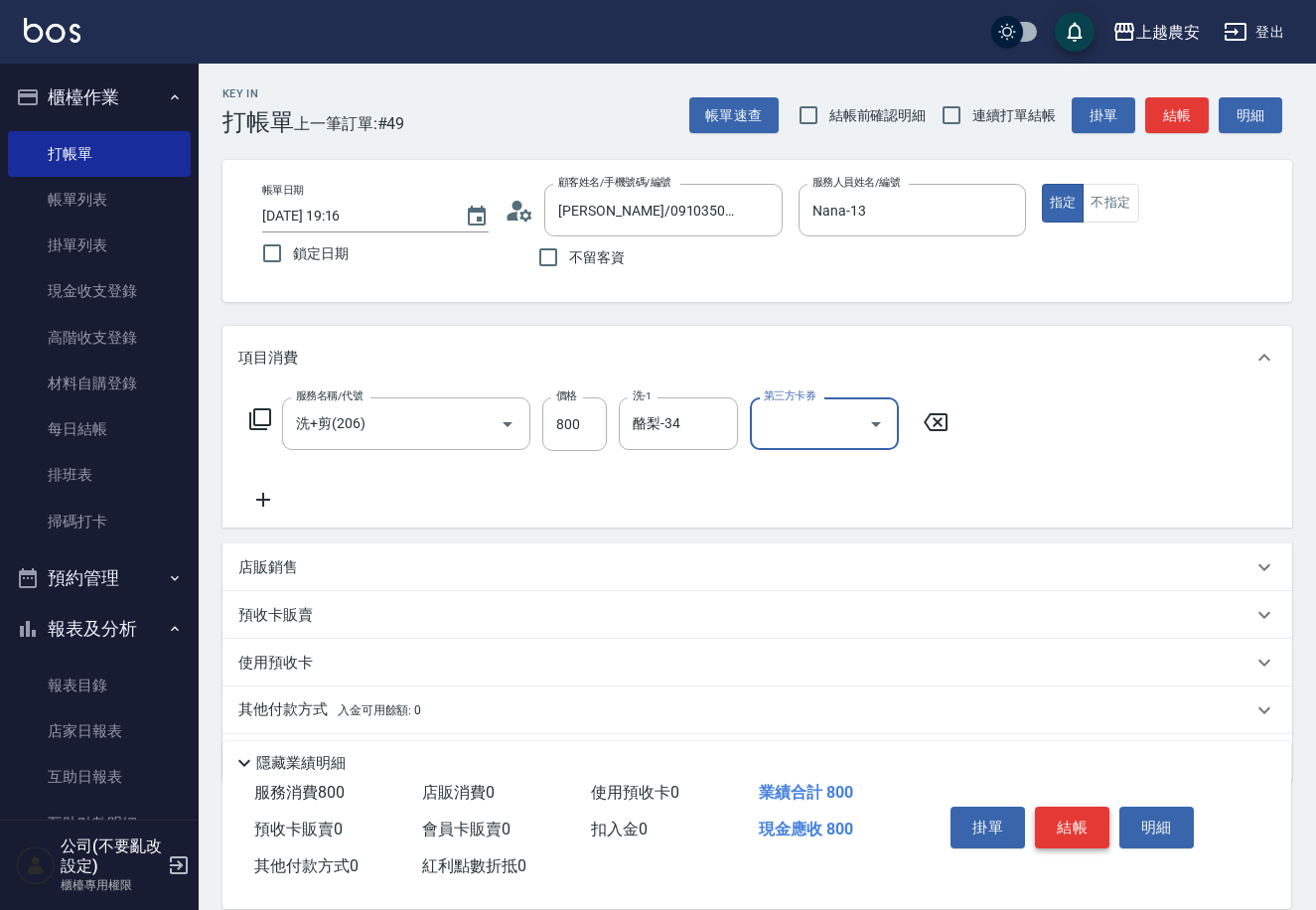 click on "結帳" at bounding box center (1072, 828) 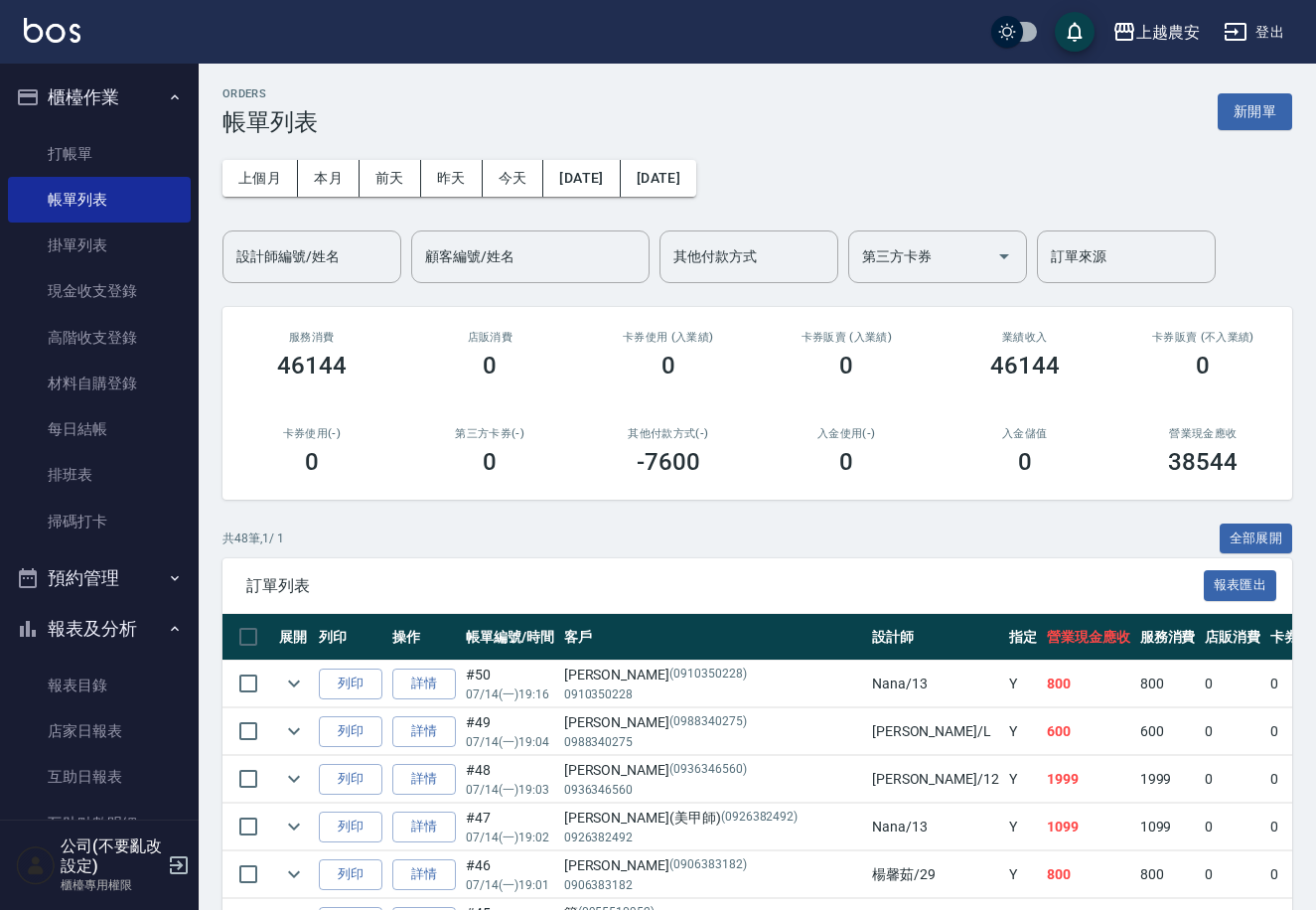 scroll, scrollTop: 456, scrollLeft: 0, axis: vertical 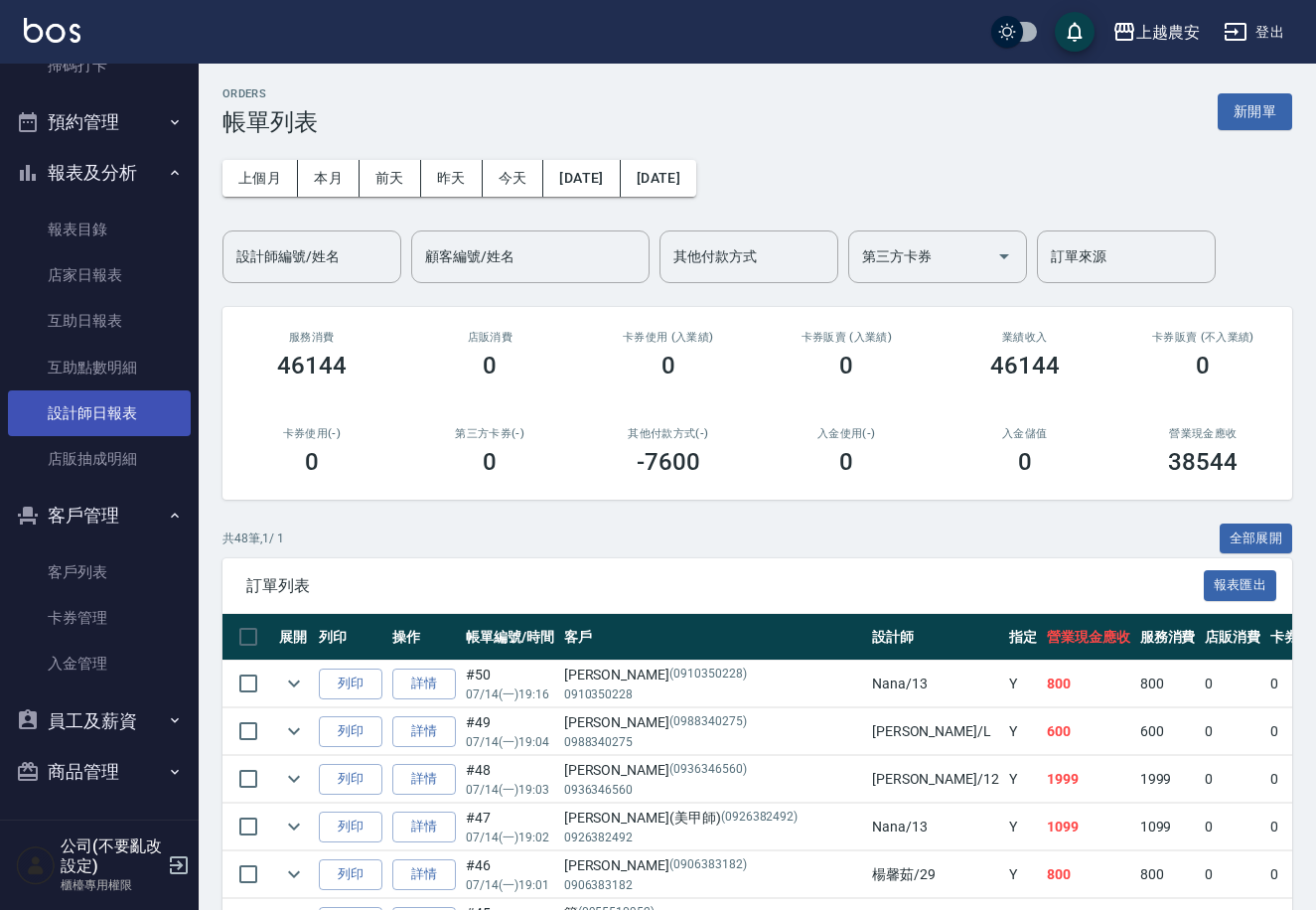 click on "設計師日報表" at bounding box center [99, 413] 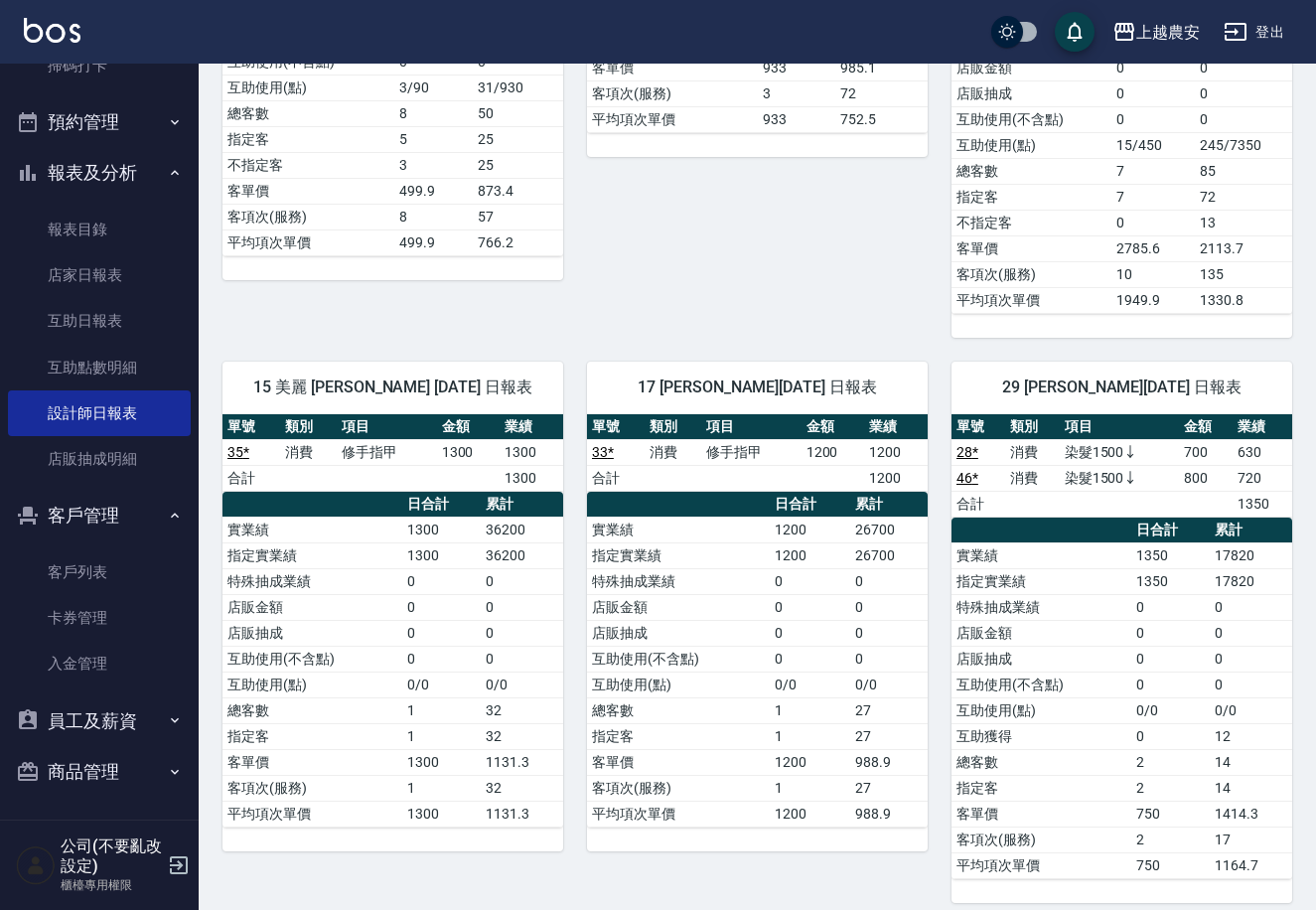 scroll, scrollTop: 1645, scrollLeft: 0, axis: vertical 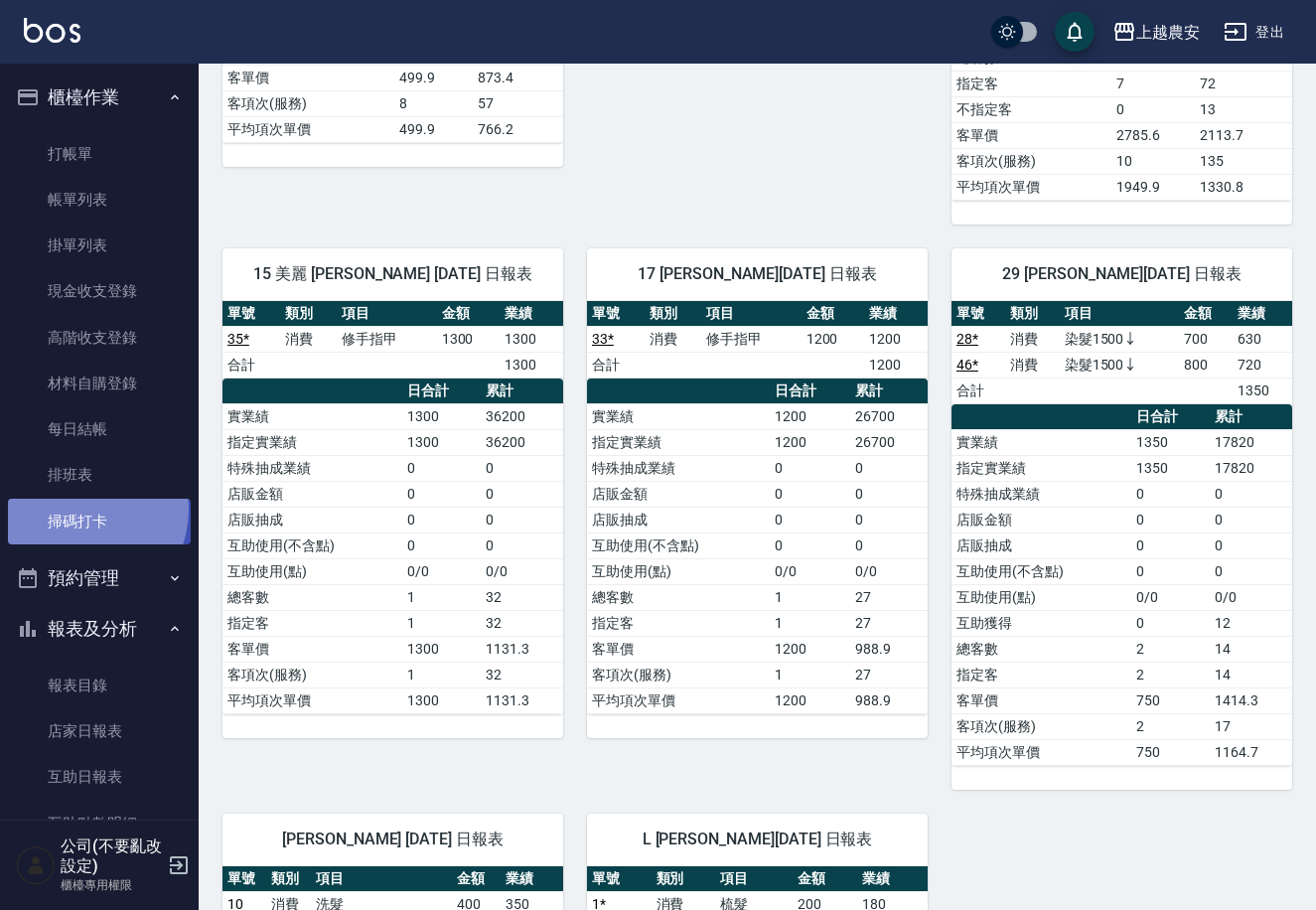 click on "掃碼打卡" at bounding box center [99, 522] 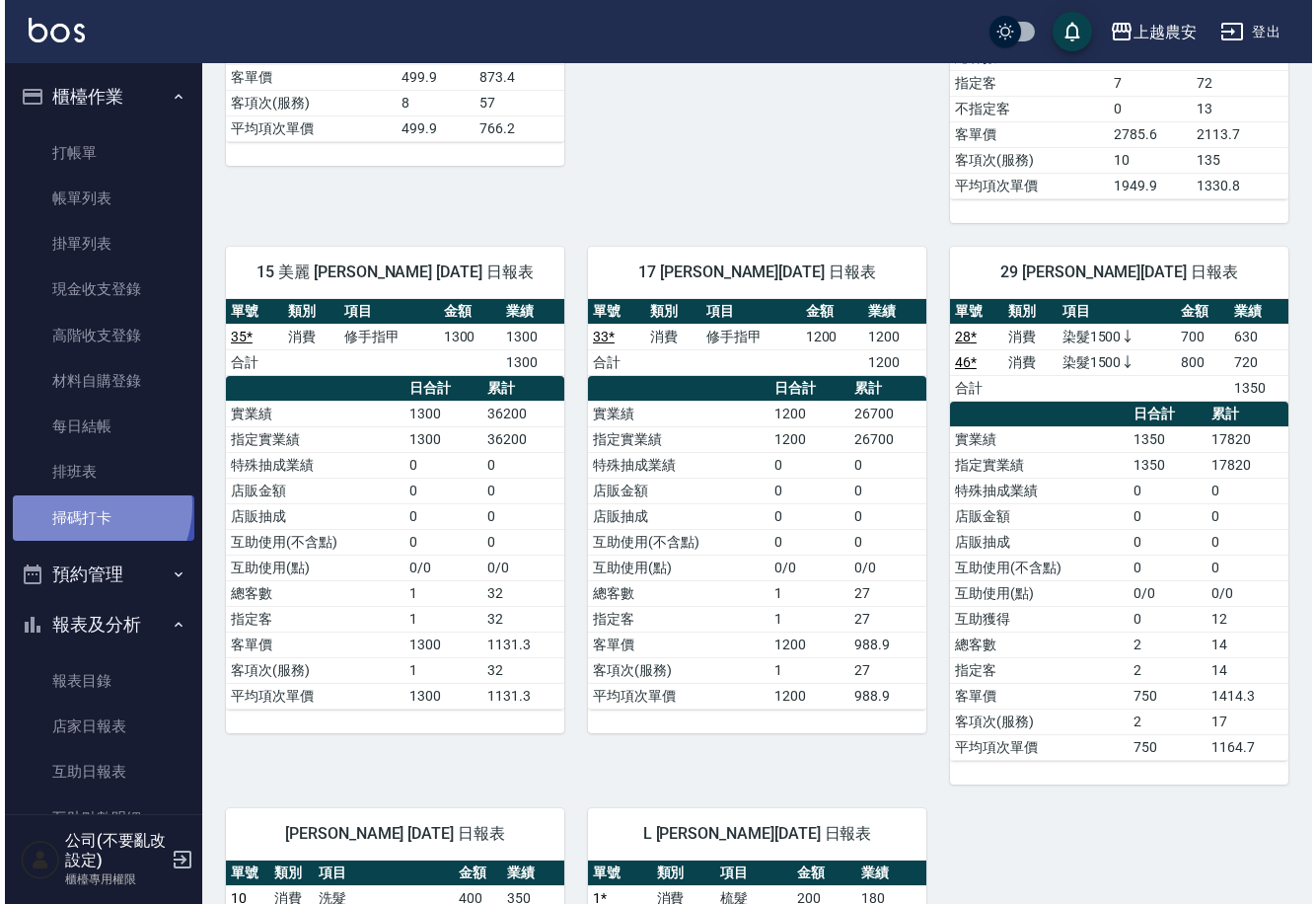 scroll, scrollTop: 0, scrollLeft: 0, axis: both 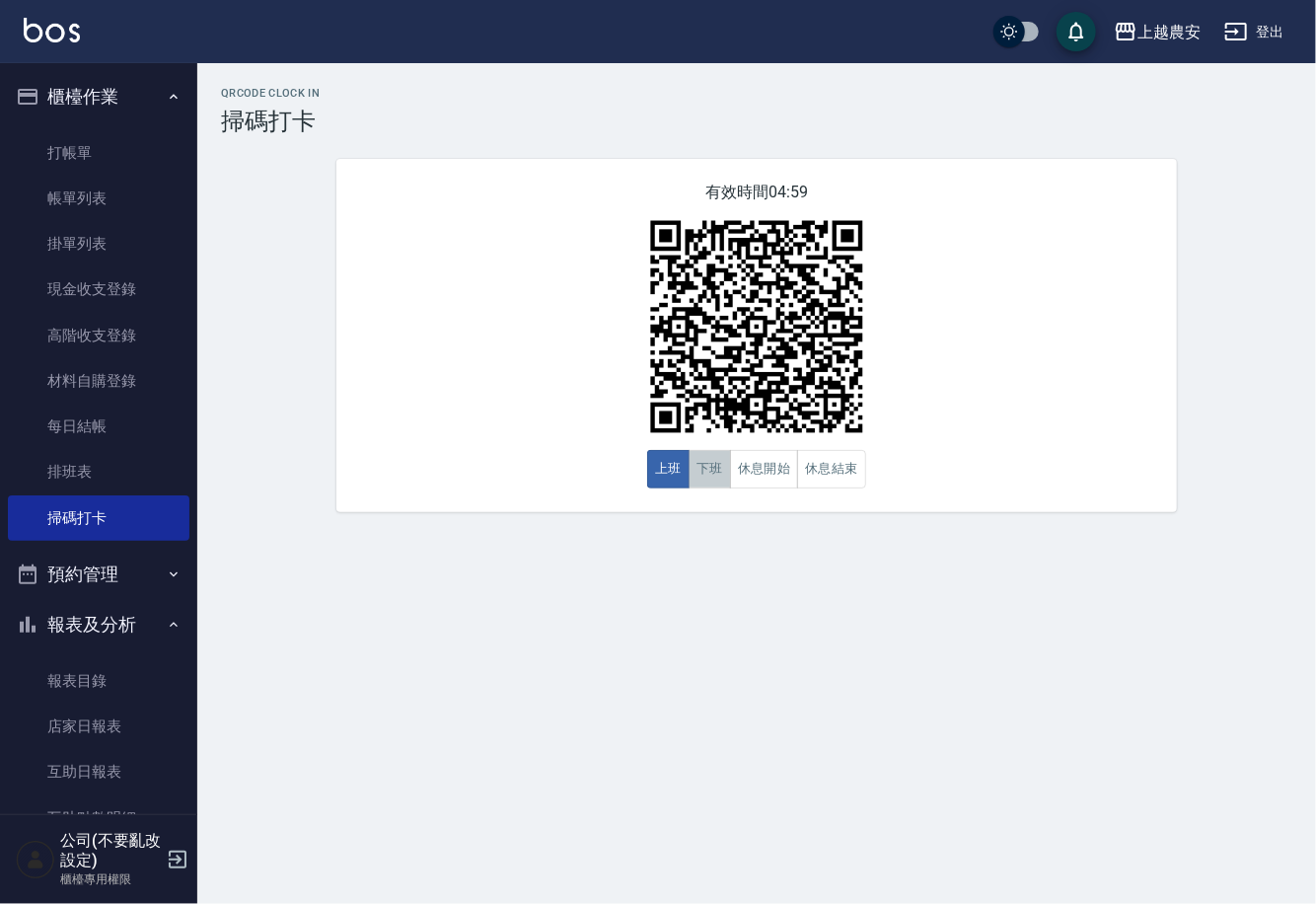 click on "下班" at bounding box center (709, 469) 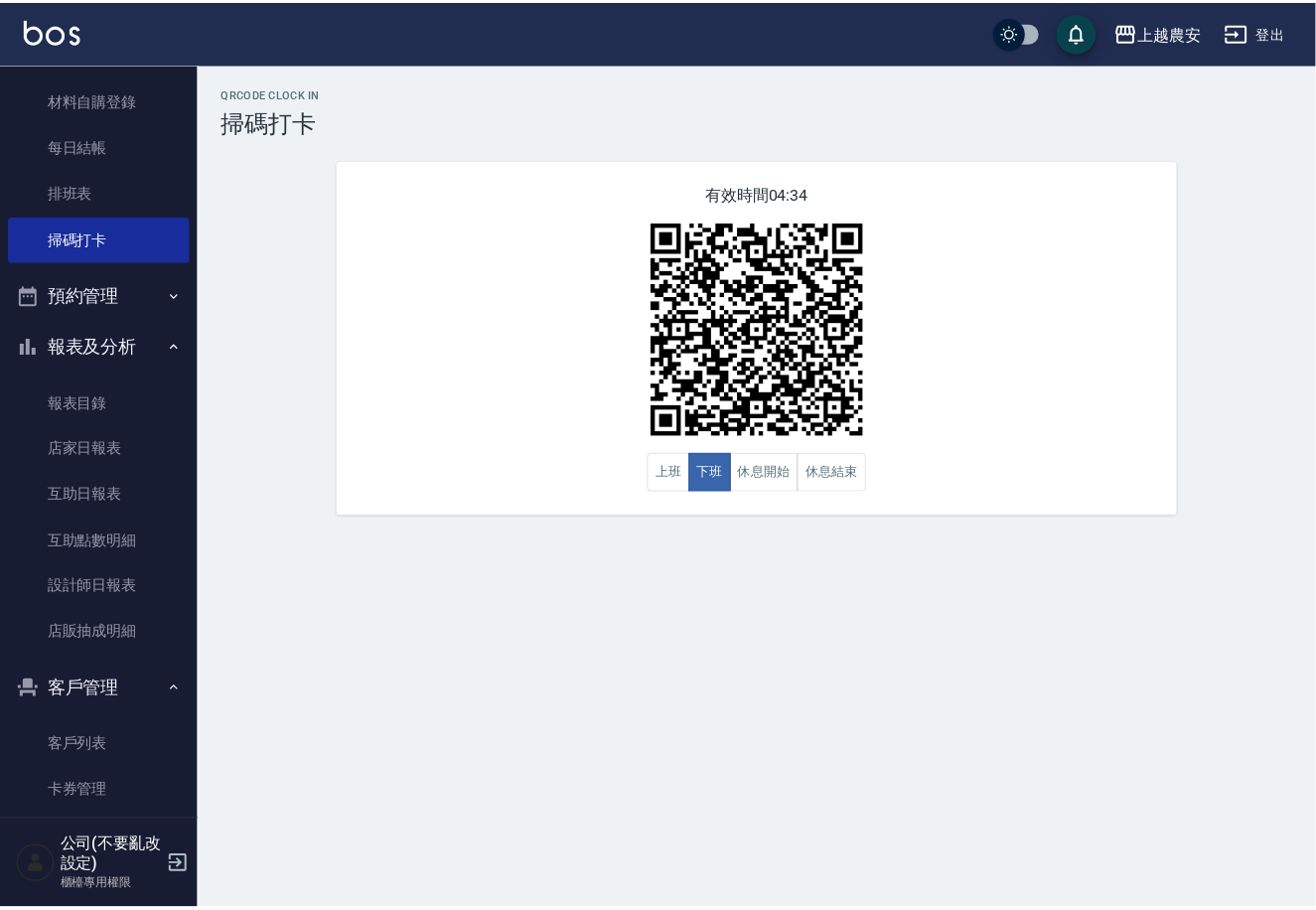 scroll, scrollTop: 456, scrollLeft: 0, axis: vertical 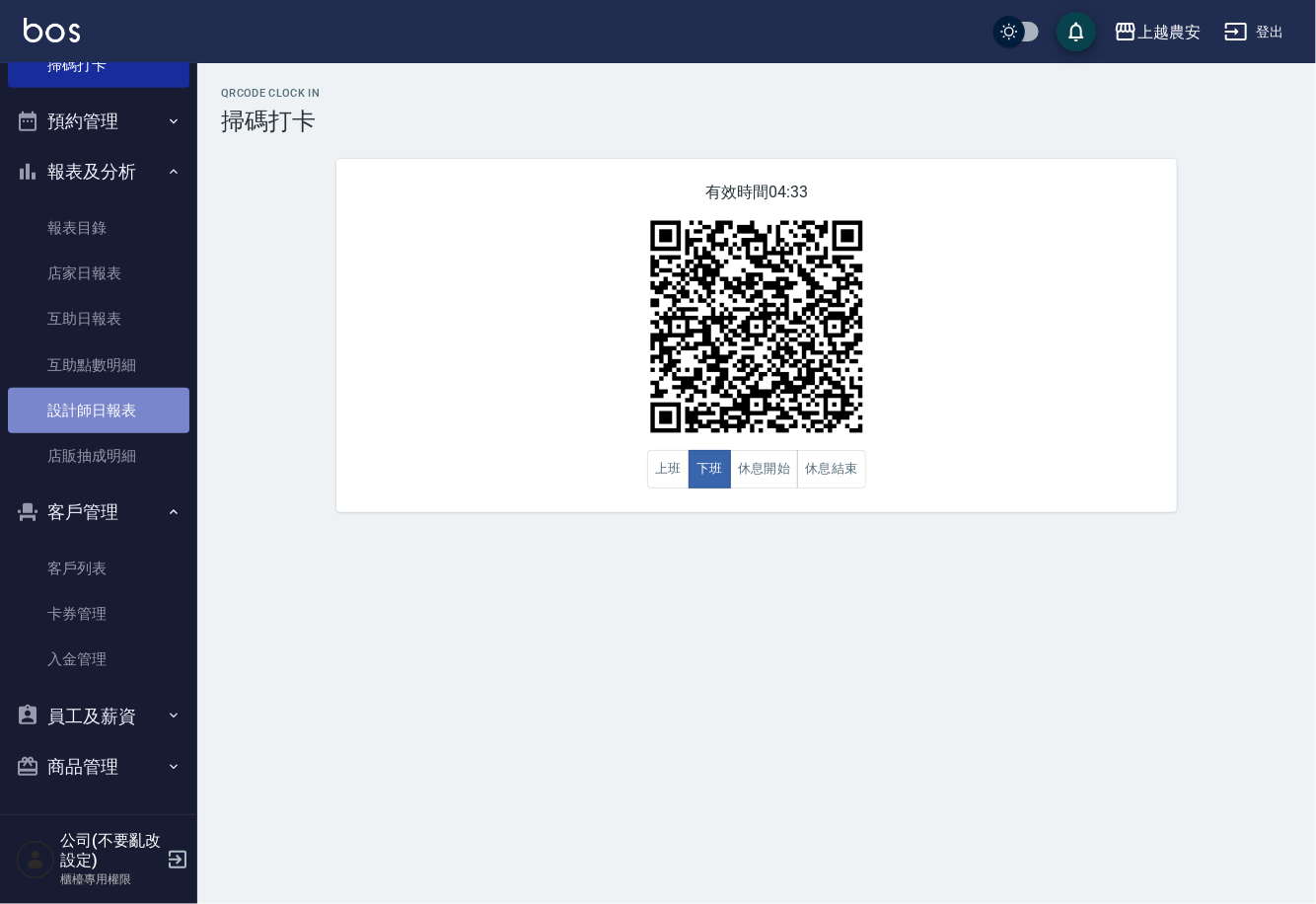 click on "設計師日報表" at bounding box center (99, 411) 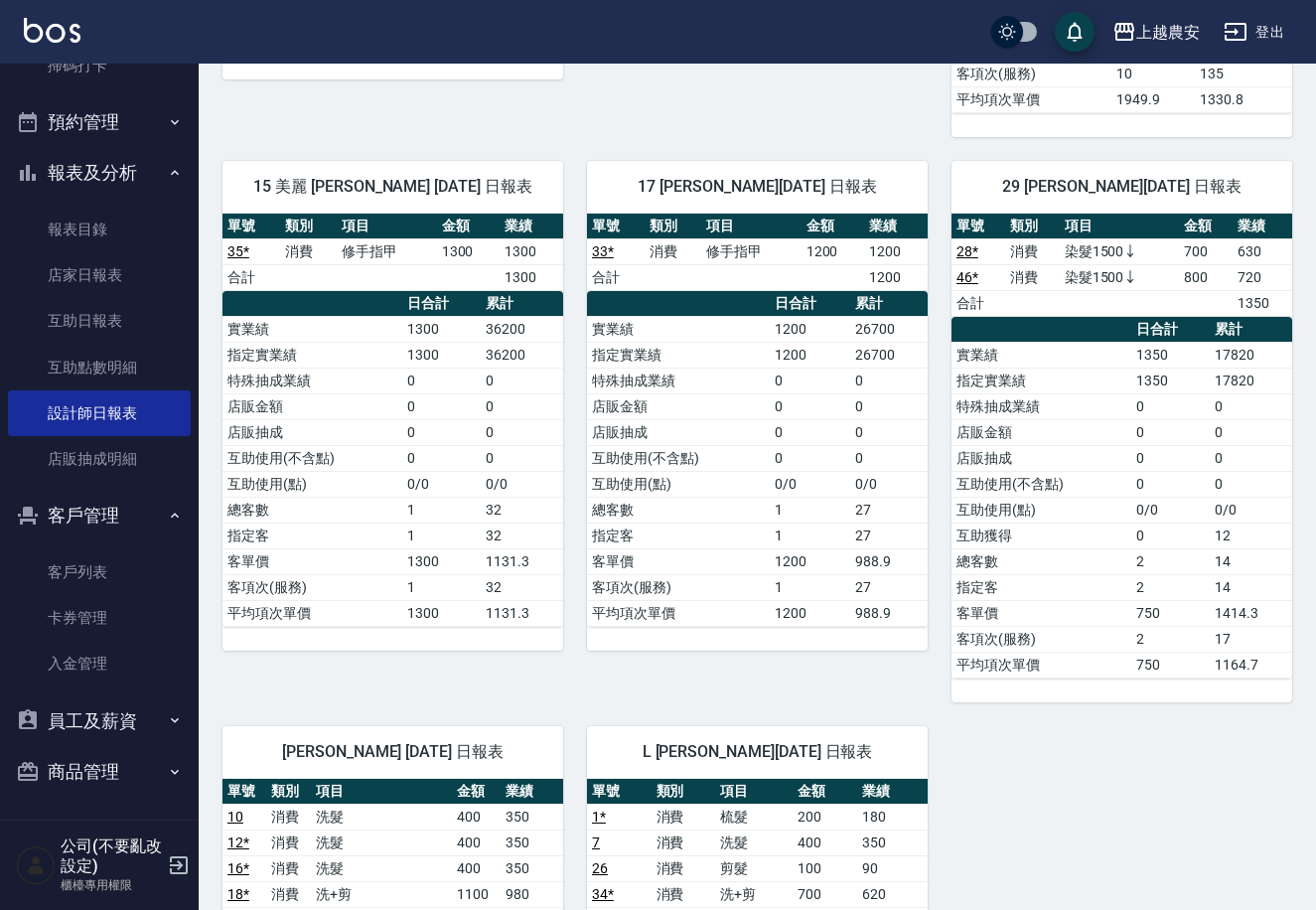 scroll, scrollTop: 1787, scrollLeft: 0, axis: vertical 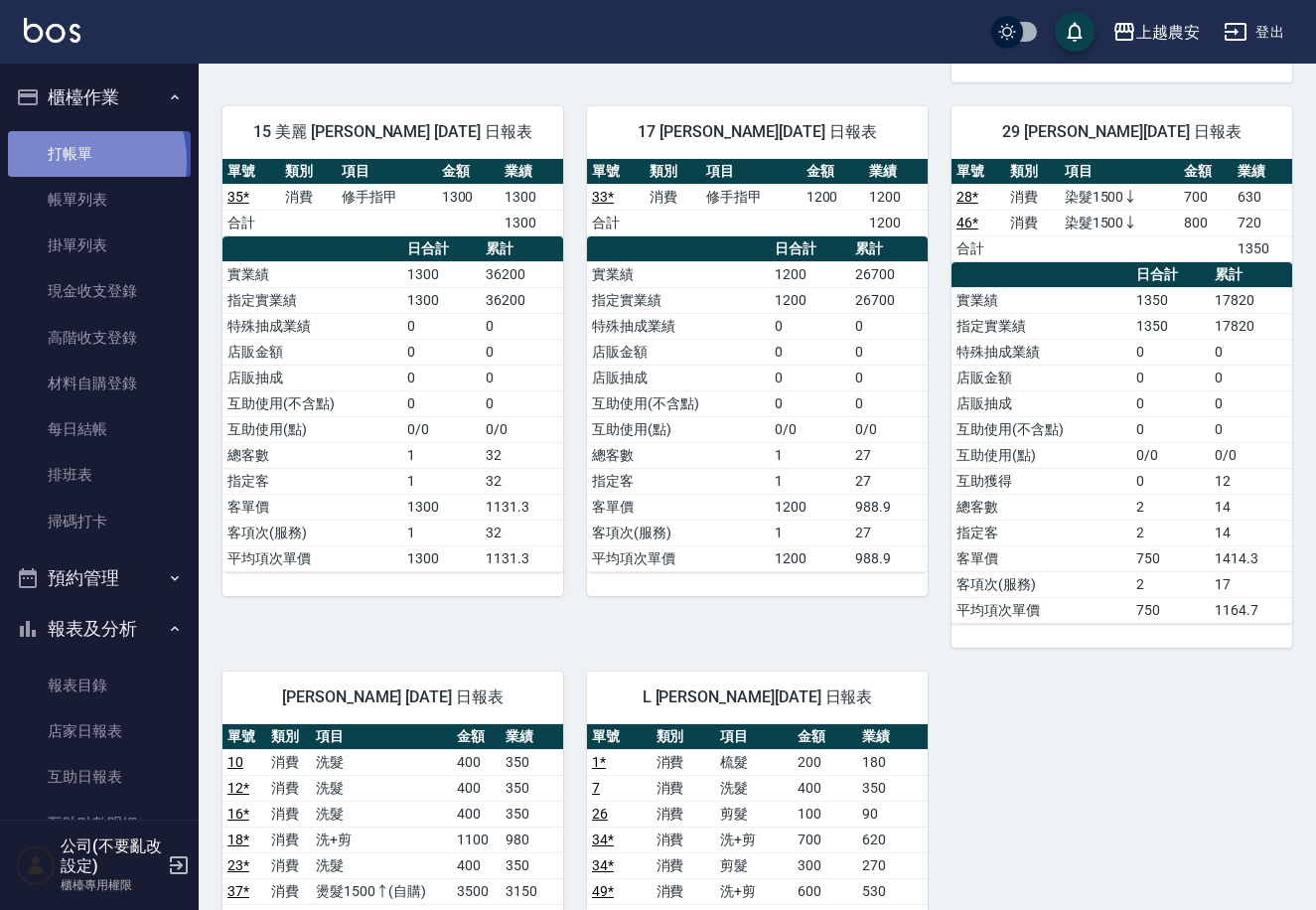 click on "打帳單" at bounding box center (99, 154) 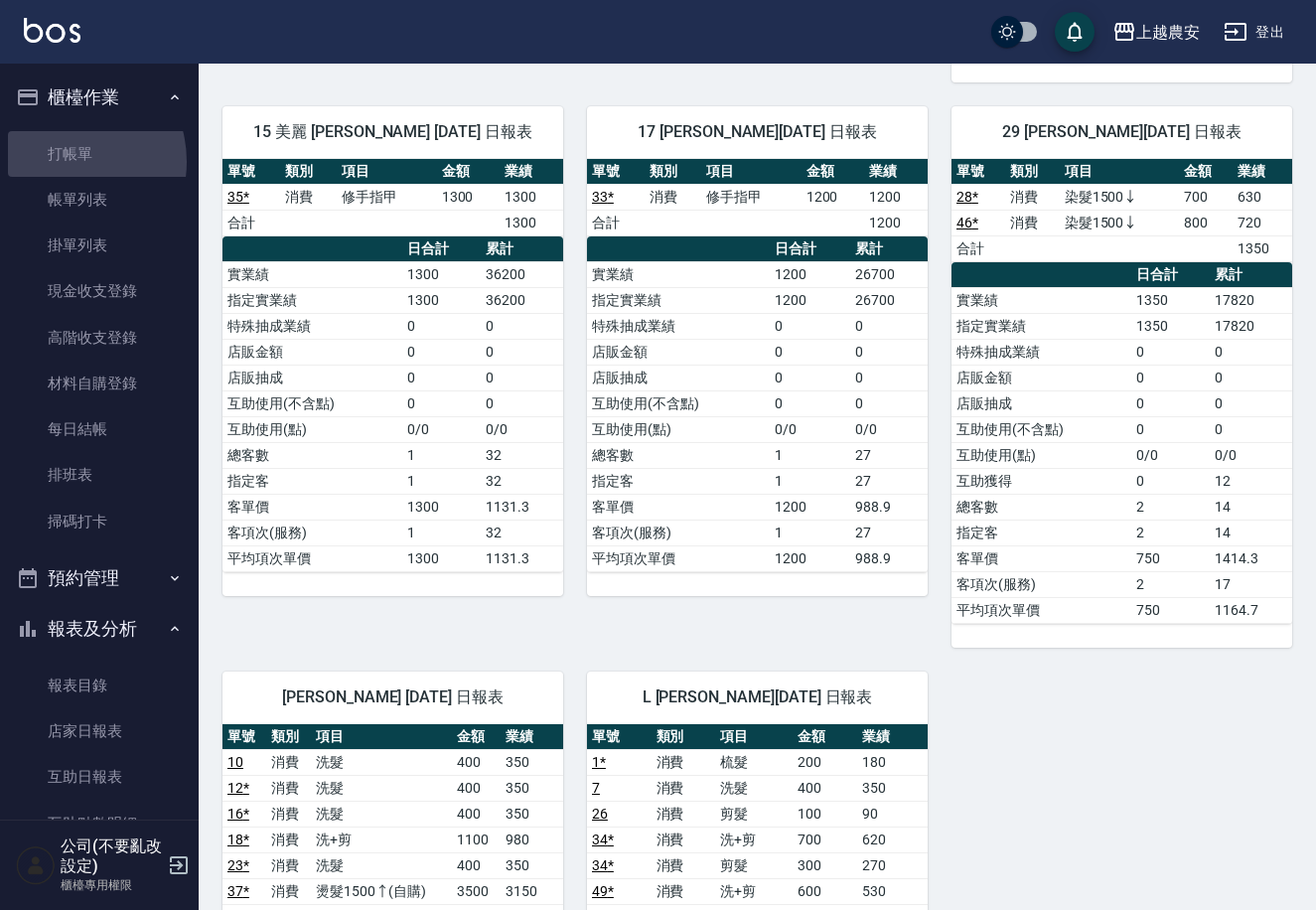 scroll, scrollTop: 0, scrollLeft: 0, axis: both 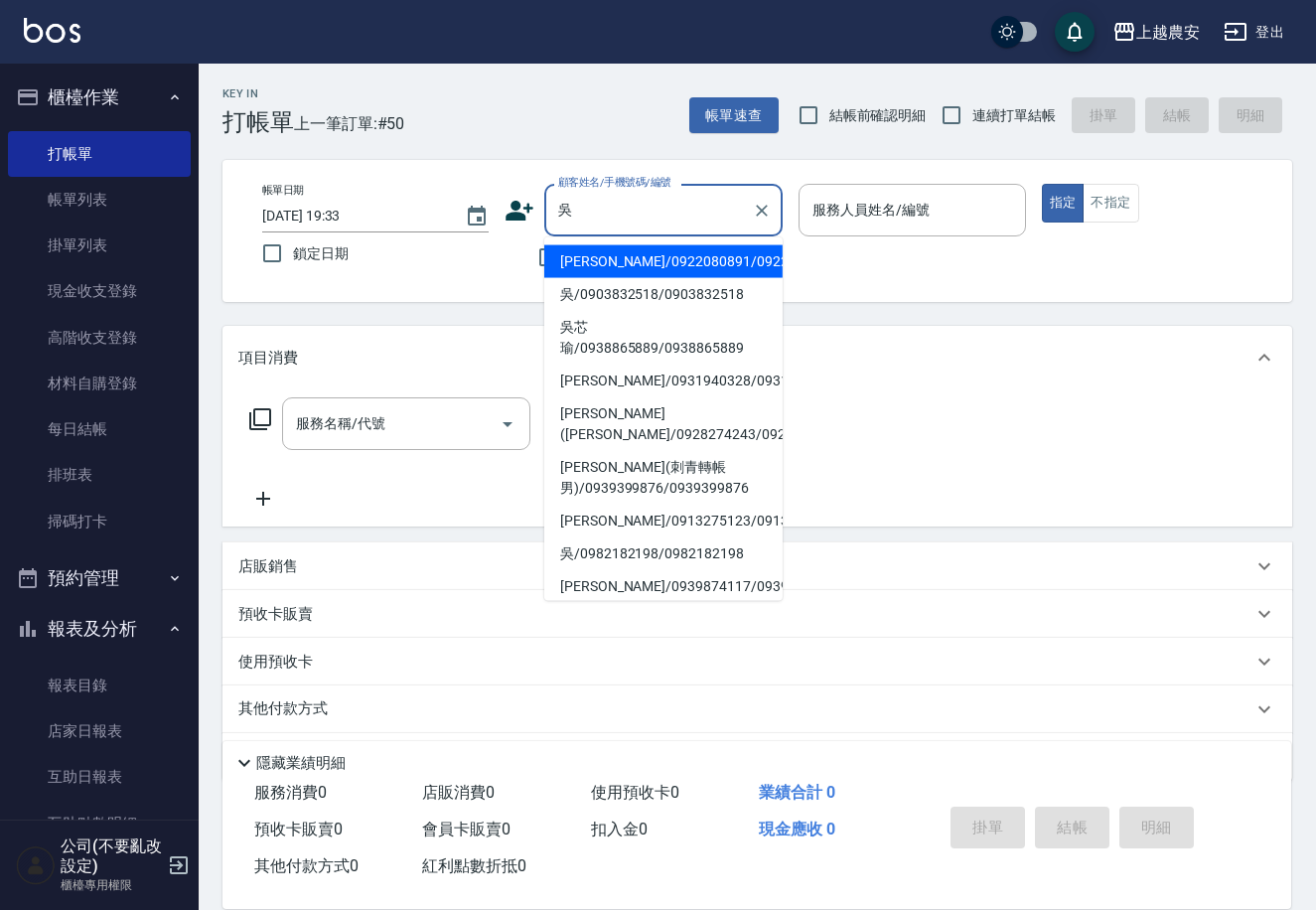 click on "林秀斌(吳太/0928274243/0928274243" at bounding box center [663, 424] 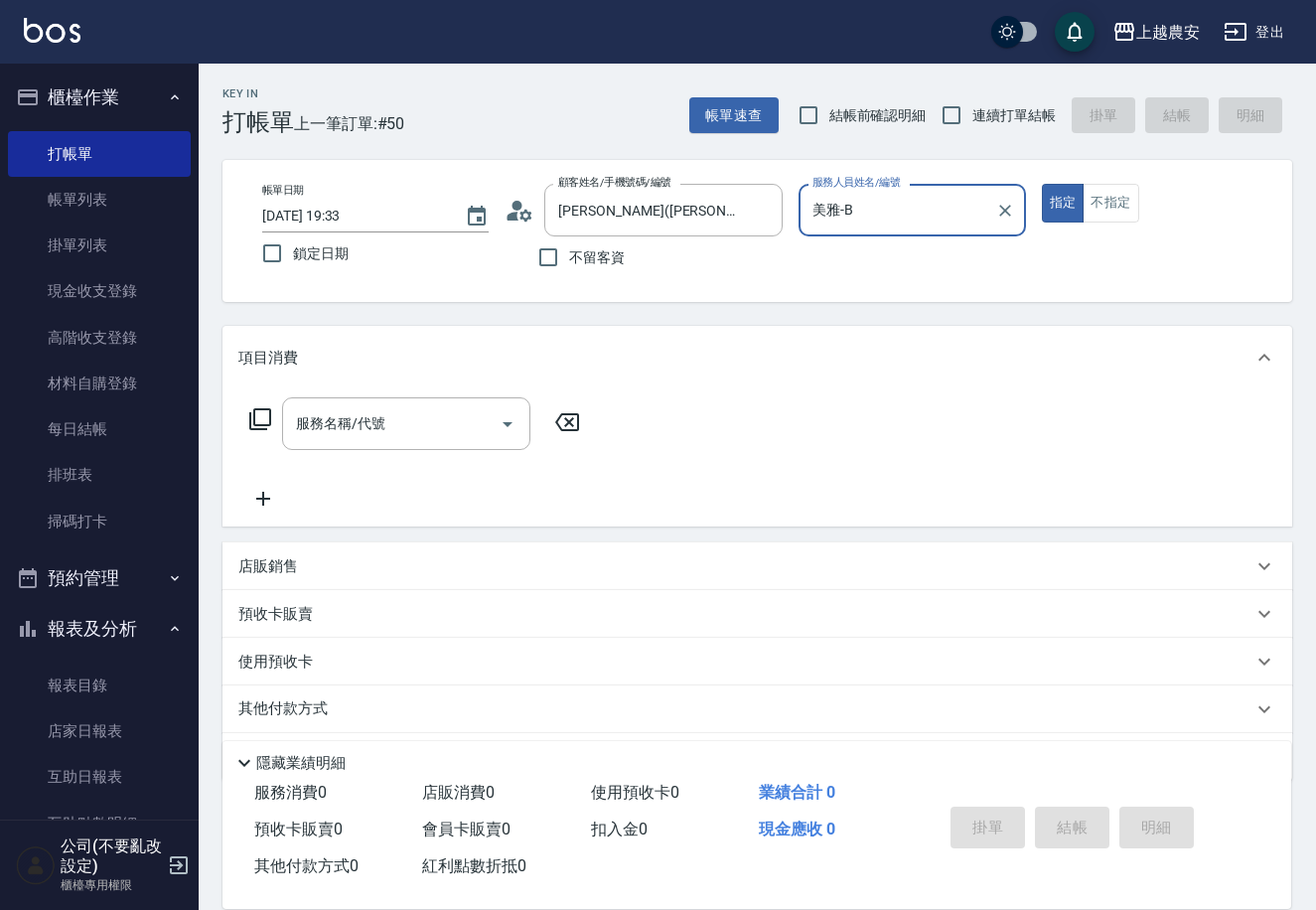 type on "美雅-B" 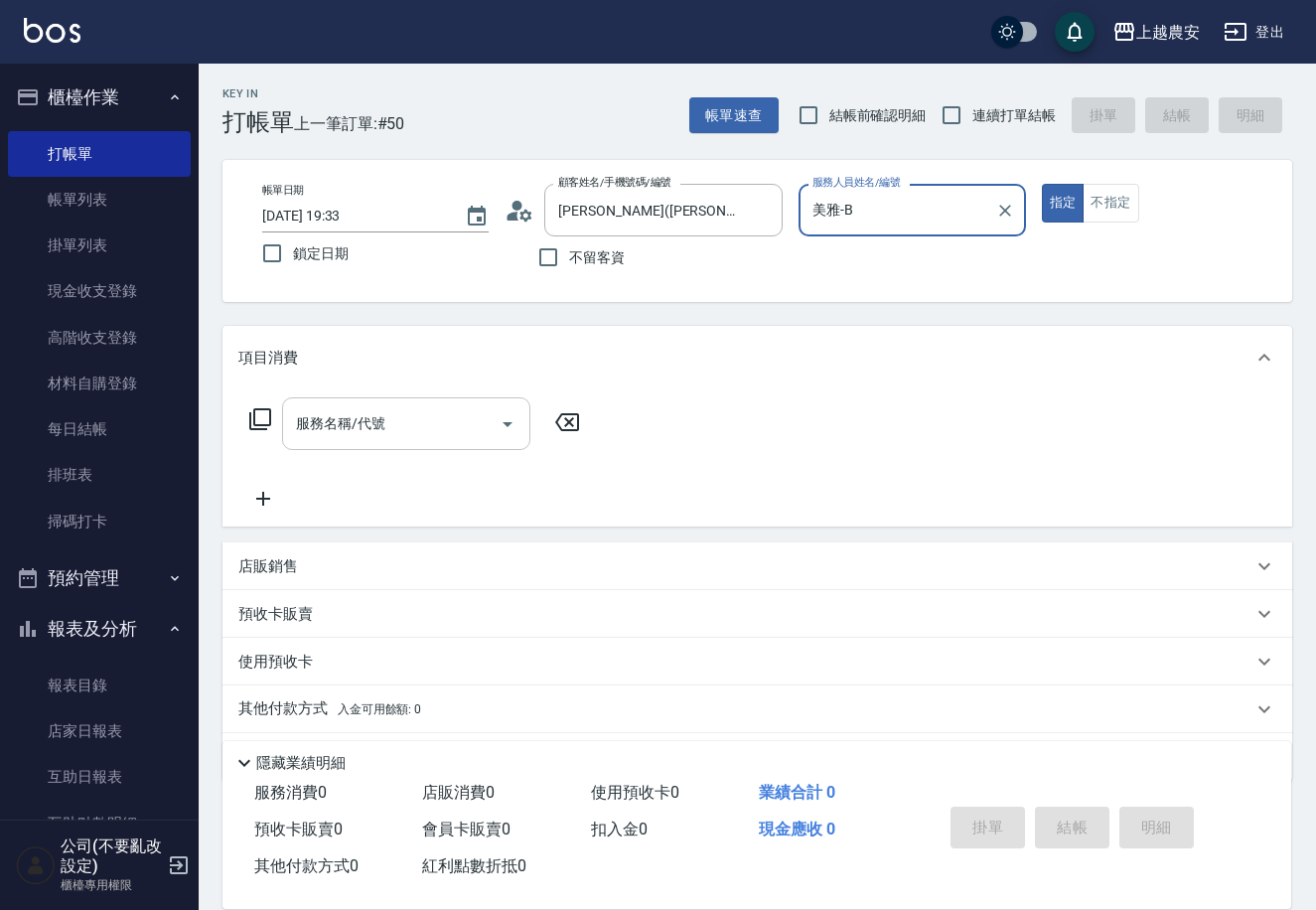 click on "服務名稱/代號" at bounding box center (391, 423) 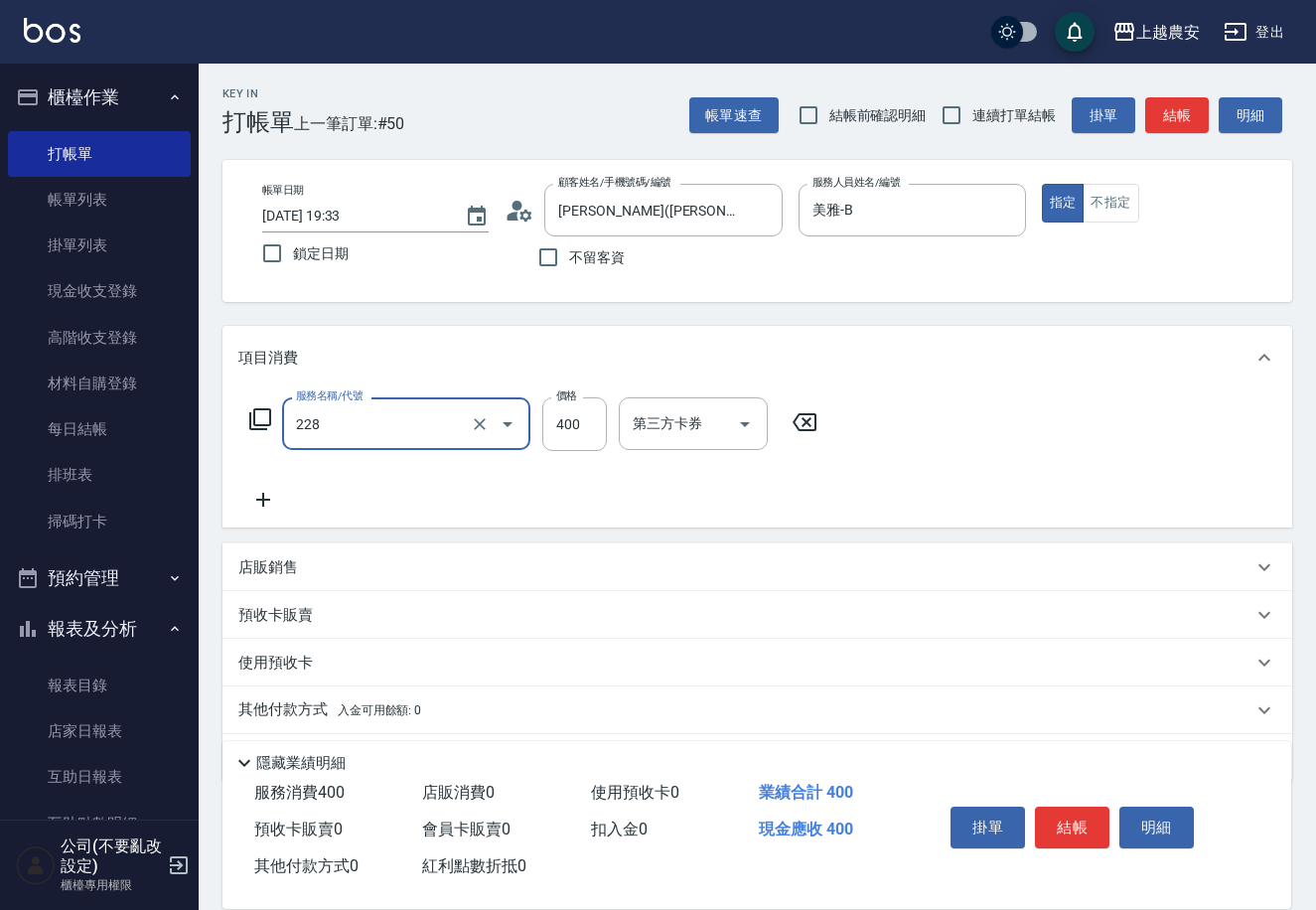 type on "洗髮(228)" 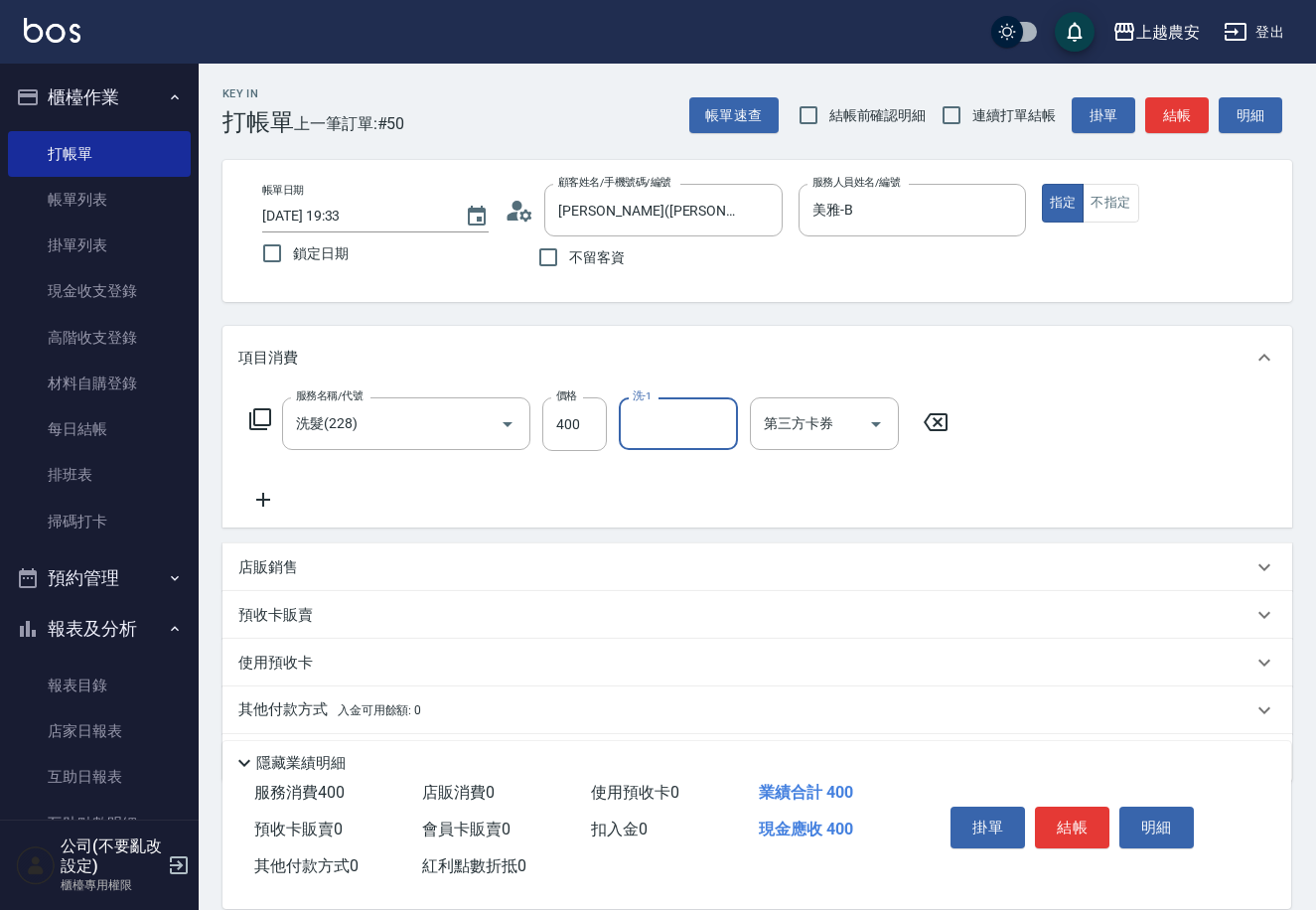 click on "結帳" at bounding box center [1072, 828] 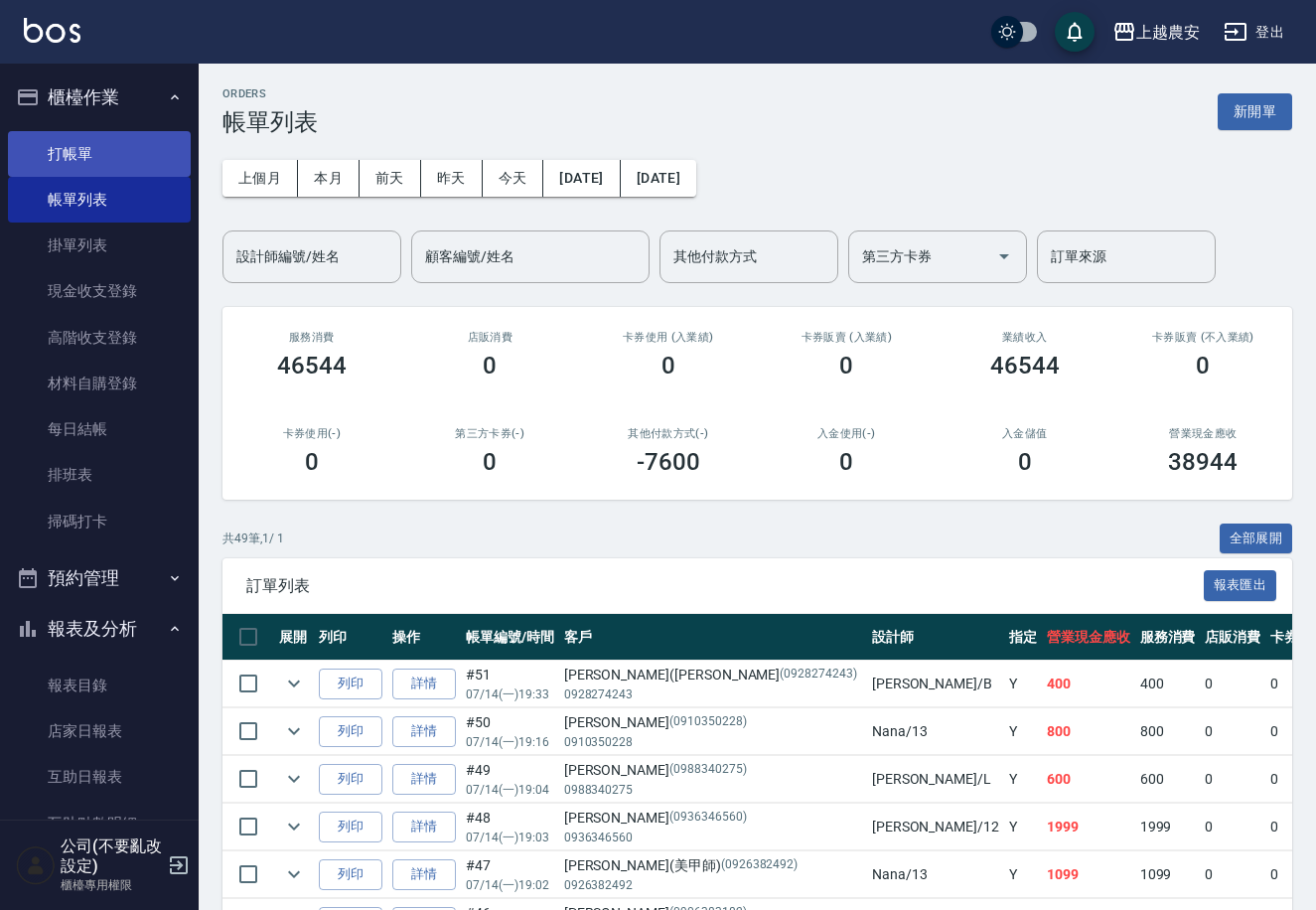 click on "打帳單" at bounding box center (99, 154) 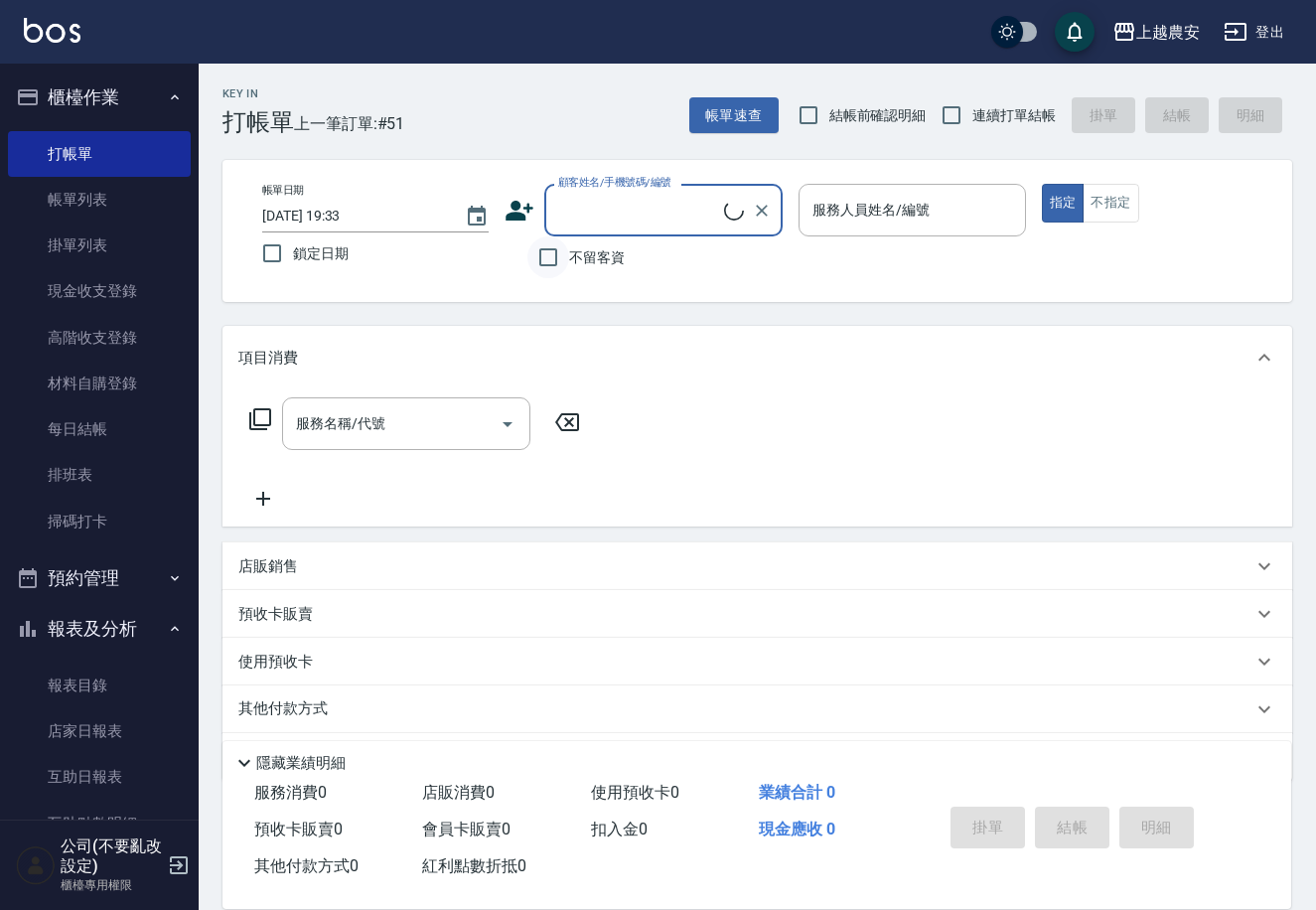 click on "不留客資" at bounding box center (548, 257) 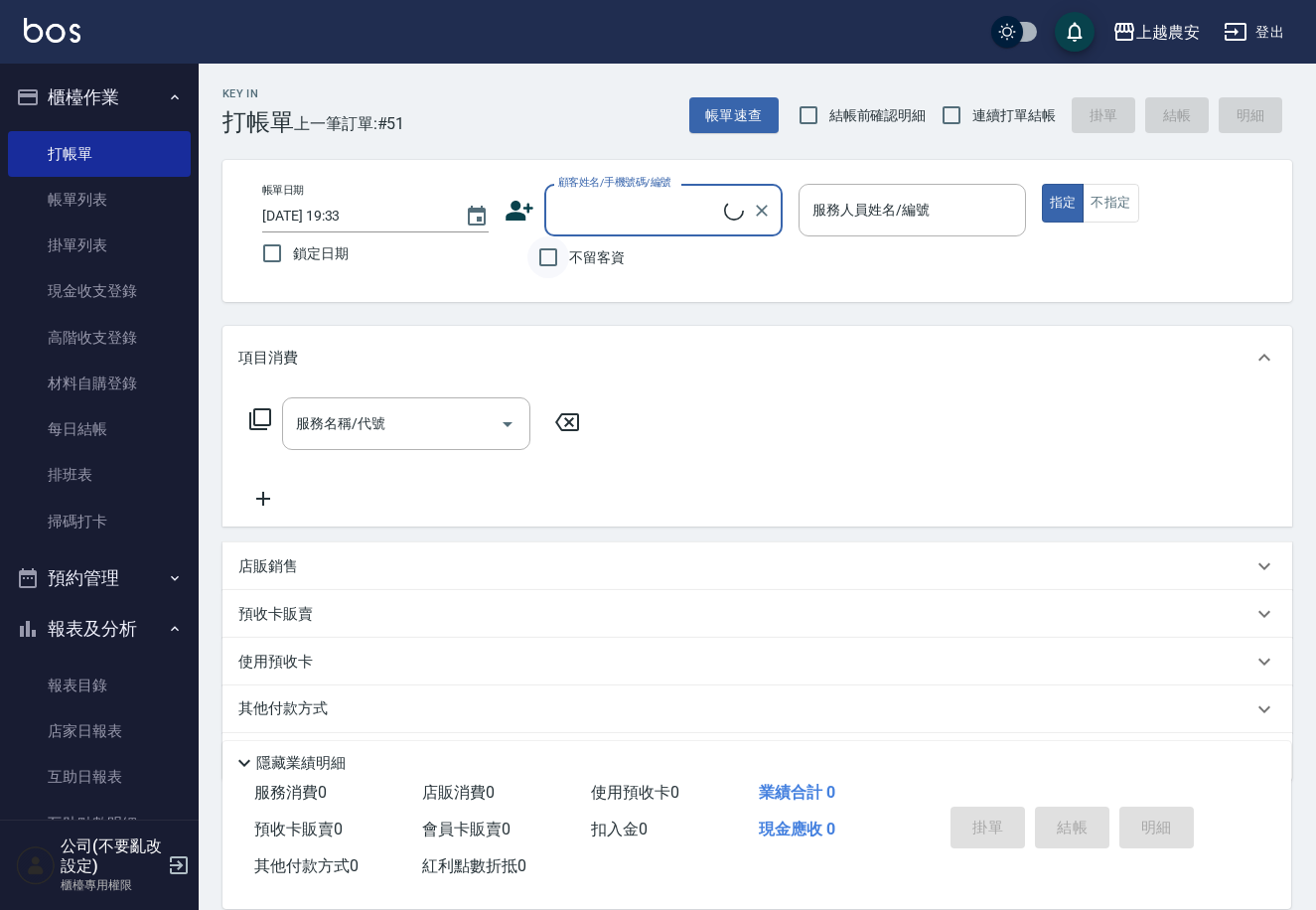checkbox on "true" 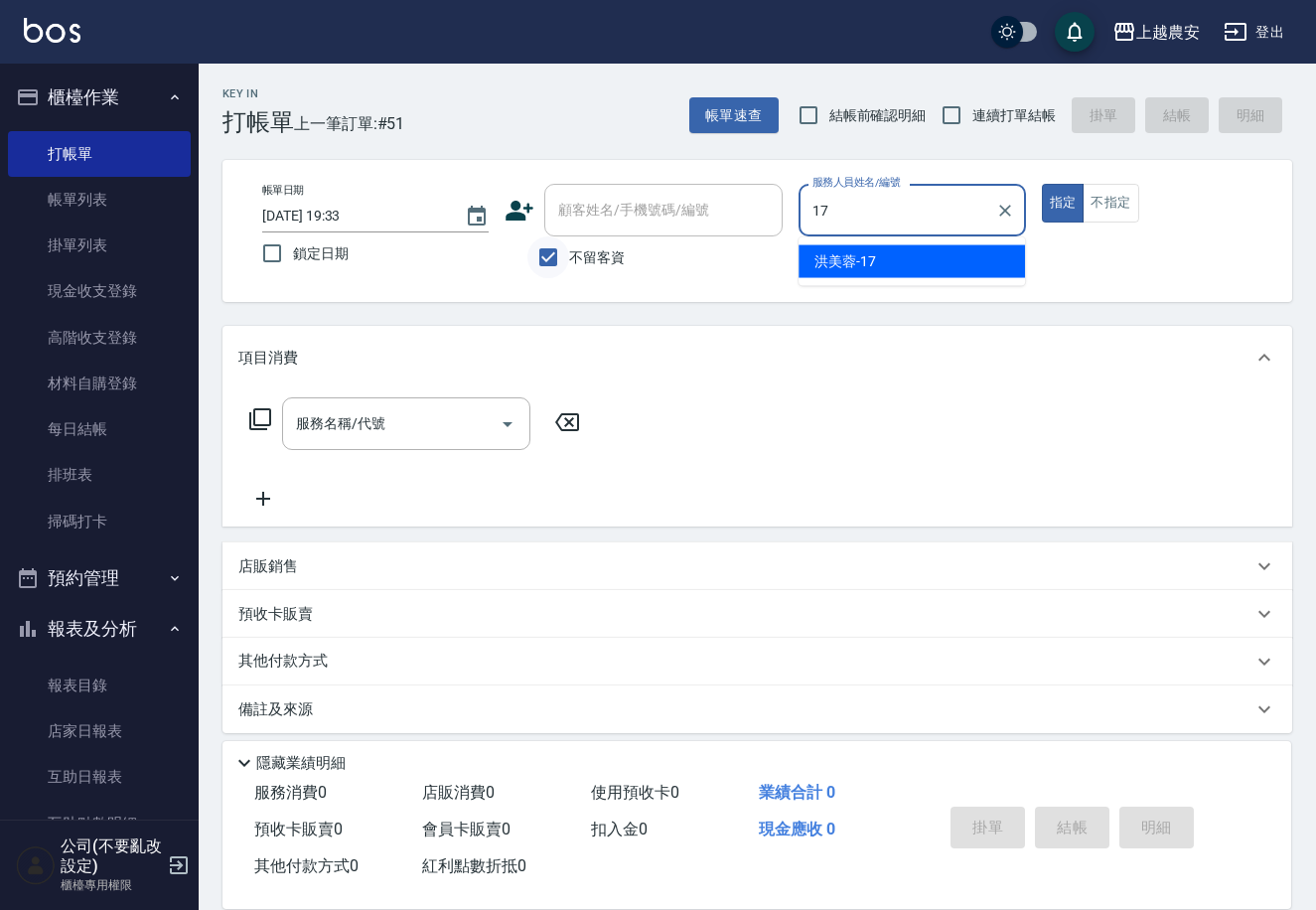 type on "洪美蓉-17" 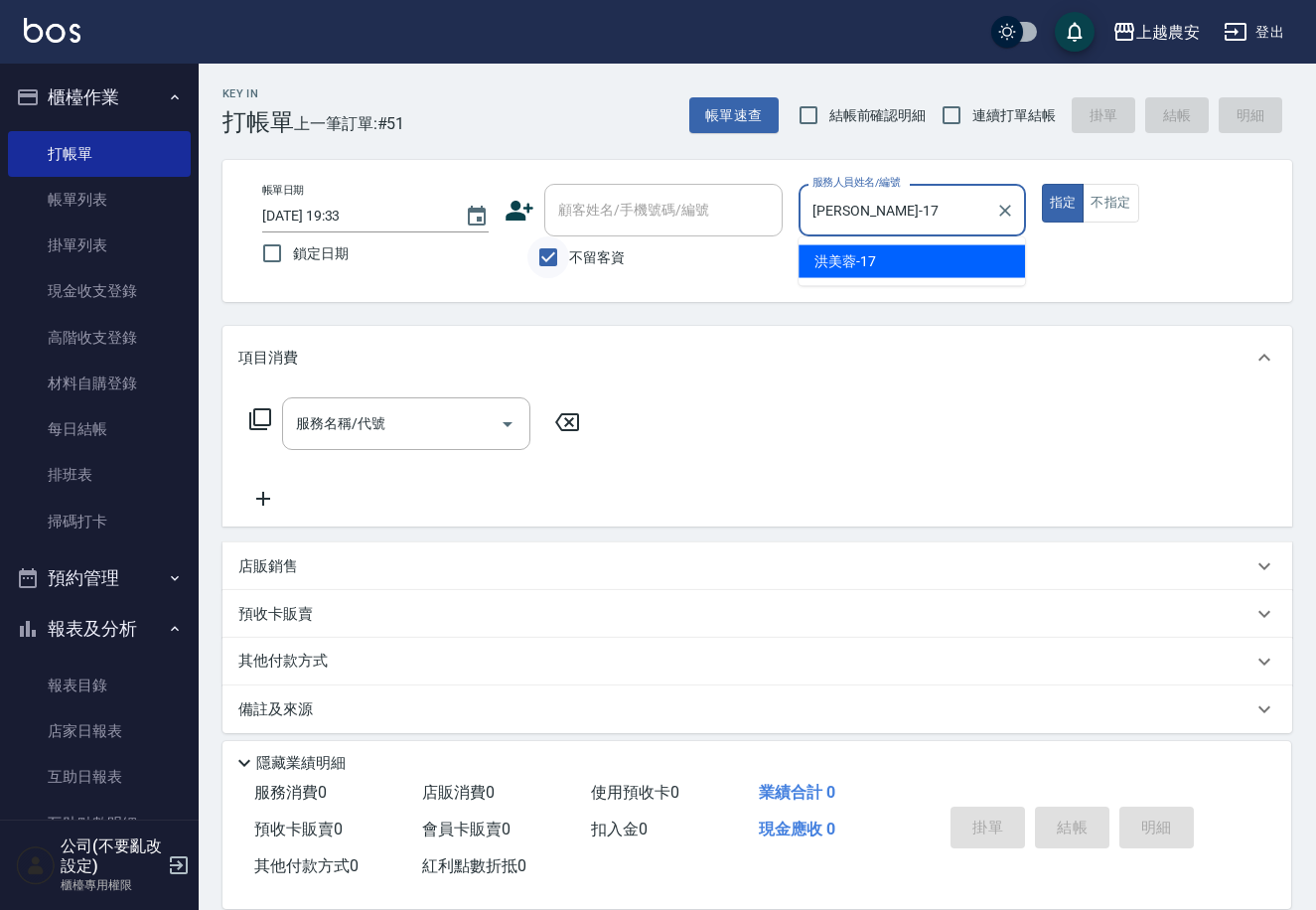 type on "true" 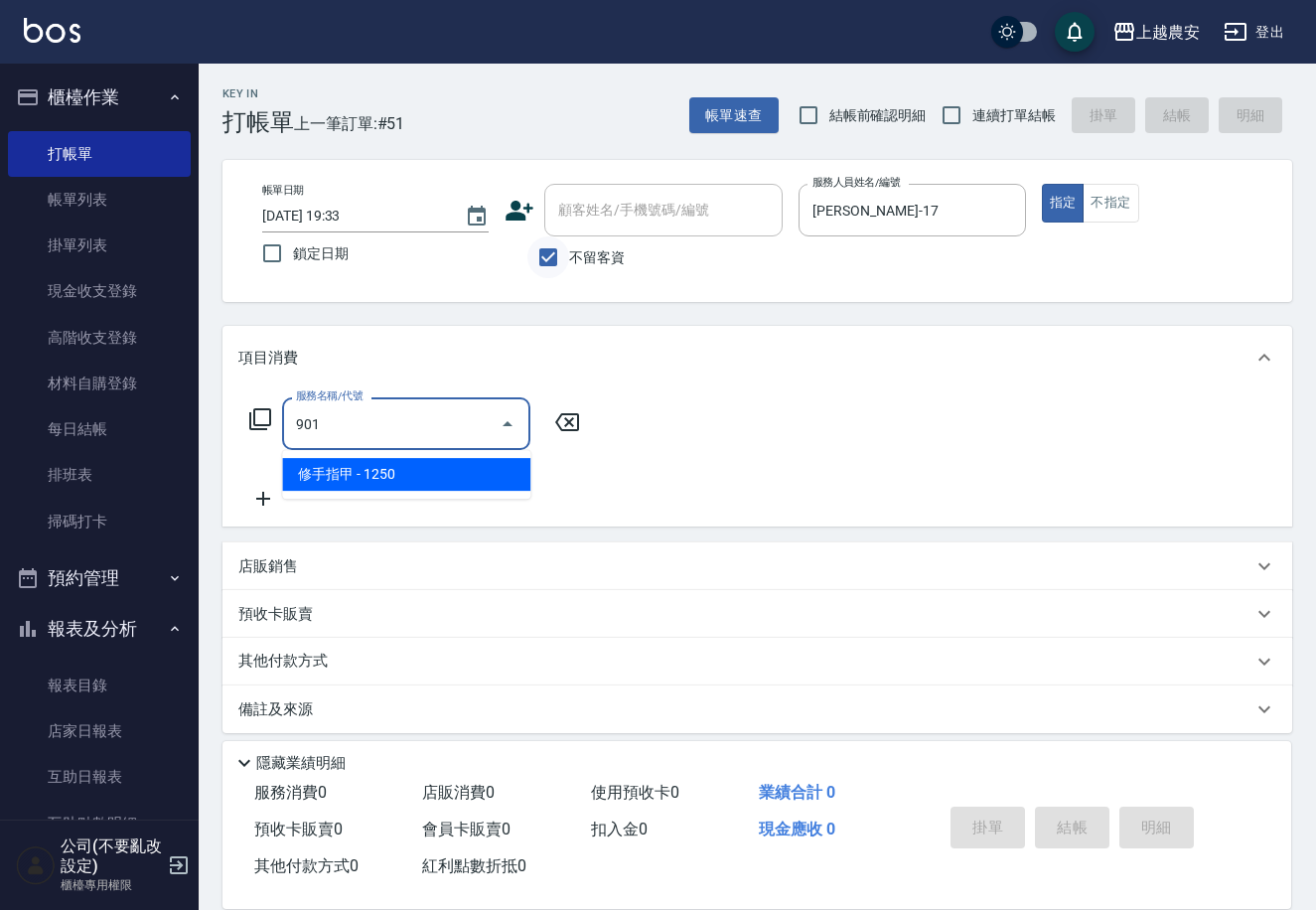 type on "修手指甲(901)" 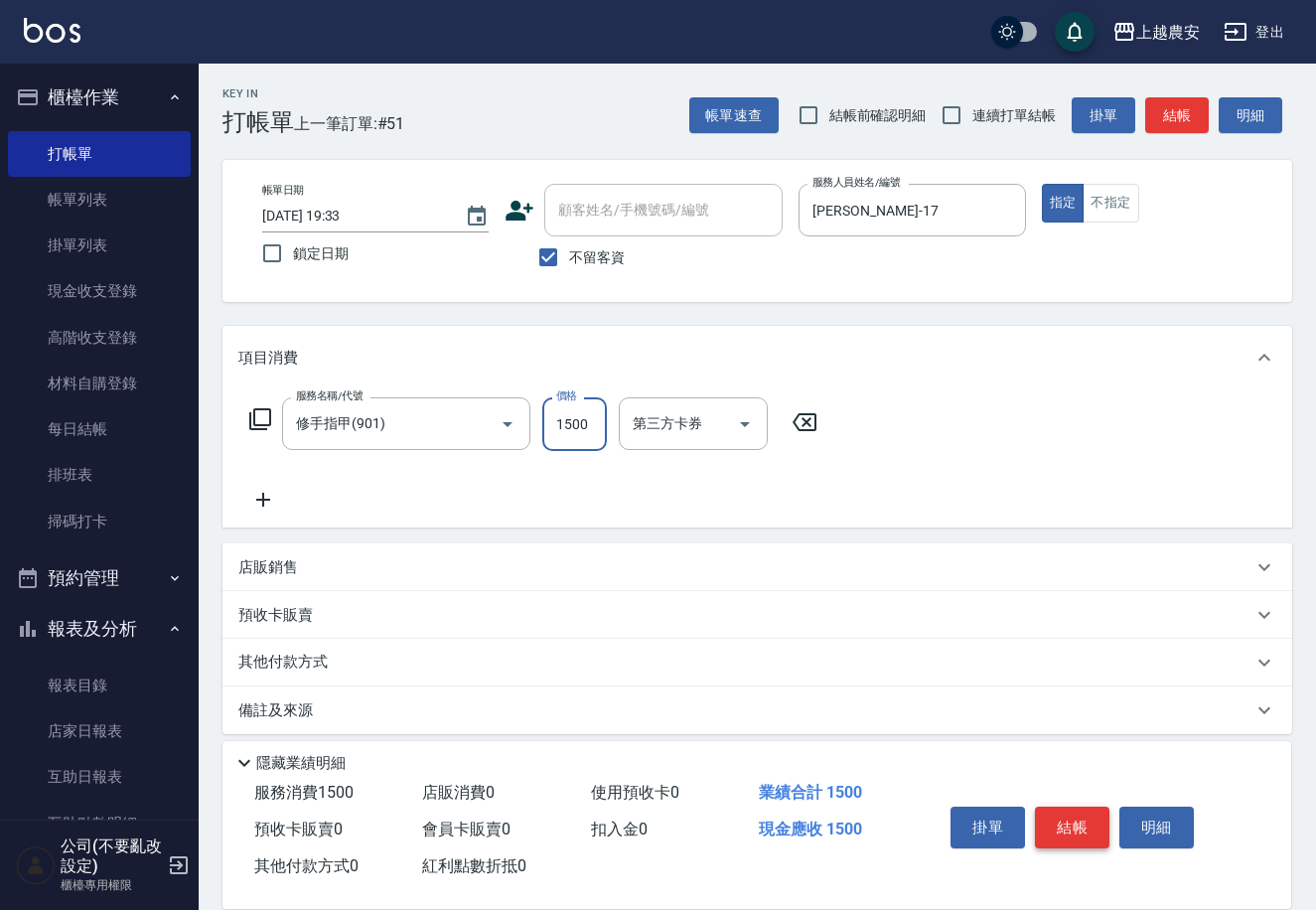 type on "1500" 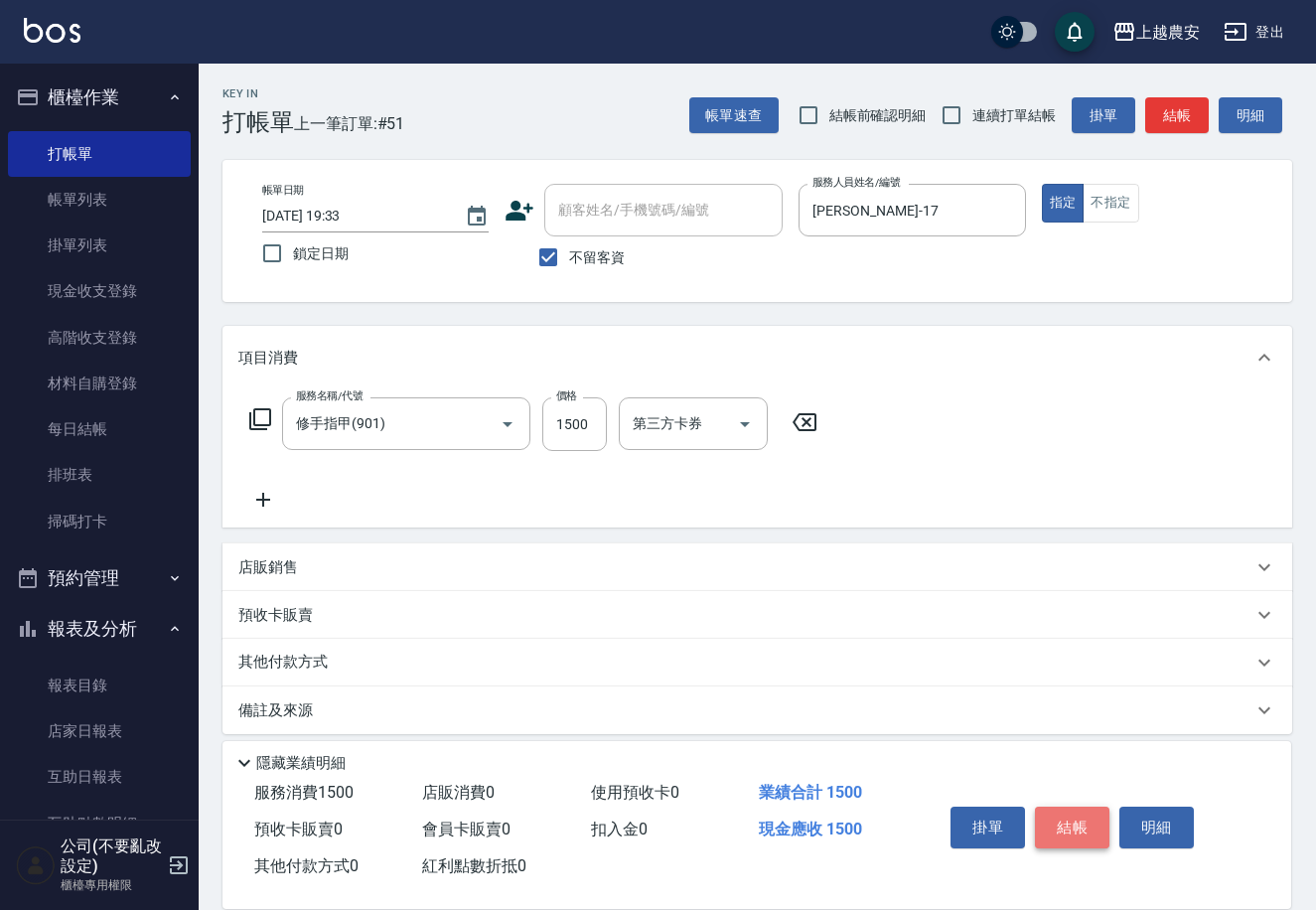 click on "結帳" at bounding box center (1072, 828) 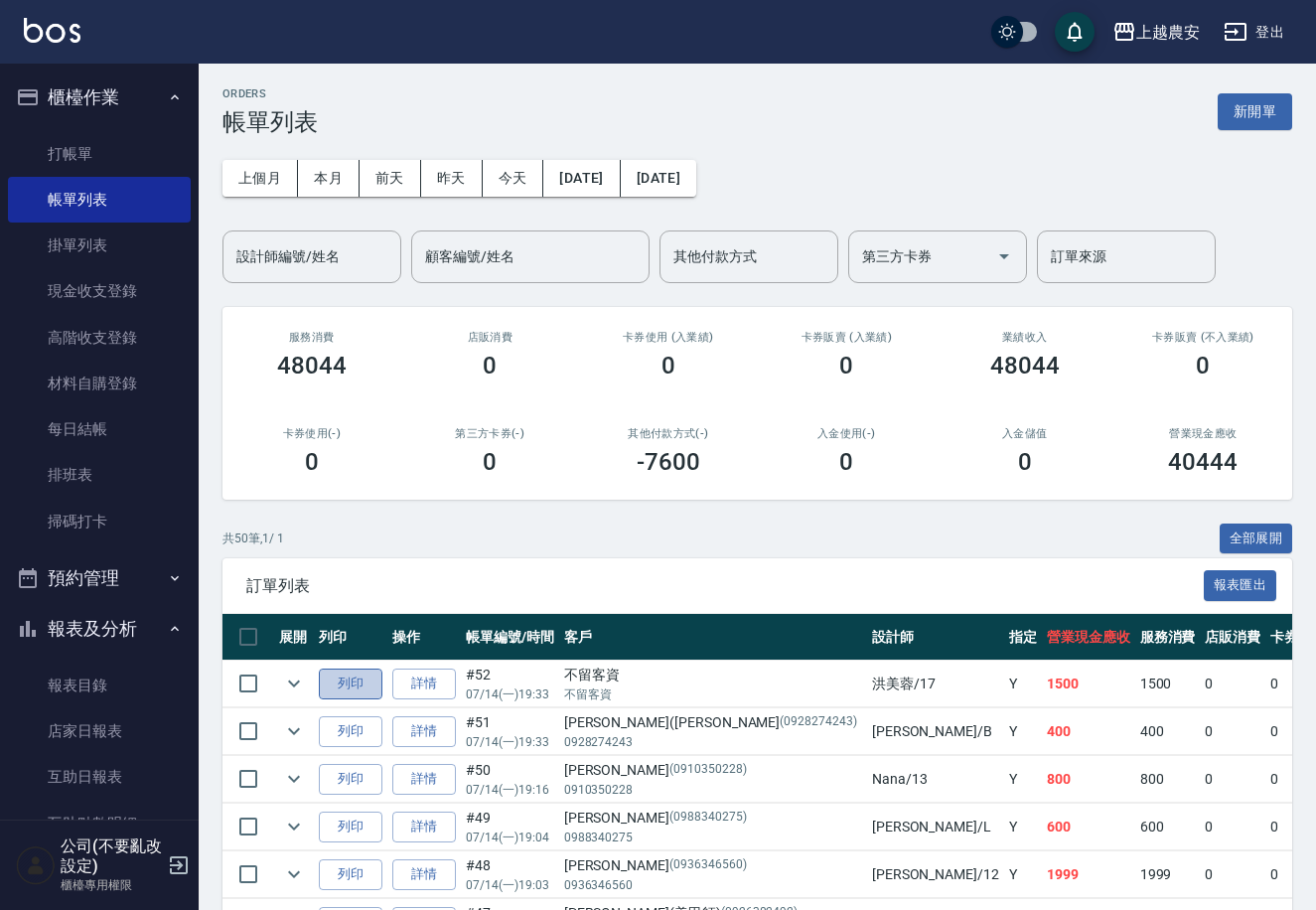 click on "列印" at bounding box center [351, 683] 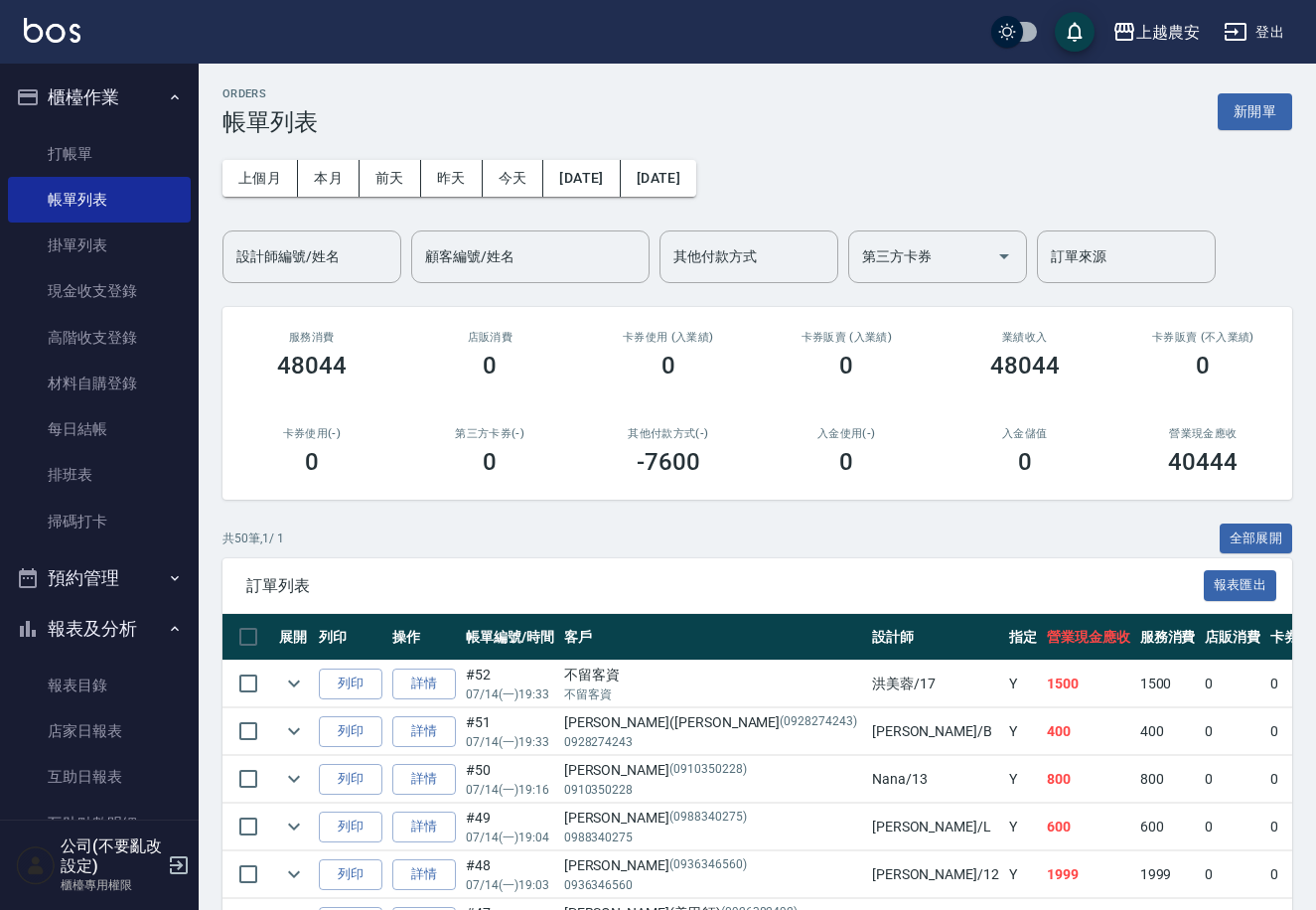 scroll, scrollTop: 456, scrollLeft: 0, axis: vertical 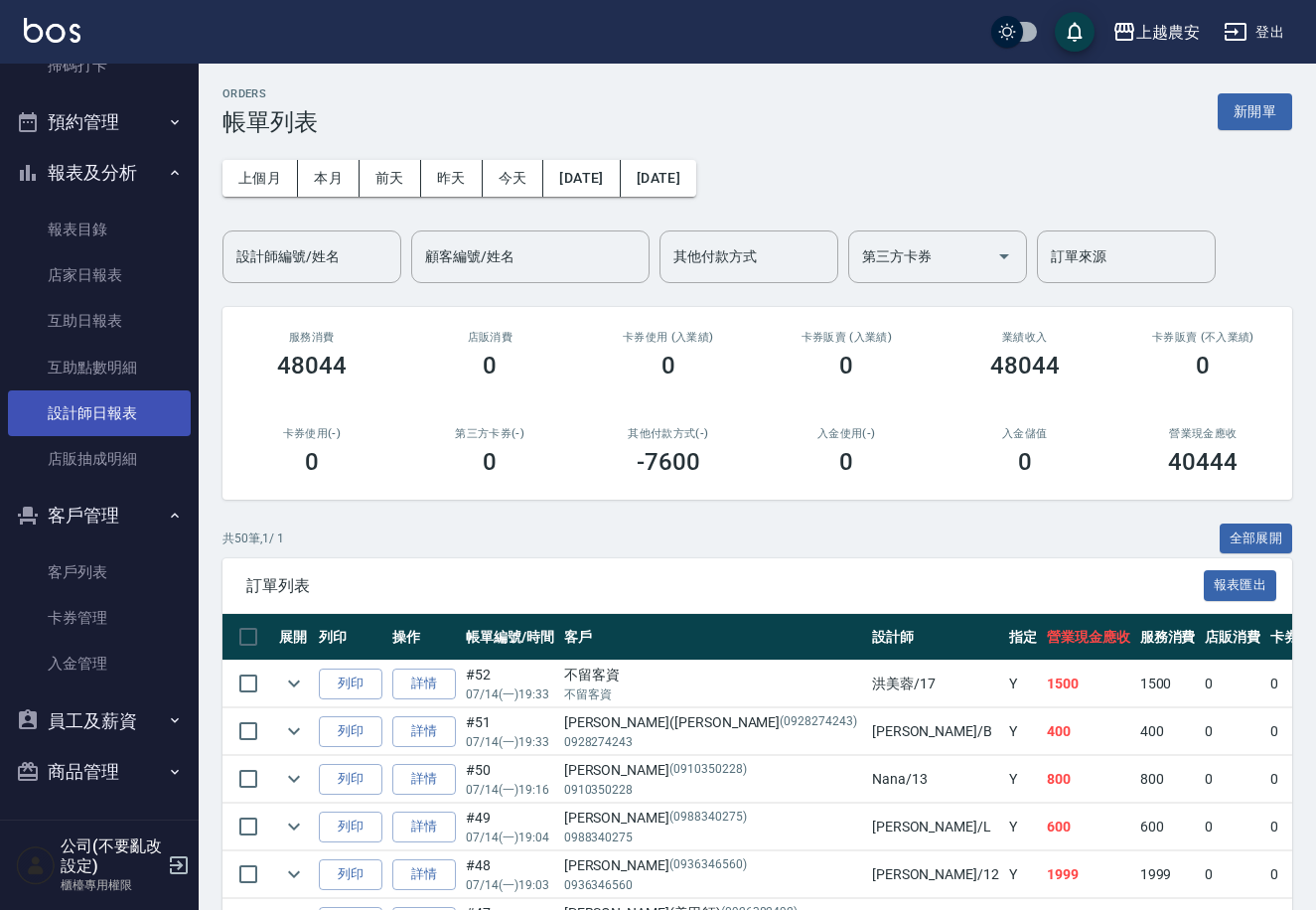 click on "設計師日報表" at bounding box center [99, 413] 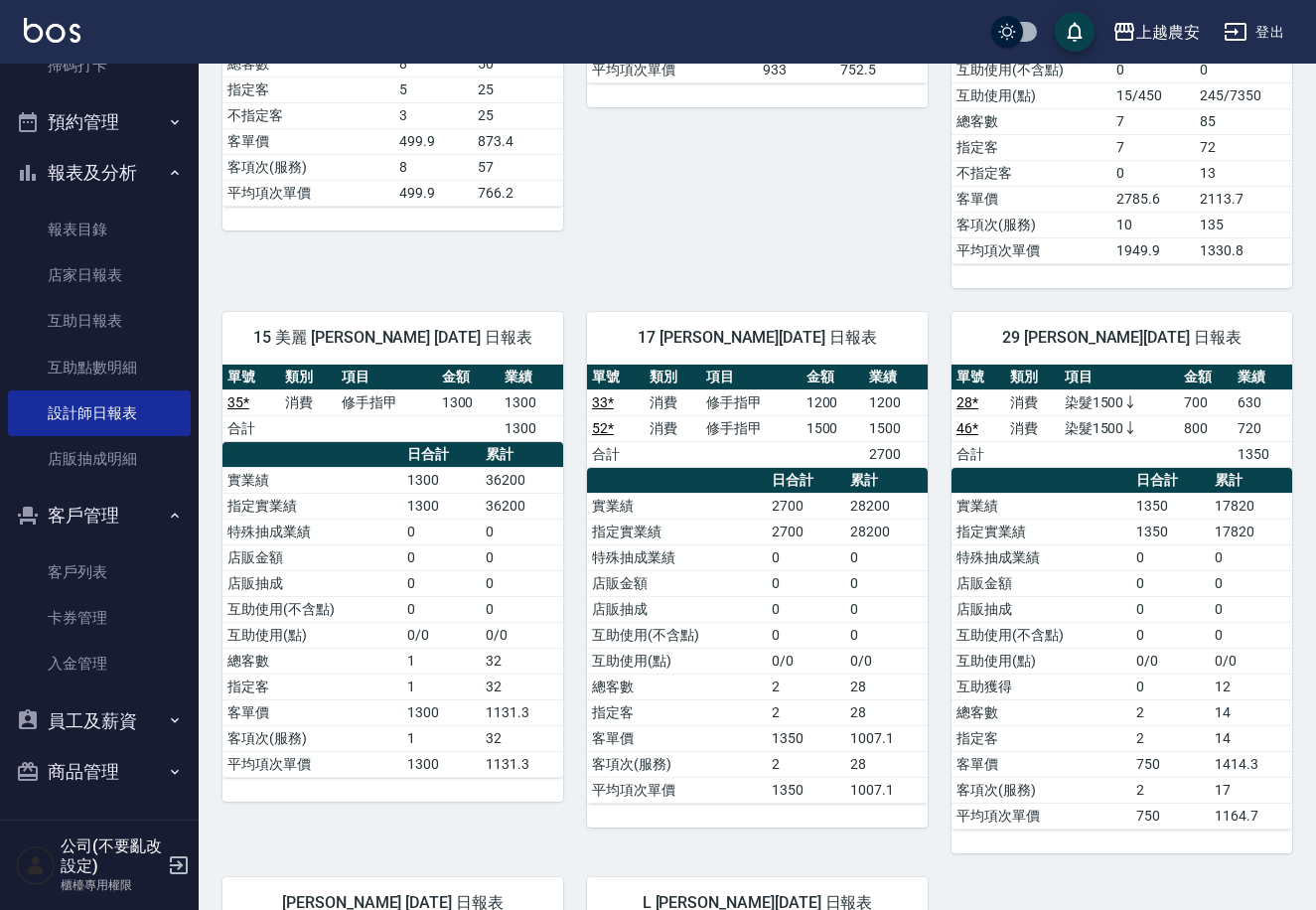 scroll, scrollTop: 1710, scrollLeft: 0, axis: vertical 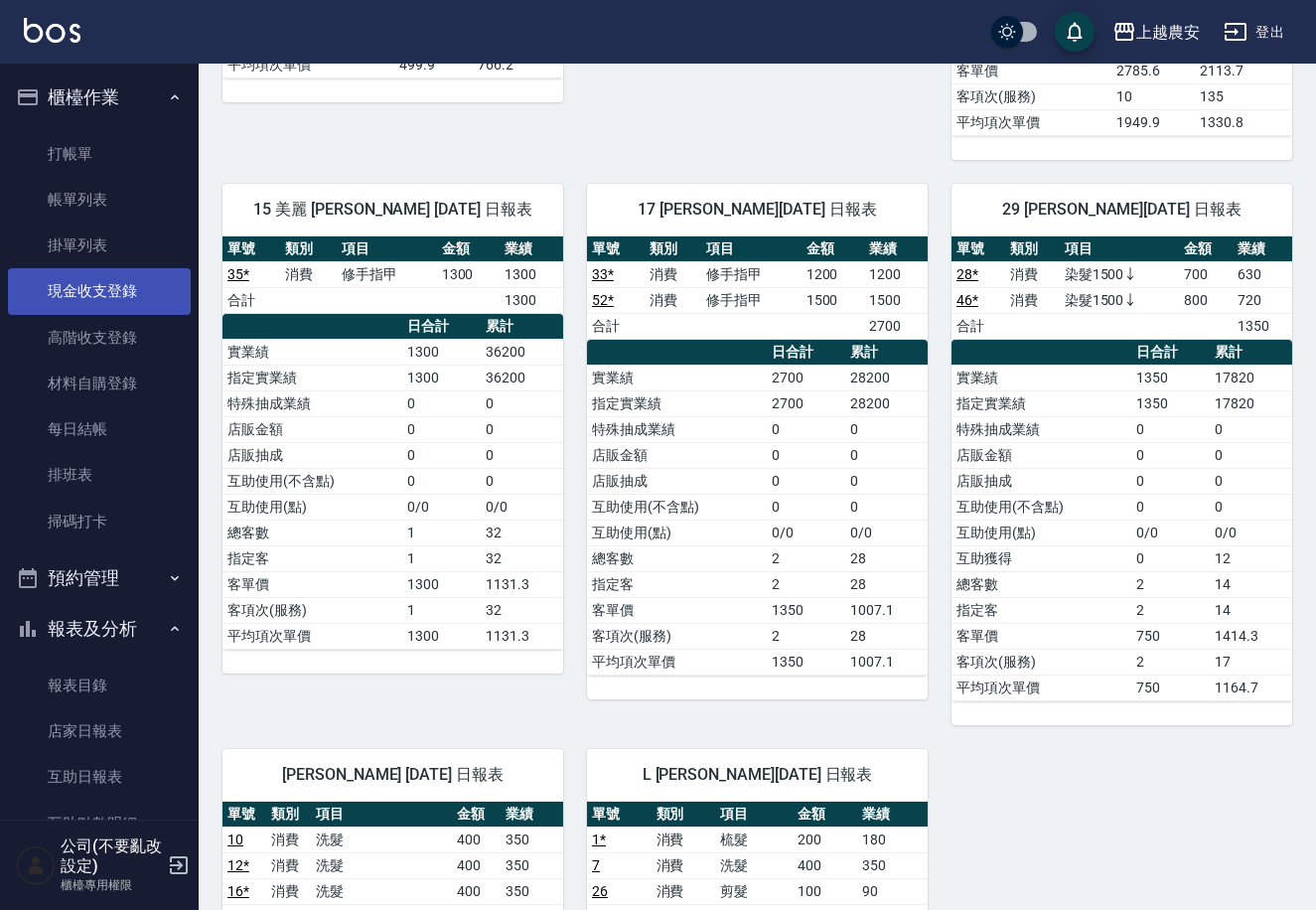 click on "現金收支登錄" at bounding box center (99, 291) 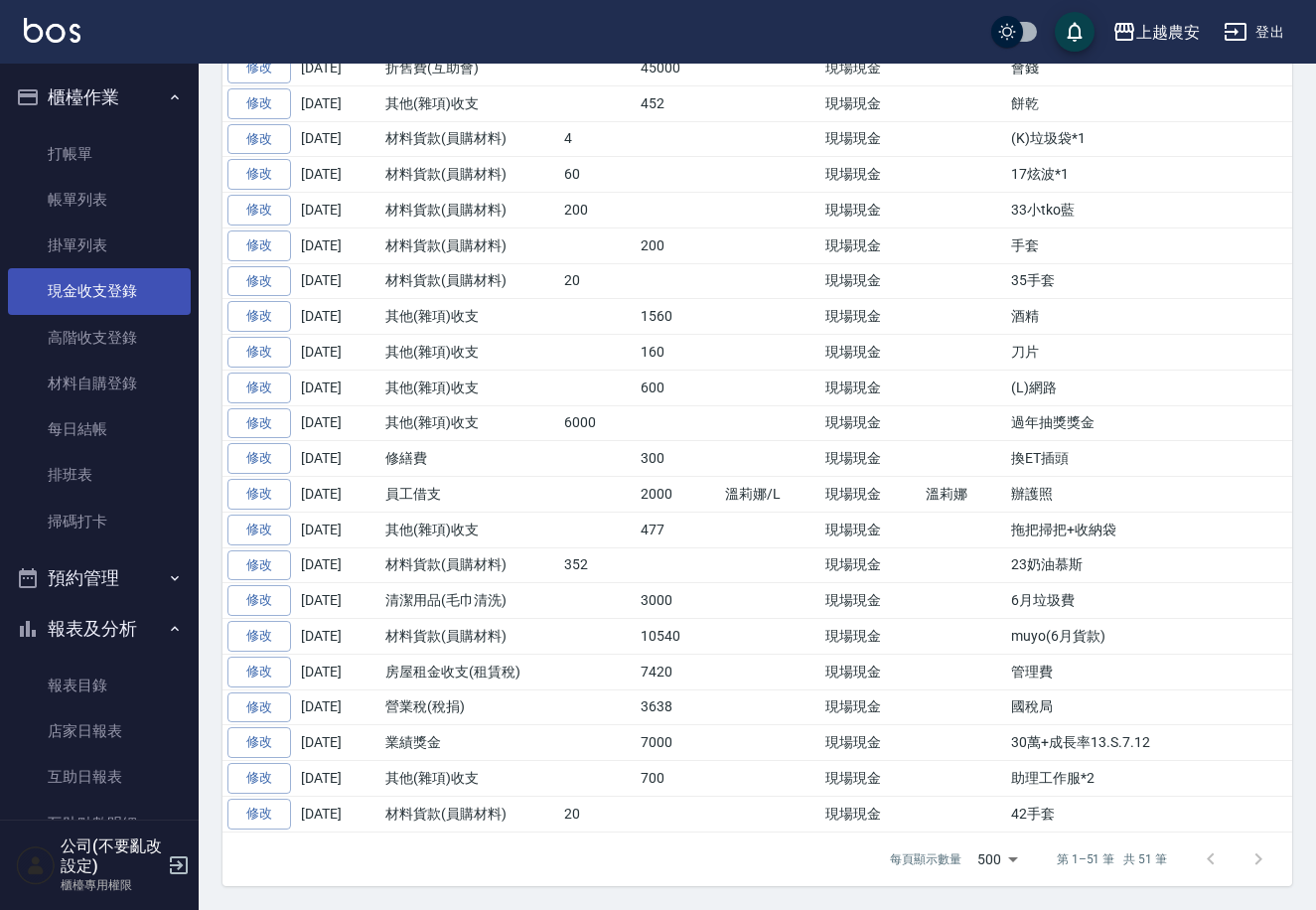 scroll, scrollTop: 0, scrollLeft: 0, axis: both 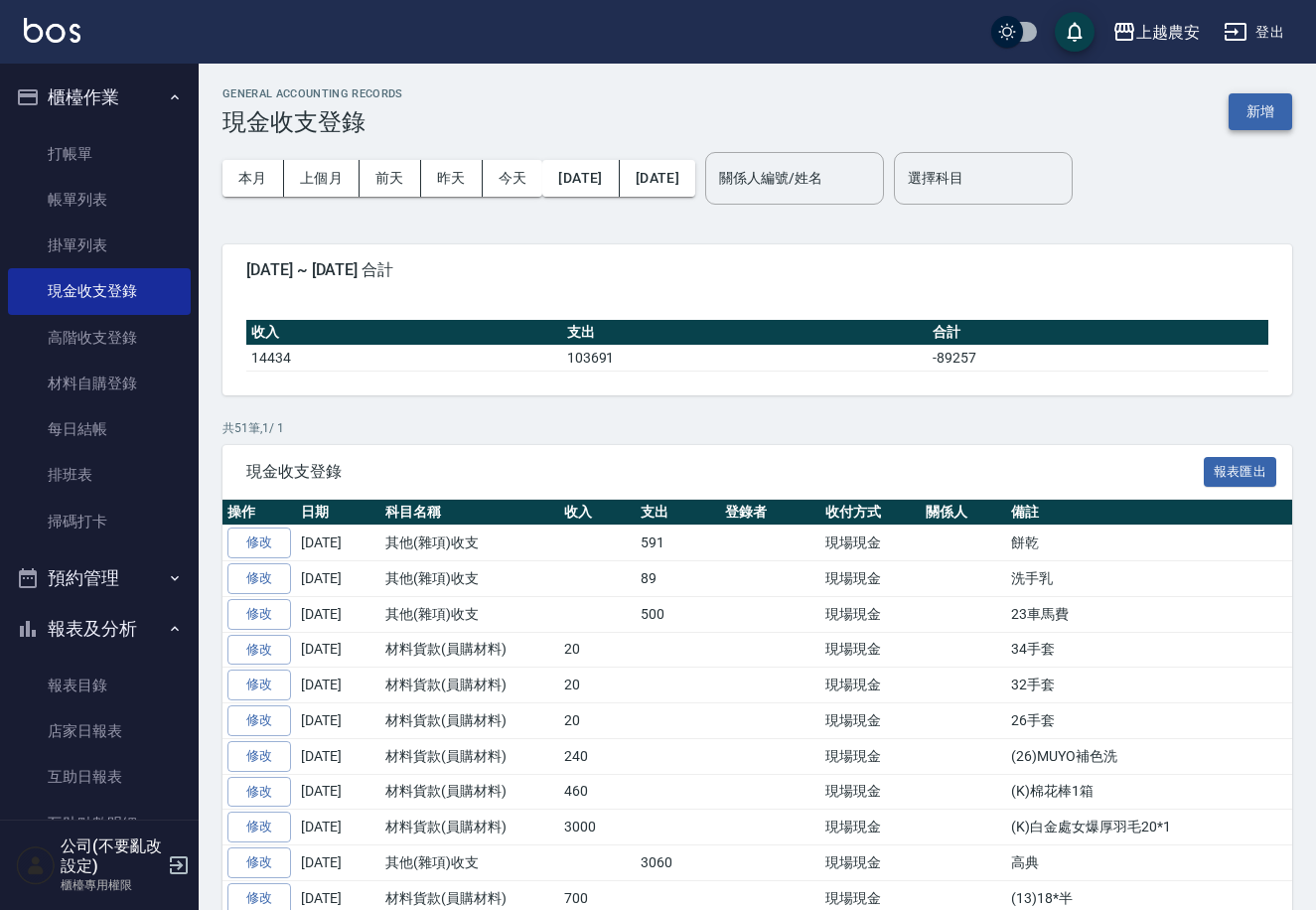 click on "新增" at bounding box center [1260, 111] 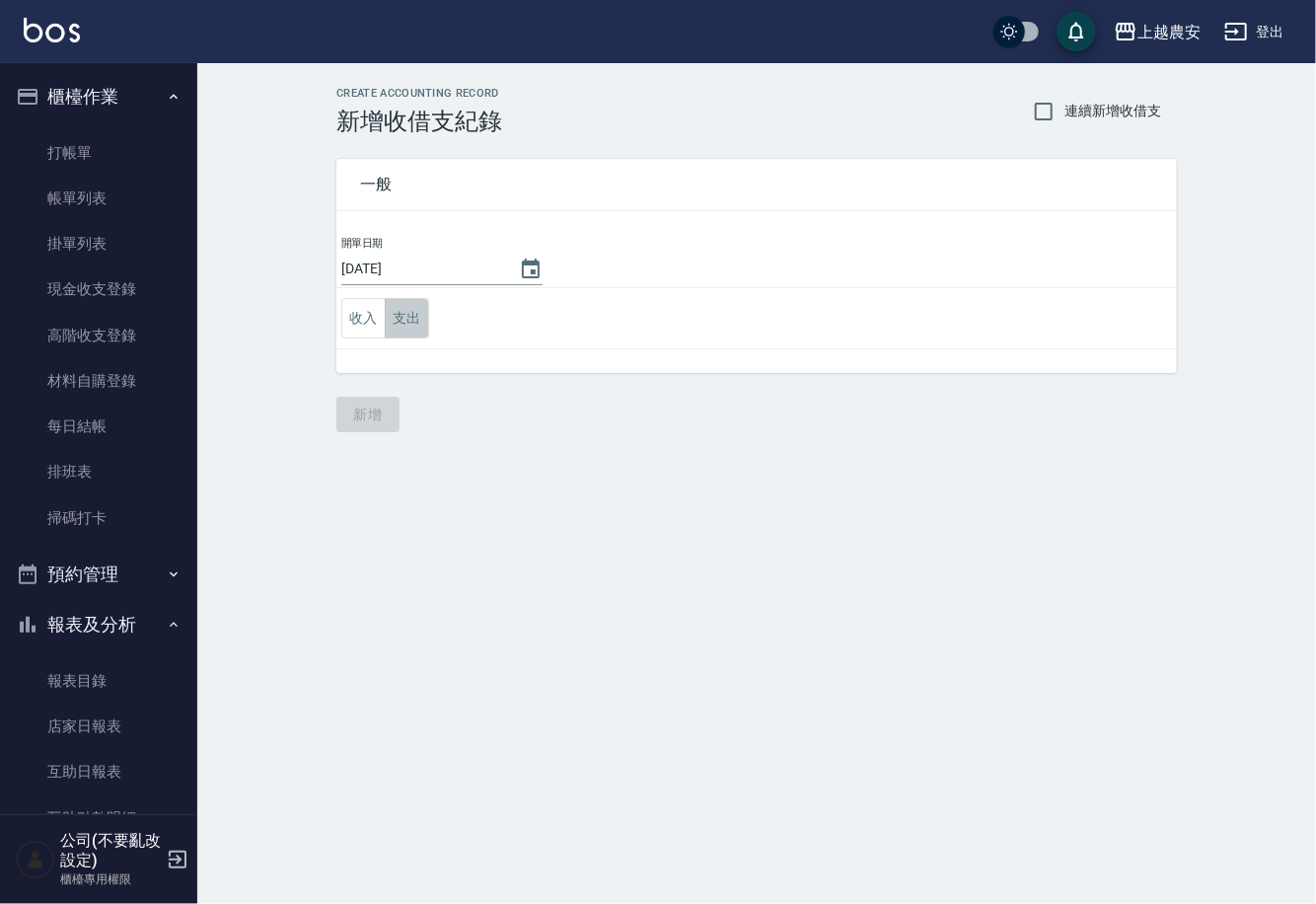 click on "支出" at bounding box center [406, 318] 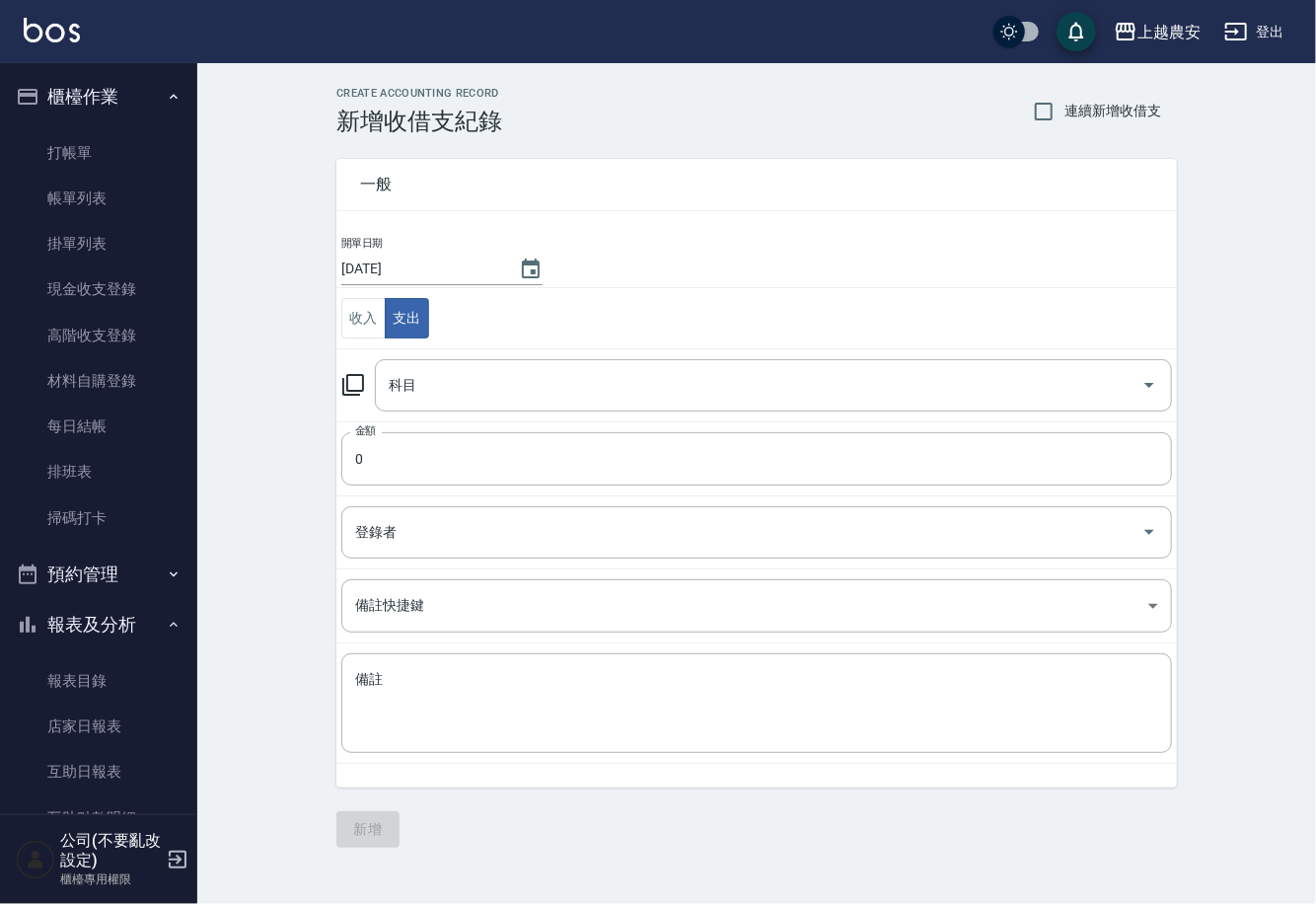 click on "科目 科目" at bounding box center (757, 385) 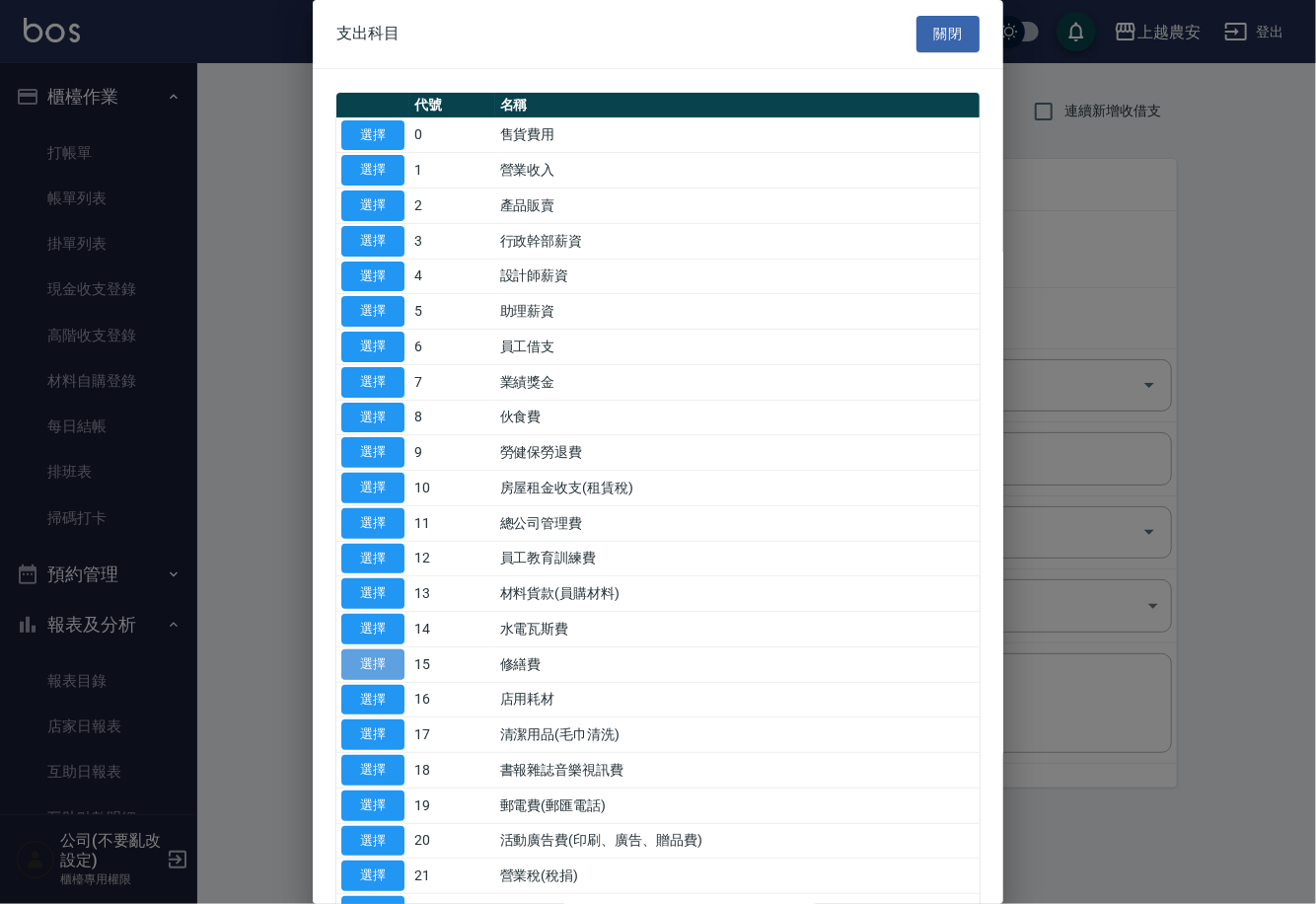 click on "選擇" at bounding box center [373, 664] 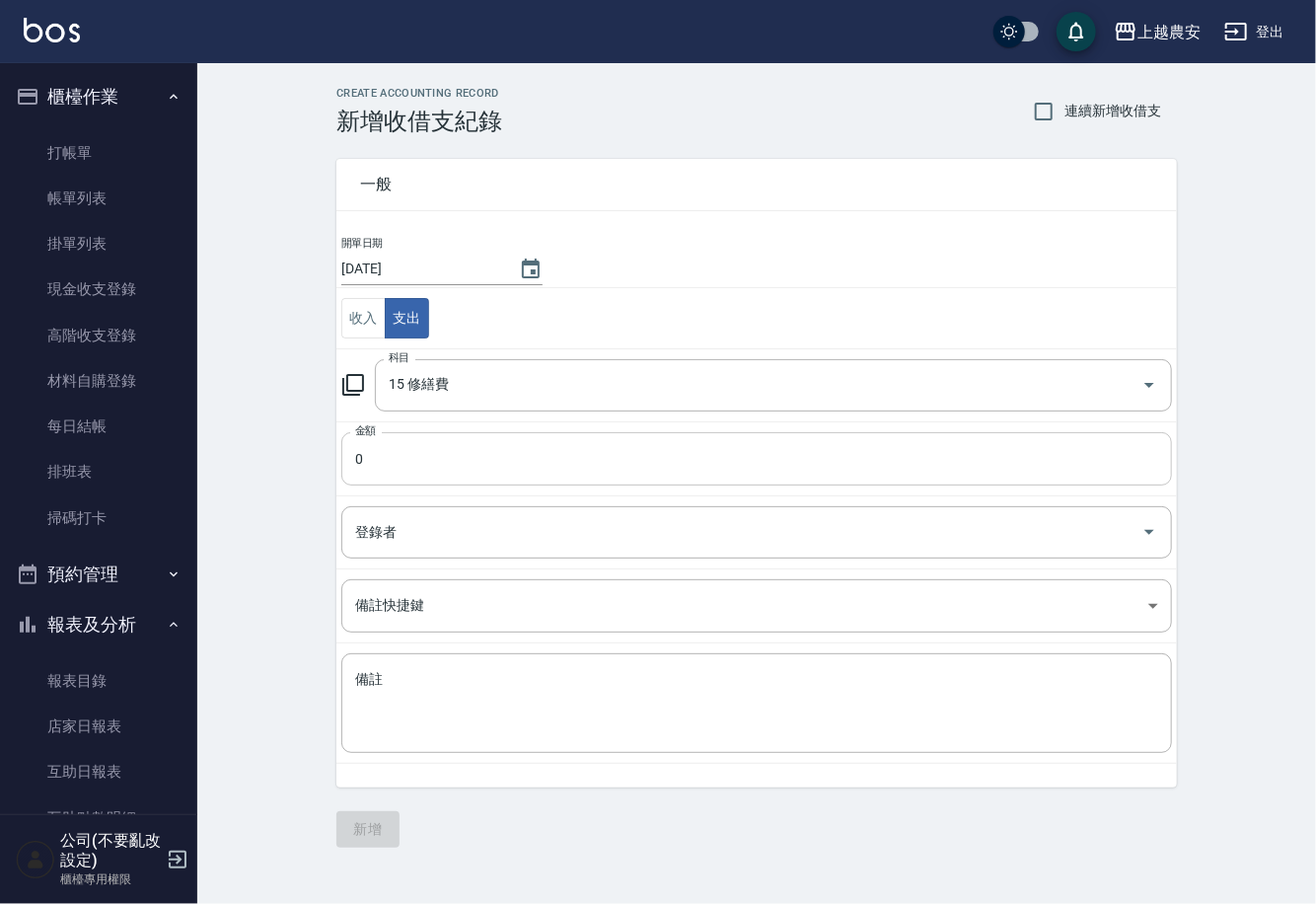 click on "0" at bounding box center [757, 459] 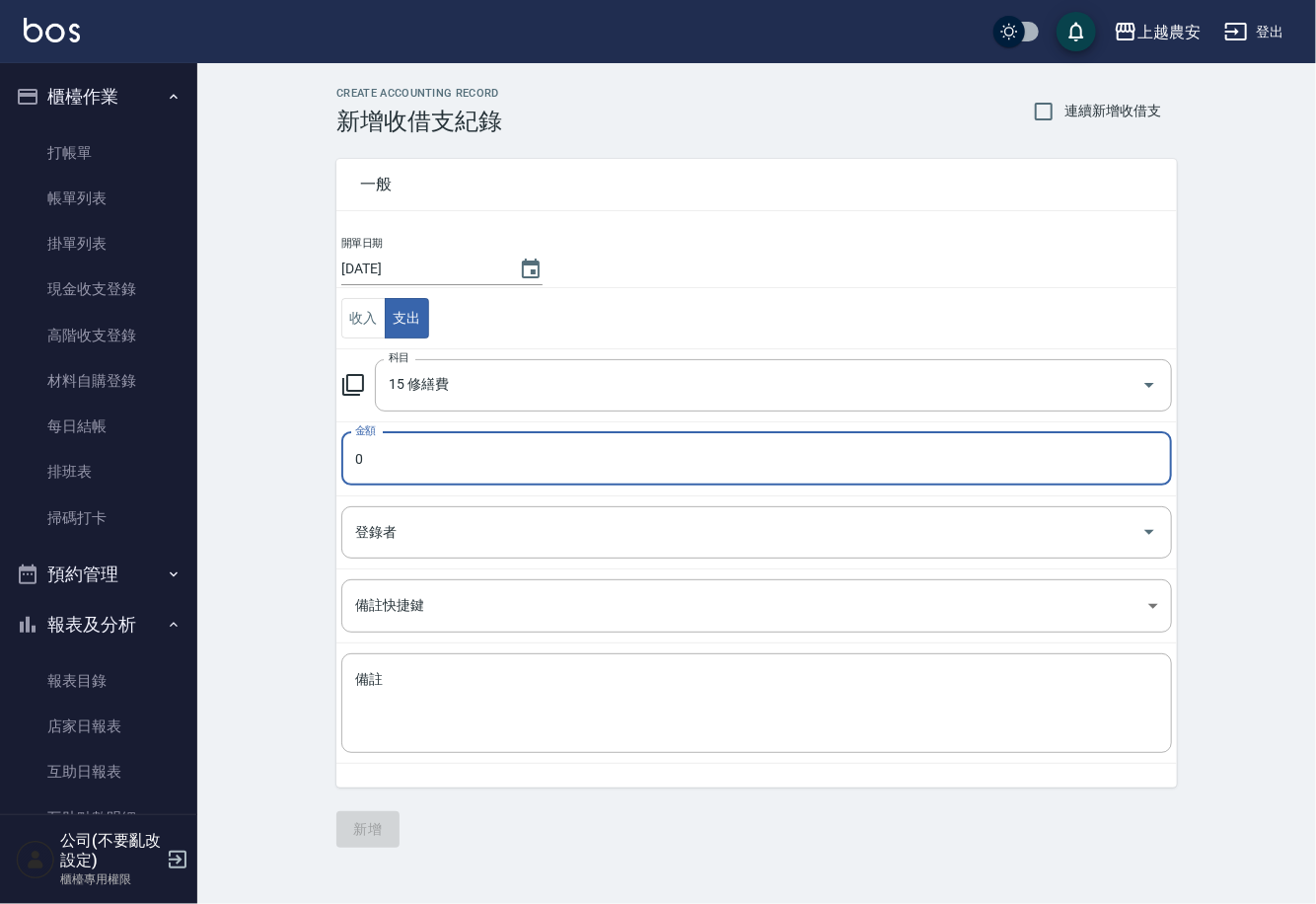 click on "0" at bounding box center (757, 459) 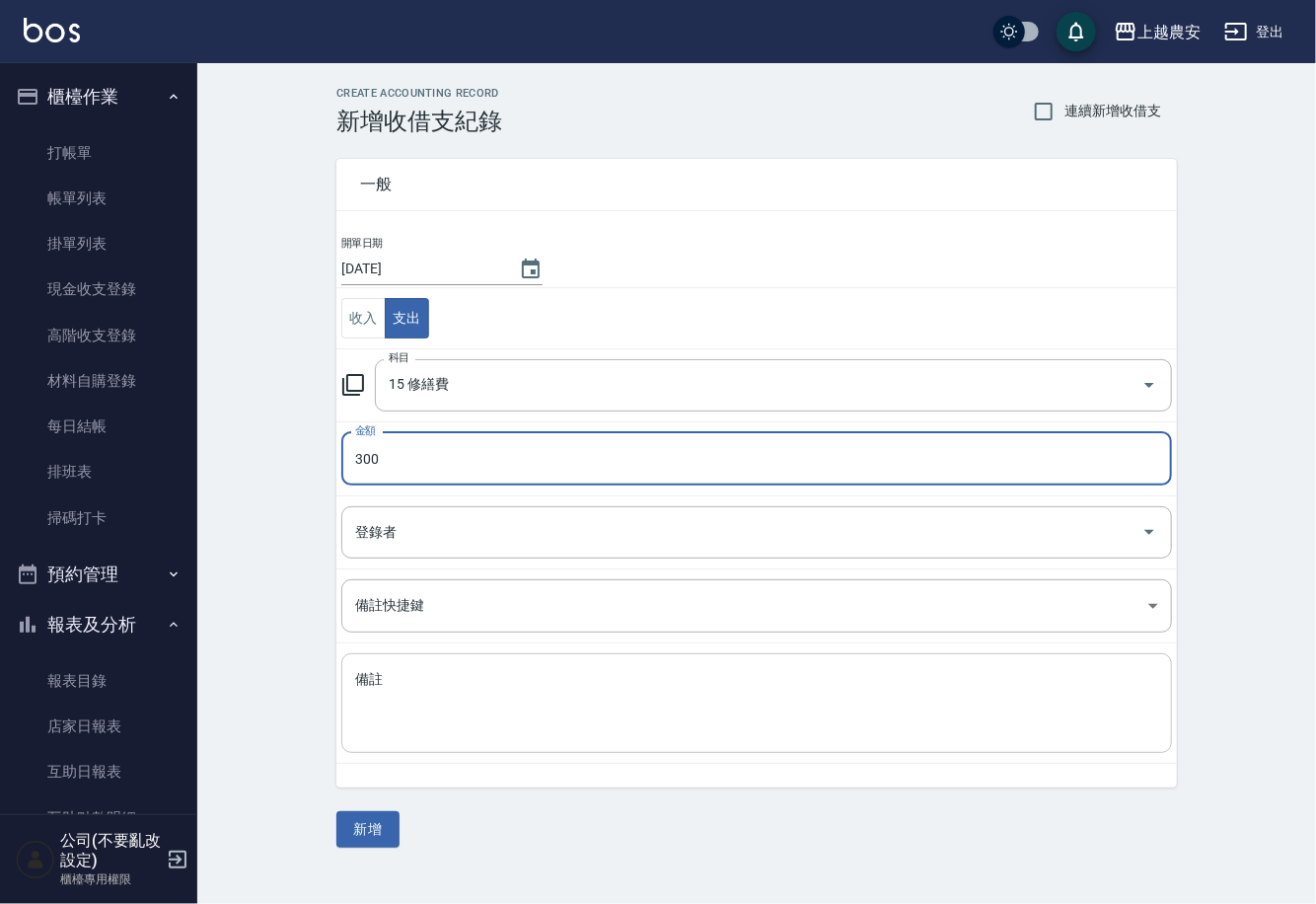 type on "300" 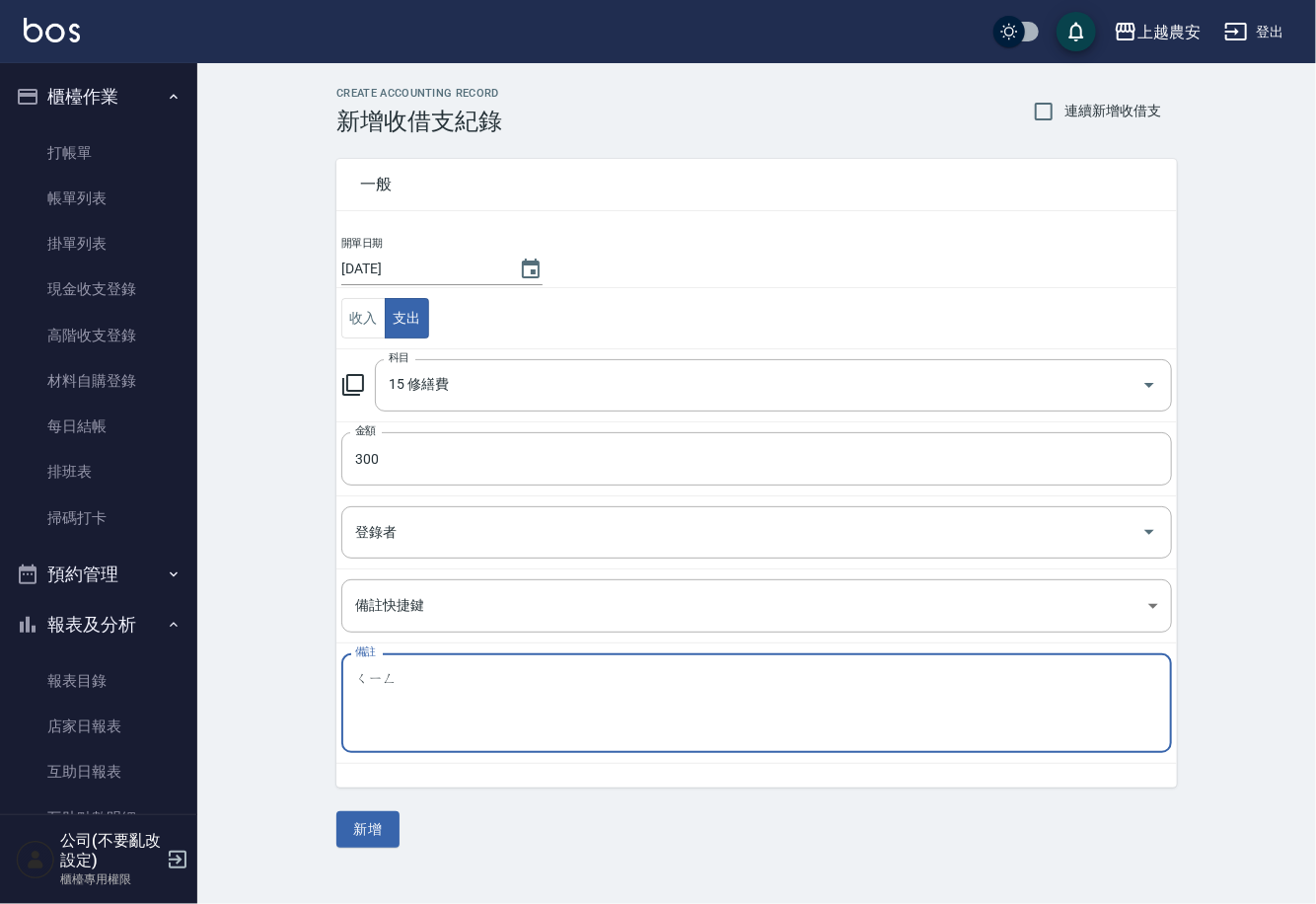 type on "情" 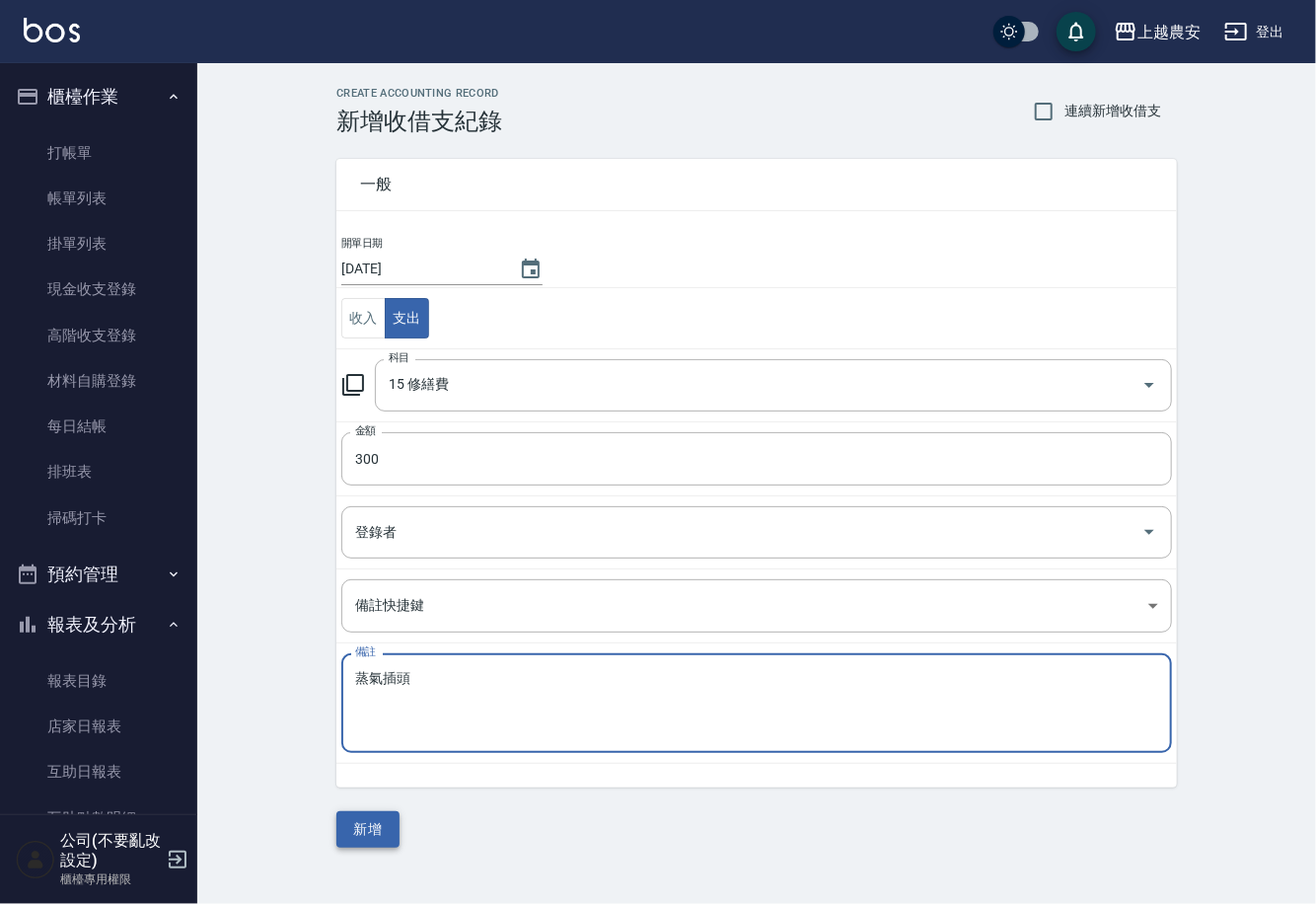 type on "蒸氣插頭" 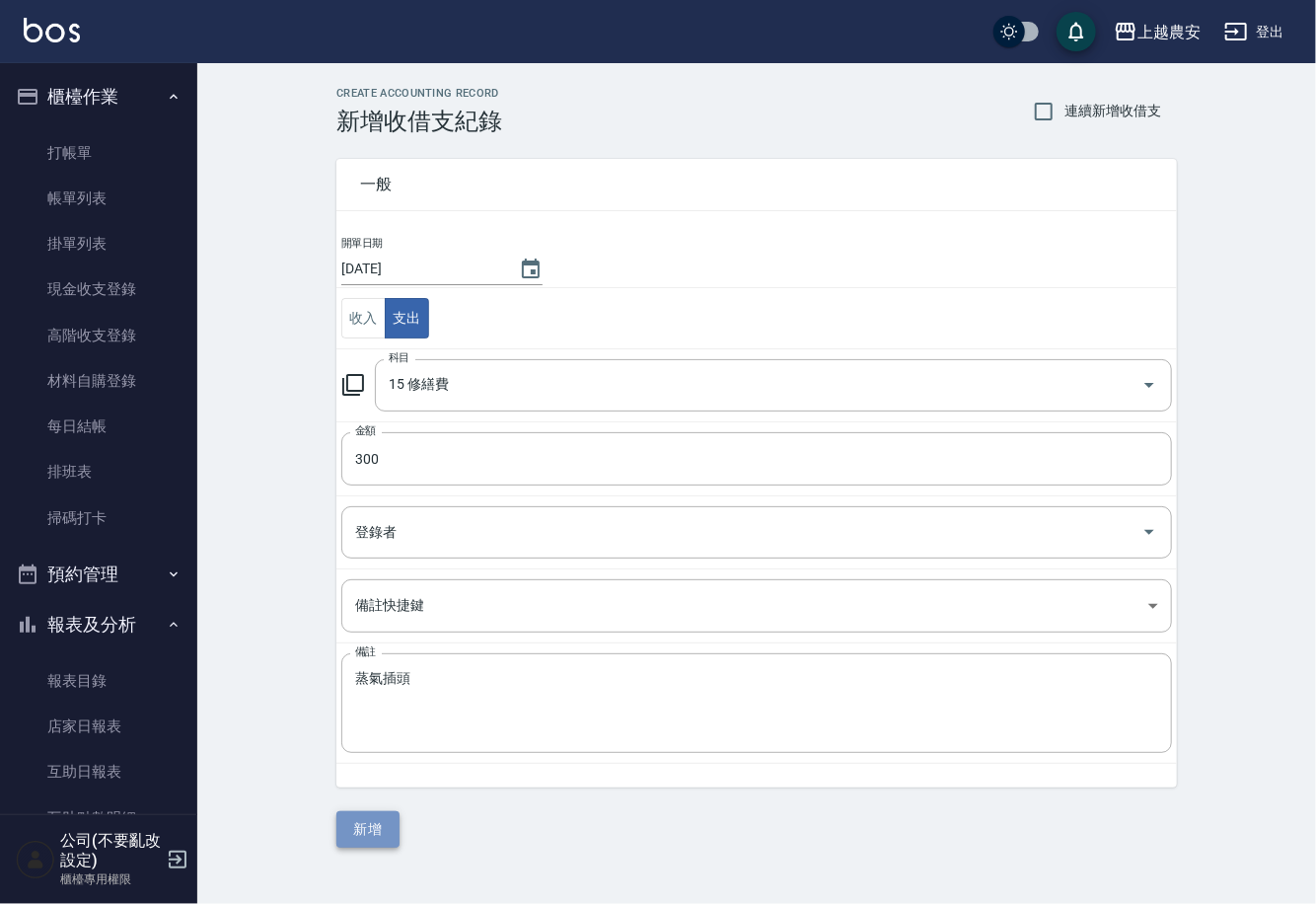 click on "新增" at bounding box center [368, 829] 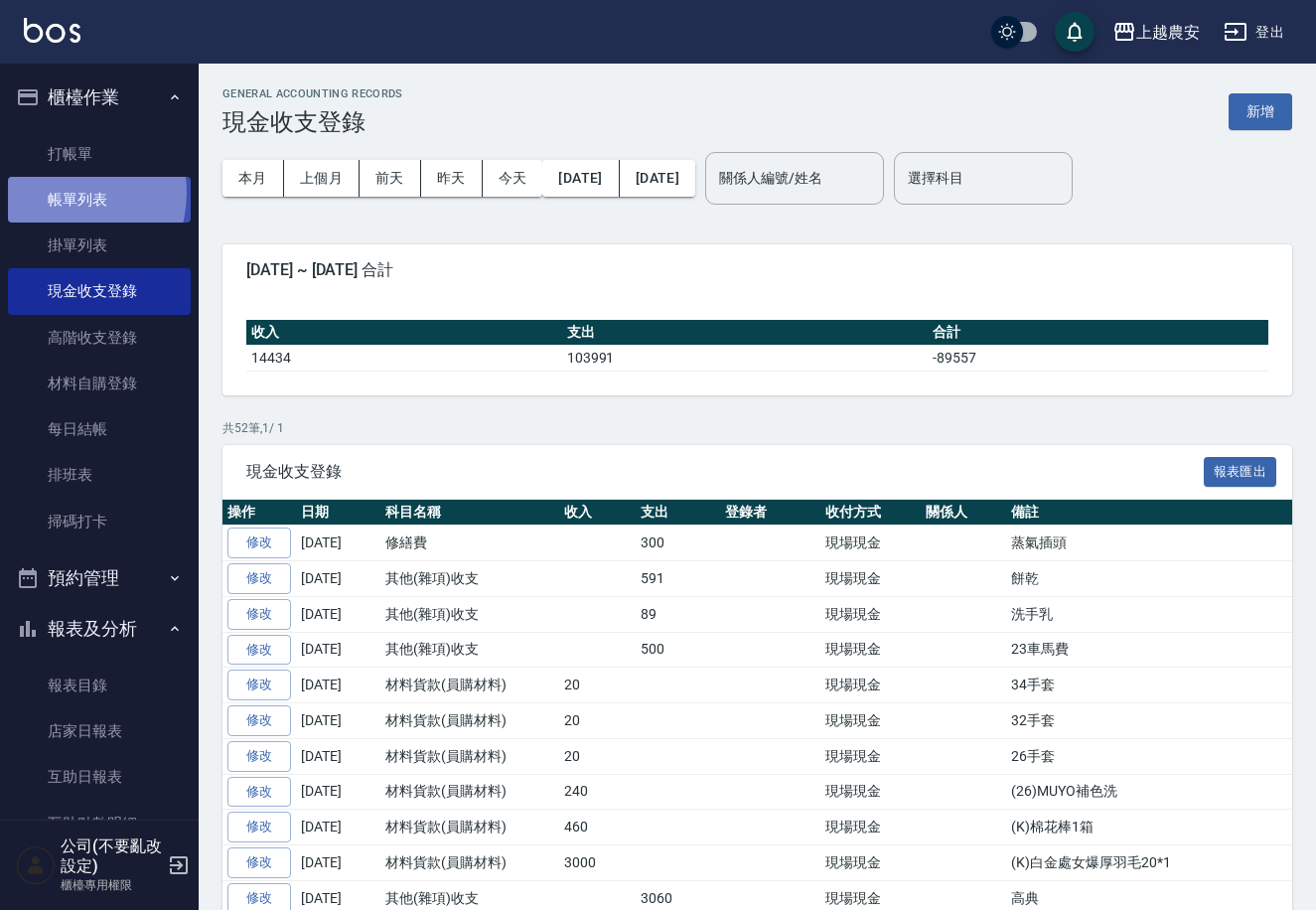 click on "帳單列表" at bounding box center [99, 200] 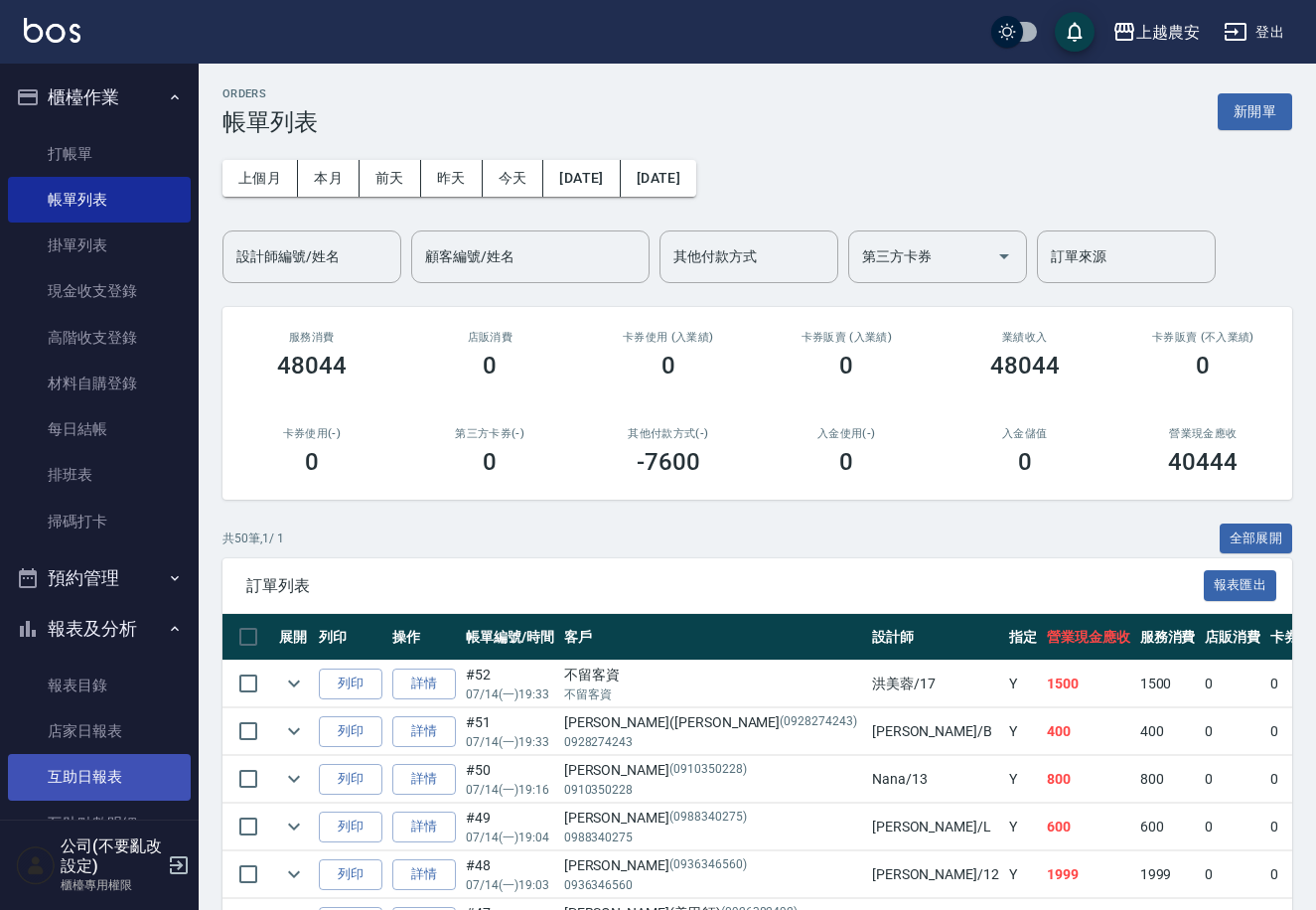 click on "互助日報表" at bounding box center [99, 777] 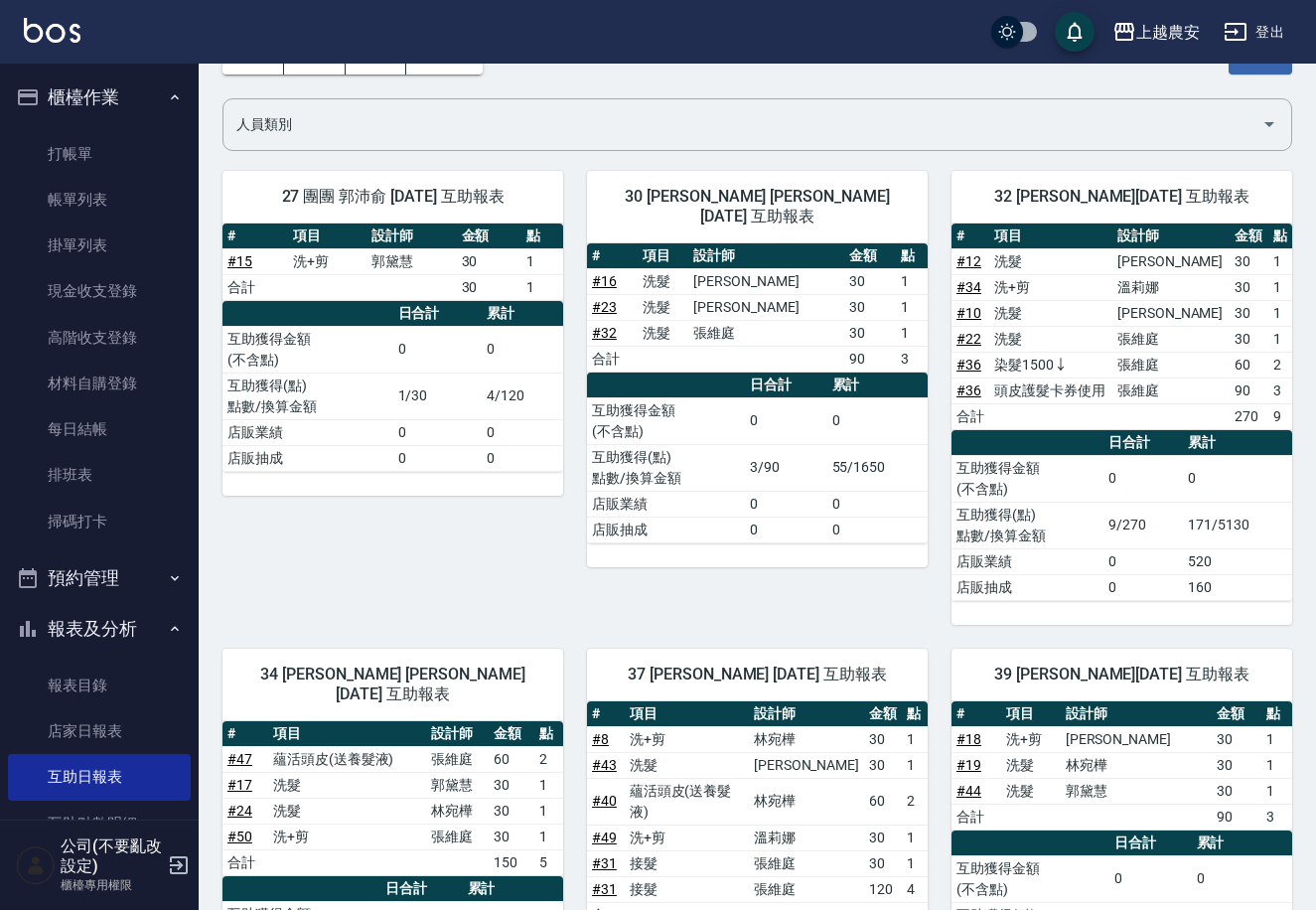 scroll, scrollTop: 125, scrollLeft: 0, axis: vertical 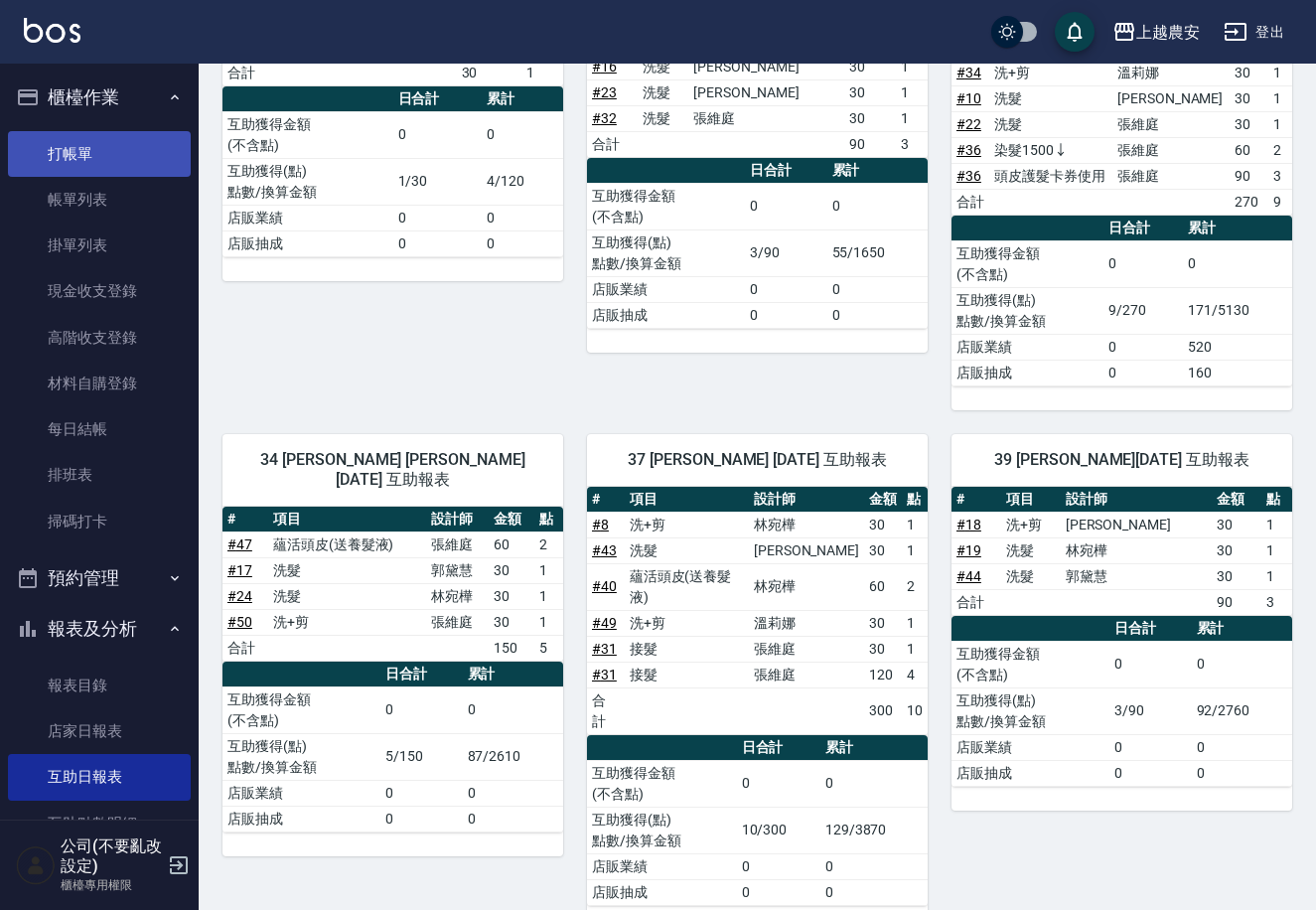 click on "打帳單" at bounding box center (99, 154) 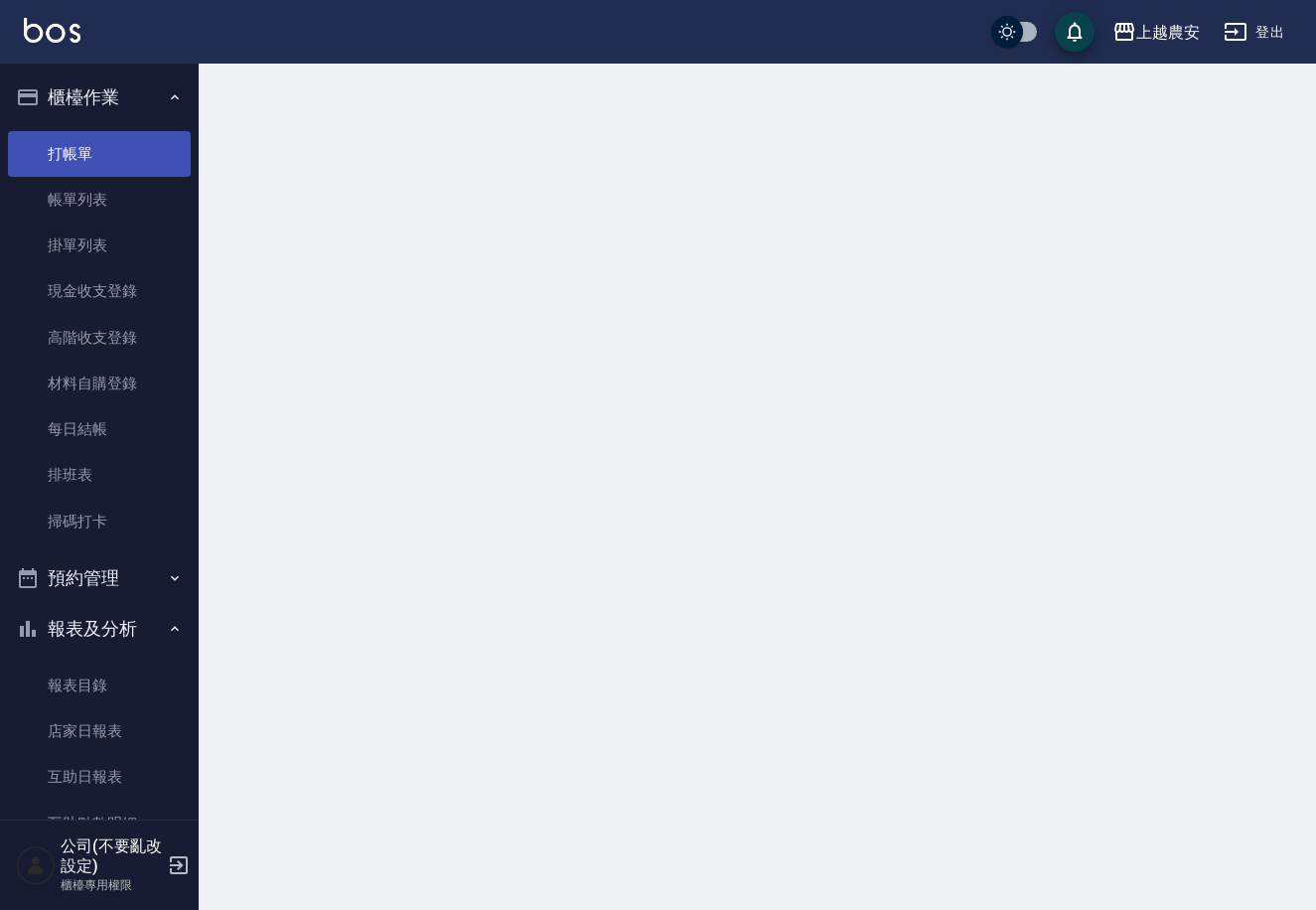 scroll, scrollTop: 0, scrollLeft: 0, axis: both 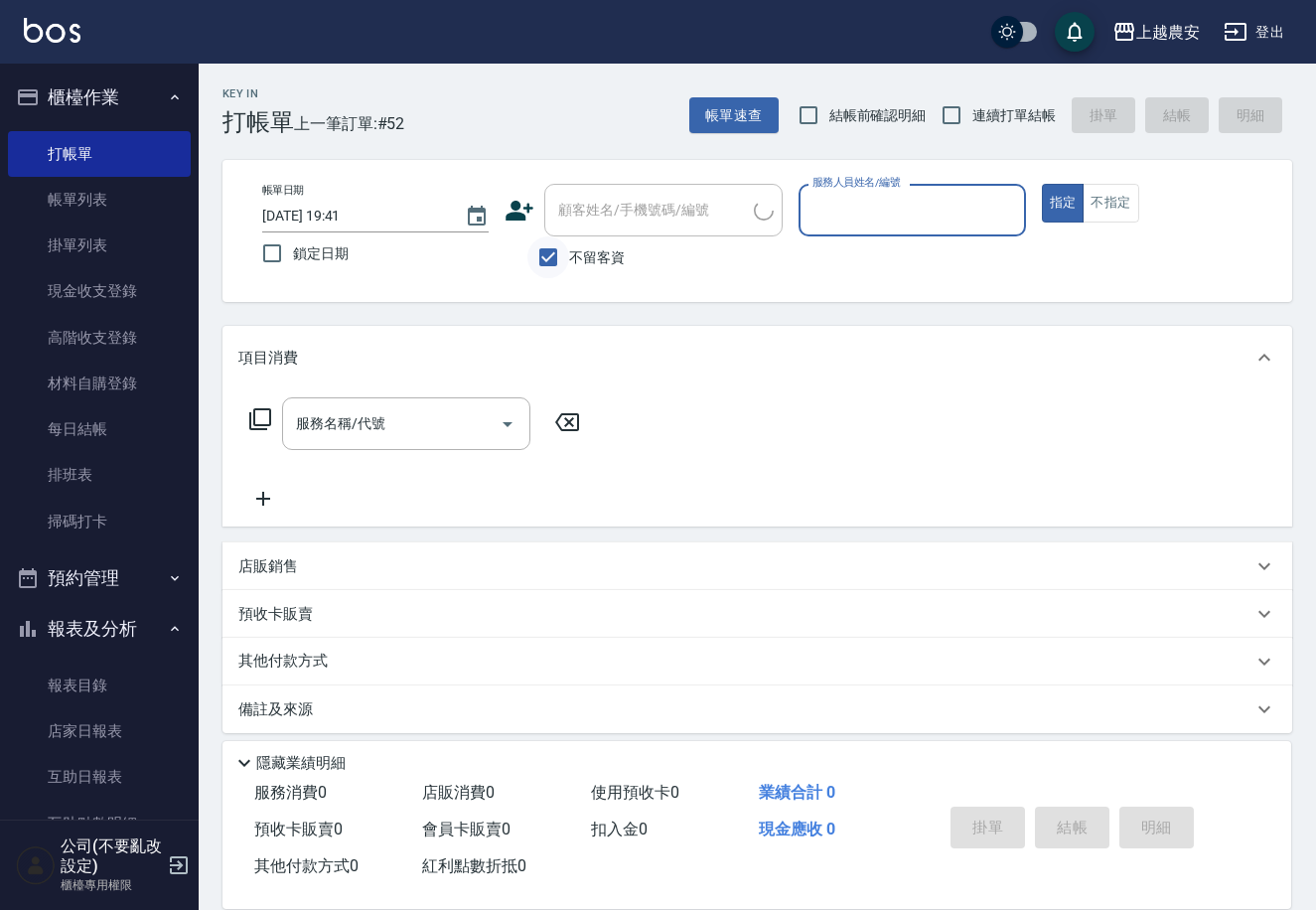 click on "不留客資" at bounding box center [548, 257] 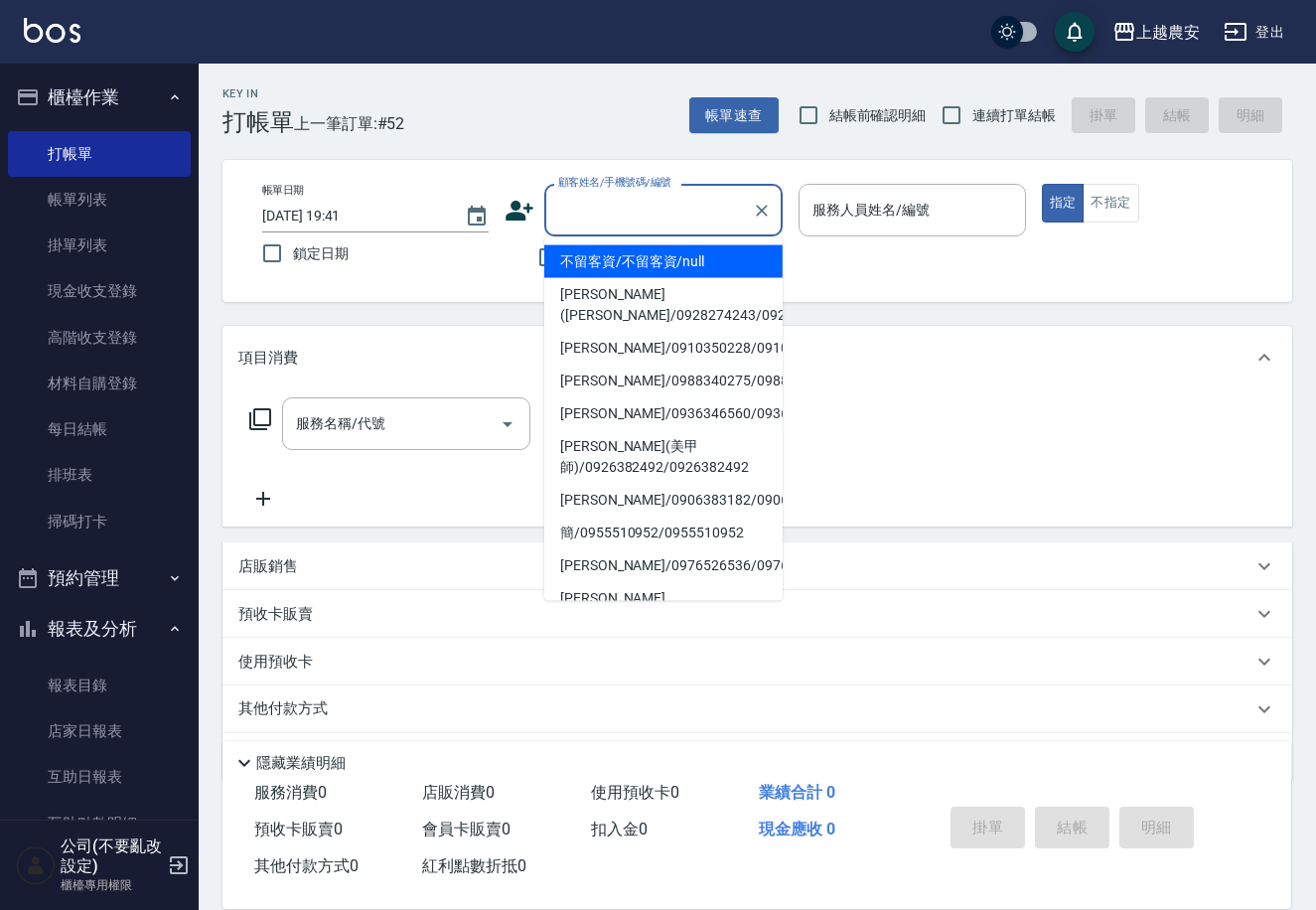 click on "顧客姓名/手機號碼/編號" at bounding box center [649, 210] 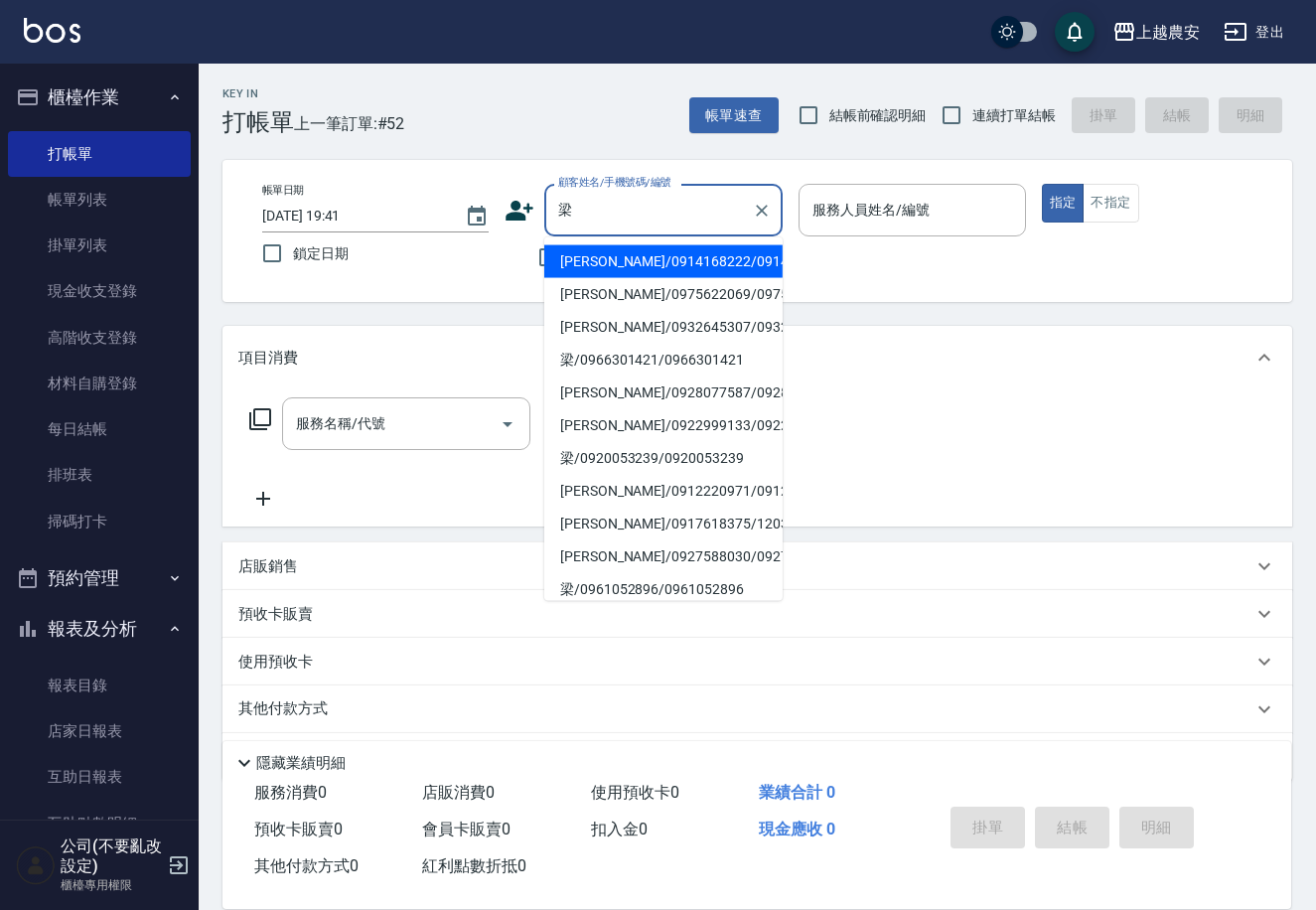 click on "梁光華/0914168222/0914168222" at bounding box center (663, 261) 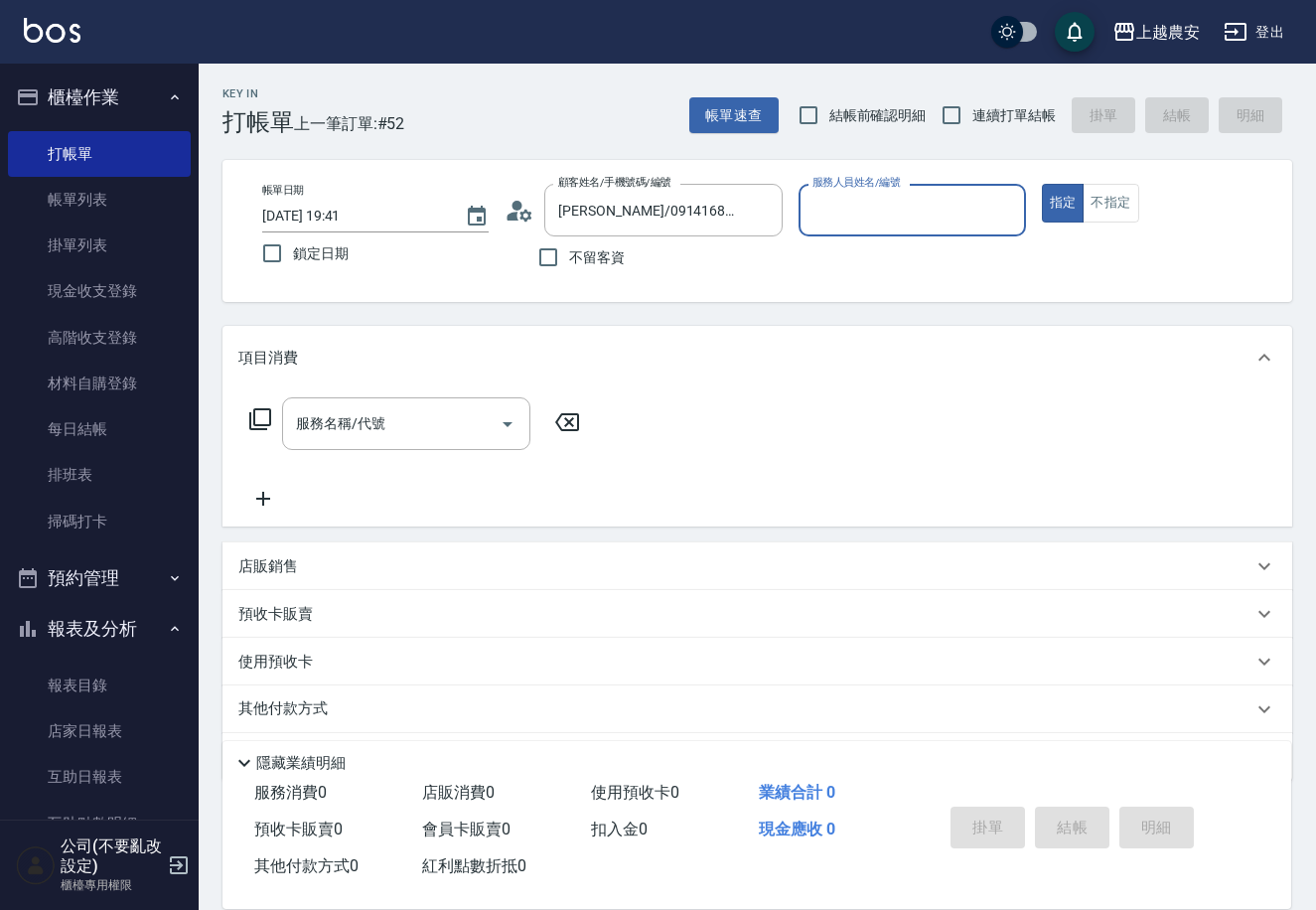 type on "美雅-B" 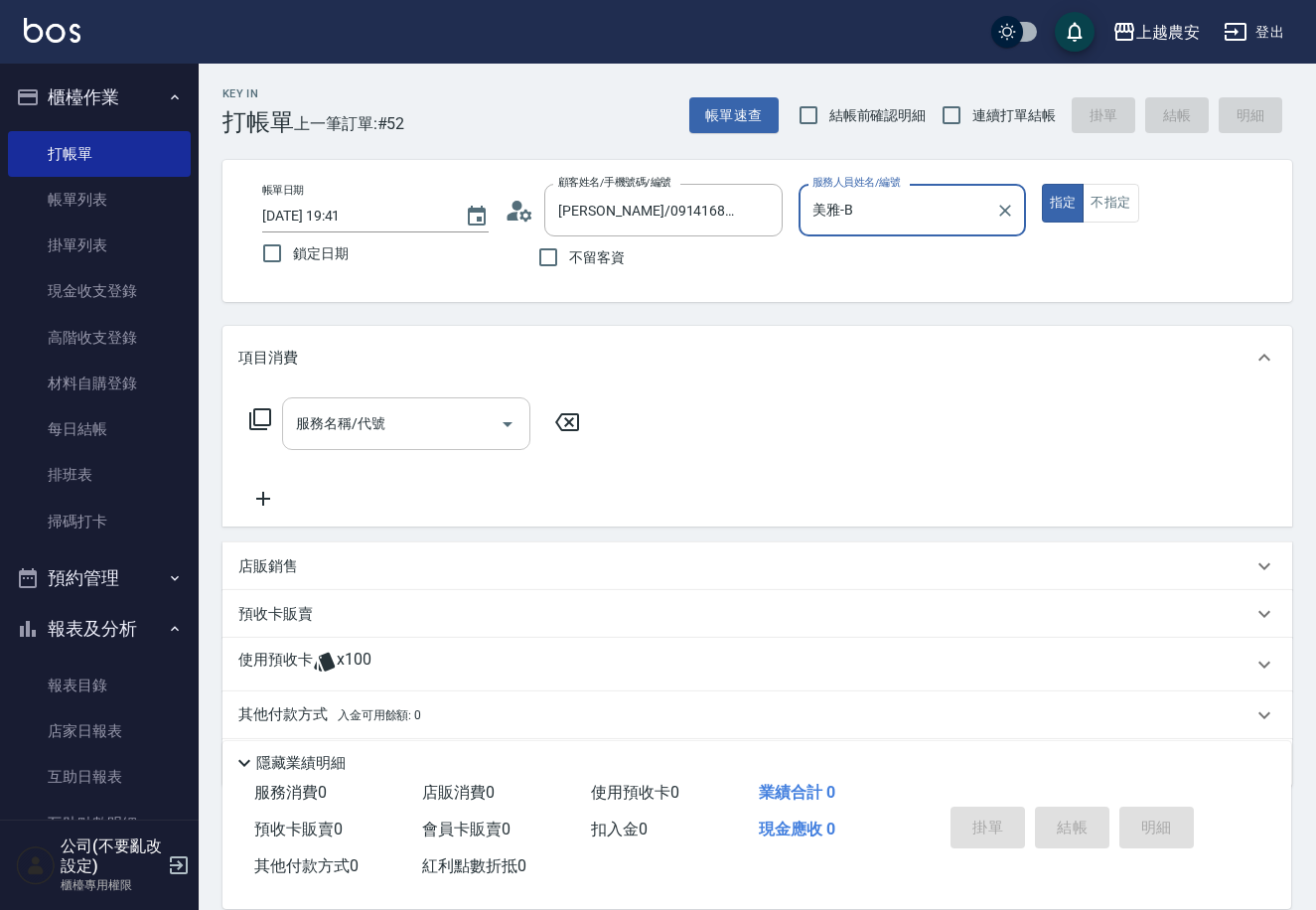 click on "服務名稱/代號" at bounding box center [391, 423] 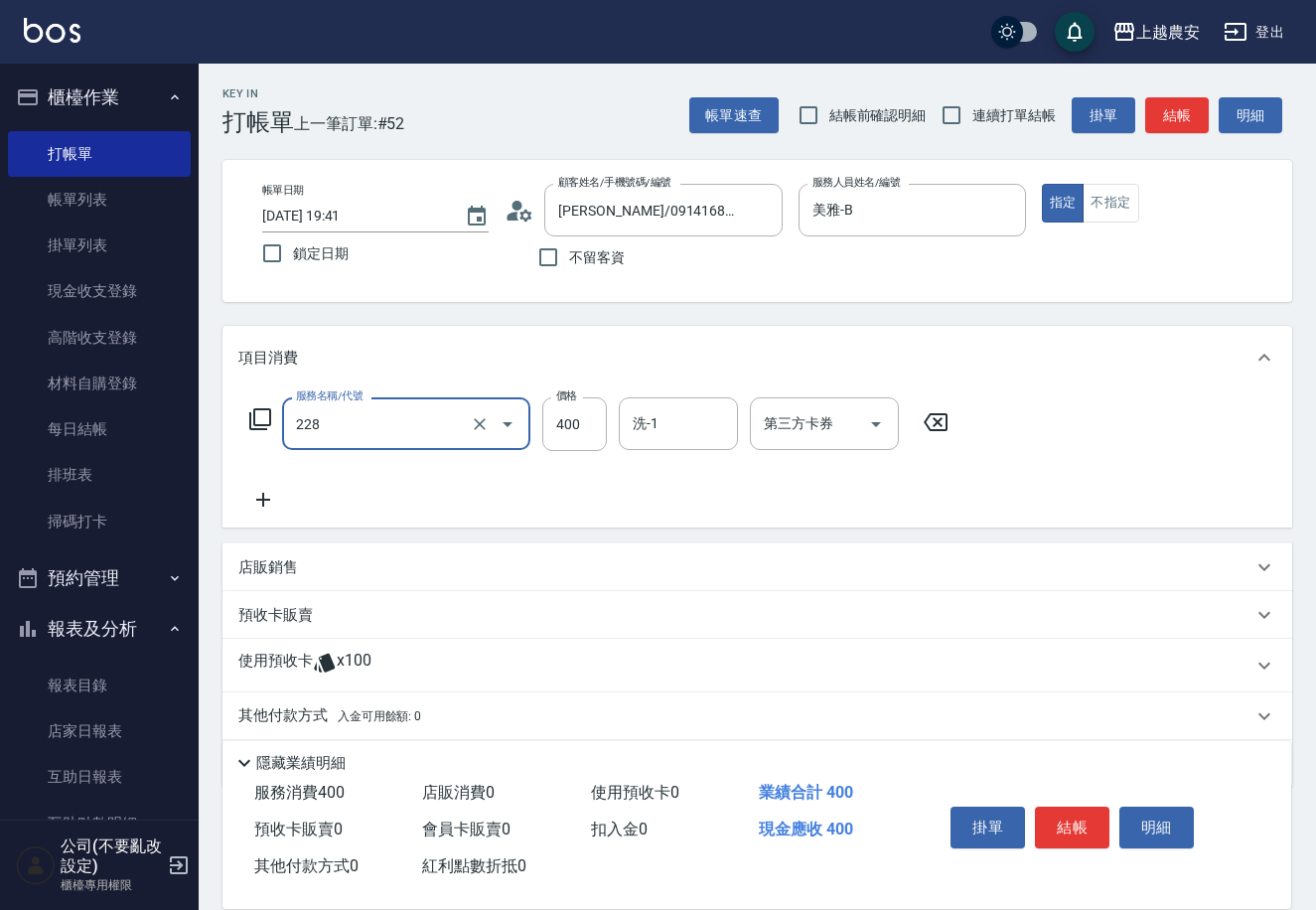 type on "洗髮(228)" 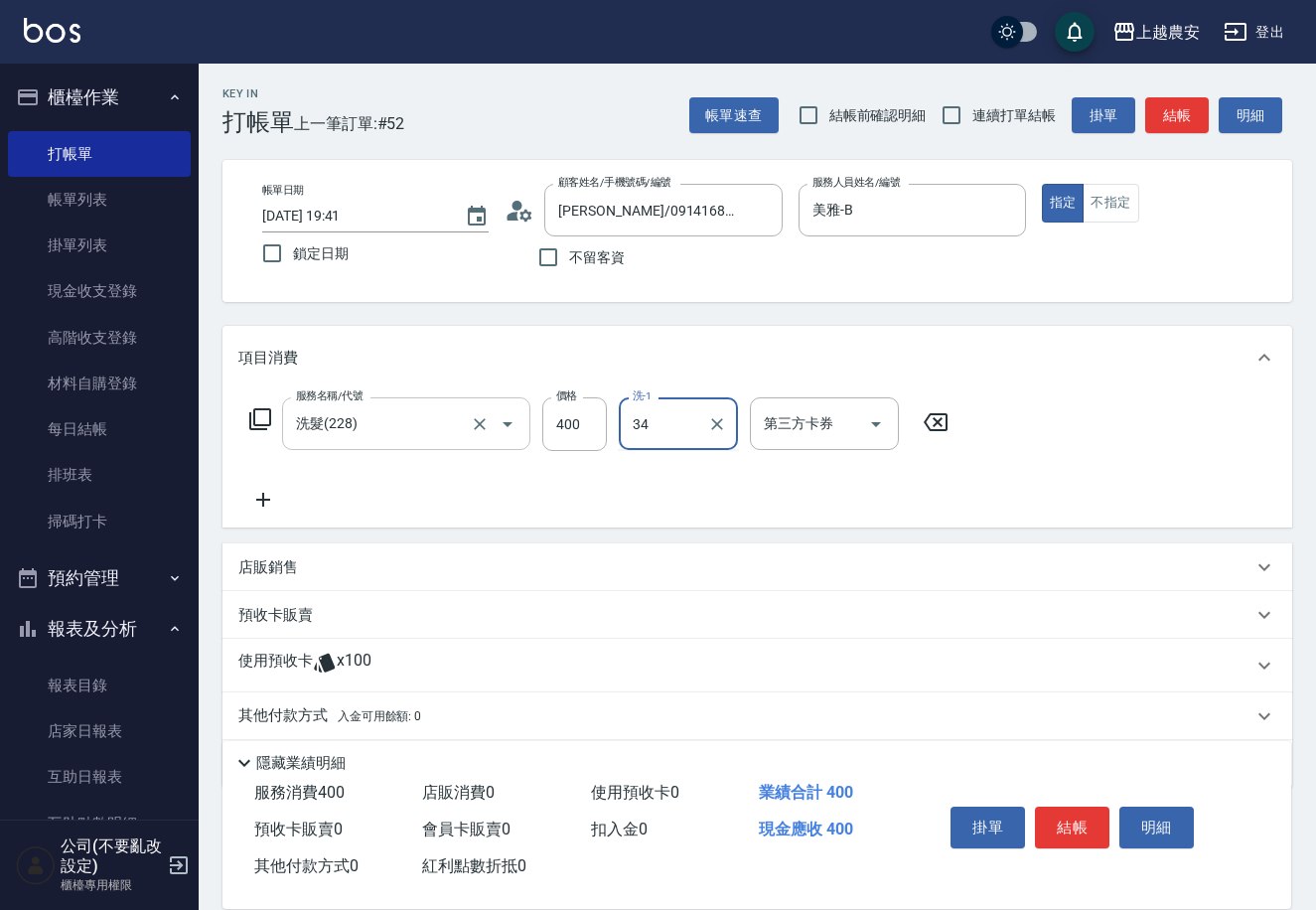 type on "酪梨-34" 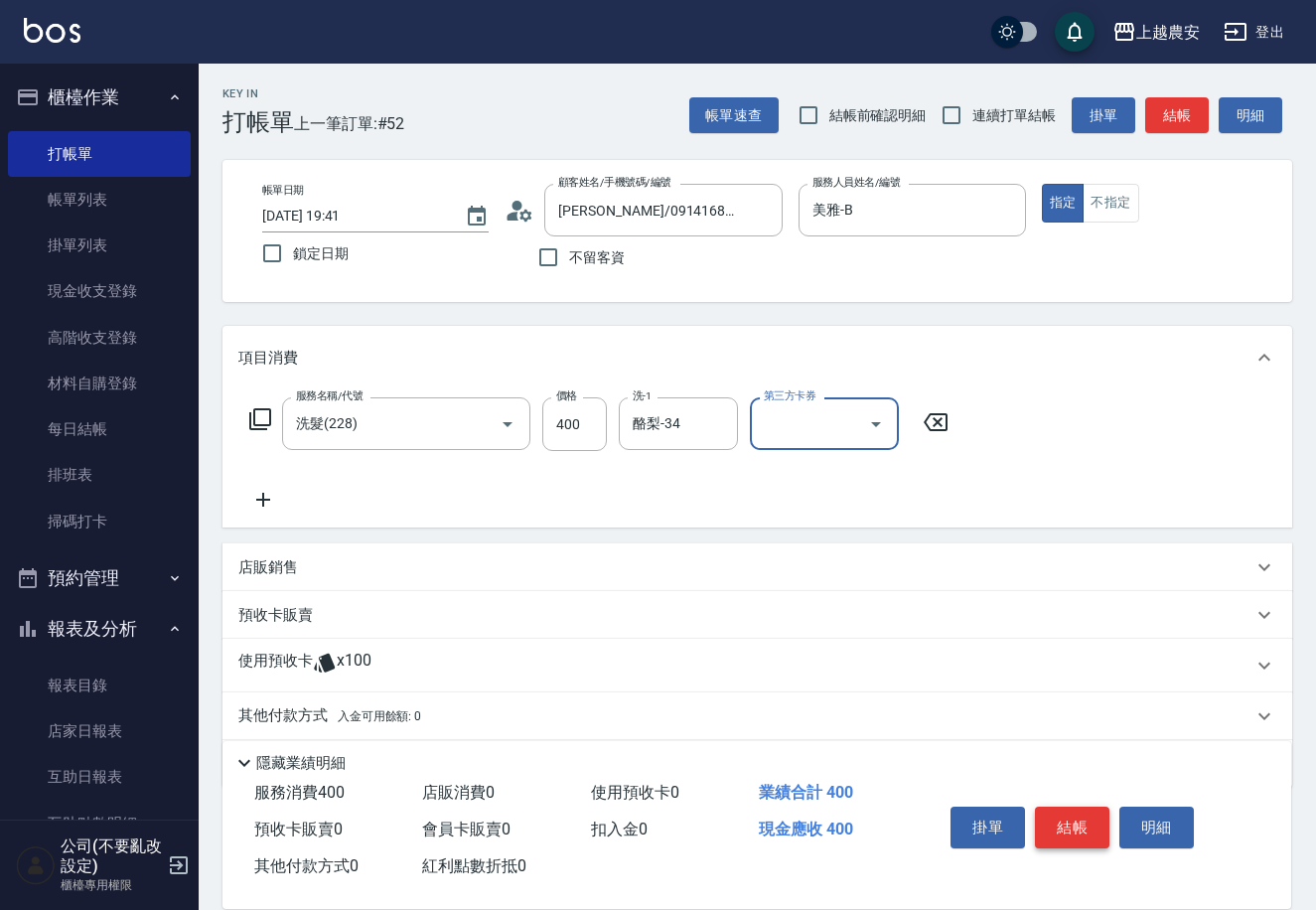 click on "結帳" at bounding box center (1072, 828) 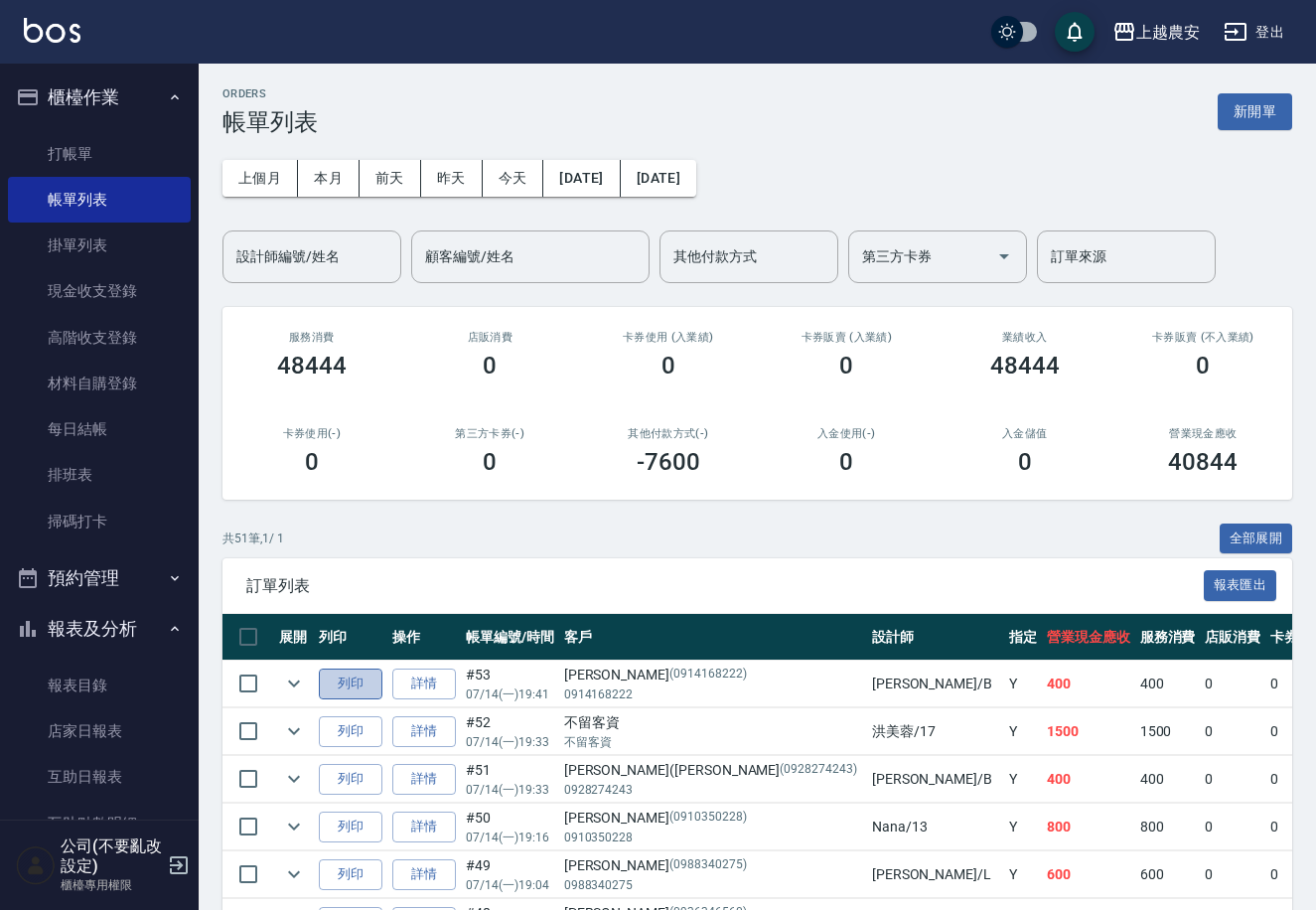 click on "列印" at bounding box center (351, 683) 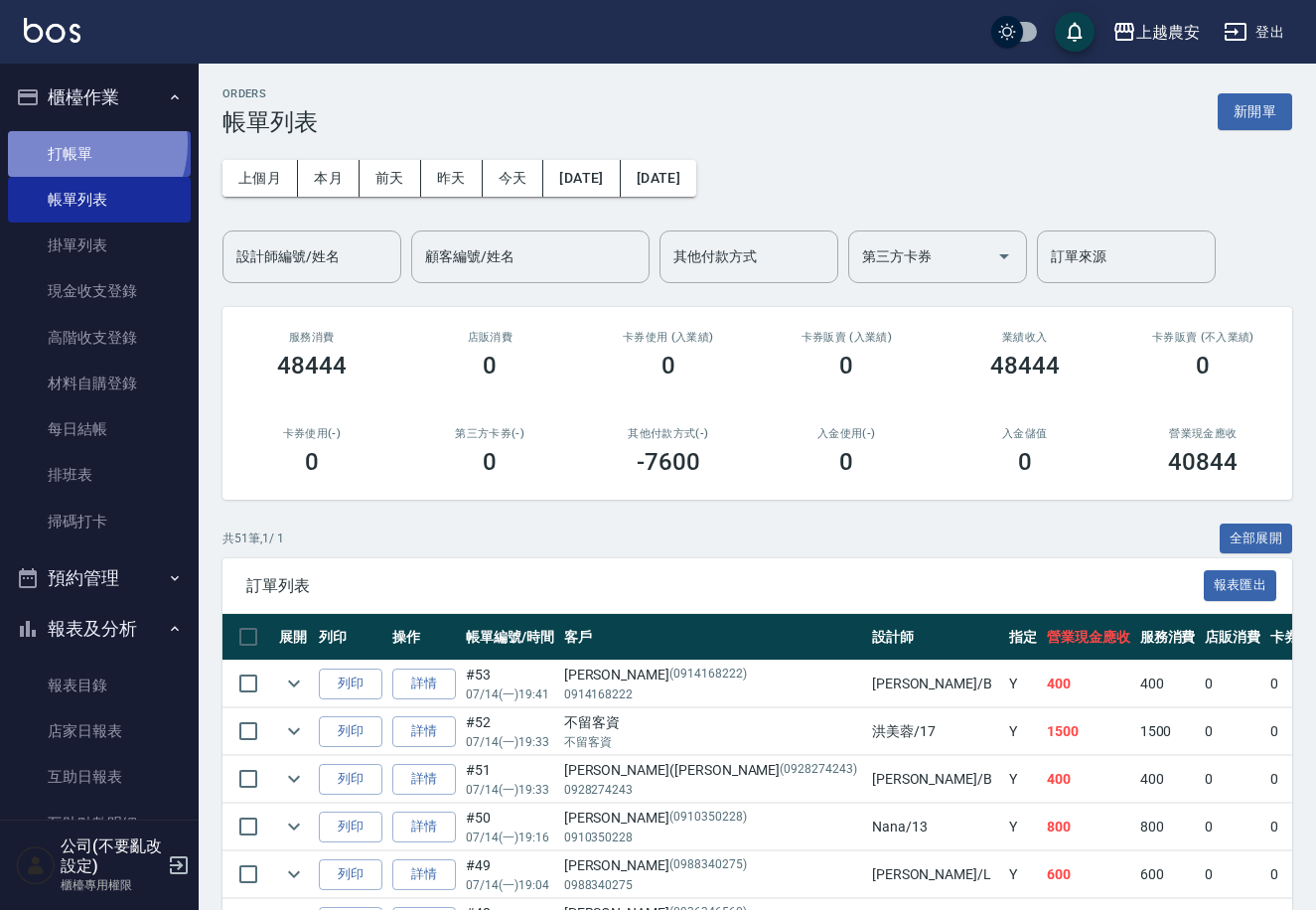 click on "打帳單" at bounding box center (99, 154) 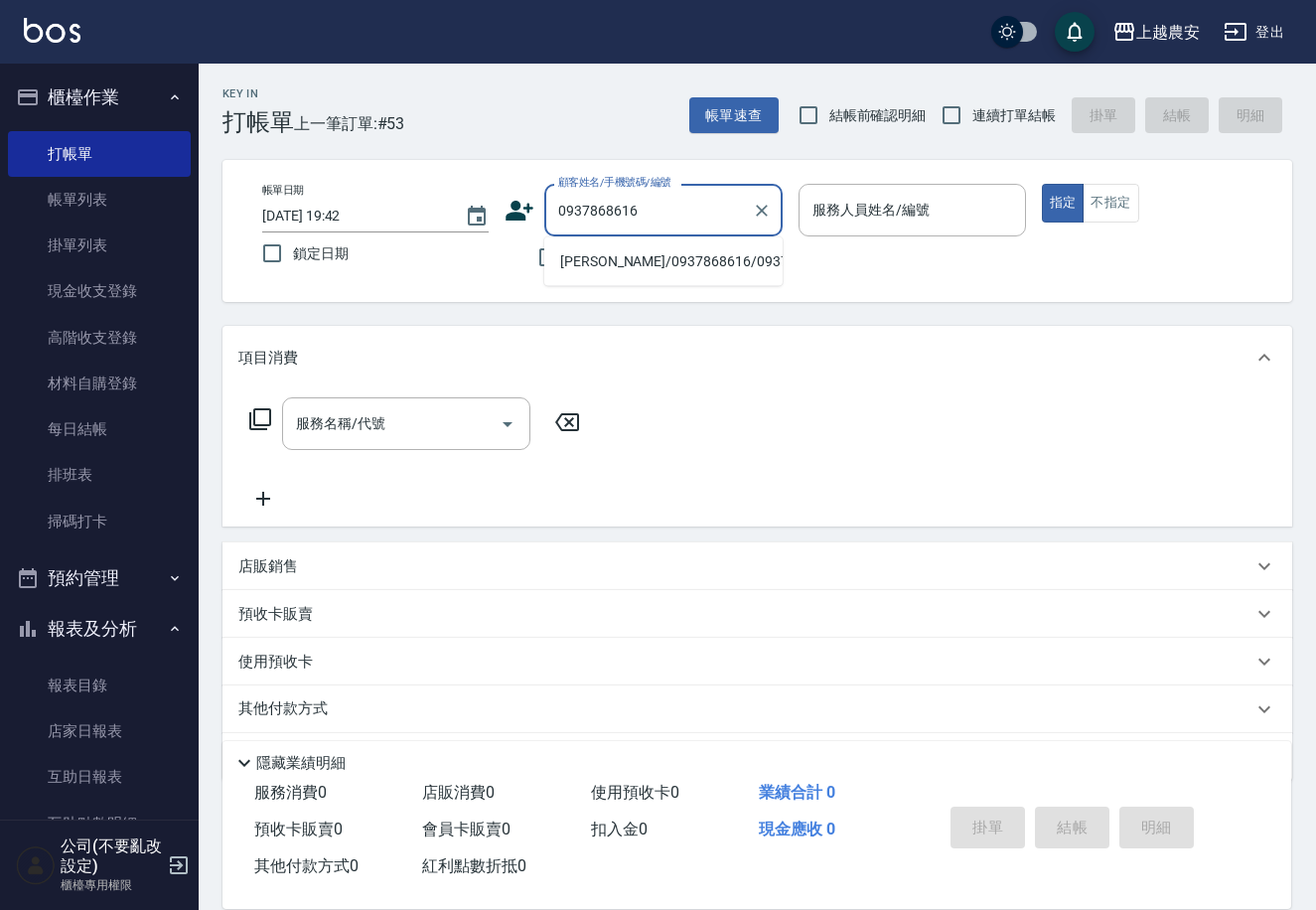 click on "李維珊/0937868616/0937868616" at bounding box center [663, 261] 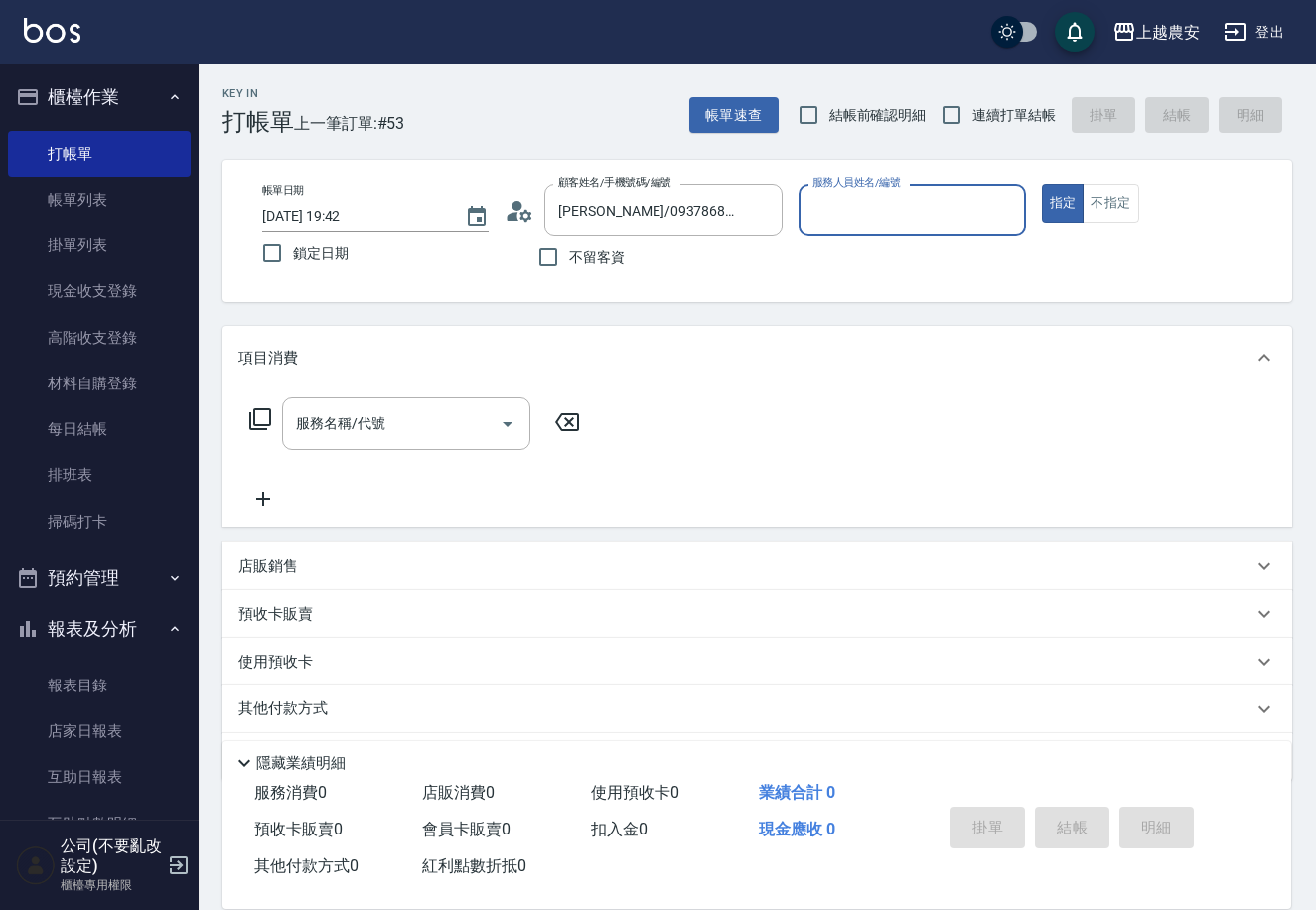type on "美雅-B" 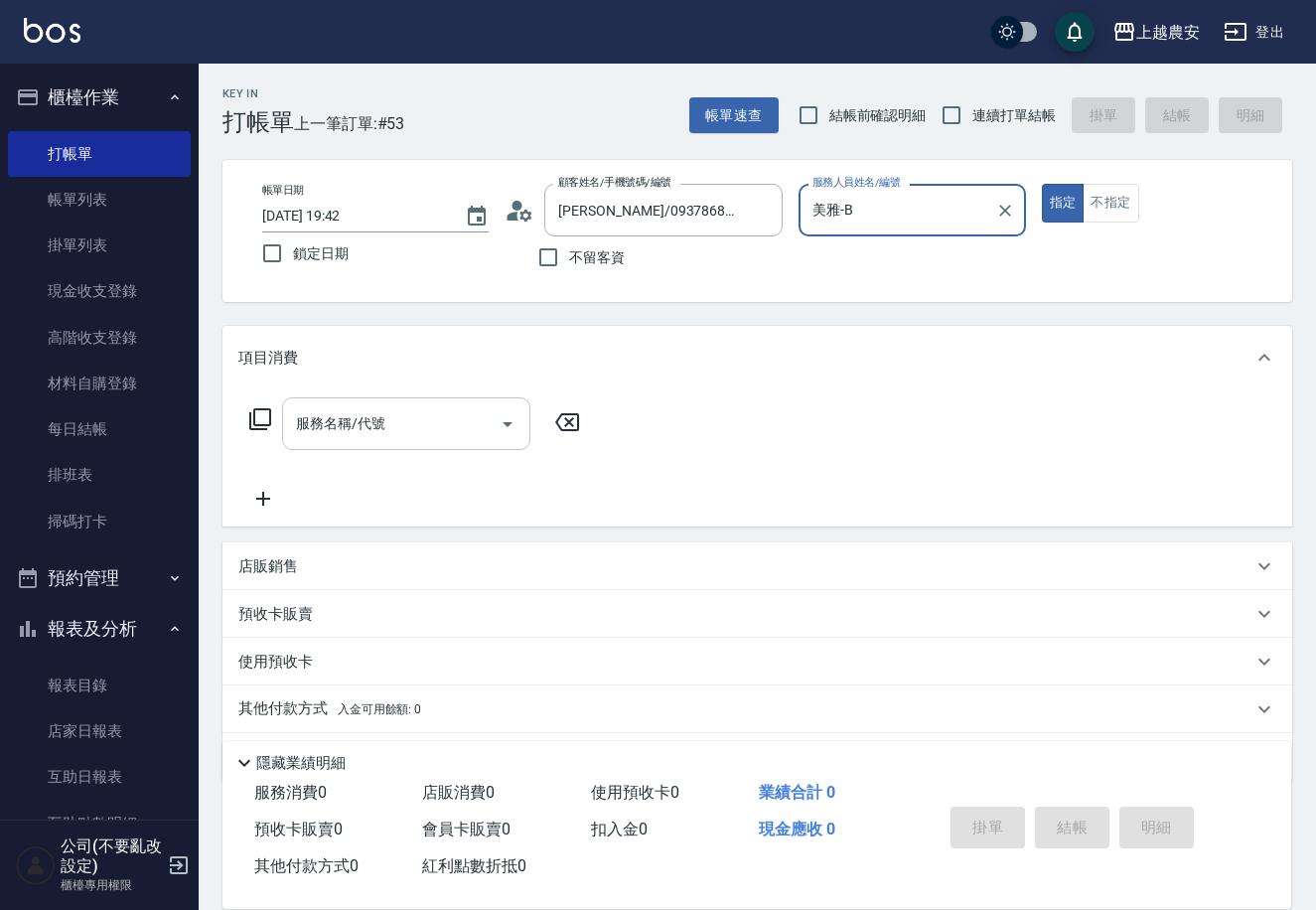 click at bounding box center (508, 424) 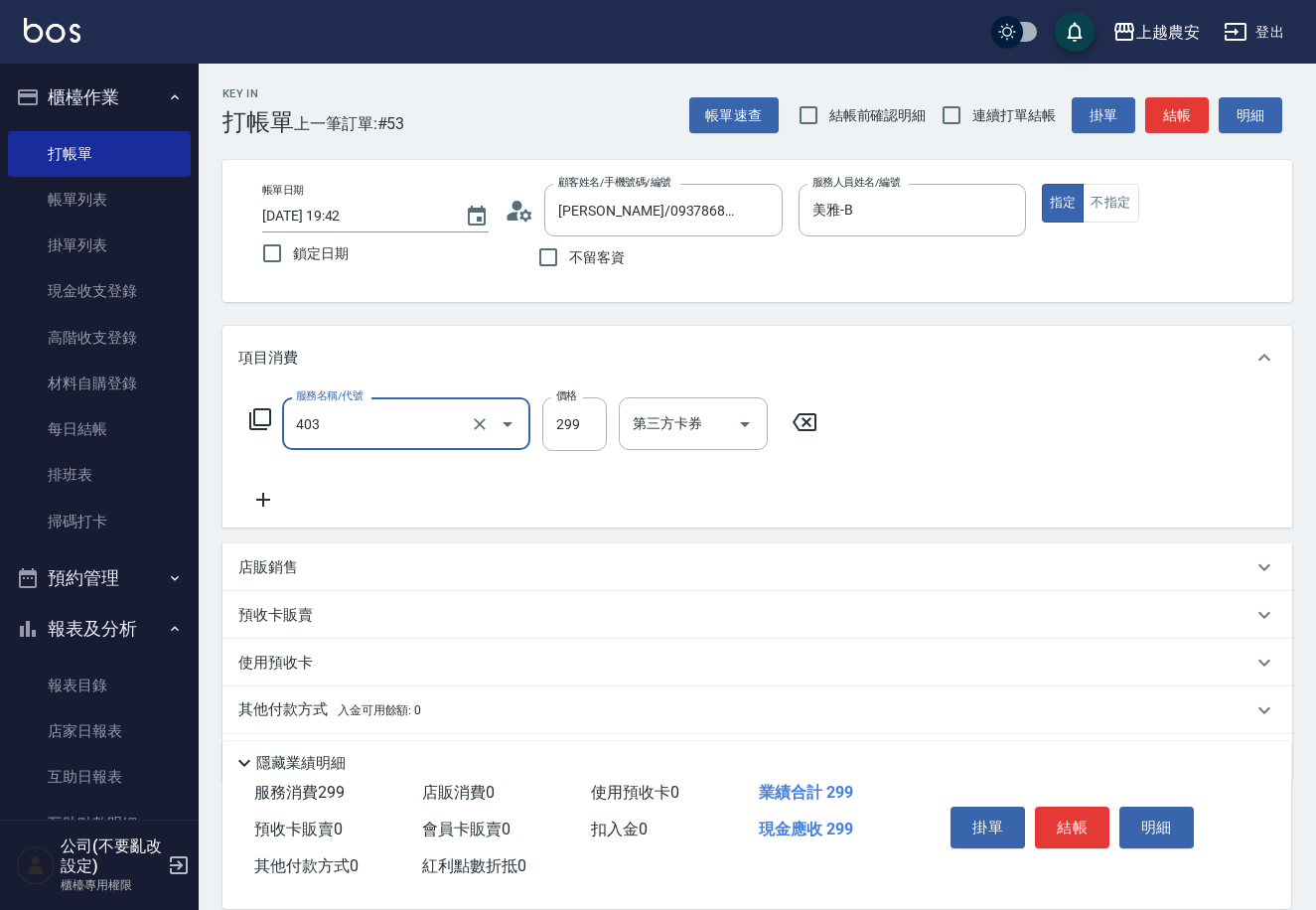 type on "剪髮(403)" 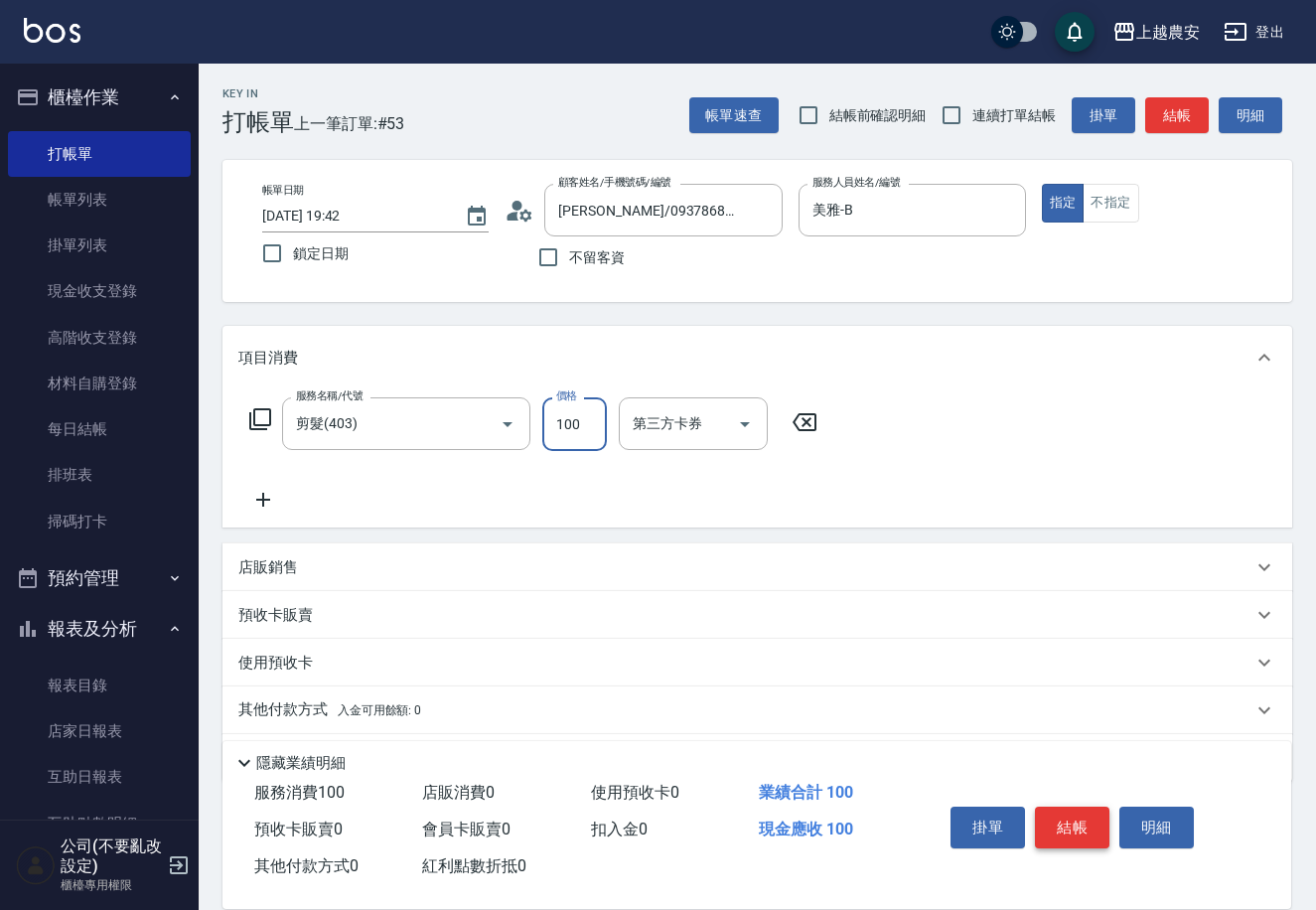 type on "100" 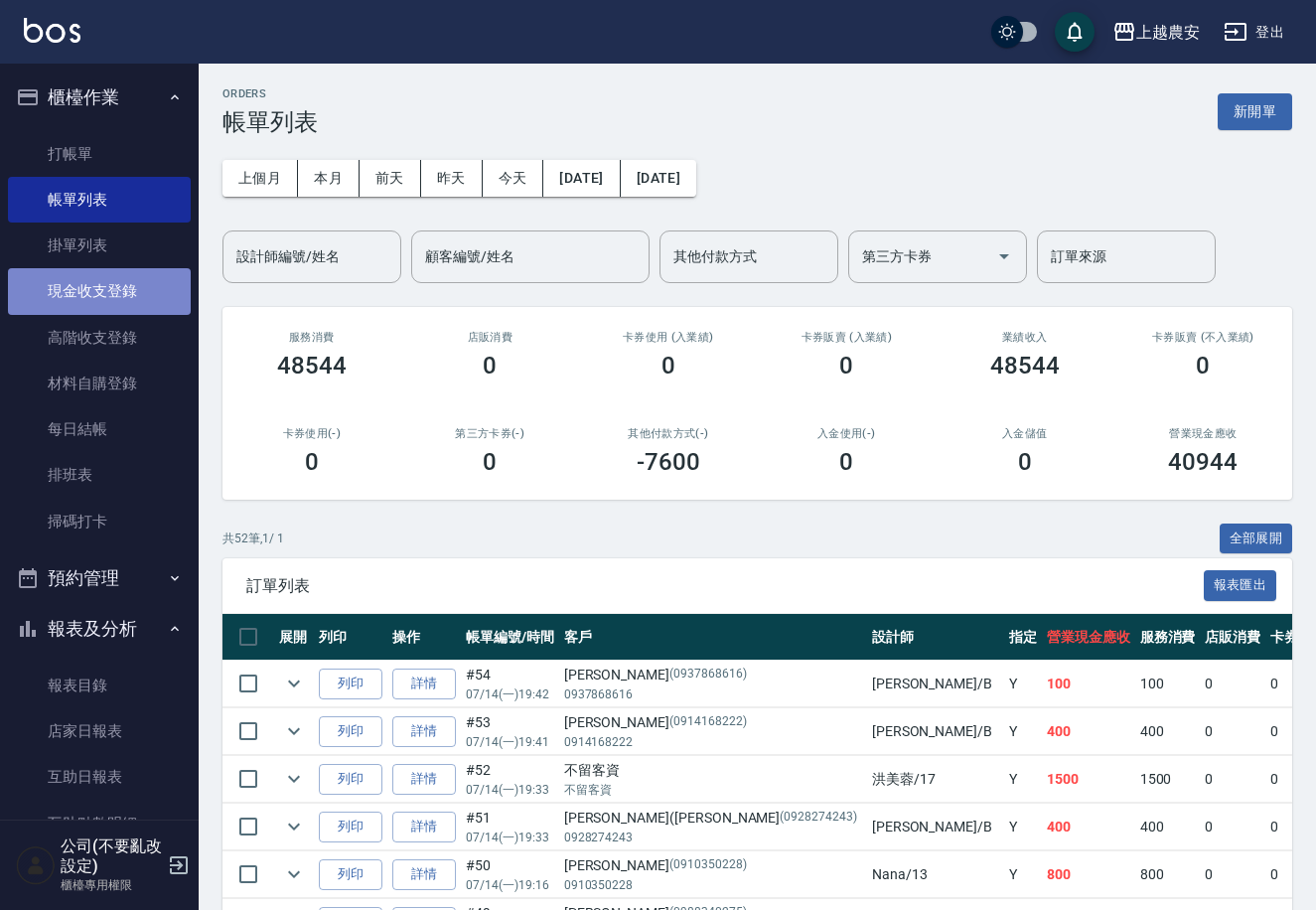 click on "現金收支登錄" at bounding box center [99, 291] 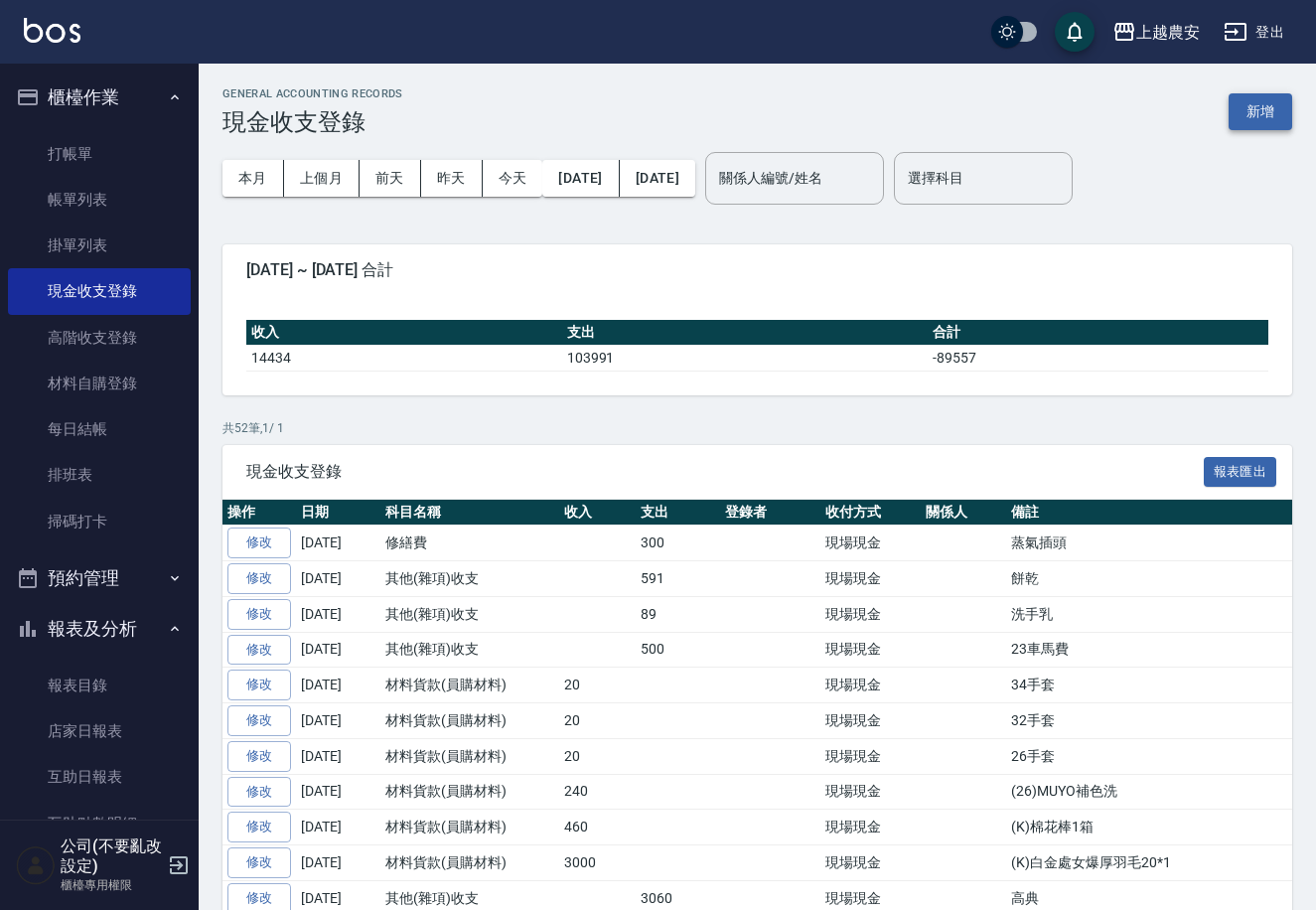 click on "新增" at bounding box center [1260, 111] 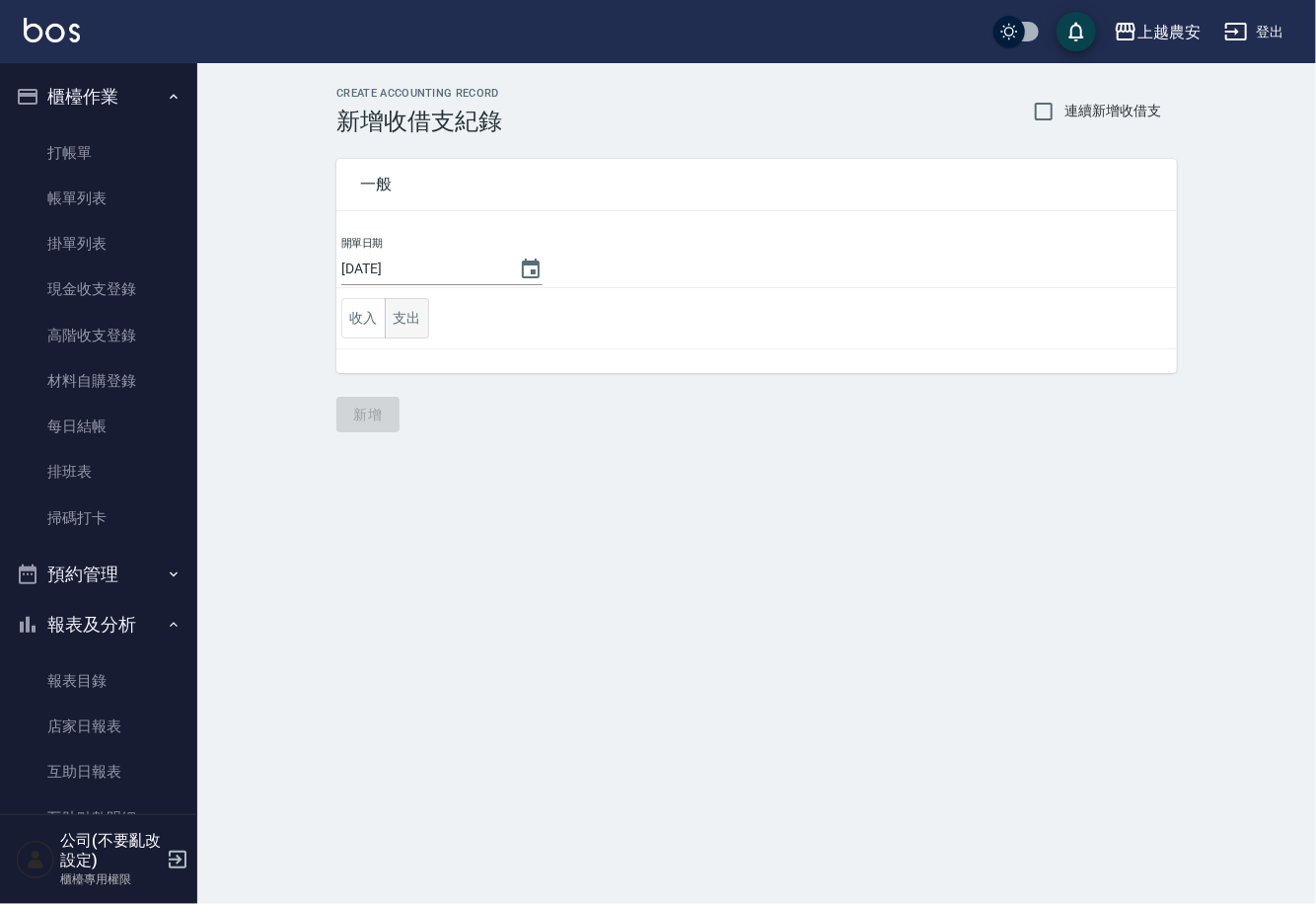 click on "支出" at bounding box center (406, 318) 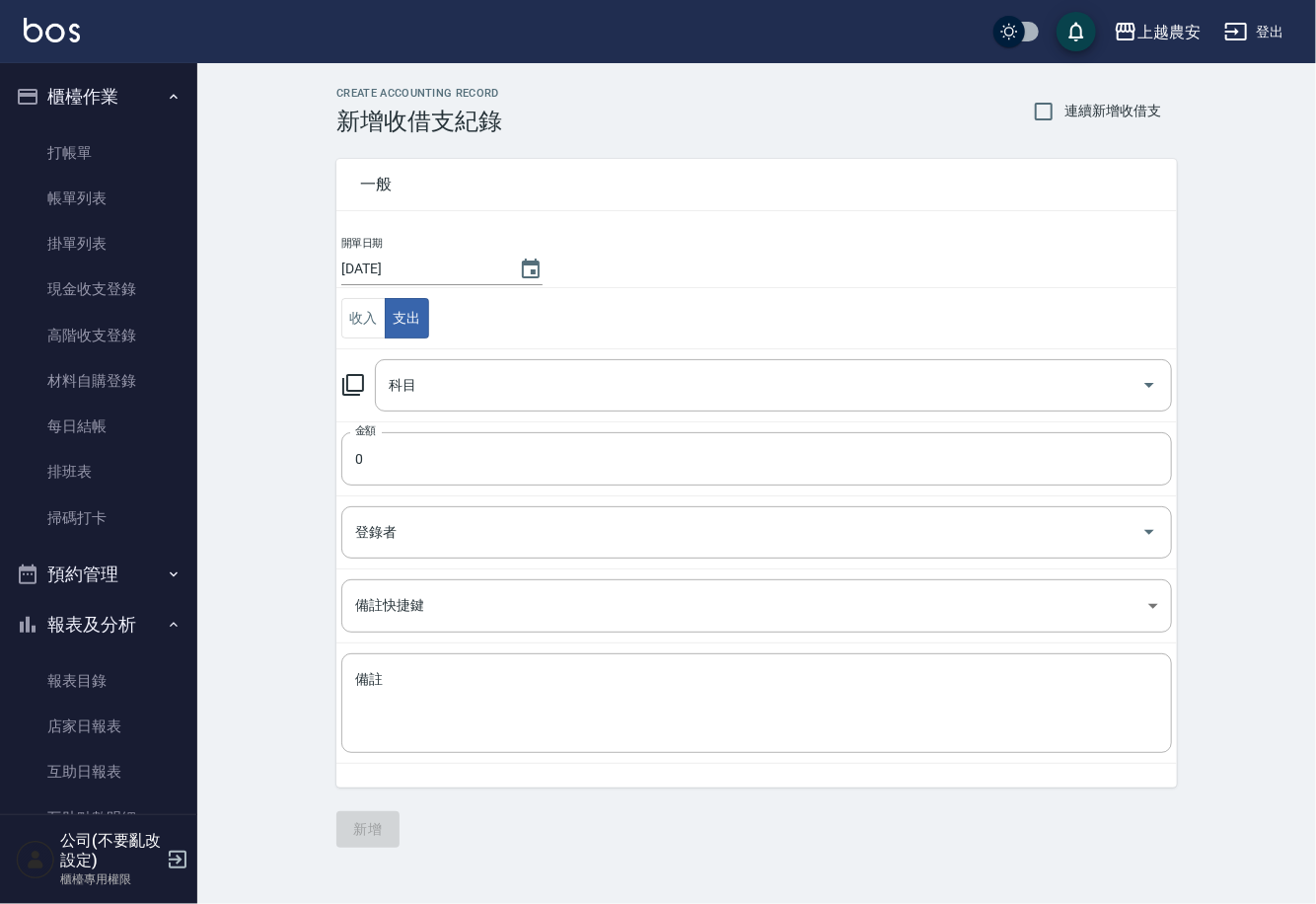 click 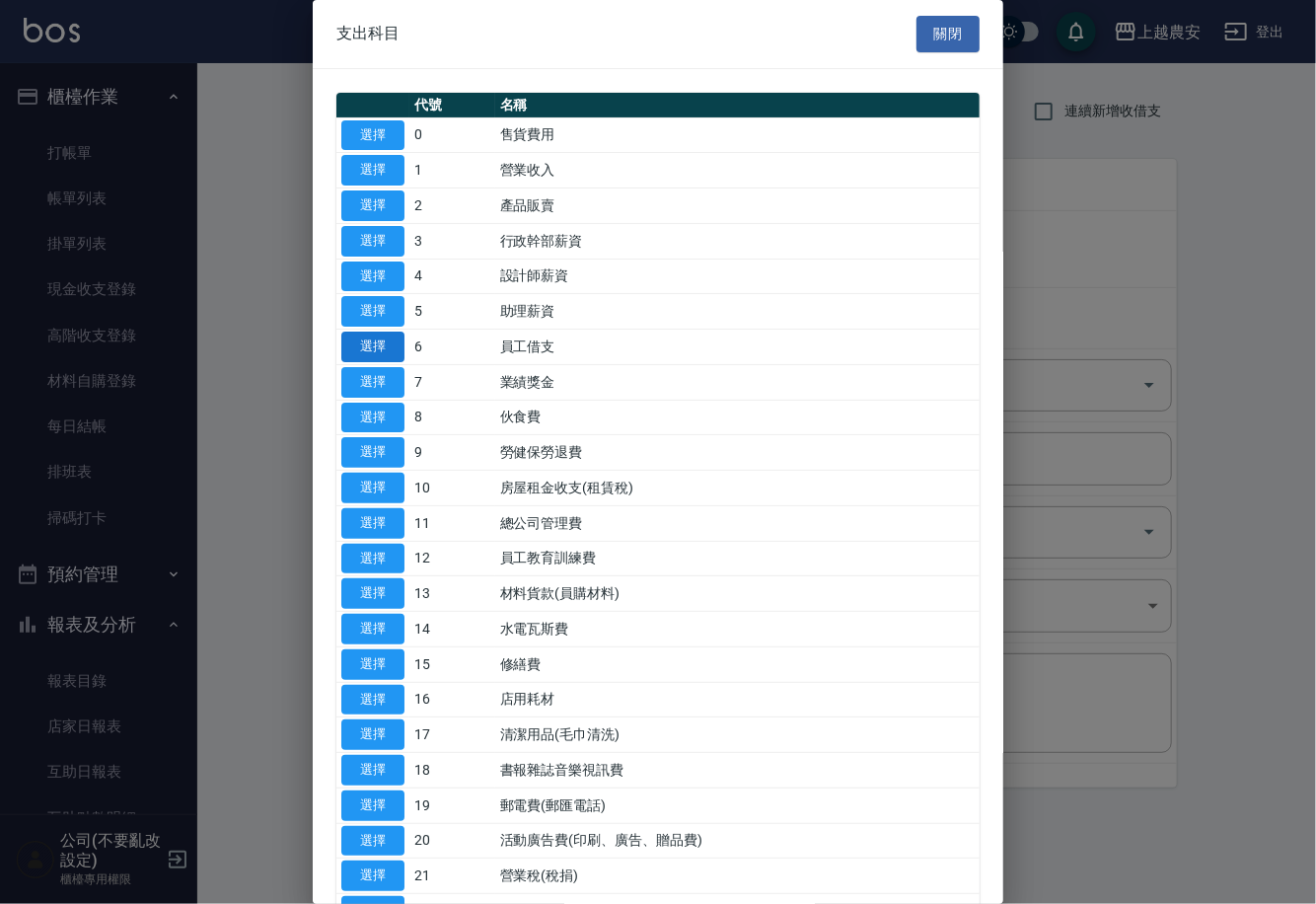 click on "選擇" at bounding box center [373, 346] 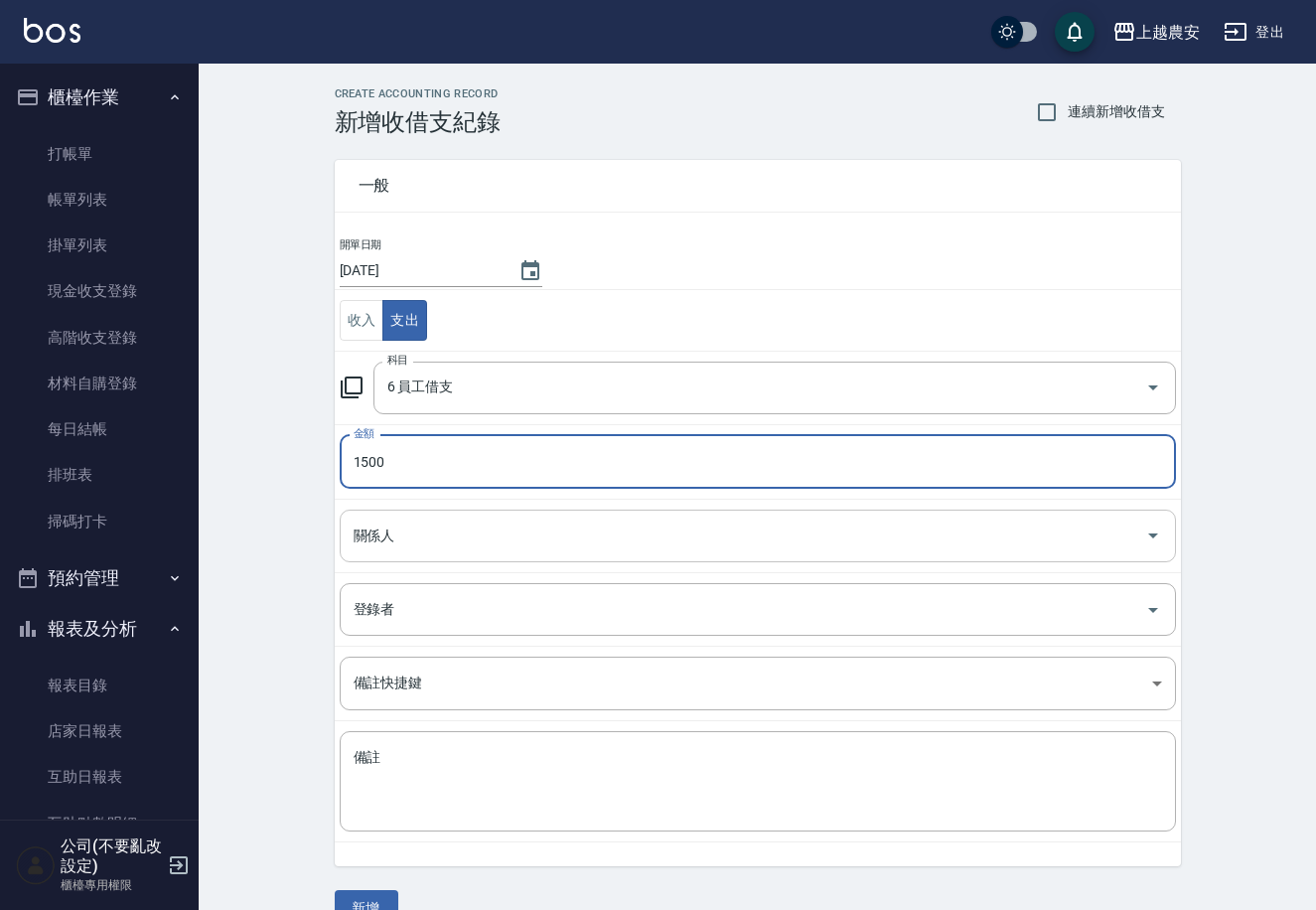 type on "1500" 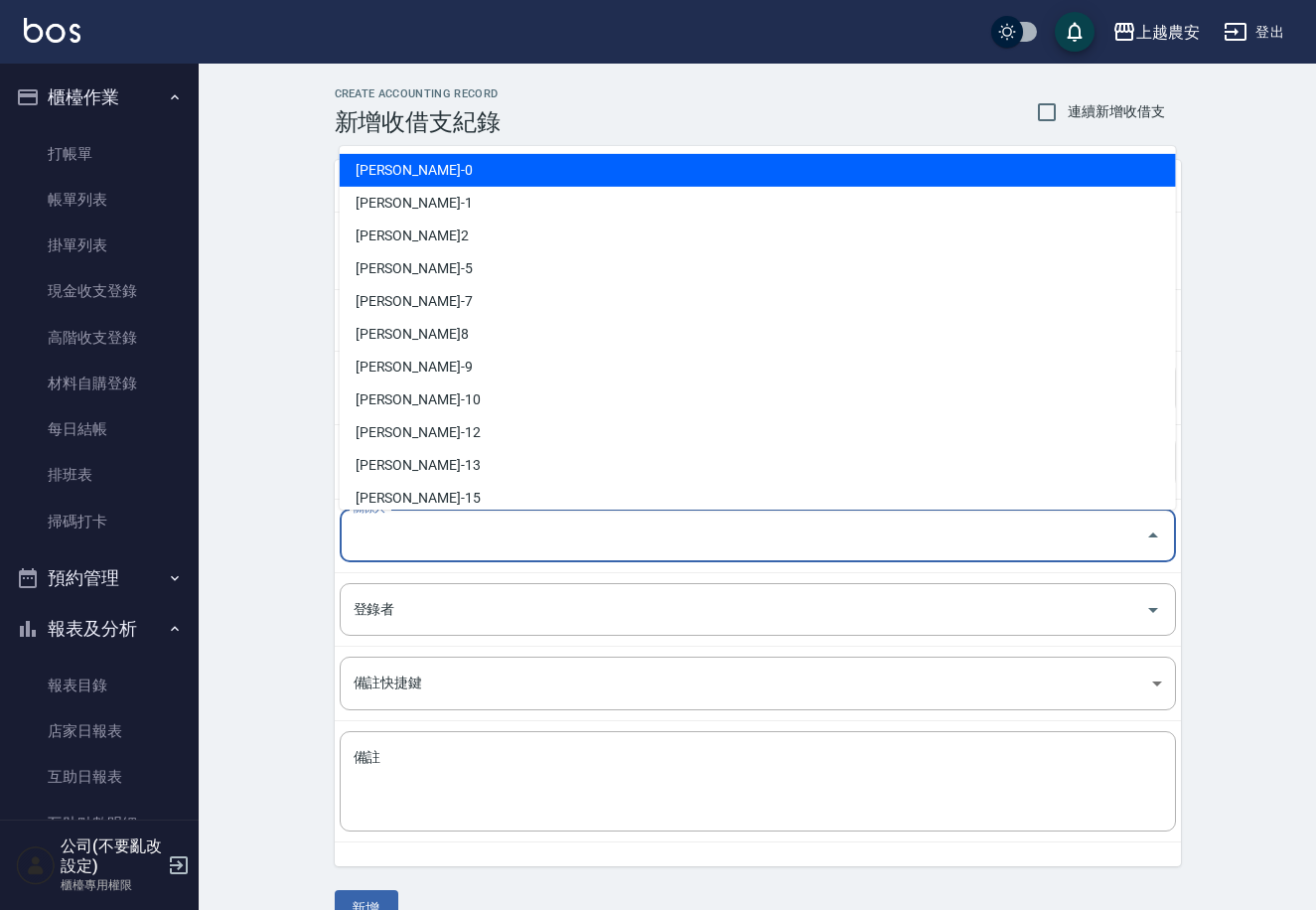 click on "關係人" at bounding box center [743, 535] 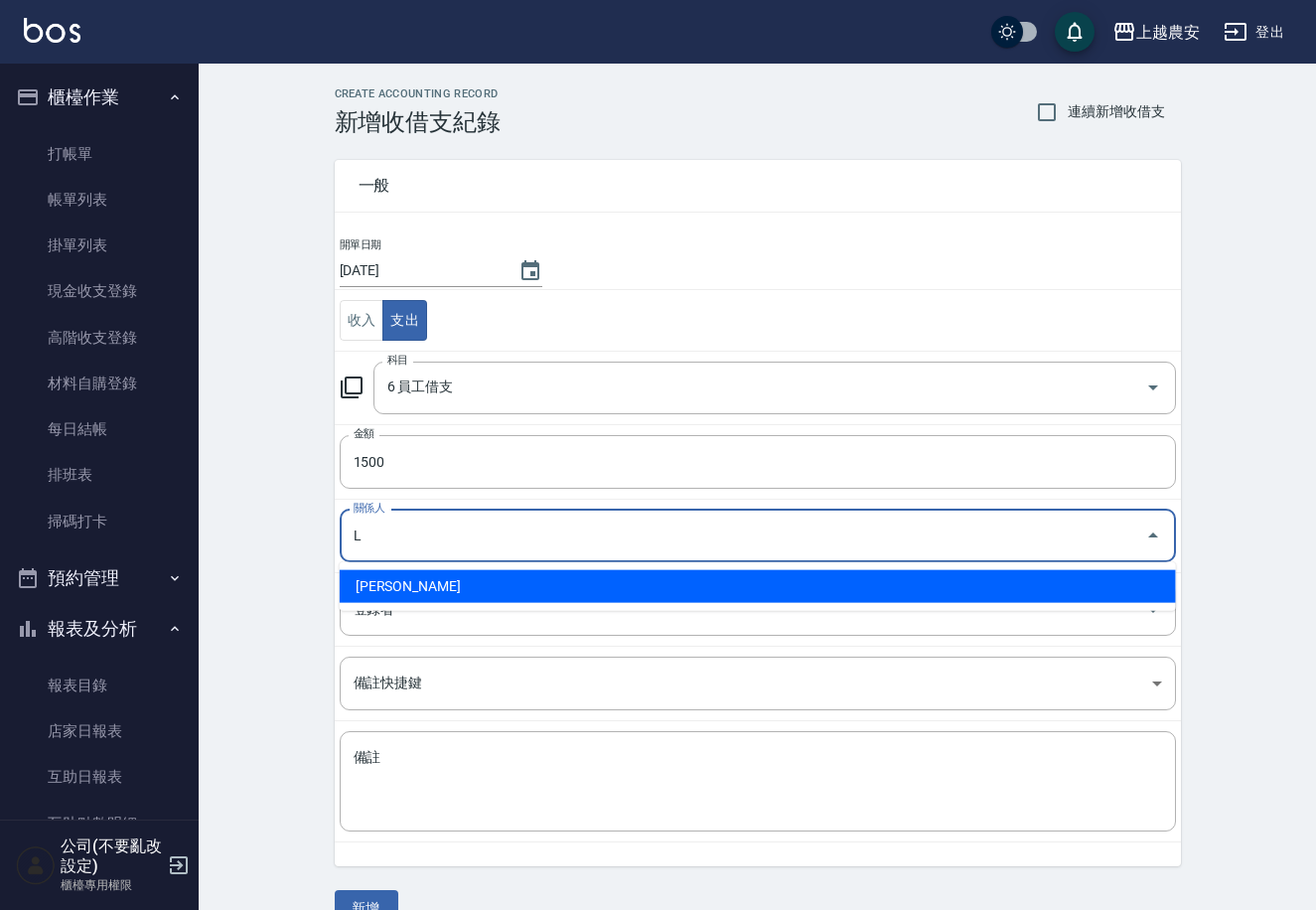 click on "溫莉娜-L" at bounding box center [758, 586] 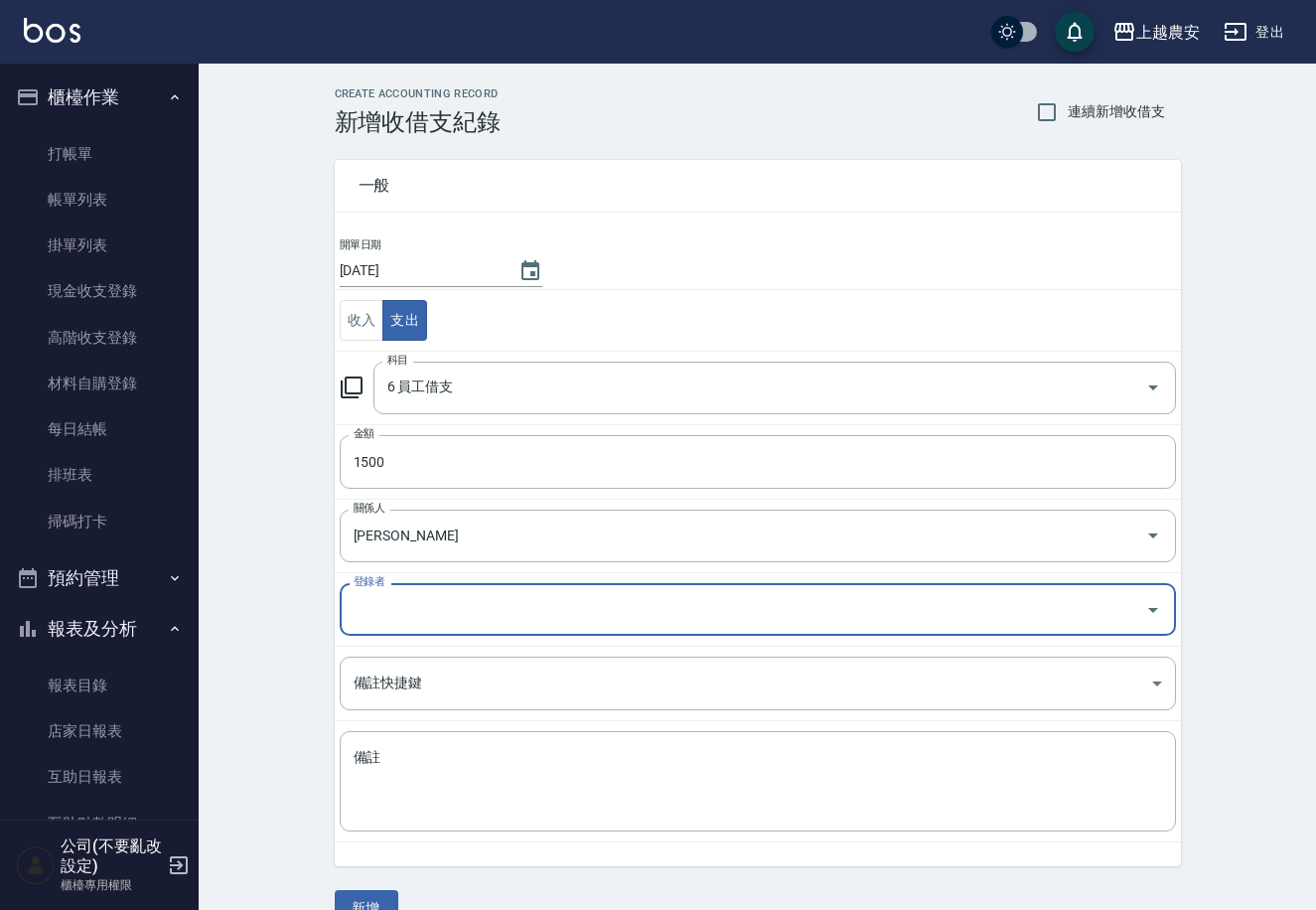 click on "登錄者" at bounding box center [743, 609] 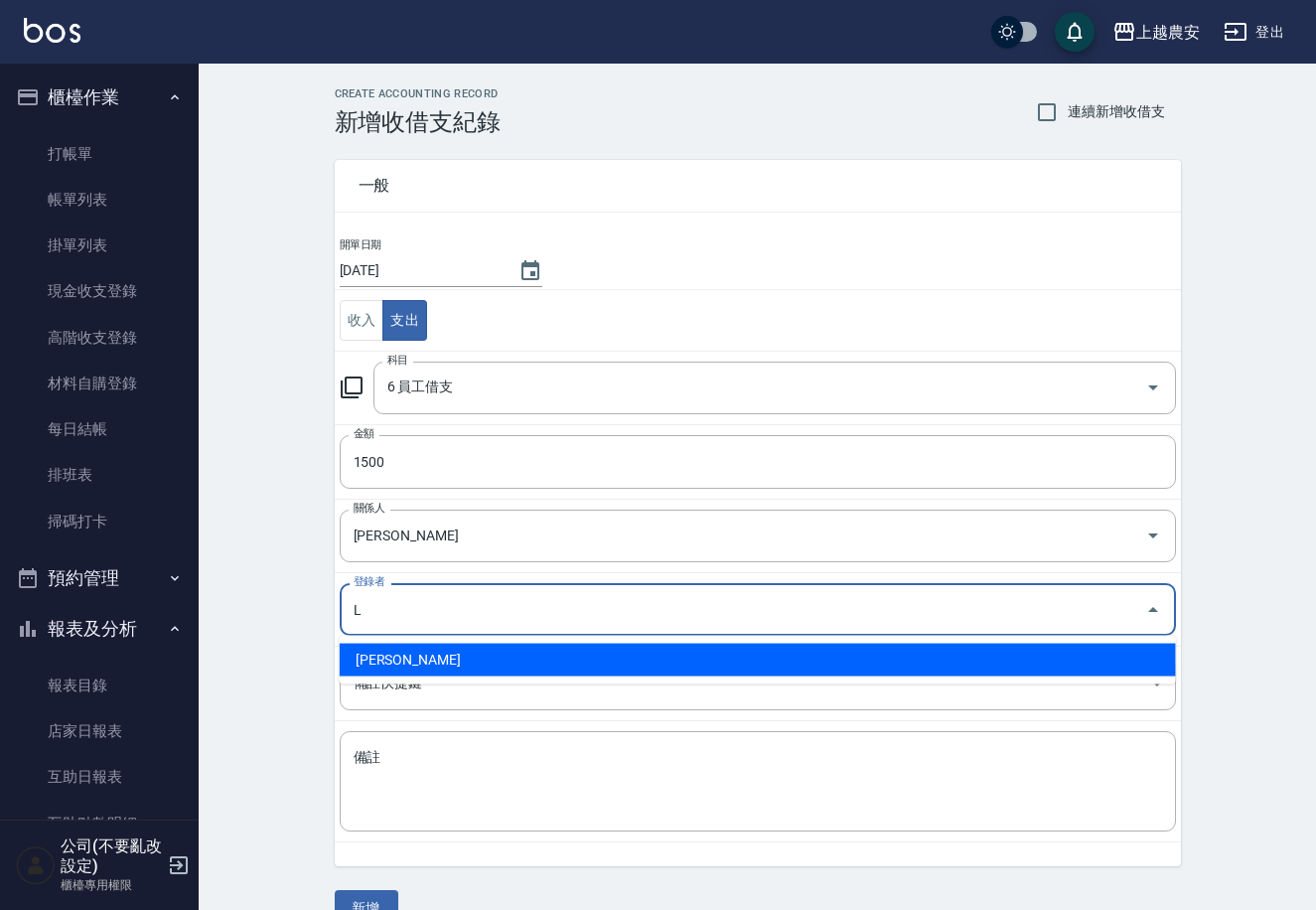 click on "溫莉娜-L" at bounding box center (758, 660) 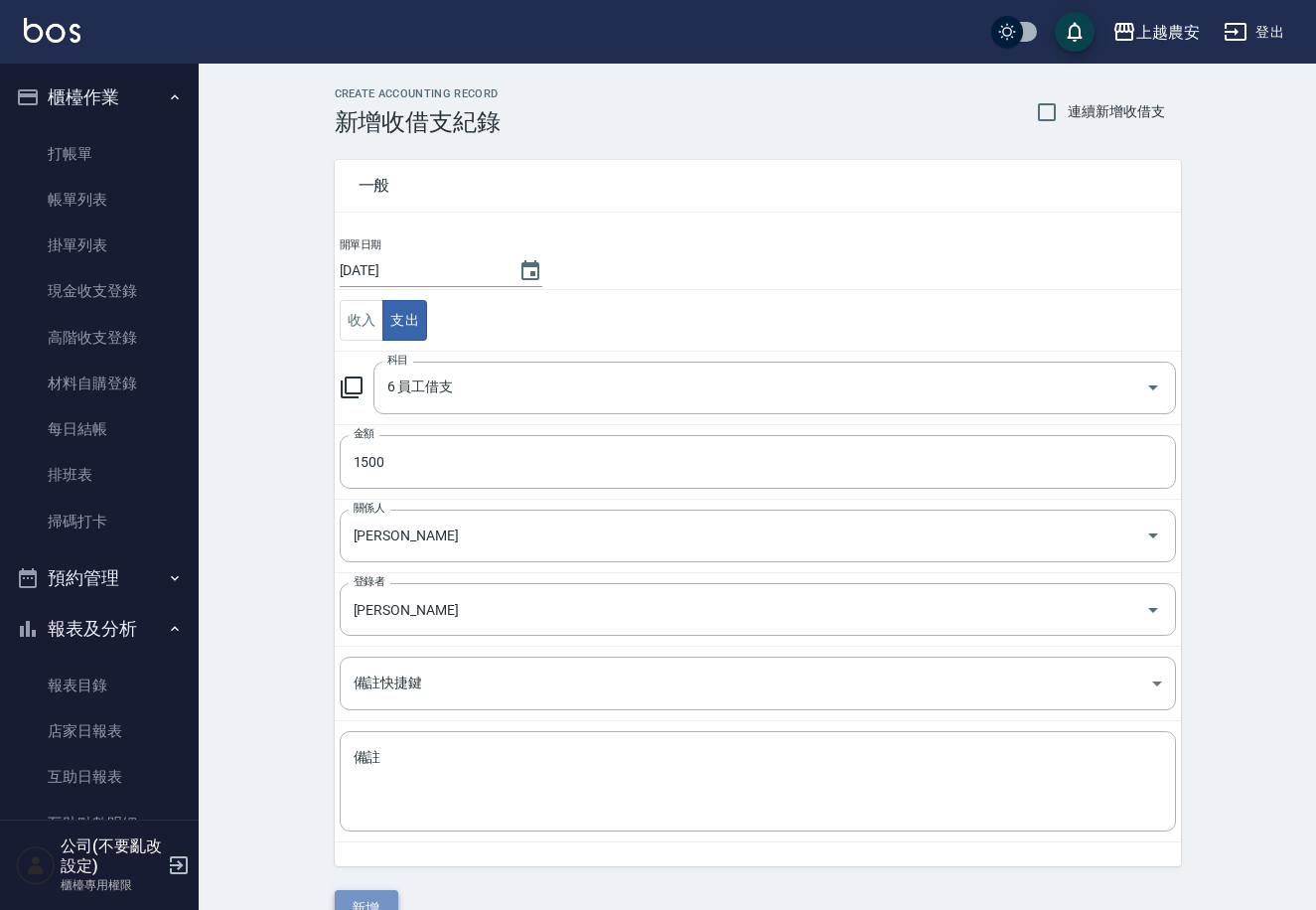 click on "新增" at bounding box center [366, 908] 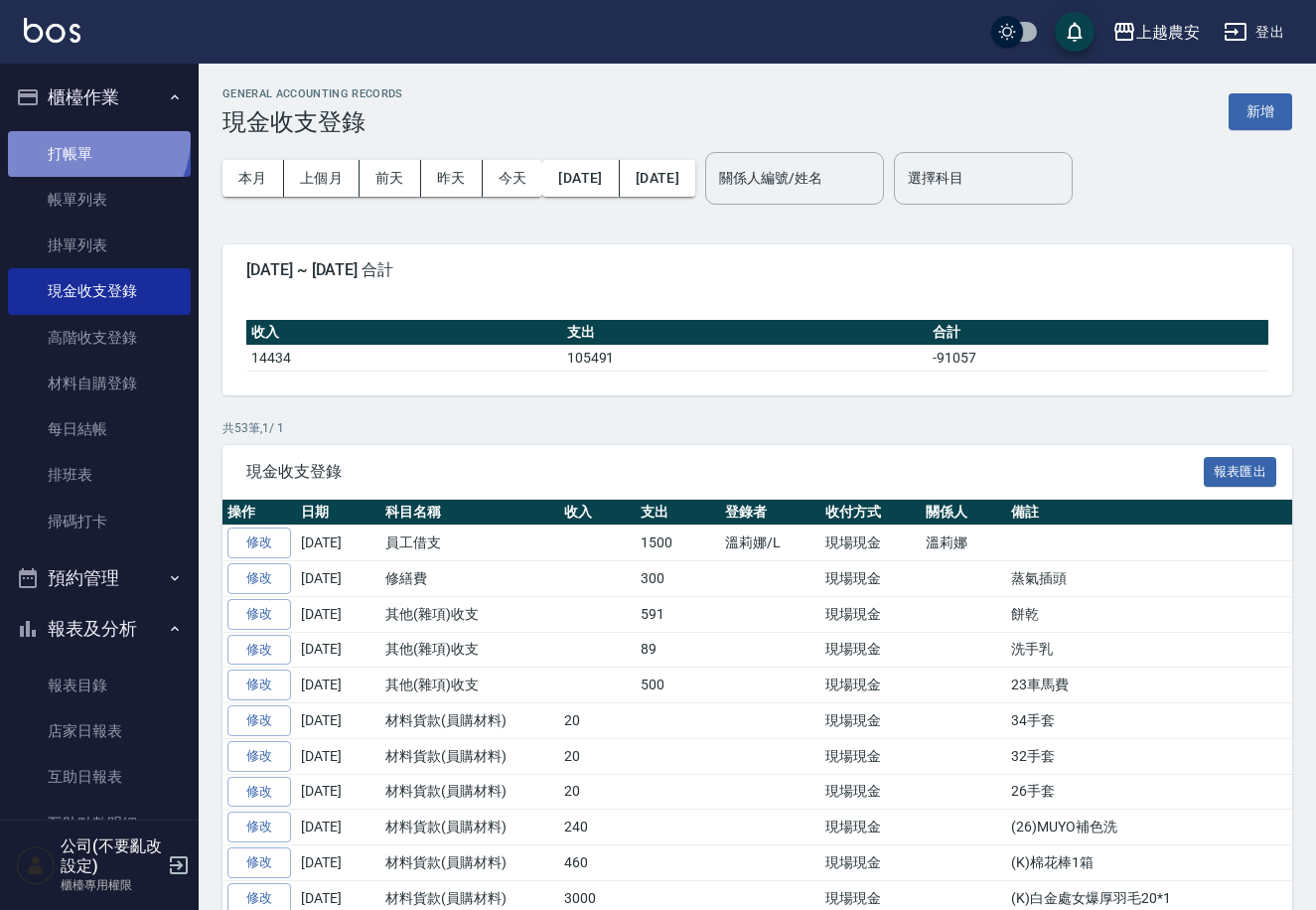 click on "打帳單" at bounding box center [99, 154] 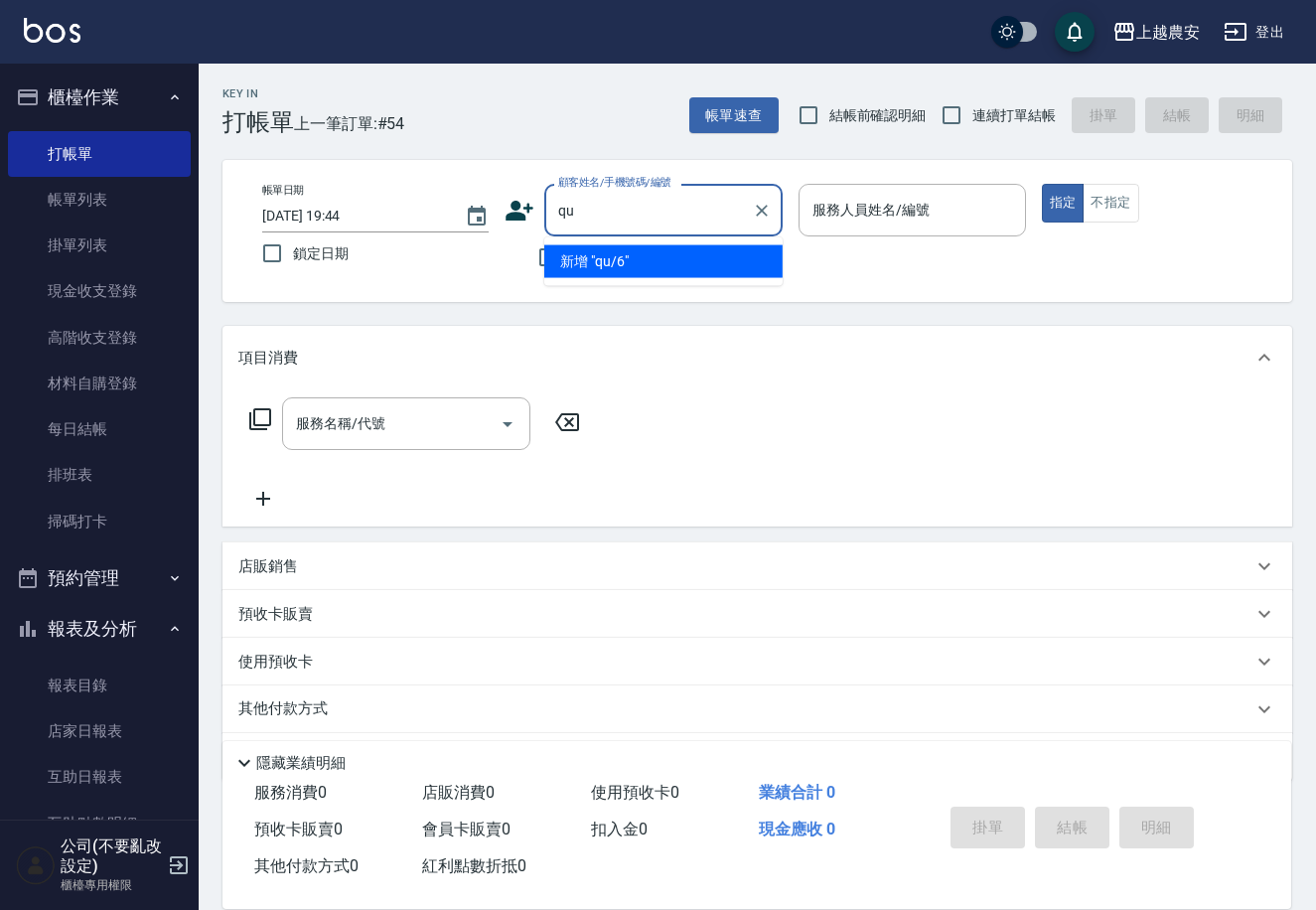 type on "q" 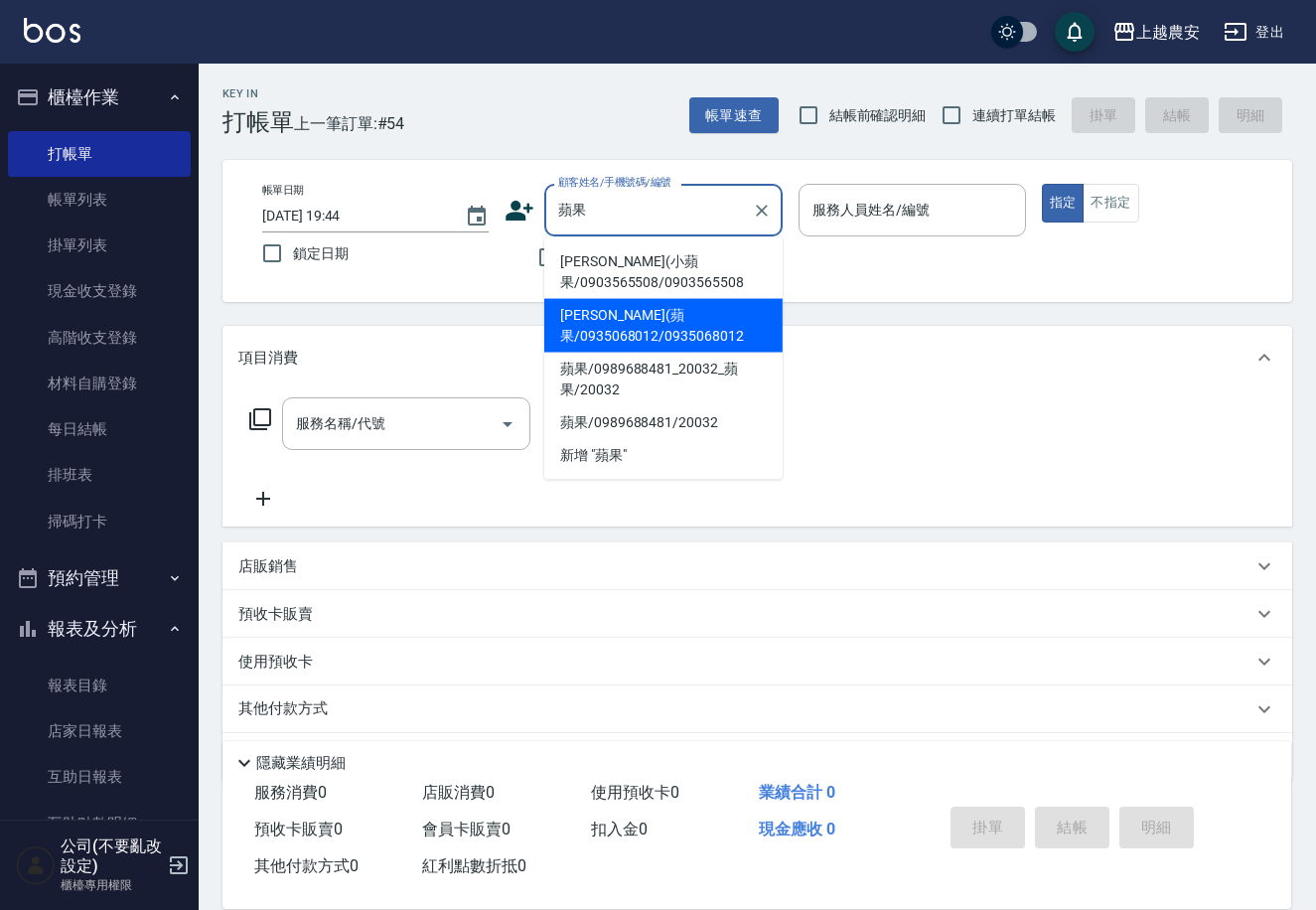 click on "游蕙茹(蘋果/0935068012/0935068012" at bounding box center [663, 326] 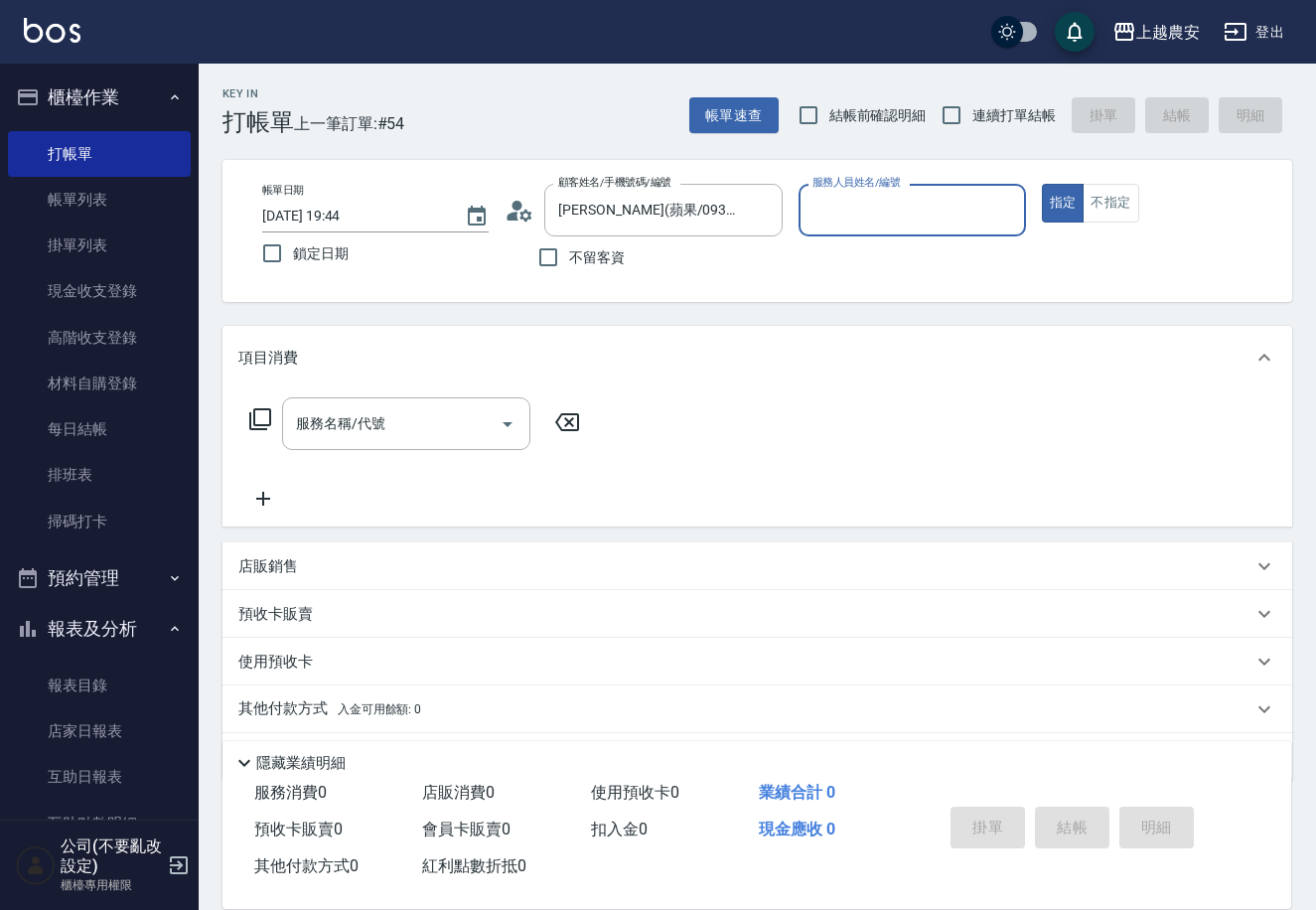 type on "Sandy-S" 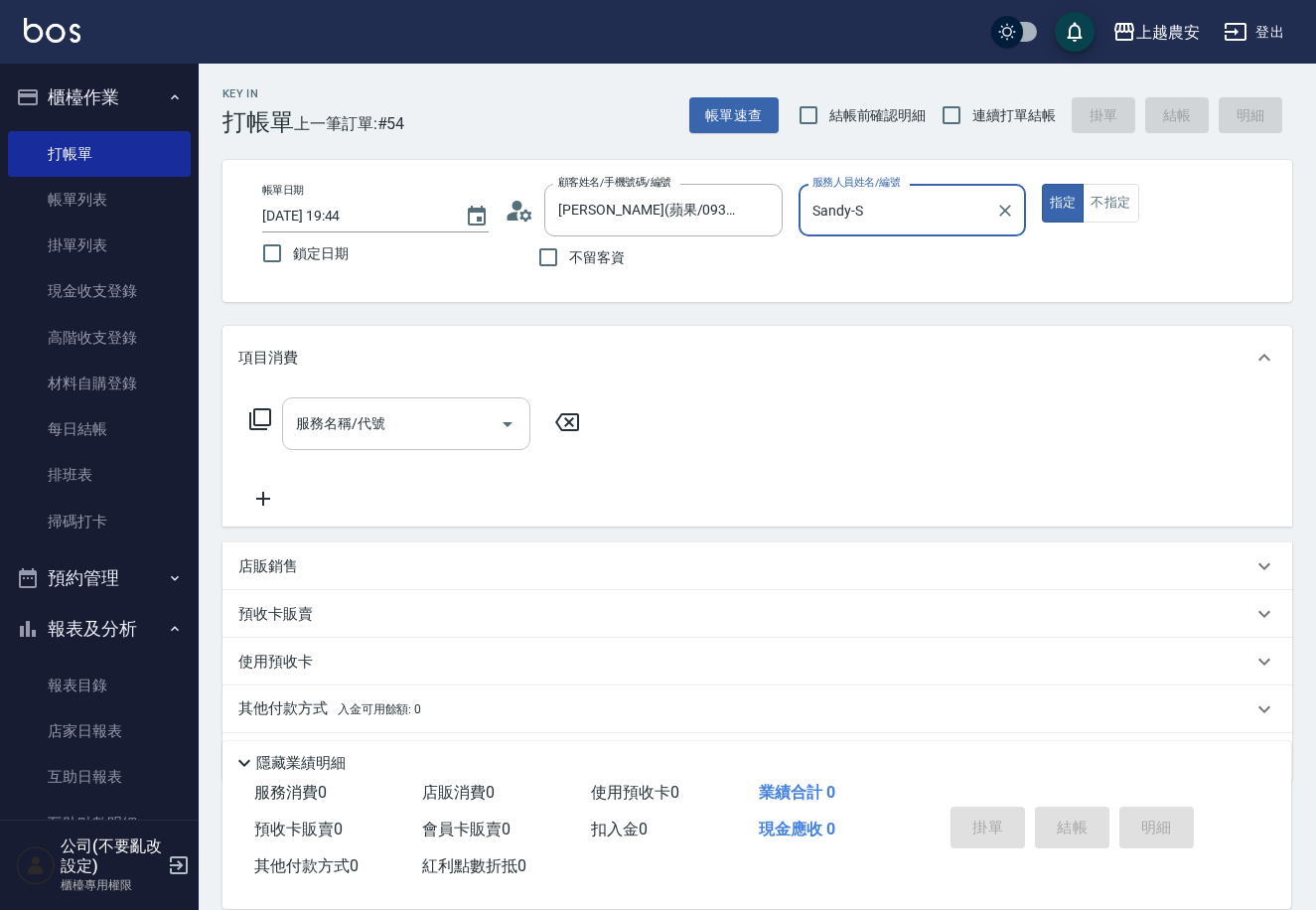 click on "服務名稱/代號" at bounding box center [391, 423] 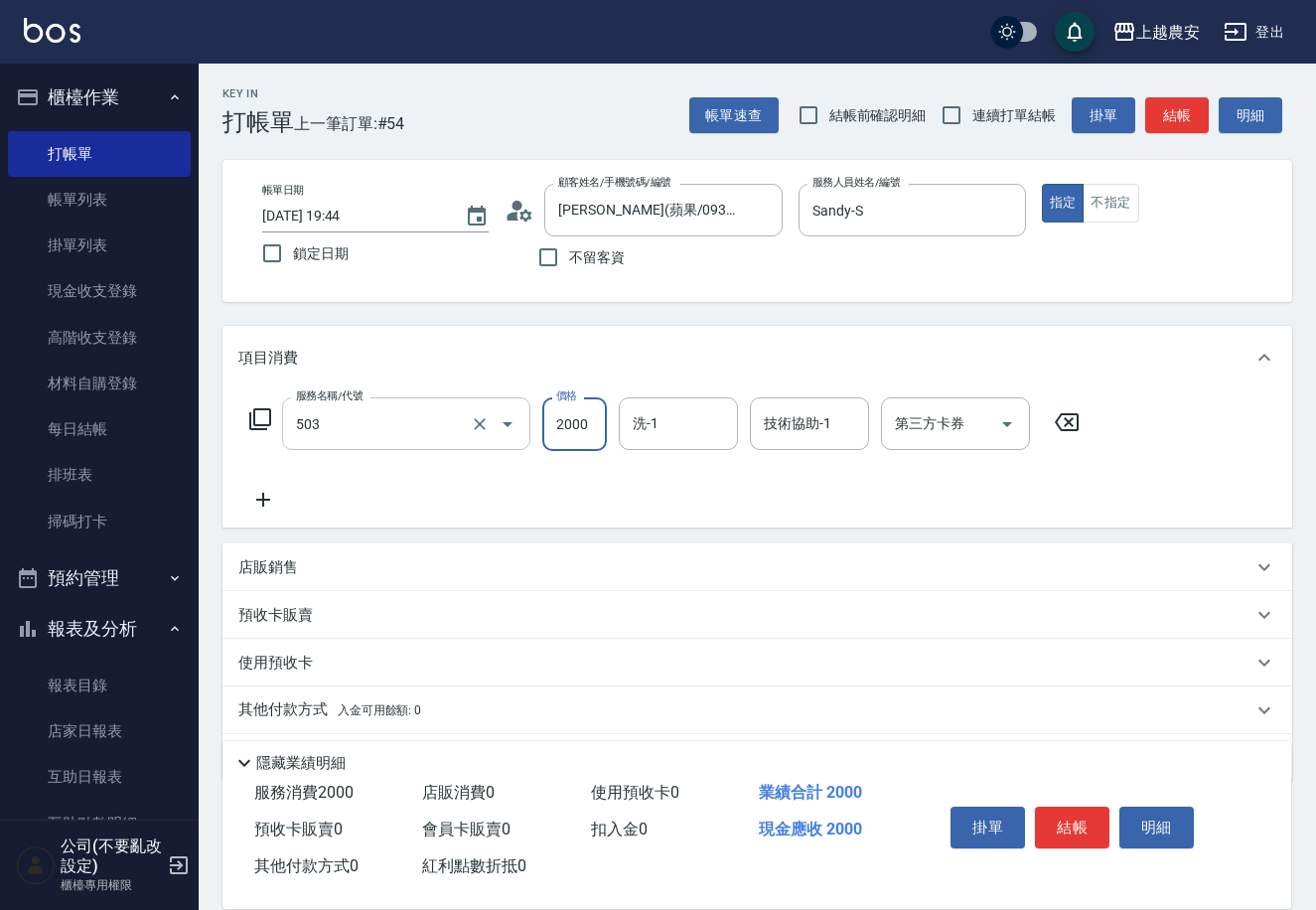 type on "染髮1500↑(503)" 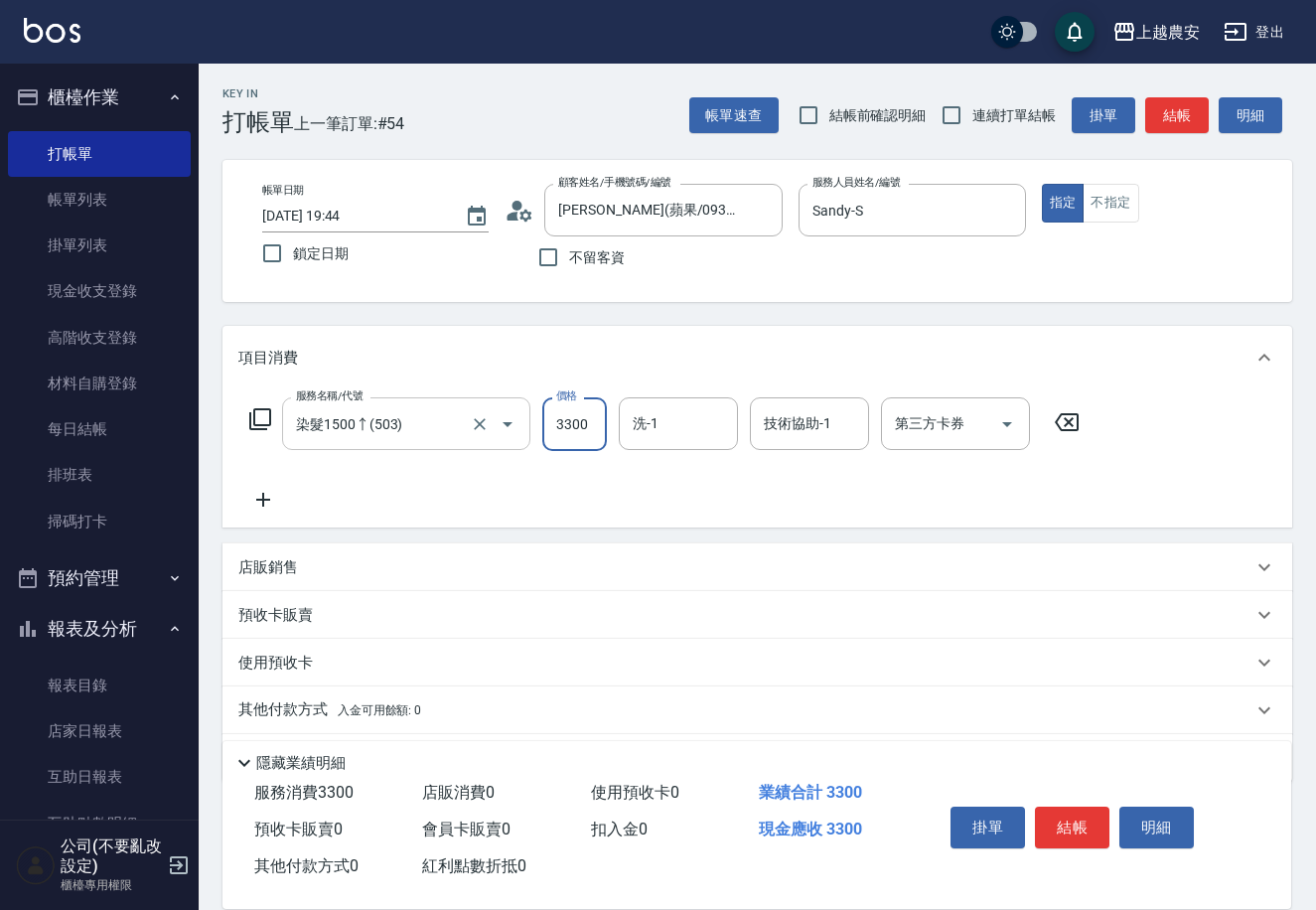 type on "3300" 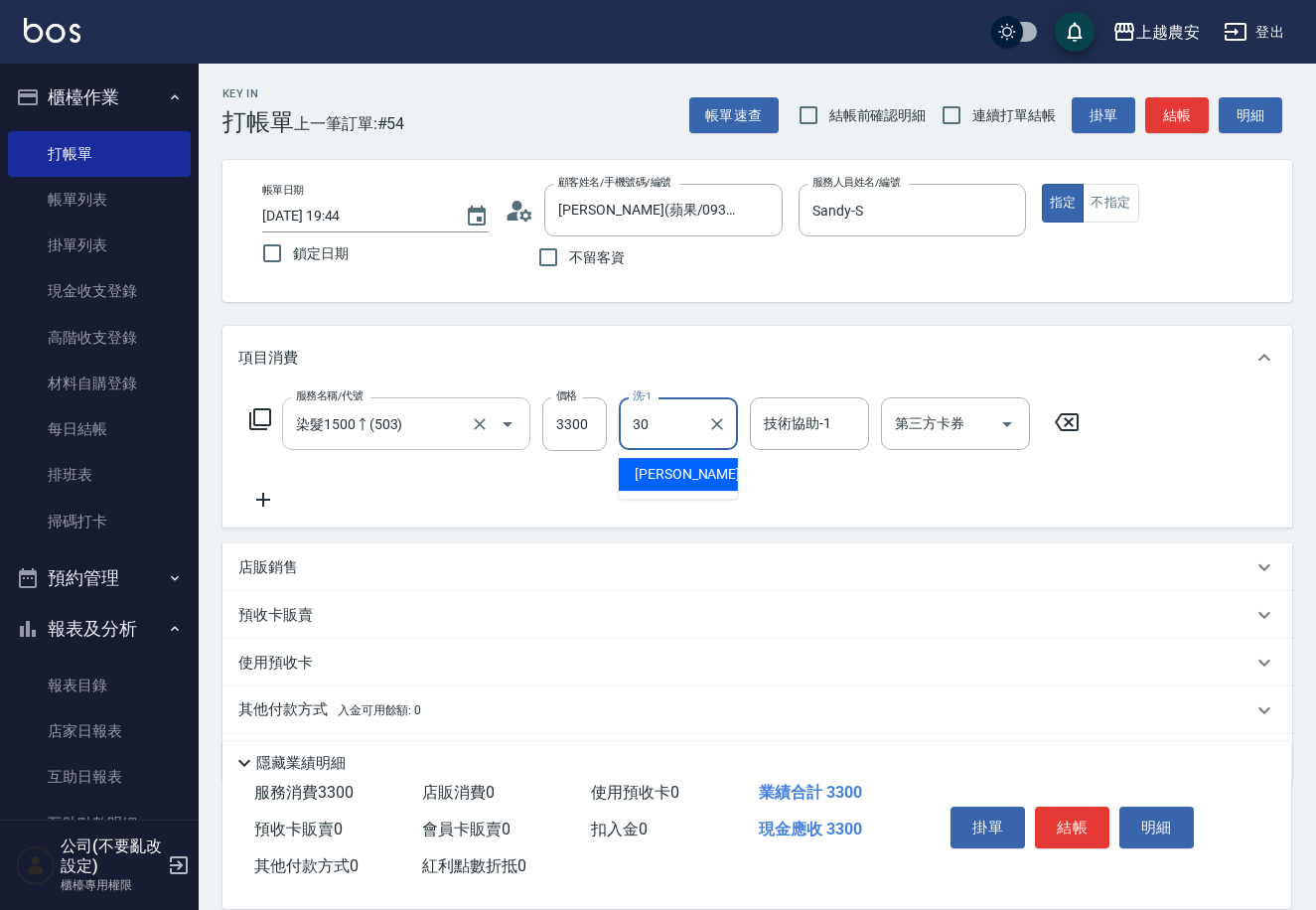 type on "珮珮-30" 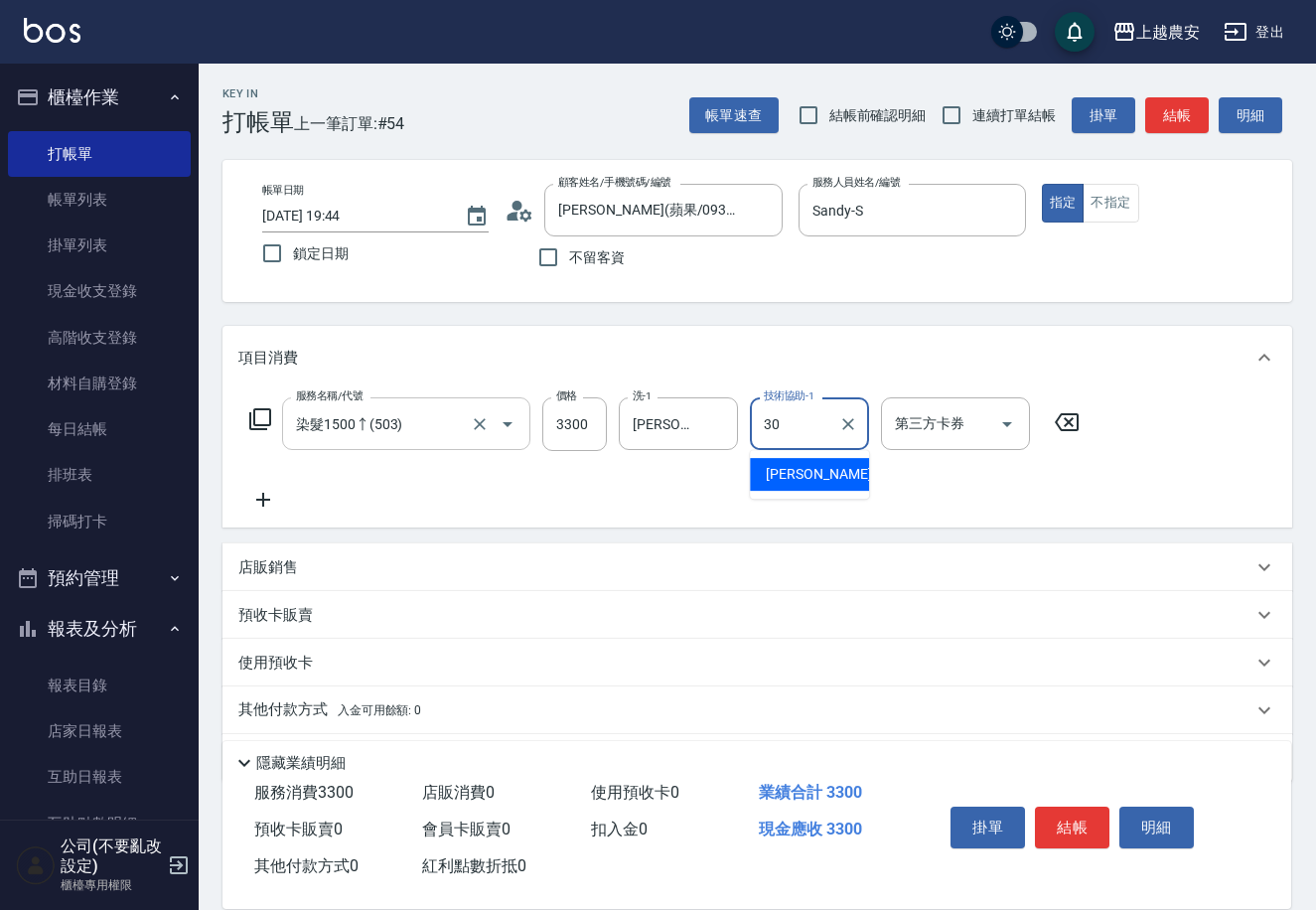 type on "珮珮-30" 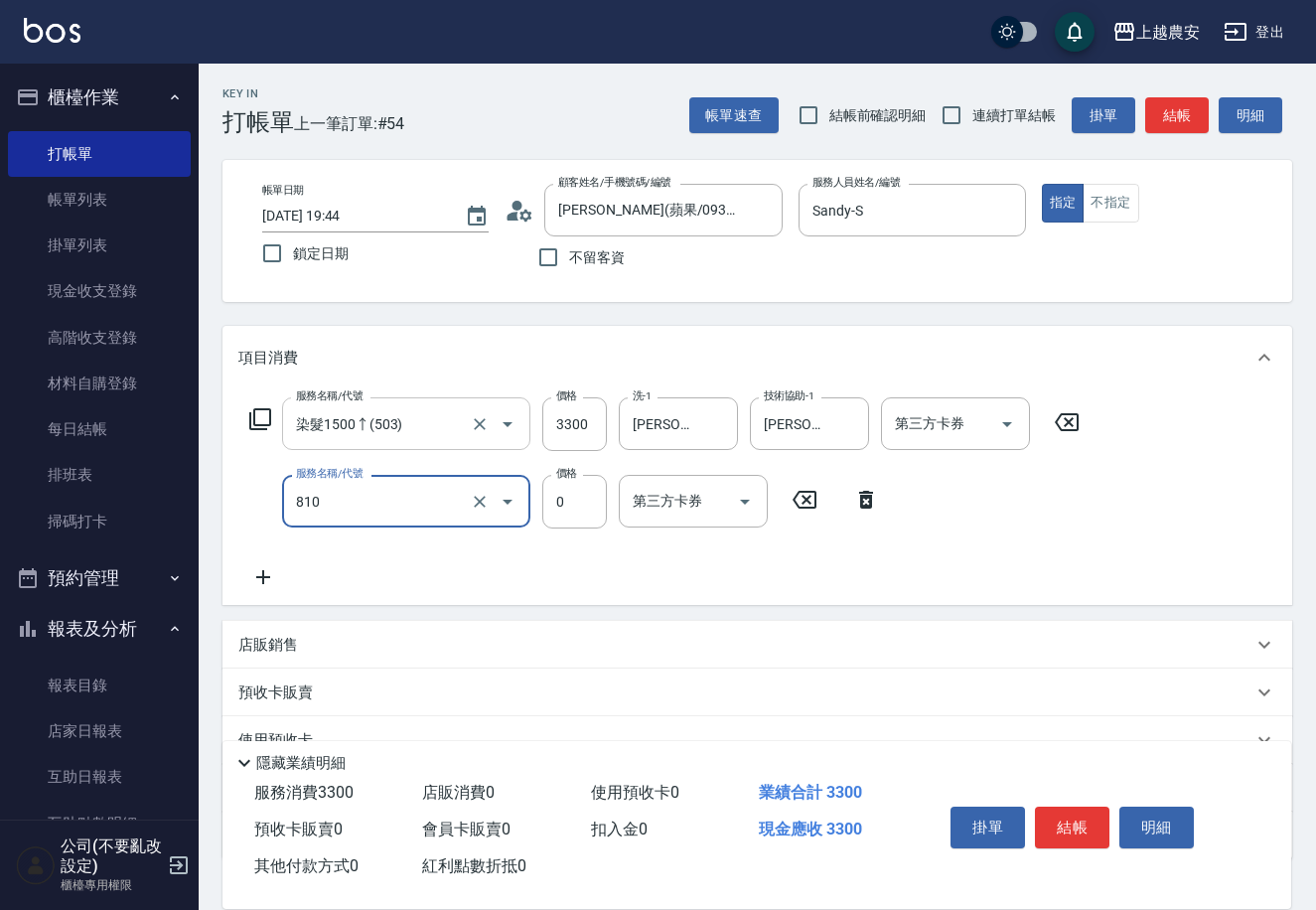 type on "頭皮護髮卡券使用(810)" 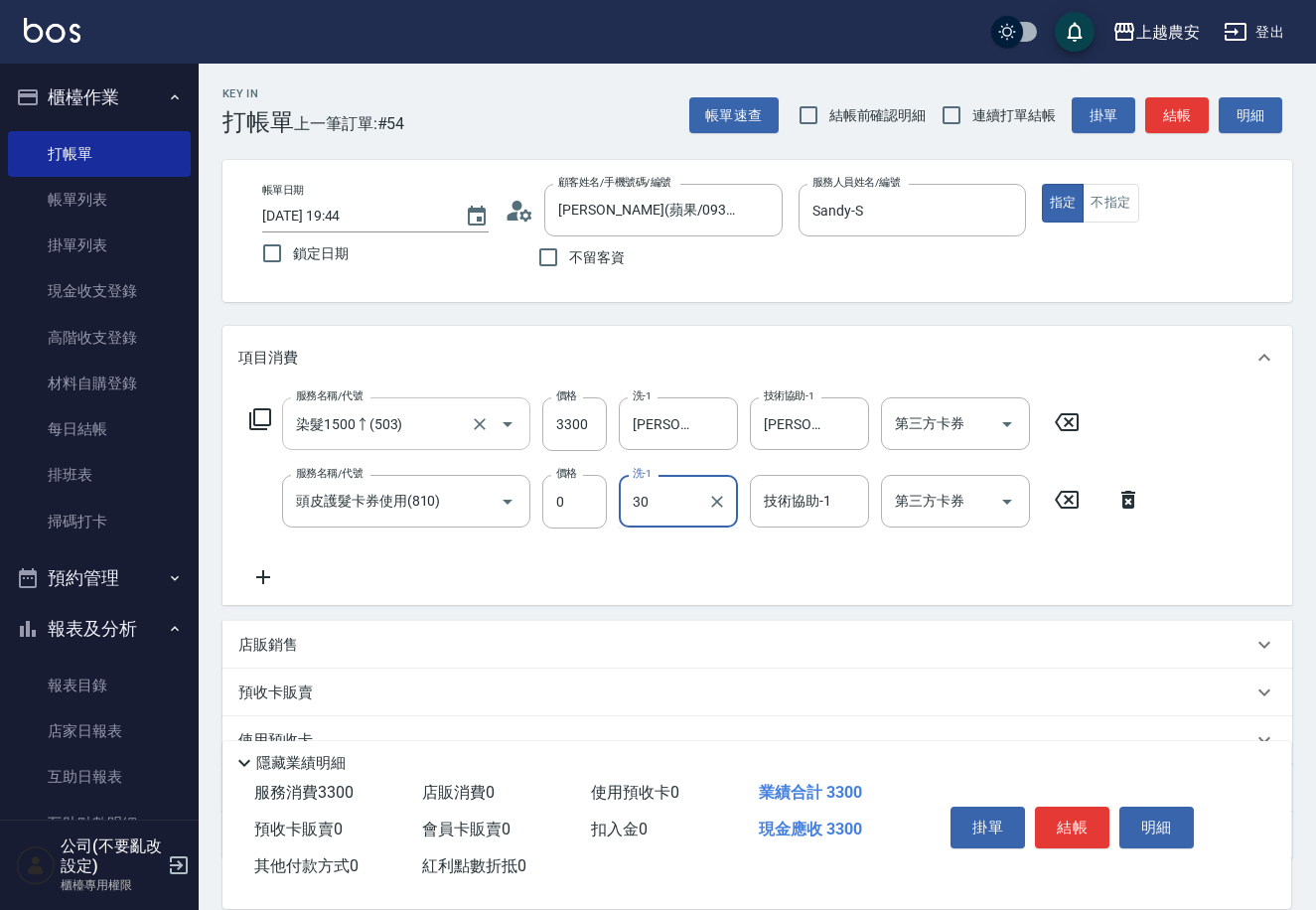 type on "3" 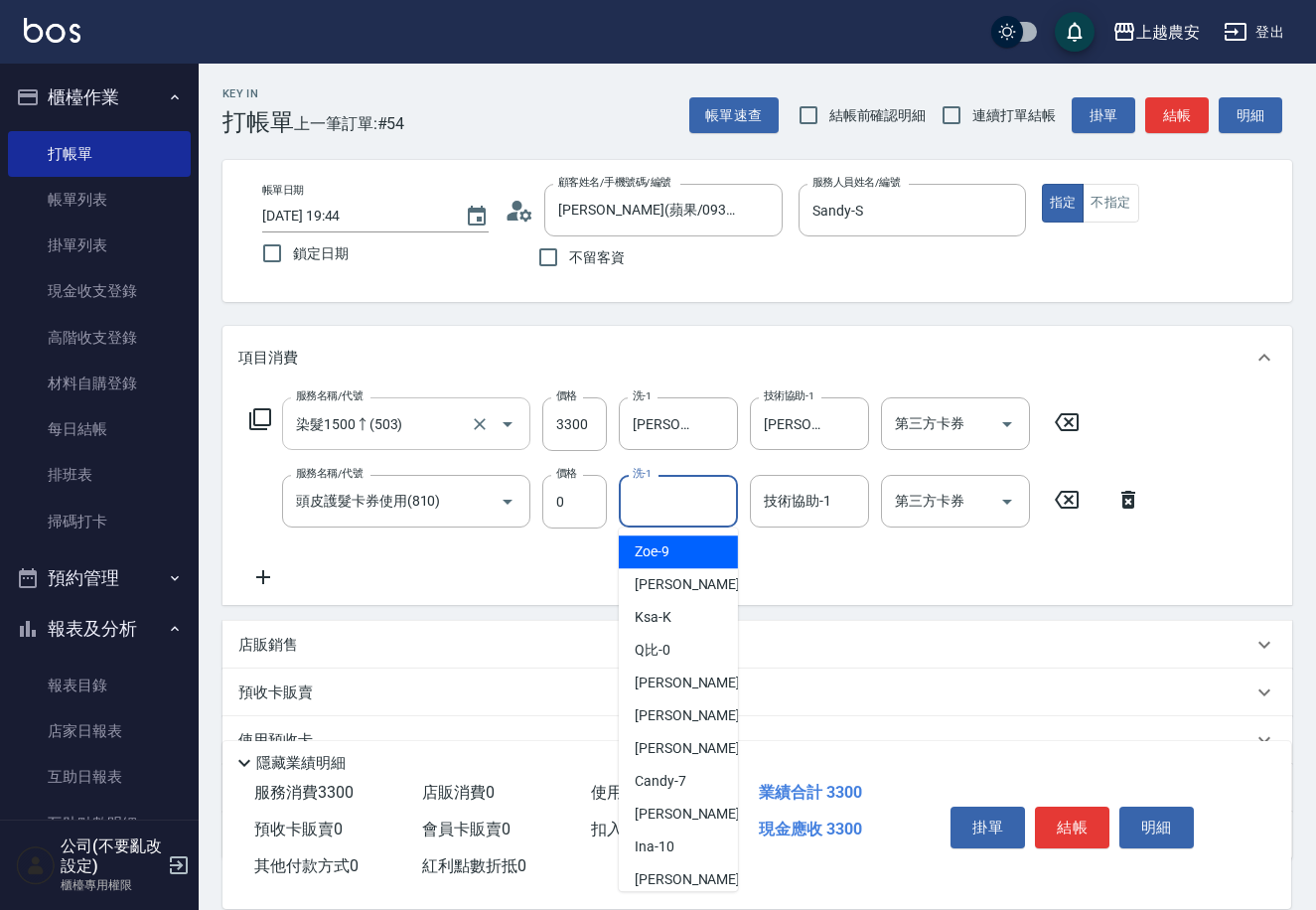 type on "Zoe-9" 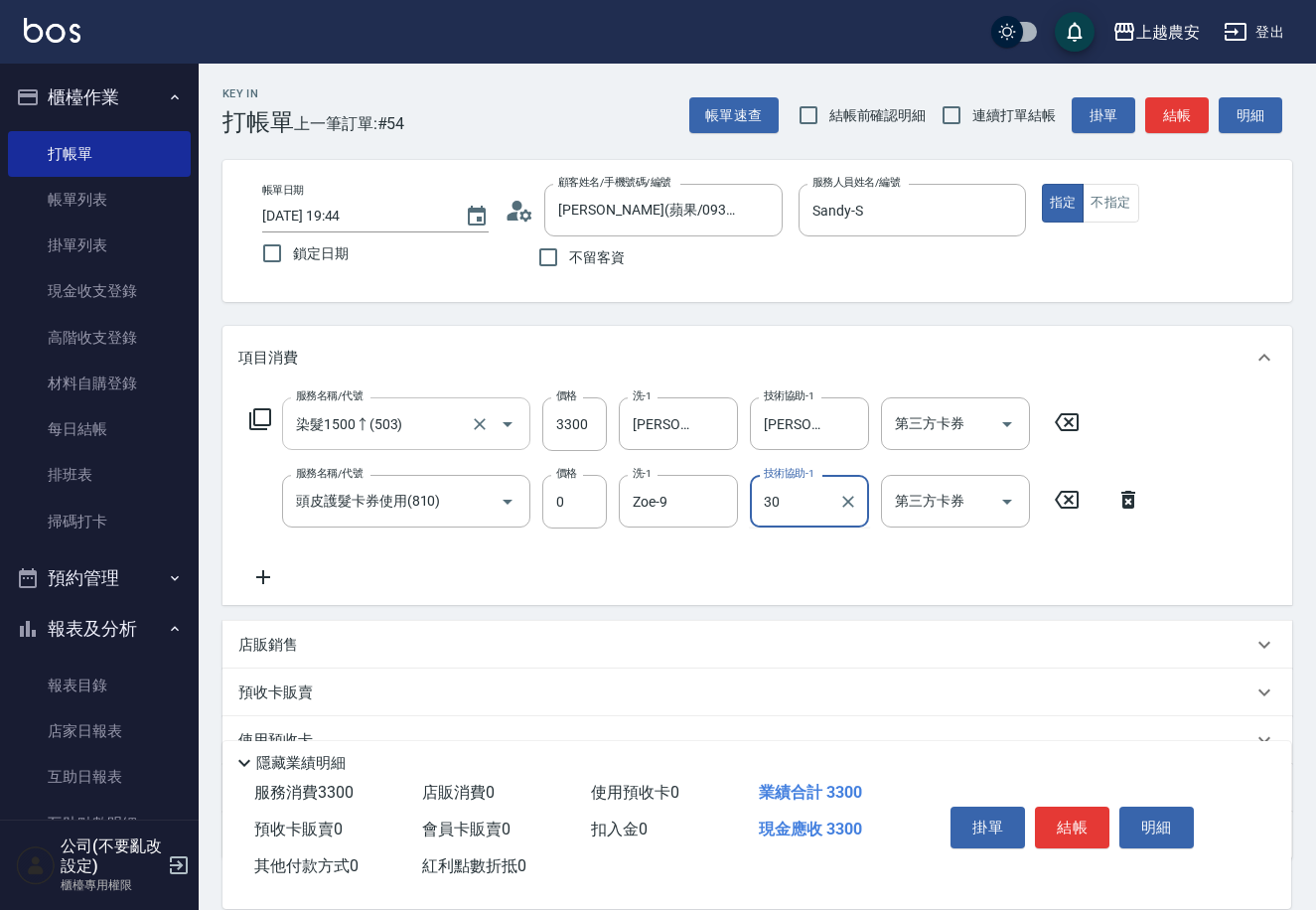 type on "珮珮-30" 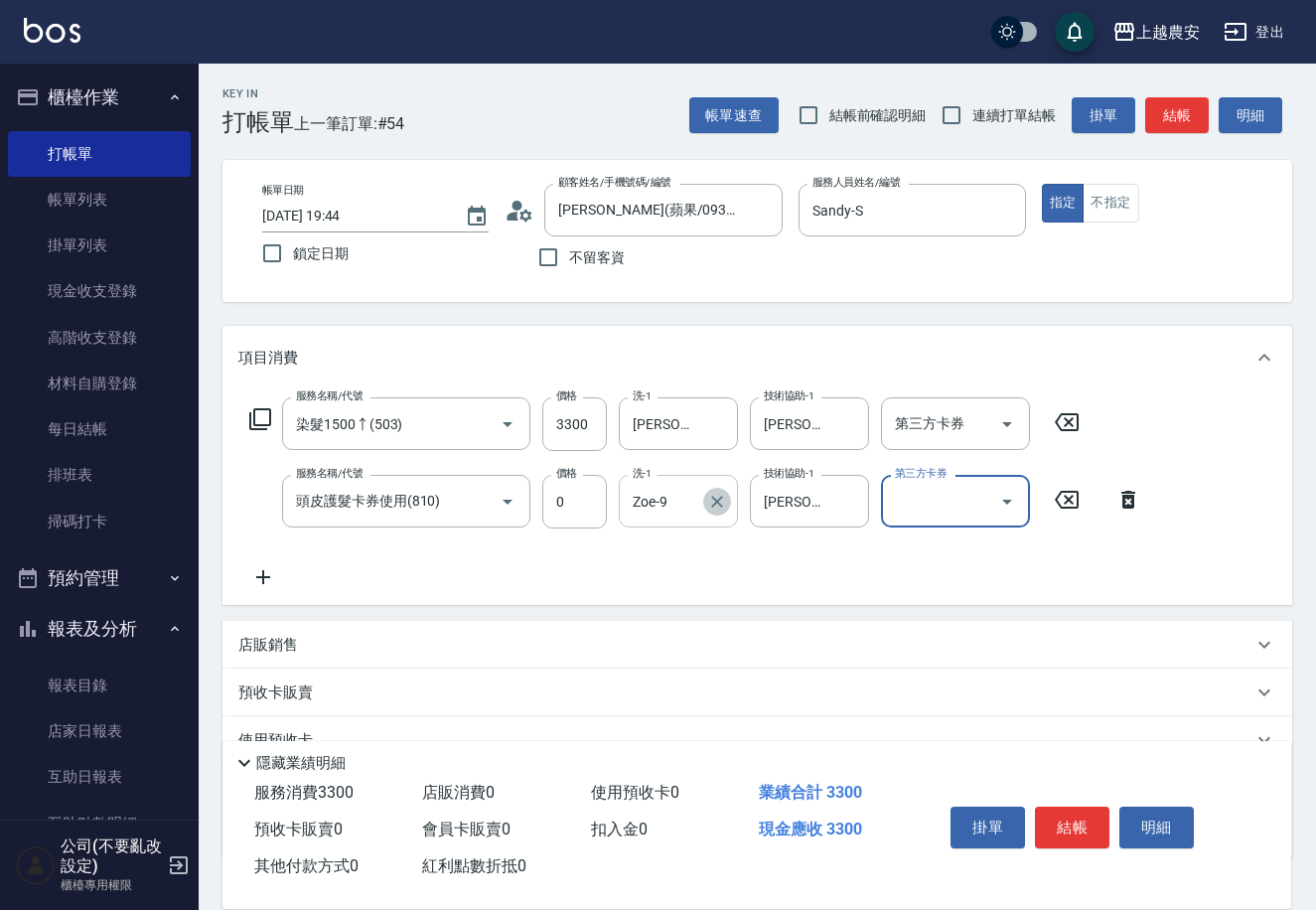 click 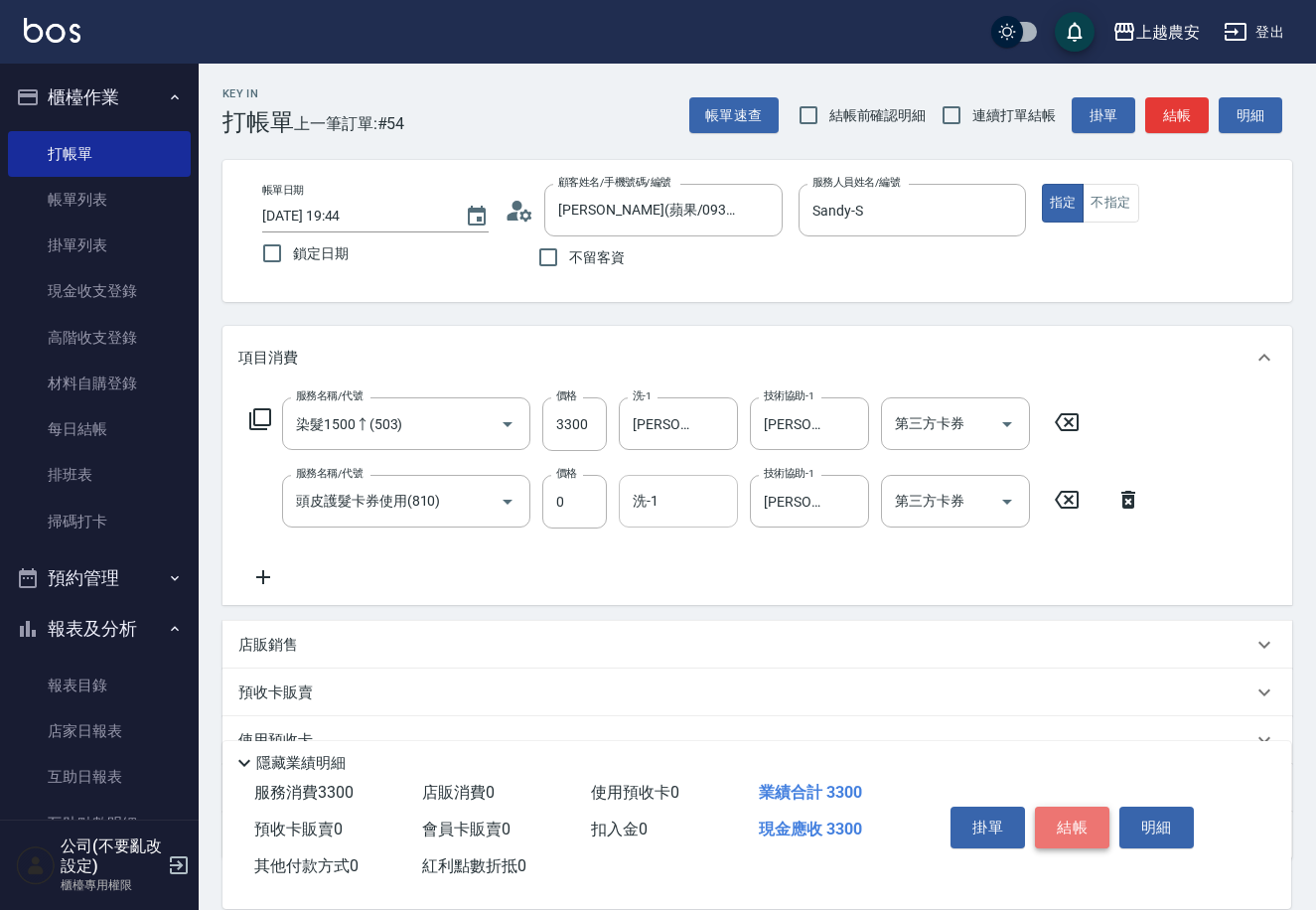 click on "結帳" at bounding box center (1072, 828) 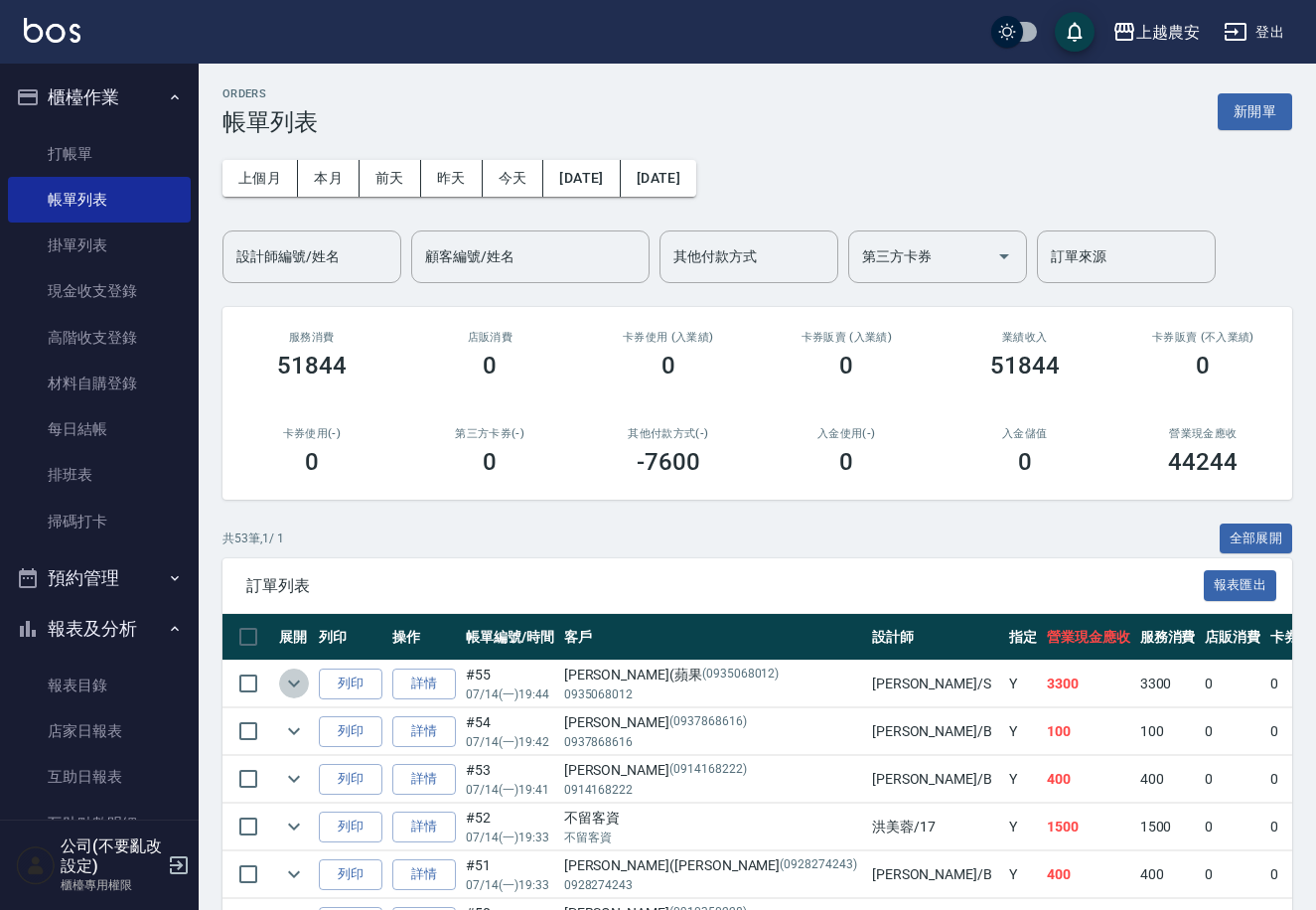 click 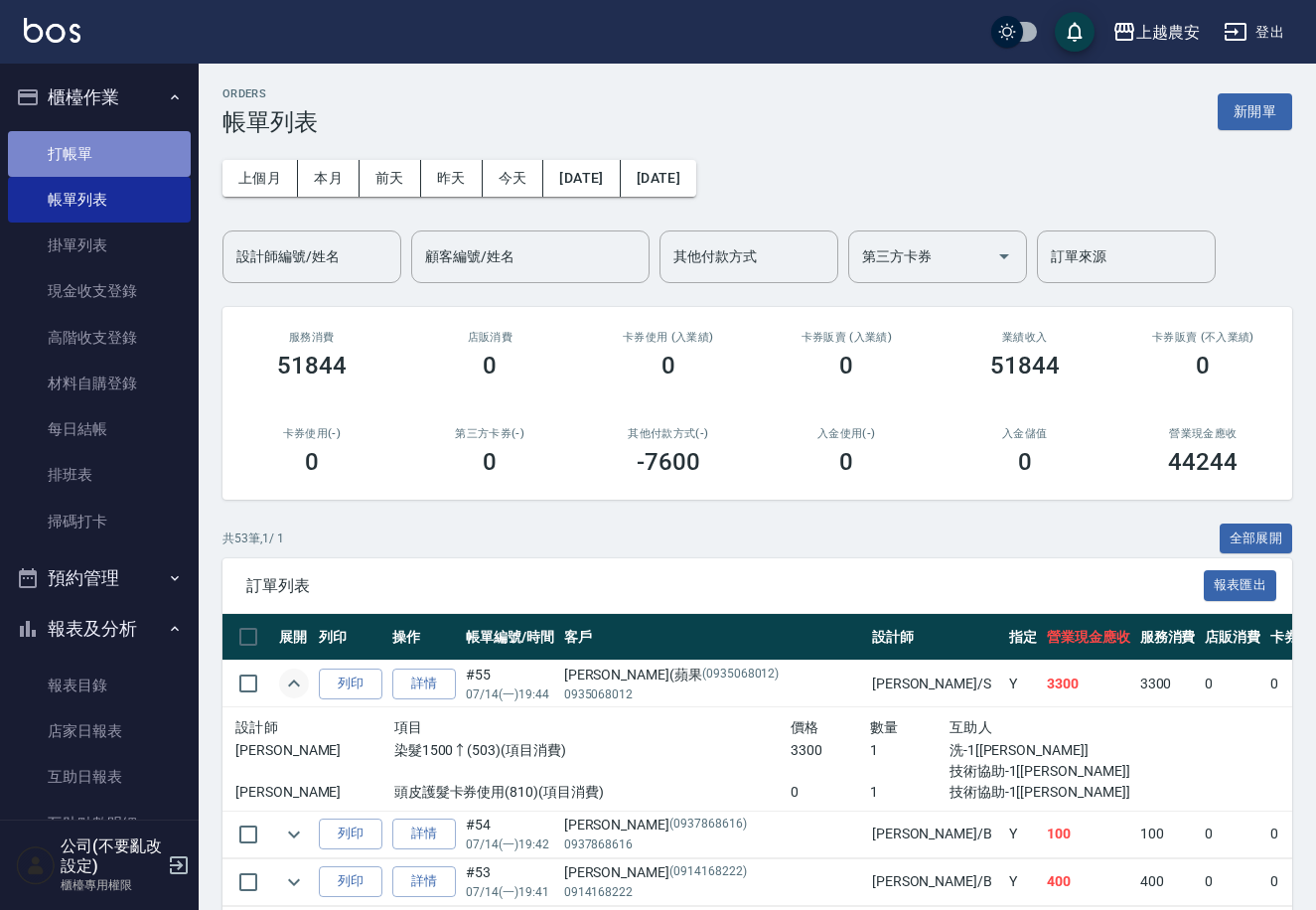 click on "打帳單" at bounding box center (99, 154) 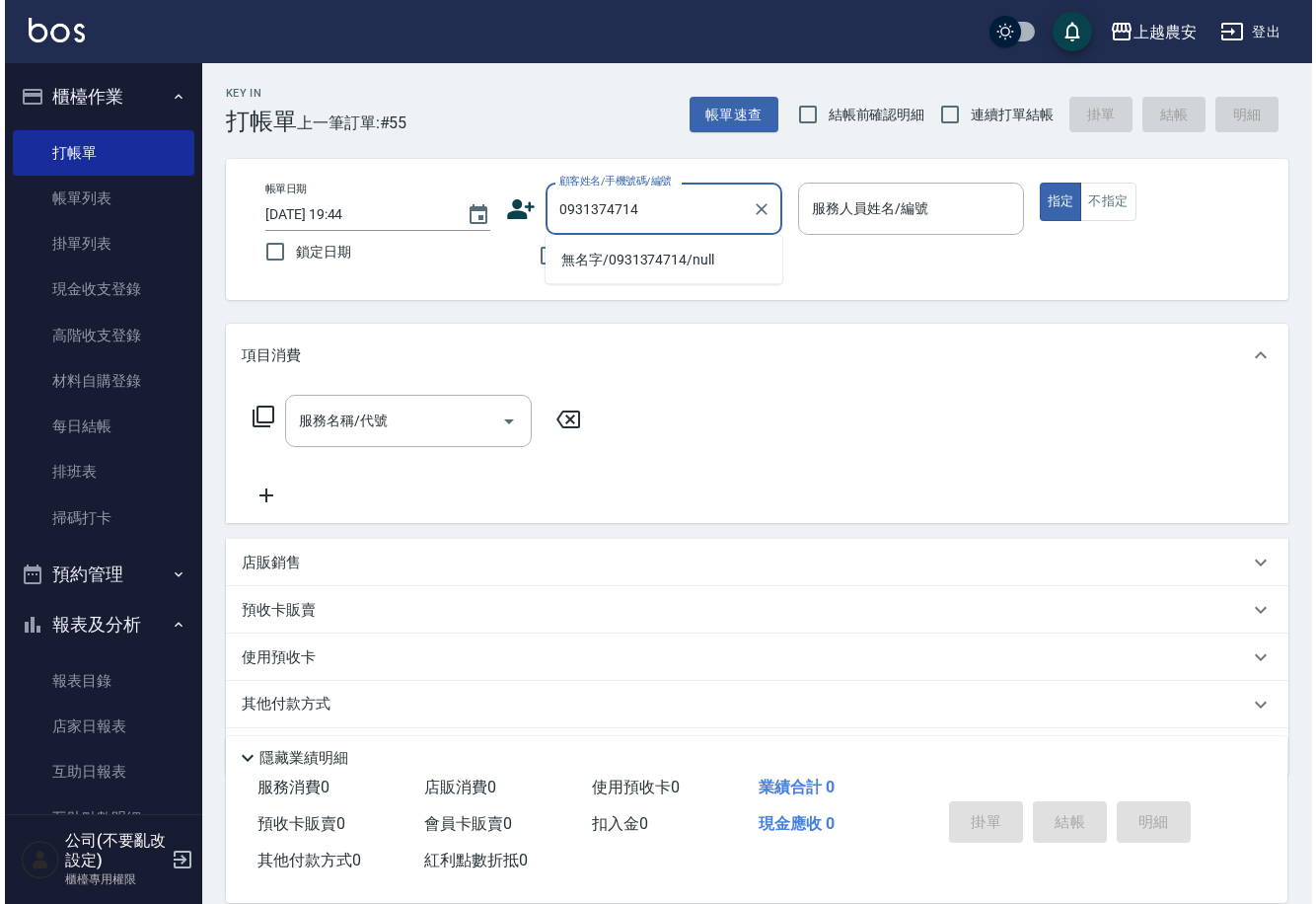 scroll, scrollTop: 453, scrollLeft: 0, axis: vertical 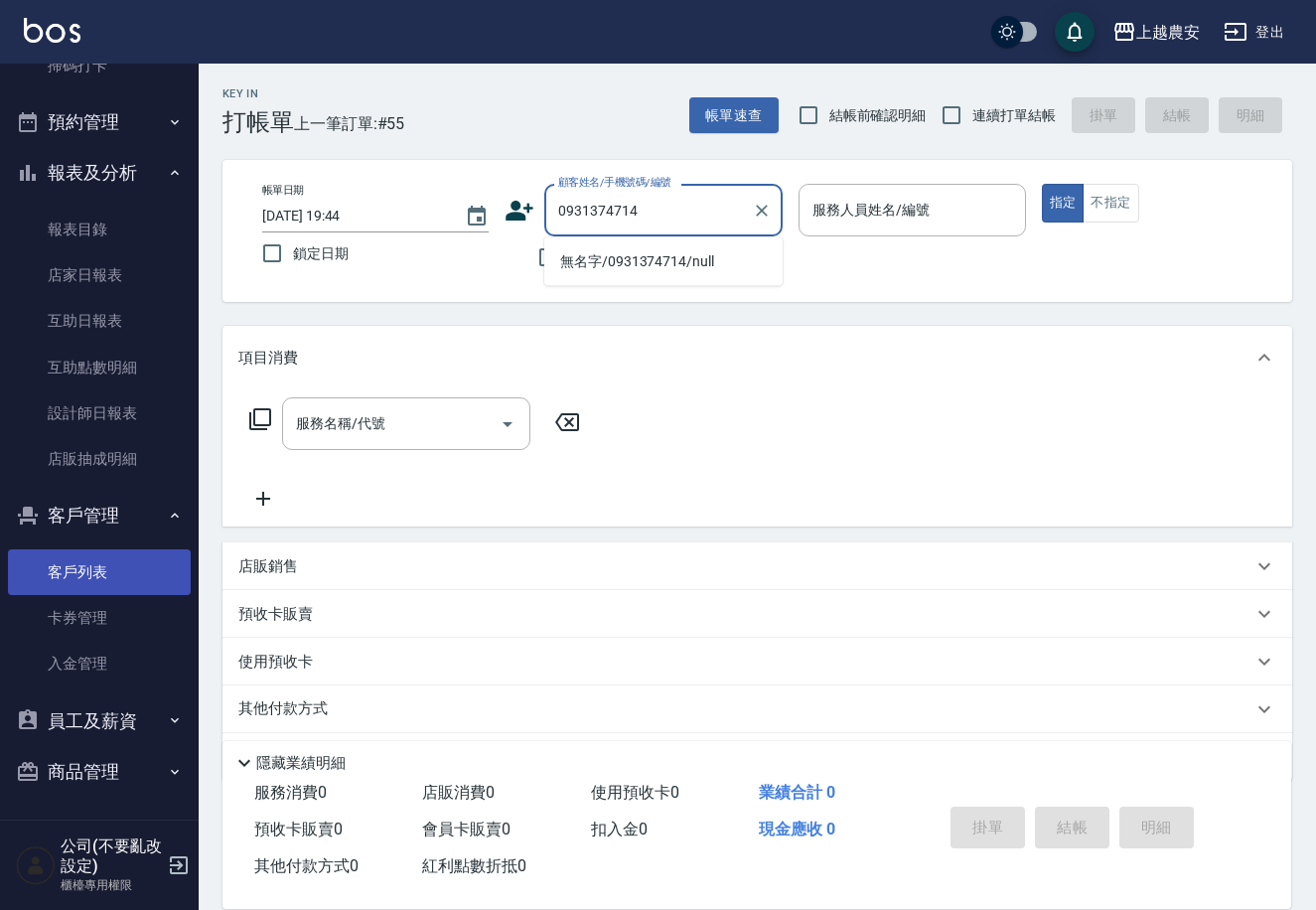 type on "0931374714" 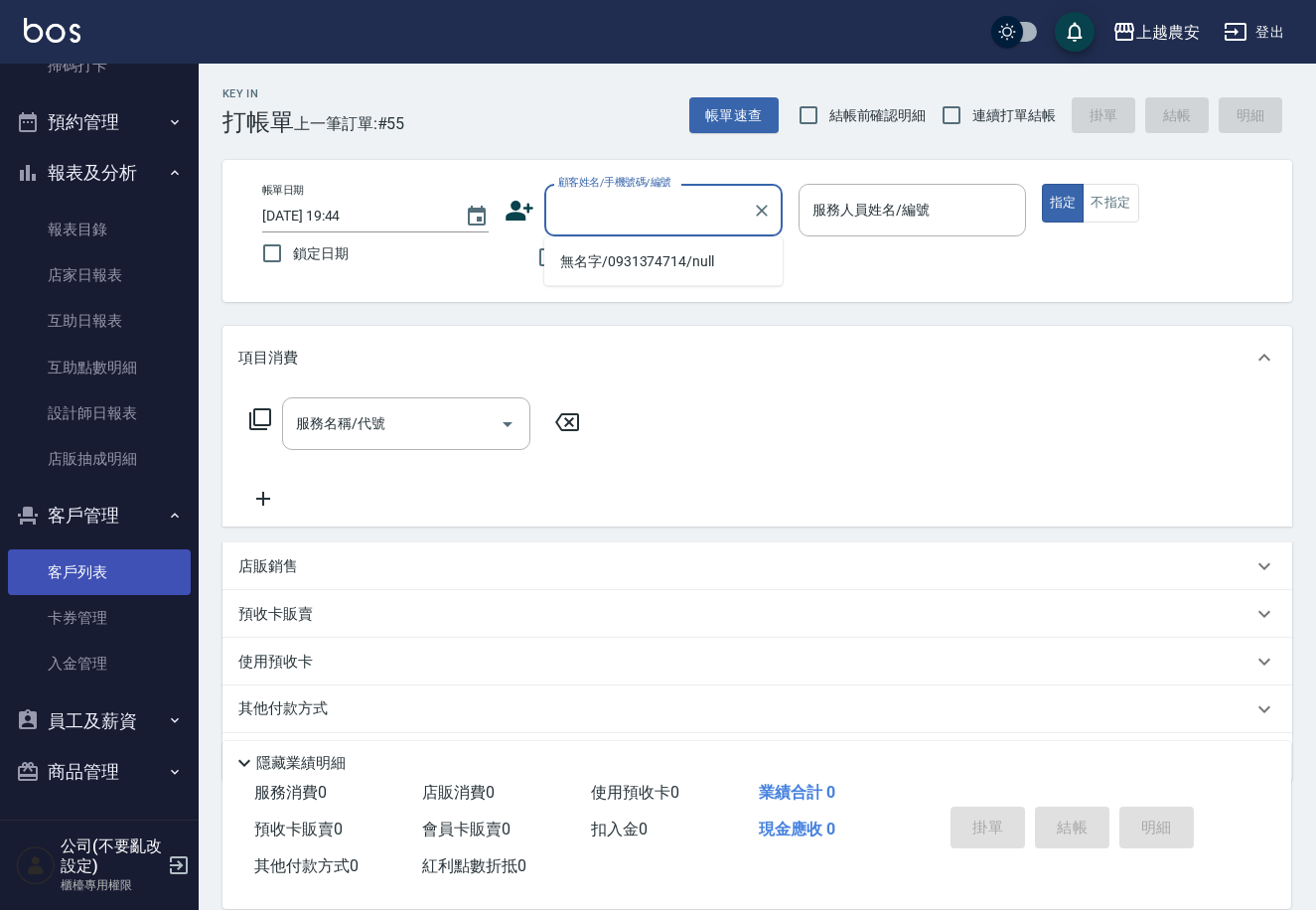 click on "客戶列表" at bounding box center (99, 572) 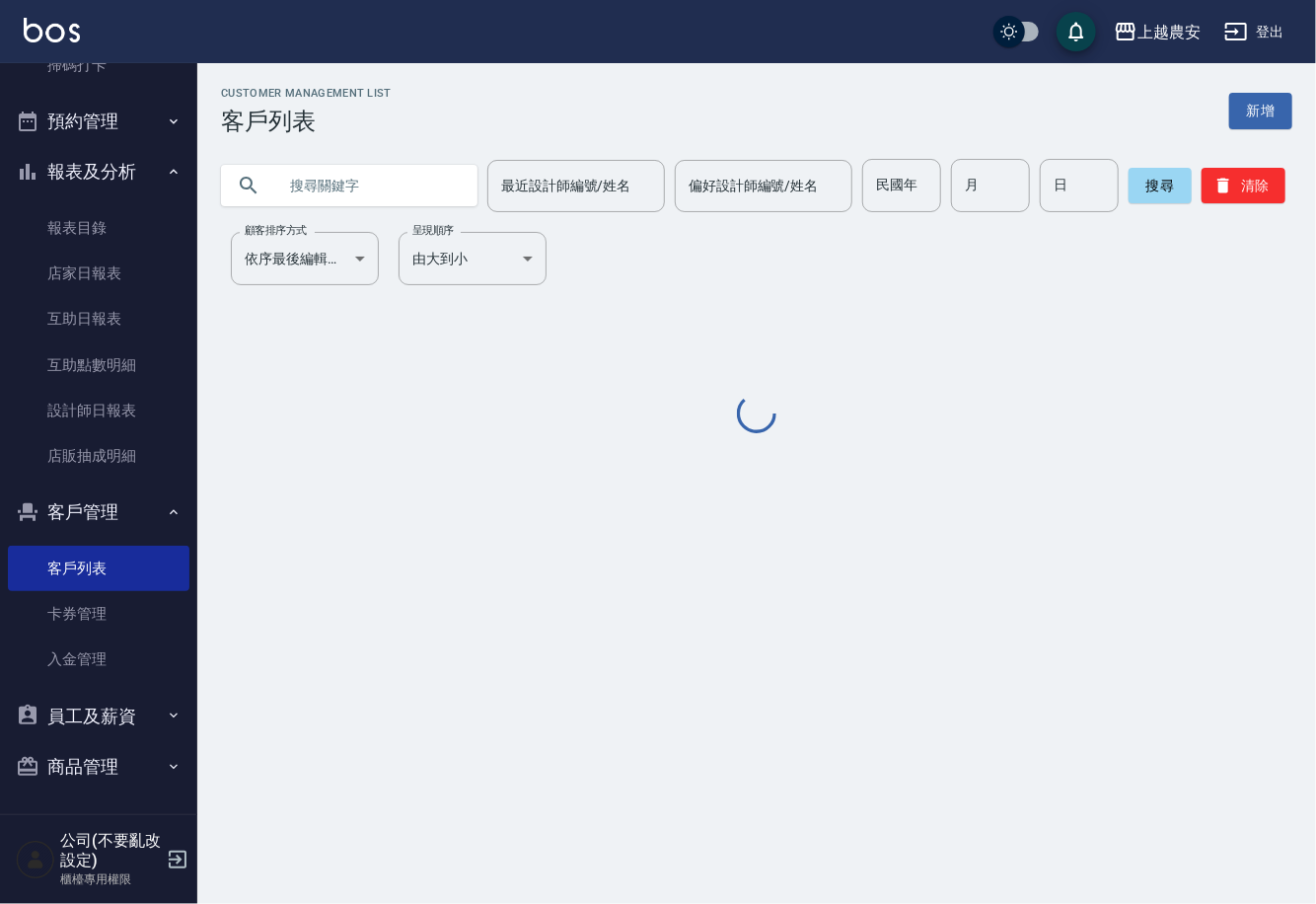 click on "Customer Management List 客戶列表 新增 最近設計師編號/姓名 最近設計師編號/姓名 偏好設計師編號/姓名 偏好設計師編號/姓名 民國年 民國年 月 月 日 日 搜尋 清除 顧客排序方式 依序最後編輯時間 UPDATEDAT 顧客排序方式 呈現順序 由大到小 DESC 呈現順序" at bounding box center (757, 262) 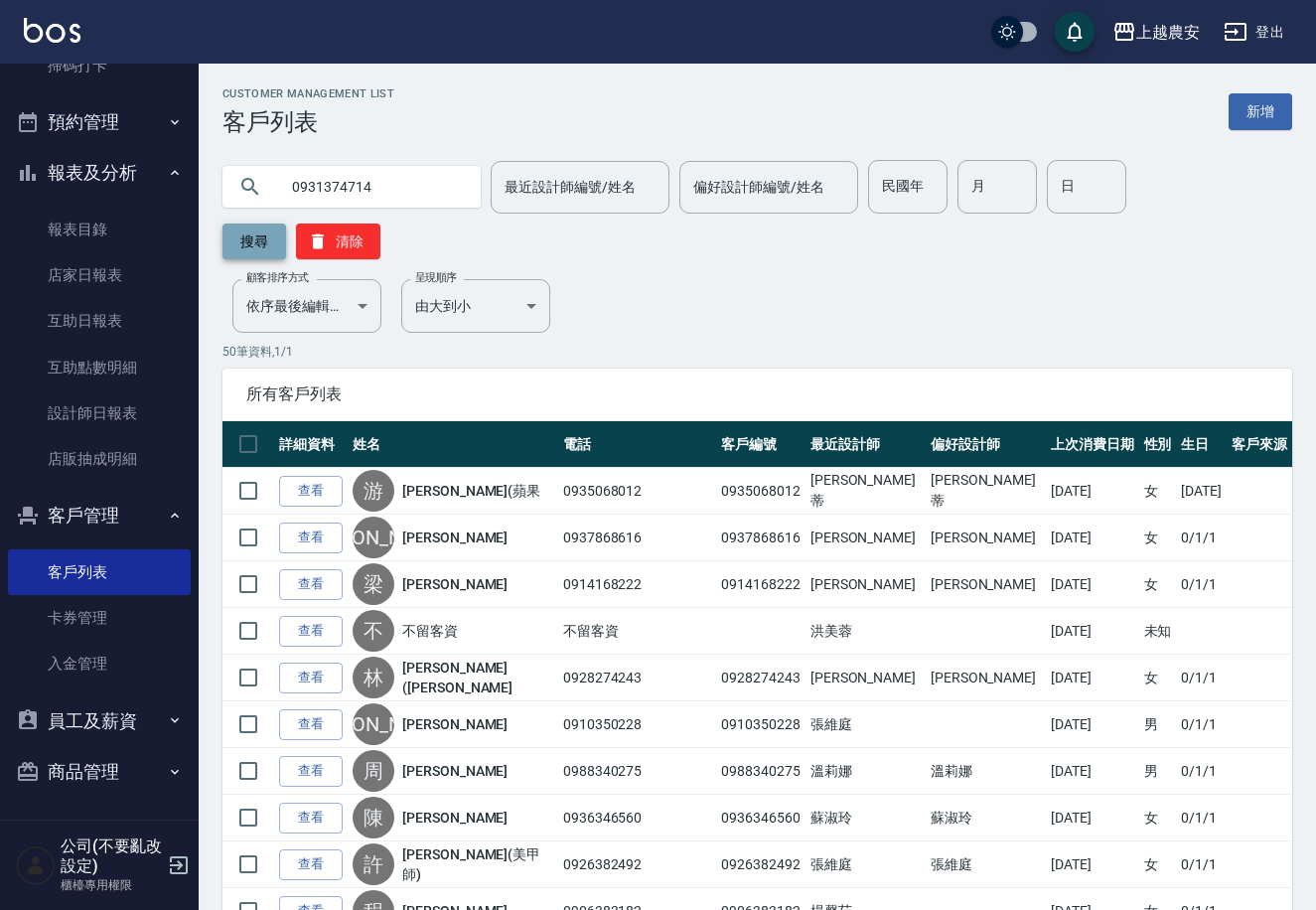 type on "0931374714" 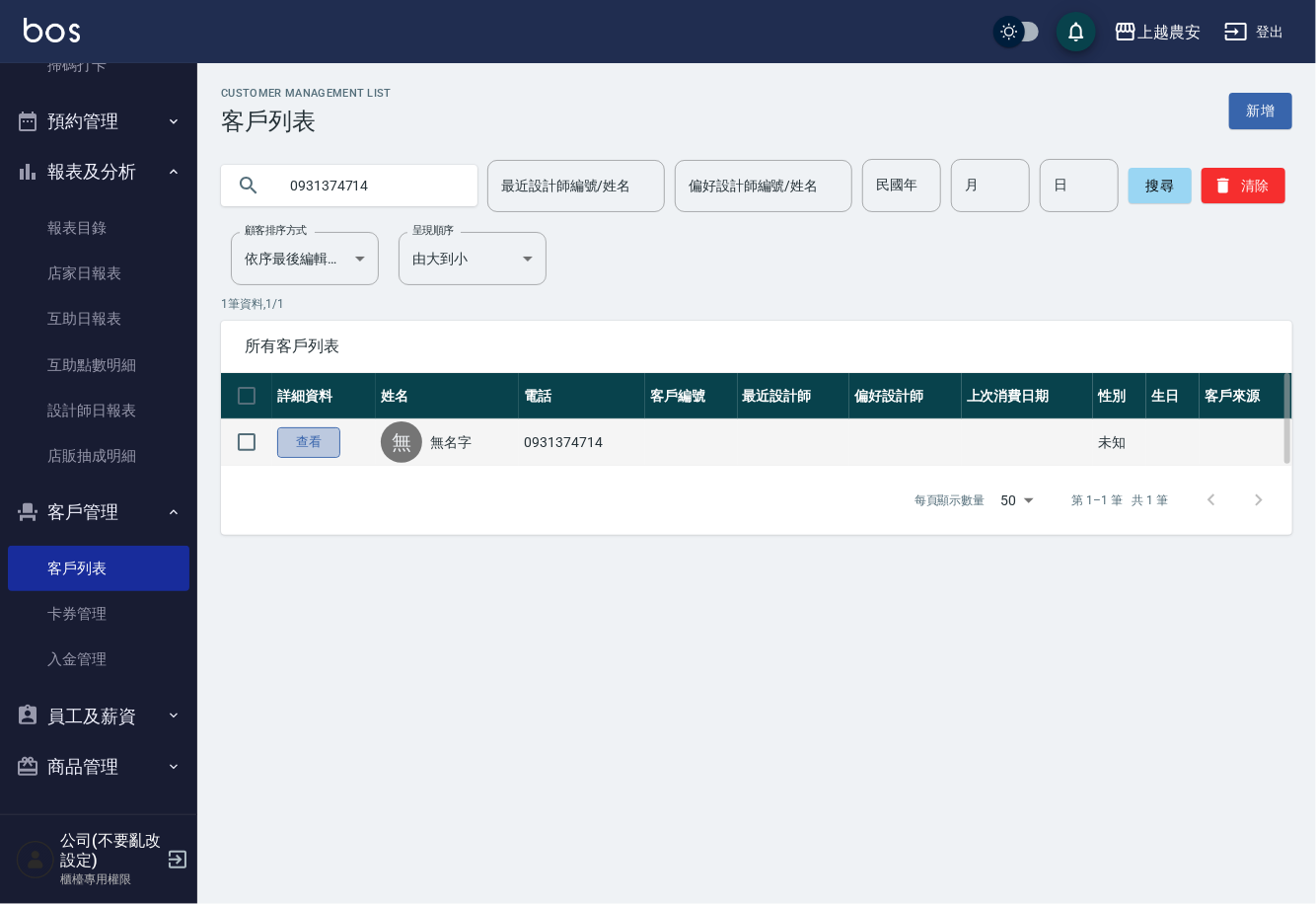 click on "查看" at bounding box center [309, 442] 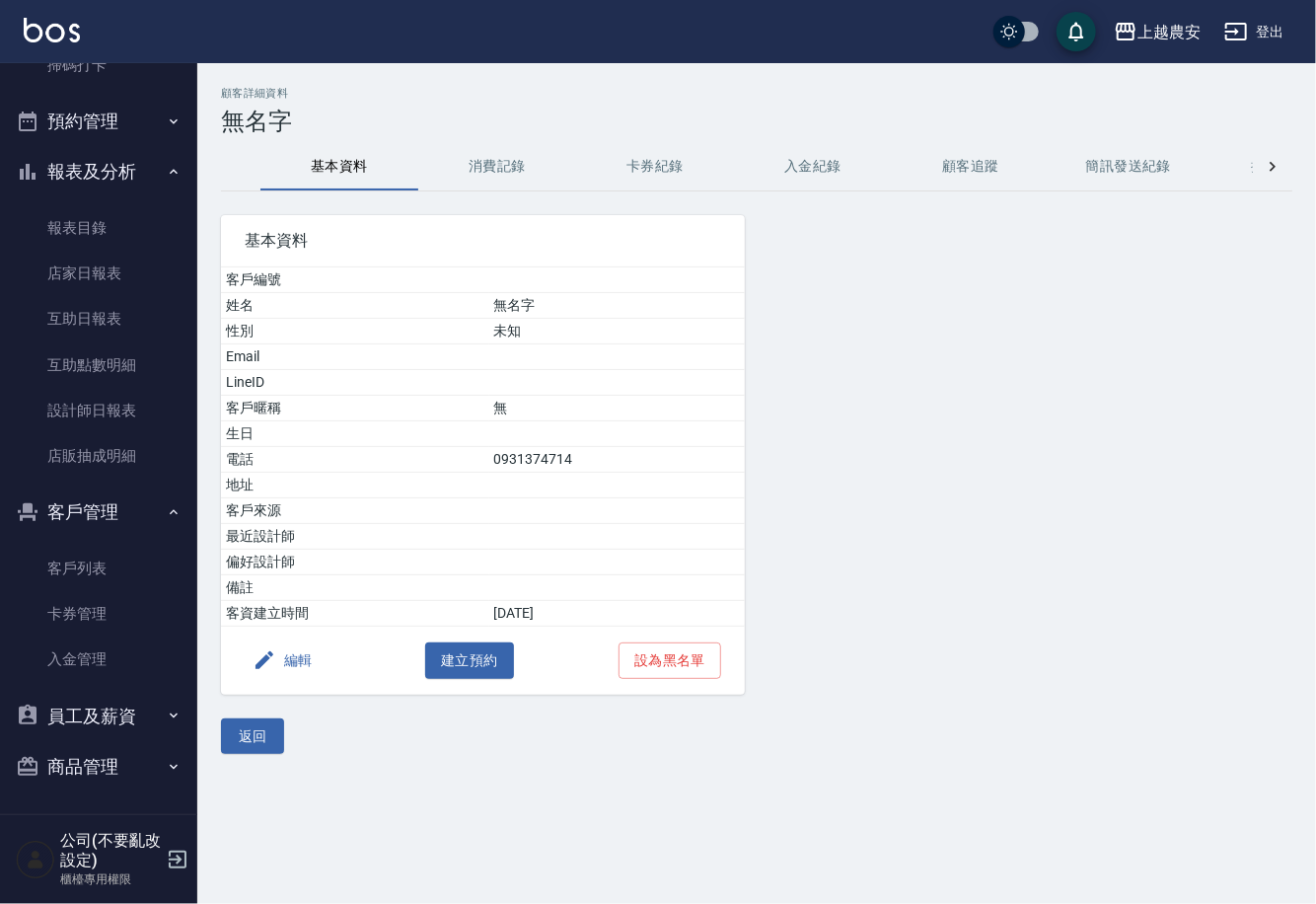 click on "編輯" at bounding box center [282, 660] 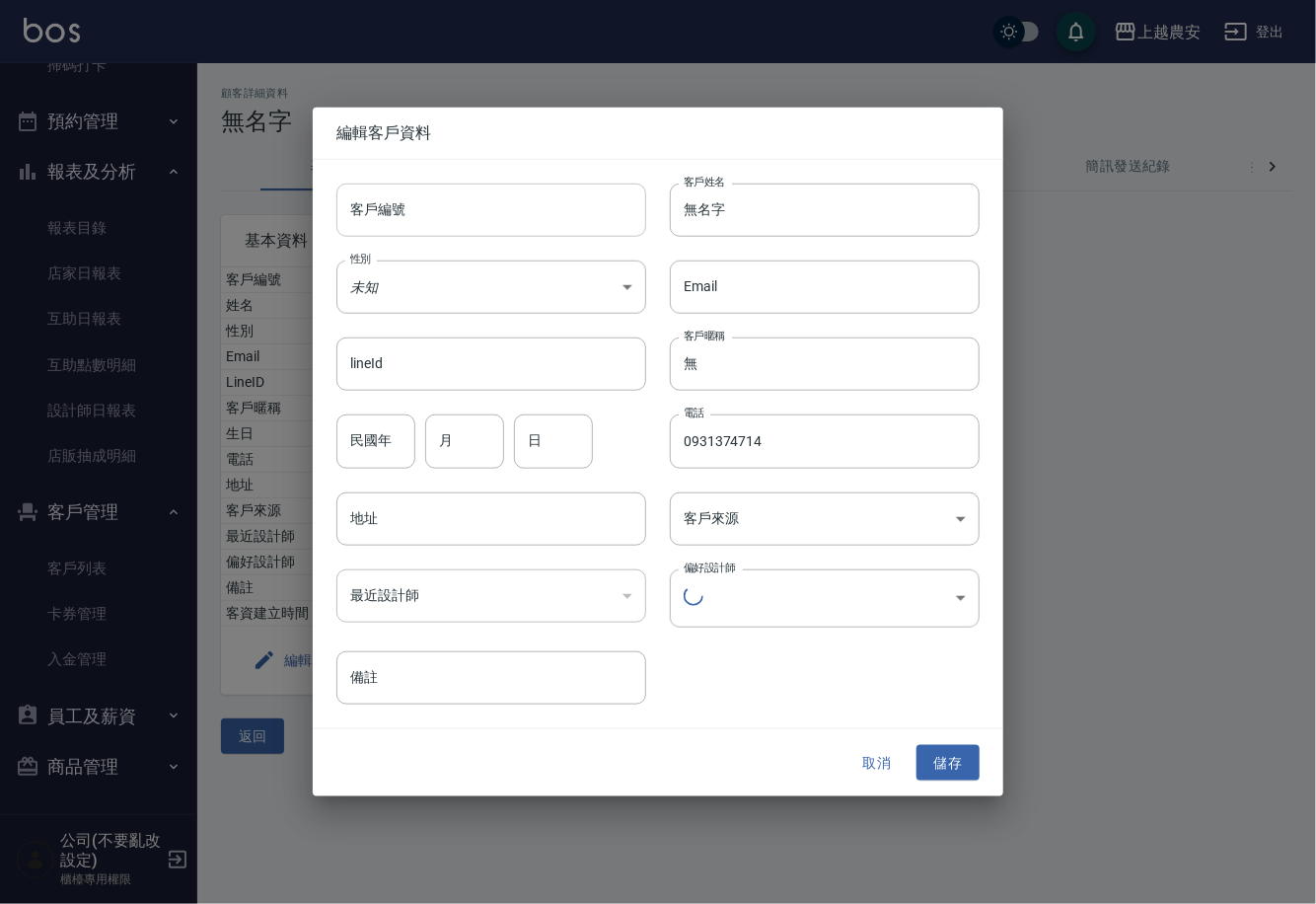 type 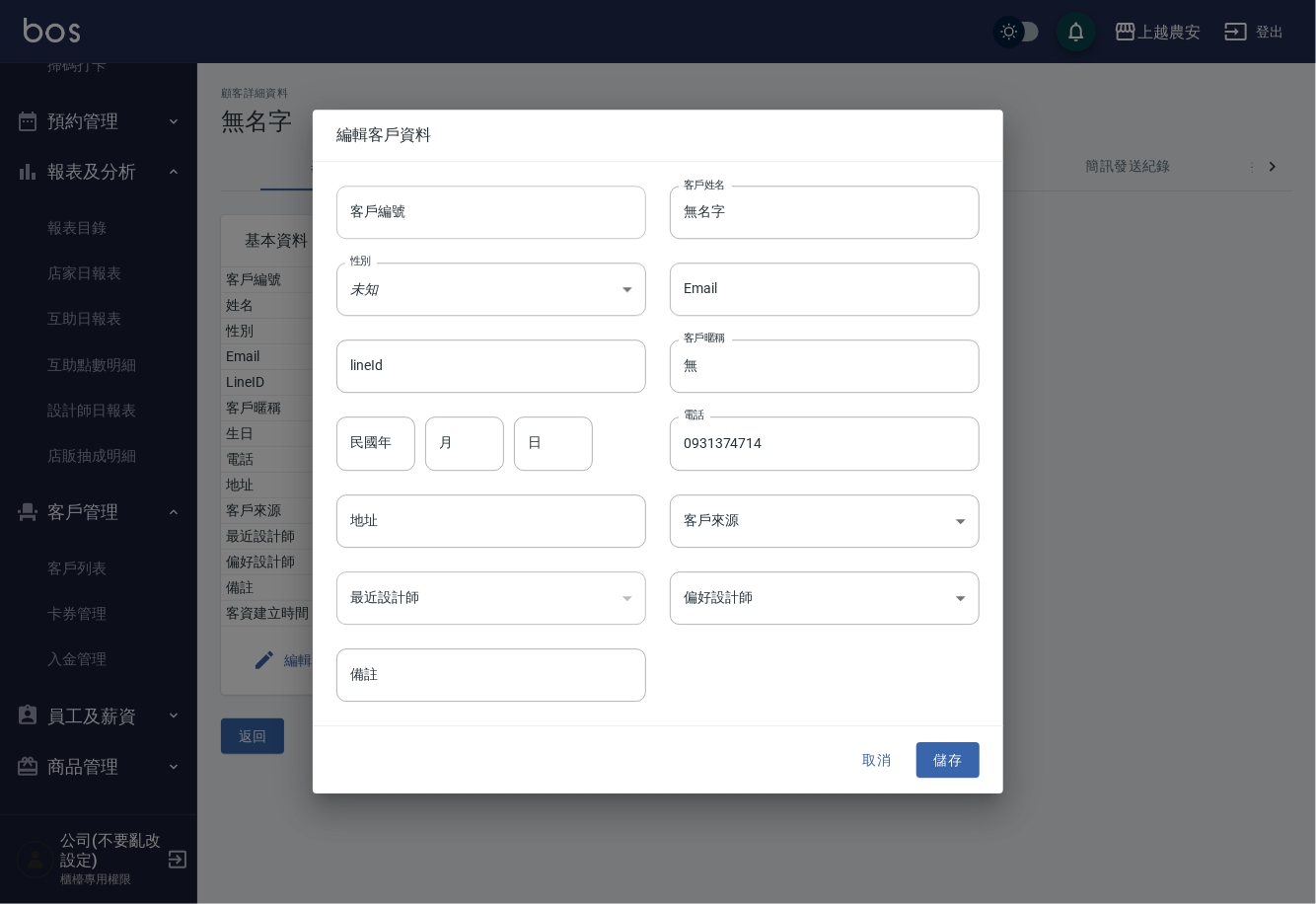 click on "客戶編號" at bounding box center (491, 212) 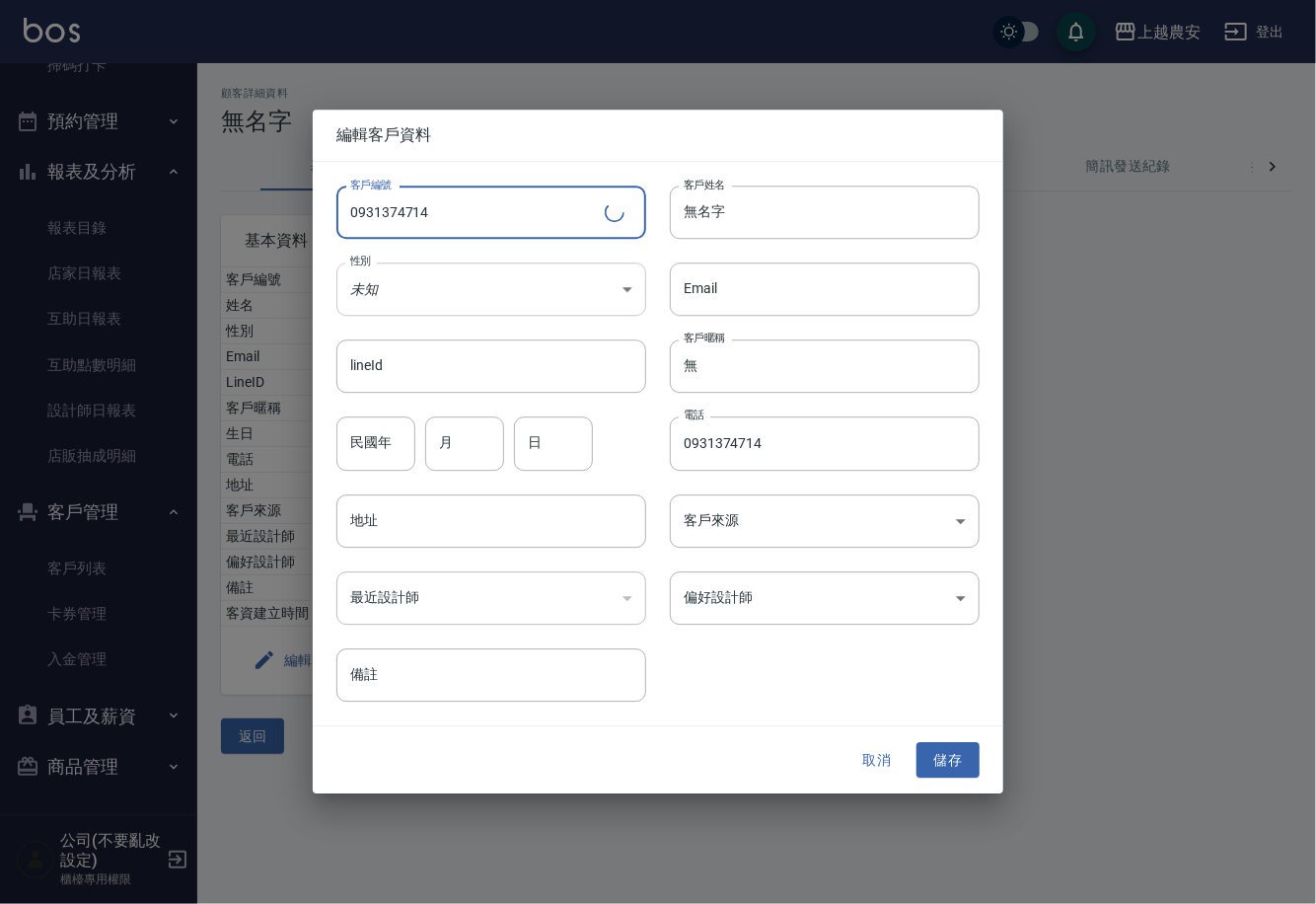 type on "0931374714" 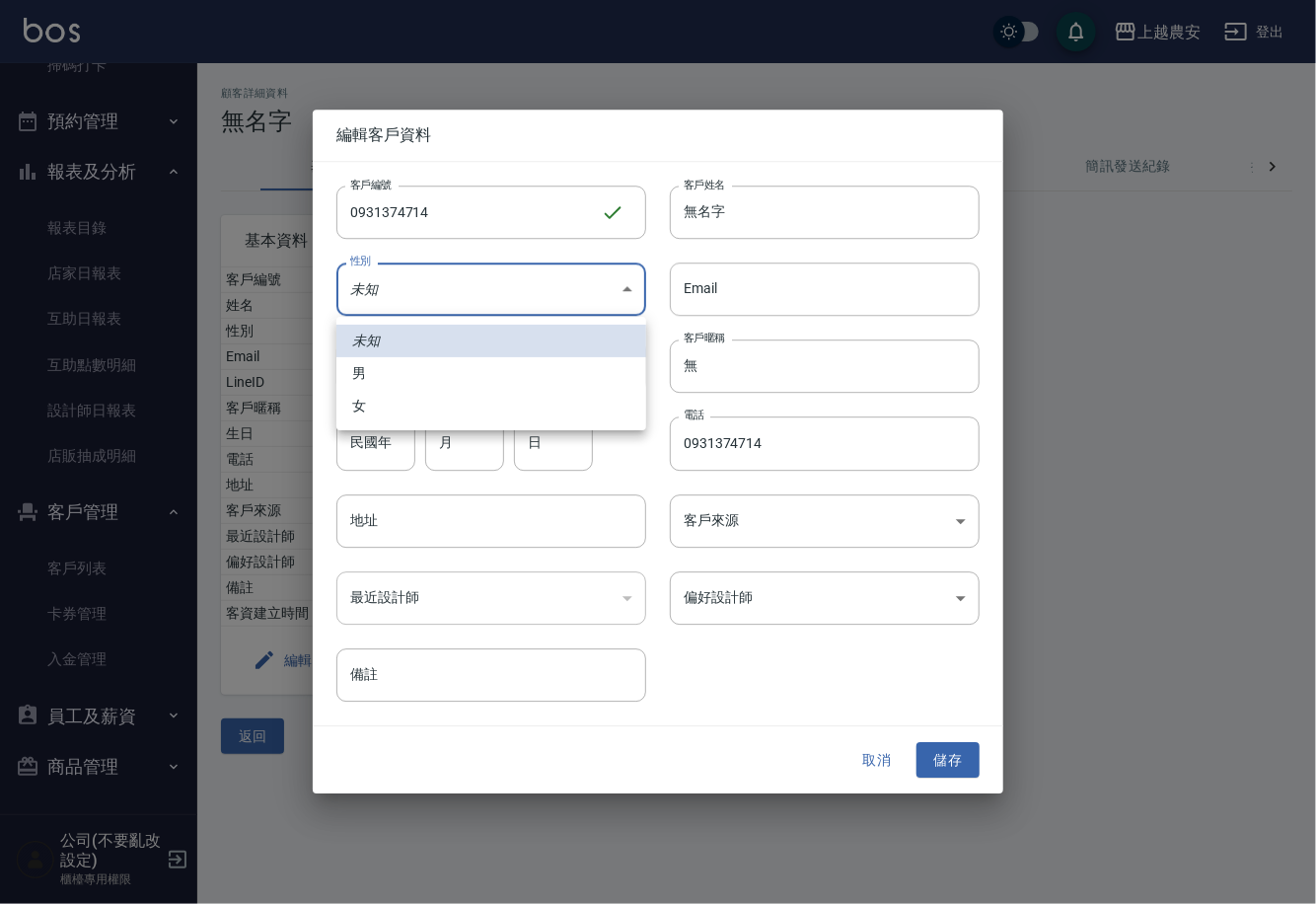 click on "女" at bounding box center (491, 406) 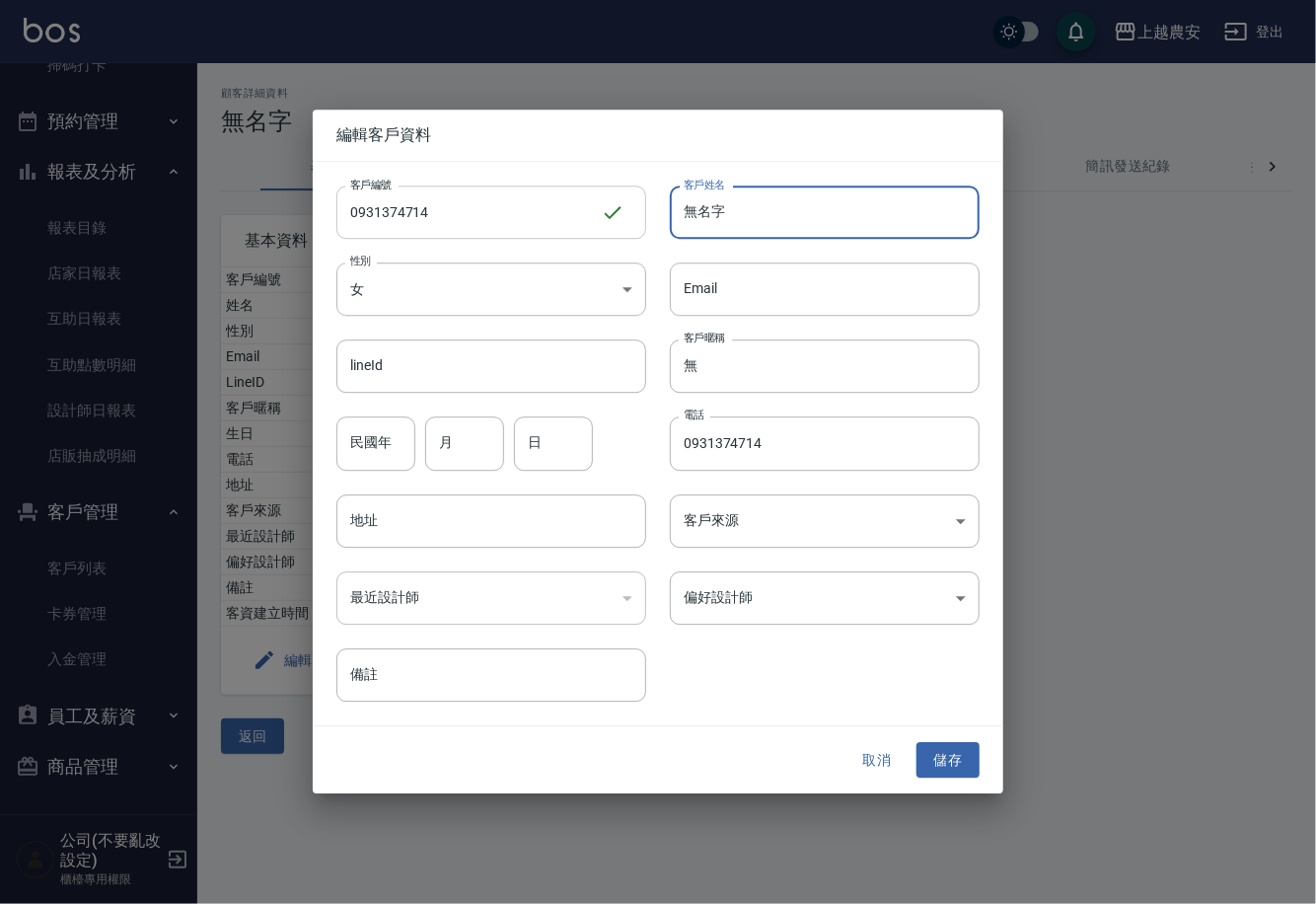 drag, startPoint x: 761, startPoint y: 226, endPoint x: 523, endPoint y: 239, distance: 238.35478 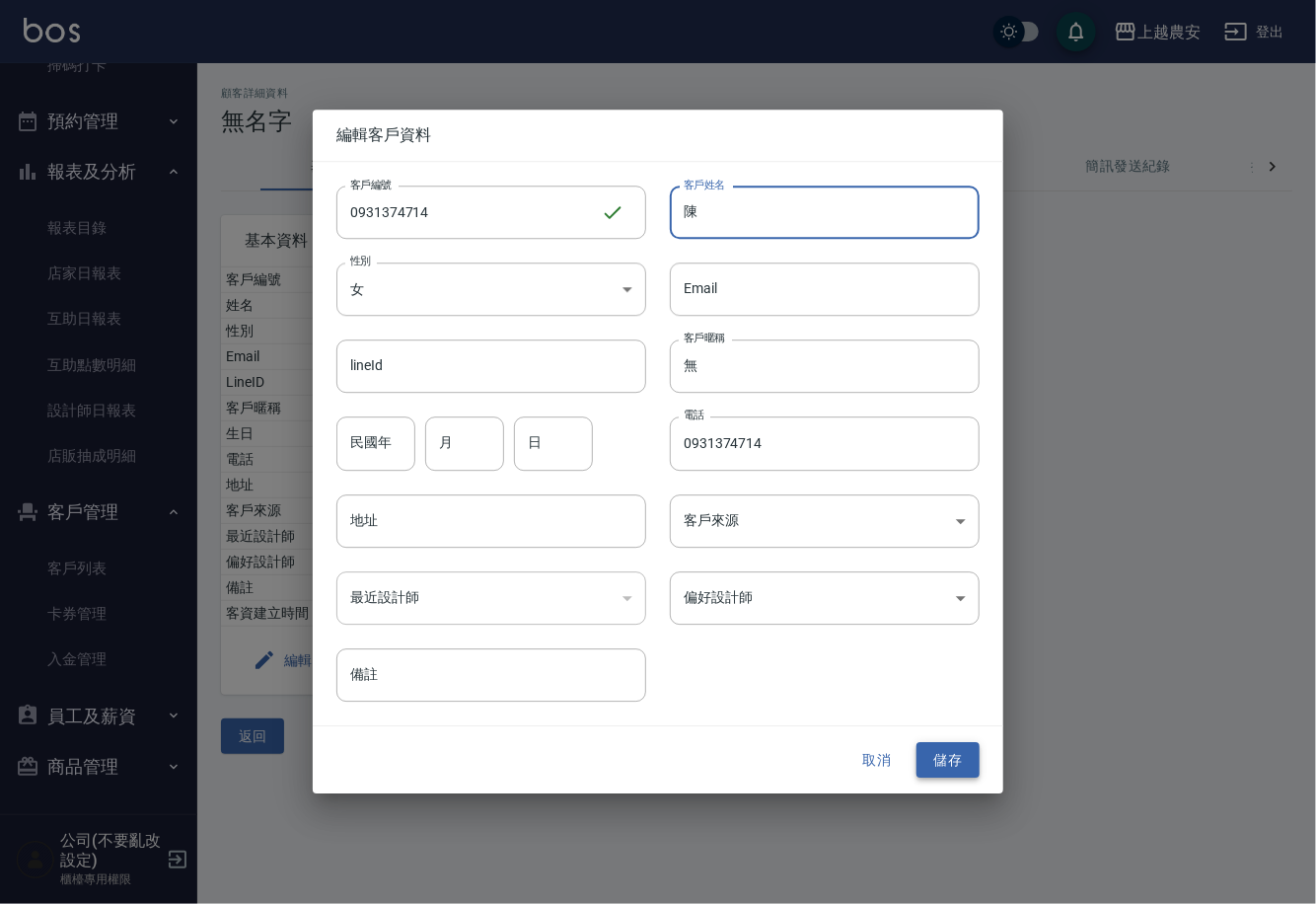 type on "陳" 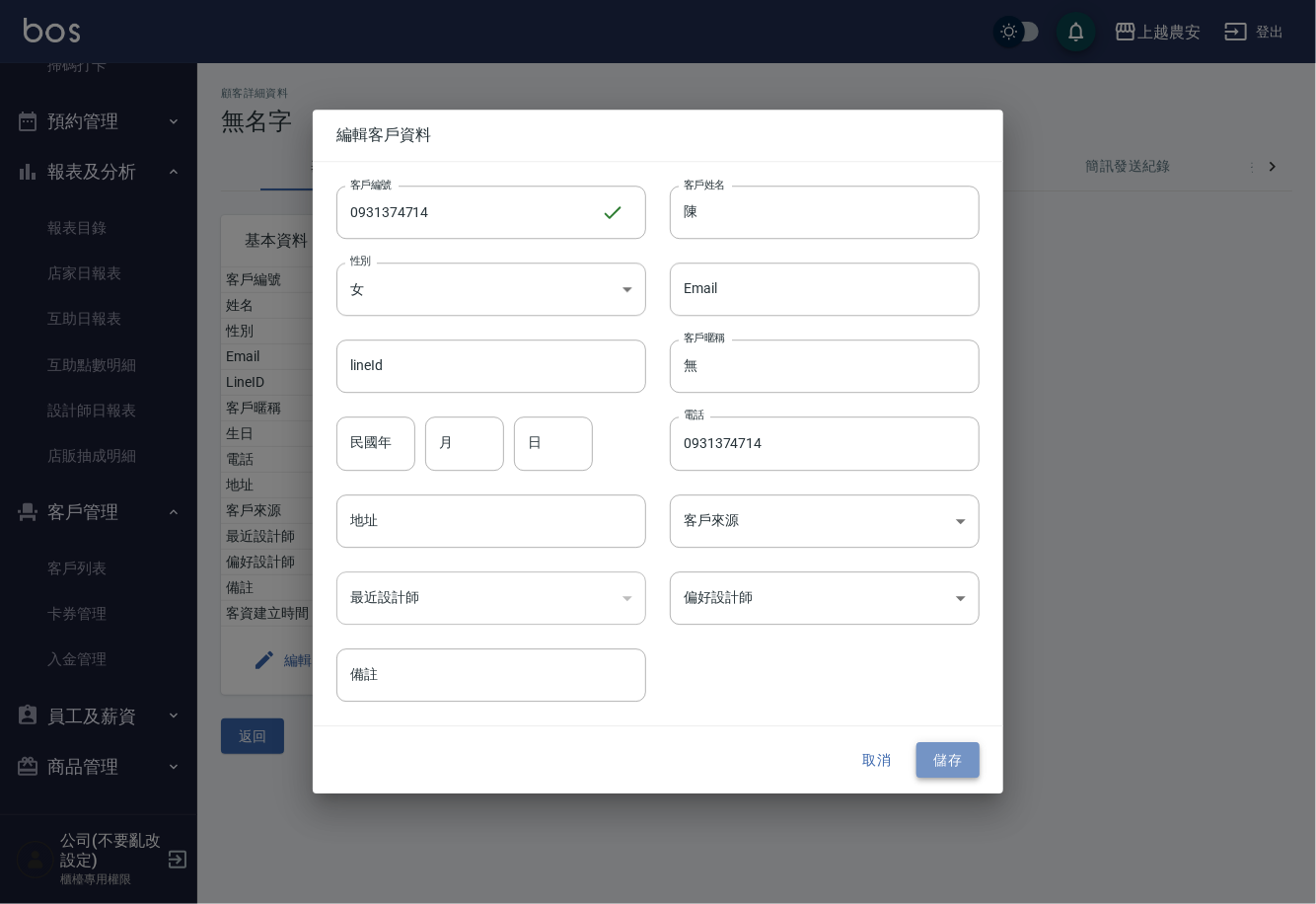 click on "儲存" at bounding box center (948, 760) 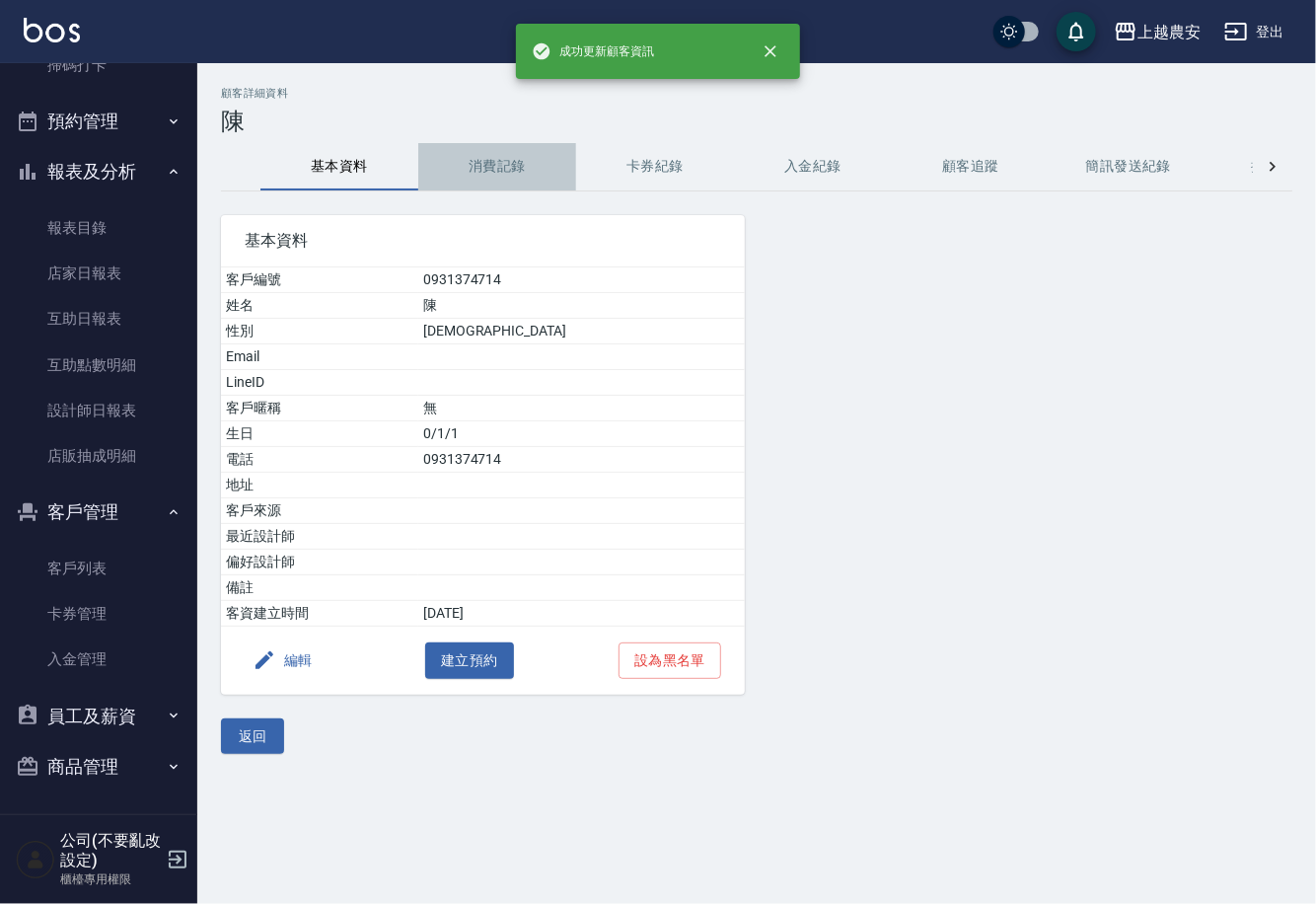 click on "消費記錄" at bounding box center [497, 167] 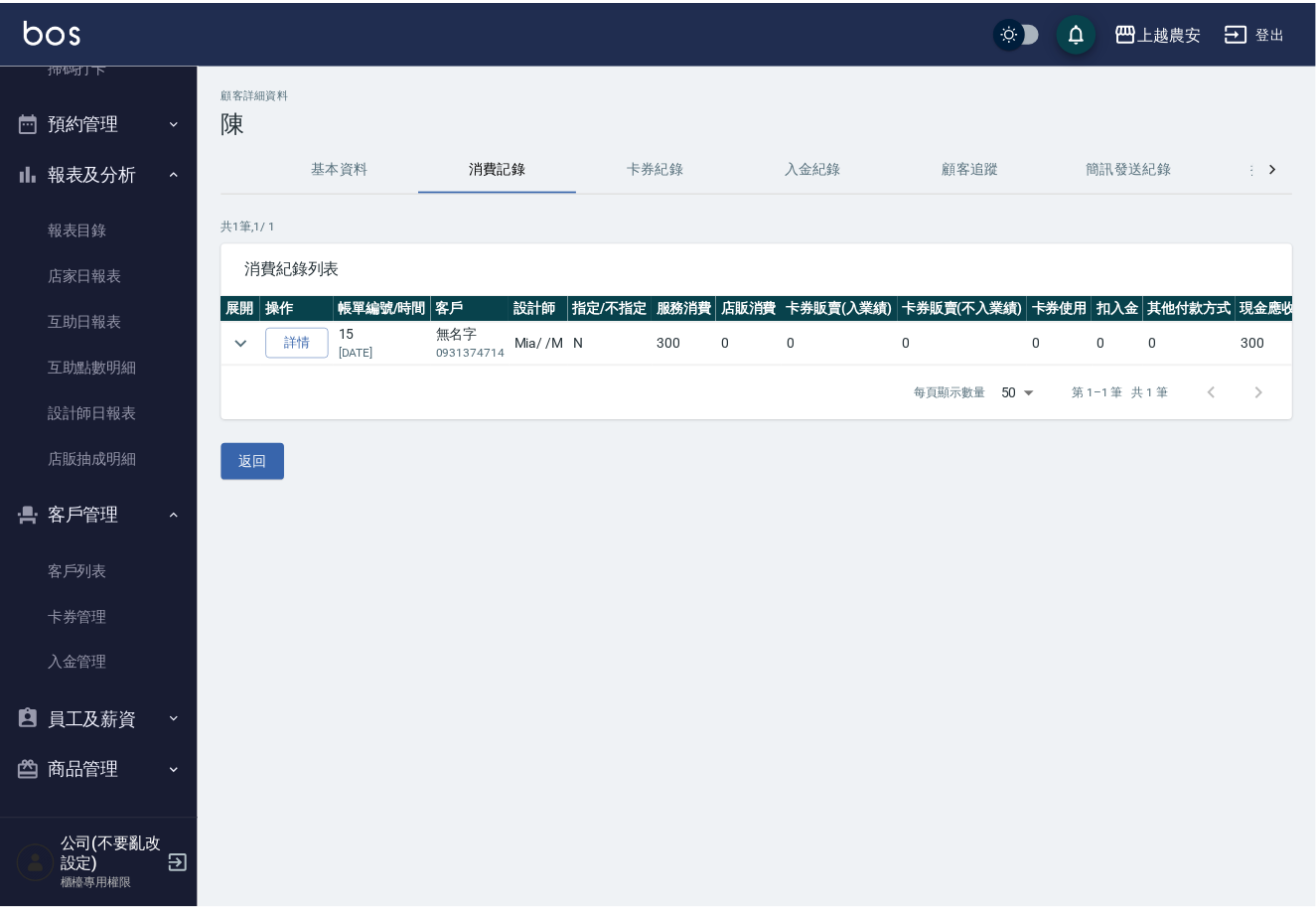scroll, scrollTop: 0, scrollLeft: 0, axis: both 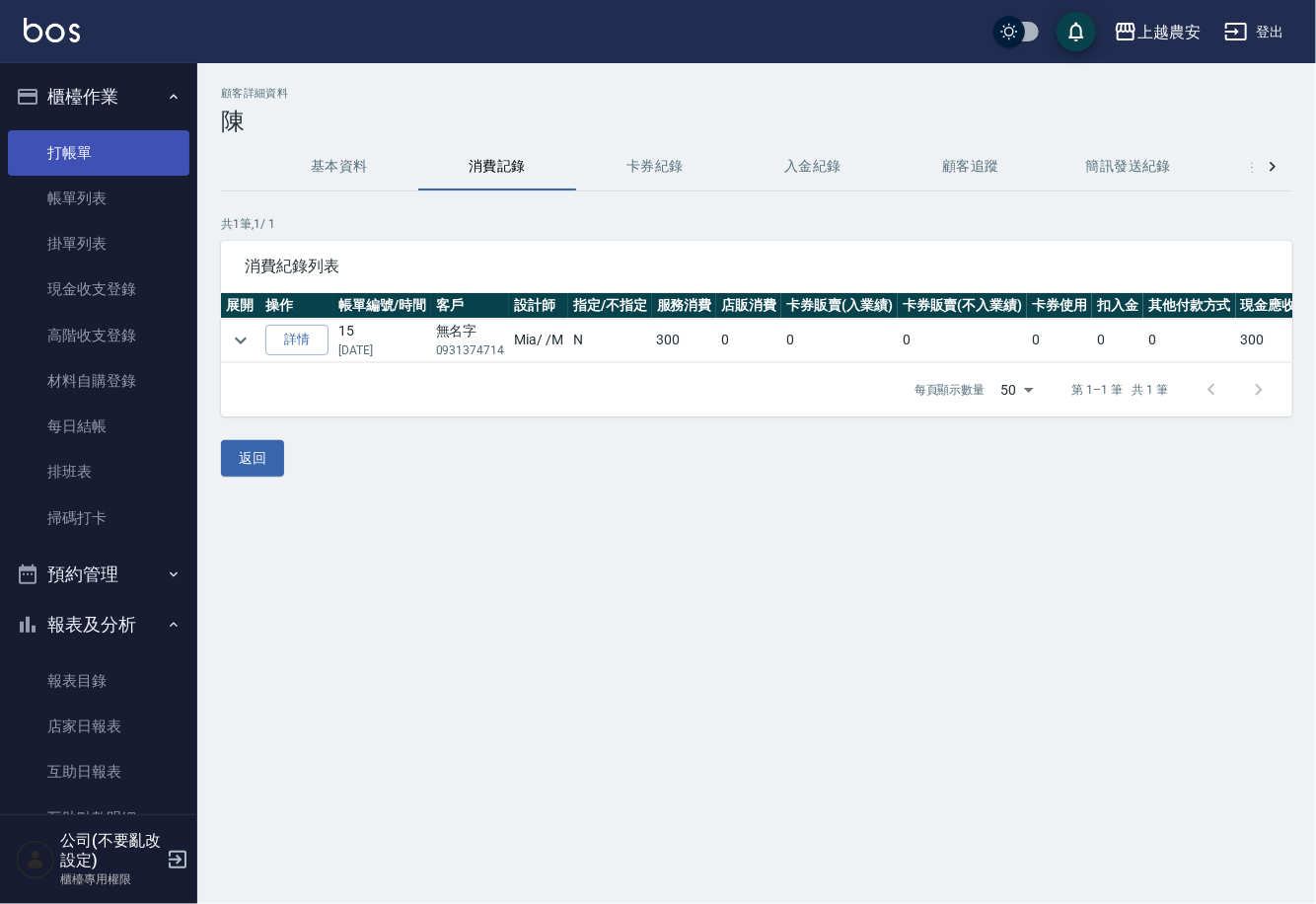 click on "打帳單" at bounding box center [99, 153] 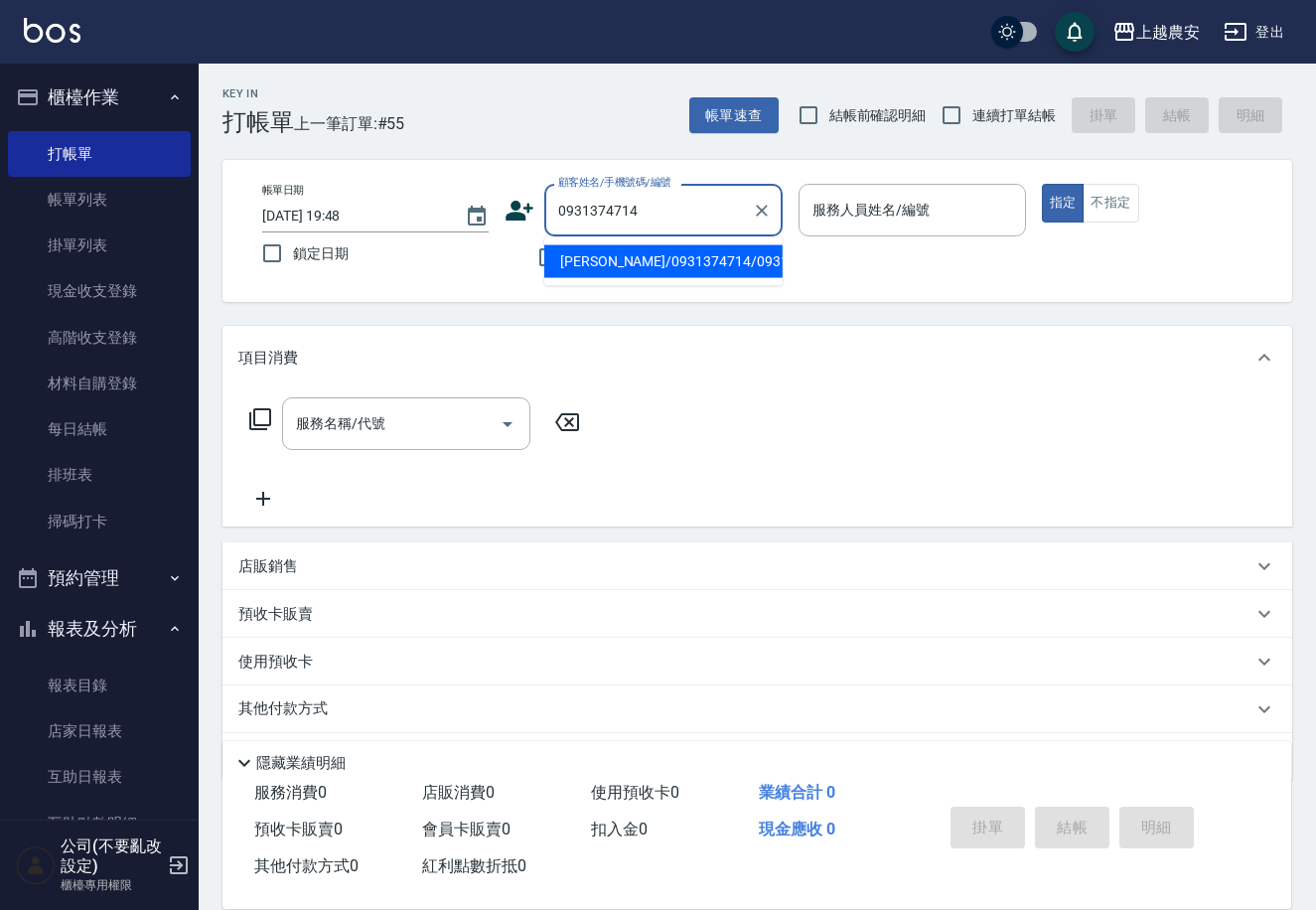 click on "陳/0931374714/0931374714" at bounding box center (663, 261) 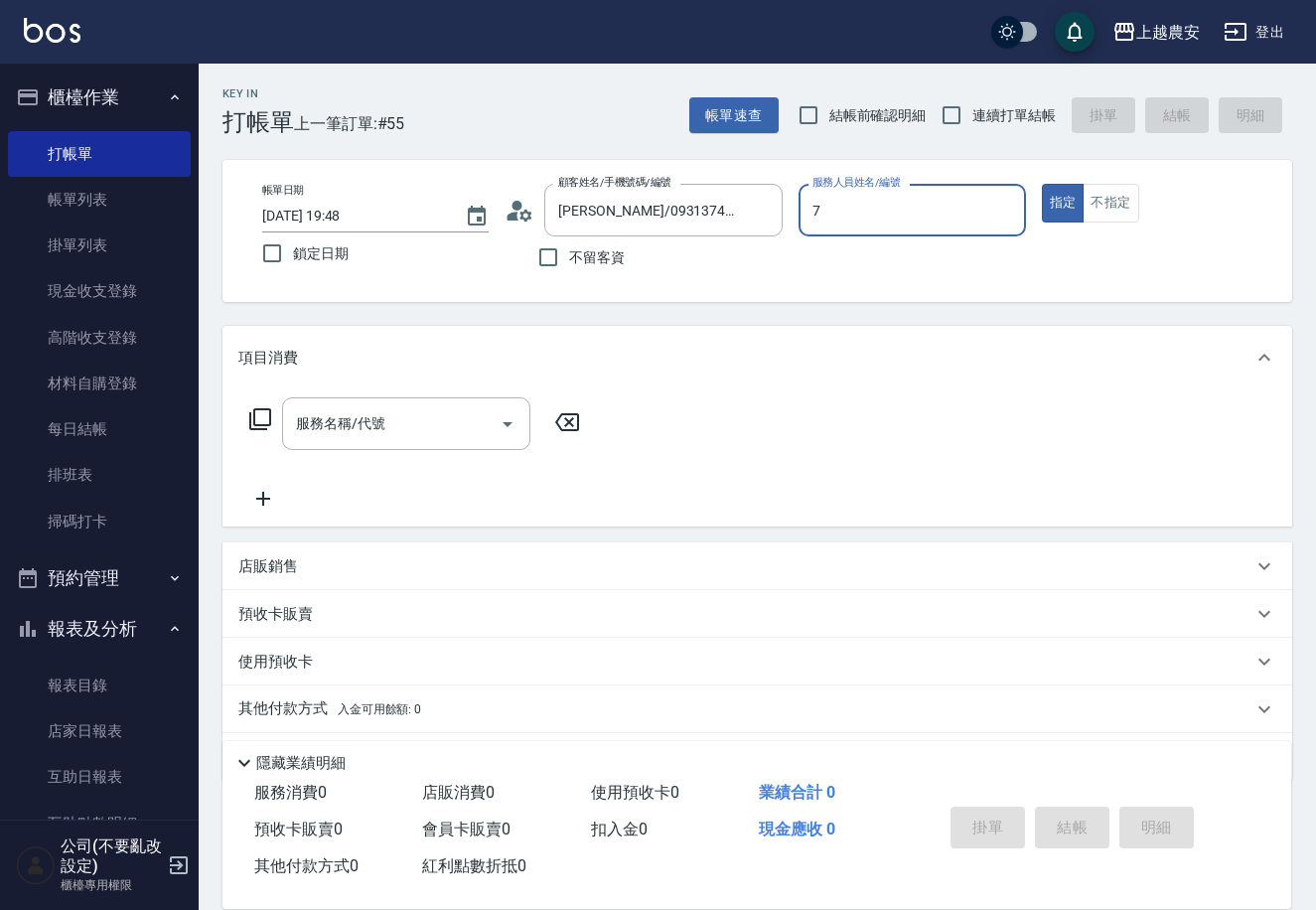 type on "Candy-7" 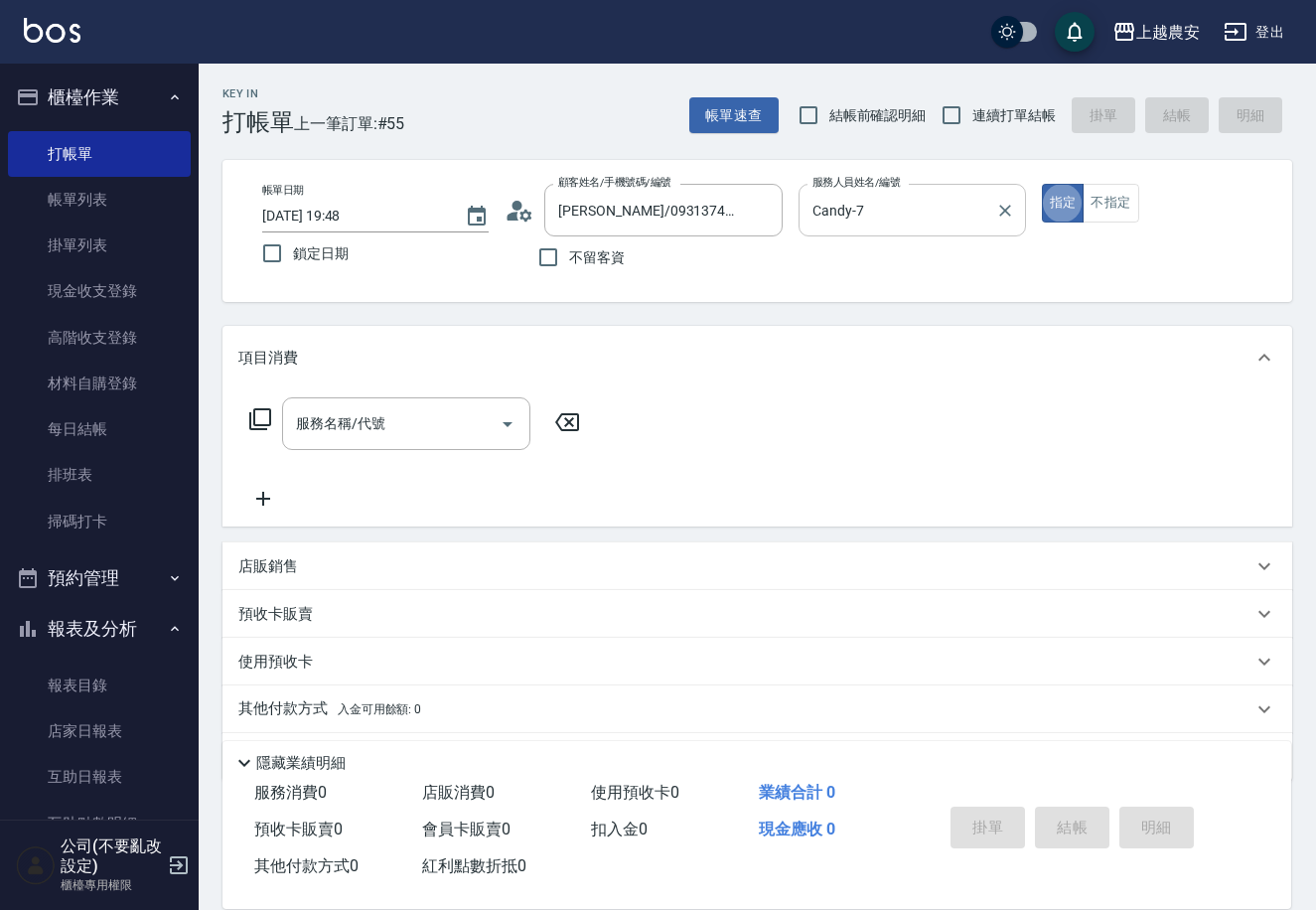 type on "true" 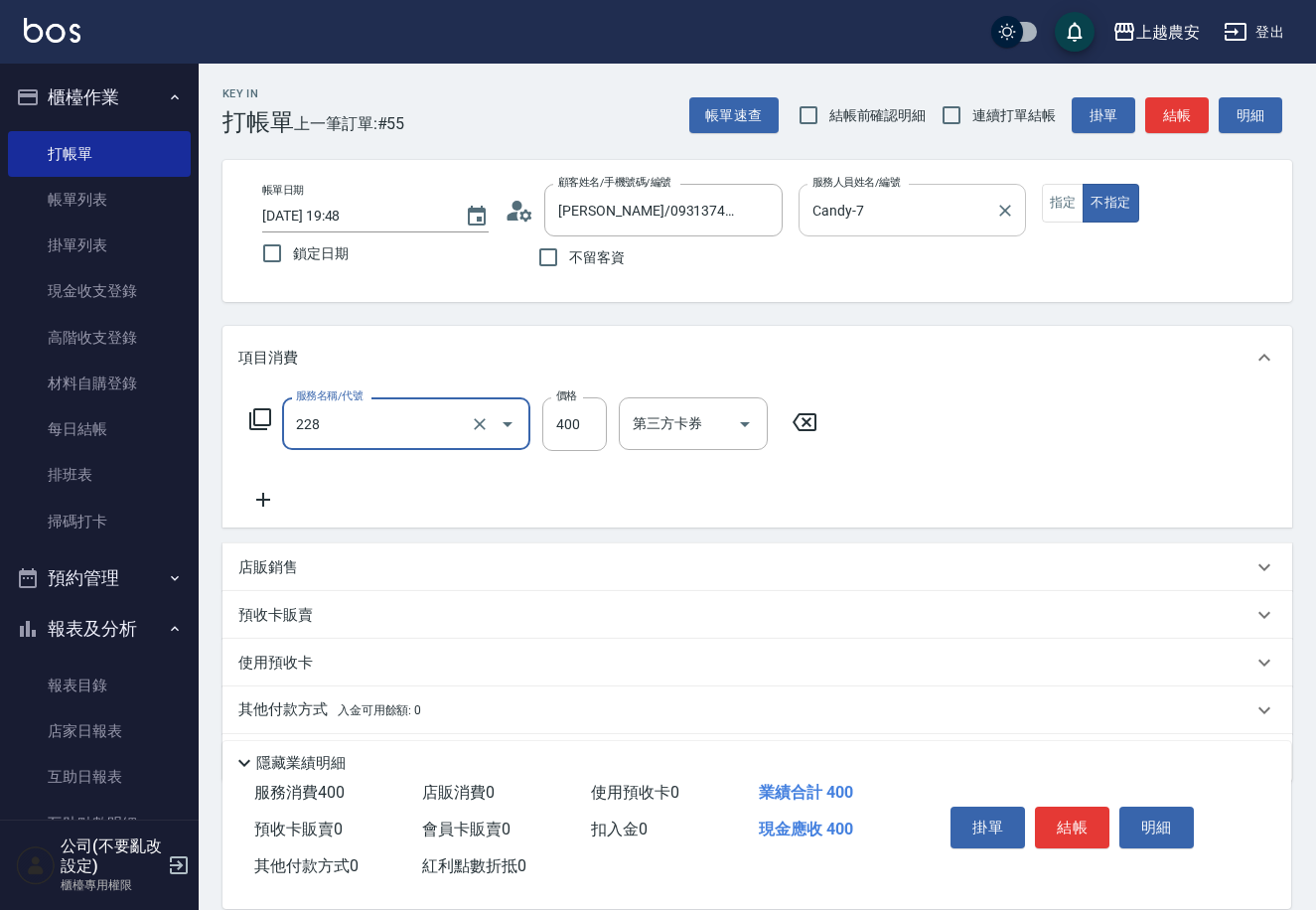 type on "洗髮(228)" 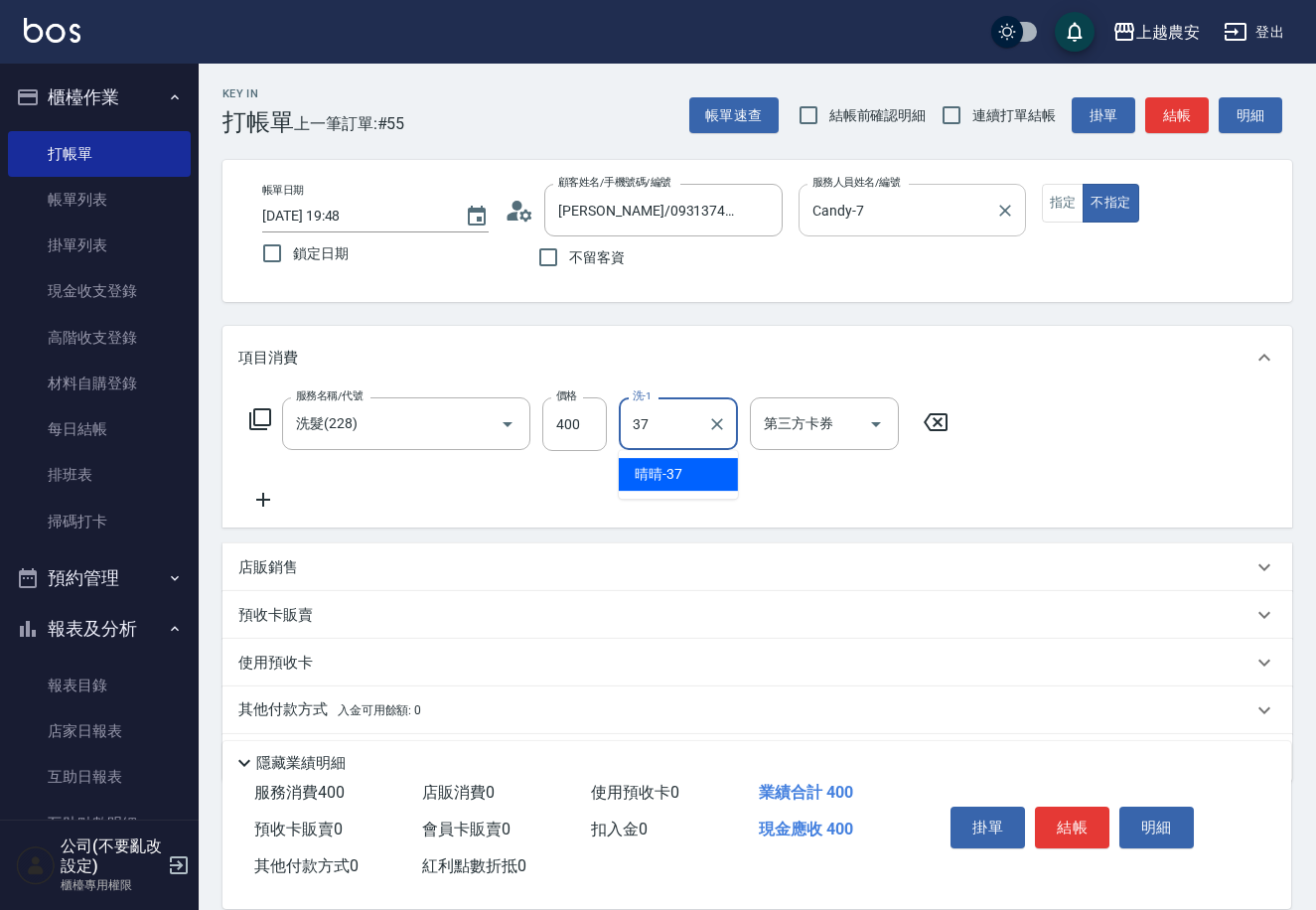 type on "晴晴-37" 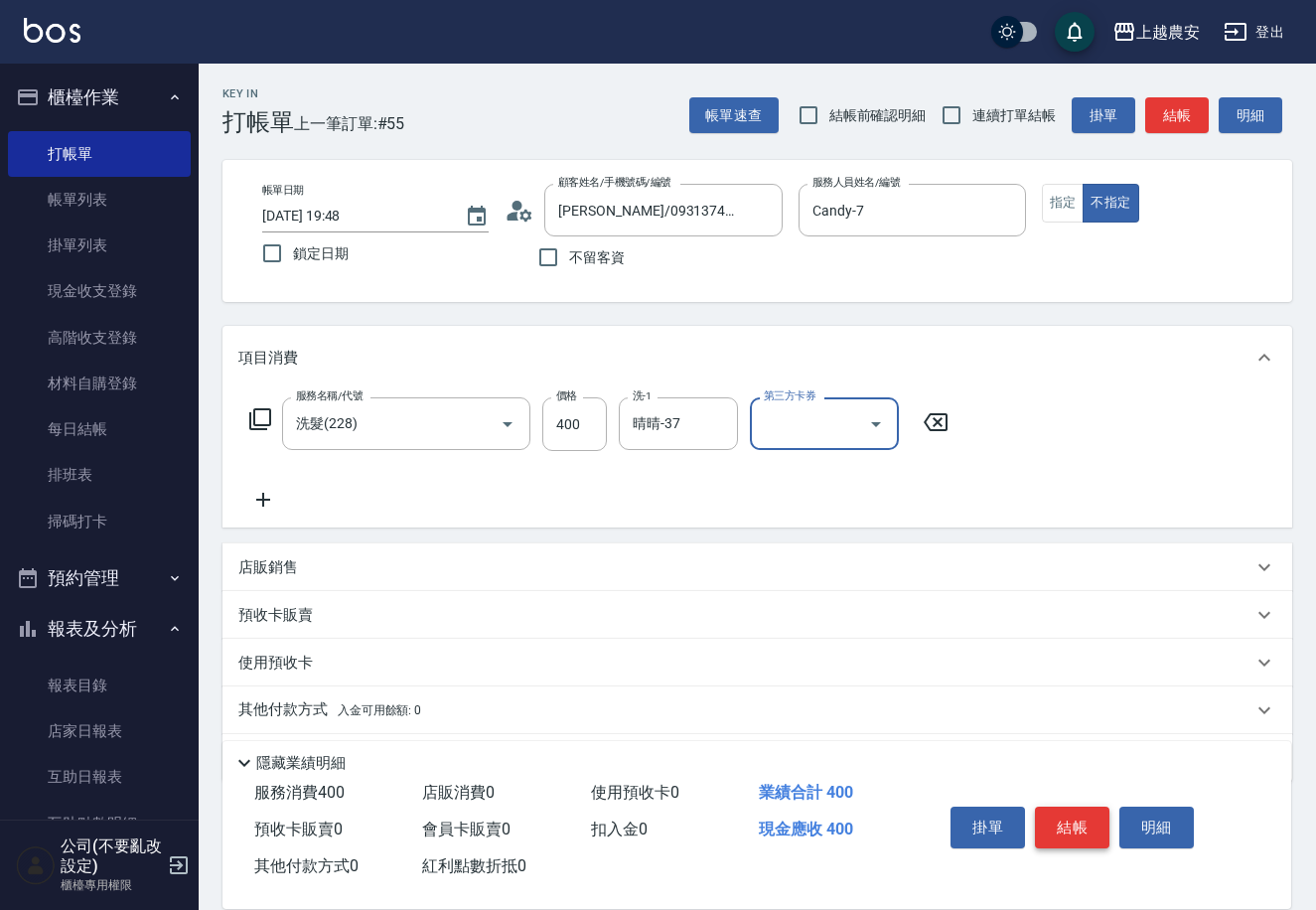 click on "結帳" at bounding box center [1072, 828] 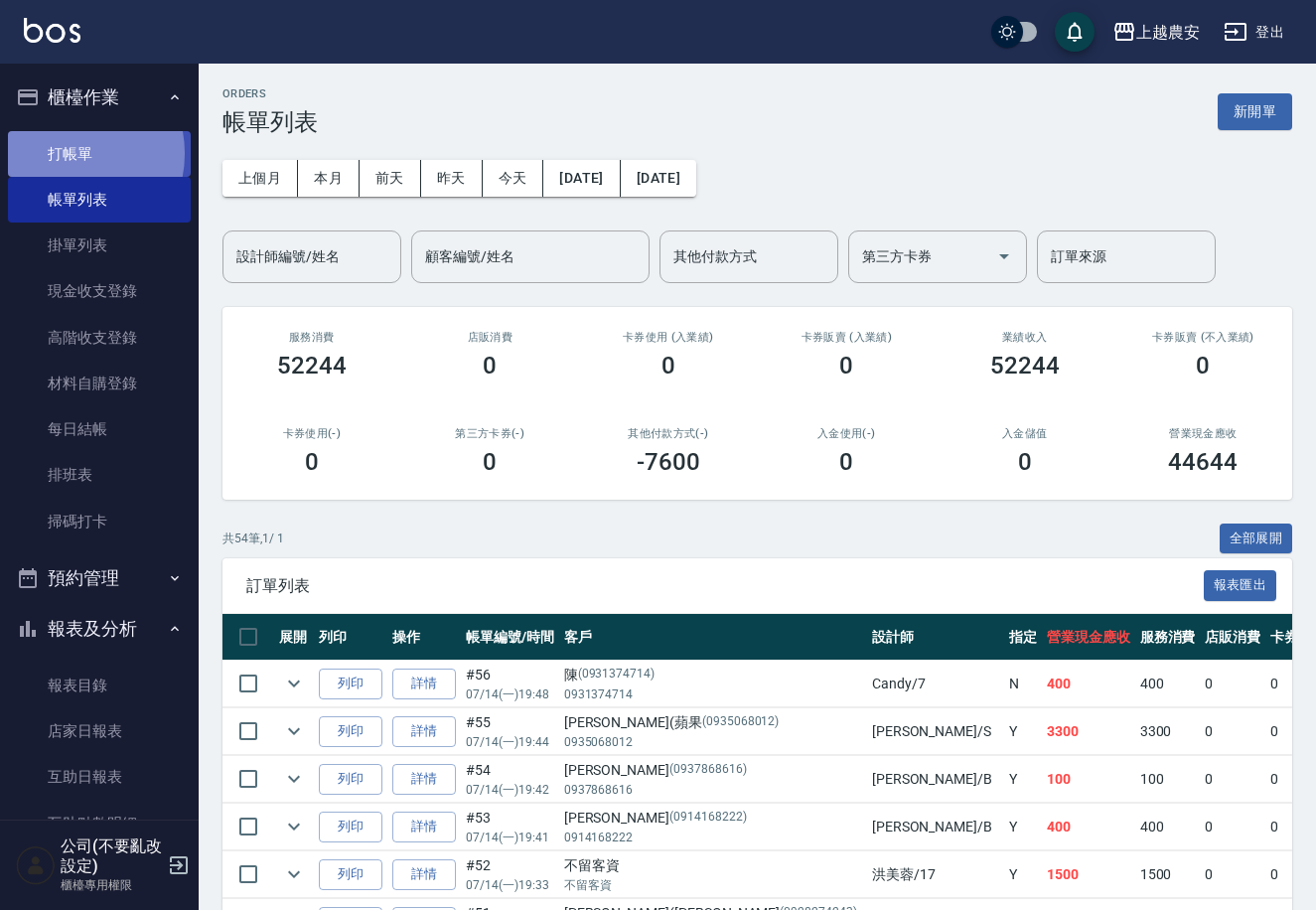 click on "打帳單" at bounding box center (99, 154) 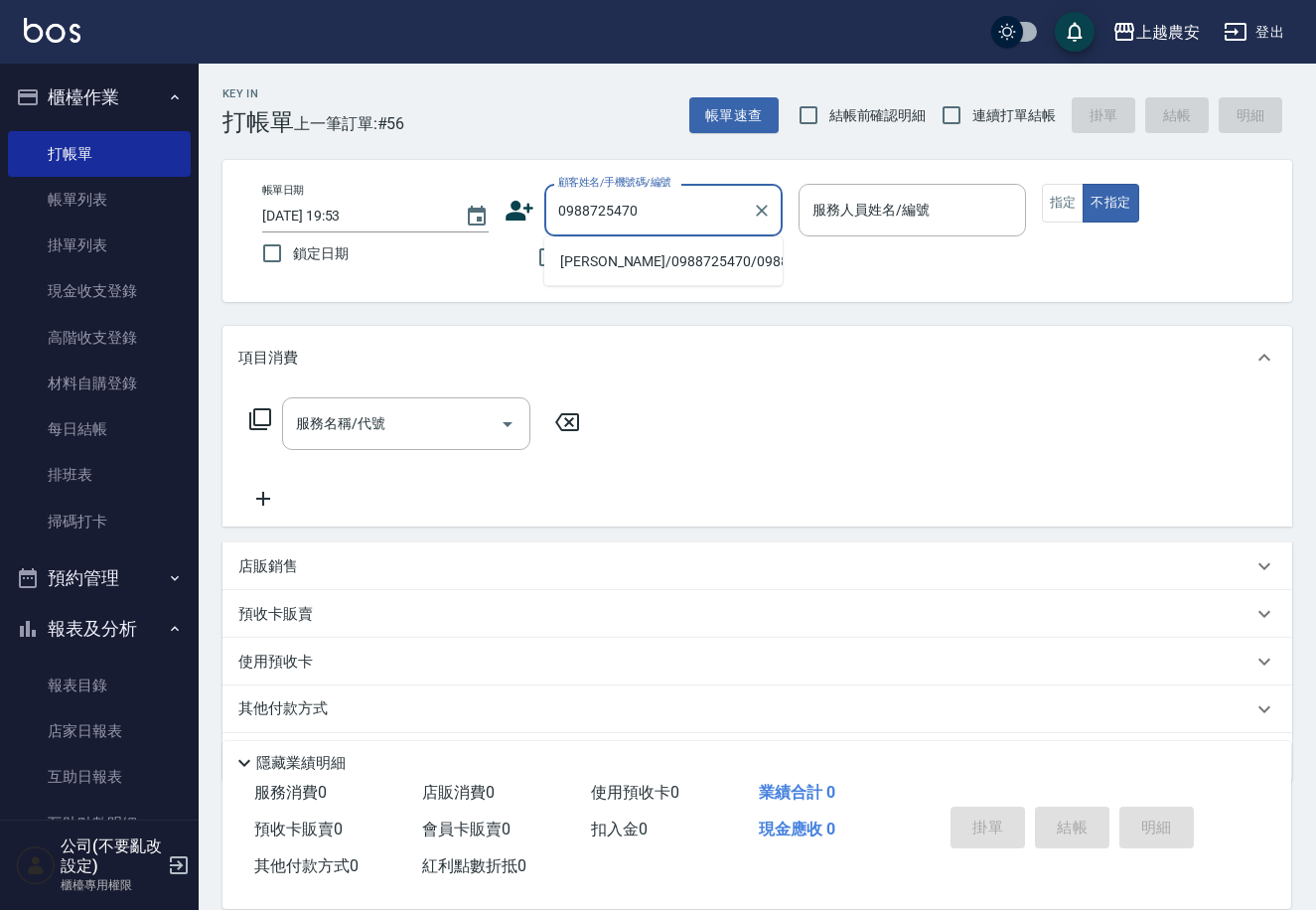 click on "邢愷文/0988725470/0988725470" at bounding box center (663, 261) 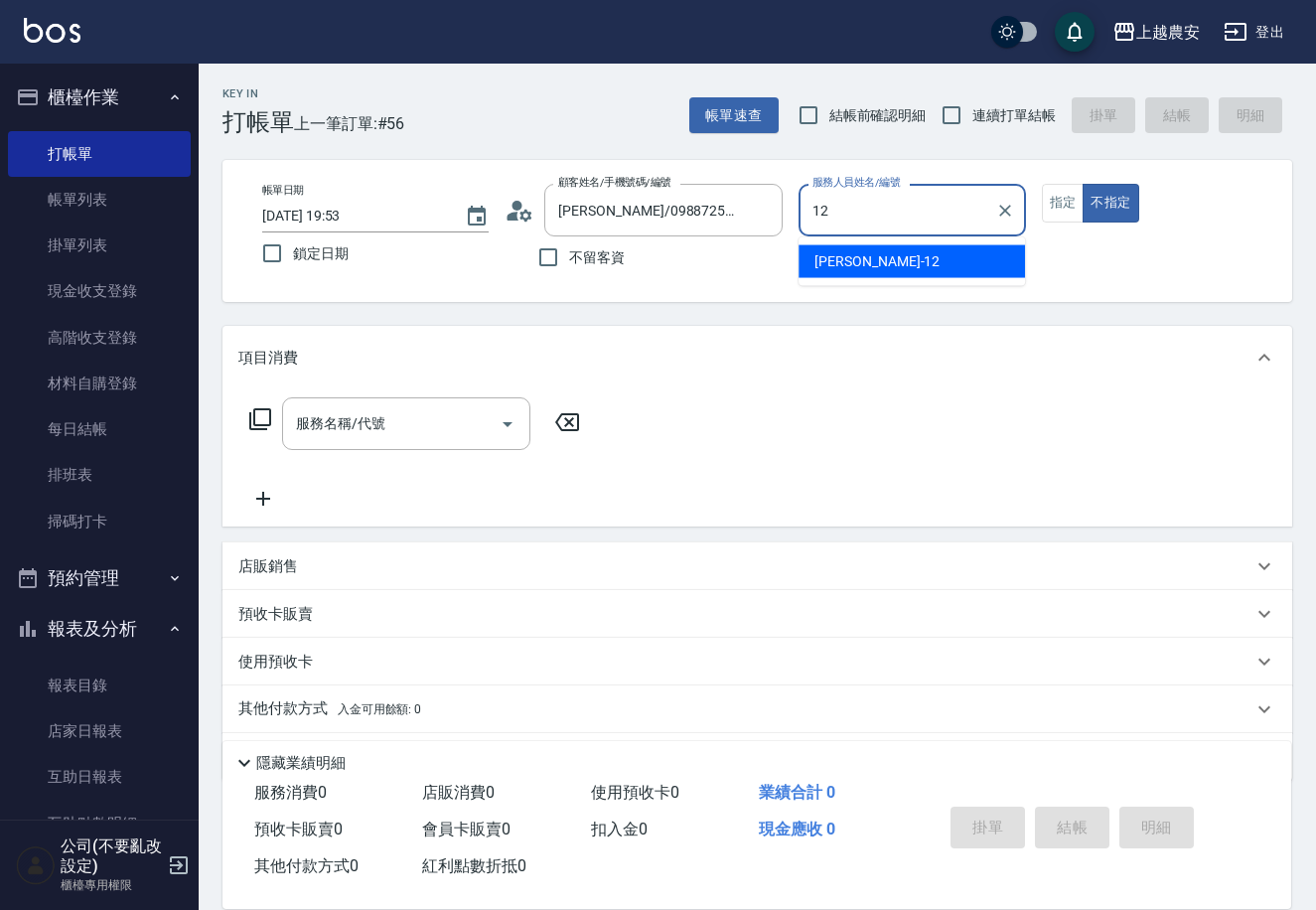 type on "12" 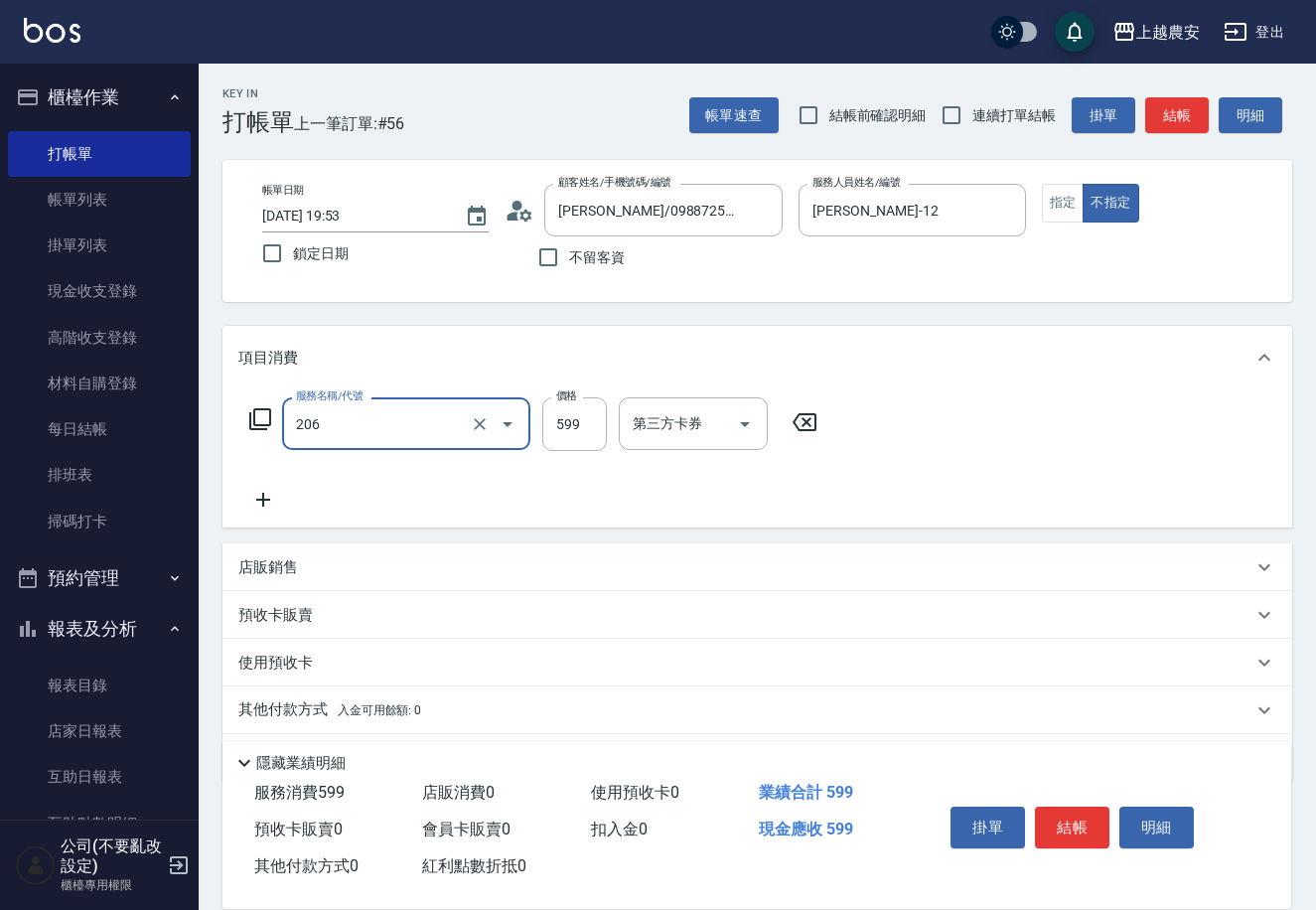 type on "洗+剪(206)" 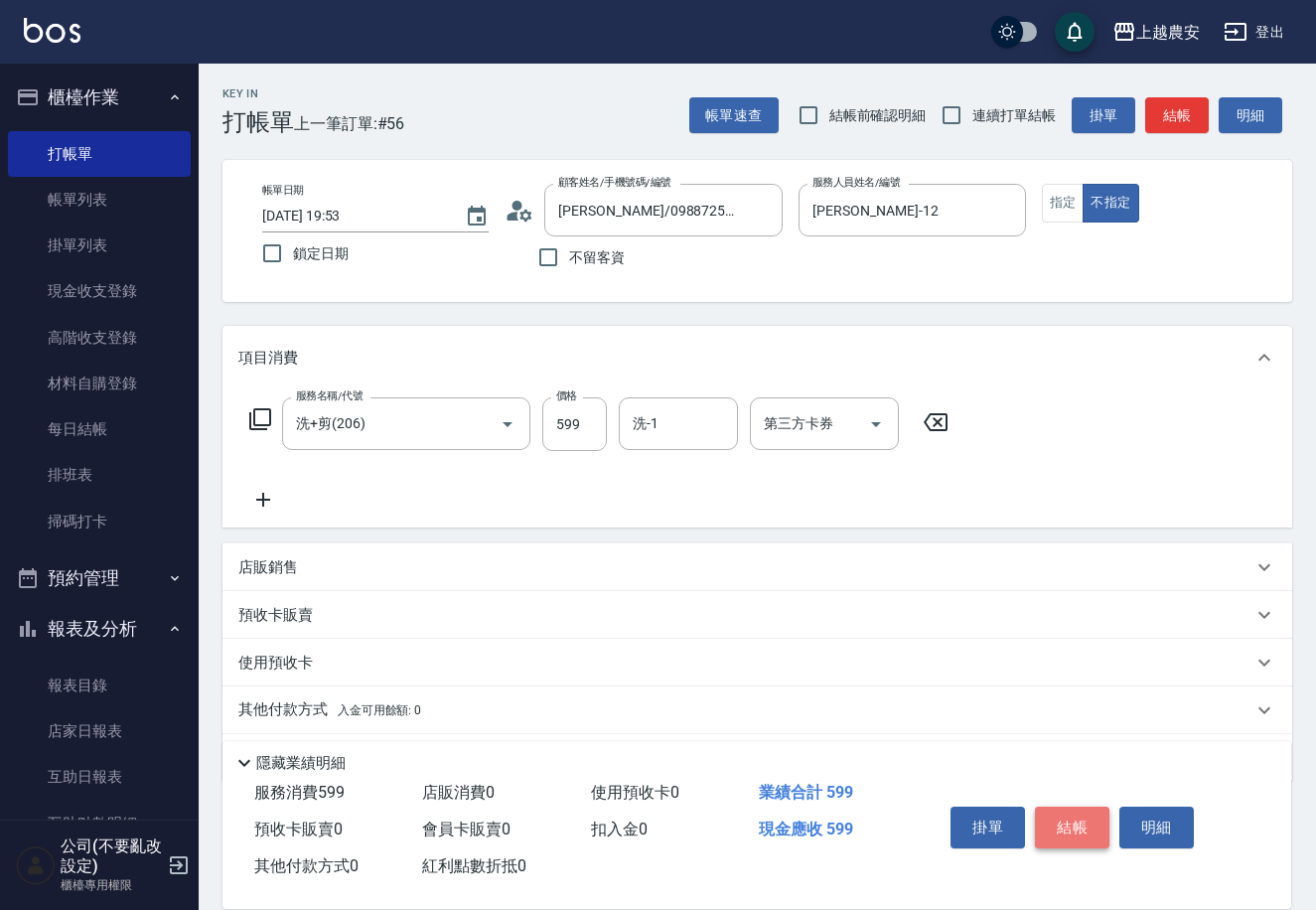 click on "結帳" at bounding box center (1072, 828) 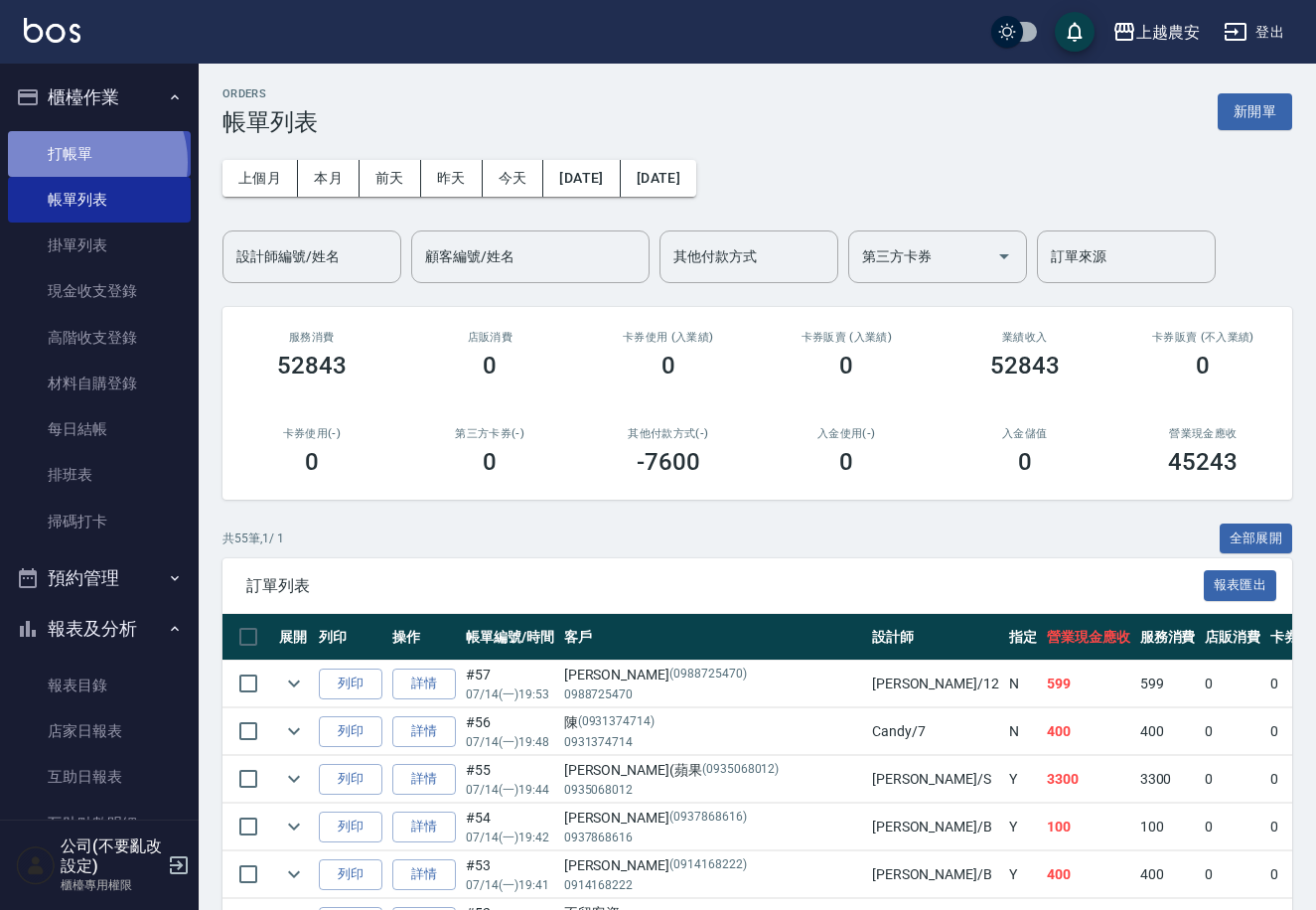 click on "打帳單" at bounding box center [99, 154] 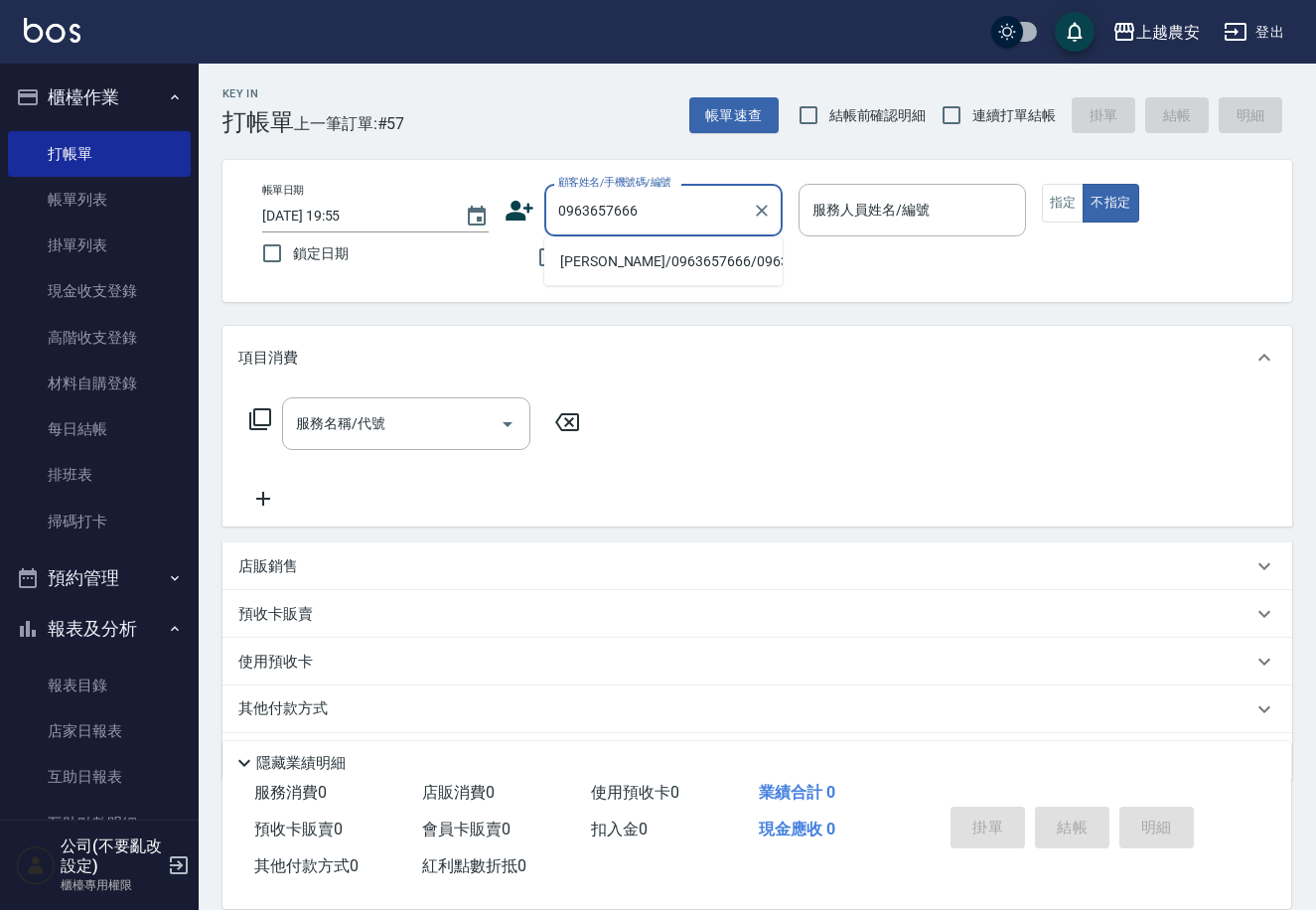 click on "鄧暄/0963657666/0963657666" at bounding box center (663, 261) 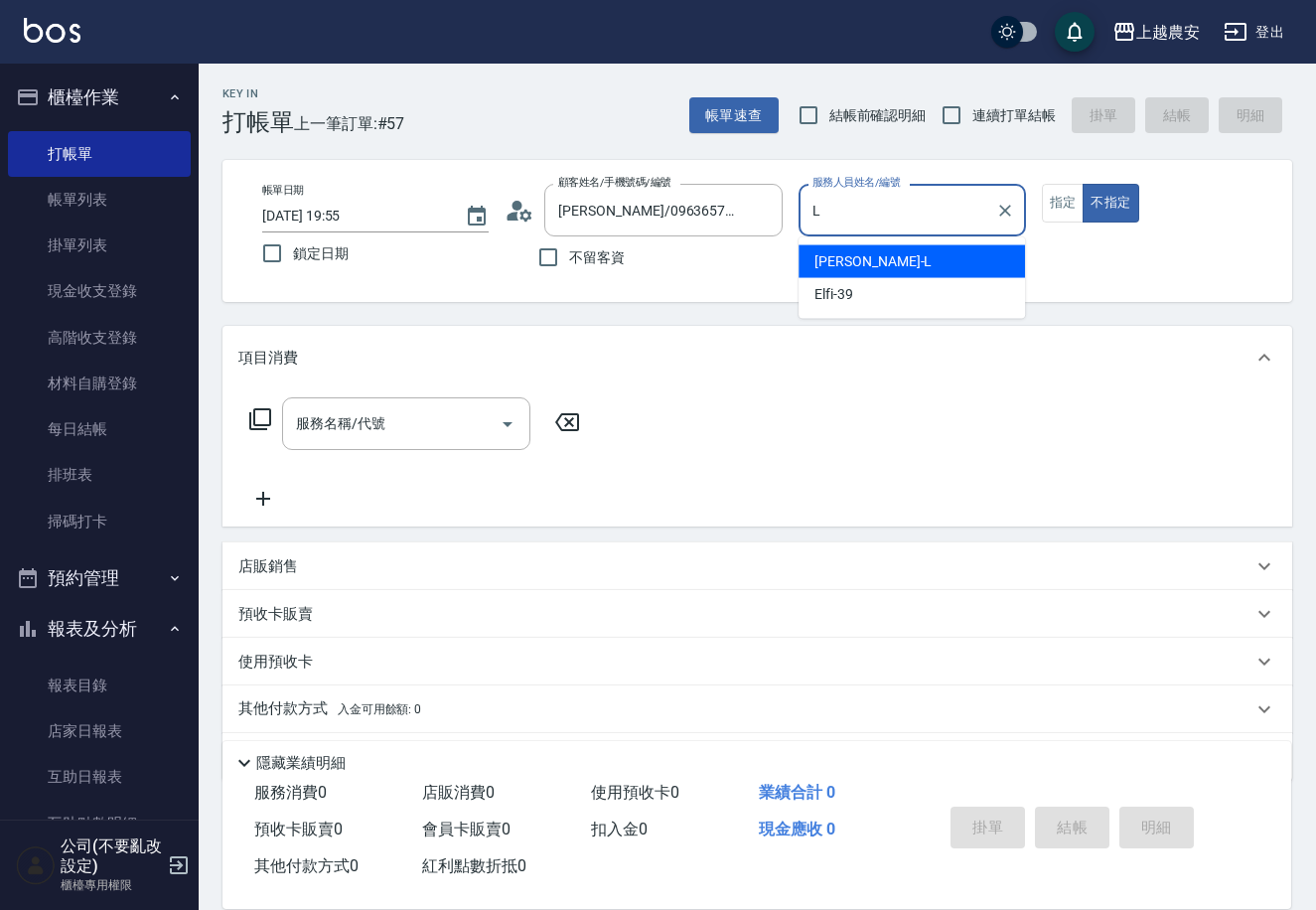 type on "Lina-L" 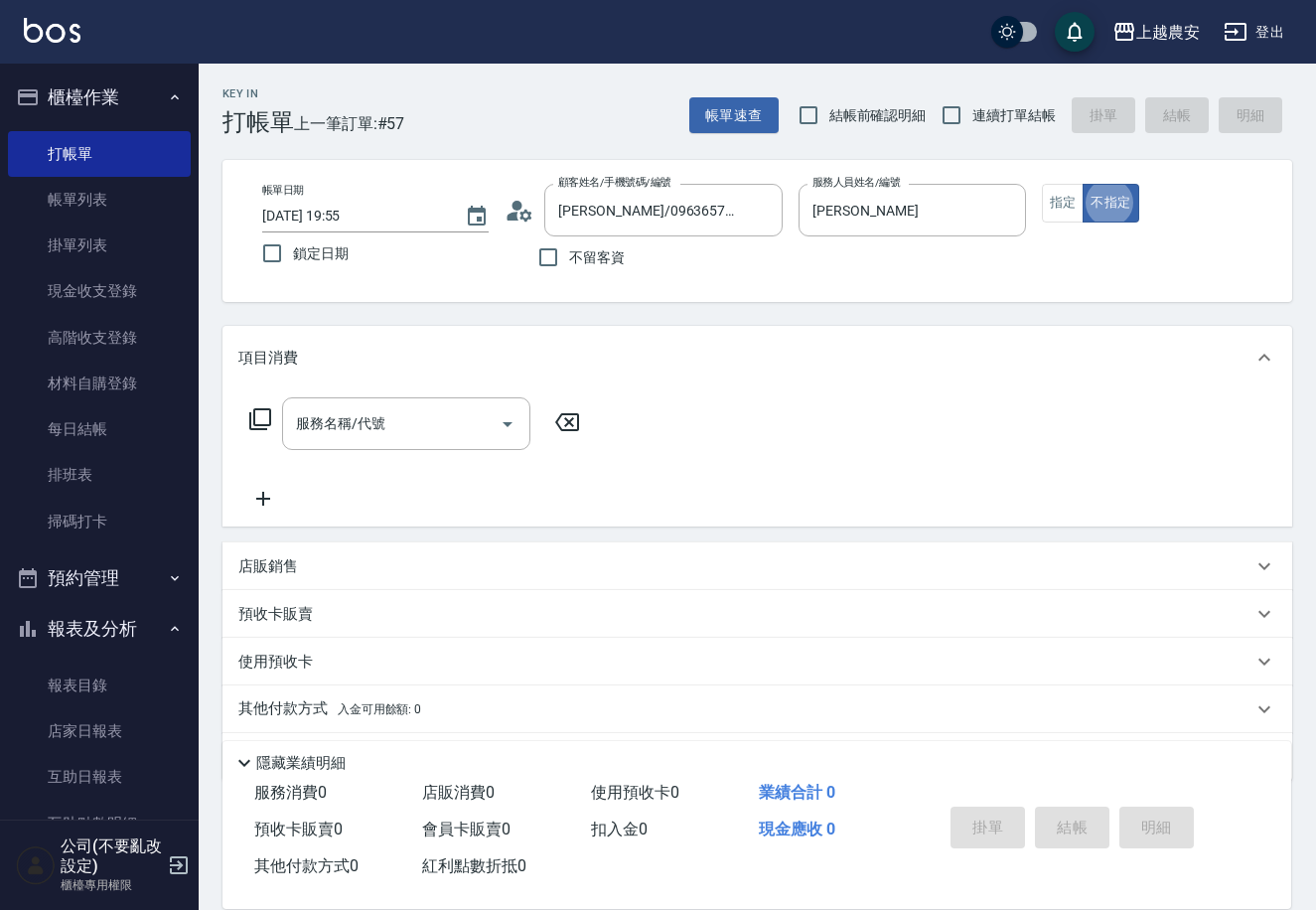 type on "false" 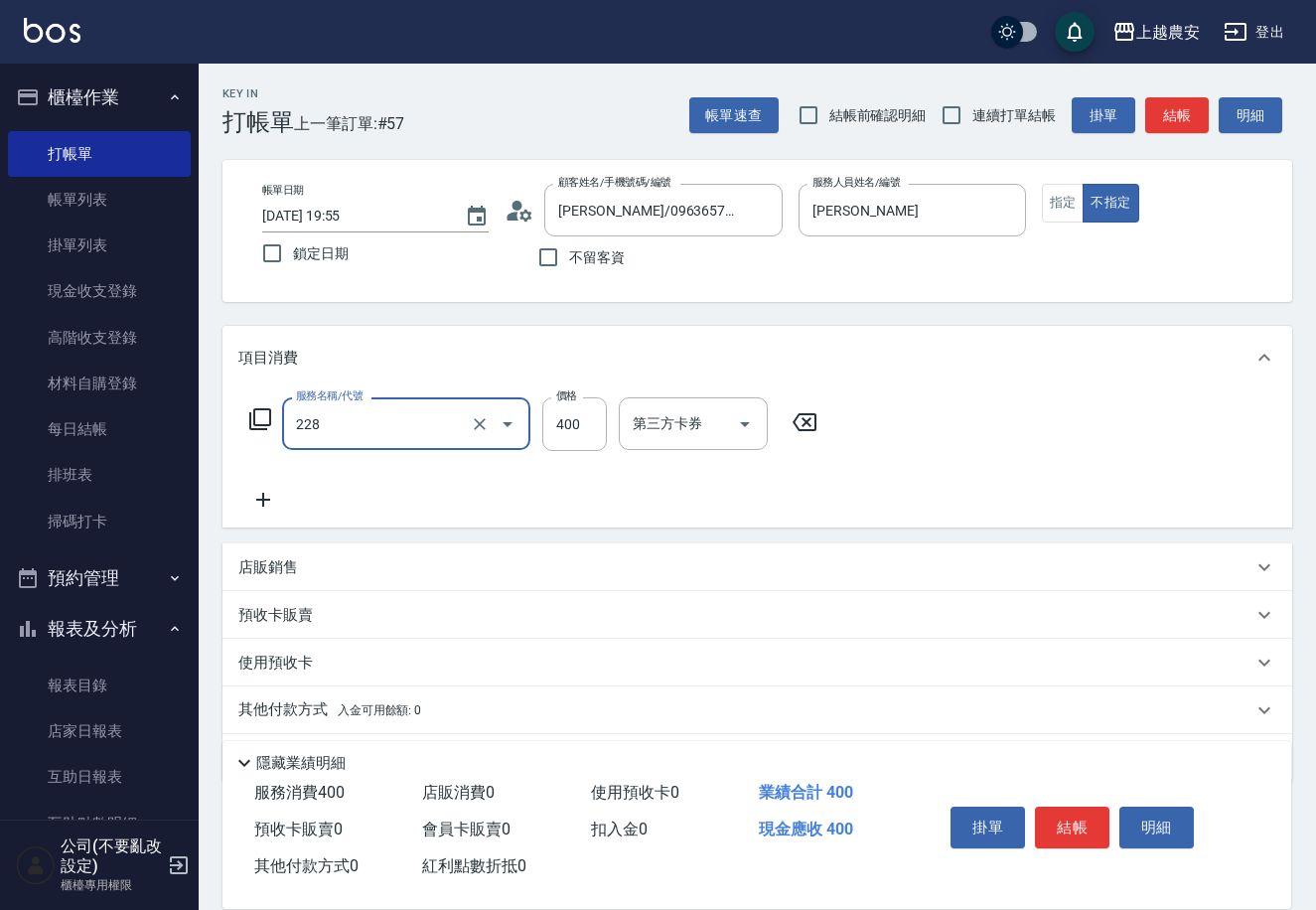 type on "洗髮(228)" 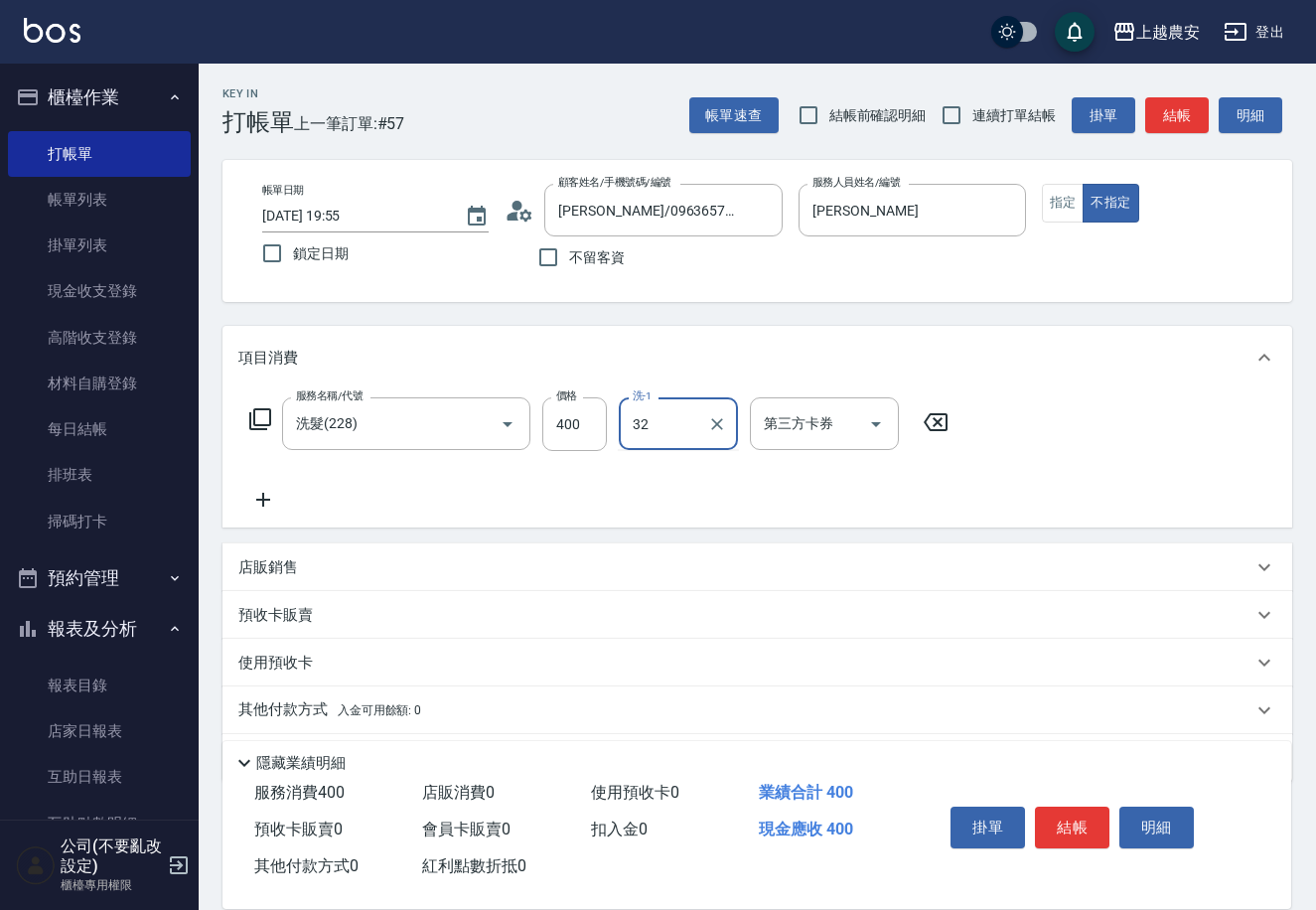 type on "林品妤-32" 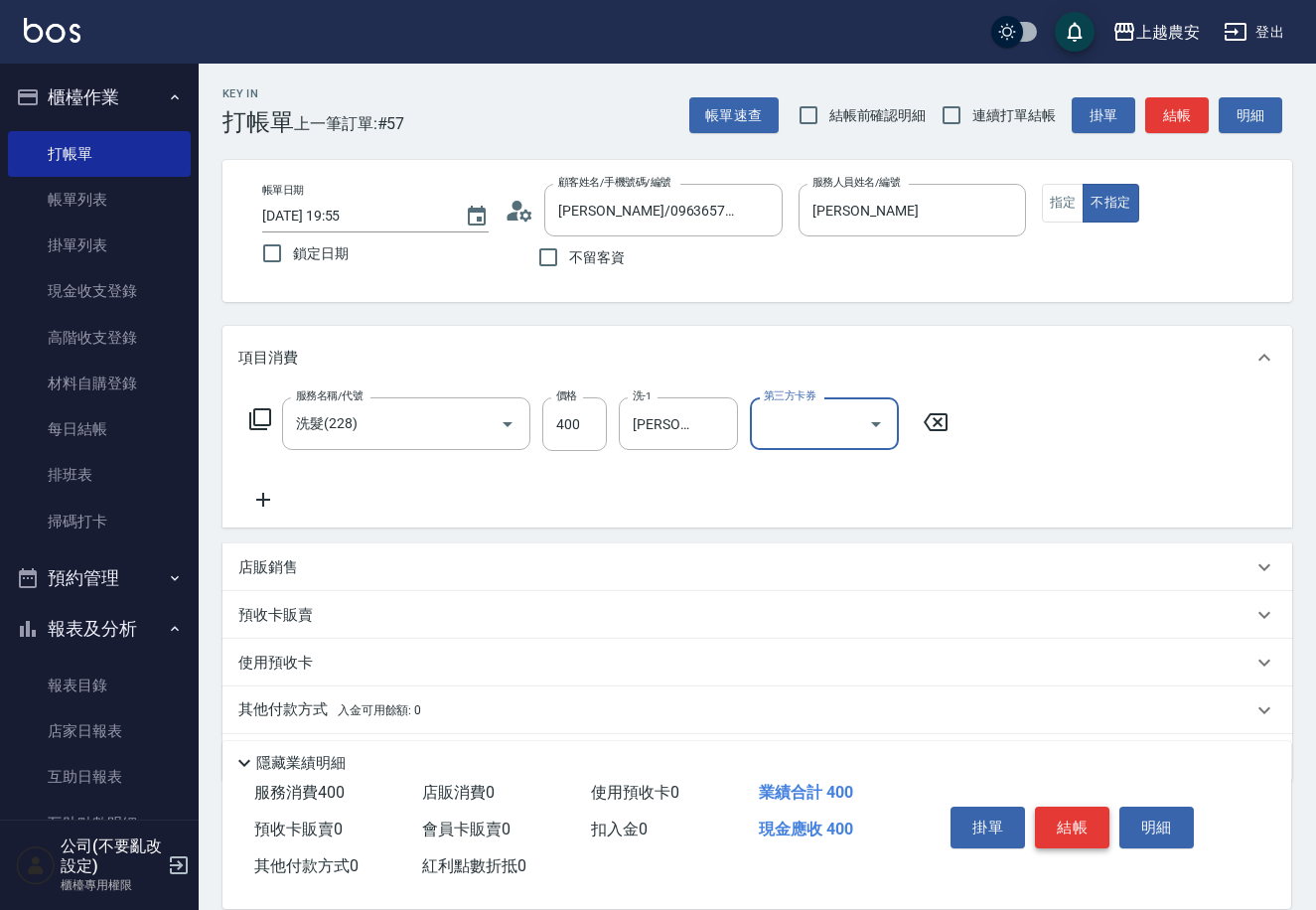 click on "結帳" at bounding box center [1072, 828] 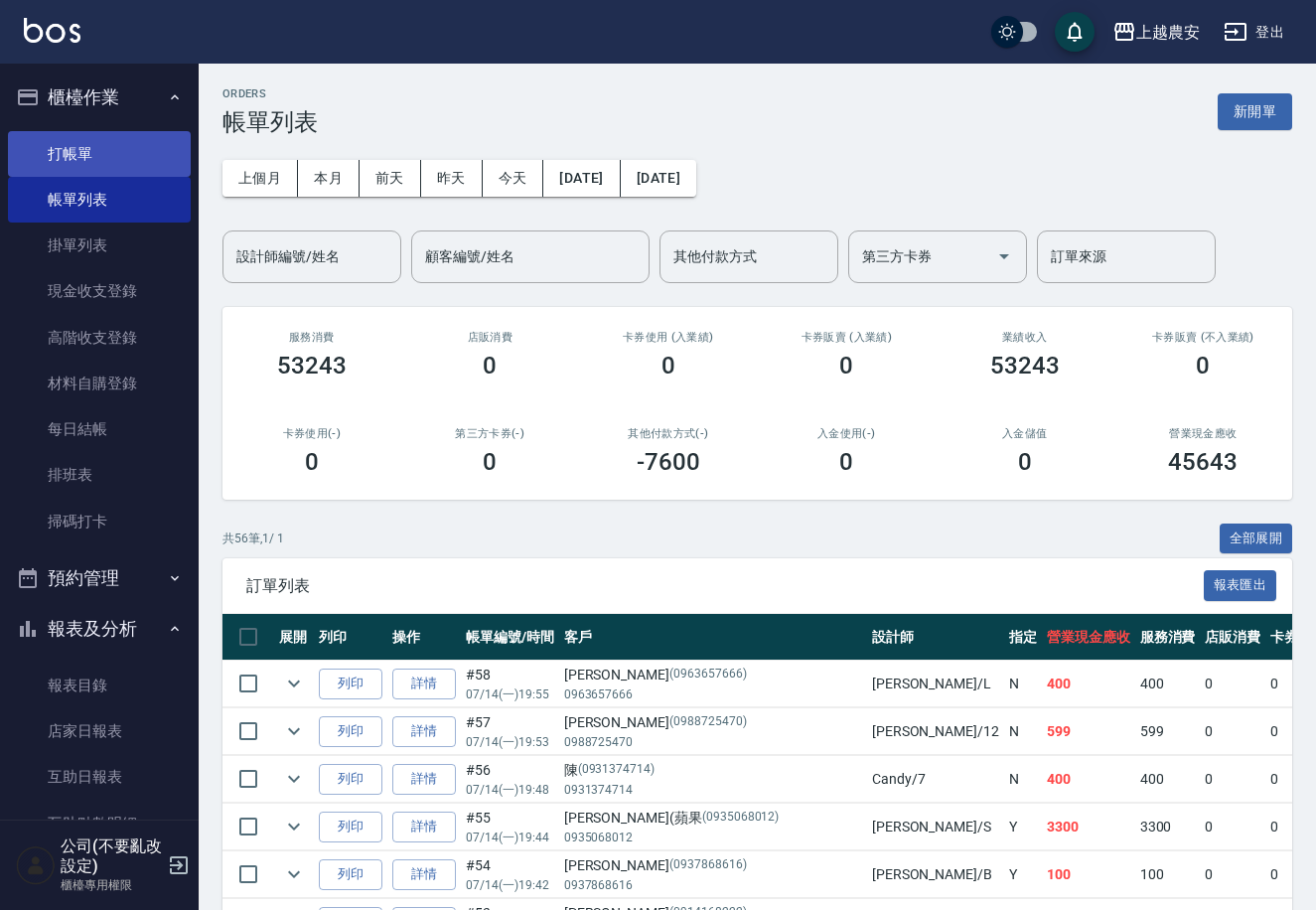 click on "打帳單" at bounding box center [99, 154] 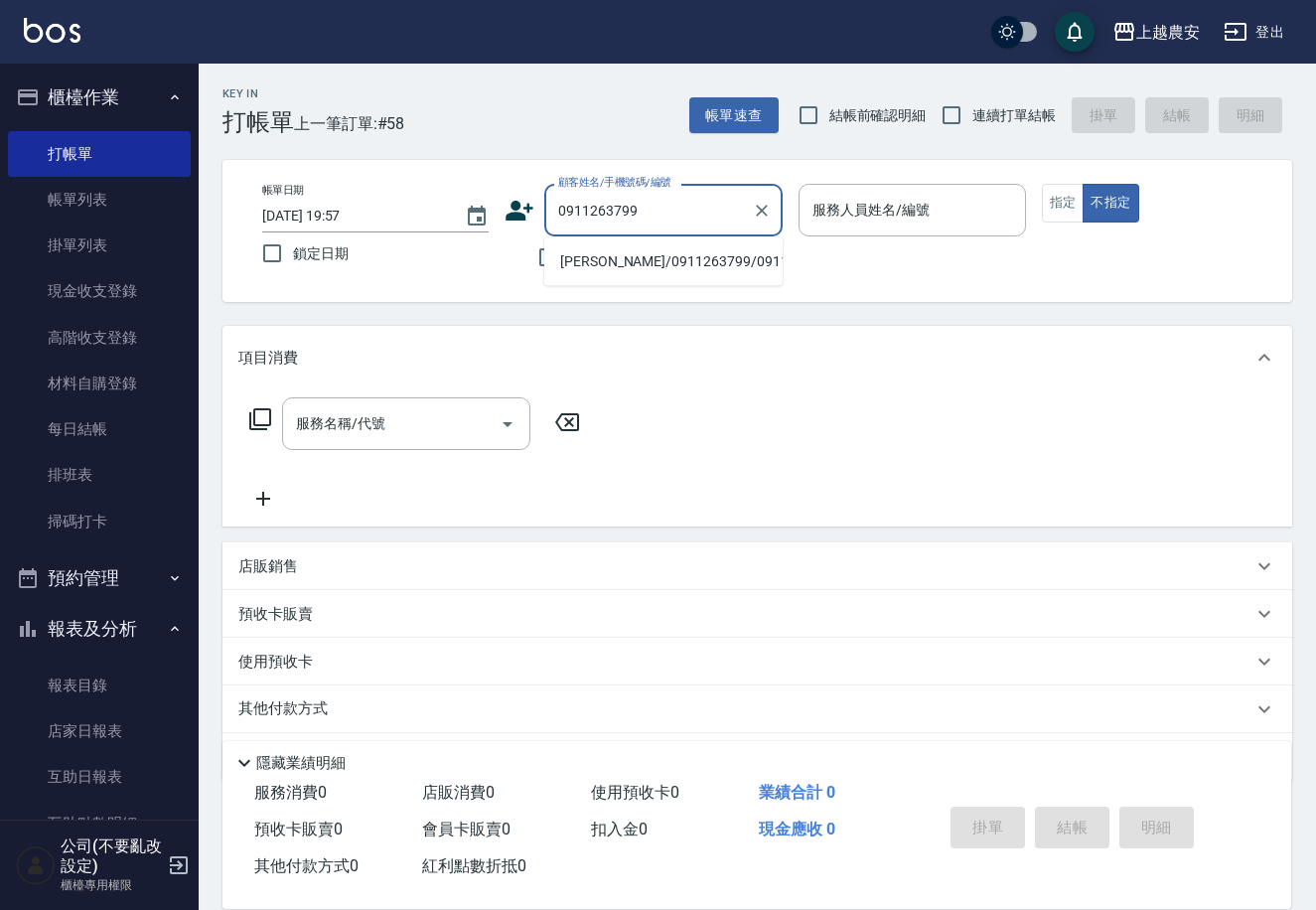 click on "陳淑真/0911263799/0911263799" at bounding box center (663, 261) 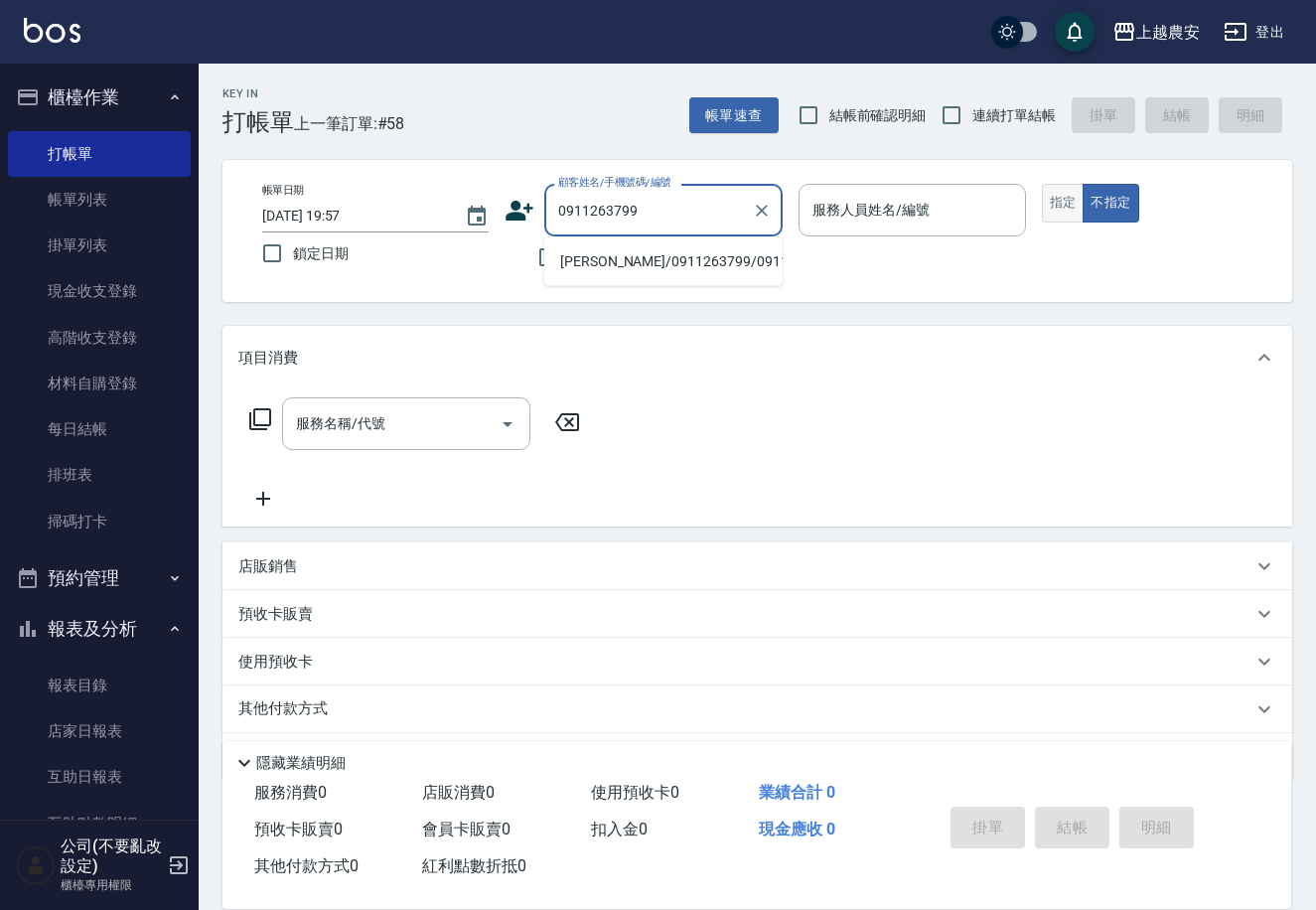 type on "陳淑真/0911263799/0911263799" 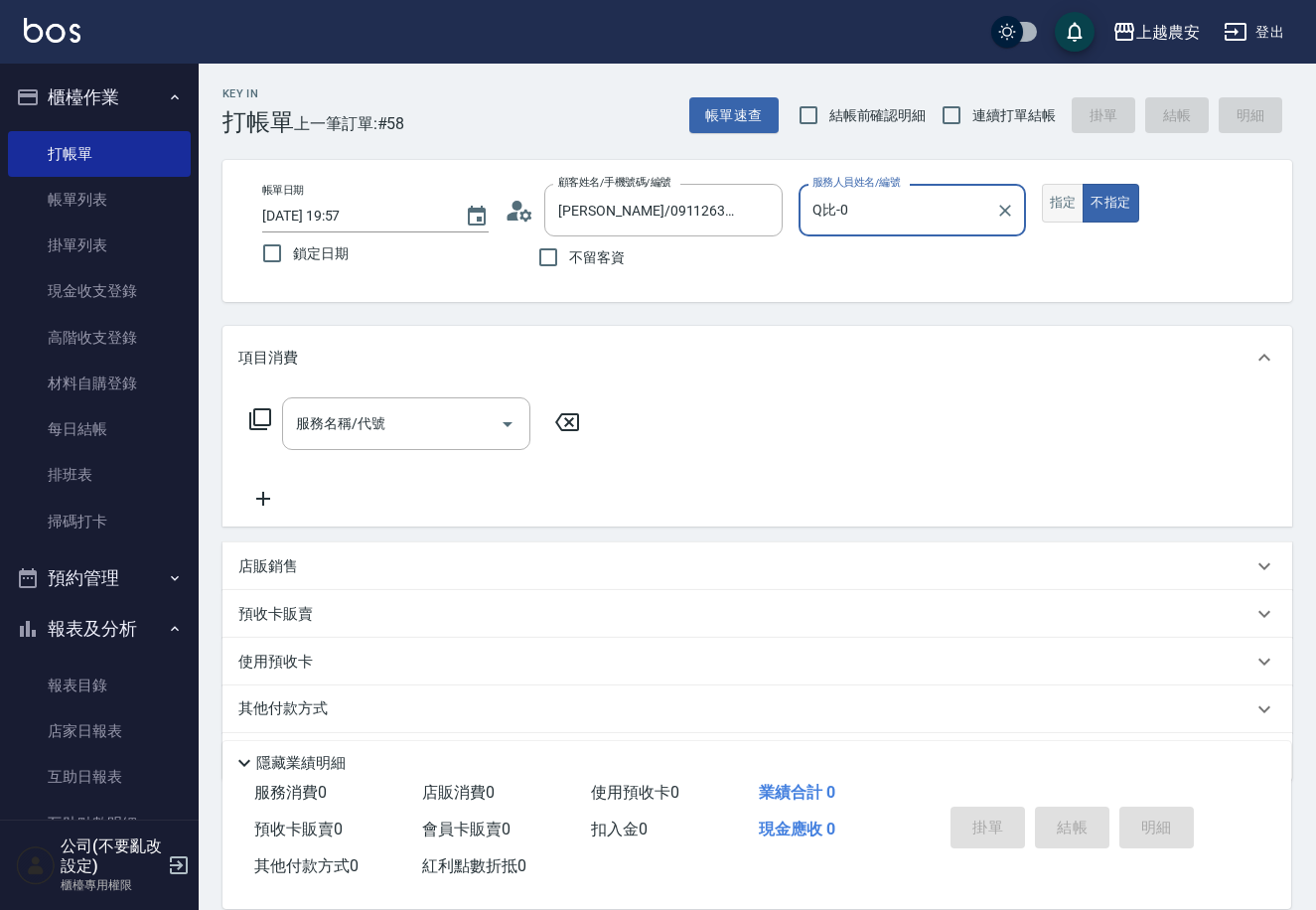 type on "Q比-0" 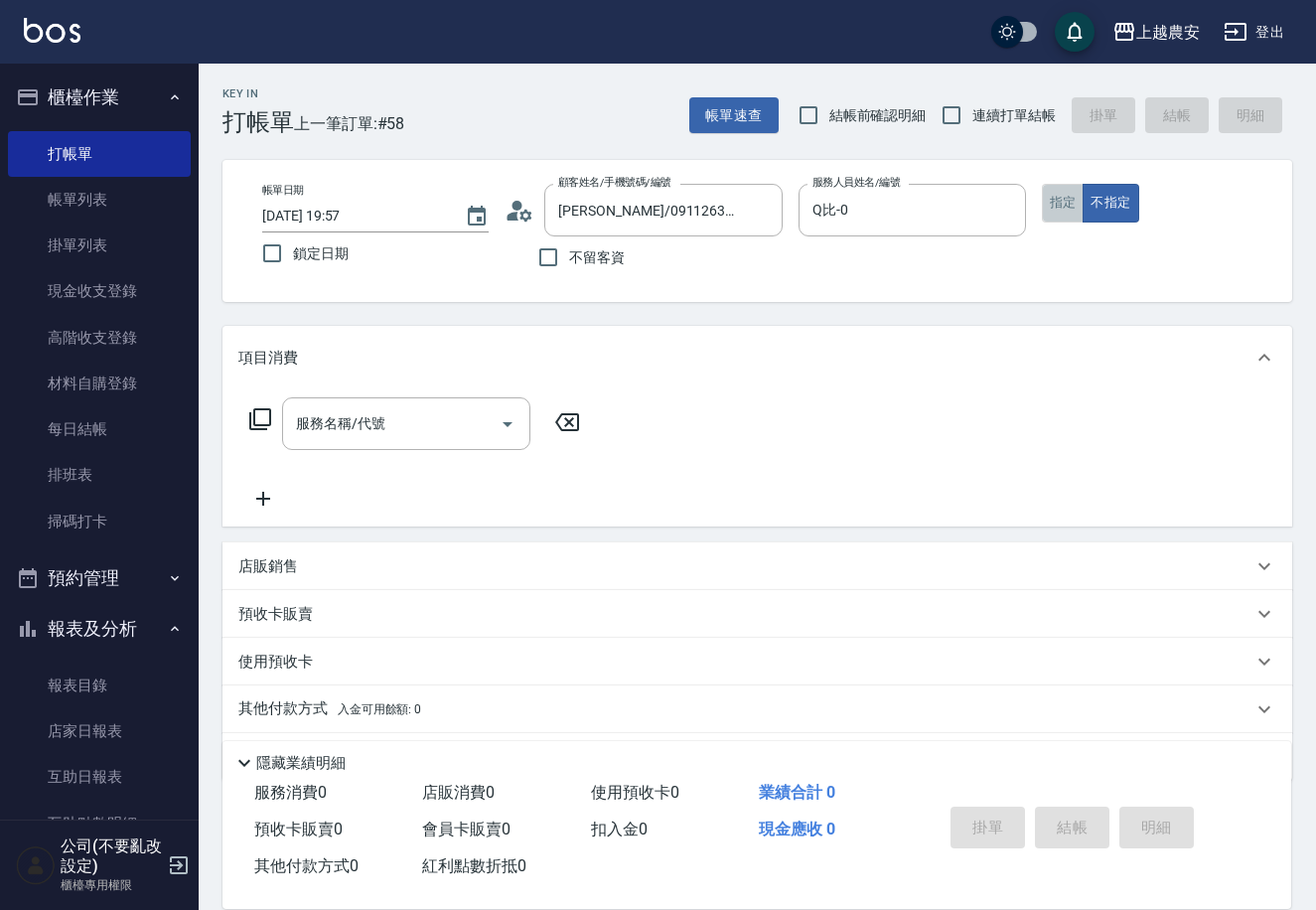 click on "指定" at bounding box center [1063, 203] 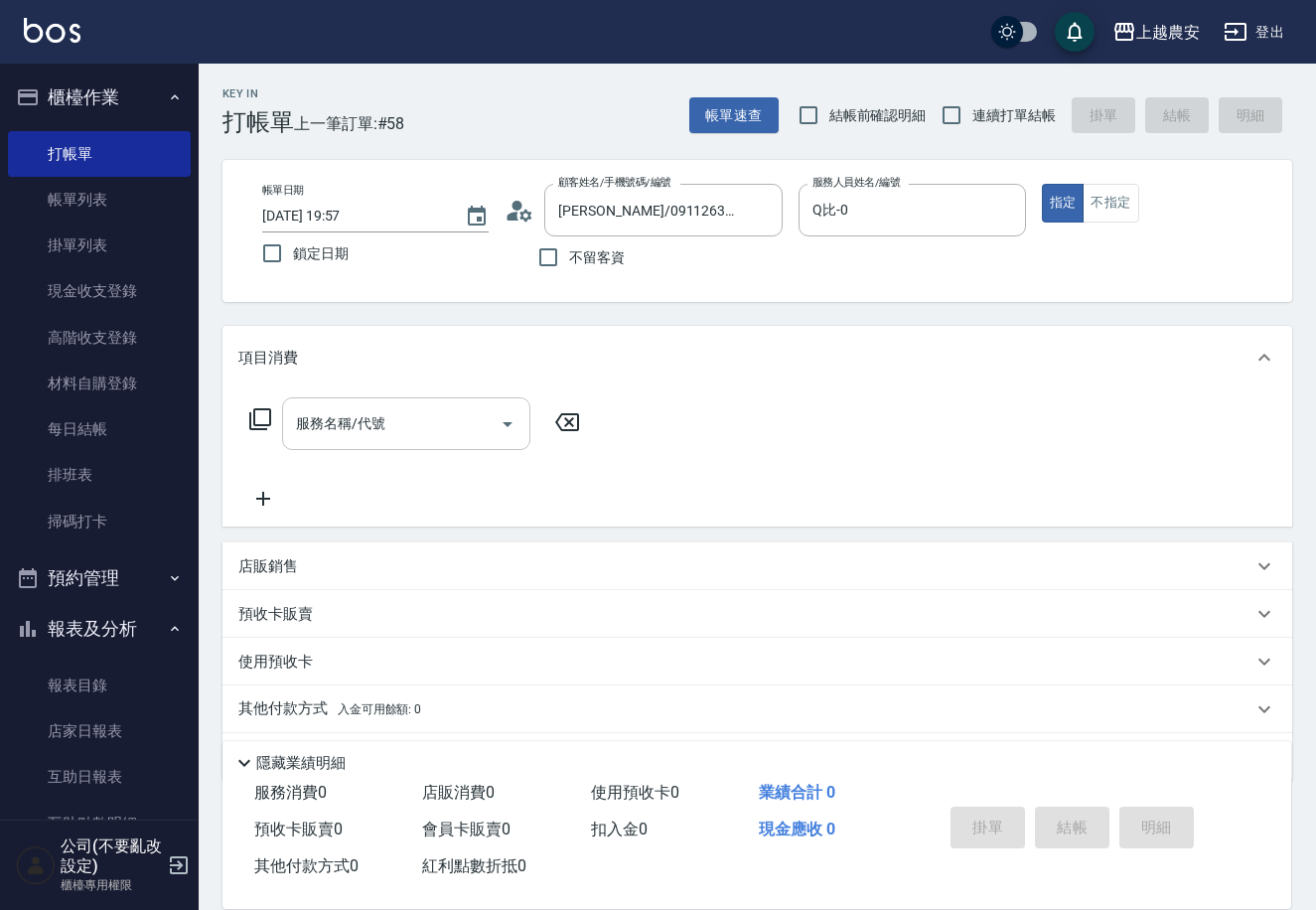click on "服務名稱/代號" at bounding box center (406, 423) 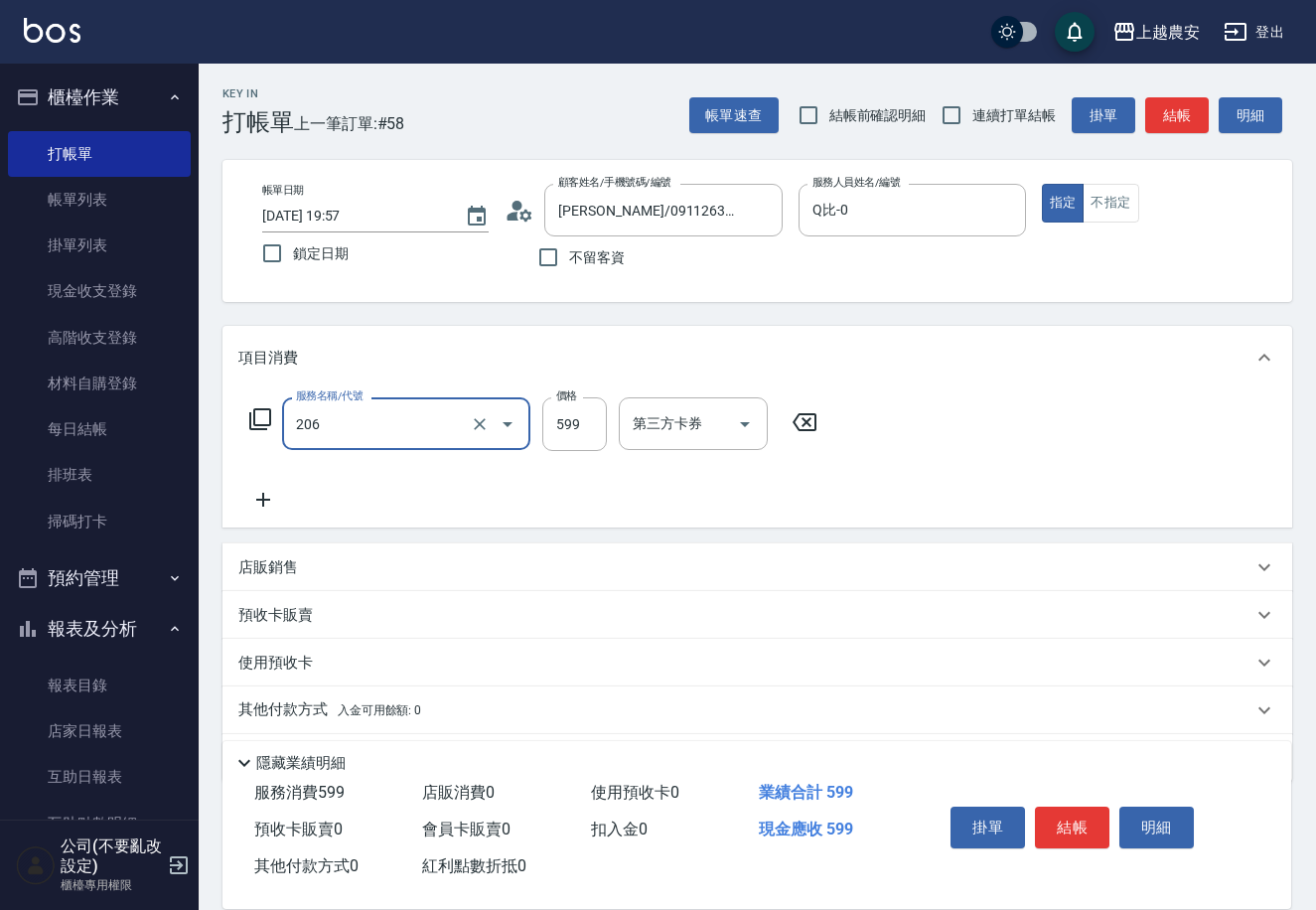 type on "洗+剪(206)" 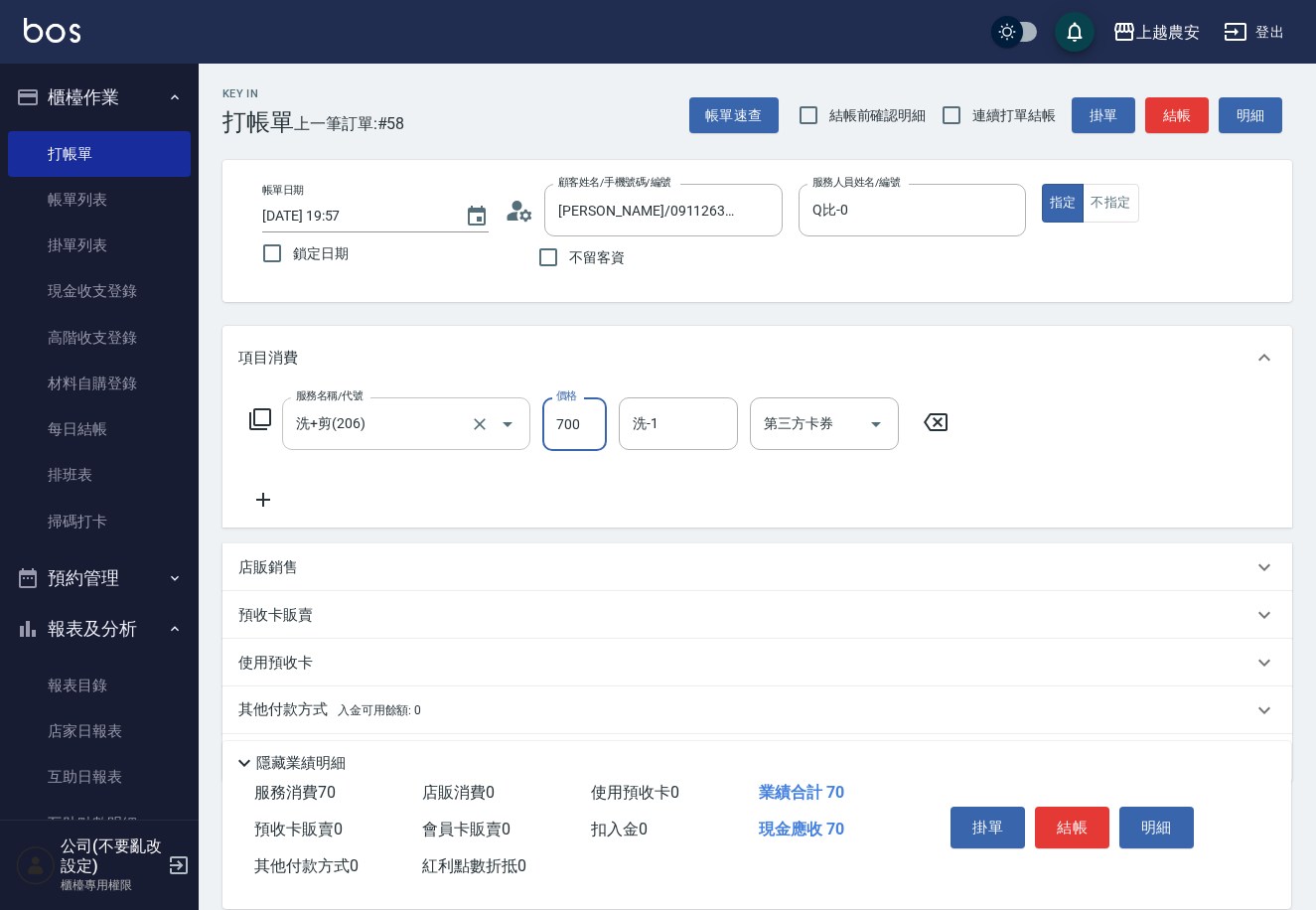 type on "700" 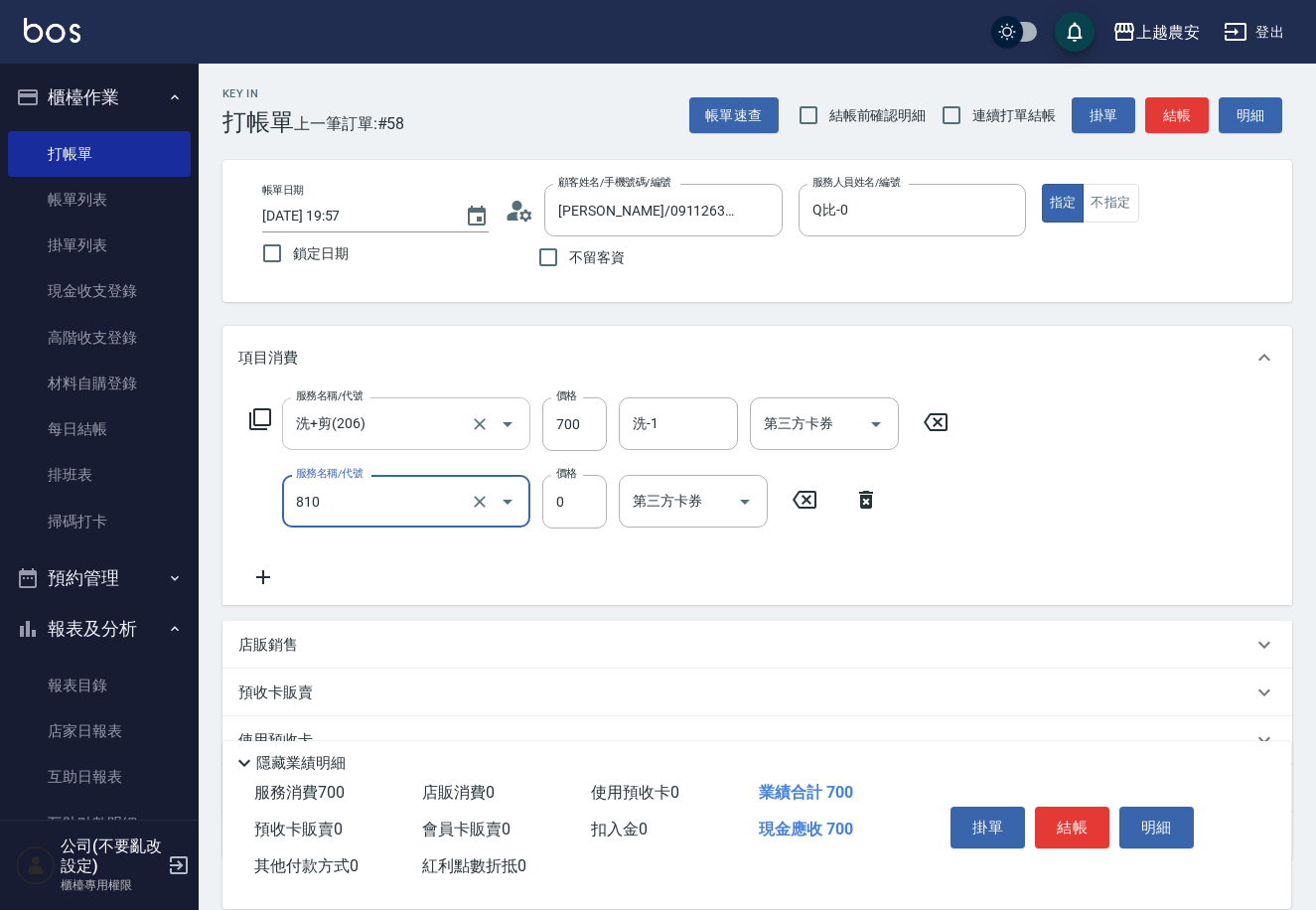 type on "頭皮護髮卡券使用(810)" 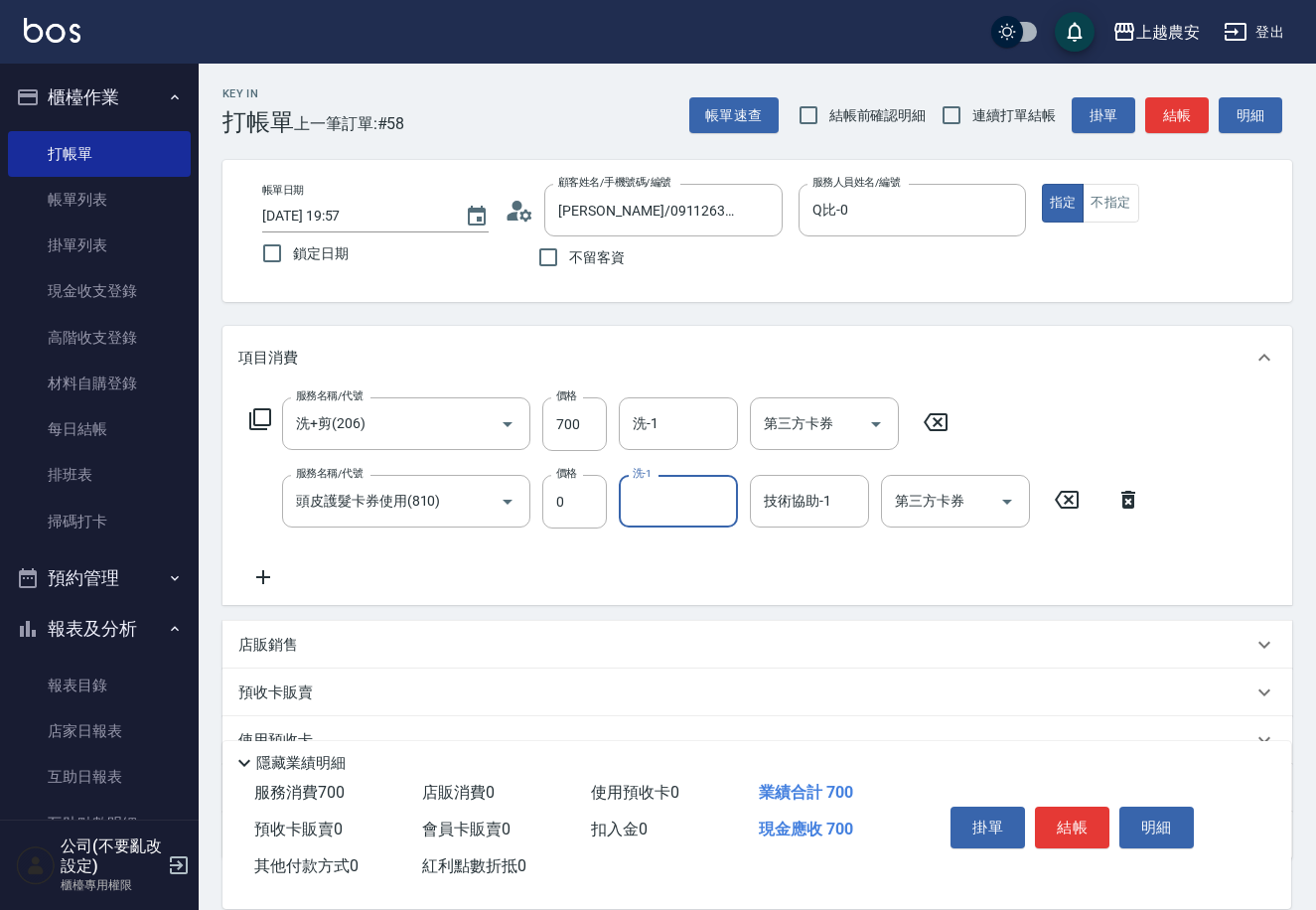 scroll, scrollTop: 136, scrollLeft: 0, axis: vertical 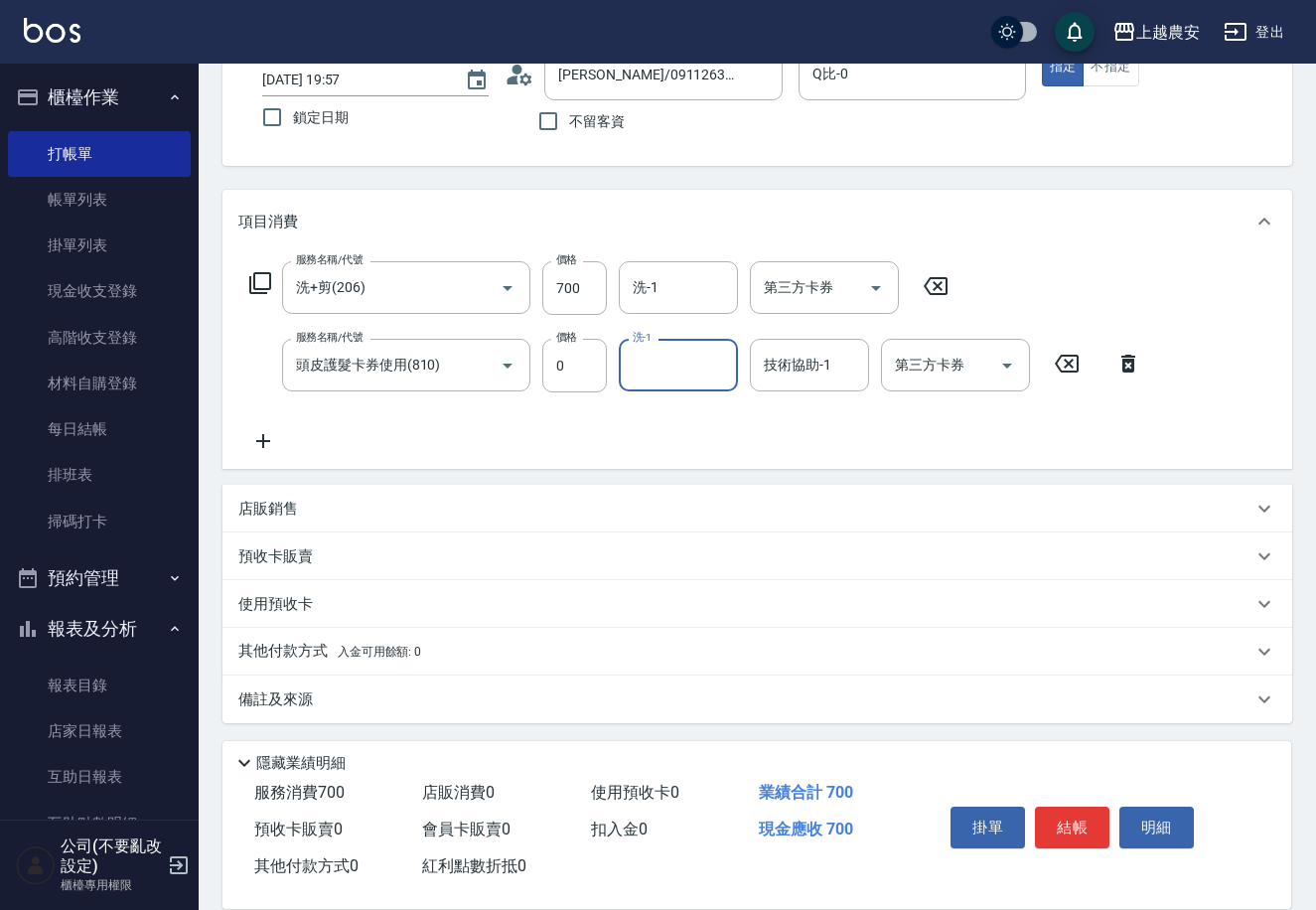 click on "入金可用餘額: 0" at bounding box center (379, 652) 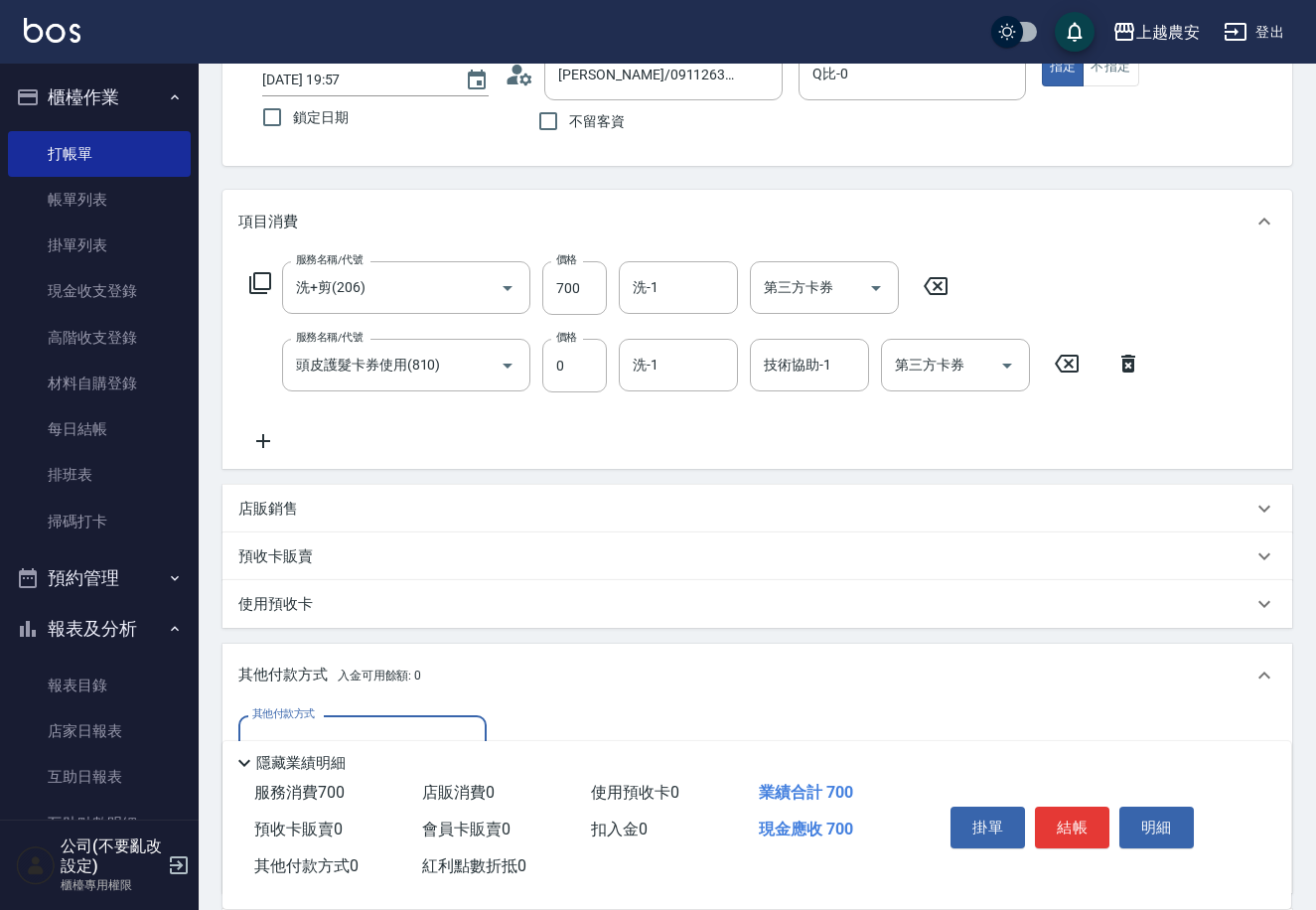 scroll, scrollTop: 0, scrollLeft: 0, axis: both 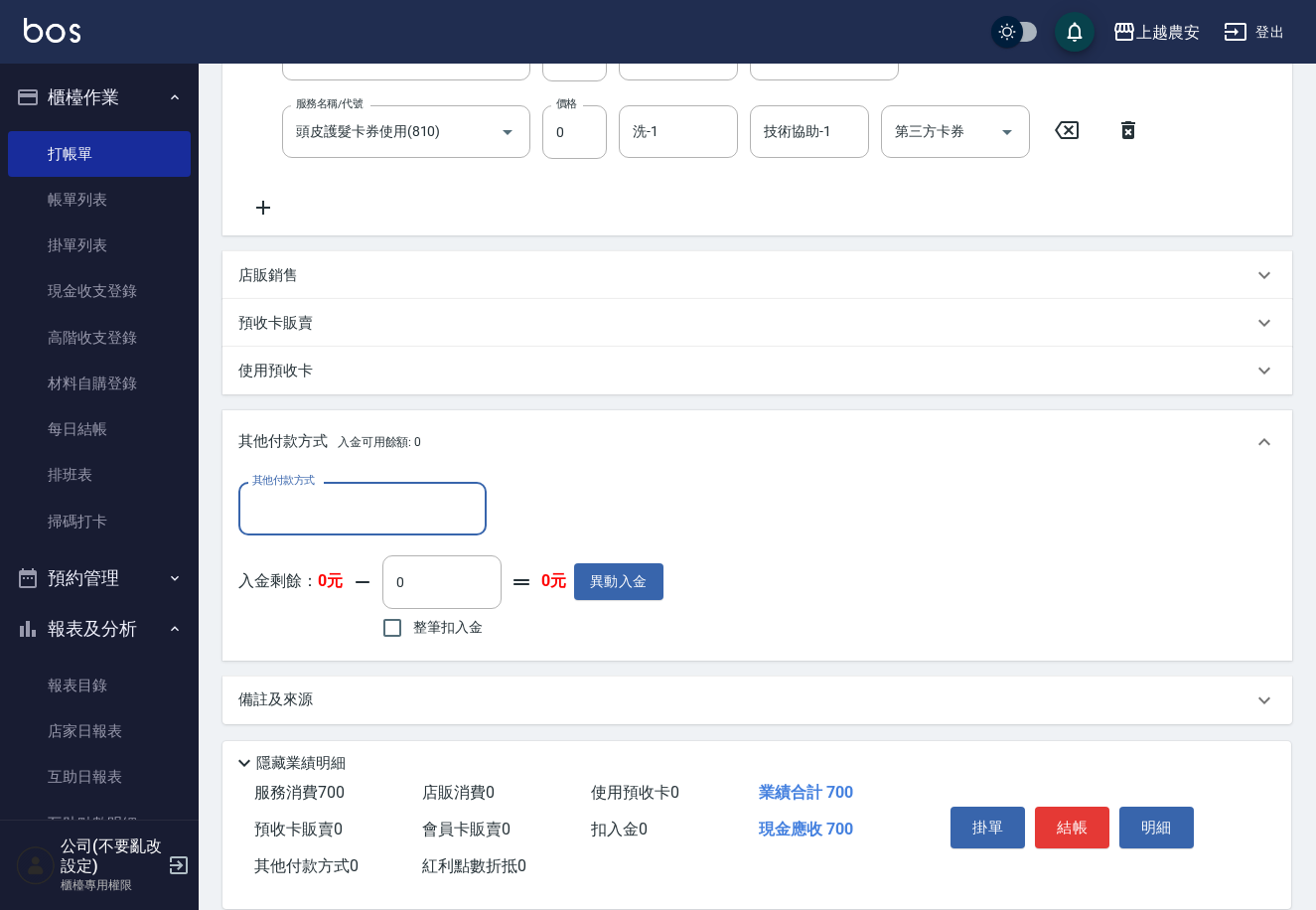 click on "其他付款方式" at bounding box center [363, 508] 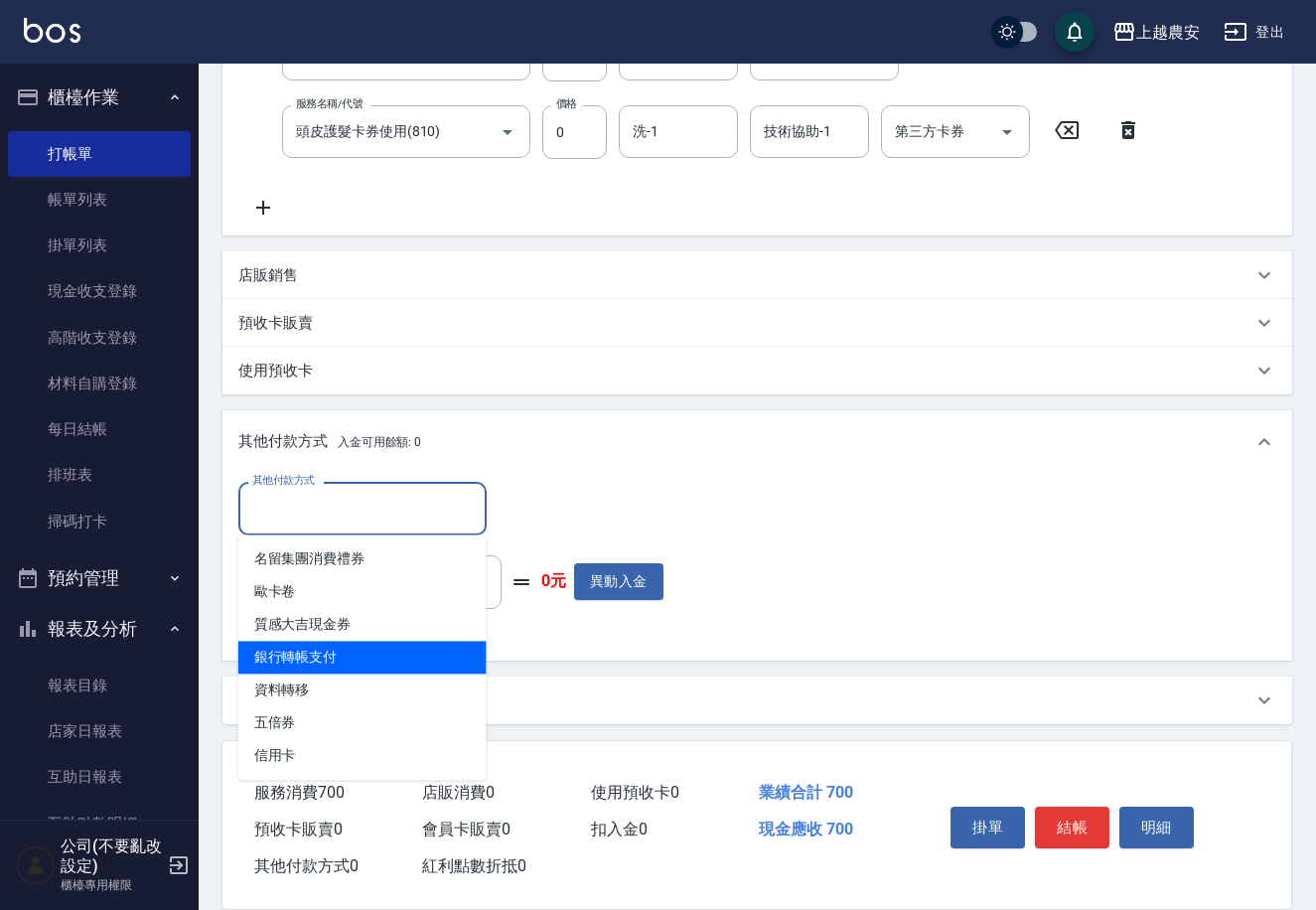 click on "銀行轉帳支付" at bounding box center (363, 657) 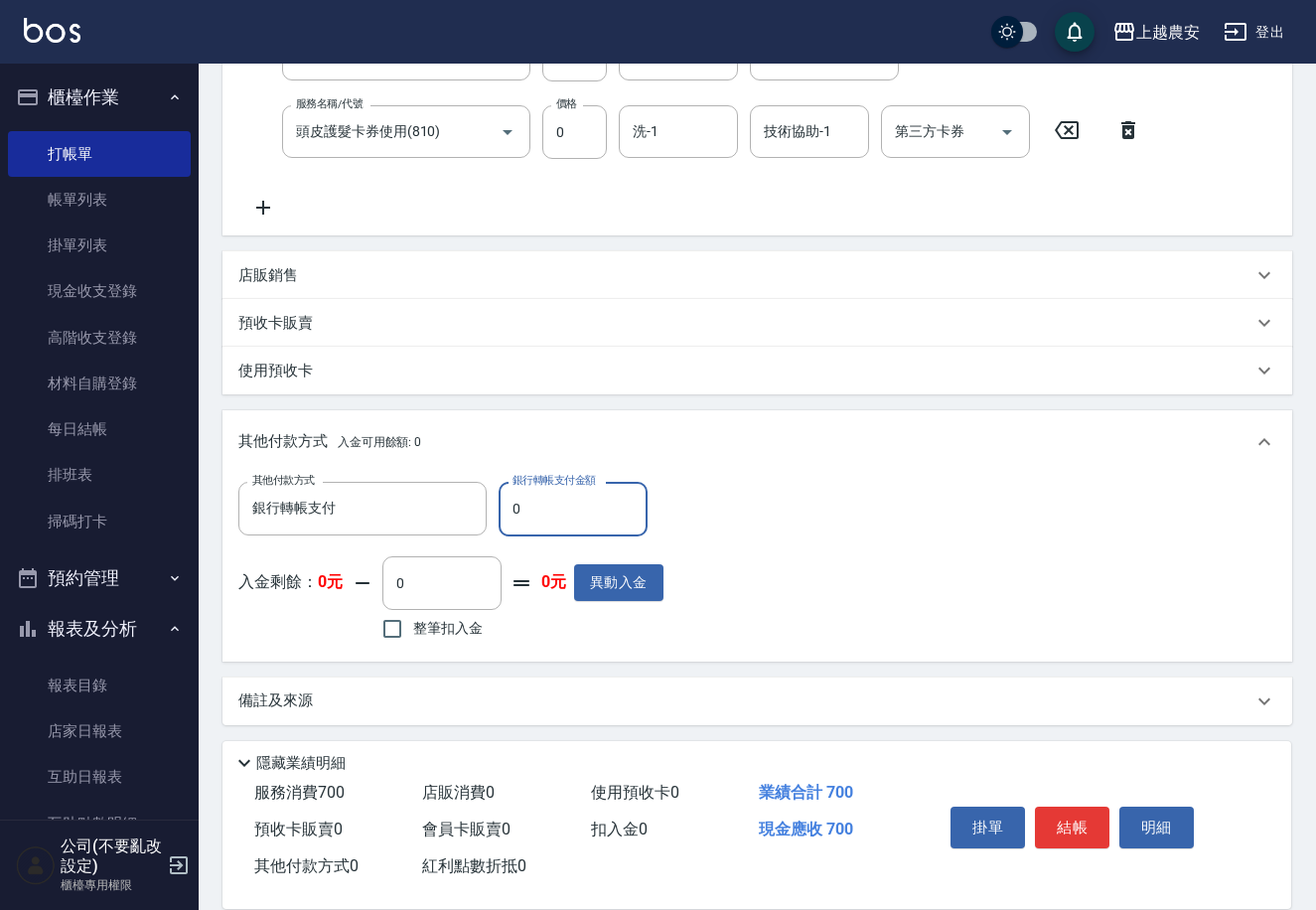 click on "0" at bounding box center [573, 509] 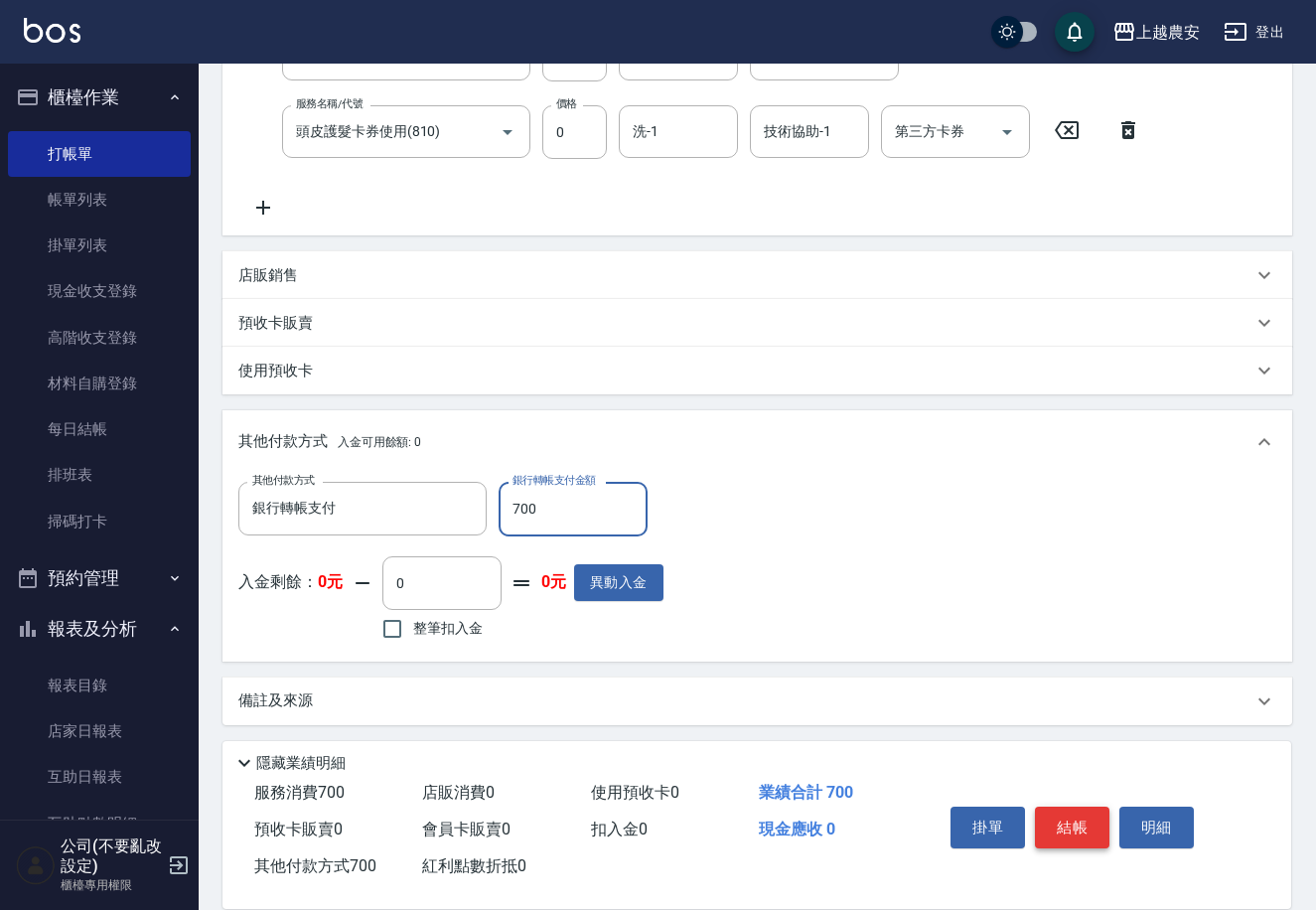 type on "700" 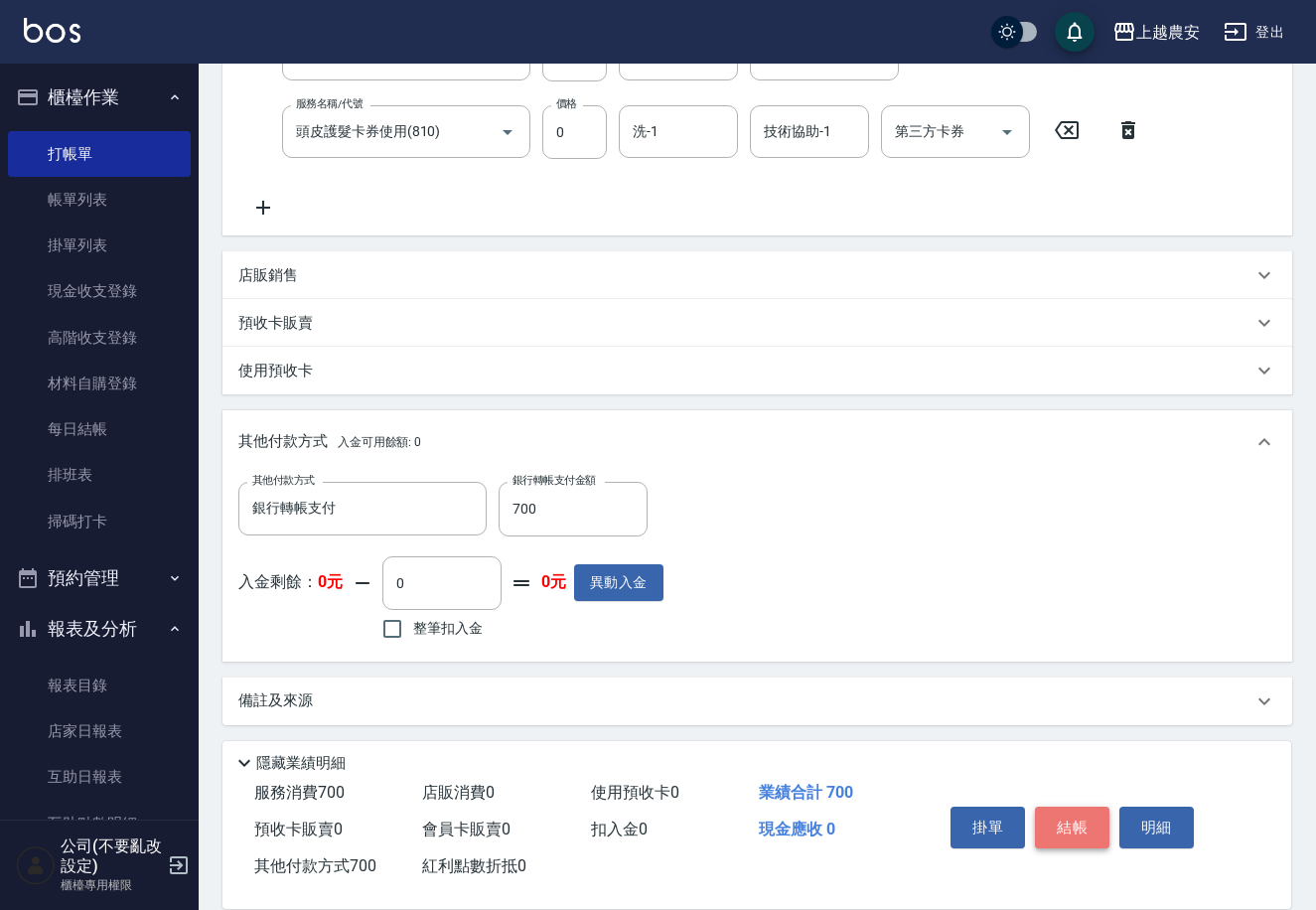 click on "結帳" at bounding box center (1072, 828) 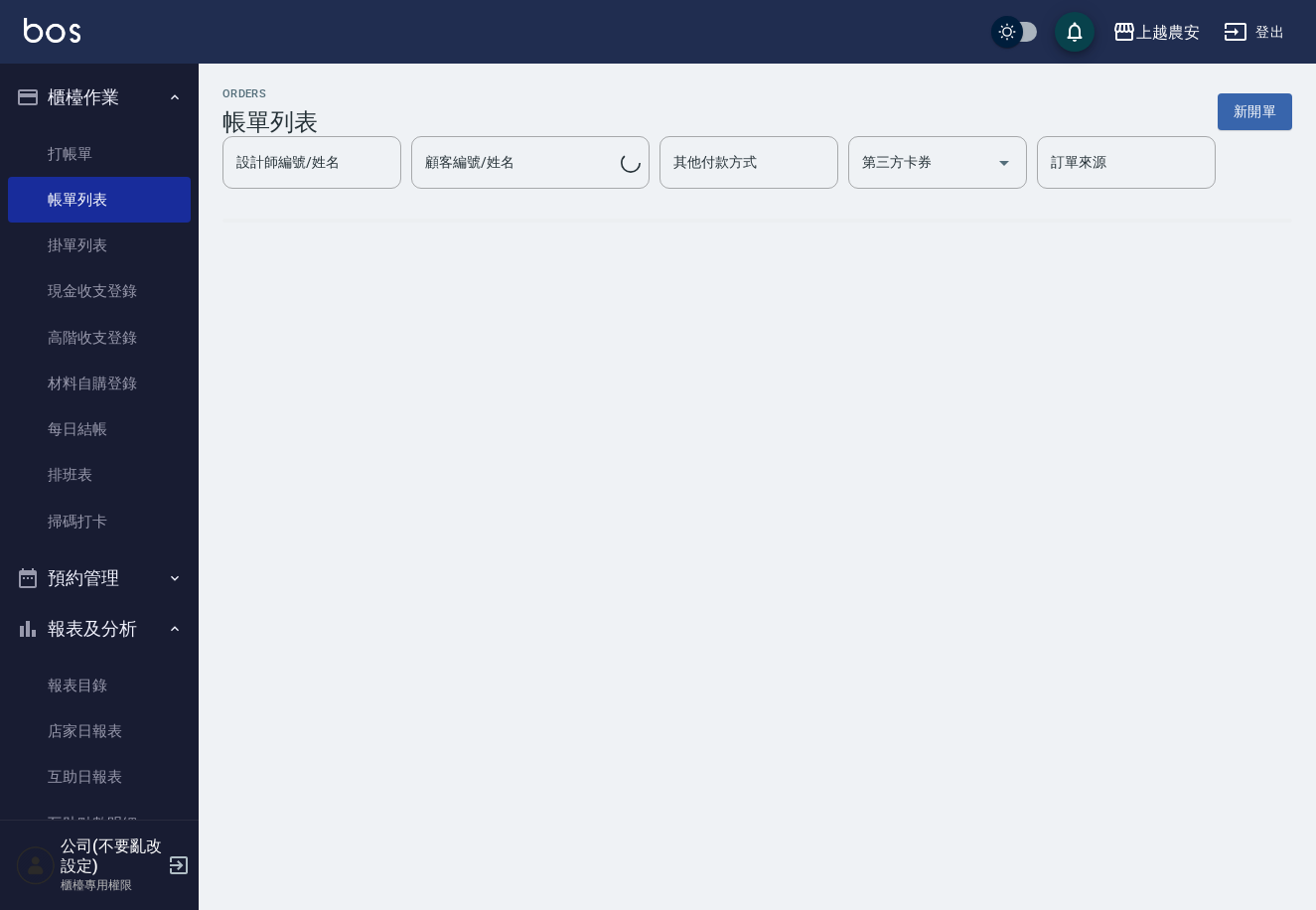 scroll, scrollTop: 0, scrollLeft: 0, axis: both 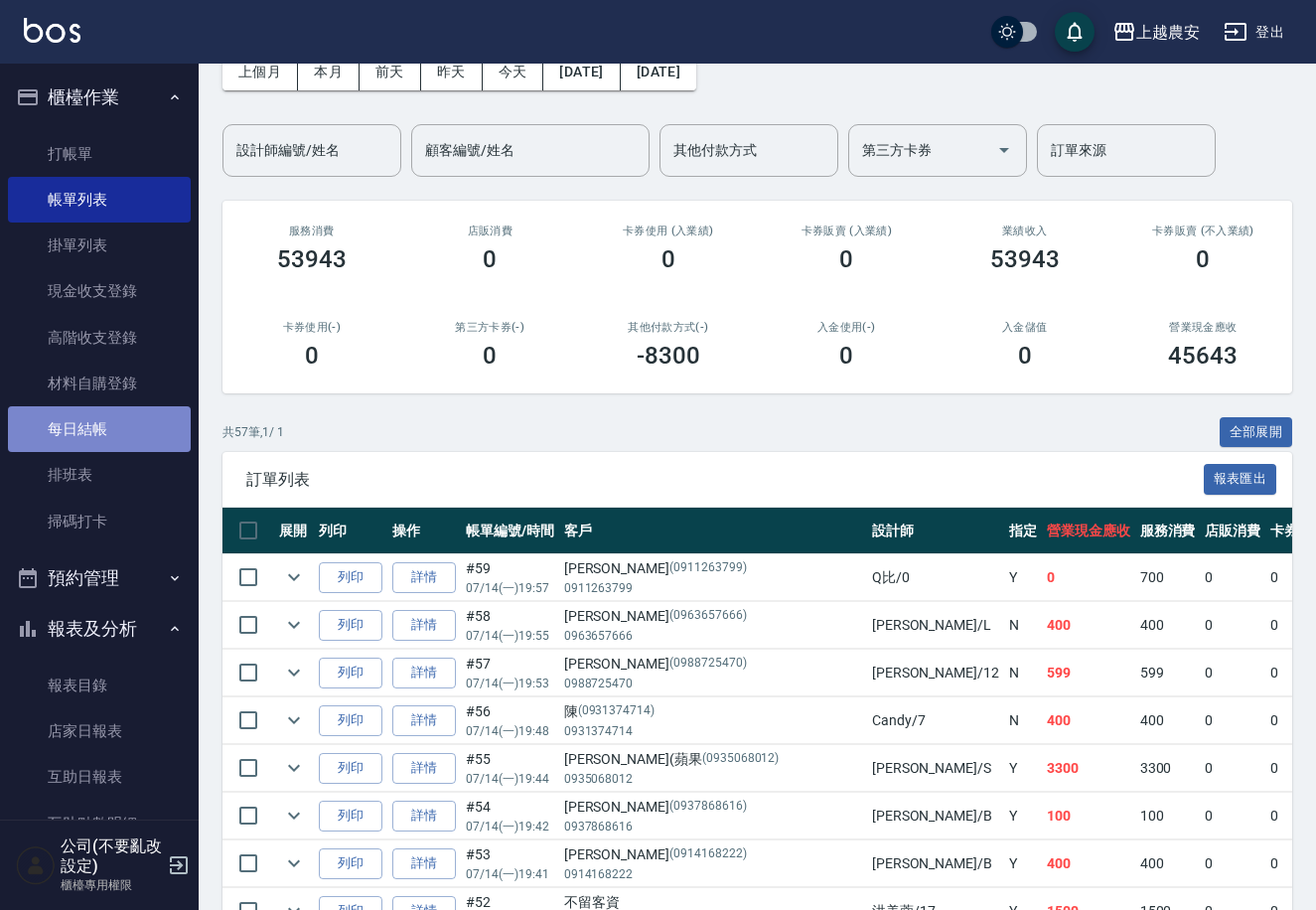 click on "每日結帳" at bounding box center [99, 429] 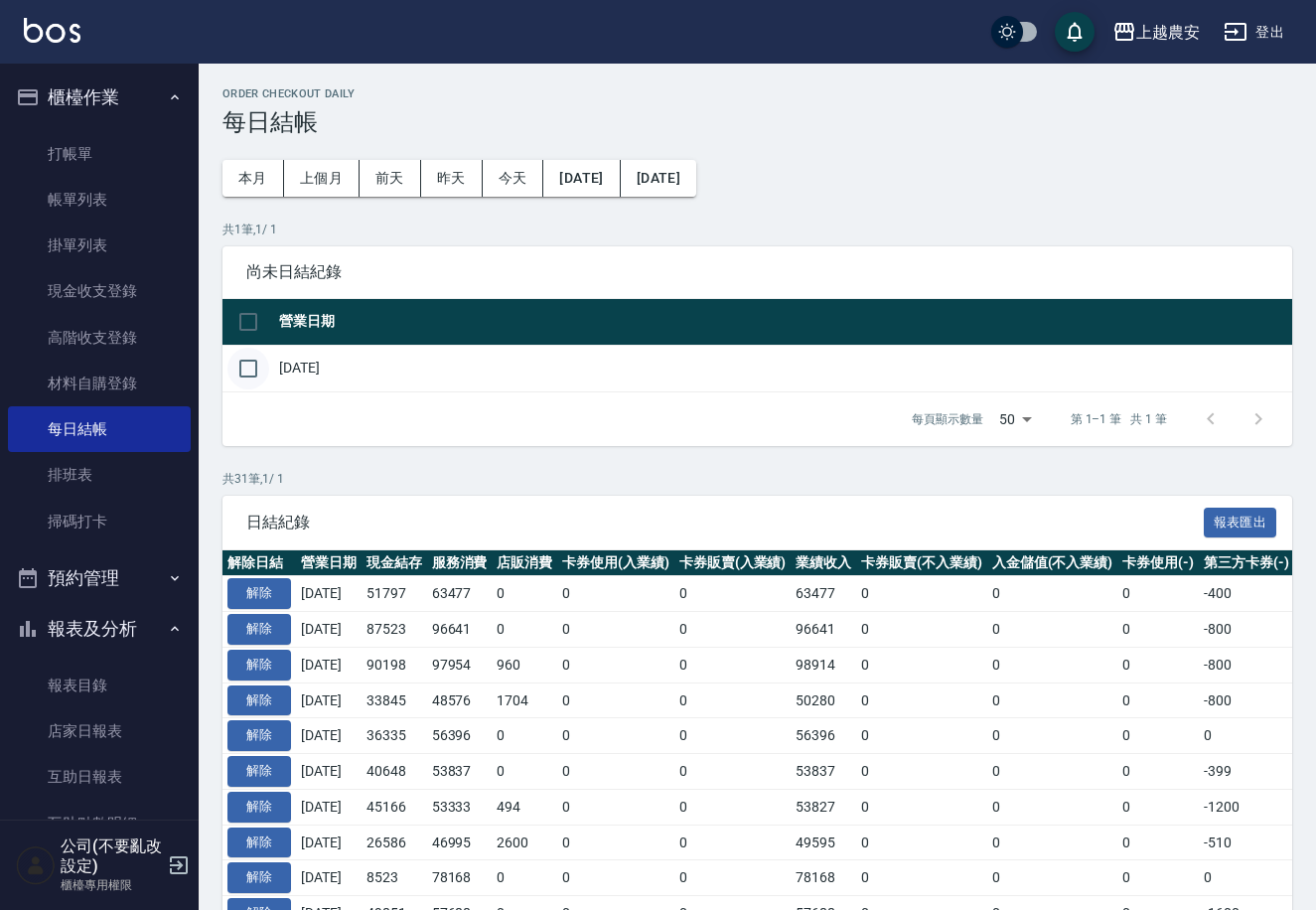 click at bounding box center [248, 369] 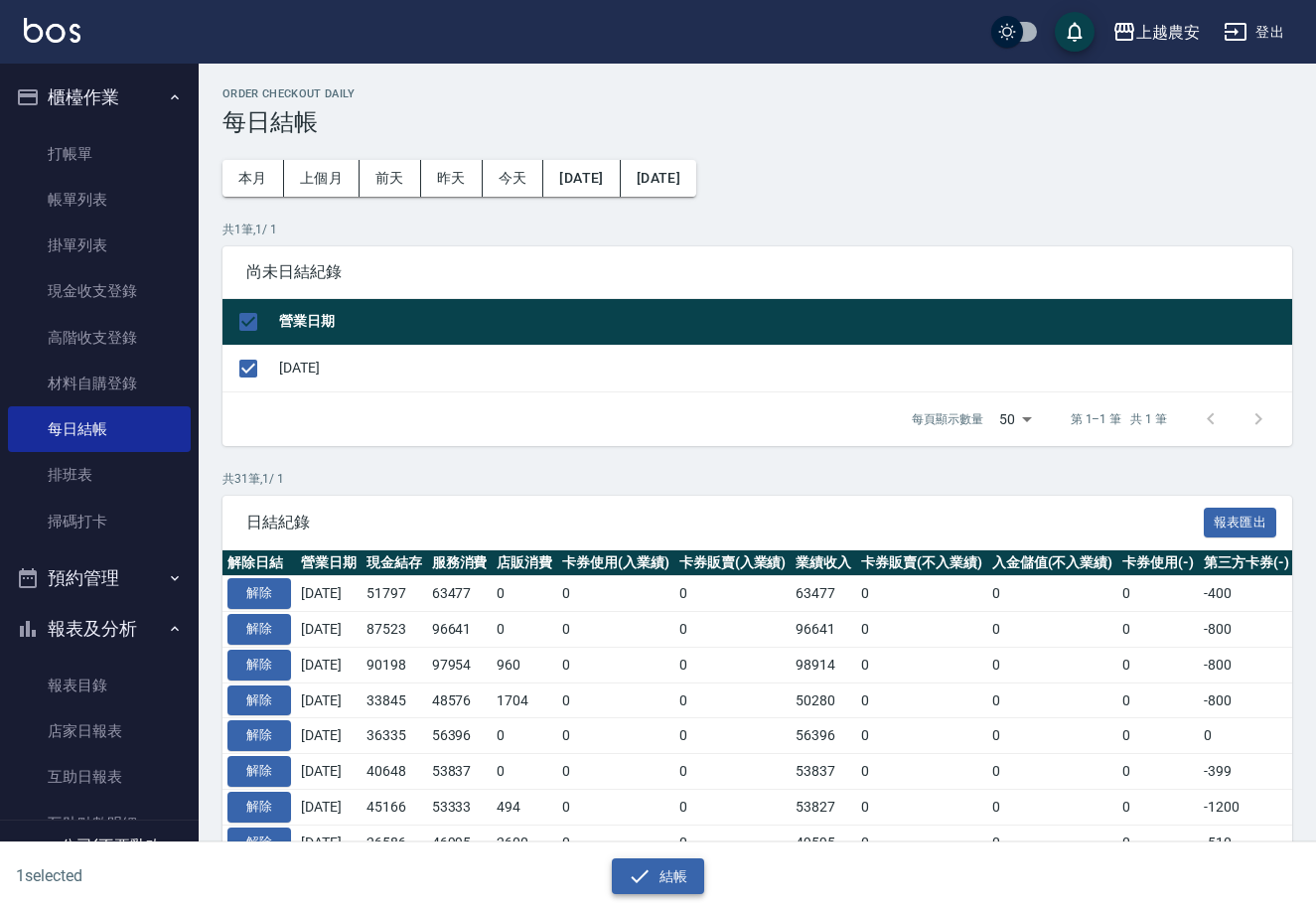 click on "結帳" at bounding box center [658, 876] 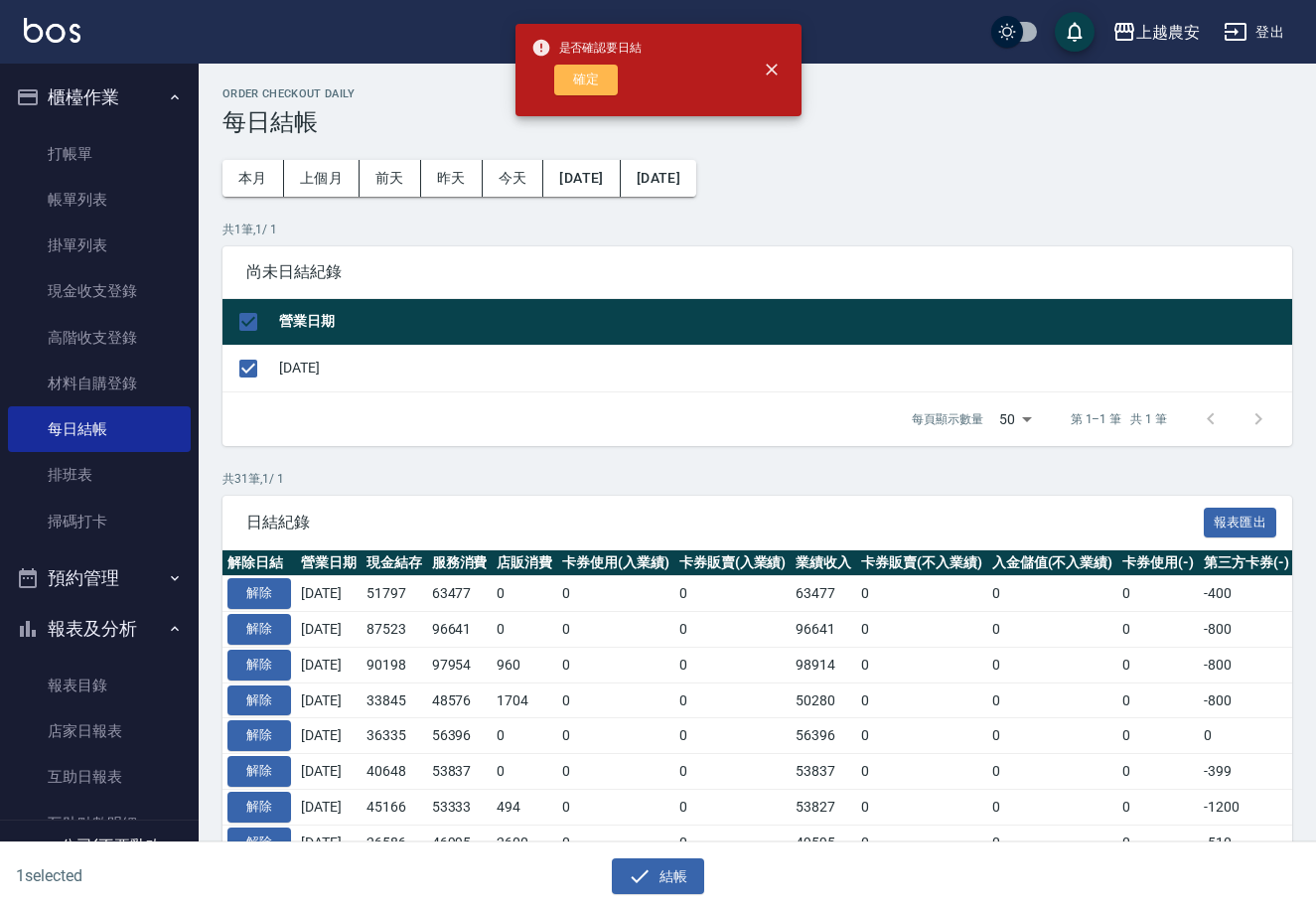 click on "確定" at bounding box center (586, 79) 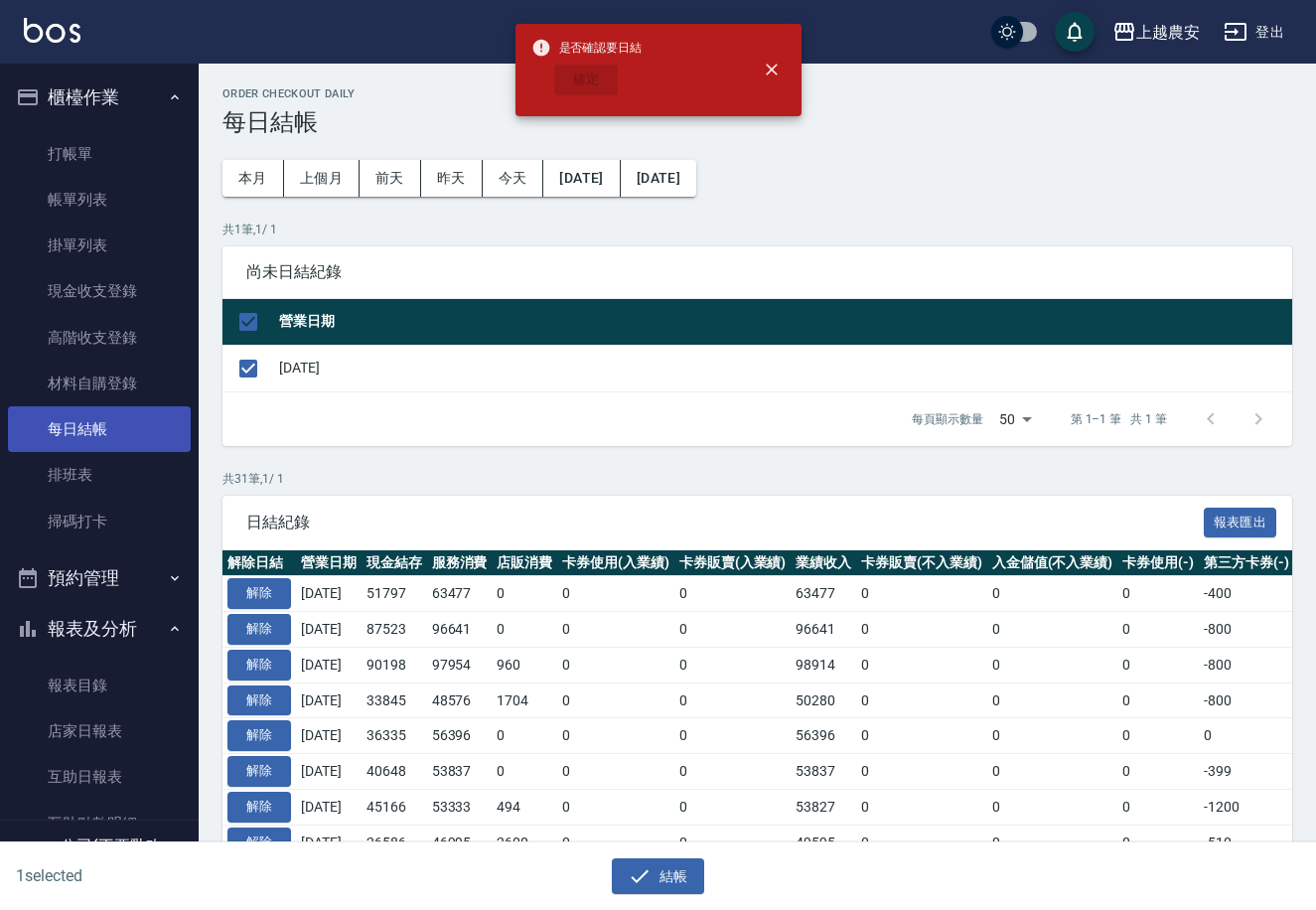 checkbox on "false" 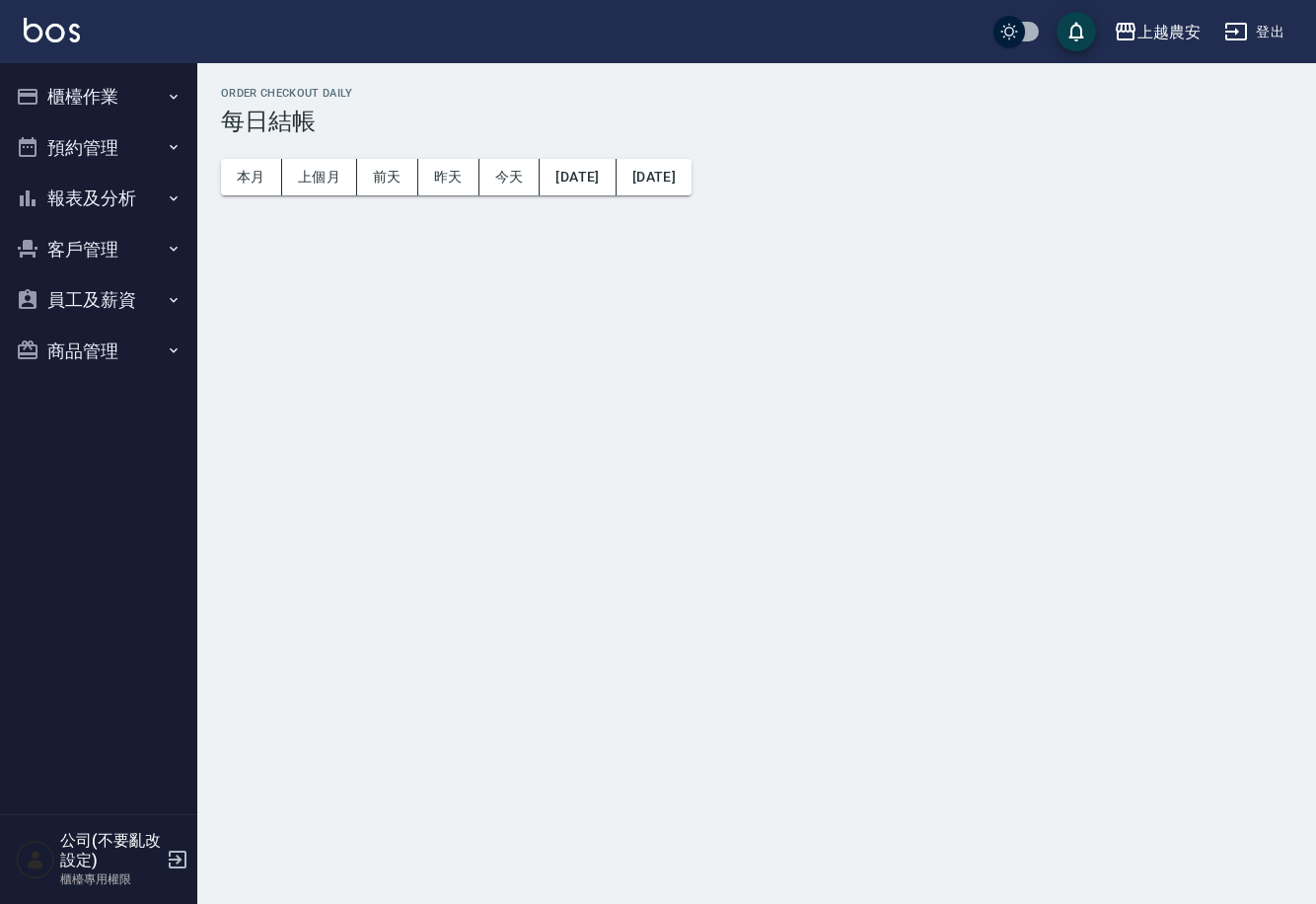 scroll, scrollTop: 0, scrollLeft: 0, axis: both 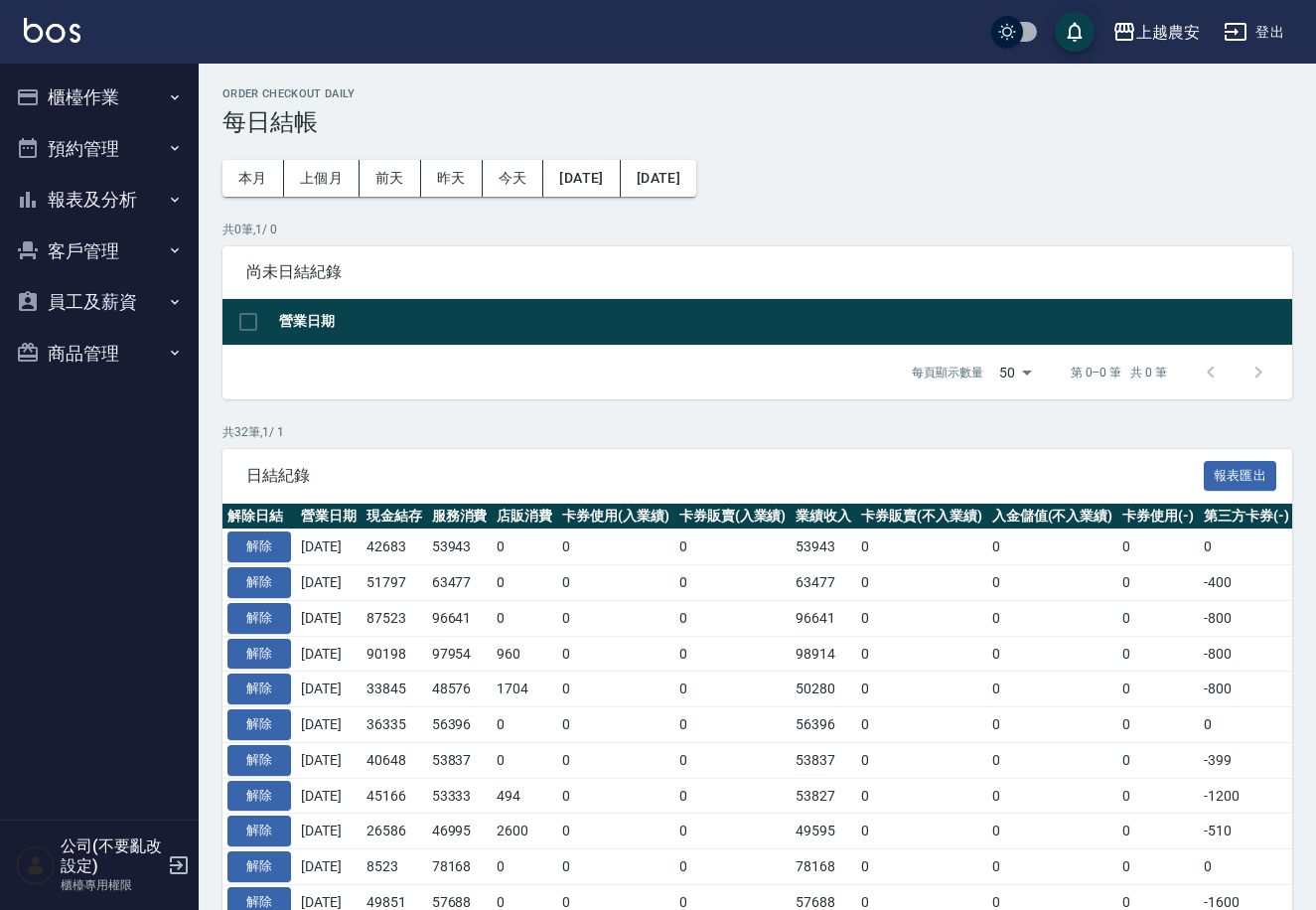 click on "報表及分析" at bounding box center (99, 200) 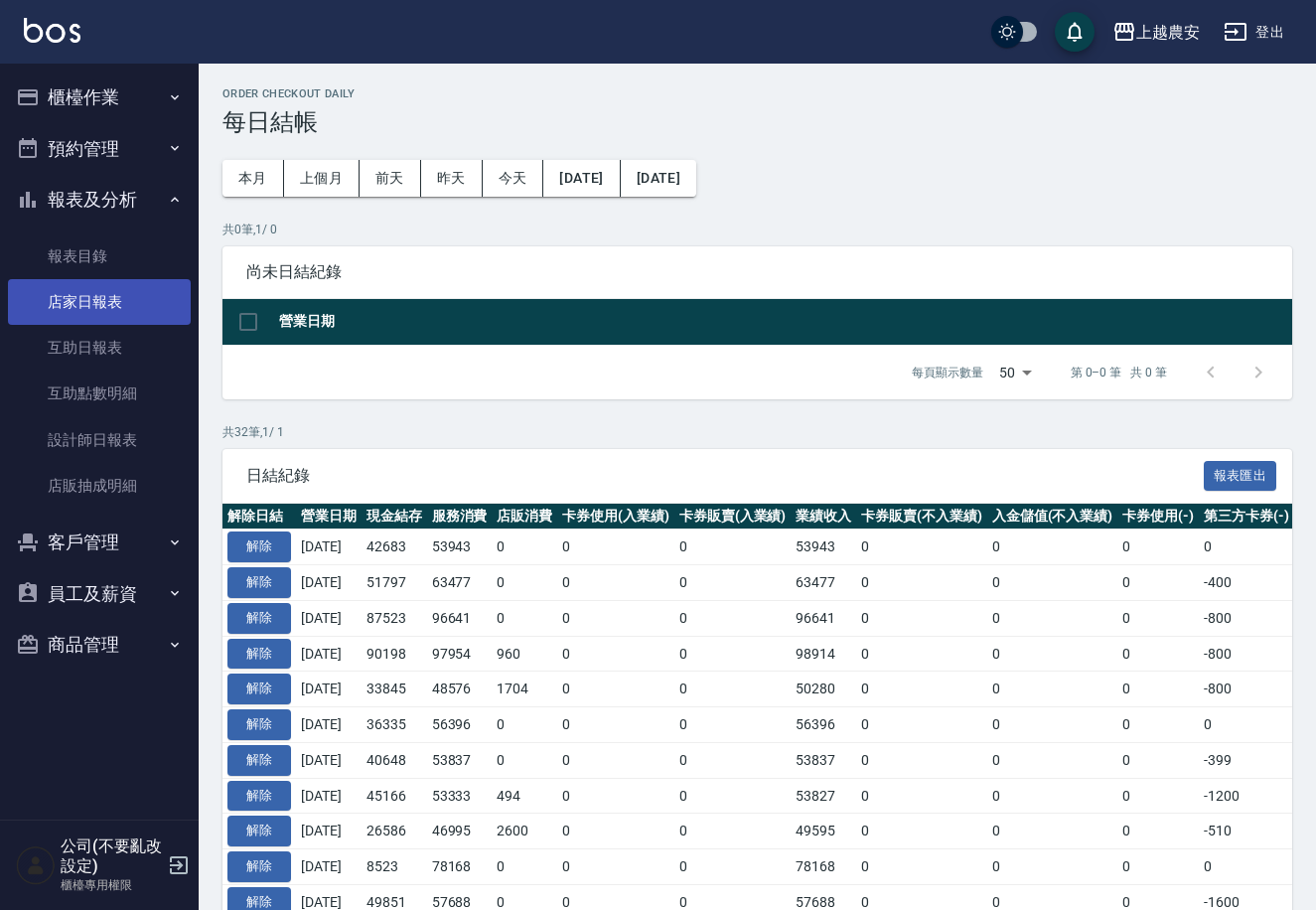 click on "店家日報表" at bounding box center [99, 302] 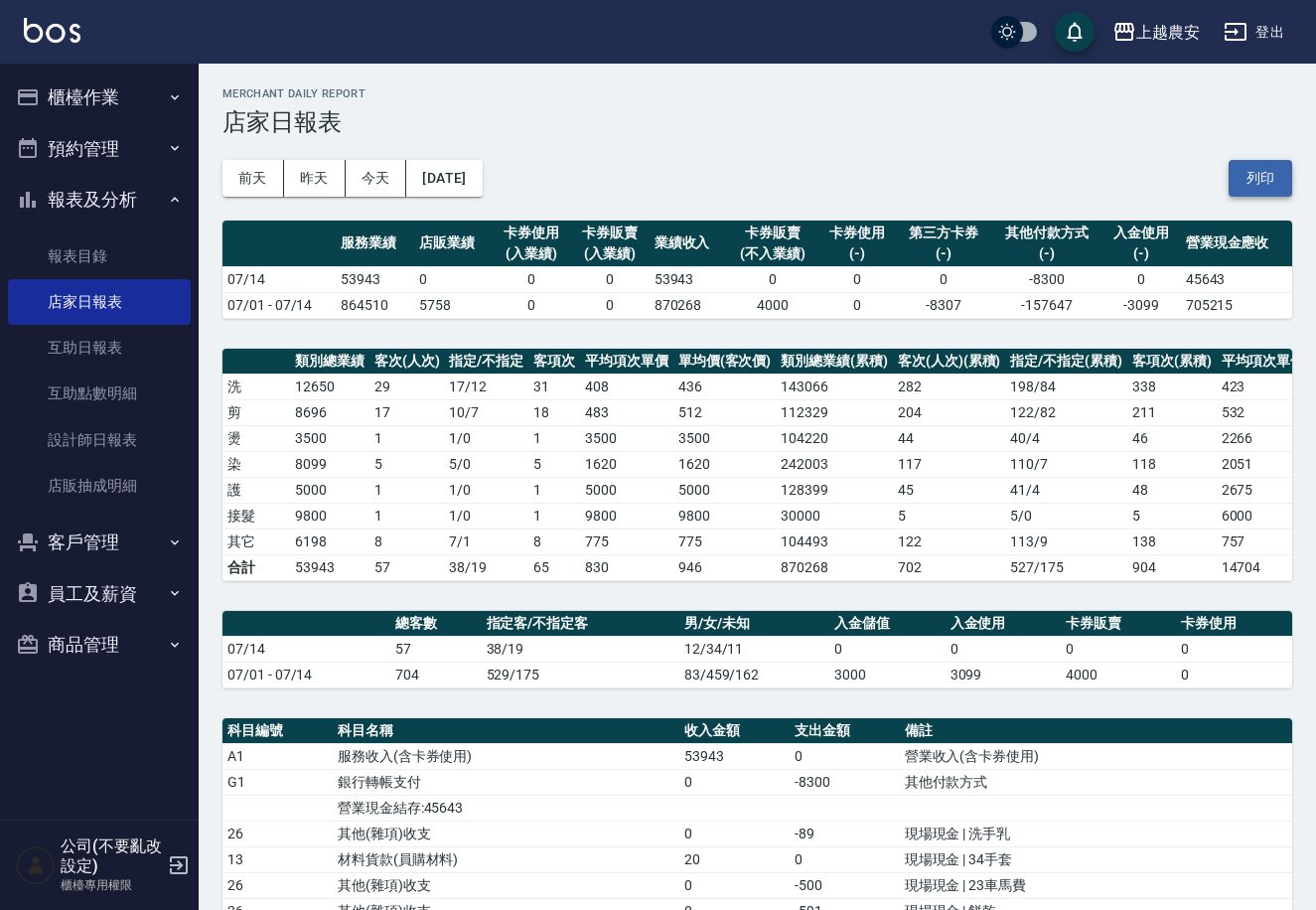 click on "列印" at bounding box center (1260, 178) 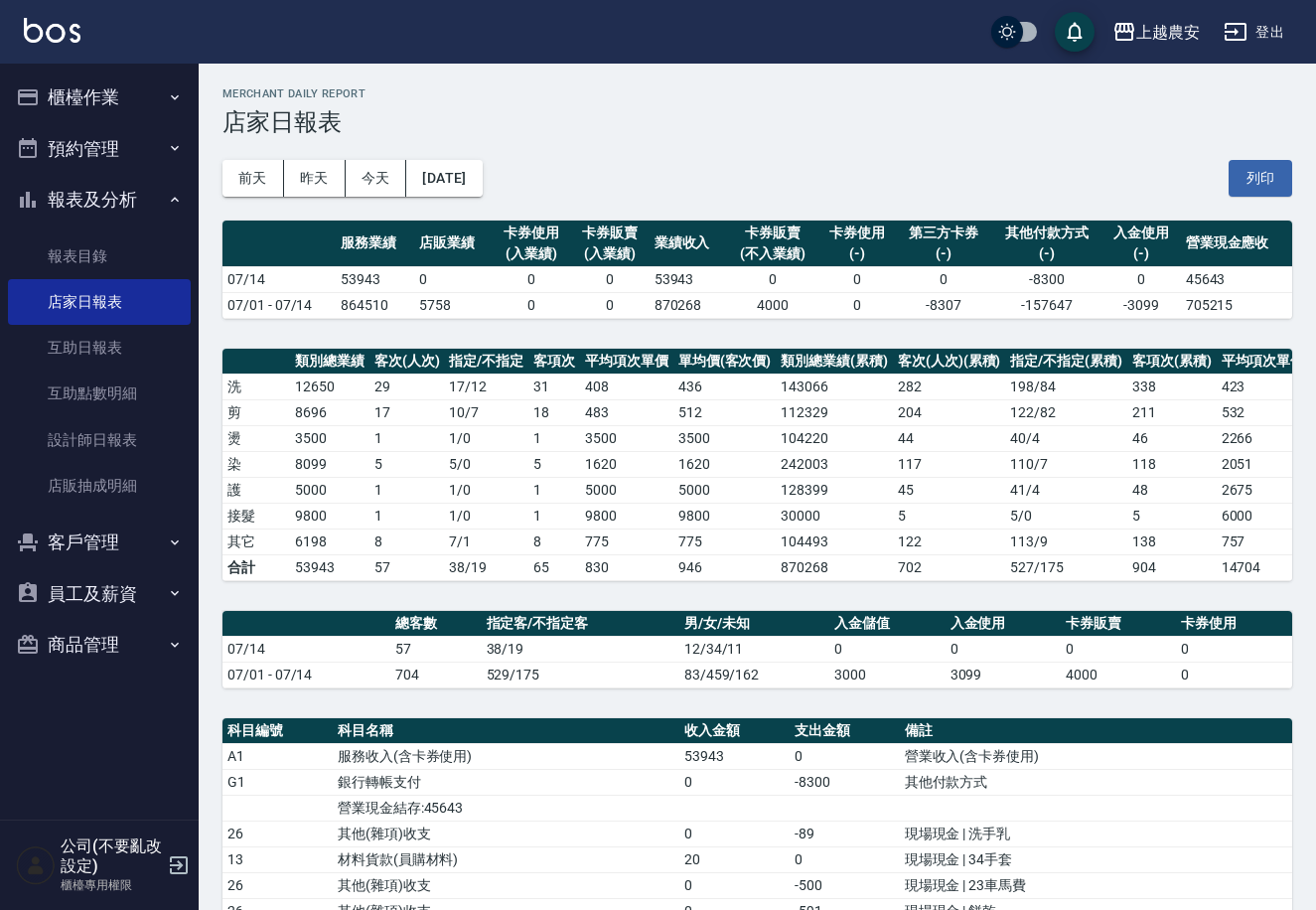 drag, startPoint x: 100, startPoint y: 73, endPoint x: 83, endPoint y: 81, distance: 18.788294 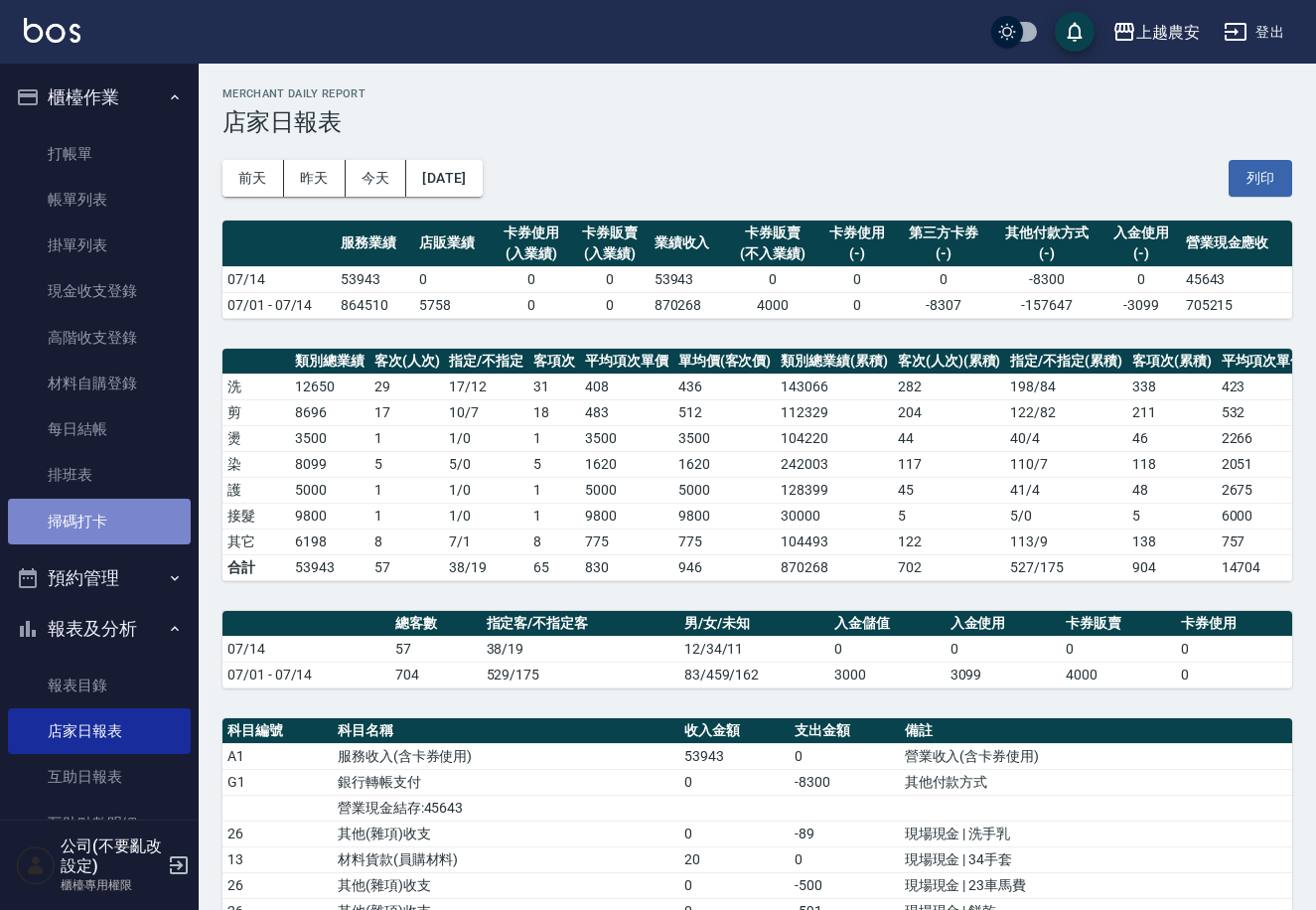 click on "掃碼打卡" at bounding box center (99, 522) 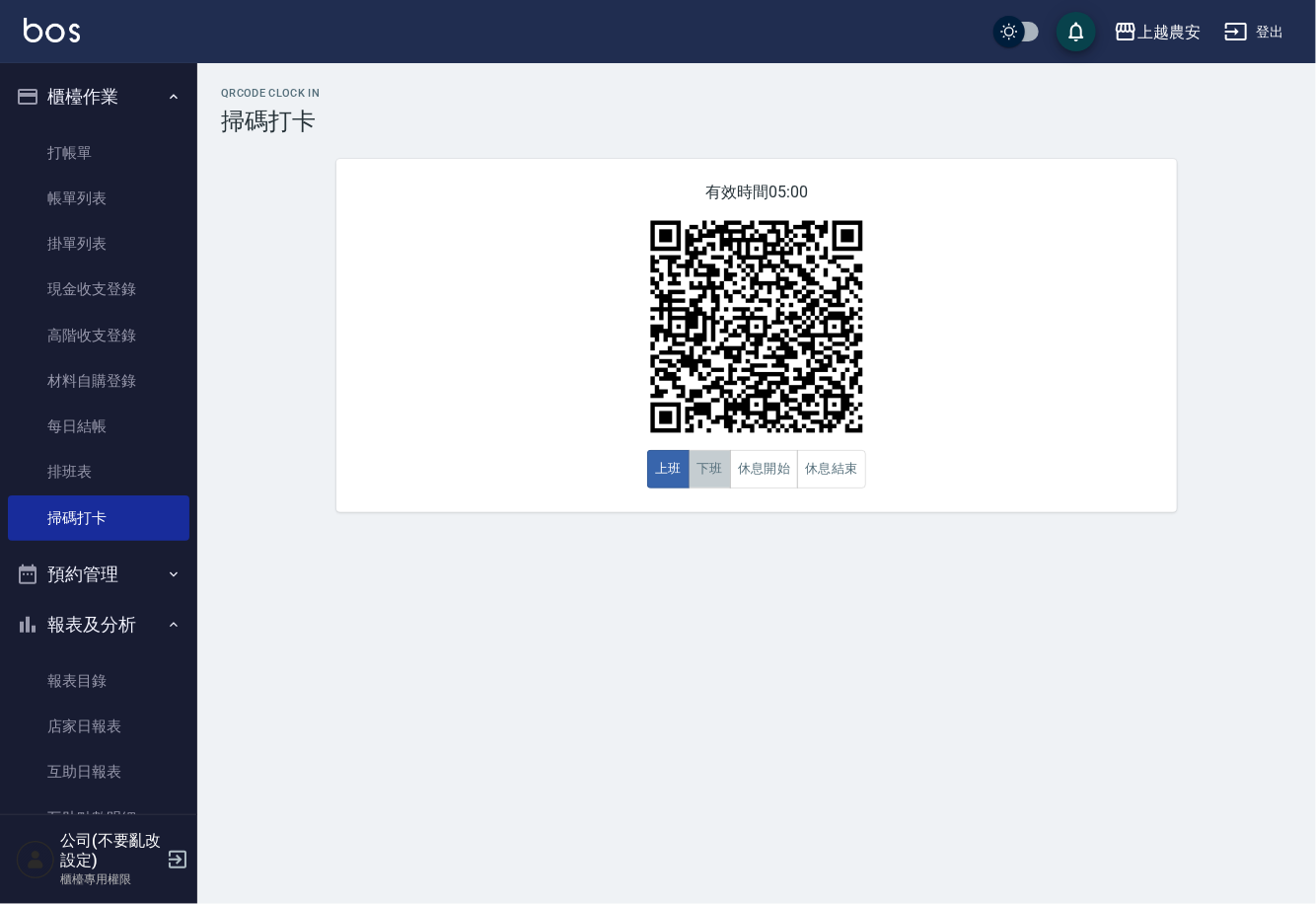 click on "下班" at bounding box center [709, 469] 